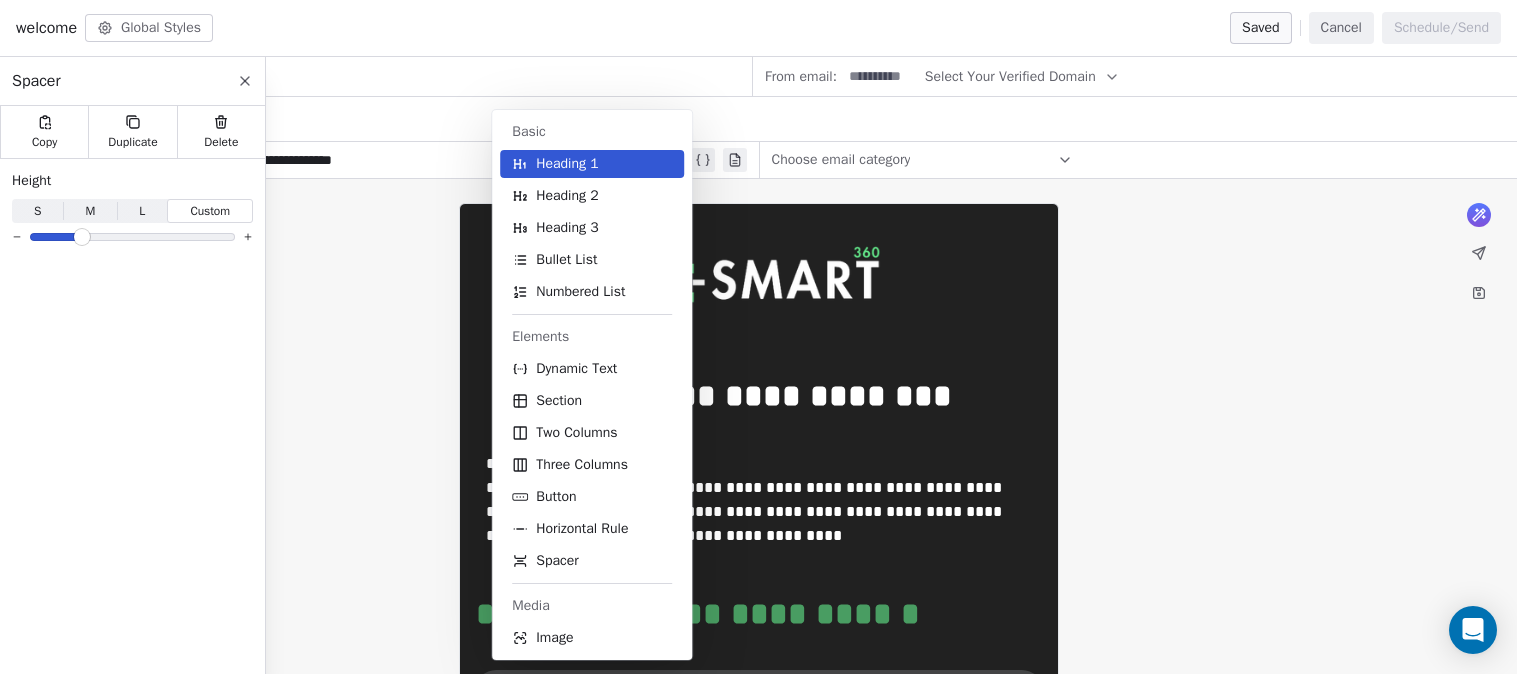 scroll, scrollTop: 0, scrollLeft: 0, axis: both 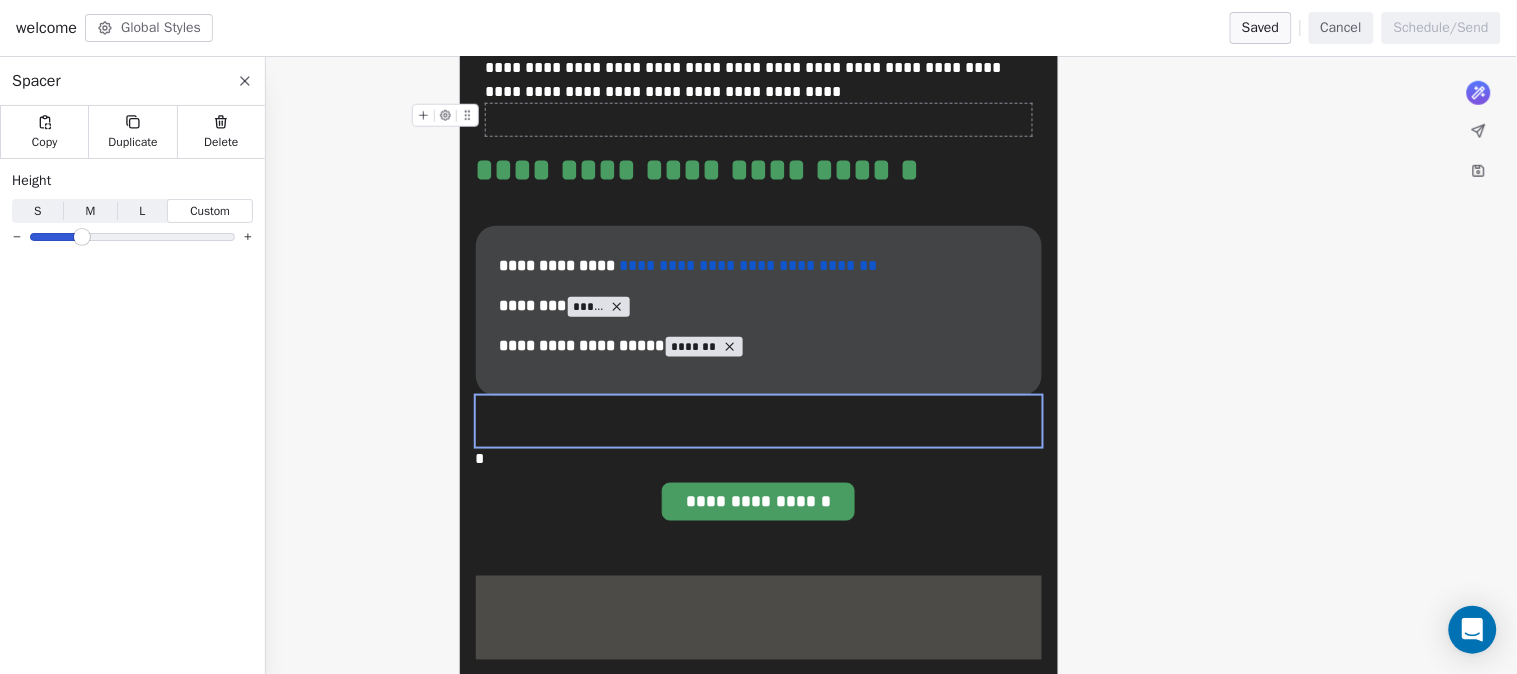 click at bounding box center (759, 120) 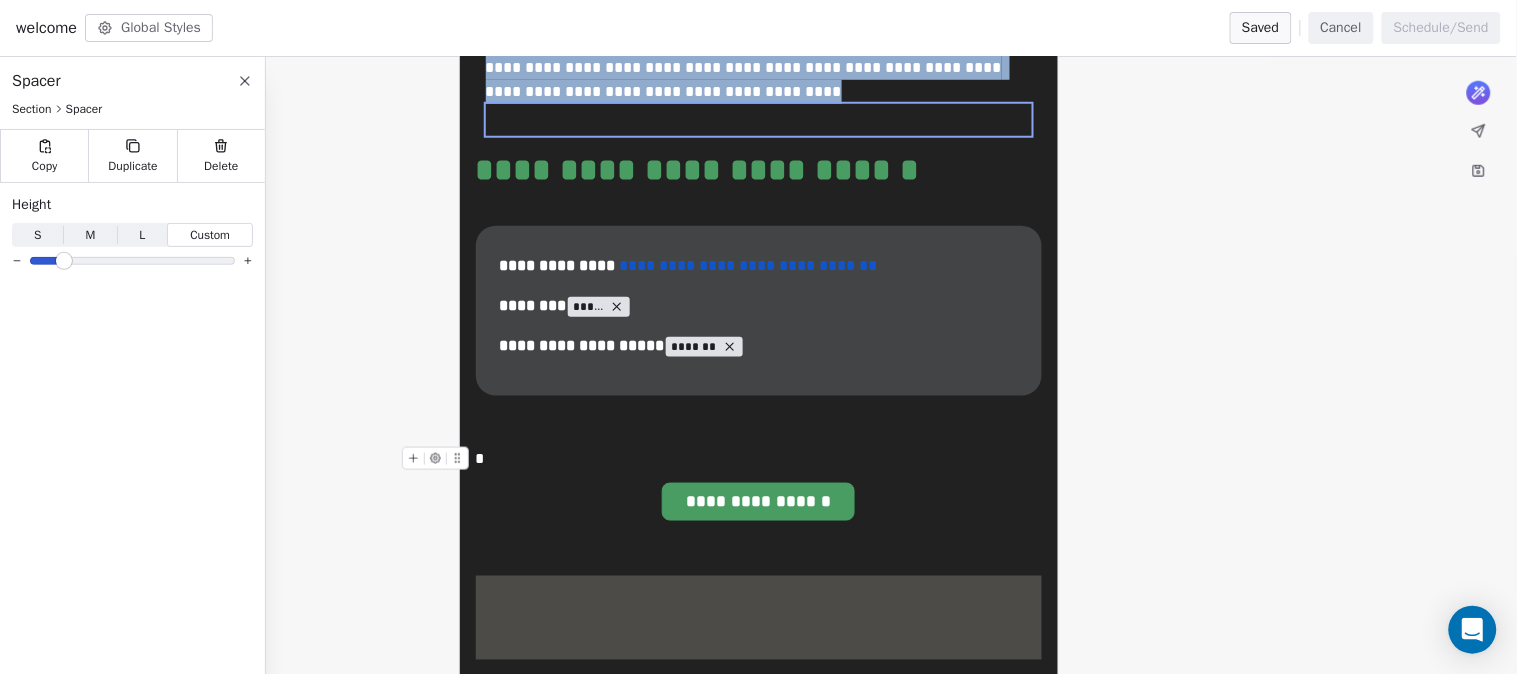 click on "*" at bounding box center (759, 459) 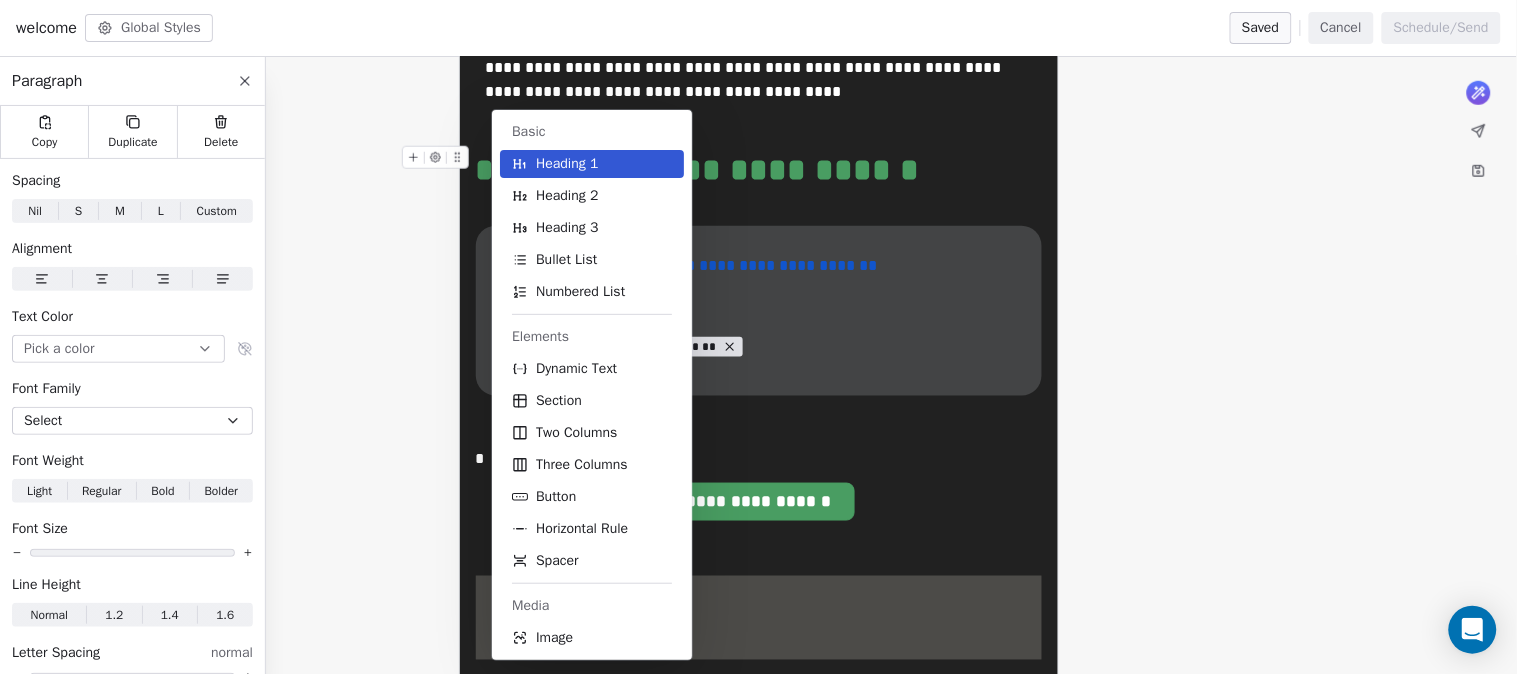 click on "**********" at bounding box center (759, 170) 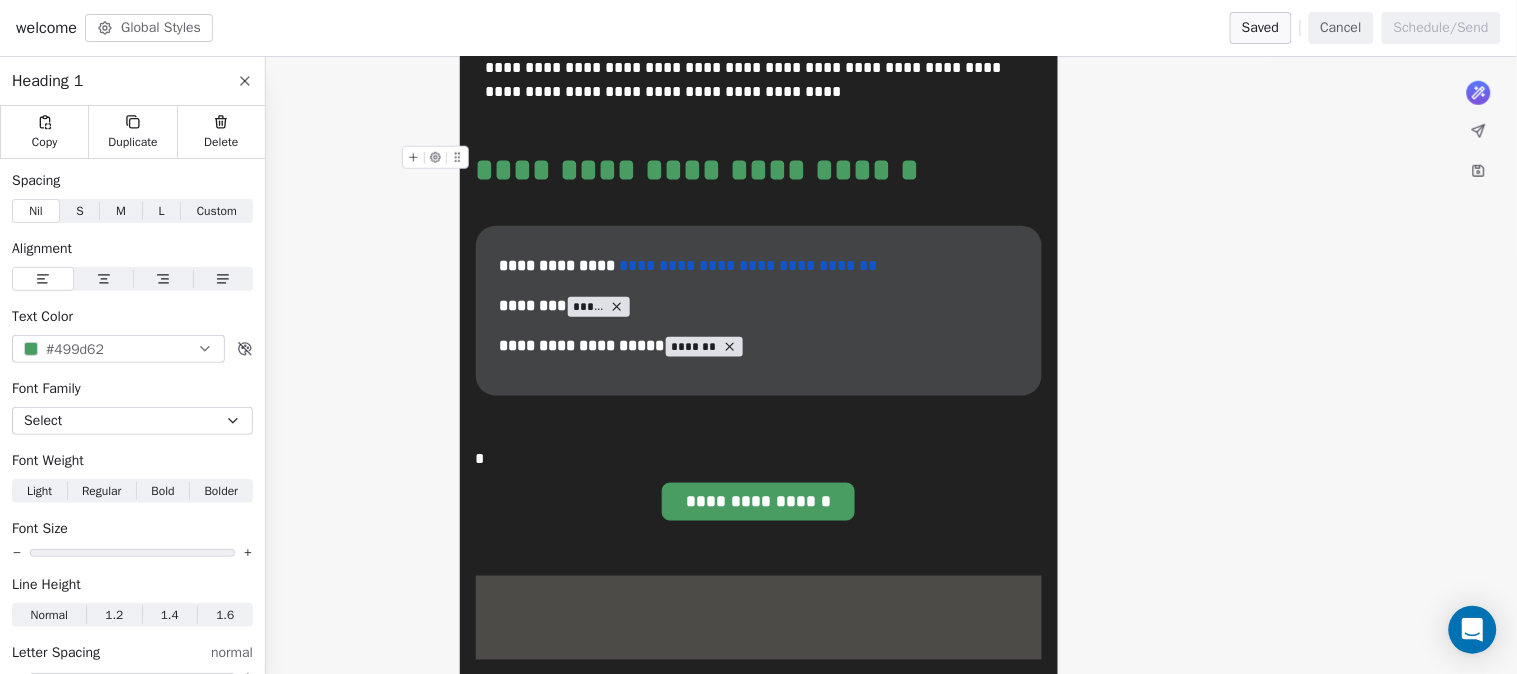 click on "**********" at bounding box center [759, 170] 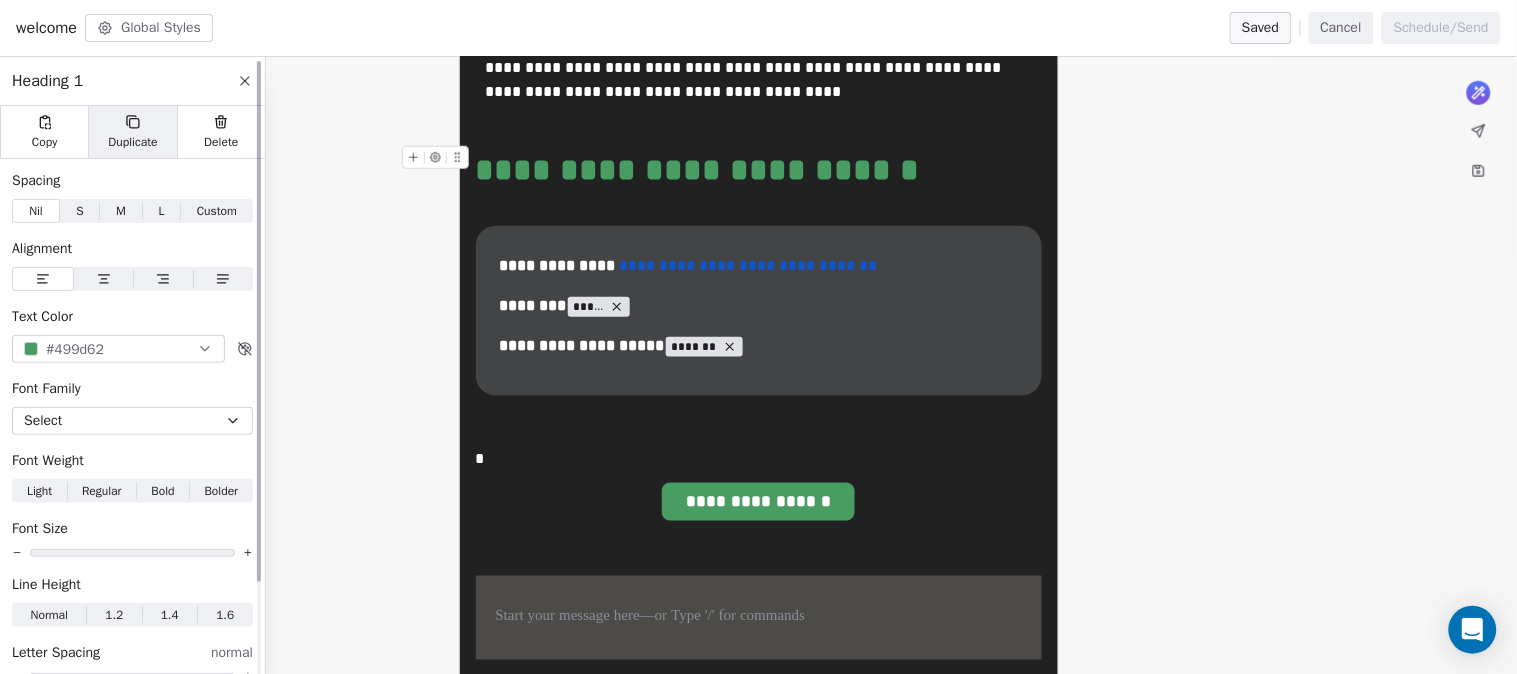 click on "Duplicate" at bounding box center [132, 132] 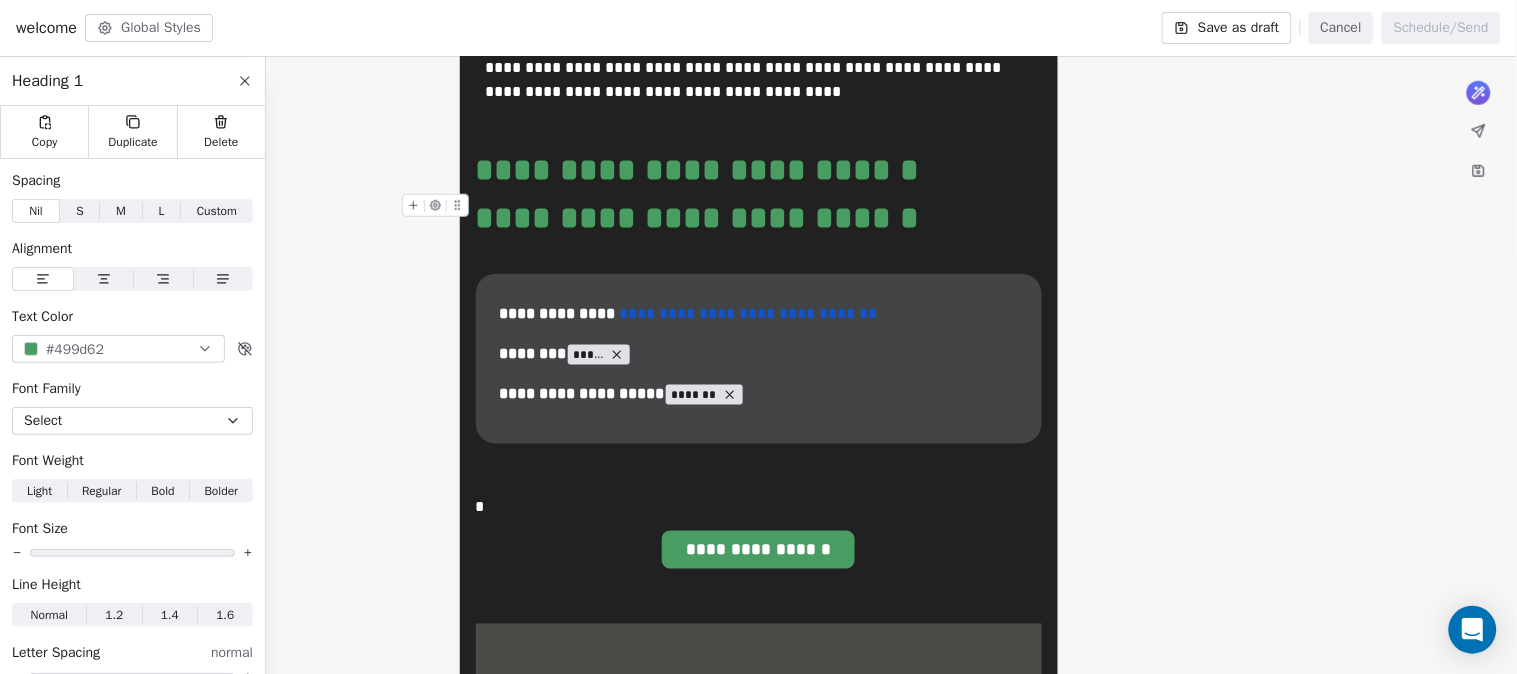 click on "**********" at bounding box center (759, 218) 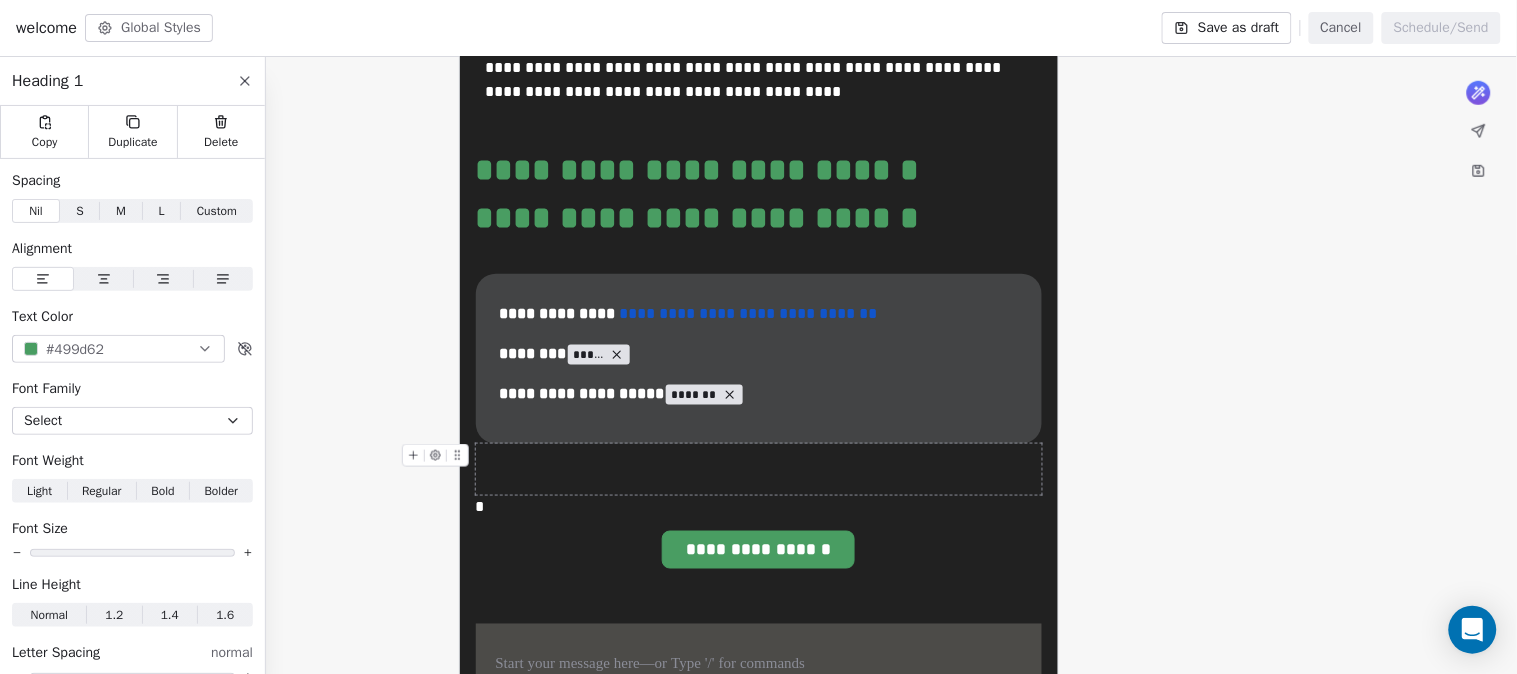 drag, startPoint x: 461, startPoint y: 212, endPoint x: 510, endPoint y: 482, distance: 274.41028 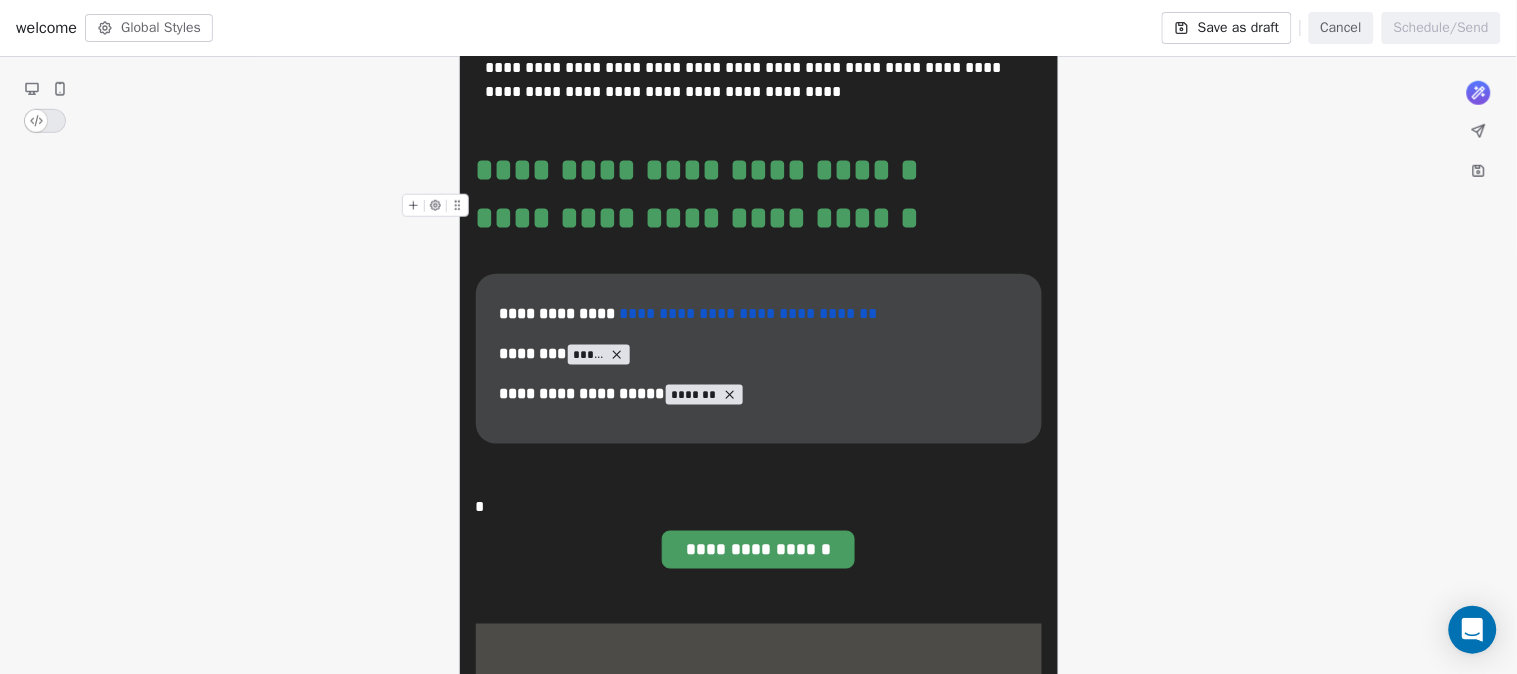 click on "**********" at bounding box center (759, 218) 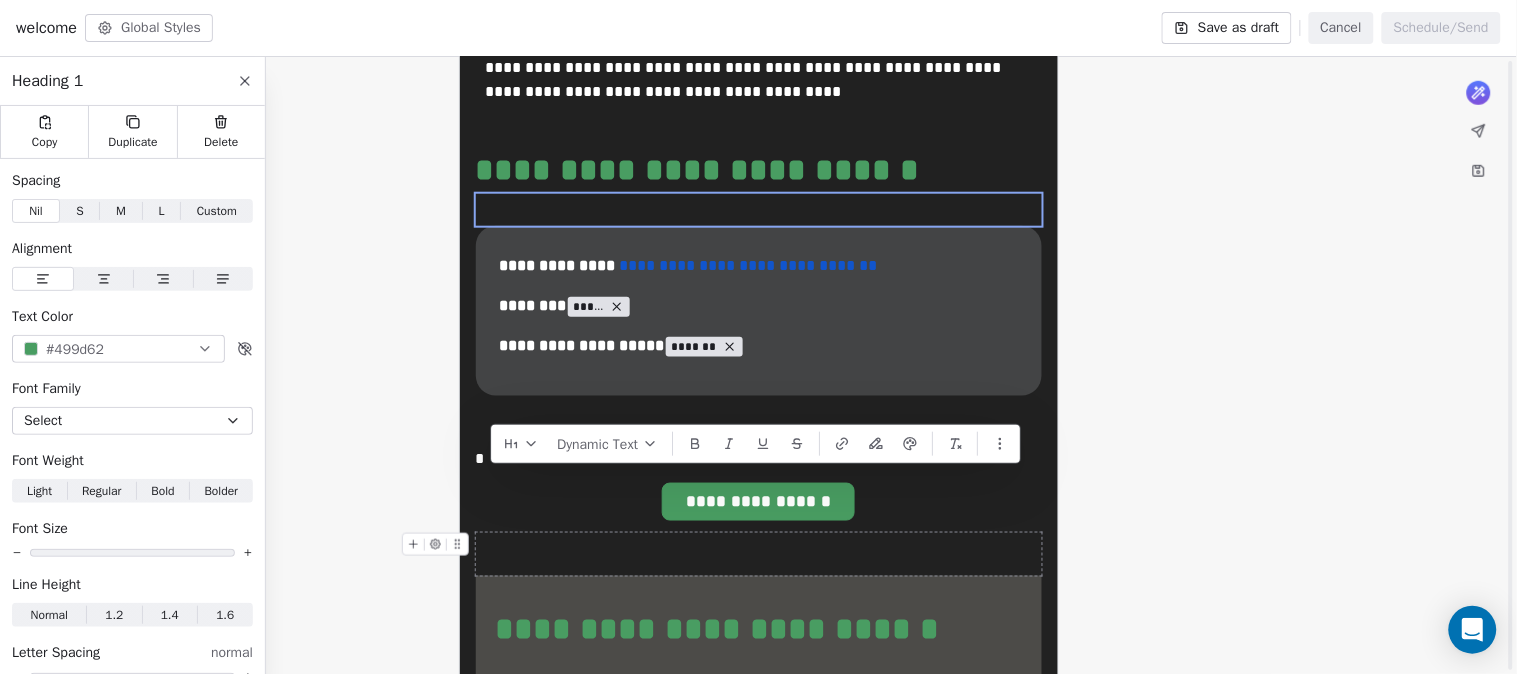 scroll, scrollTop: 666, scrollLeft: 0, axis: vertical 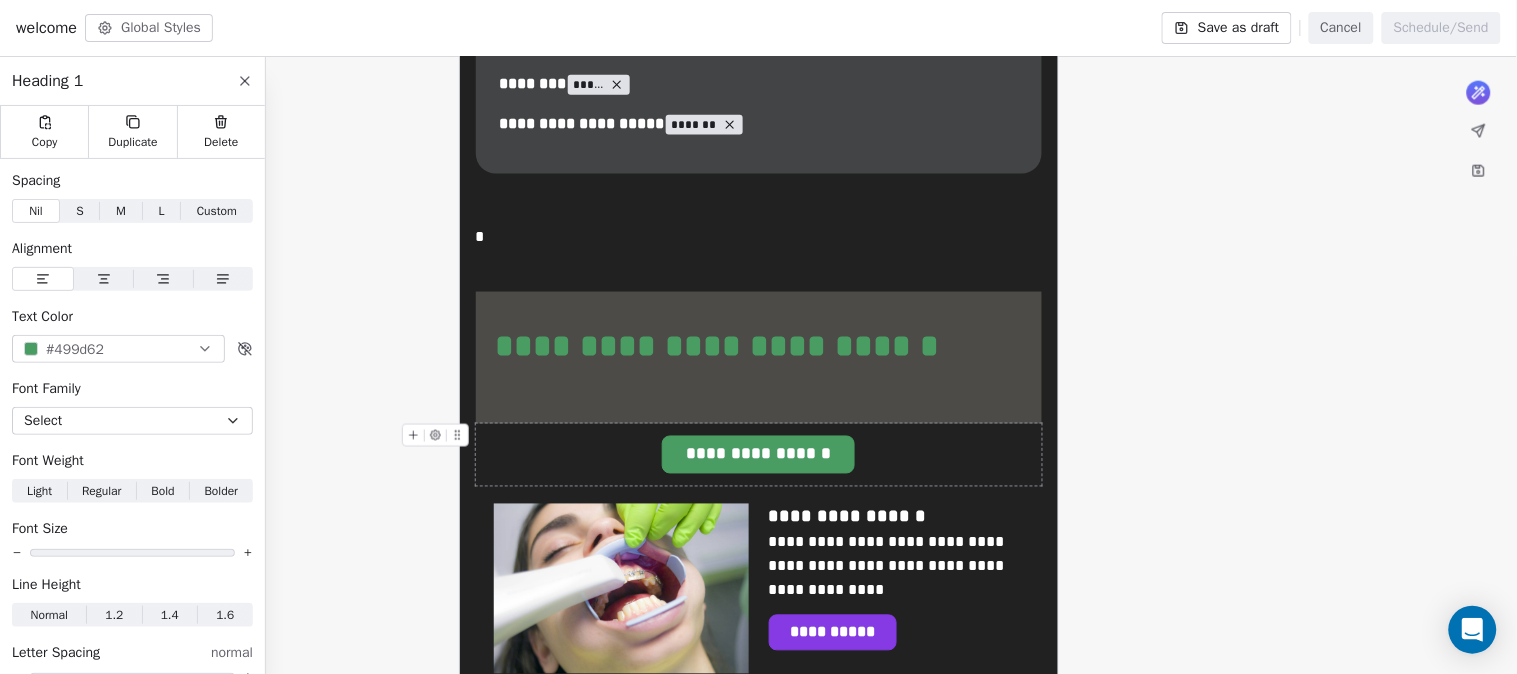 click on "**********" at bounding box center (759, 455) 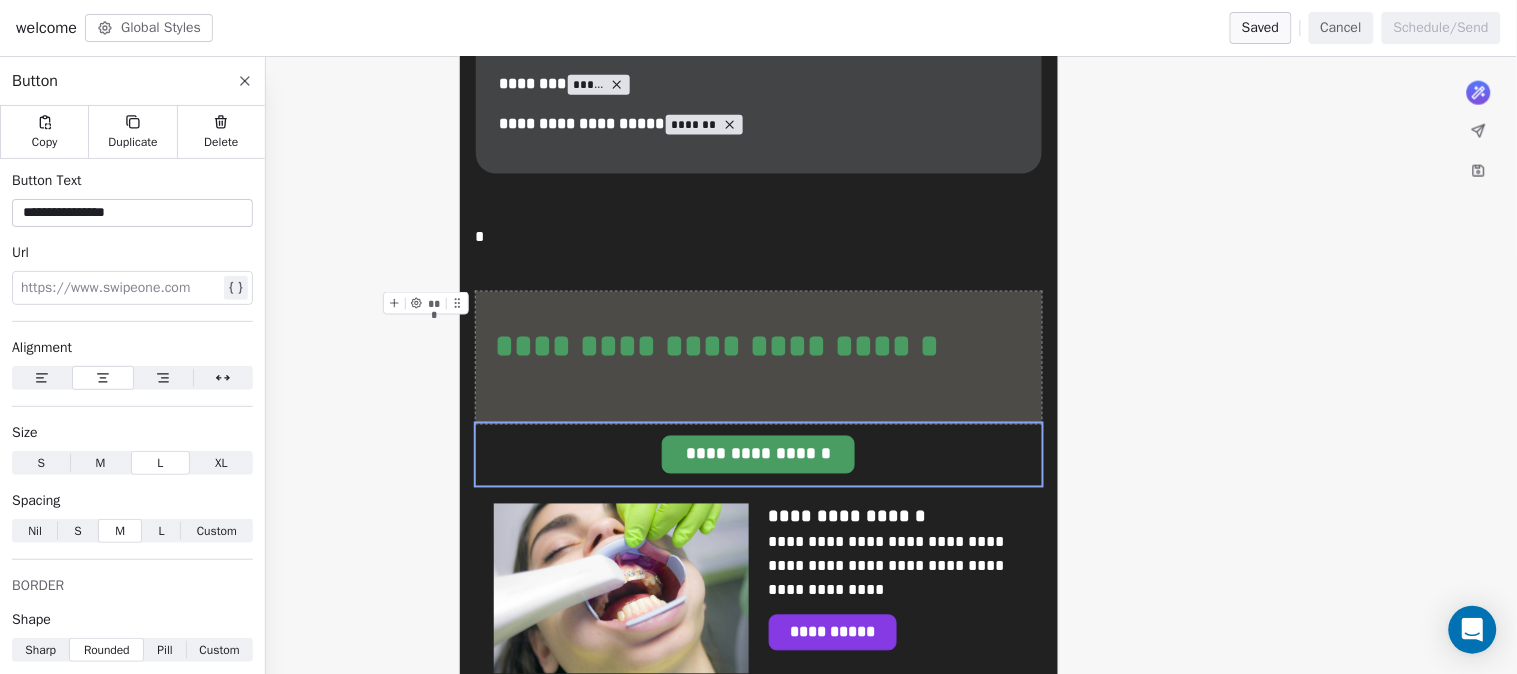 click on "**********" at bounding box center [759, 358] 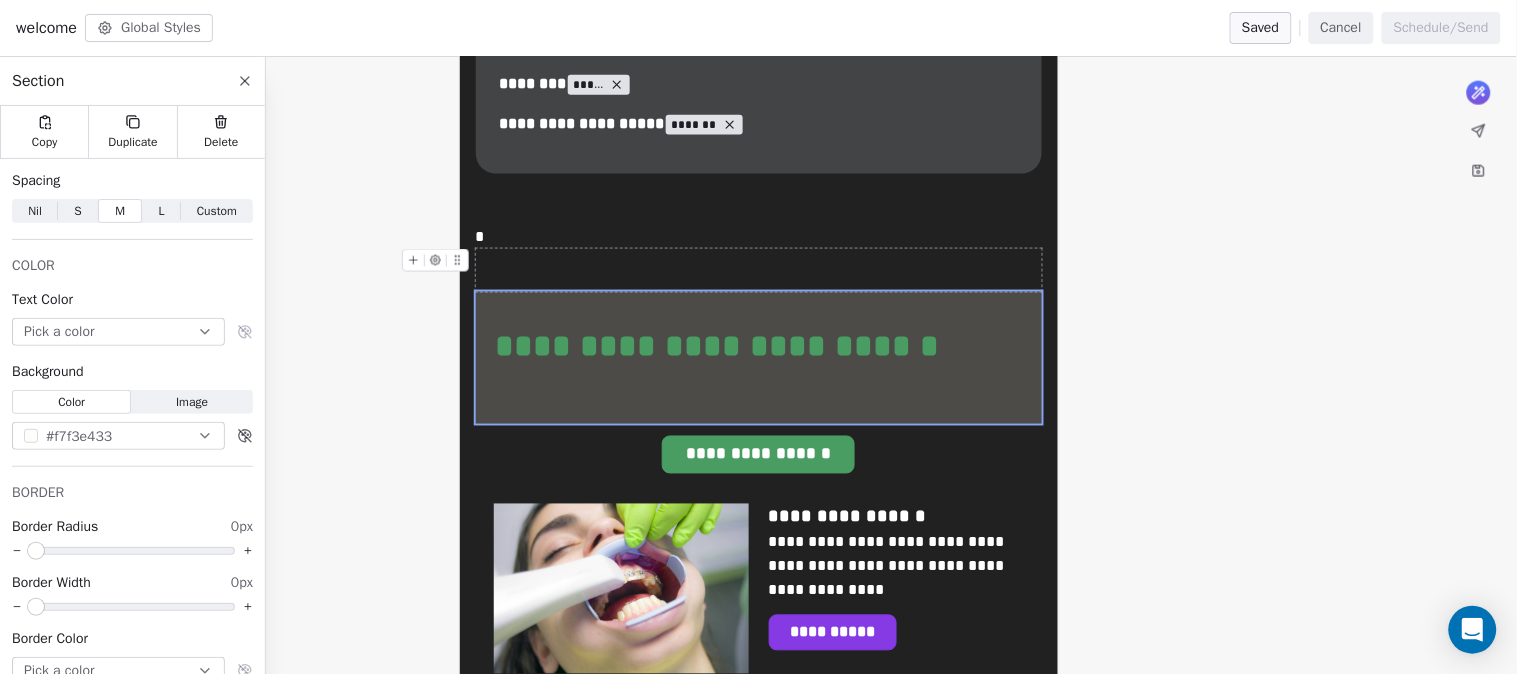 click at bounding box center (759, 270) 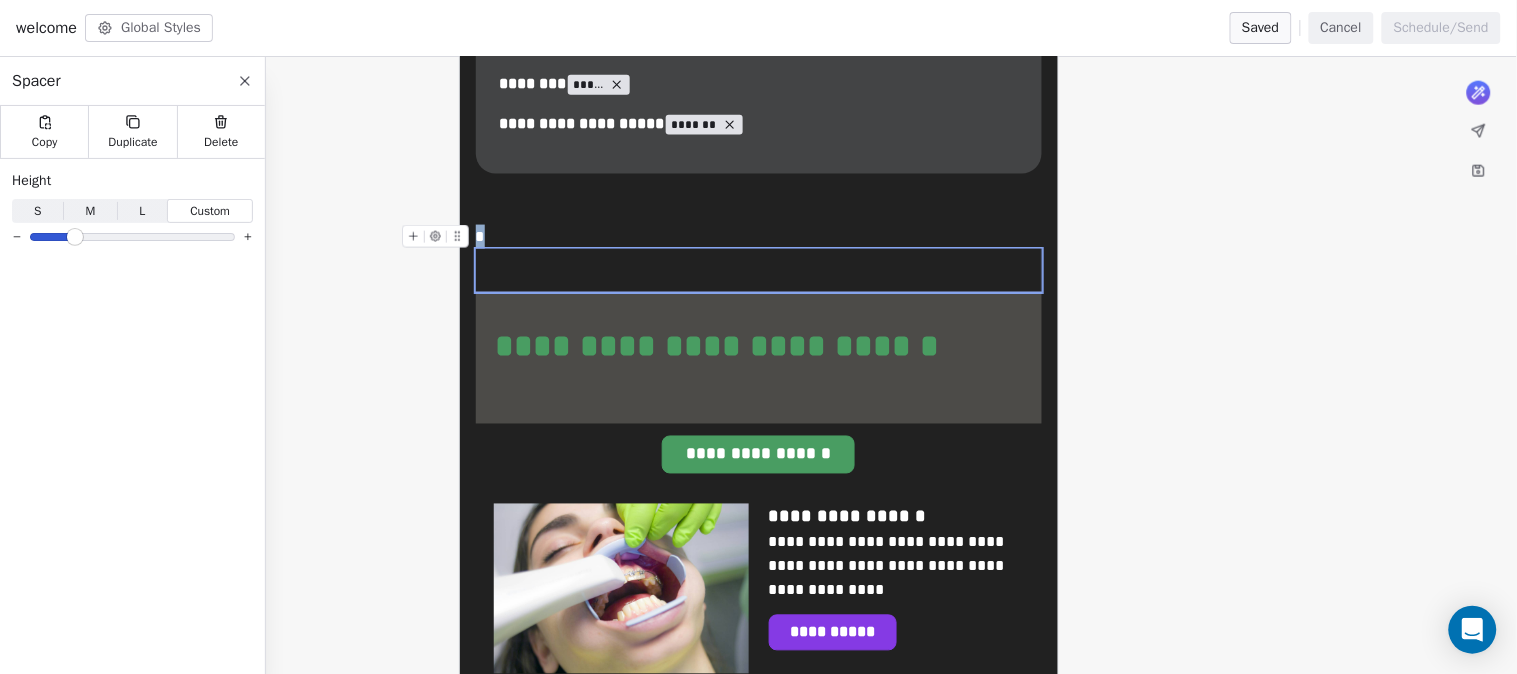 click on "Horizontal Rule Section Horizontal Rule" at bounding box center [758, 337] 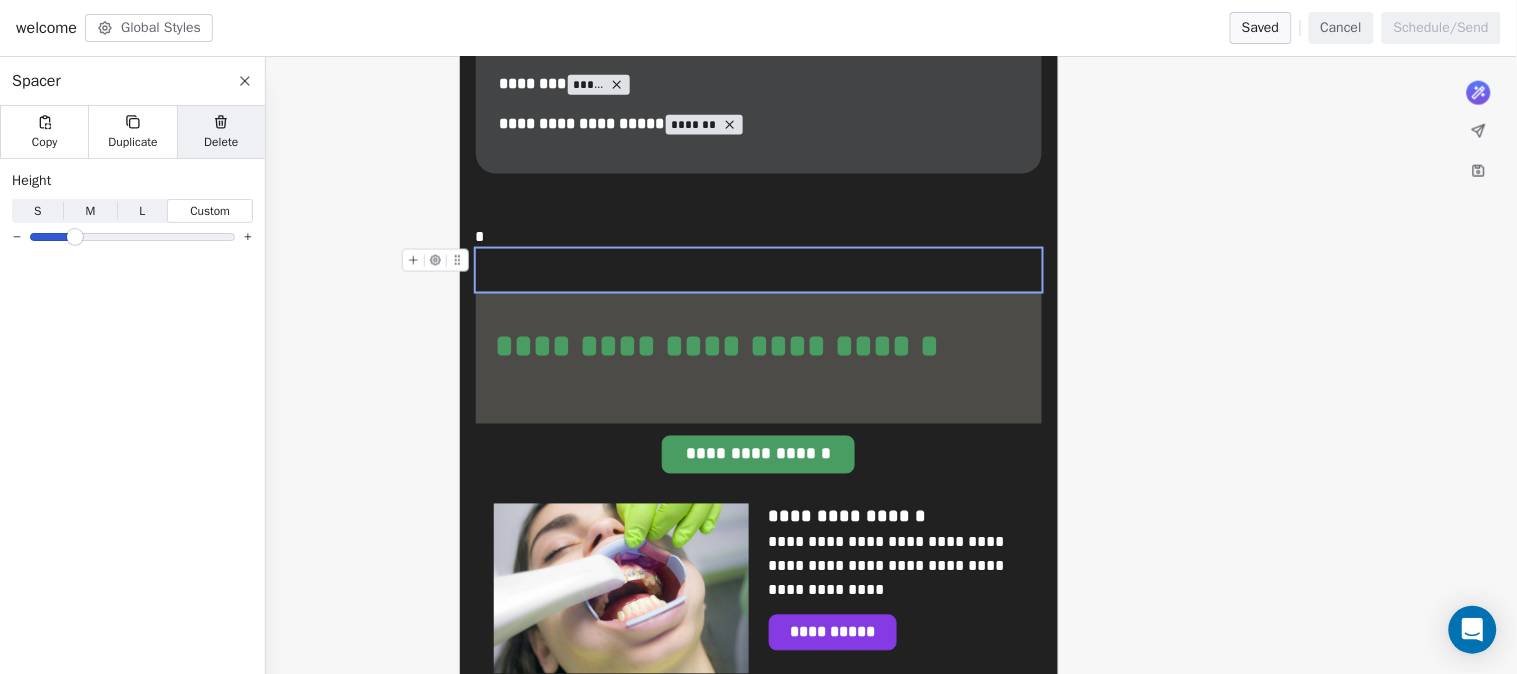 click 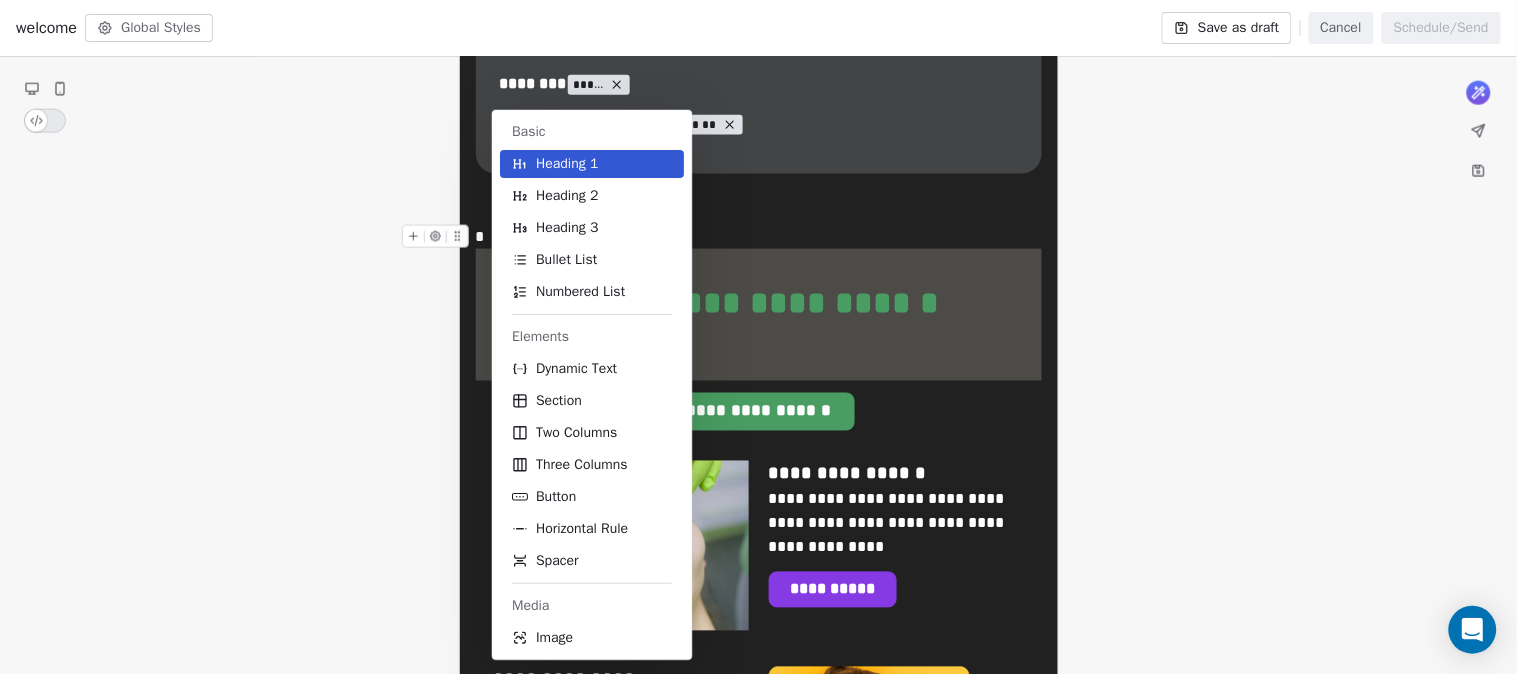 click on "*" at bounding box center [759, 237] 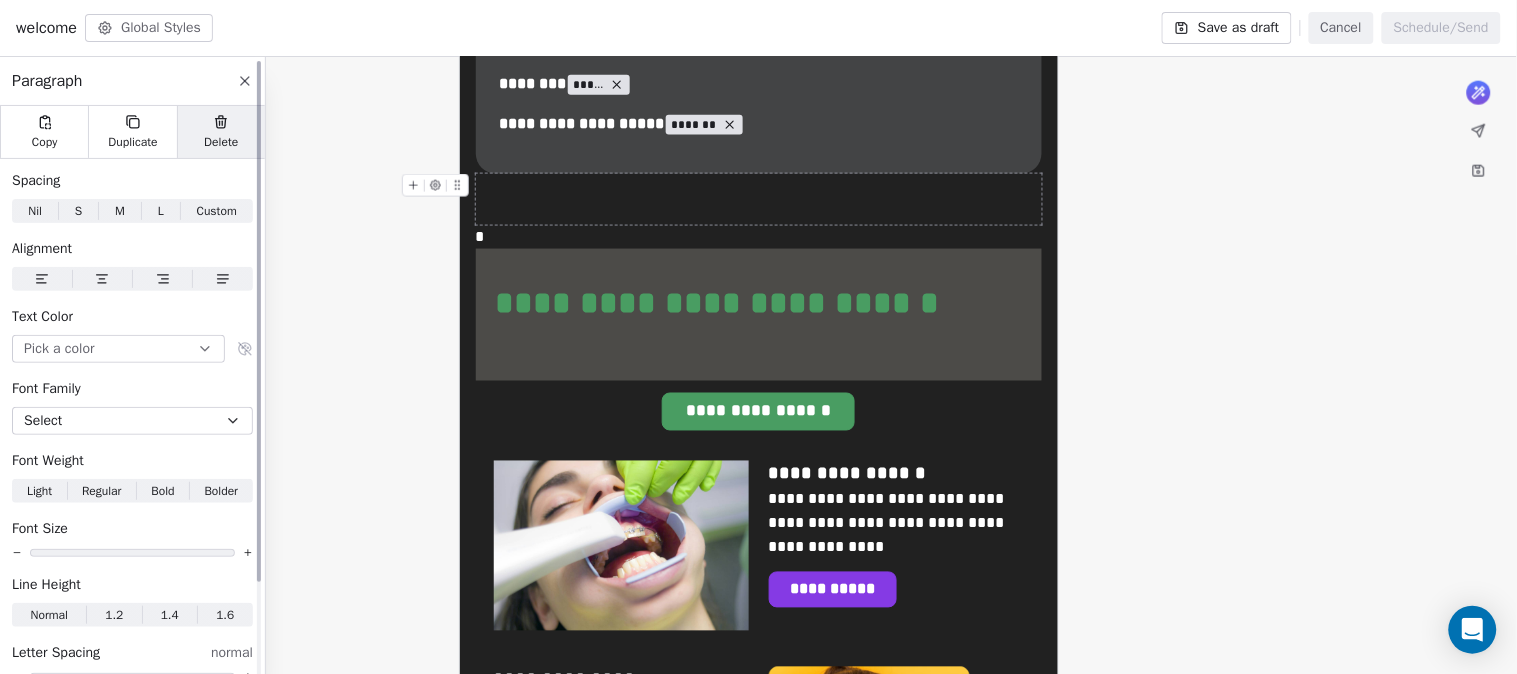 click 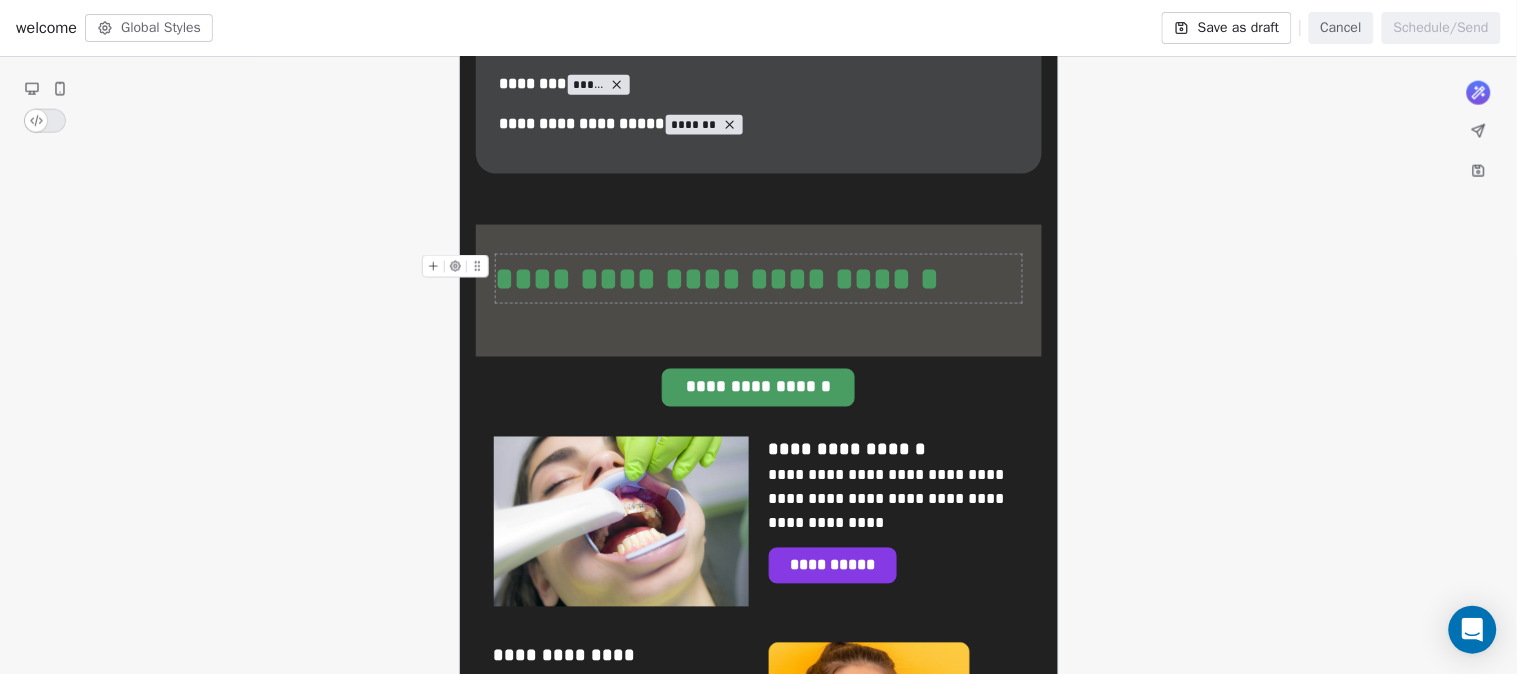 click on "**********" at bounding box center (759, 279) 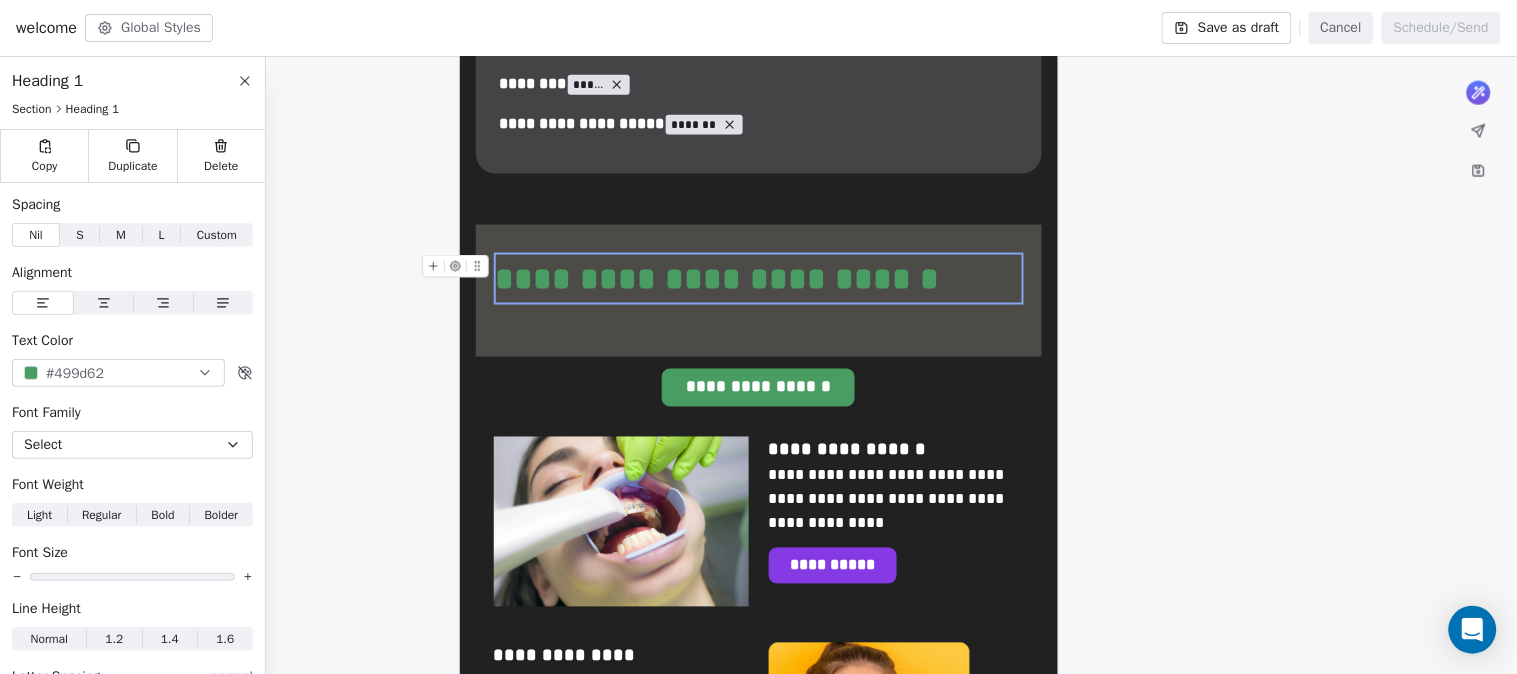 click on "**********" at bounding box center [759, 279] 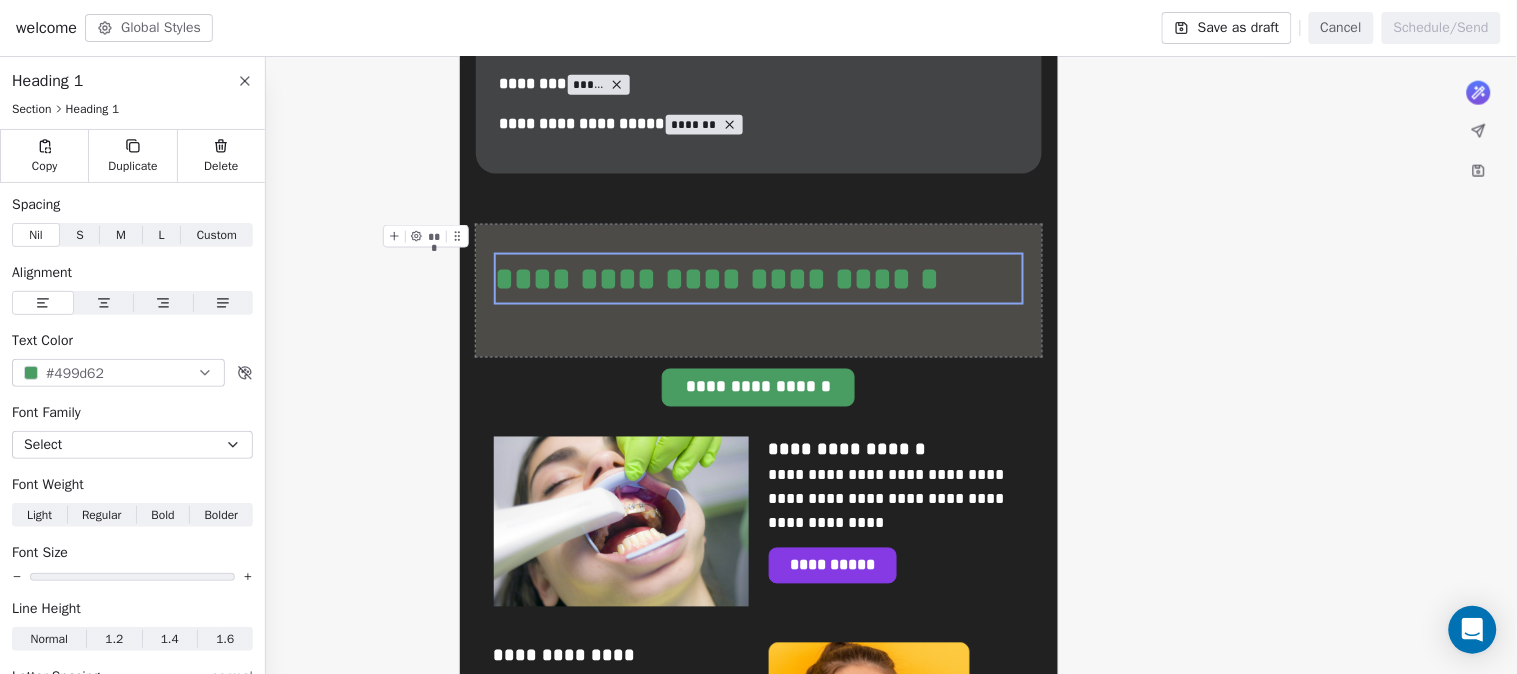click on "**********" at bounding box center (759, 291) 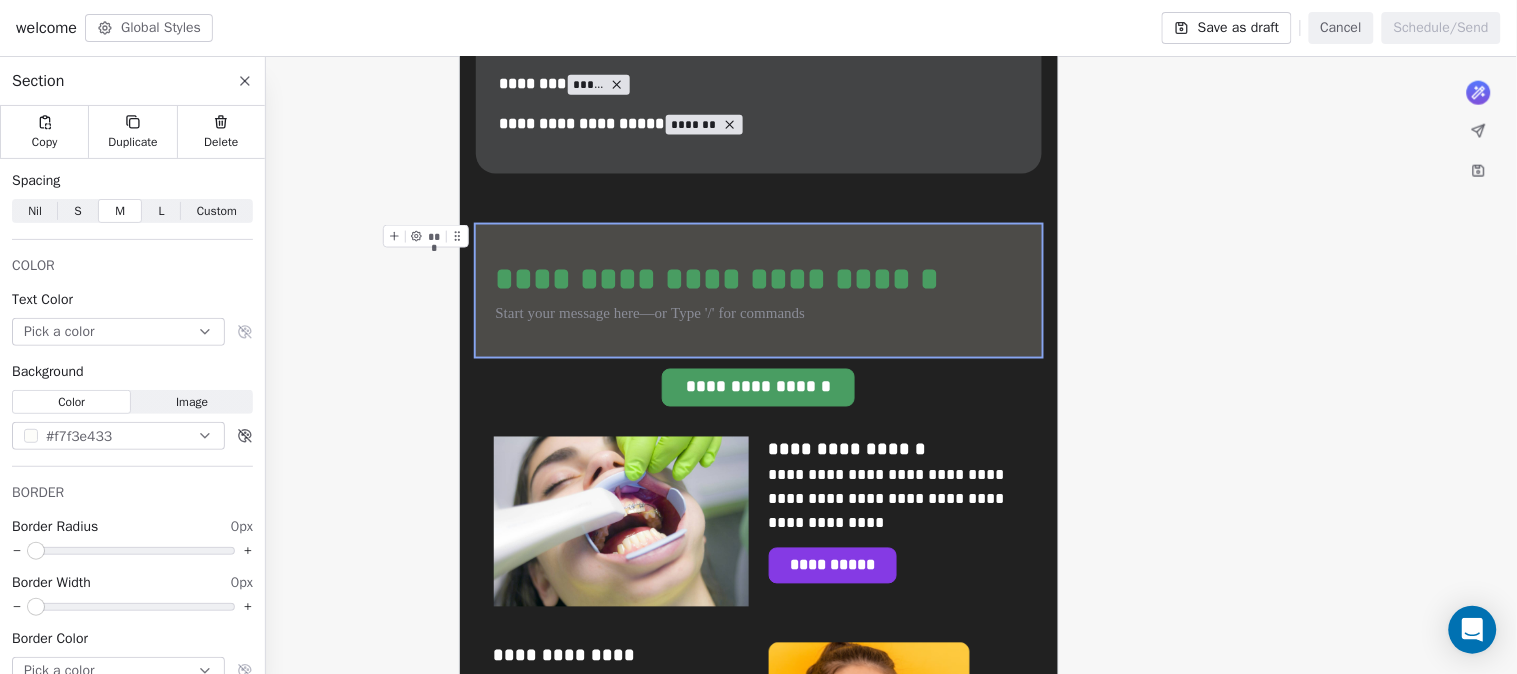 click on "**********" at bounding box center (759, 291) 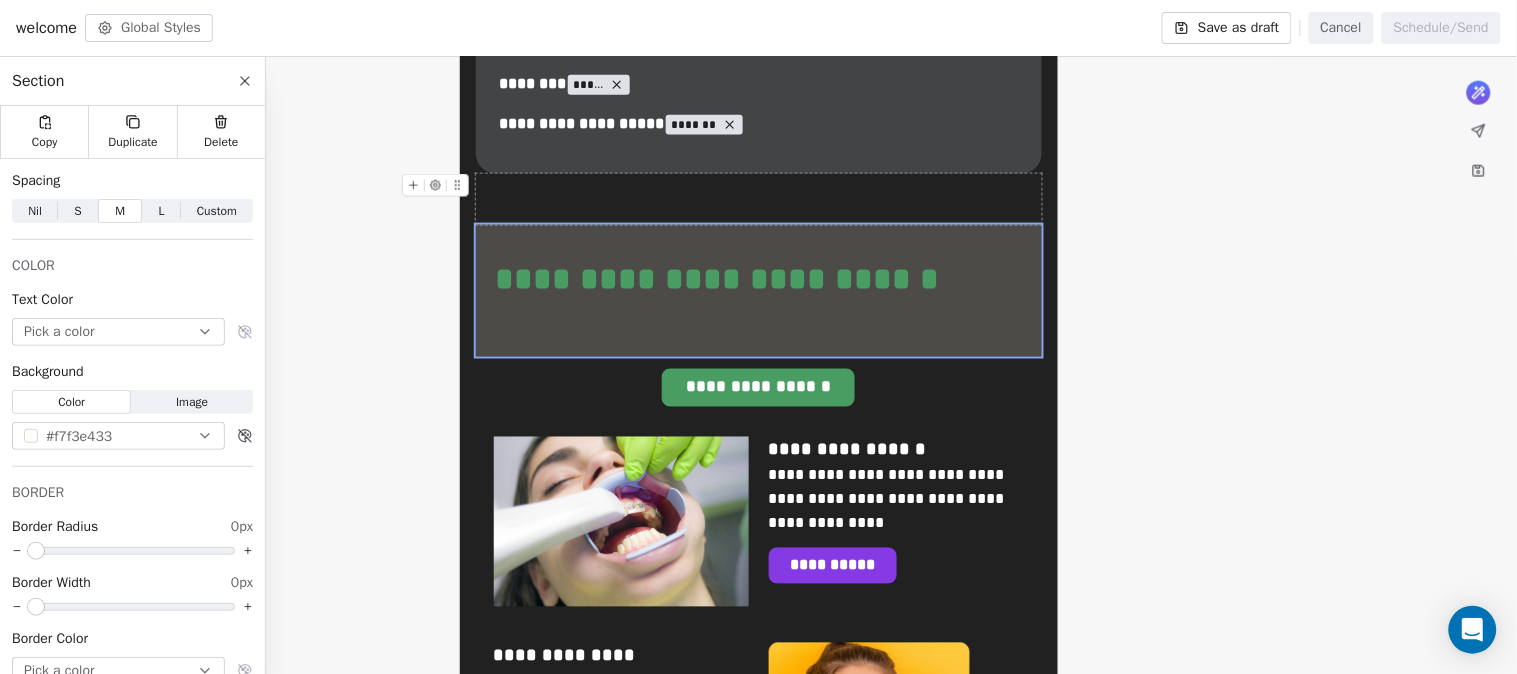 click at bounding box center (439, 191) 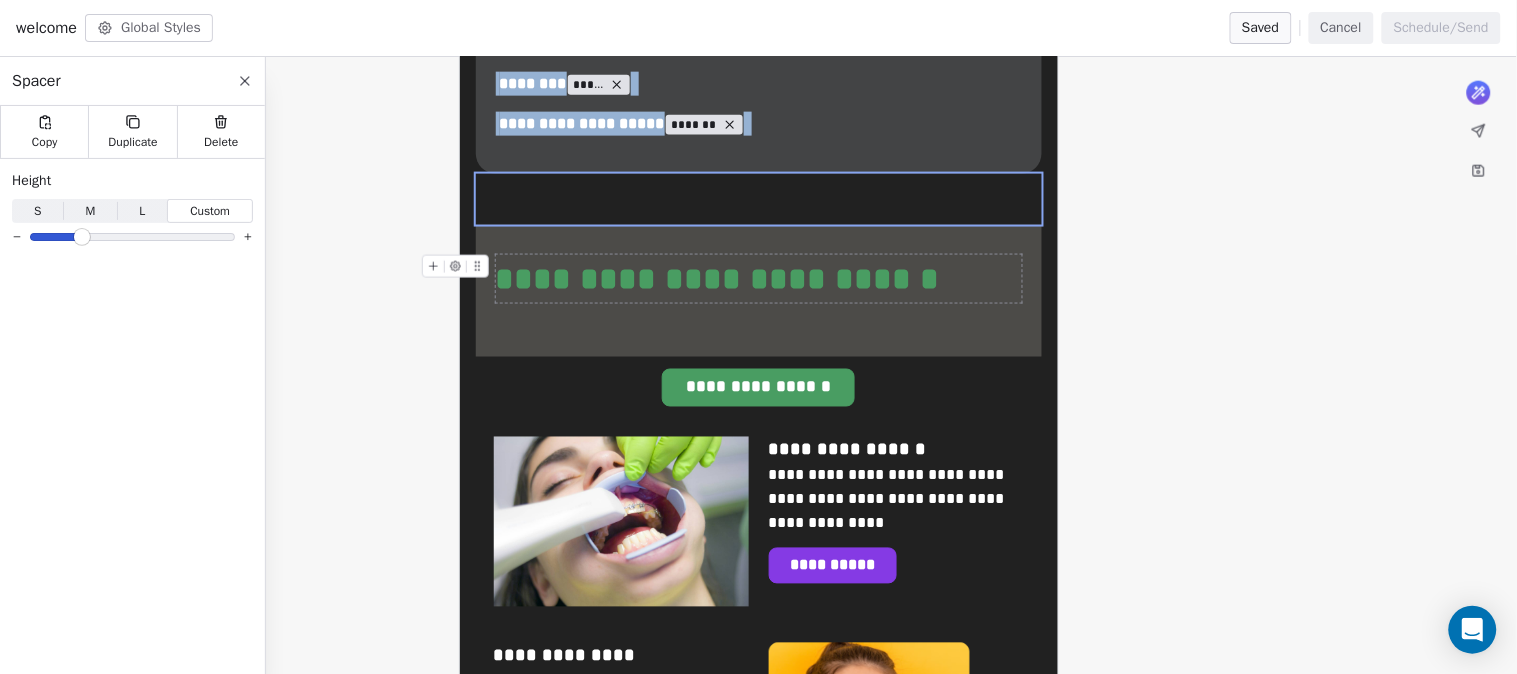 click on "**********" at bounding box center [759, 279] 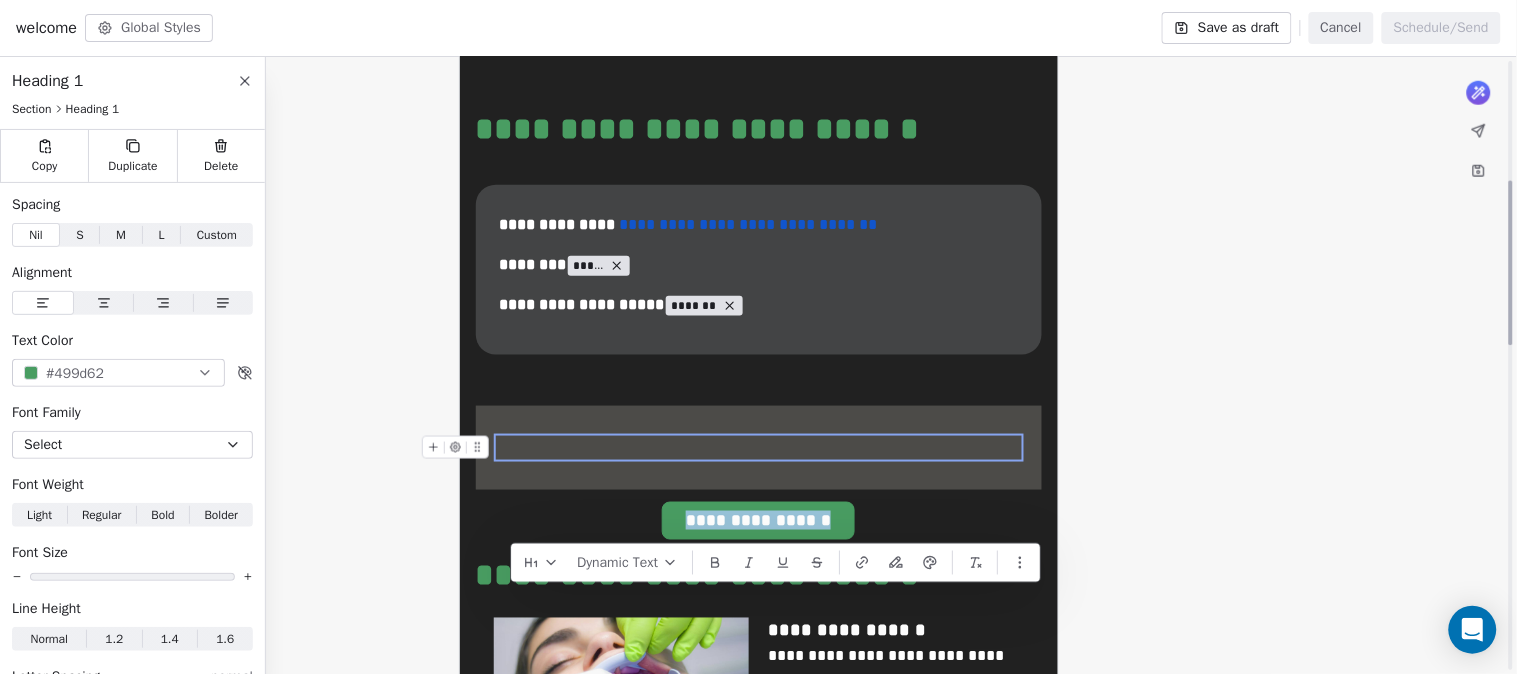 scroll, scrollTop: 444, scrollLeft: 0, axis: vertical 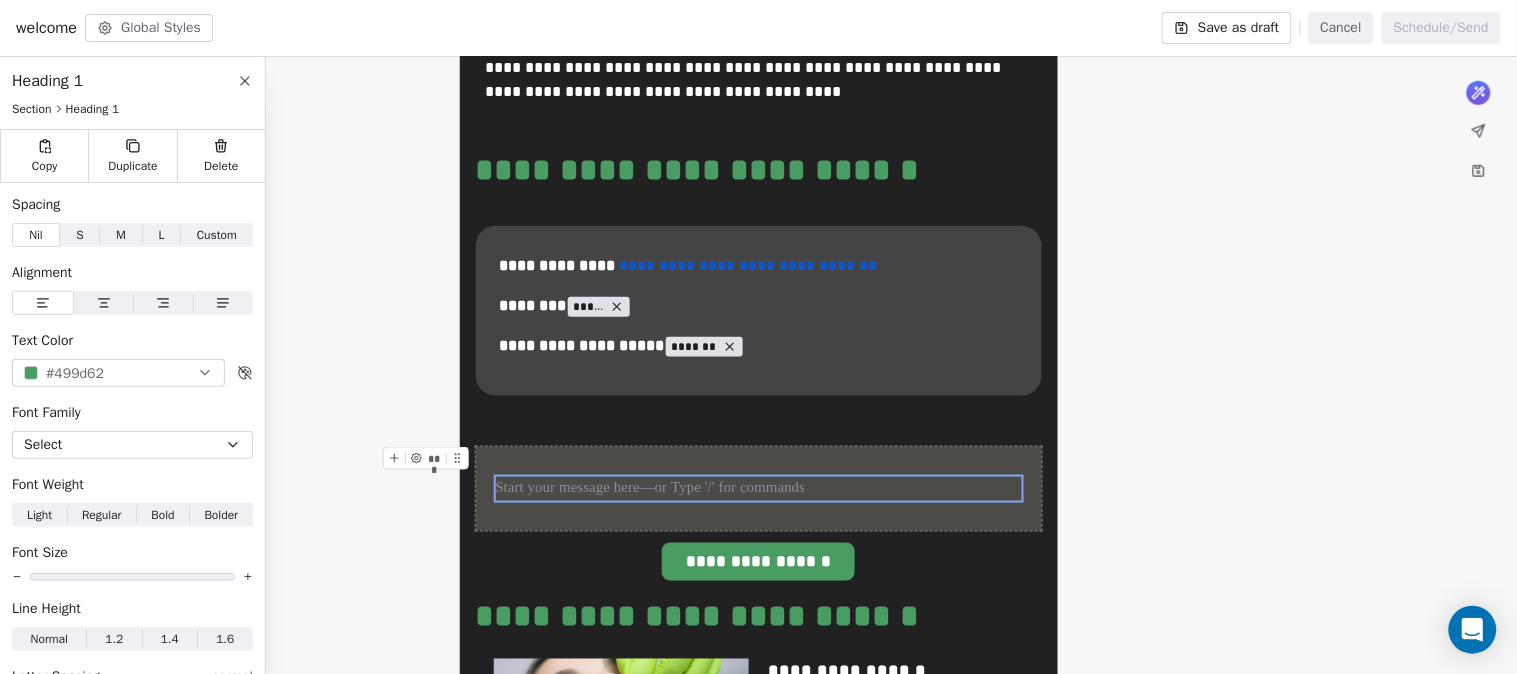 click at bounding box center (759, 489) 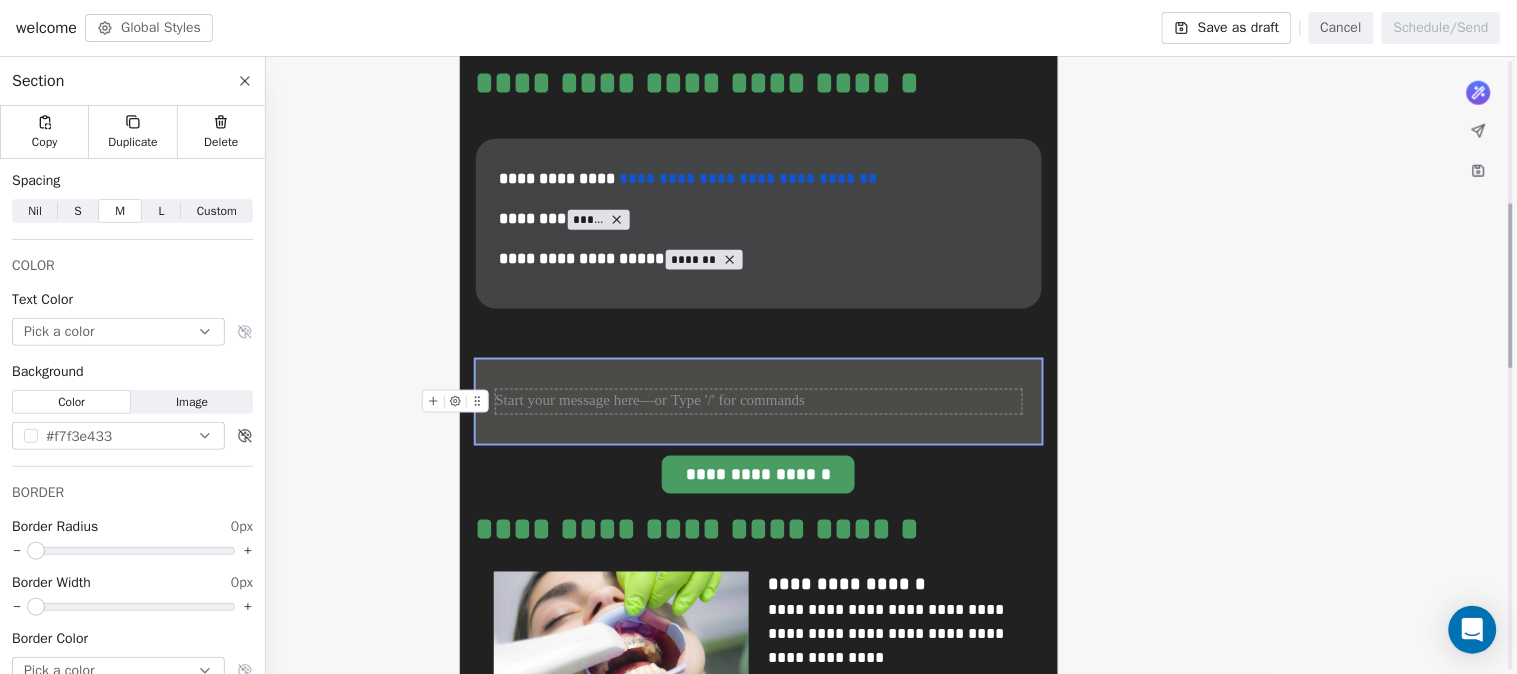 scroll, scrollTop: 555, scrollLeft: 0, axis: vertical 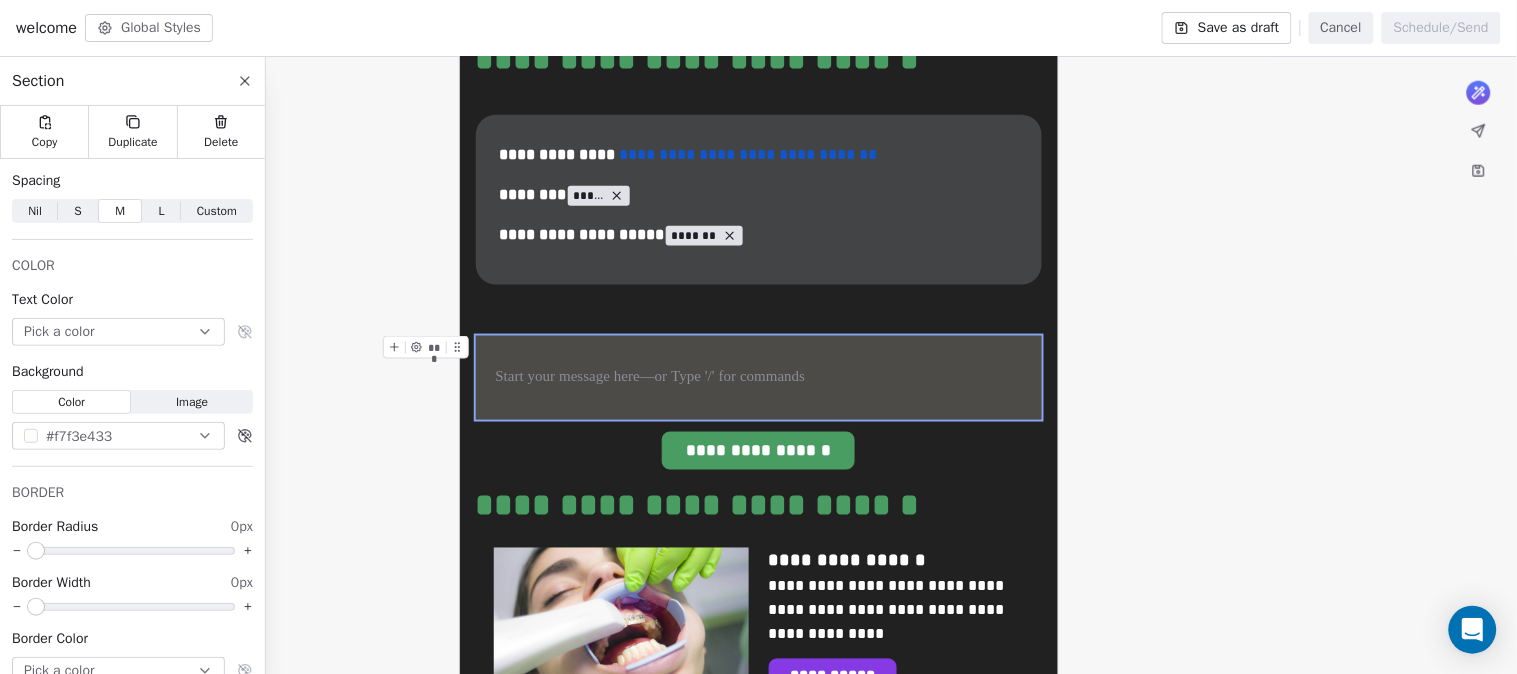 click at bounding box center [759, 378] 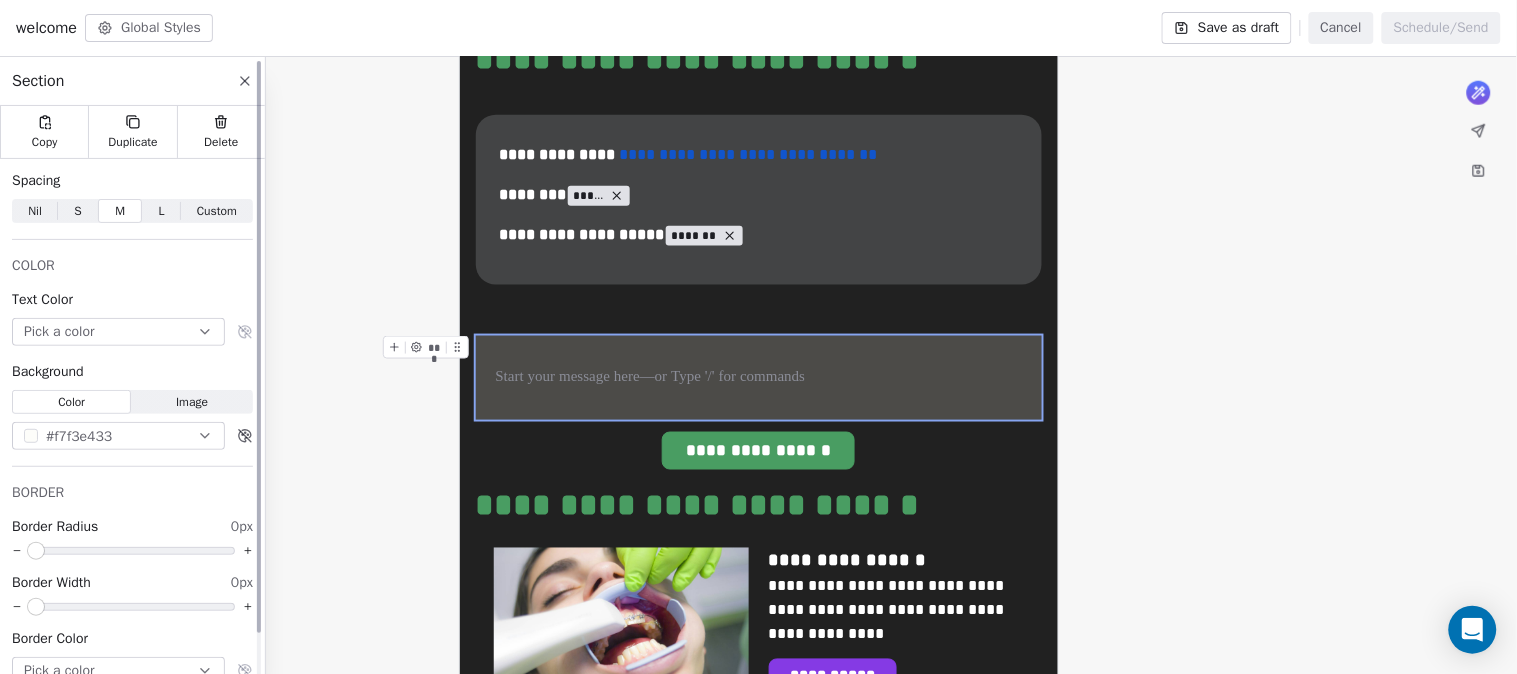 drag, startPoint x: 215, startPoint y: 121, endPoint x: 221, endPoint y: 130, distance: 10.816654 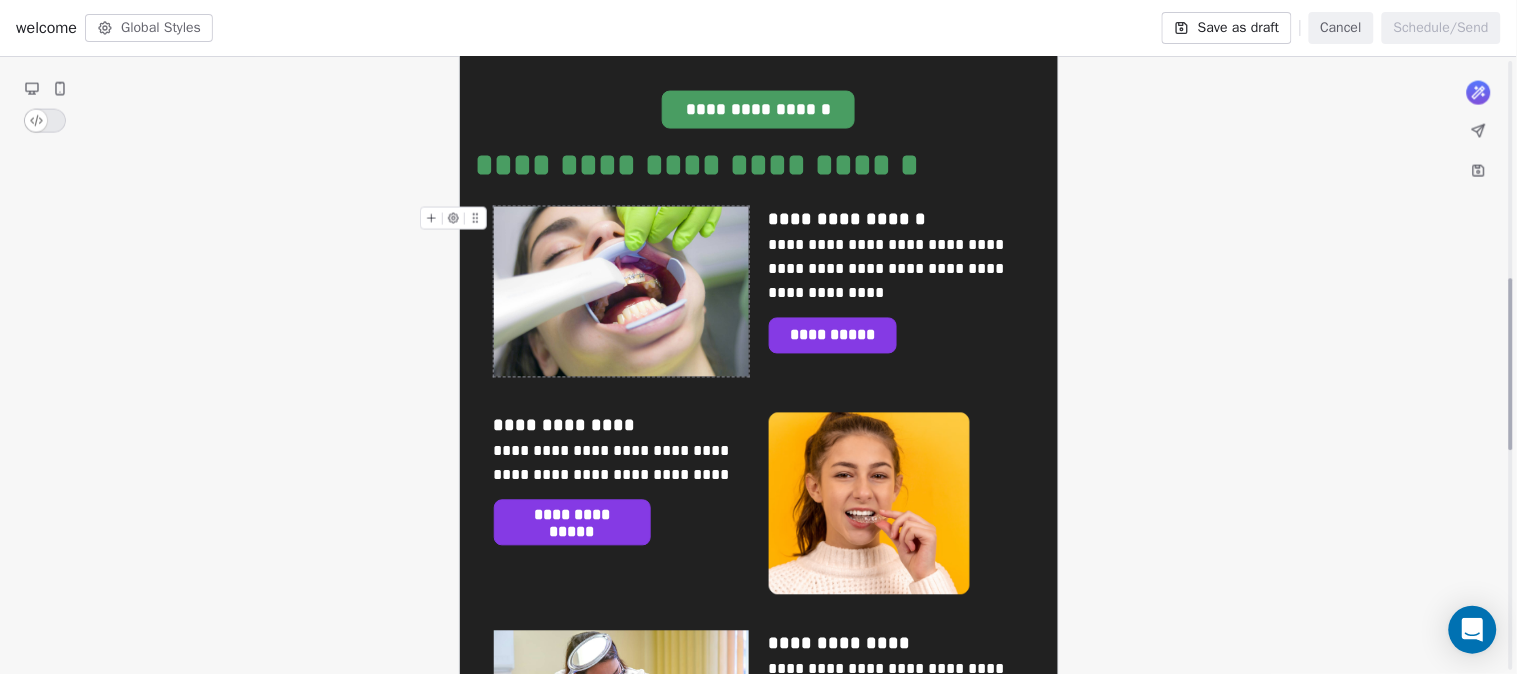 scroll, scrollTop: 777, scrollLeft: 0, axis: vertical 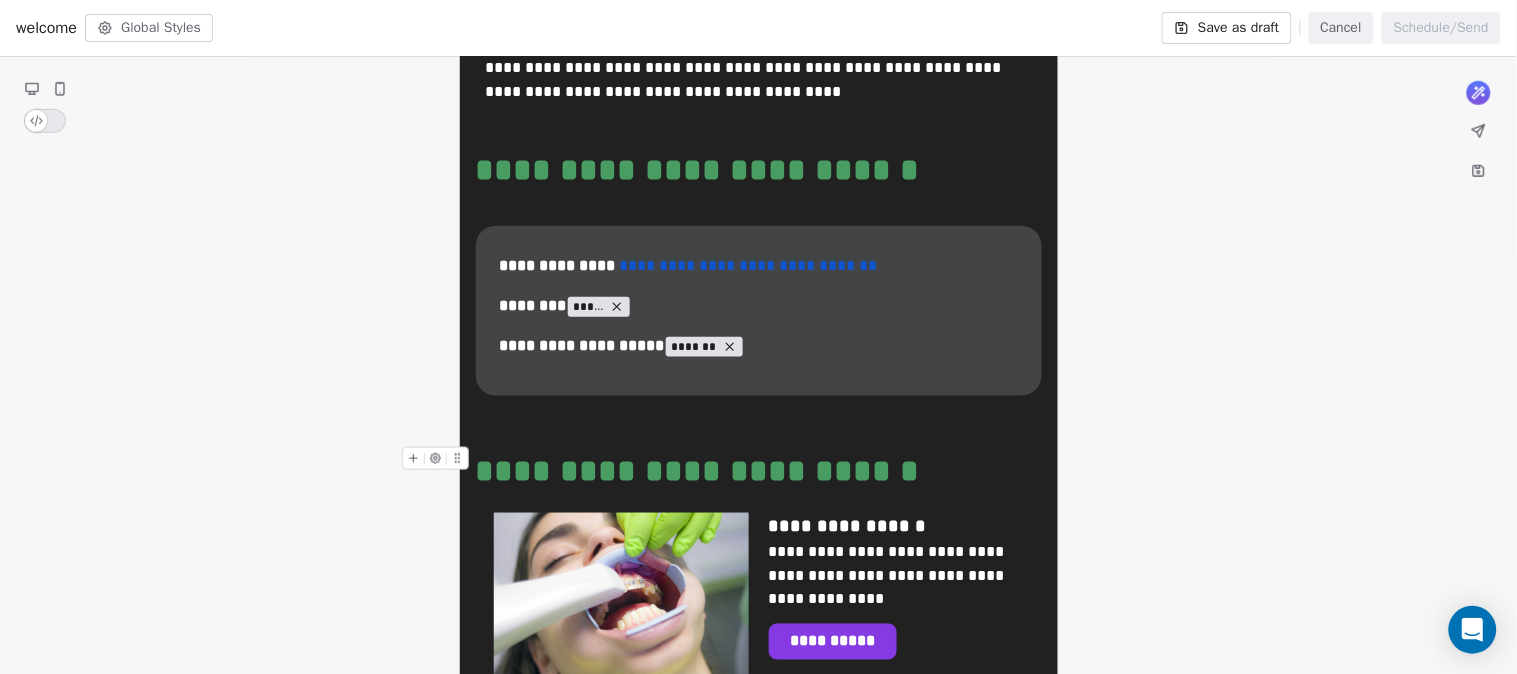 click on "**********" at bounding box center (759, 471) 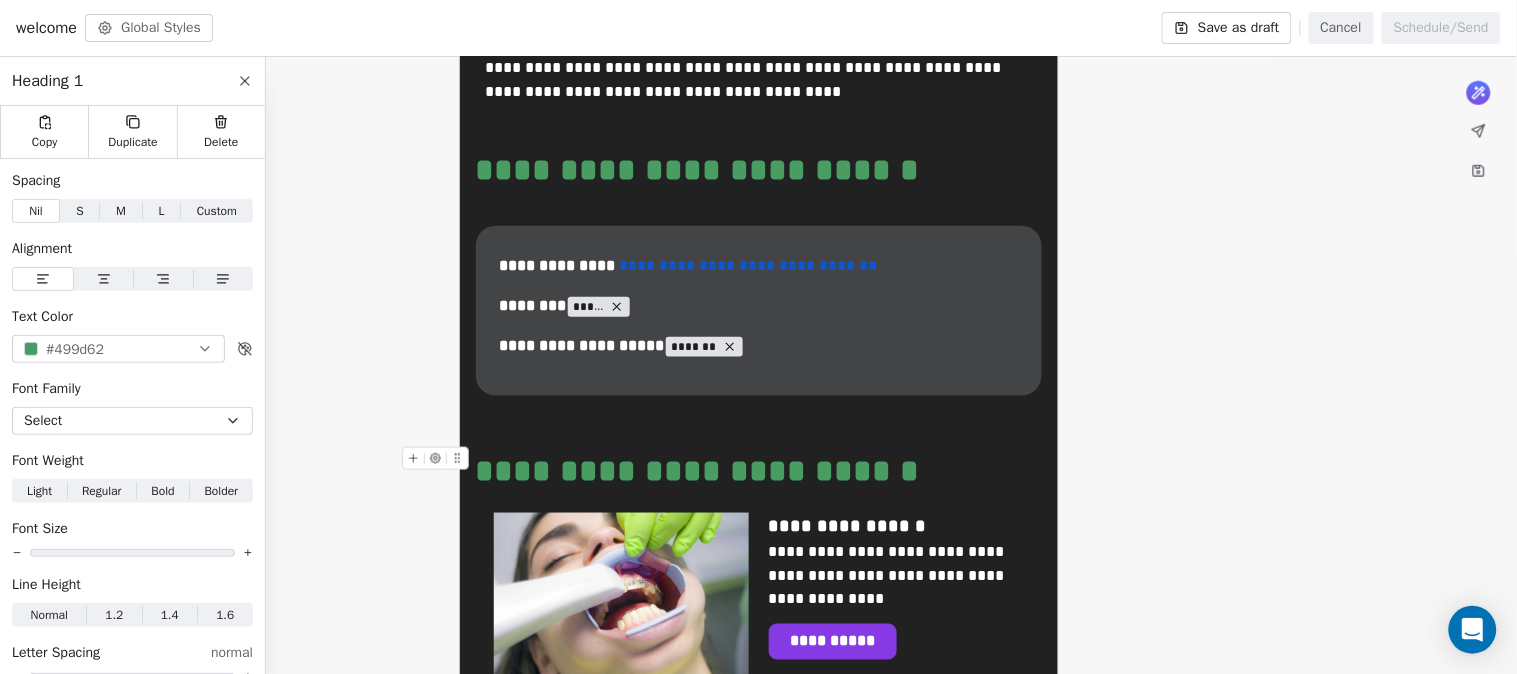 click on "**********" at bounding box center [759, 471] 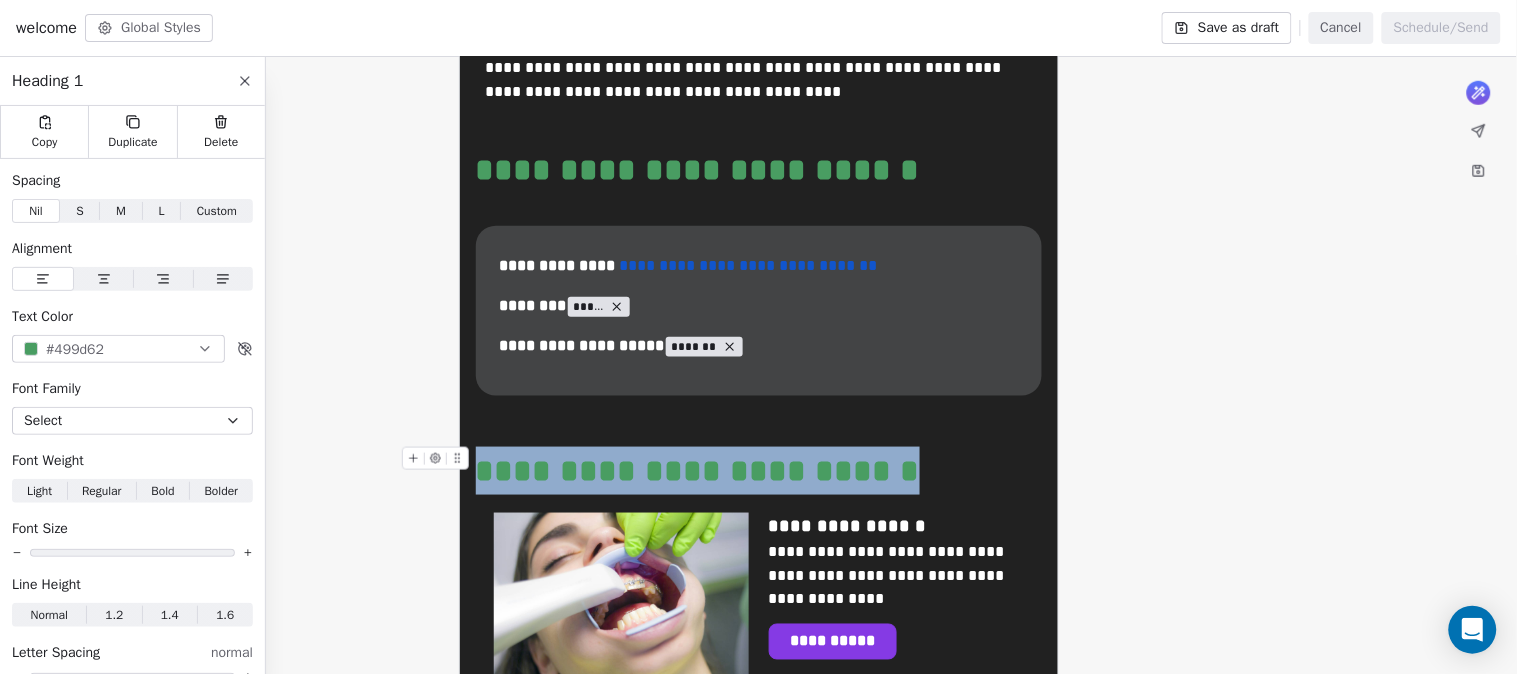 click on "**********" at bounding box center (759, 471) 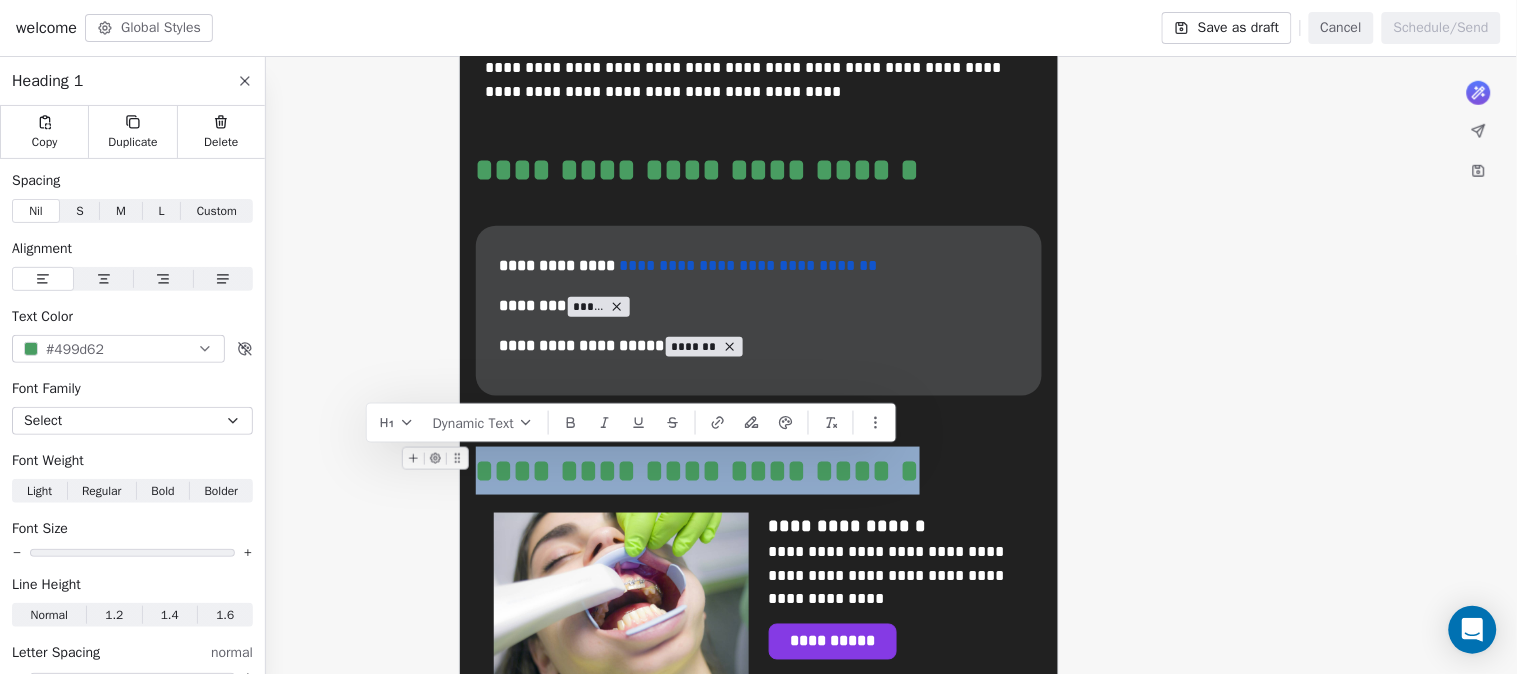 click on "**********" at bounding box center (759, 471) 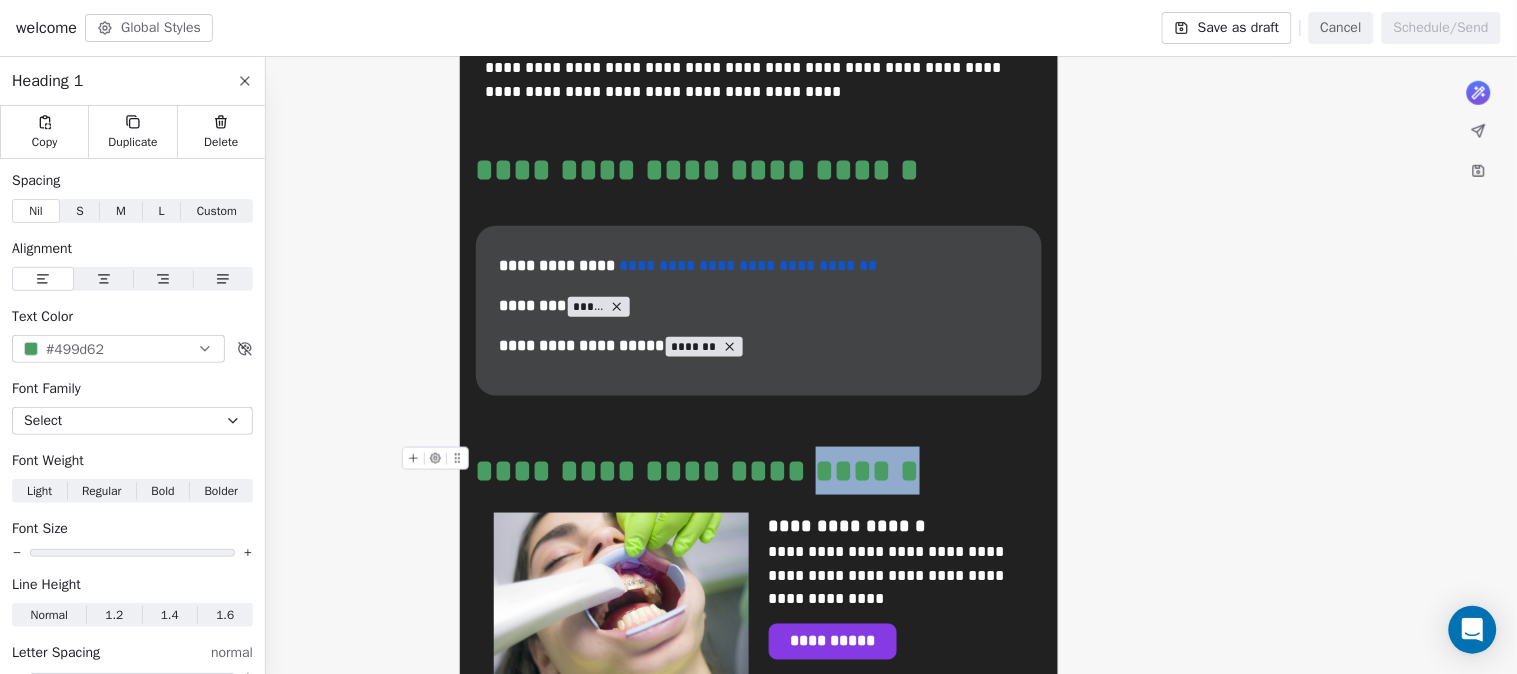 click on "**********" at bounding box center (759, 471) 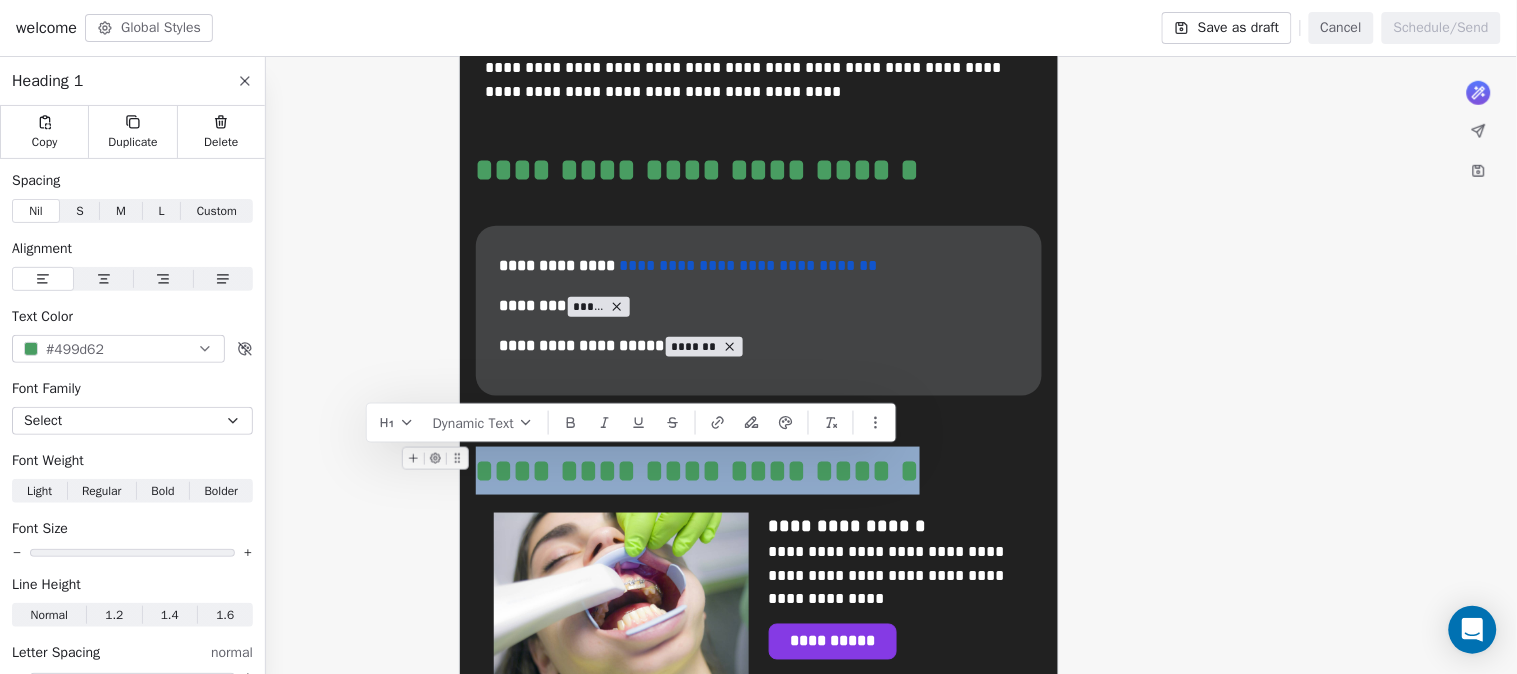 click on "**********" at bounding box center (759, 471) 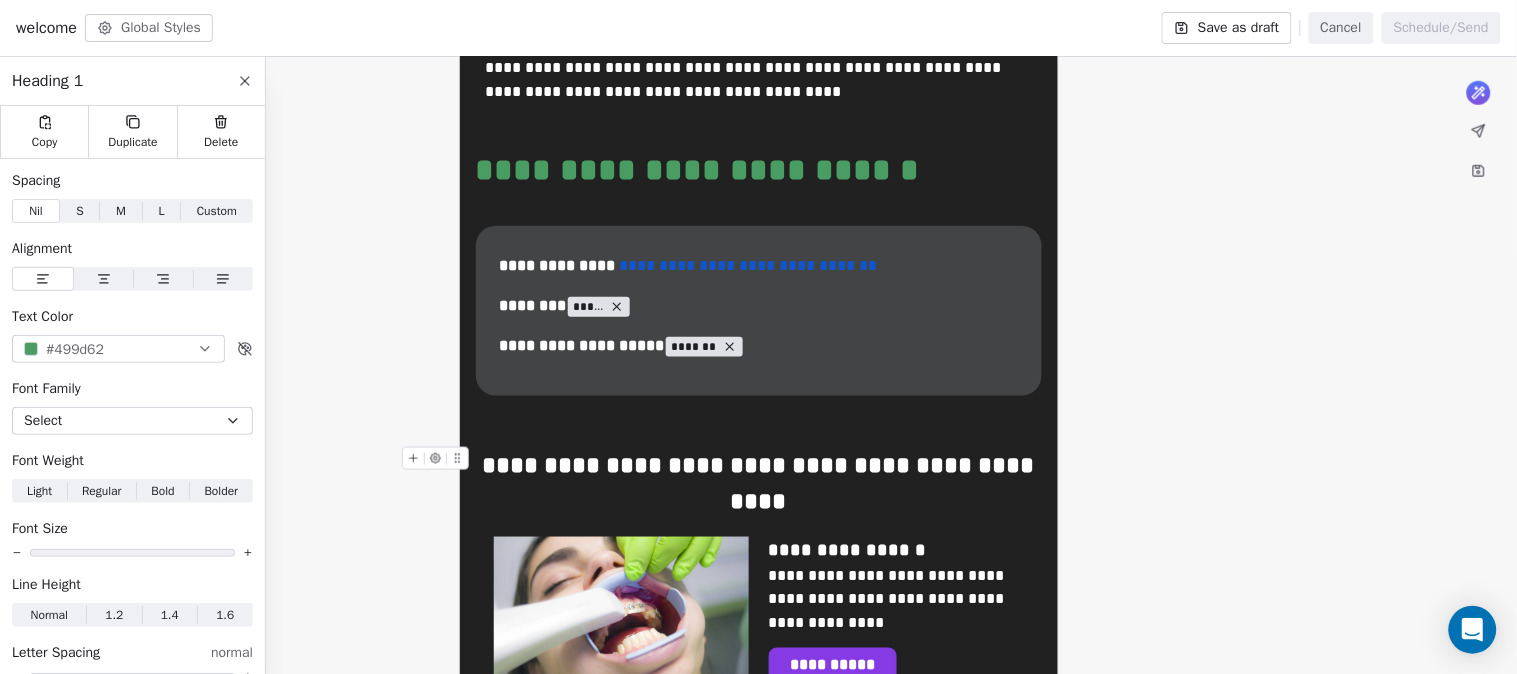 click on "**********" at bounding box center [759, 483] 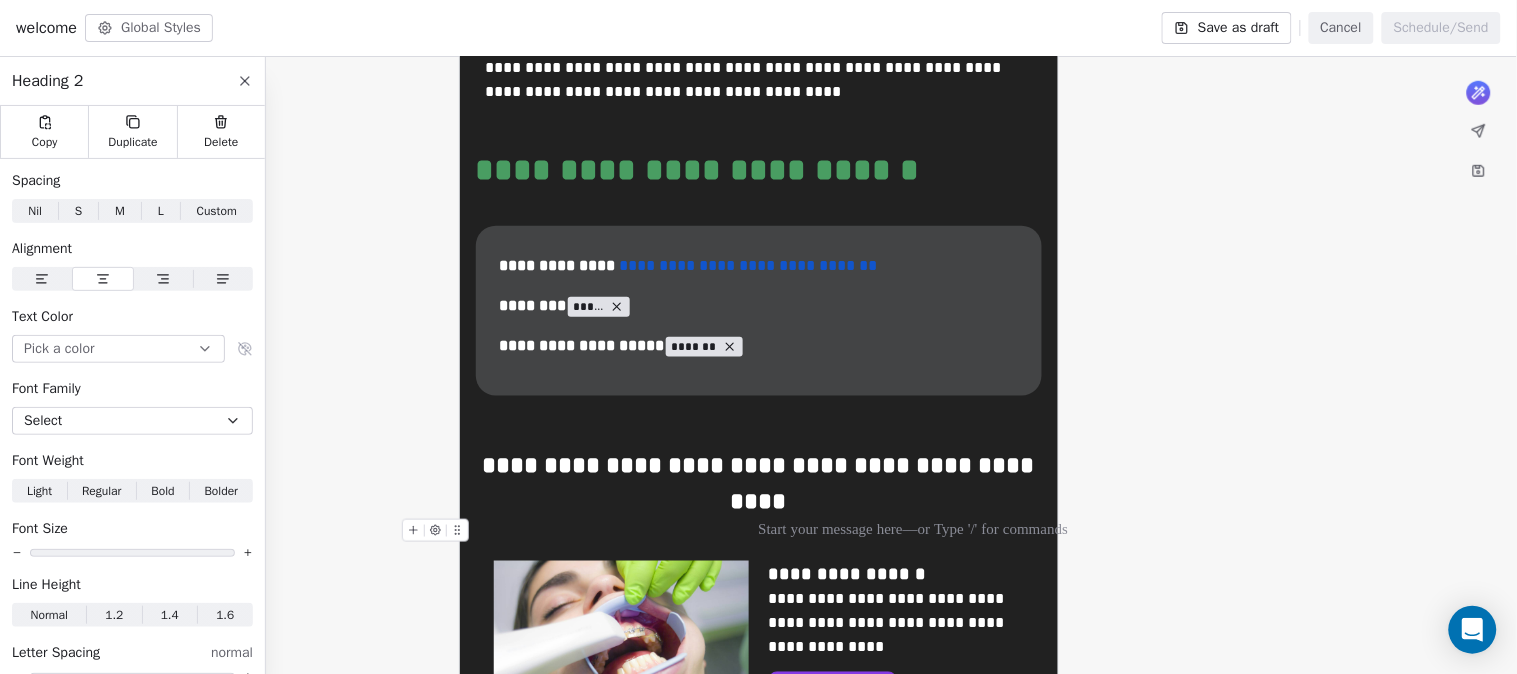 click at bounding box center [759, 531] 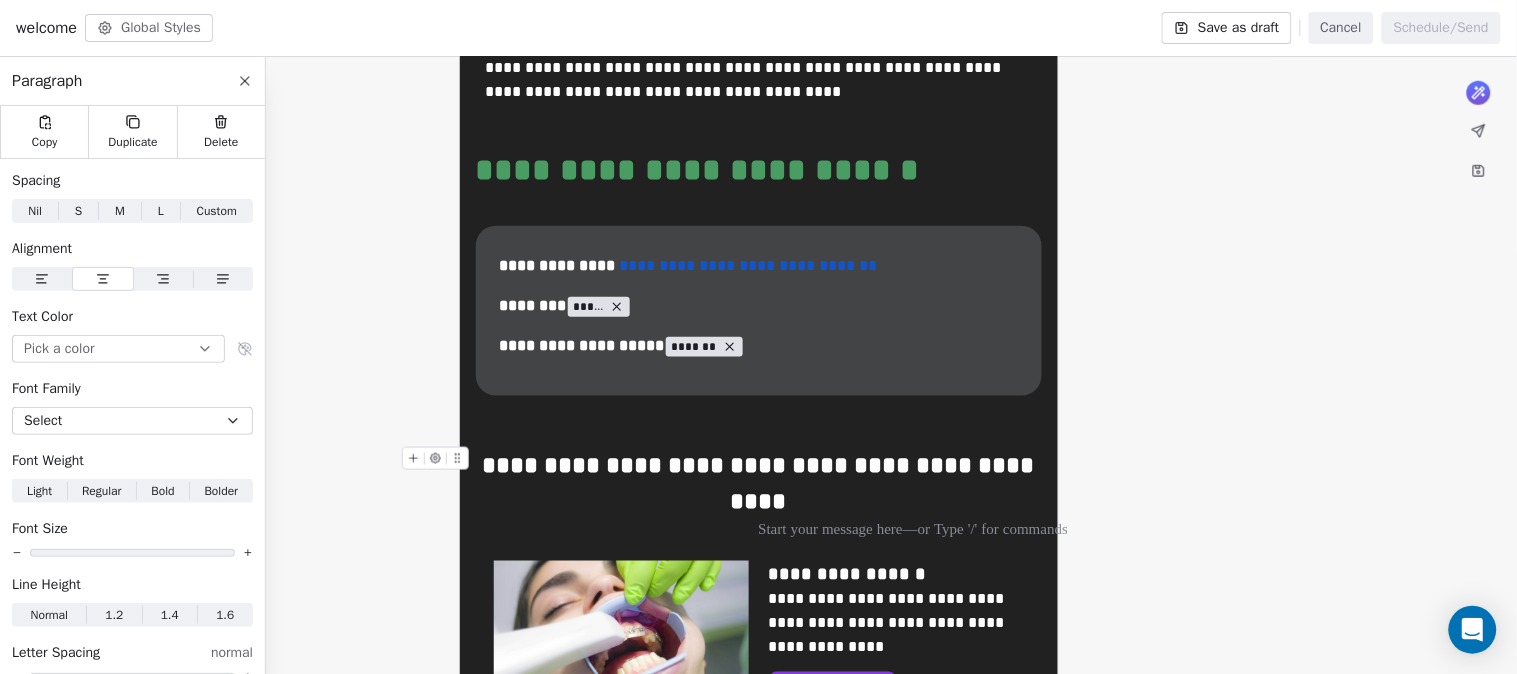 click on "**********" at bounding box center [759, 483] 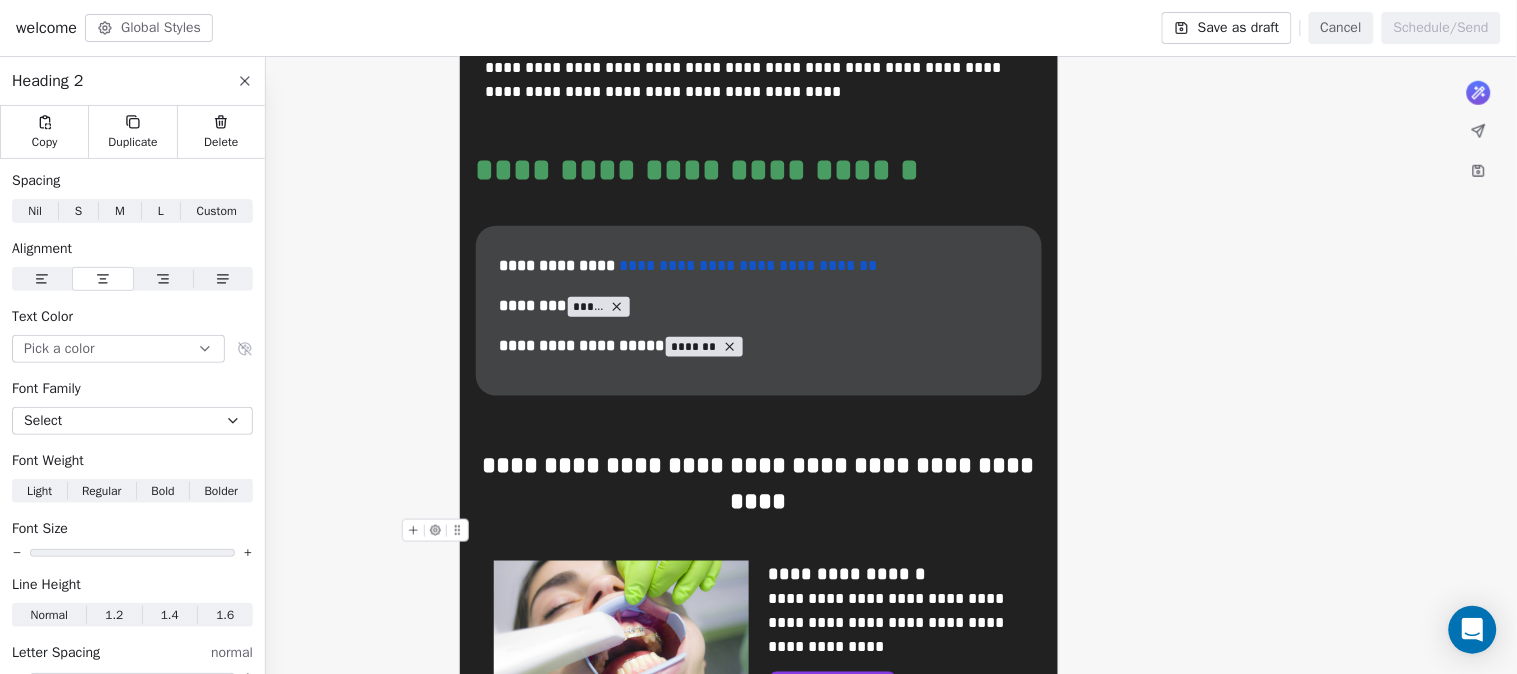 click at bounding box center (759, 531) 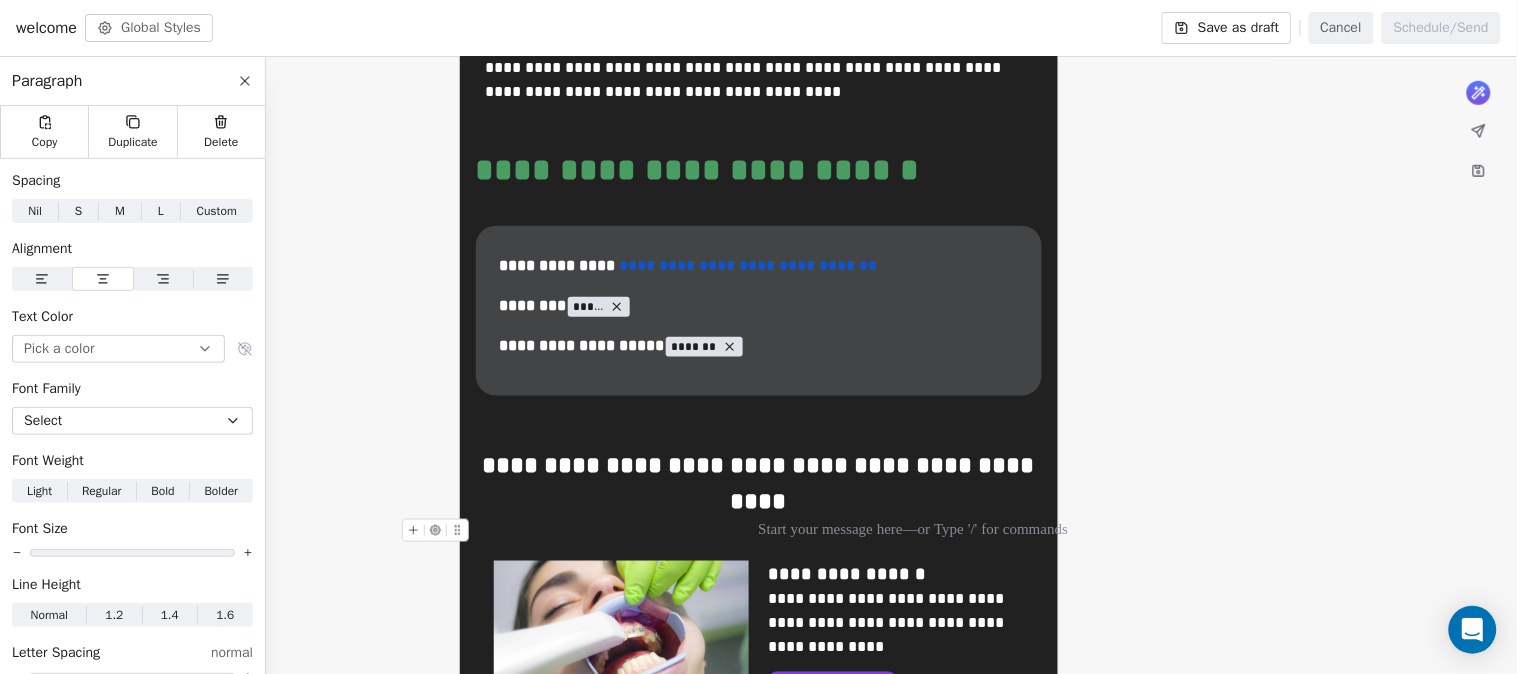click at bounding box center [759, 531] 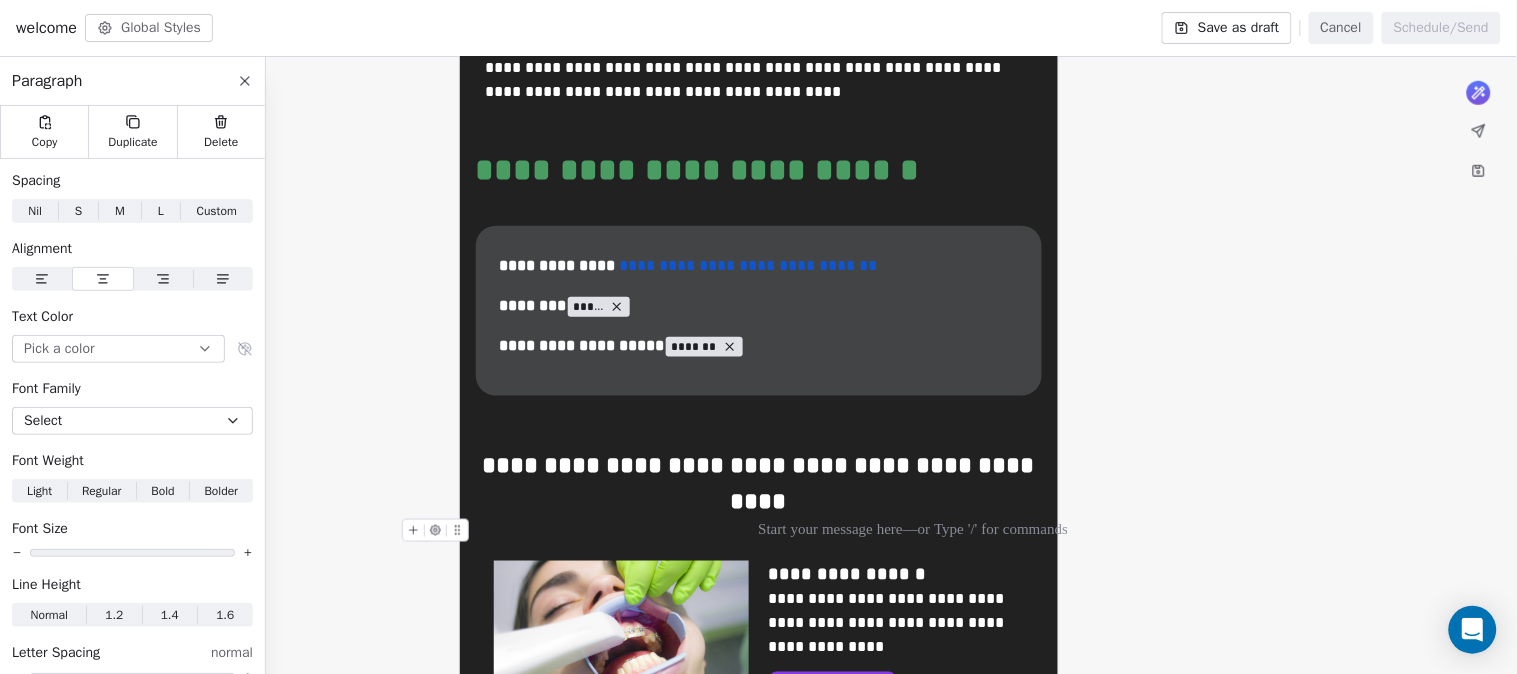 click at bounding box center [759, 531] 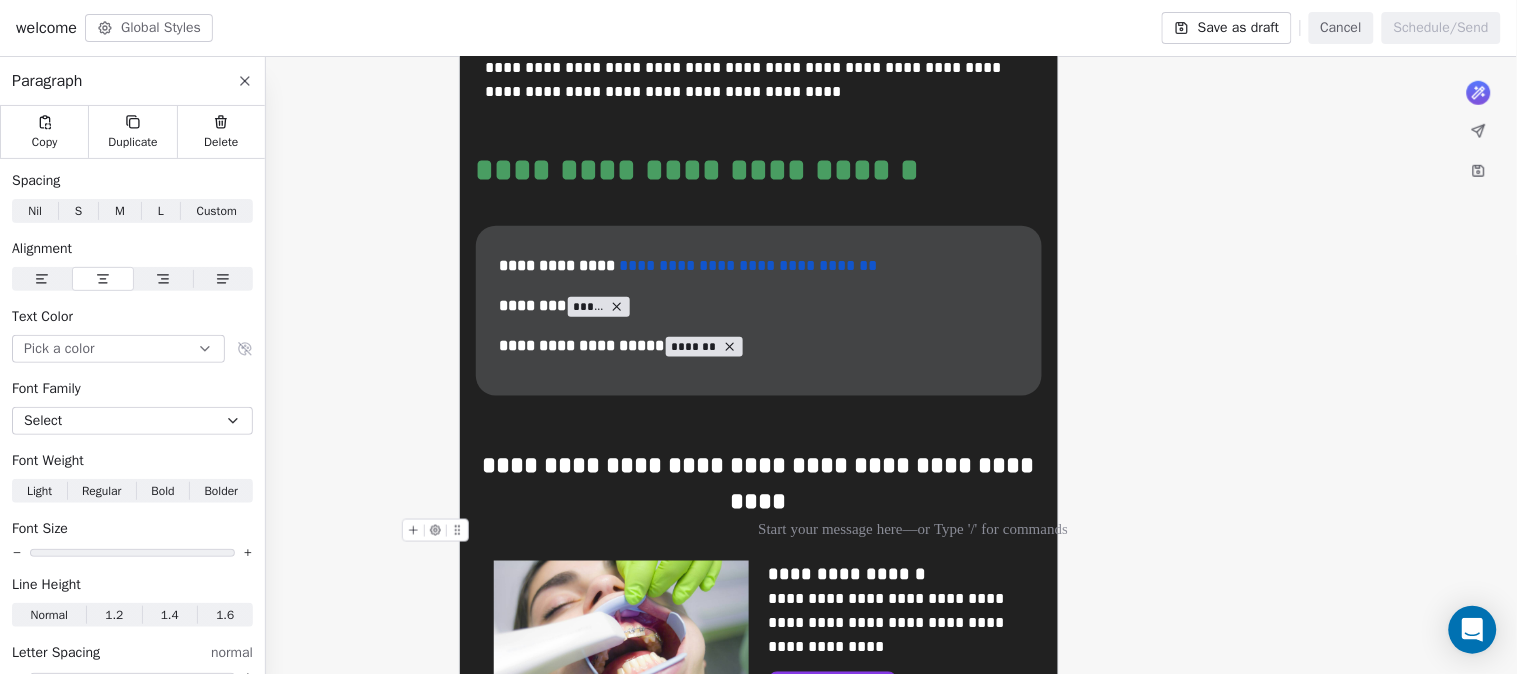 click at bounding box center [759, 531] 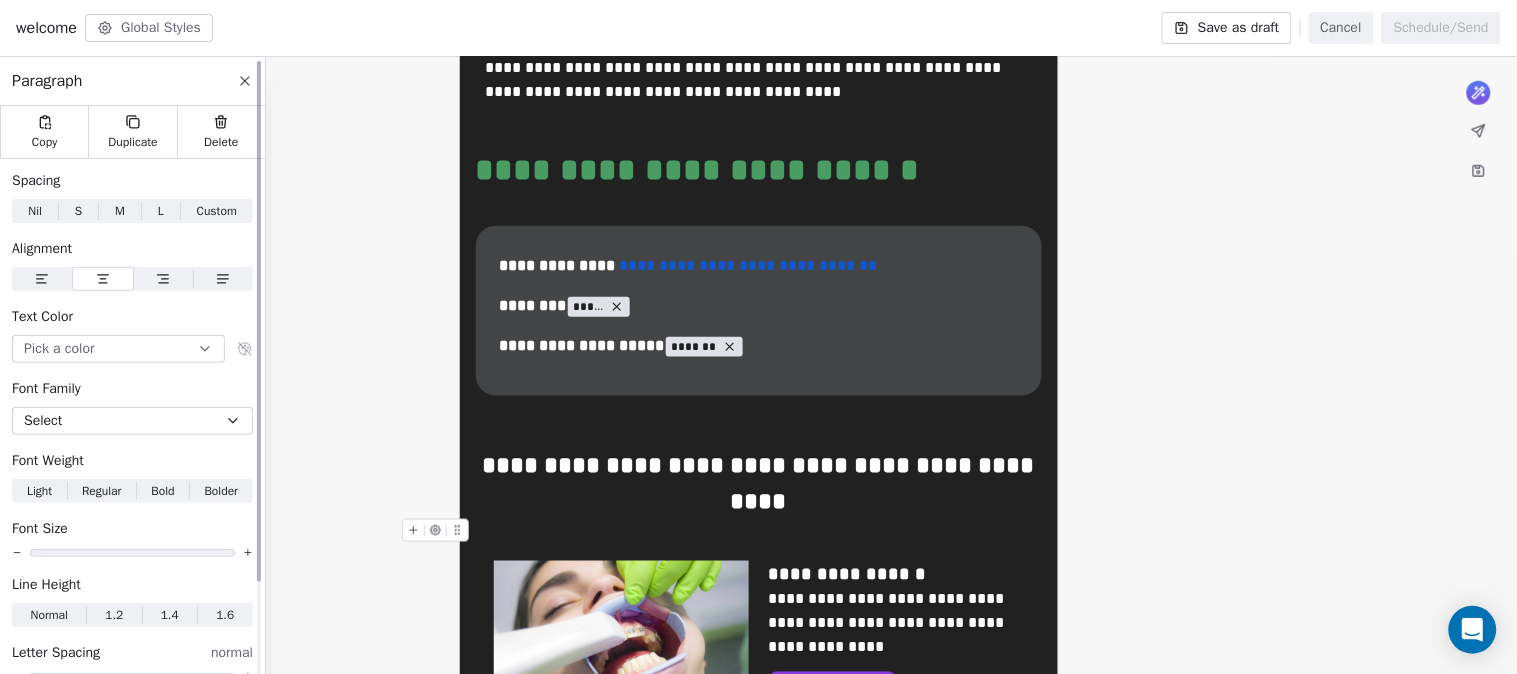 click on "Delete" at bounding box center (221, 132) 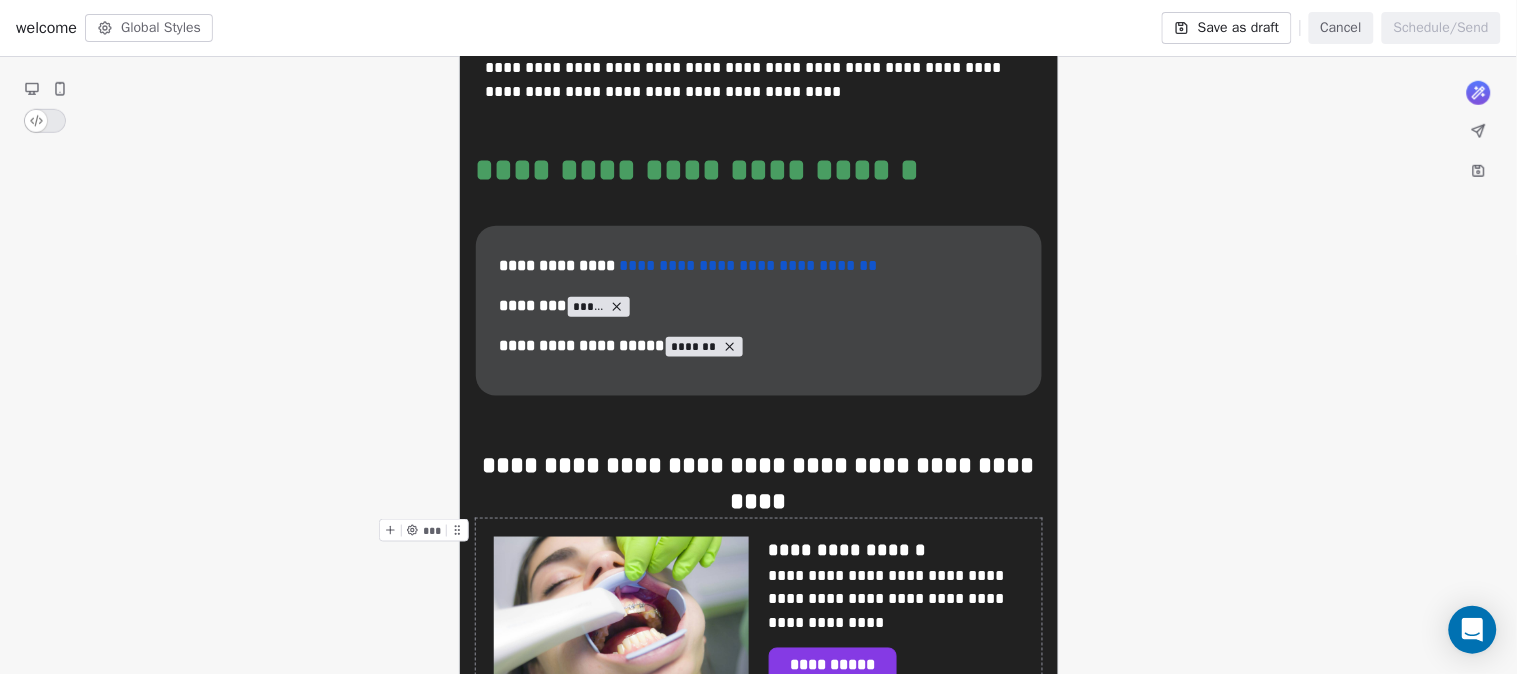 click on "**********" at bounding box center (759, 622) 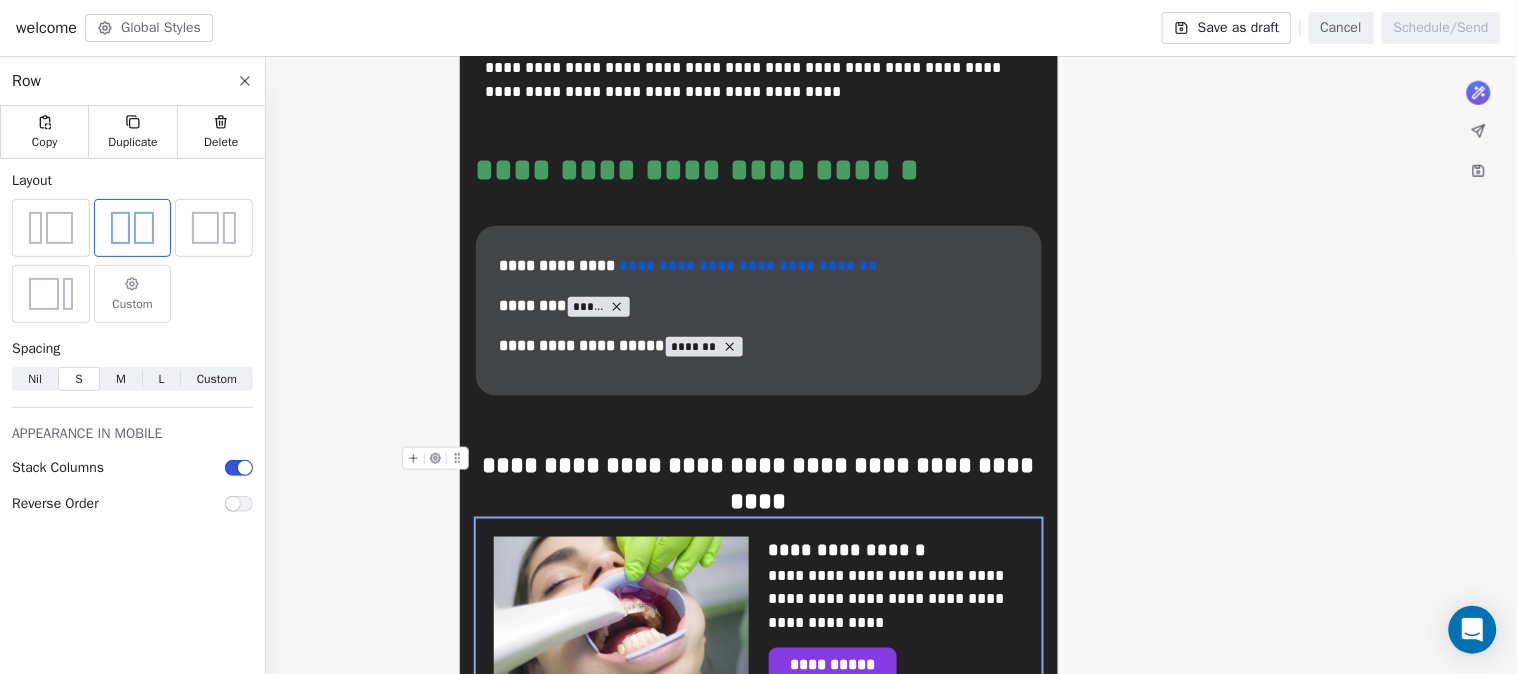 click on "**********" at bounding box center [759, 483] 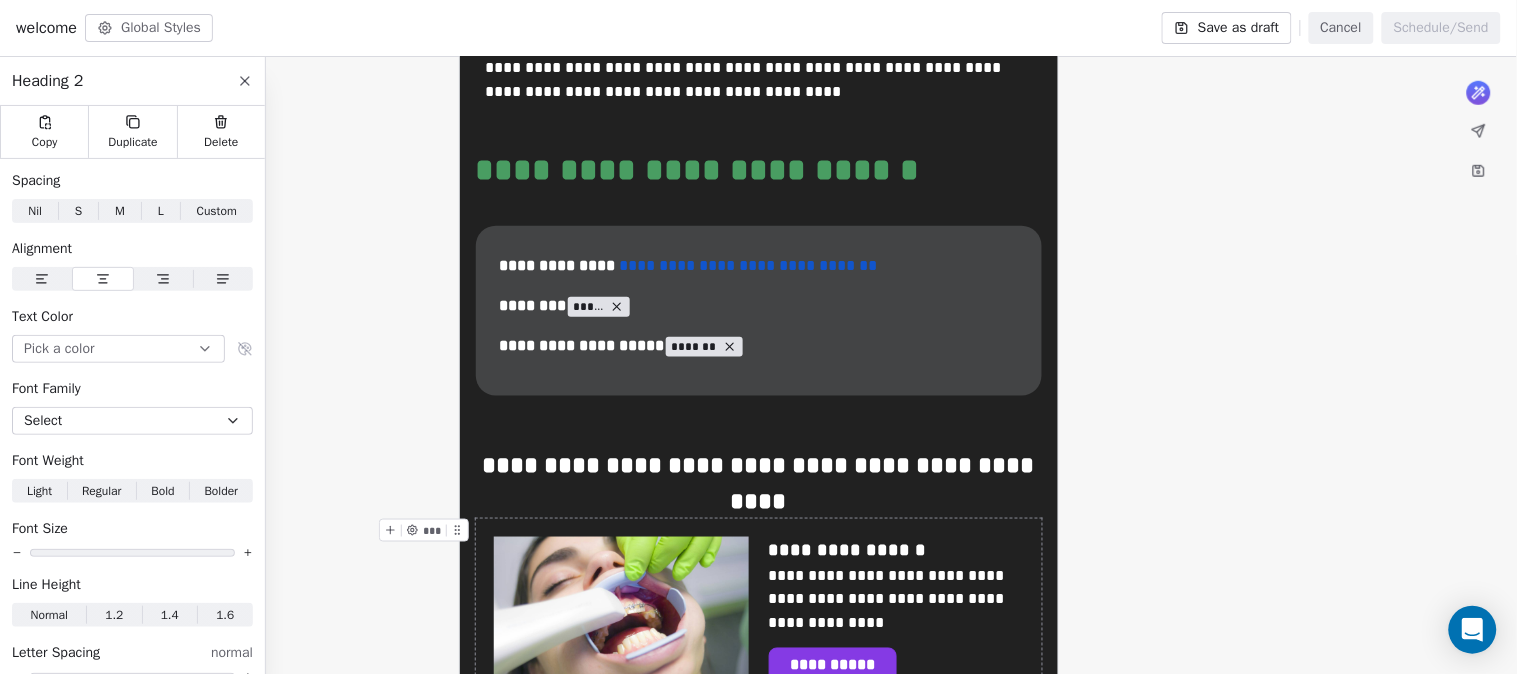 click on "**********" at bounding box center (759, 622) 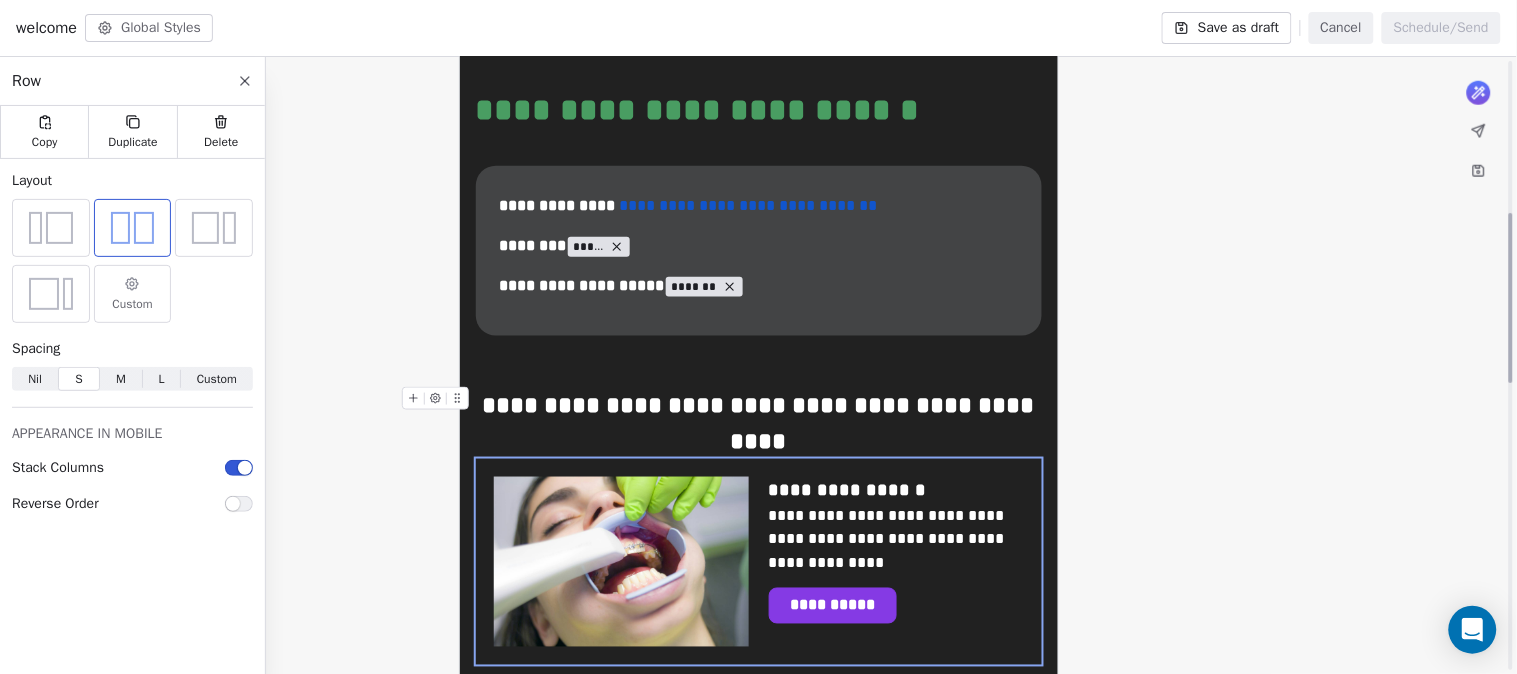 scroll, scrollTop: 555, scrollLeft: 0, axis: vertical 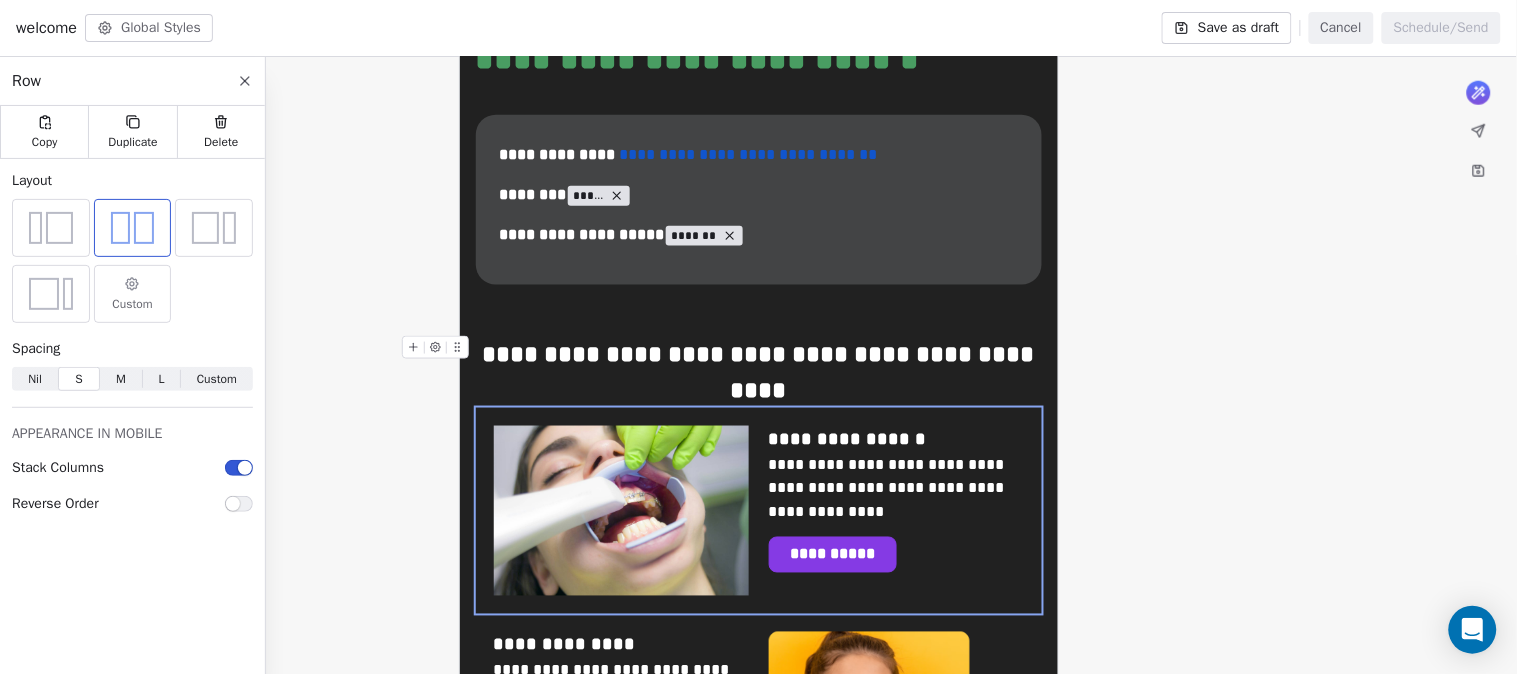click on "**********" at bounding box center (758, 669) 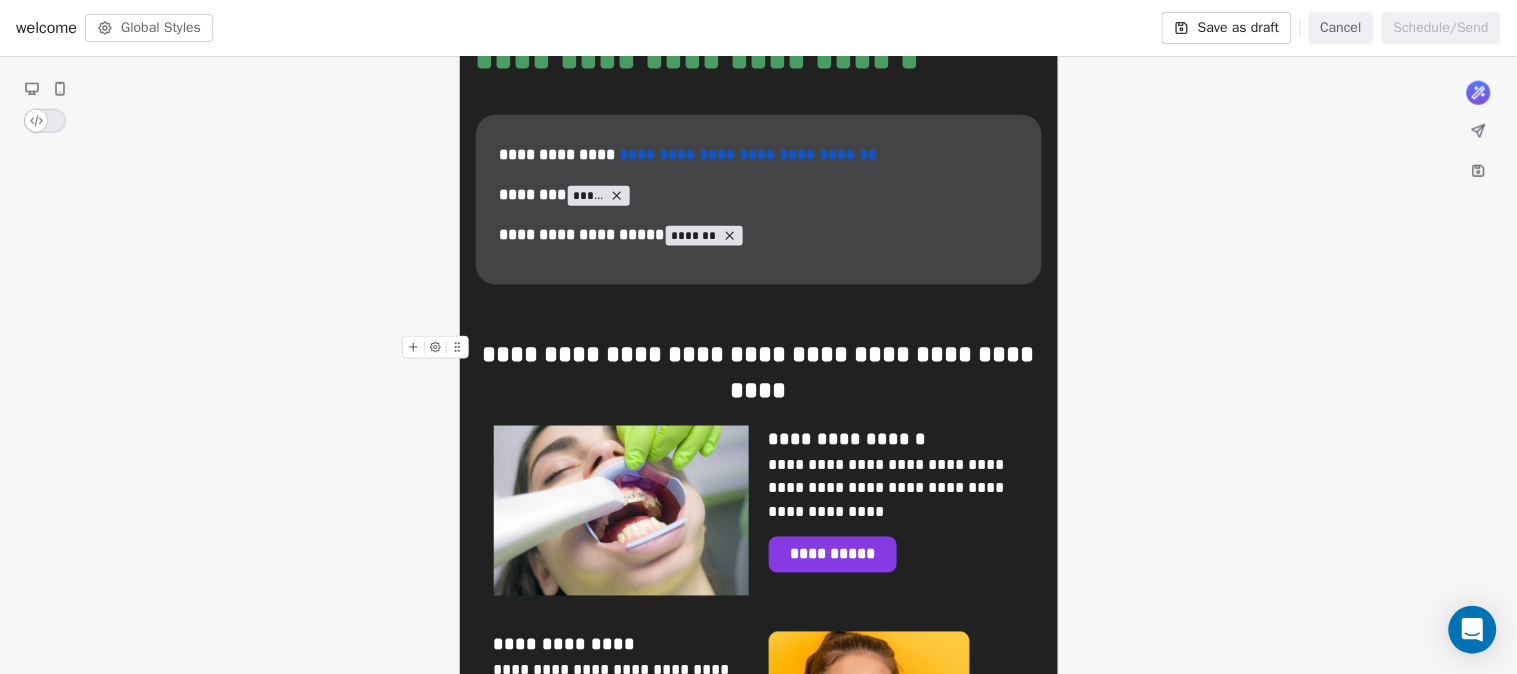 click on "**********" at bounding box center (758, 669) 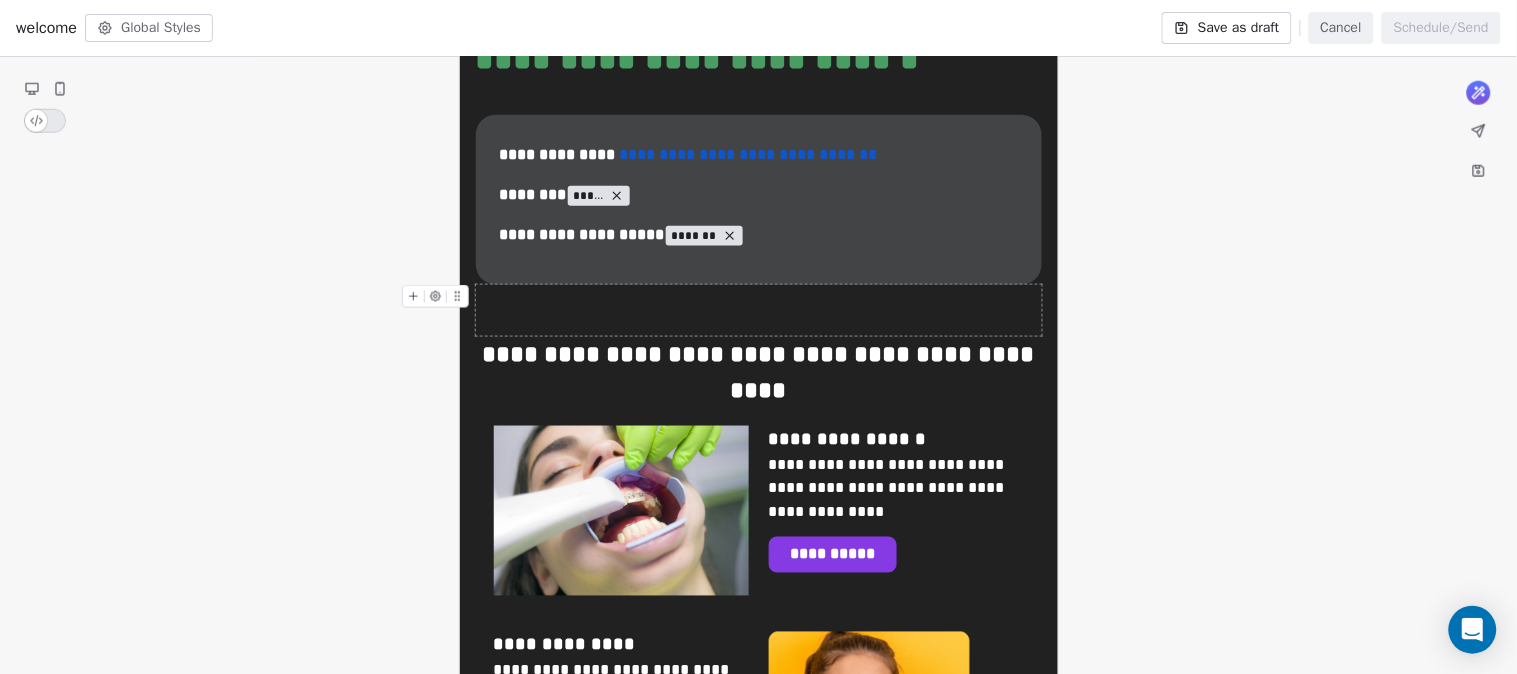 click at bounding box center [759, 310] 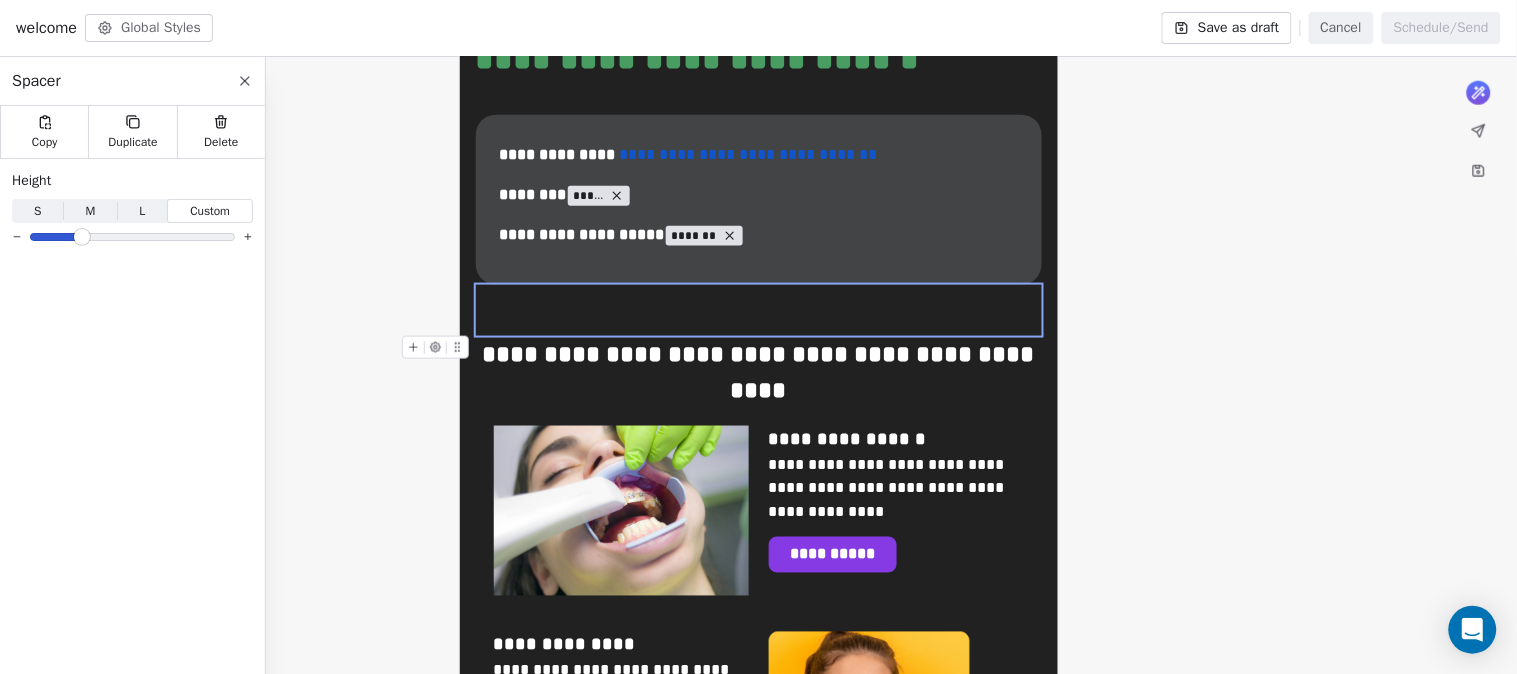click on "**********" at bounding box center [759, 372] 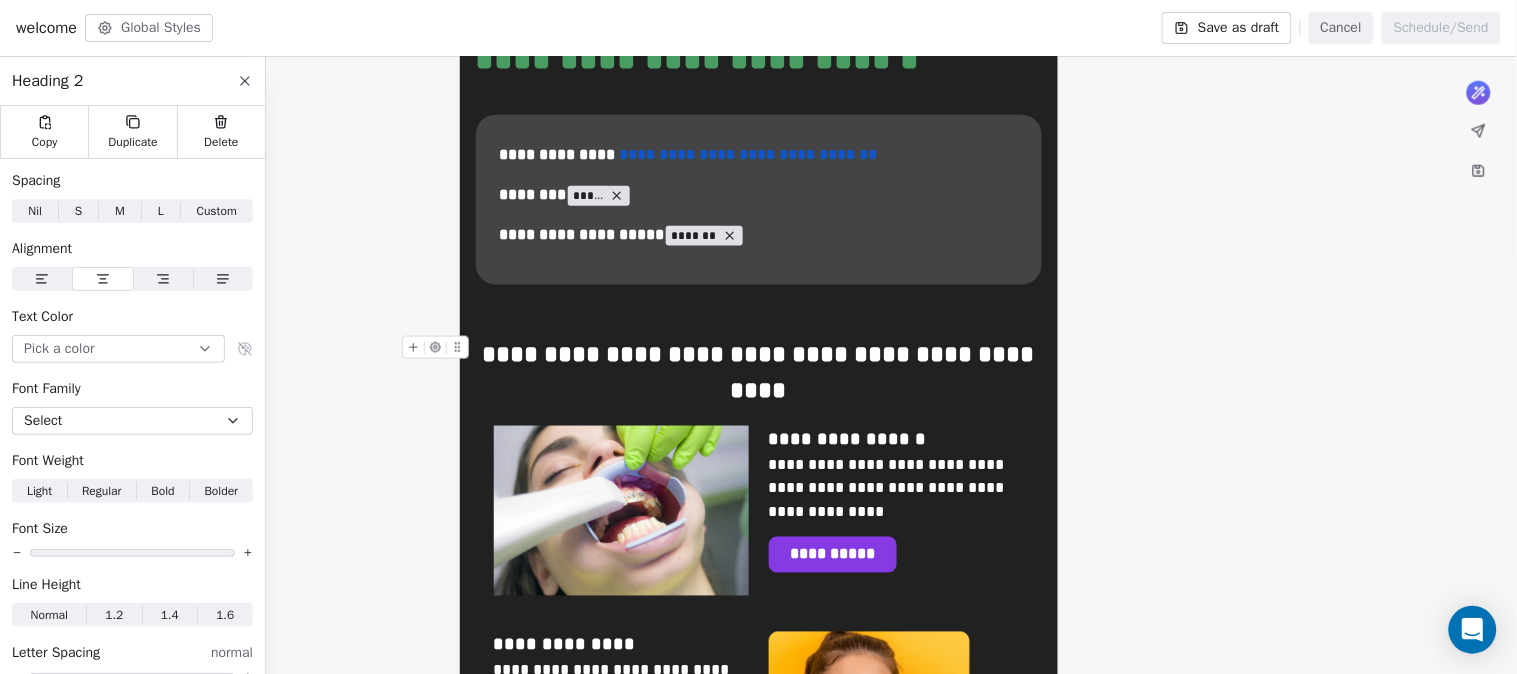 click on "**********" at bounding box center [759, 372] 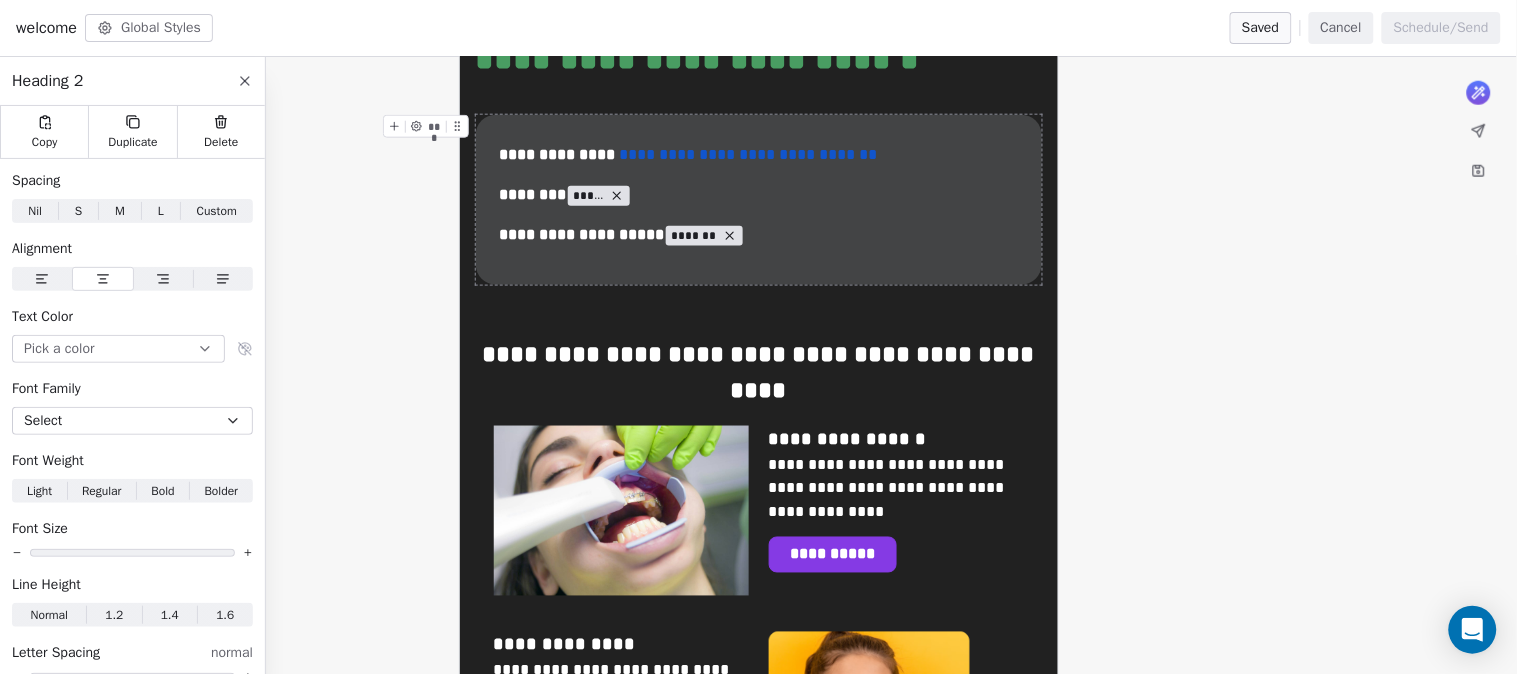 click on "**********" at bounding box center [758, 669] 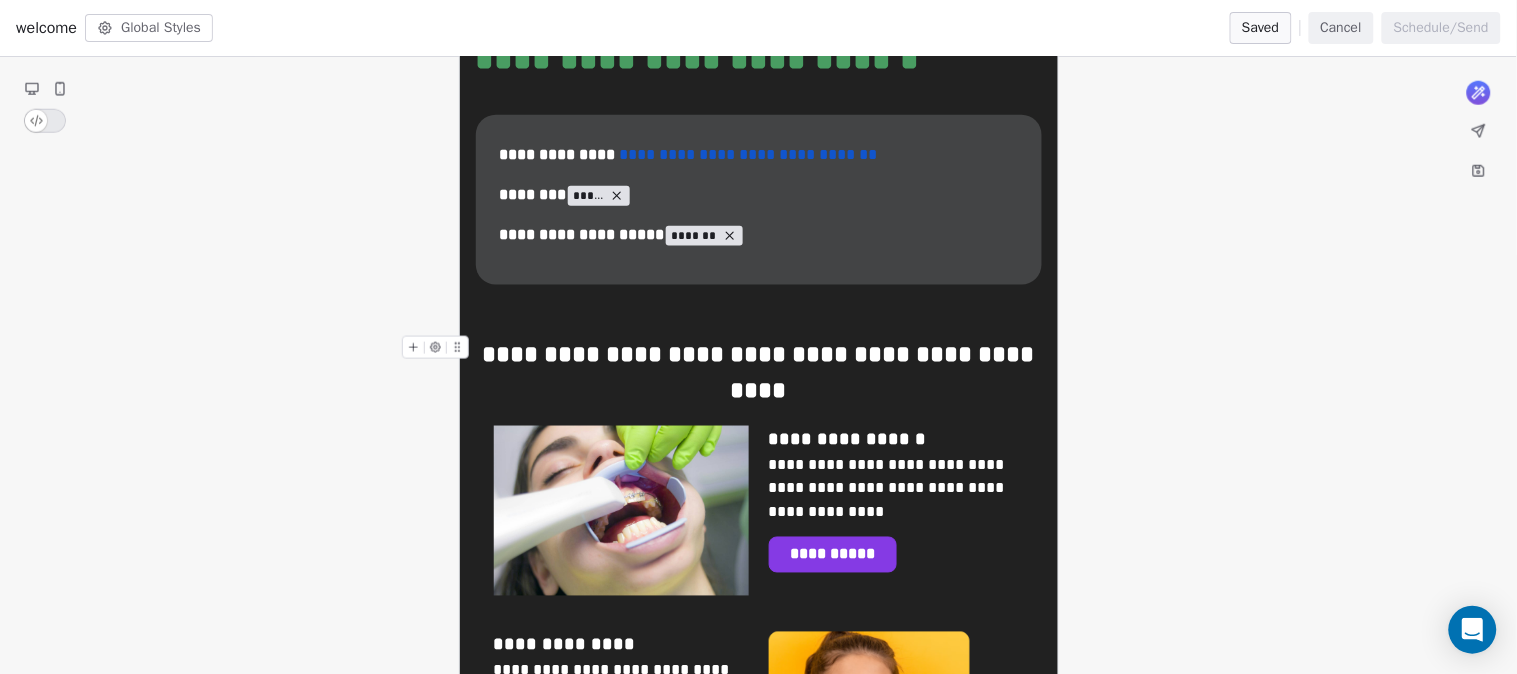 click on "**********" at bounding box center [759, 372] 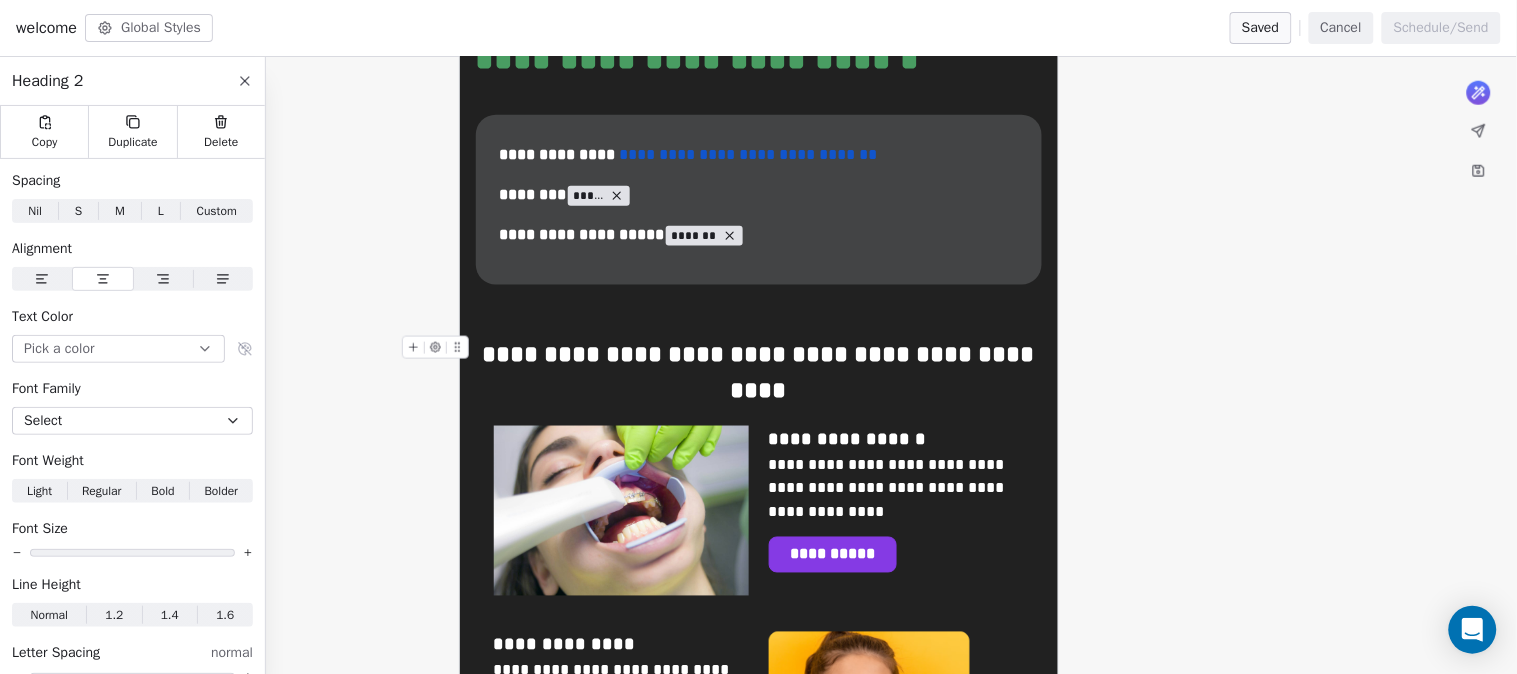 click on "**********" at bounding box center [759, 372] 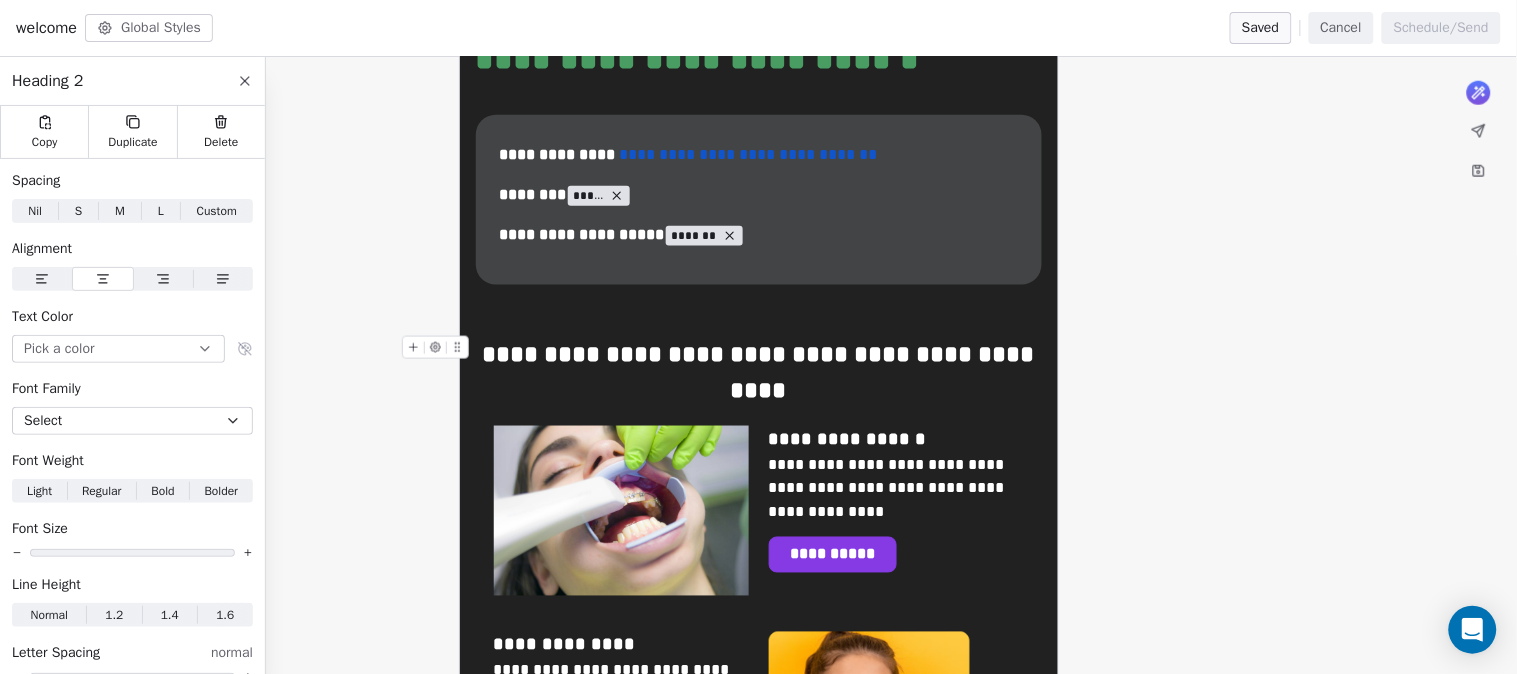 click 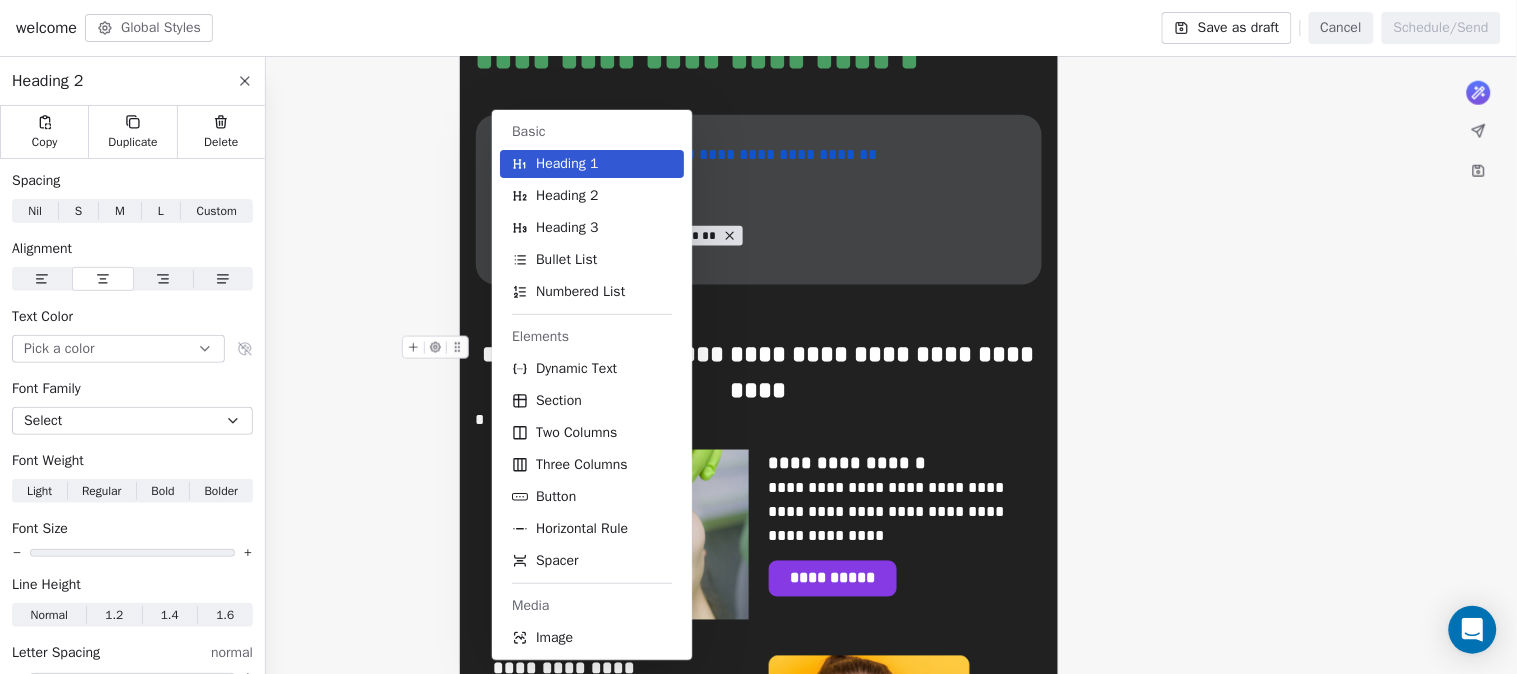 click on "Section" at bounding box center [559, 401] 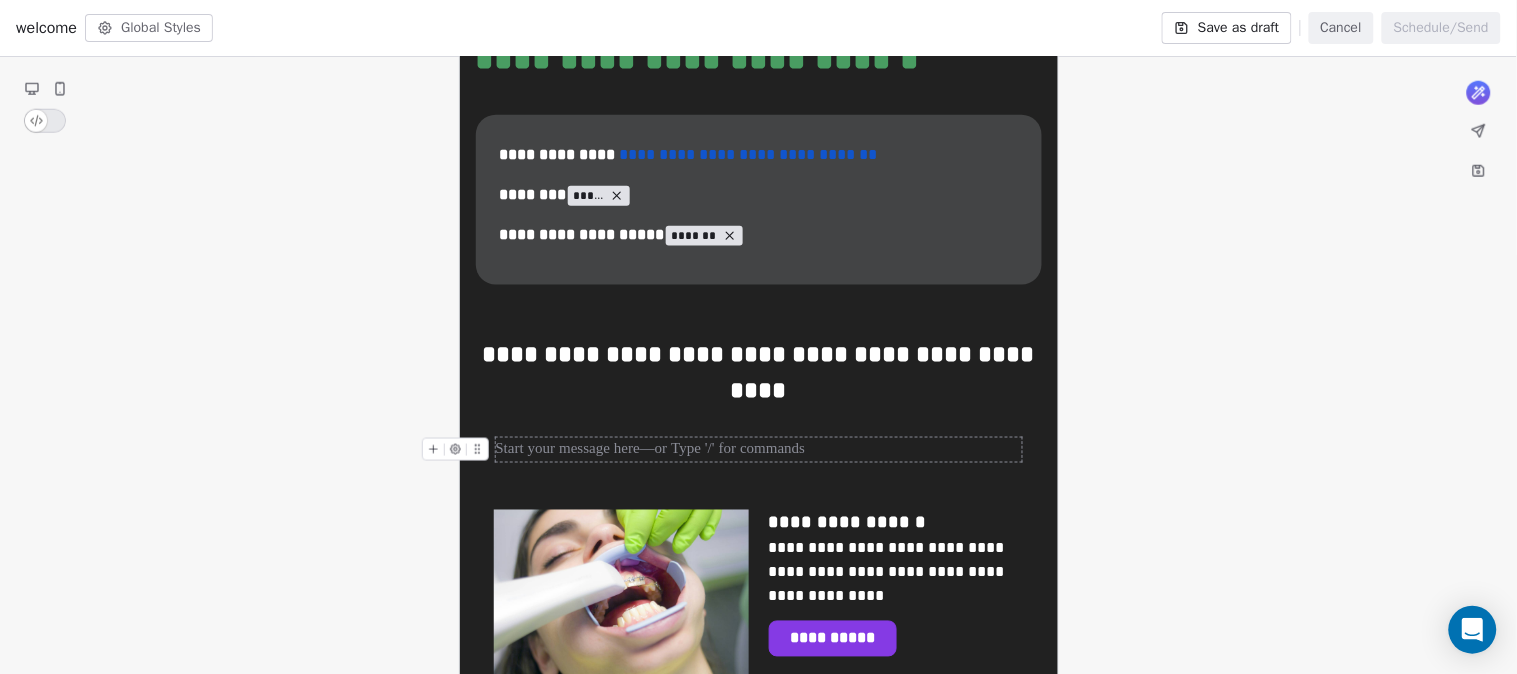 click at bounding box center (759, 450) 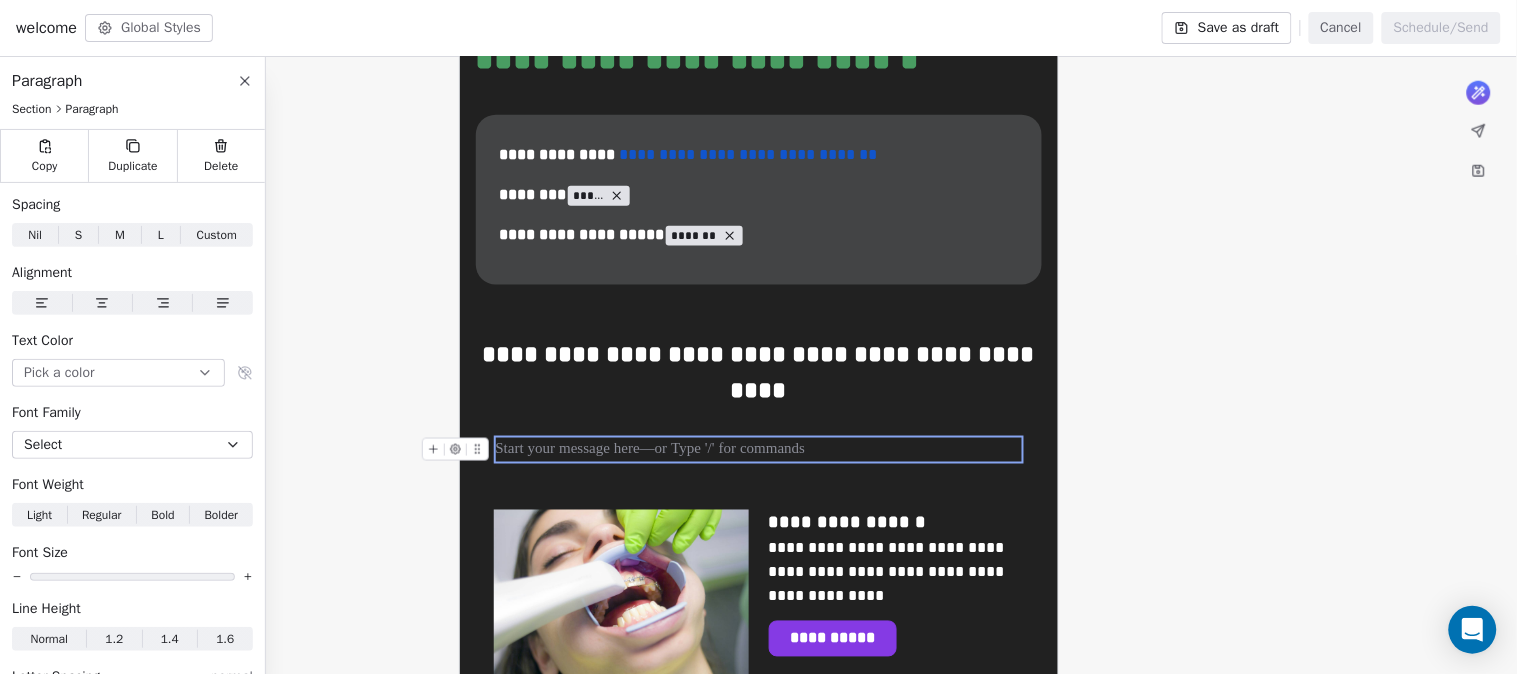 click at bounding box center (759, 450) 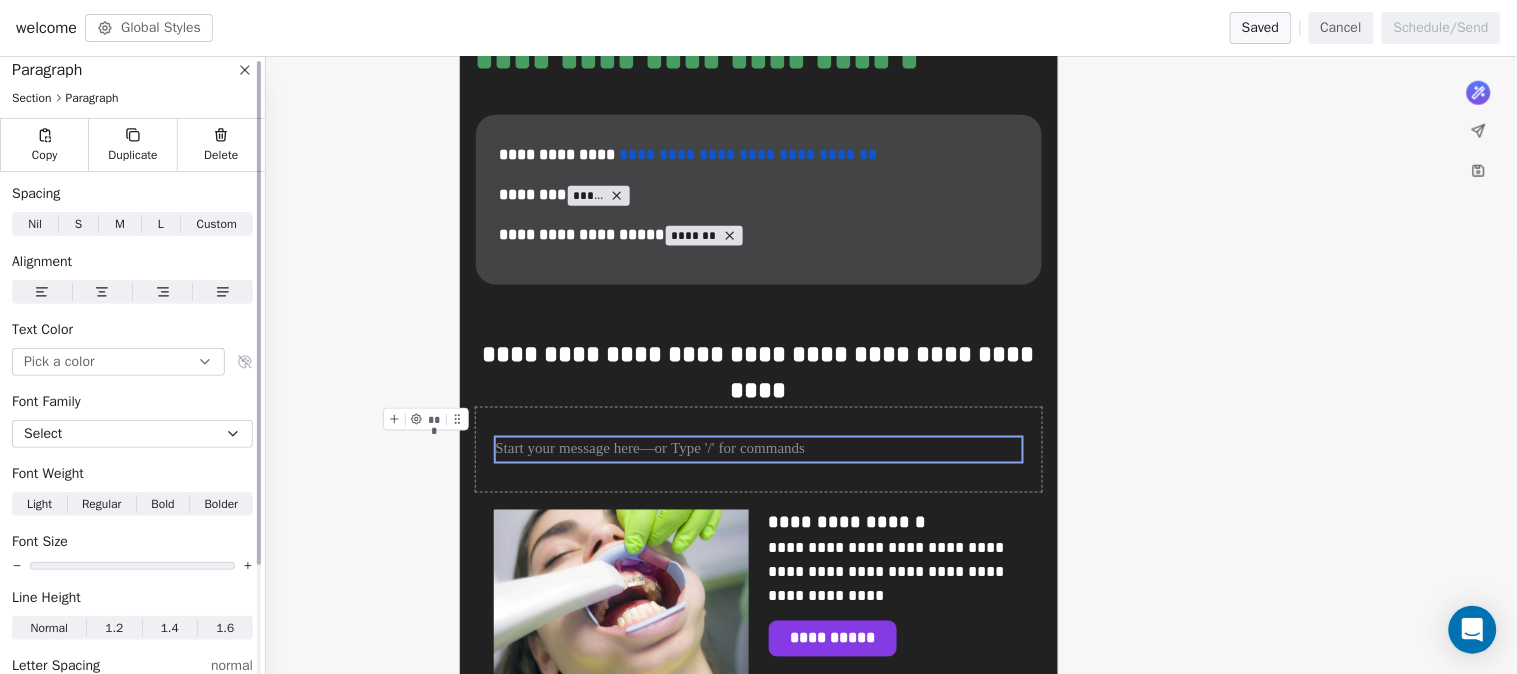 scroll, scrollTop: 0, scrollLeft: 0, axis: both 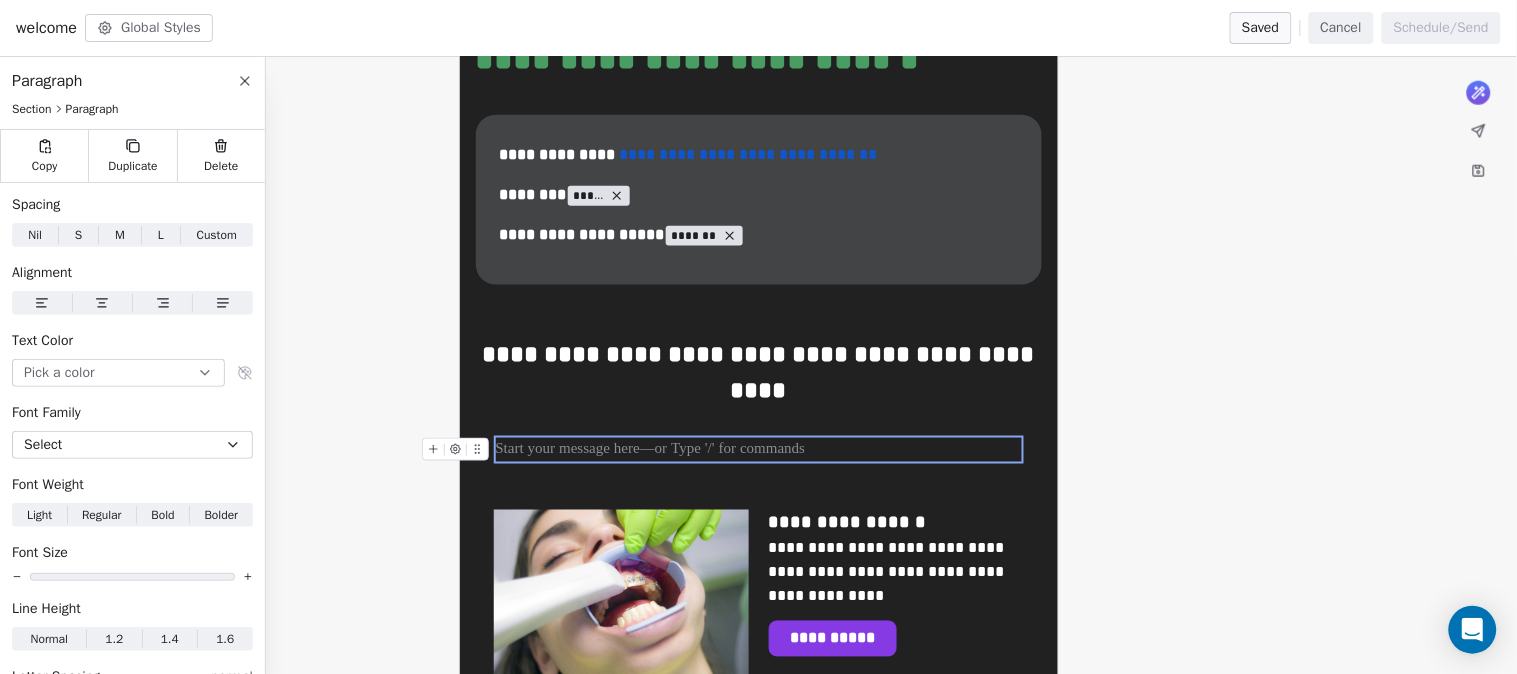 click at bounding box center [759, 450] 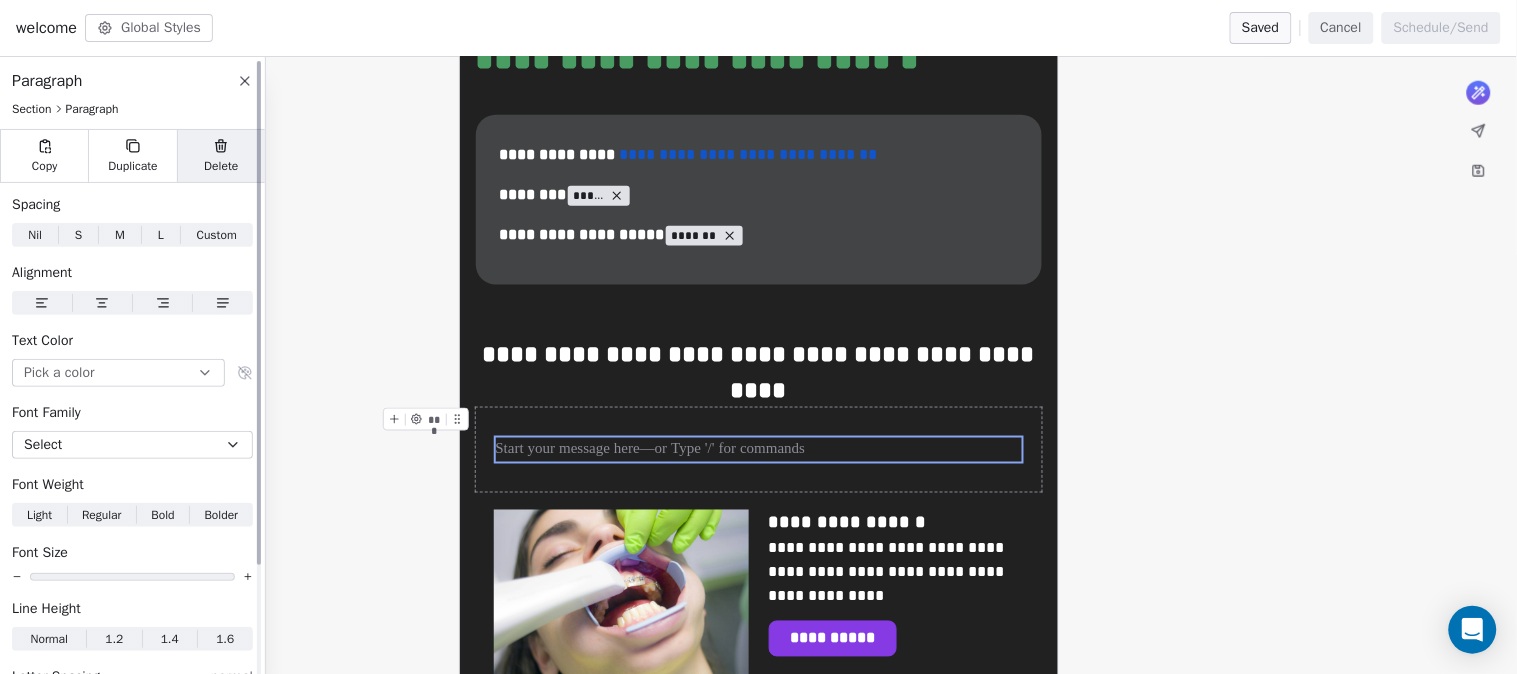 click 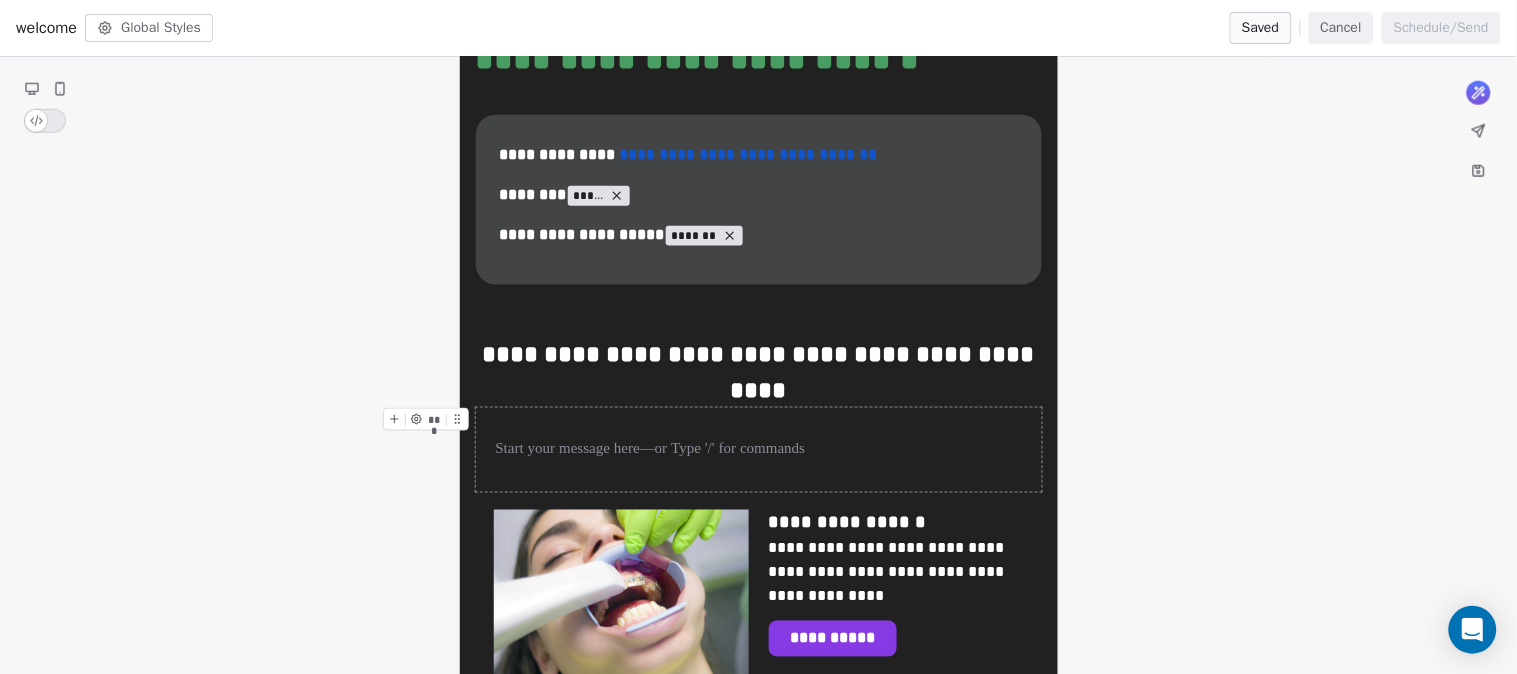click at bounding box center (759, 450) 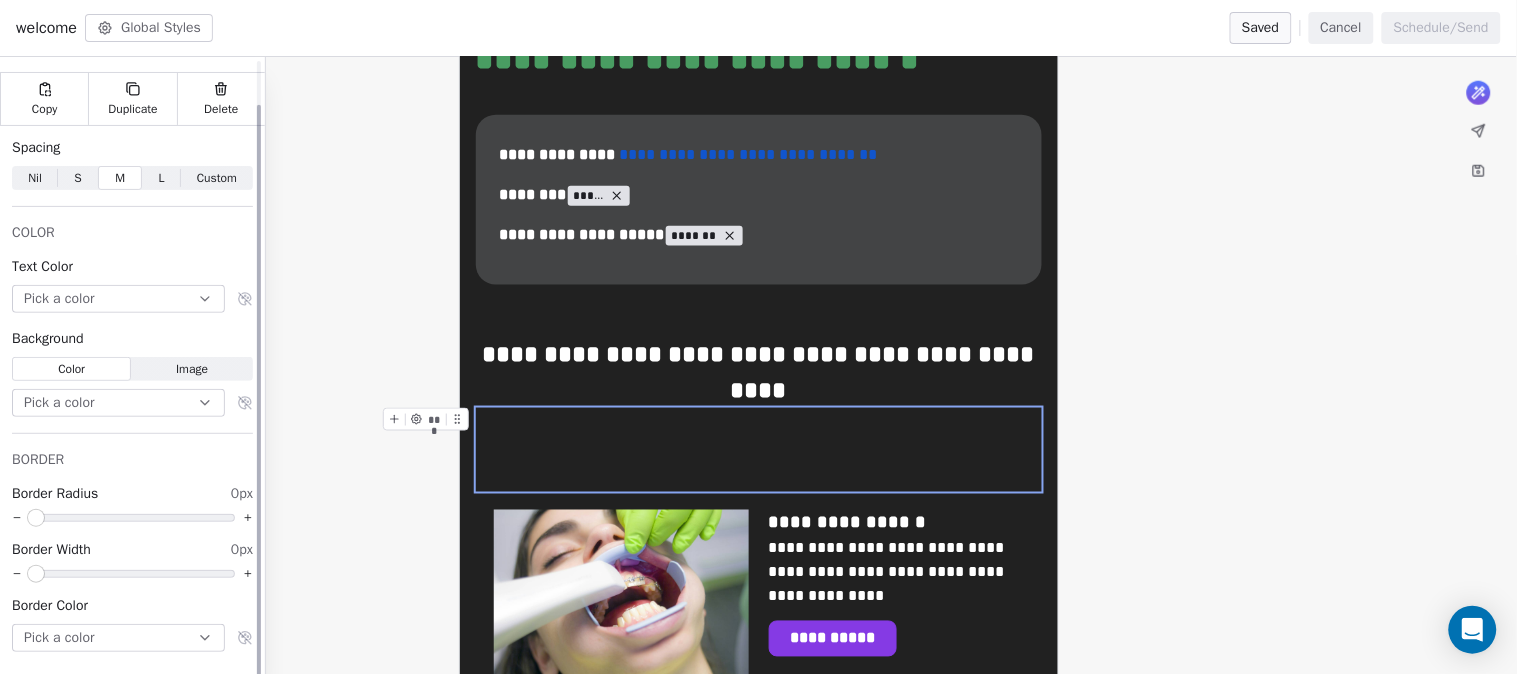 scroll, scrollTop: 47, scrollLeft: 0, axis: vertical 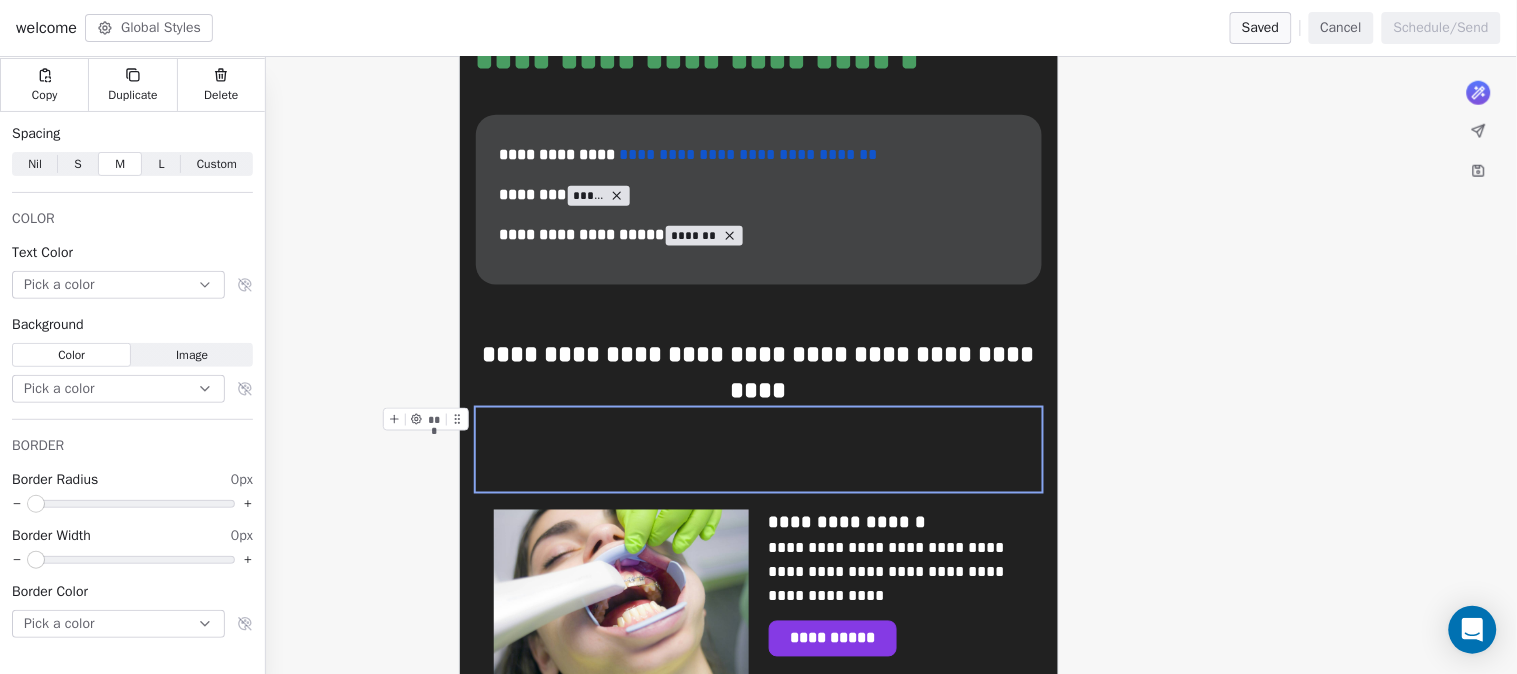click at bounding box center (759, 450) 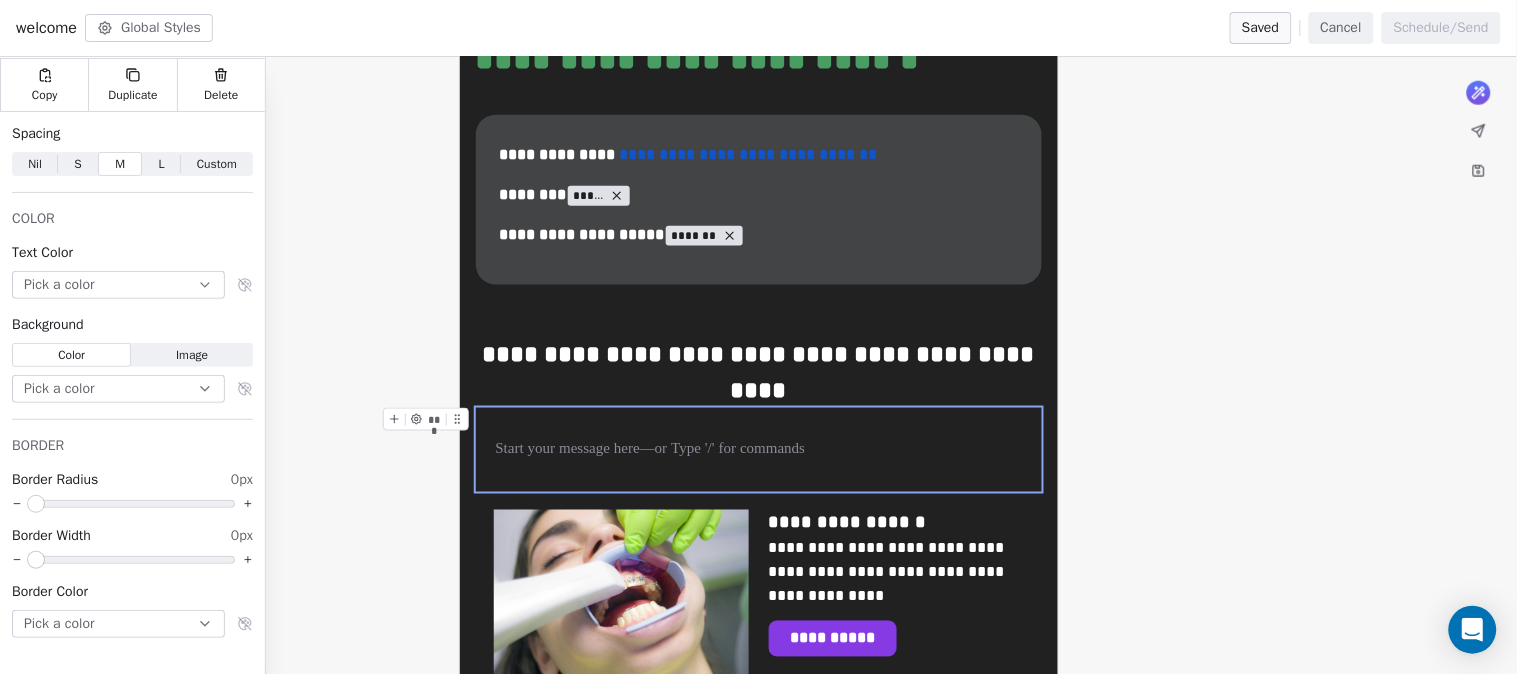 click on "***" at bounding box center (432, 419) 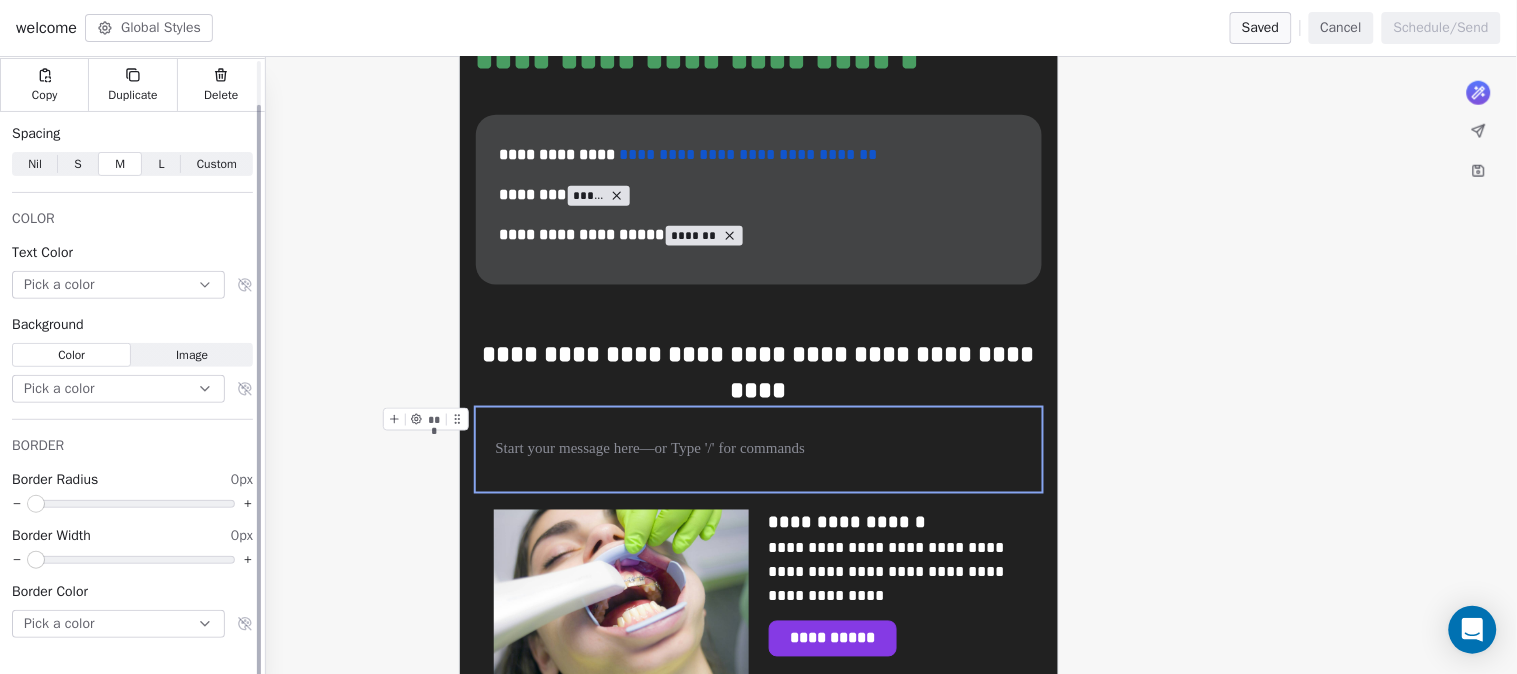 click on "Pick a color" at bounding box center (118, 389) 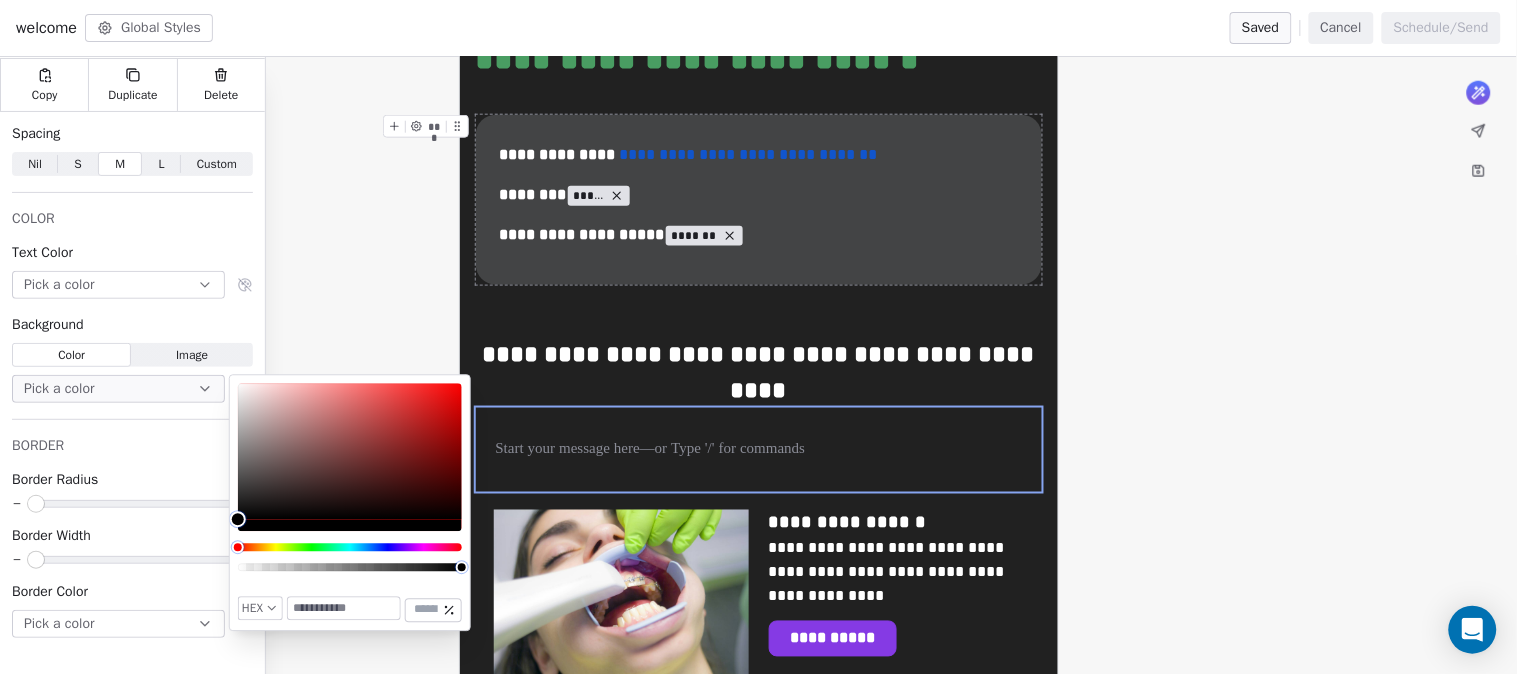 click on "**********" at bounding box center (759, 200) 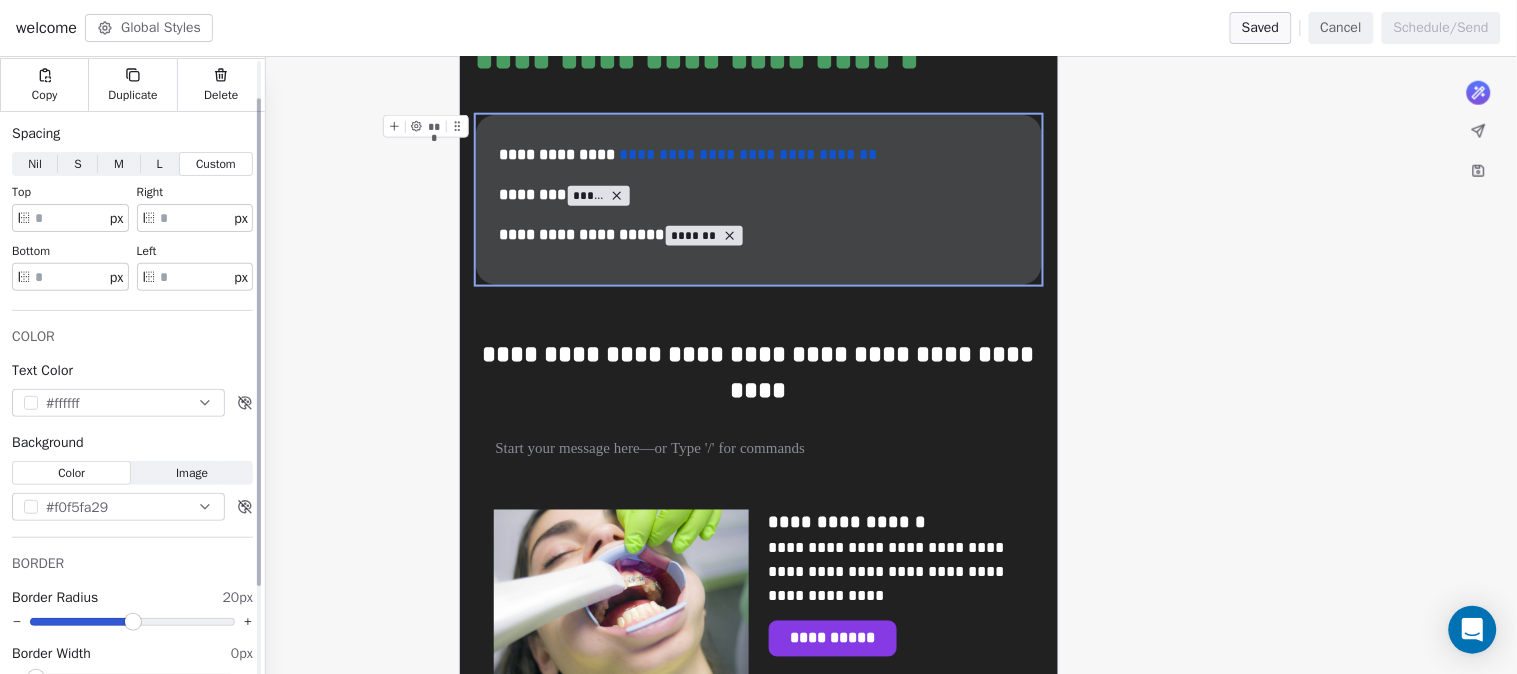 click on "#f0f5fa29" at bounding box center [118, 507] 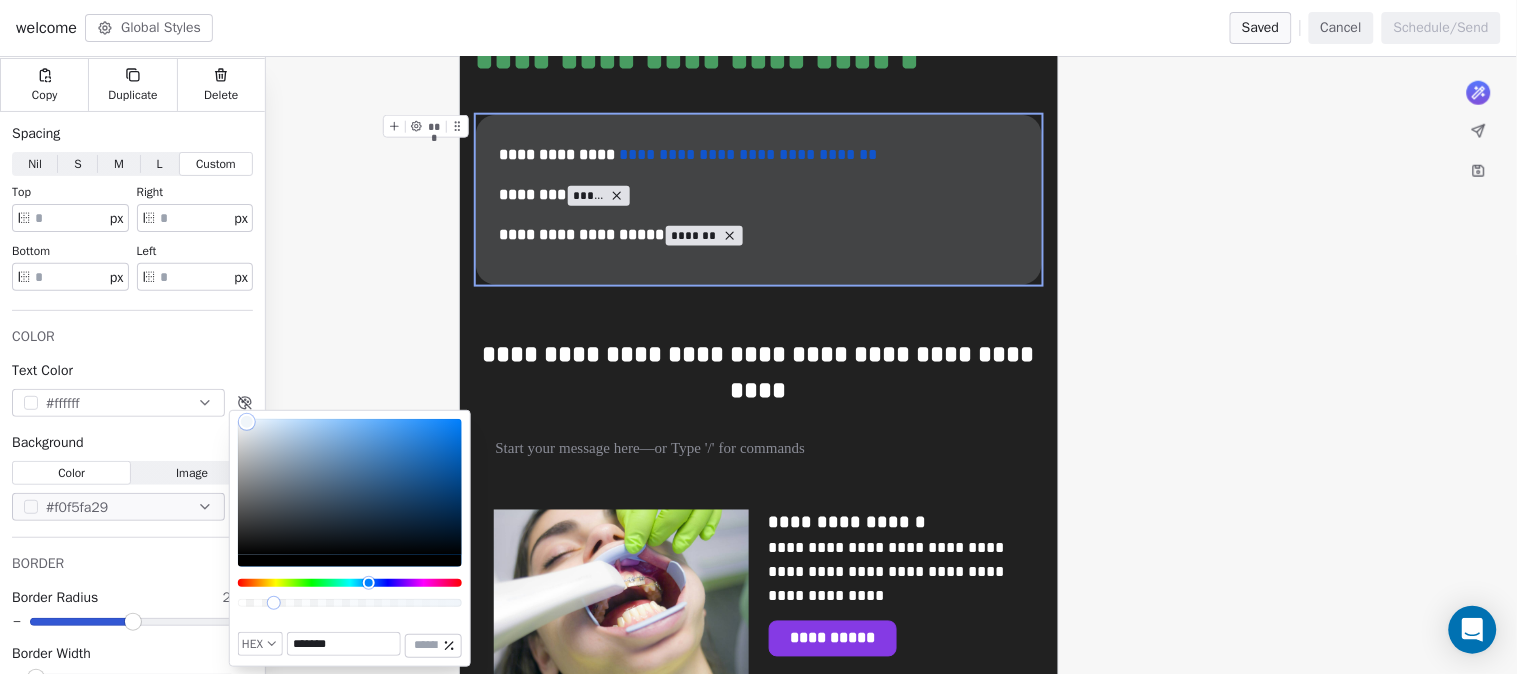 click on "*******" at bounding box center (344, 644) 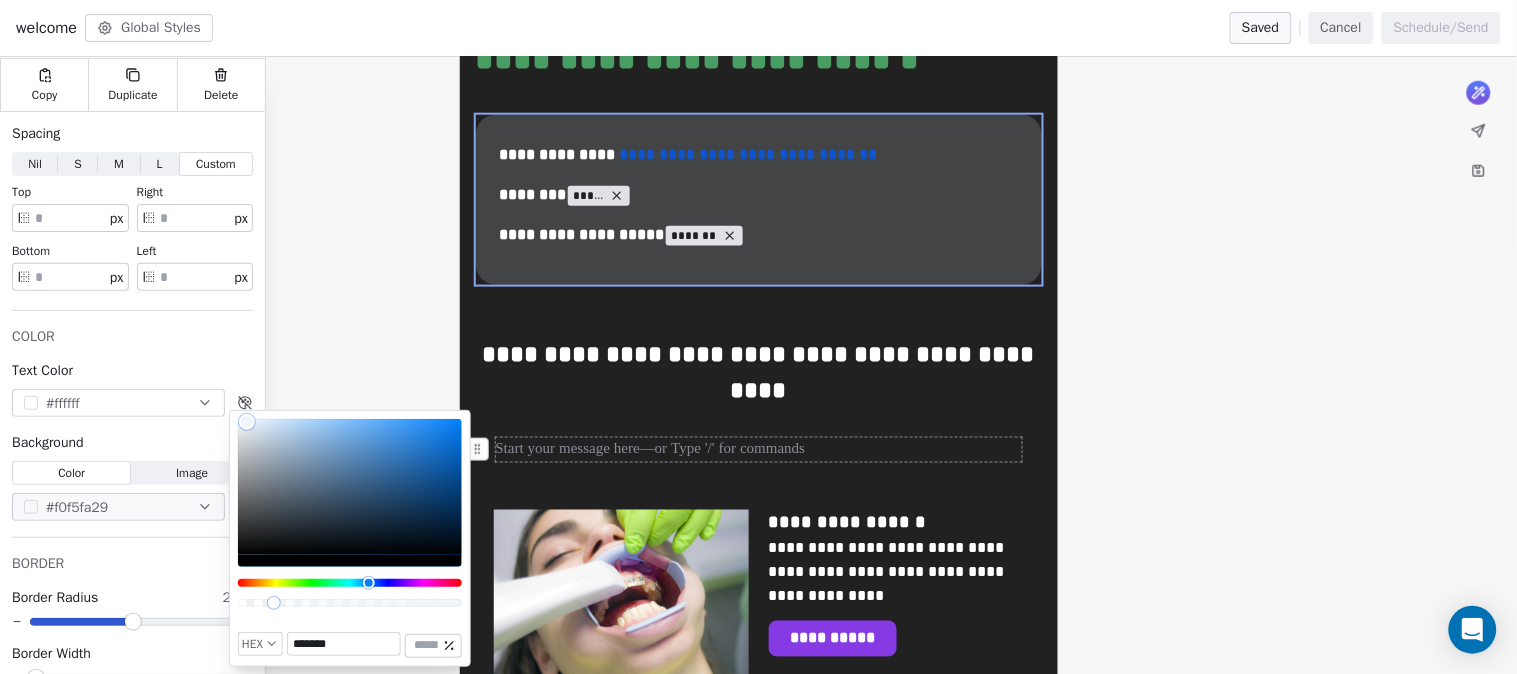 click at bounding box center [759, 450] 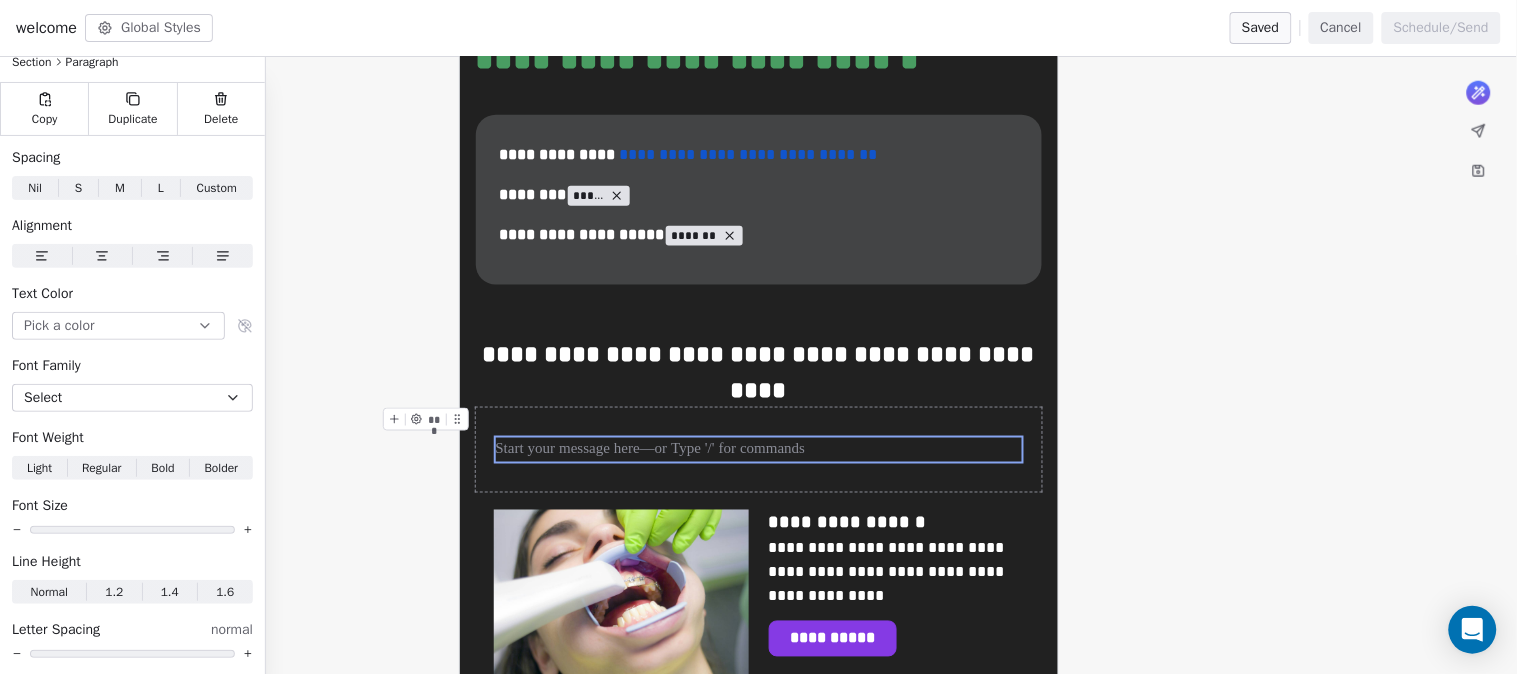click at bounding box center [759, 450] 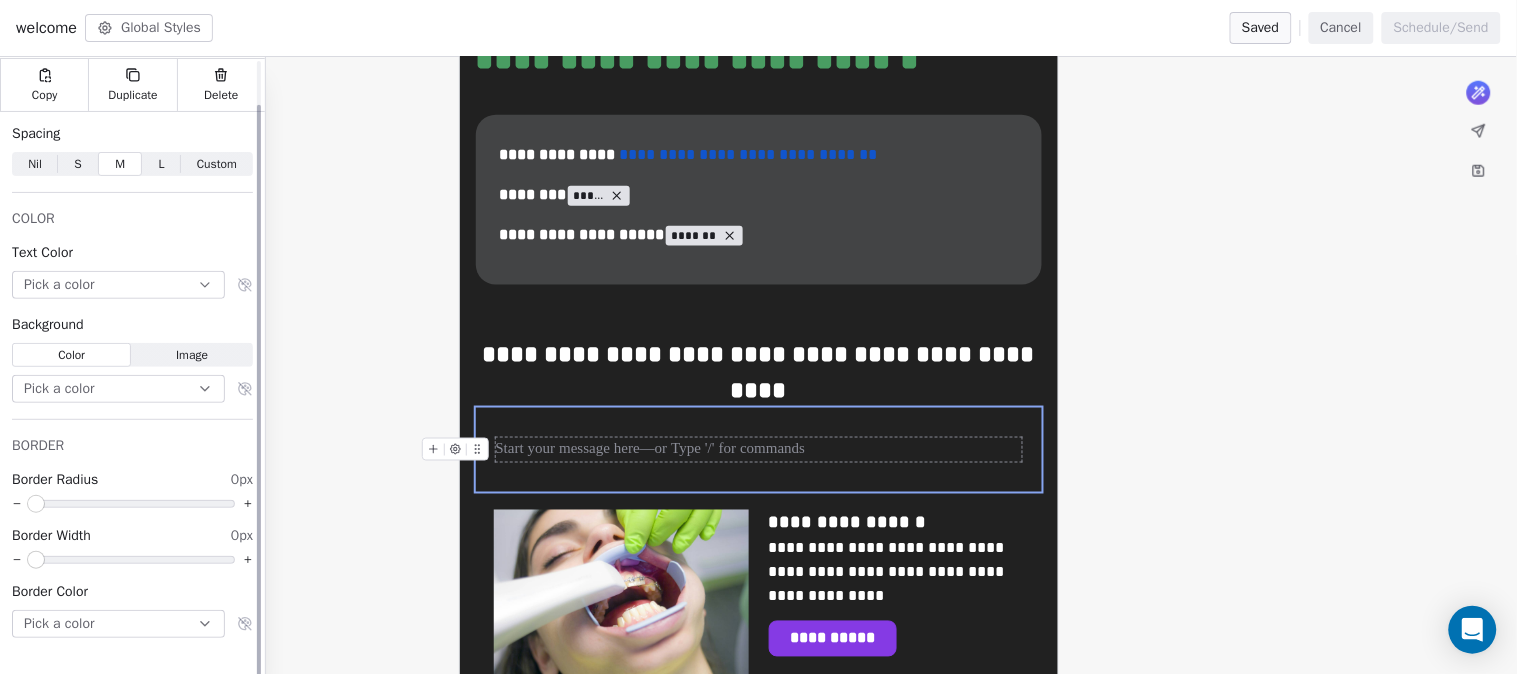 click on "Pick a color" at bounding box center [118, 389] 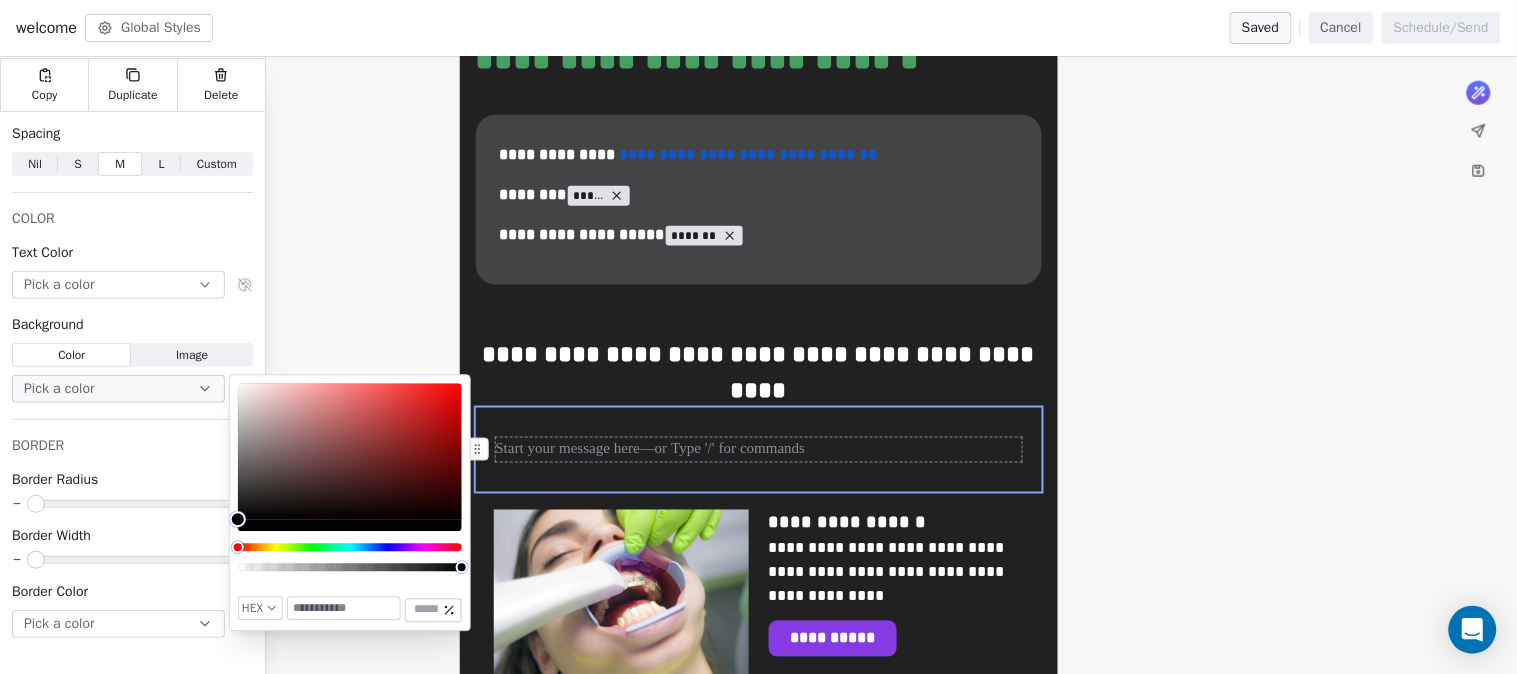 click at bounding box center (344, 609) 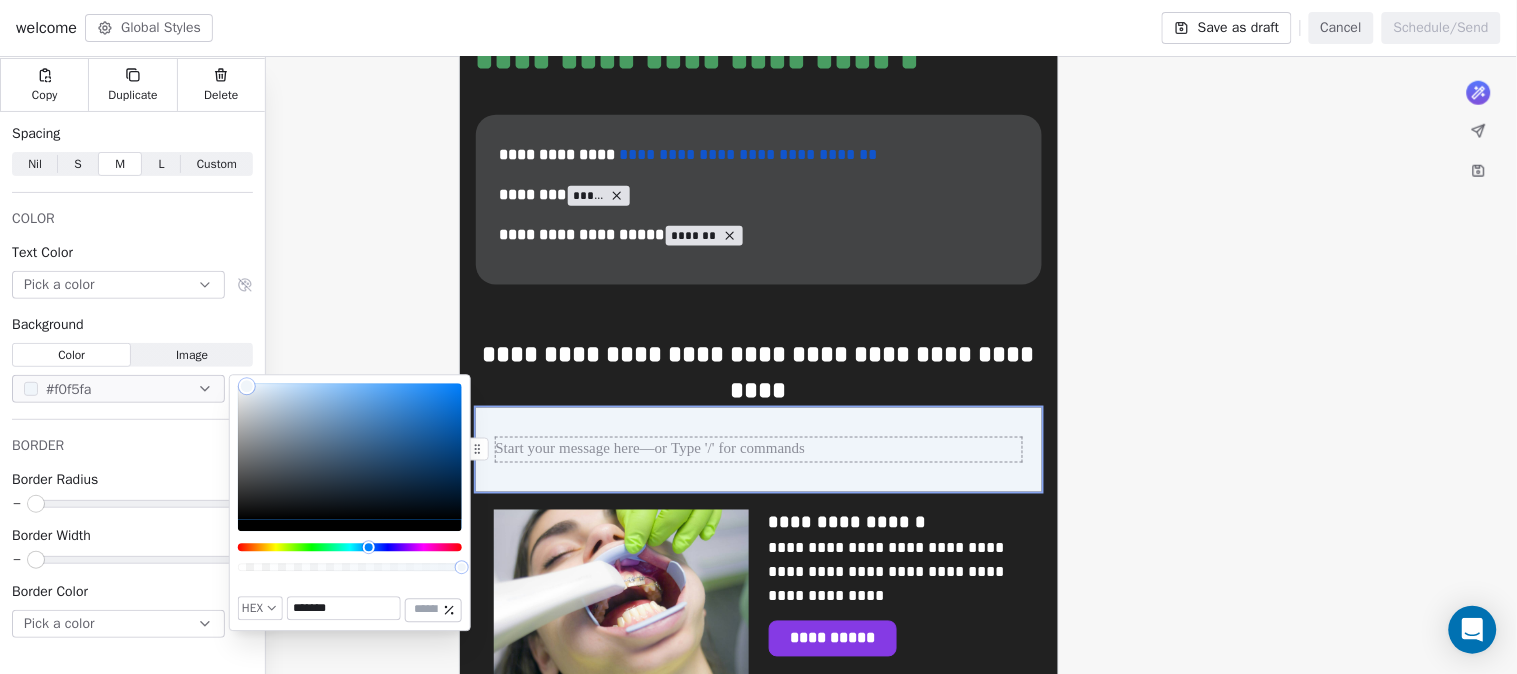type on "*******" 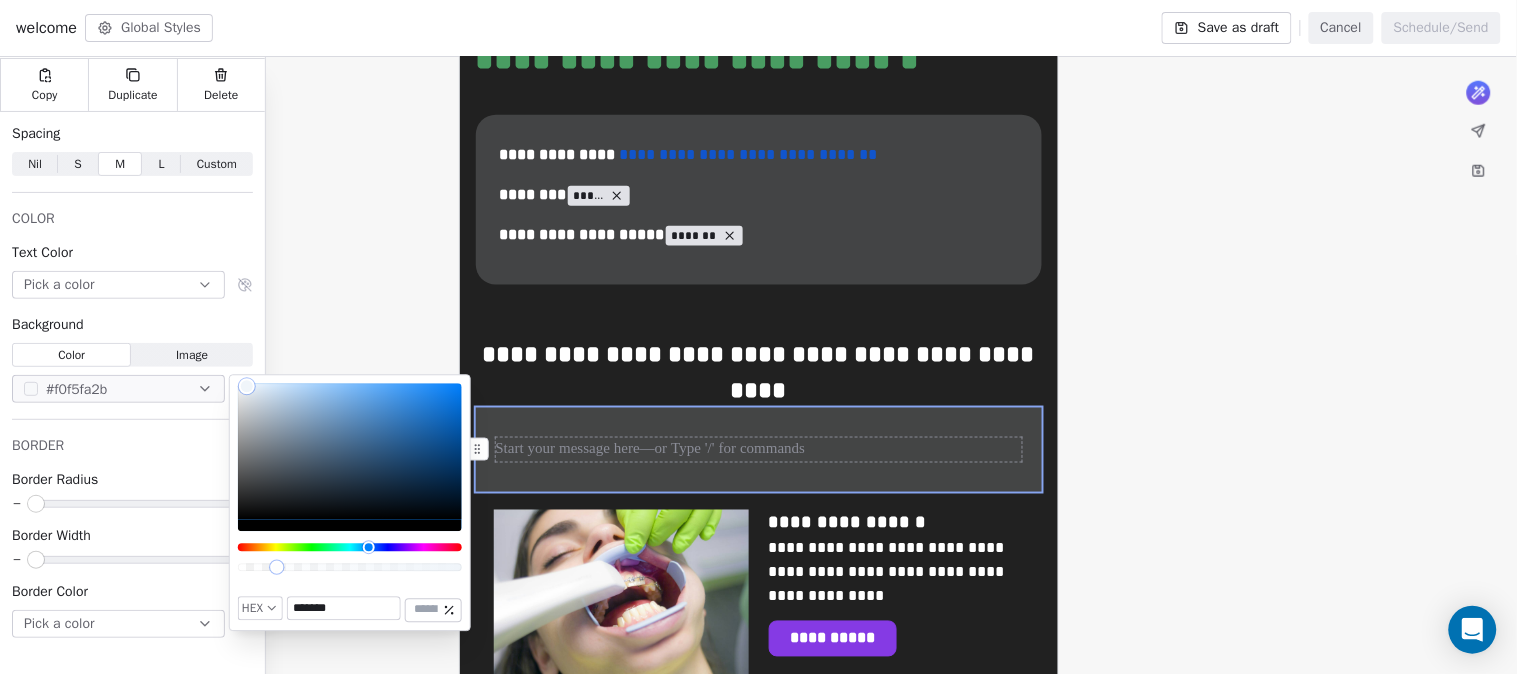 type on "**" 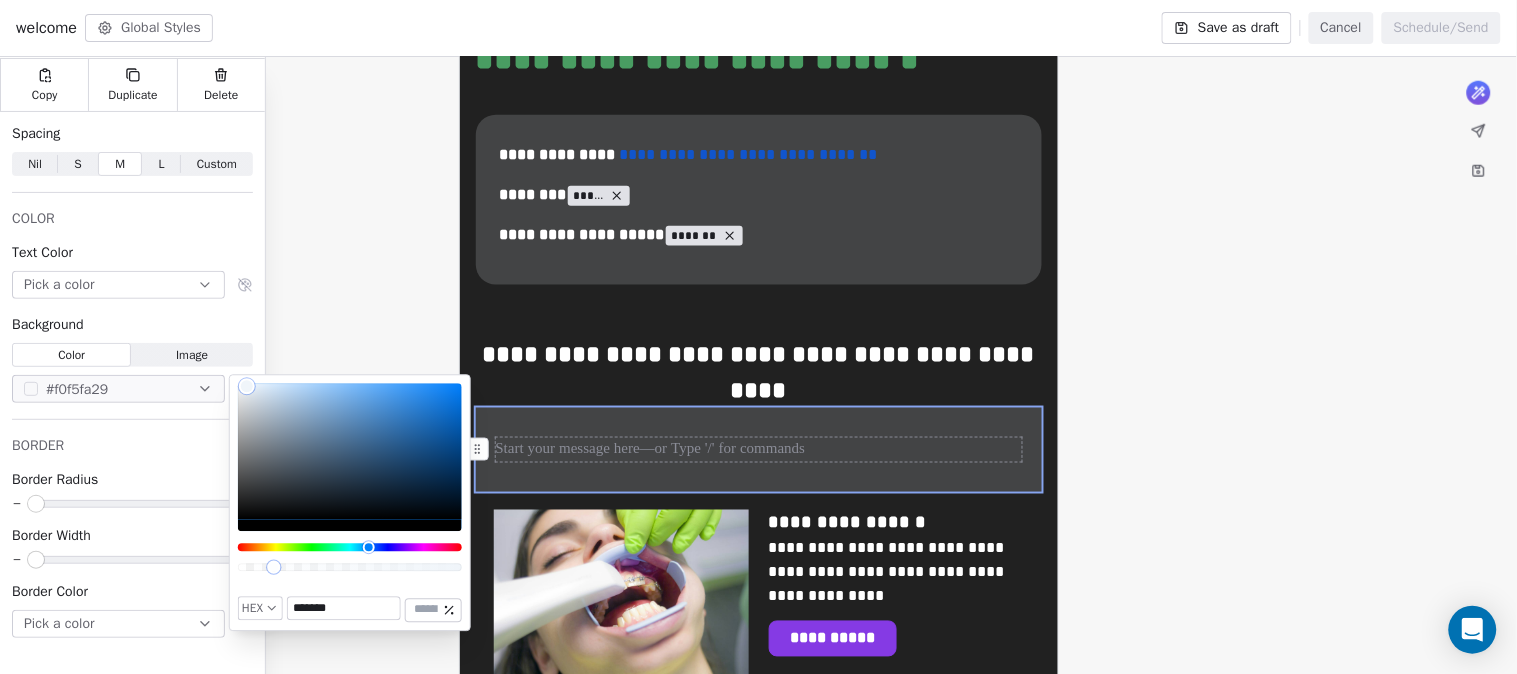 drag, startPoint x: 455, startPoint y: 570, endPoint x: 274, endPoint y: 563, distance: 181.13531 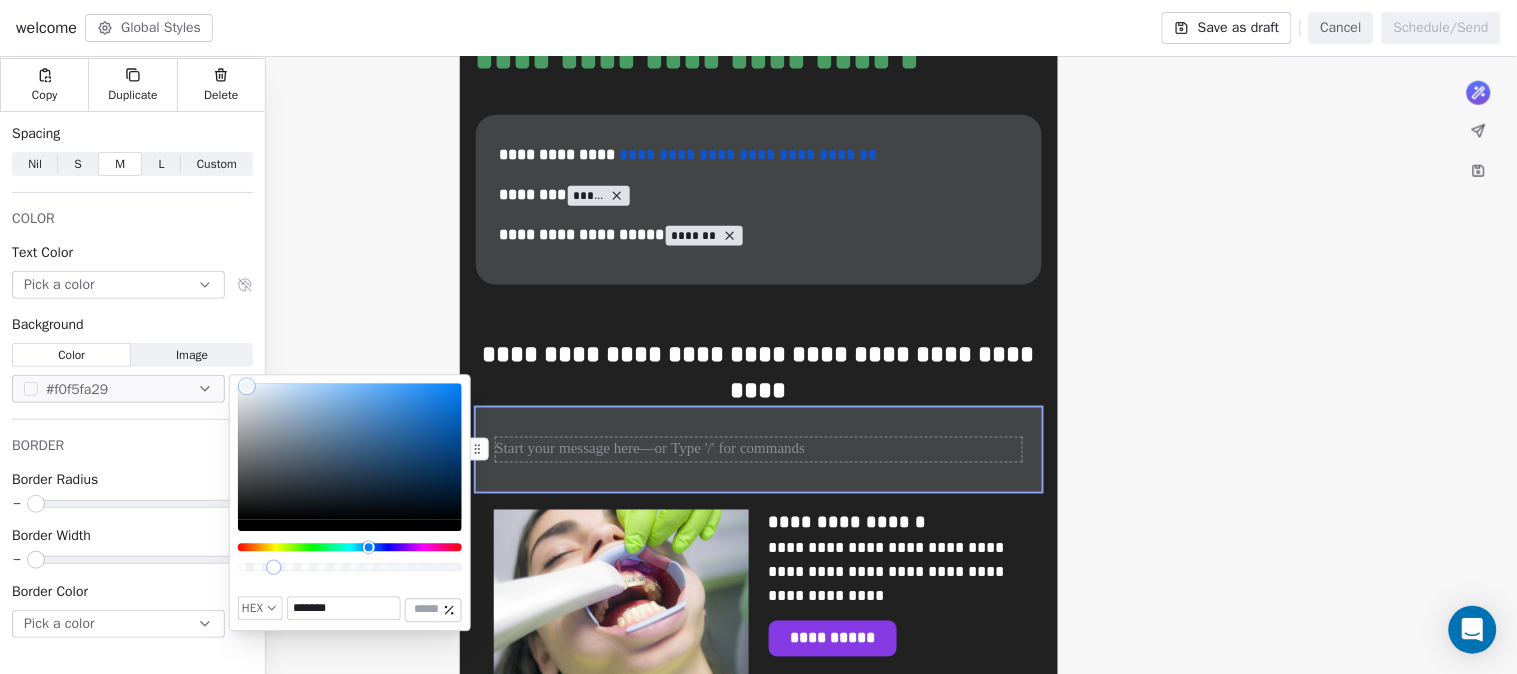 click at bounding box center (273, 567) 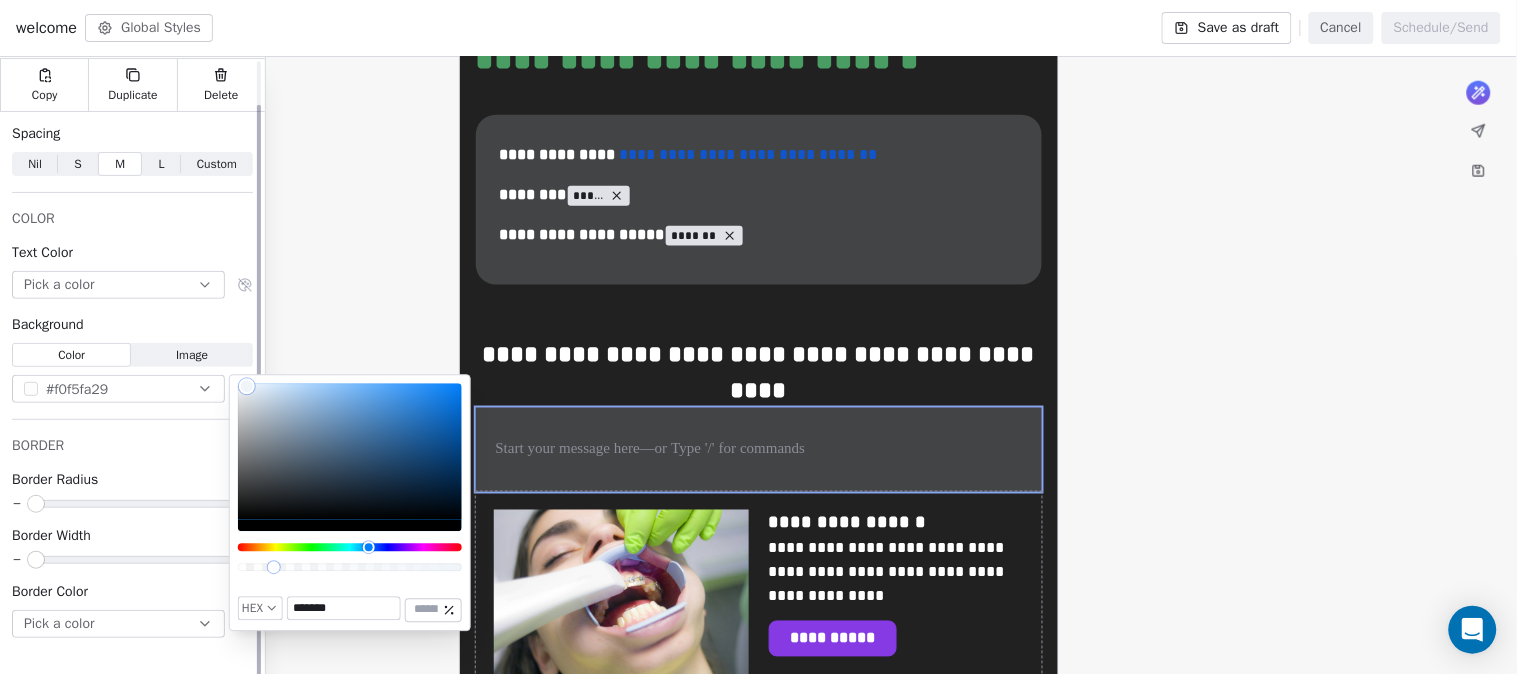 click on "BORDER" at bounding box center [132, 446] 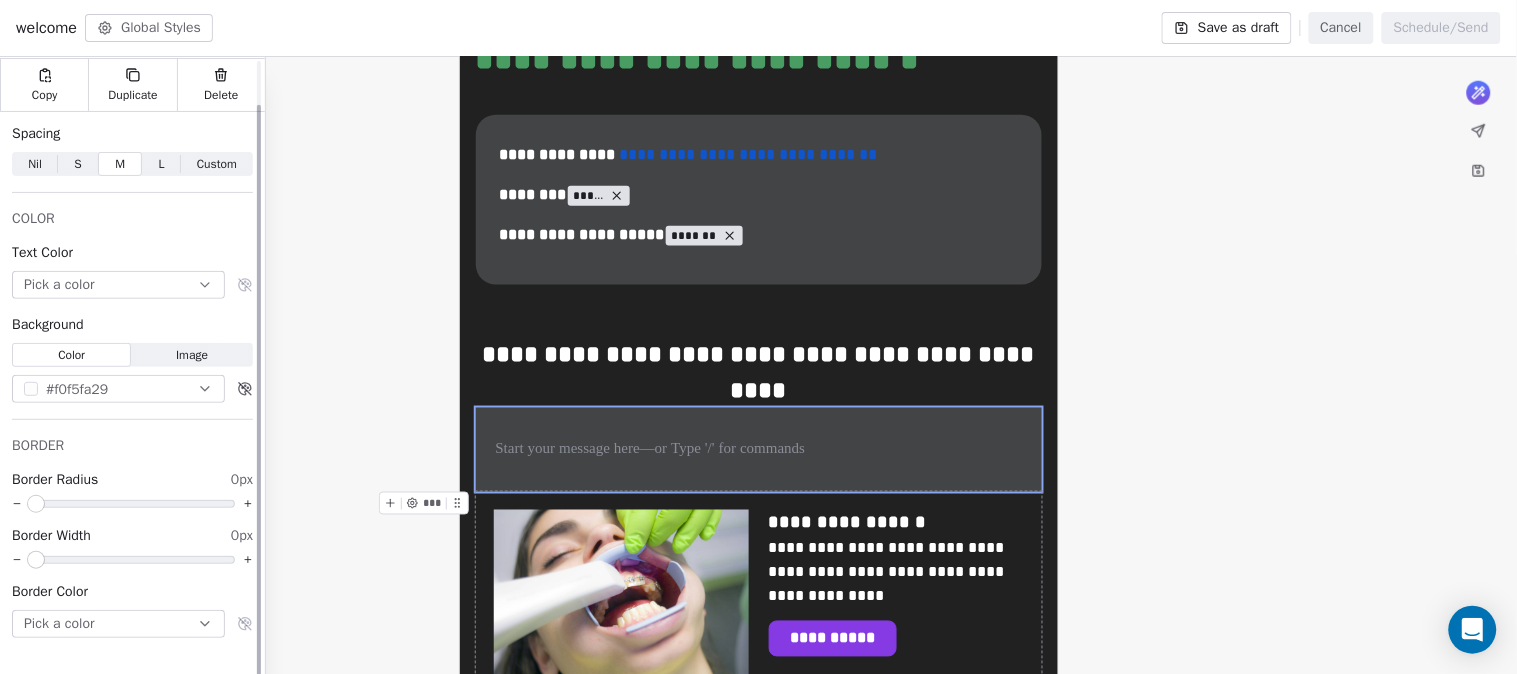 click at bounding box center [36, 504] 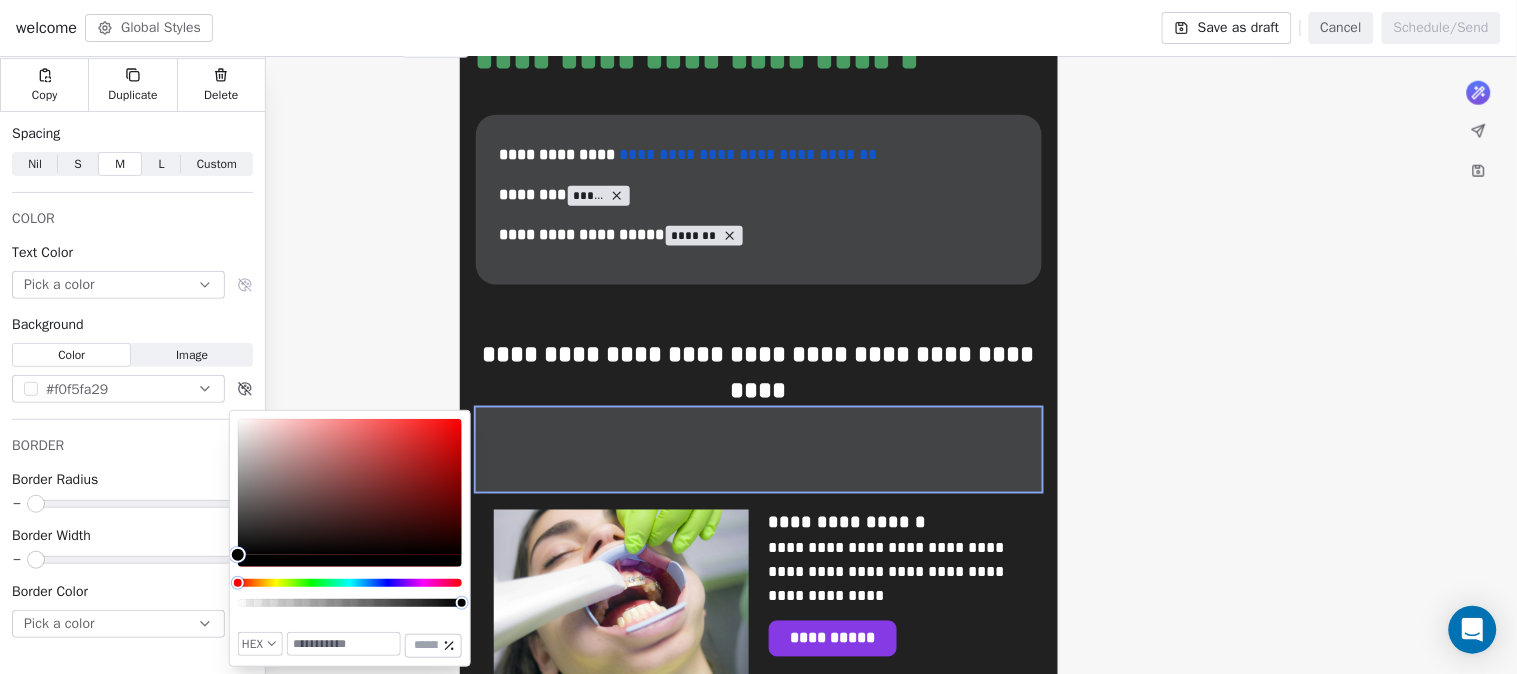 click on "**********" at bounding box center [759, 59] 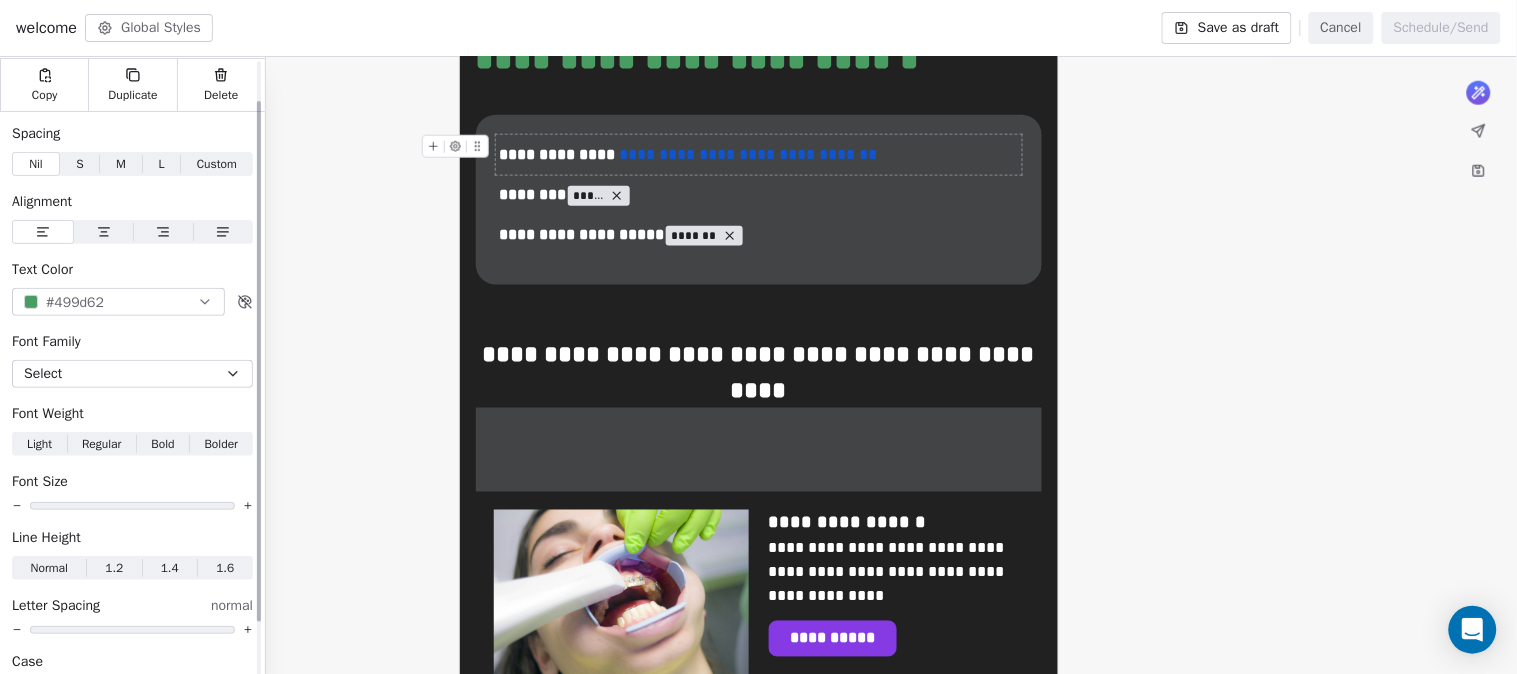 click on "#499d62" at bounding box center (118, 302) 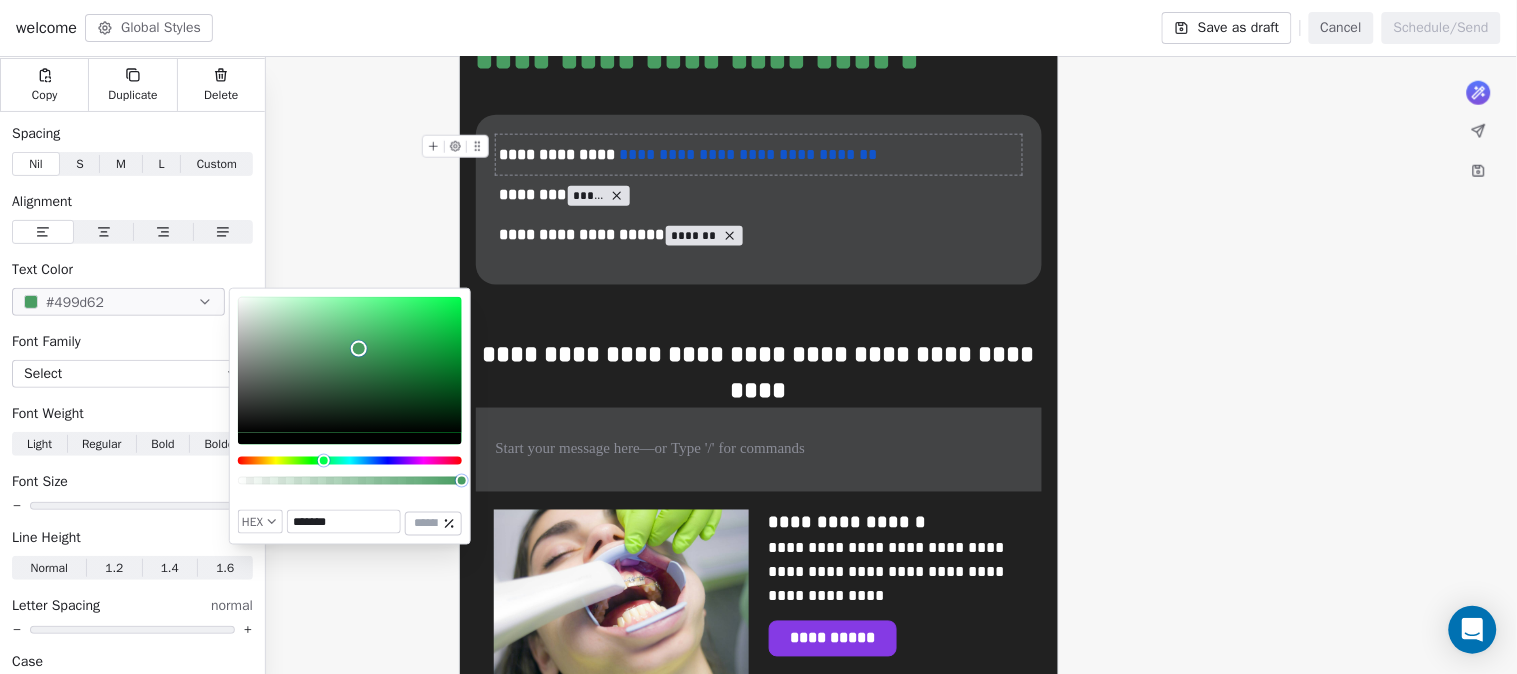 click on "HEX ******* ***" at bounding box center [350, 416] 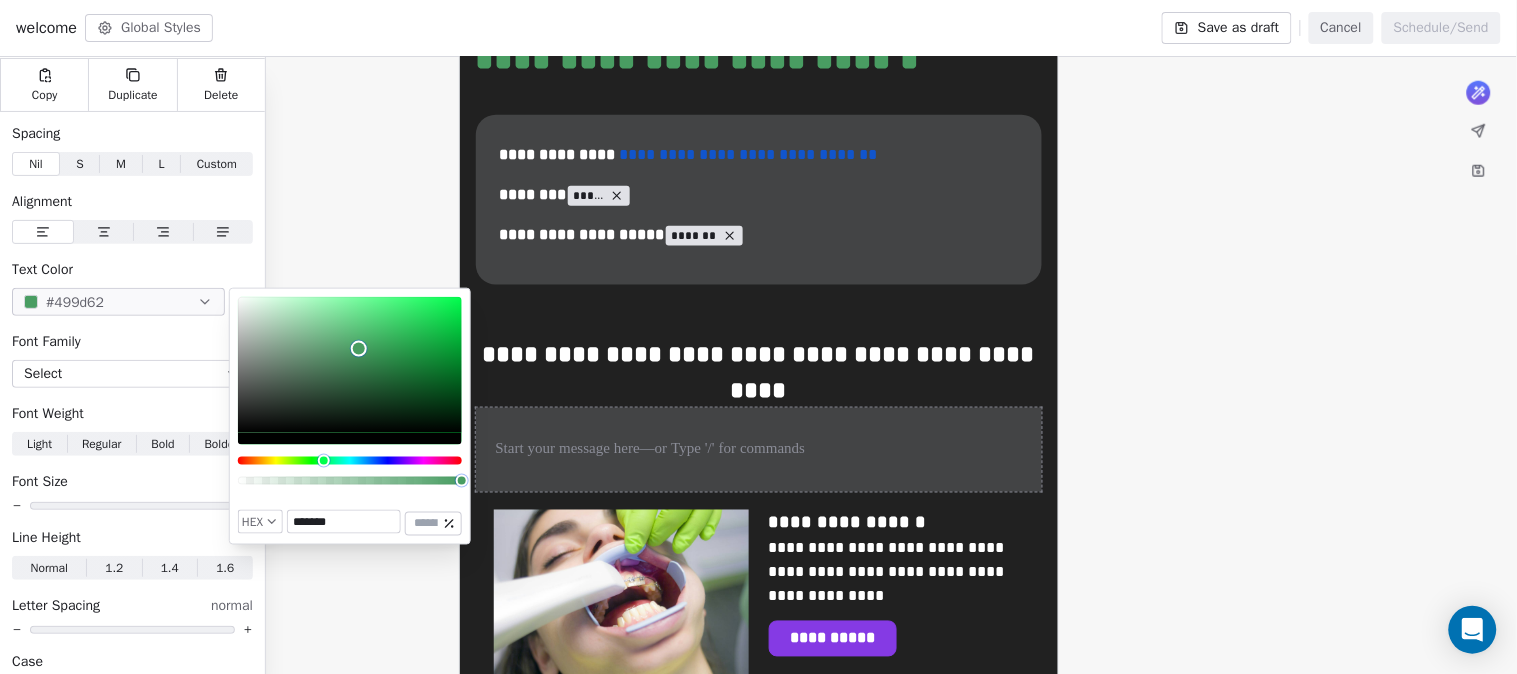 click at bounding box center (759, 450) 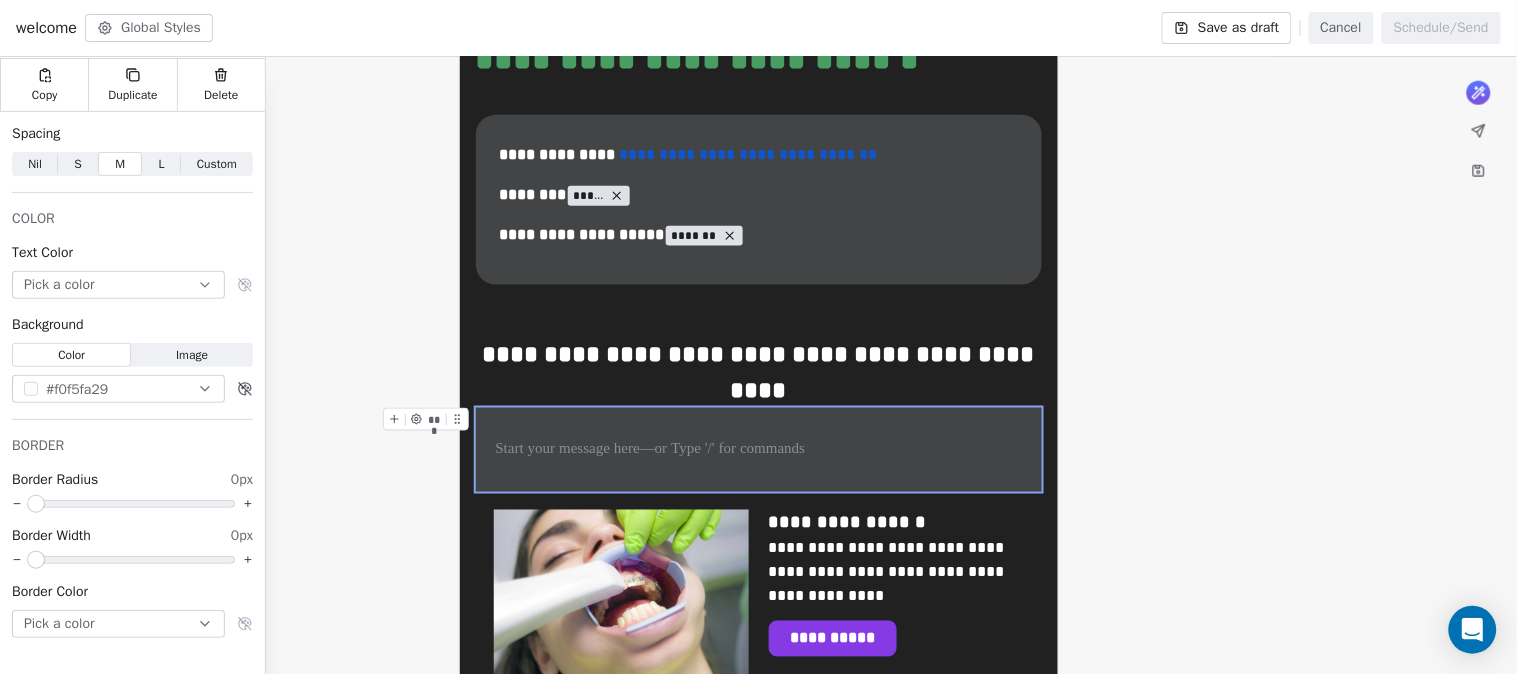 click at bounding box center (759, 450) 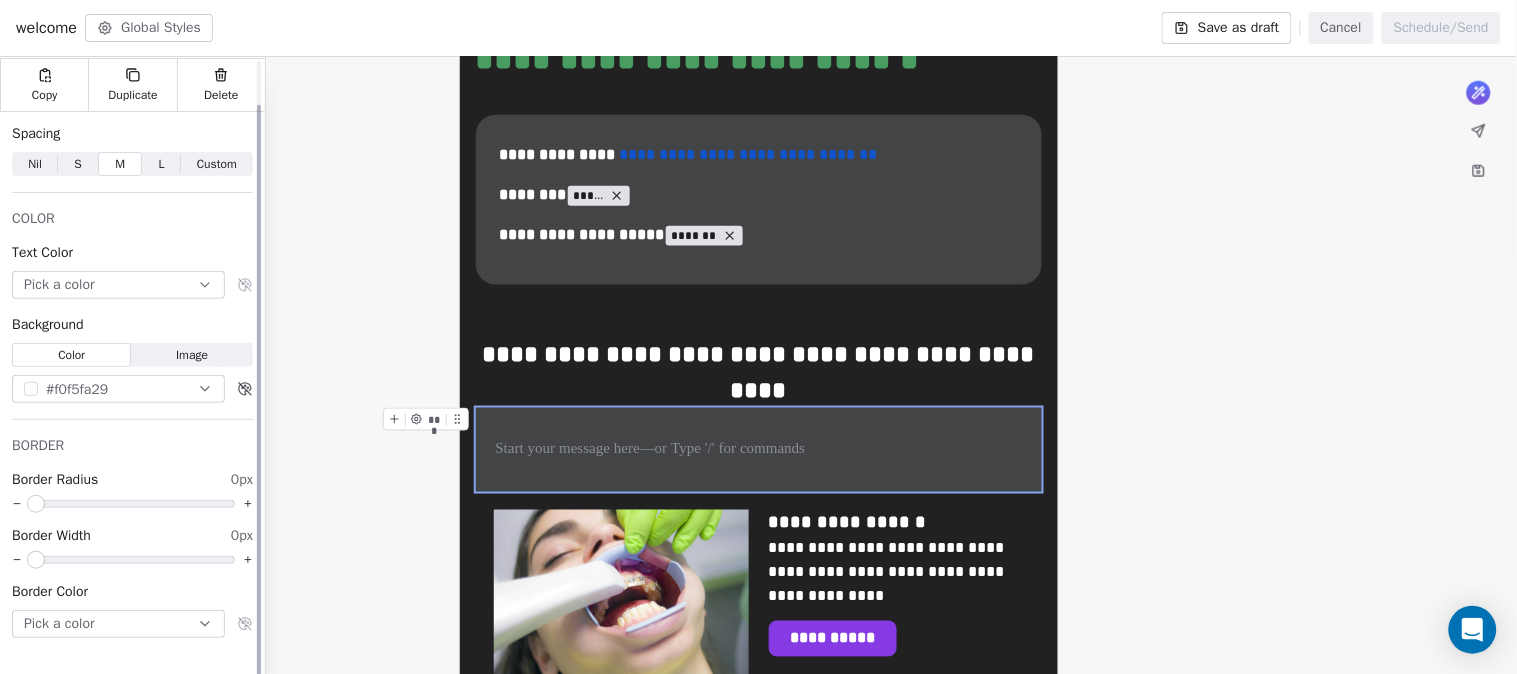 click on "Pick a color" at bounding box center [118, 624] 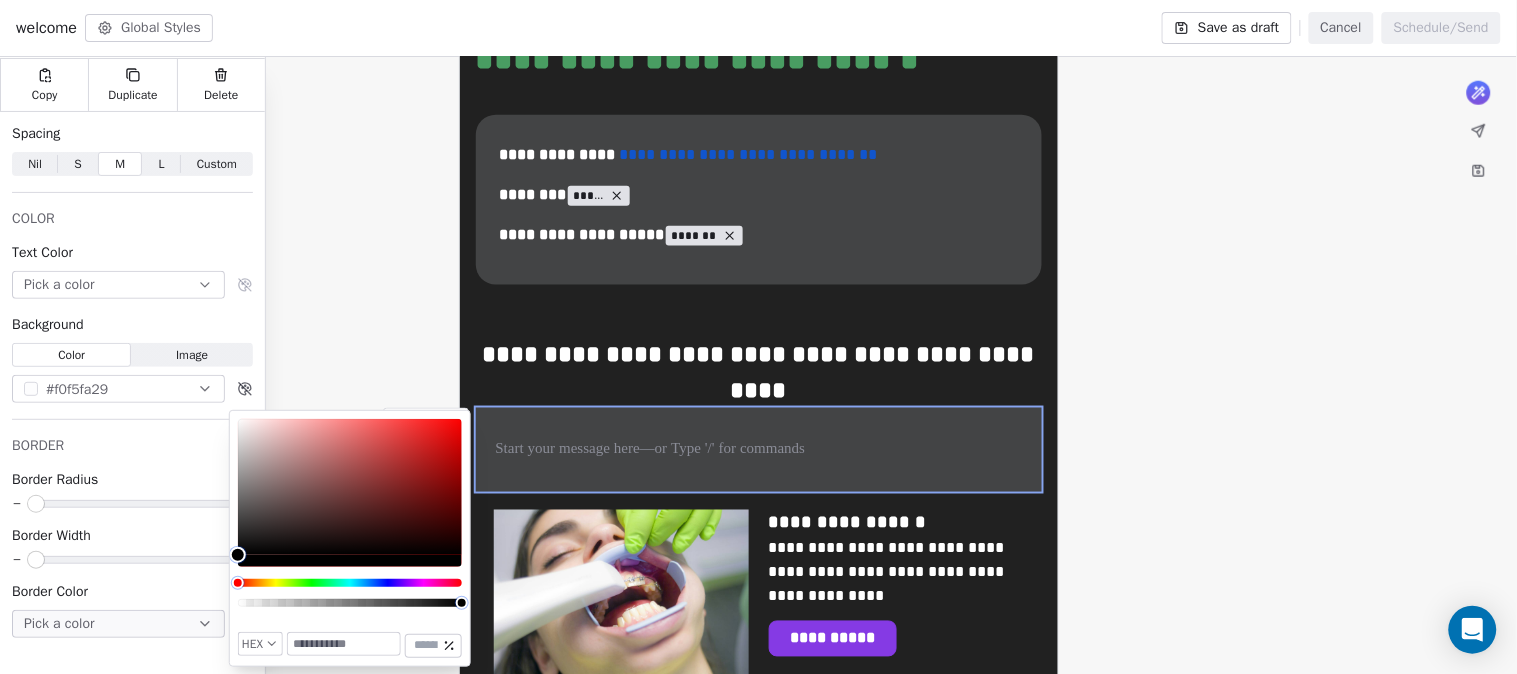 click at bounding box center (344, 644) 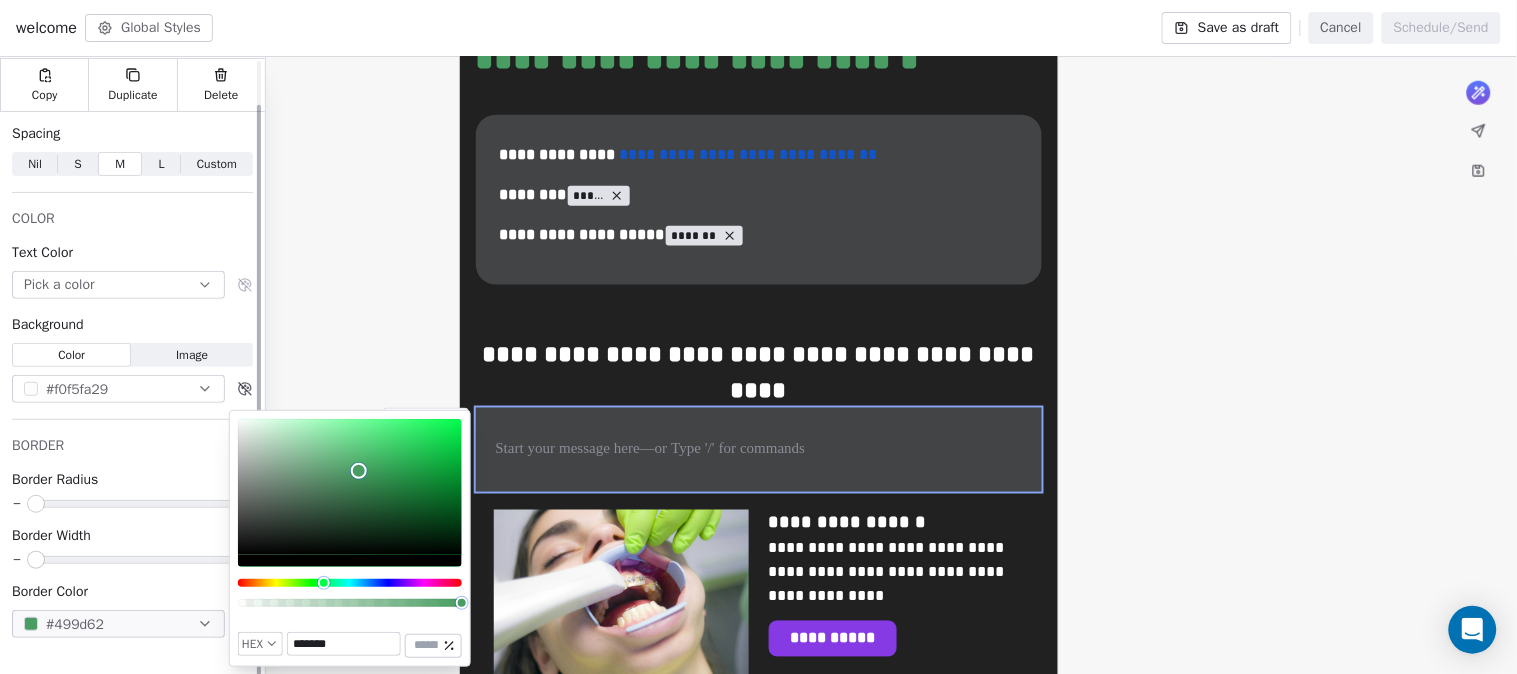 type on "*******" 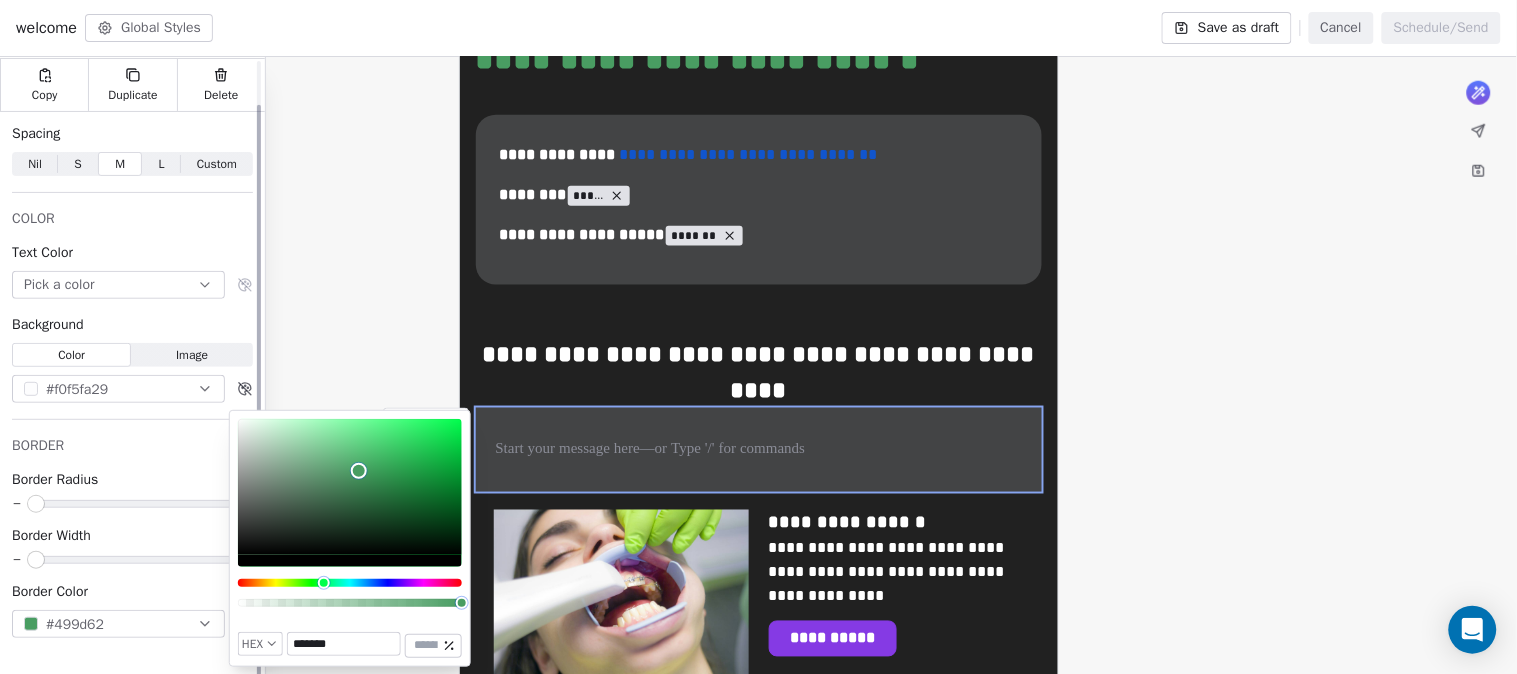 click on "Border Color" at bounding box center (132, 592) 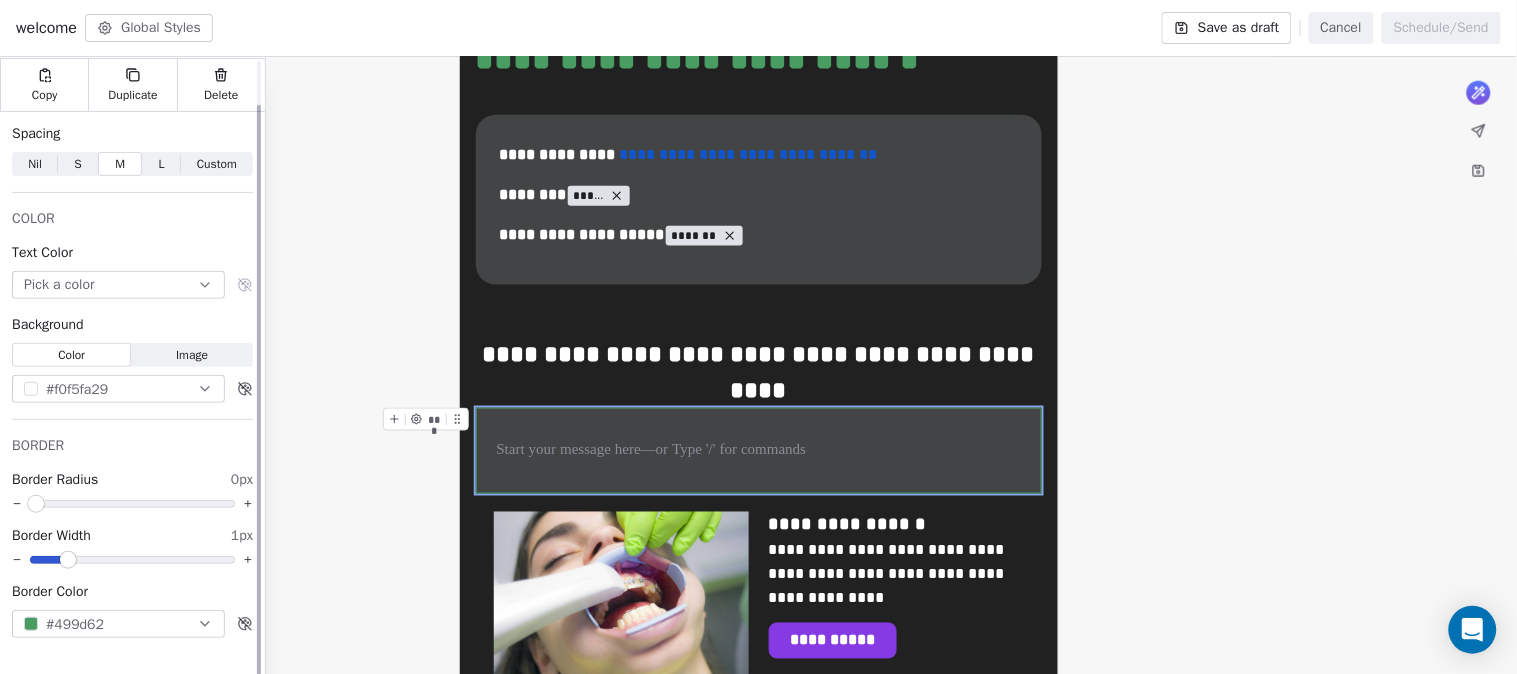 click at bounding box center [68, 560] 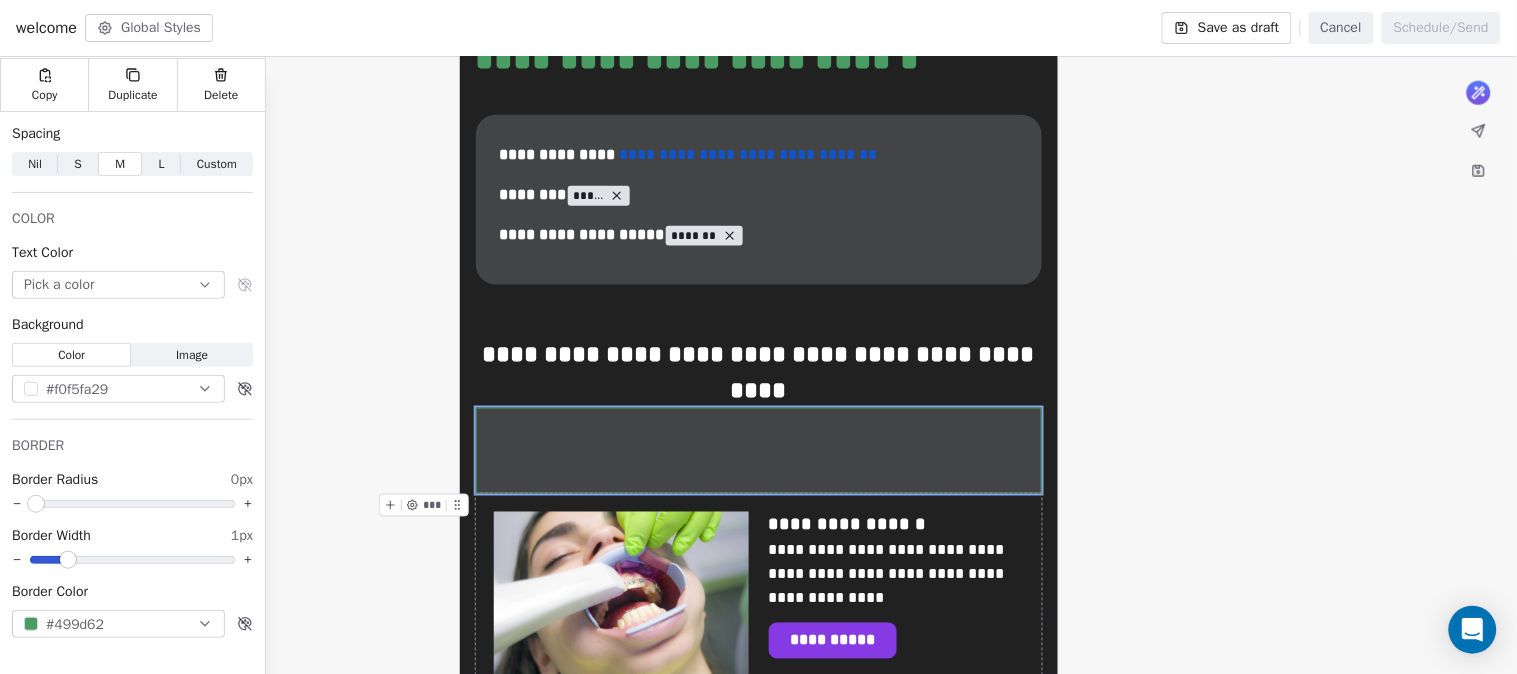 click on "**********" at bounding box center (759, 597) 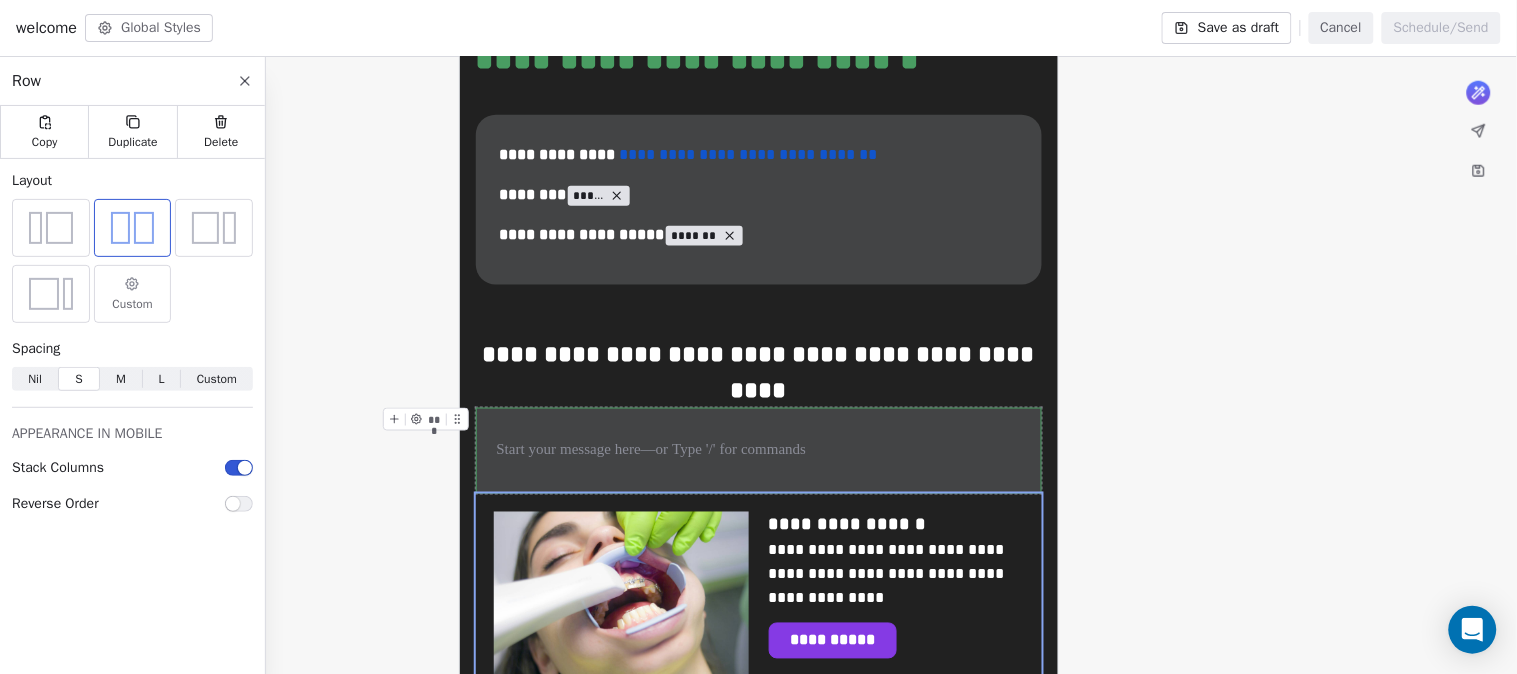 click at bounding box center (759, 451) 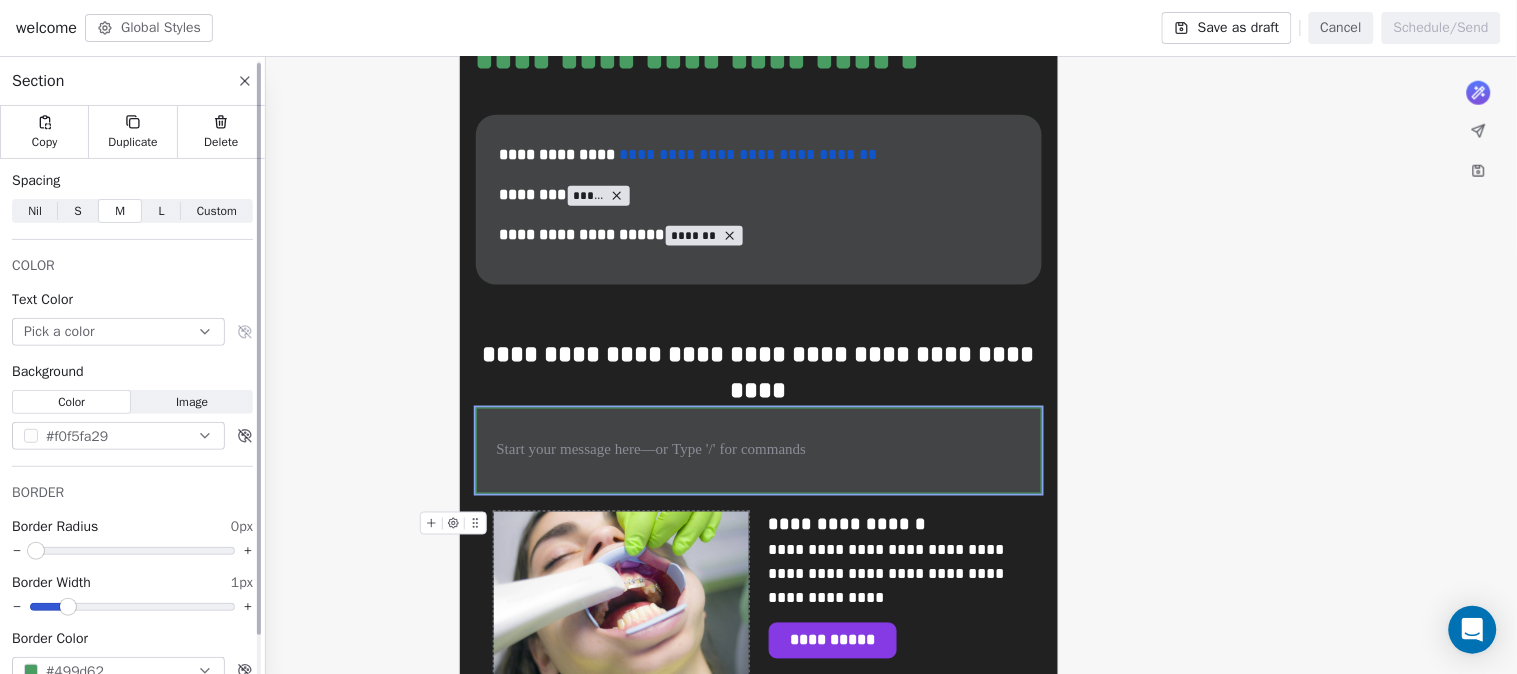 scroll, scrollTop: 47, scrollLeft: 0, axis: vertical 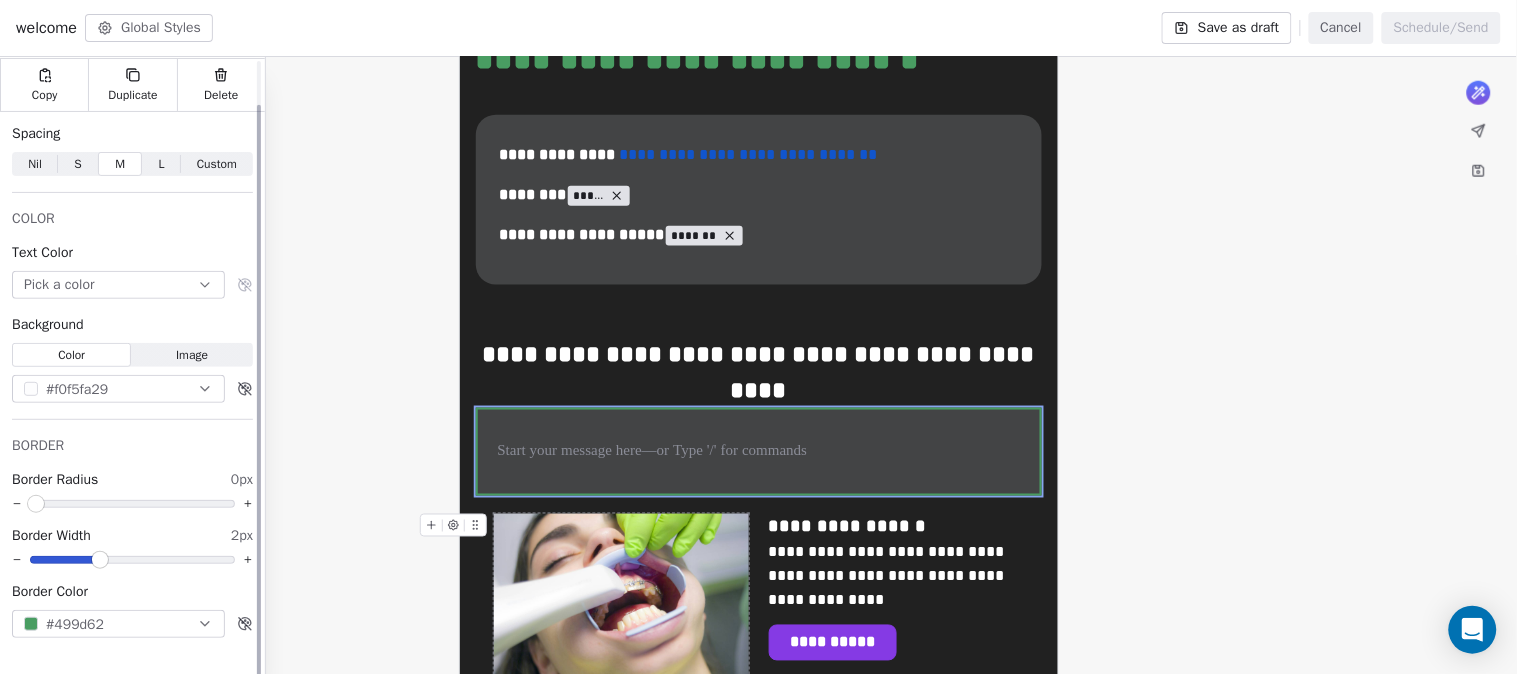 click at bounding box center (100, 560) 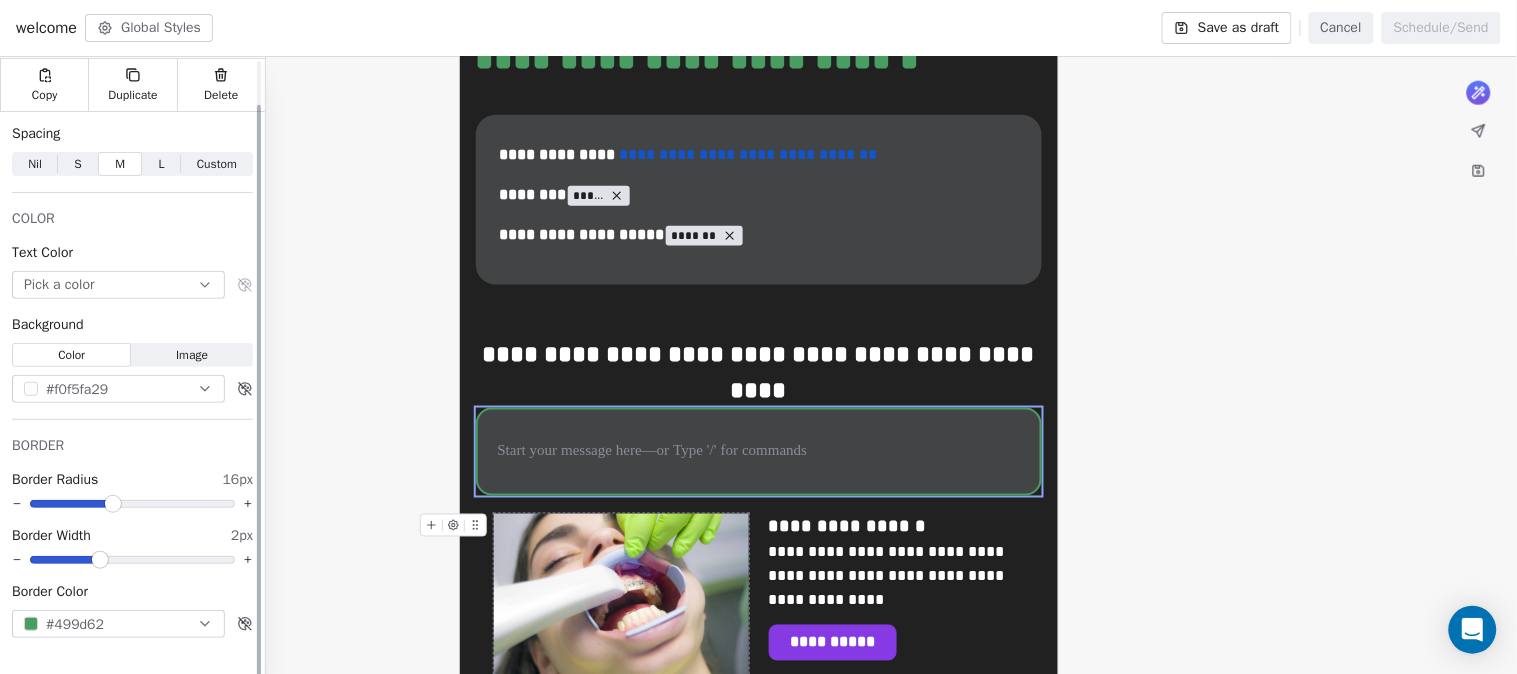 click at bounding box center [113, 504] 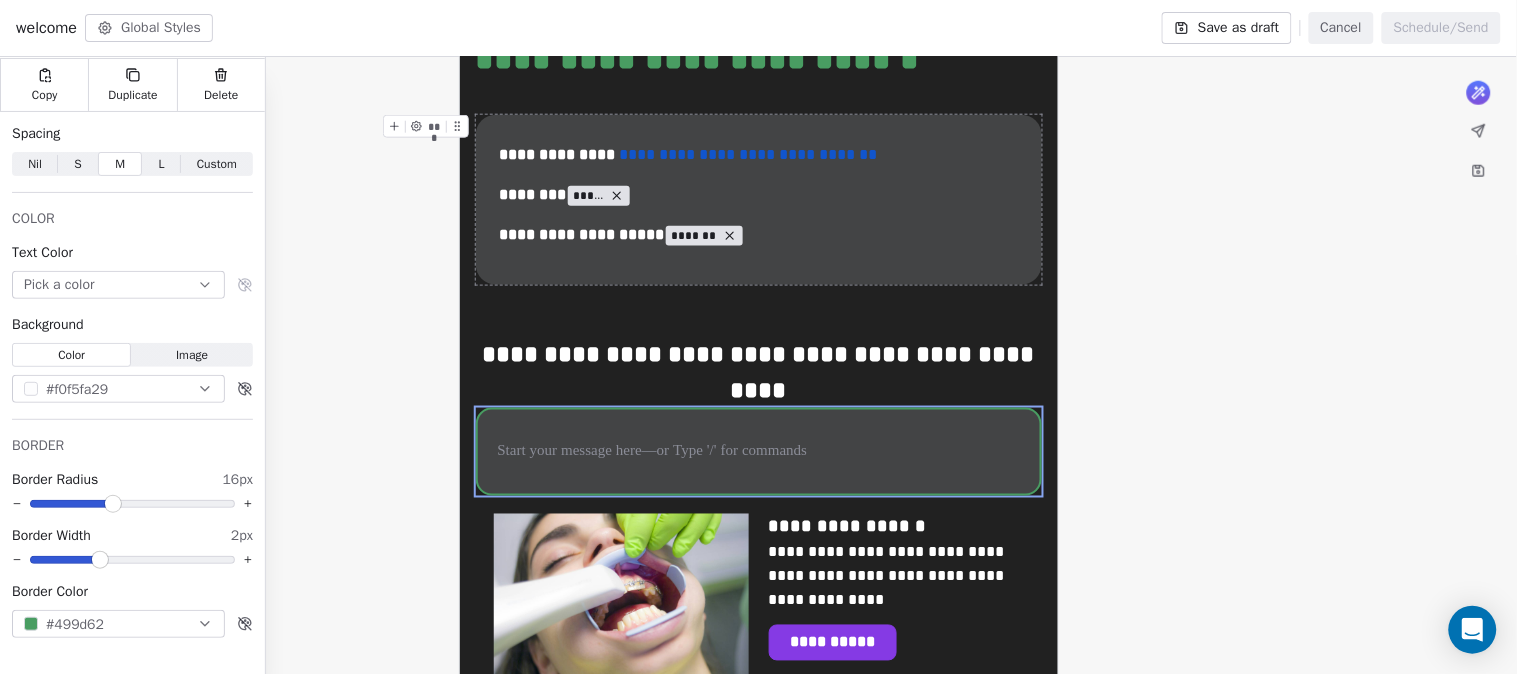 click on "**********" at bounding box center [759, 200] 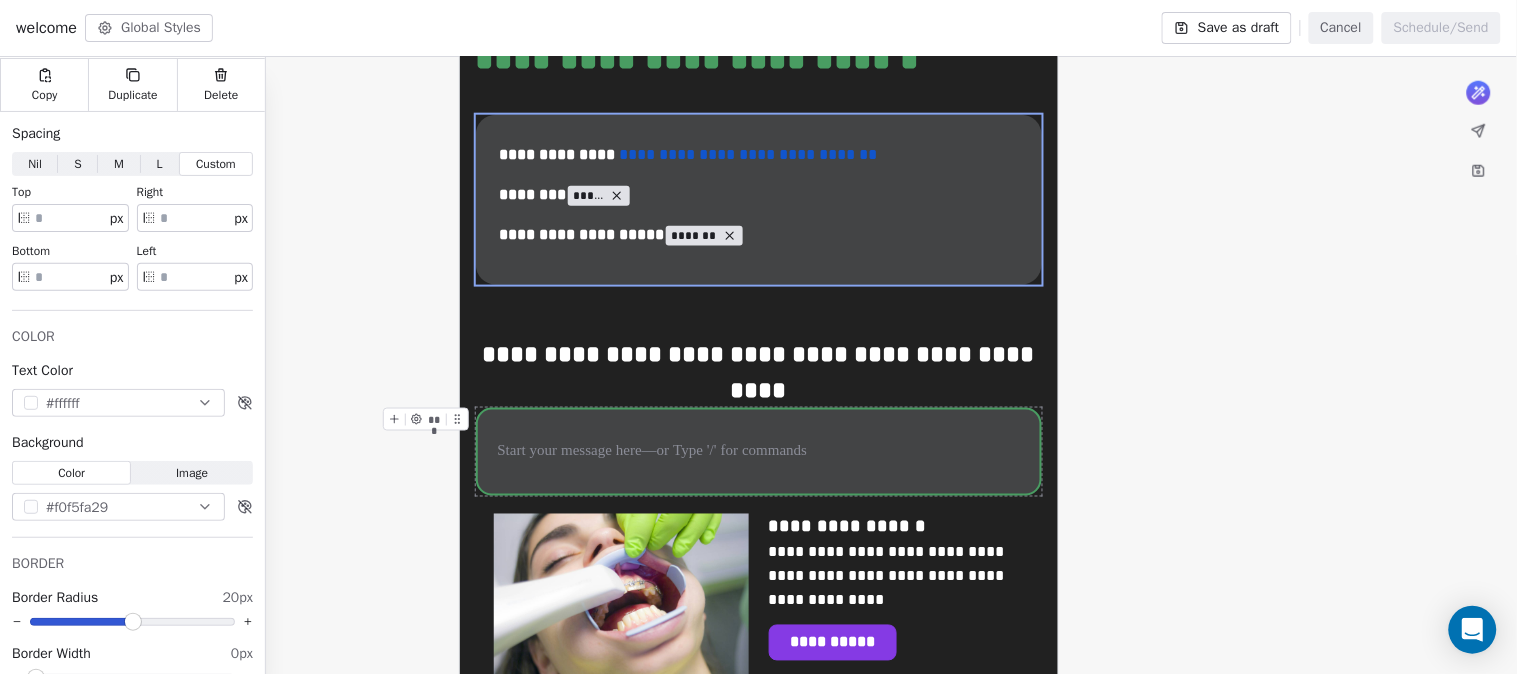 click at bounding box center (759, 452) 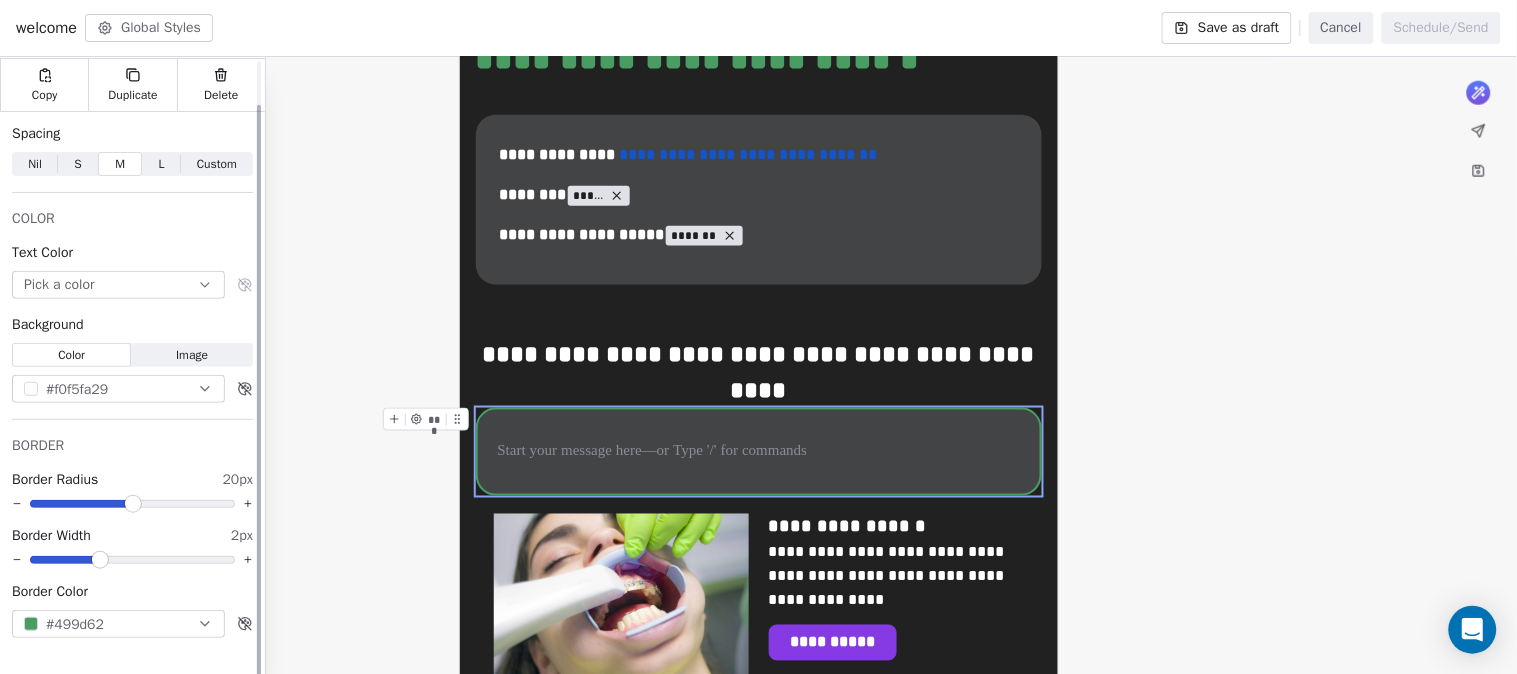 click at bounding box center (133, 504) 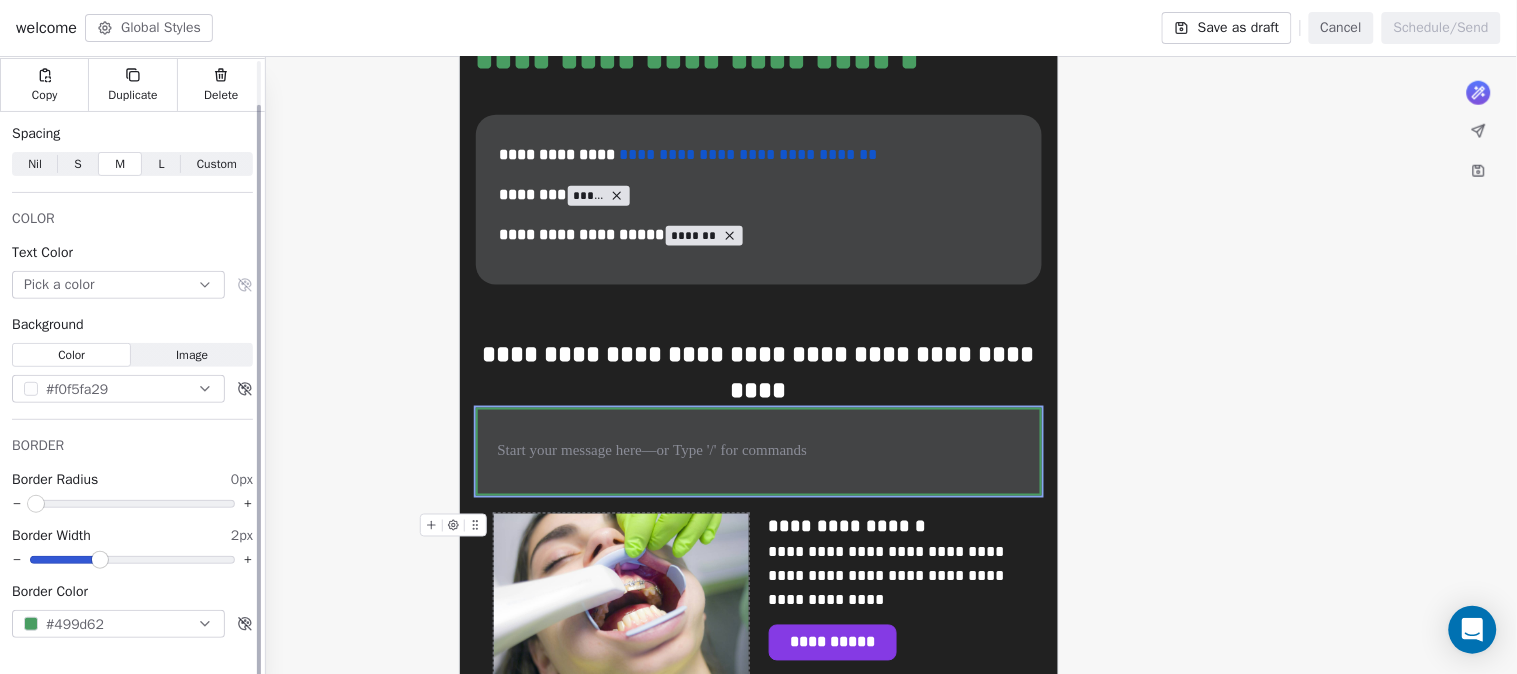 click at bounding box center [36, 504] 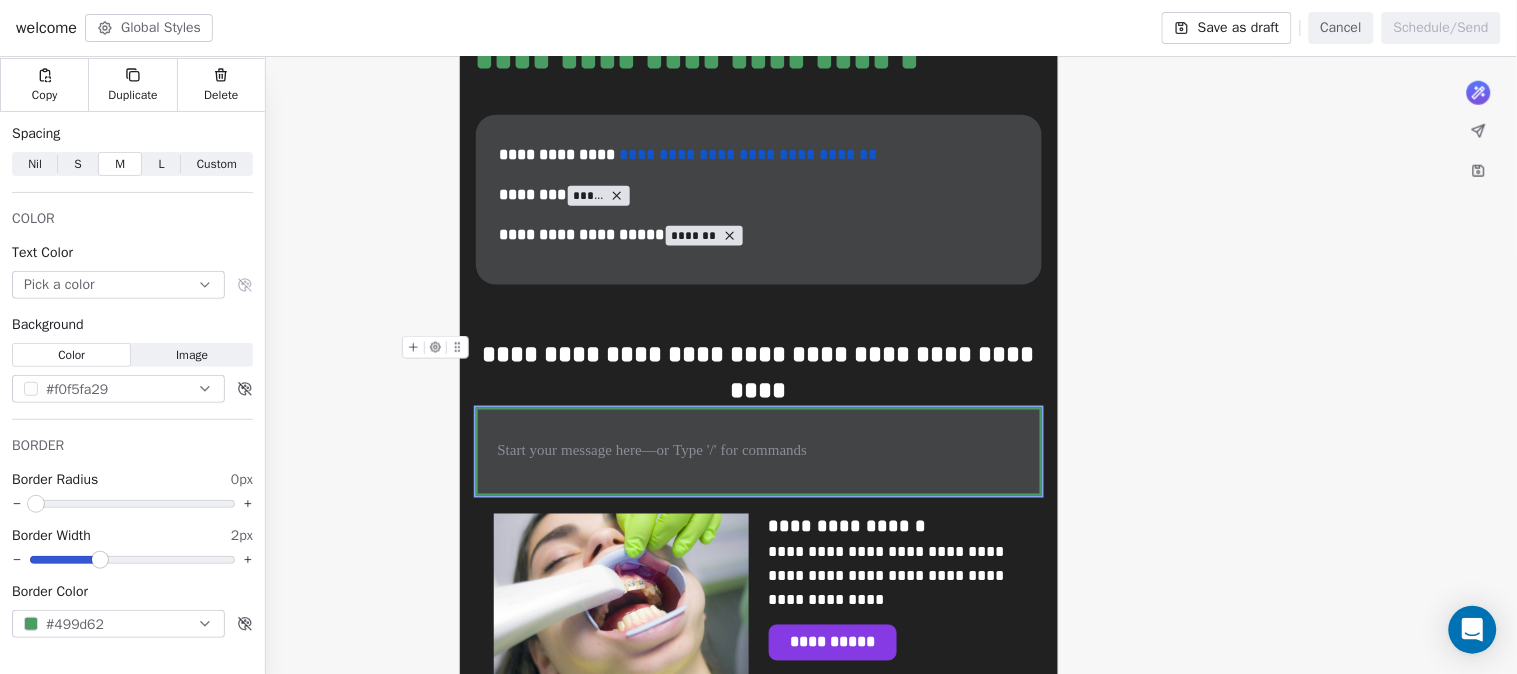 click on "**********" at bounding box center (759, 372) 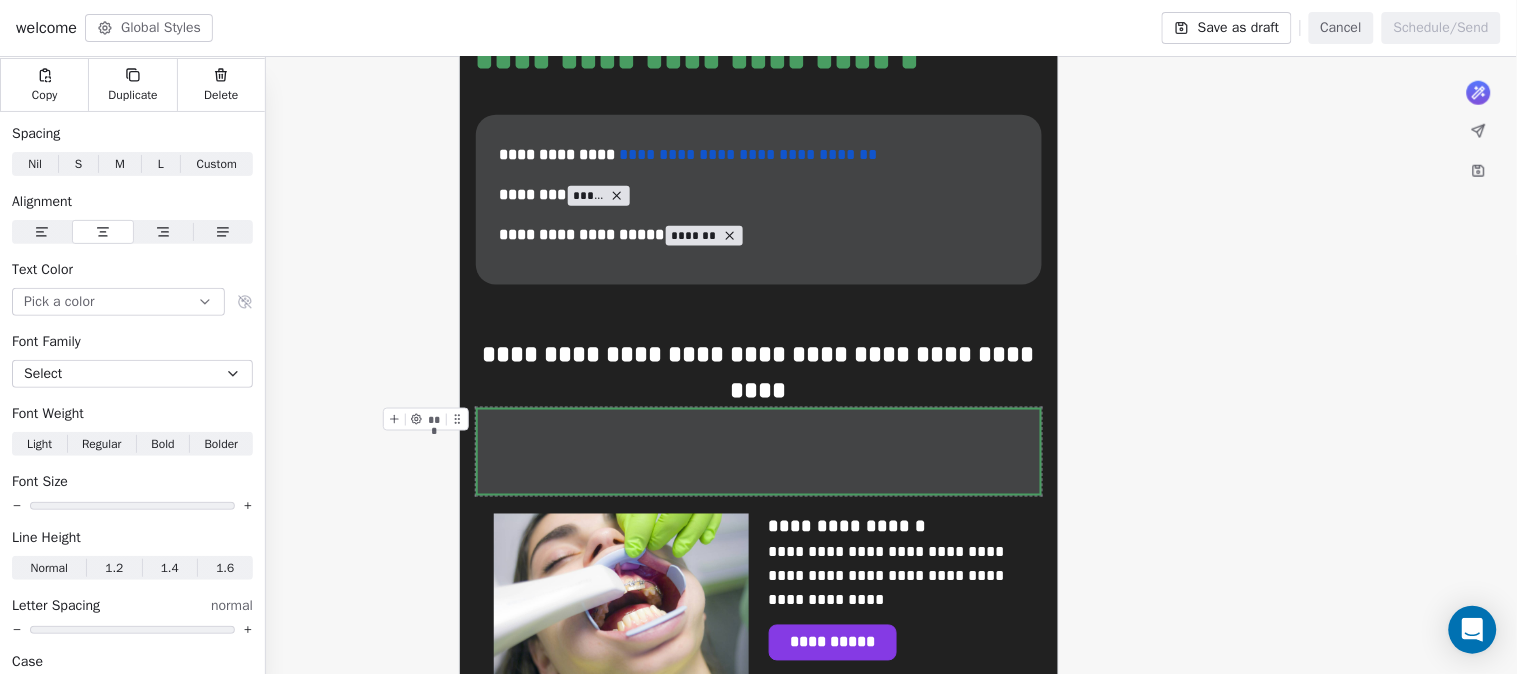 click at bounding box center (759, 452) 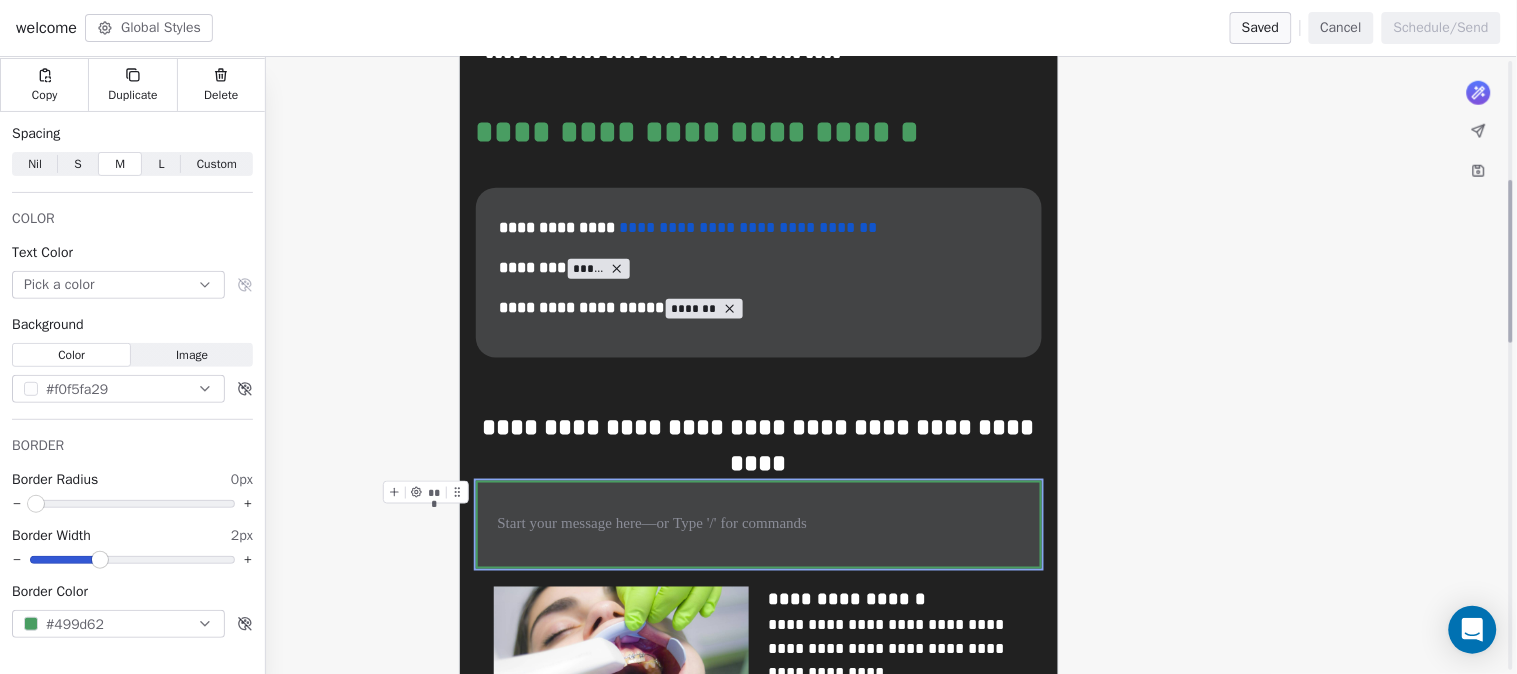 scroll, scrollTop: 444, scrollLeft: 0, axis: vertical 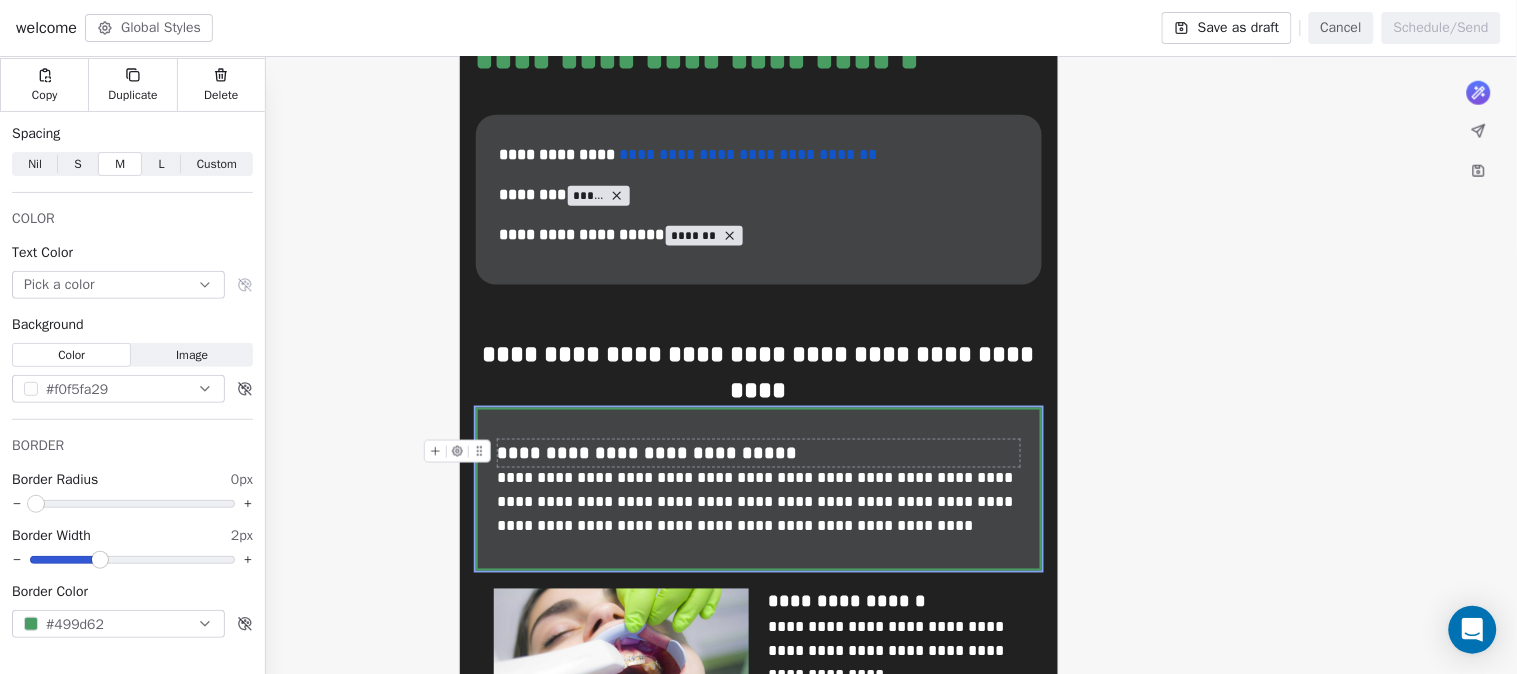 click on "**********" at bounding box center (760, 453) 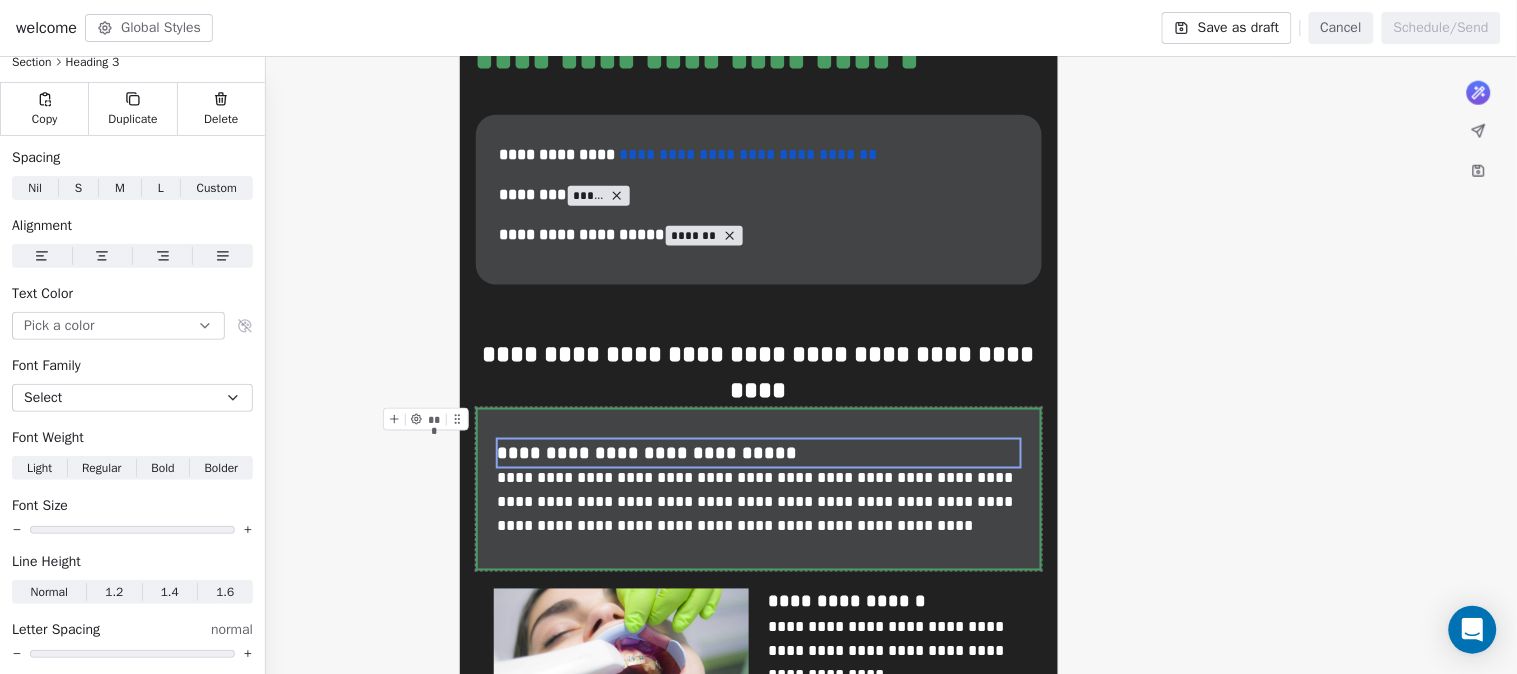 click on "**********" at bounding box center [759, 489] 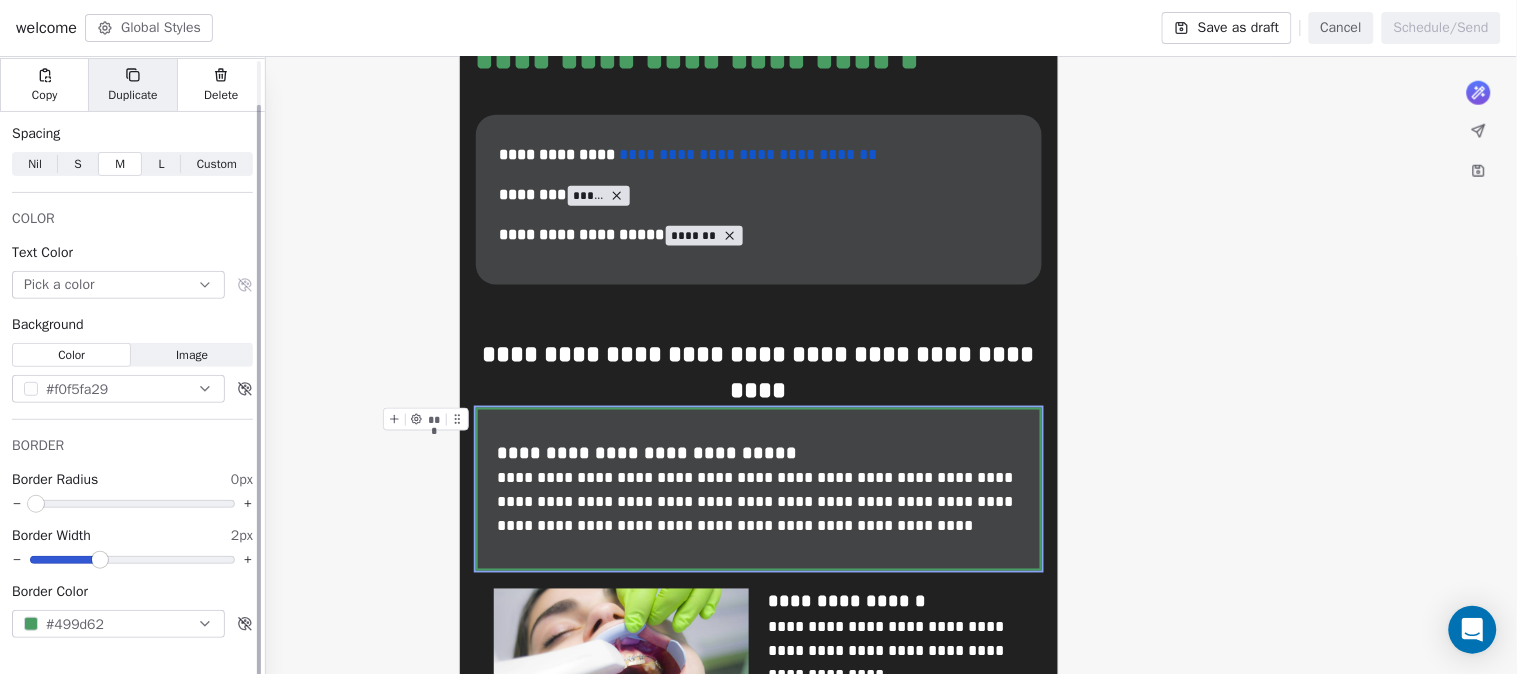click on "Duplicate" at bounding box center (132, 95) 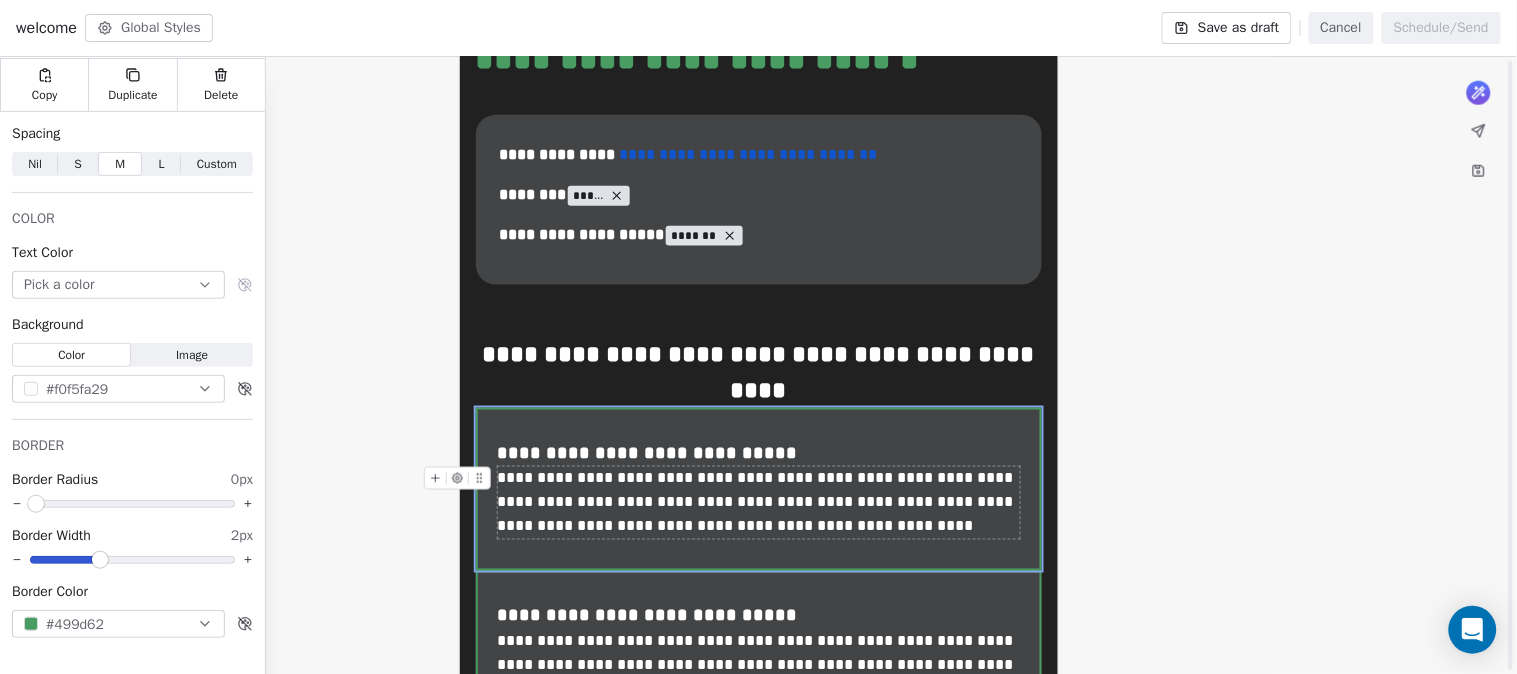 scroll, scrollTop: 666, scrollLeft: 0, axis: vertical 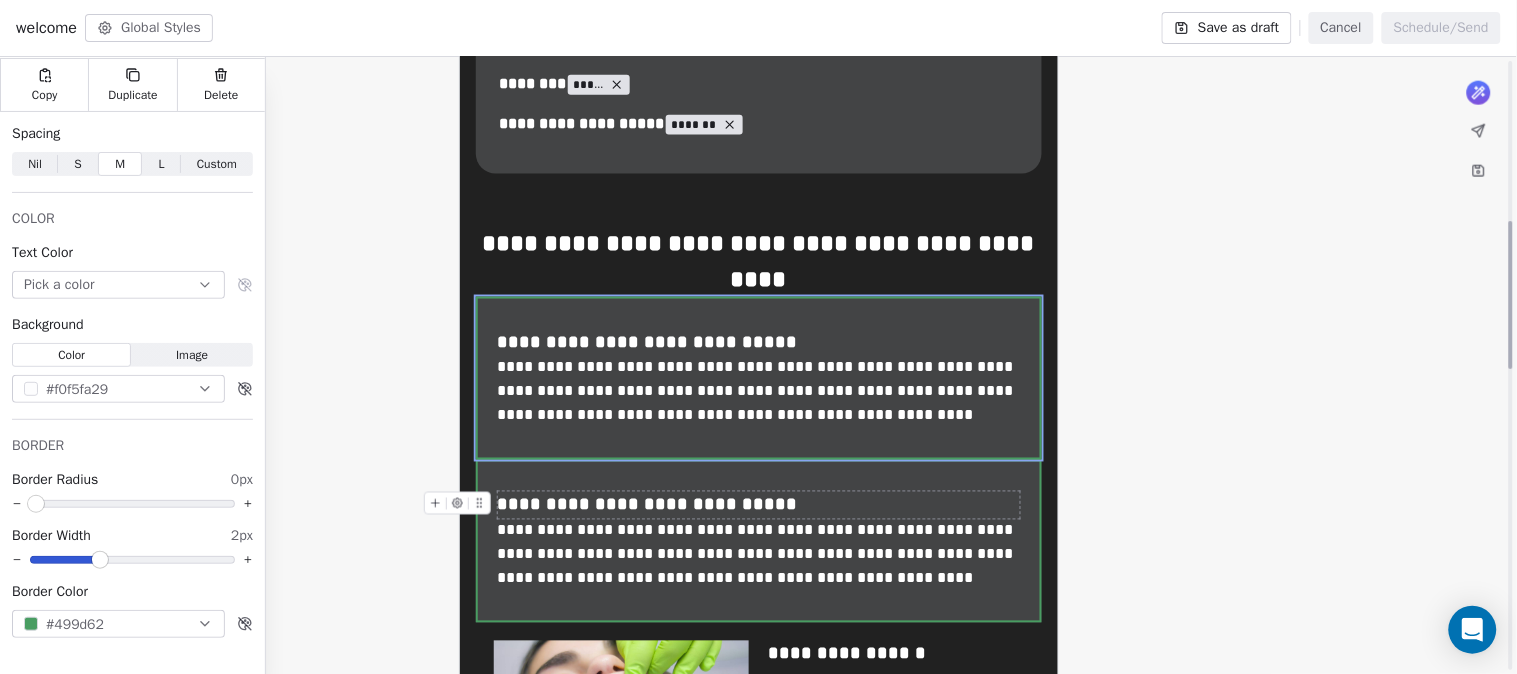 click on "**********" at bounding box center [760, 505] 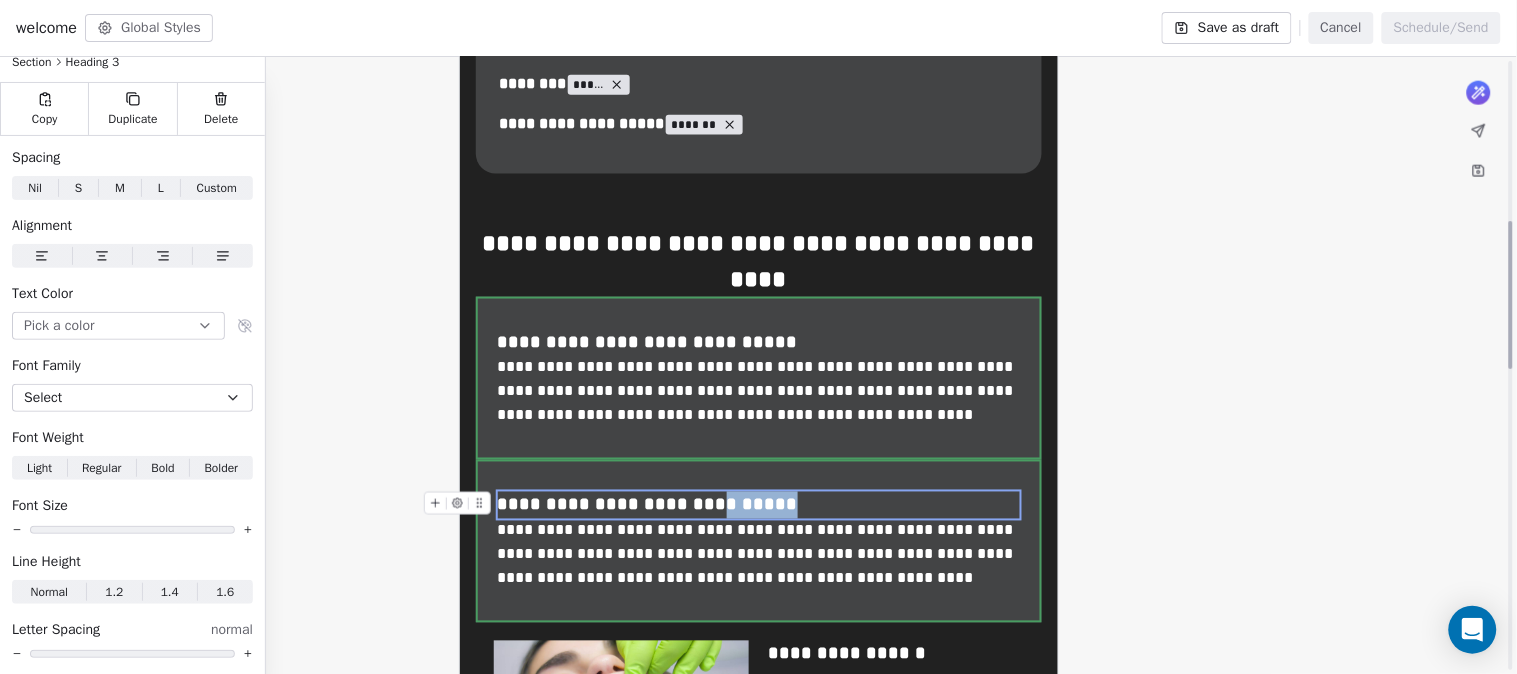 click on "**********" at bounding box center [760, 505] 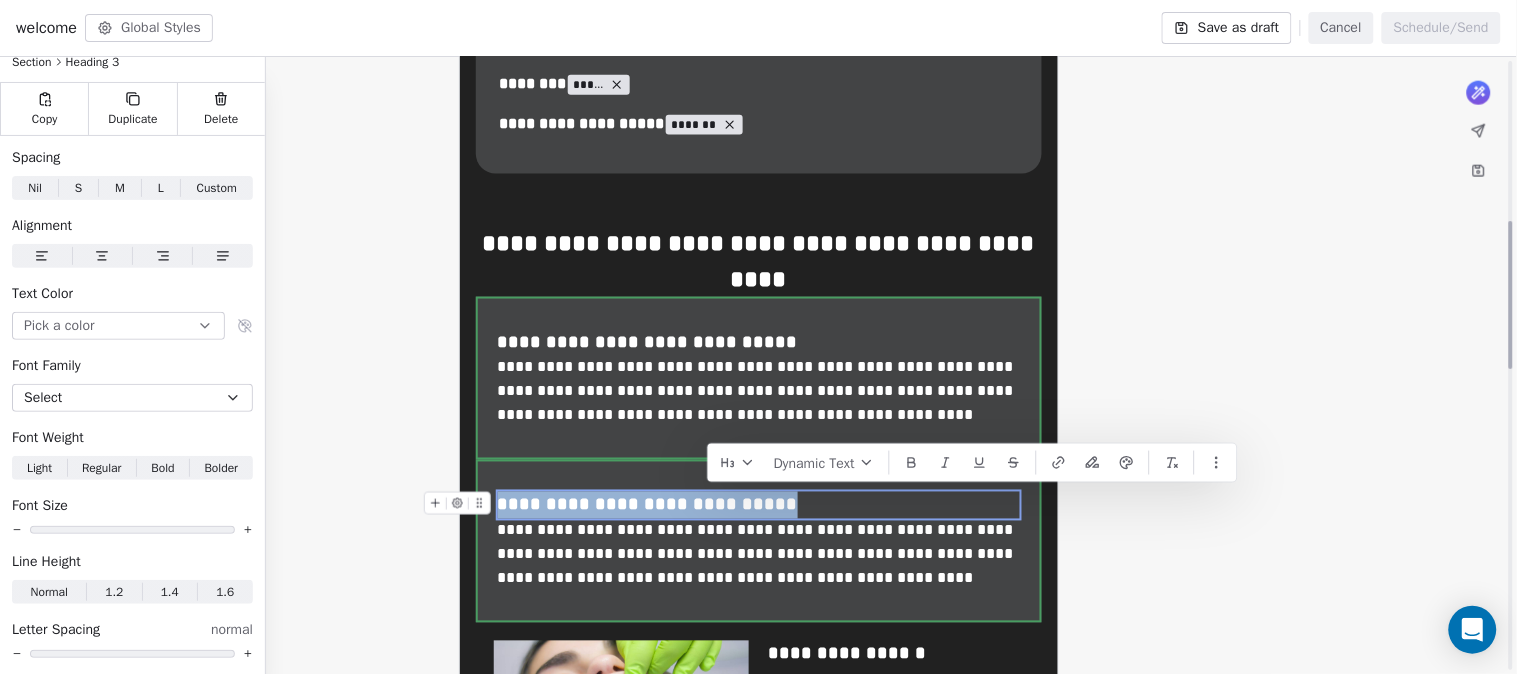 click on "**********" at bounding box center [760, 505] 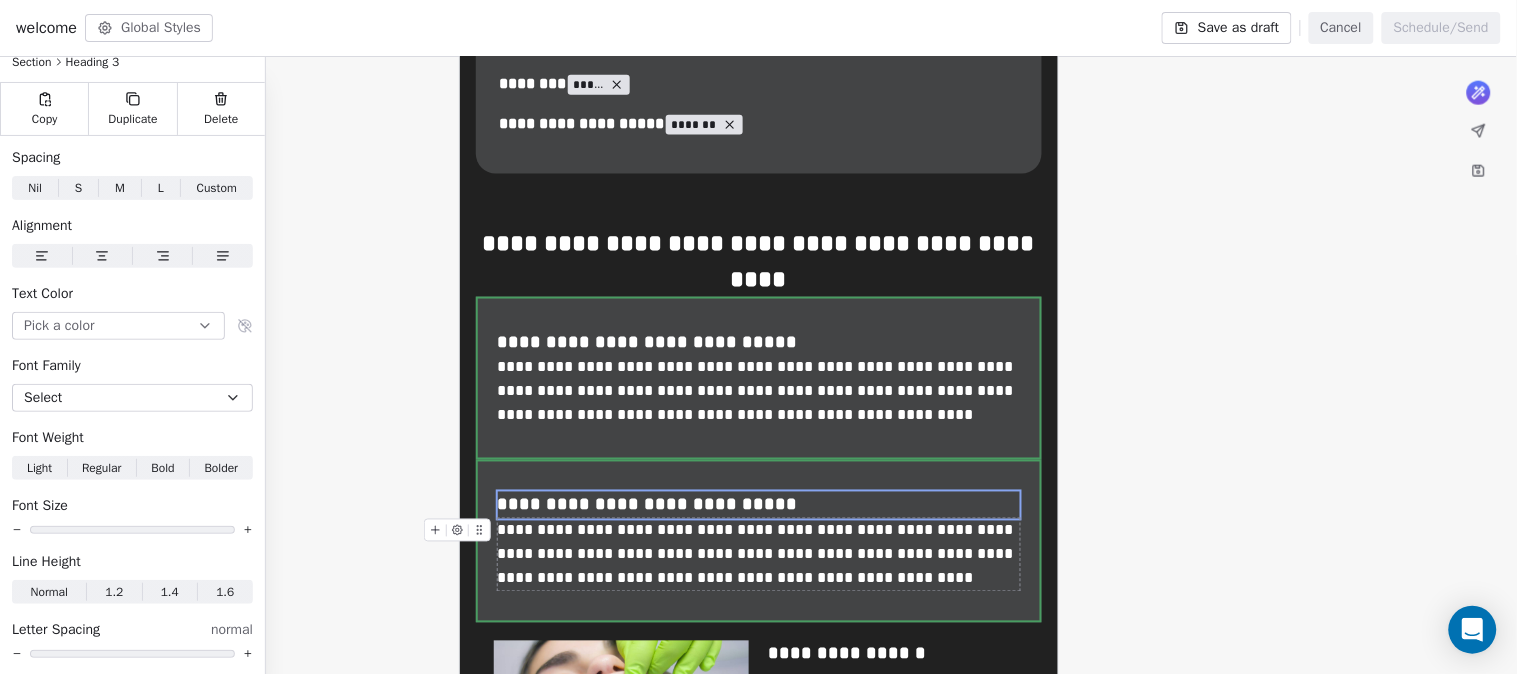 click on "**********" at bounding box center (760, 555) 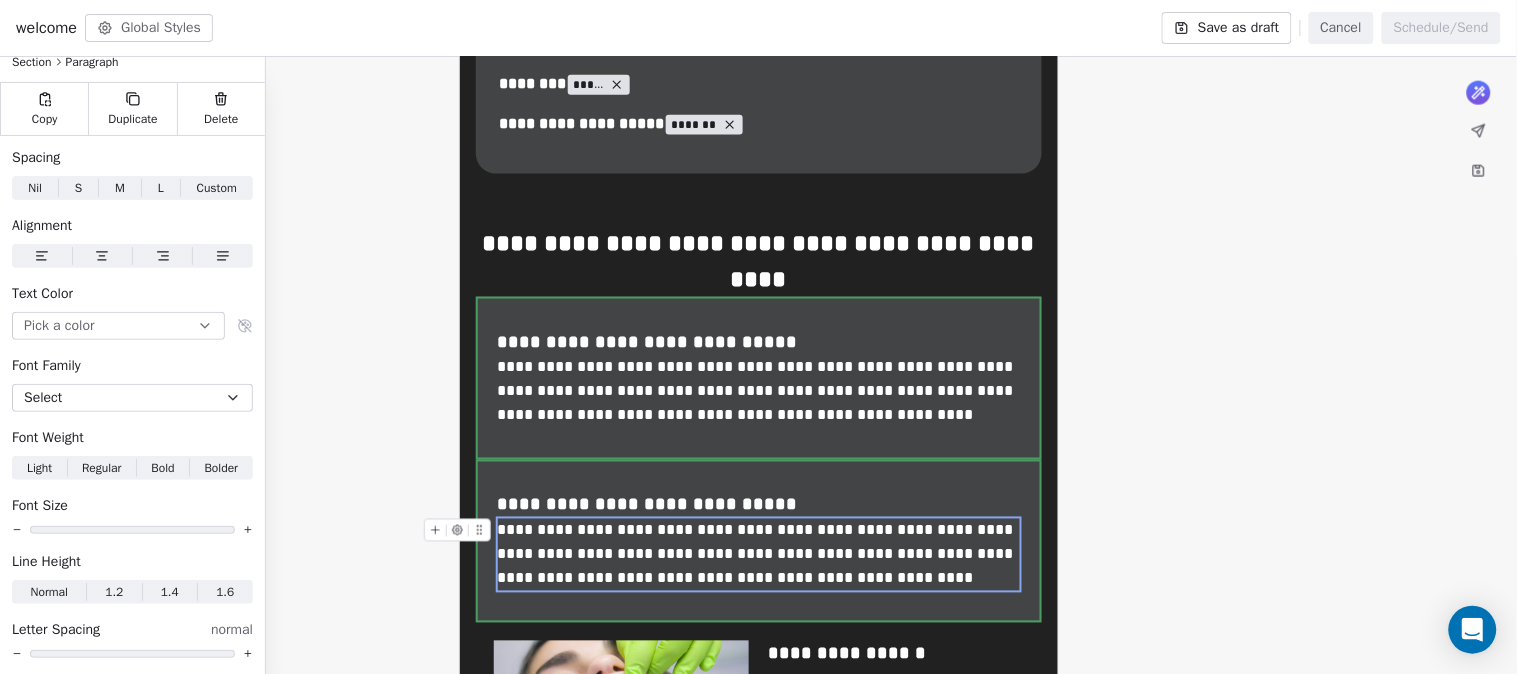 click on "**********" at bounding box center [760, 555] 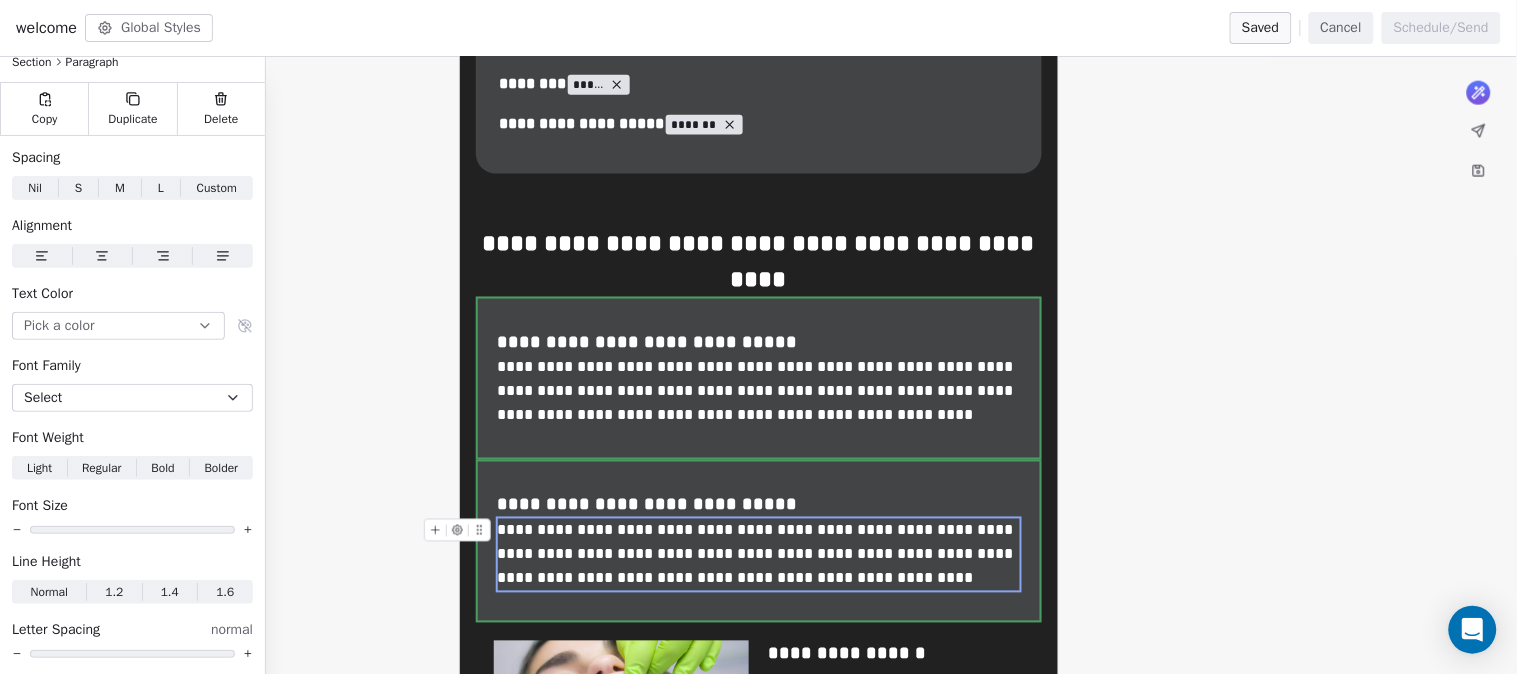 click on "**********" at bounding box center (760, 555) 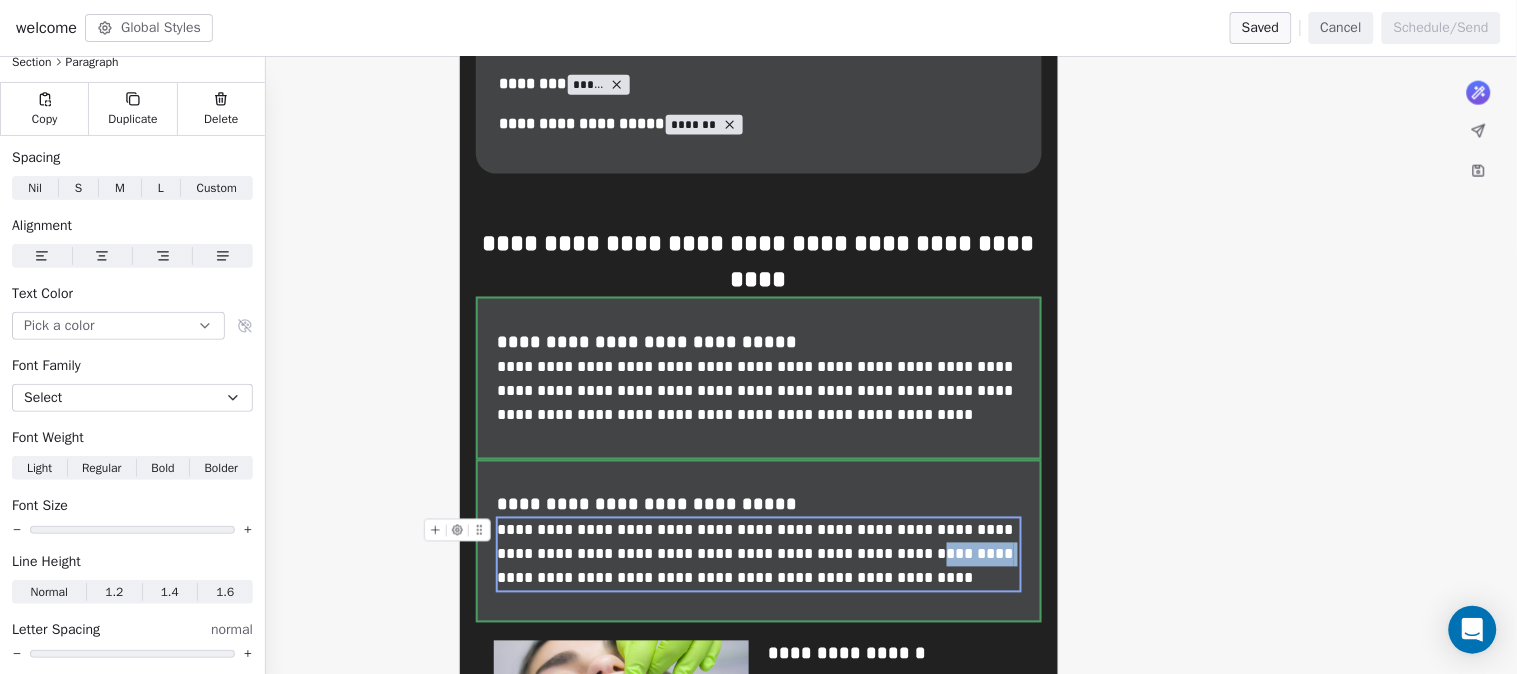 click on "**********" at bounding box center [760, 555] 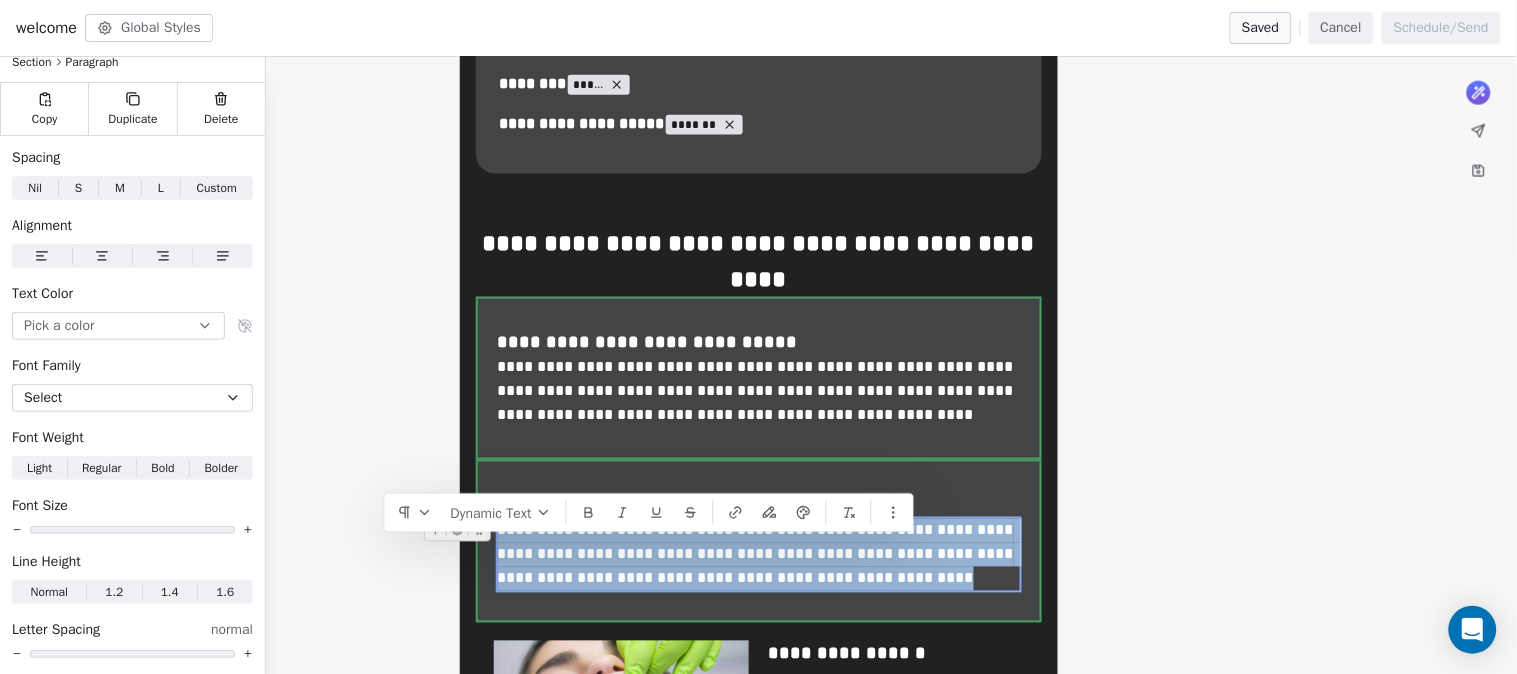 click on "**********" at bounding box center [760, 555] 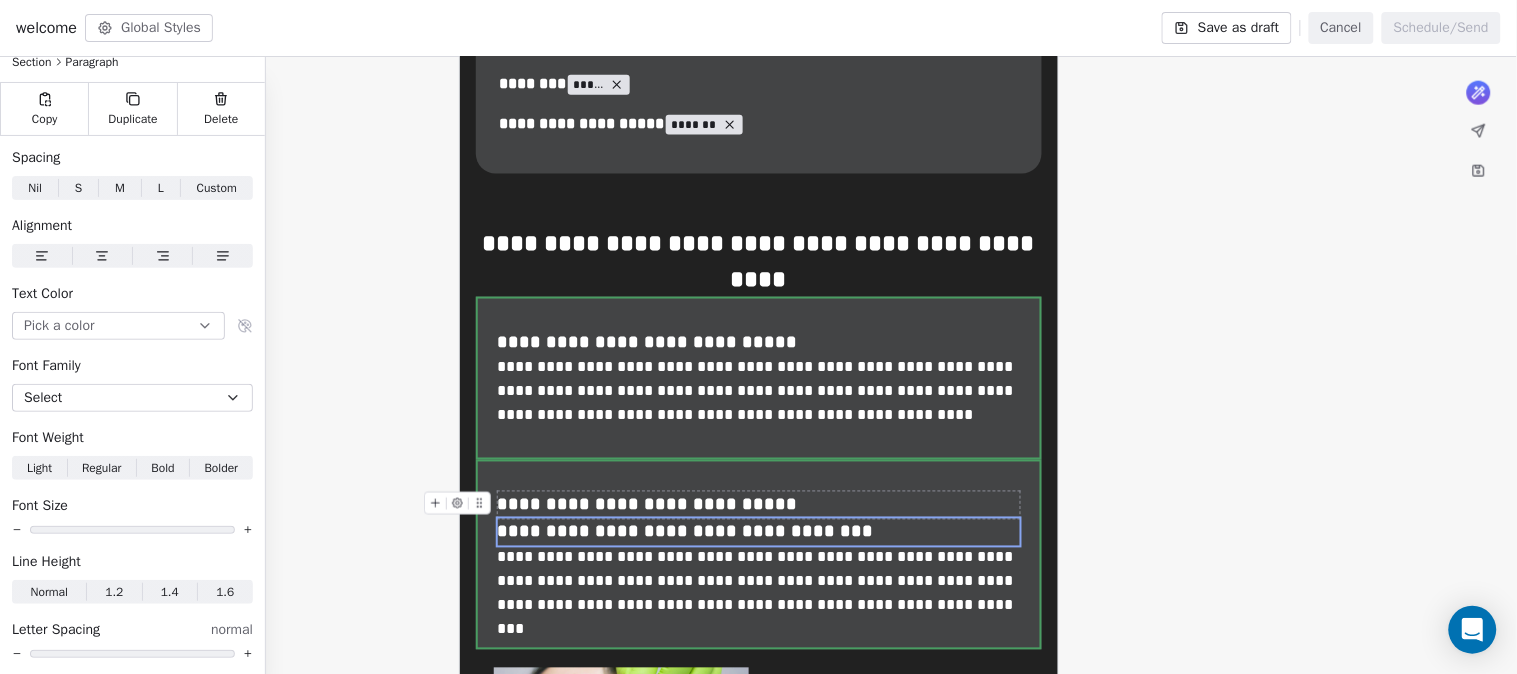 click on "**********" at bounding box center (760, 505) 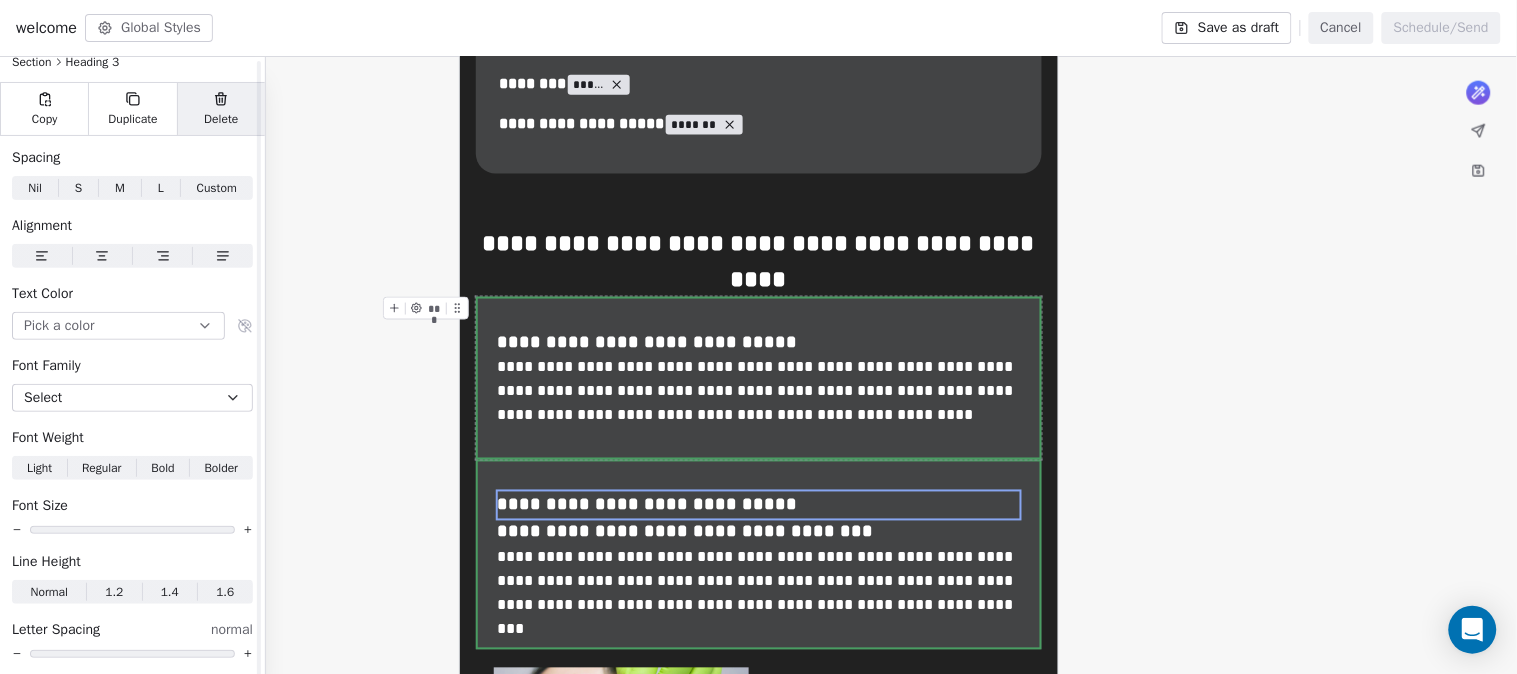 click 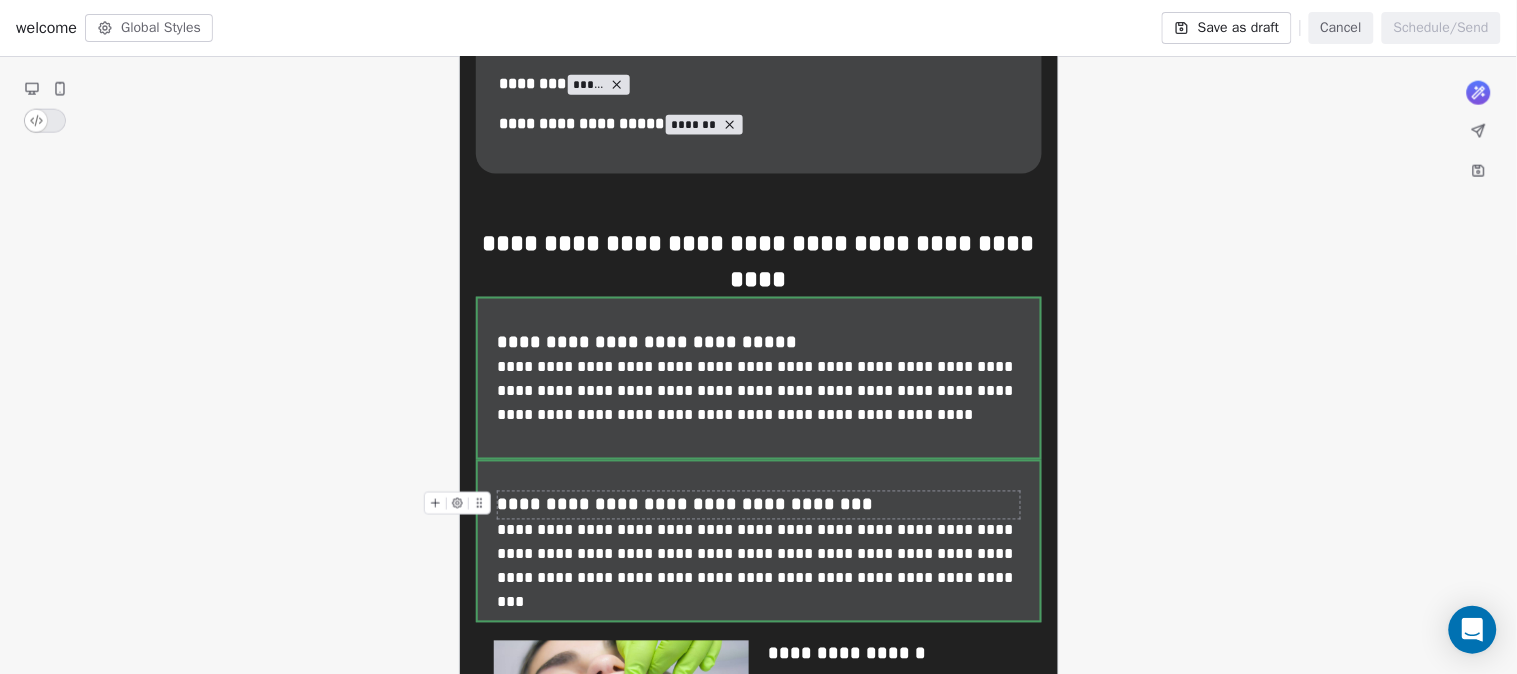 click on "**********" at bounding box center (760, 505) 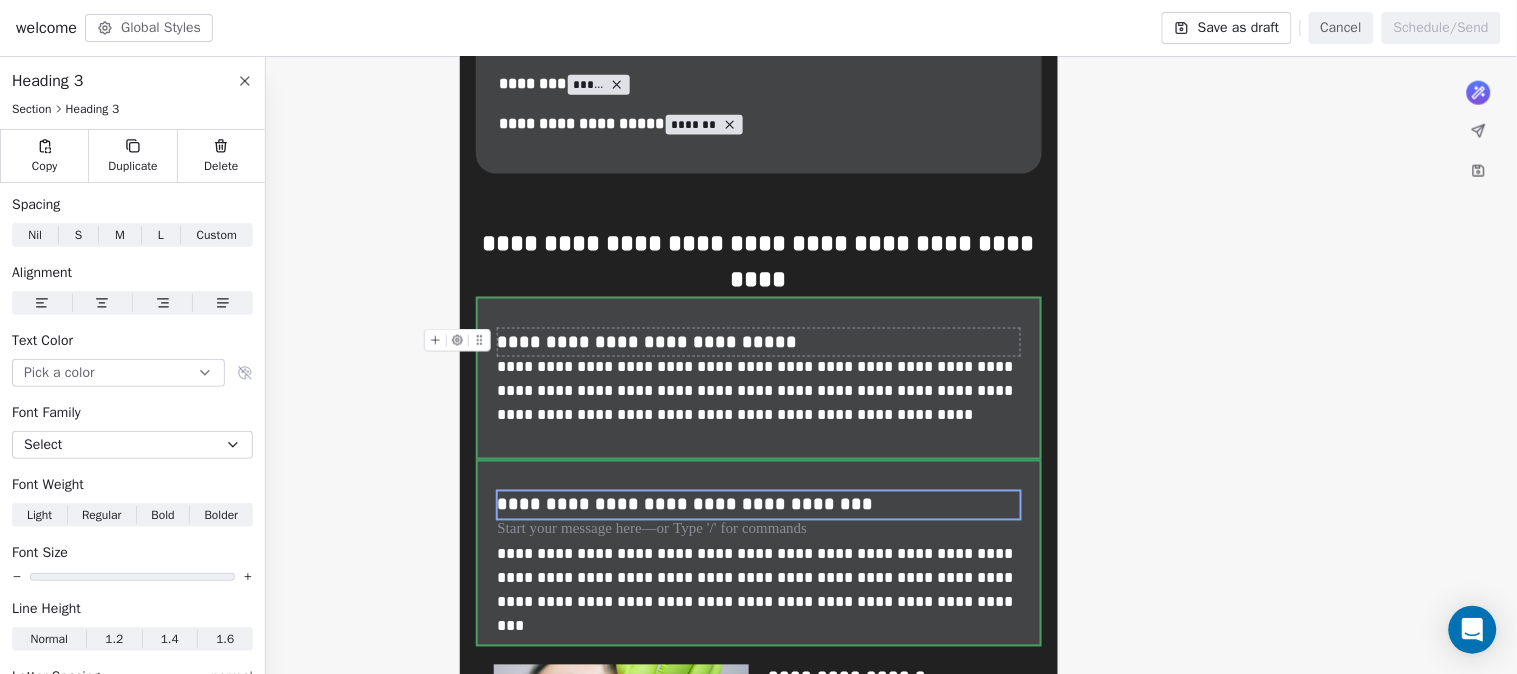 click on "**********" at bounding box center (760, 342) 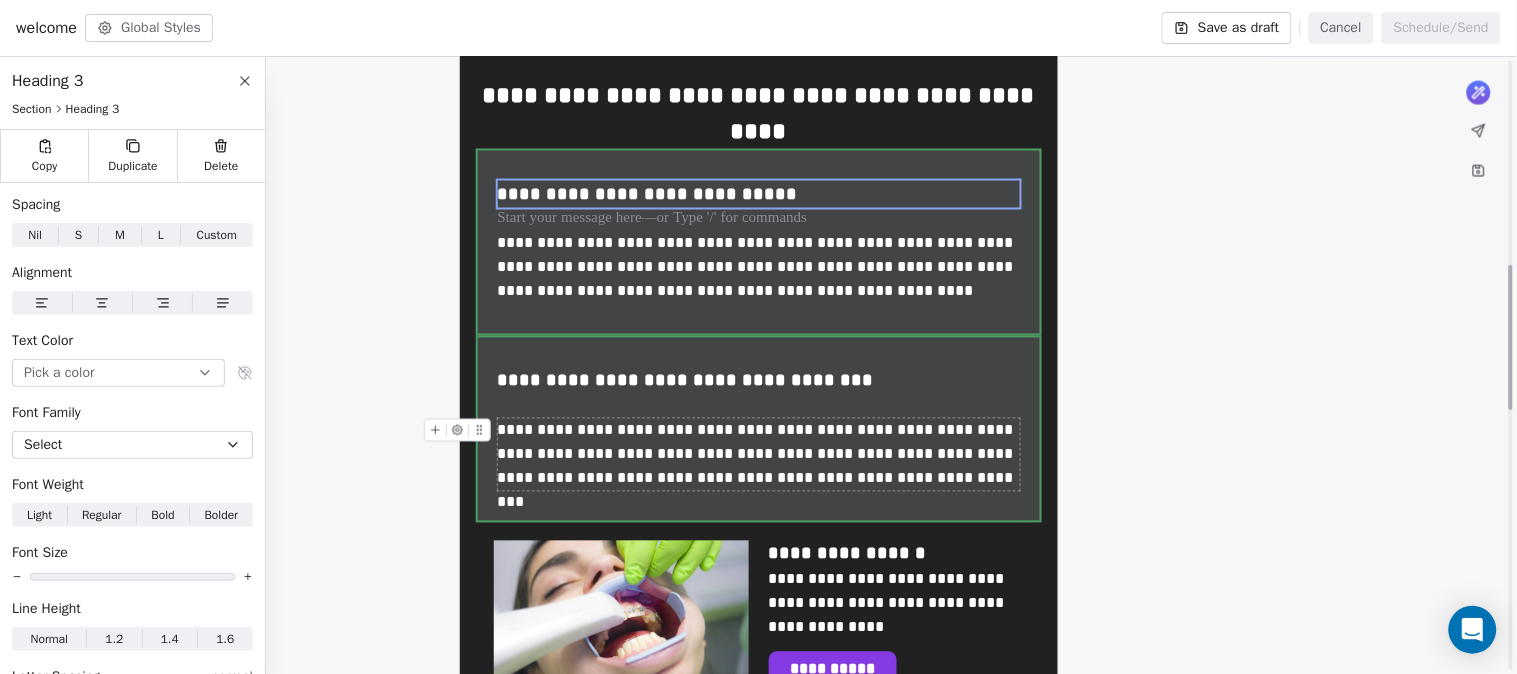 scroll, scrollTop: 888, scrollLeft: 0, axis: vertical 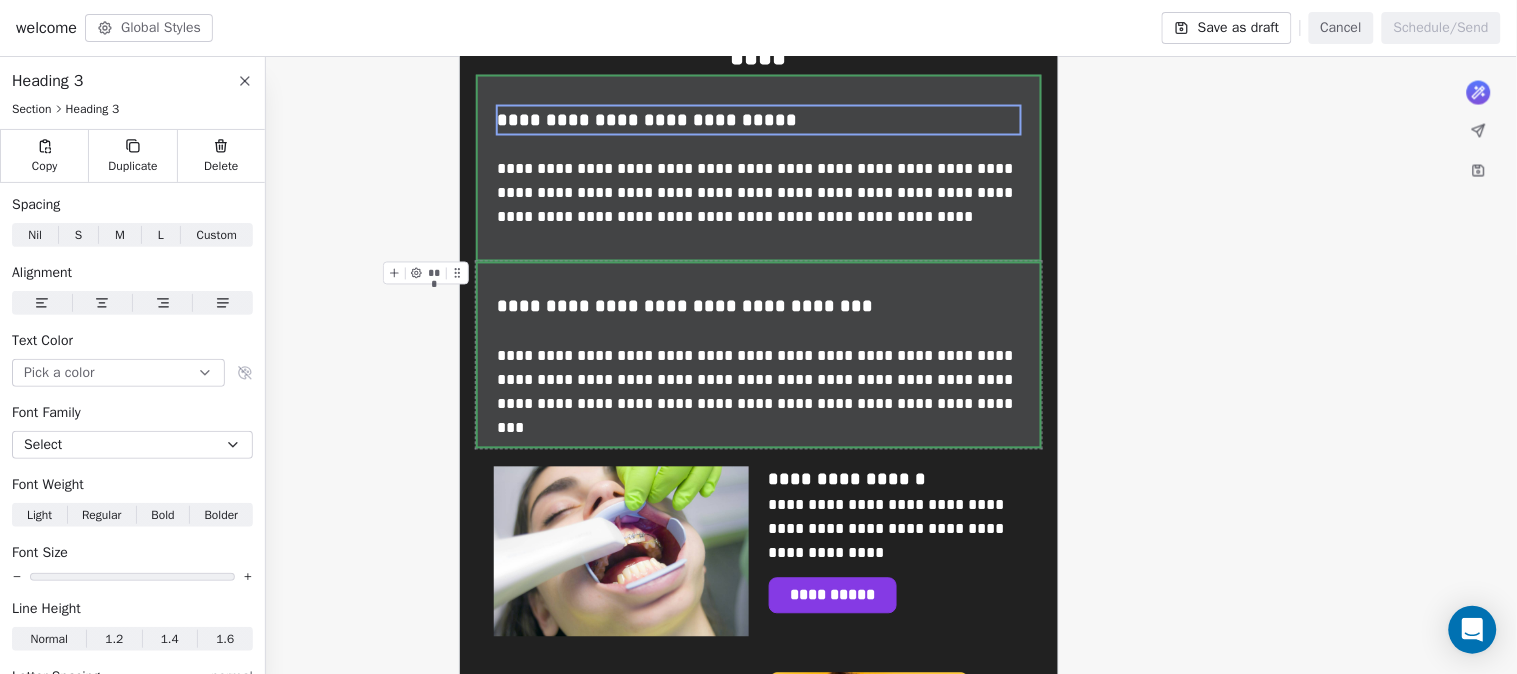 click on "**********" at bounding box center (759, 355) 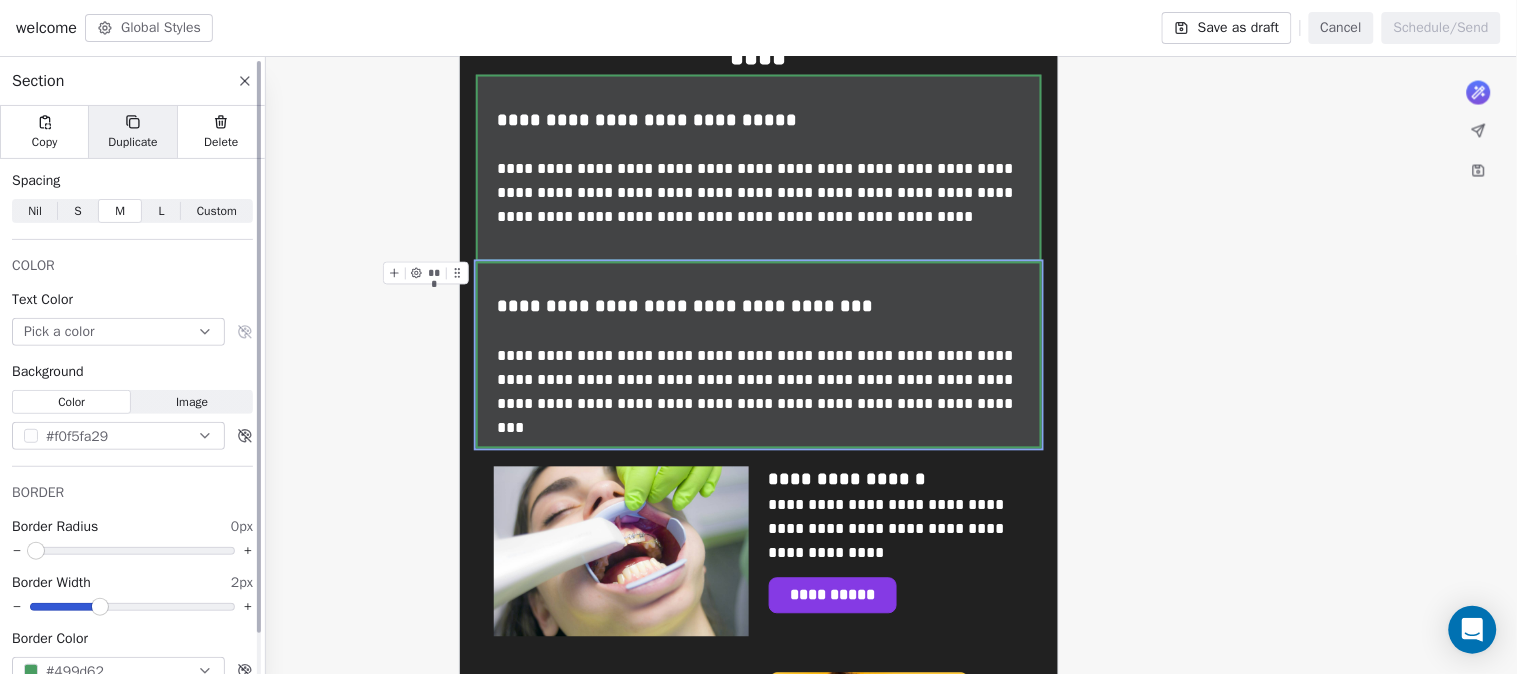 click 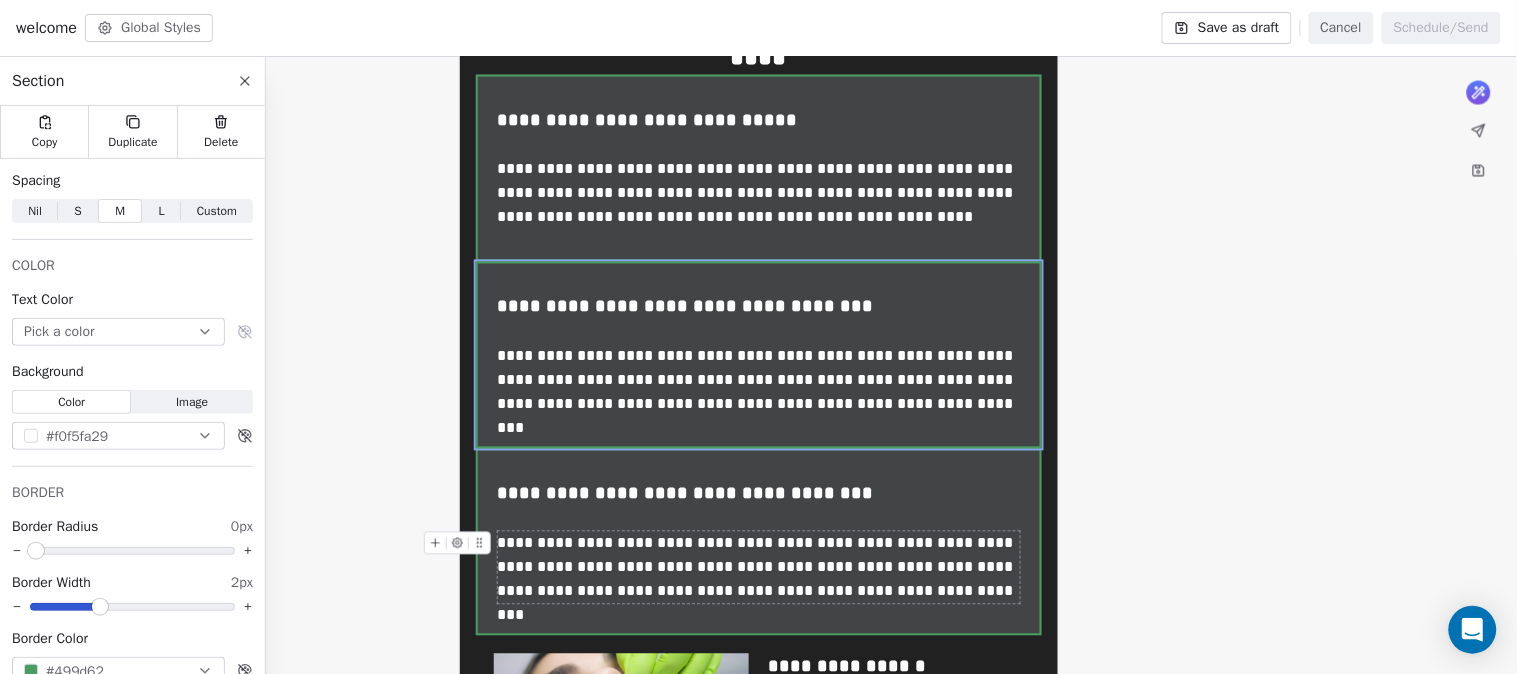 click on "**********" at bounding box center (760, 568) 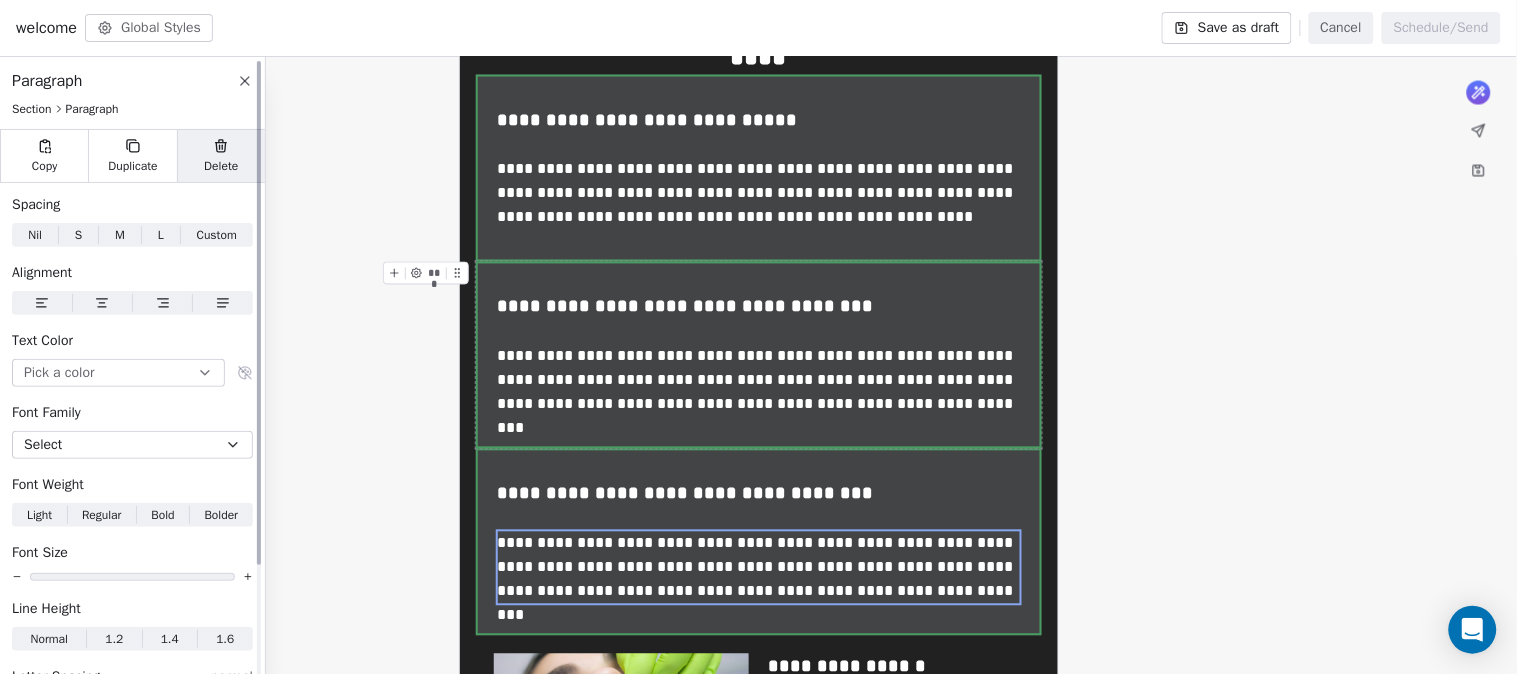 click 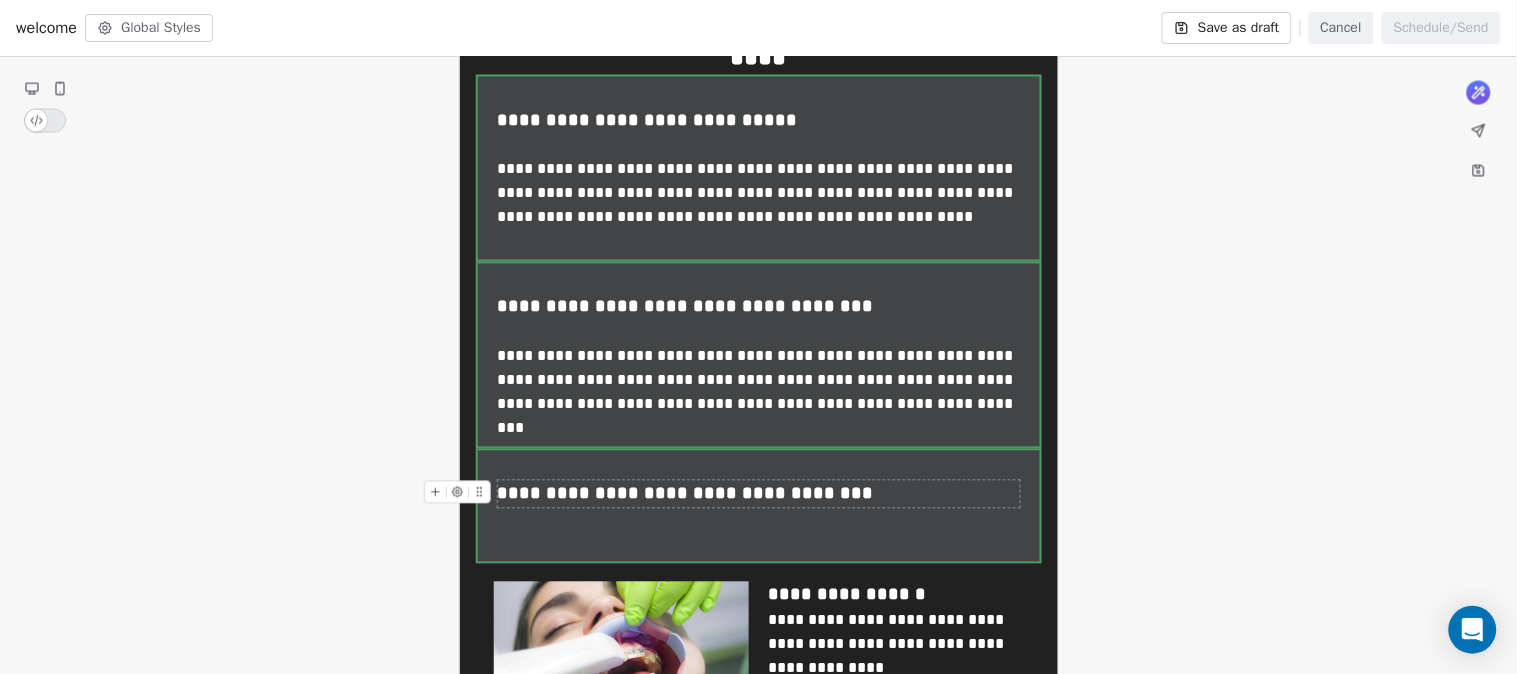 click on "**********" at bounding box center [760, 494] 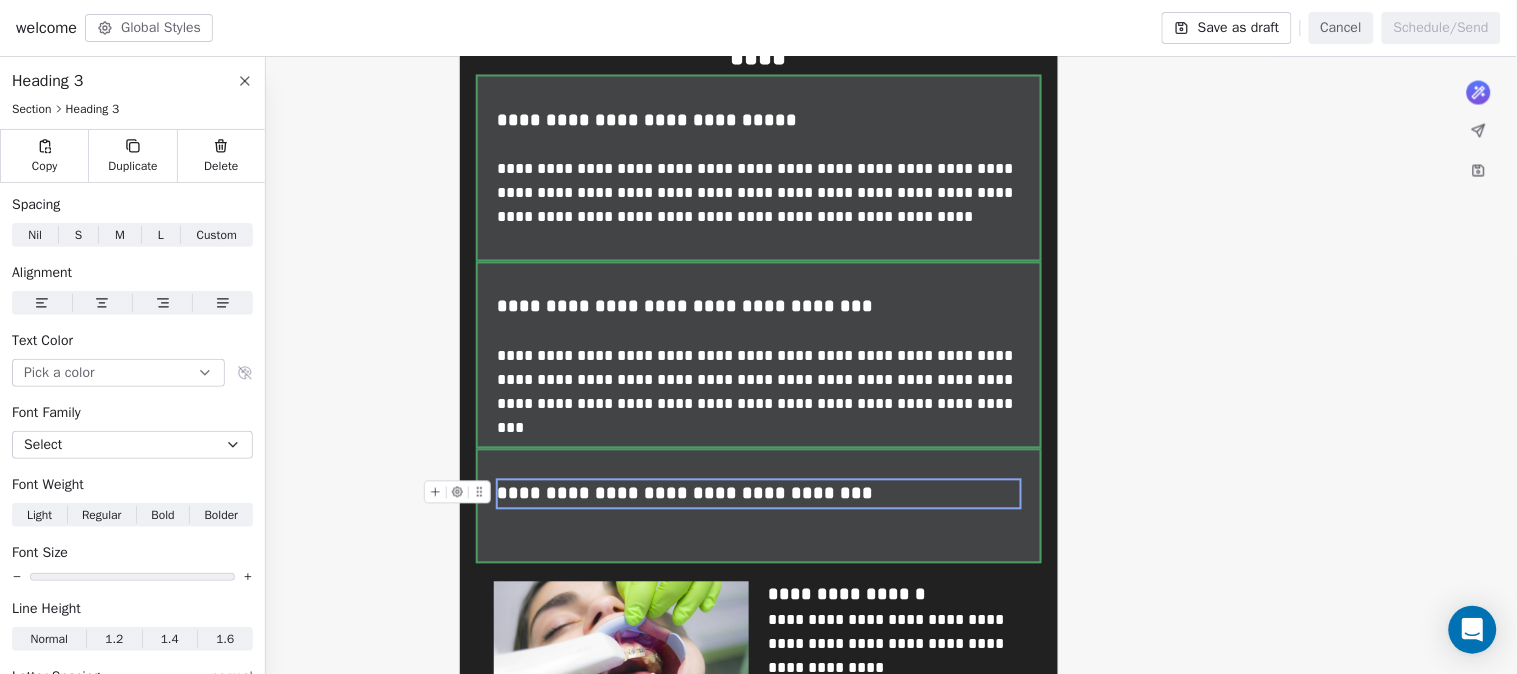 click on "**********" at bounding box center (760, 494) 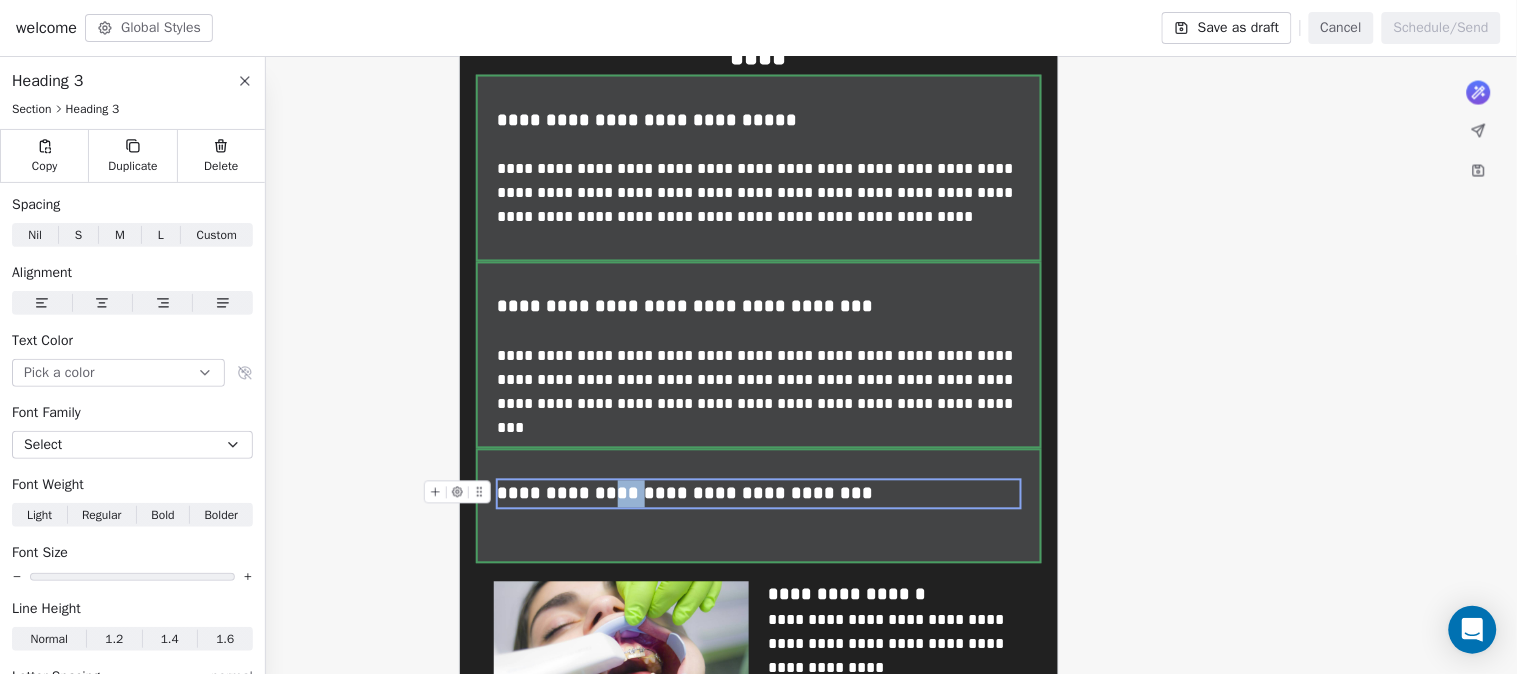 click on "**********" at bounding box center (760, 494) 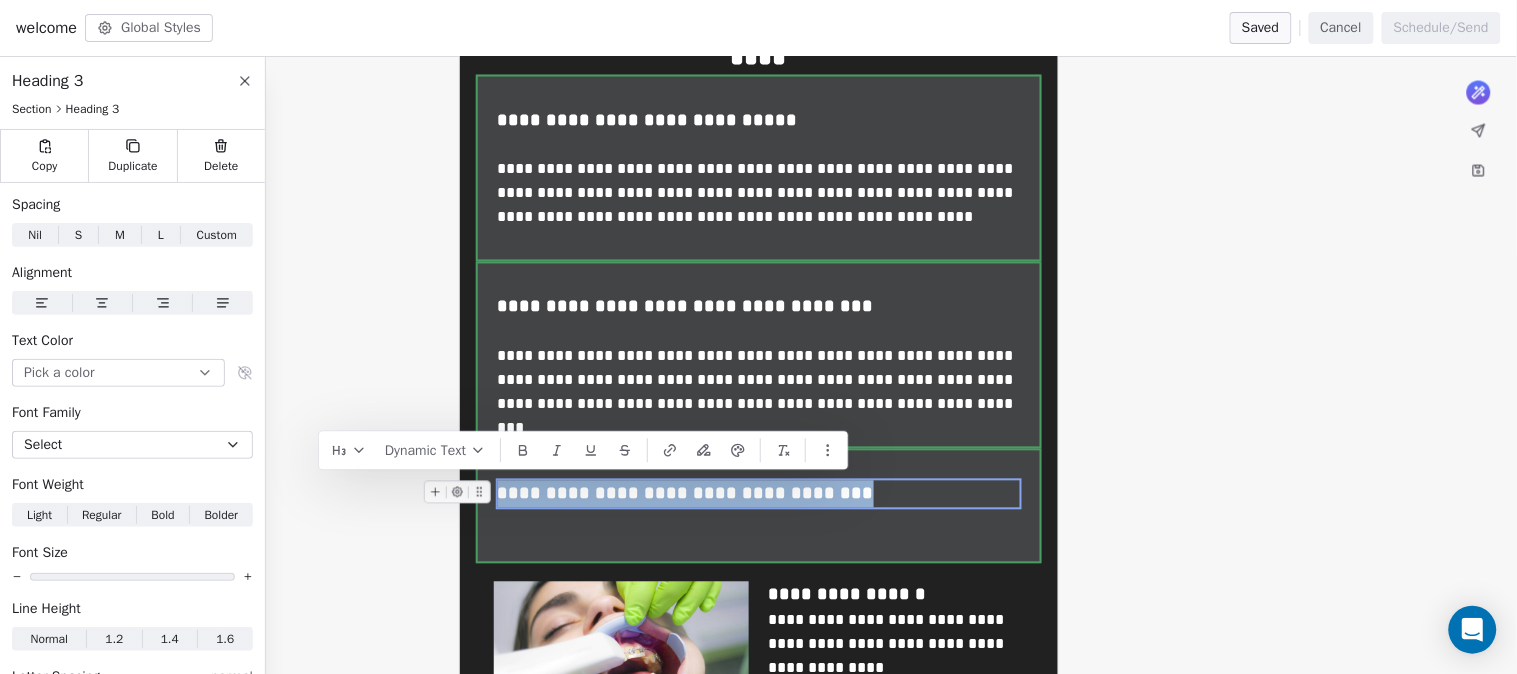 click on "**********" at bounding box center (760, 494) 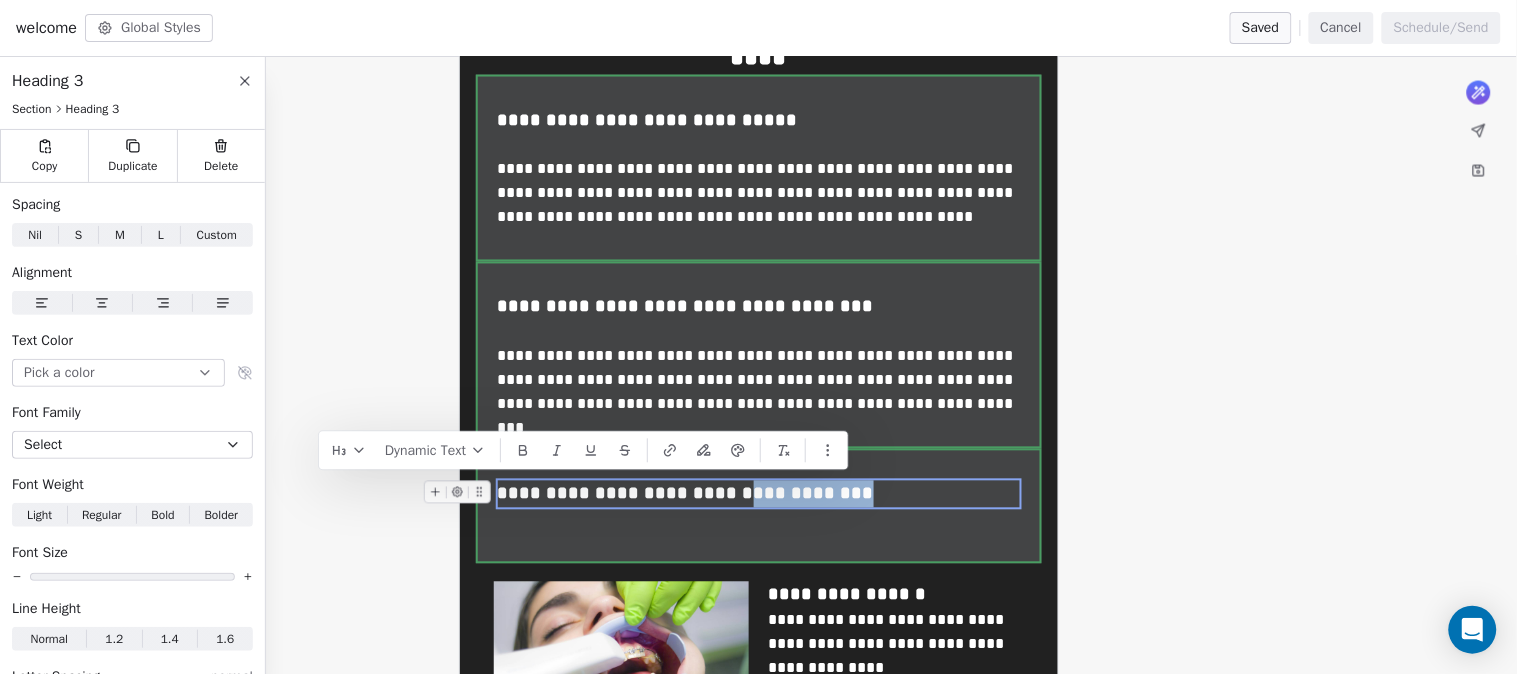 click on "**********" at bounding box center (760, 494) 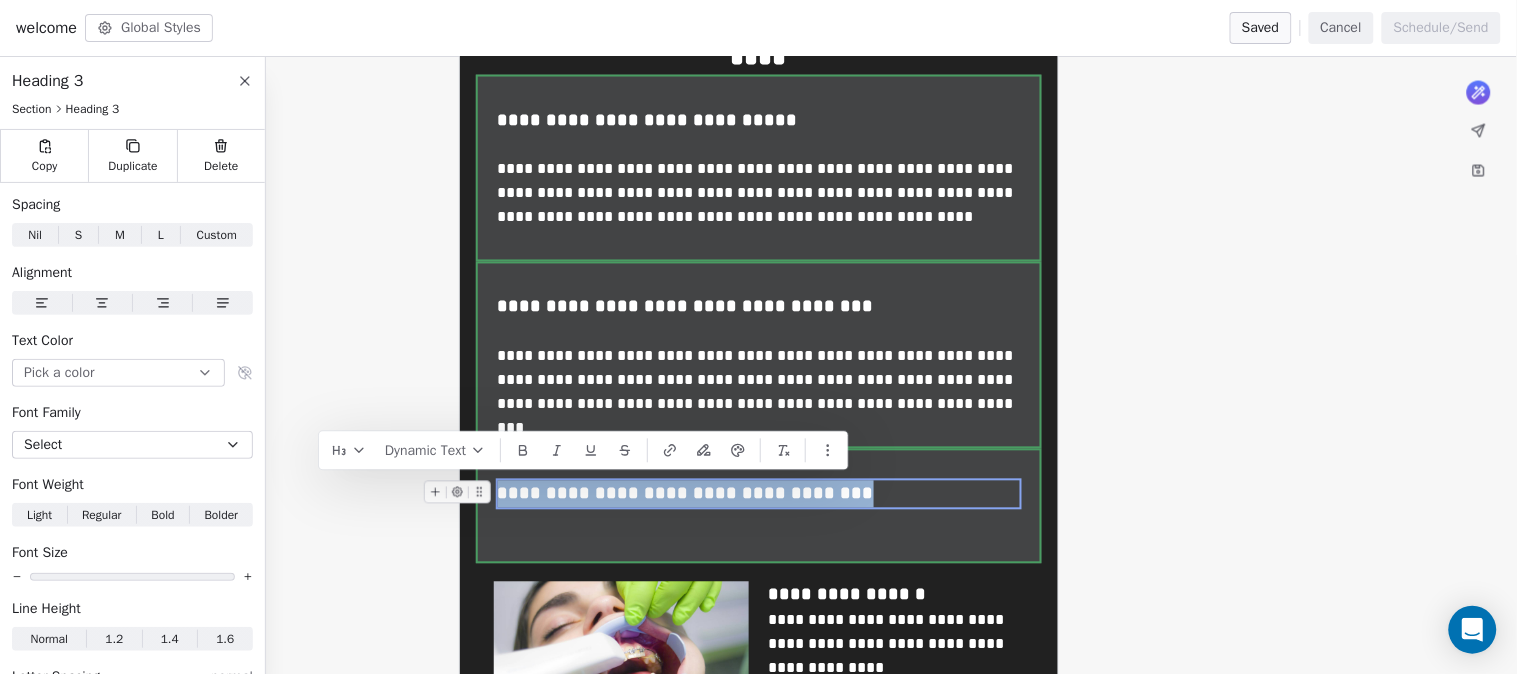 click on "**********" at bounding box center [760, 494] 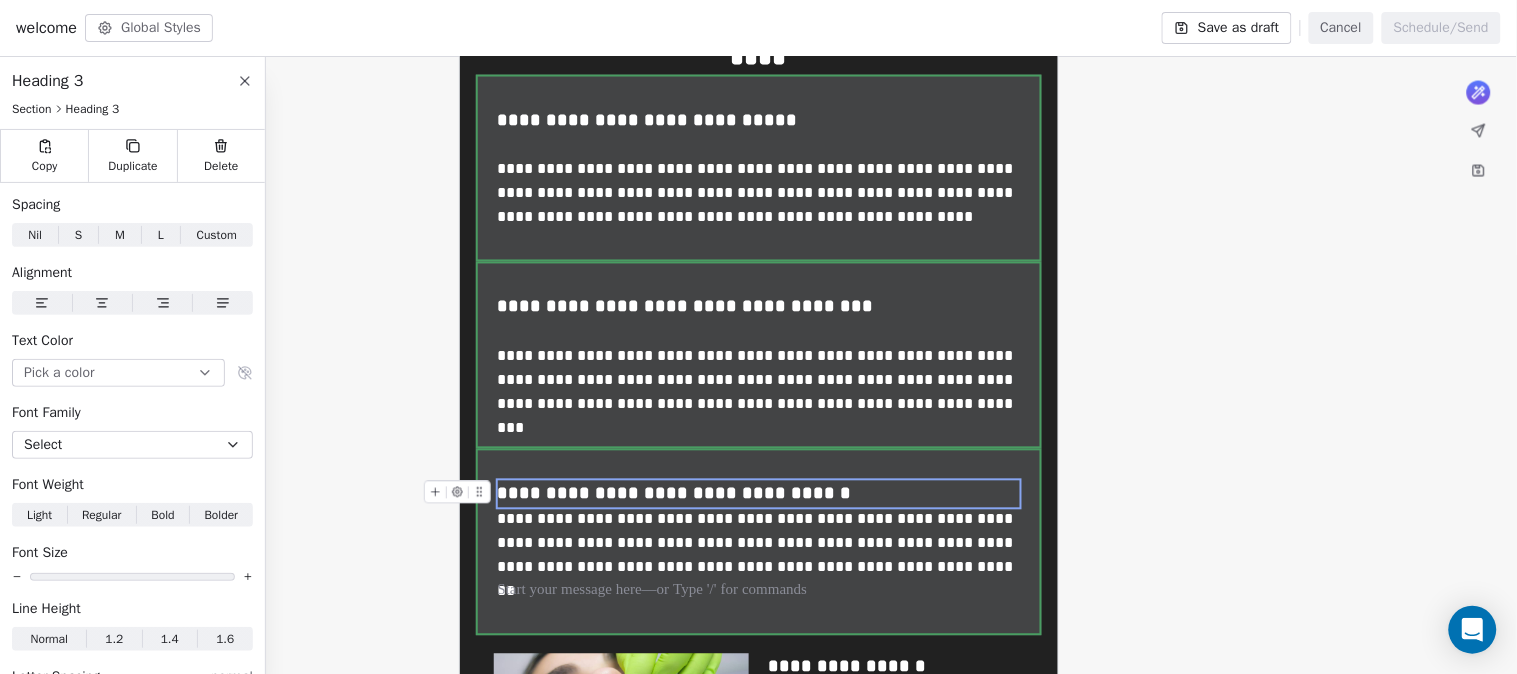 click on "**********" at bounding box center (760, 494) 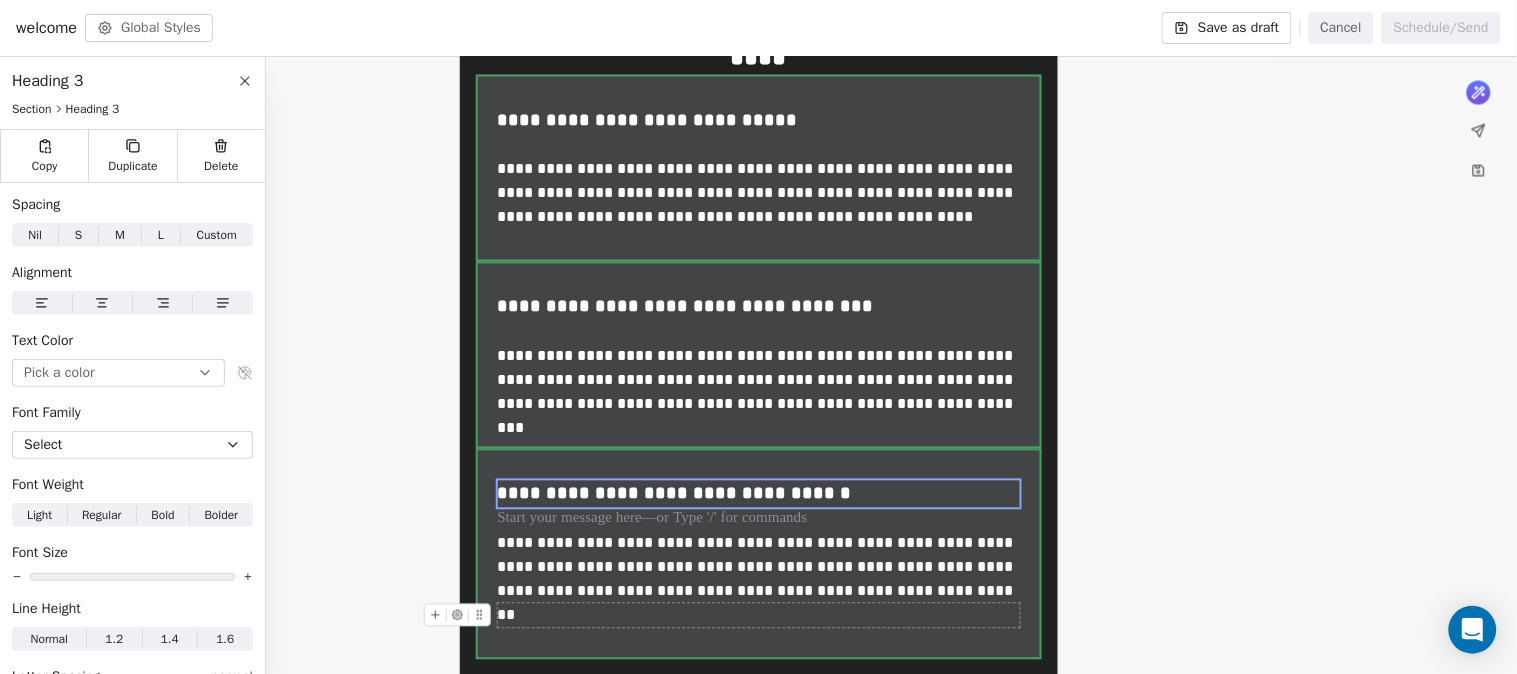 click at bounding box center [759, 616] 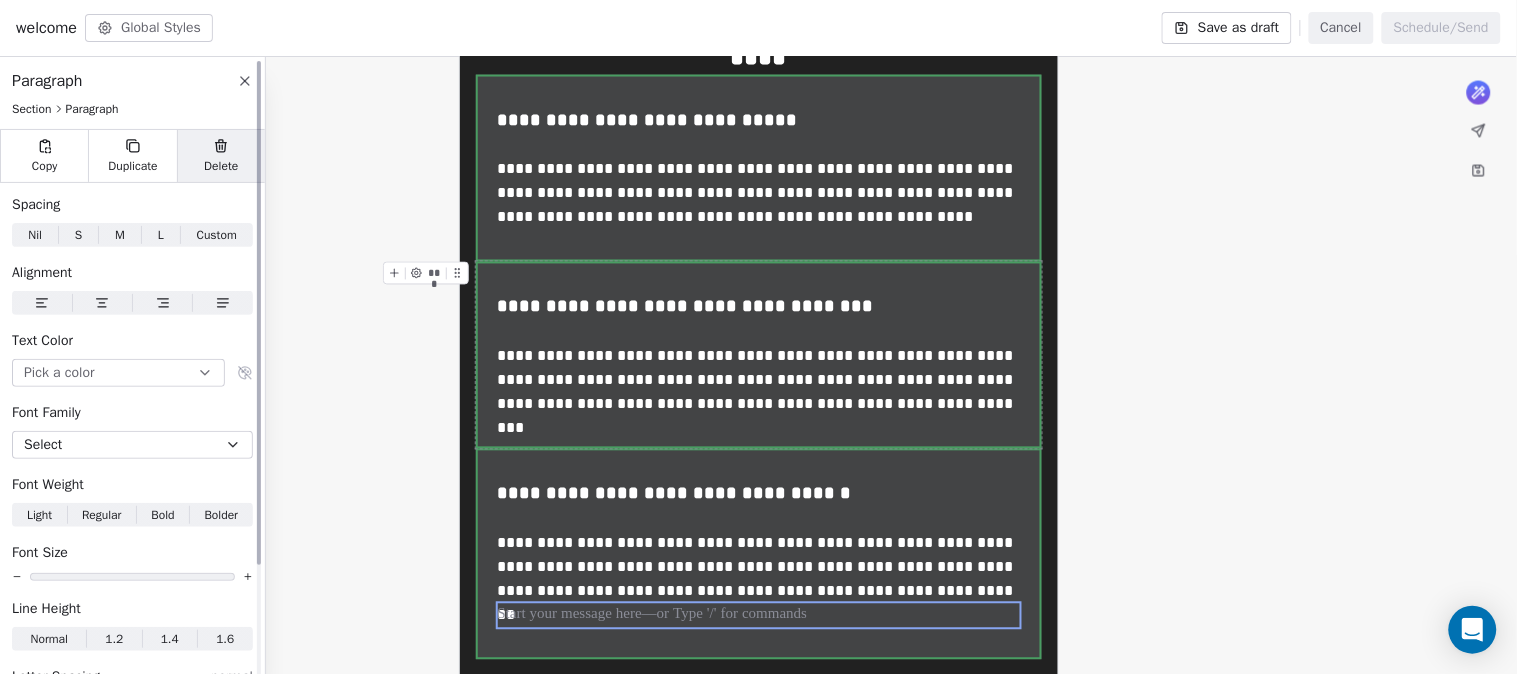 click on "Delete" at bounding box center (221, 156) 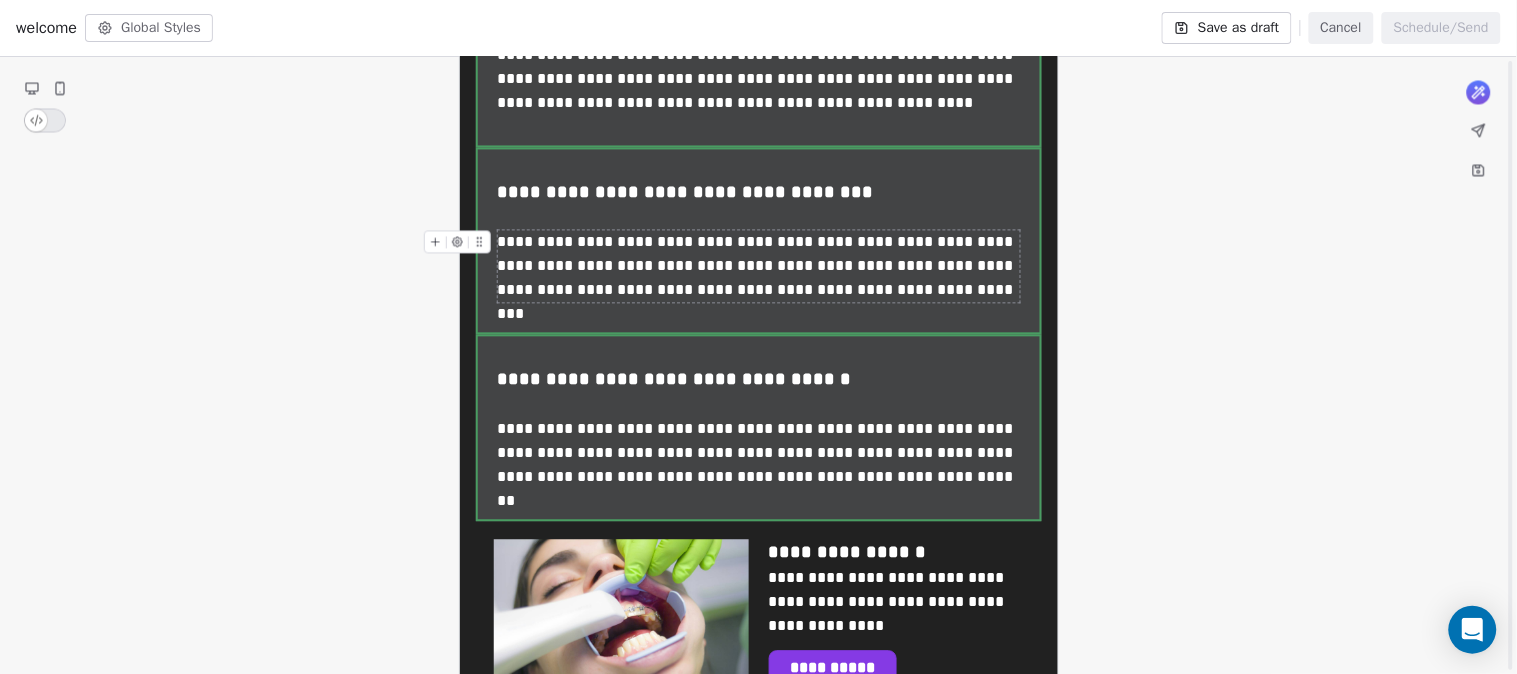 scroll, scrollTop: 1111, scrollLeft: 0, axis: vertical 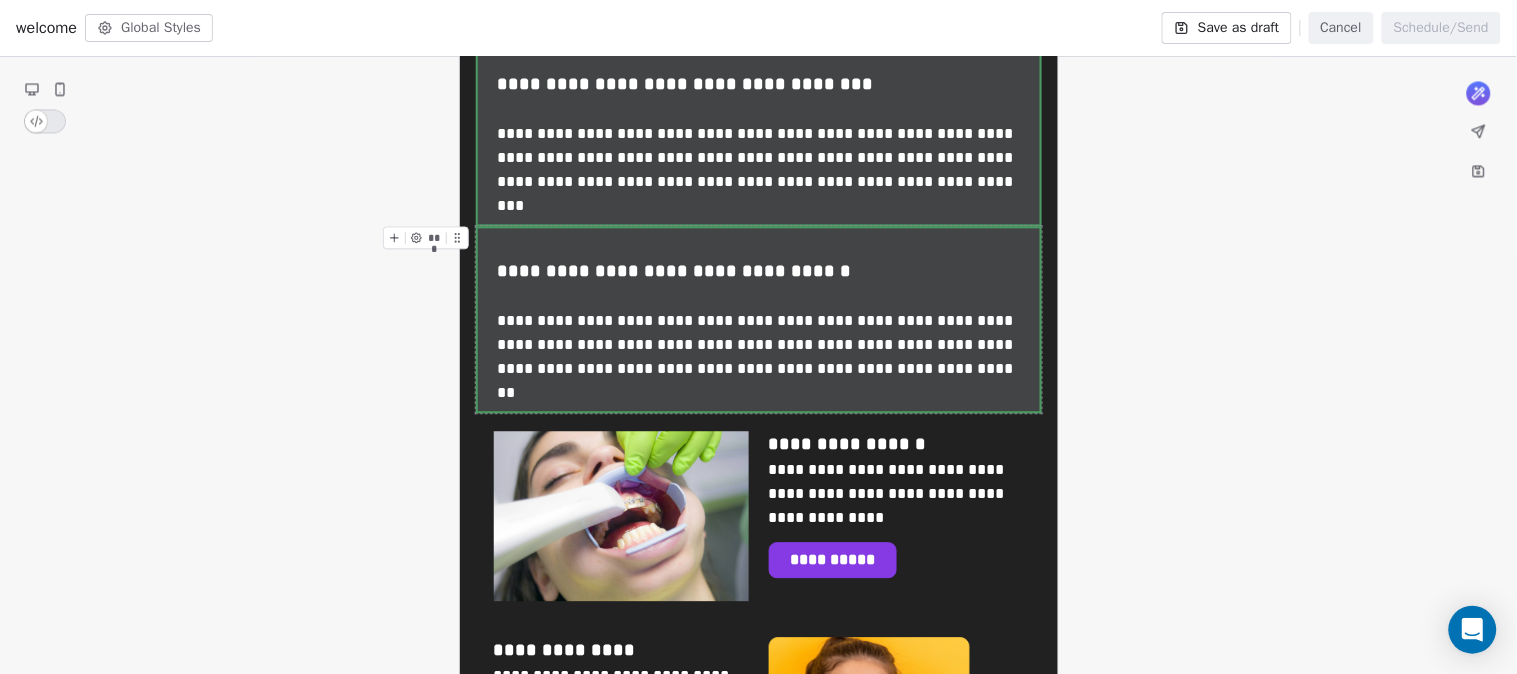 click on "**********" at bounding box center (759, 319) 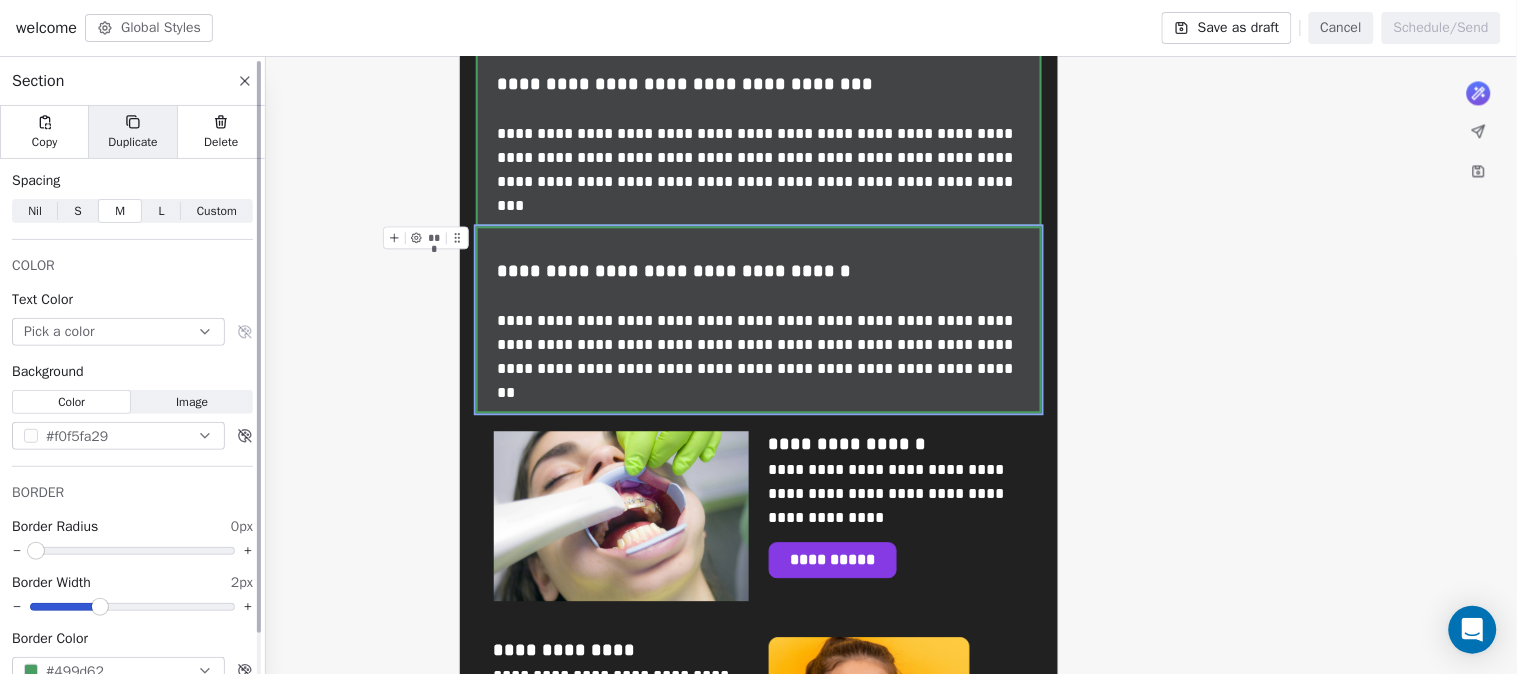 click 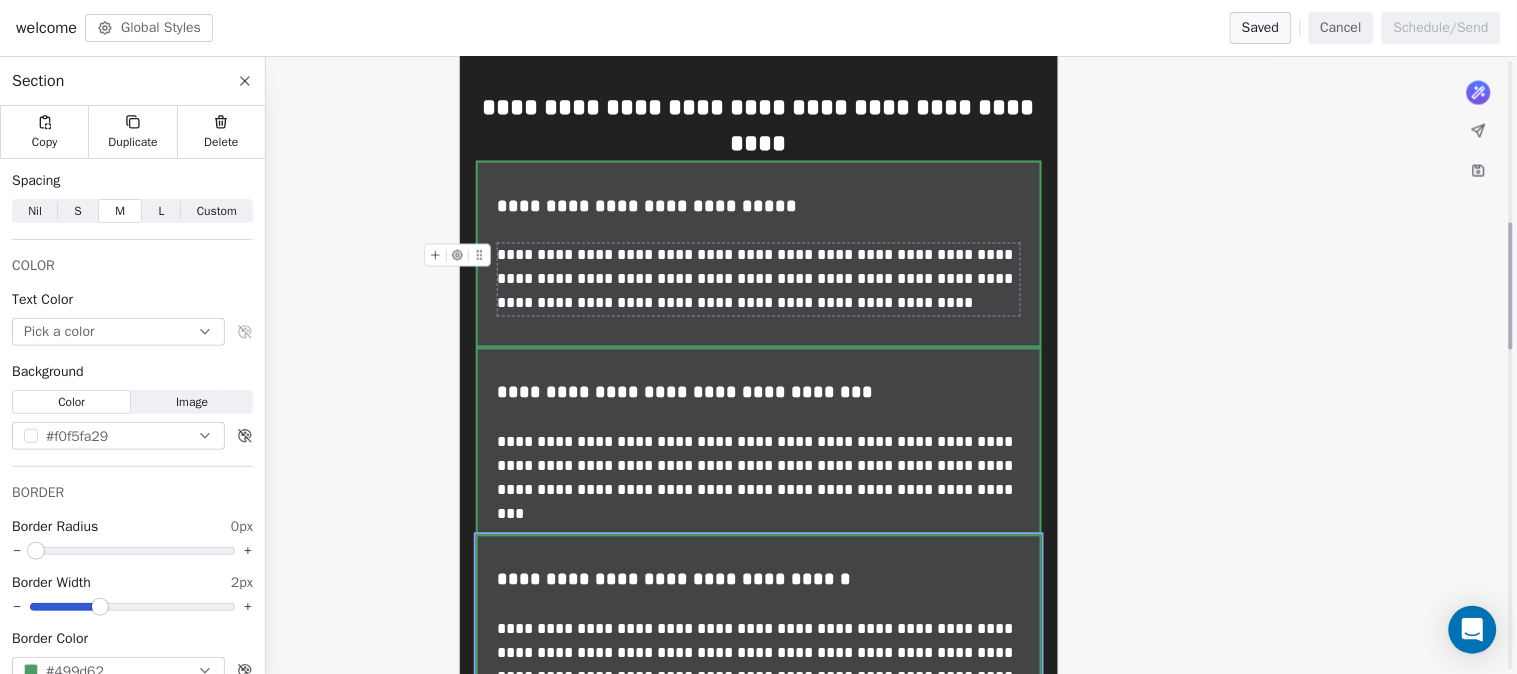 scroll, scrollTop: 777, scrollLeft: 0, axis: vertical 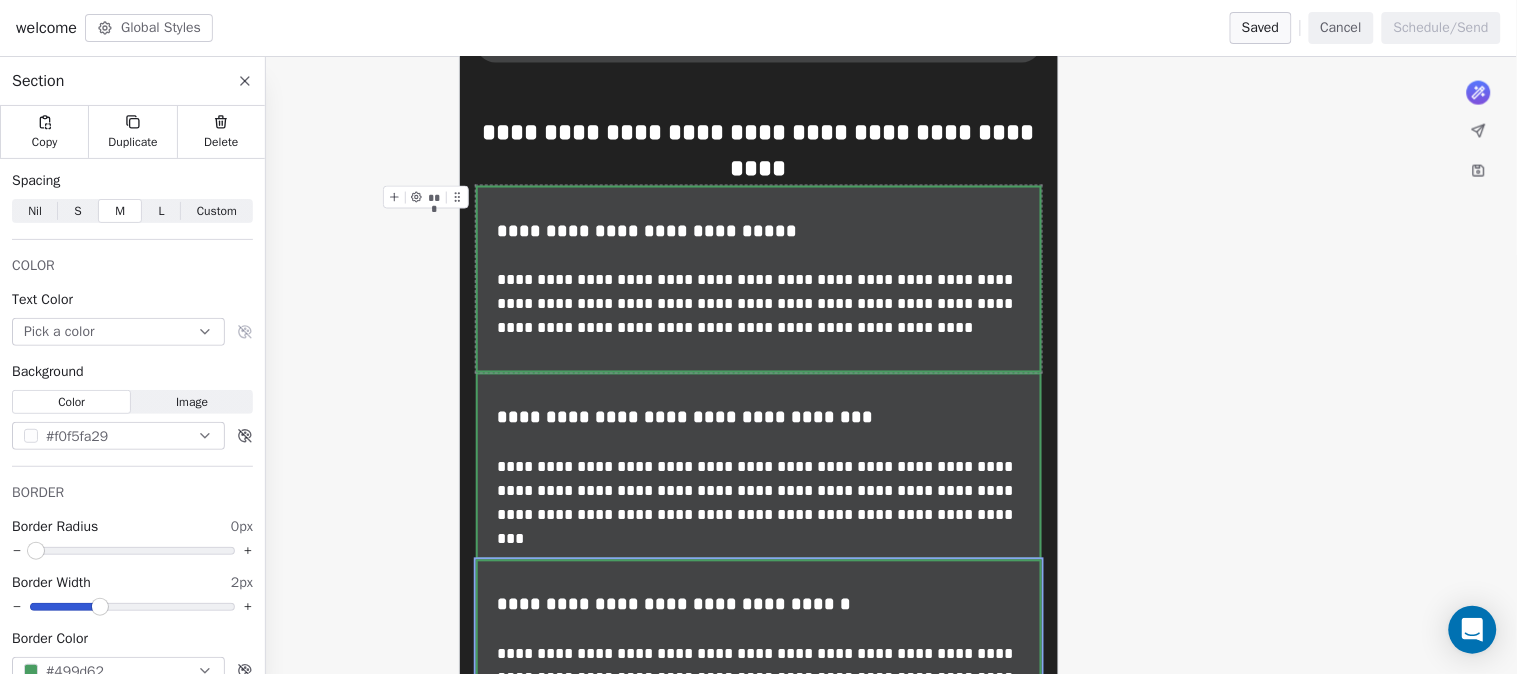 click on "**********" at bounding box center [759, 279] 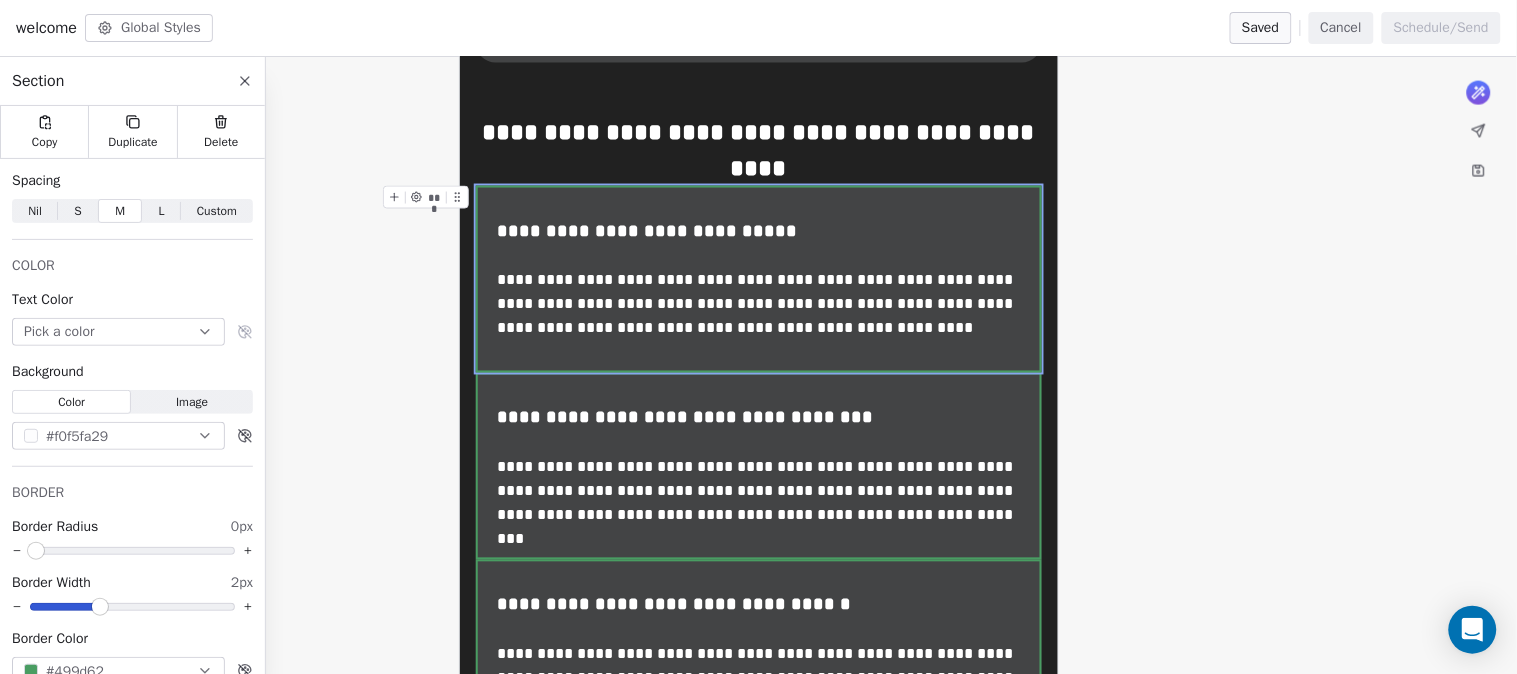 click 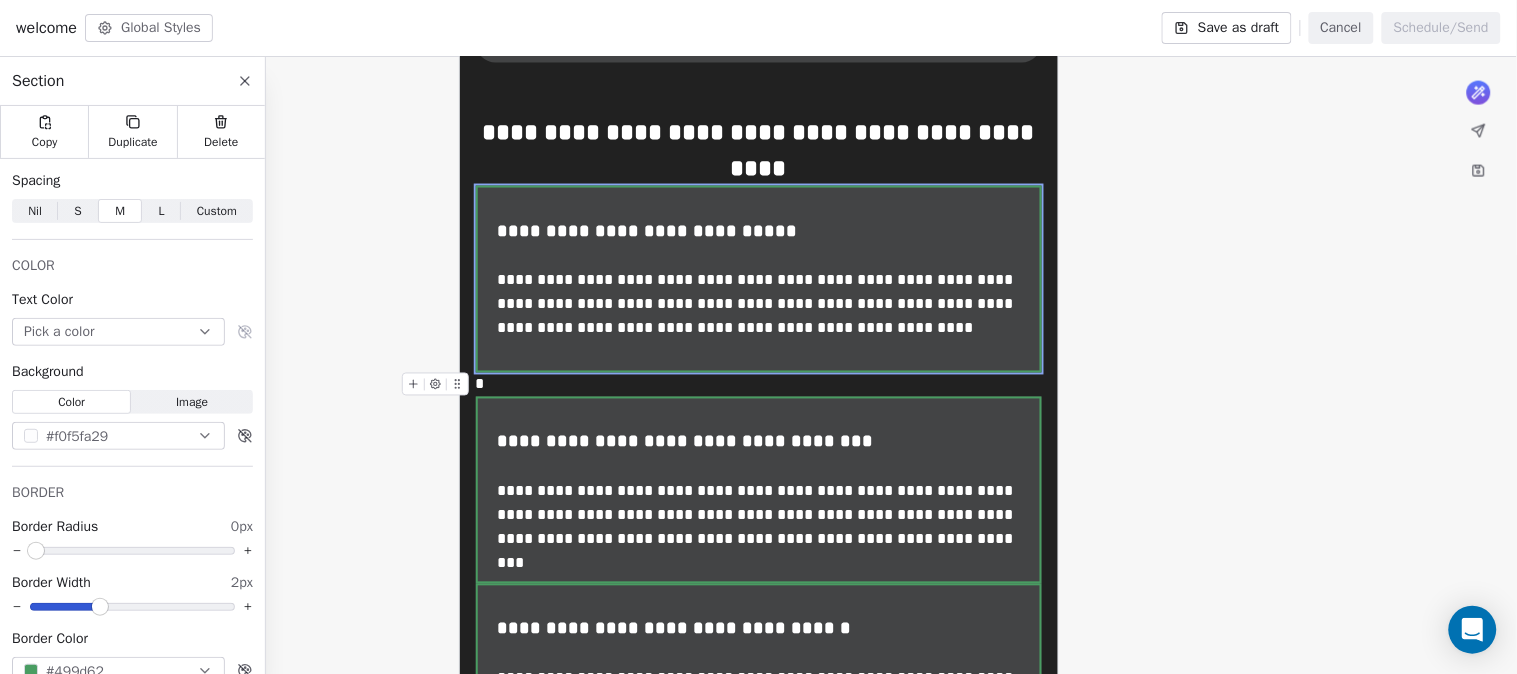 click on "*" at bounding box center [759, 385] 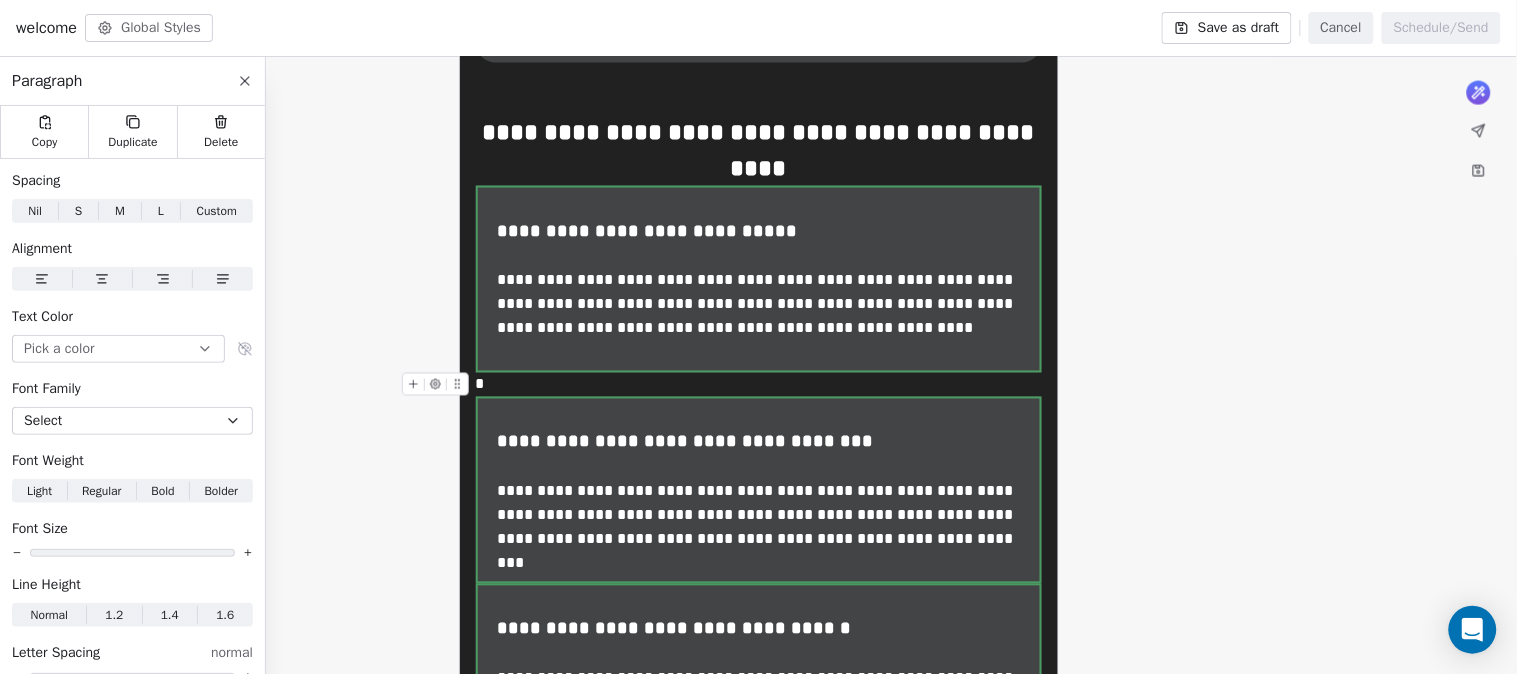 type 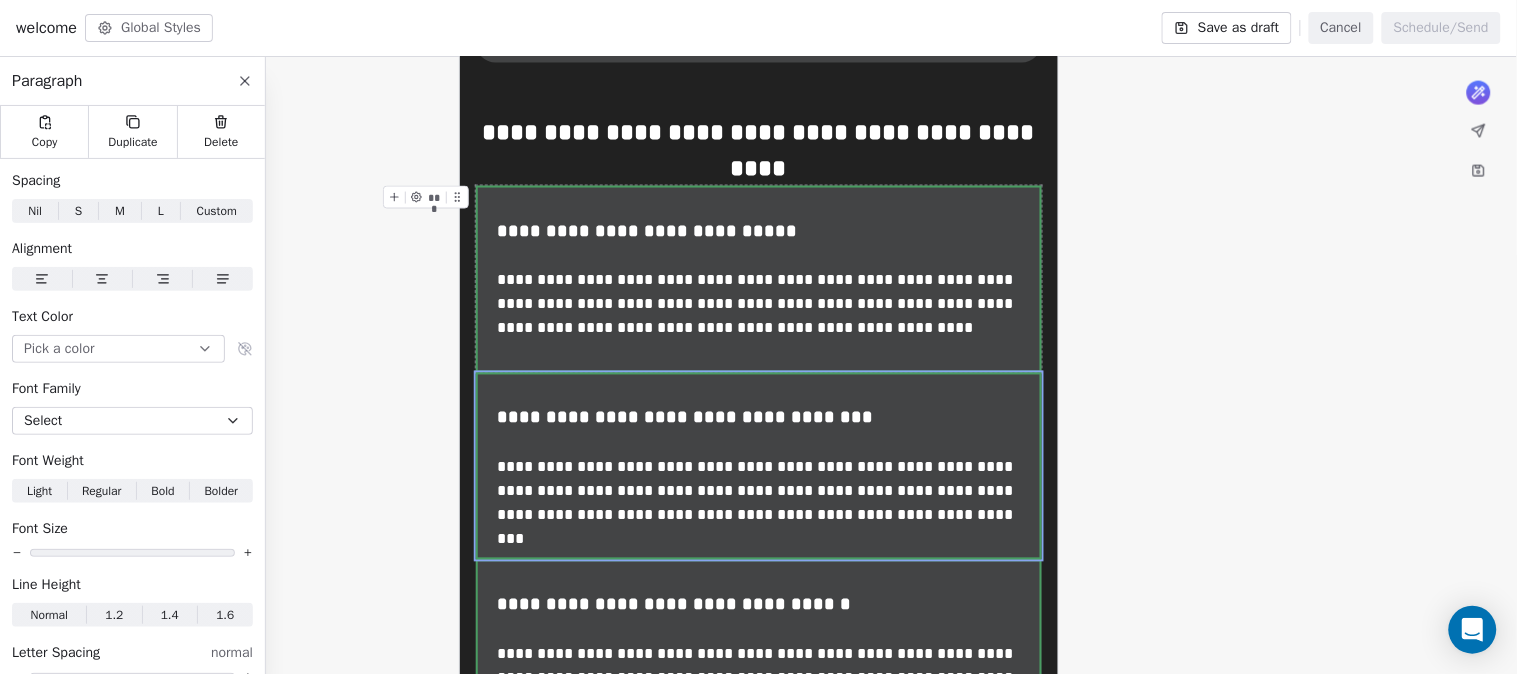 click 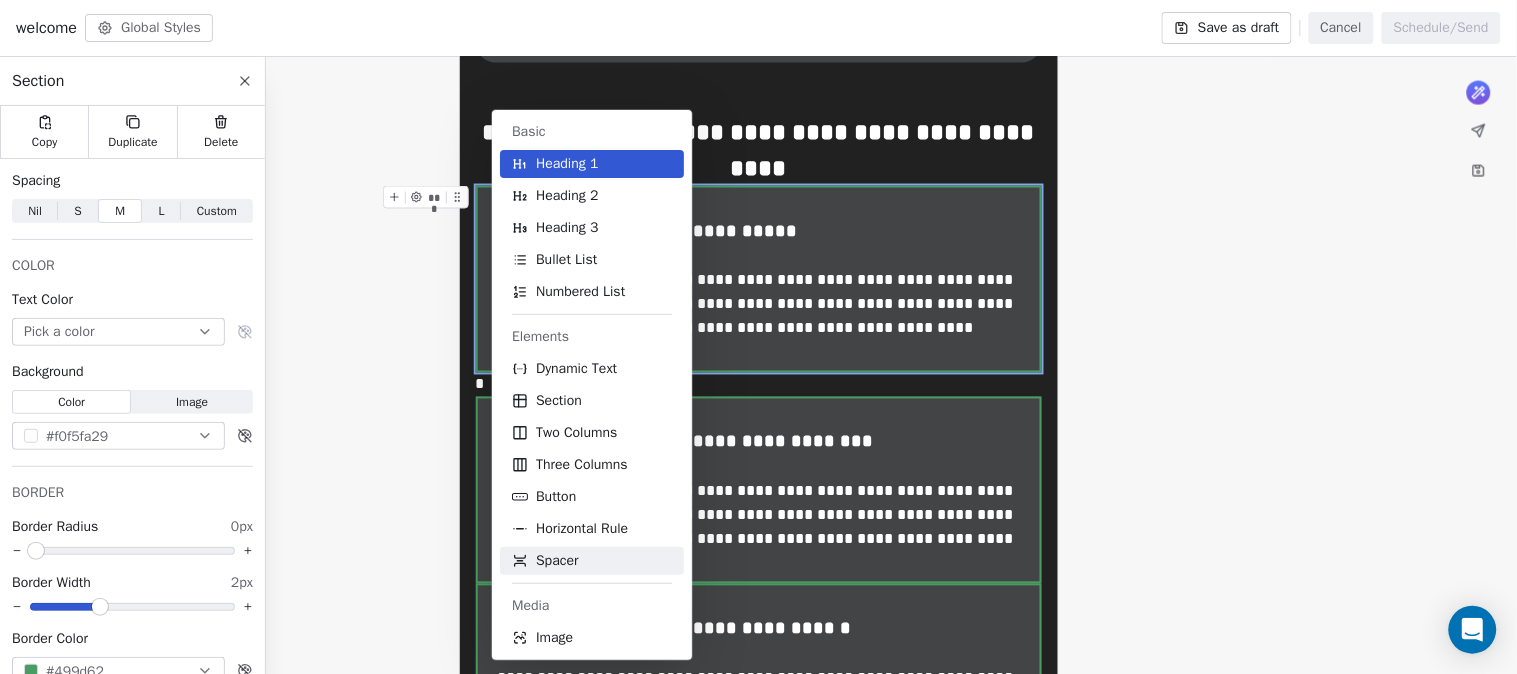 click on "Spacer" at bounding box center (592, 561) 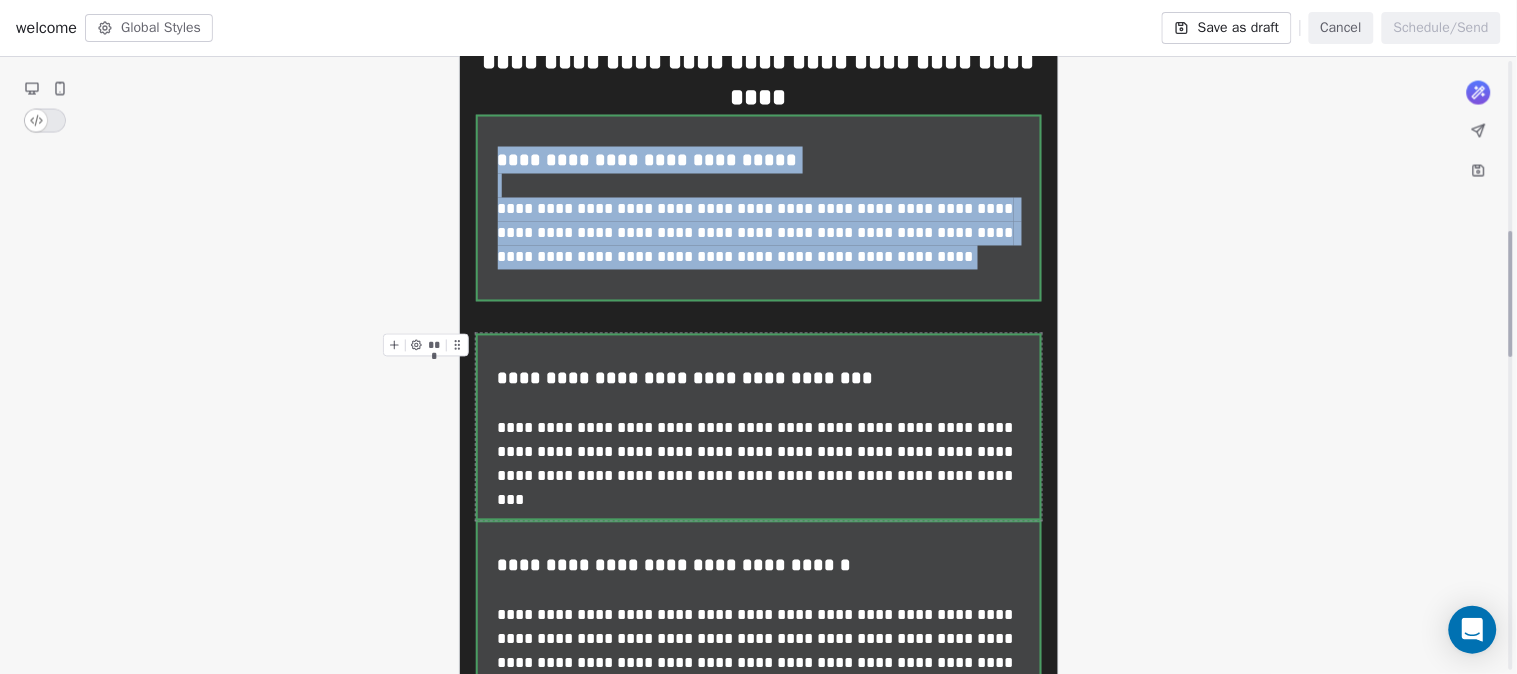 scroll, scrollTop: 888, scrollLeft: 0, axis: vertical 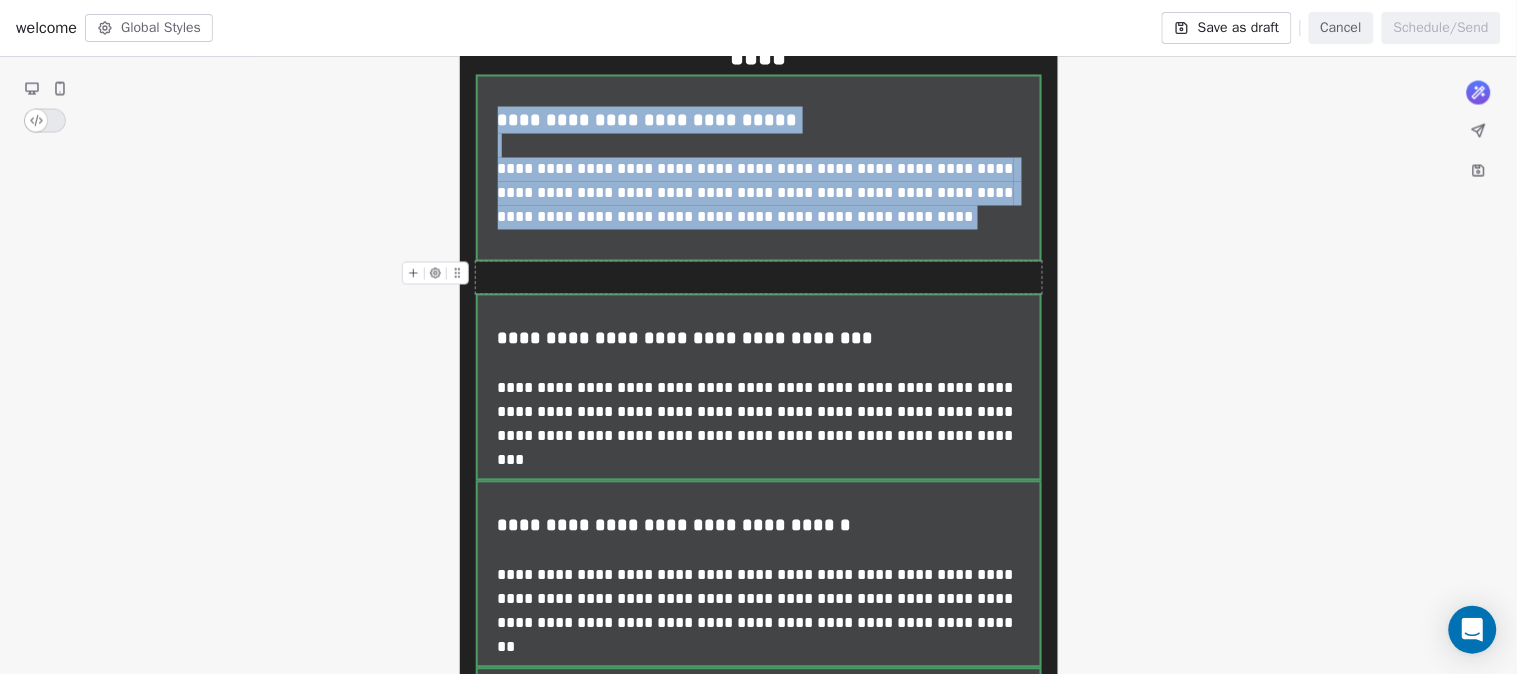 click at bounding box center (759, 278) 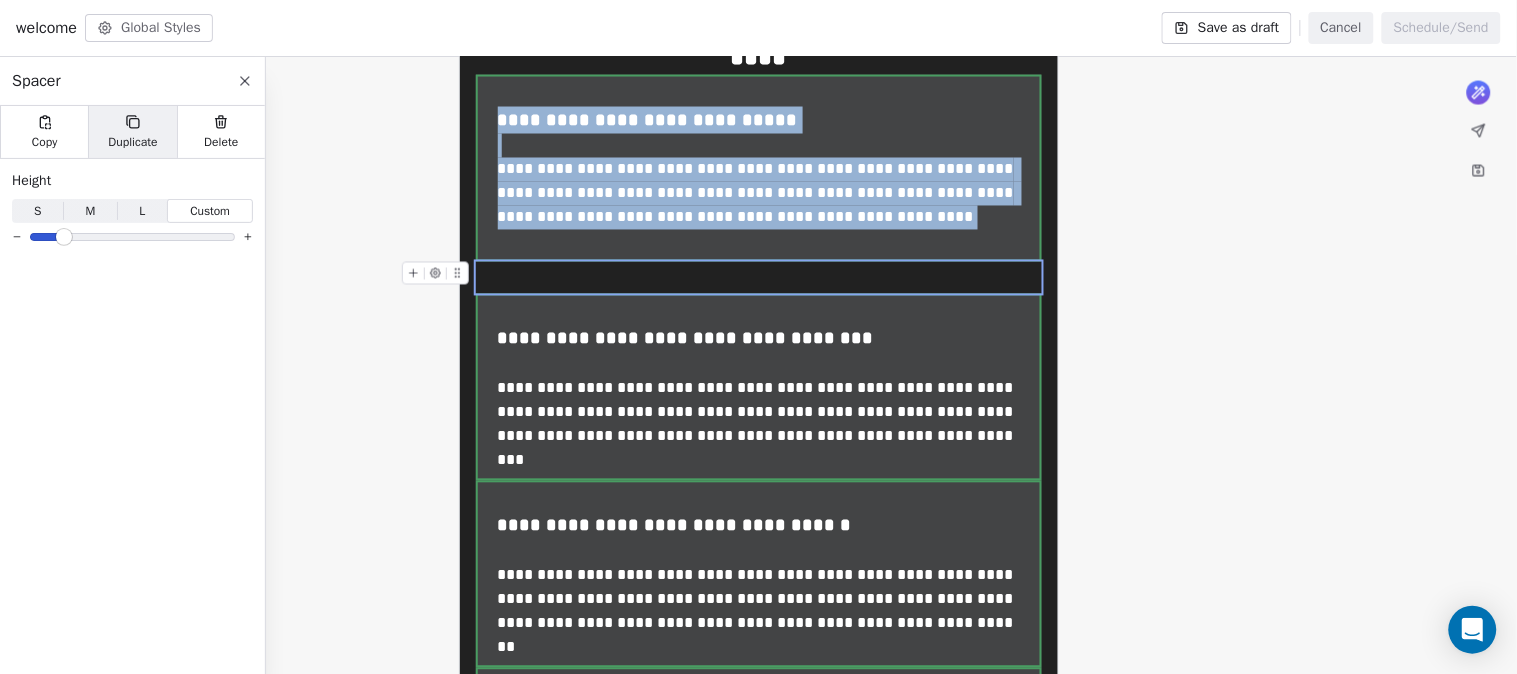 click on "Duplicate" at bounding box center (132, 132) 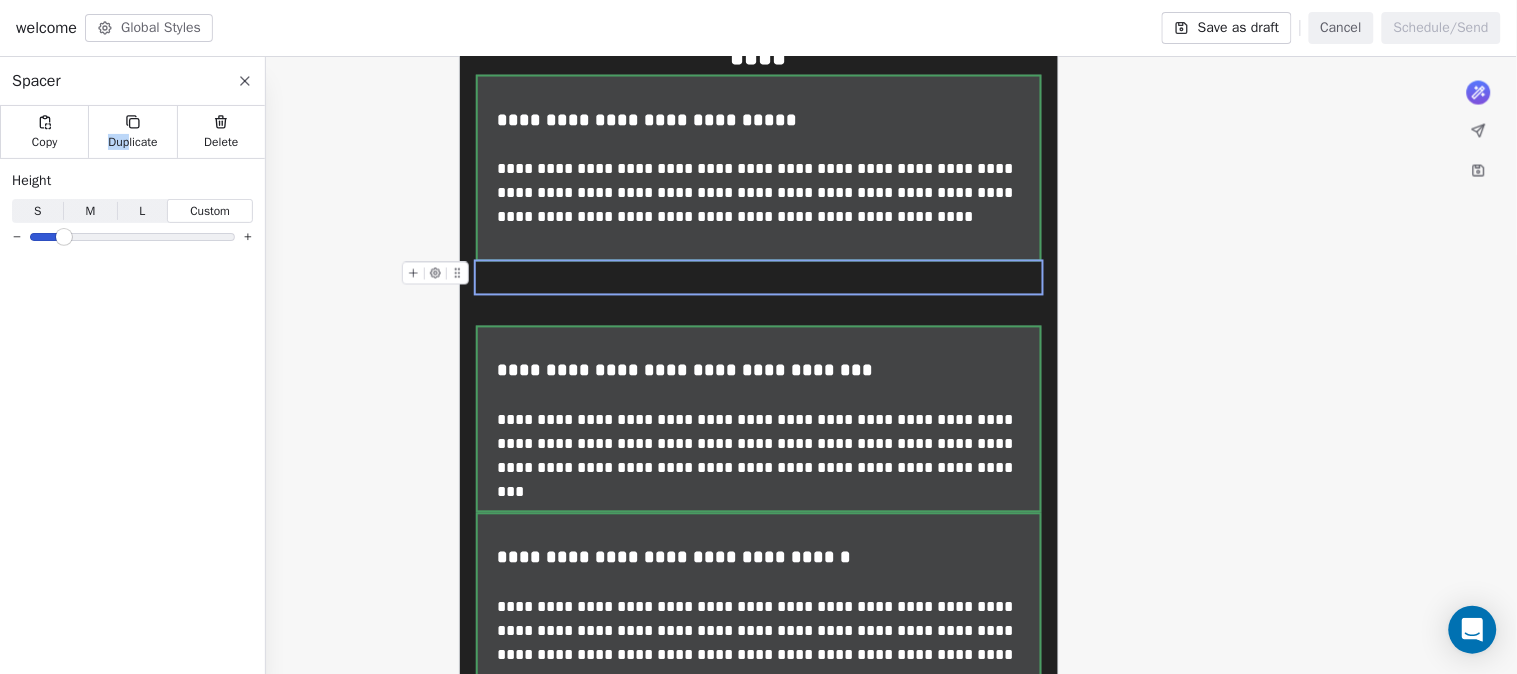 drag, startPoint x: 460, startPoint y: 262, endPoint x: 528, endPoint y: 274, distance: 69.050705 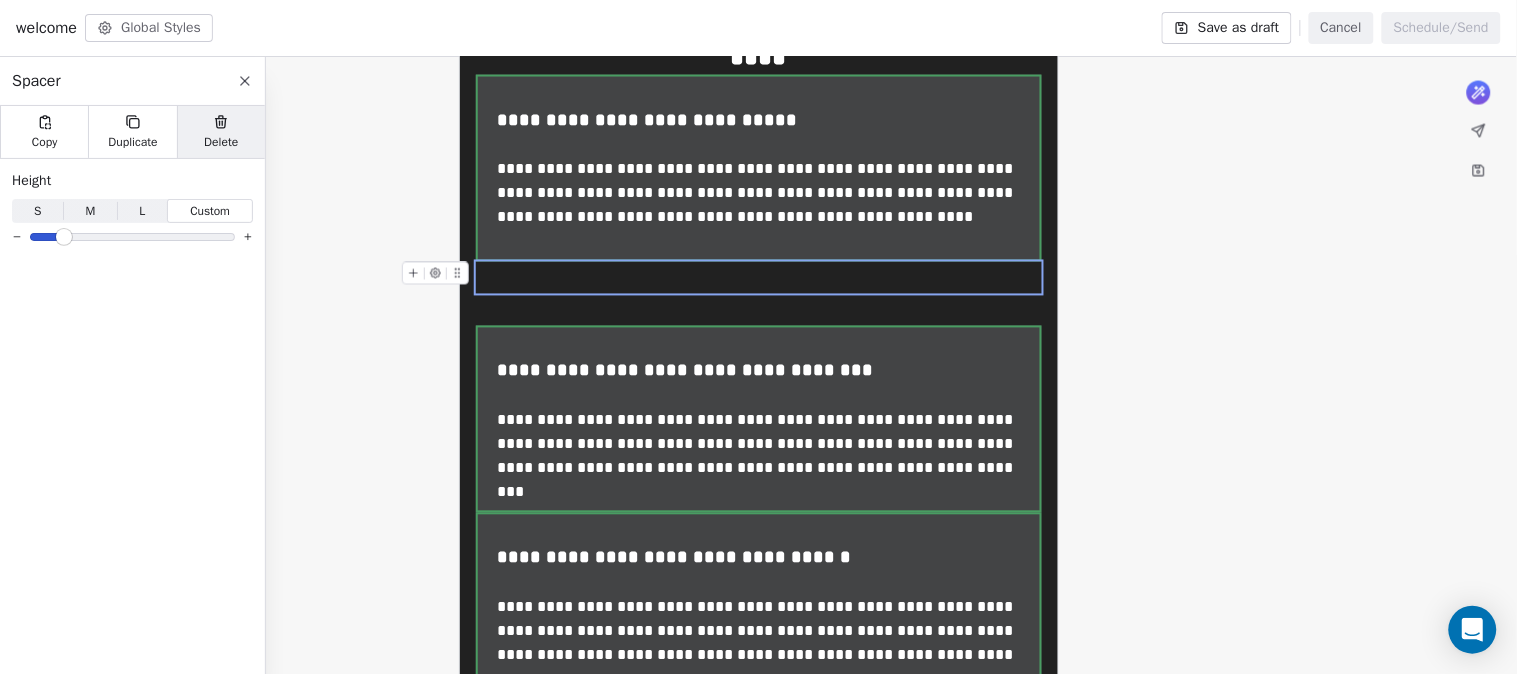 click on "Delete" at bounding box center (221, 132) 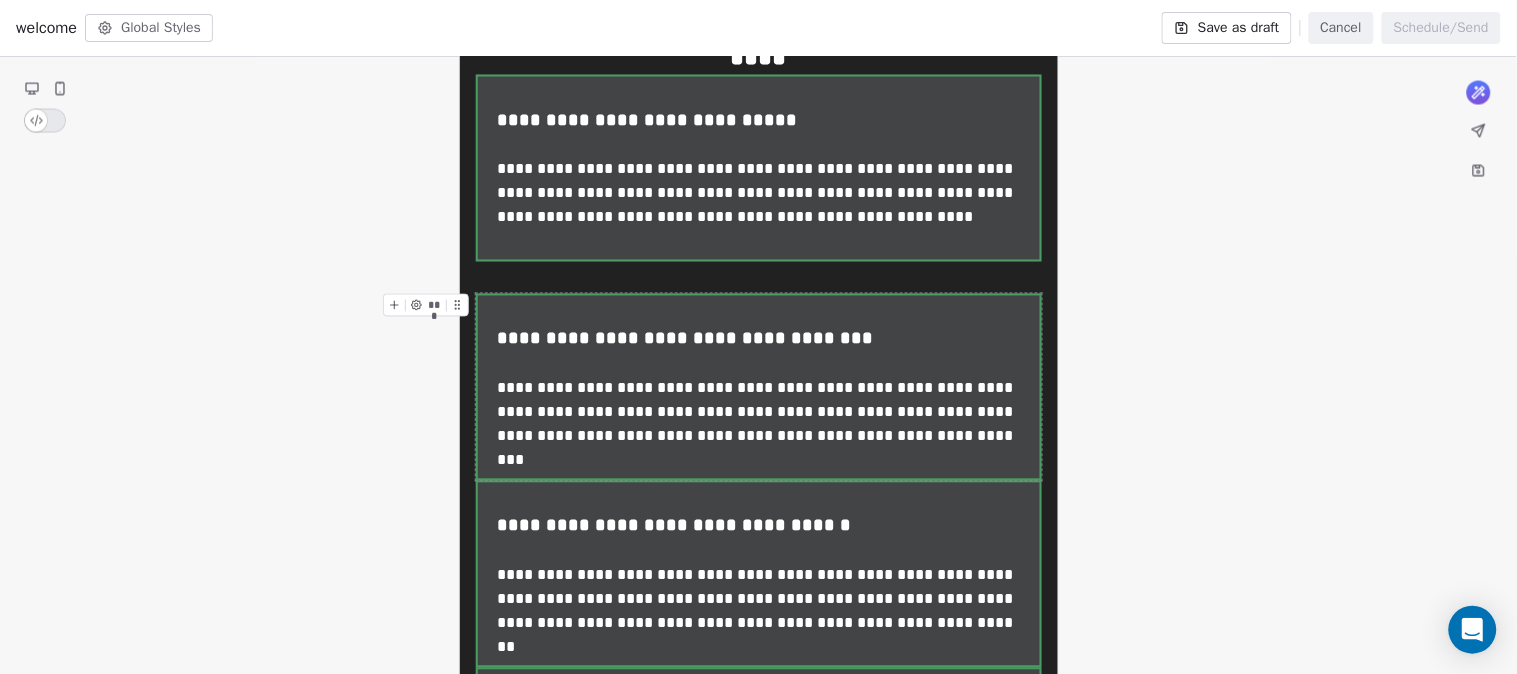 click 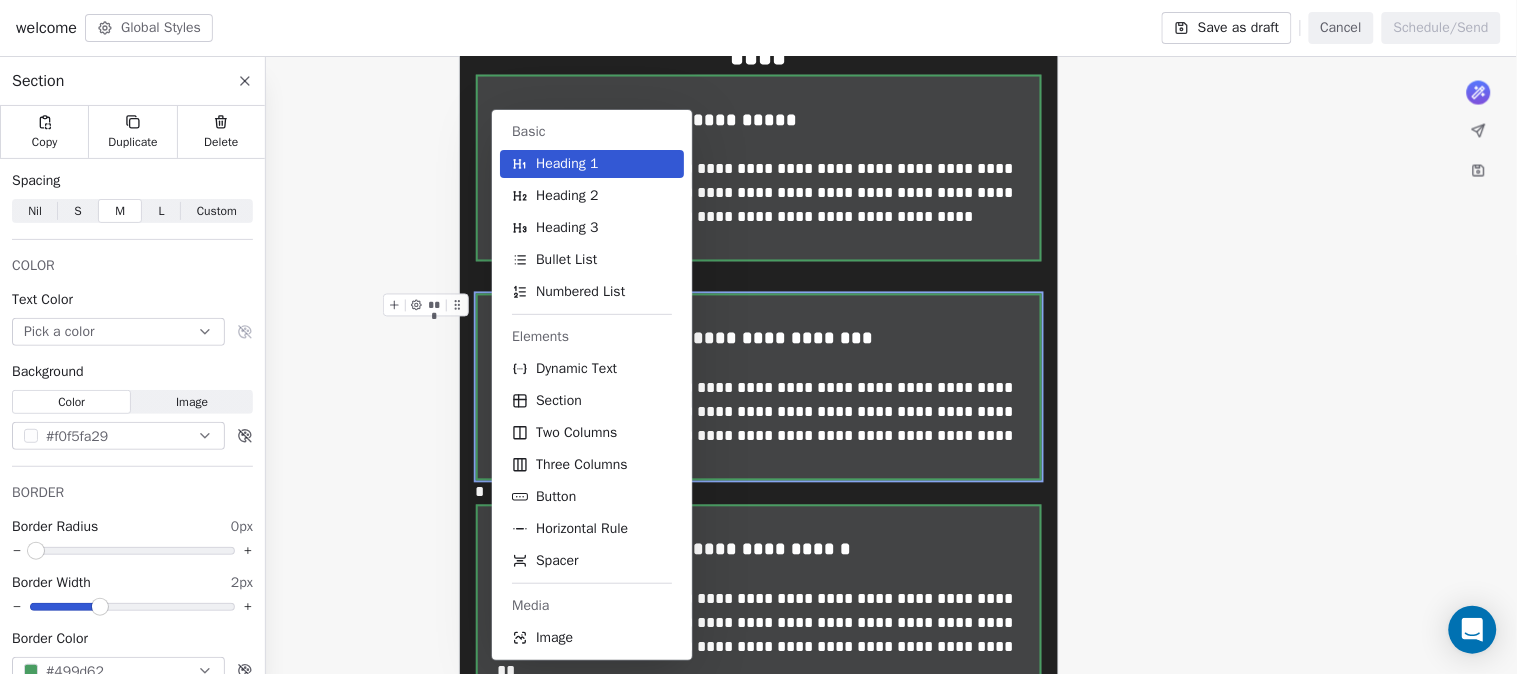 click on "Spacer" at bounding box center (592, 561) 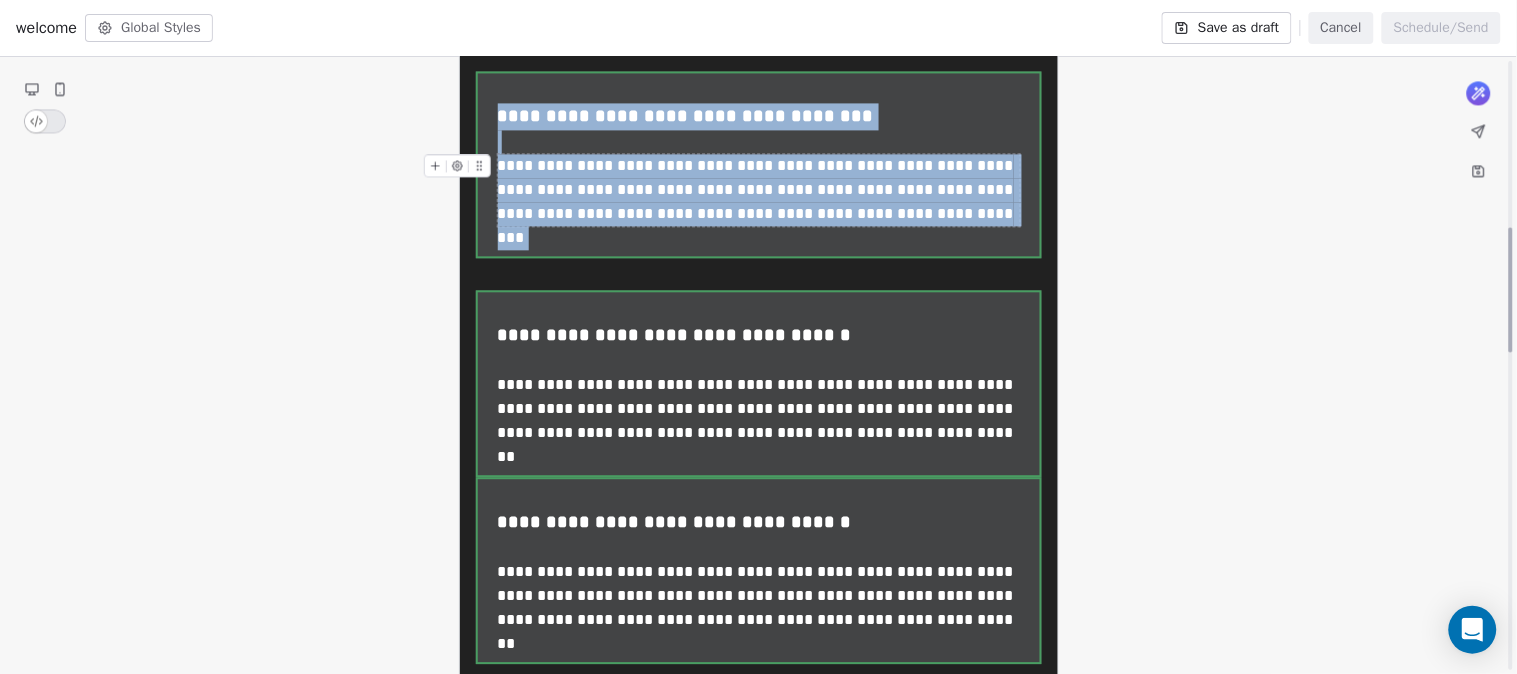 scroll, scrollTop: 666, scrollLeft: 0, axis: vertical 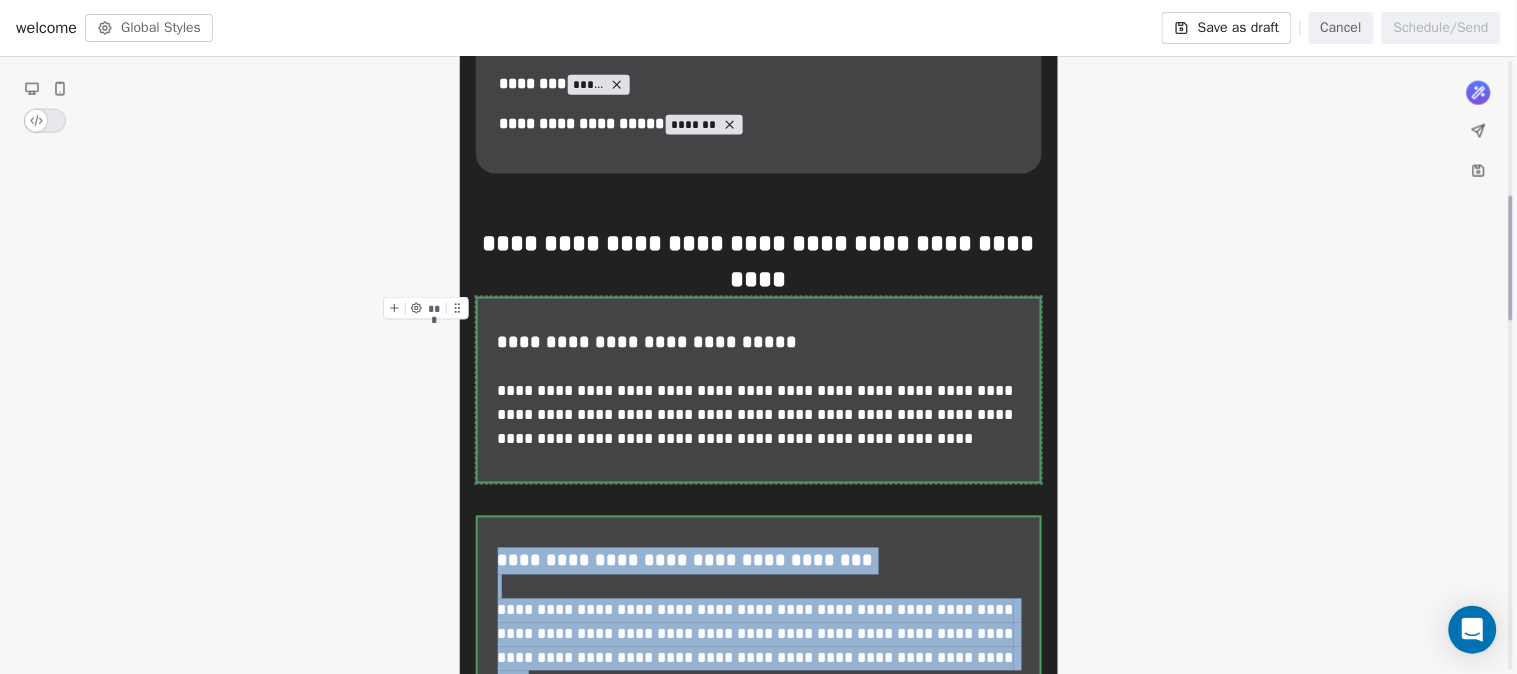 click on "**********" at bounding box center (759, 390) 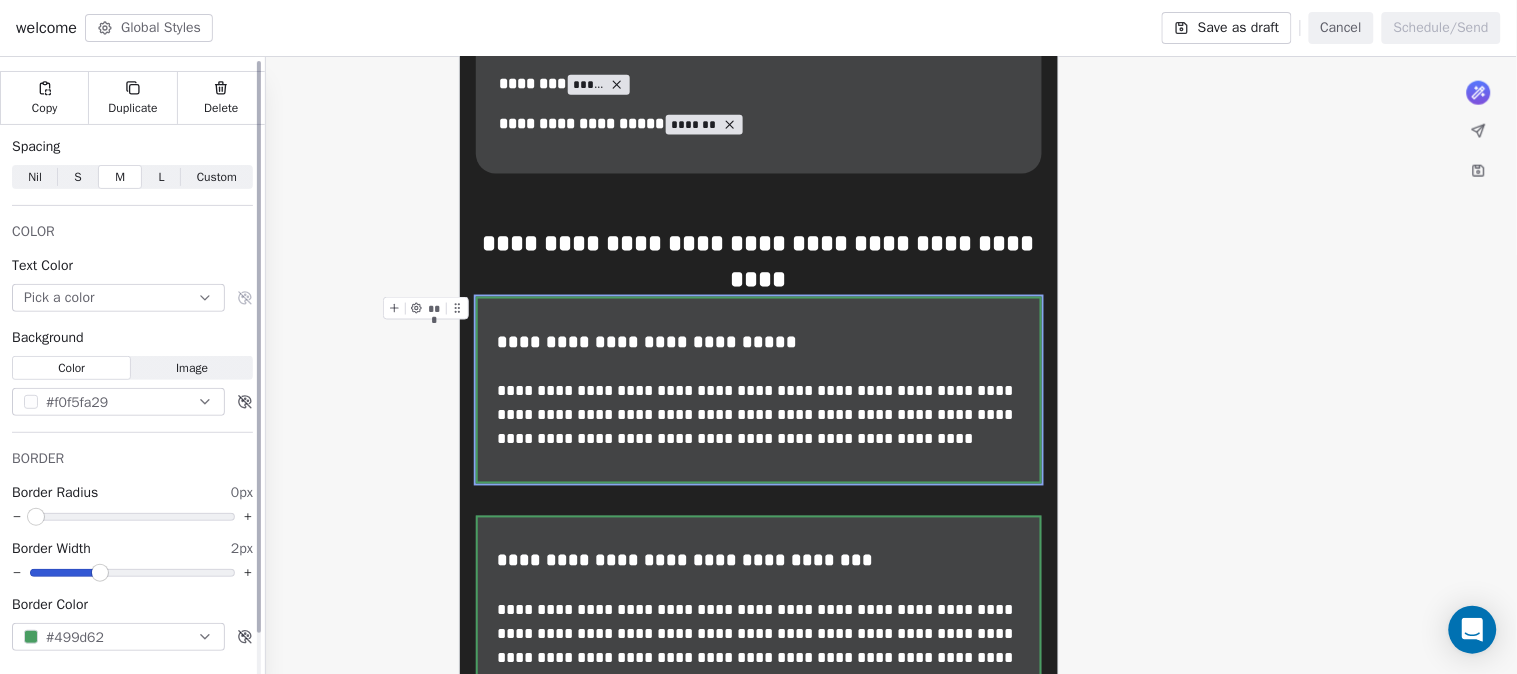scroll, scrollTop: 47, scrollLeft: 0, axis: vertical 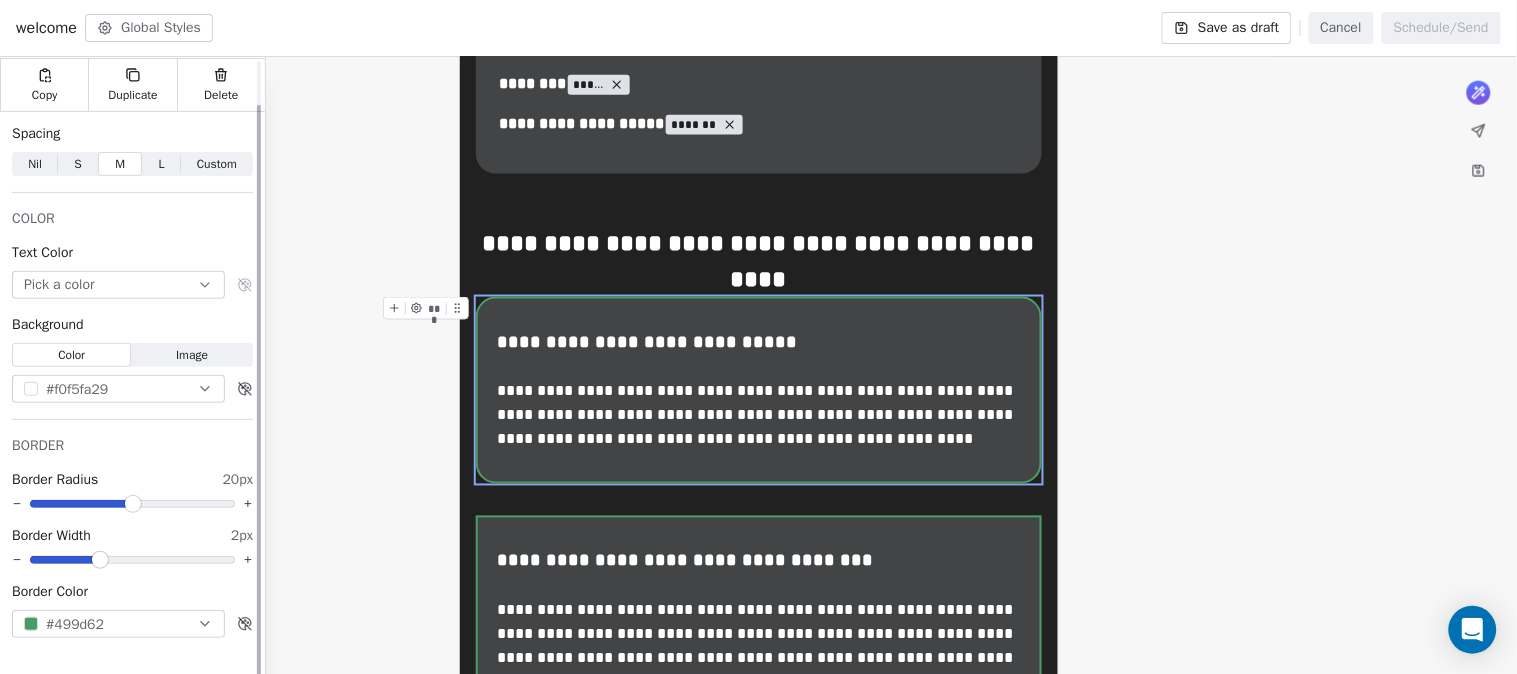click at bounding box center [133, 504] 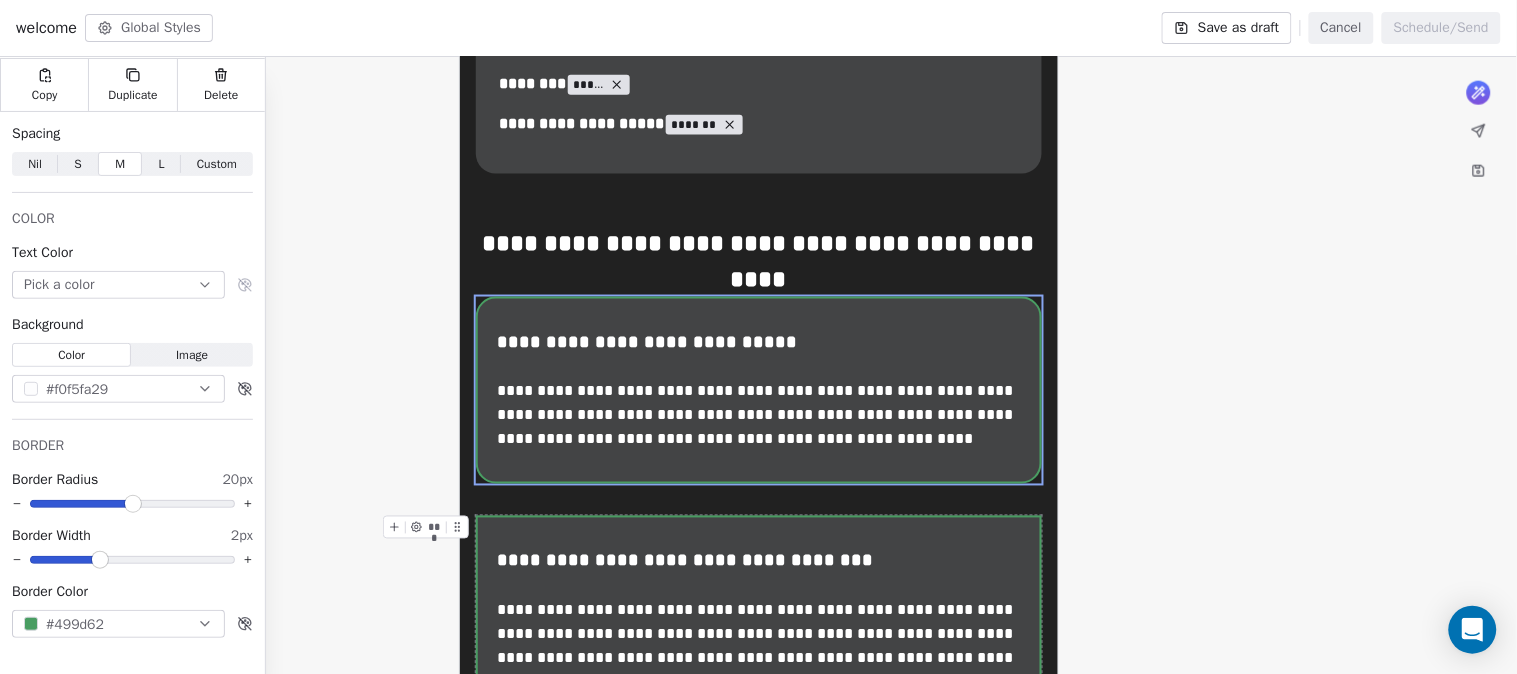 click on "**********" at bounding box center (759, 609) 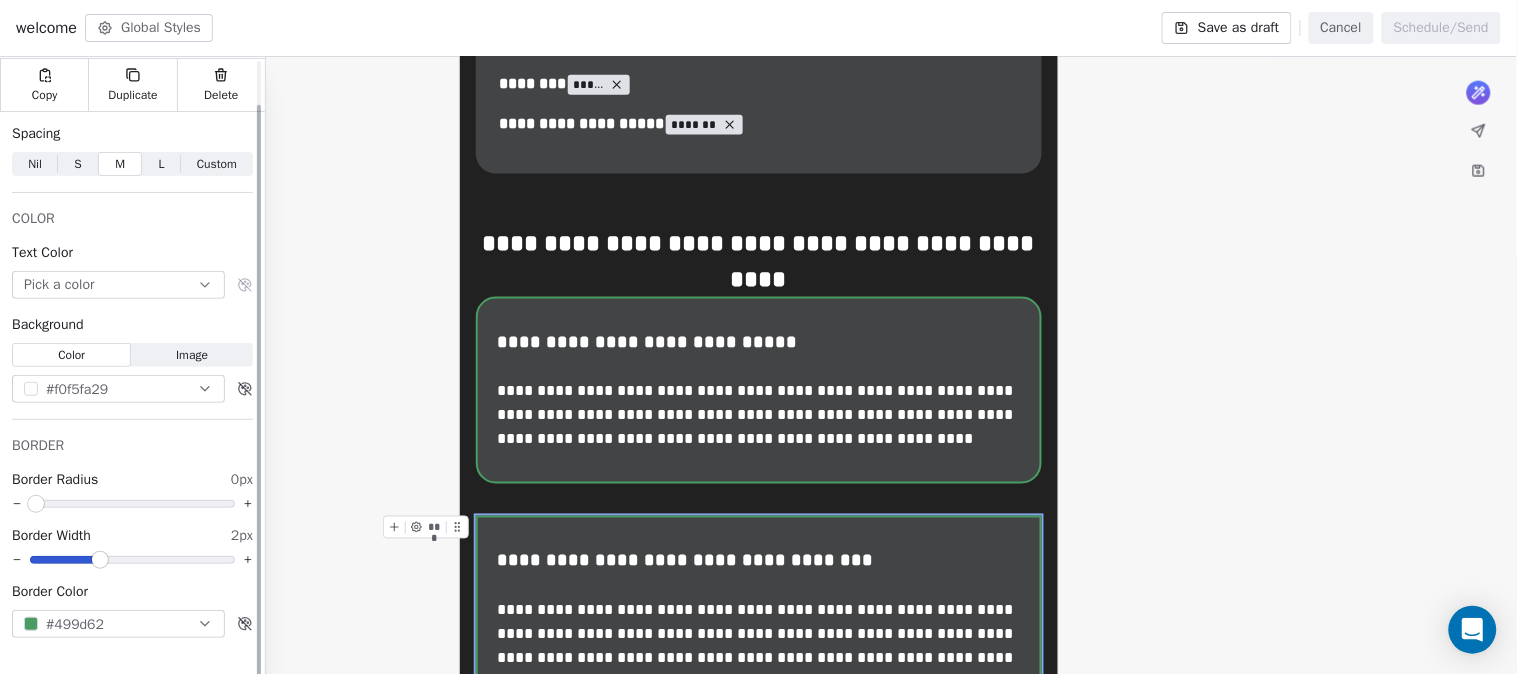click at bounding box center (132, 504) 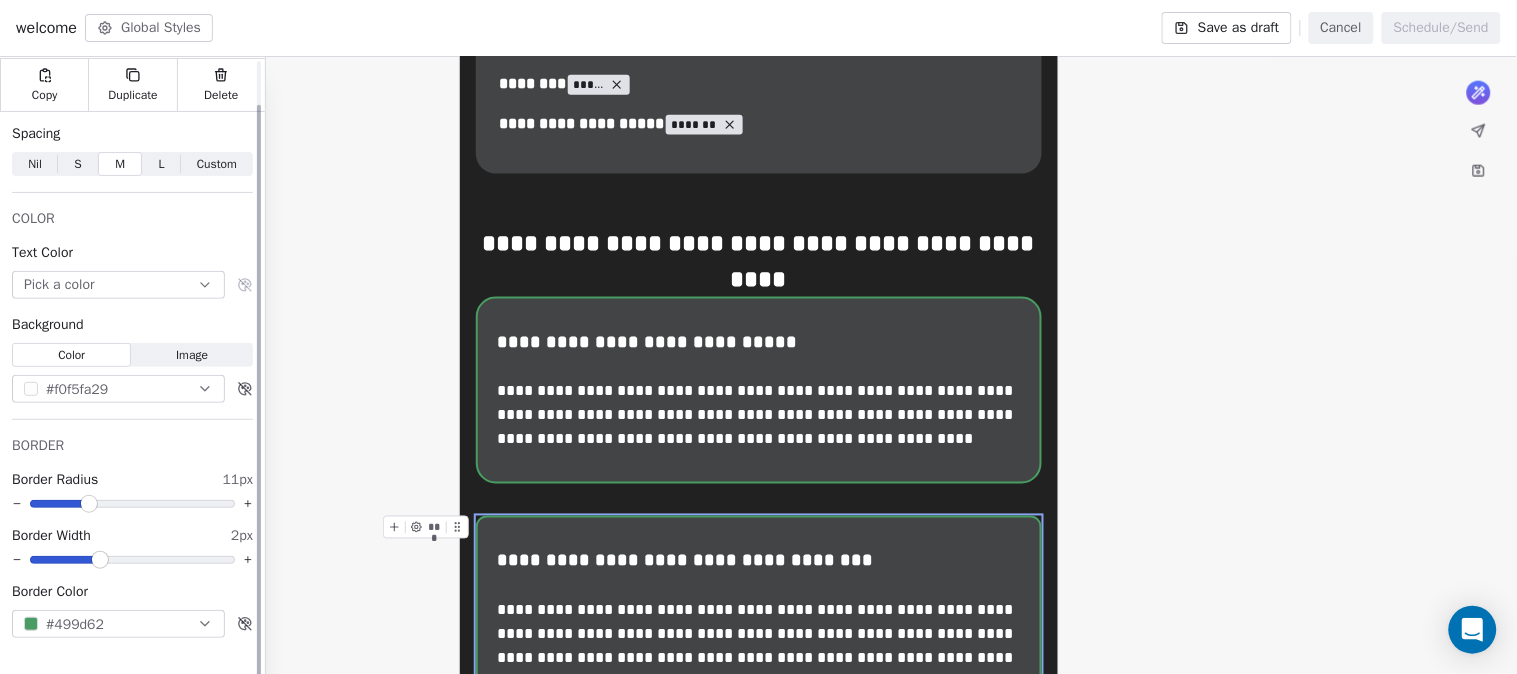 click at bounding box center [132, 504] 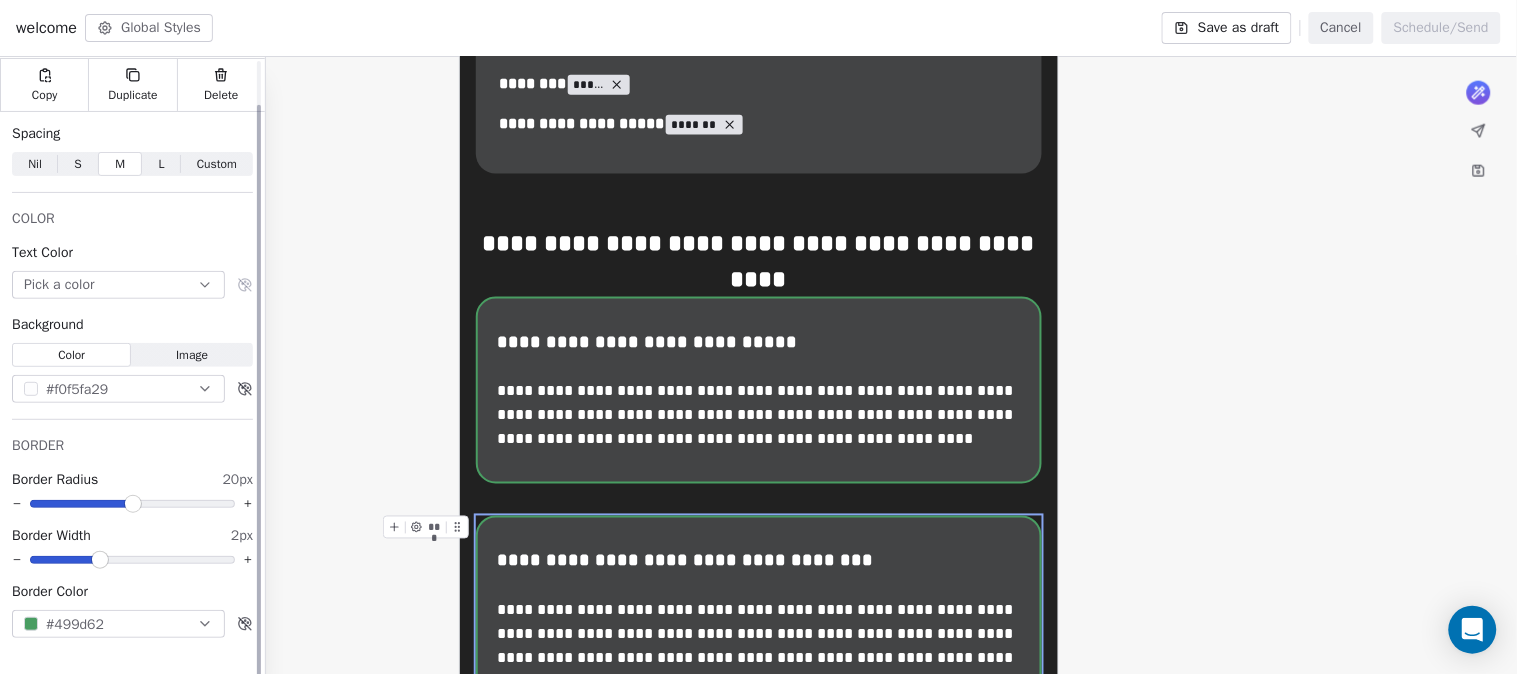 click at bounding box center (133, 504) 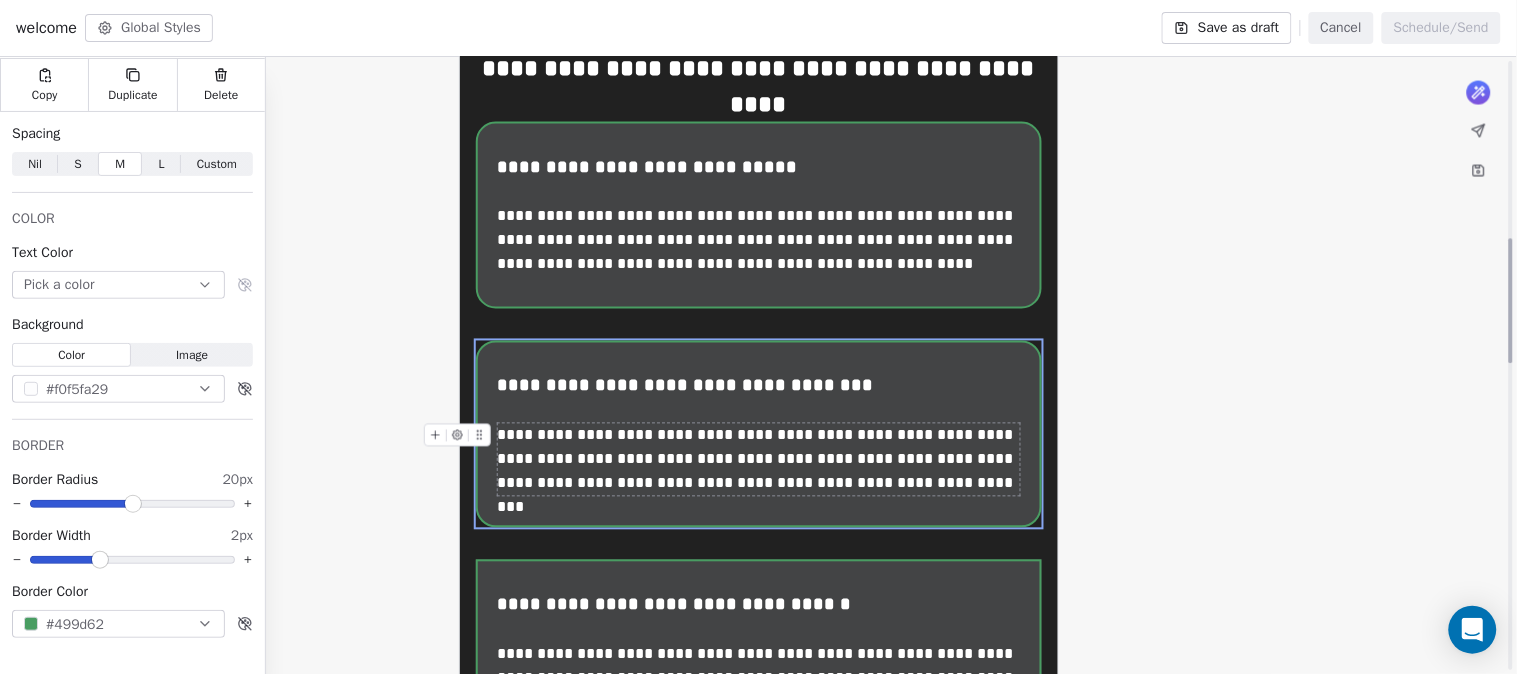 scroll, scrollTop: 888, scrollLeft: 0, axis: vertical 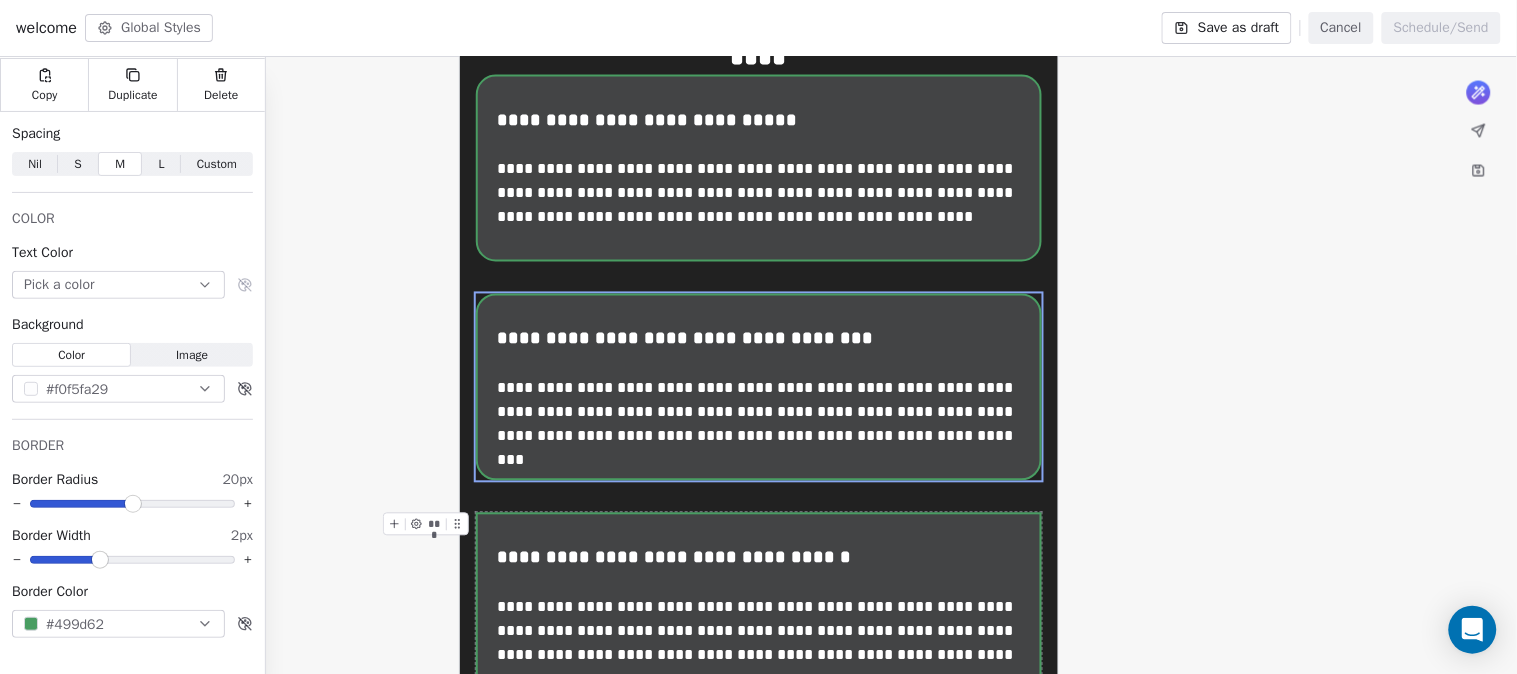 click on "**********" at bounding box center [759, 606] 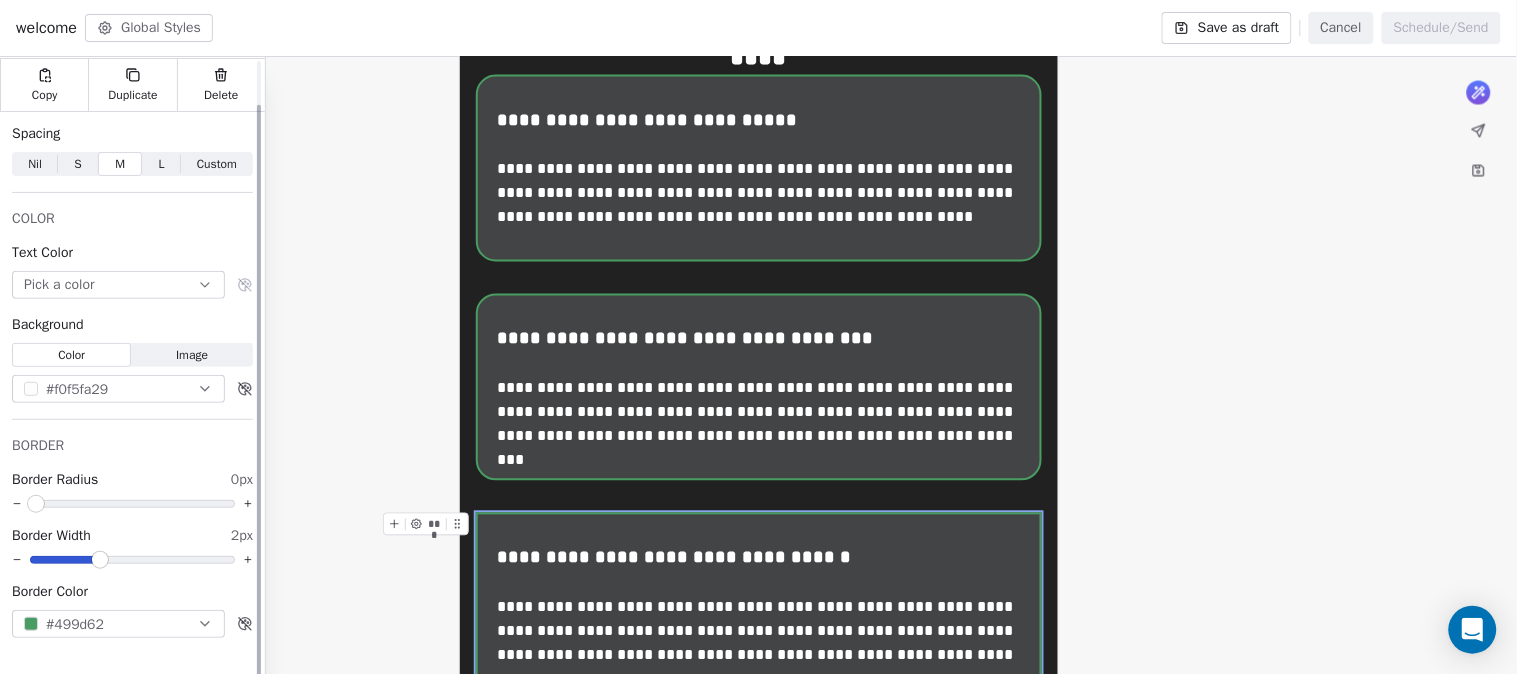 click at bounding box center (132, 504) 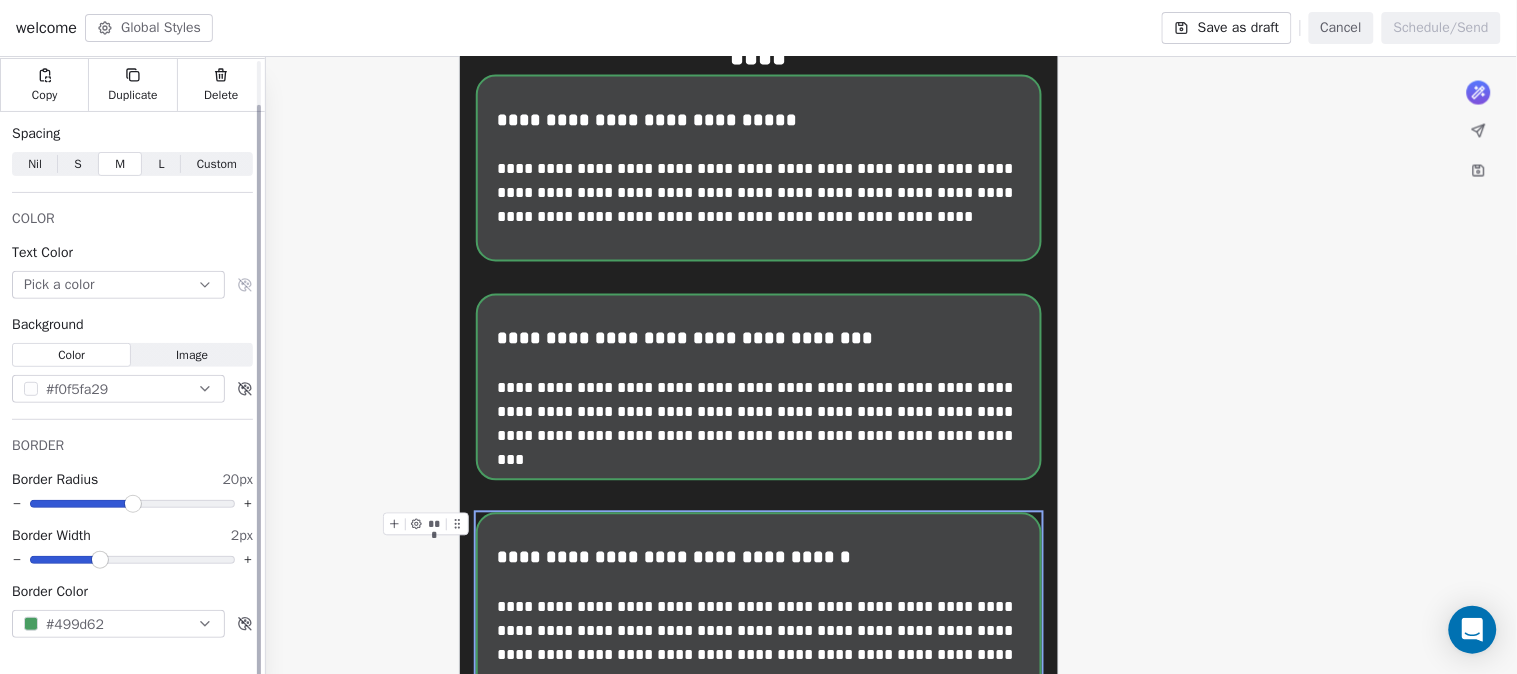 click at bounding box center [133, 504] 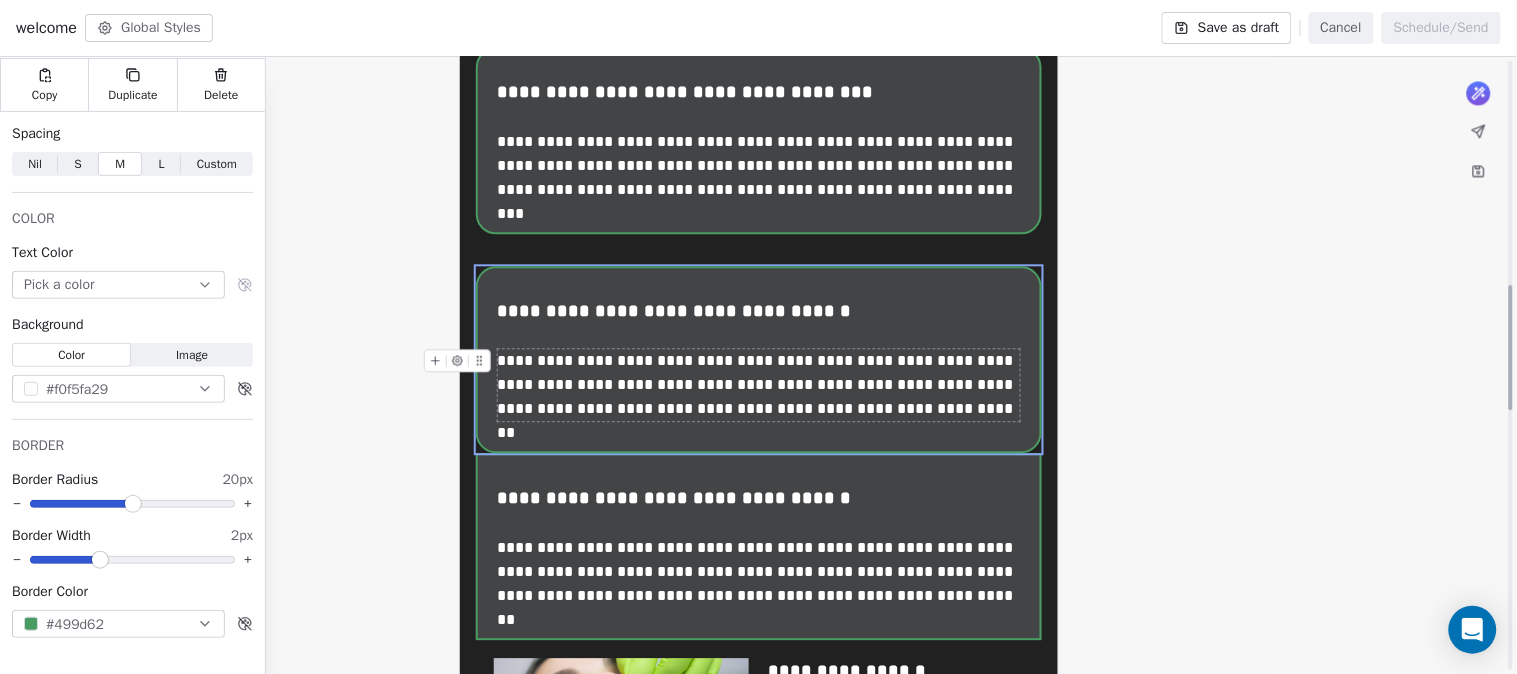 scroll, scrollTop: 1111, scrollLeft: 0, axis: vertical 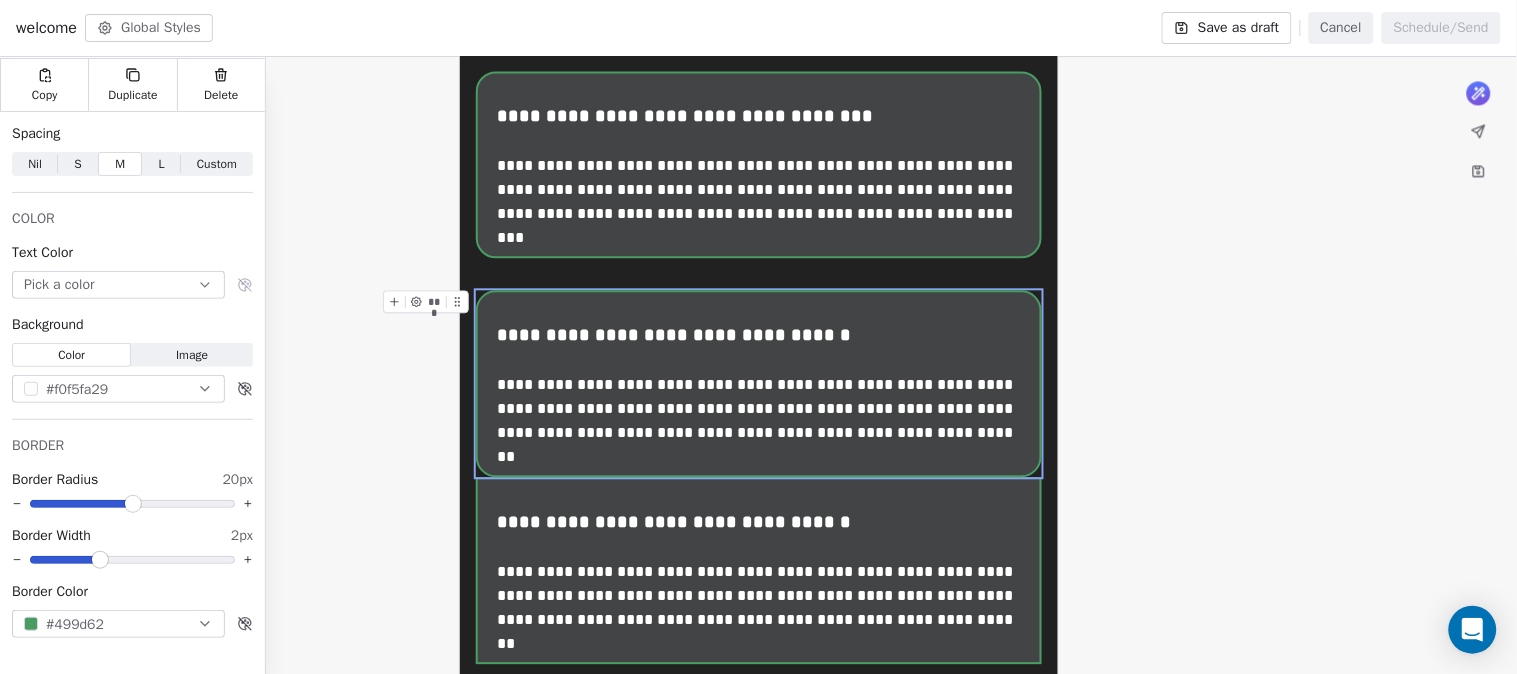 click 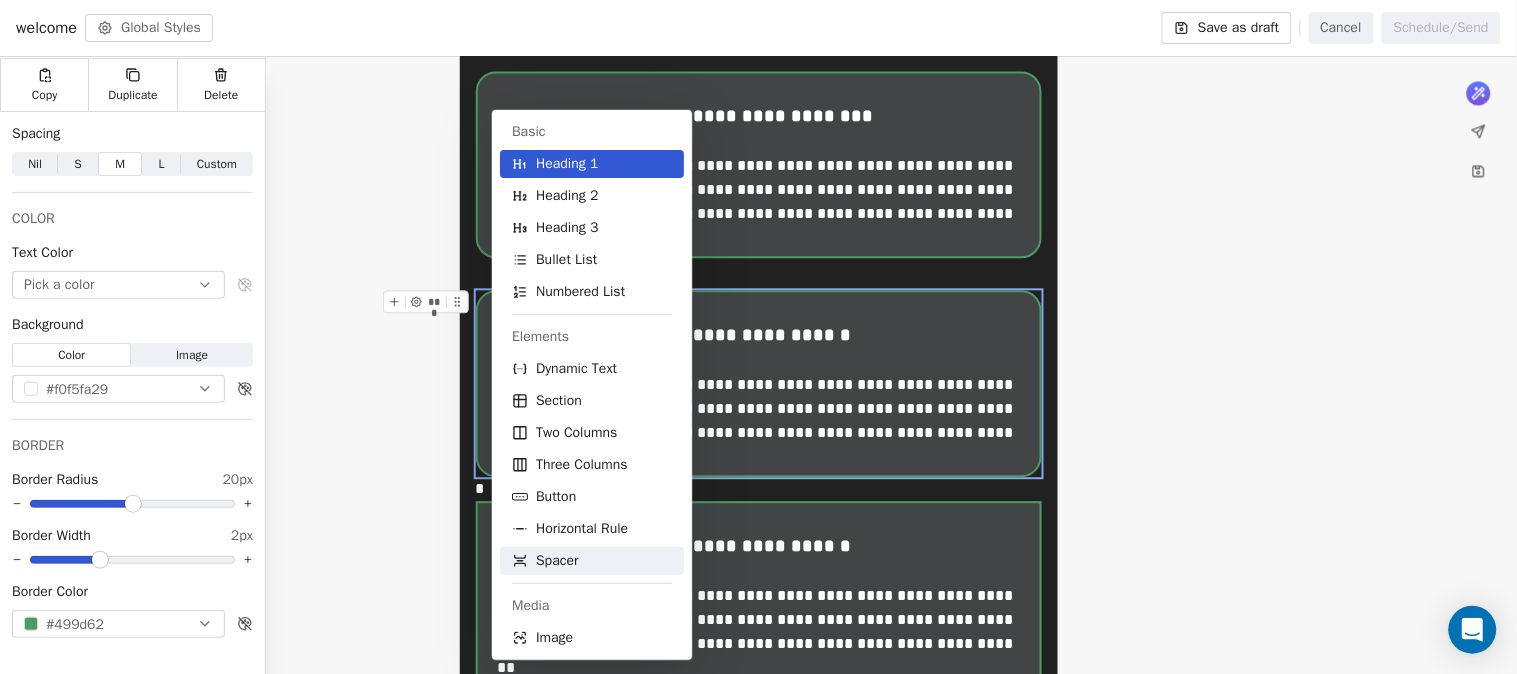 click on "Spacer" at bounding box center [592, 561] 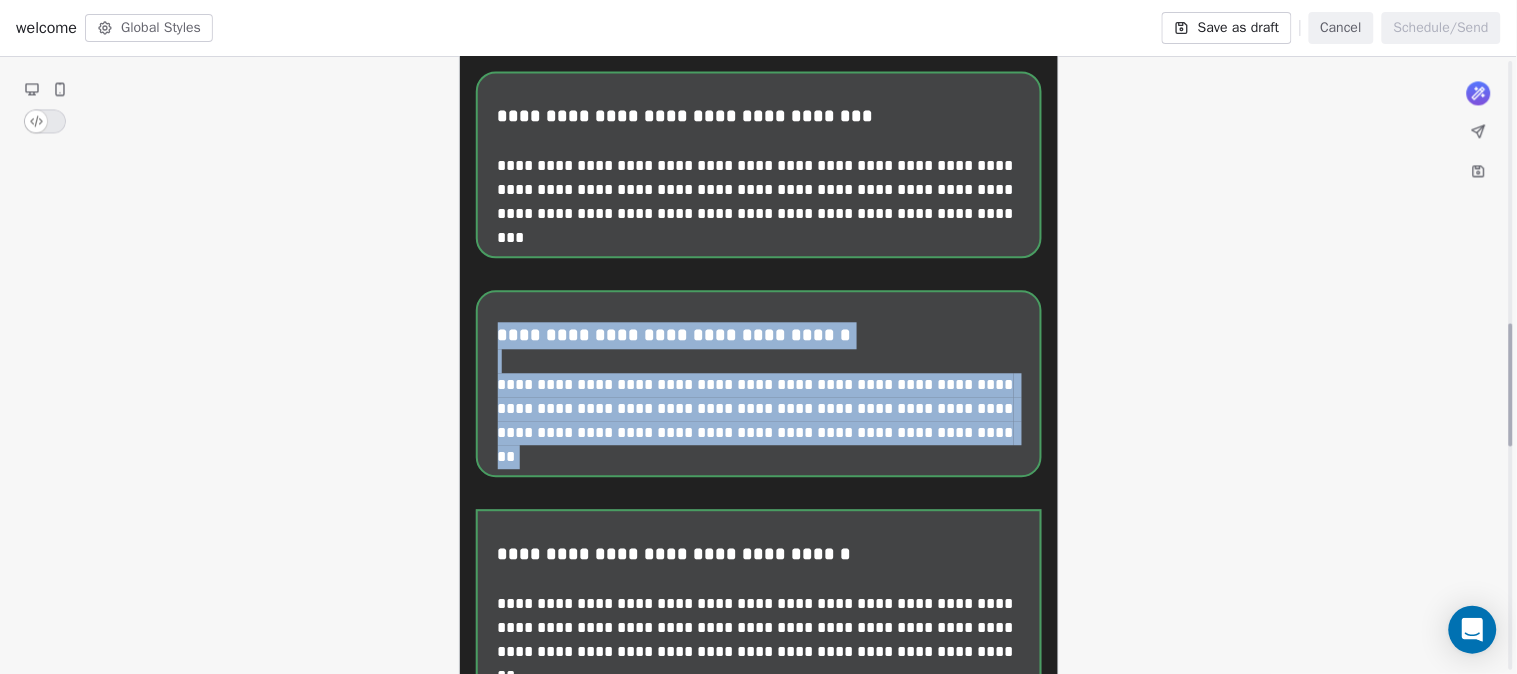 scroll, scrollTop: 1444, scrollLeft: 0, axis: vertical 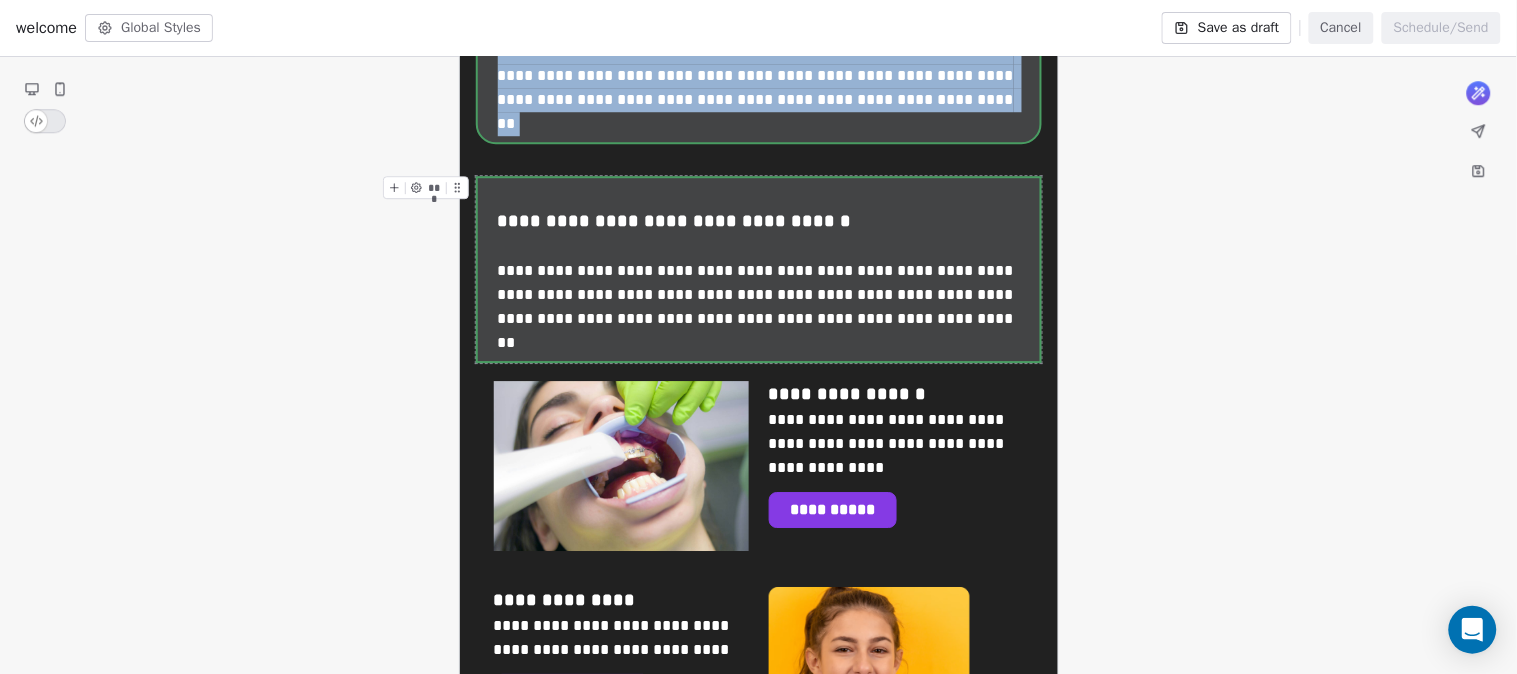click on "**********" at bounding box center (759, 269) 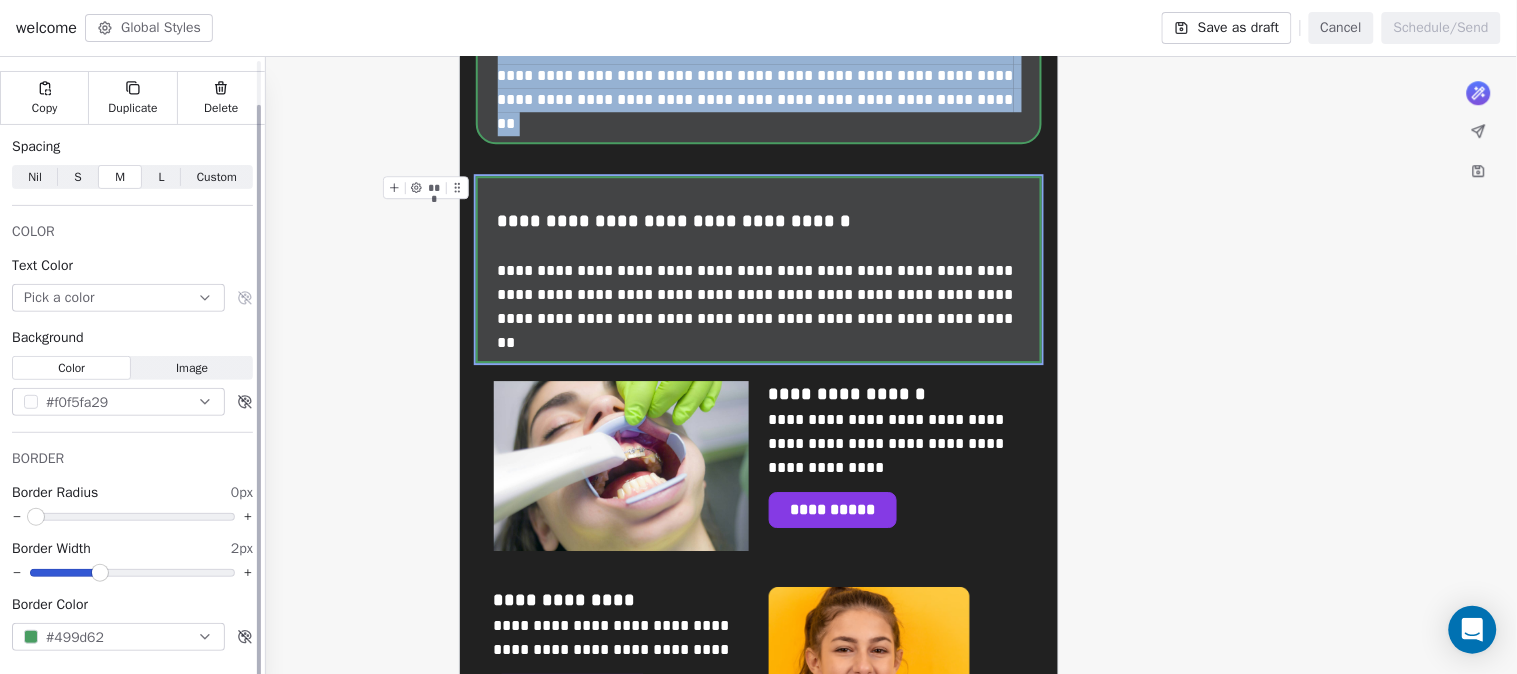 scroll, scrollTop: 47, scrollLeft: 0, axis: vertical 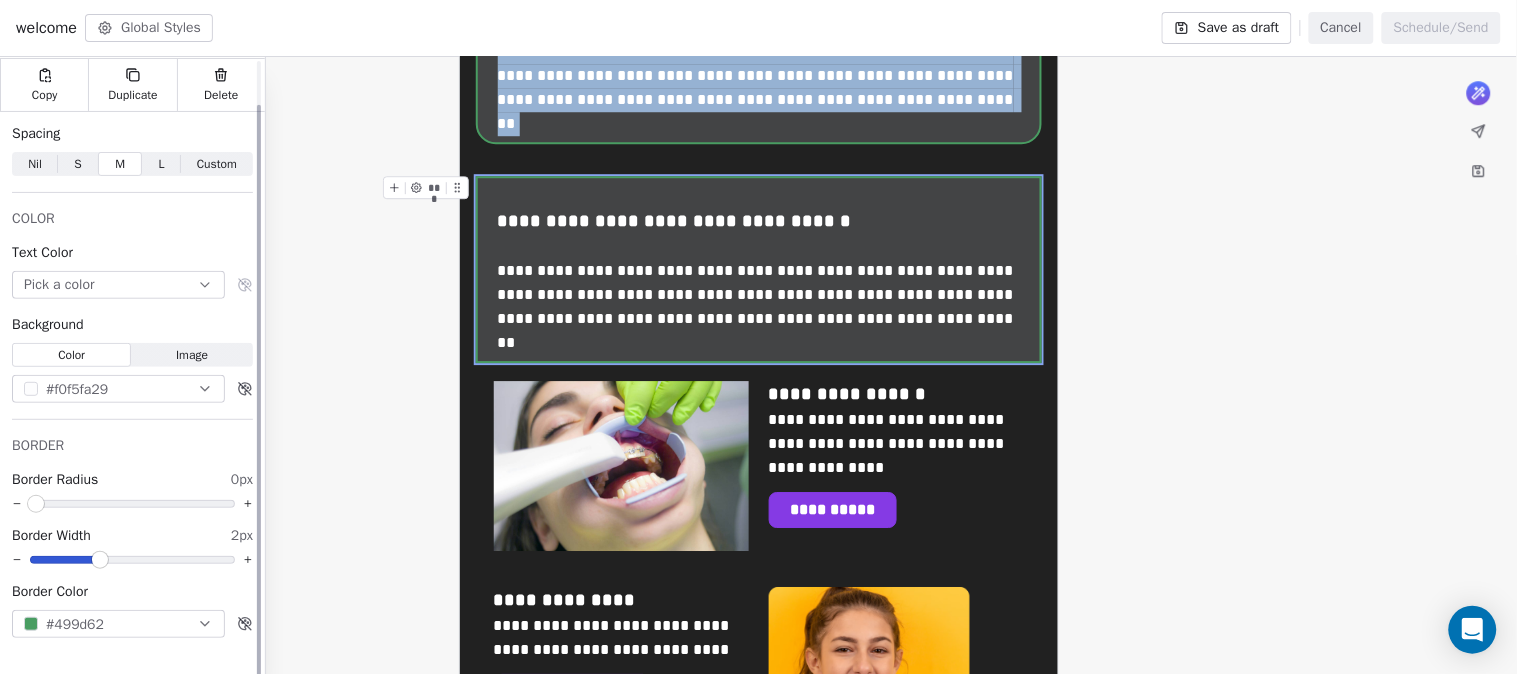 click at bounding box center [132, 504] 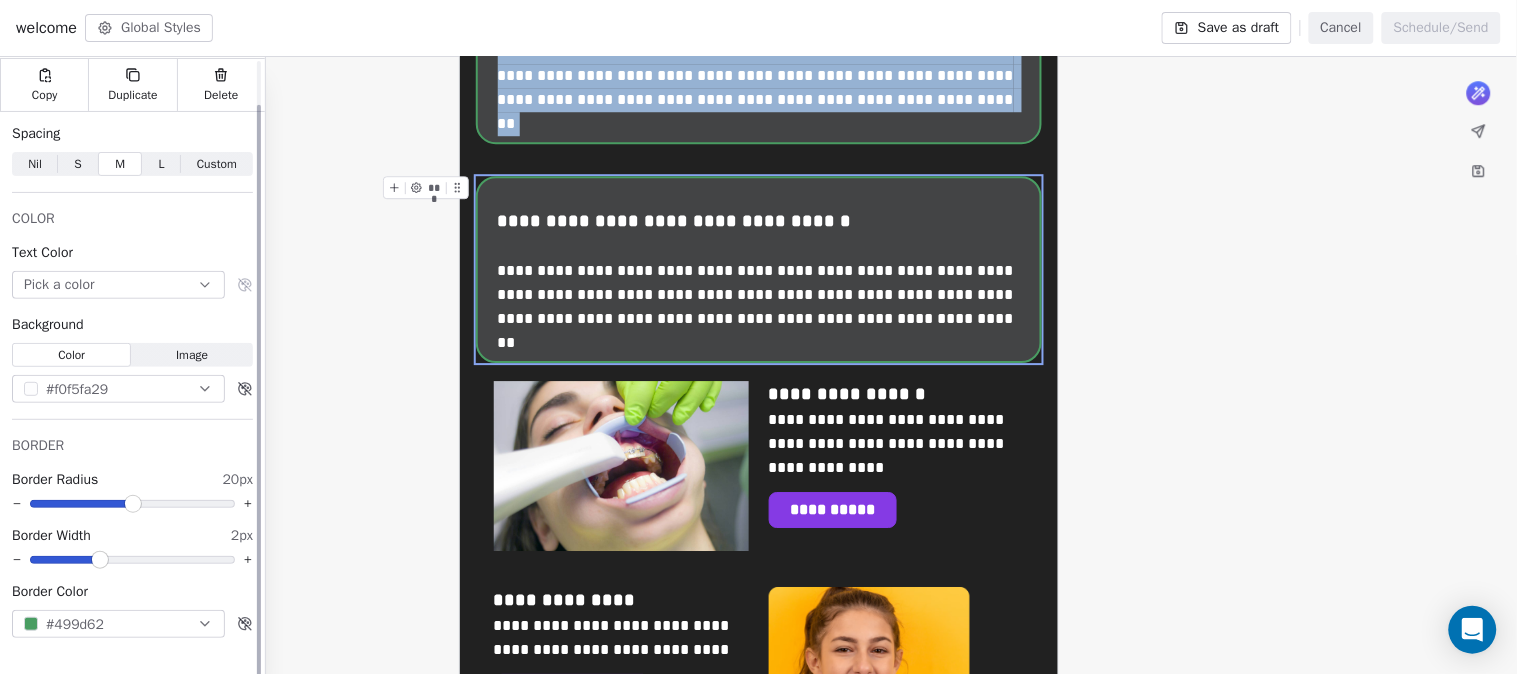 click at bounding box center [133, 504] 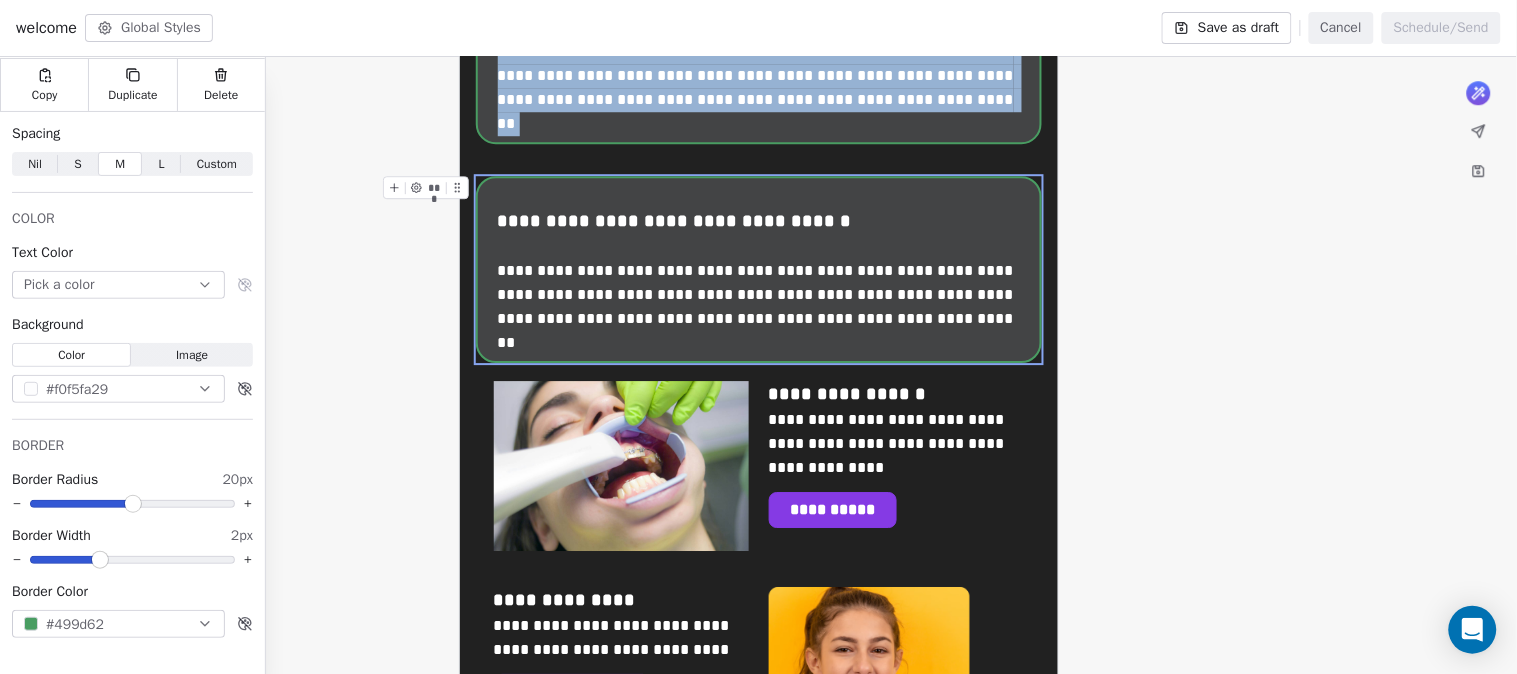 click on "**********" at bounding box center [758, 202] 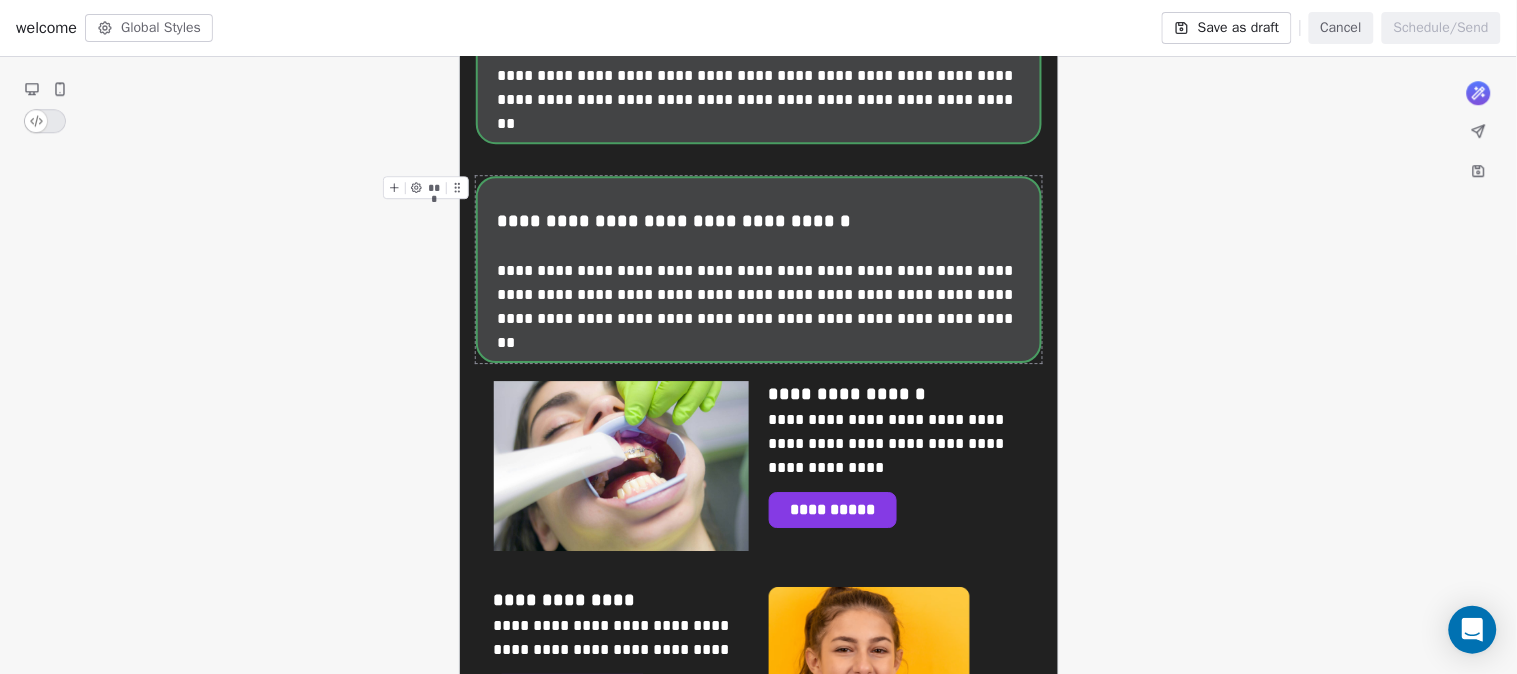 click on "**********" at bounding box center (758, 202) 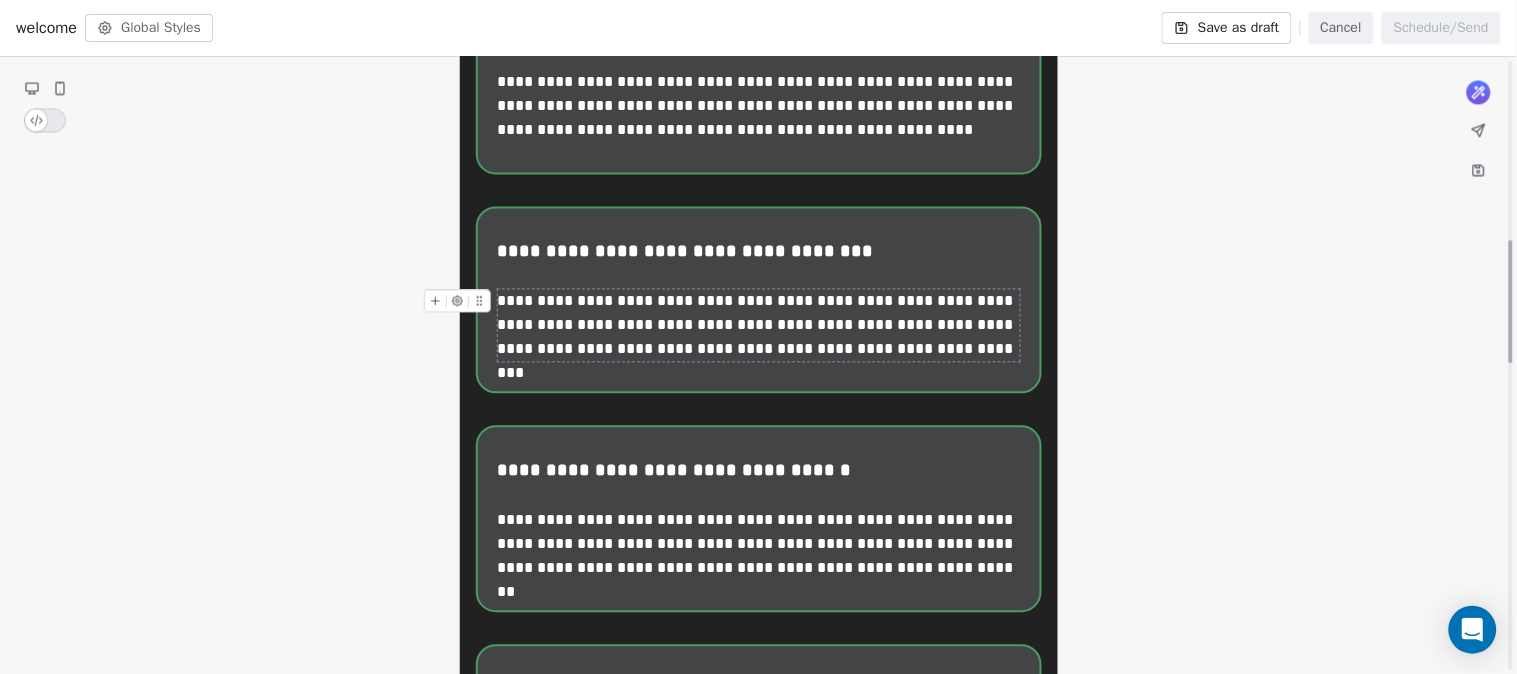 scroll, scrollTop: 888, scrollLeft: 0, axis: vertical 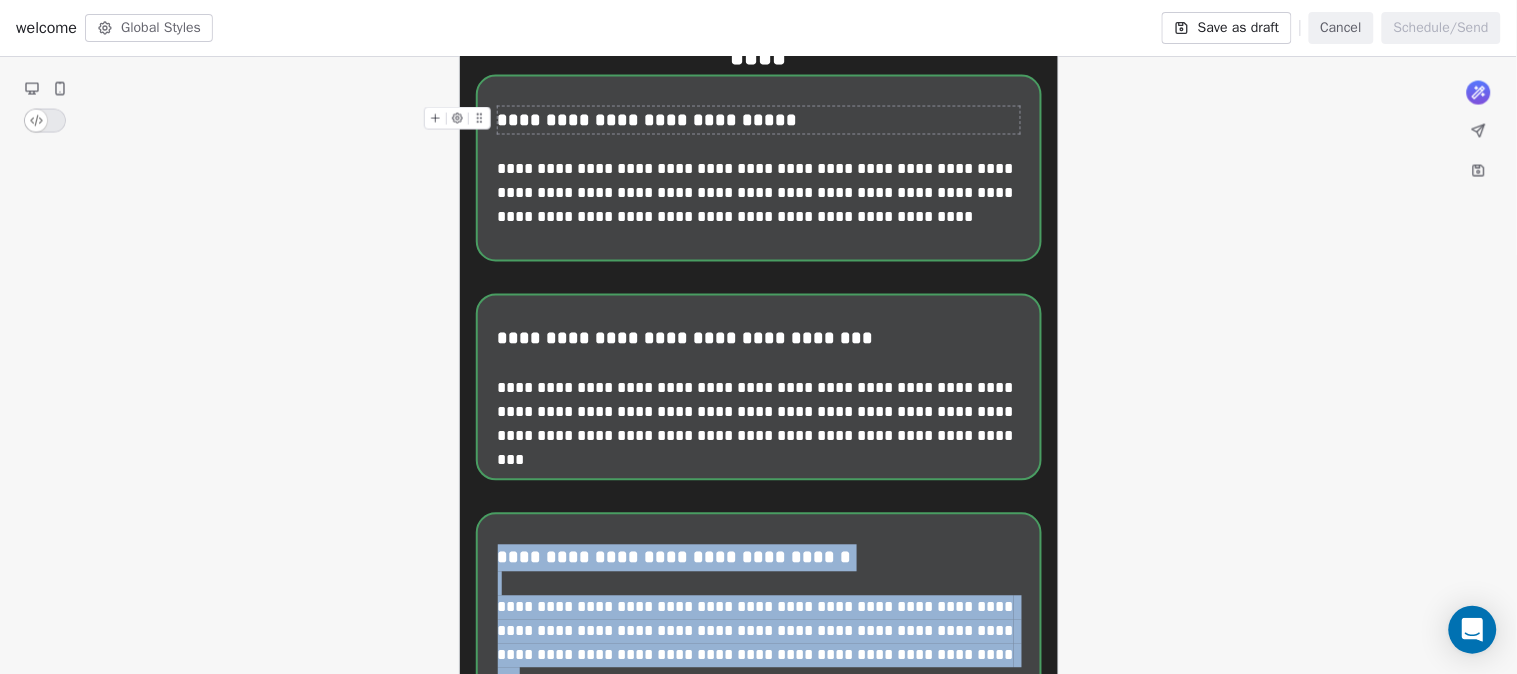 click on "**********" at bounding box center (760, 120) 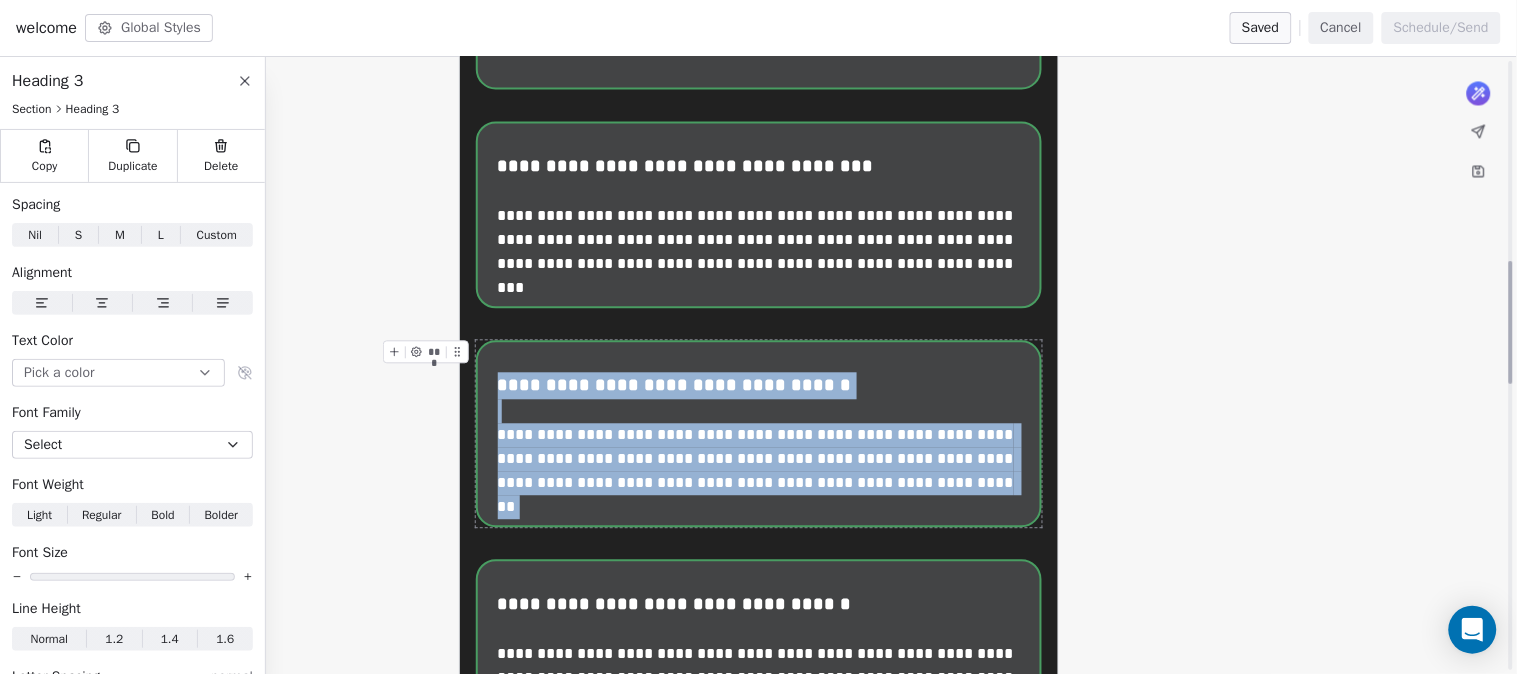scroll, scrollTop: 1111, scrollLeft: 0, axis: vertical 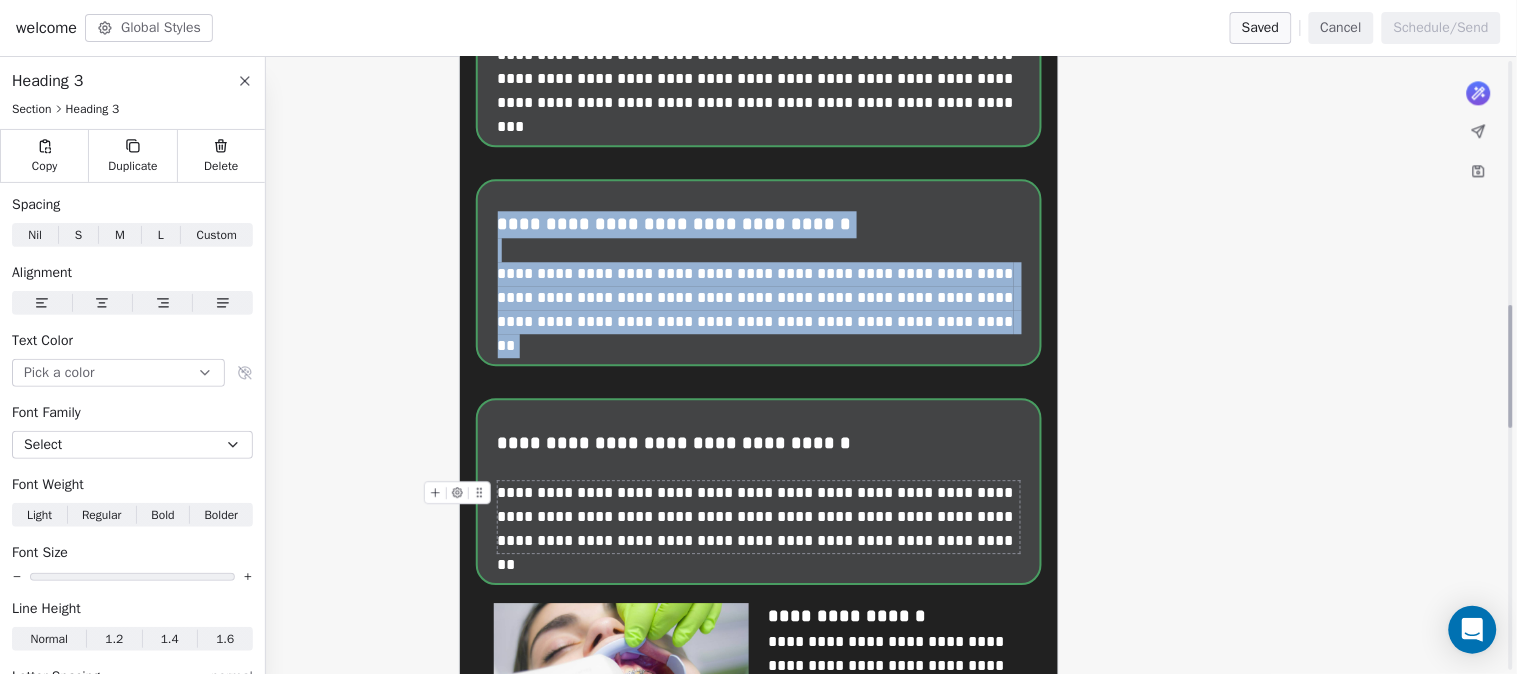 click on "**********" at bounding box center [760, 517] 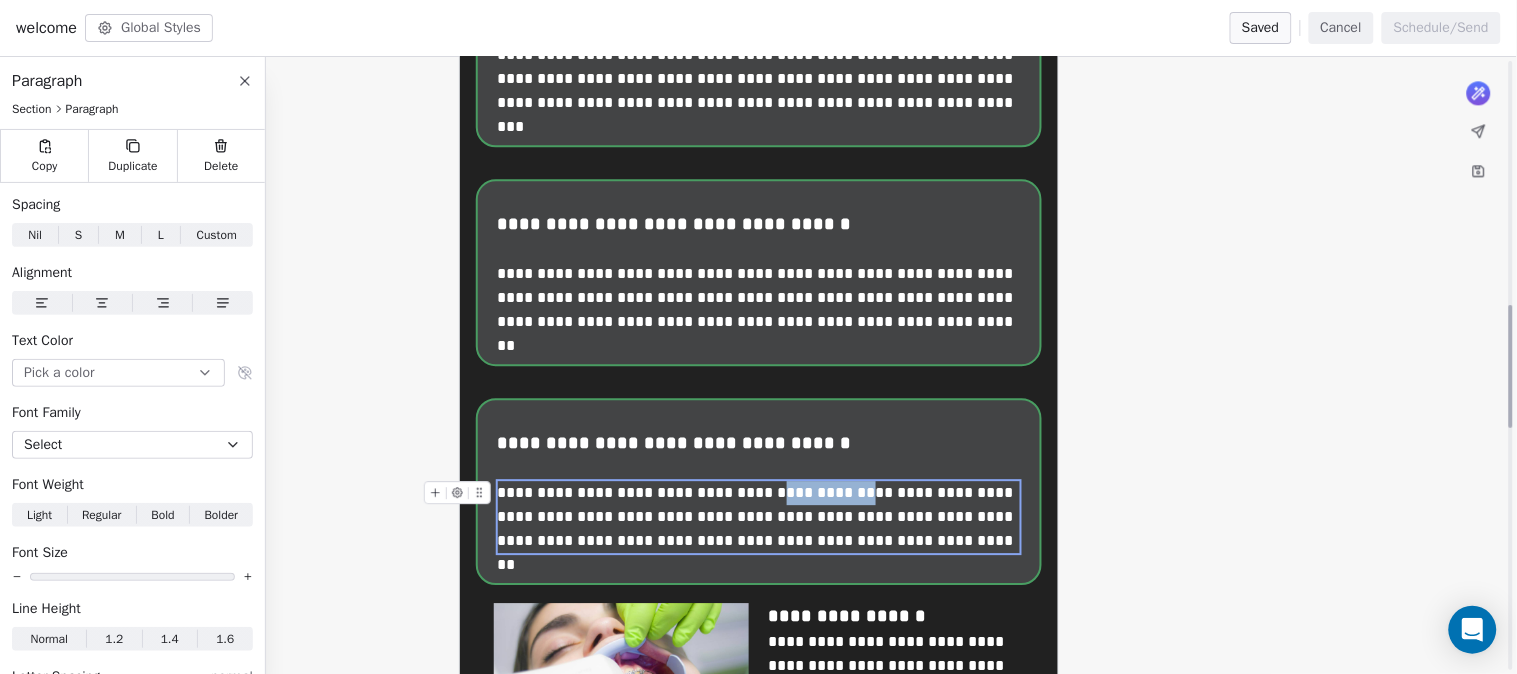 click on "**********" at bounding box center (760, 517) 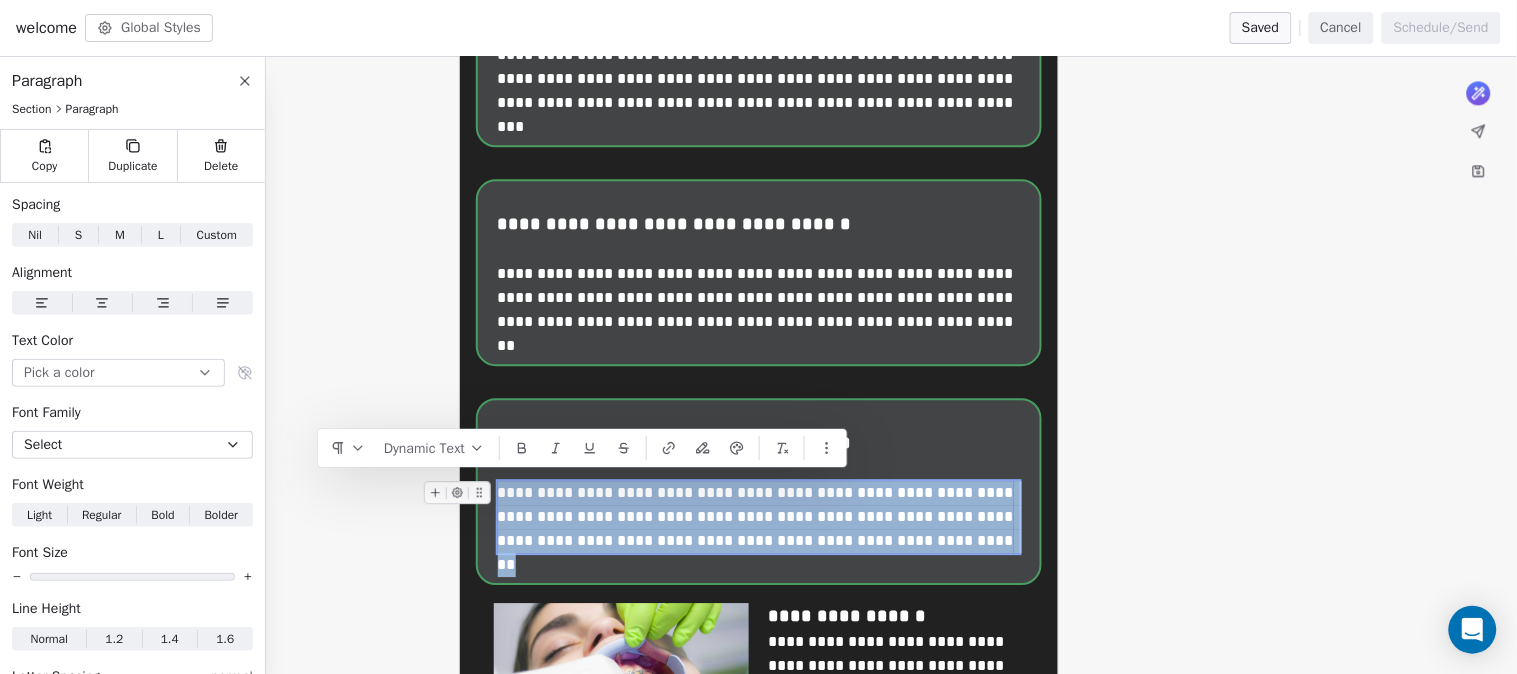 click on "**********" at bounding box center (760, 517) 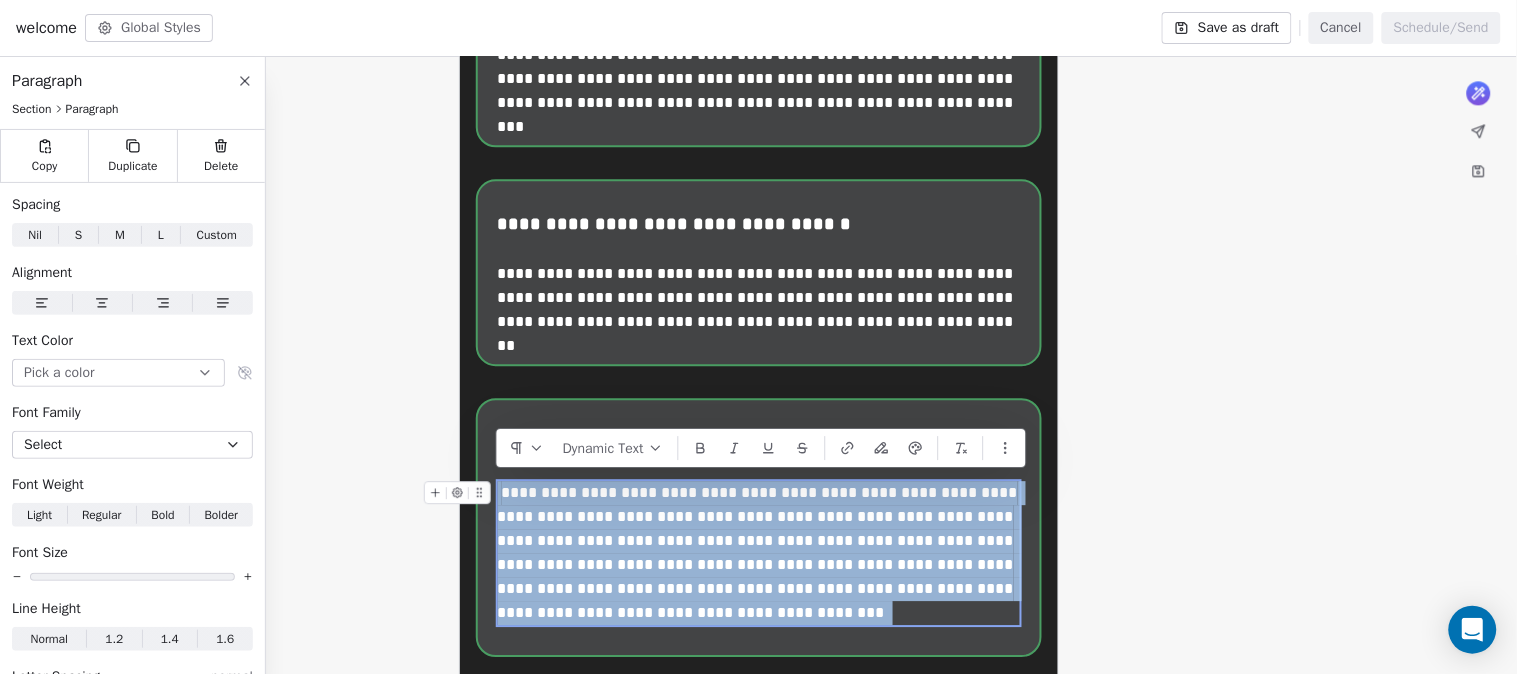 click on "**********" at bounding box center [760, 553] 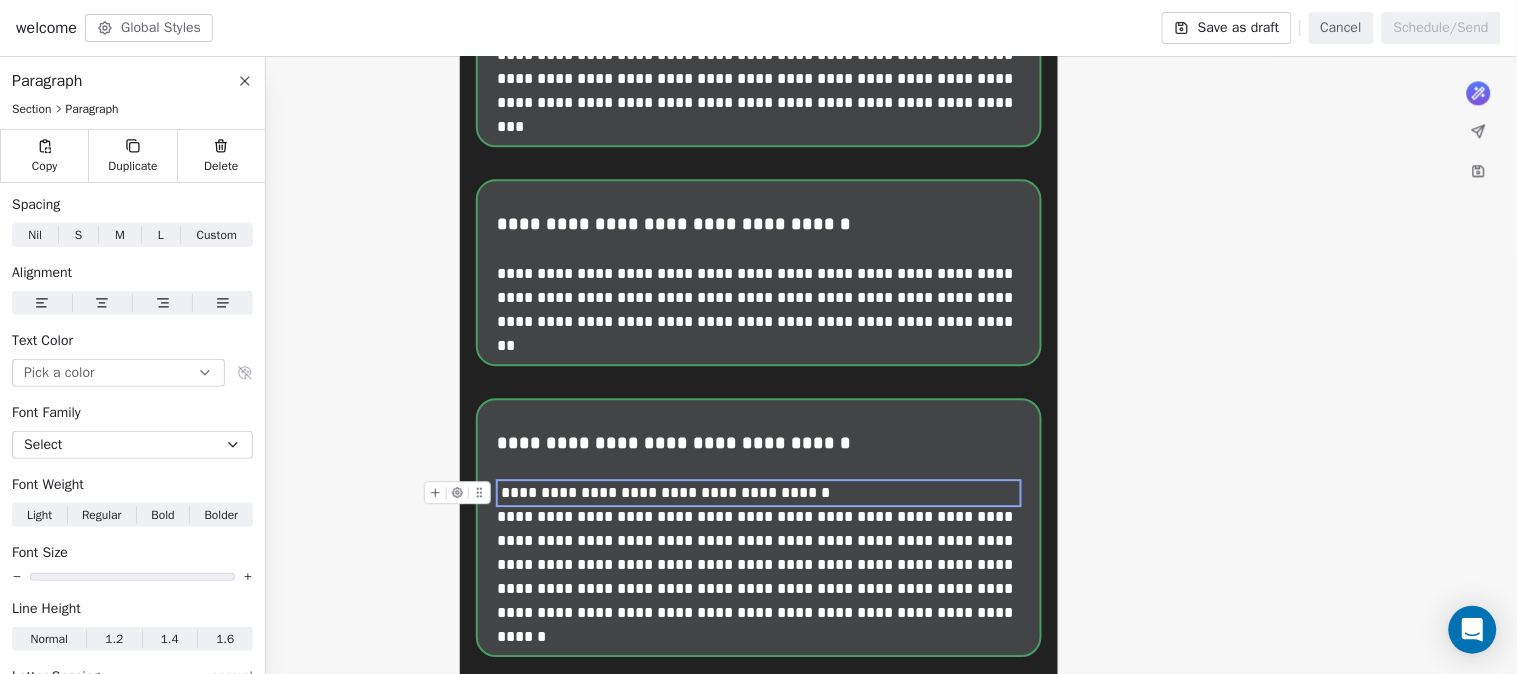 click on "**********" at bounding box center (760, 493) 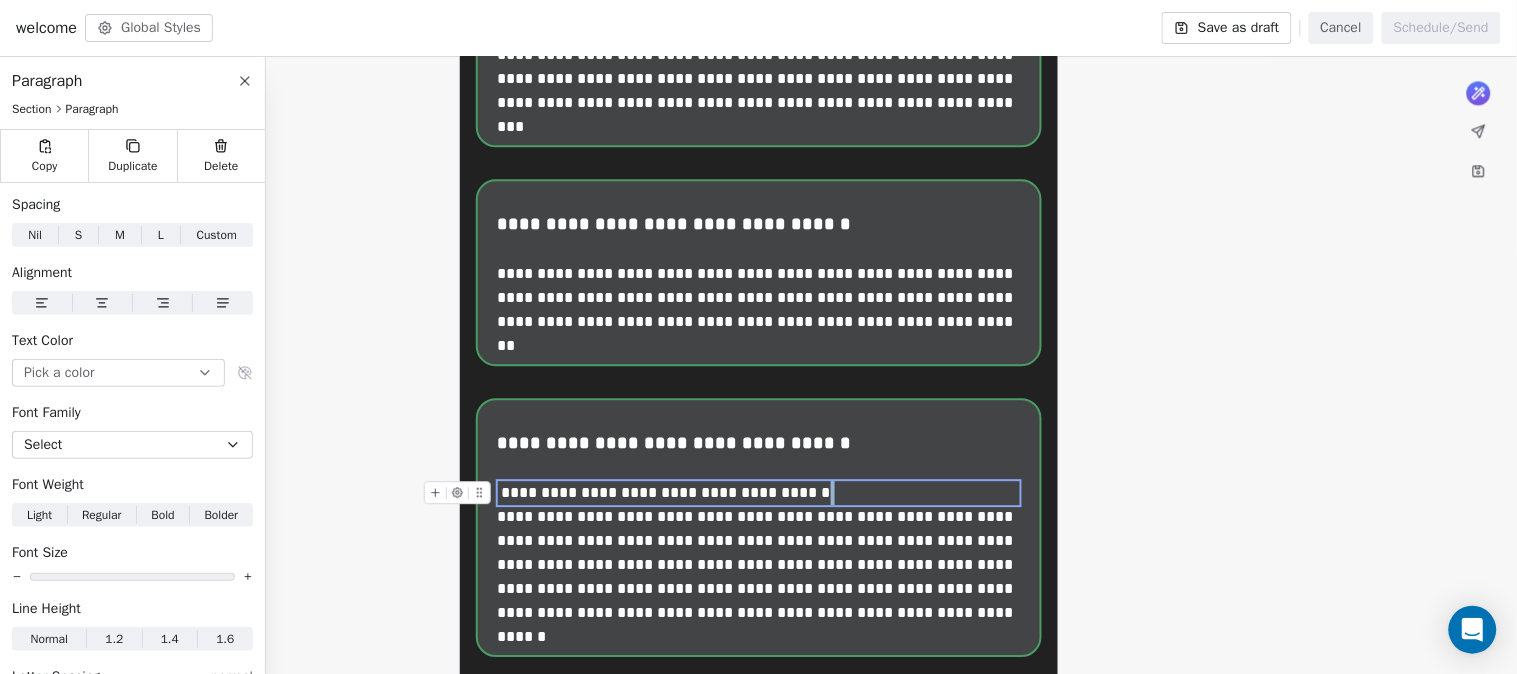 click on "**********" at bounding box center (760, 493) 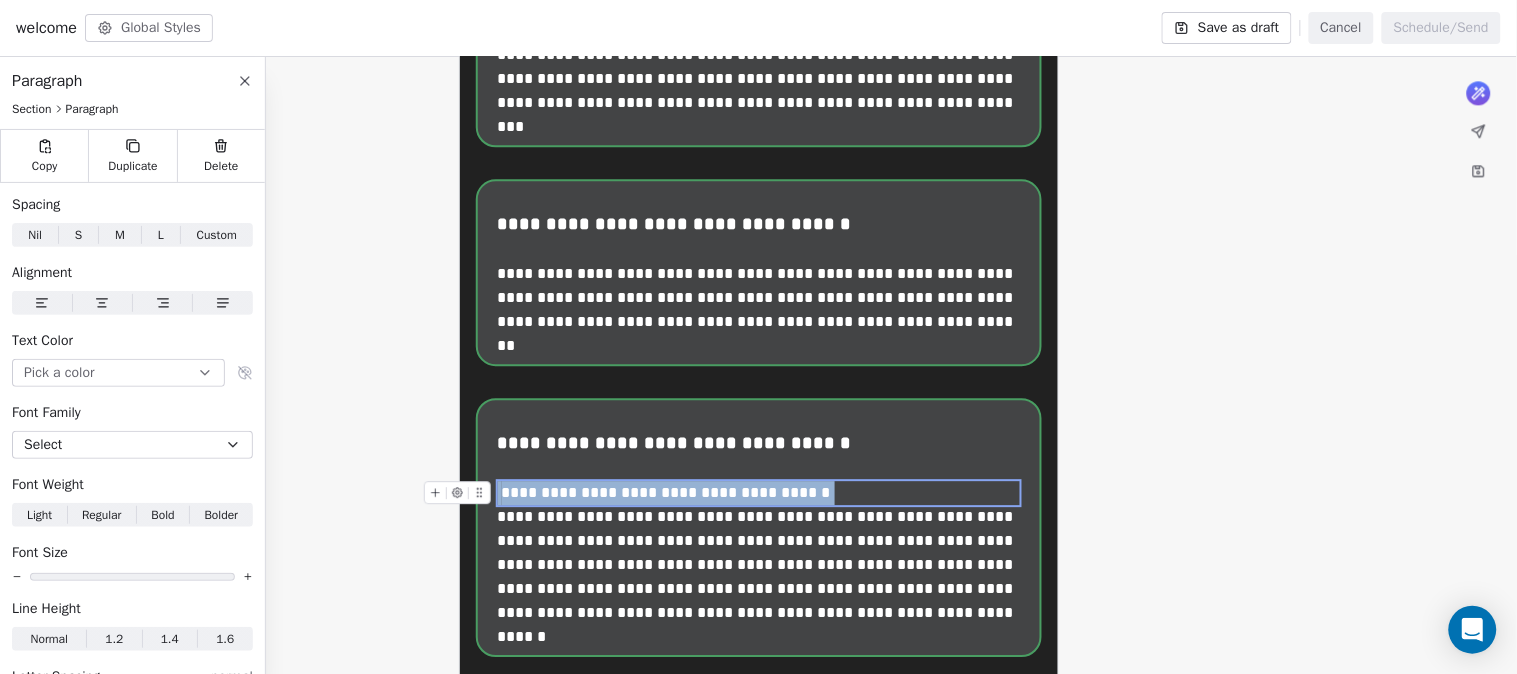 click on "**********" at bounding box center (760, 493) 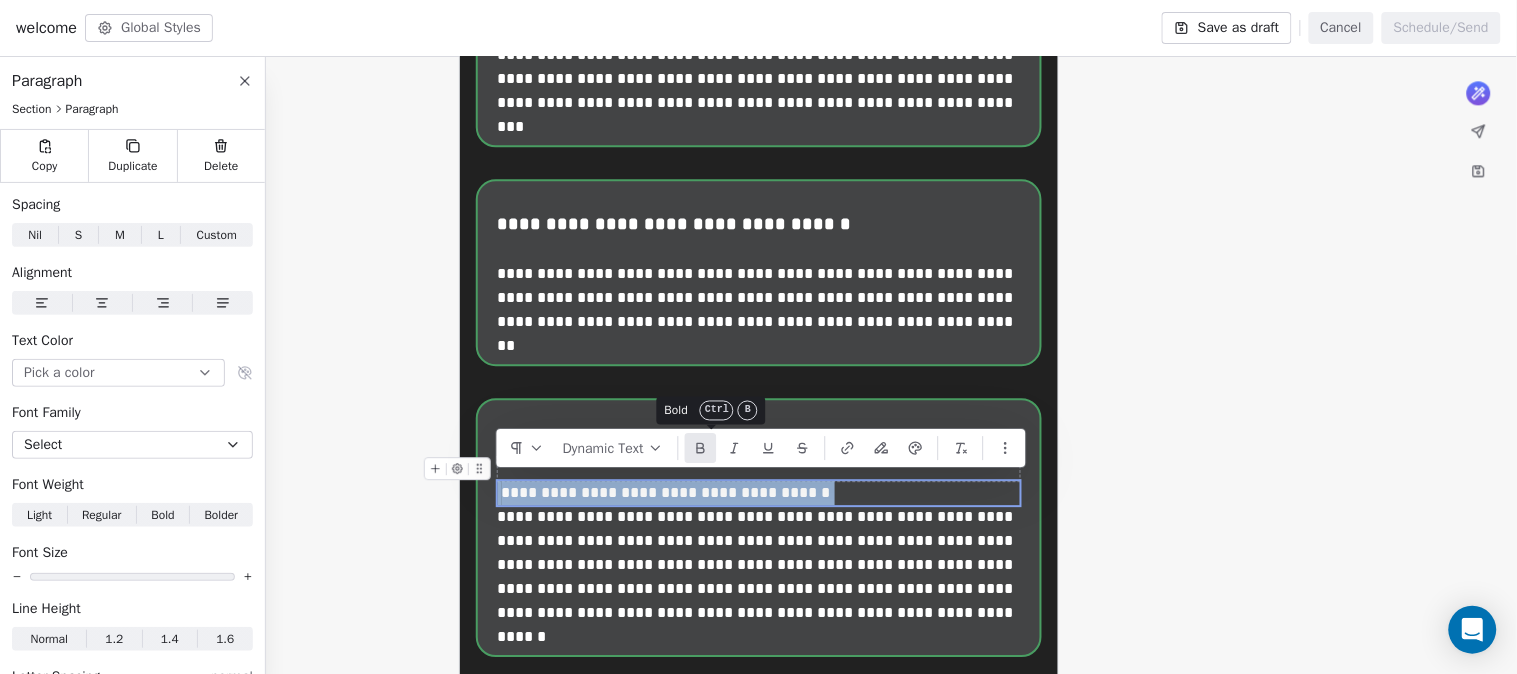 click 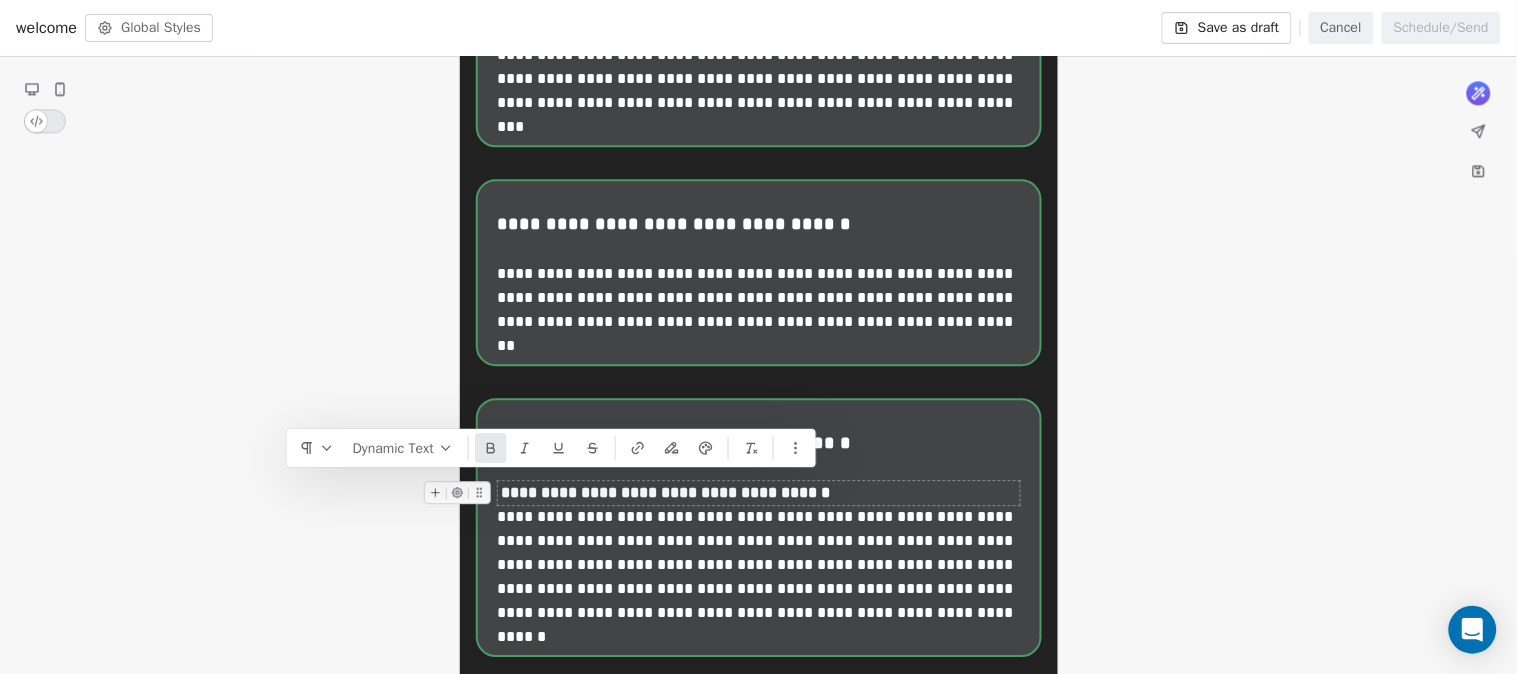 click on "**********" at bounding box center (760, 565) 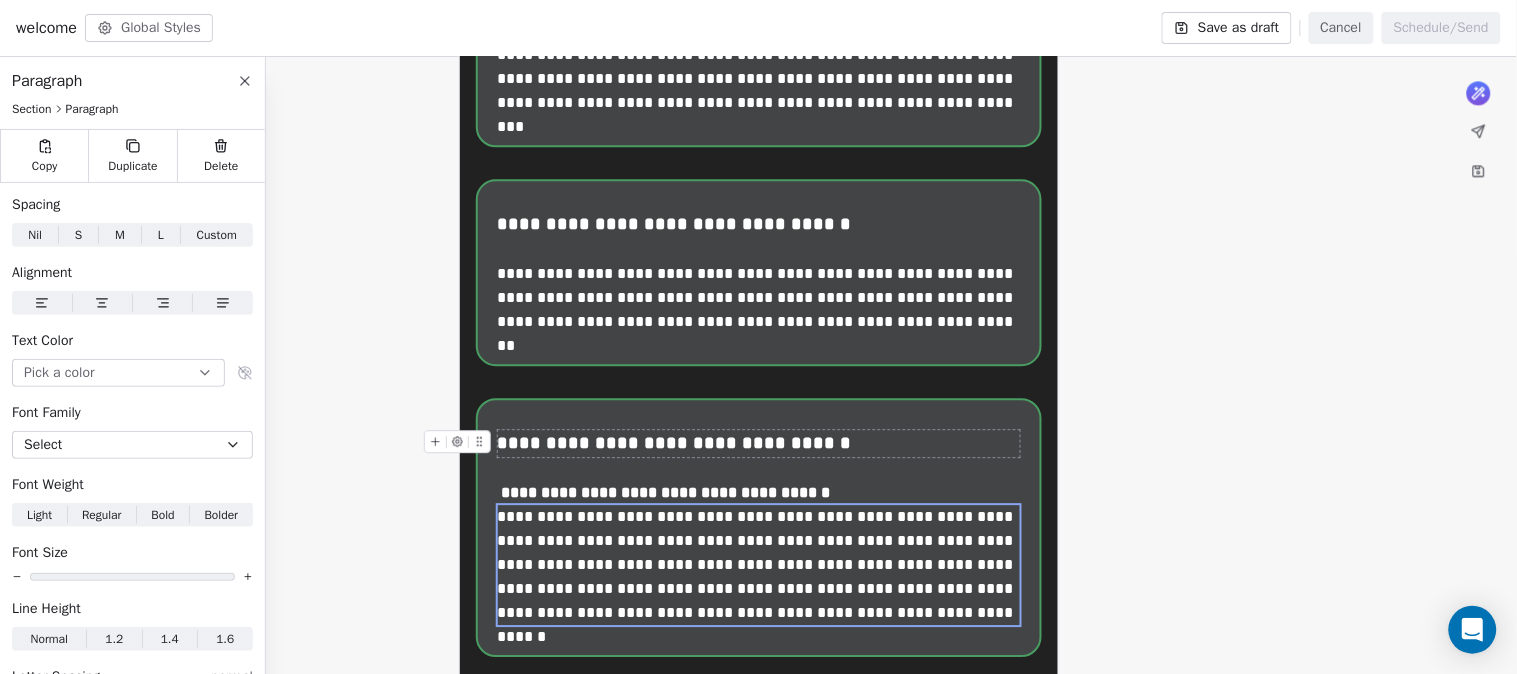 click on "**********" at bounding box center (760, 443) 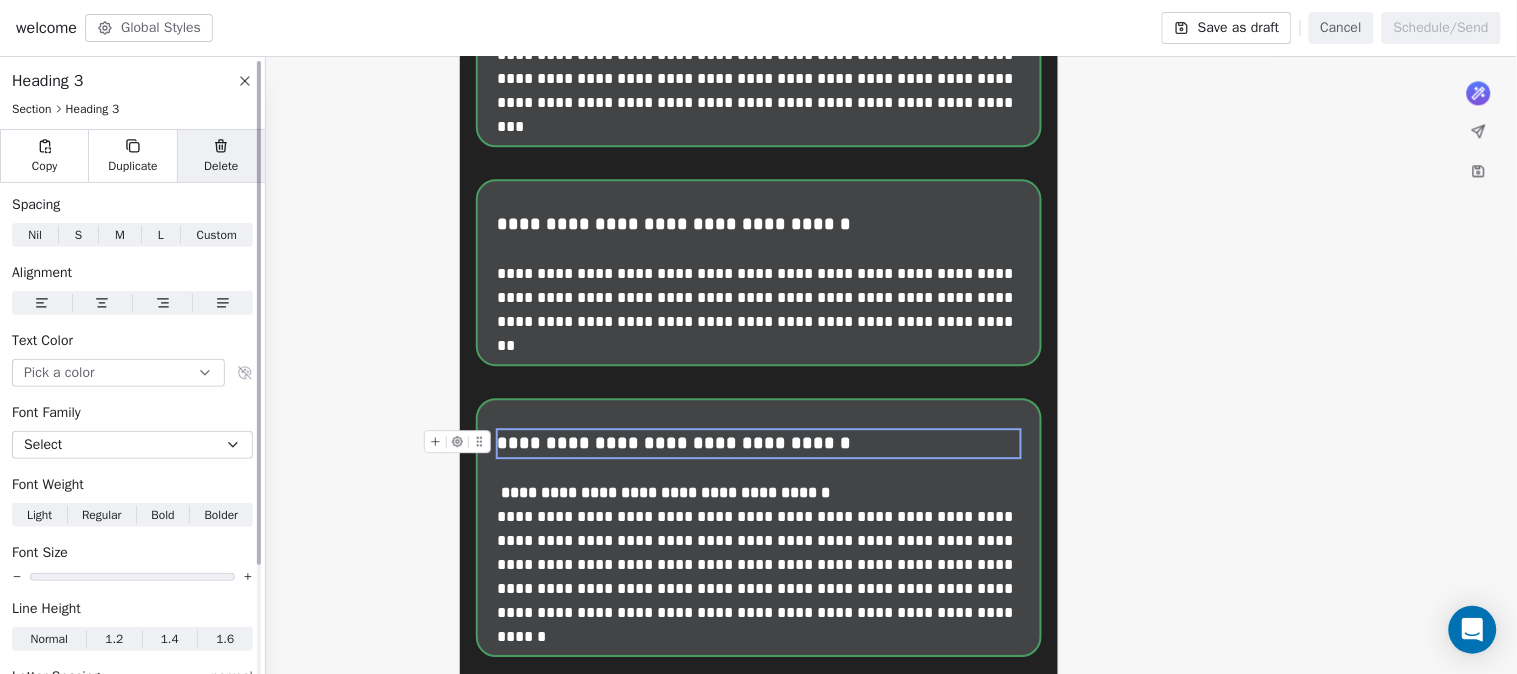 click on "Delete" at bounding box center [221, 156] 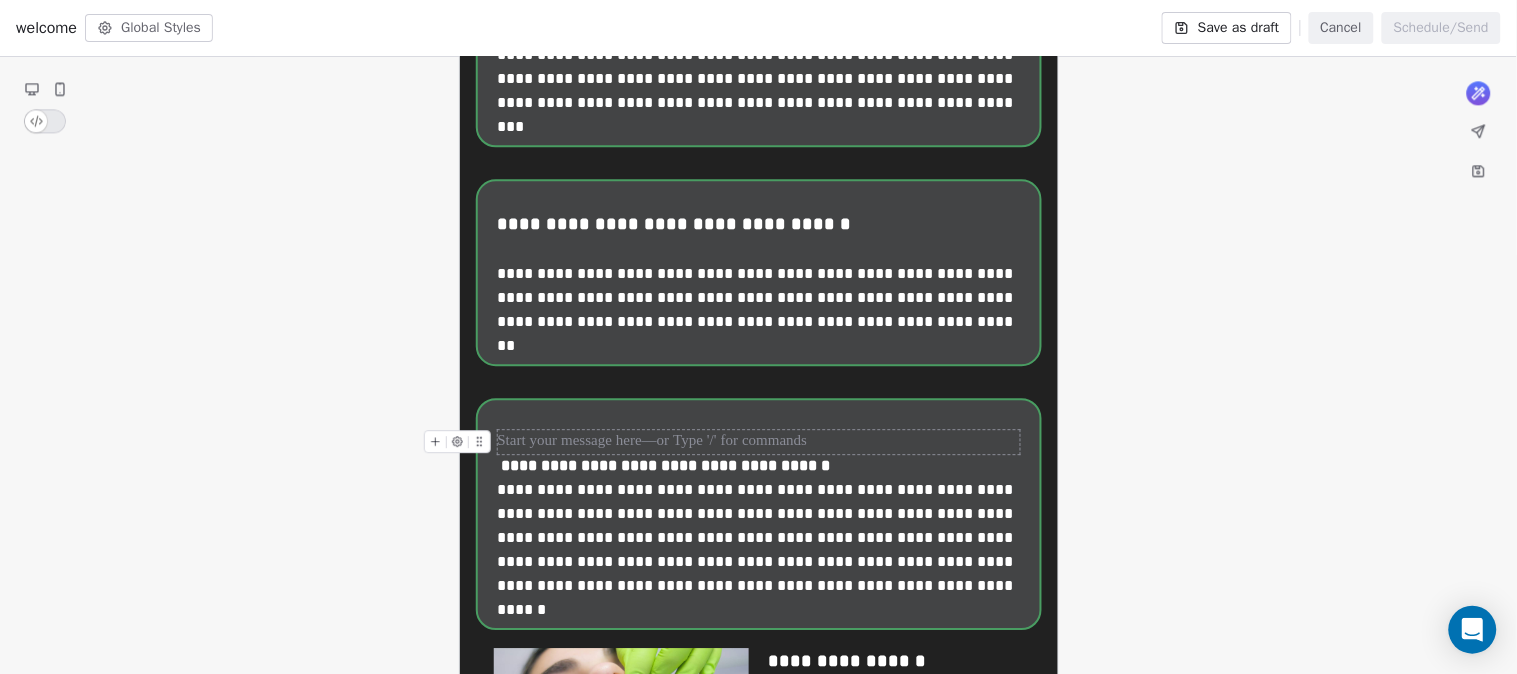 click at bounding box center (759, 442) 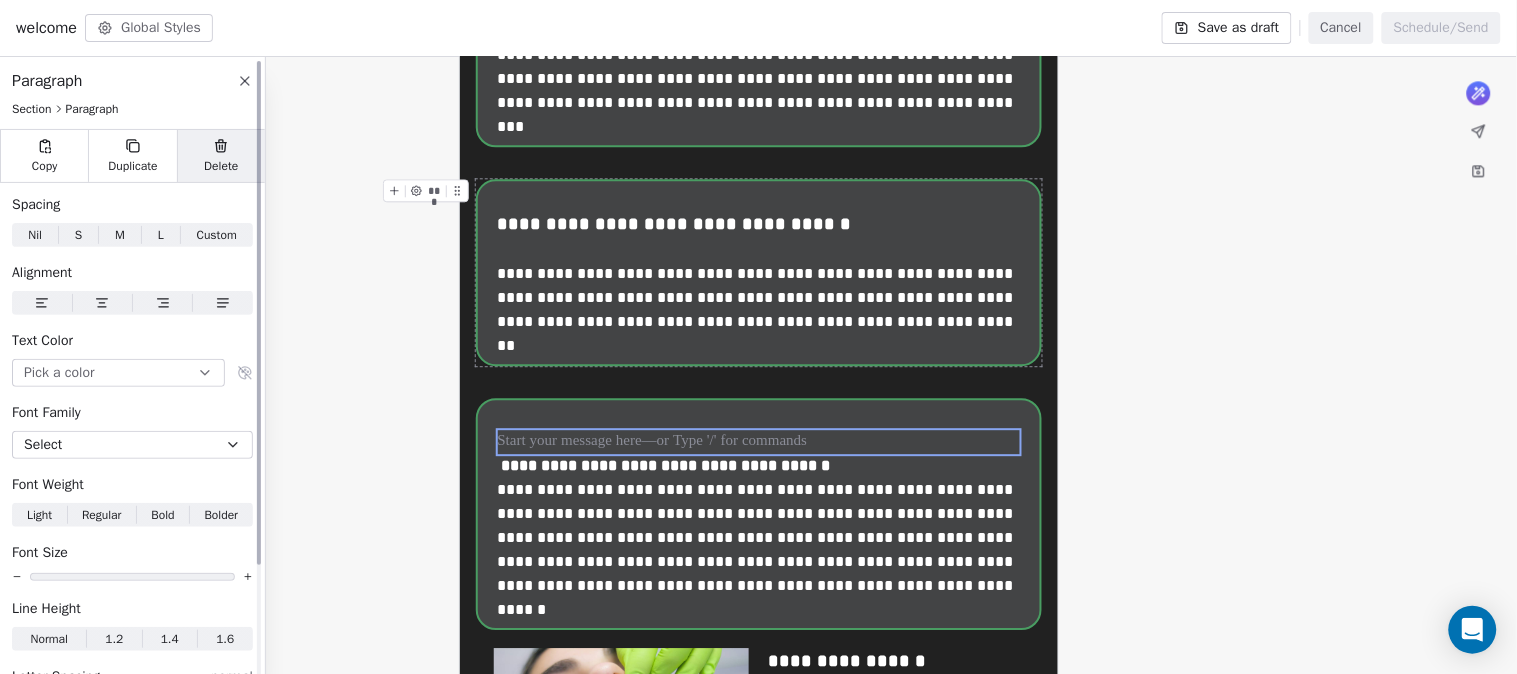 click 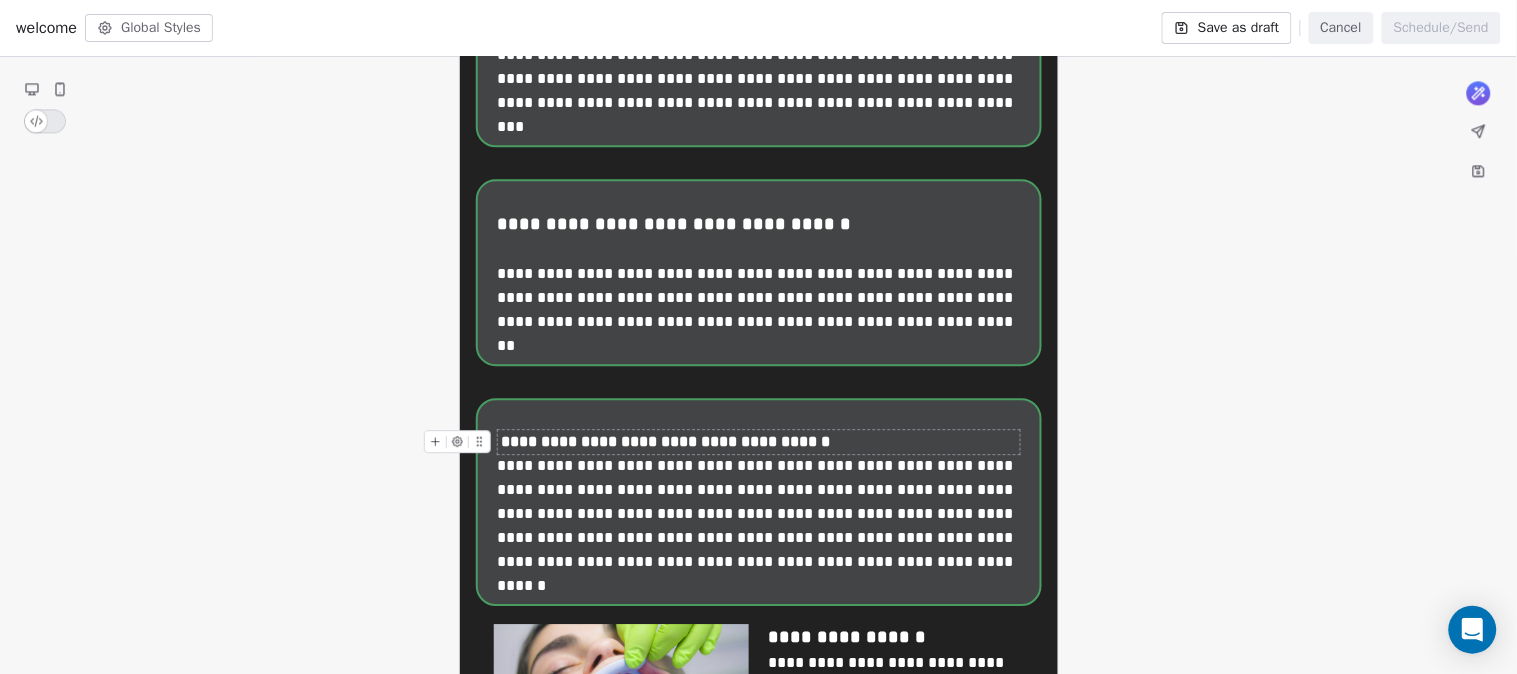 click on "**********" at bounding box center (760, 442) 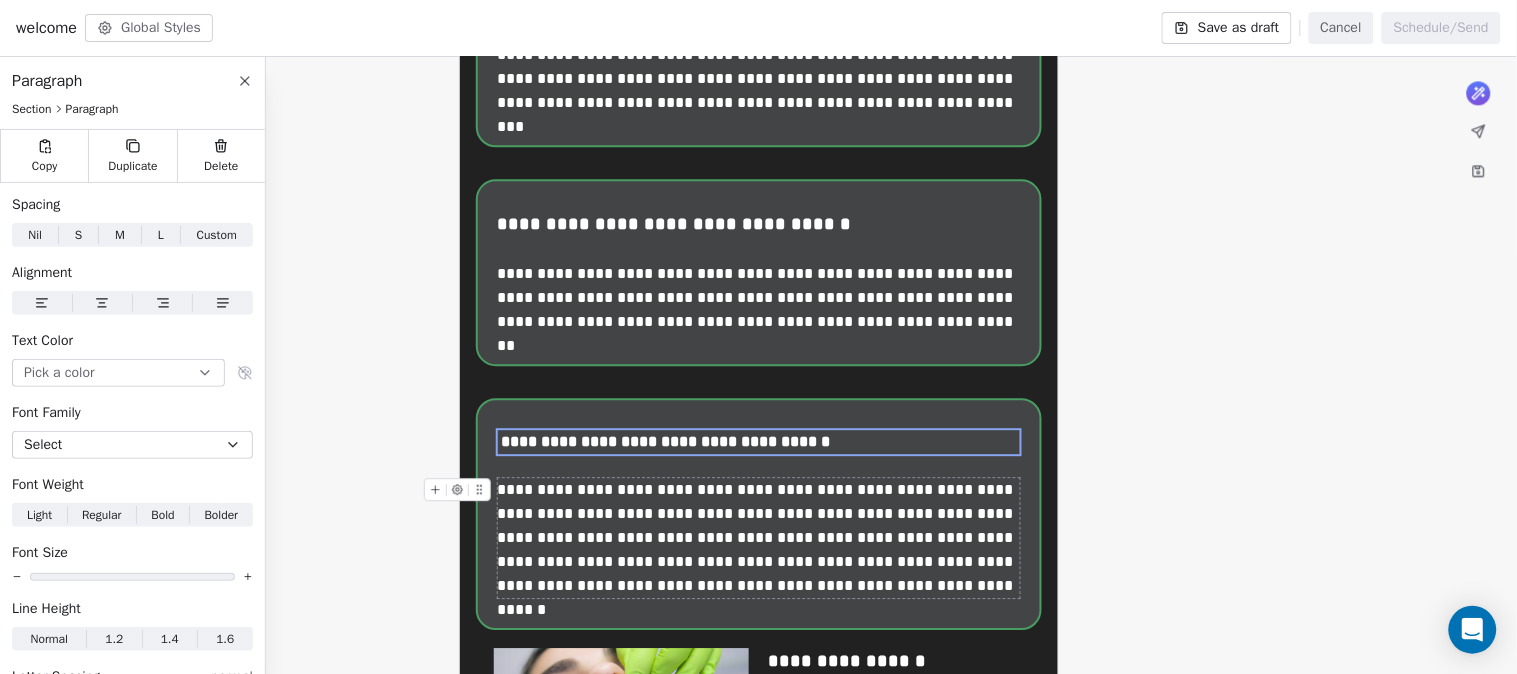 click on "**********" at bounding box center (760, 538) 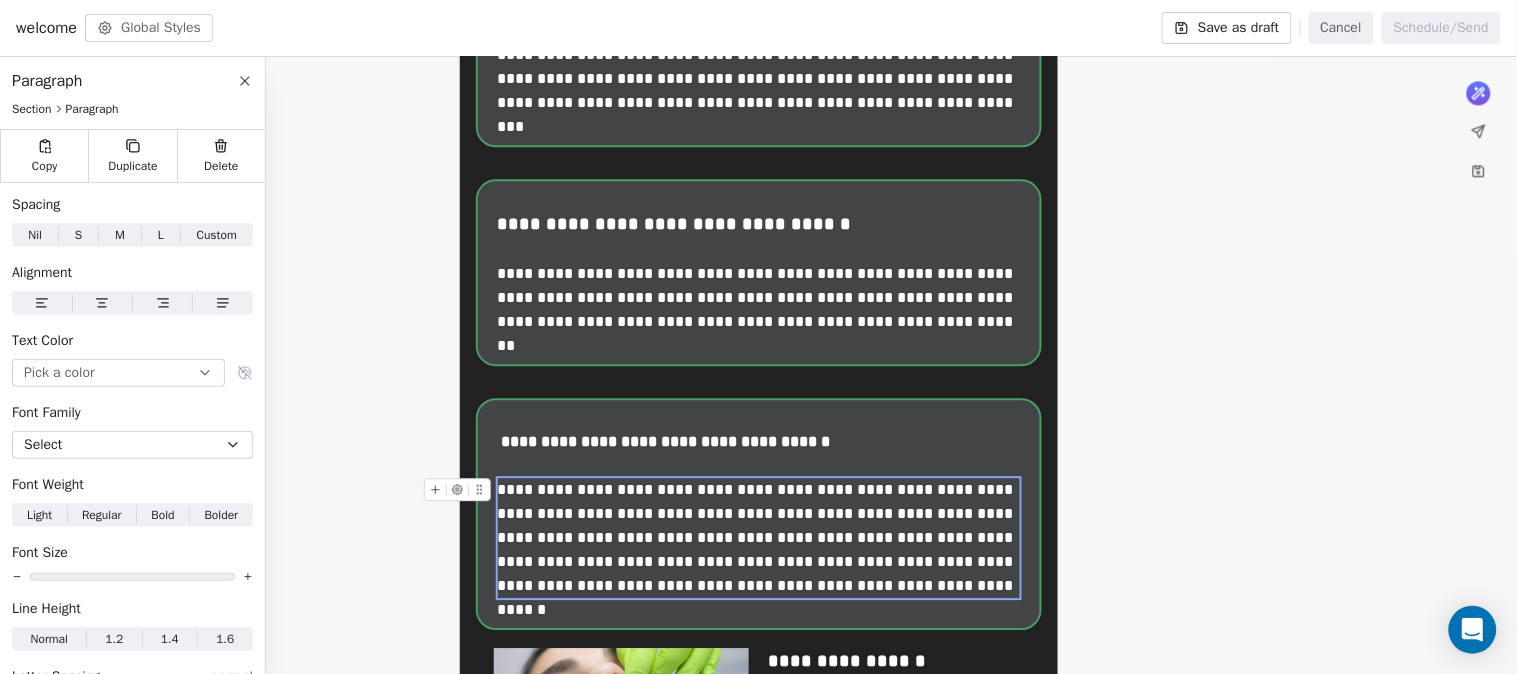 click on "**********" at bounding box center (760, 538) 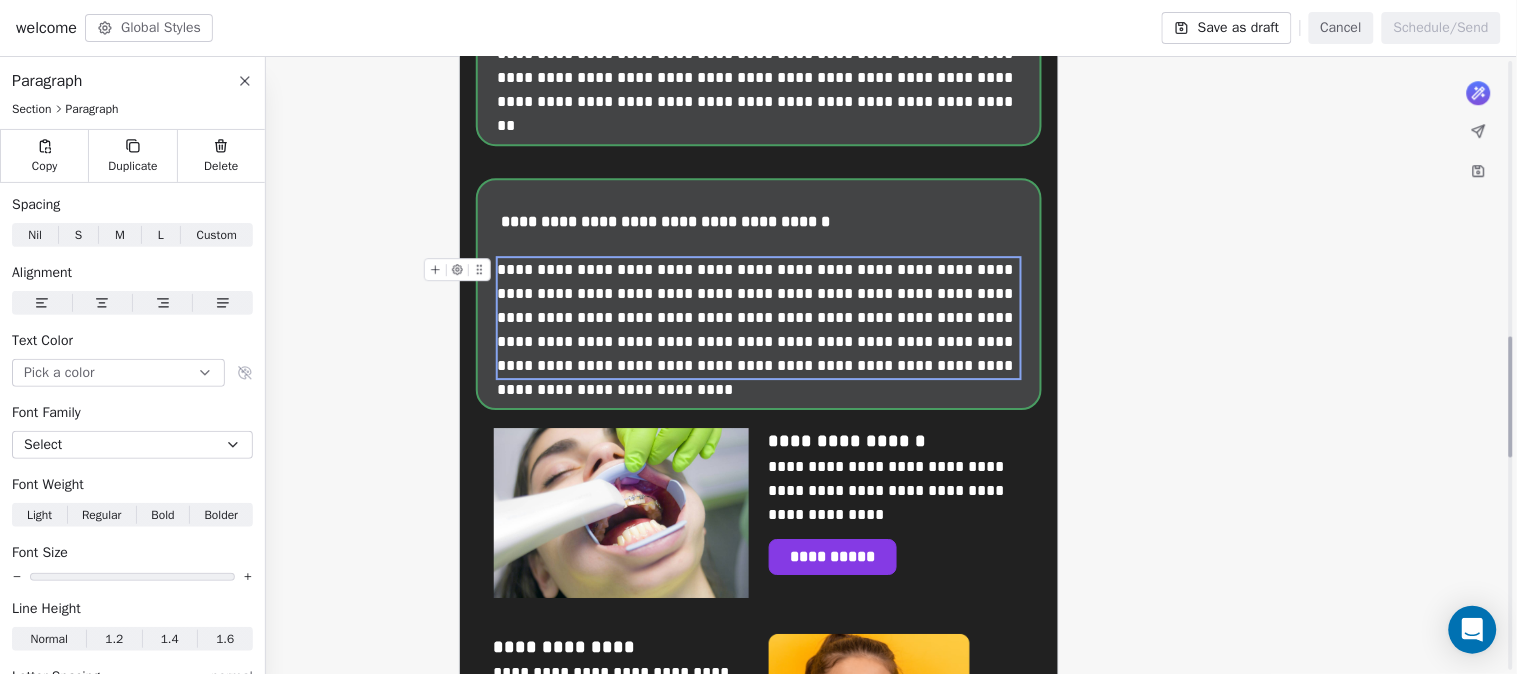 scroll, scrollTop: 1444, scrollLeft: 0, axis: vertical 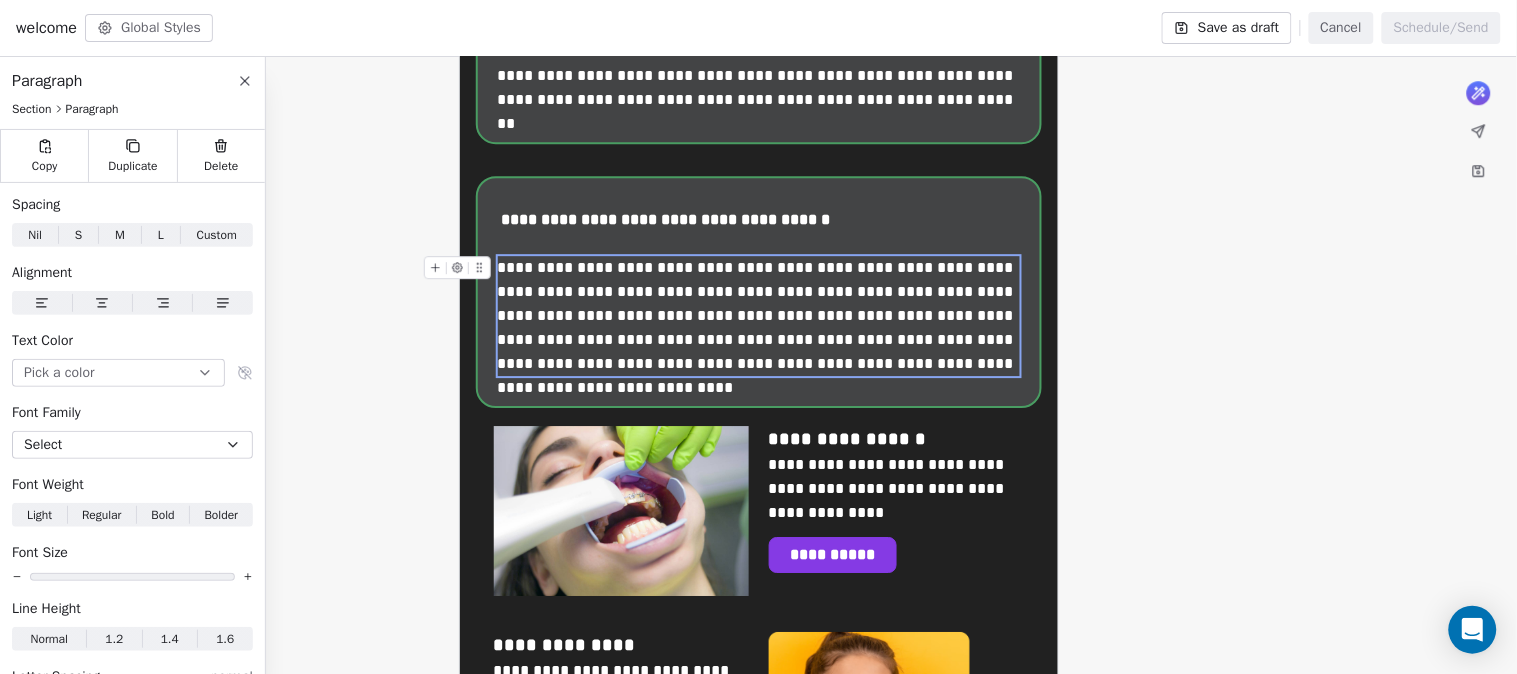 click on "**********" at bounding box center [760, 316] 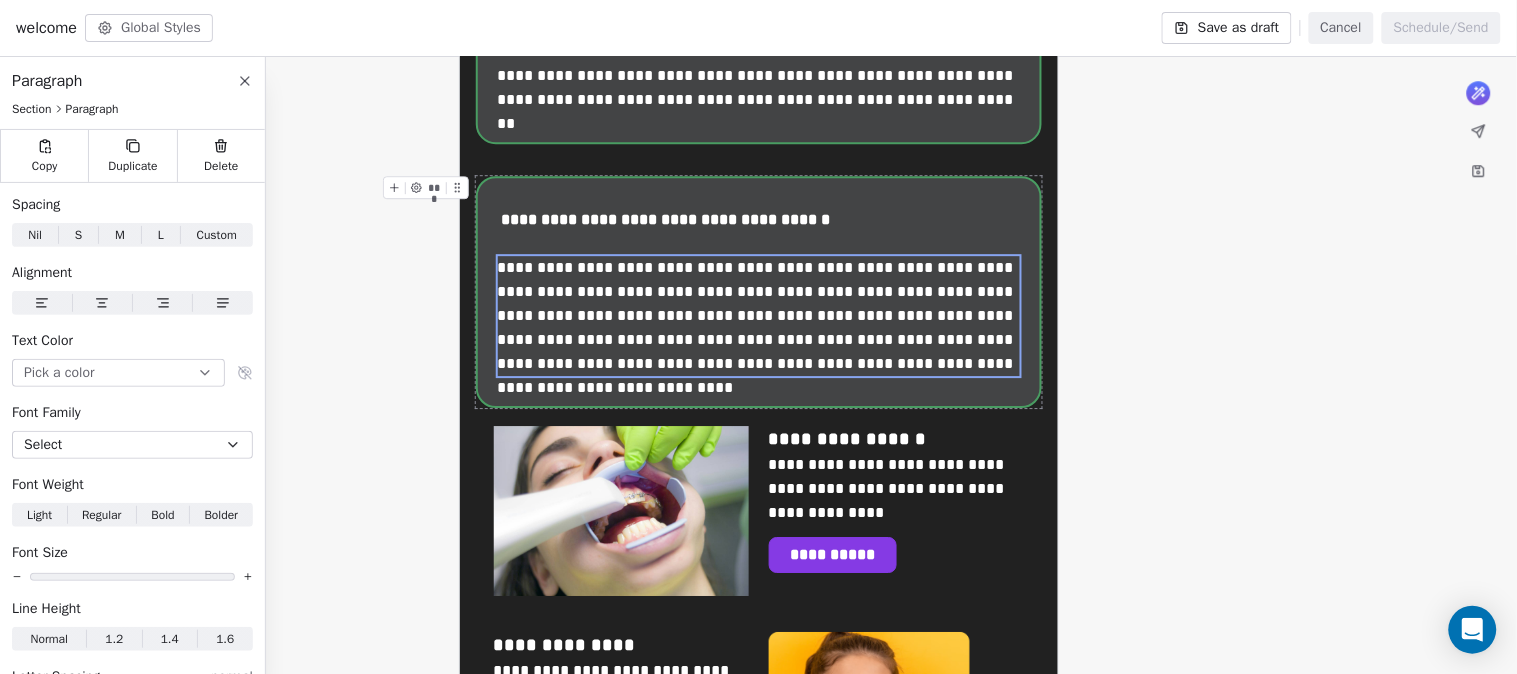 click on "**********" at bounding box center [758, 225] 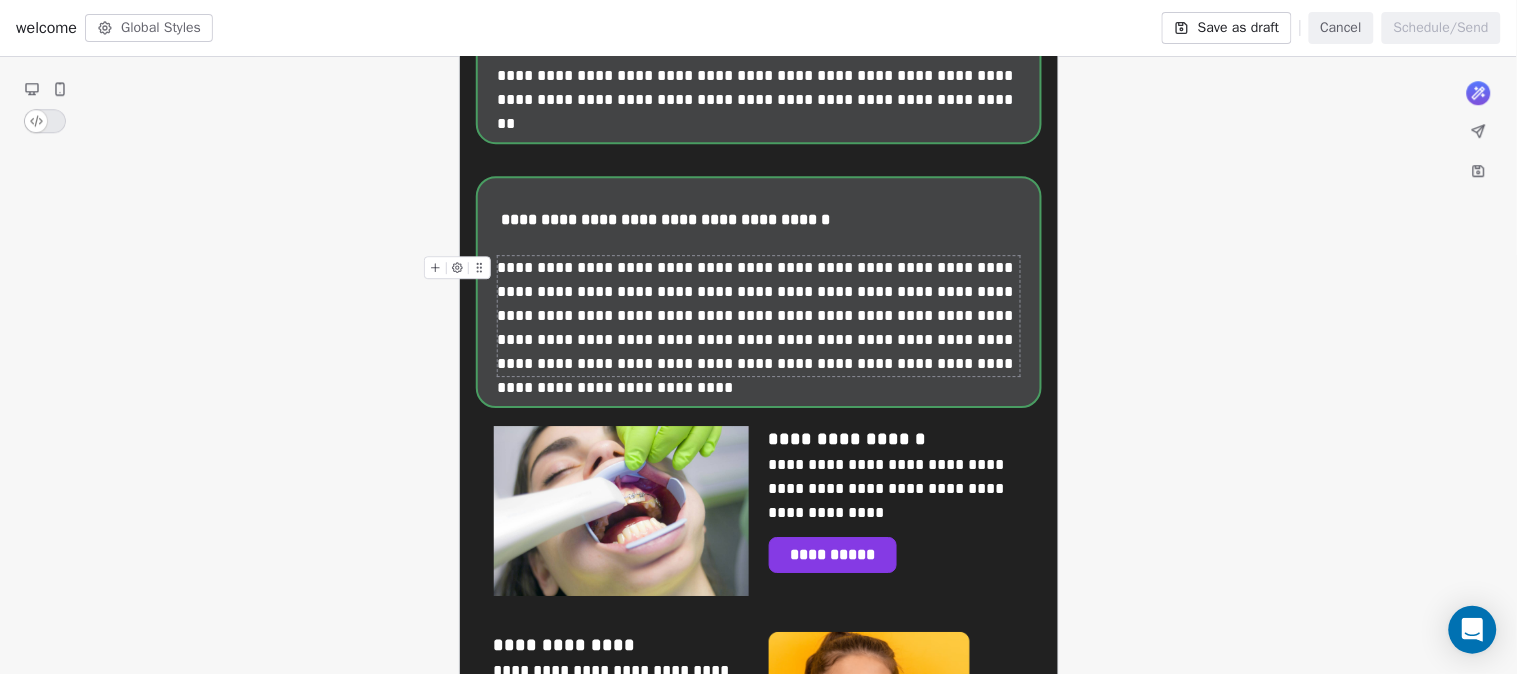 click on "**********" at bounding box center [760, 316] 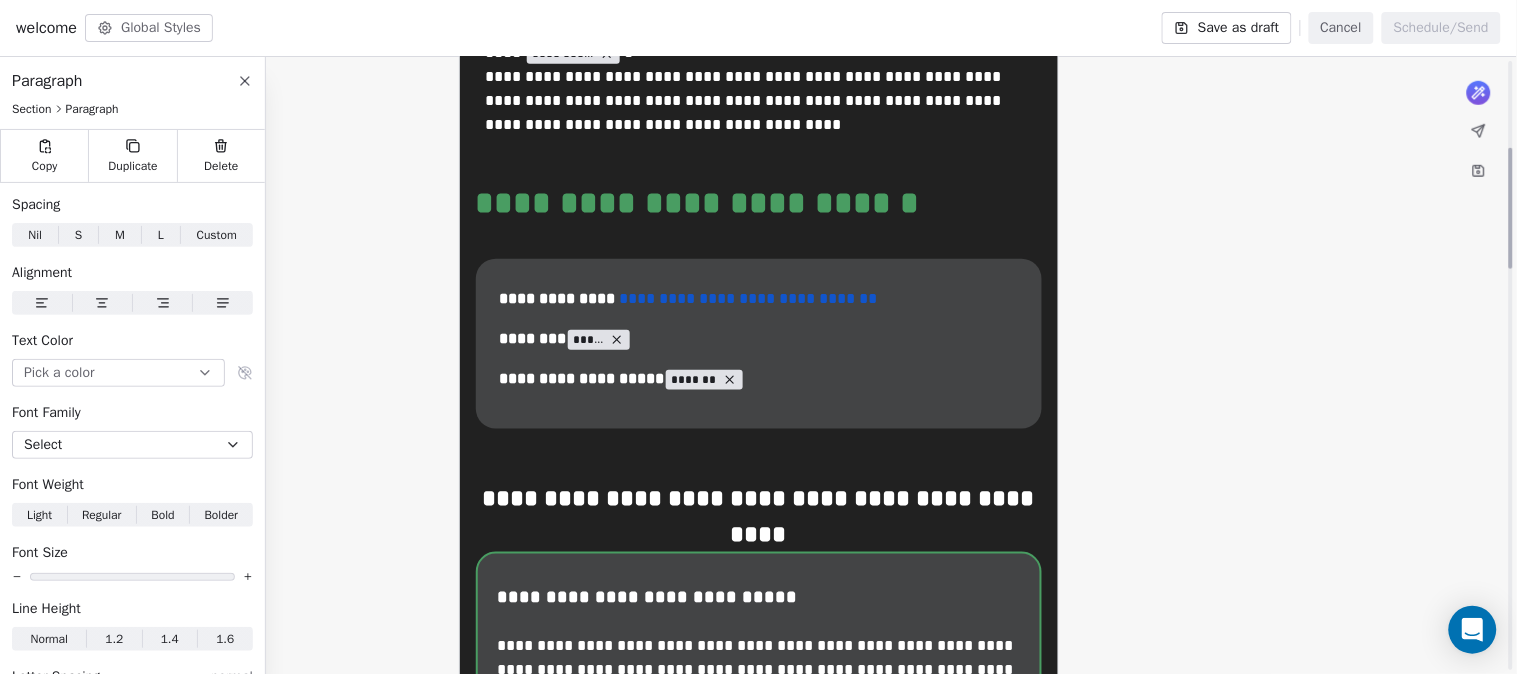 scroll, scrollTop: 444, scrollLeft: 0, axis: vertical 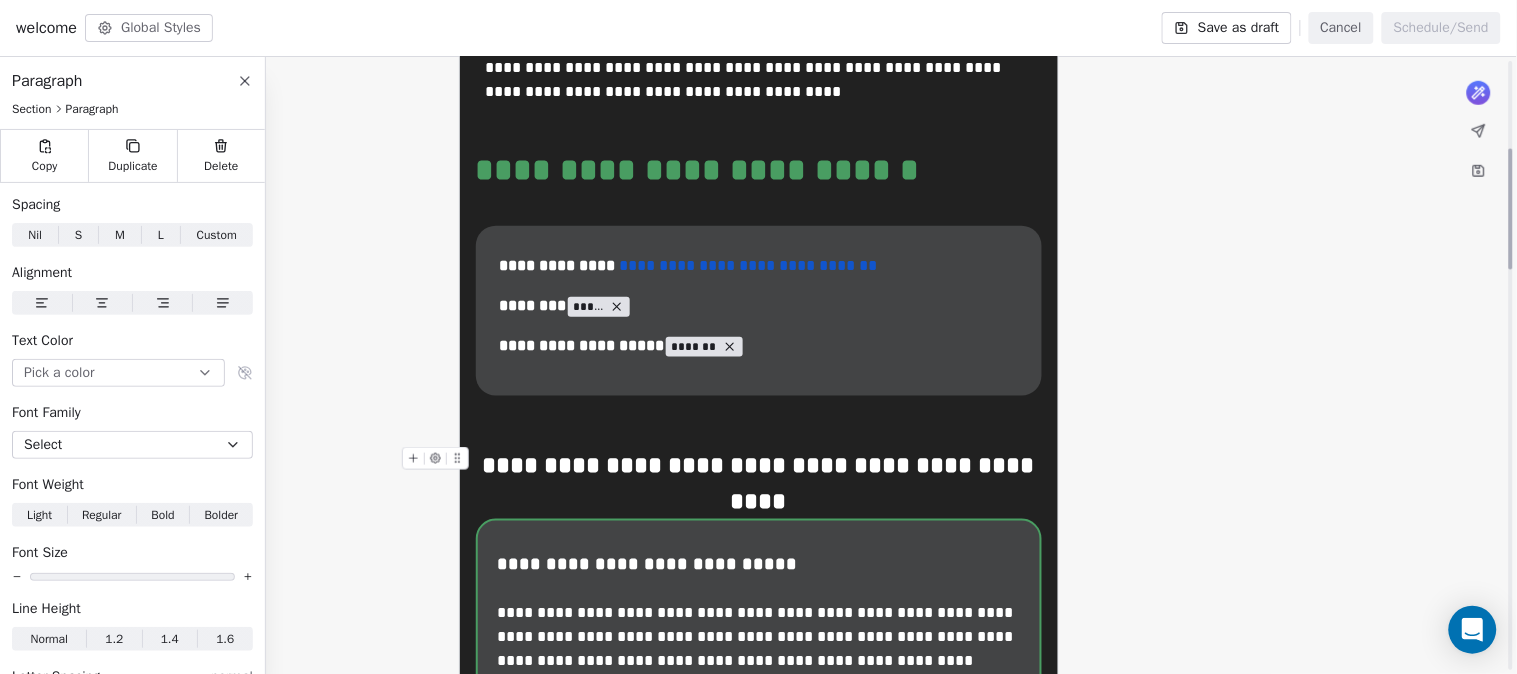 click on "**********" at bounding box center (759, 483) 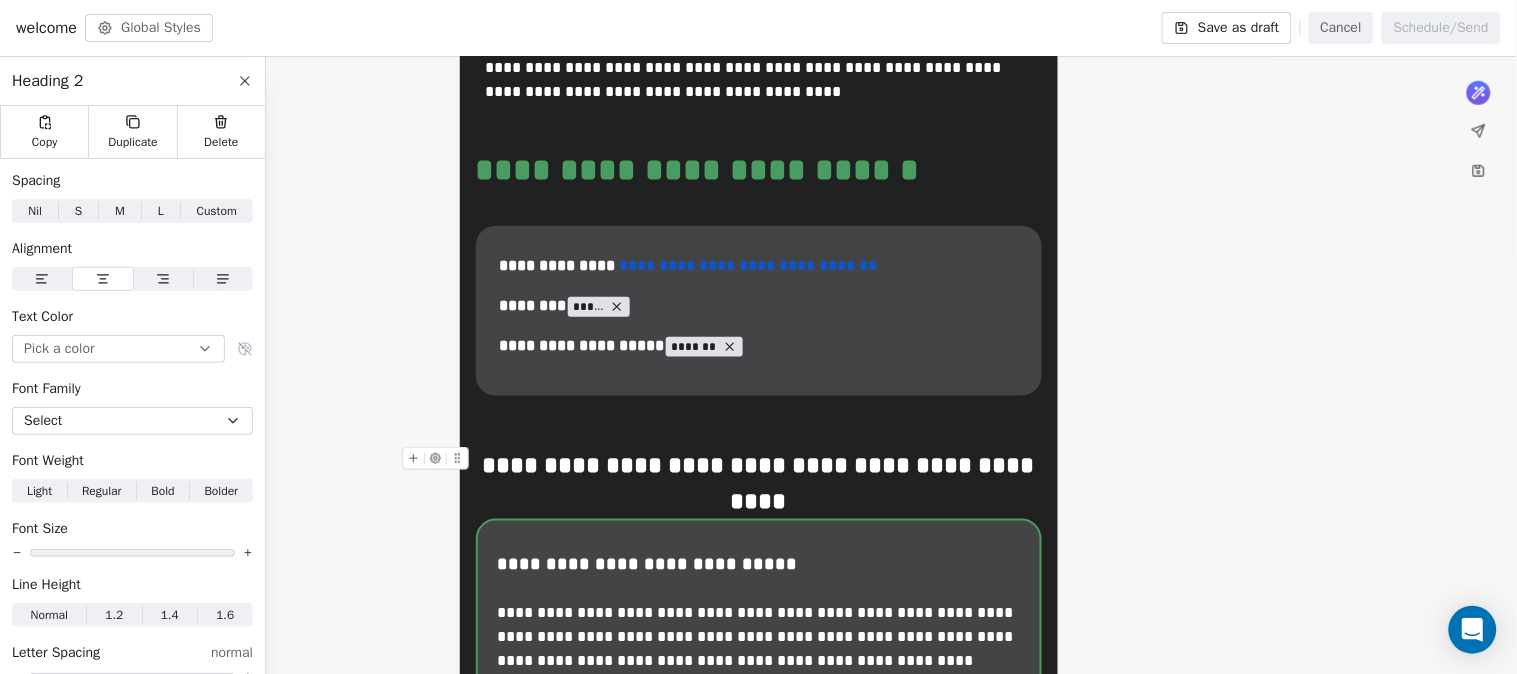 click at bounding box center (435, 458) 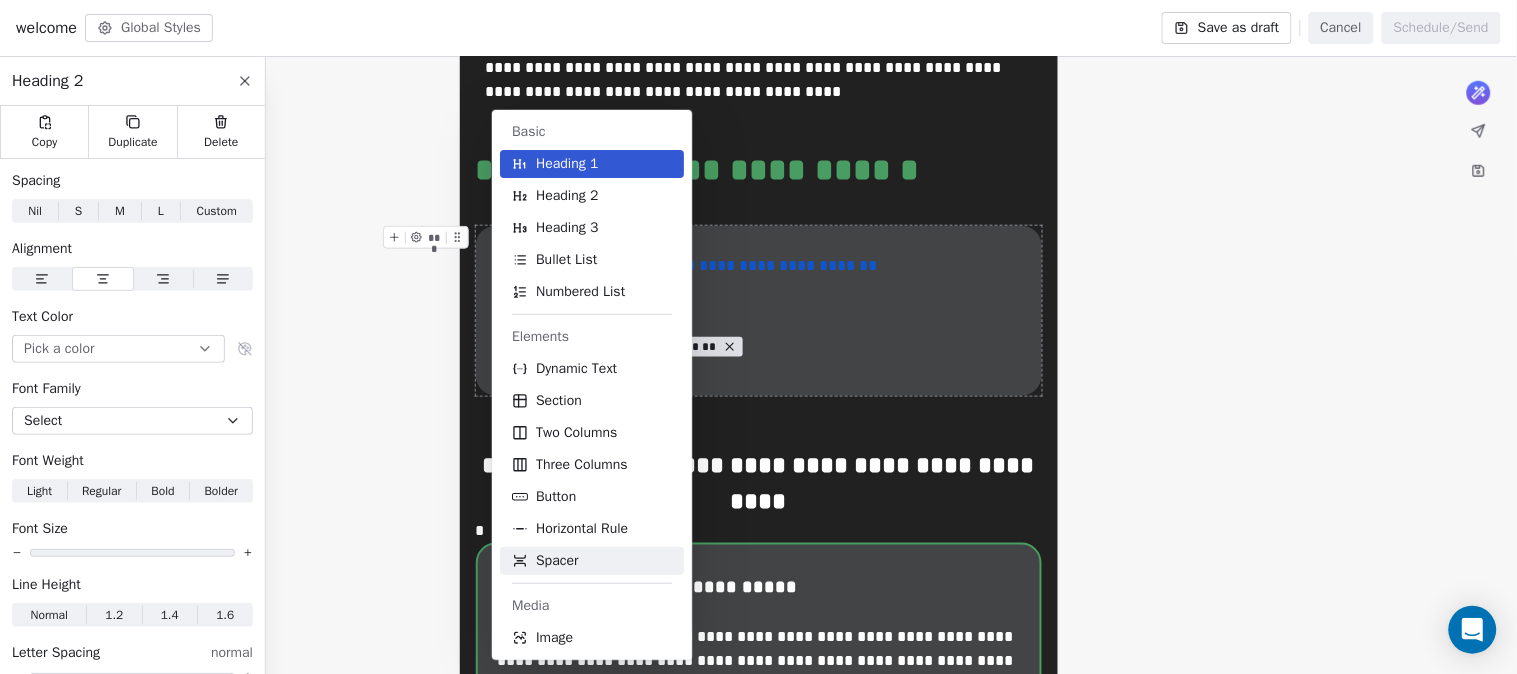 click on "Spacer" at bounding box center (592, 561) 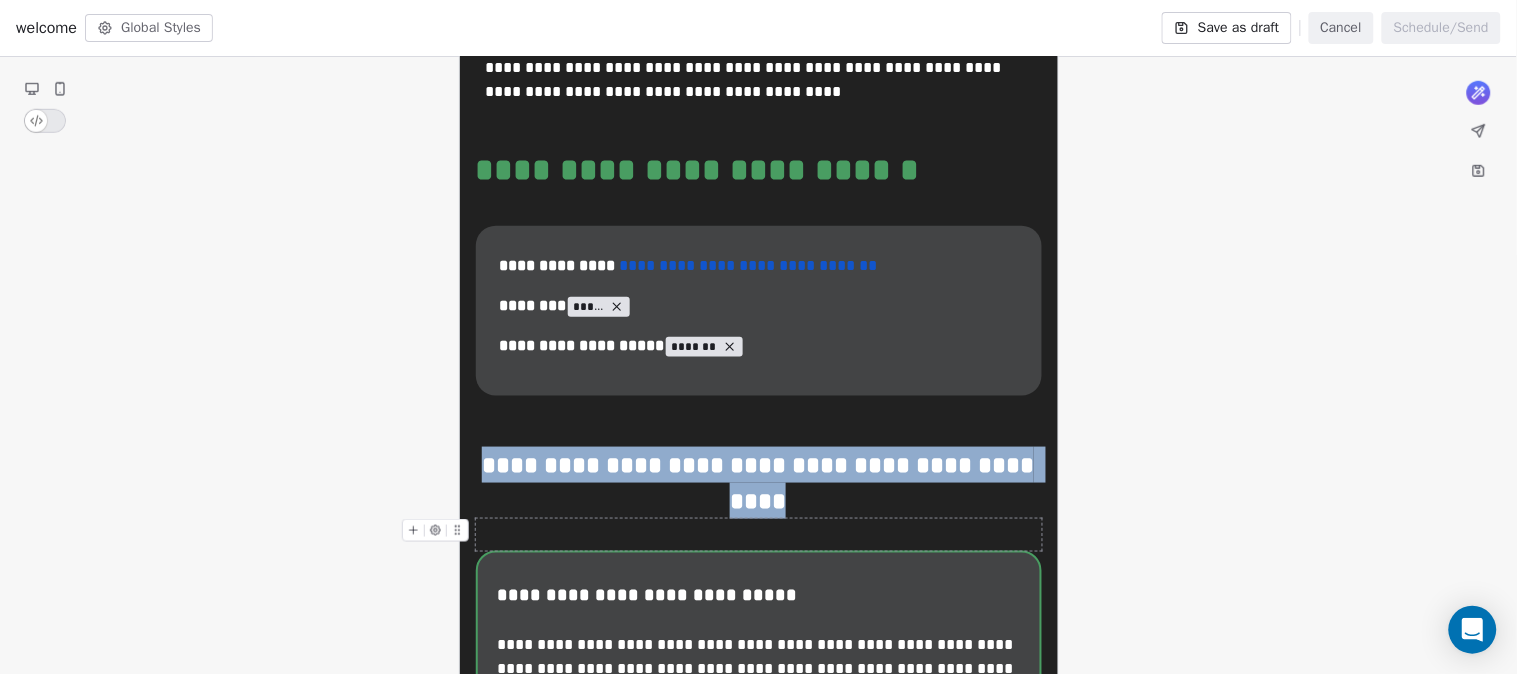 click on "**********" at bounding box center [758, 1241] 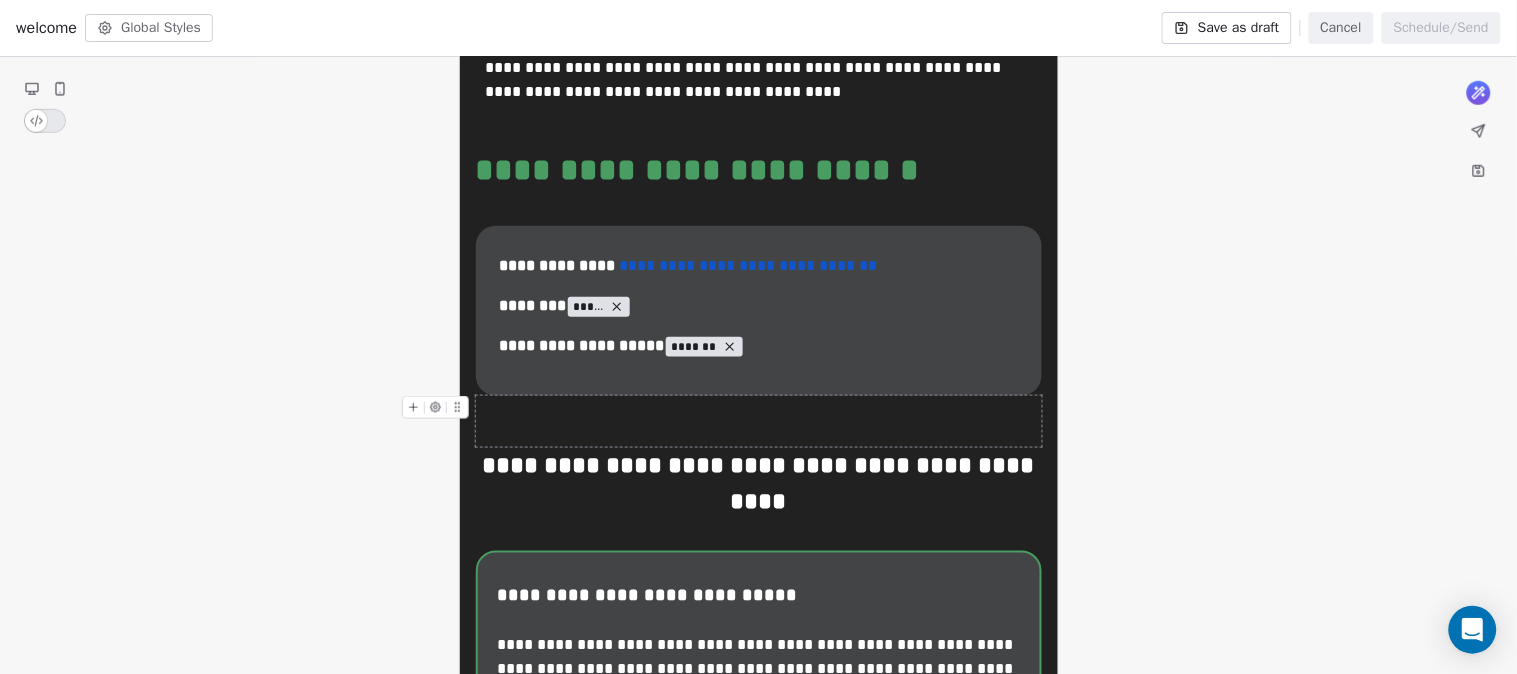 click at bounding box center [759, 421] 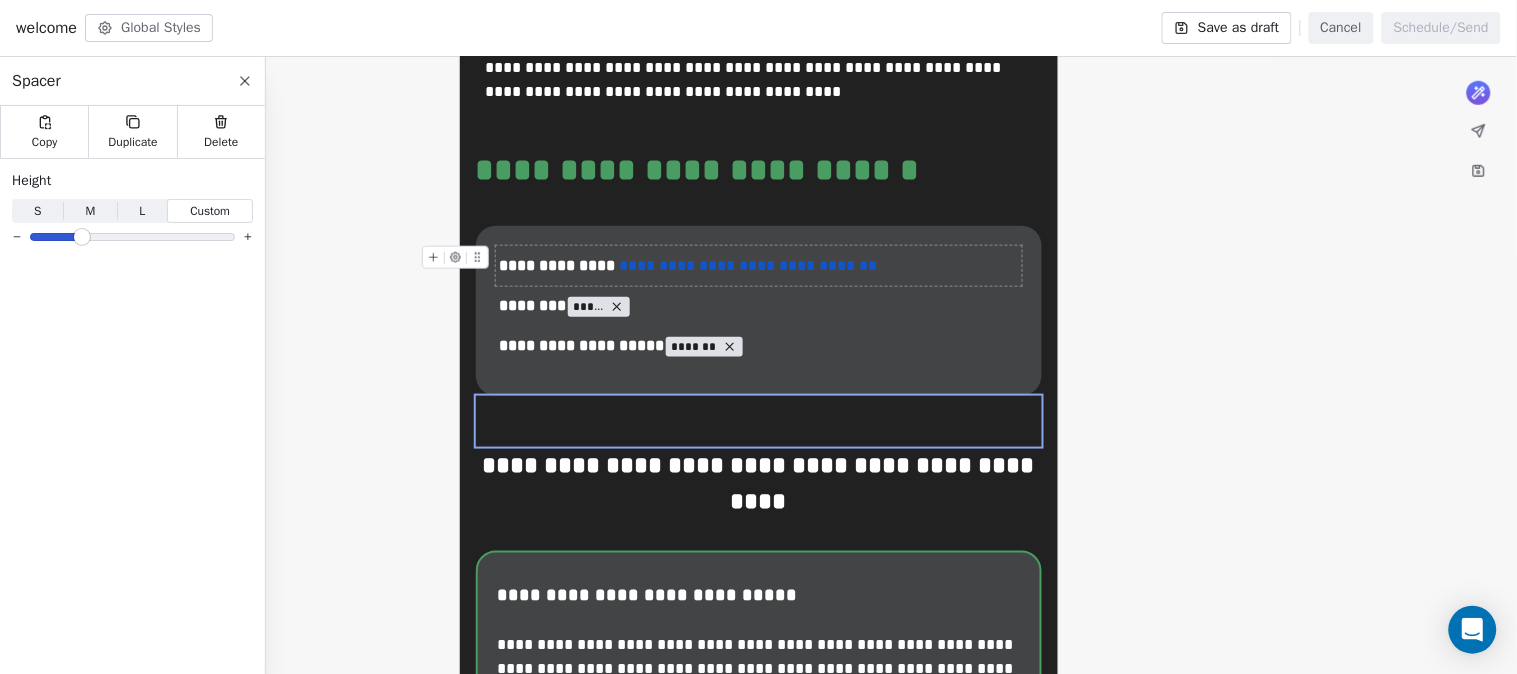 click on "**********" at bounding box center (759, 266) 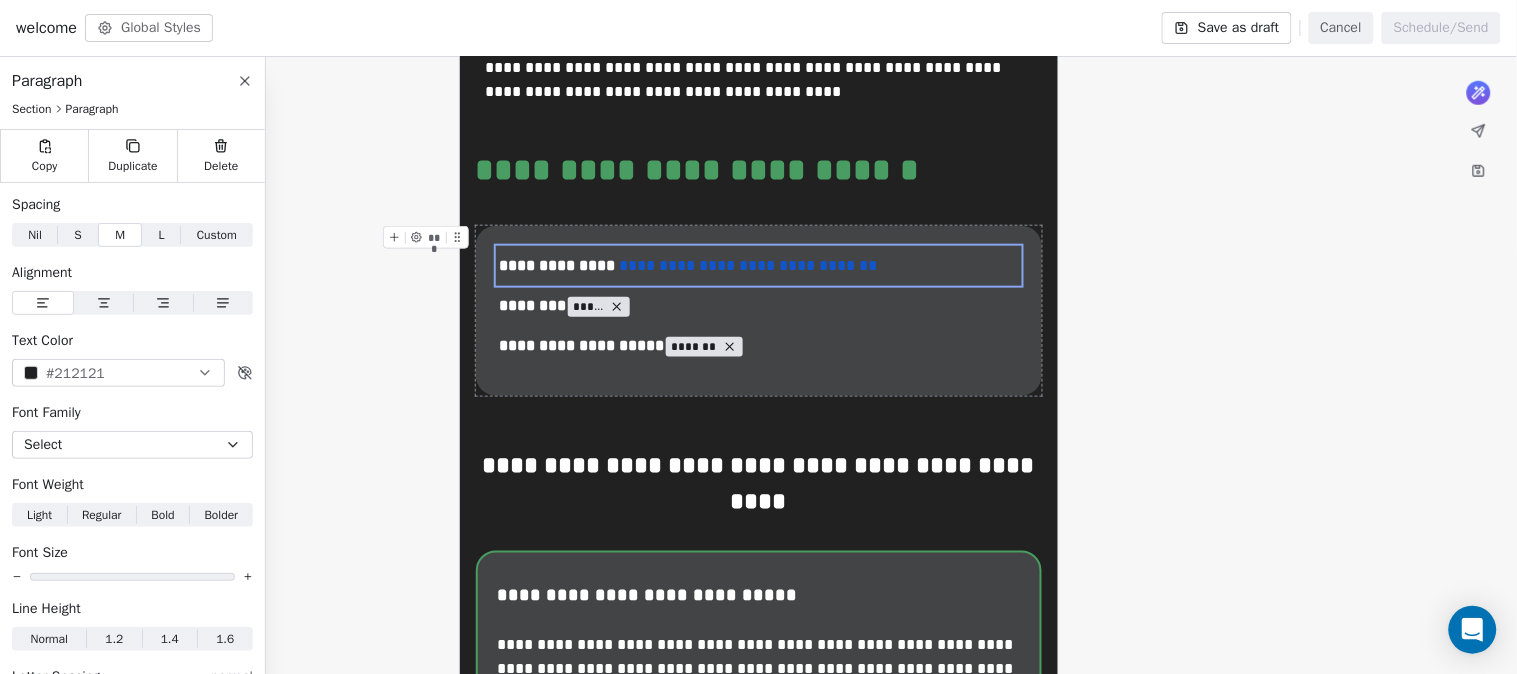 click on "**********" at bounding box center (758, 1241) 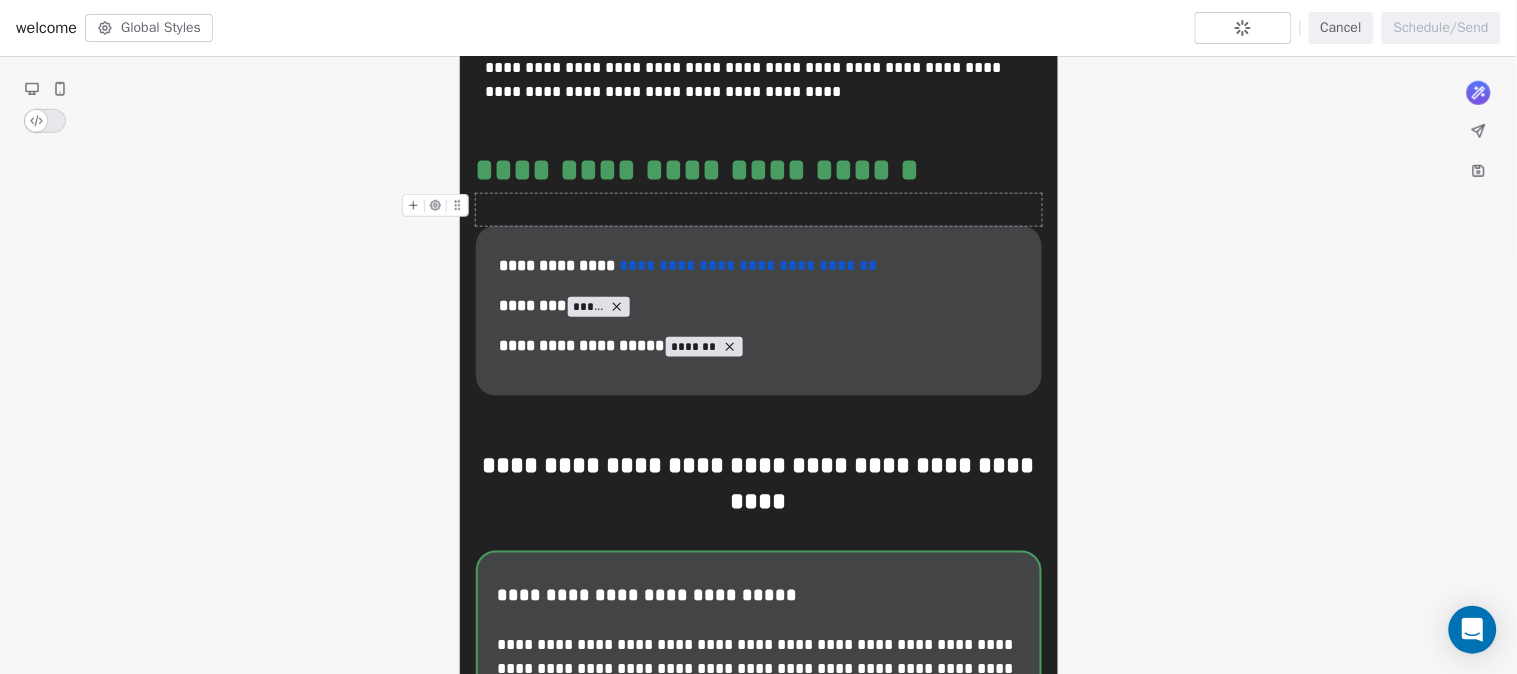 click at bounding box center (759, 210) 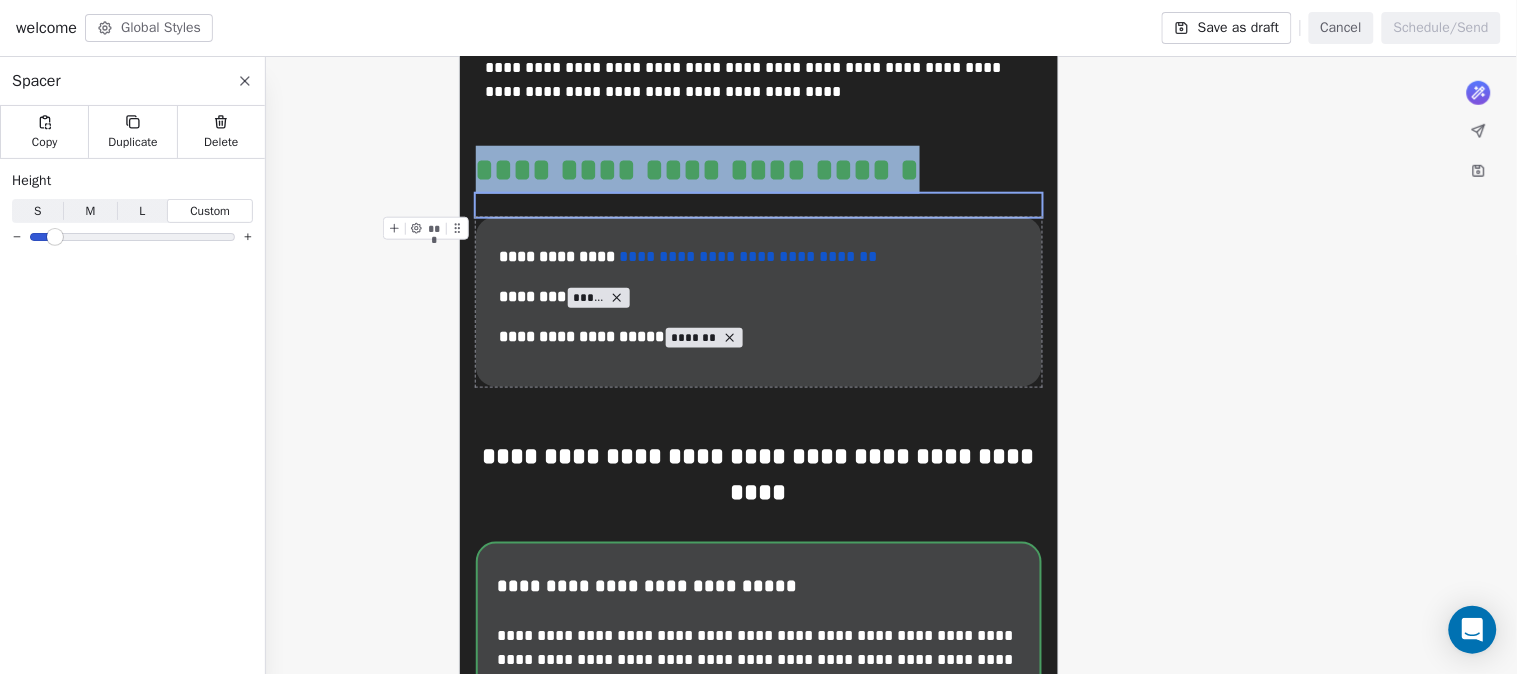 click at bounding box center [55, 237] 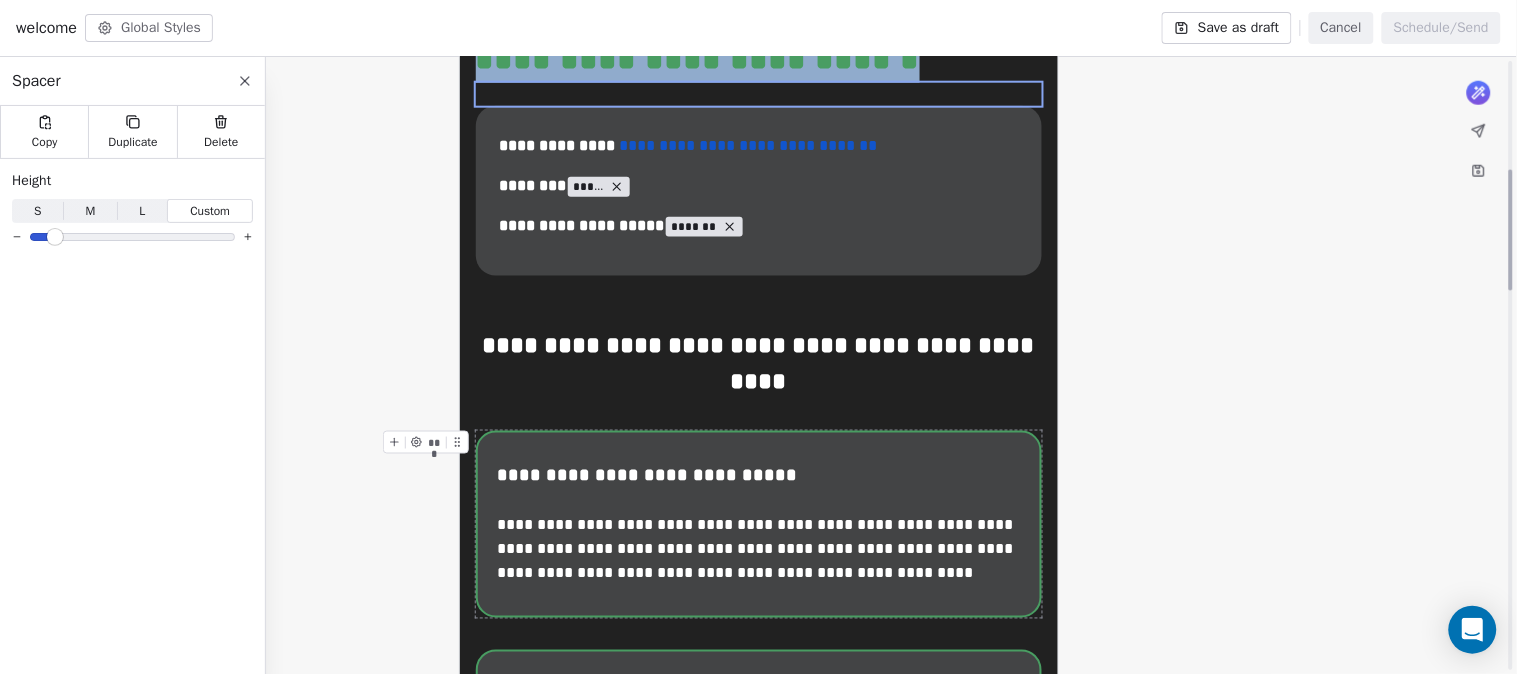 click on "**********" at bounding box center [758, 1125] 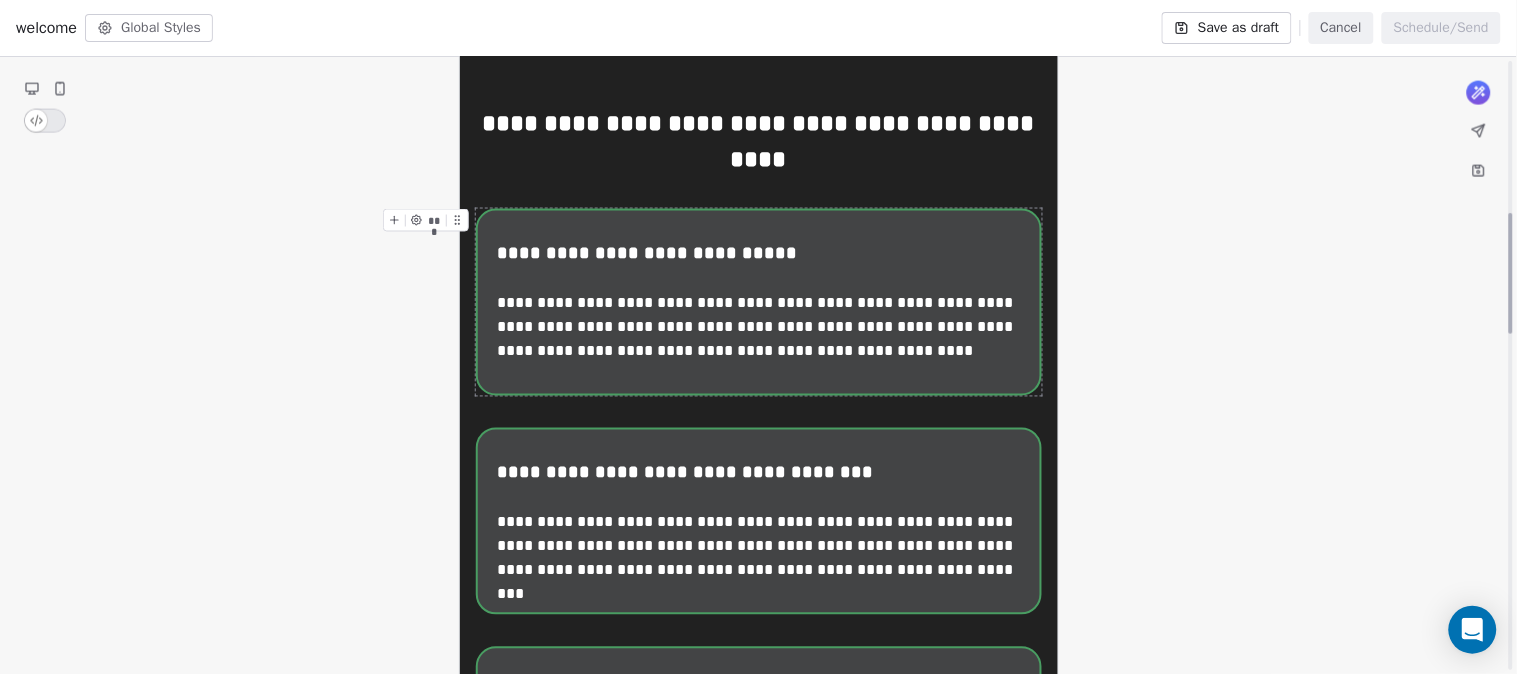 scroll, scrollTop: 333, scrollLeft: 0, axis: vertical 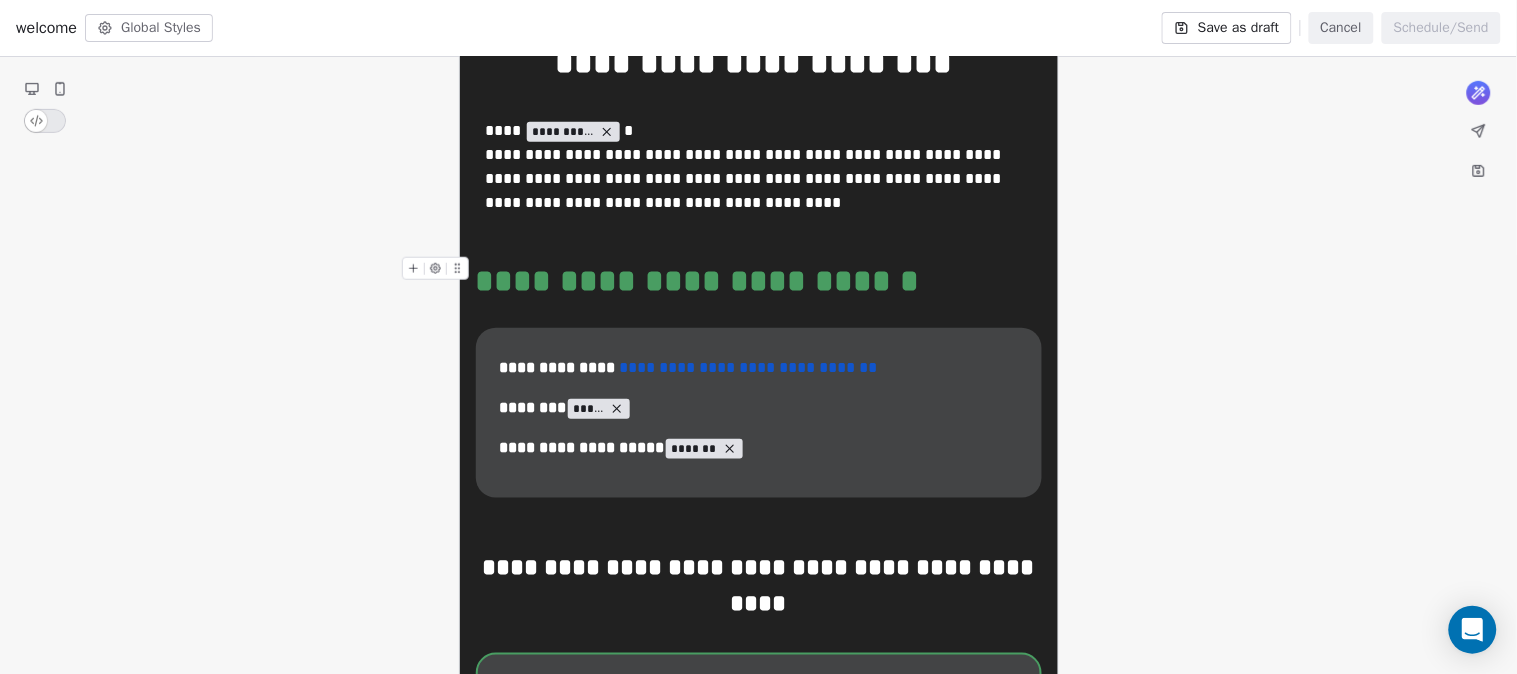 click on "**********" at bounding box center (759, 281) 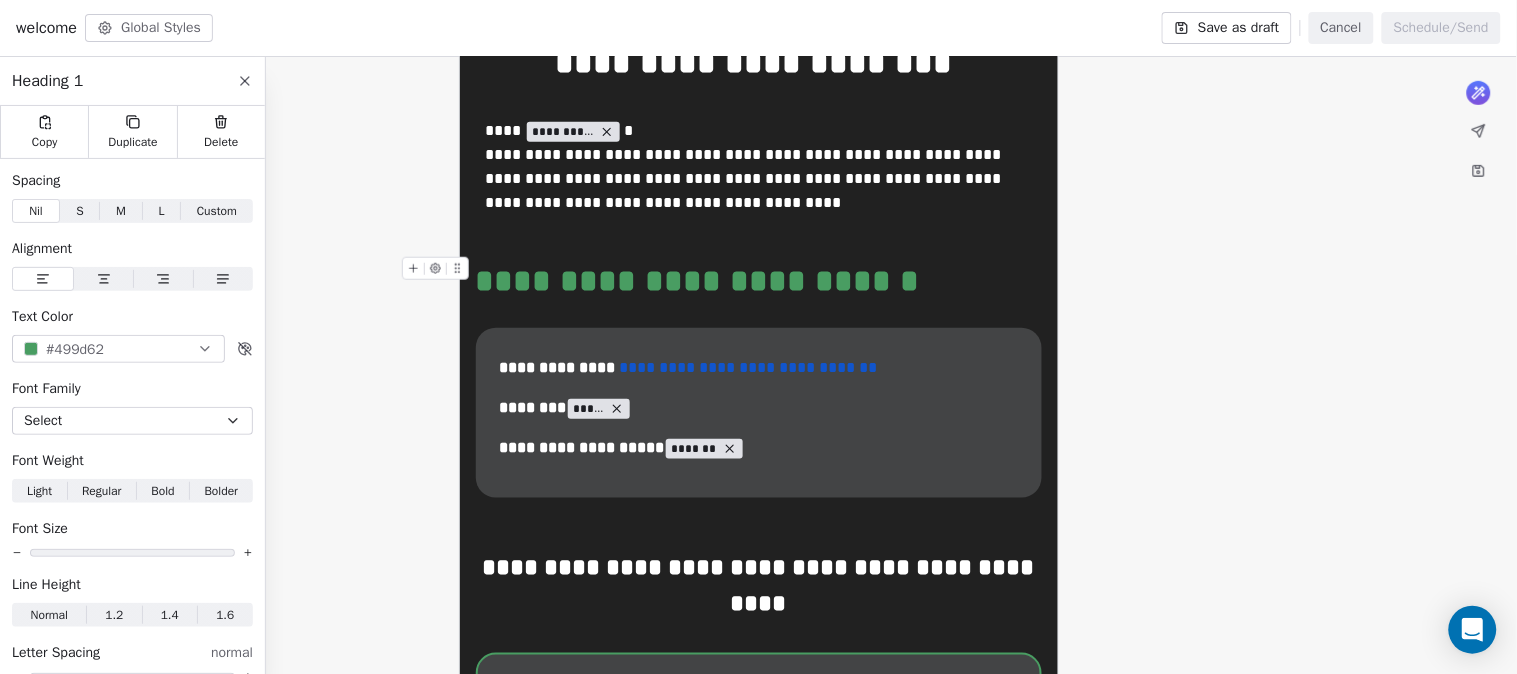 click at bounding box center [439, 274] 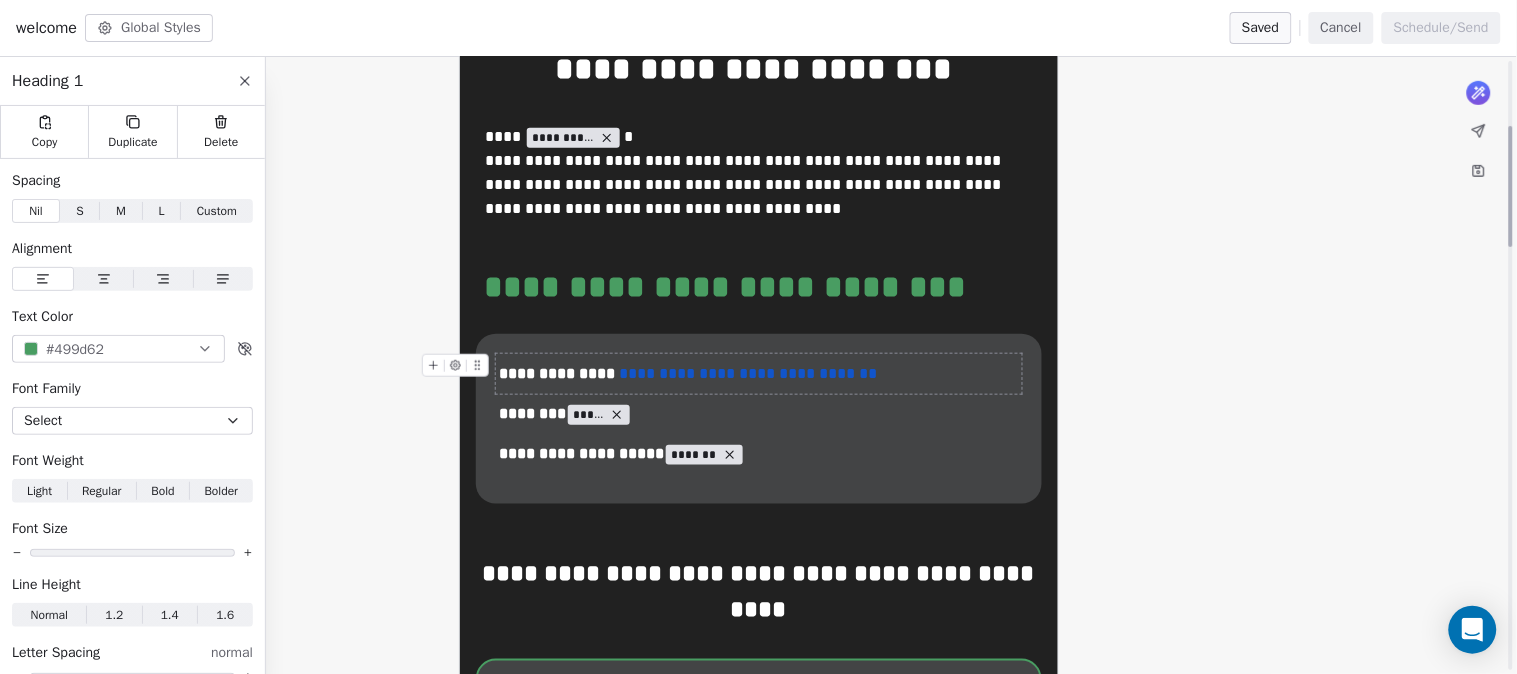 scroll, scrollTop: 333, scrollLeft: 0, axis: vertical 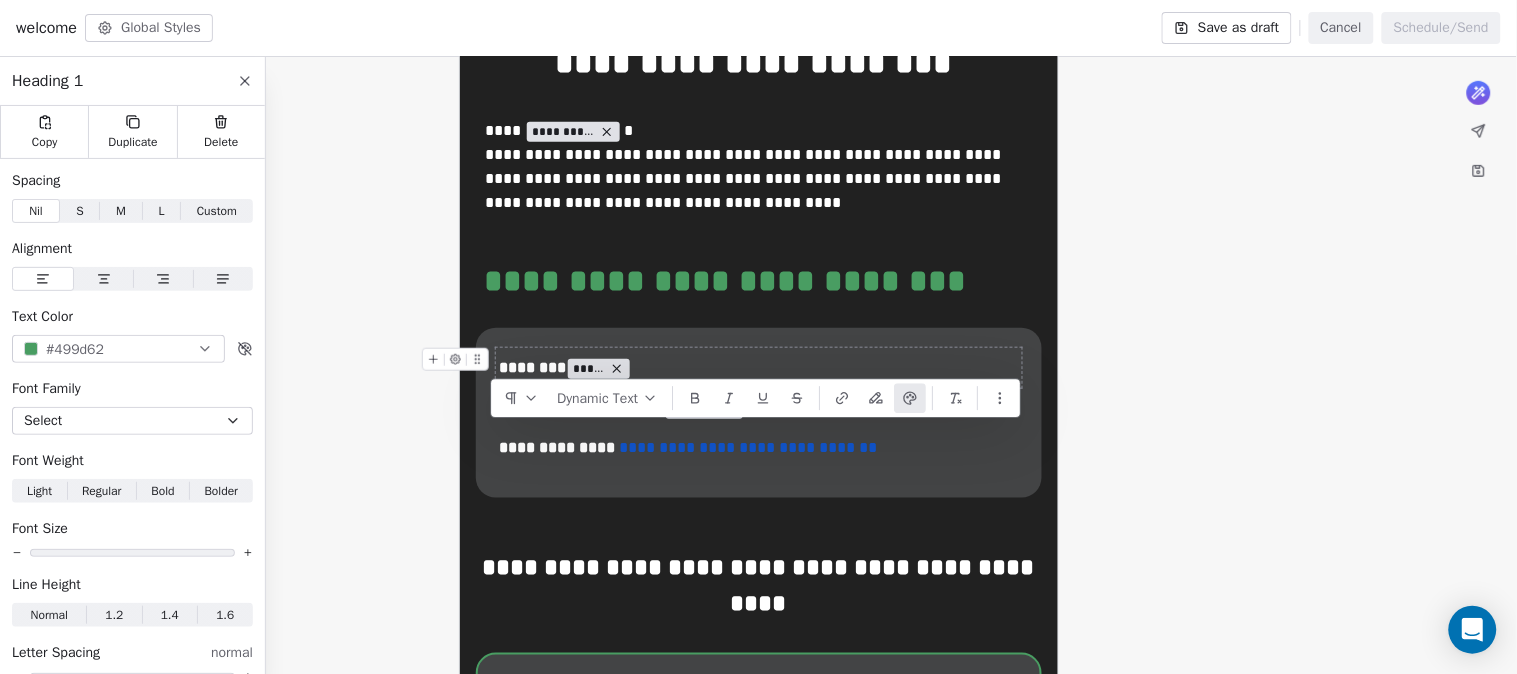 click on "**********" at bounding box center (758, 1347) 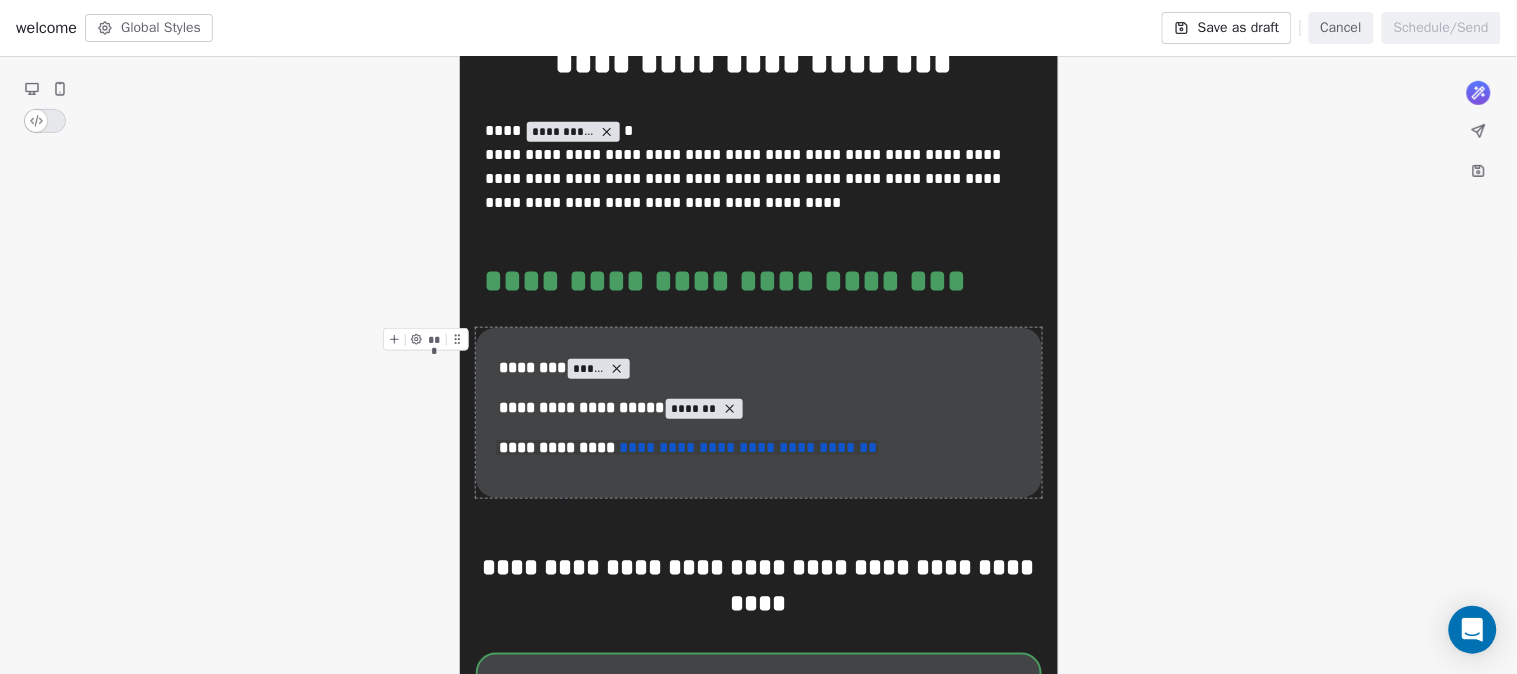 click on "**********" at bounding box center (758, 1347) 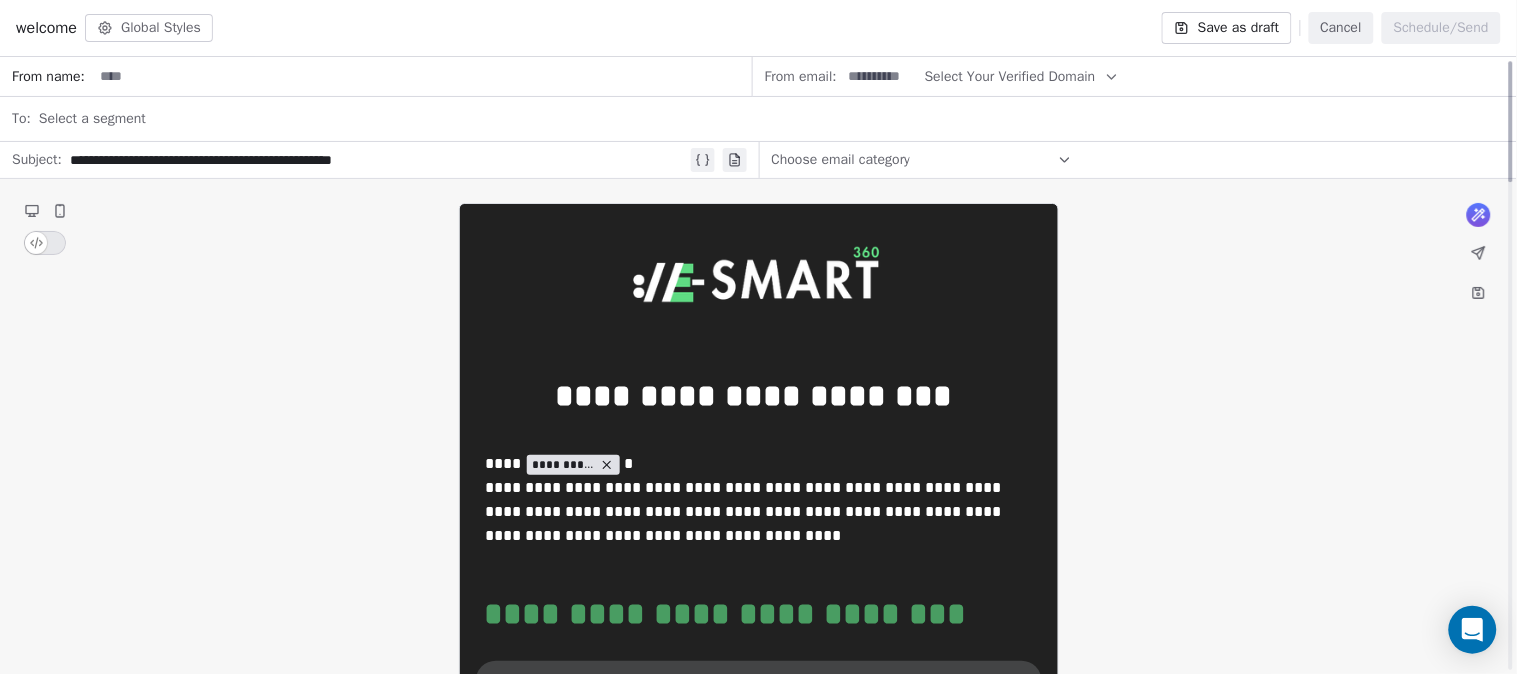 scroll, scrollTop: 111, scrollLeft: 0, axis: vertical 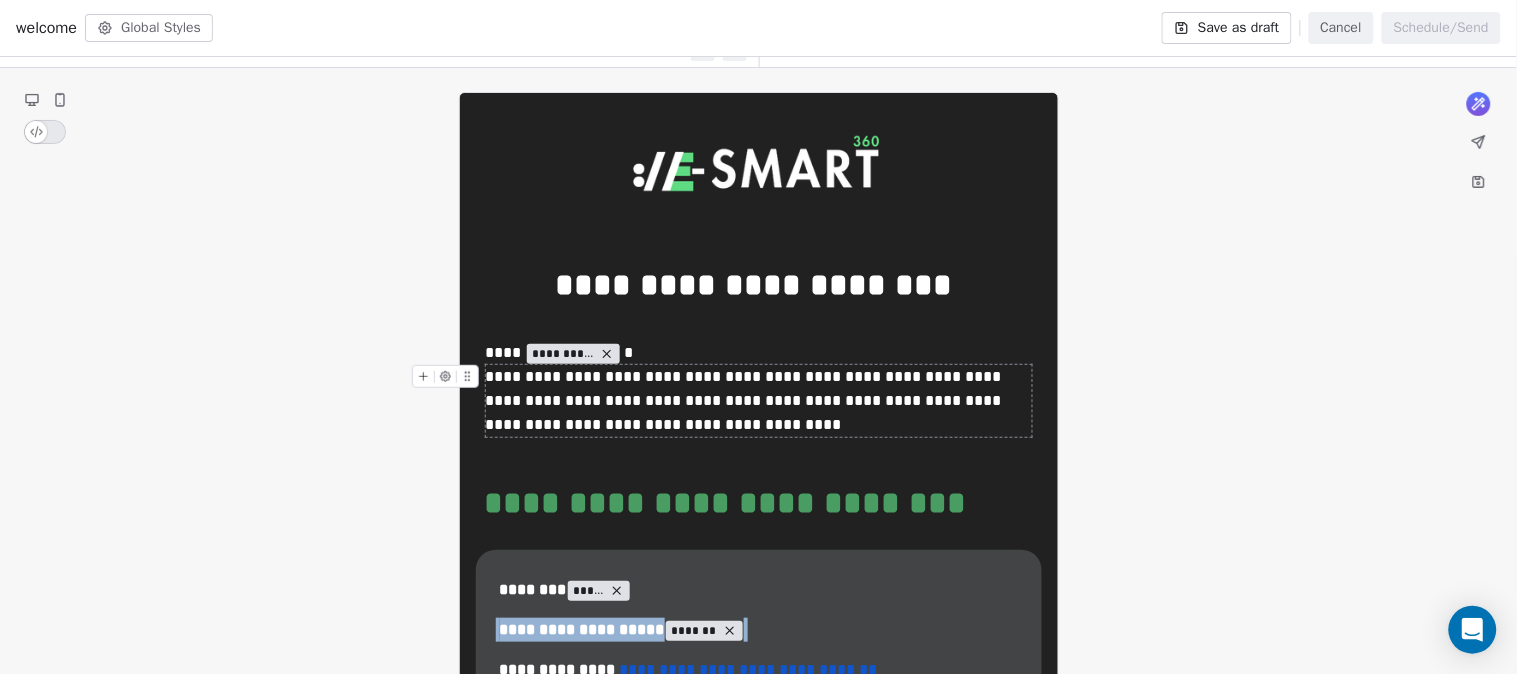 click on "**********" at bounding box center [759, 401] 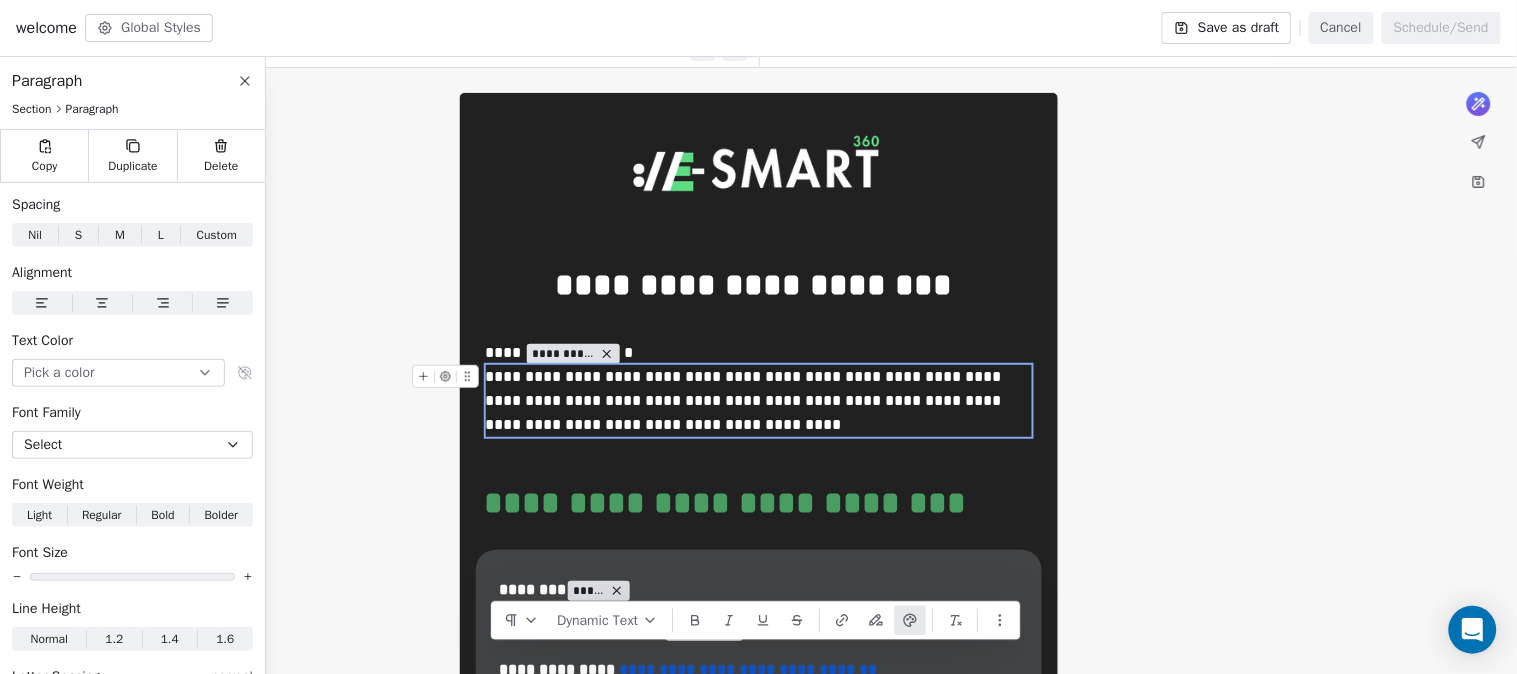 click on "**********" at bounding box center (759, 401) 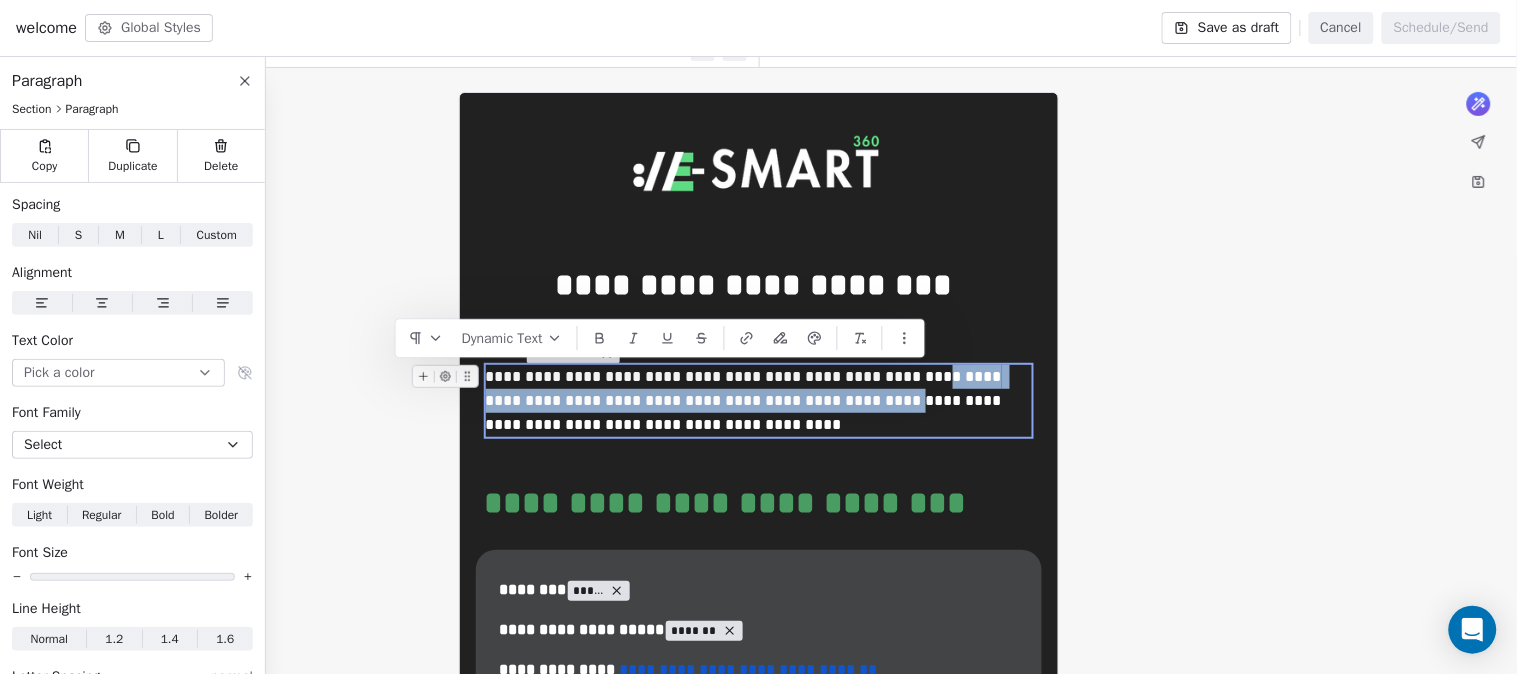 drag, startPoint x: 906, startPoint y: 373, endPoint x: 923, endPoint y: 410, distance: 40.718548 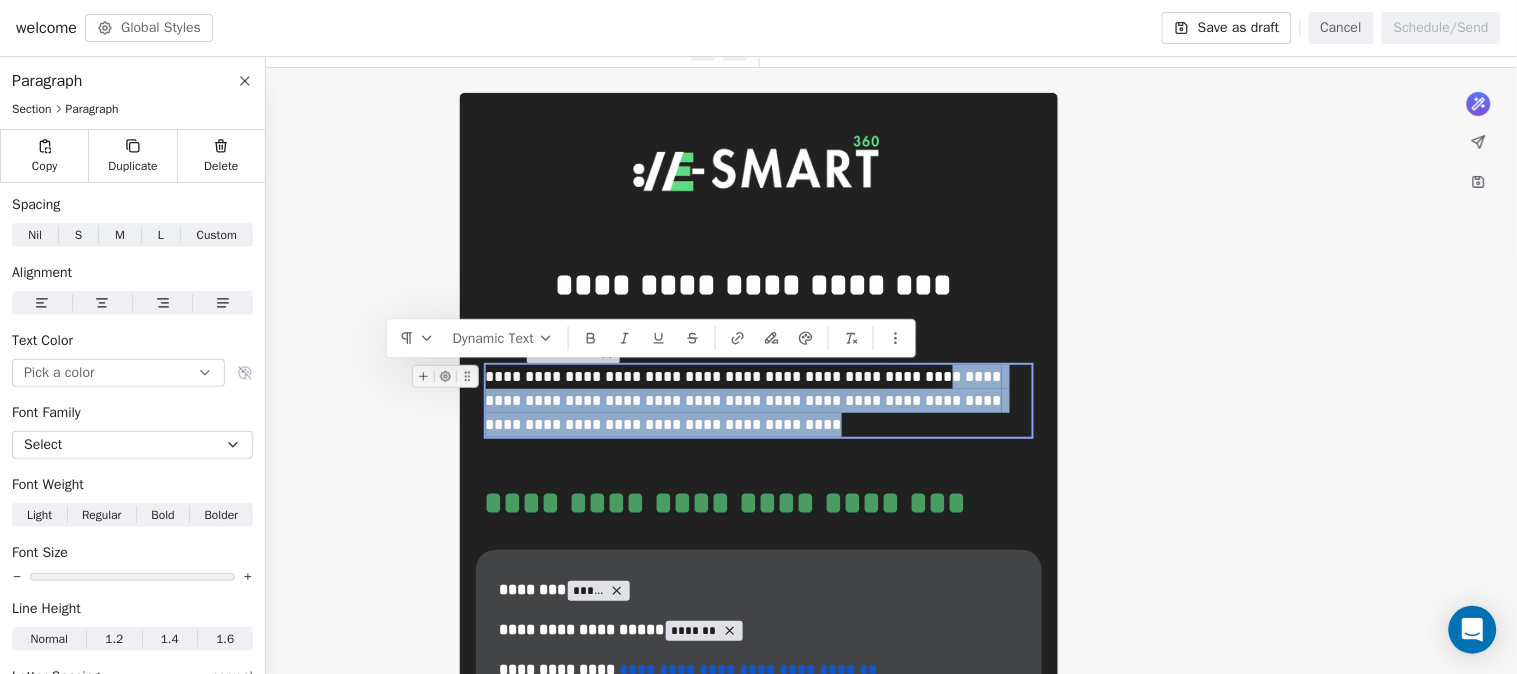 drag, startPoint x: 904, startPoint y: 374, endPoint x: 914, endPoint y: 422, distance: 49.0306 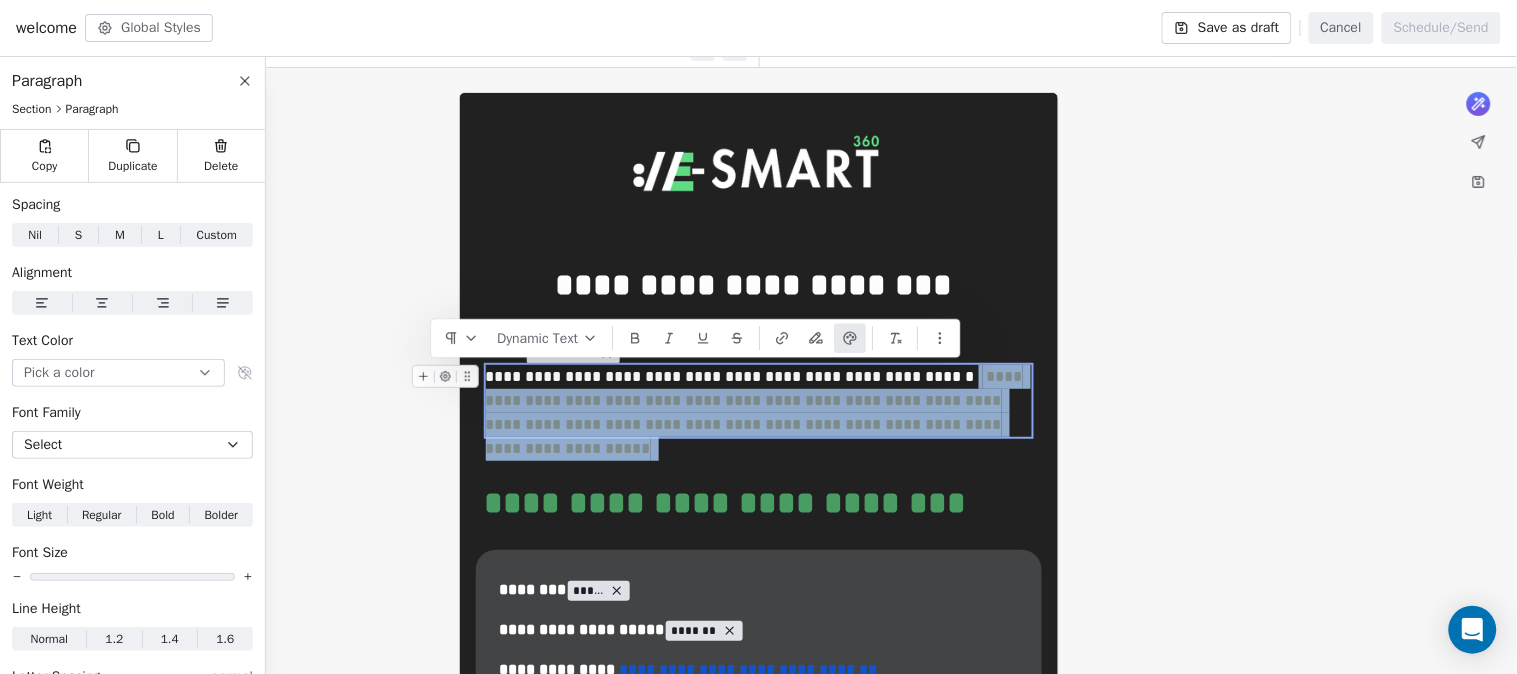 drag, startPoint x: 937, startPoint y: 374, endPoint x: 974, endPoint y: 427, distance: 64.63745 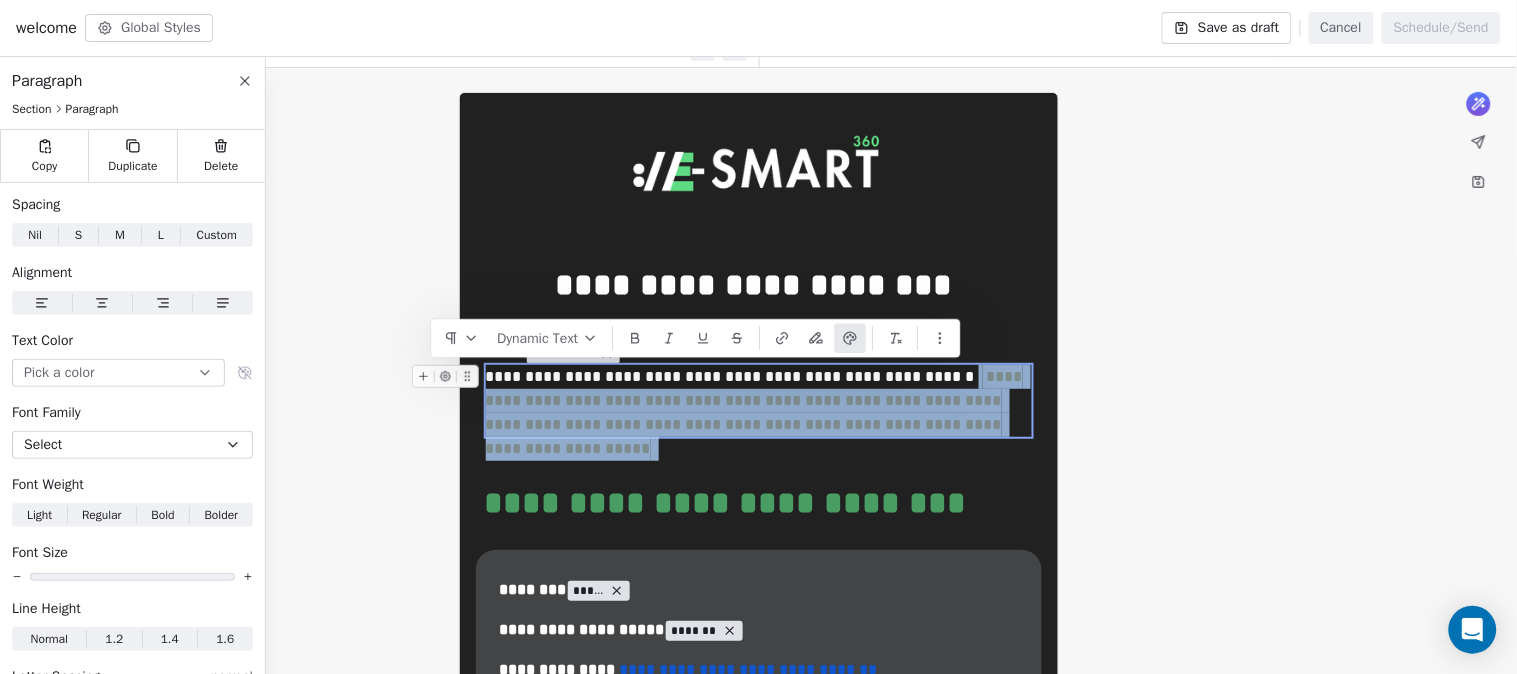 click on "**********" at bounding box center [759, 401] 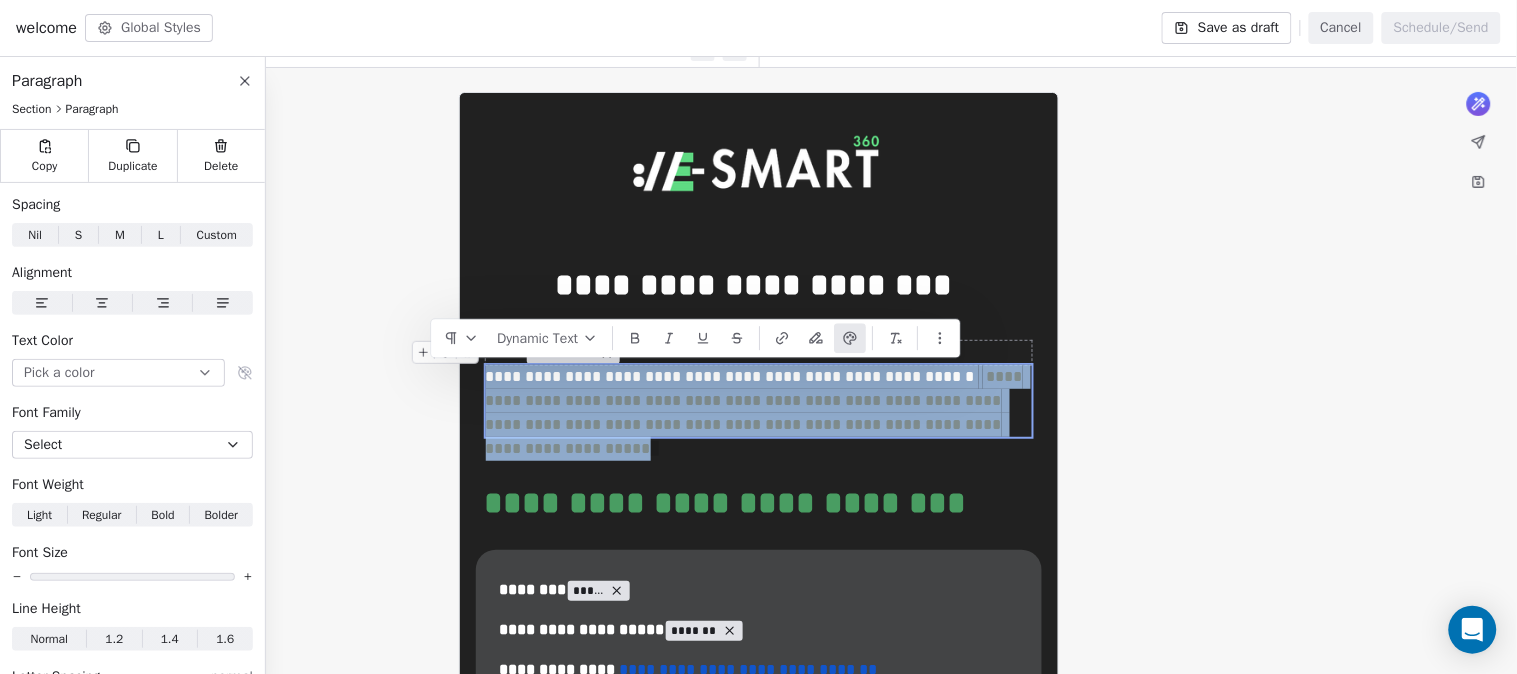 click 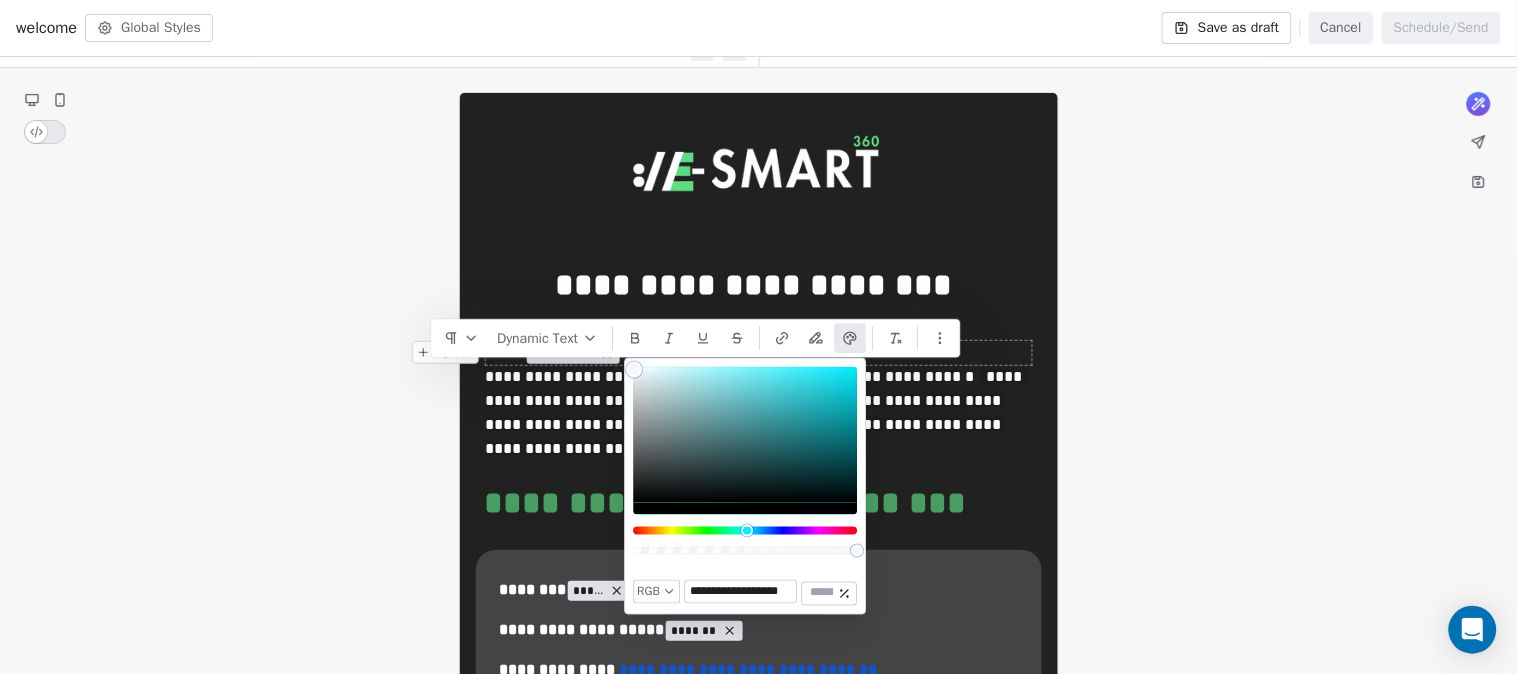 type on "**********" 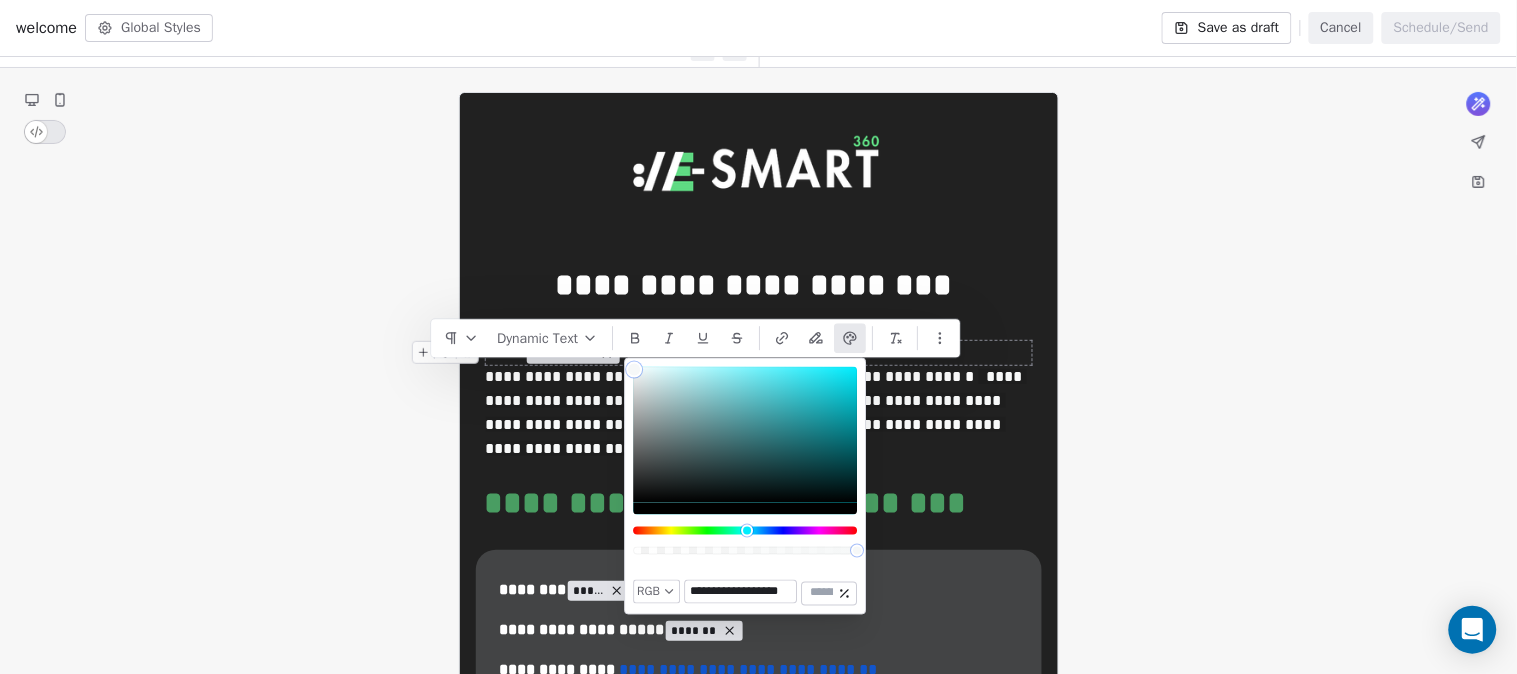 drag, startPoint x: 654, startPoint y: 415, endPoint x: 608, endPoint y: 350, distance: 79.630394 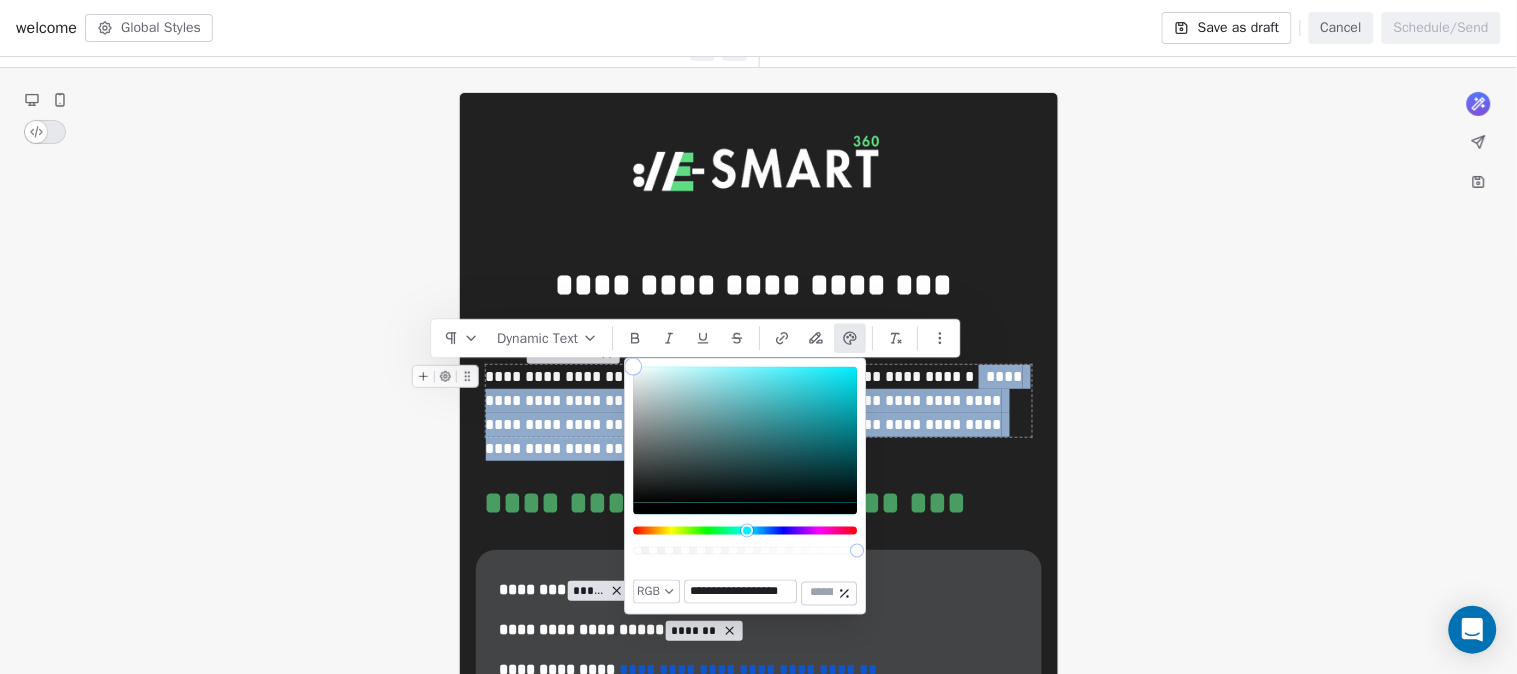 click on "**********" at bounding box center [759, 401] 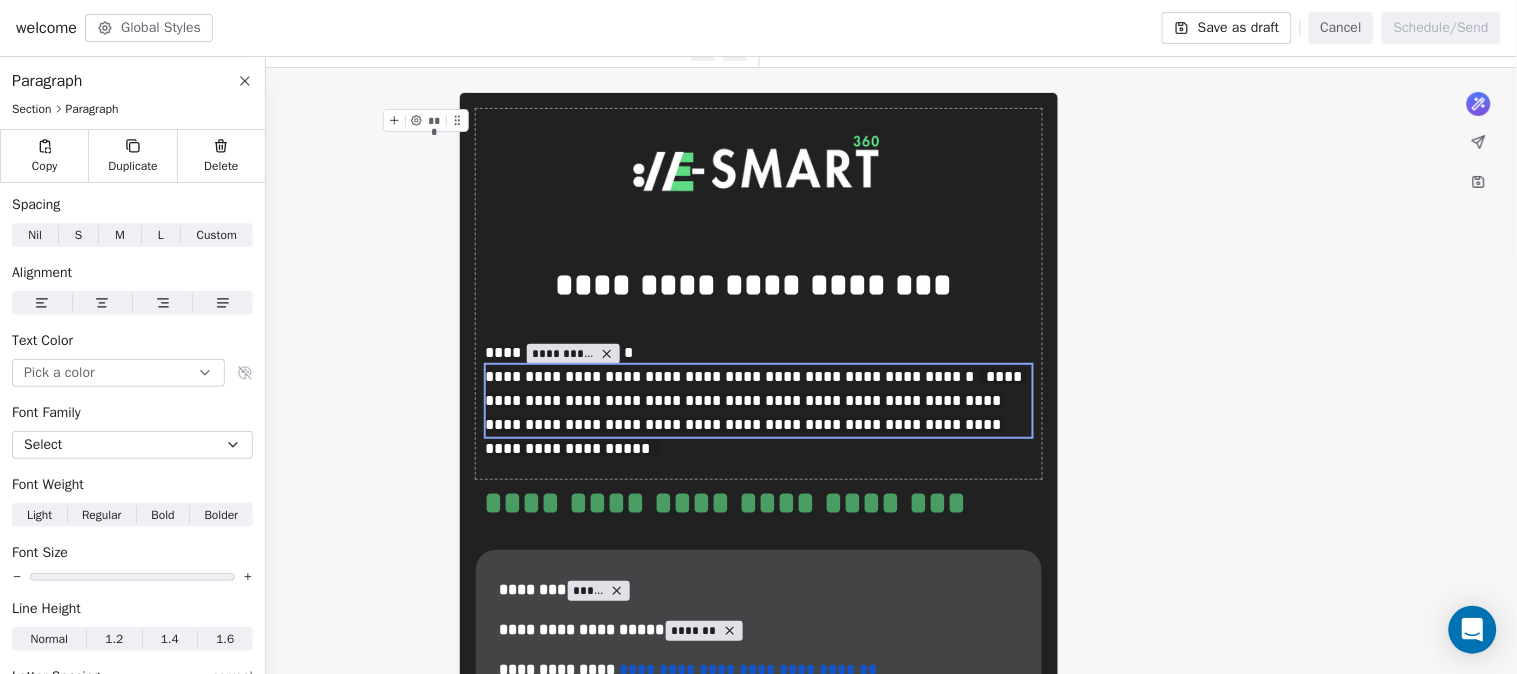 click on "**********" at bounding box center (758, 1569) 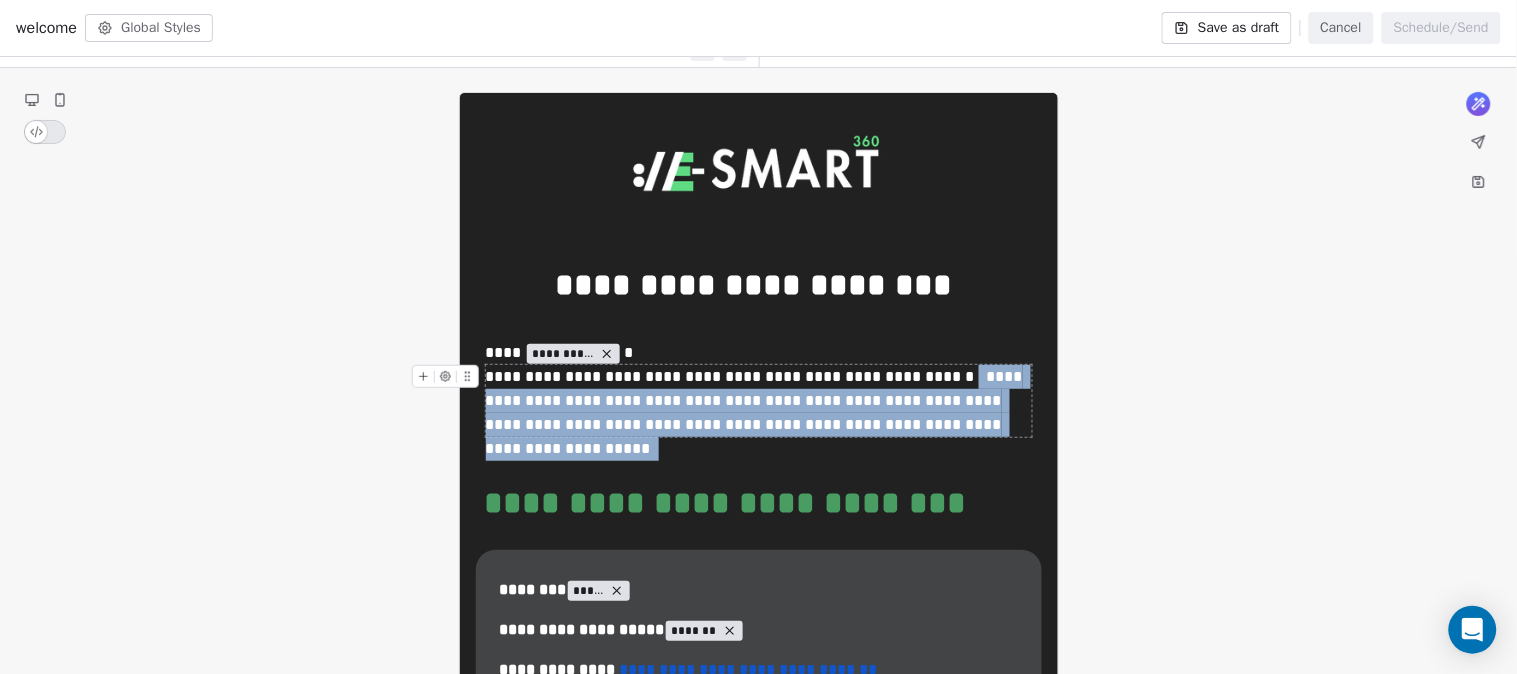click on "**********" at bounding box center [759, 401] 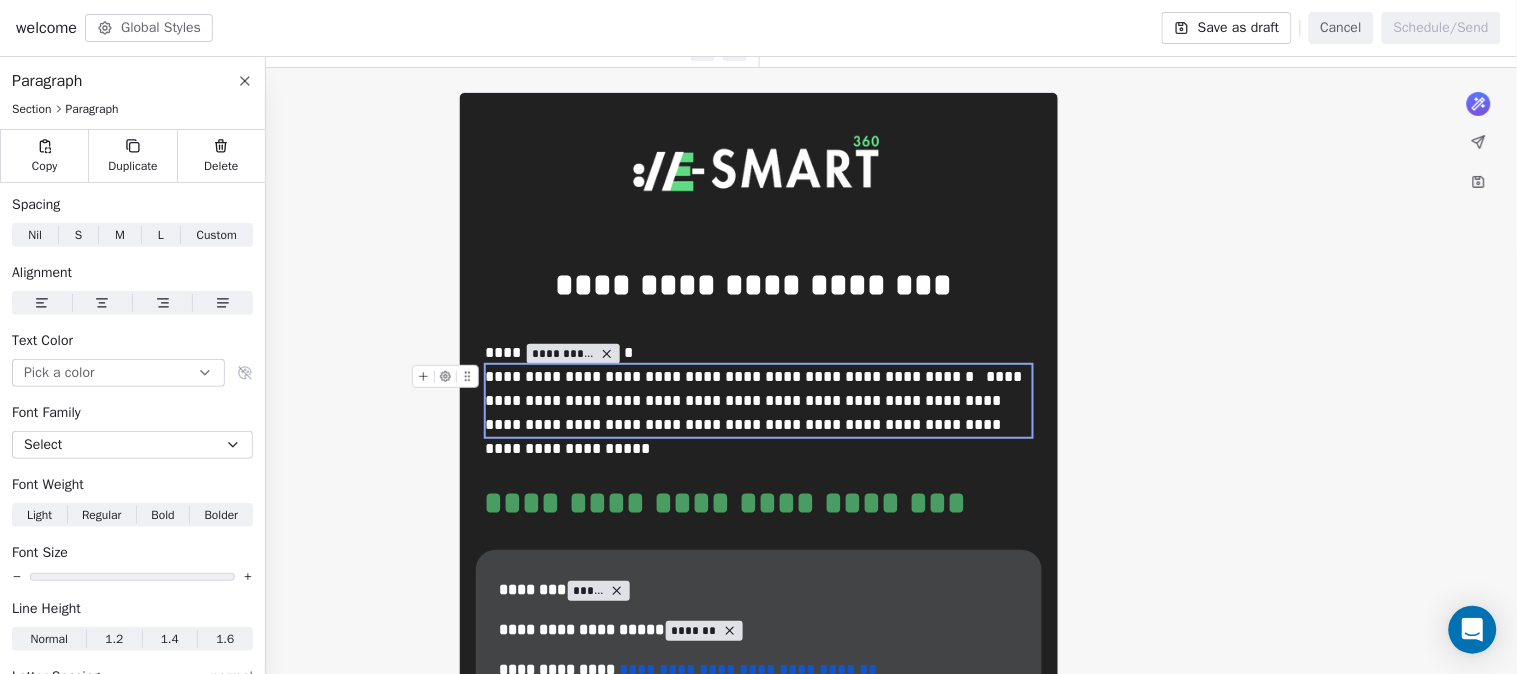 click on "**********" at bounding box center [759, 401] 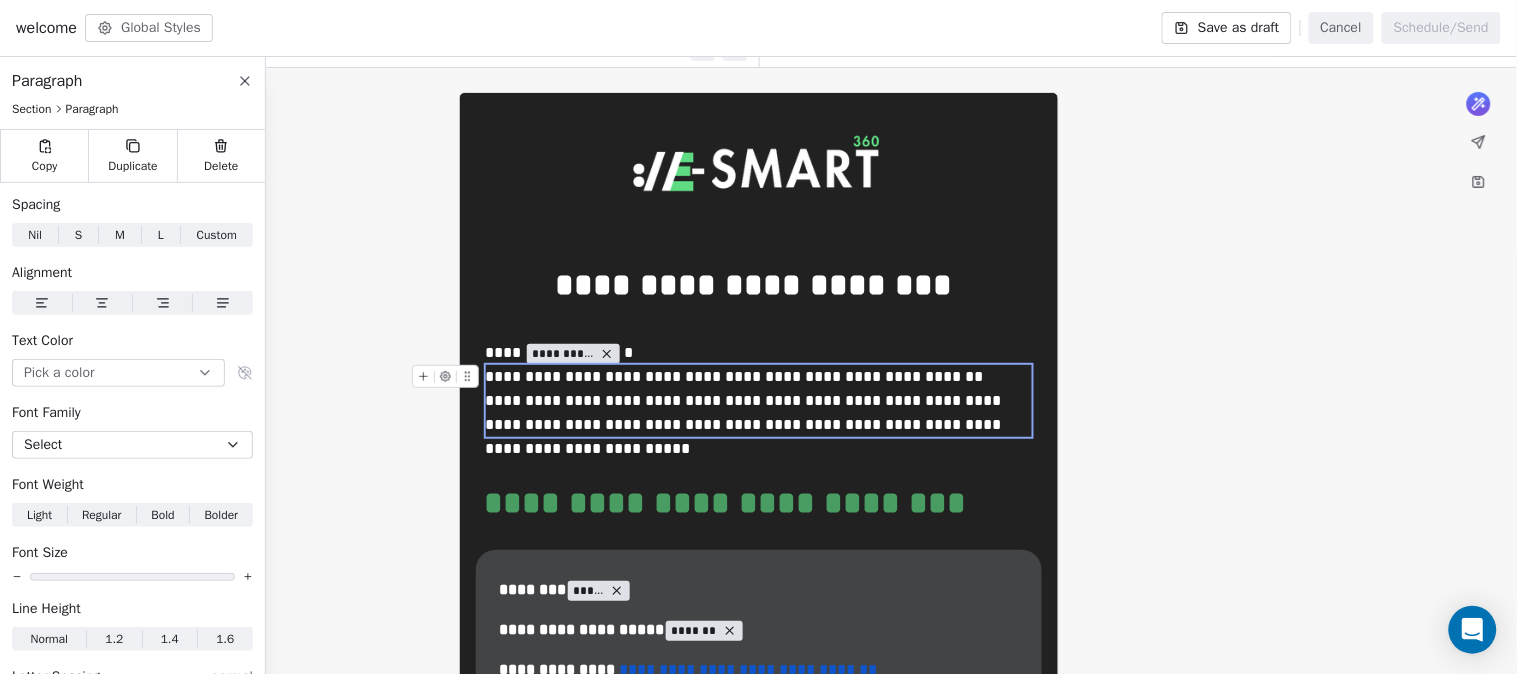 click on "**********" at bounding box center [746, 412] 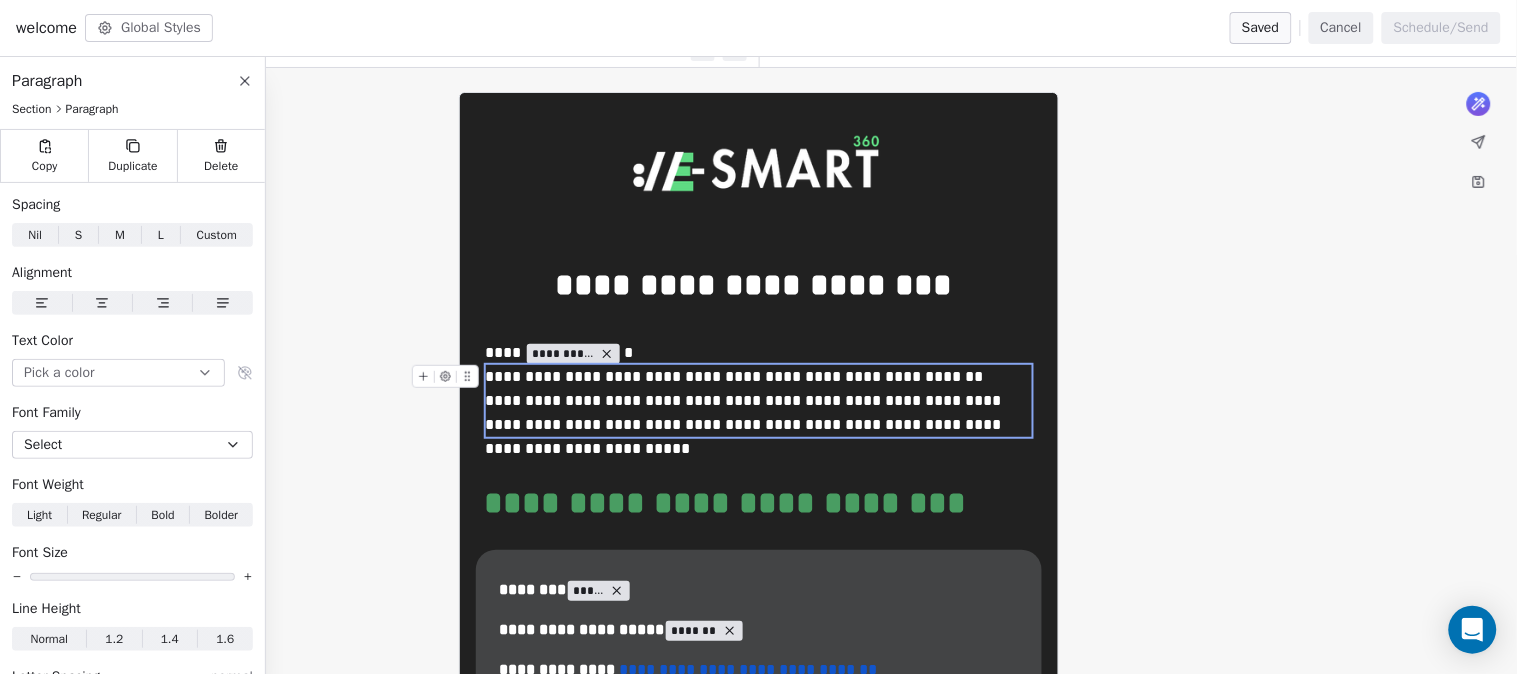 click on "**********" at bounding box center (746, 412) 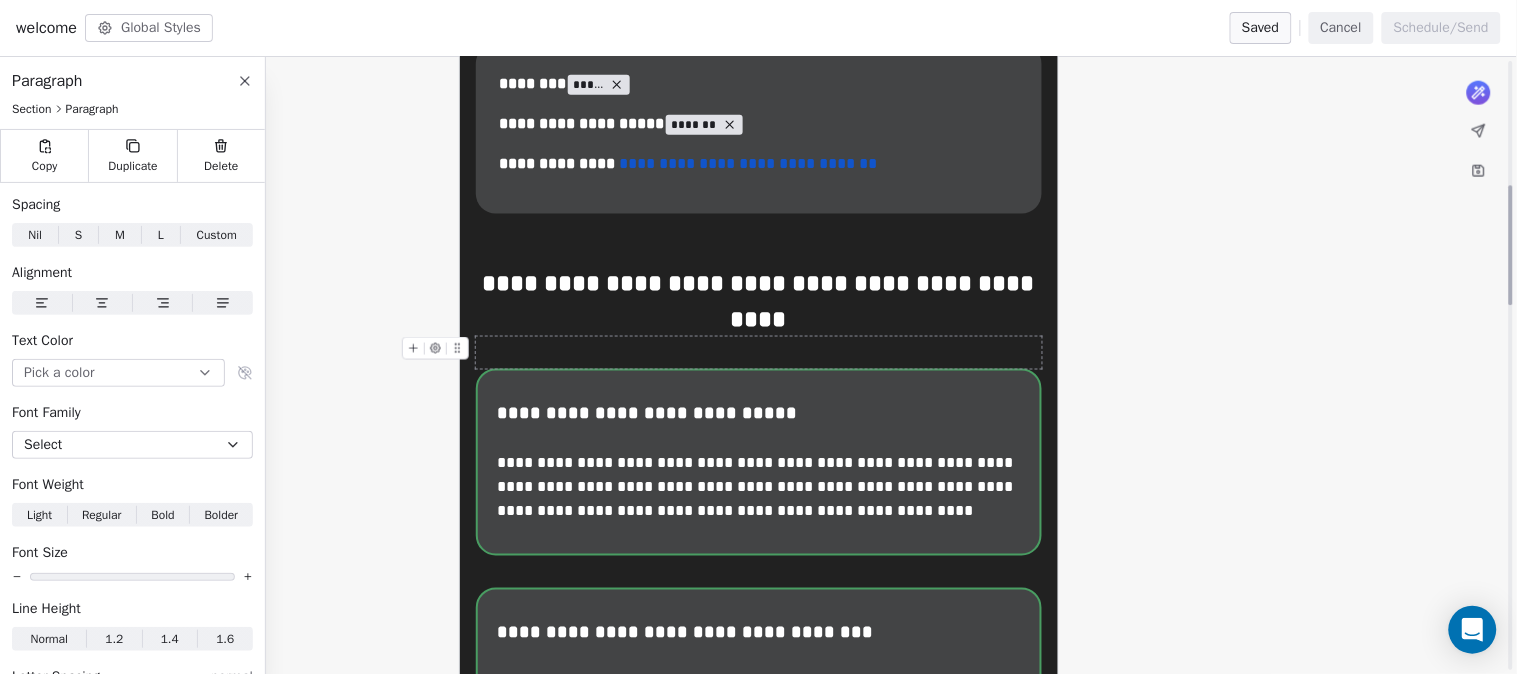 scroll, scrollTop: 666, scrollLeft: 0, axis: vertical 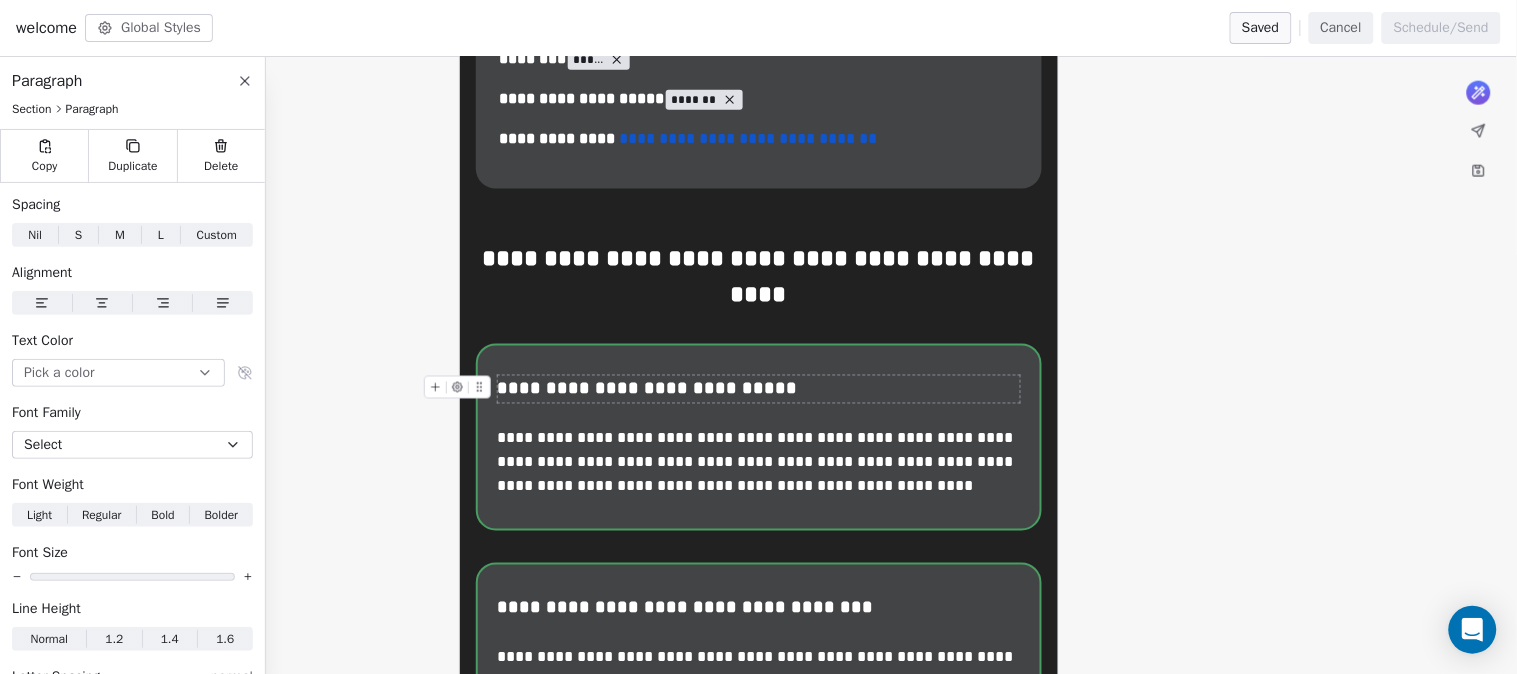 click on "**********" at bounding box center (760, 389) 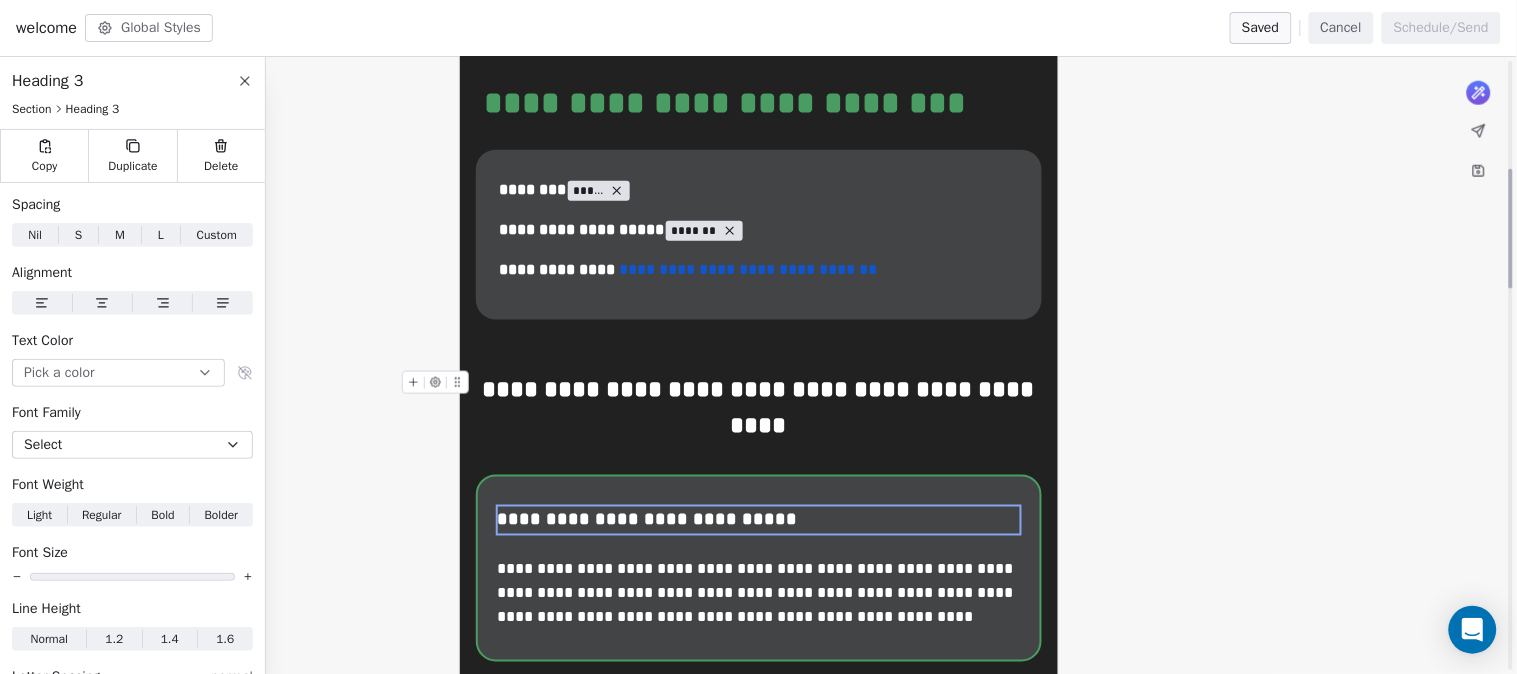 scroll, scrollTop: 555, scrollLeft: 0, axis: vertical 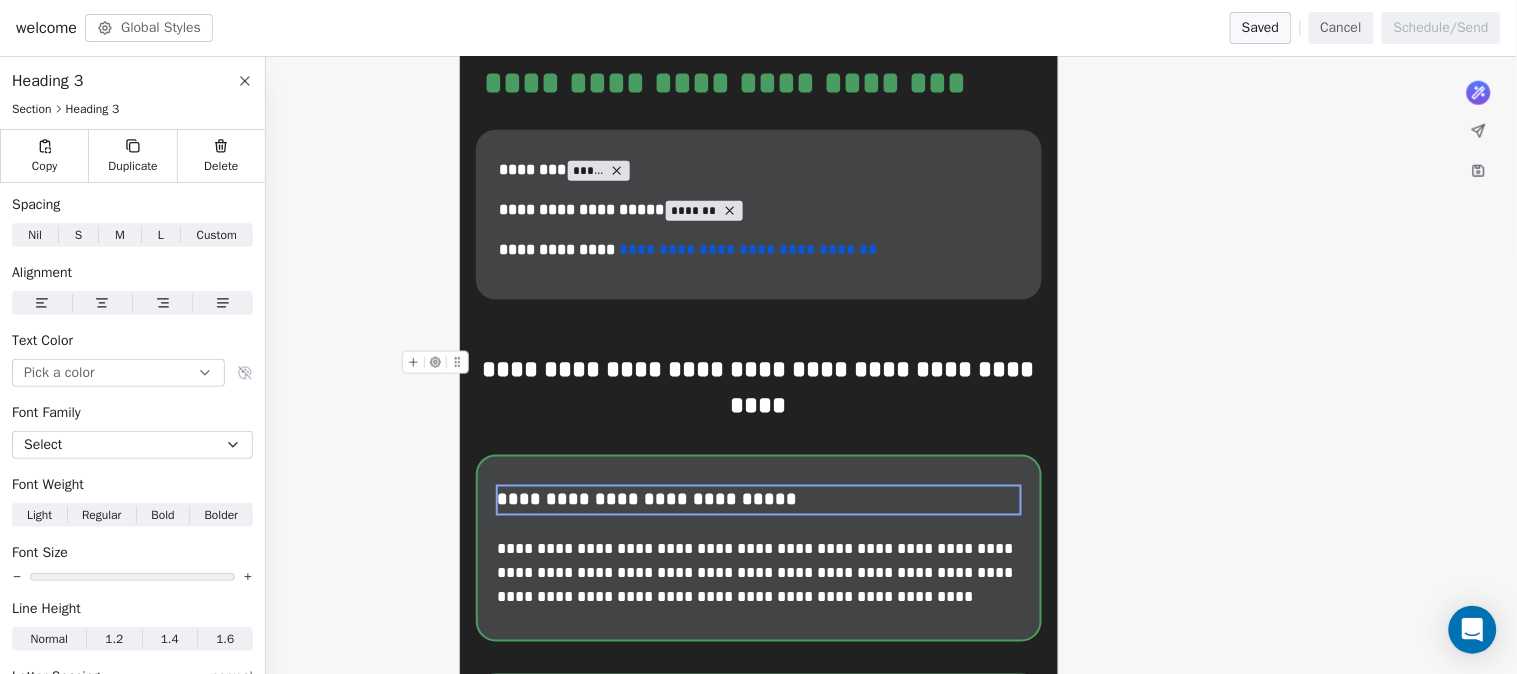 click on "**********" at bounding box center (759, 387) 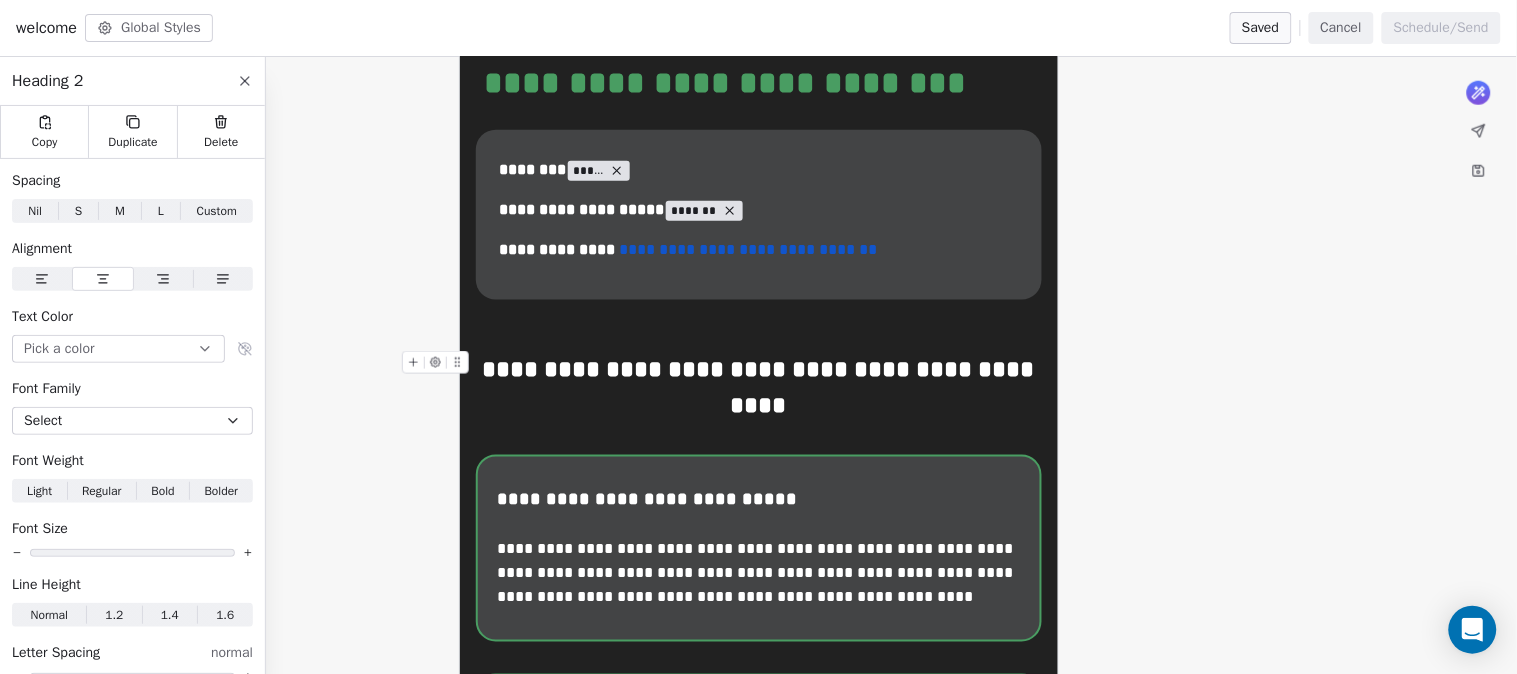 click on "**********" at bounding box center [758, 1137] 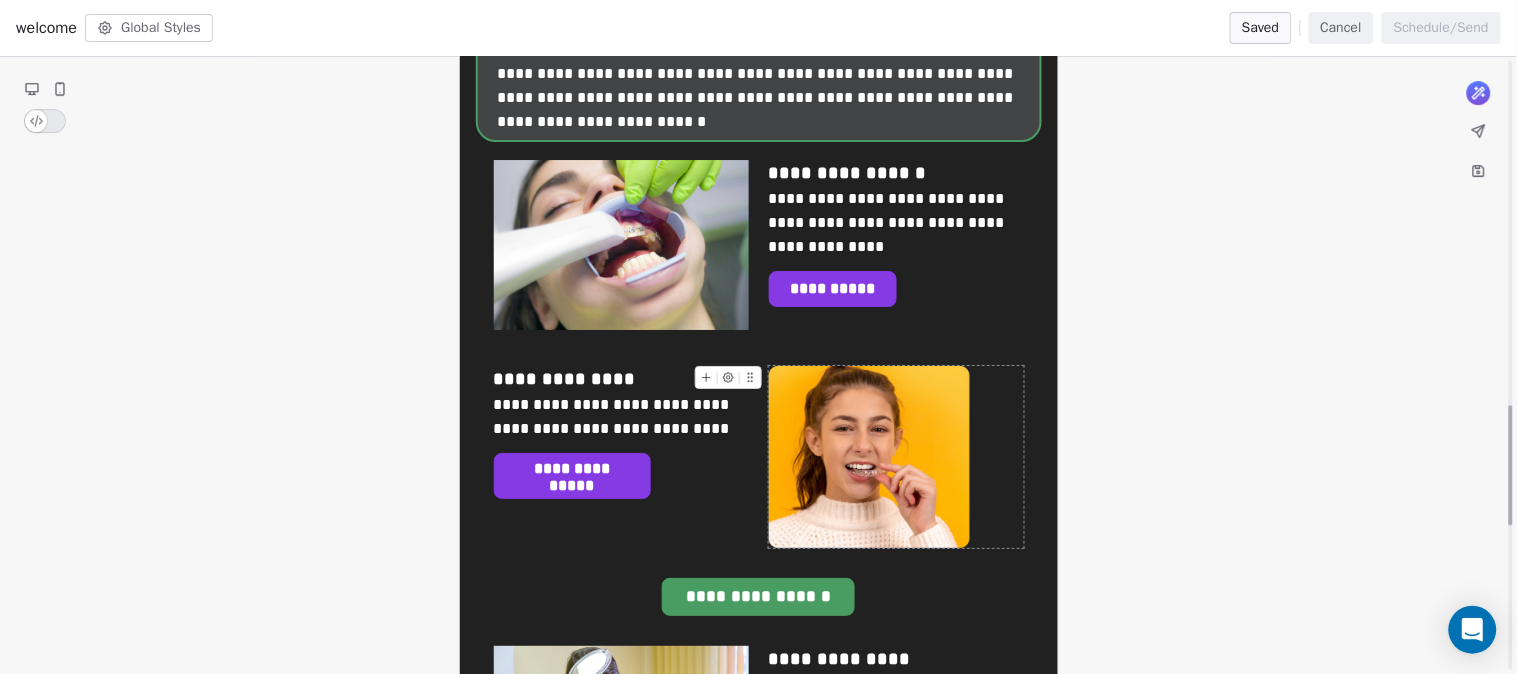 scroll, scrollTop: 1777, scrollLeft: 0, axis: vertical 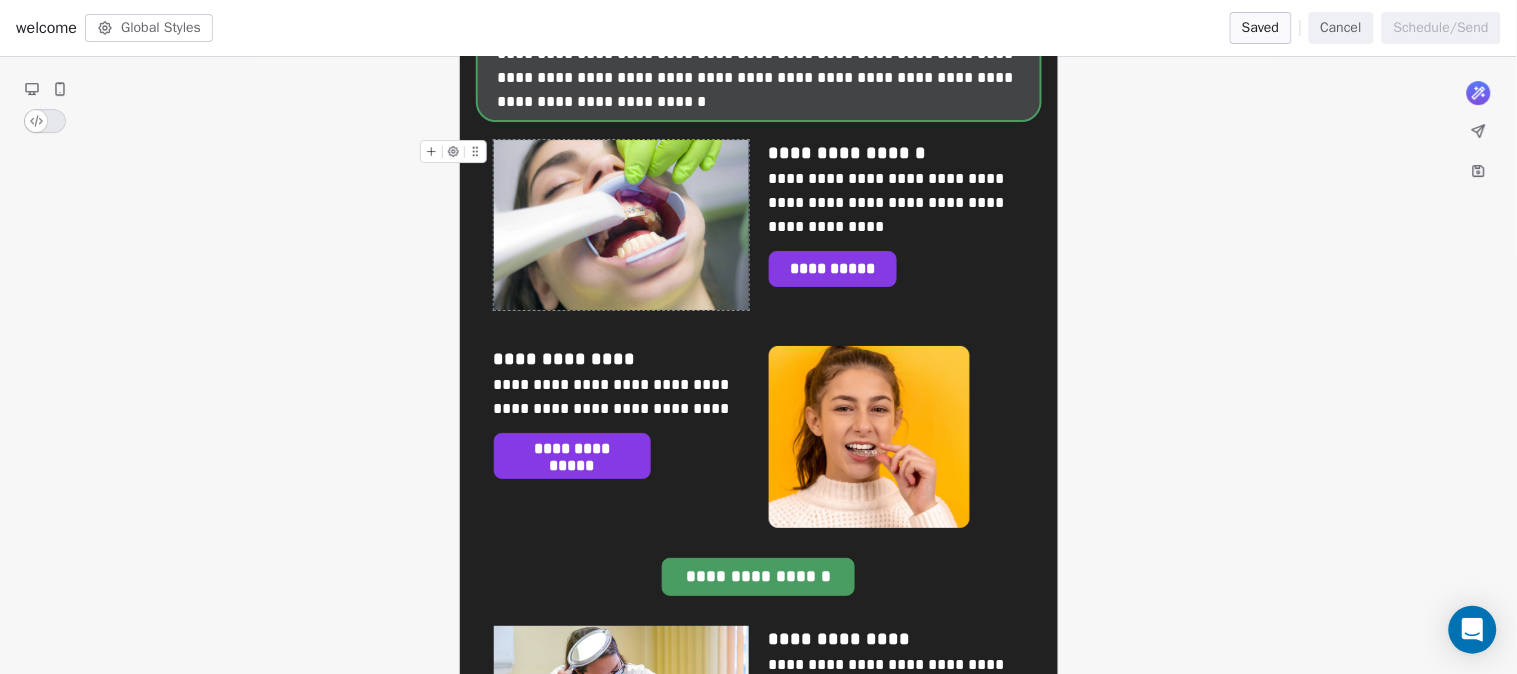 click at bounding box center (475, 151) 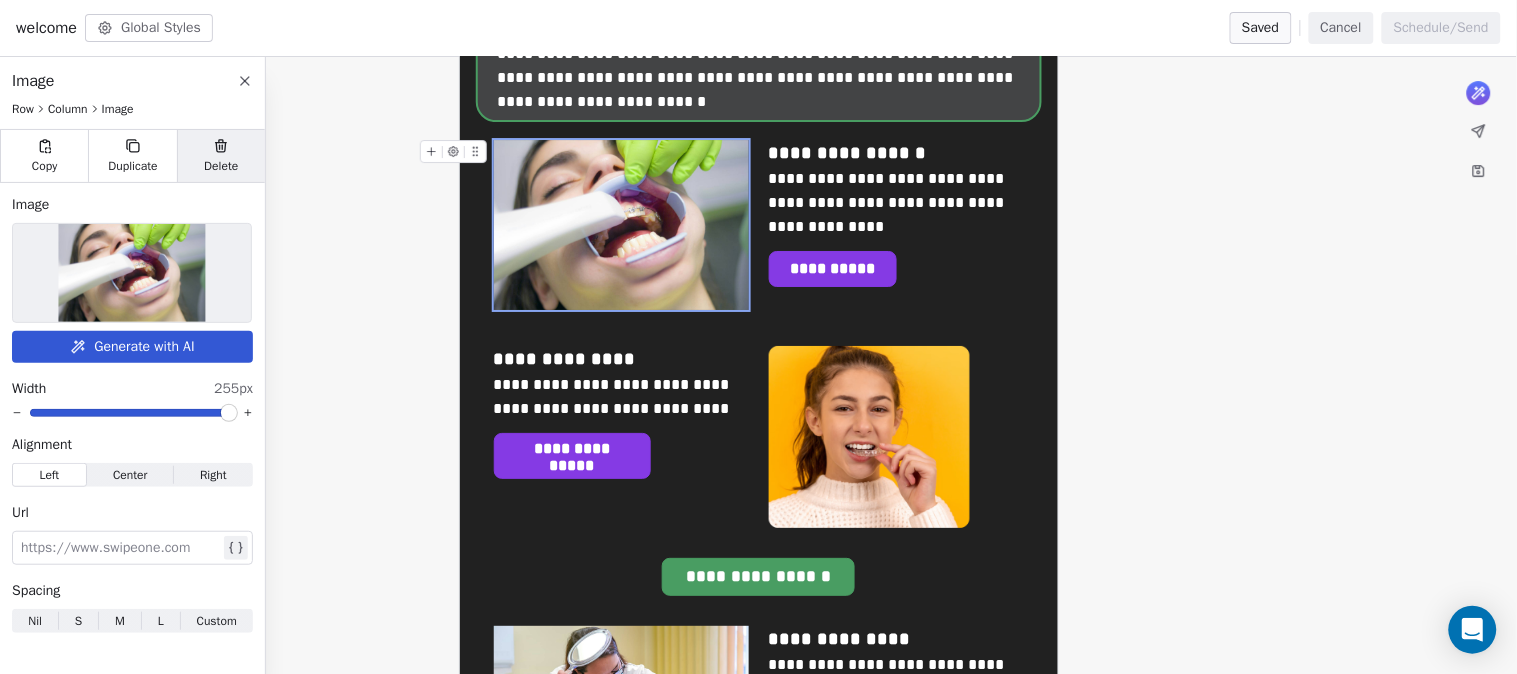 click 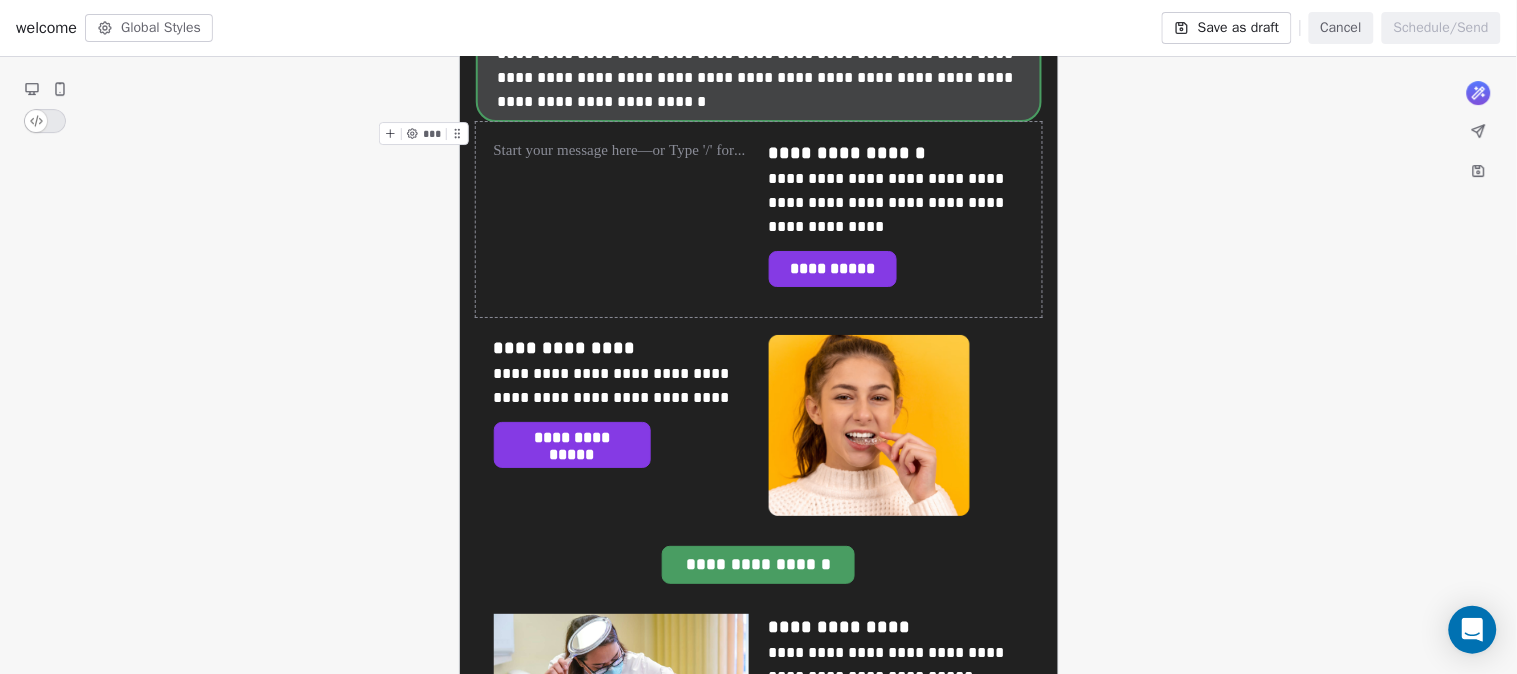 click on "**********" at bounding box center (759, -91) 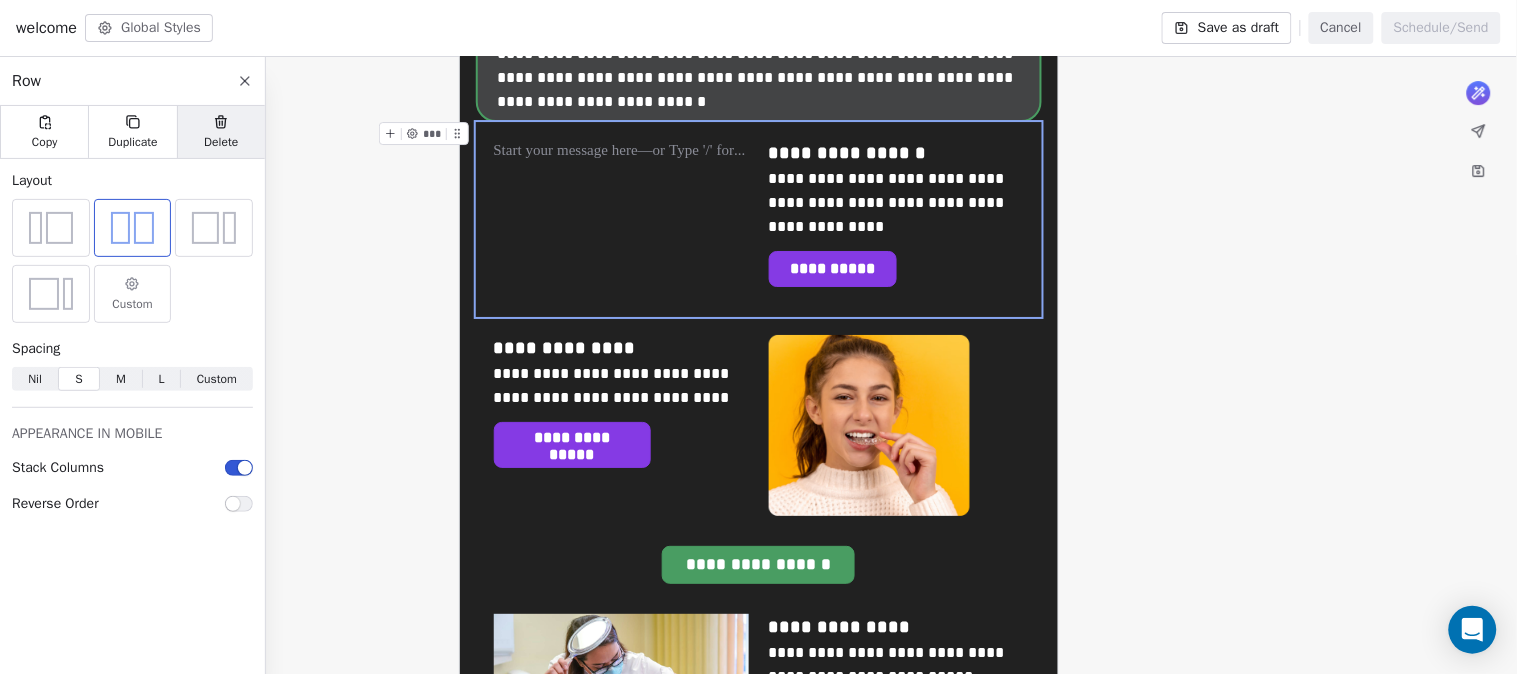 click on "Delete" at bounding box center (221, 132) 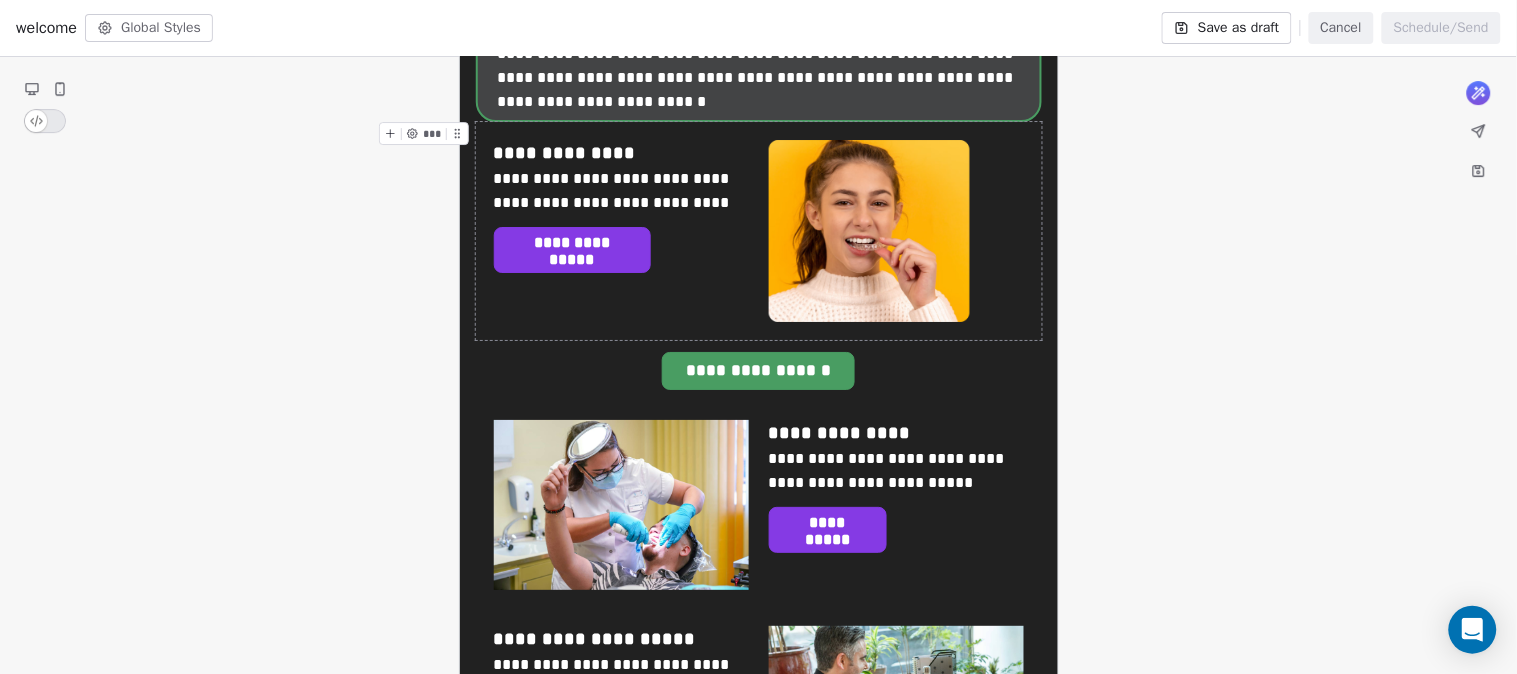 click on "**********" at bounding box center (759, 231) 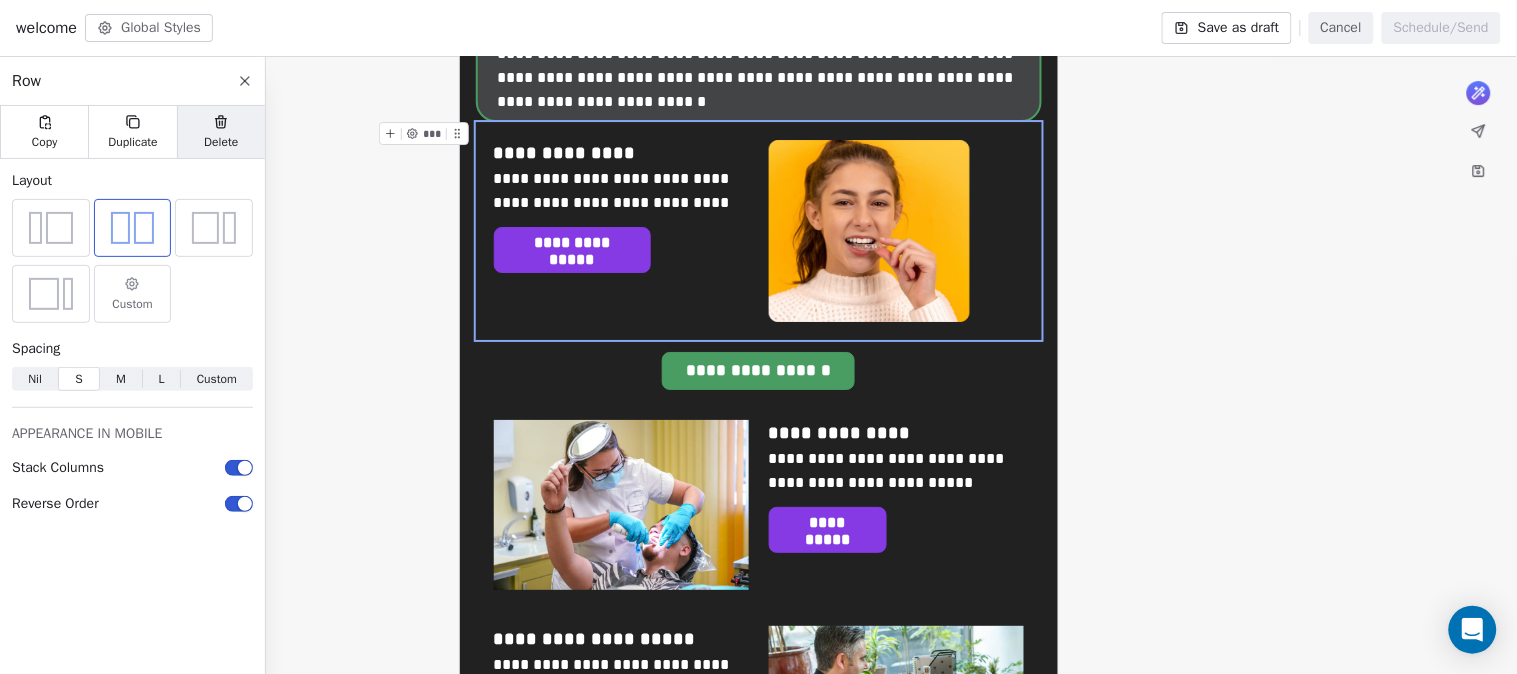 click on "Delete" at bounding box center [221, 132] 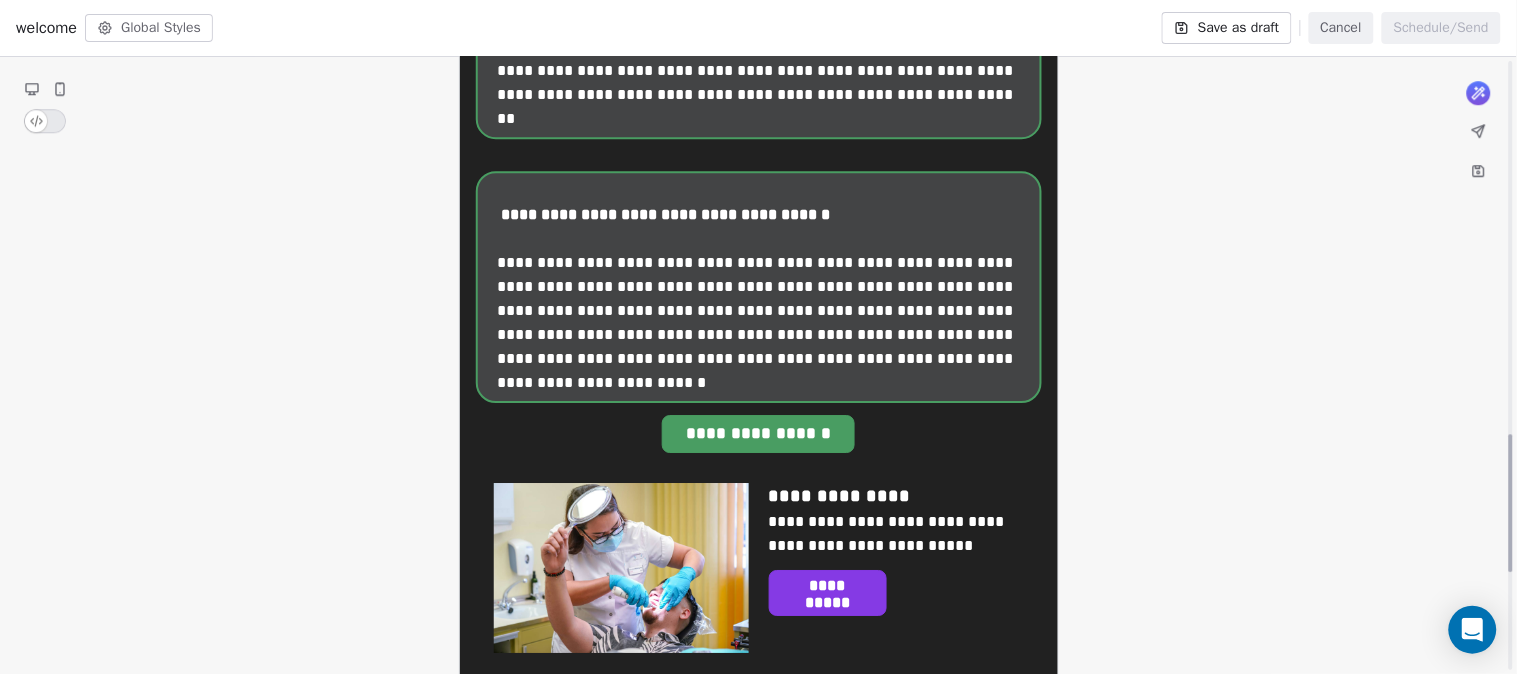 scroll, scrollTop: 1666, scrollLeft: 0, axis: vertical 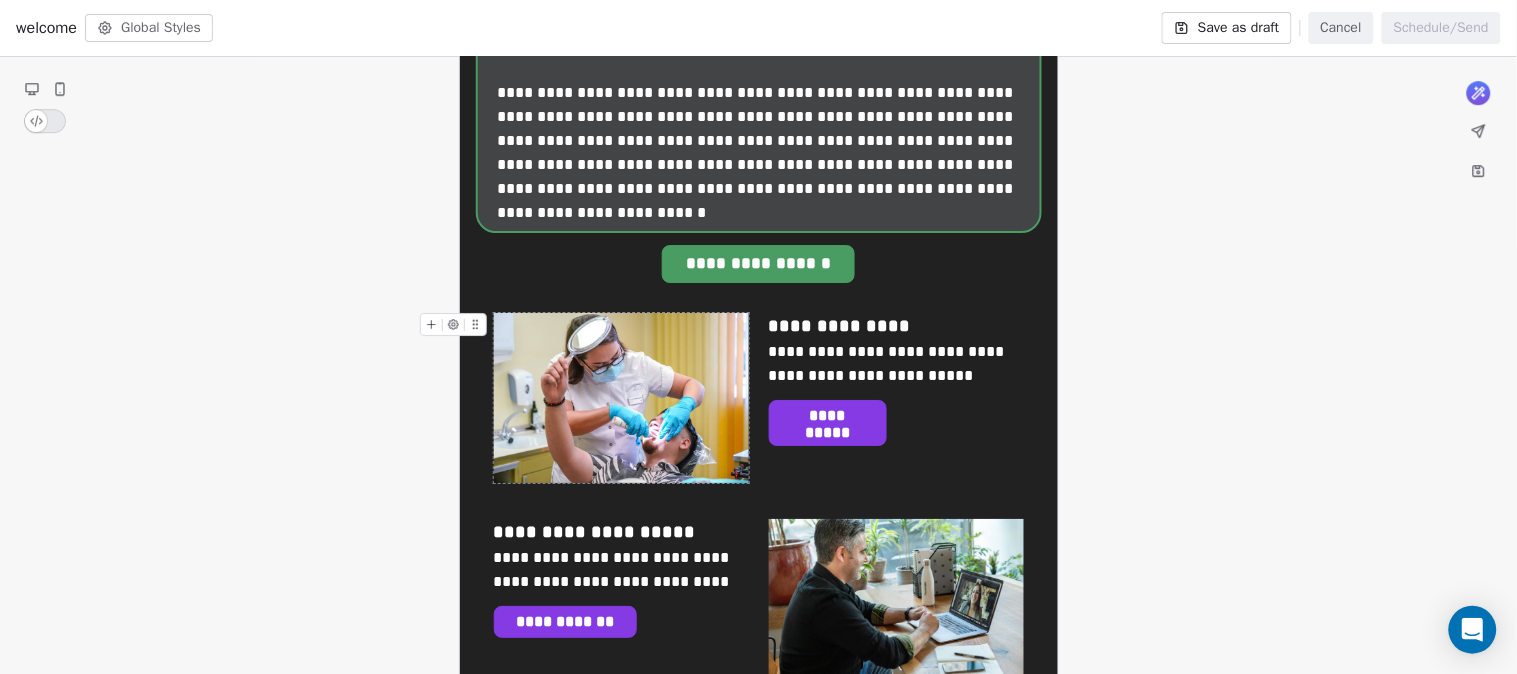 click on "**********" at bounding box center [759, -186] 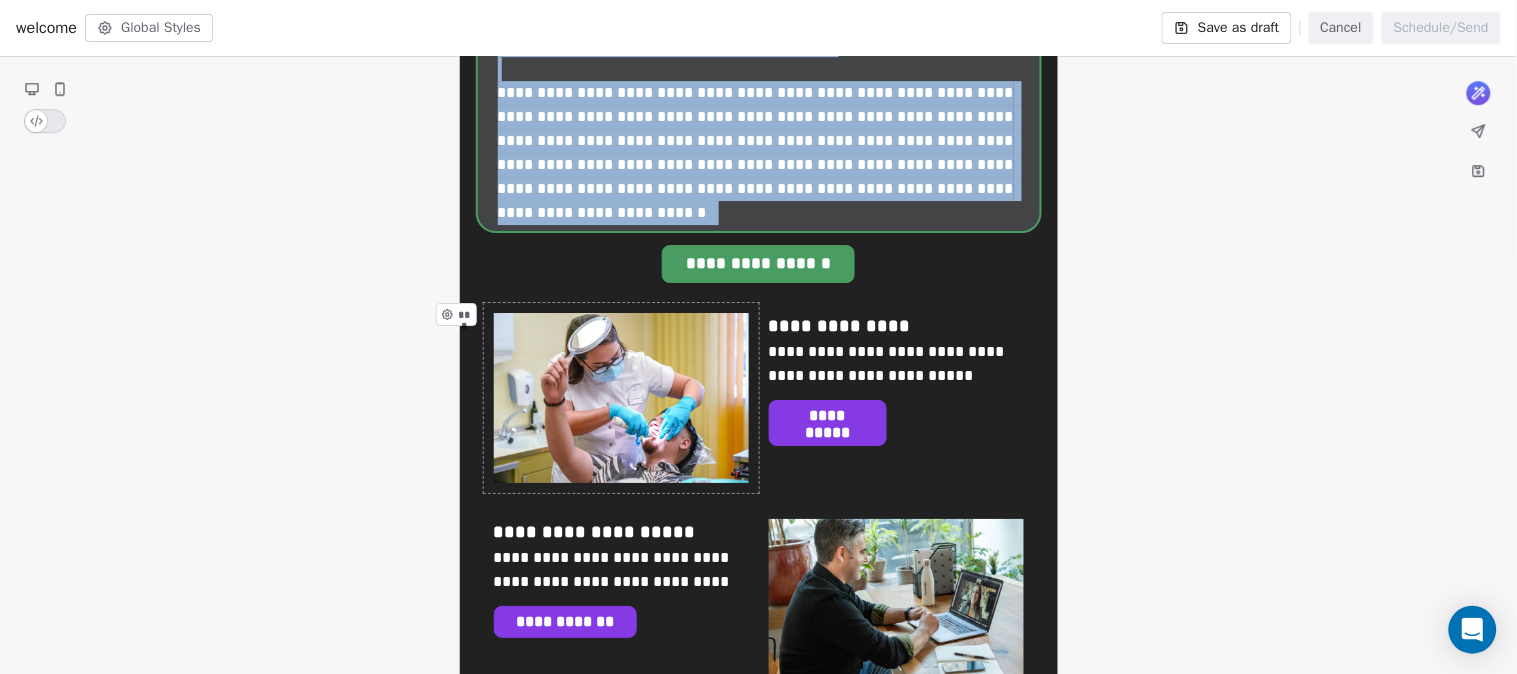 click on "***" at bounding box center (621, 398) 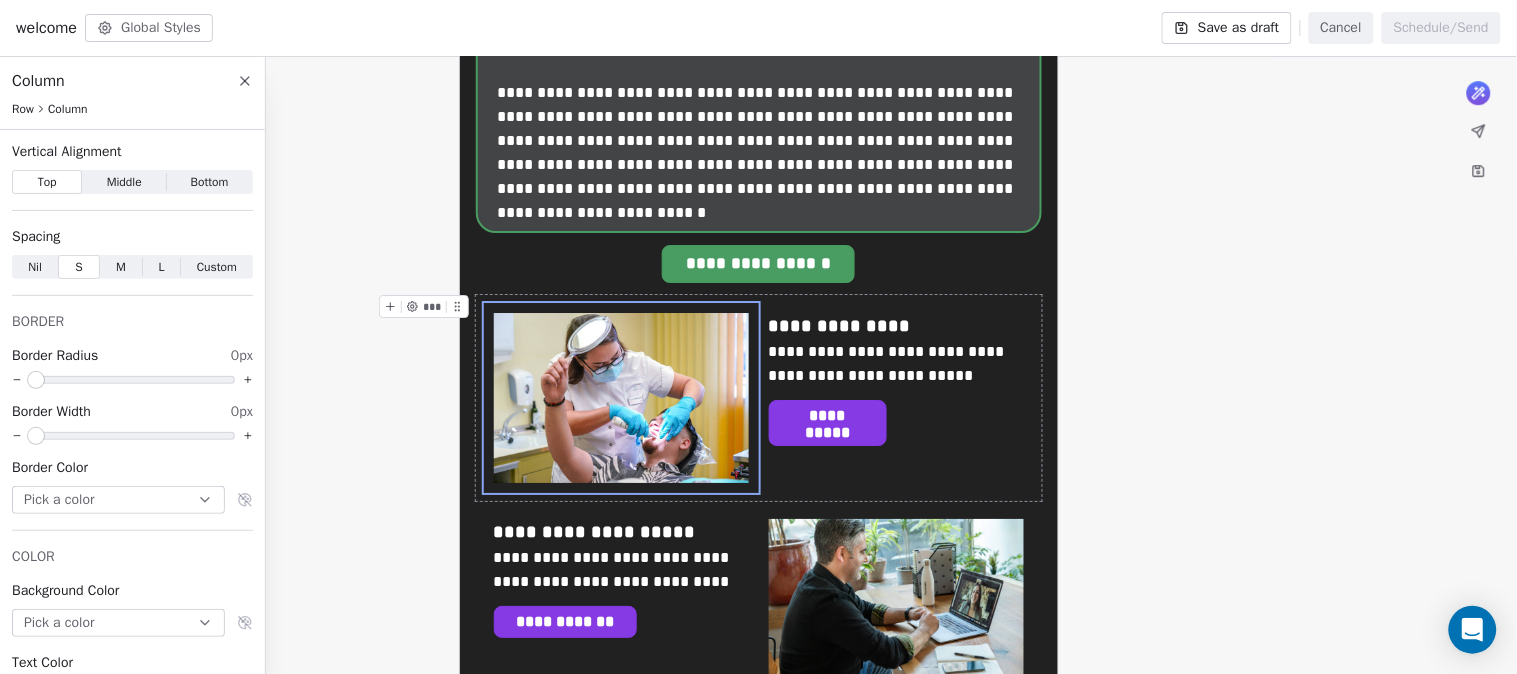 click on "**********" at bounding box center [759, -186] 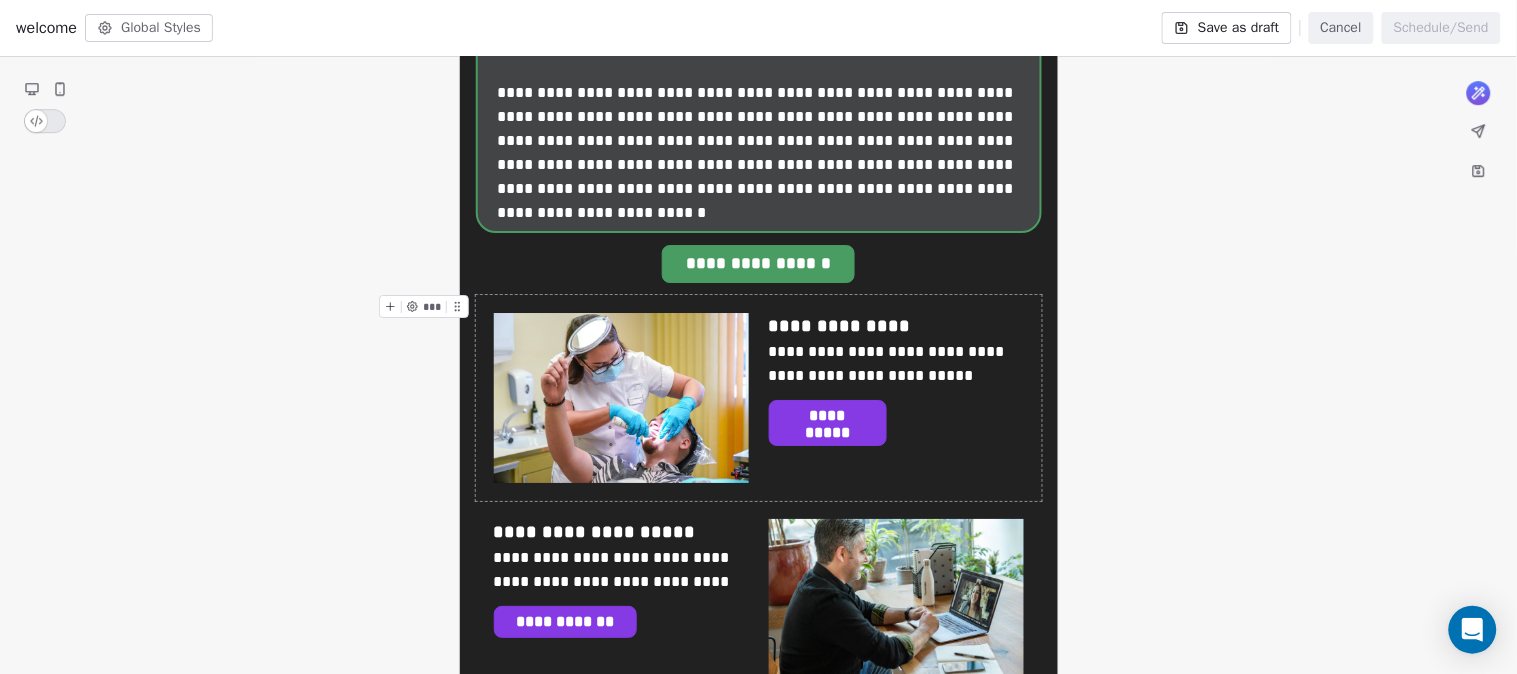 click 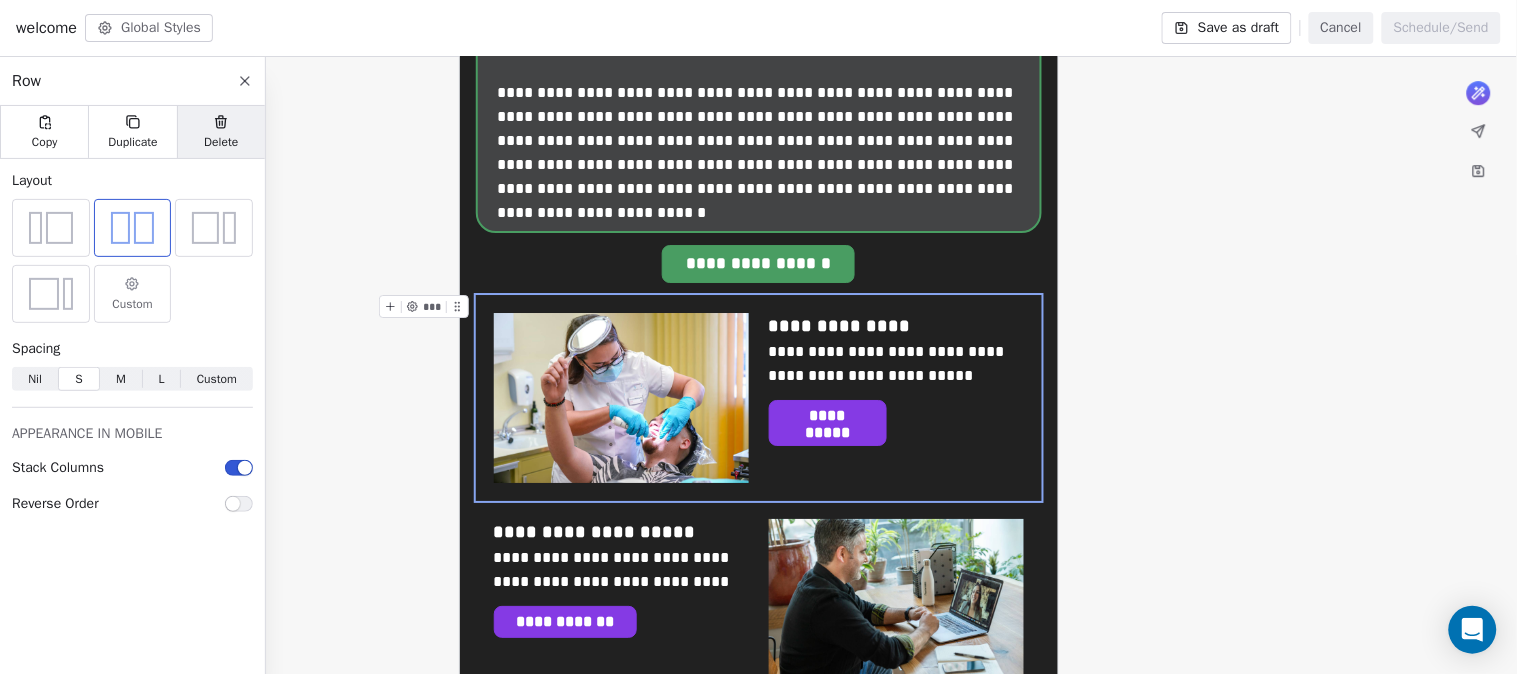 click on "Delete" at bounding box center [221, 132] 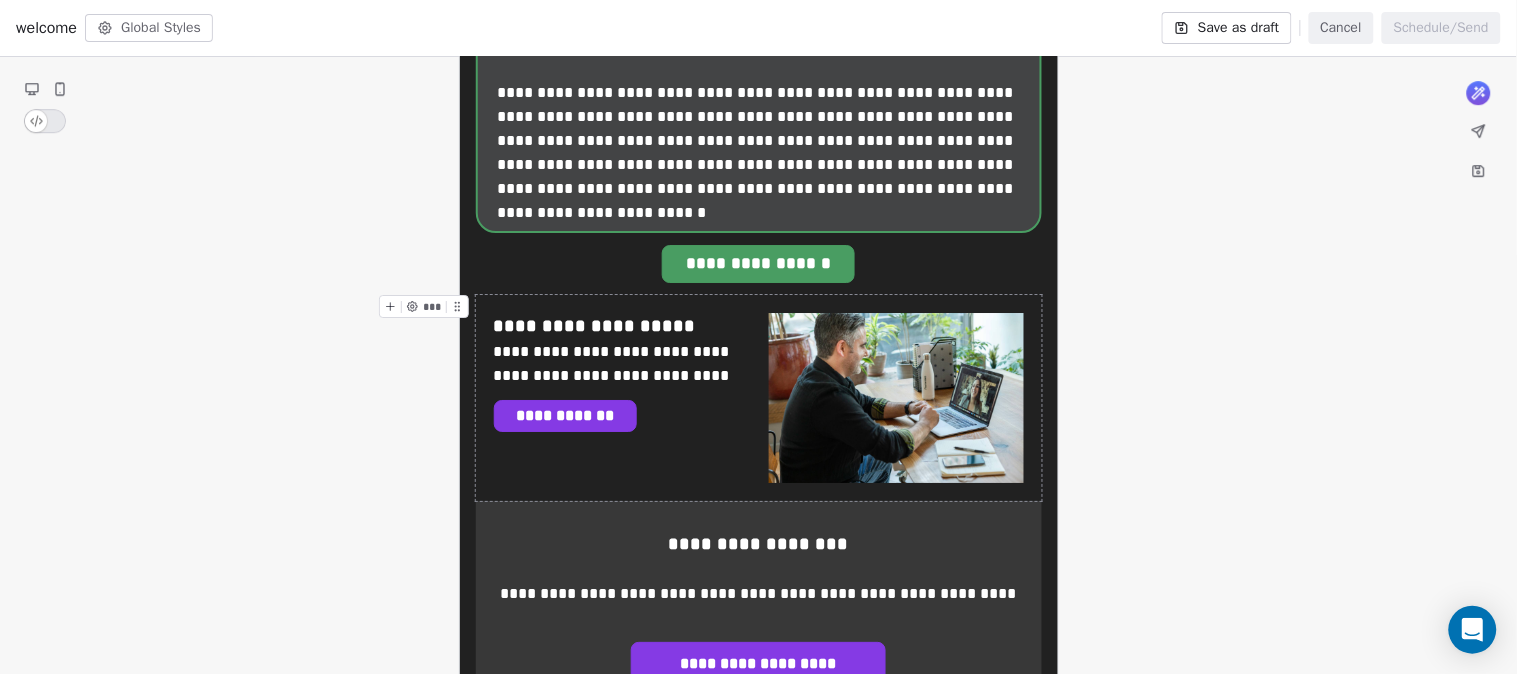 click on "***" at bounding box center (424, 306) 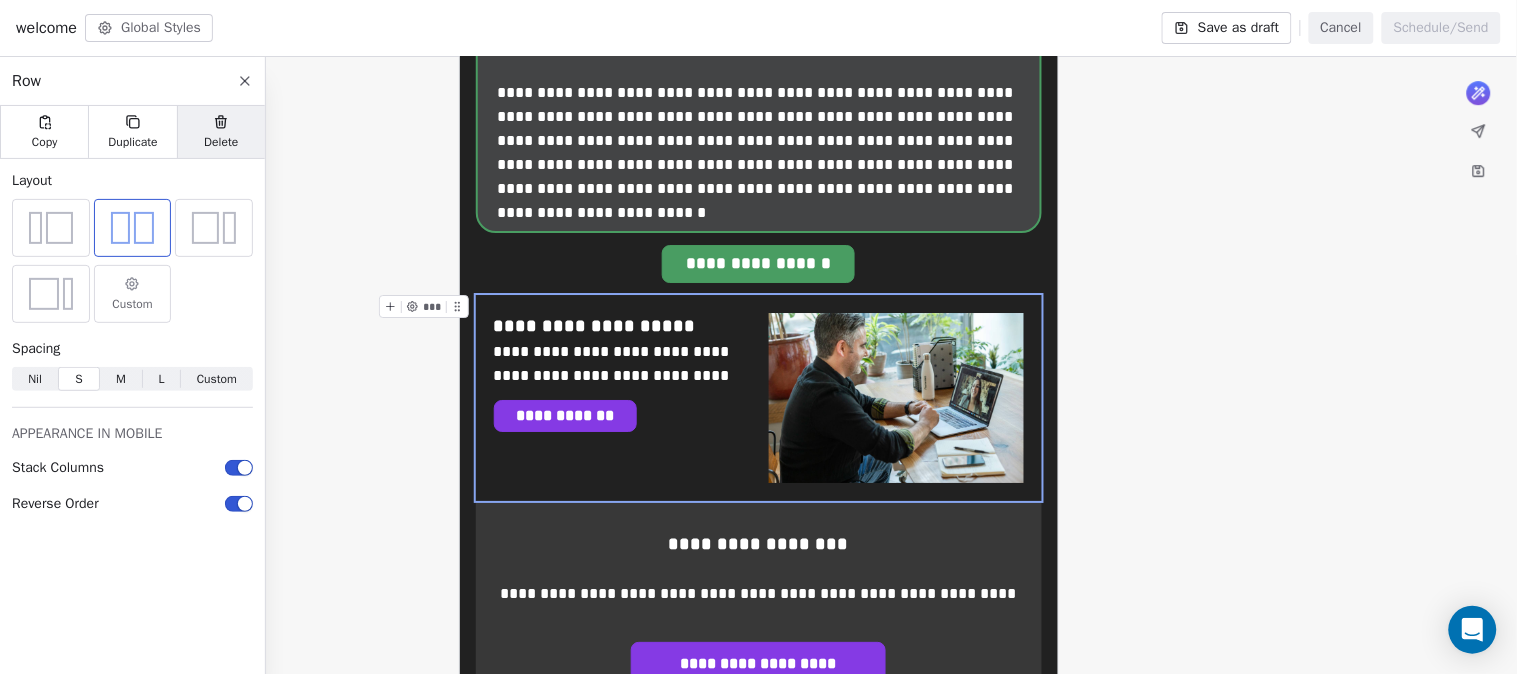 click on "Delete" at bounding box center [221, 142] 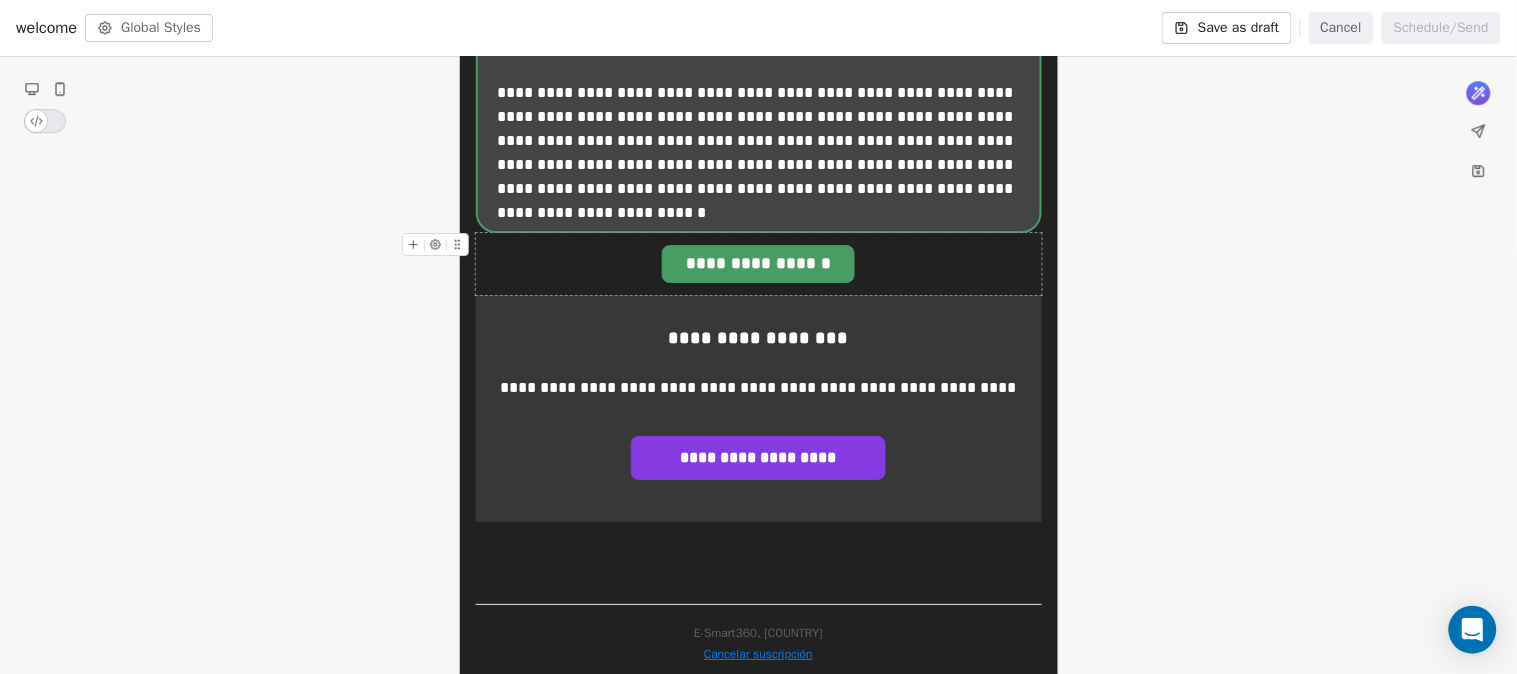 click on "**********" at bounding box center [759, 264] 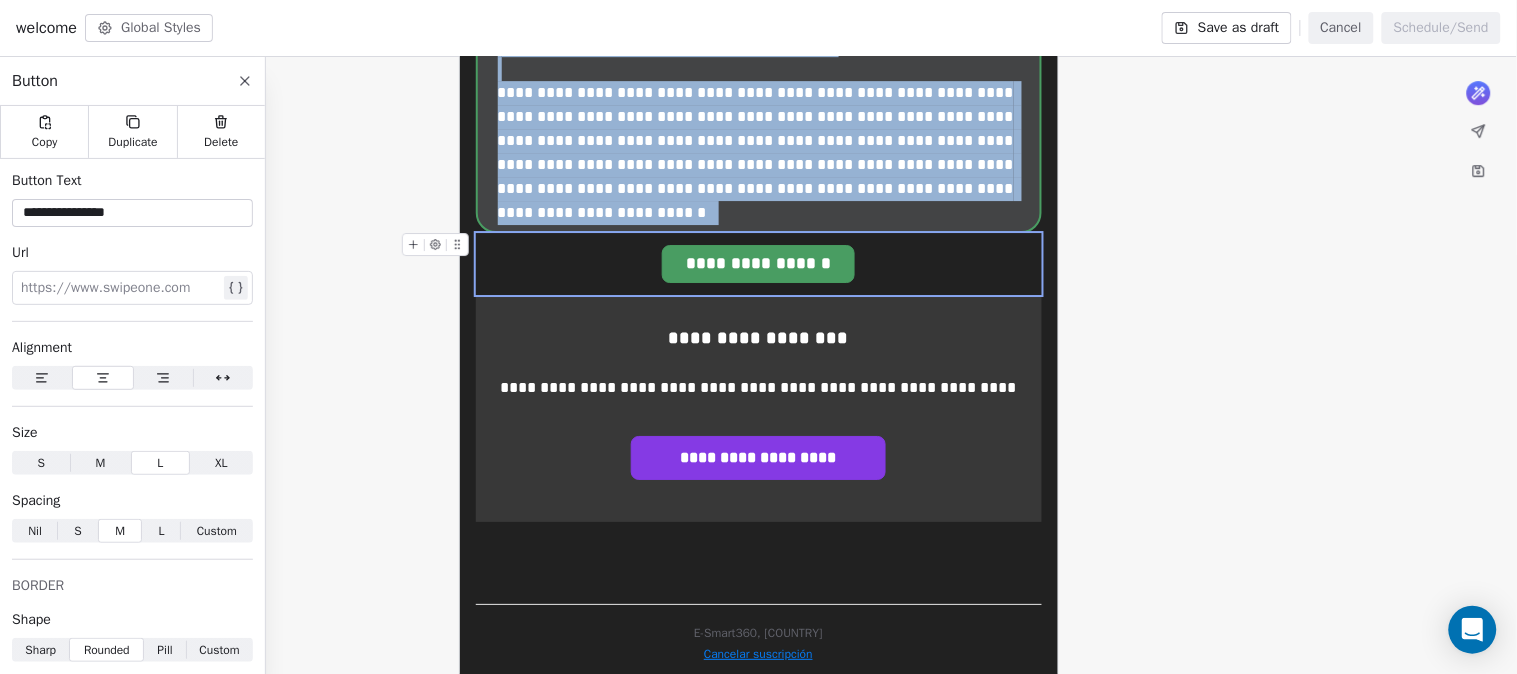 click 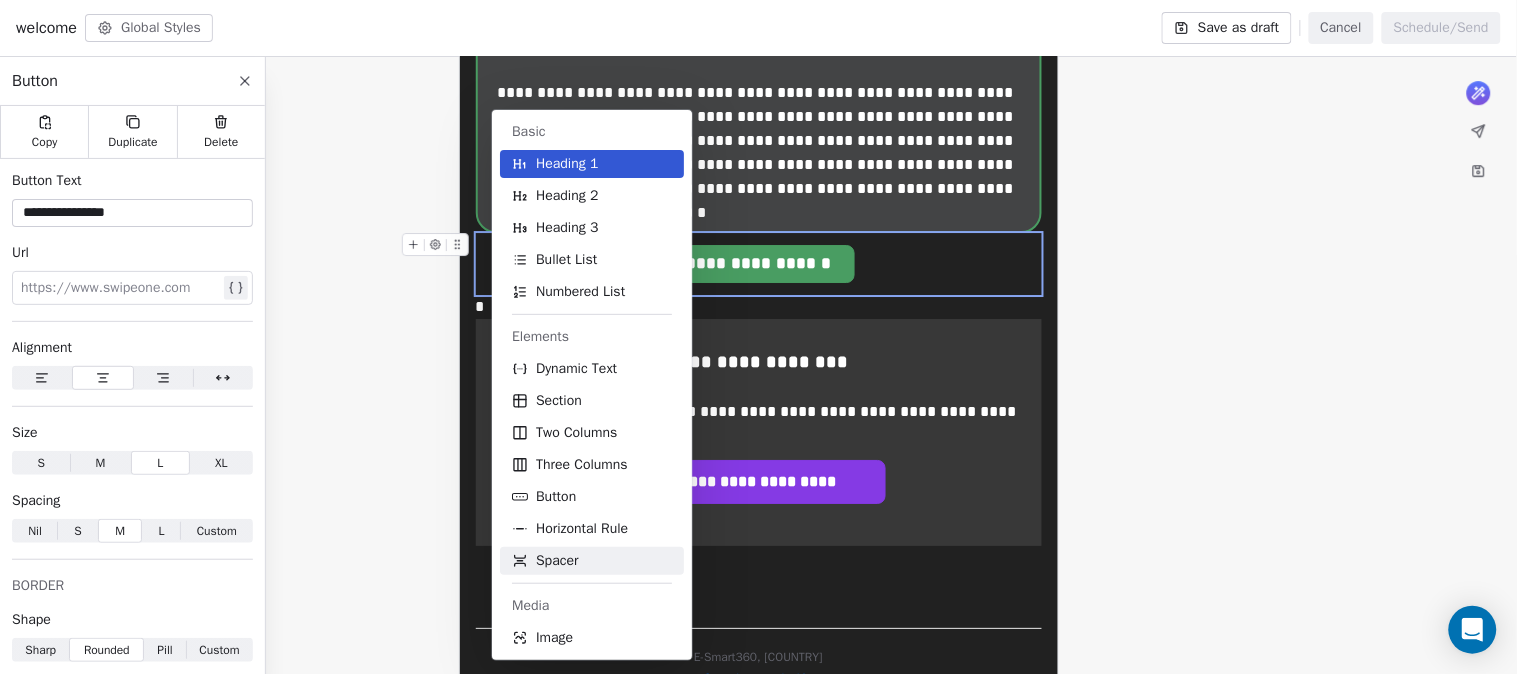 click on "Spacer" at bounding box center [592, 561] 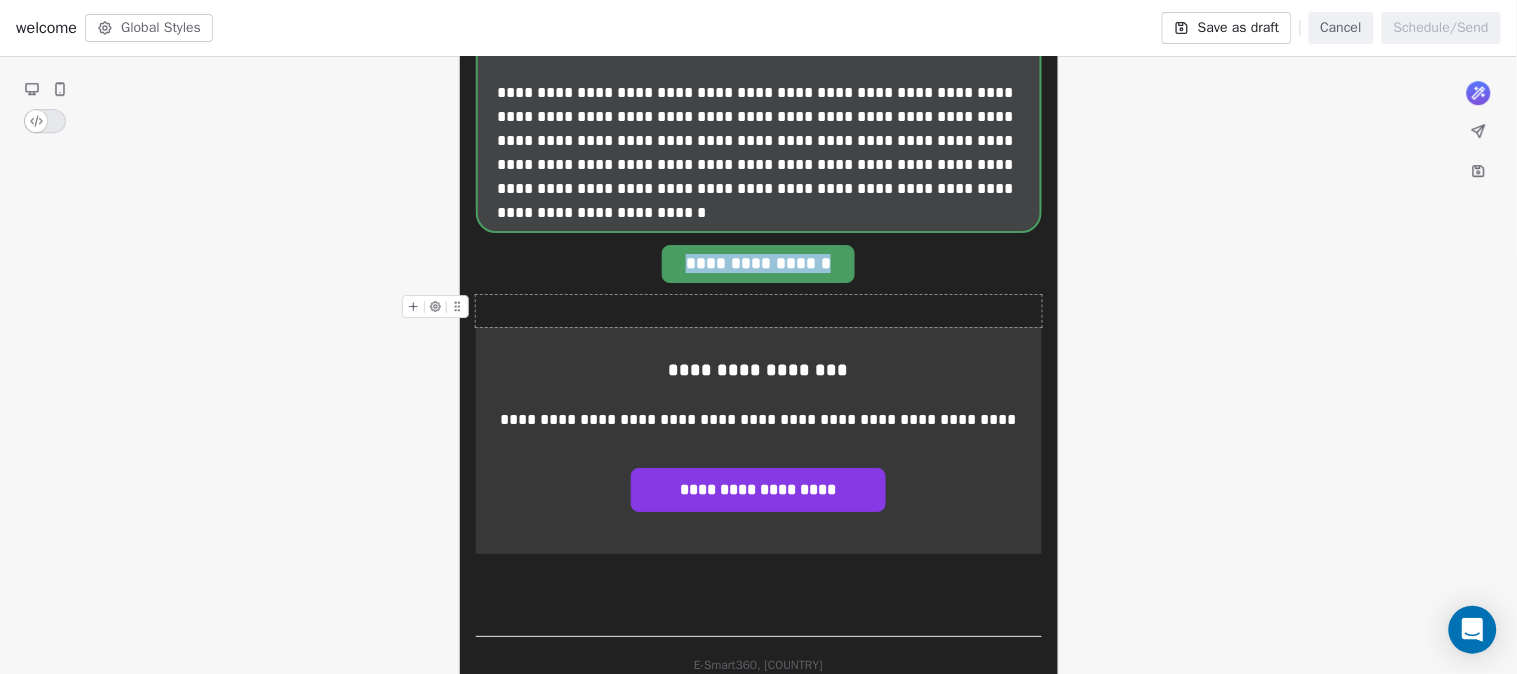click at bounding box center (759, 311) 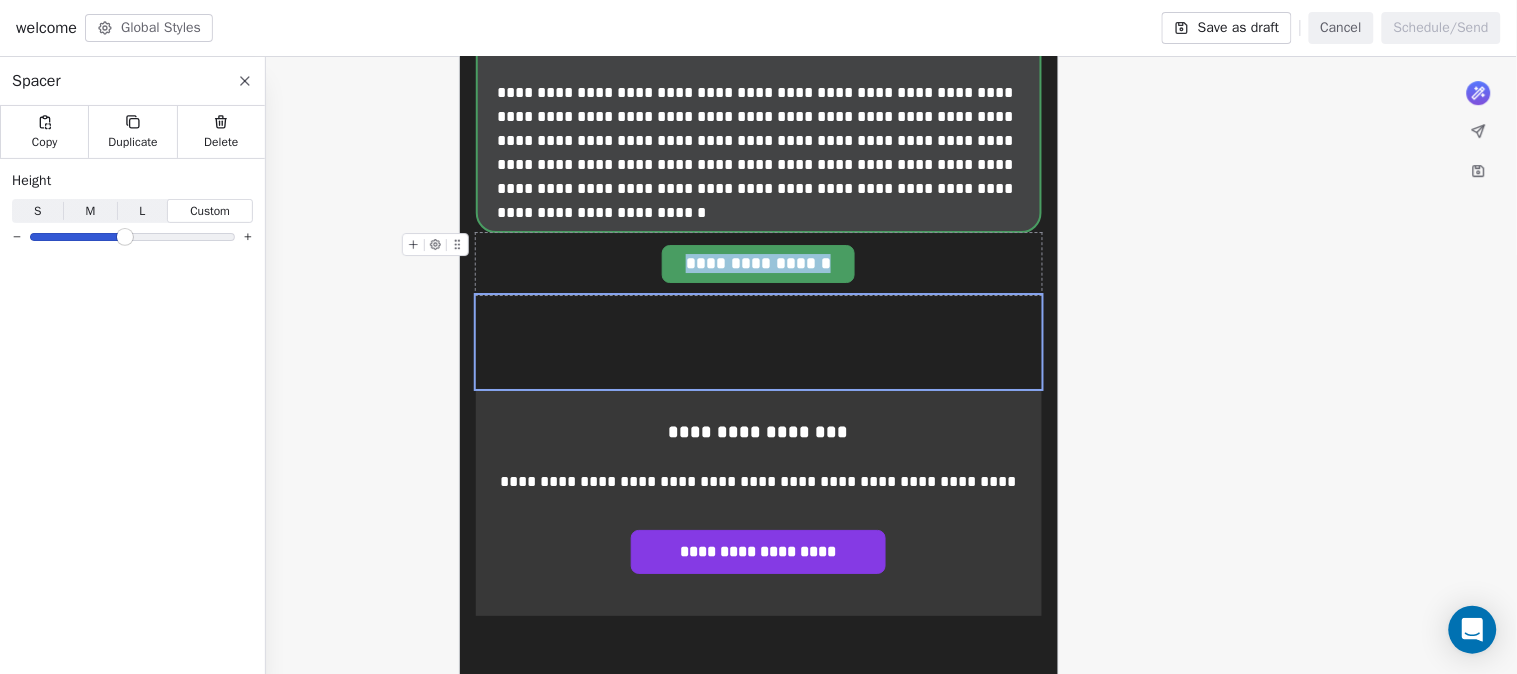 click at bounding box center [125, 237] 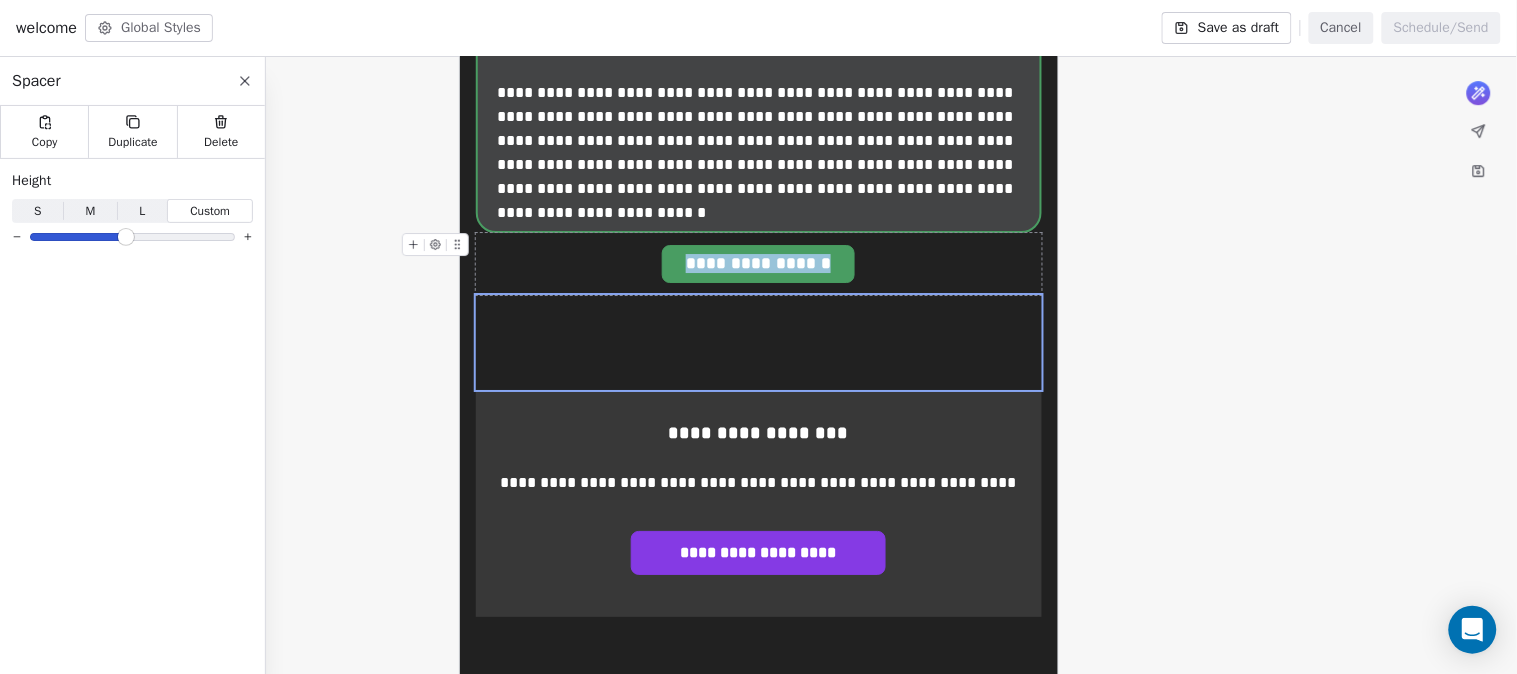 click on "**********" at bounding box center (759, 264) 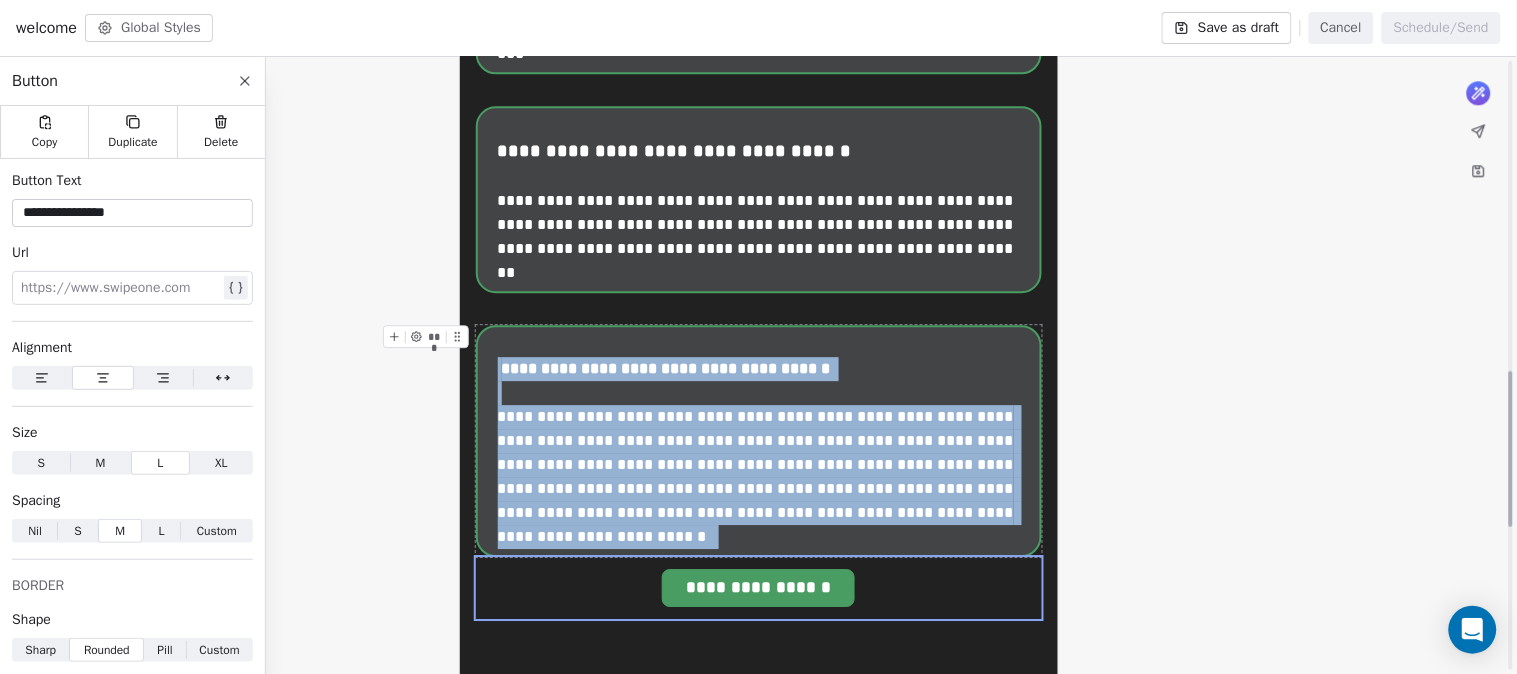 scroll, scrollTop: 1222, scrollLeft: 0, axis: vertical 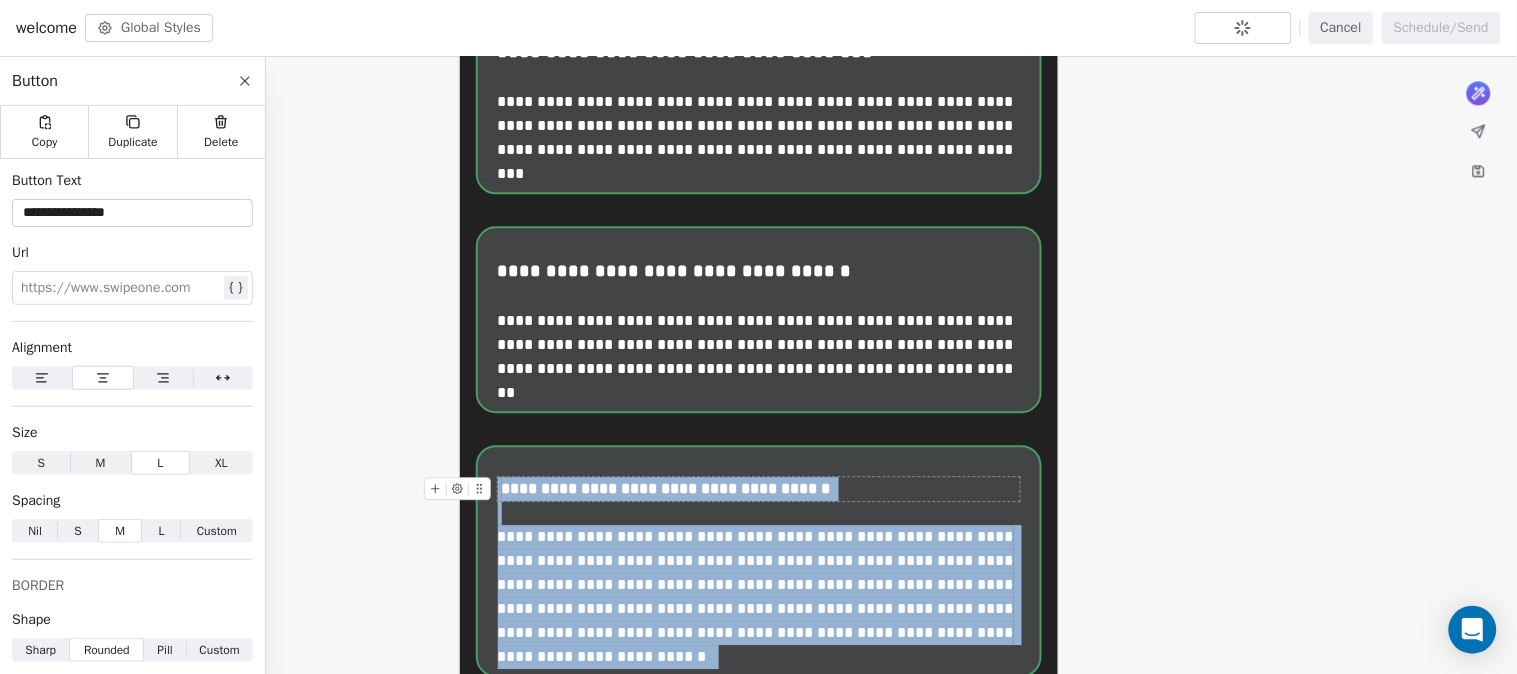 click on "**********" at bounding box center [760, 489] 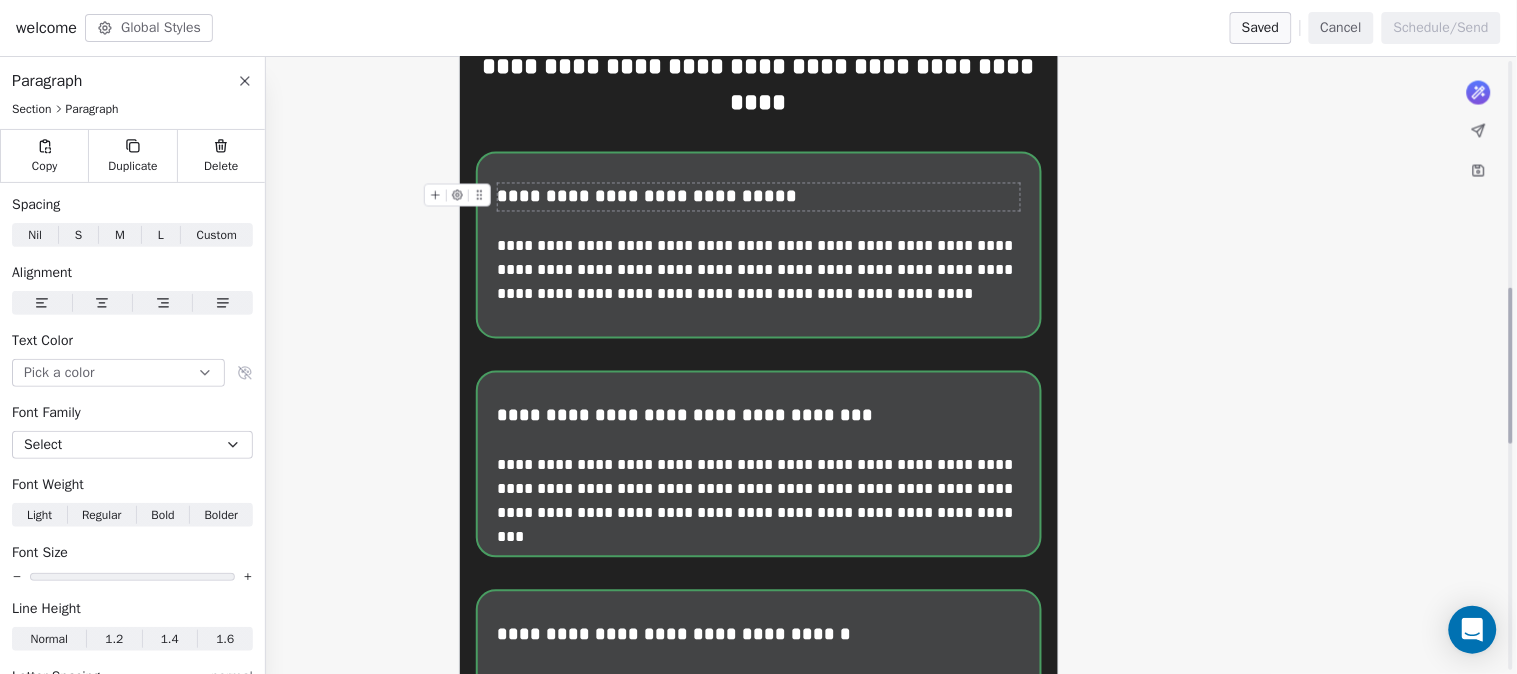 scroll, scrollTop: 895, scrollLeft: 0, axis: vertical 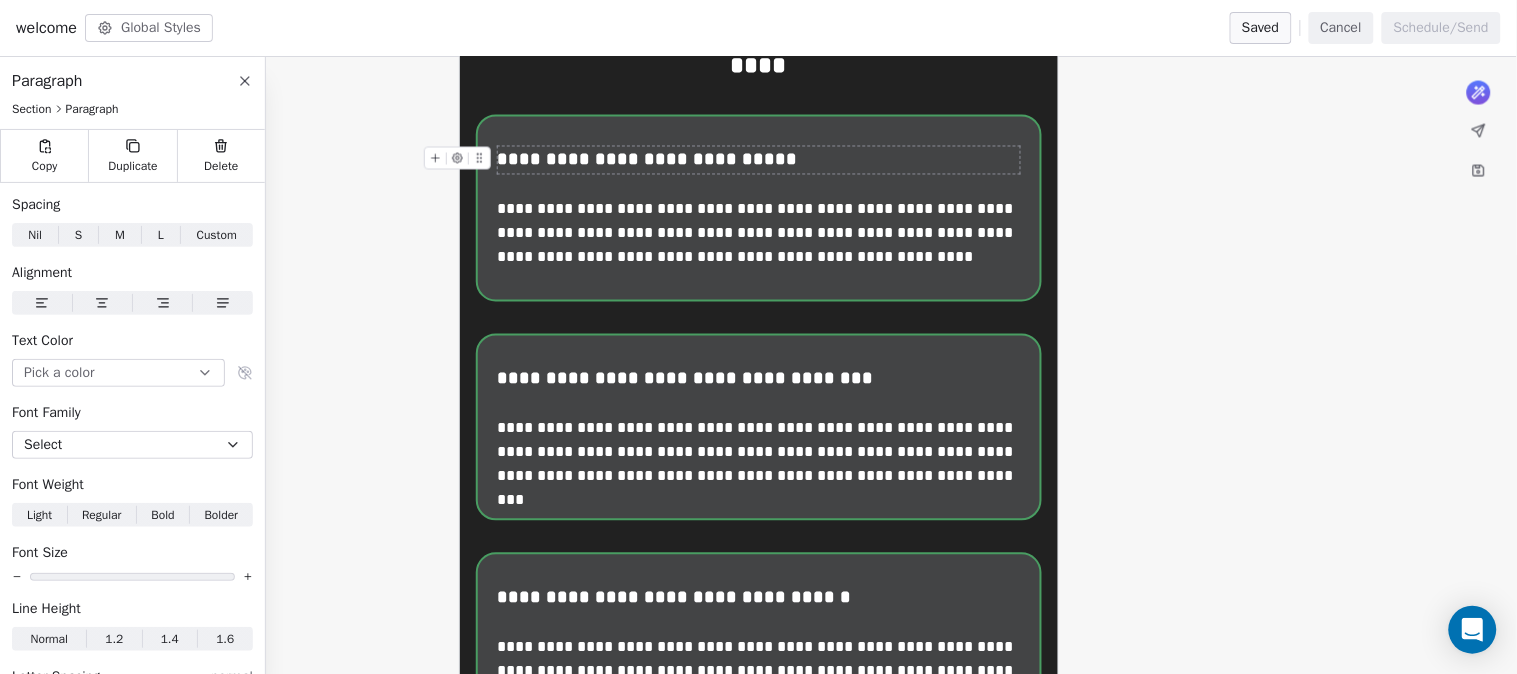 click on "**********" at bounding box center (760, 160) 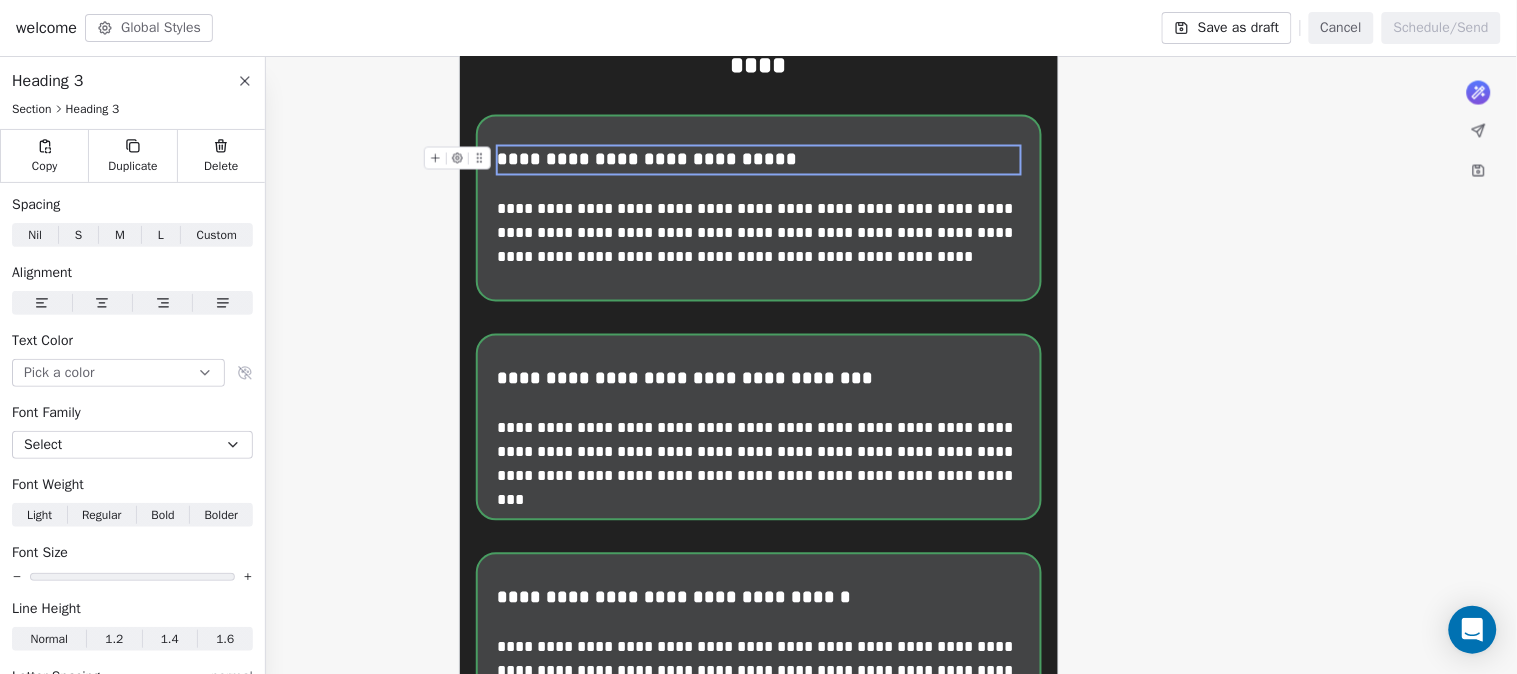 click on "**********" at bounding box center (760, 160) 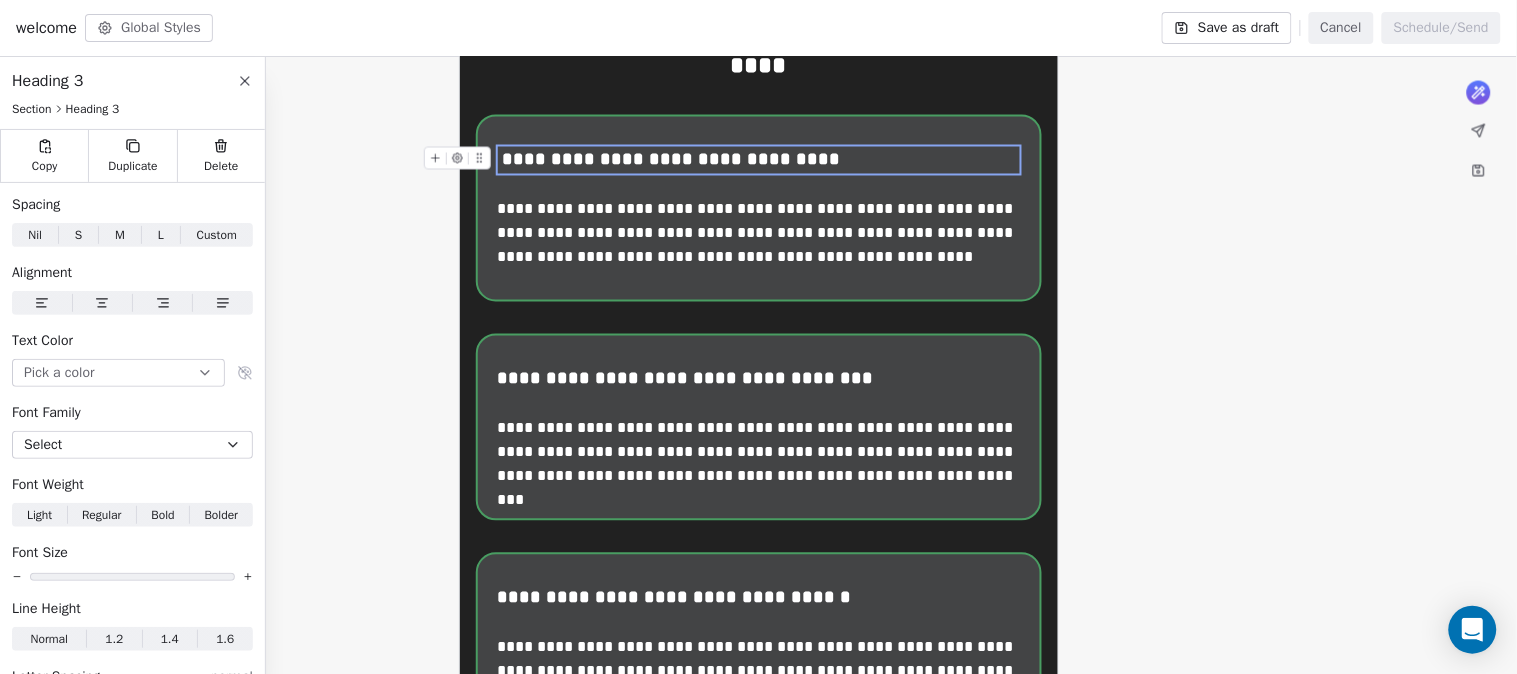 click on "**********" at bounding box center (760, 160) 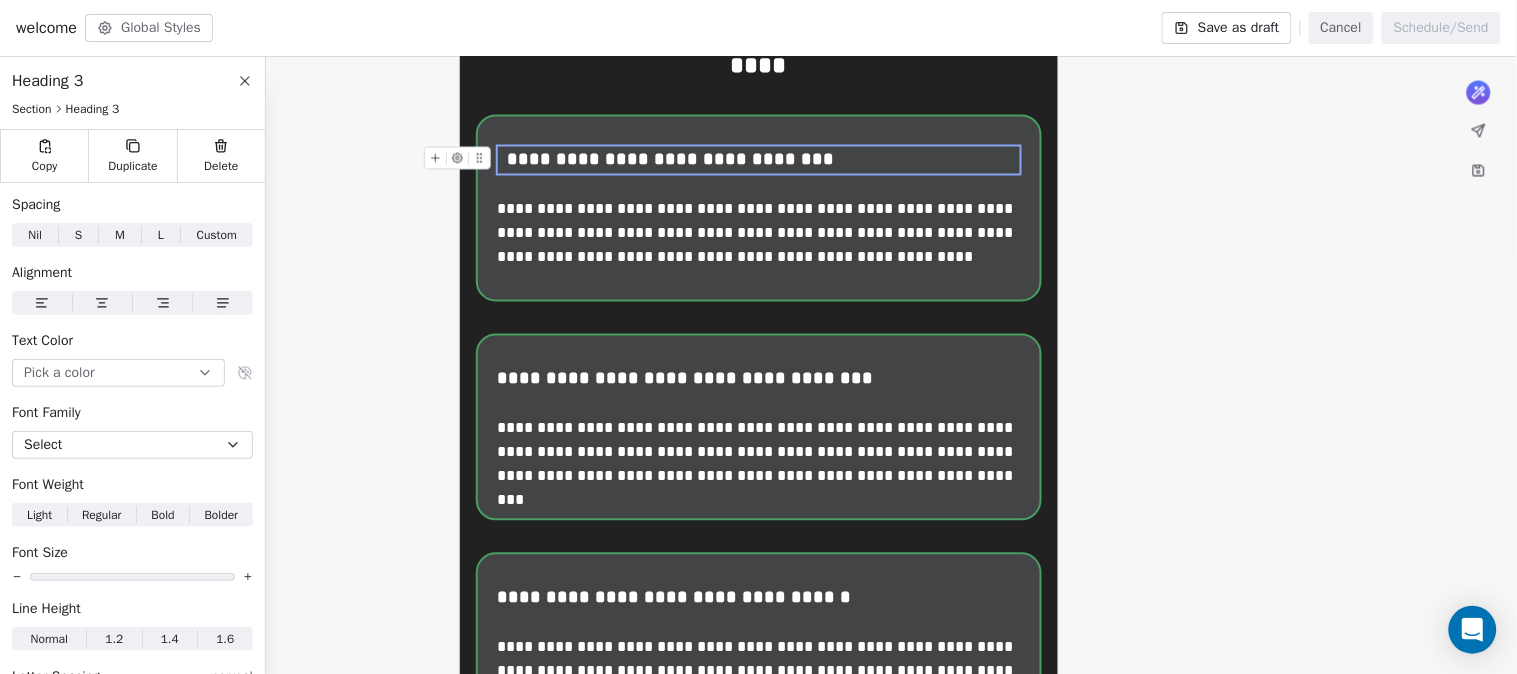 click on "**********" at bounding box center [760, 160] 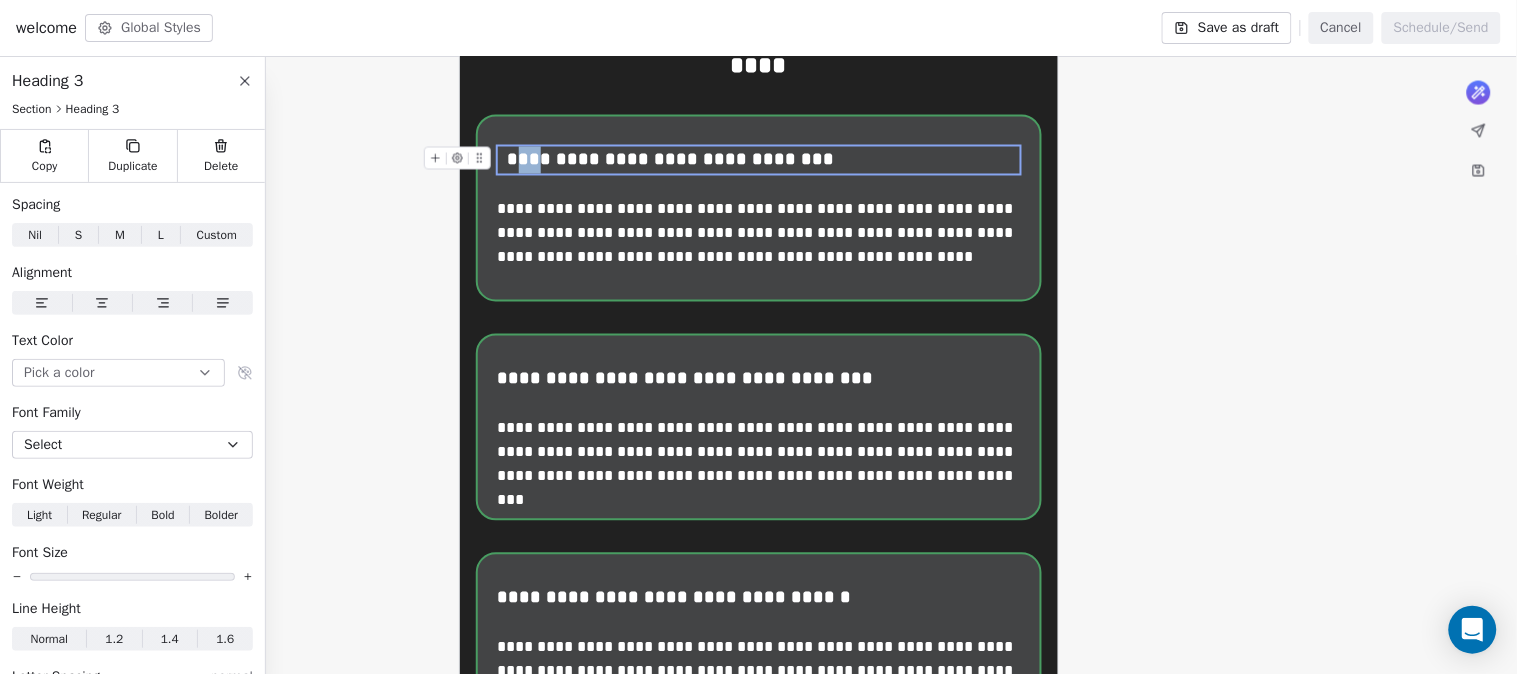 click on "**********" at bounding box center (760, 160) 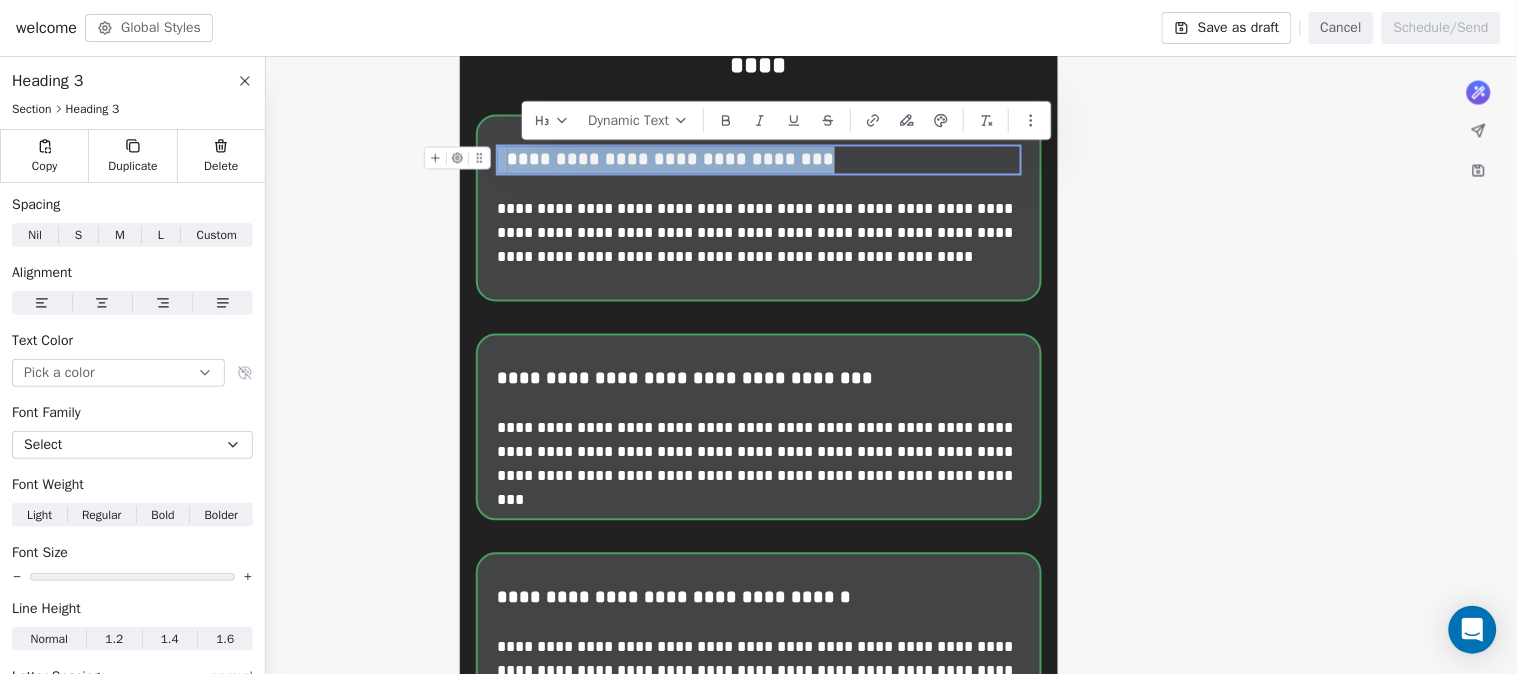 click on "**********" at bounding box center [760, 160] 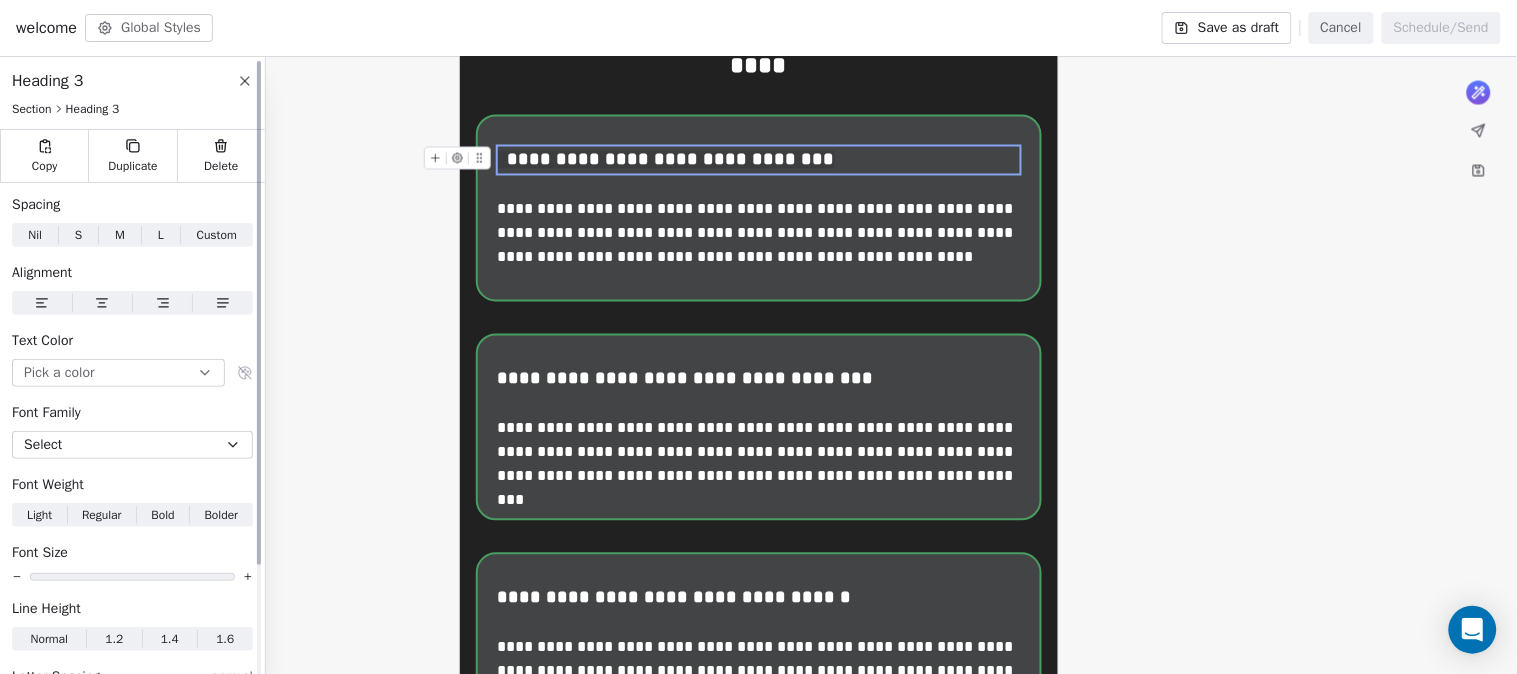click on "Pick a color" at bounding box center (118, 373) 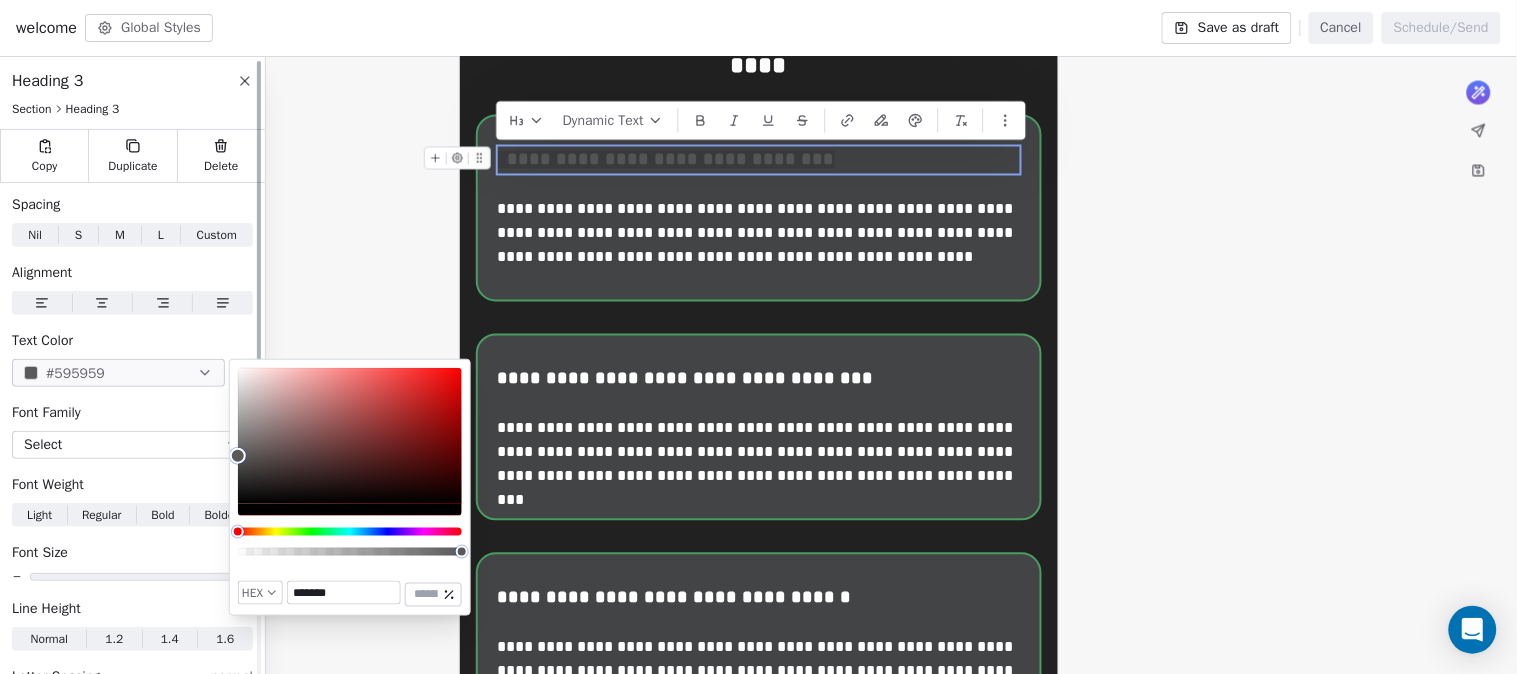 type on "*******" 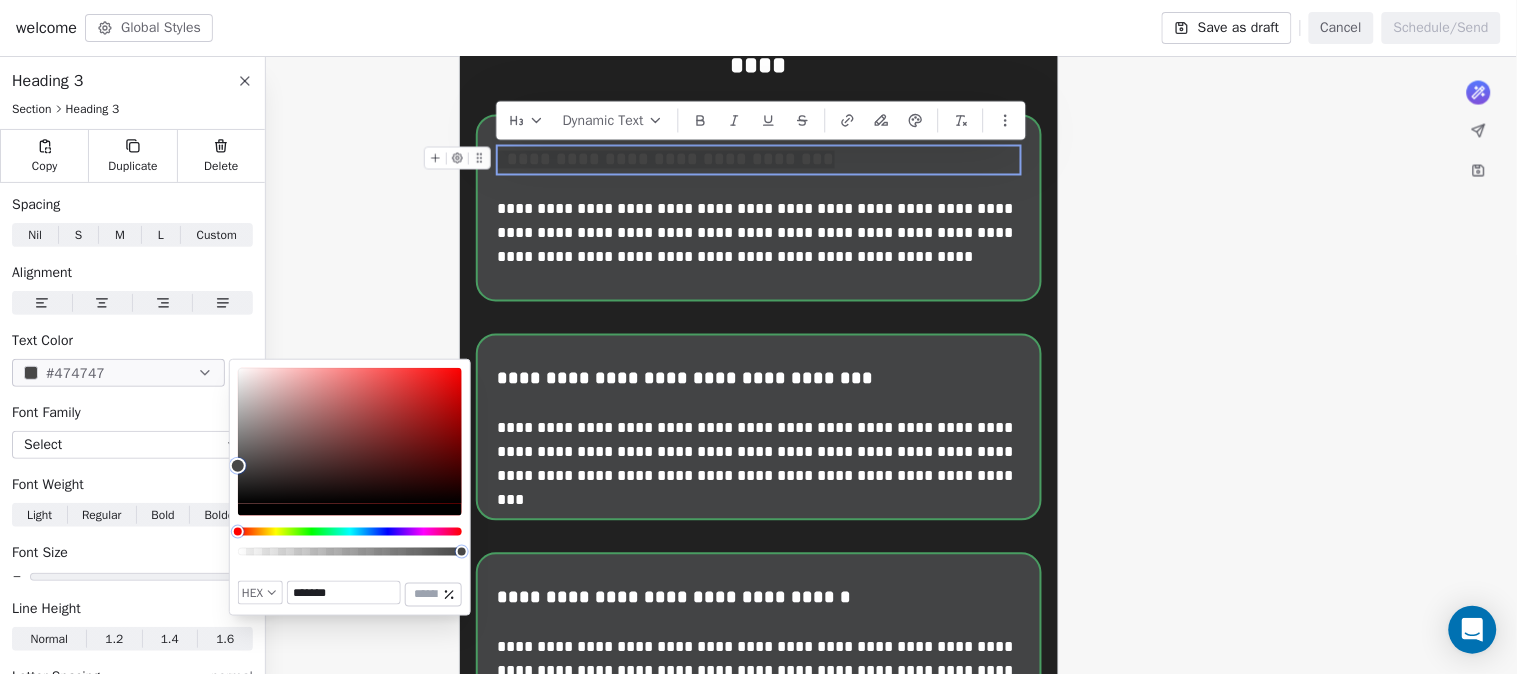 drag, startPoint x: 267, startPoint y: 443, endPoint x: 231, endPoint y: 467, distance: 43.266617 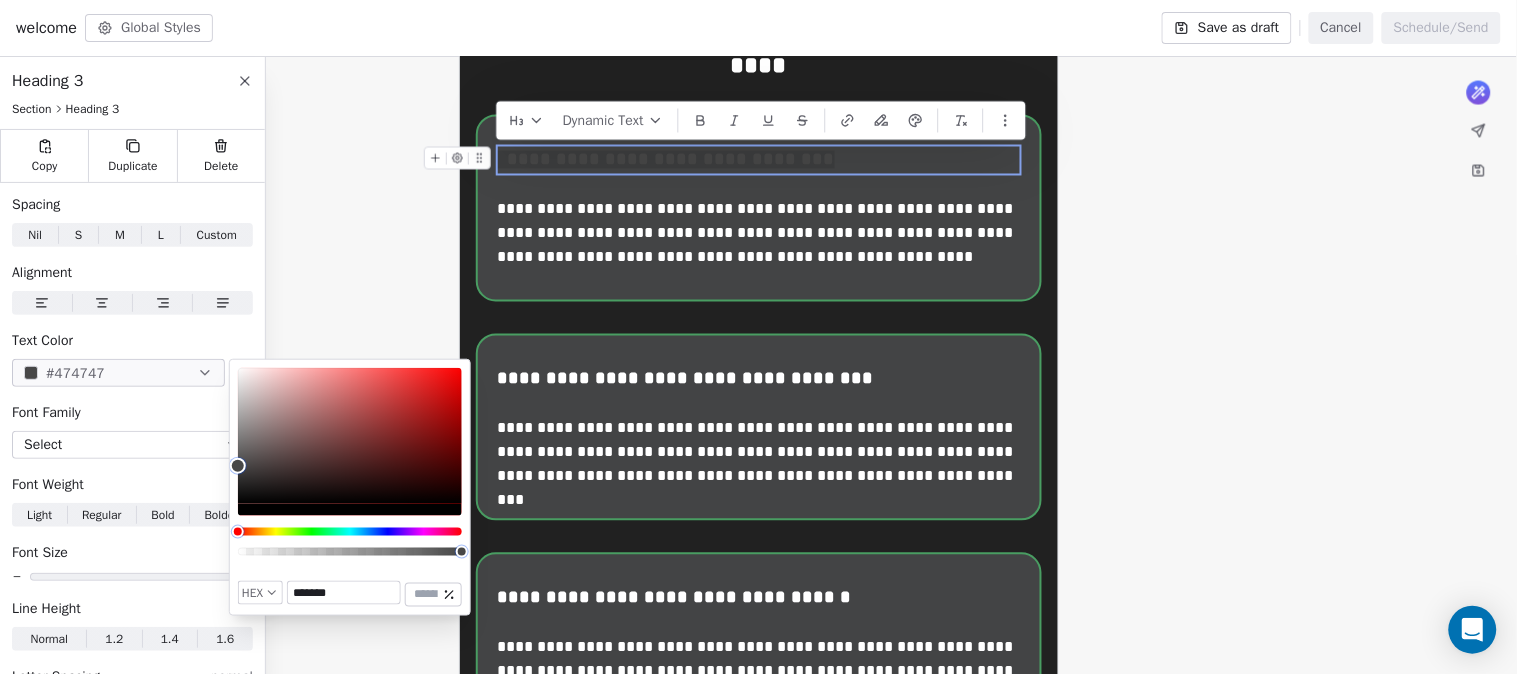 click at bounding box center [350, 436] 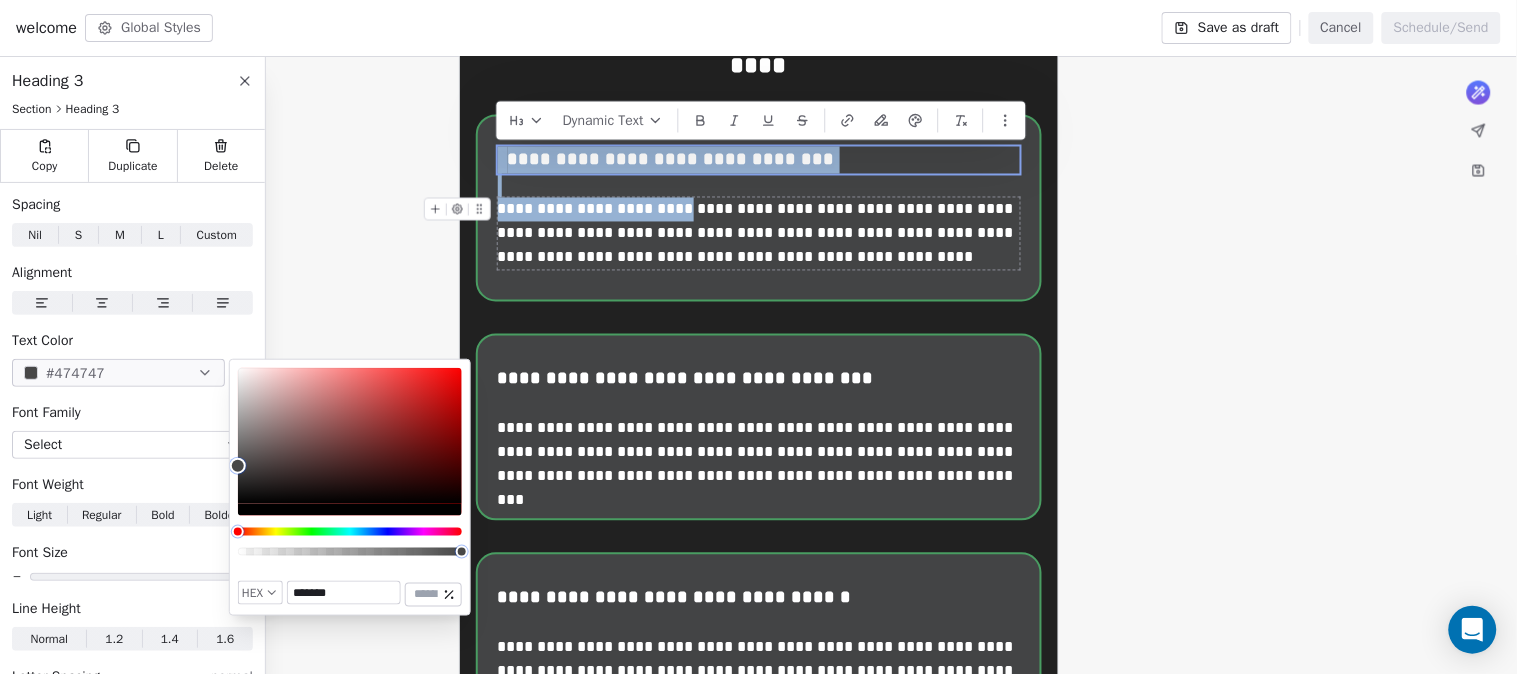 click on "**********" at bounding box center (760, 234) 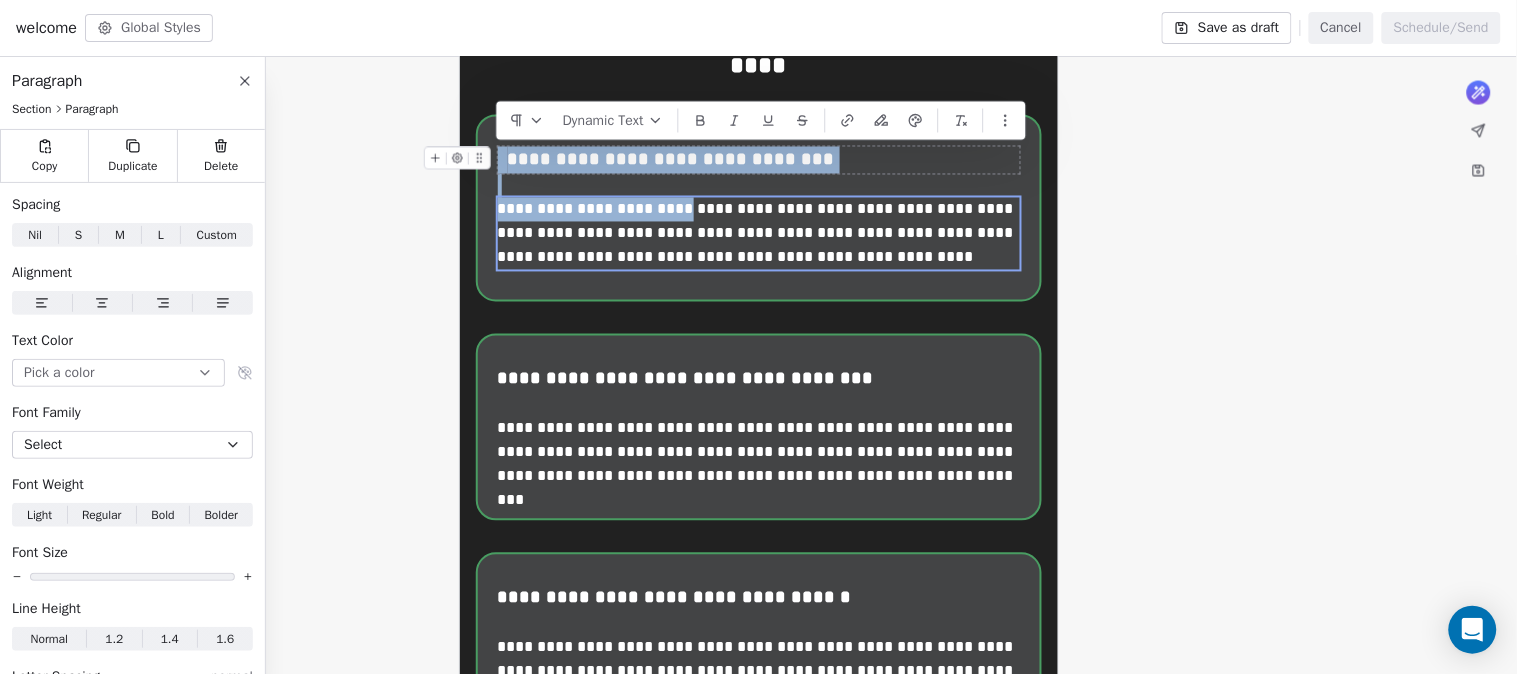 click on "**********" at bounding box center (760, 160) 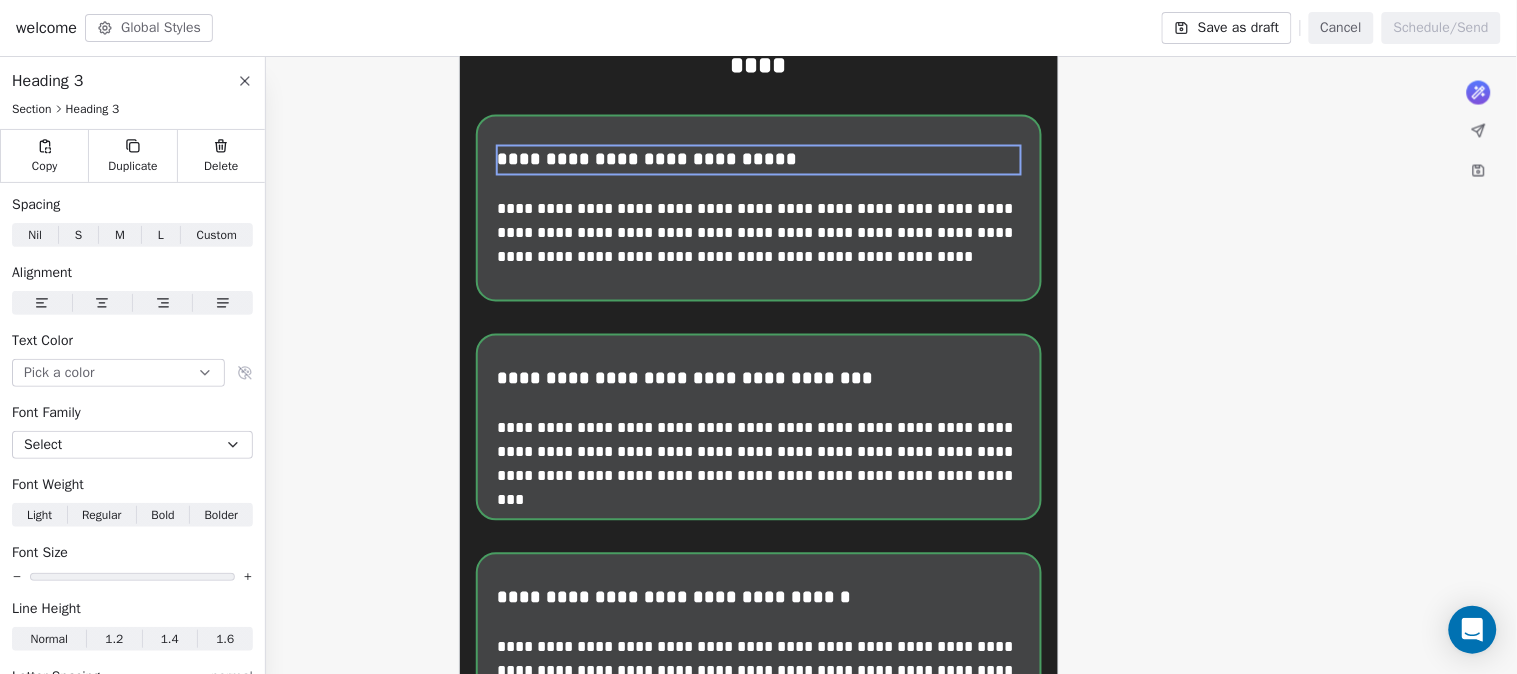 click at bounding box center [759, 186] 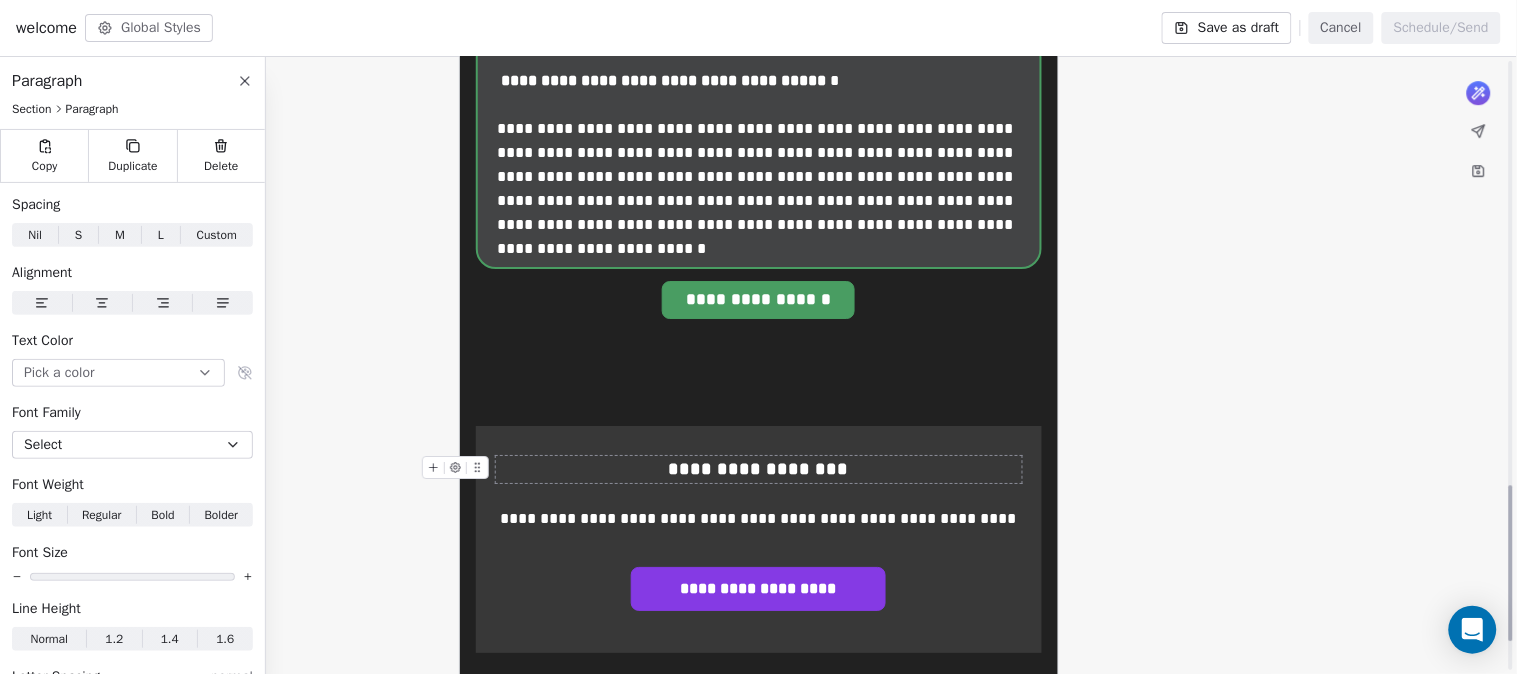 scroll, scrollTop: 1673, scrollLeft: 0, axis: vertical 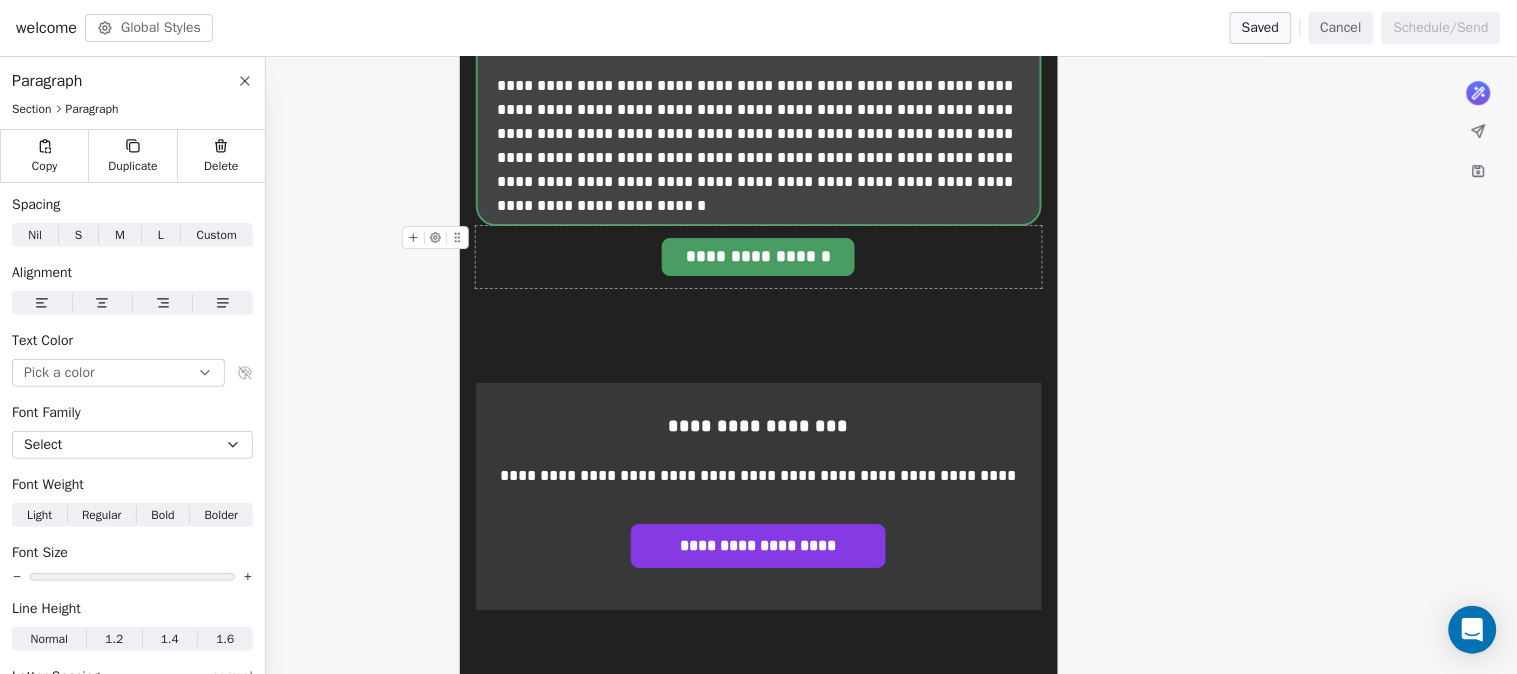 click on "**********" at bounding box center [758, 257] 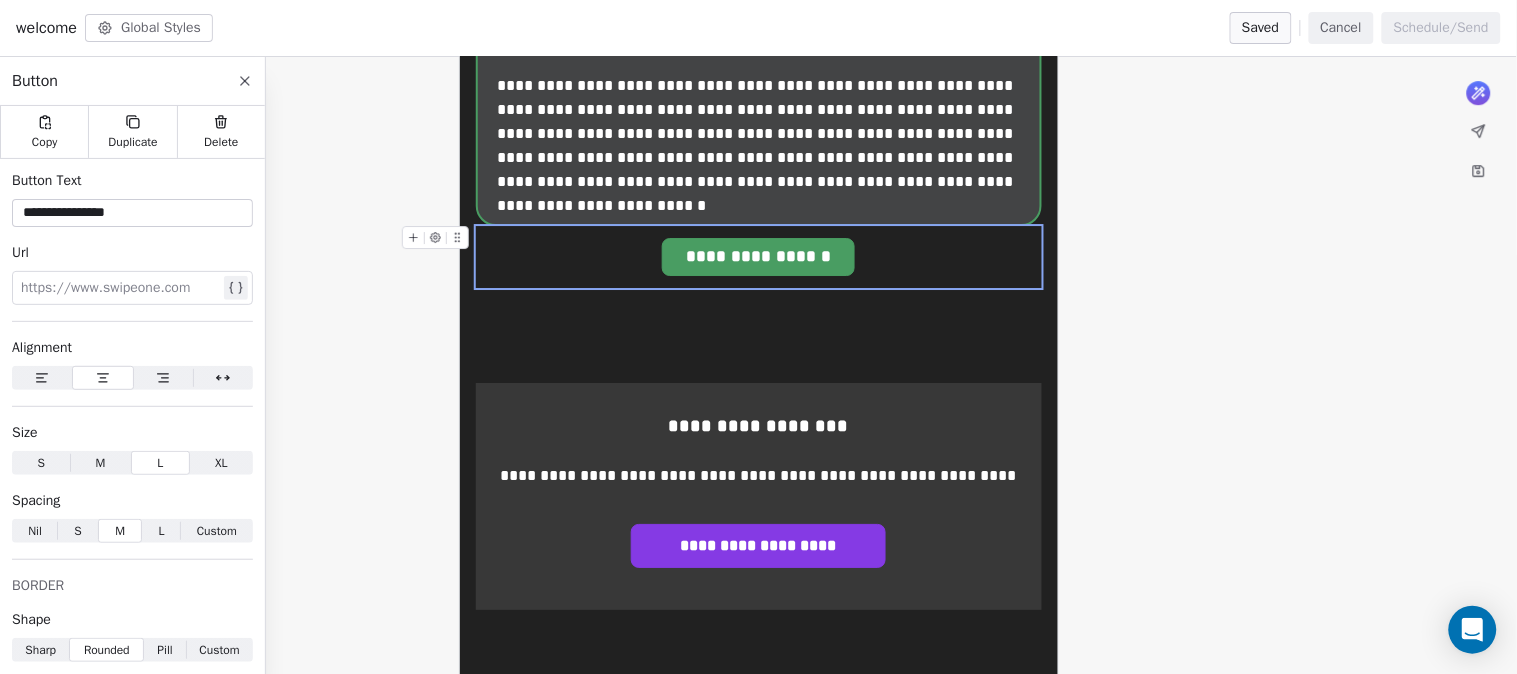 click on "**********" at bounding box center (758, -351) 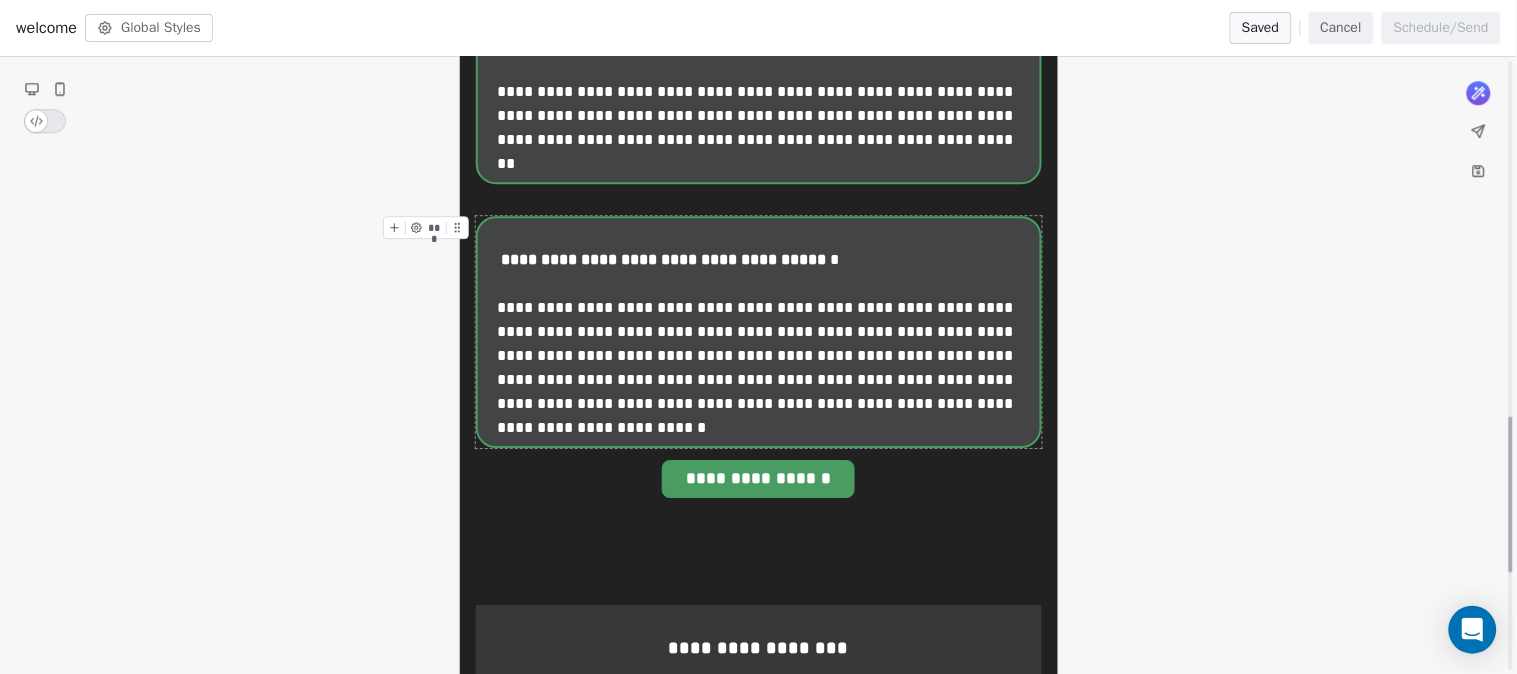 scroll, scrollTop: 1562, scrollLeft: 0, axis: vertical 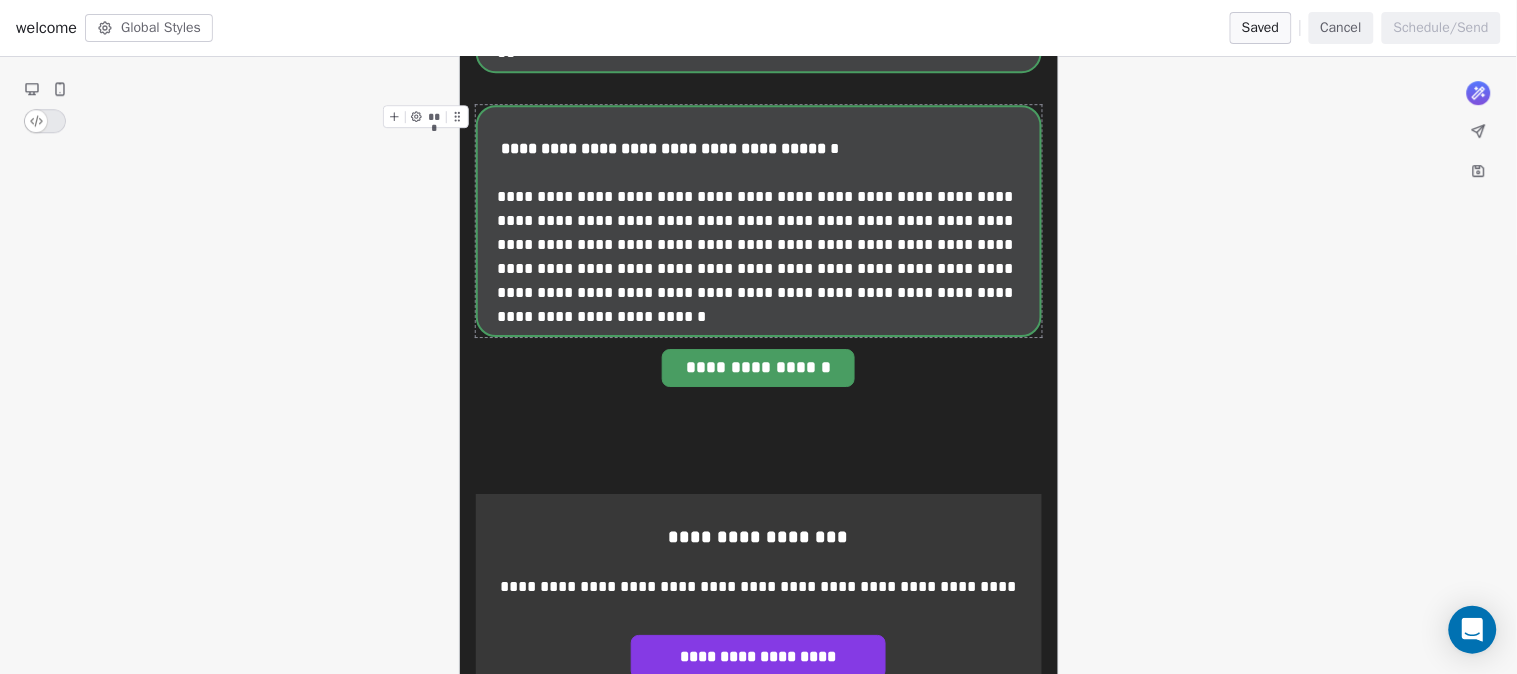 click on "**********" at bounding box center (759, 221) 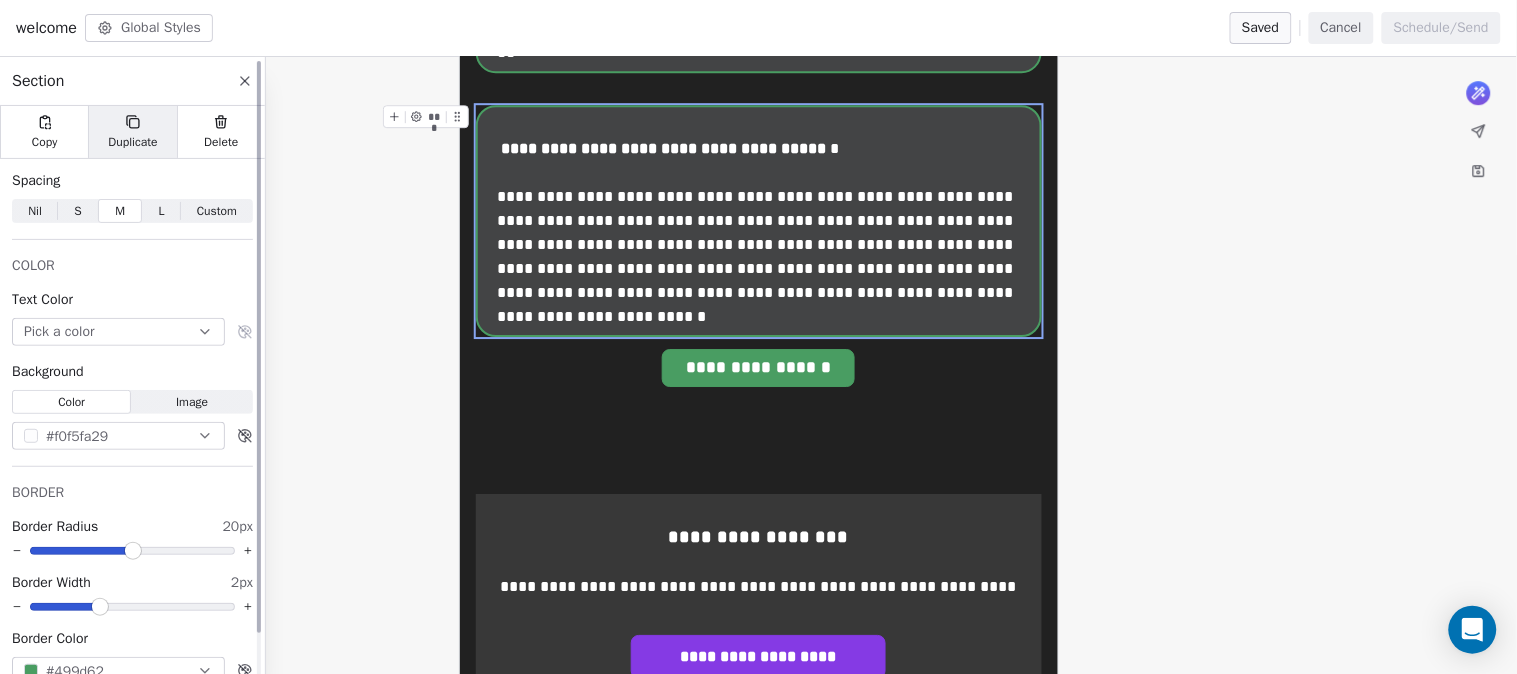 click on "Duplicate" at bounding box center [132, 132] 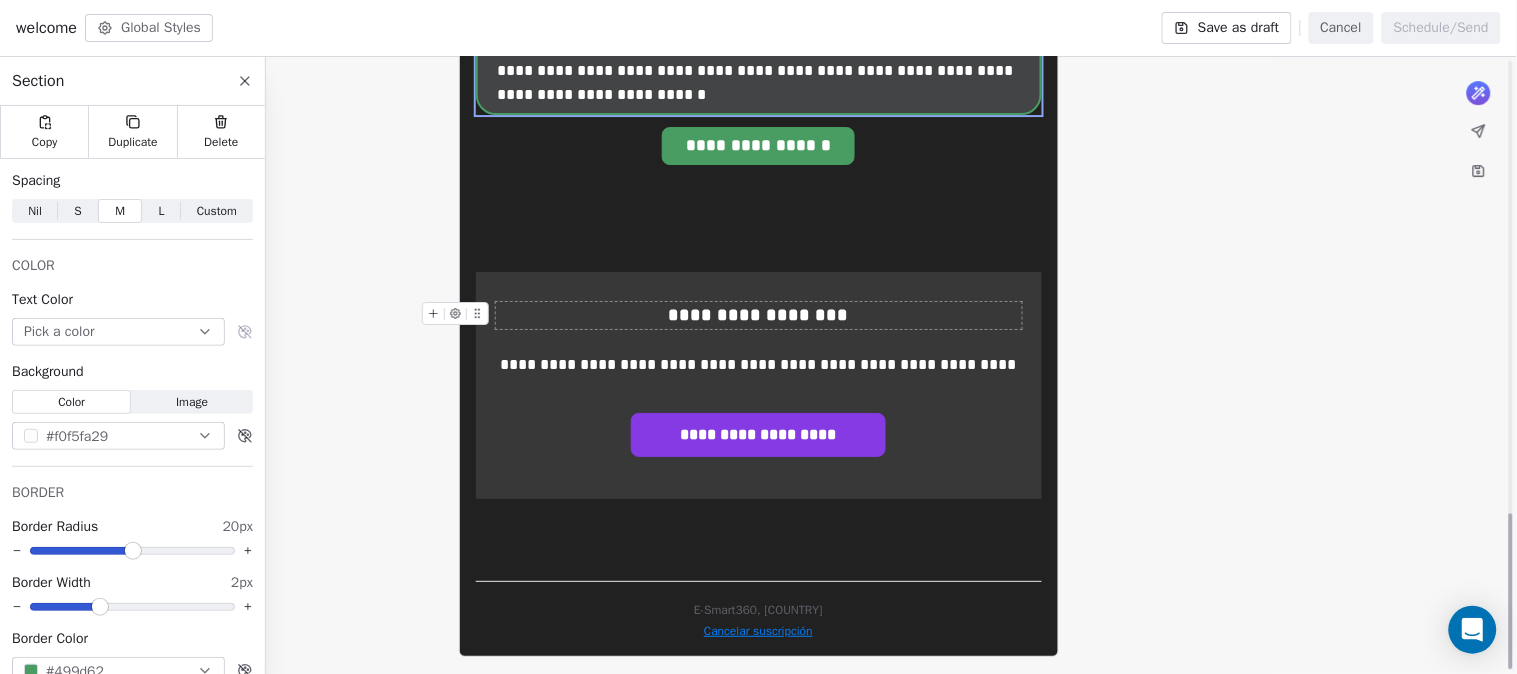 scroll, scrollTop: 1673, scrollLeft: 0, axis: vertical 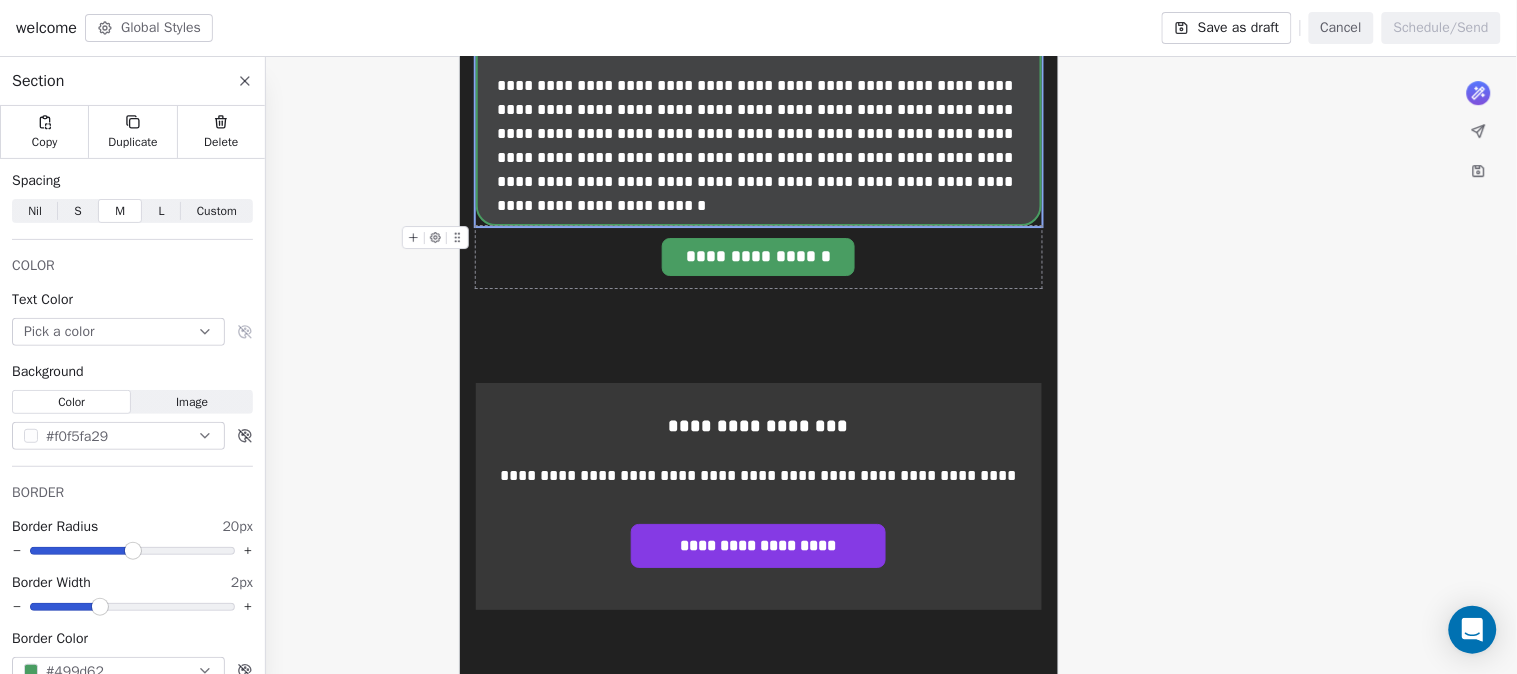 click on "**********" at bounding box center [758, 257] 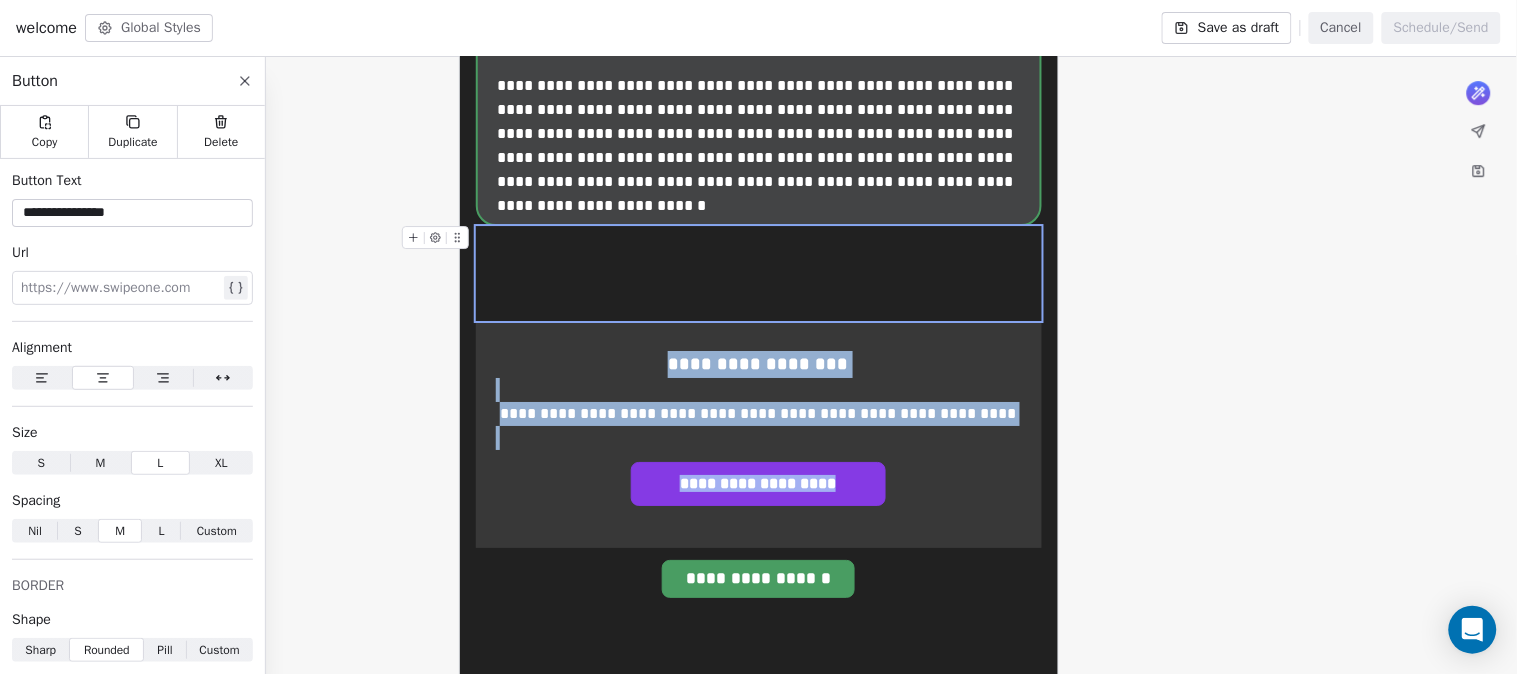 click at bounding box center (759, 273) 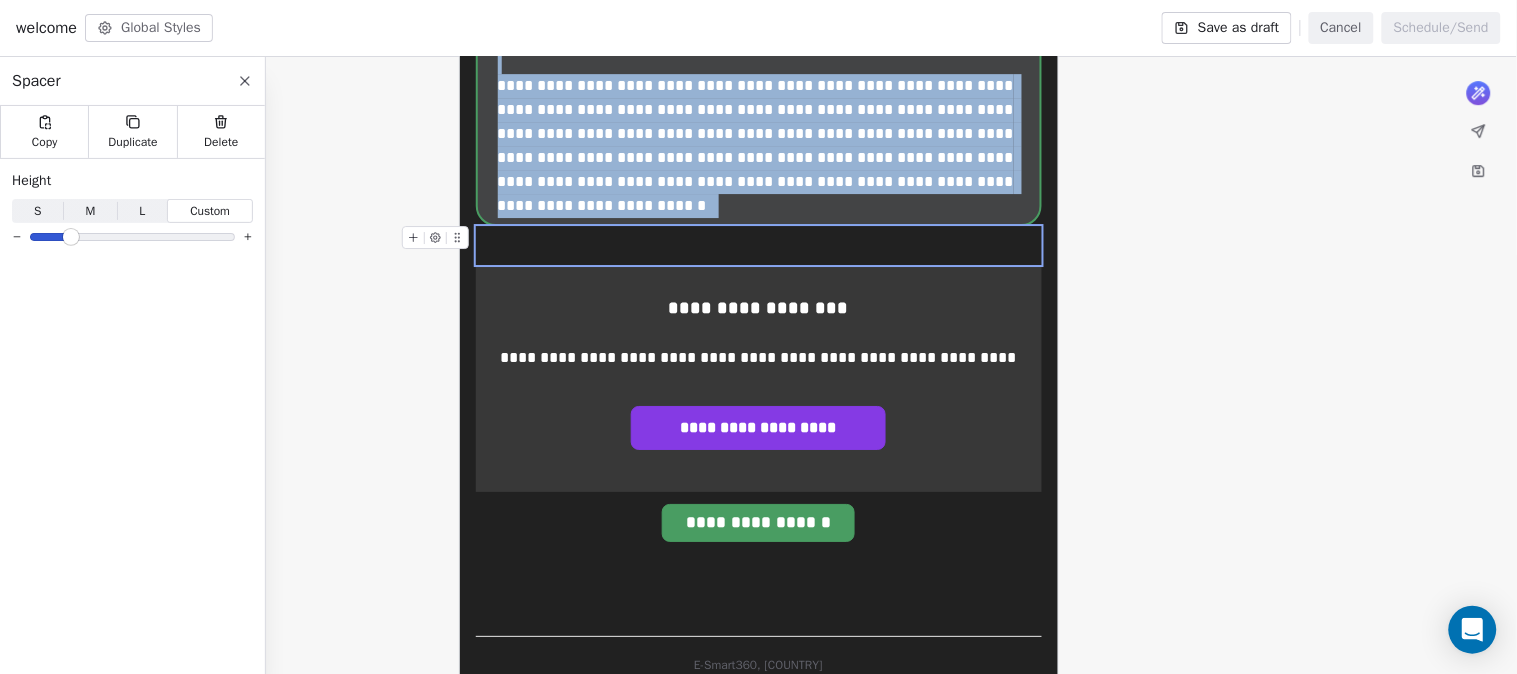 click at bounding box center [71, 237] 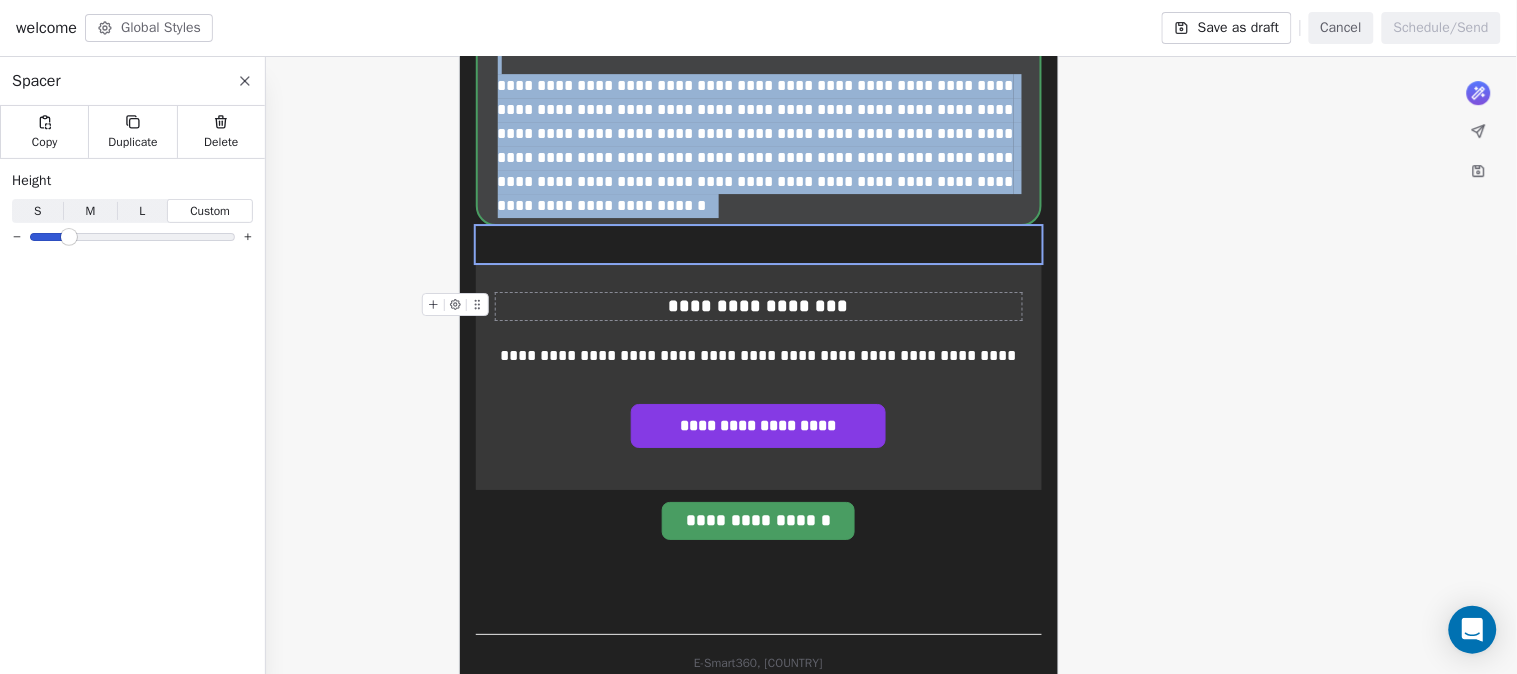 click on "**********" at bounding box center [759, 306] 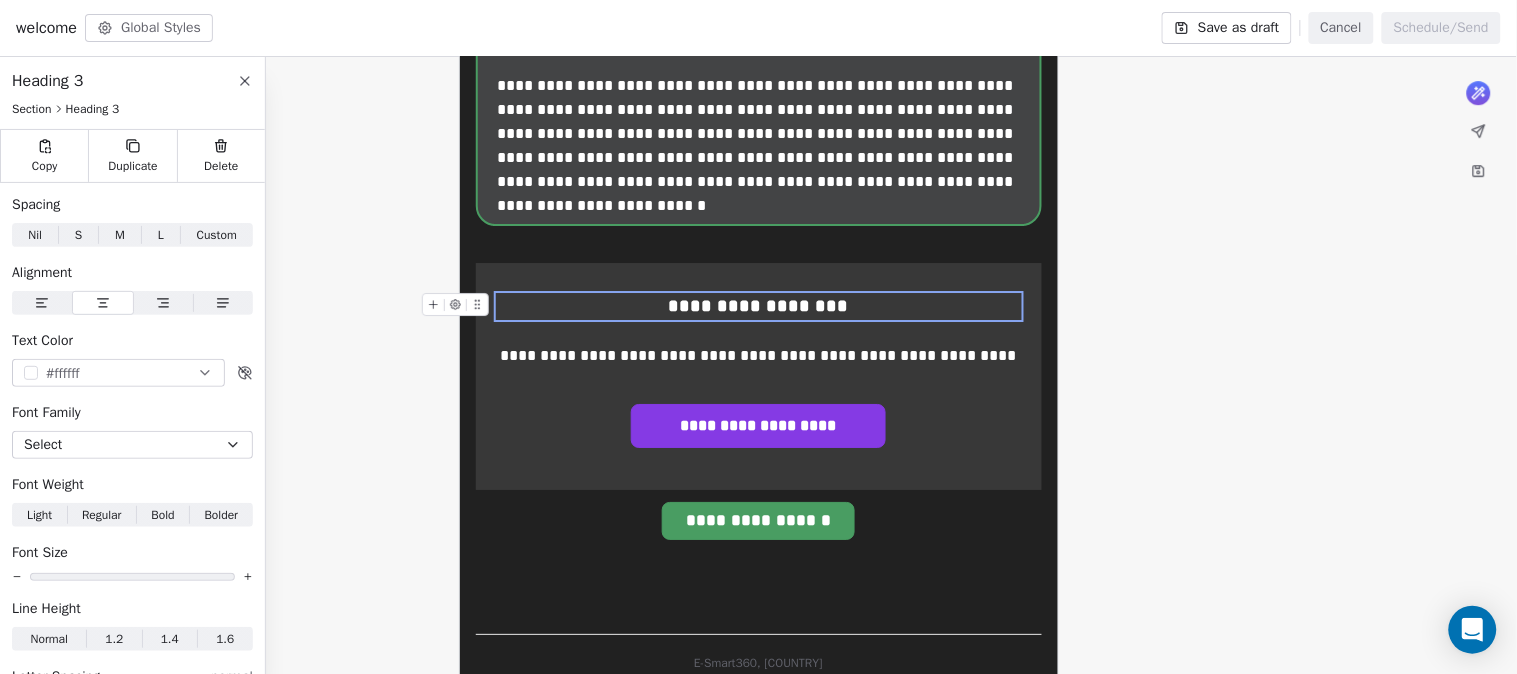 click on "**********" at bounding box center [759, 376] 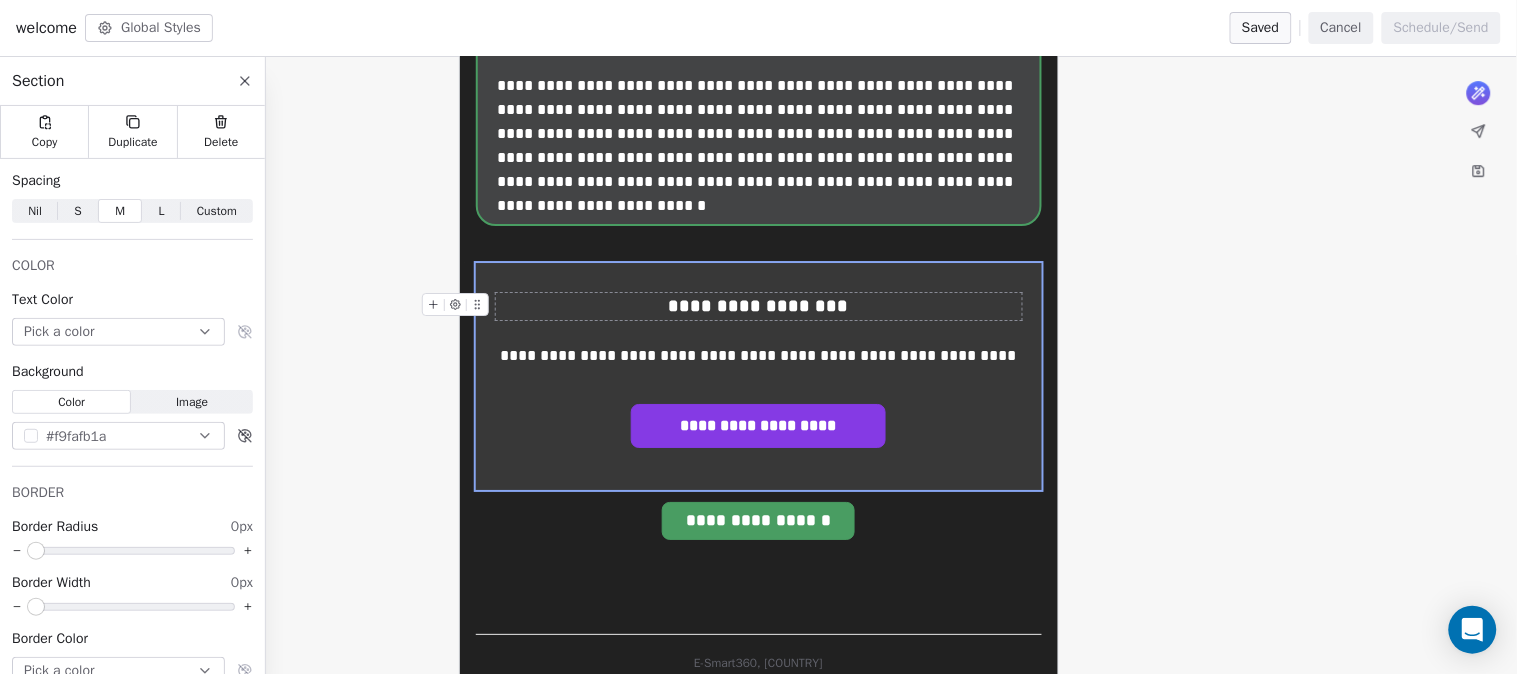 click on "**********" at bounding box center [759, 306] 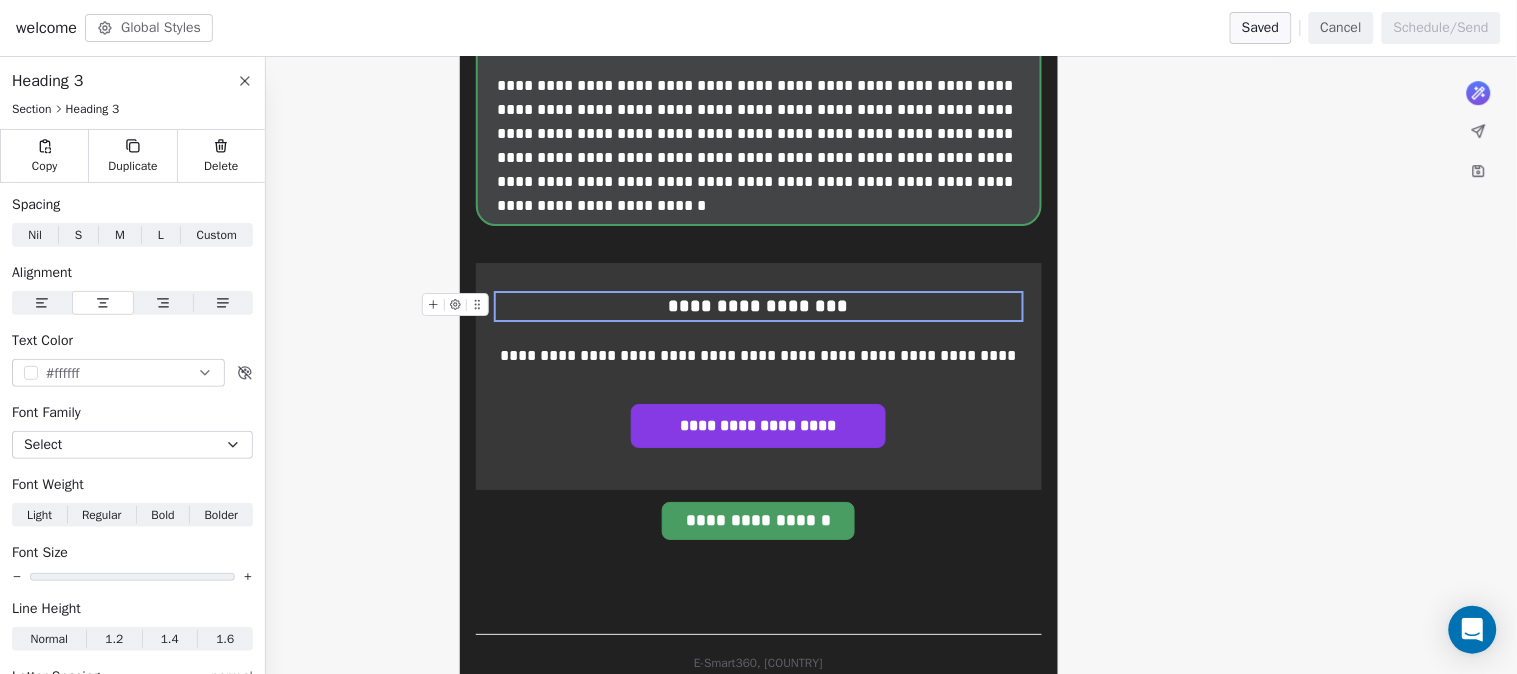 click on "**********" at bounding box center [759, 306] 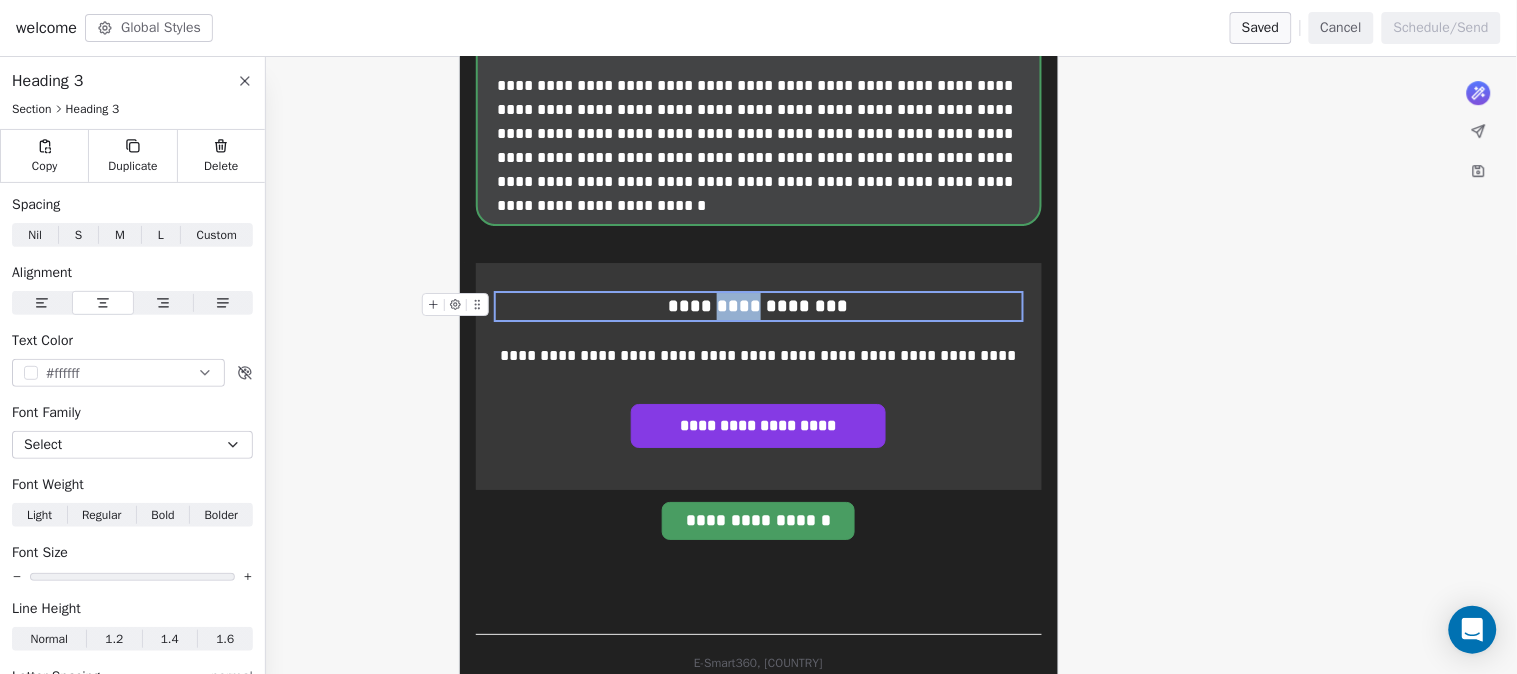 click on "**********" at bounding box center [759, 306] 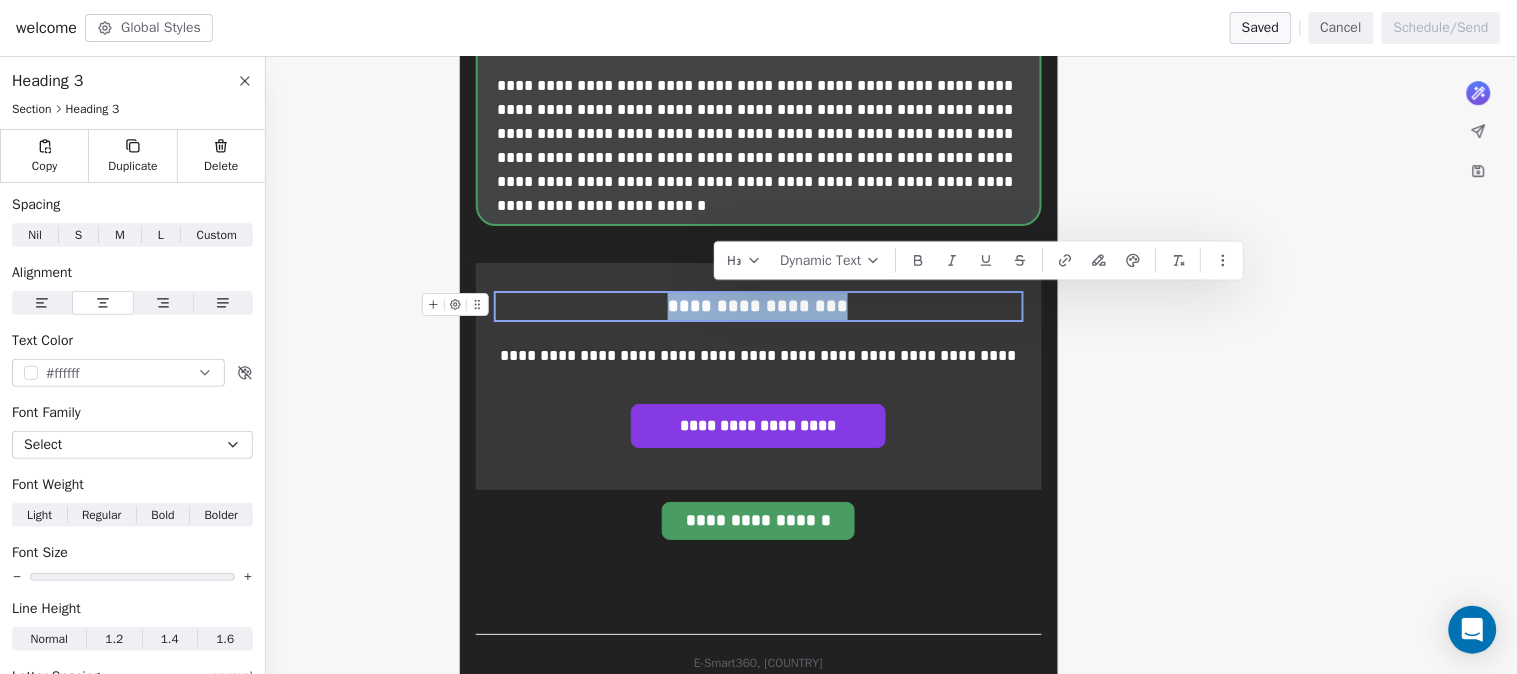 click on "**********" at bounding box center [759, 306] 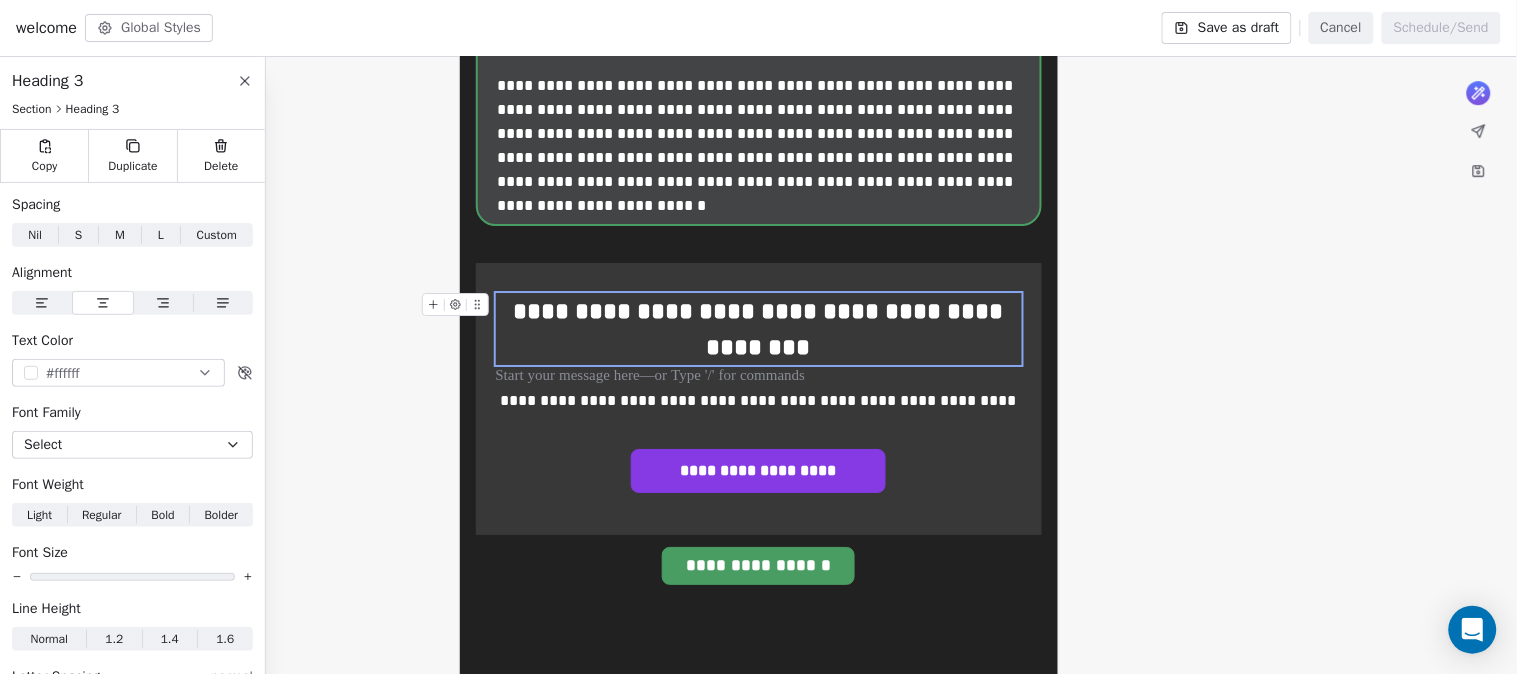 click on "**********" at bounding box center [759, 329] 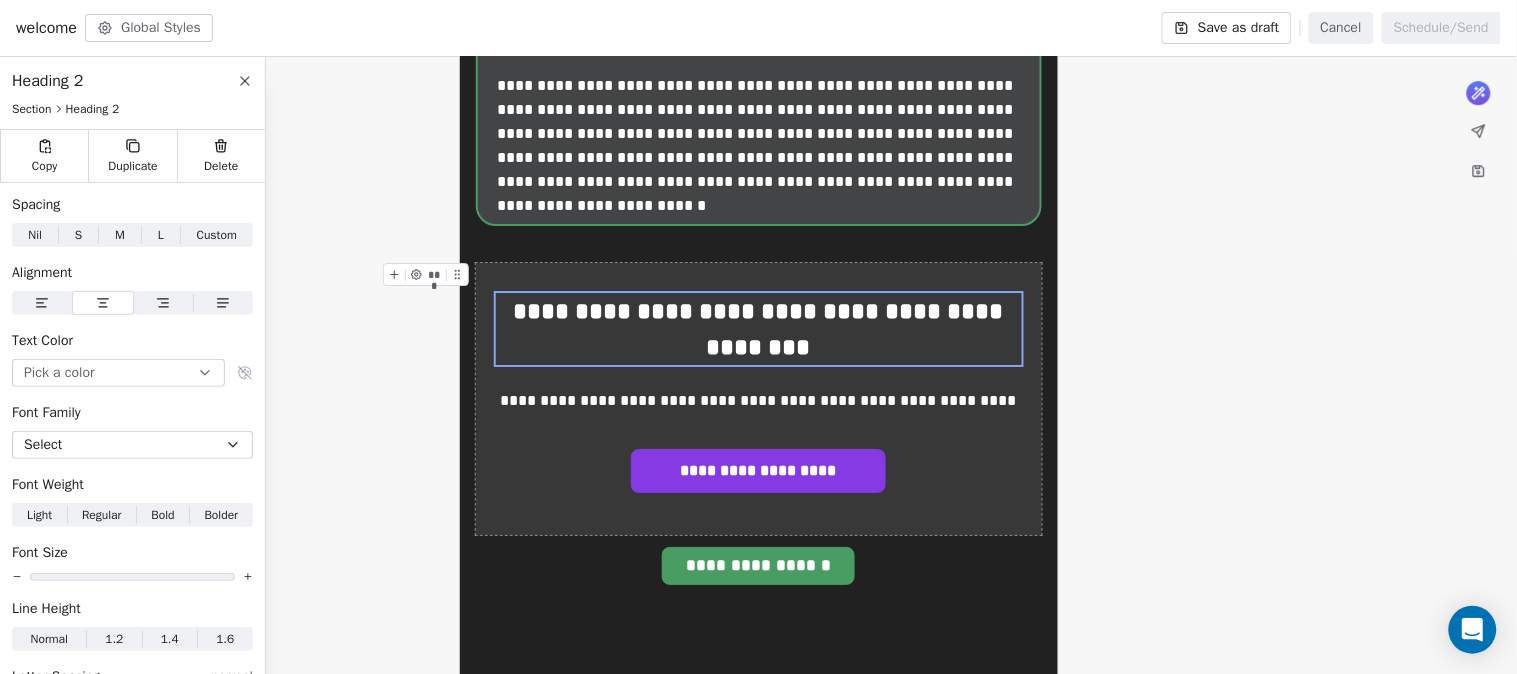 click on "**********" at bounding box center [758, -358] 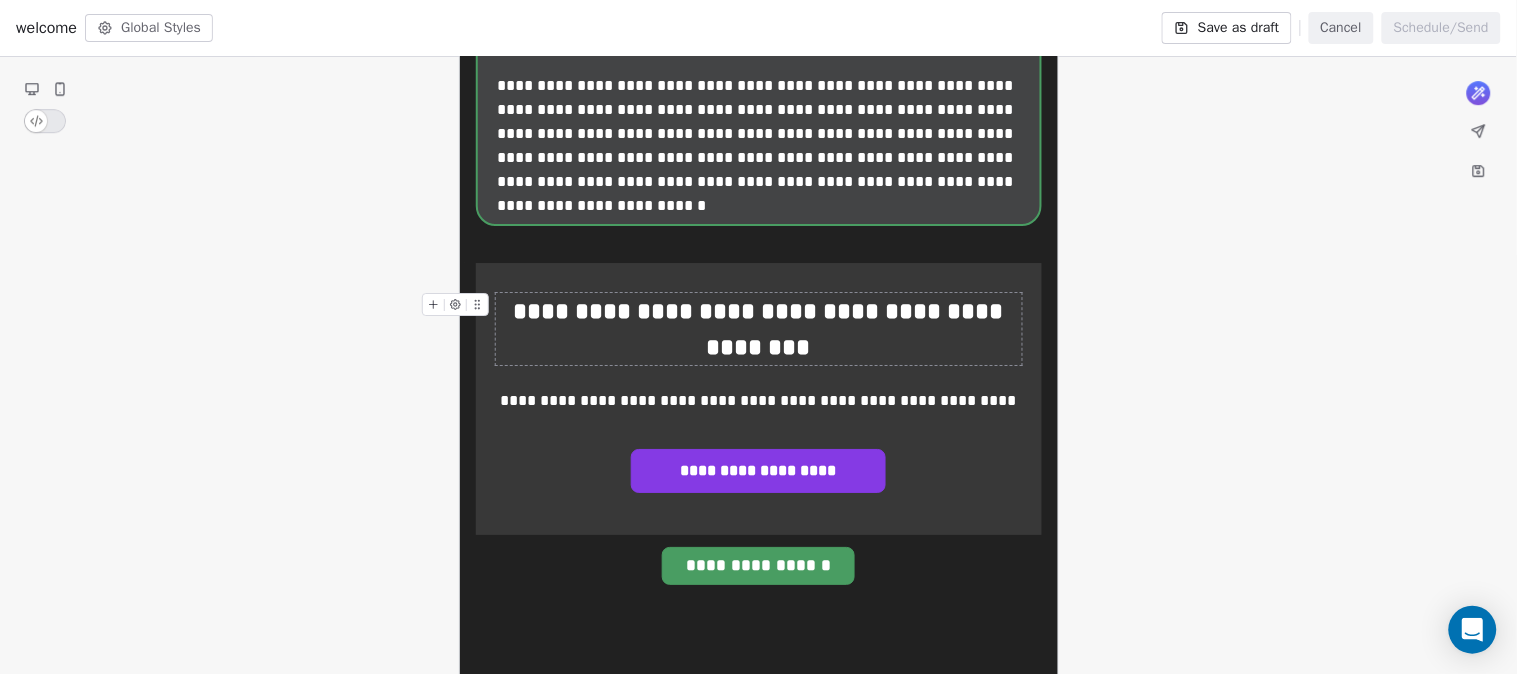 click on "**********" at bounding box center [759, 329] 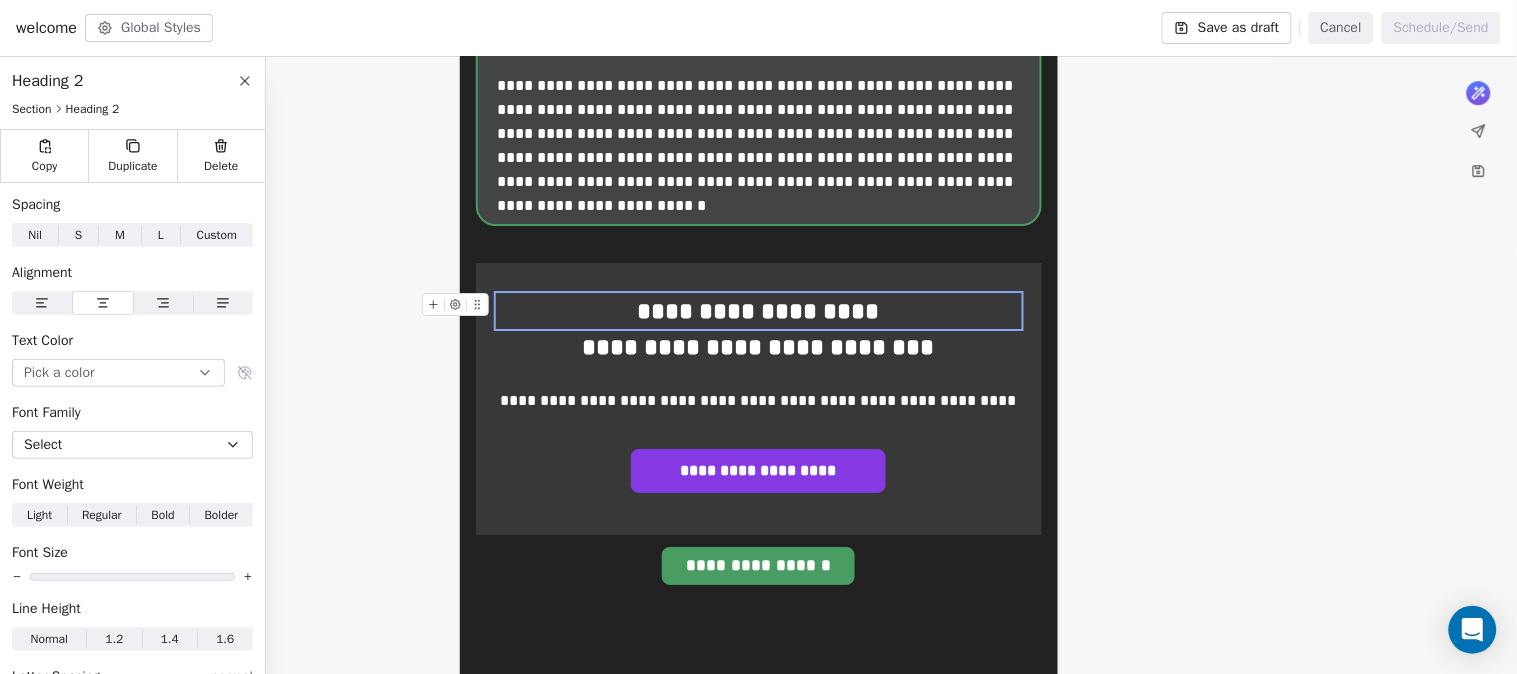click on "**********" at bounding box center [758, -358] 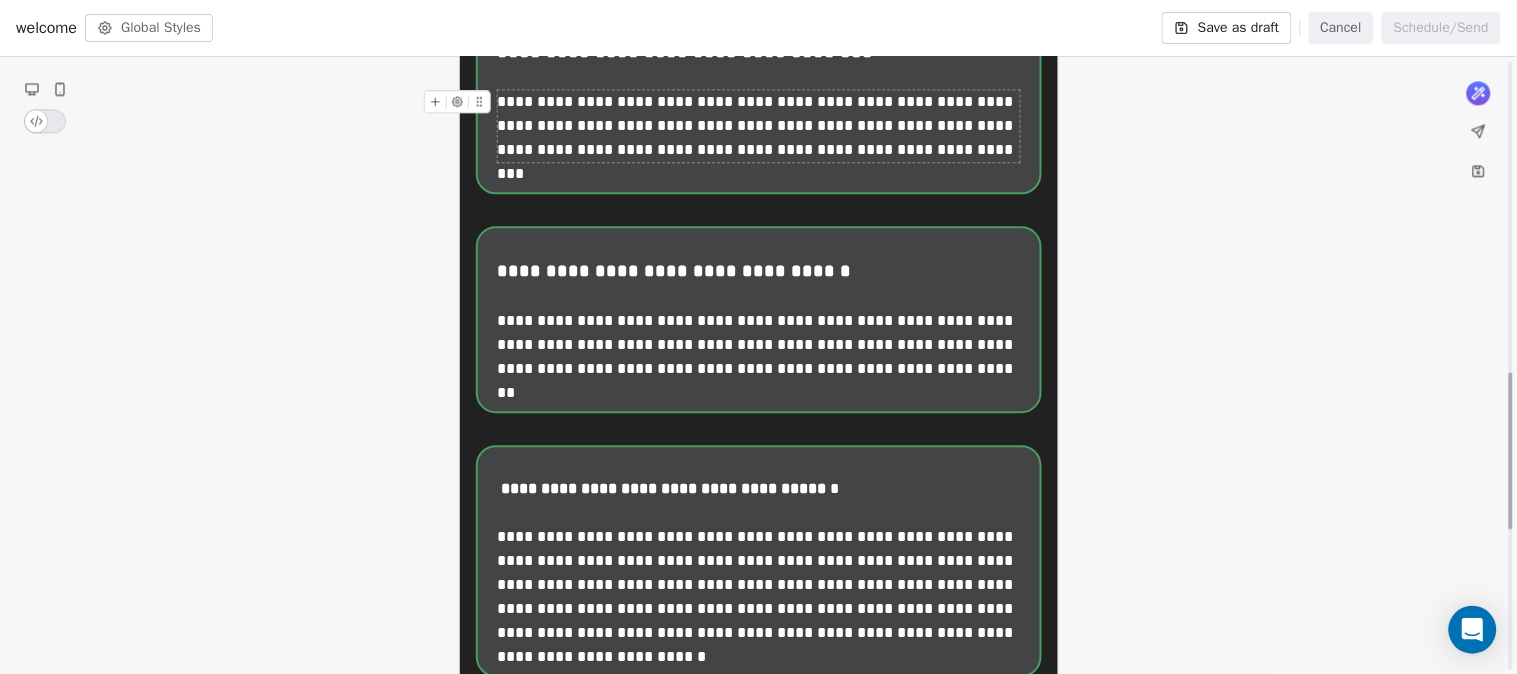 scroll, scrollTop: 1771, scrollLeft: 0, axis: vertical 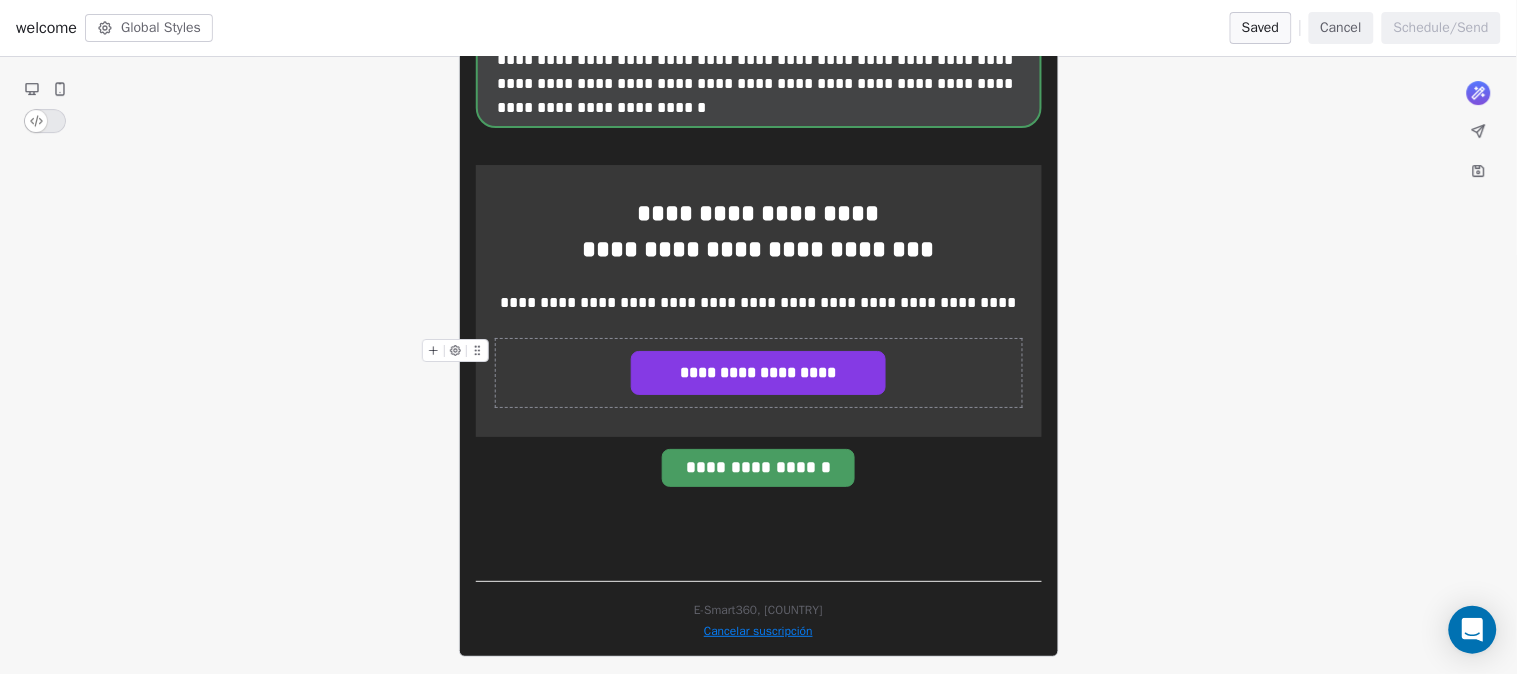 click on "**********" at bounding box center (759, 373) 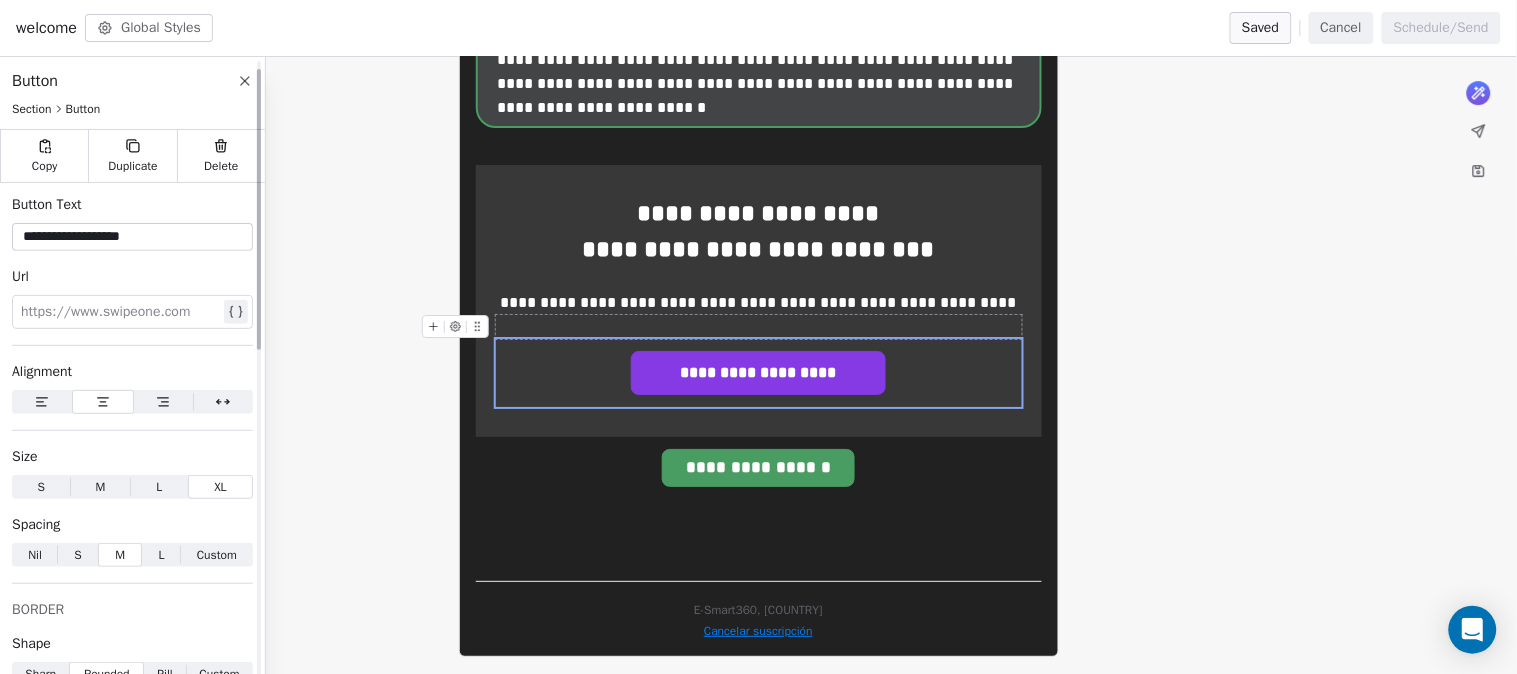 scroll, scrollTop: 222, scrollLeft: 0, axis: vertical 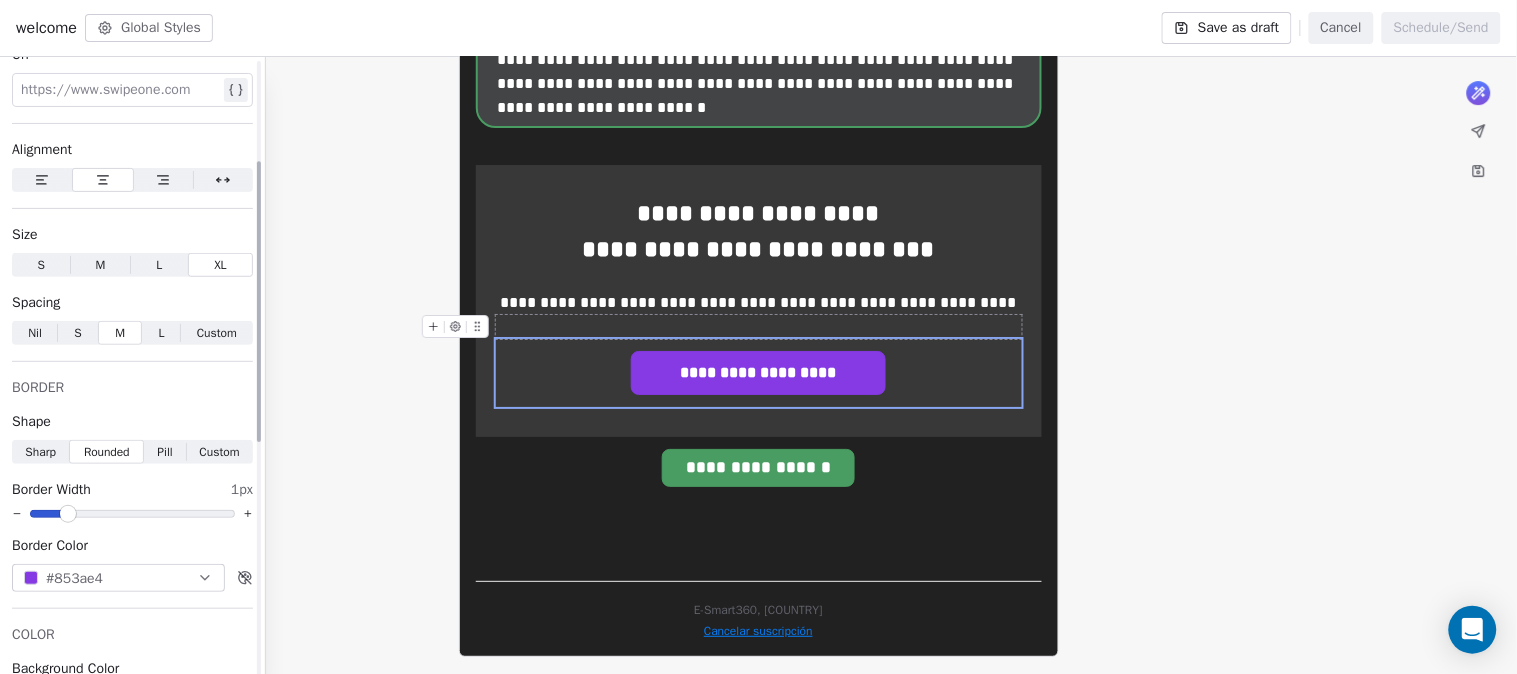click at bounding box center (68, 514) 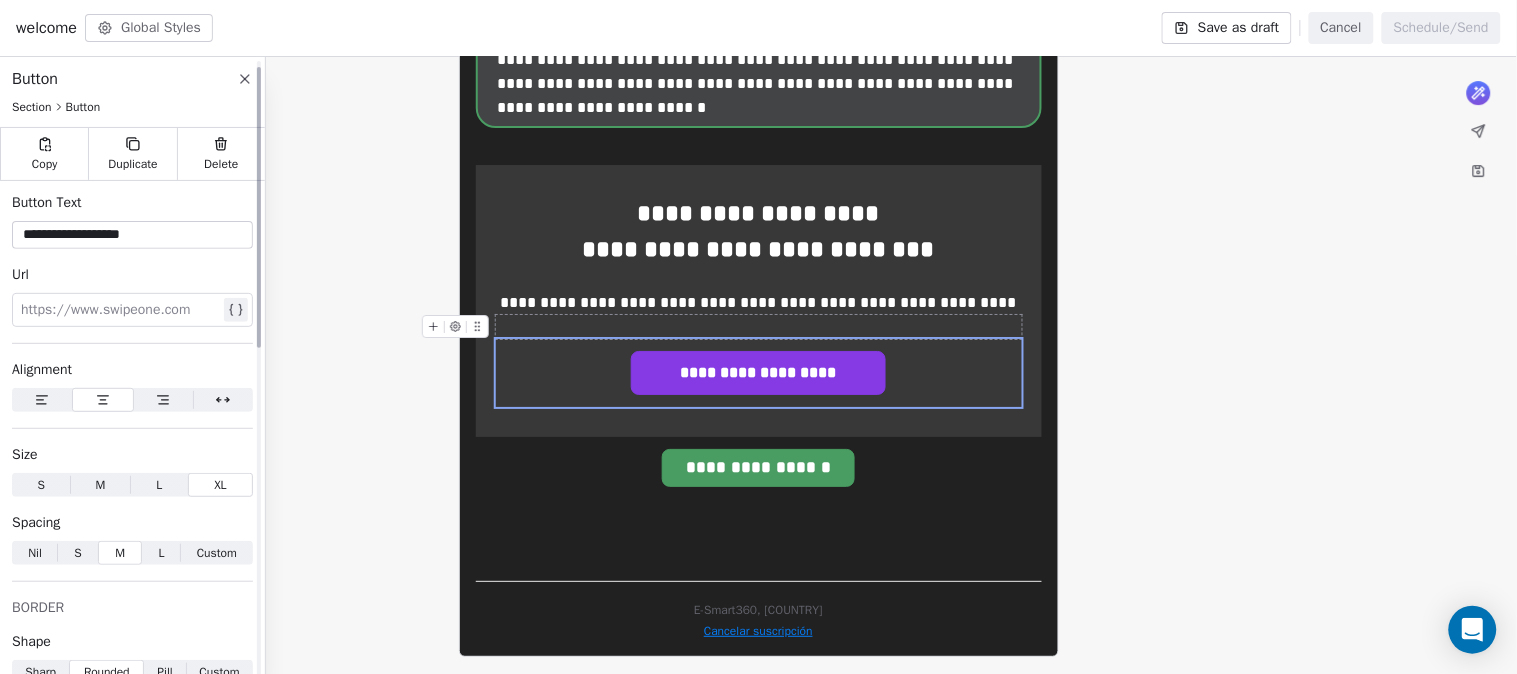 scroll, scrollTop: 0, scrollLeft: 0, axis: both 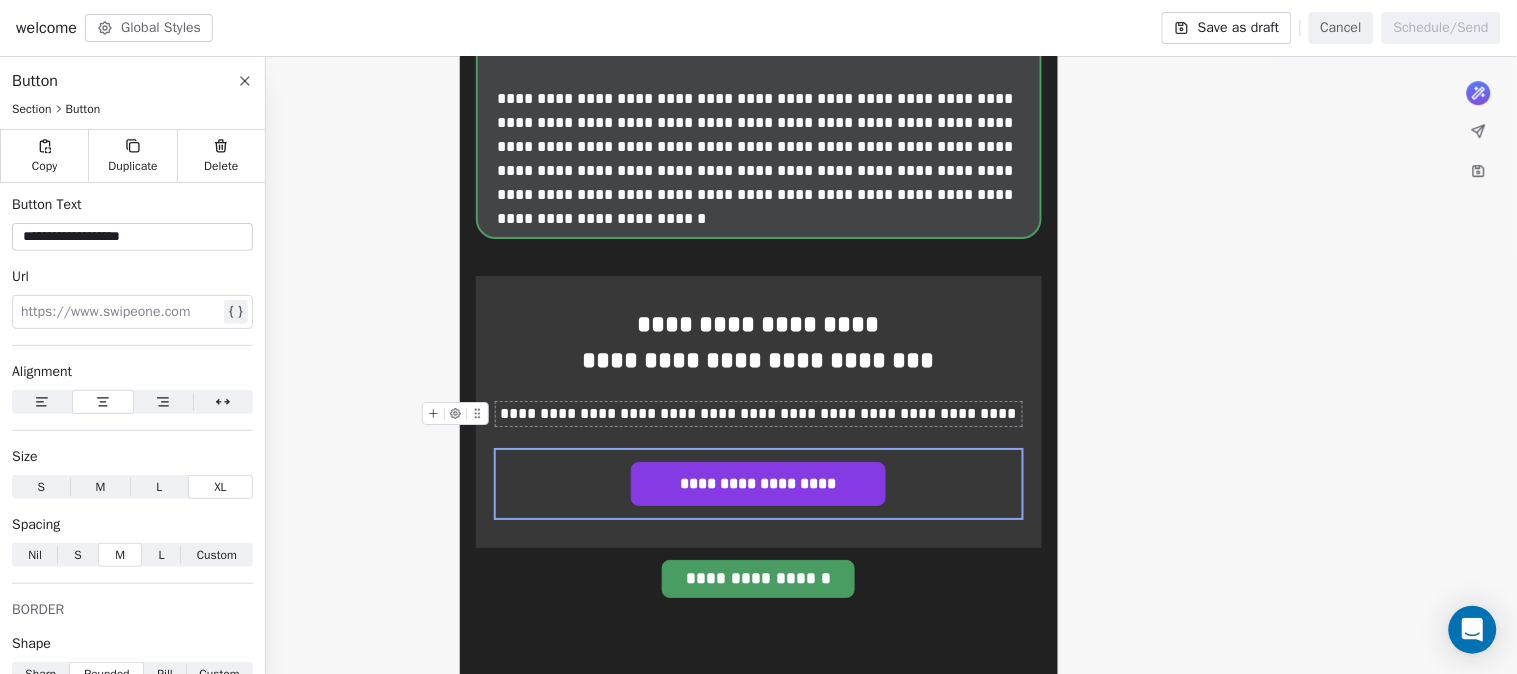 click on "**********" at bounding box center [759, 414] 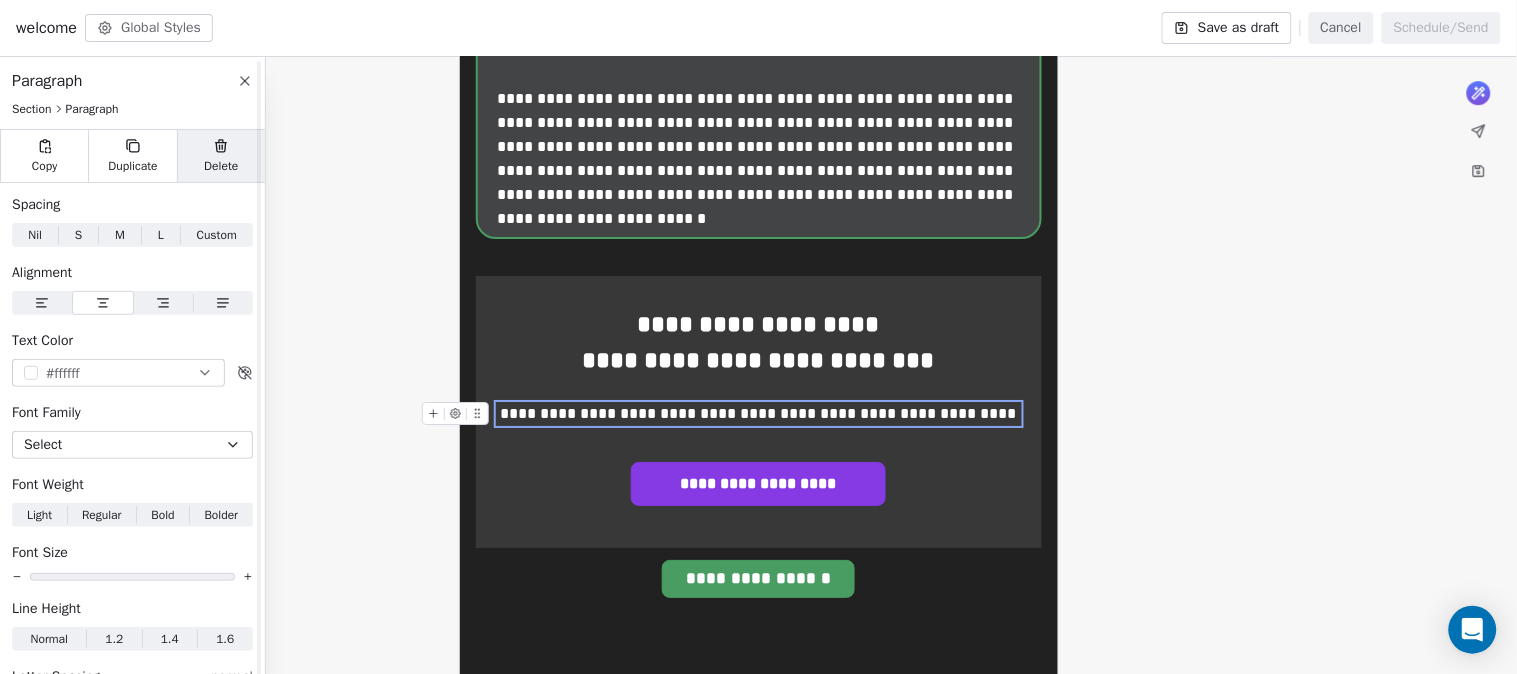 click on "Delete" at bounding box center (221, 166) 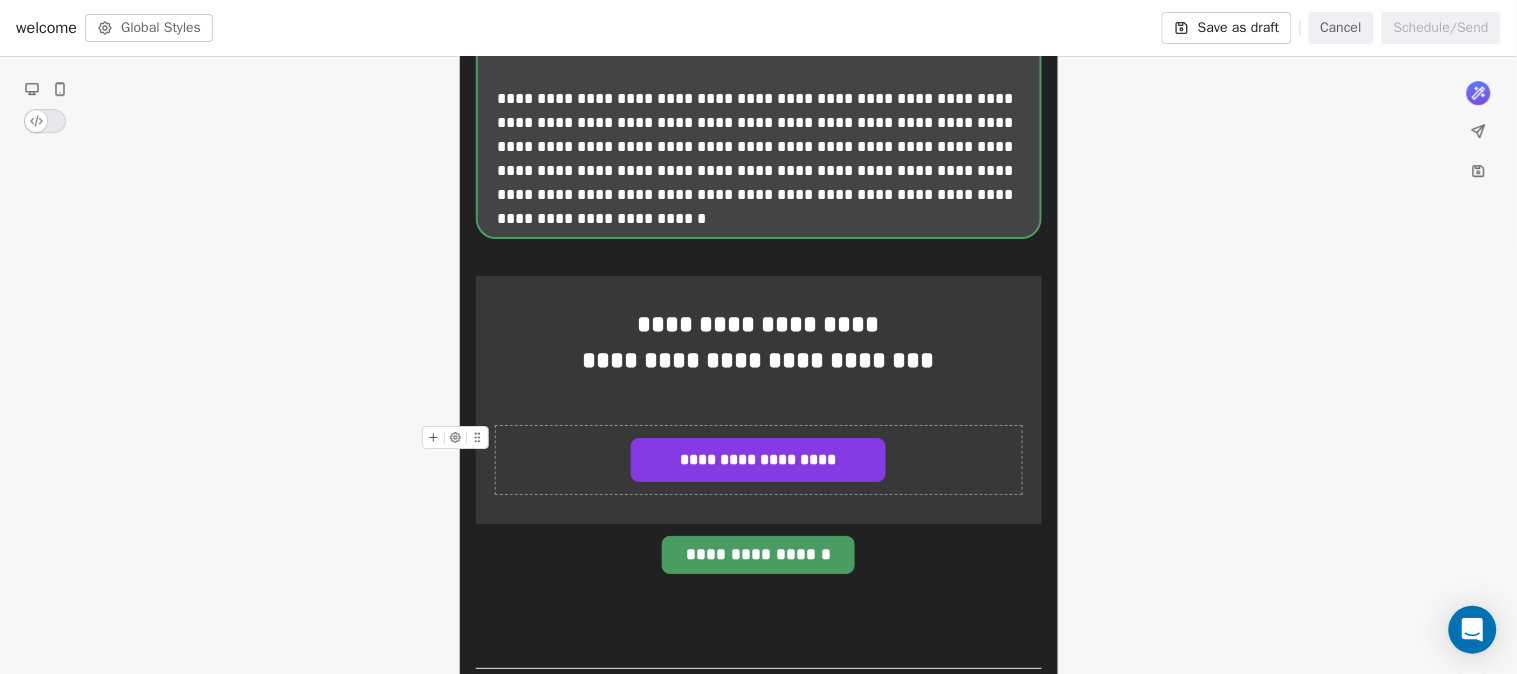 click on "**********" at bounding box center [759, 460] 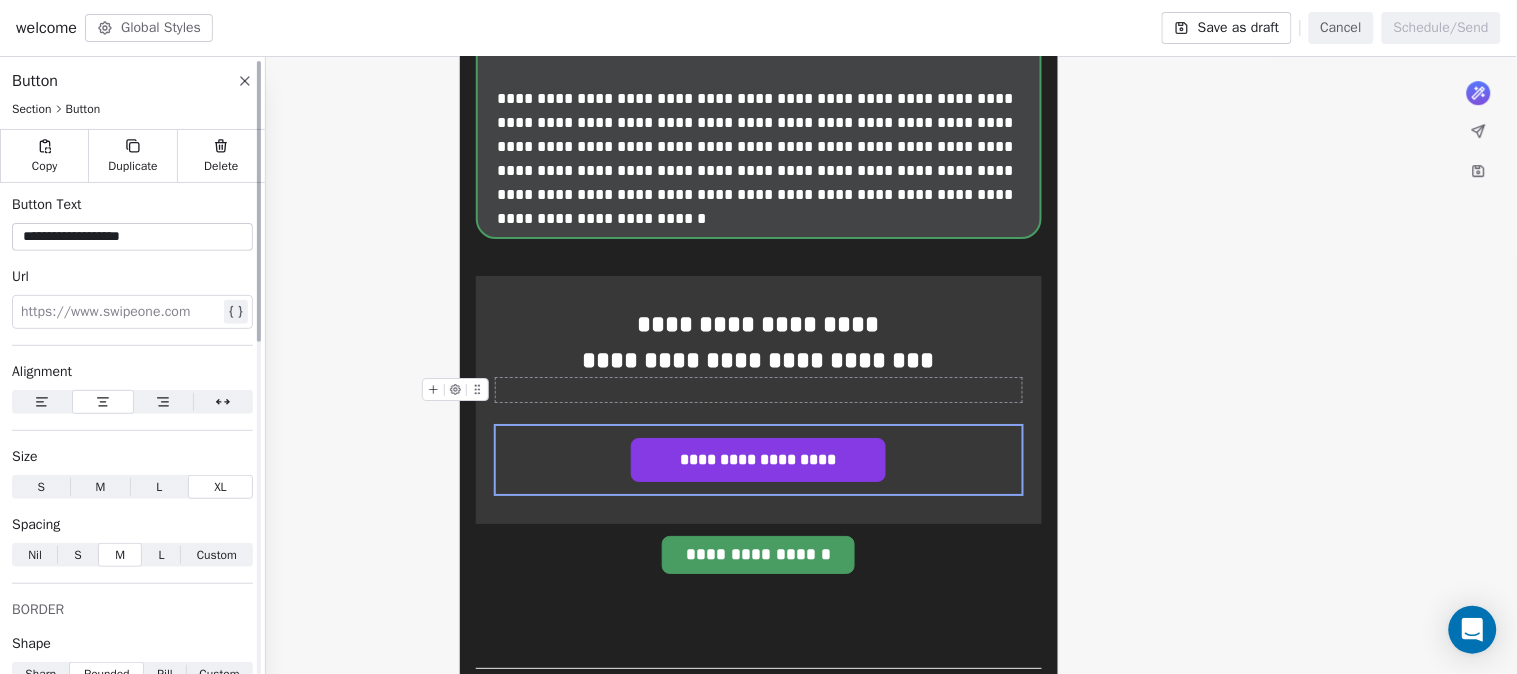 click on "Delete" at bounding box center (221, 156) 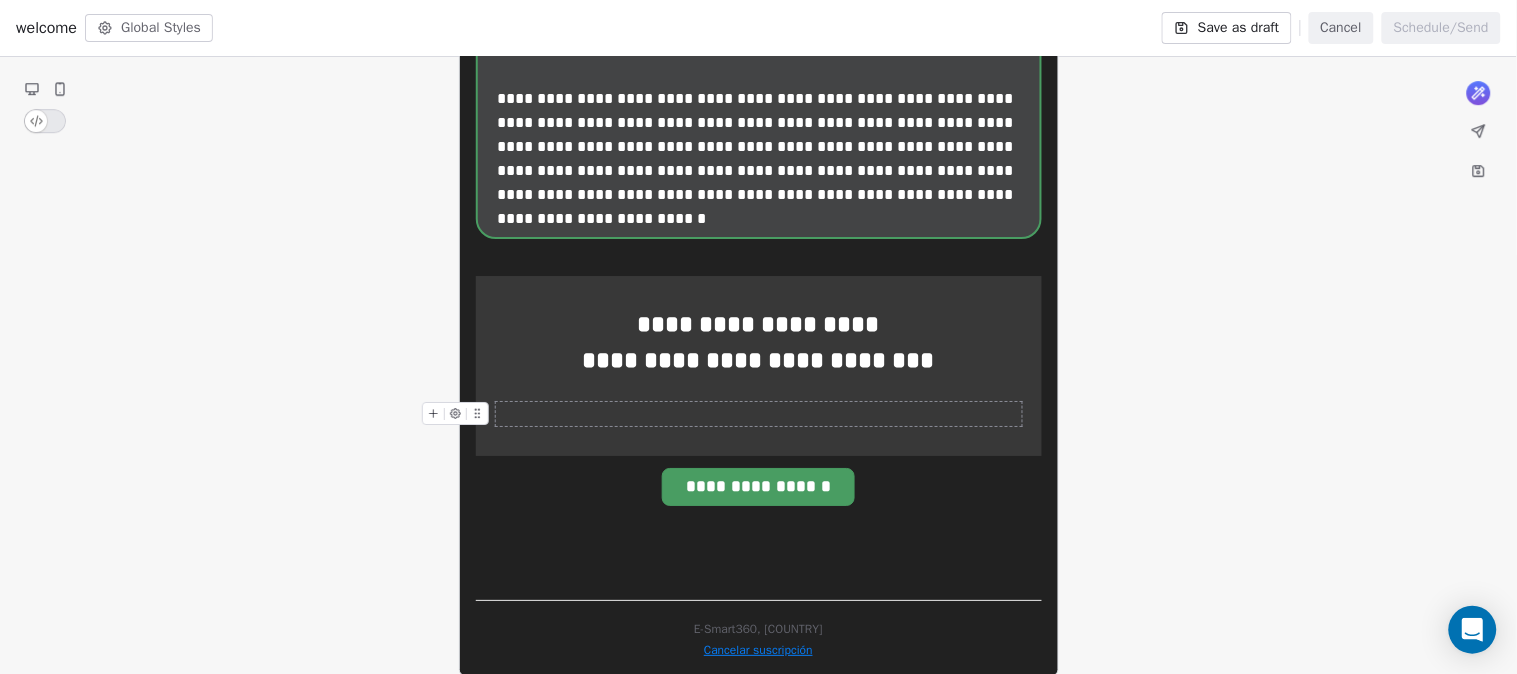click at bounding box center (759, 414) 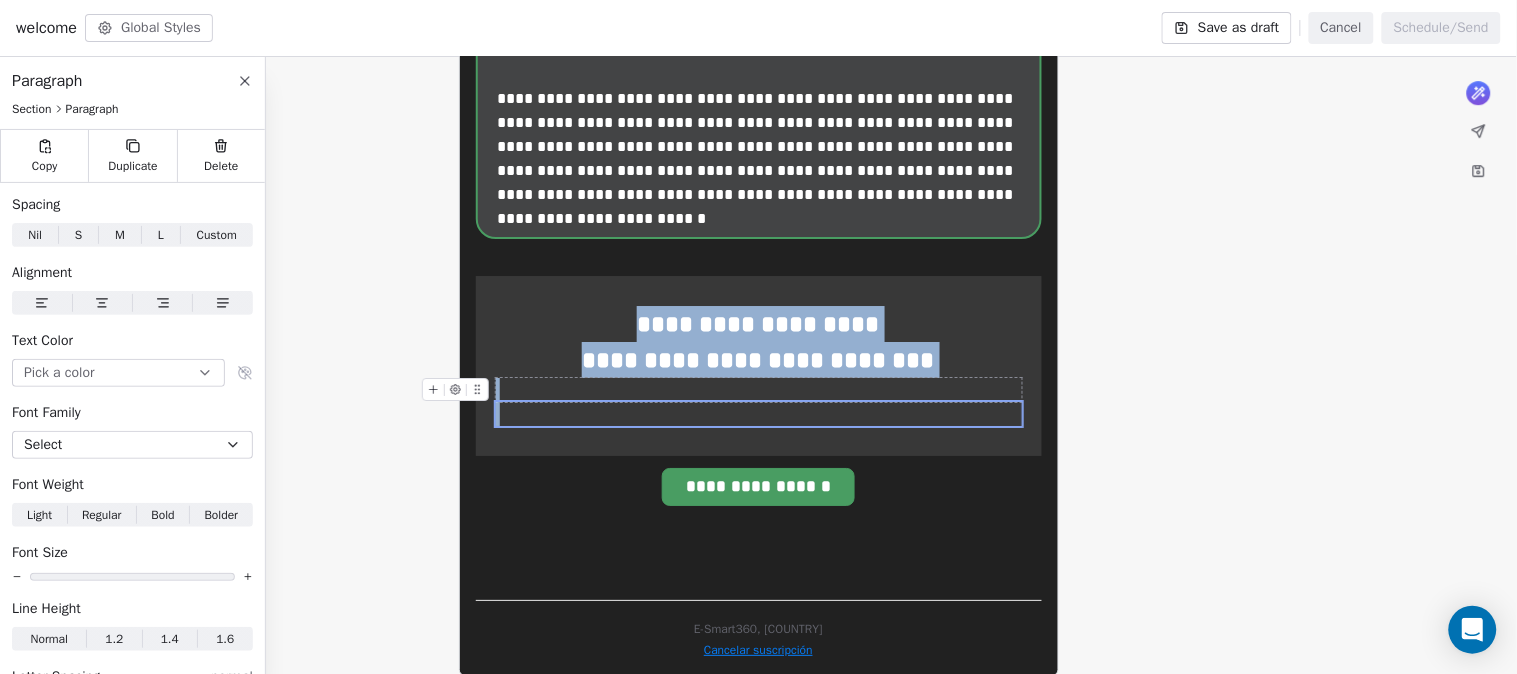 click at bounding box center [759, 390] 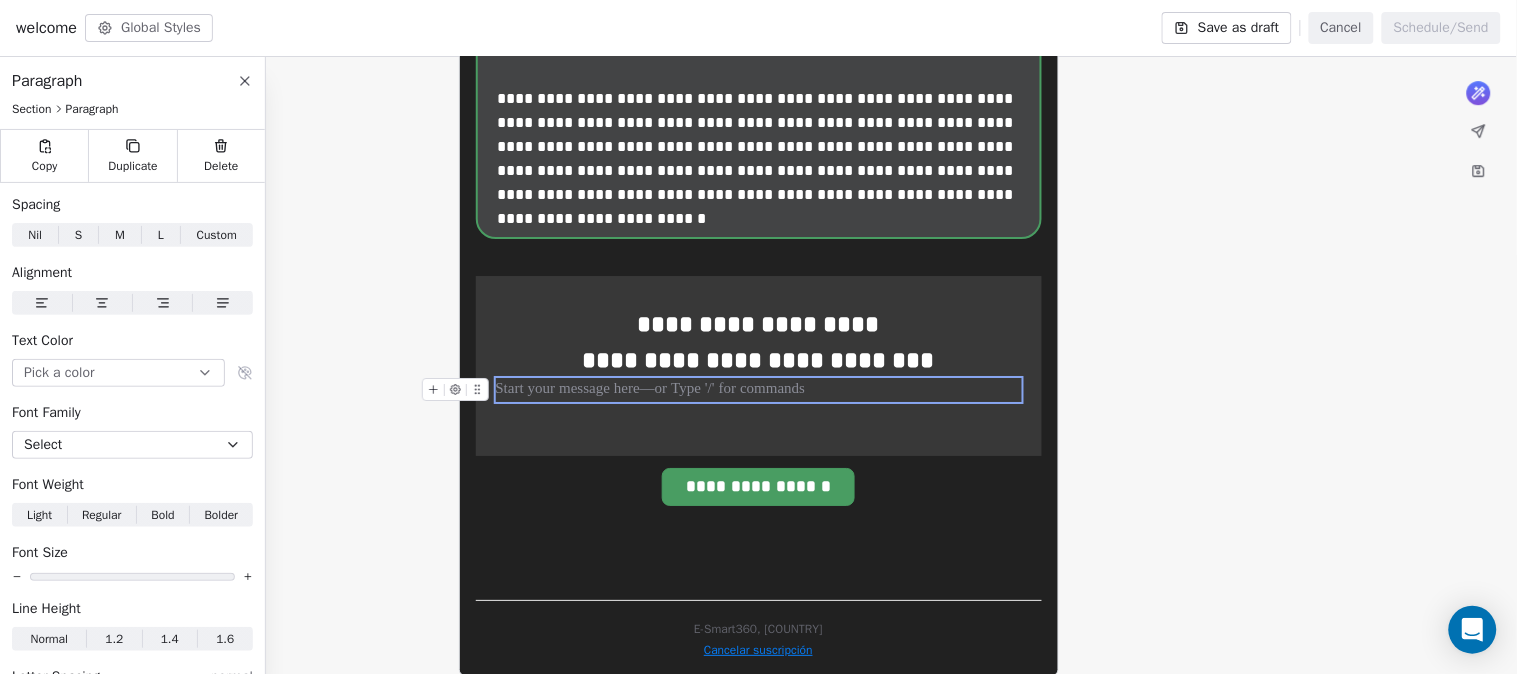 click 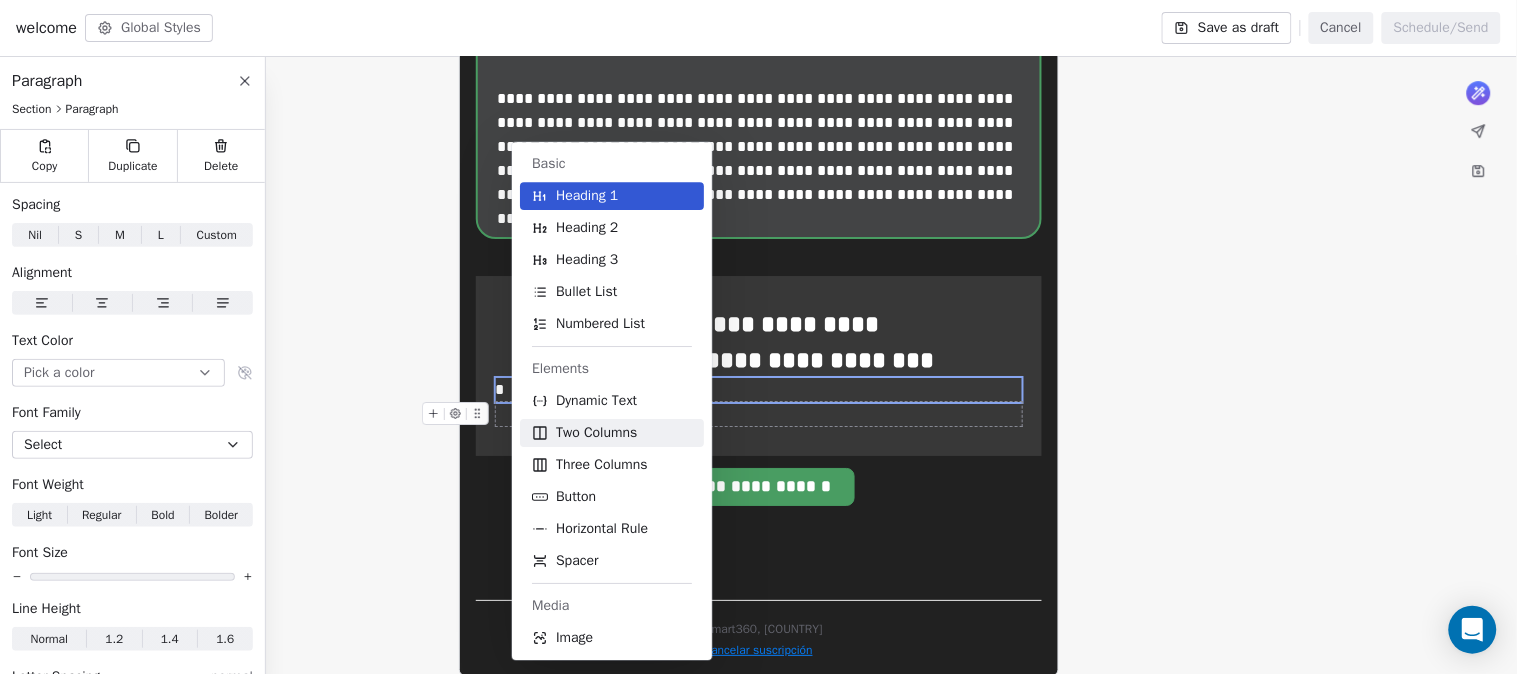 click on "Two Columns" at bounding box center (612, 433) 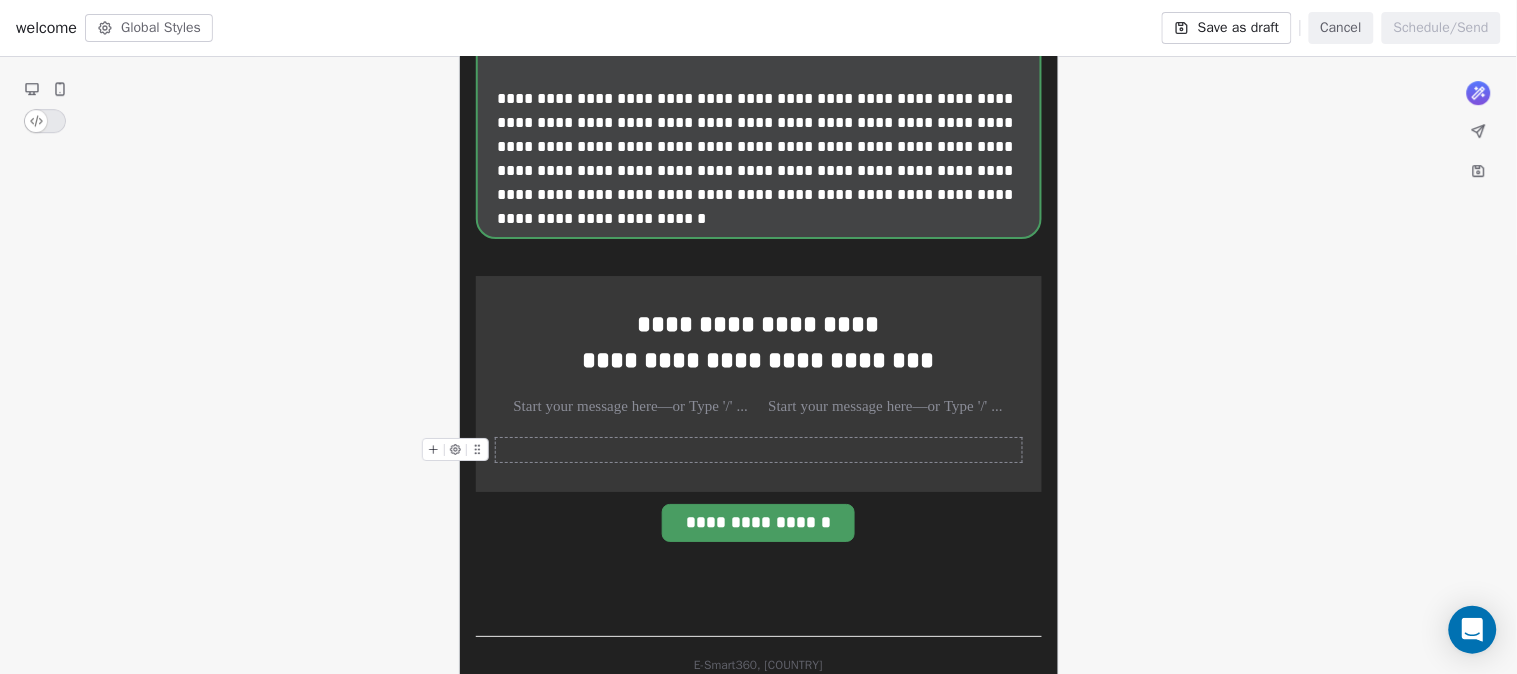 click at bounding box center (759, 450) 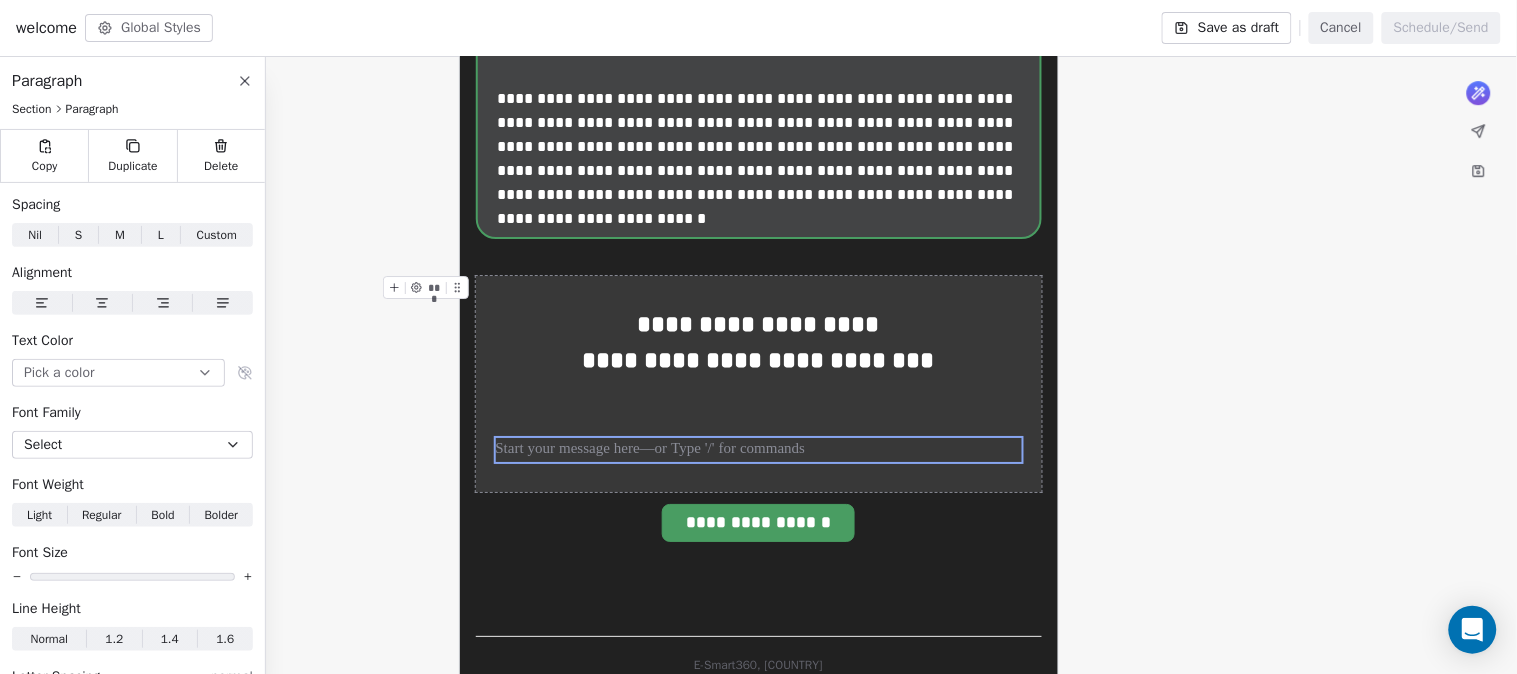 click on "**********" at bounding box center (759, 384) 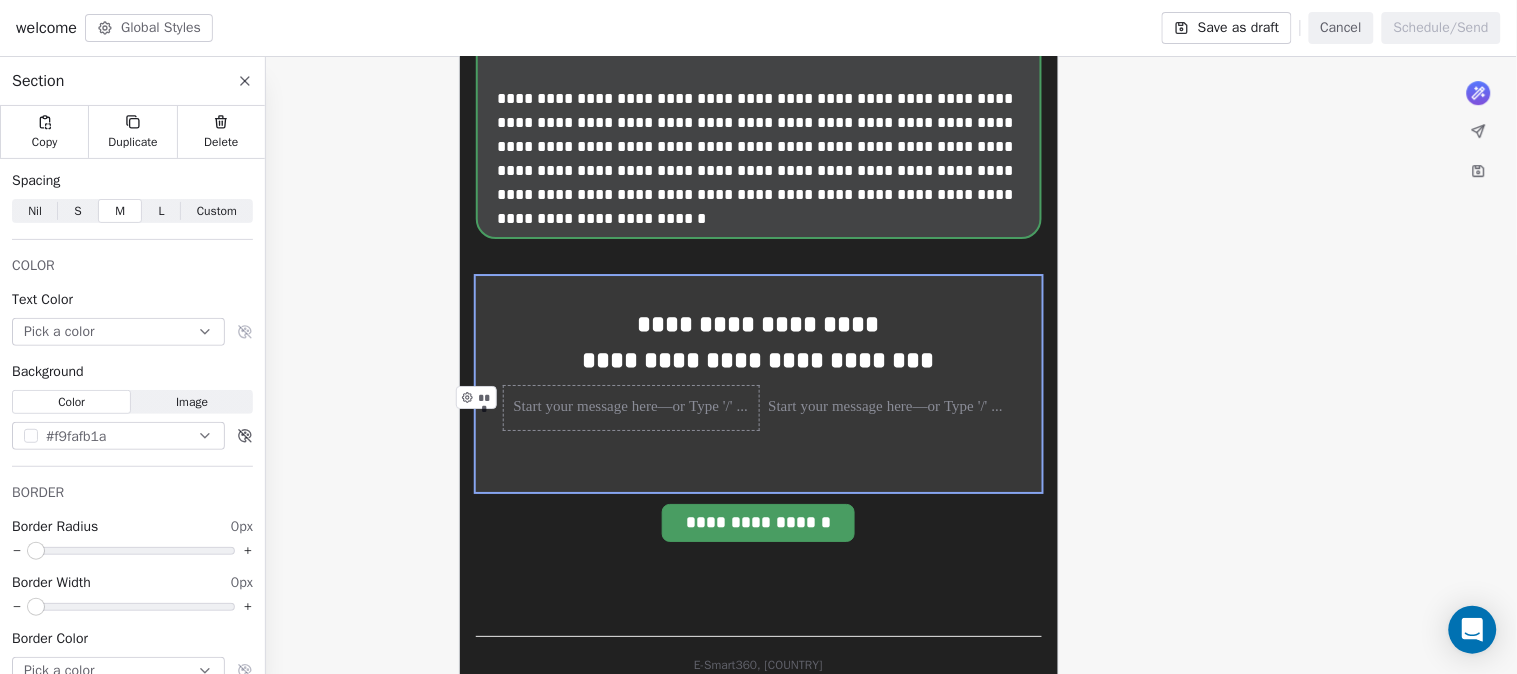 click on "***" at bounding box center [480, 403] 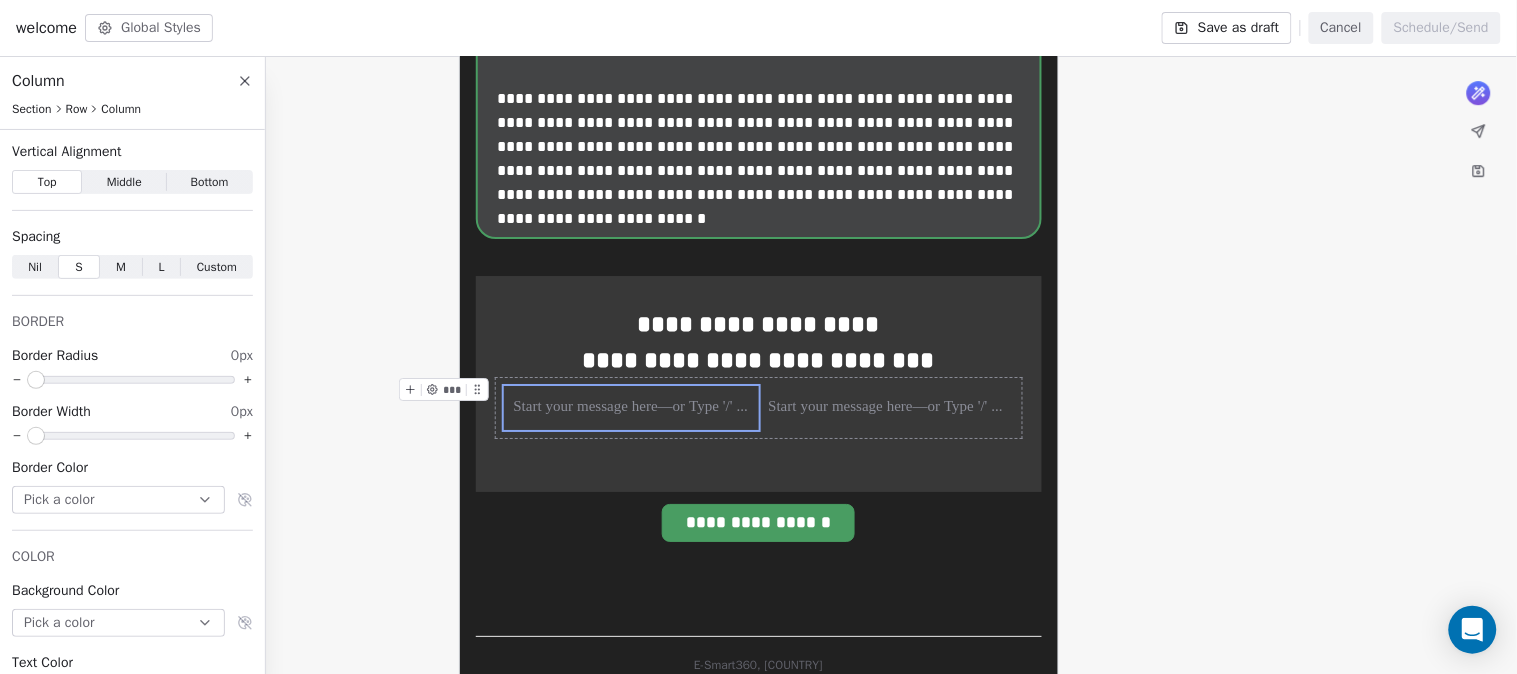 click on "***" at bounding box center (448, 395) 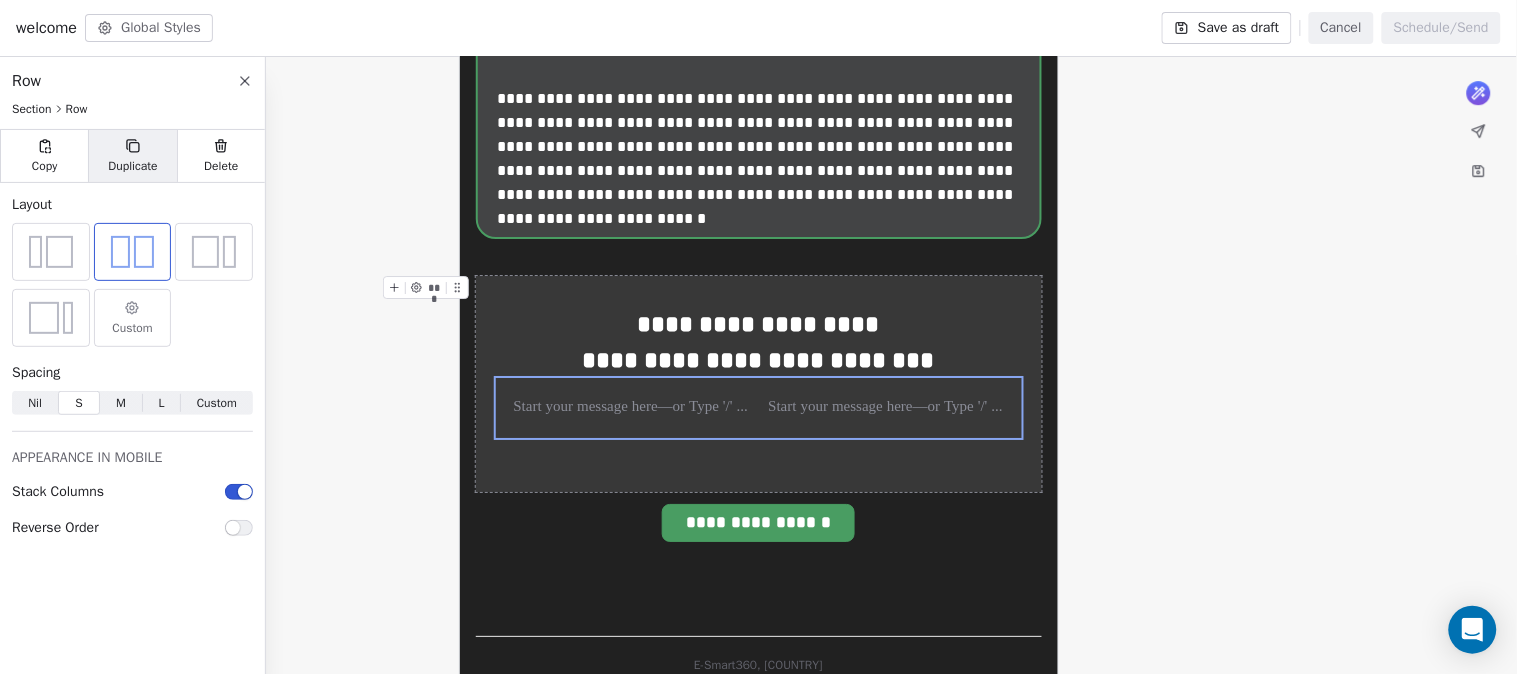 click on "Duplicate" at bounding box center (132, 156) 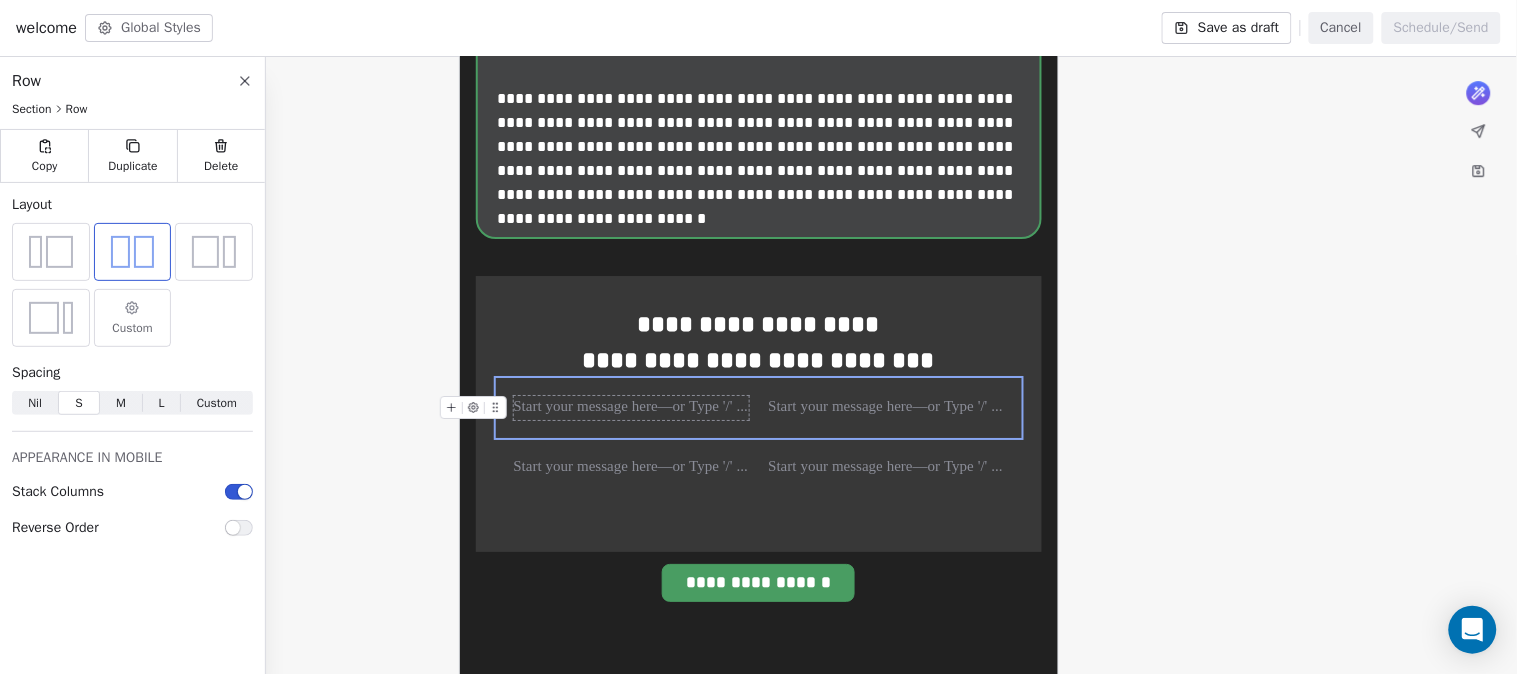 click at bounding box center [631, 408] 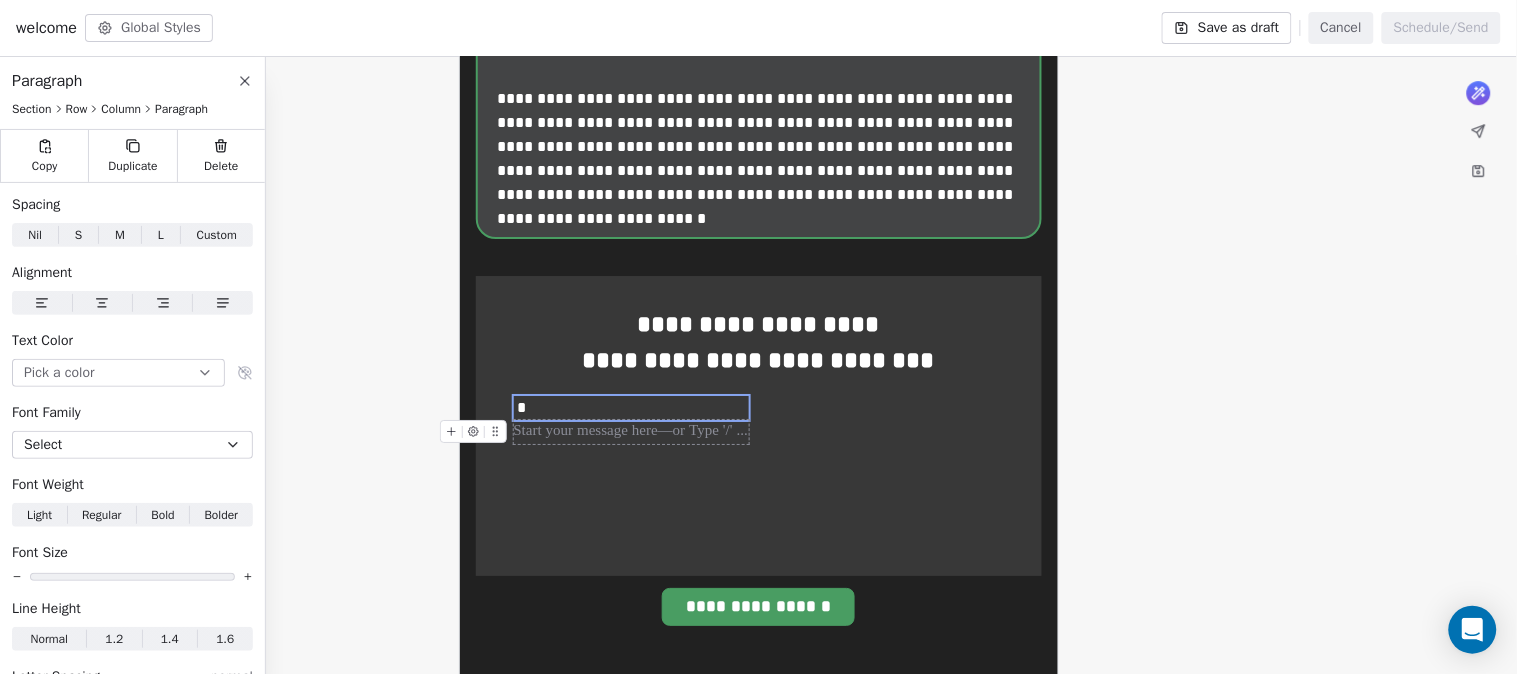 click at bounding box center [631, 432] 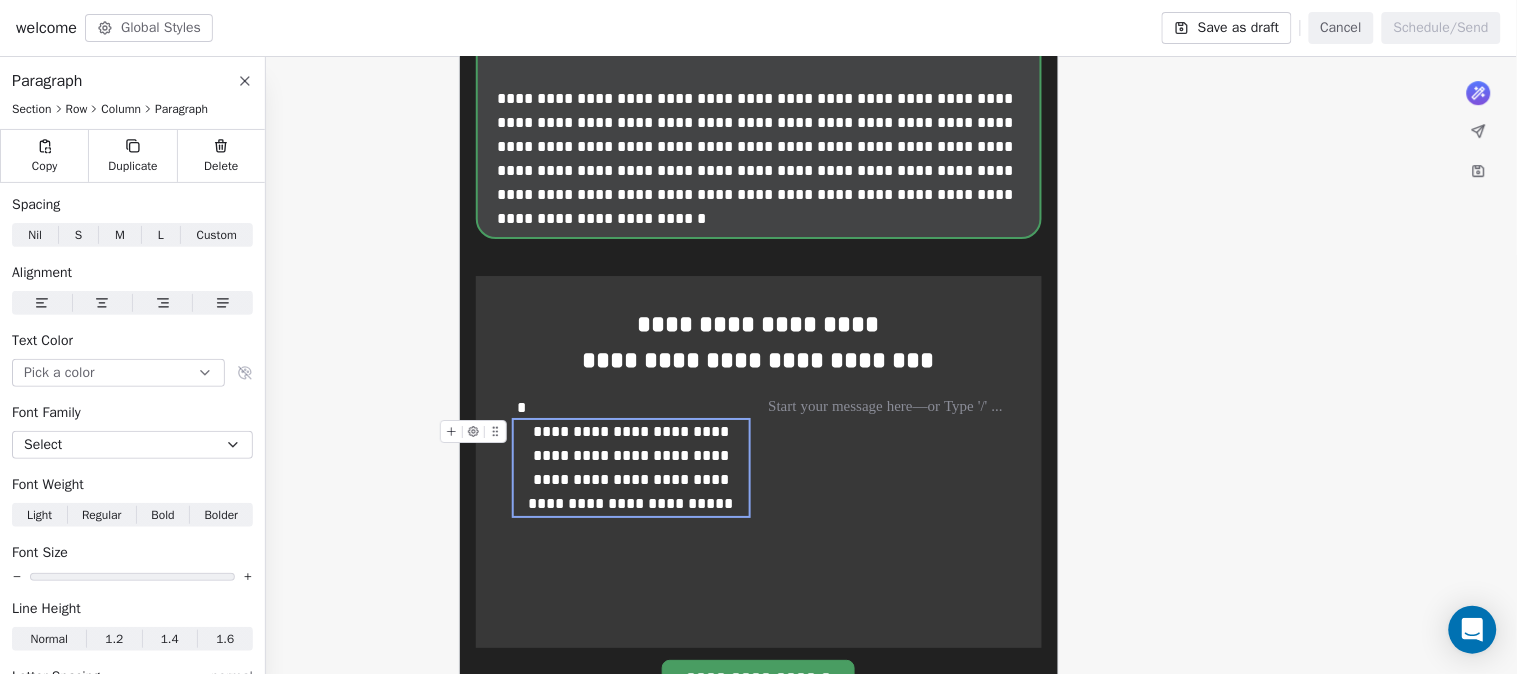 click on "**********" at bounding box center [631, 468] 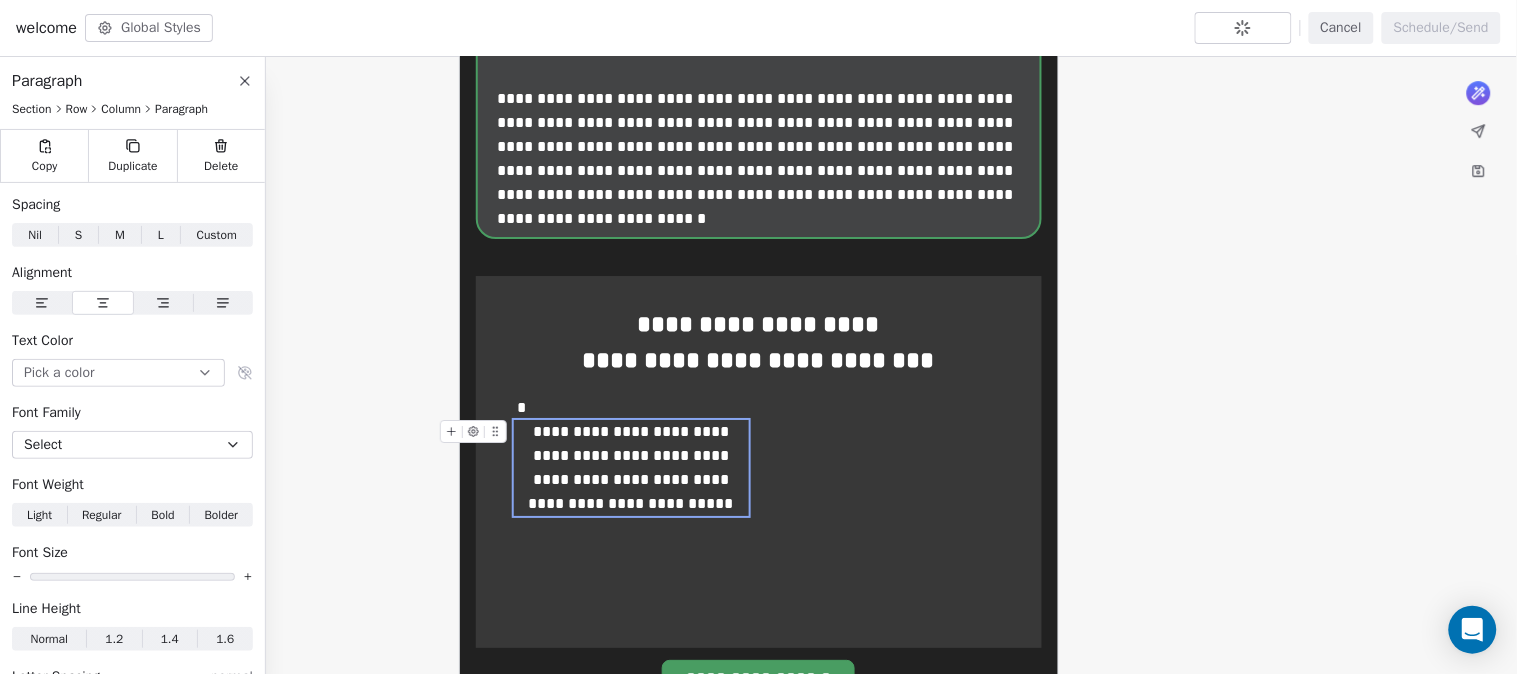 click on "**********" at bounding box center (631, 468) 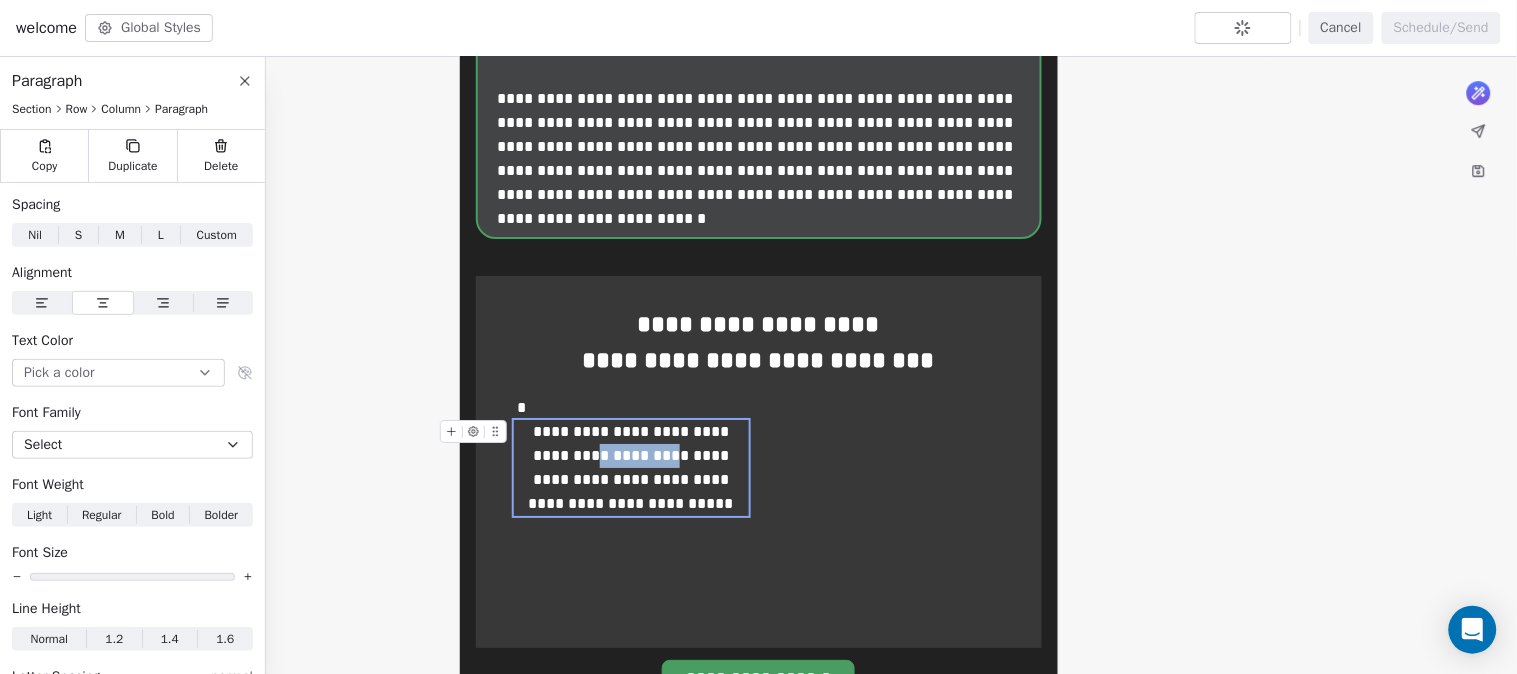 click on "**********" at bounding box center (631, 468) 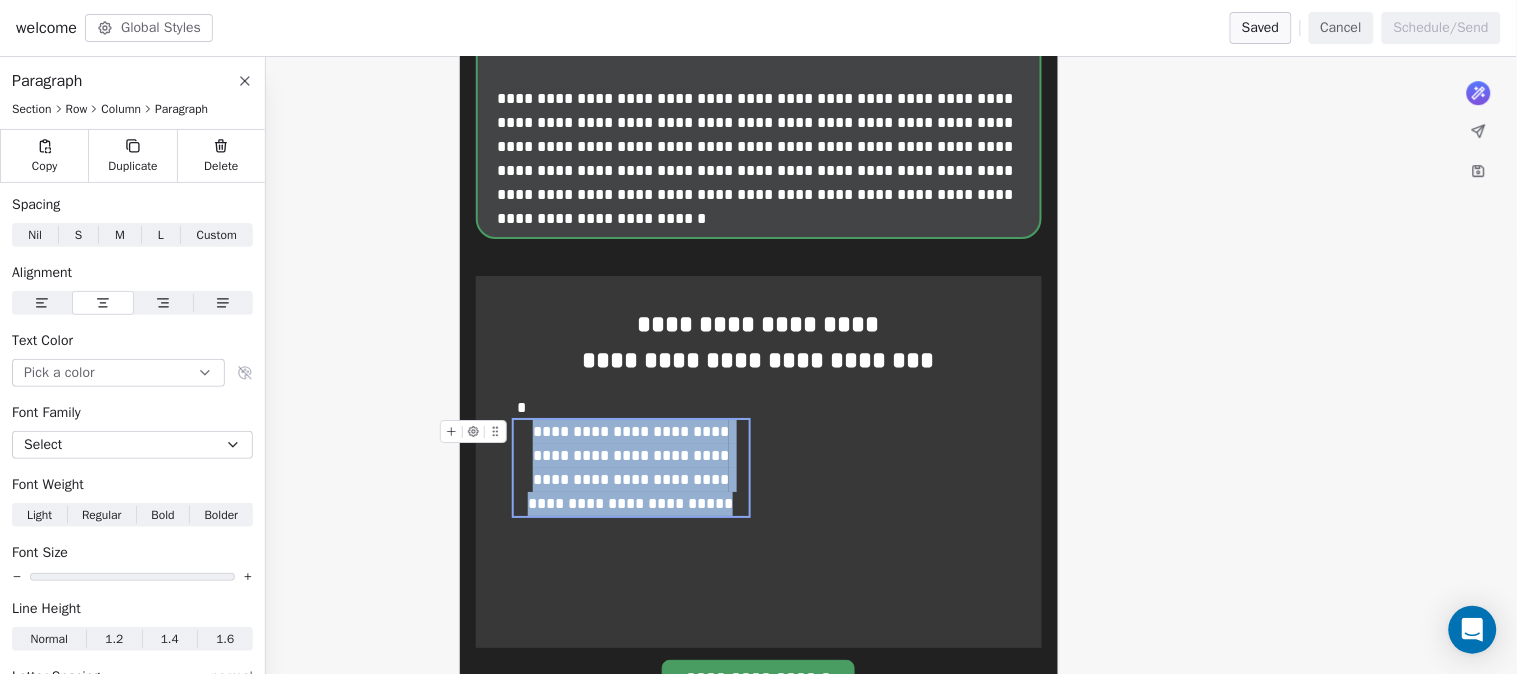 click on "**********" at bounding box center (631, 468) 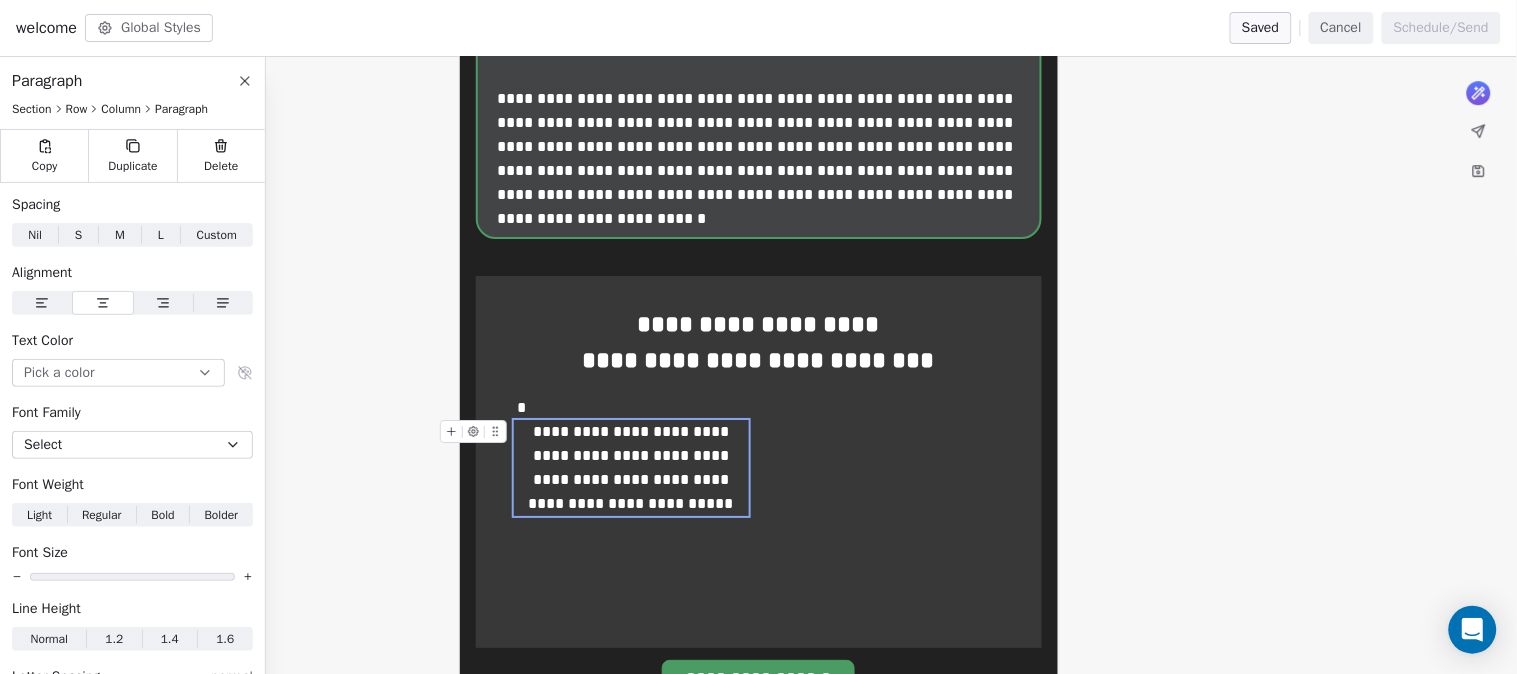 click on "**********" at bounding box center (631, 468) 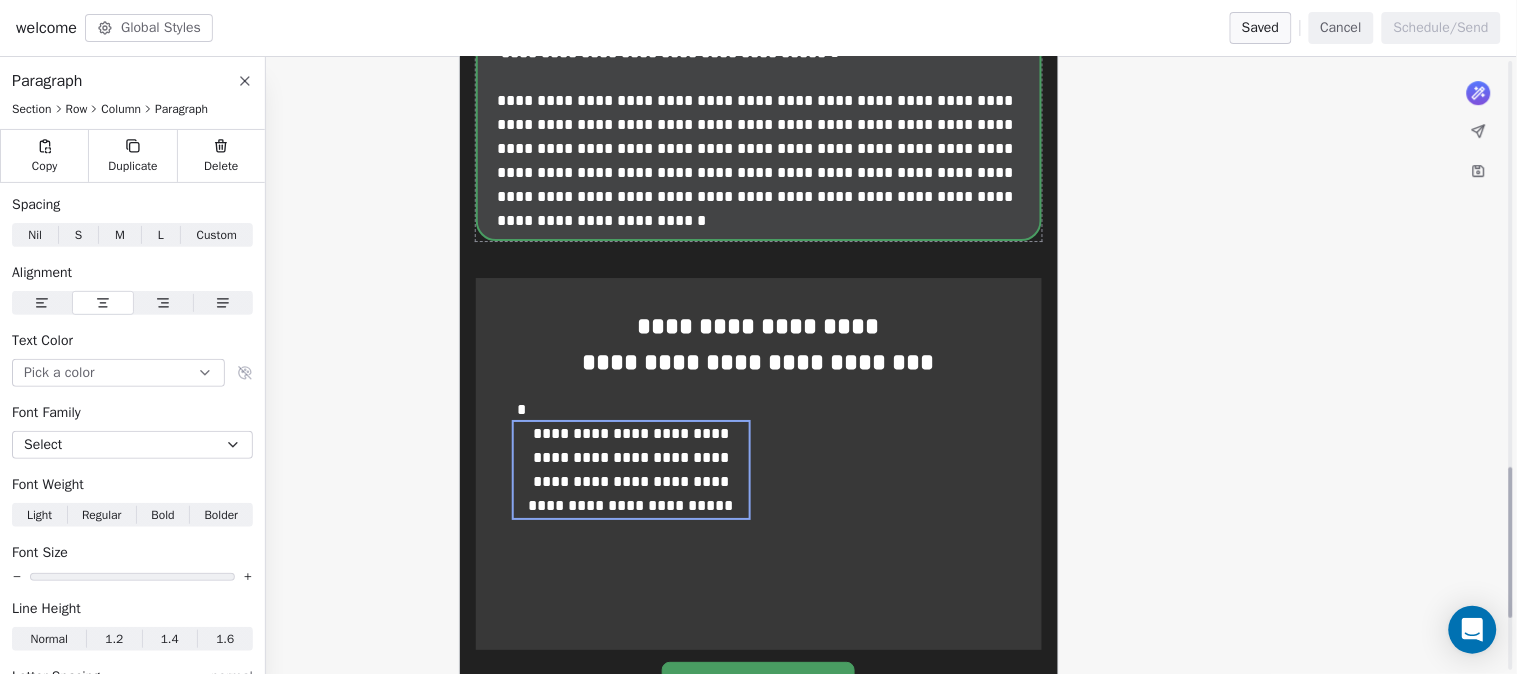 scroll, scrollTop: 1660, scrollLeft: 0, axis: vertical 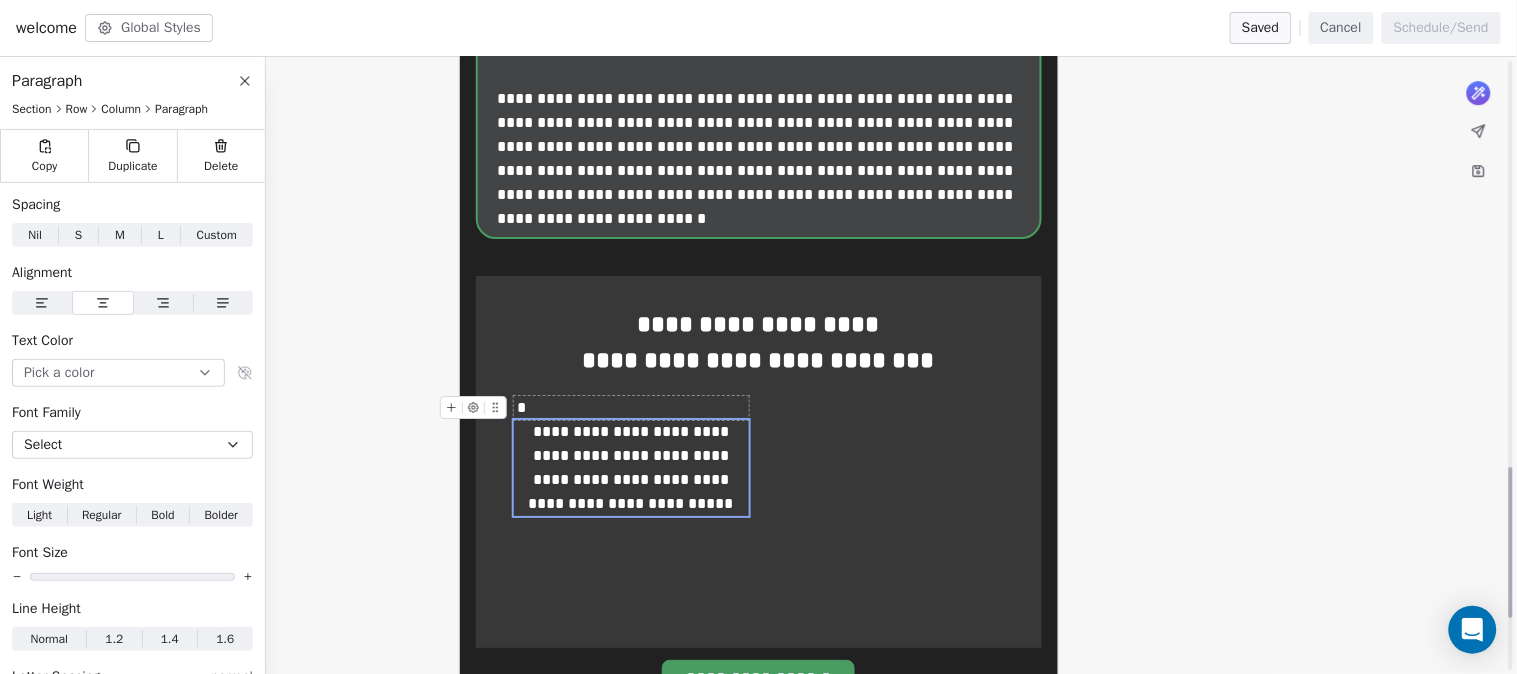 click on "*" at bounding box center [522, 407] 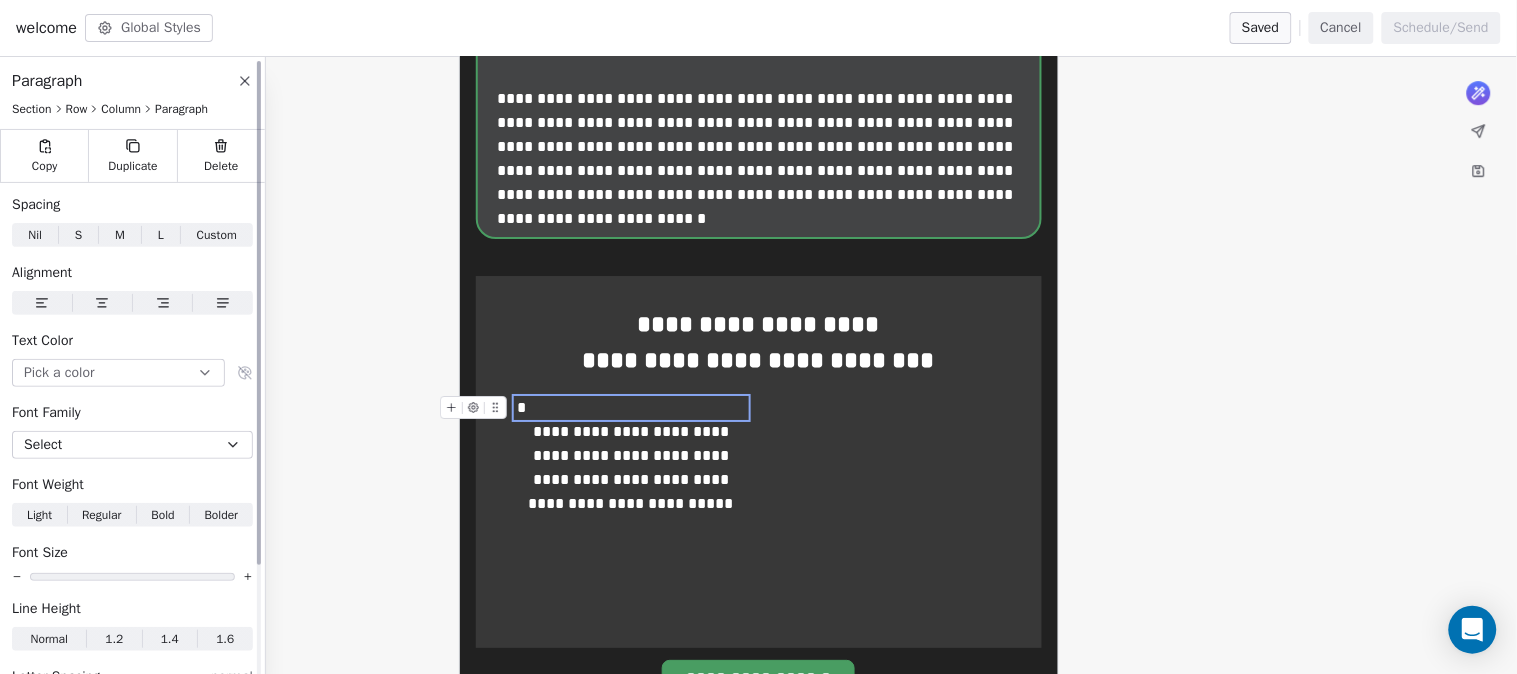 click 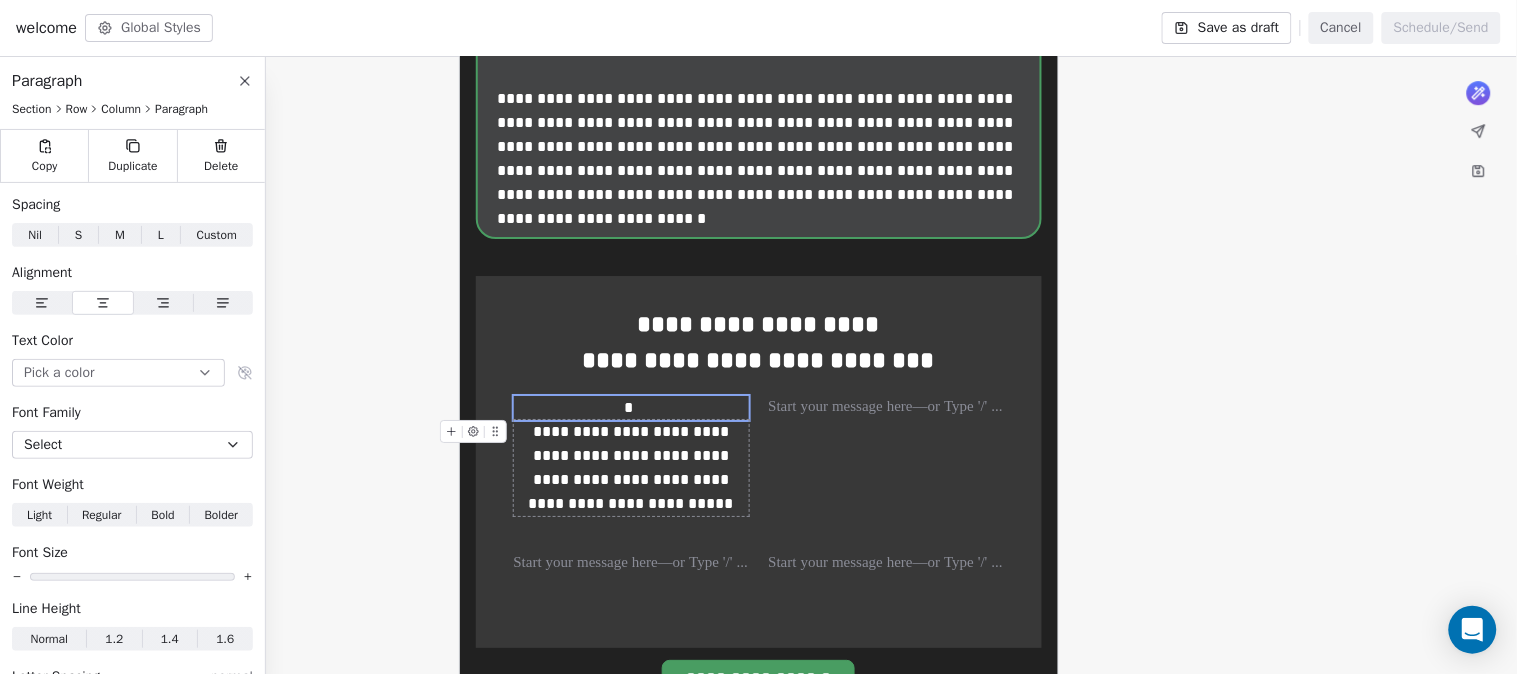 type 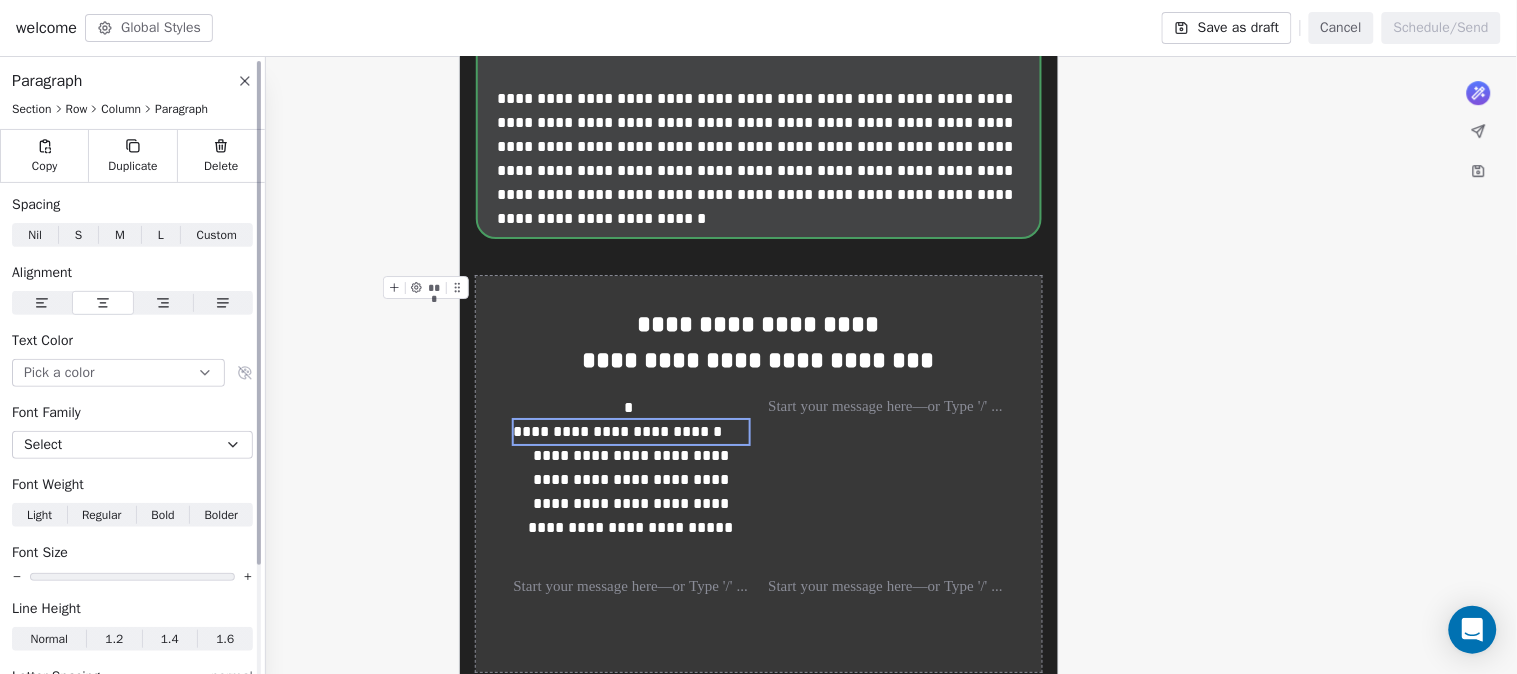 click 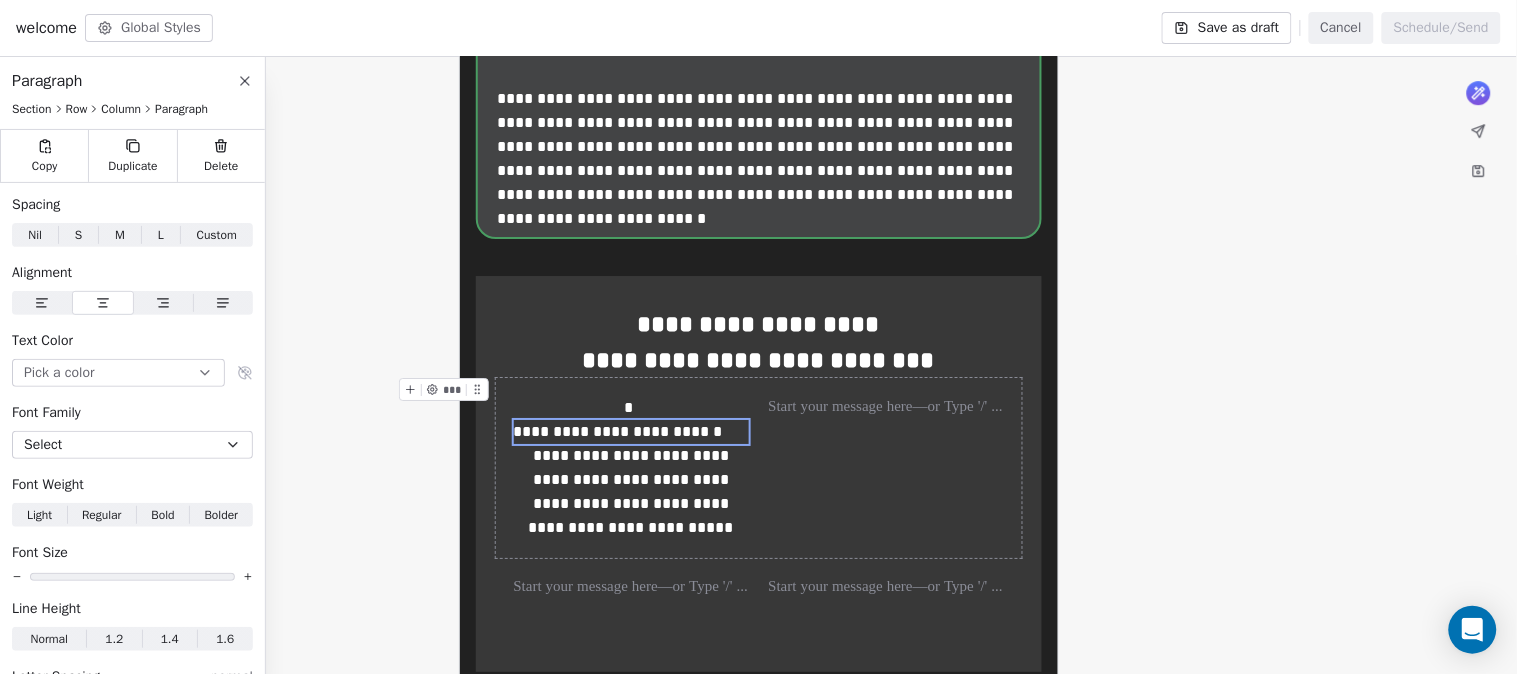 click on "**********" at bounding box center [631, 492] 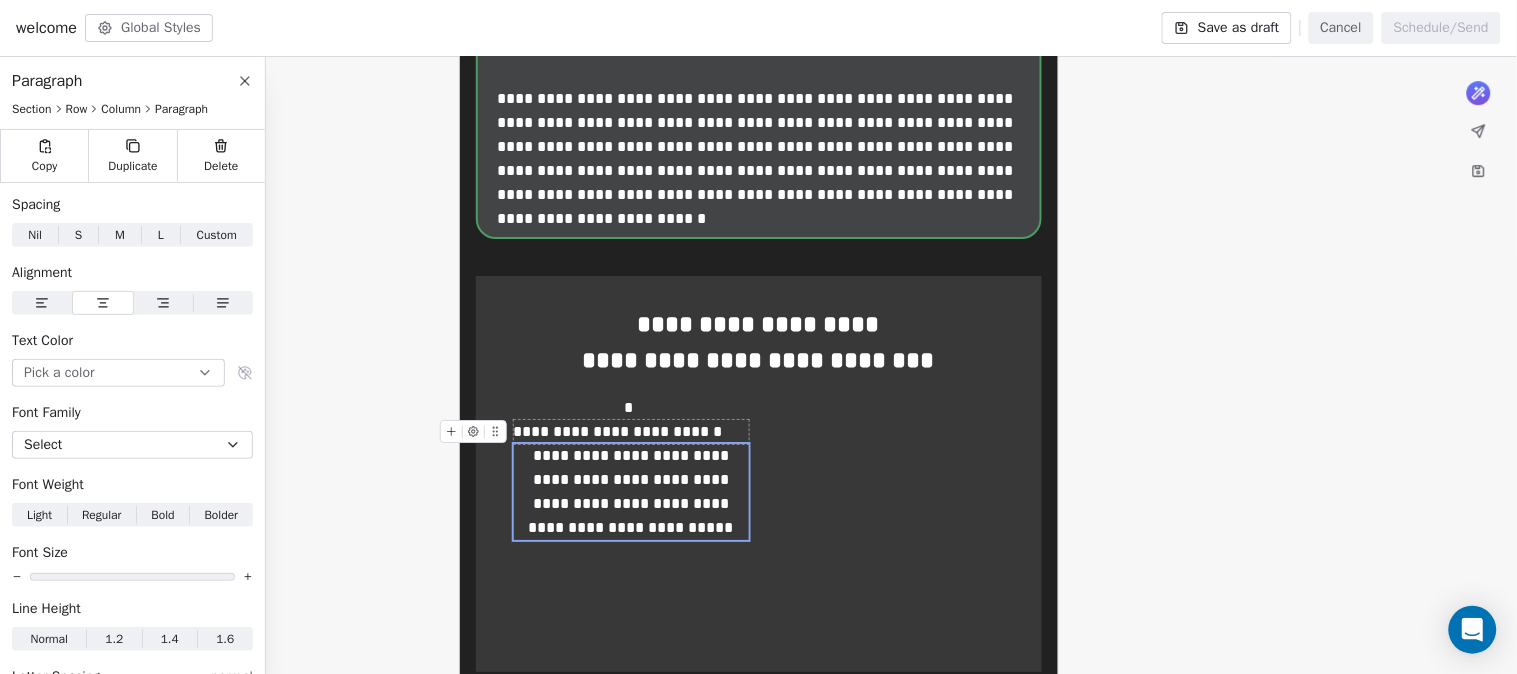 click on "**********" at bounding box center [631, 432] 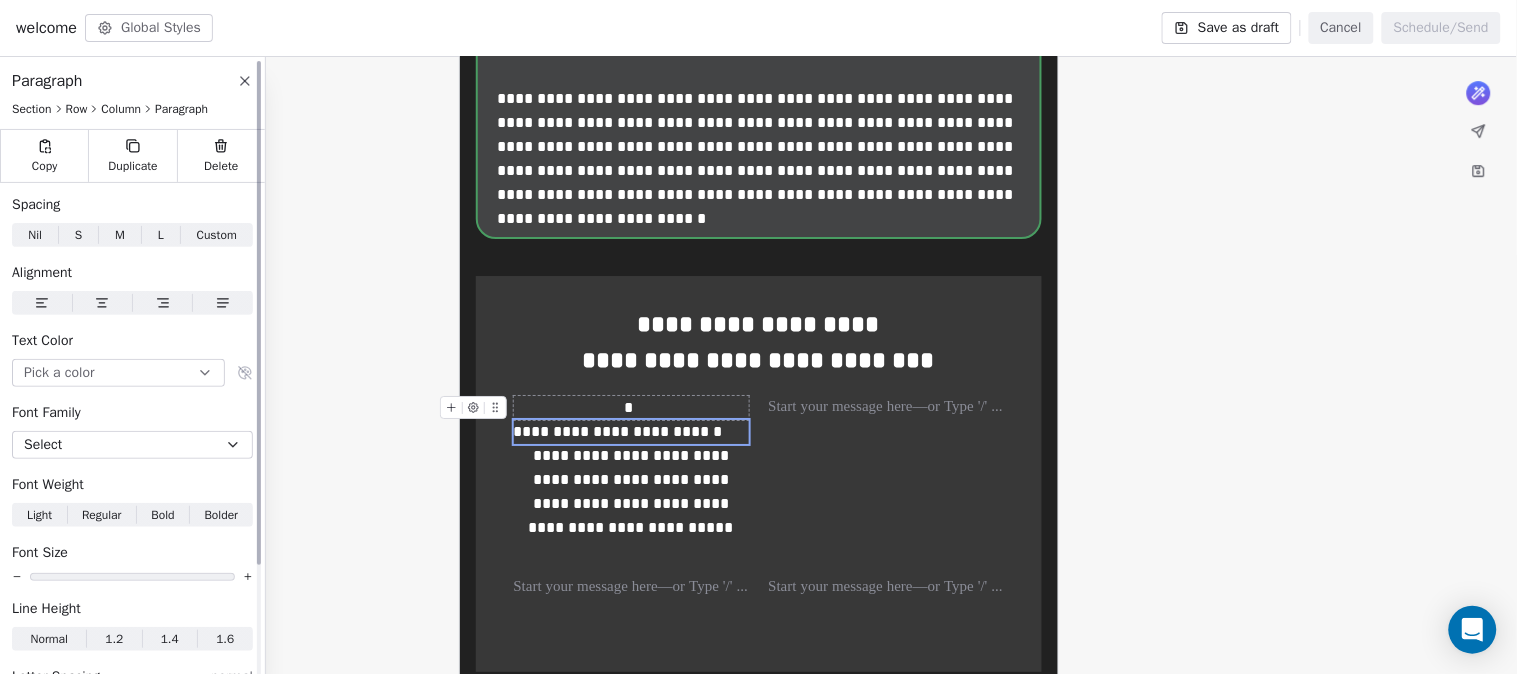 click at bounding box center [102, 303] 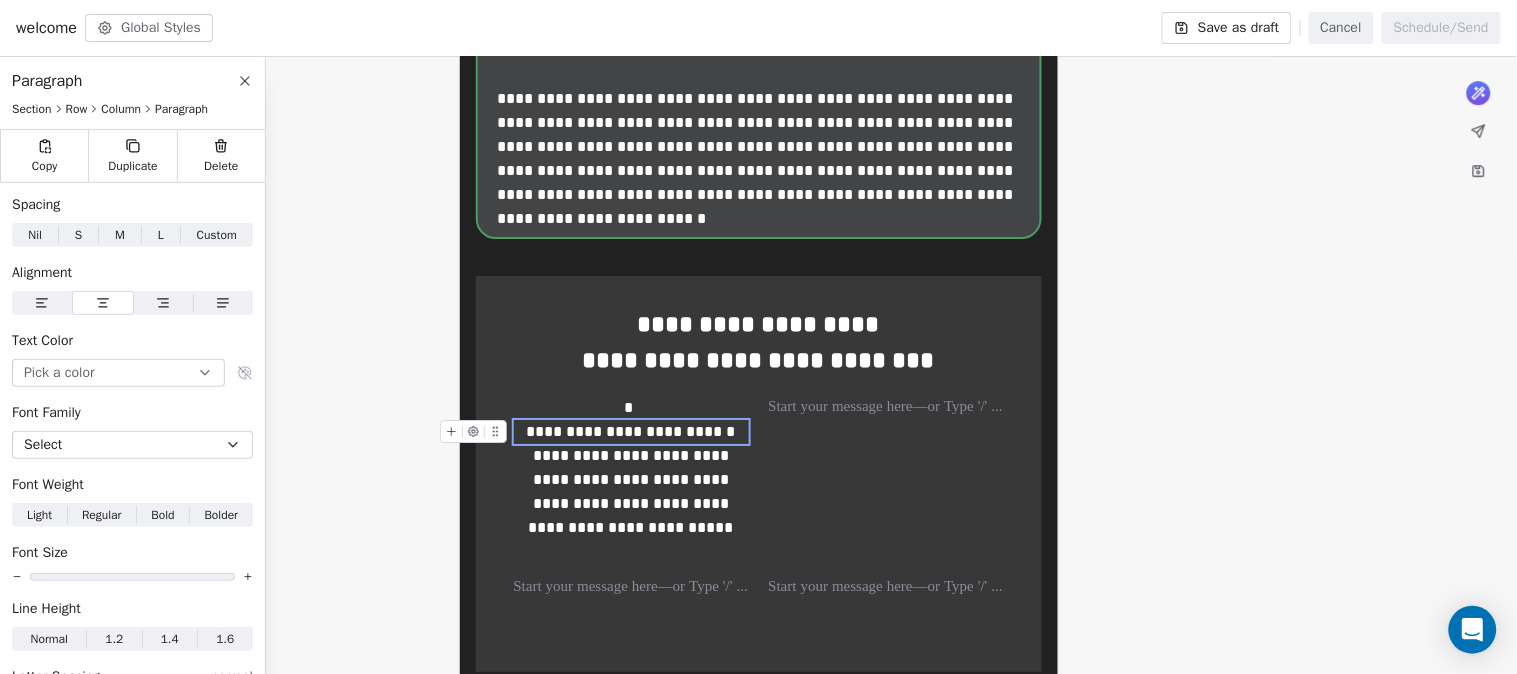 click on "**********" at bounding box center [631, 432] 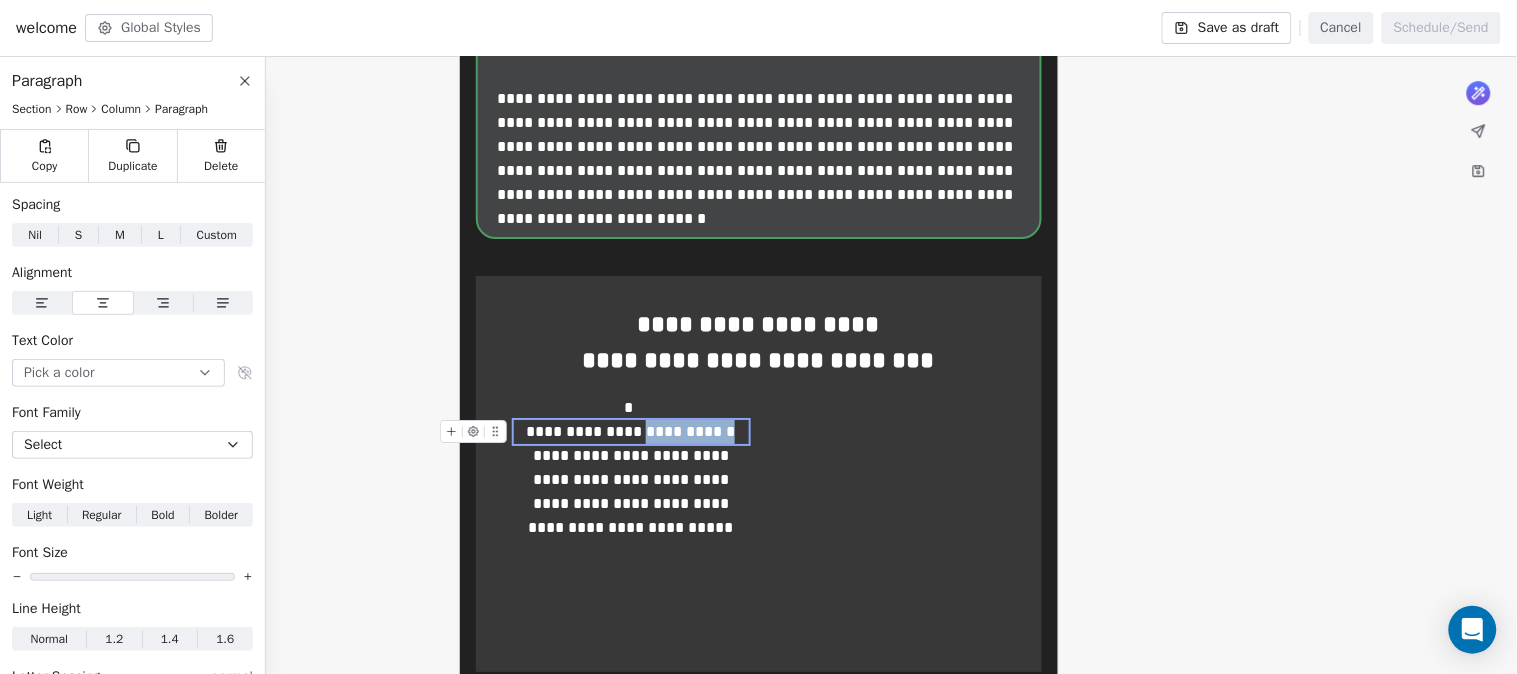 click on "**********" at bounding box center (631, 432) 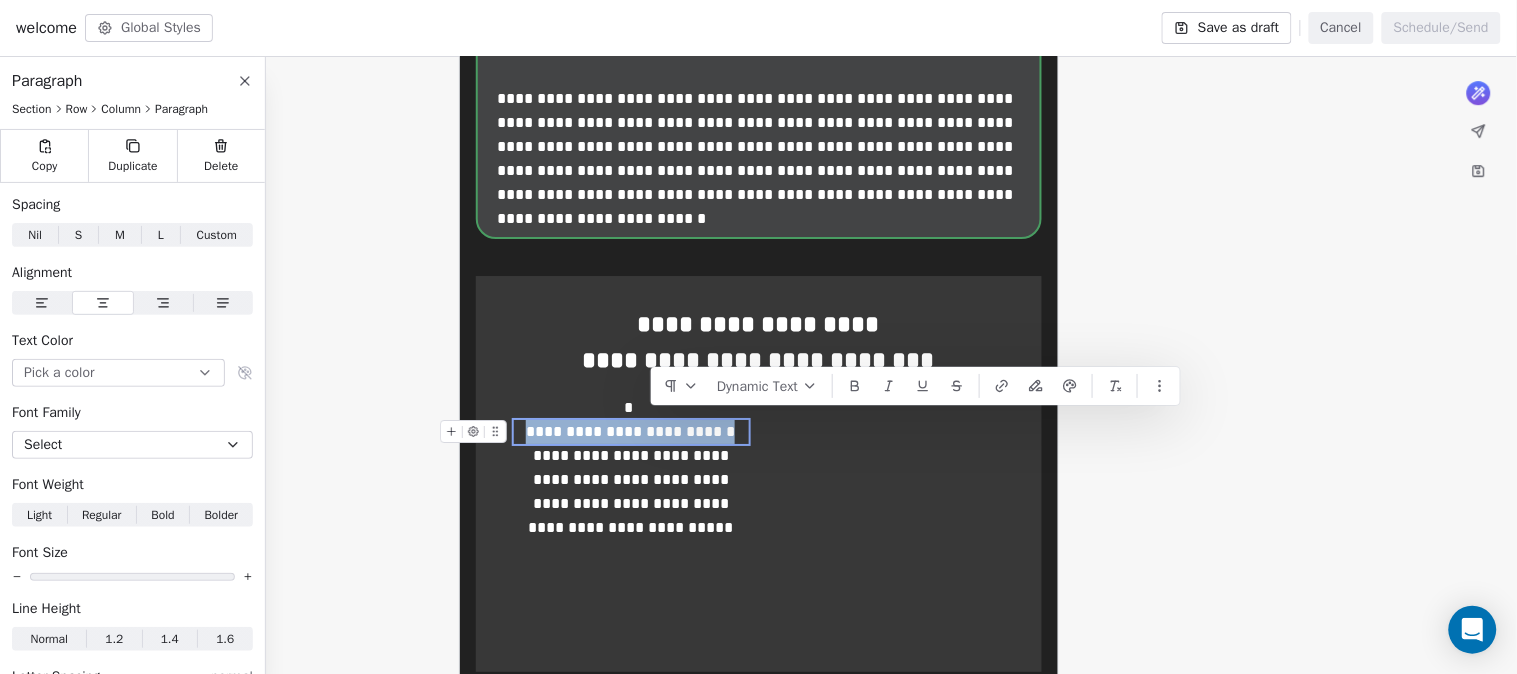 click on "**********" at bounding box center (631, 432) 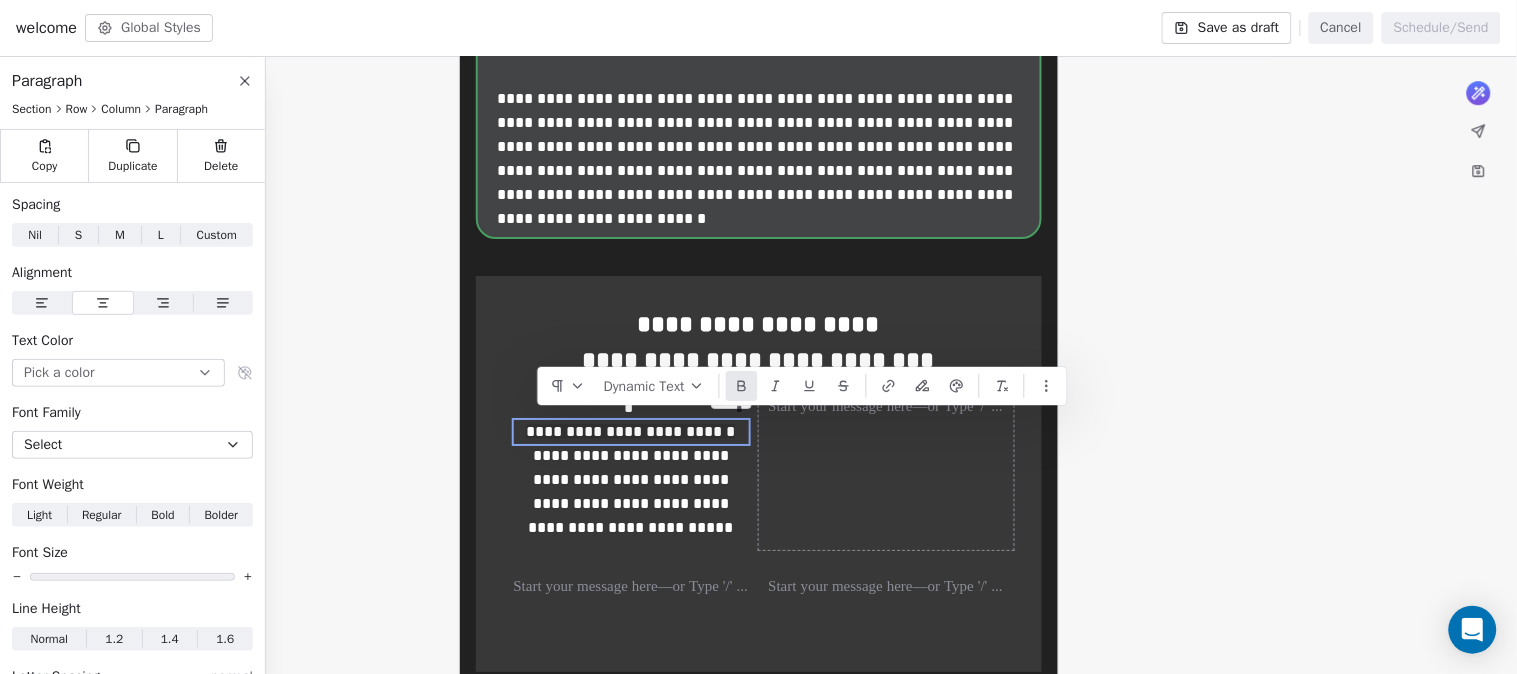 click at bounding box center [742, 386] 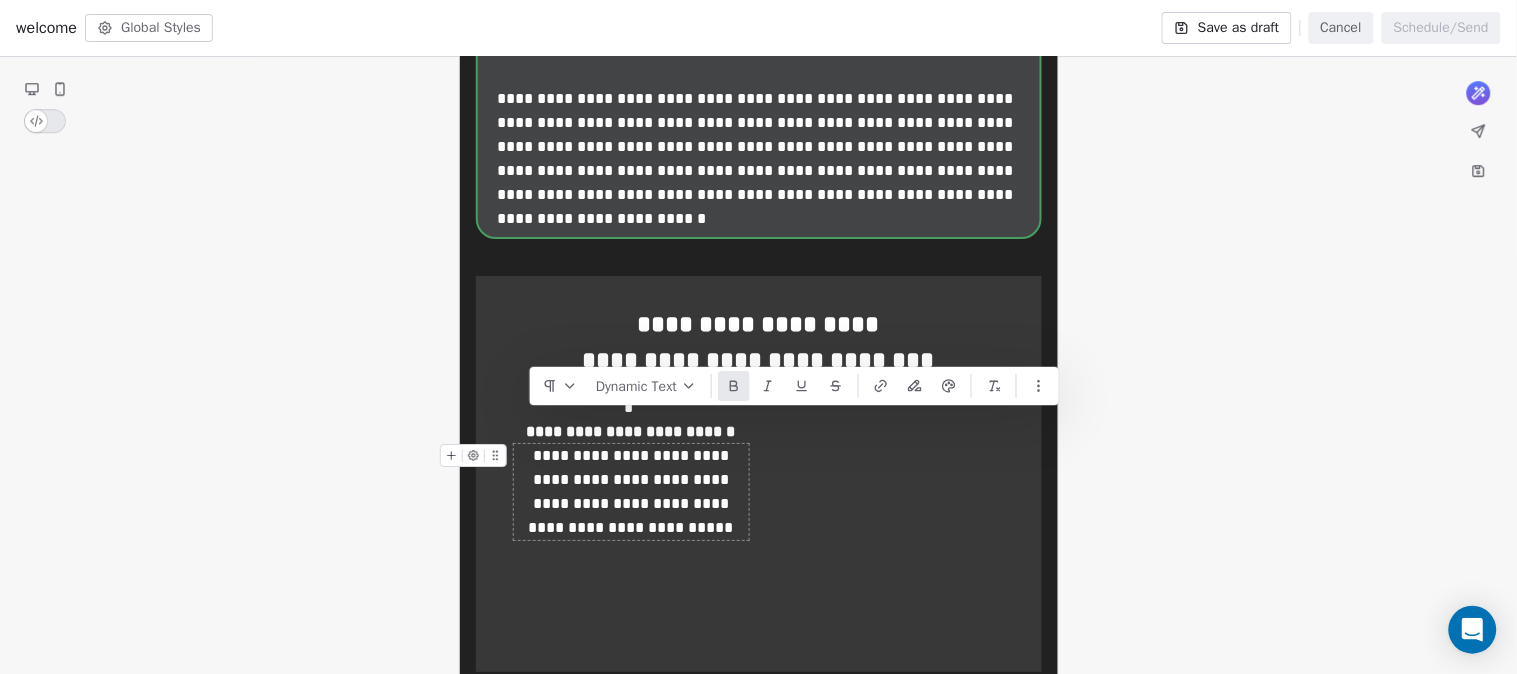 click on "**********" at bounding box center (631, 492) 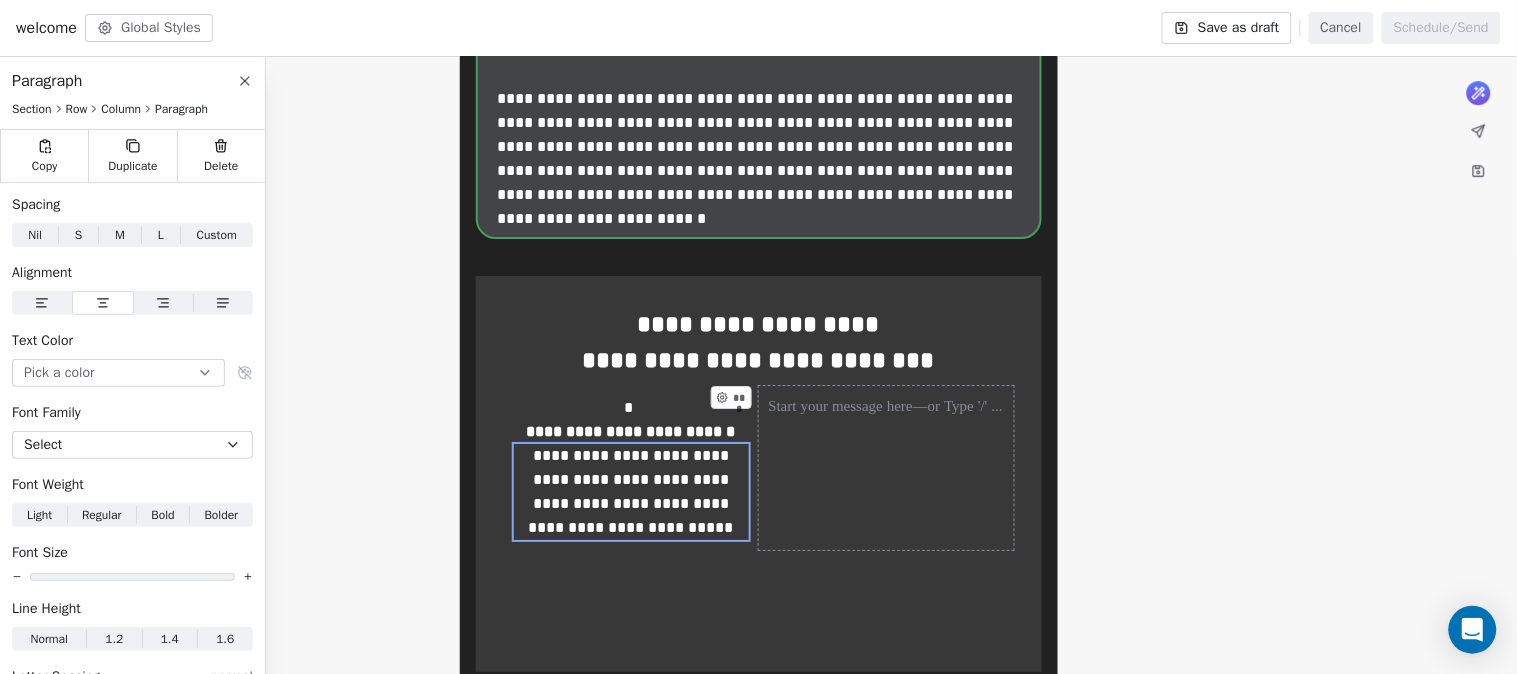 click on "***" at bounding box center (886, 468) 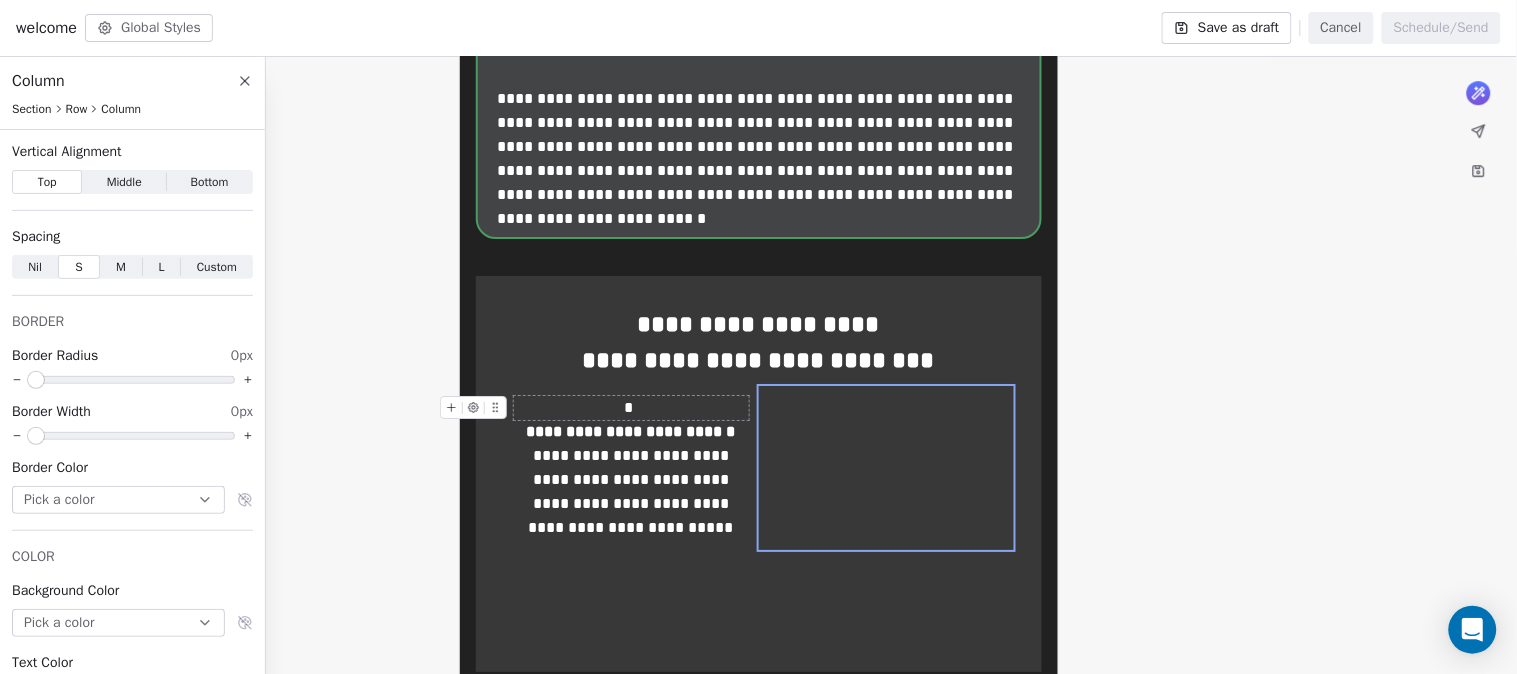 click on "*" at bounding box center (631, 408) 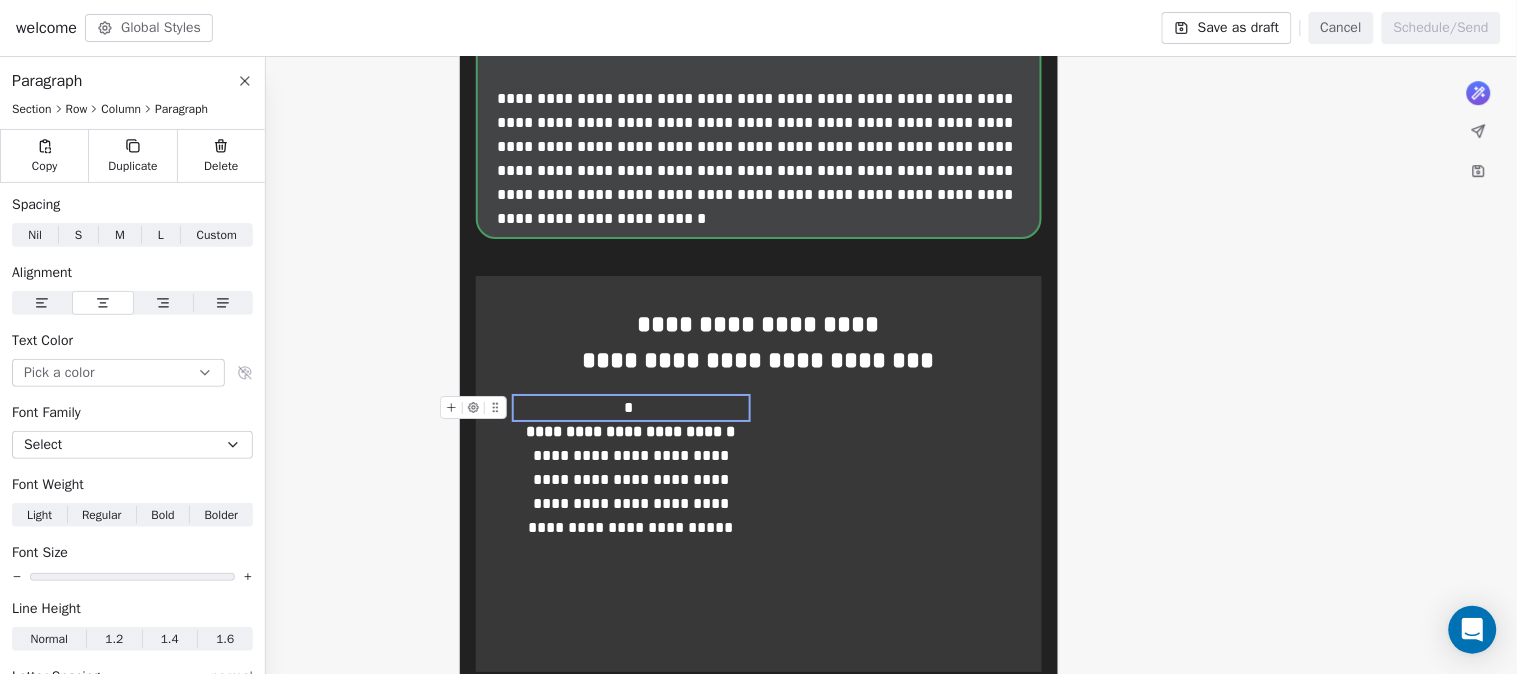 click on "*" at bounding box center [628, 407] 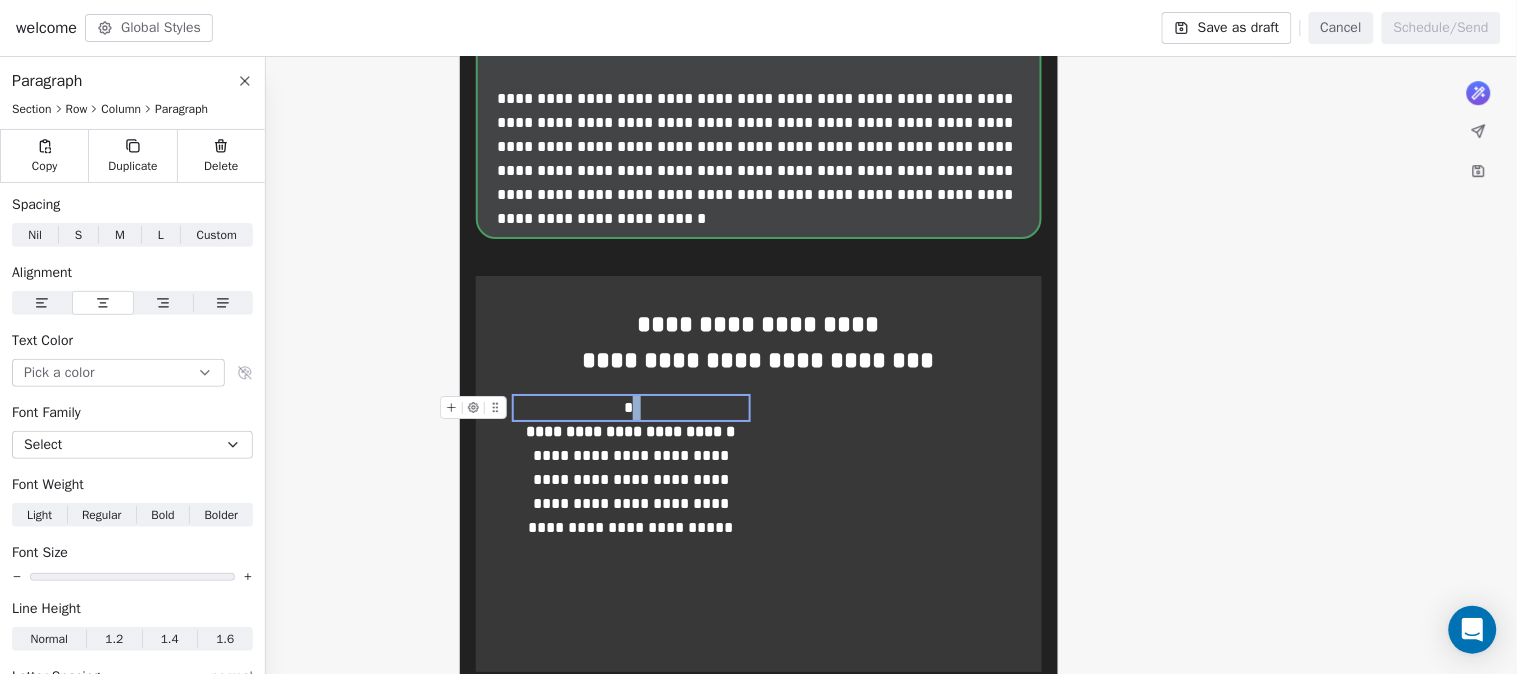 click on "*" at bounding box center (628, 407) 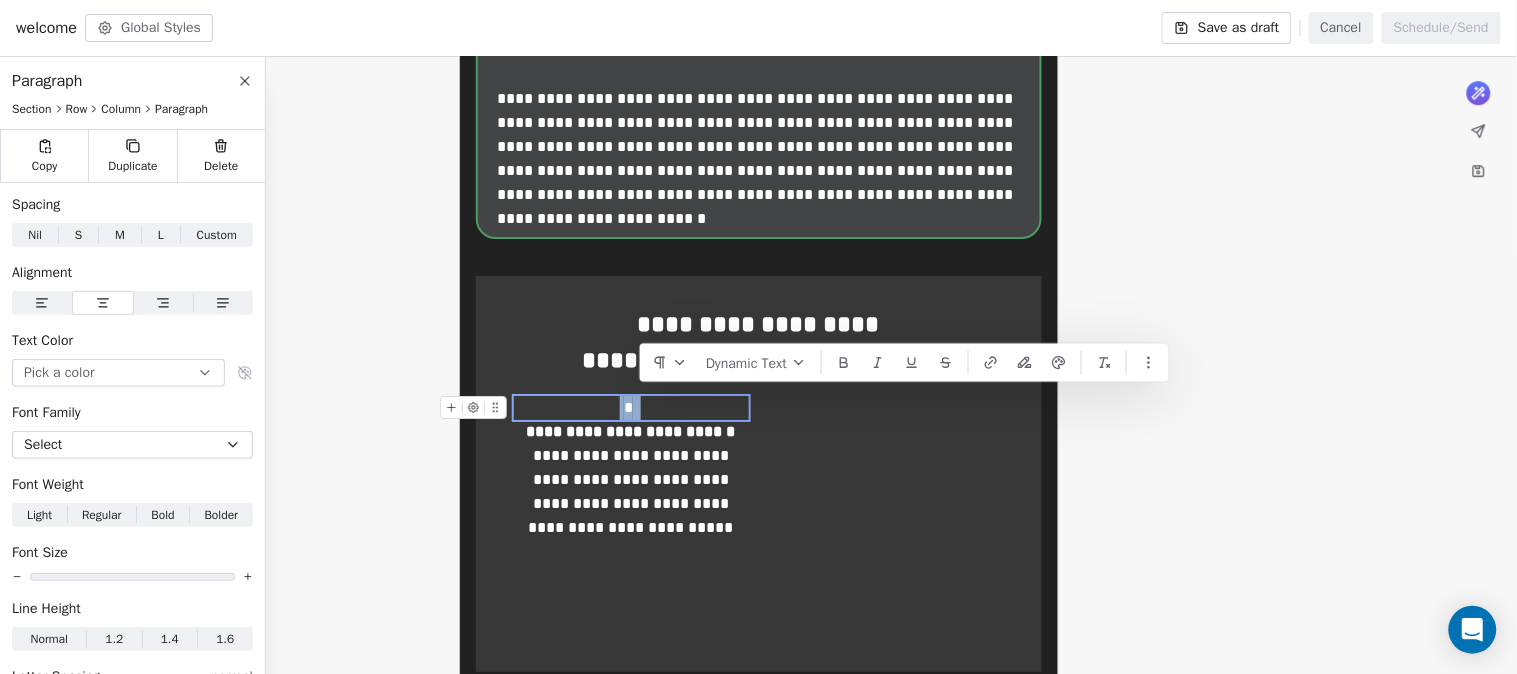 click on "*" at bounding box center (628, 407) 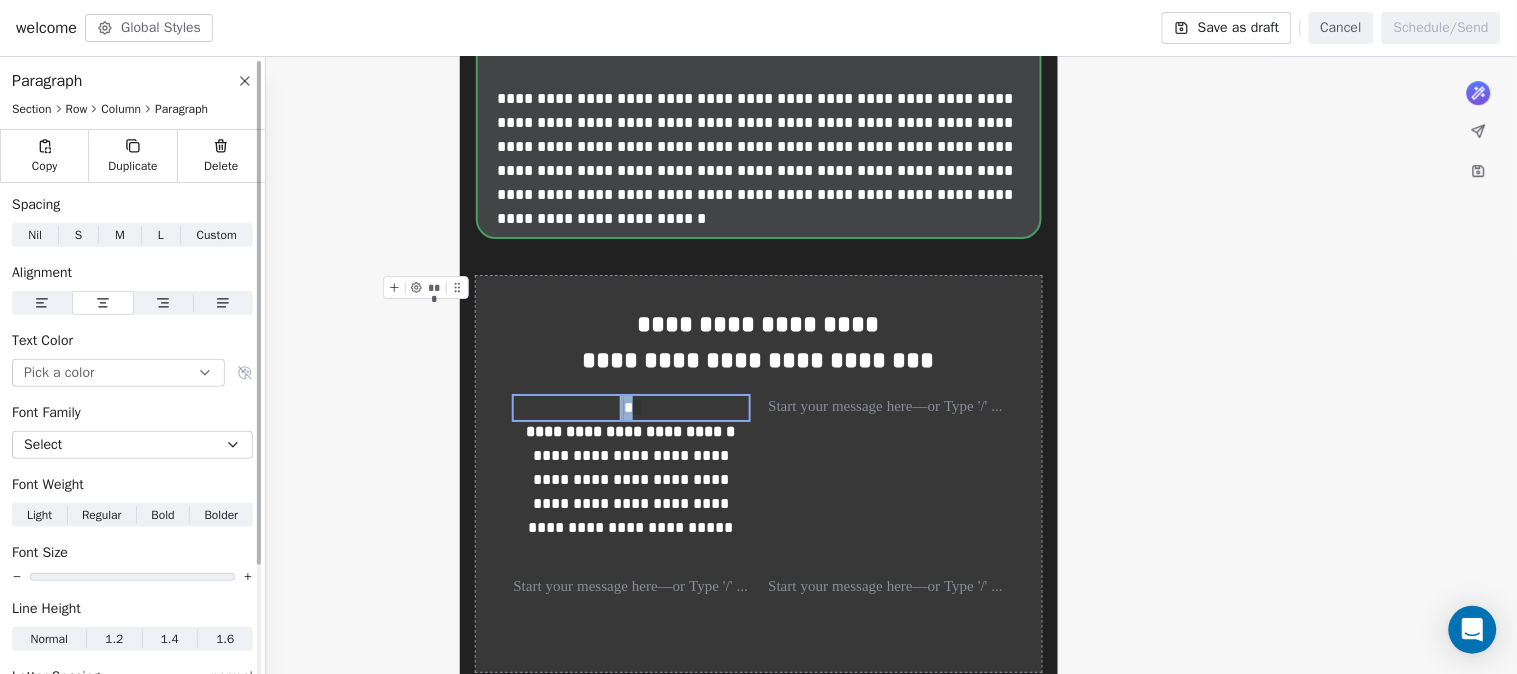 click on "L L" at bounding box center (160, 235) 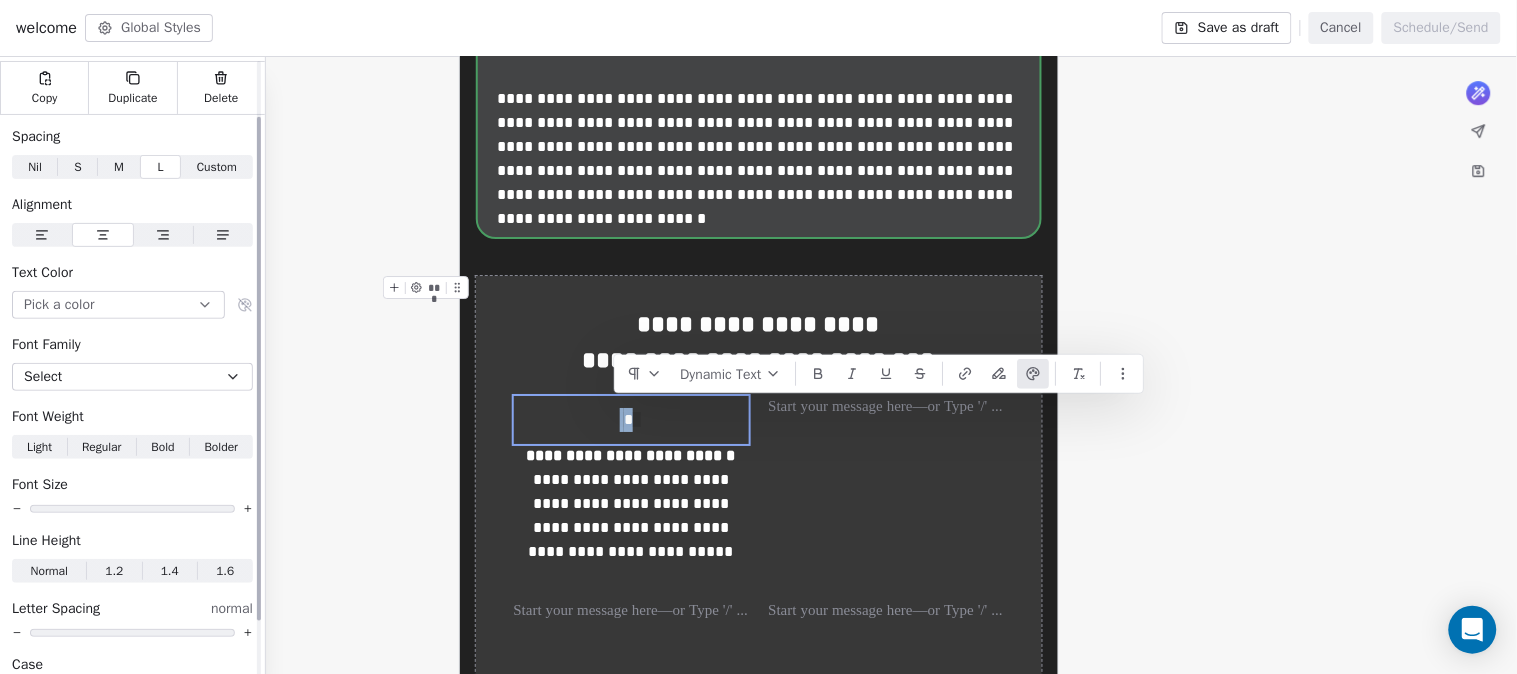 scroll, scrollTop: 137, scrollLeft: 0, axis: vertical 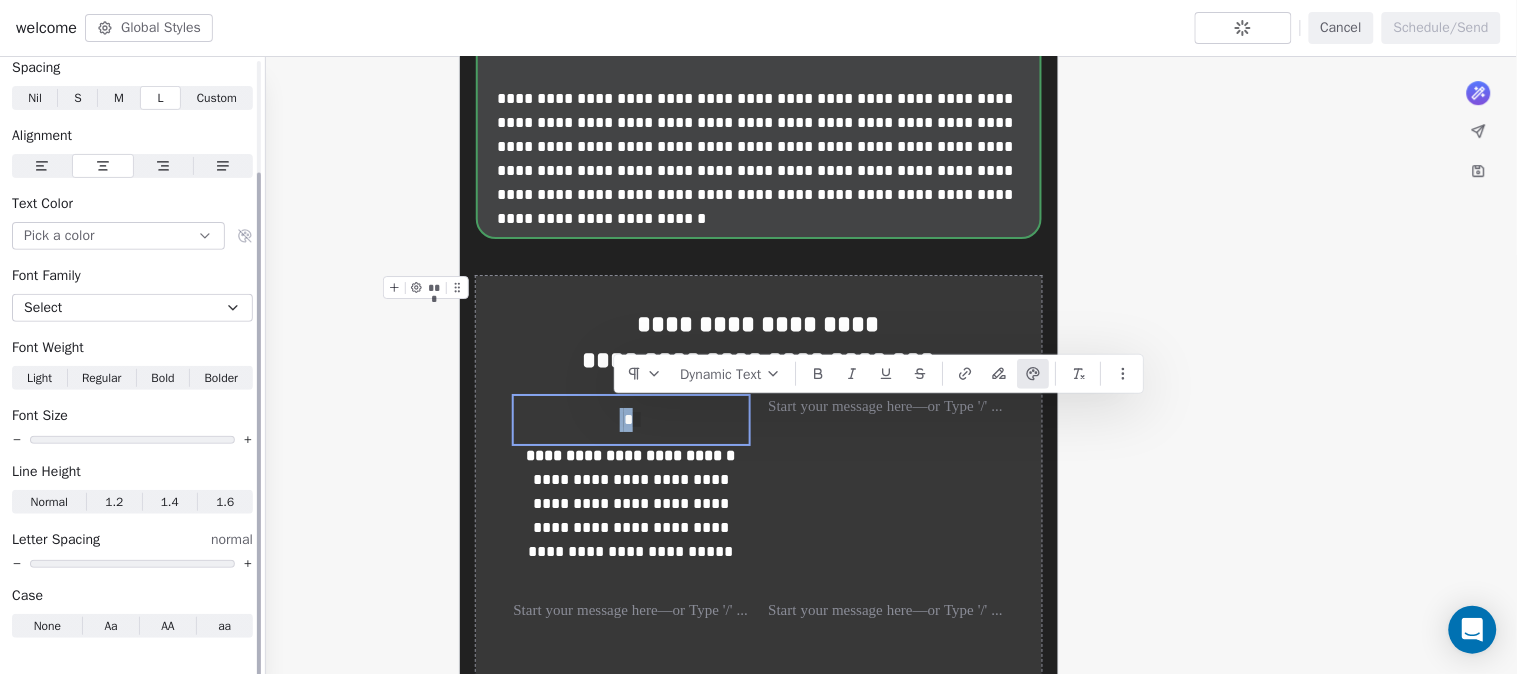 click on "Custom" at bounding box center [217, 98] 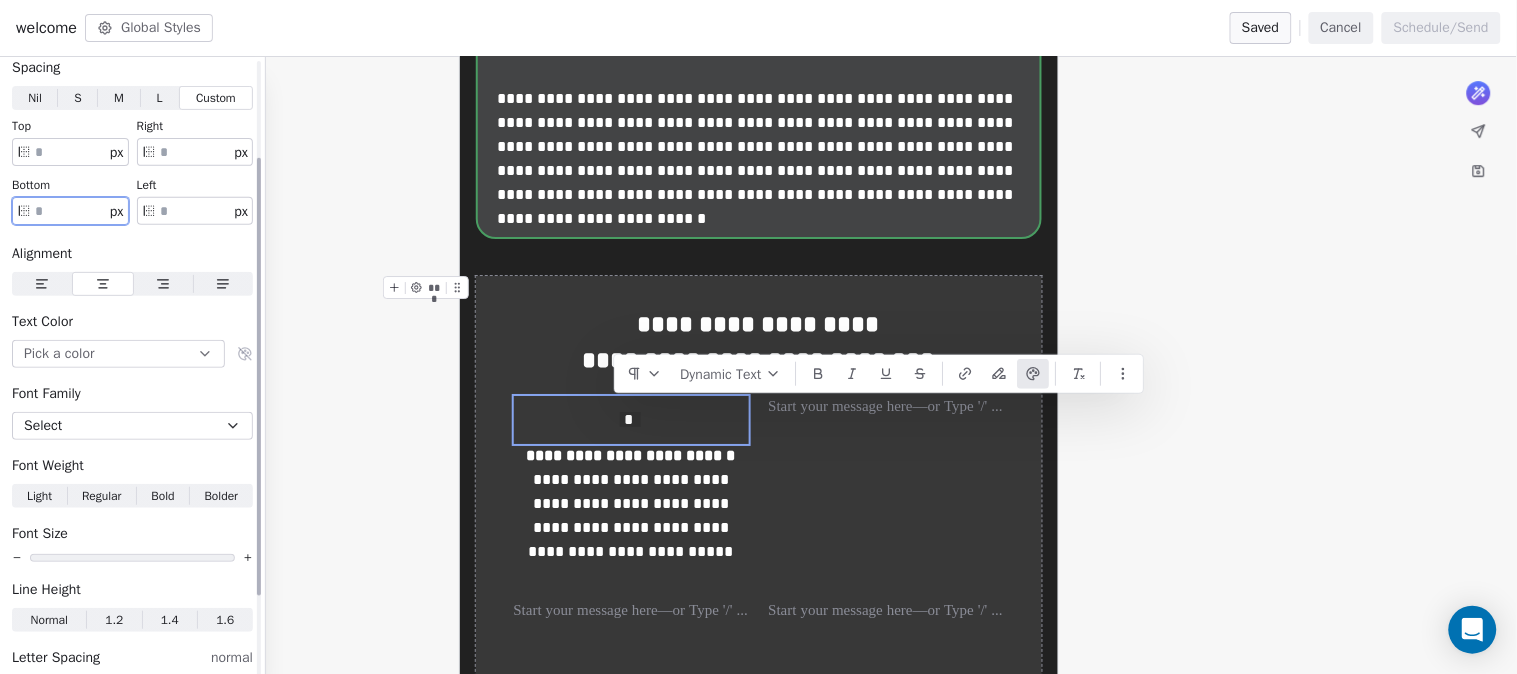 click on "**" at bounding box center [70, 211] 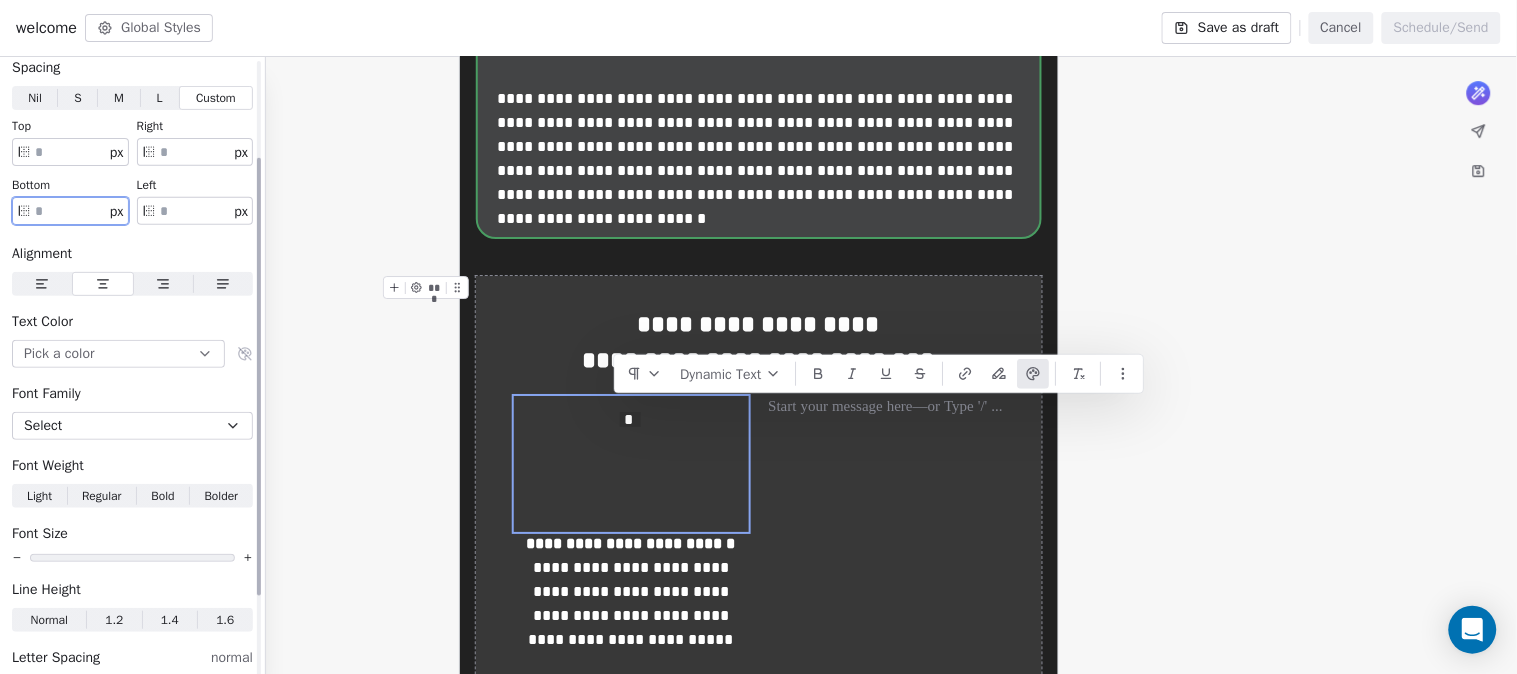 click on "***" at bounding box center (70, 211) 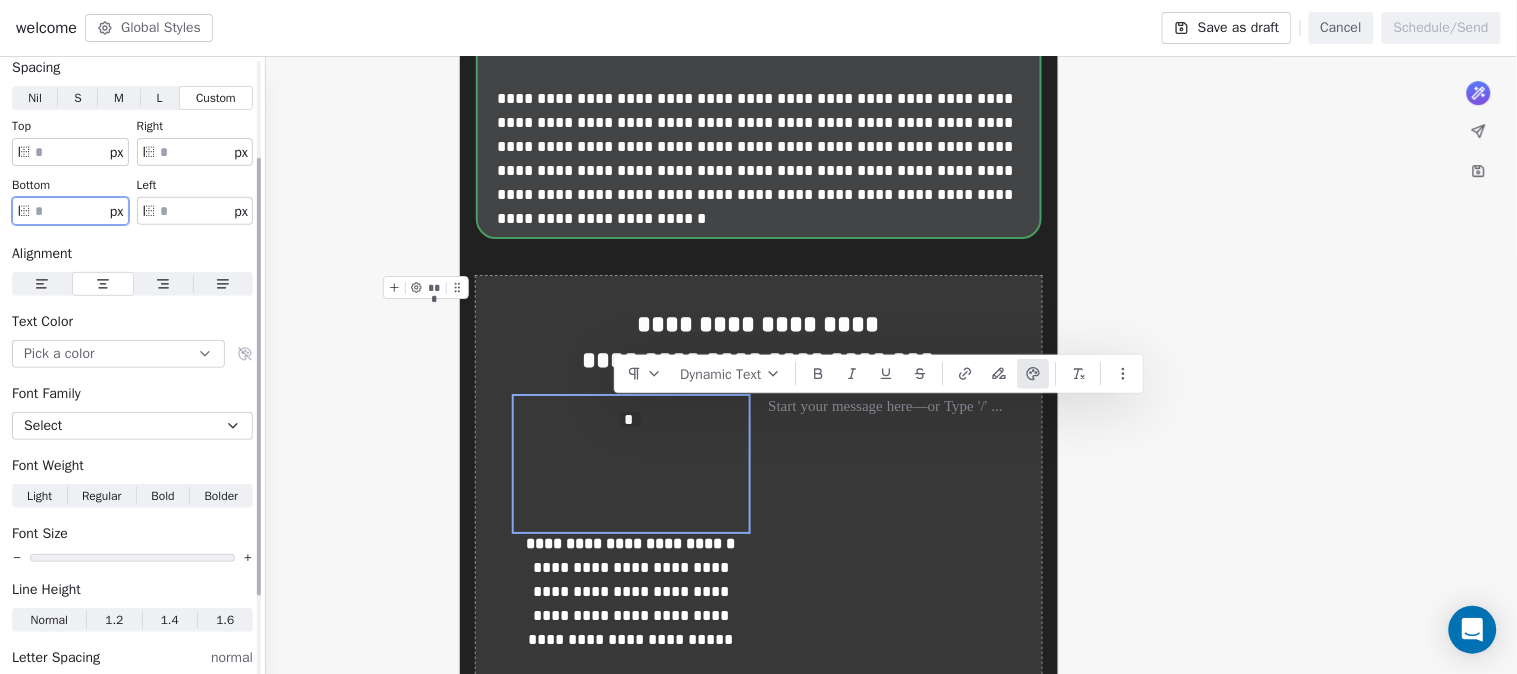 click on "***" at bounding box center (70, 211) 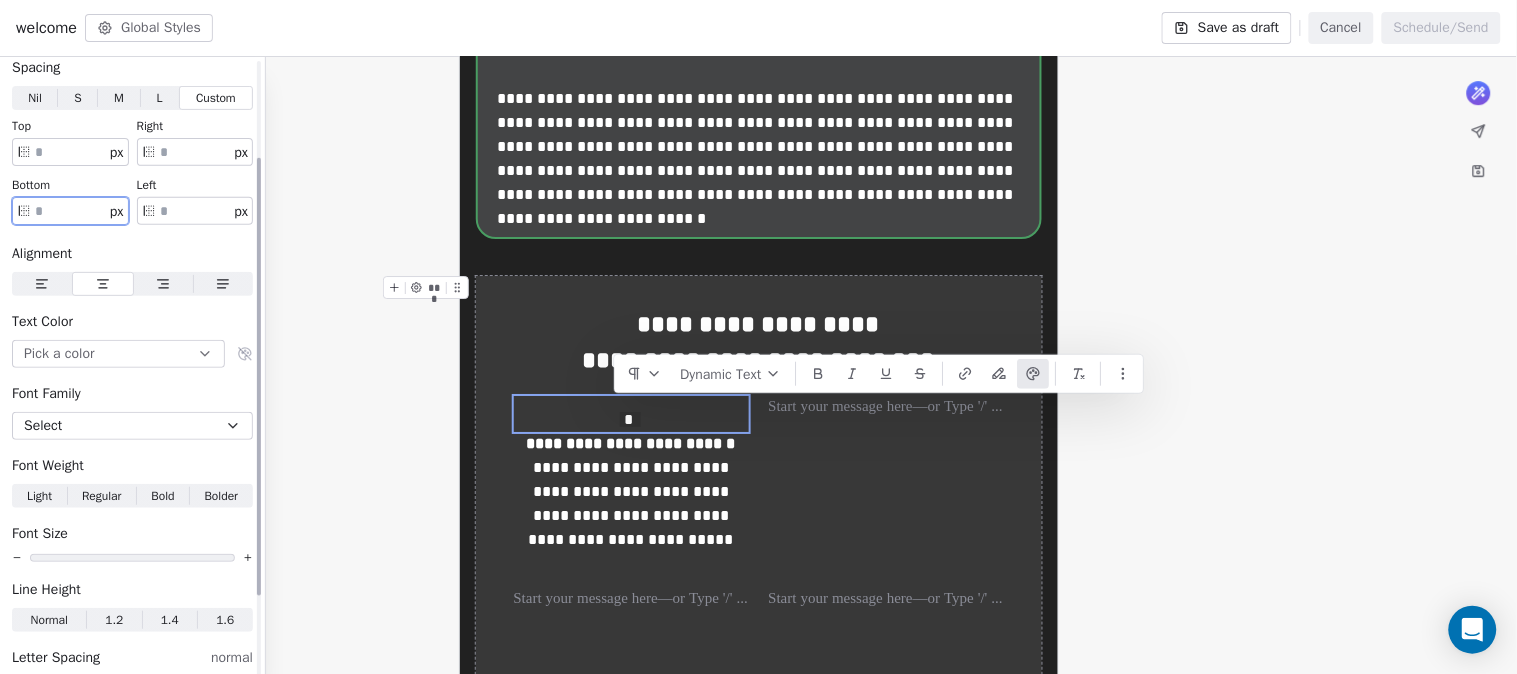 type on "*" 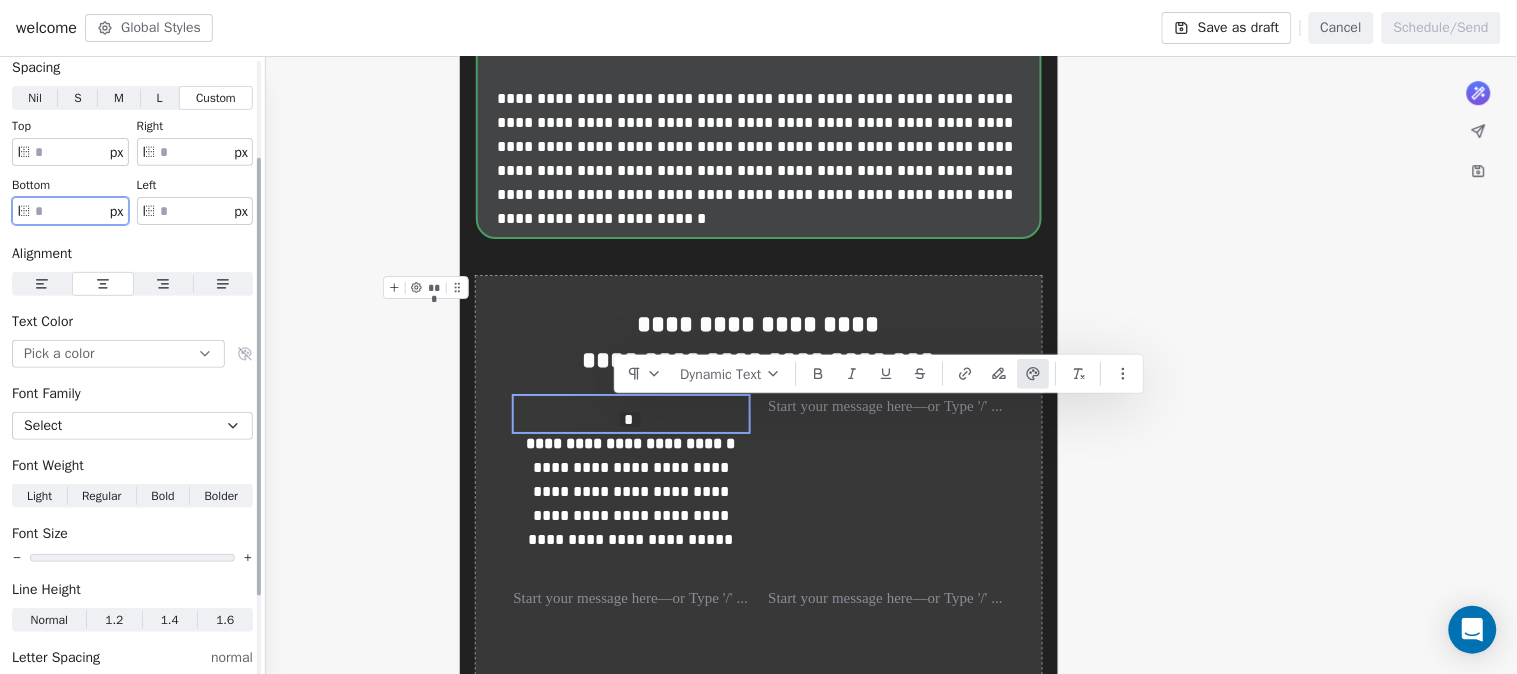 click on "**" at bounding box center (70, 152) 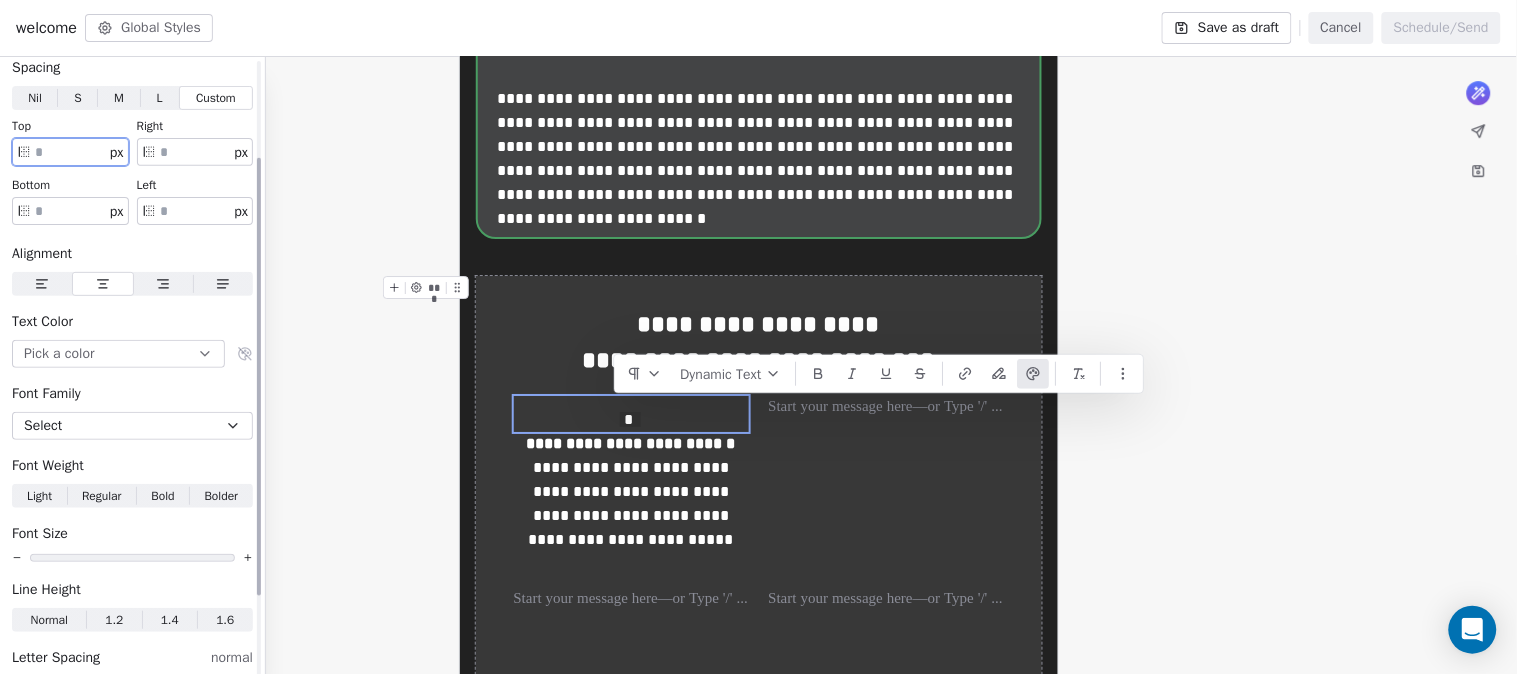 click on "**" at bounding box center (70, 152) 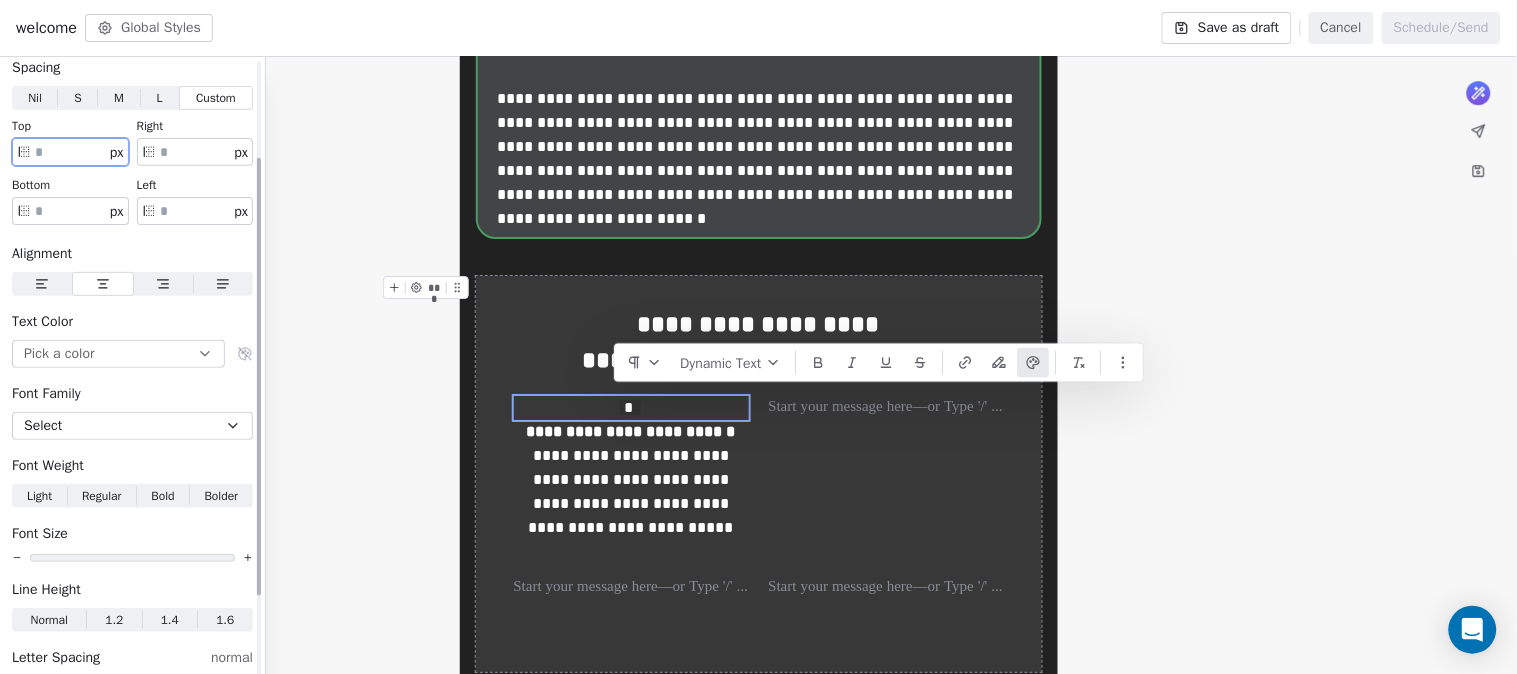 click on "*" at bounding box center [70, 152] 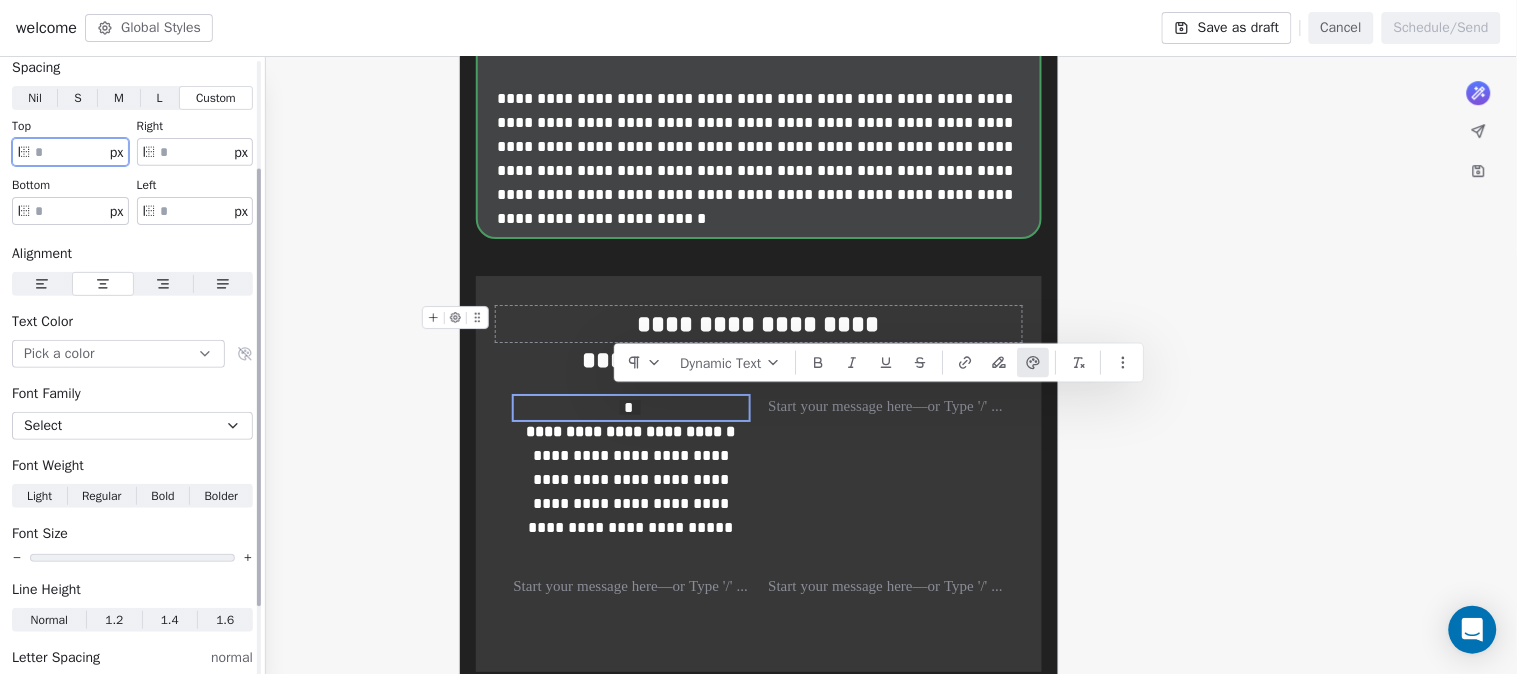 scroll, scrollTop: 248, scrollLeft: 0, axis: vertical 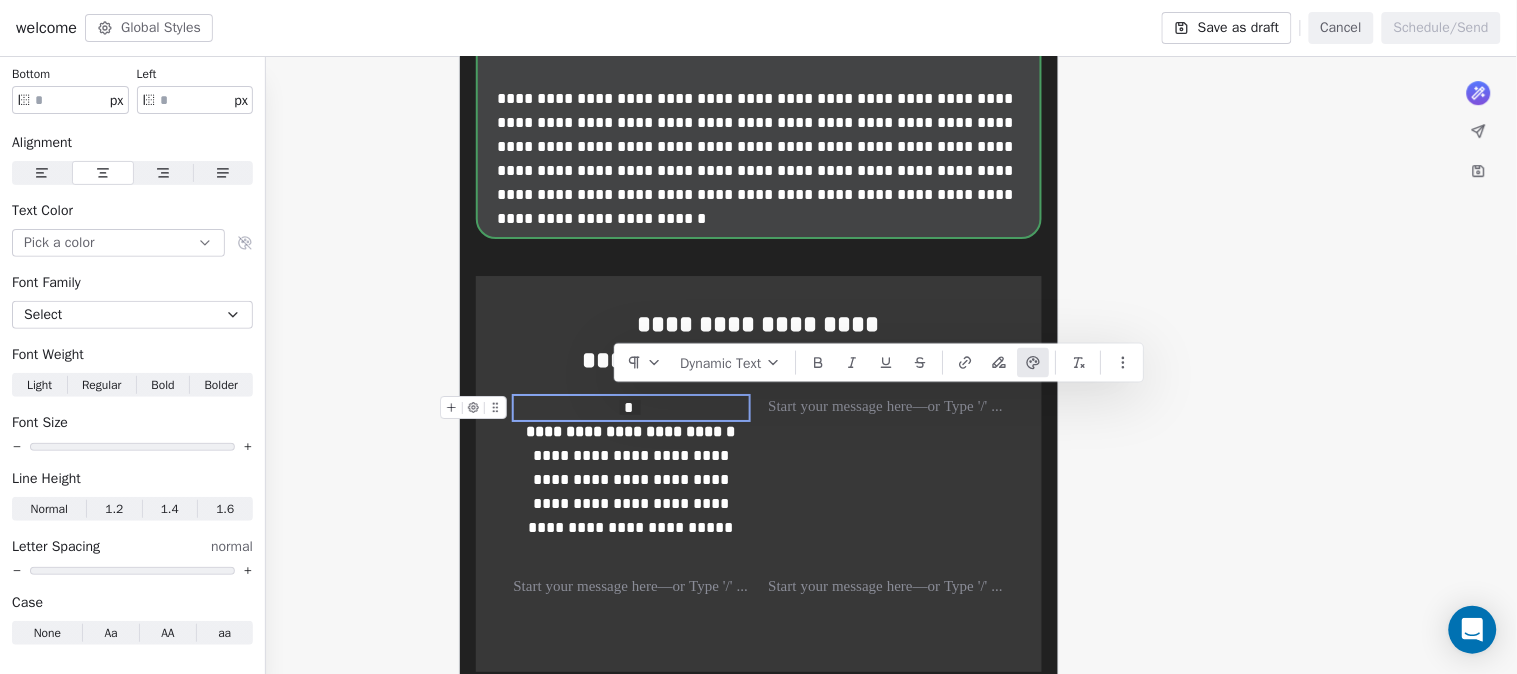type on "*" 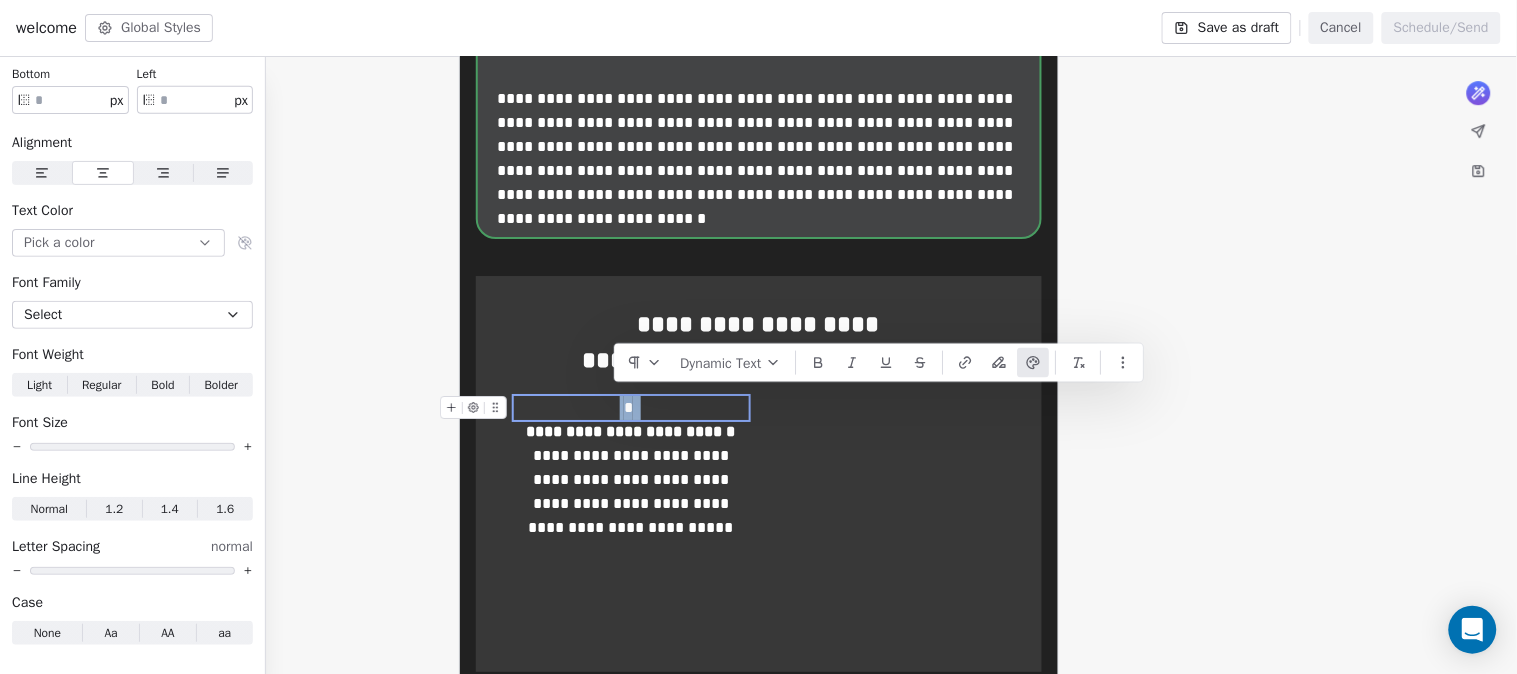 click on "*" at bounding box center [628, 407] 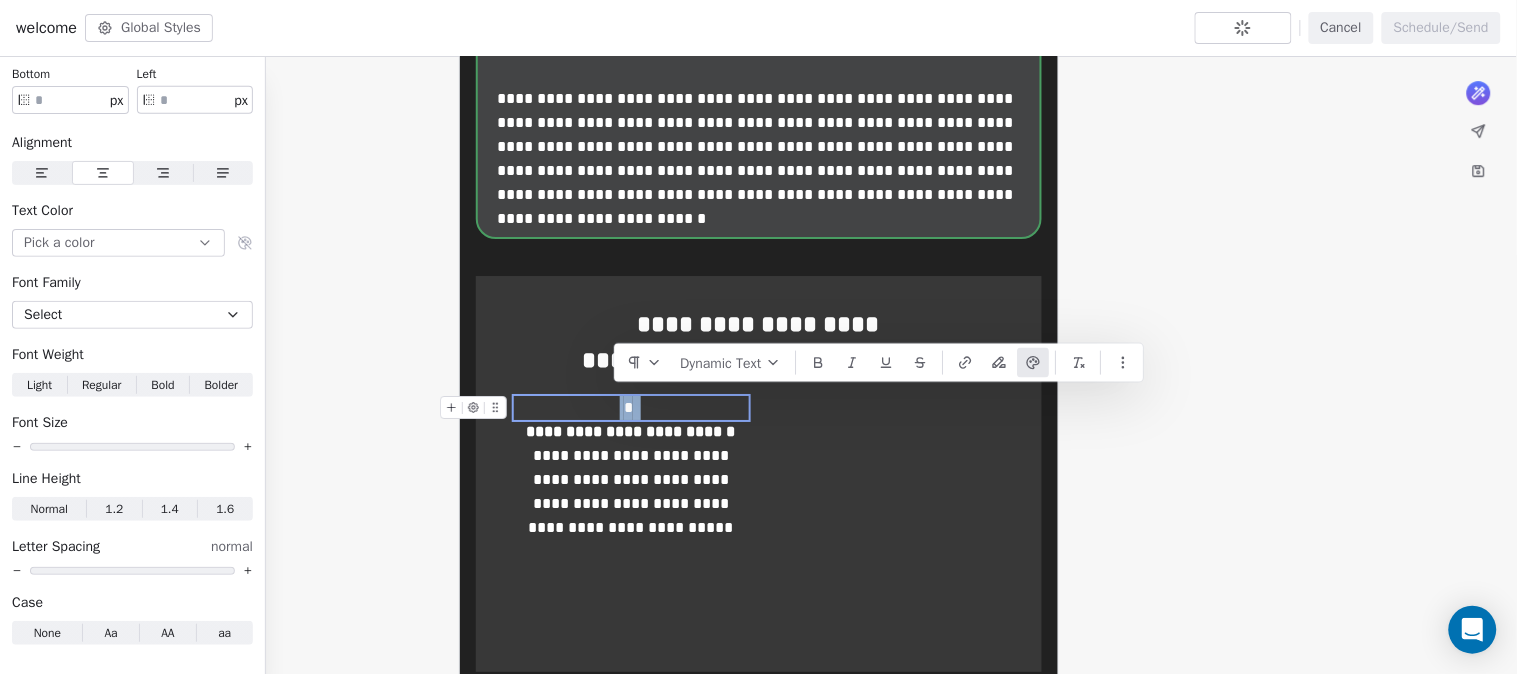 click on "*" at bounding box center [628, 407] 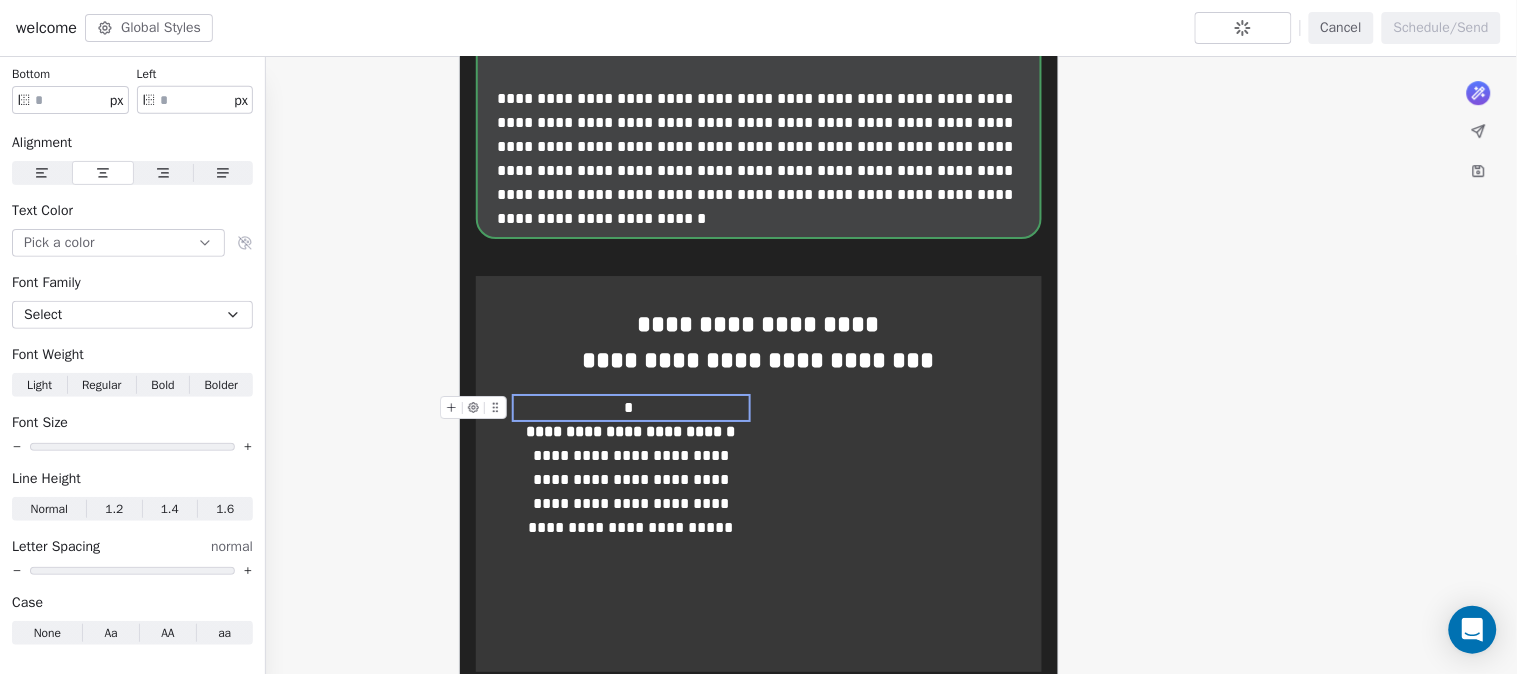 click on "*" at bounding box center (628, 407) 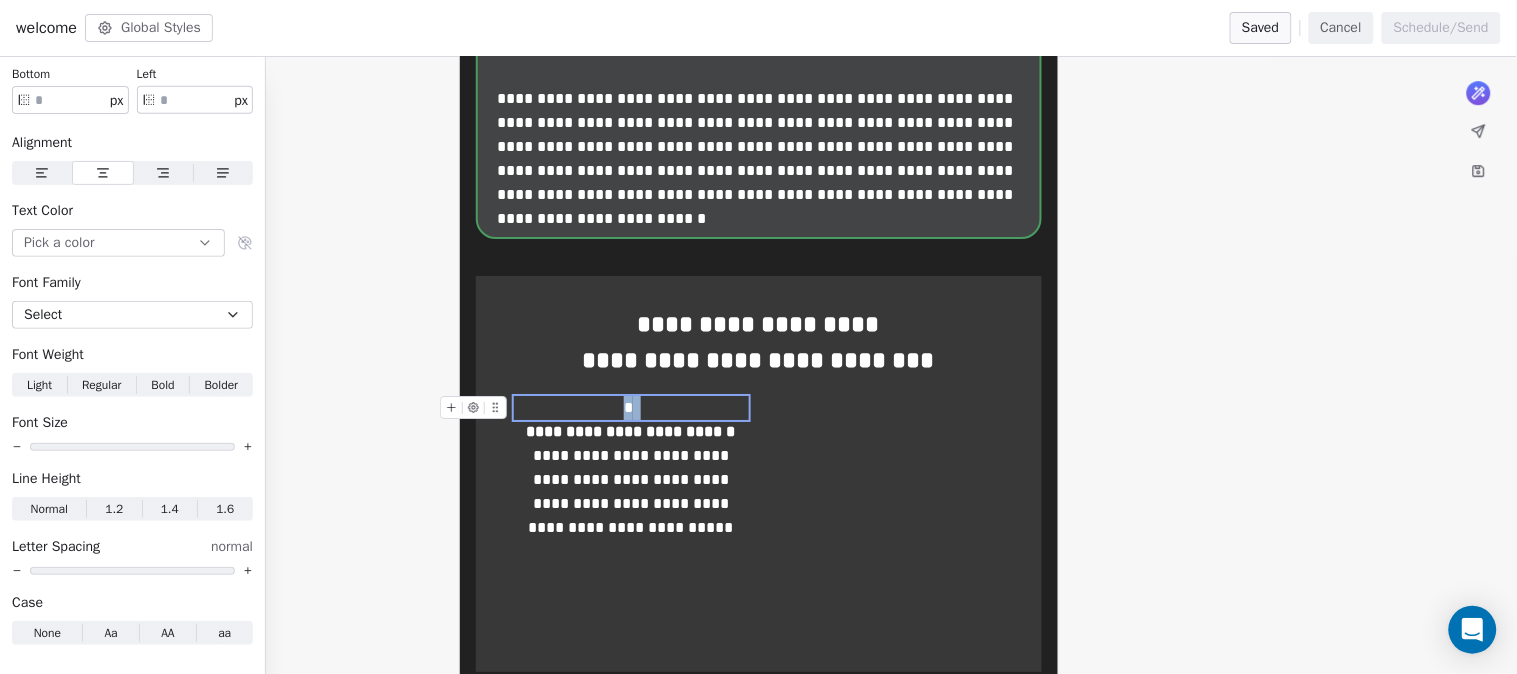 click on "*" at bounding box center [628, 407] 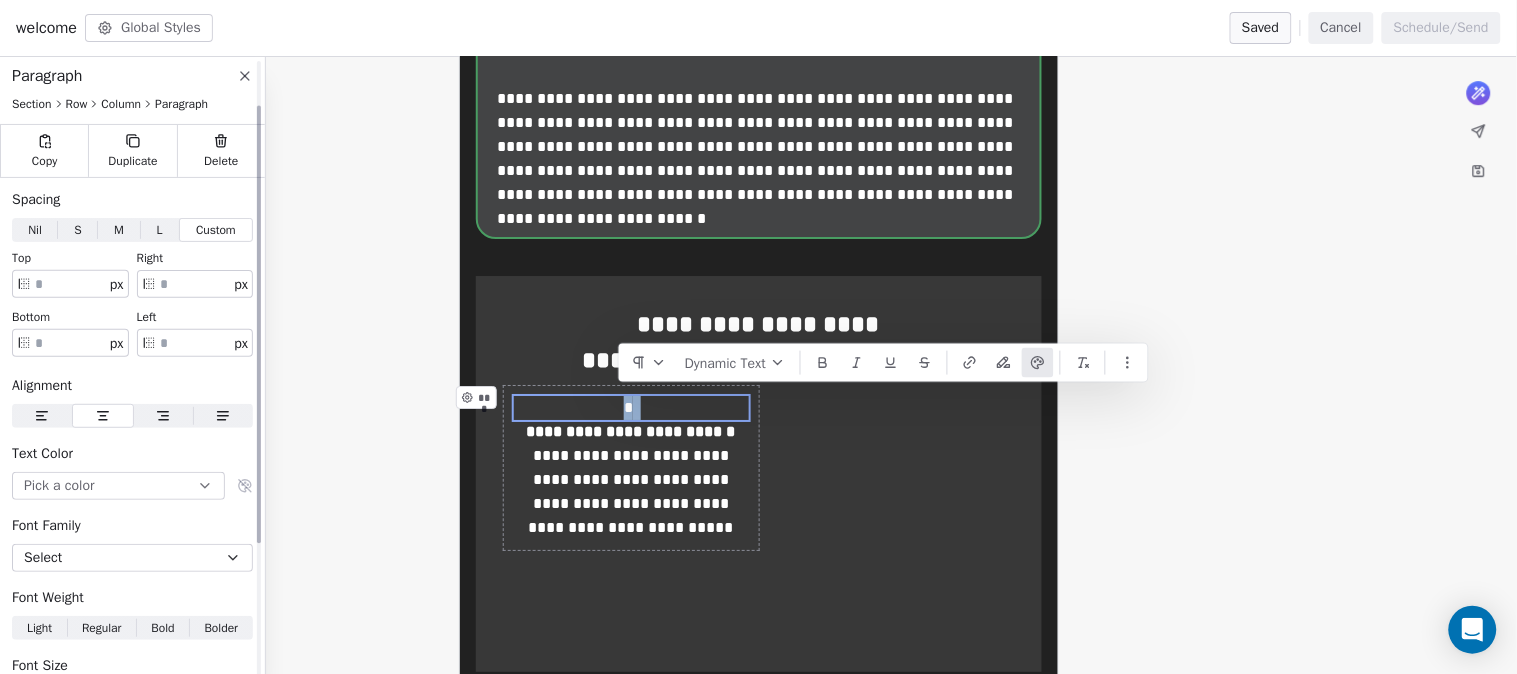 scroll, scrollTop: 0, scrollLeft: 0, axis: both 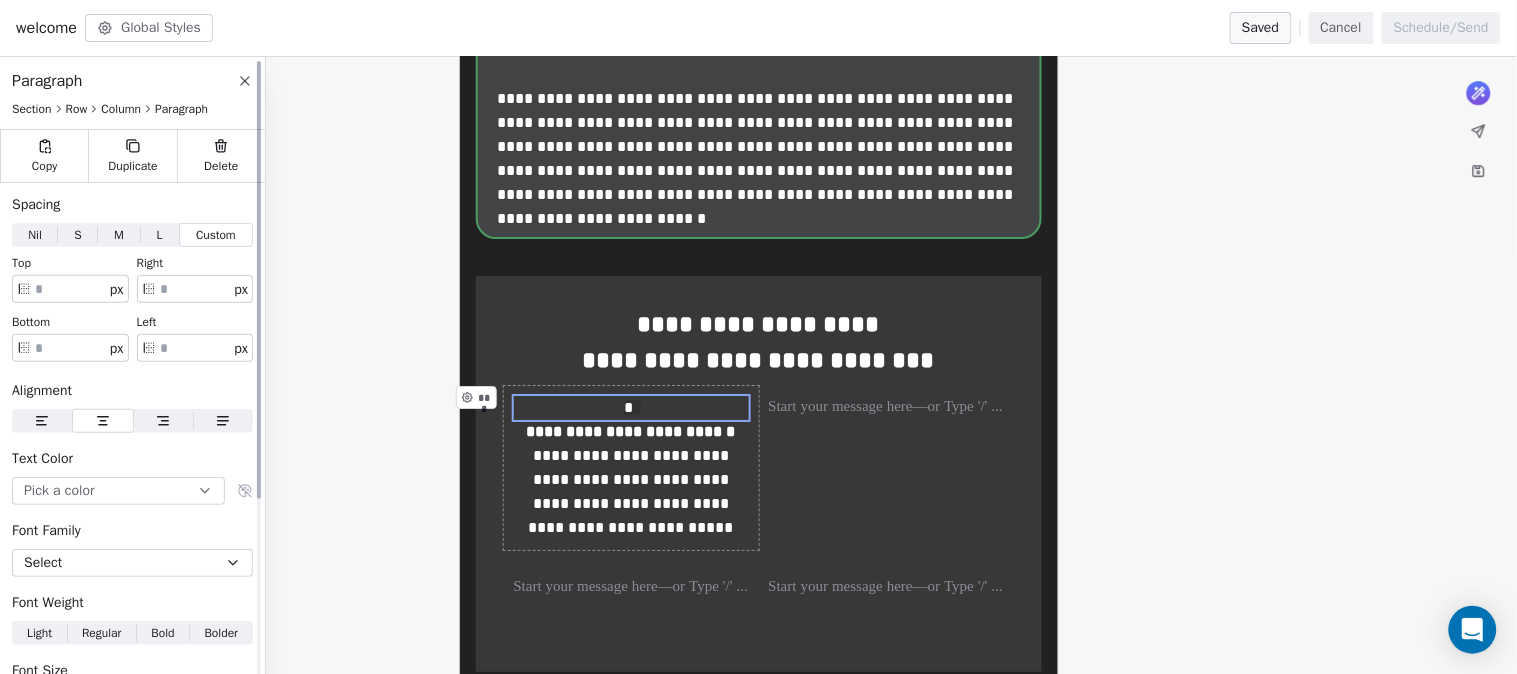 click on "Spacing" at bounding box center [132, 205] 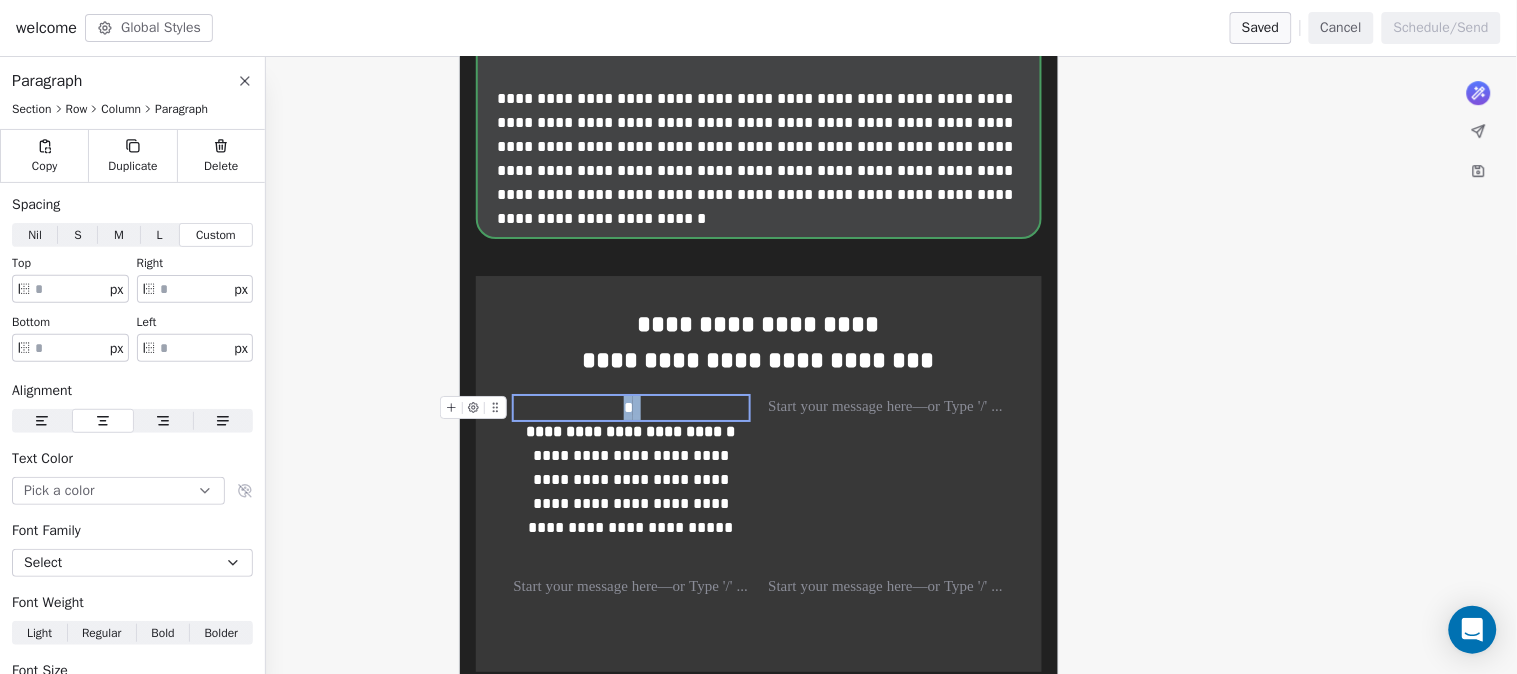 click on "*" at bounding box center (631, 408) 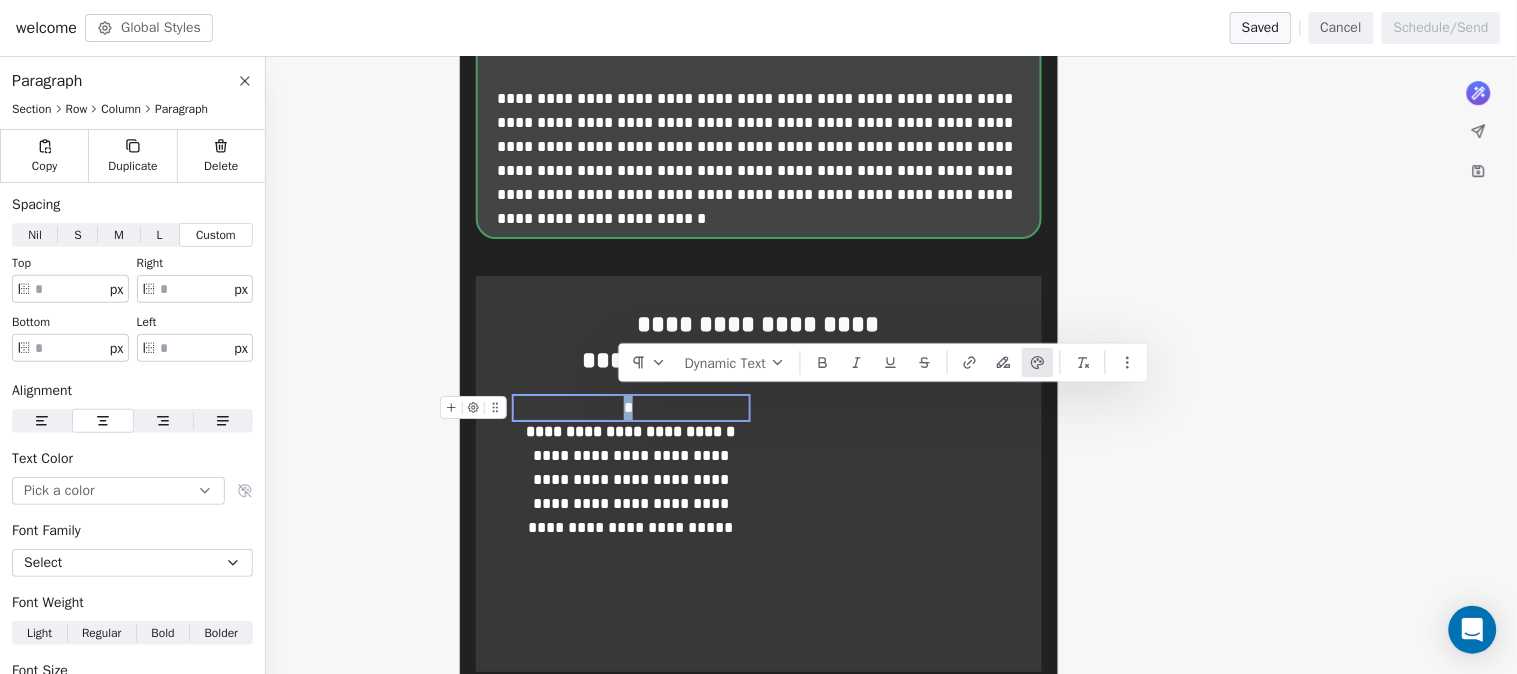 click on "*" at bounding box center (631, 408) 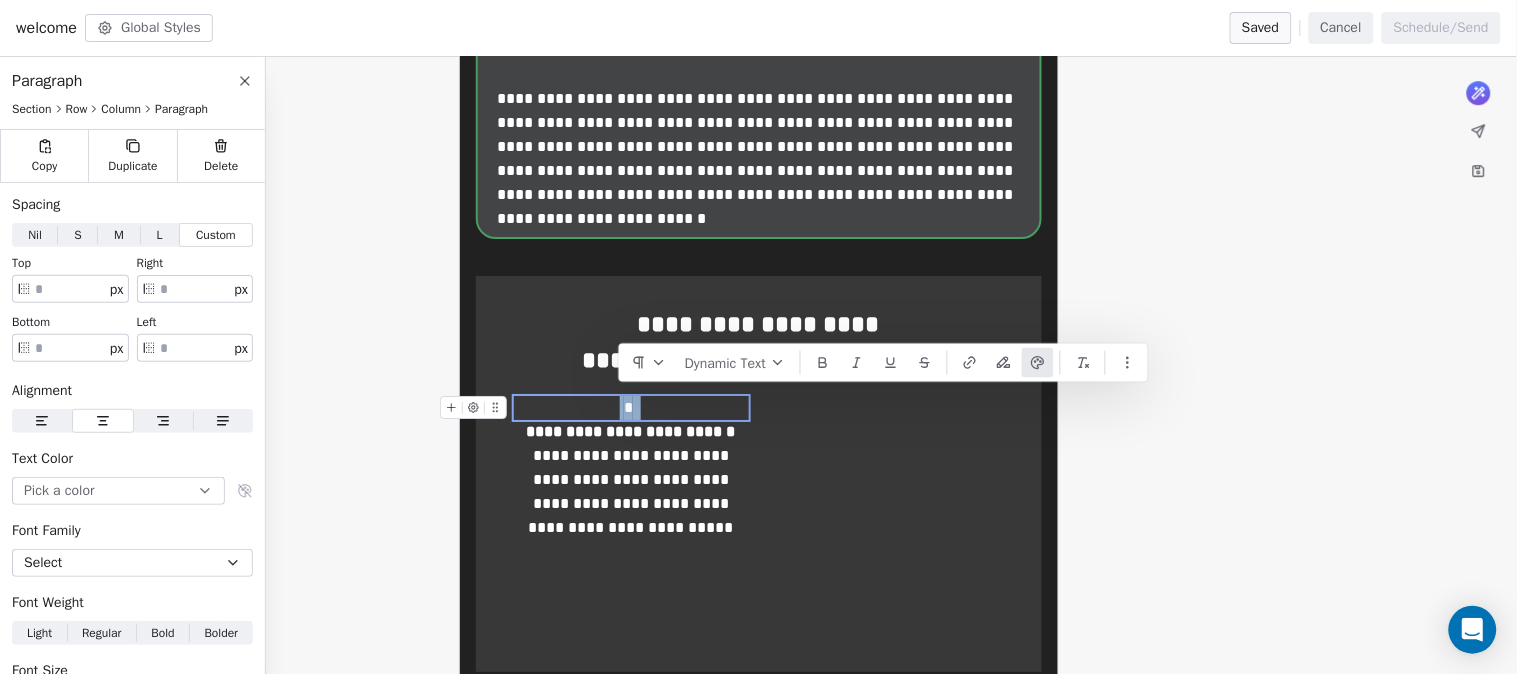 click on "*" at bounding box center [631, 408] 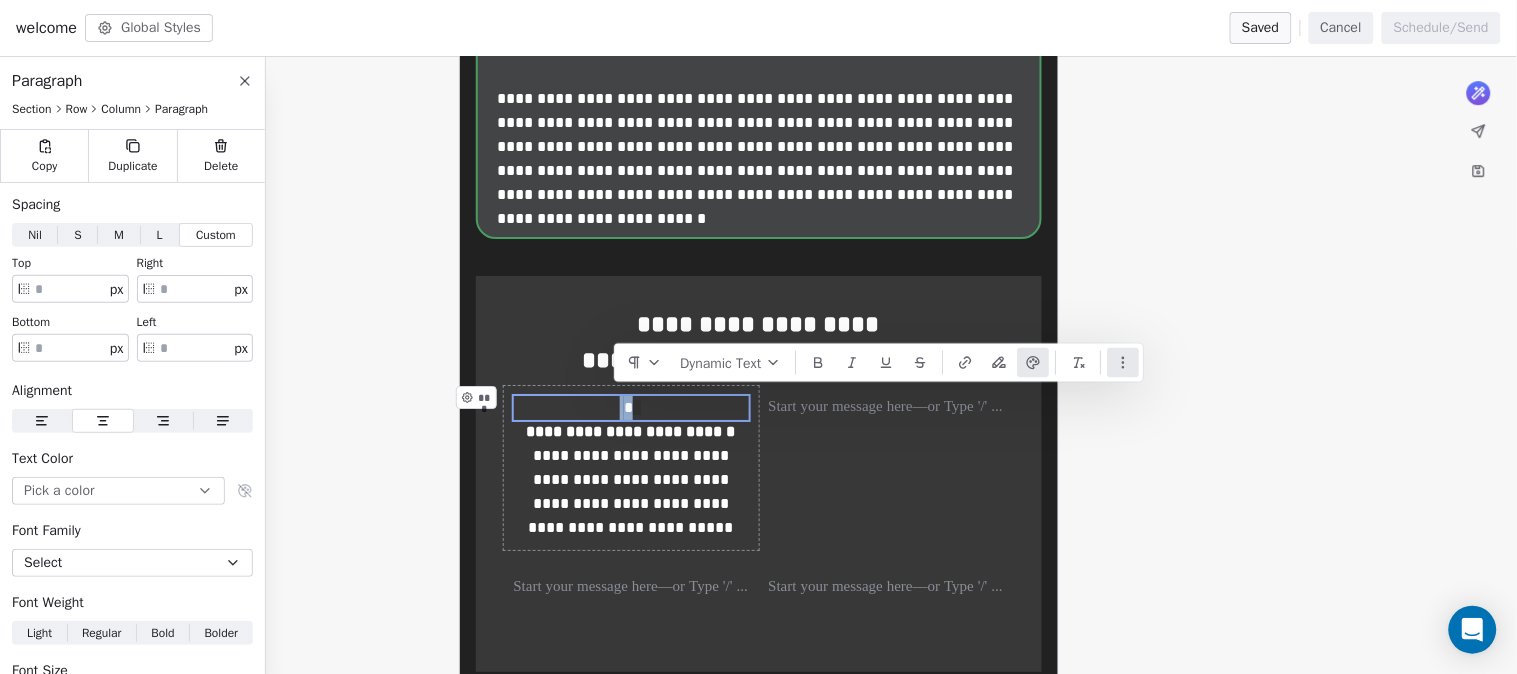 click 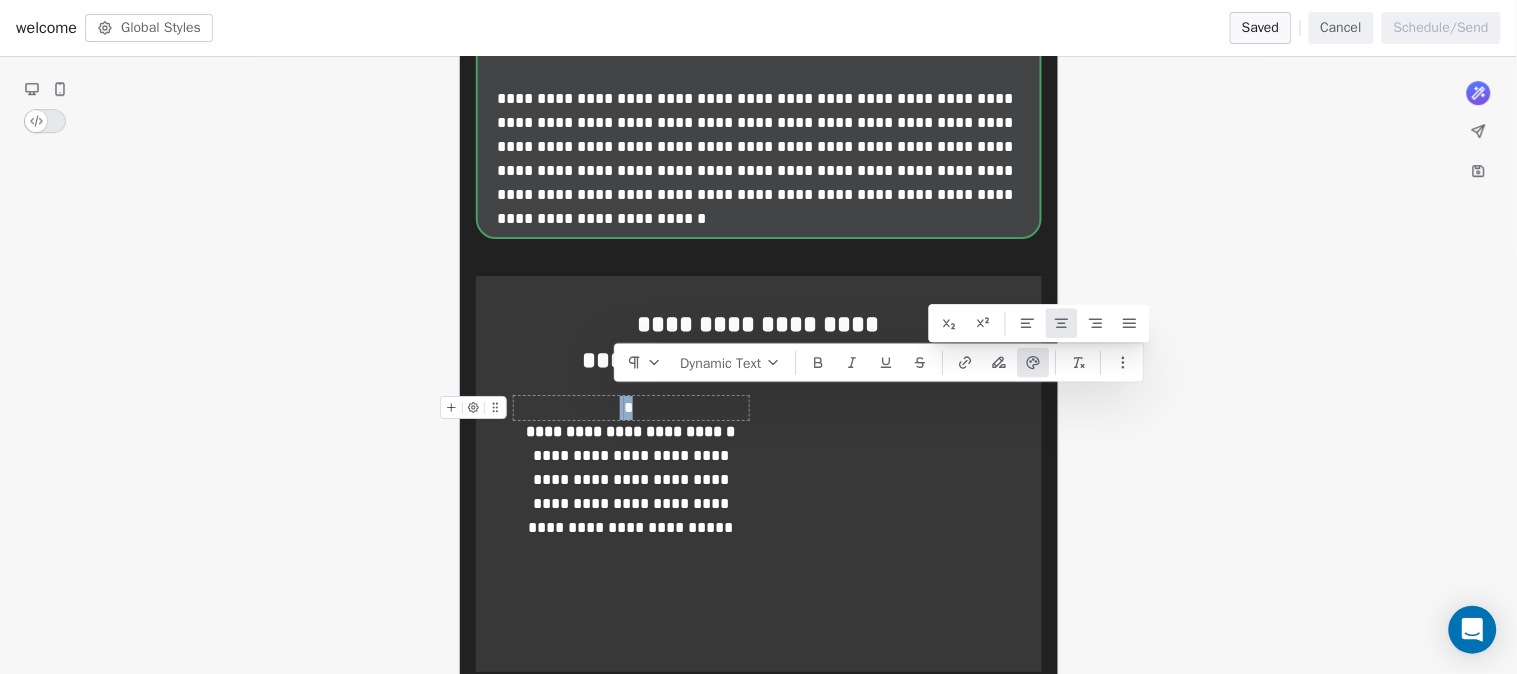 click on "*" at bounding box center (631, 408) 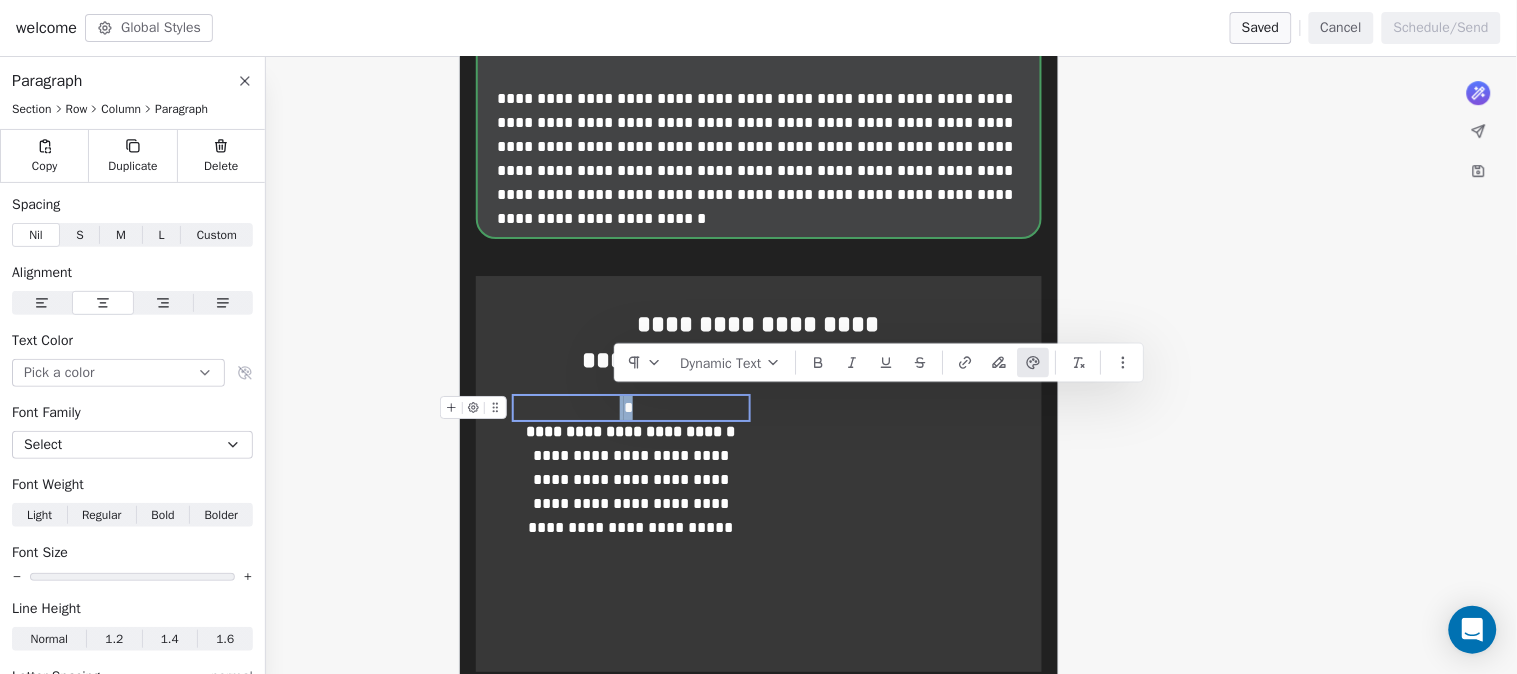 click on "*" at bounding box center [631, 408] 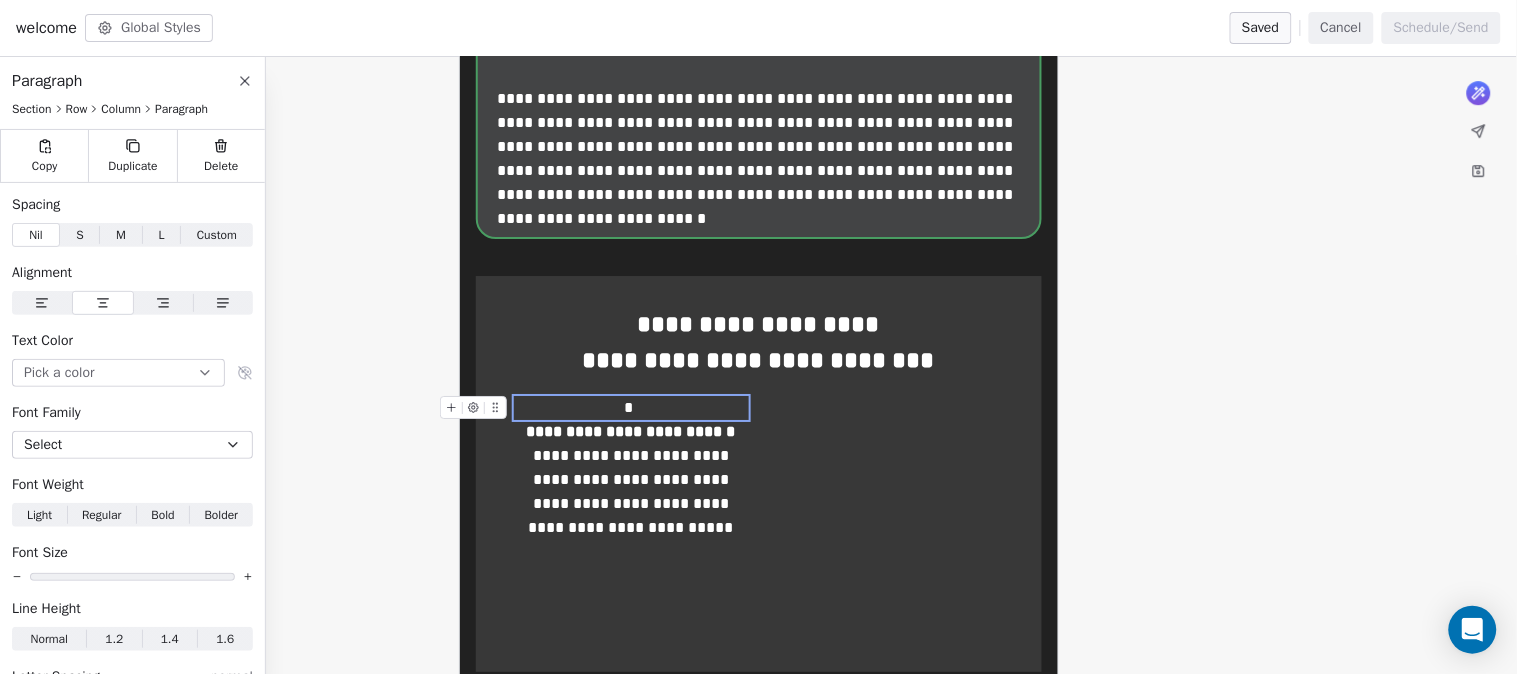 click on "*" at bounding box center [631, 408] 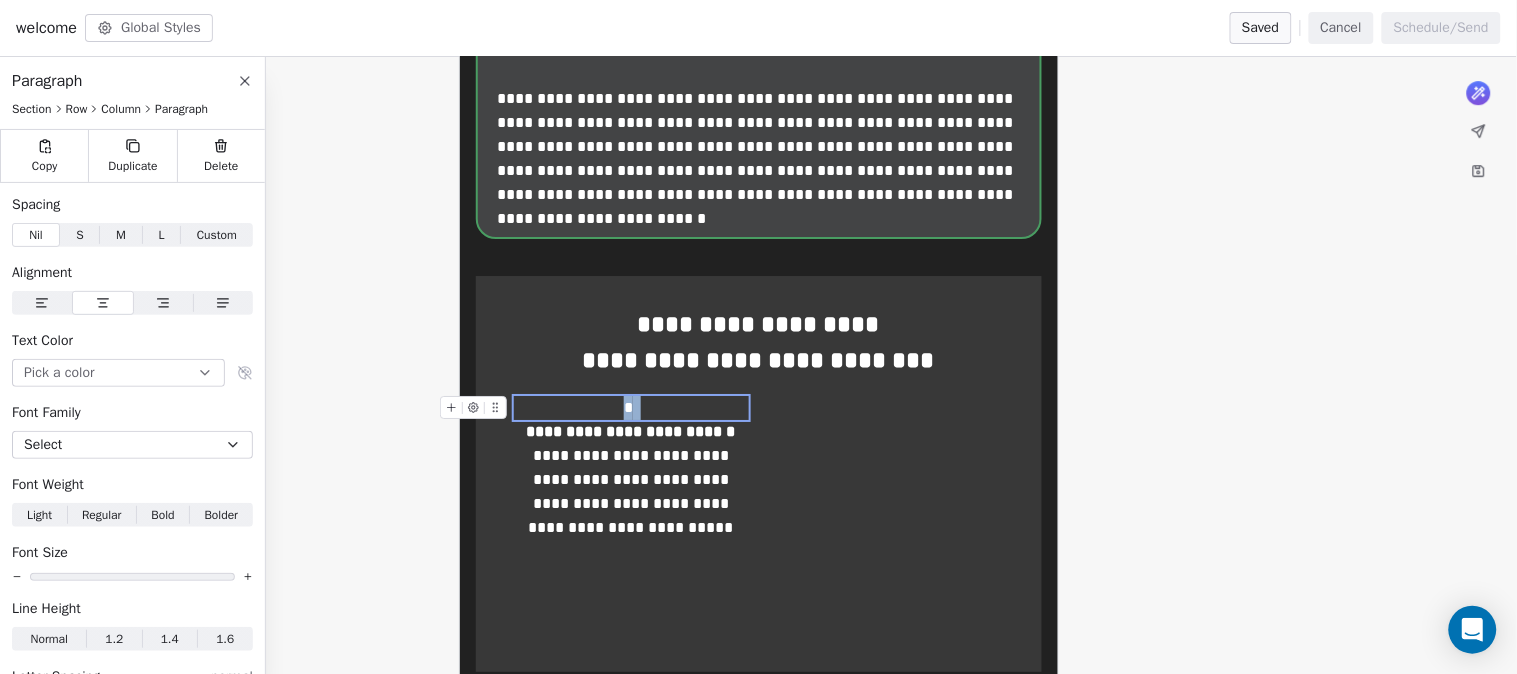 click on "*" at bounding box center [631, 408] 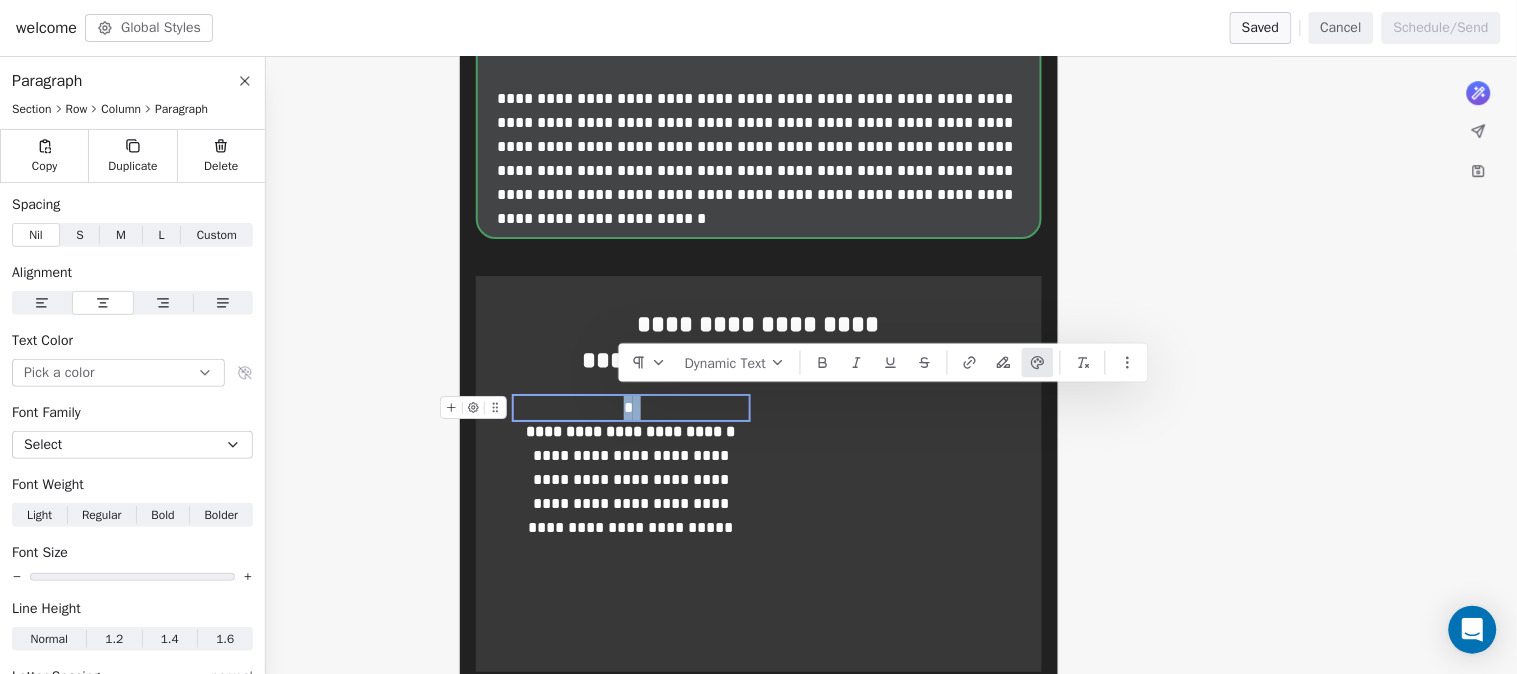 click 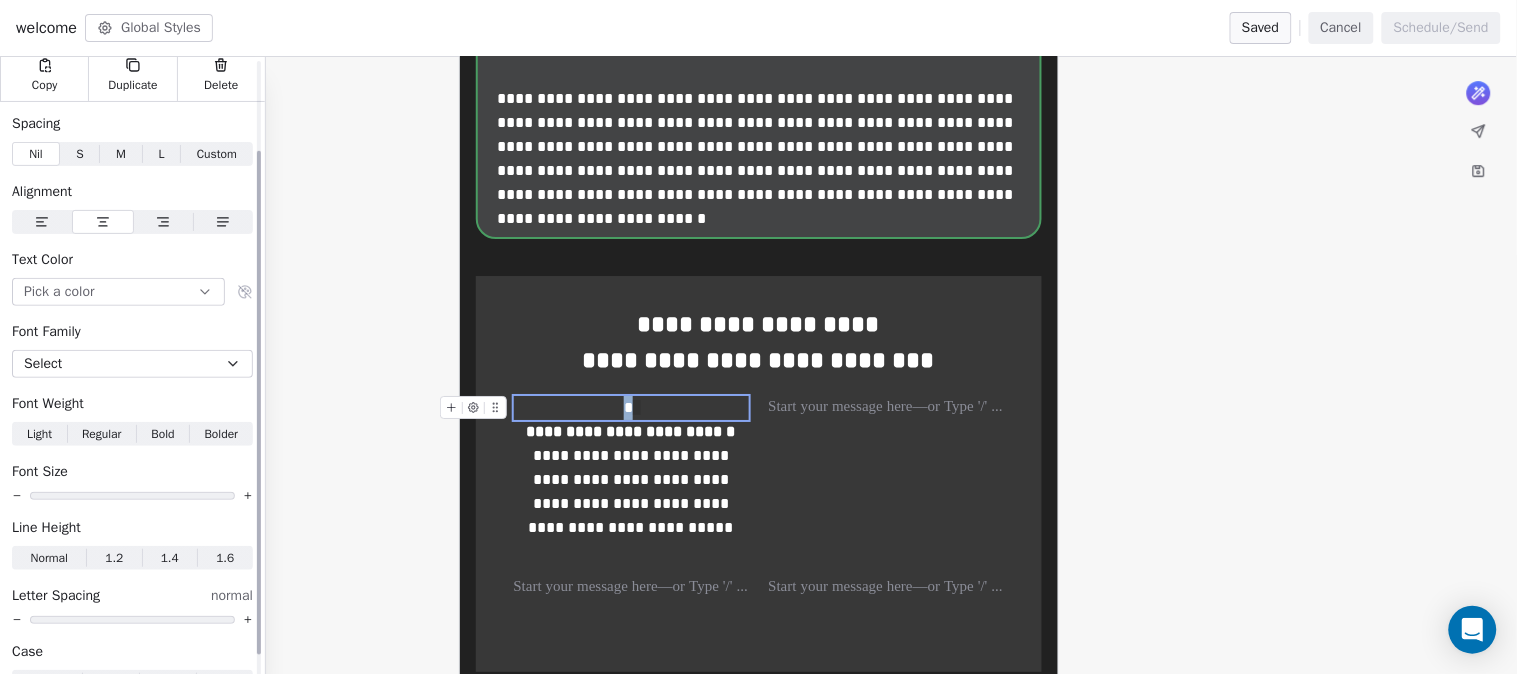 scroll, scrollTop: 111, scrollLeft: 0, axis: vertical 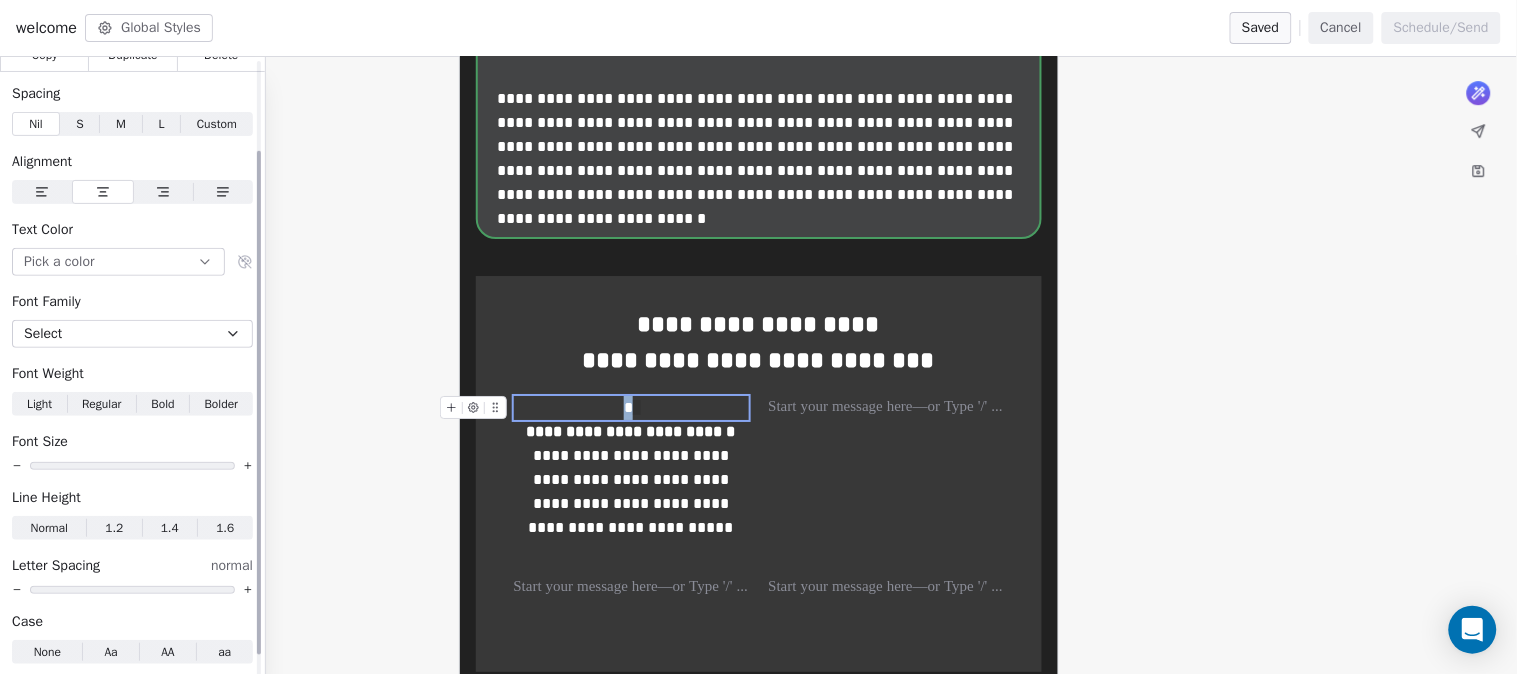 click on "Select" at bounding box center (132, 334) 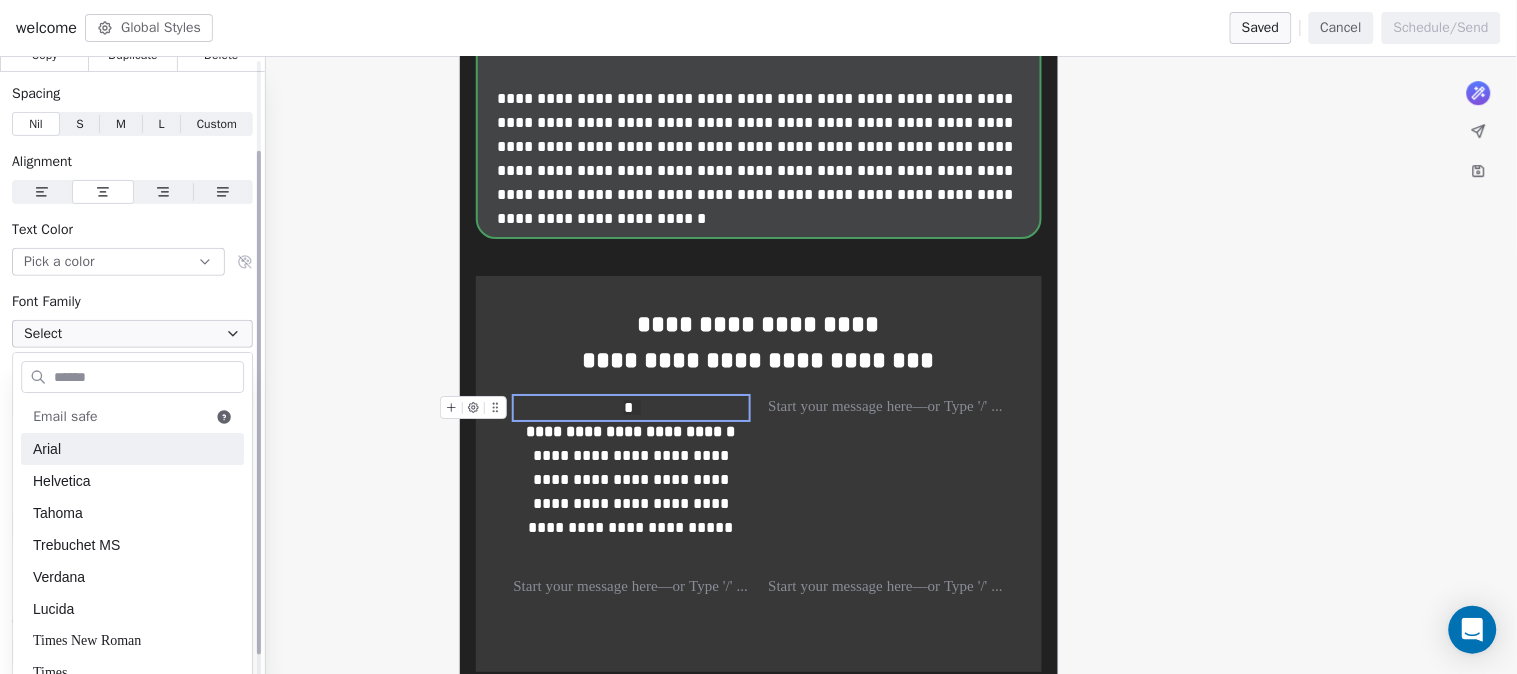 click on "Font Family" at bounding box center [132, 302] 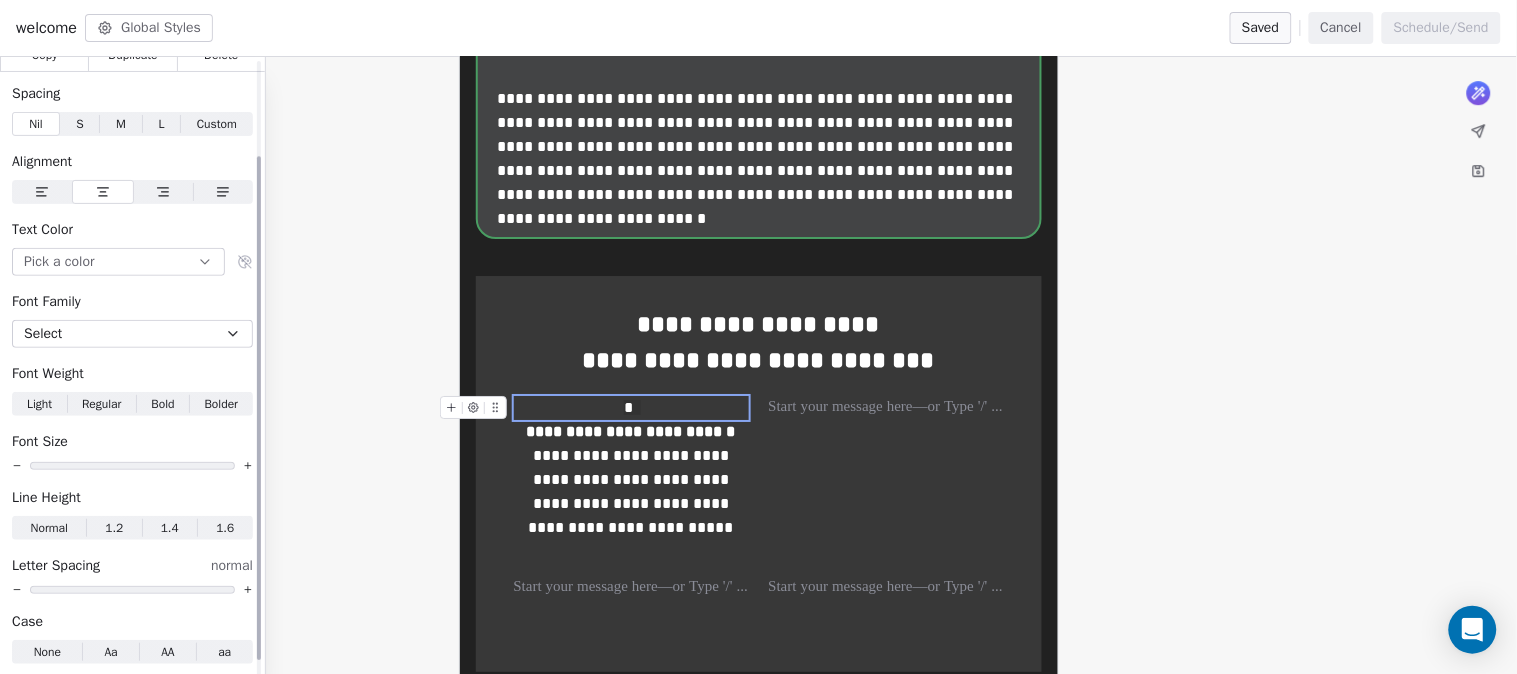 scroll, scrollTop: 137, scrollLeft: 0, axis: vertical 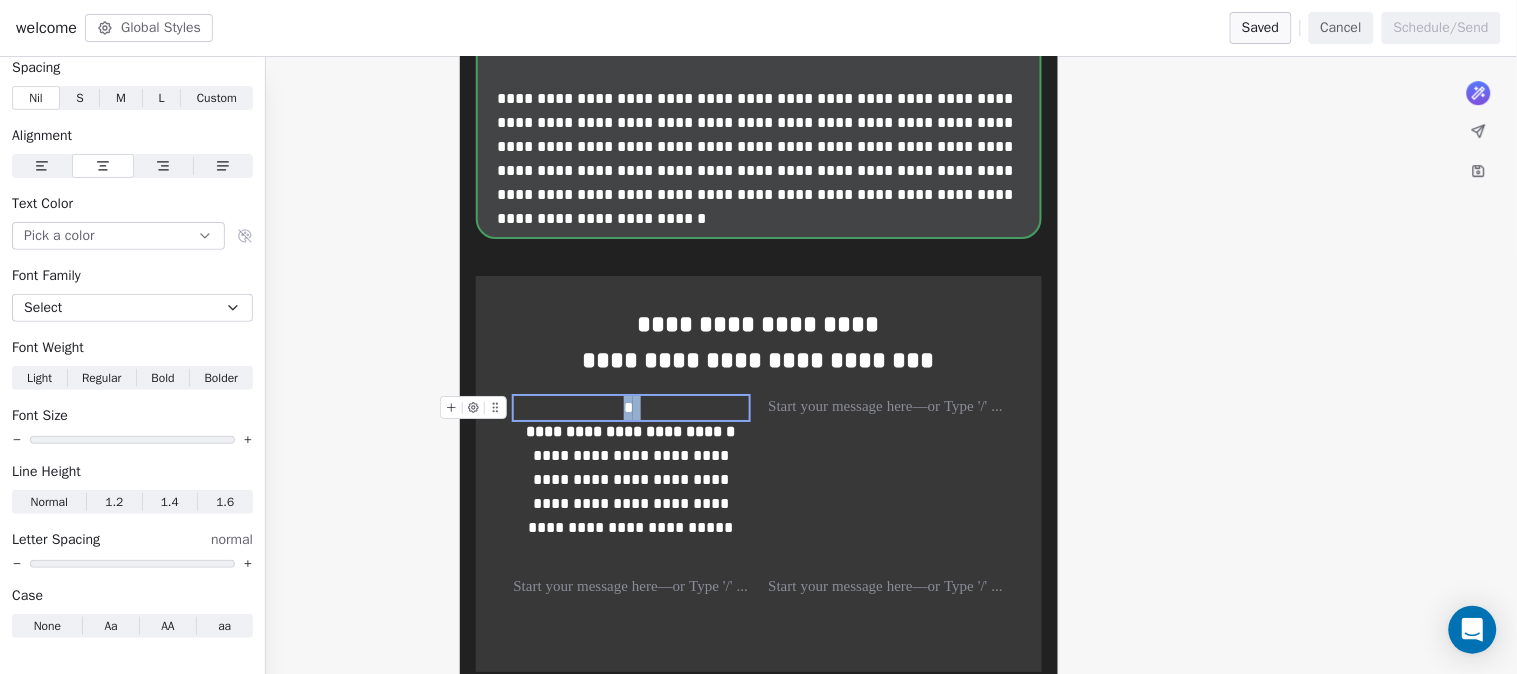 click on "*" at bounding box center (631, 408) 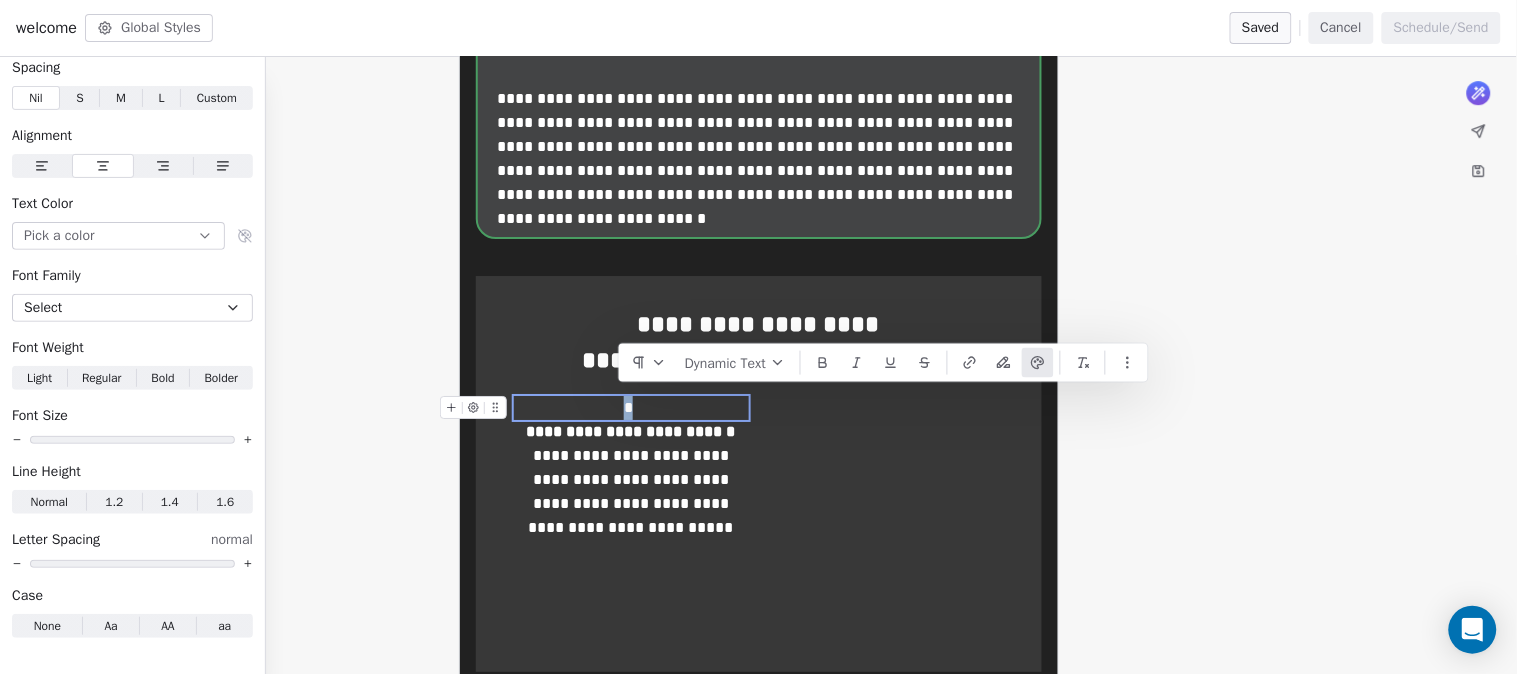 click on "*" at bounding box center [631, 408] 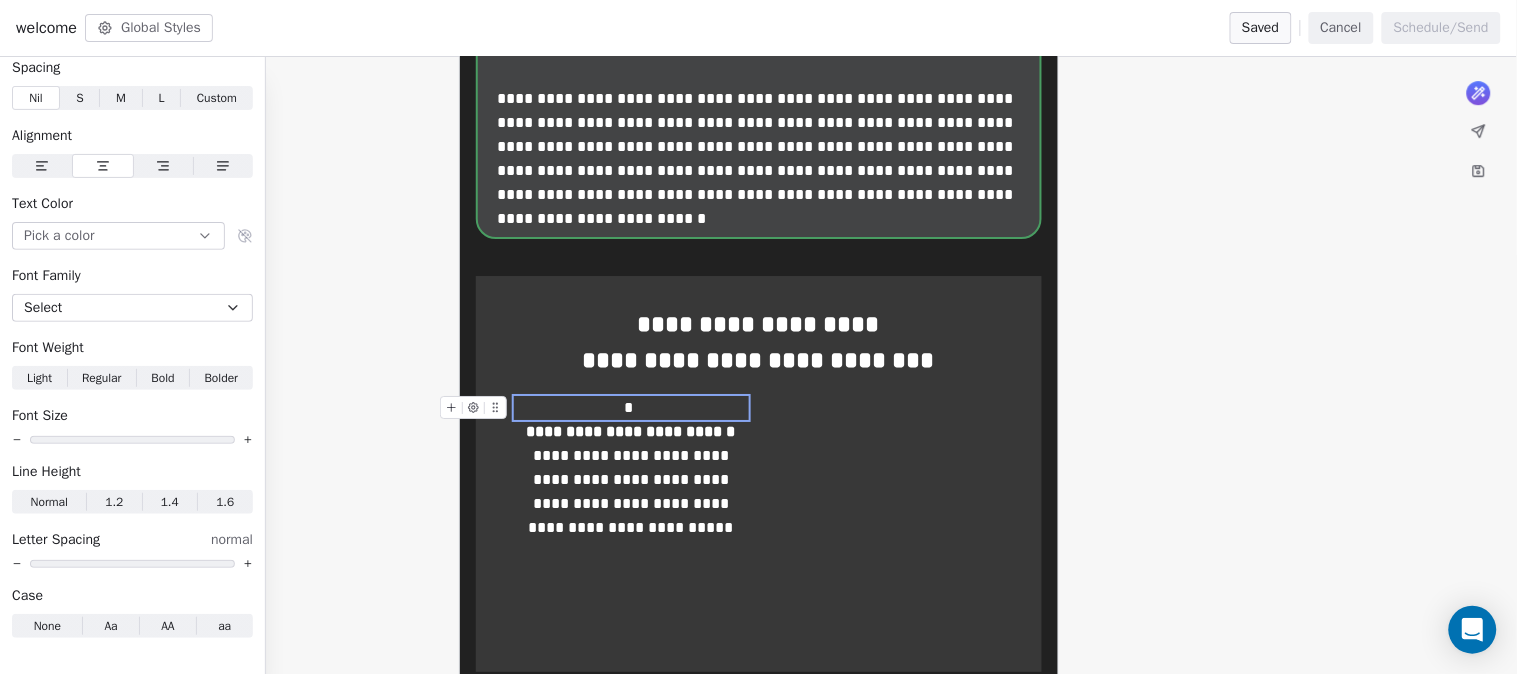 click on "*" at bounding box center [628, 407] 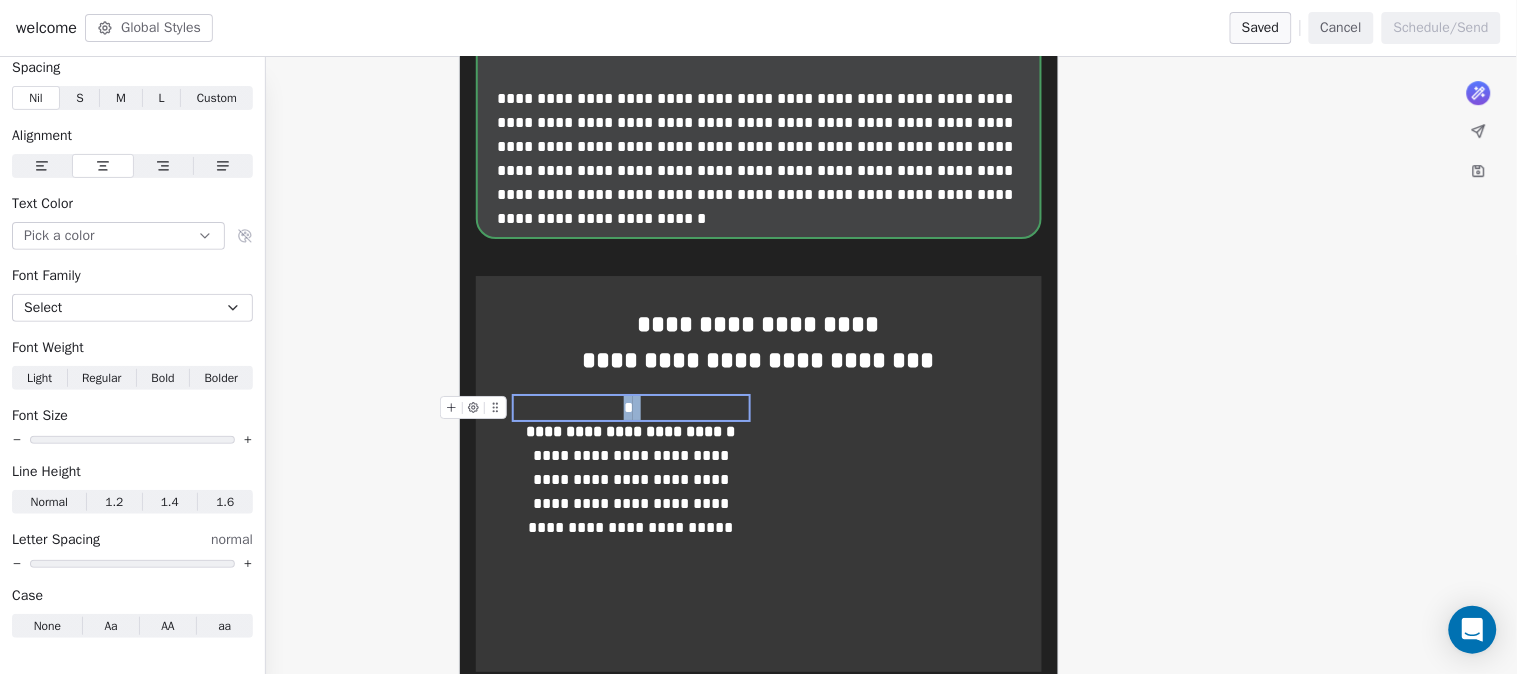 click on "*" at bounding box center [628, 407] 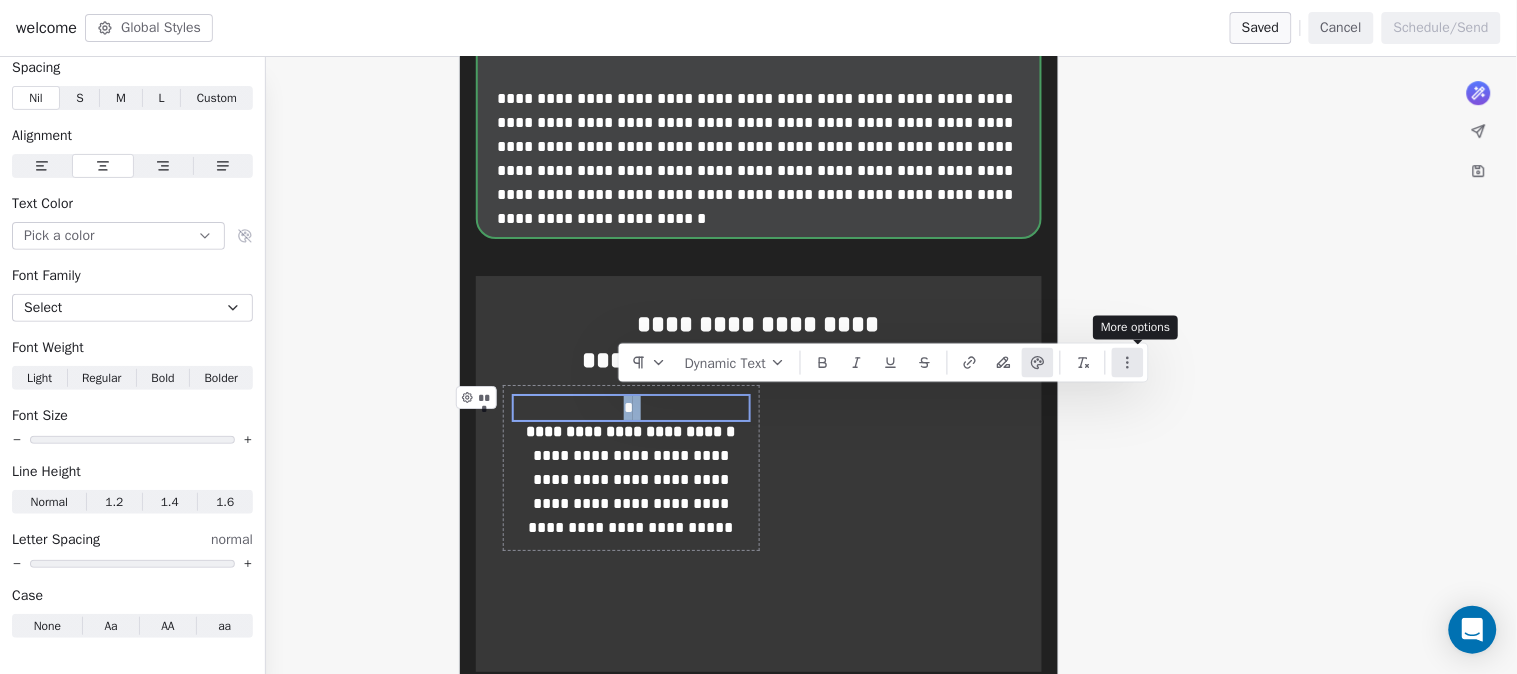 click 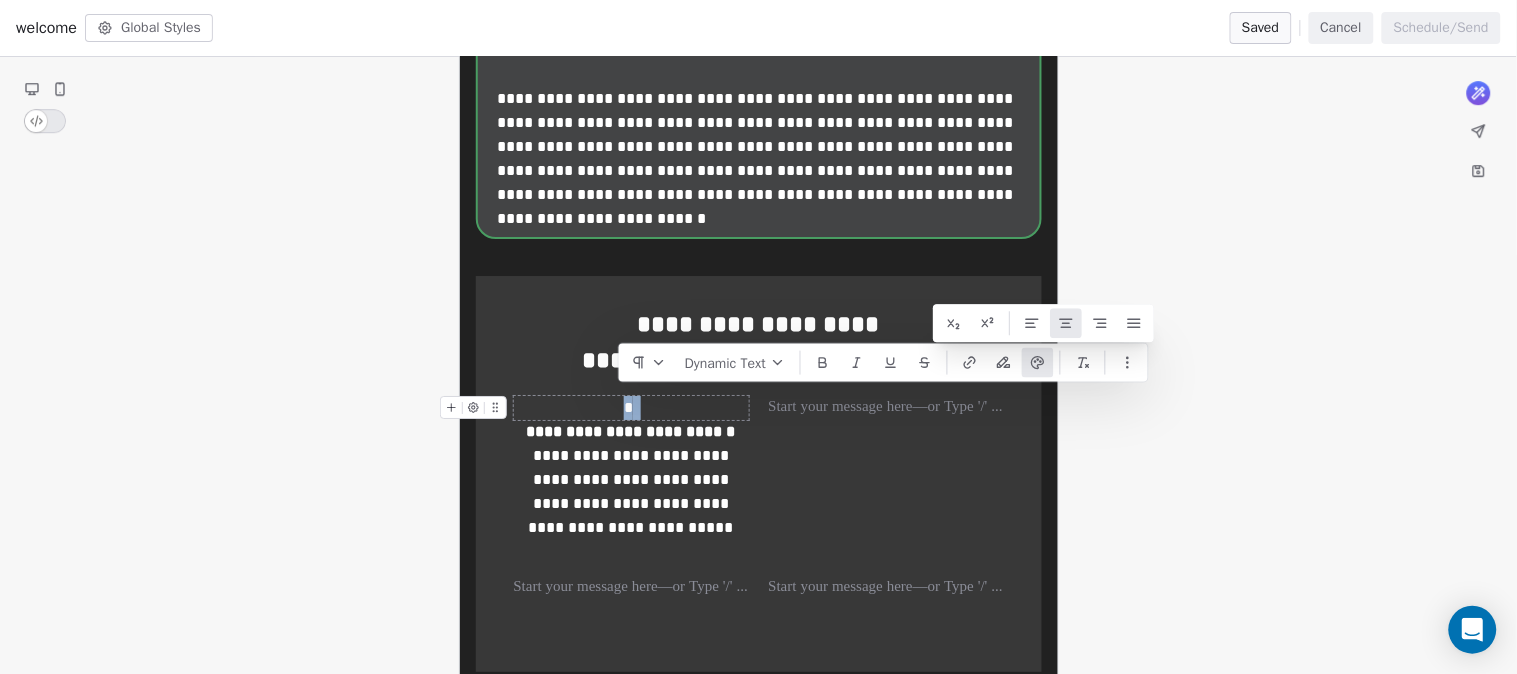 click on "*" at bounding box center (631, 408) 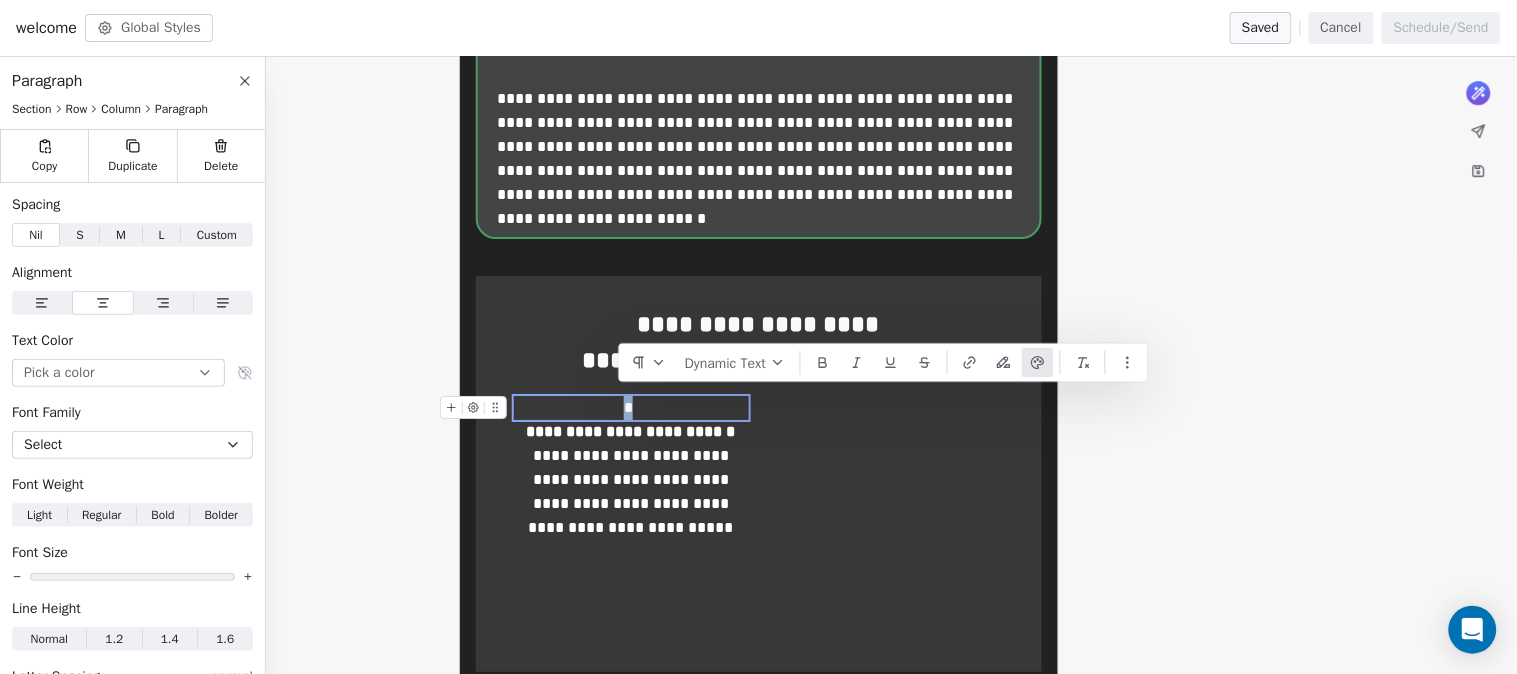 click on "*" at bounding box center [628, 407] 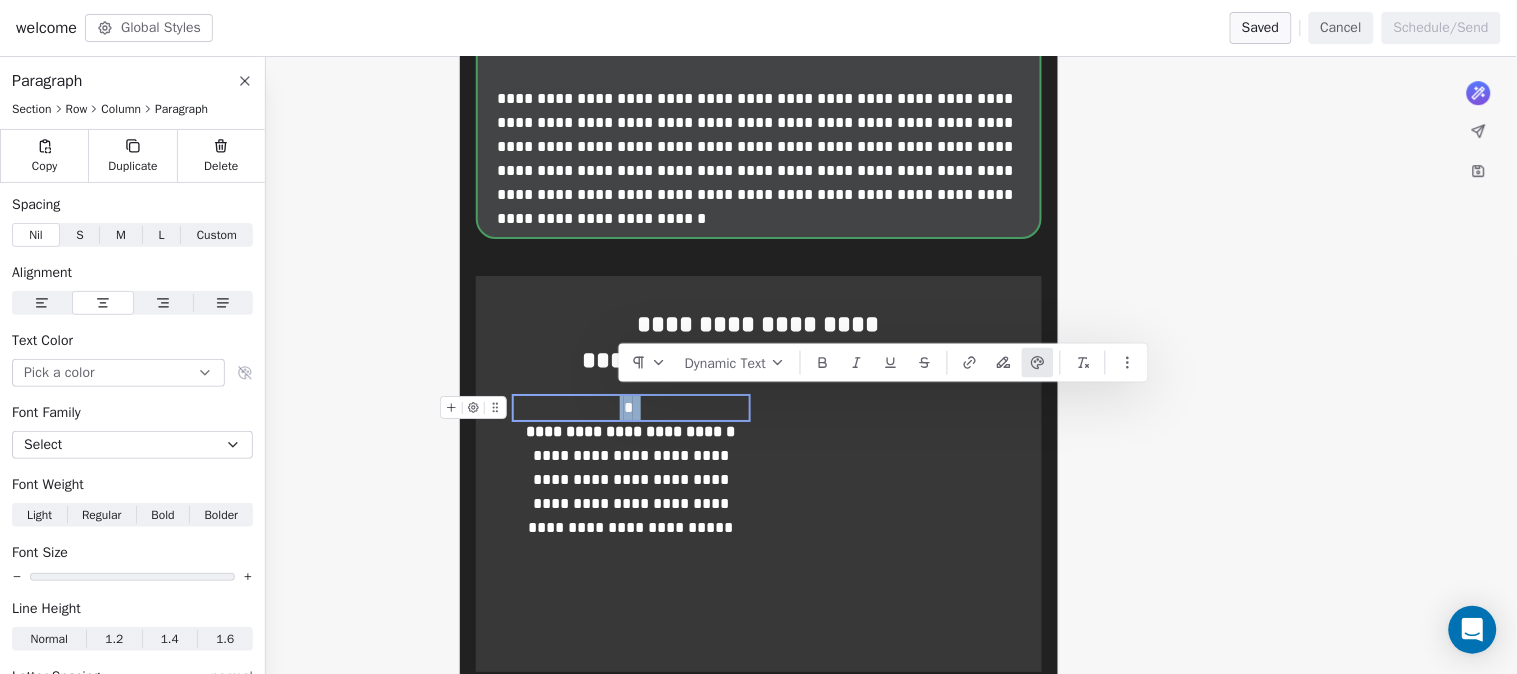 click on "*" at bounding box center [628, 407] 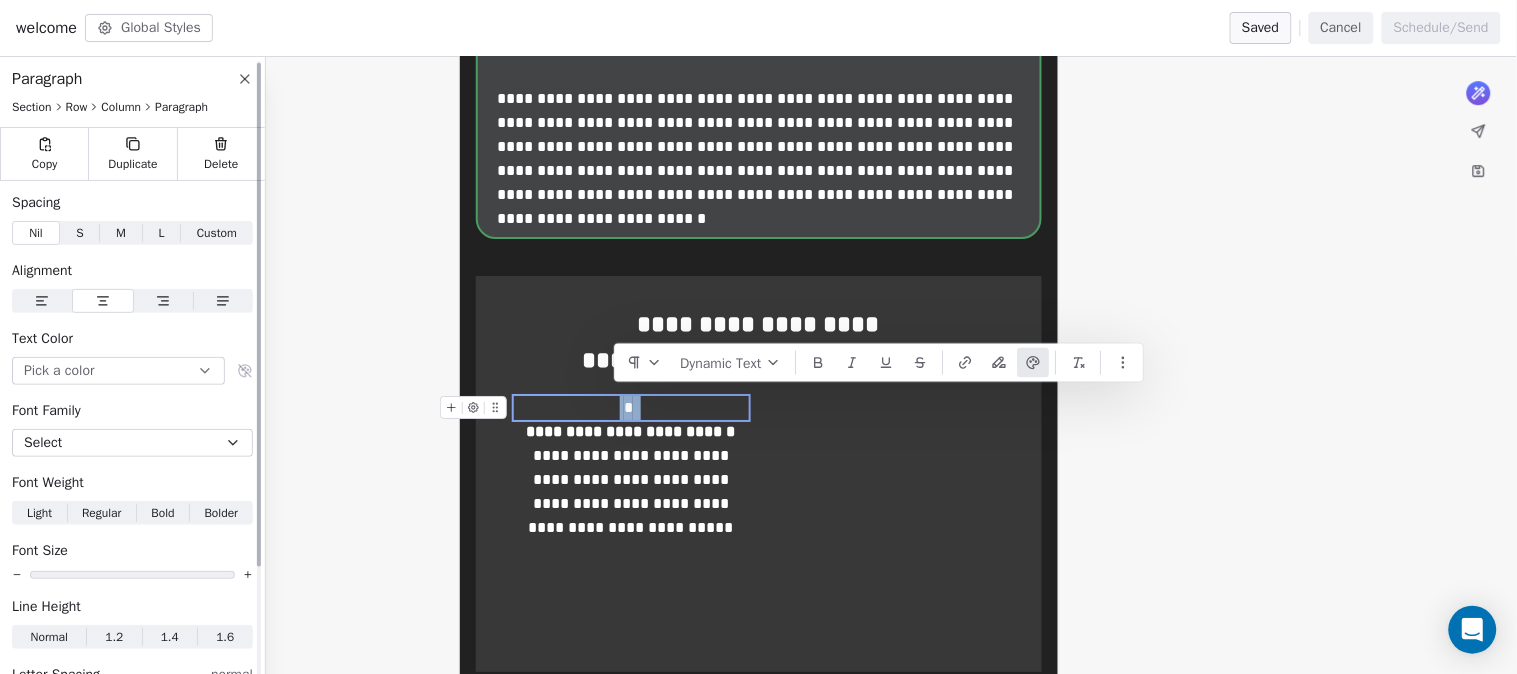 scroll, scrollTop: 0, scrollLeft: 0, axis: both 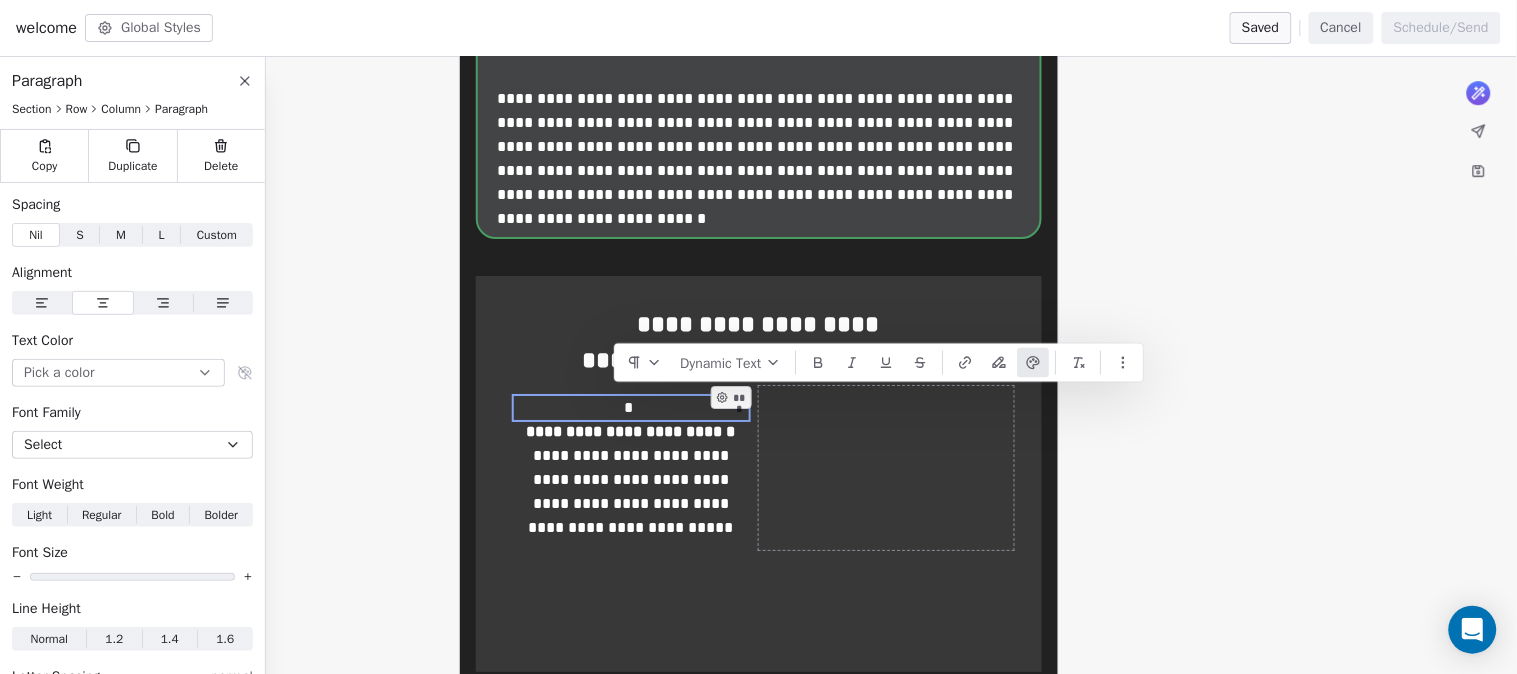 click on "***" at bounding box center (886, 468) 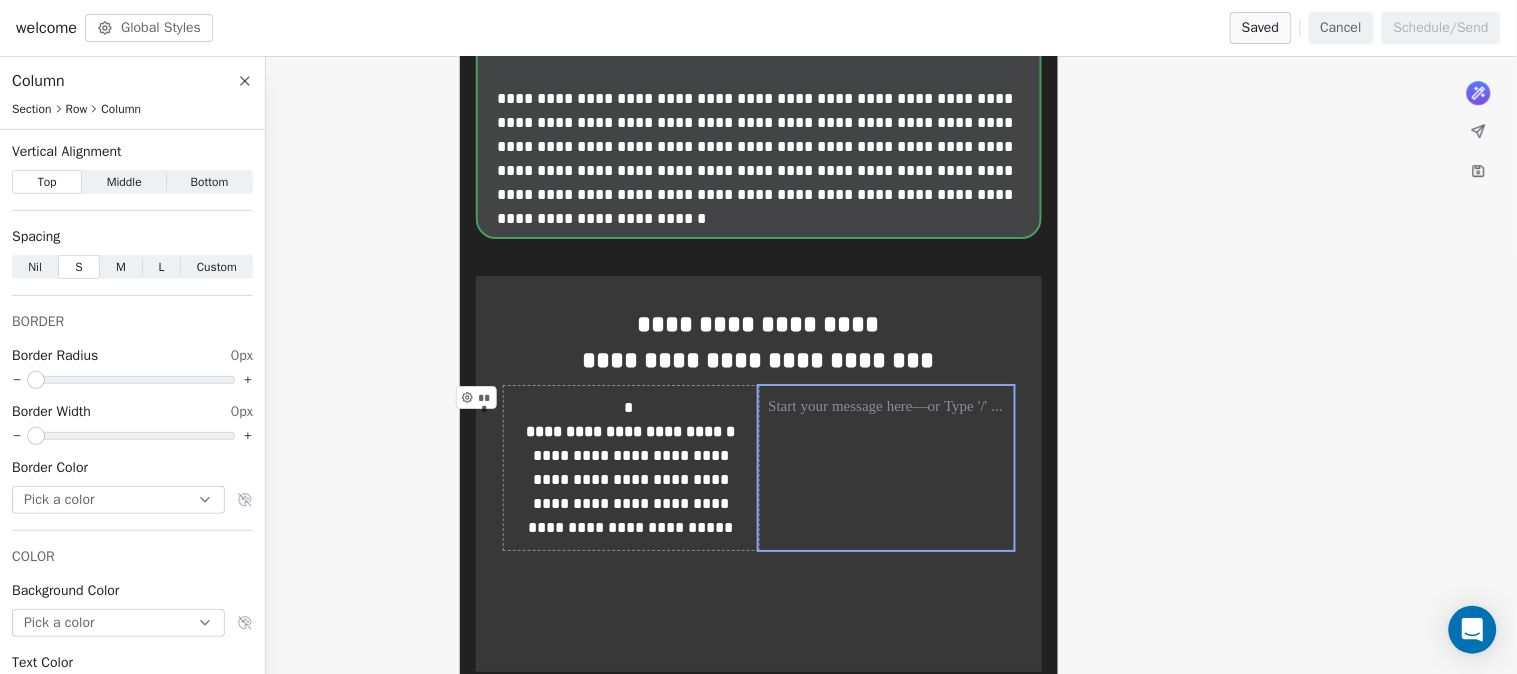 click on "**********" at bounding box center (631, 468) 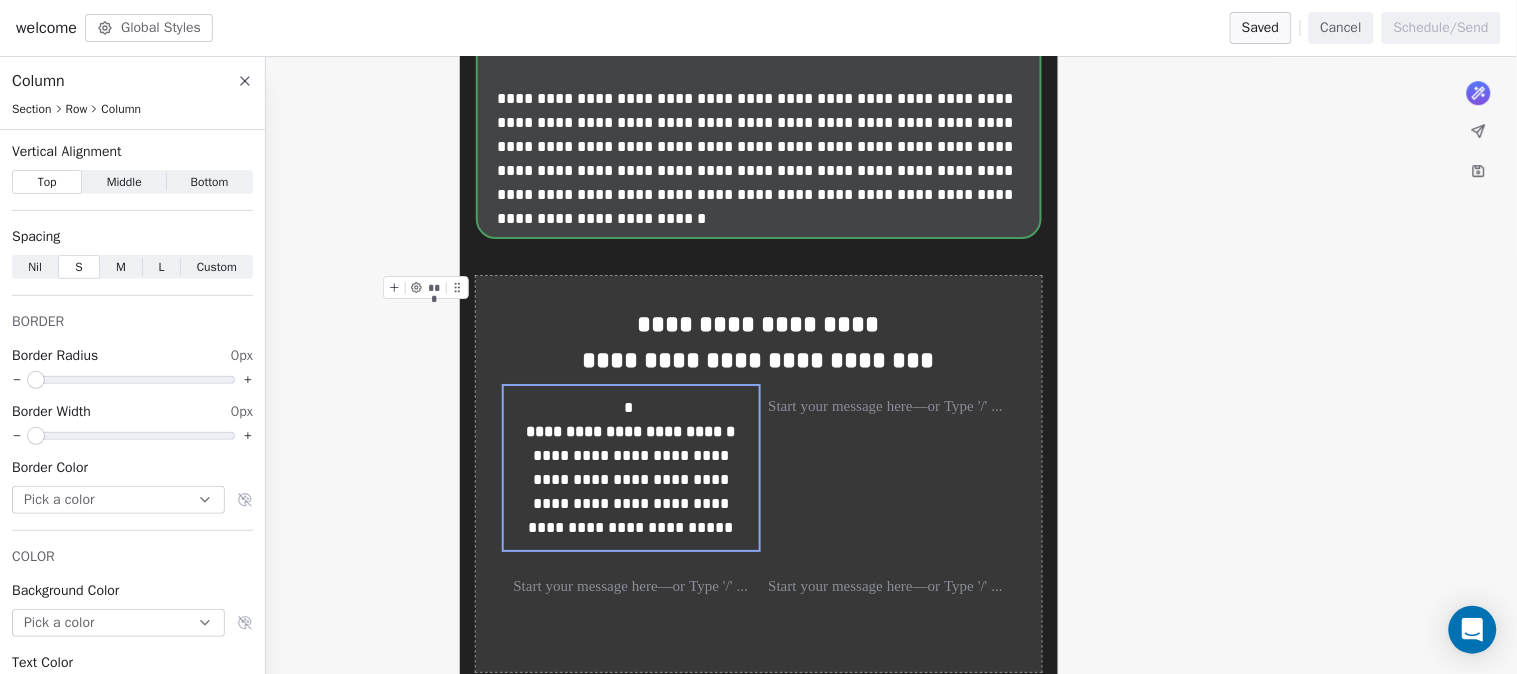 click on "**********" at bounding box center (758, -283) 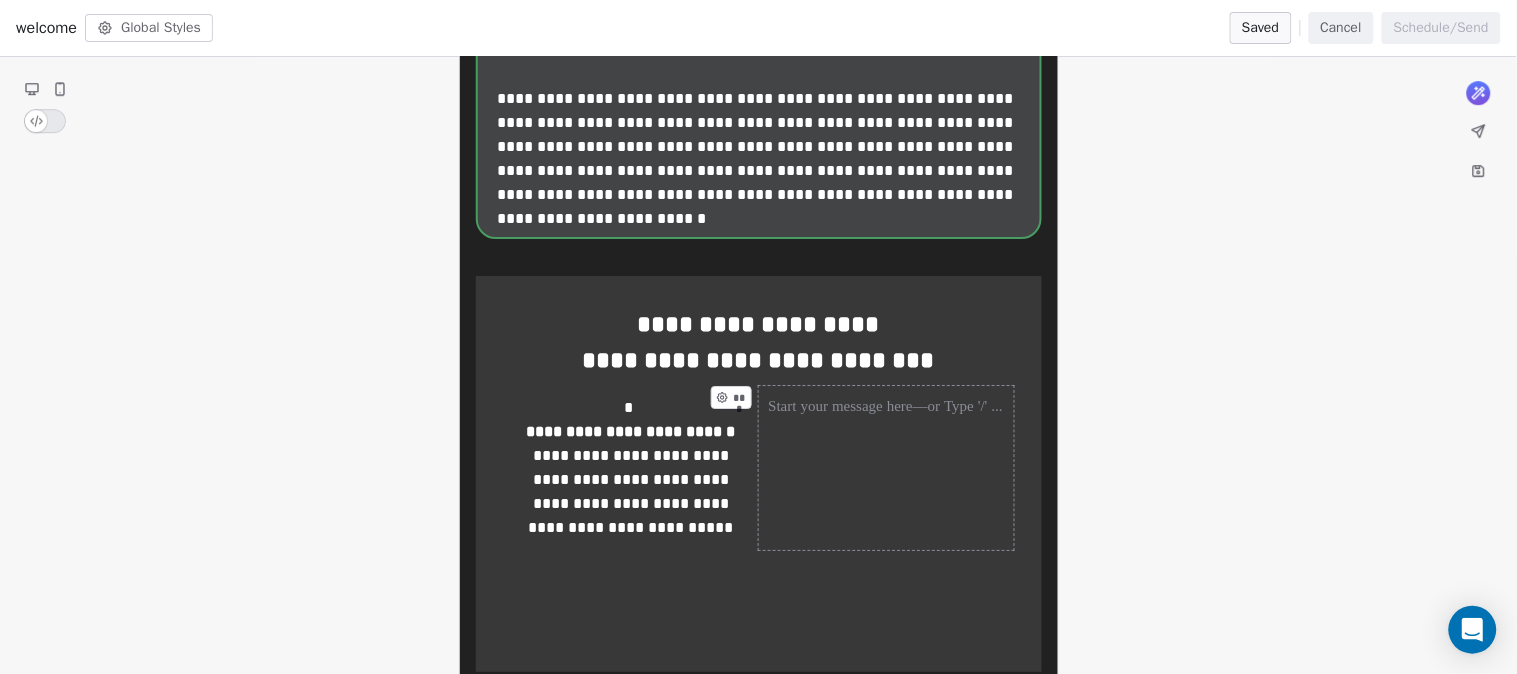 click on "***" at bounding box center [886, 468] 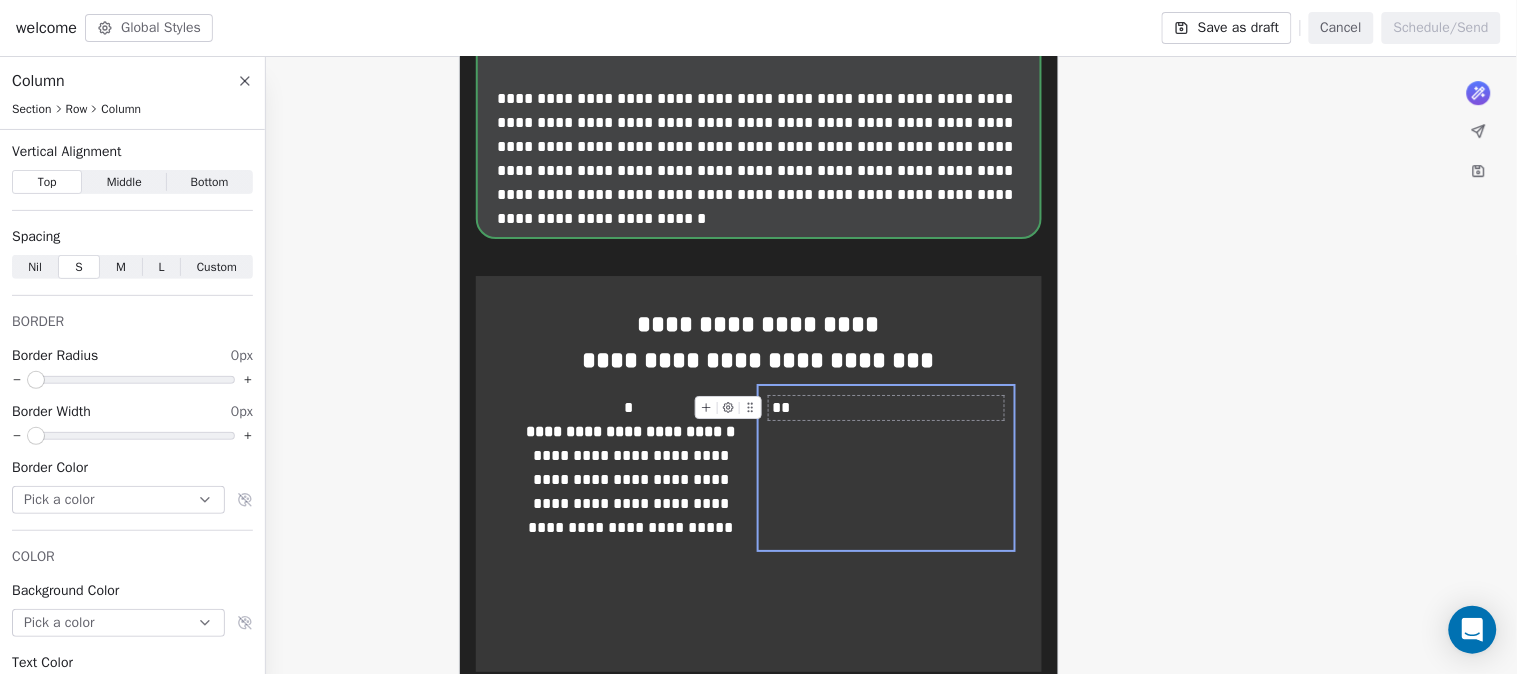 click on "**" at bounding box center (782, 407) 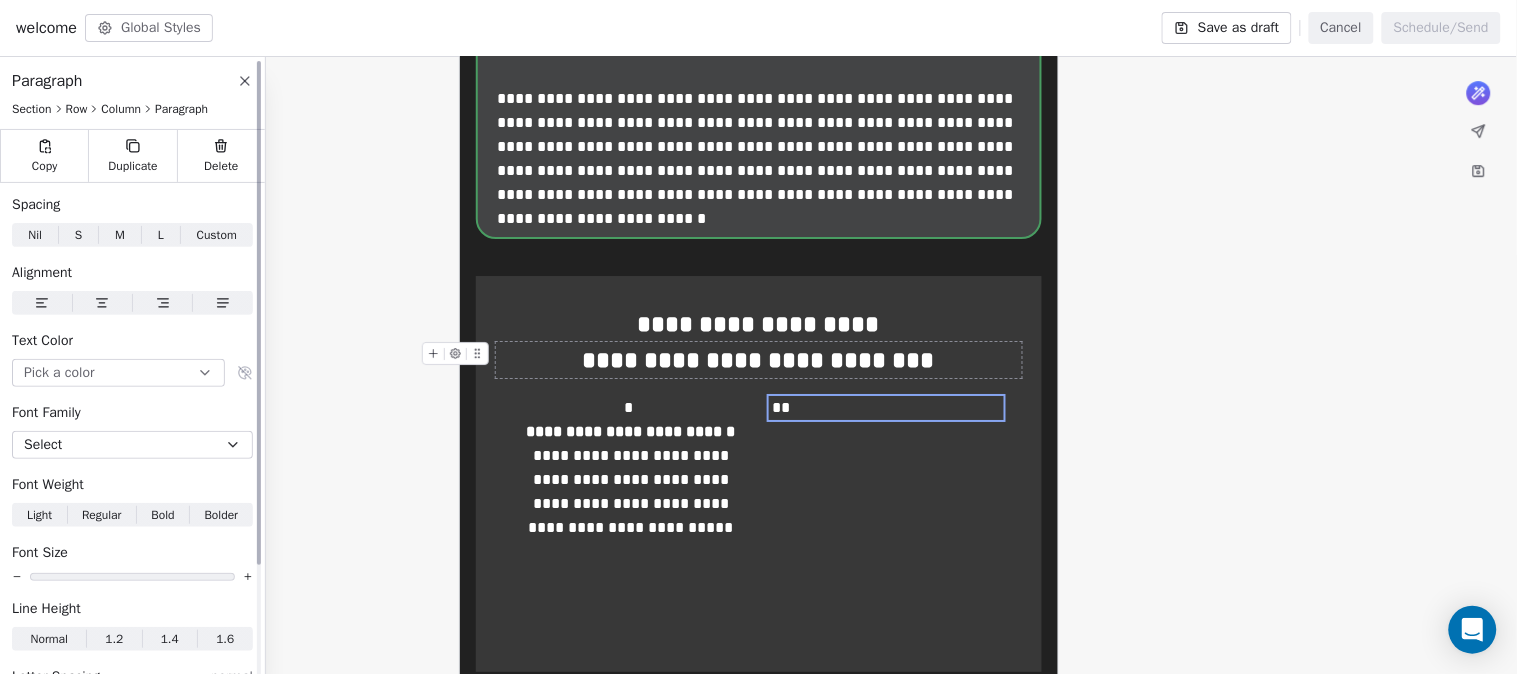 click 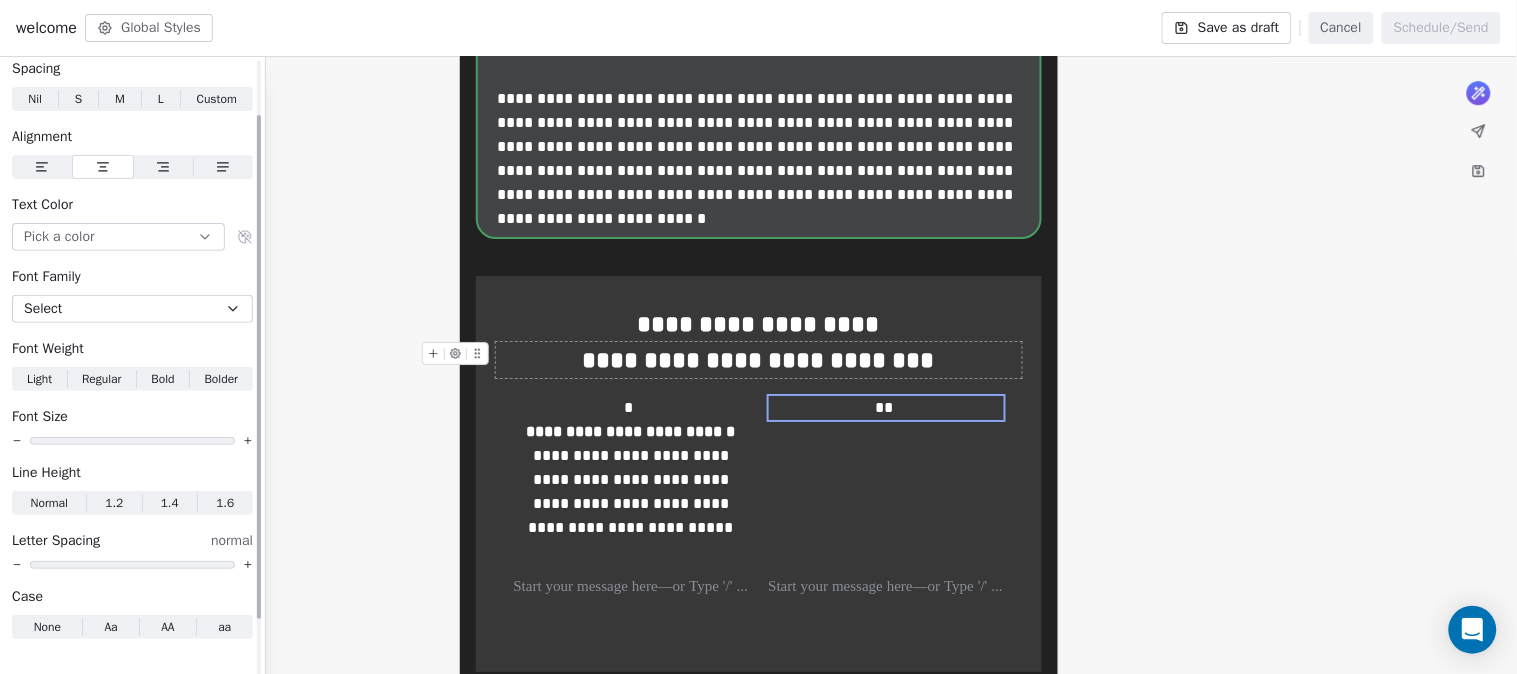 scroll, scrollTop: 137, scrollLeft: 0, axis: vertical 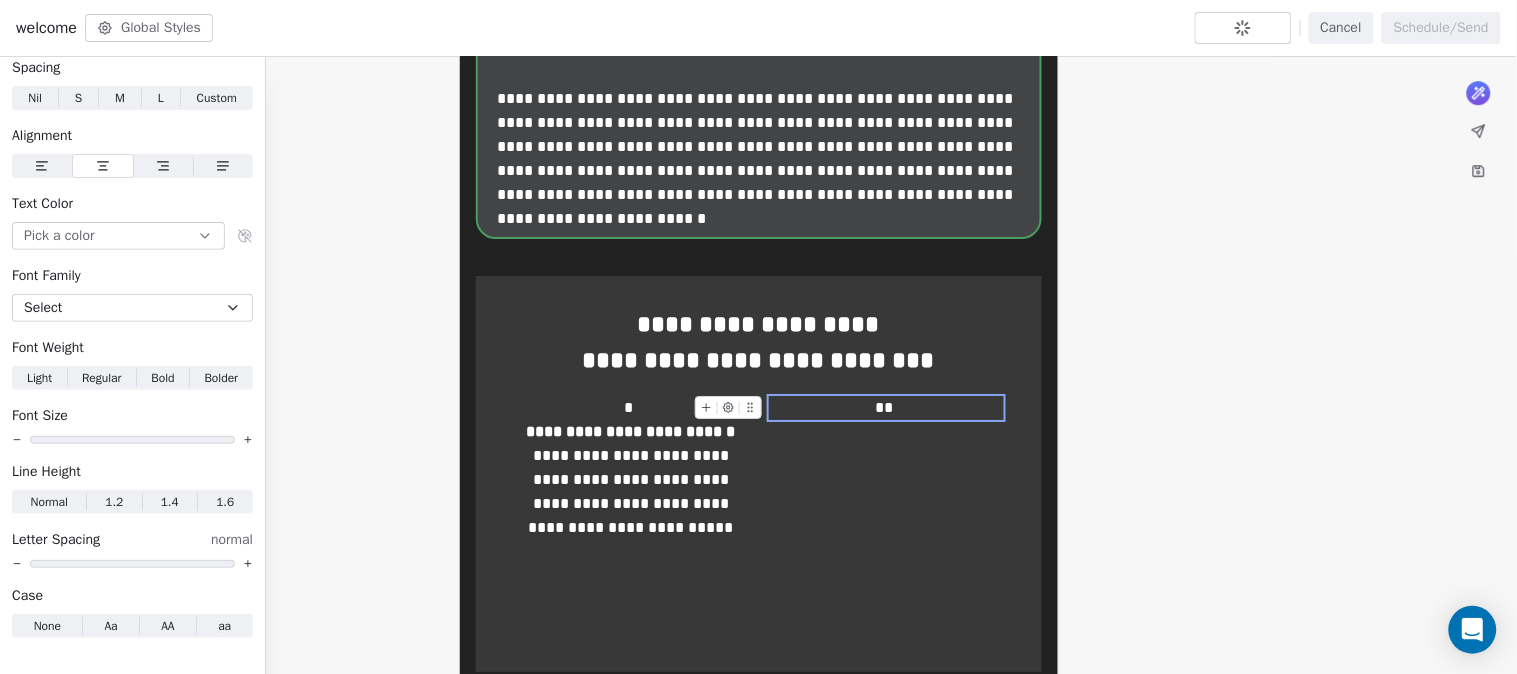 click on "**" at bounding box center (884, 407) 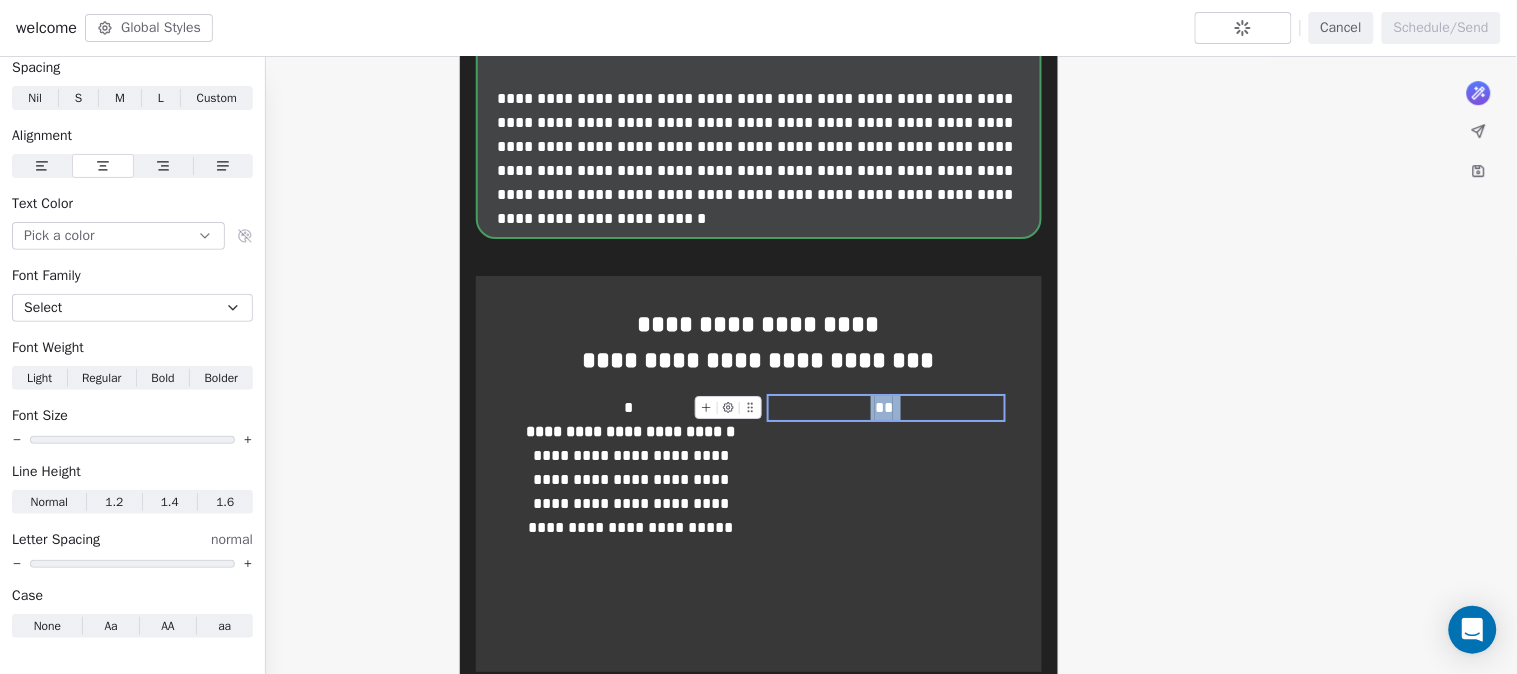 click on "**" at bounding box center [884, 407] 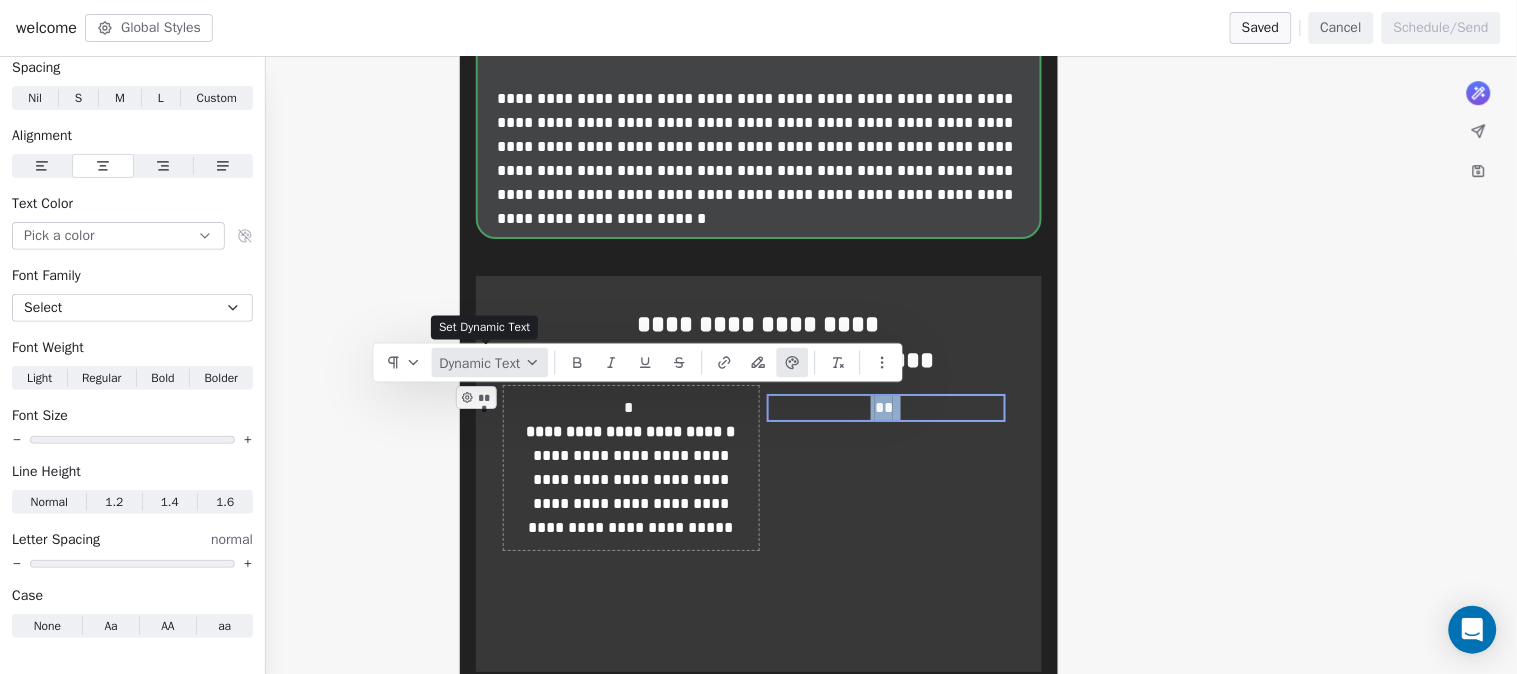 click on "Dynamic Text" at bounding box center (489, 363) 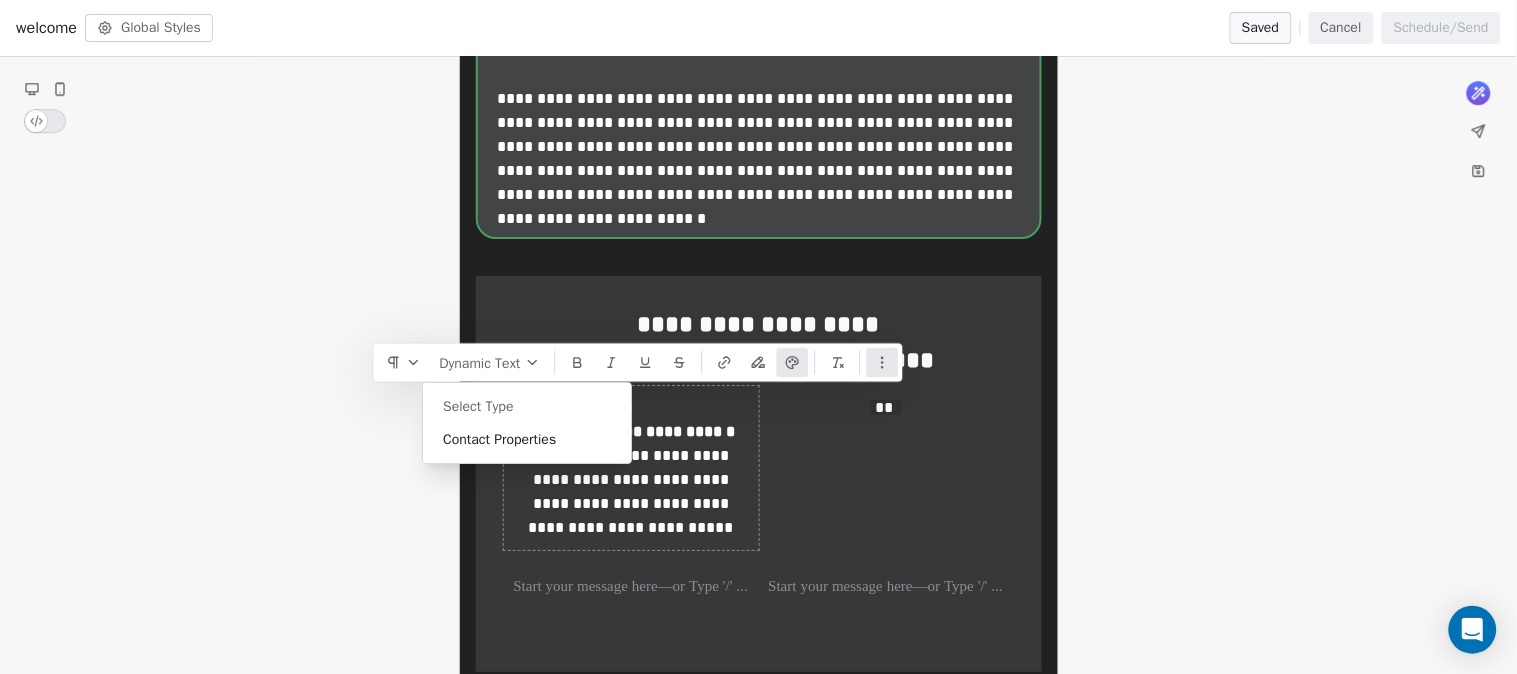 click 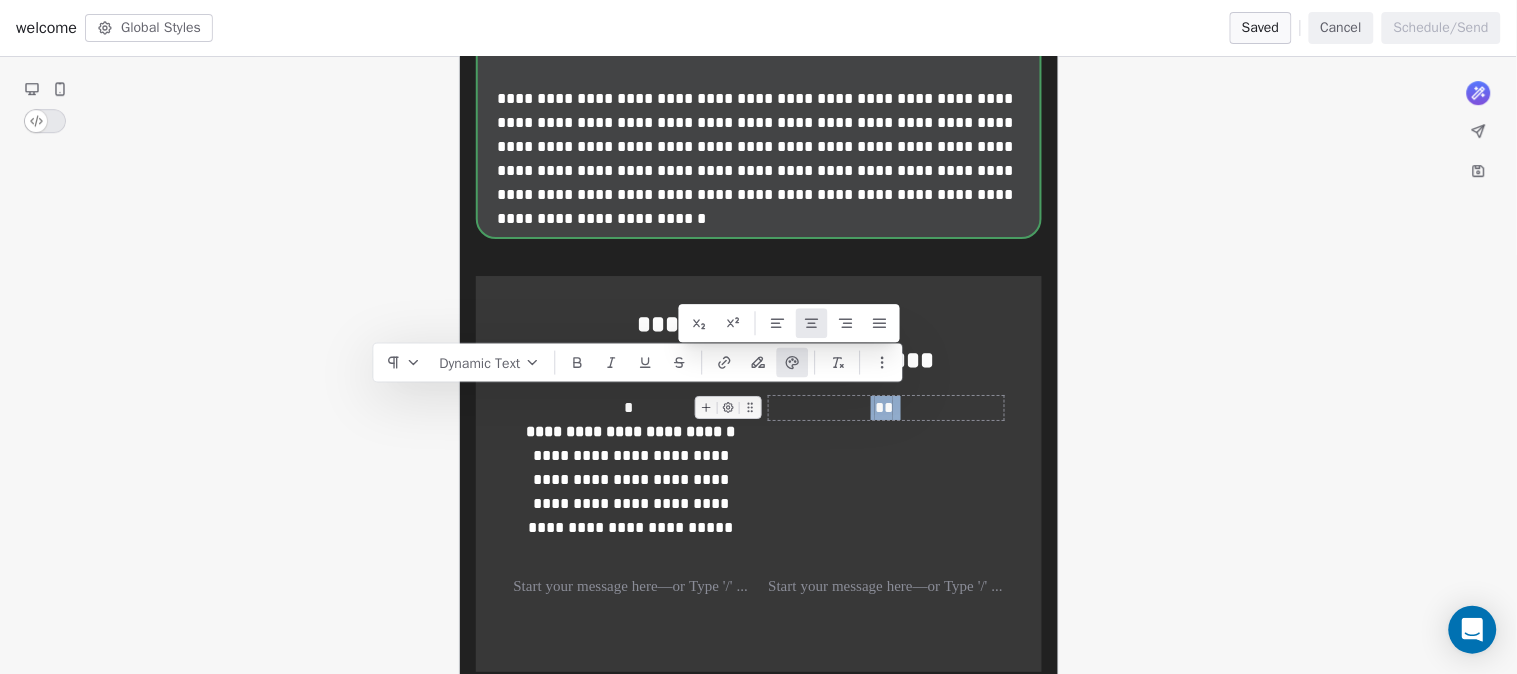 click on "**" at bounding box center (886, 408) 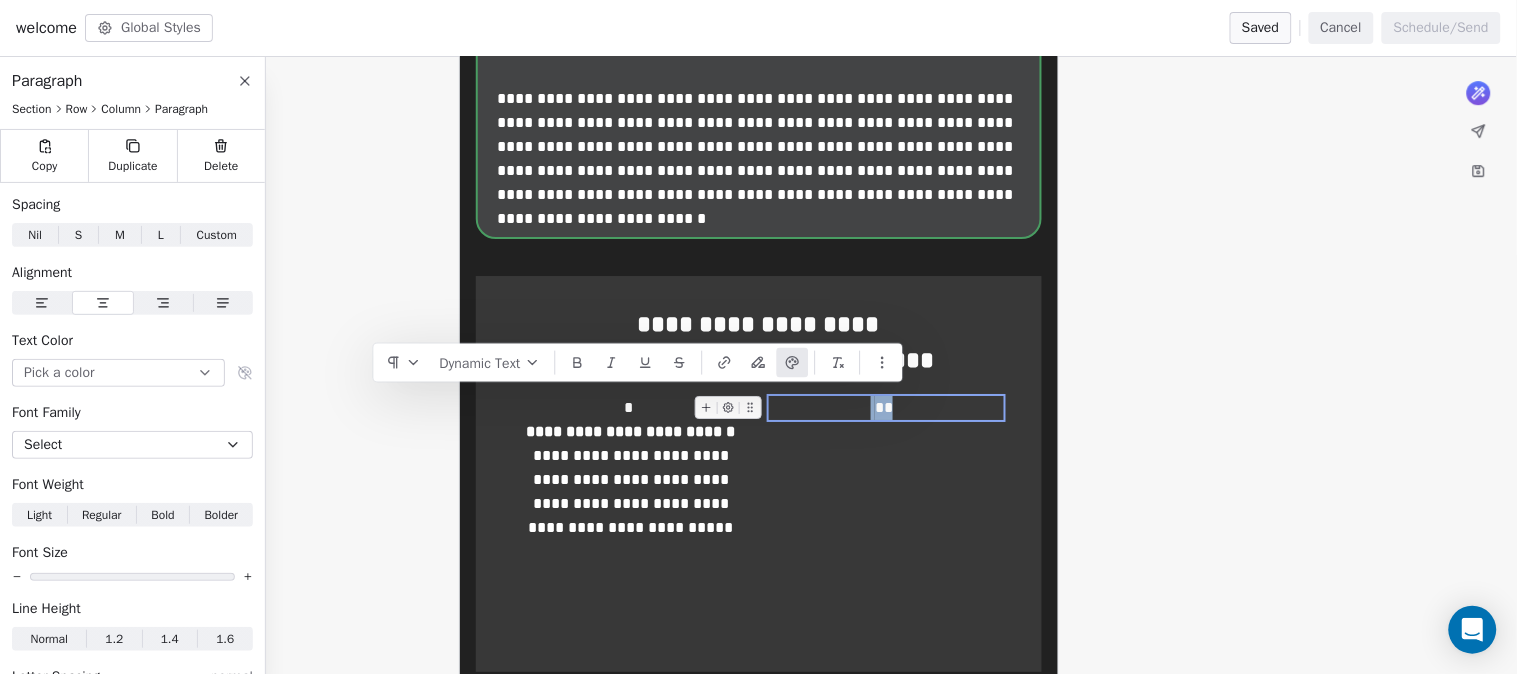 click on "**" at bounding box center (886, 408) 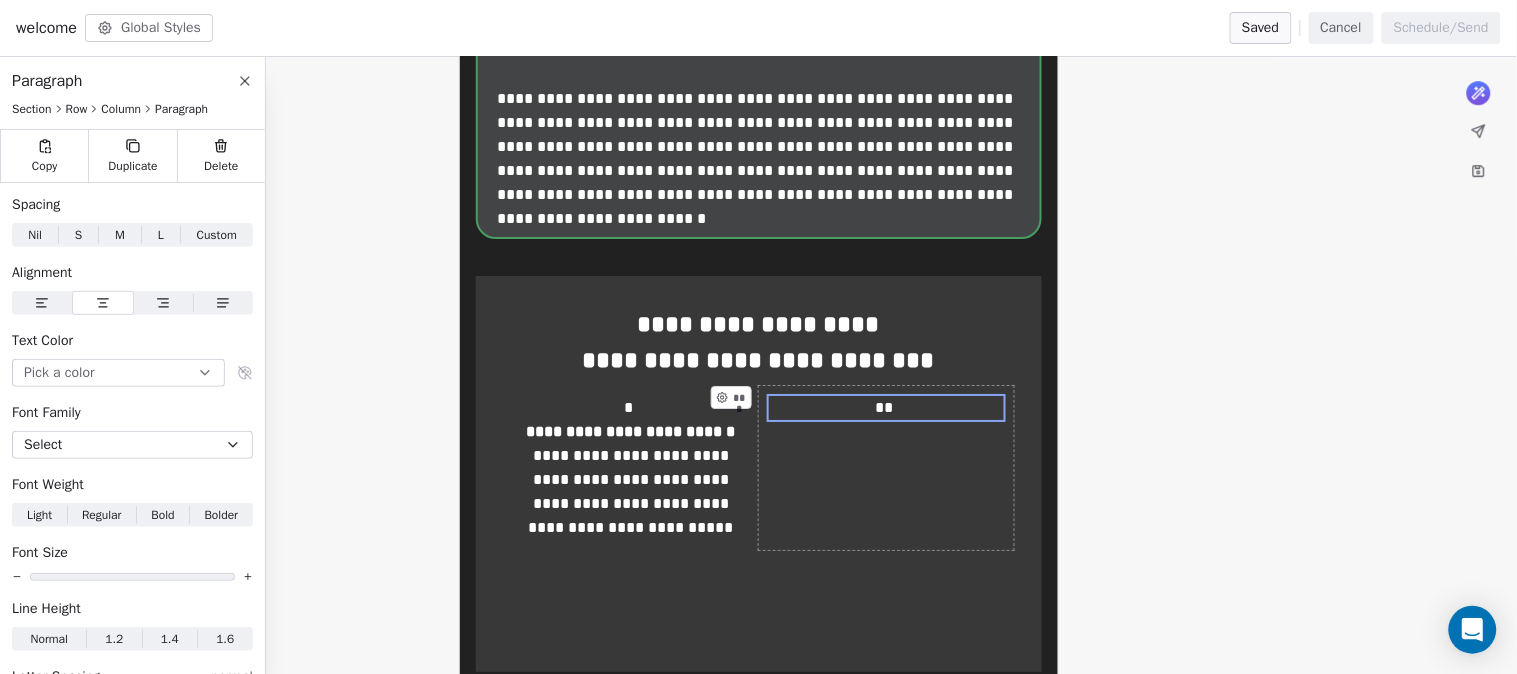 click on "**    ***" at bounding box center [886, 468] 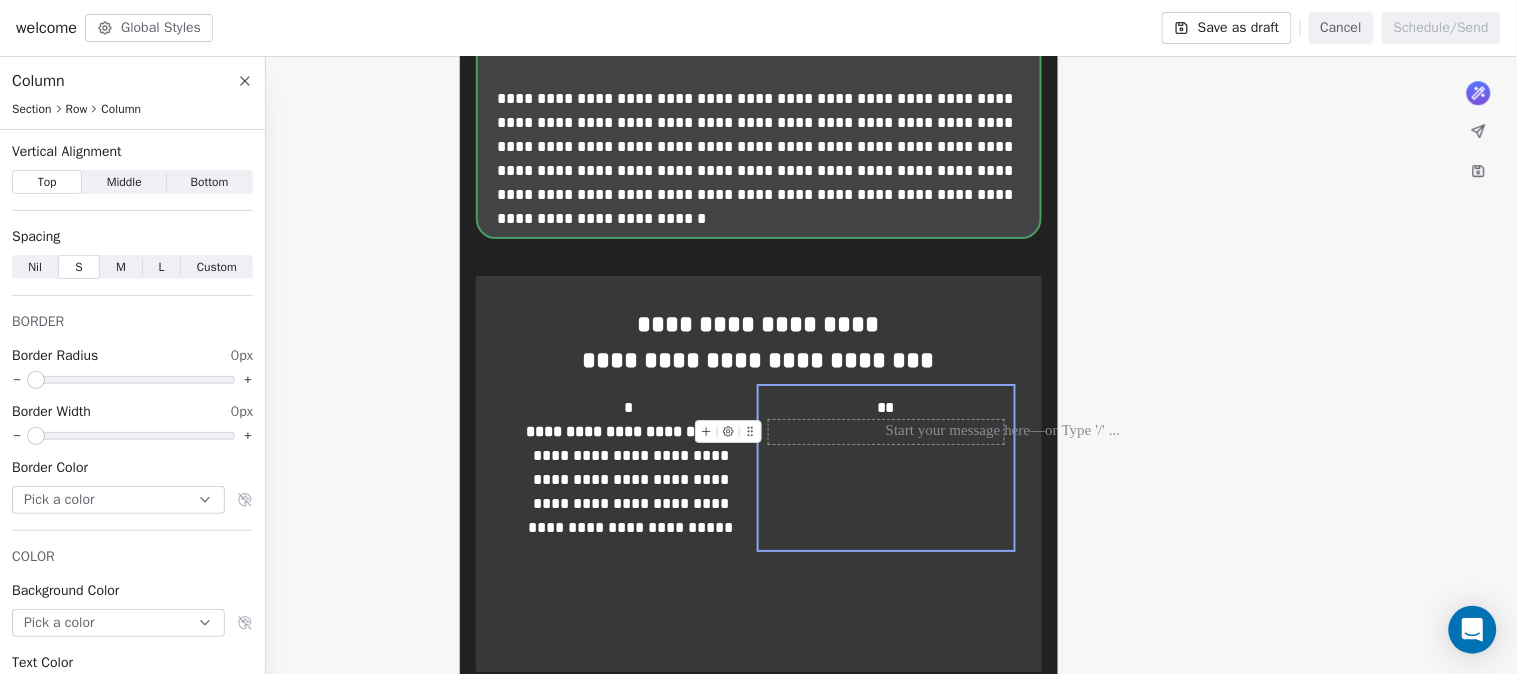 click at bounding box center (728, 431) 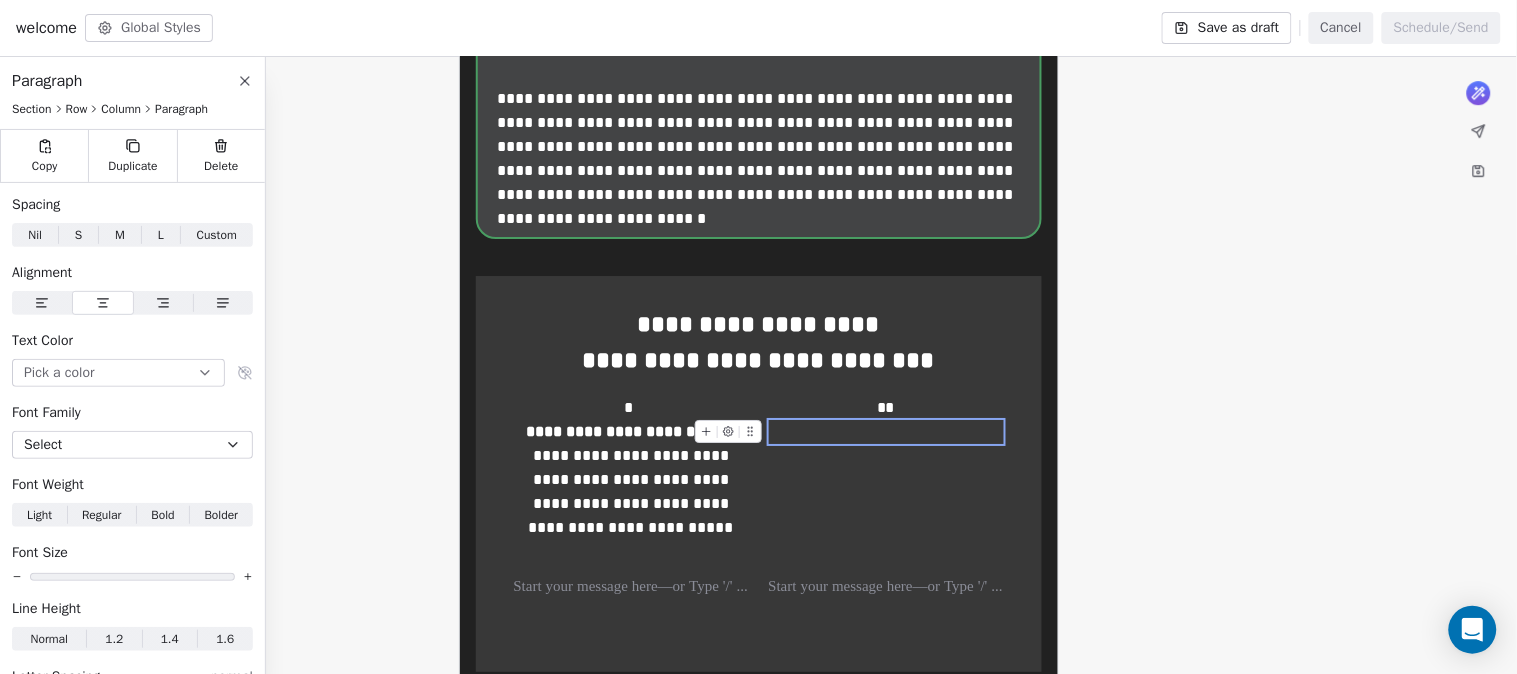 click at bounding box center [886, 432] 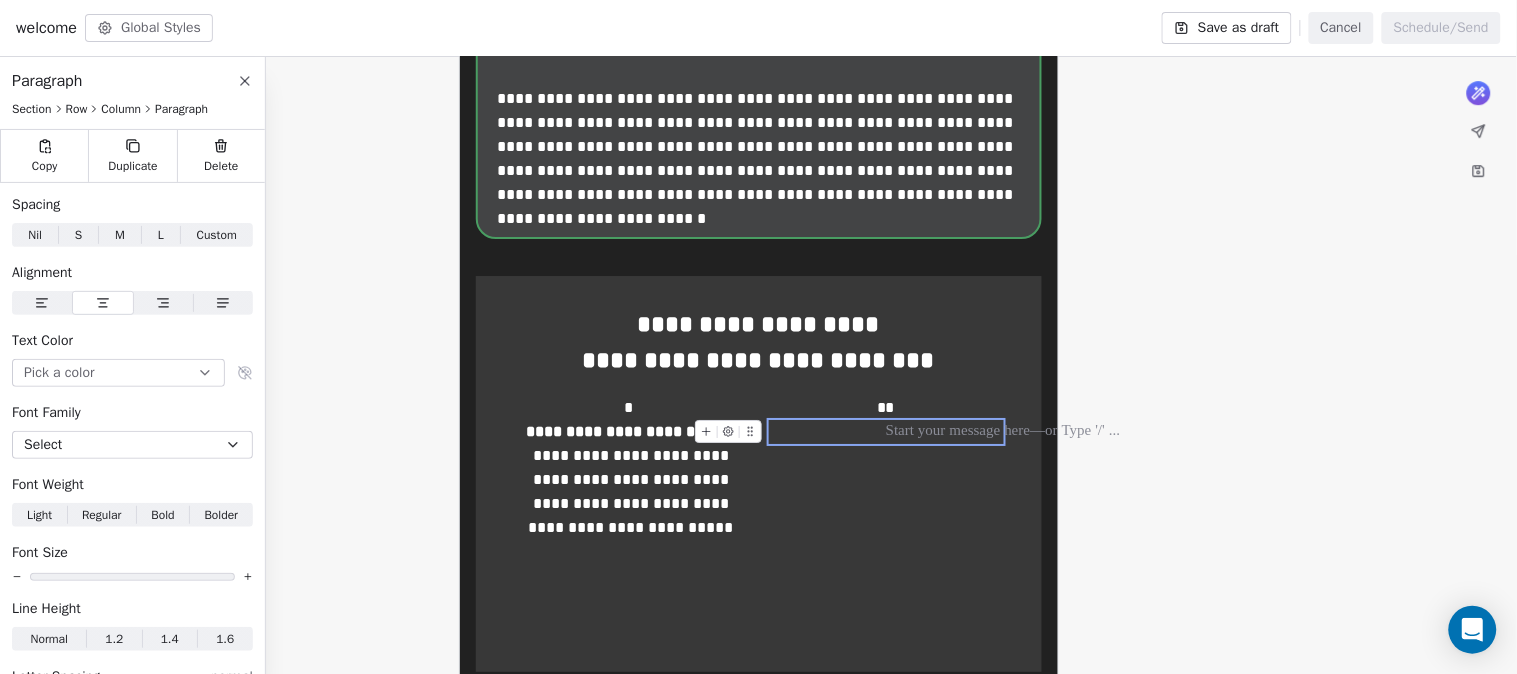 click on "**********" at bounding box center (758, -283) 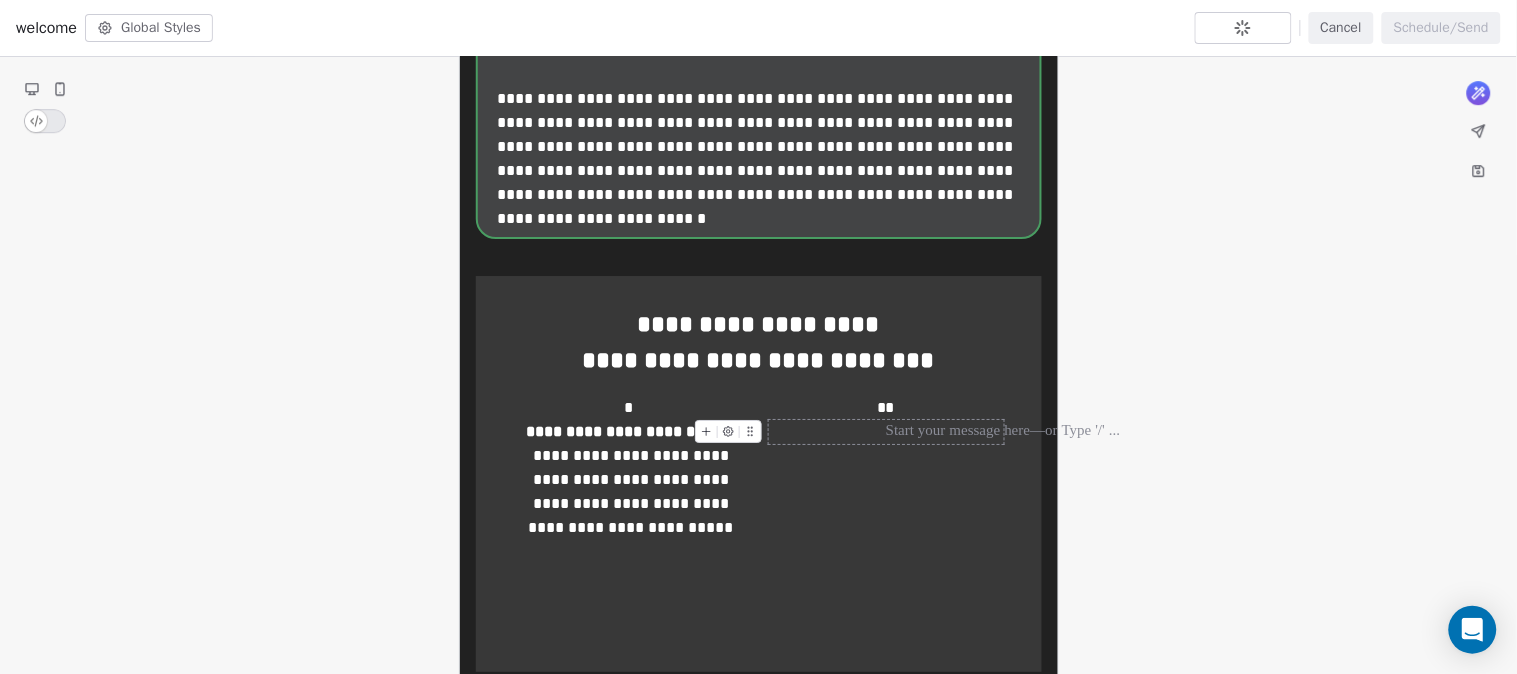 click at bounding box center (886, 432) 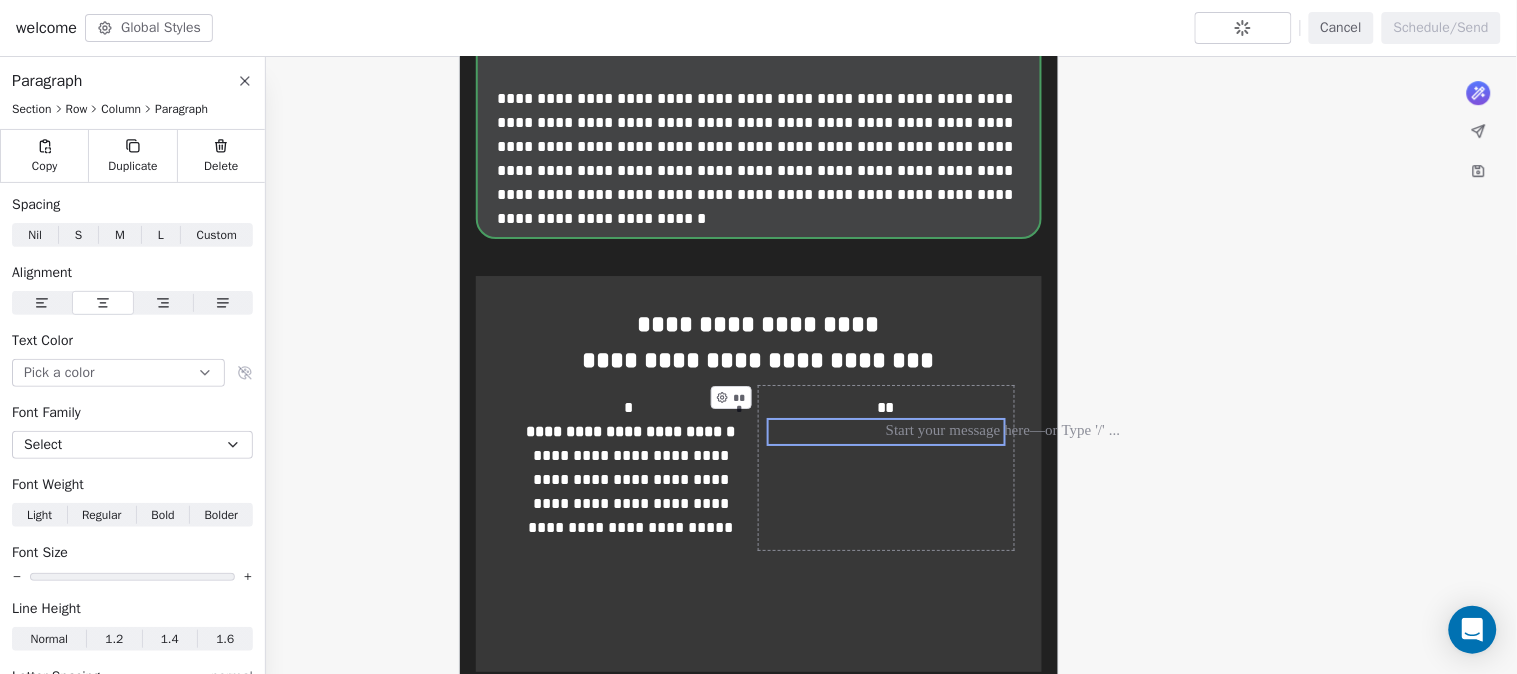 click on "**   ***" at bounding box center [886, 468] 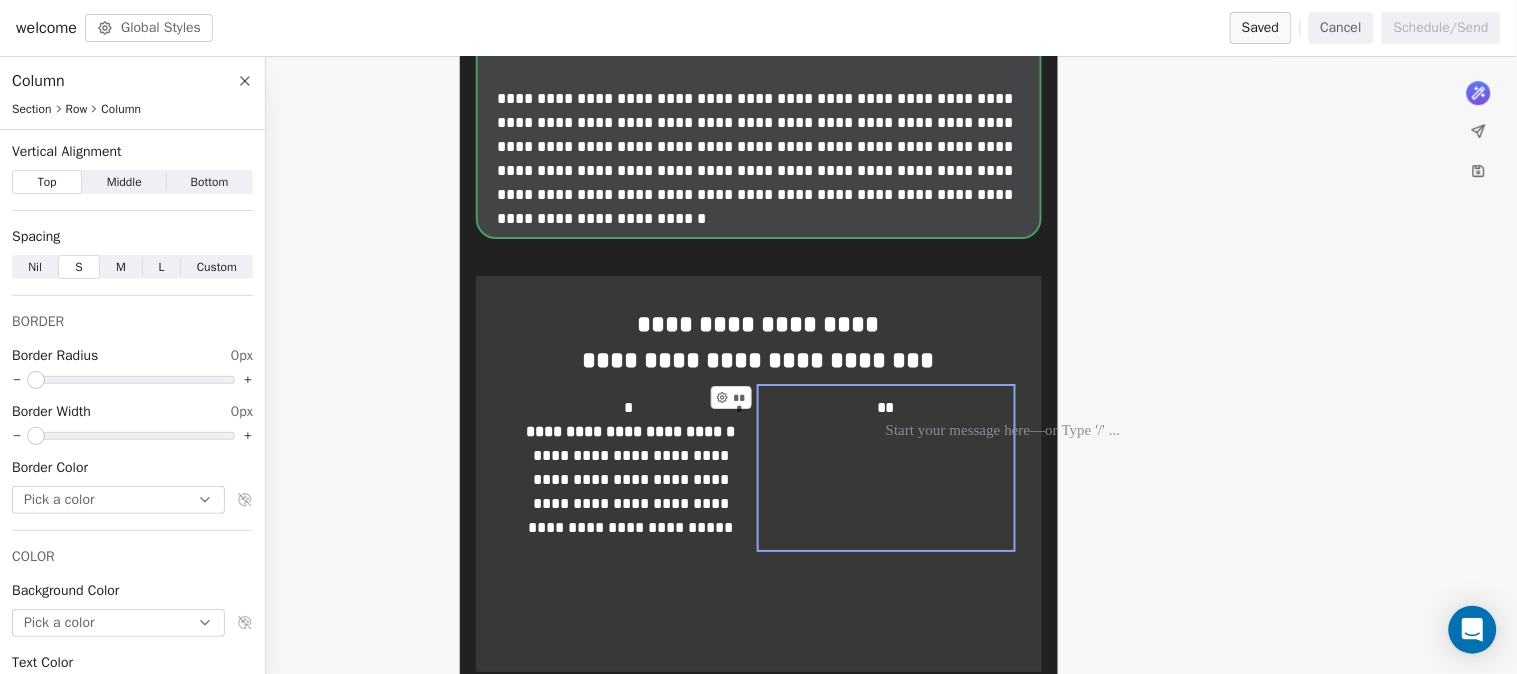 click on "**   ***" at bounding box center [886, 468] 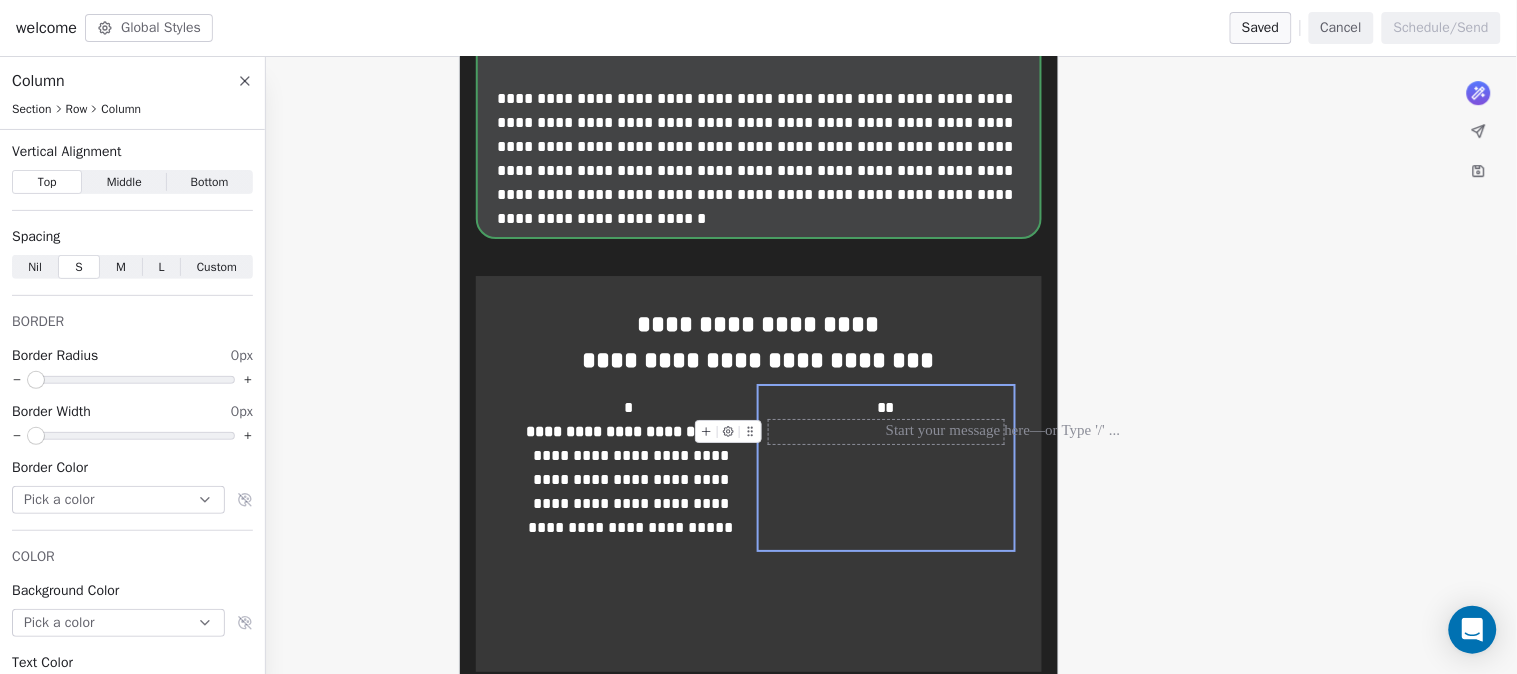 click at bounding box center (886, 432) 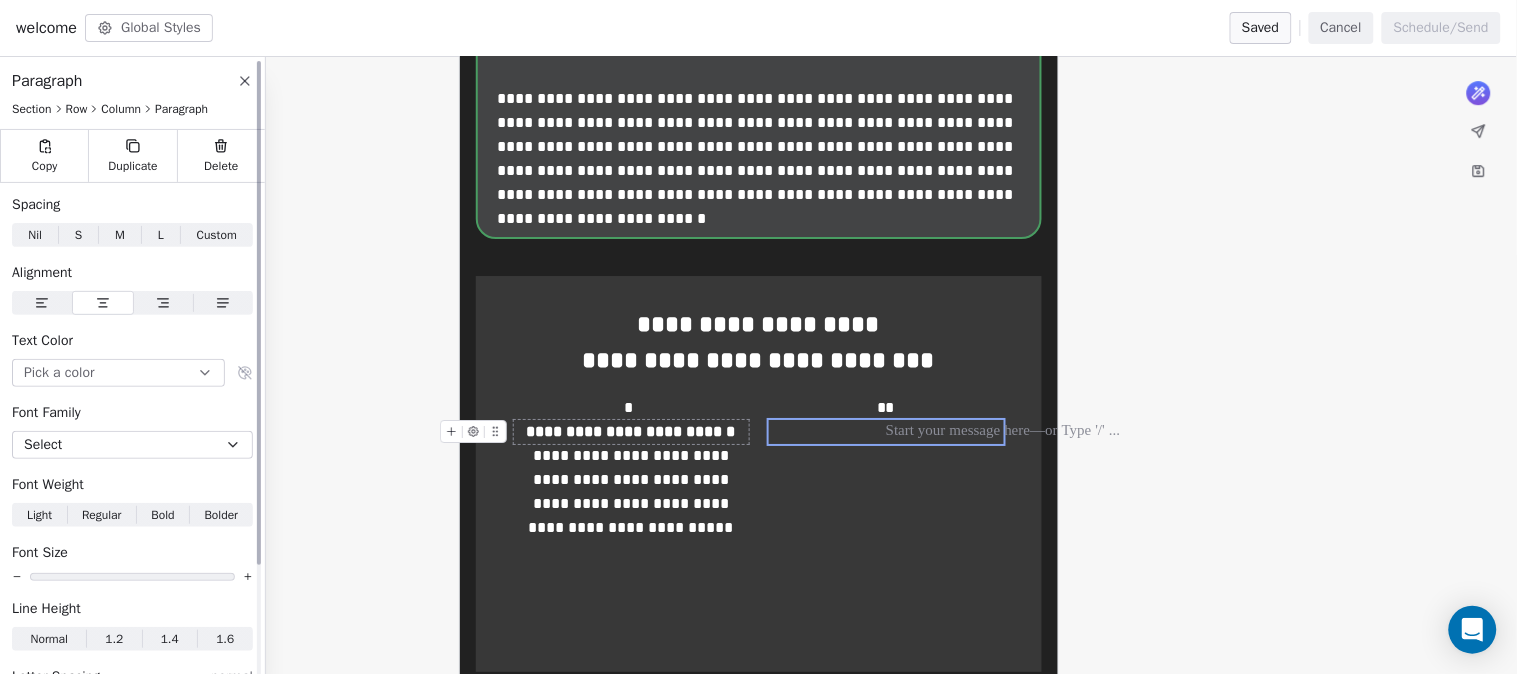 click 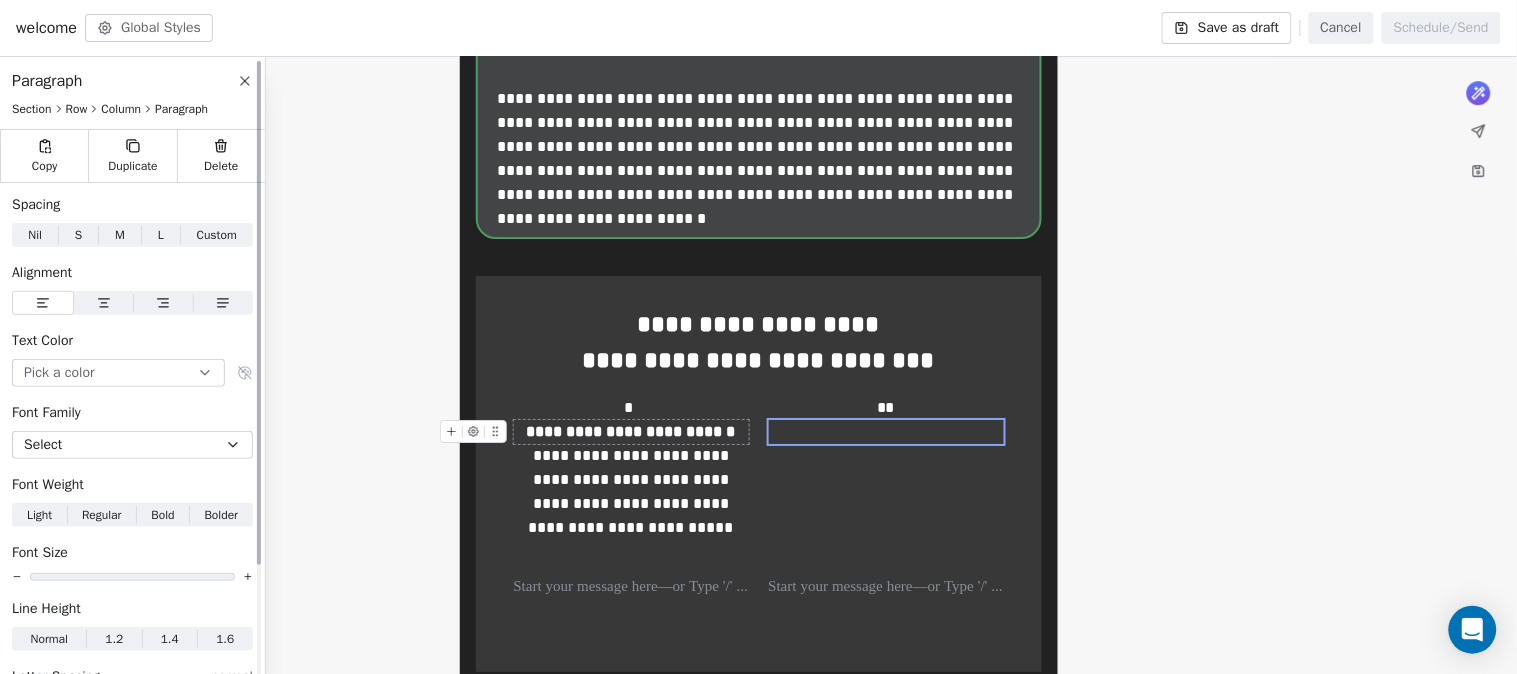 click 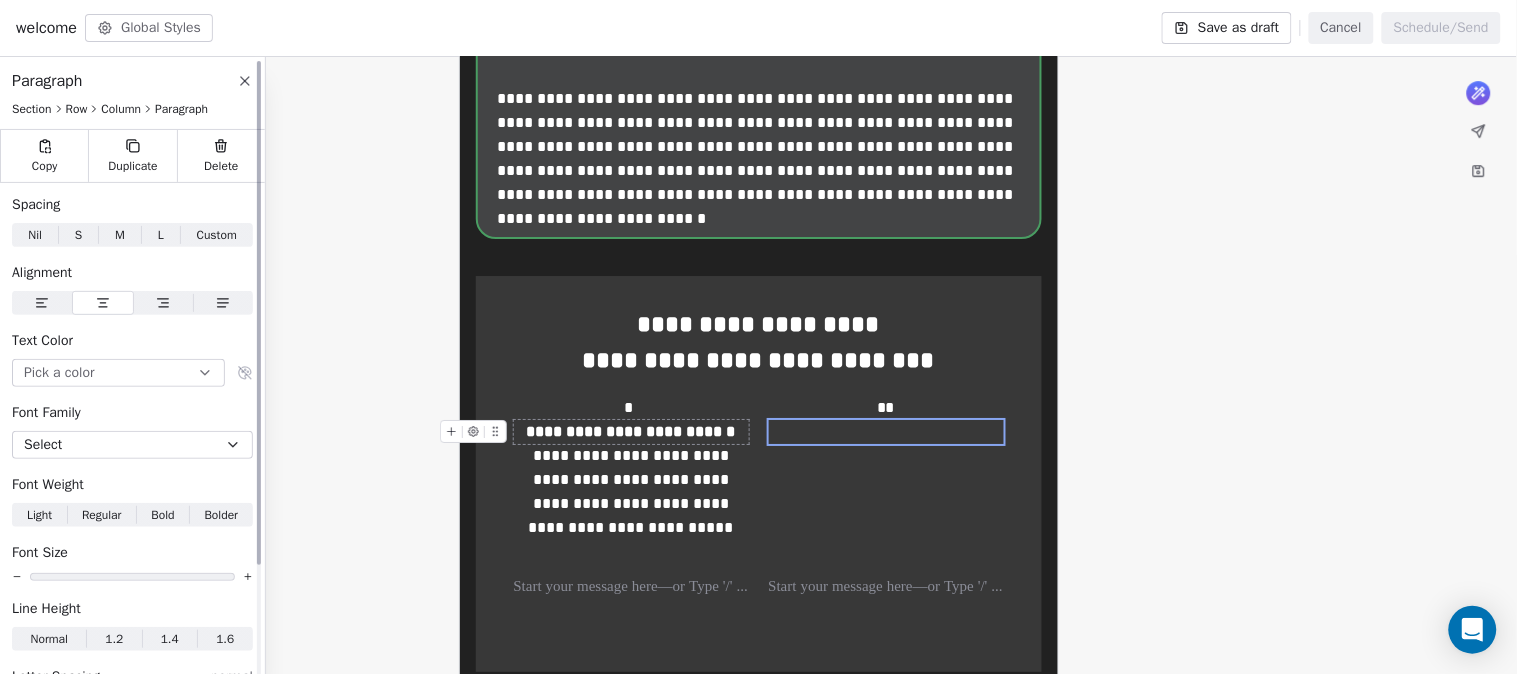 click 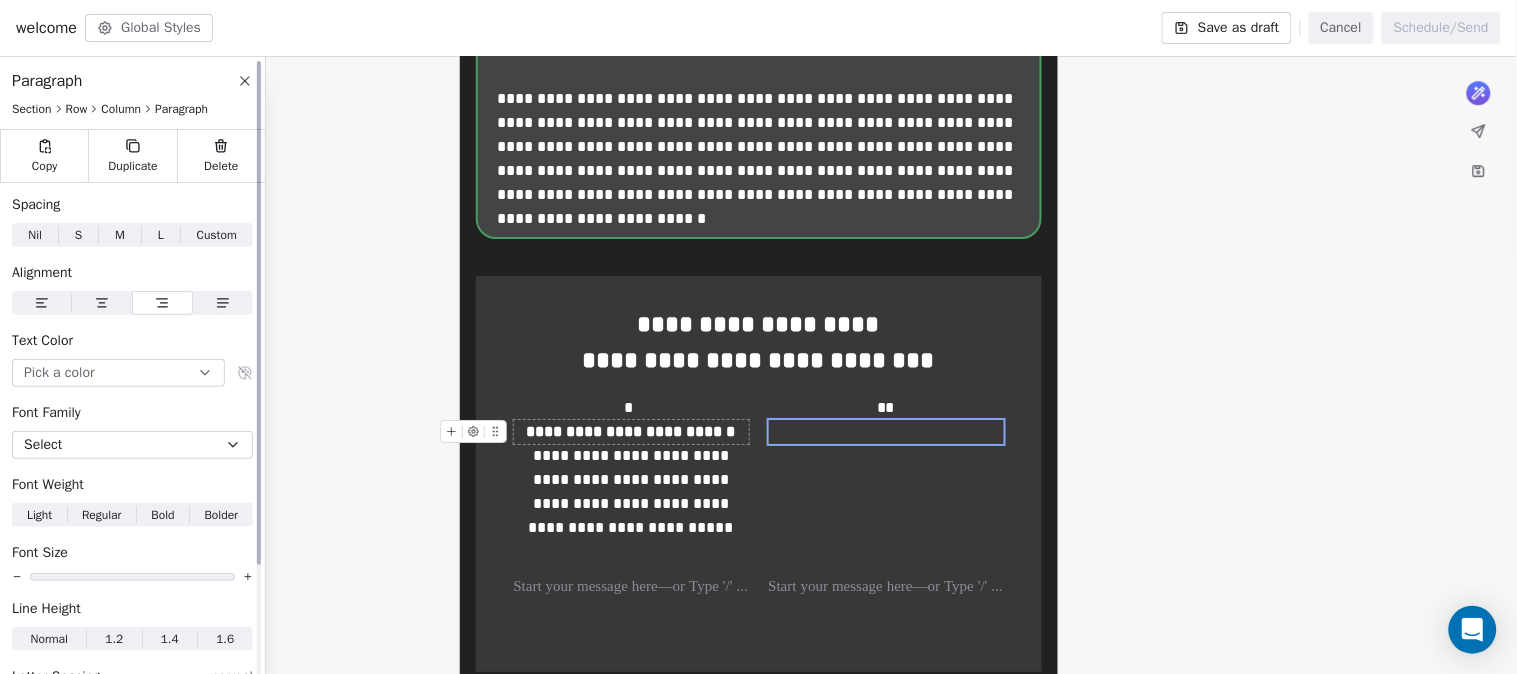 click 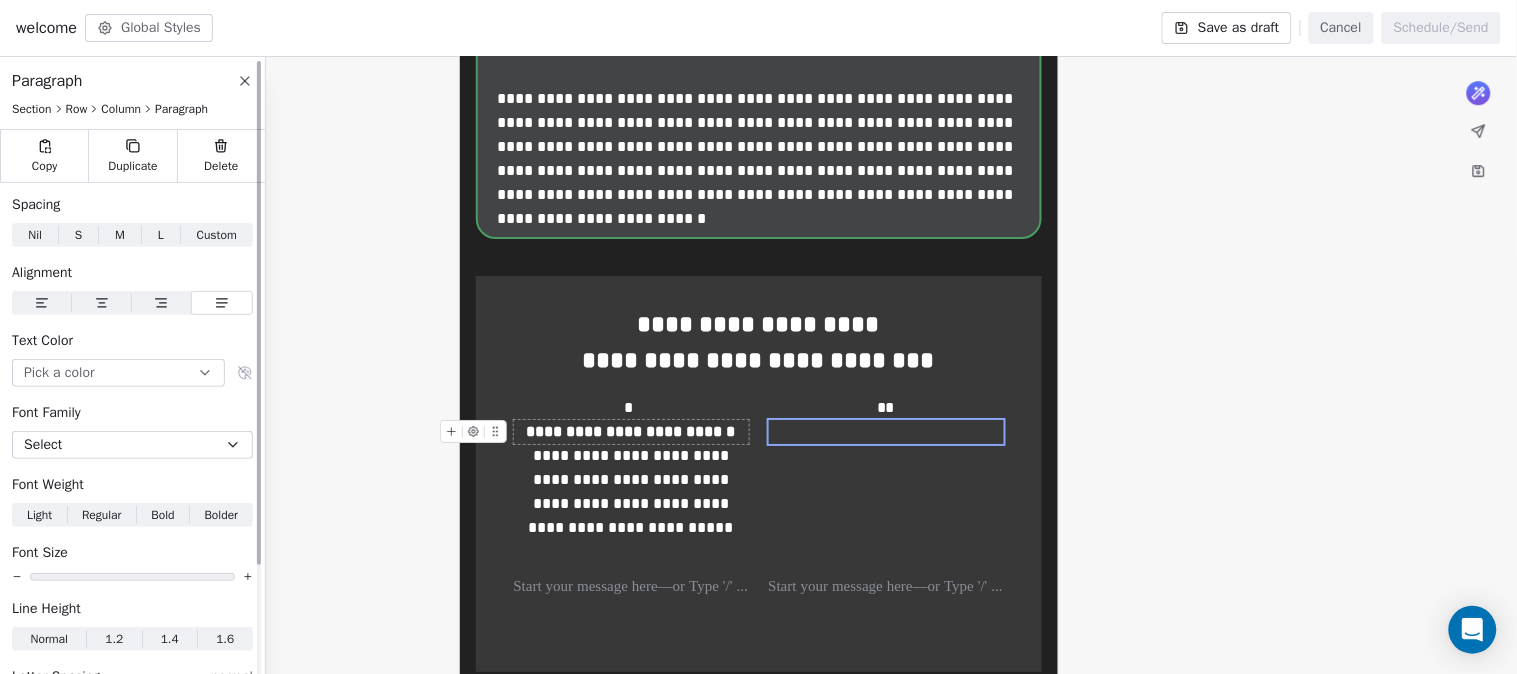 click at bounding box center (102, 303) 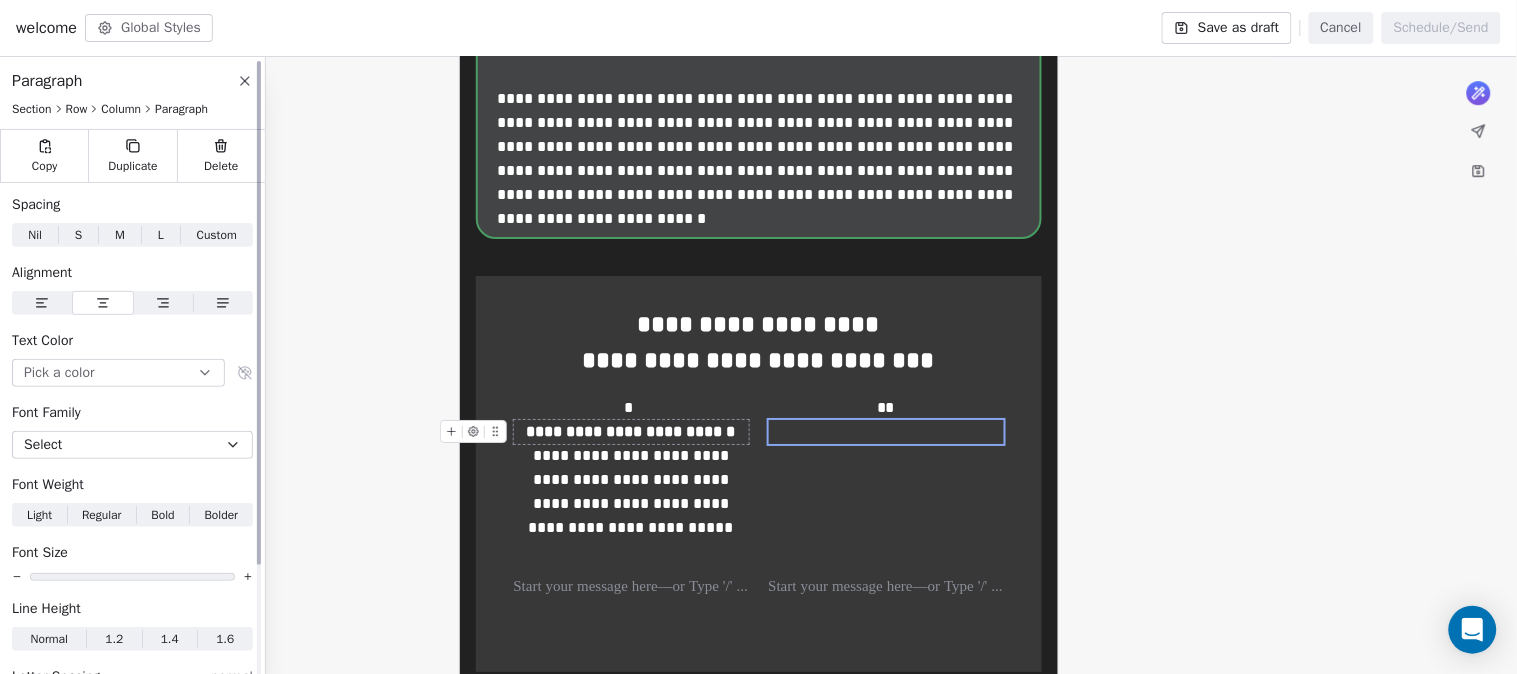 type 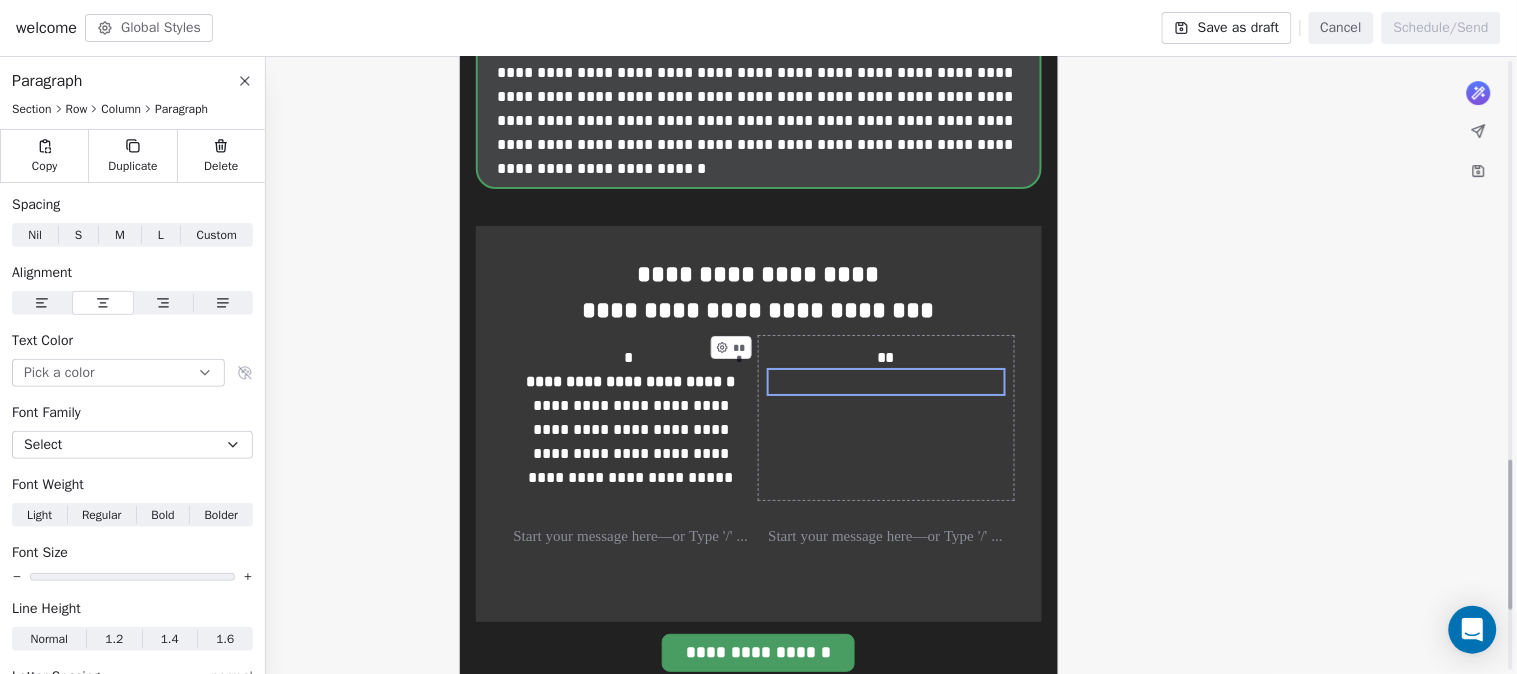 scroll, scrollTop: 1771, scrollLeft: 0, axis: vertical 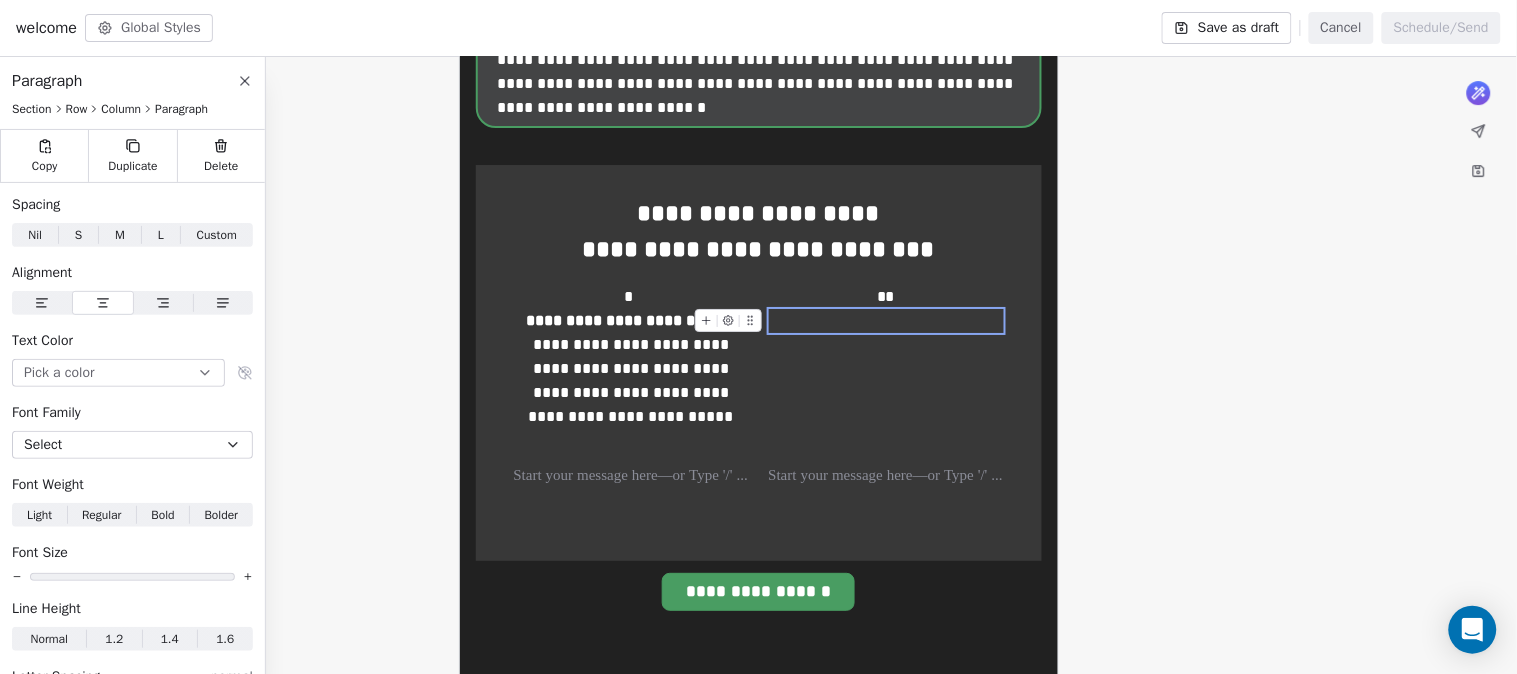 click at bounding box center [886, 321] 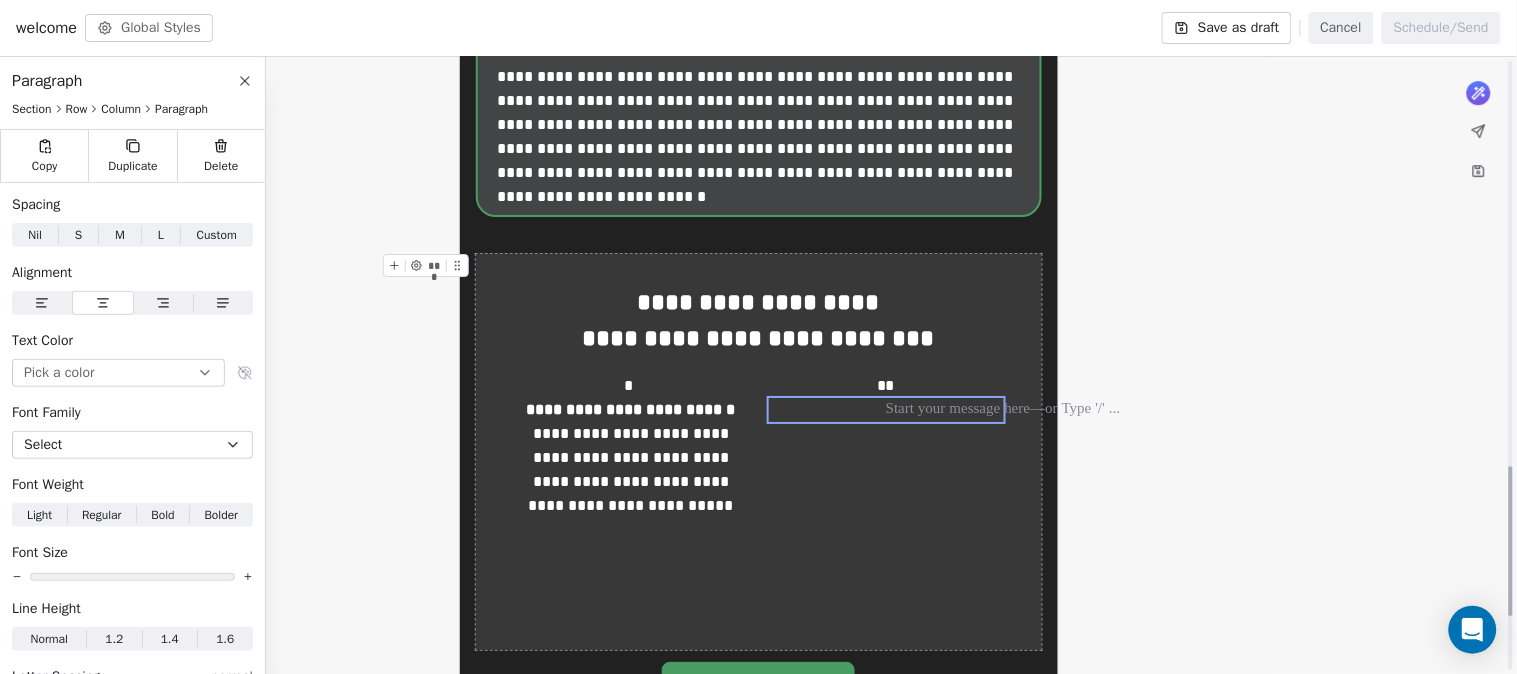 scroll, scrollTop: 1672, scrollLeft: 0, axis: vertical 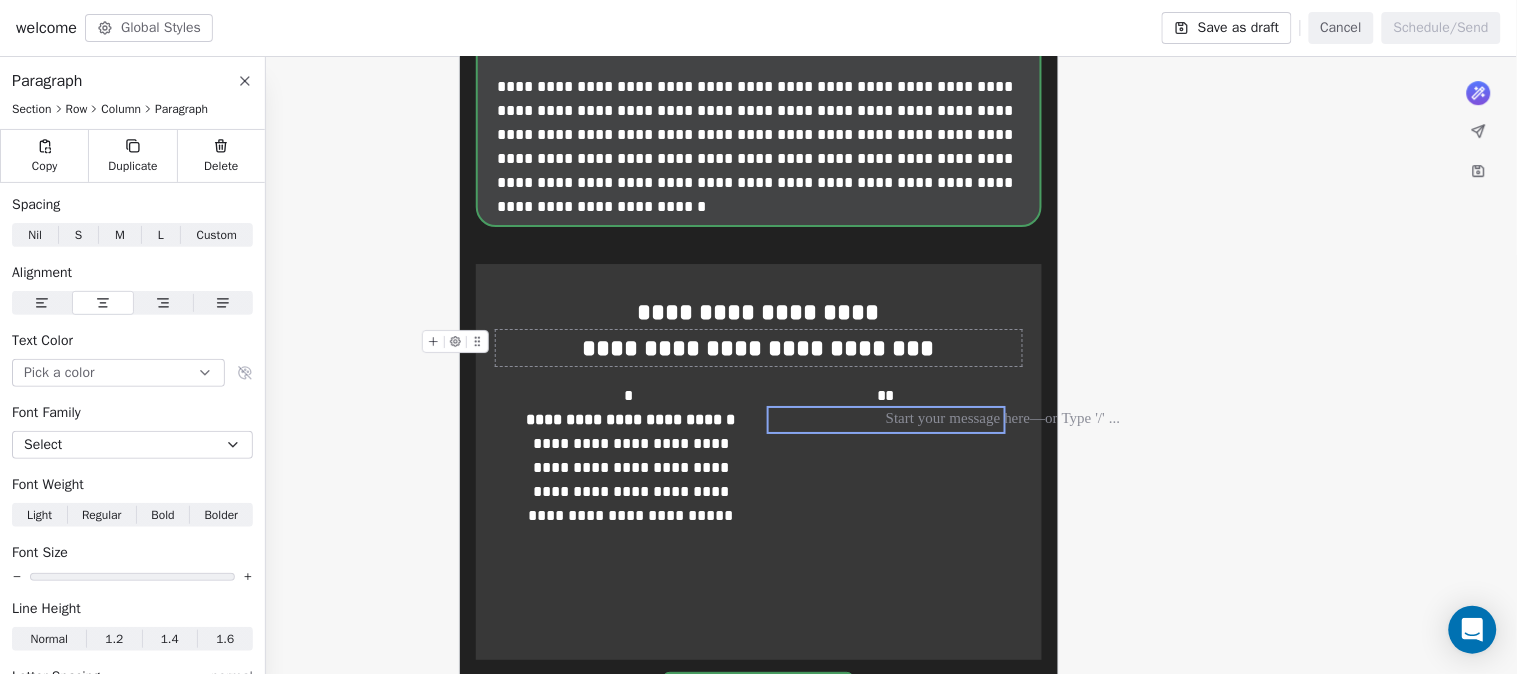 click on "**********" at bounding box center [759, 348] 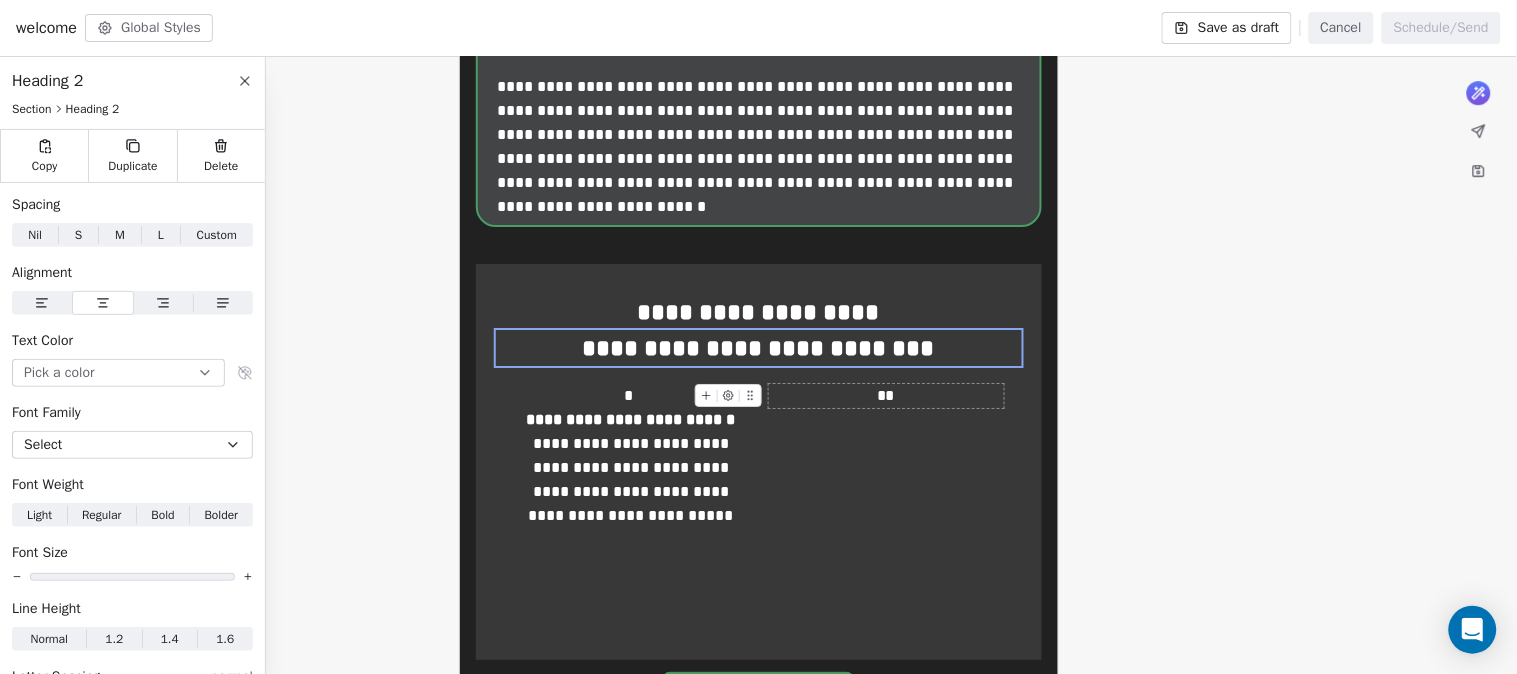 click on "**" at bounding box center [886, 396] 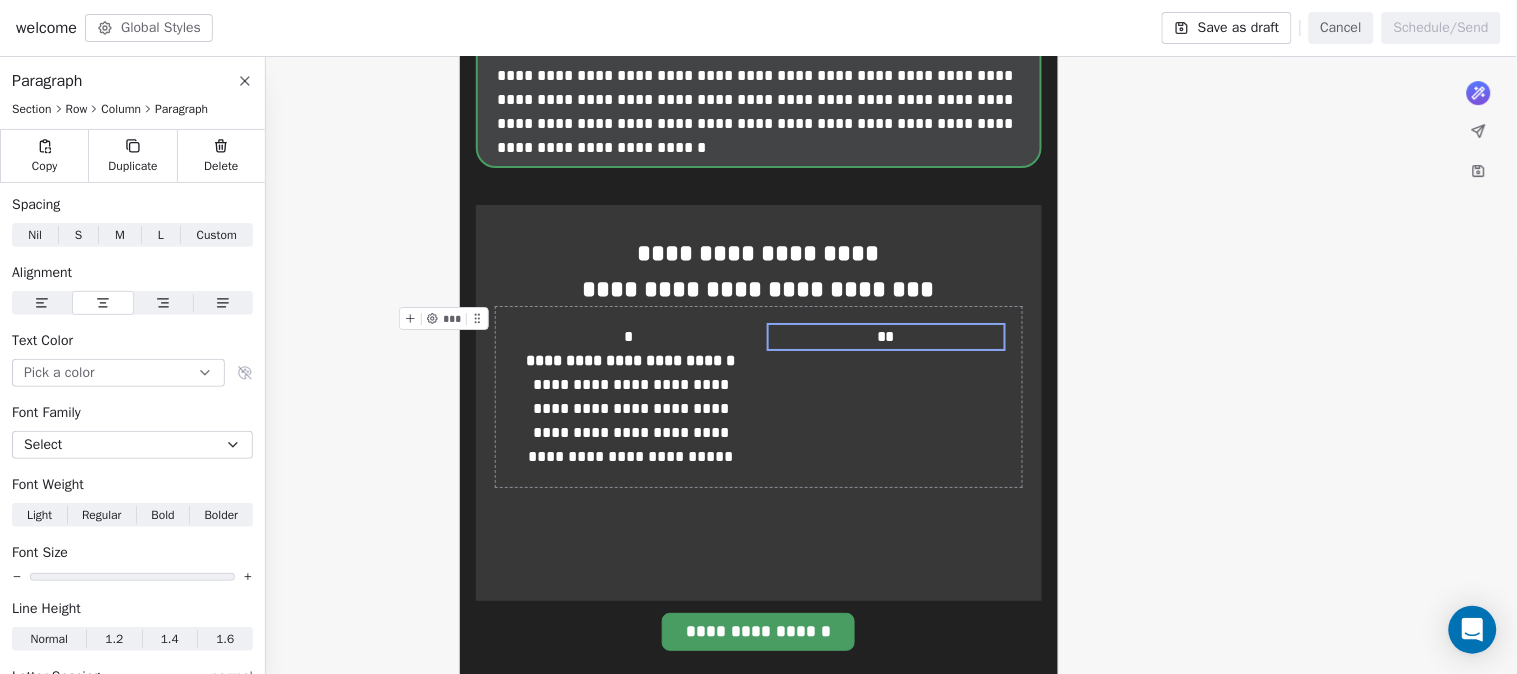 scroll, scrollTop: 1783, scrollLeft: 0, axis: vertical 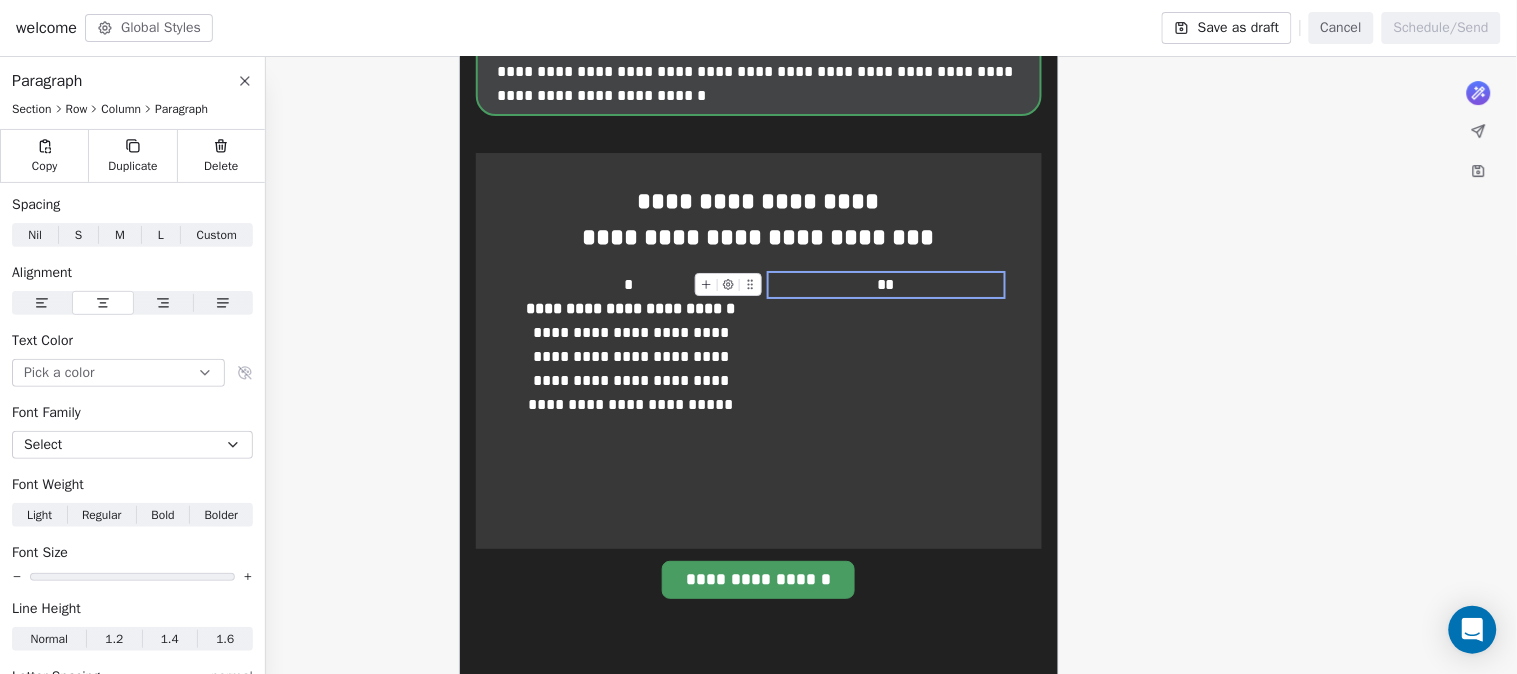 click on "**" at bounding box center [886, 284] 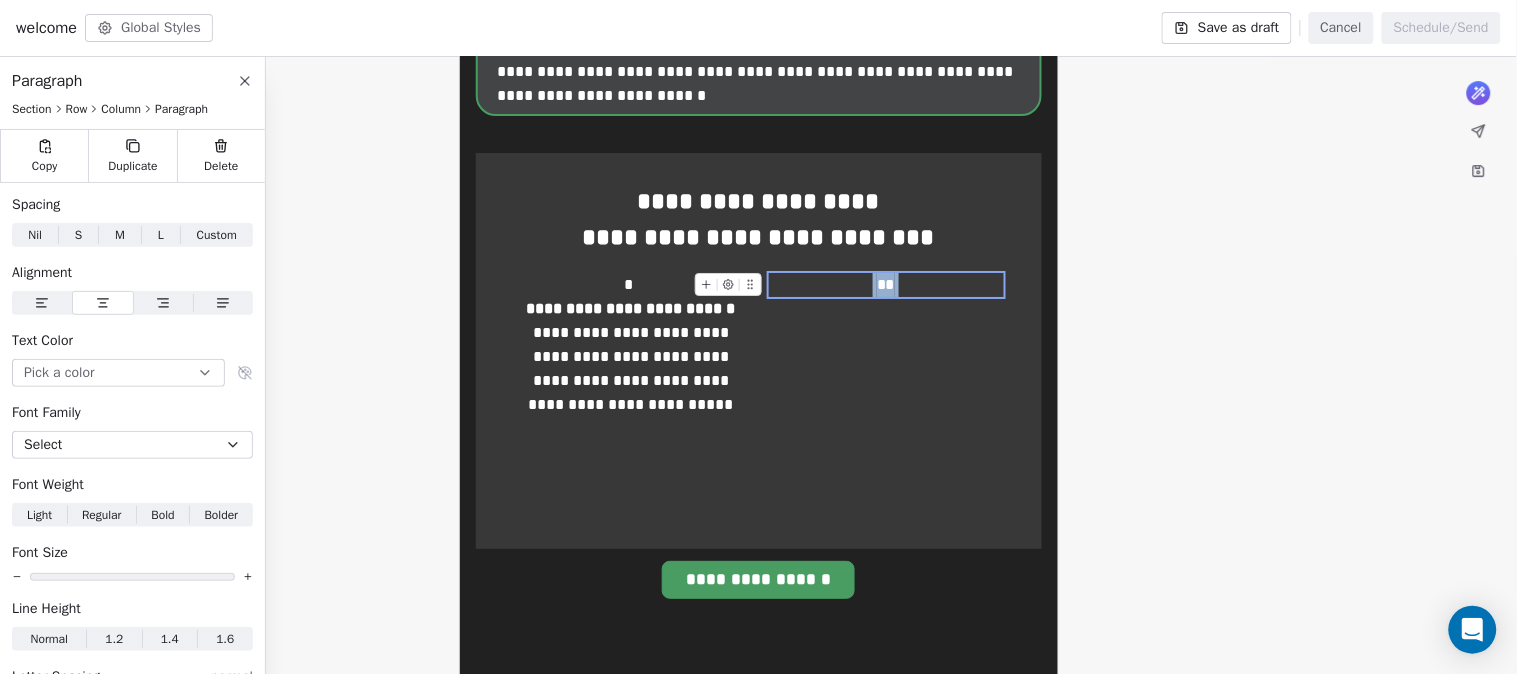 click on "**" at bounding box center (886, 284) 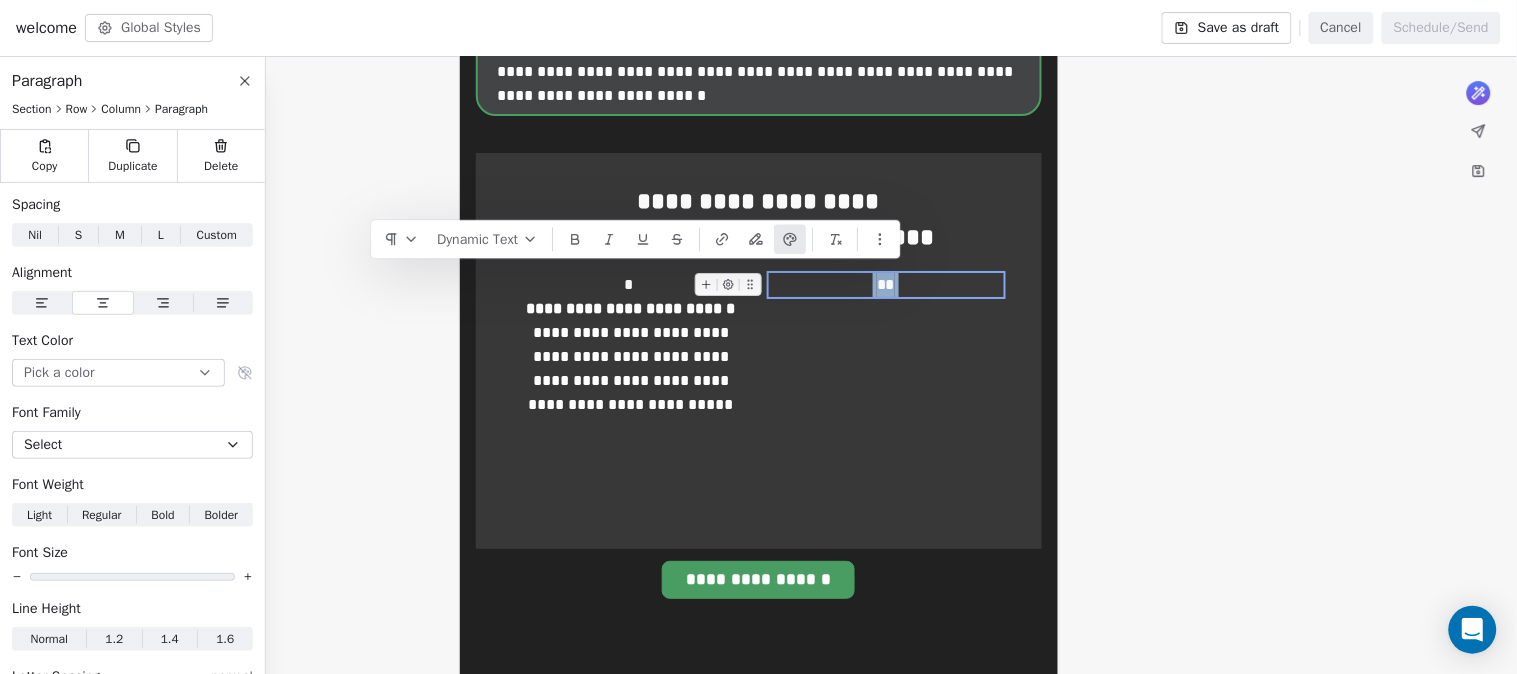 click on "**" at bounding box center [886, 284] 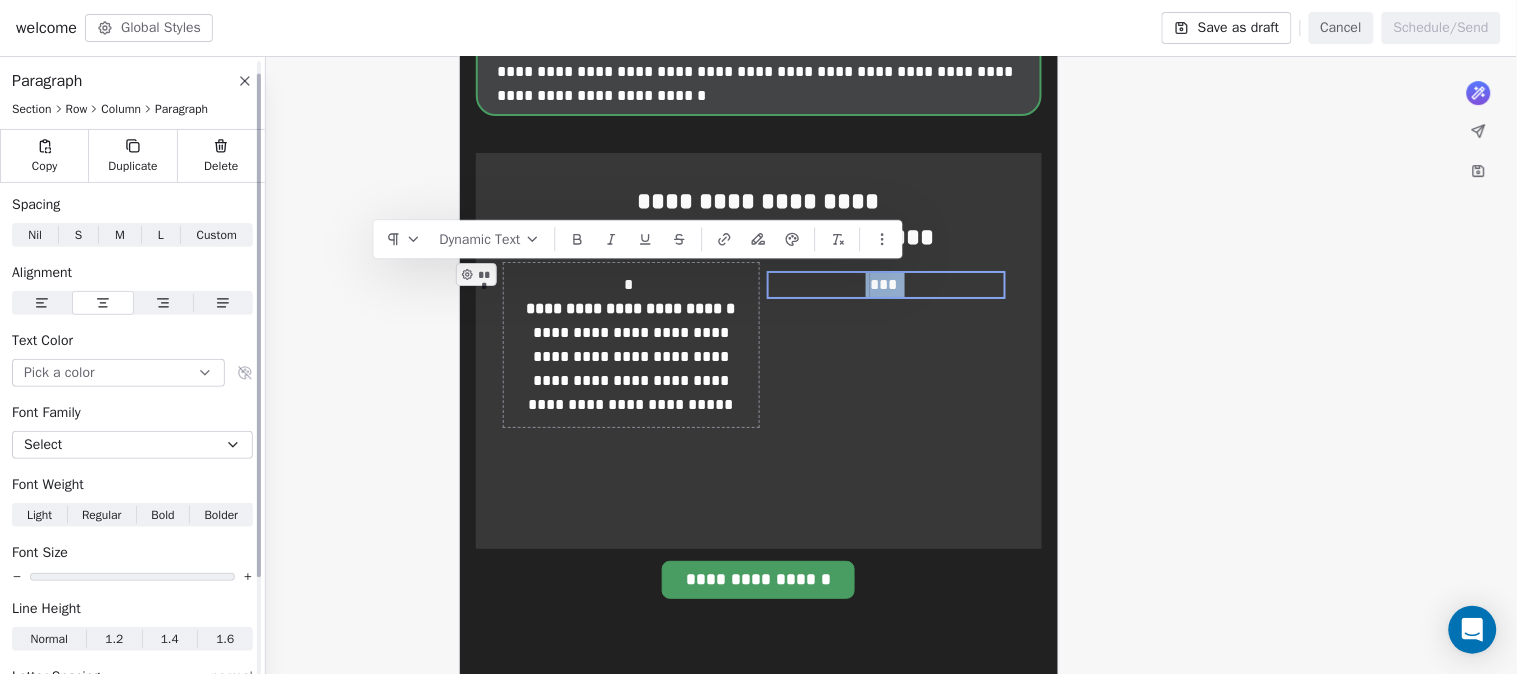 scroll, scrollTop: 137, scrollLeft: 0, axis: vertical 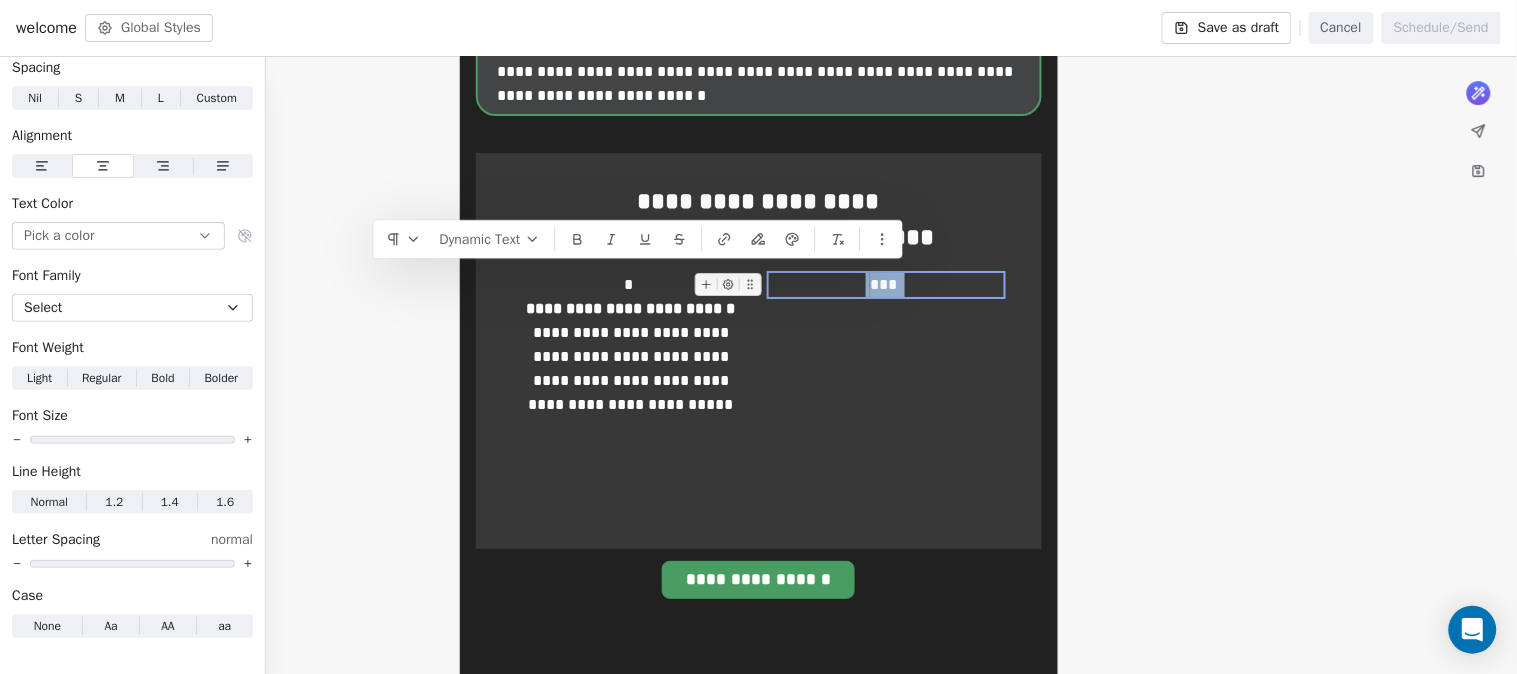 click on "***" at bounding box center [886, 285] 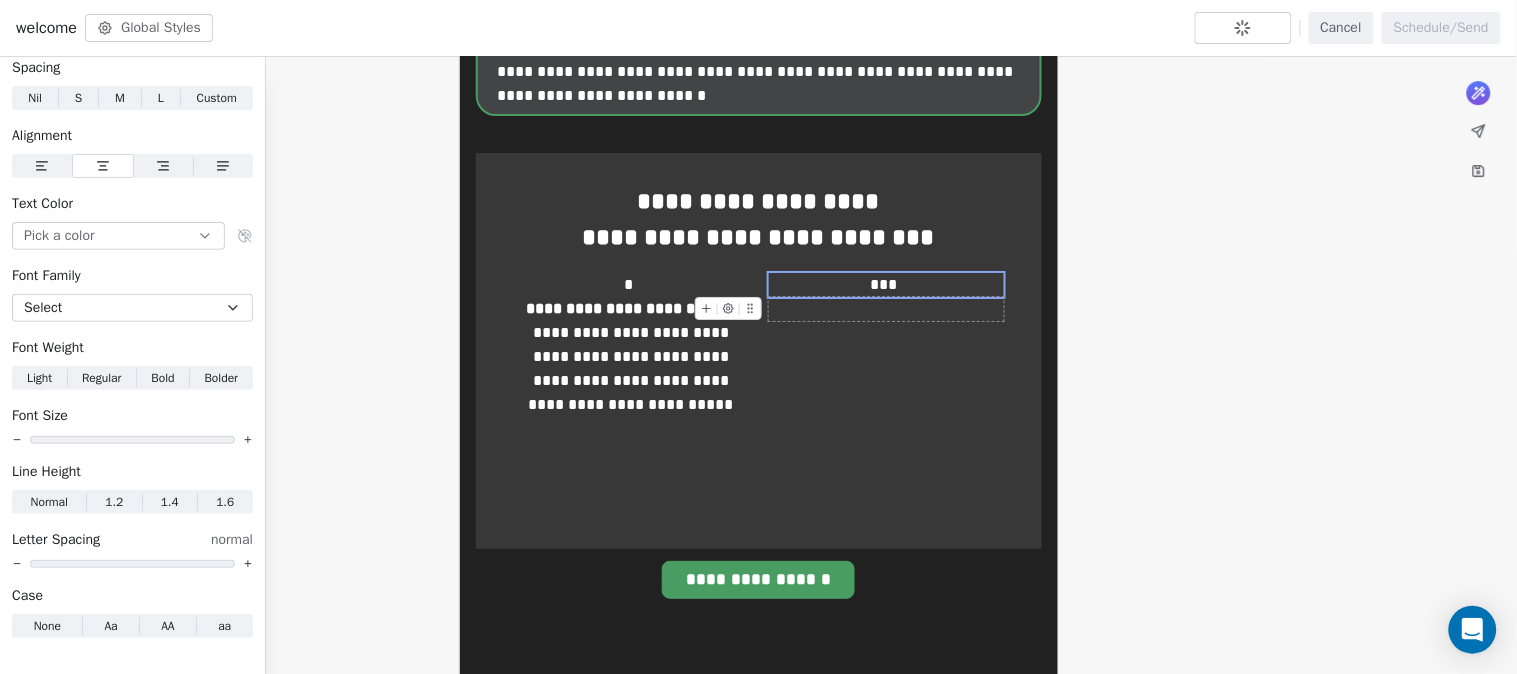 click at bounding box center [886, 309] 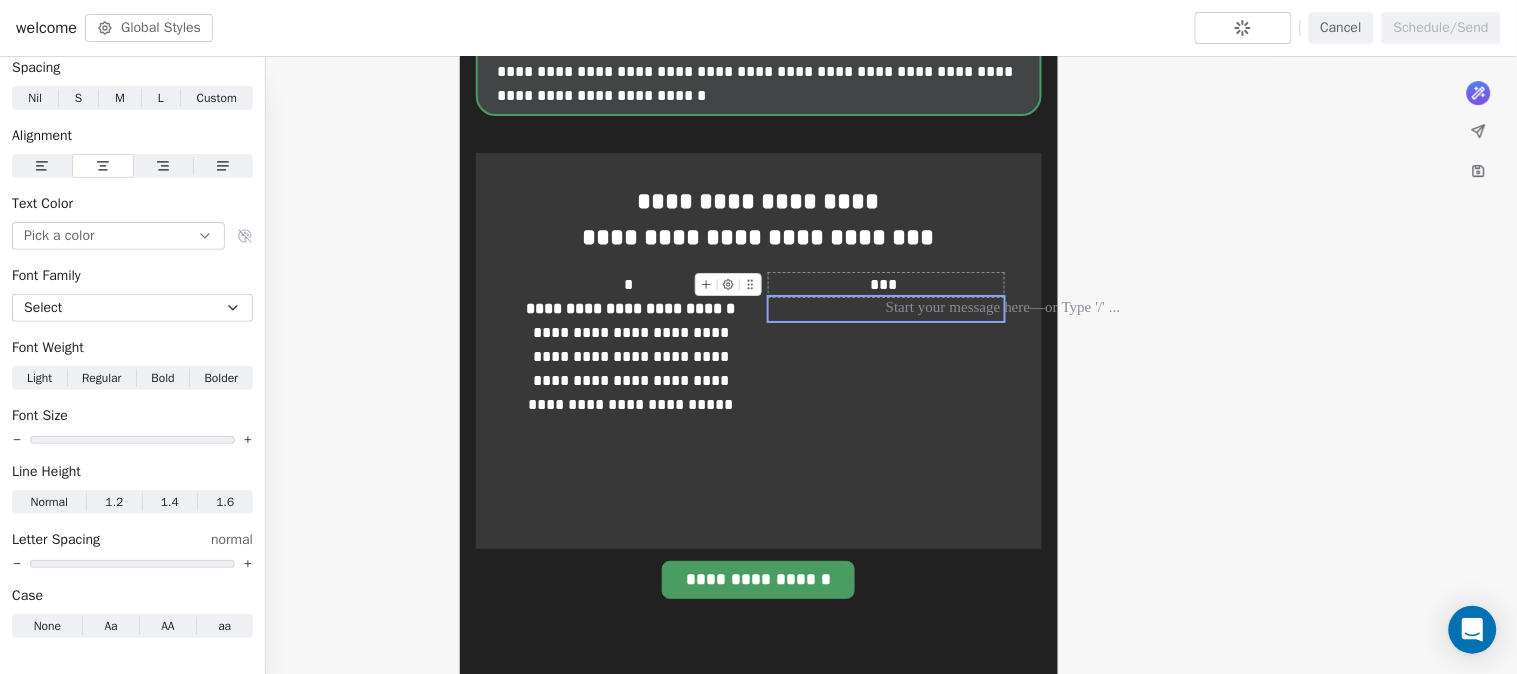click on "***" at bounding box center [886, 285] 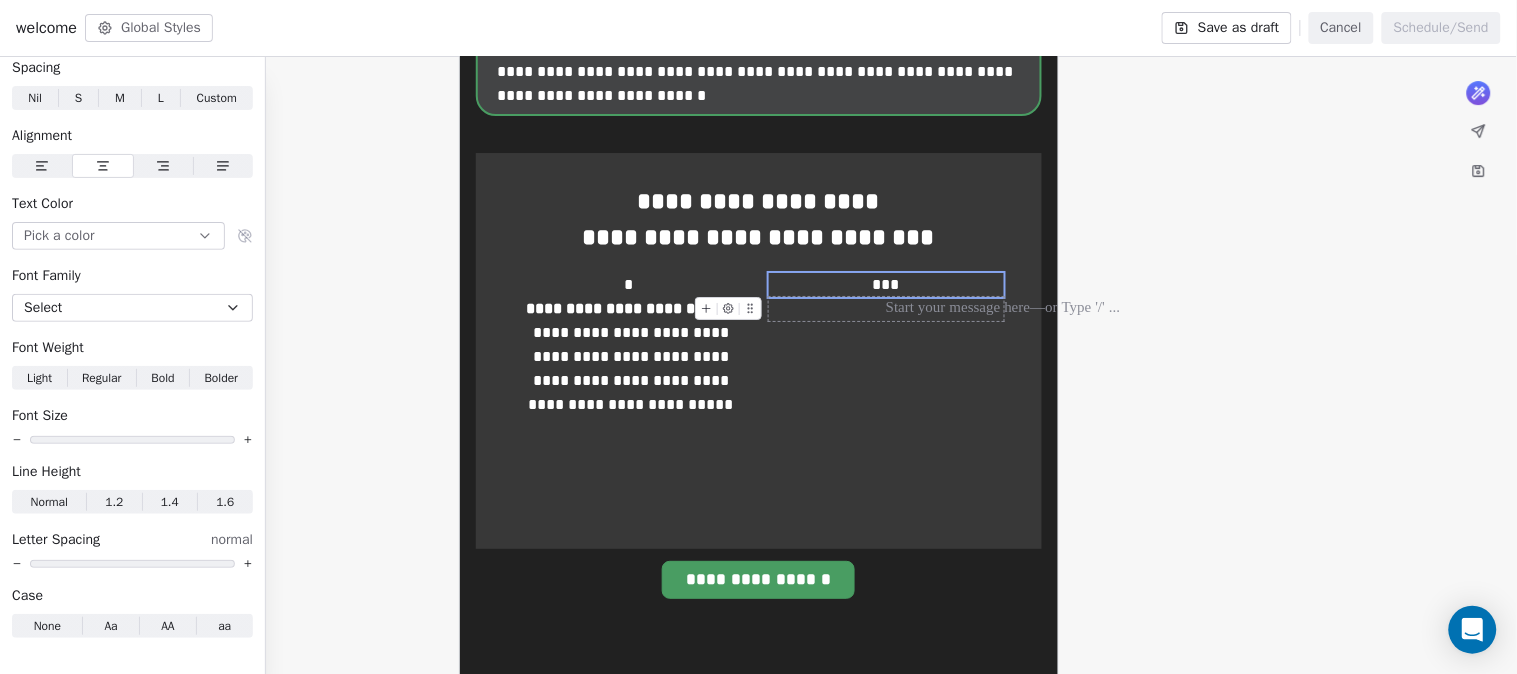 click at bounding box center (886, 309) 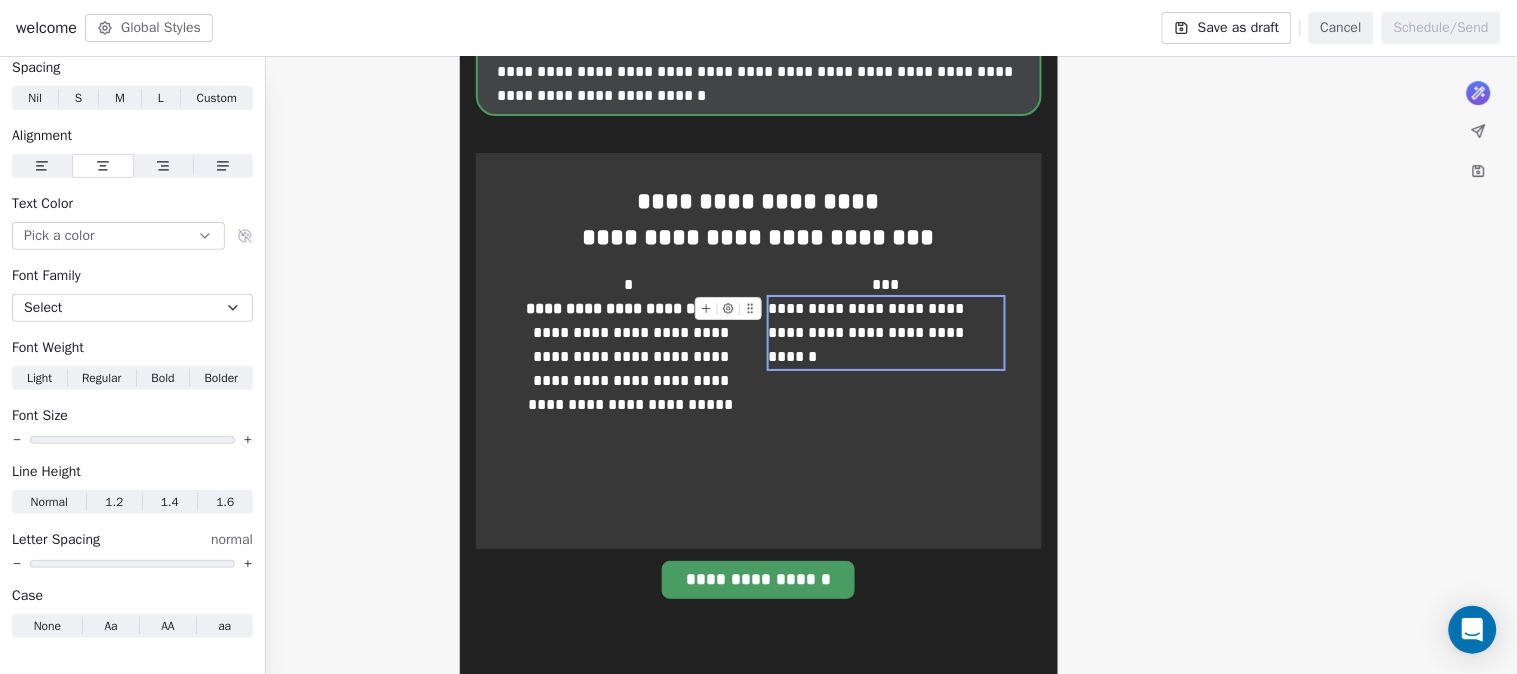 click on "**********" at bounding box center [886, 333] 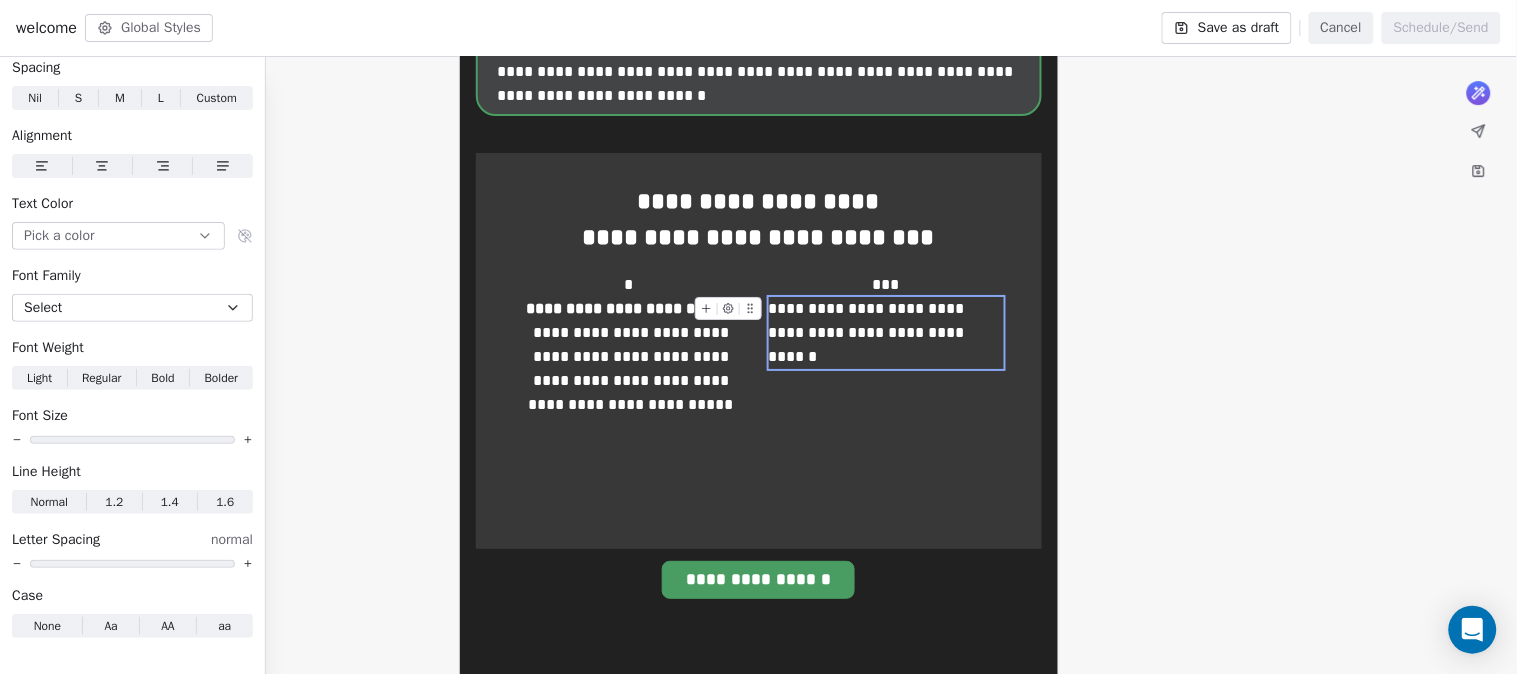 click on "**********" at bounding box center (886, 333) 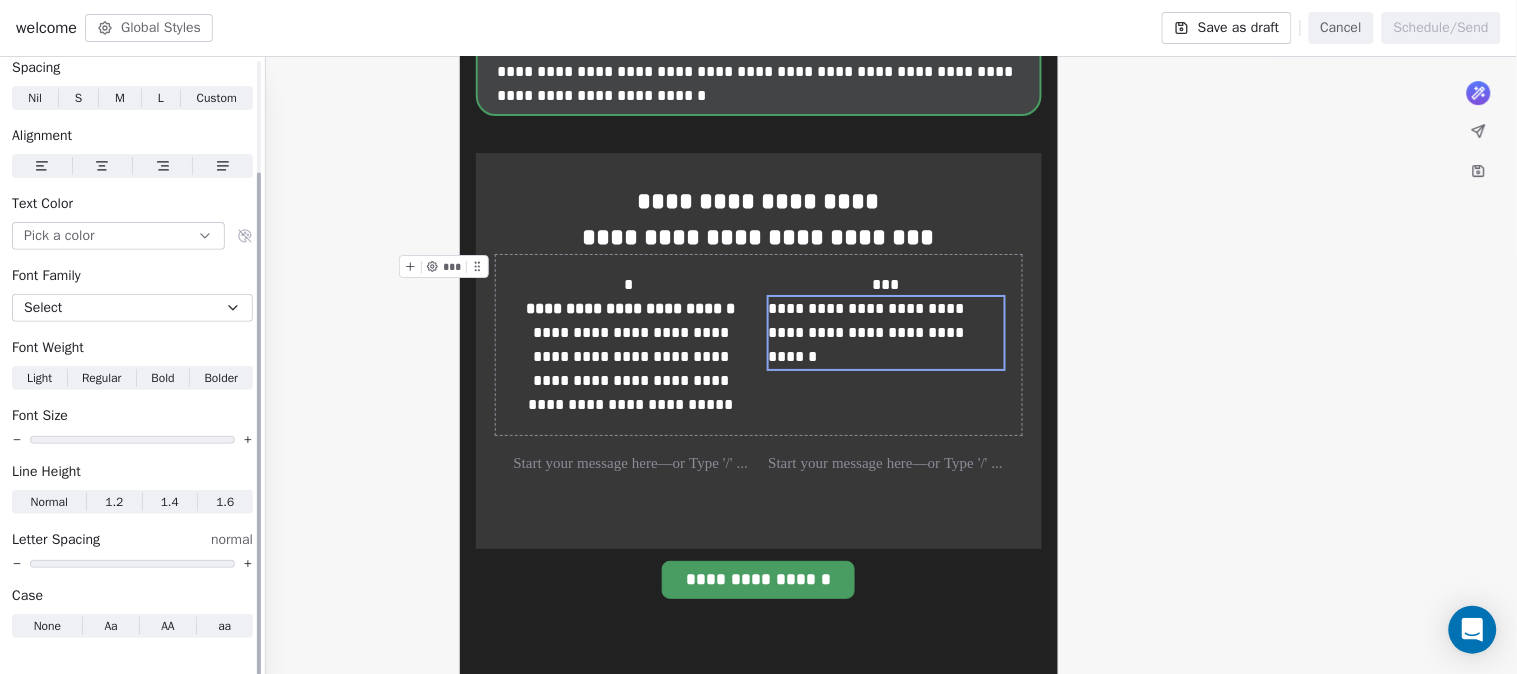 click 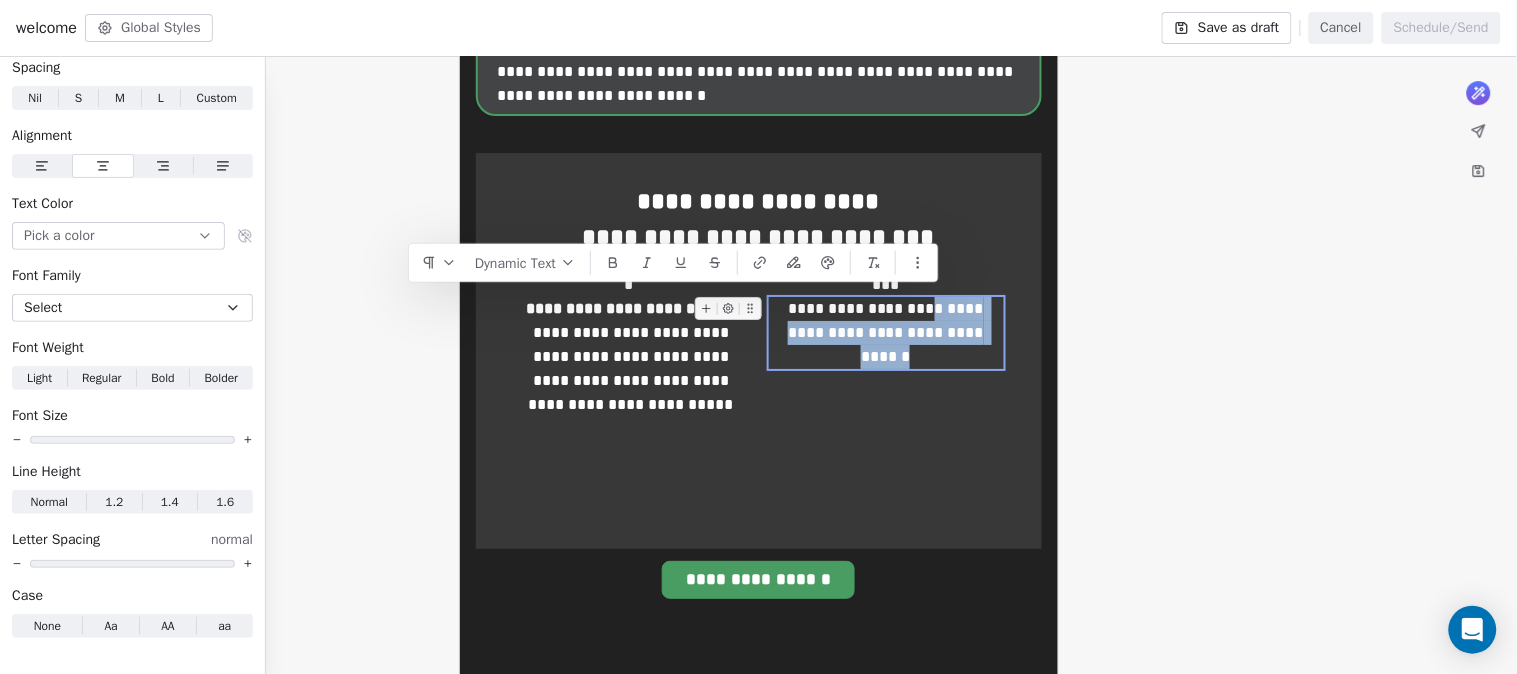drag, startPoint x: 937, startPoint y: 305, endPoint x: 927, endPoint y: 347, distance: 43.174065 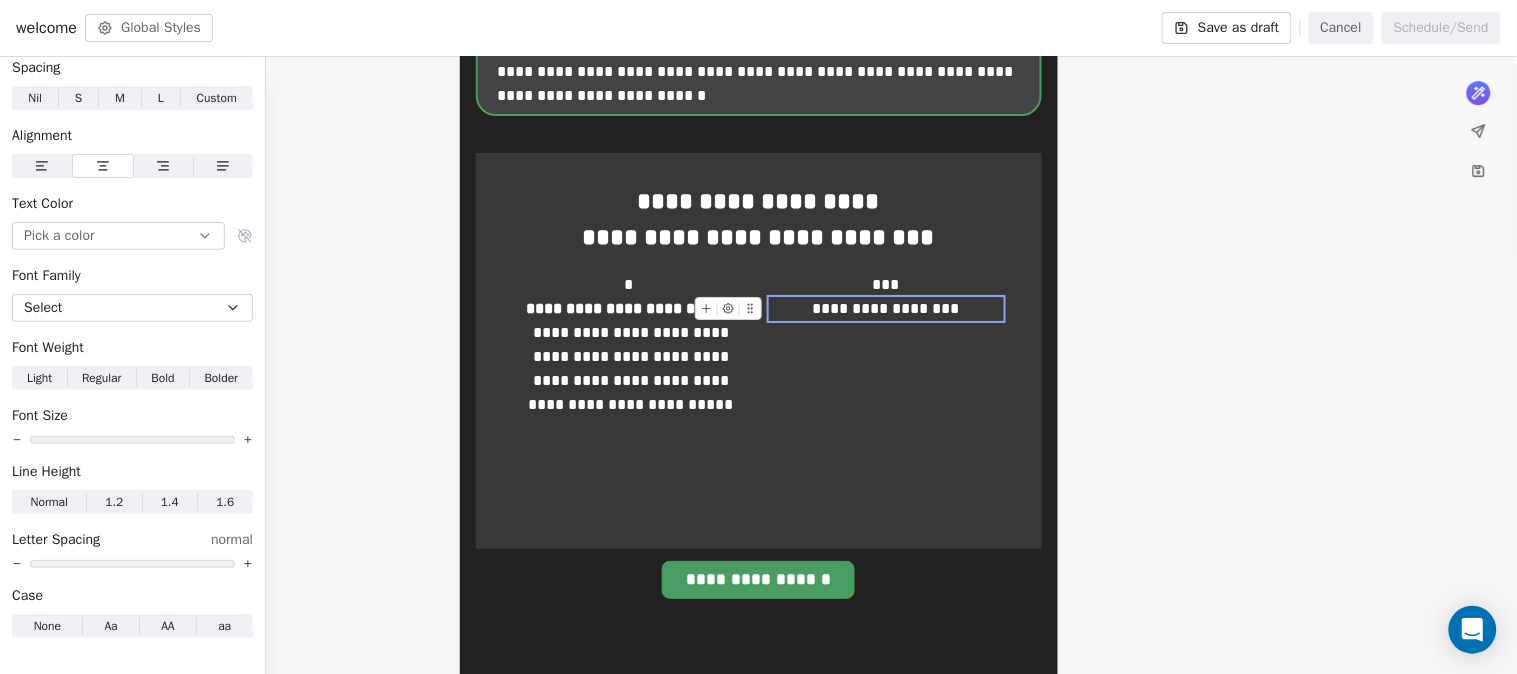 click on "**********" at bounding box center [886, 309] 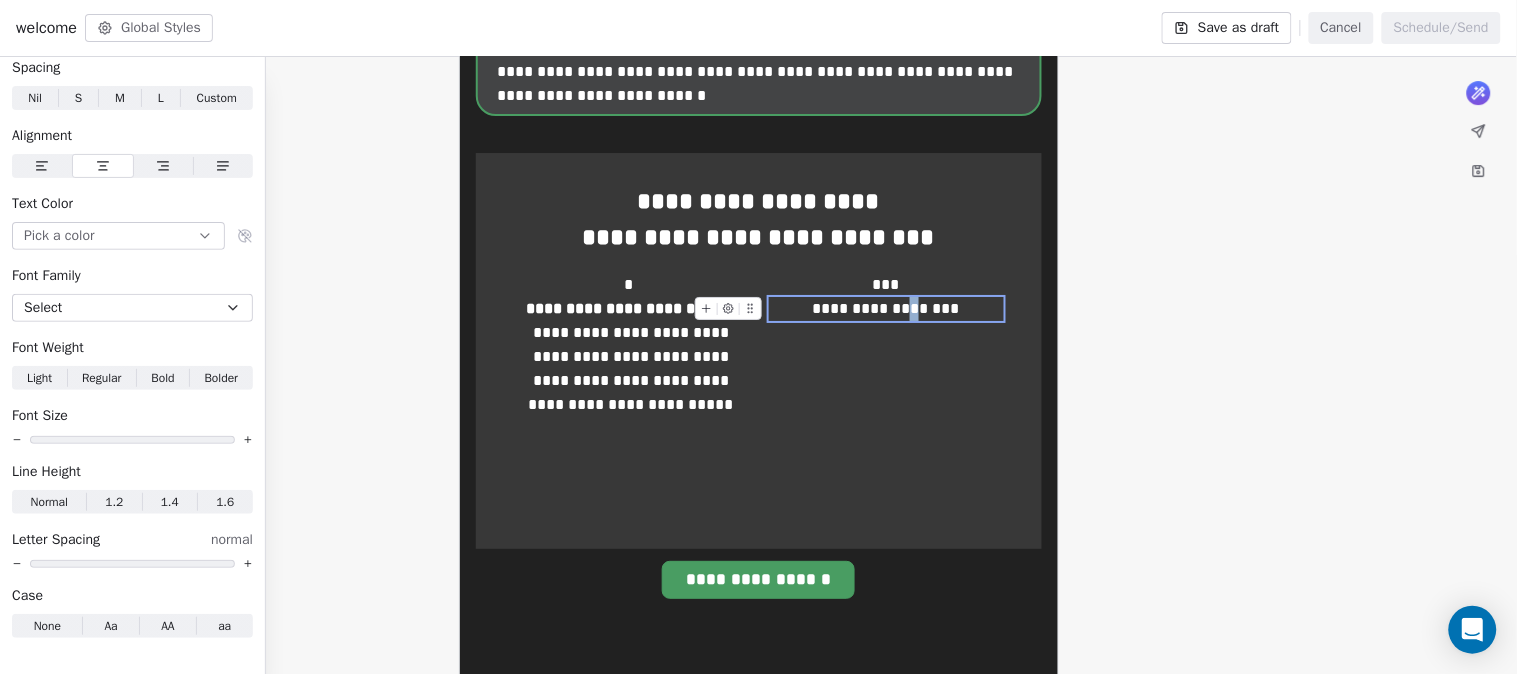 click on "**********" at bounding box center (886, 309) 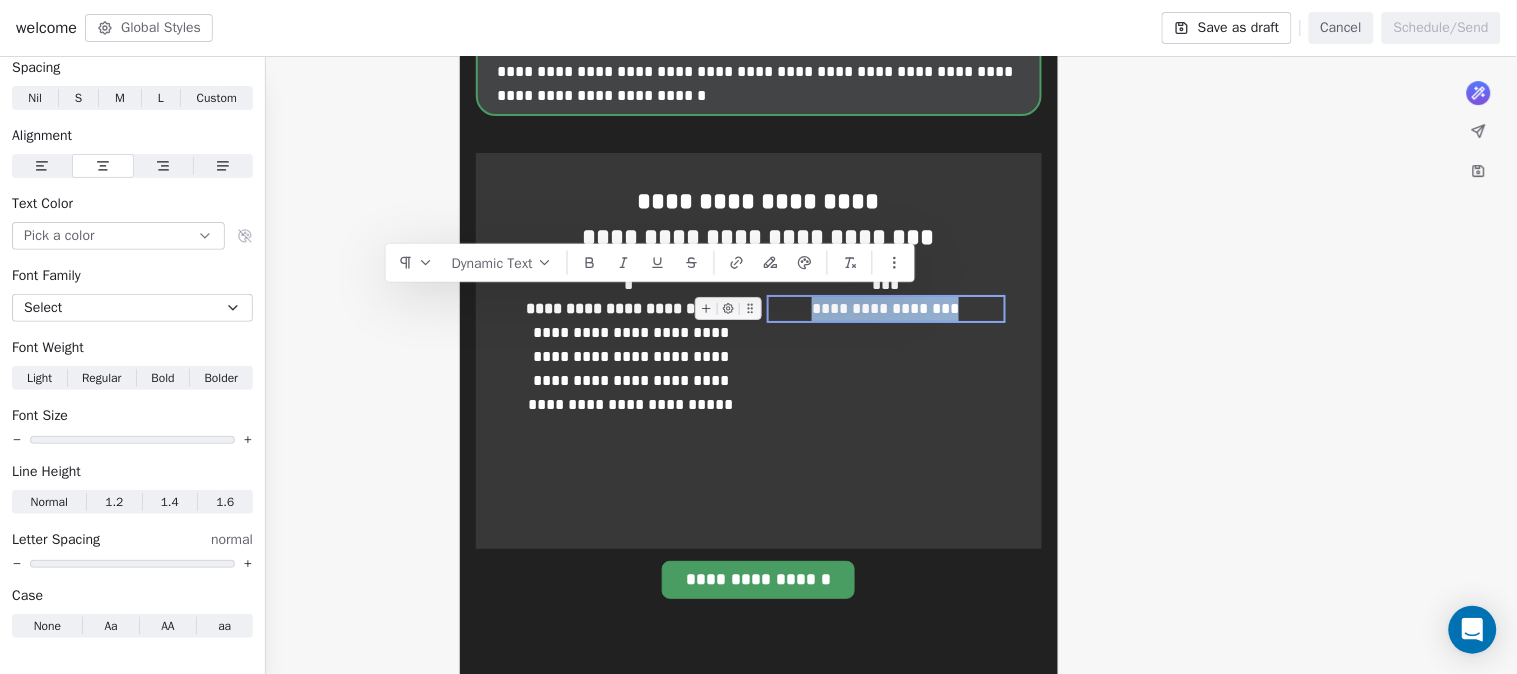 click on "**********" at bounding box center (886, 309) 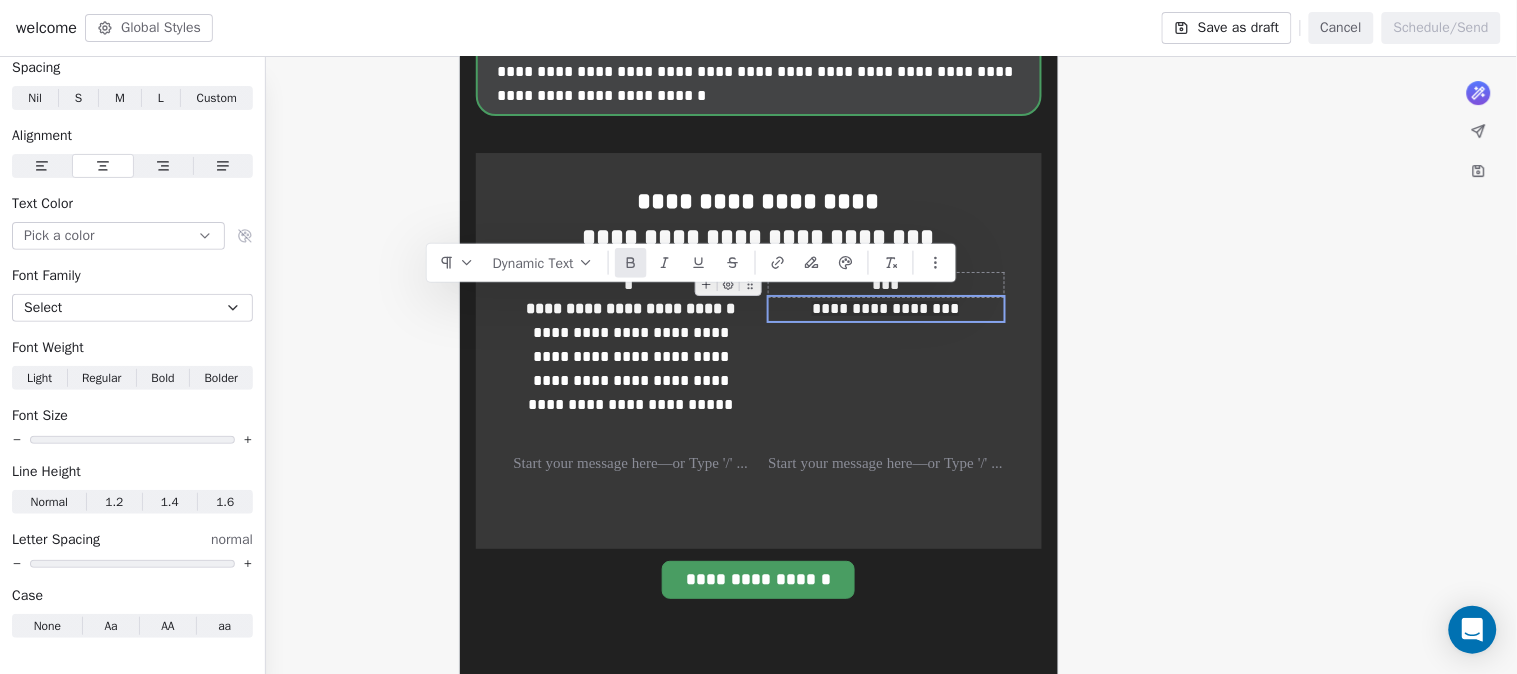 click 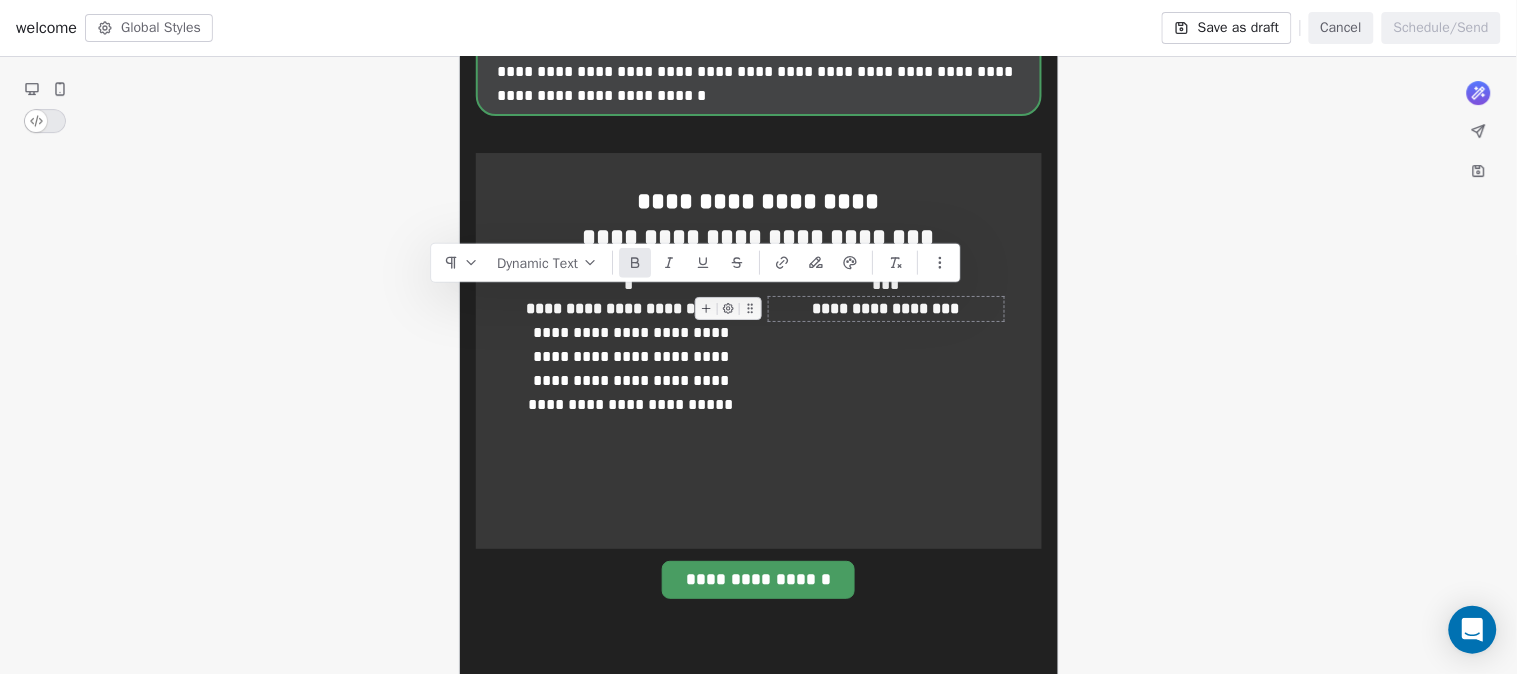 click on "**********" at bounding box center [886, 309] 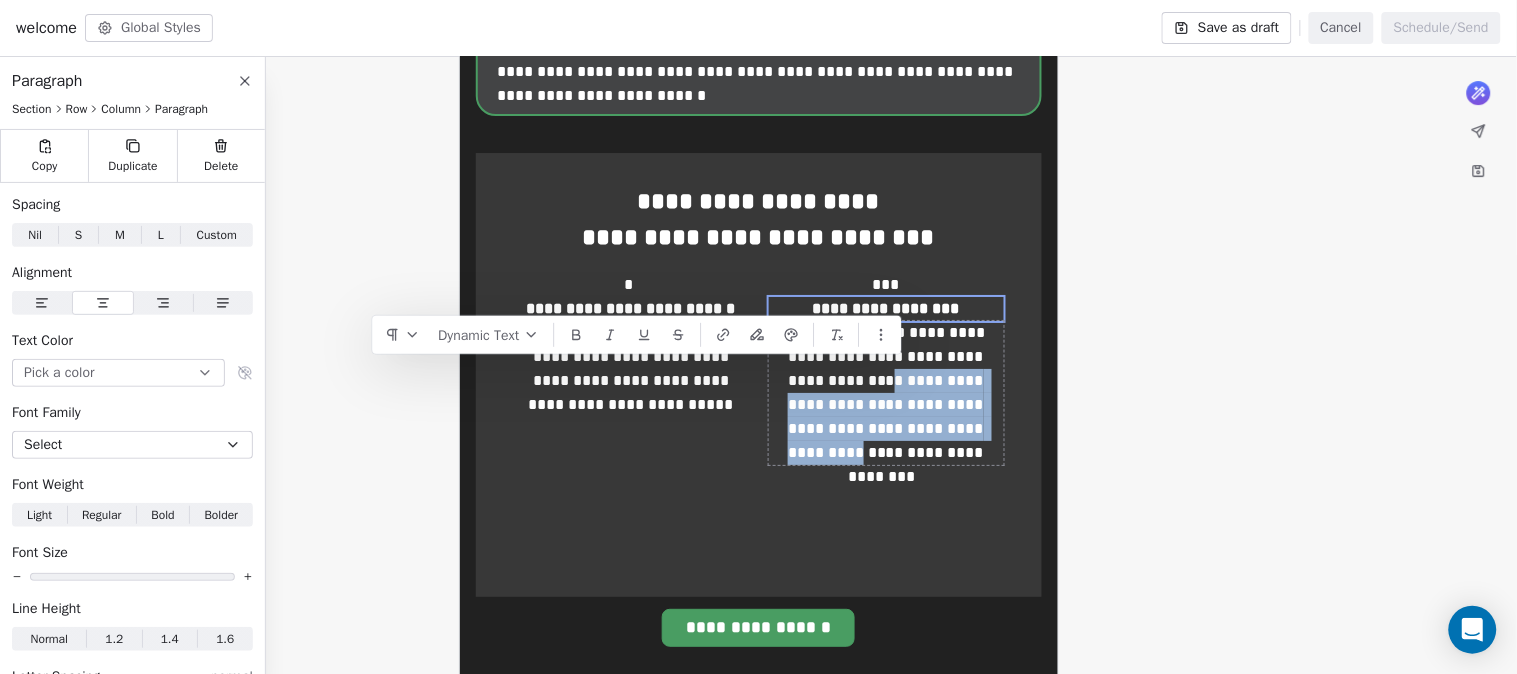 drag, startPoint x: 902, startPoint y: 420, endPoint x: 822, endPoint y: 367, distance: 95.96353 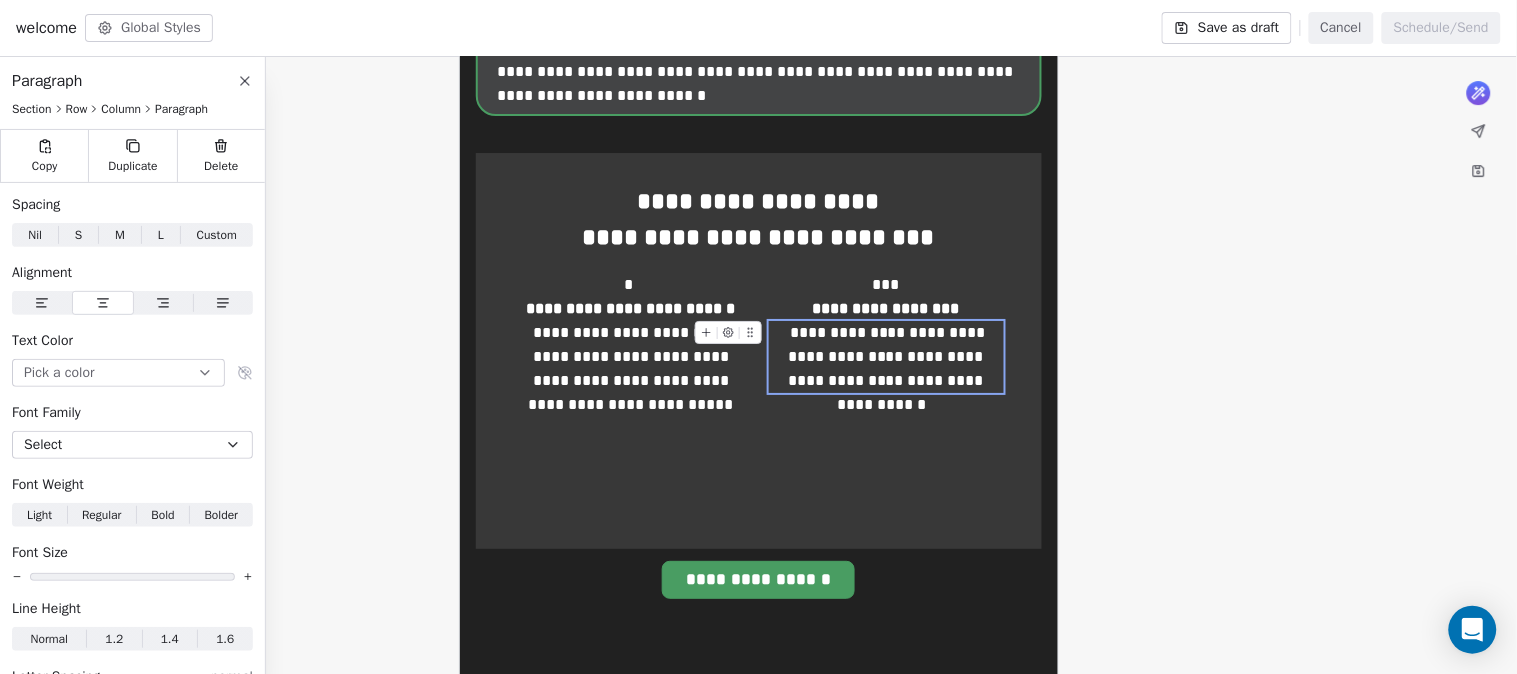 click on "**********" at bounding box center (886, 357) 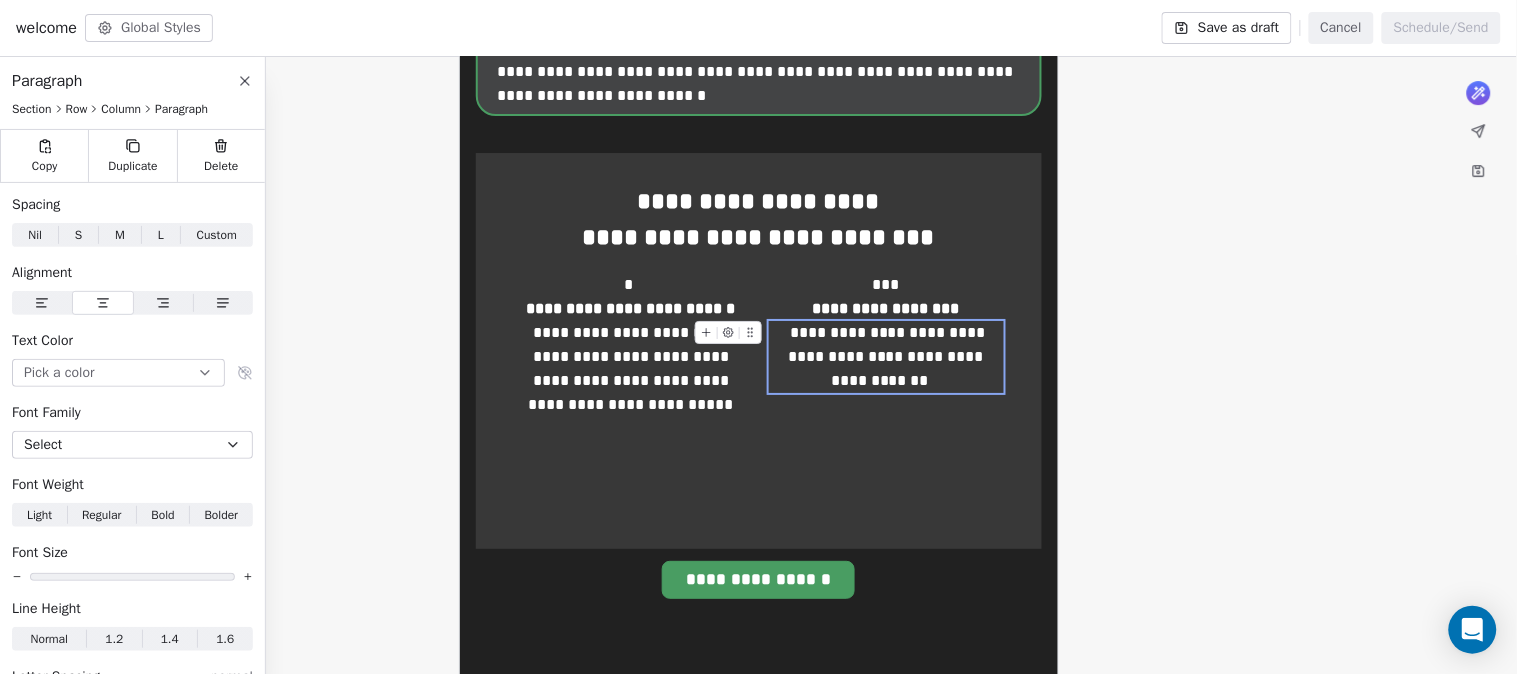 click on "**********" at bounding box center (886, 357) 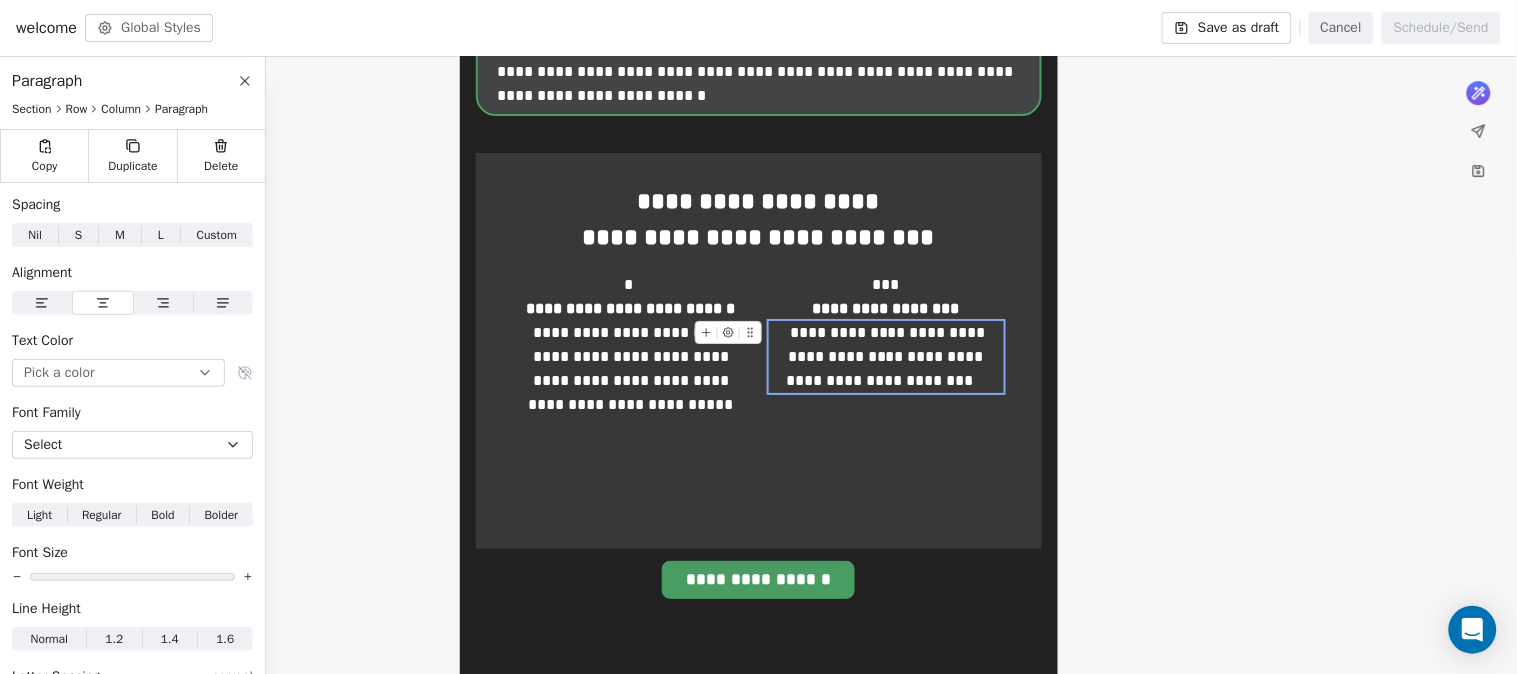 click on "**********" at bounding box center [886, 357] 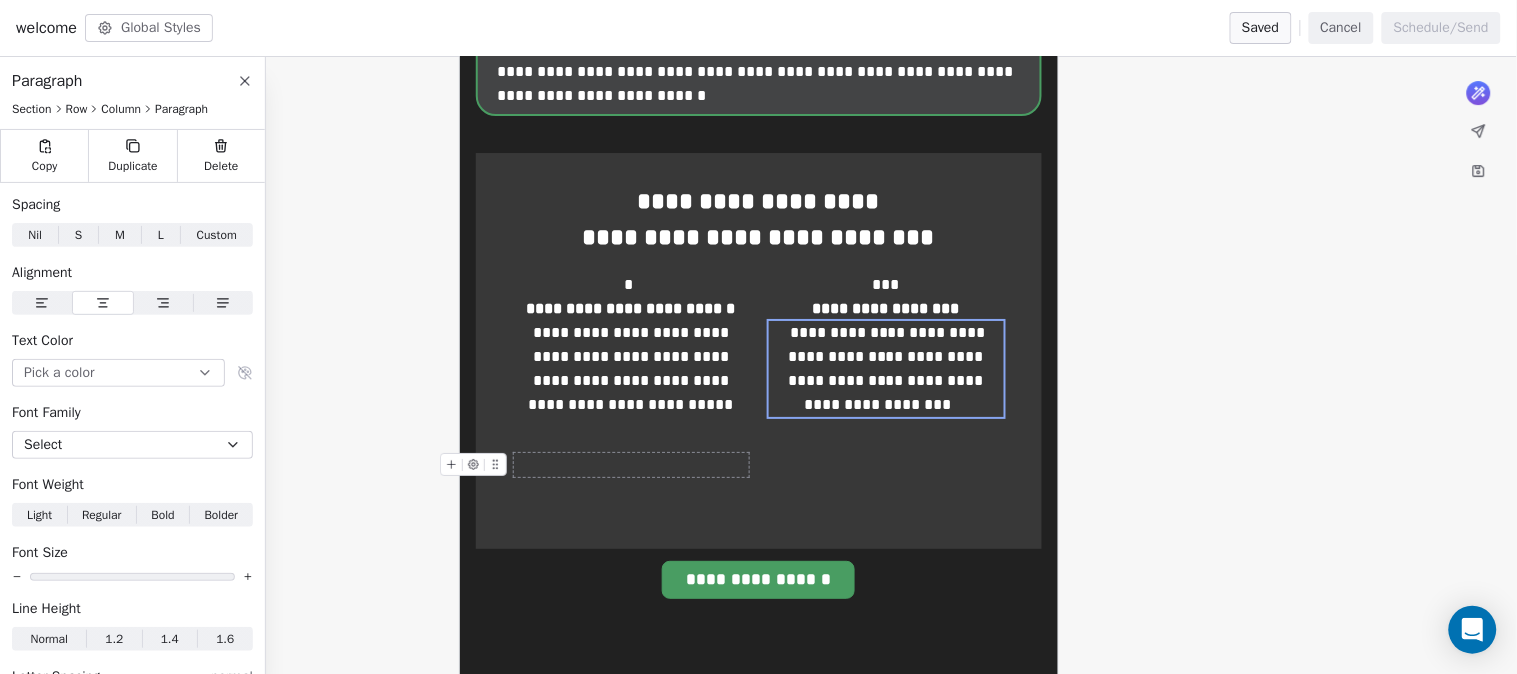 click at bounding box center (631, 465) 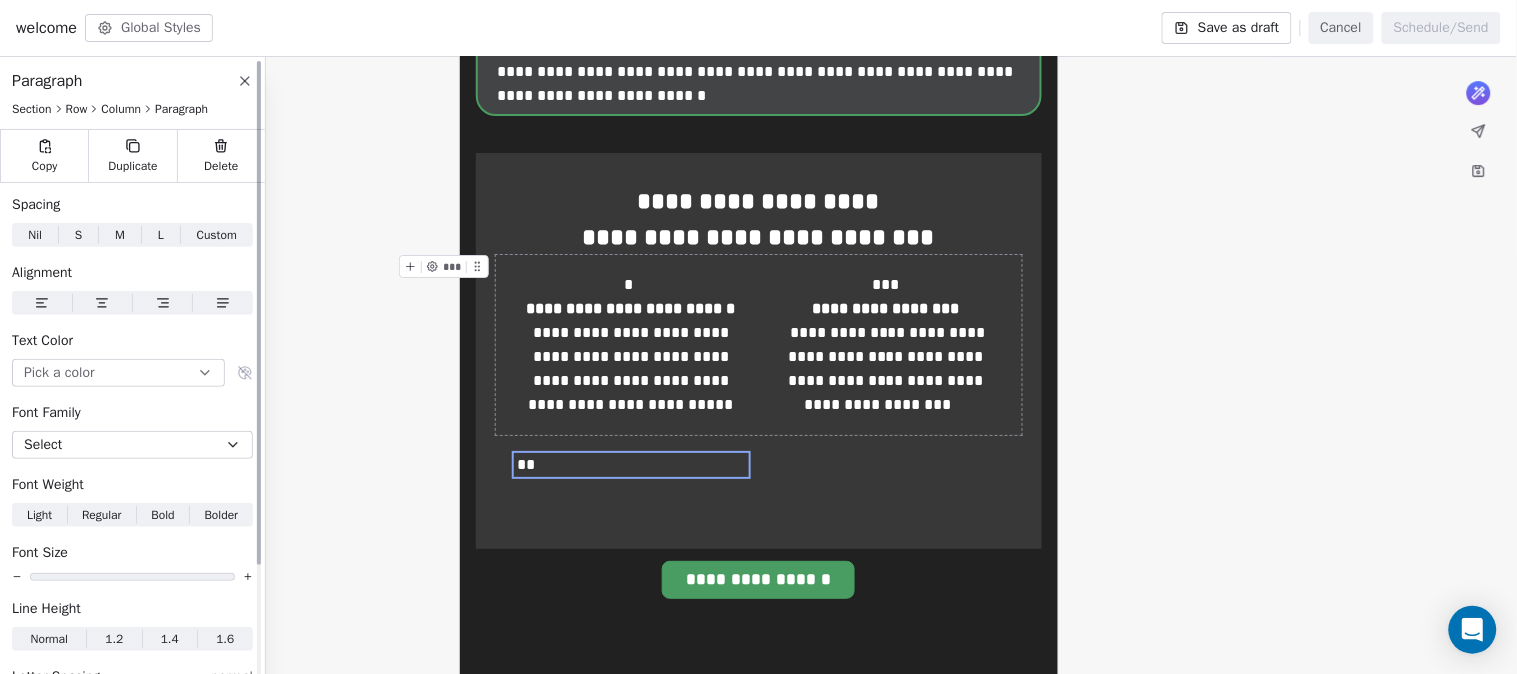 click at bounding box center [102, 303] 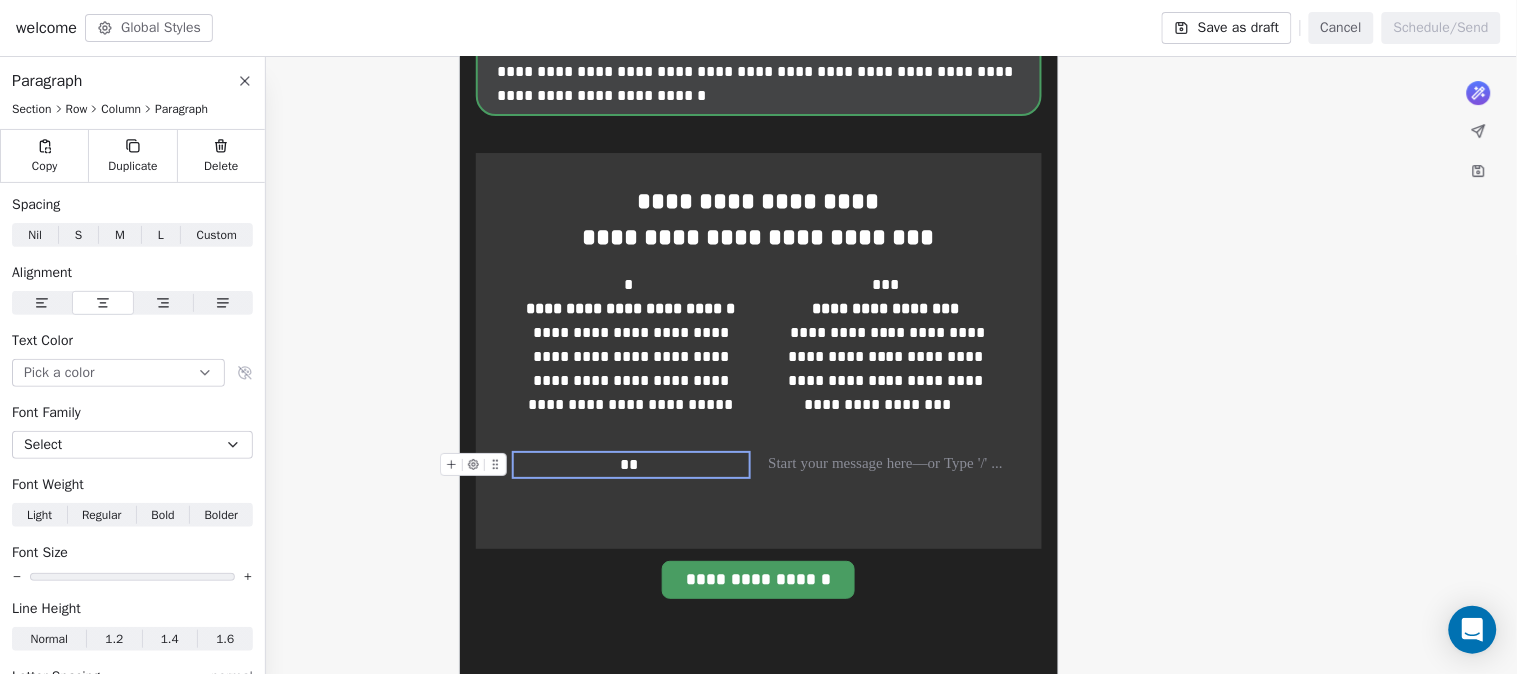 click on "**" at bounding box center (629, 464) 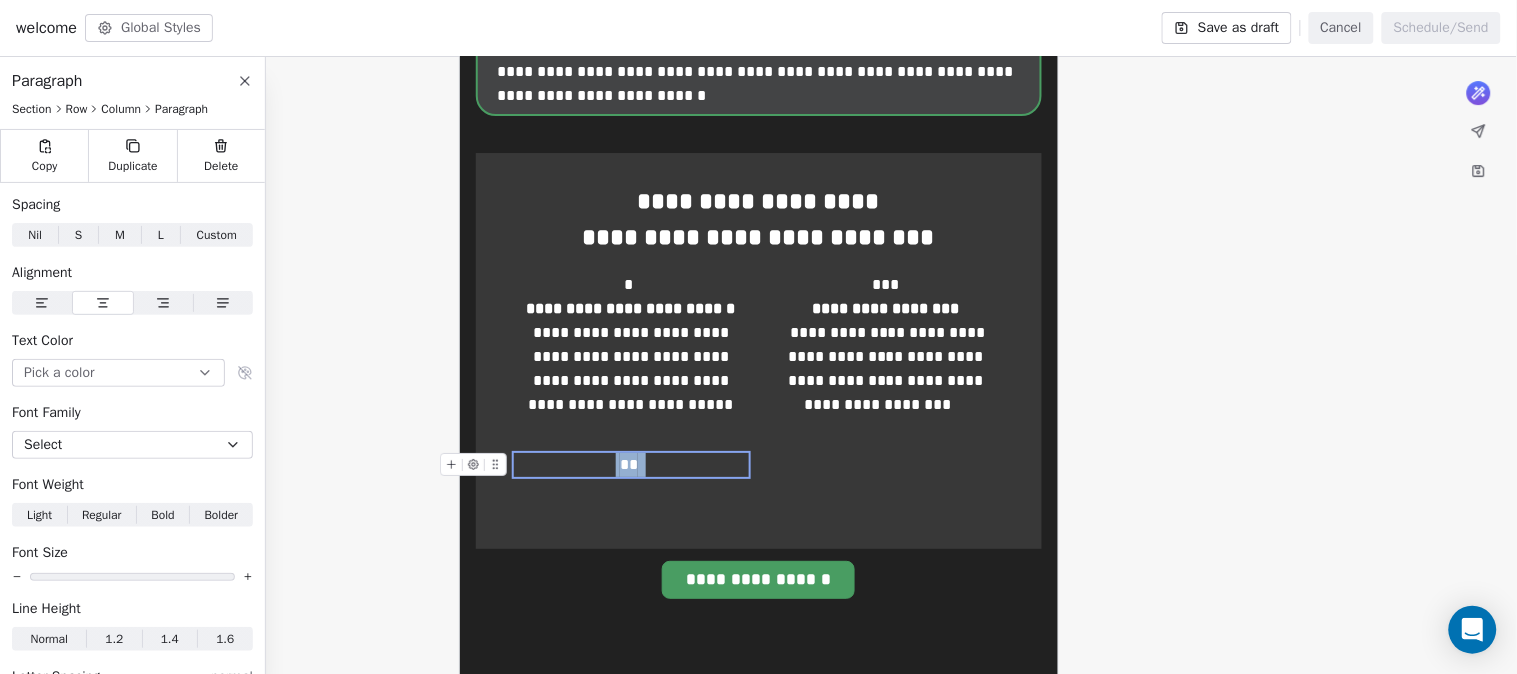 click on "**" at bounding box center (629, 464) 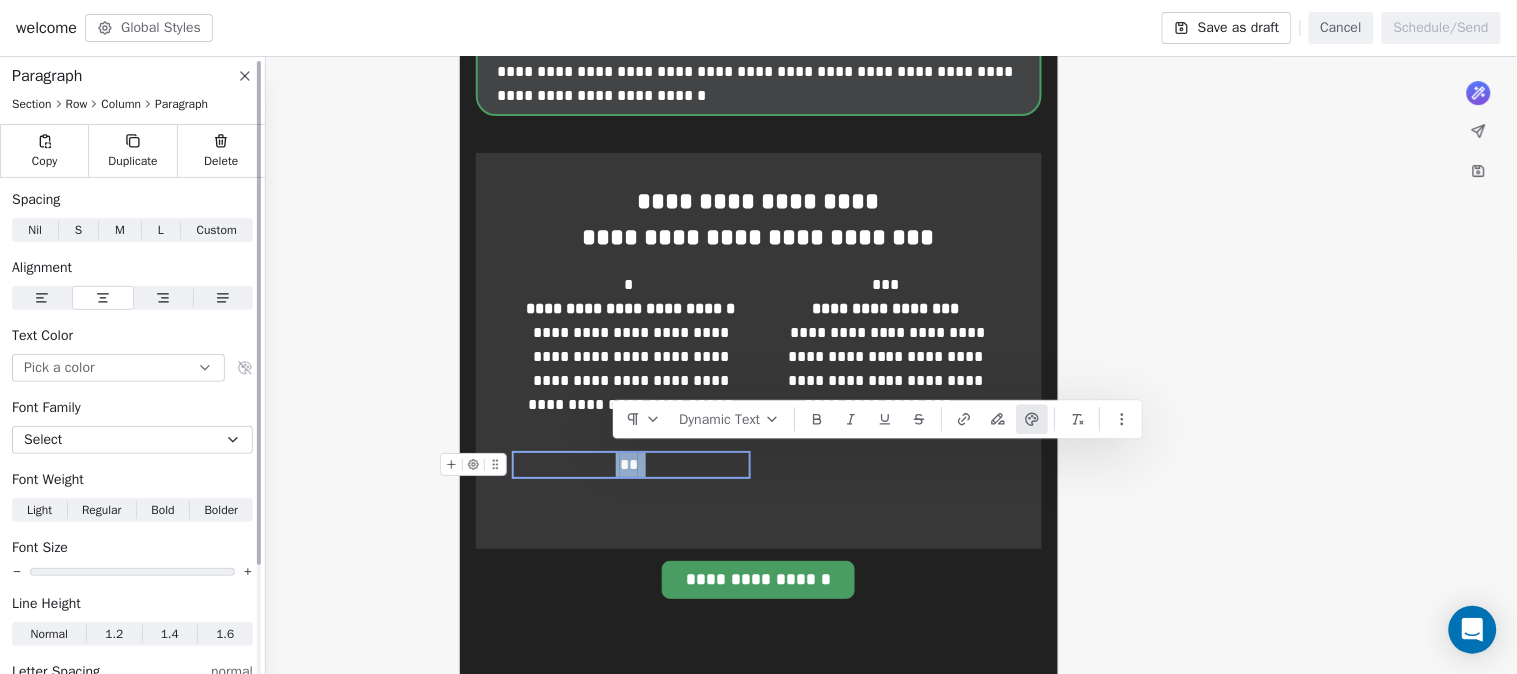 scroll, scrollTop: 0, scrollLeft: 0, axis: both 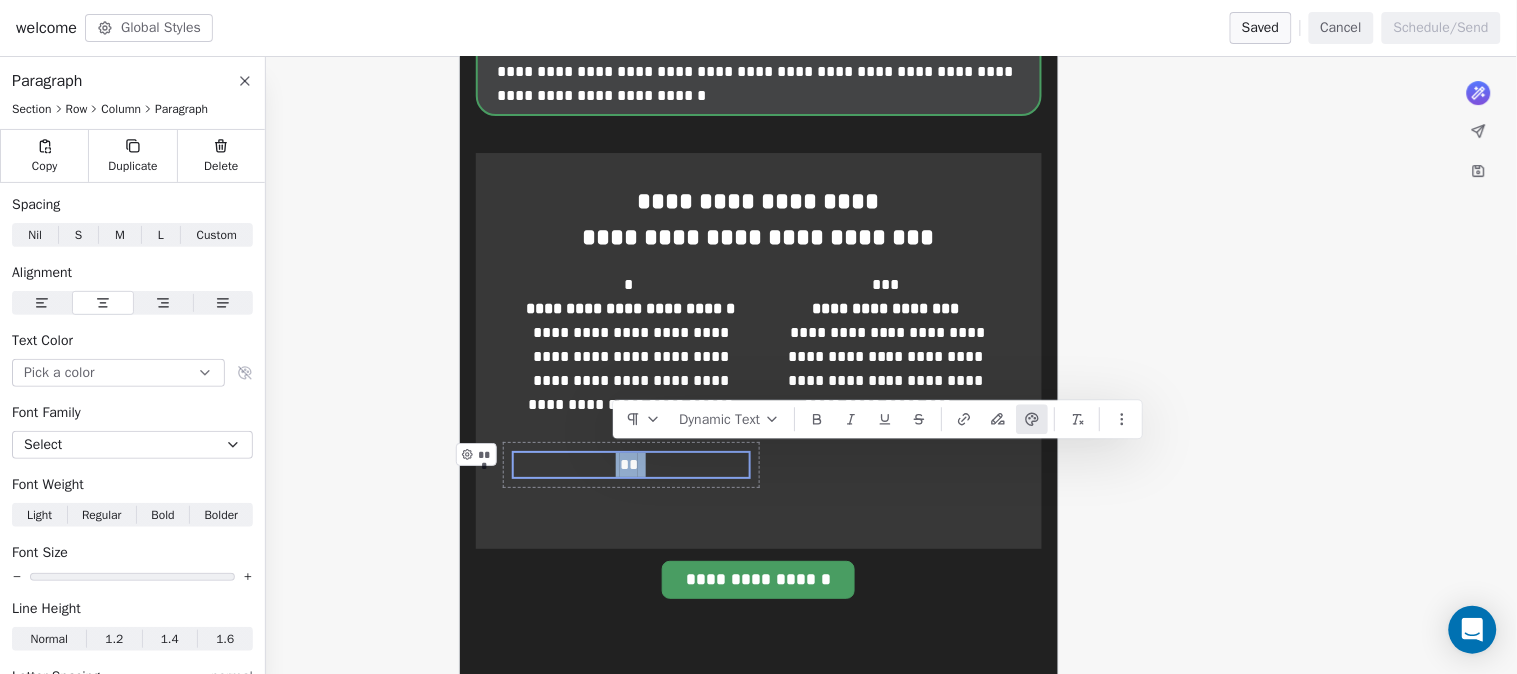 click on "**    ***" at bounding box center [631, 465] 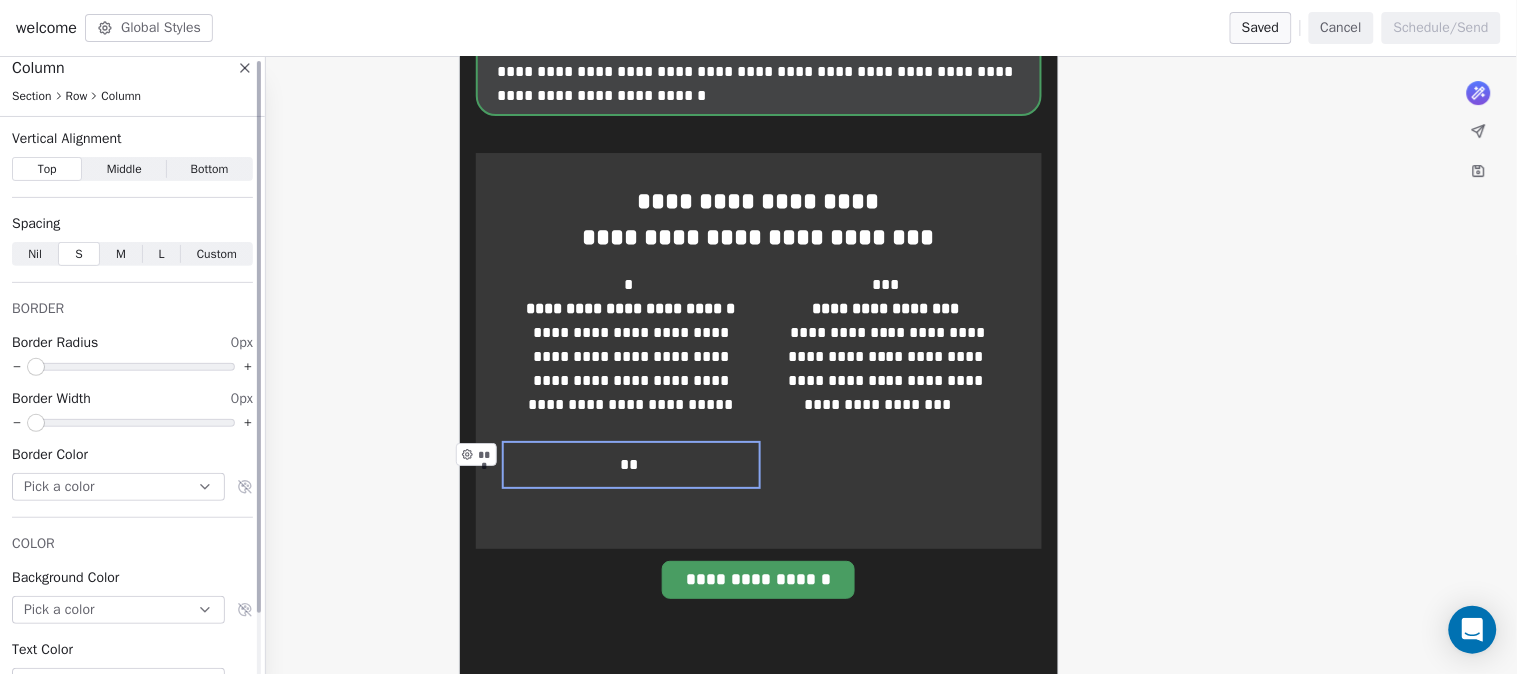 scroll, scrollTop: 0, scrollLeft: 0, axis: both 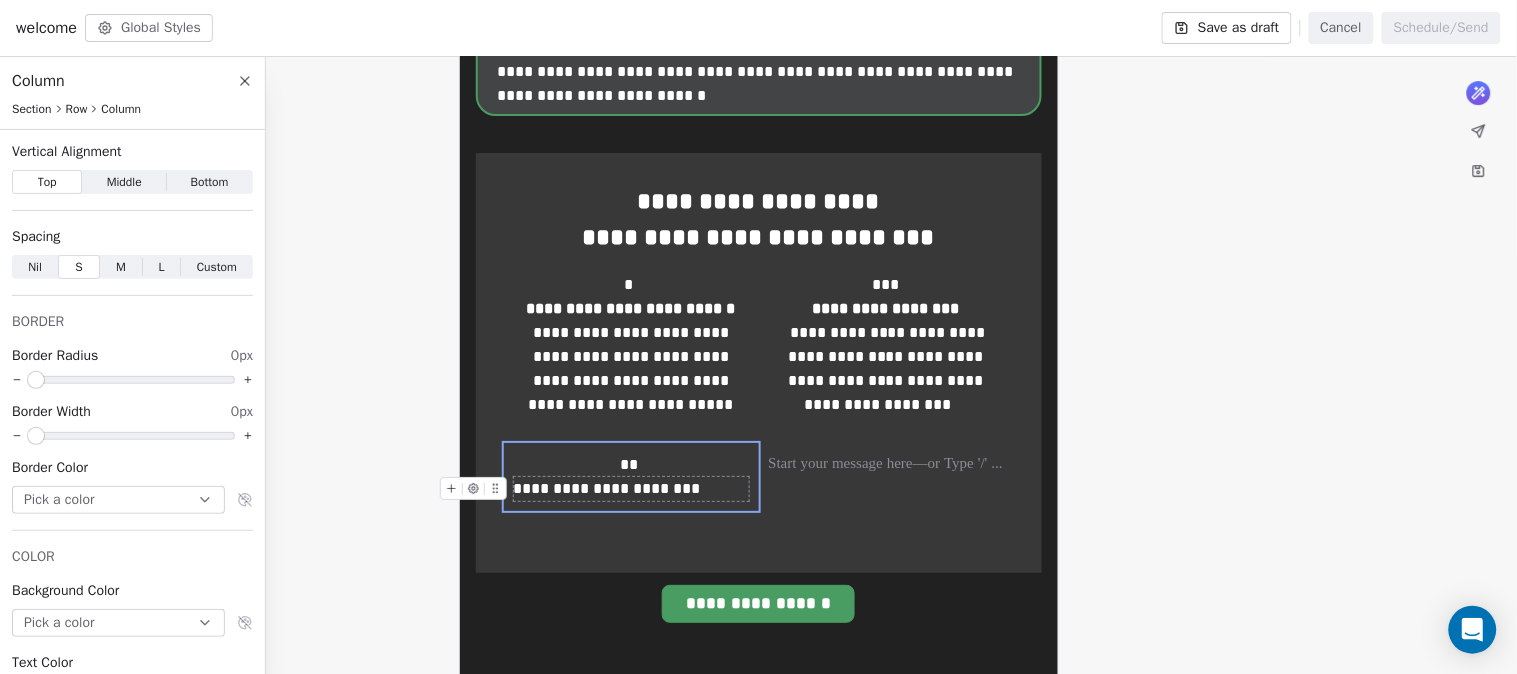 click on "**********" at bounding box center (631, 489) 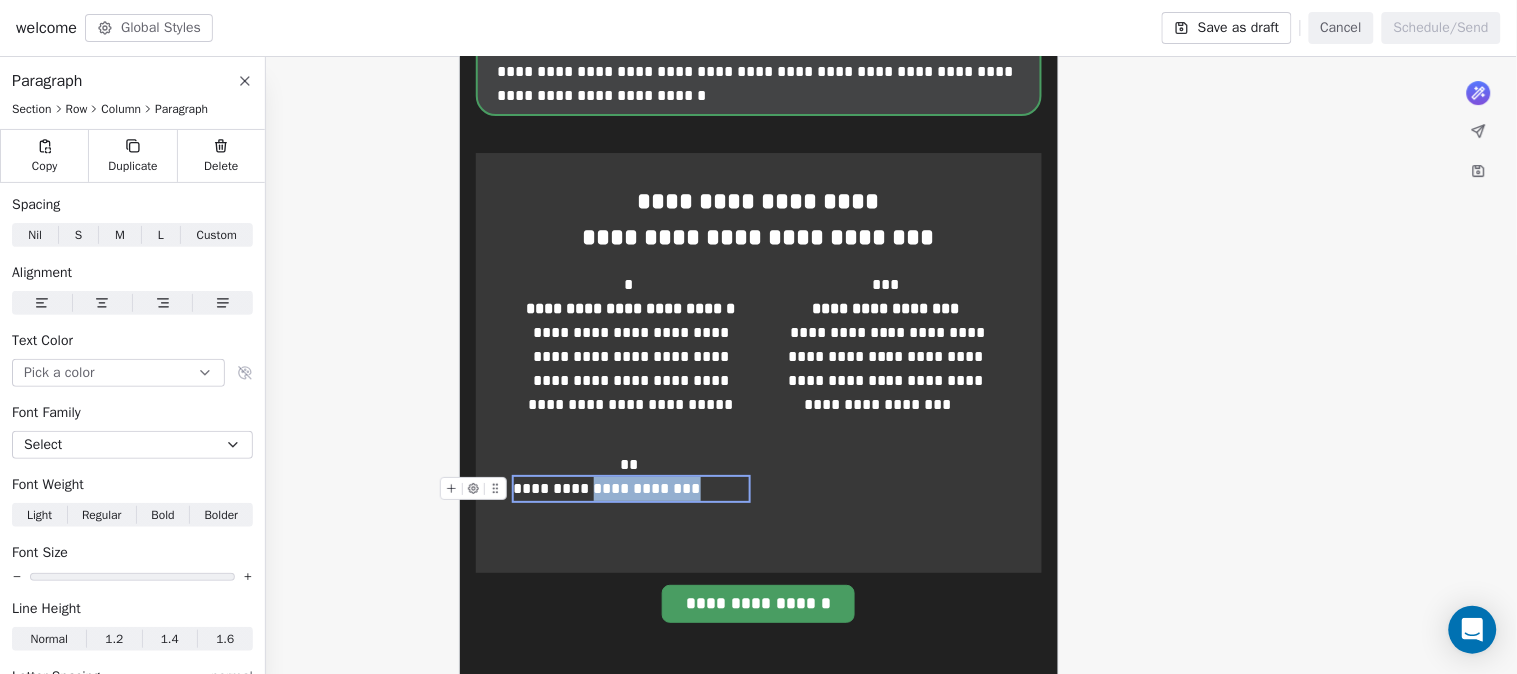 click on "**********" at bounding box center (631, 489) 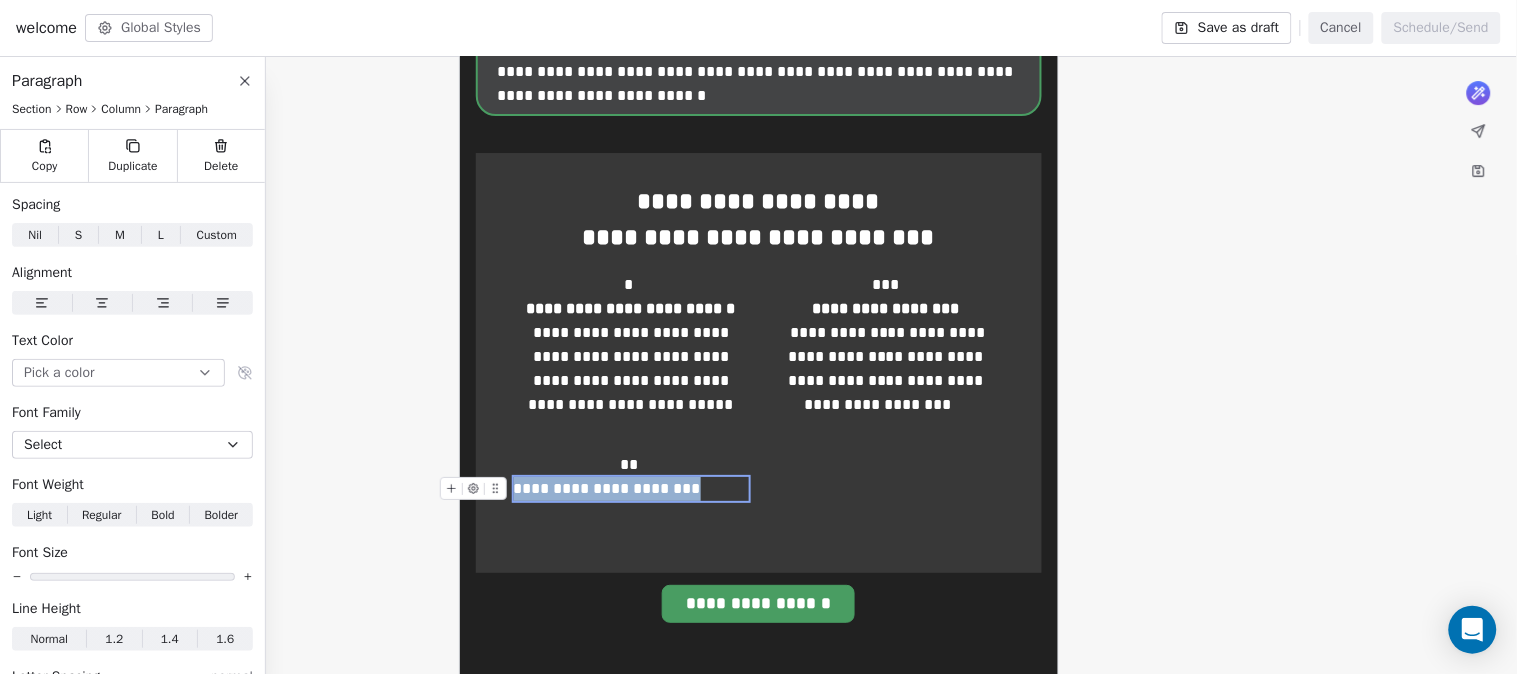 click on "**********" at bounding box center [631, 489] 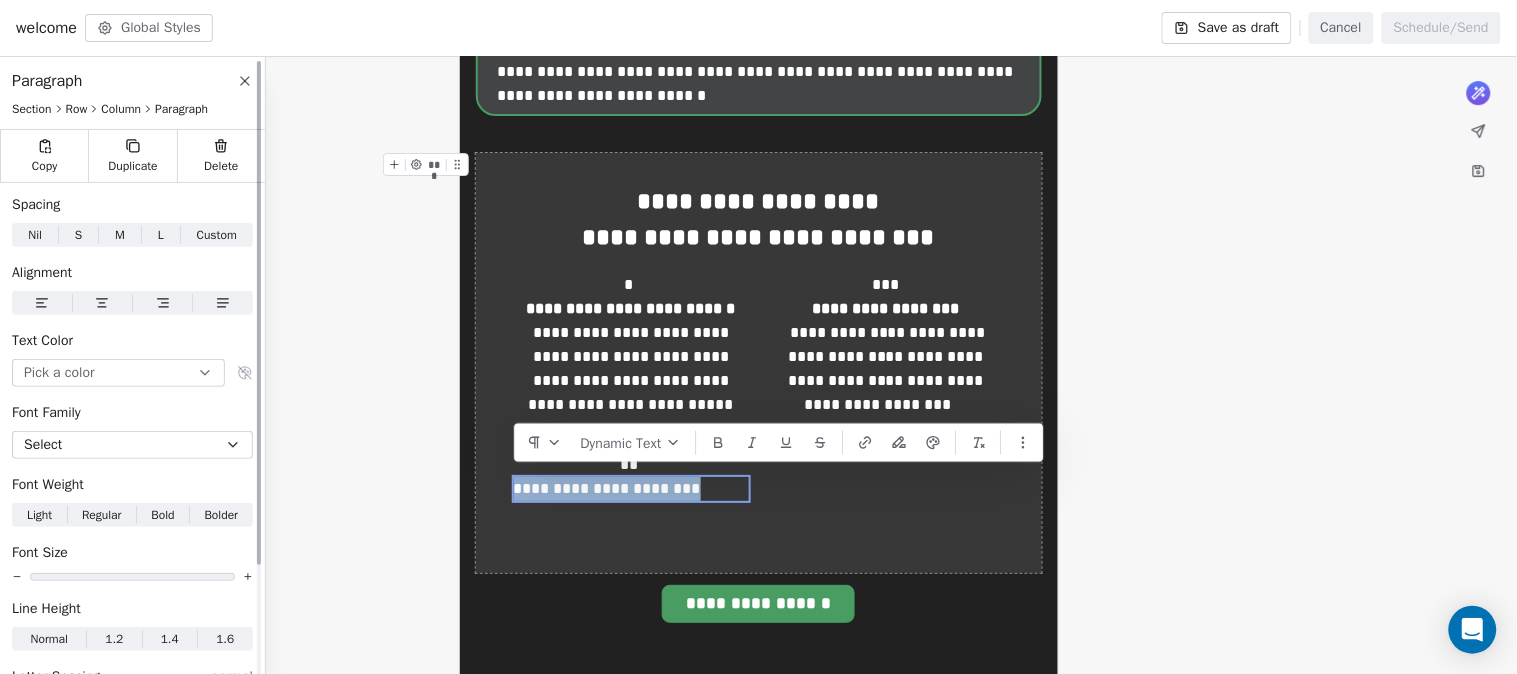 click at bounding box center (102, 303) 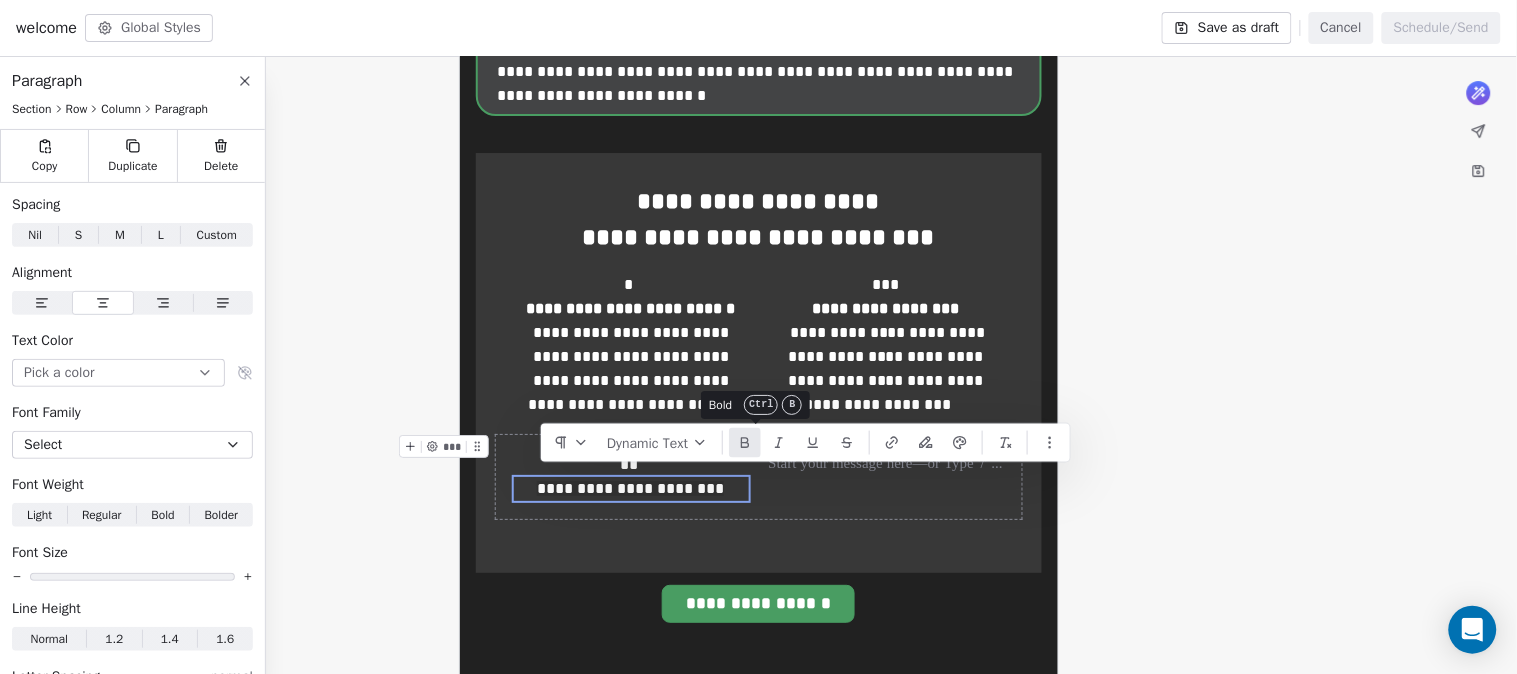 click 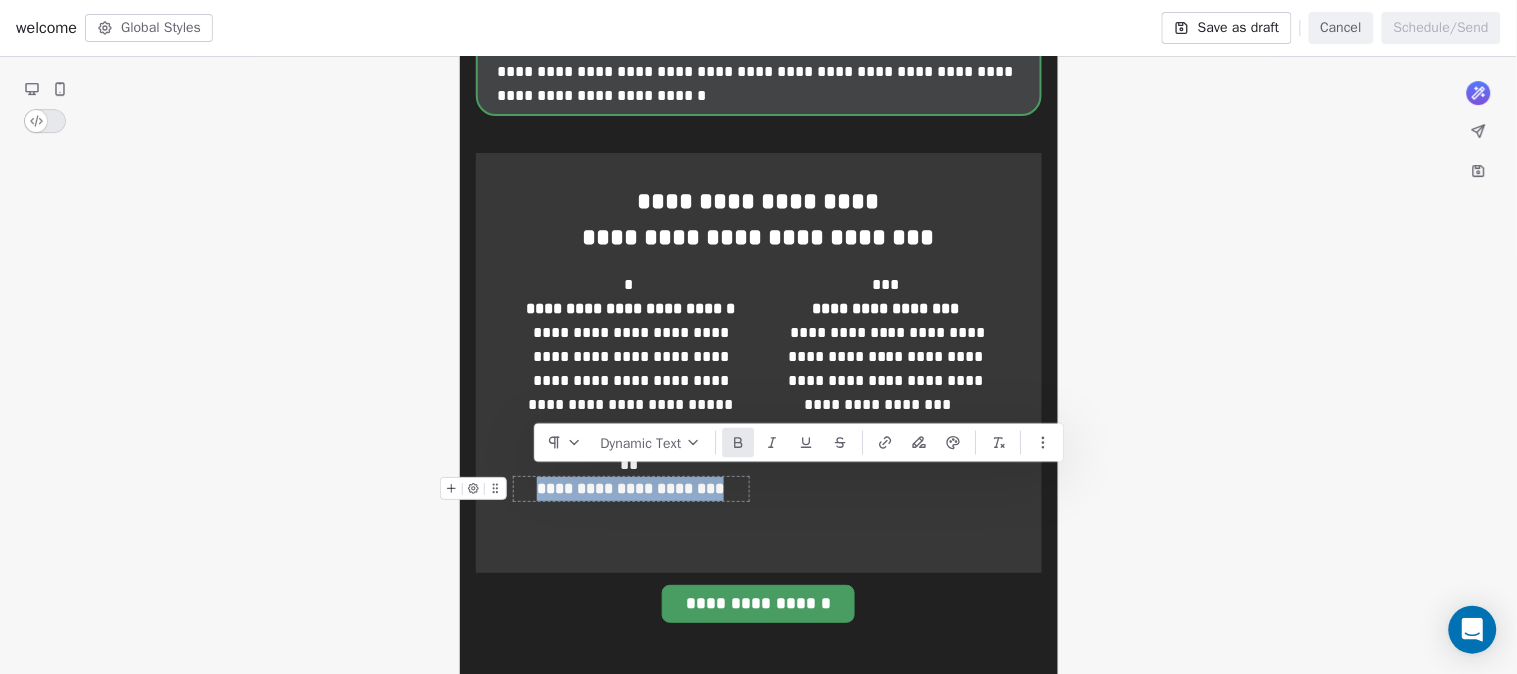 click on "**********" at bounding box center [631, 489] 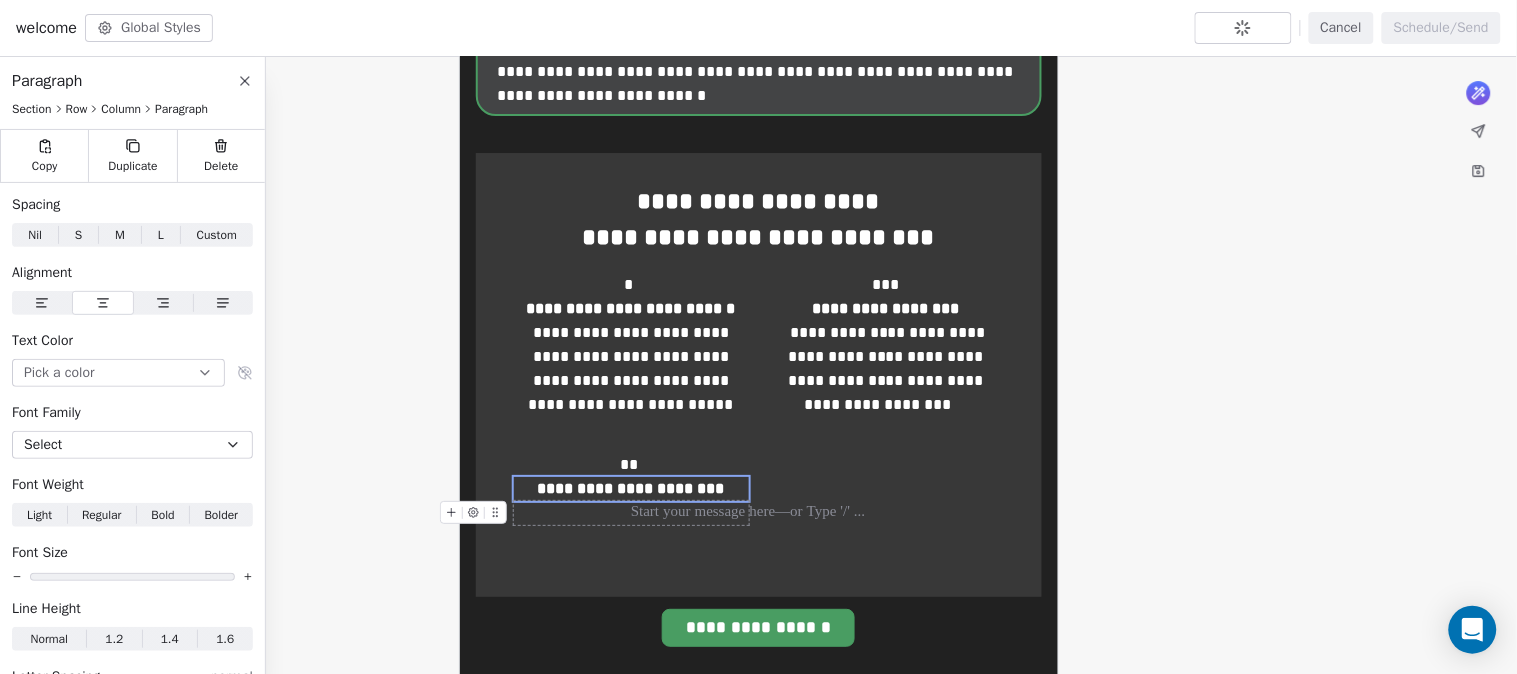 click at bounding box center [631, 513] 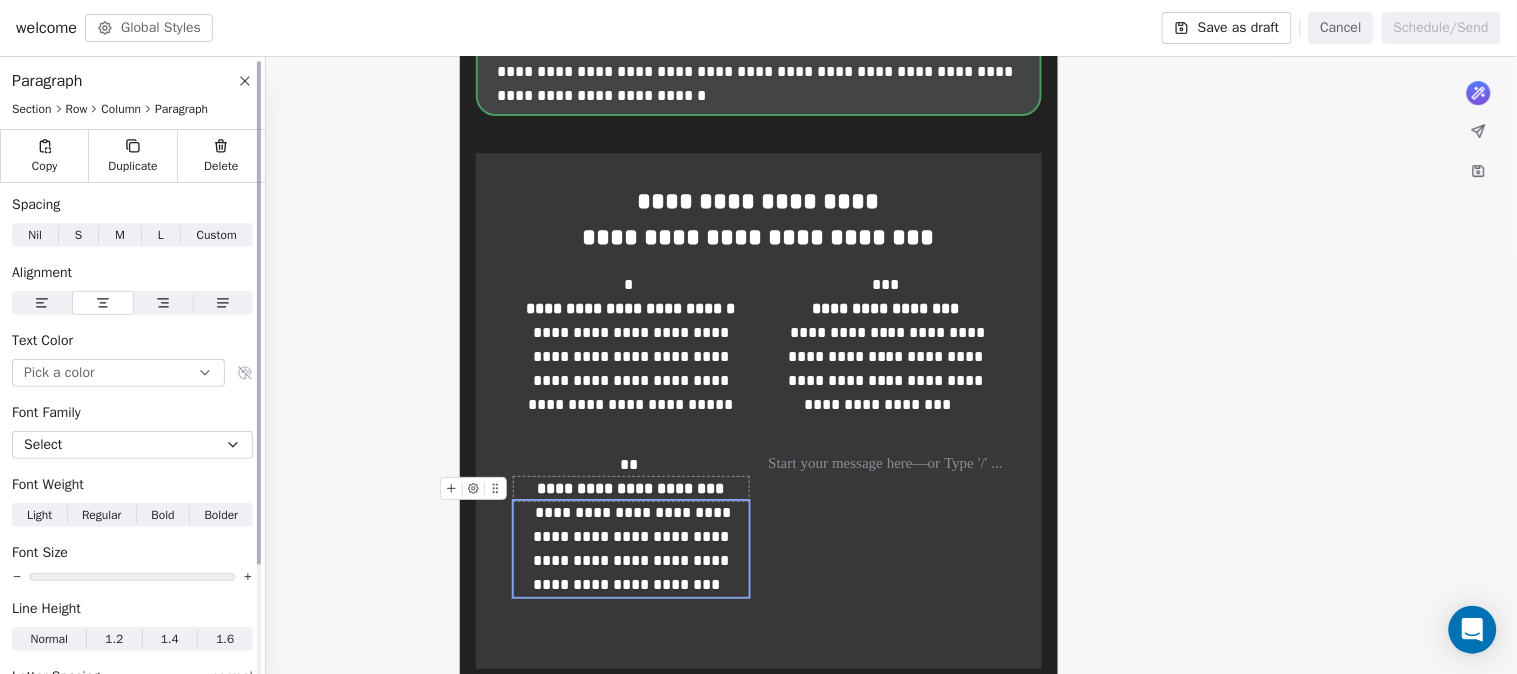 click at bounding box center (42, 303) 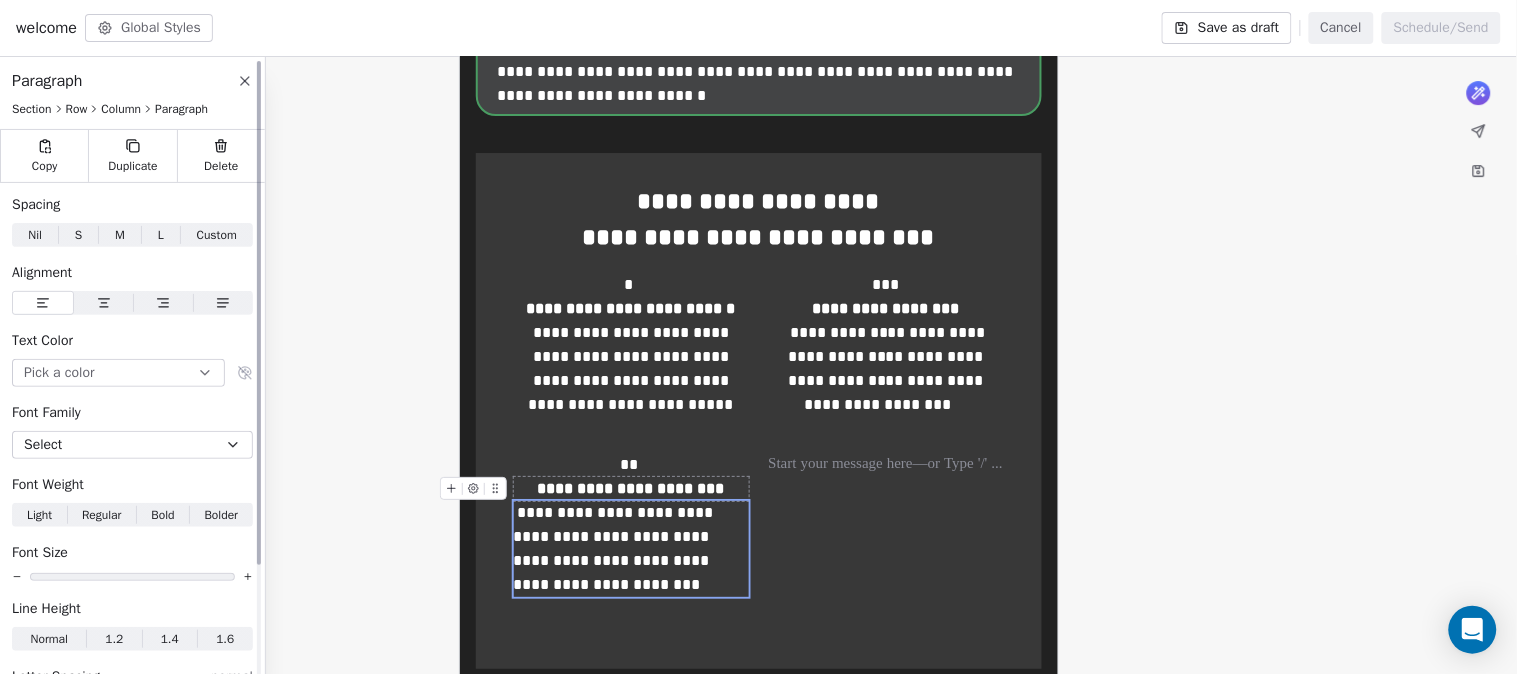 click 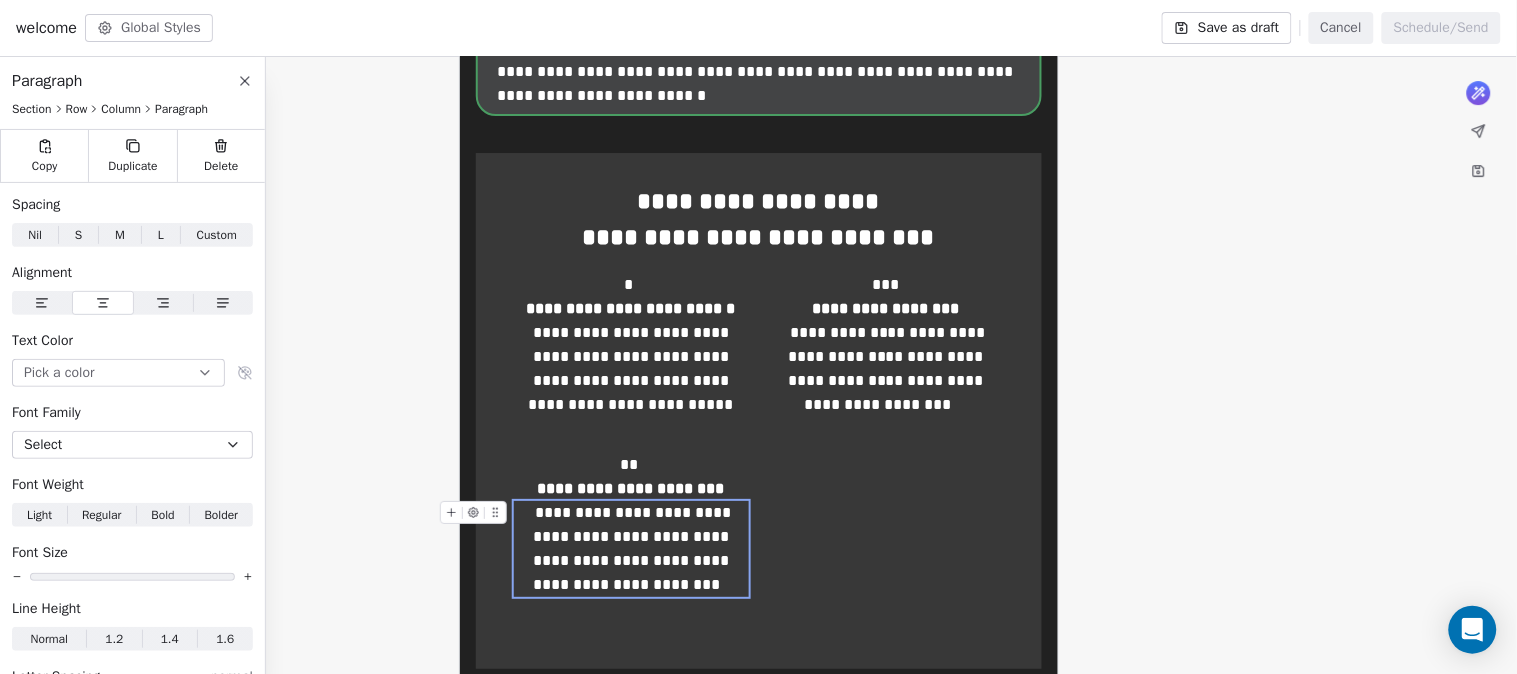 click on "**********" at bounding box center [634, 548] 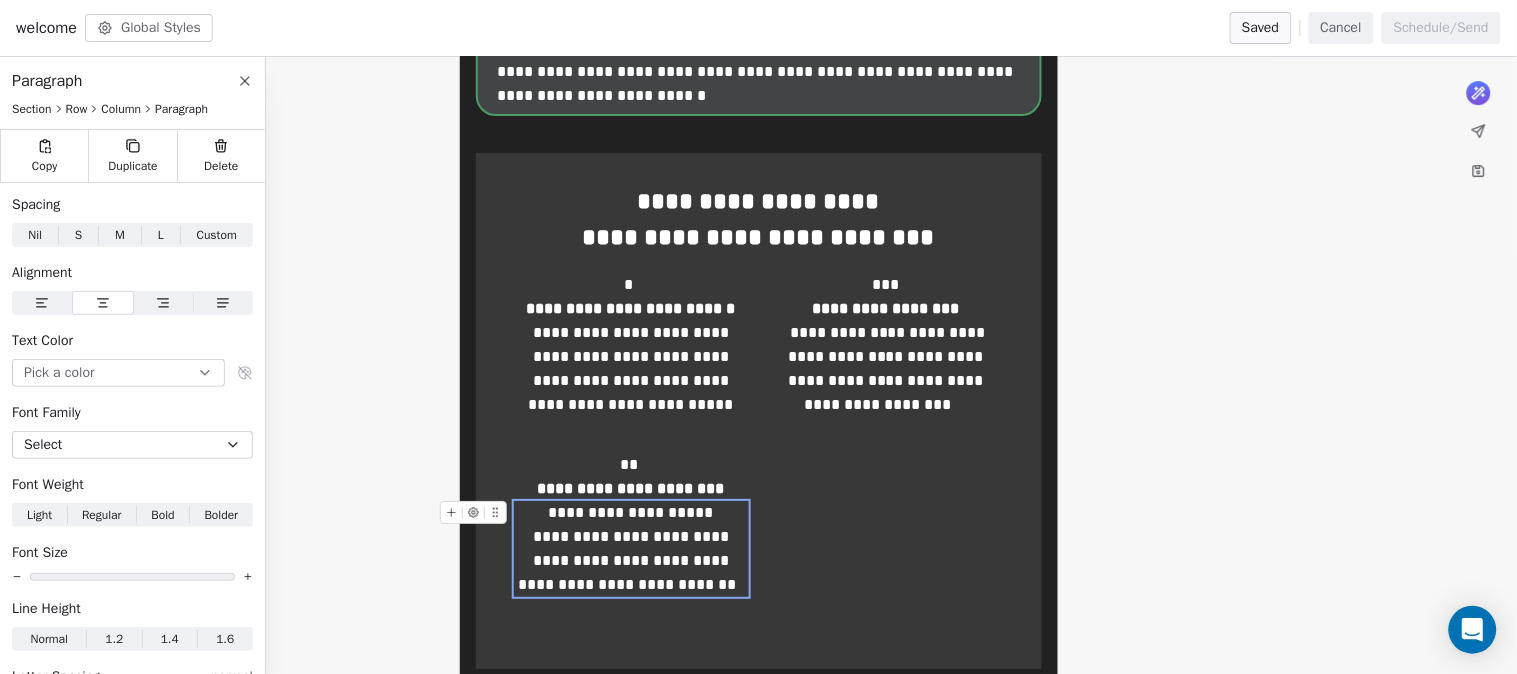 click on "**********" at bounding box center [631, 549] 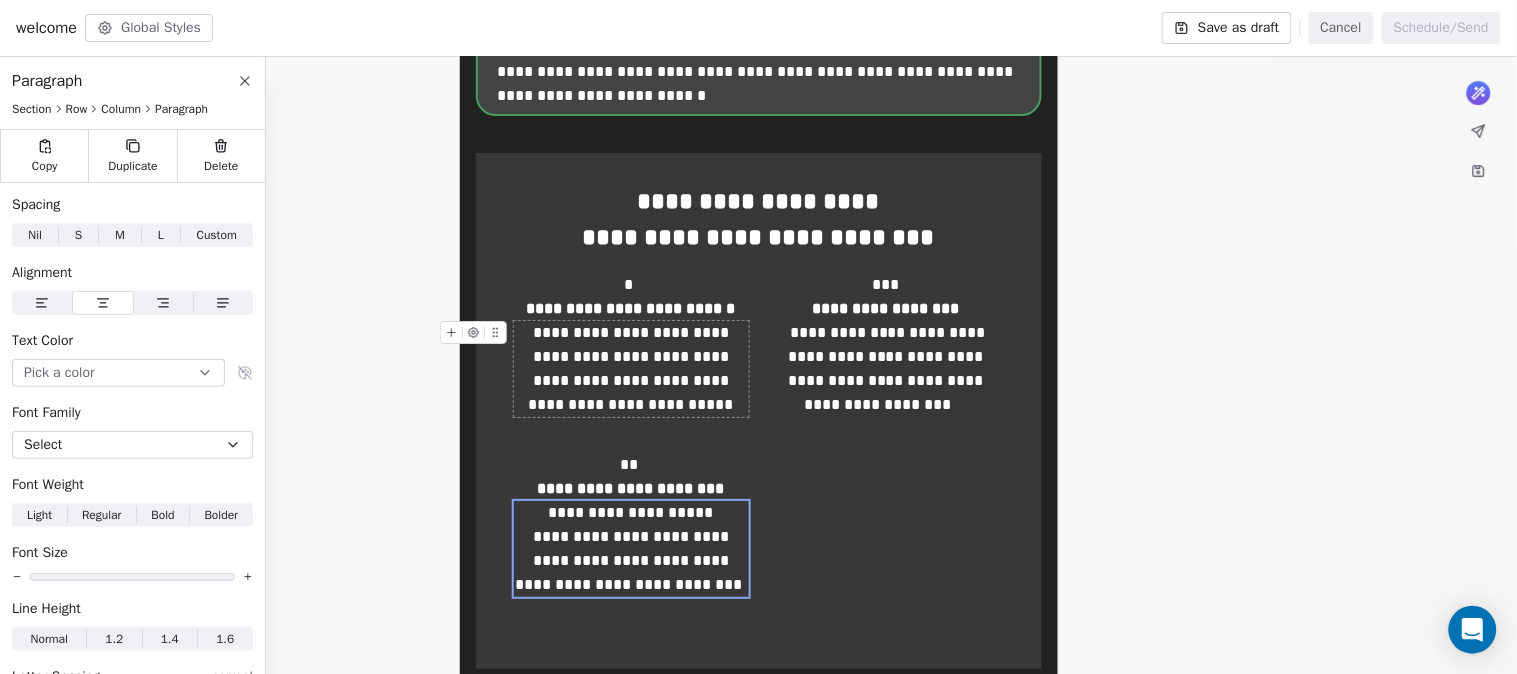 click on "**********" at bounding box center (631, 369) 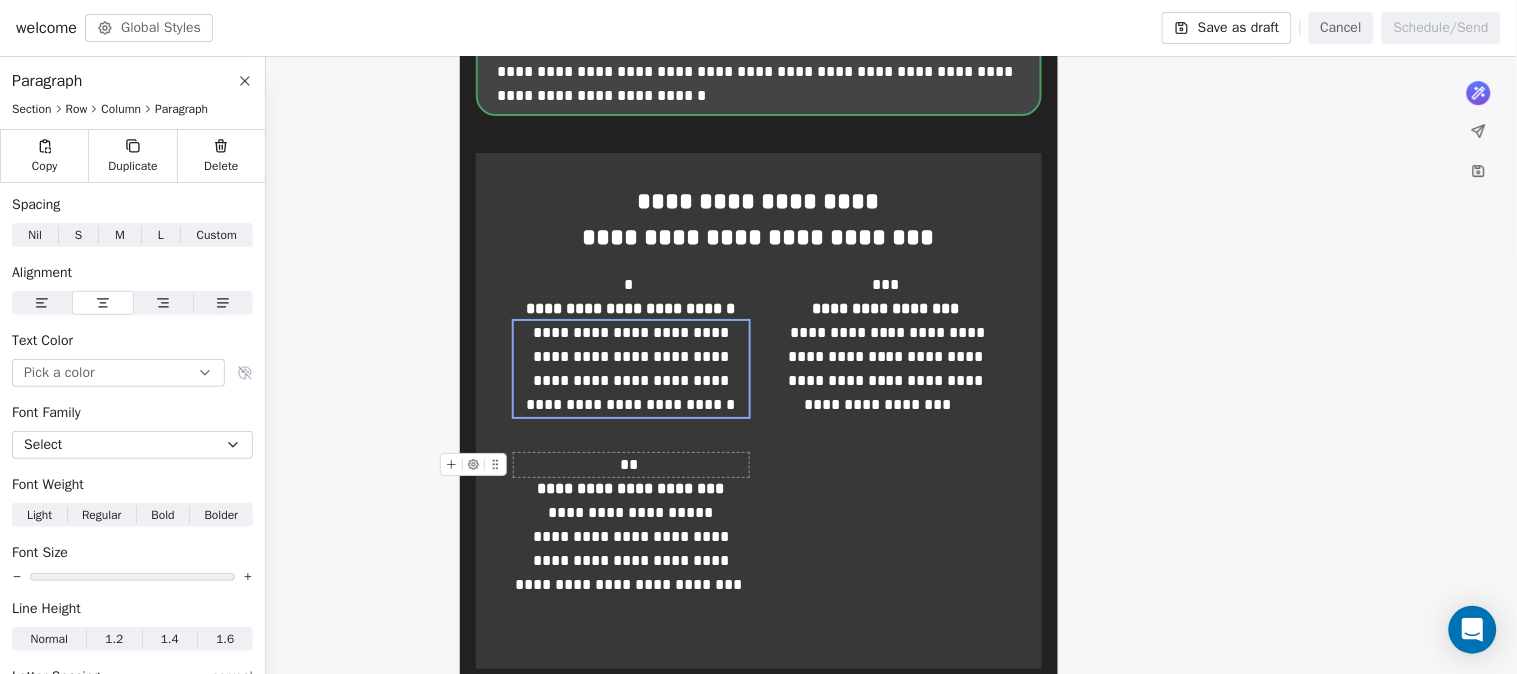 click on "**" at bounding box center [629, 464] 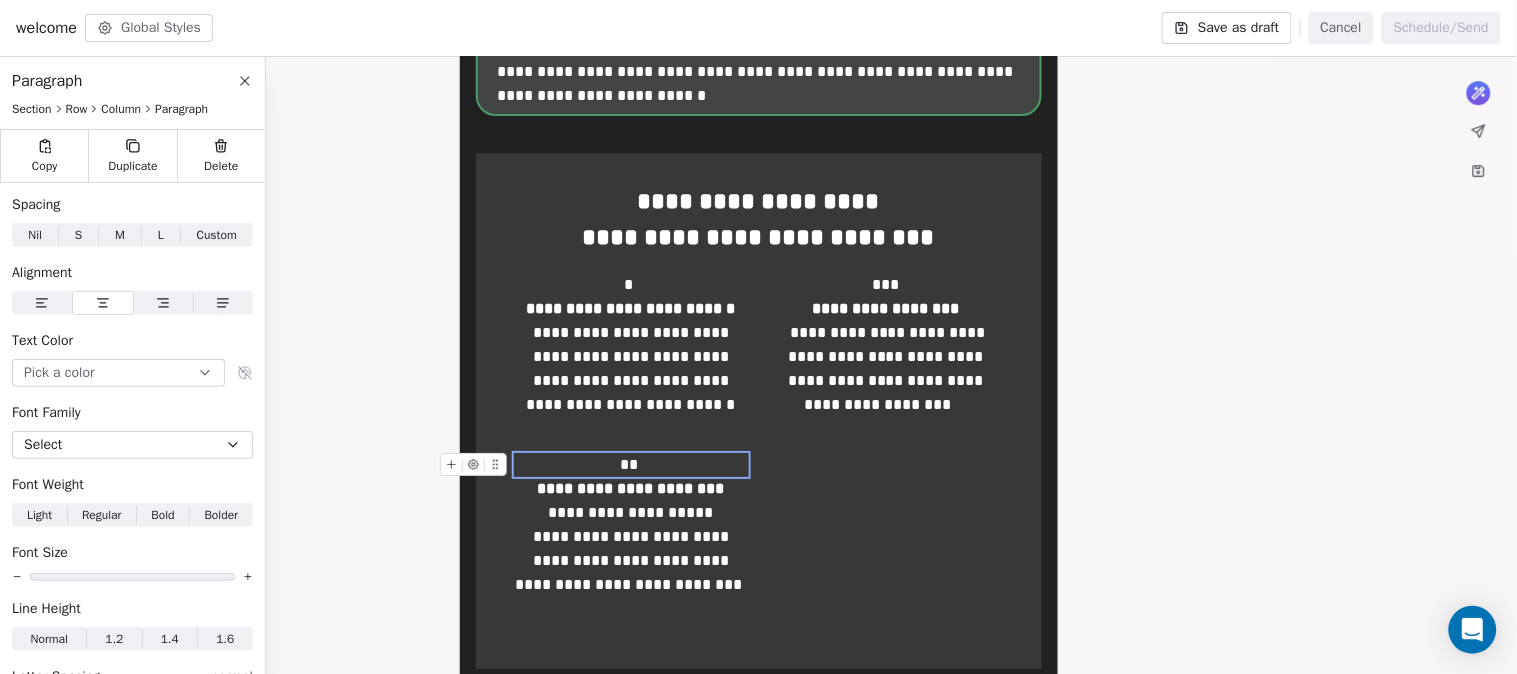 click on "**" at bounding box center [629, 464] 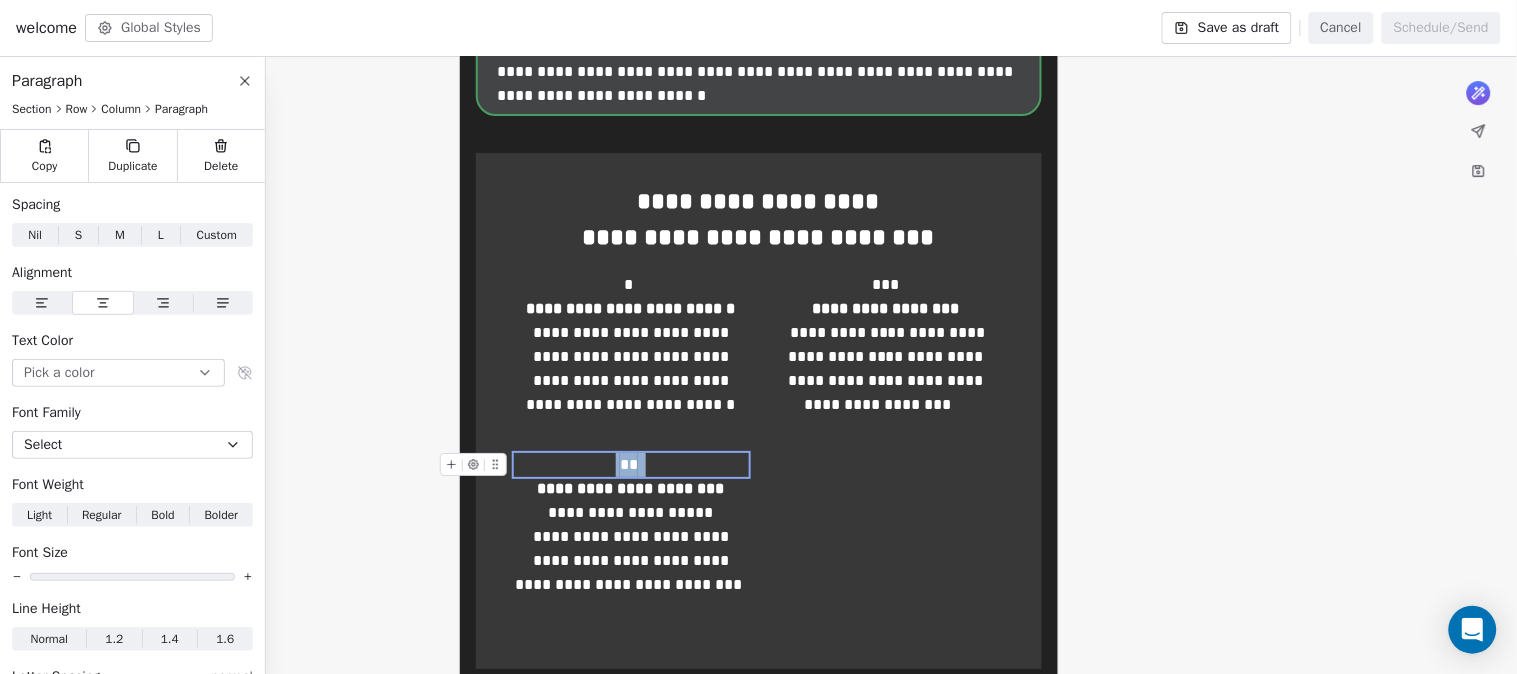 click on "**" at bounding box center (629, 464) 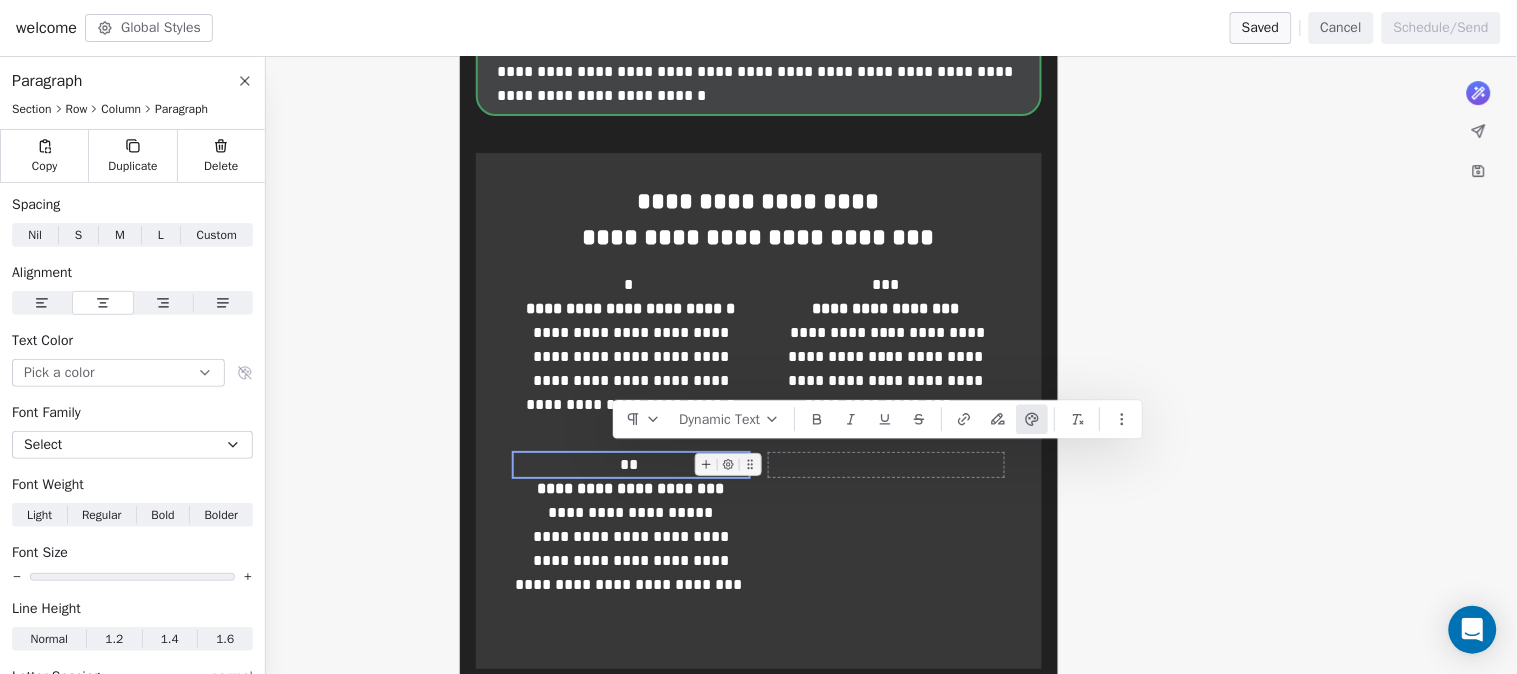 click at bounding box center (886, 465) 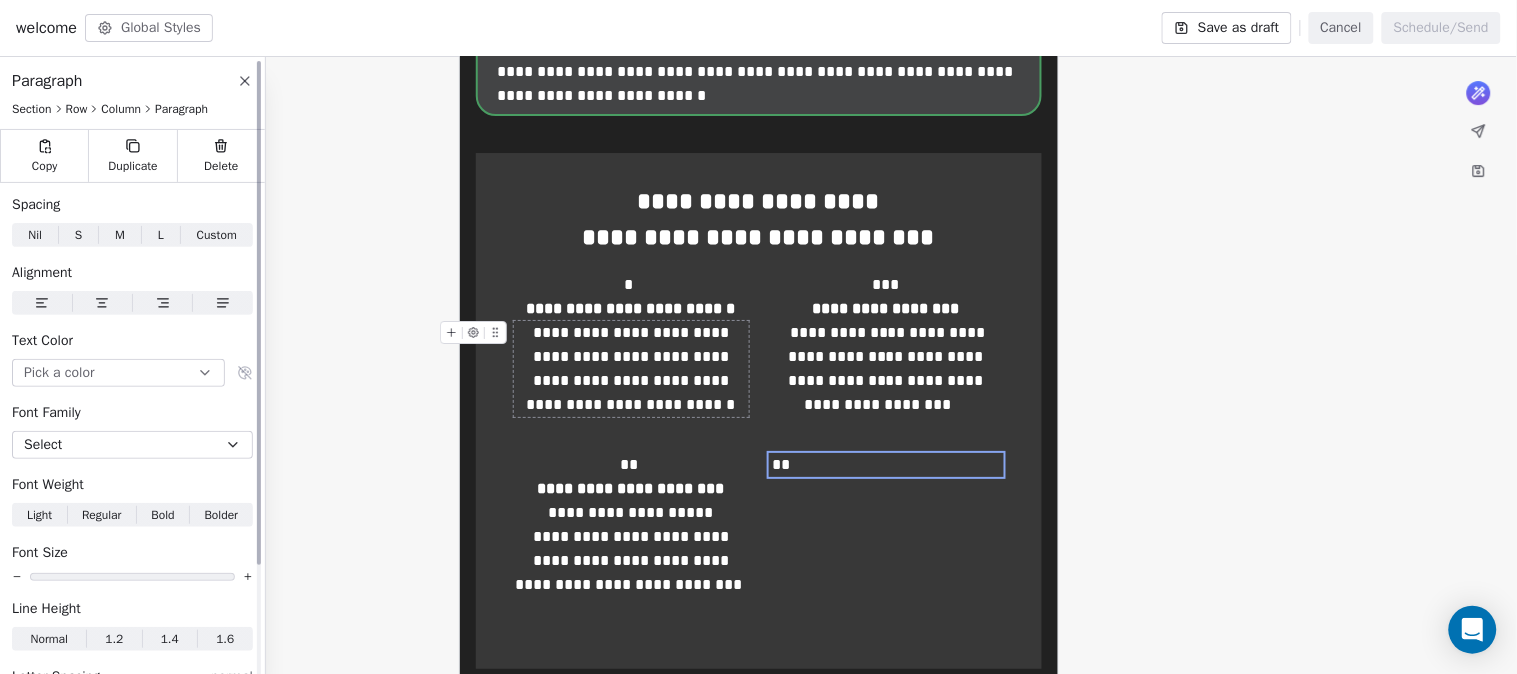 click at bounding box center [102, 303] 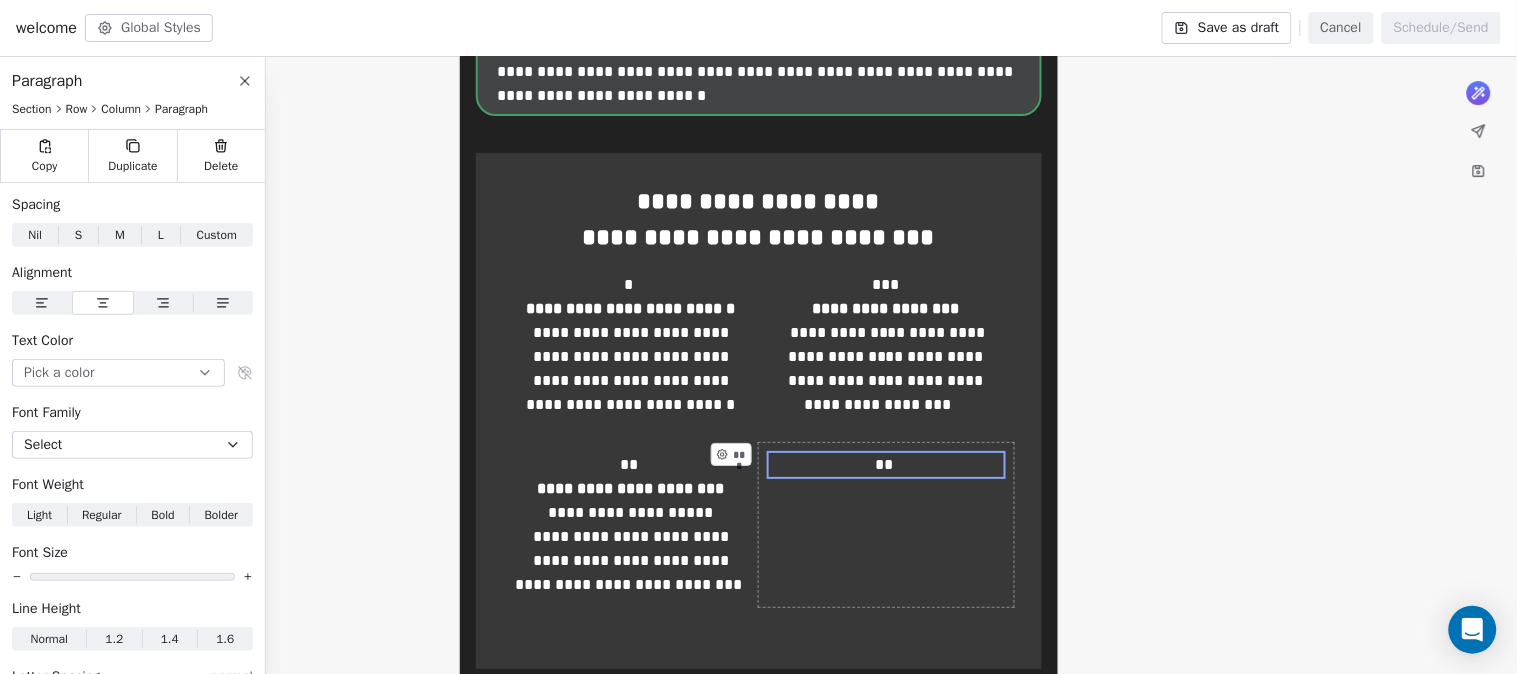 click on "**    ***" at bounding box center (886, 525) 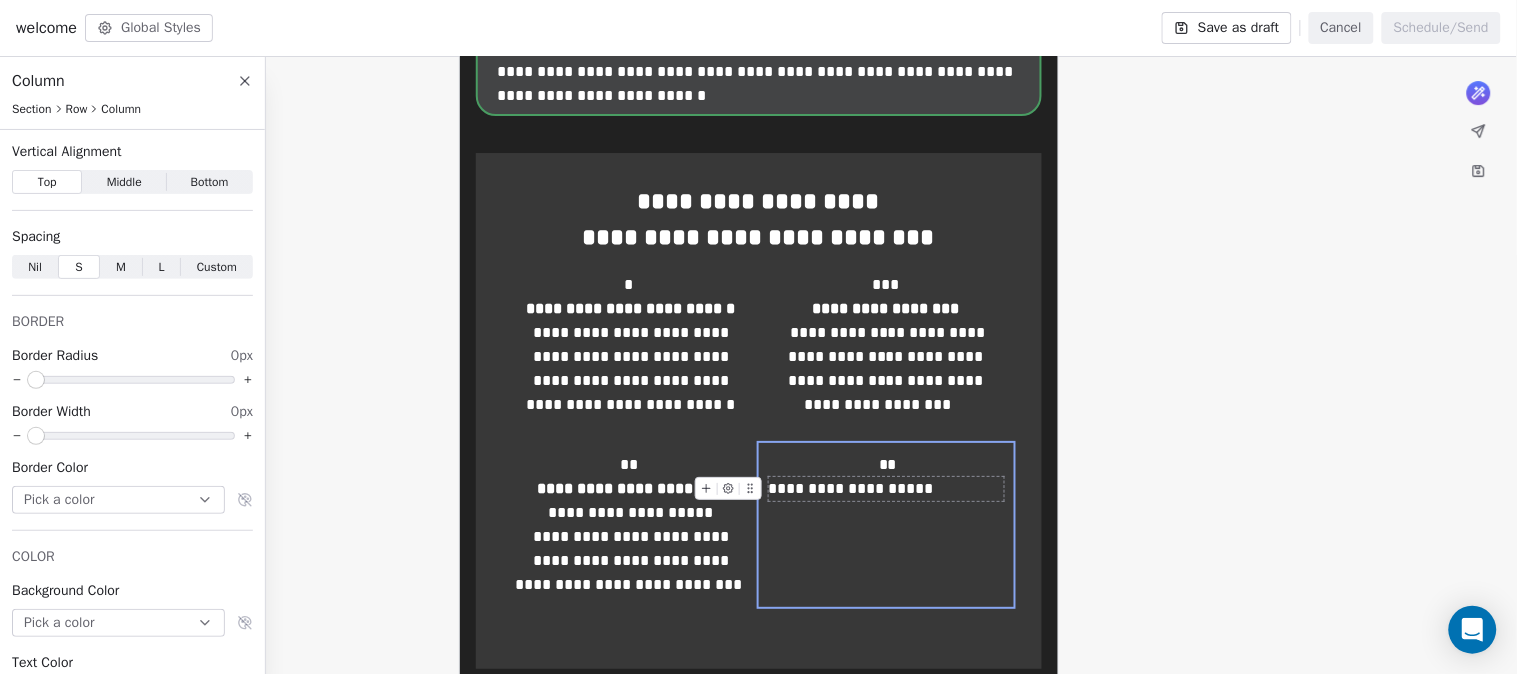 click on "**********" at bounding box center [886, 489] 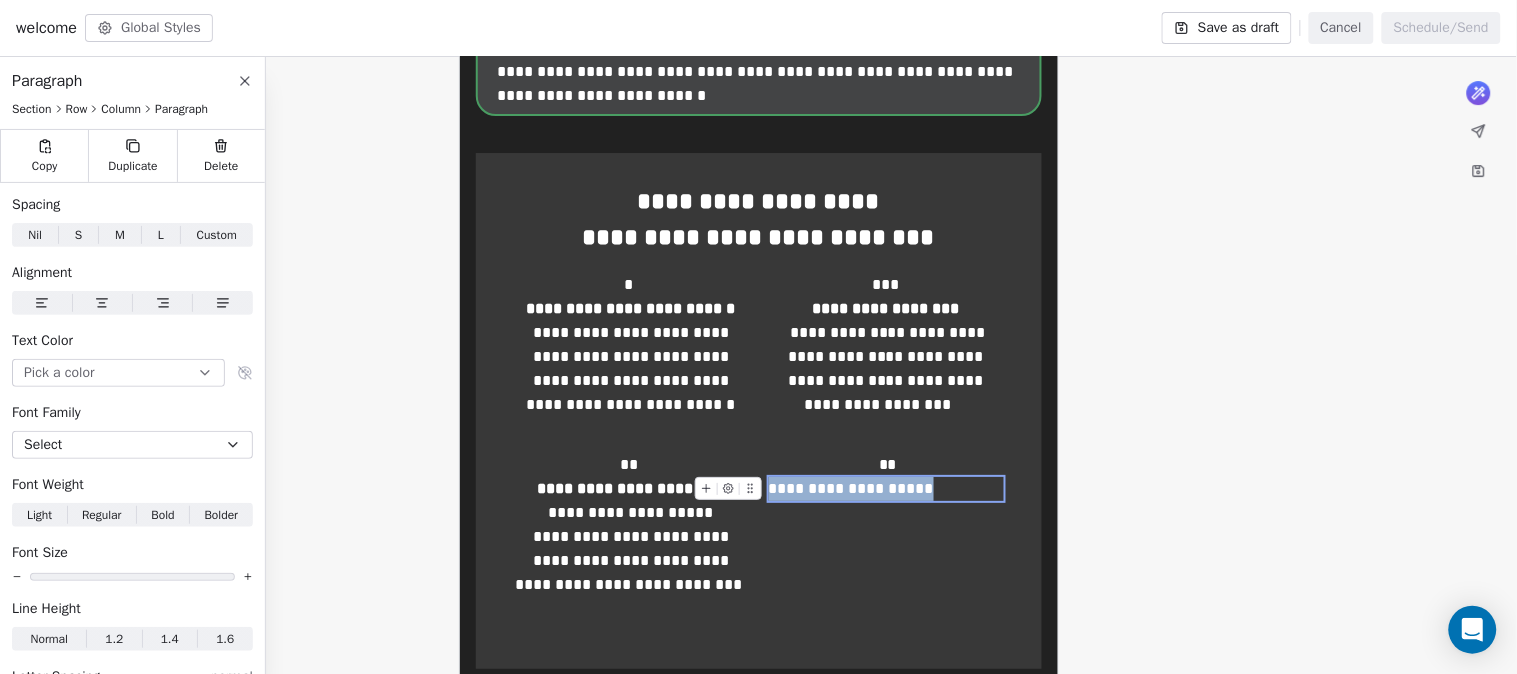 click on "**********" at bounding box center (886, 489) 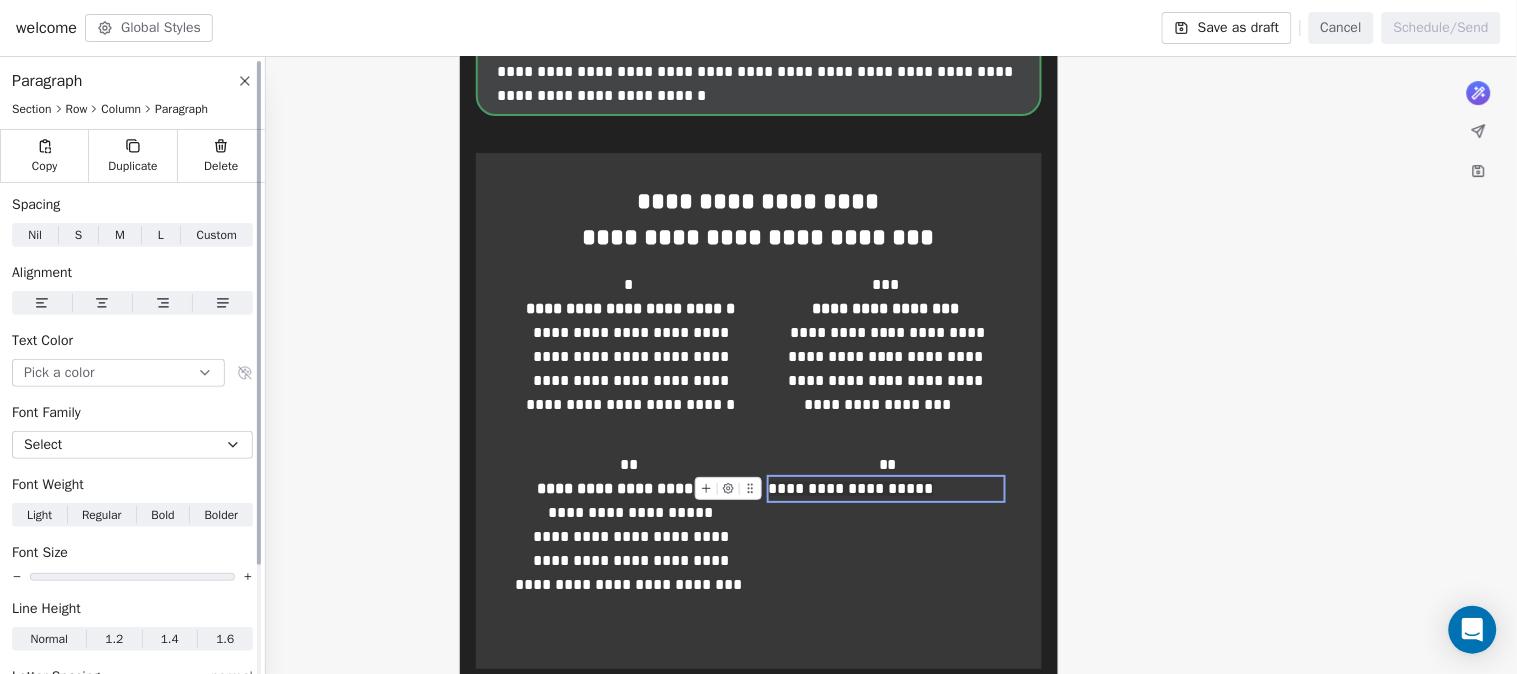 click 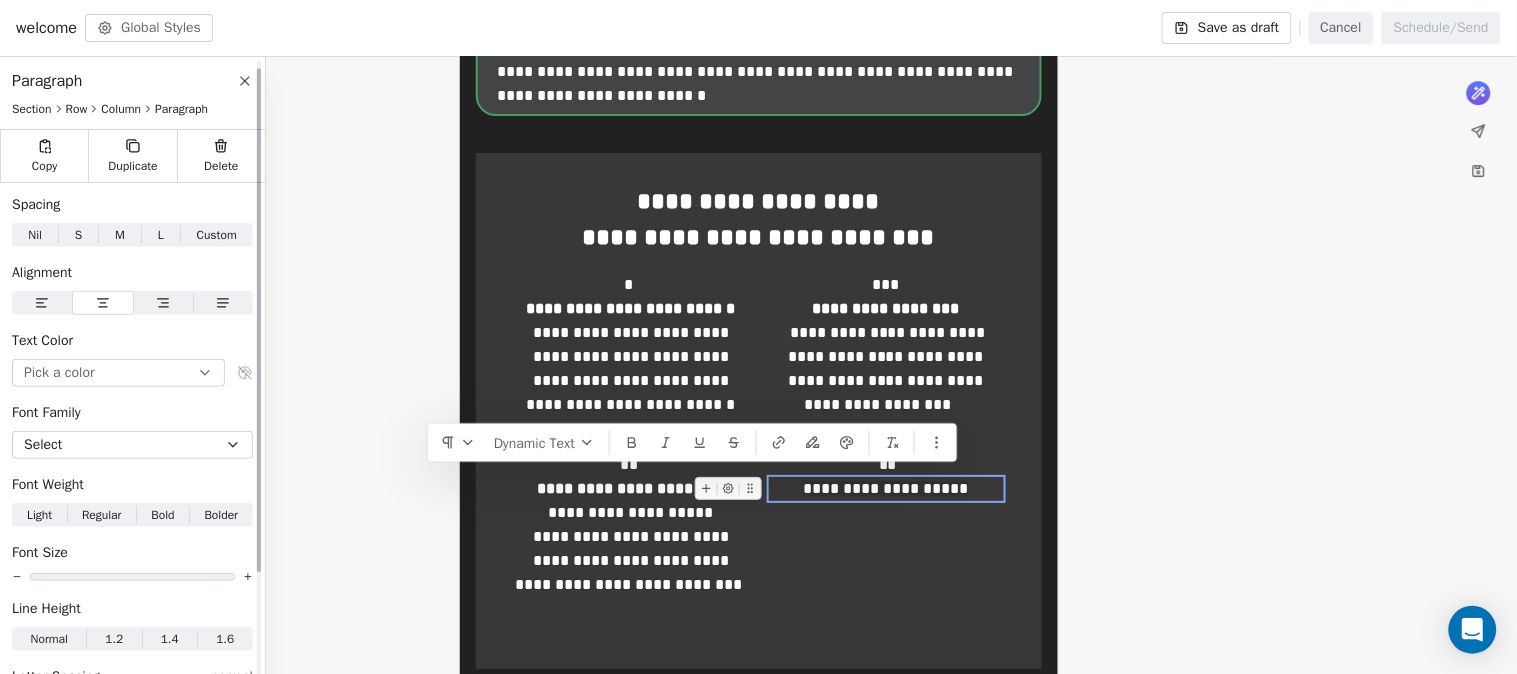 scroll, scrollTop: 137, scrollLeft: 0, axis: vertical 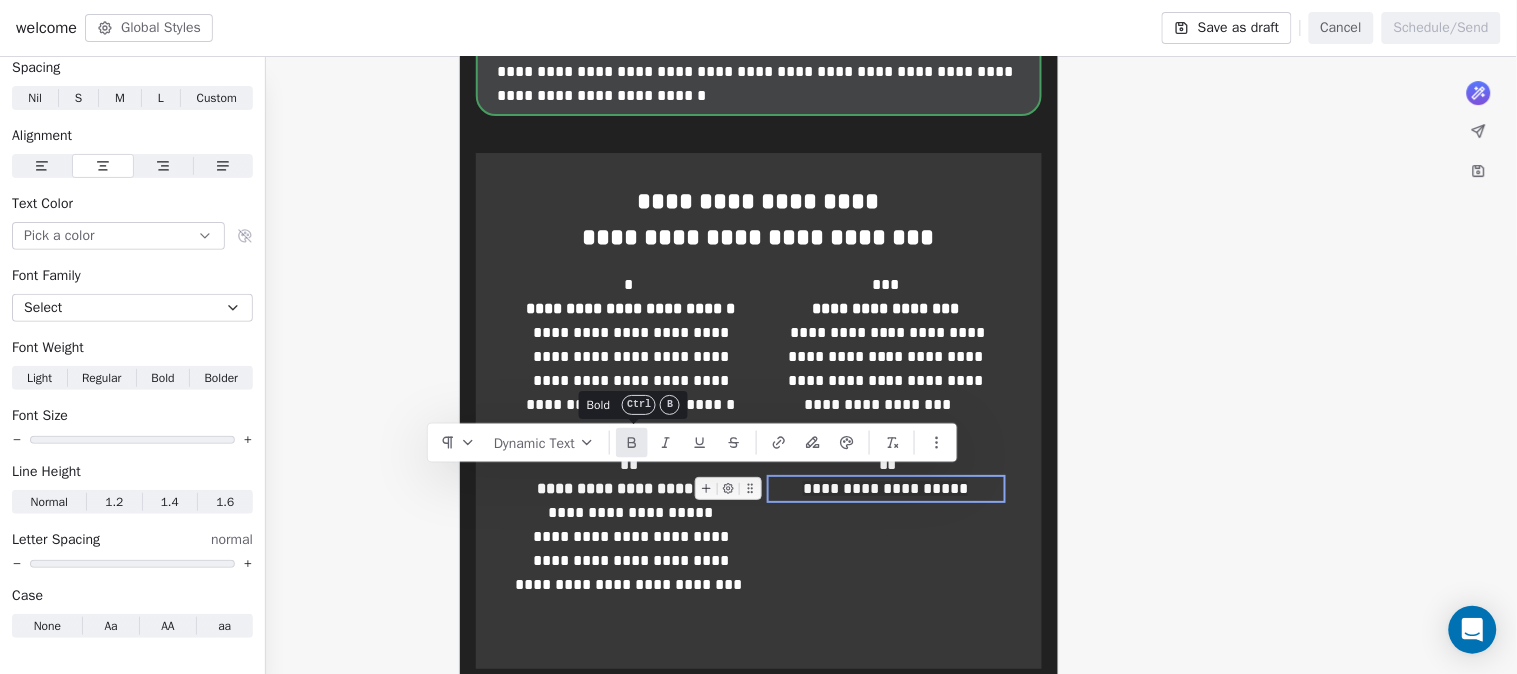 click 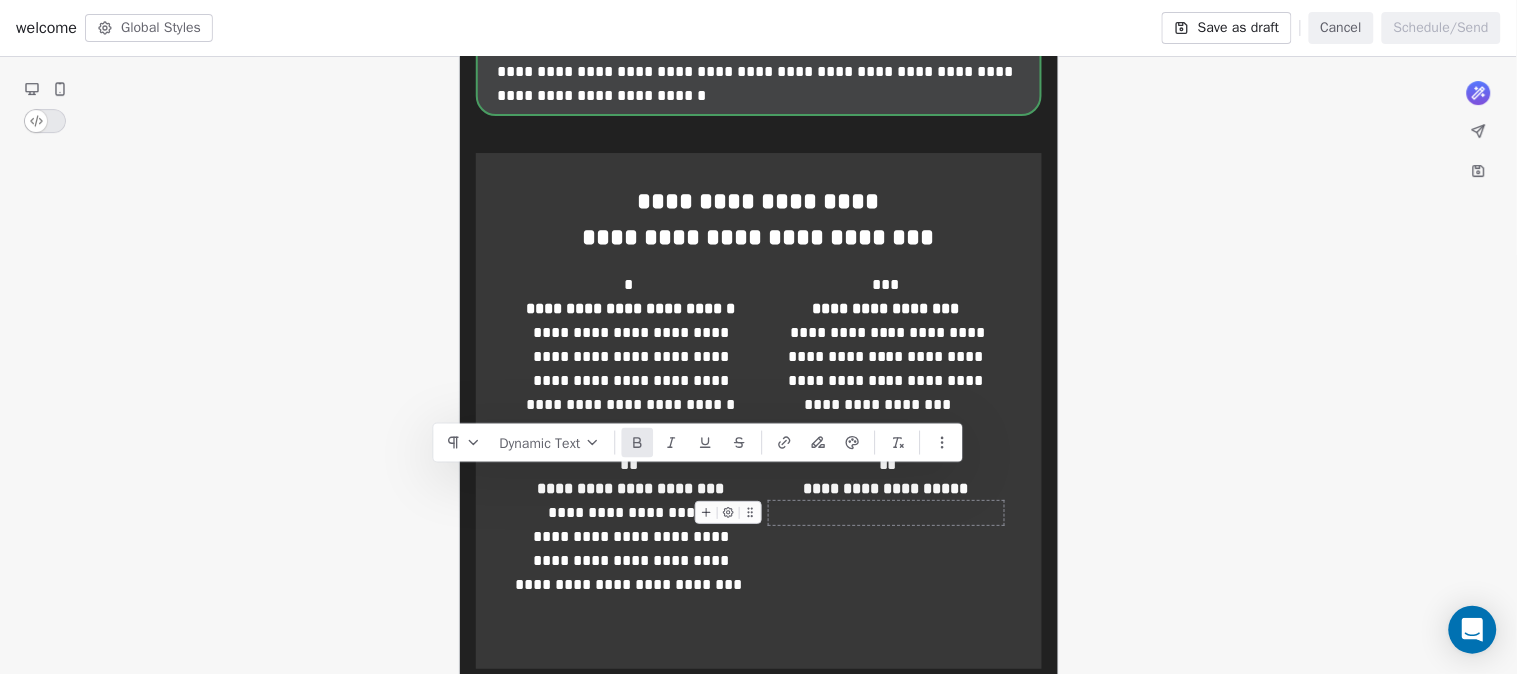 click at bounding box center [886, 513] 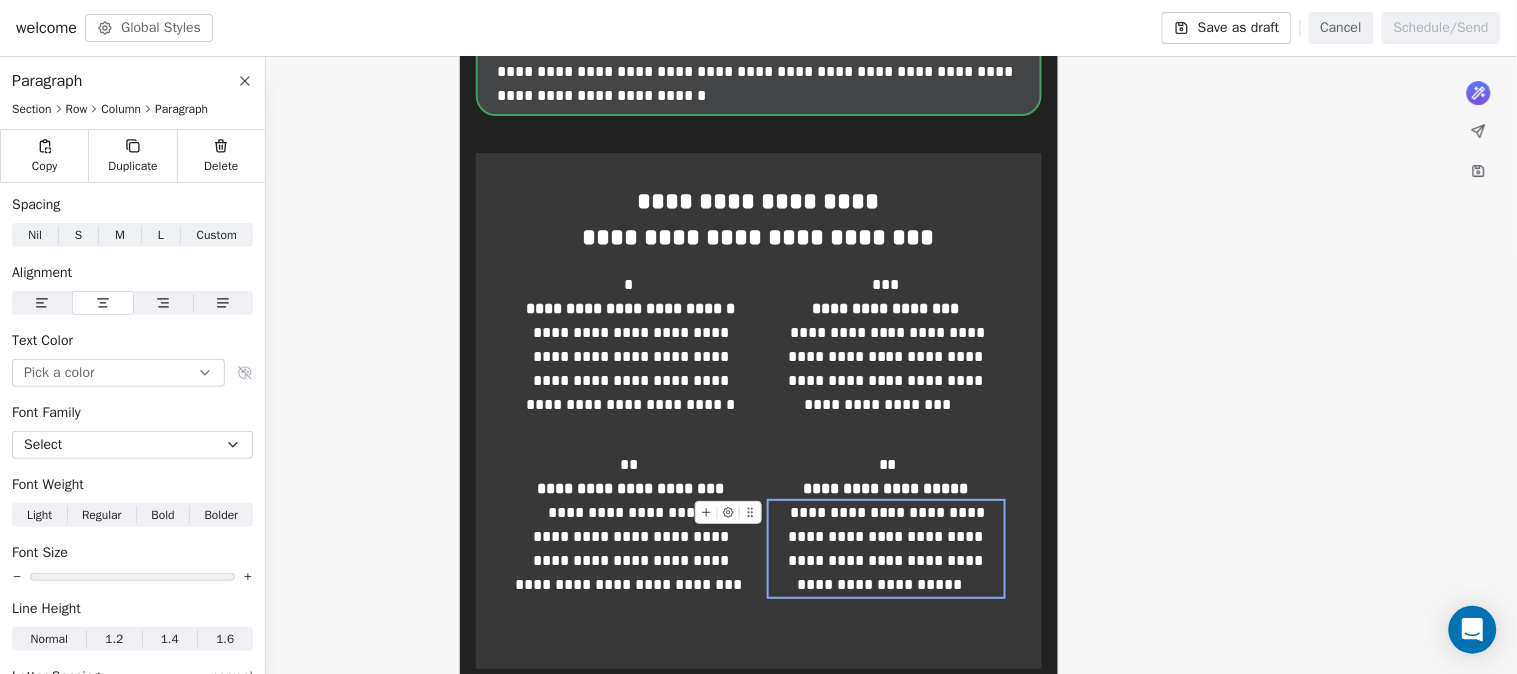 click on "**********" at bounding box center [889, 548] 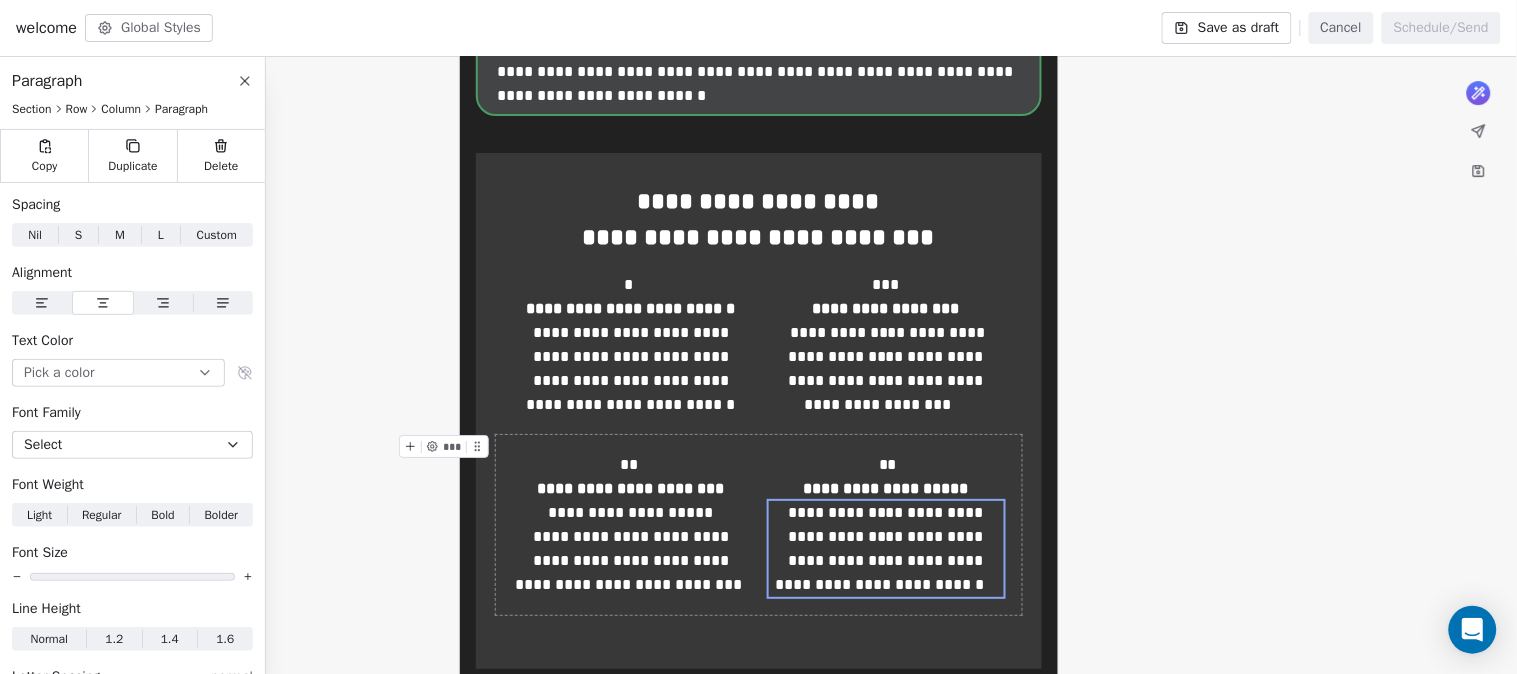 click on "**********" at bounding box center [759, 525] 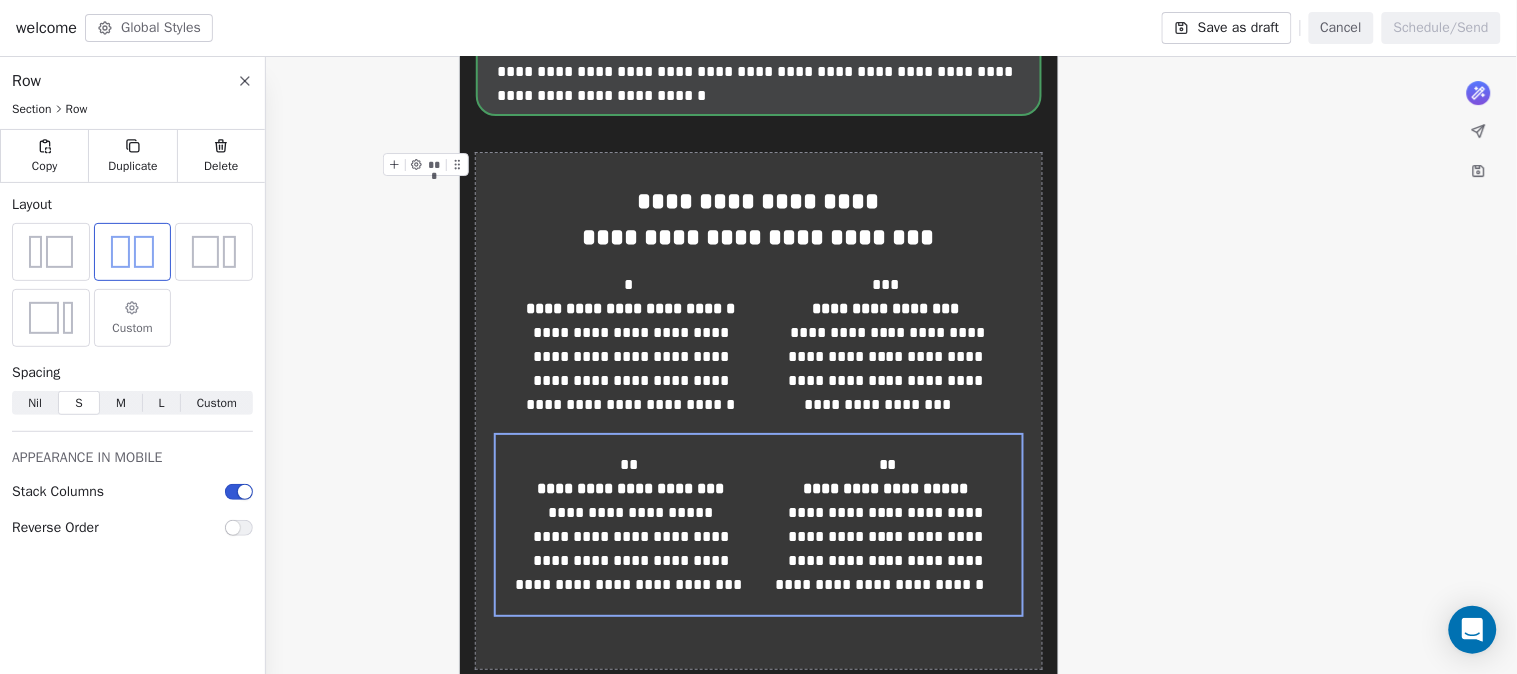 click on "**********" at bounding box center [758, -346] 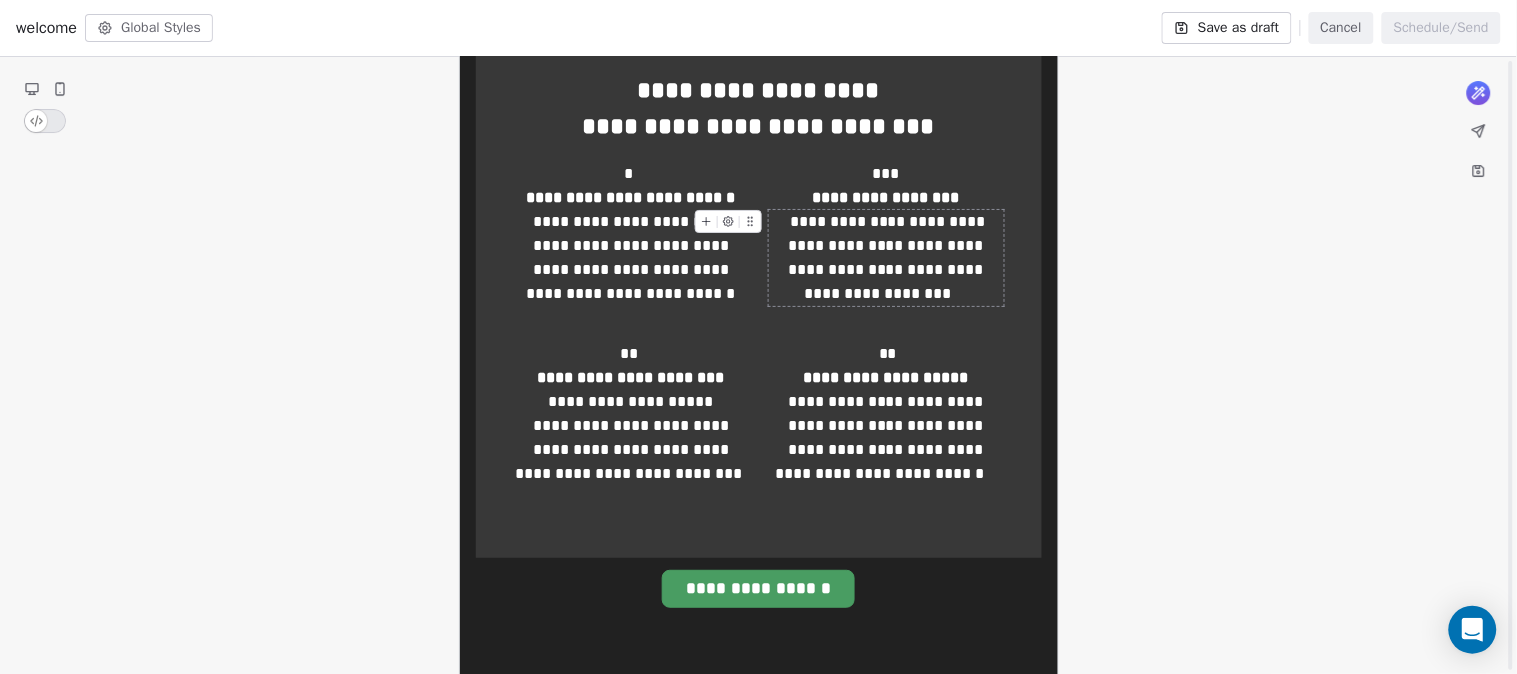 scroll, scrollTop: 1783, scrollLeft: 0, axis: vertical 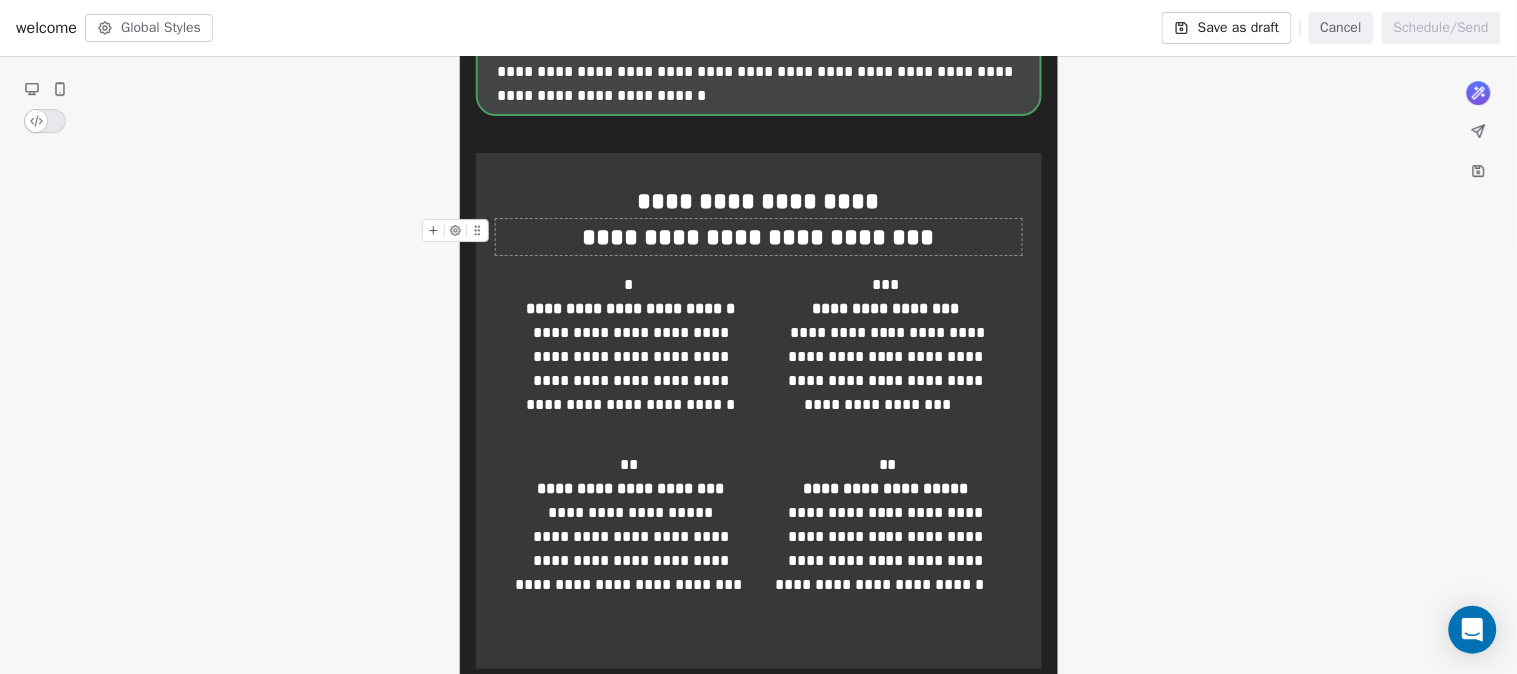 click 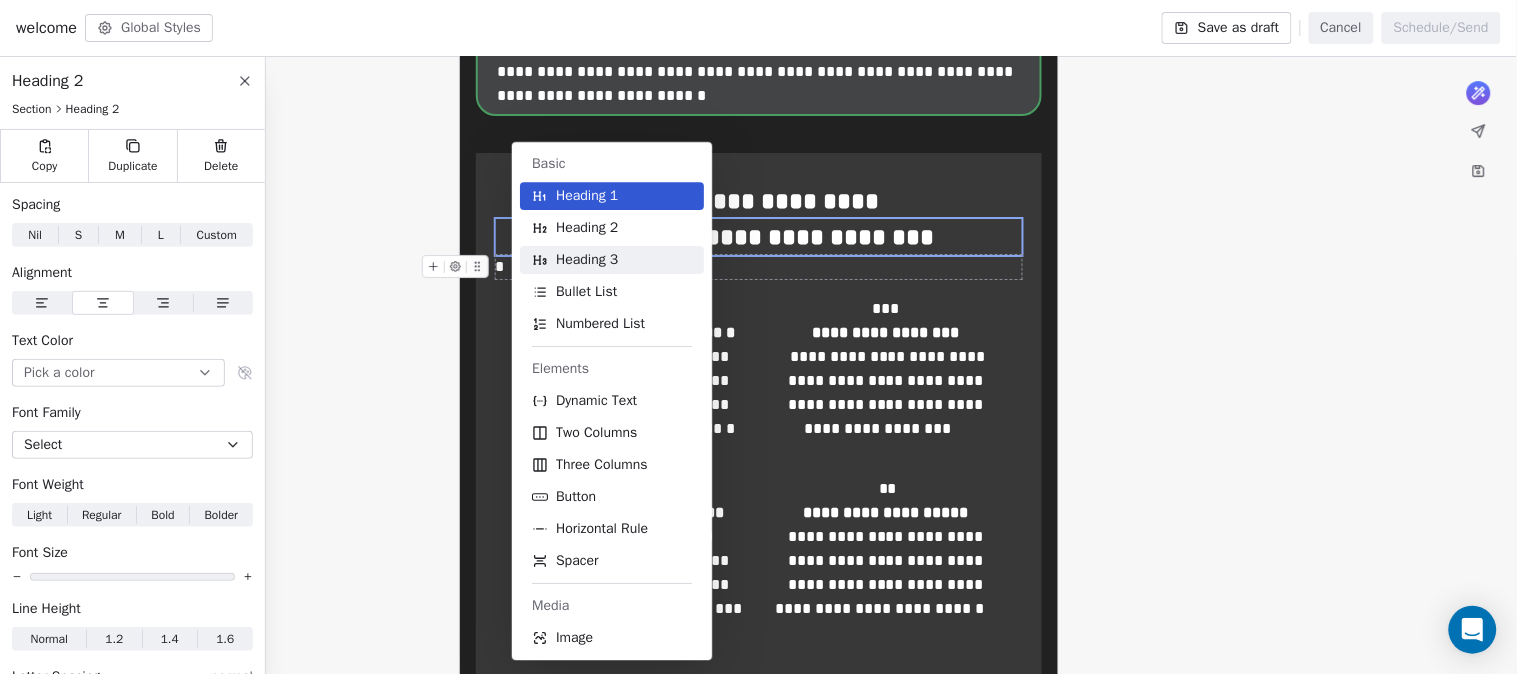 click on "Heading 3" at bounding box center (612, 260) 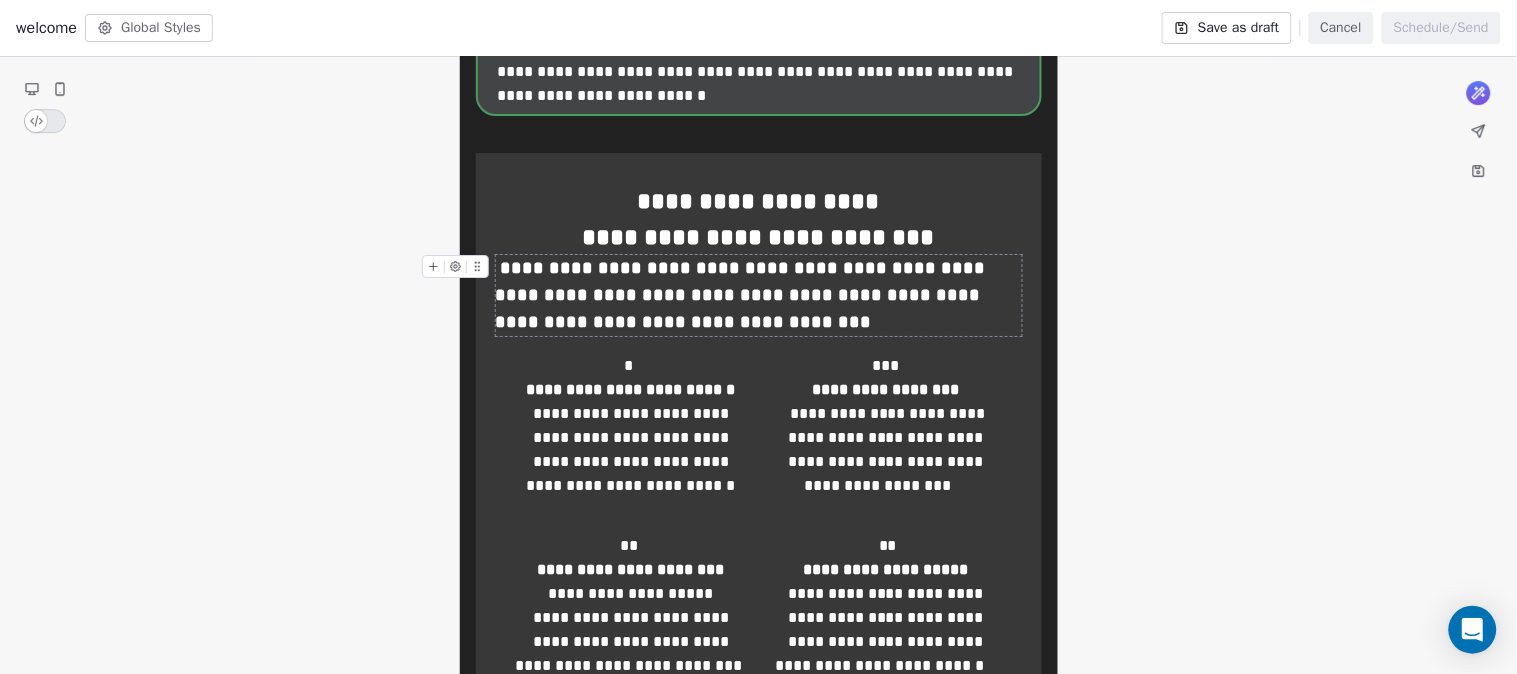click on "**********" at bounding box center (759, 295) 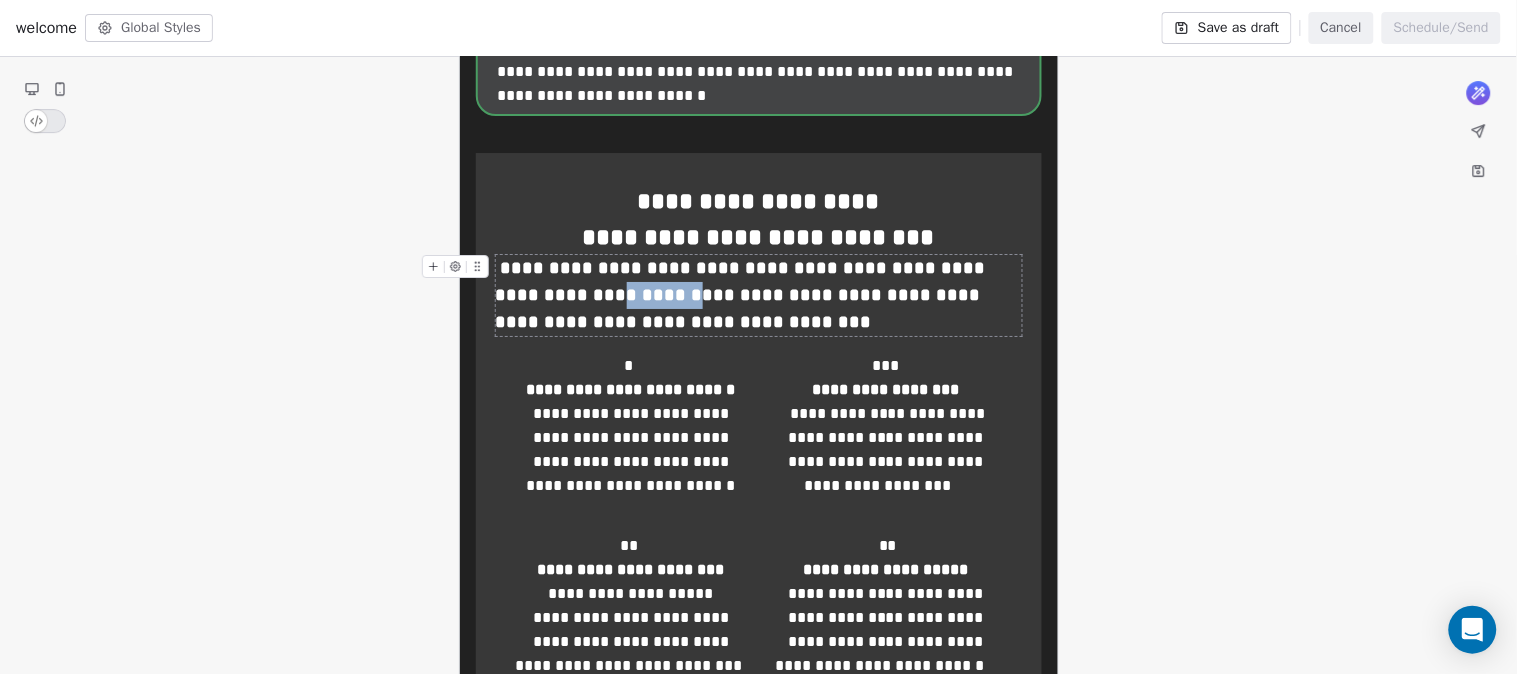 click on "**********" at bounding box center (759, 295) 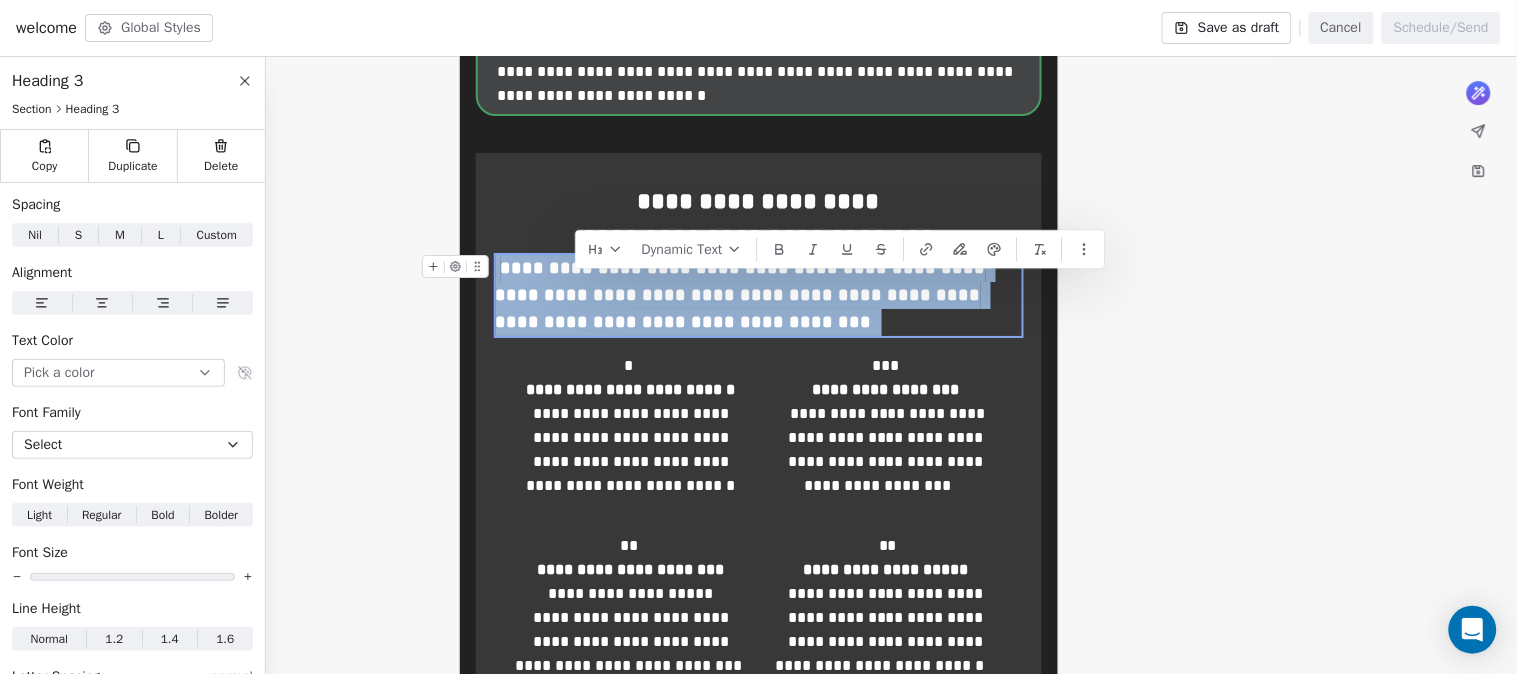 click on "**********" at bounding box center [759, 295] 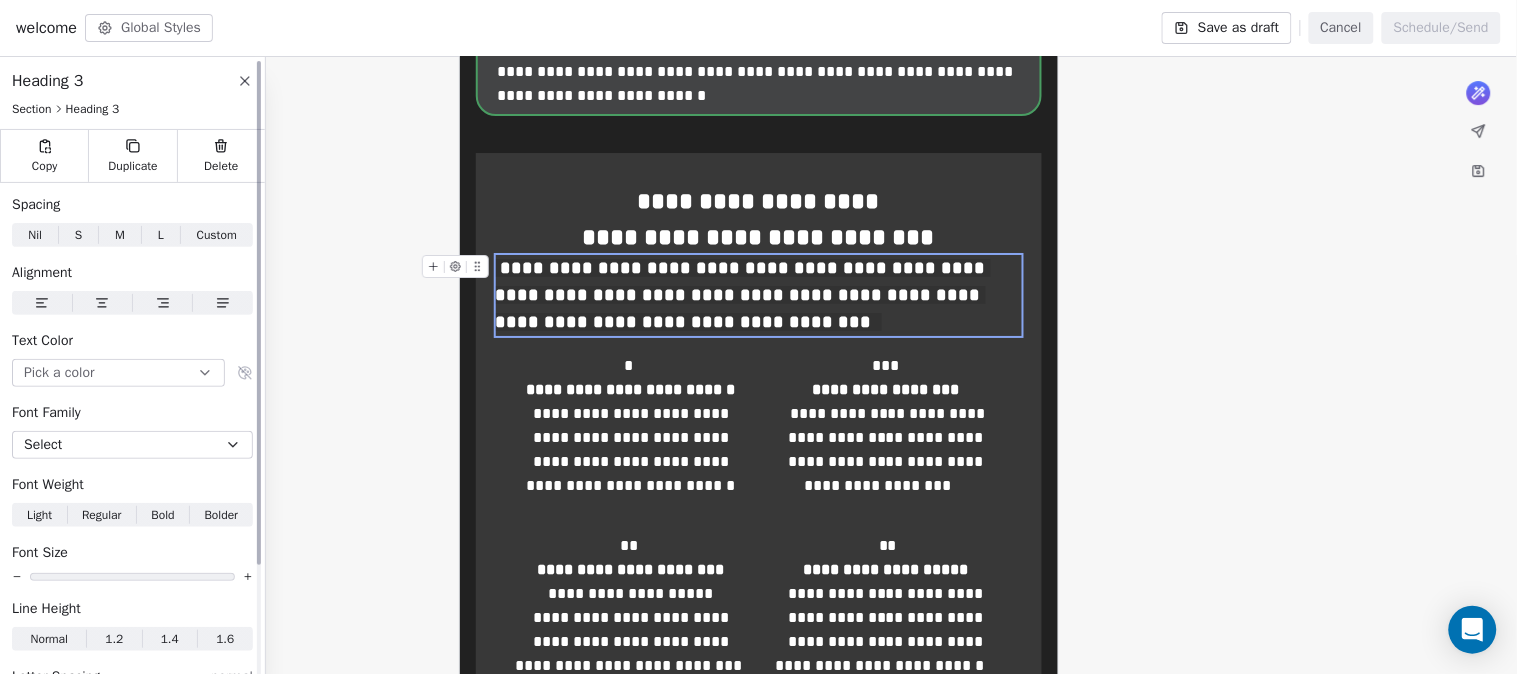 click 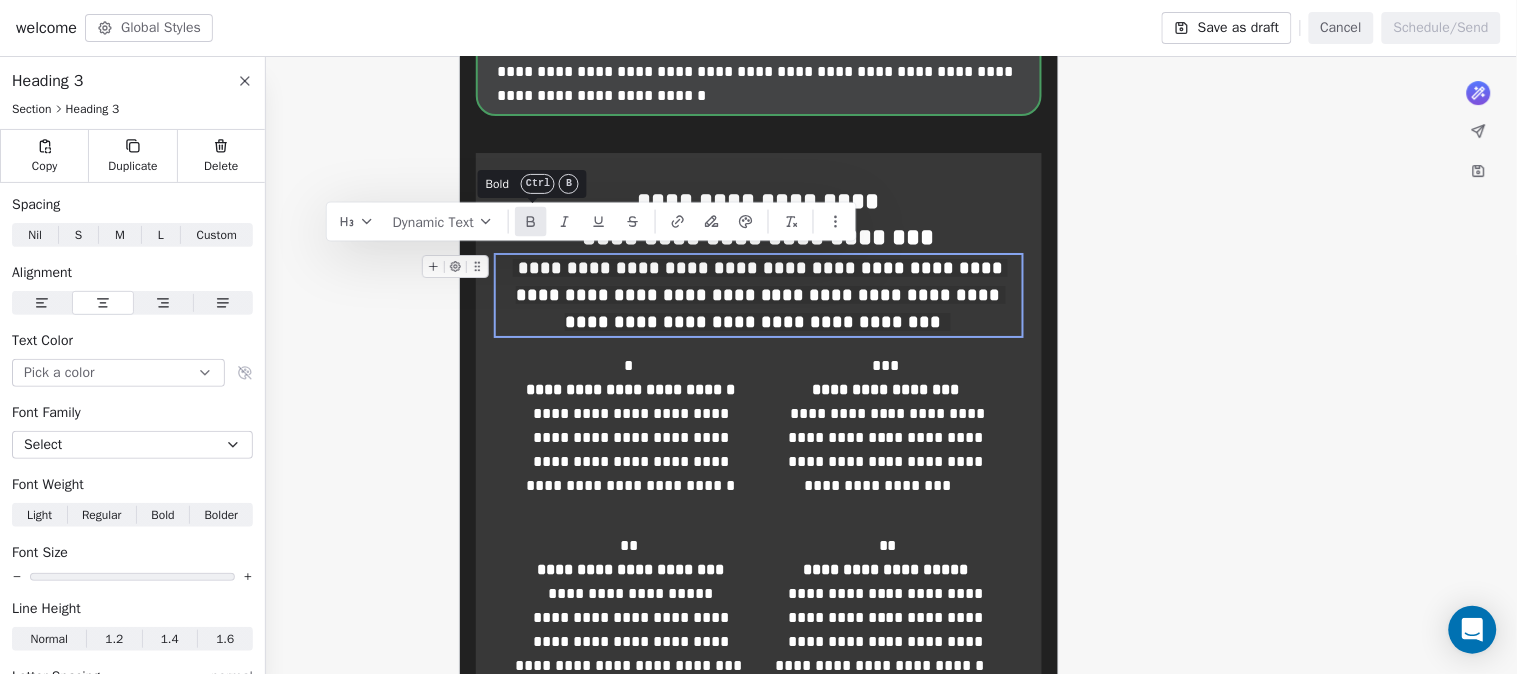 click 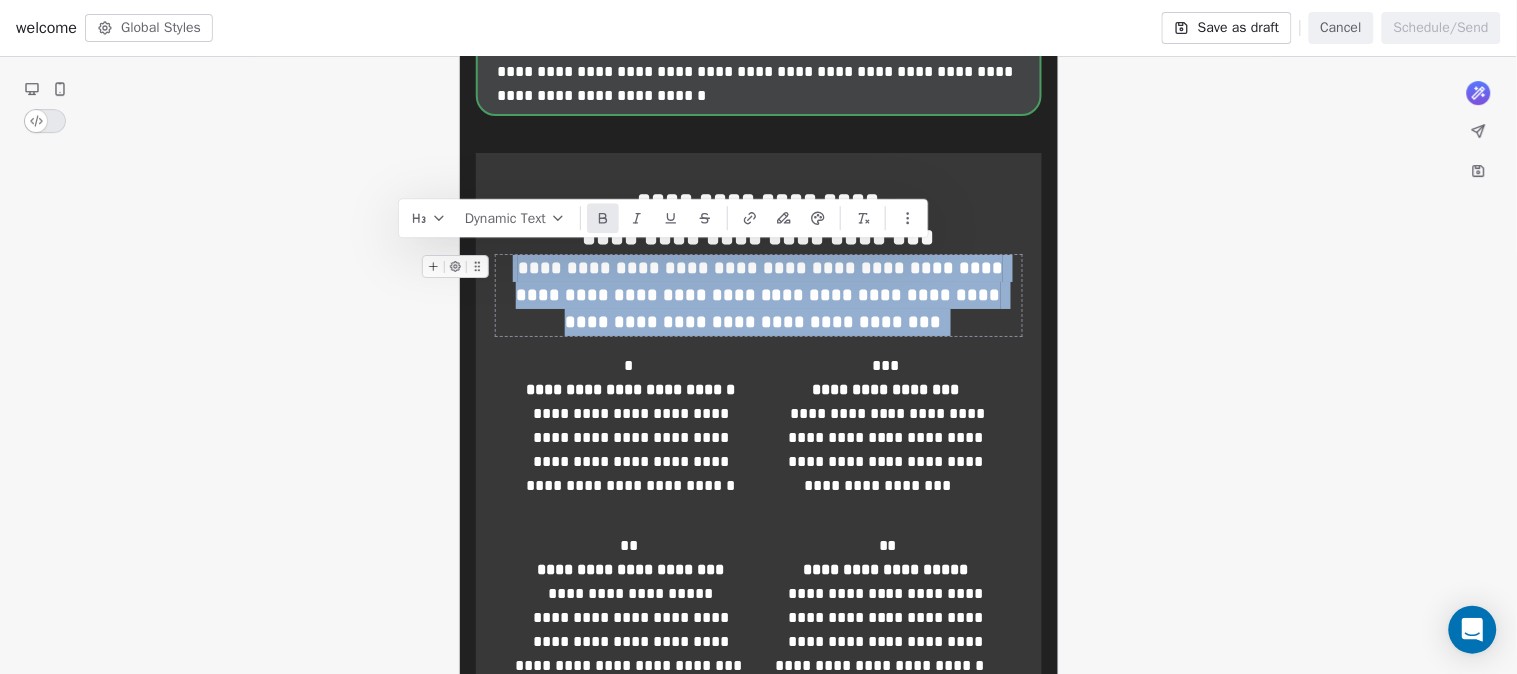 click on "Dynamic Text" at bounding box center [515, 218] 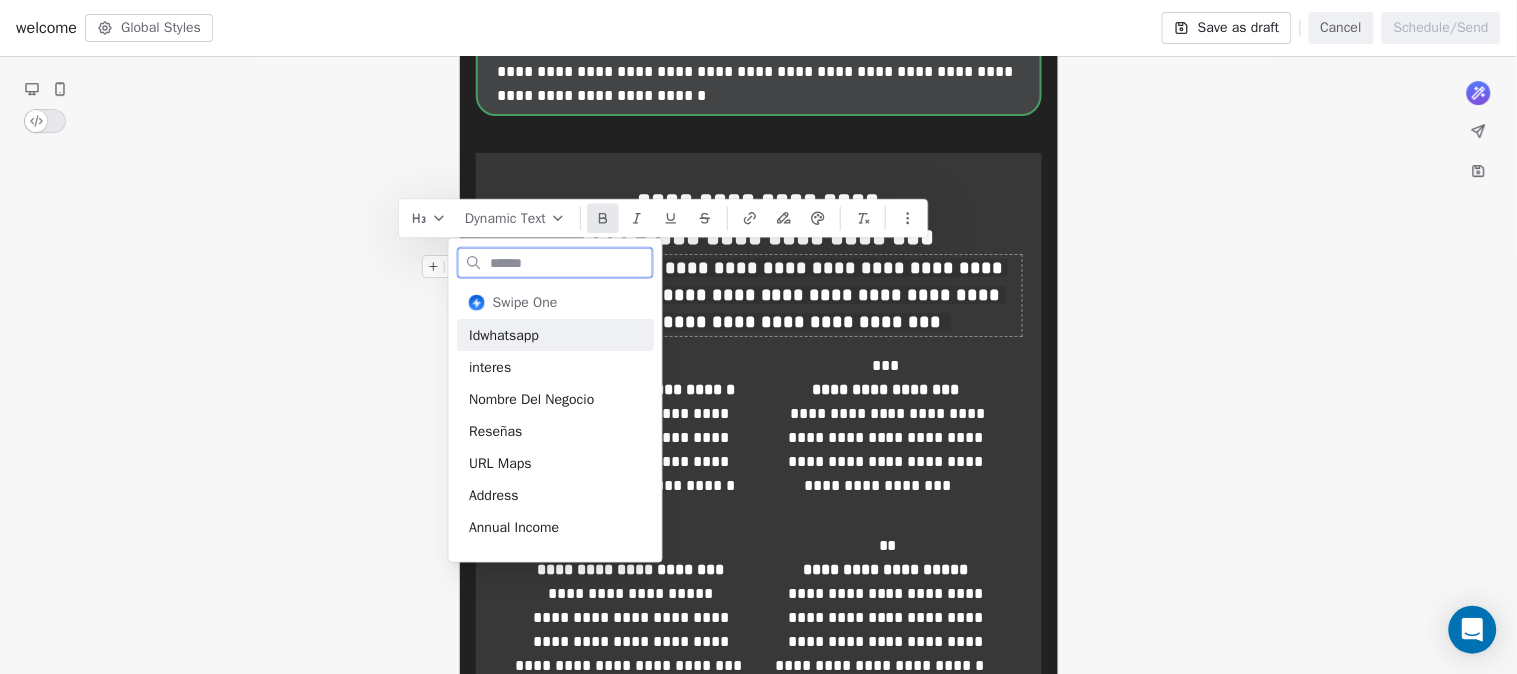 click on "Dynamic Text" at bounding box center (515, 218) 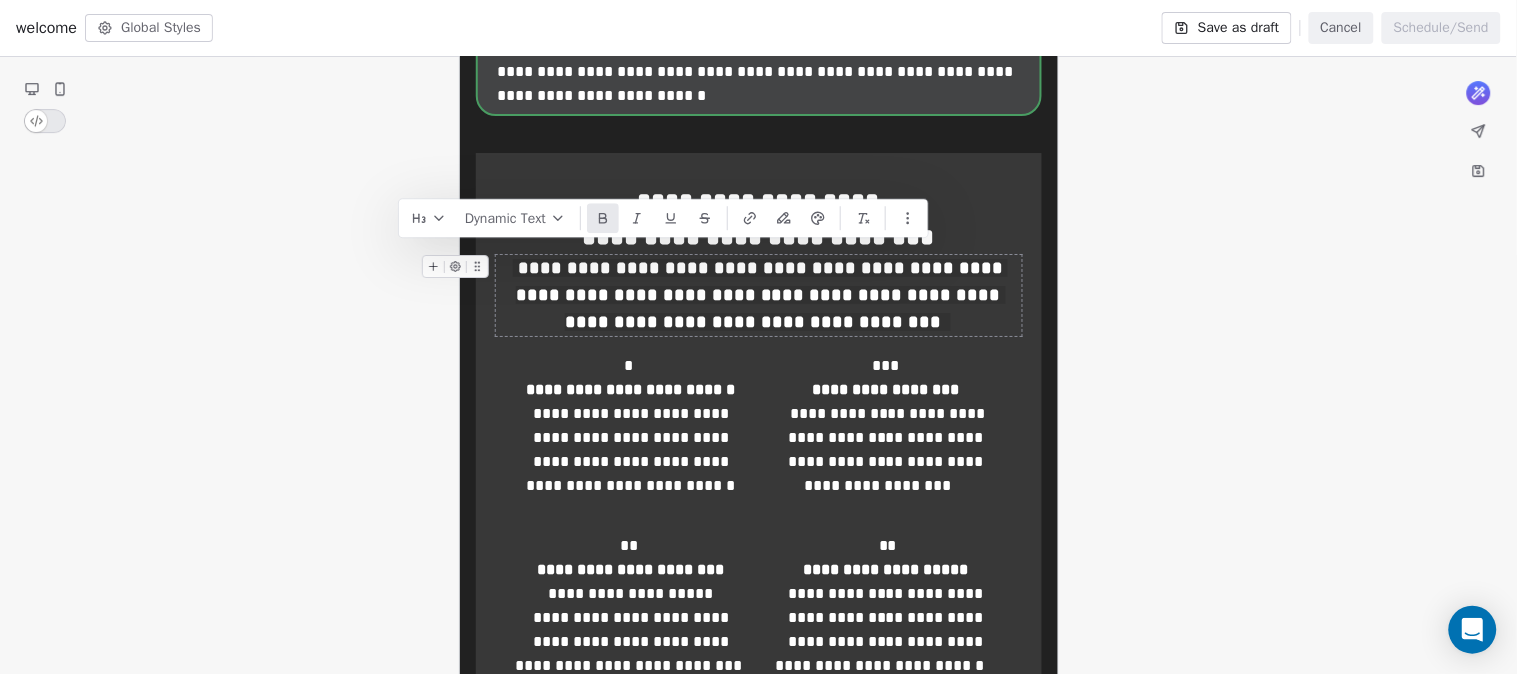click 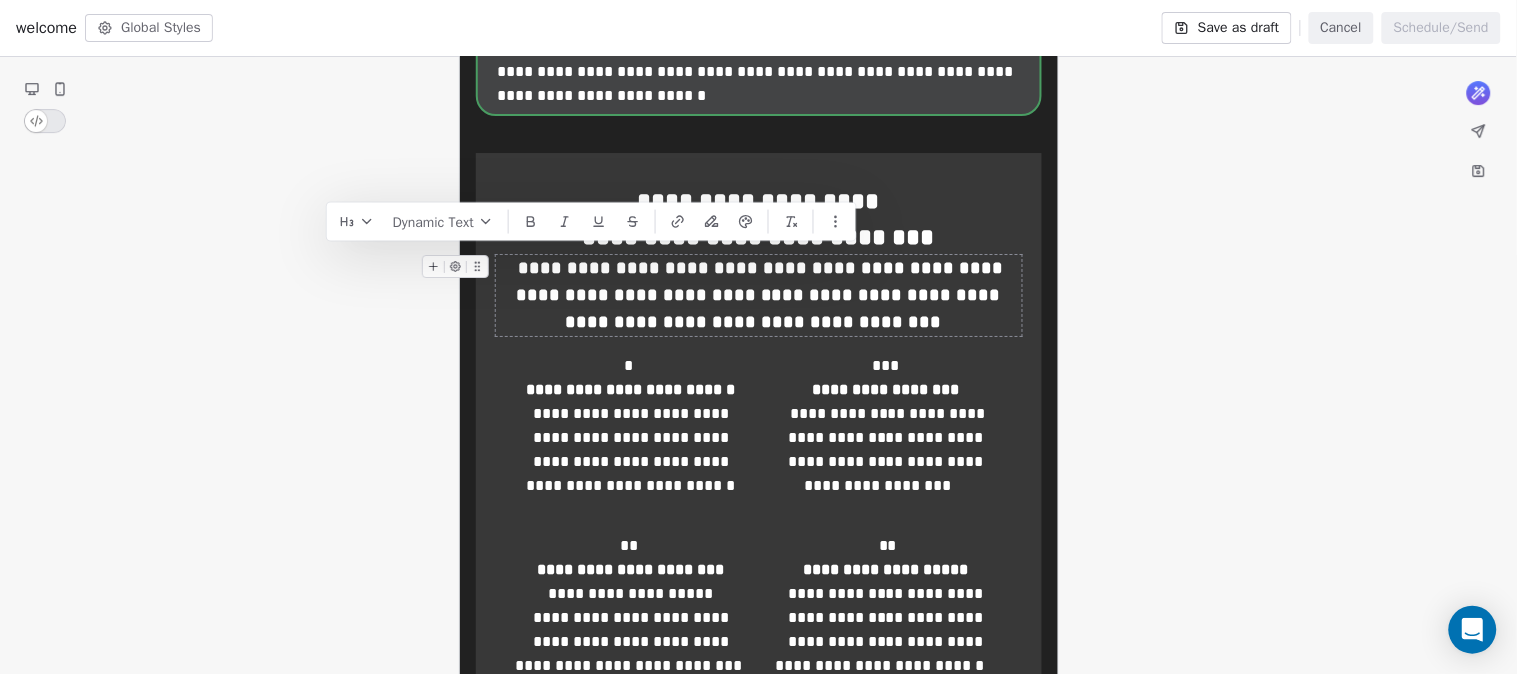 click on "**********" at bounding box center [759, 295] 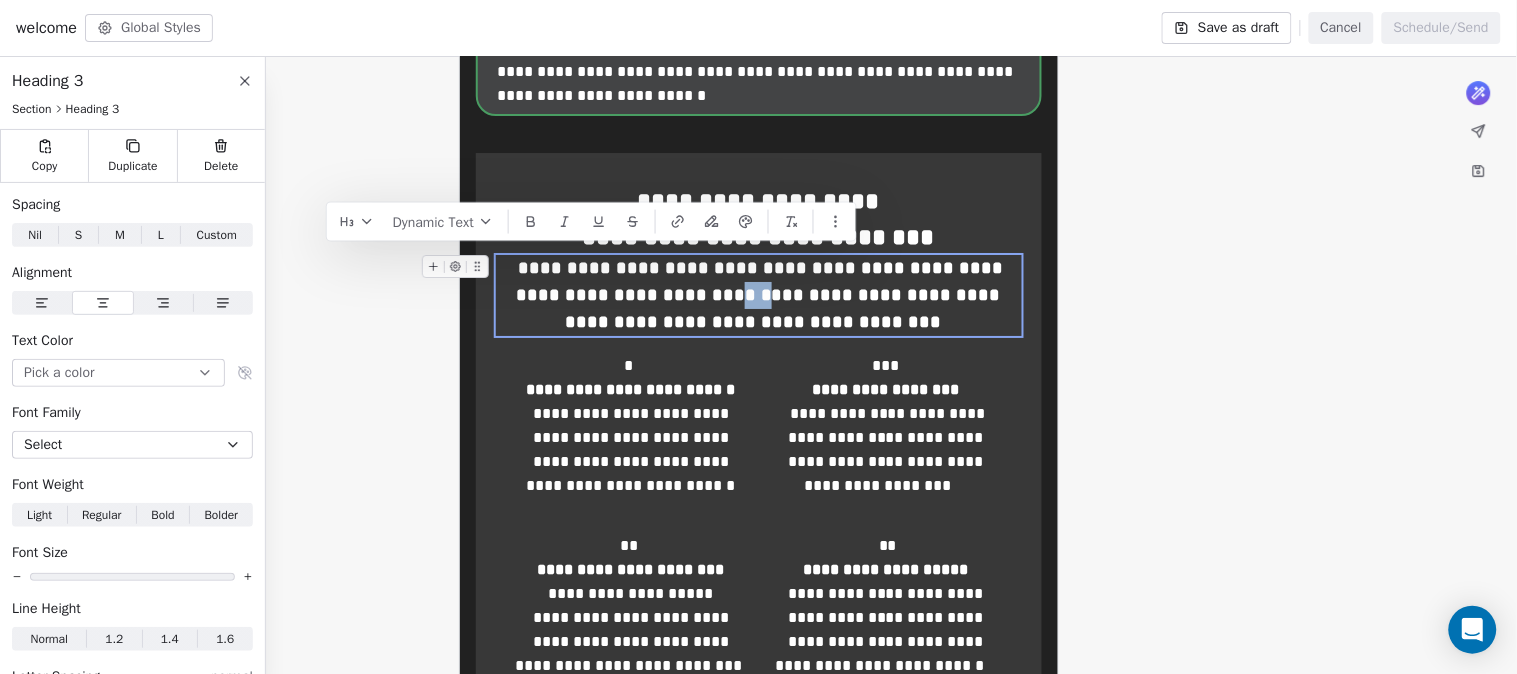 click on "**********" at bounding box center [759, 295] 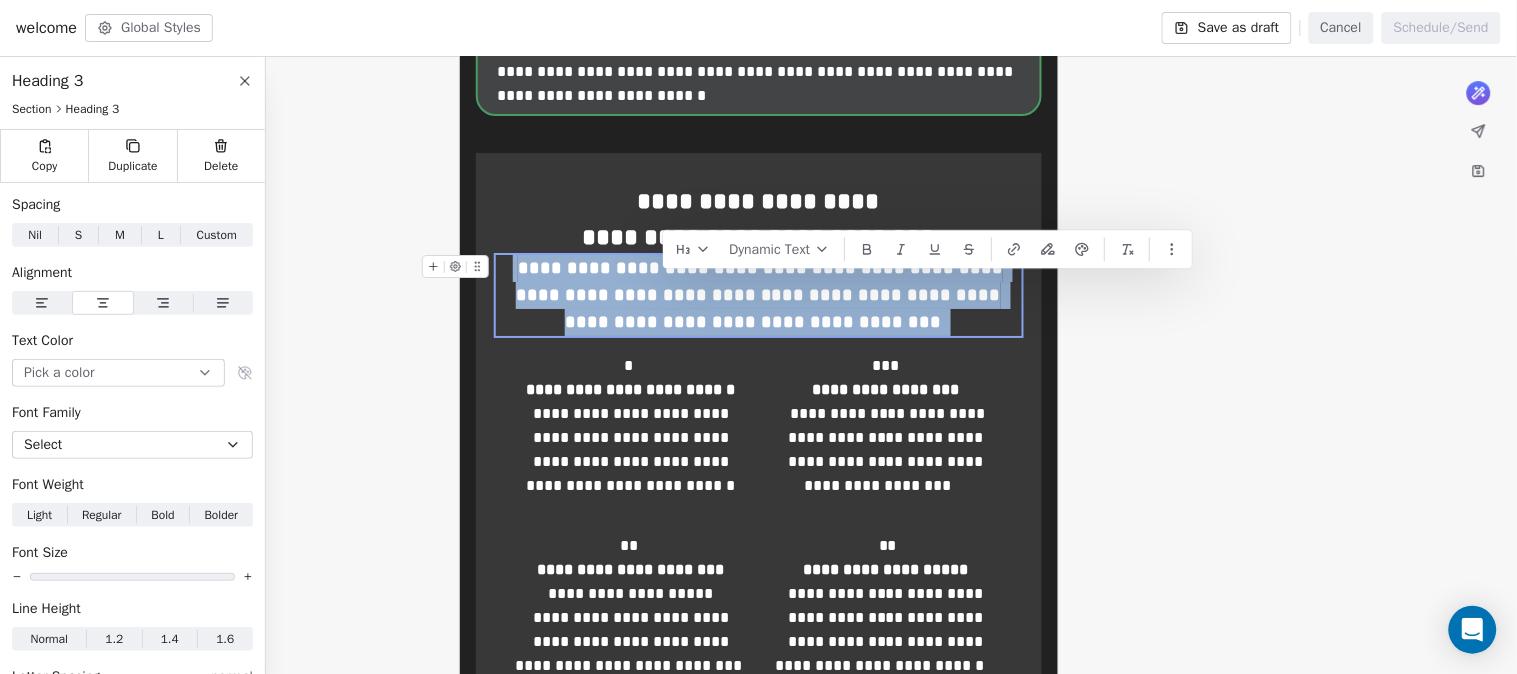 click on "**********" at bounding box center (759, 295) 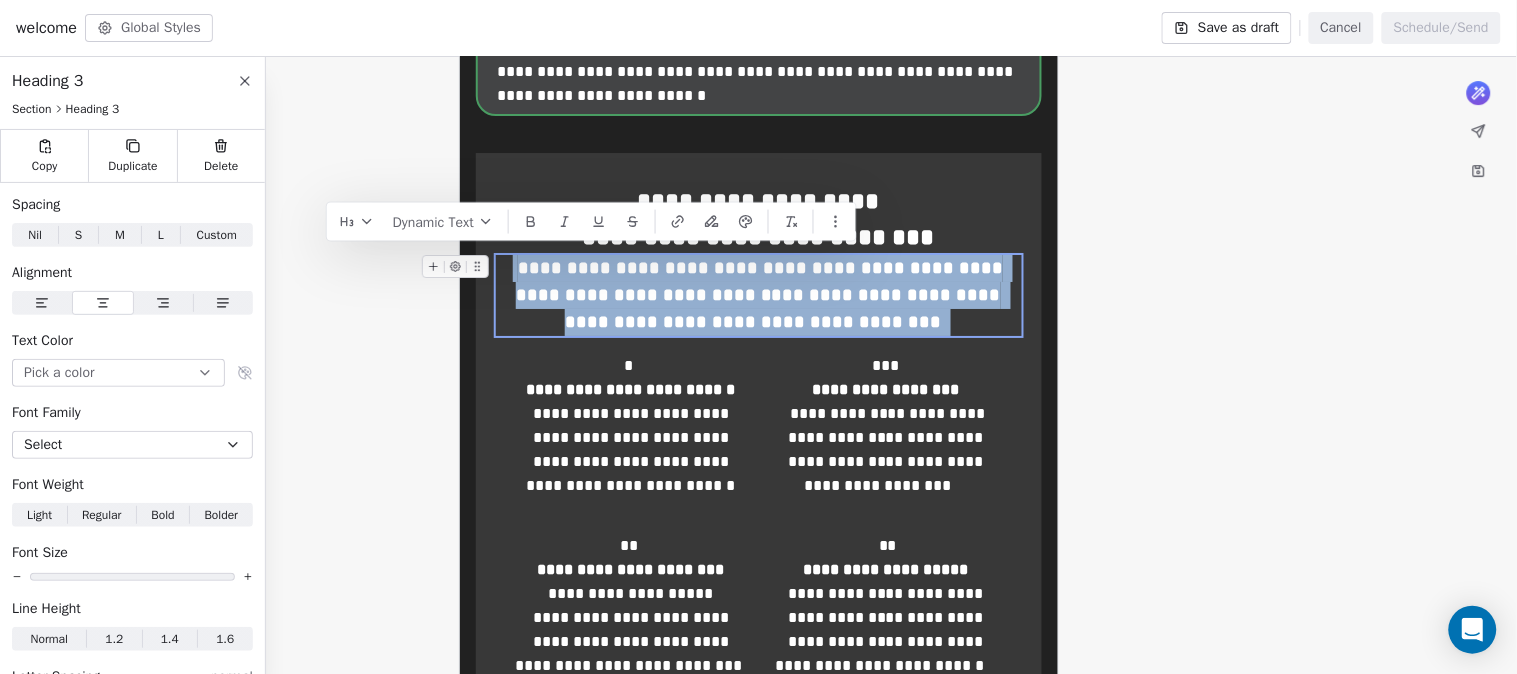 click on "**********" at bounding box center (759, 295) 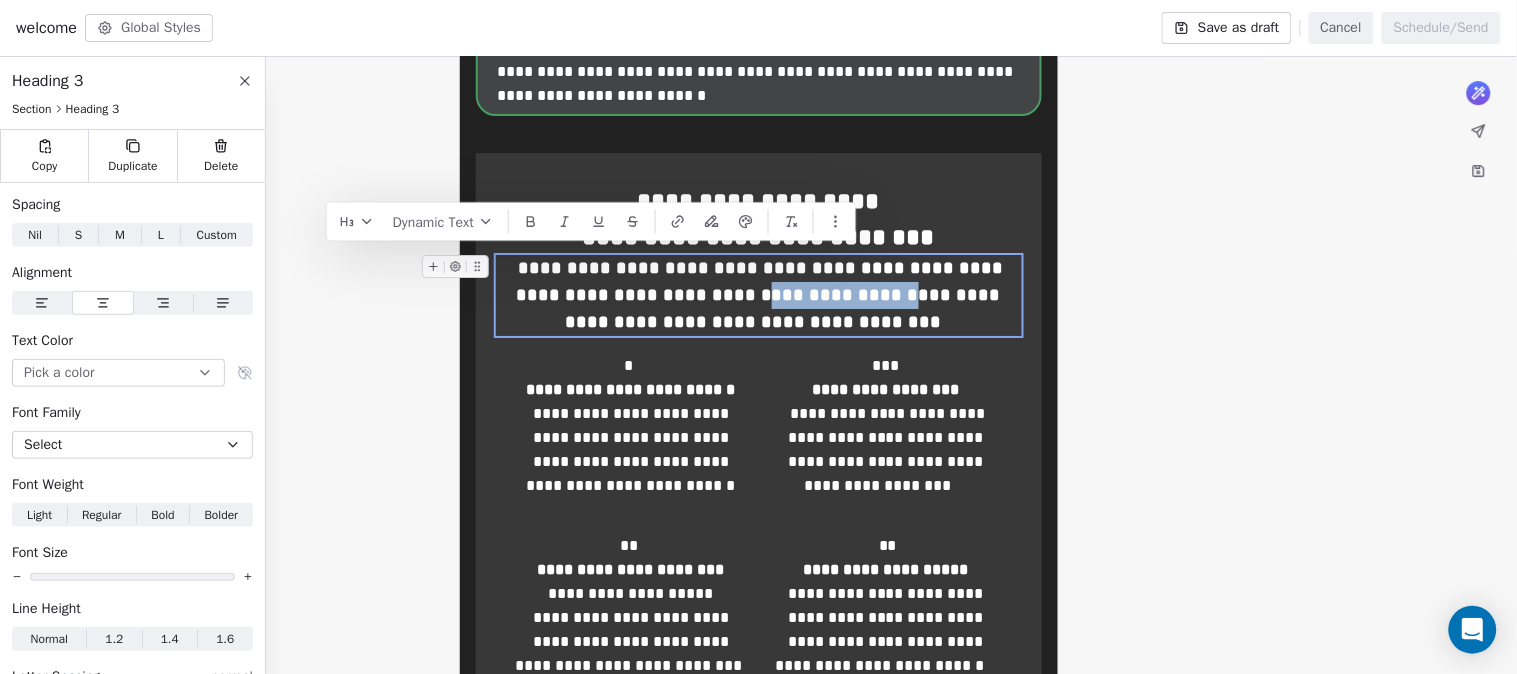 click on "**********" at bounding box center (759, 295) 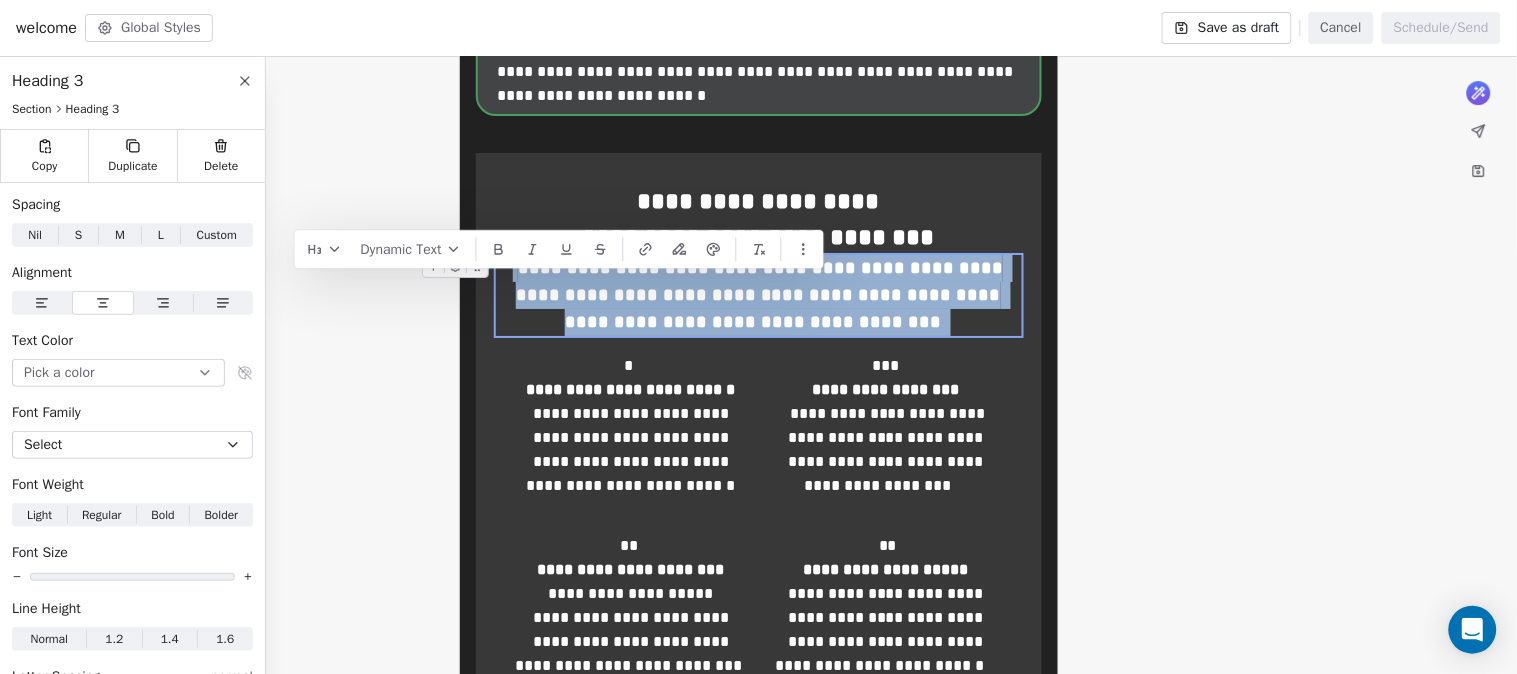 click on "**********" at bounding box center [759, 295] 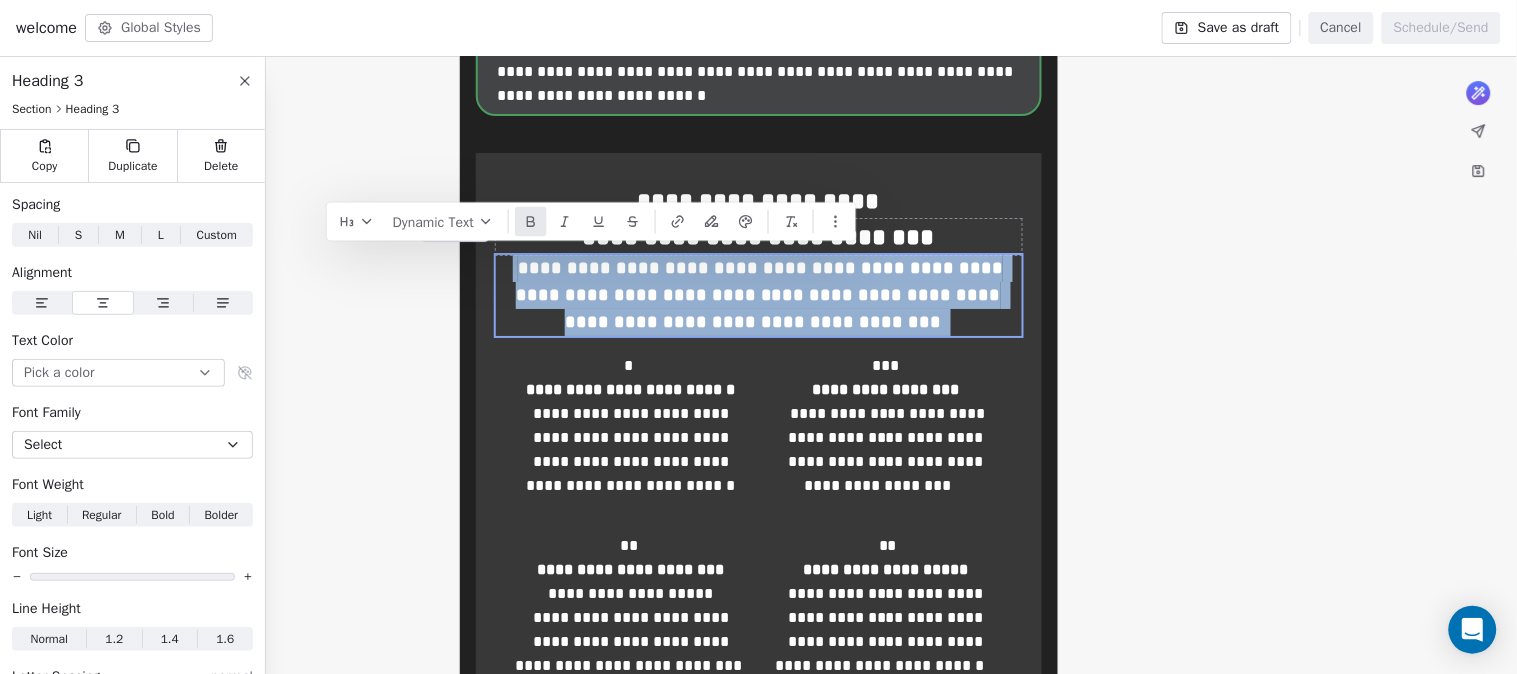click 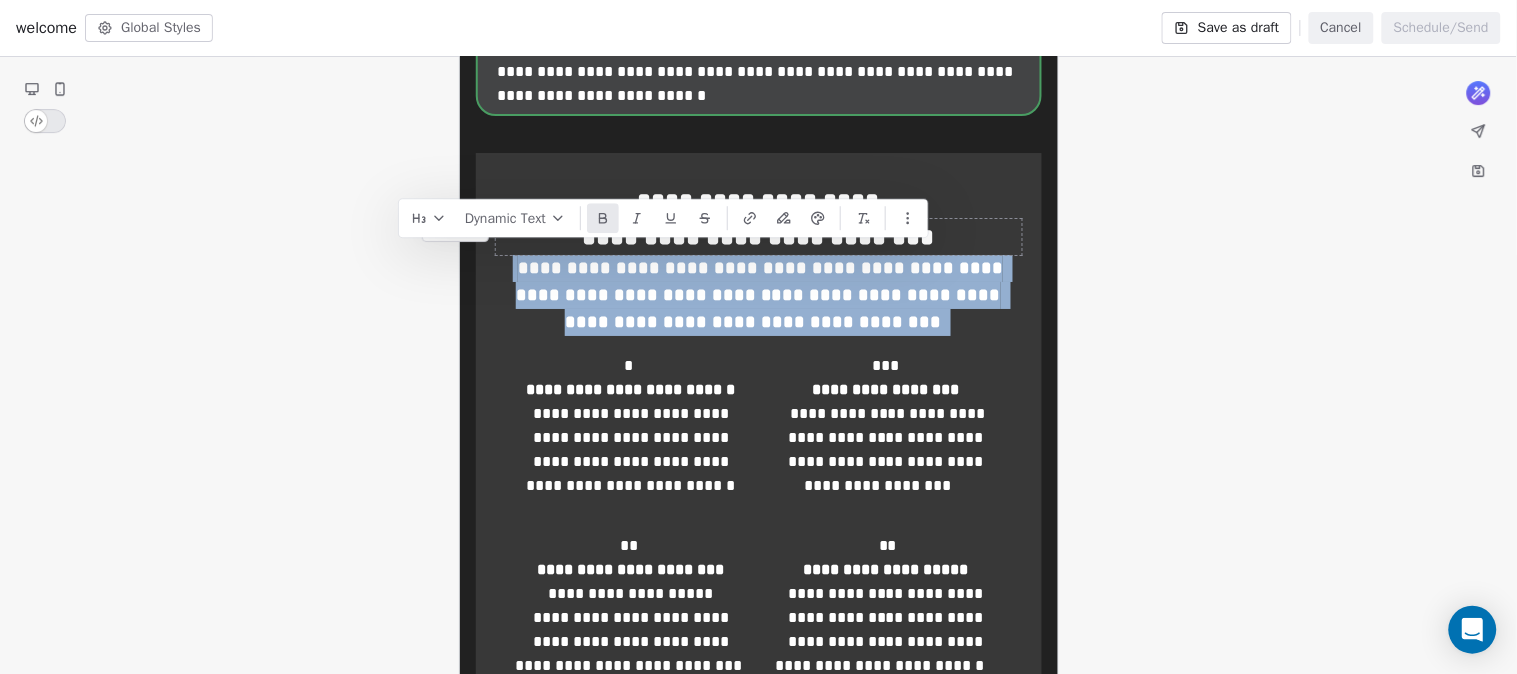click on "Dynamic Text" at bounding box center (515, 218) 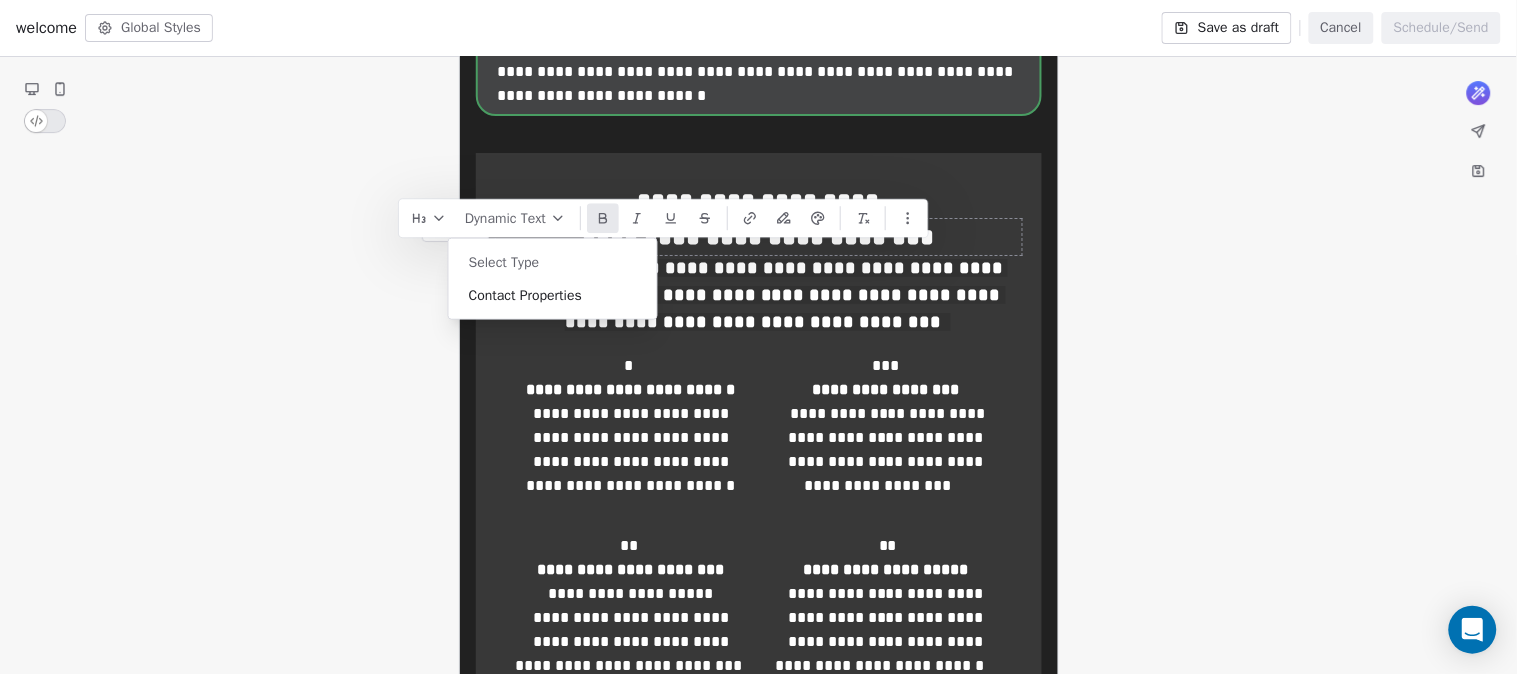 click at bounding box center (603, 218) 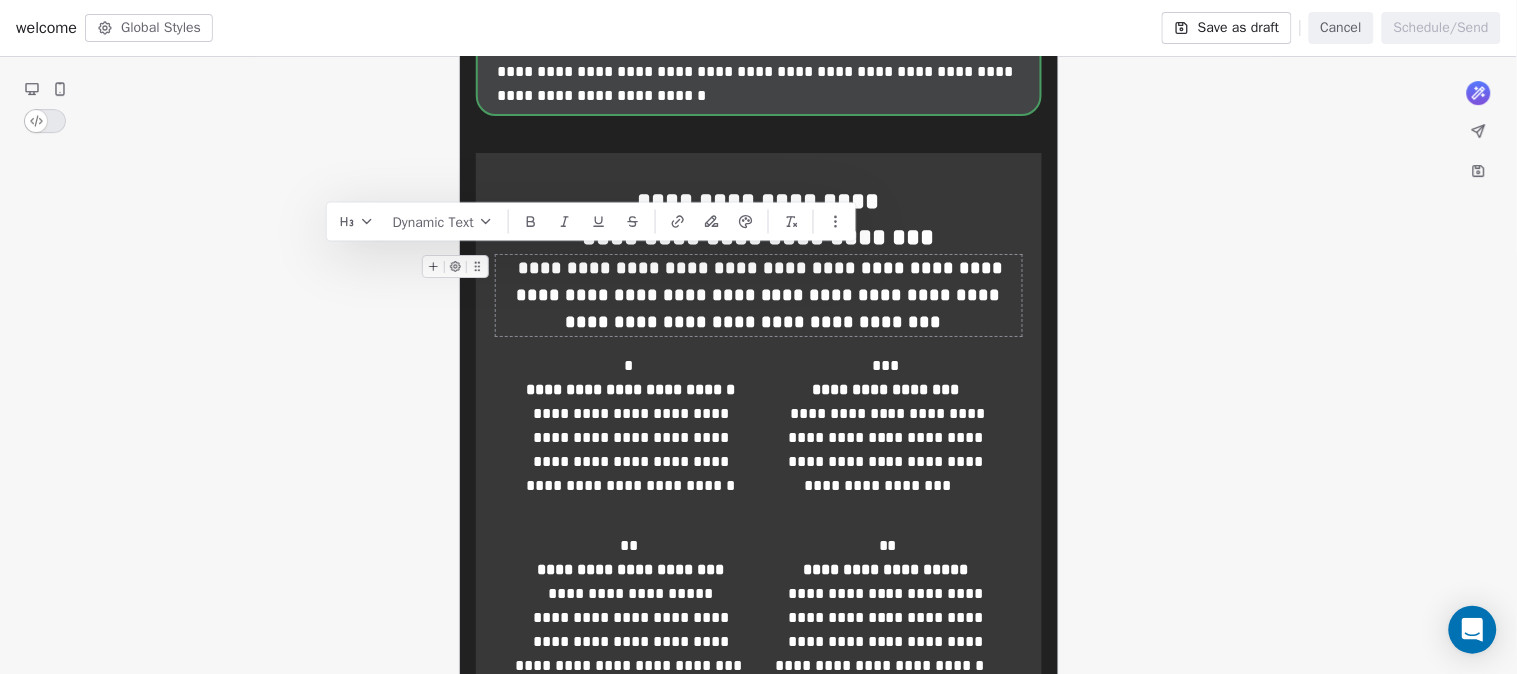 click on "**********" at bounding box center [759, 295] 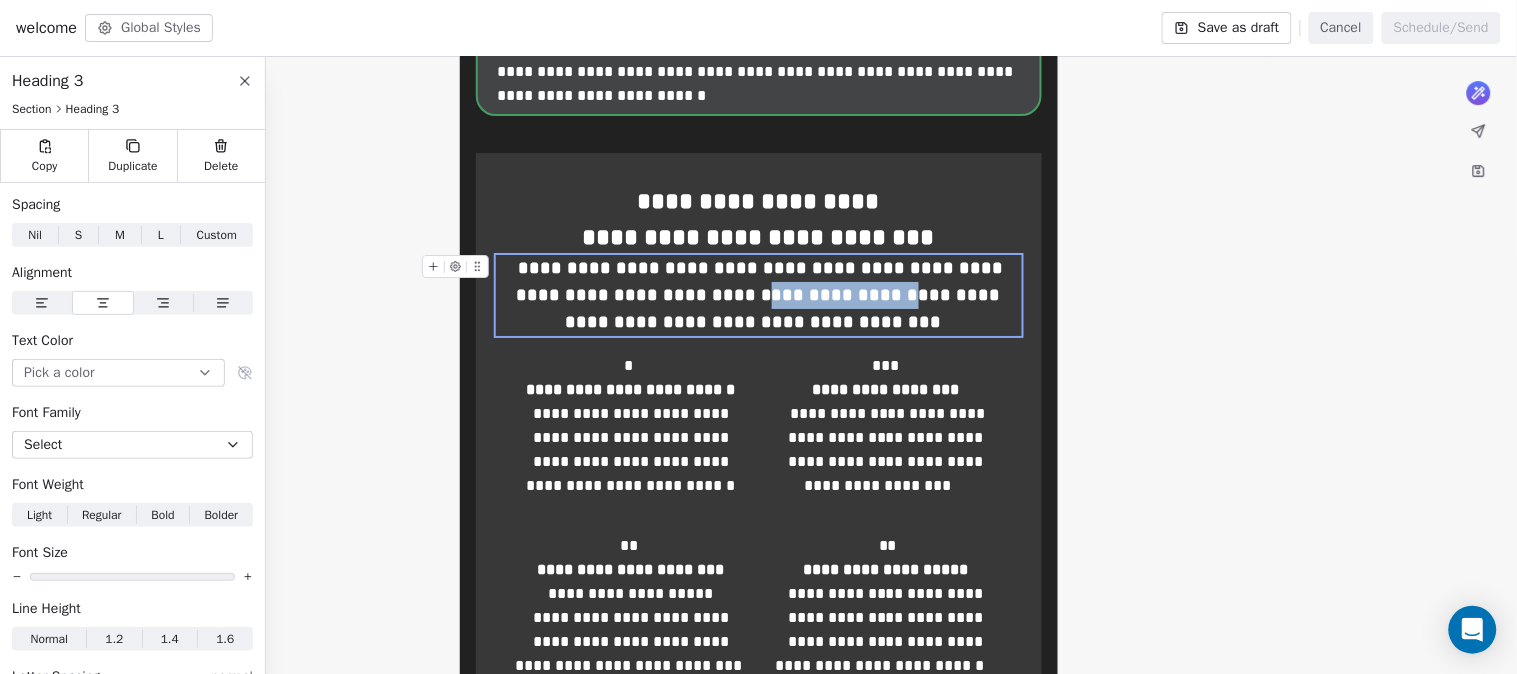 click on "**********" at bounding box center (759, 295) 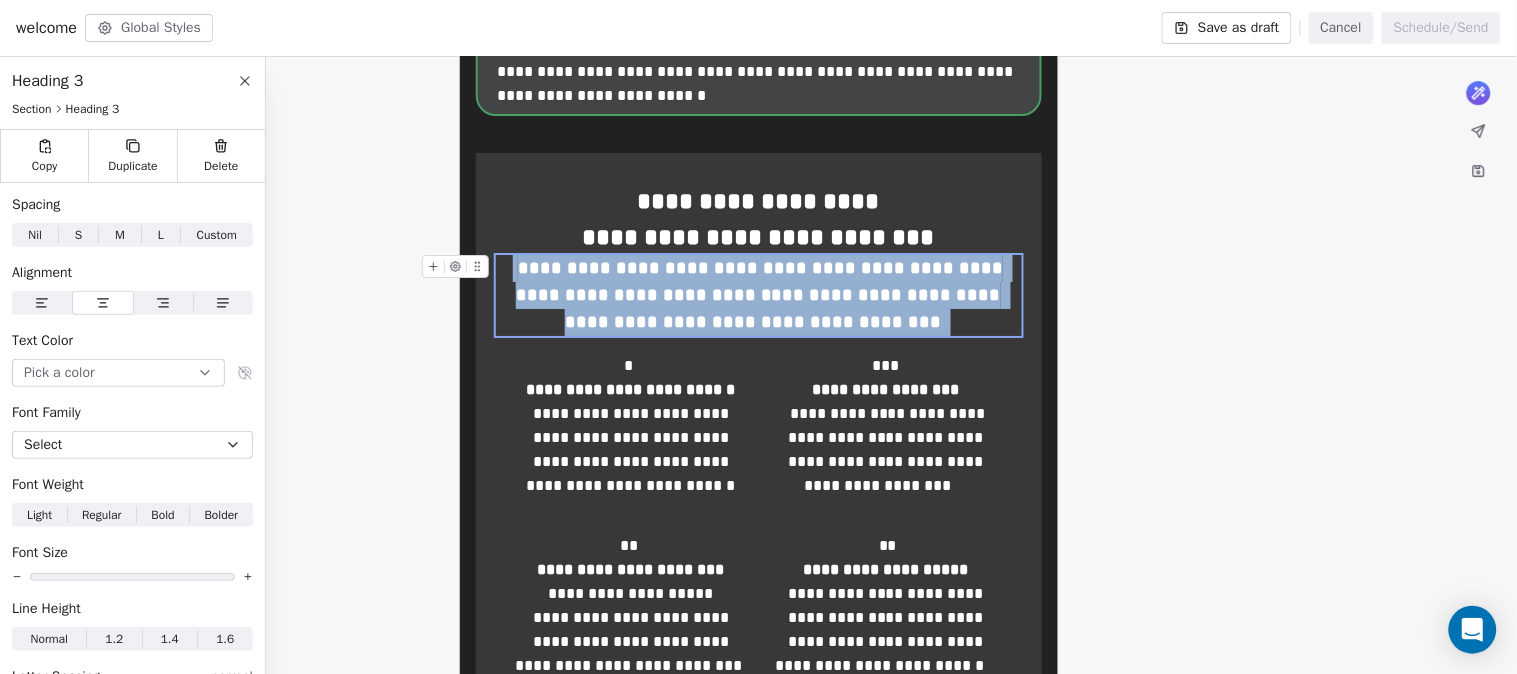 click on "**********" at bounding box center [759, 295] 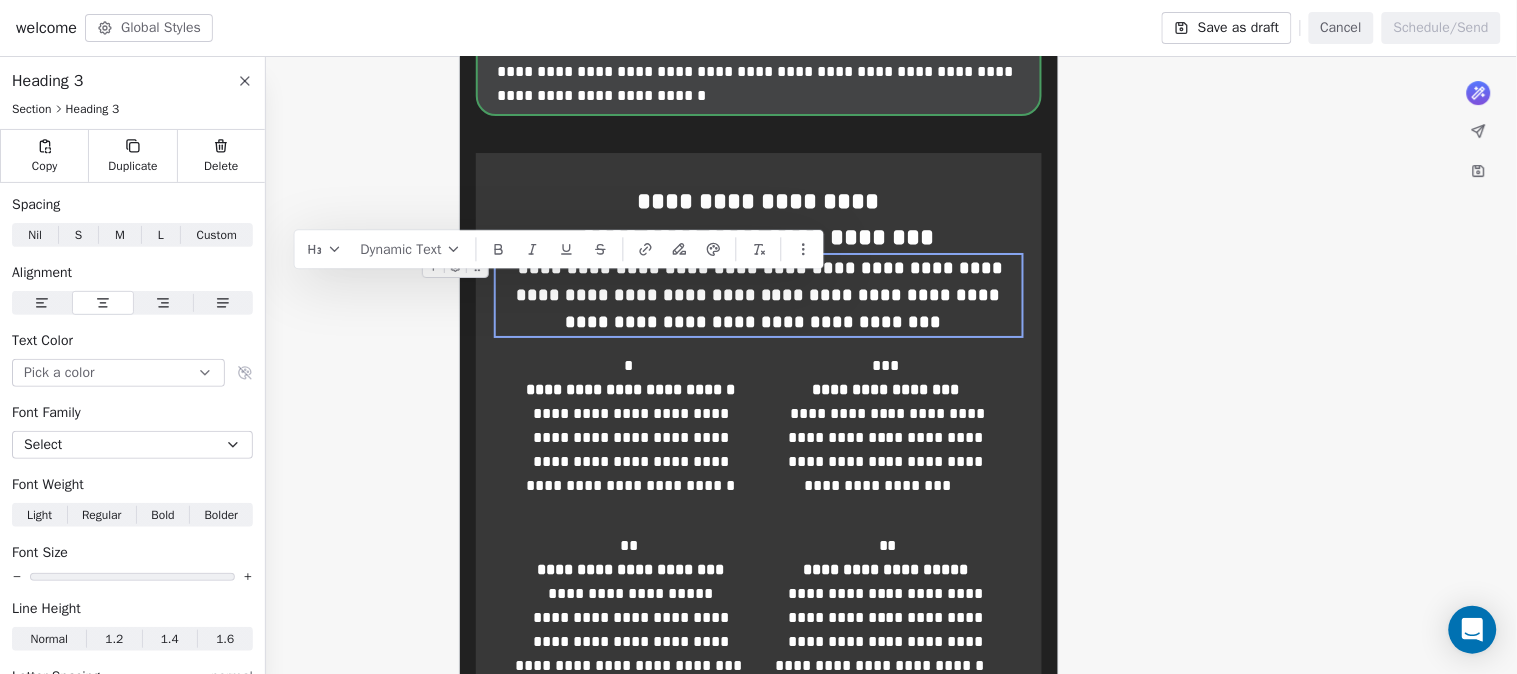 click on "**********" at bounding box center [759, 295] 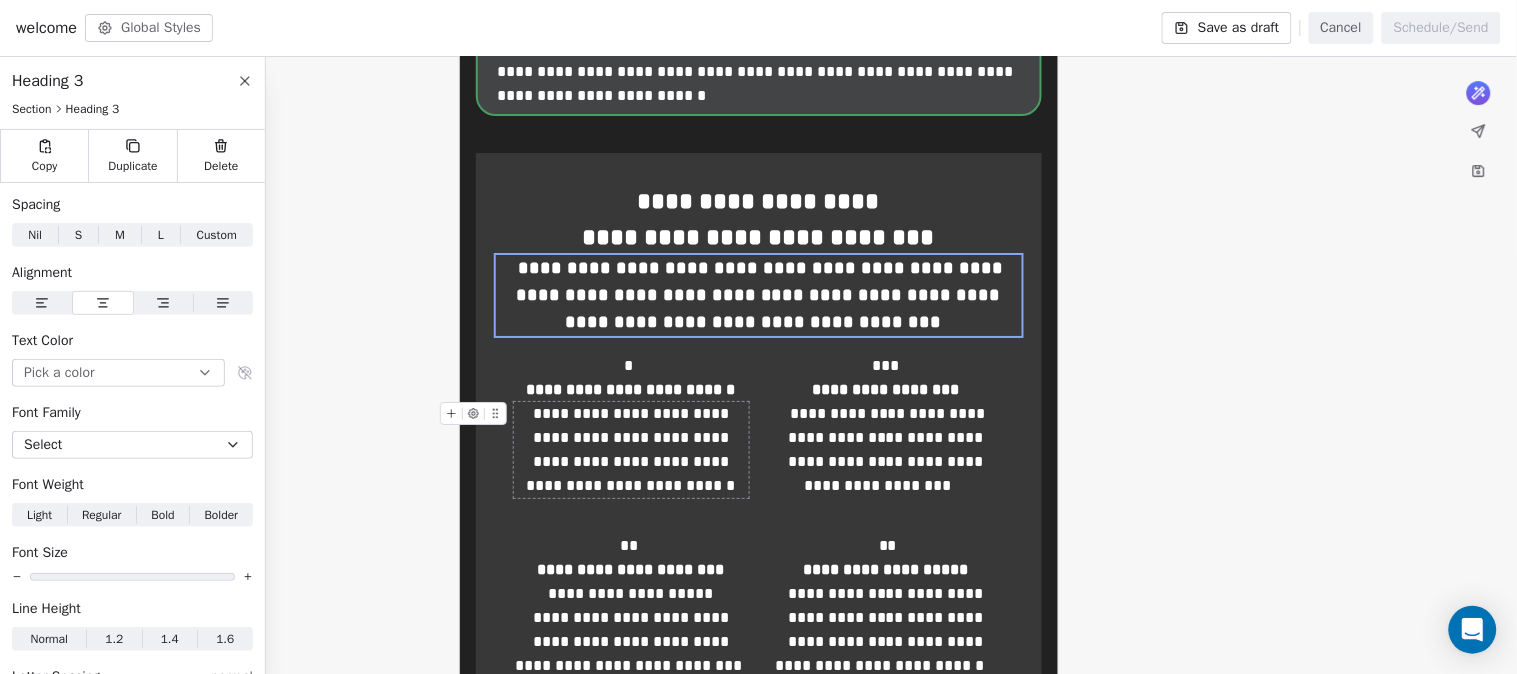click on "**********" at bounding box center (631, 450) 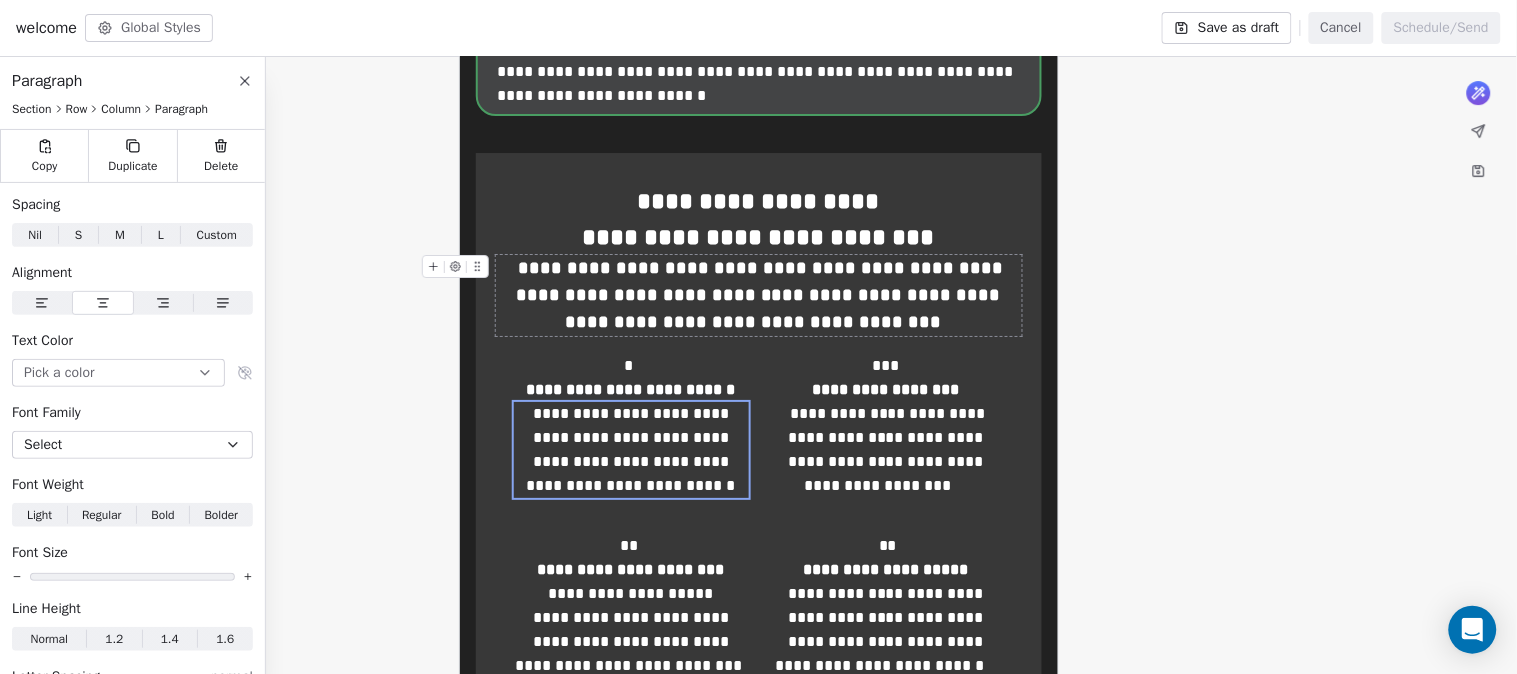 click on "**********" at bounding box center (759, 295) 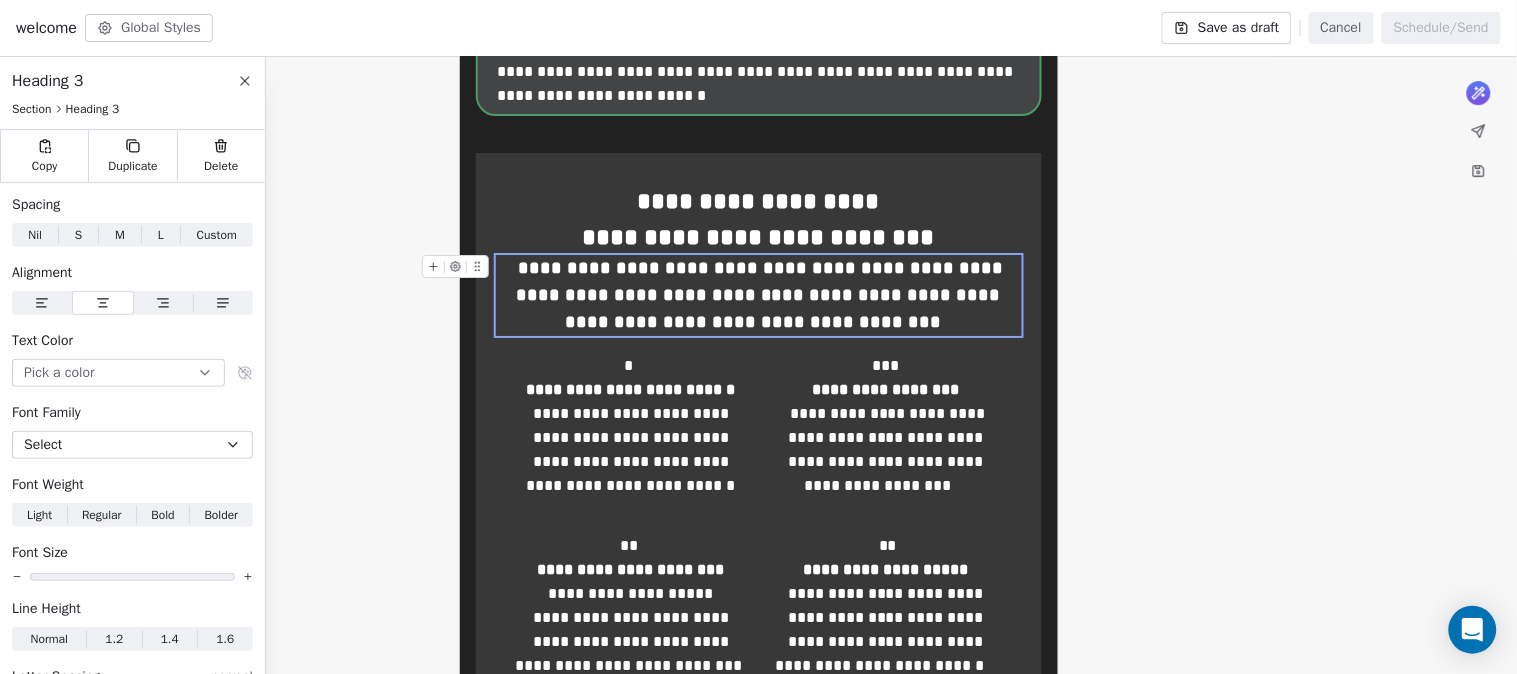 click on "**********" at bounding box center (759, 295) 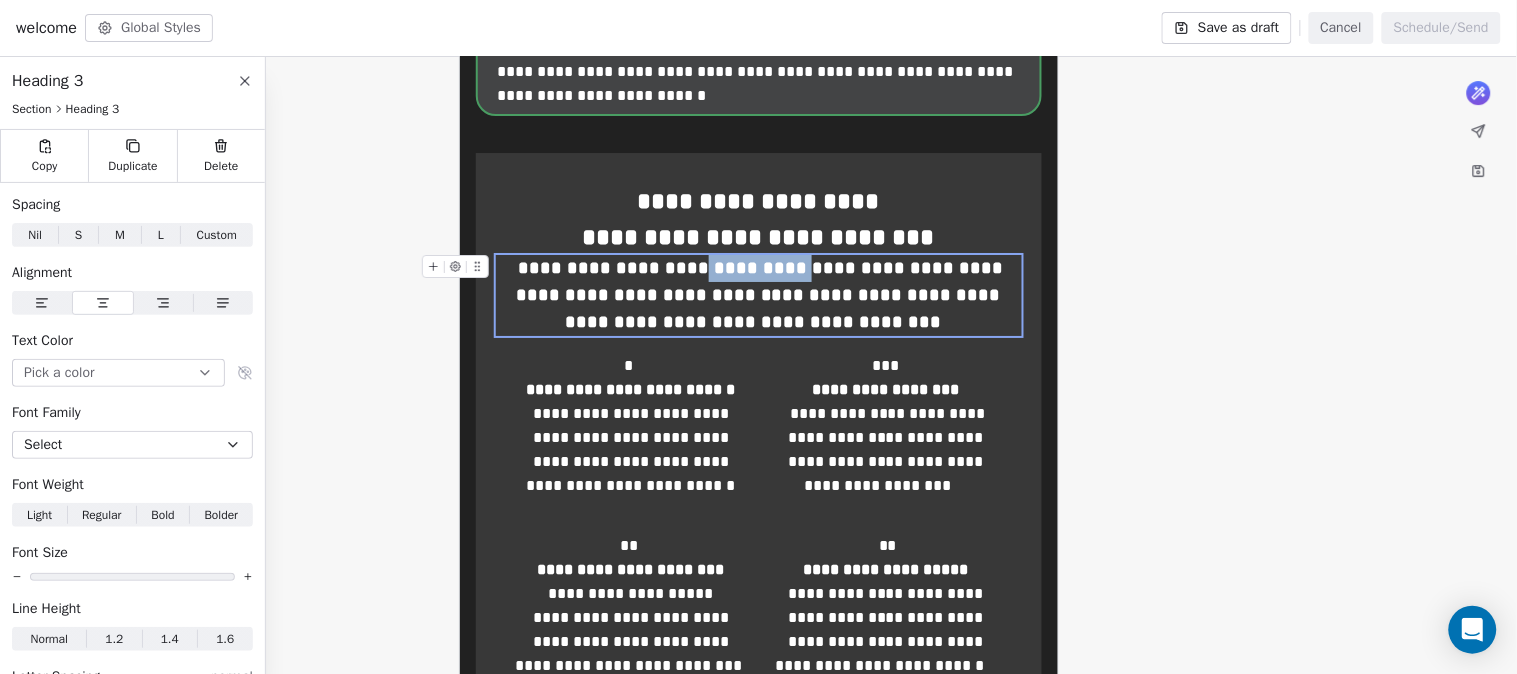 click on "**********" at bounding box center (759, 295) 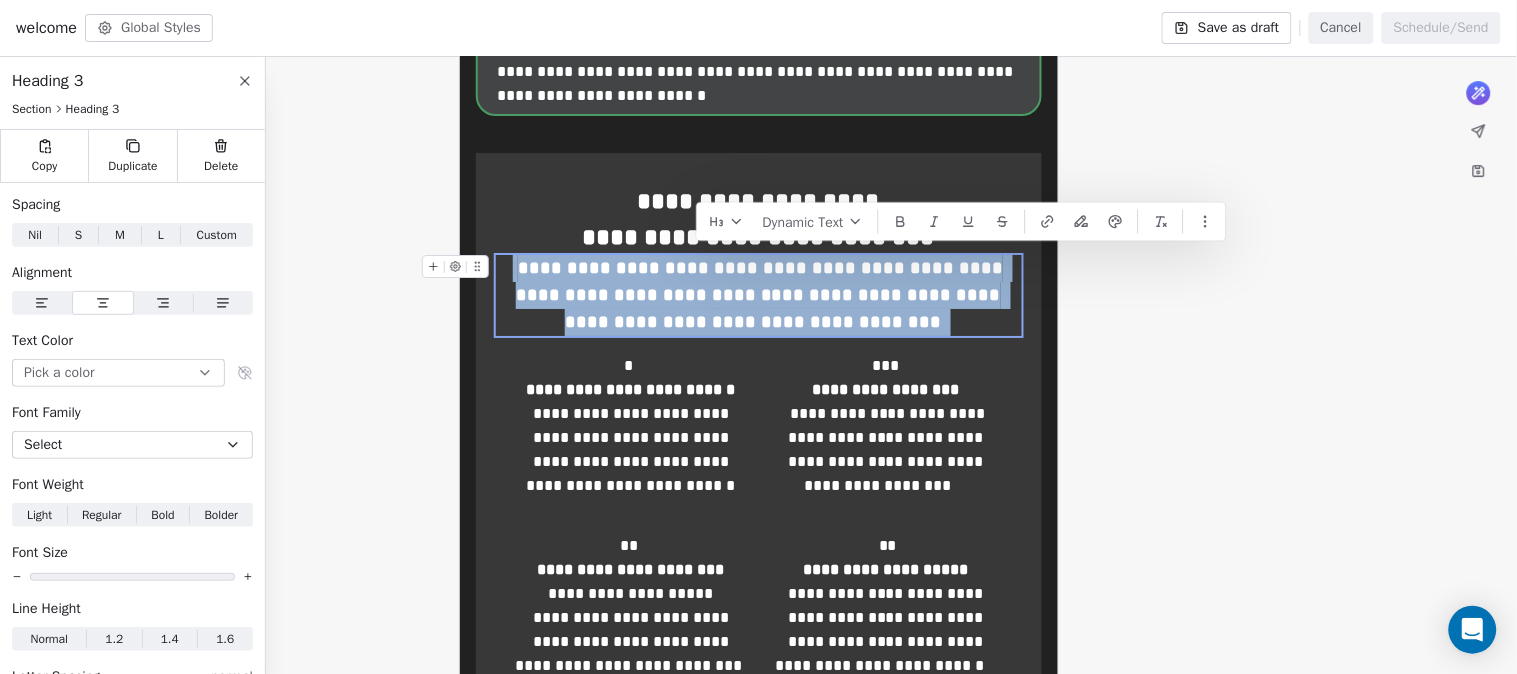 click on "**********" at bounding box center (759, 295) 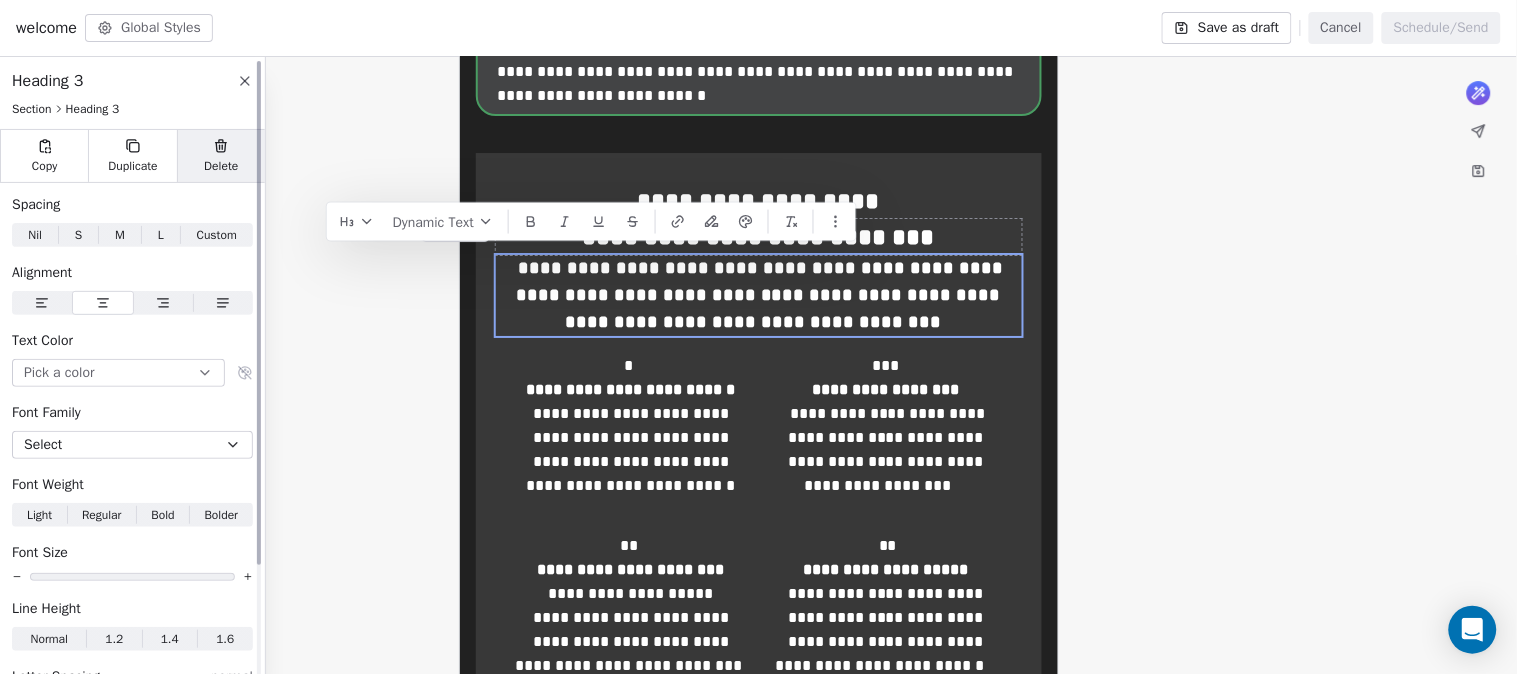 click on "Delete" at bounding box center (221, 166) 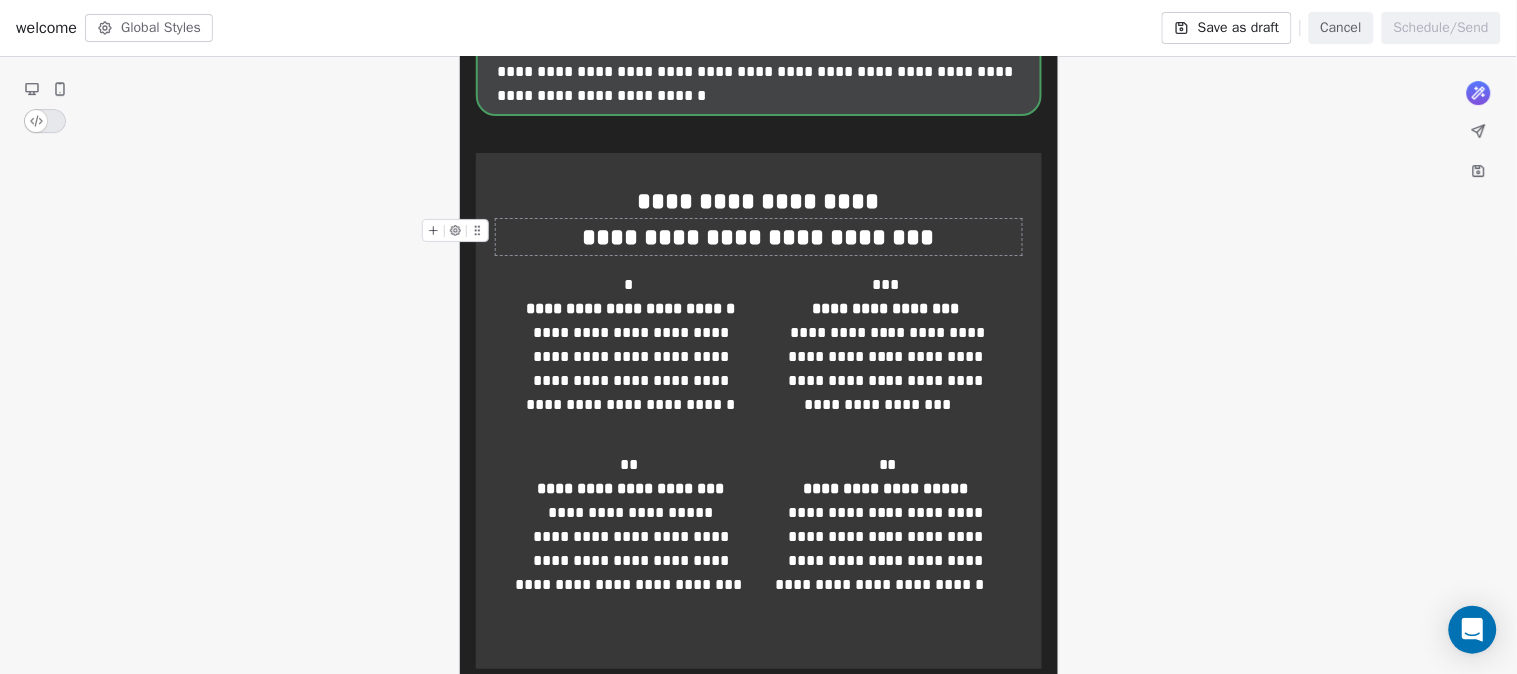 click 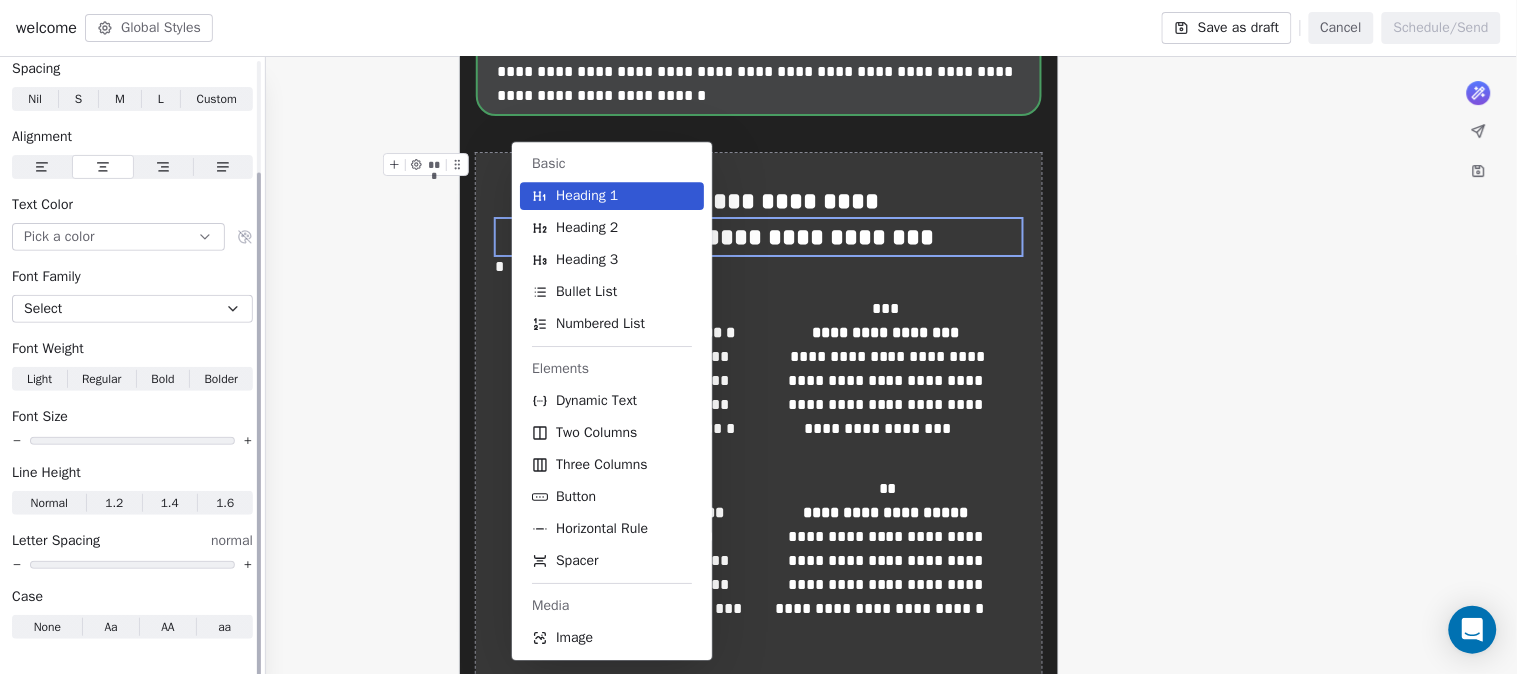 scroll, scrollTop: 137, scrollLeft: 0, axis: vertical 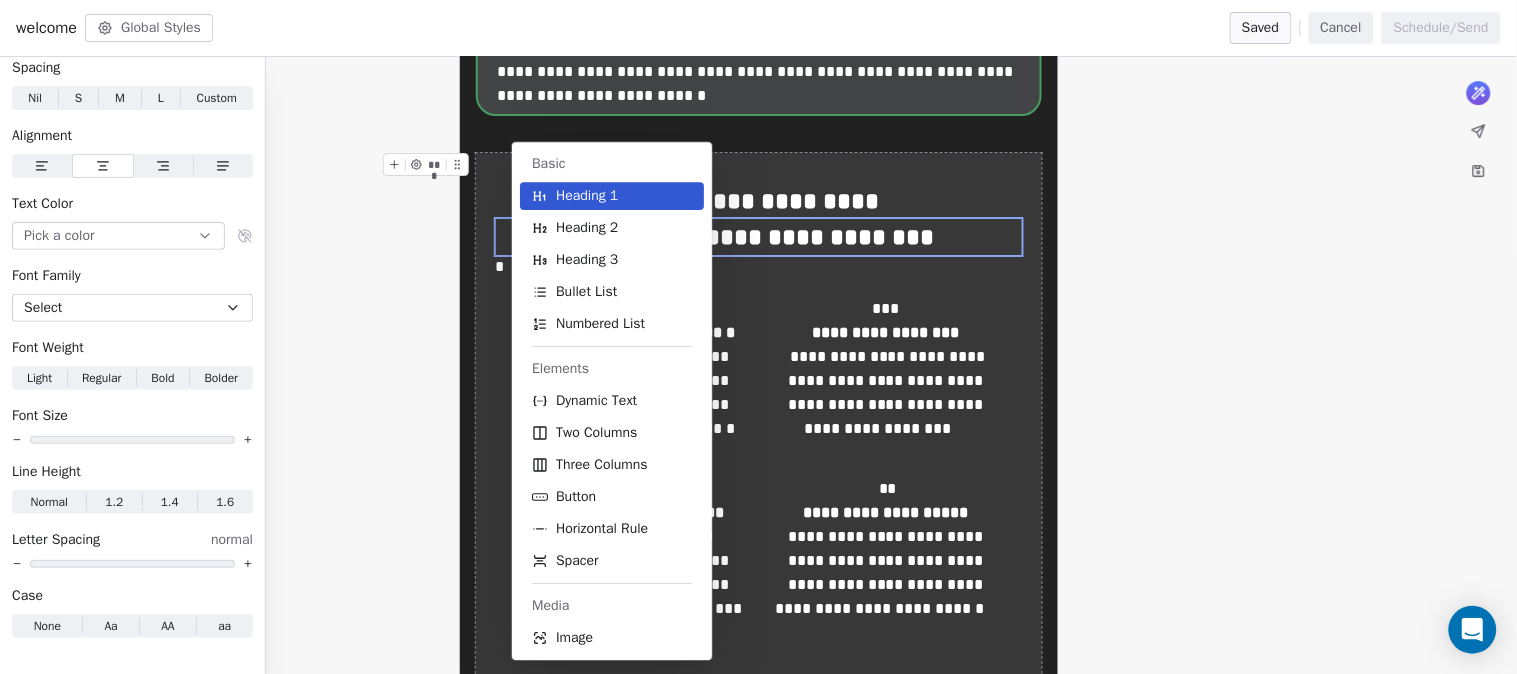 click on "**********" at bounding box center (759, 369) 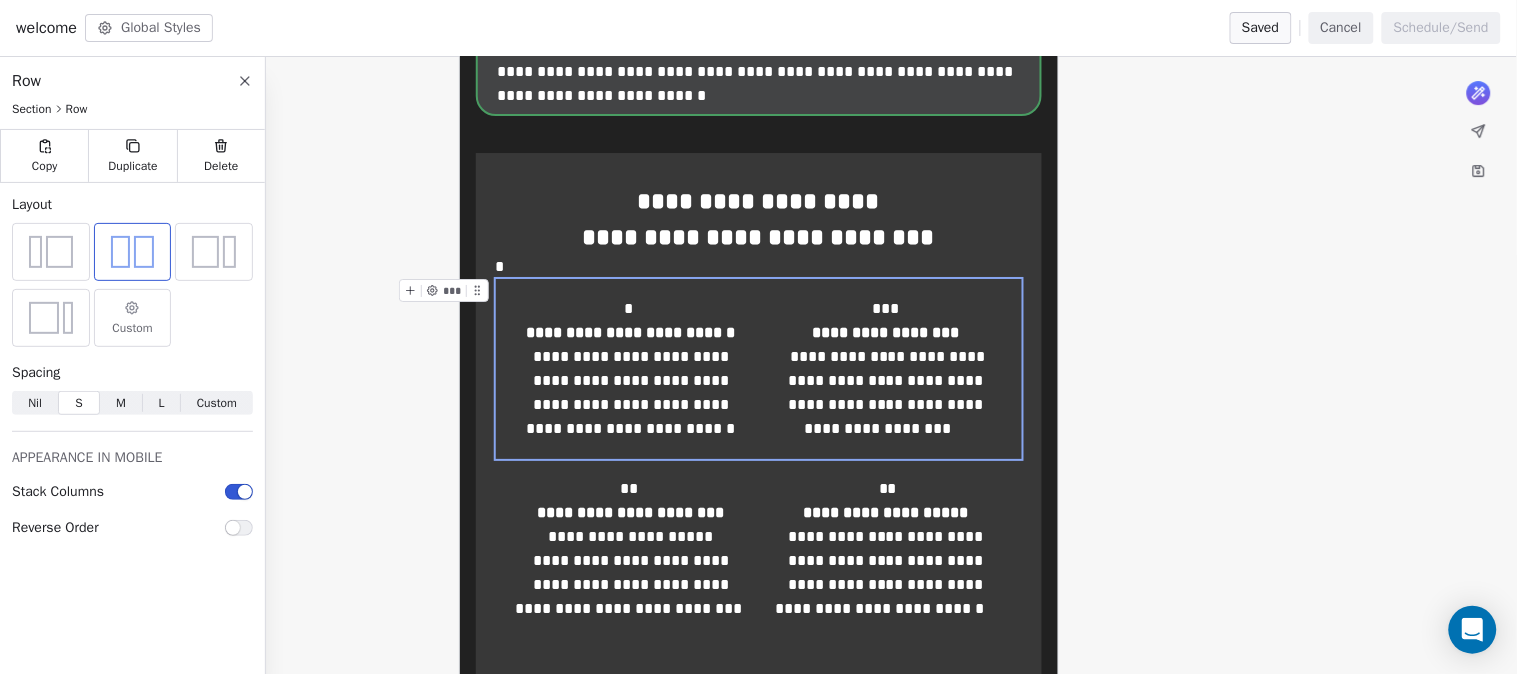 scroll, scrollTop: 0, scrollLeft: 0, axis: both 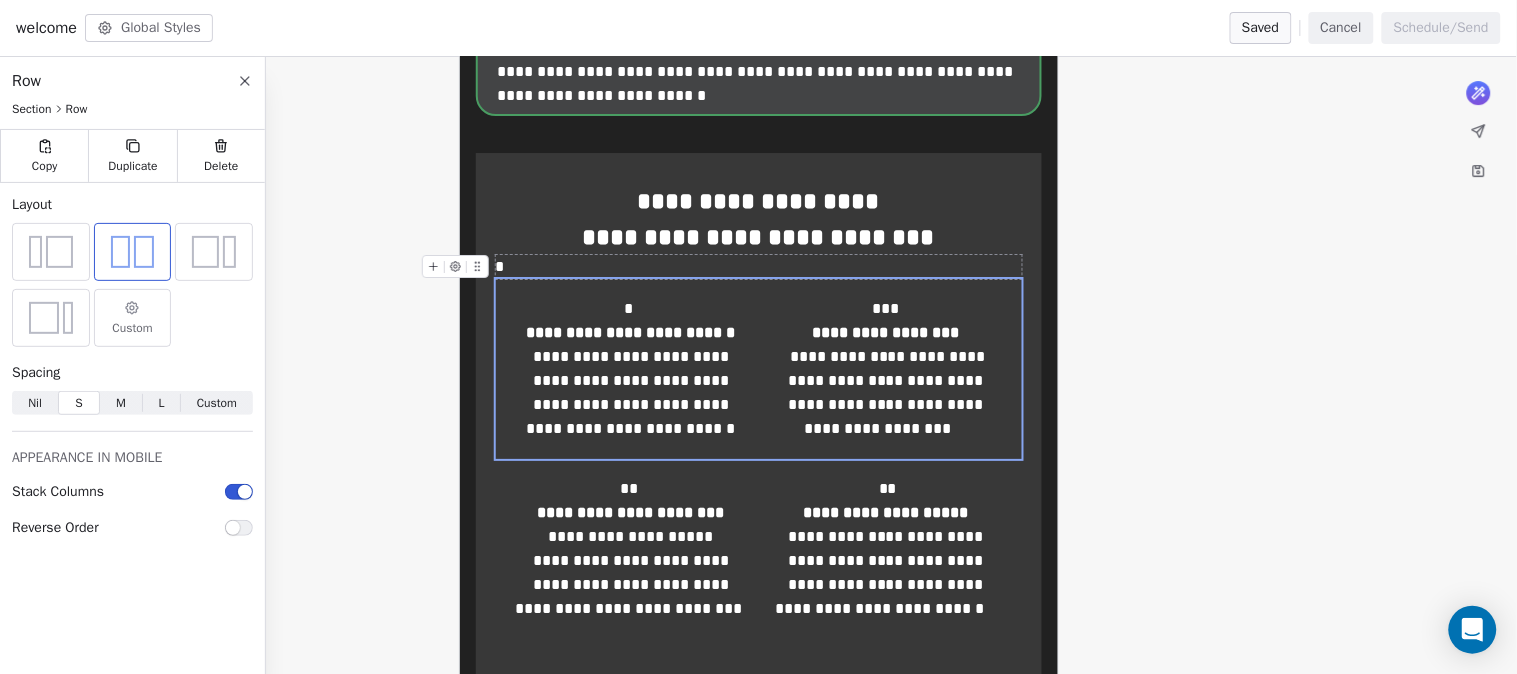 click on "**********" at bounding box center (758, 337) 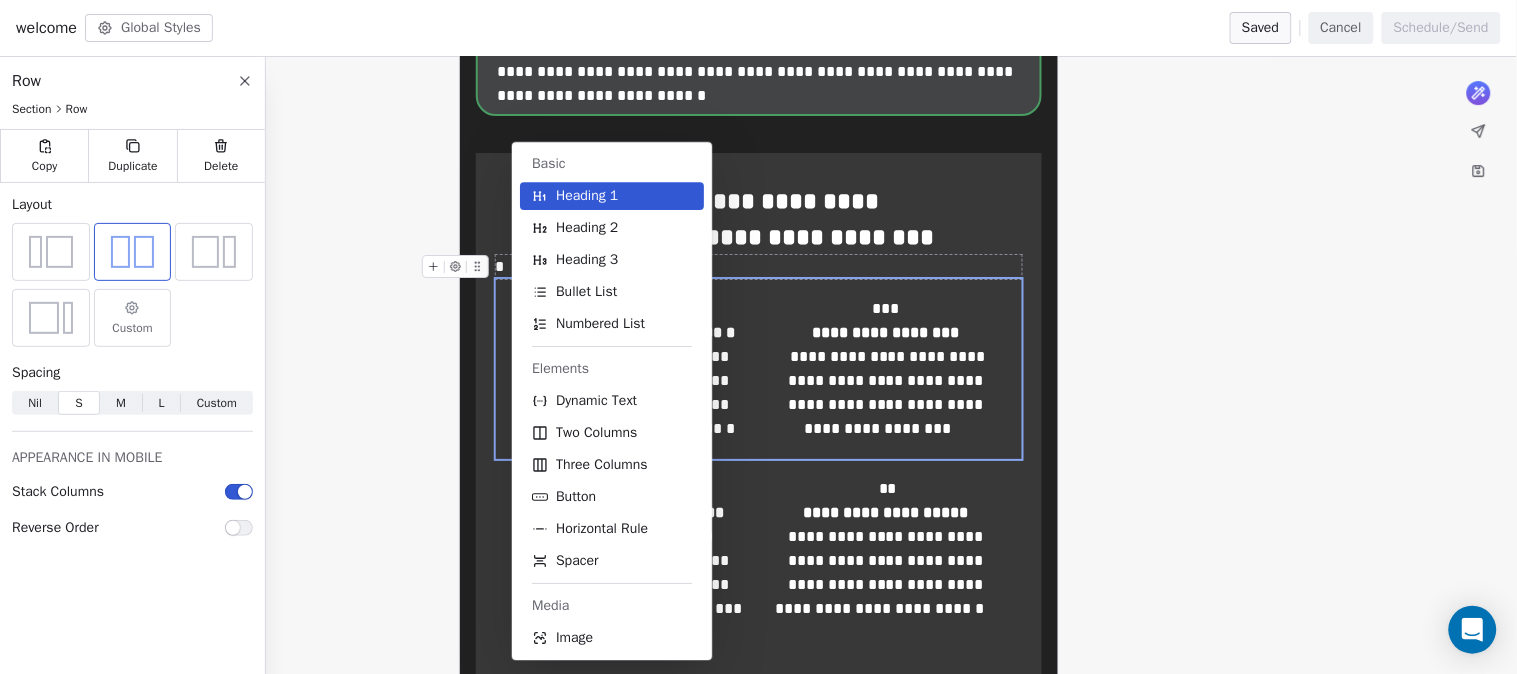 click on "Basic Heading 1 Heading 2 Heading 3 Bullet List Numbered List Elements Dynamic Text Two Columns Three Columns Button Horizontal Rule Spacer Media Image" at bounding box center (640, 401) 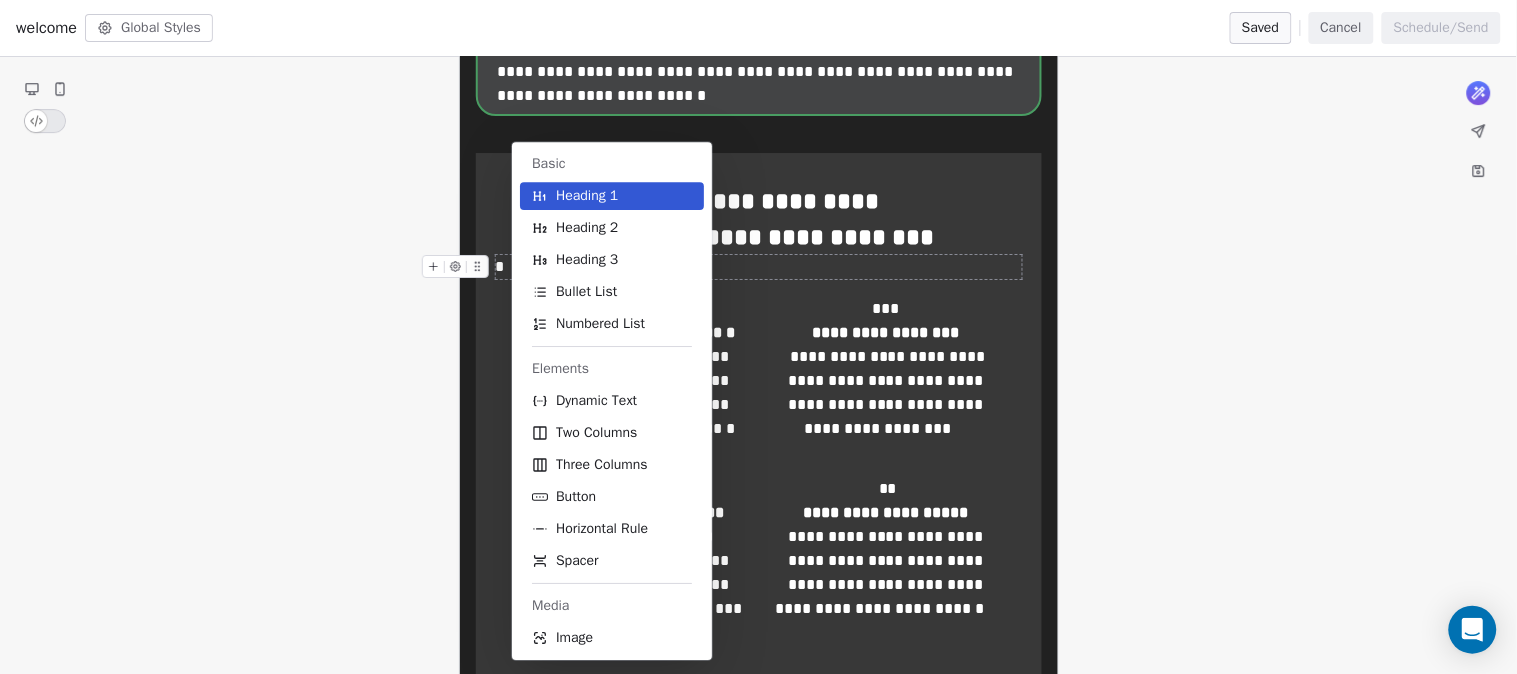 click on "Basic Heading 1 Heading 2 Heading 3 Bullet List Numbered List Elements Dynamic Text Two Columns Three Columns Button Horizontal Rule Spacer Media Image" at bounding box center [640, 401] 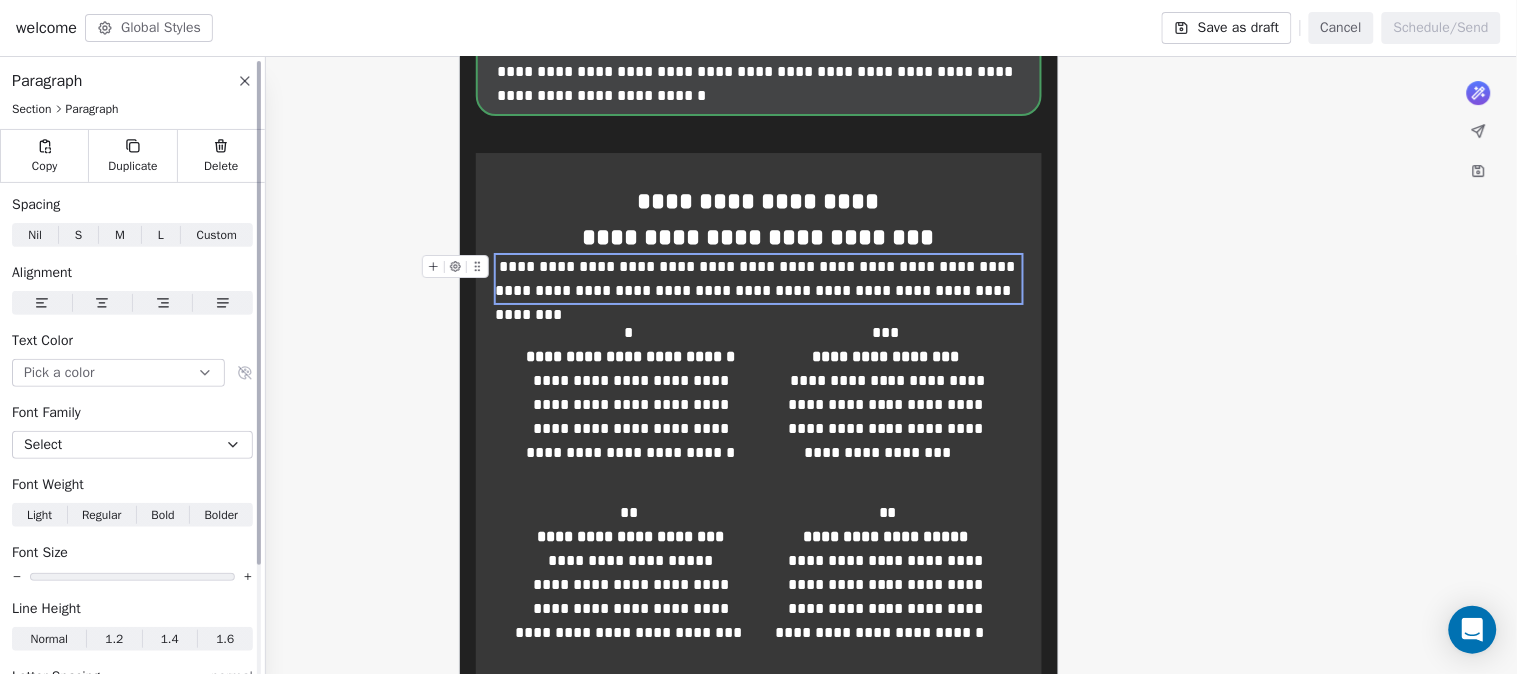 click 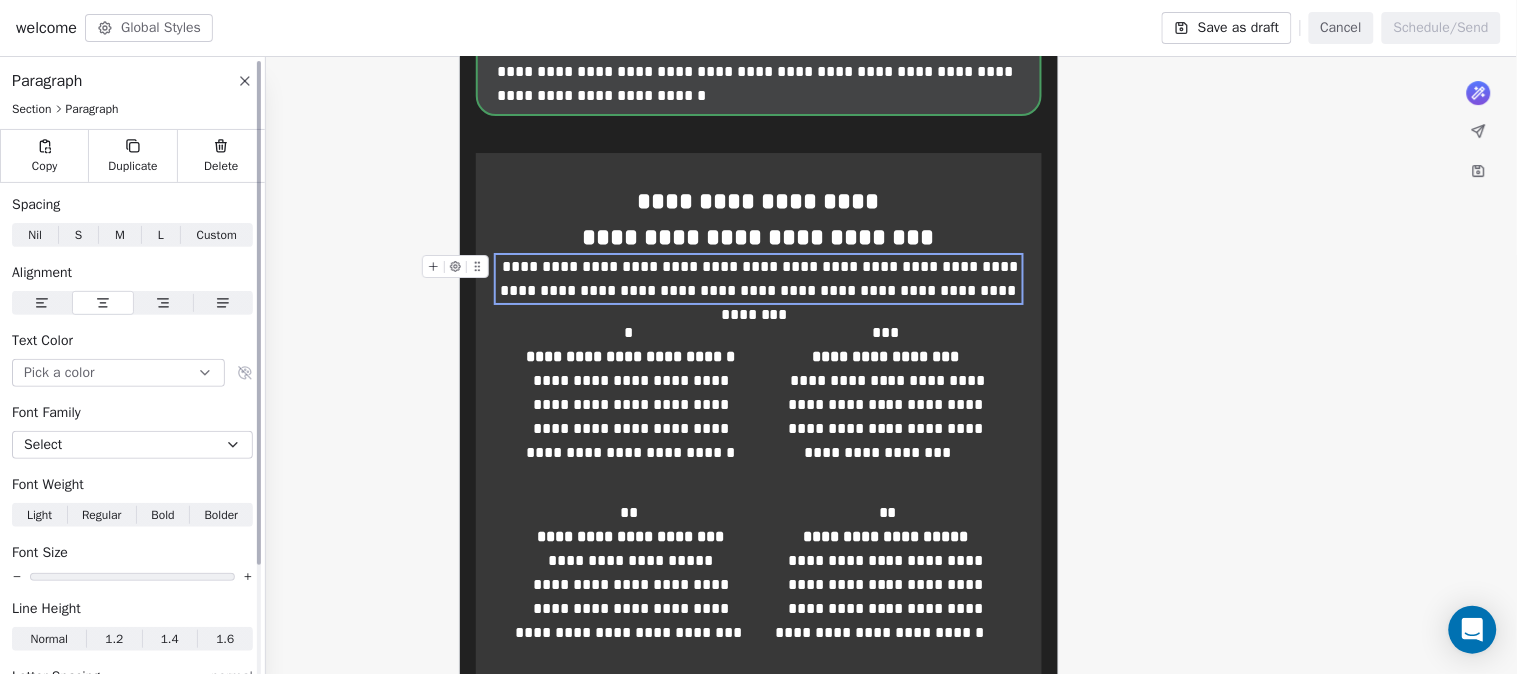 click 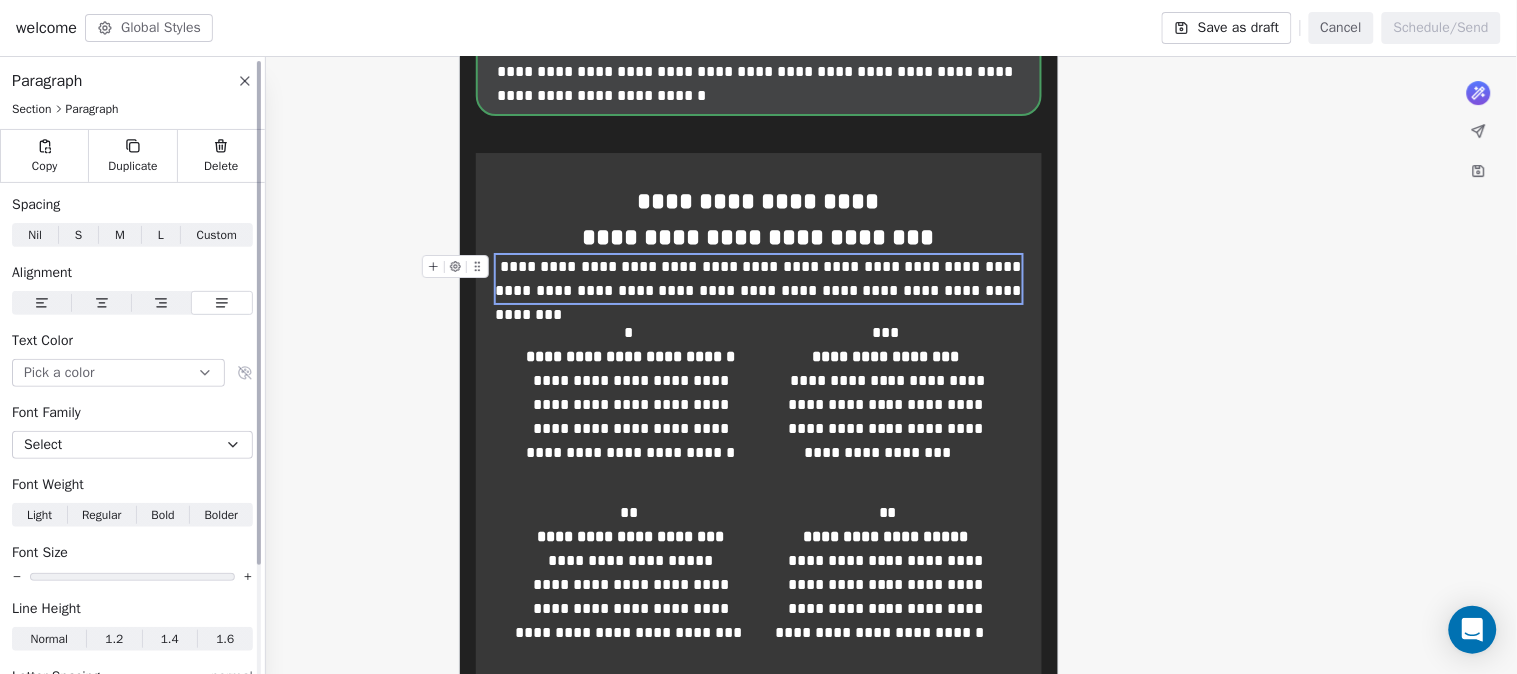 click at bounding box center [102, 303] 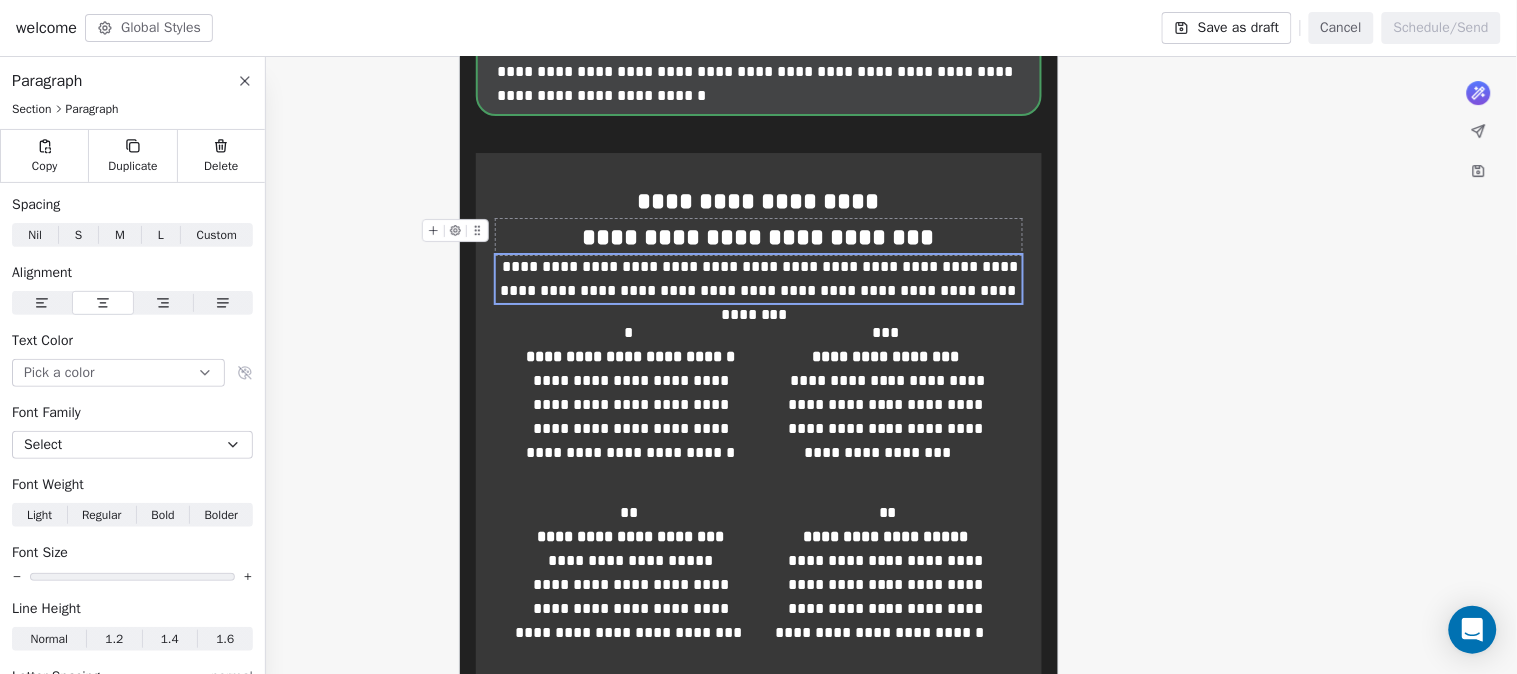 click on "**********" at bounding box center [759, 237] 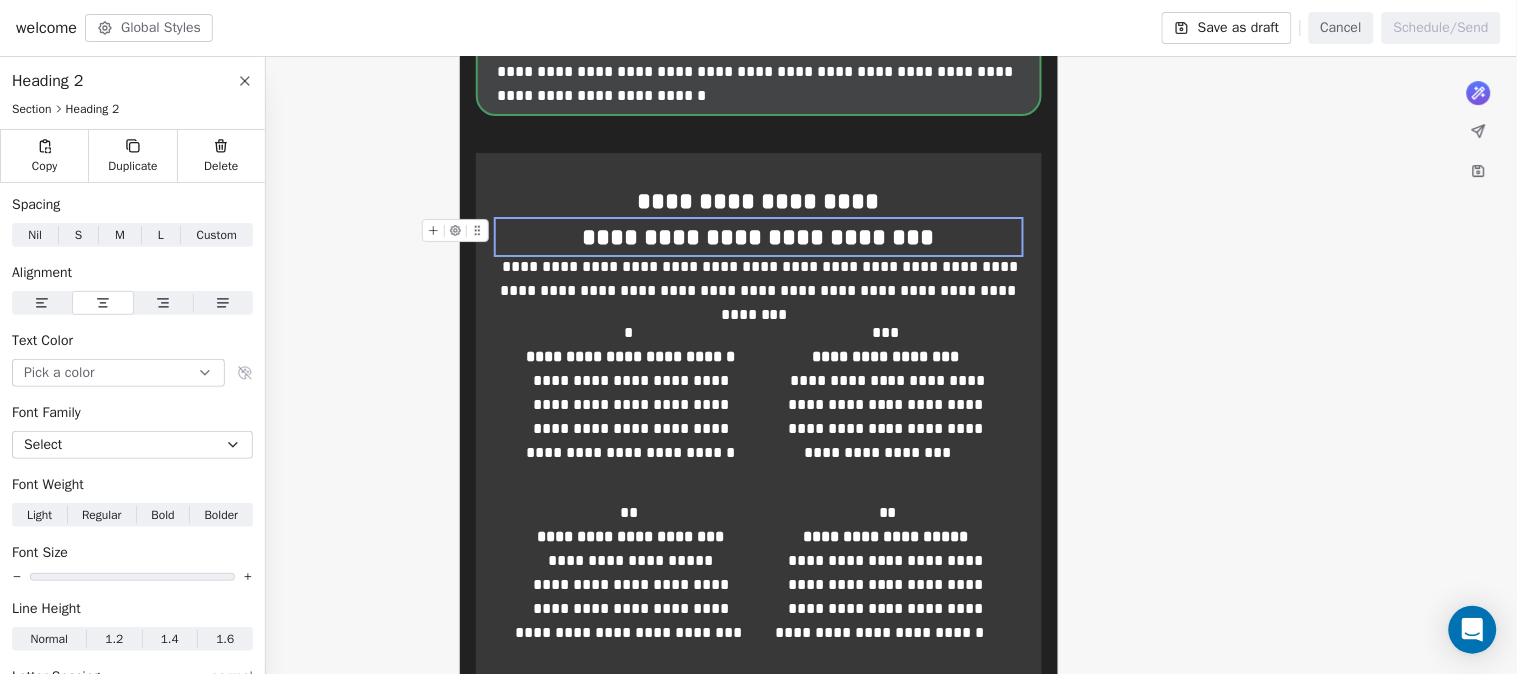 click at bounding box center [433, 230] 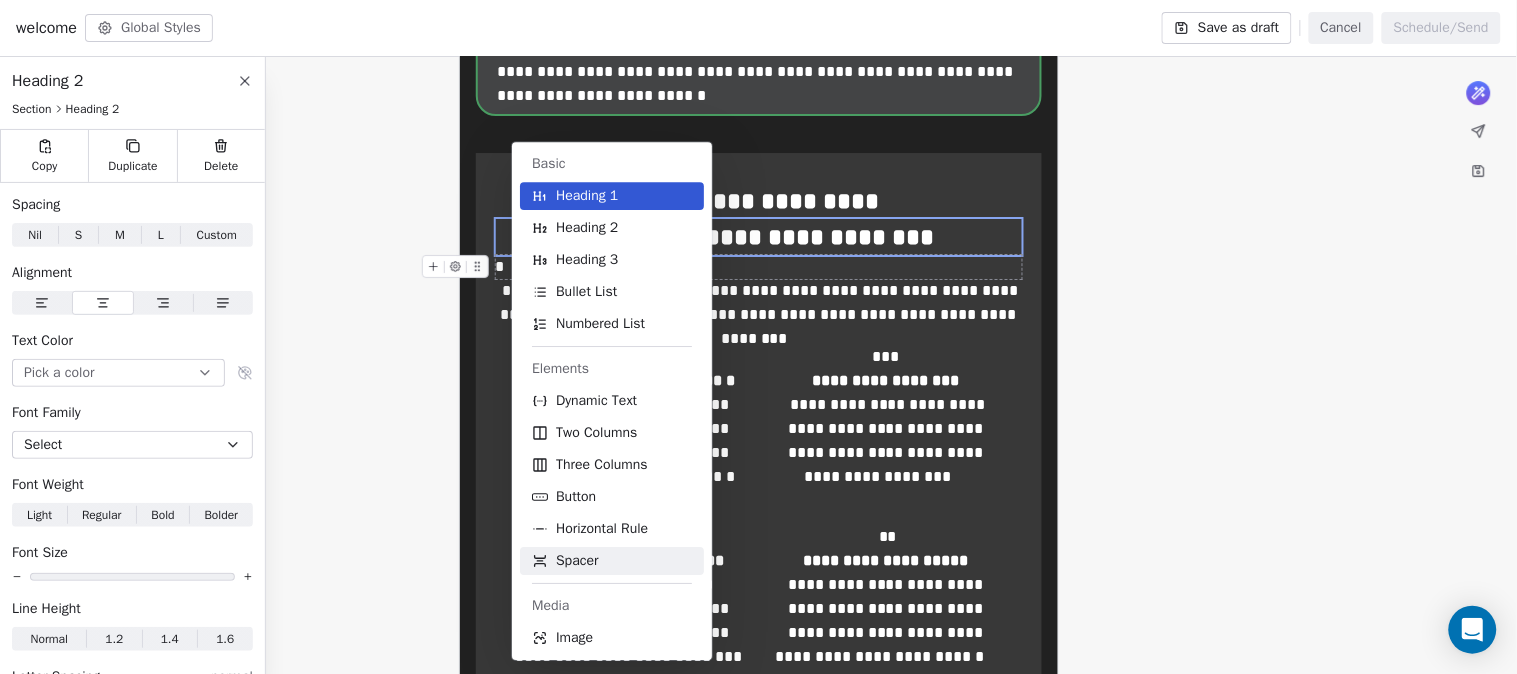 click on "Spacer" at bounding box center [612, 561] 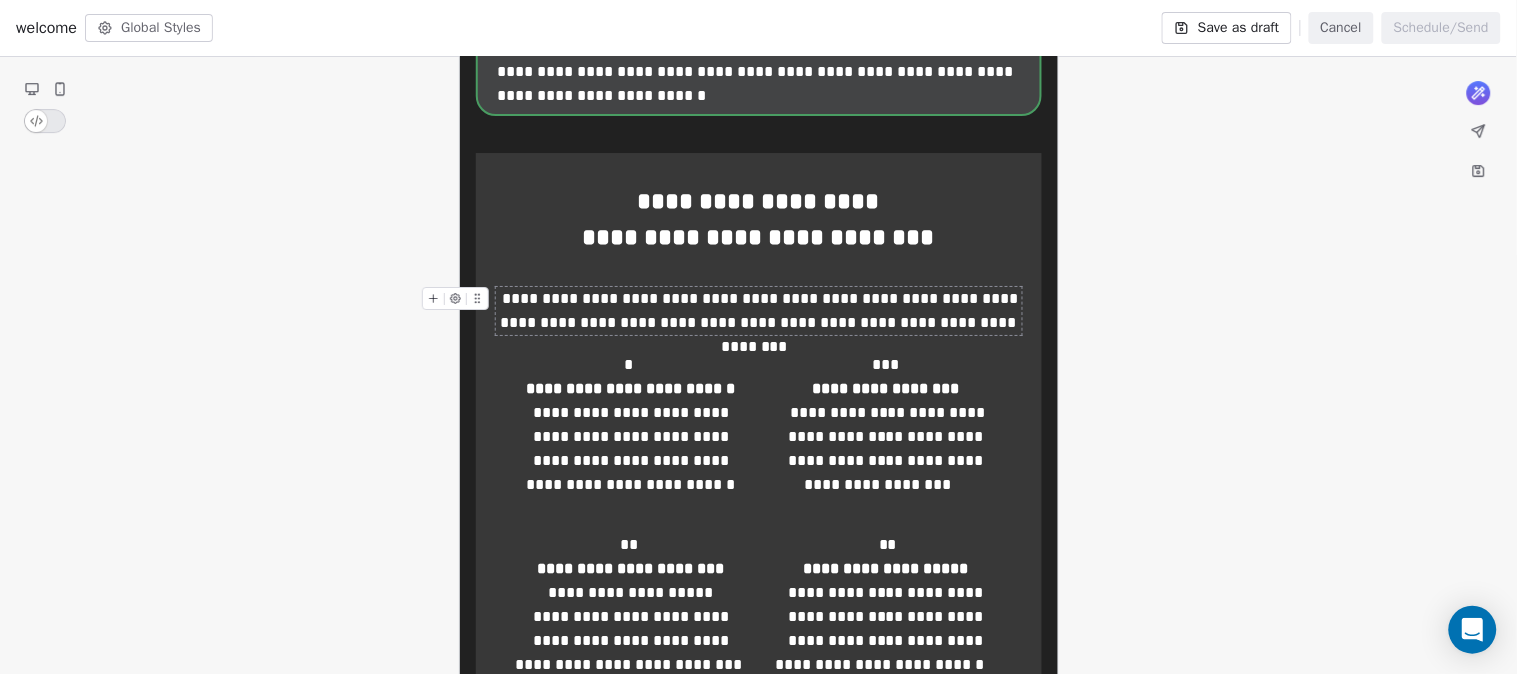 click on "**********" at bounding box center (759, 311) 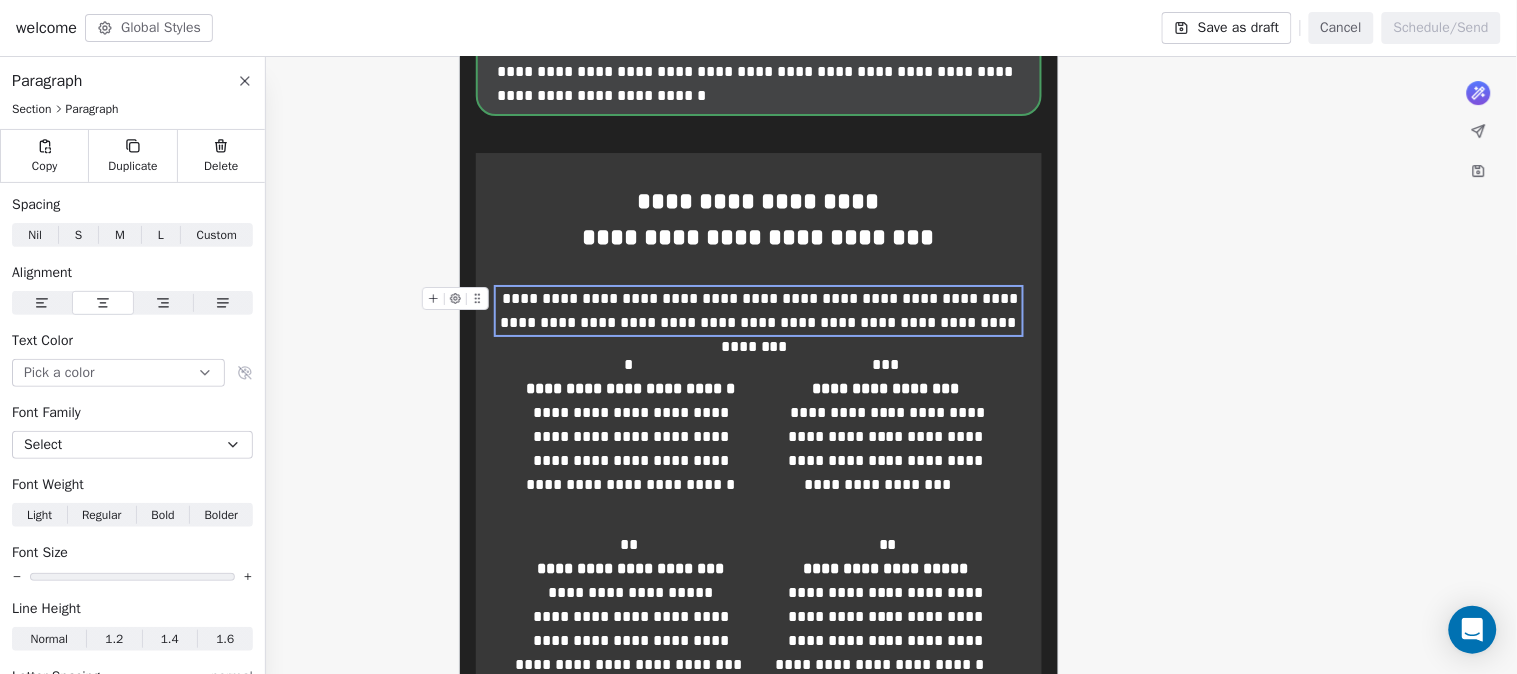 click on "**********" at bounding box center (758, -306) 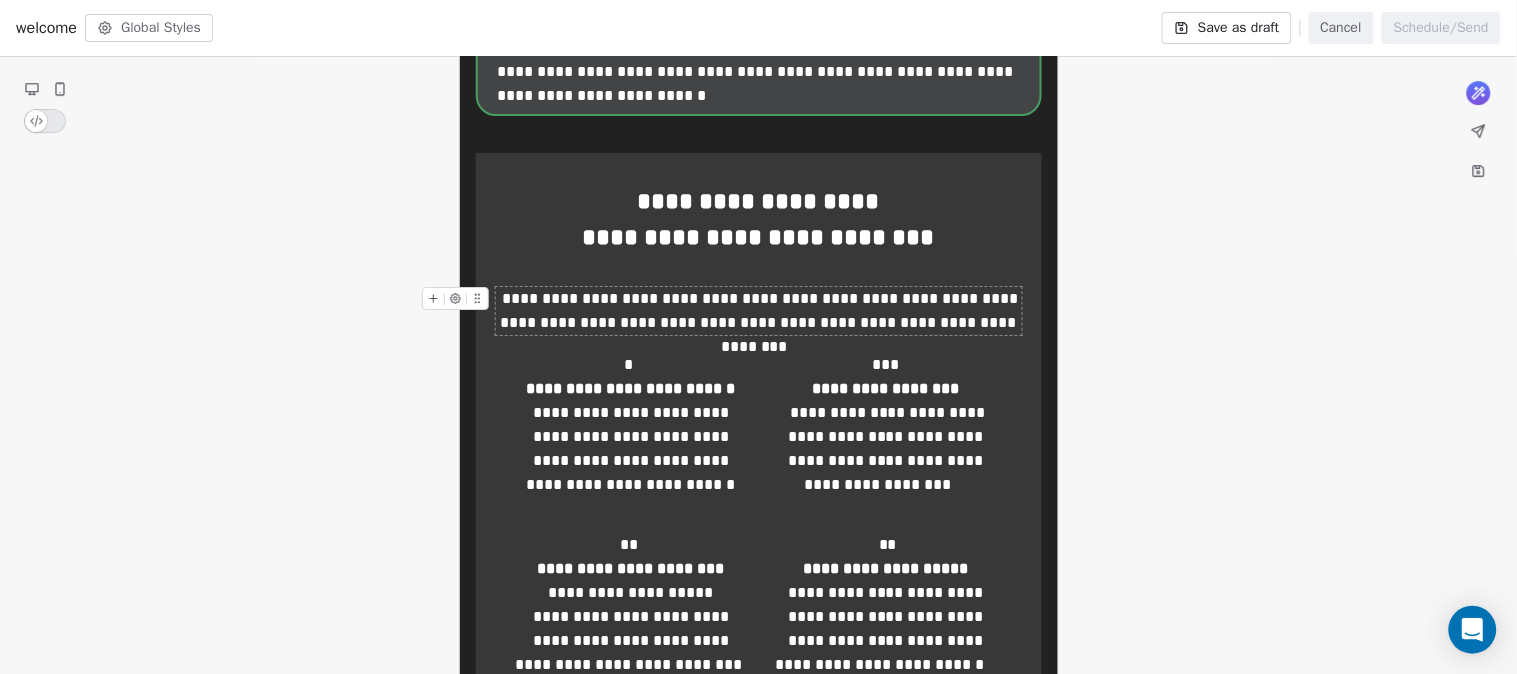 click 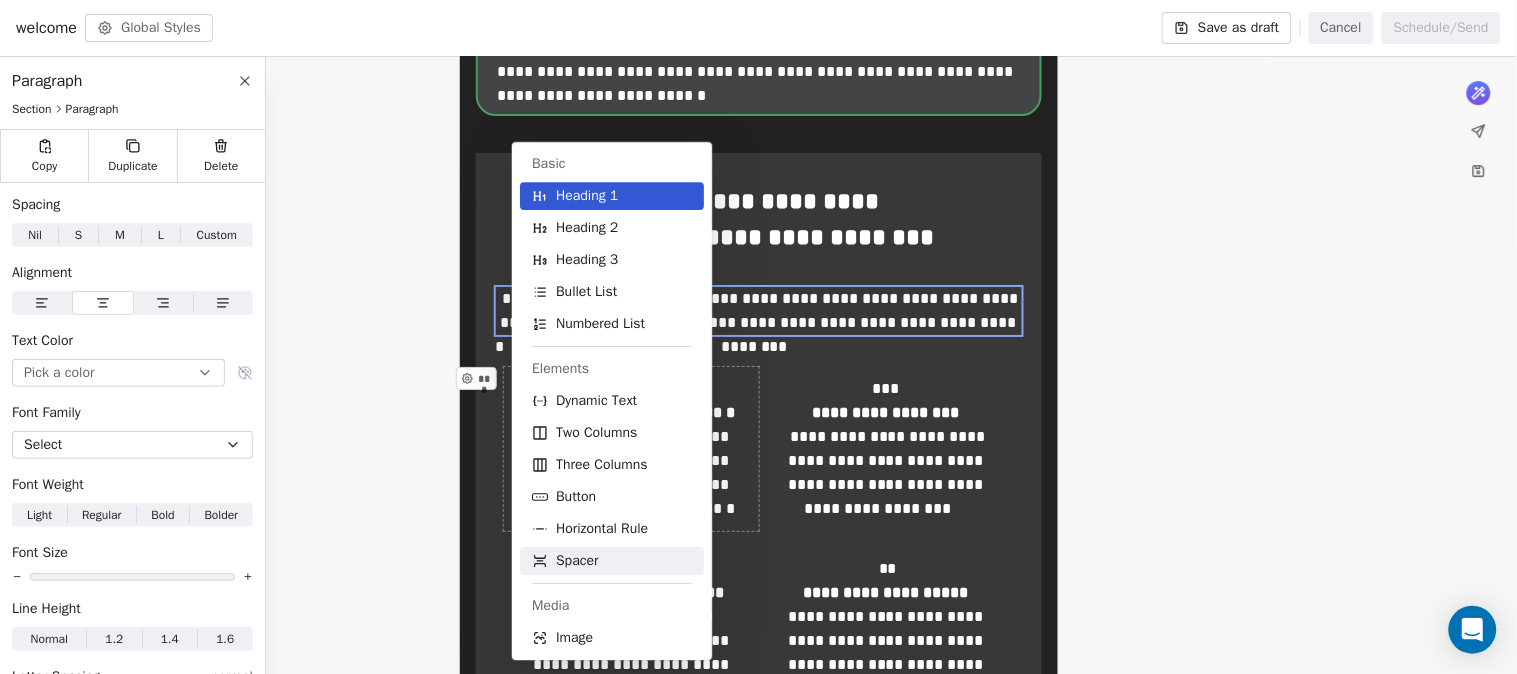 click on "Spacer" at bounding box center (612, 561) 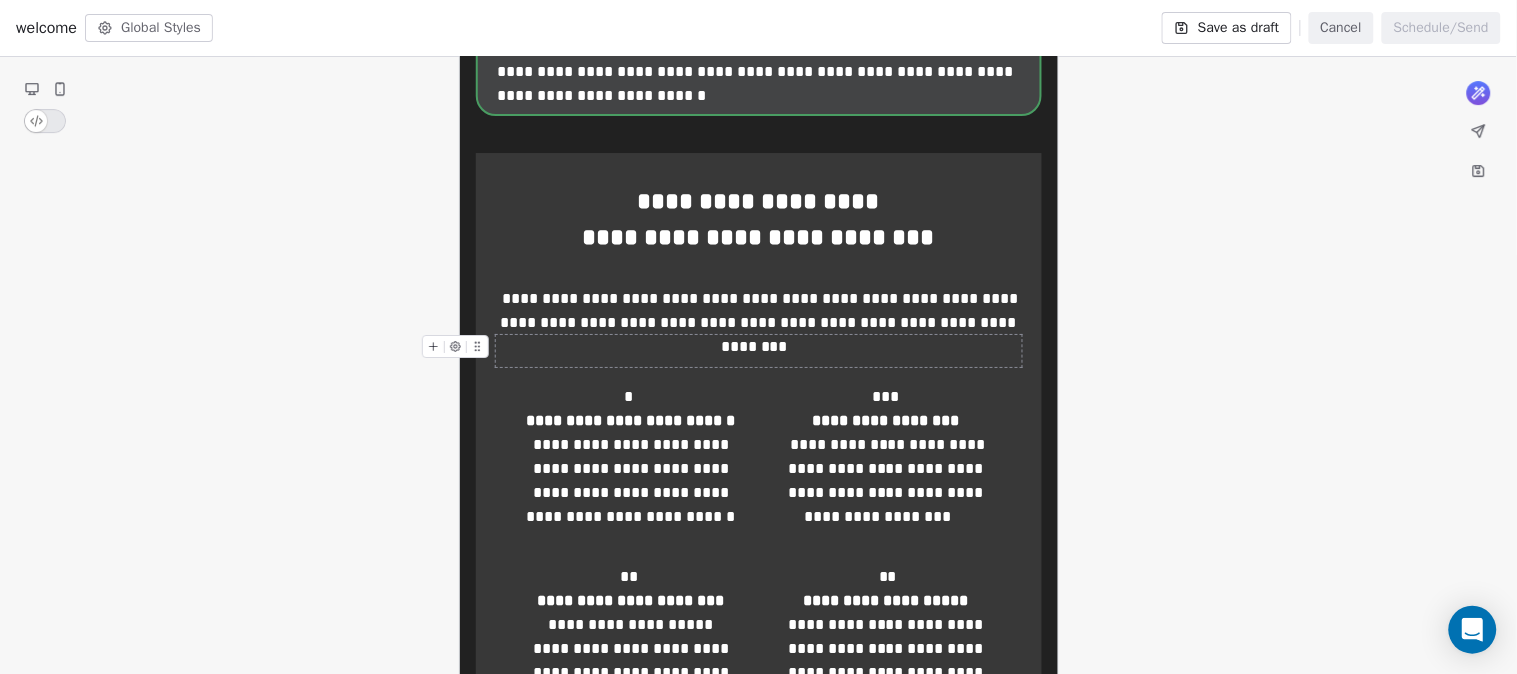 click on "**********" at bounding box center [758, -290] 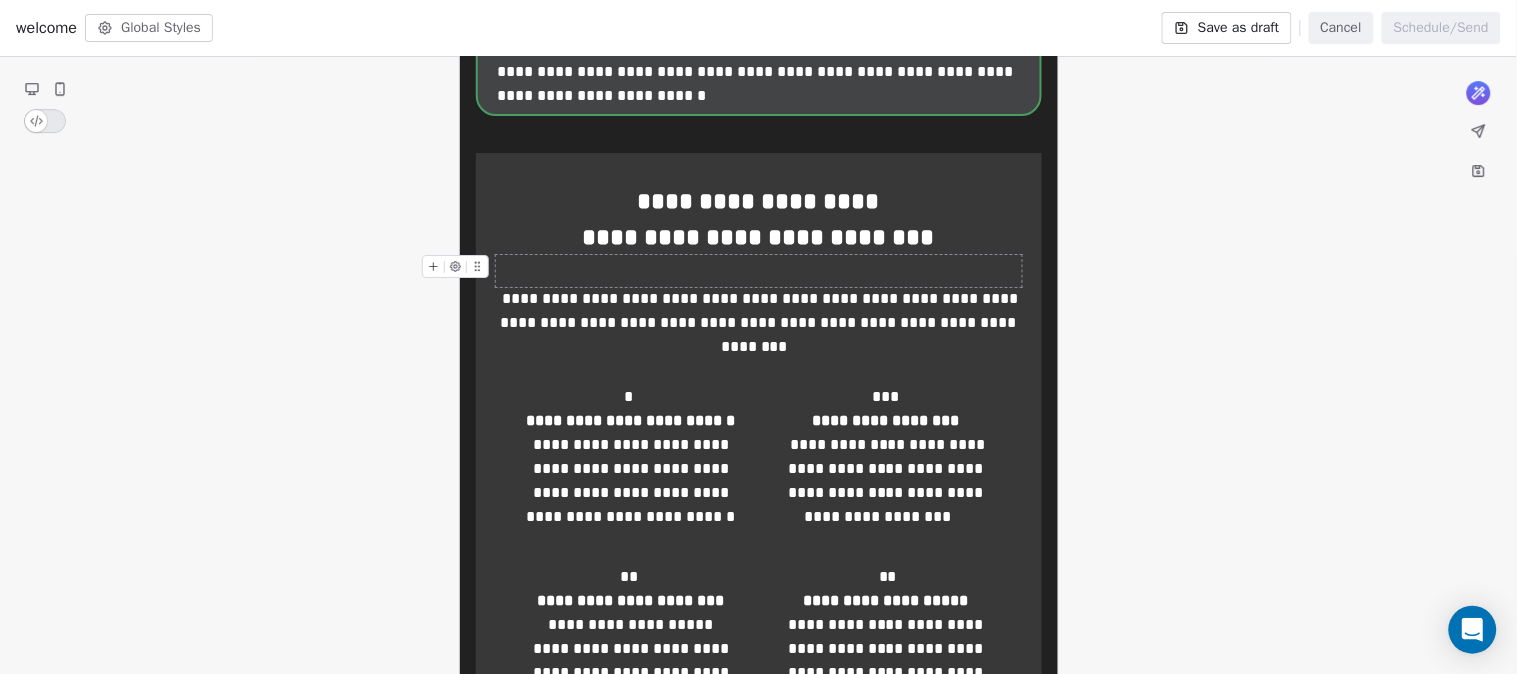 click at bounding box center (759, 271) 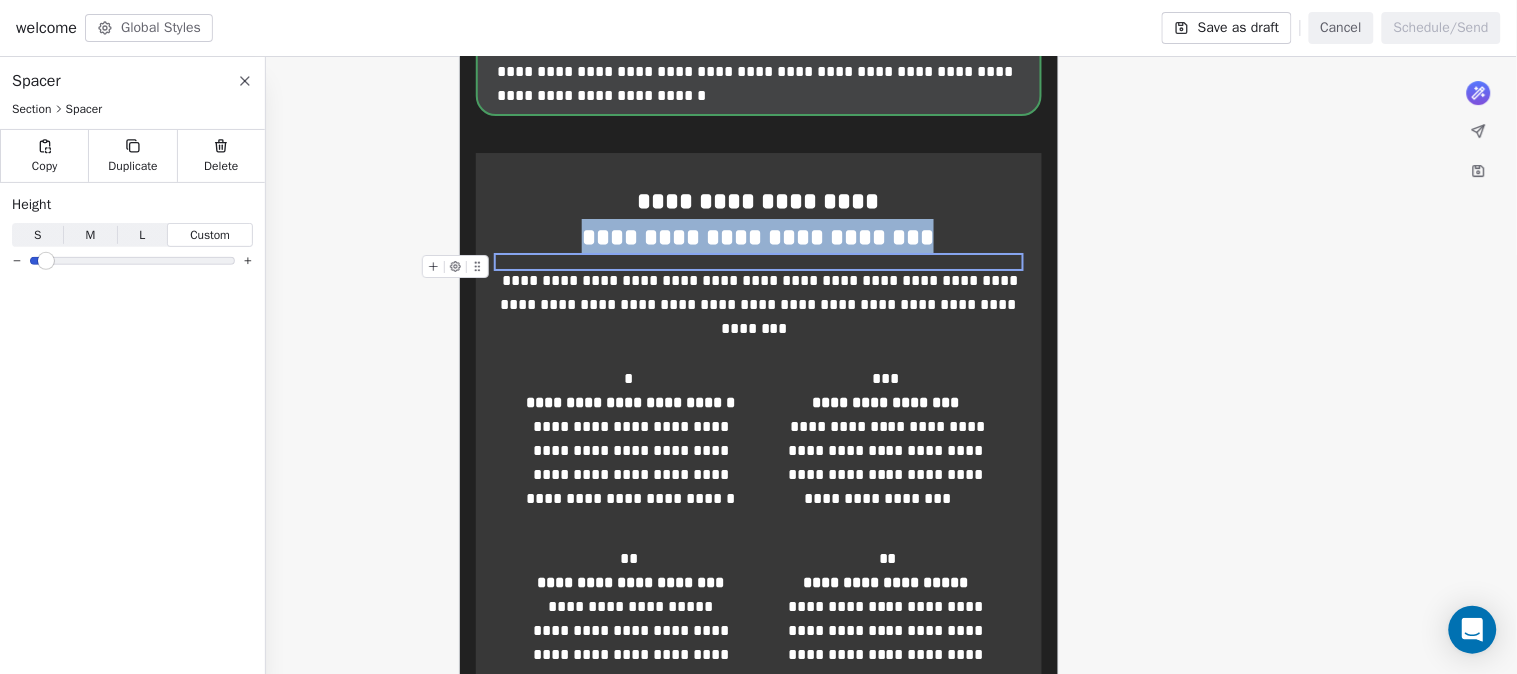 click at bounding box center (46, 261) 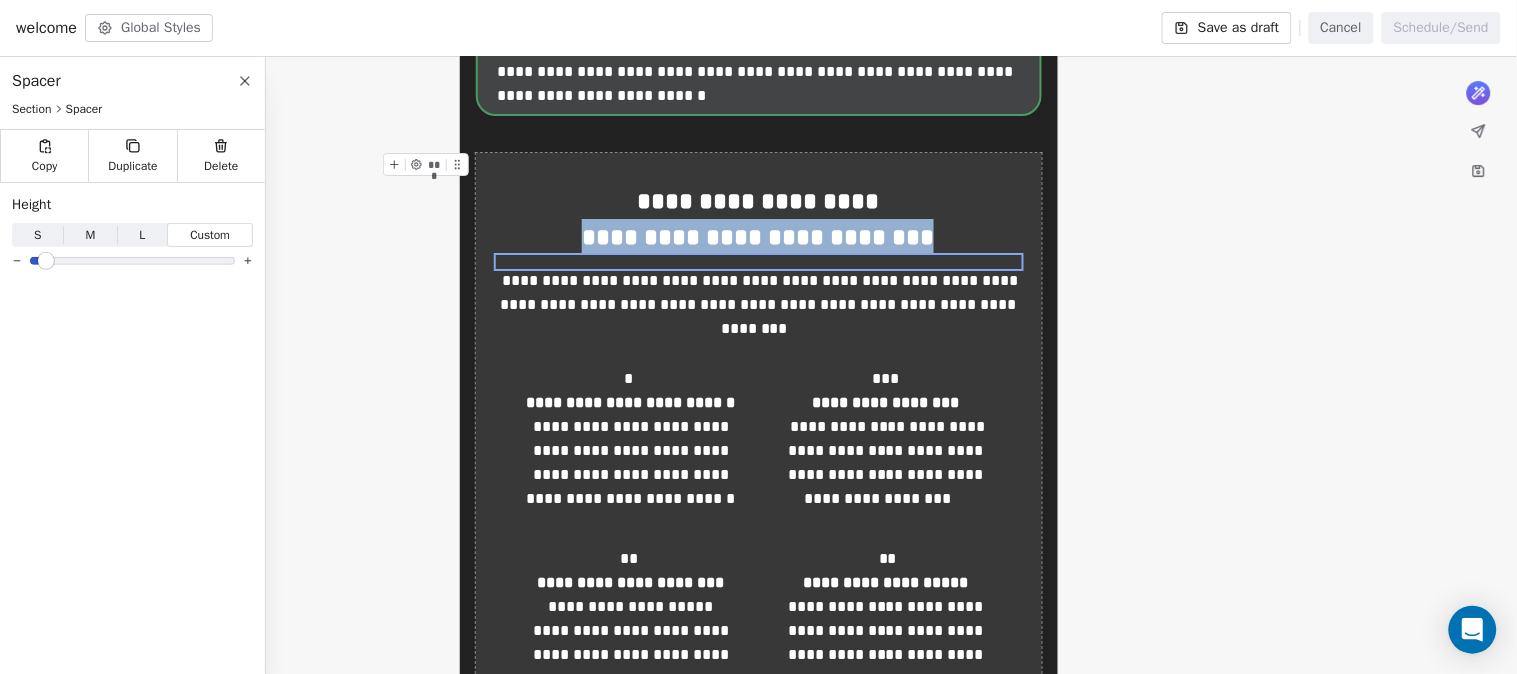 click on "**********" at bounding box center [758, -299] 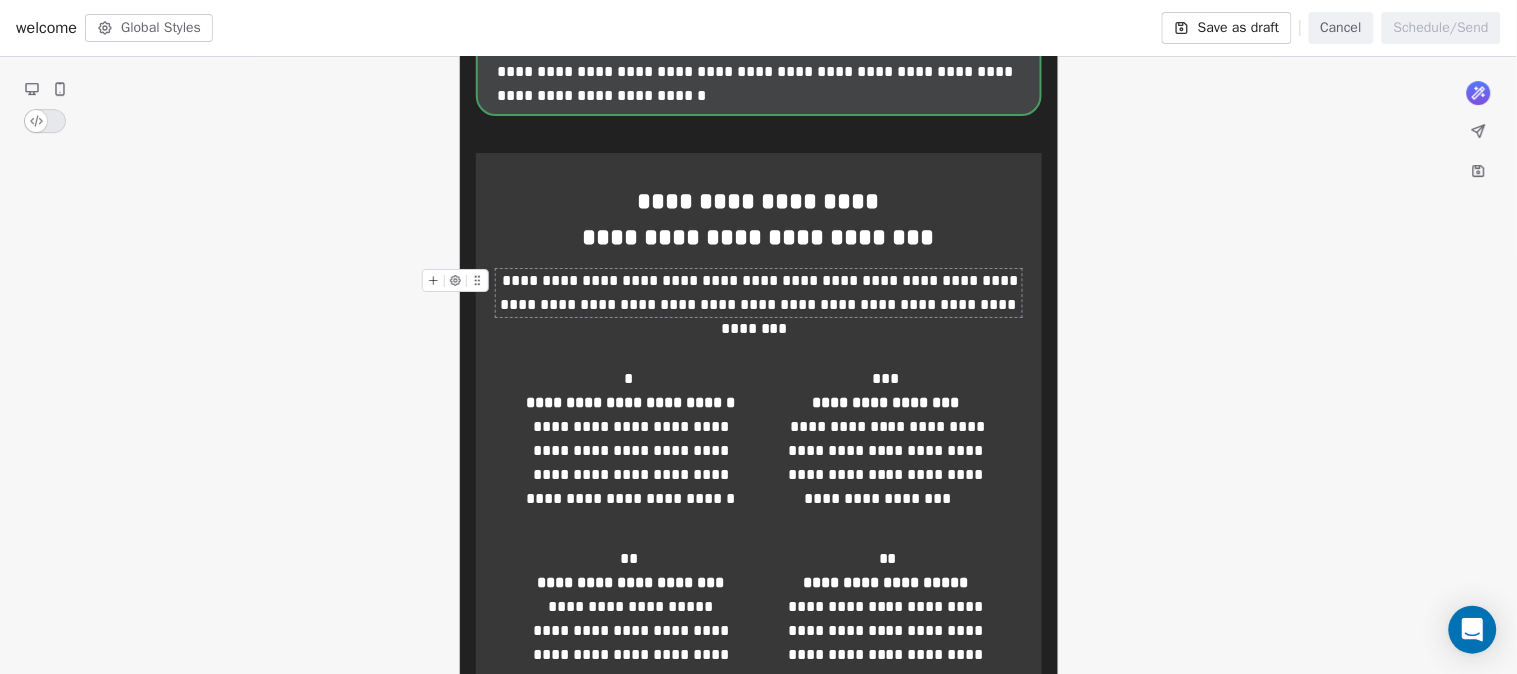 click on "**********" at bounding box center [759, 293] 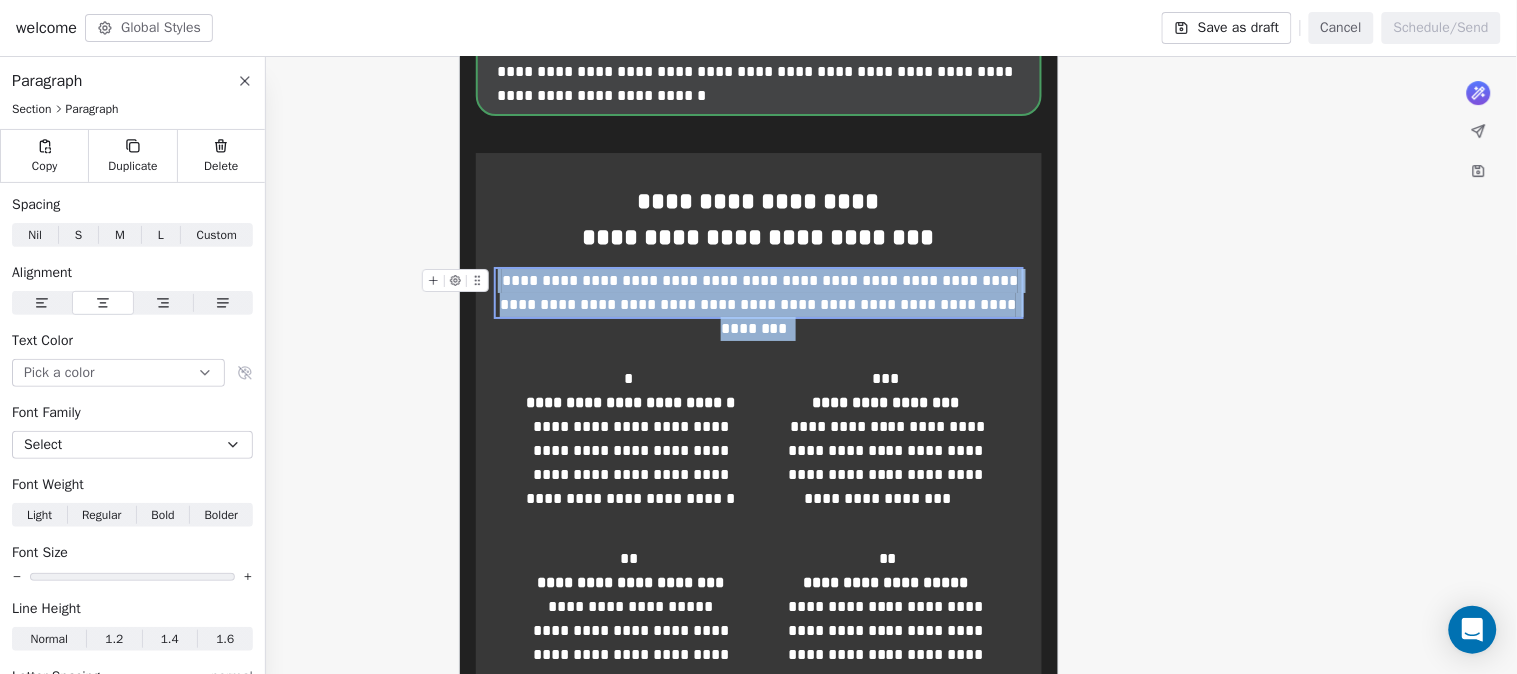 click on "**********" at bounding box center [759, 293] 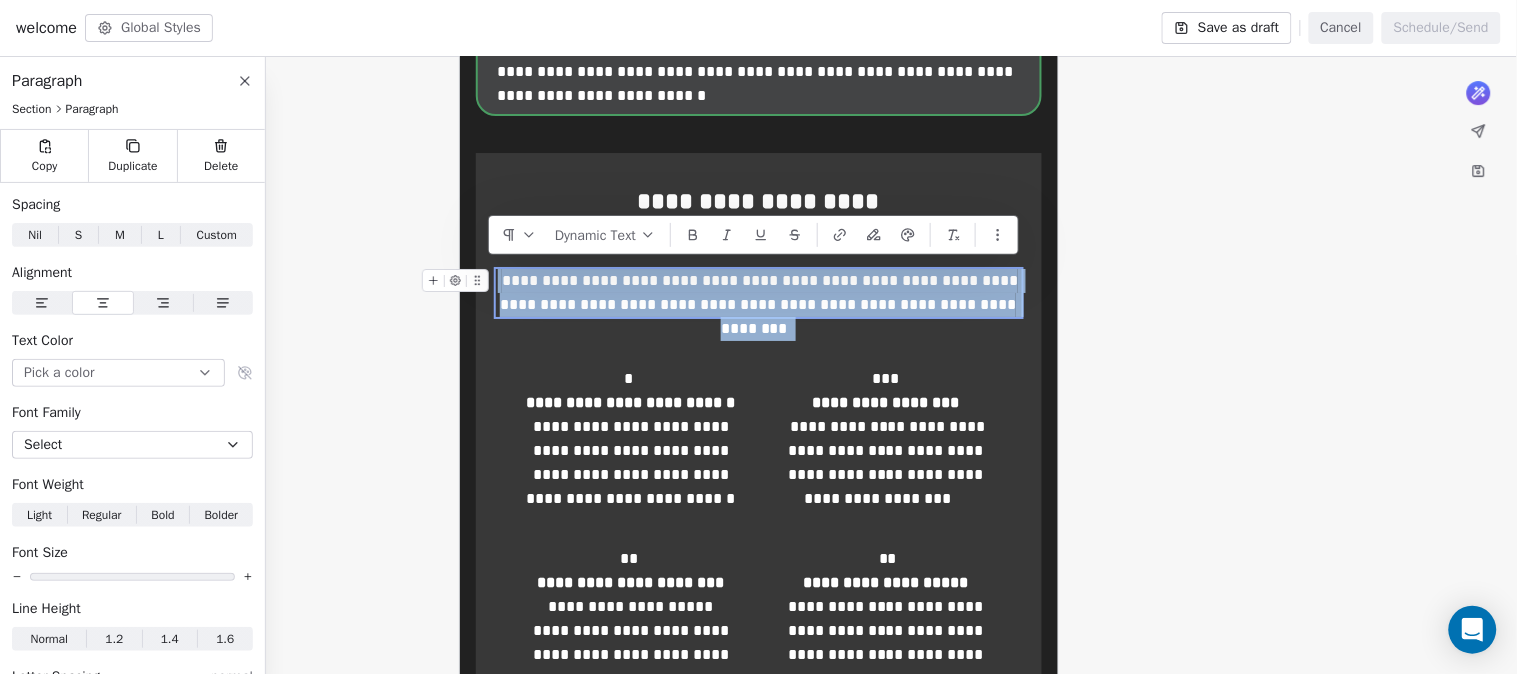copy on "********" 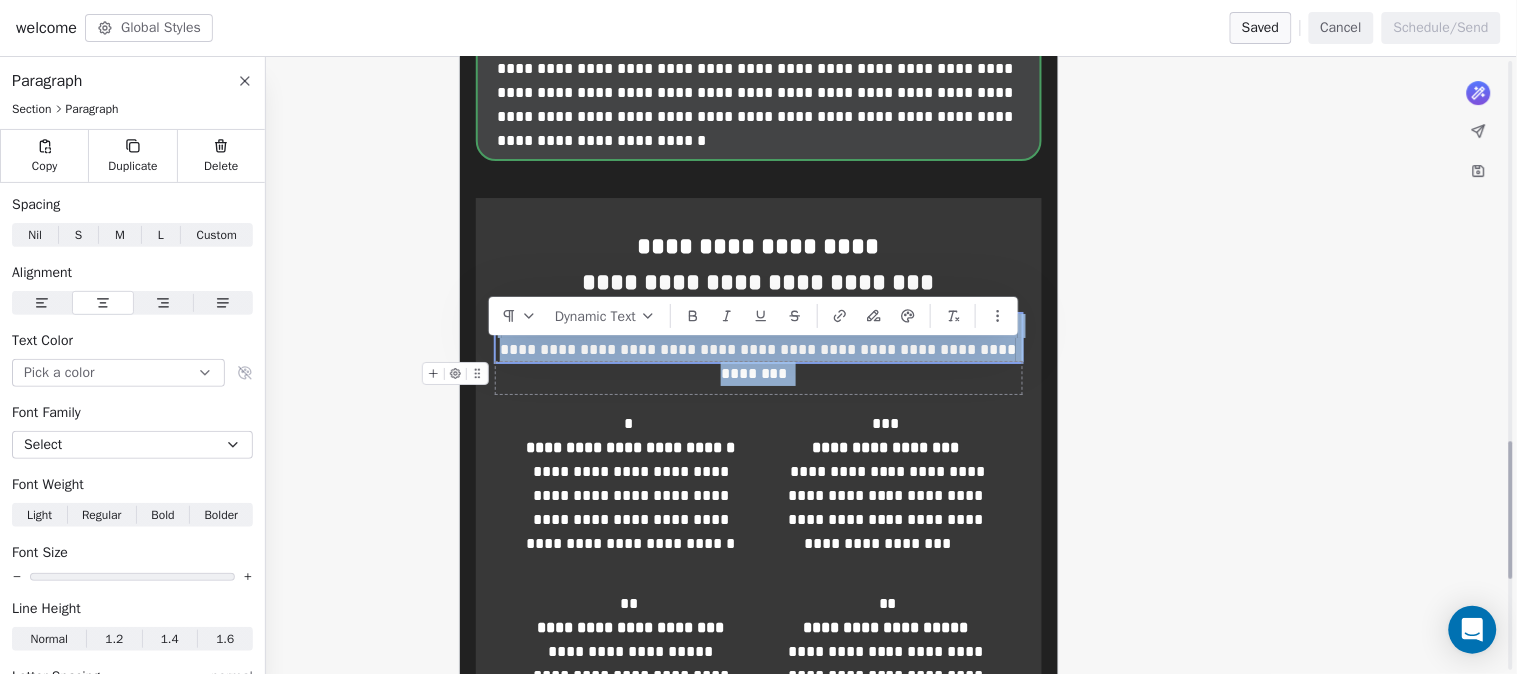 scroll, scrollTop: 1664, scrollLeft: 0, axis: vertical 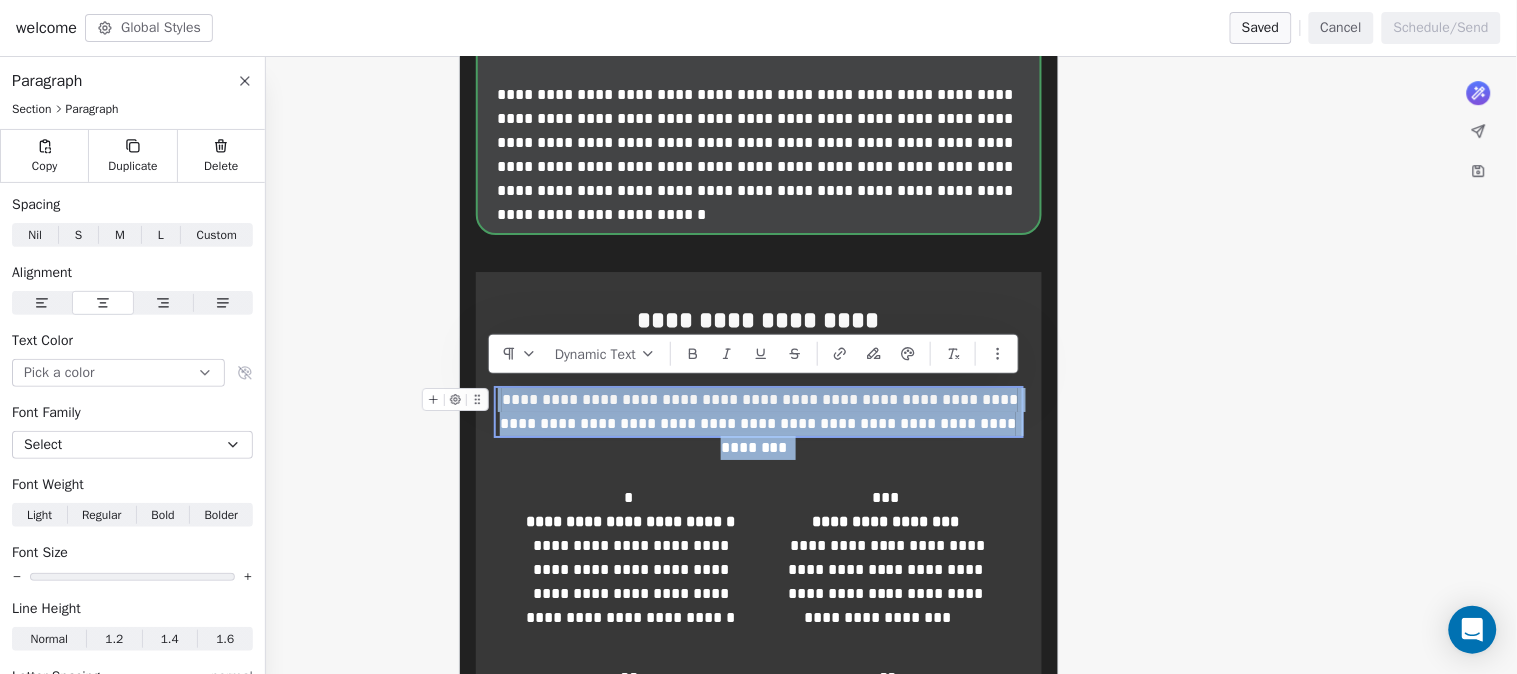 click on "**********" at bounding box center (759, 412) 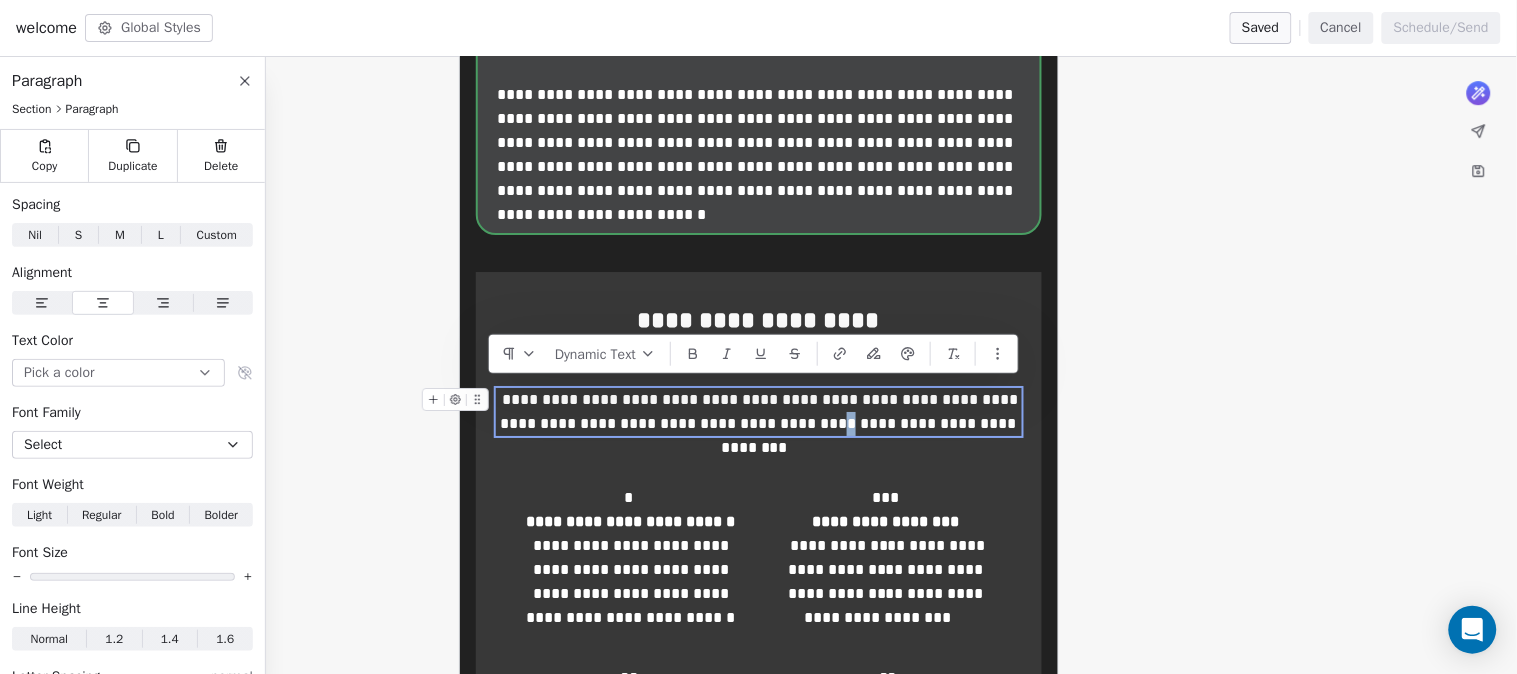 click on "**********" at bounding box center (759, 412) 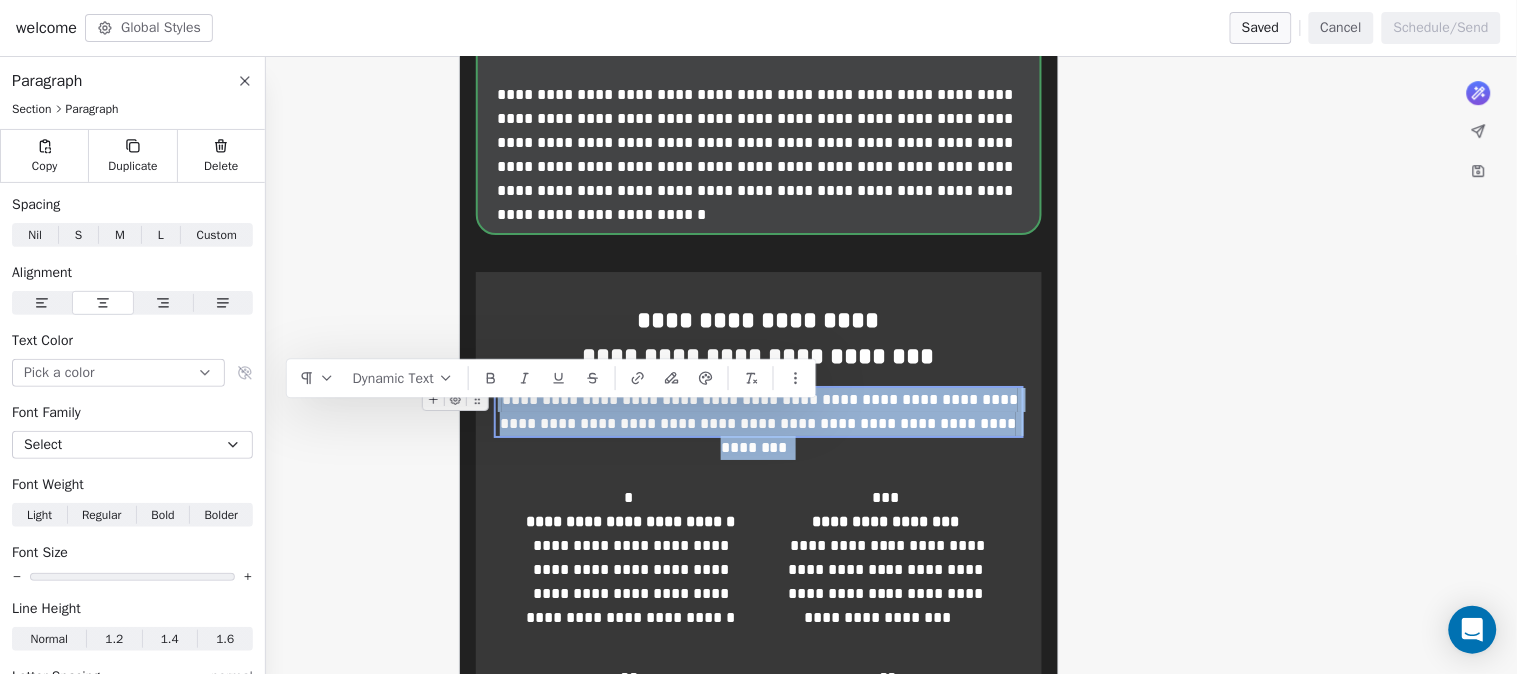 click on "**********" at bounding box center (759, 412) 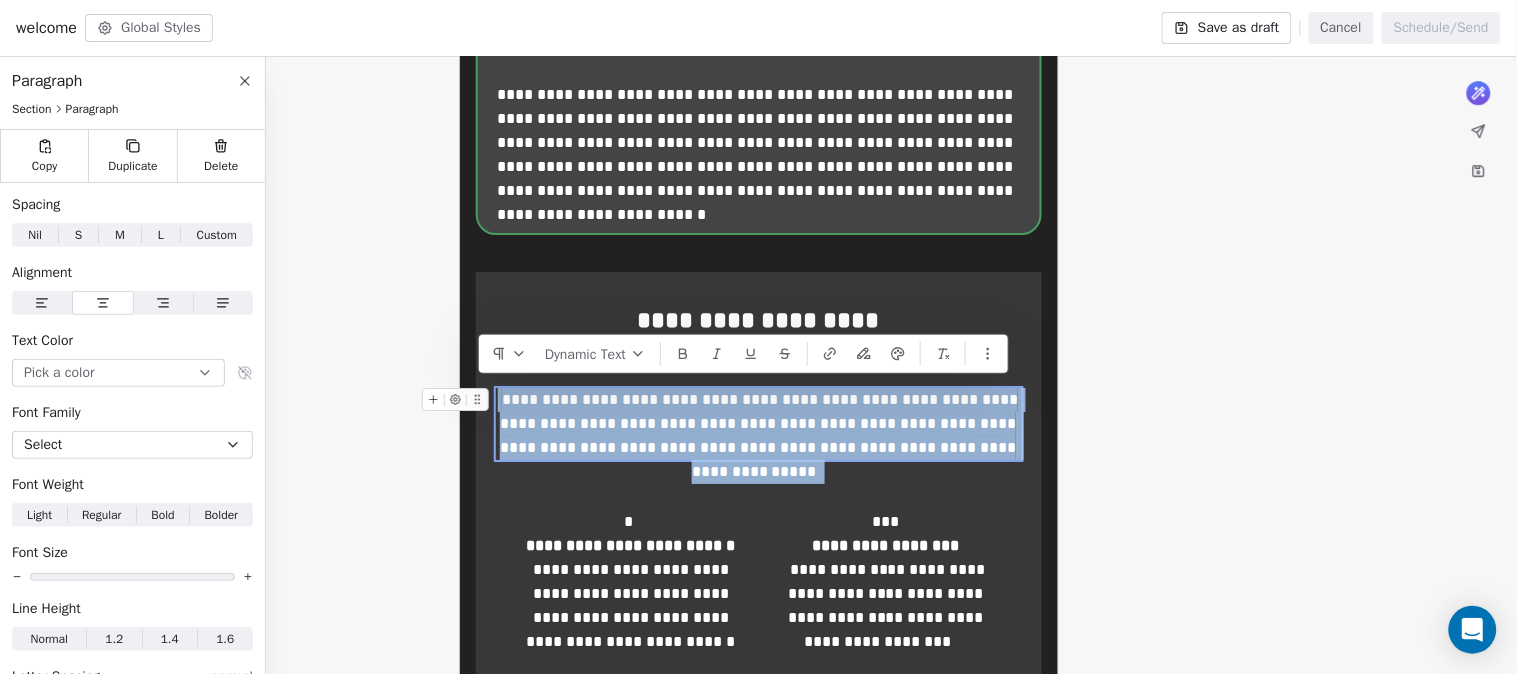 click on "**********" at bounding box center (759, 424) 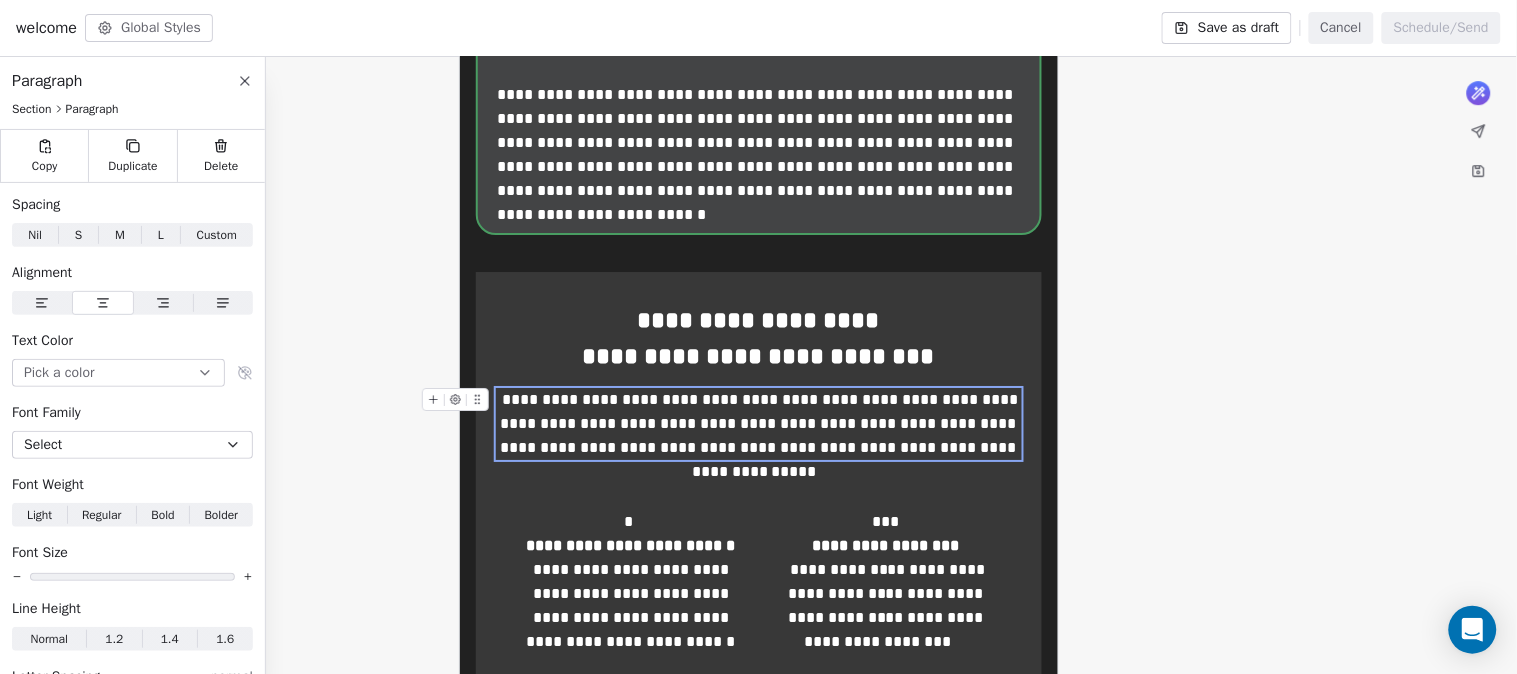 click on "**********" at bounding box center (759, 424) 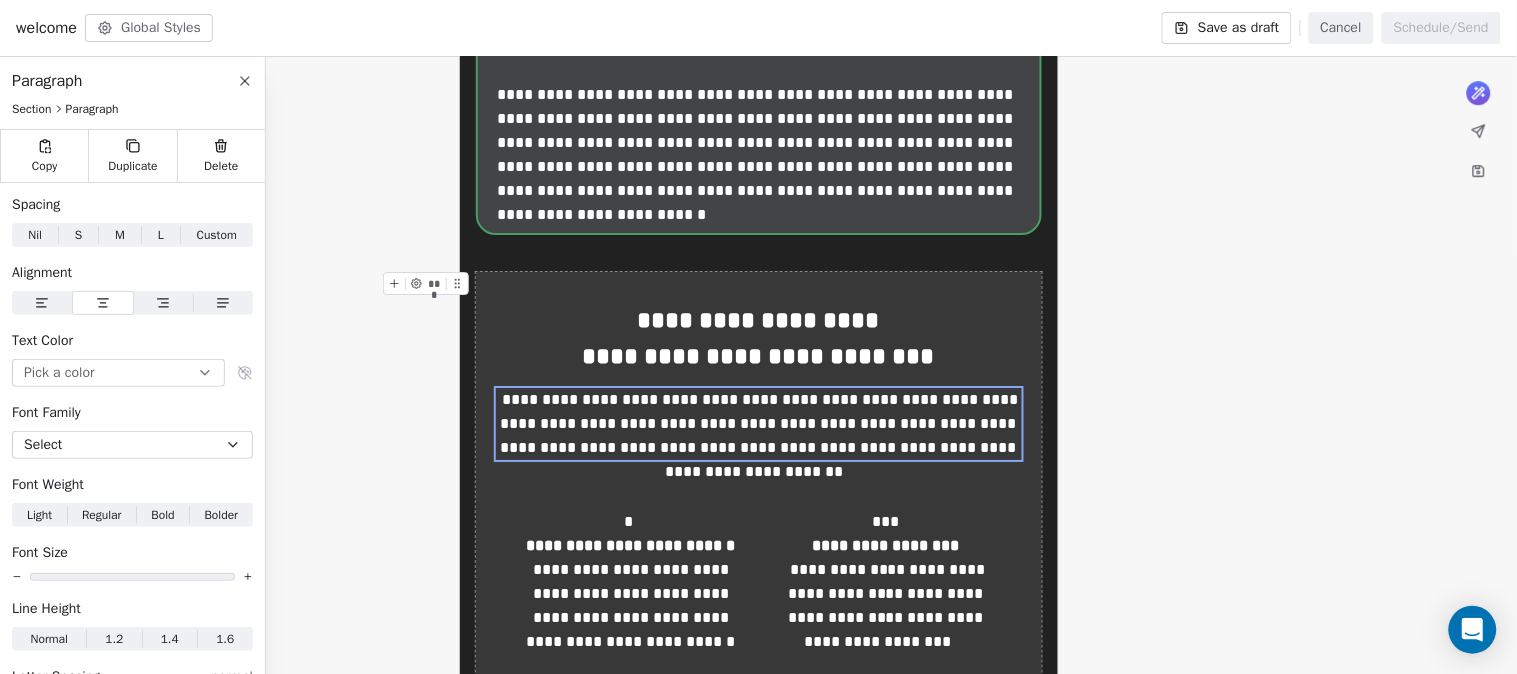 click on "**********" at bounding box center [758, -168] 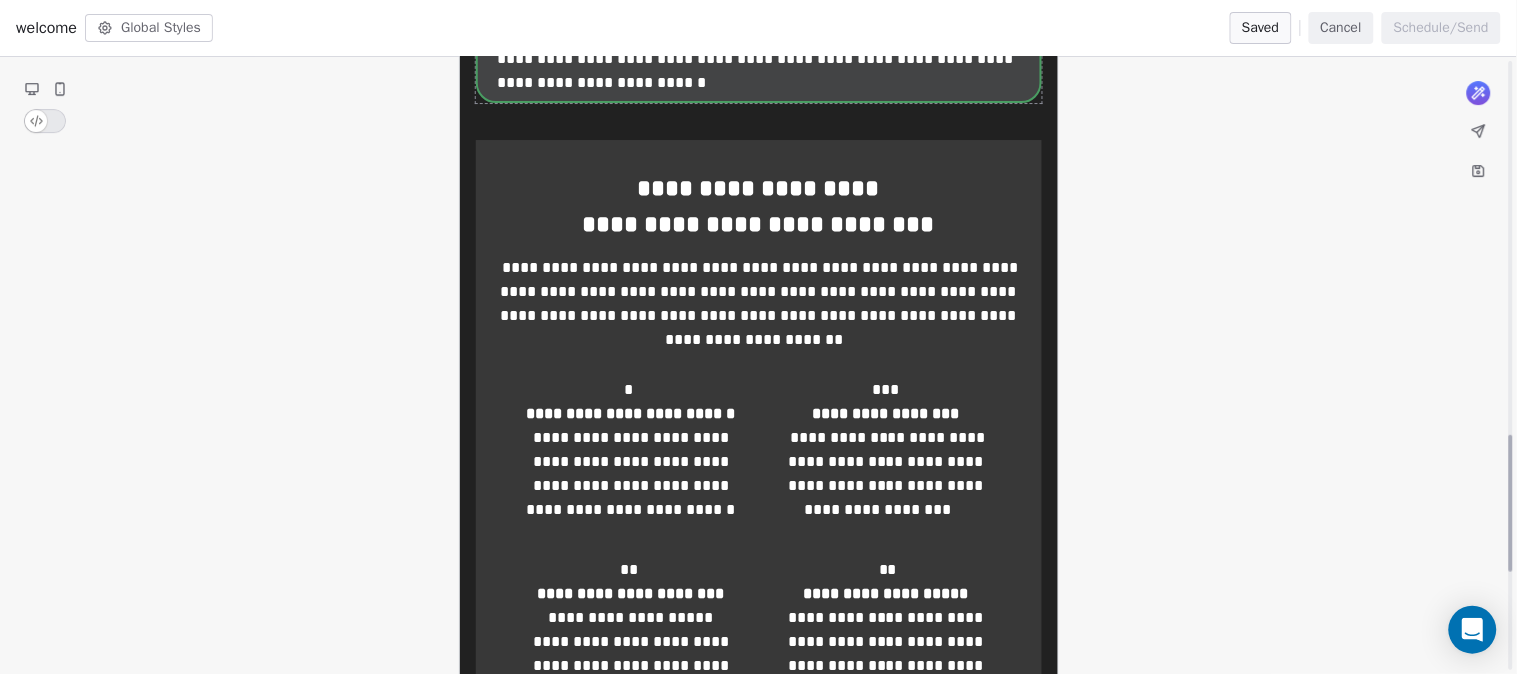 scroll, scrollTop: 1688, scrollLeft: 0, axis: vertical 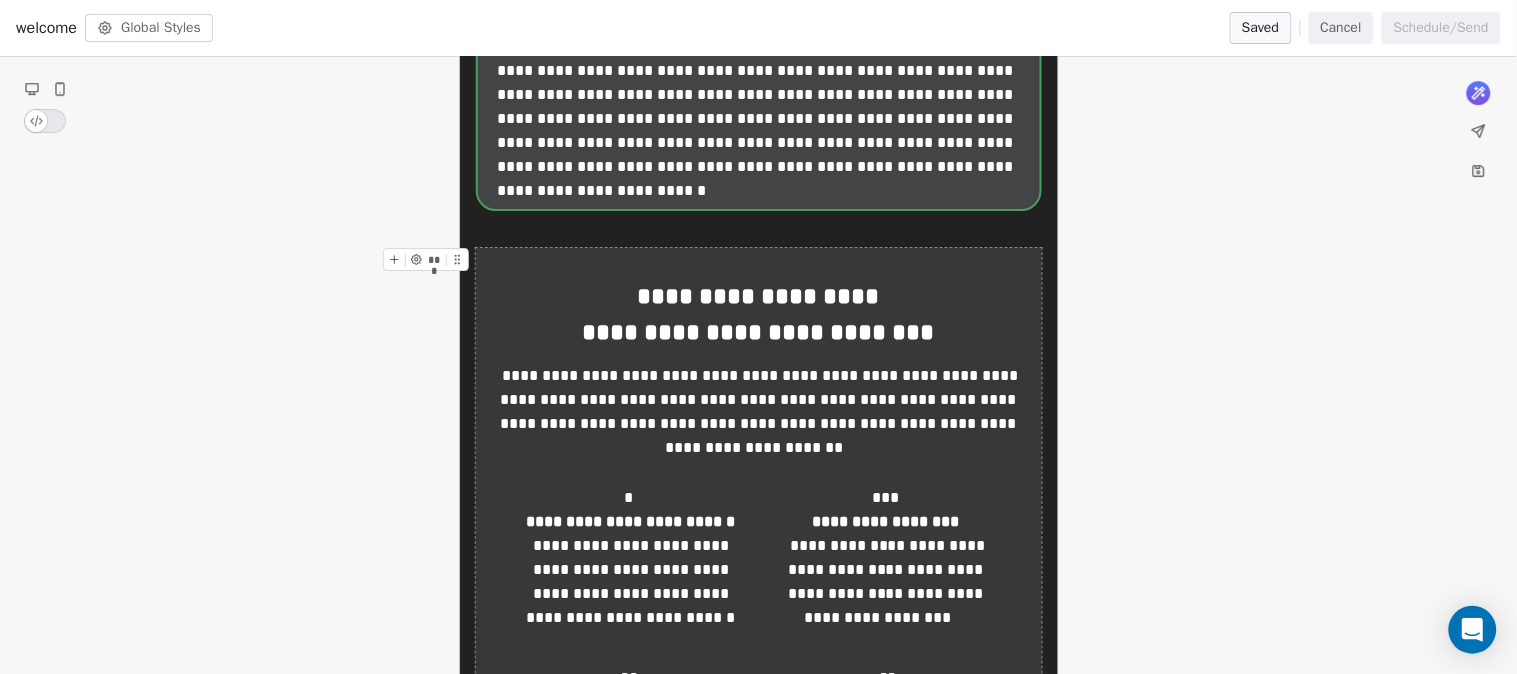 click 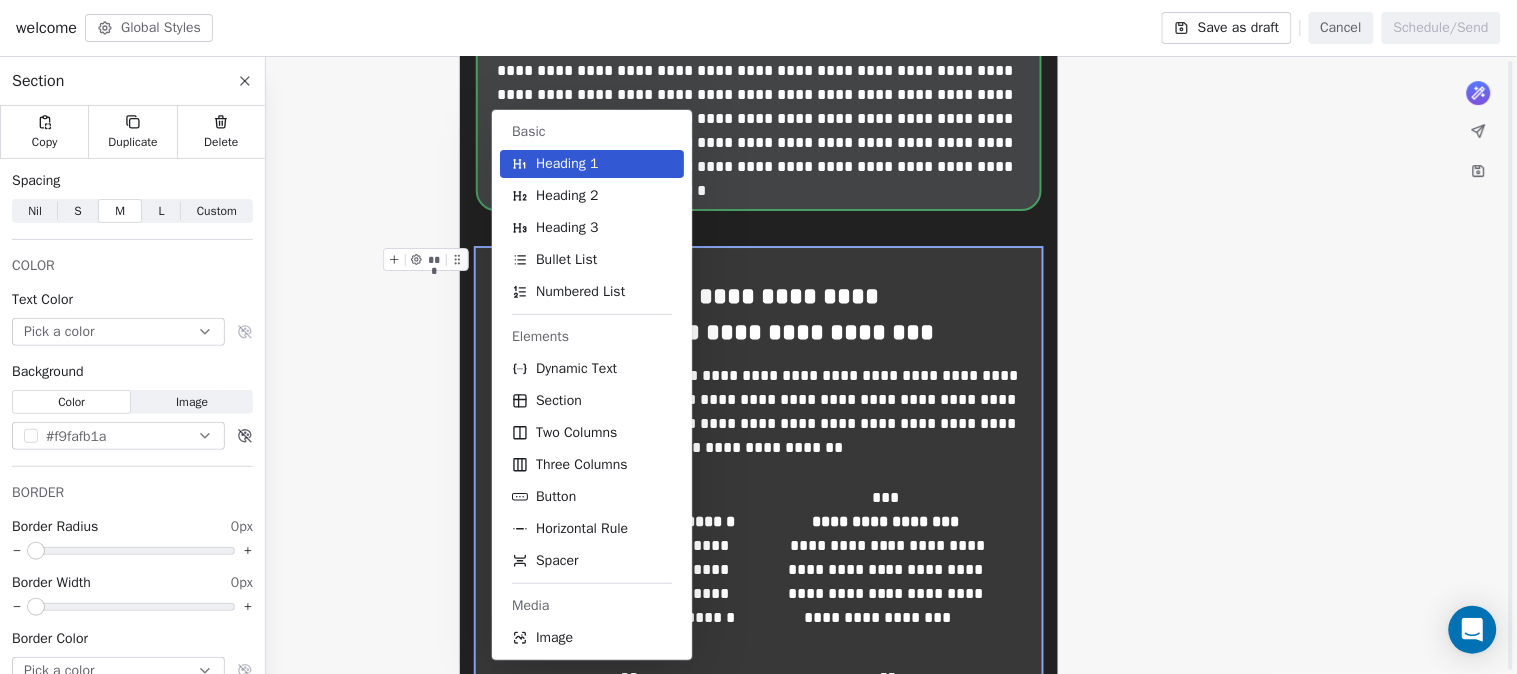 scroll, scrollTop: 1914, scrollLeft: 0, axis: vertical 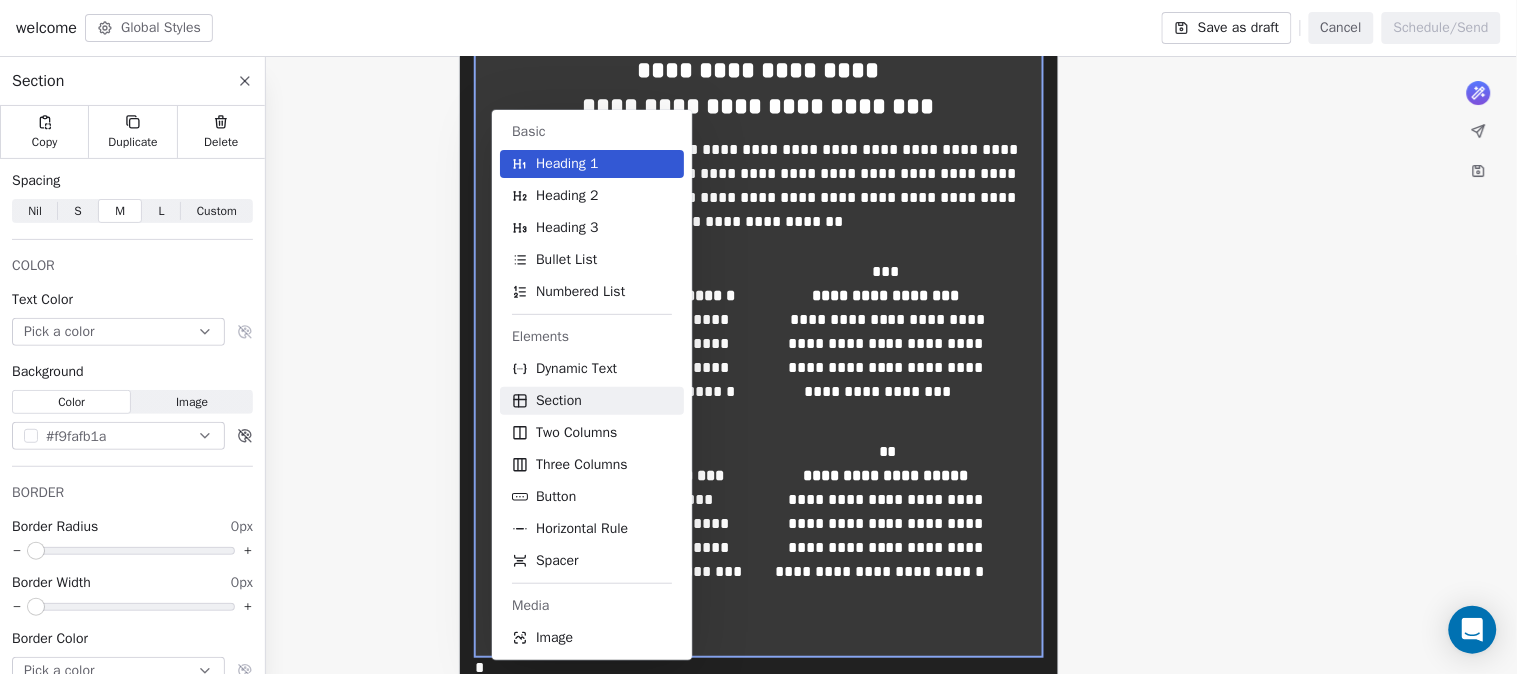 click on "Section" at bounding box center (559, 401) 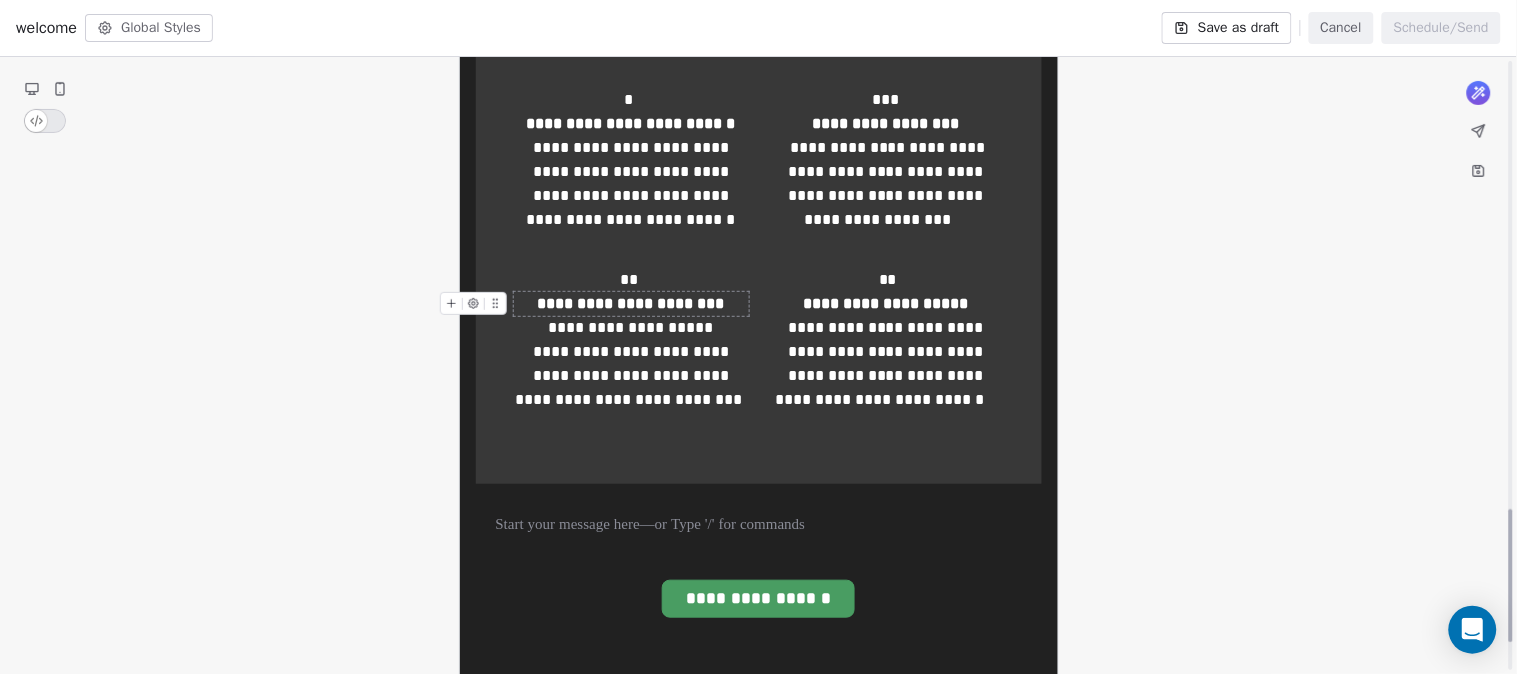 scroll, scrollTop: 2216, scrollLeft: 0, axis: vertical 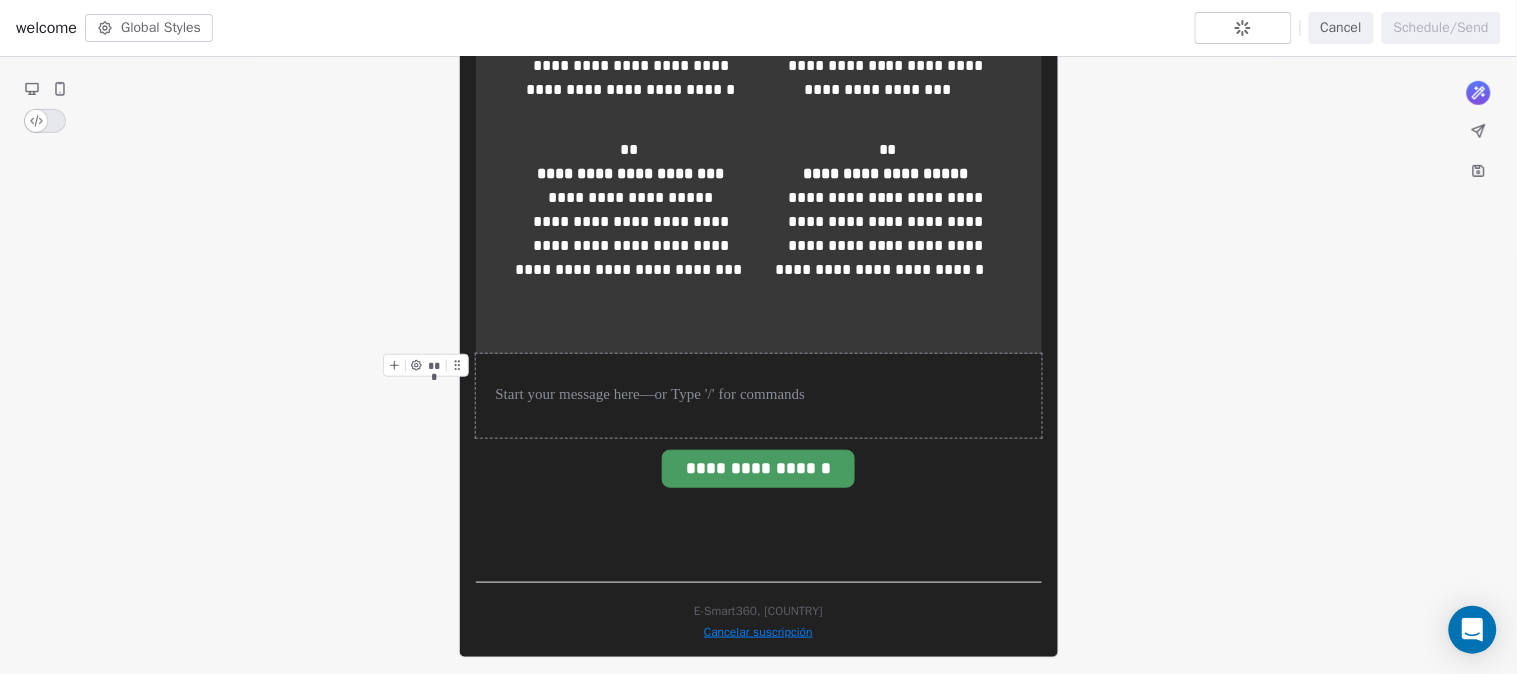 click at bounding box center (759, 396) 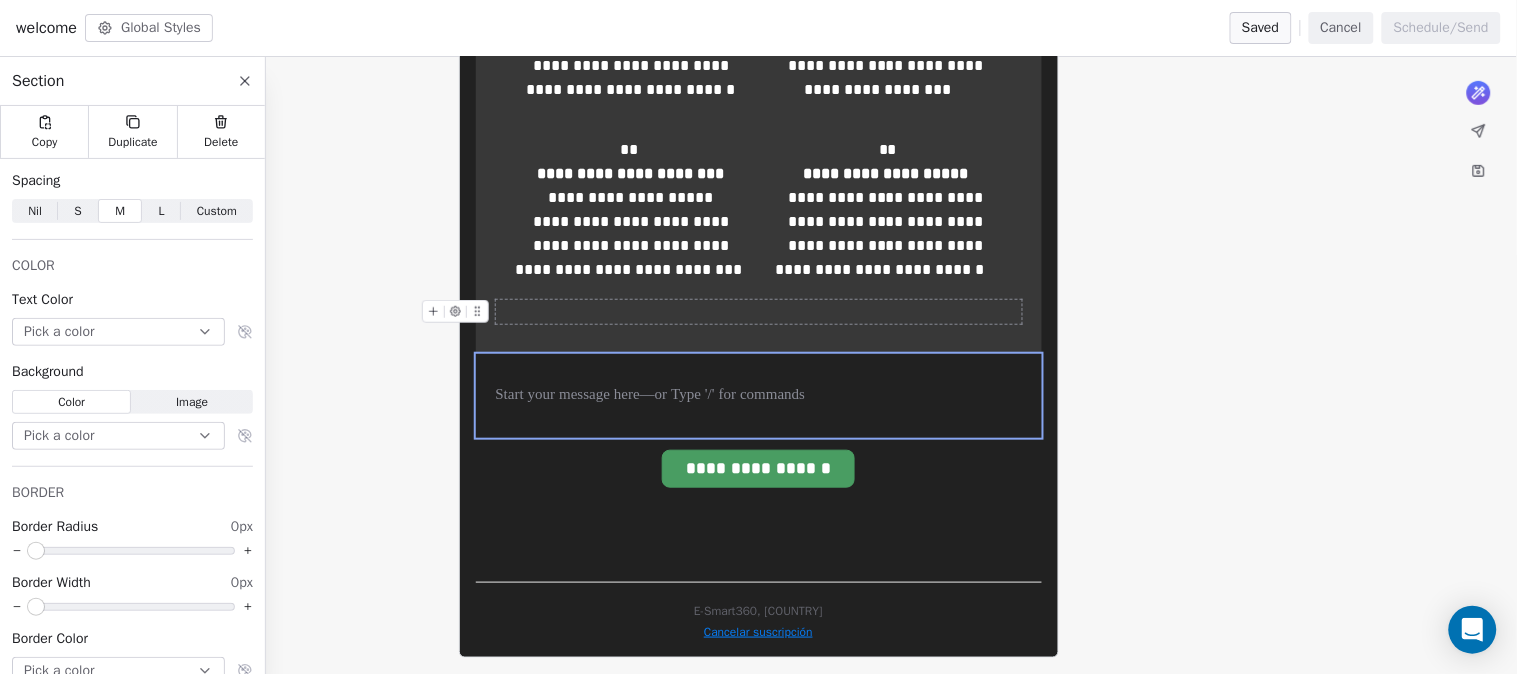 click at bounding box center (759, 312) 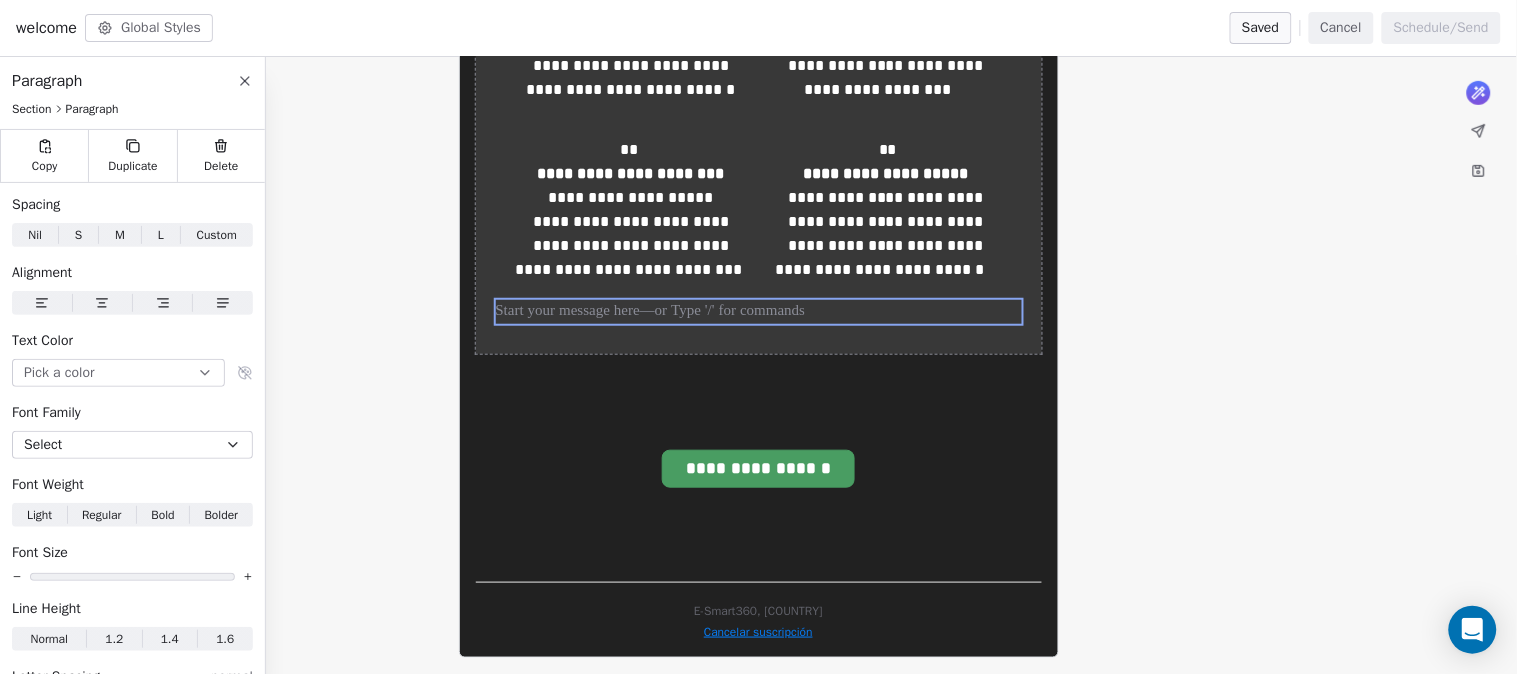 click on "**********" at bounding box center [759, 37] 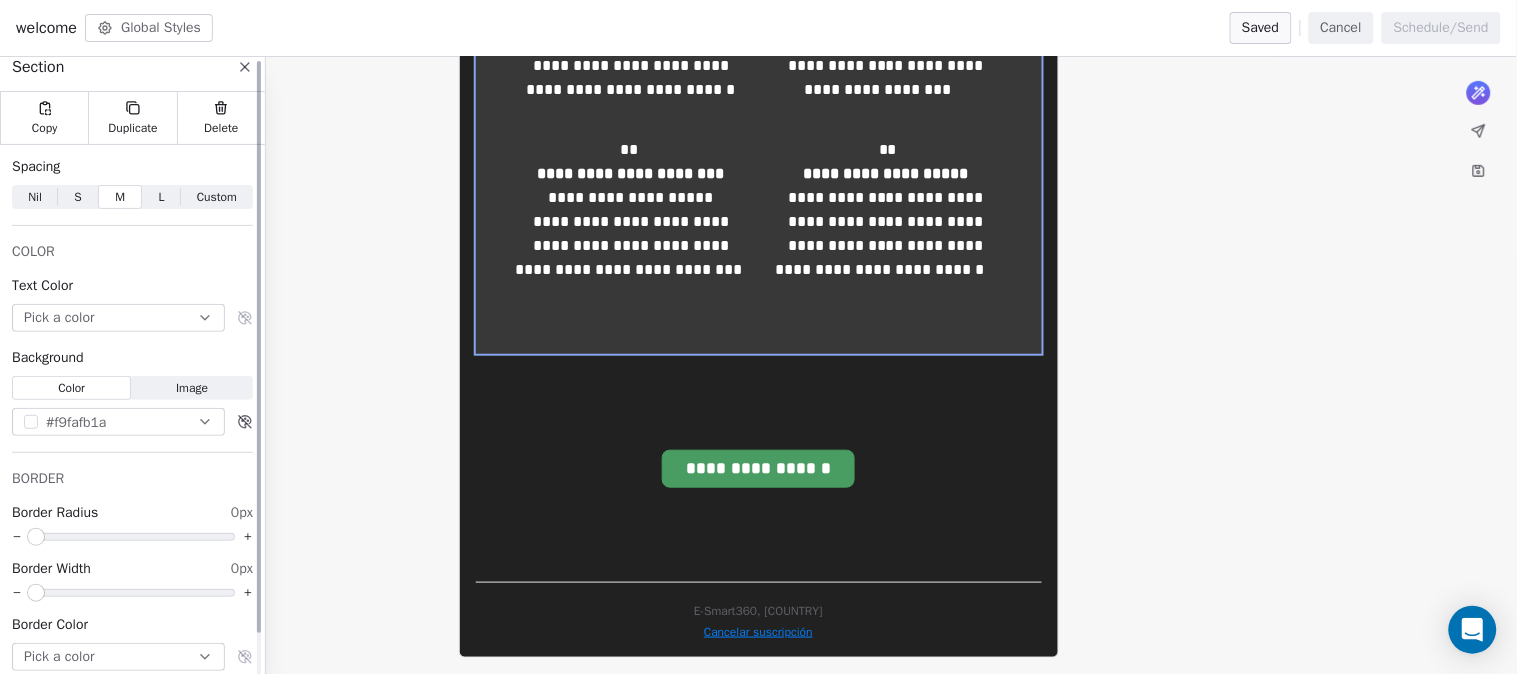 scroll, scrollTop: 0, scrollLeft: 0, axis: both 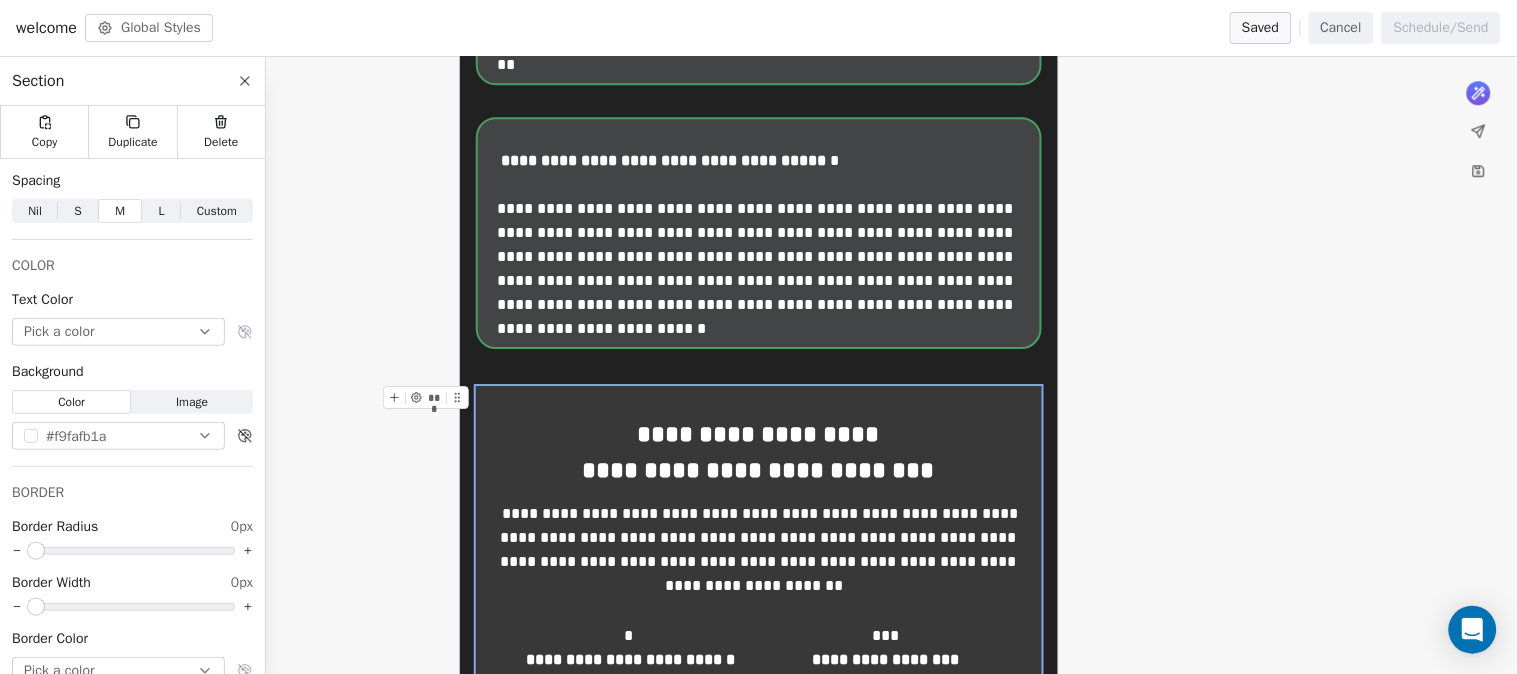 click on "**********" at bounding box center [759, 703] 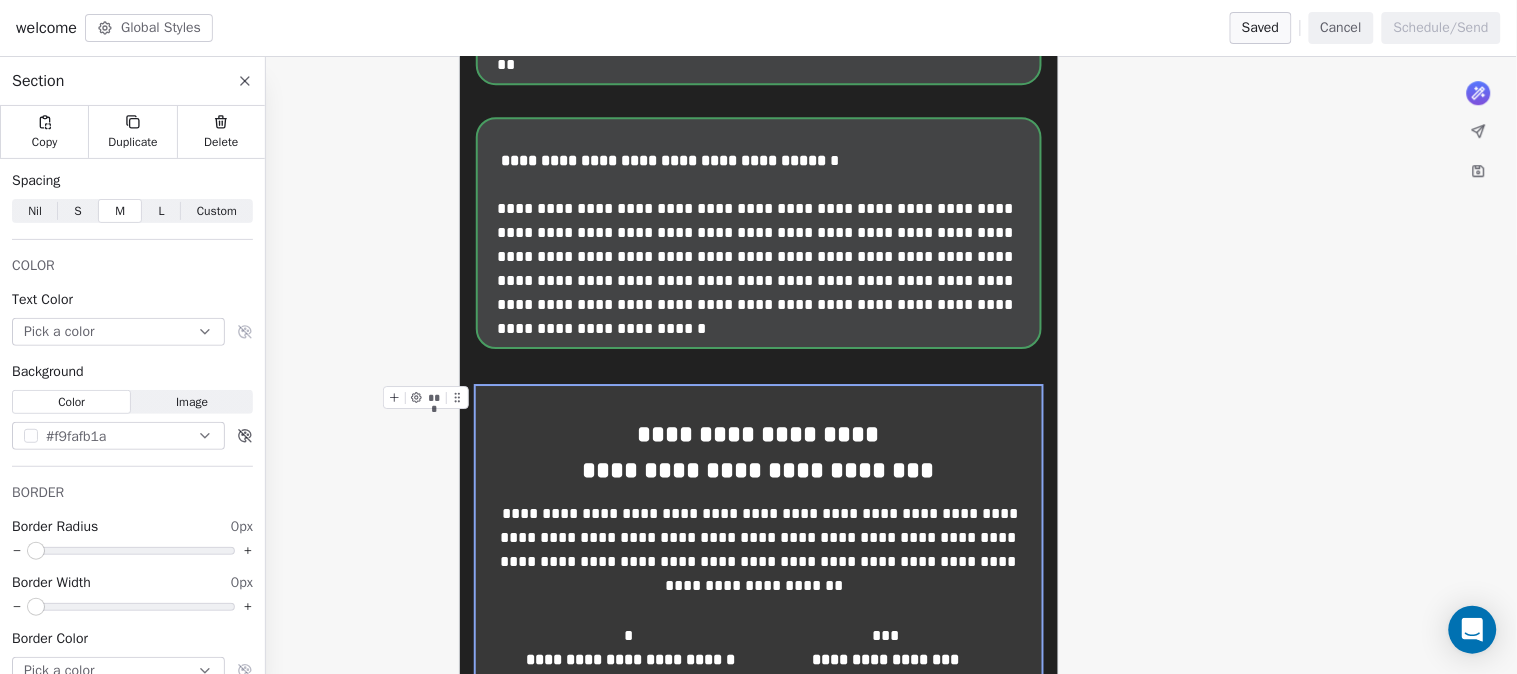 click on "***" at bounding box center [432, 397] 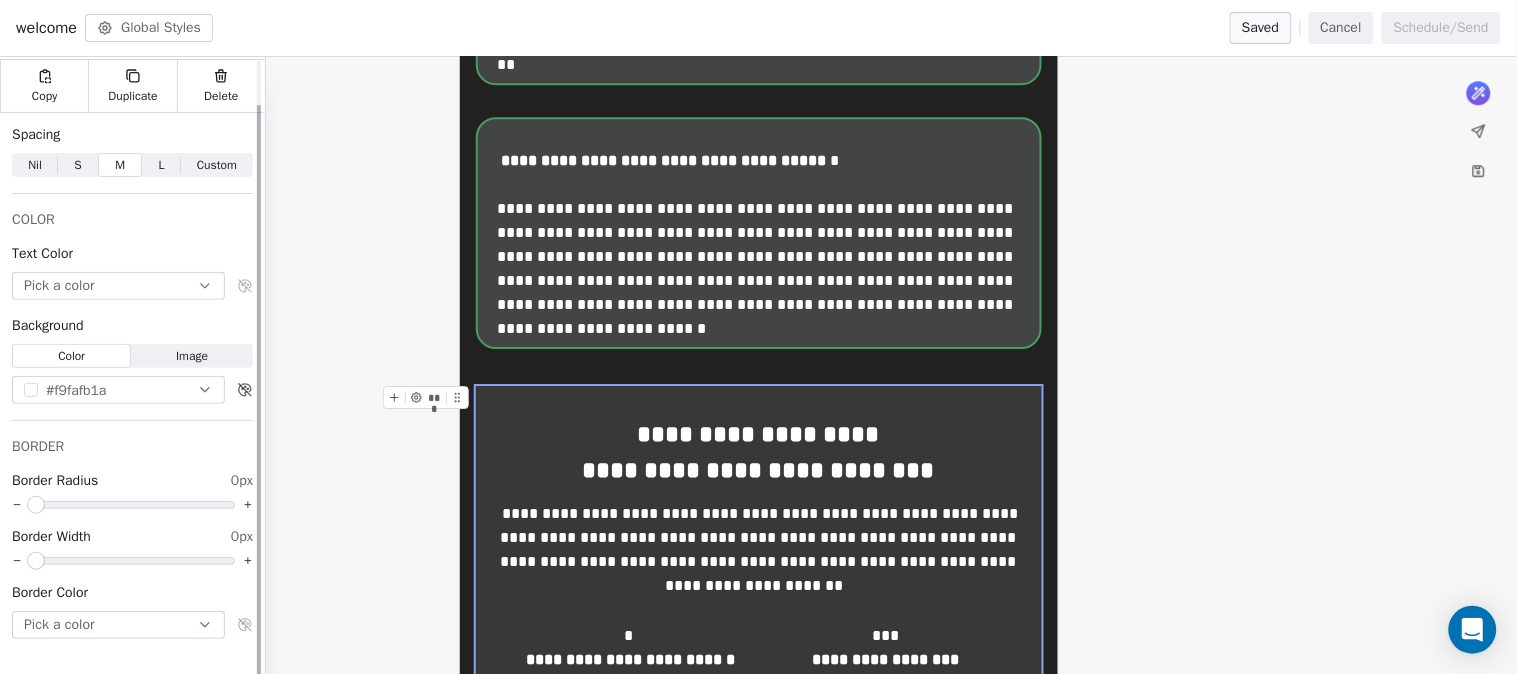 scroll, scrollTop: 47, scrollLeft: 0, axis: vertical 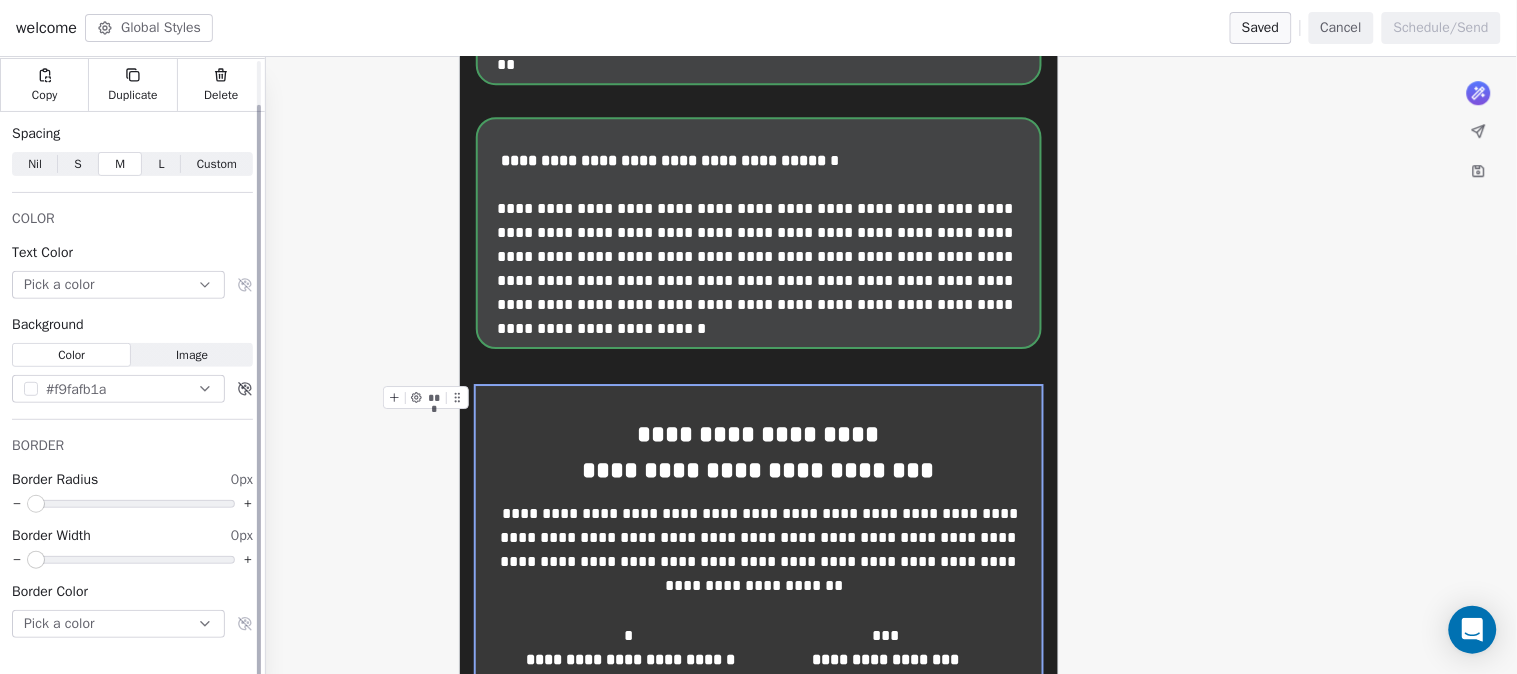 click on "#f9fafb1a" at bounding box center [76, 389] 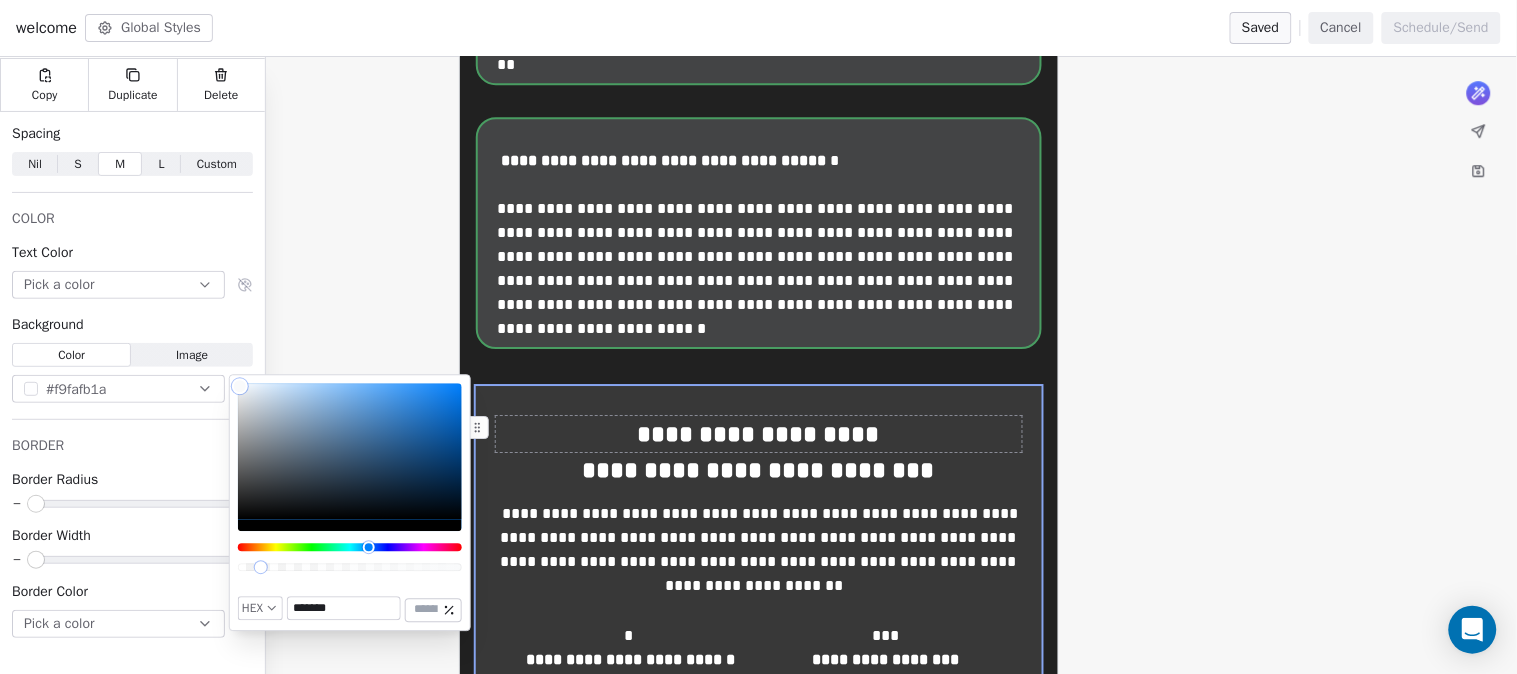 click on "**********" at bounding box center [759, 434] 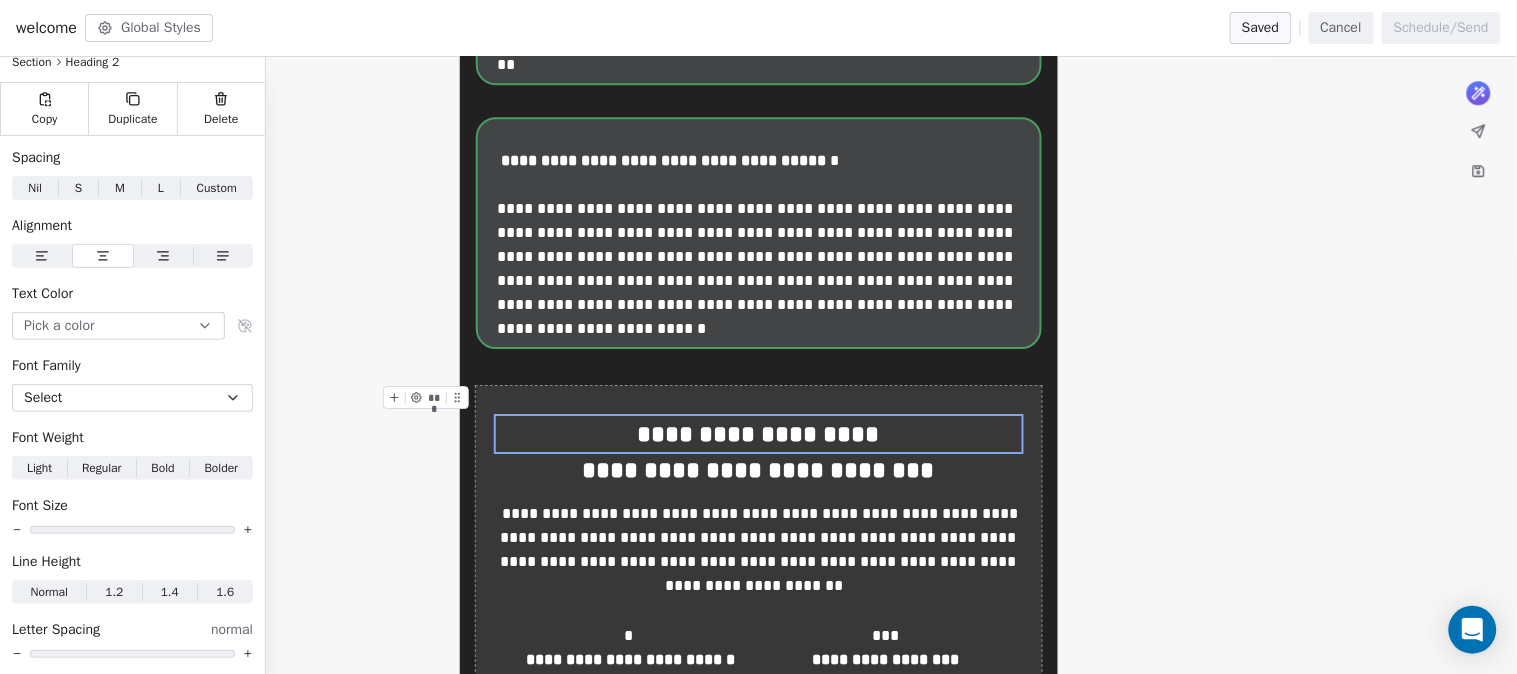 click on "**********" at bounding box center (759, 703) 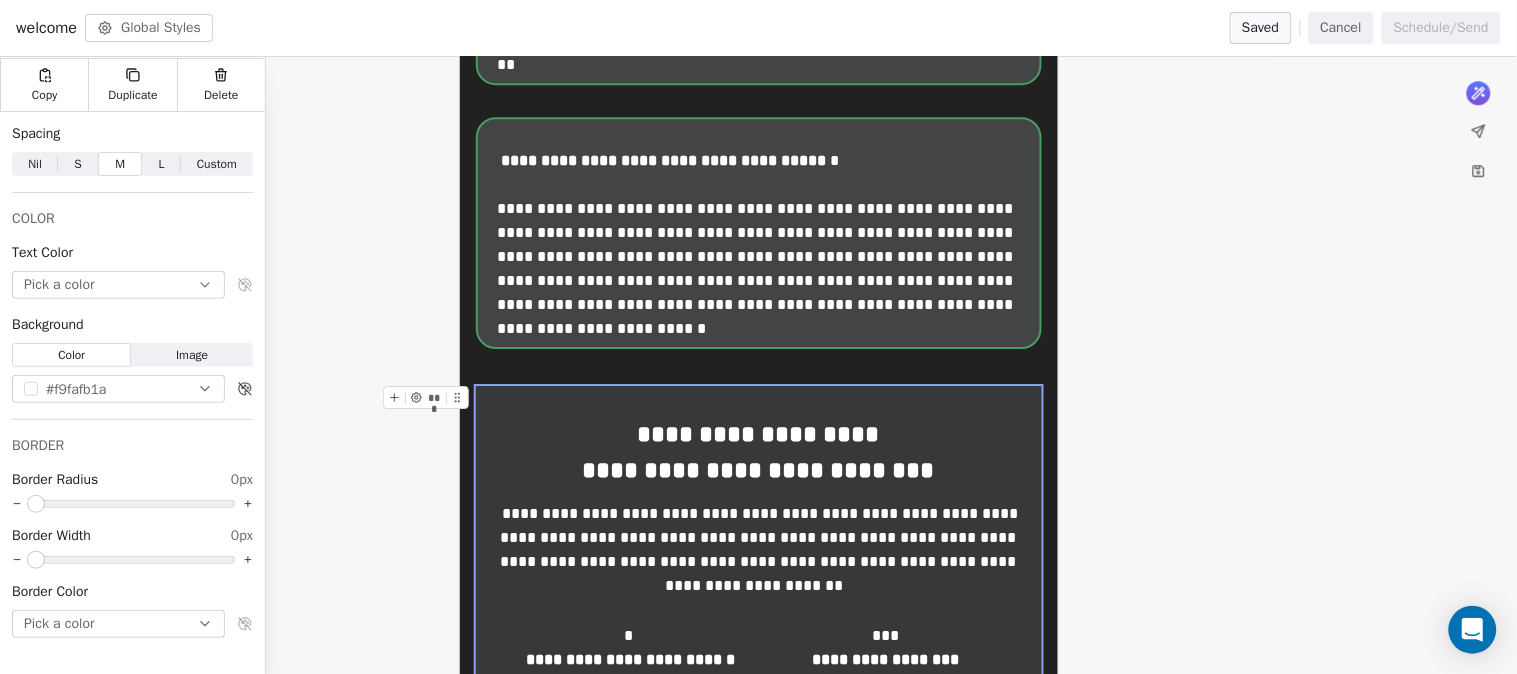 click on "***" at bounding box center (426, 397) 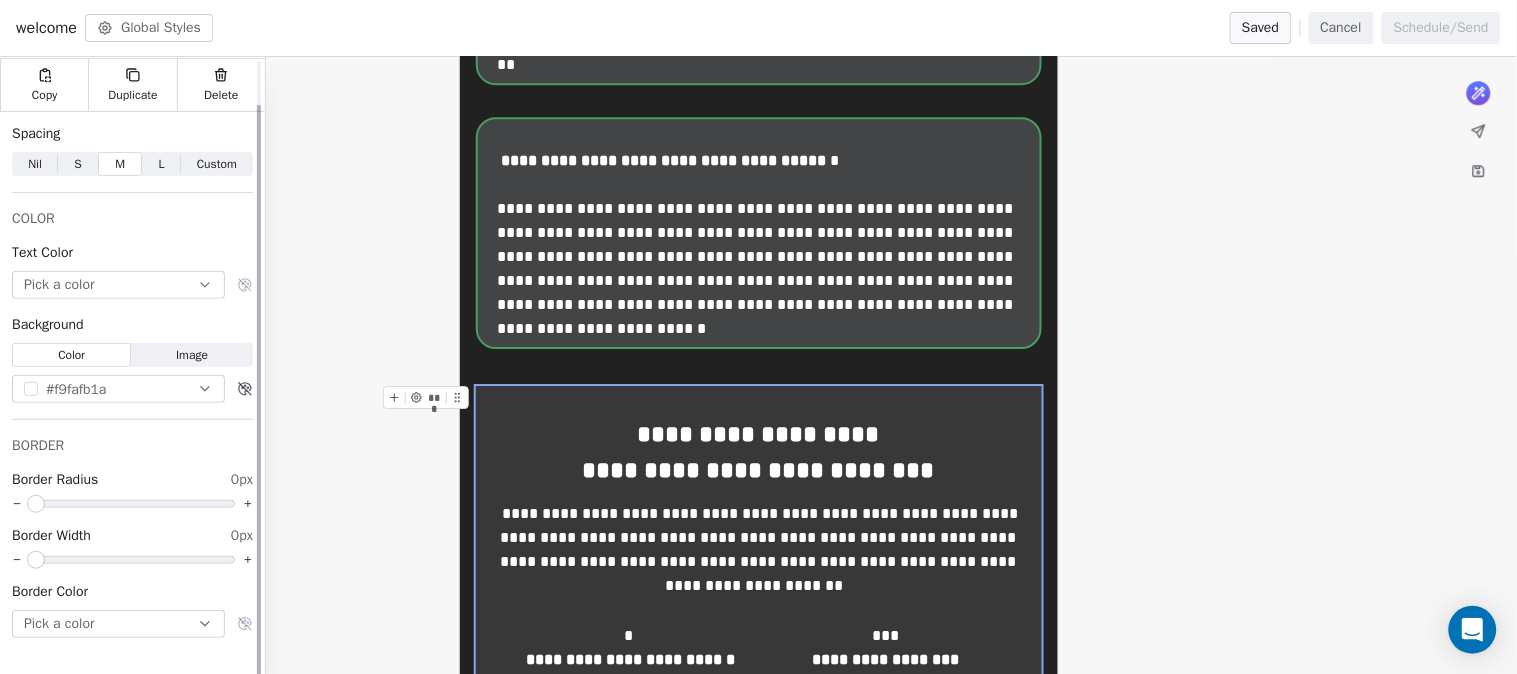click 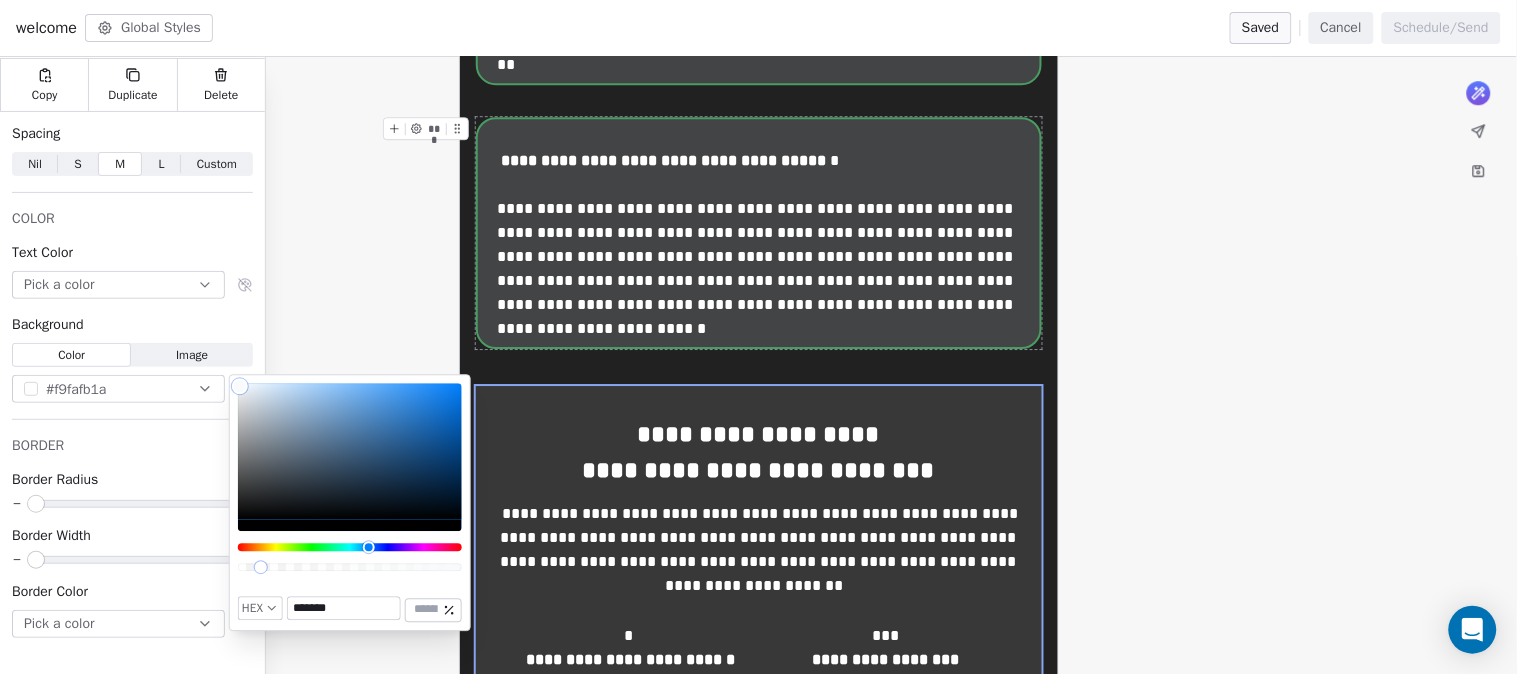 click on "**********" at bounding box center [759, 233] 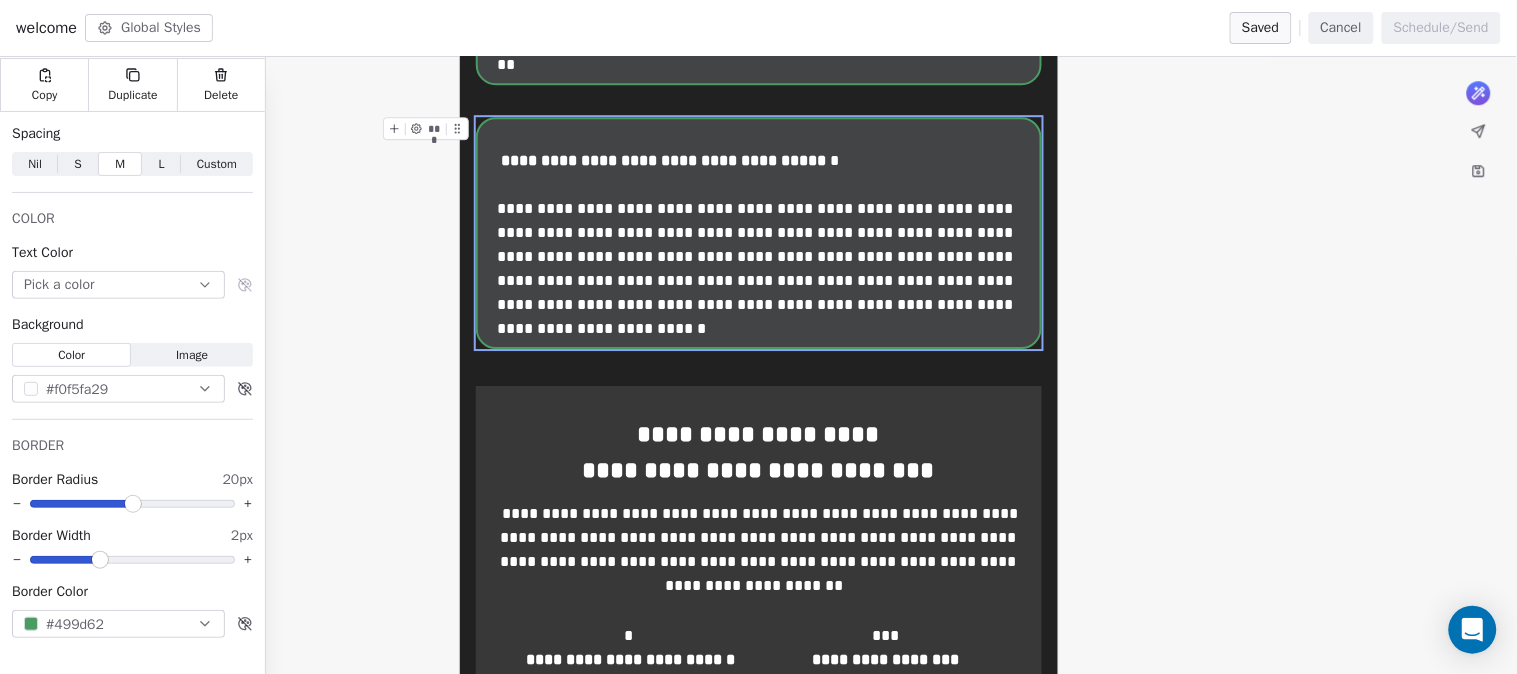 click on "**********" at bounding box center (759, 233) 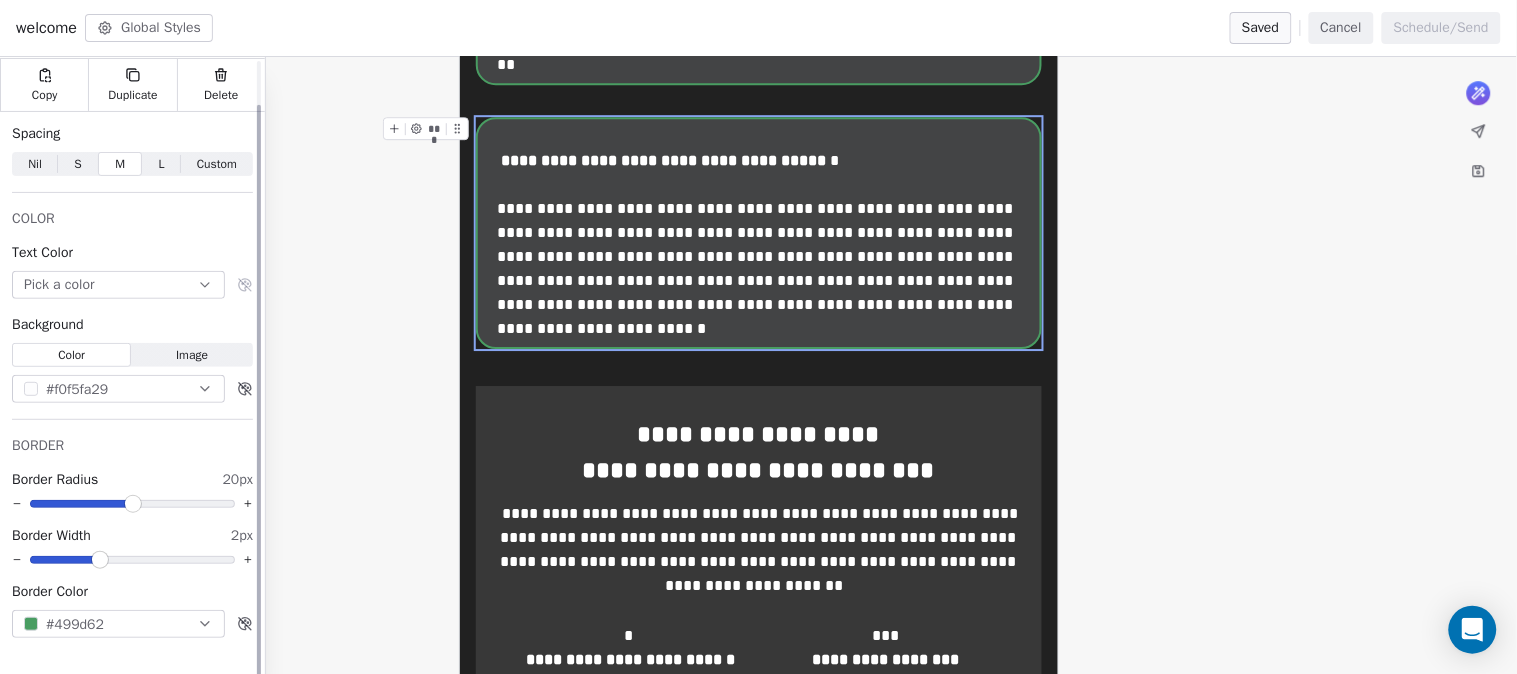 click on "#f0f5fa29" at bounding box center [118, 389] 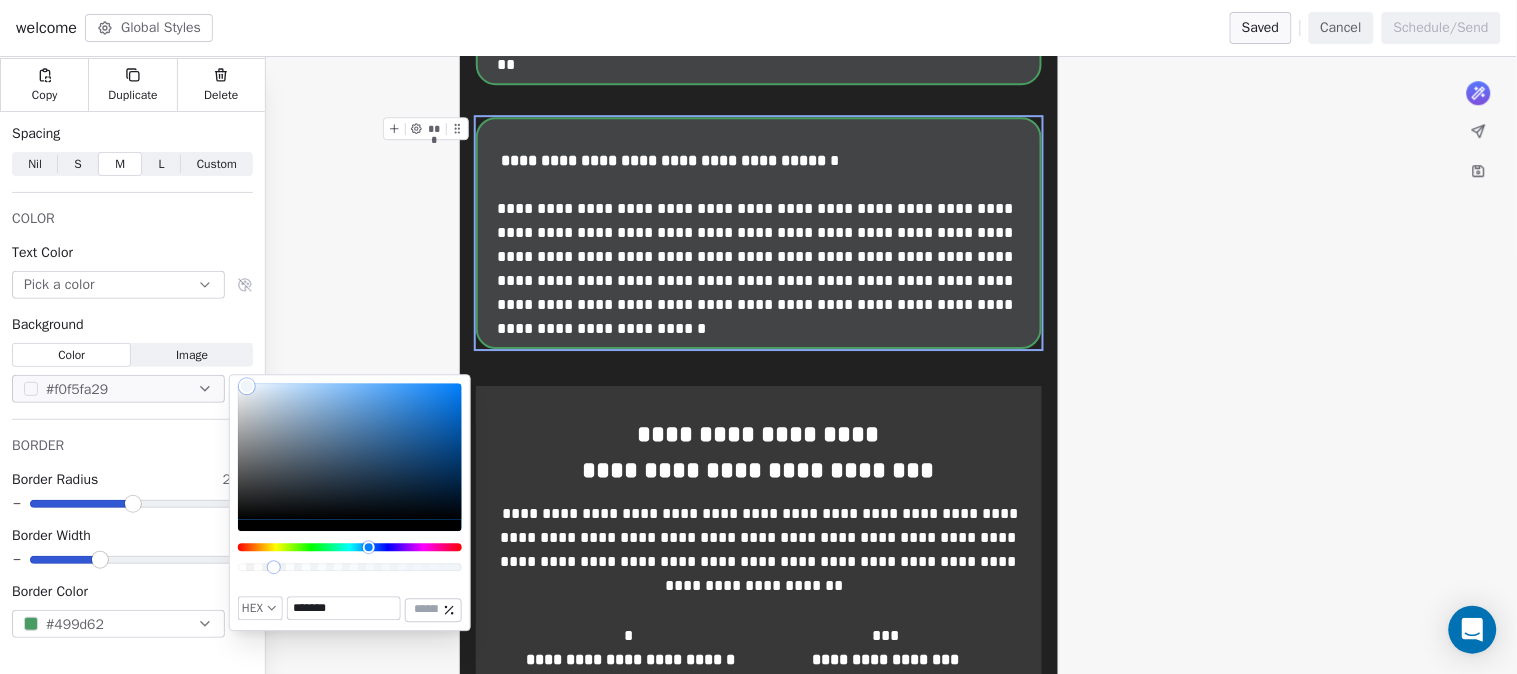 click on "*******" at bounding box center (344, 609) 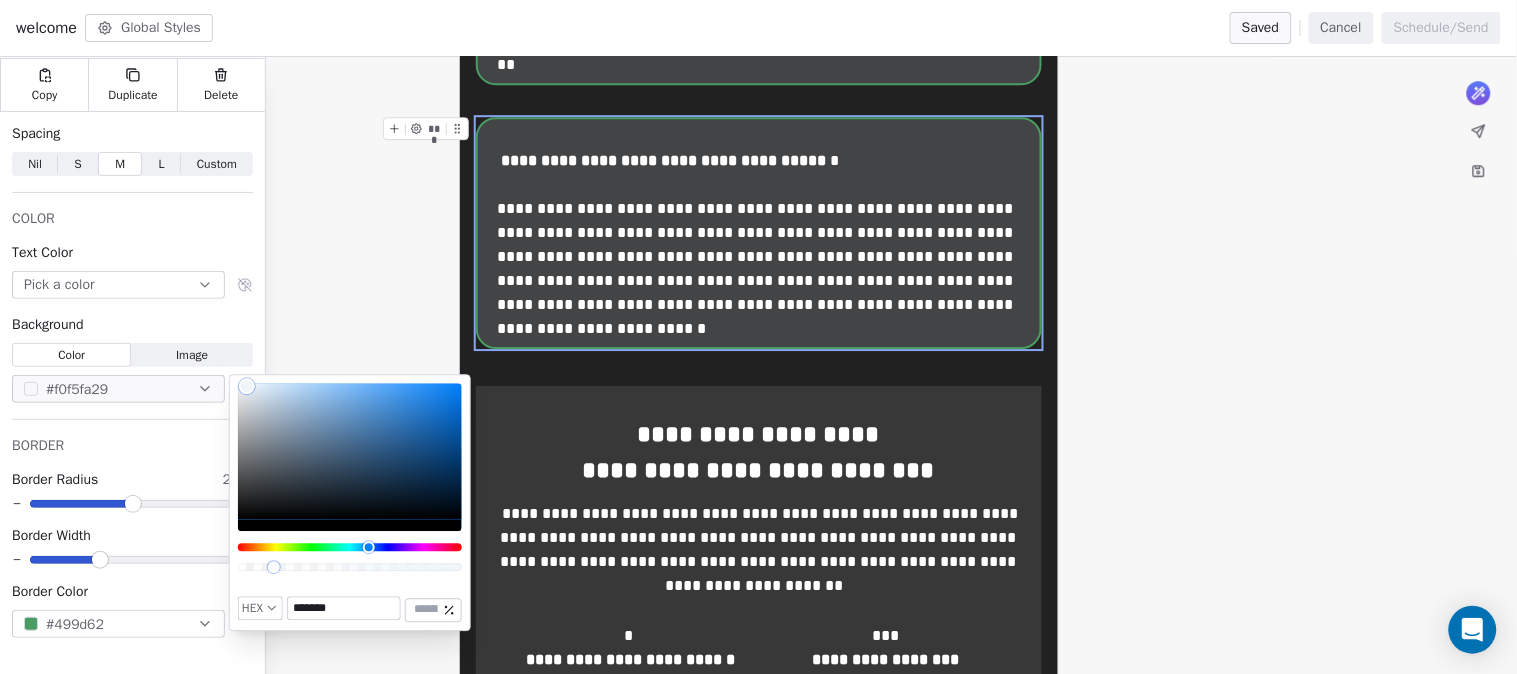 click on "*******" at bounding box center [344, 609] 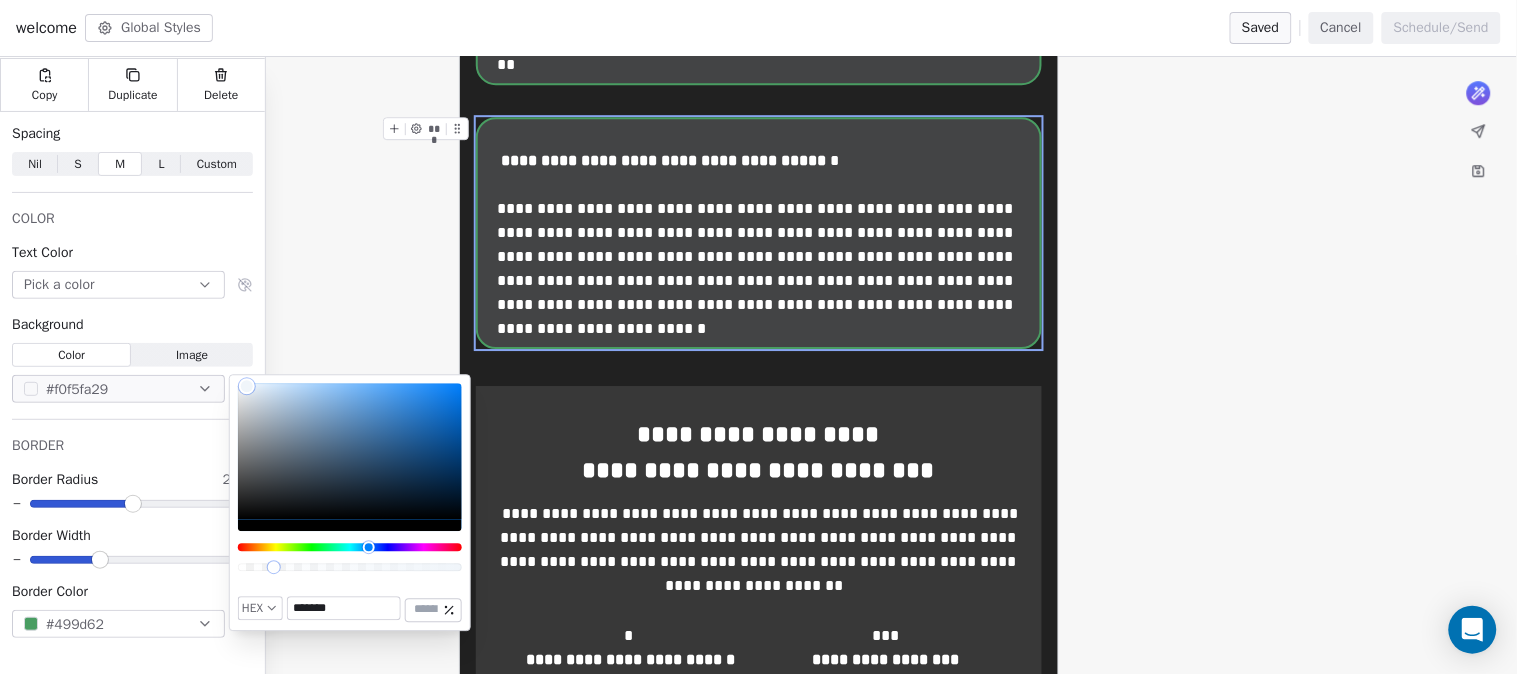 click on "*******" at bounding box center [344, 609] 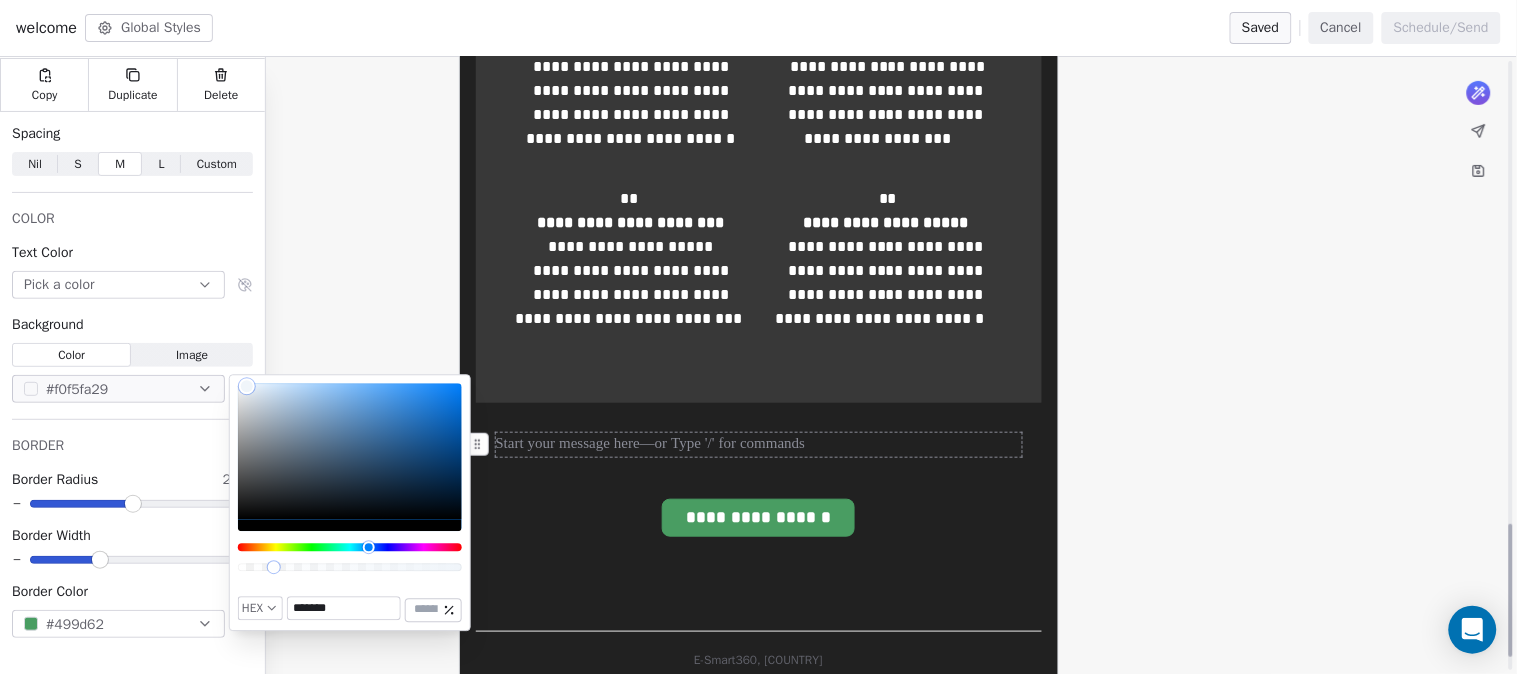 scroll, scrollTop: 2216, scrollLeft: 0, axis: vertical 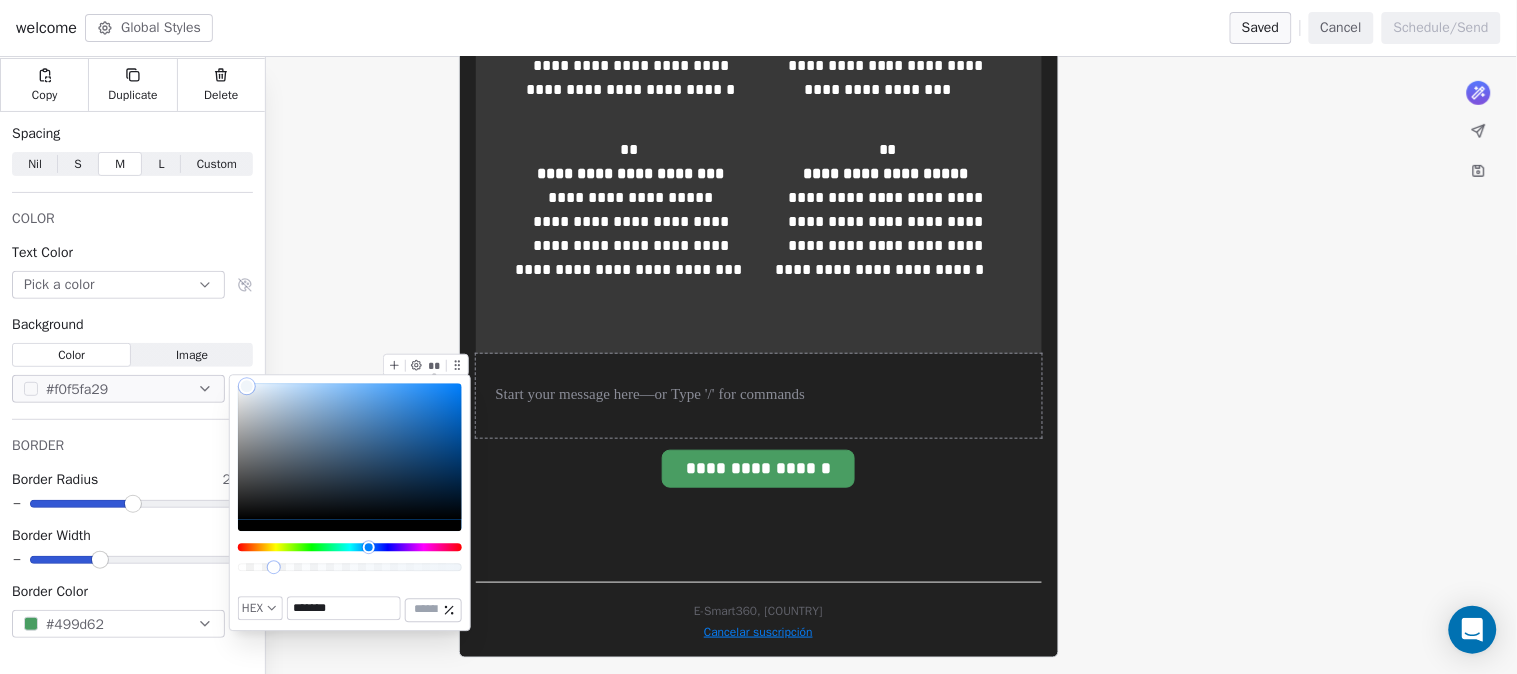 click at bounding box center [759, 396] 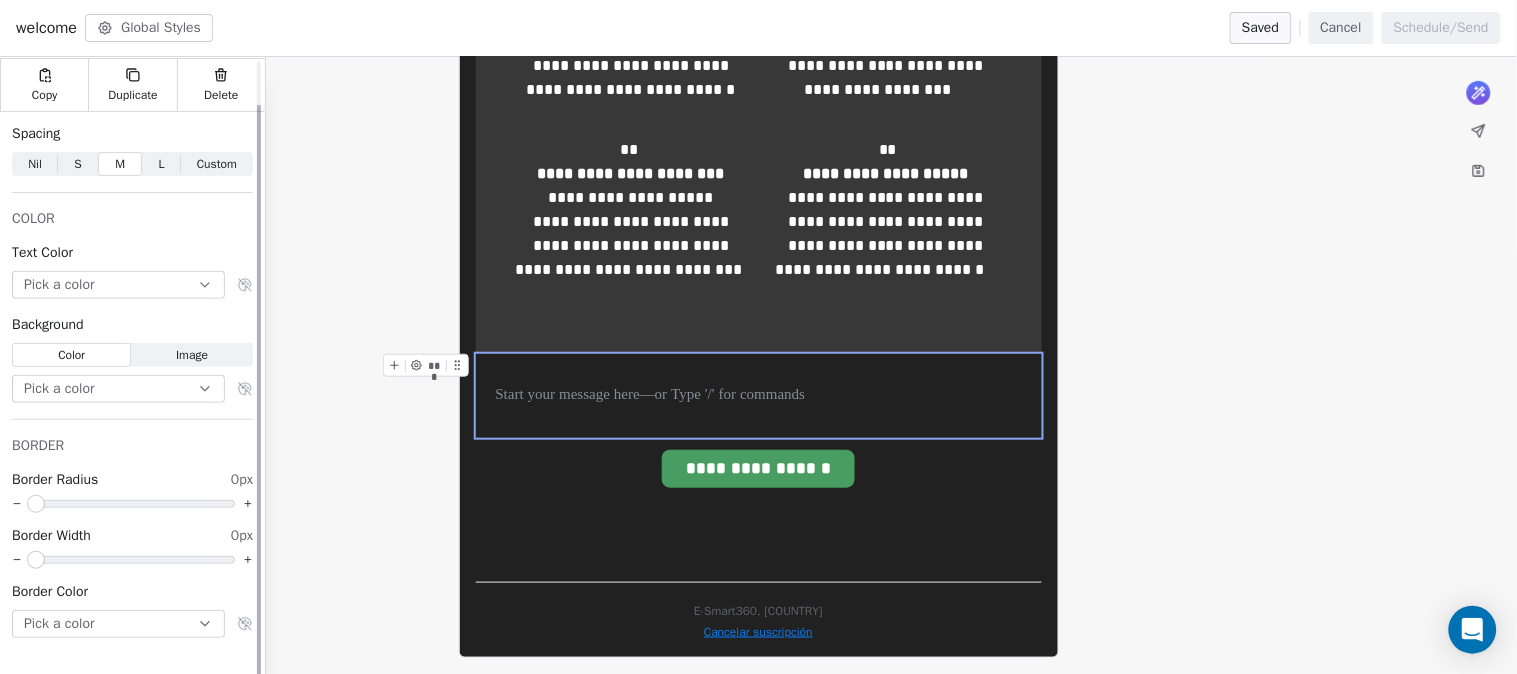 click on "Pick a color" at bounding box center (118, 389) 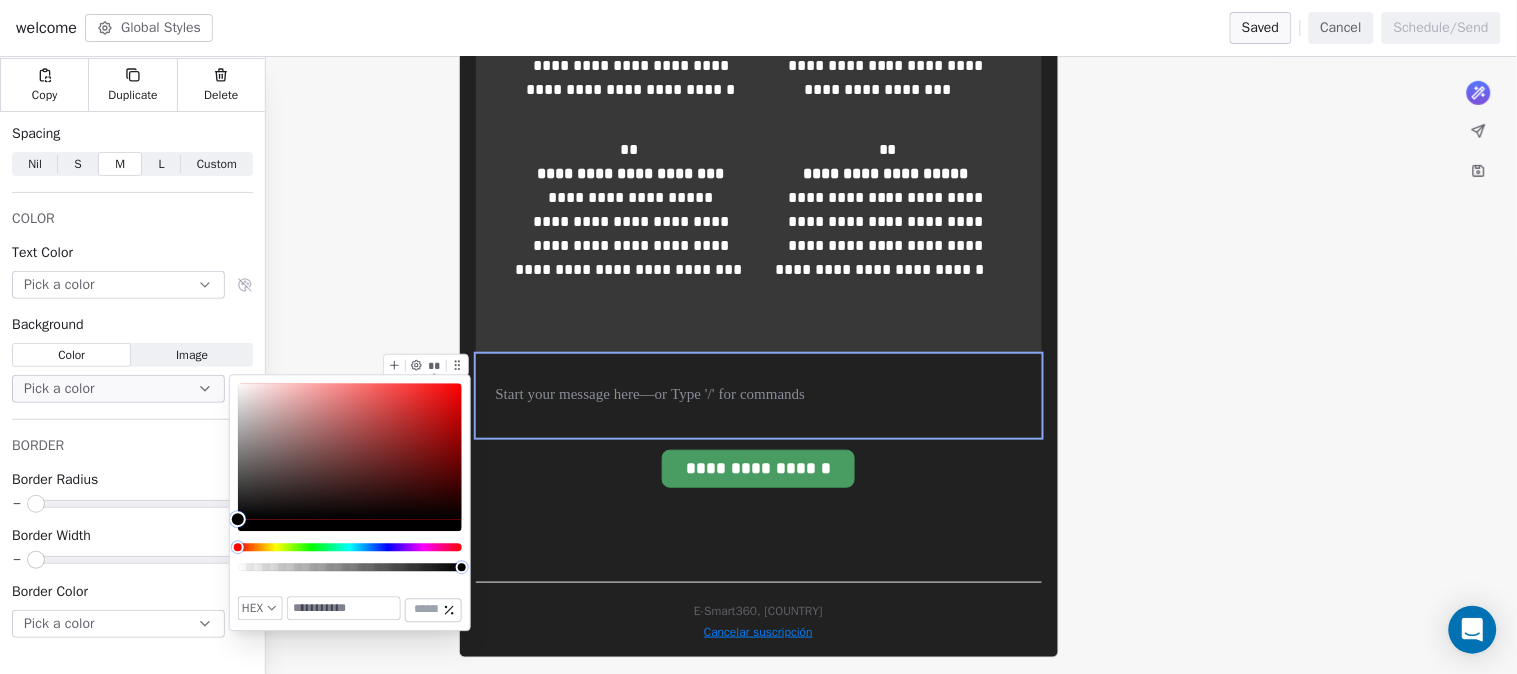 click at bounding box center (344, 609) 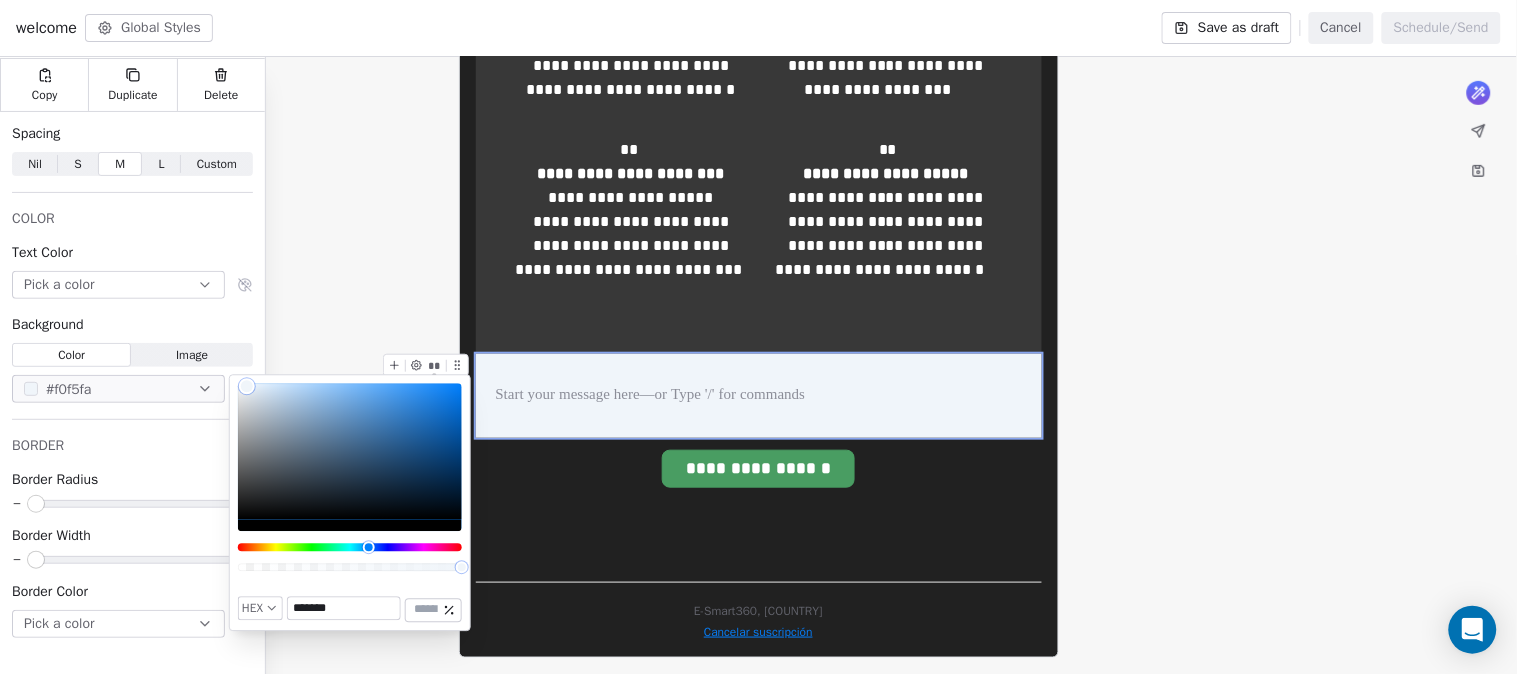 type on "*******" 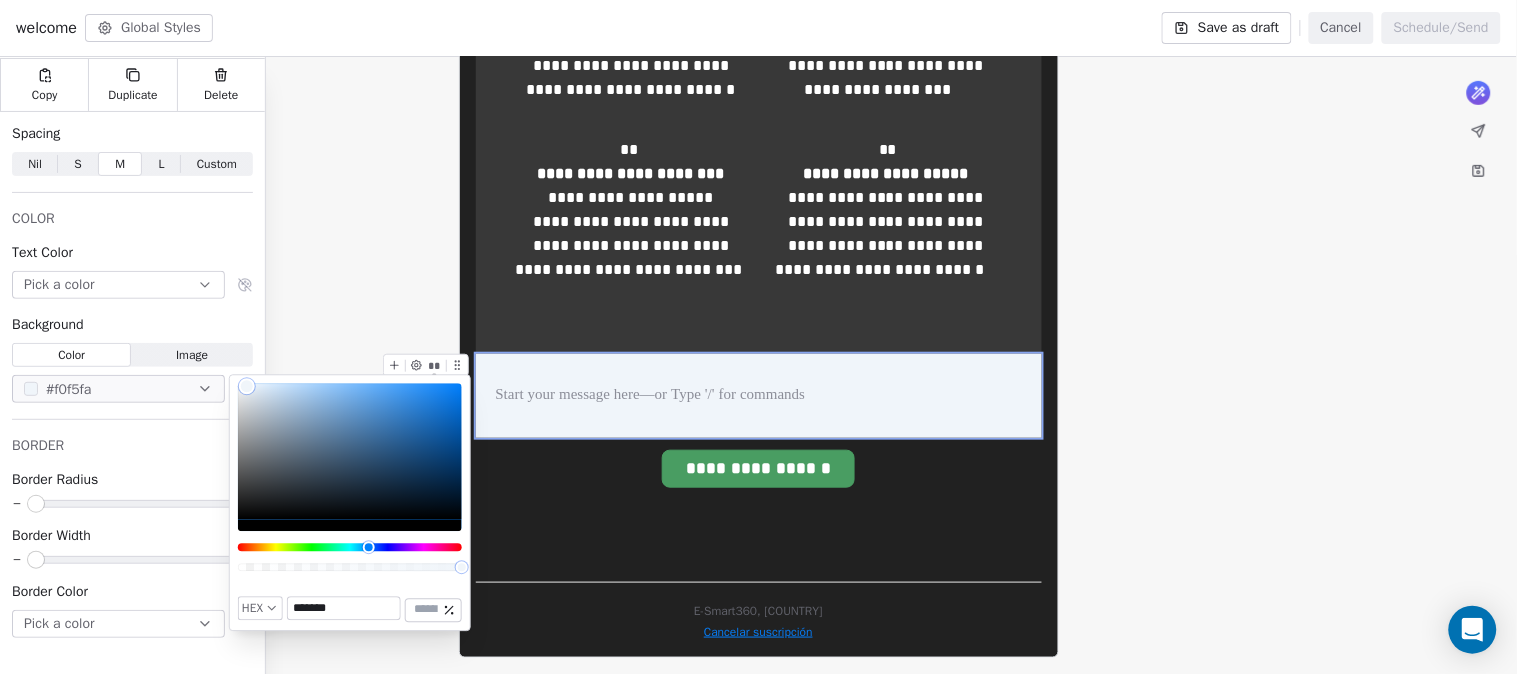 drag, startPoint x: 384, startPoint y: 562, endPoint x: 291, endPoint y: 557, distance: 93.13431 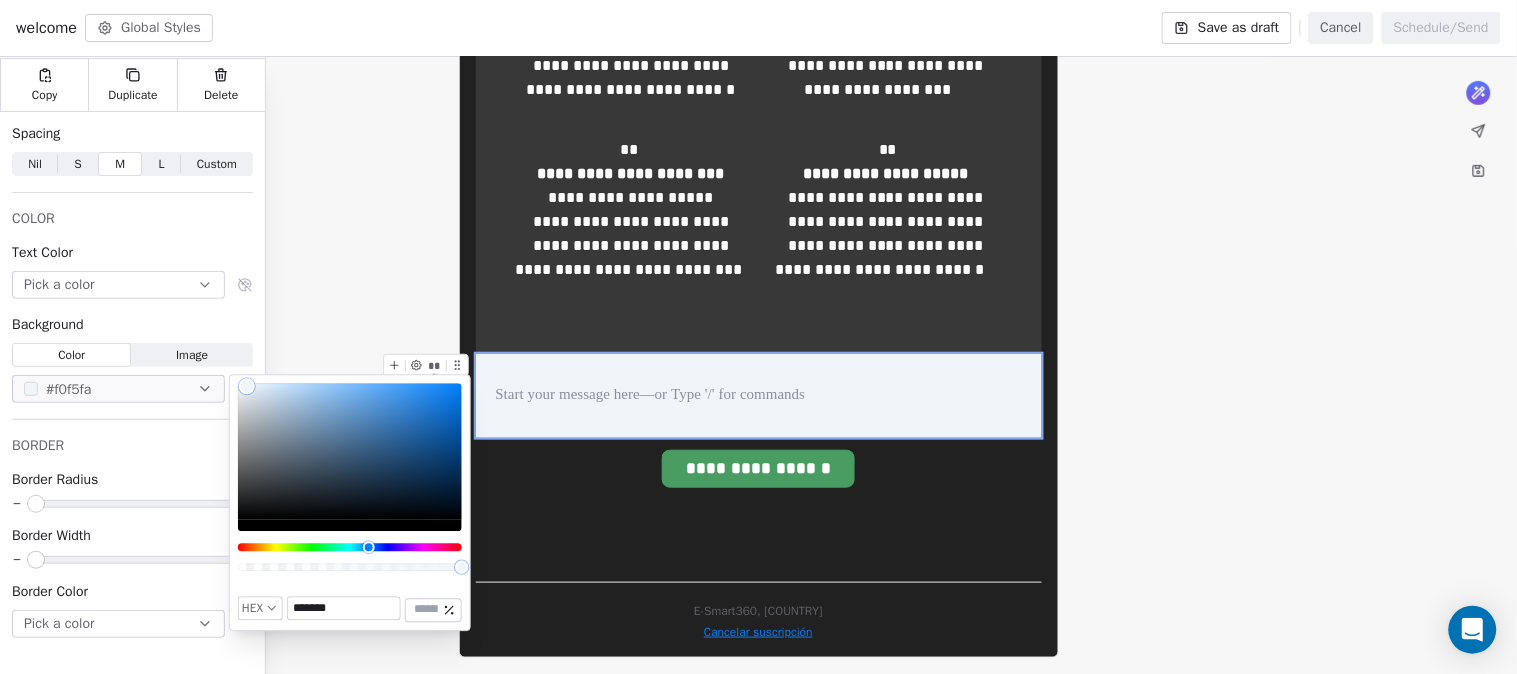 click at bounding box center (350, 567) 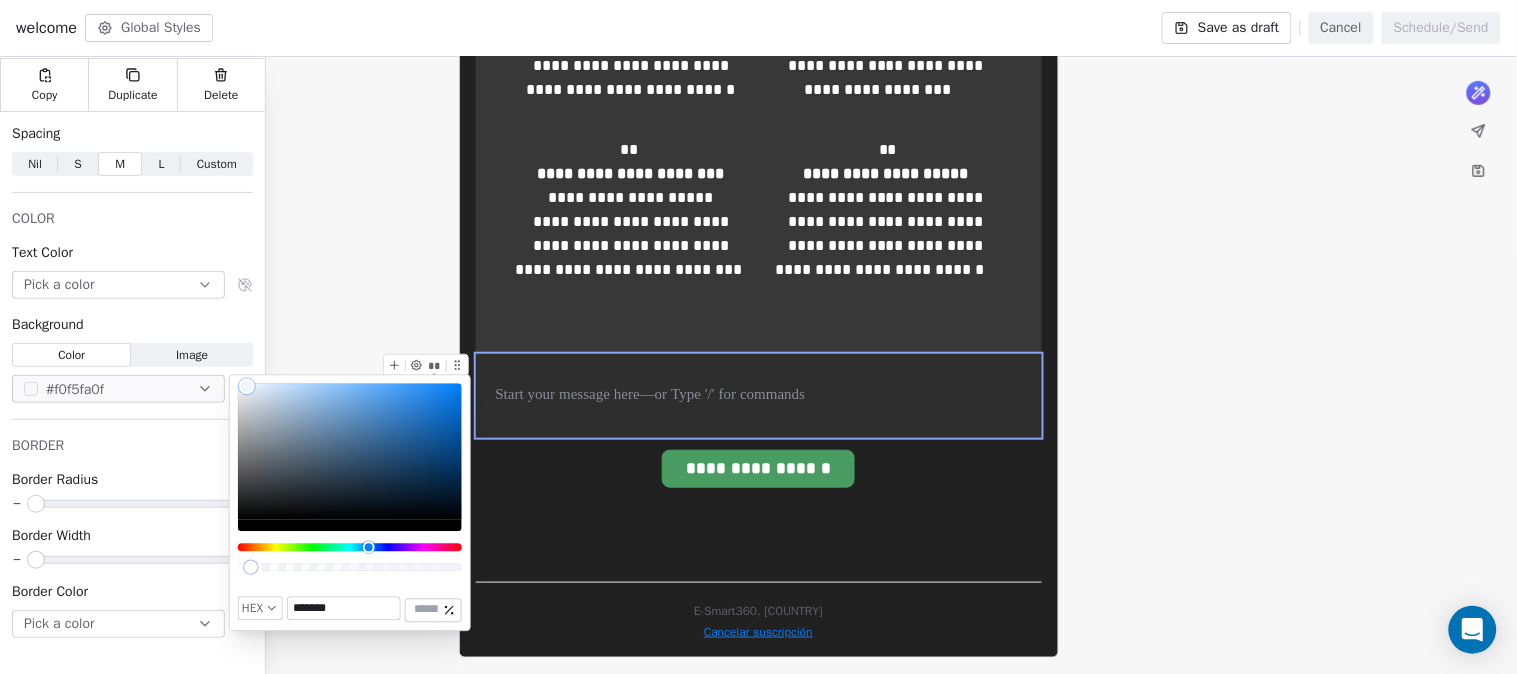 type on "*" 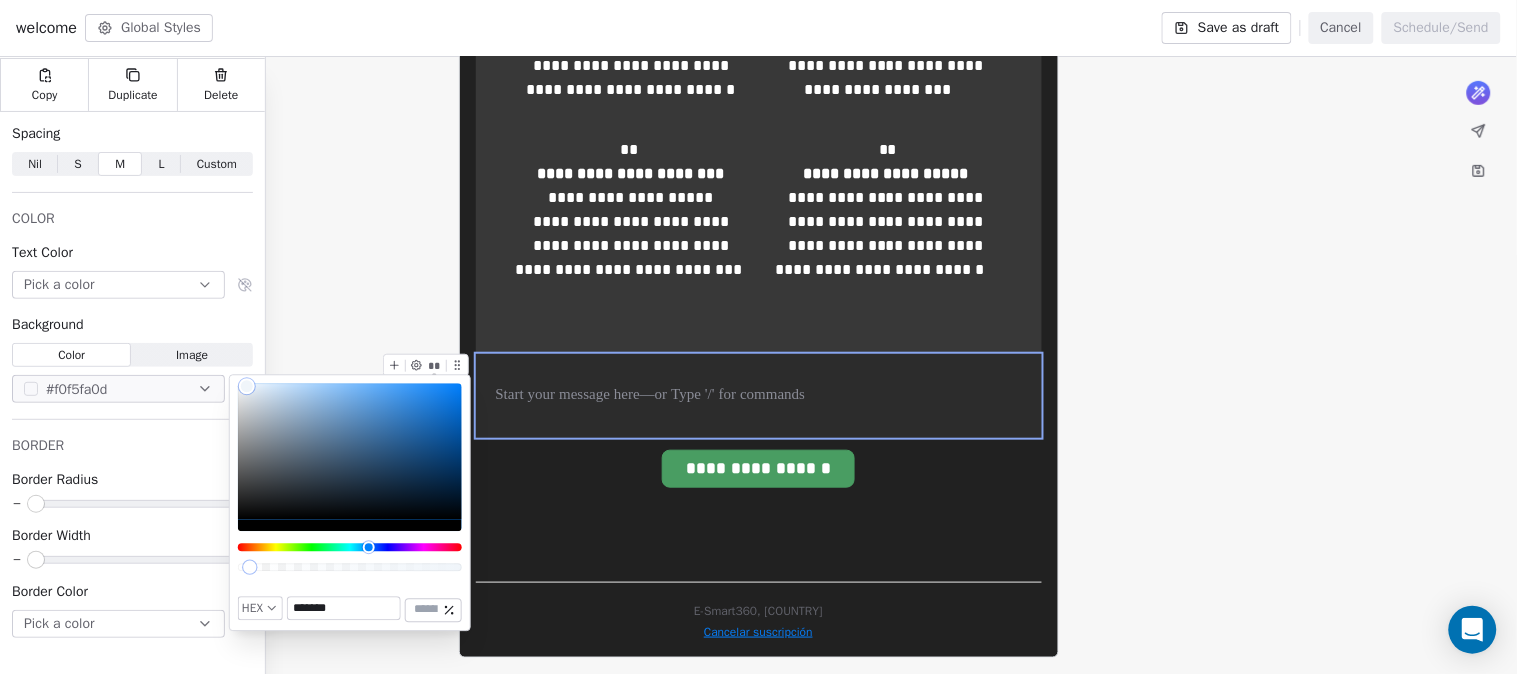 drag, startPoint x: 264, startPoint y: 567, endPoint x: 250, endPoint y: 567, distance: 14 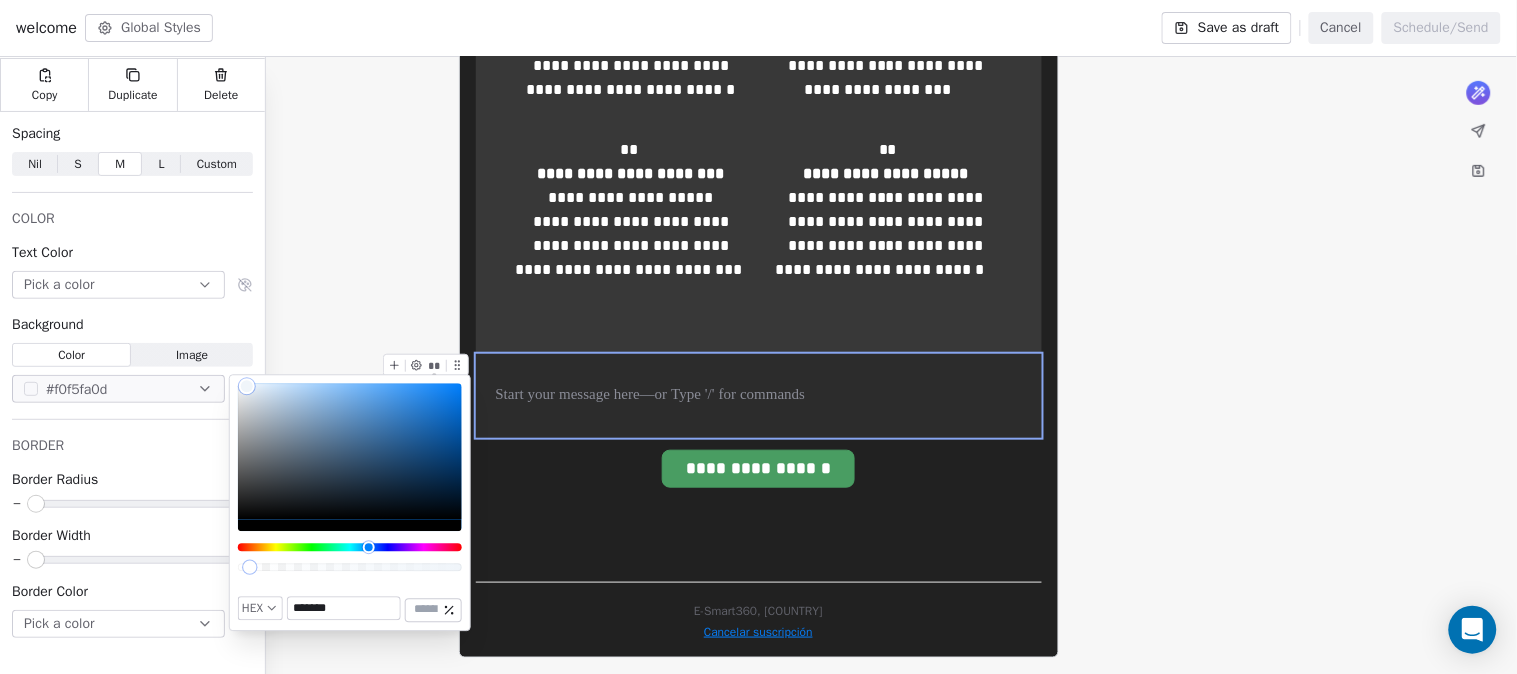 click at bounding box center [249, 567] 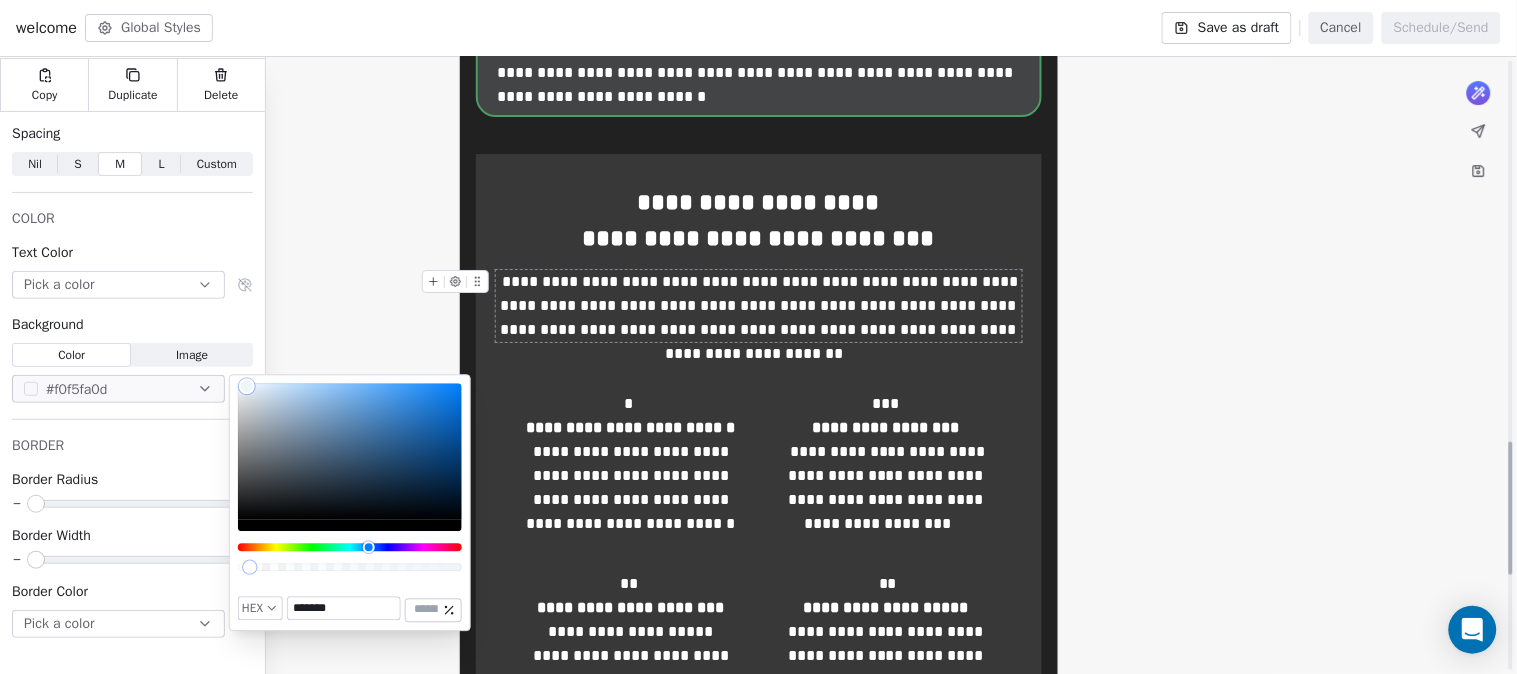 scroll, scrollTop: 1772, scrollLeft: 0, axis: vertical 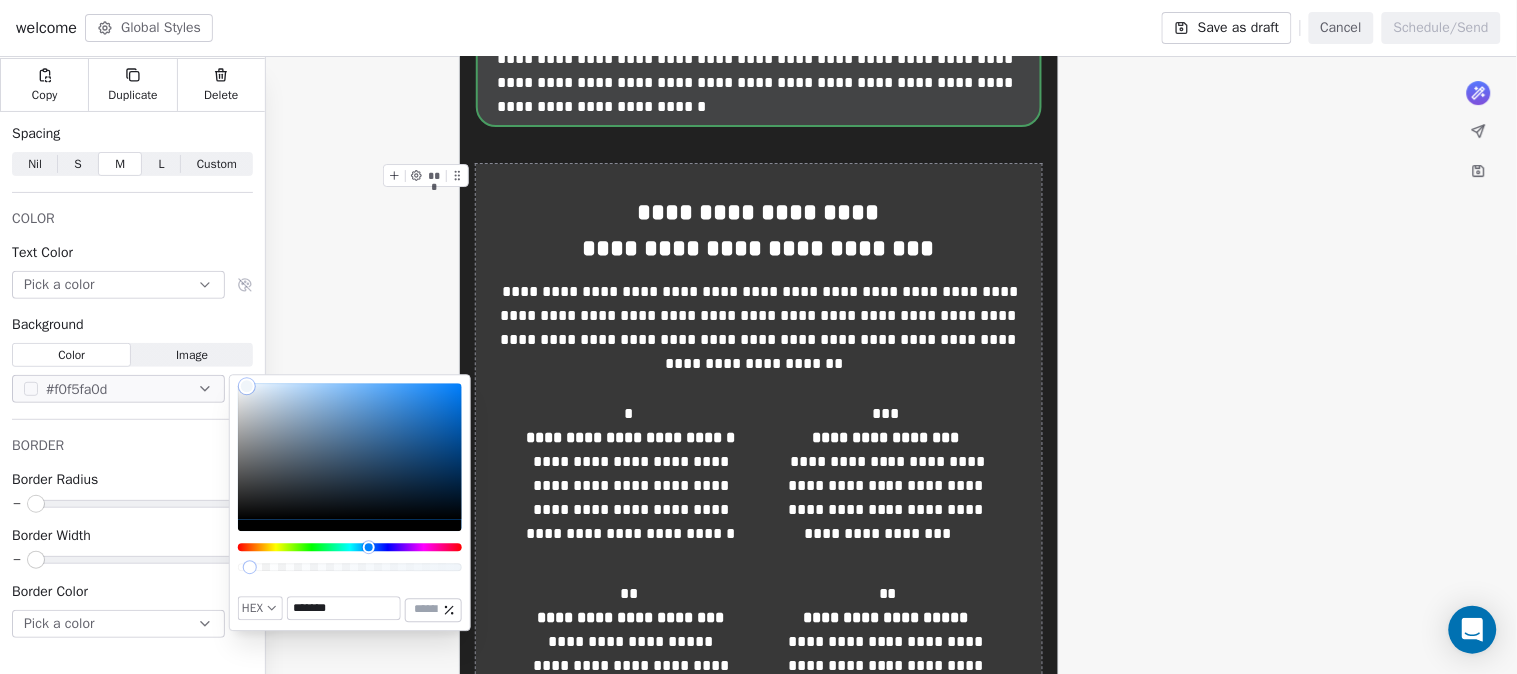 click 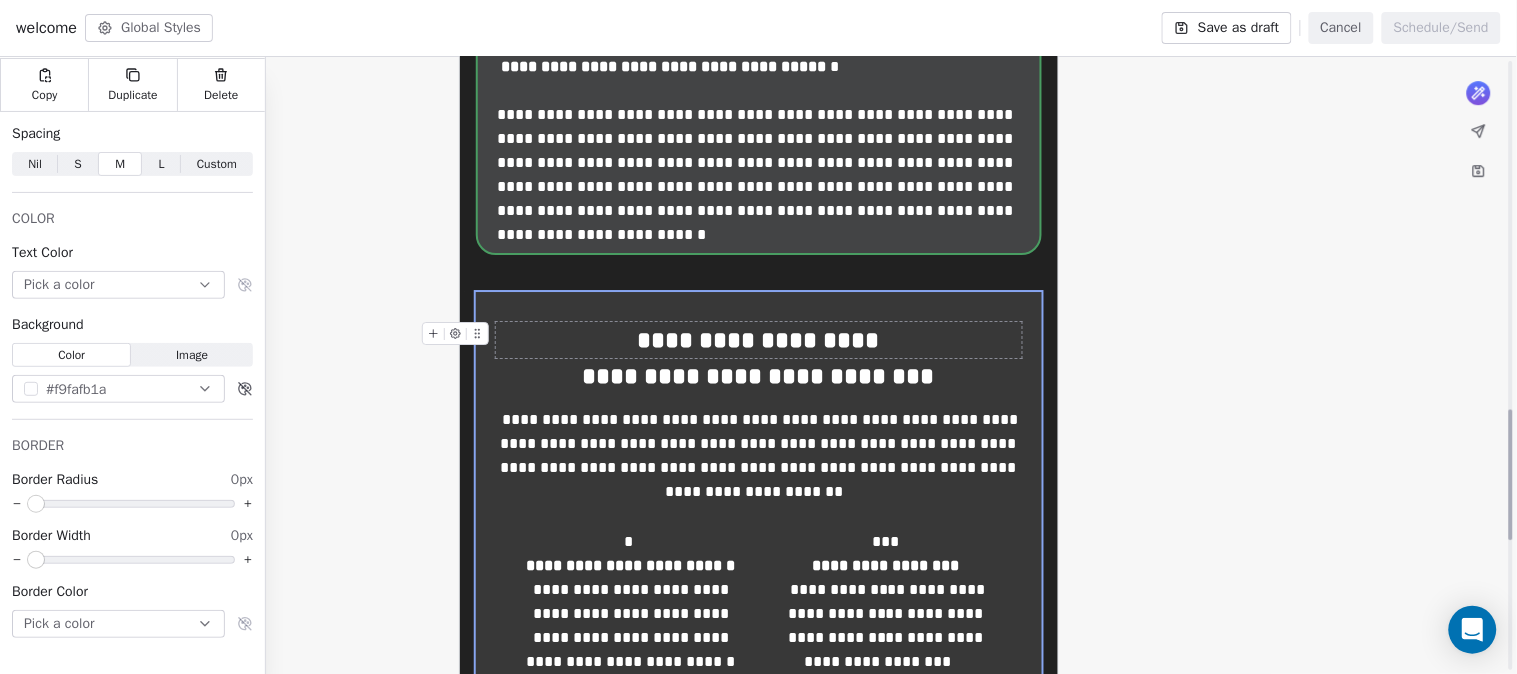 scroll, scrollTop: 1634, scrollLeft: 0, axis: vertical 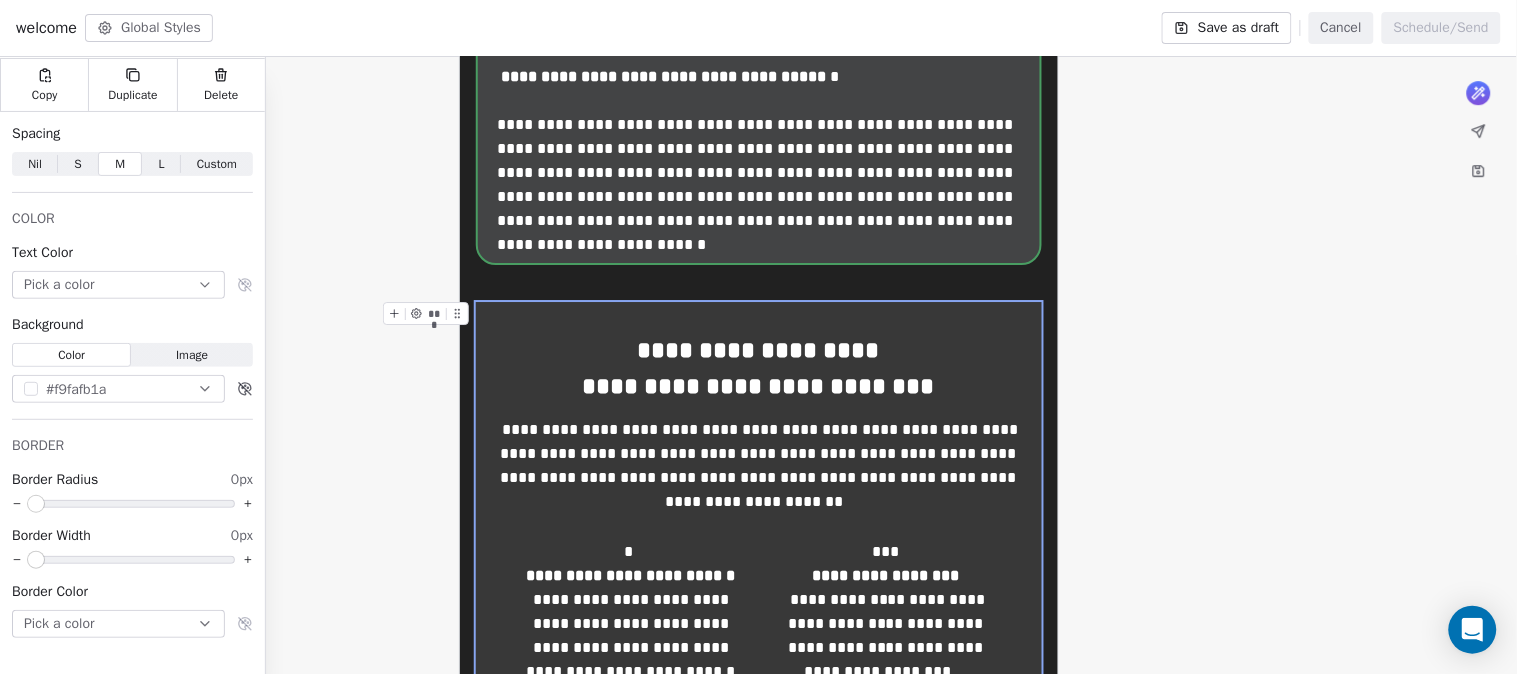 click 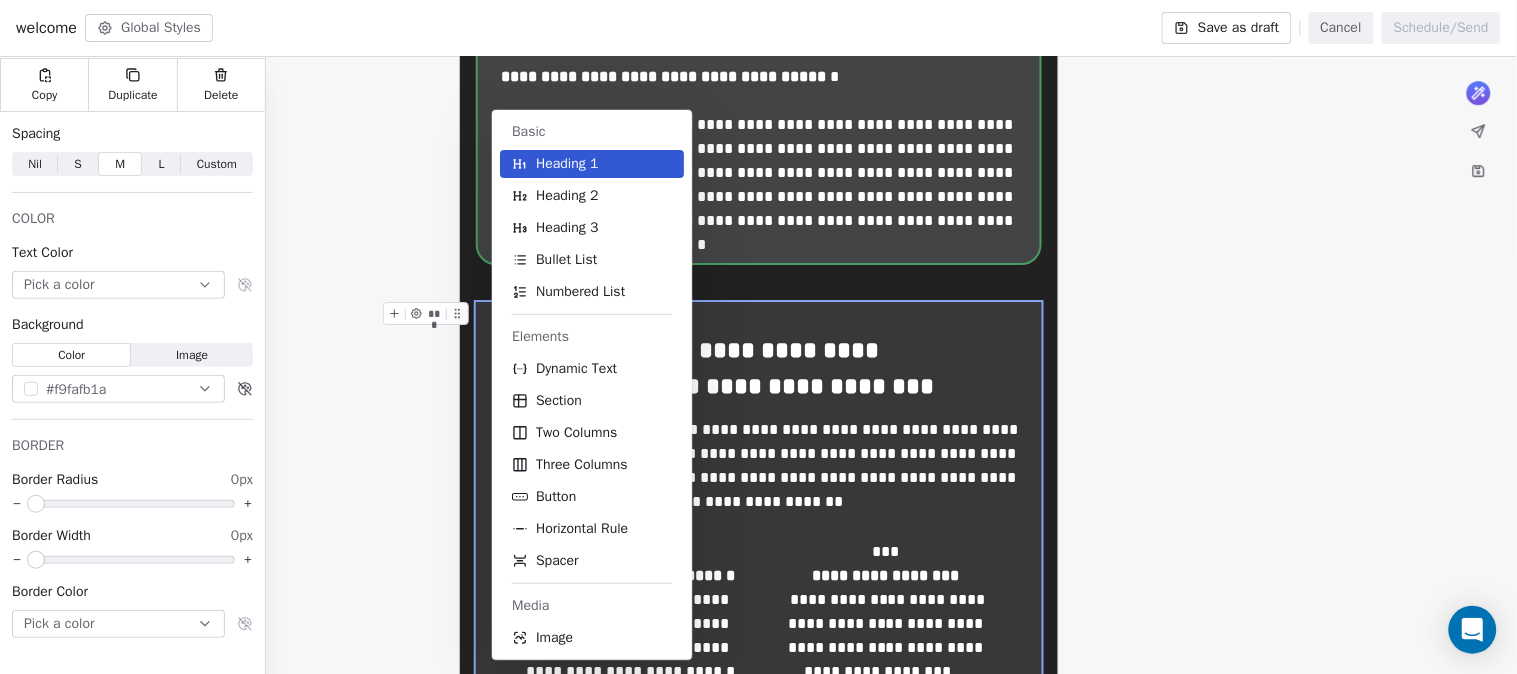 scroll, scrollTop: 1914, scrollLeft: 0, axis: vertical 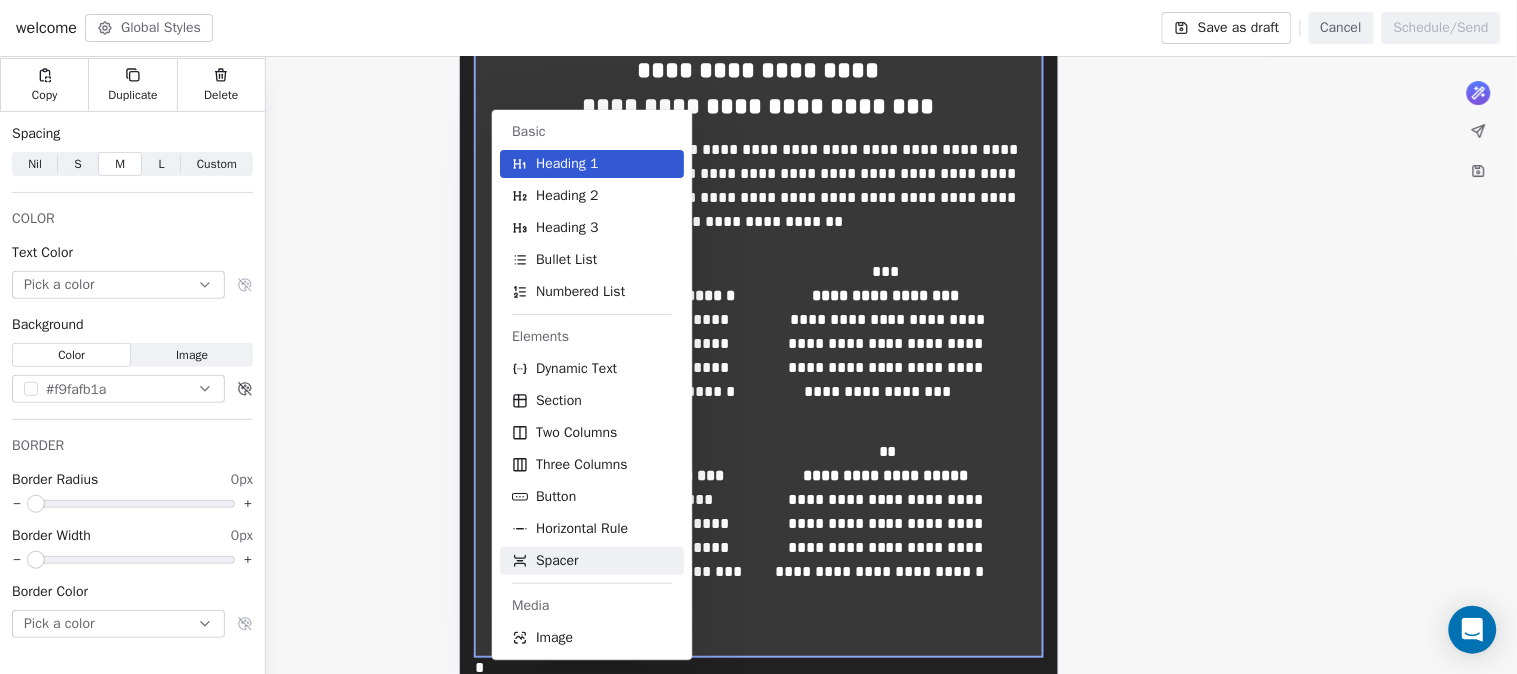 click on "Spacer" at bounding box center (557, 561) 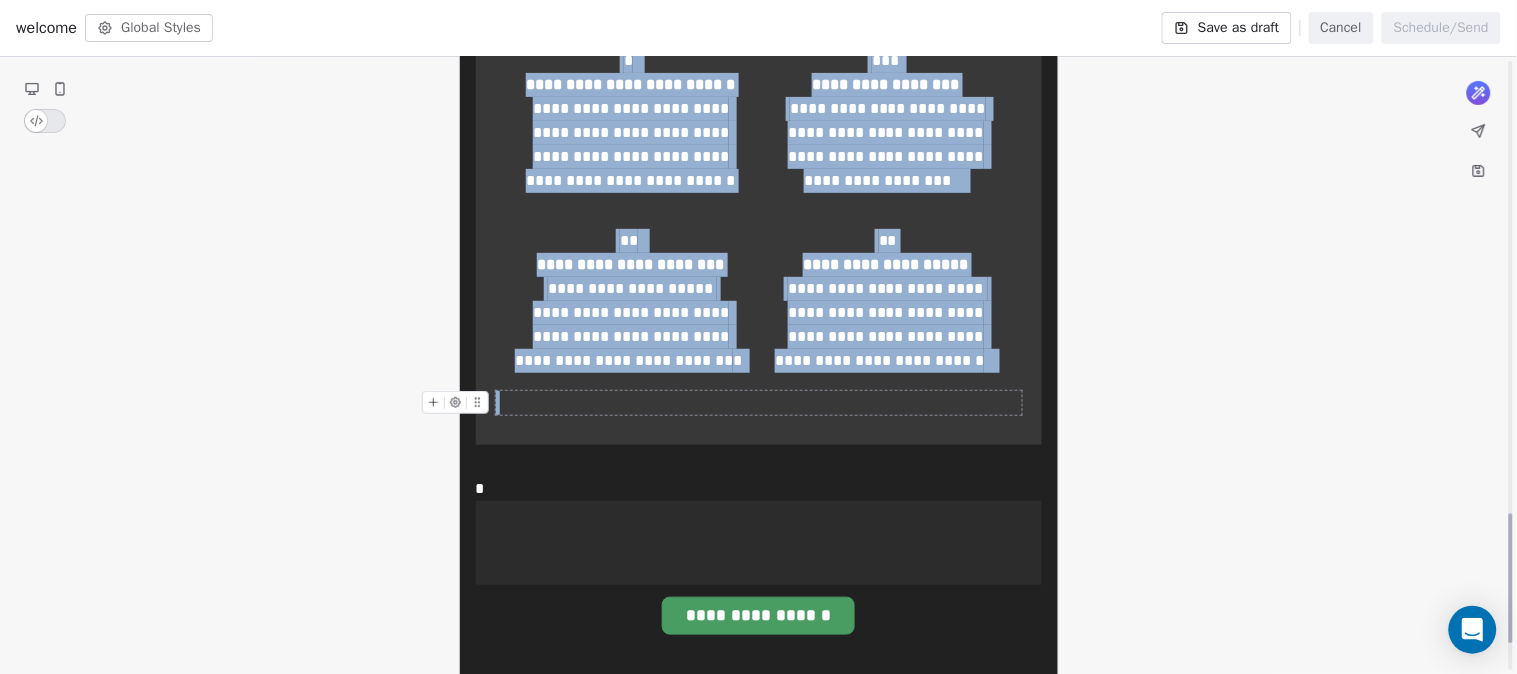 scroll, scrollTop: 2147, scrollLeft: 0, axis: vertical 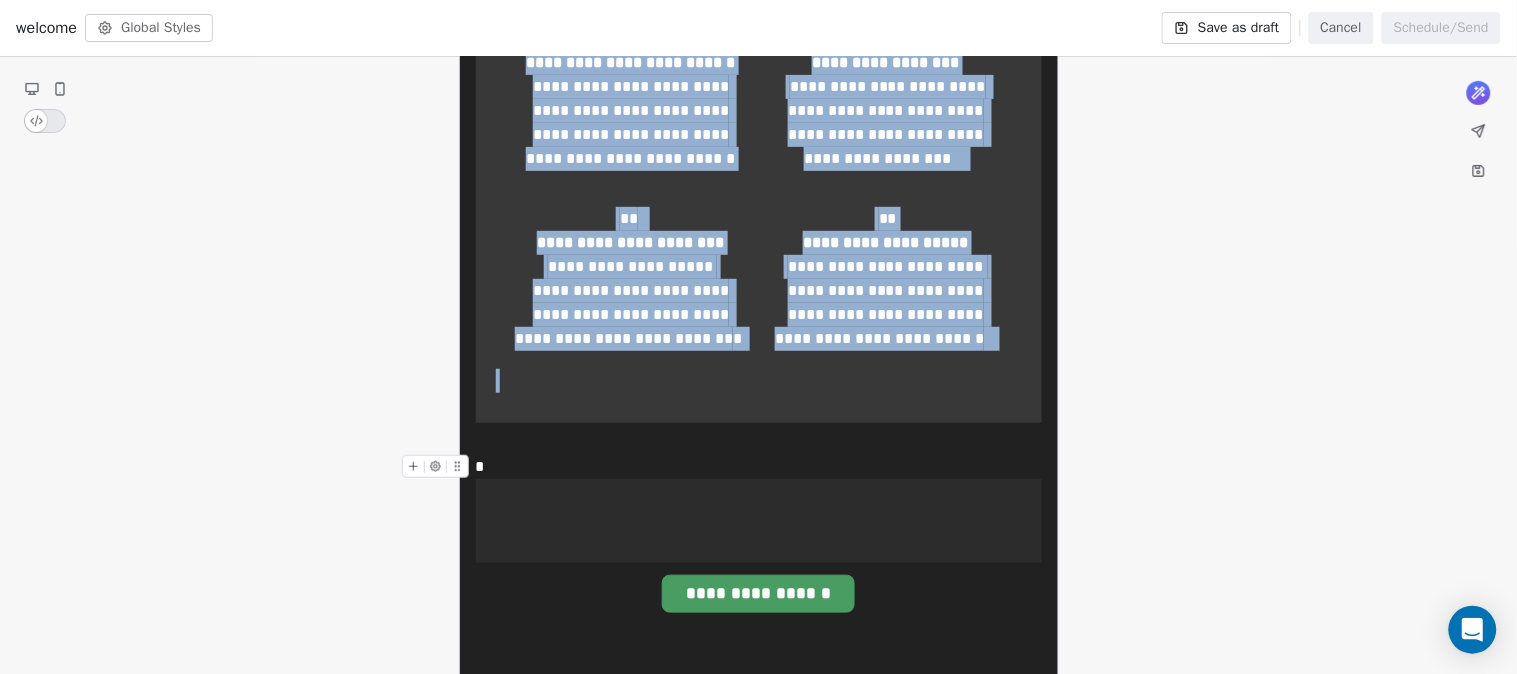 click on "*" at bounding box center [759, 467] 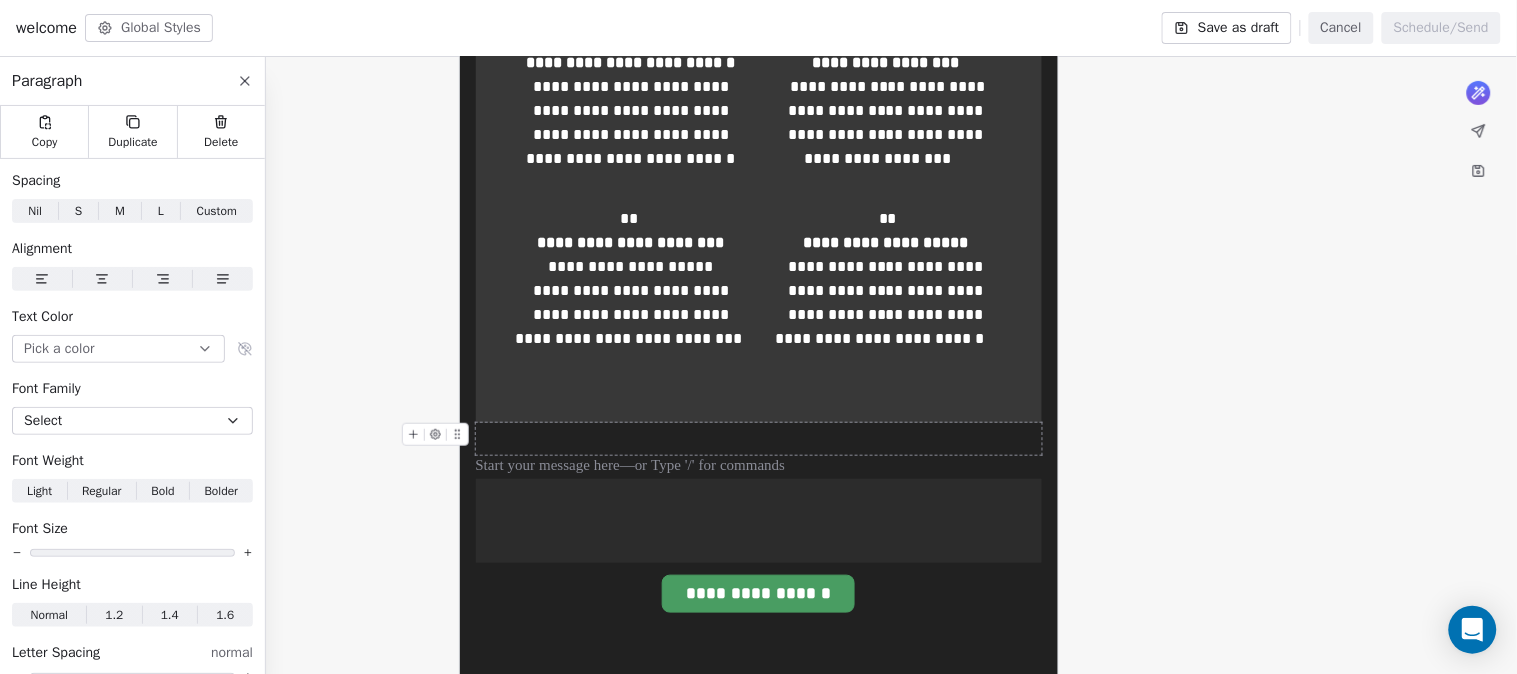 click at bounding box center [759, 439] 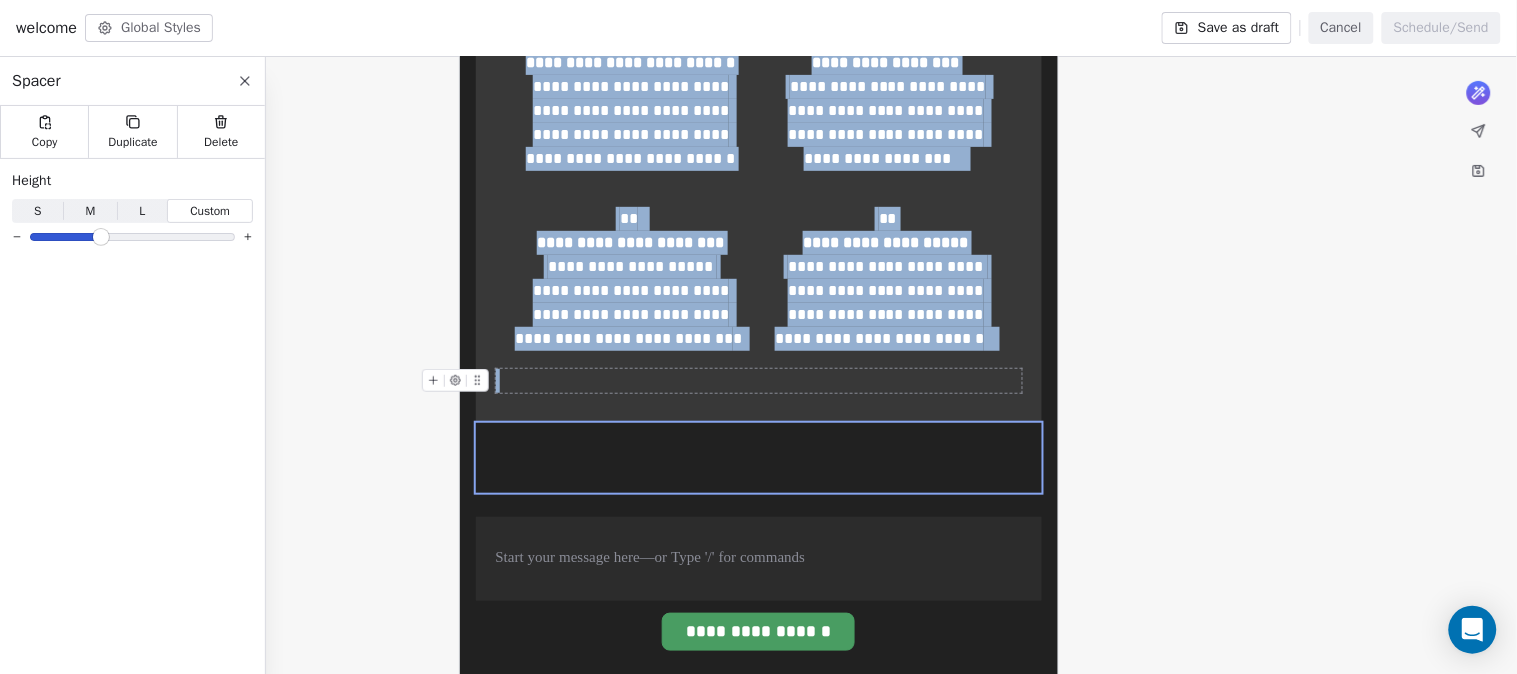 click at bounding box center (101, 237) 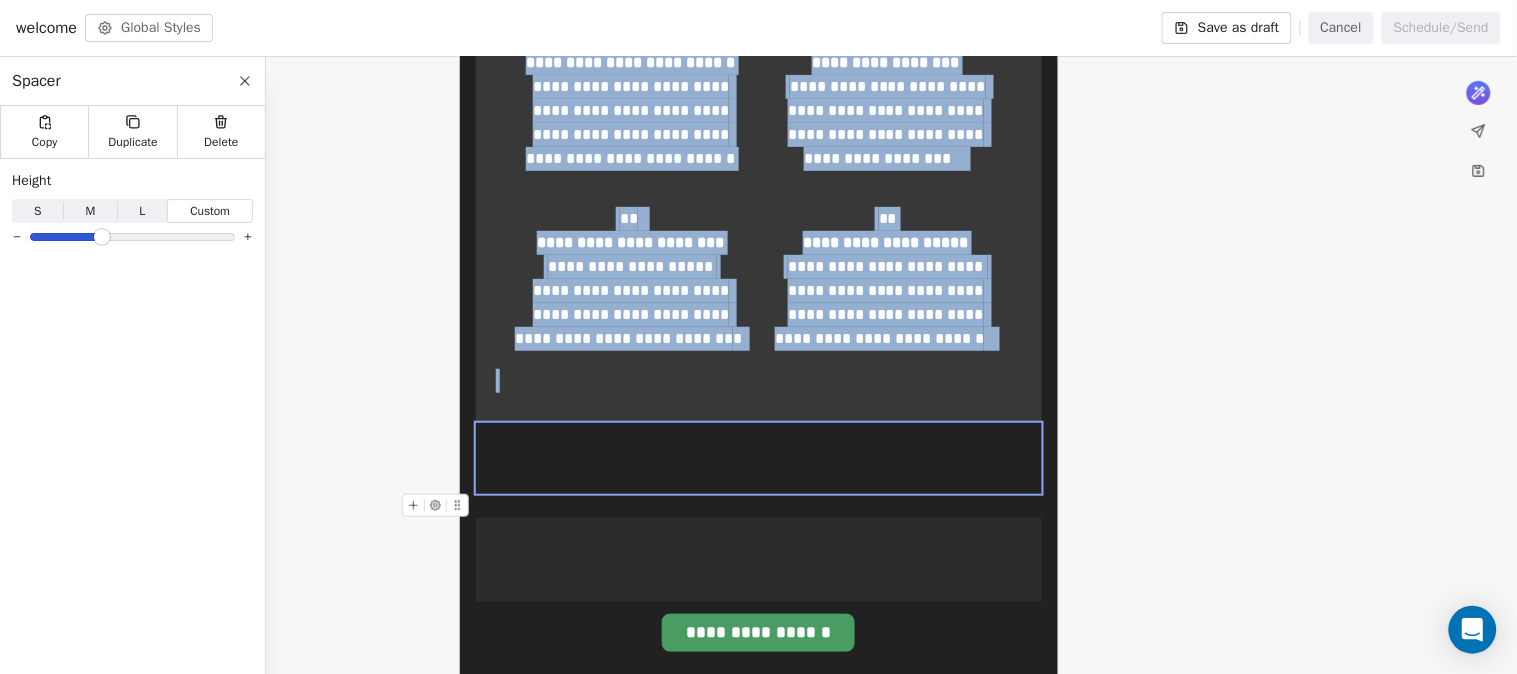 click at bounding box center (759, 506) 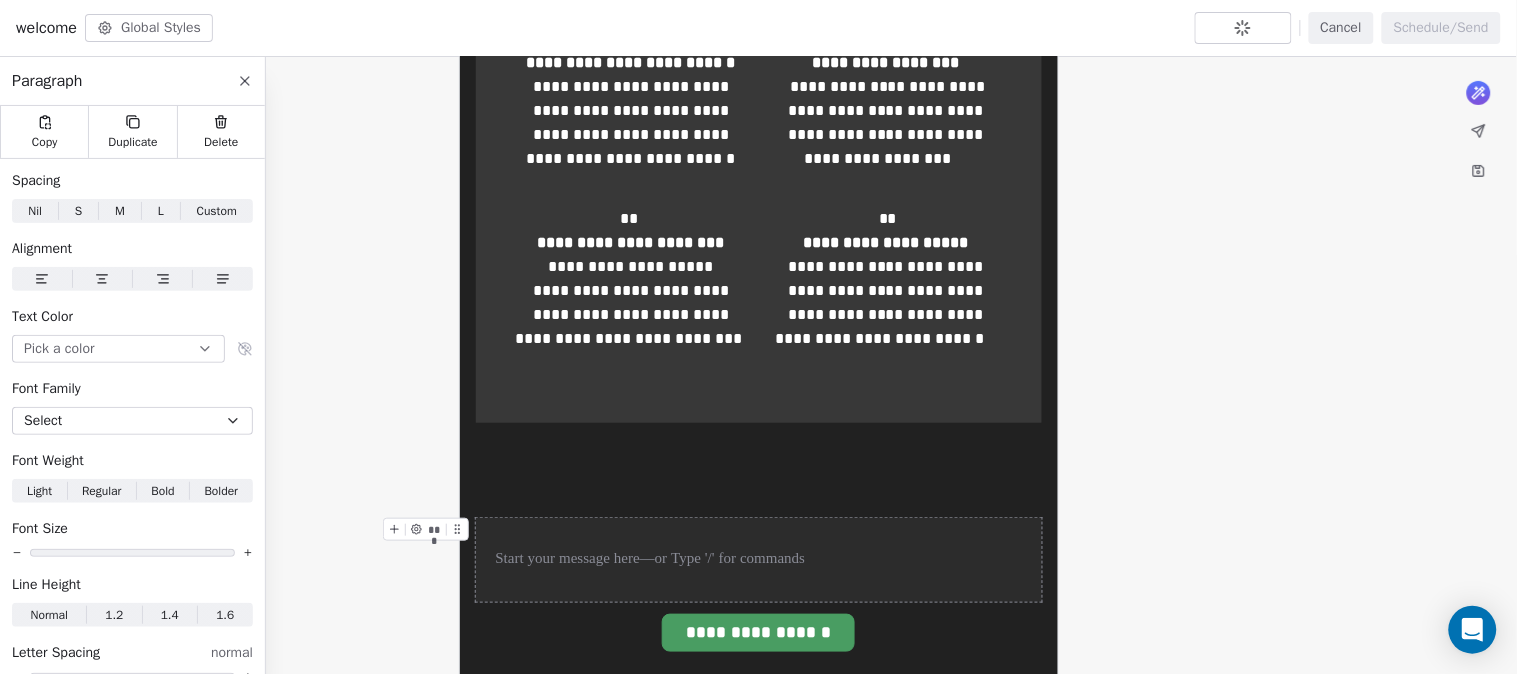 click at bounding box center [759, 560] 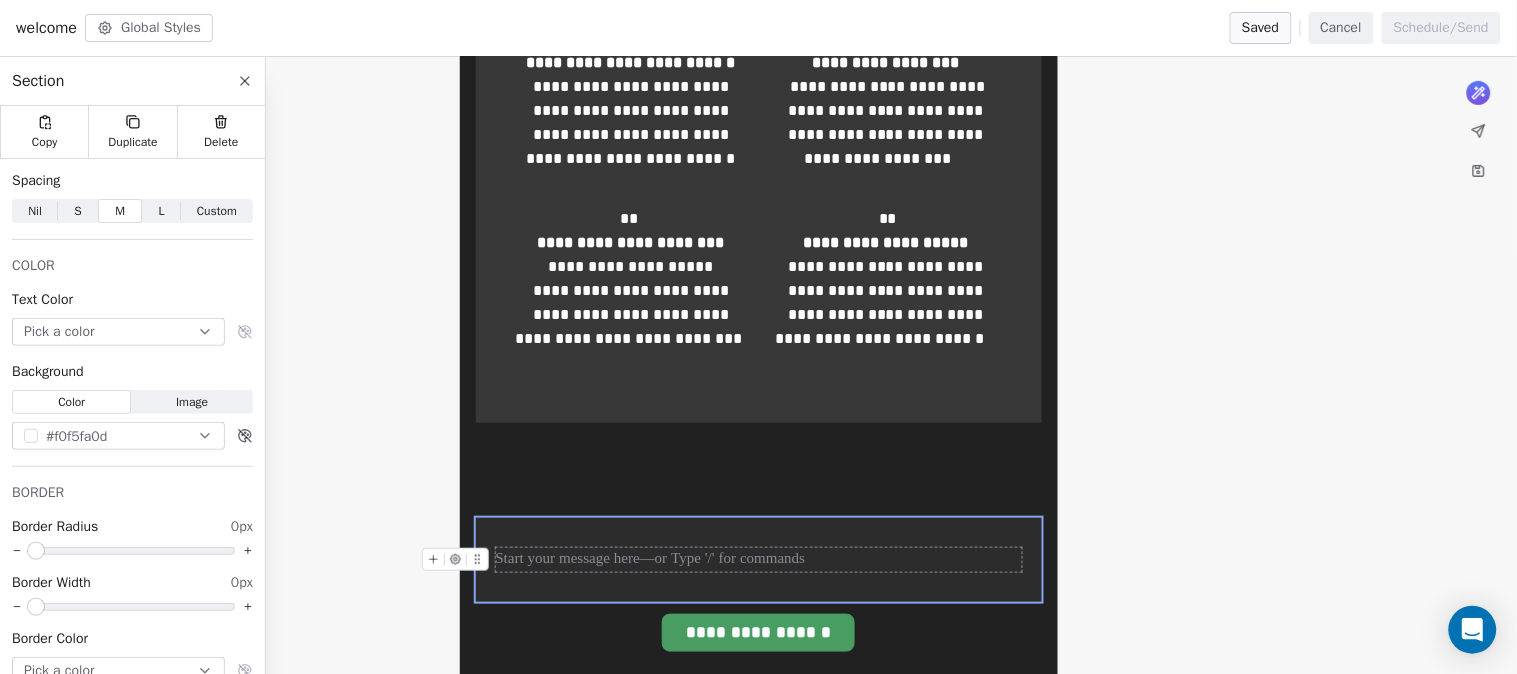click at bounding box center (759, 560) 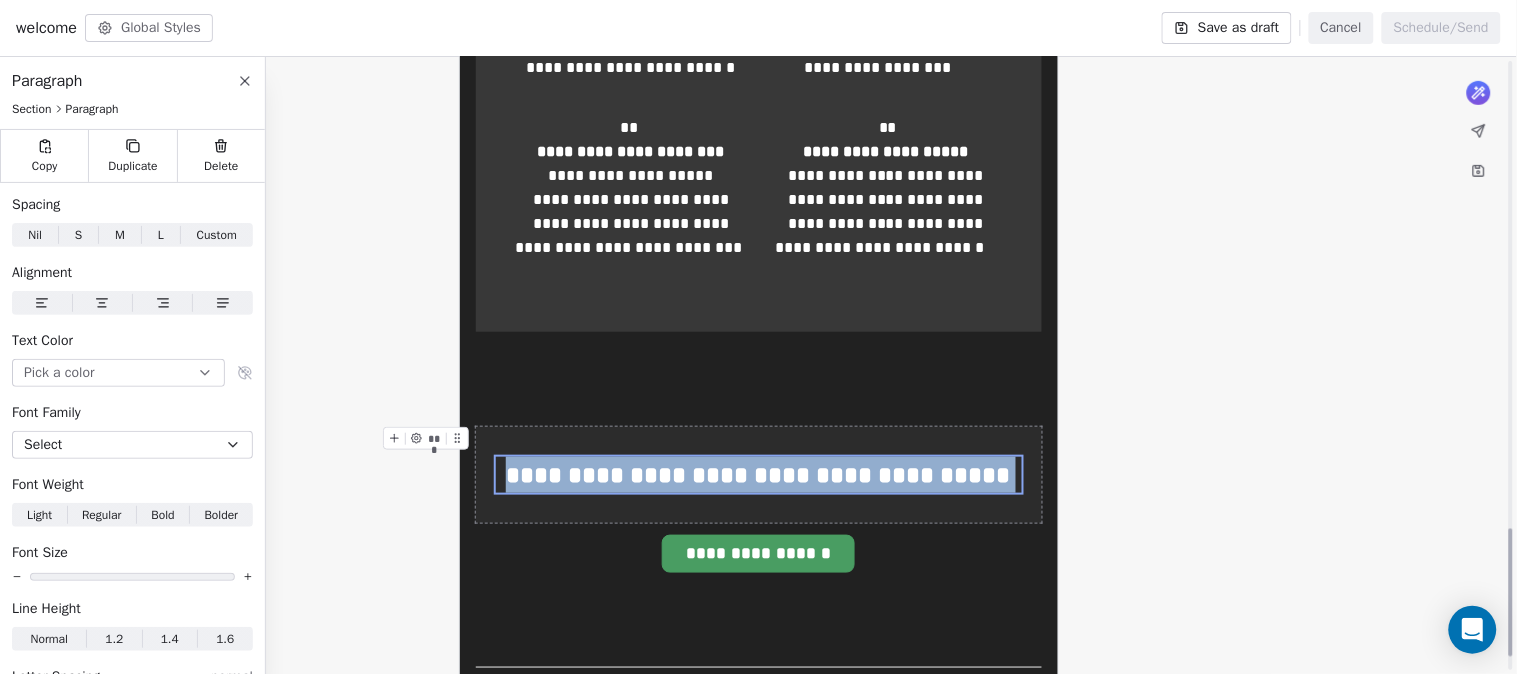 scroll, scrollTop: 2258, scrollLeft: 0, axis: vertical 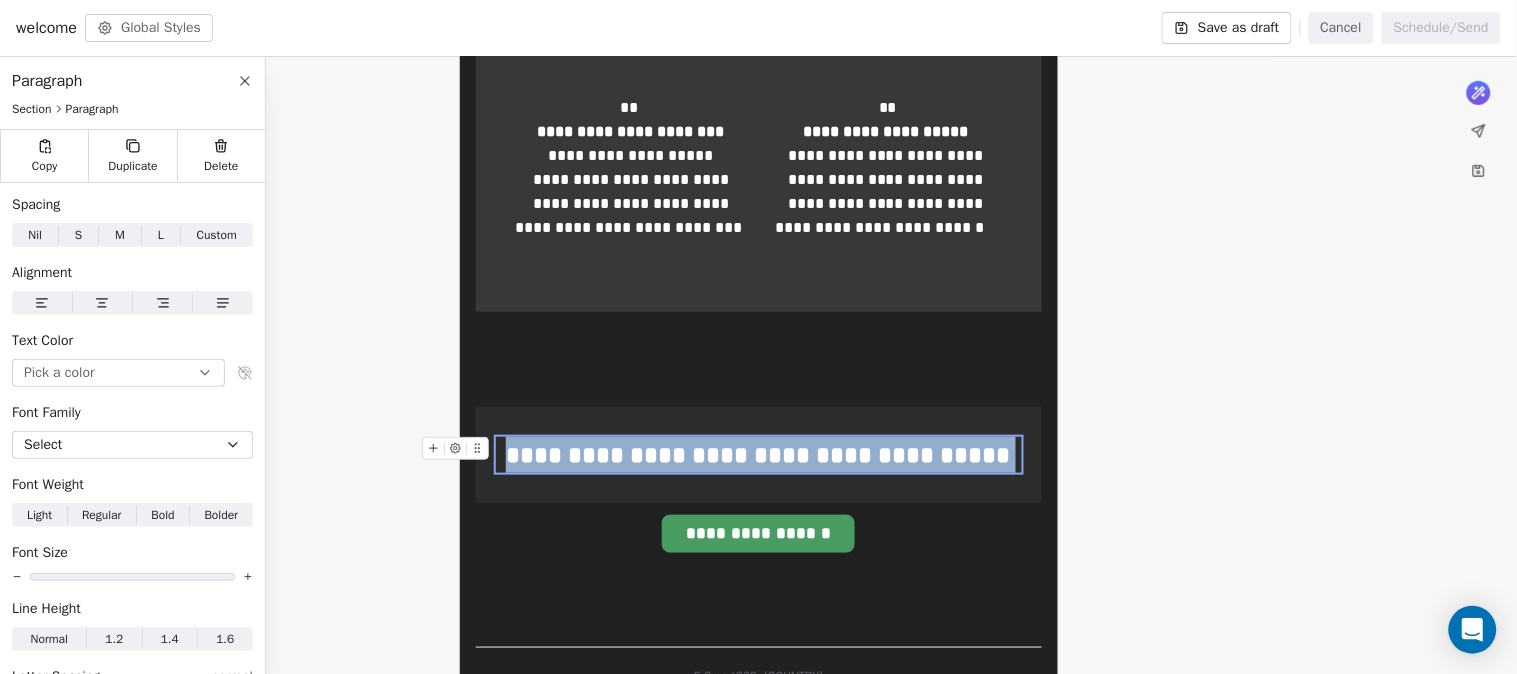 click 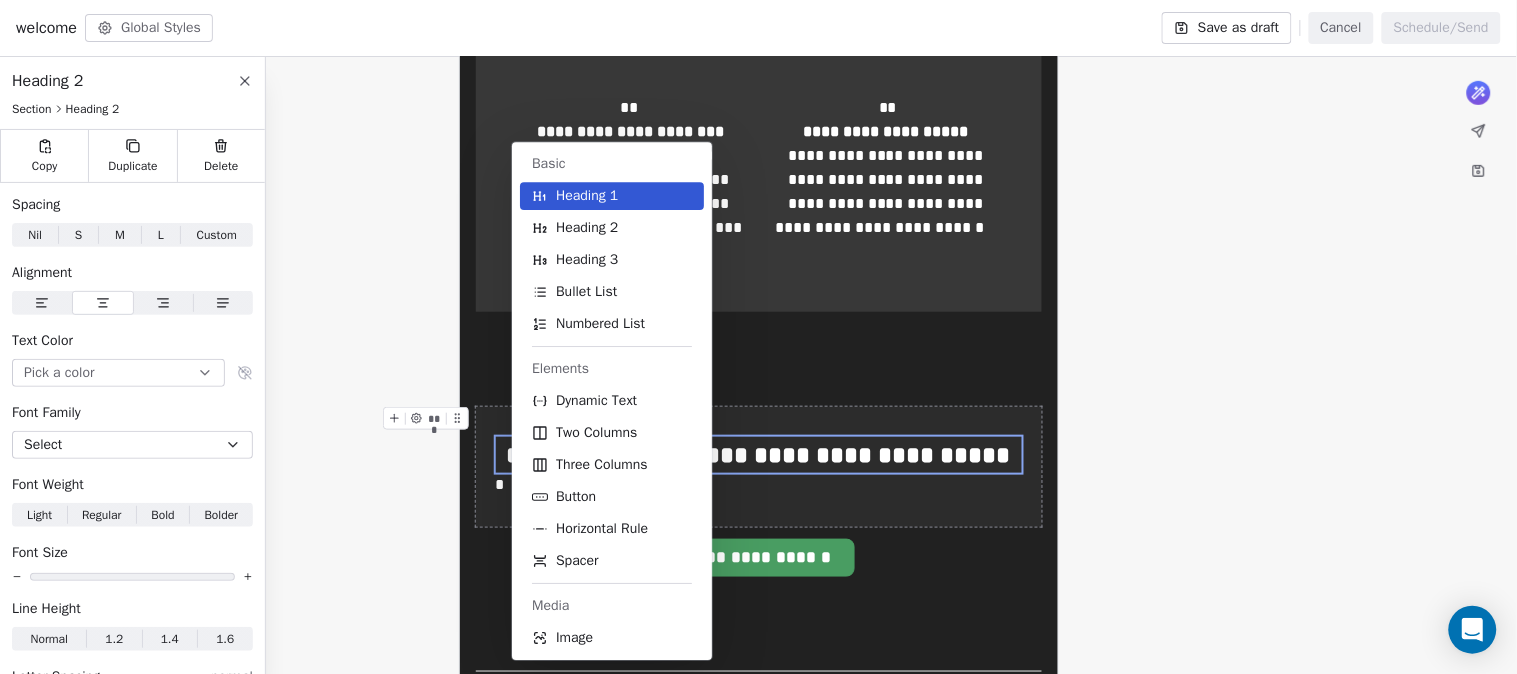 click on "**********" at bounding box center (759, 467) 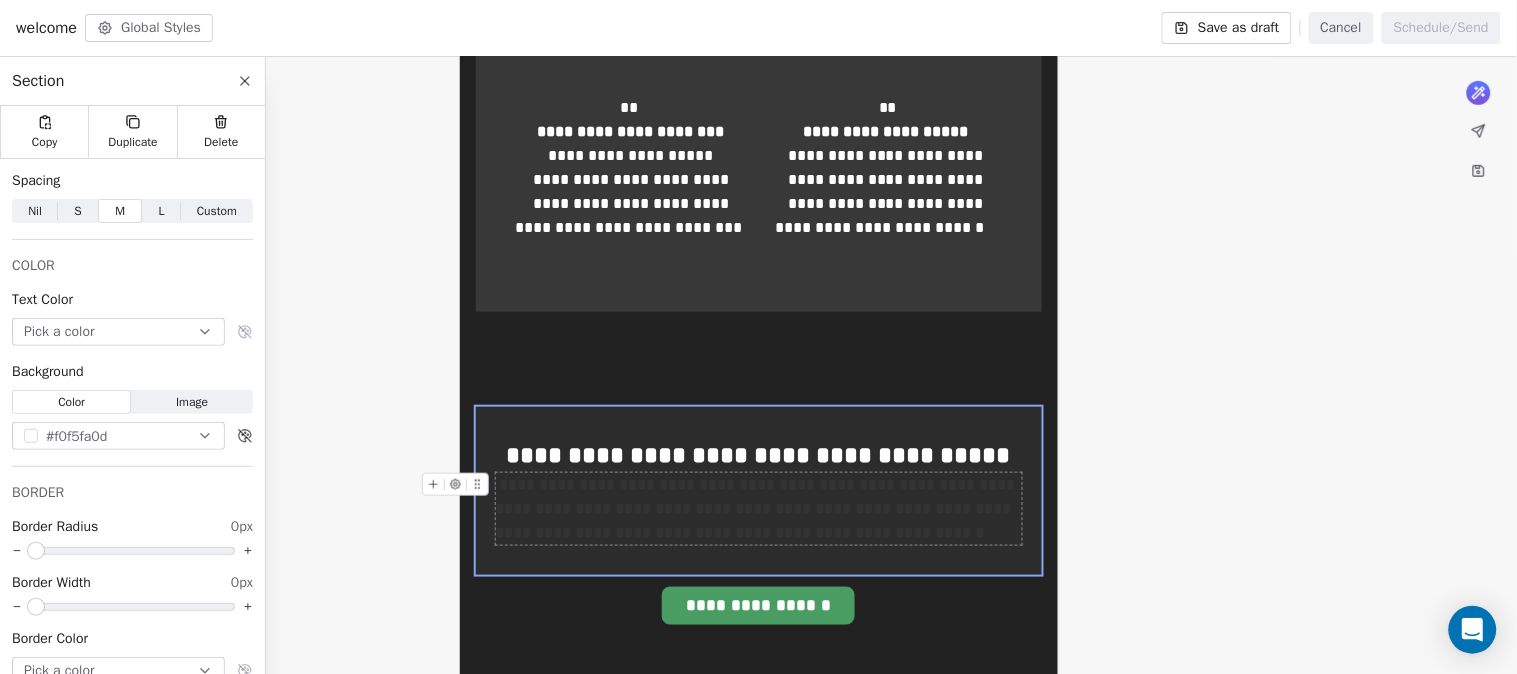 click on "**********" at bounding box center (758, 508) 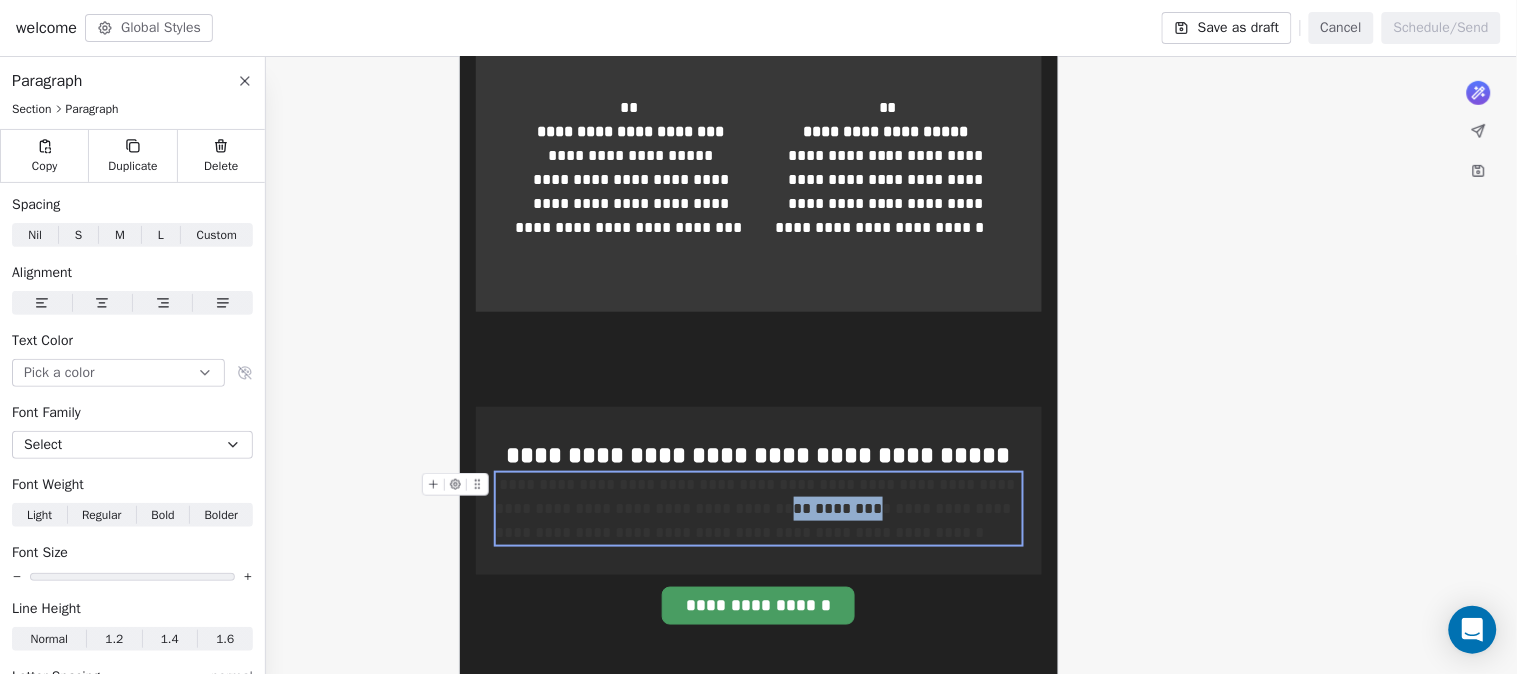 click on "**********" at bounding box center (758, 508) 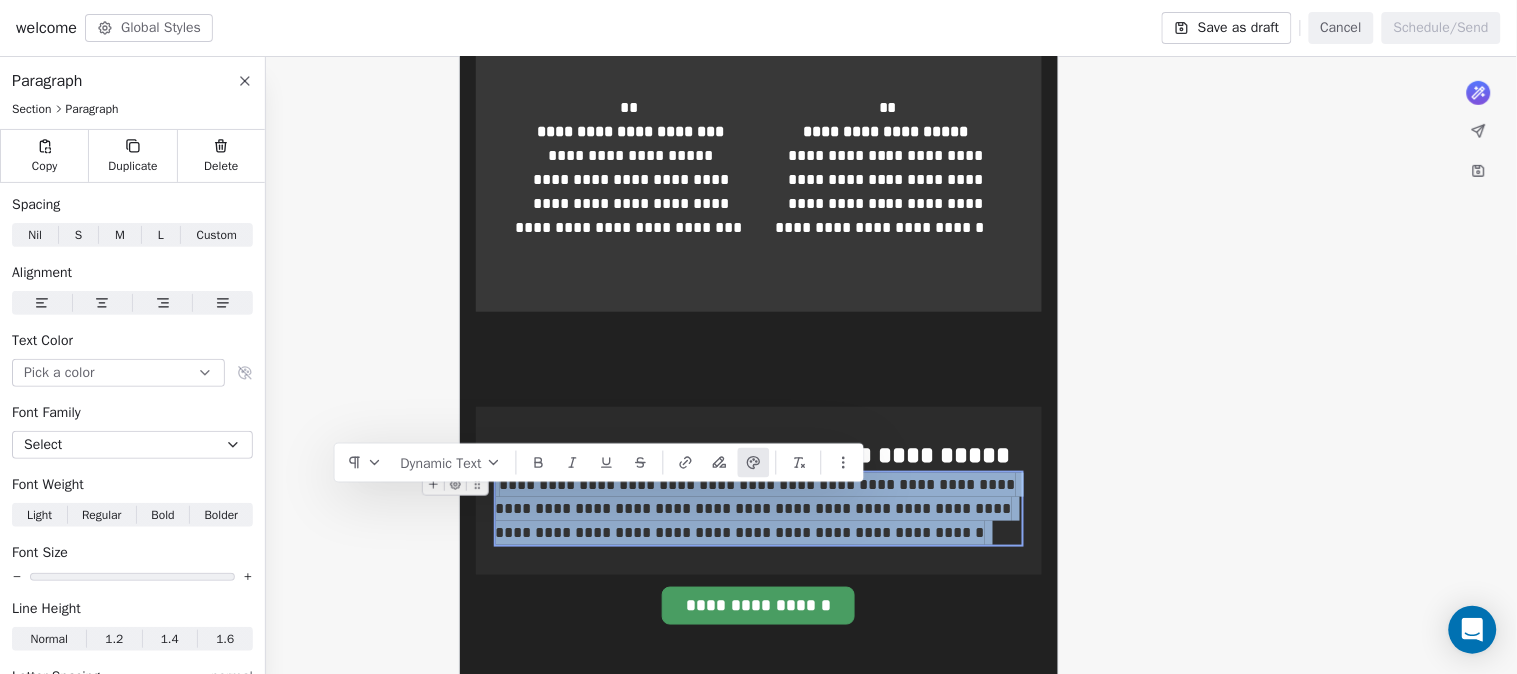click on "**********" at bounding box center [758, 508] 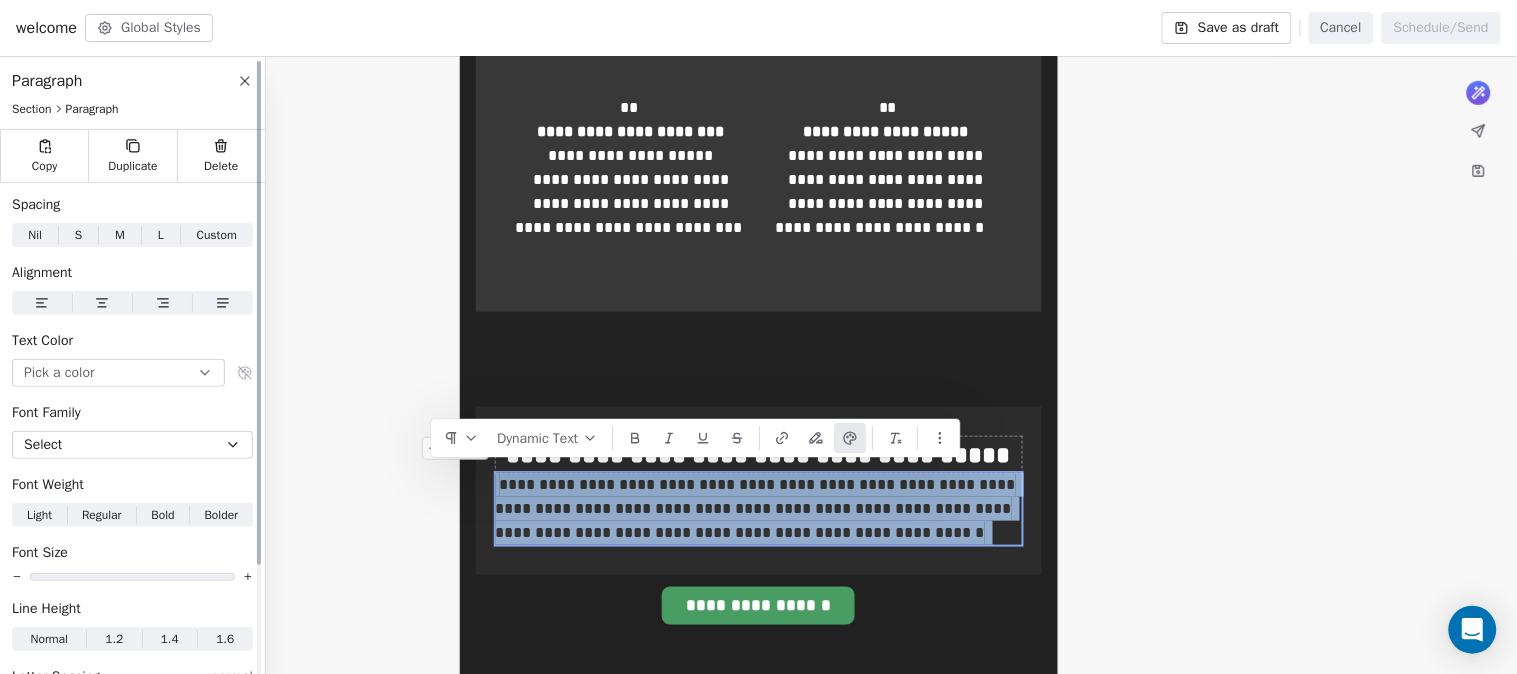 click on "Pick a color" at bounding box center (118, 373) 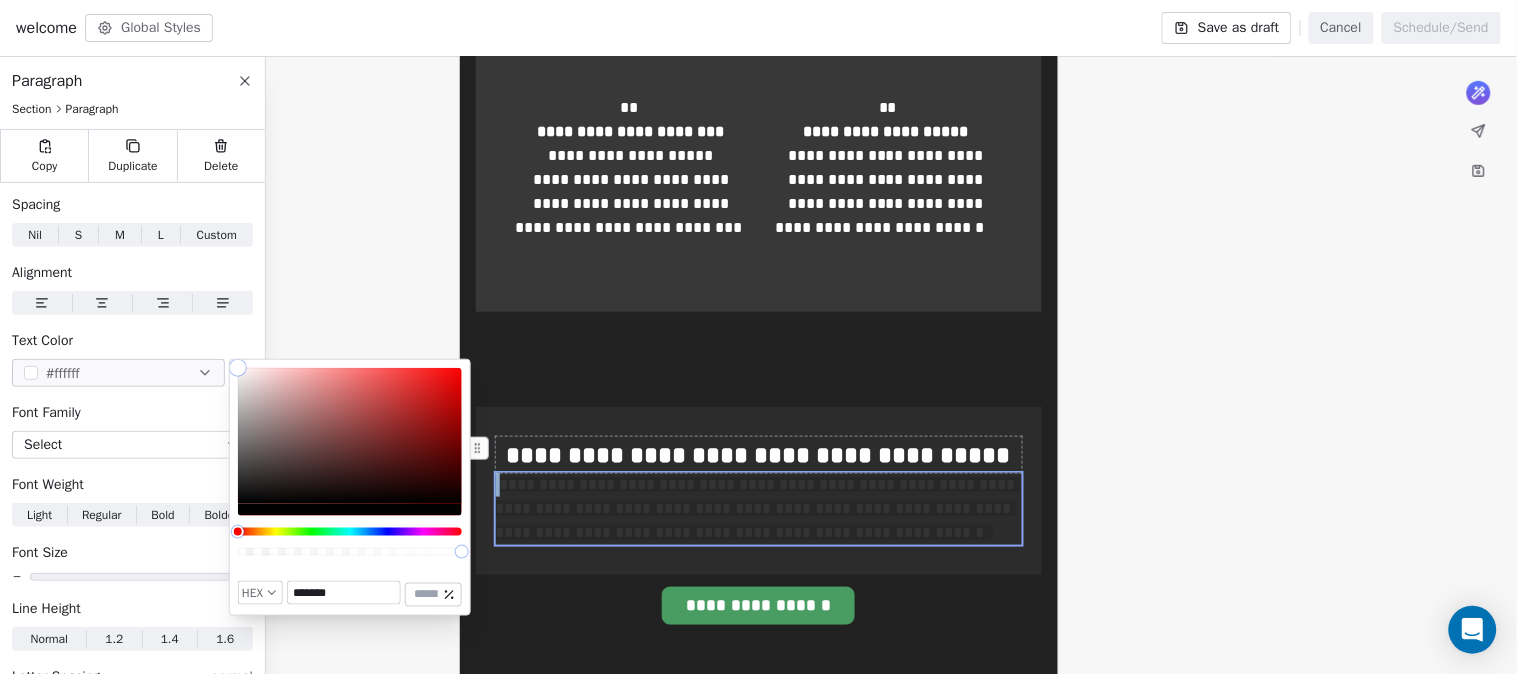 drag, startPoint x: 234, startPoint y: 388, endPoint x: 200, endPoint y: 328, distance: 68.96376 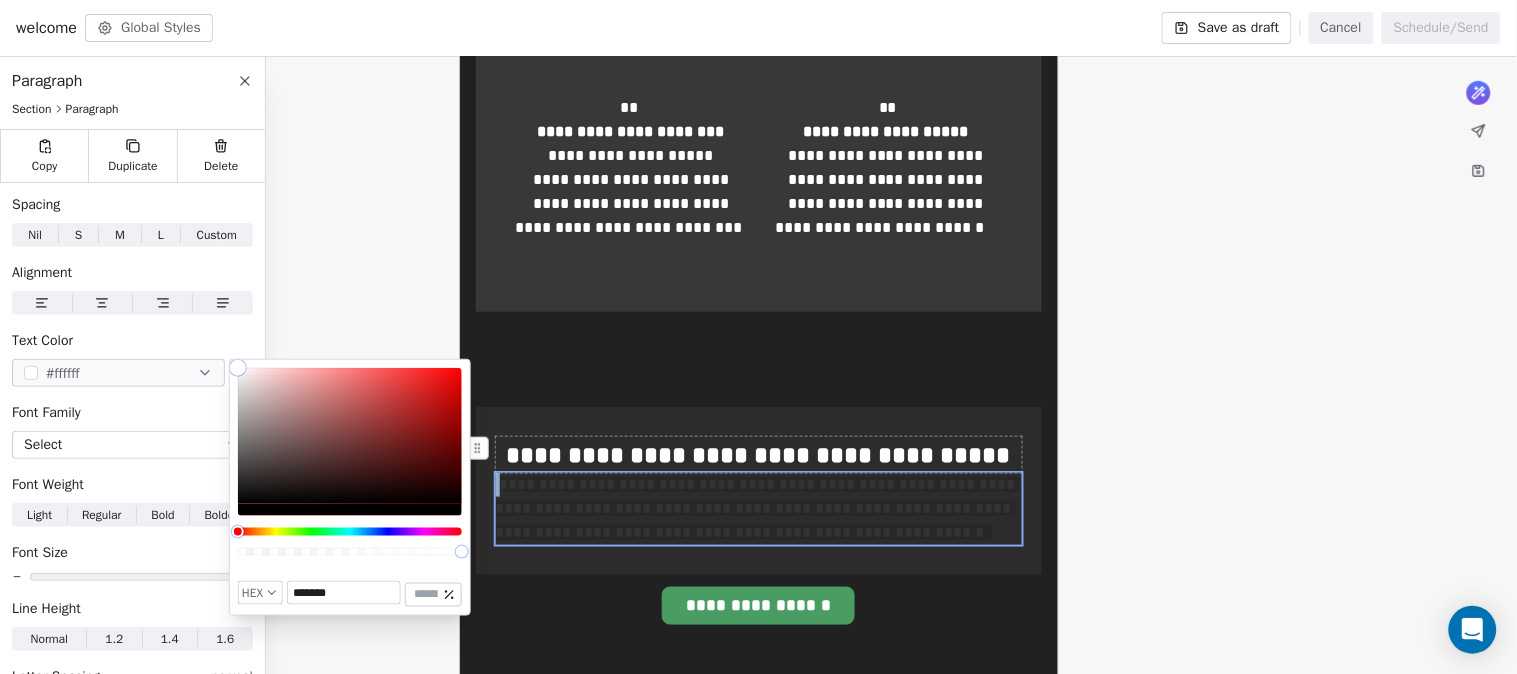 click on "**********" at bounding box center [758, 337] 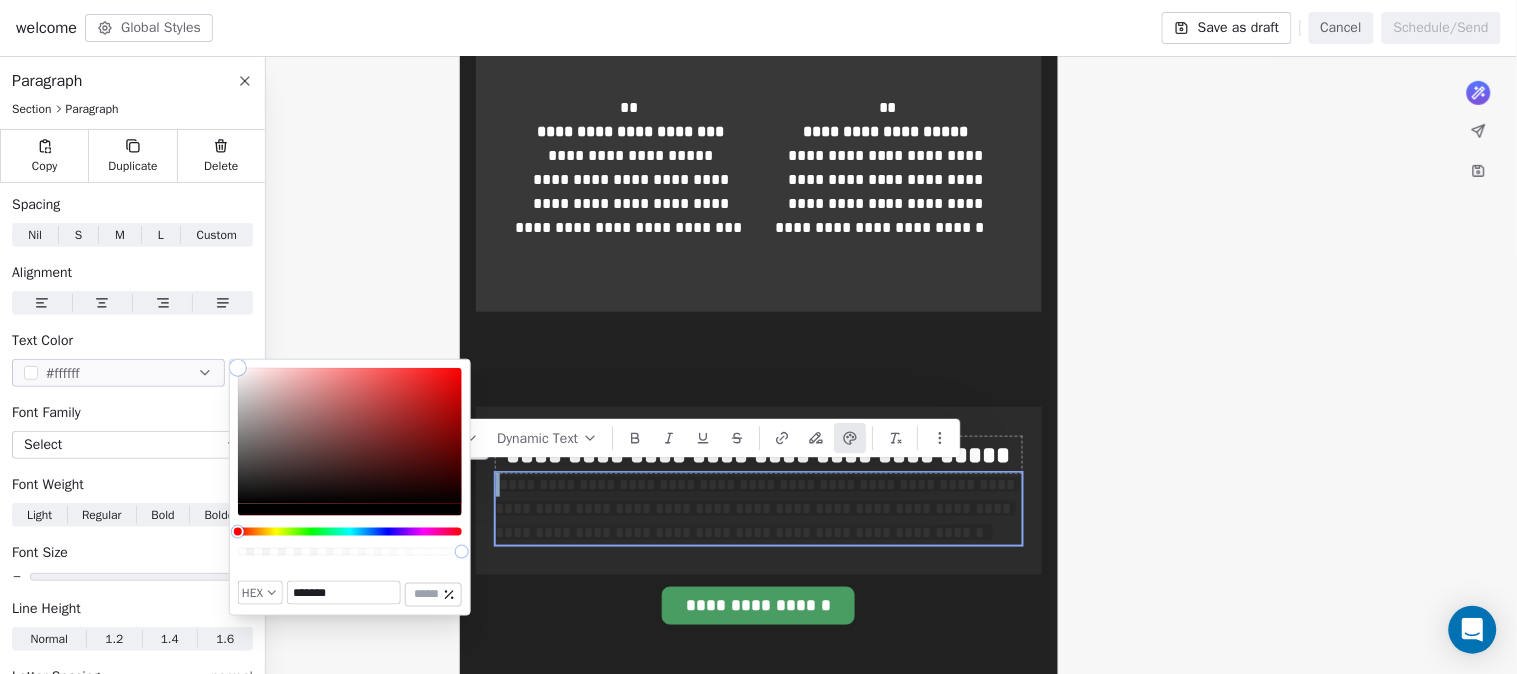 type on "*******" 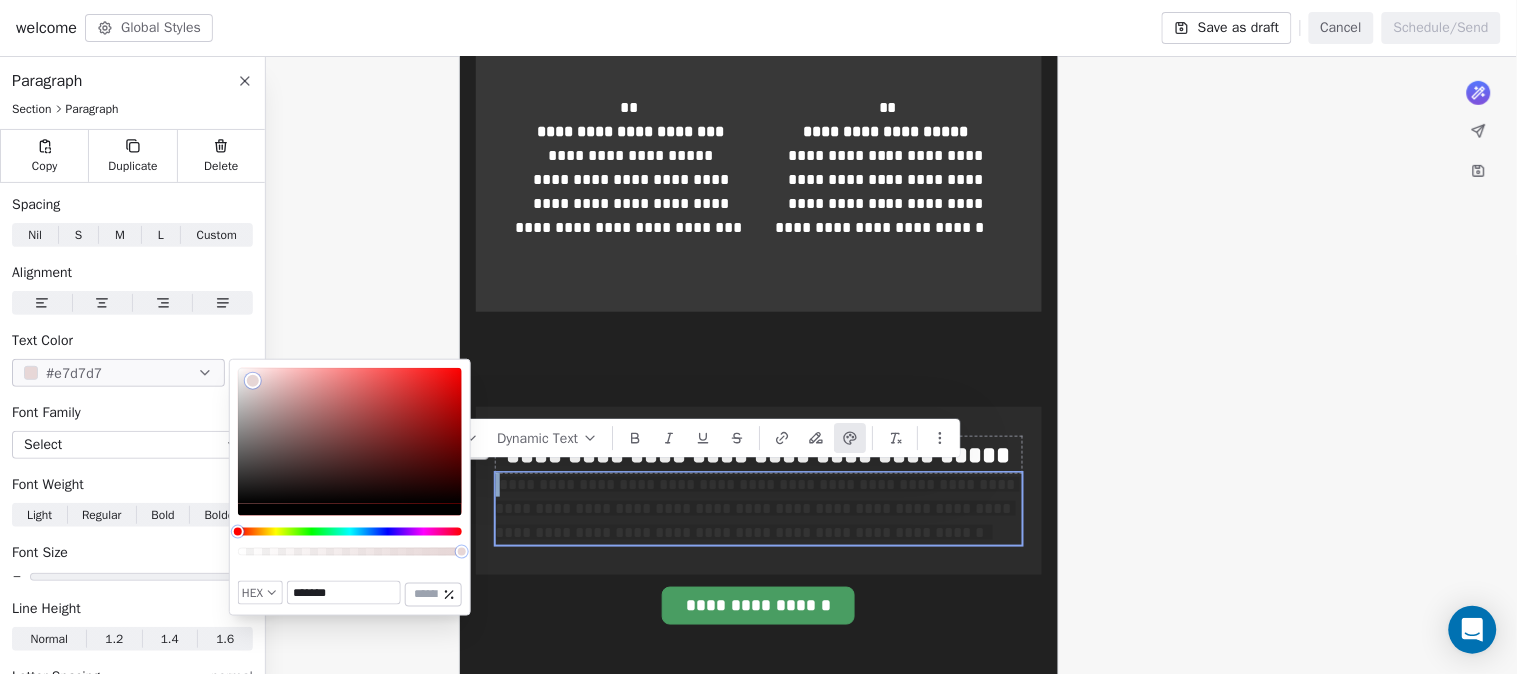 click at bounding box center [350, 436] 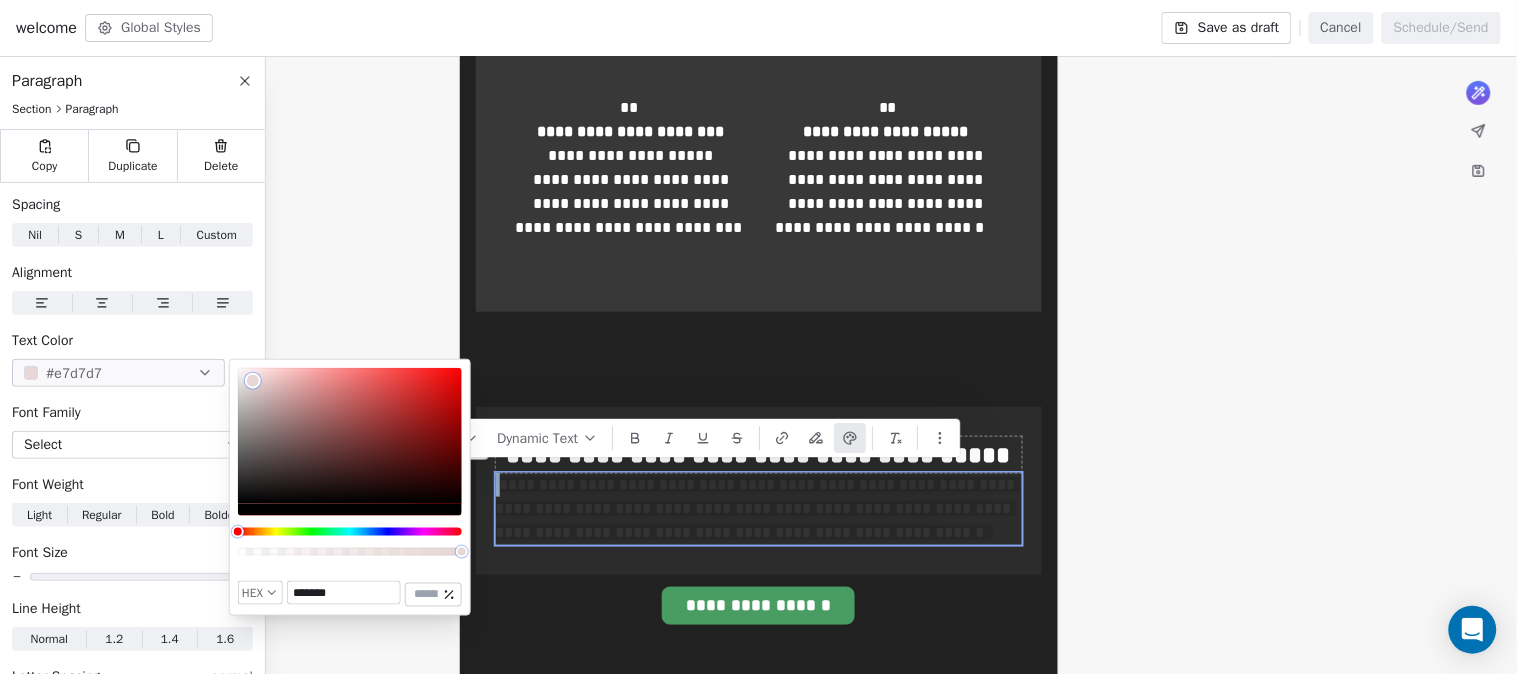 click at bounding box center [253, 381] 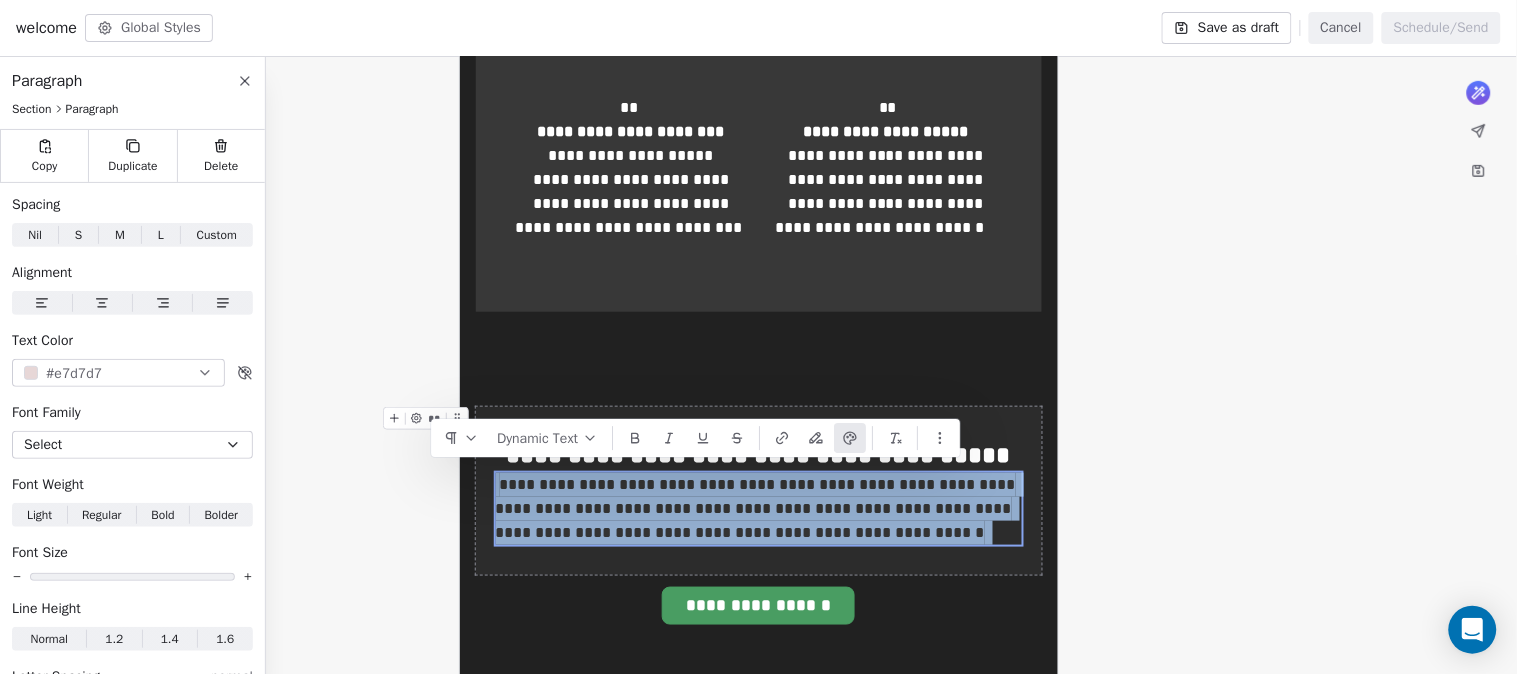 click on "**********" at bounding box center (759, 491) 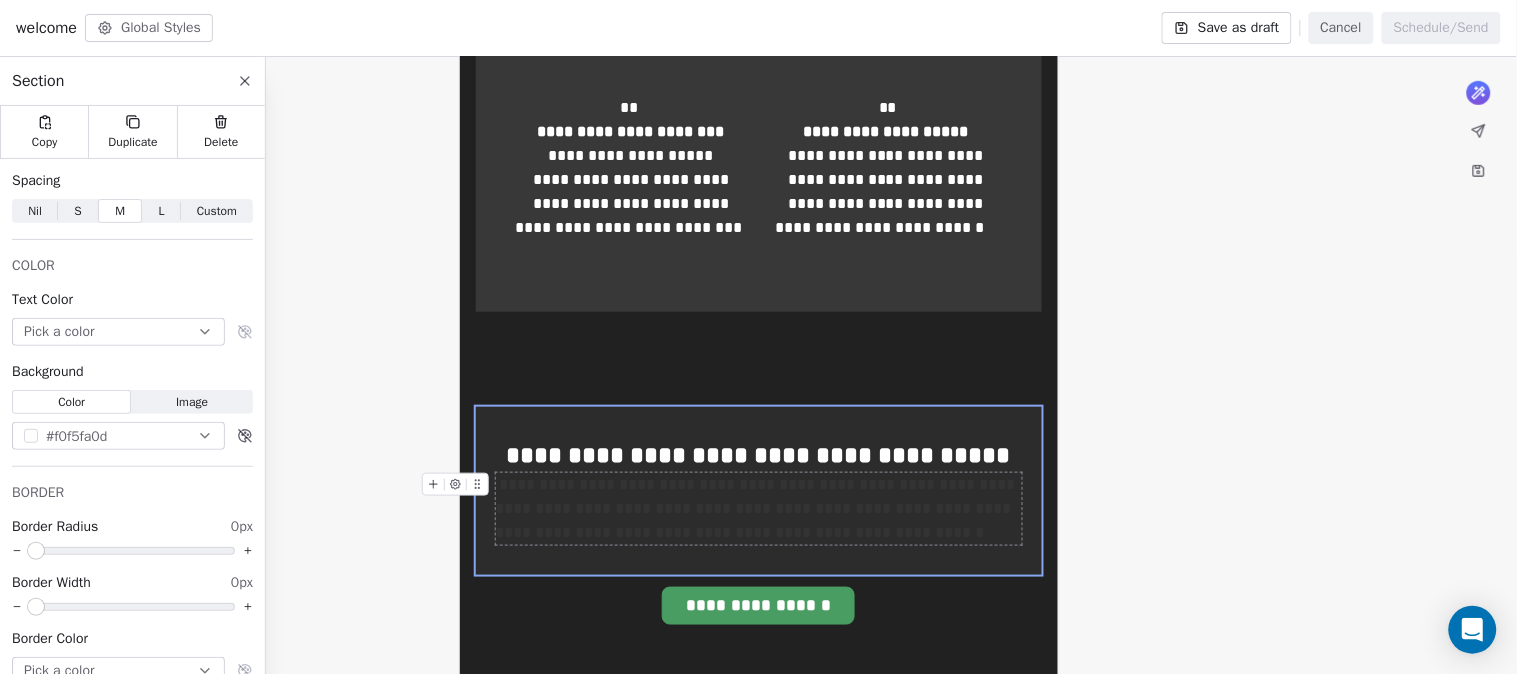 click on "**********" at bounding box center [758, 508] 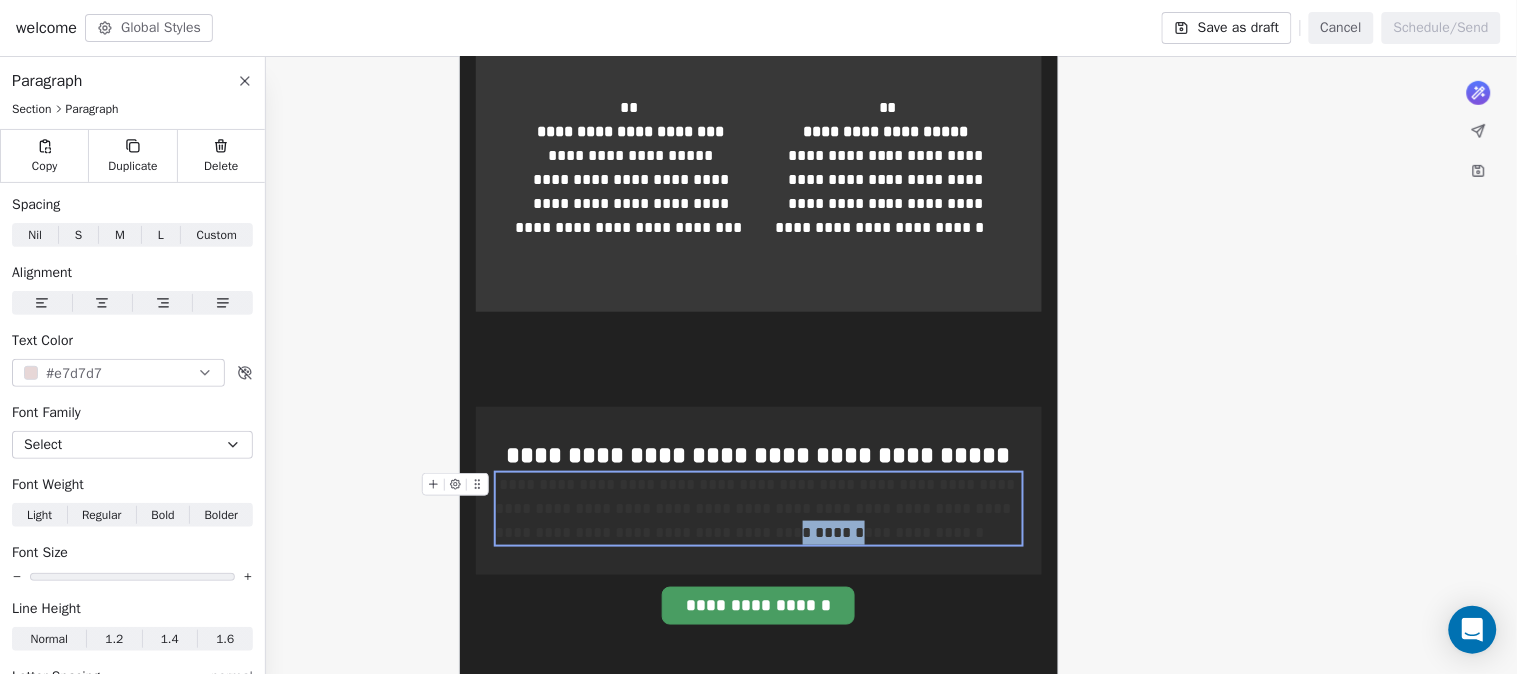 click on "**********" at bounding box center [758, 508] 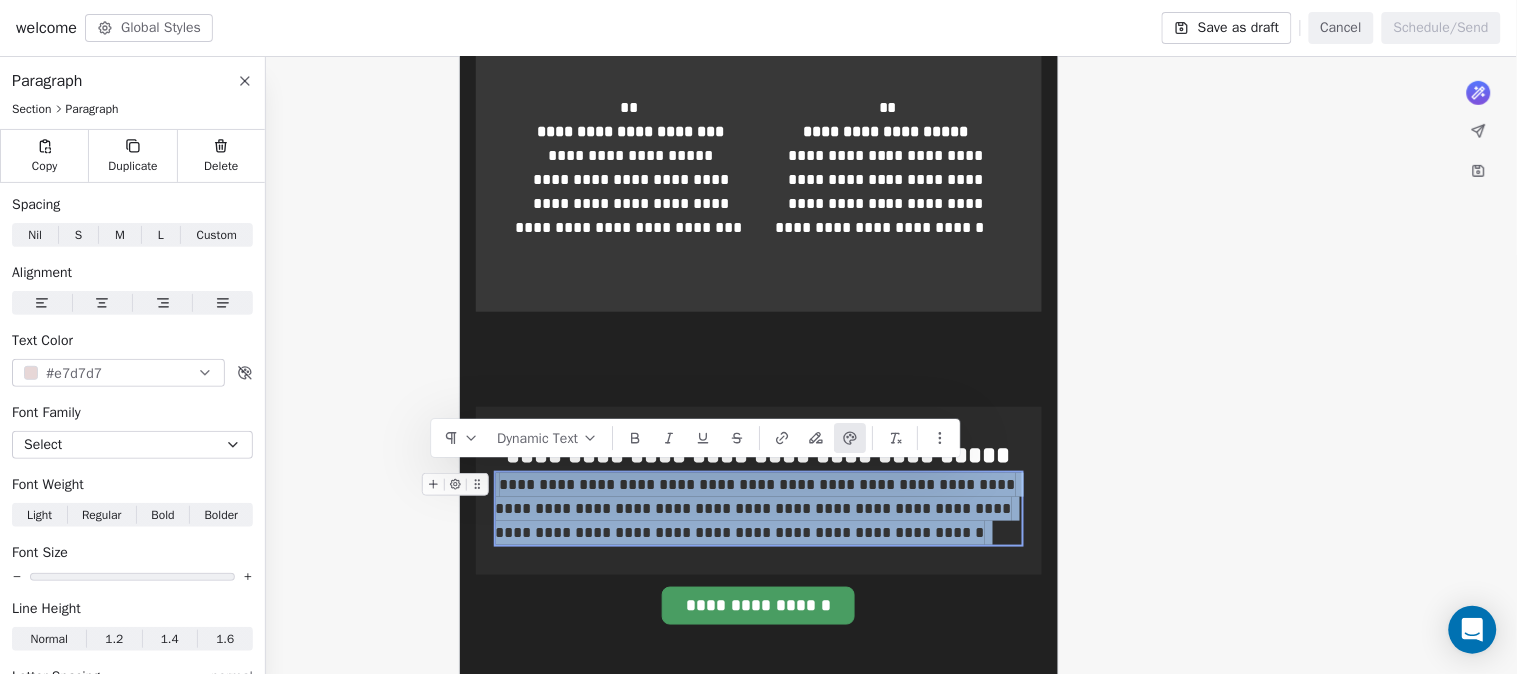 click on "**********" at bounding box center (758, 508) 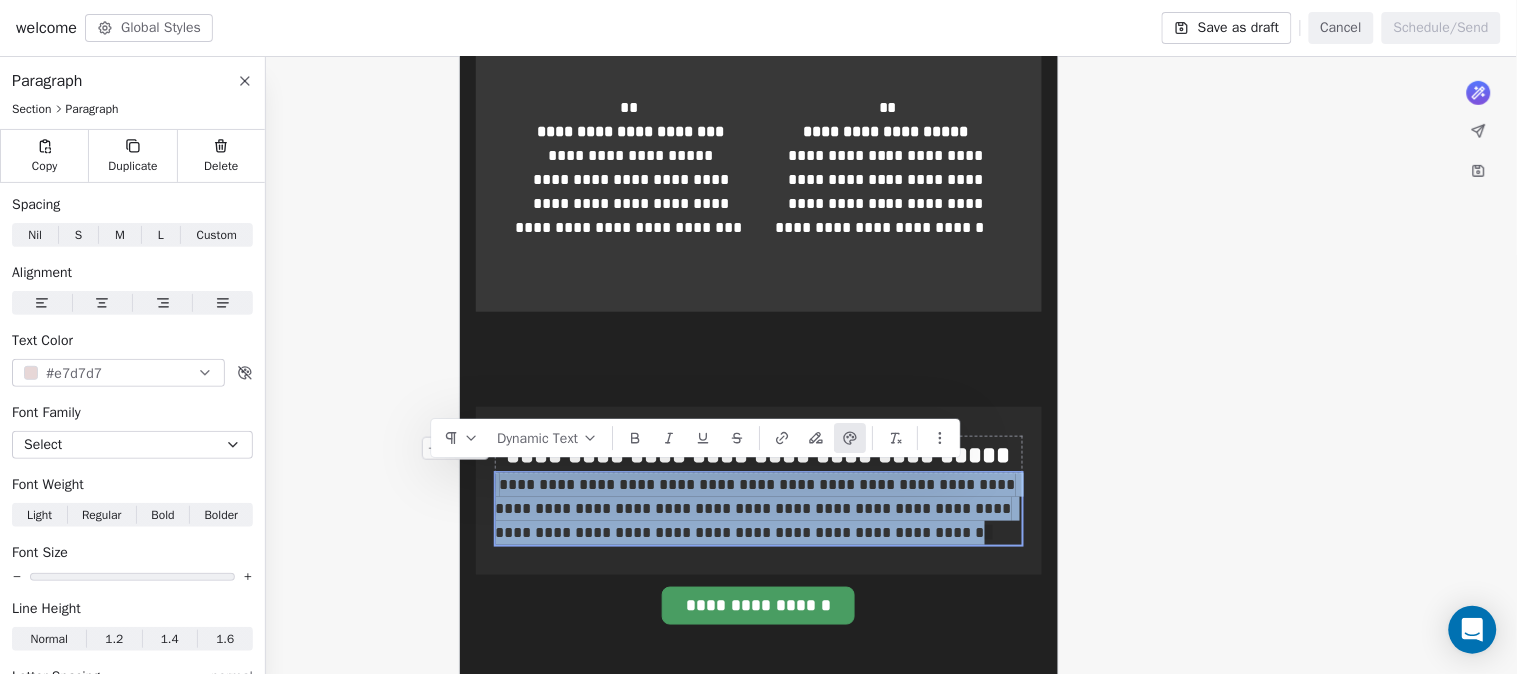 click 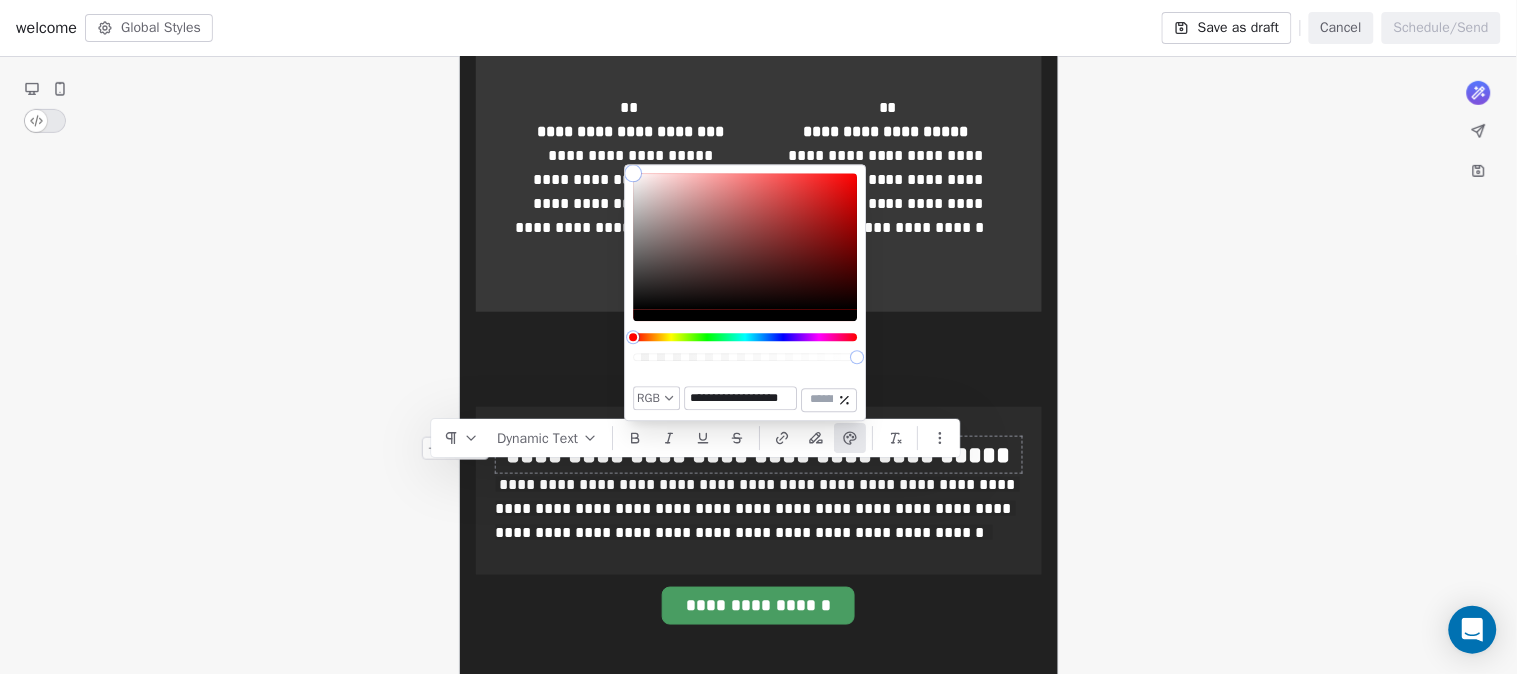 type on "**********" 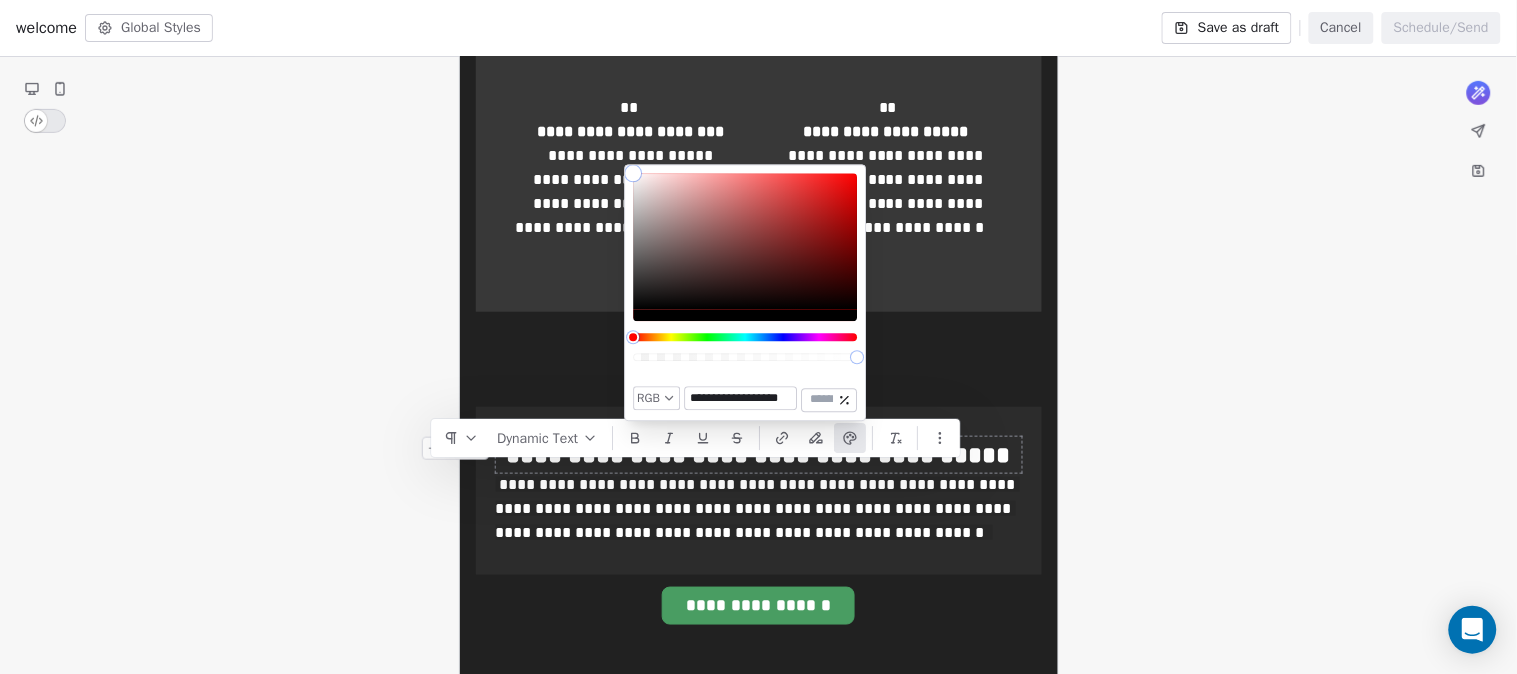 drag, startPoint x: 653, startPoint y: 224, endPoint x: 612, endPoint y: 157, distance: 78.54935 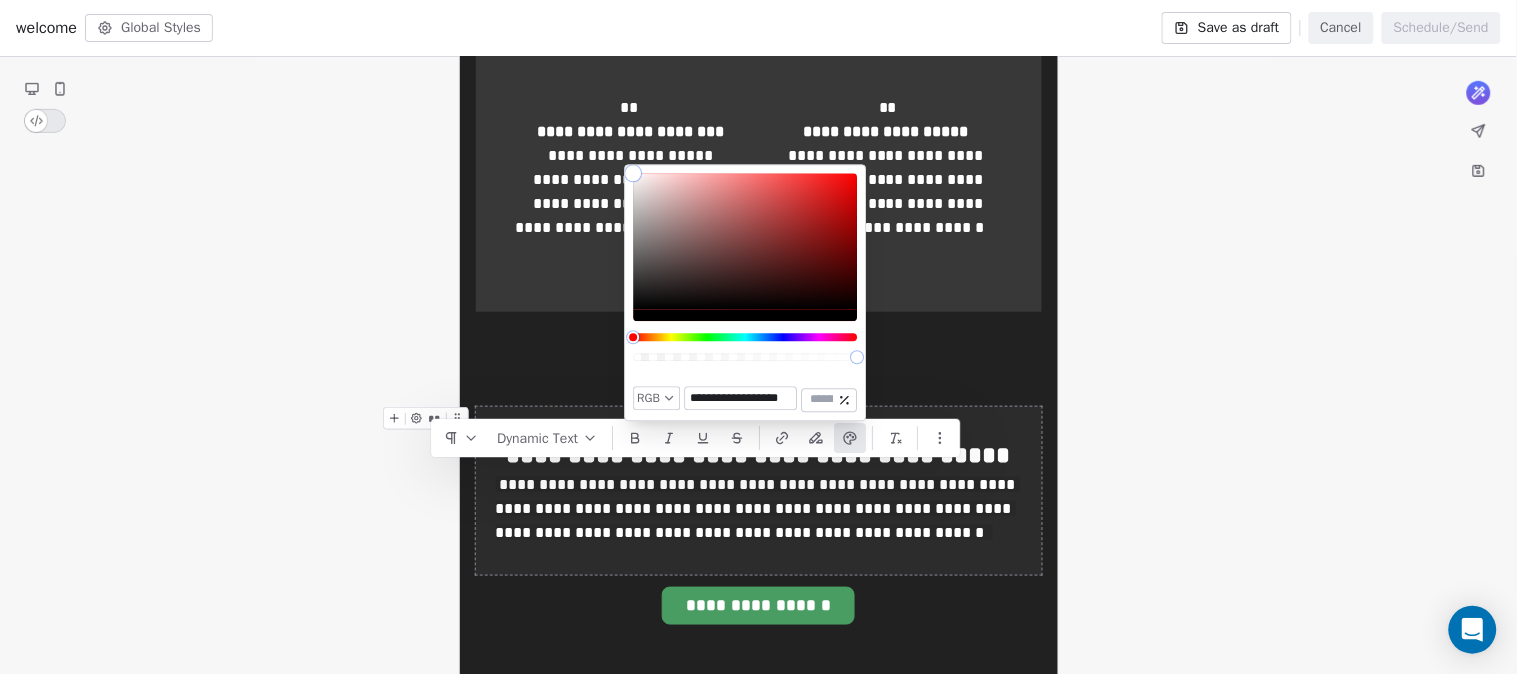 click on "**********" at bounding box center (759, 491) 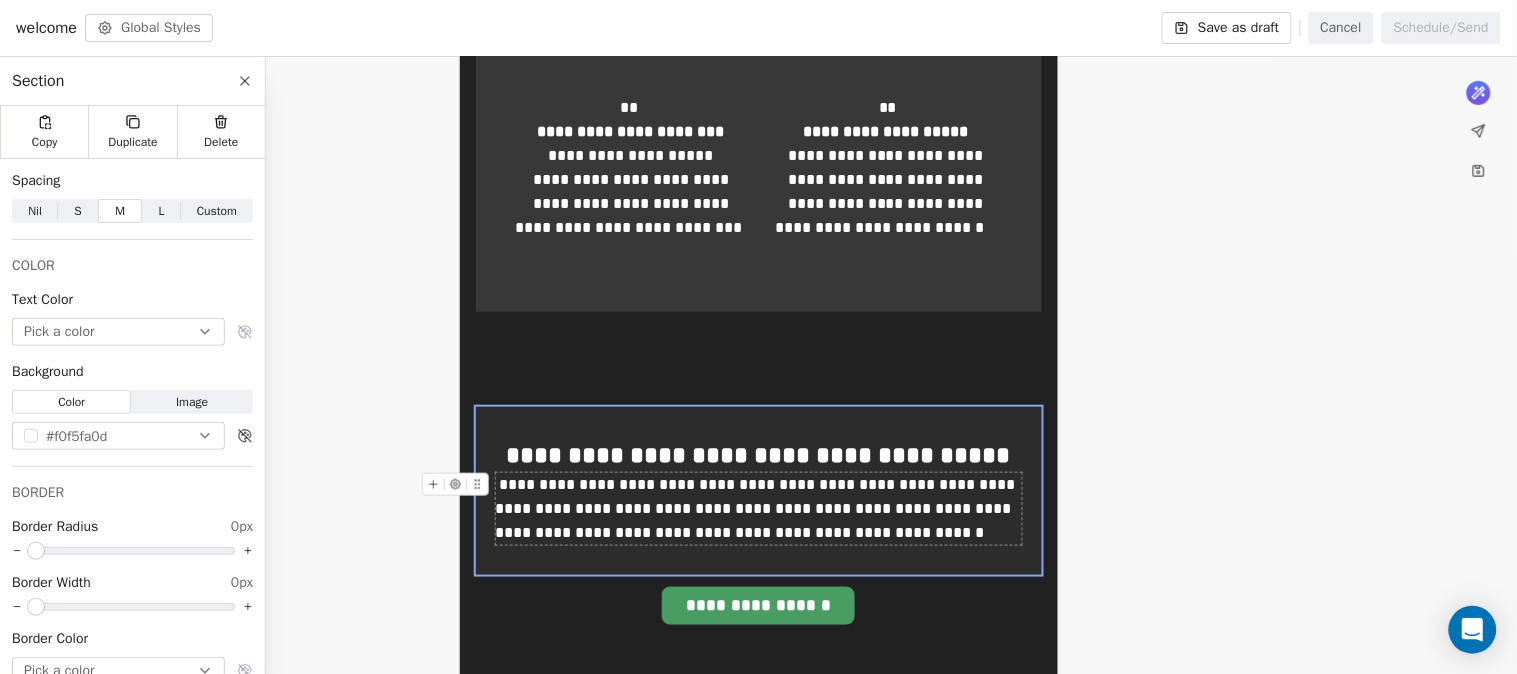 click on "**********" at bounding box center [758, 508] 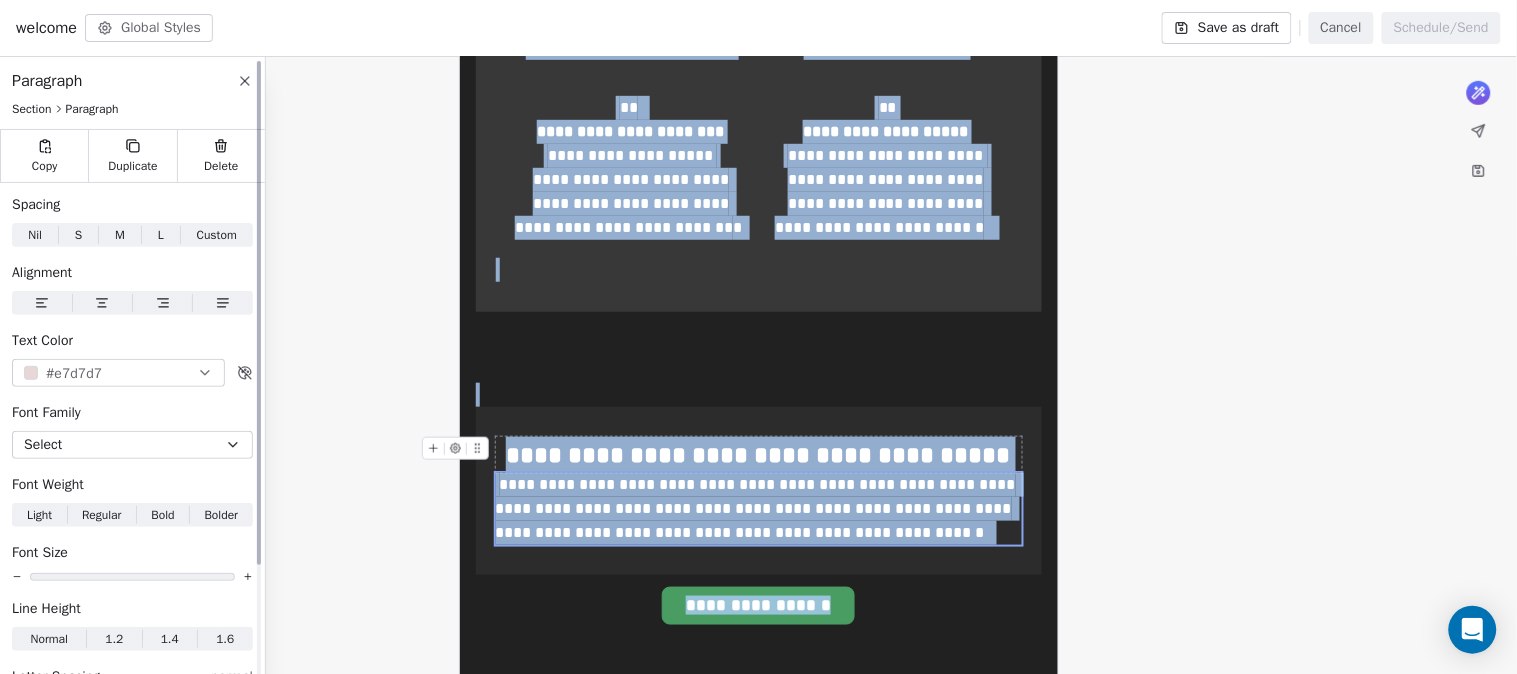 click 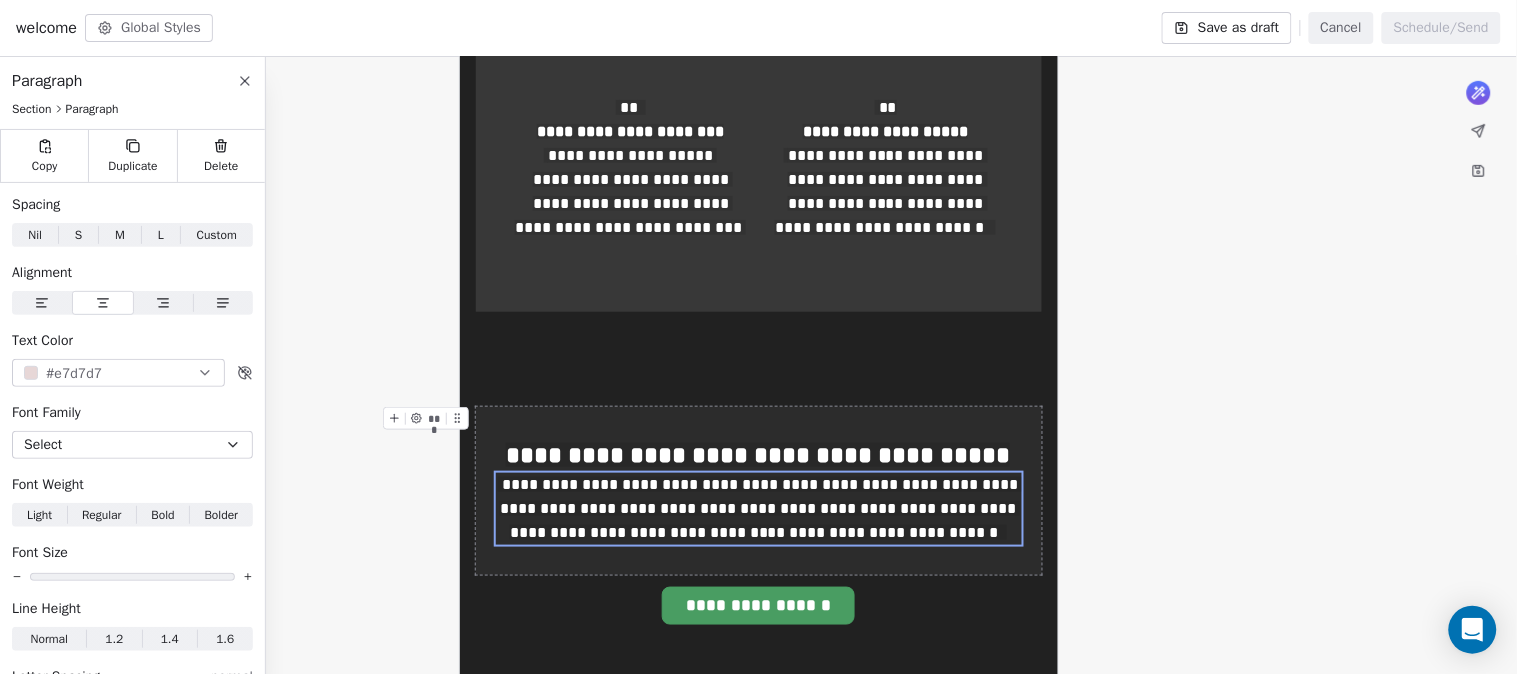 click on "**********" at bounding box center [758, -630] 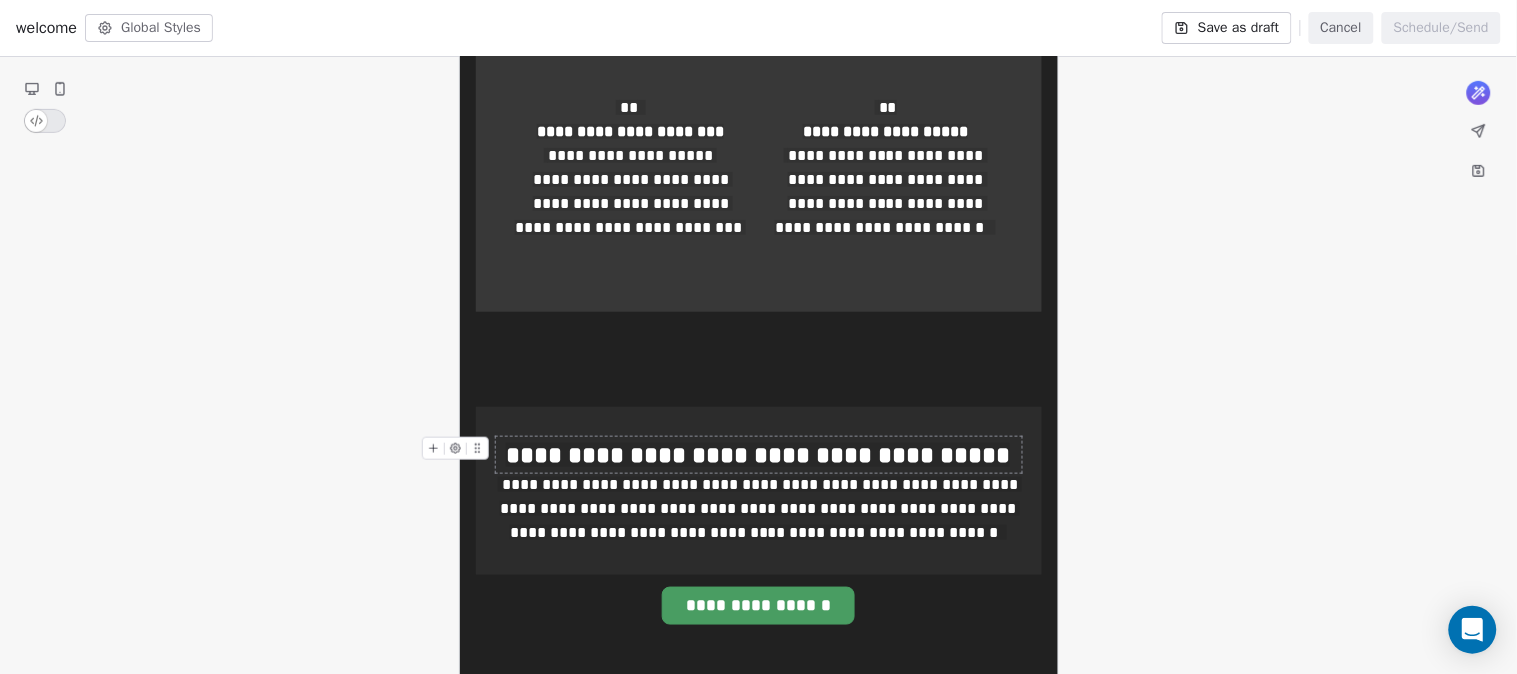 click 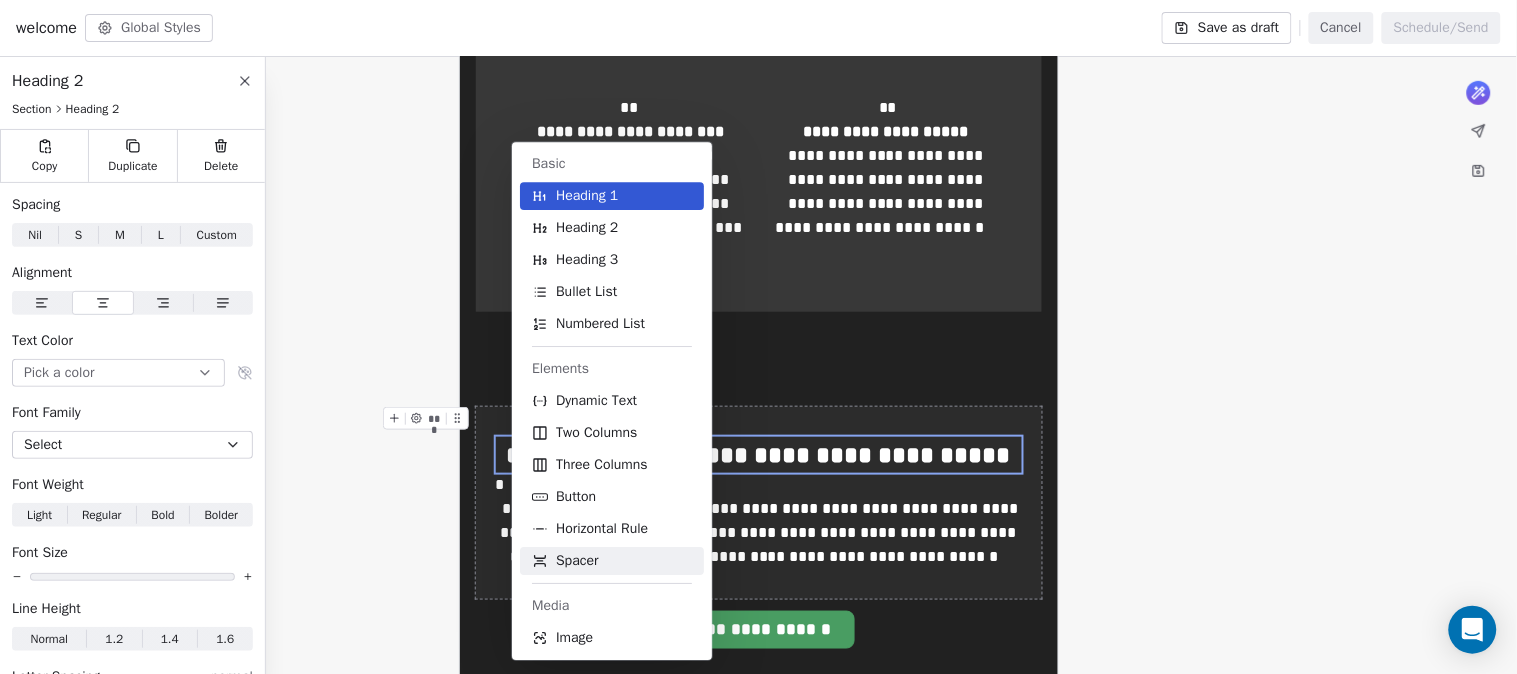 click on "Spacer" at bounding box center [612, 561] 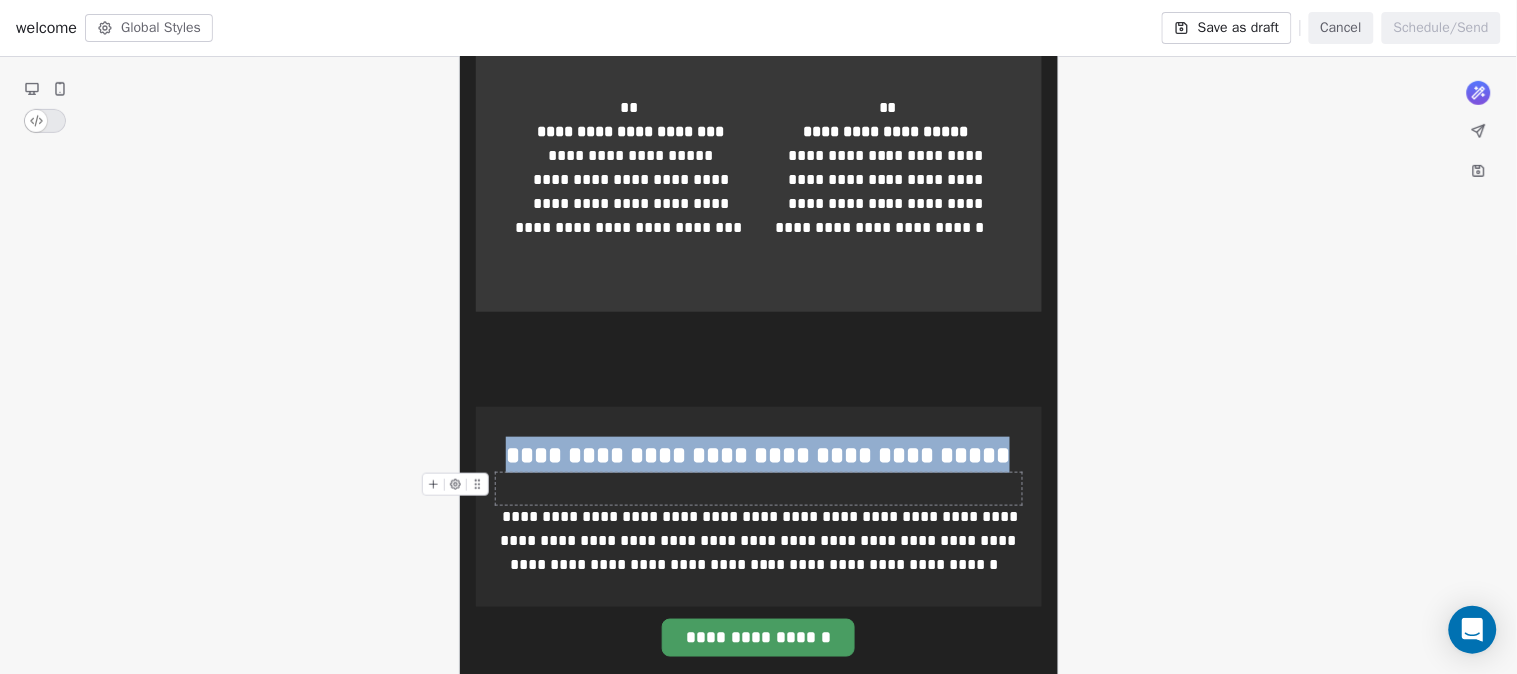click at bounding box center [759, 489] 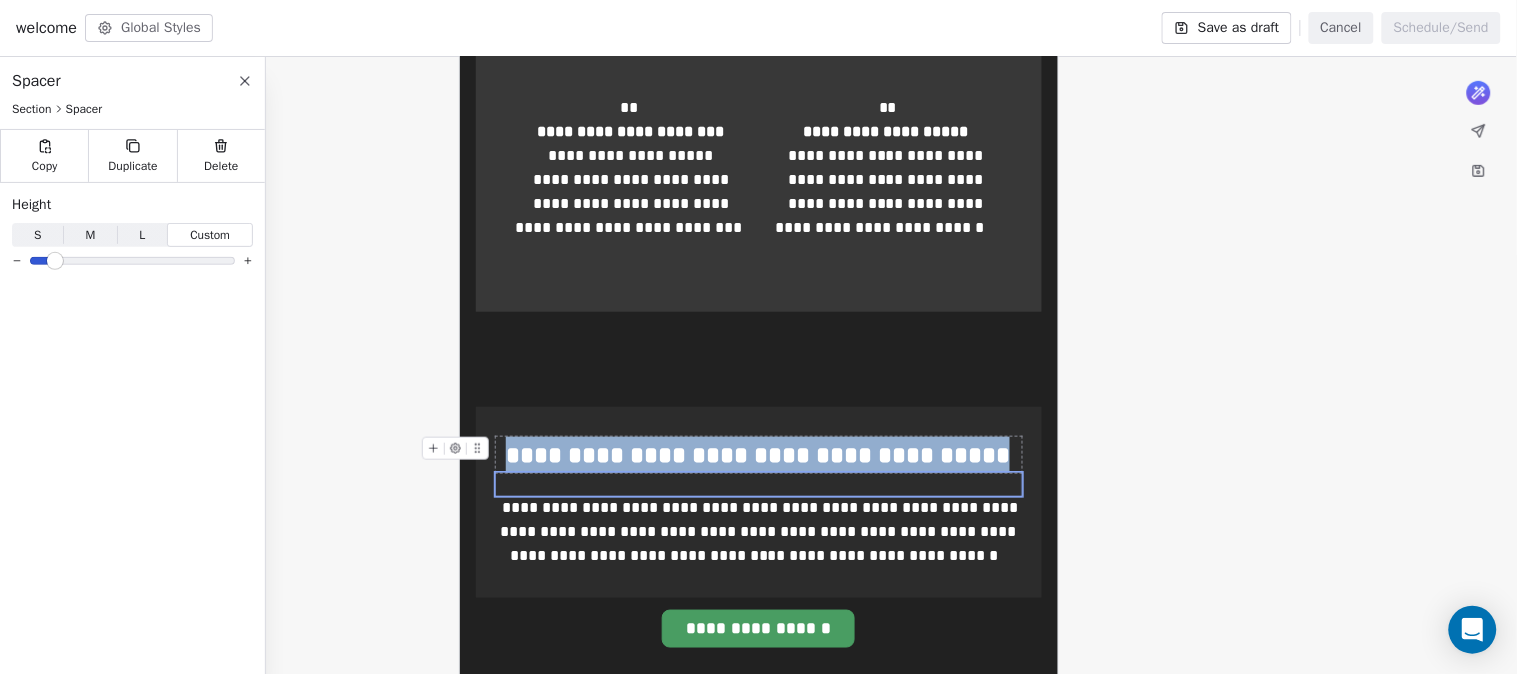 click at bounding box center (55, 261) 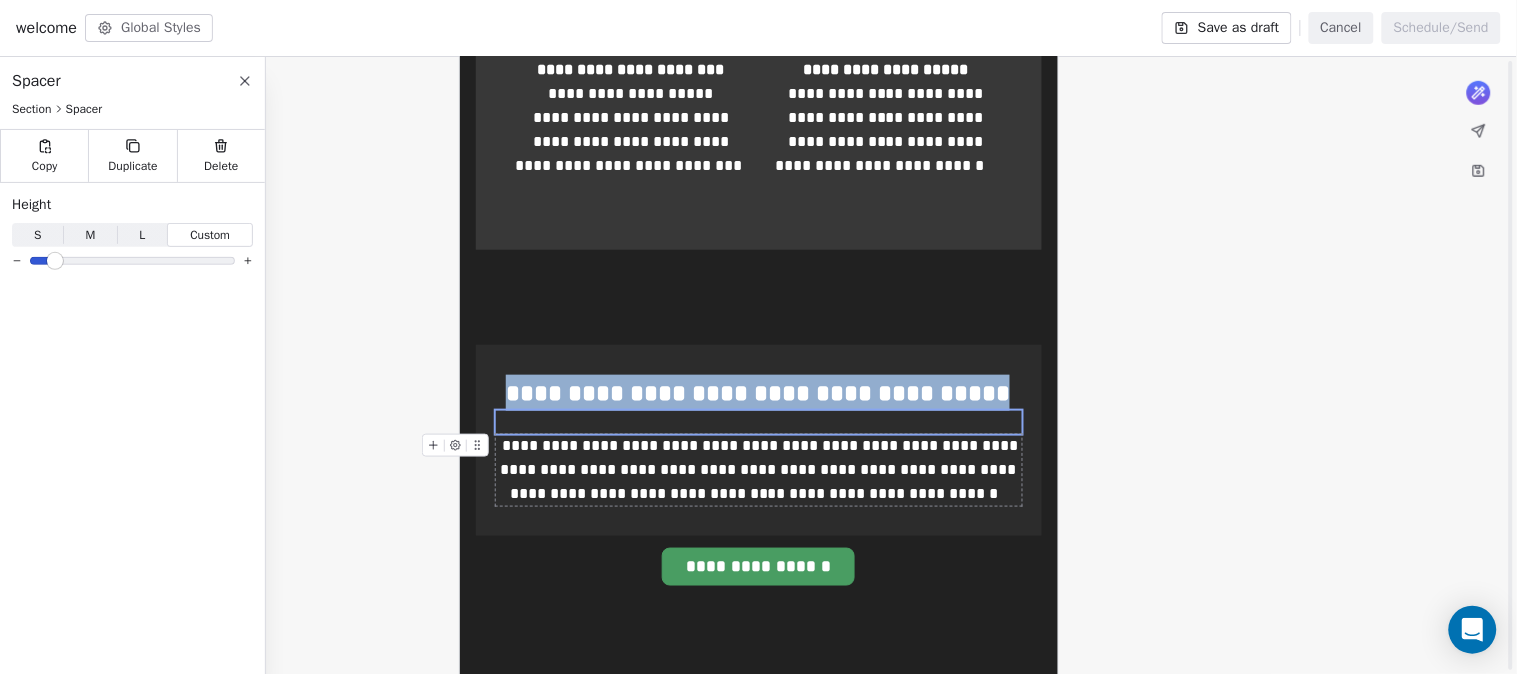 scroll, scrollTop: 2370, scrollLeft: 0, axis: vertical 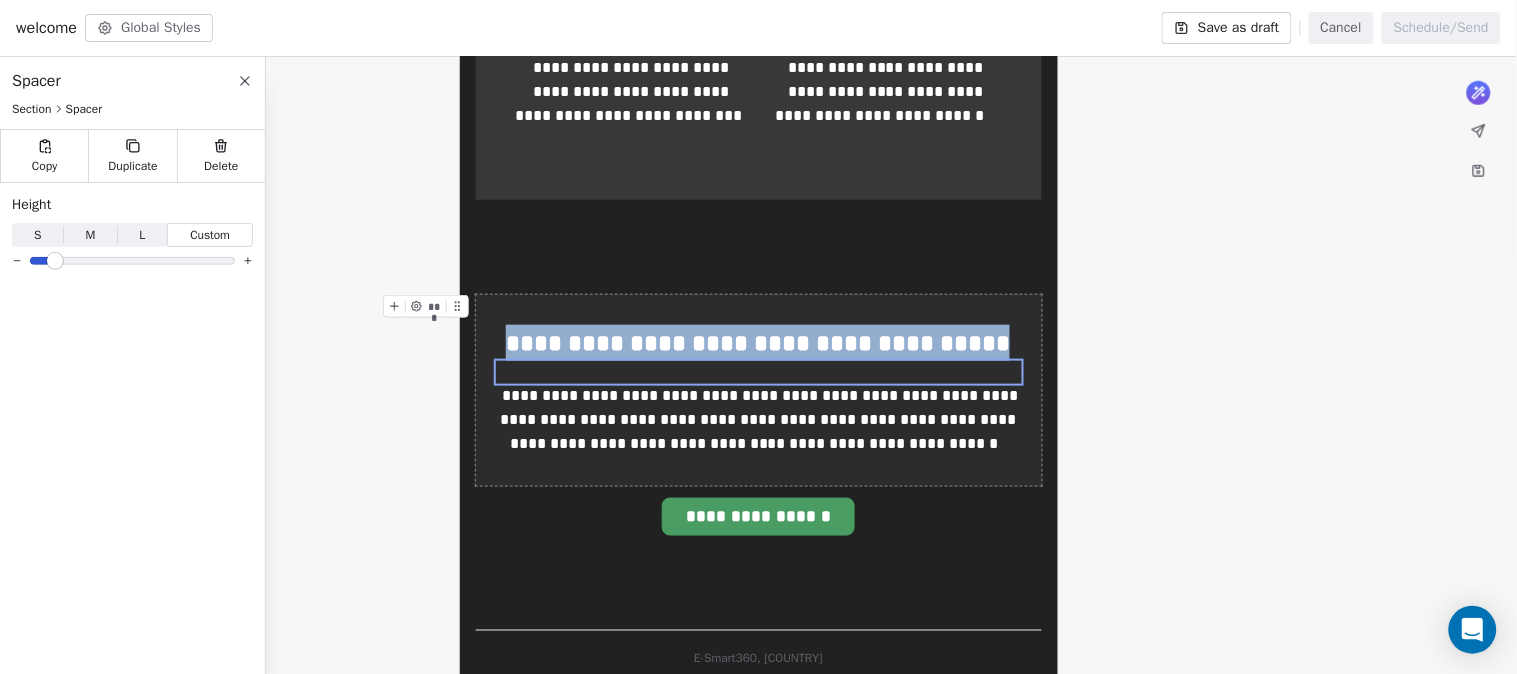 click on "**********" at bounding box center (759, 390) 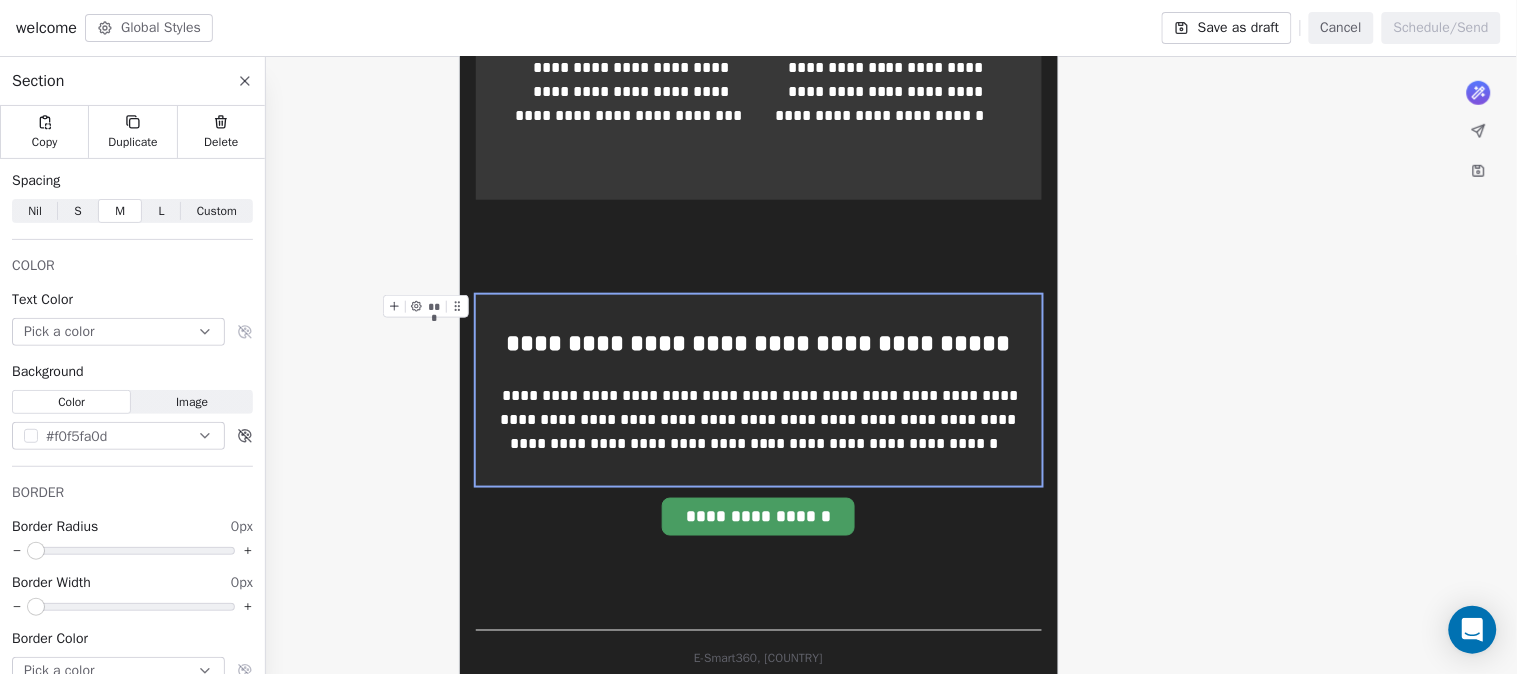 click on "**********" at bounding box center (758, -731) 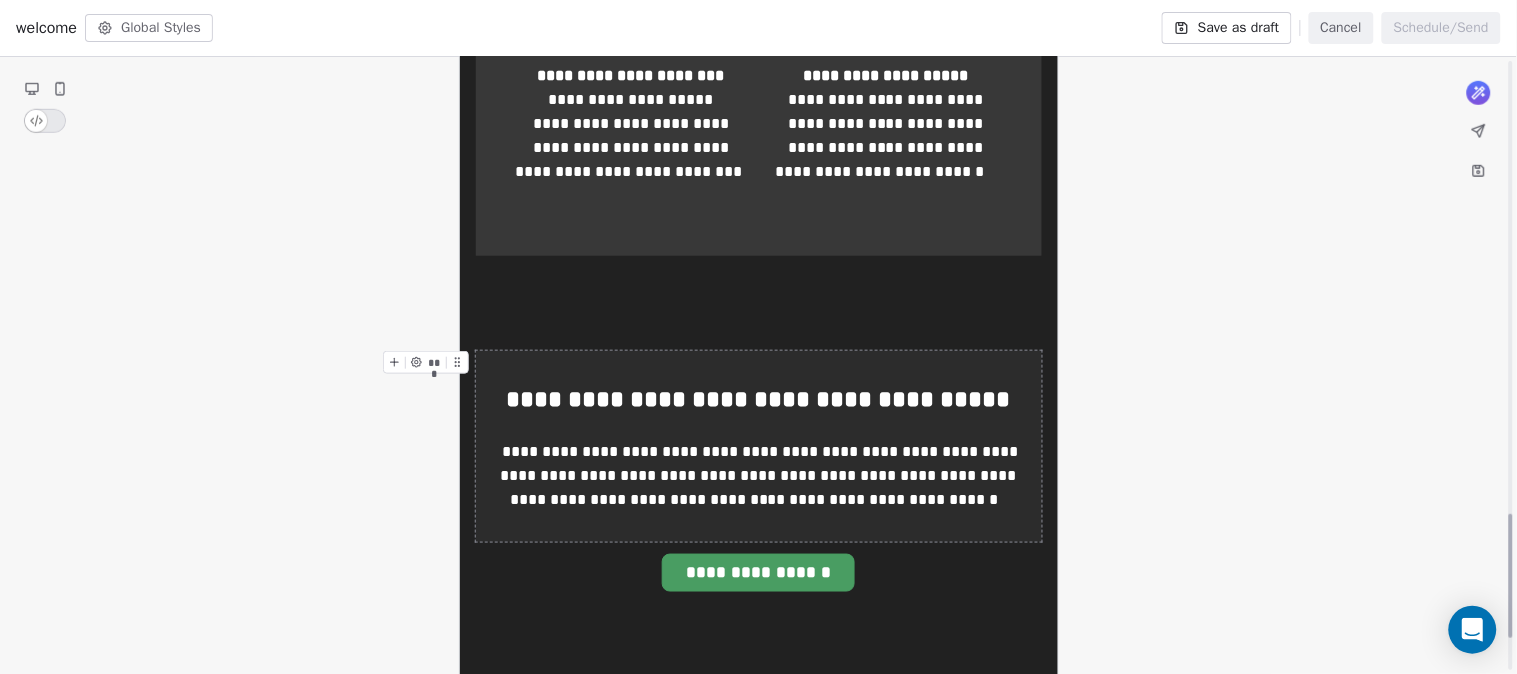 scroll, scrollTop: 2258, scrollLeft: 0, axis: vertical 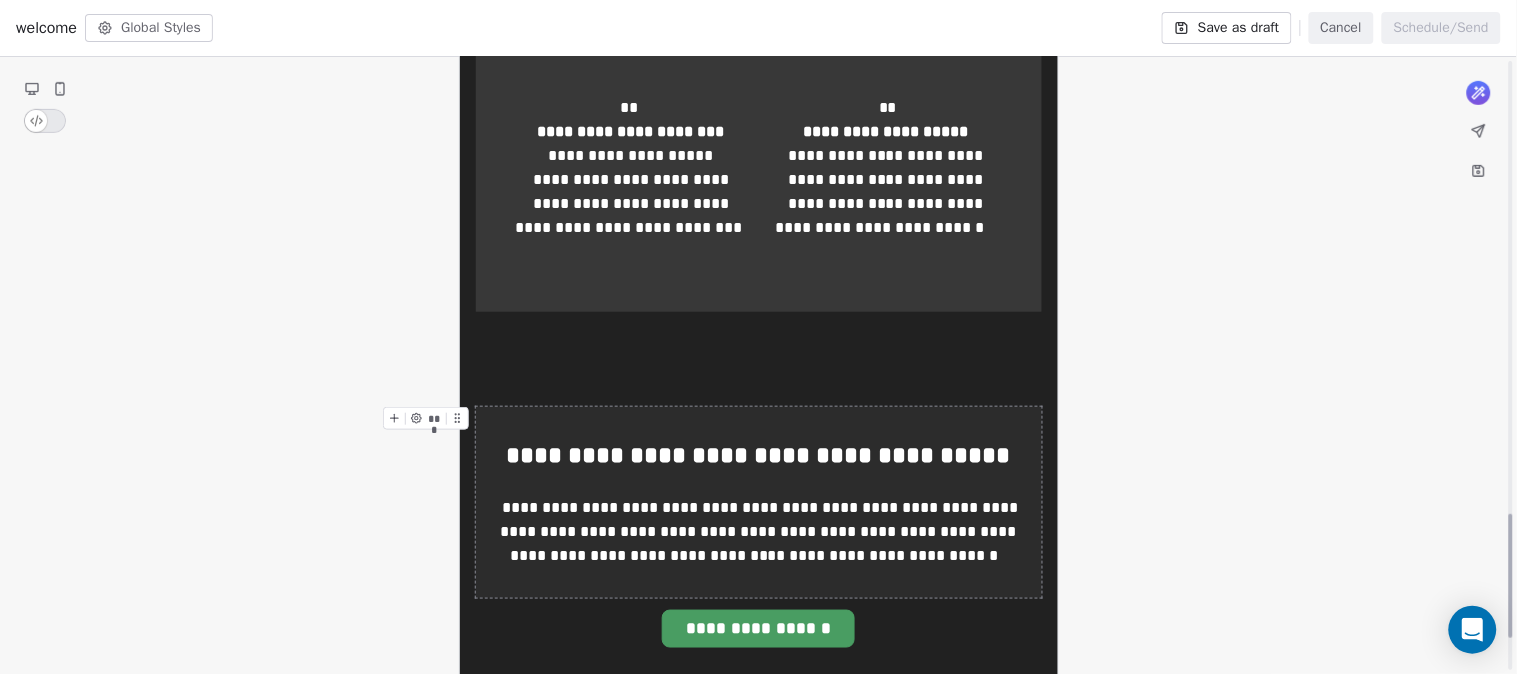 click on "**********" at bounding box center (759, 502) 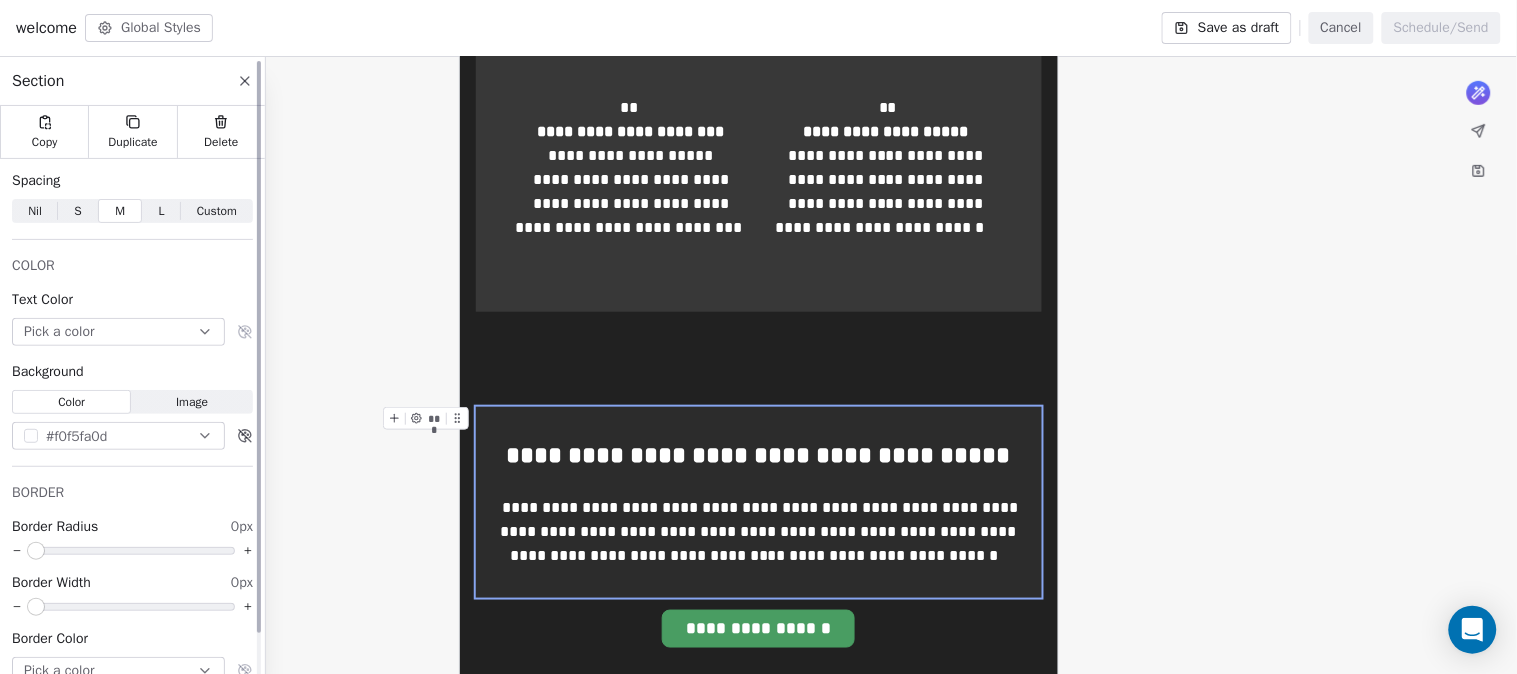 click on "#f0f5fa0d" at bounding box center [118, 436] 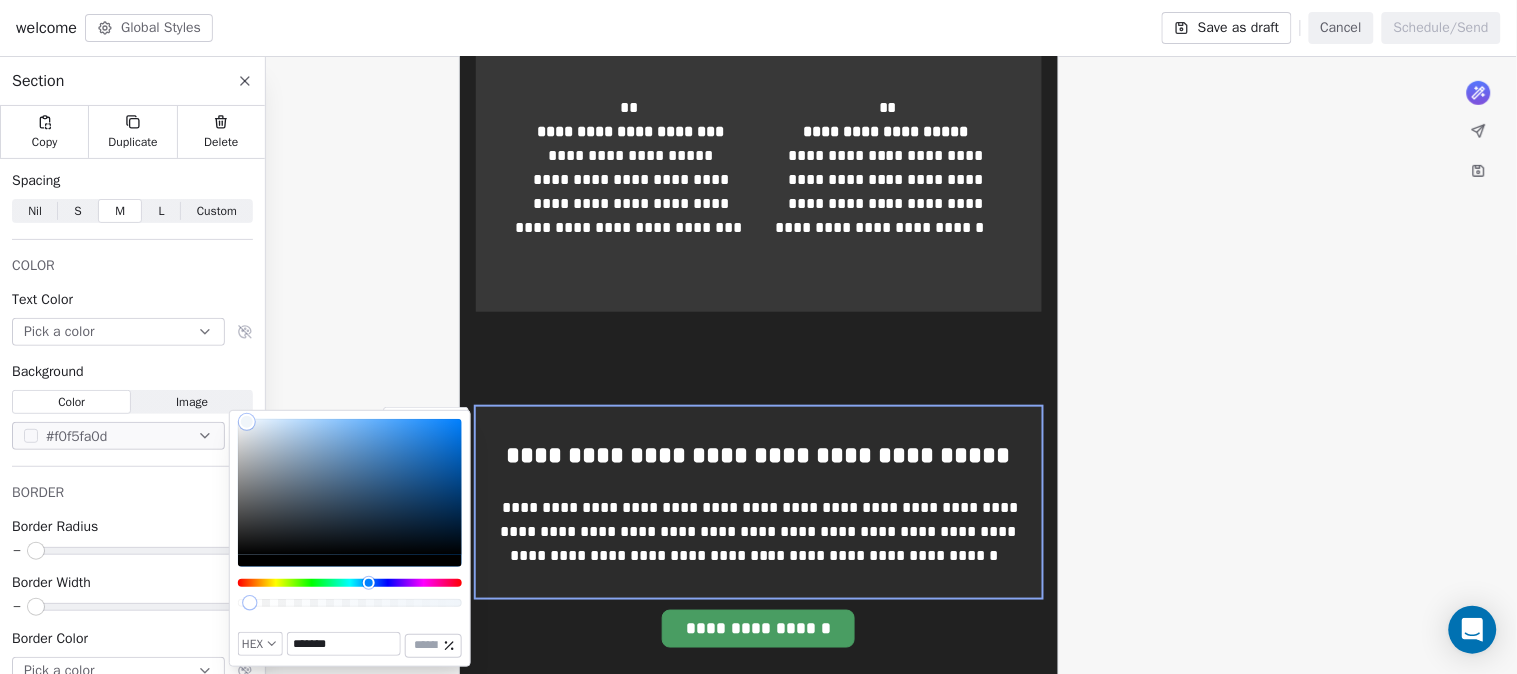 type on "*" 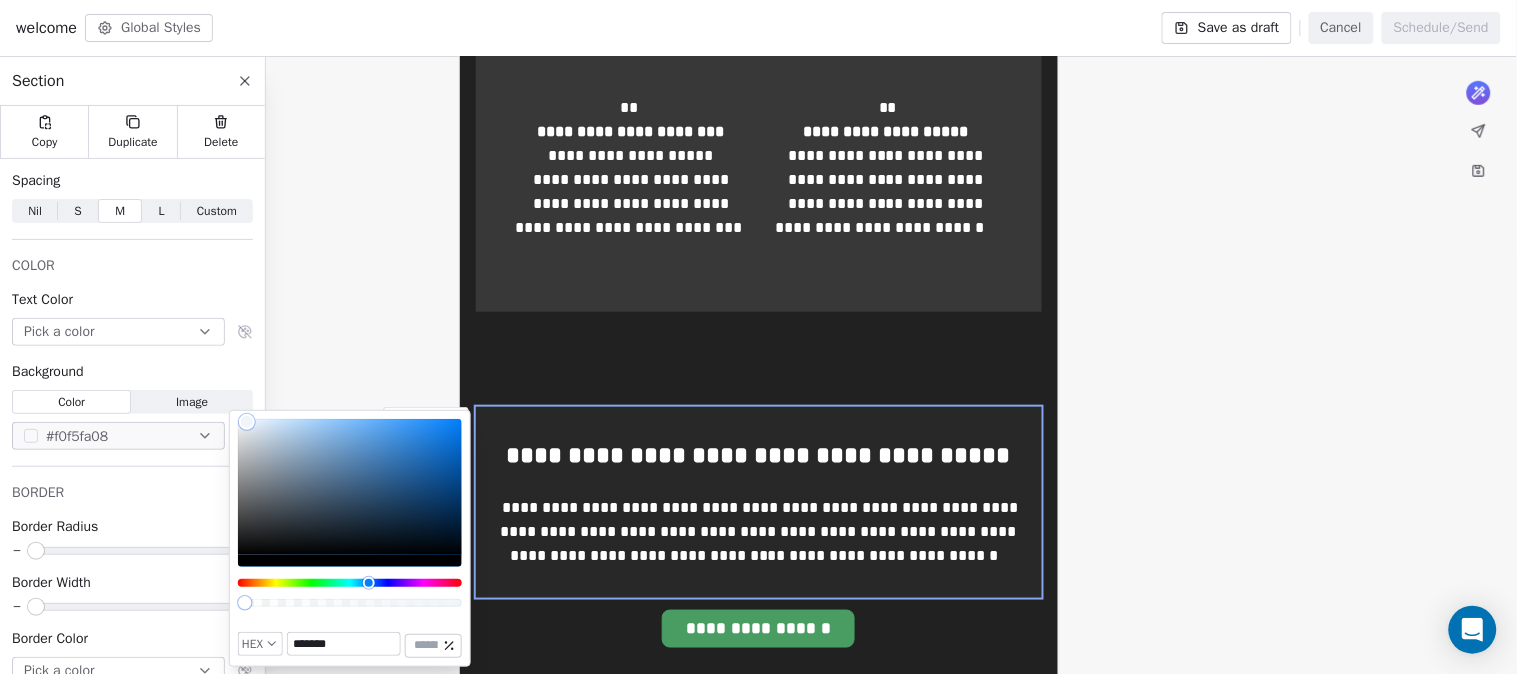 click at bounding box center [350, 603] 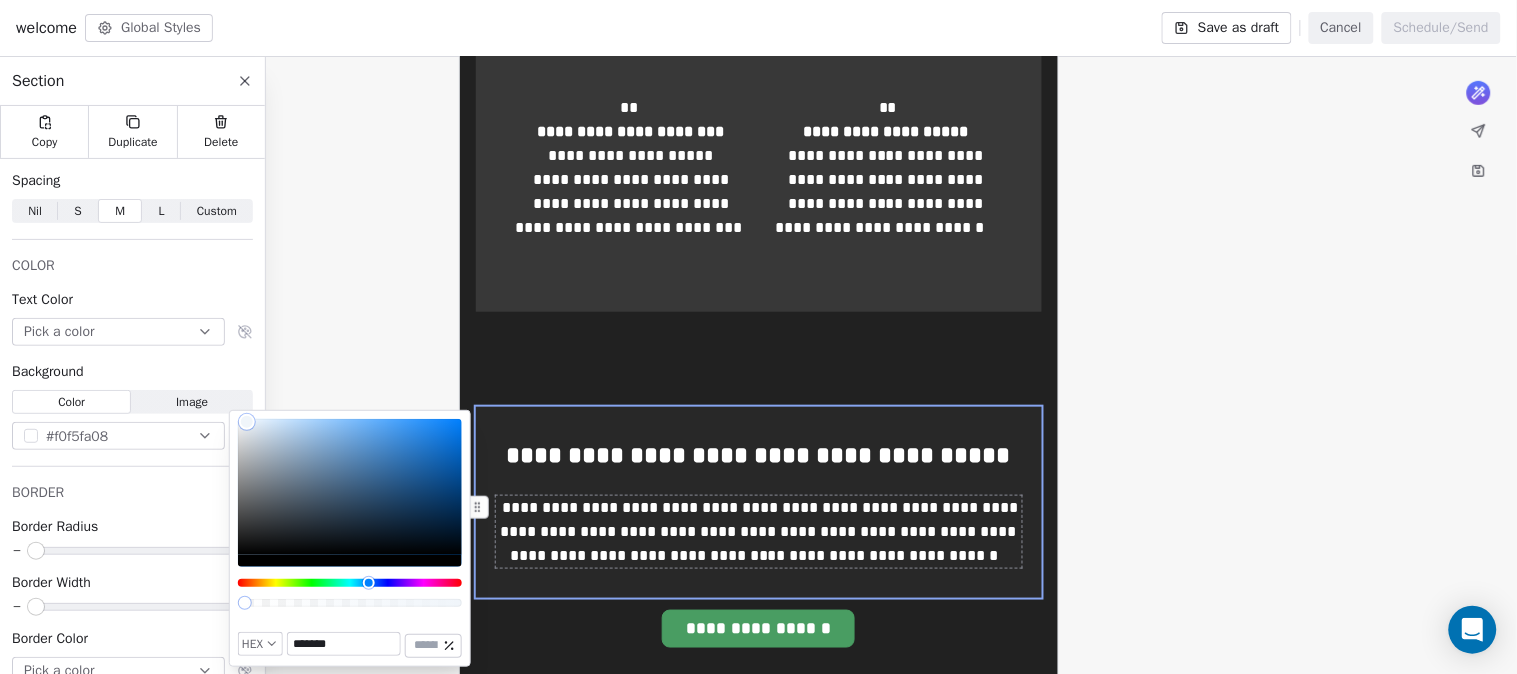 click on "**********" at bounding box center [758, -619] 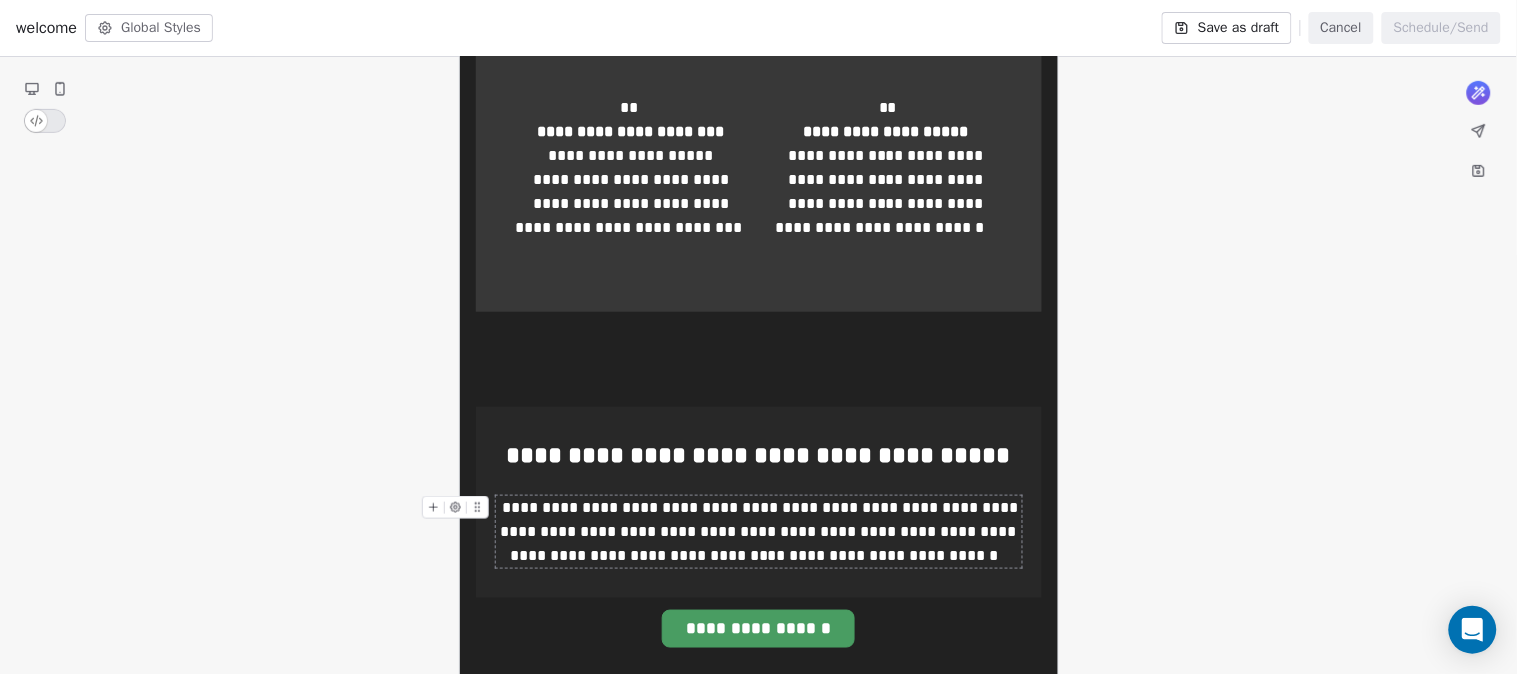 click on "**********" at bounding box center [758, -619] 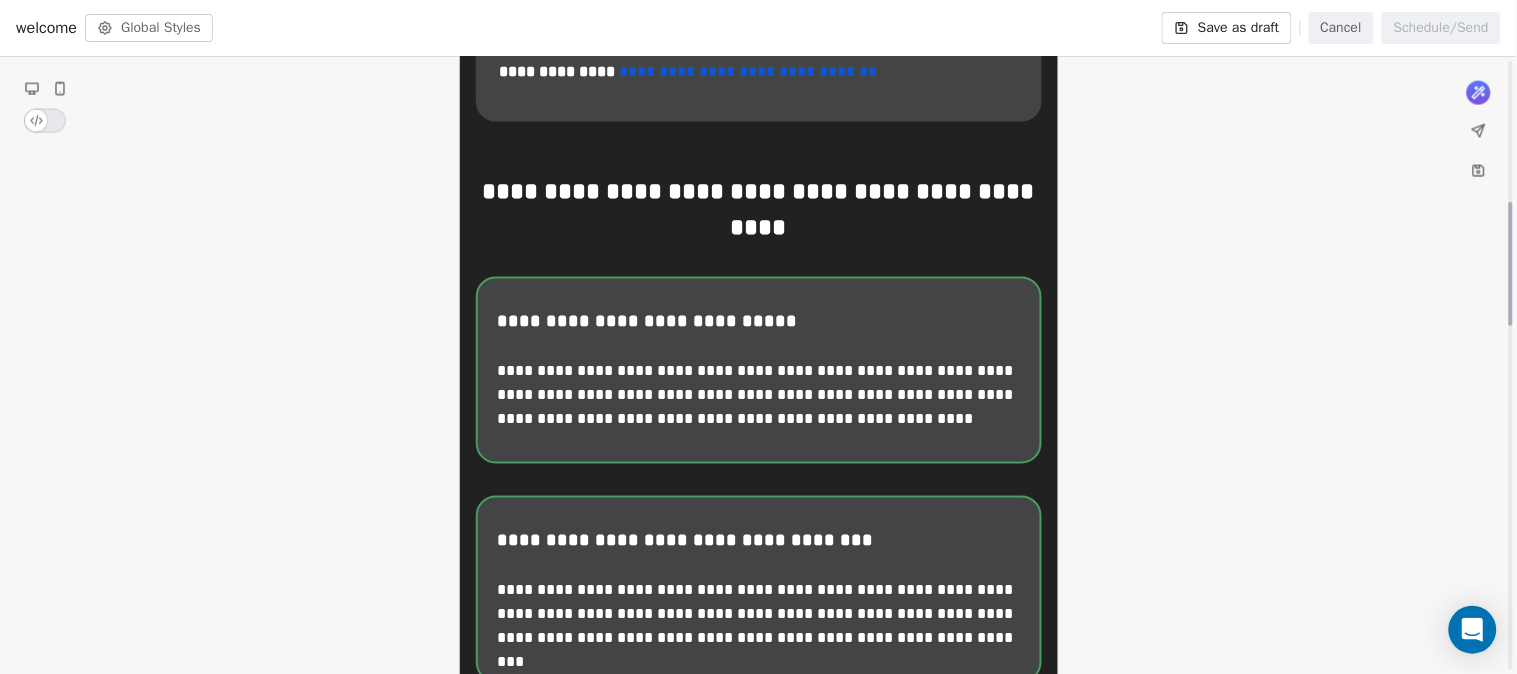 scroll, scrollTop: 703, scrollLeft: 0, axis: vertical 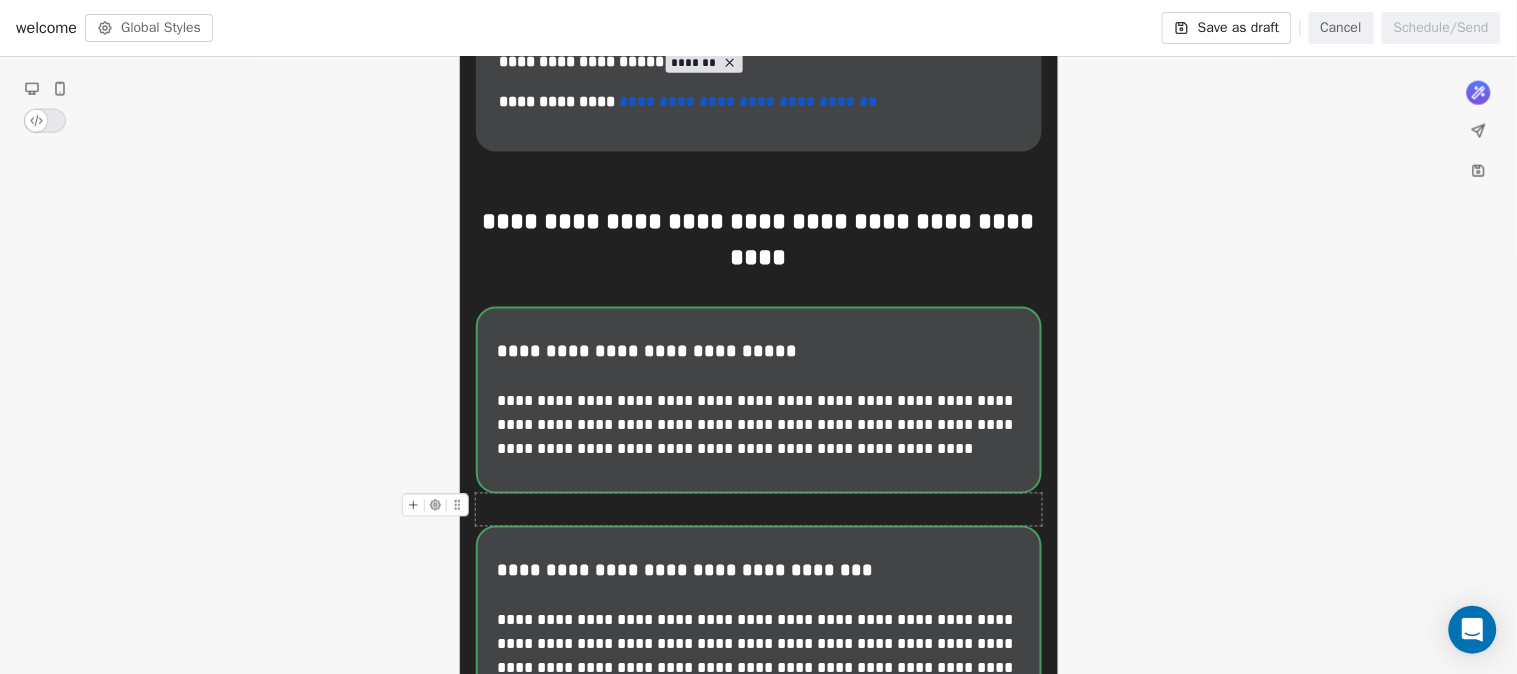 click at bounding box center [759, 510] 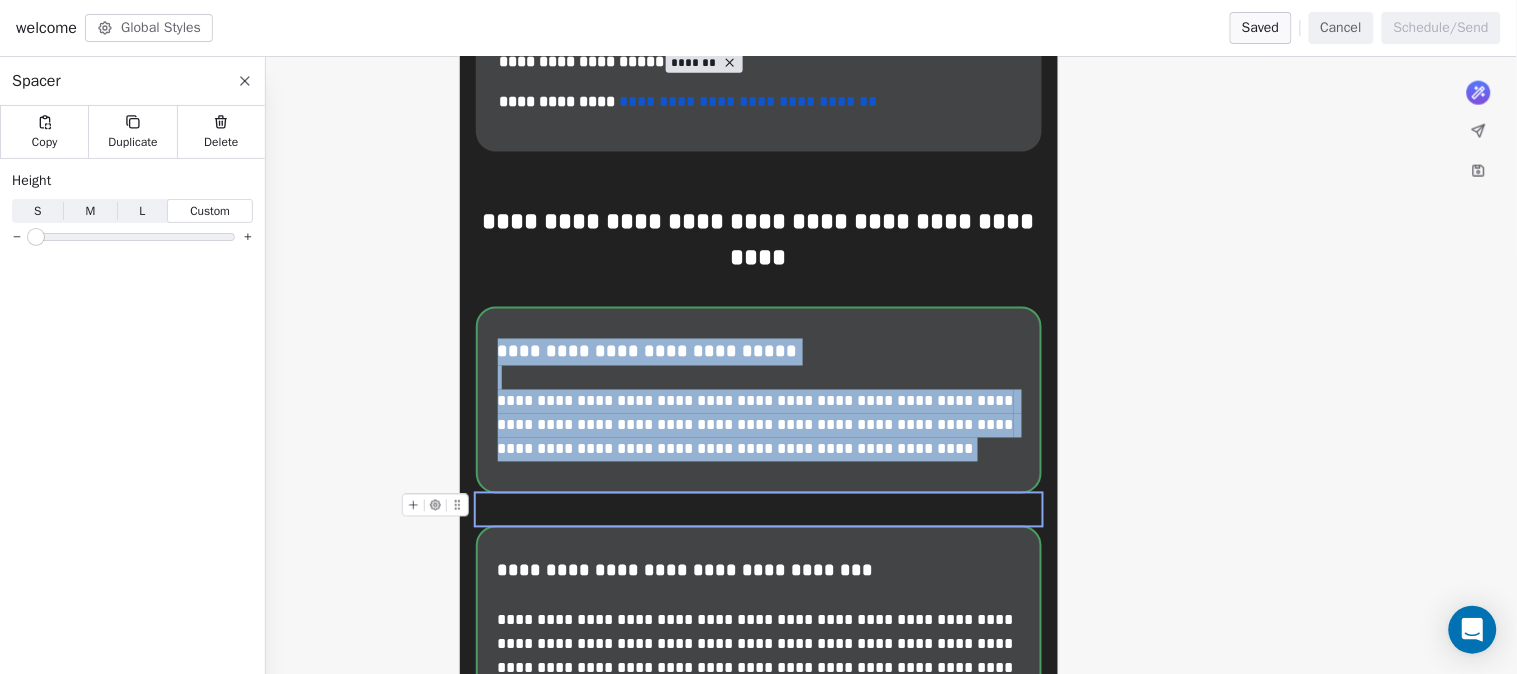 click at bounding box center [36, 237] 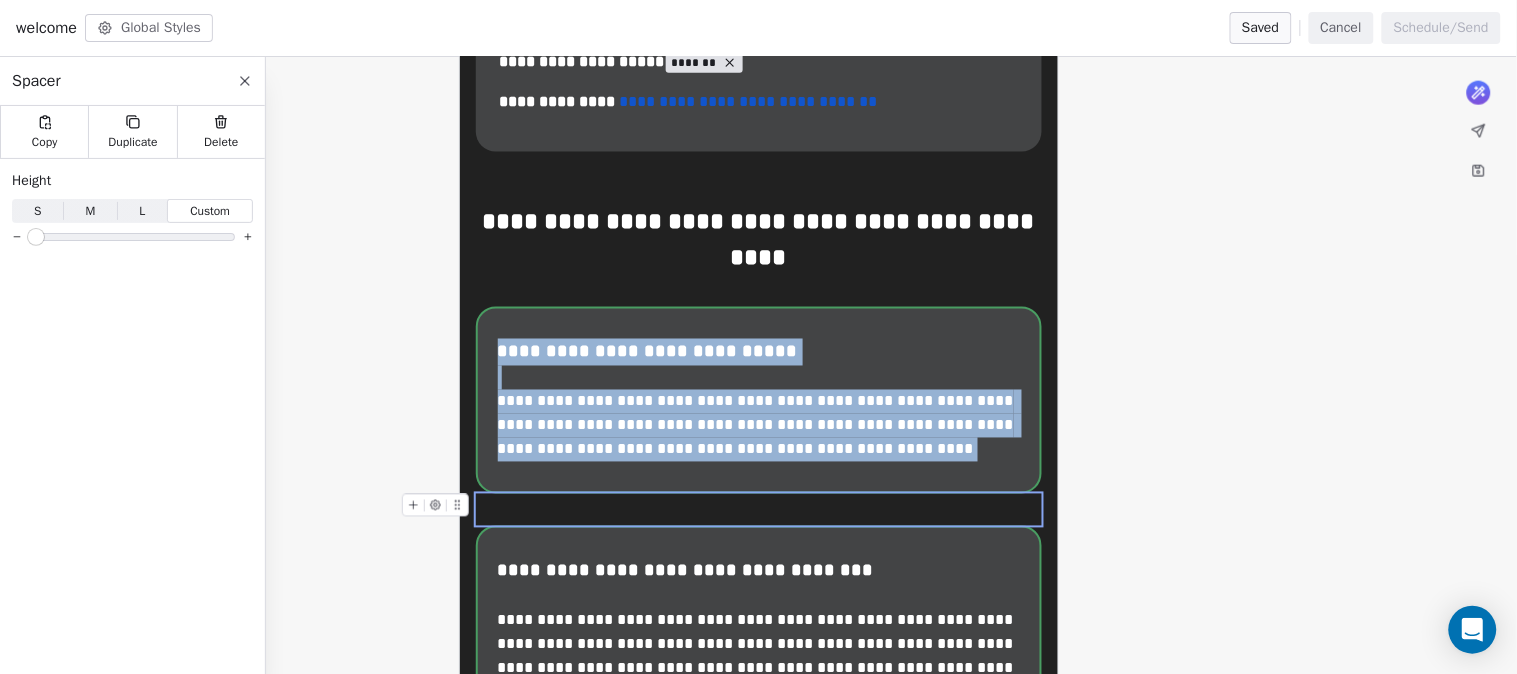 click at bounding box center (759, 510) 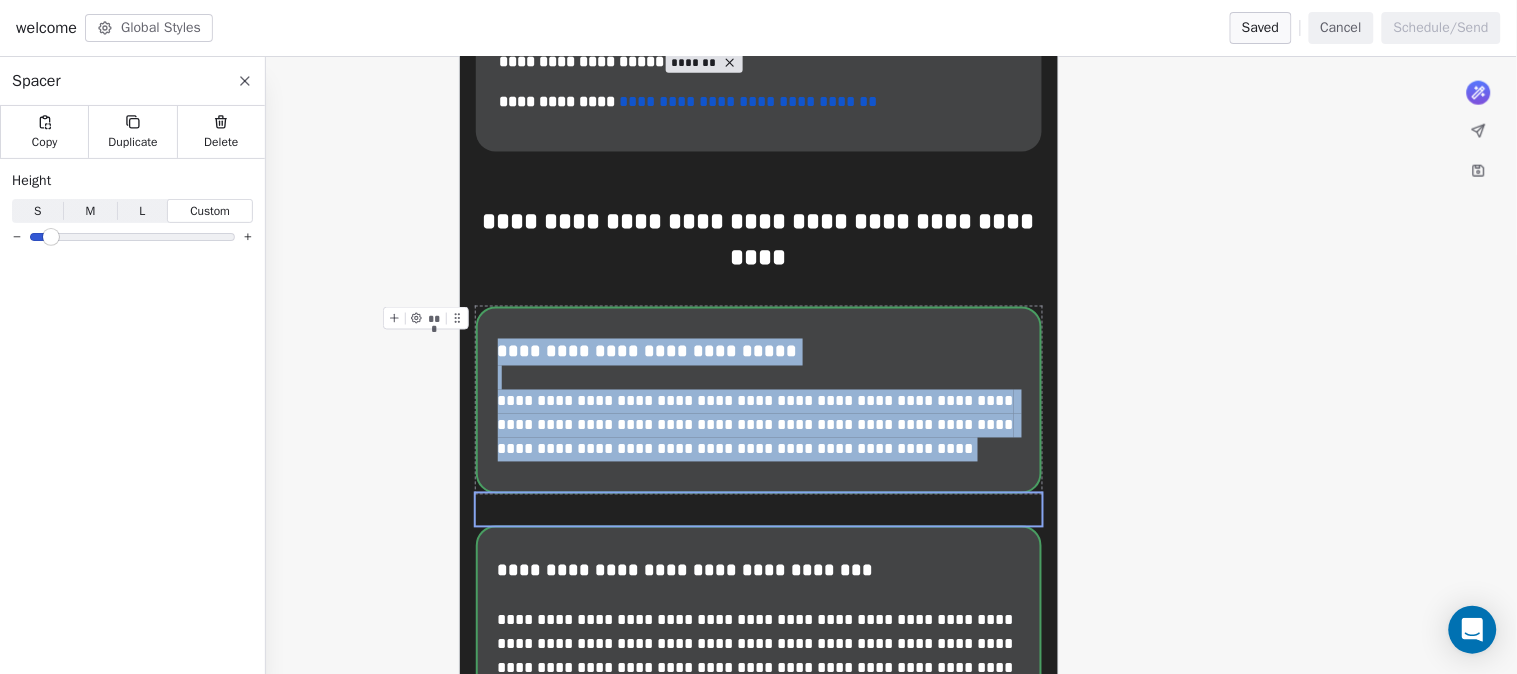 click at bounding box center [51, 237] 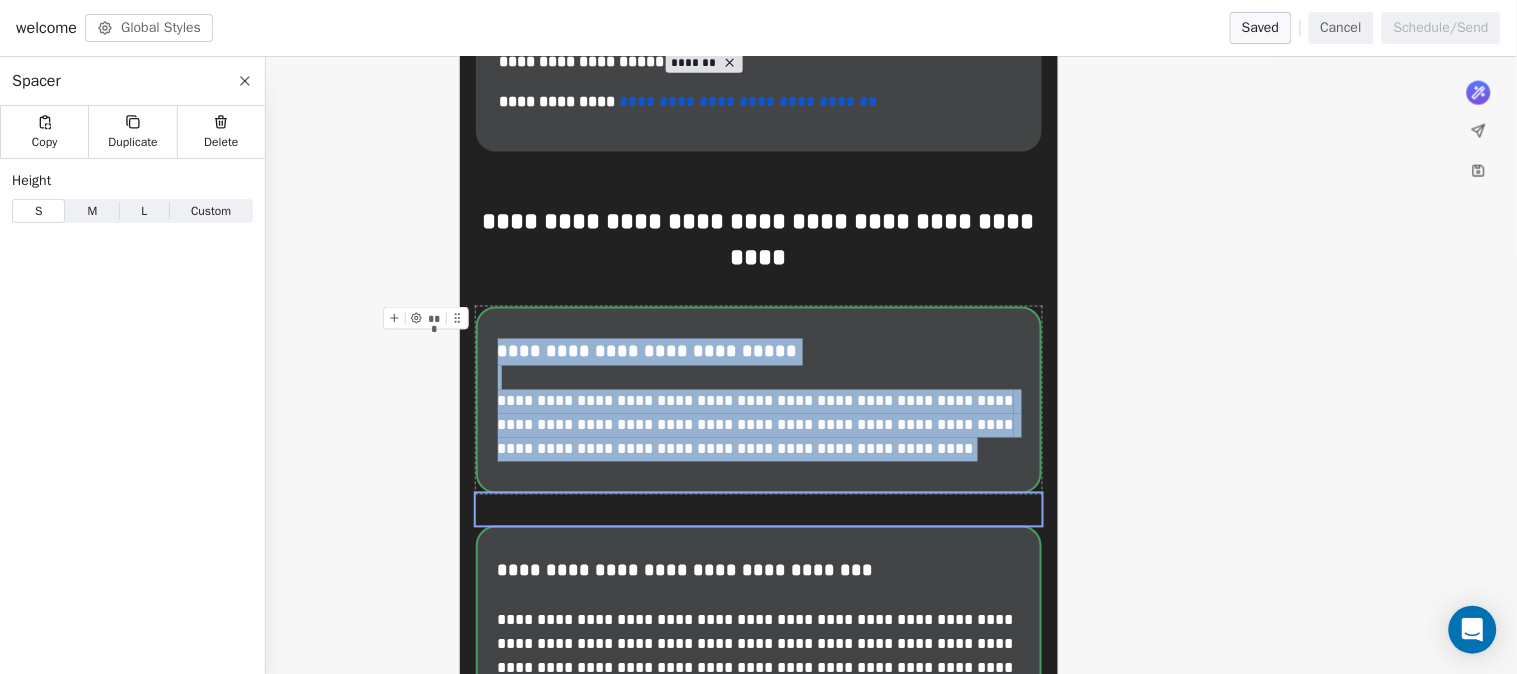 click on "Spacer Copy Duplicate Delete Height S S M M L L Custom Custom" at bounding box center [132, 369] 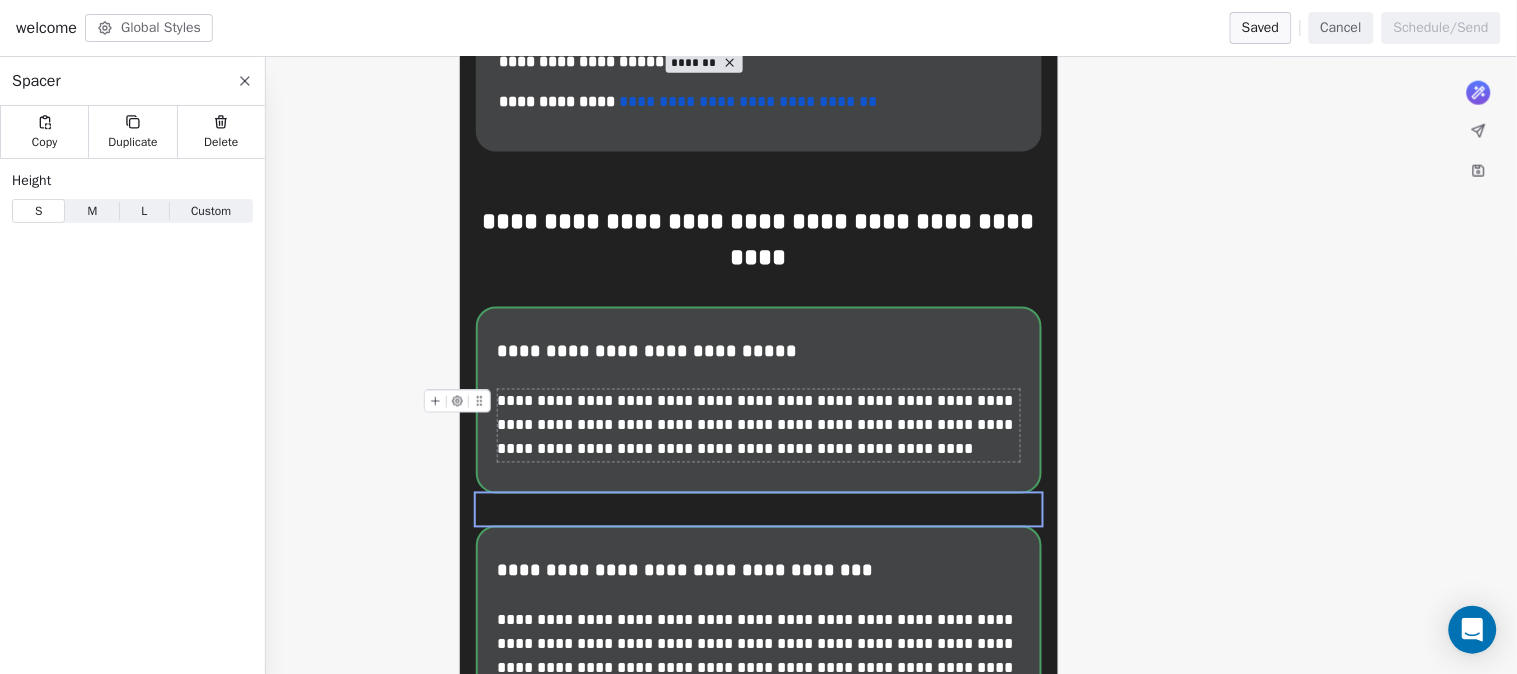 click on "**********" at bounding box center (758, 936) 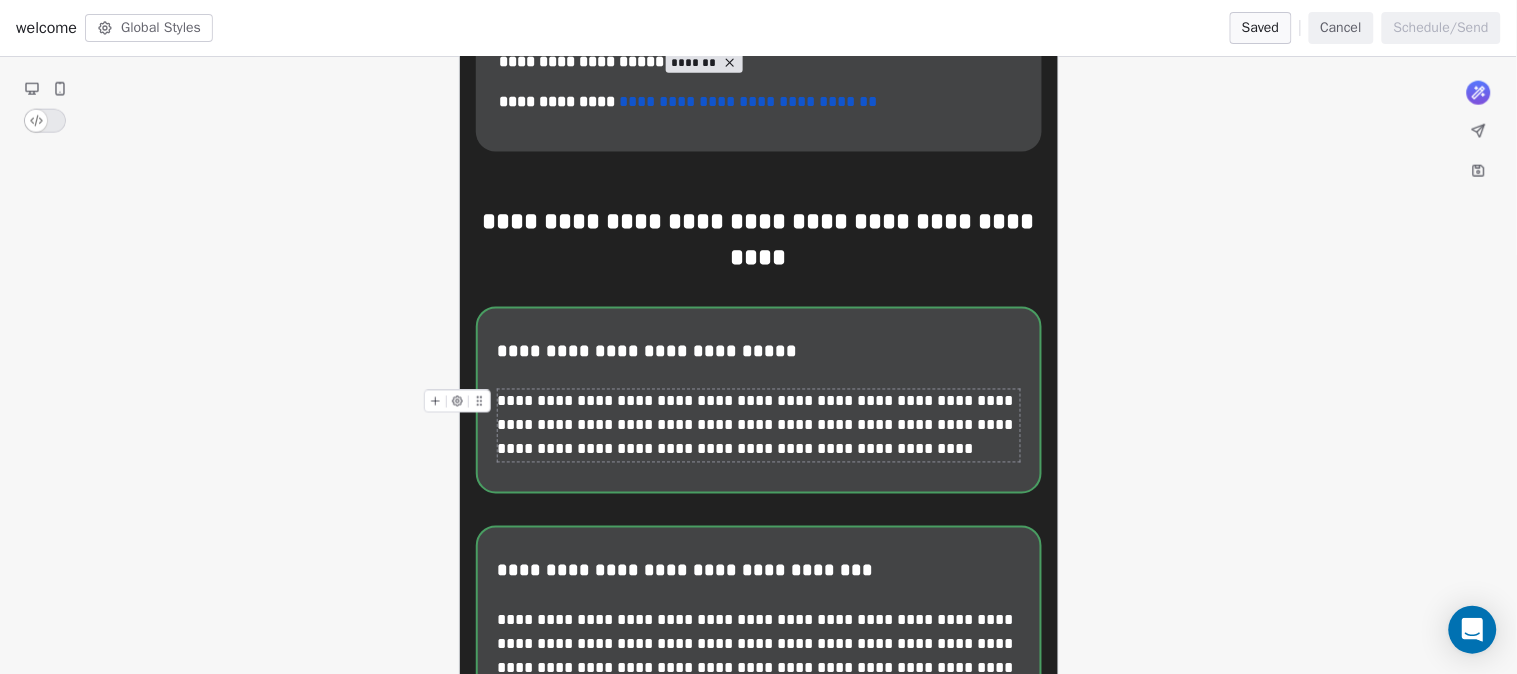 click on "**********" at bounding box center (758, 936) 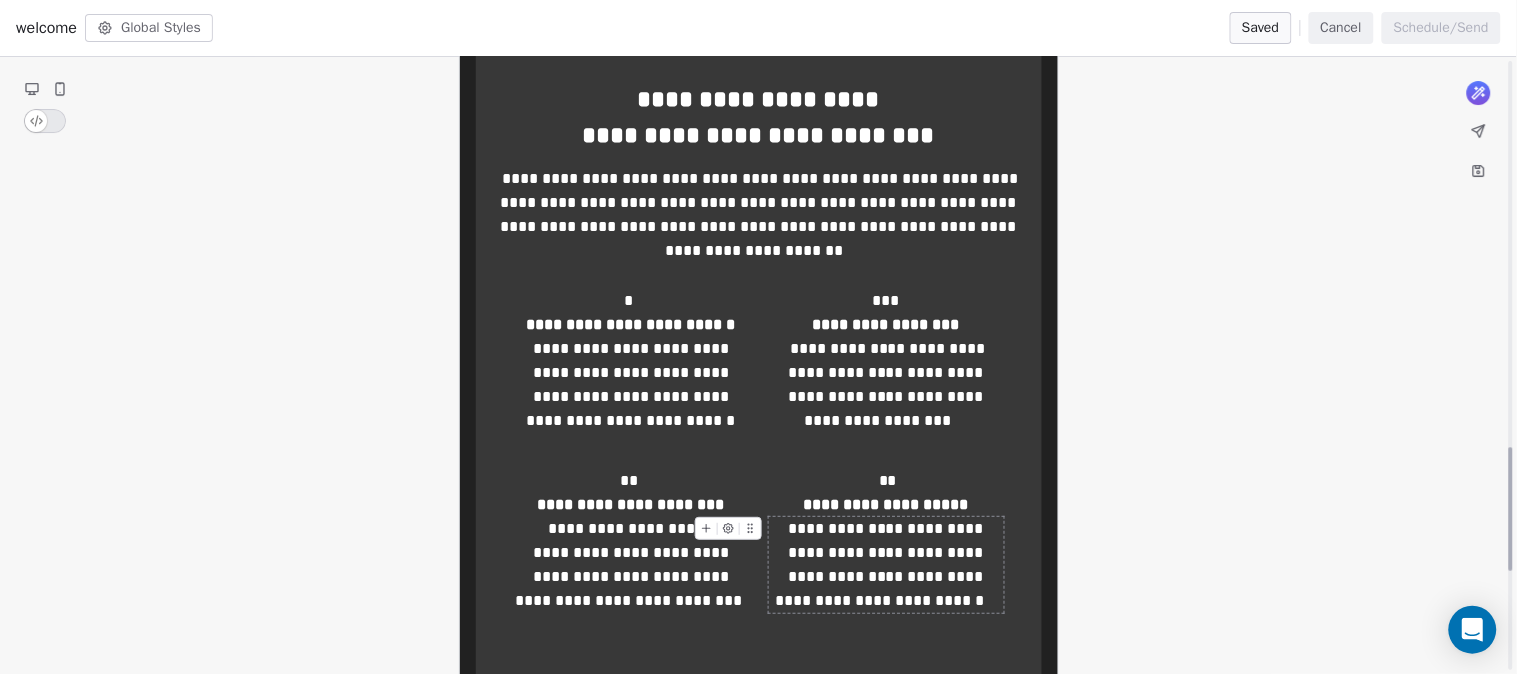 scroll, scrollTop: 1925, scrollLeft: 0, axis: vertical 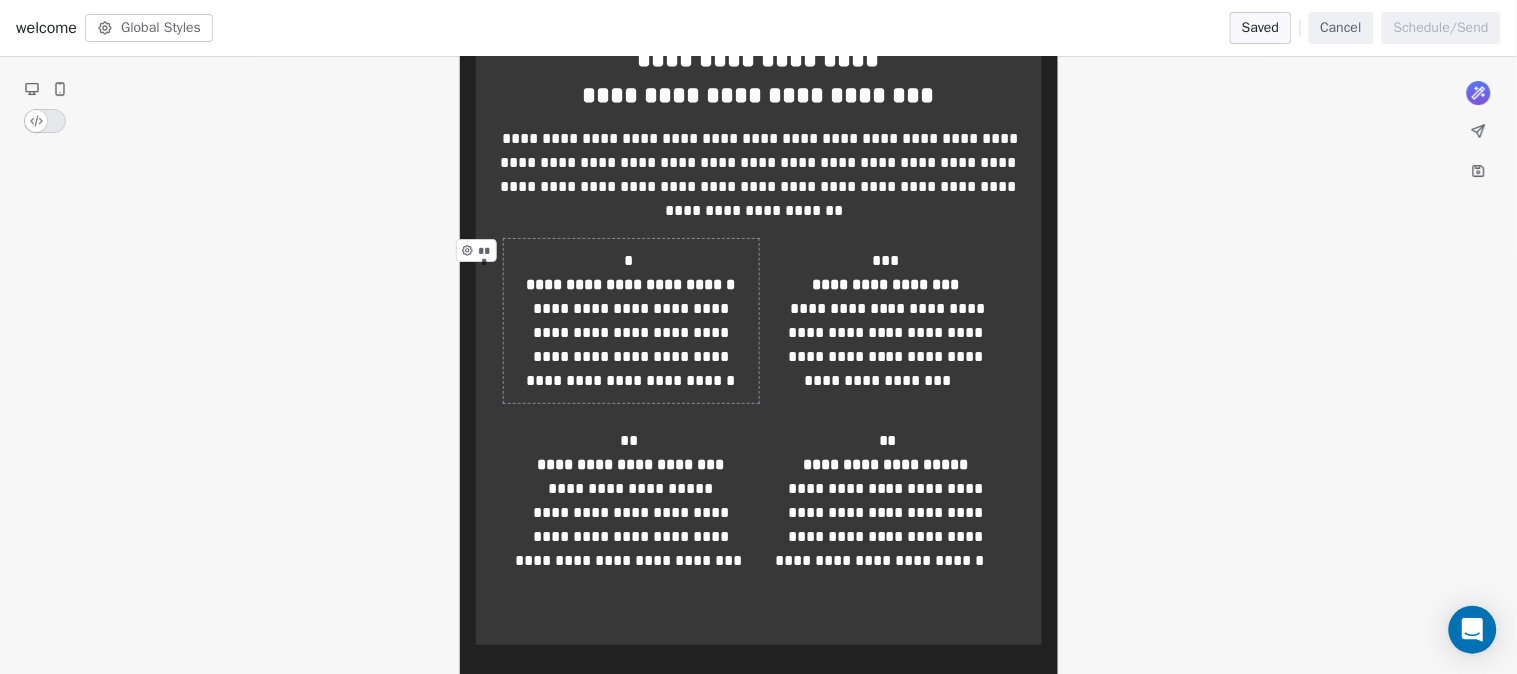 click on "**********" at bounding box center (631, 321) 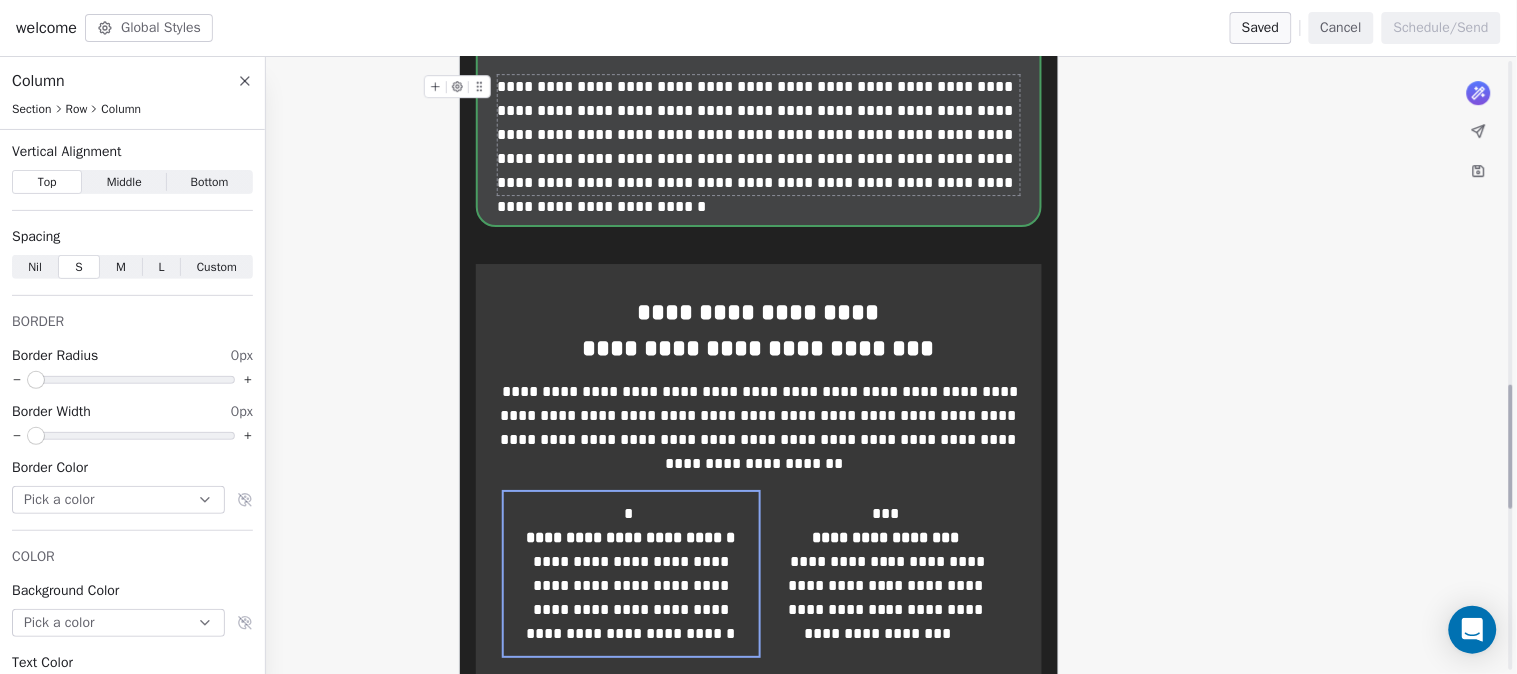 scroll, scrollTop: 1481, scrollLeft: 0, axis: vertical 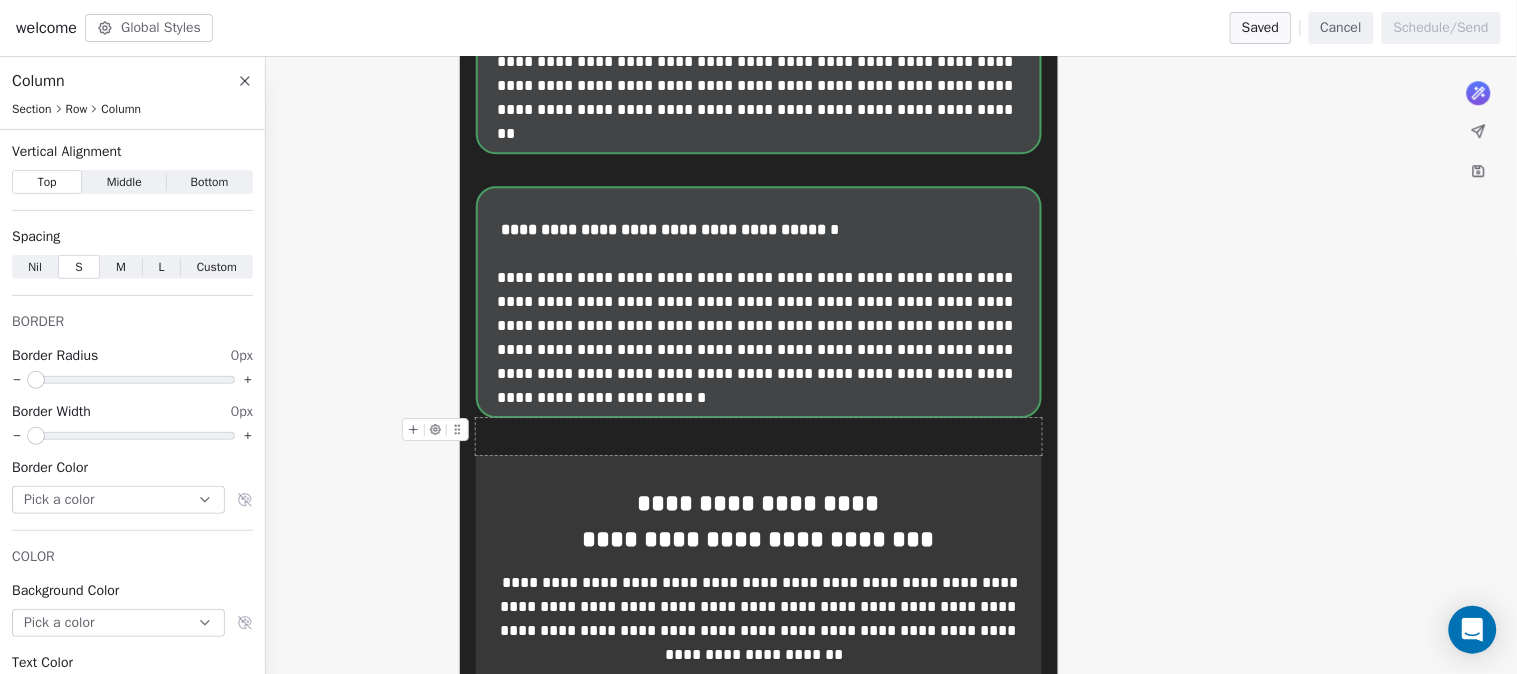 click at bounding box center (759, 436) 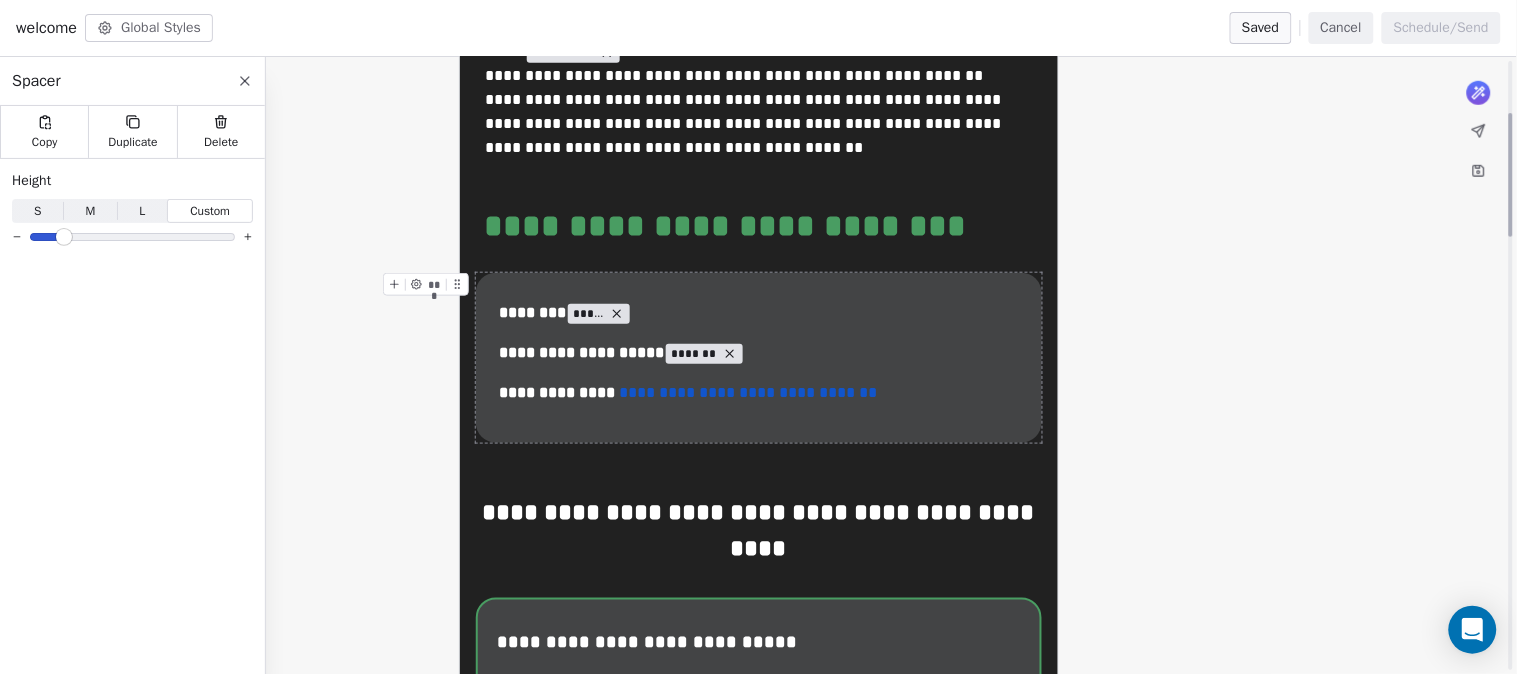 scroll, scrollTop: 258, scrollLeft: 0, axis: vertical 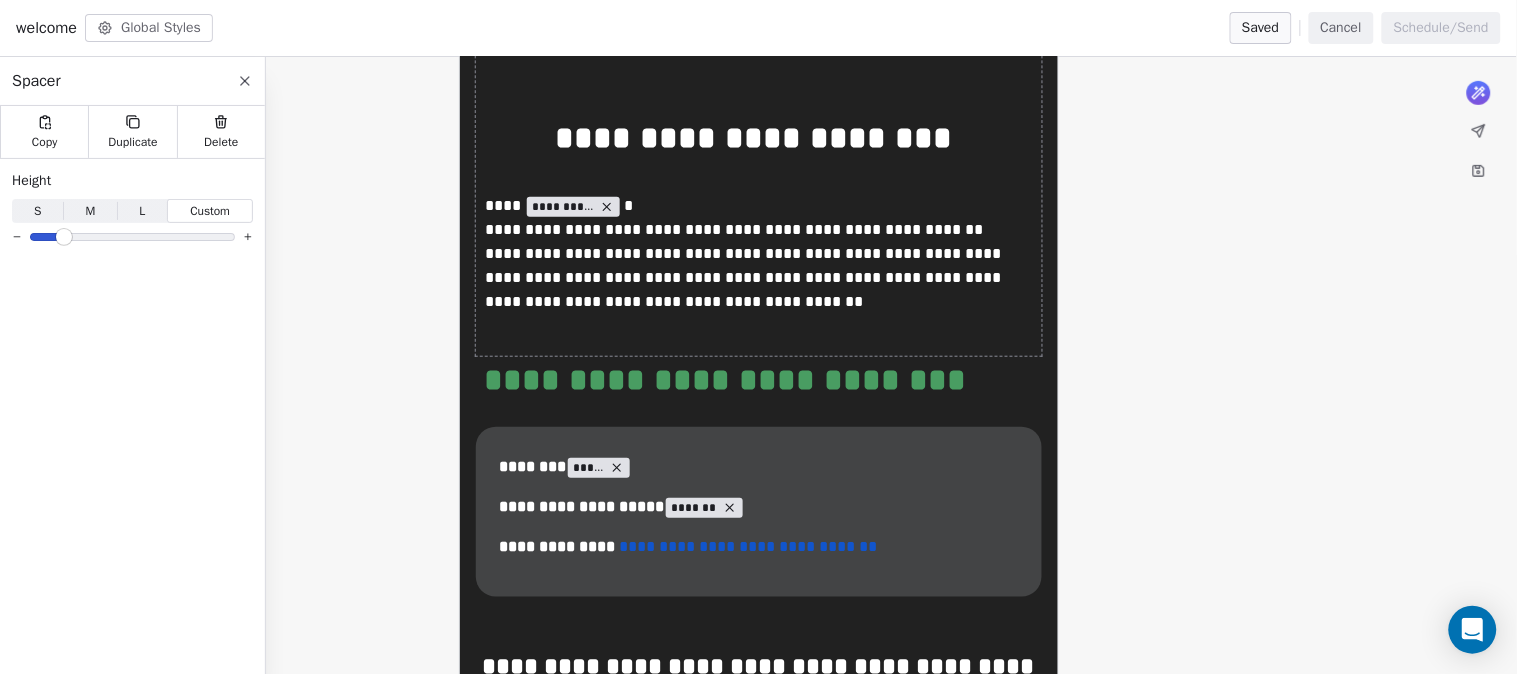 click on "**********" at bounding box center [759, 159] 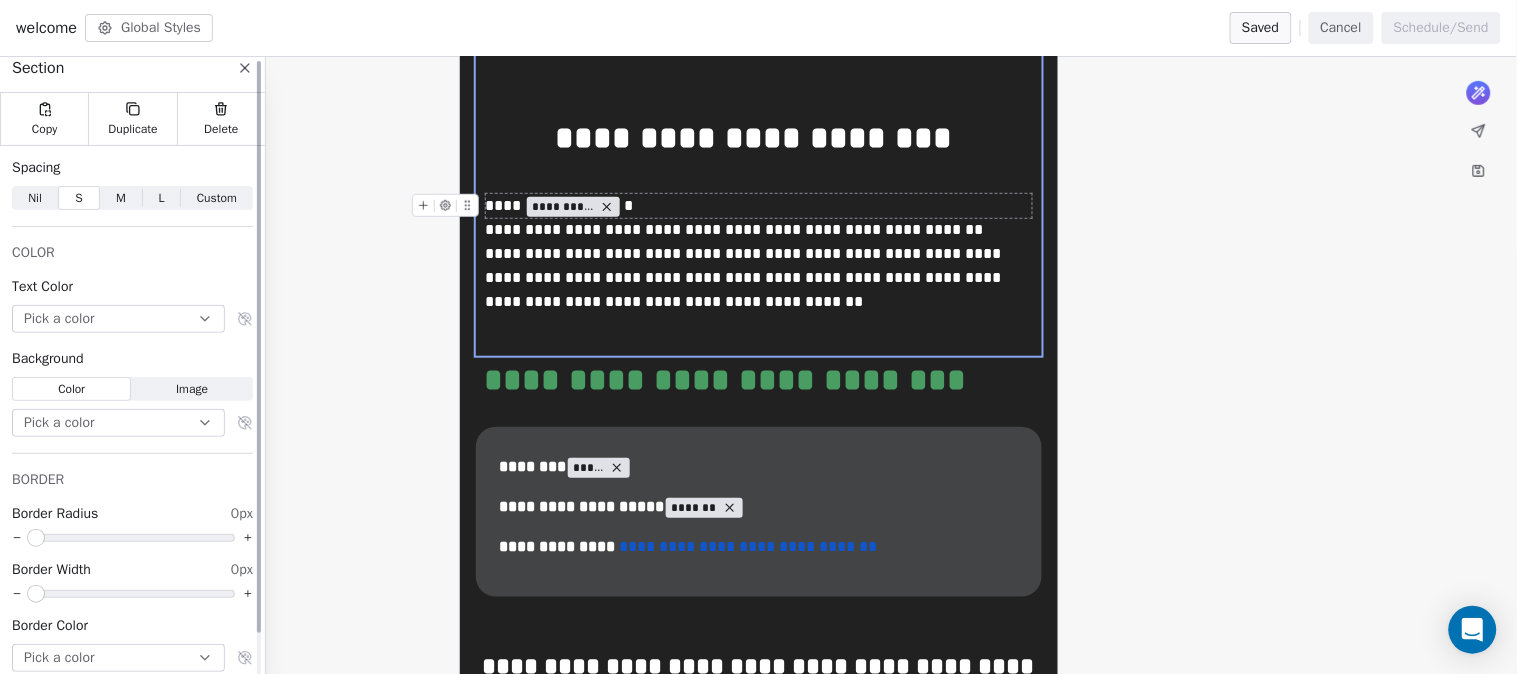 scroll, scrollTop: 0, scrollLeft: 0, axis: both 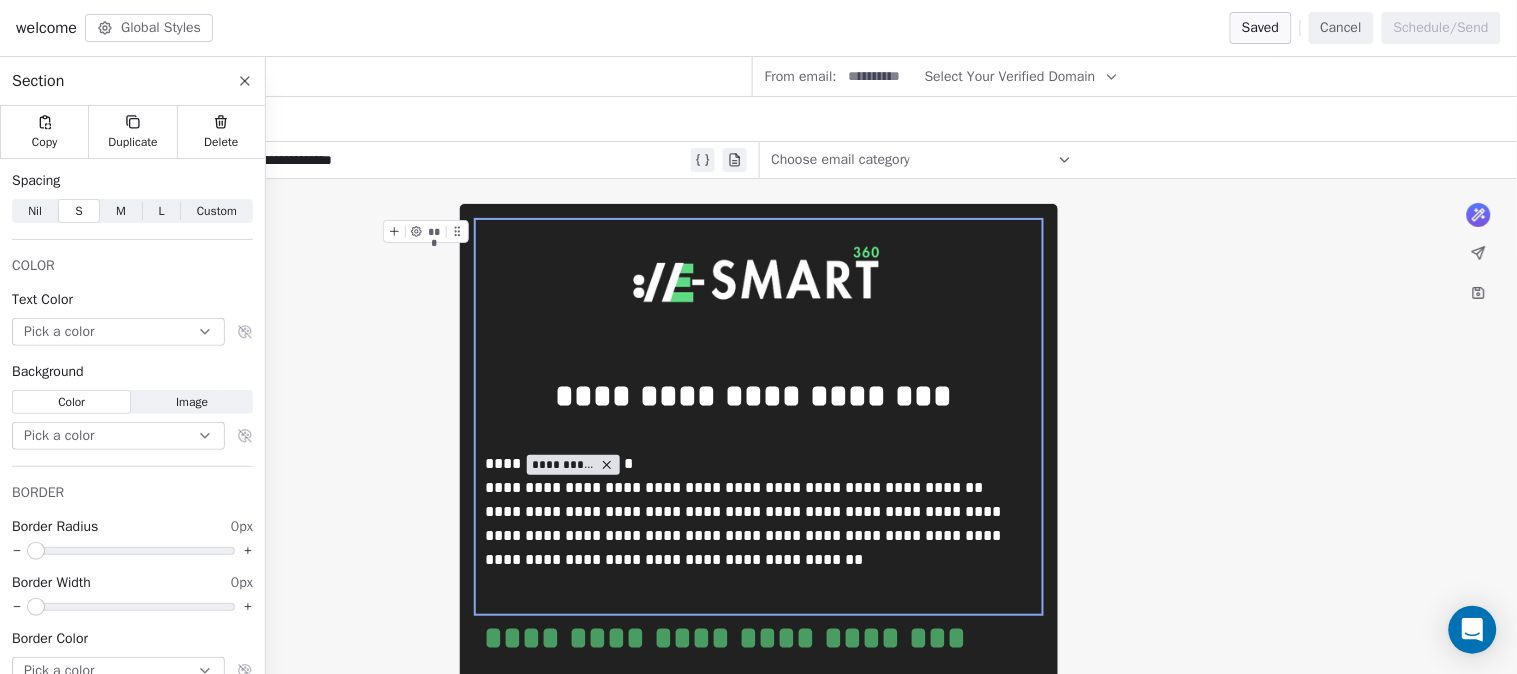 click on "**********" at bounding box center [759, 1639] 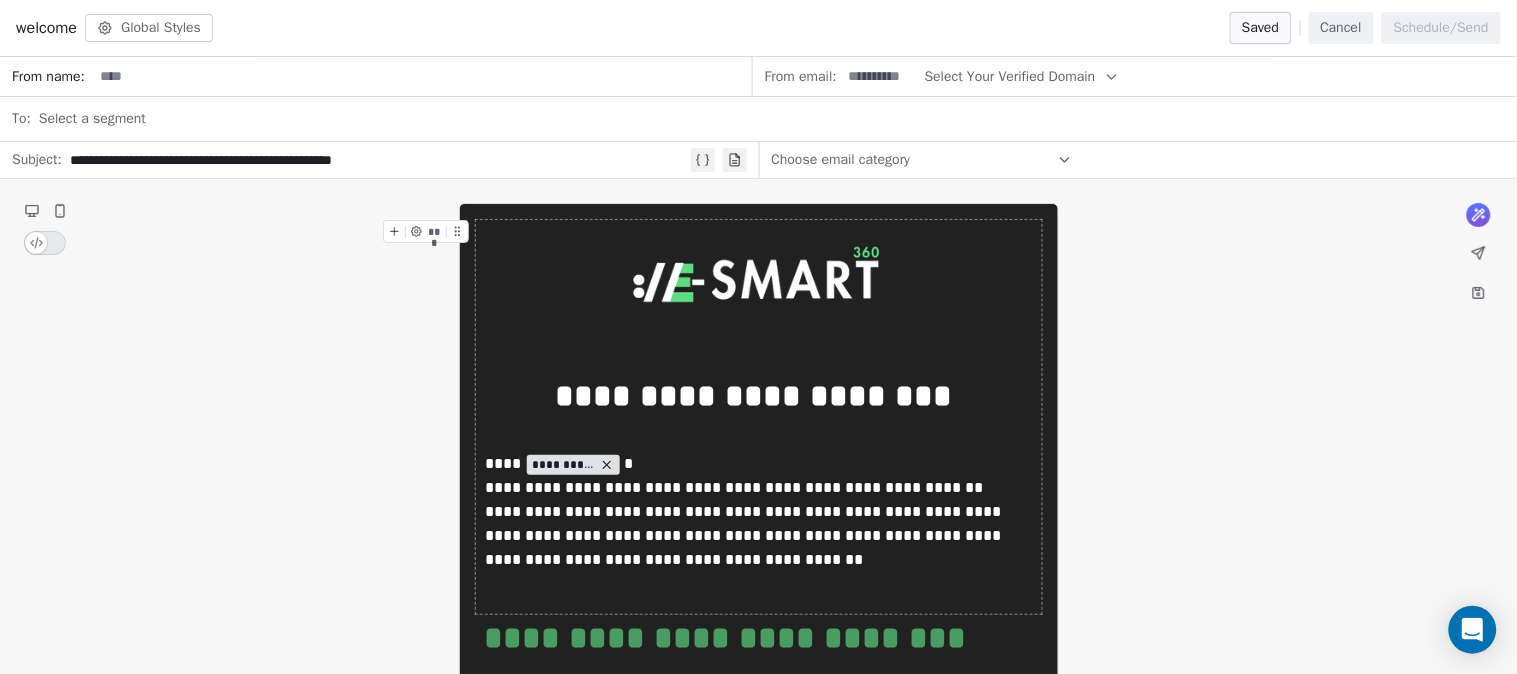 click on "**********" at bounding box center (759, 1639) 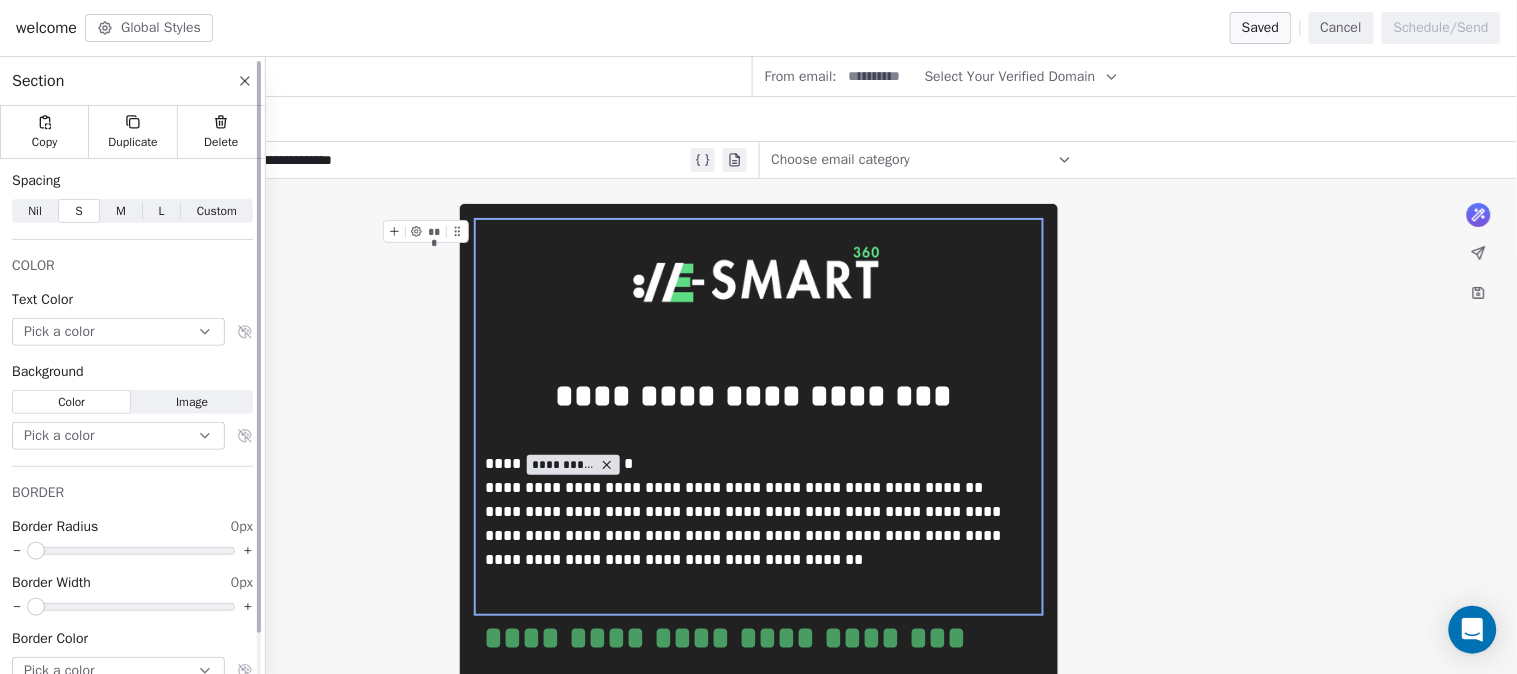 click on "Global Styles" at bounding box center (149, 28) 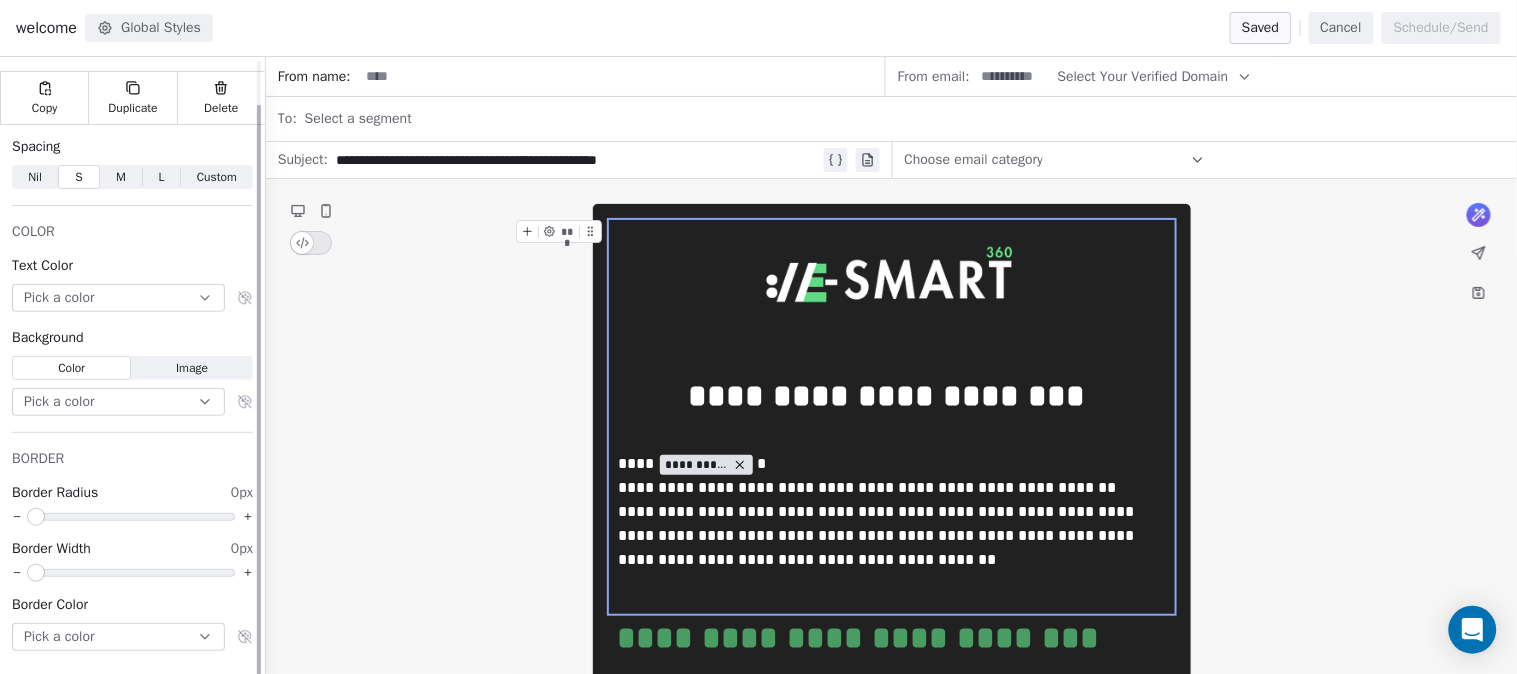 scroll, scrollTop: 47, scrollLeft: 0, axis: vertical 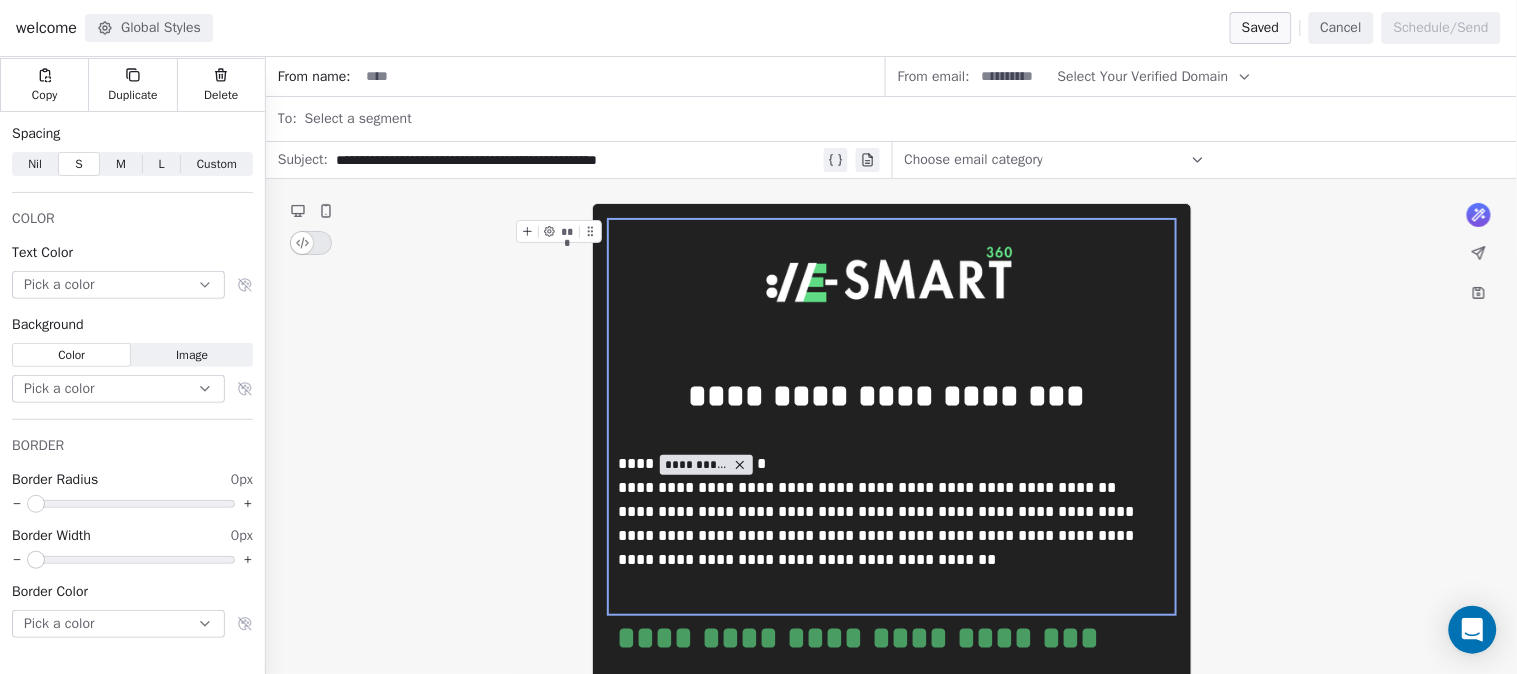 click on "**********" at bounding box center [892, 417] 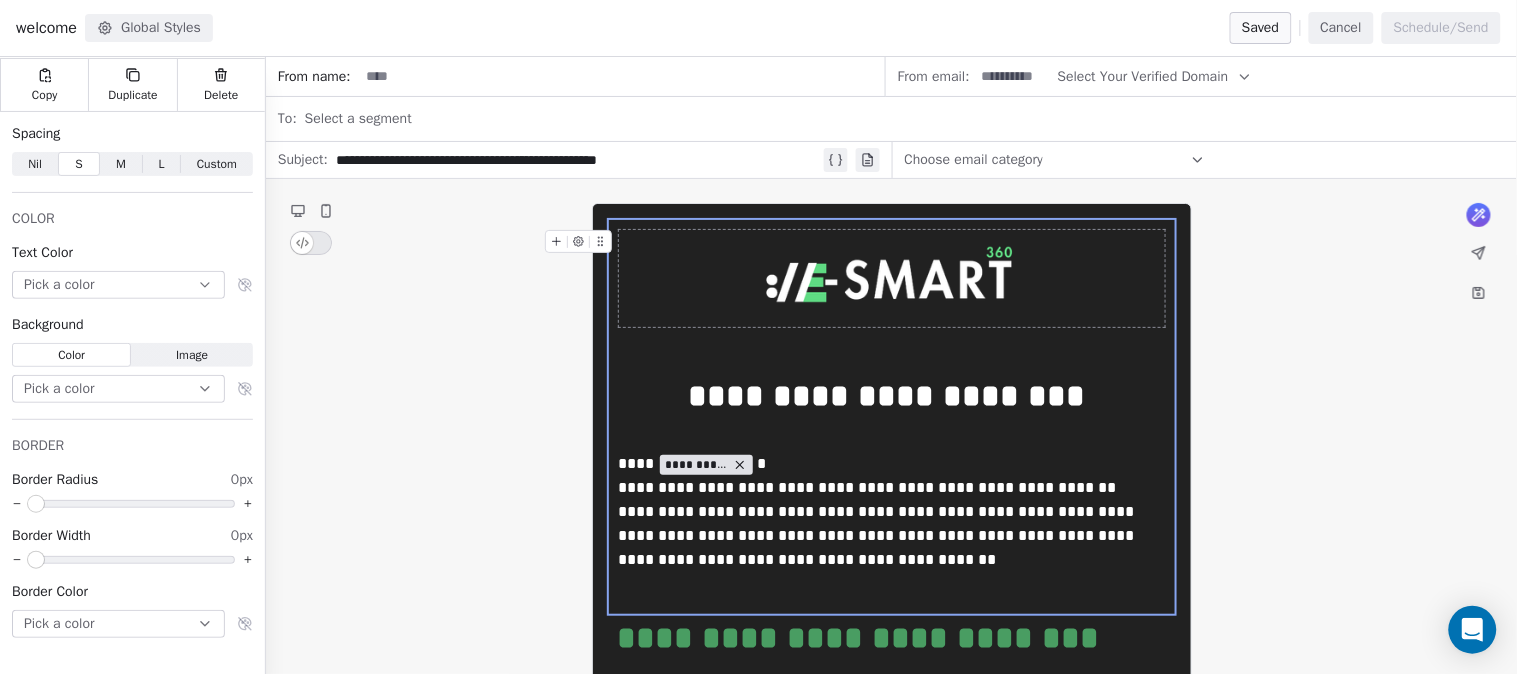 click at bounding box center (892, 278) 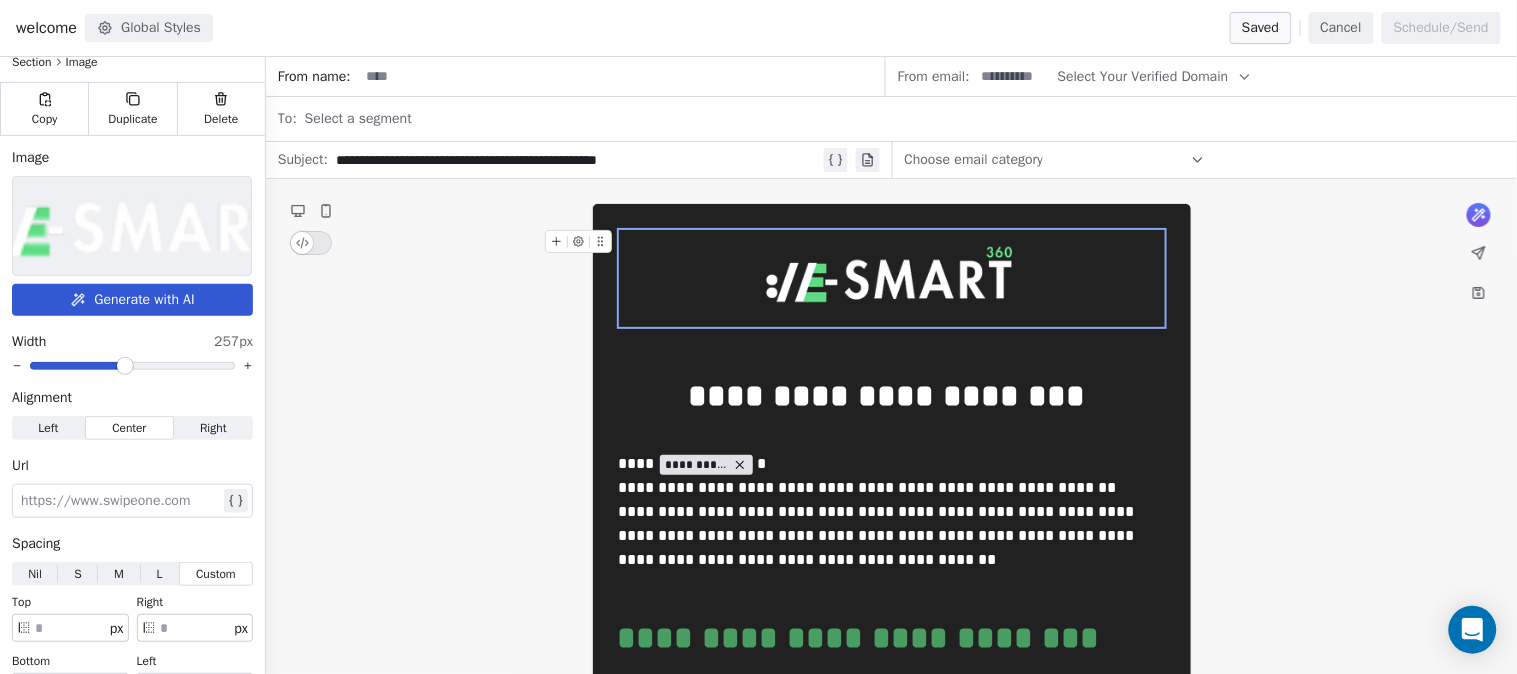 scroll, scrollTop: 0, scrollLeft: 0, axis: both 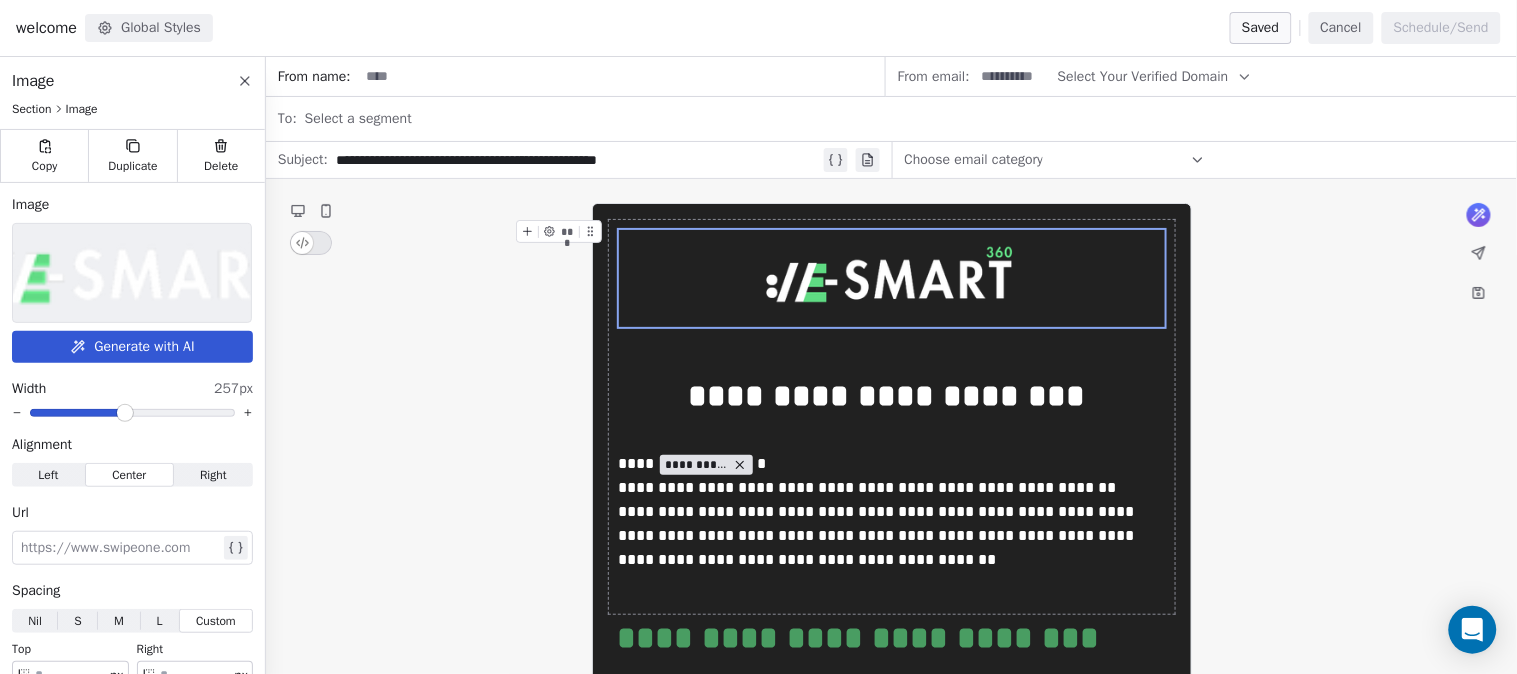 click on "**********" at bounding box center (892, 1639) 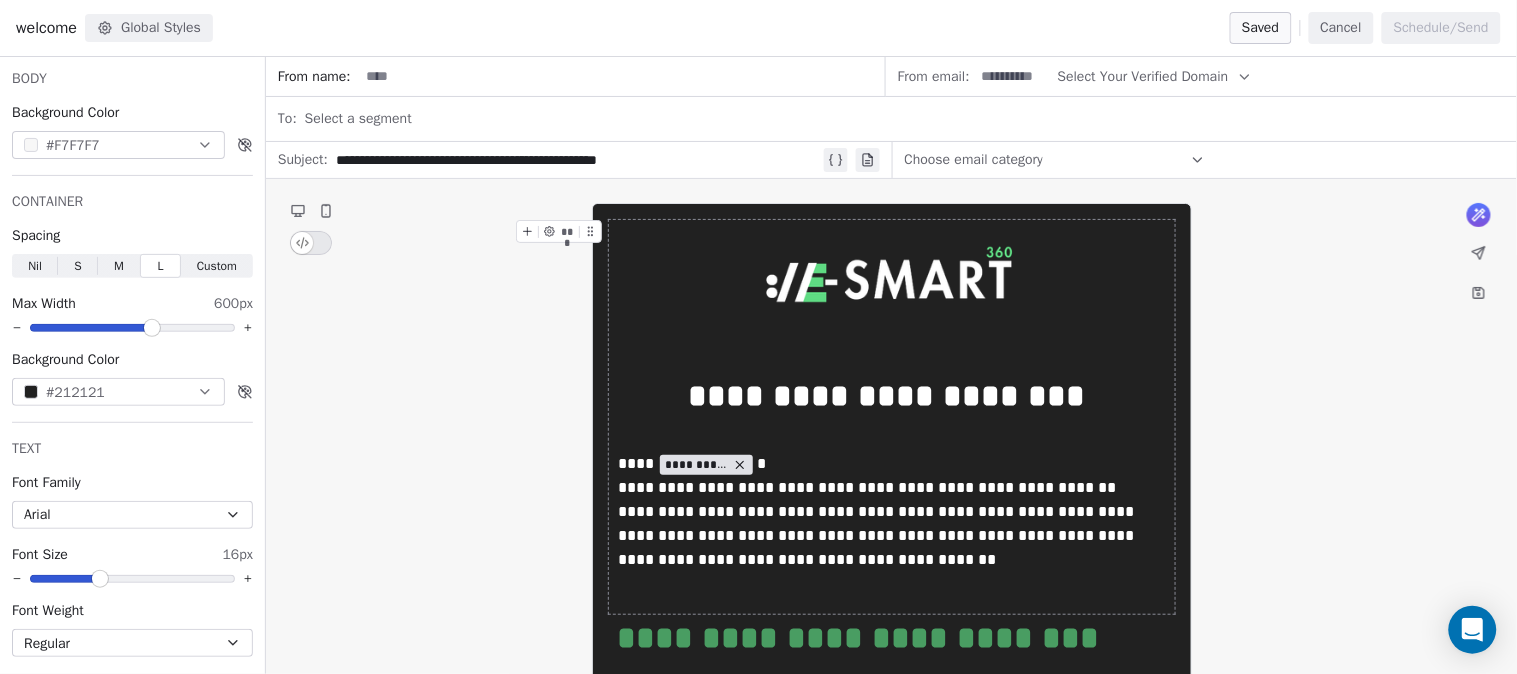 click on "**********" at bounding box center [892, 1639] 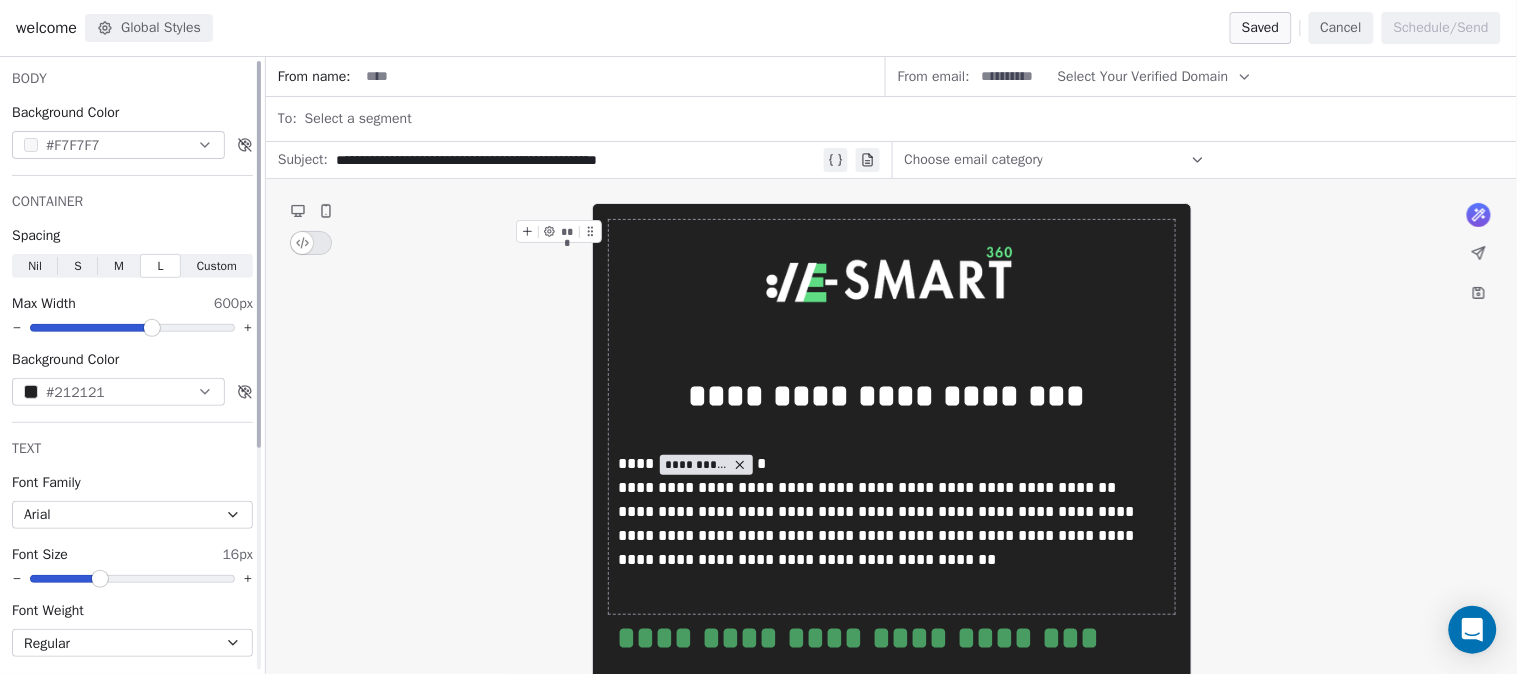 click on "#212121" at bounding box center (118, 392) 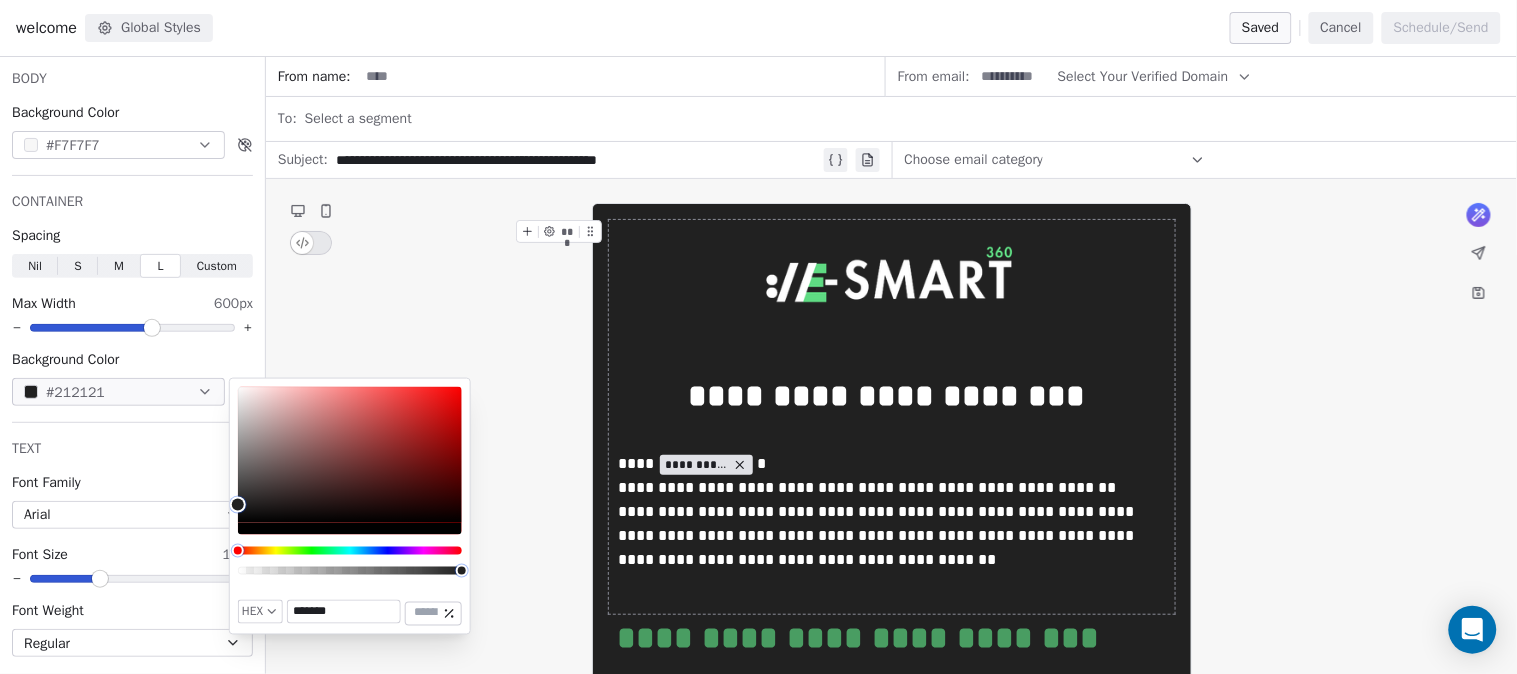 click on "*******" at bounding box center [344, 612] 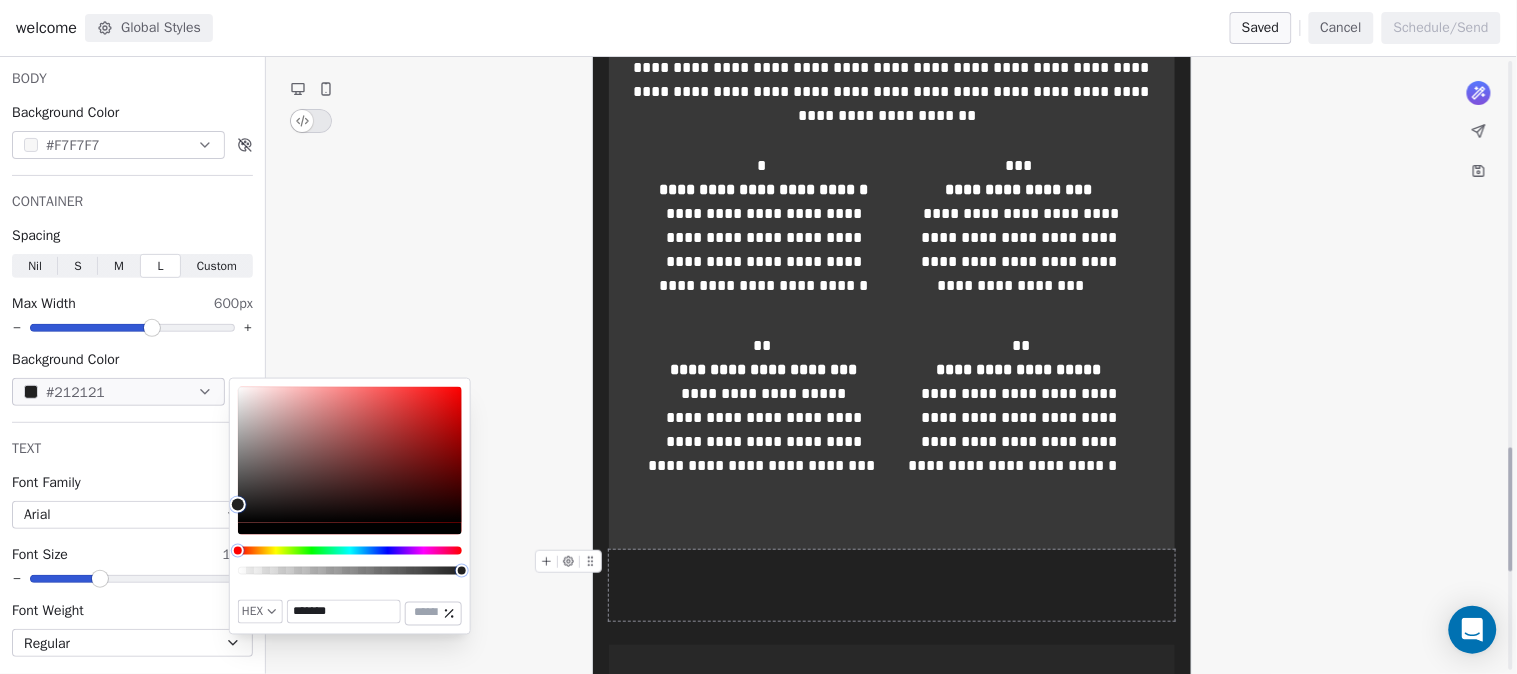 scroll, scrollTop: 1888, scrollLeft: 0, axis: vertical 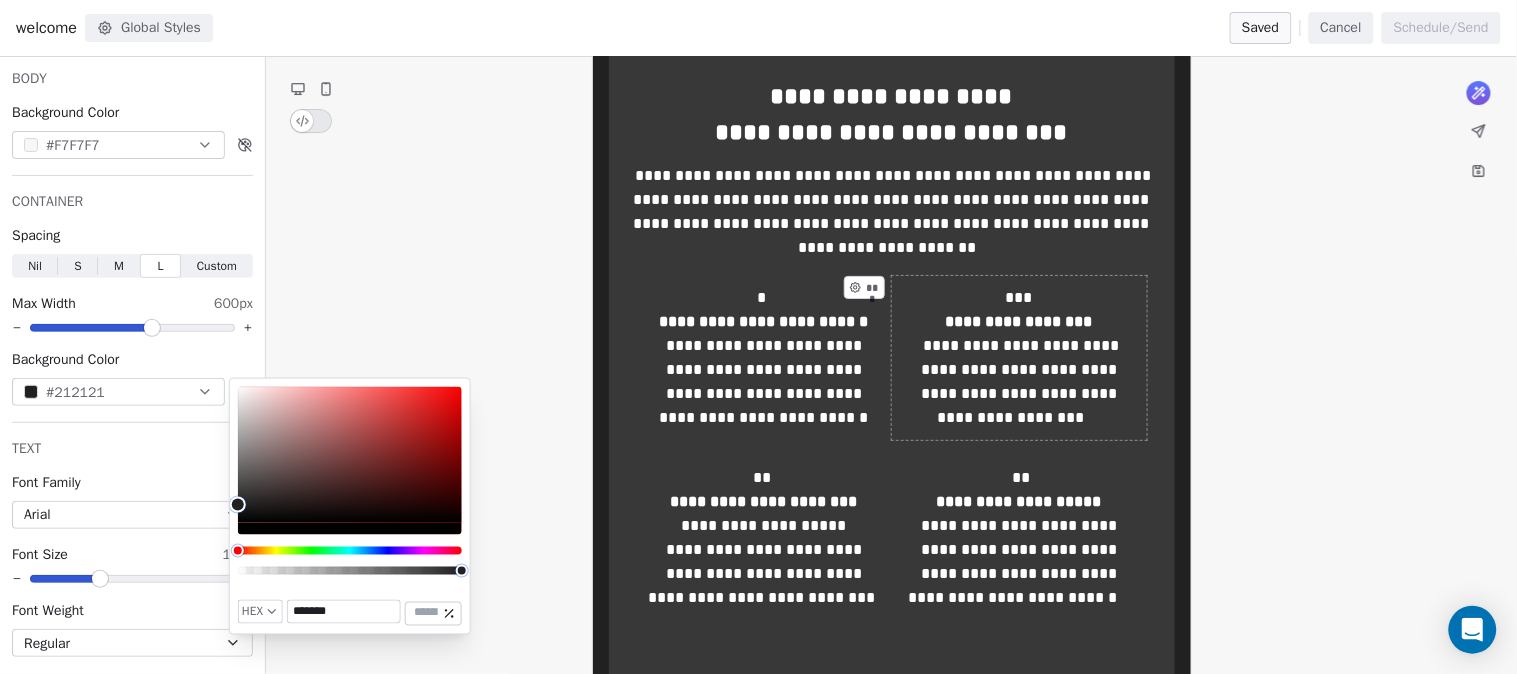 click on "***" at bounding box center (864, 287) 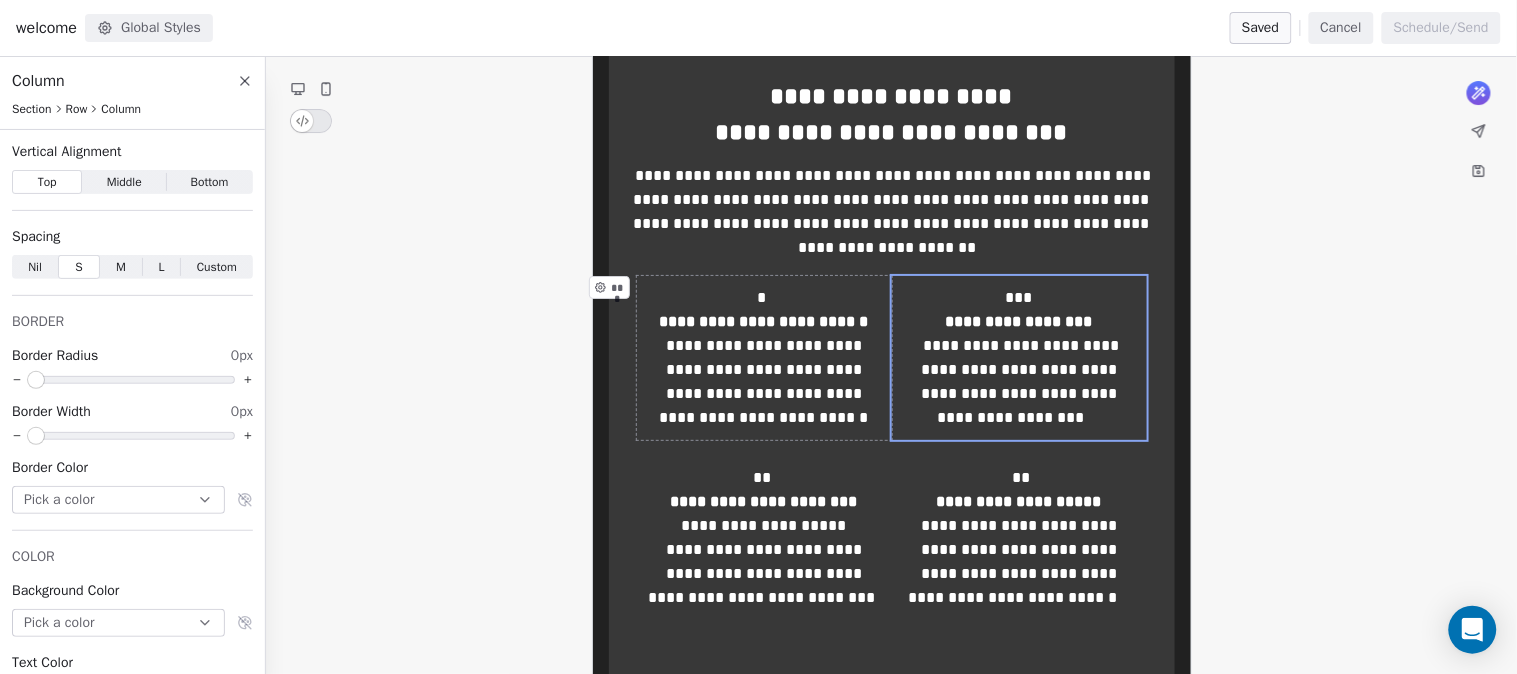 click on "**********" at bounding box center (764, 358) 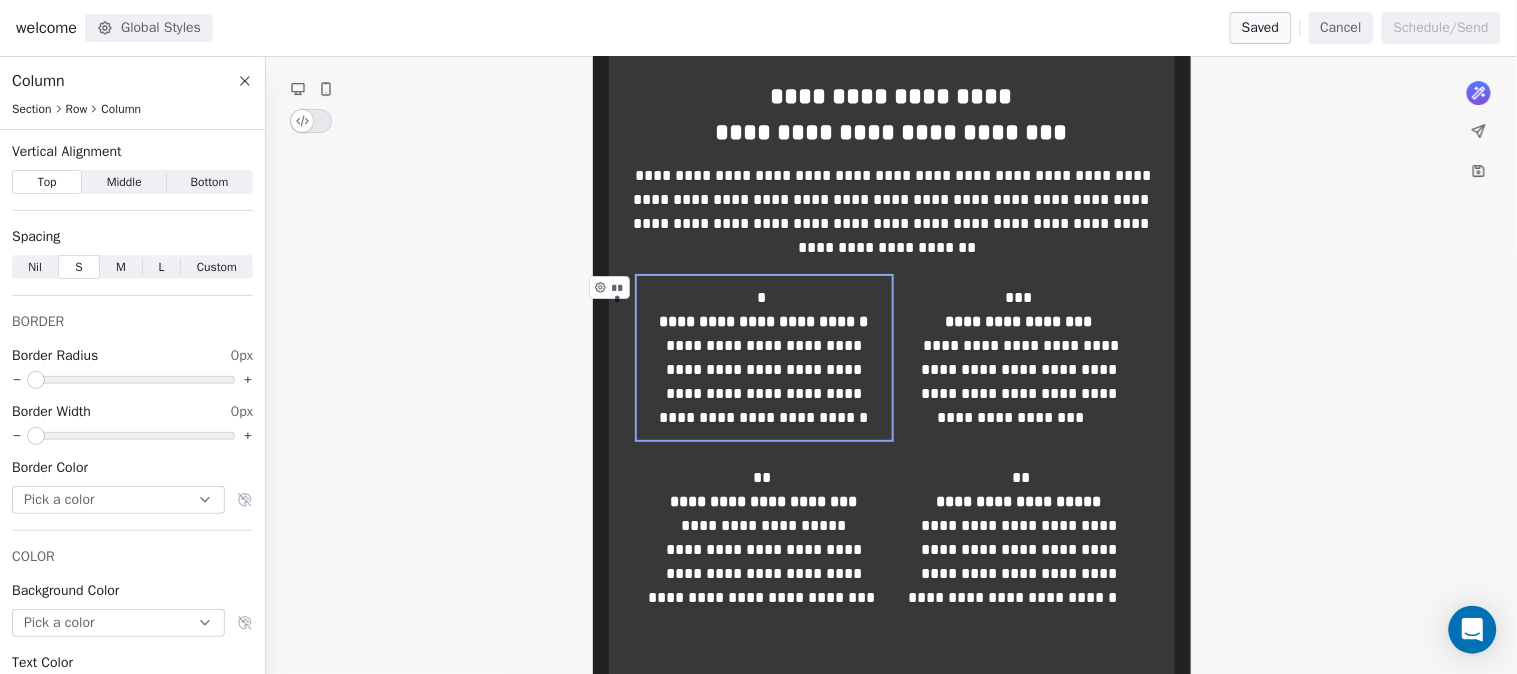 click on "**********" at bounding box center (764, 358) 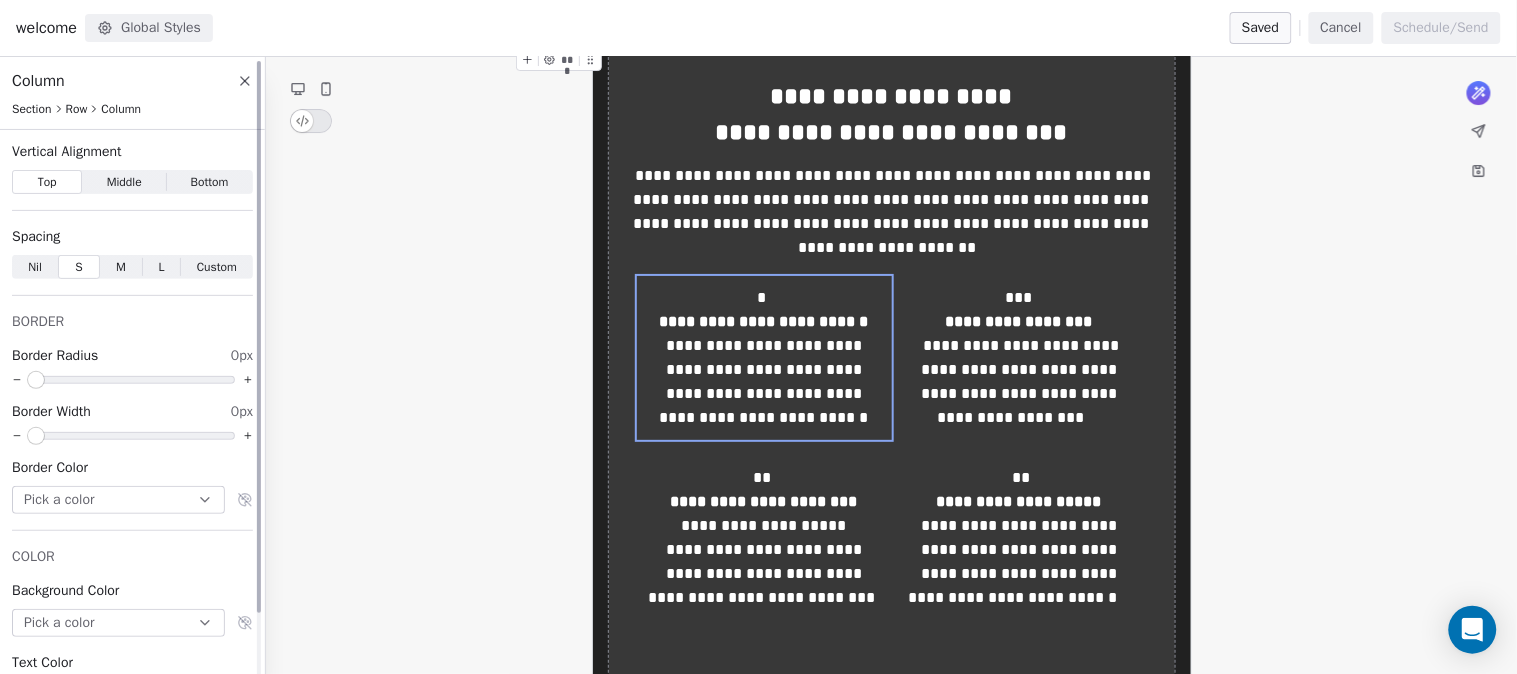 click on "Pick a color" at bounding box center [118, 623] 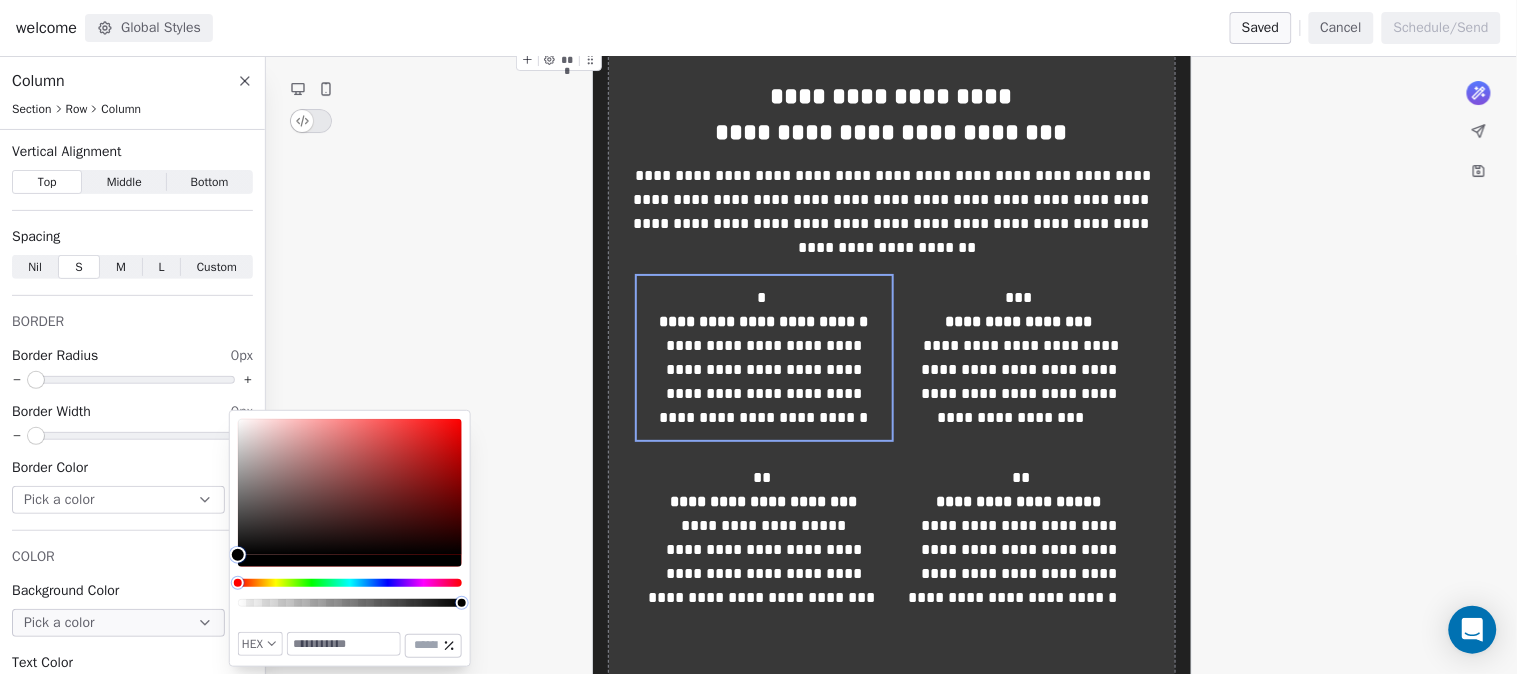 click at bounding box center [344, 644] 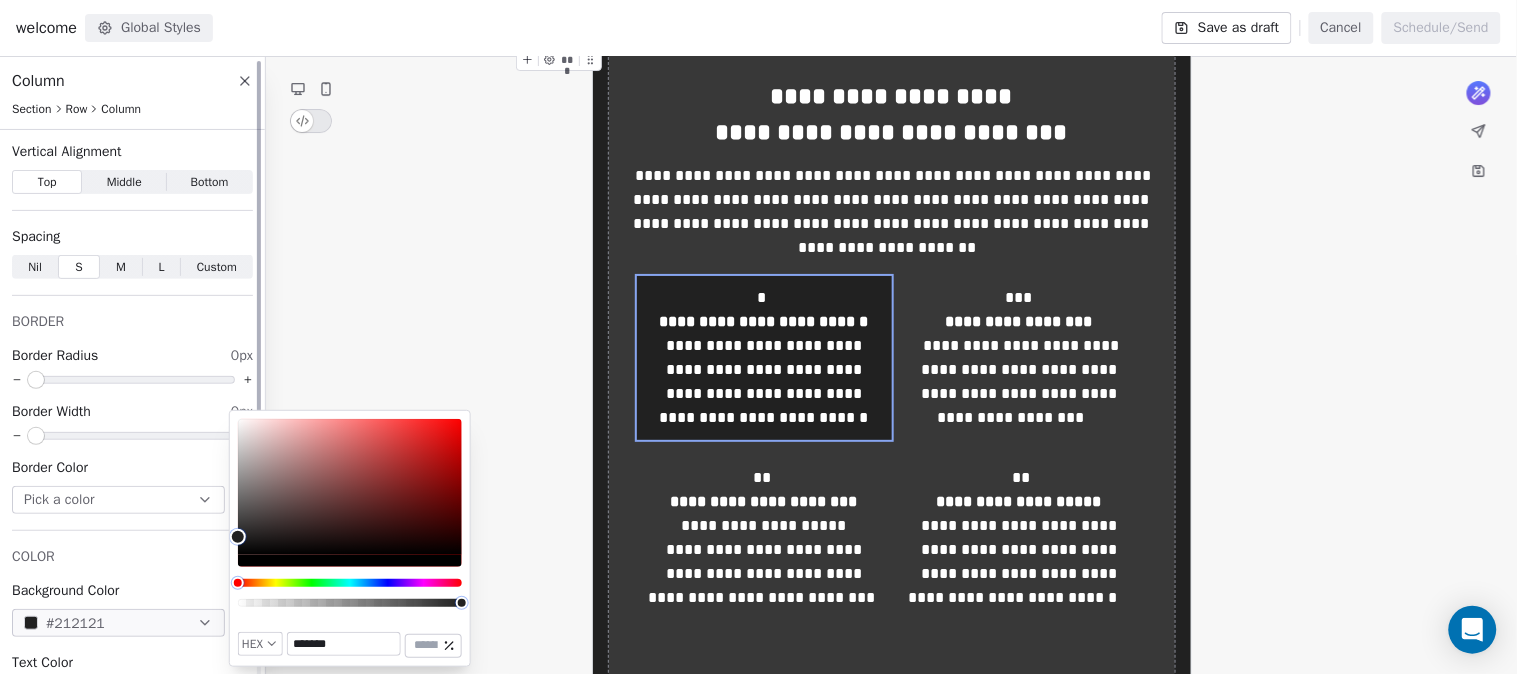 type on "*******" 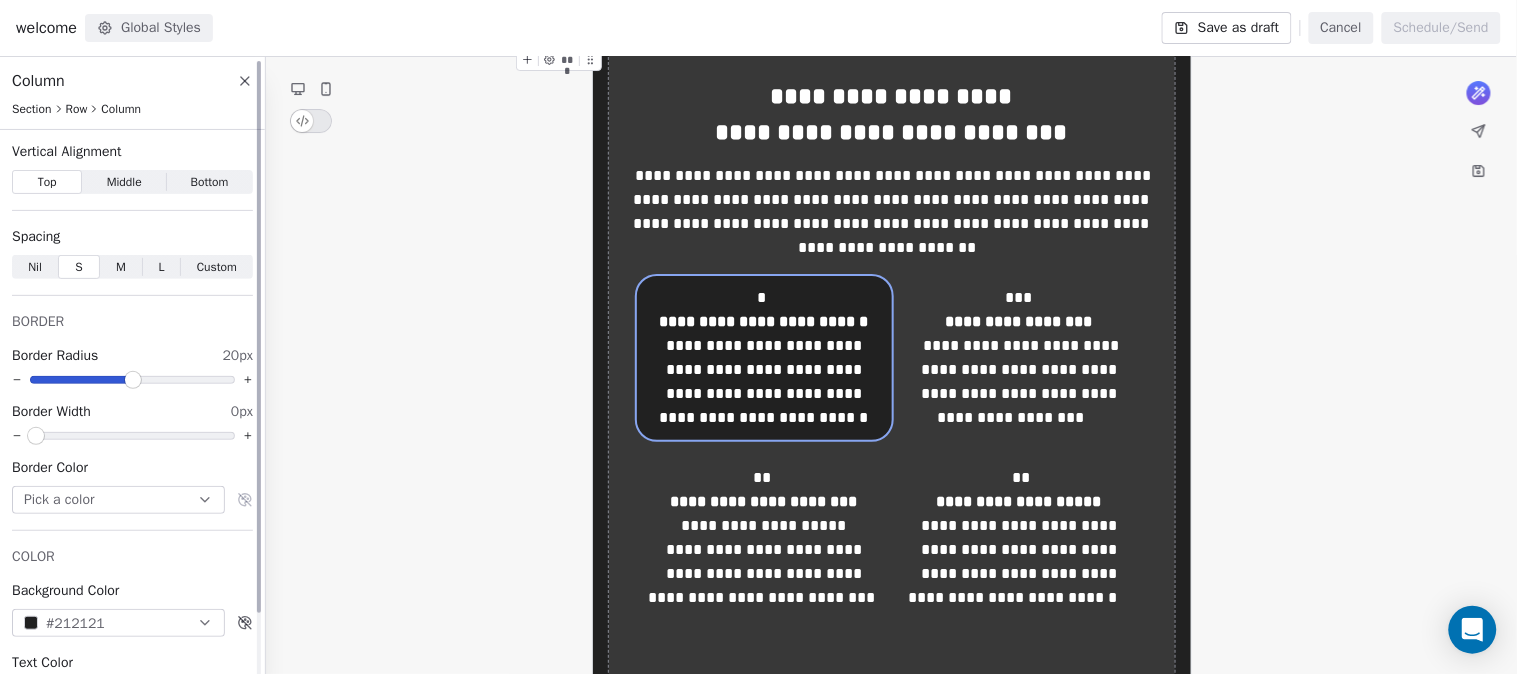 click at bounding box center (133, 380) 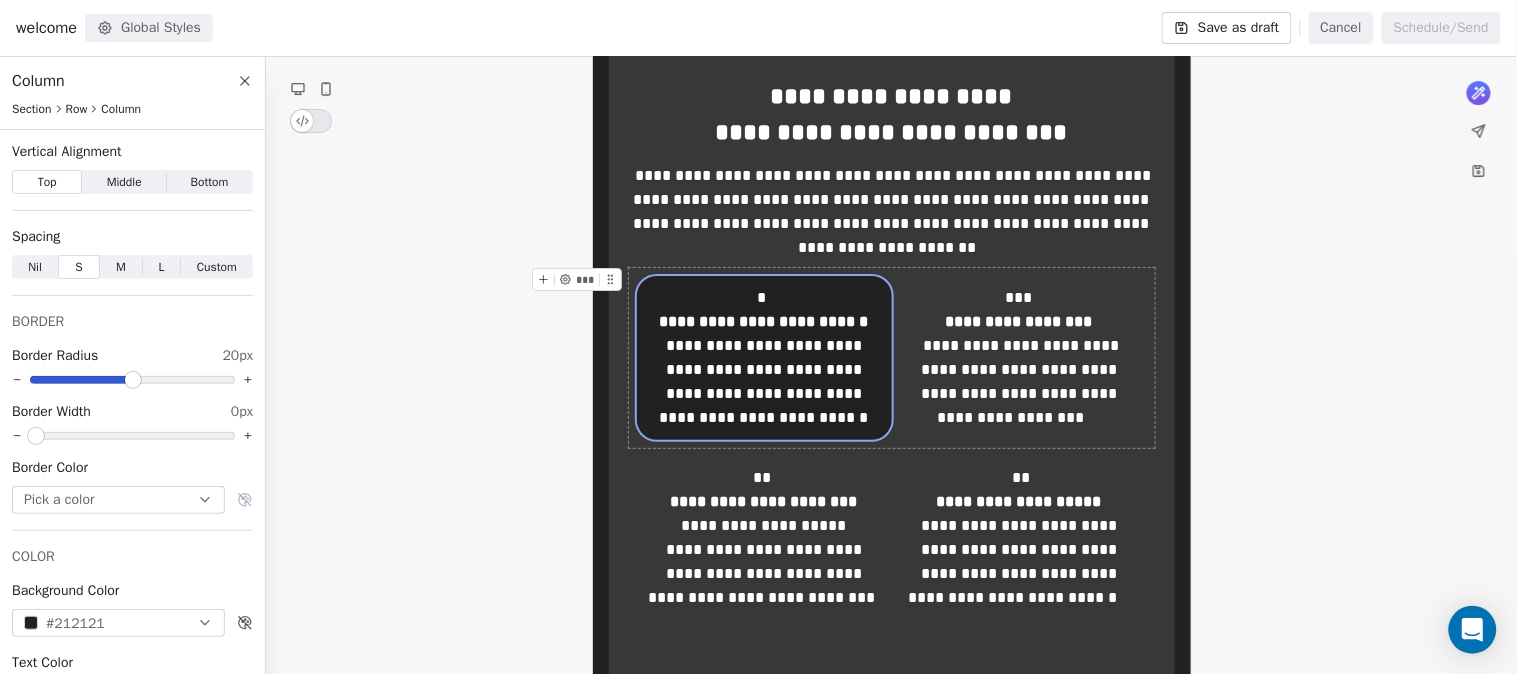 click on "**********" at bounding box center (891, -249) 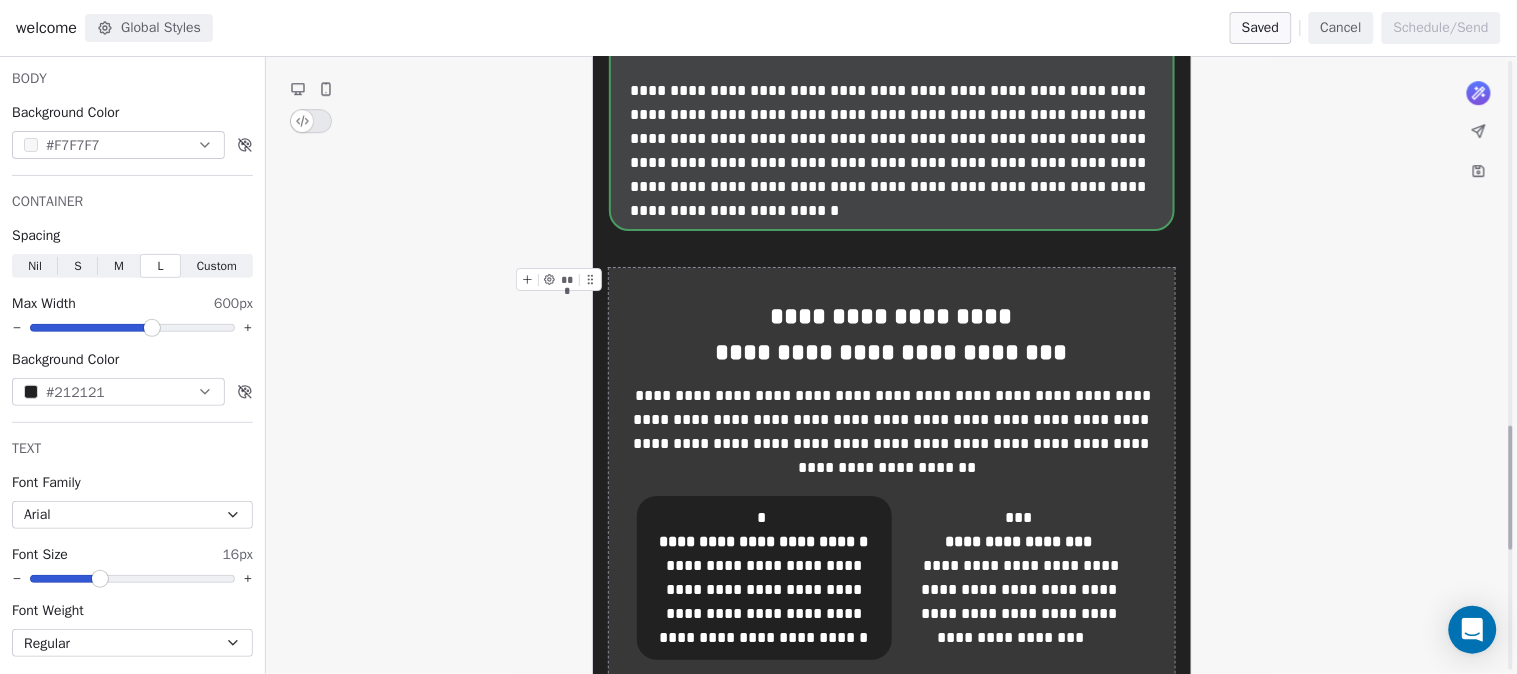 scroll, scrollTop: 1666, scrollLeft: 0, axis: vertical 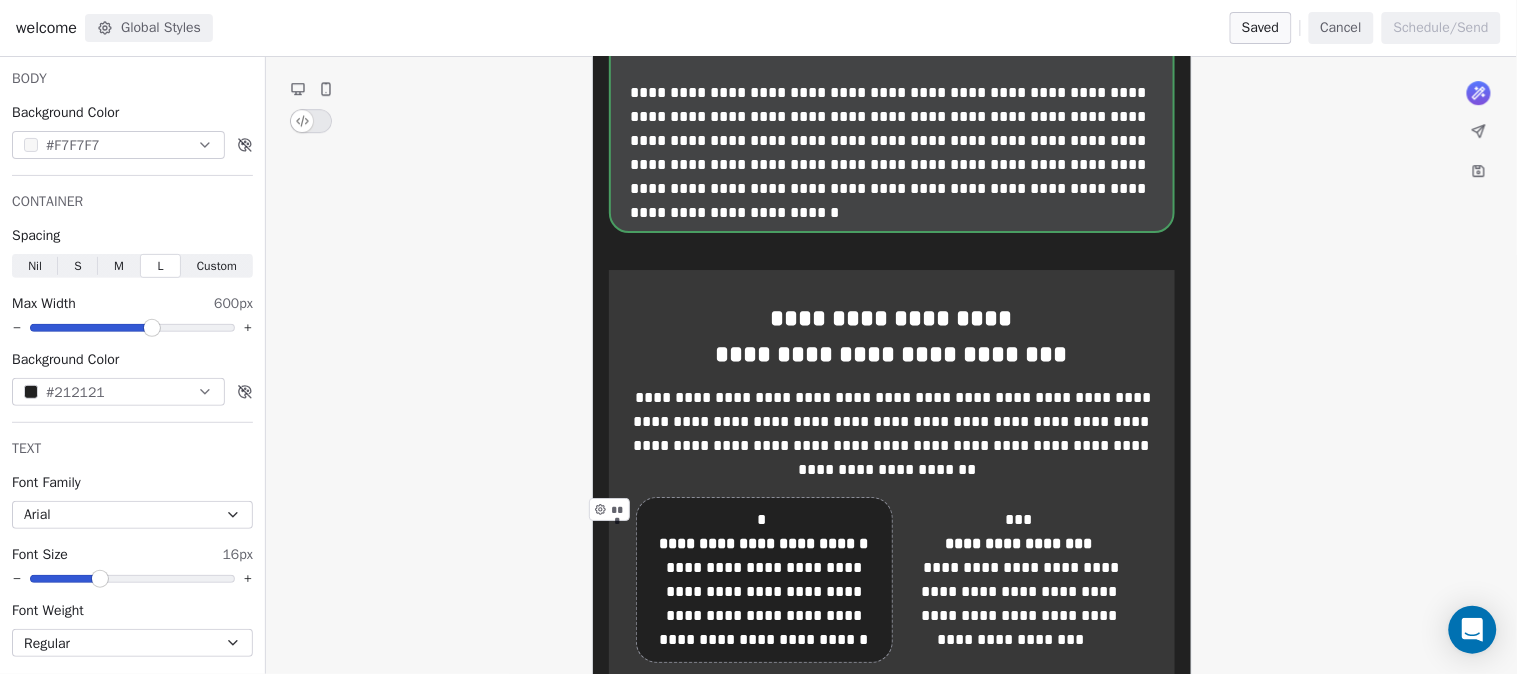 click on "**********" at bounding box center (764, 580) 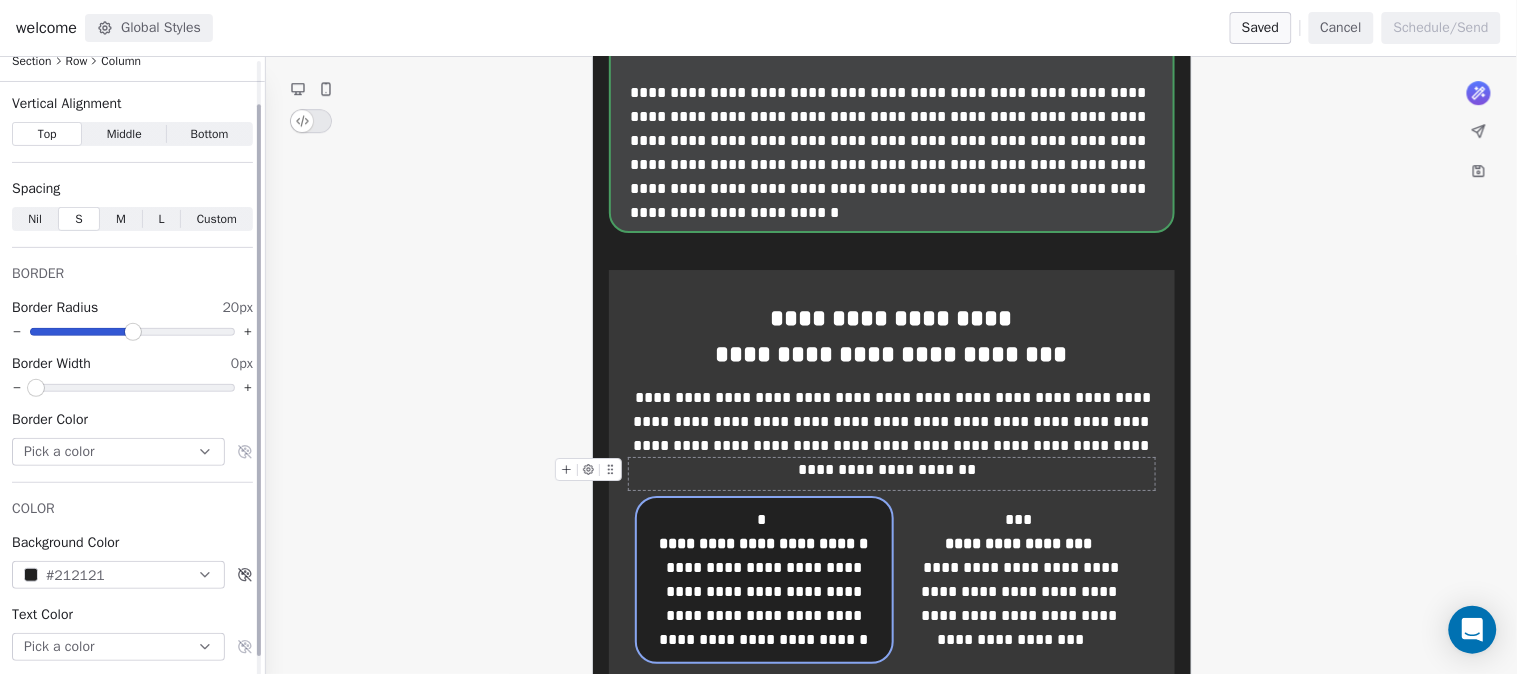 scroll, scrollTop: 71, scrollLeft: 0, axis: vertical 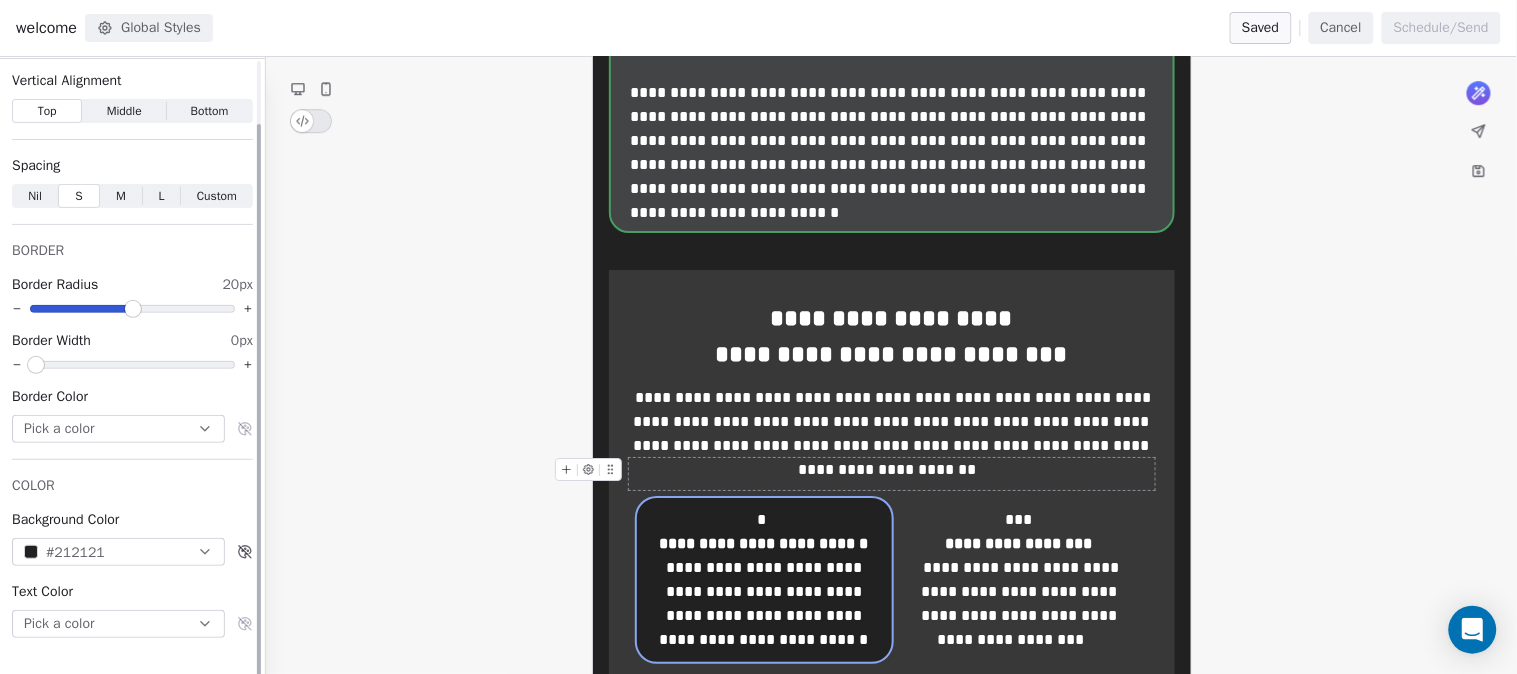 click on "#212121" at bounding box center (118, 552) 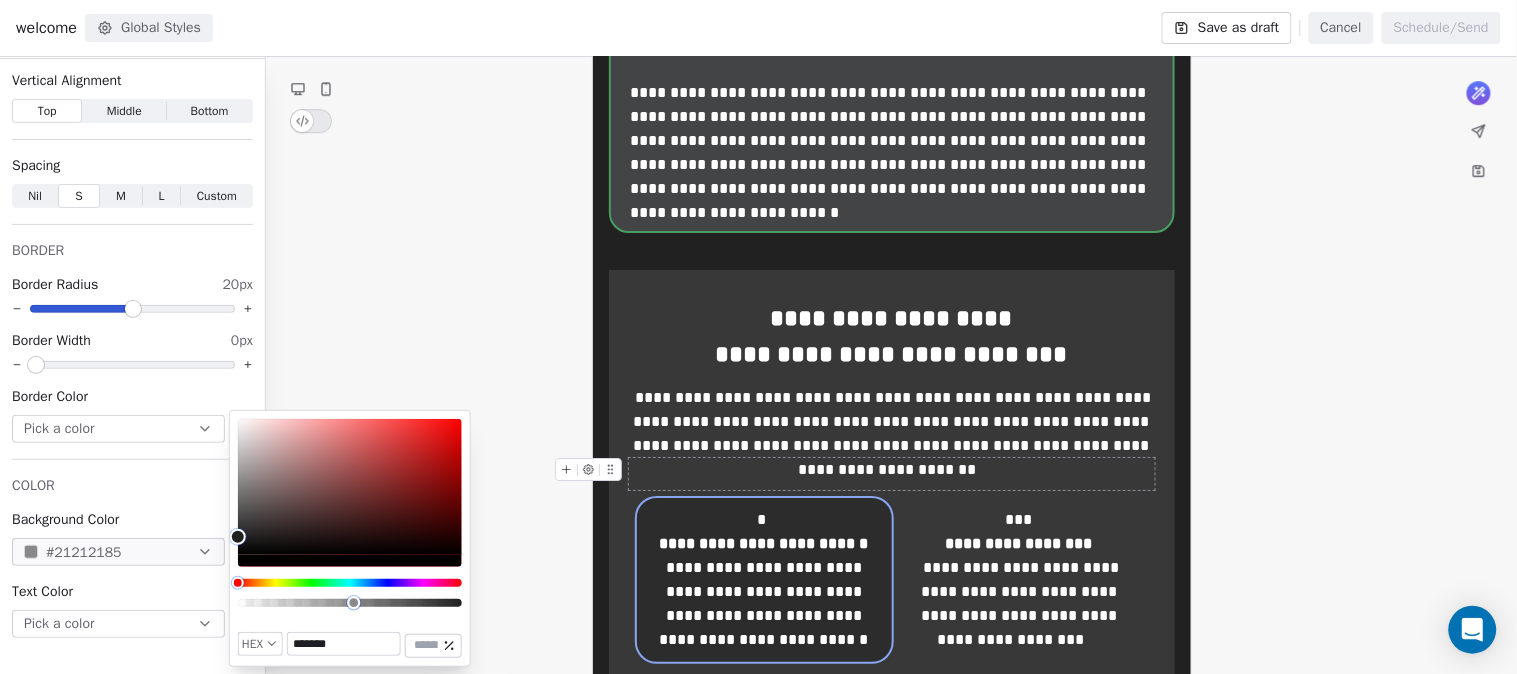 type on "**" 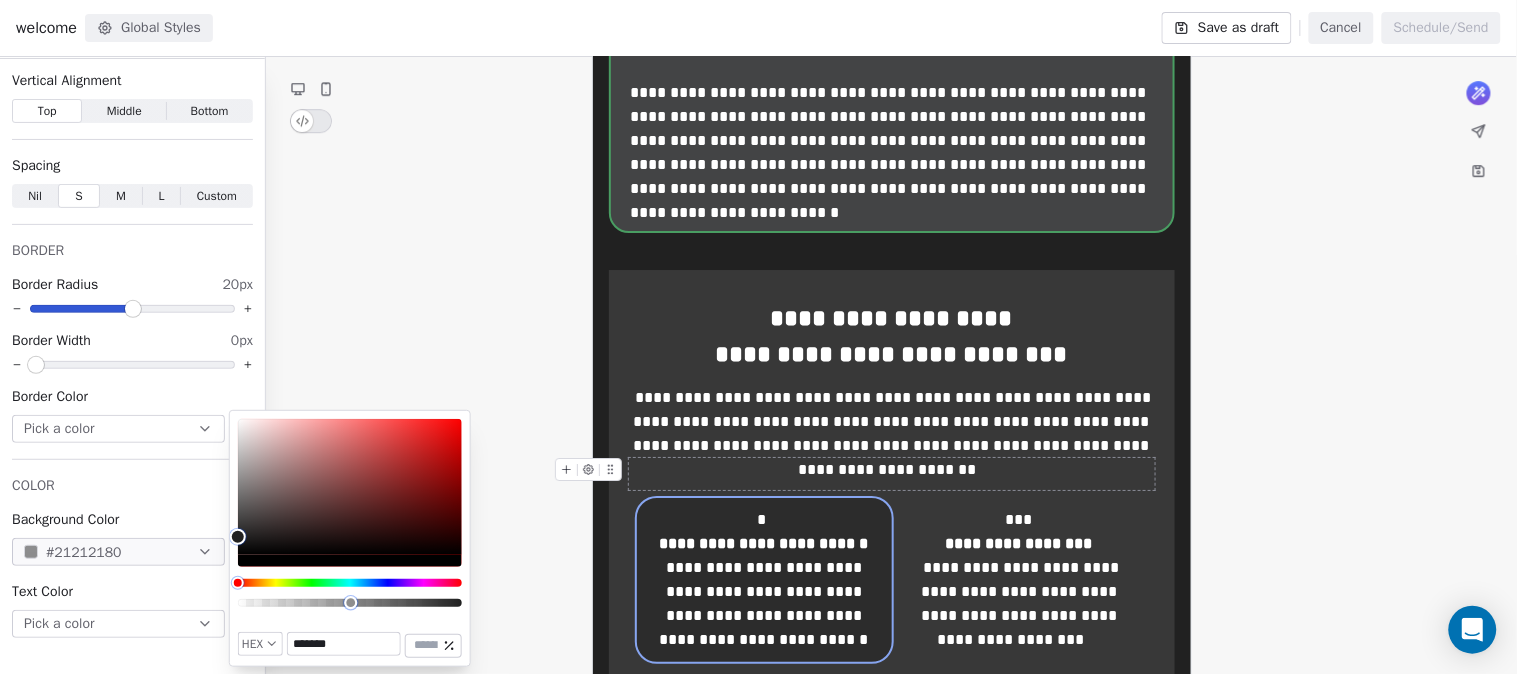 drag, startPoint x: 465, startPoint y: 603, endPoint x: 351, endPoint y: 580, distance: 116.297035 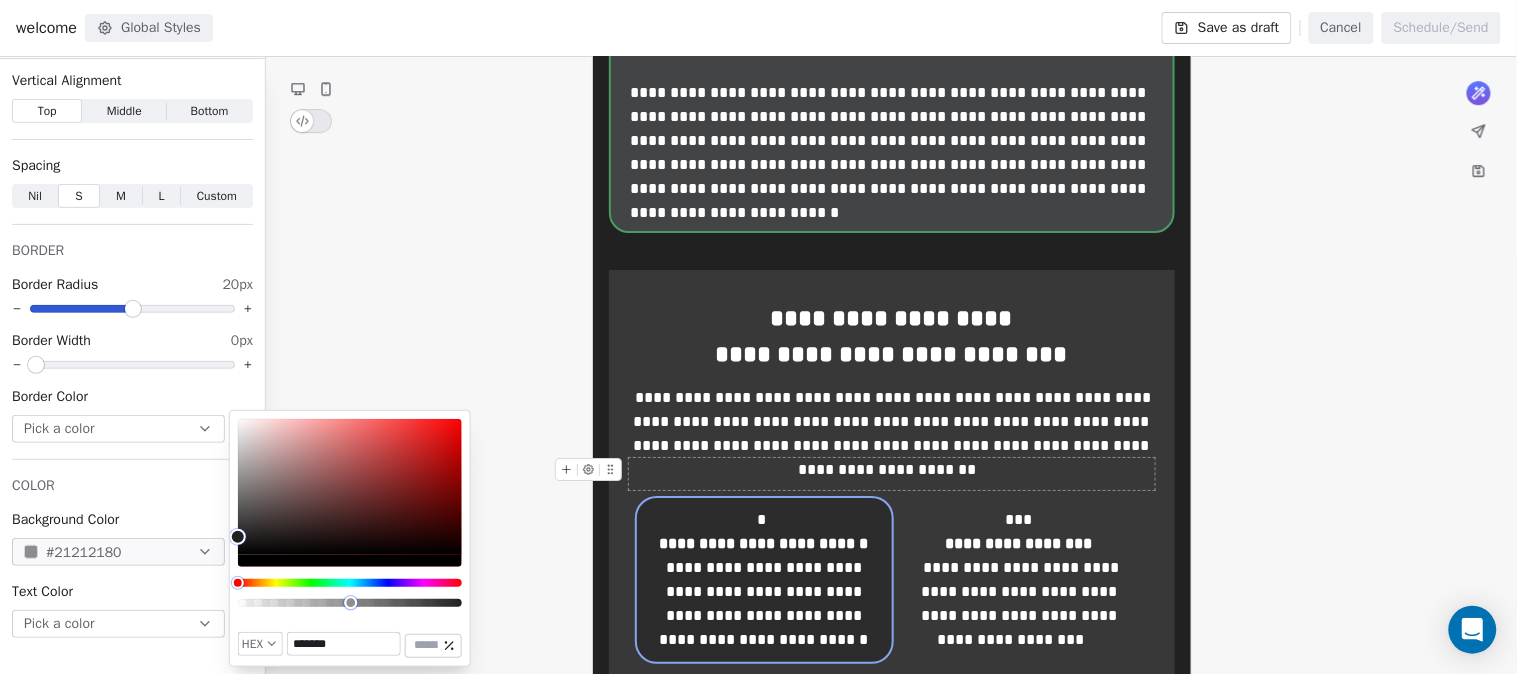 click at bounding box center (350, 519) 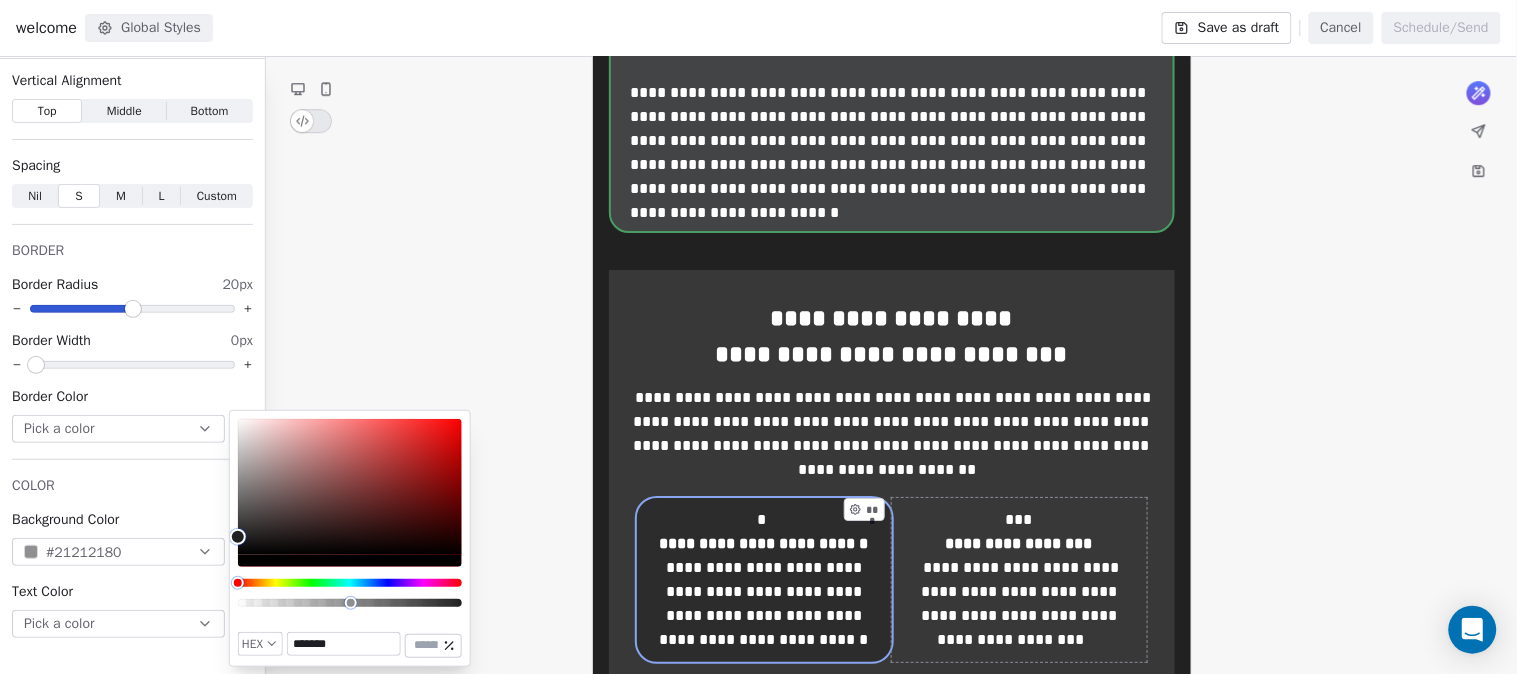 click on "**********" at bounding box center [1019, 580] 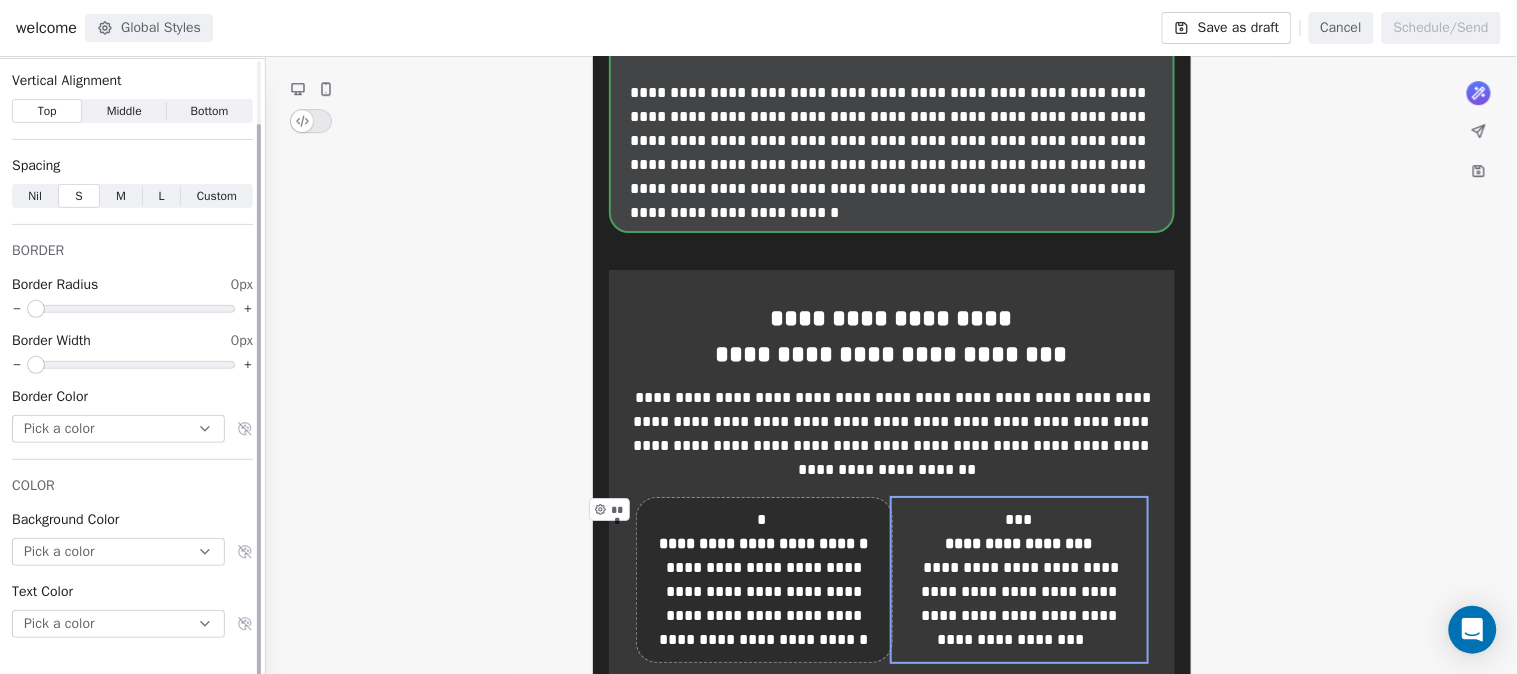 click on "Pick a color" at bounding box center (118, 552) 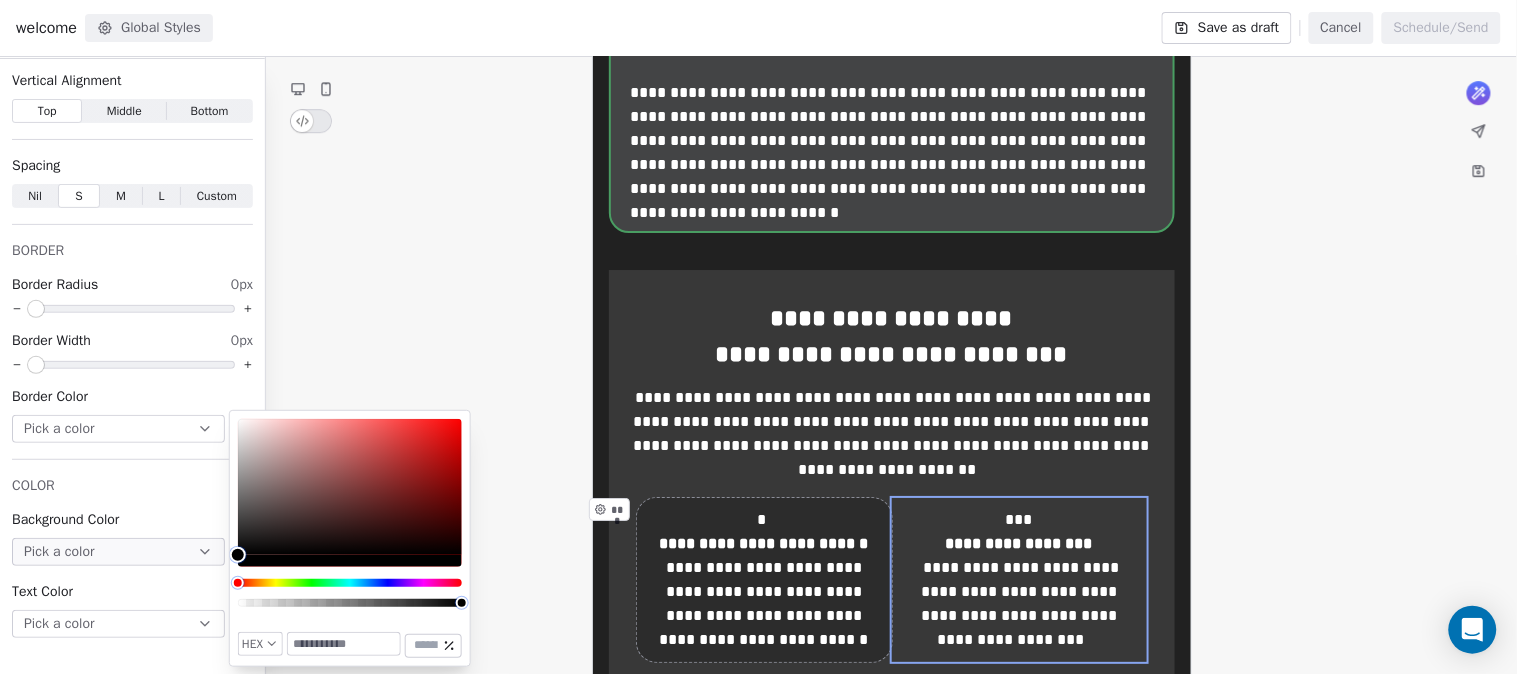 click at bounding box center [344, 644] 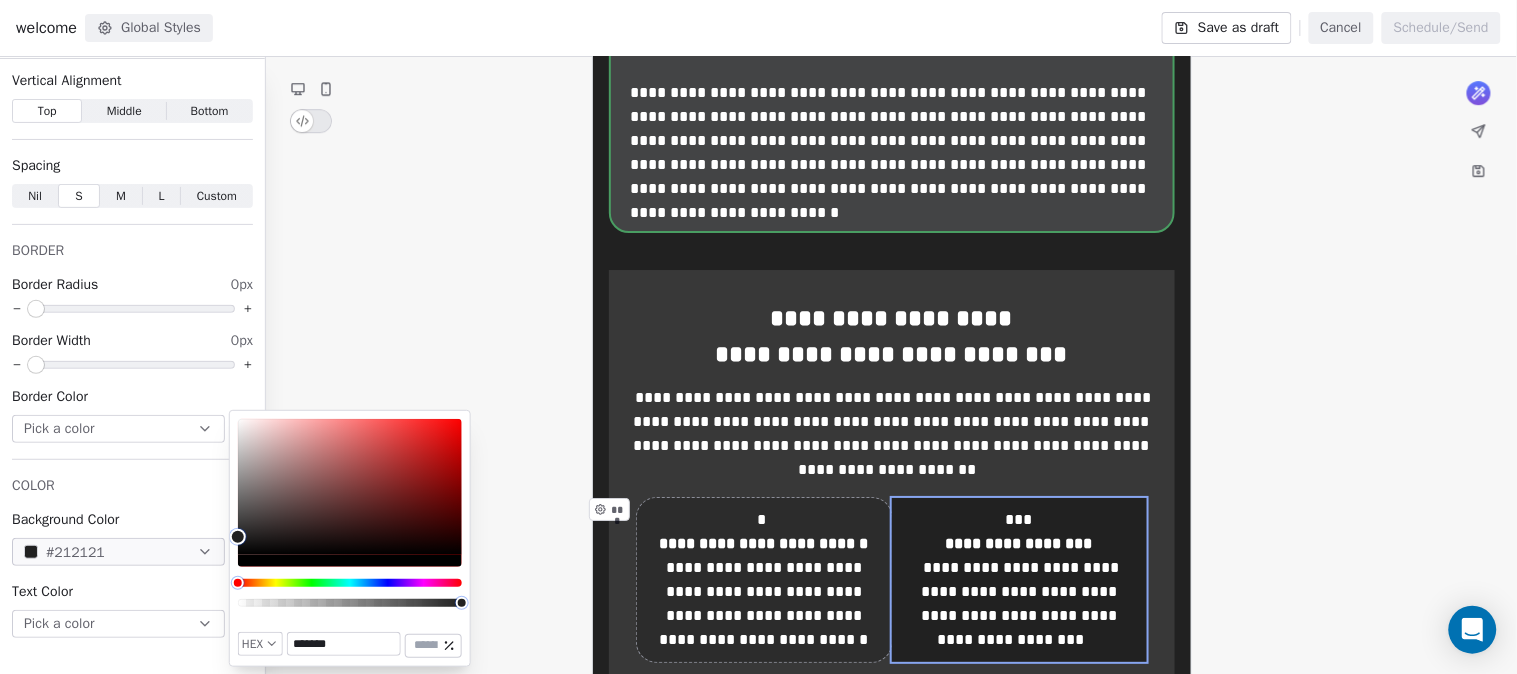 type on "*******" 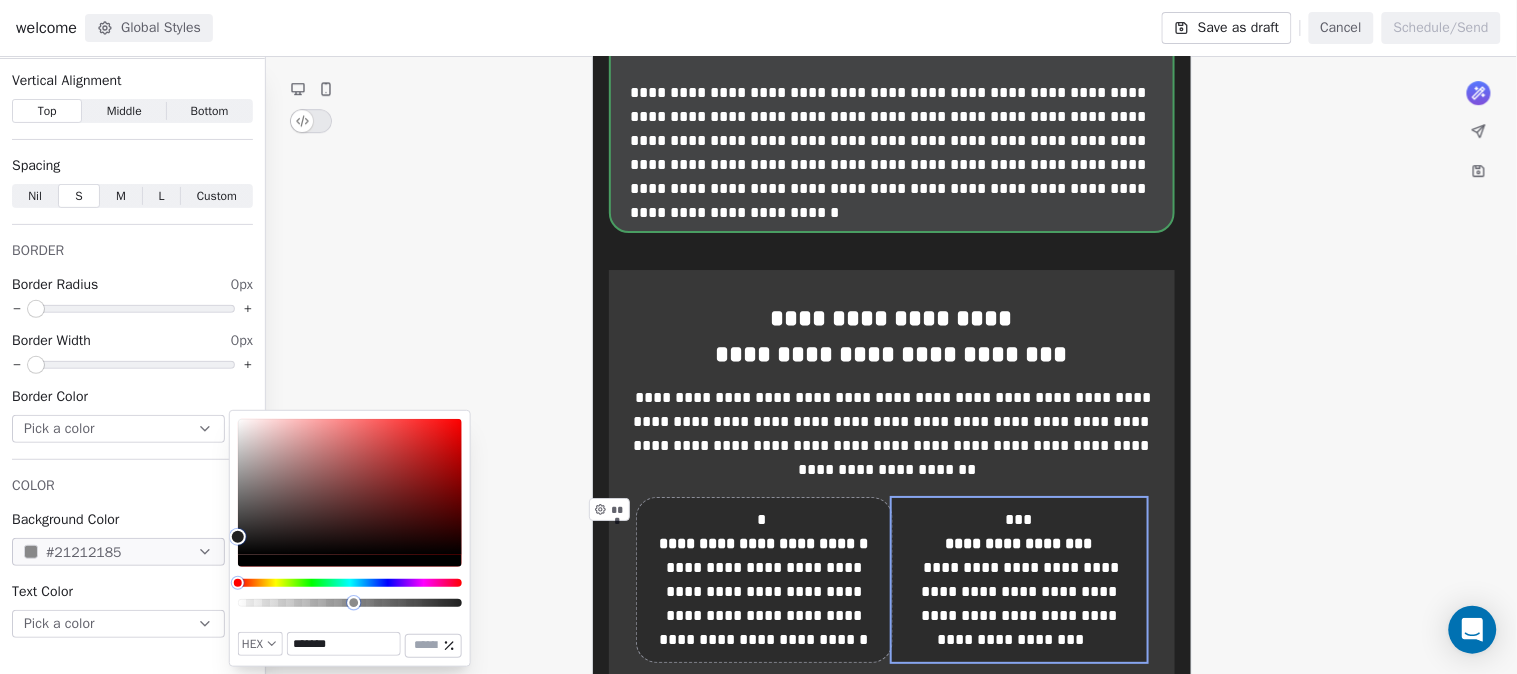 type on "**" 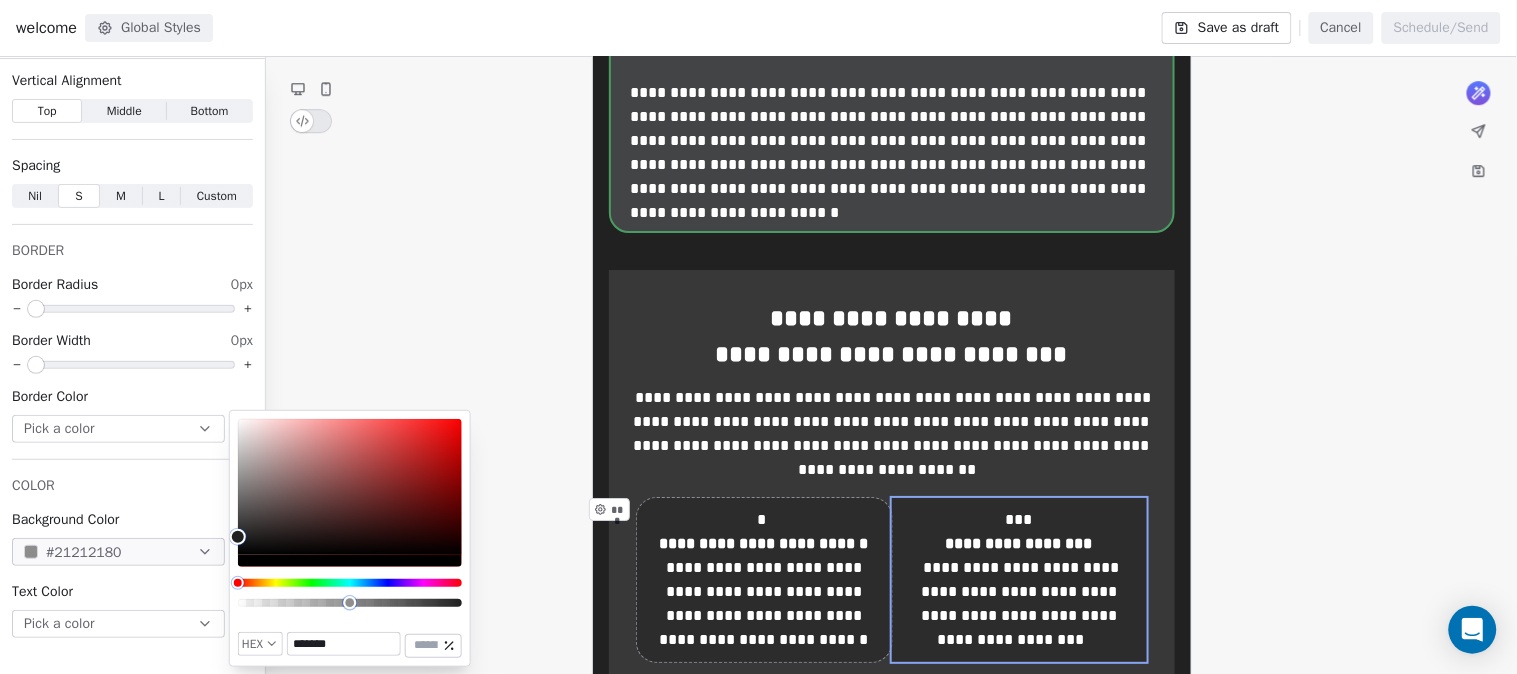 drag, startPoint x: 412, startPoint y: 602, endPoint x: 350, endPoint y: 601, distance: 62.008064 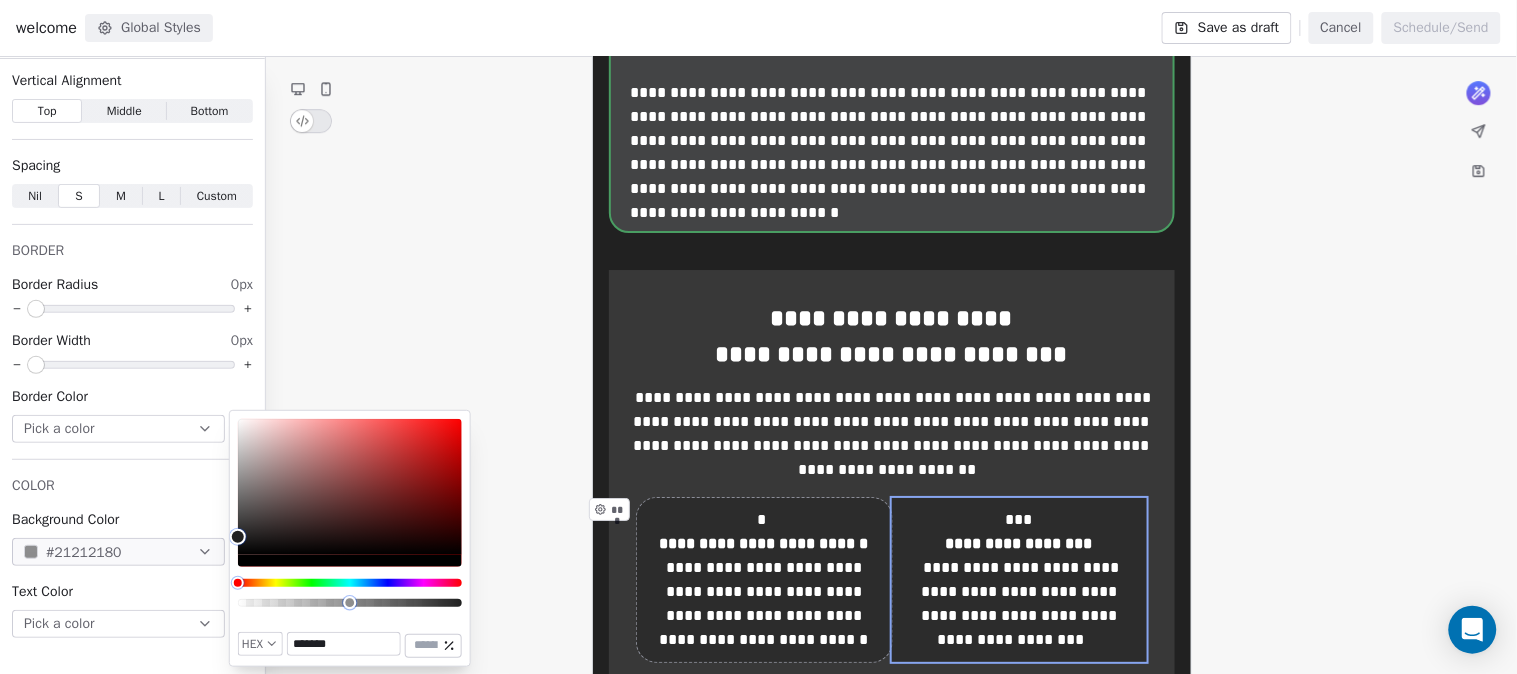 click at bounding box center [350, 603] 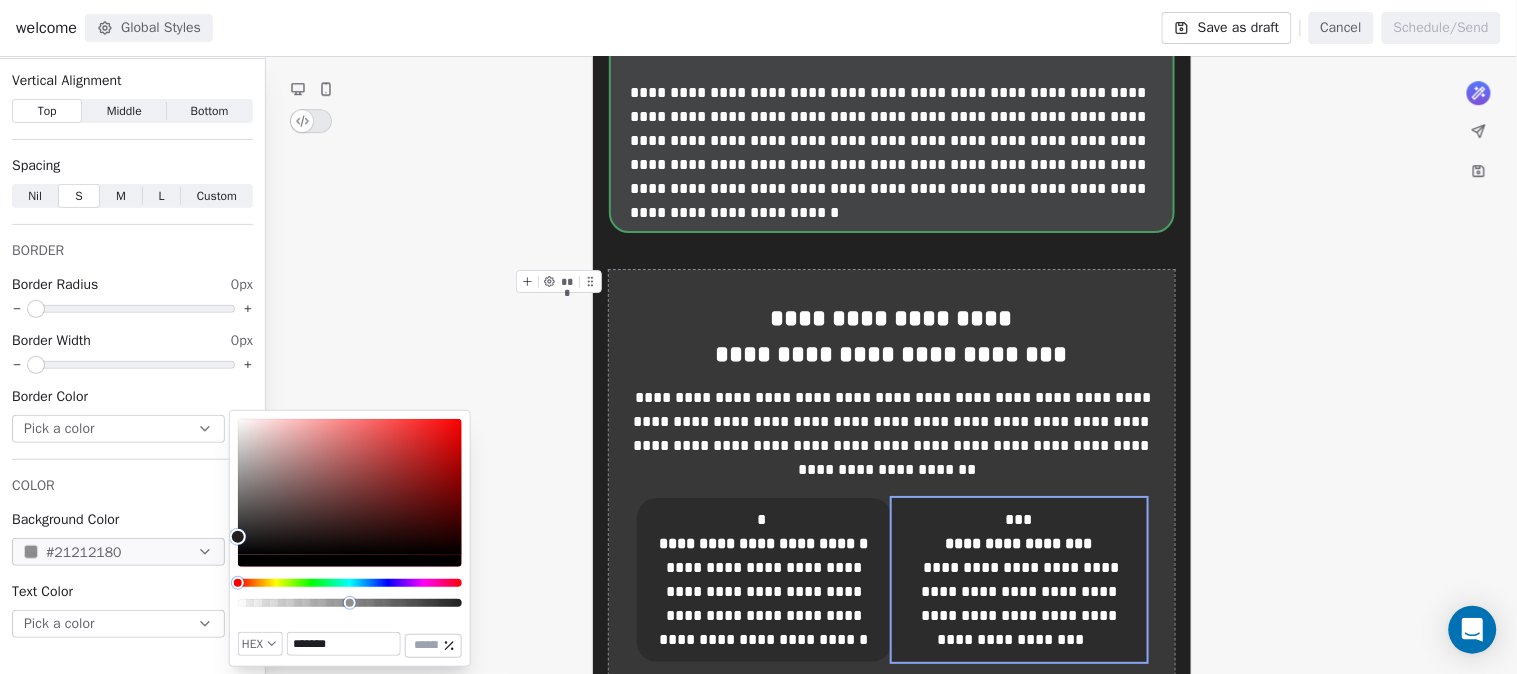 click on "**********" at bounding box center (891, -27) 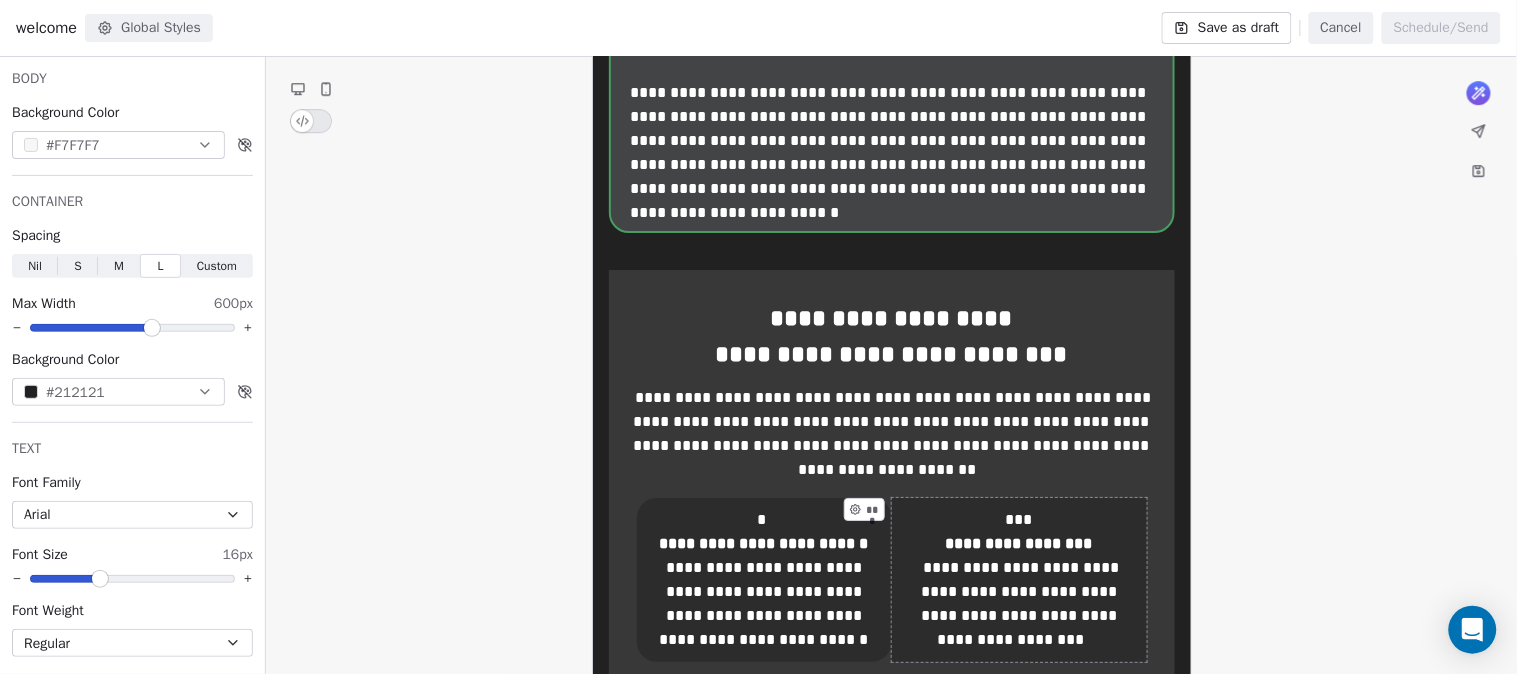 click on "**********" at bounding box center [1019, 580] 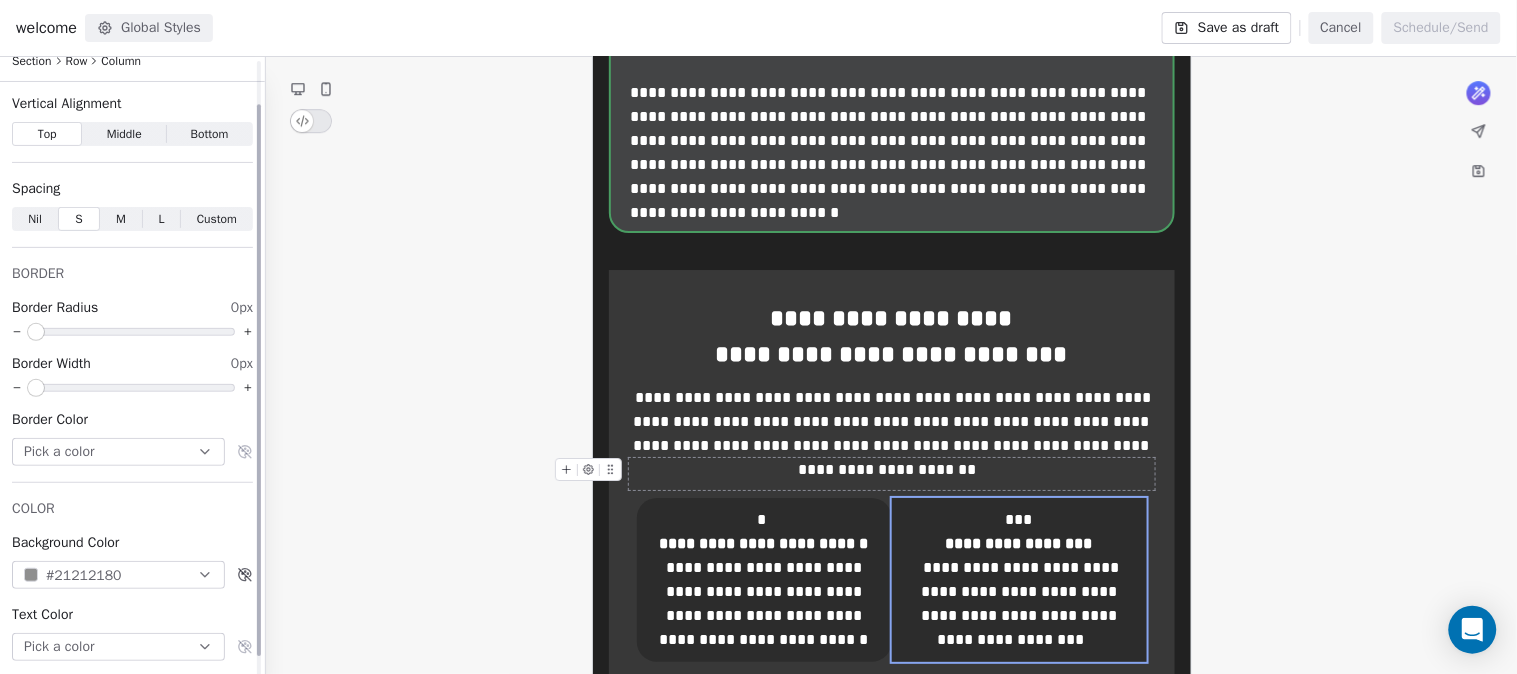 scroll, scrollTop: 71, scrollLeft: 0, axis: vertical 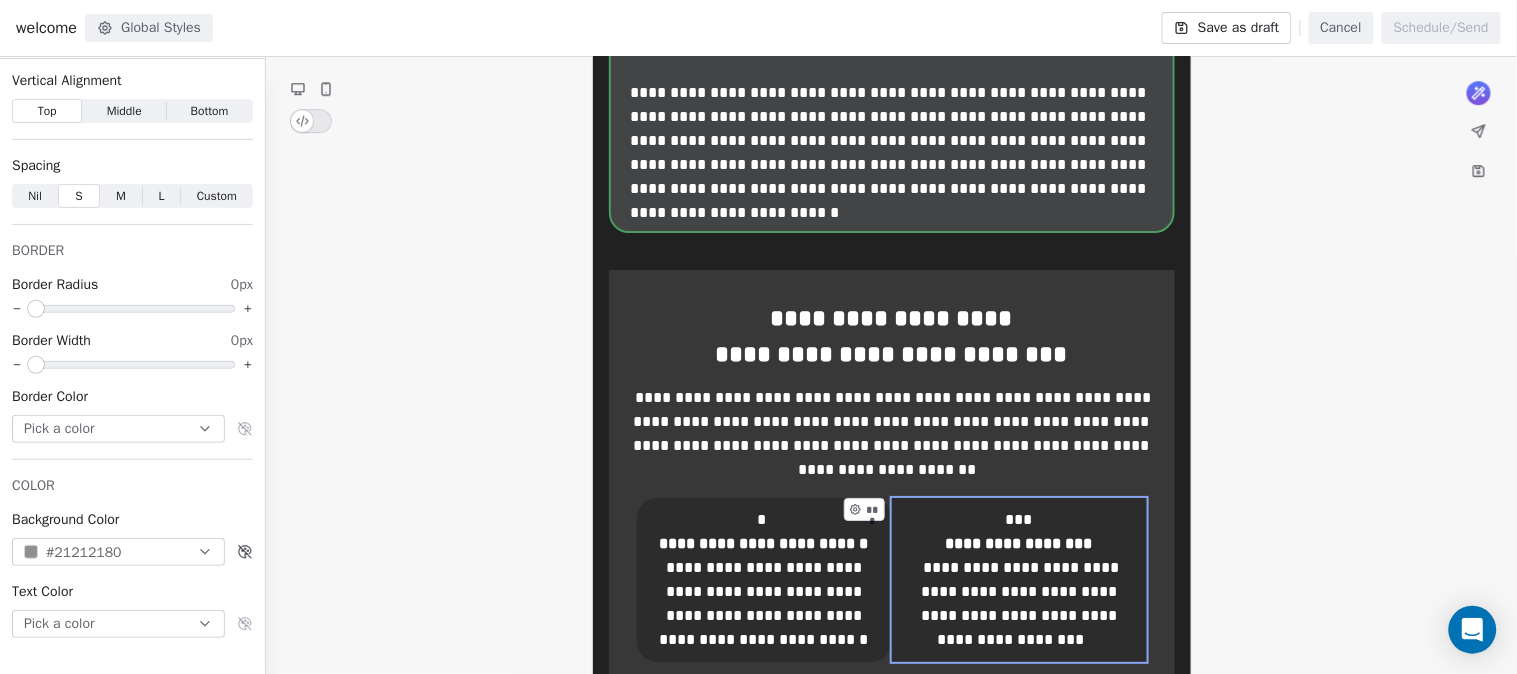 click on "**********" at bounding box center (1019, 580) 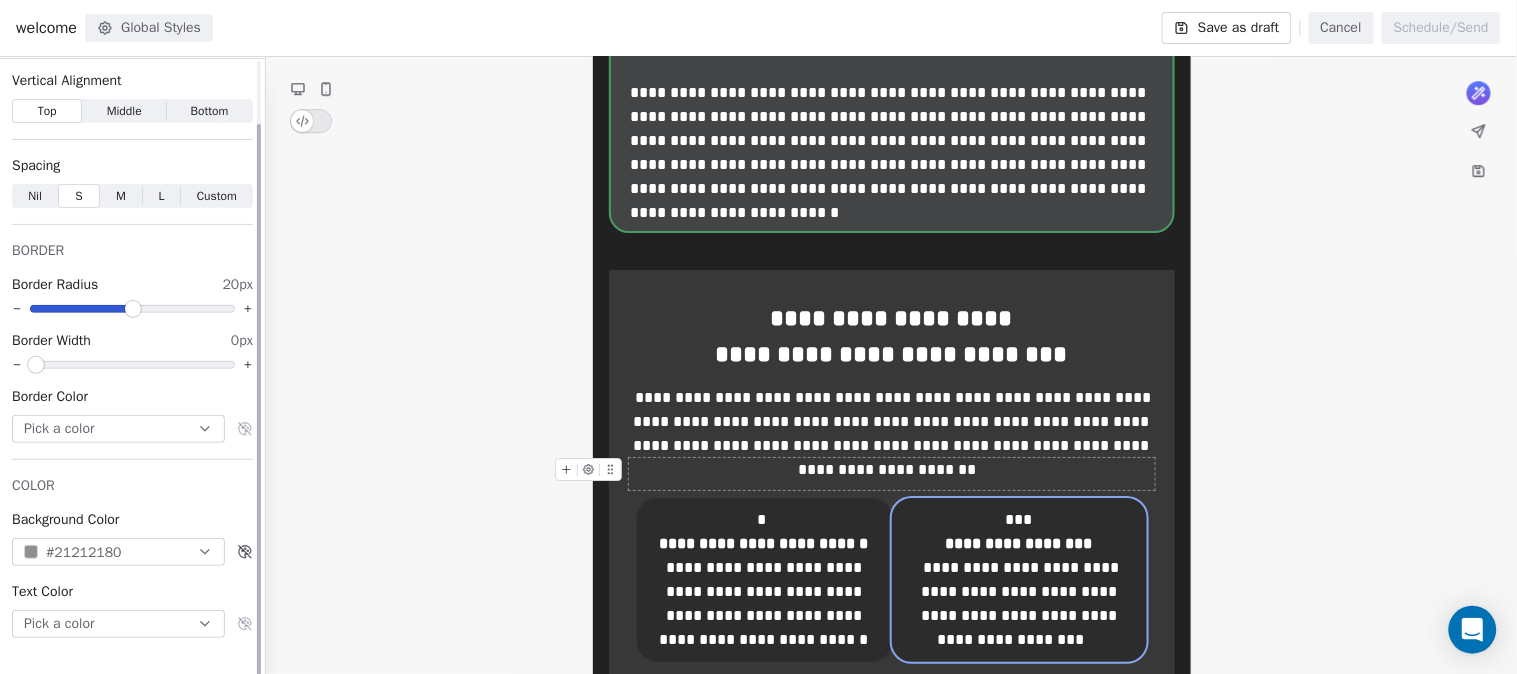 click at bounding box center [133, 309] 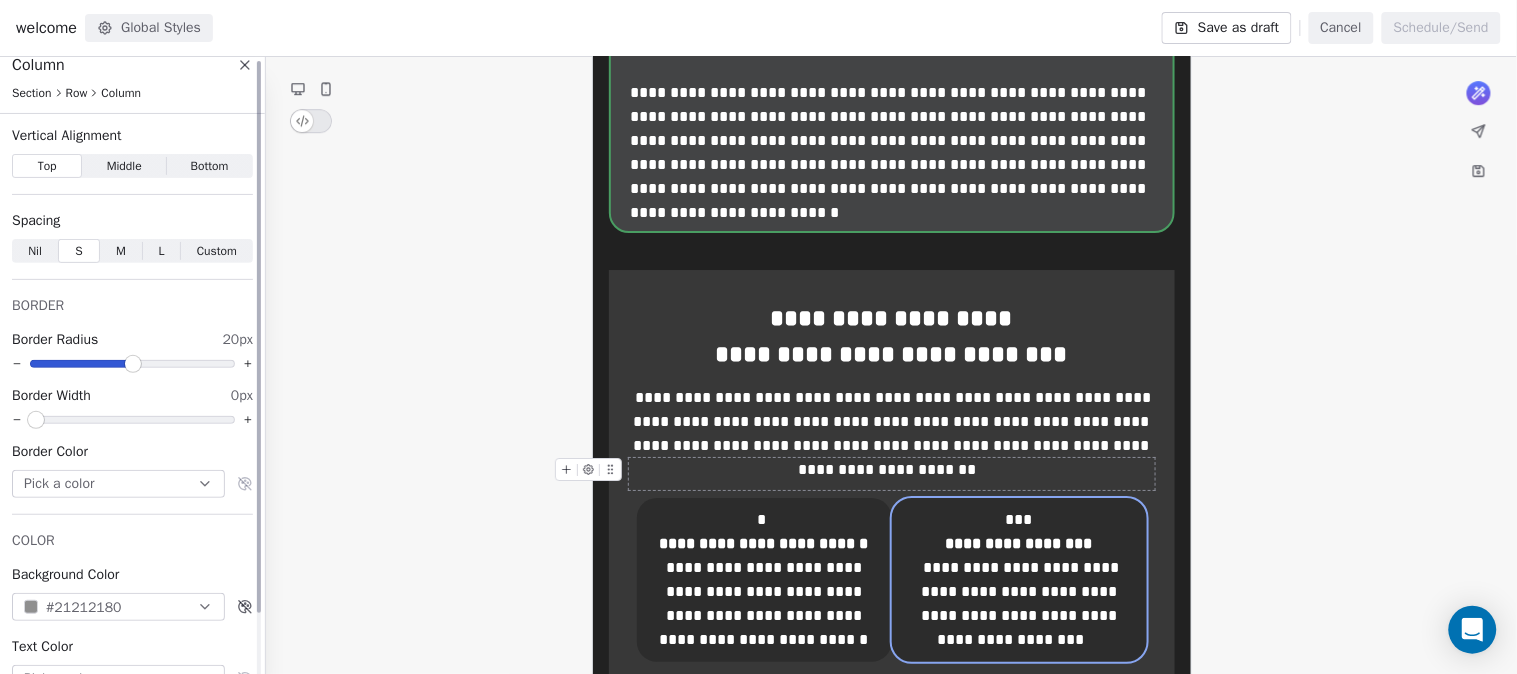 scroll, scrollTop: 0, scrollLeft: 0, axis: both 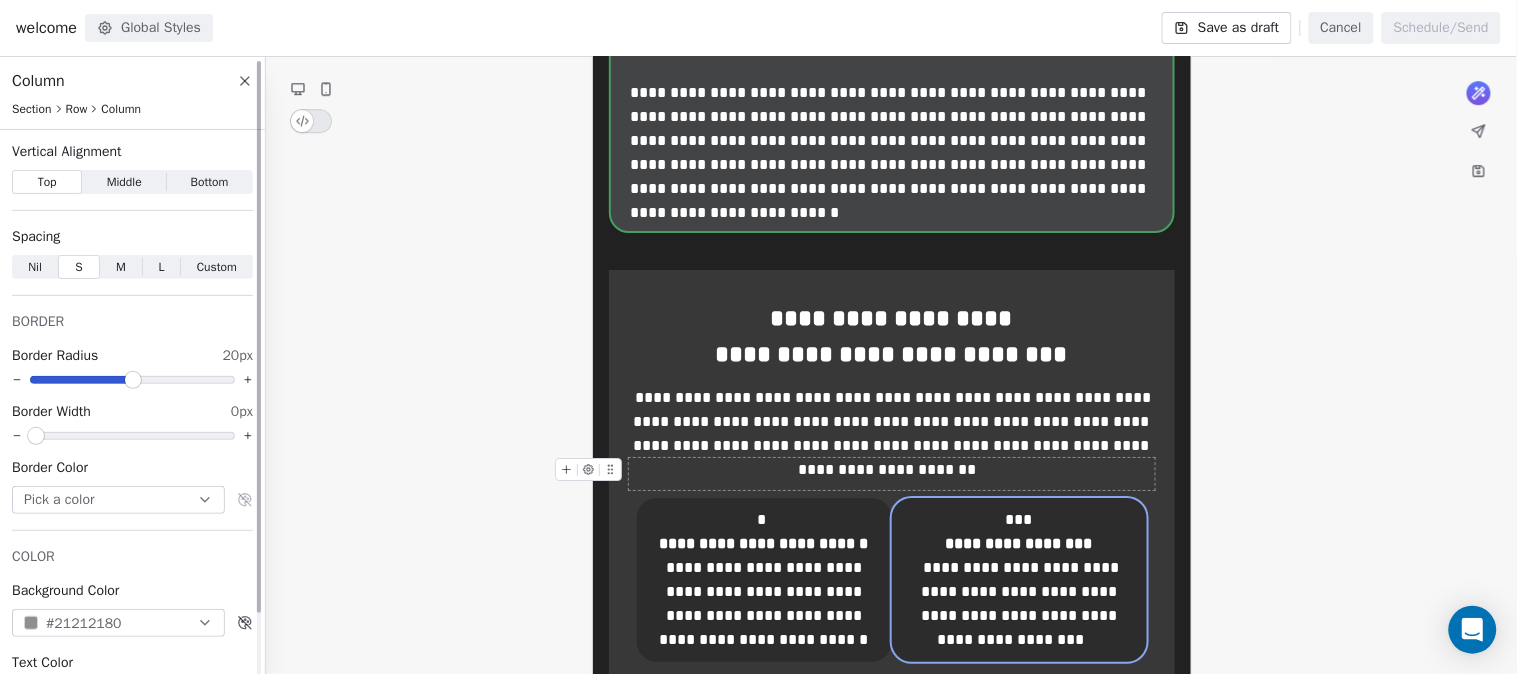 click on "Custom Custom" at bounding box center [217, 267] 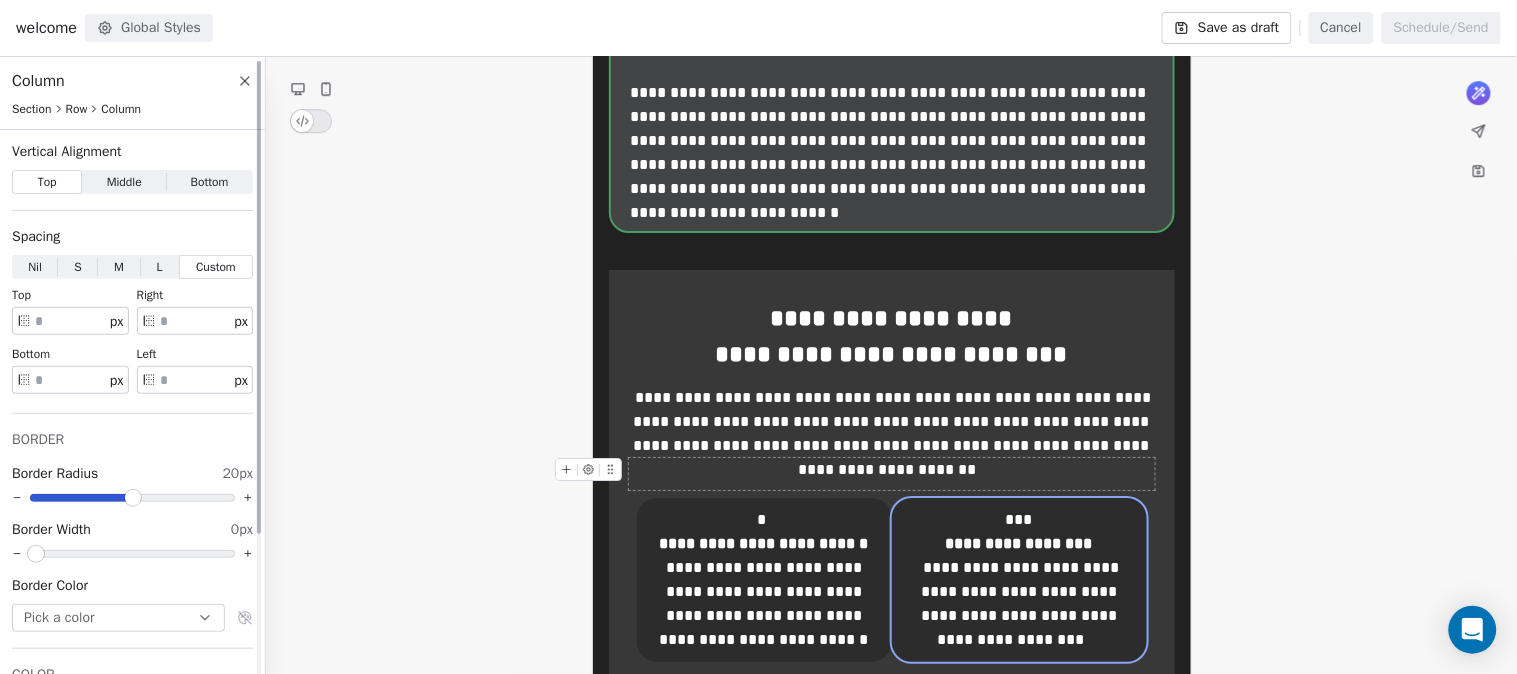 click on "**" at bounding box center [195, 380] 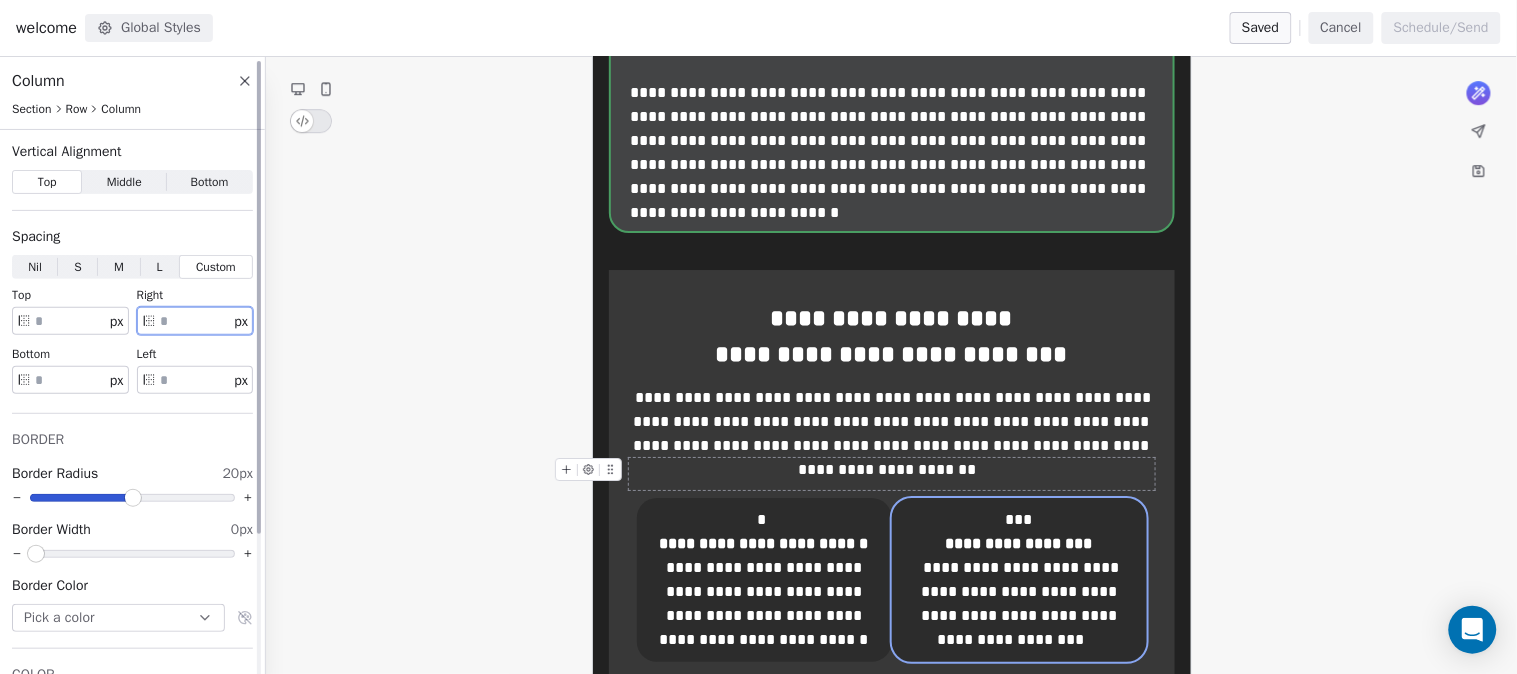 click on "**" at bounding box center (195, 321) 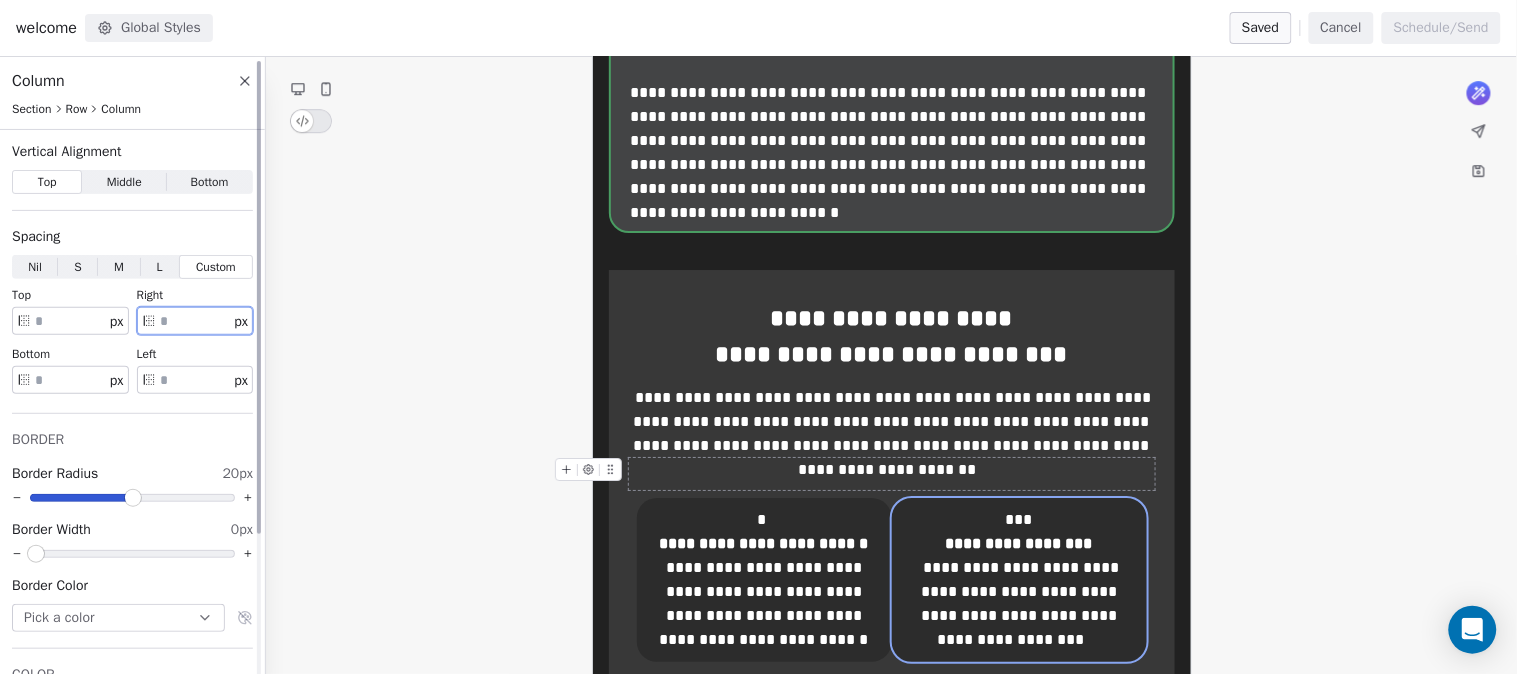 click on "**" at bounding box center (195, 380) 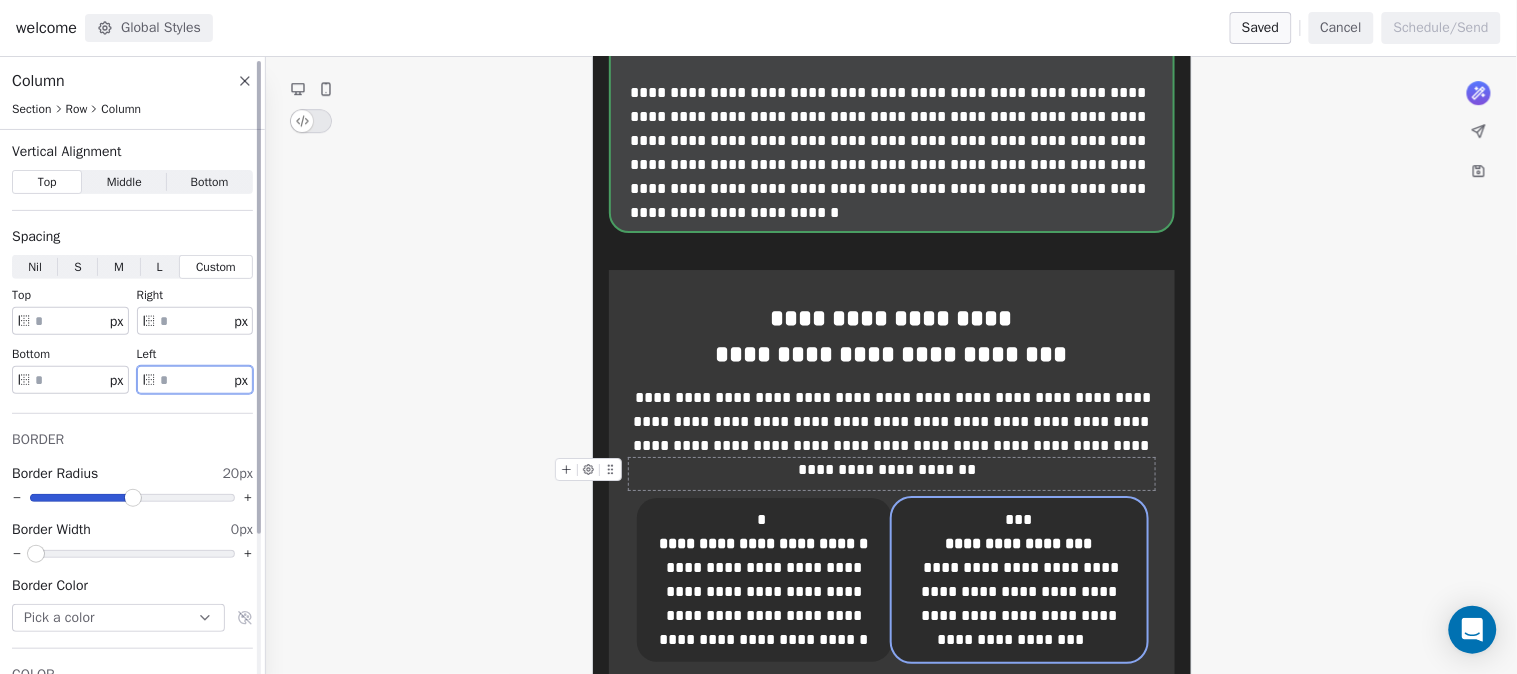 click on "**" at bounding box center [195, 380] 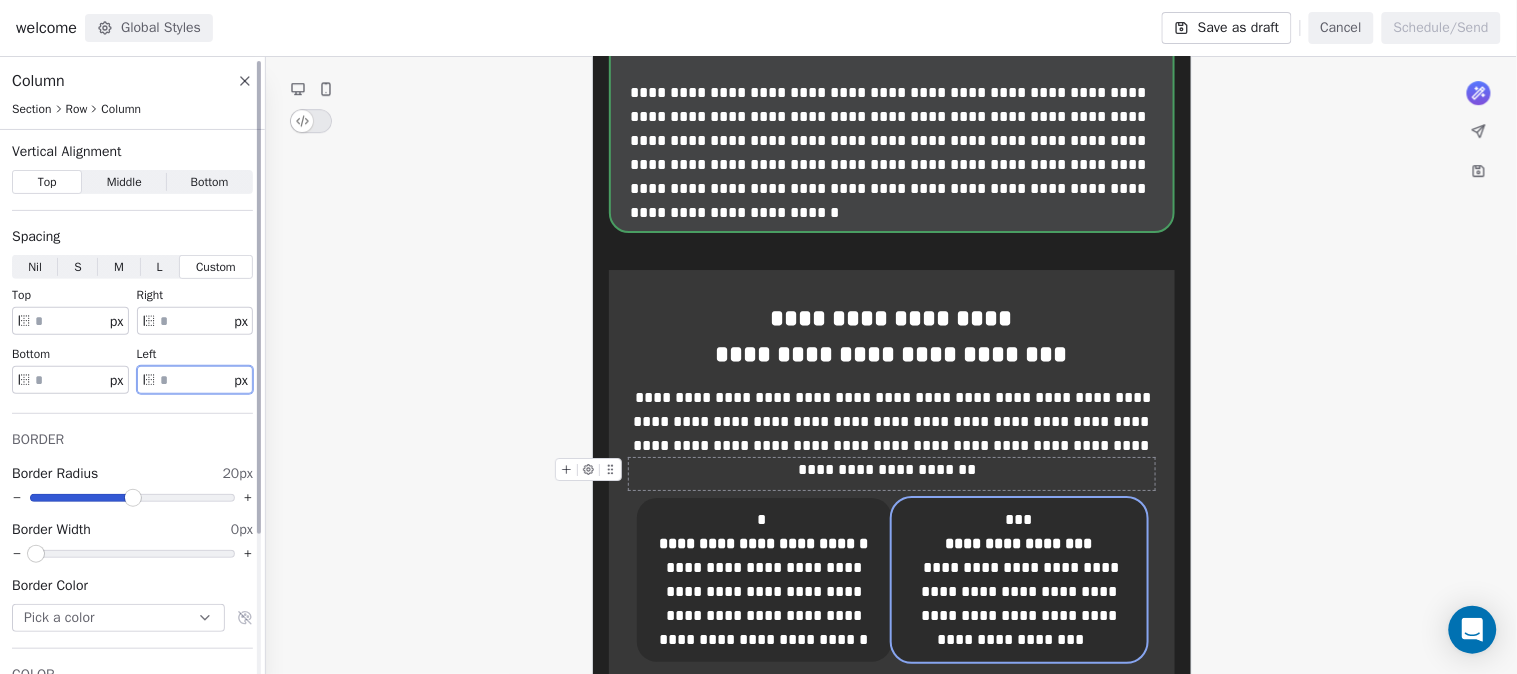 click on "**" at bounding box center (195, 380) 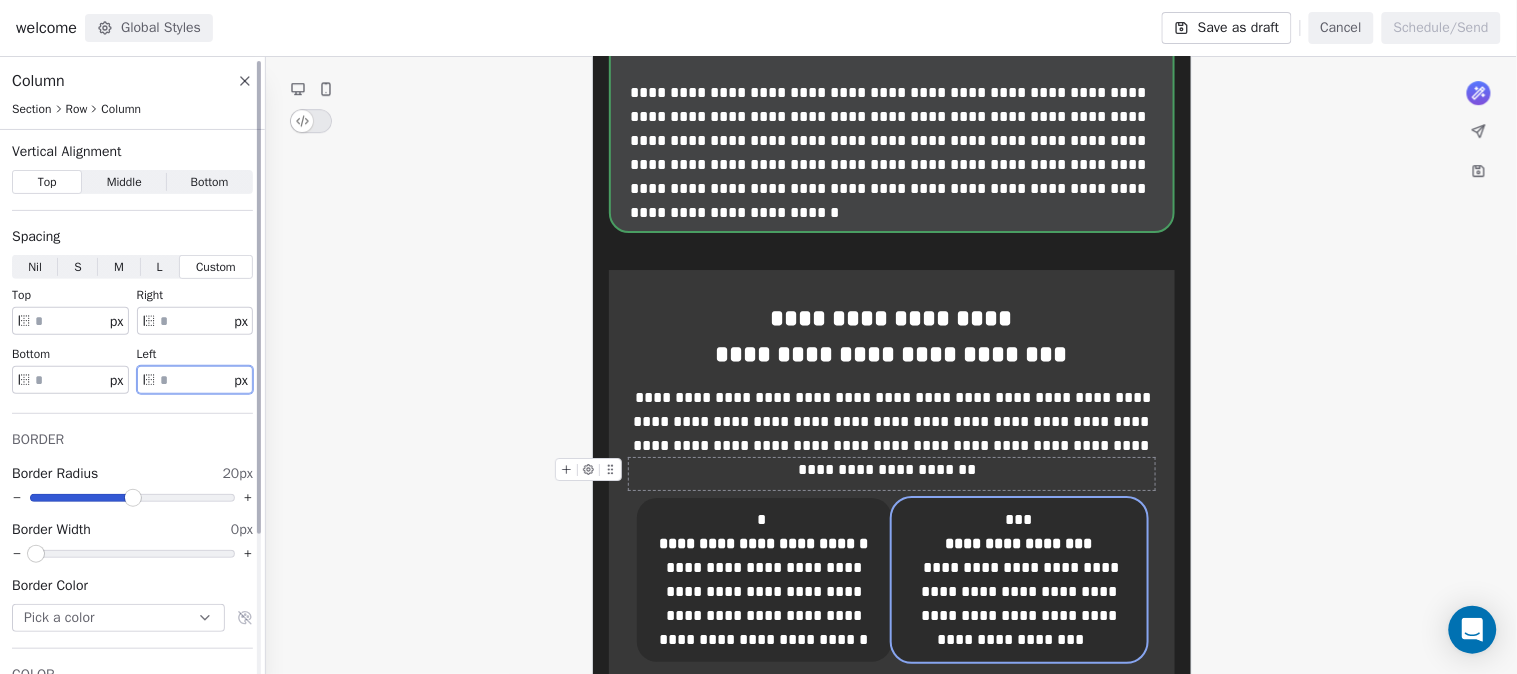 click on "**" at bounding box center (195, 380) 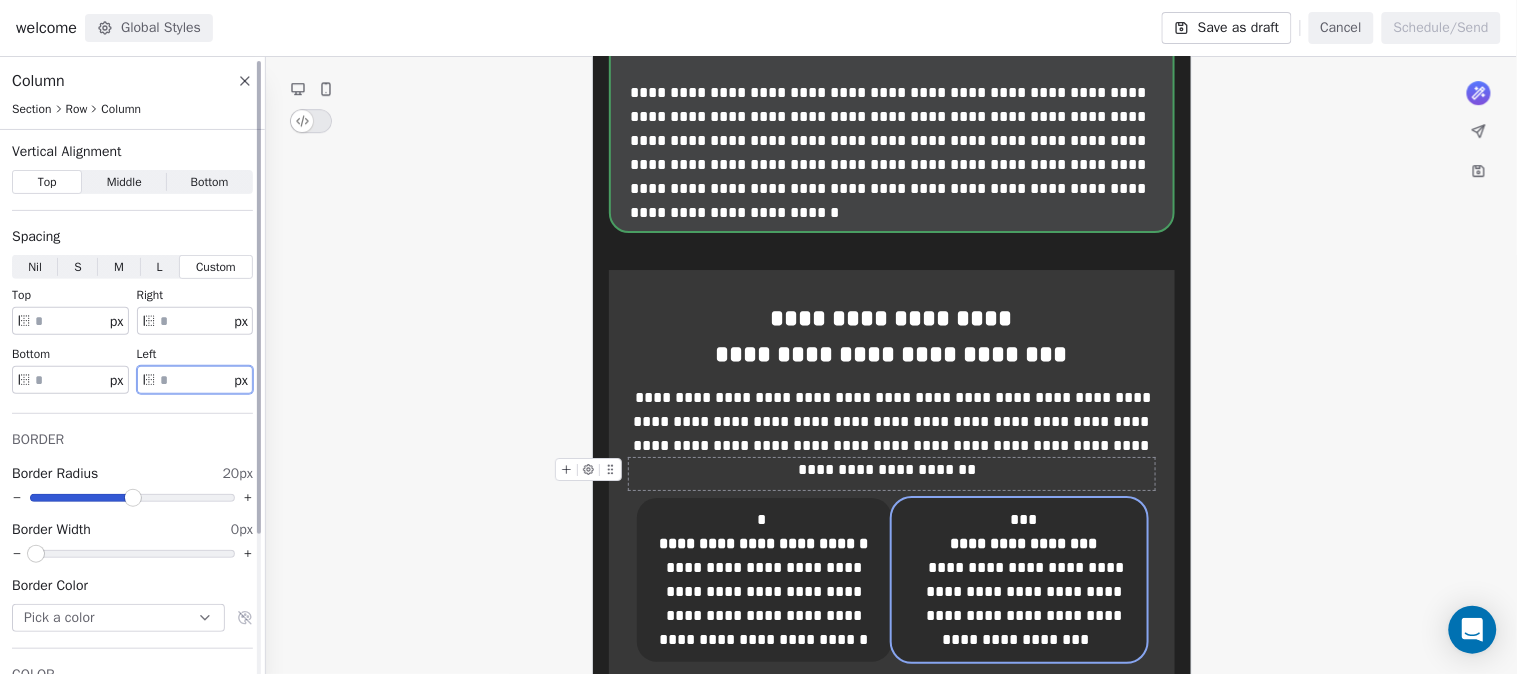click on "**" at bounding box center (195, 380) 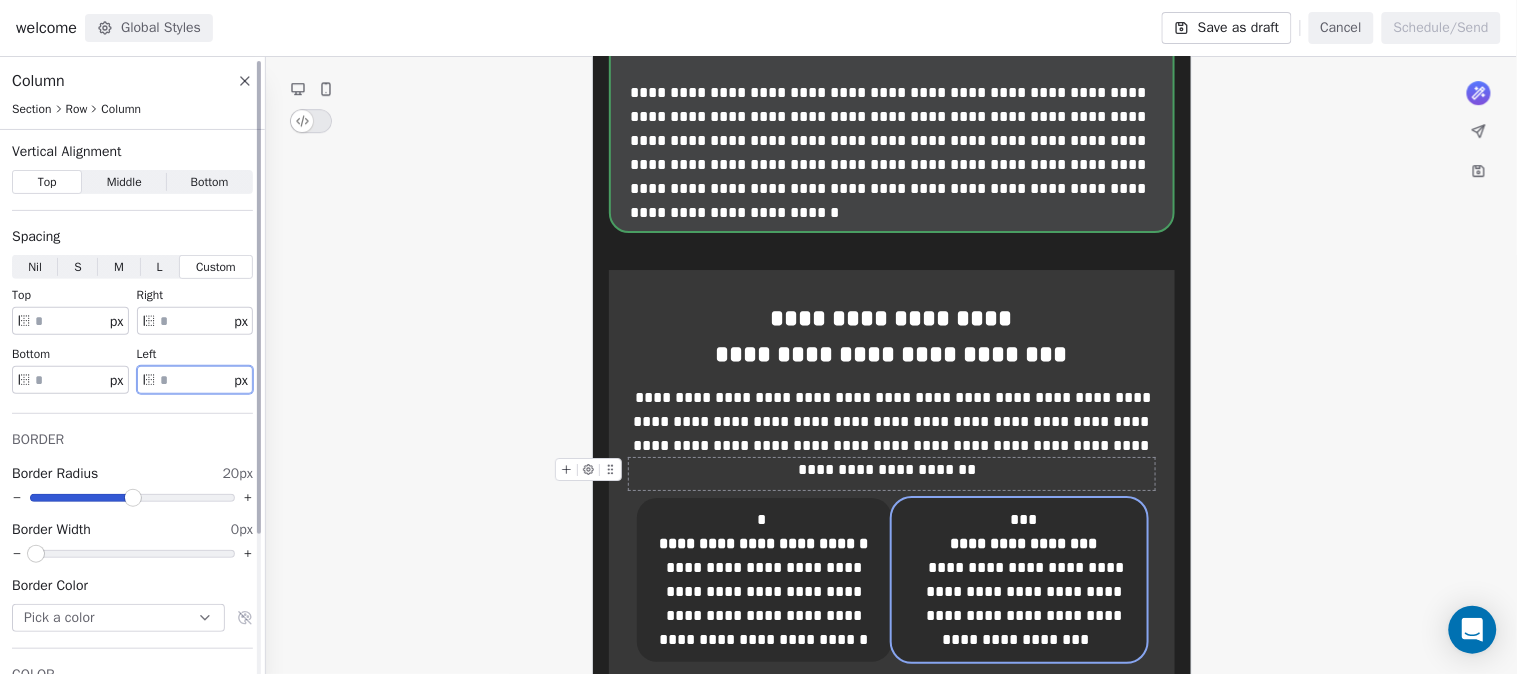 click on "**" at bounding box center (195, 380) 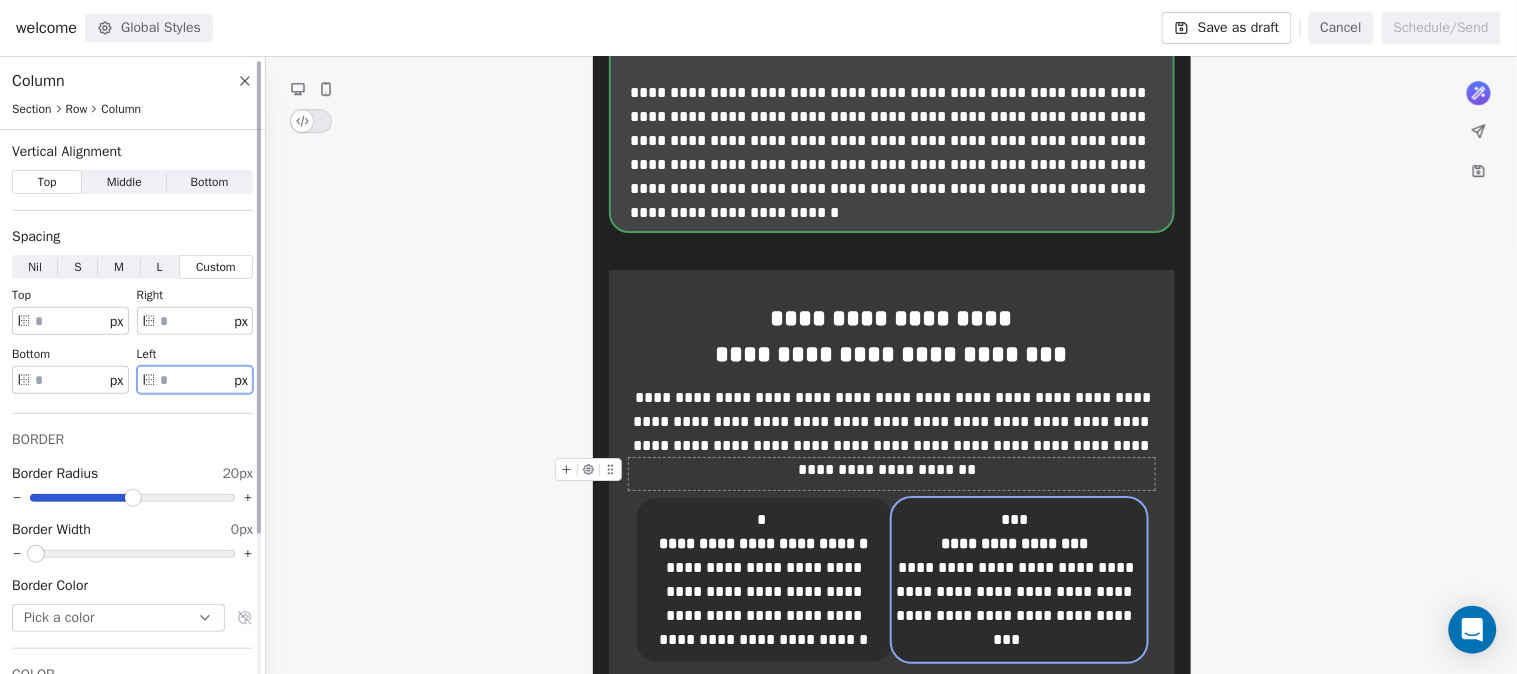 type on "**" 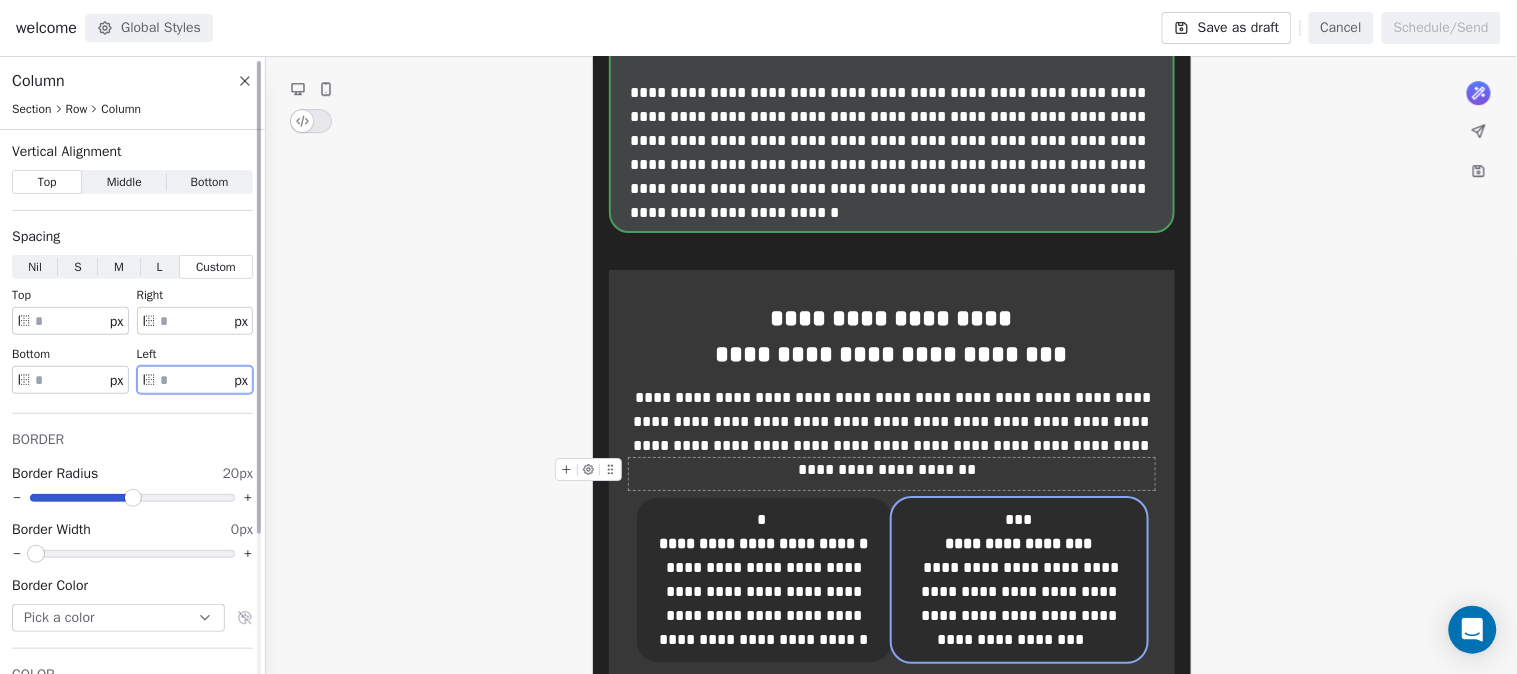 click on "**" at bounding box center (195, 380) 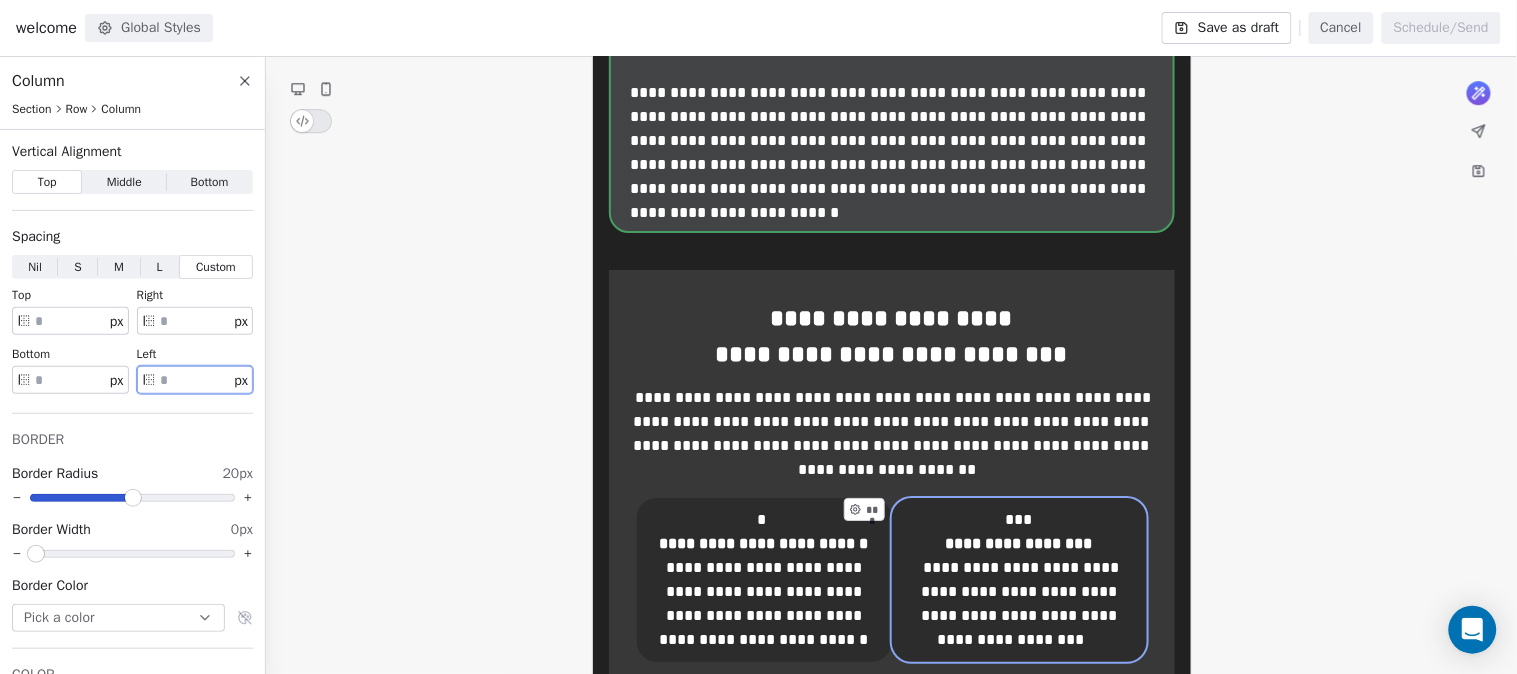 click on "***" at bounding box center (868, 515) 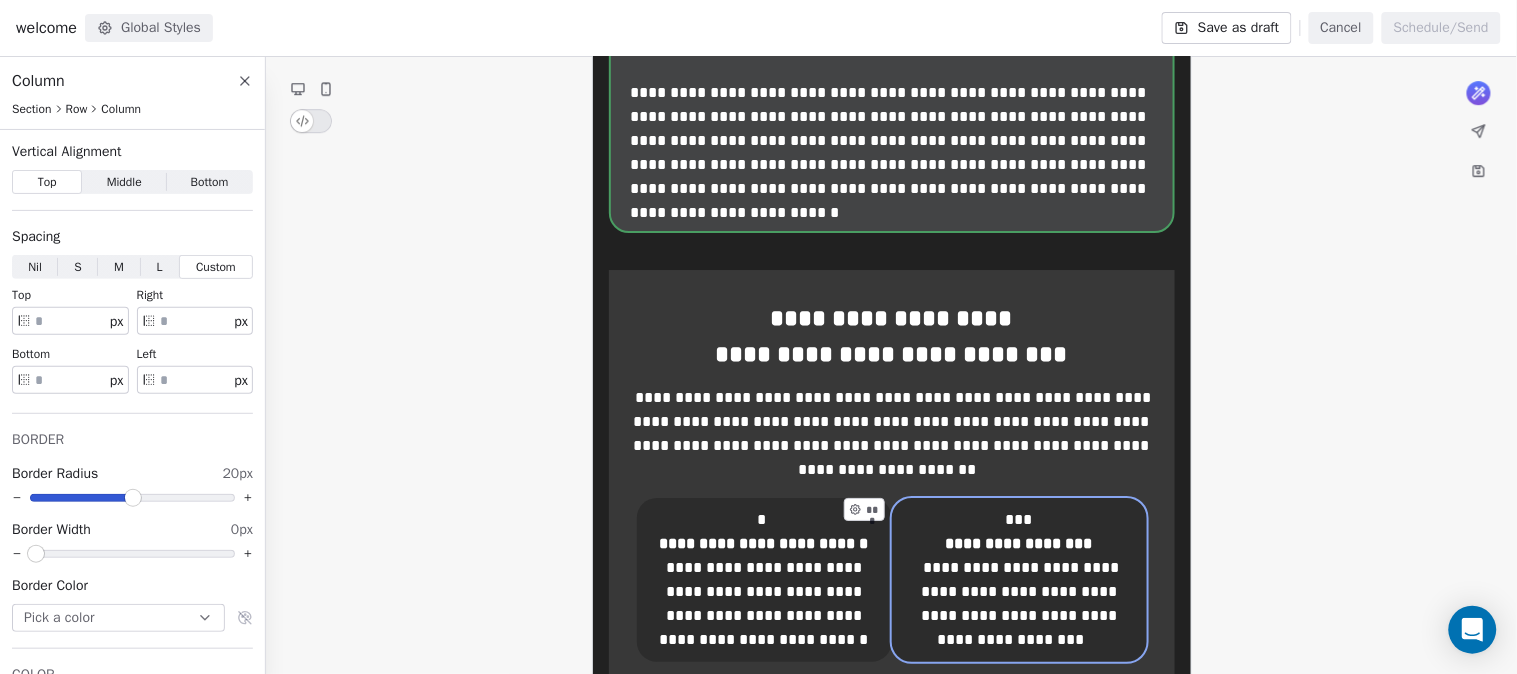 click on "**********" at bounding box center (1019, 580) 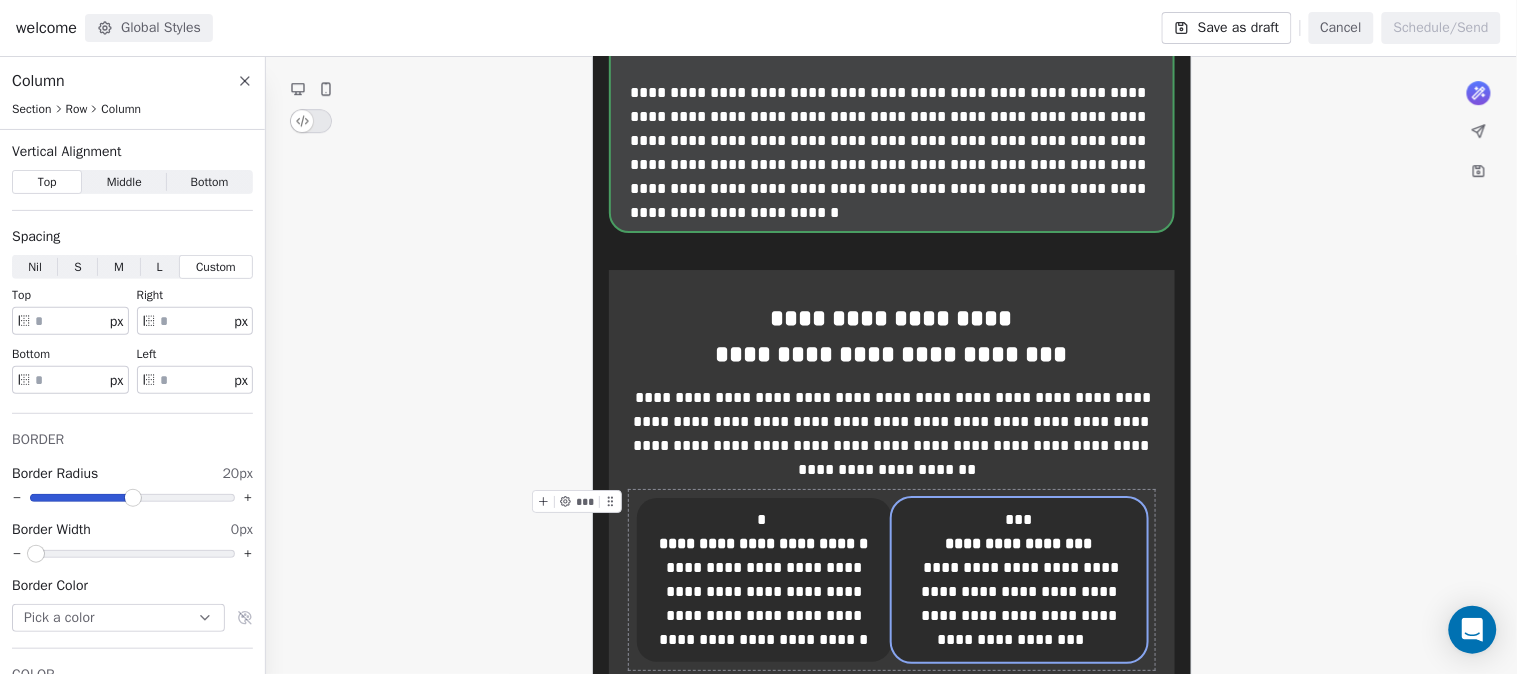 click on "**********" at bounding box center (891, -27) 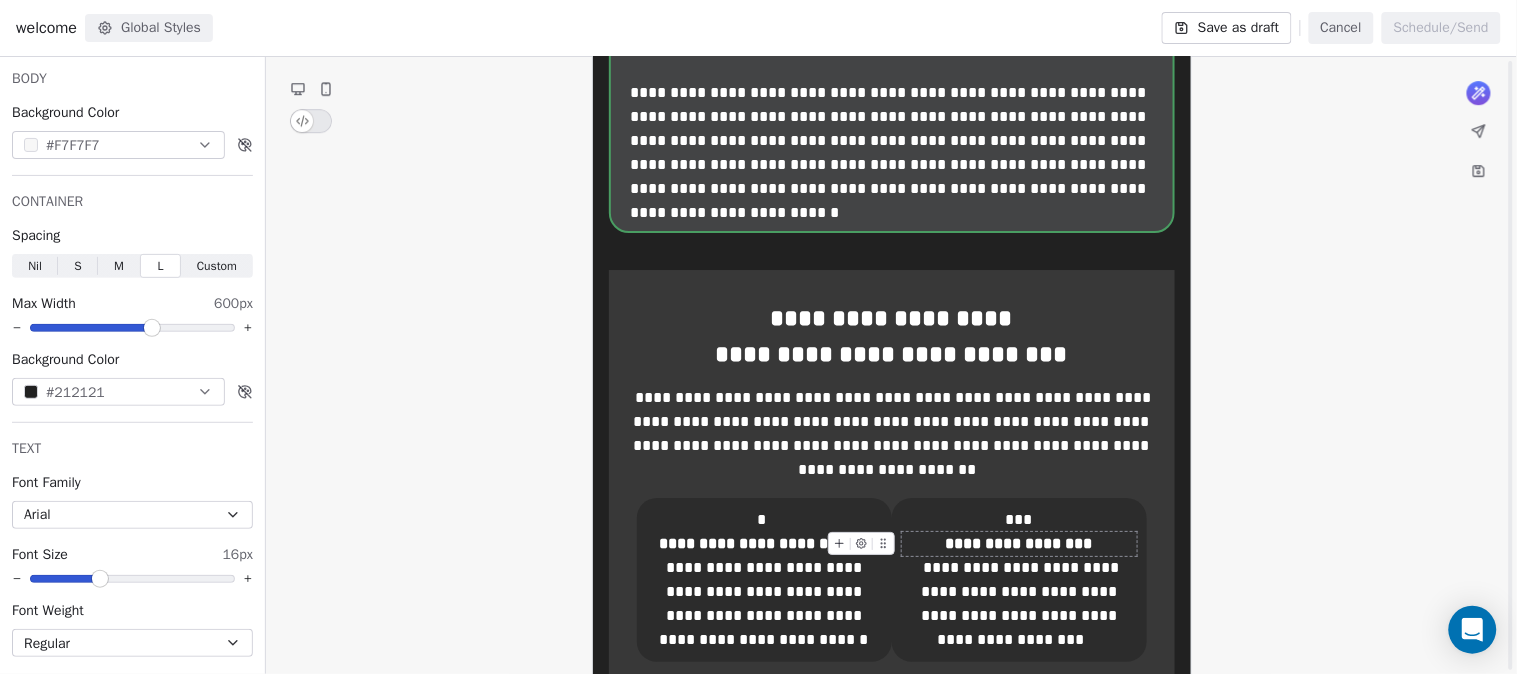 scroll, scrollTop: 1777, scrollLeft: 0, axis: vertical 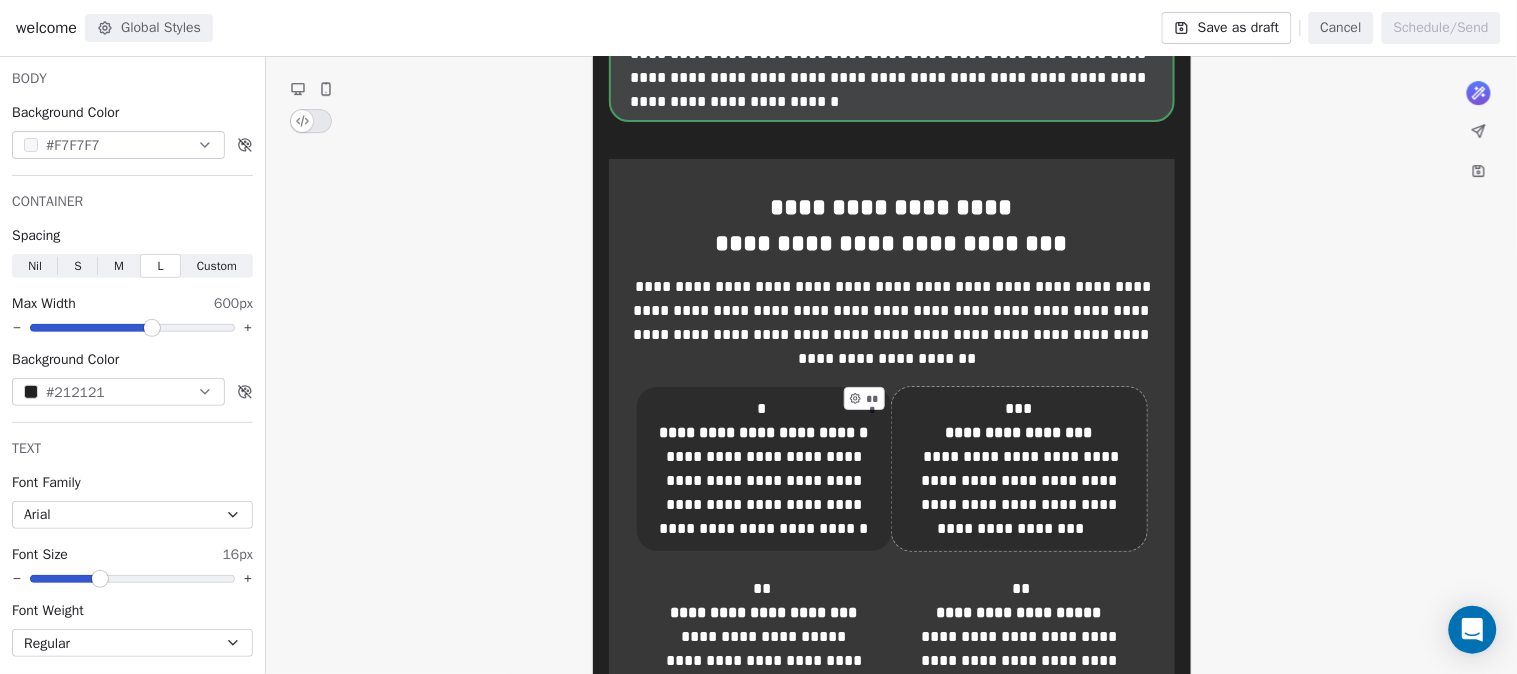 click on "***" at bounding box center (871, 398) 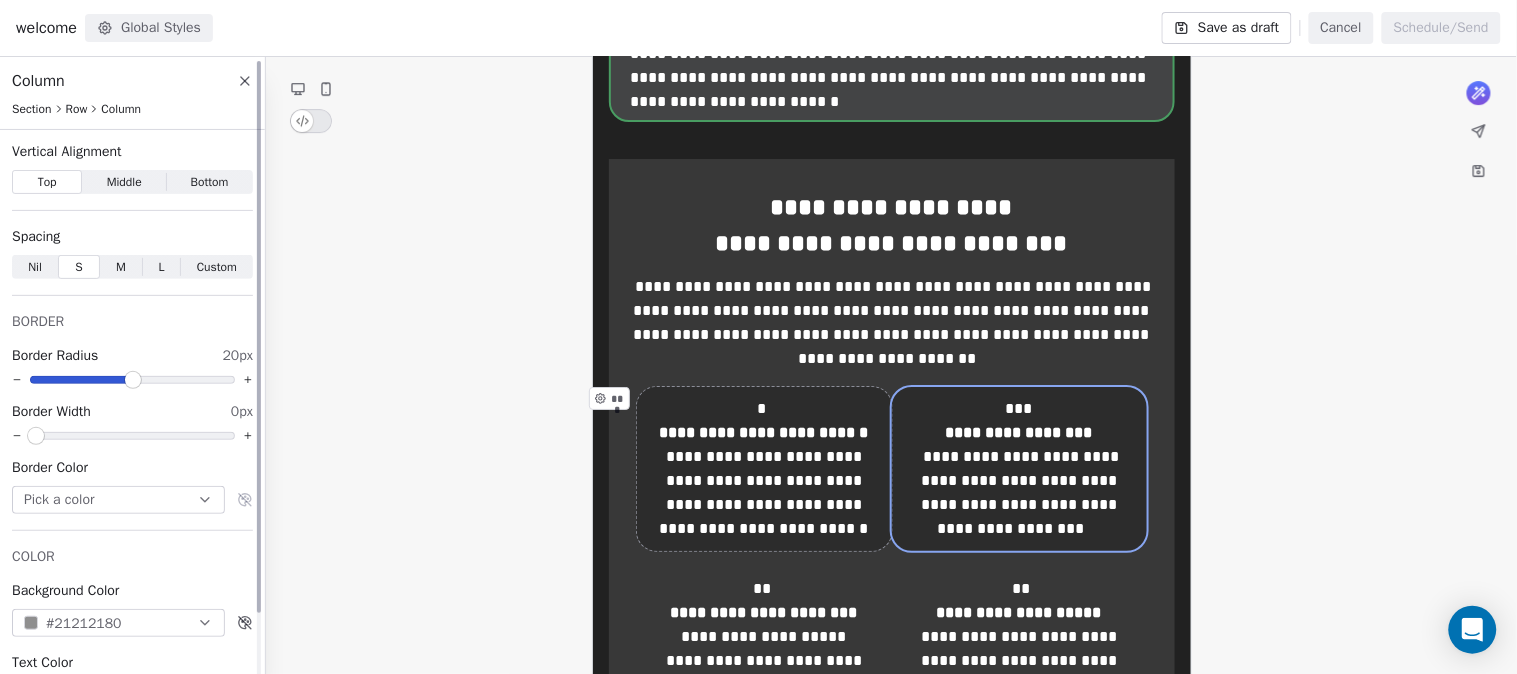 click on "Custom" at bounding box center [217, 267] 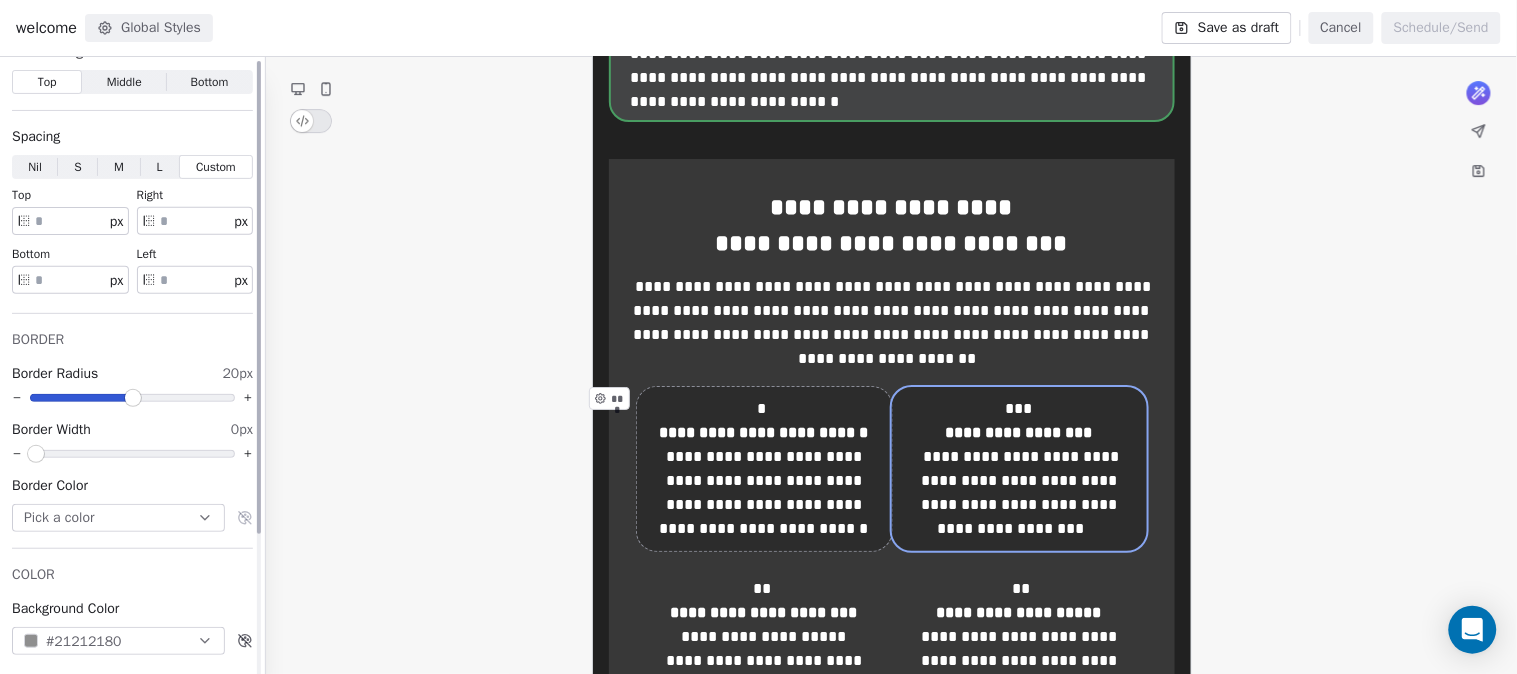 scroll, scrollTop: 187, scrollLeft: 0, axis: vertical 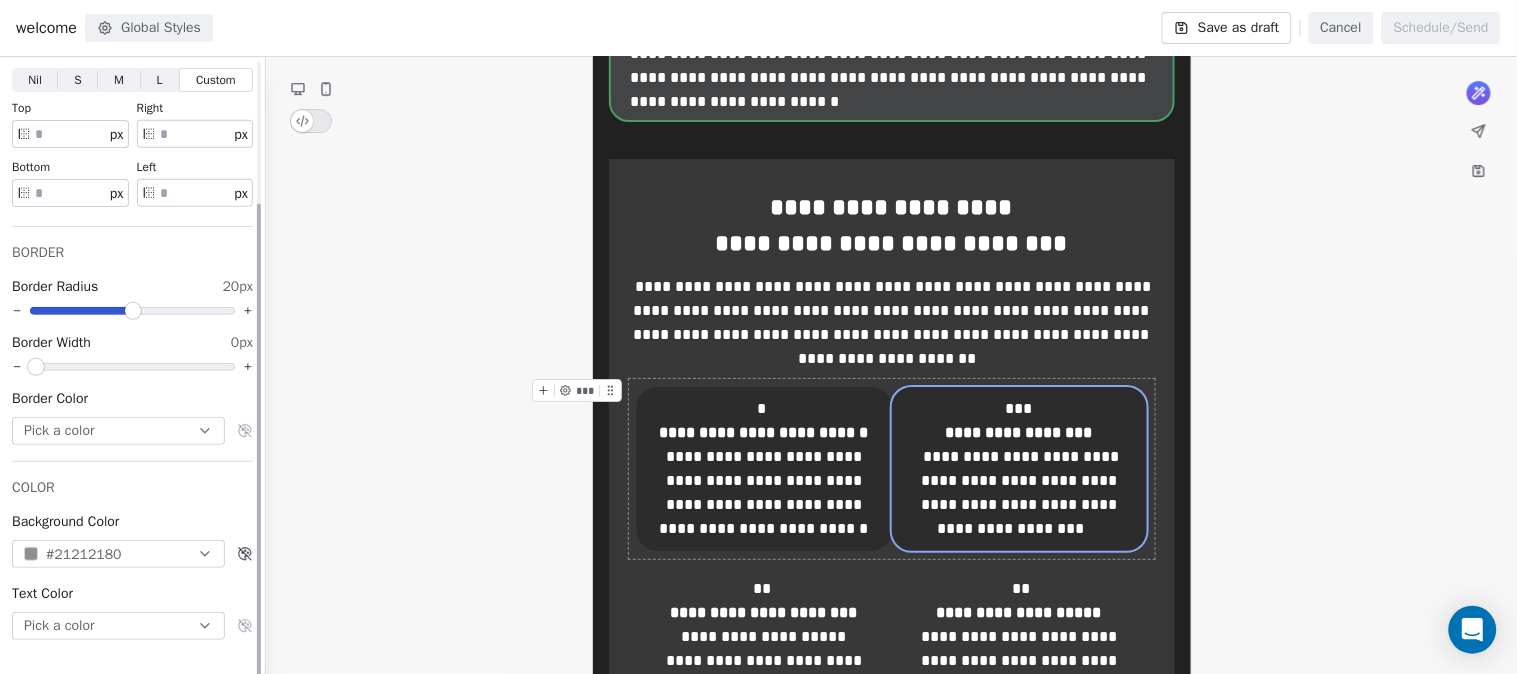 click on "#21212180" at bounding box center [118, 554] 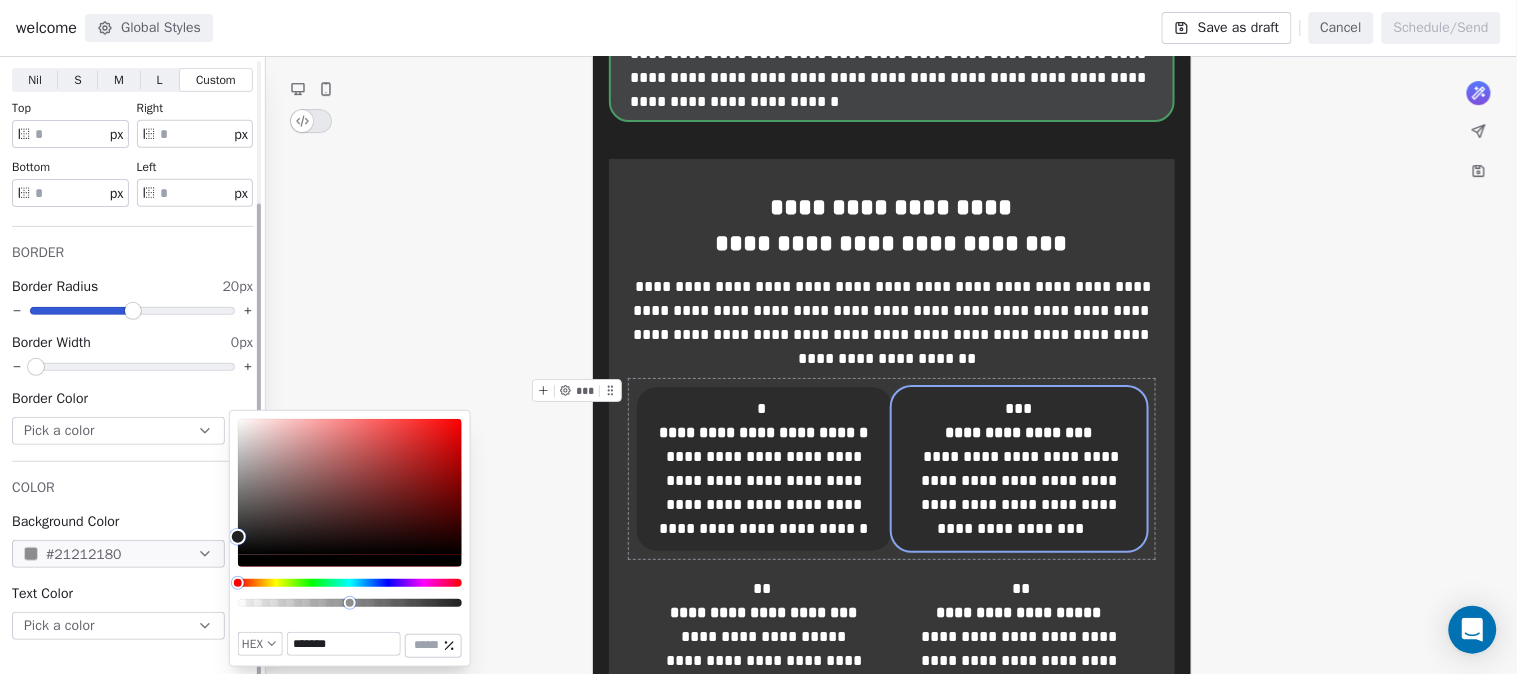 click on "COLOR Background Color #21212180 Text Color Pick a color" at bounding box center (132, 559) 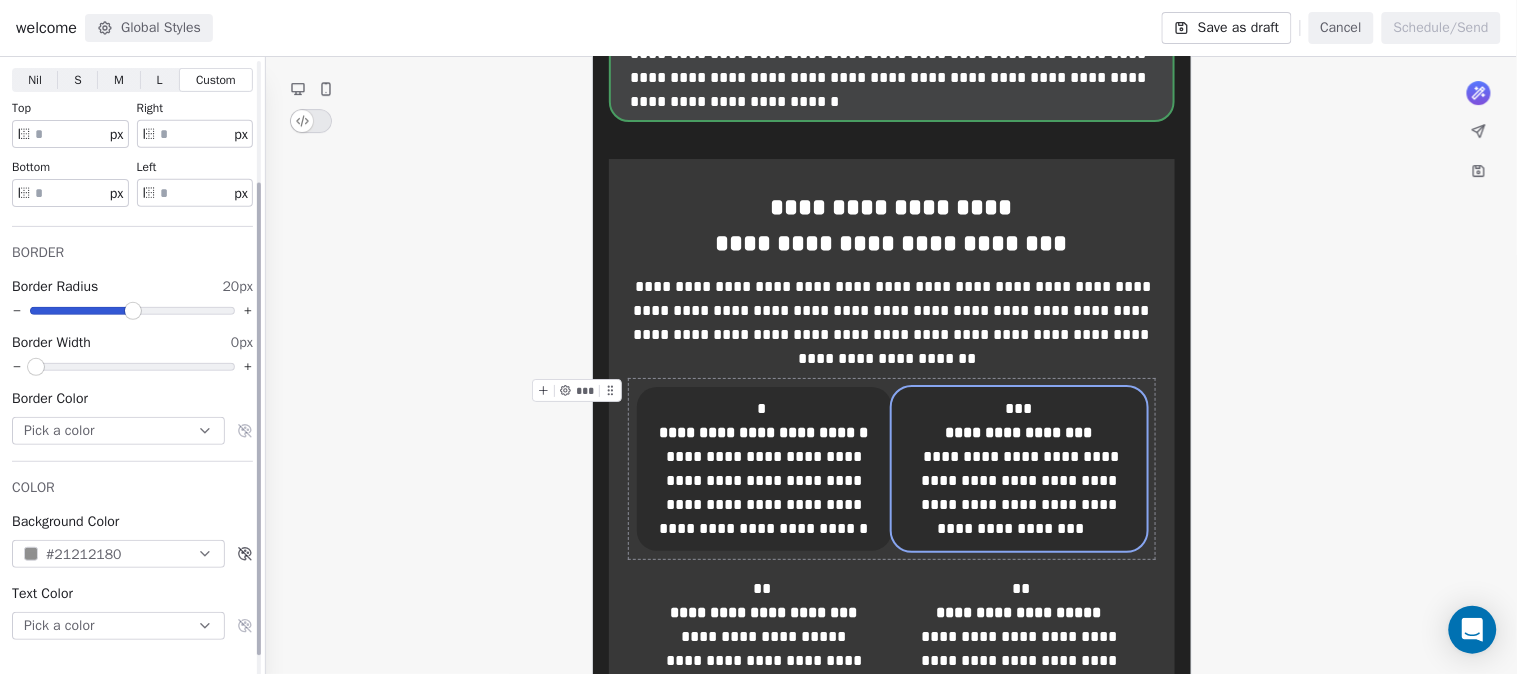 scroll, scrollTop: 76, scrollLeft: 0, axis: vertical 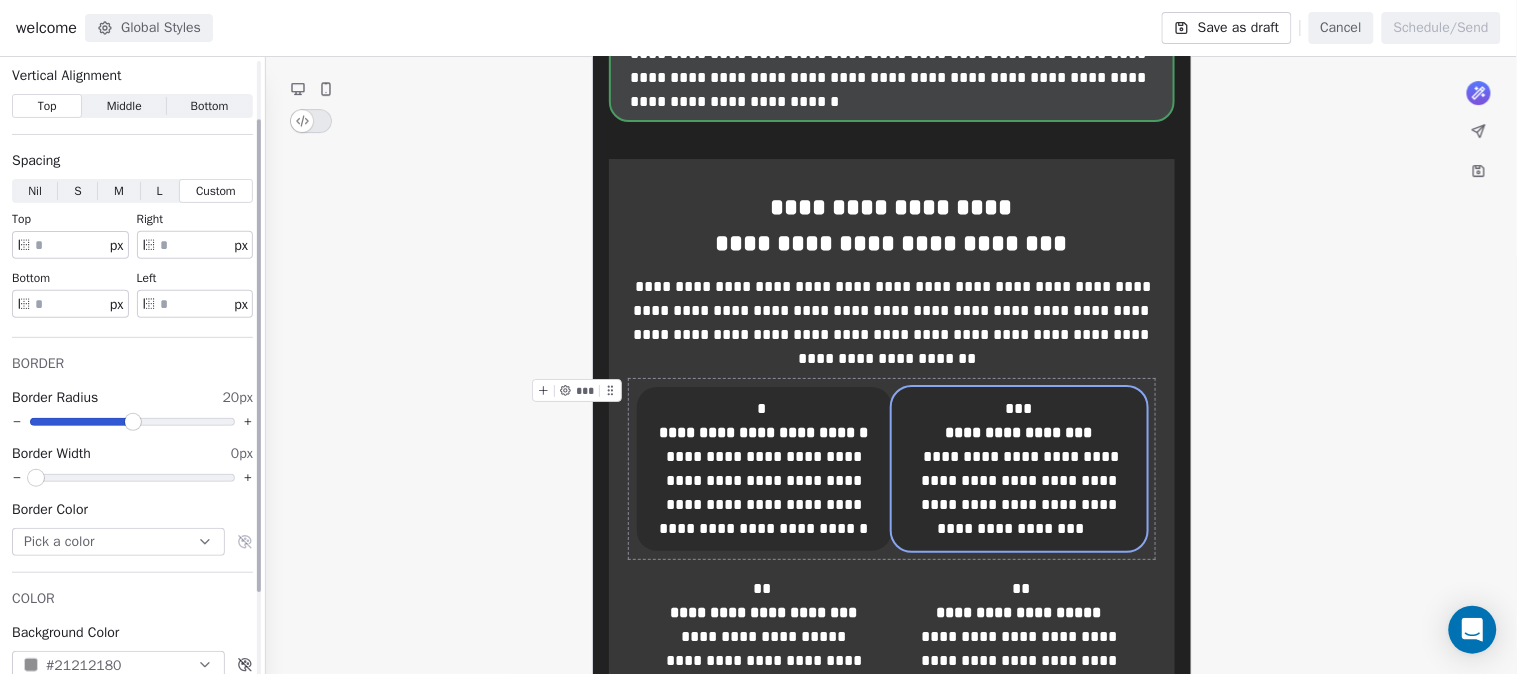 click on "**" at bounding box center [195, 245] 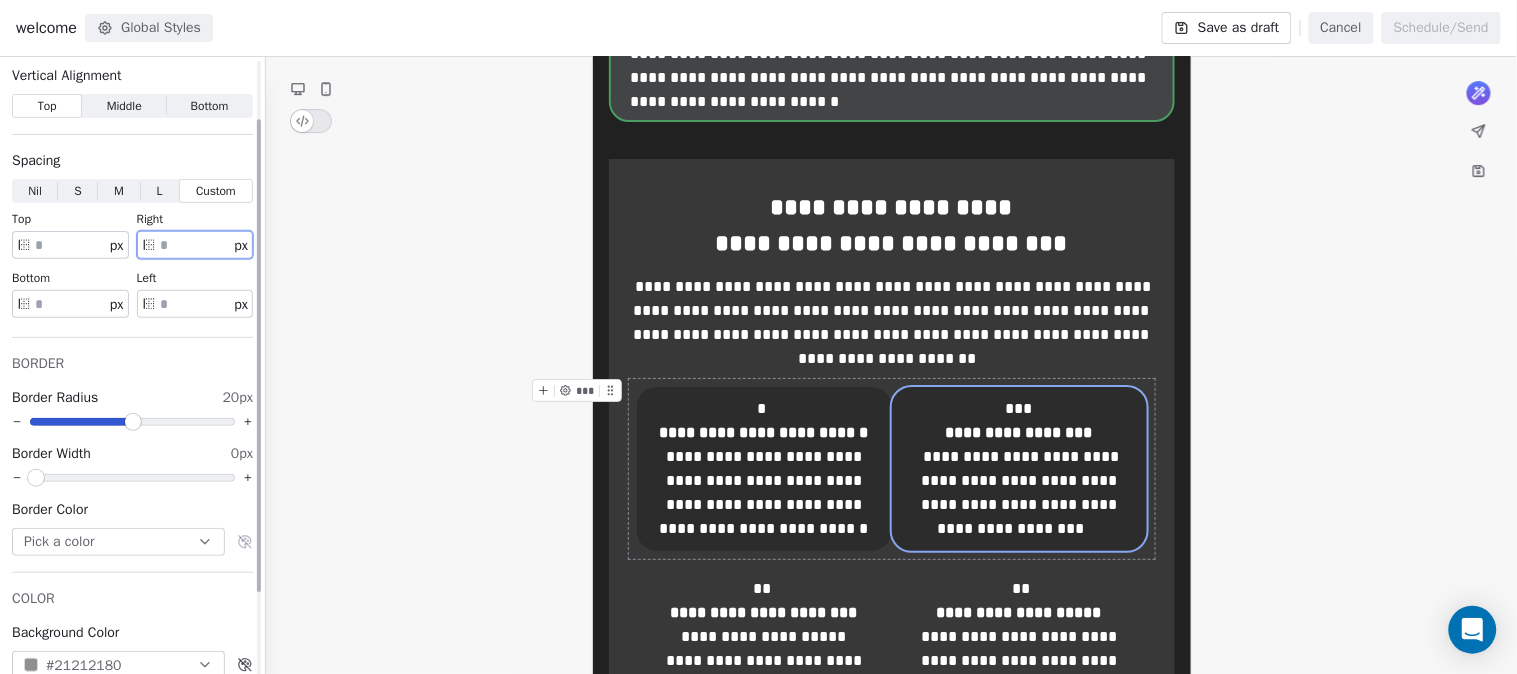 click on "**" at bounding box center [195, 245] 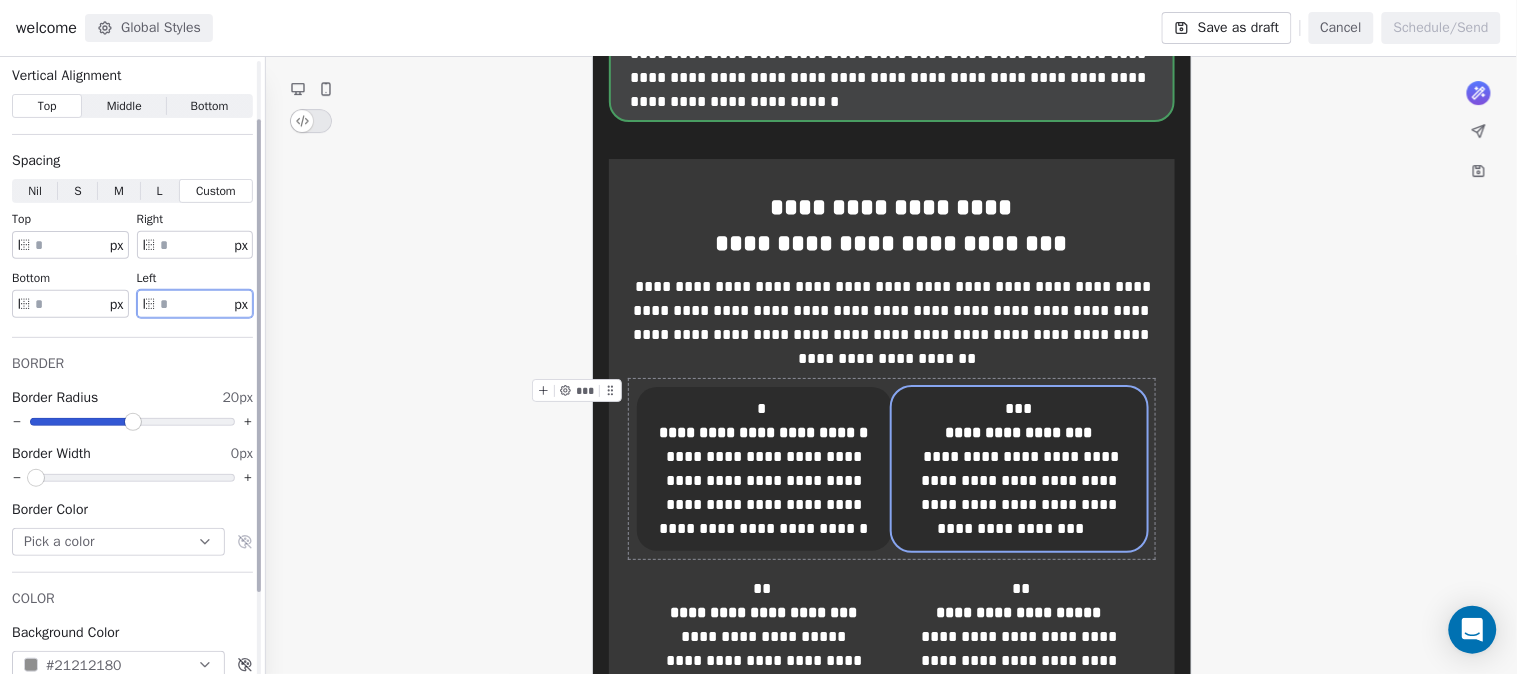 click on "**" at bounding box center (195, 304) 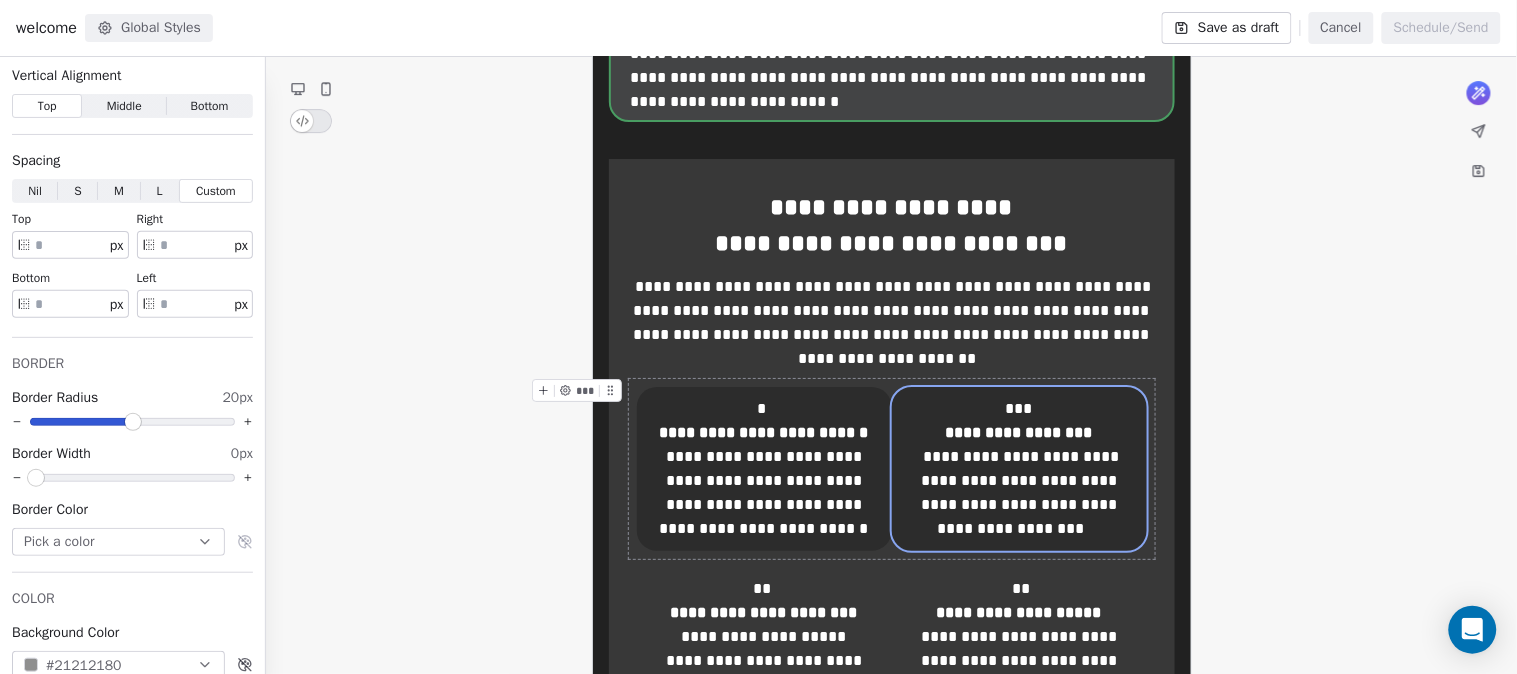 click on "***" at bounding box center (583, 390) 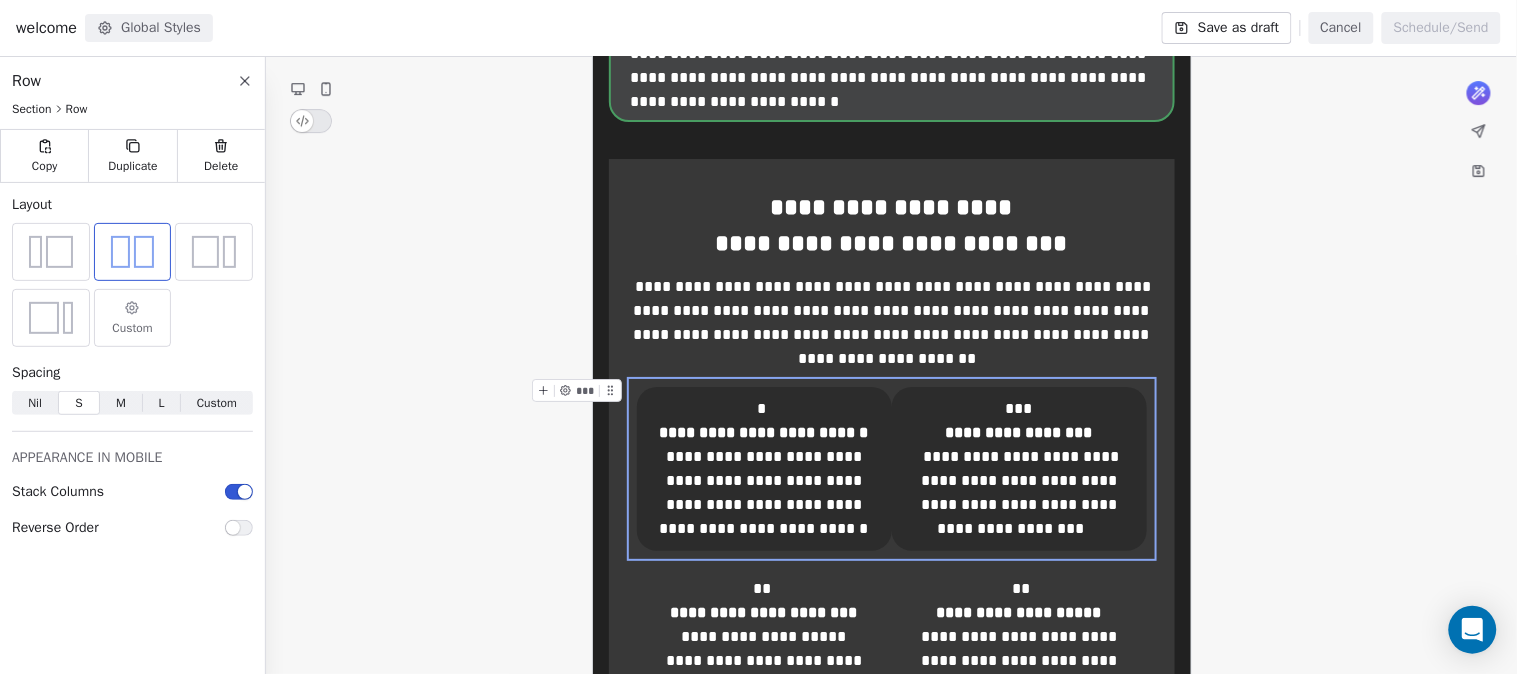 click on "Custom" at bounding box center (132, 328) 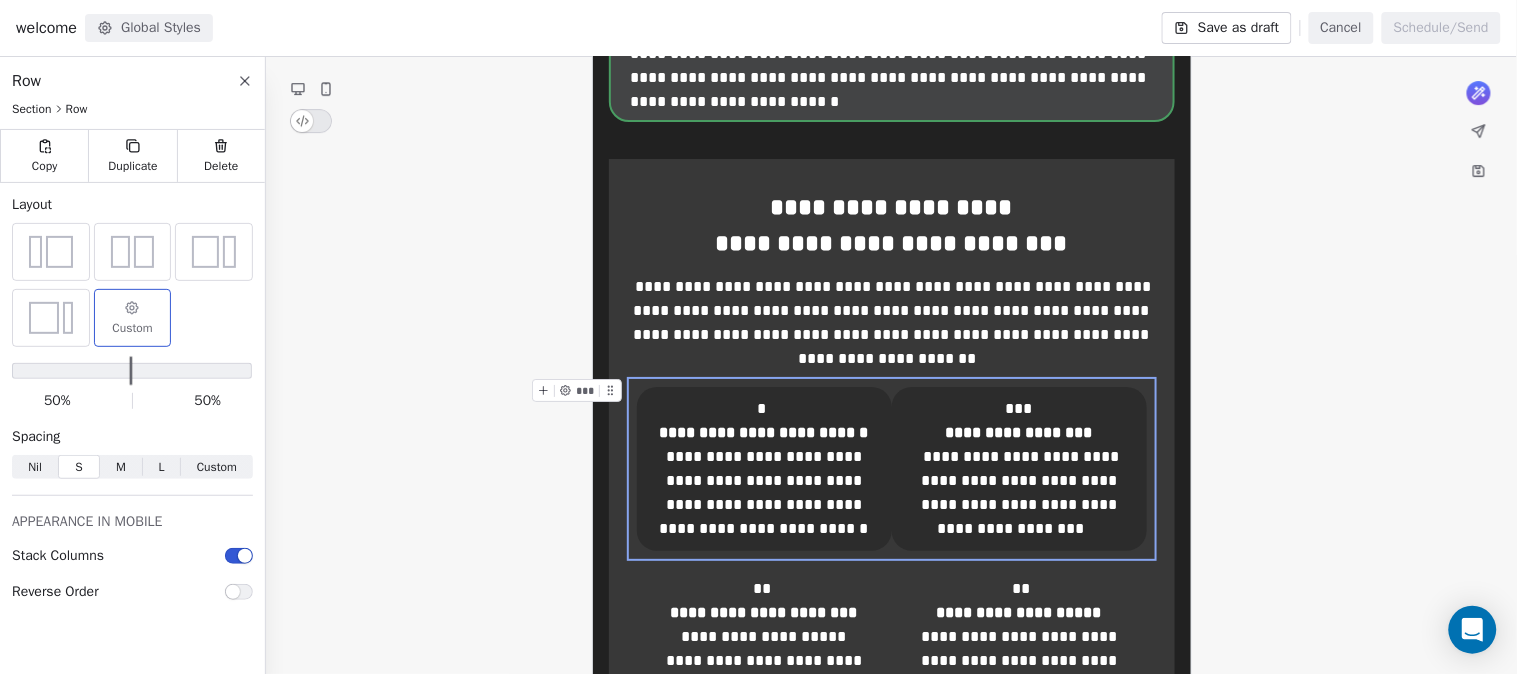 click on "M" at bounding box center [121, 467] 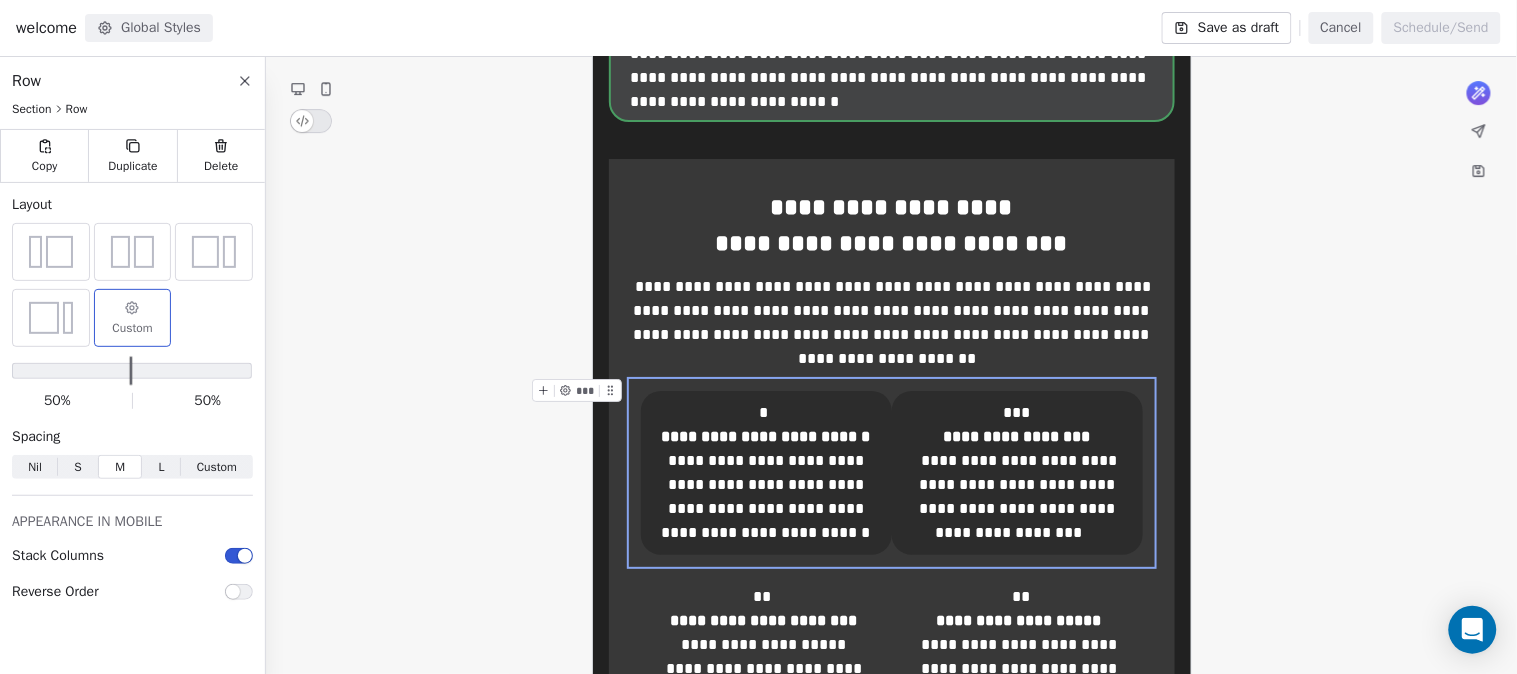 click on "S" at bounding box center (77, 467) 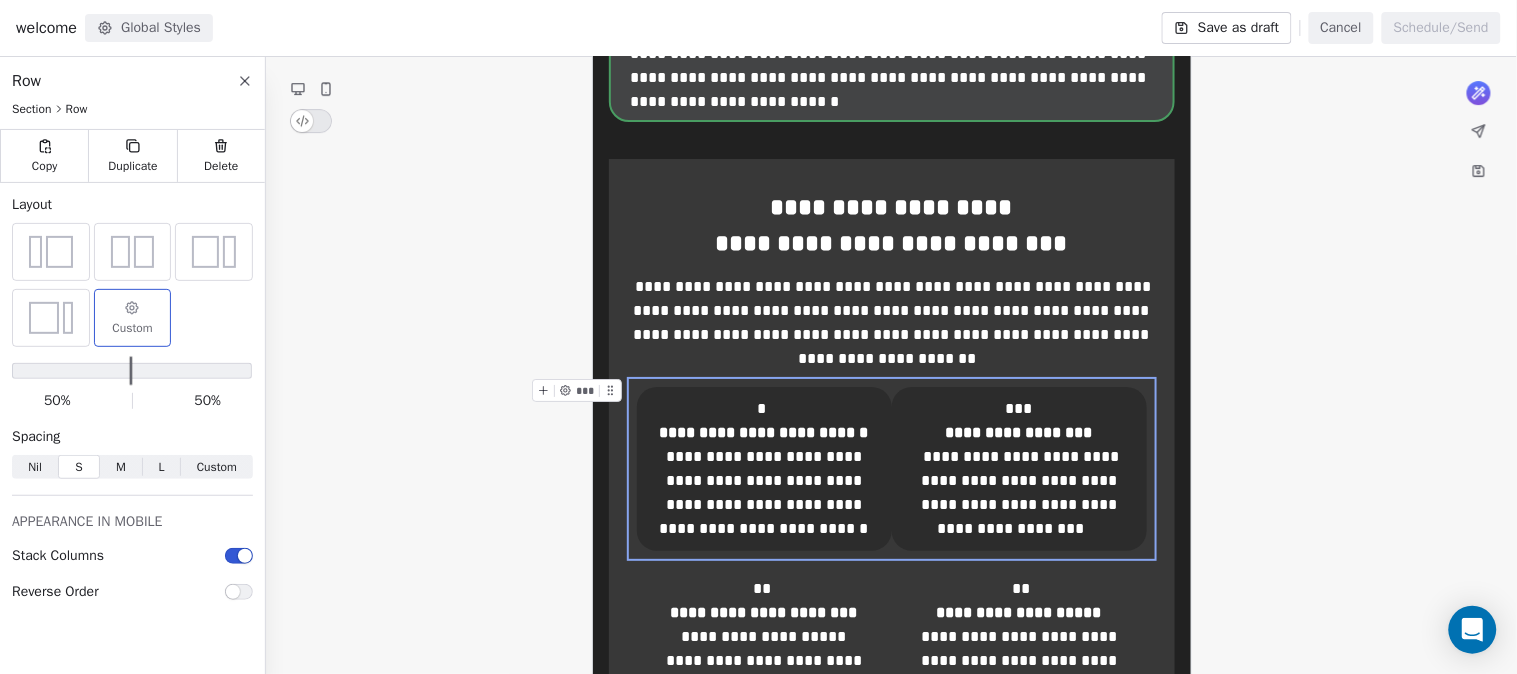 click on "Nil Nil" at bounding box center (35, 467) 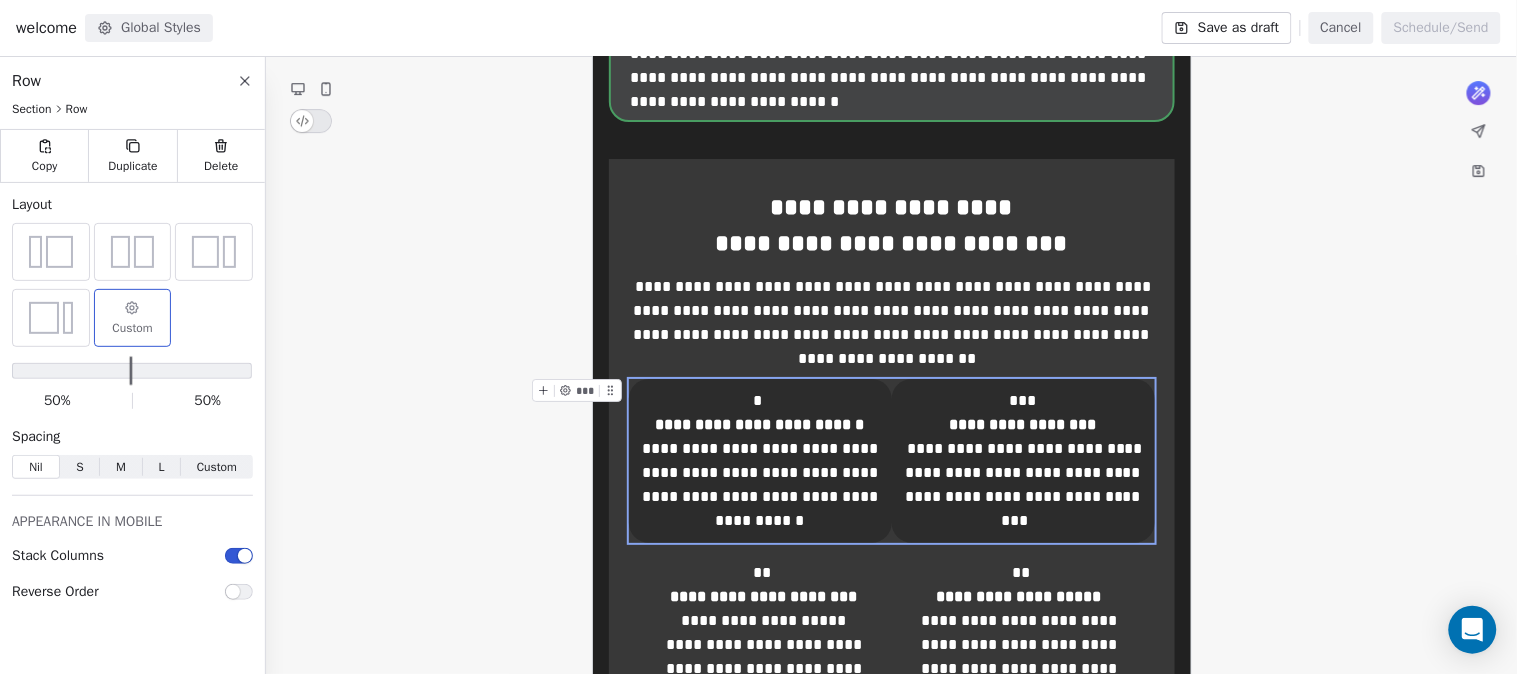 click on "L" at bounding box center (162, 467) 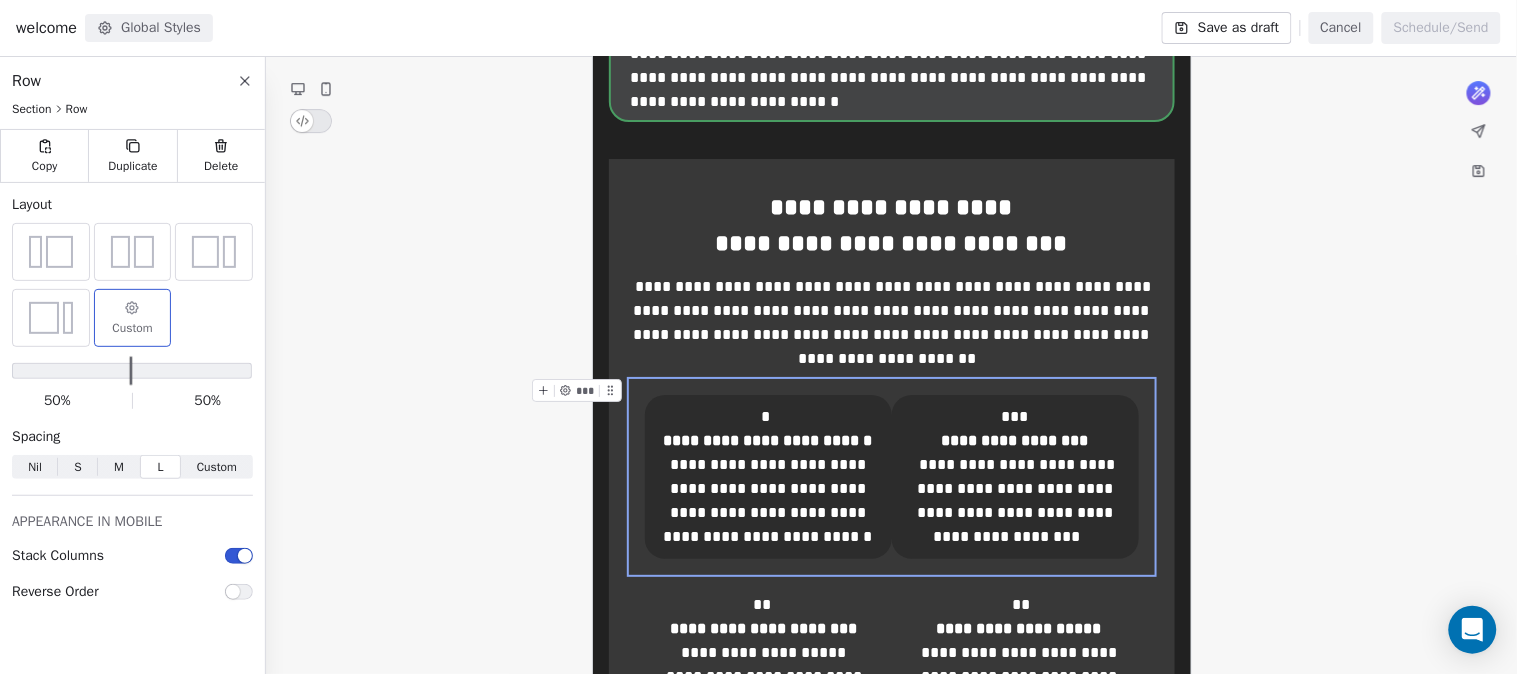 click on "Nil Nil" at bounding box center [35, 467] 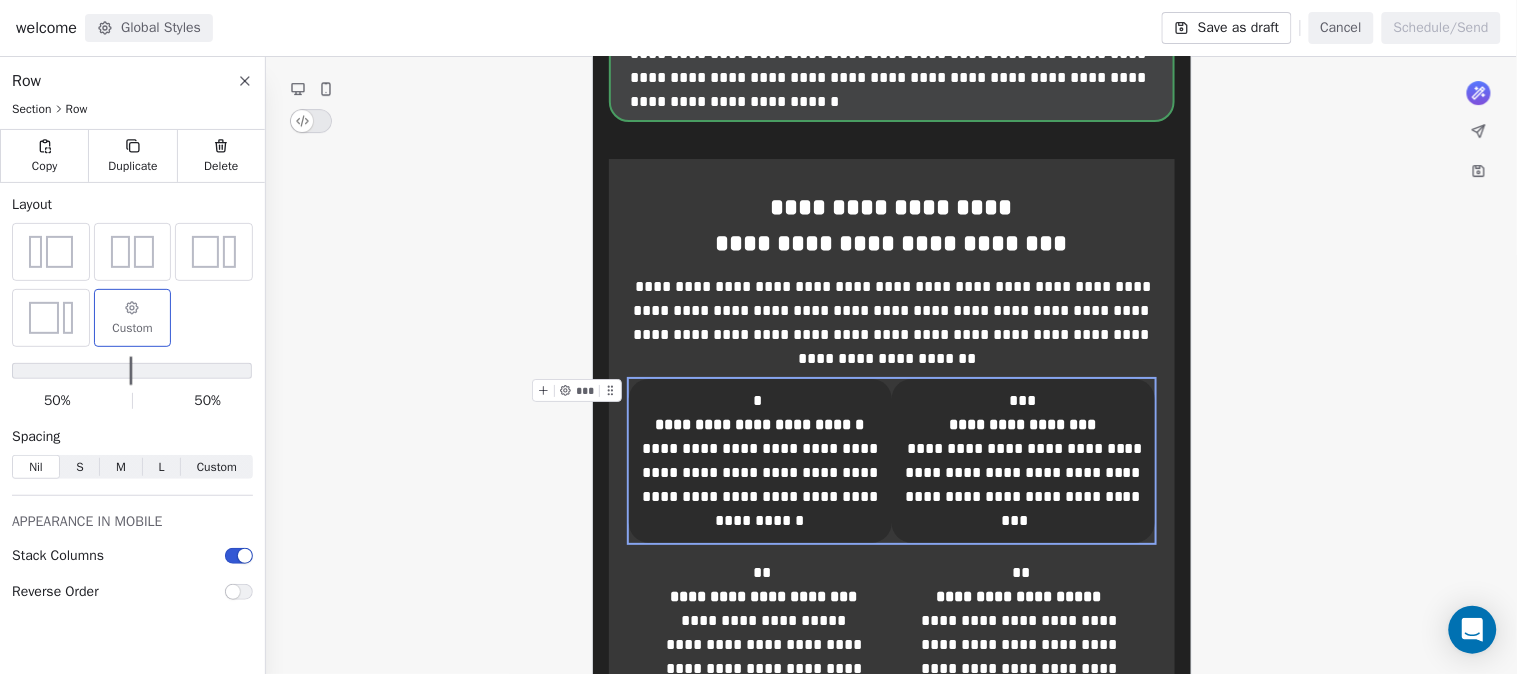 click on "Custom" at bounding box center [133, 318] 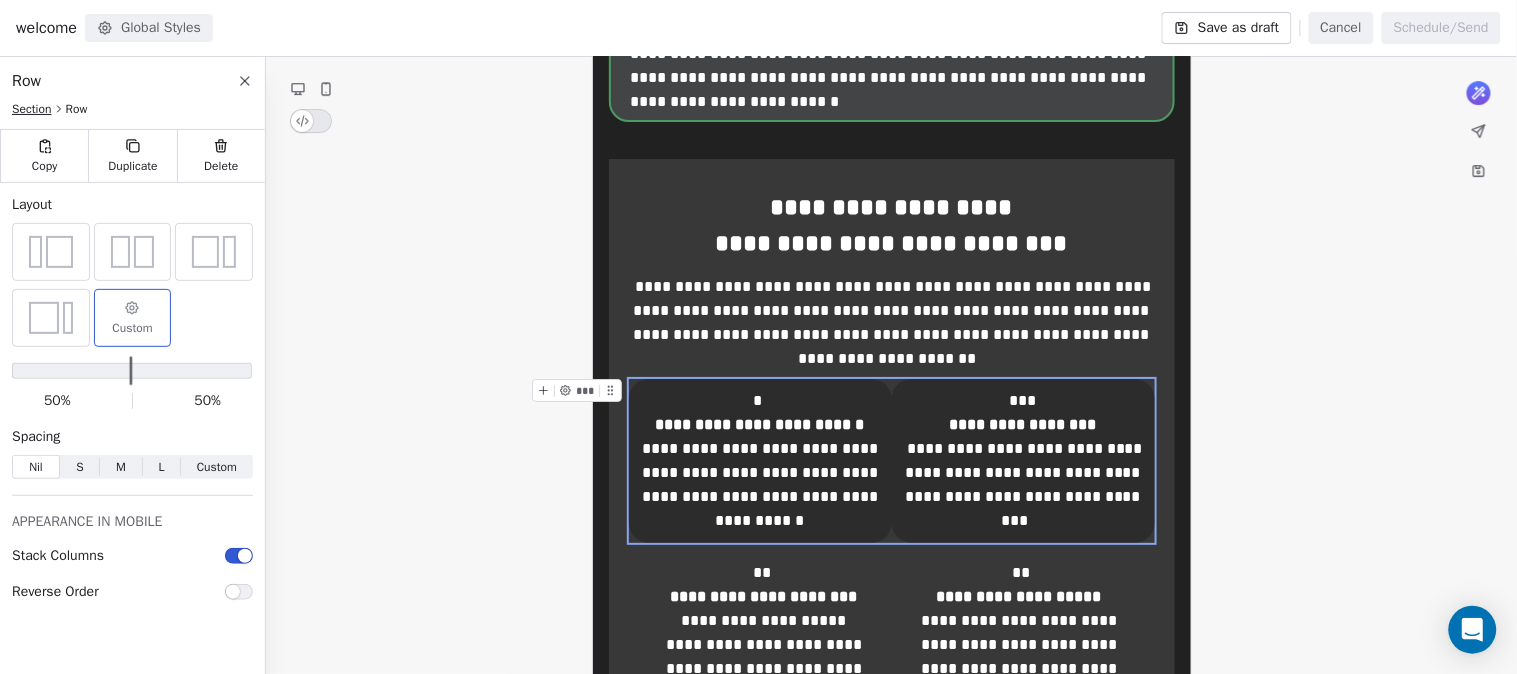 click on "Section" at bounding box center [32, 109] 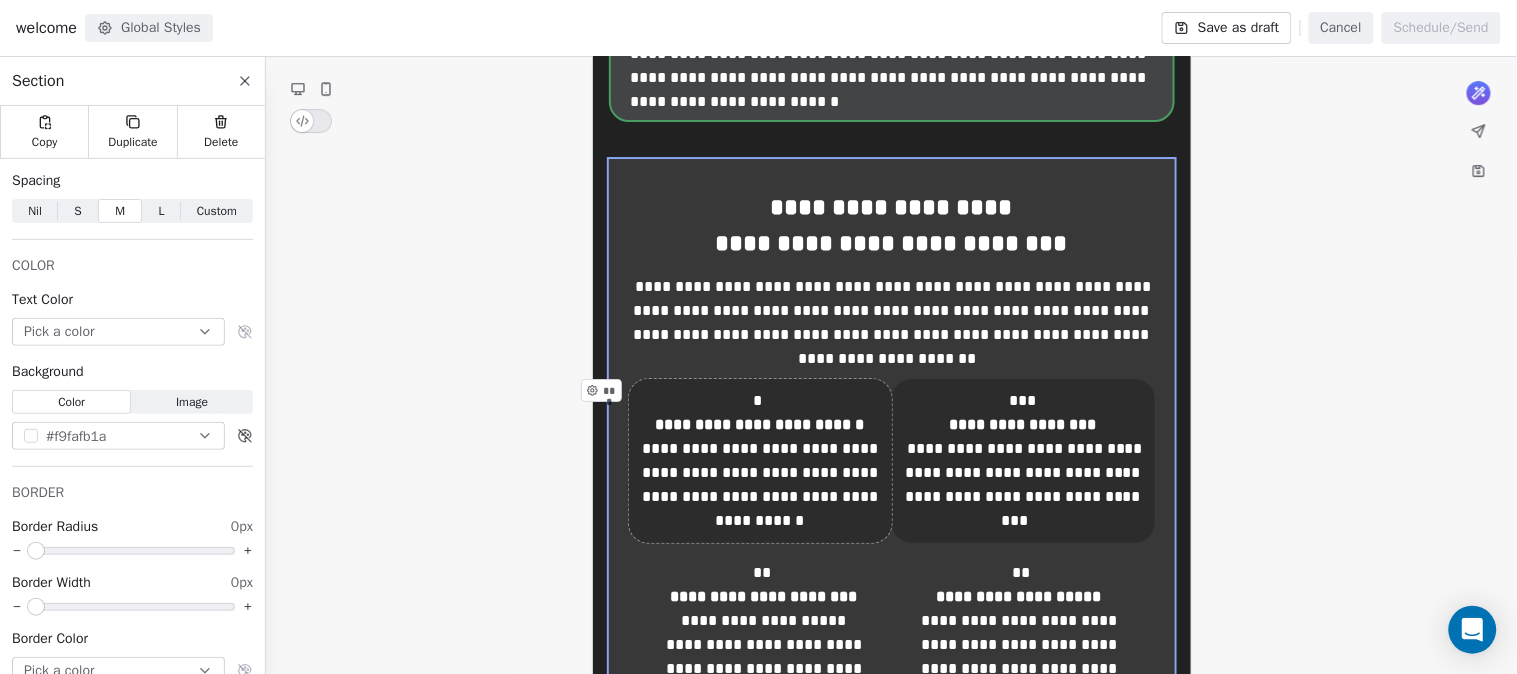 click on "**********" at bounding box center (760, 461) 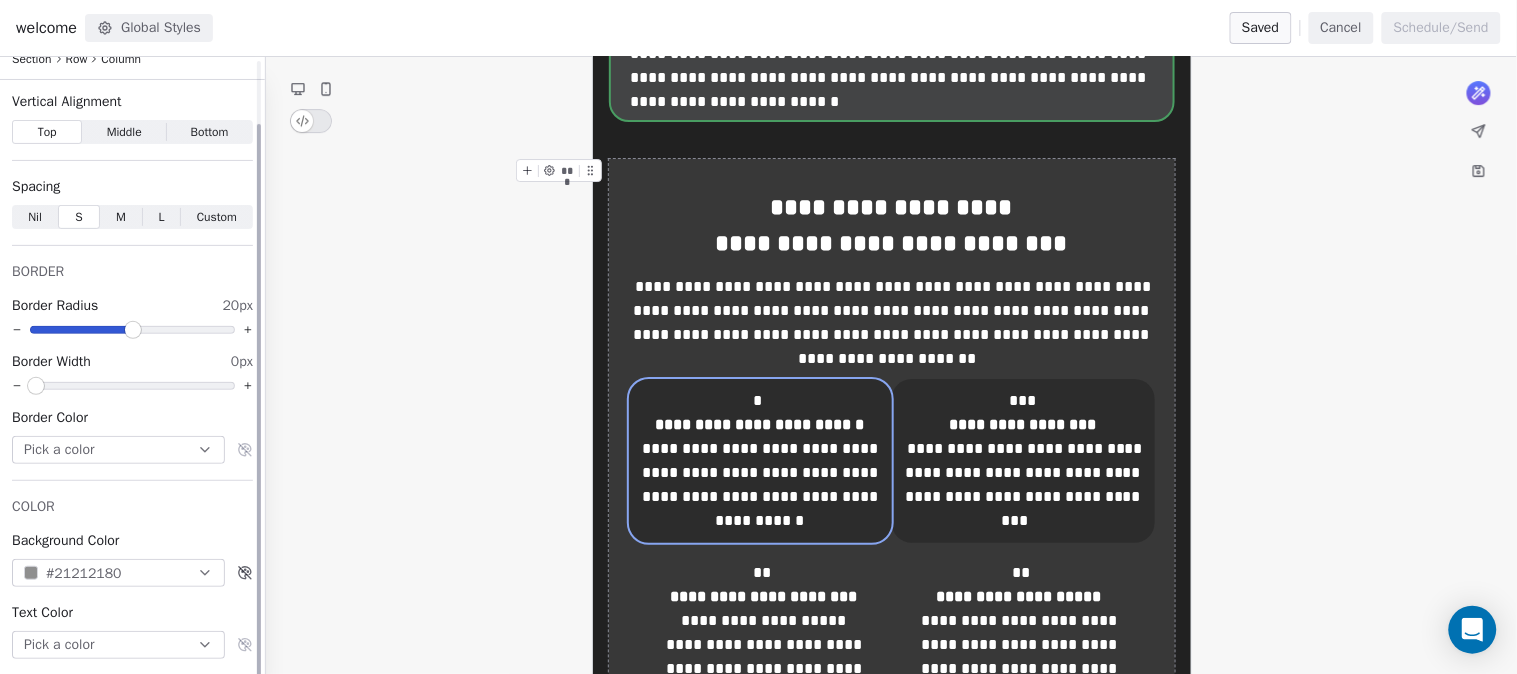 scroll, scrollTop: 71, scrollLeft: 0, axis: vertical 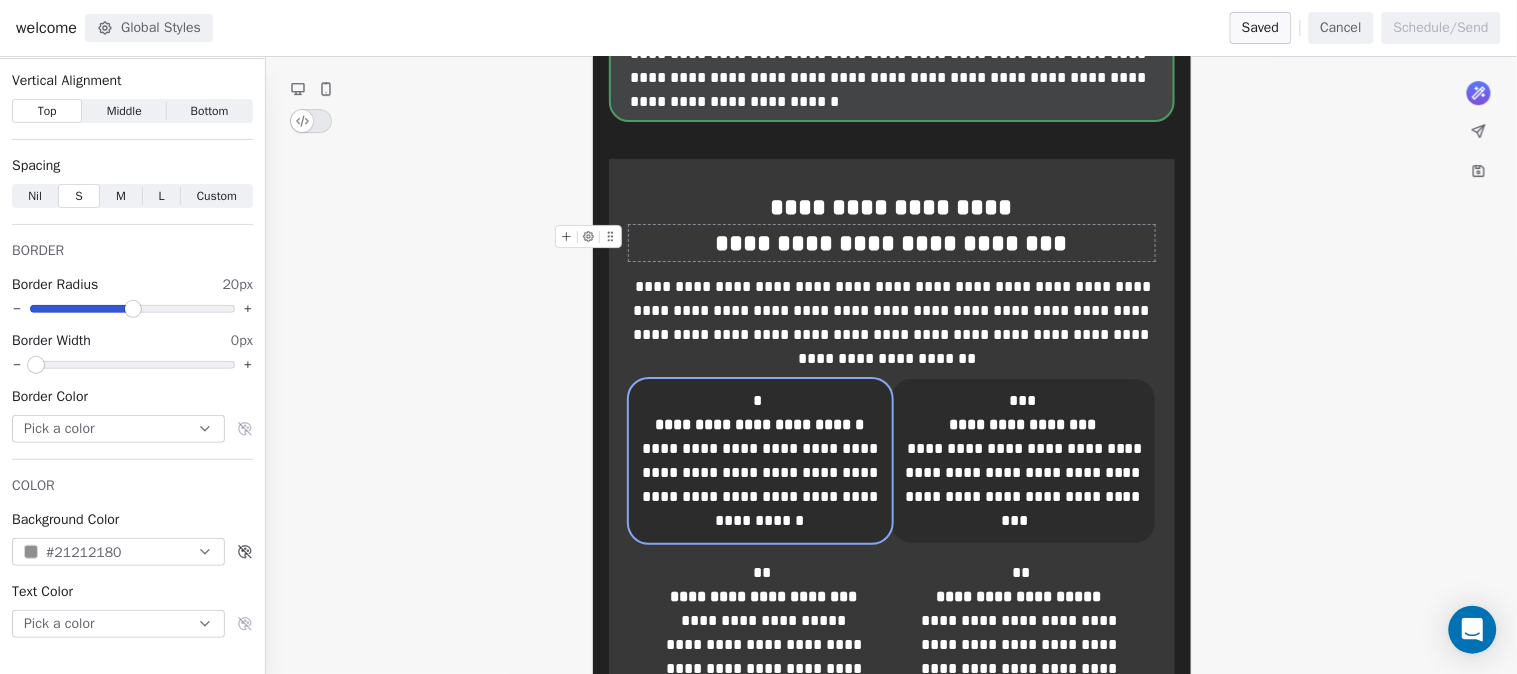 click on "**********" at bounding box center (892, 243) 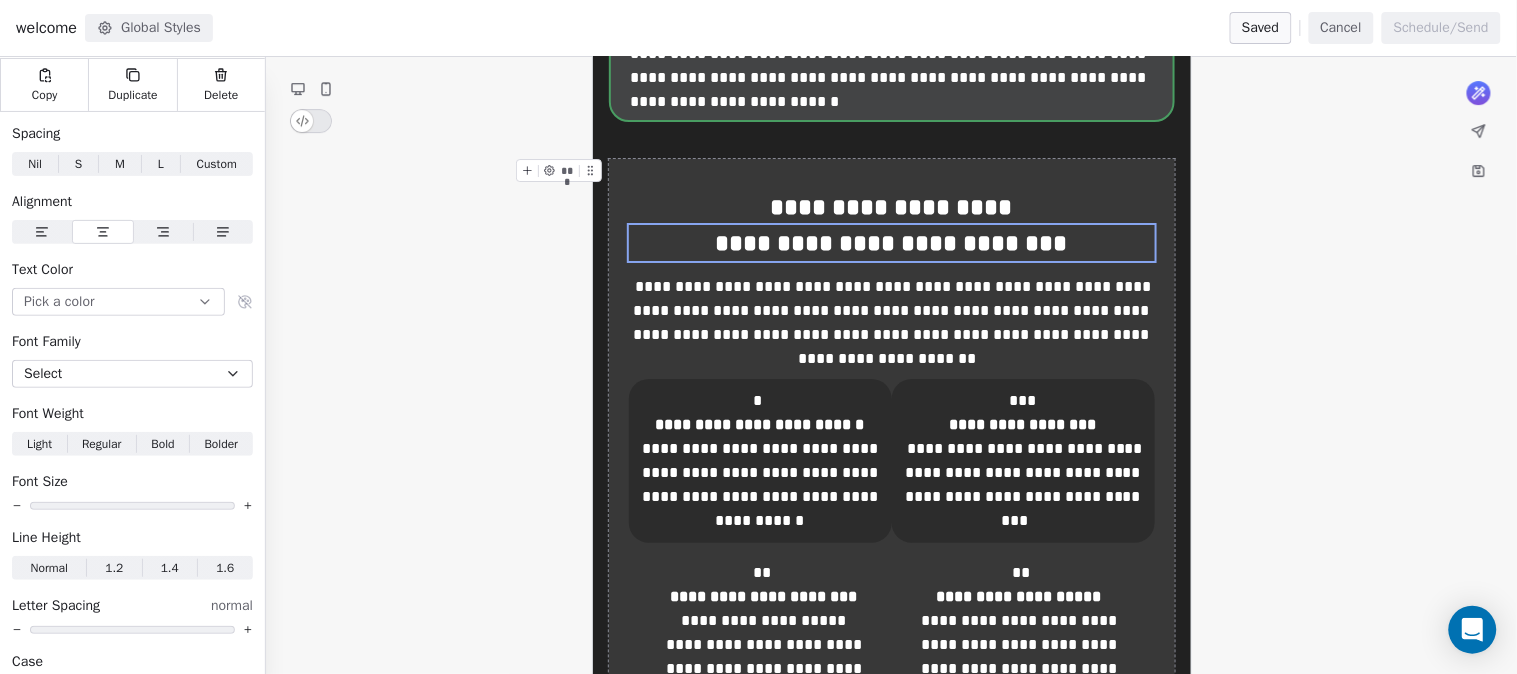 click on "**********" at bounding box center (891, -146) 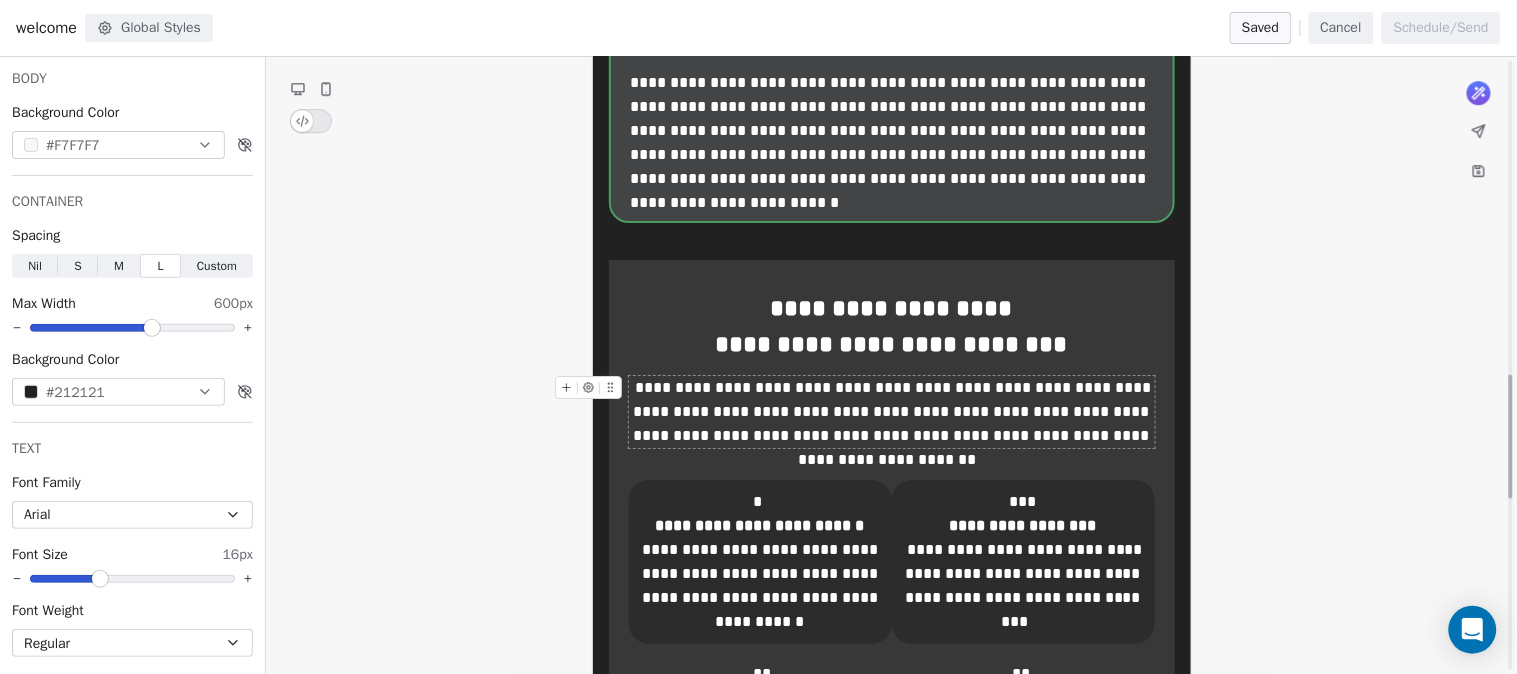 scroll, scrollTop: 1555, scrollLeft: 0, axis: vertical 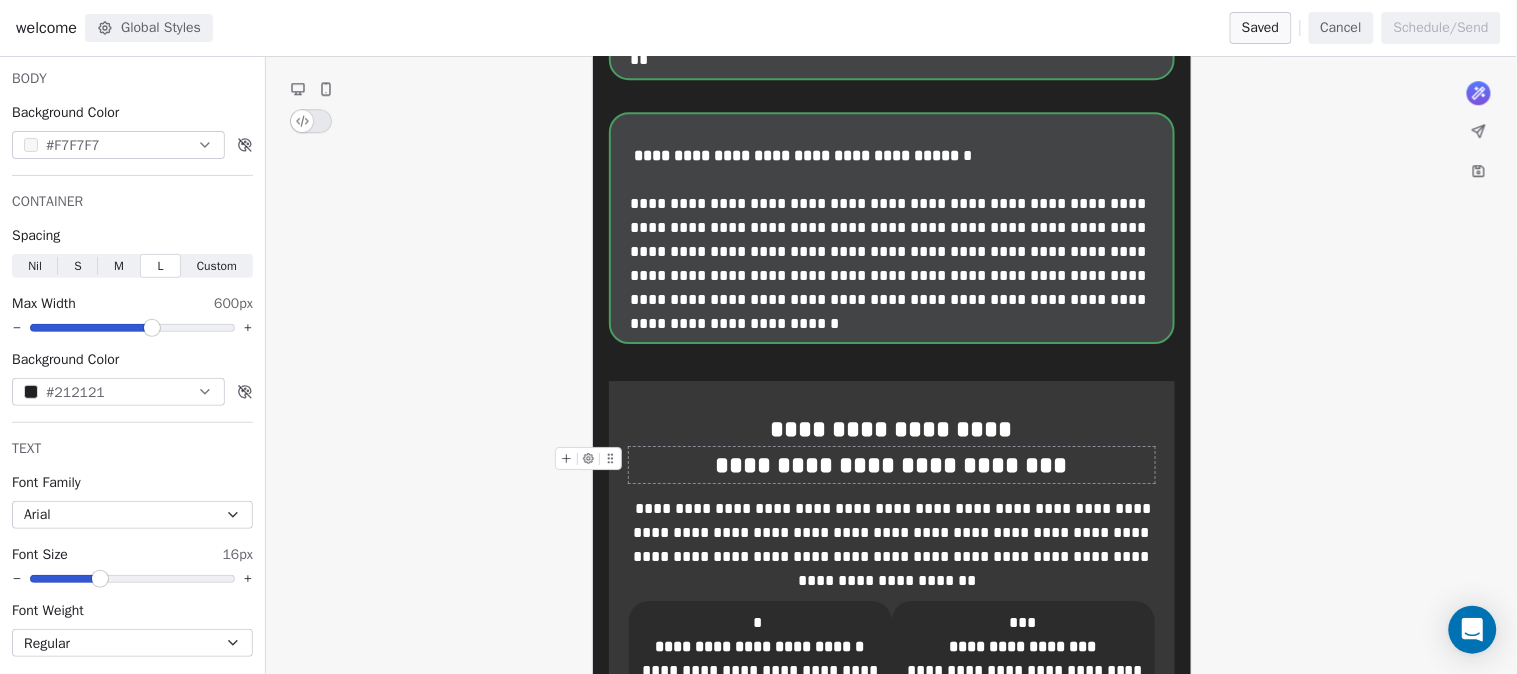 click on "**********" at bounding box center [892, 465] 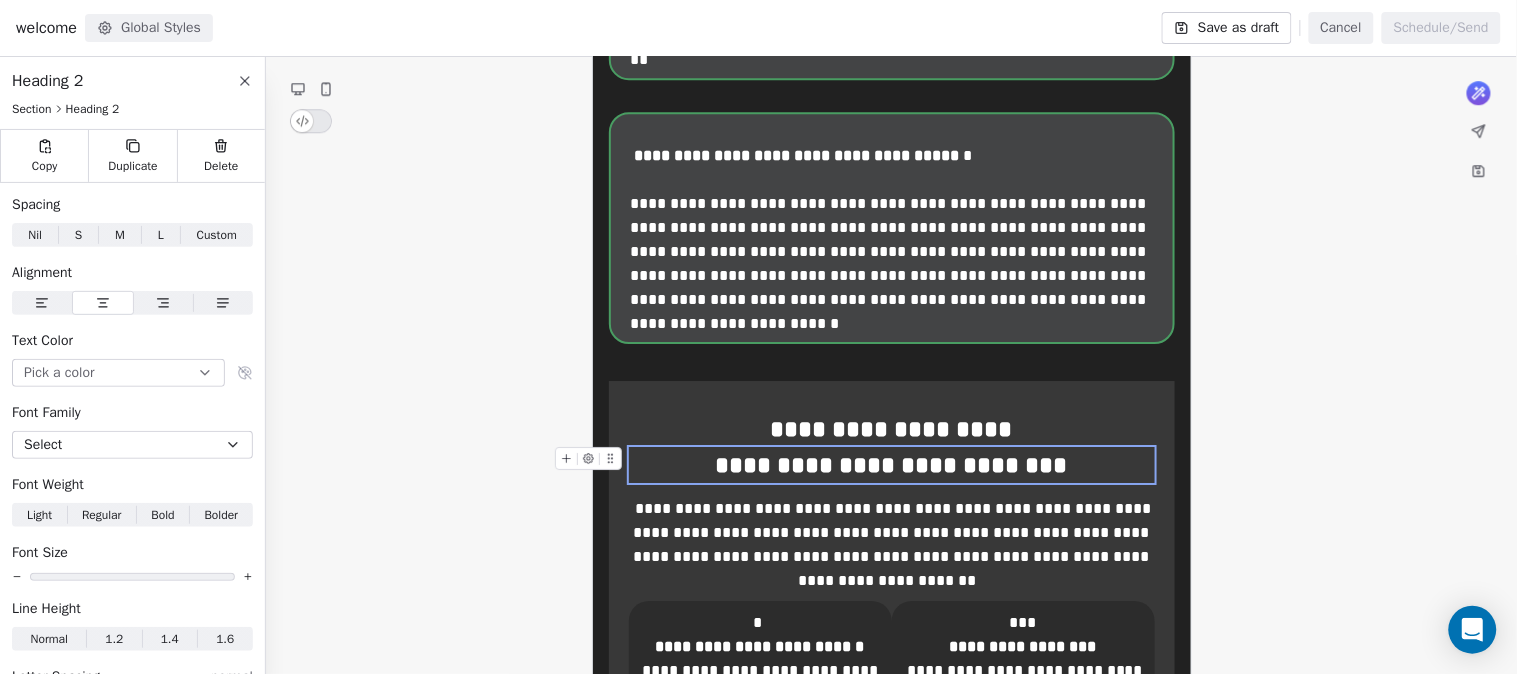 click on "**********" at bounding box center [892, 465] 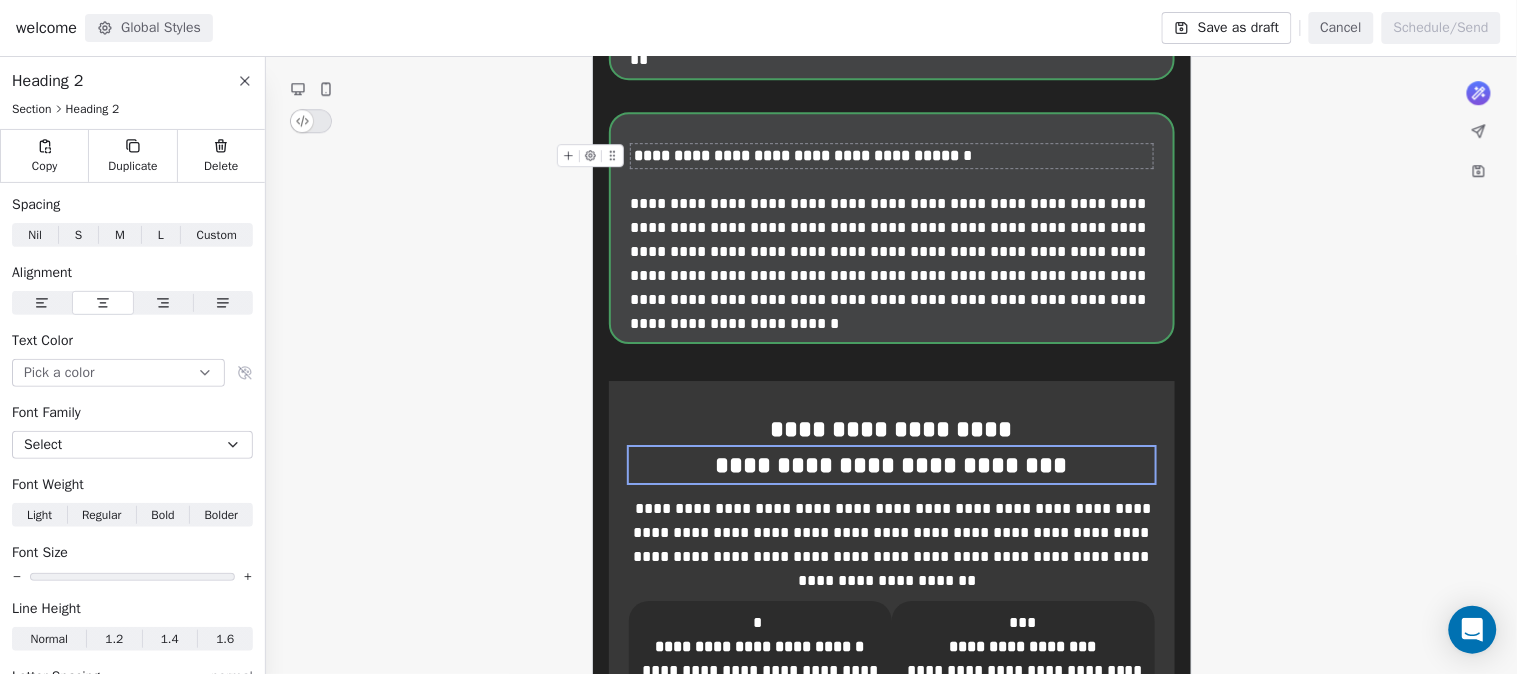 click on "**********" at bounding box center [893, 156] 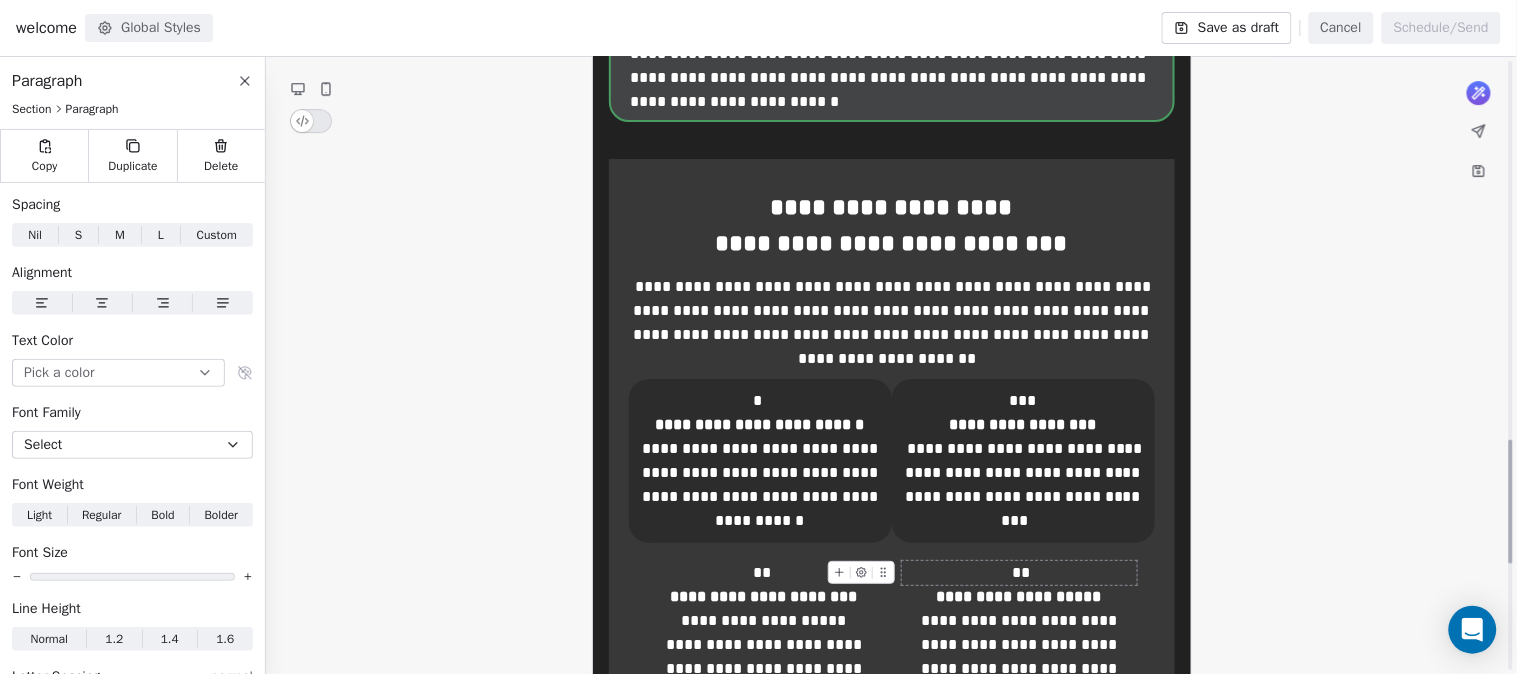 scroll, scrollTop: 2000, scrollLeft: 0, axis: vertical 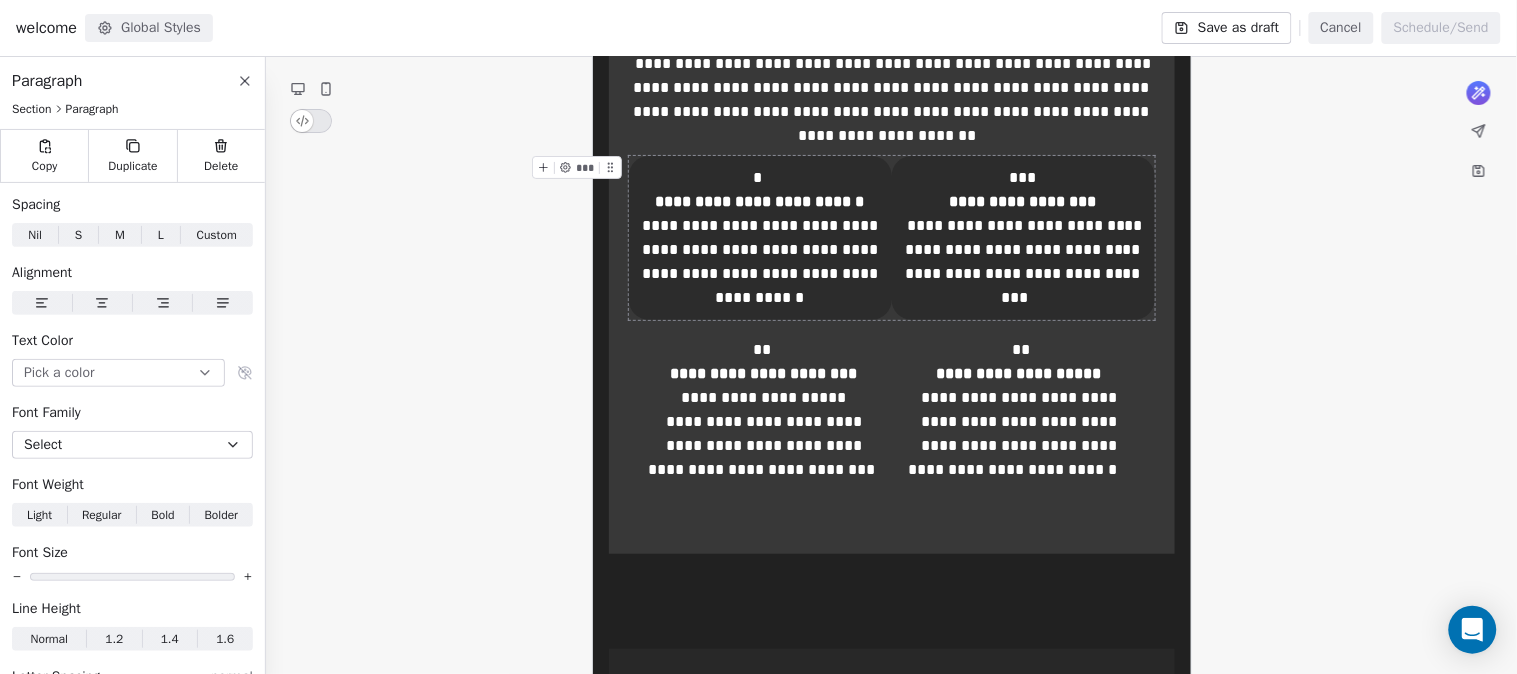 click on "**********" at bounding box center [760, 238] 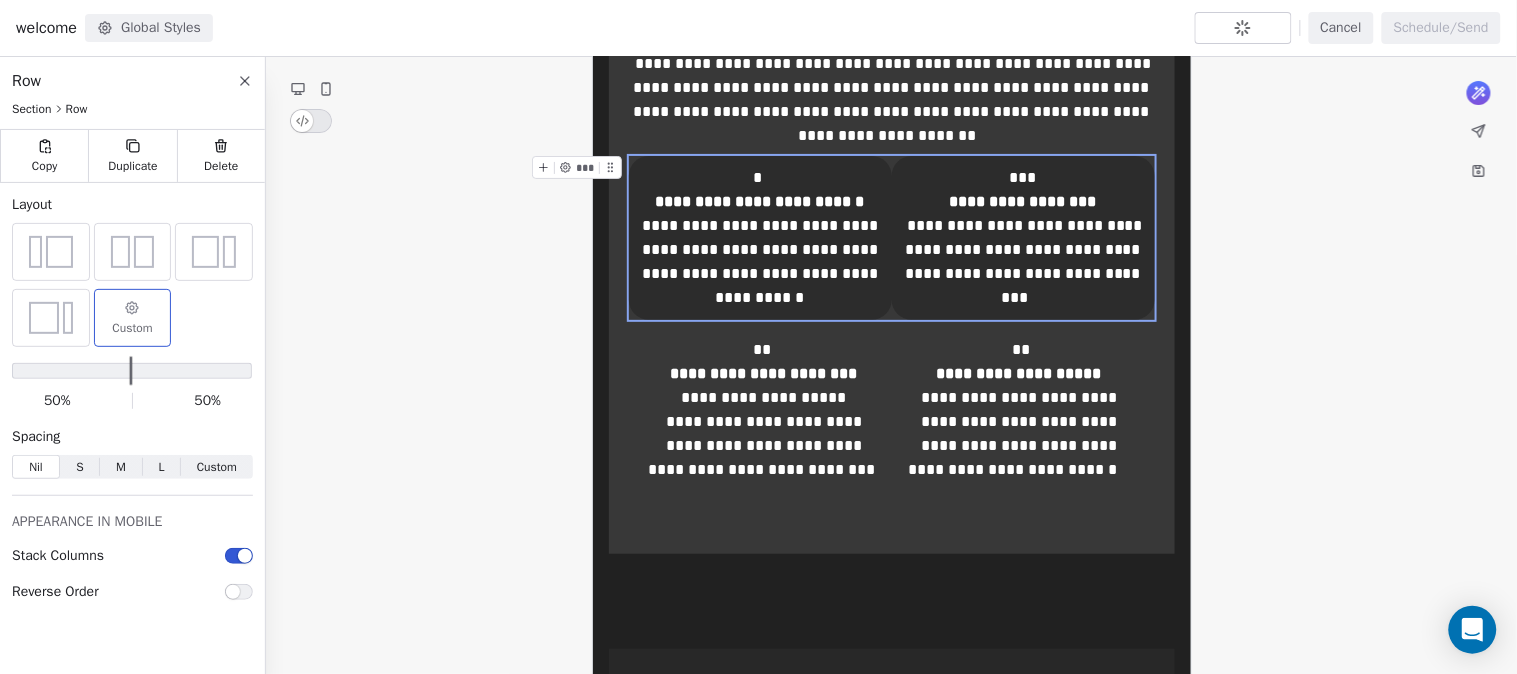 click on "**********" at bounding box center [760, 238] 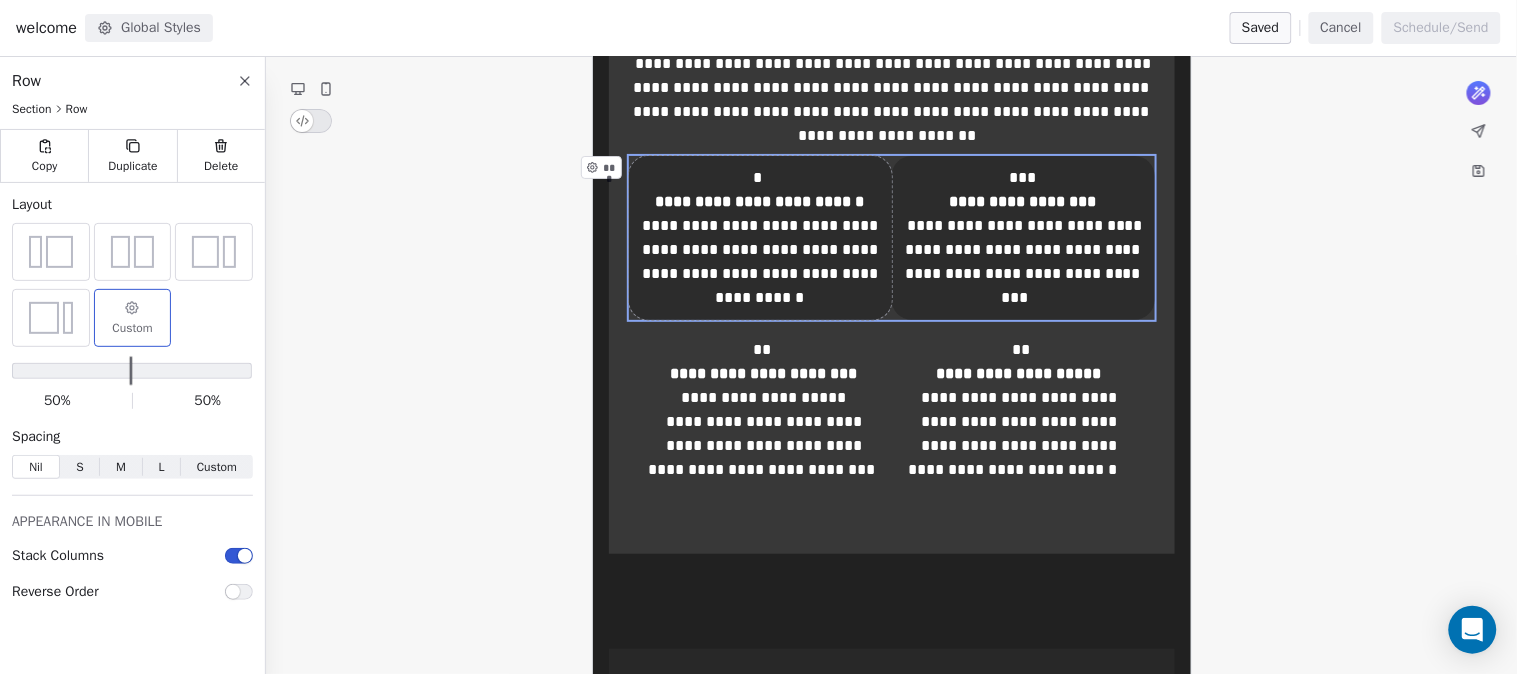 click on "**********" at bounding box center [760, 238] 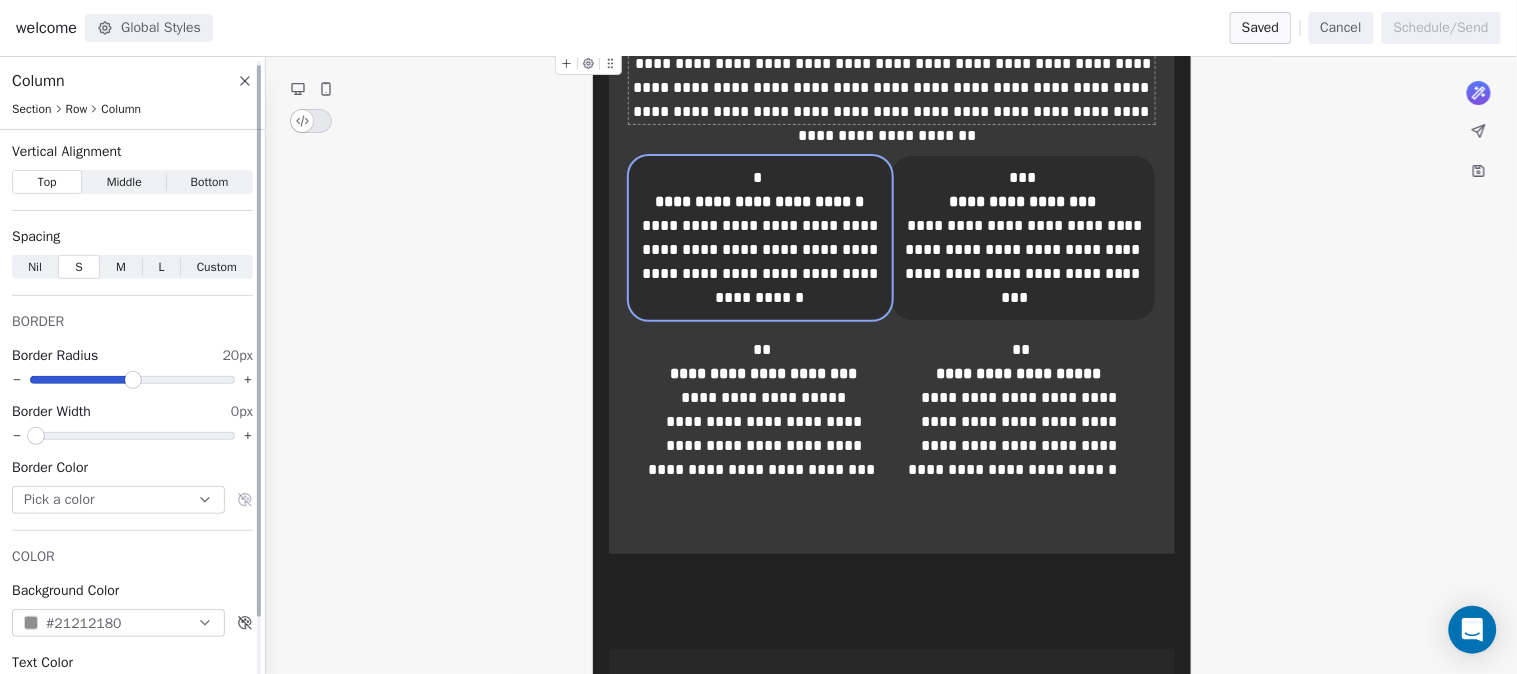 scroll, scrollTop: 71, scrollLeft: 0, axis: vertical 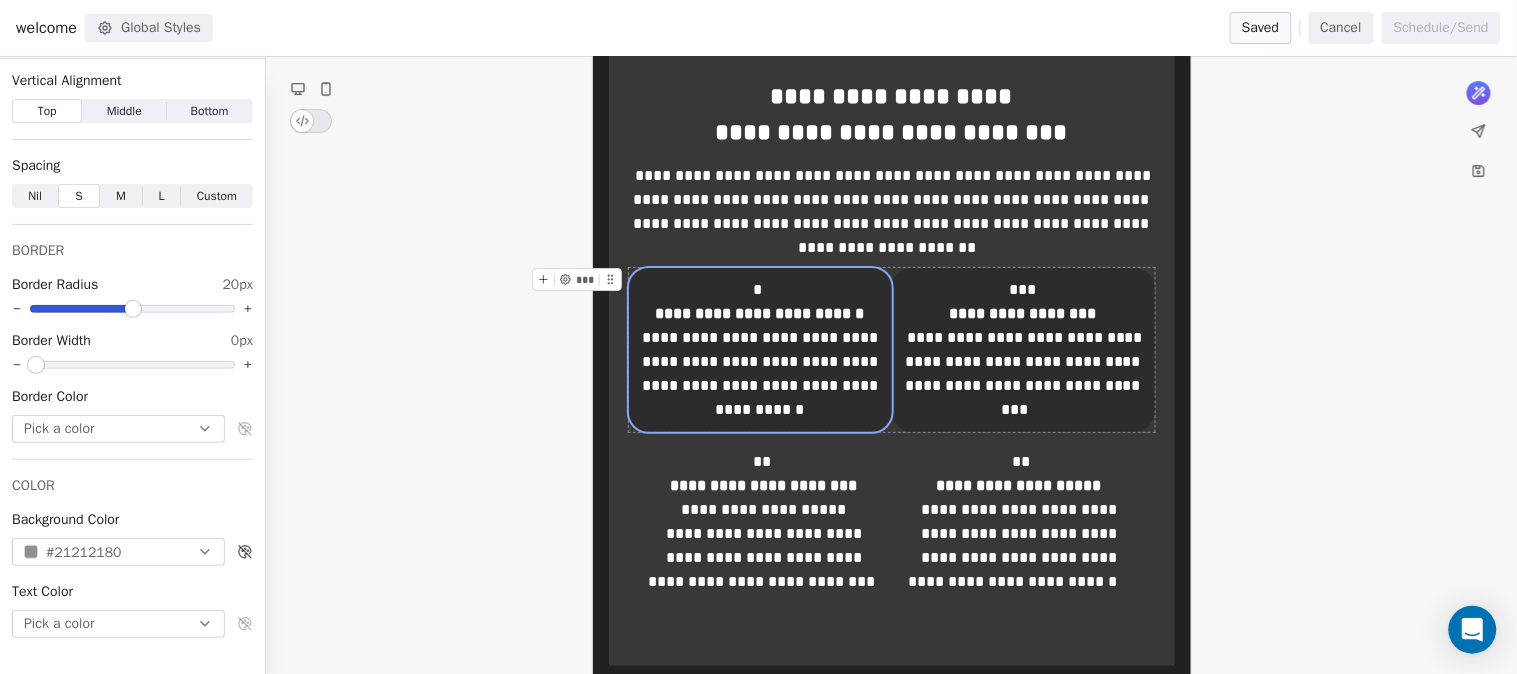 click on "**********" at bounding box center (1023, 350) 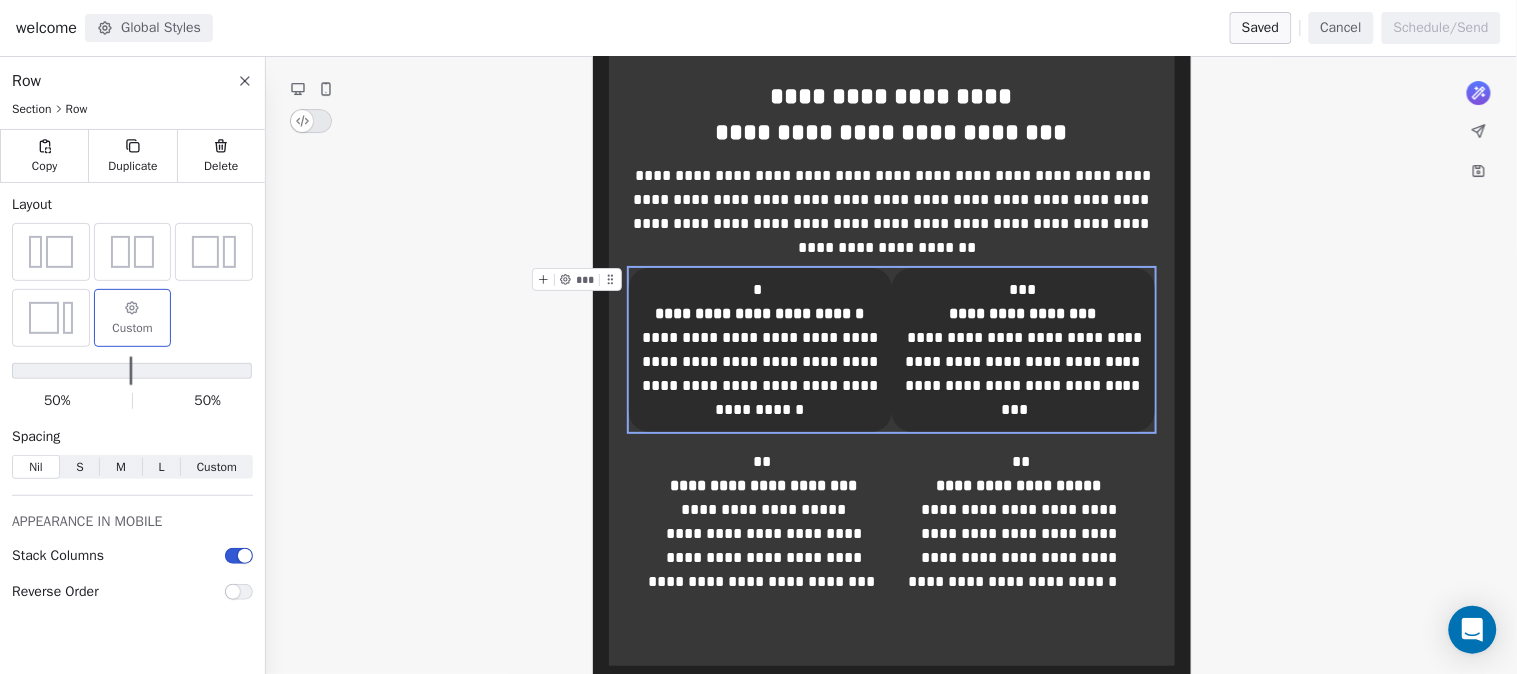scroll, scrollTop: 0, scrollLeft: 0, axis: both 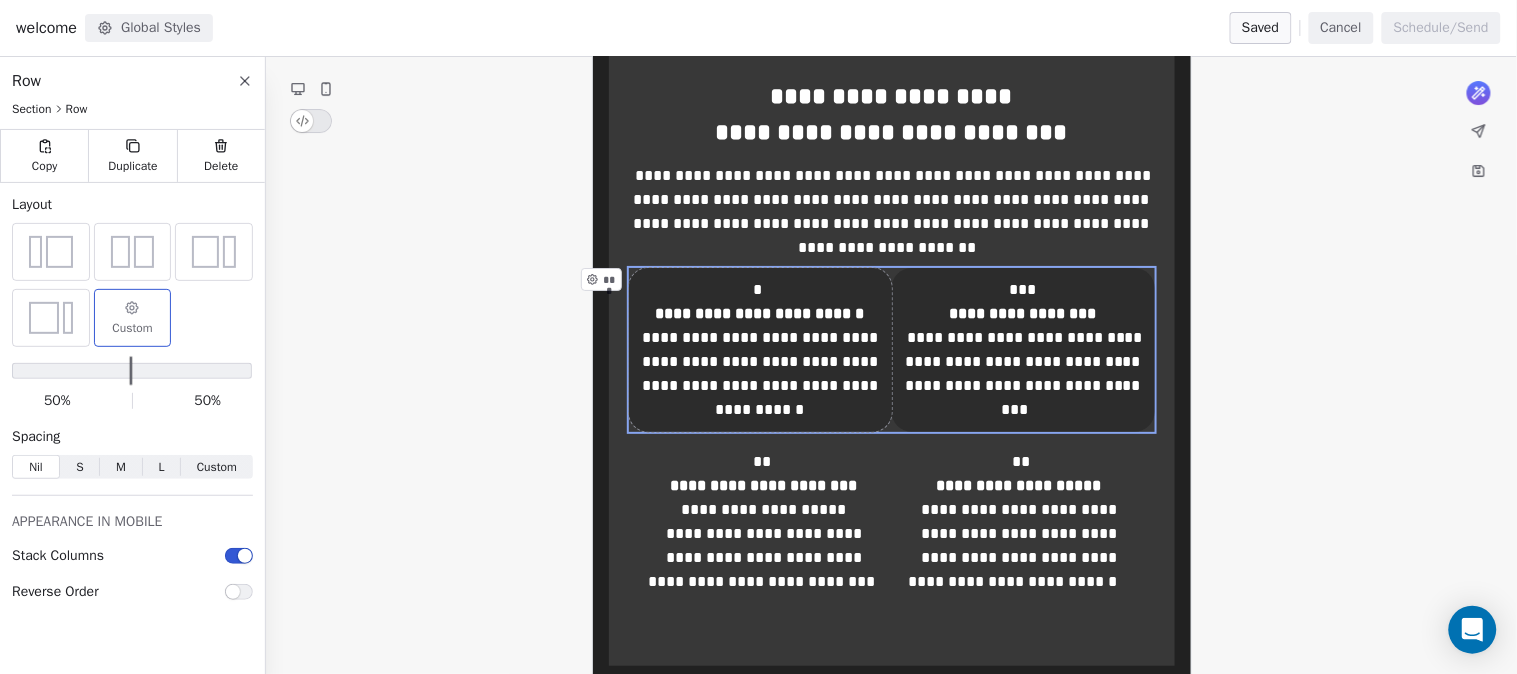 click on "***" at bounding box center [608, 279] 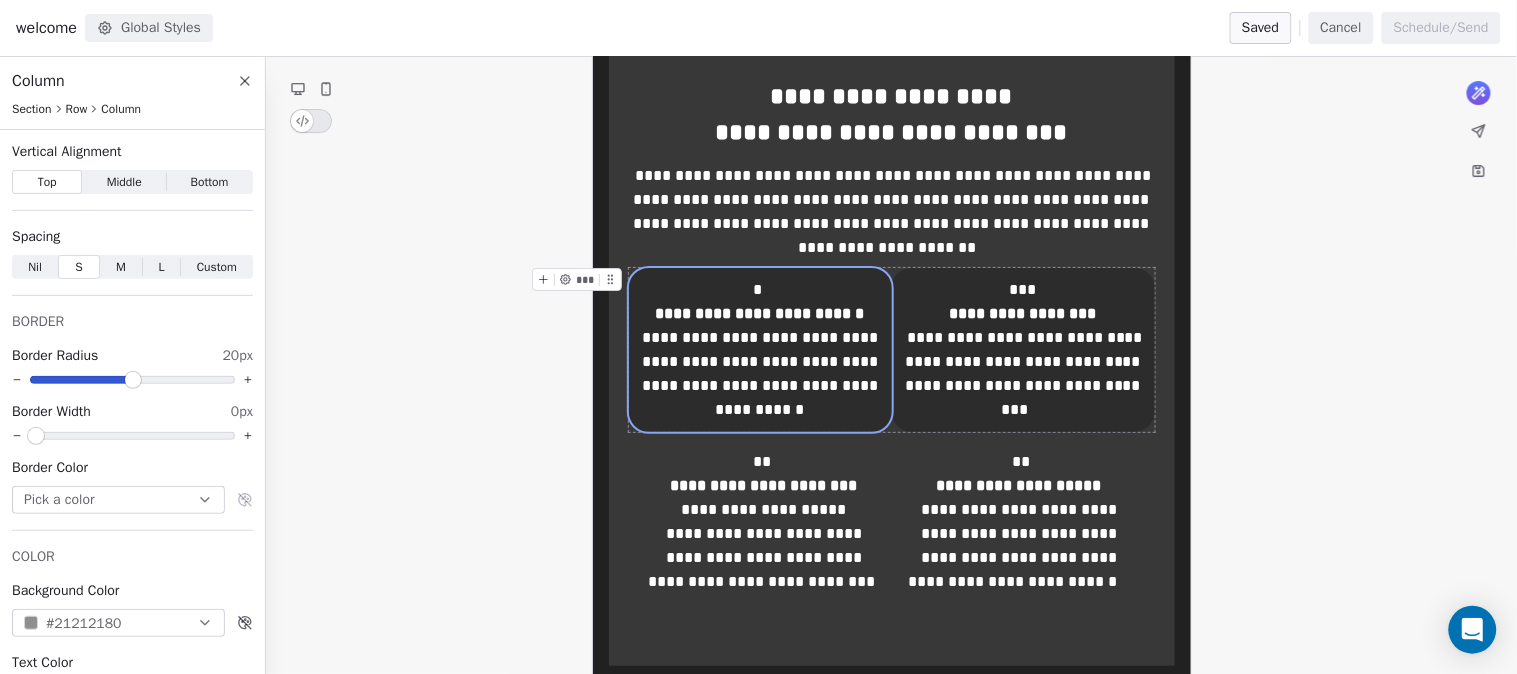 click on "**********" at bounding box center [760, 350] 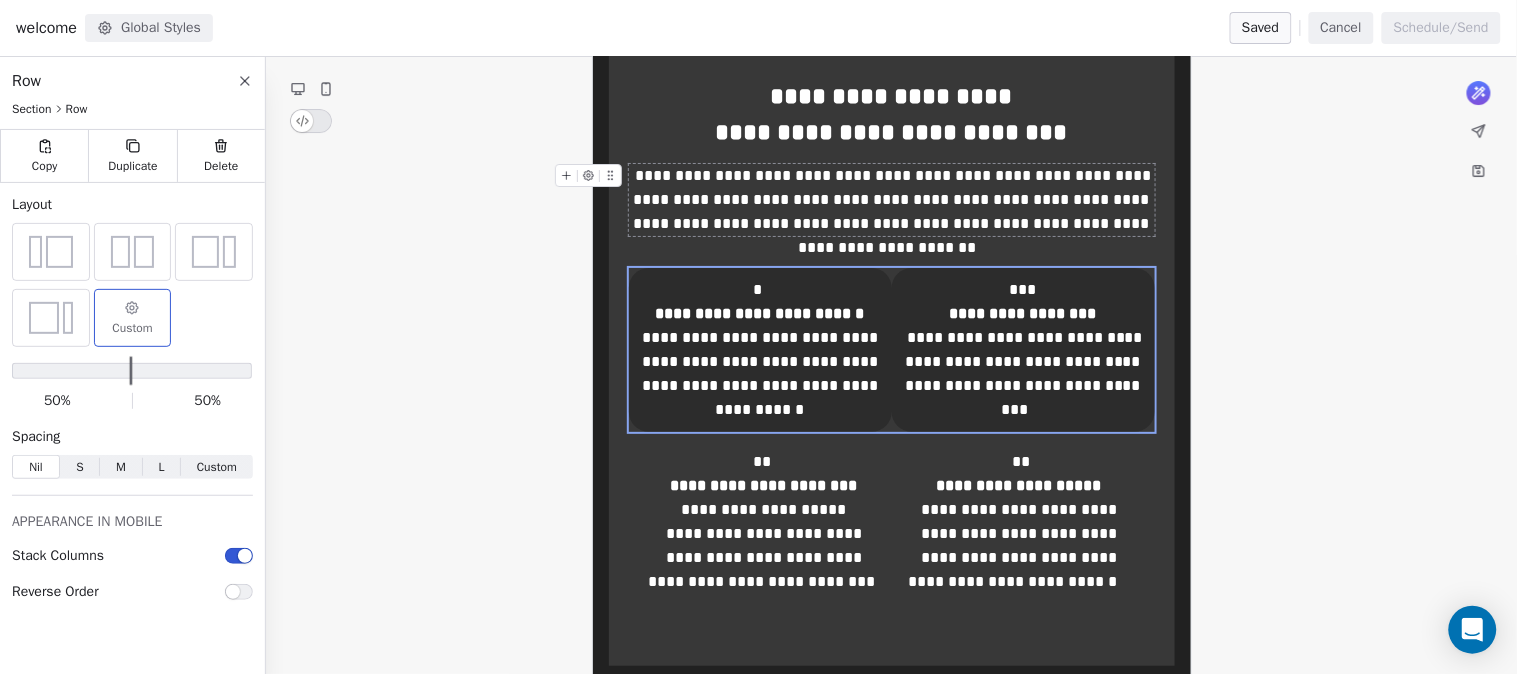 click on "Custom" at bounding box center (132, 328) 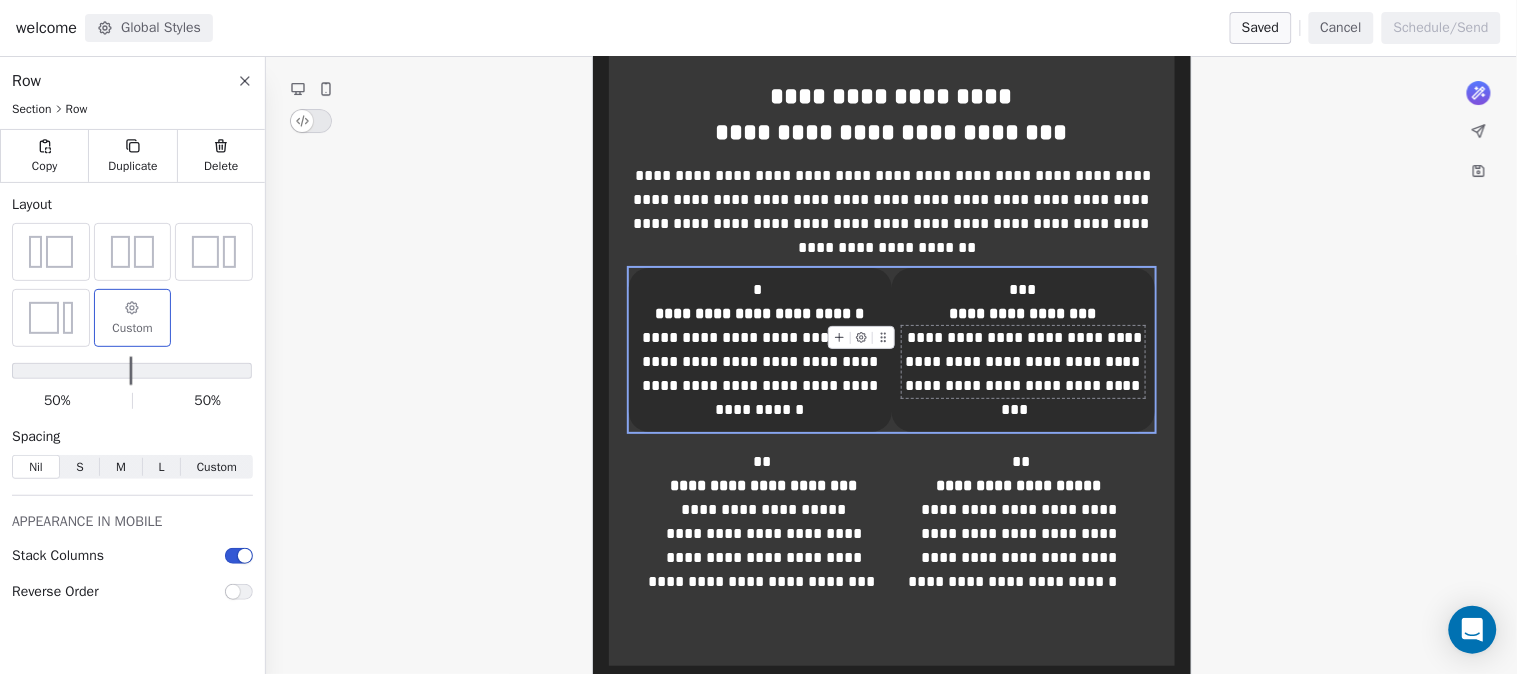 click on "**********" at bounding box center [891, -257] 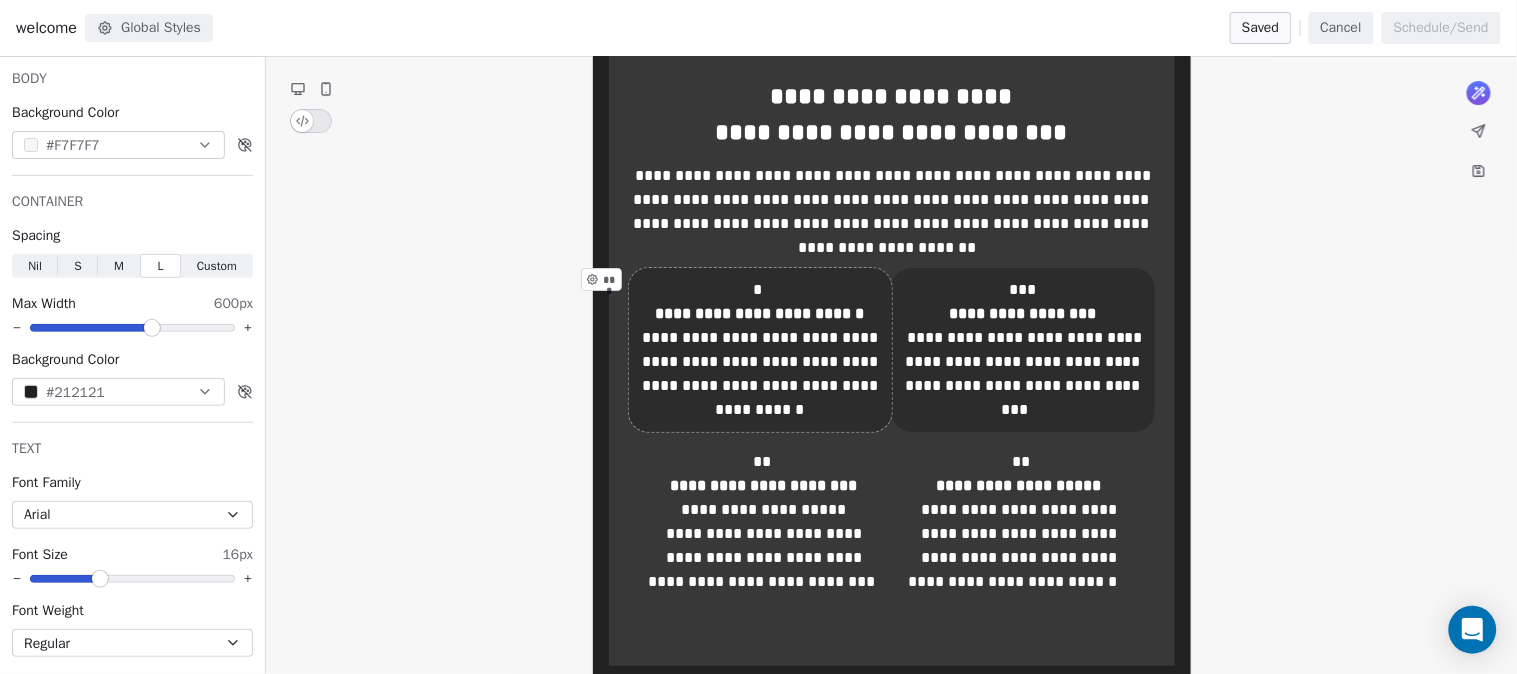 click on "**********" at bounding box center (760, 350) 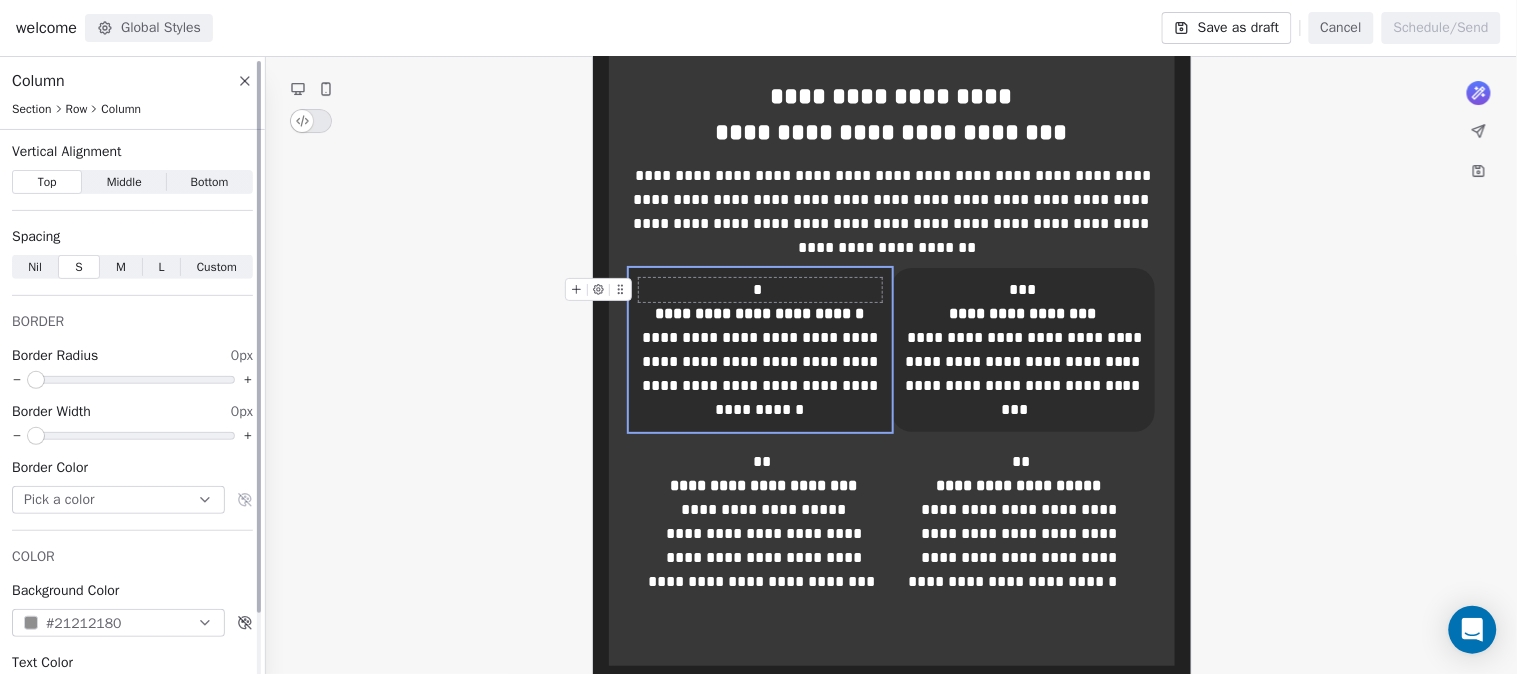 click at bounding box center [36, 380] 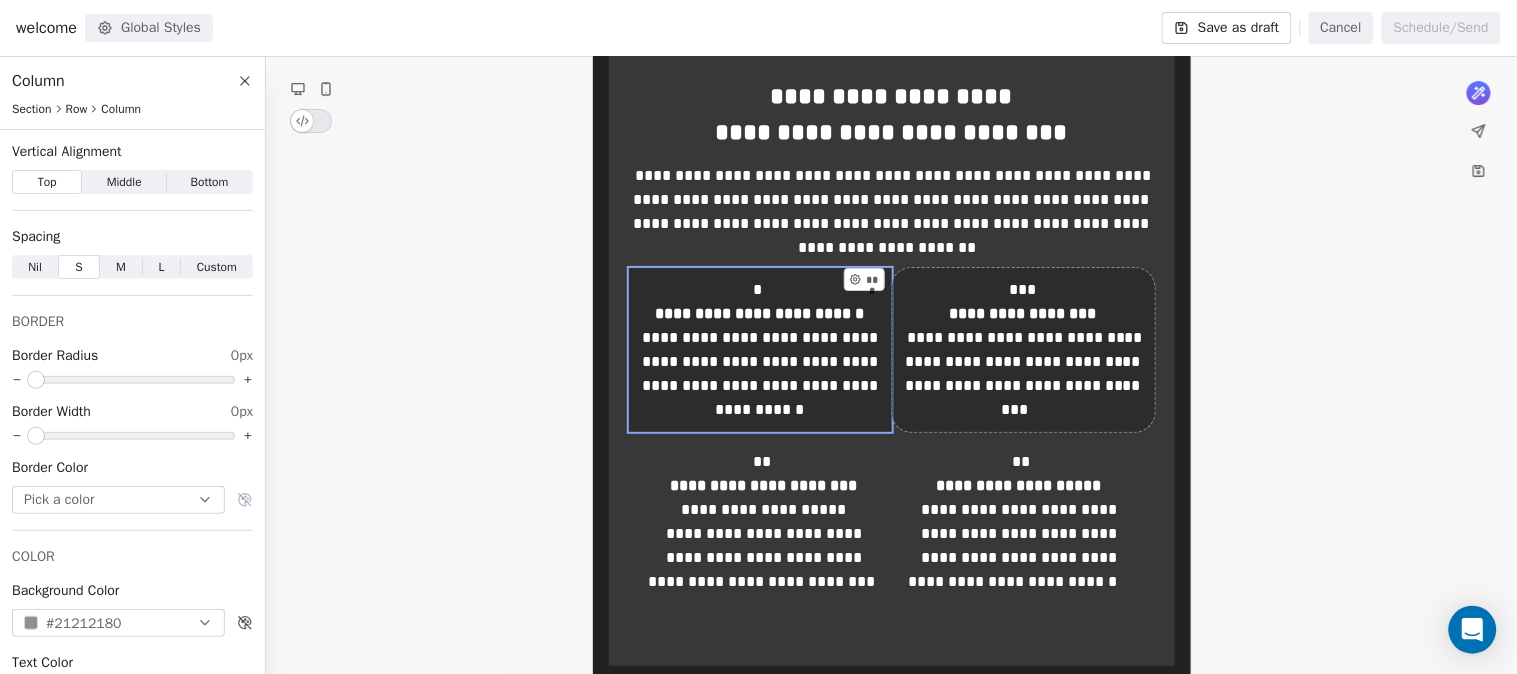click on "**********" at bounding box center [1023, 350] 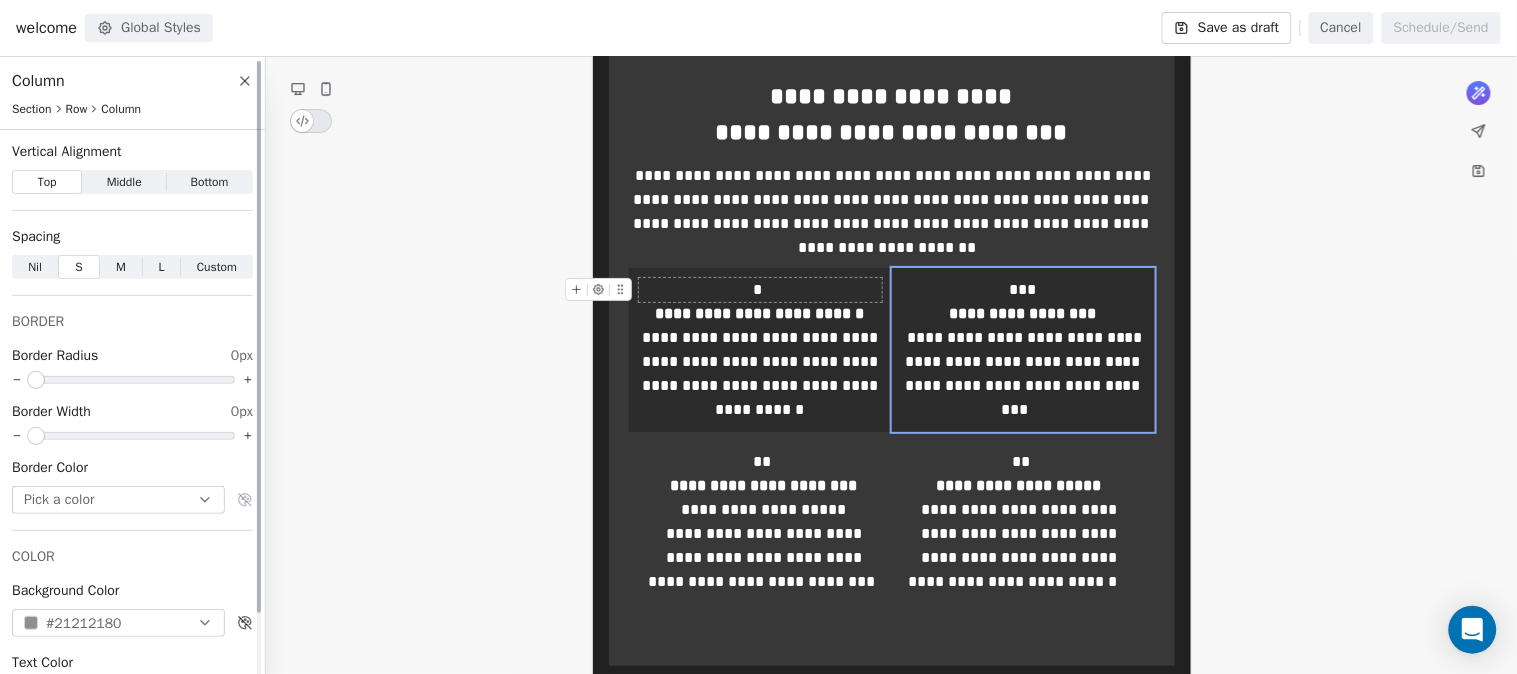 click at bounding box center (36, 380) 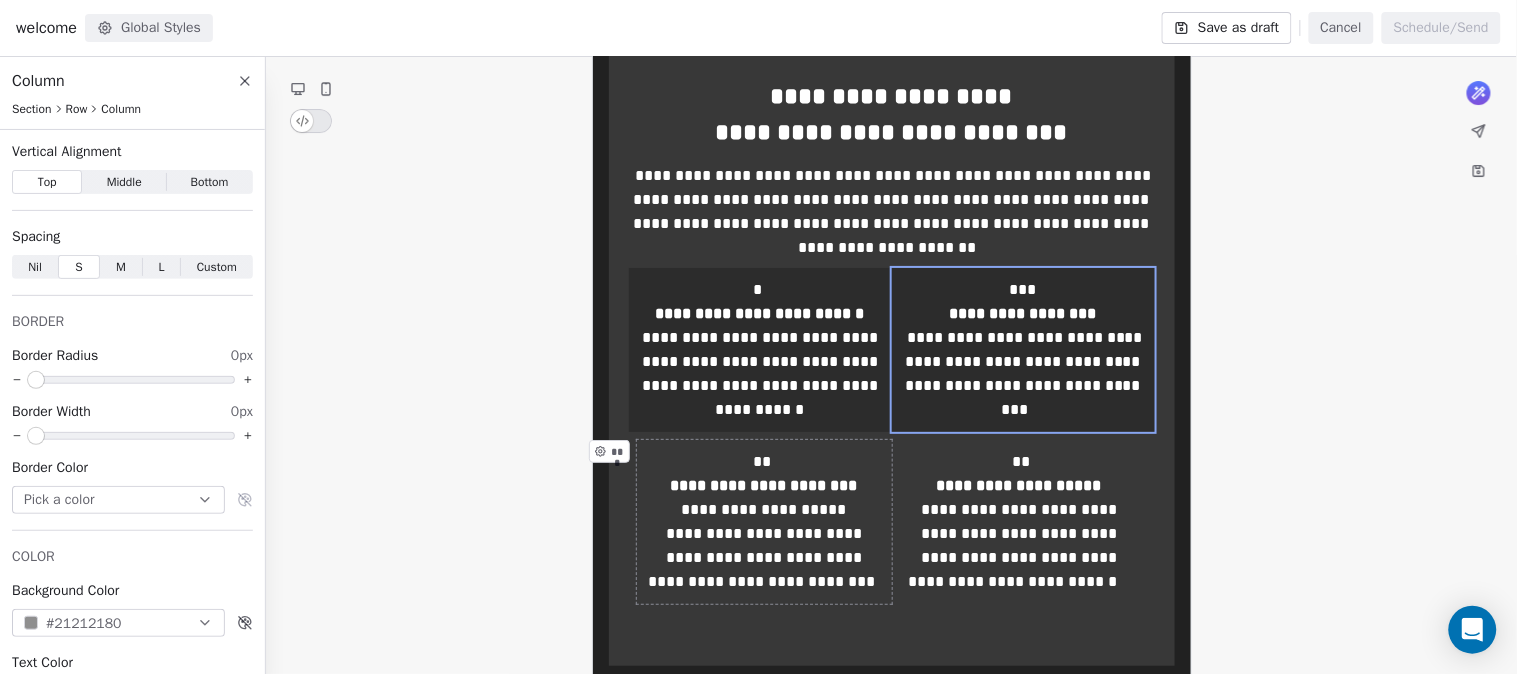 click on "**********" at bounding box center (764, 522) 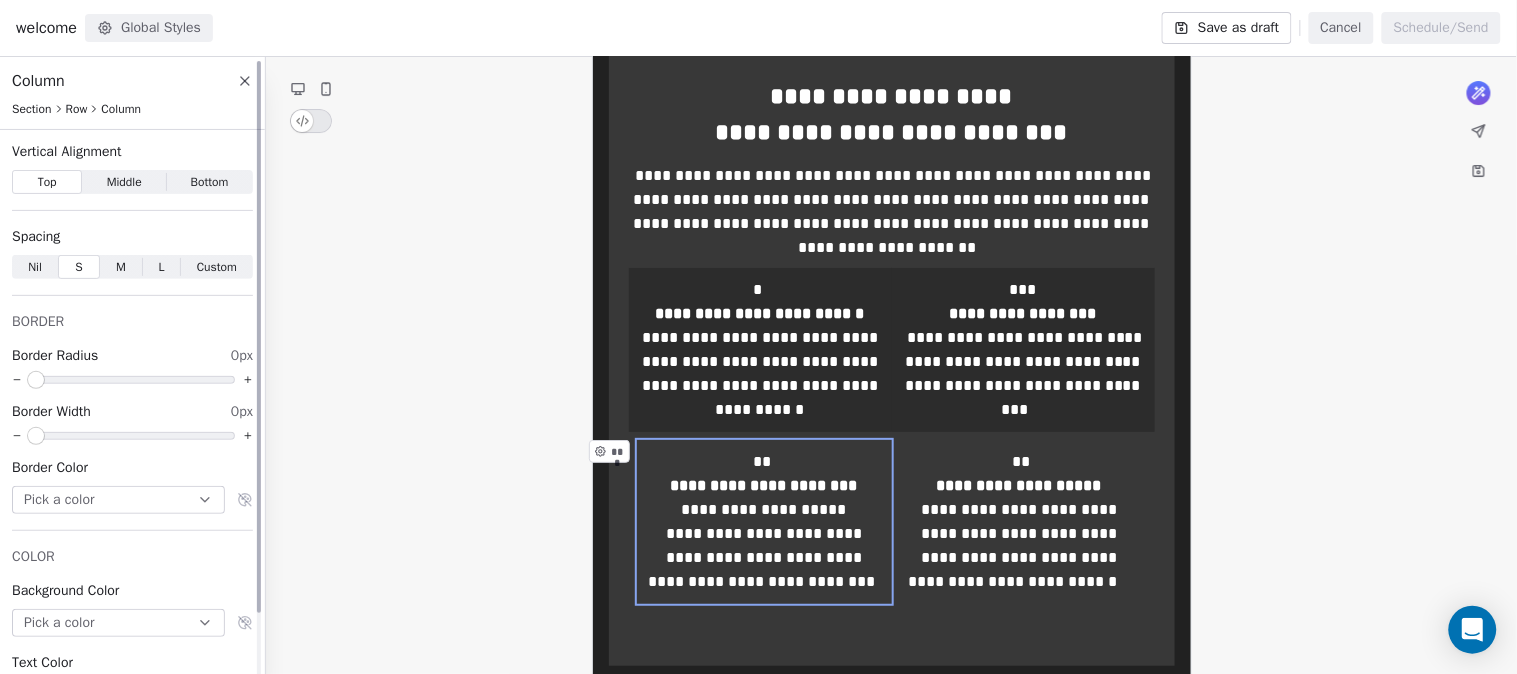 click on "Pick a color" at bounding box center (118, 623) 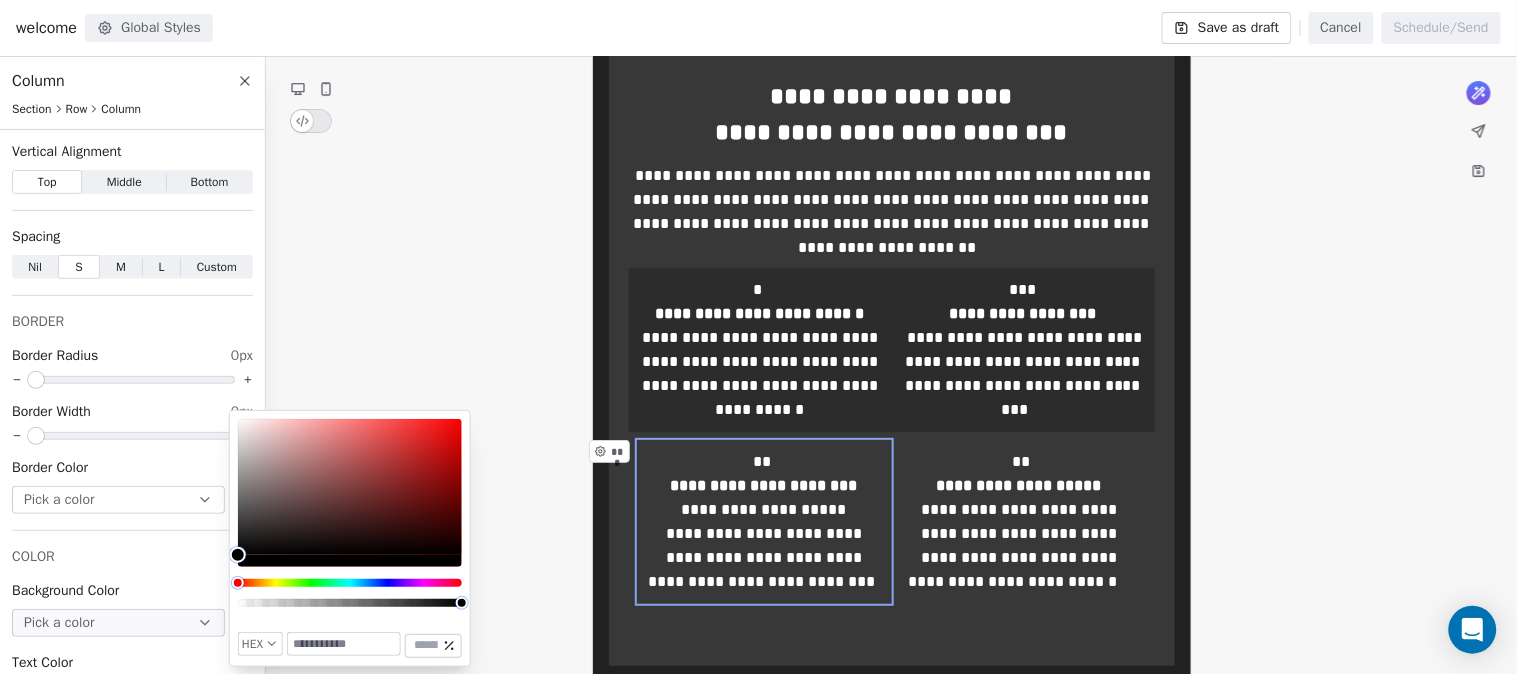 click at bounding box center [344, 644] 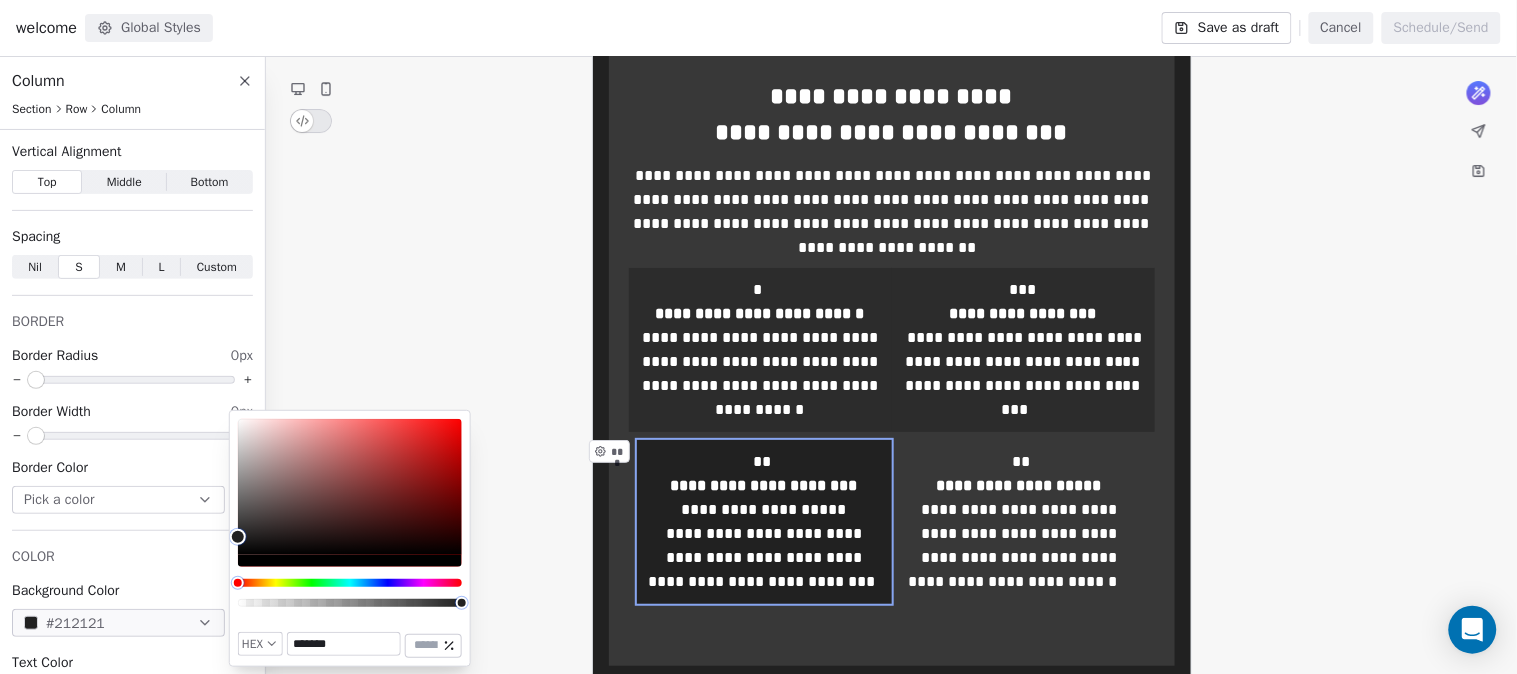 type on "*******" 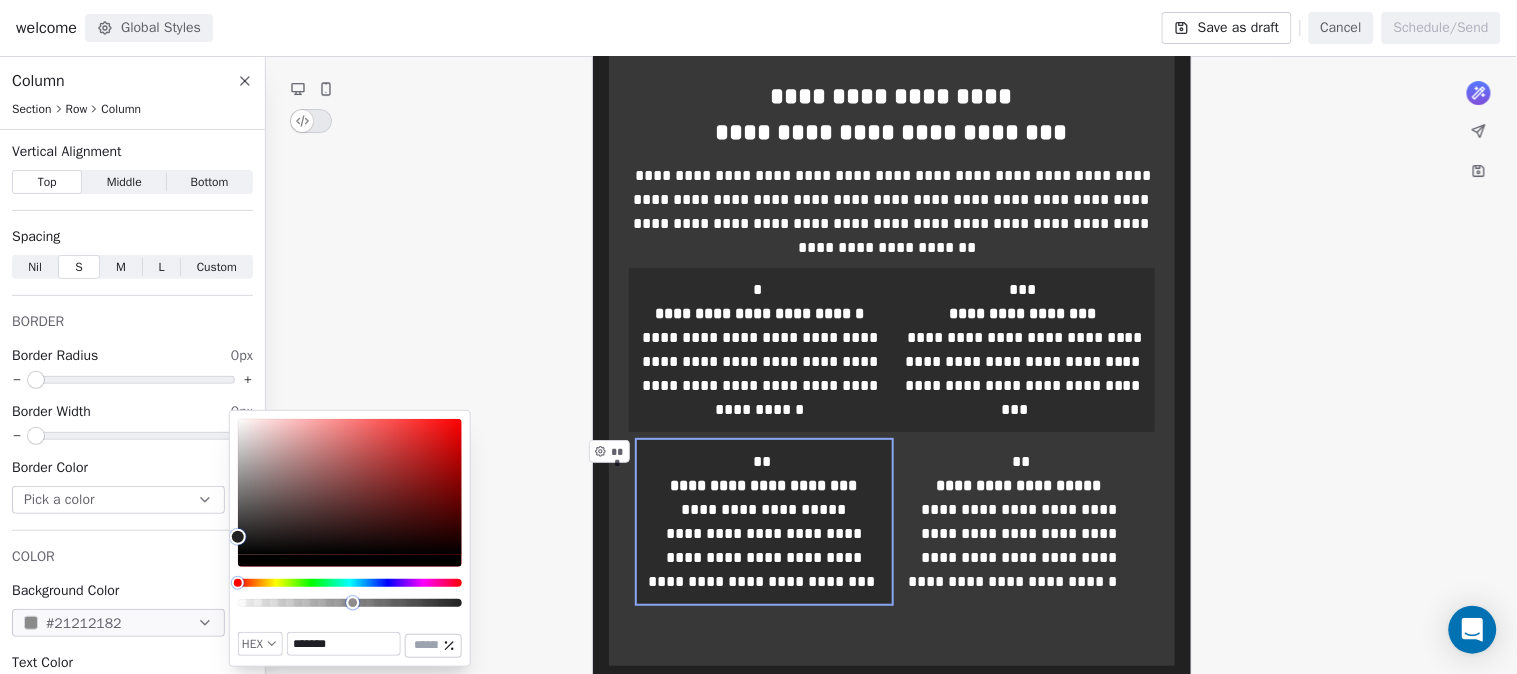 click at bounding box center (350, 603) 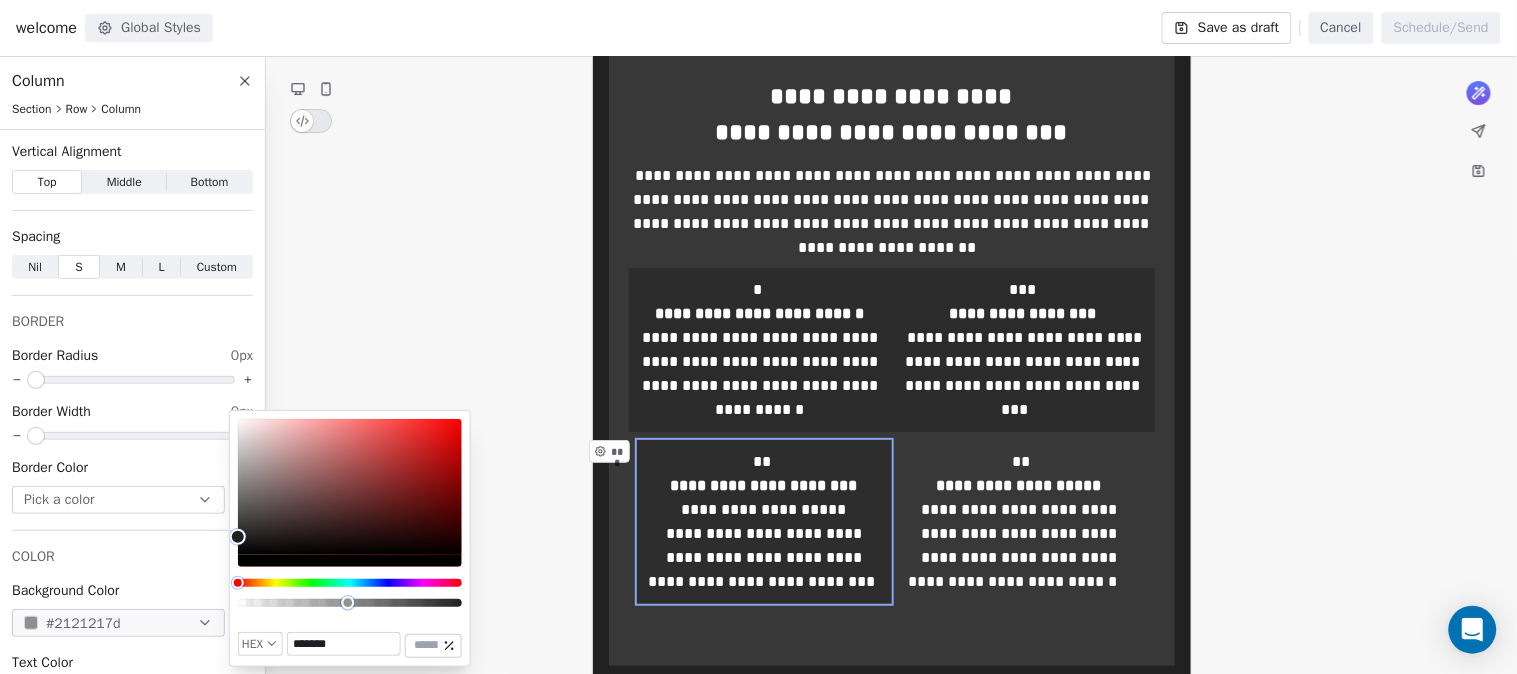 type on "**" 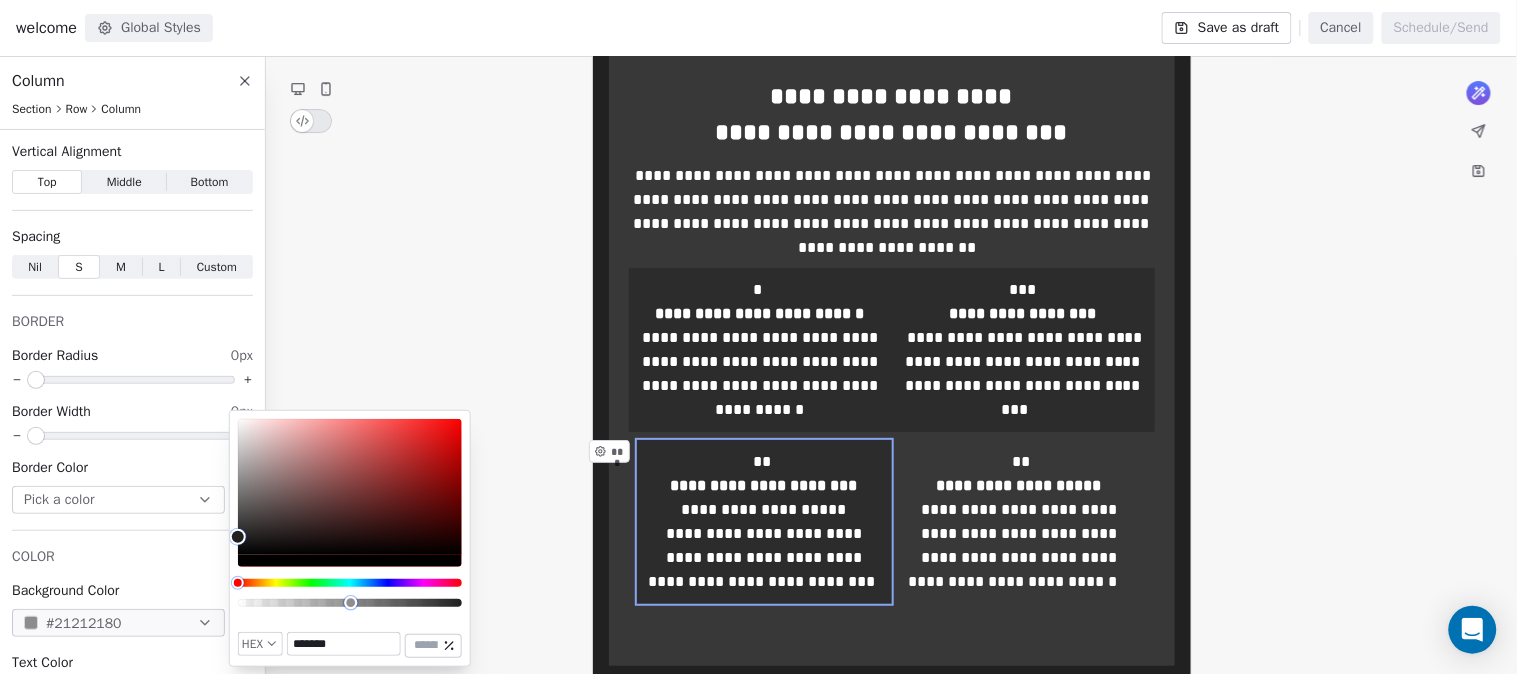 click at bounding box center (350, 602) 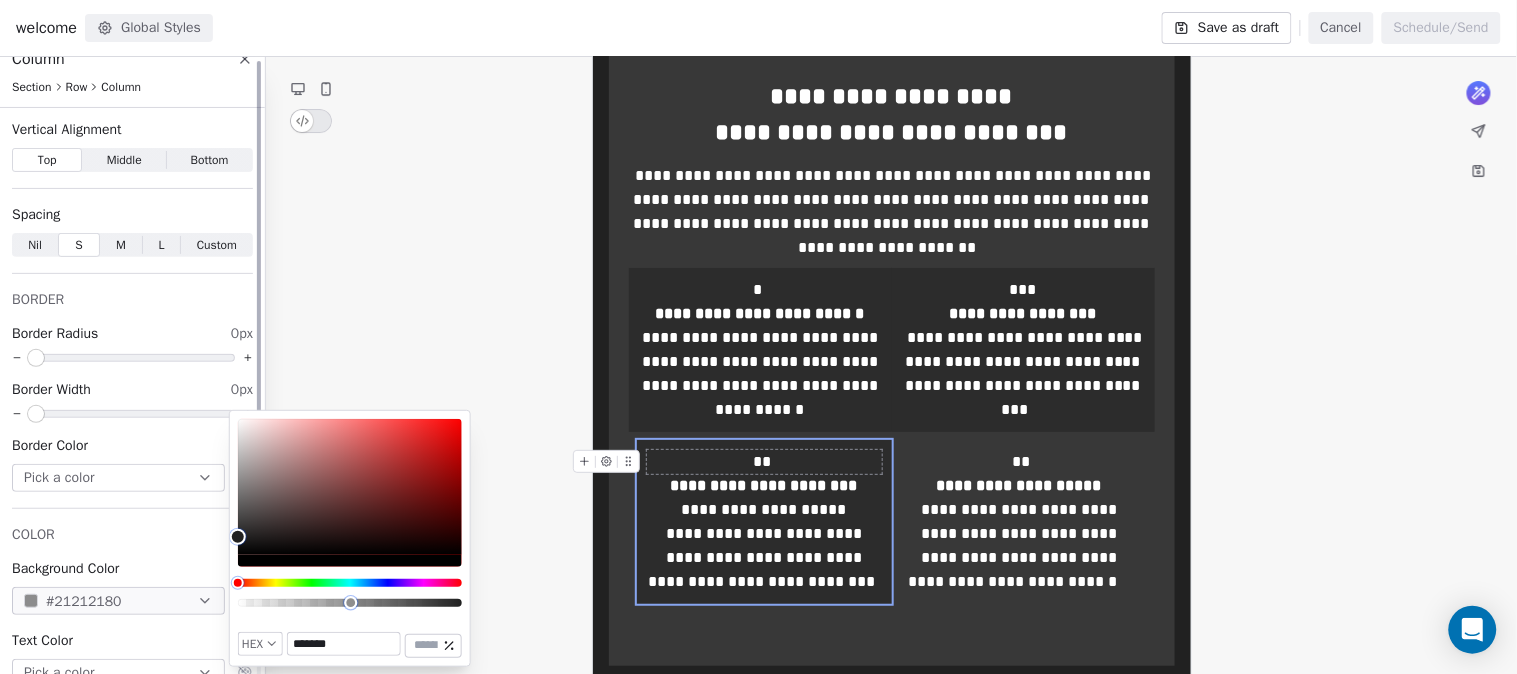 scroll, scrollTop: 0, scrollLeft: 0, axis: both 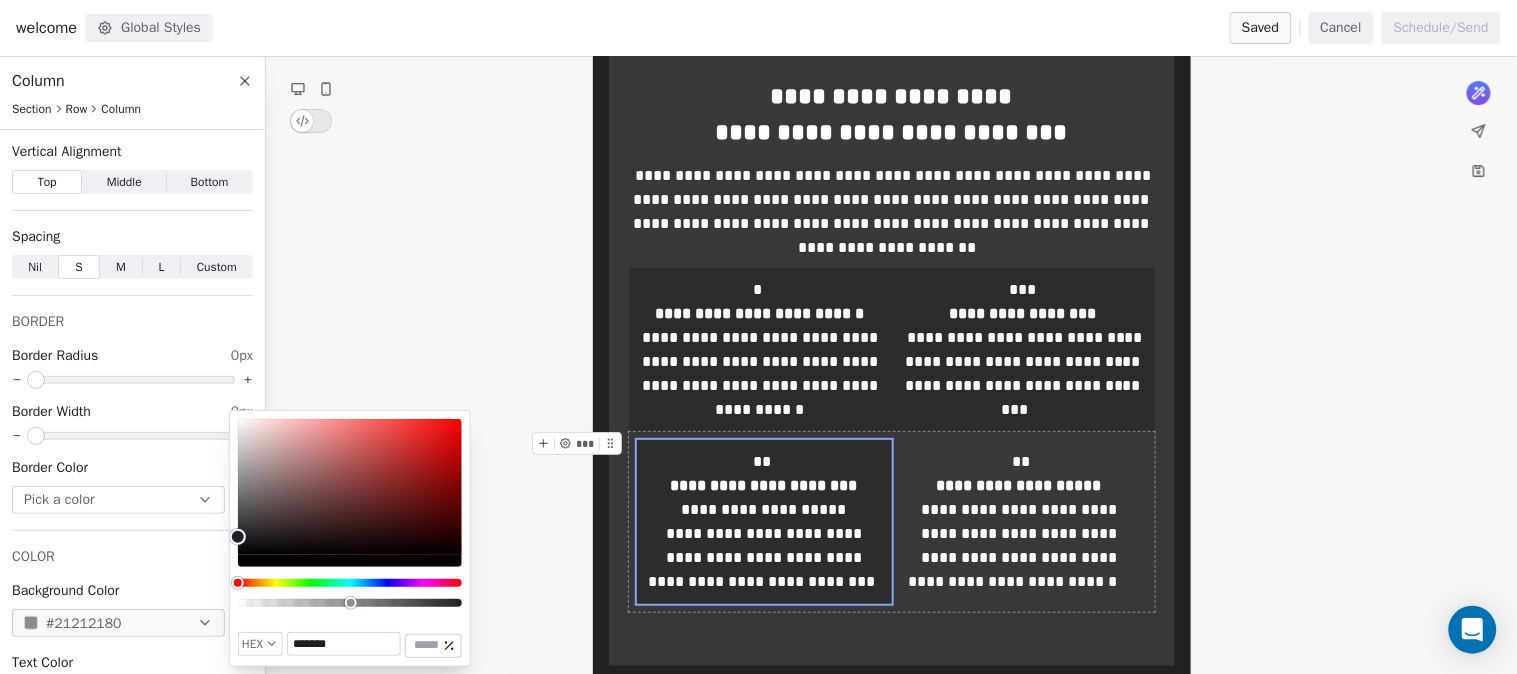 click on "**********" at bounding box center (892, 522) 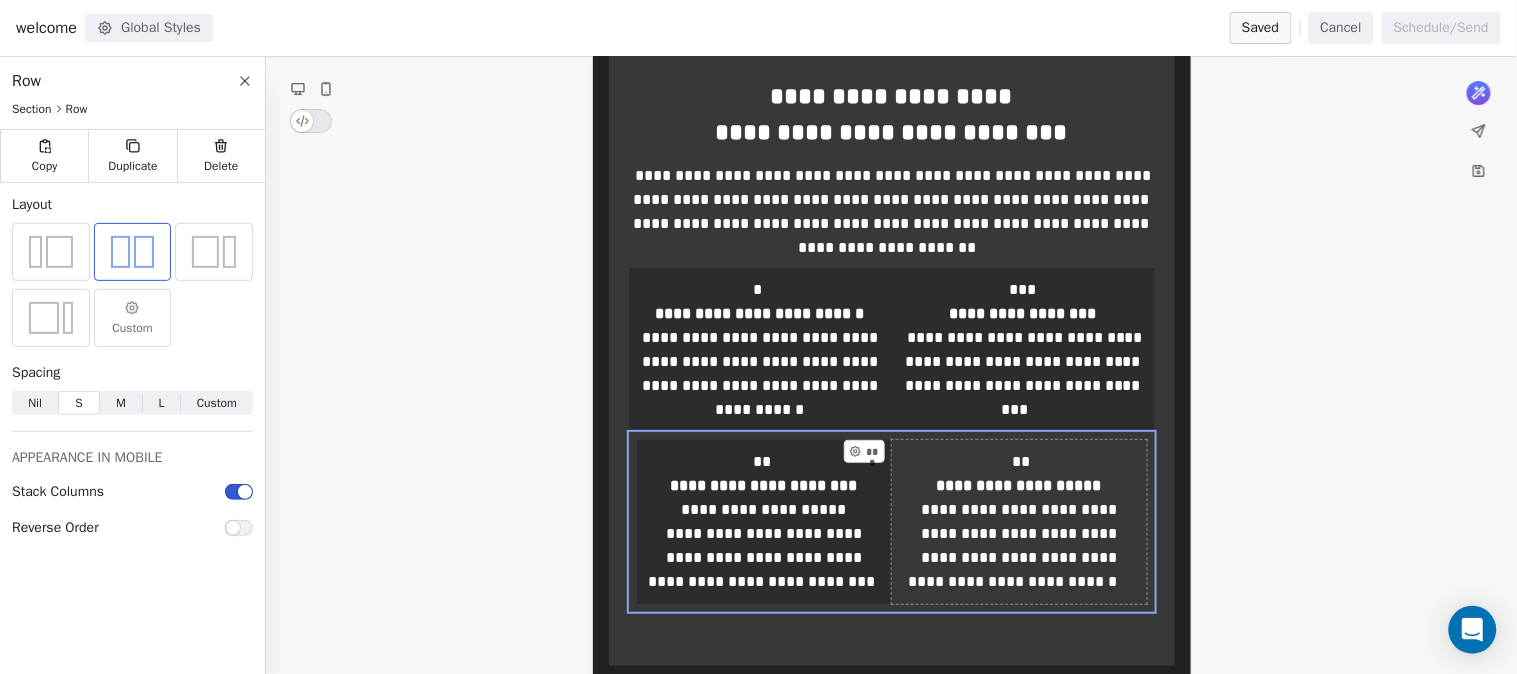 click on "**********" at bounding box center [1019, 522] 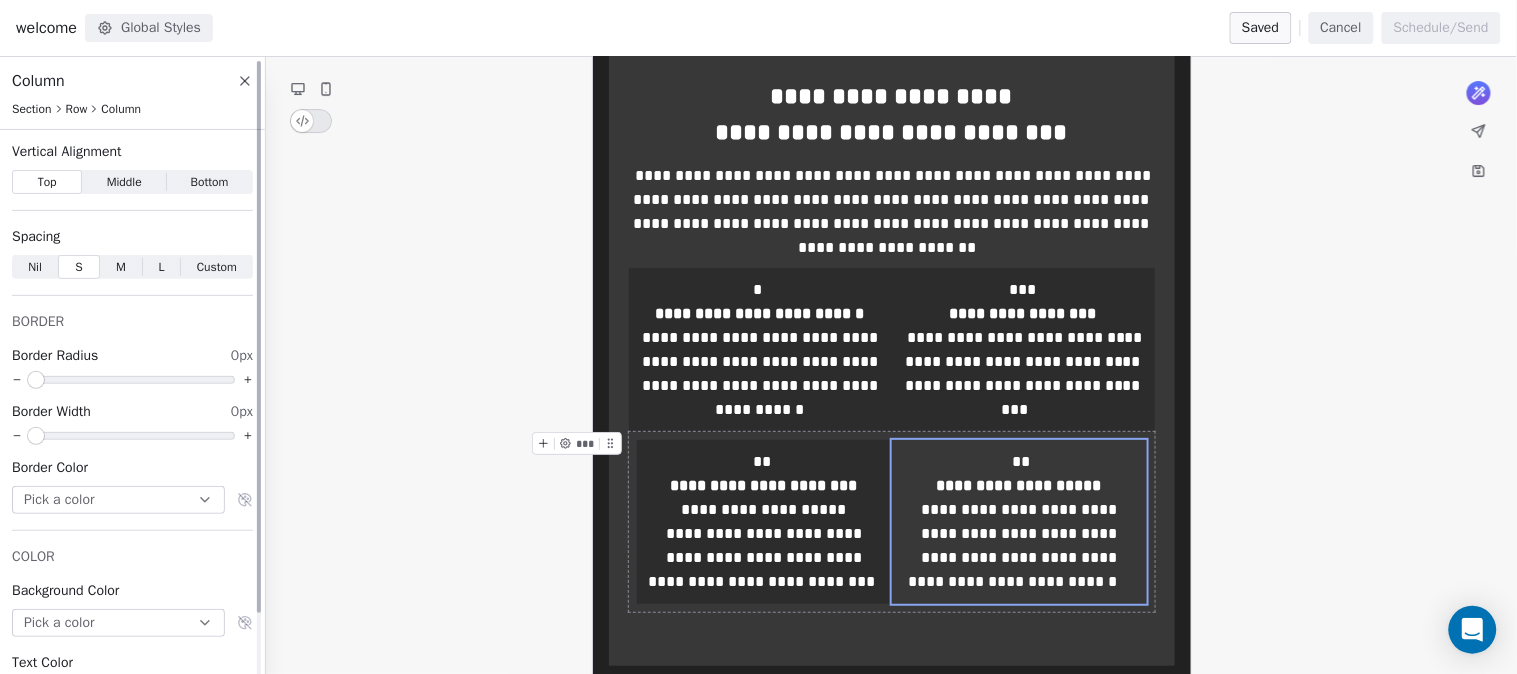 click on "Pick a color" at bounding box center [118, 623] 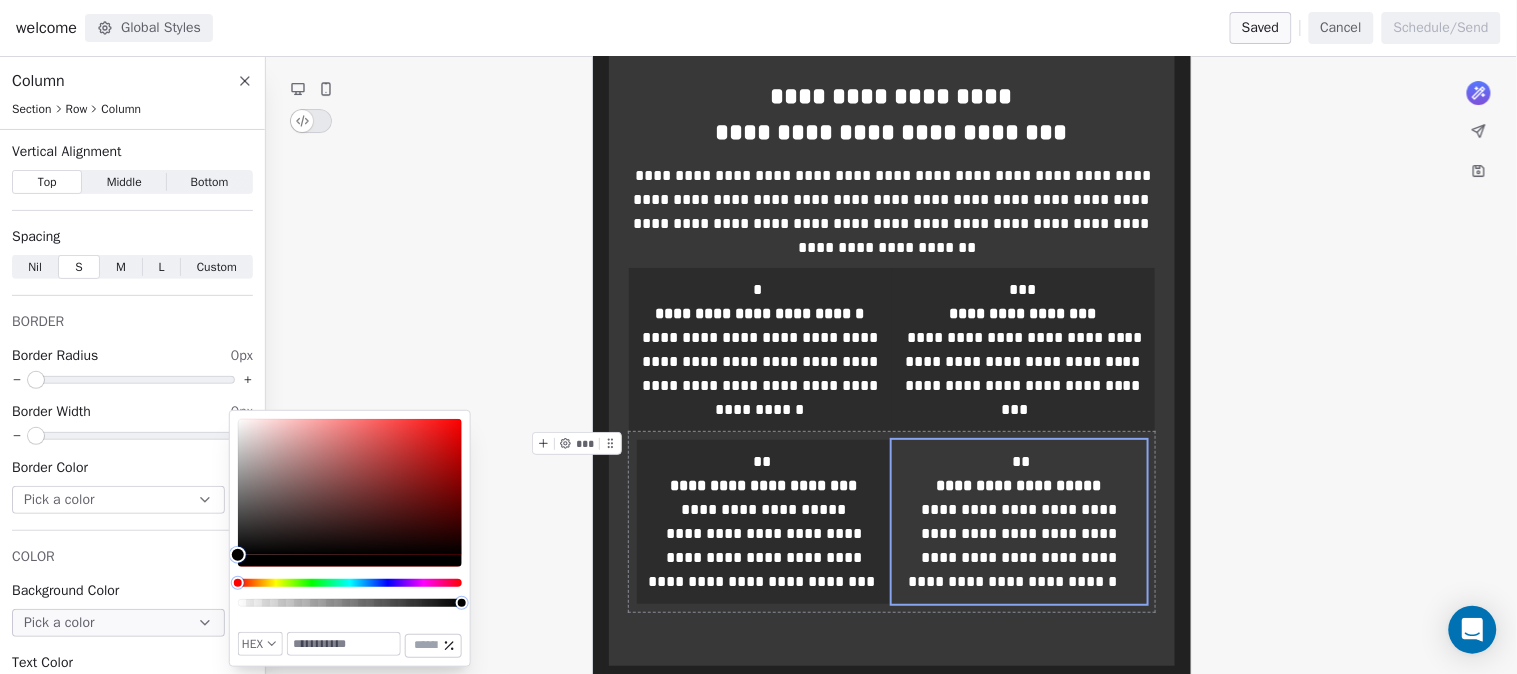 click at bounding box center (344, 644) 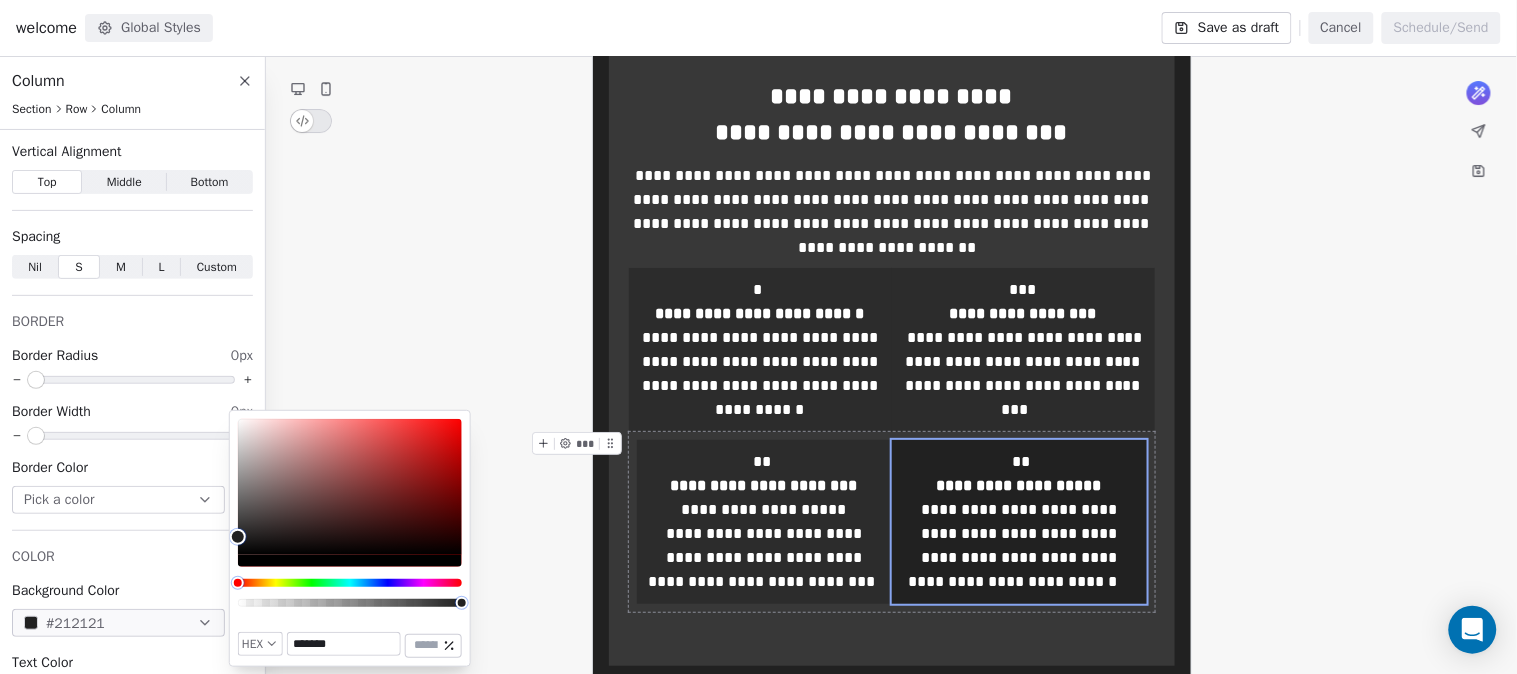 type on "*******" 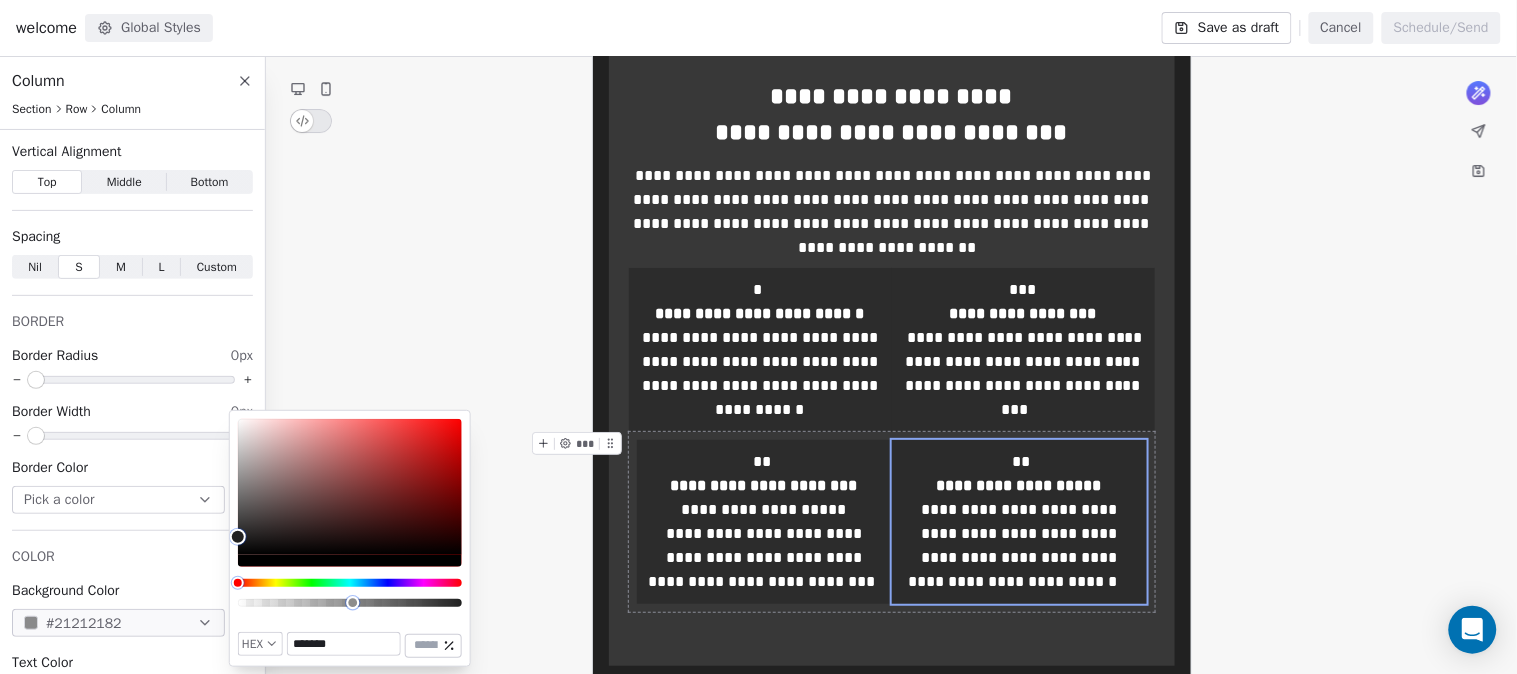 type on "**" 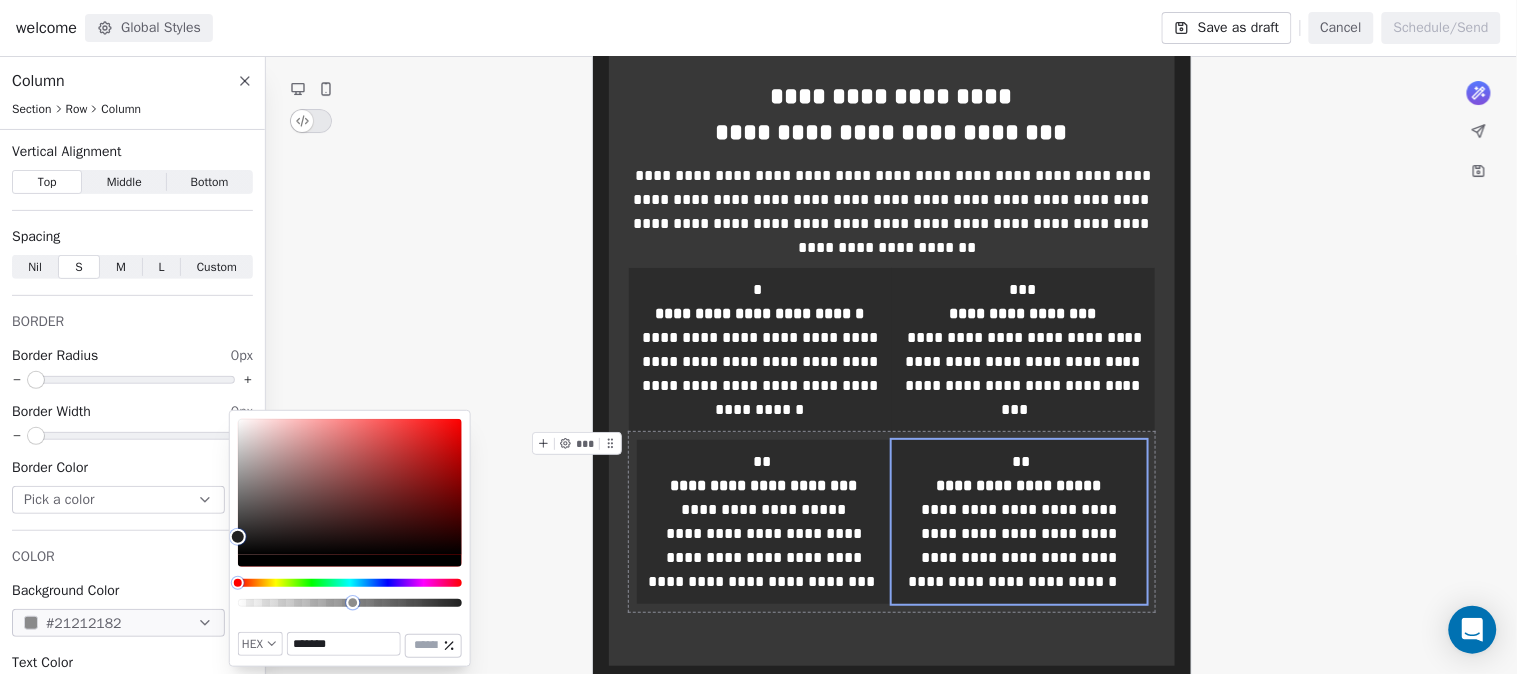 click at bounding box center [350, 603] 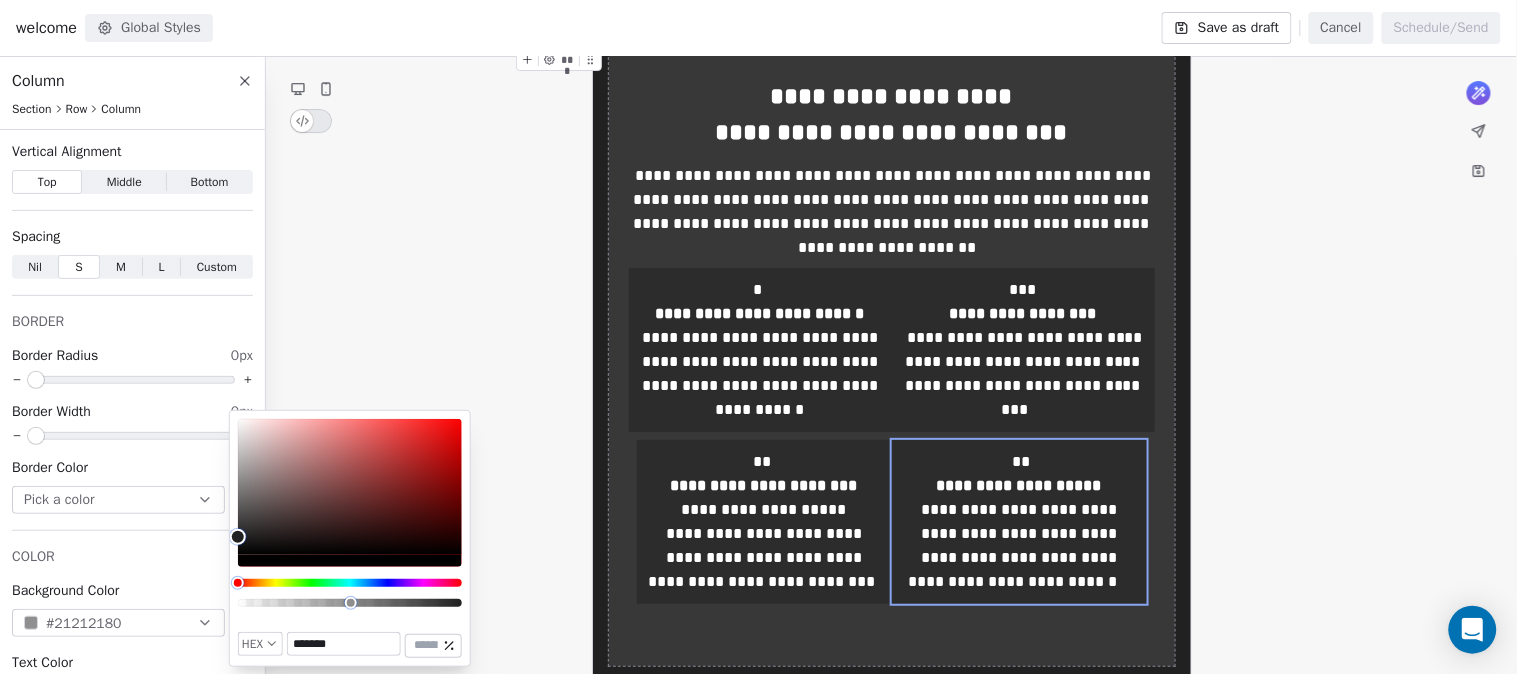 click on "**********" at bounding box center [891, -257] 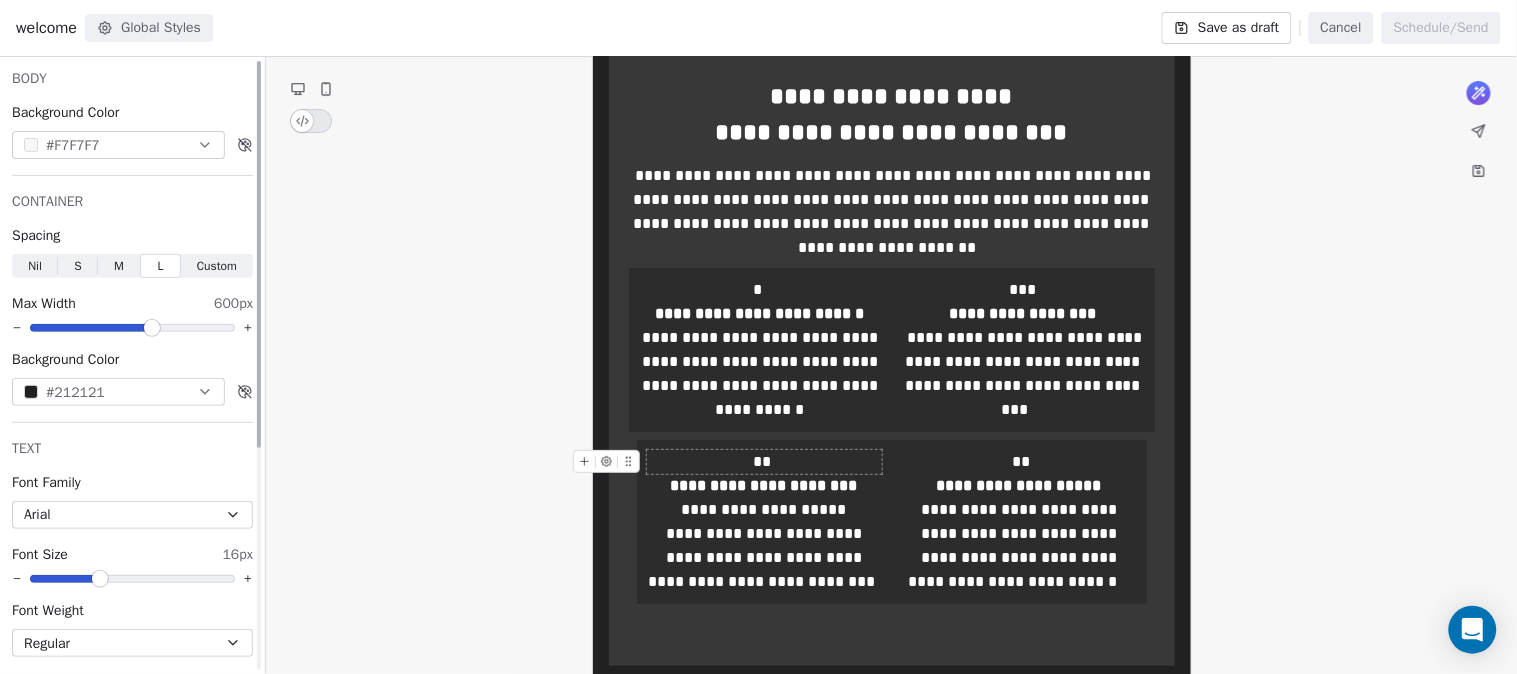 click on "Custom" at bounding box center [217, 266] 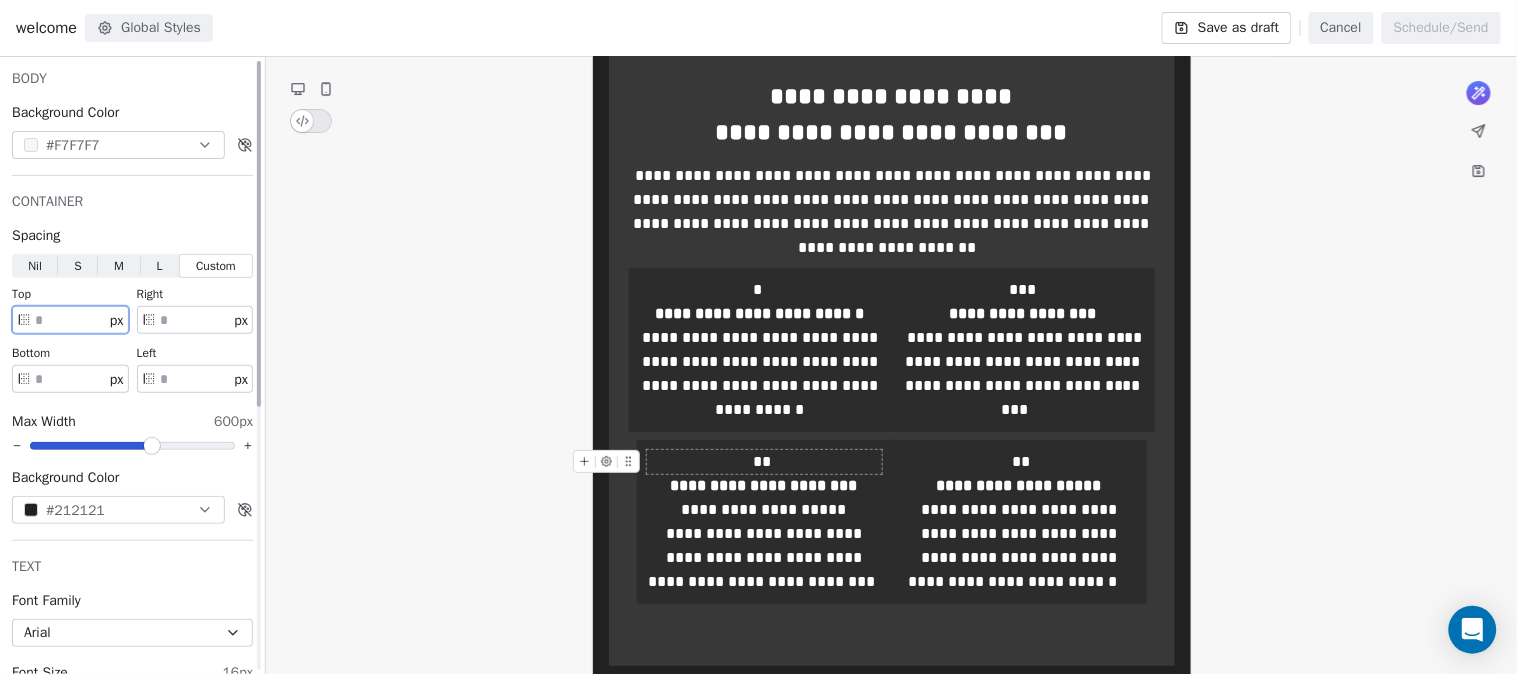 click on "**" at bounding box center (70, 320) 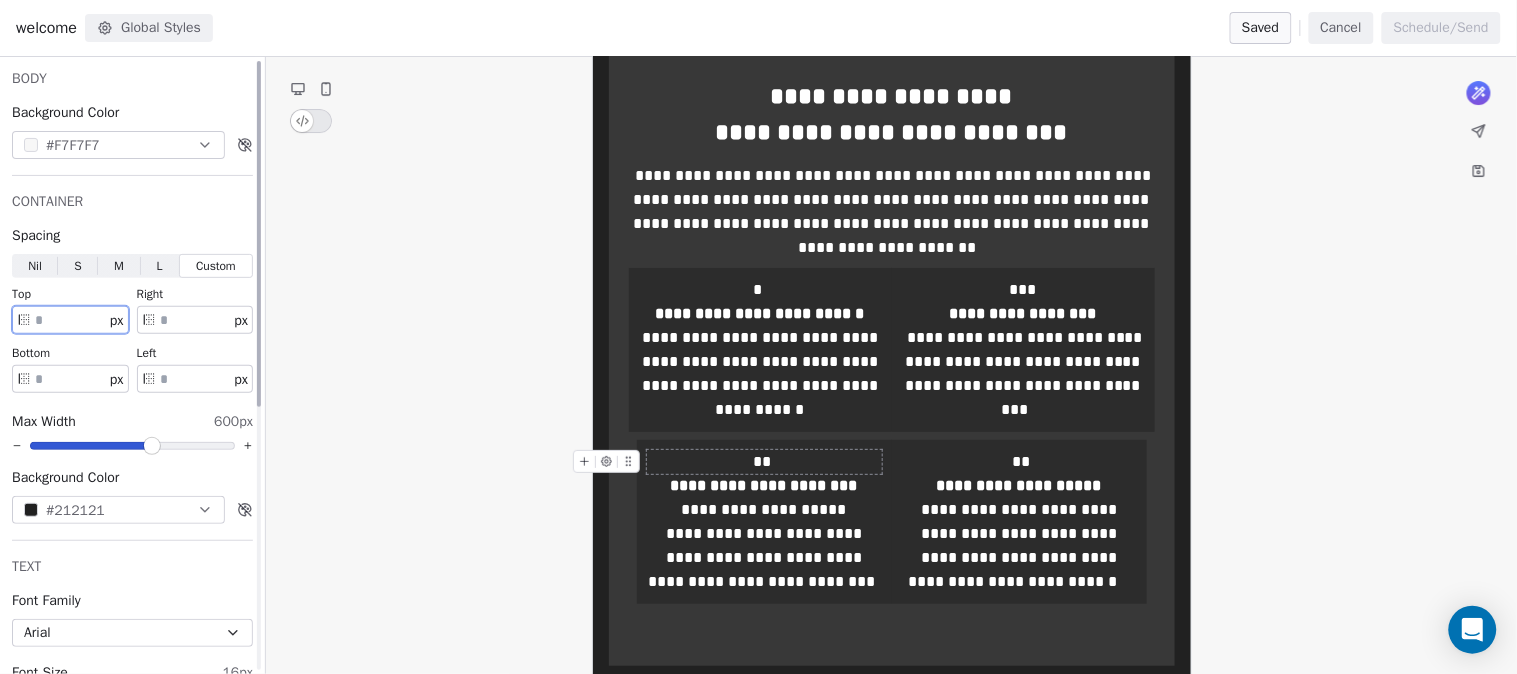 click on "**" at bounding box center [70, 320] 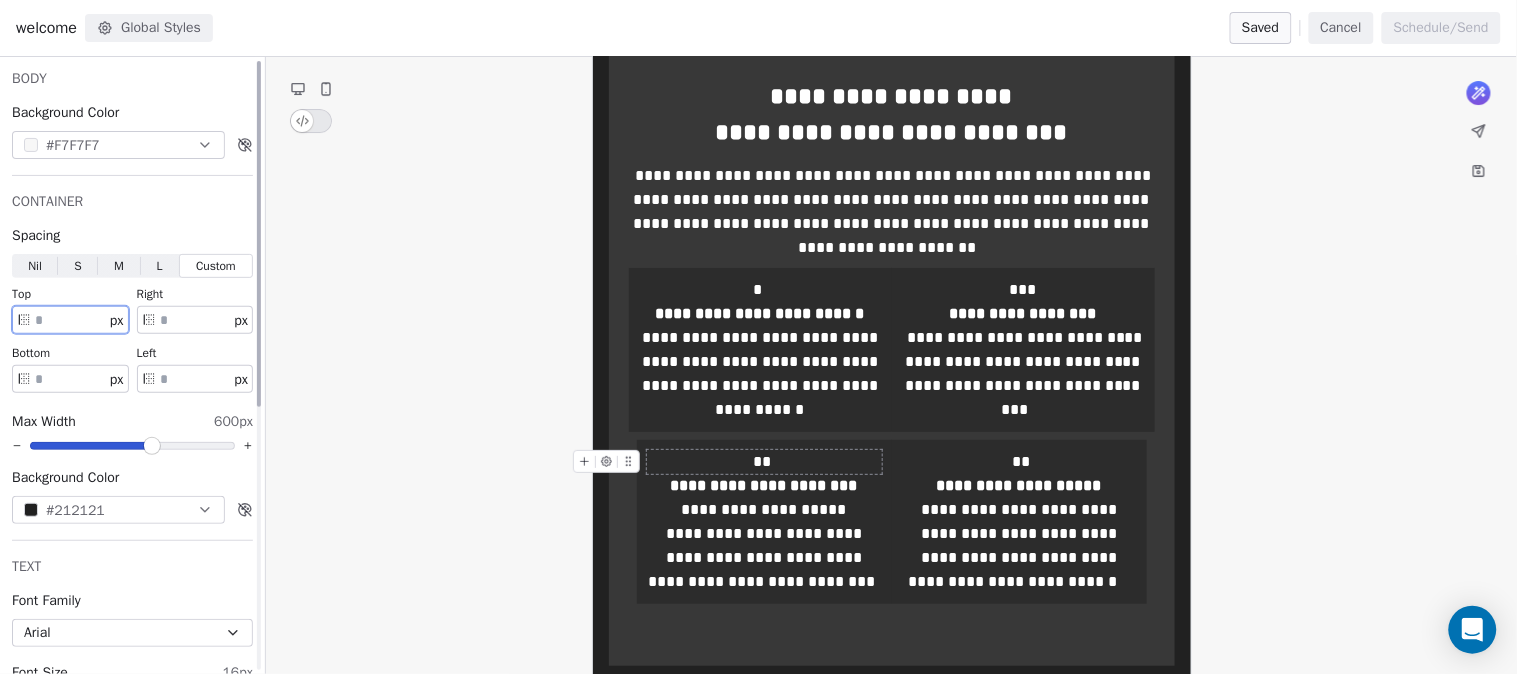 click on "**" at bounding box center [70, 320] 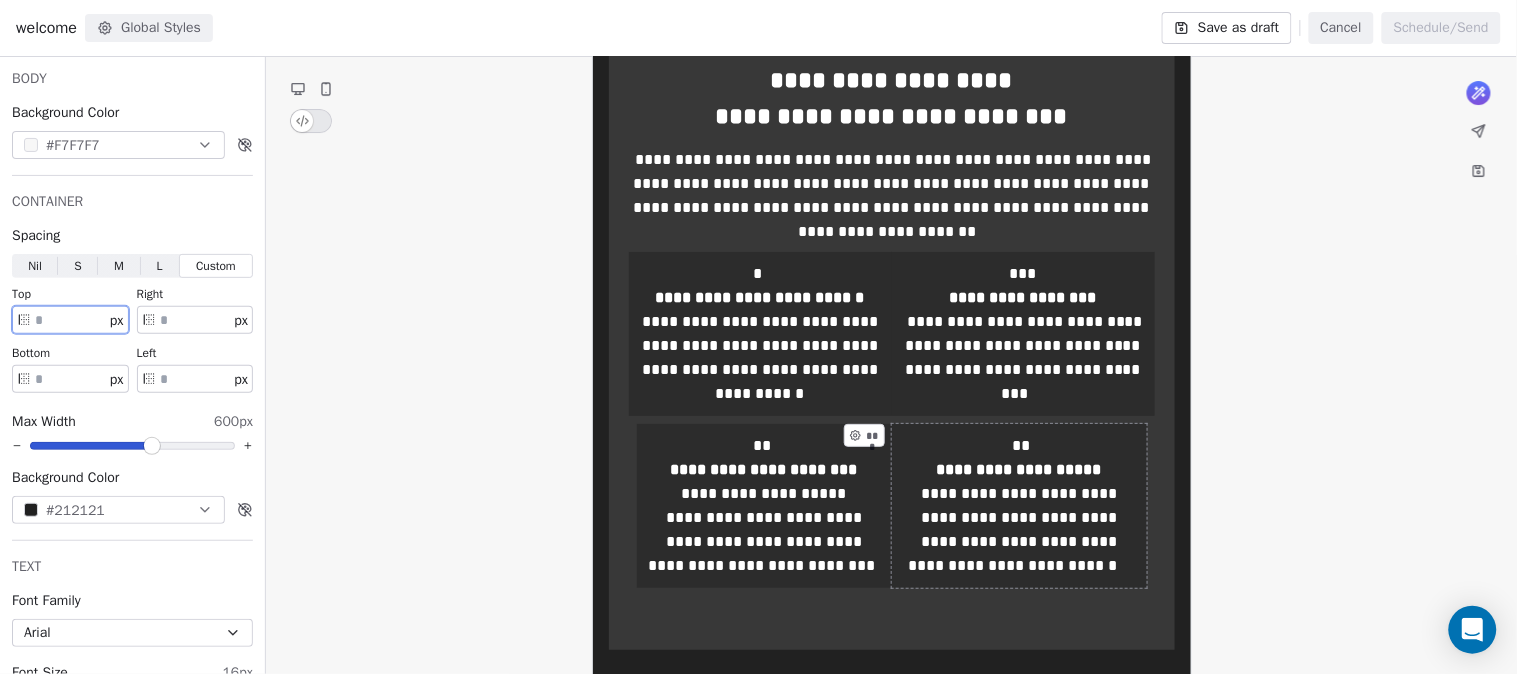 type on "*" 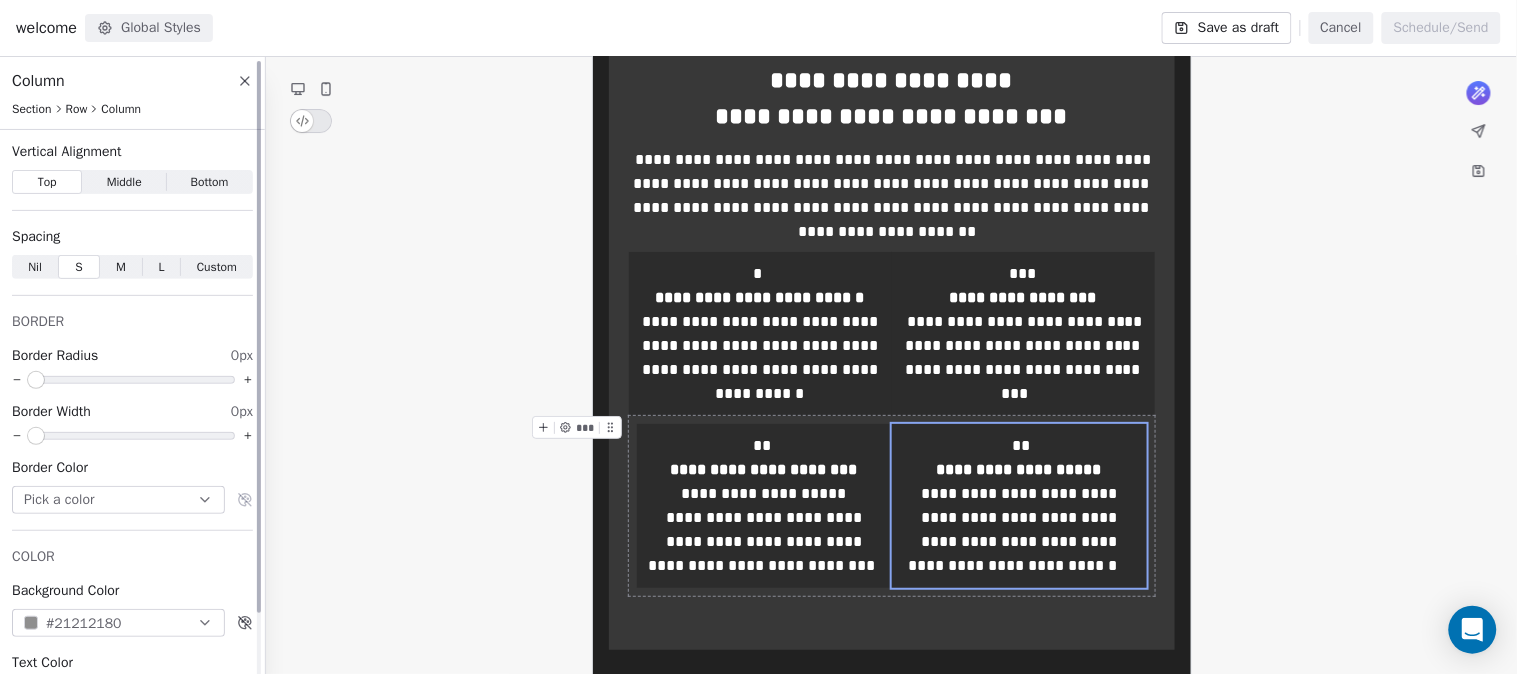 click on "Custom" at bounding box center (217, 267) 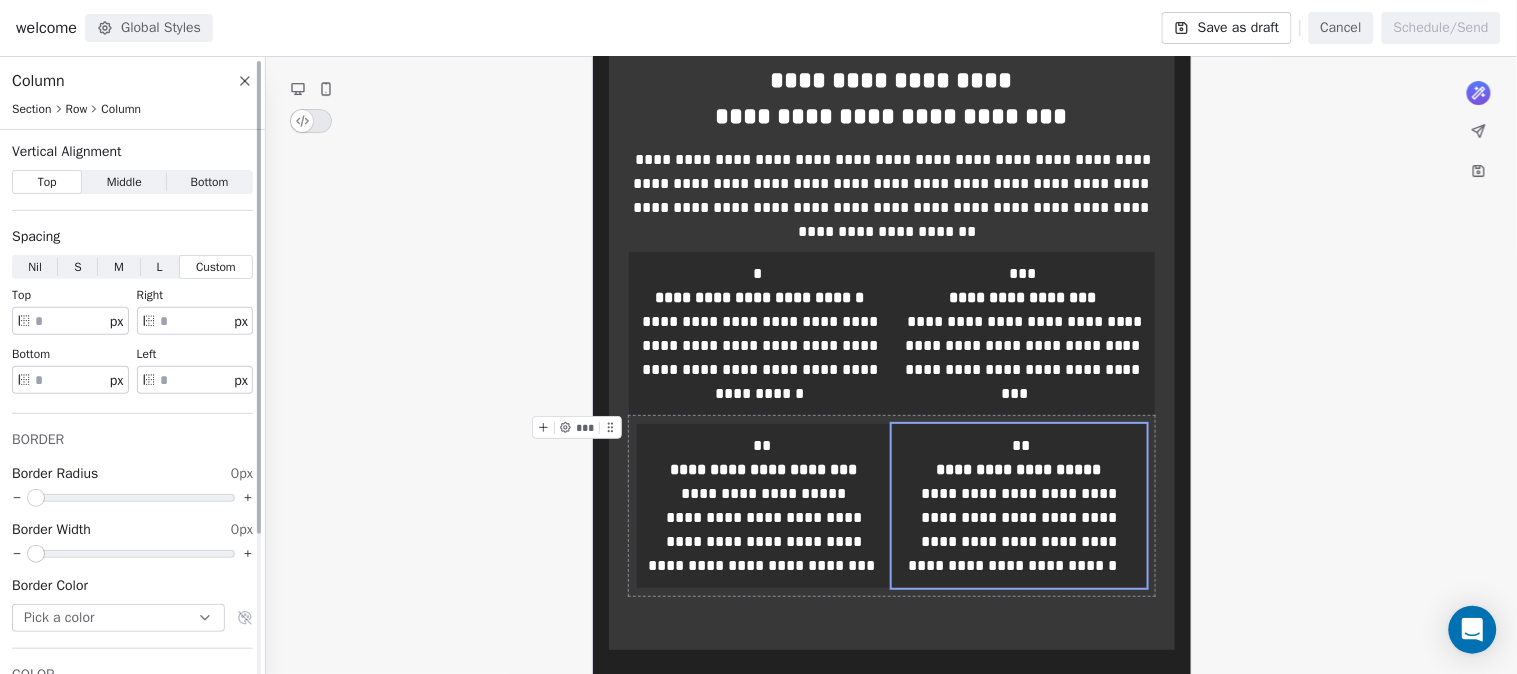 click on "**" at bounding box center [70, 321] 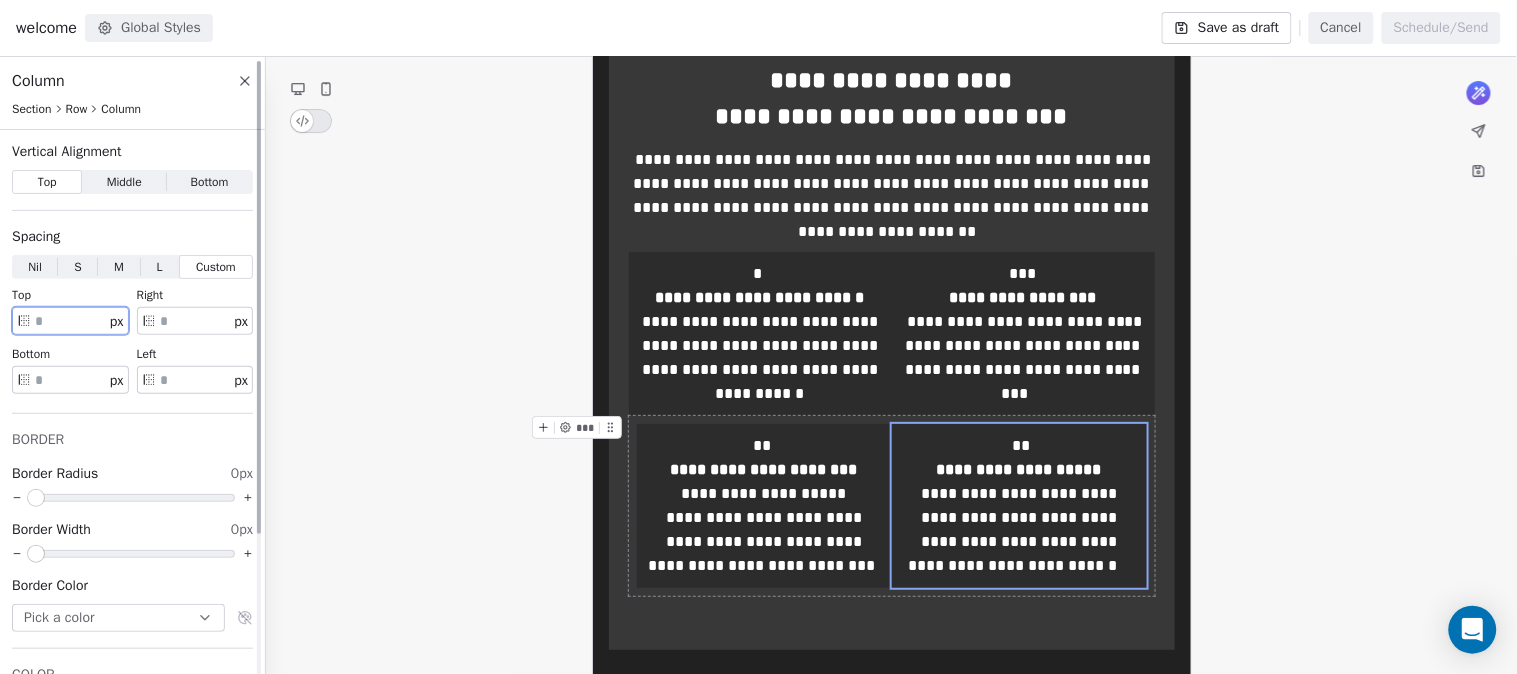 click on "**" at bounding box center [70, 321] 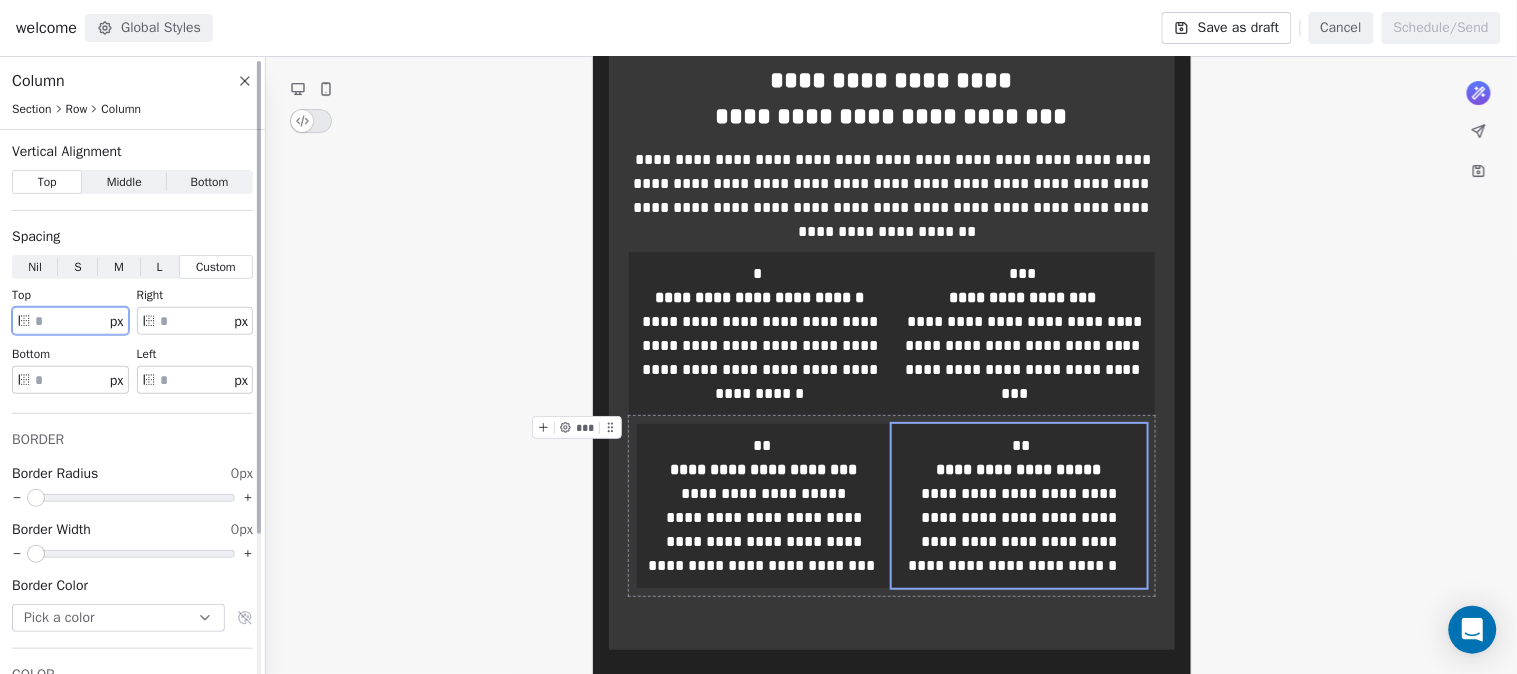 type on "*" 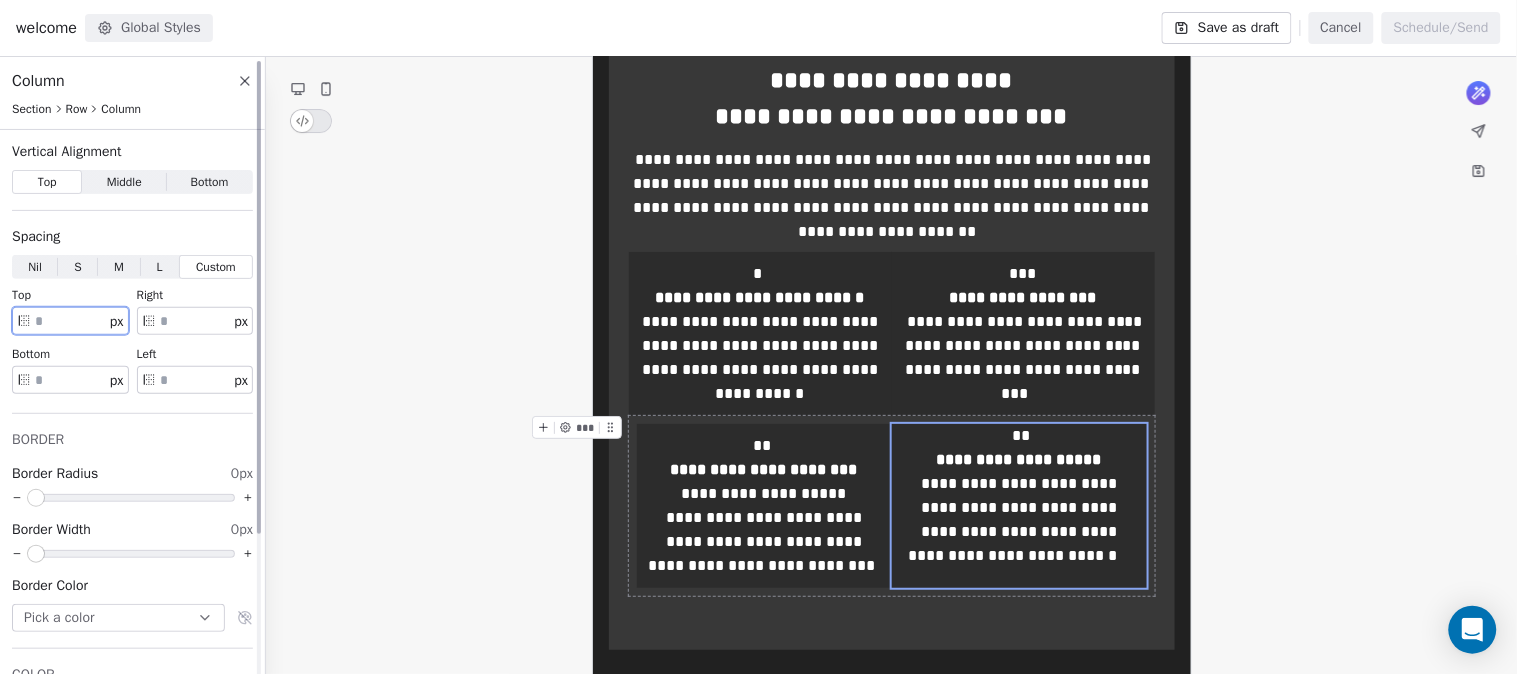 click on "*" at bounding box center [70, 321] 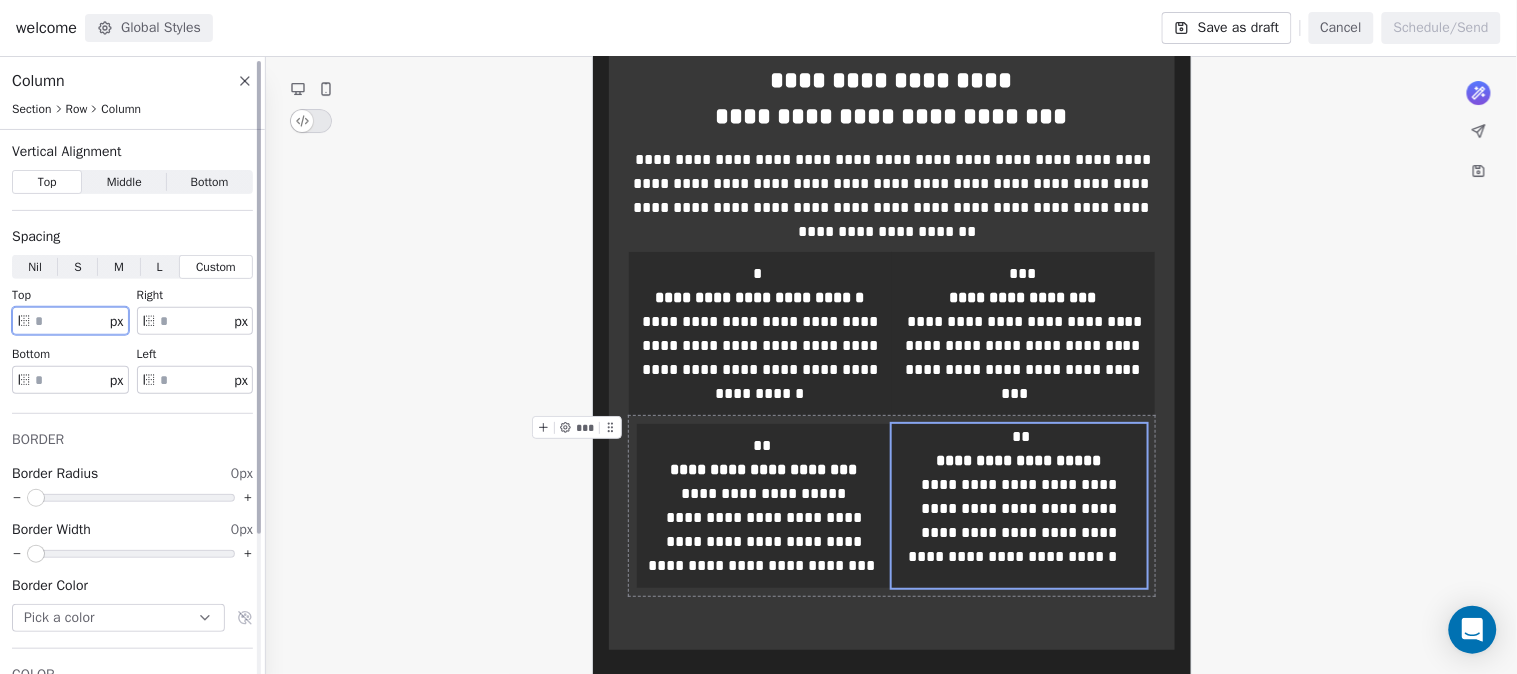 type on "**" 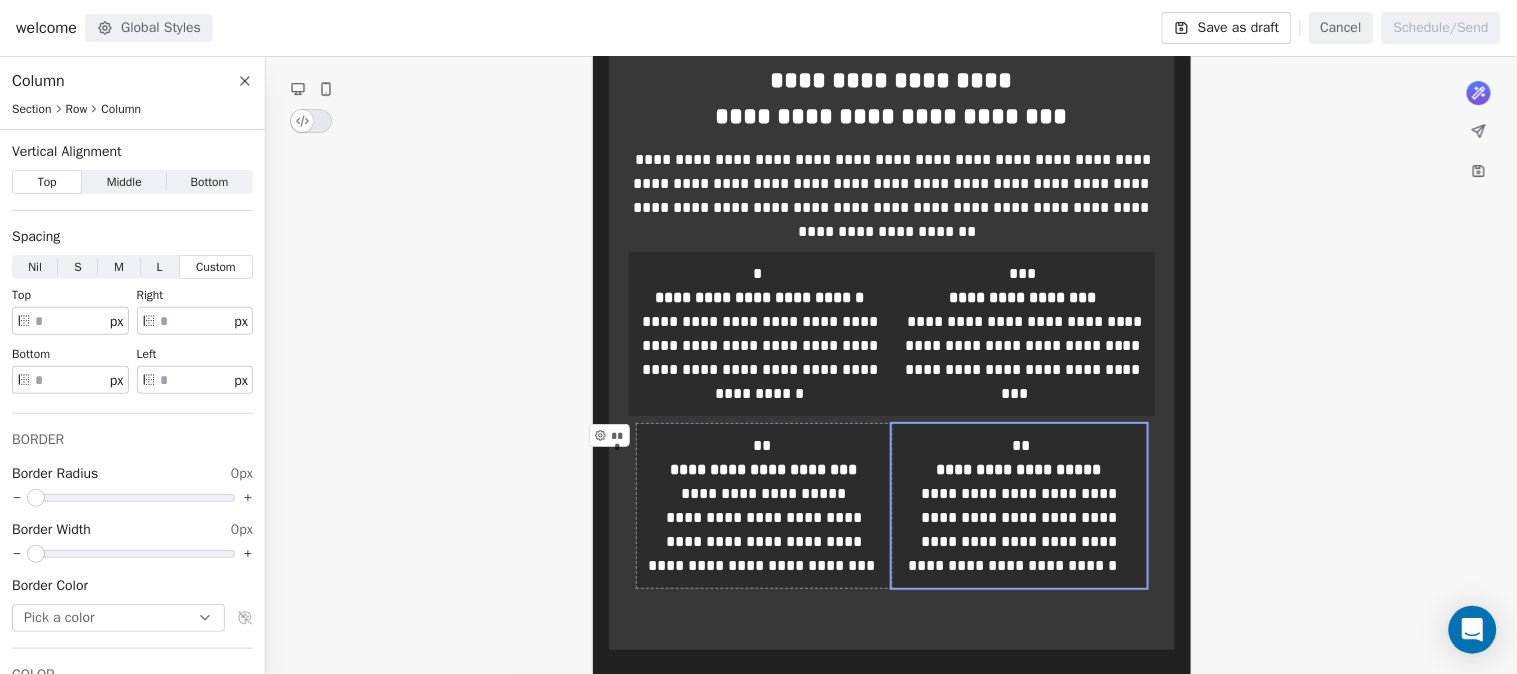 click on "**********" at bounding box center (764, 506) 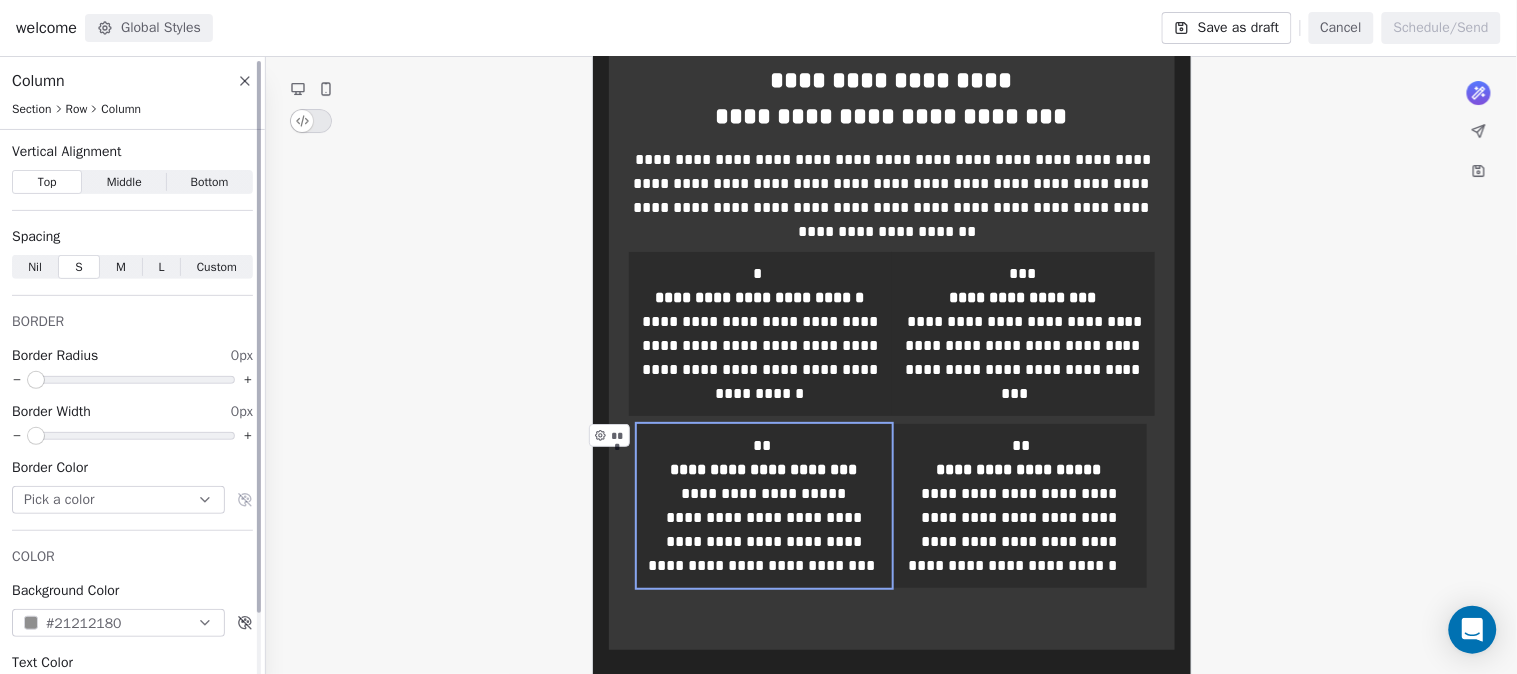 click on "Custom" at bounding box center [217, 267] 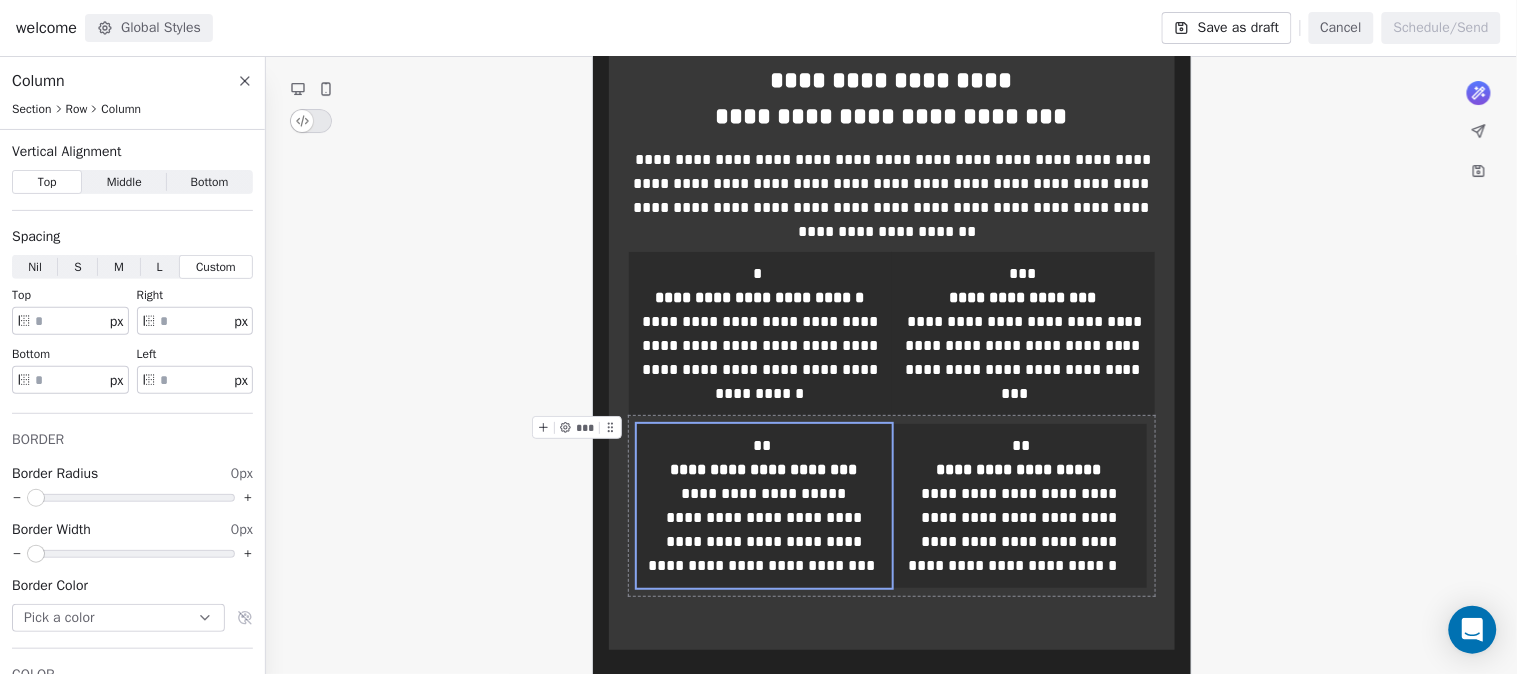 click on "**********" at bounding box center [892, 506] 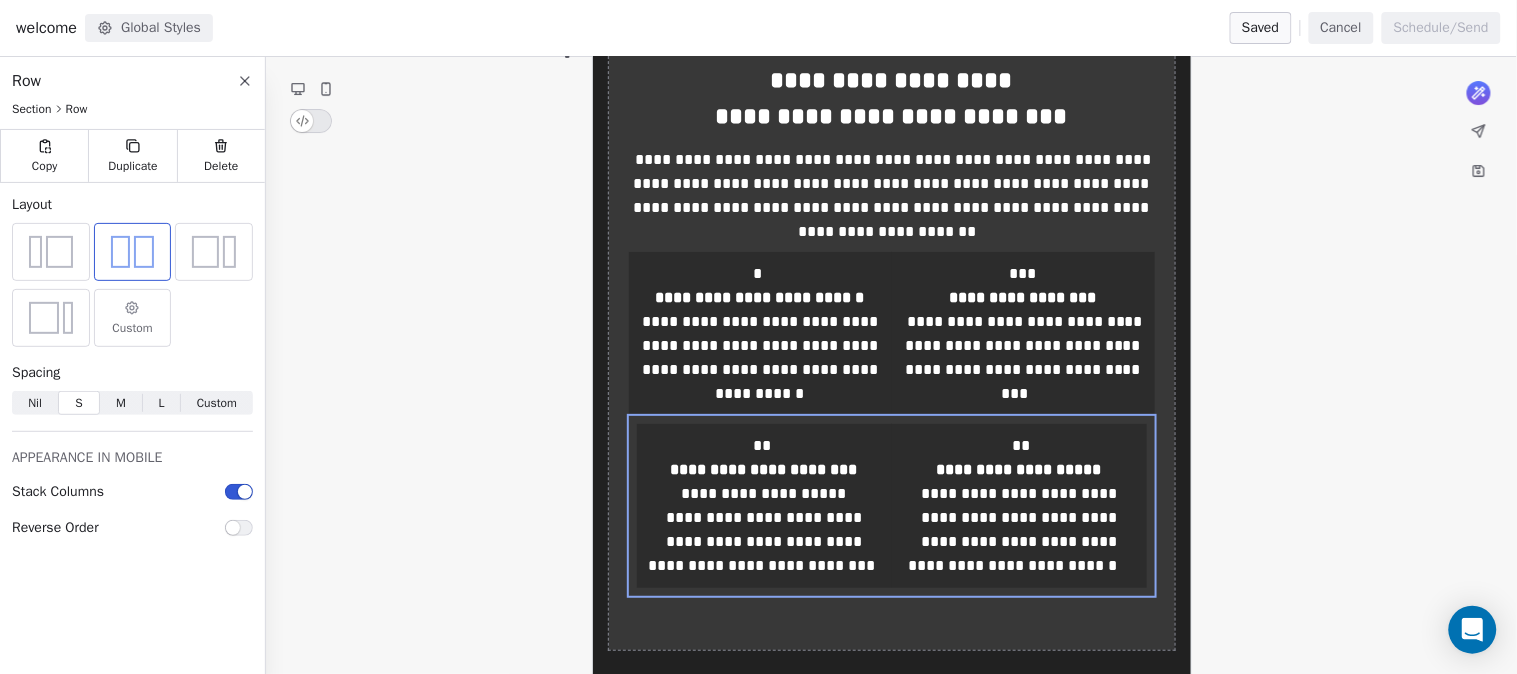 click on "Custom" at bounding box center (217, 403) 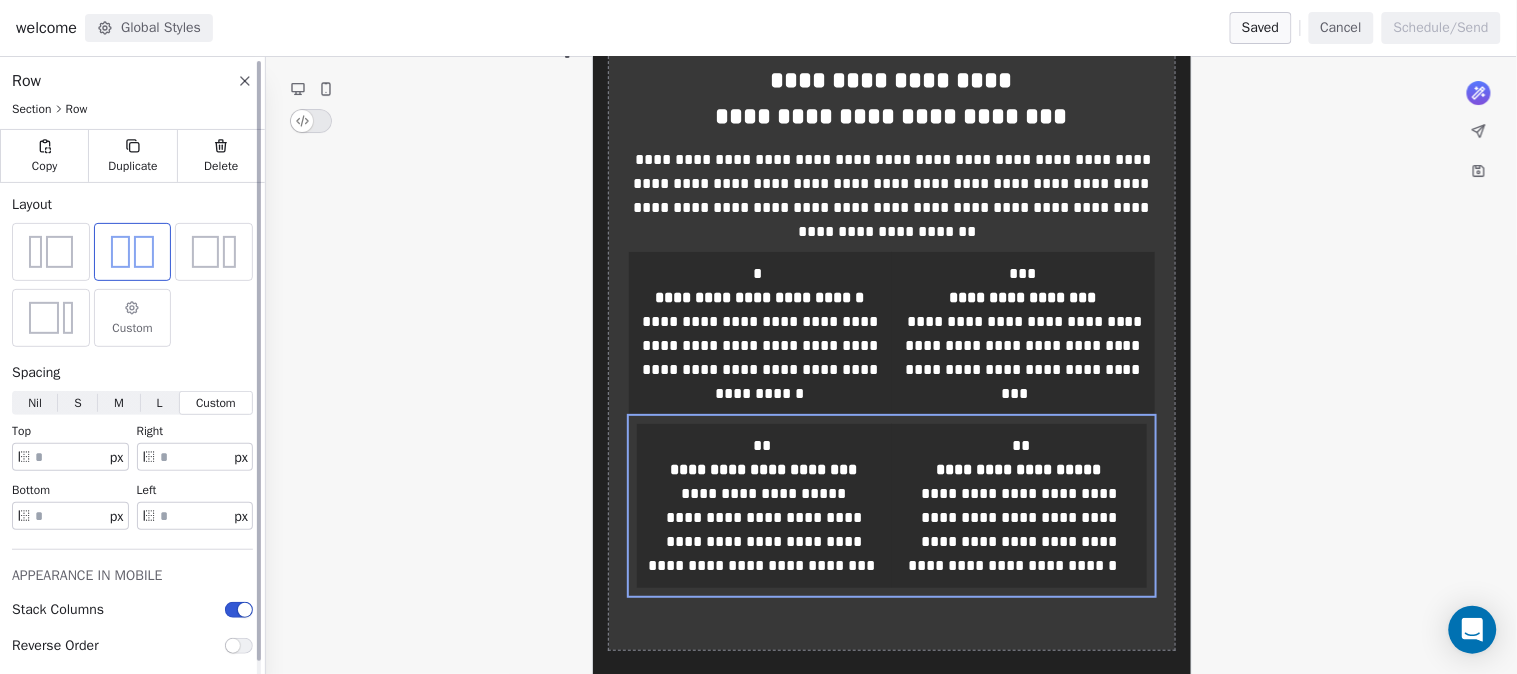 click on "*" at bounding box center (70, 457) 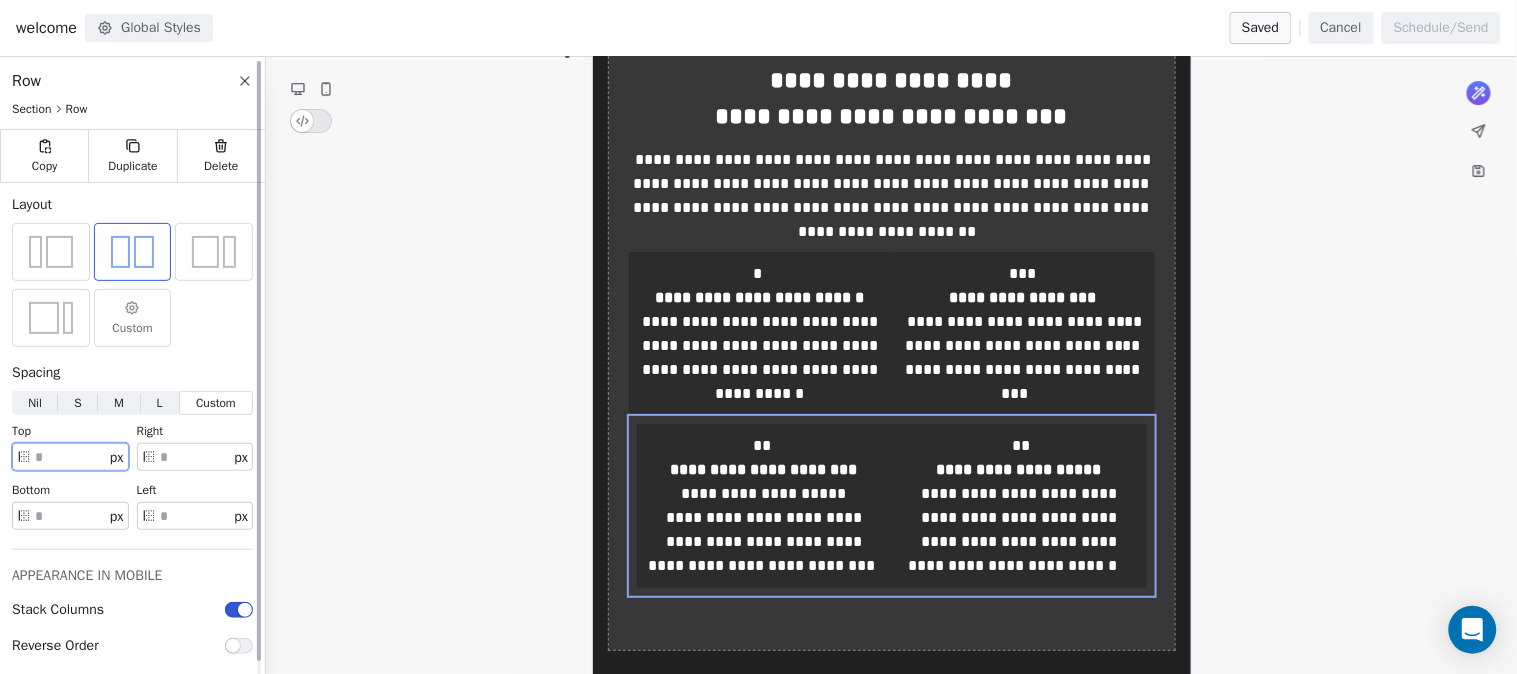 click on "*" at bounding box center (70, 457) 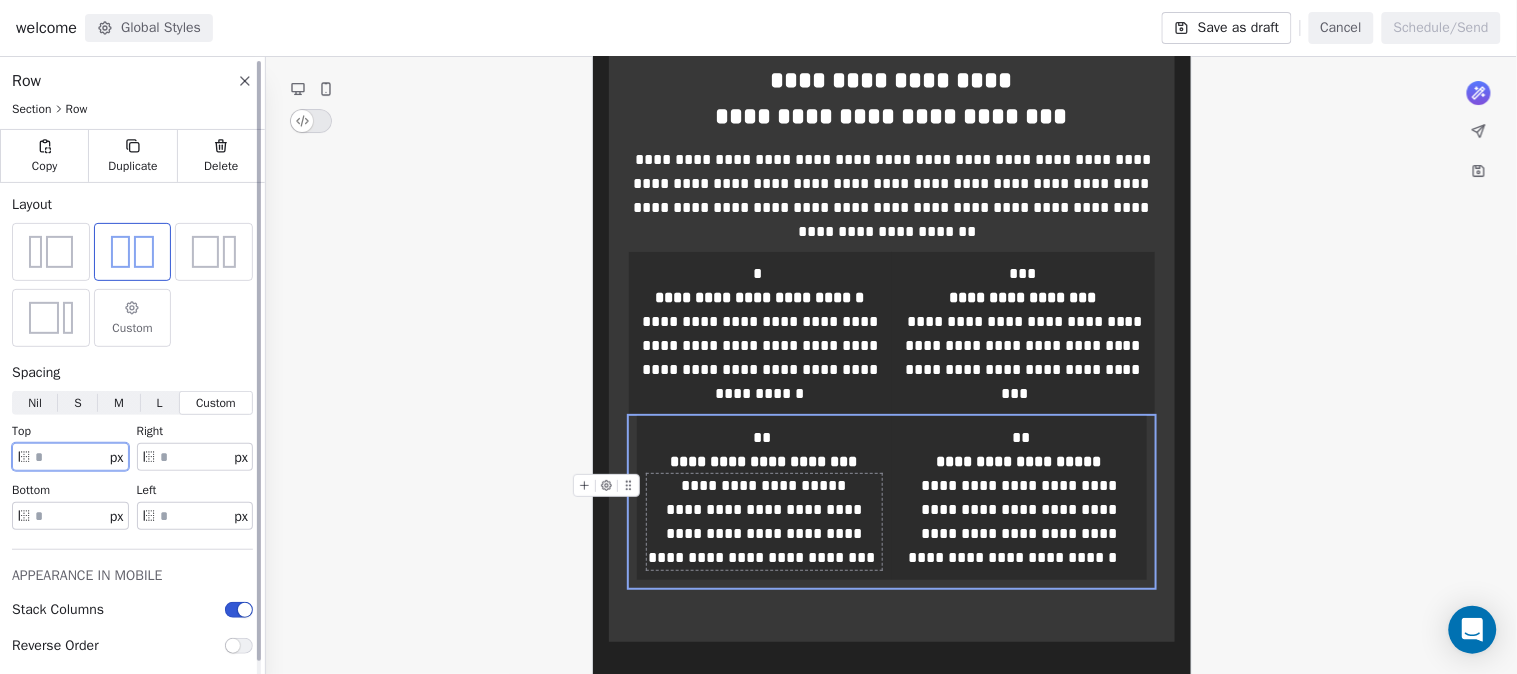 type on "*" 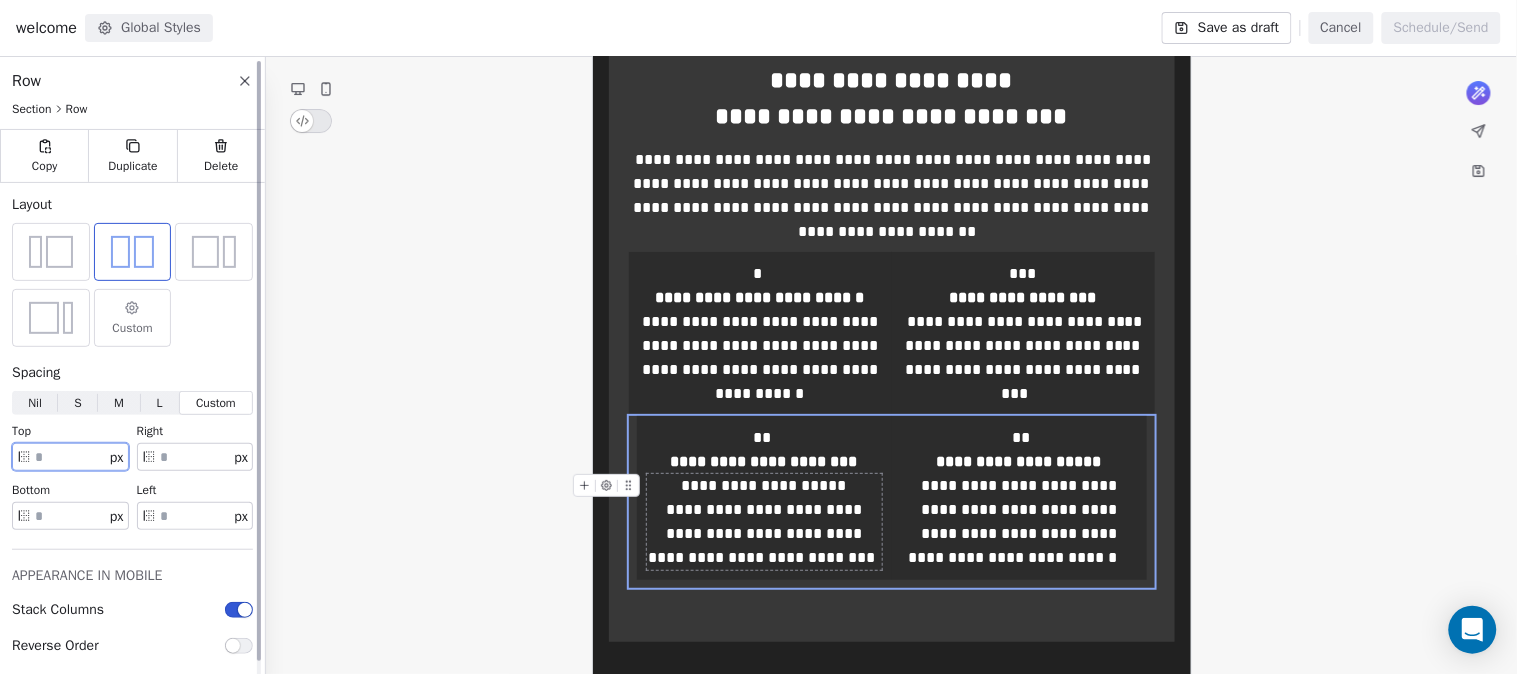 click on "*" at bounding box center [195, 457] 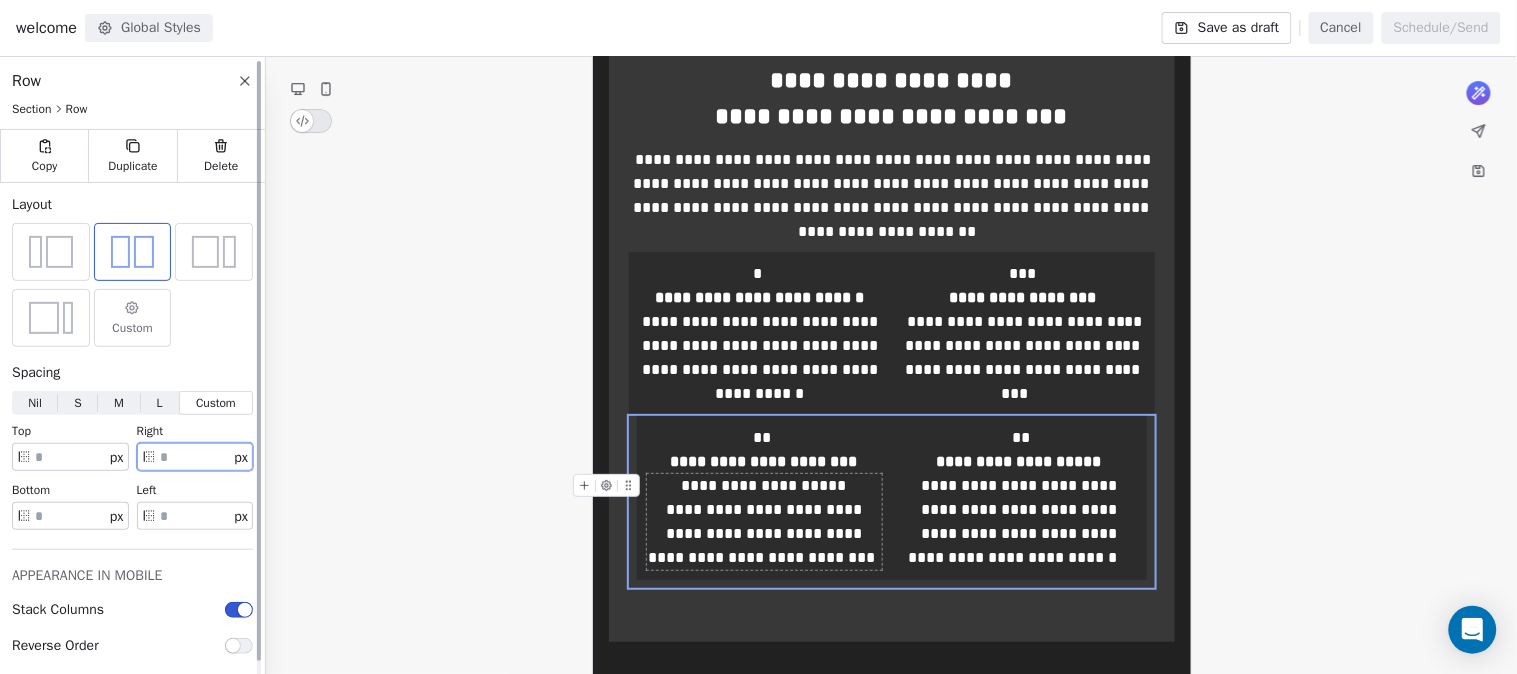 click on "*" at bounding box center [195, 457] 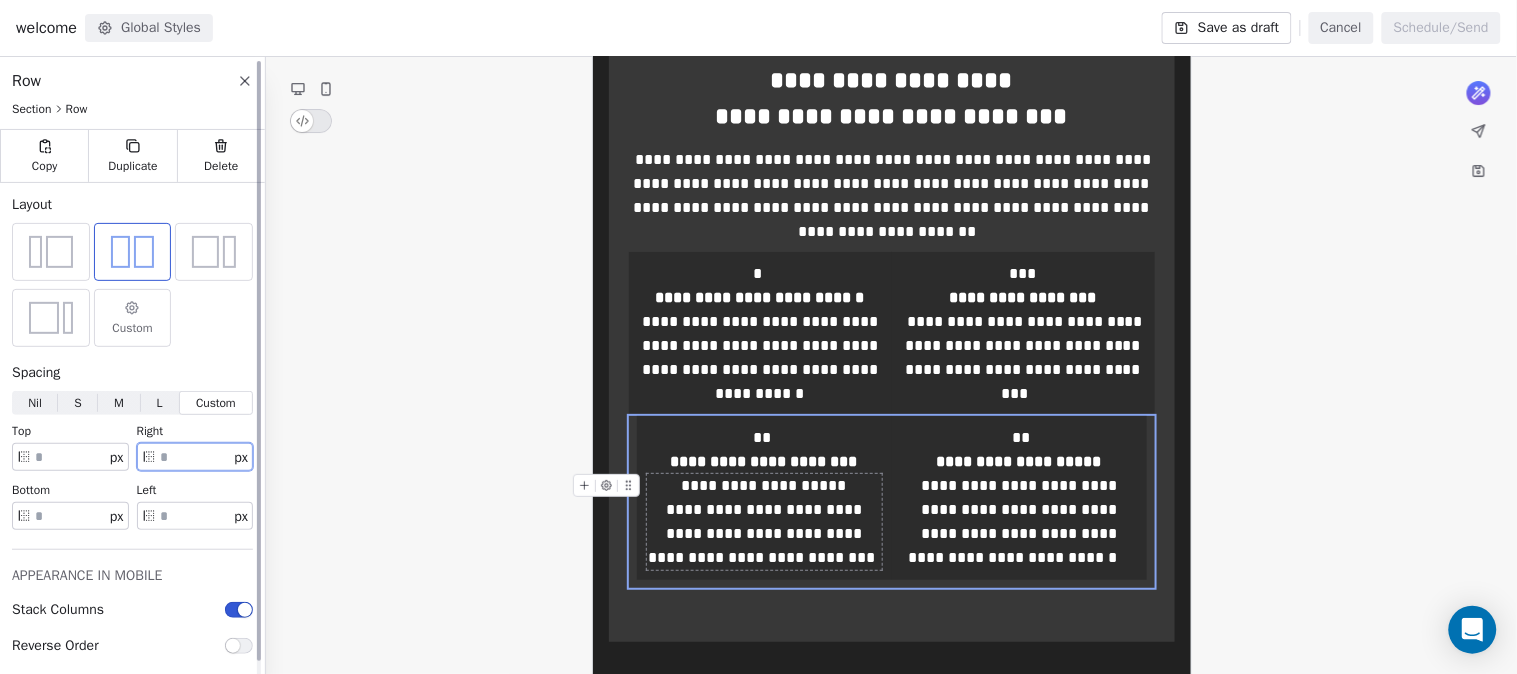 click on "*" at bounding box center (195, 457) 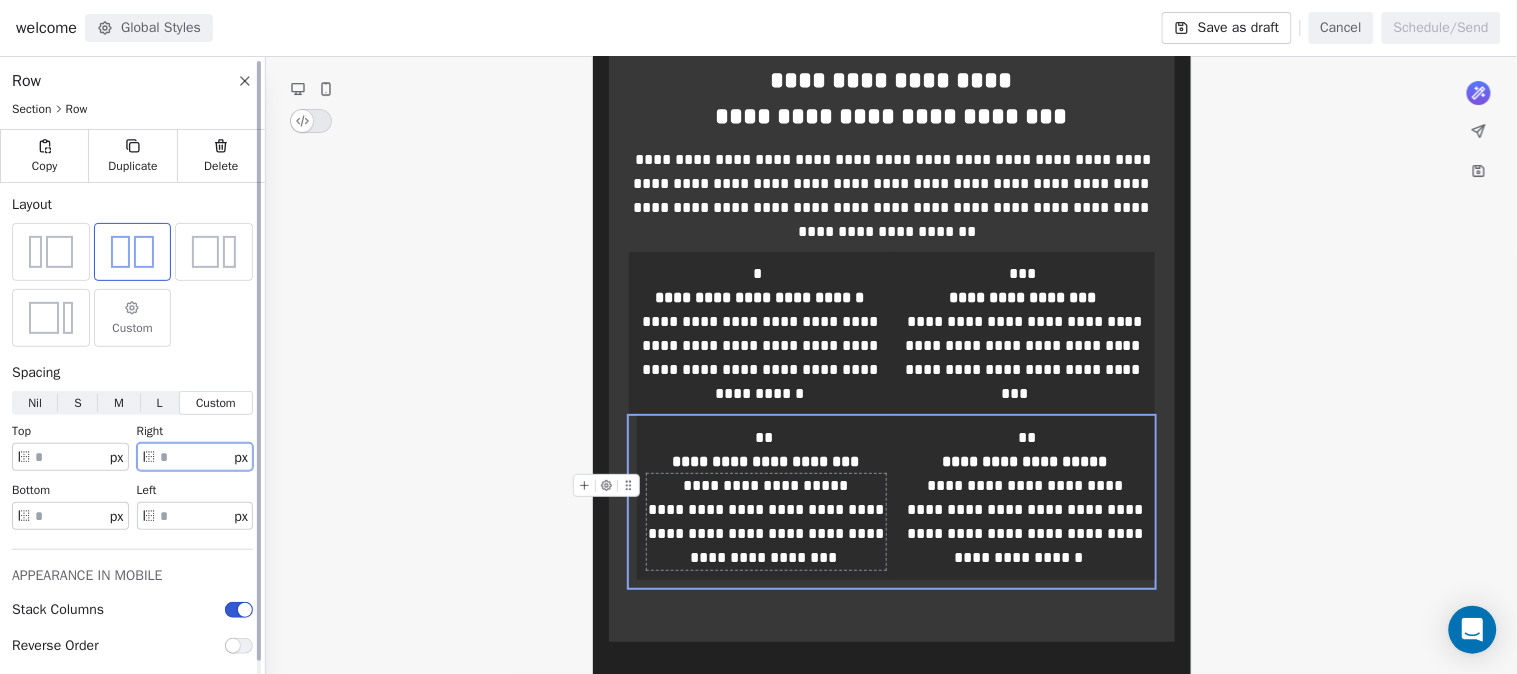 type on "*" 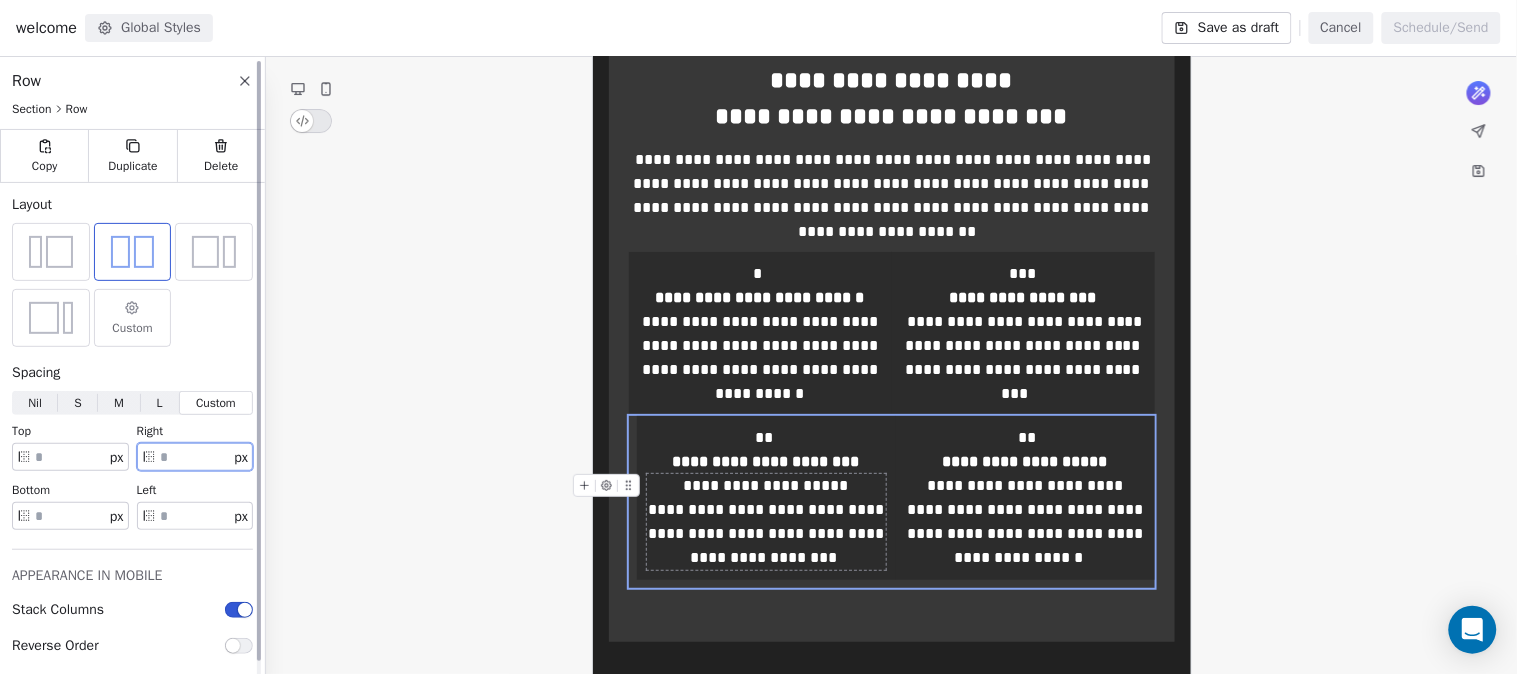 click on "*" at bounding box center (195, 516) 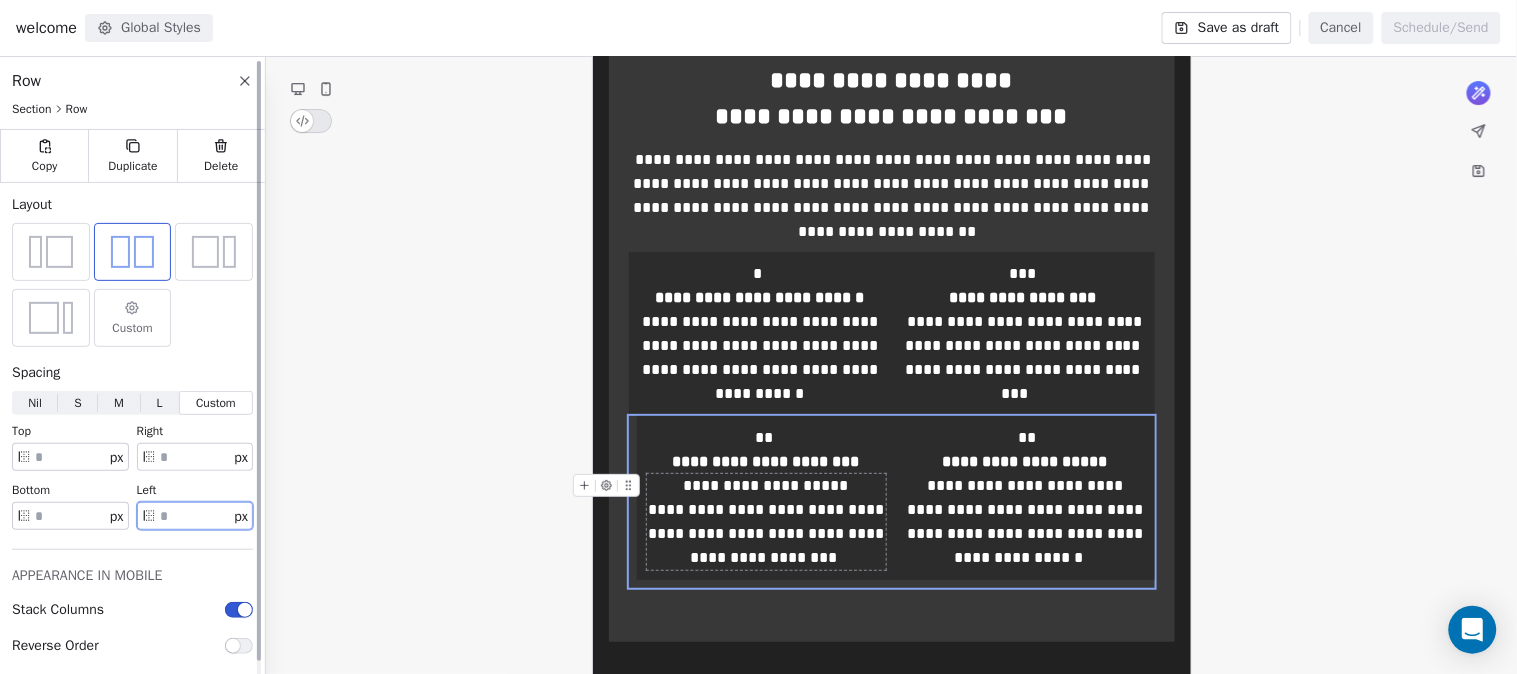click on "*" at bounding box center (195, 516) 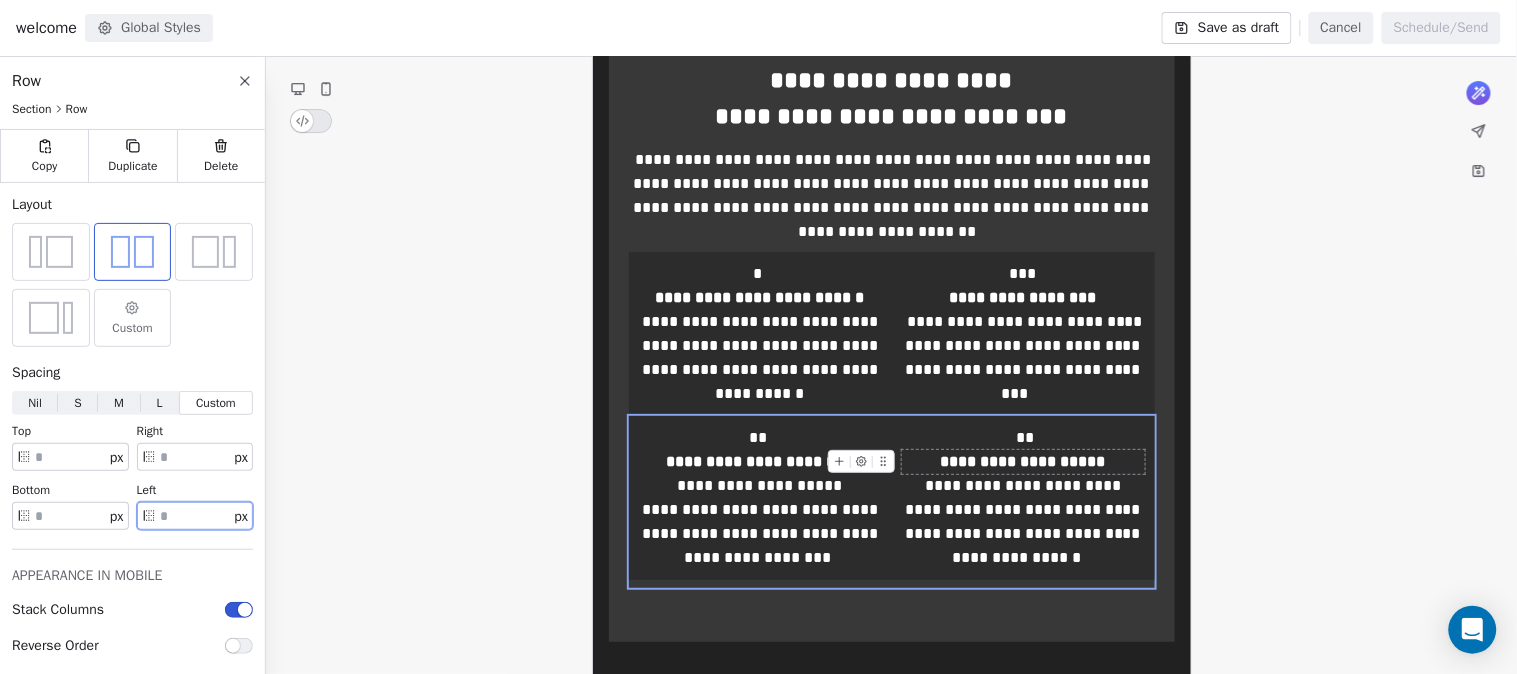 type on "*" 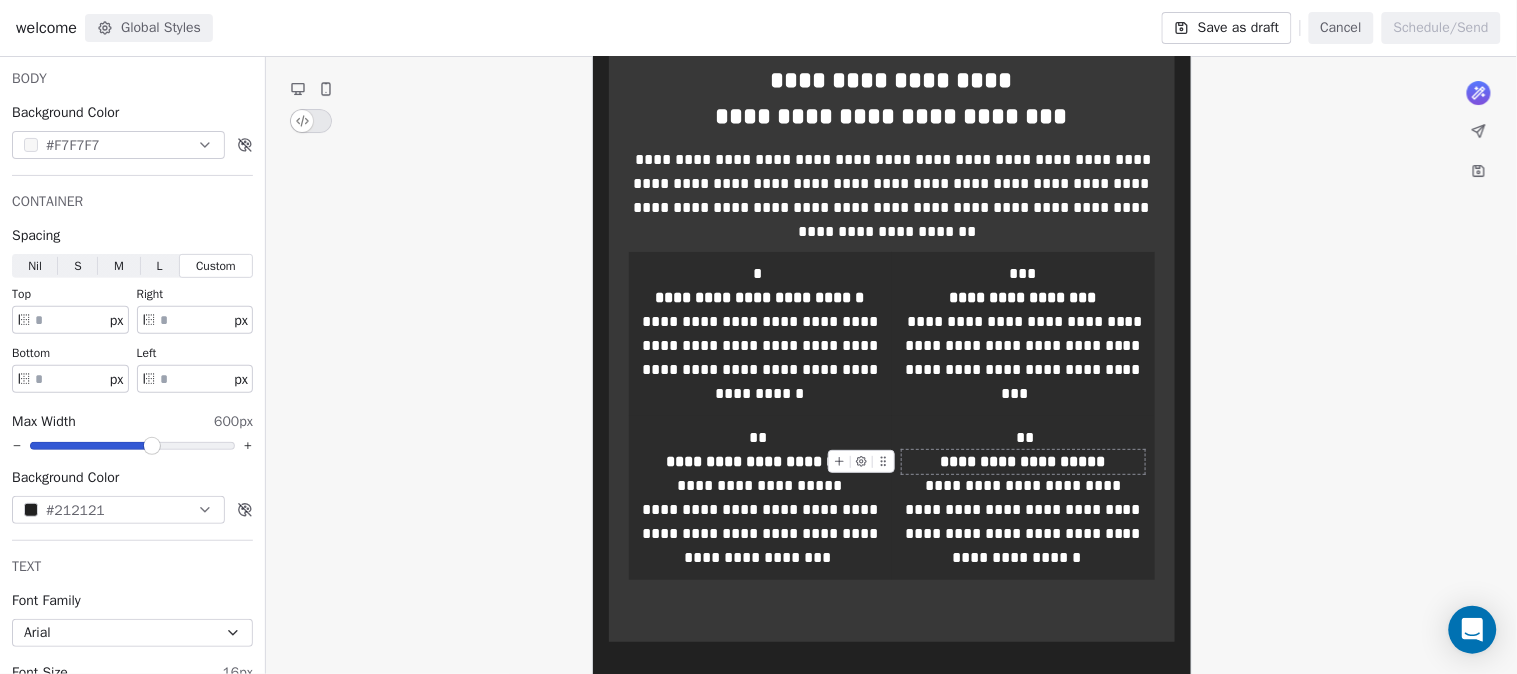 click on "**********" at bounding box center [891, -269] 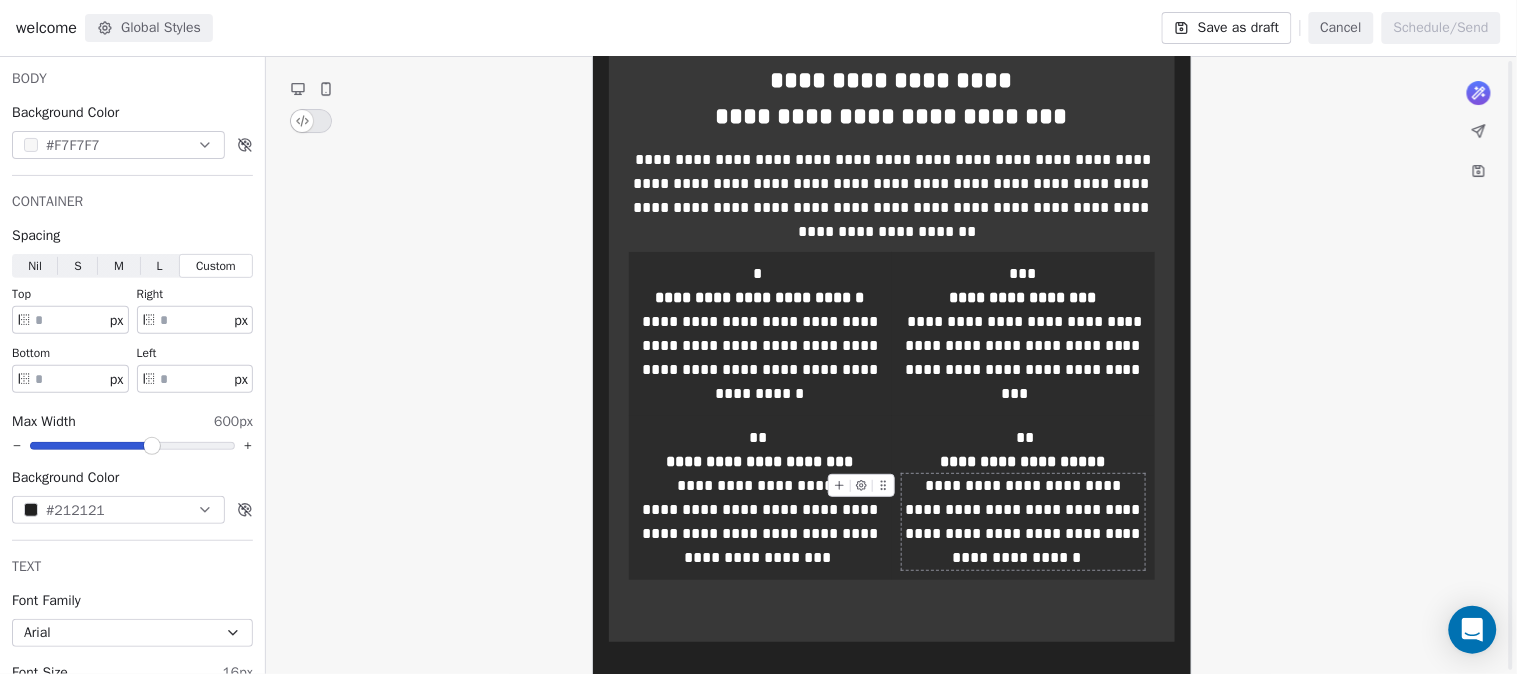 scroll, scrollTop: 2000, scrollLeft: 0, axis: vertical 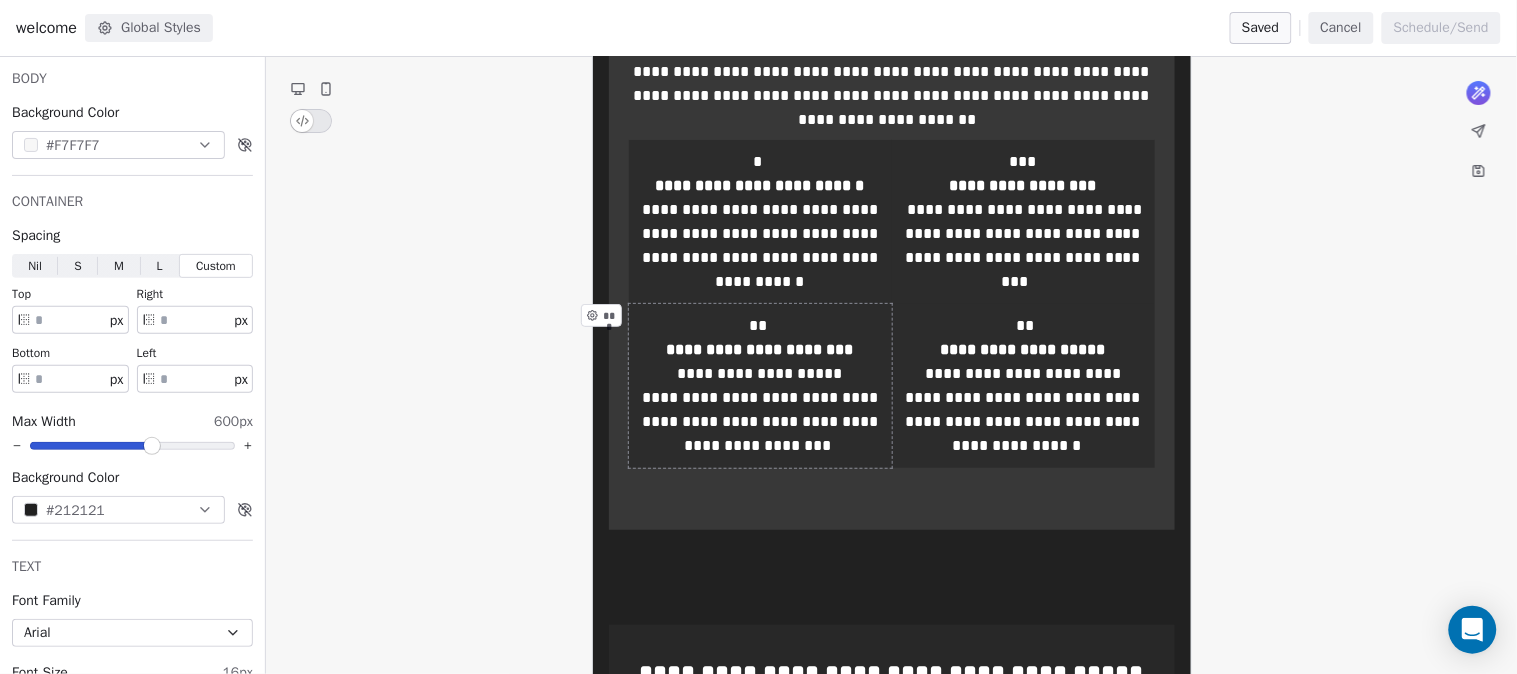 click on "**********" at bounding box center [760, 386] 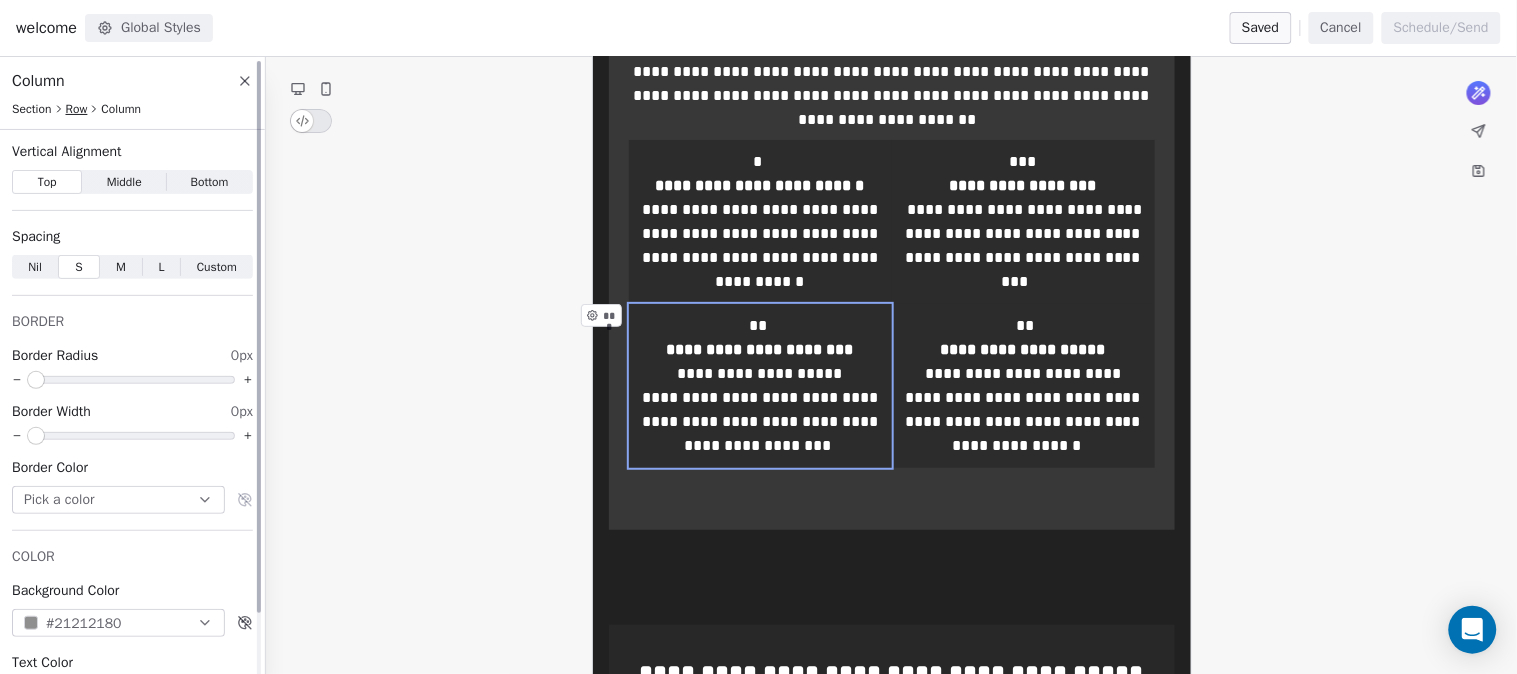 click on "Row" at bounding box center (77, 109) 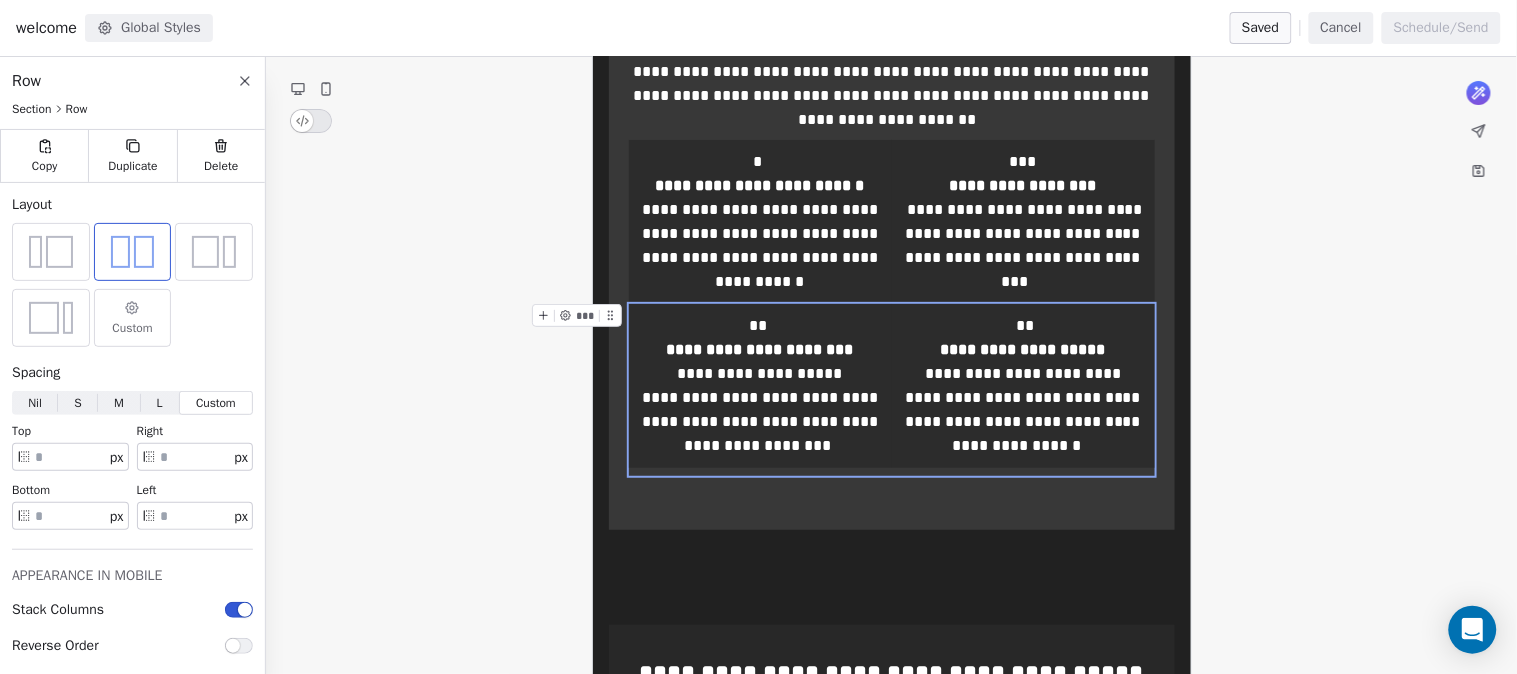 click on "**********" at bounding box center [892, 390] 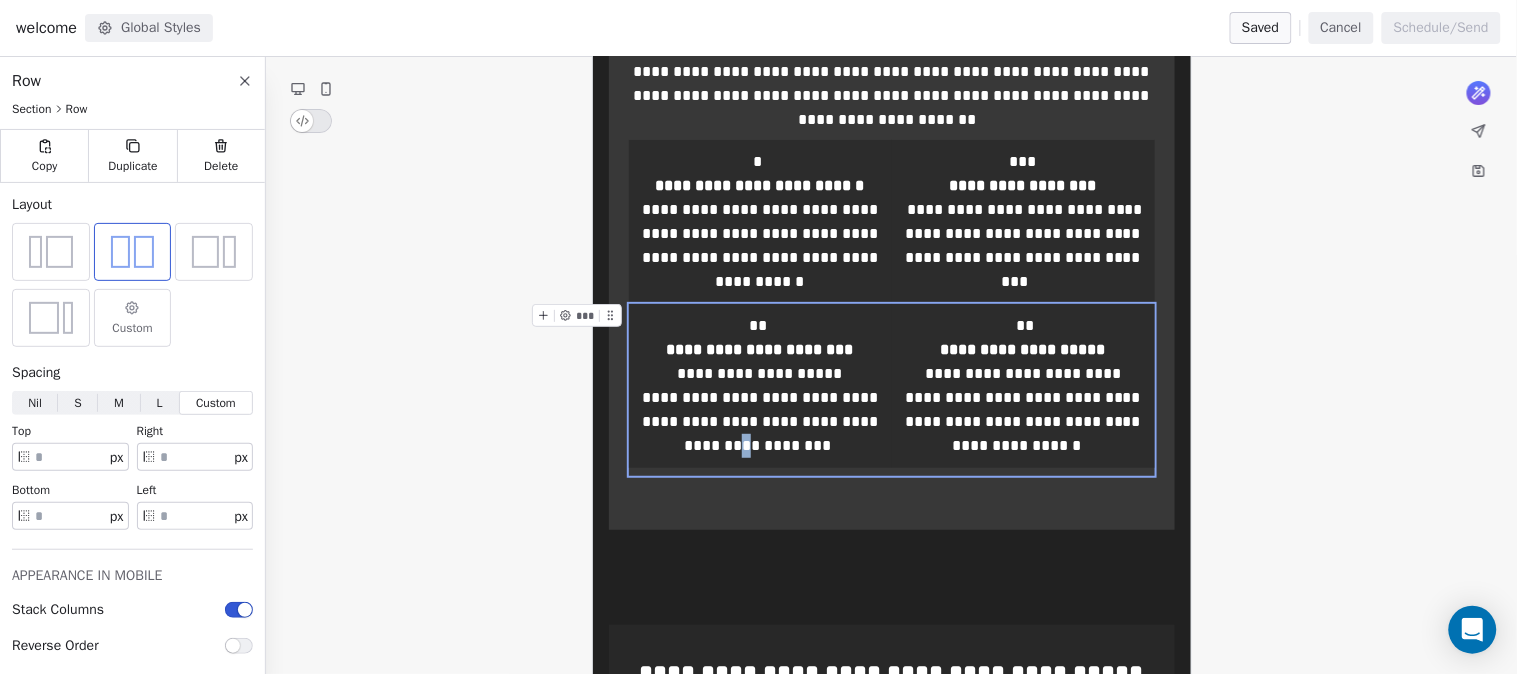 click on "**********" at bounding box center [892, 390] 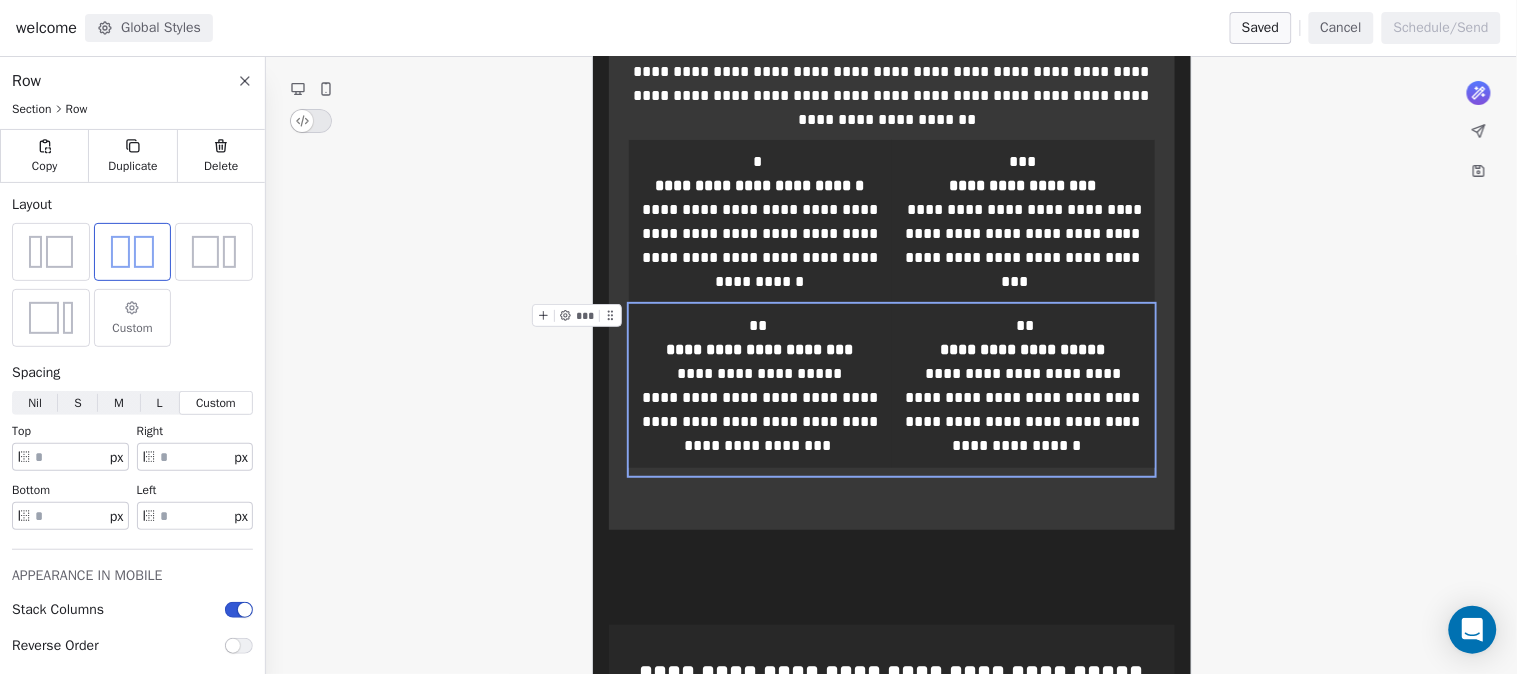 click on "**********" at bounding box center (892, 390) 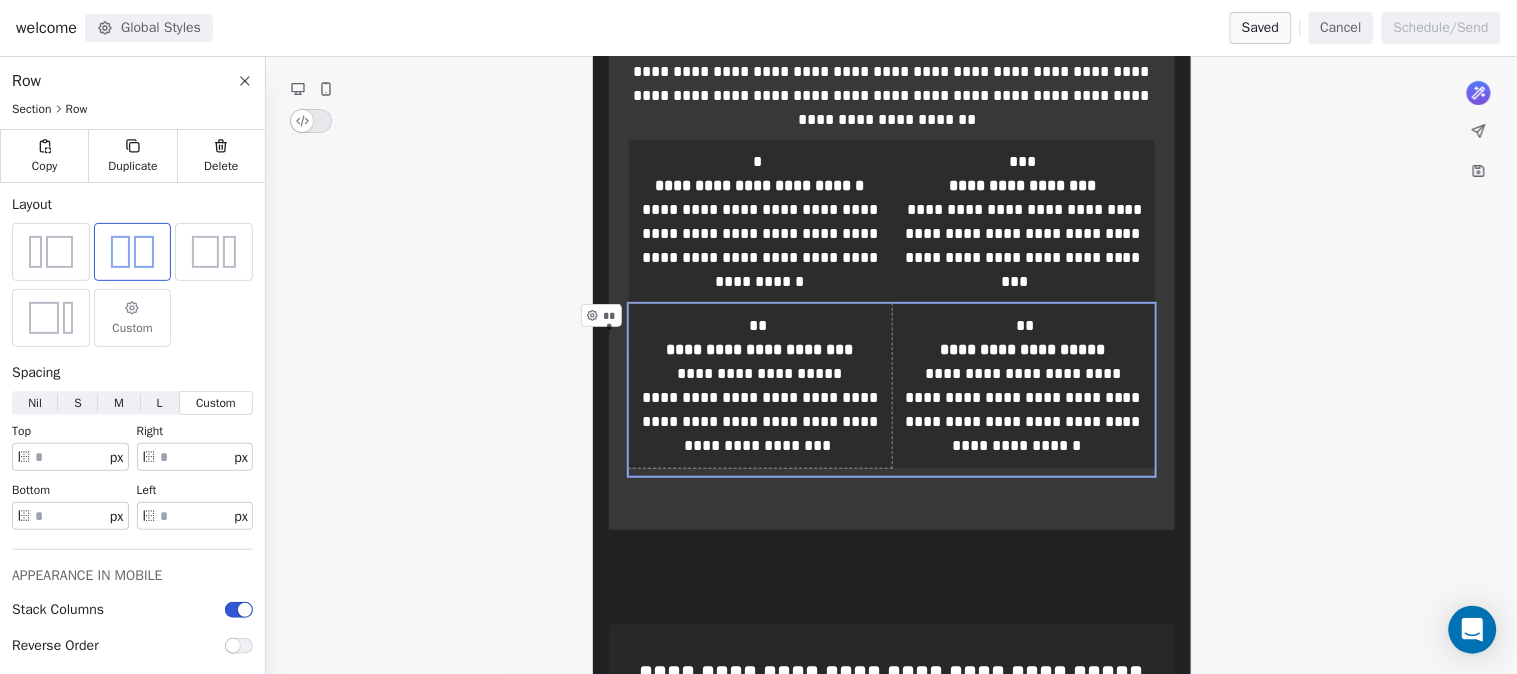 click on "**********" at bounding box center [760, 386] 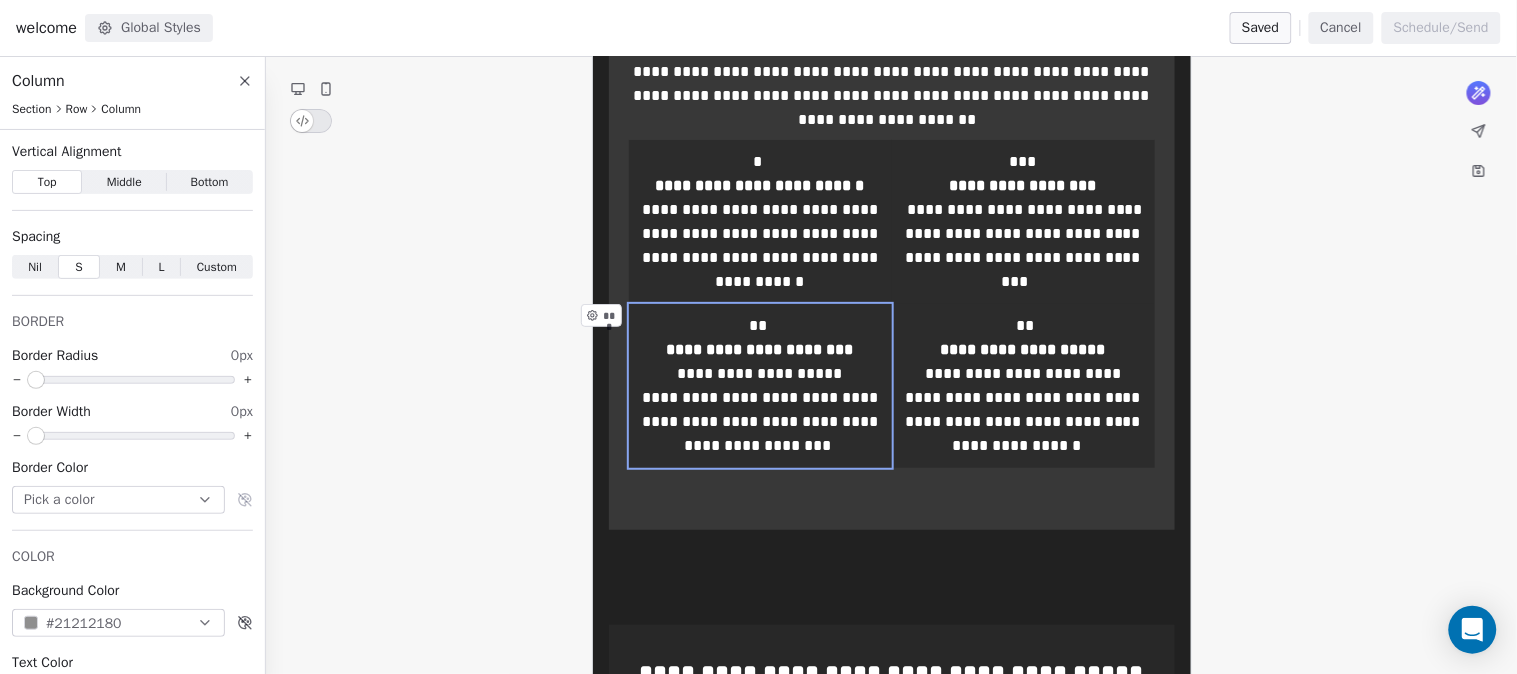 click on "***" at bounding box center (605, 321) 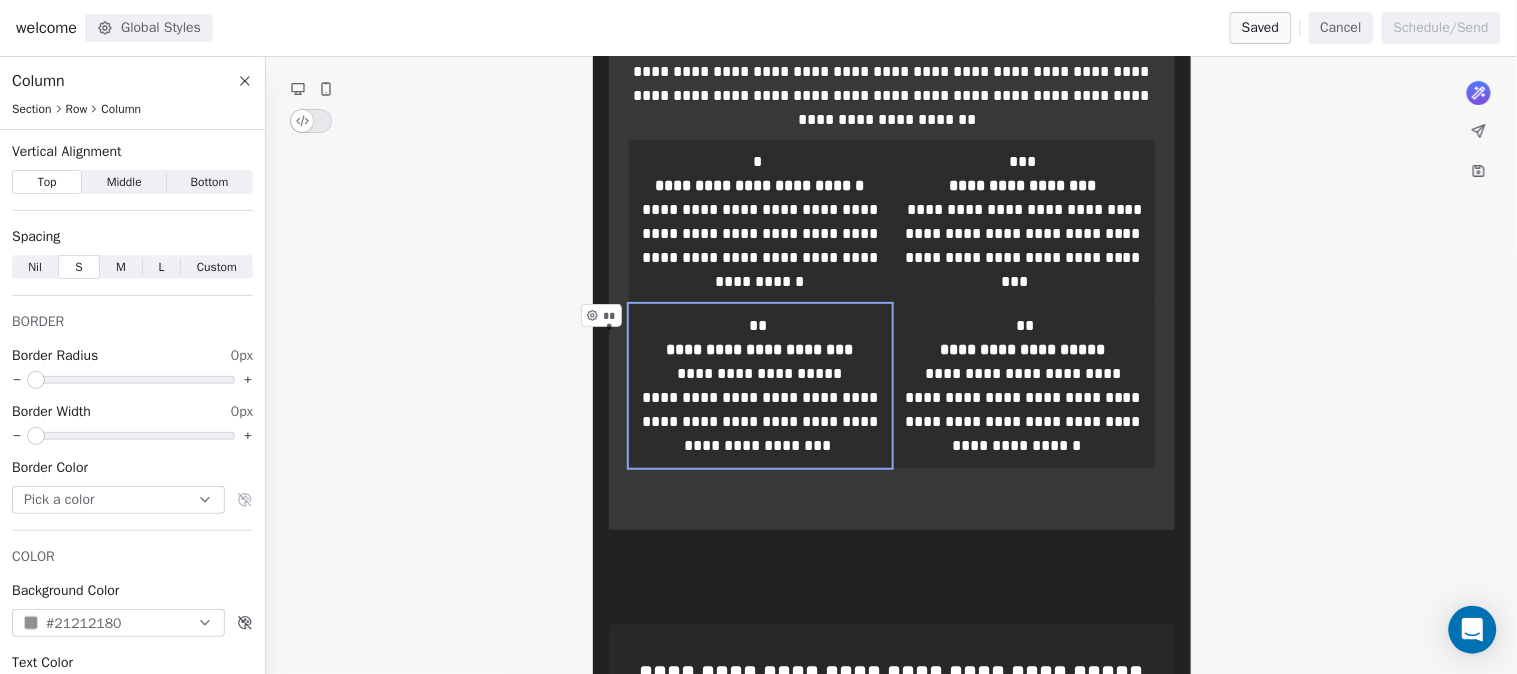 click on "***" at bounding box center [608, 315] 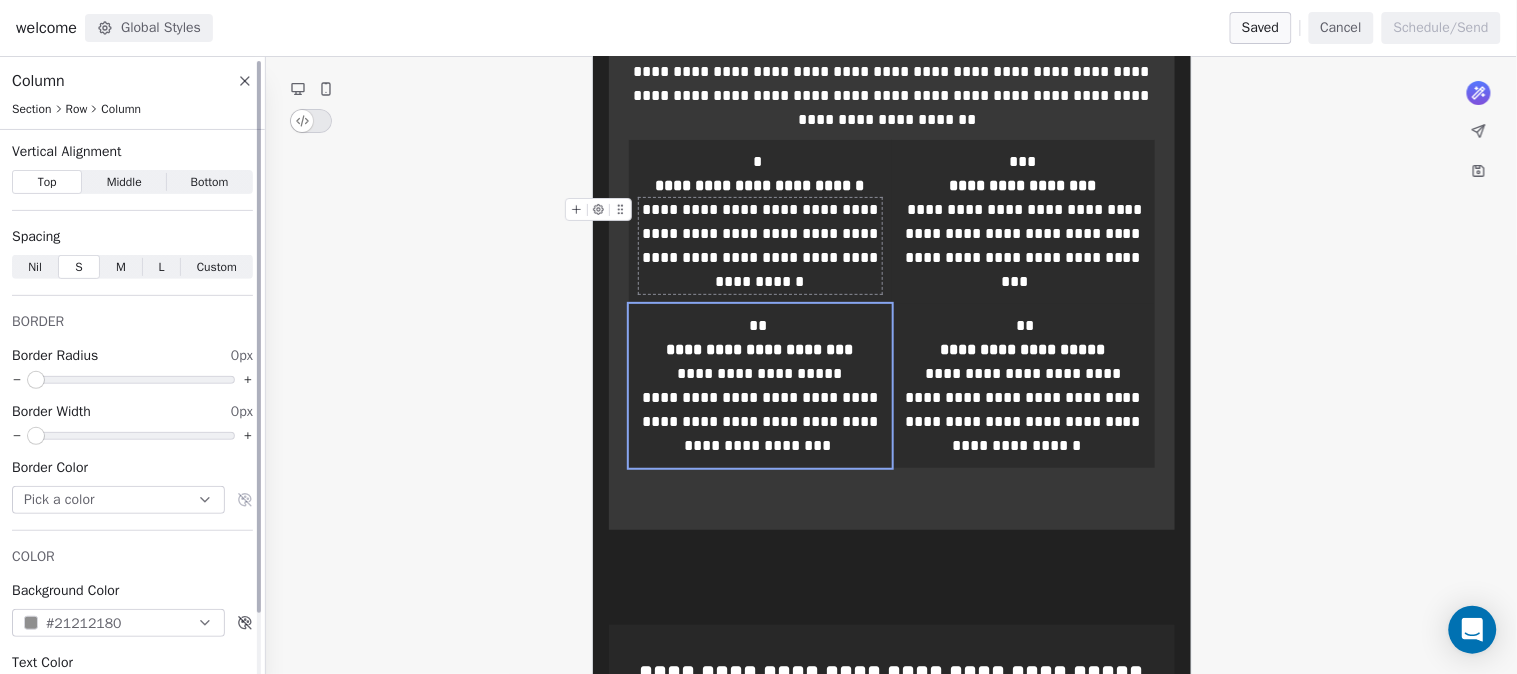 scroll, scrollTop: 71, scrollLeft: 0, axis: vertical 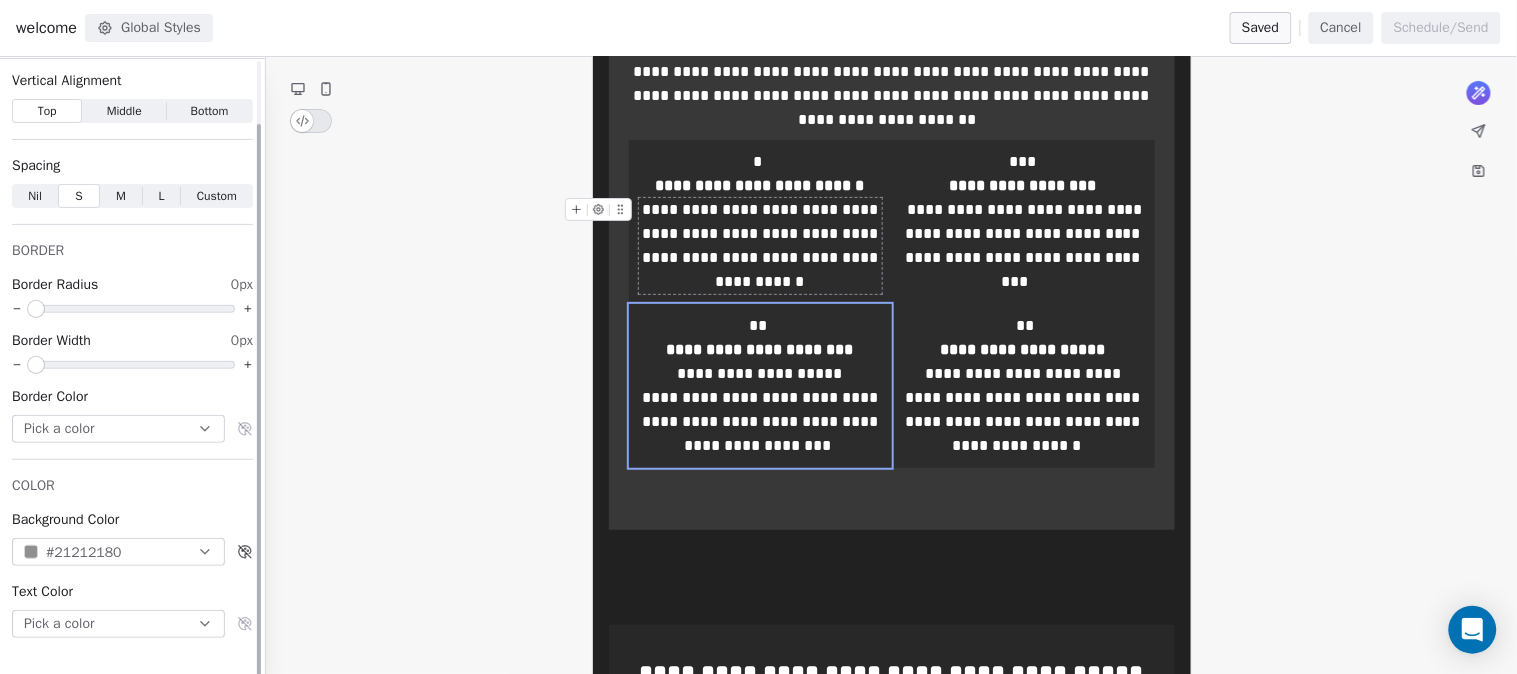 click on "#21212180" at bounding box center [118, 552] 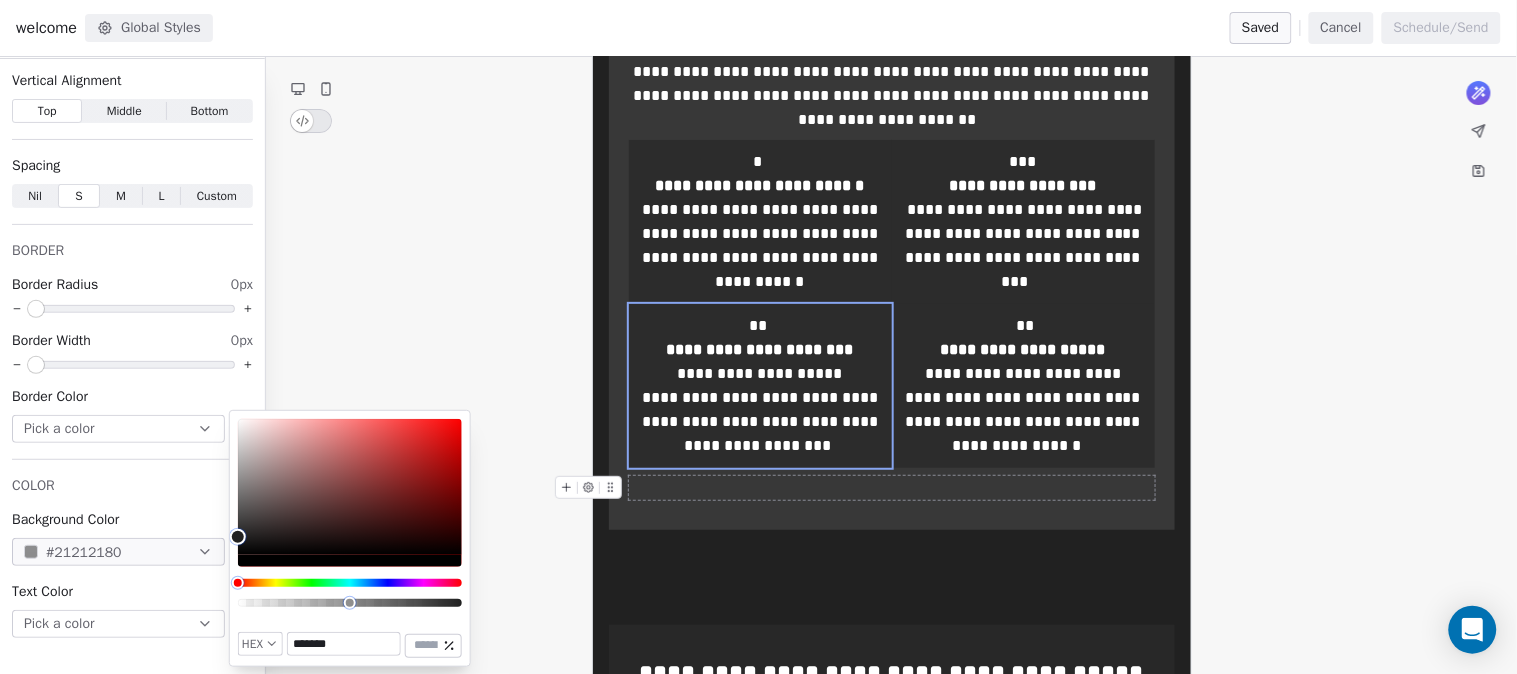 click on "**********" at bounding box center (891, -381) 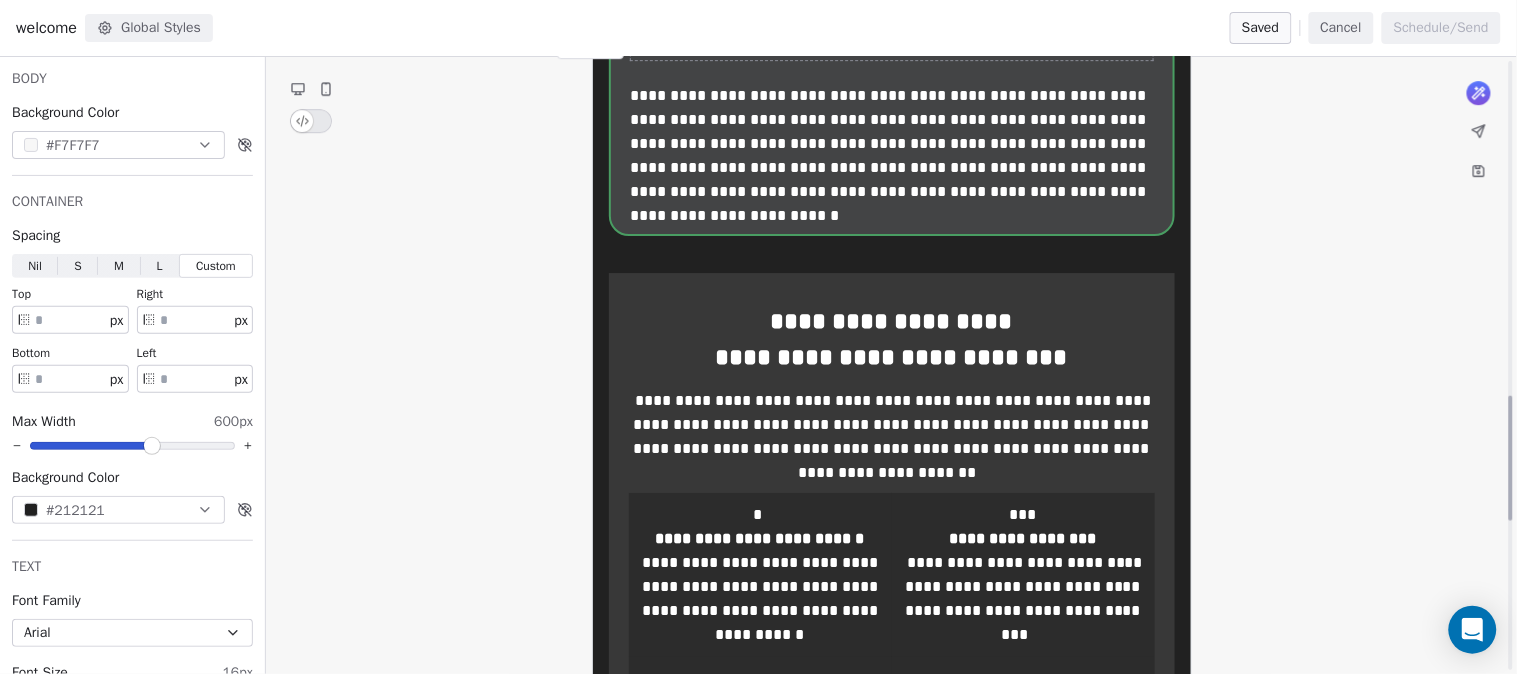 scroll, scrollTop: 1666, scrollLeft: 0, axis: vertical 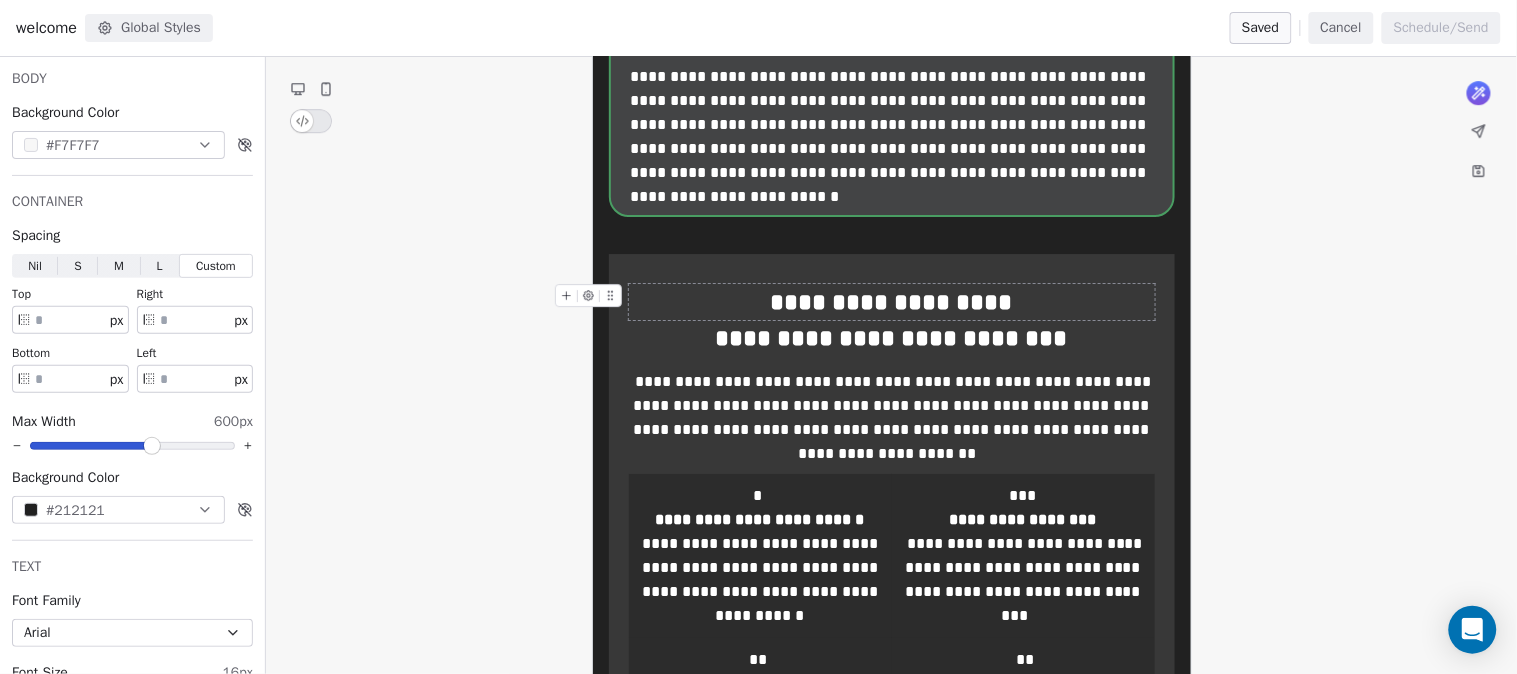 click on "**********" at bounding box center (892, 302) 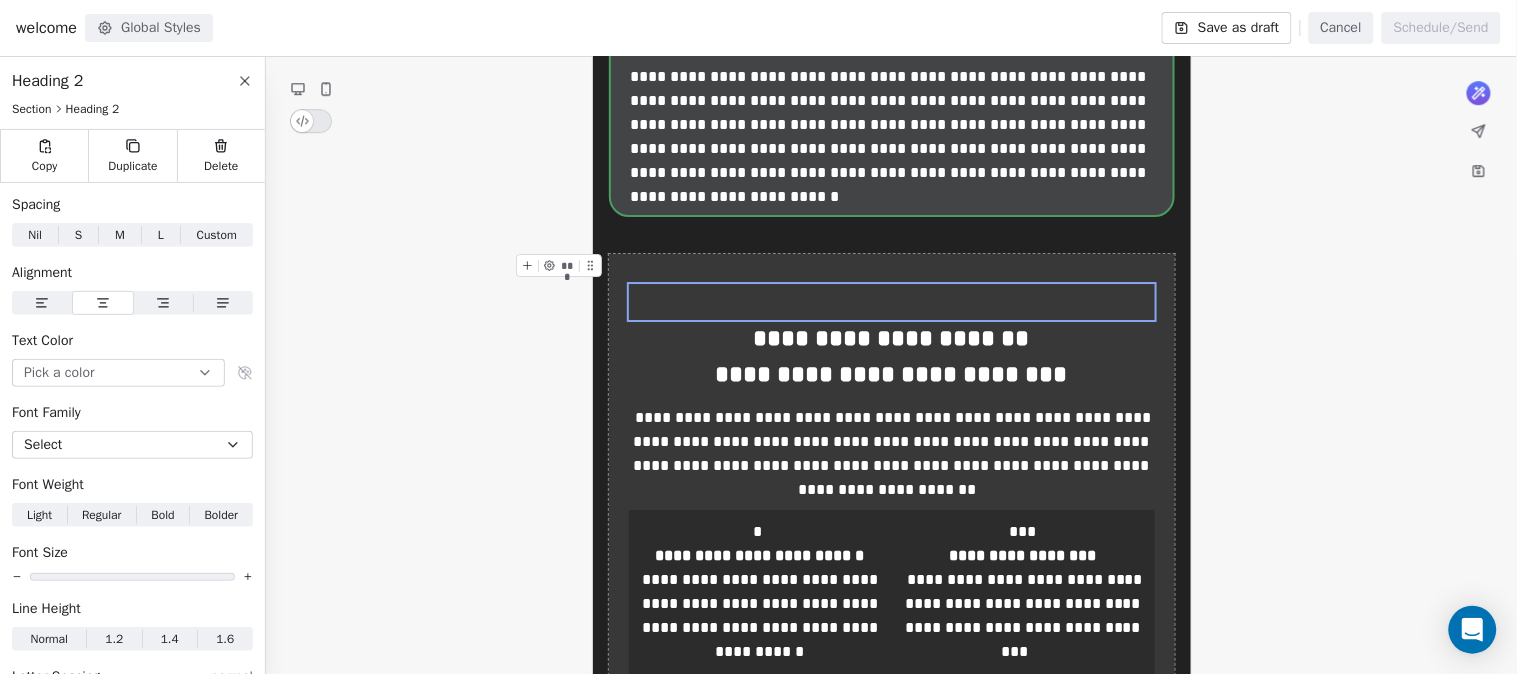 click on "**********" at bounding box center (891, -29) 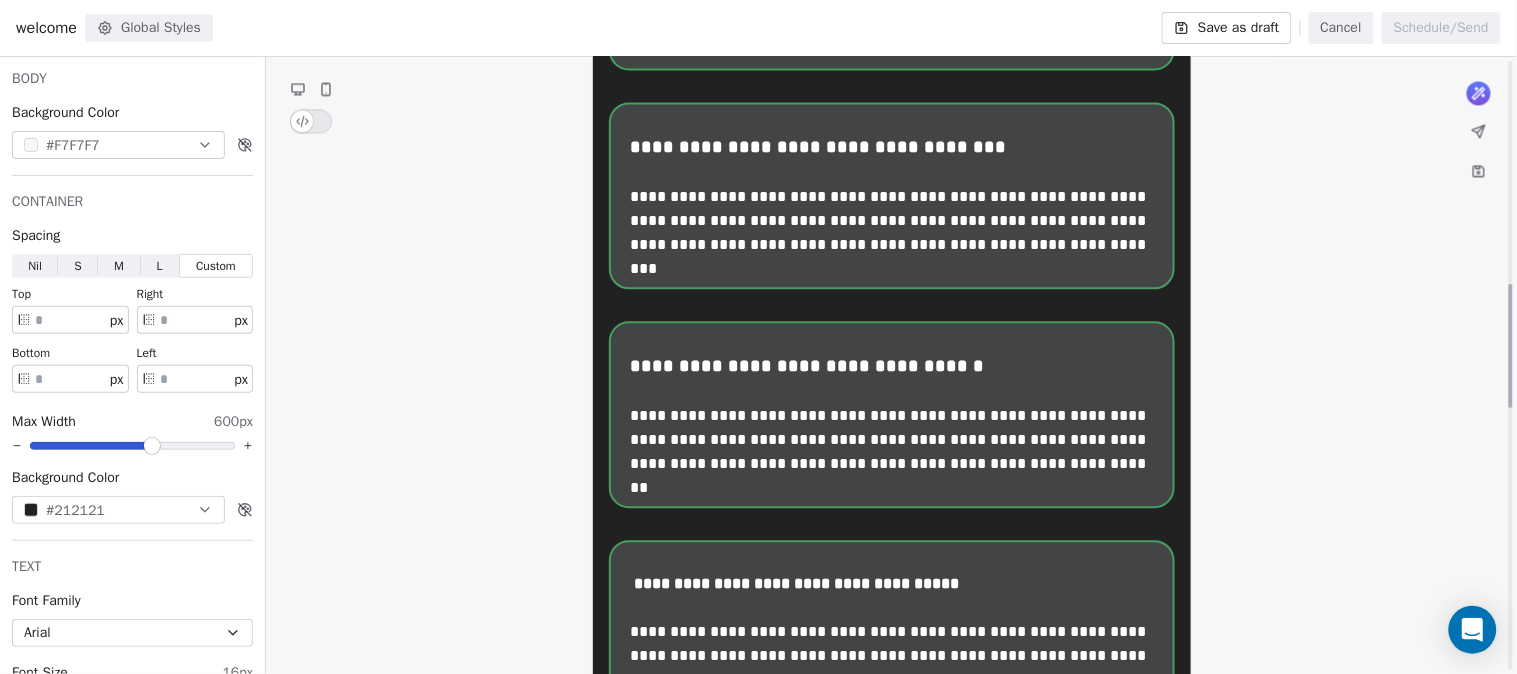 scroll, scrollTop: 1555, scrollLeft: 0, axis: vertical 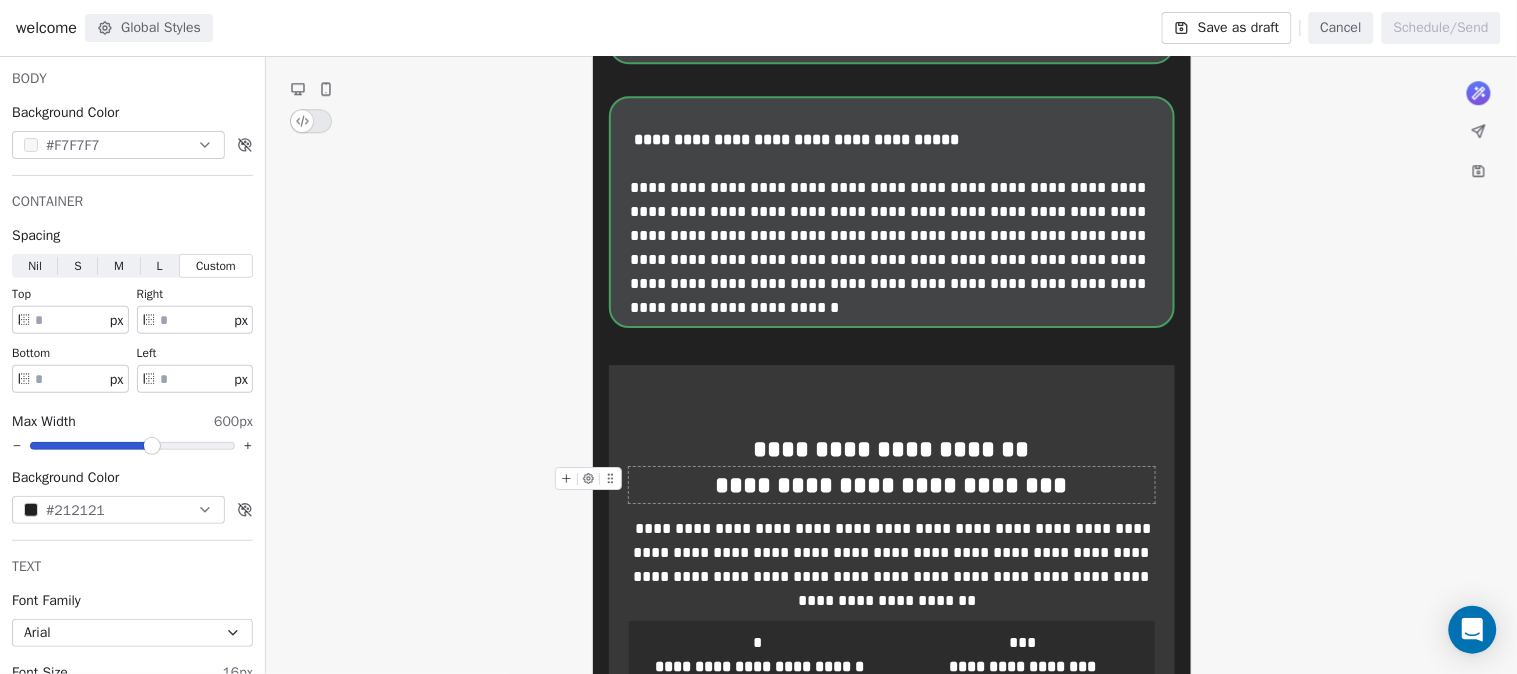 click on "**********" at bounding box center (892, 485) 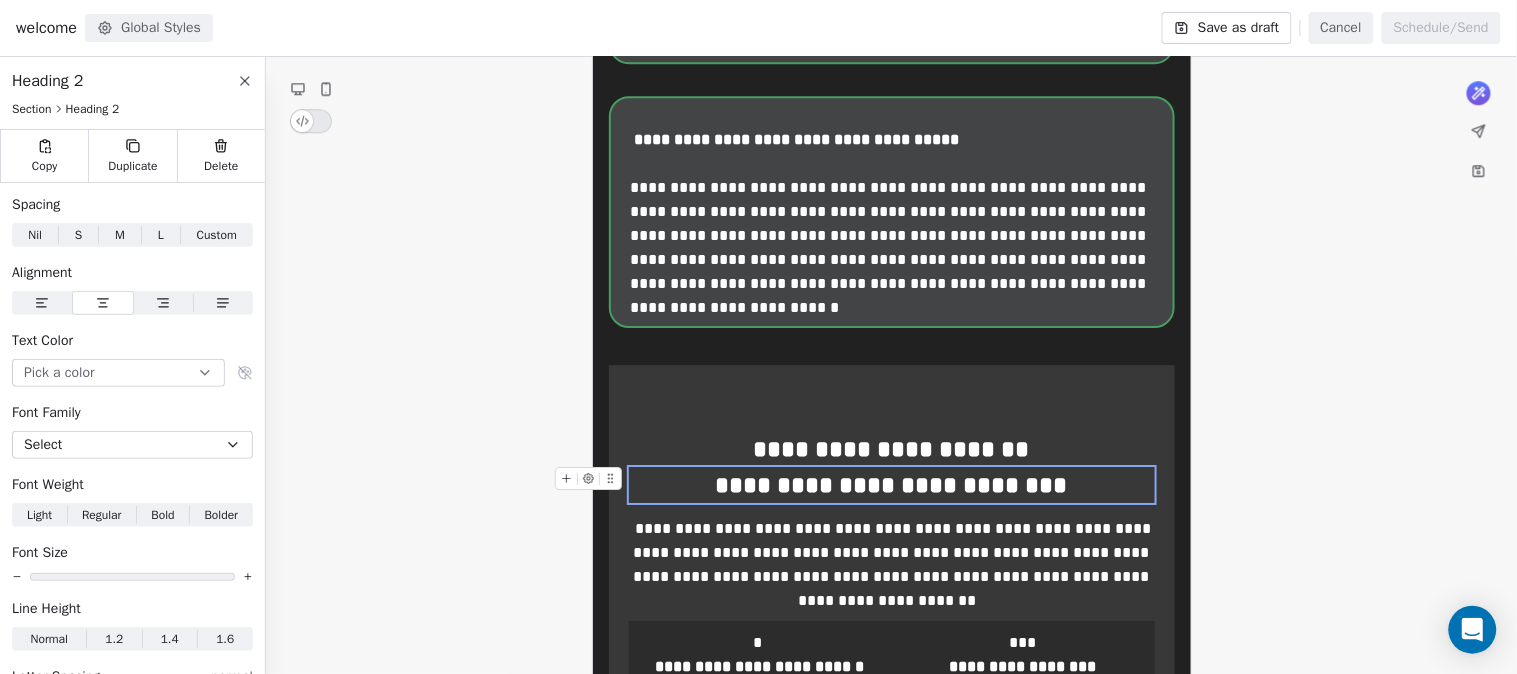 click on "**********" at bounding box center [892, 485] 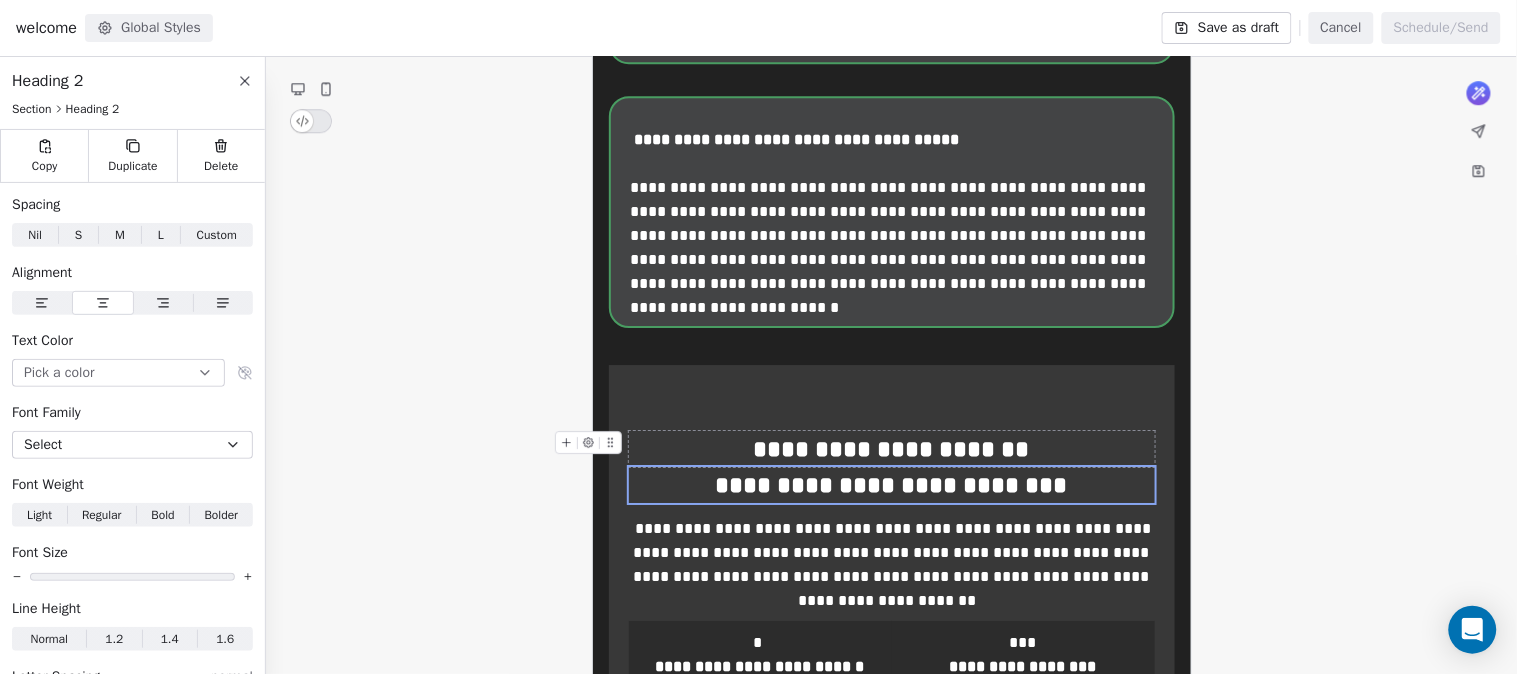 click on "**********" at bounding box center [892, 449] 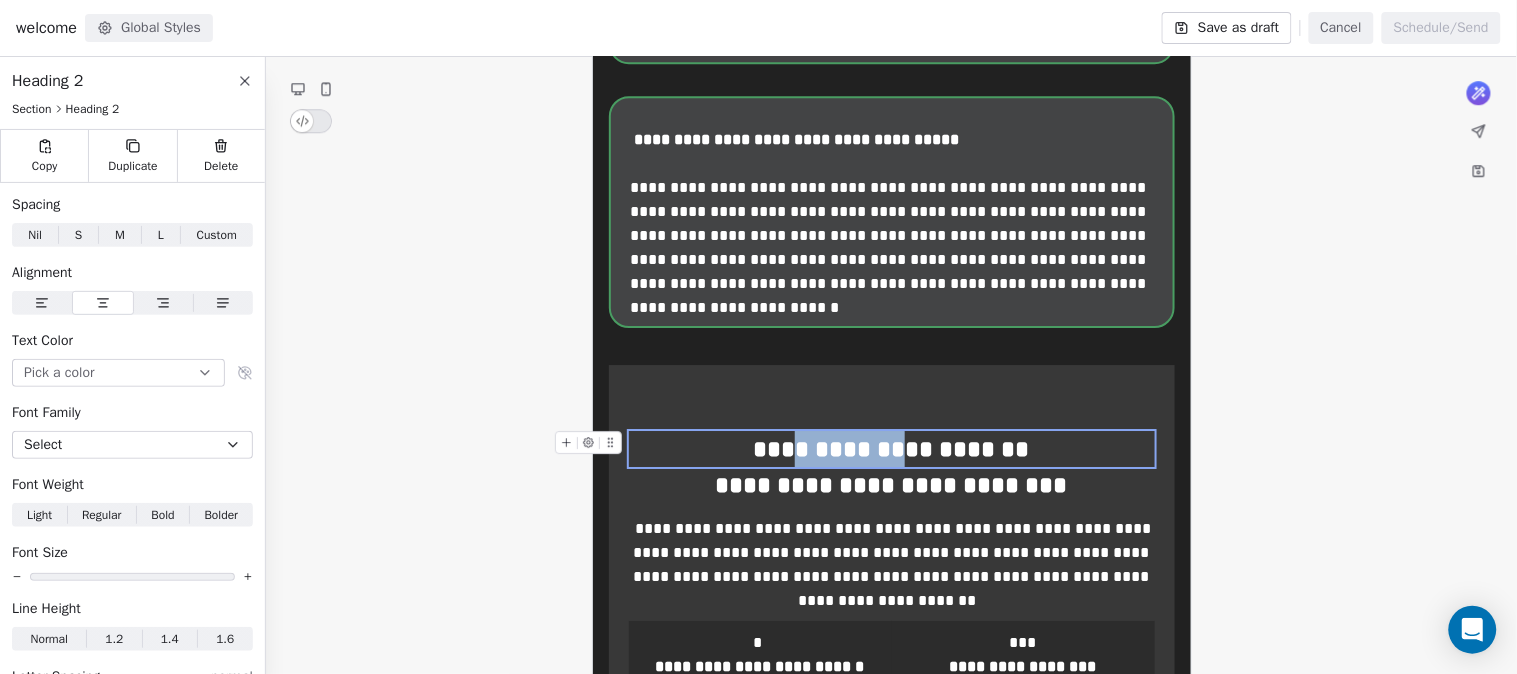 click on "**********" at bounding box center [892, 449] 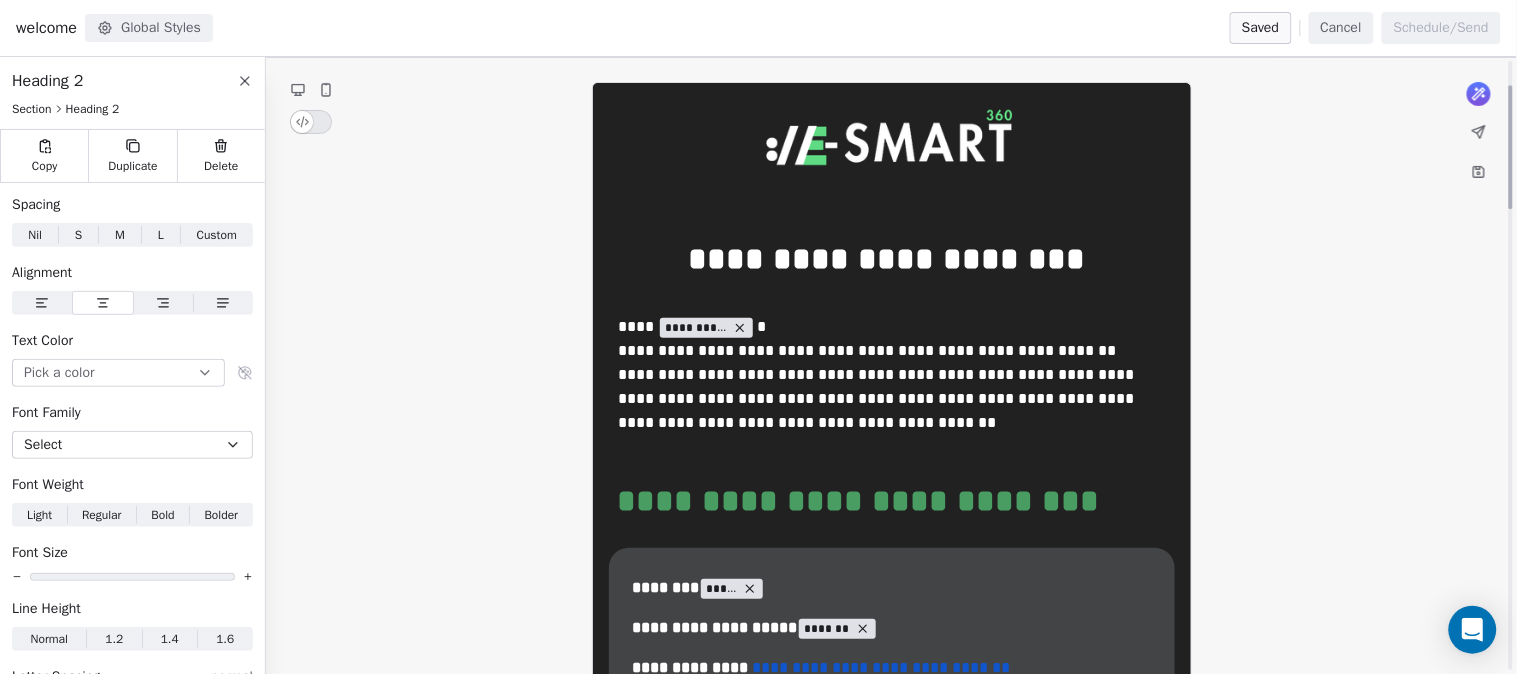 scroll, scrollTop: 111, scrollLeft: 0, axis: vertical 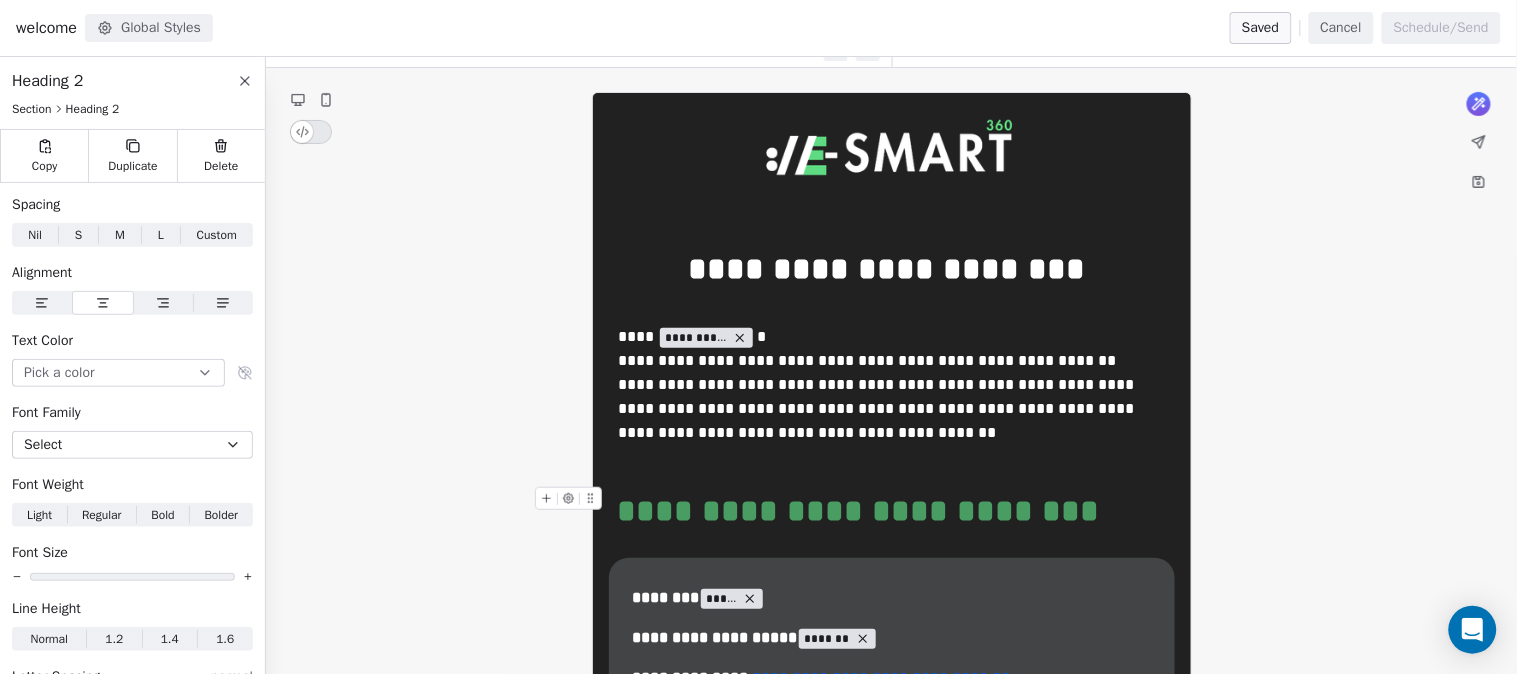 click on "**********" at bounding box center [892, 511] 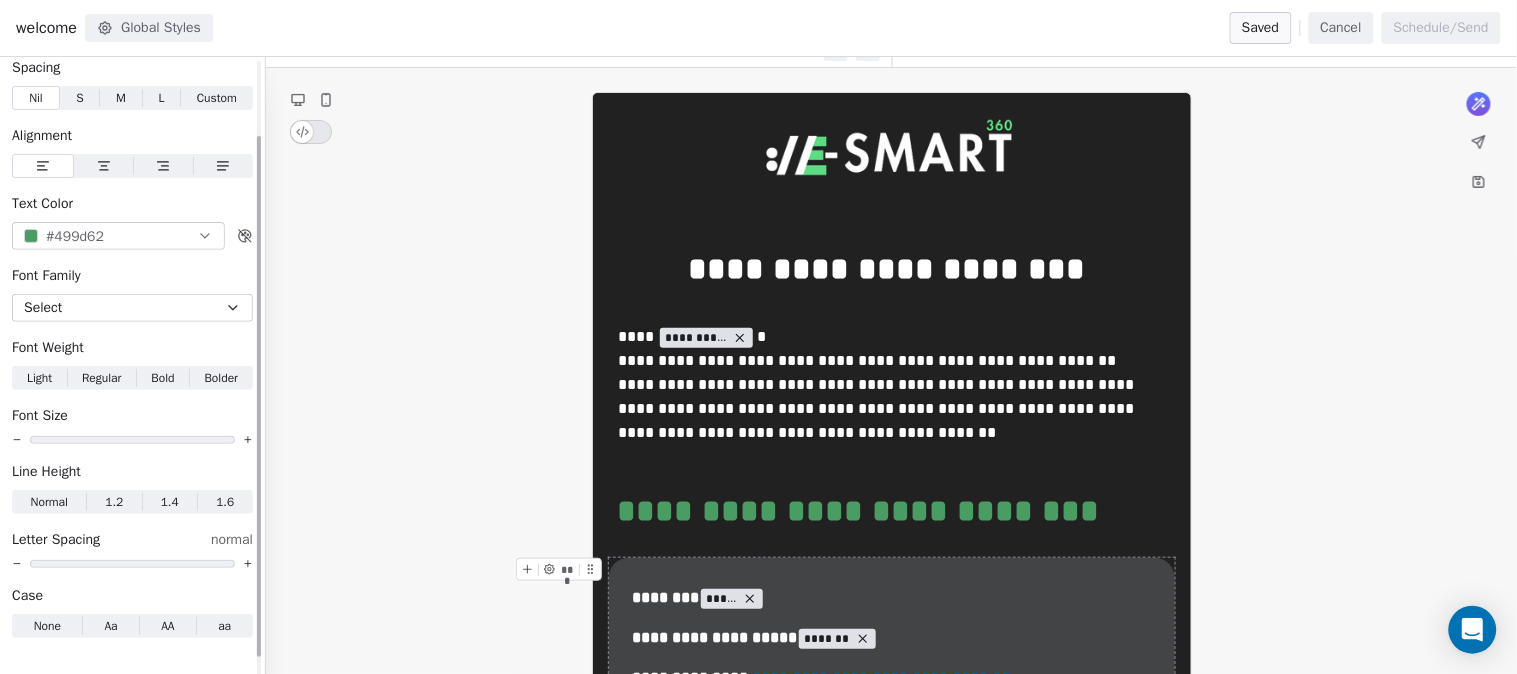 scroll, scrollTop: 0, scrollLeft: 0, axis: both 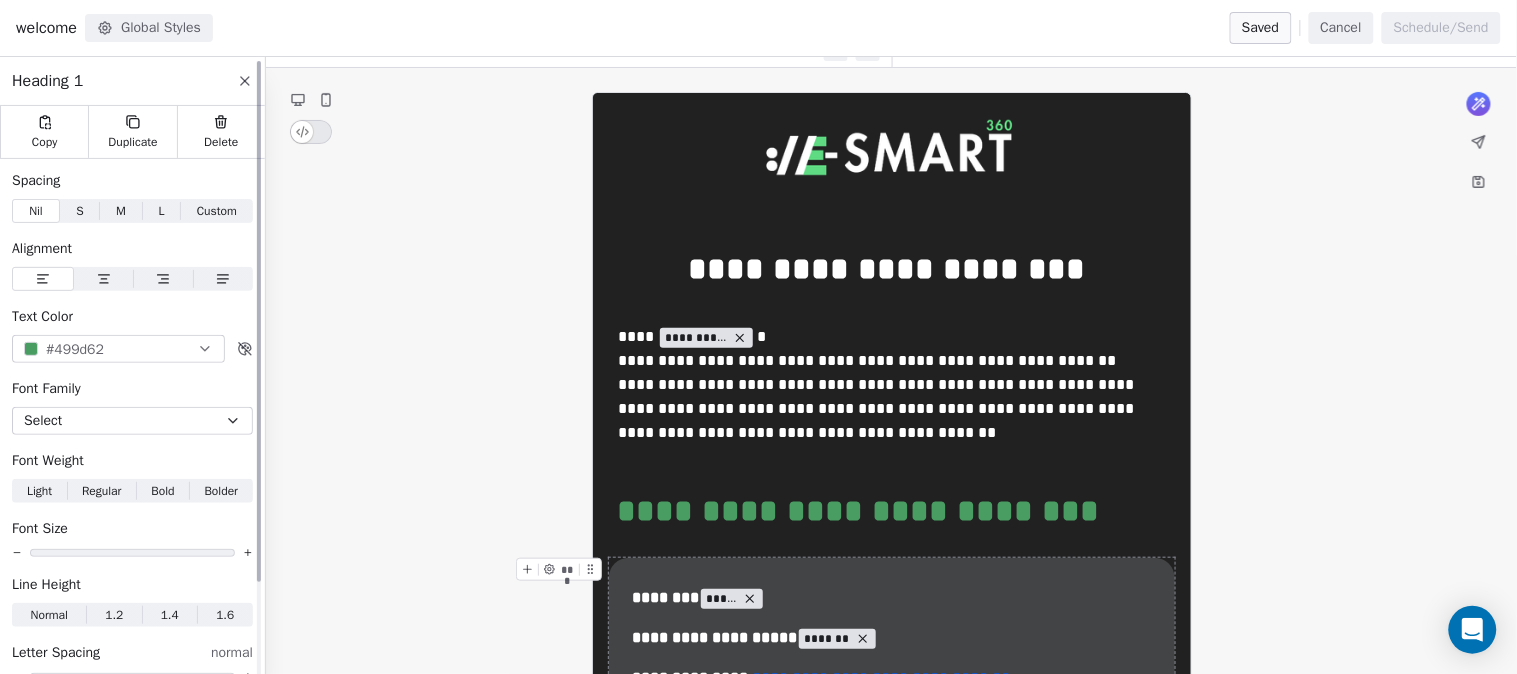 click on "#499d62" at bounding box center [75, 349] 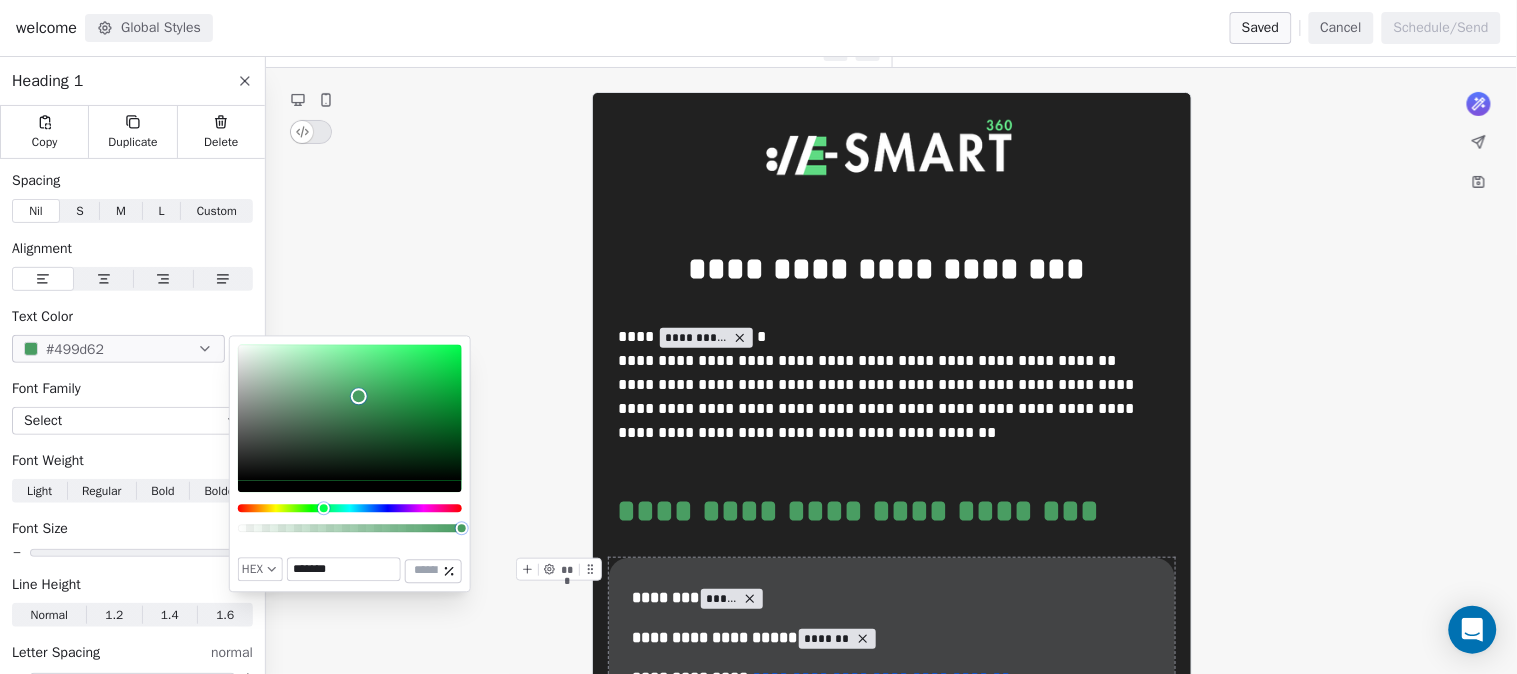 click on "*******" at bounding box center (344, 570) 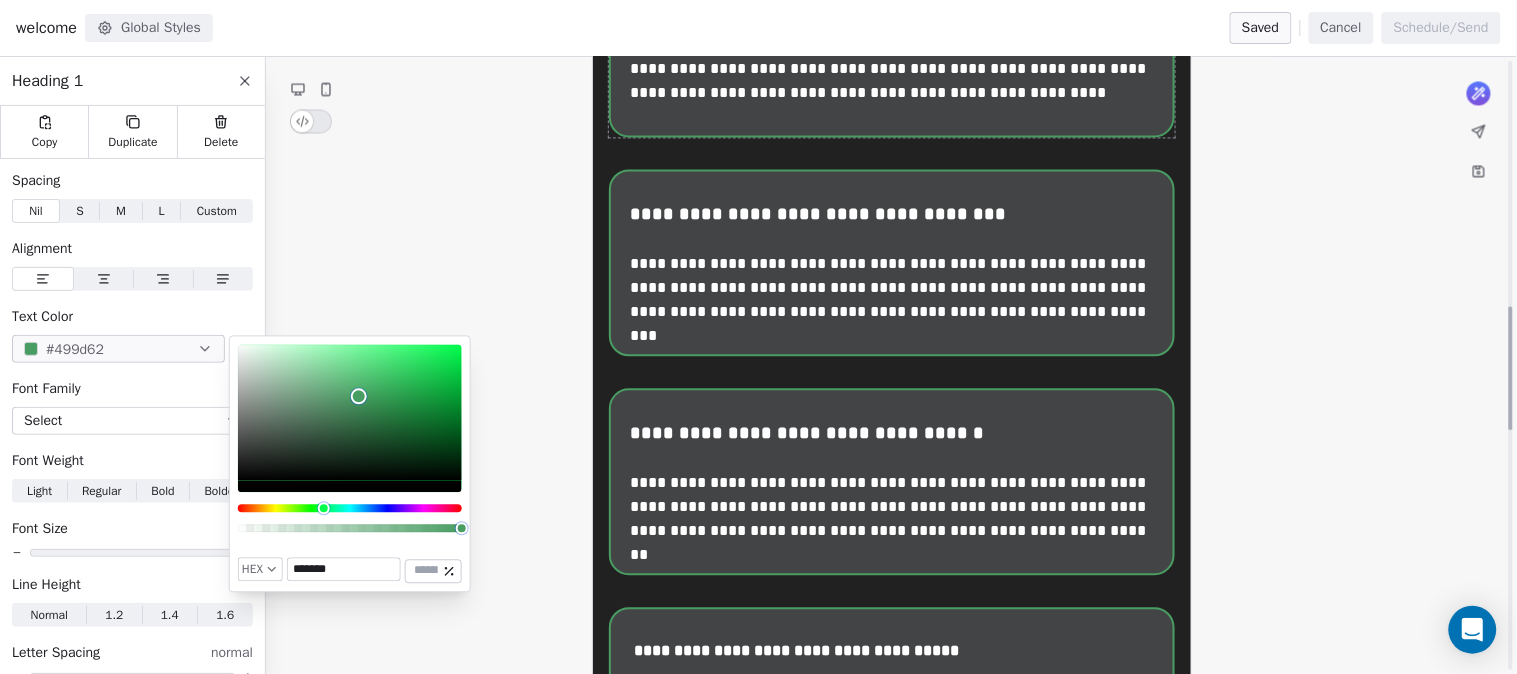 scroll, scrollTop: 1222, scrollLeft: 0, axis: vertical 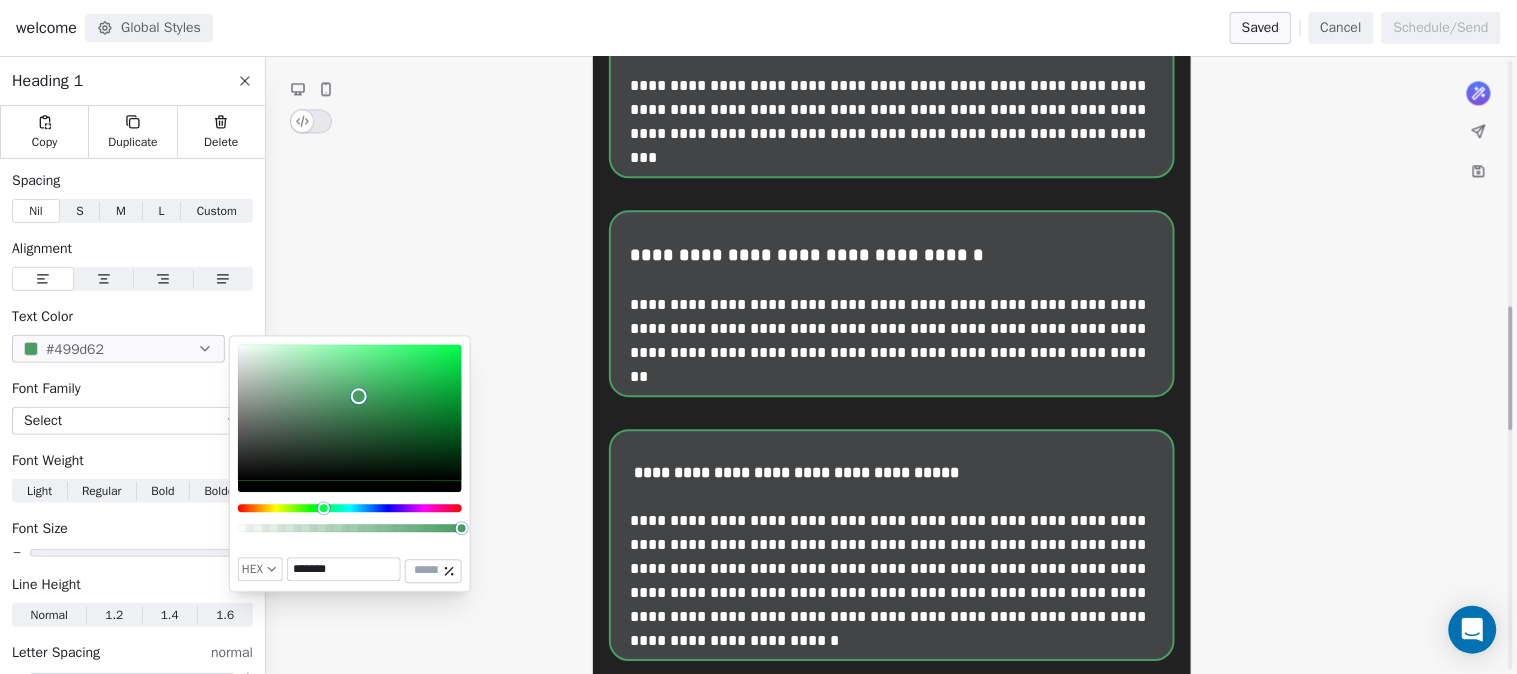 click on "**********" at bounding box center (891, 415) 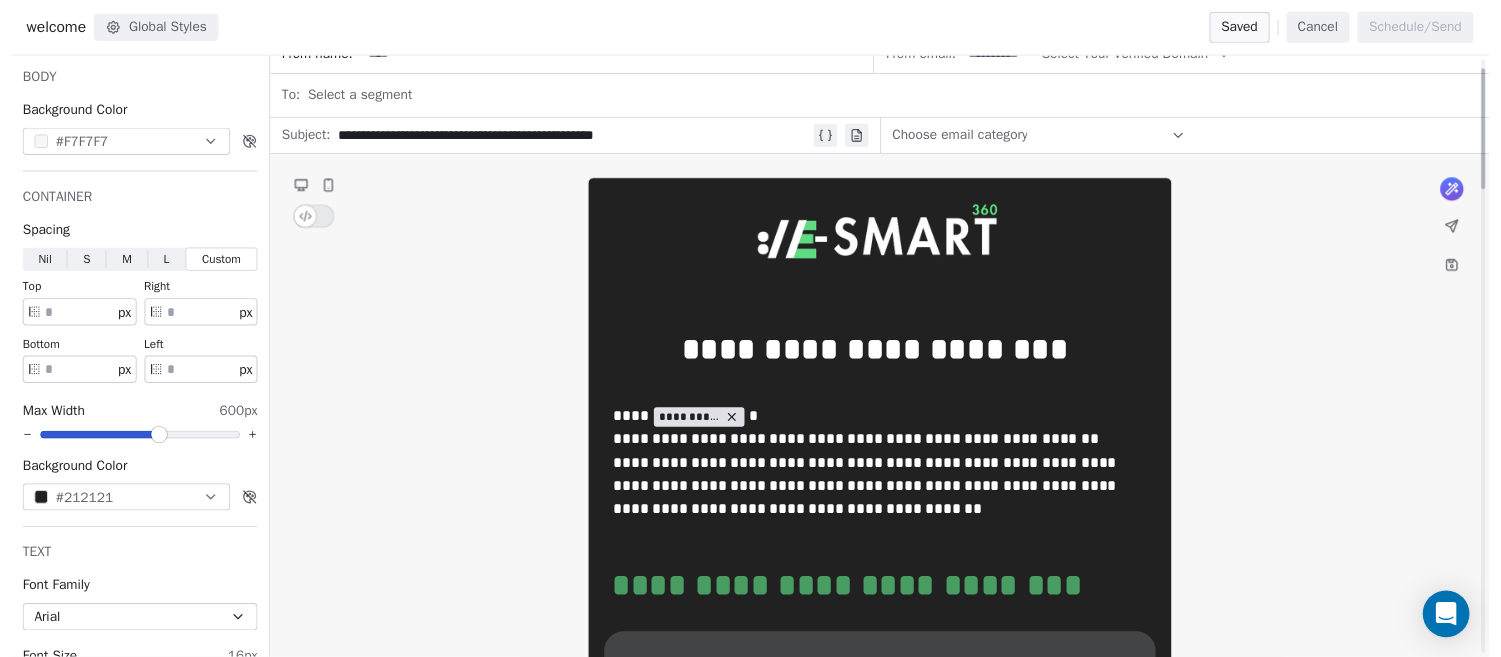 scroll, scrollTop: 0, scrollLeft: 0, axis: both 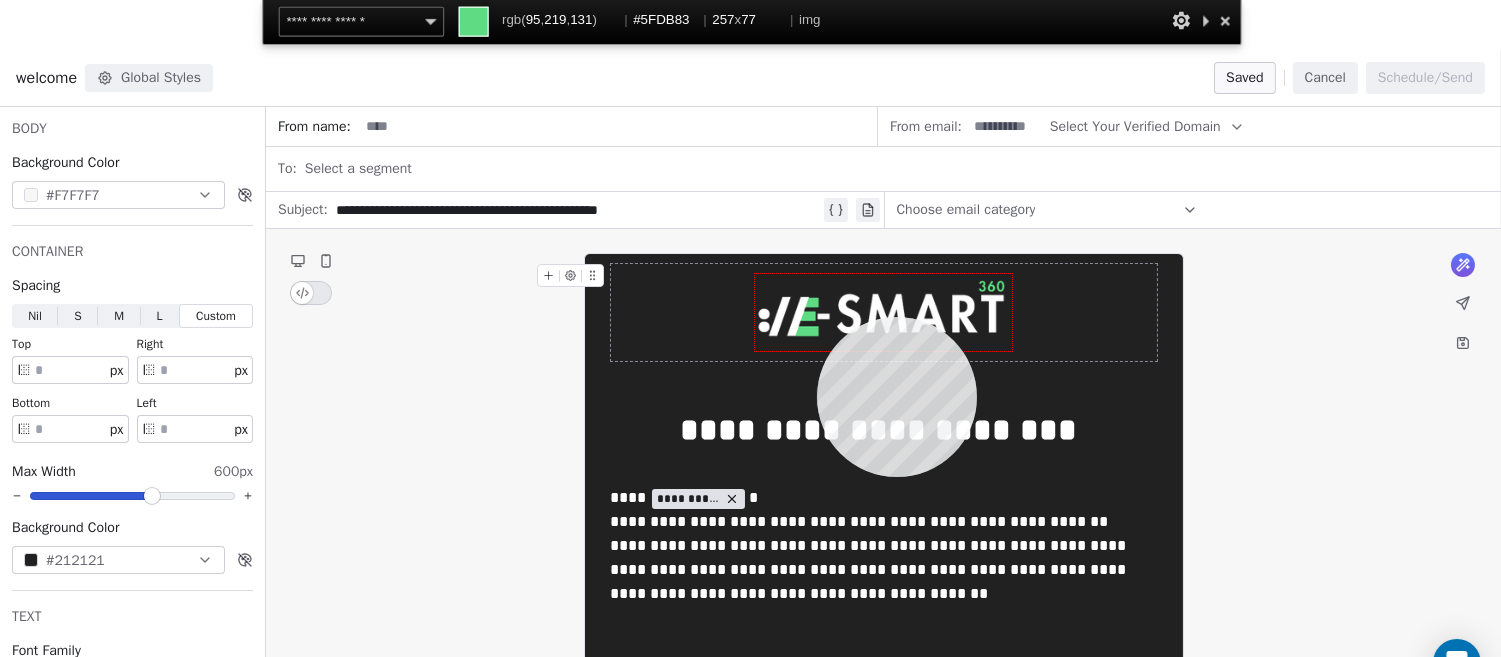 click at bounding box center (883, 312) 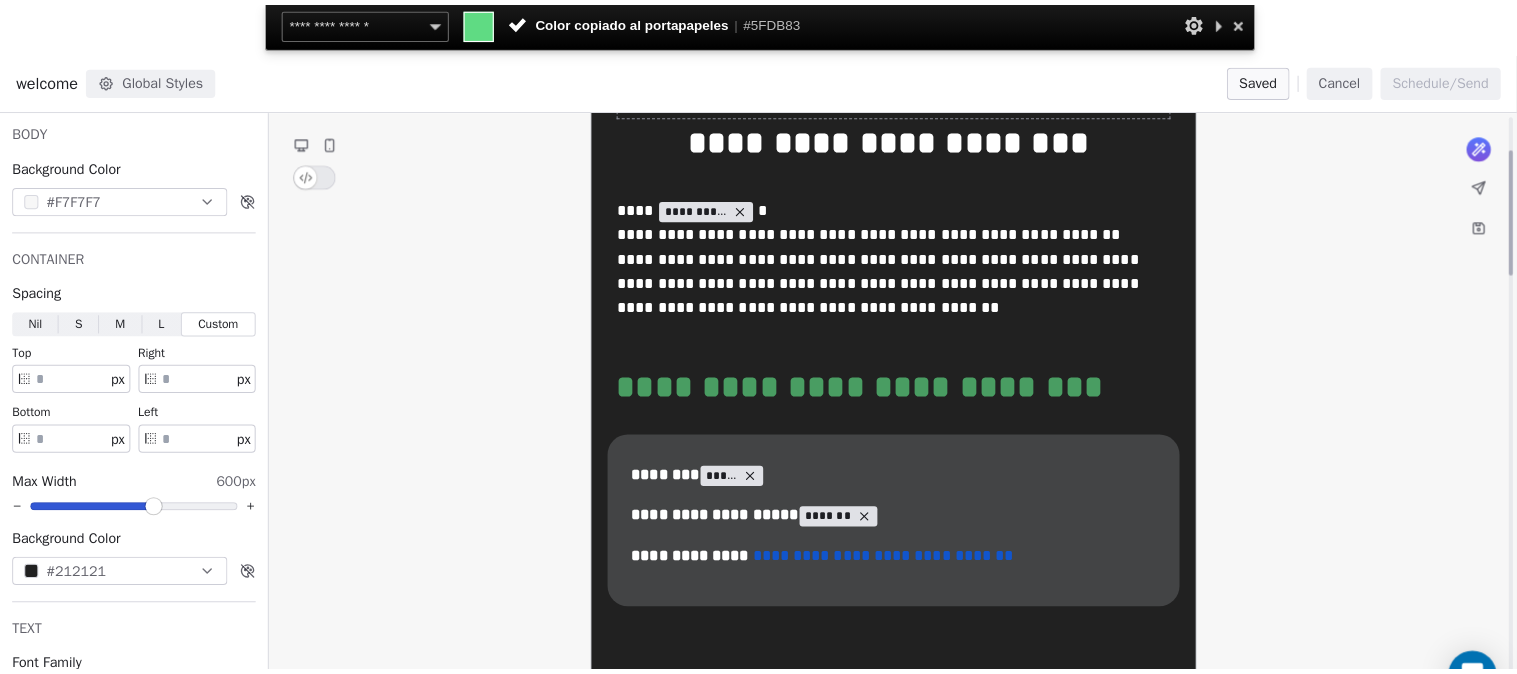 scroll, scrollTop: 444, scrollLeft: 0, axis: vertical 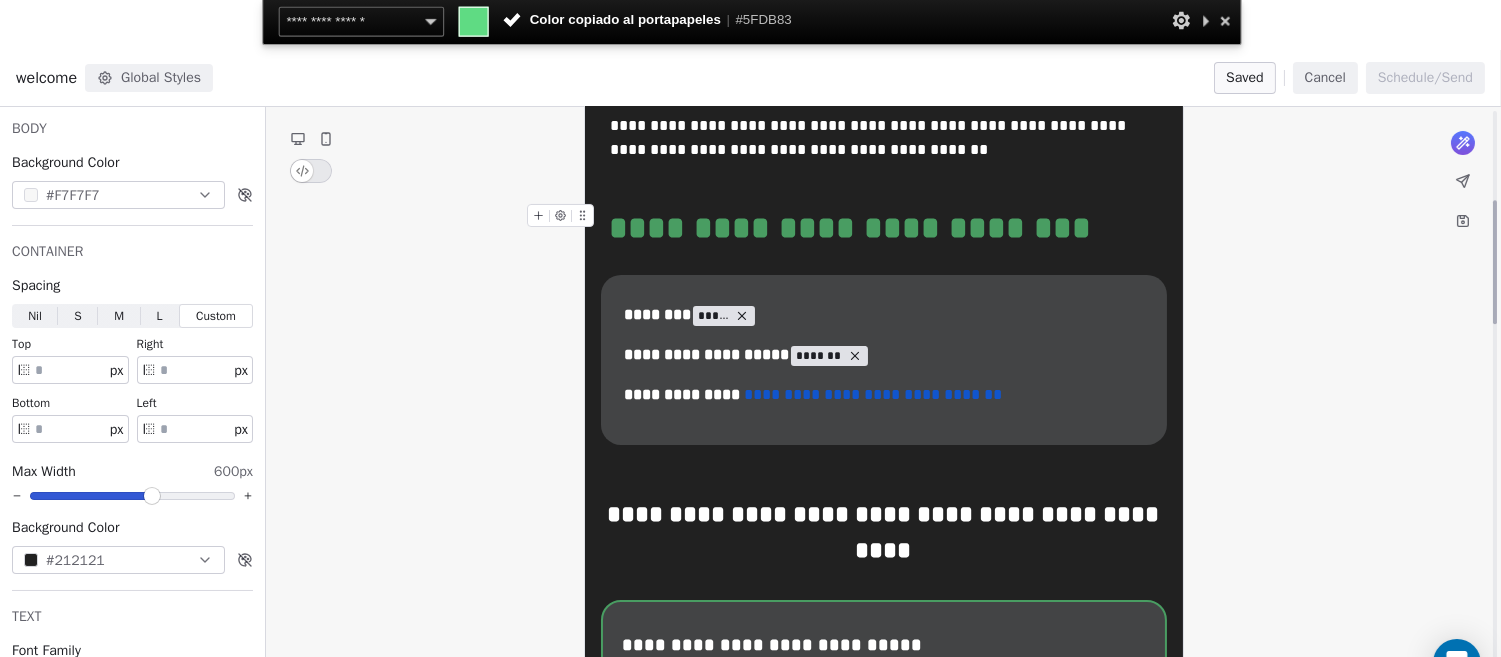 click on "**********" at bounding box center (884, 228) 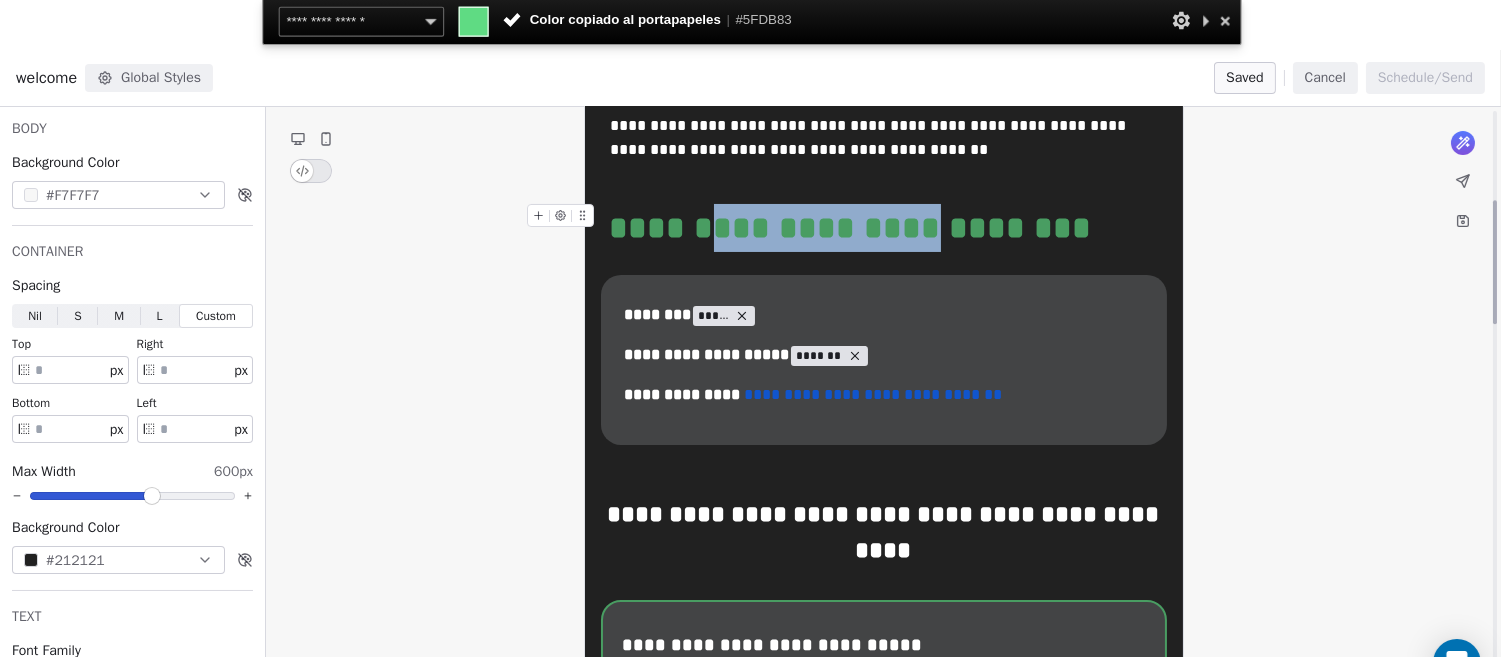 click on "**********" at bounding box center [884, 228] 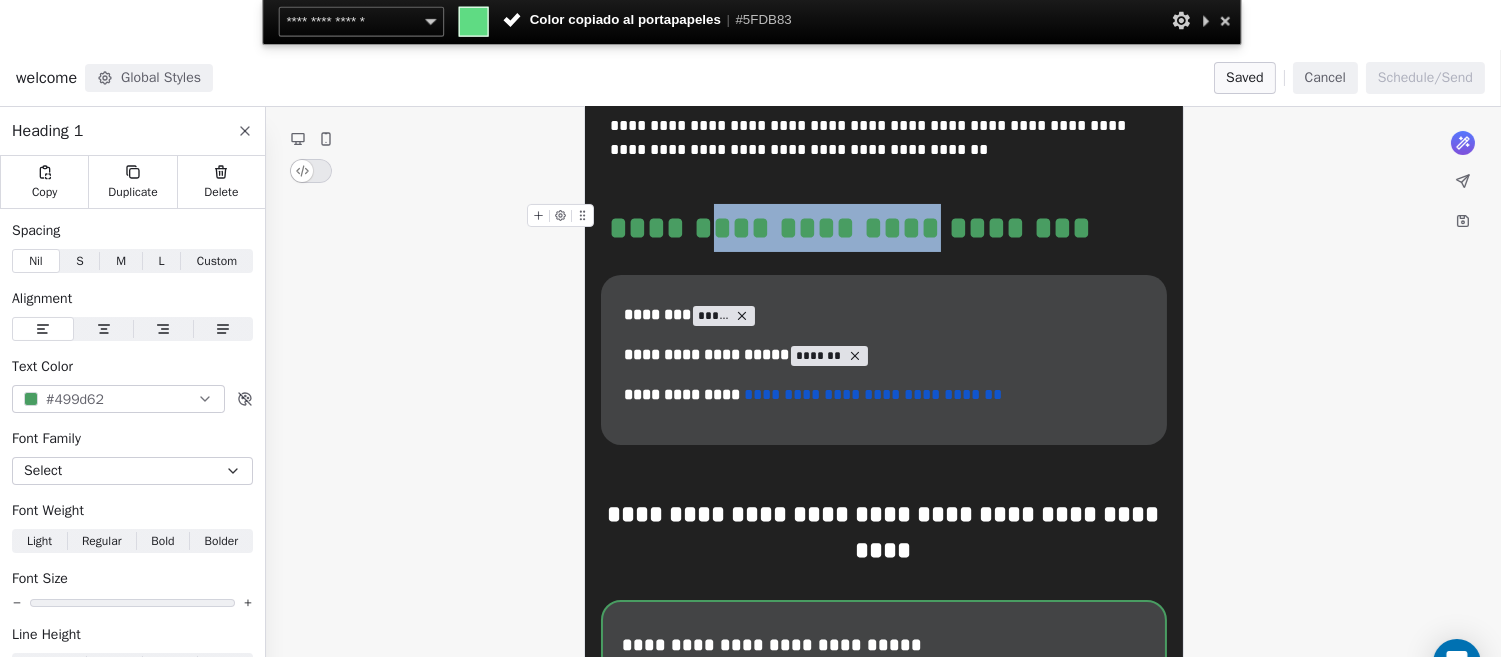 click on "**********" at bounding box center (884, 360) 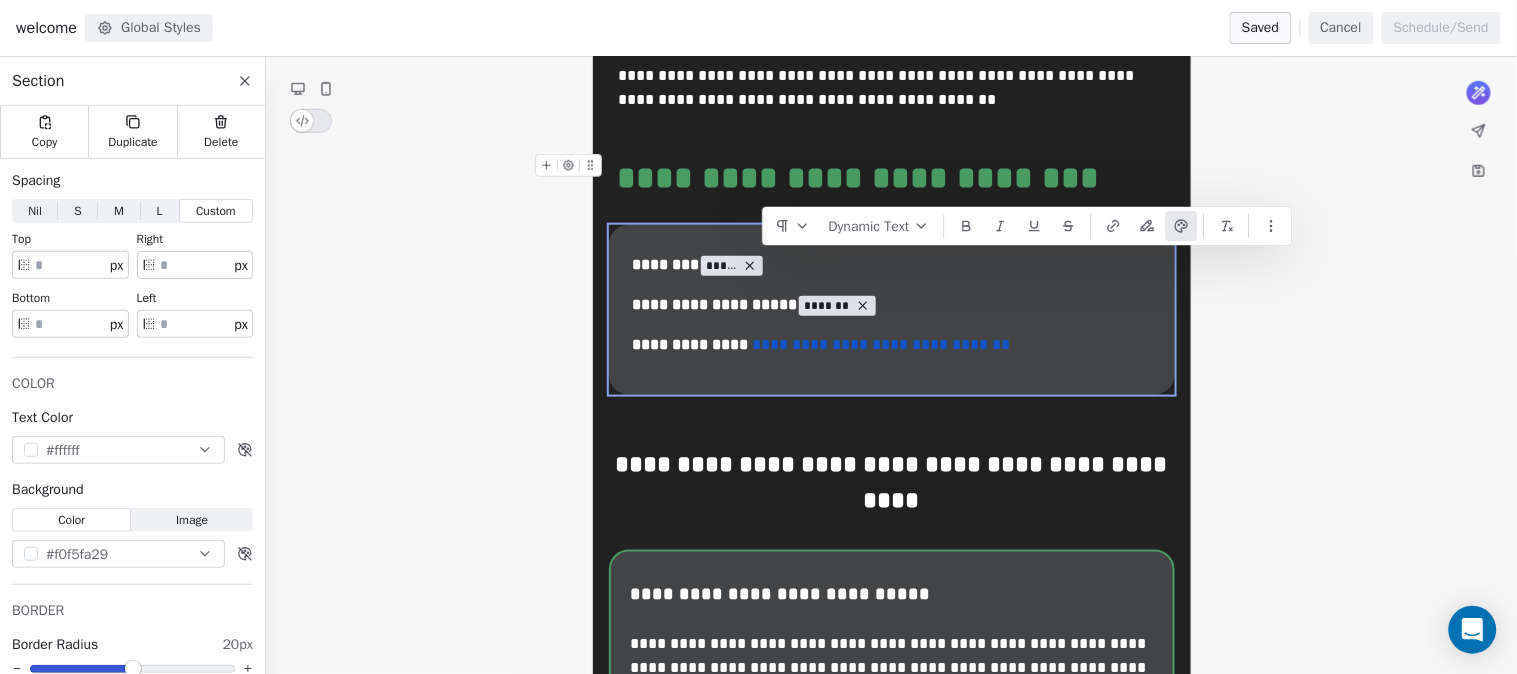 click on "**********" at bounding box center (892, 178) 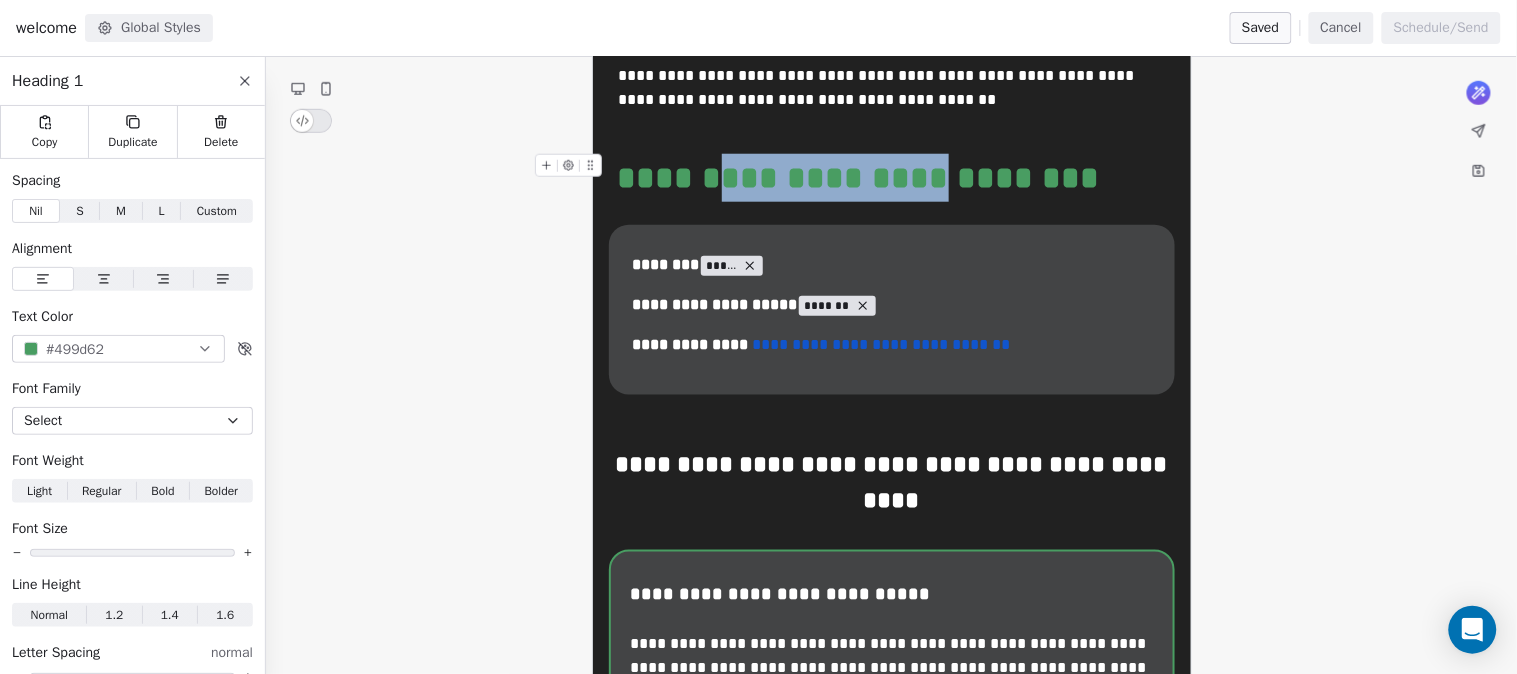 click on "**********" at bounding box center [892, 178] 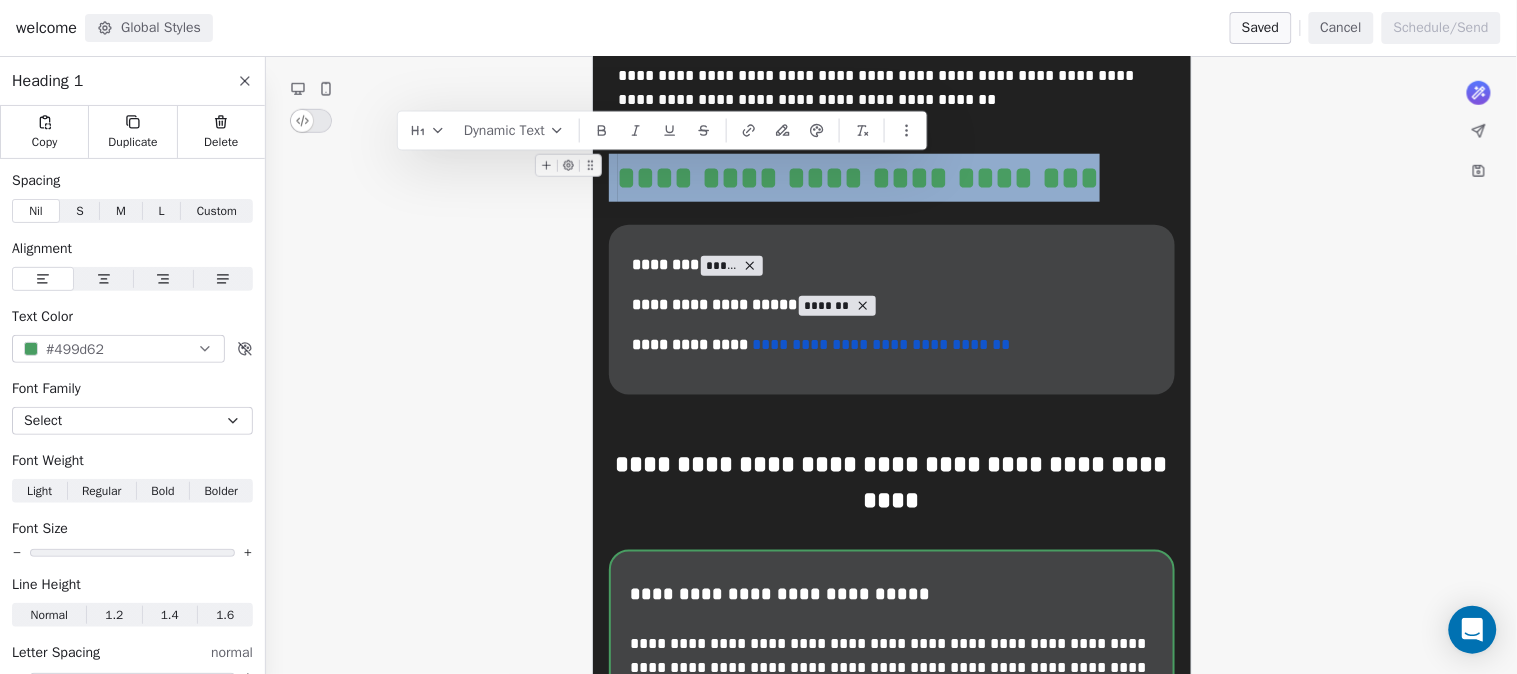 click on "**********" at bounding box center (892, 178) 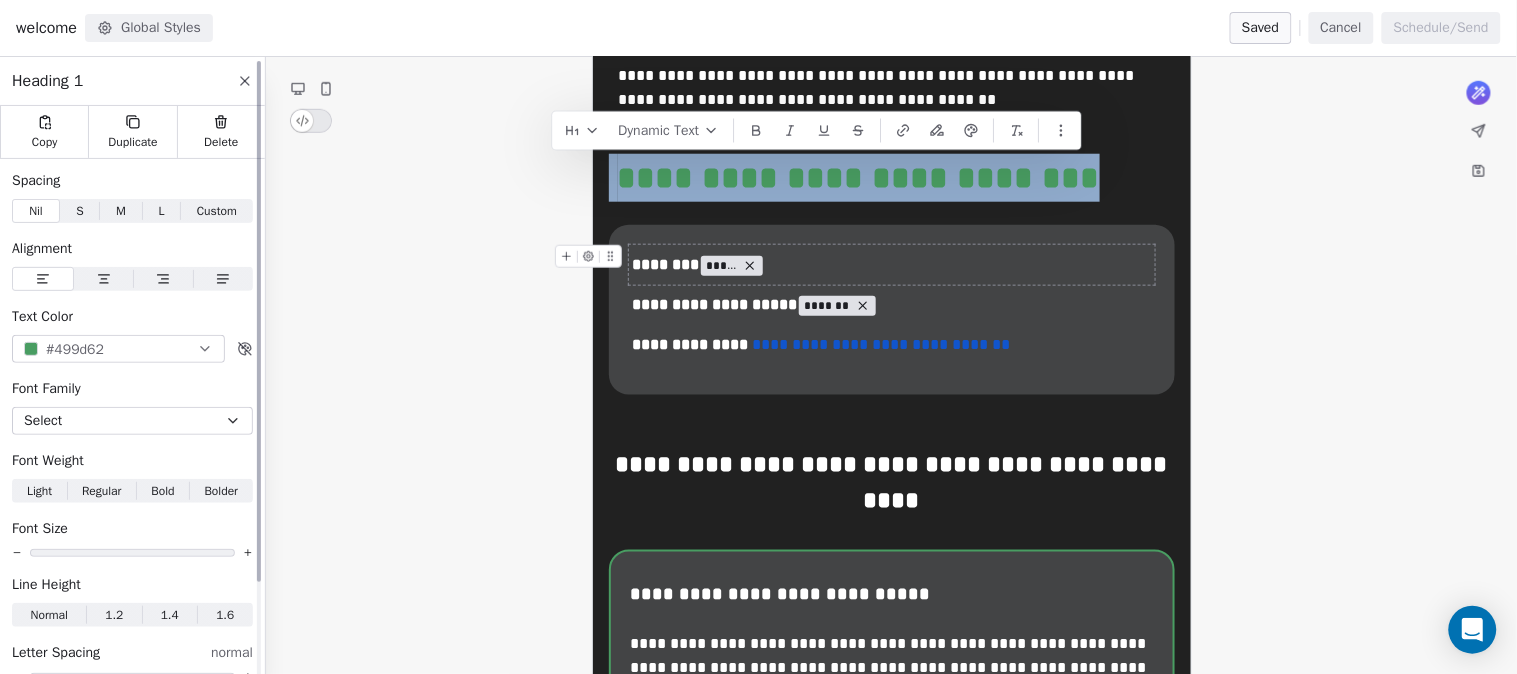 click on "#499d62" at bounding box center (75, 349) 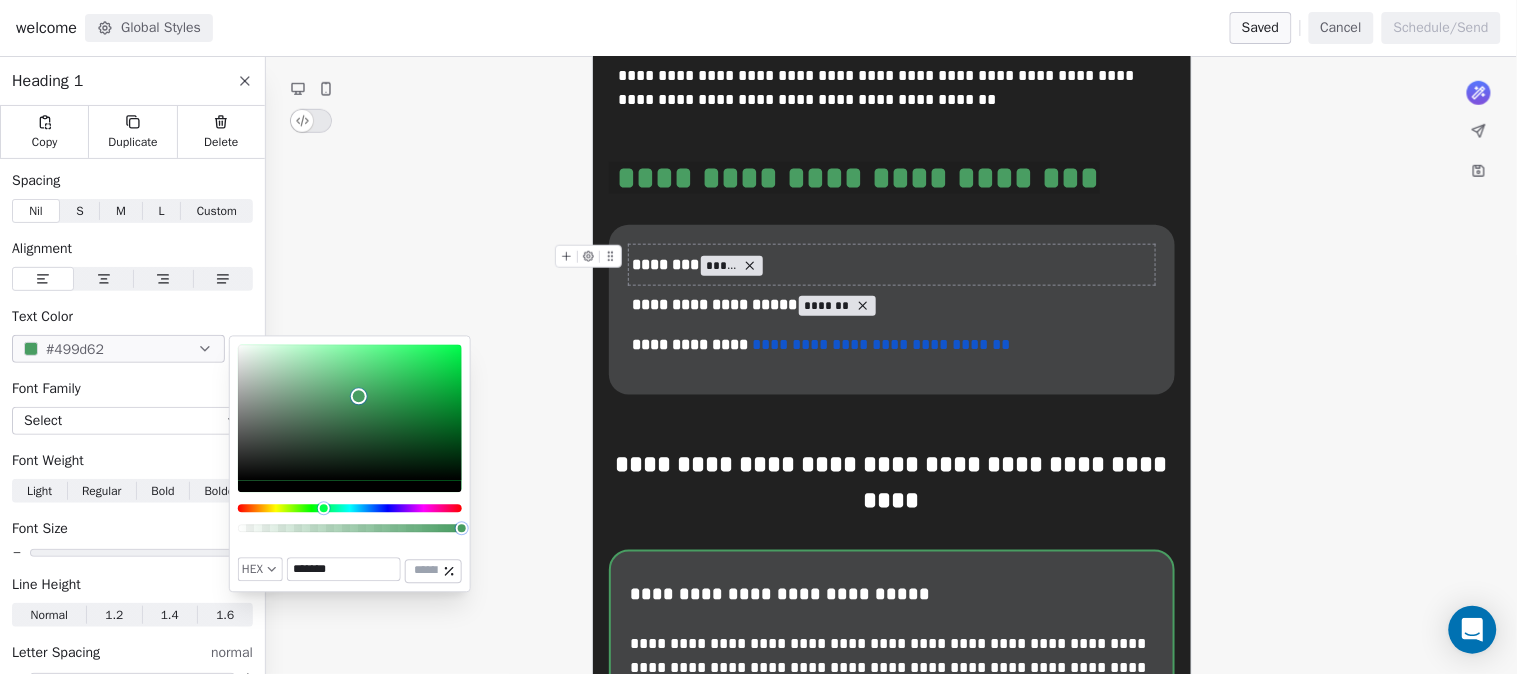 click on "*******" at bounding box center (344, 570) 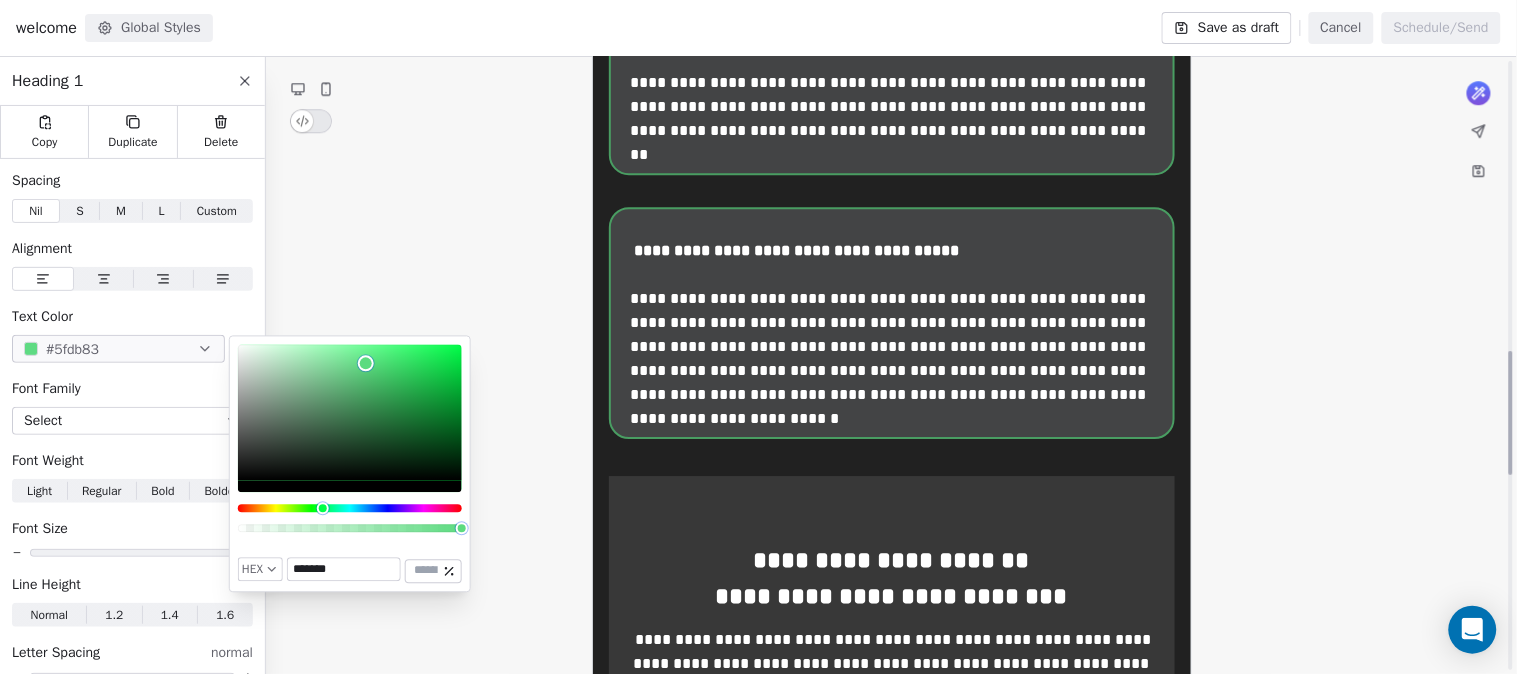scroll, scrollTop: 1555, scrollLeft: 0, axis: vertical 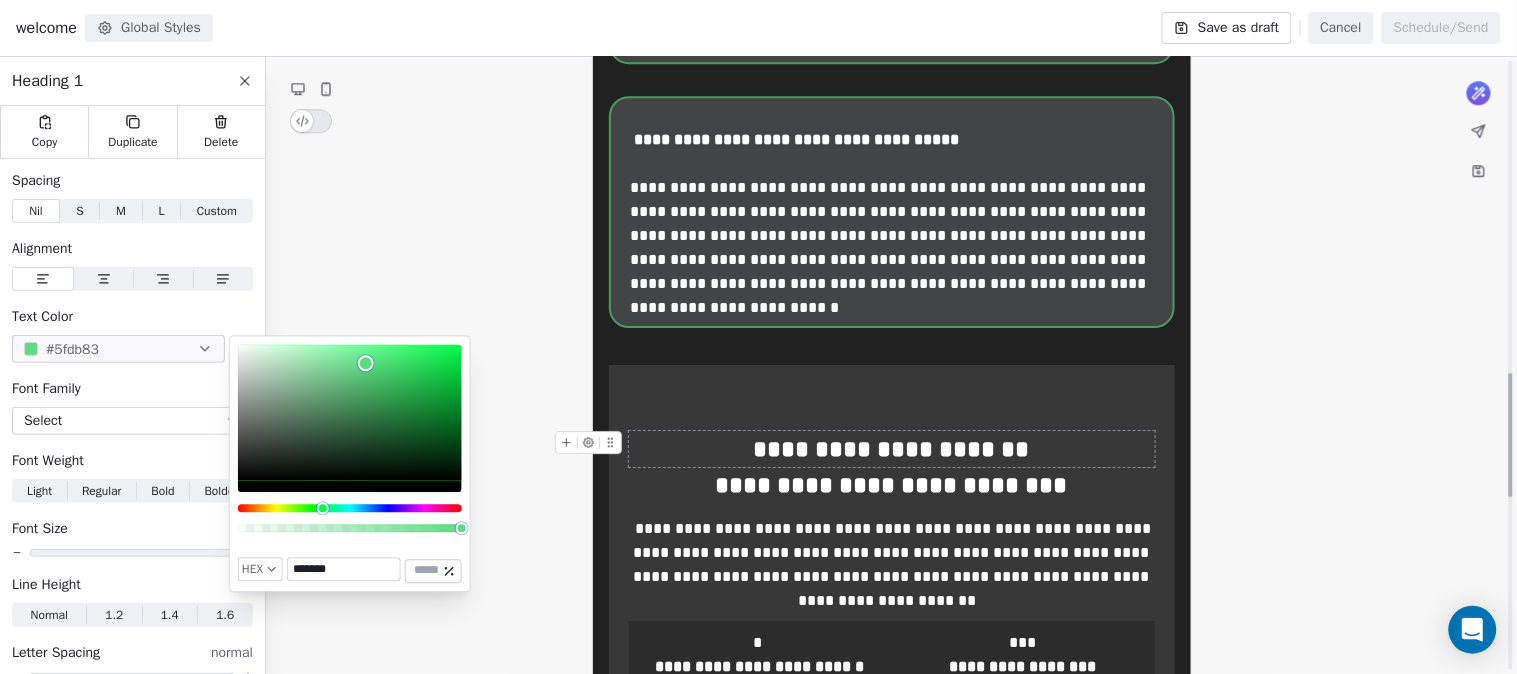 click on "**********" at bounding box center (892, 449) 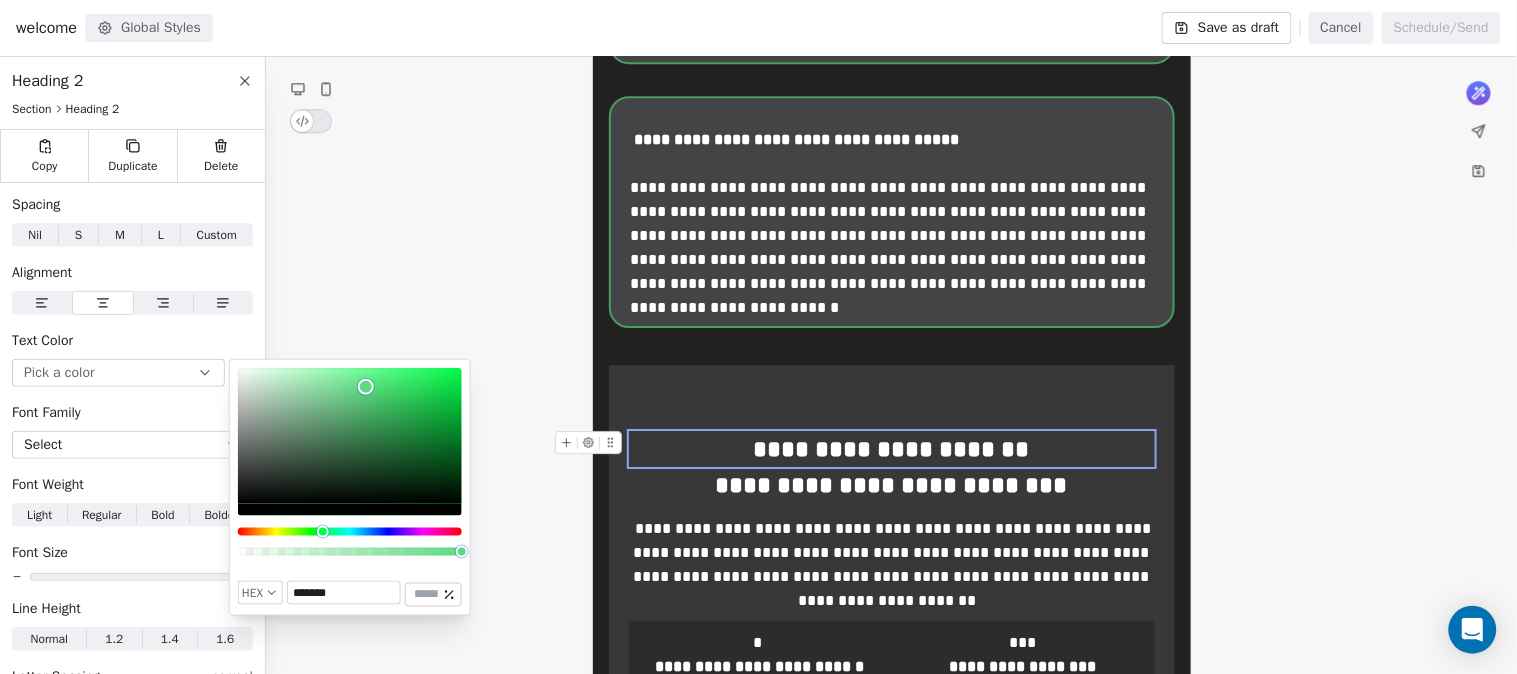 click on "**********" at bounding box center (892, 449) 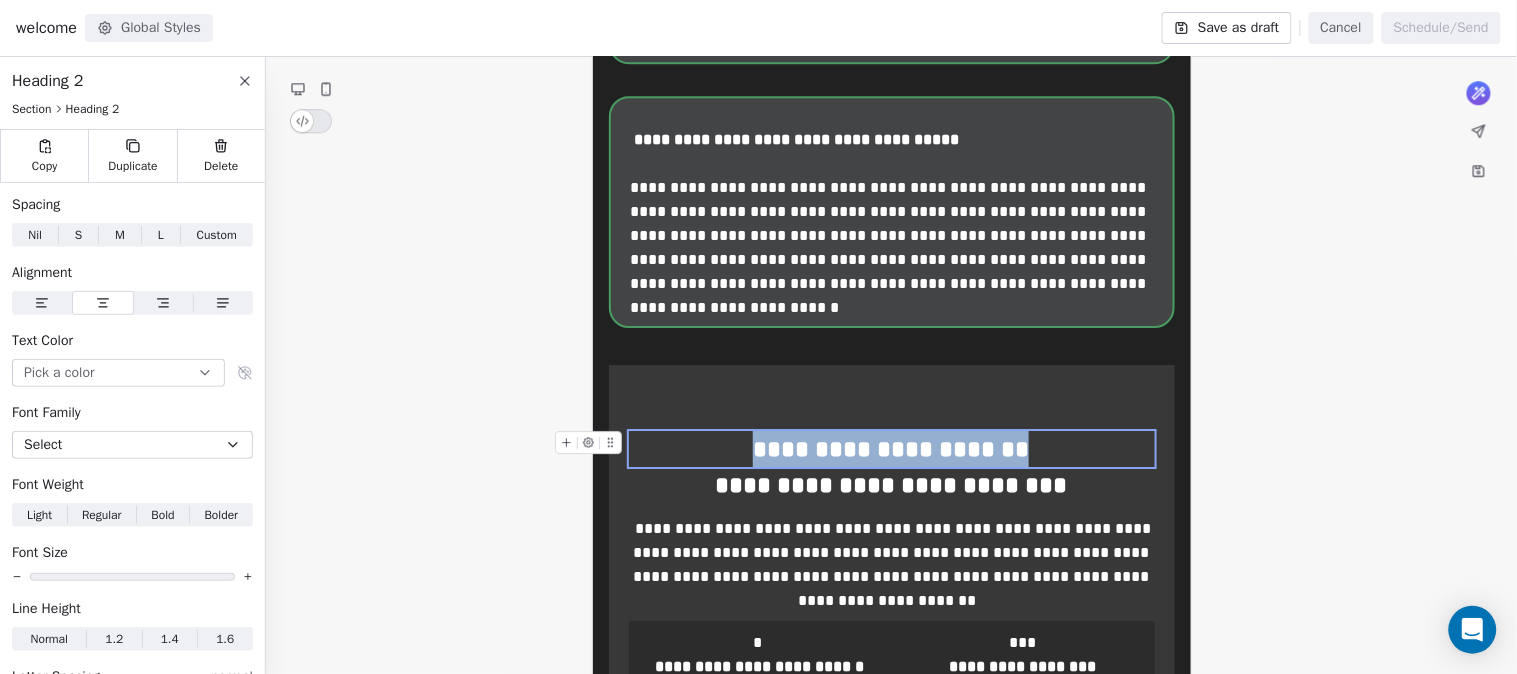 click on "**********" at bounding box center [892, 449] 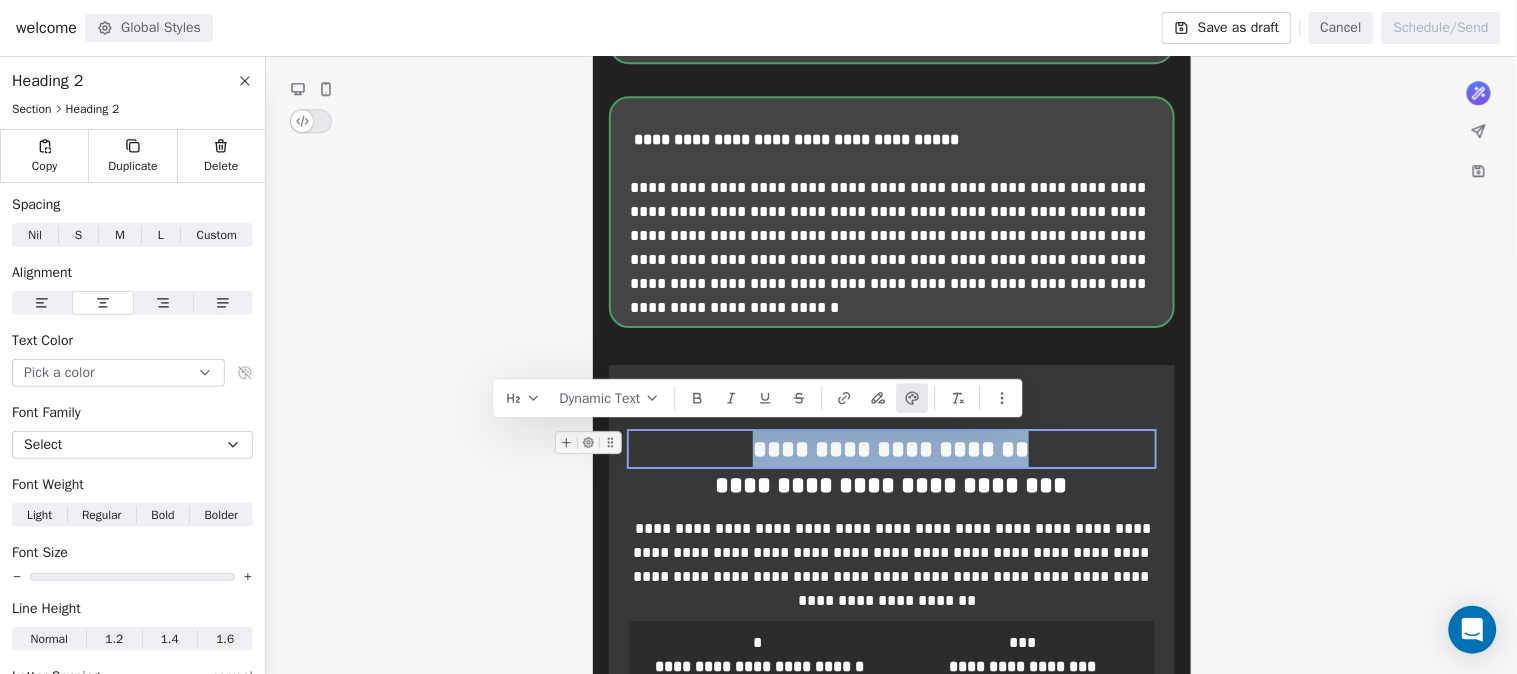 click 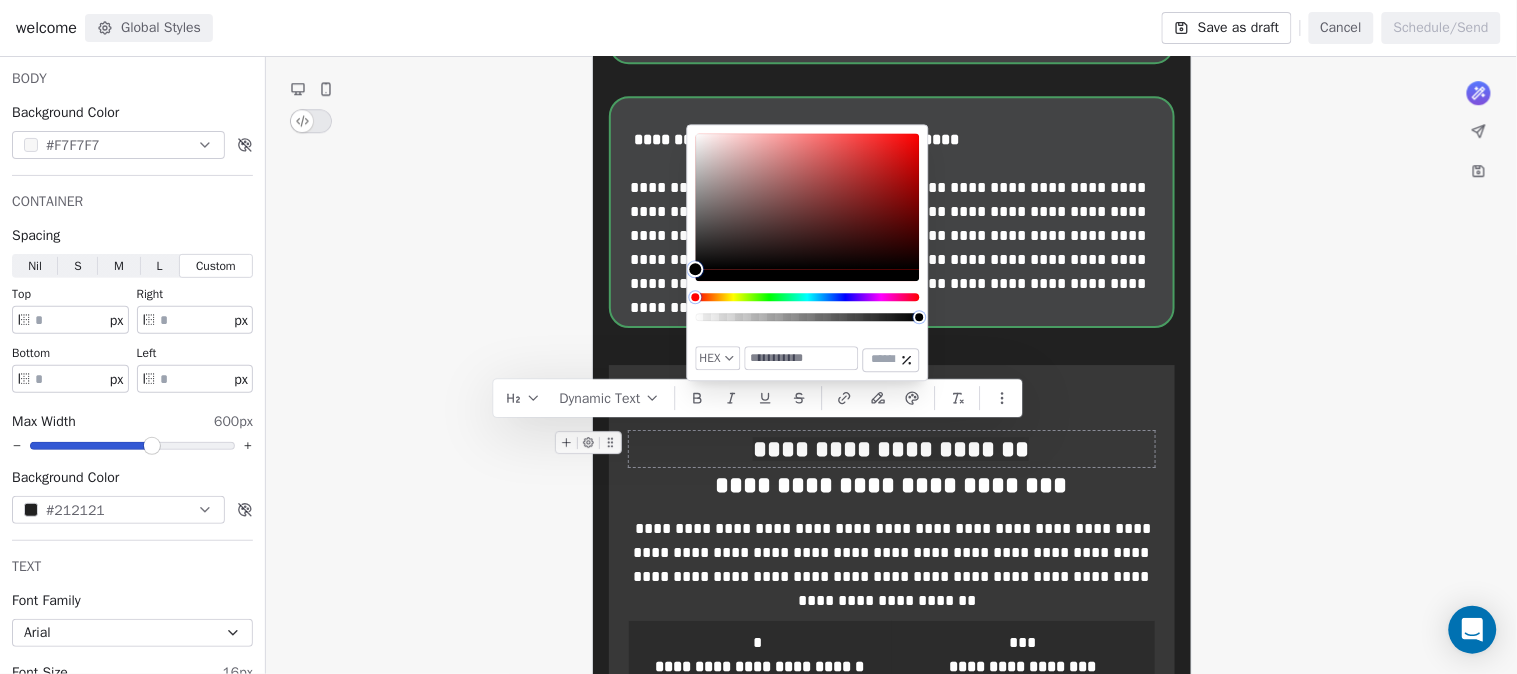 click at bounding box center (802, 359) 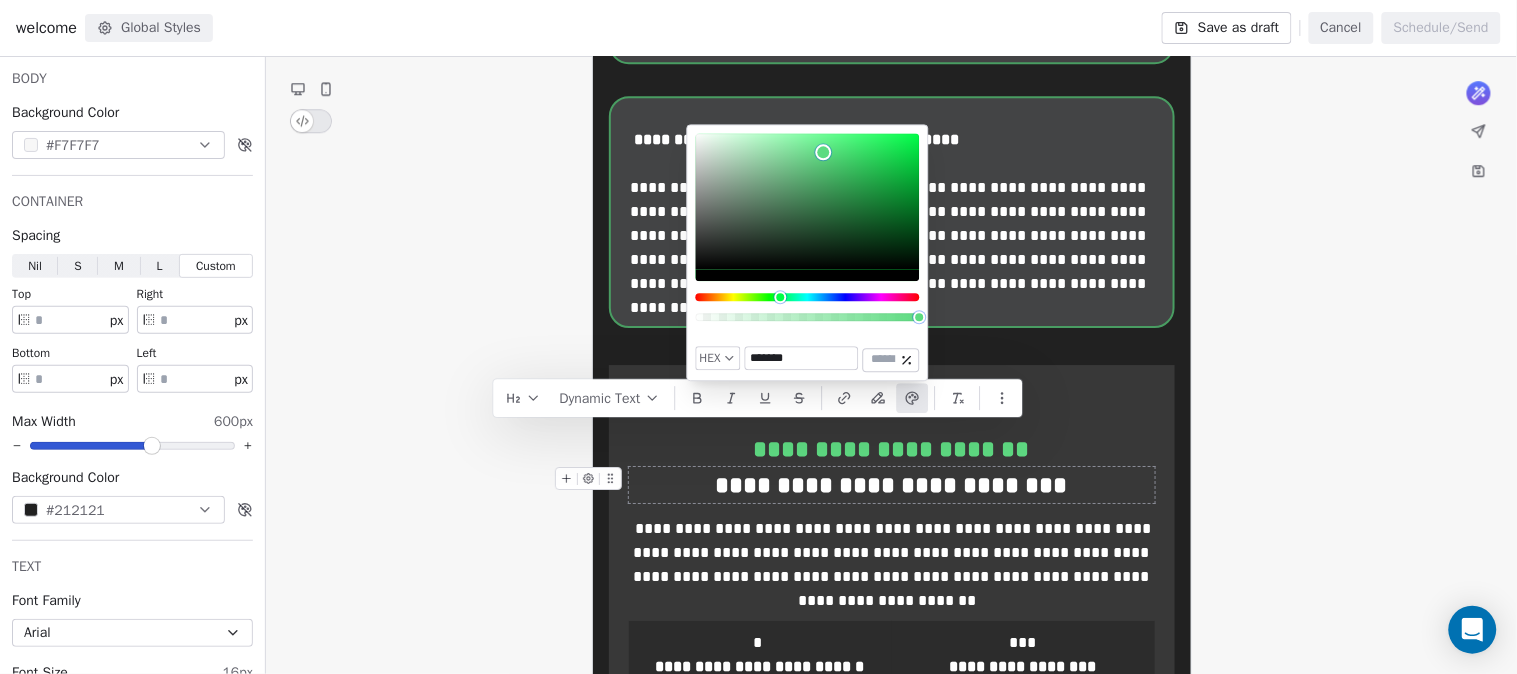 click on "**********" at bounding box center [892, 485] 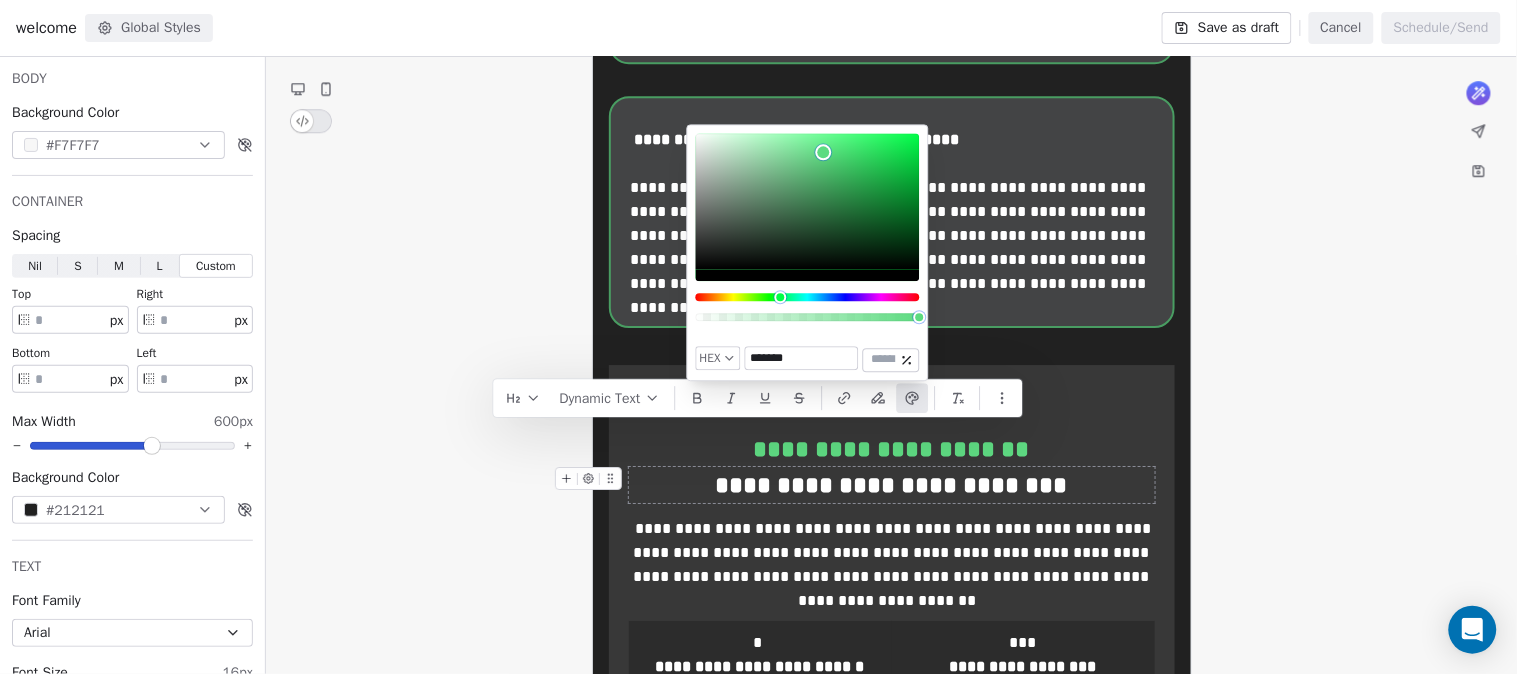 click on "**********" at bounding box center (892, 485) 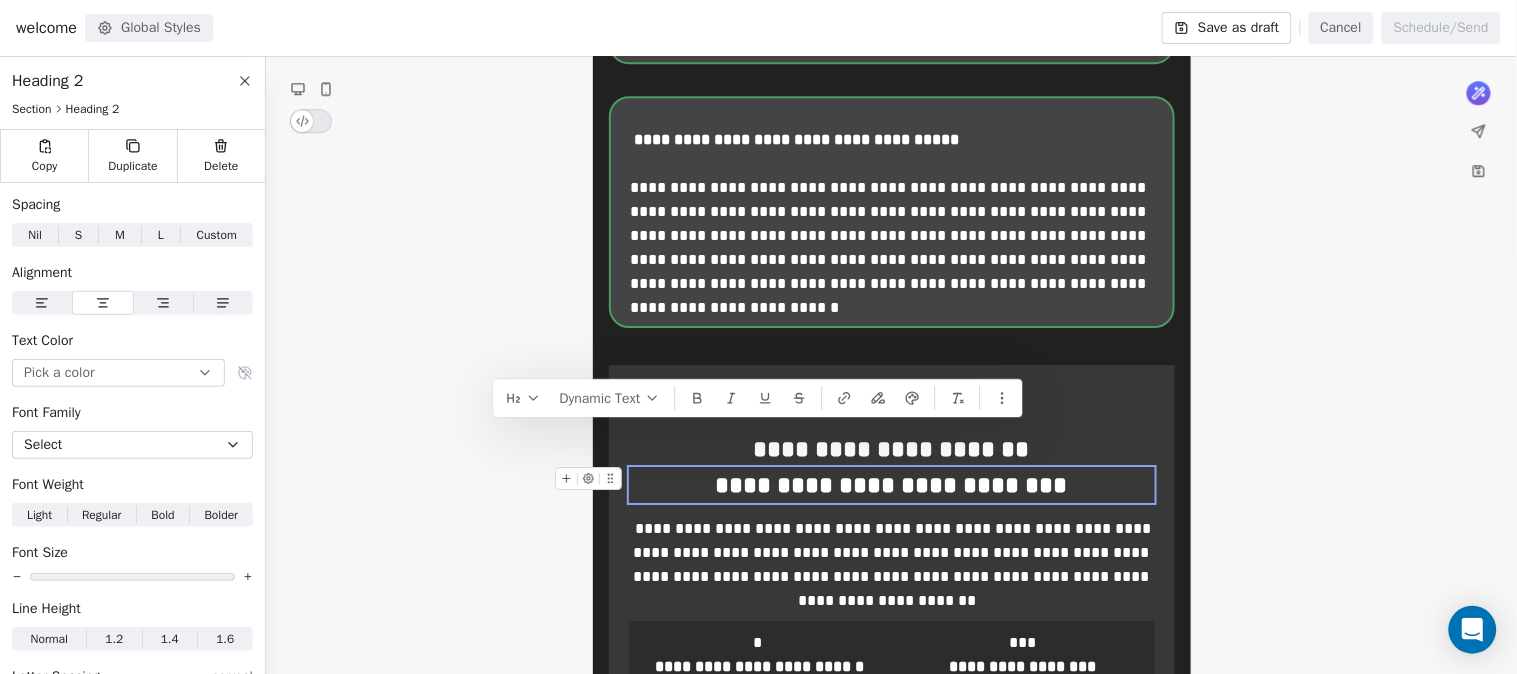 click on "**********" at bounding box center [892, 485] 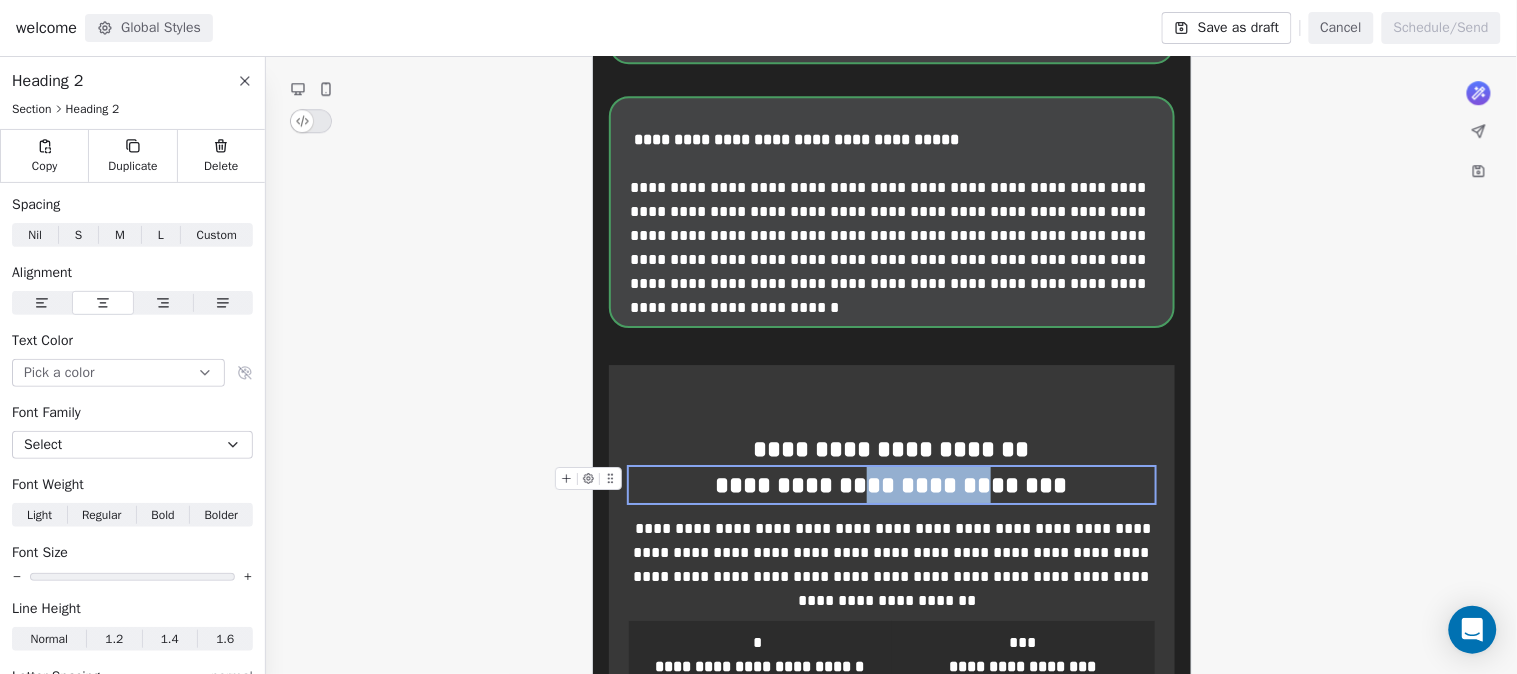 click on "**********" at bounding box center [892, 485] 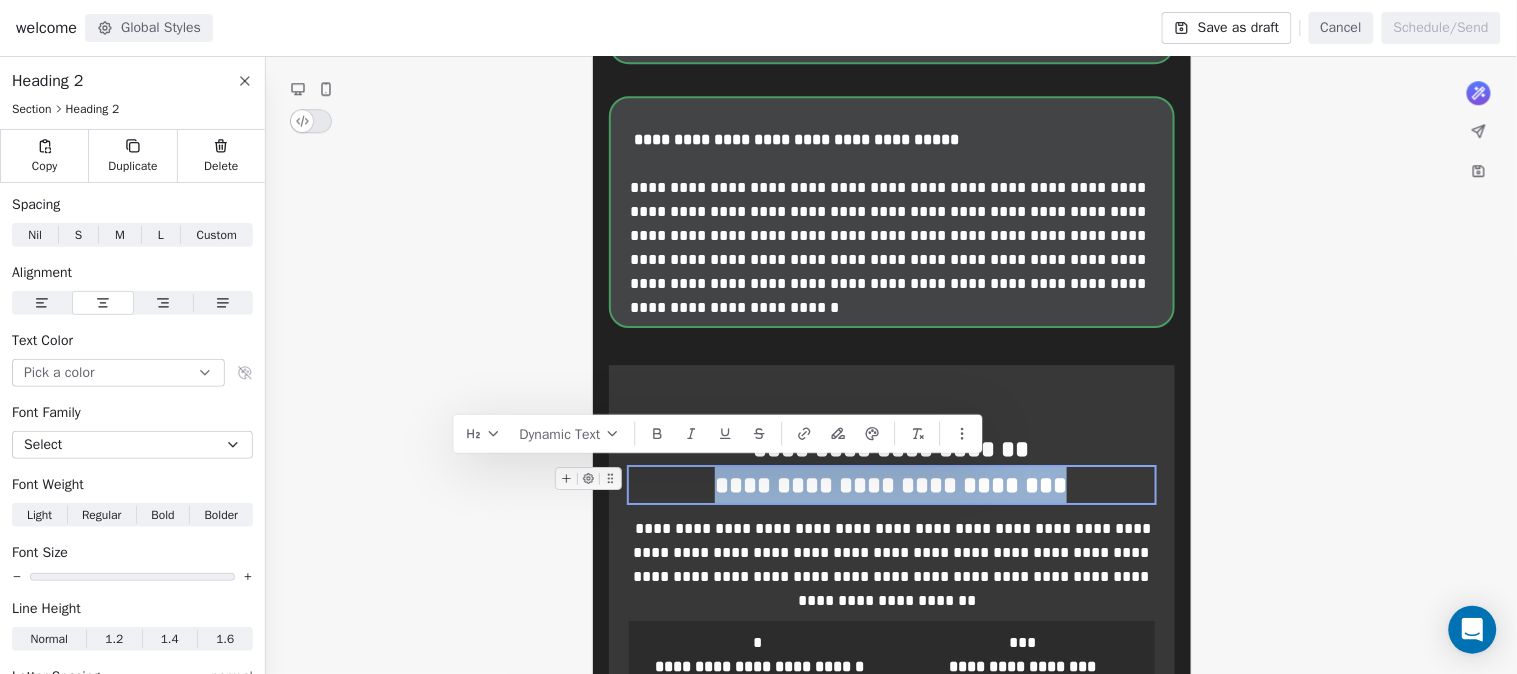 click on "**********" at bounding box center (892, 485) 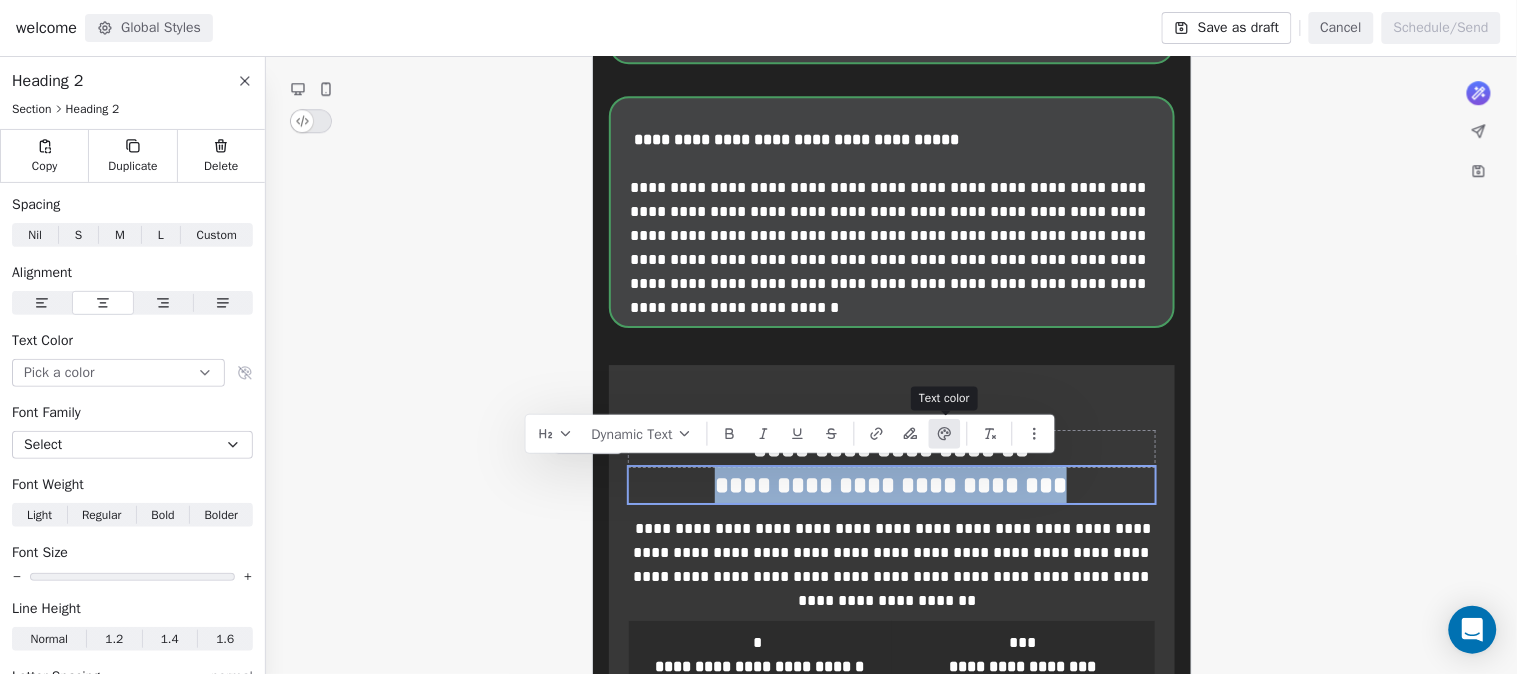 click 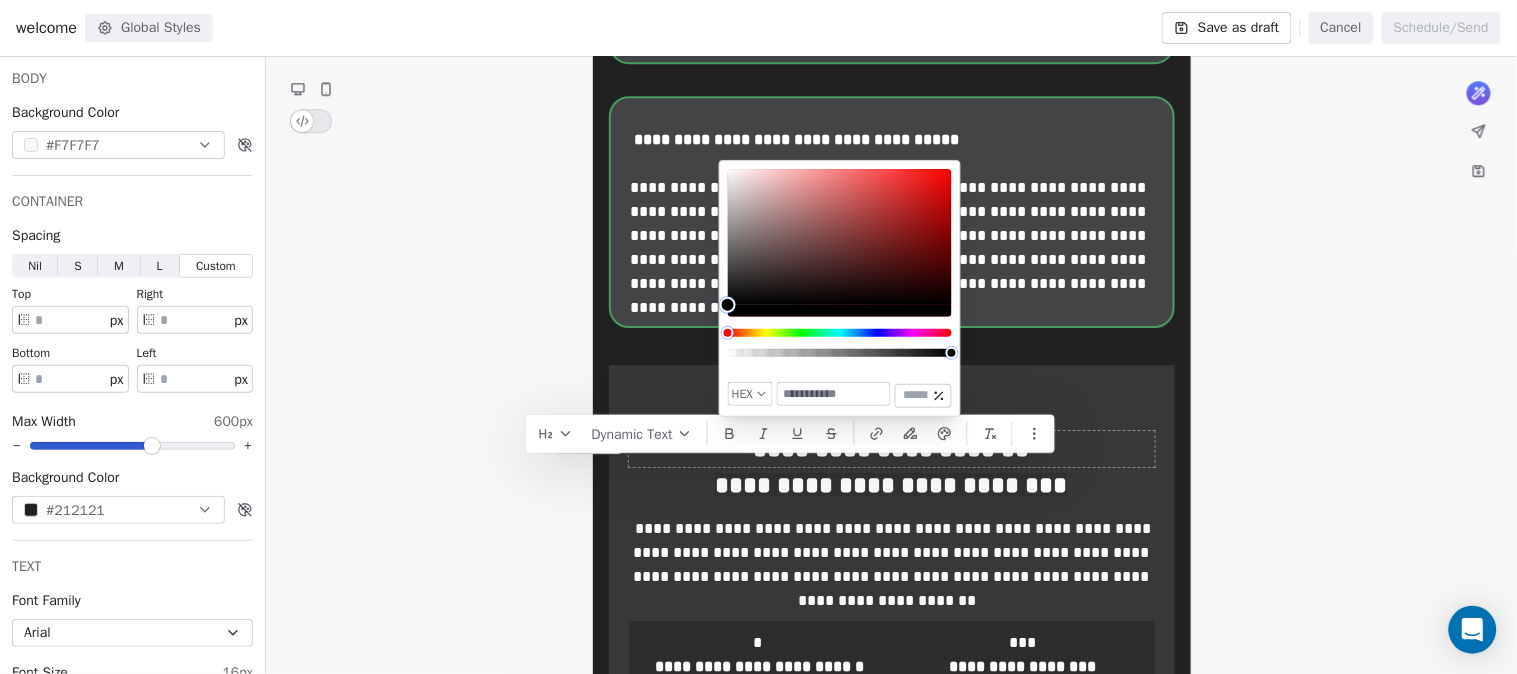 click at bounding box center (834, 394) 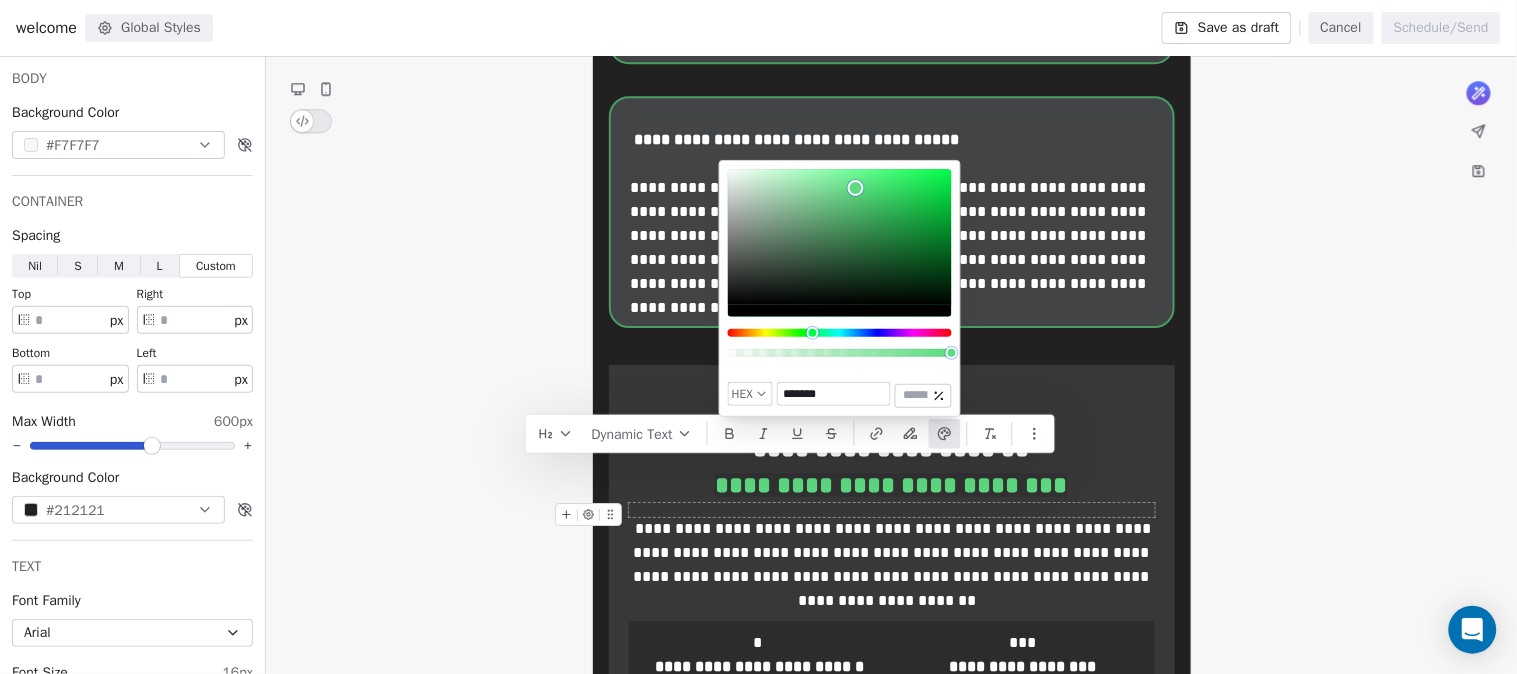 type on "*******" 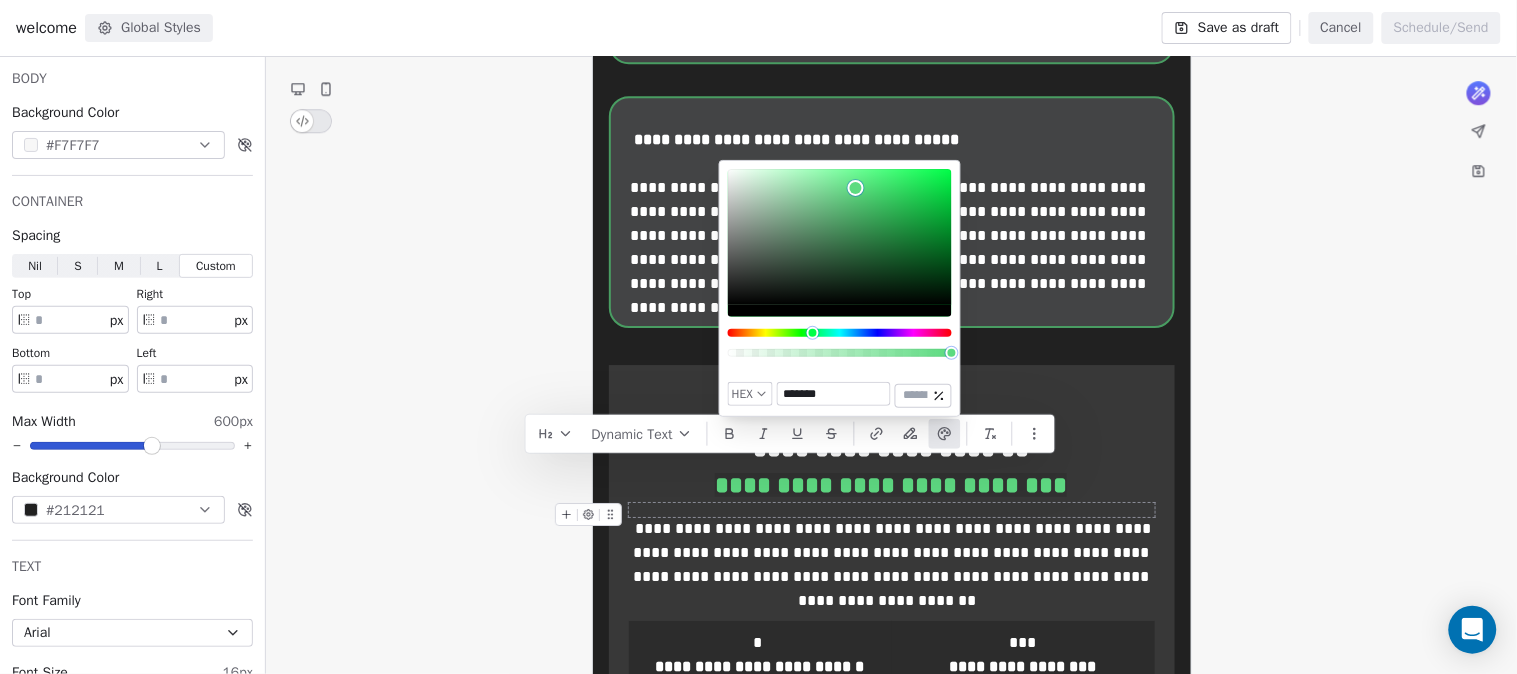 click on "**********" at bounding box center (891, 82) 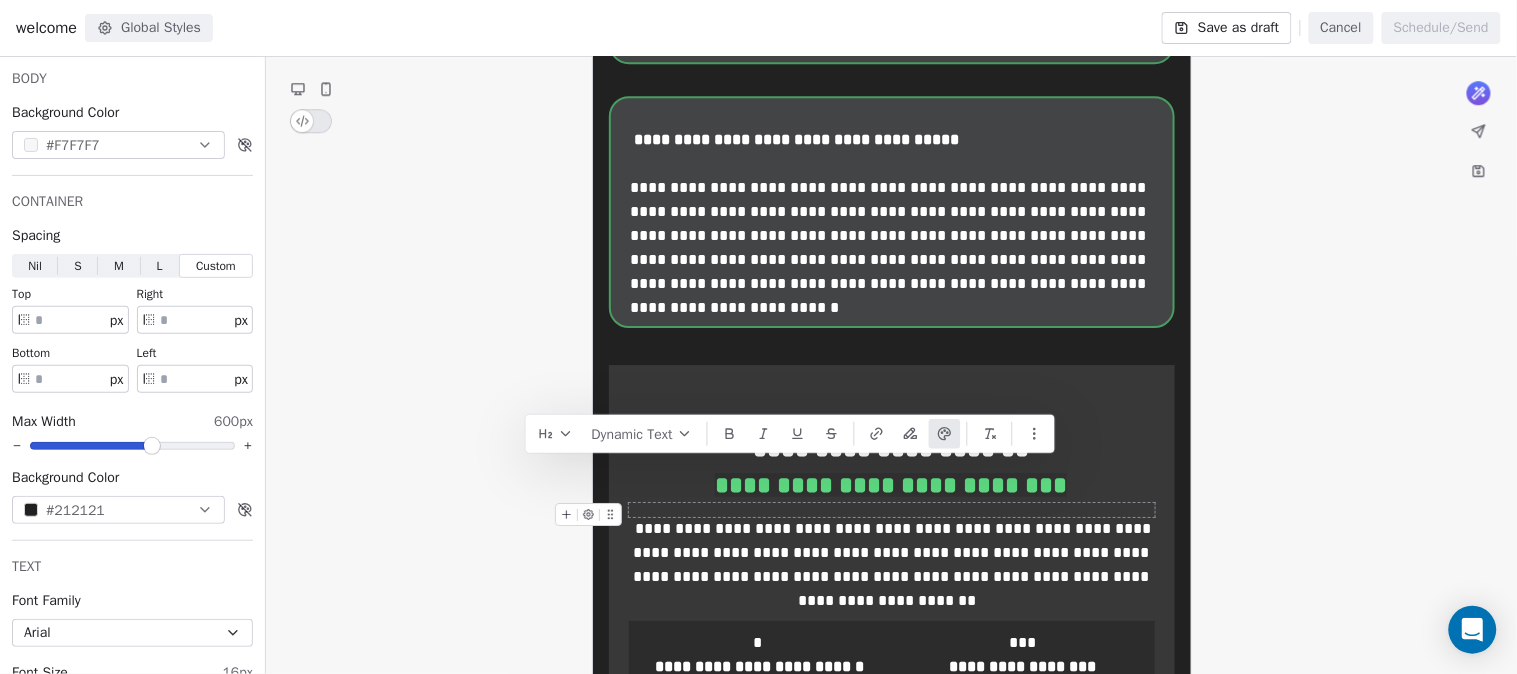 click on "**********" at bounding box center (891, 82) 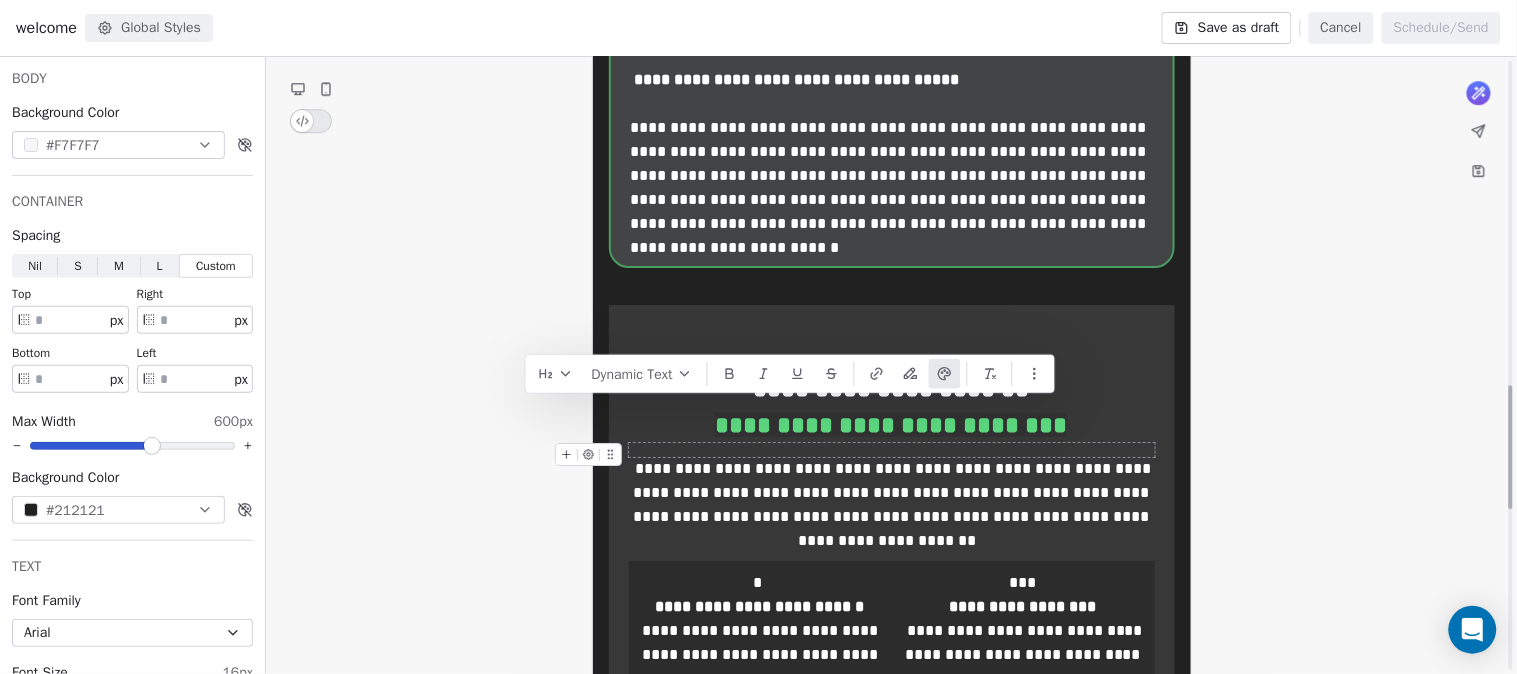 scroll, scrollTop: 1666, scrollLeft: 0, axis: vertical 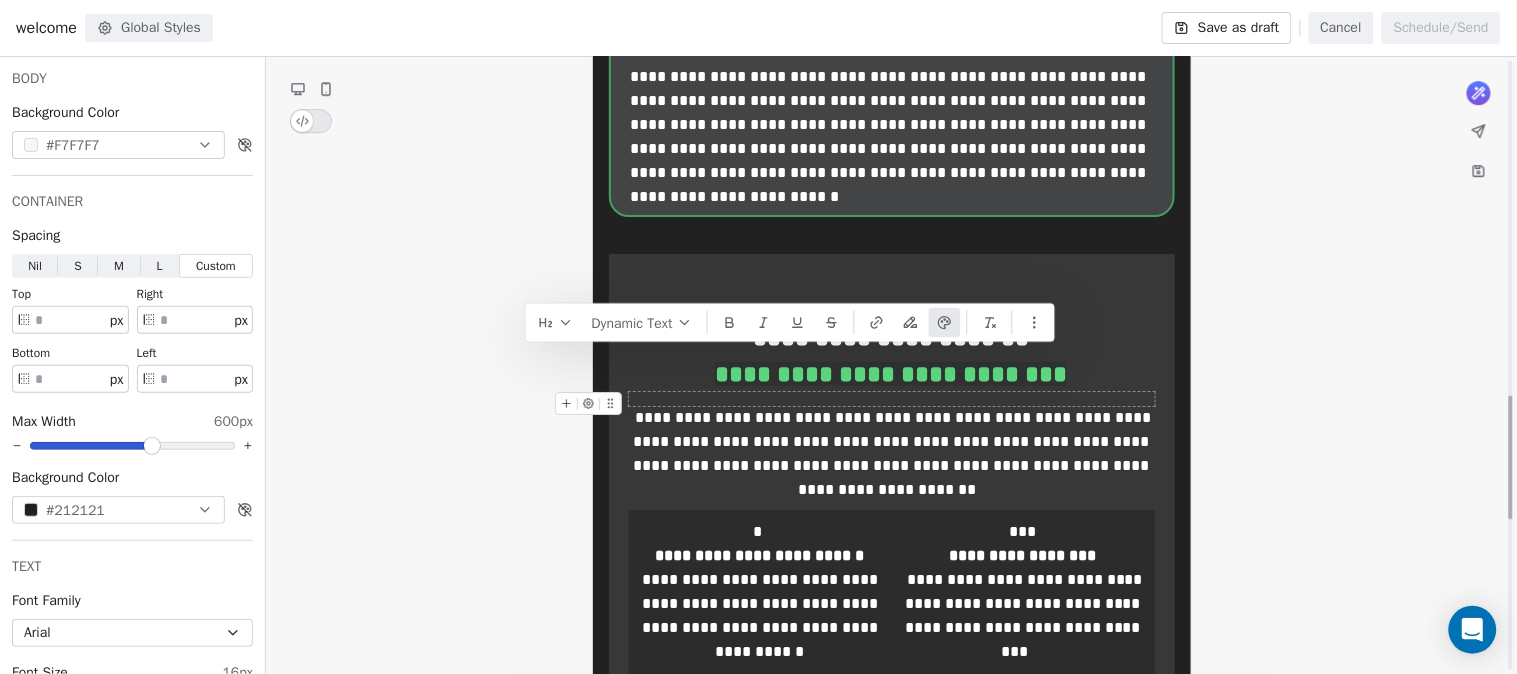 click on "**********" at bounding box center [891, -29] 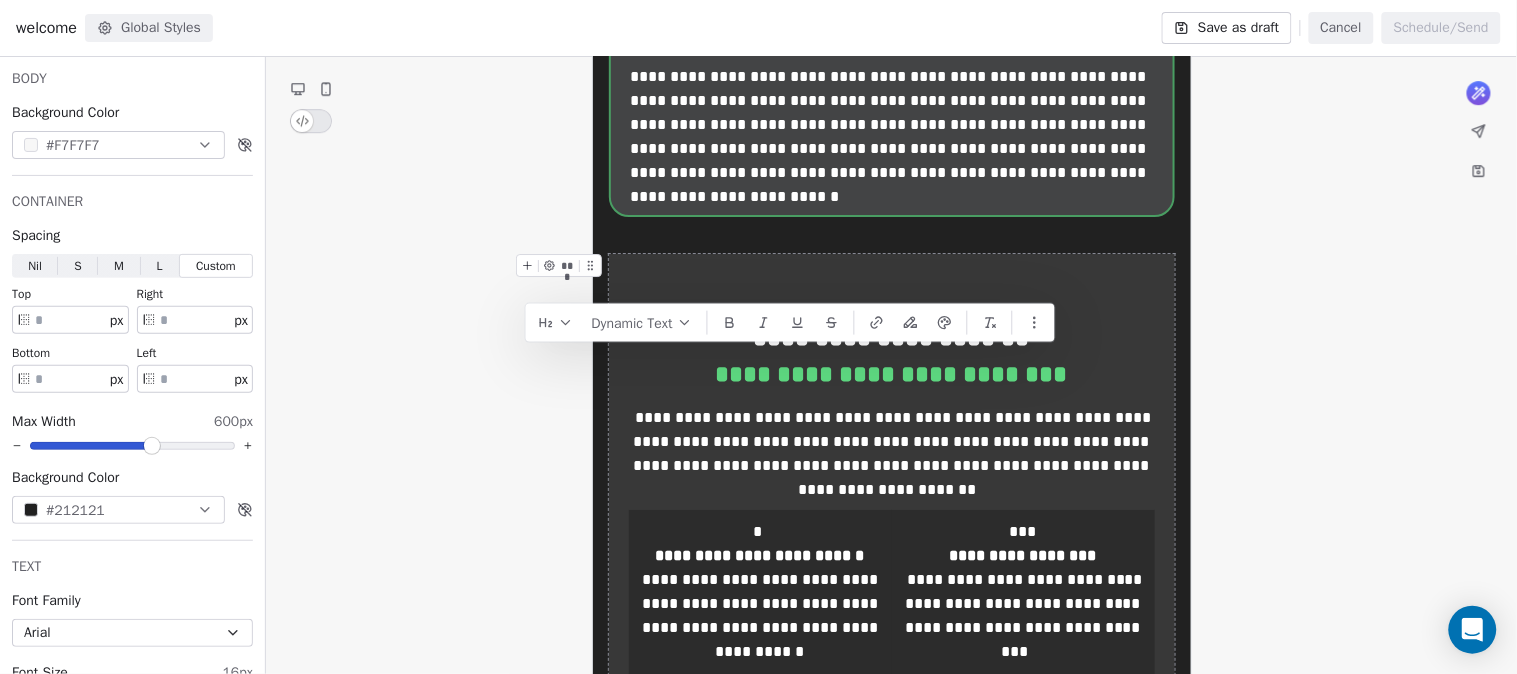 click on "**********" at bounding box center [892, 577] 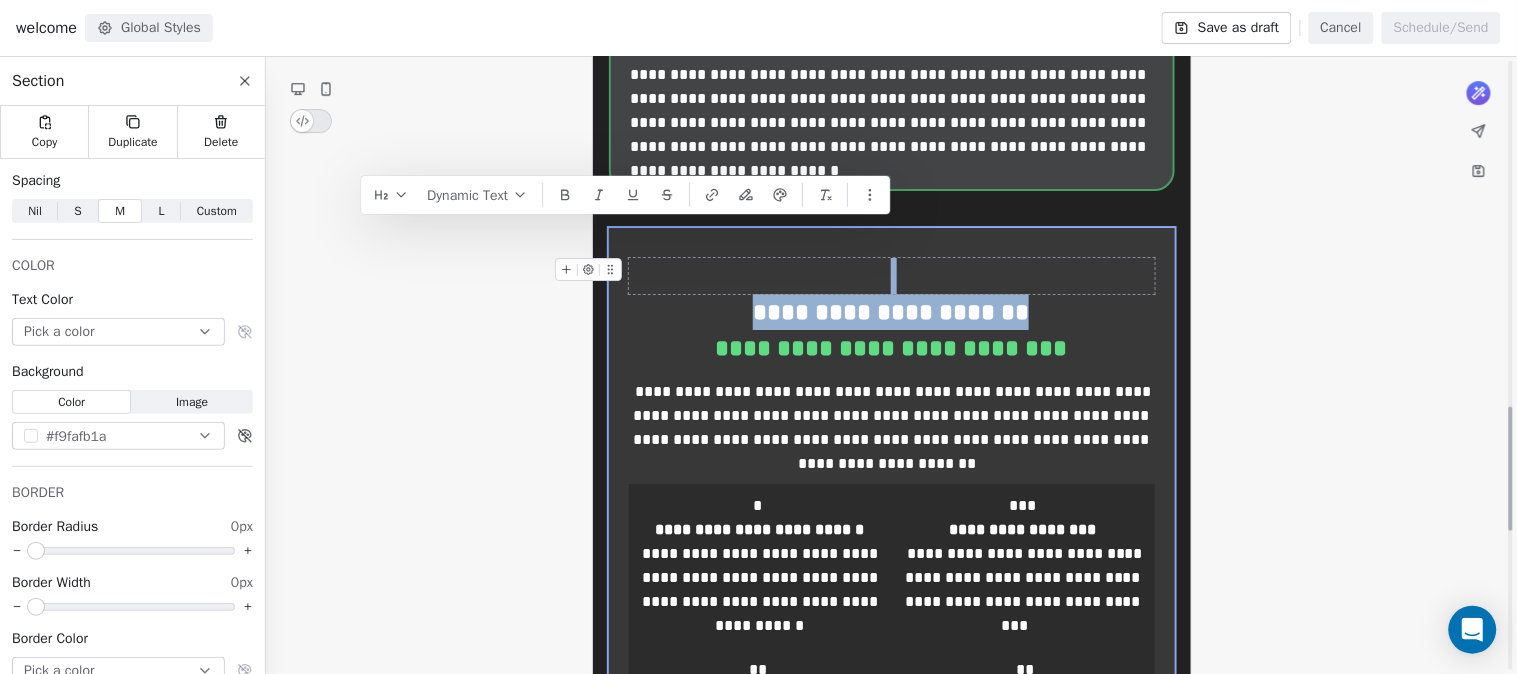 scroll, scrollTop: 1777, scrollLeft: 0, axis: vertical 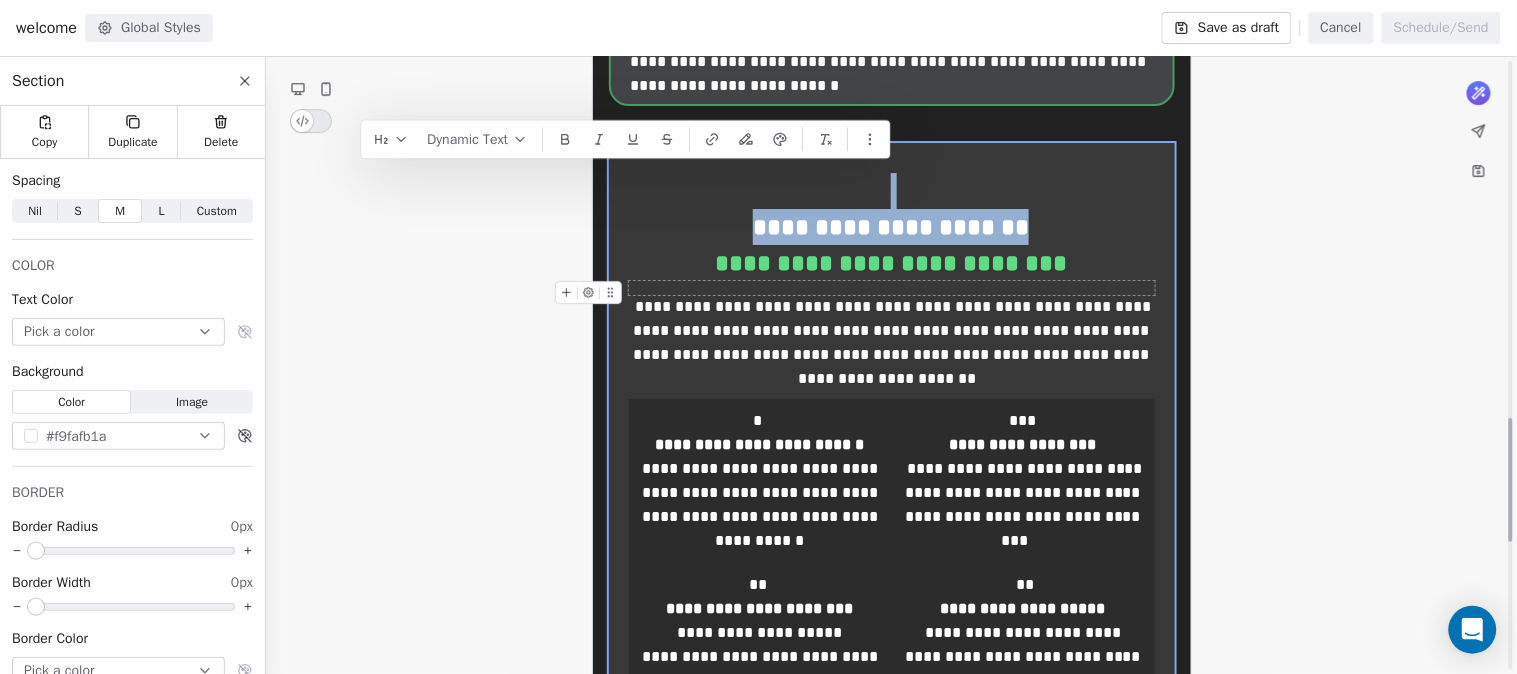 click at bounding box center (892, 288) 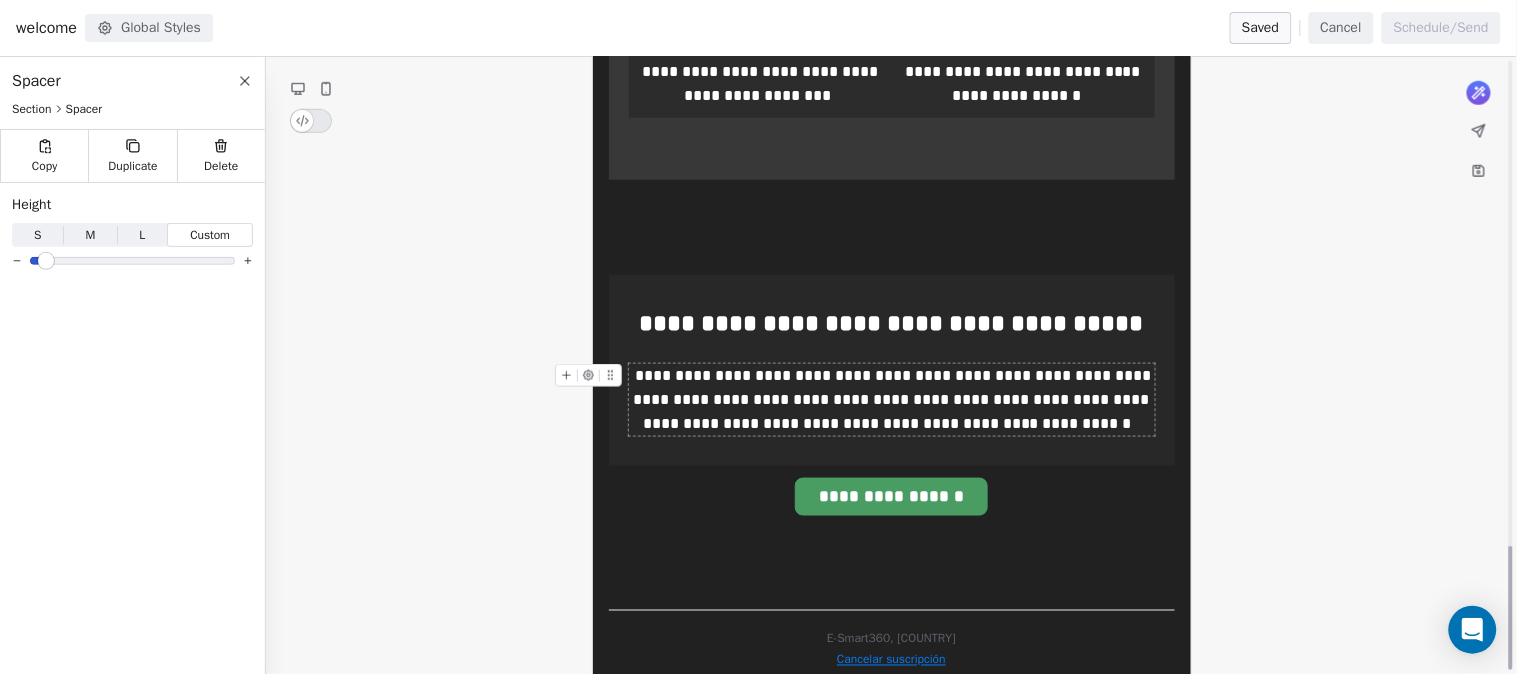 scroll, scrollTop: 2415, scrollLeft: 0, axis: vertical 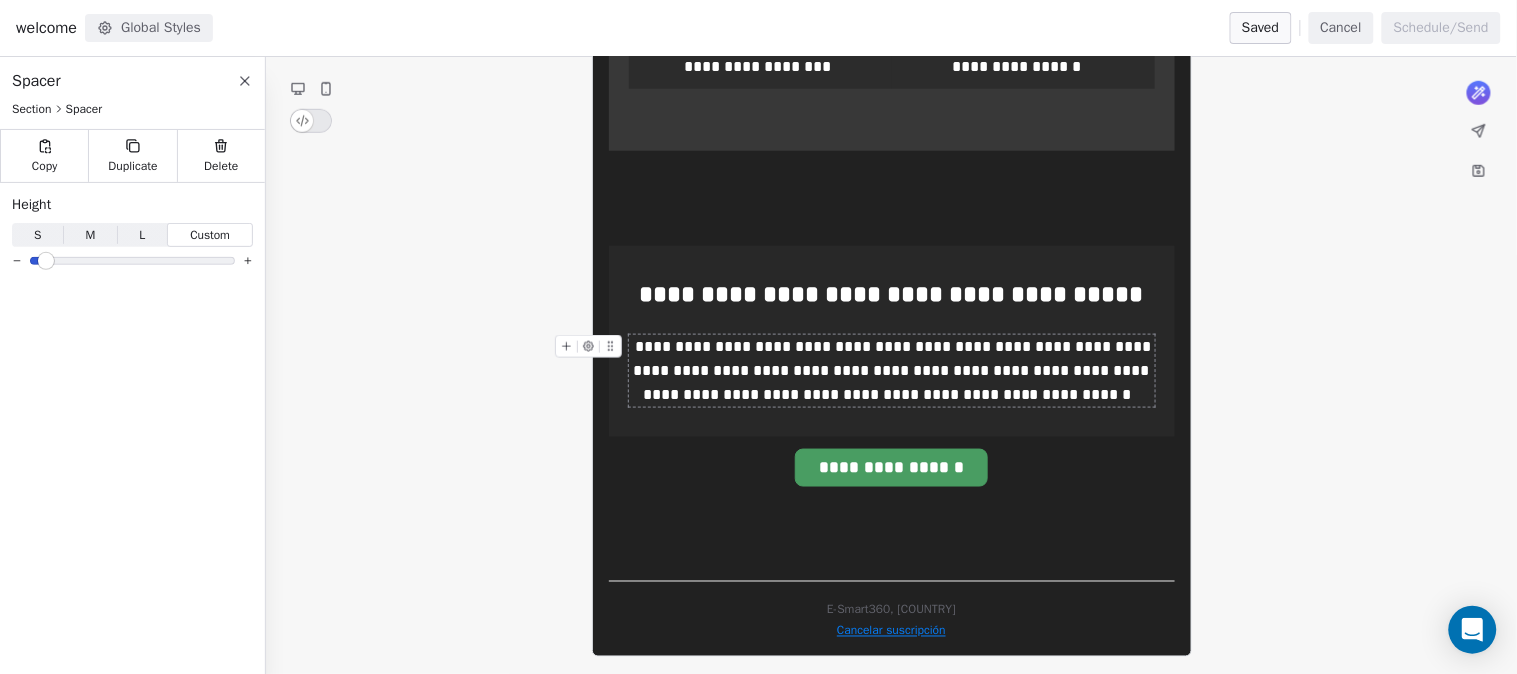 click 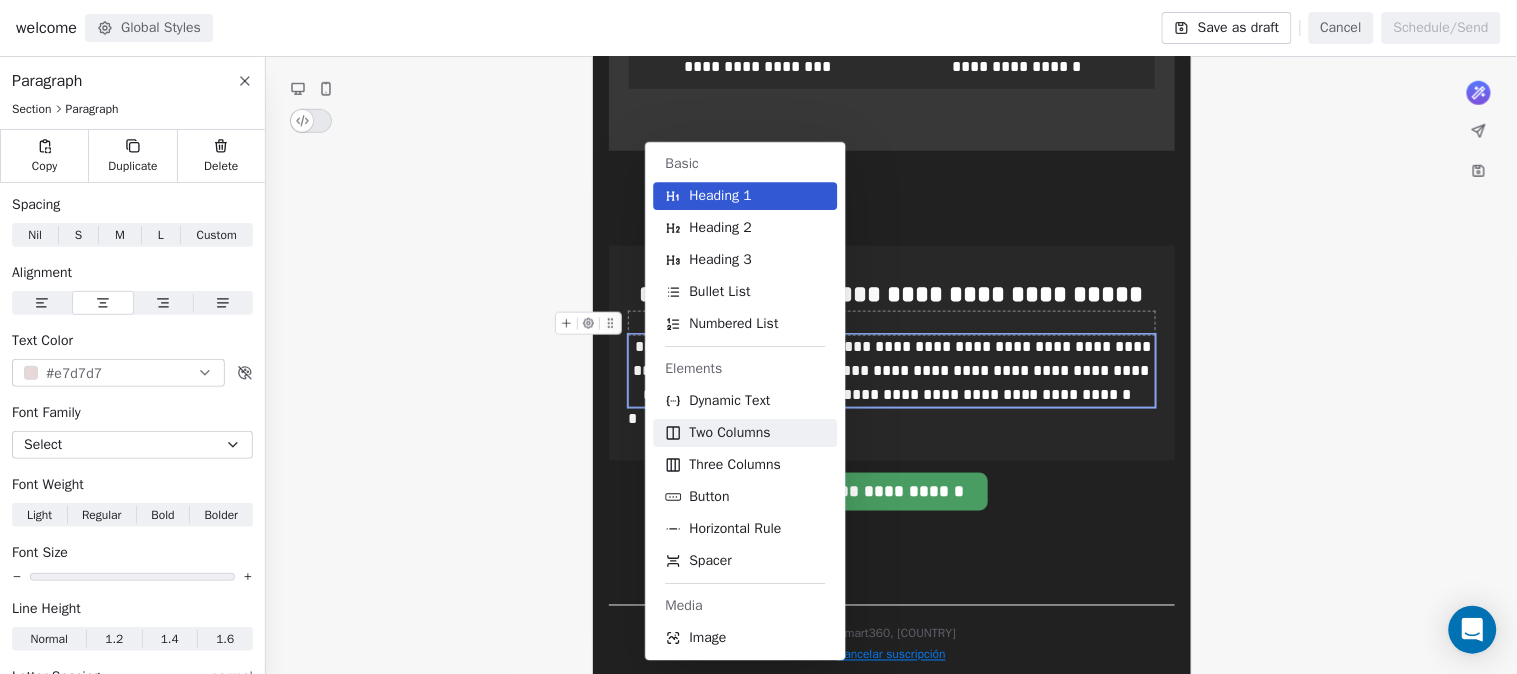 click on "Two Columns" at bounding box center (746, 433) 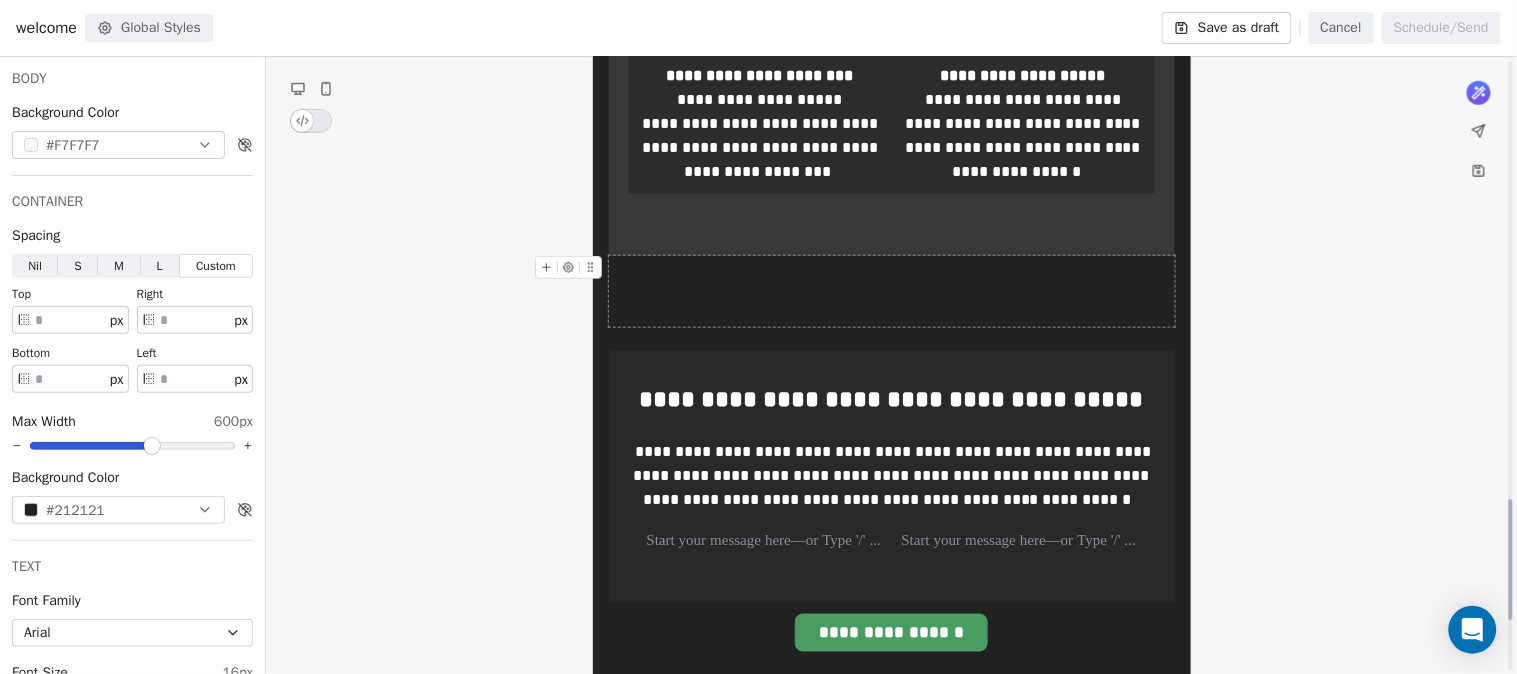 scroll, scrollTop: 2193, scrollLeft: 0, axis: vertical 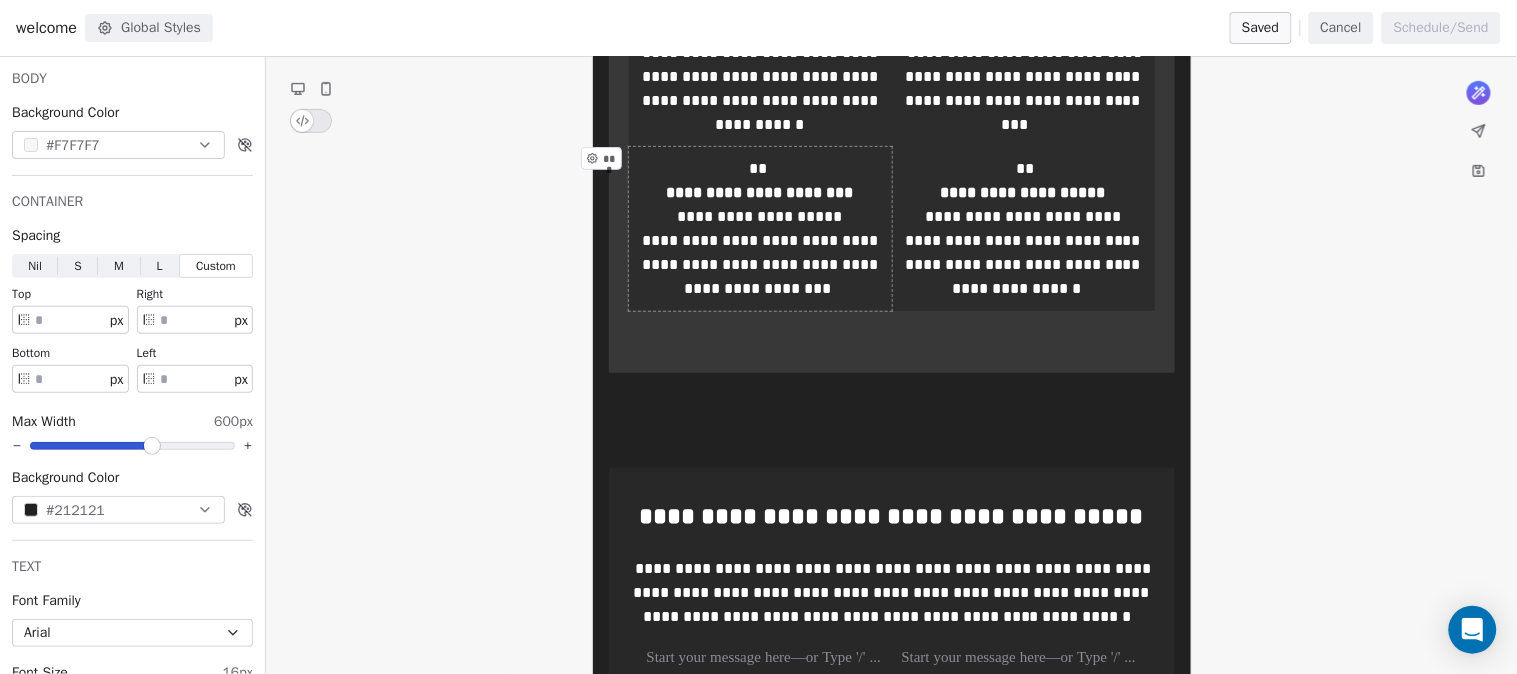 click on "***" at bounding box center (608, 158) 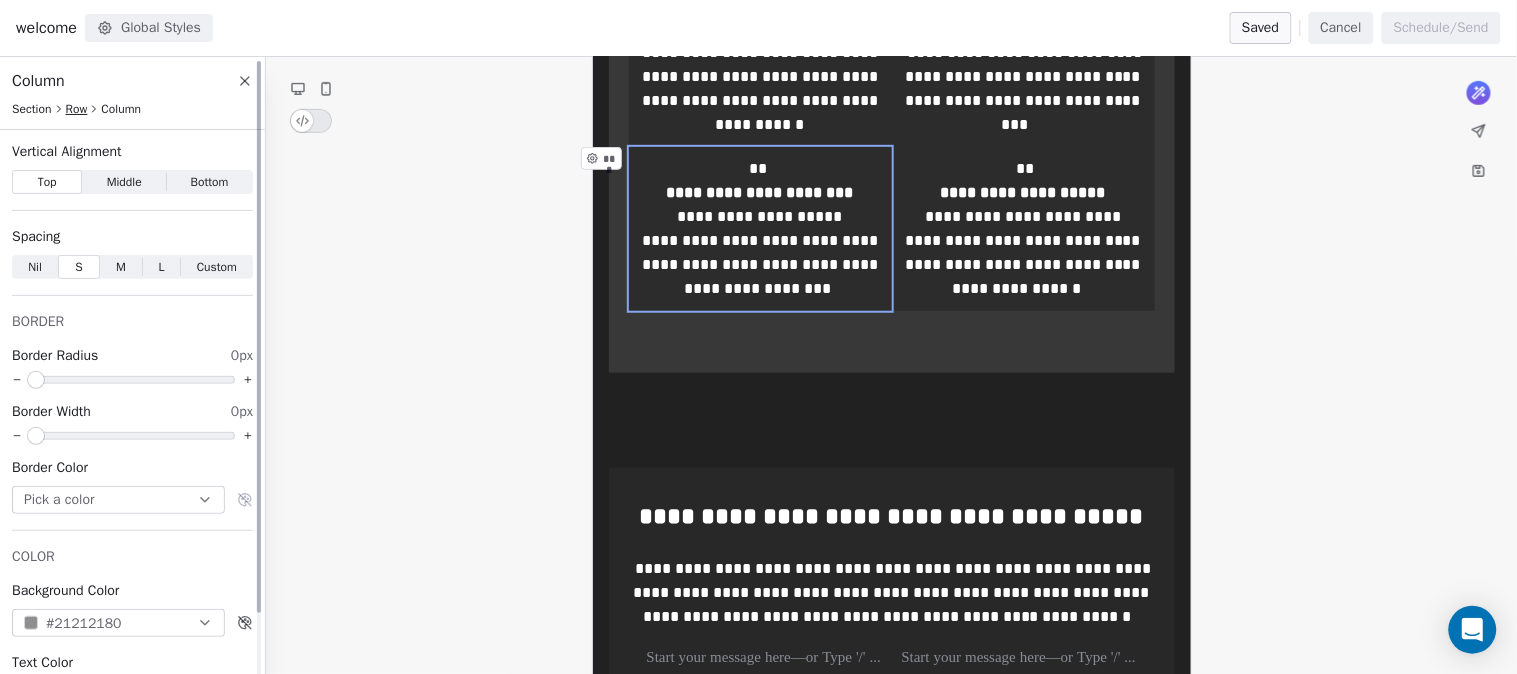 click on "Row" at bounding box center [77, 109] 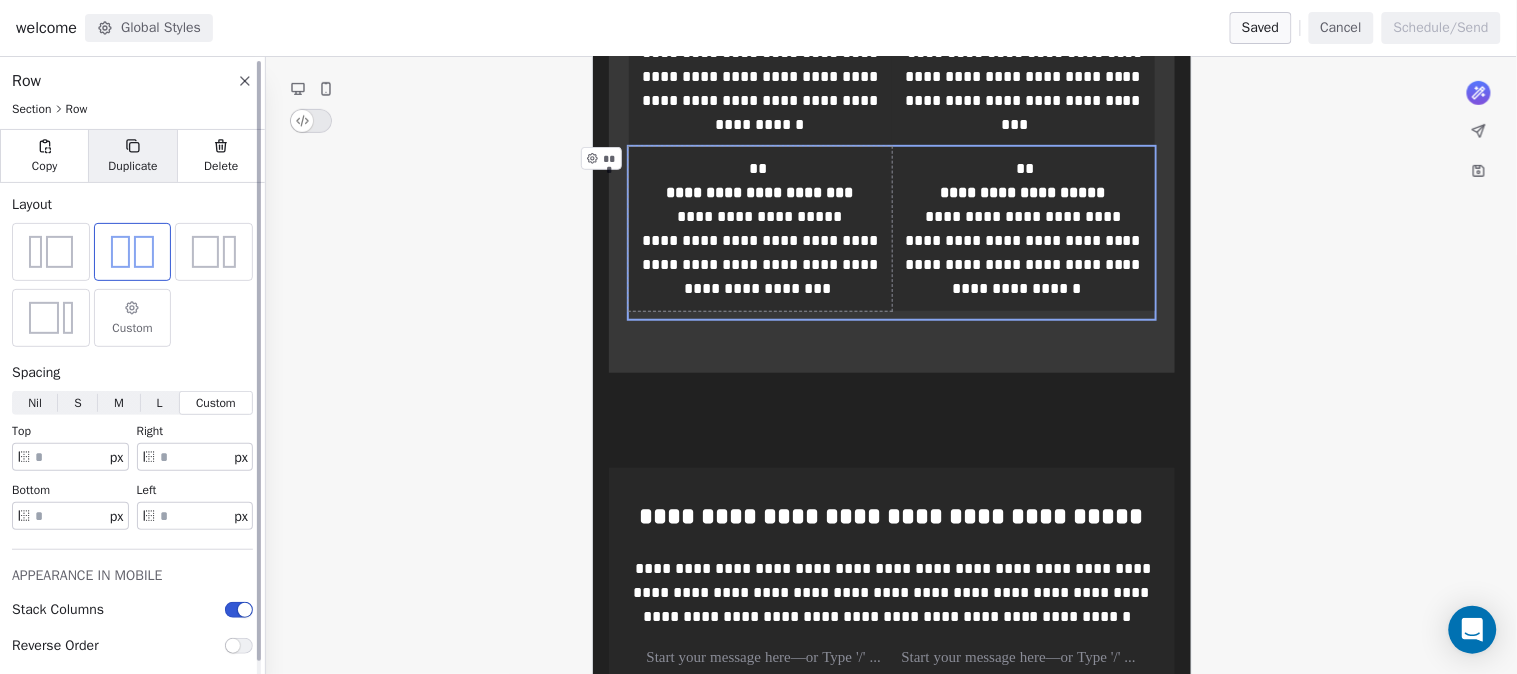 click 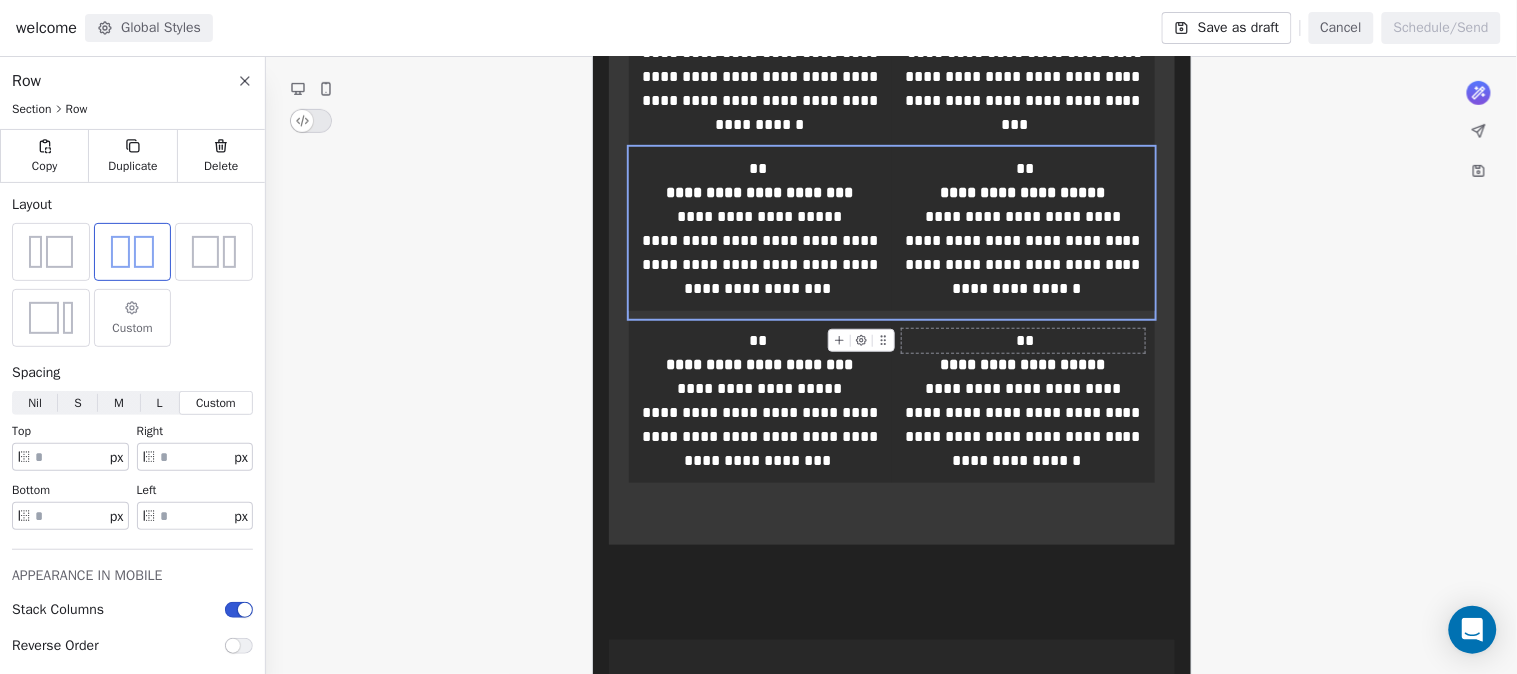 click on "**" at bounding box center [1023, 341] 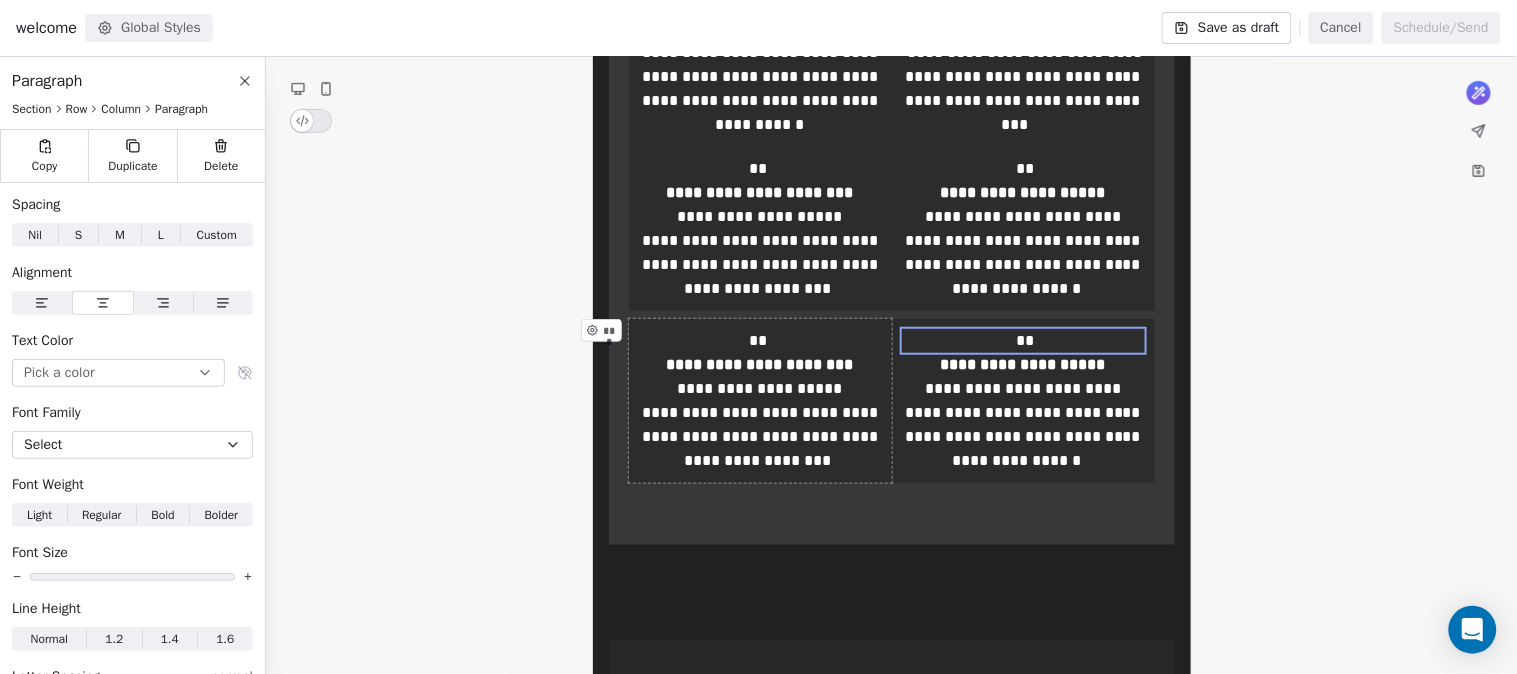 click on "**********" at bounding box center [760, 401] 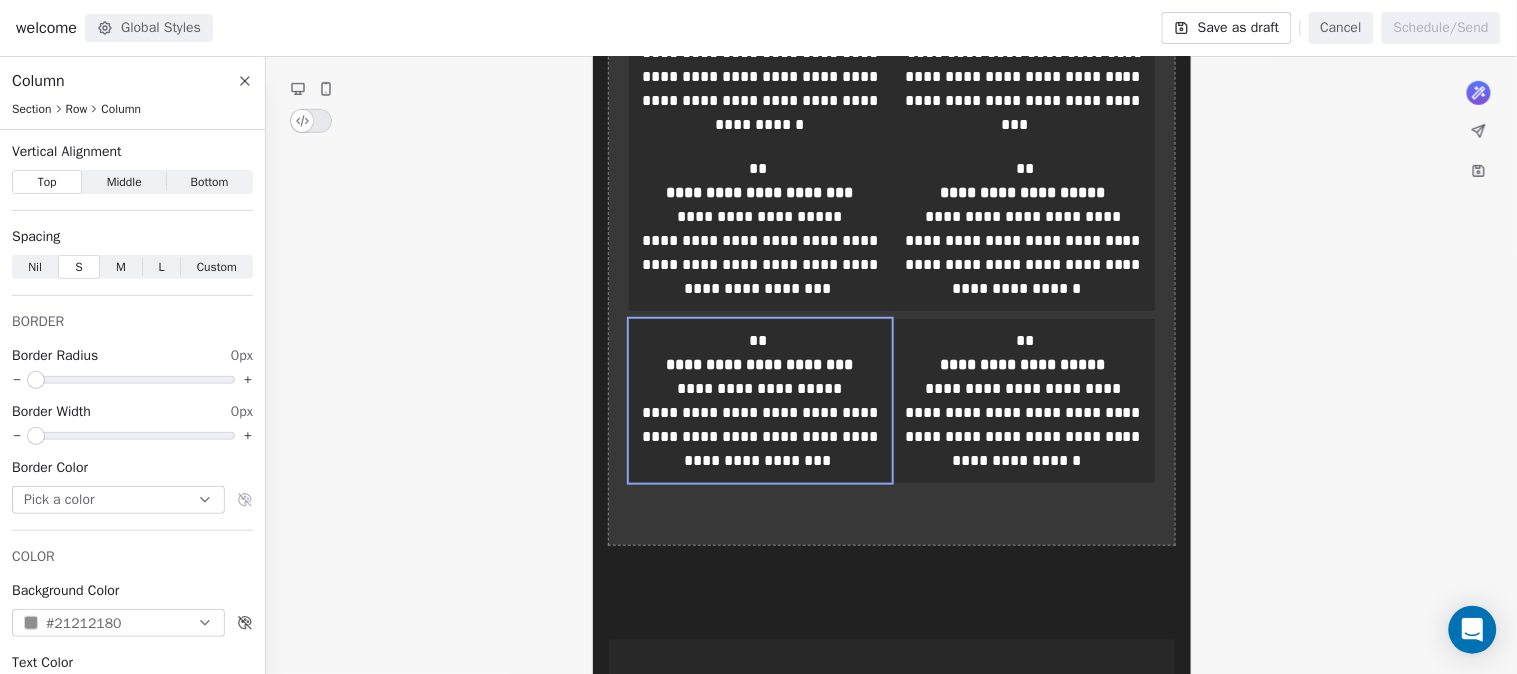 click on "**********" at bounding box center [892, 136] 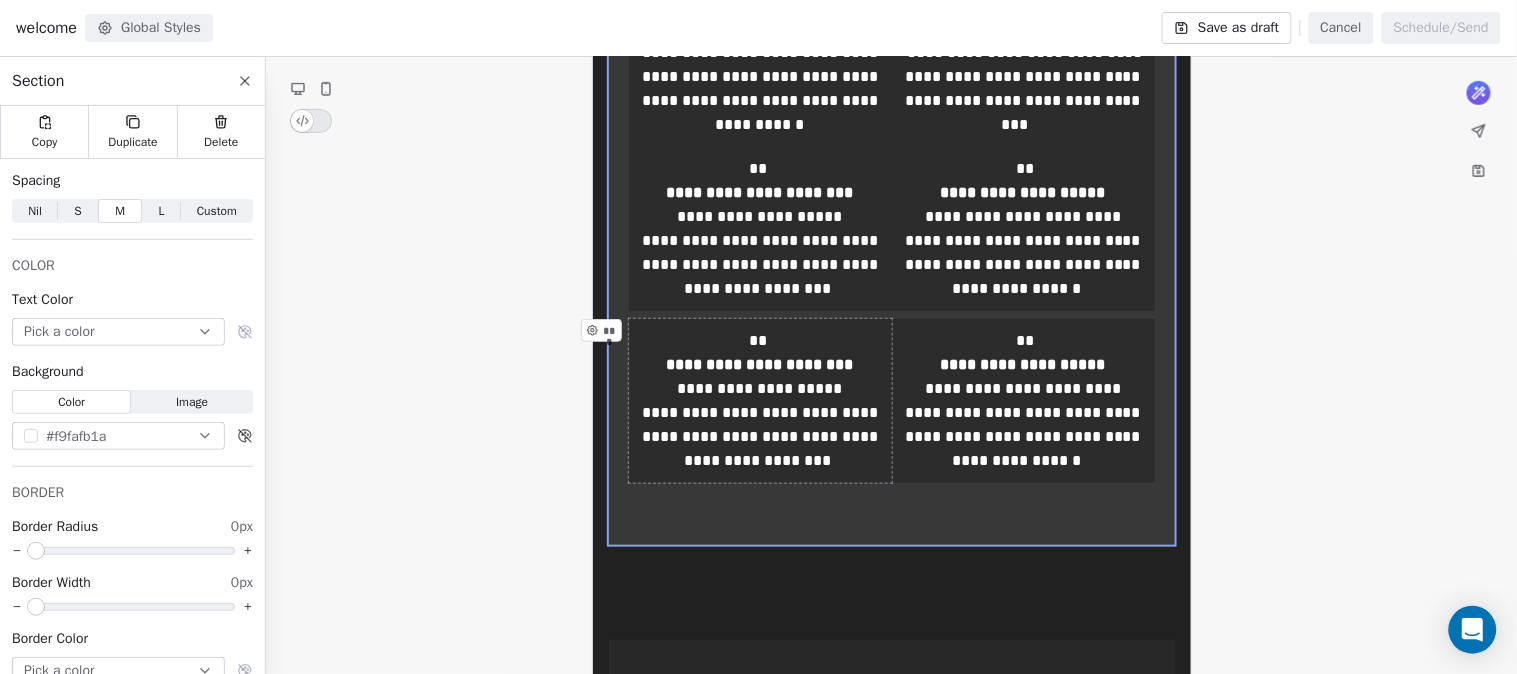 click on "**********" at bounding box center [760, 401] 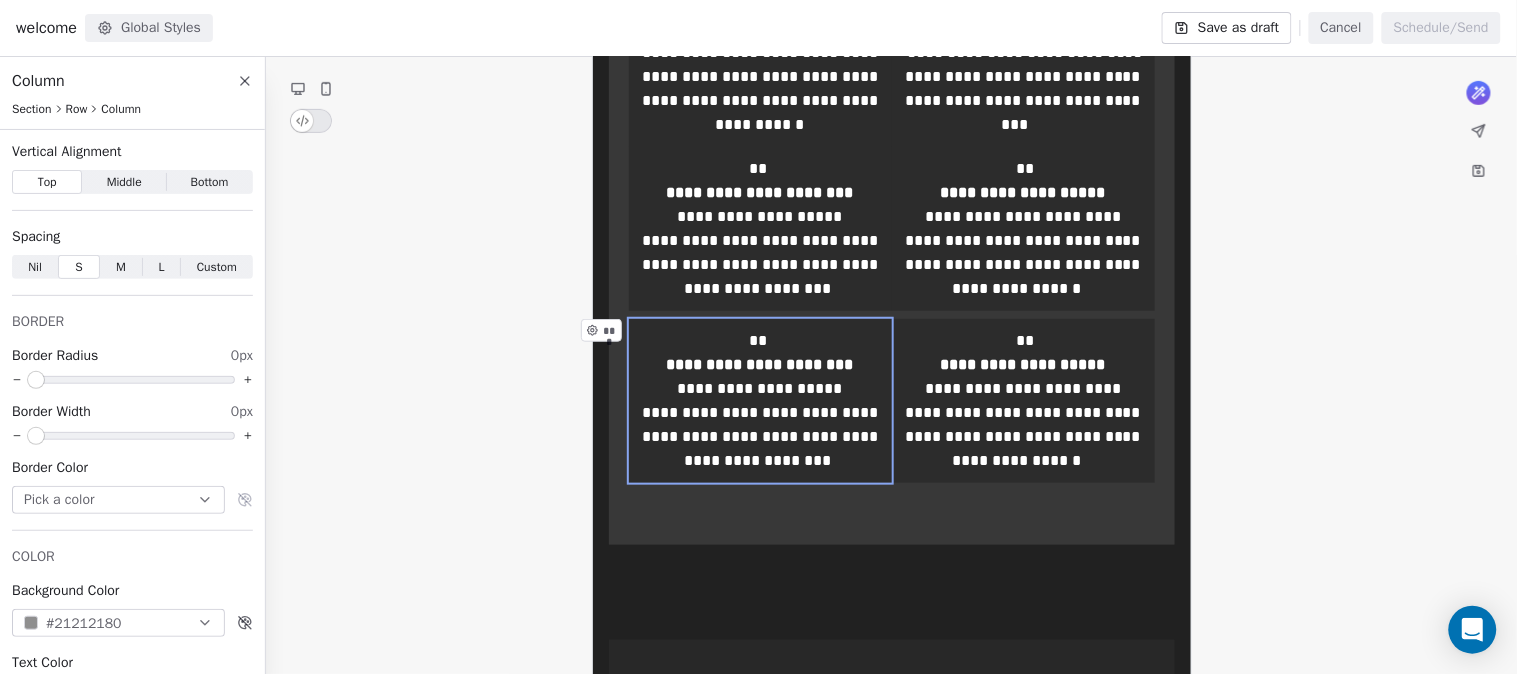 click on "***" at bounding box center (608, 330) 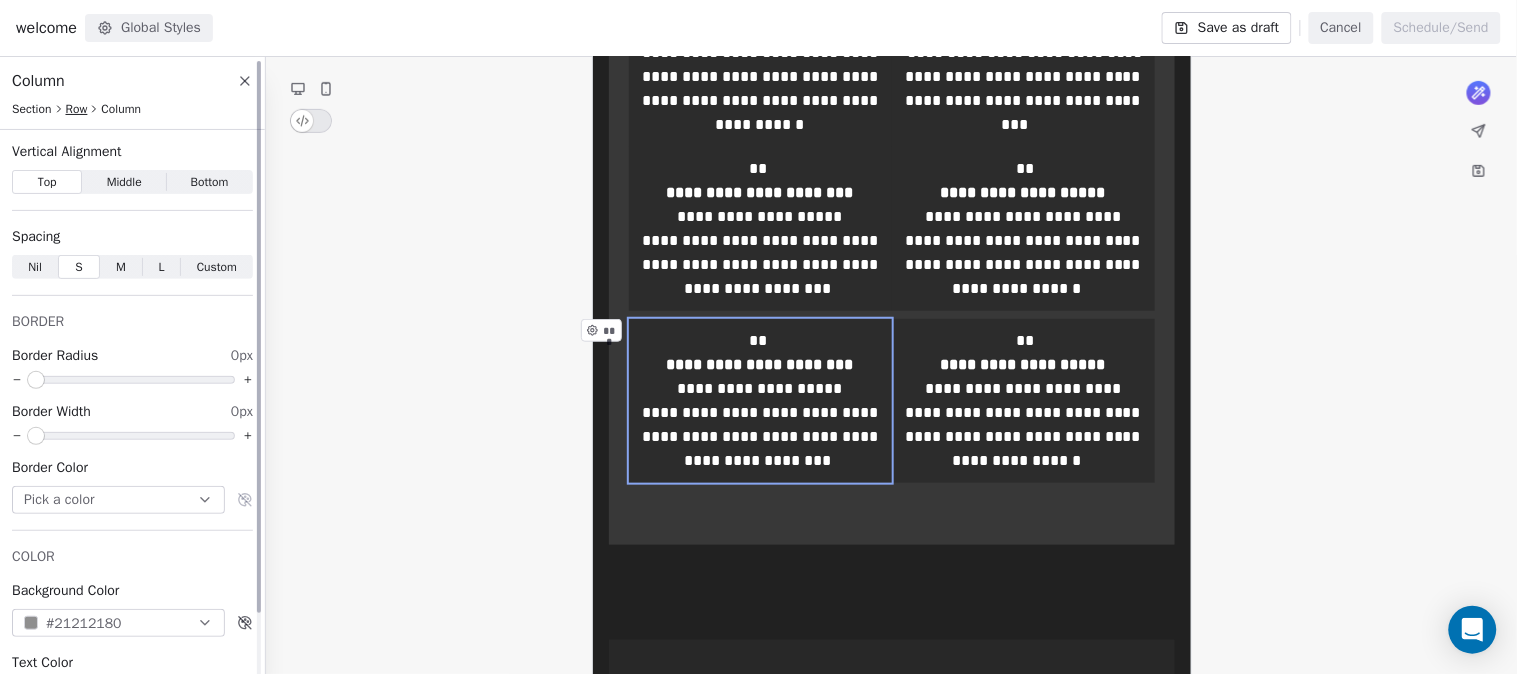 click on "Row" at bounding box center [77, 109] 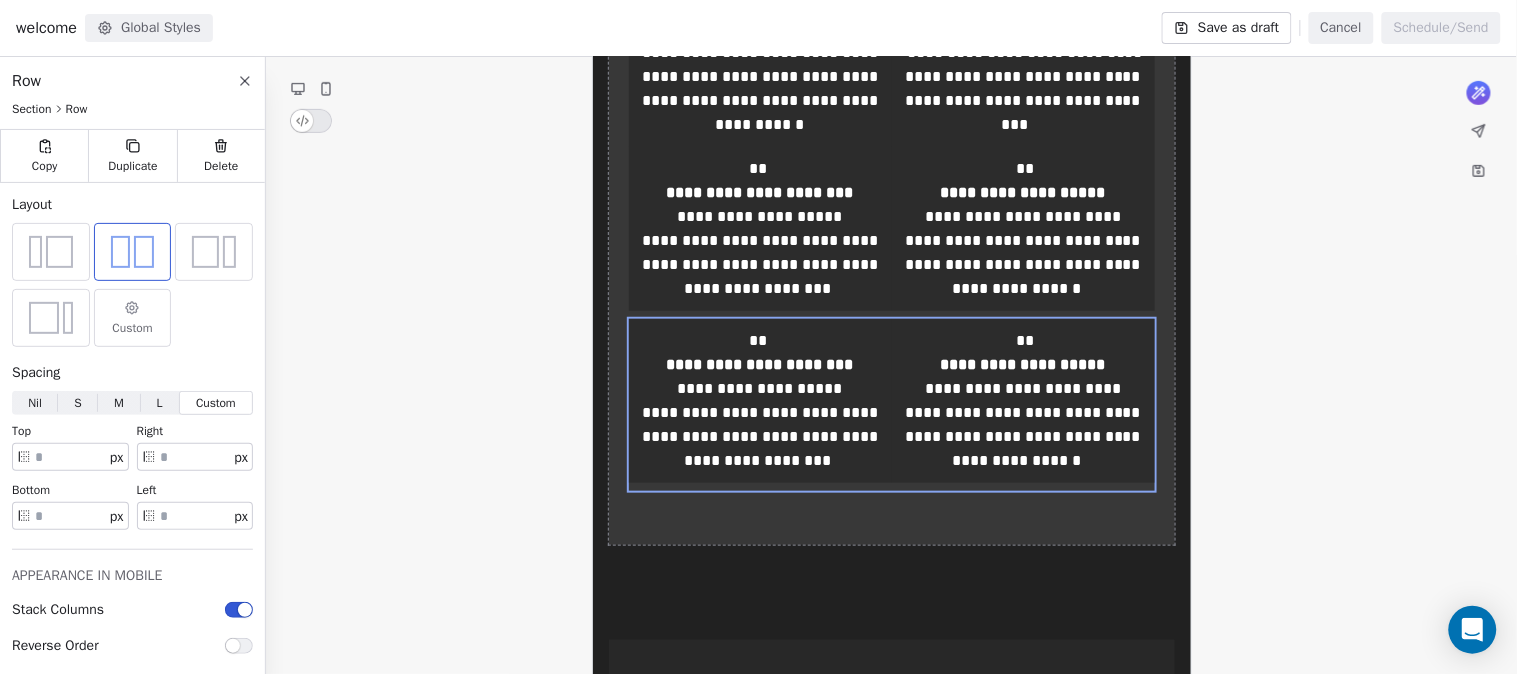 drag, startPoint x: 618, startPoint y: 316, endPoint x: 628, endPoint y: 478, distance: 162.30835 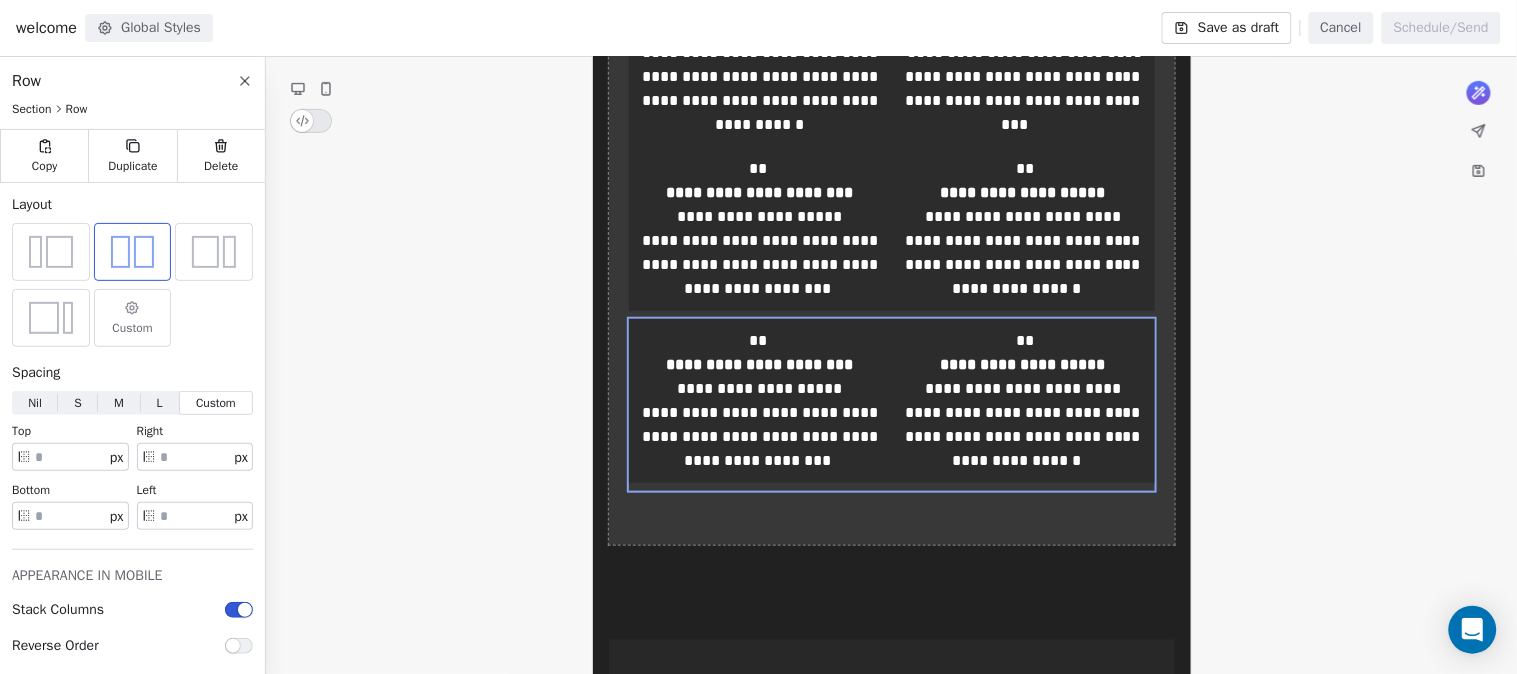click on "**********" at bounding box center (892, 405) 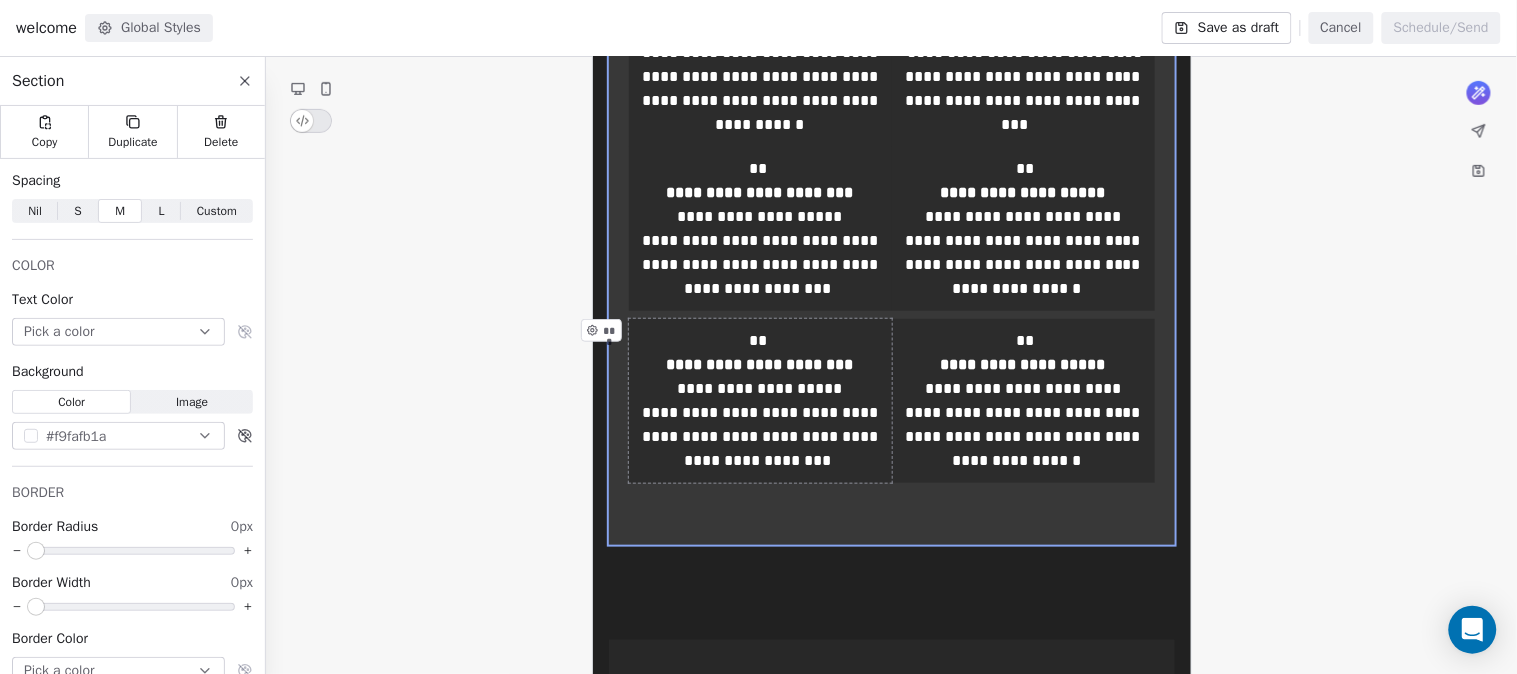 click on "**********" at bounding box center (760, 401) 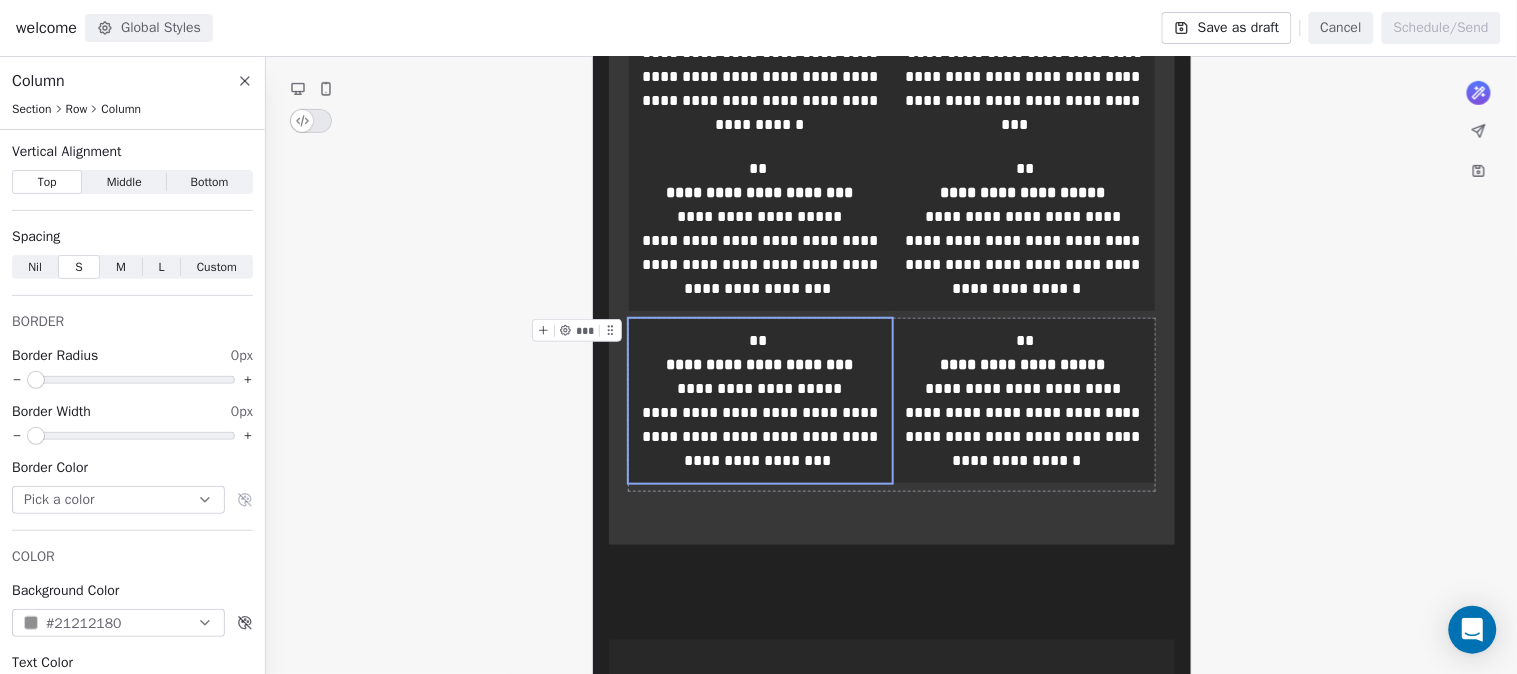 click on "**********" at bounding box center [892, 405] 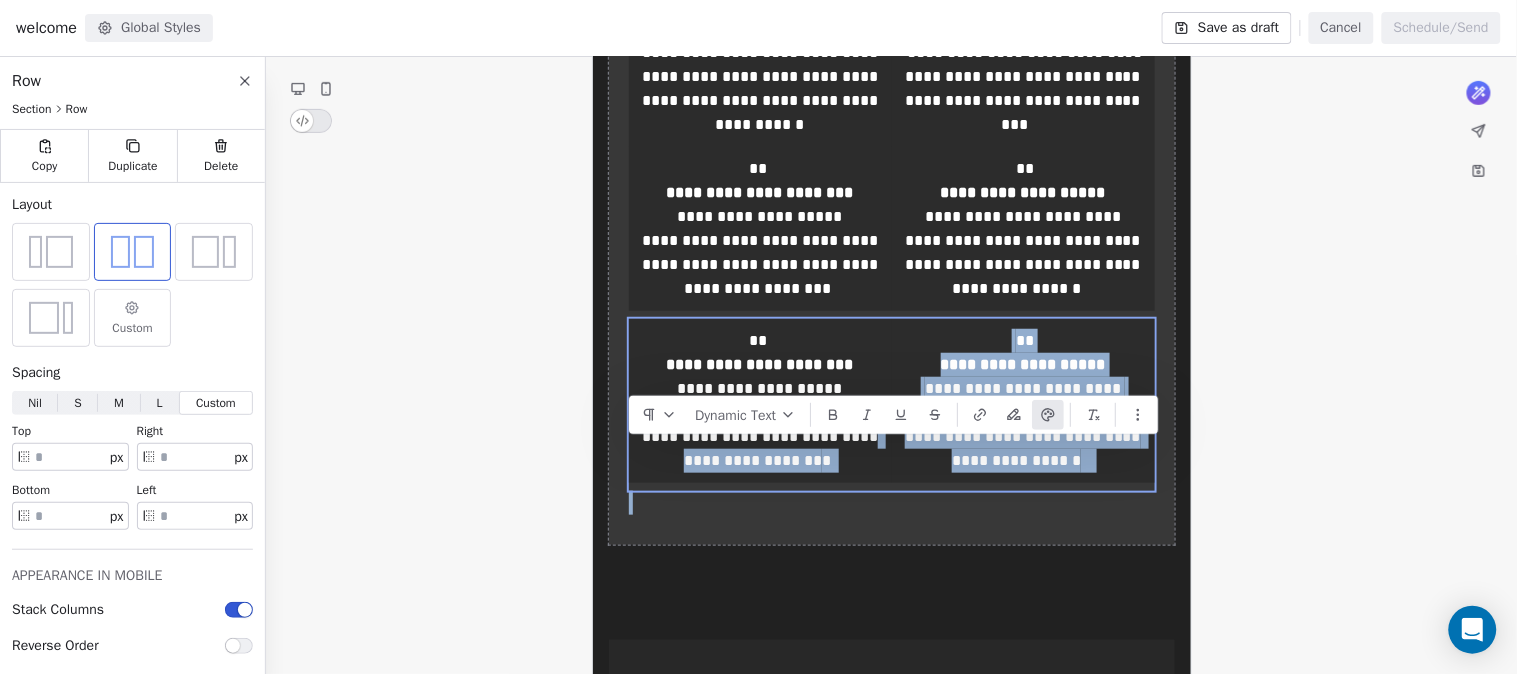 drag, startPoint x: 641, startPoint y: 483, endPoint x: 654, endPoint y: 503, distance: 23.853722 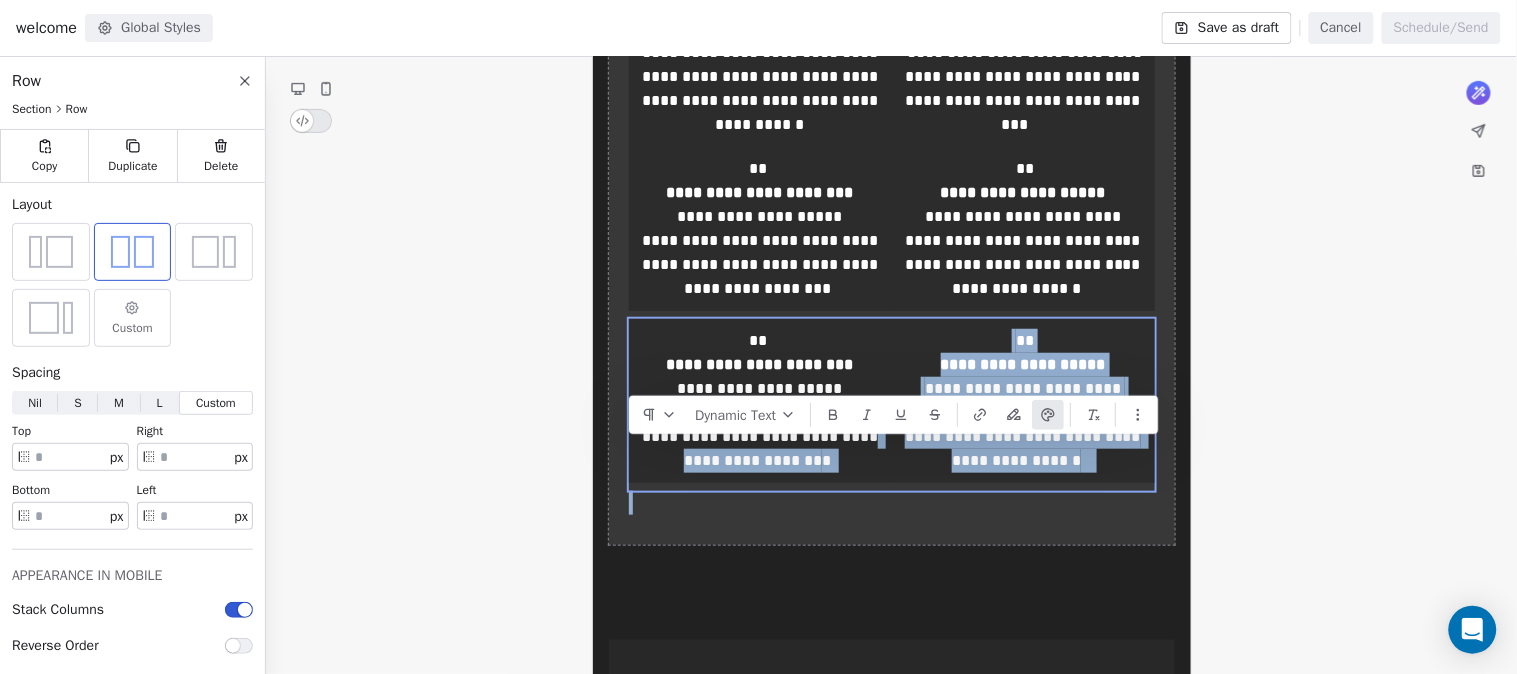 click on "**********" at bounding box center [892, 136] 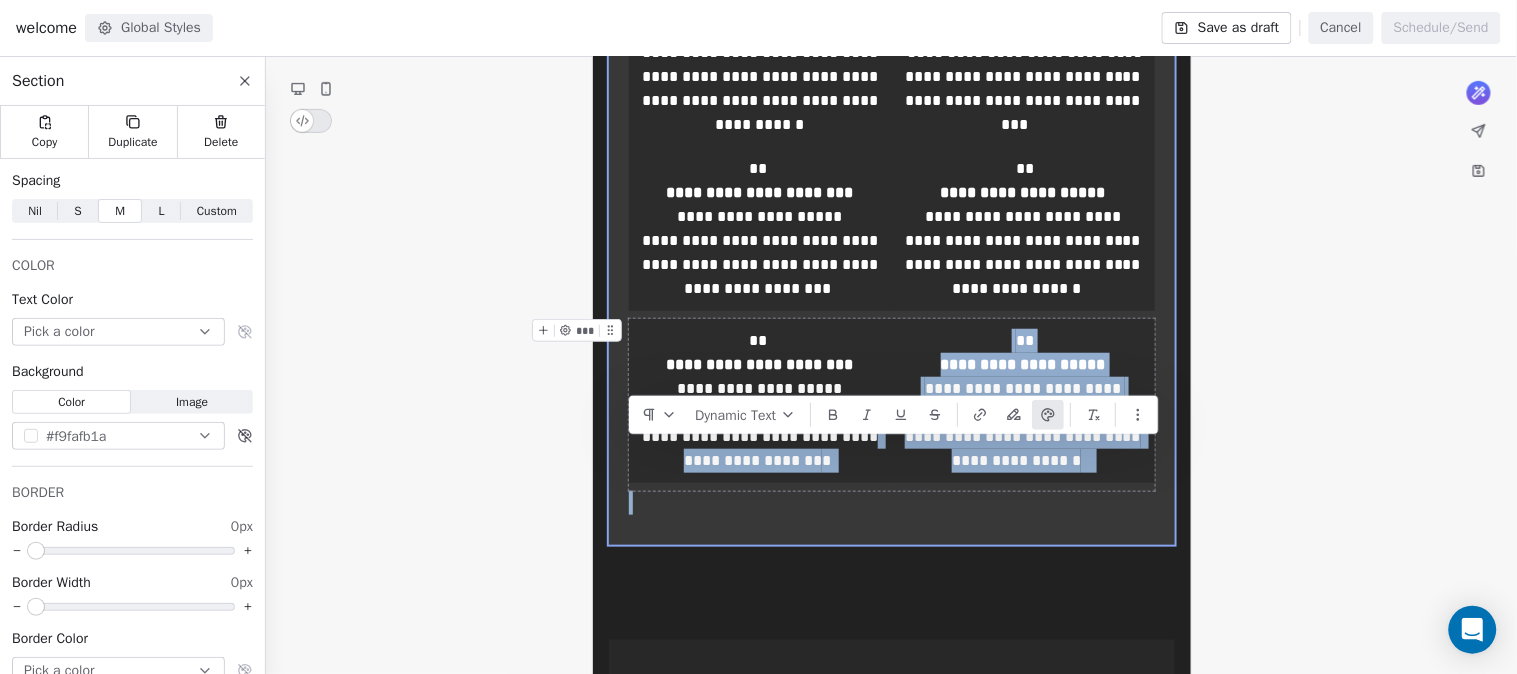 click on "**********" at bounding box center (892, 405) 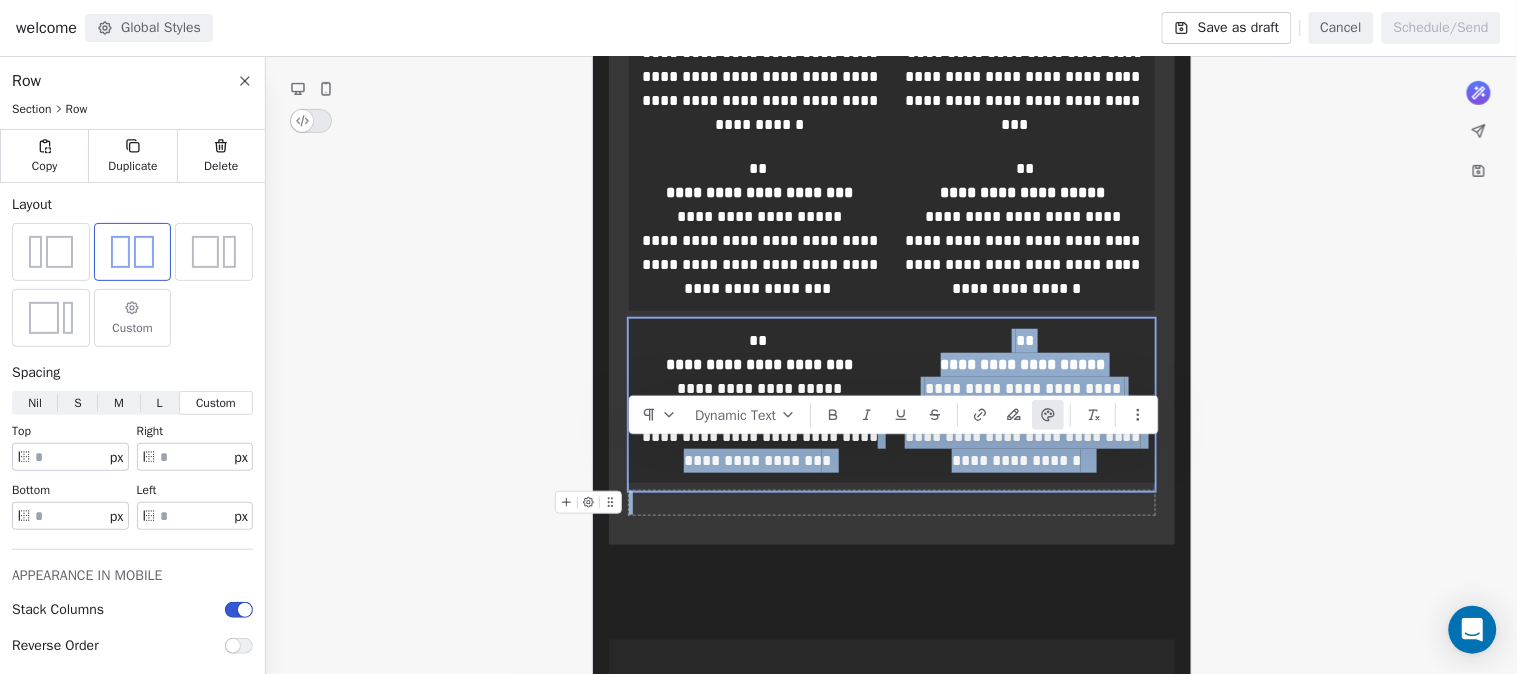 drag, startPoint x: 634, startPoint y: 483, endPoint x: 645, endPoint y: 492, distance: 14.21267 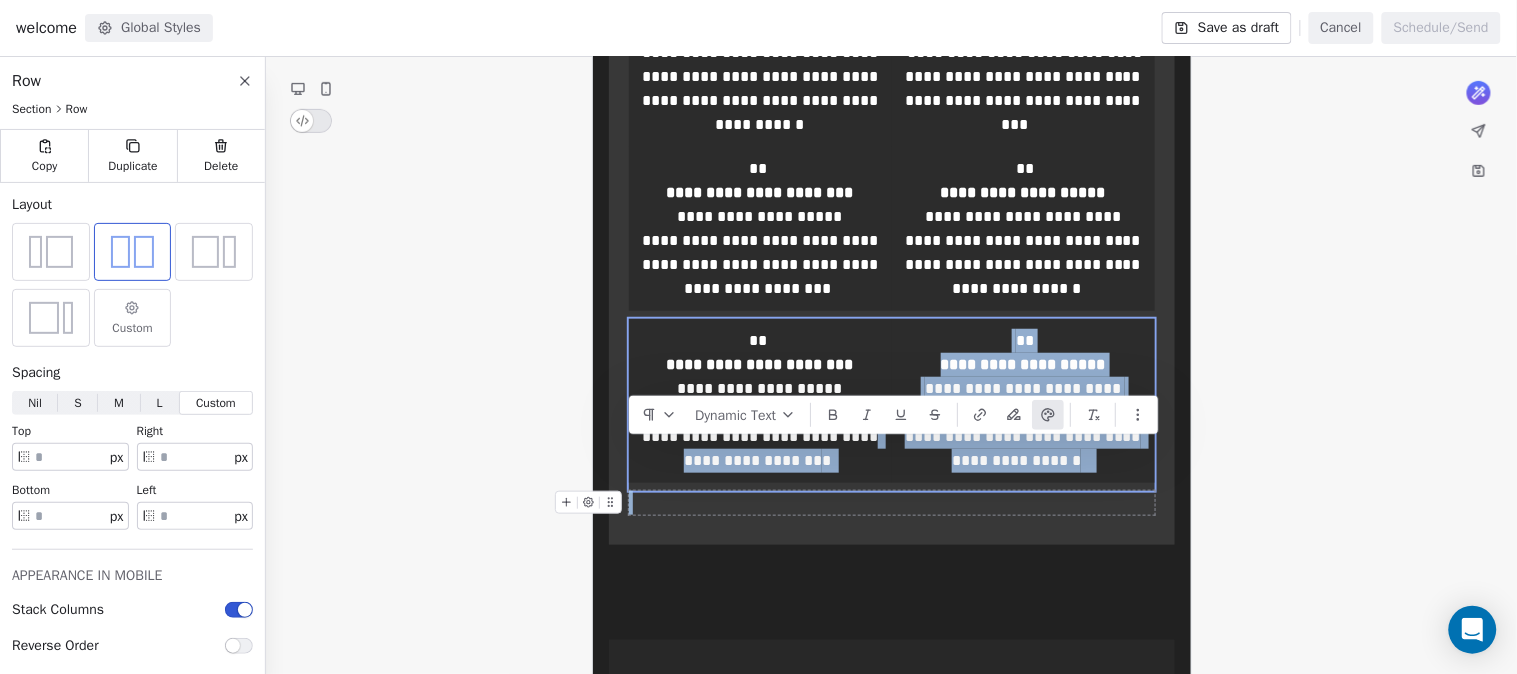 click on "**********" at bounding box center [892, 136] 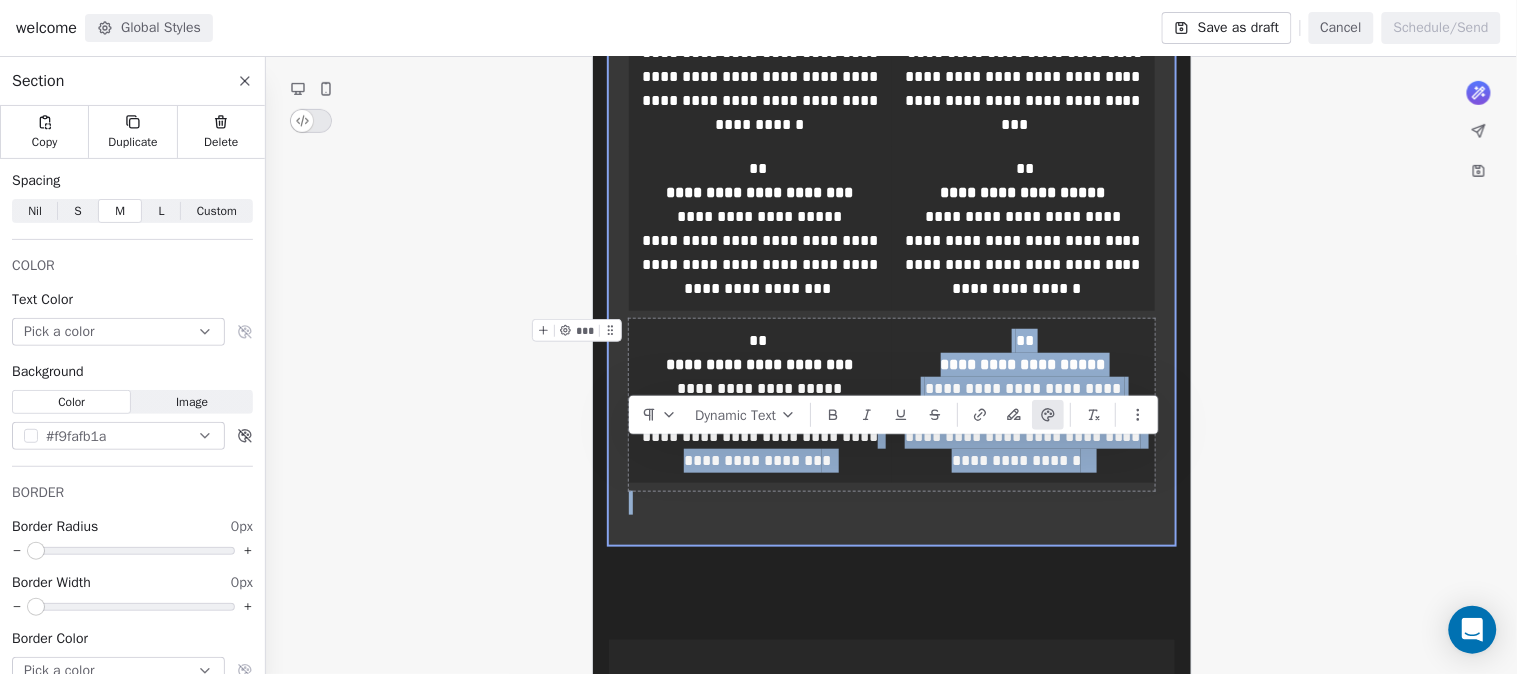 click on "**********" at bounding box center (892, 405) 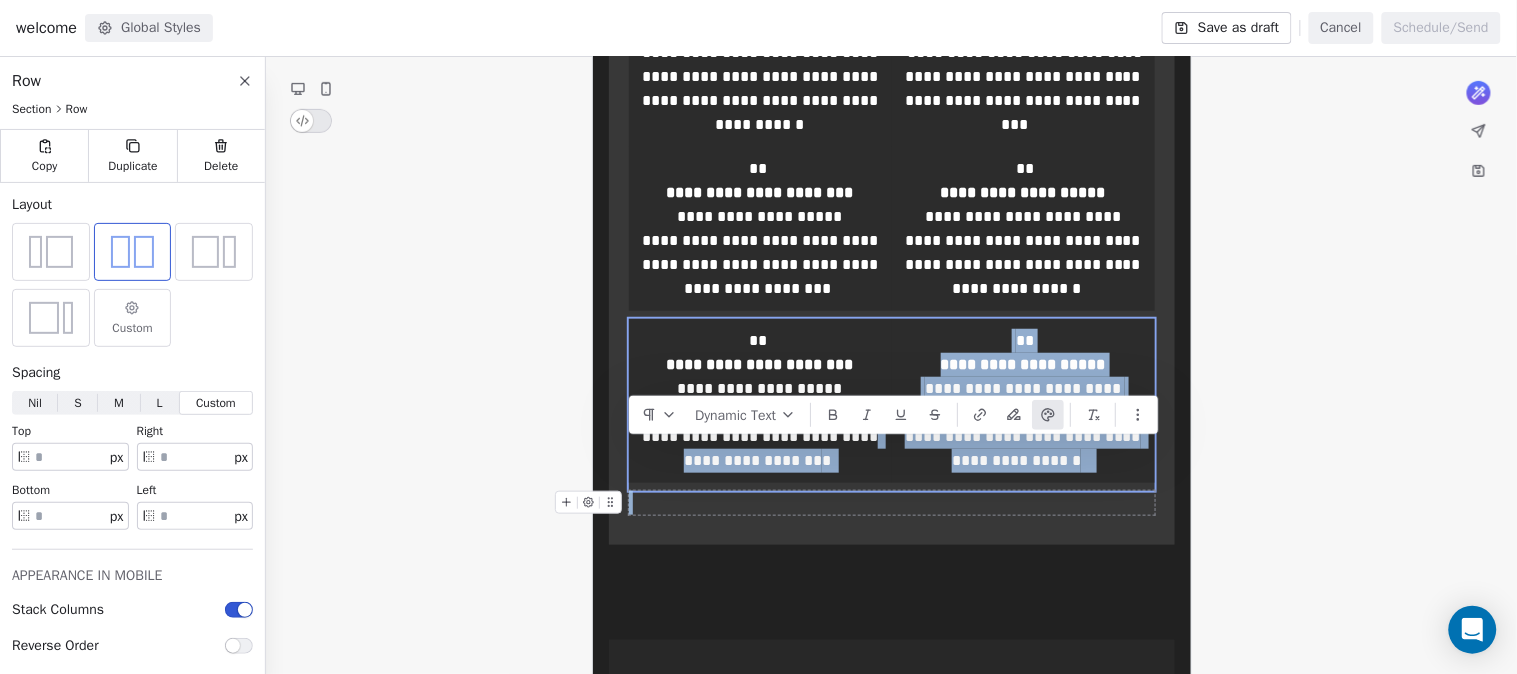 drag, startPoint x: 635, startPoint y: 478, endPoint x: 647, endPoint y: 488, distance: 15.6205 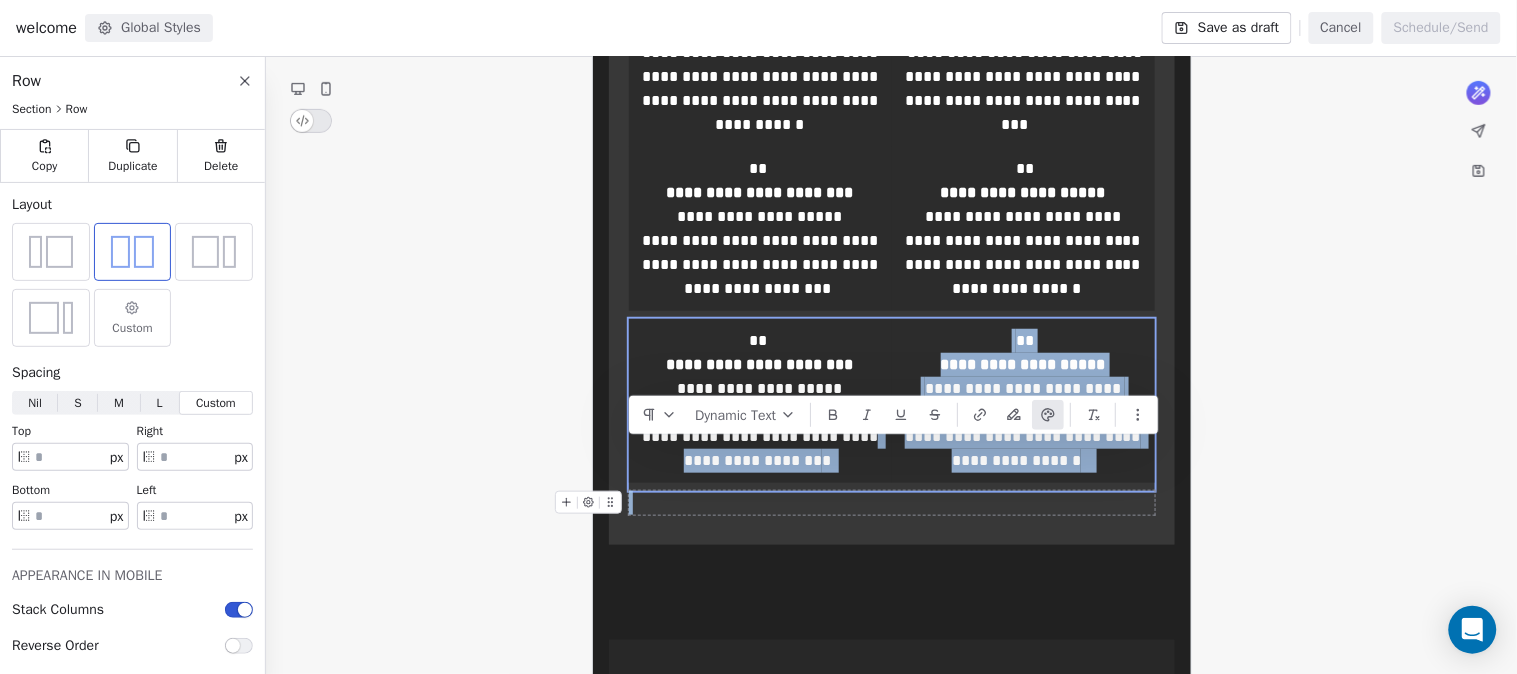 click on "**********" at bounding box center [892, 136] 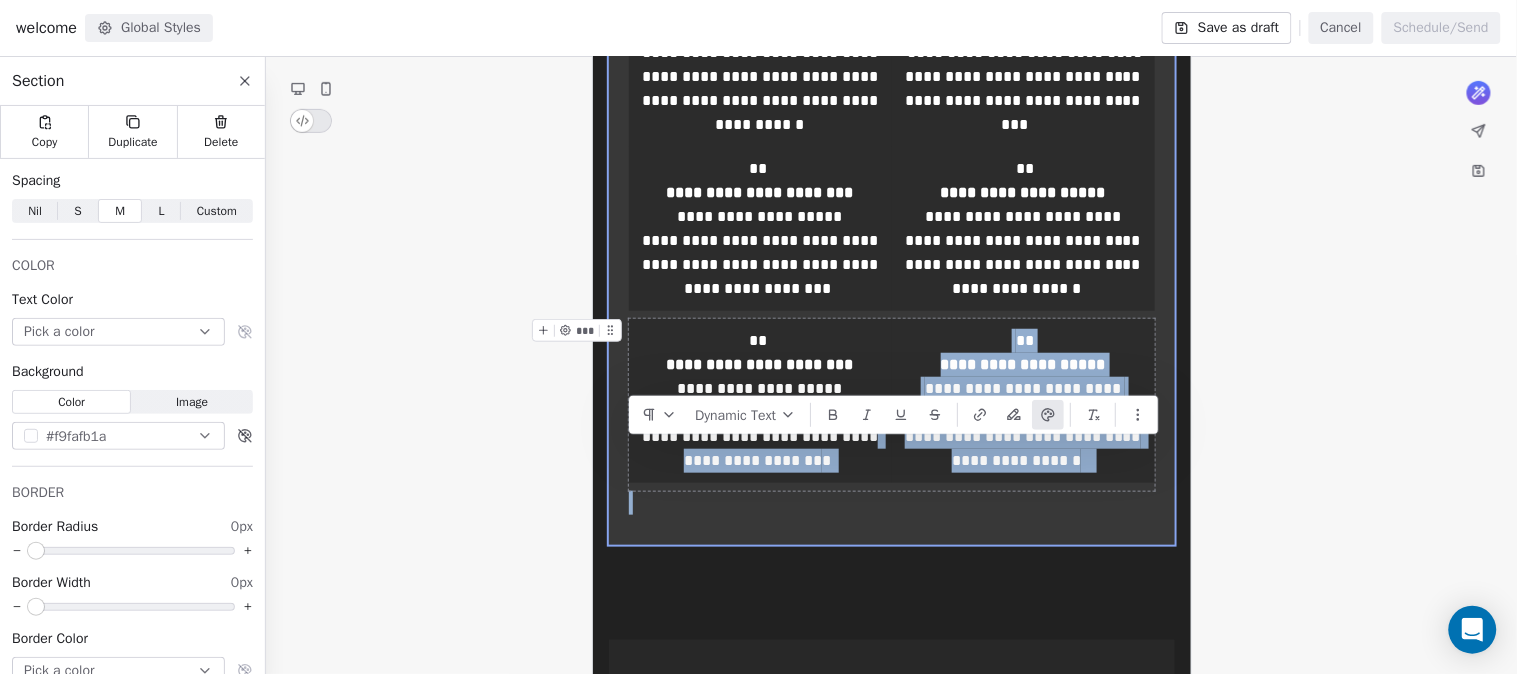 click on "**********" at bounding box center (892, 405) 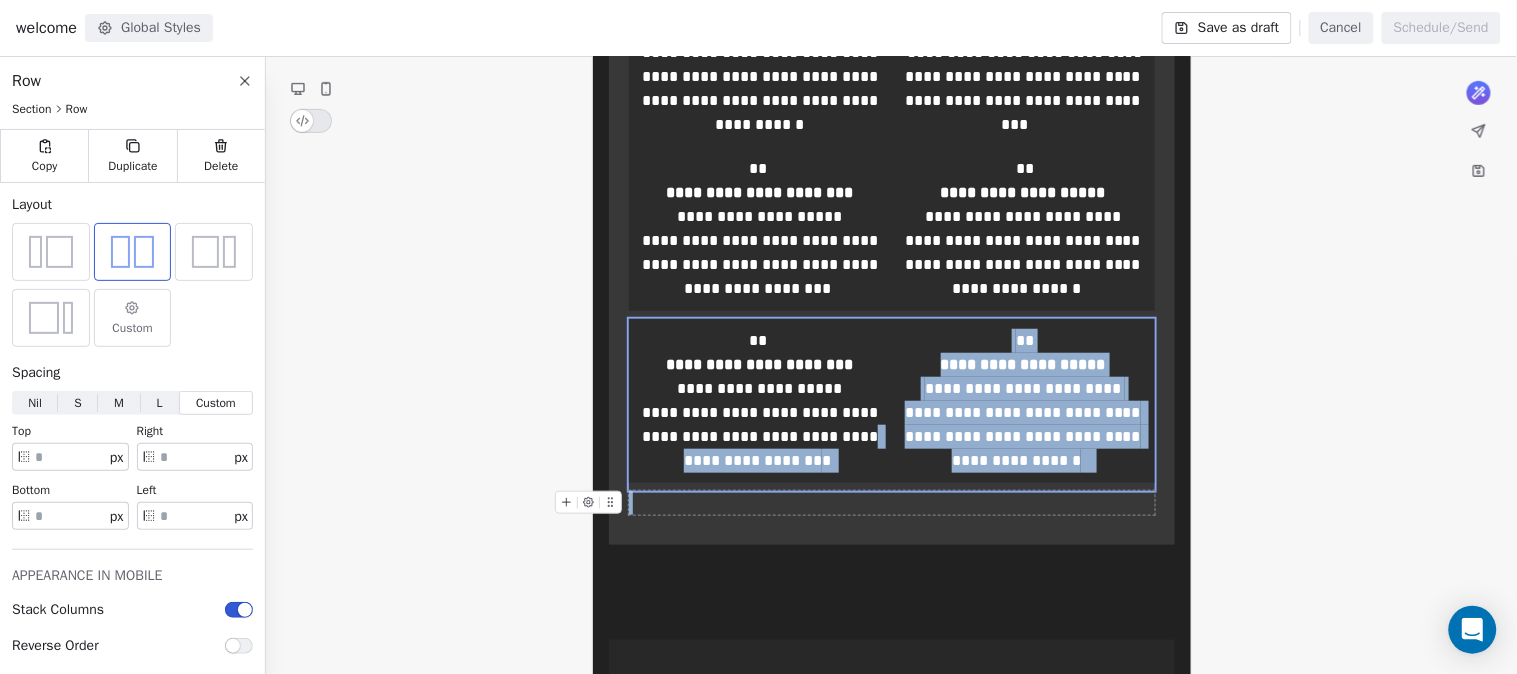 click on "**********" at bounding box center (892, 136) 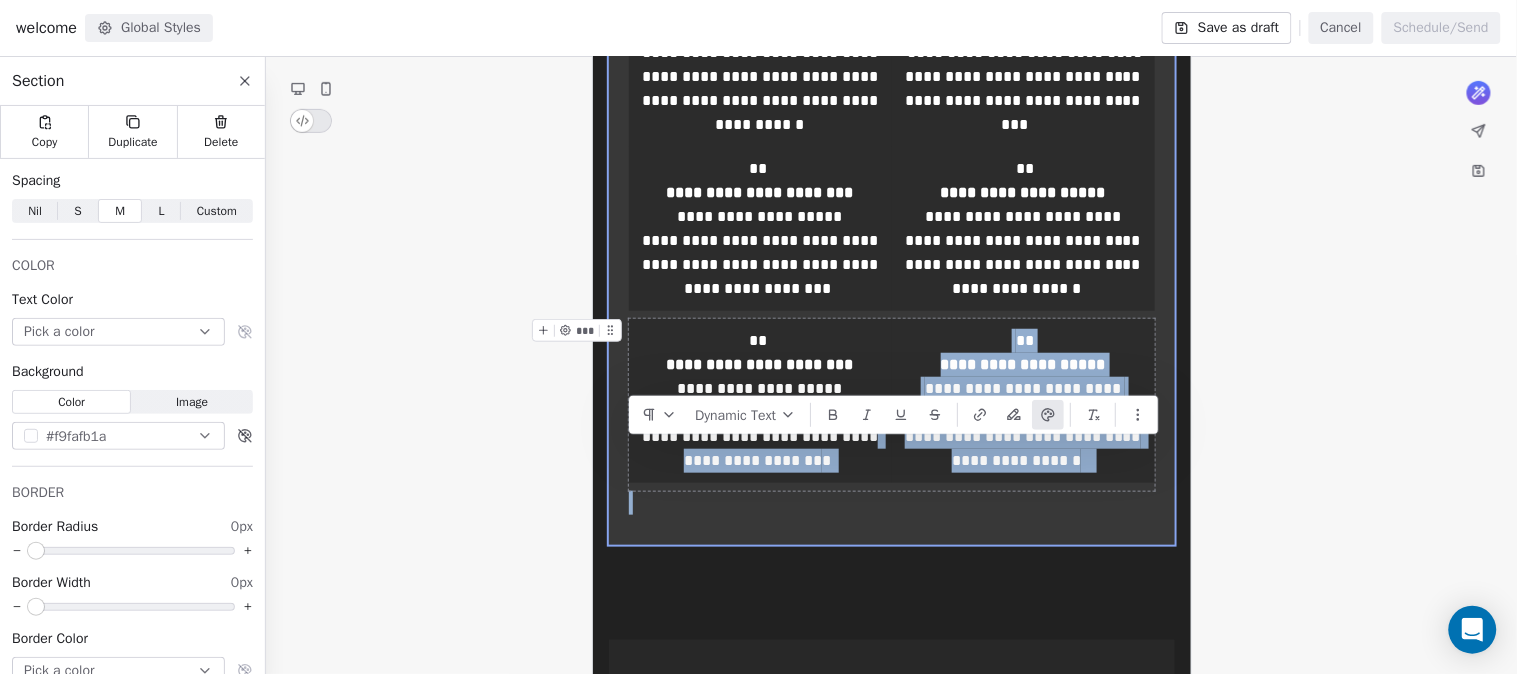 click on "**********" at bounding box center [892, 405] 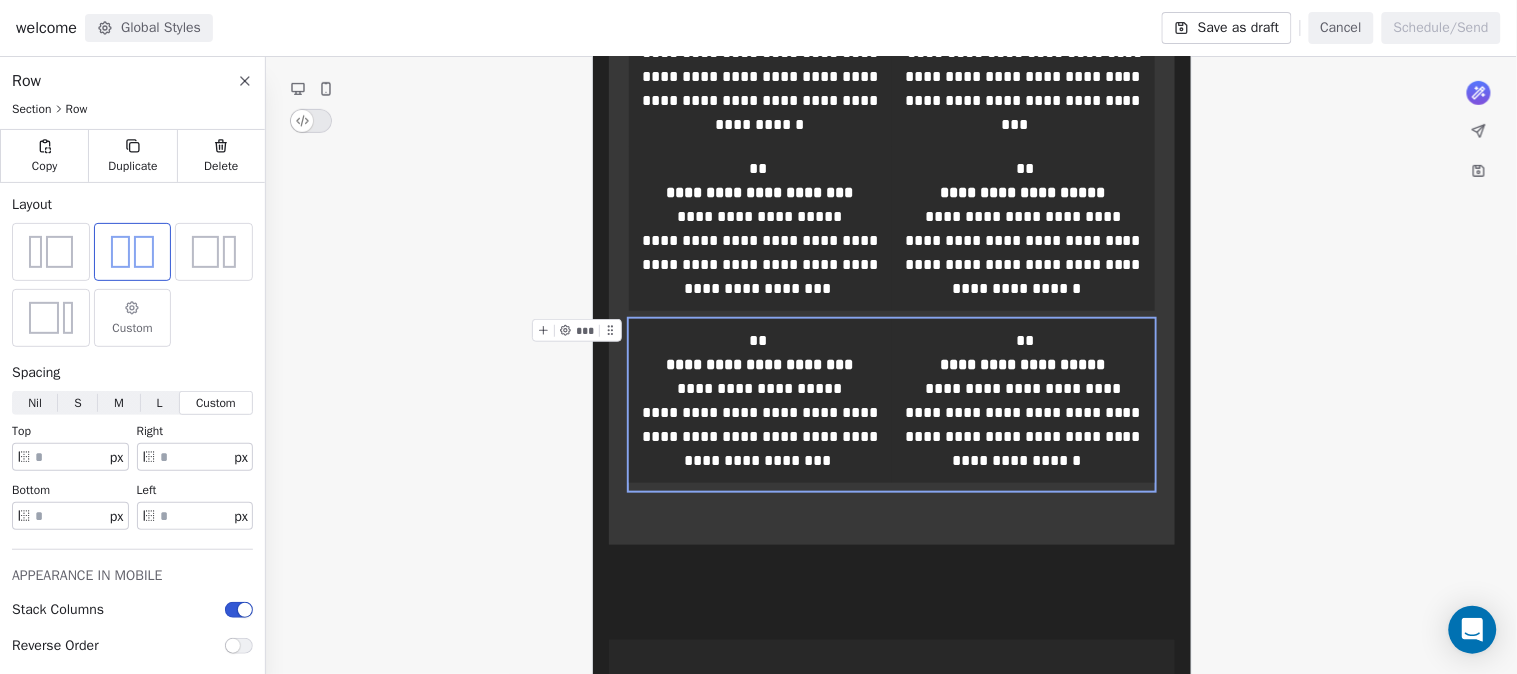 click on "**********" at bounding box center (892, 405) 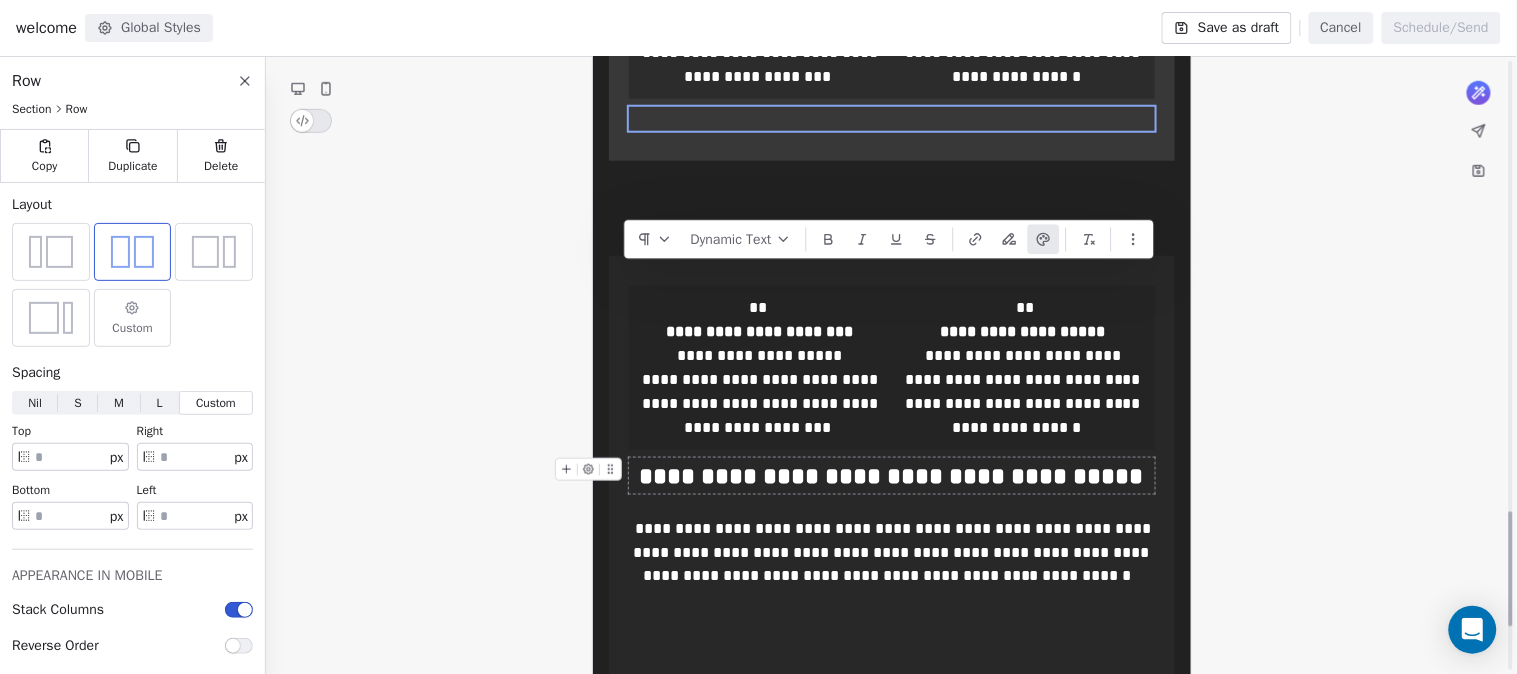 scroll, scrollTop: 2415, scrollLeft: 0, axis: vertical 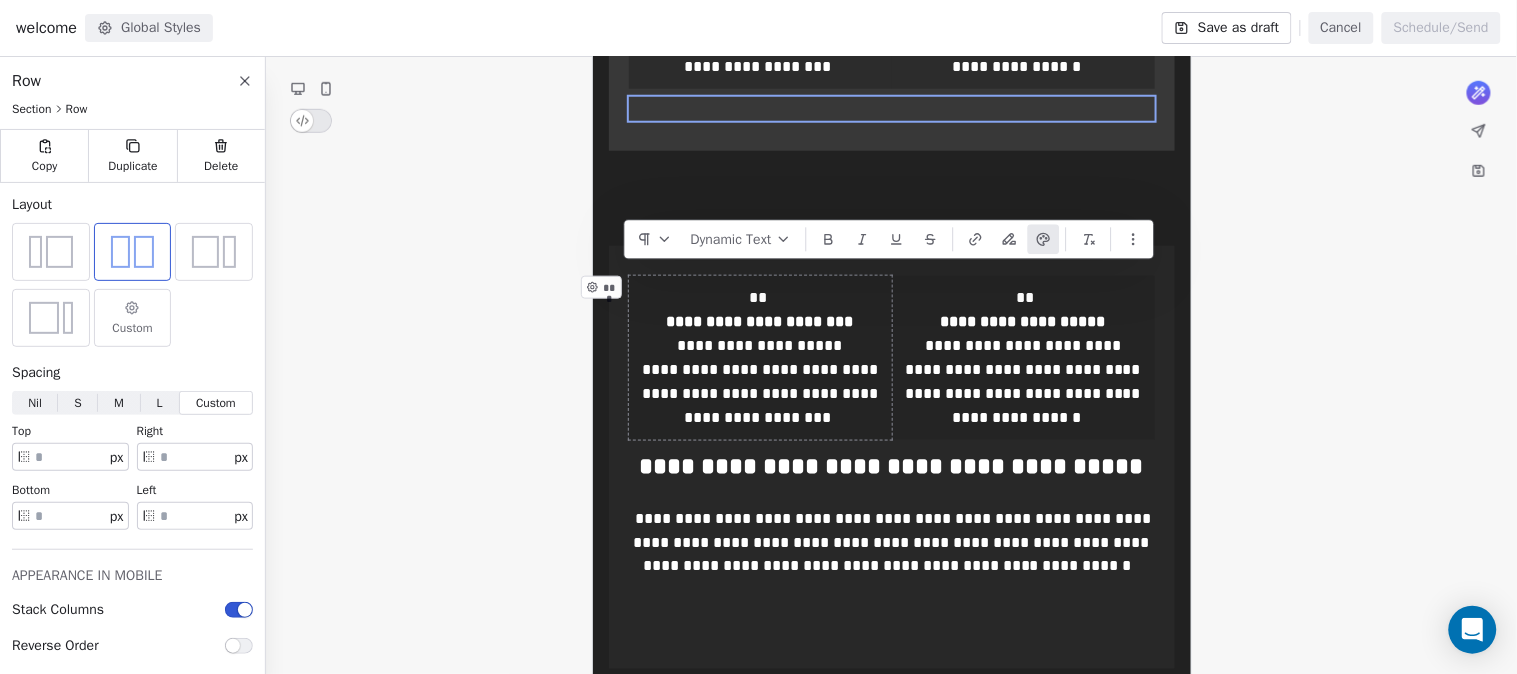 click on "***" at bounding box center [608, 287] 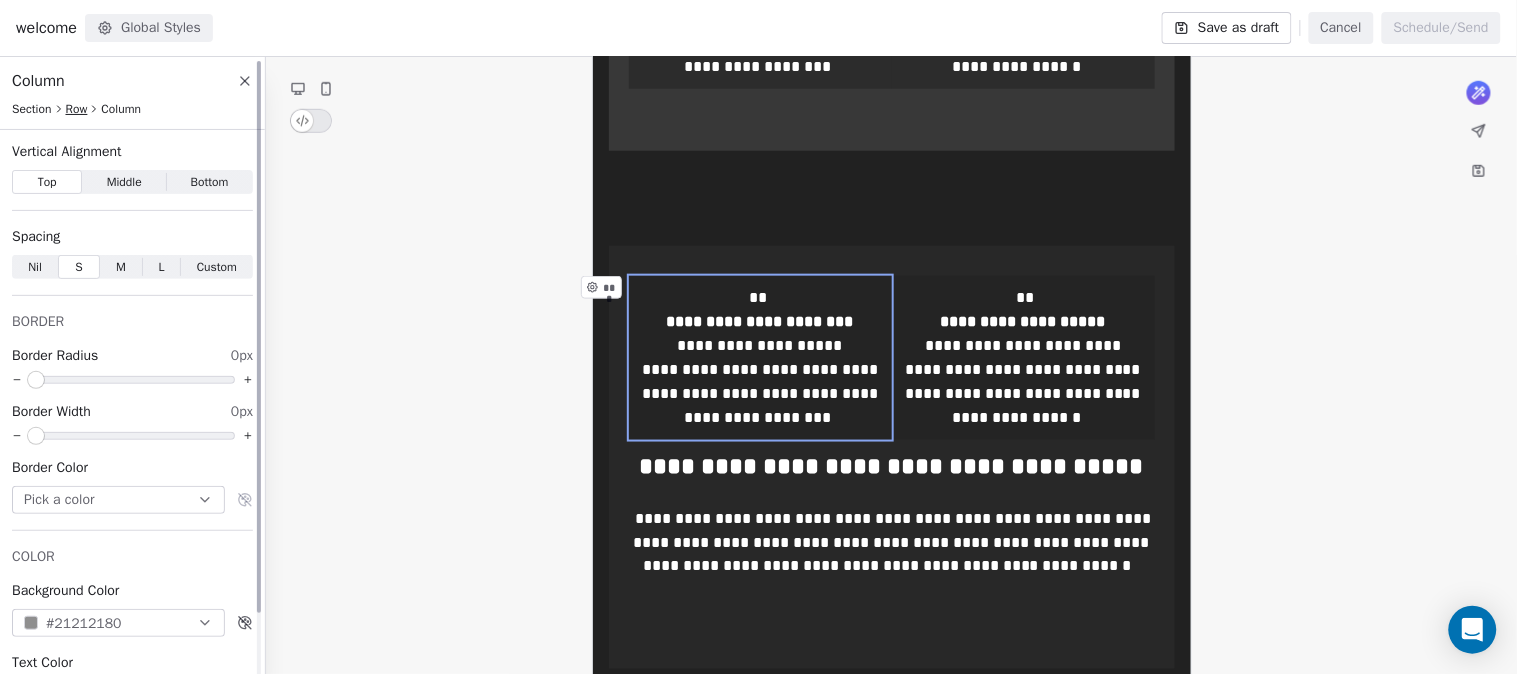 click on "Row" at bounding box center [77, 109] 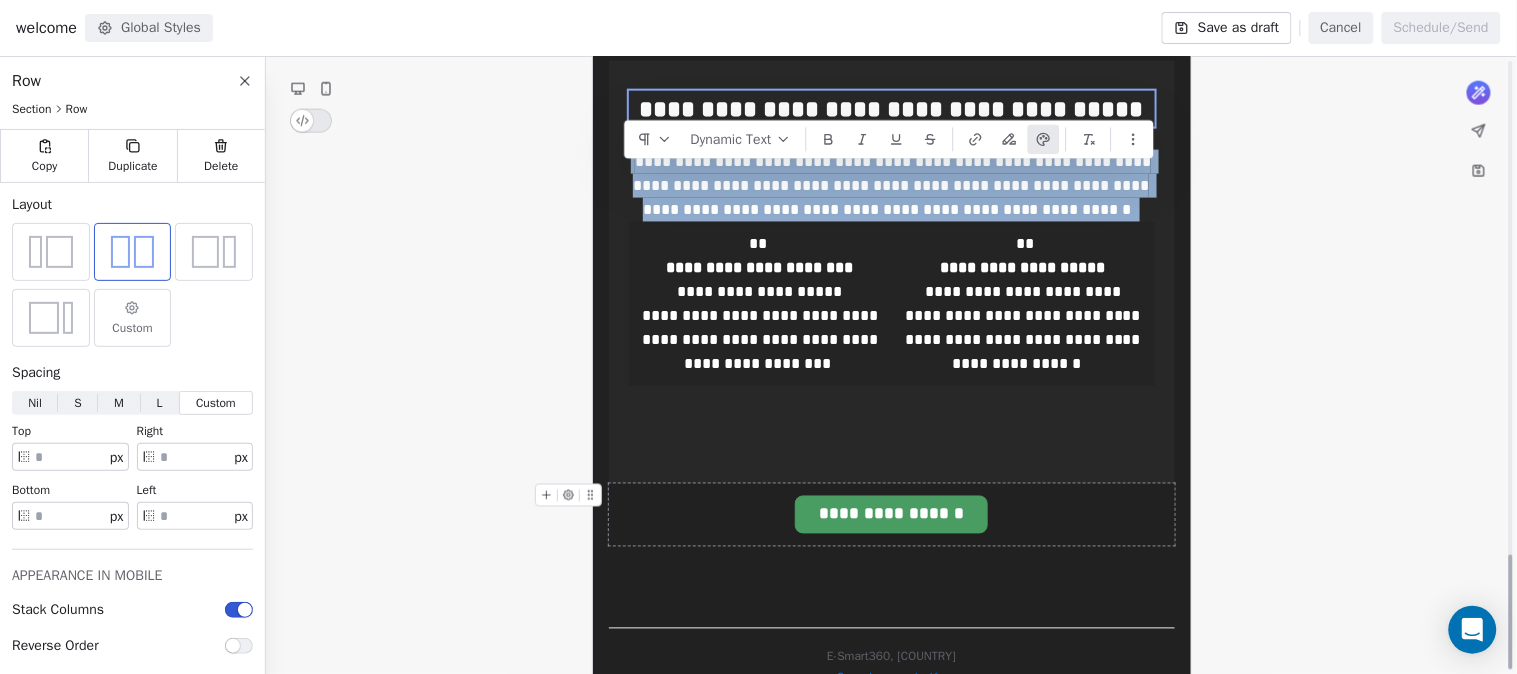 scroll, scrollTop: 2646, scrollLeft: 0, axis: vertical 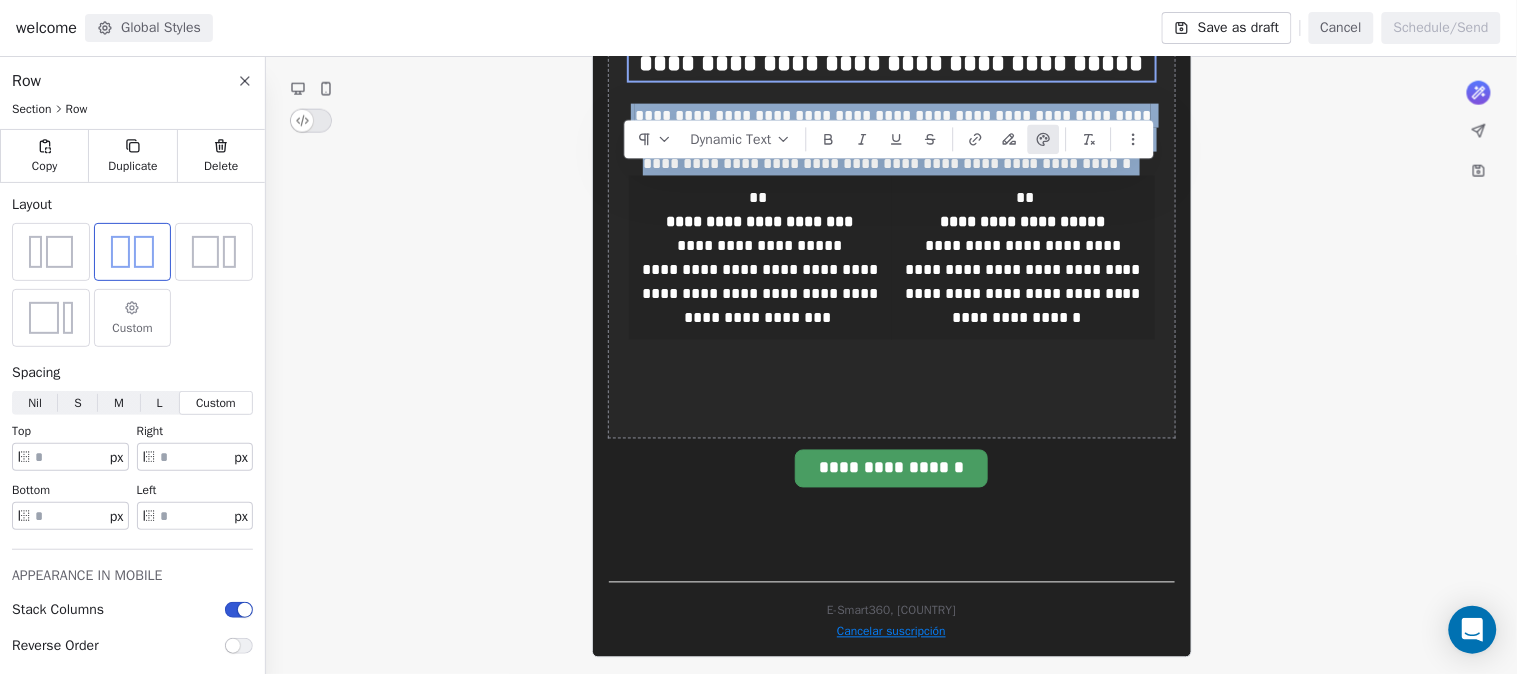 click on "**********" at bounding box center (892, 226) 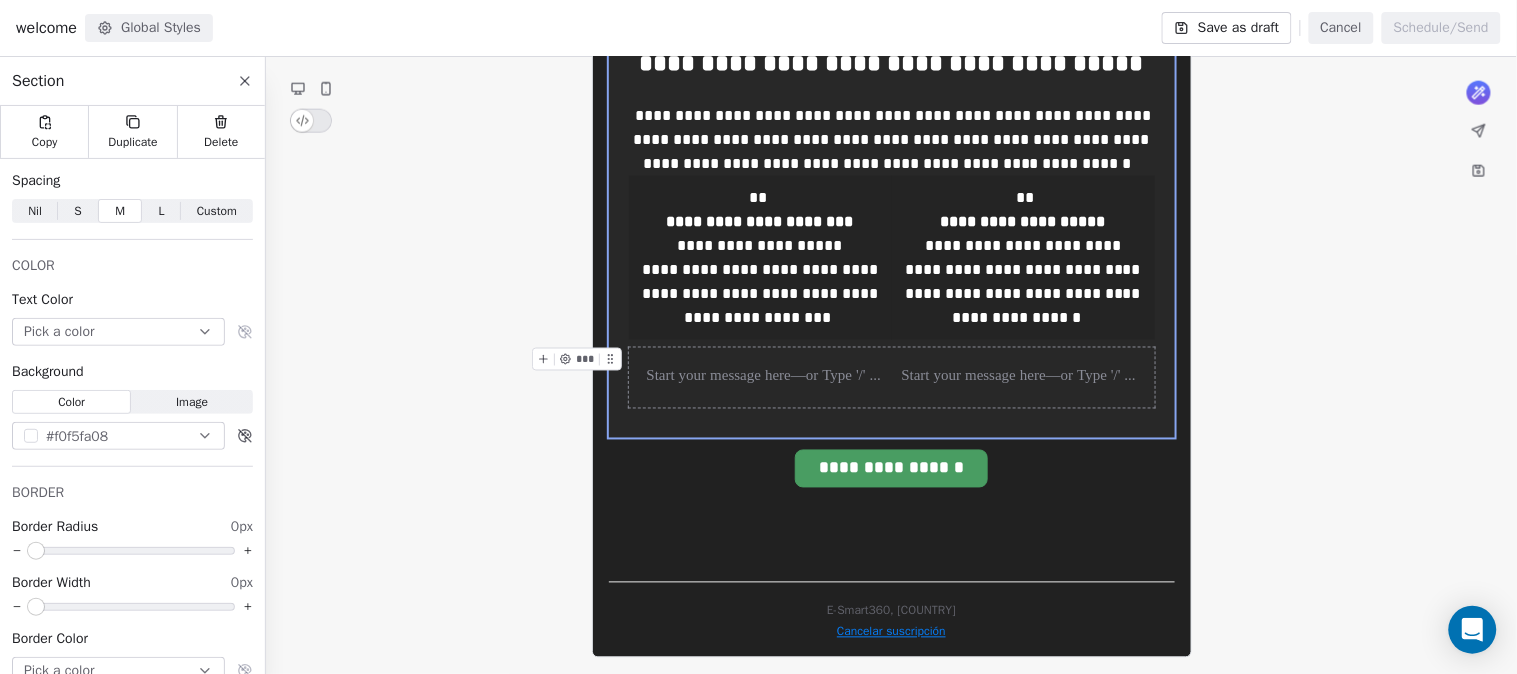 click on "*** ***" at bounding box center [892, 378] 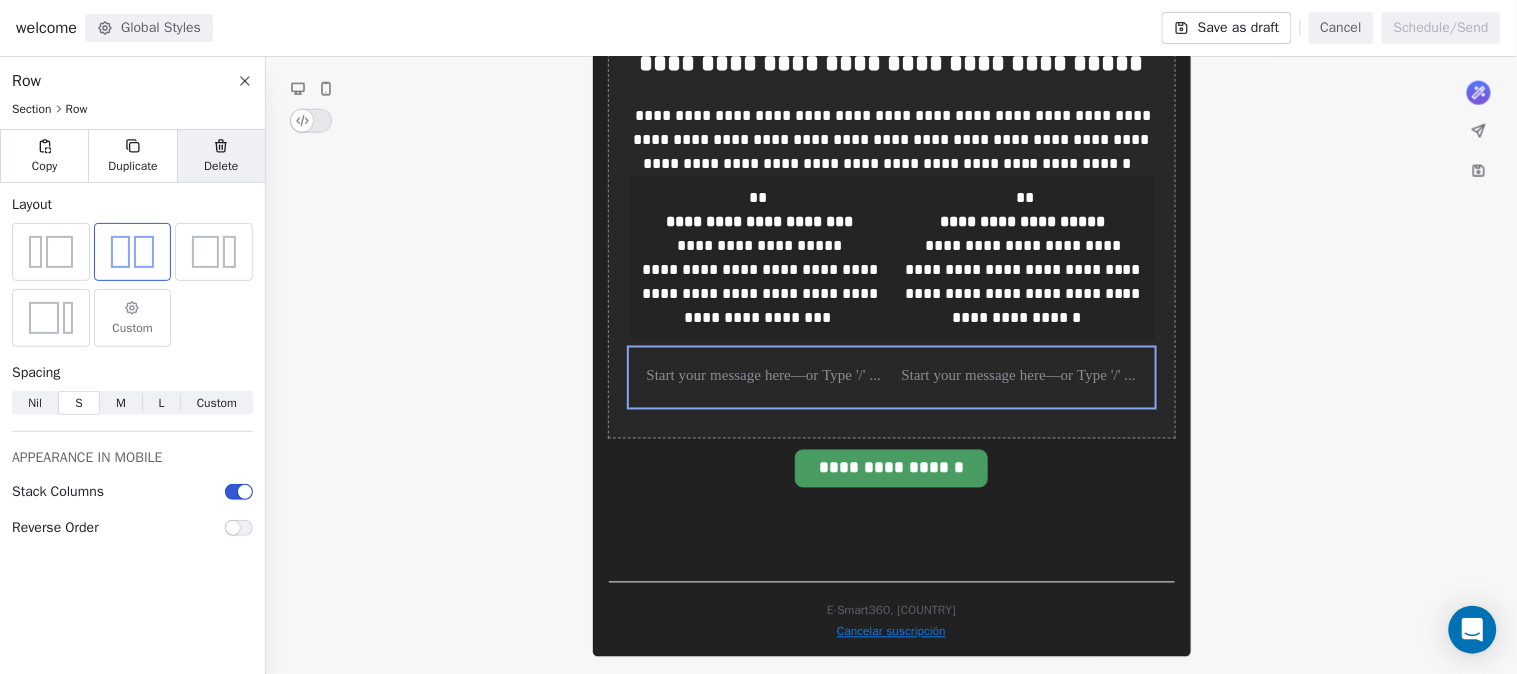 click 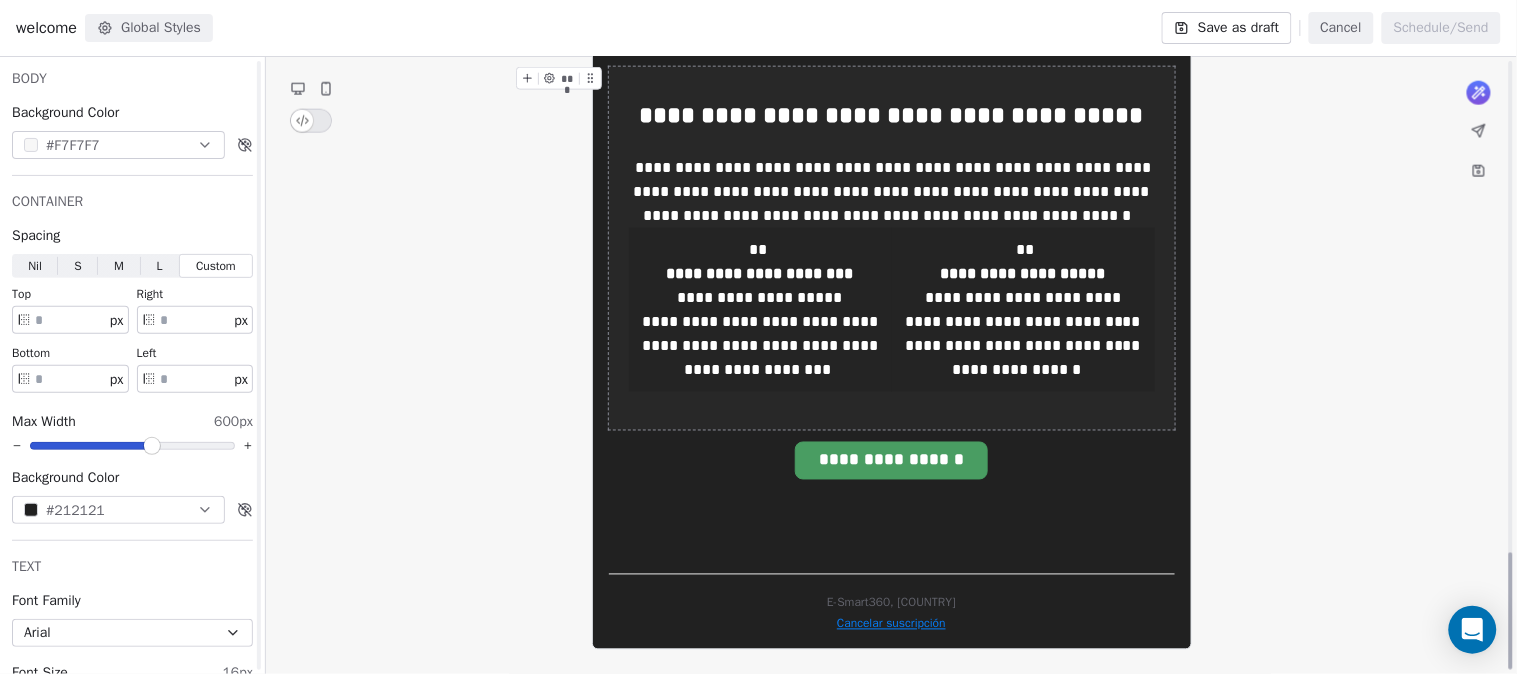 scroll, scrollTop: 2586, scrollLeft: 0, axis: vertical 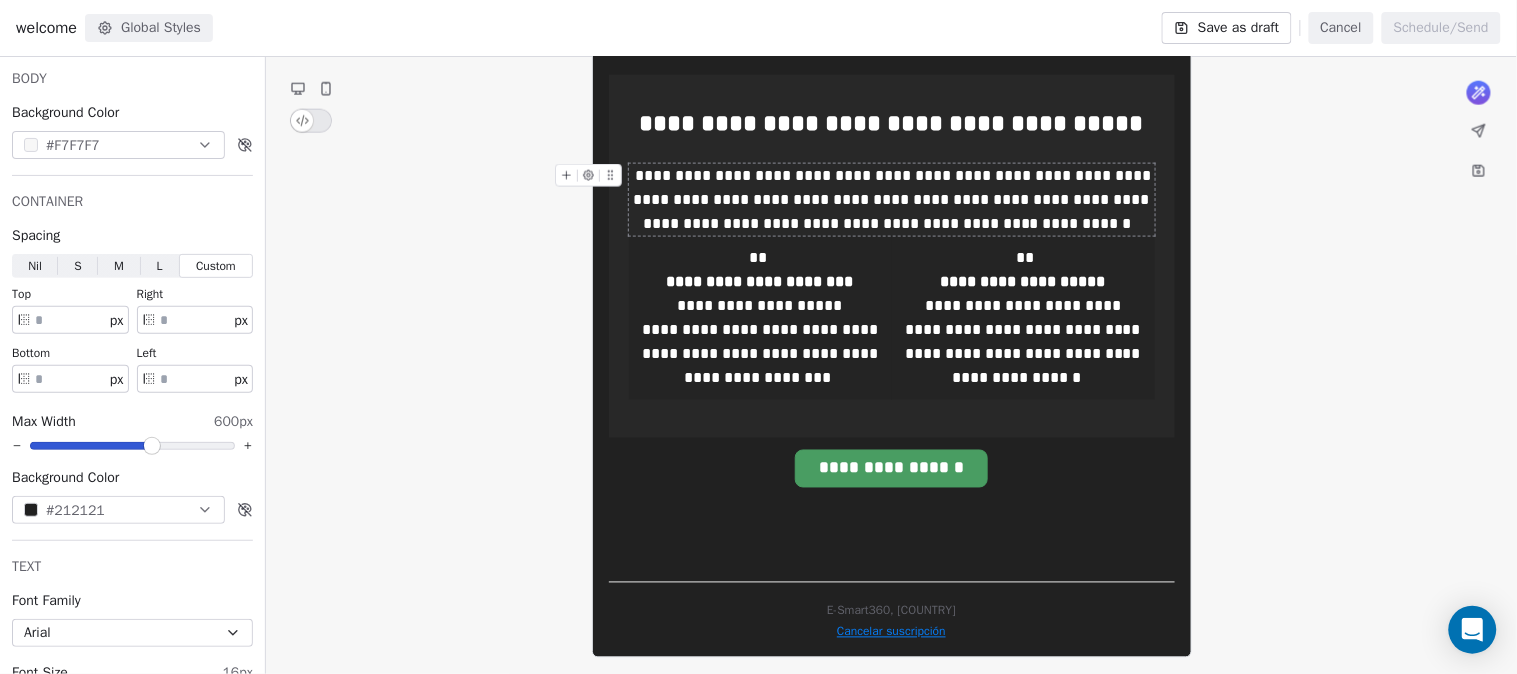 click on "**********" at bounding box center (893, 199) 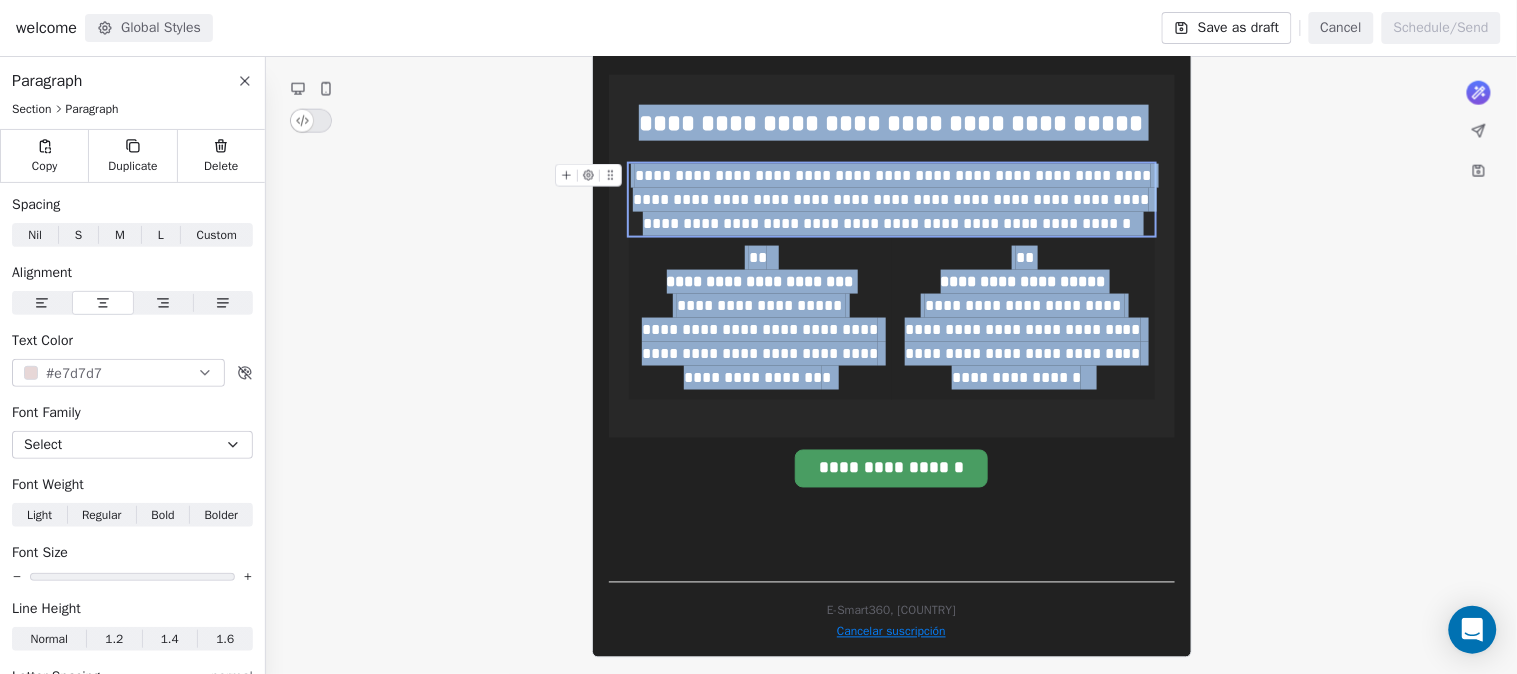 click on "**********" at bounding box center [892, 200] 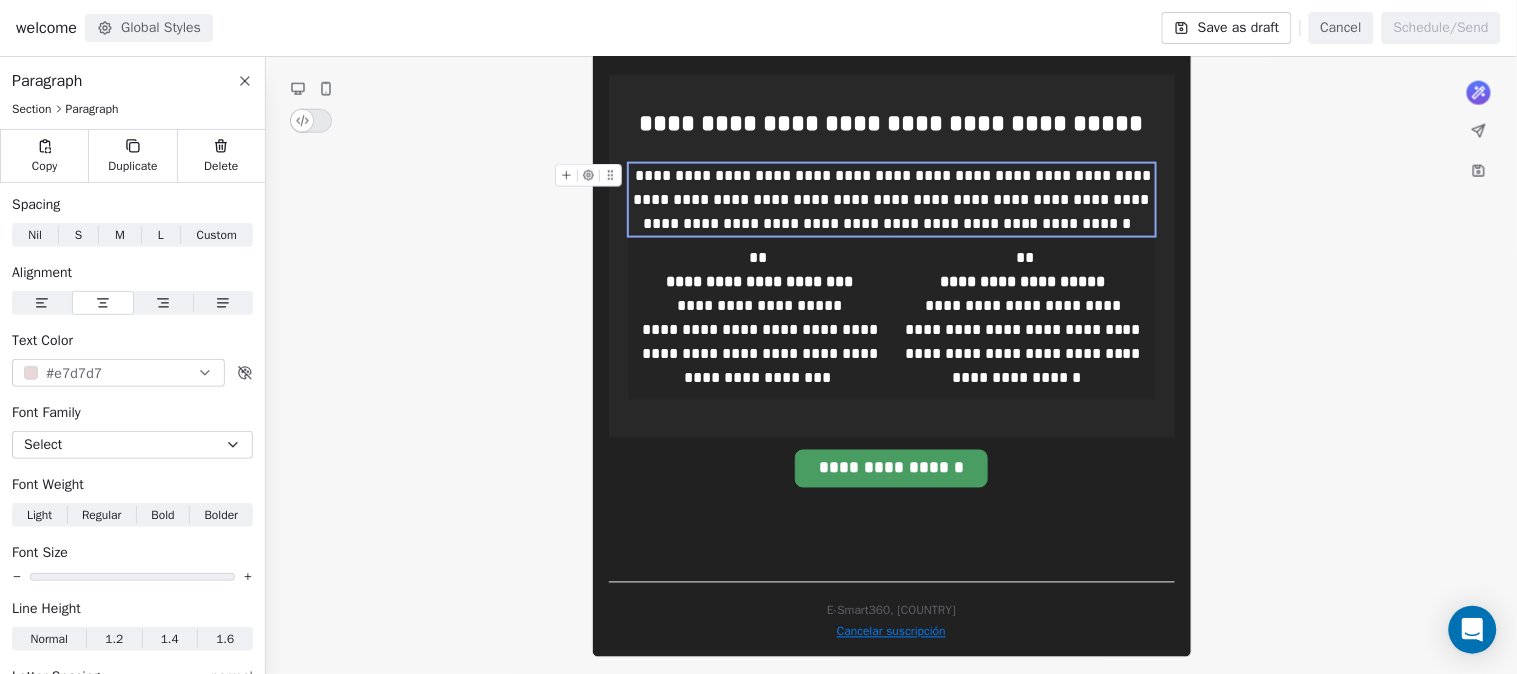 click 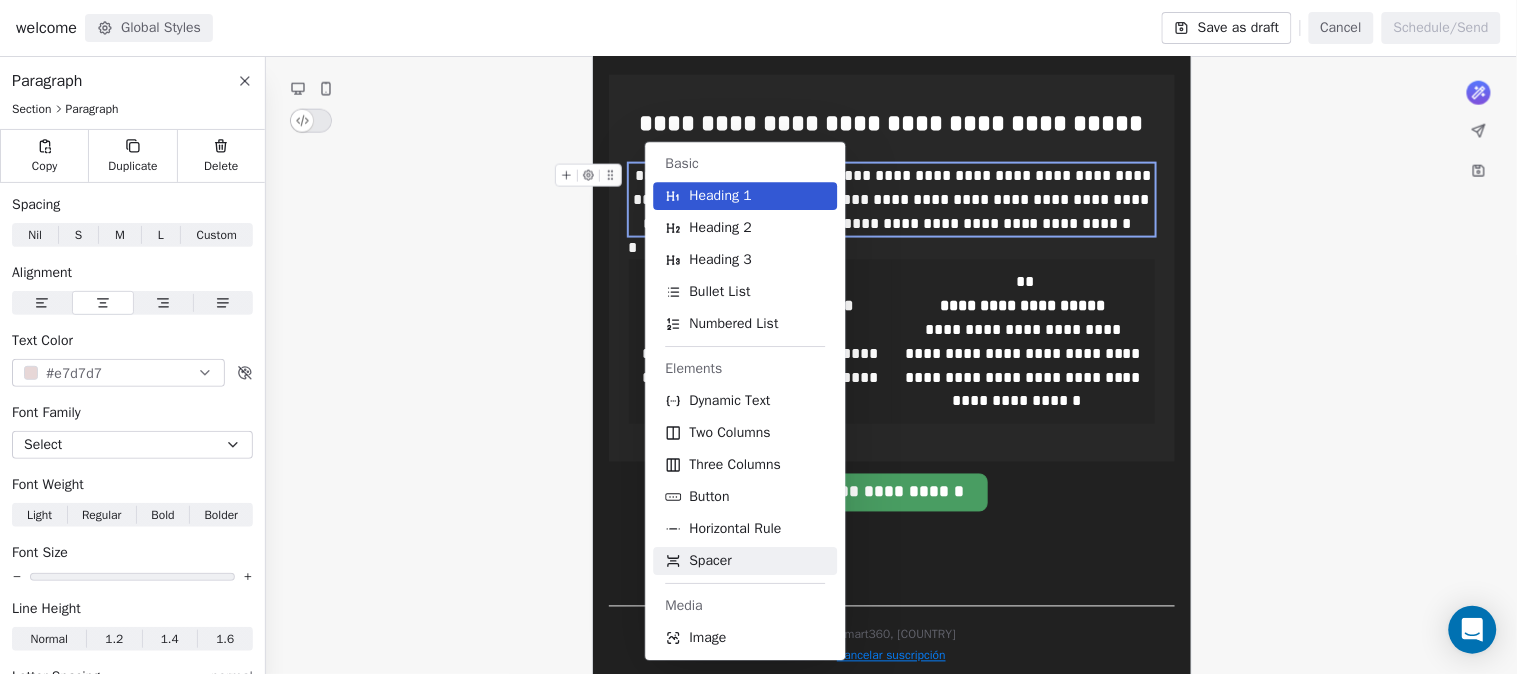 click on "Spacer" at bounding box center (746, 561) 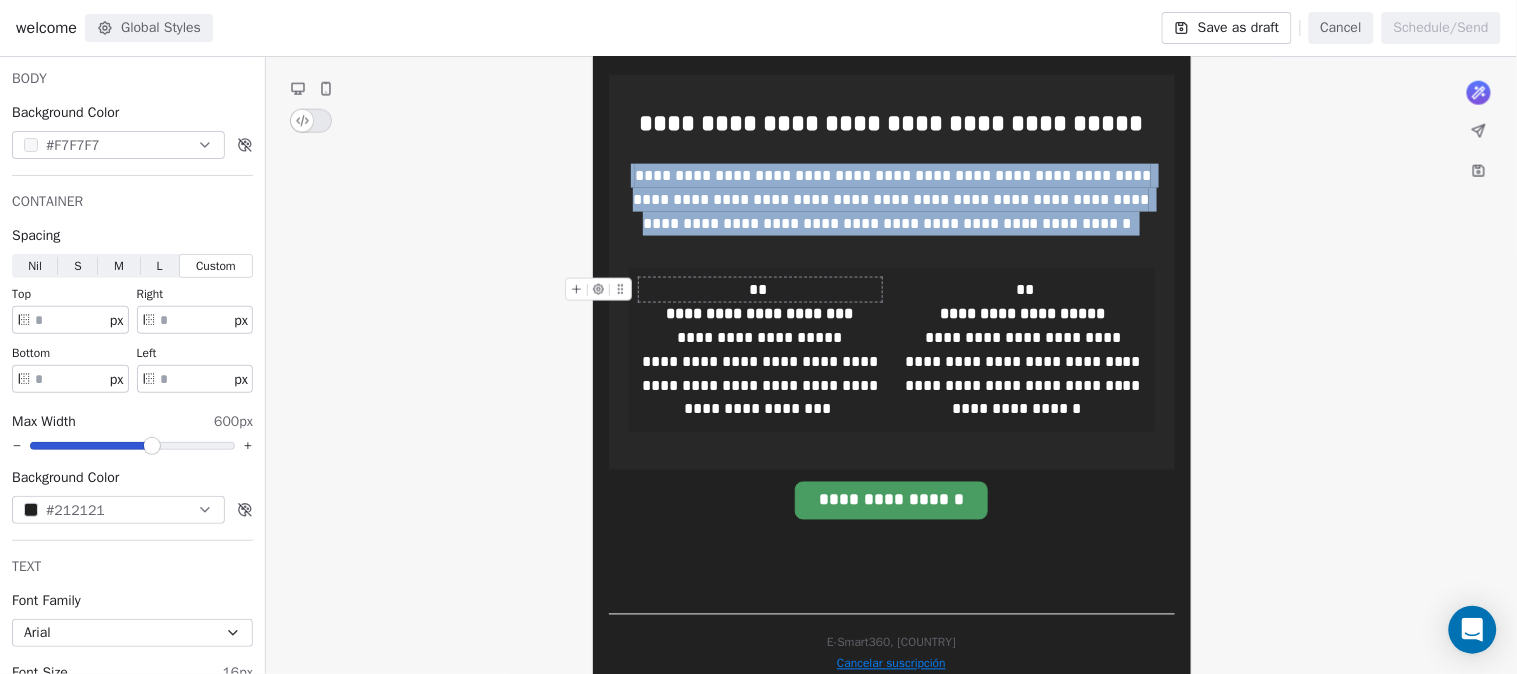 click on "**" at bounding box center [758, 289] 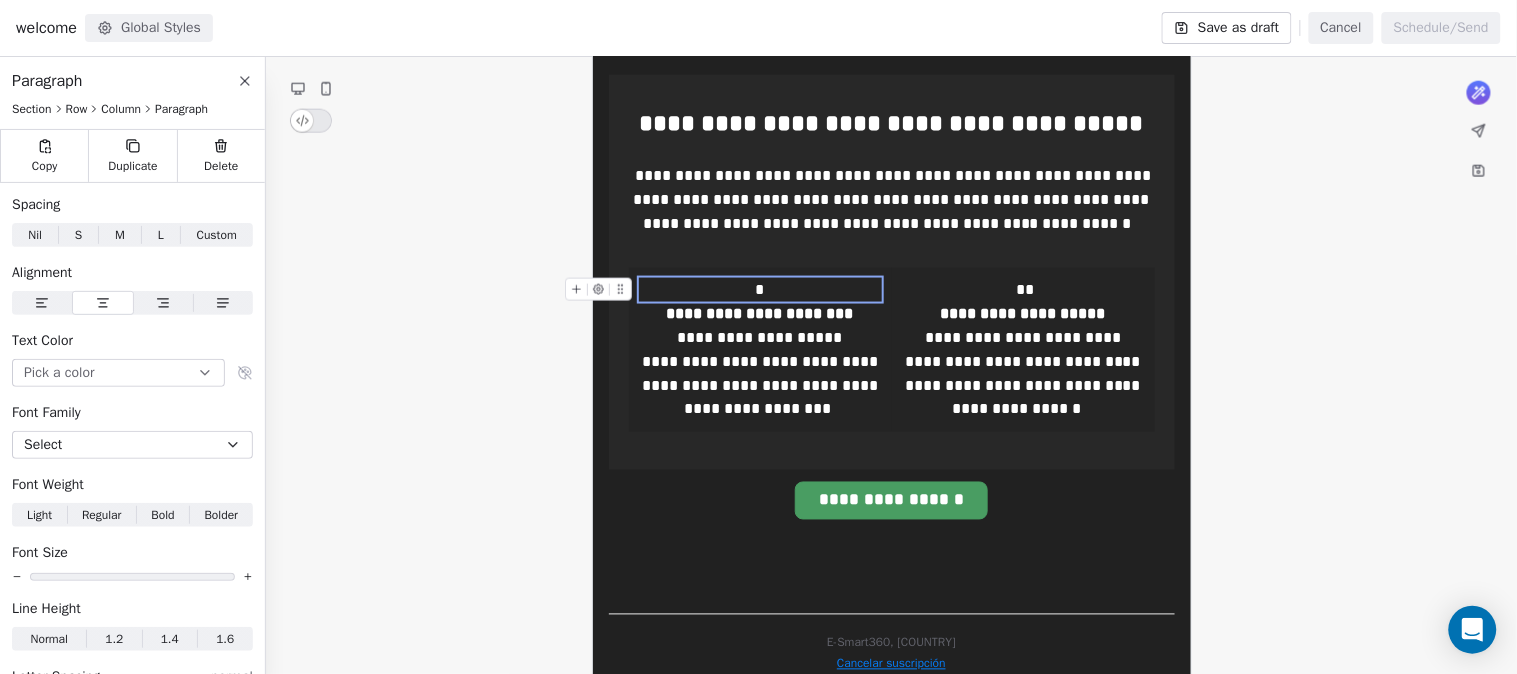click on "*" at bounding box center (760, 290) 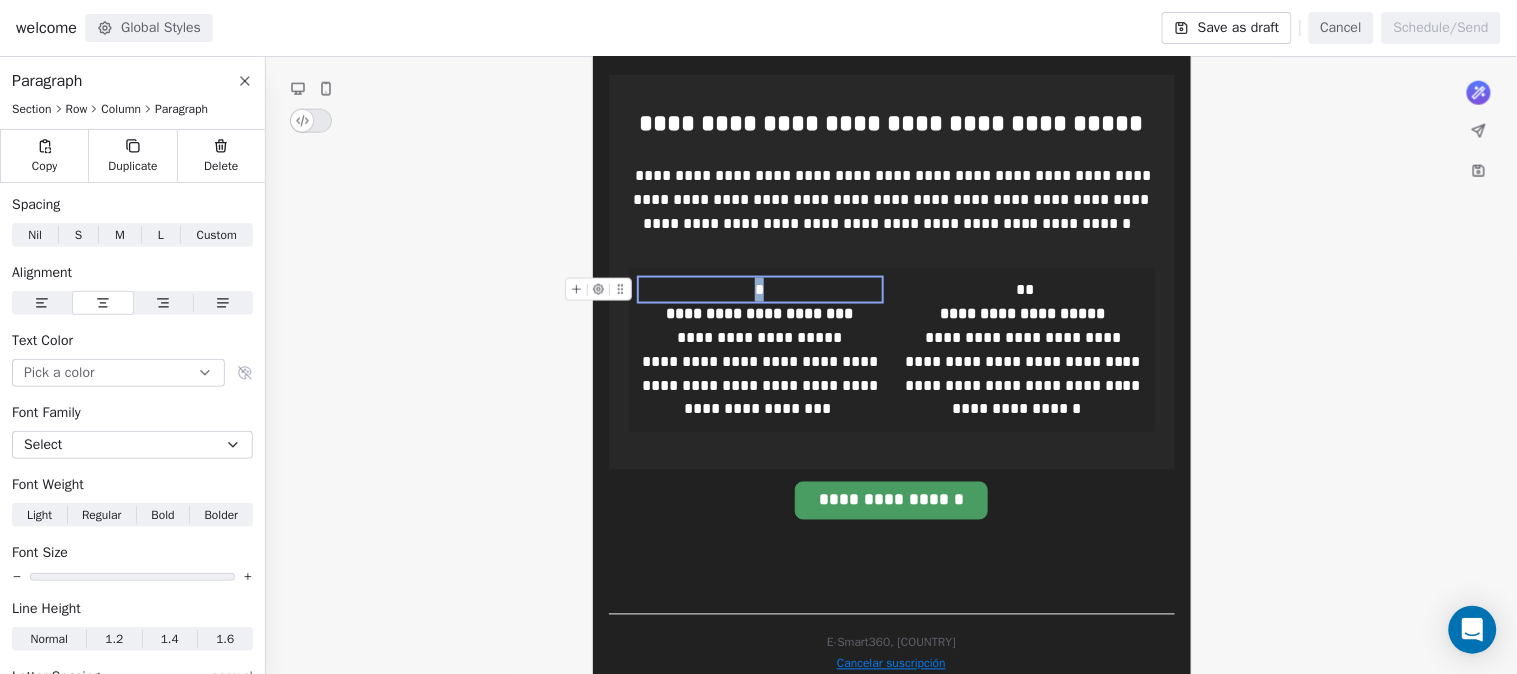 click on "*" at bounding box center (760, 290) 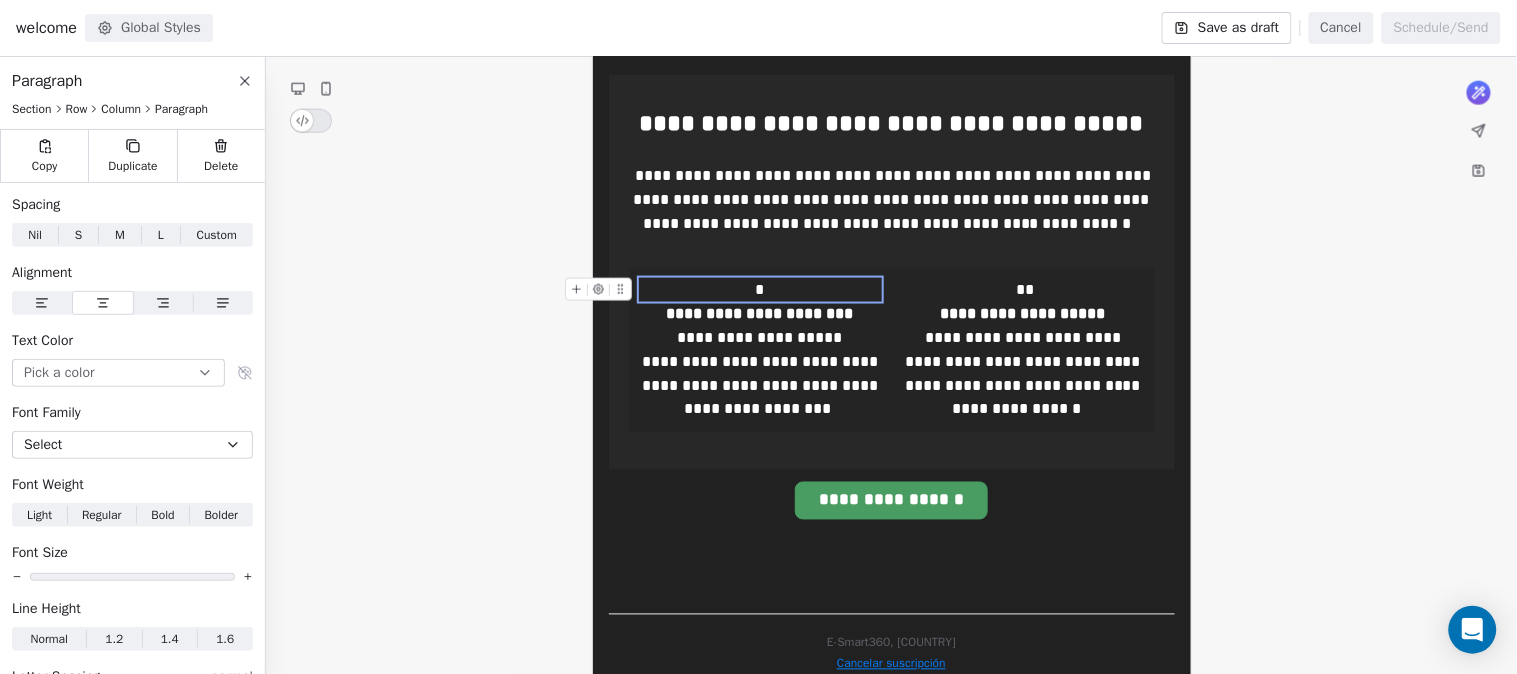 click on "*" at bounding box center [760, 290] 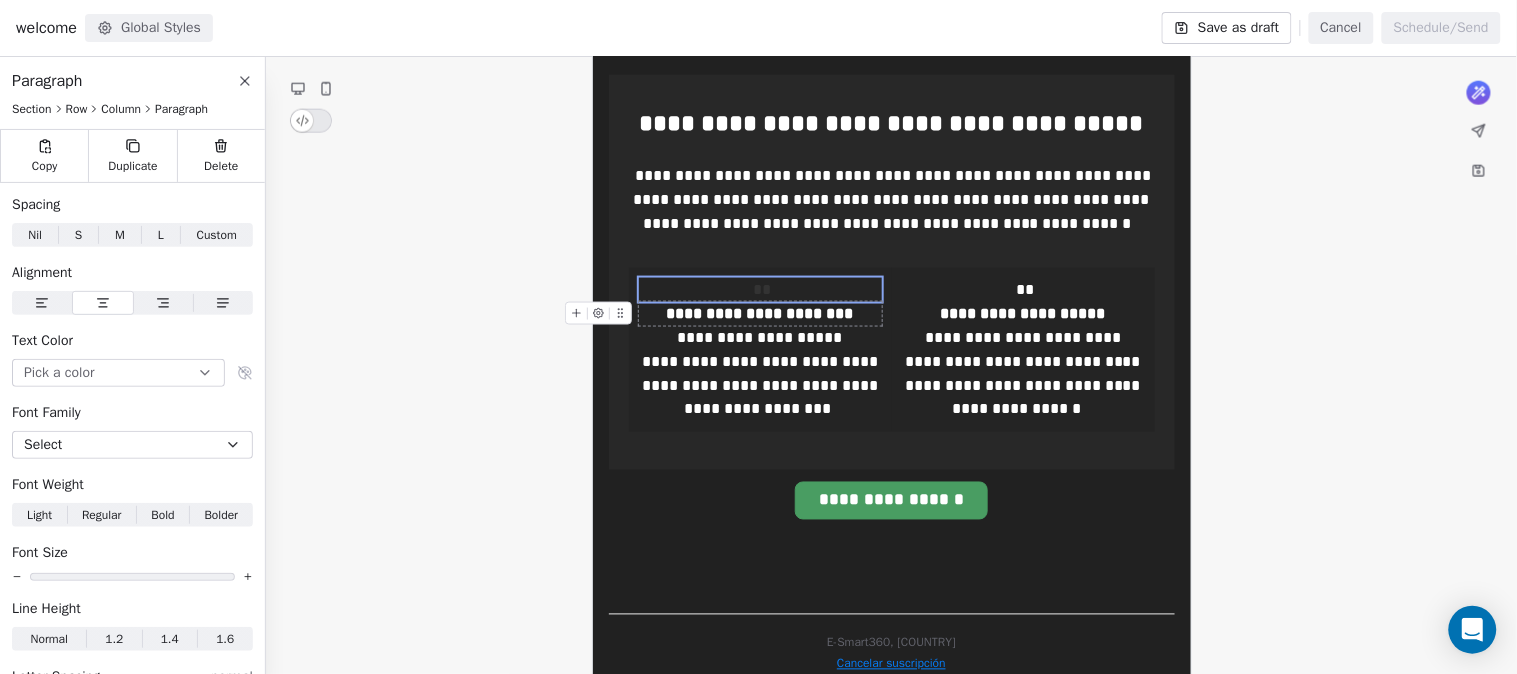 click on "**********" at bounding box center (760, 313) 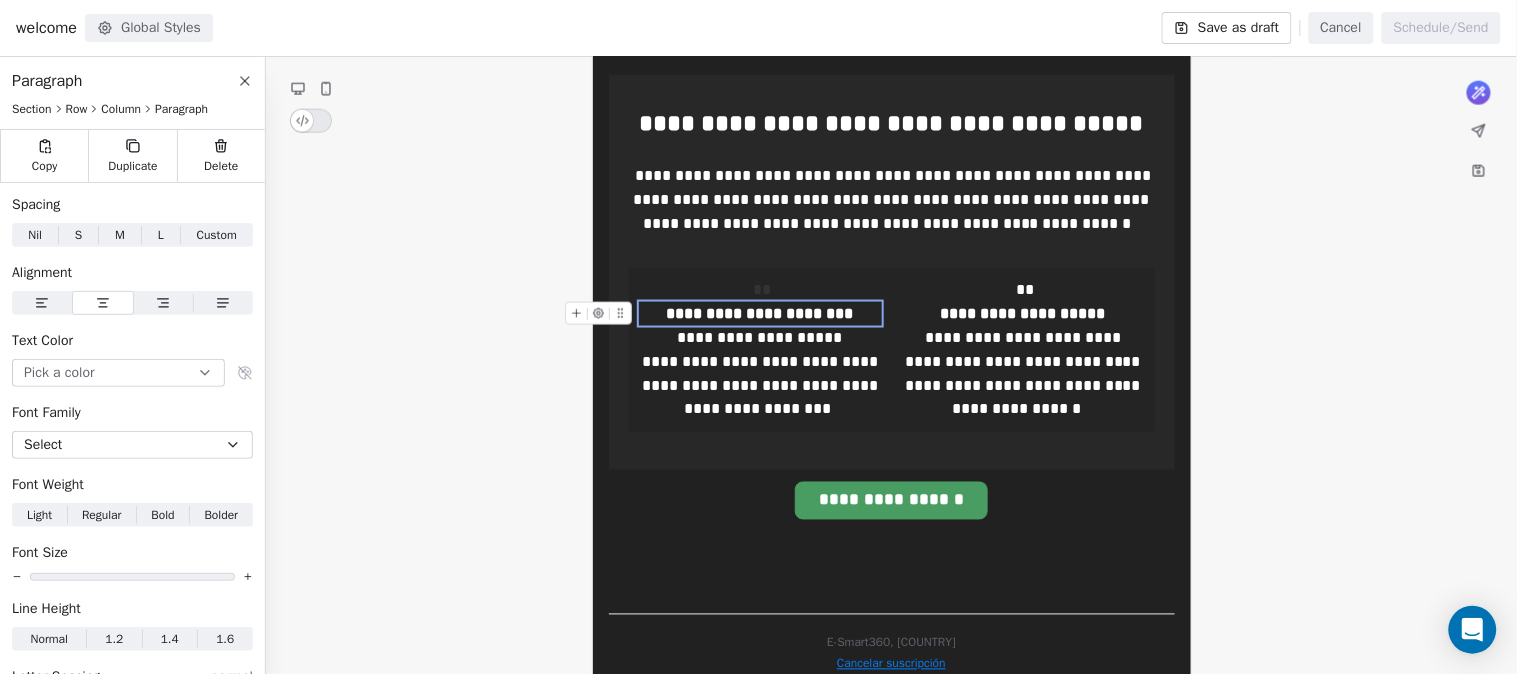 click on "**********" at bounding box center (760, 313) 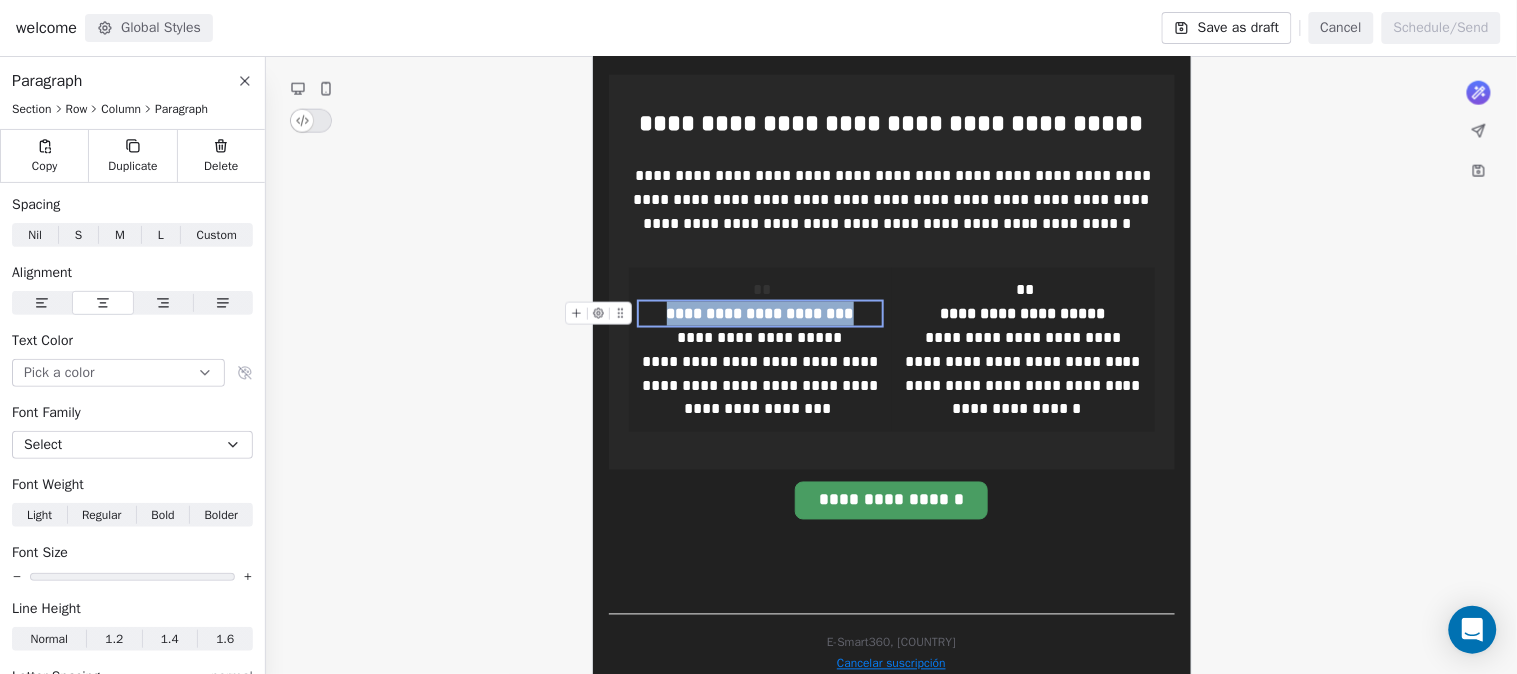 click on "**********" at bounding box center (760, 313) 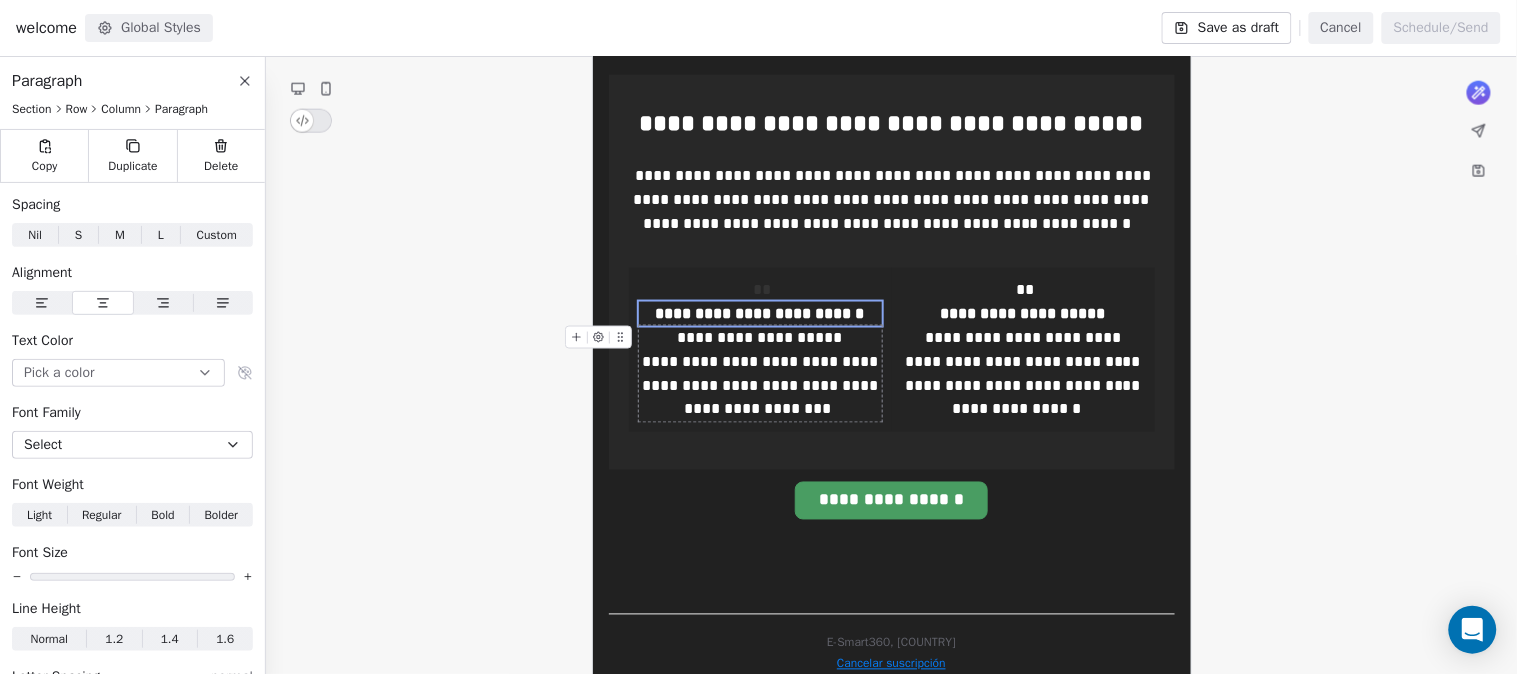 click on "**********" at bounding box center (762, 385) 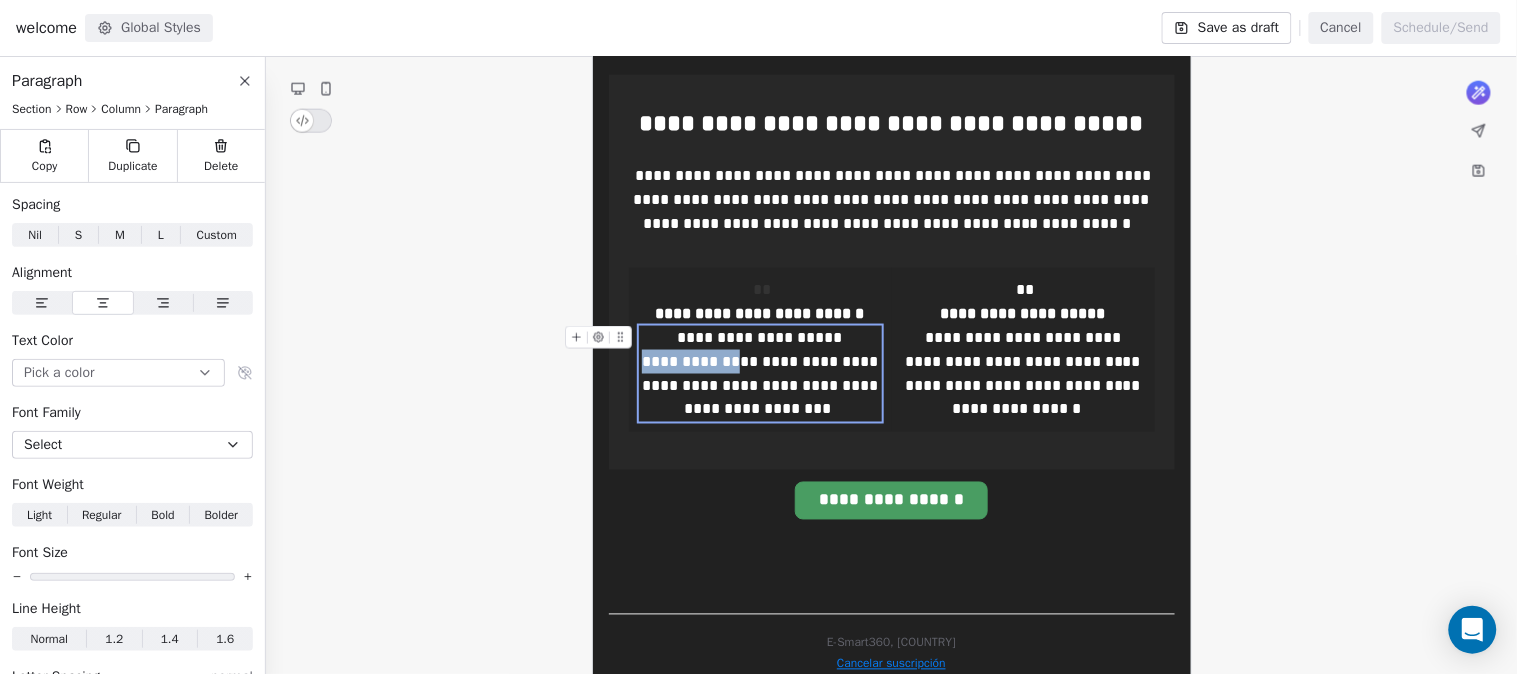 click on "**********" at bounding box center (762, 385) 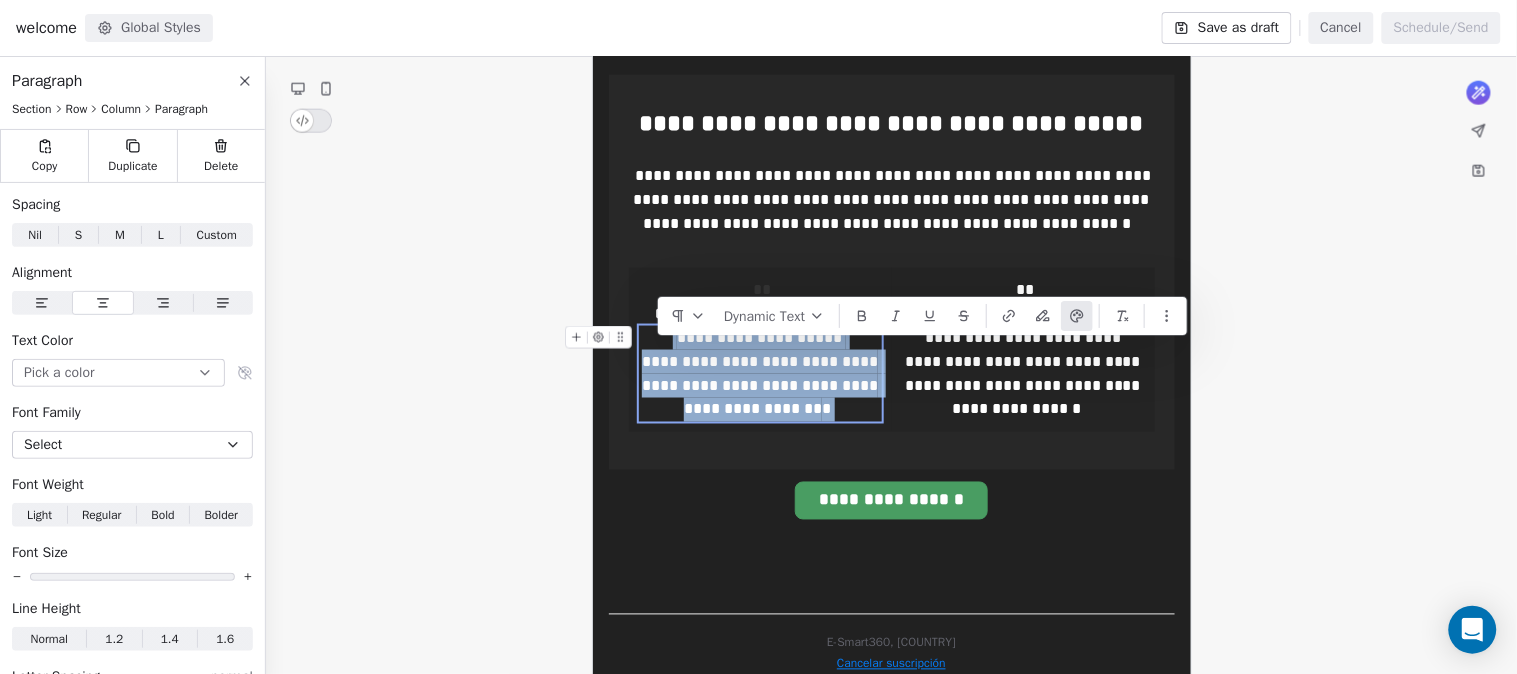 click on "**********" at bounding box center (762, 385) 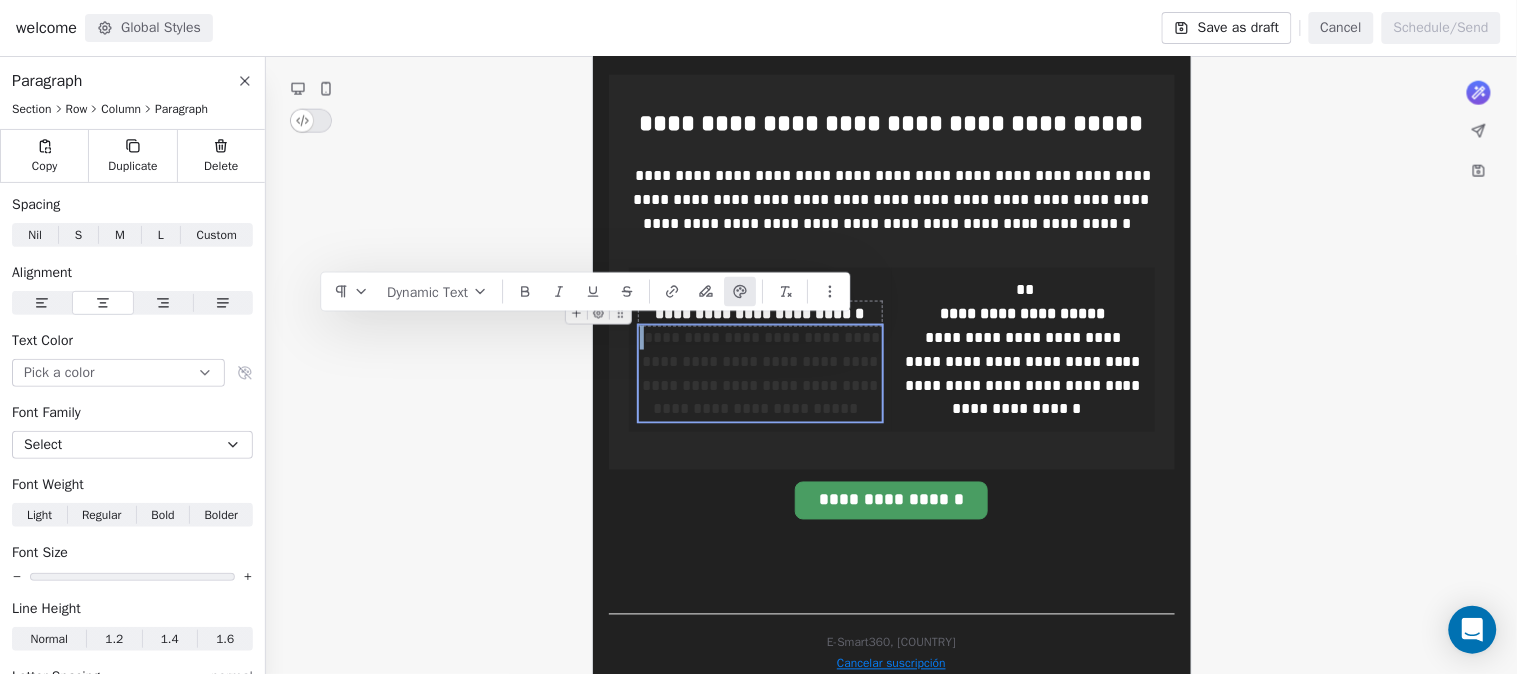 click 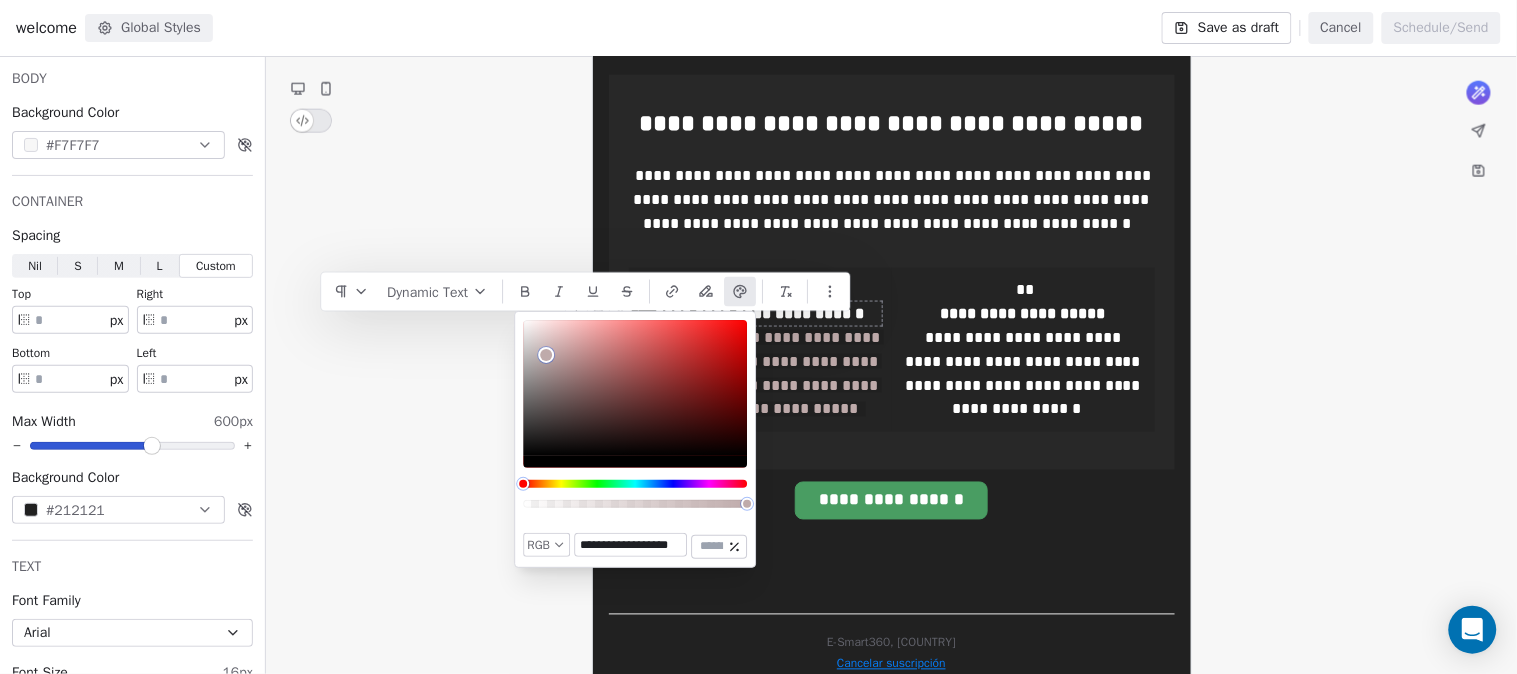 type on "**********" 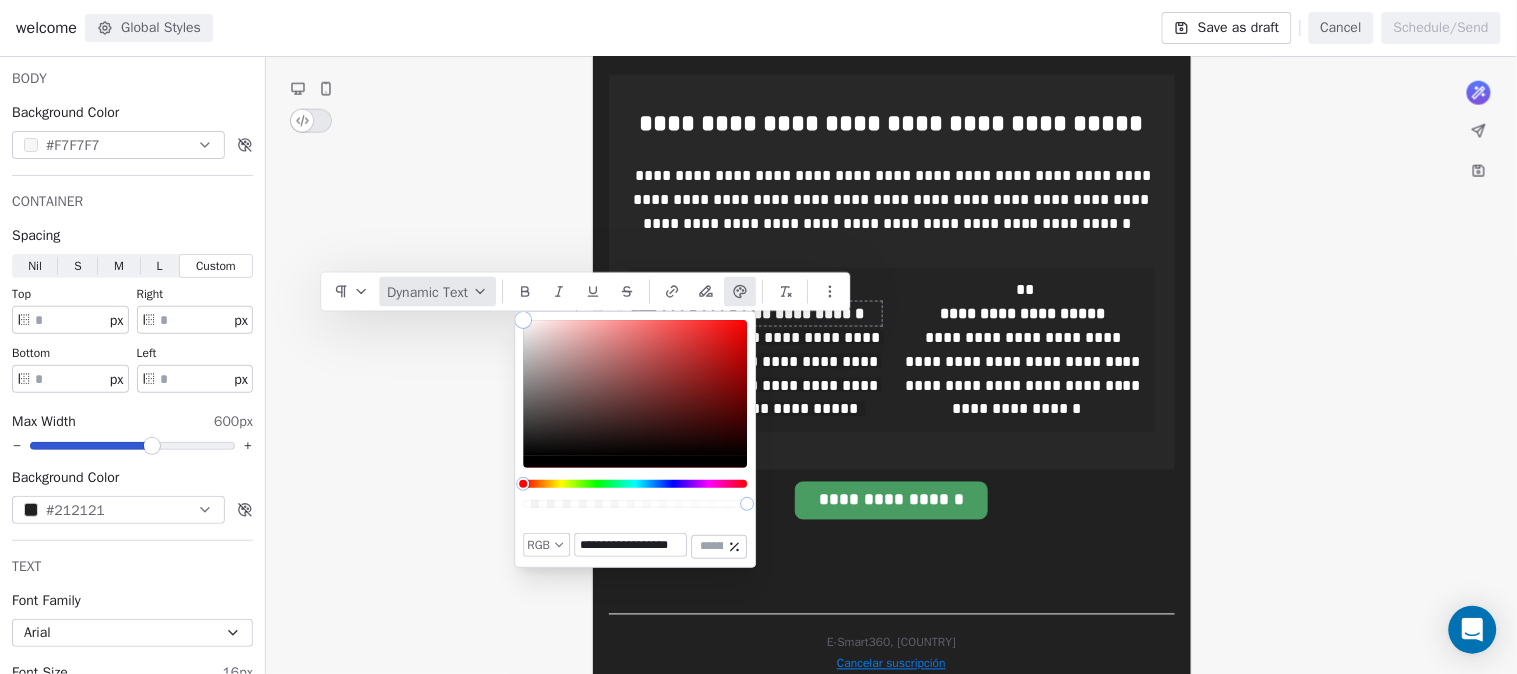drag, startPoint x: 531, startPoint y: 325, endPoint x: 496, endPoint y: 294, distance: 46.75468 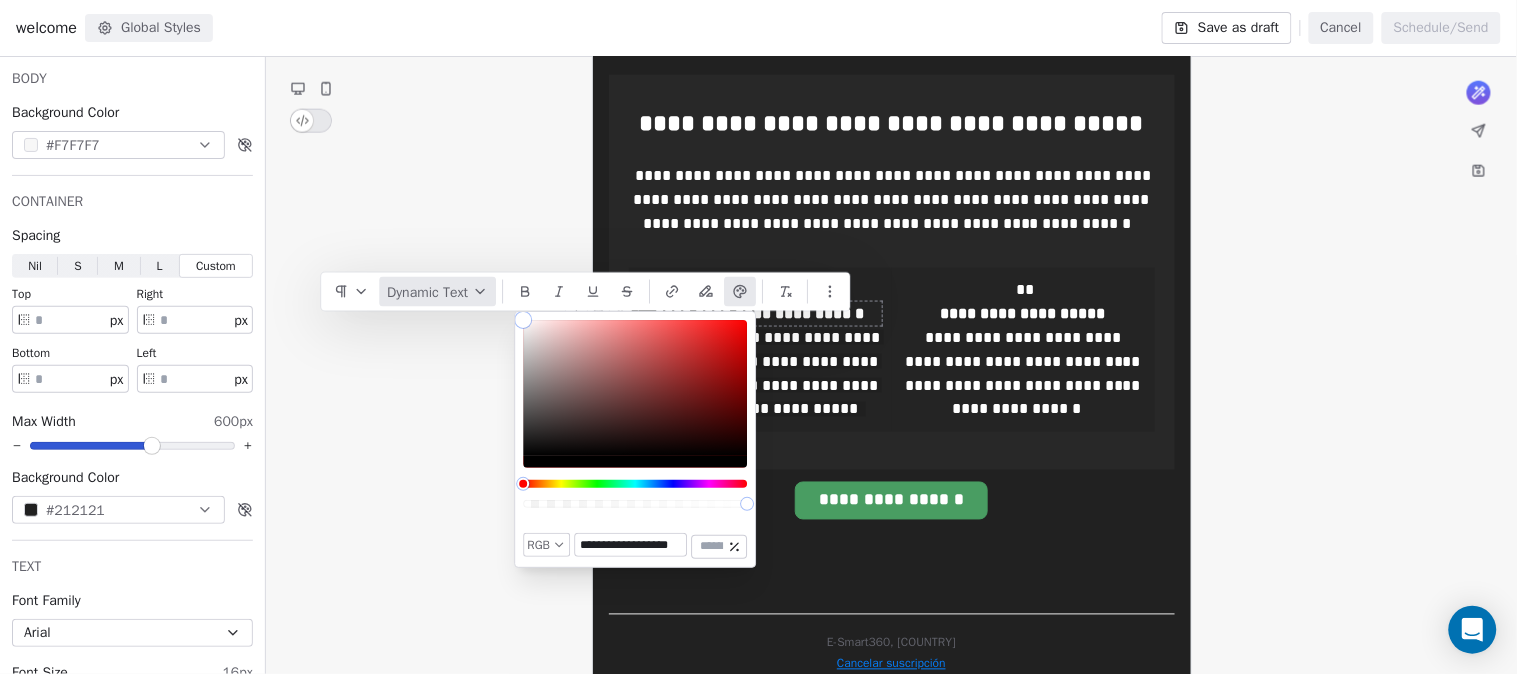 click on "**********" at bounding box center [758, 337] 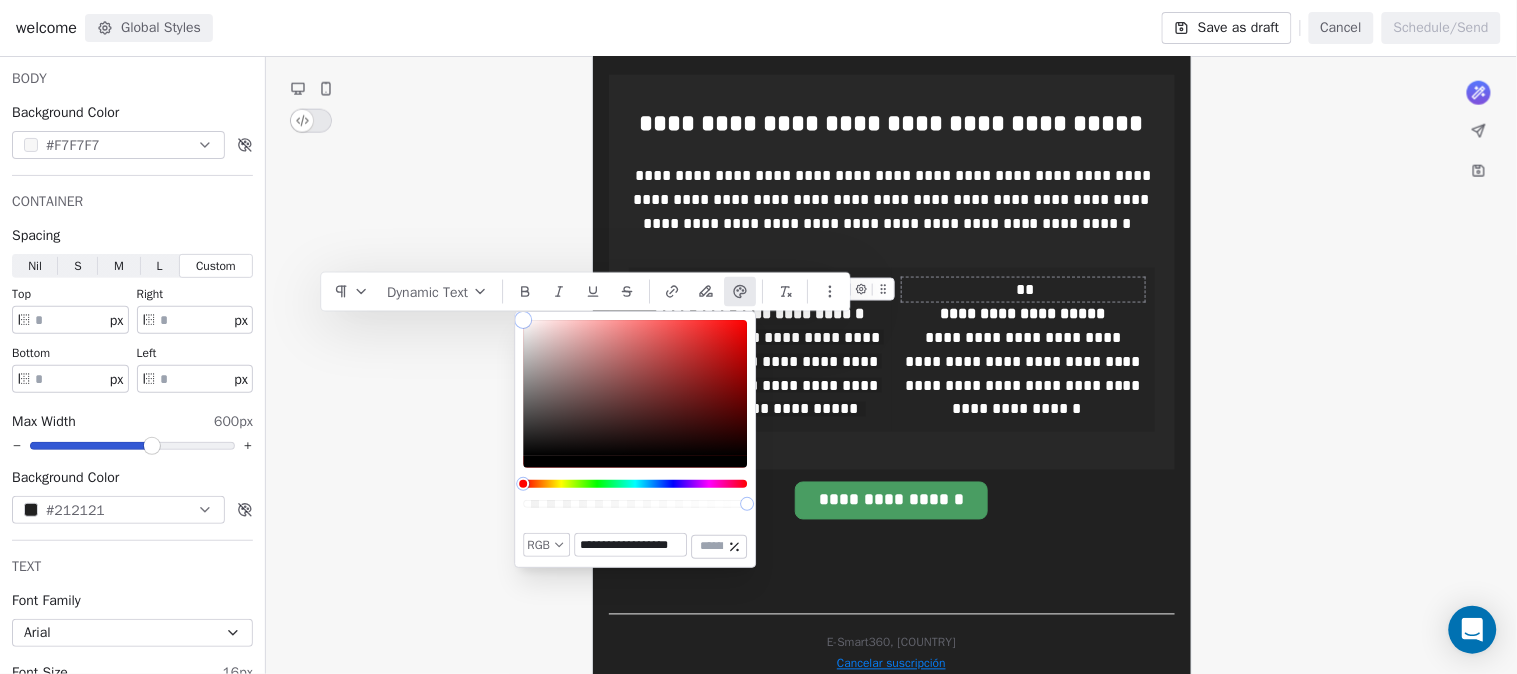 click on "**" at bounding box center [1023, 290] 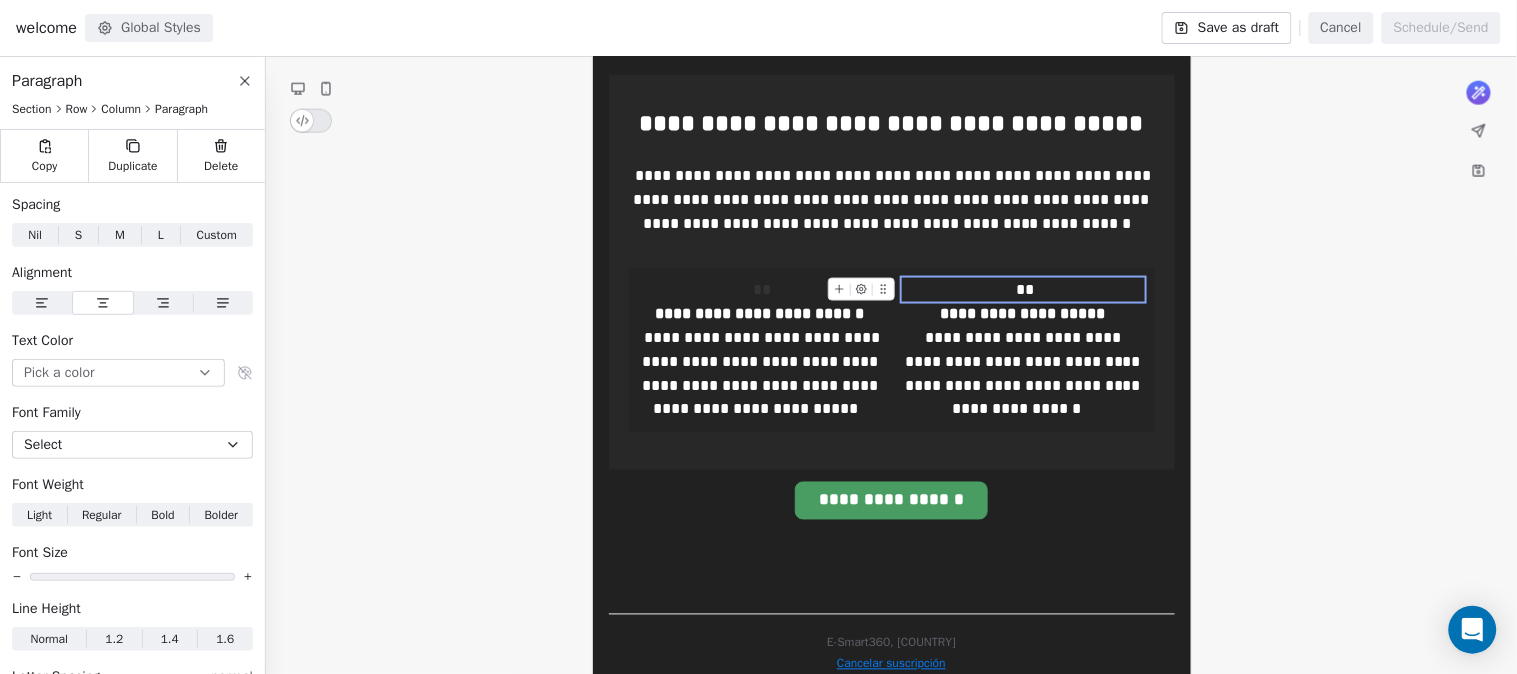 click on "**" at bounding box center [1025, 289] 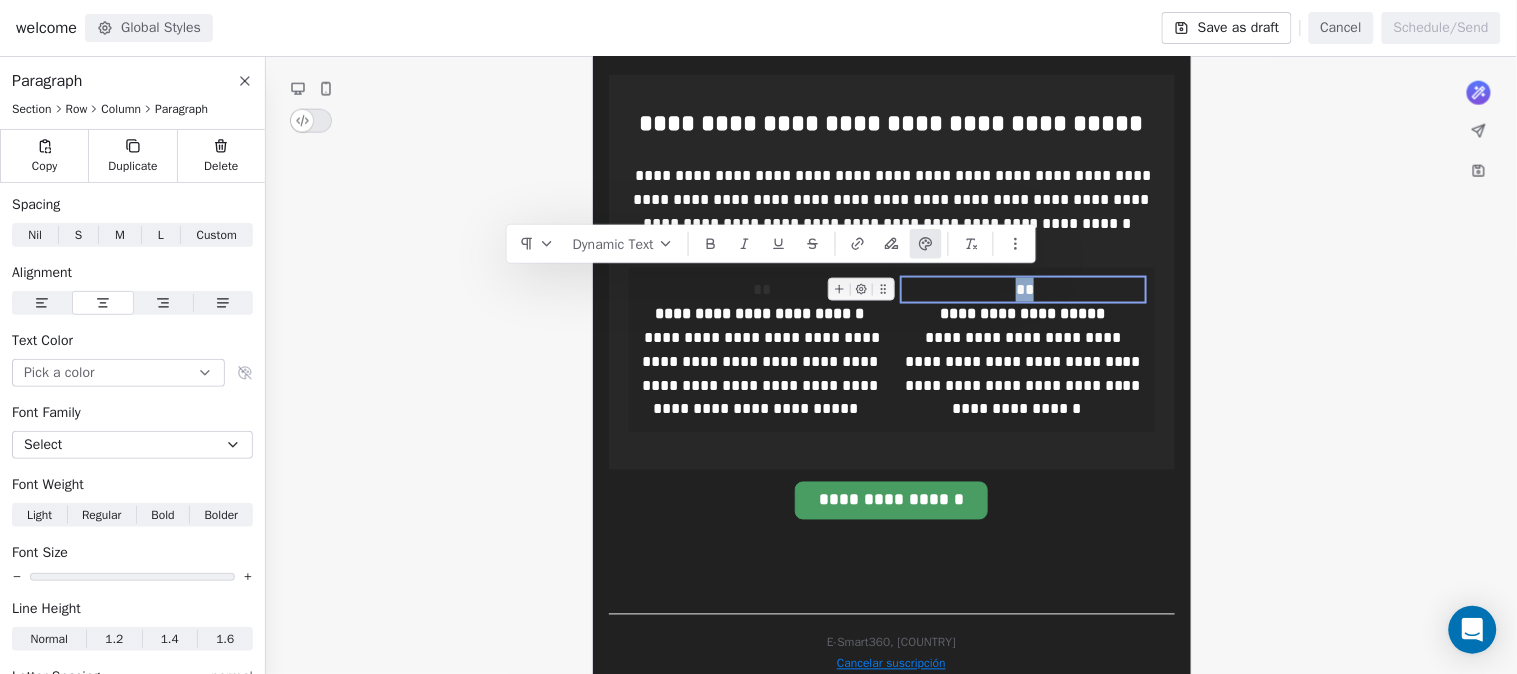 click on "**" at bounding box center [1025, 289] 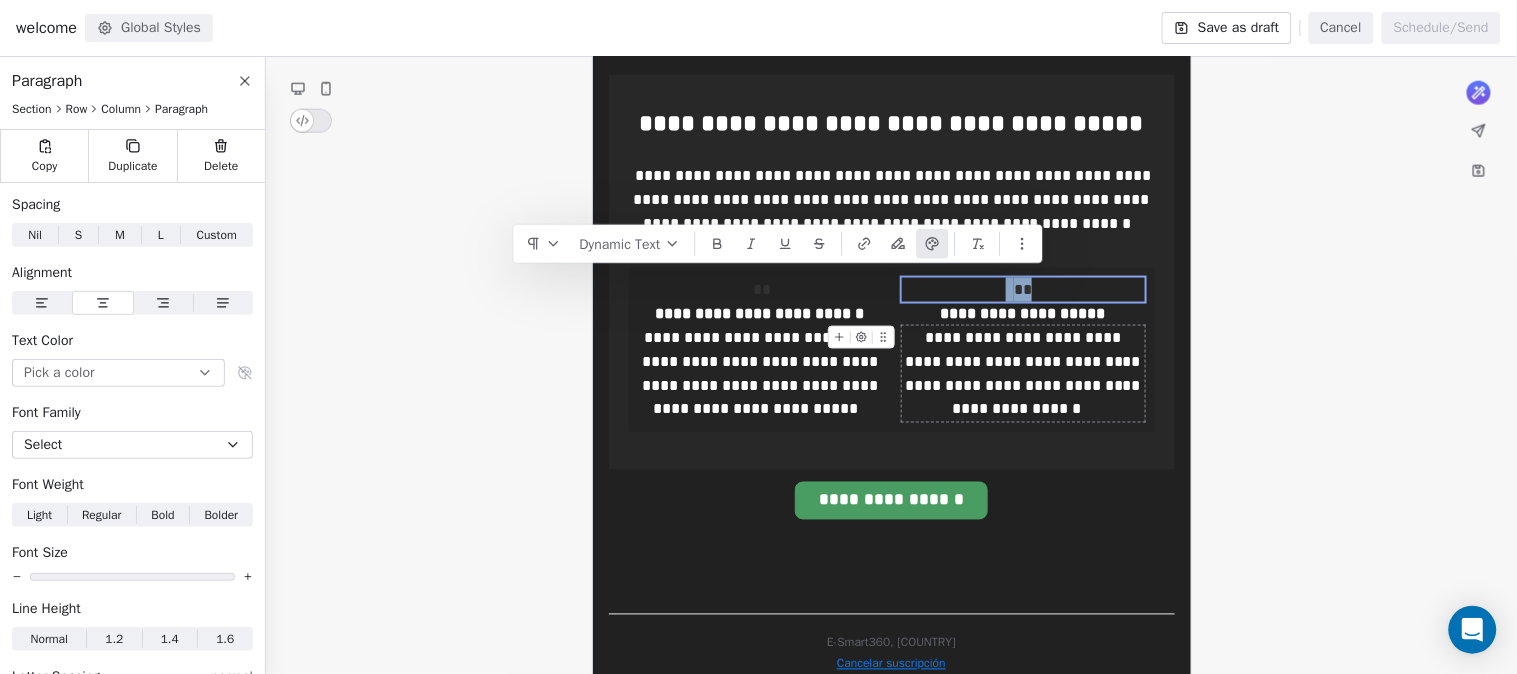 click on "**********" at bounding box center (1023, 313) 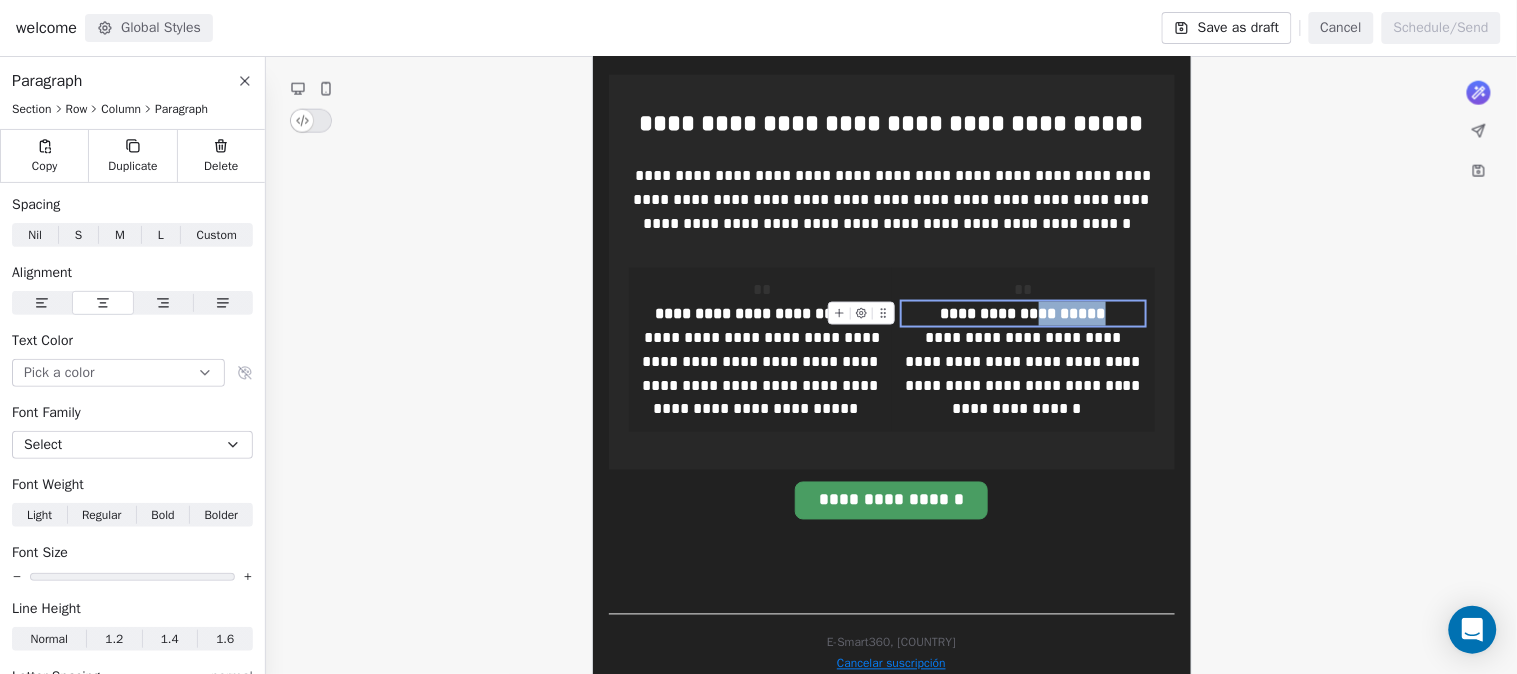 click on "**********" at bounding box center [1023, 313] 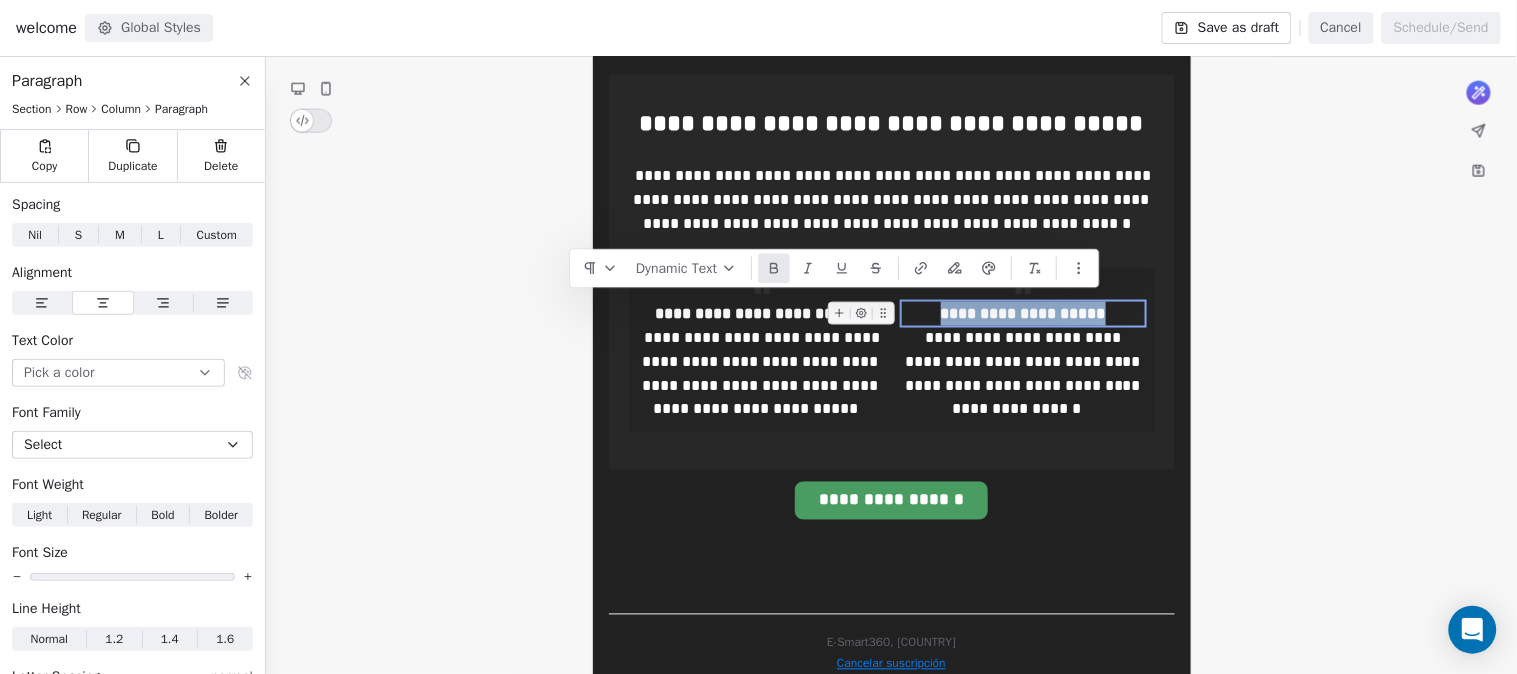 click on "**********" at bounding box center (1023, 313) 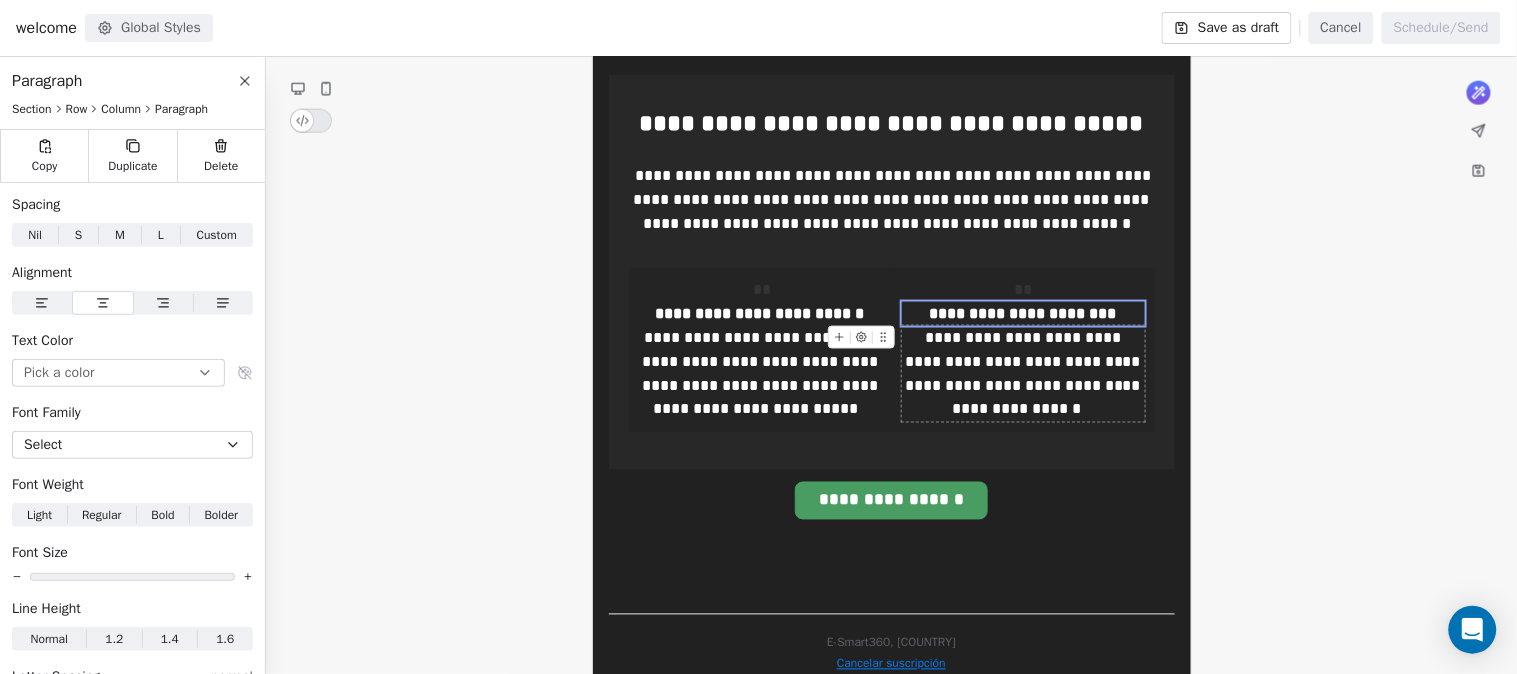 click on "**********" at bounding box center [1025, 385] 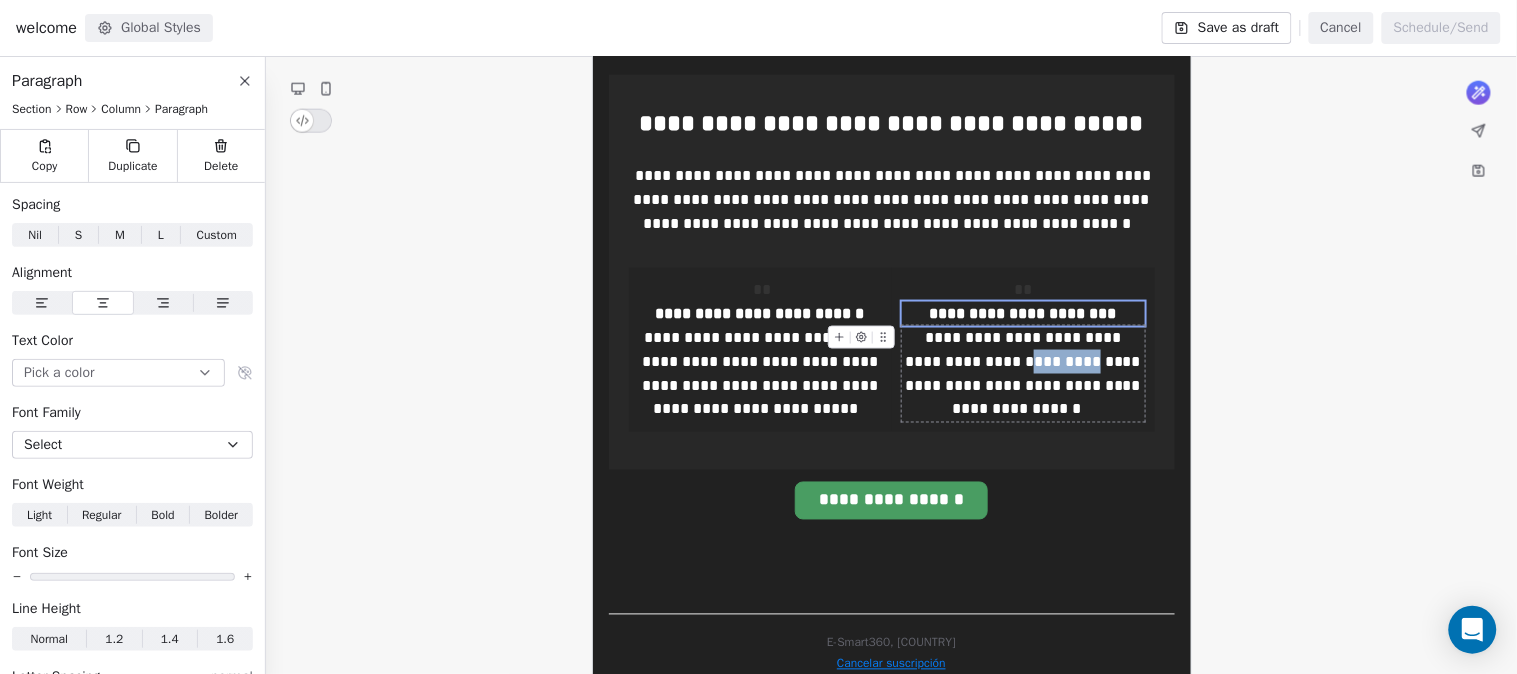 click on "**********" at bounding box center [1025, 385] 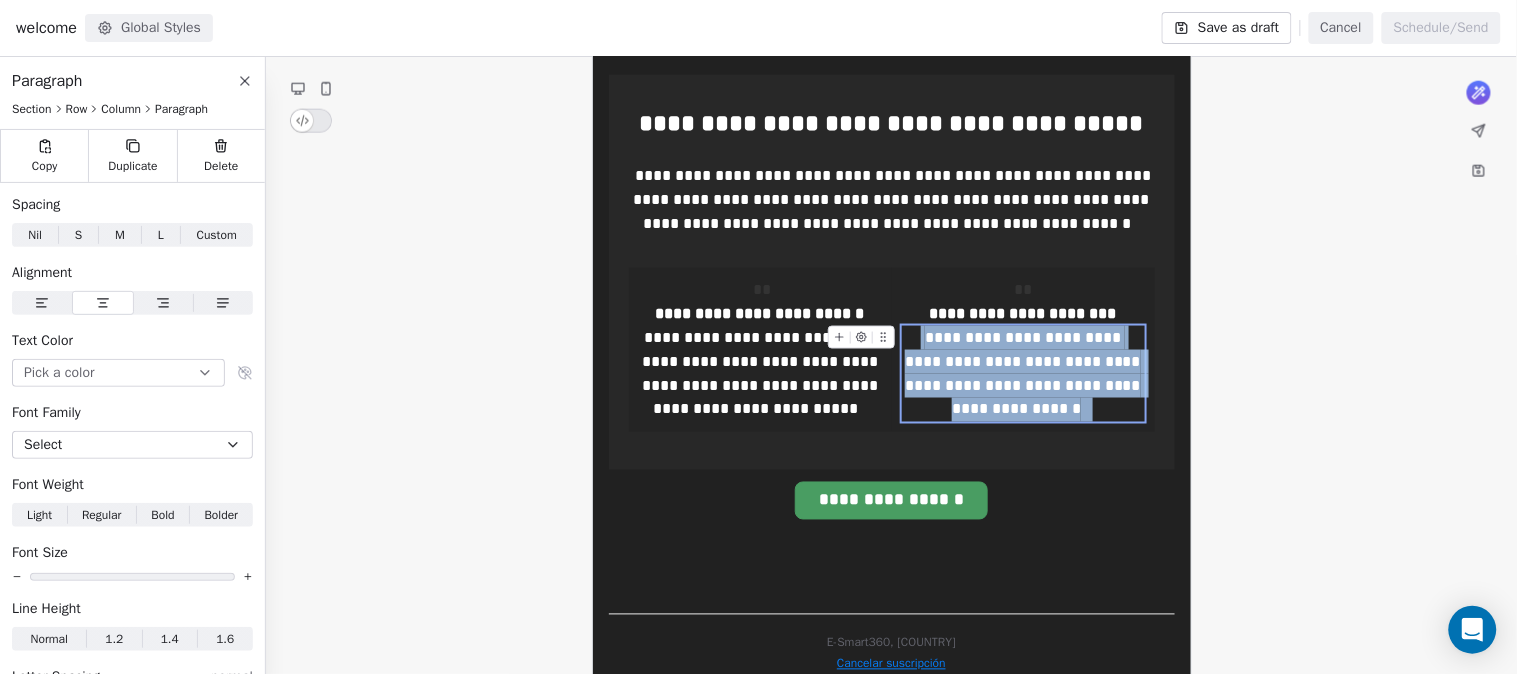 click on "**********" at bounding box center (1025, 385) 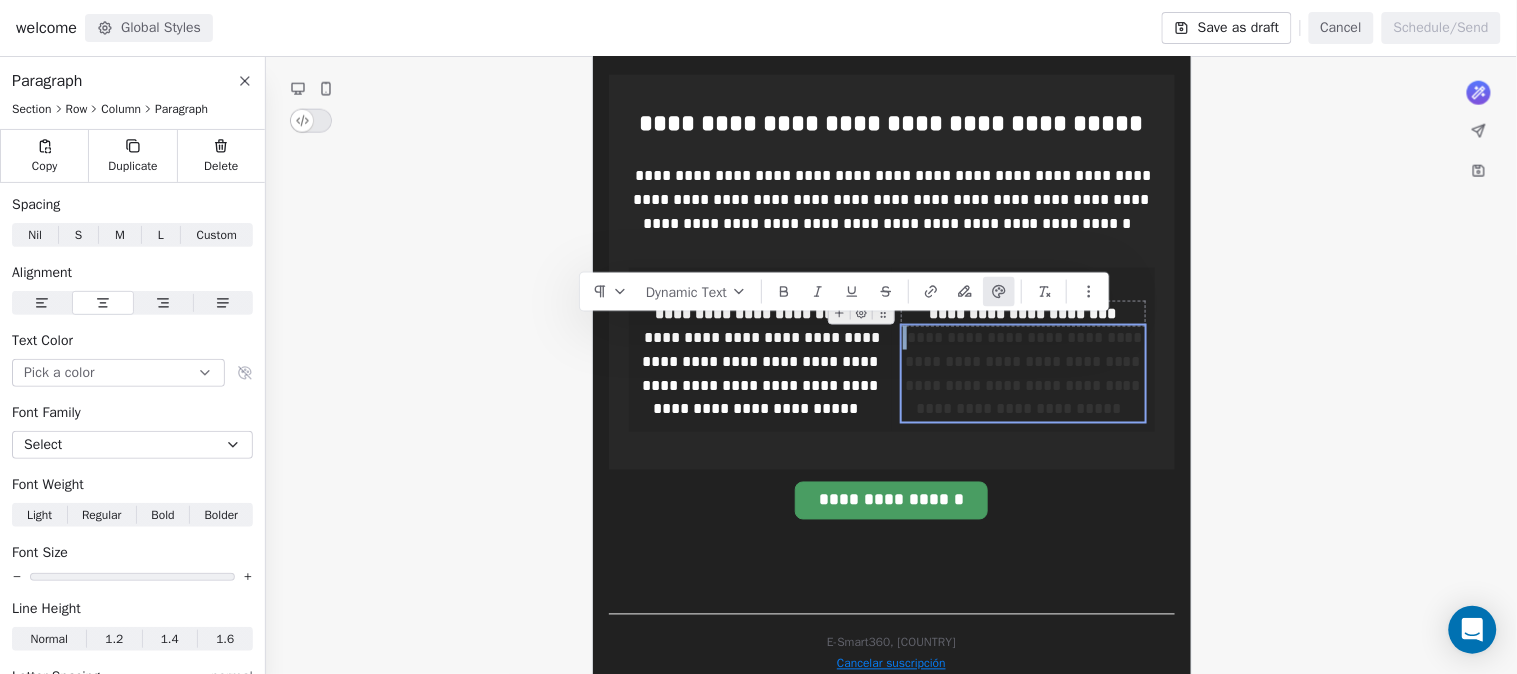 click at bounding box center (999, 292) 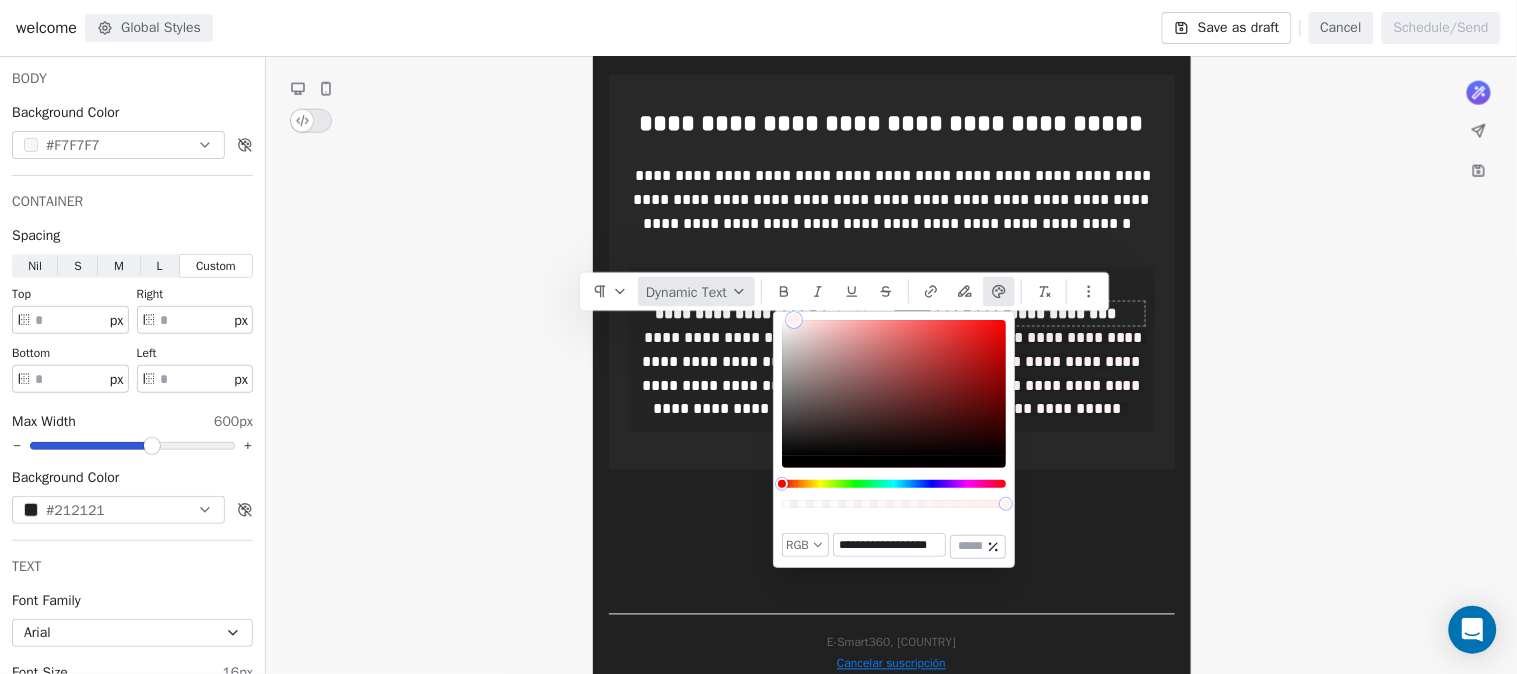 type on "**********" 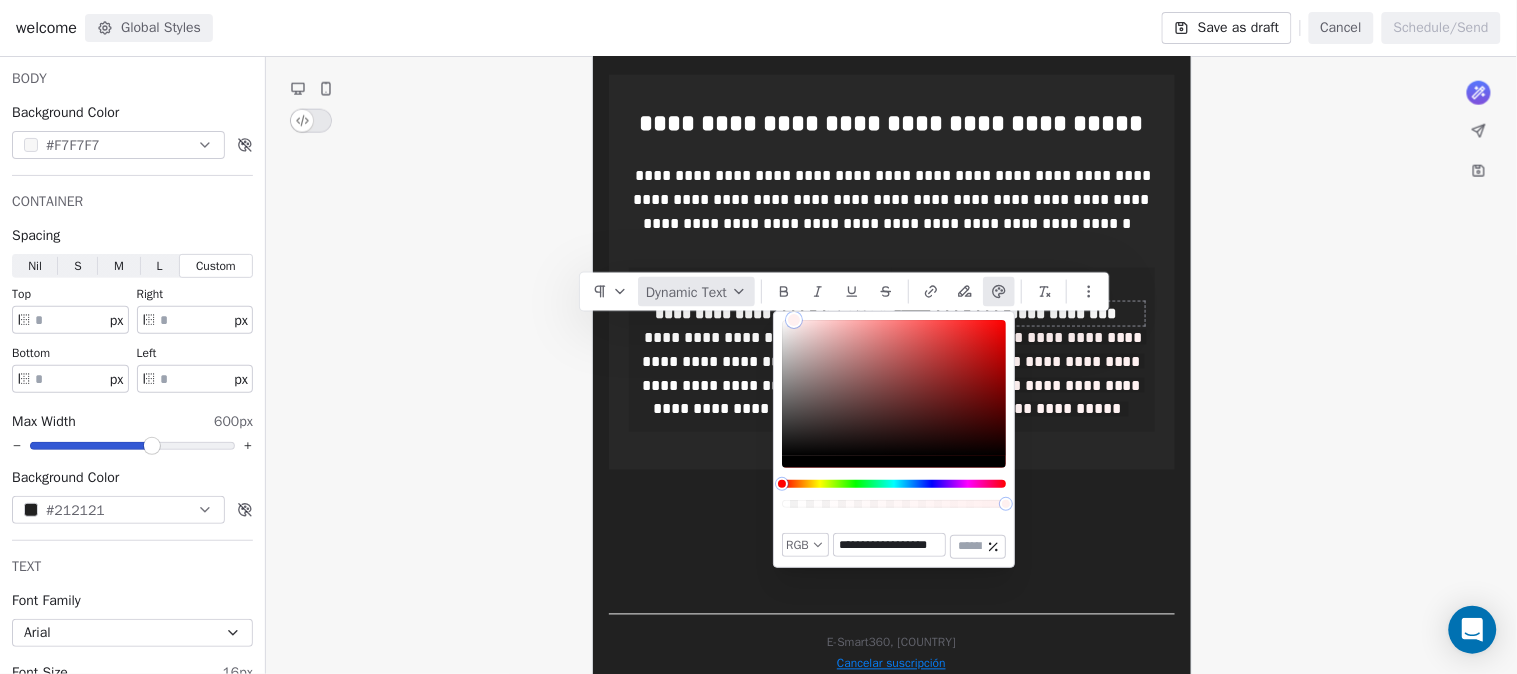 drag, startPoint x: 807, startPoint y: 307, endPoint x: 741, endPoint y: 285, distance: 69.57011 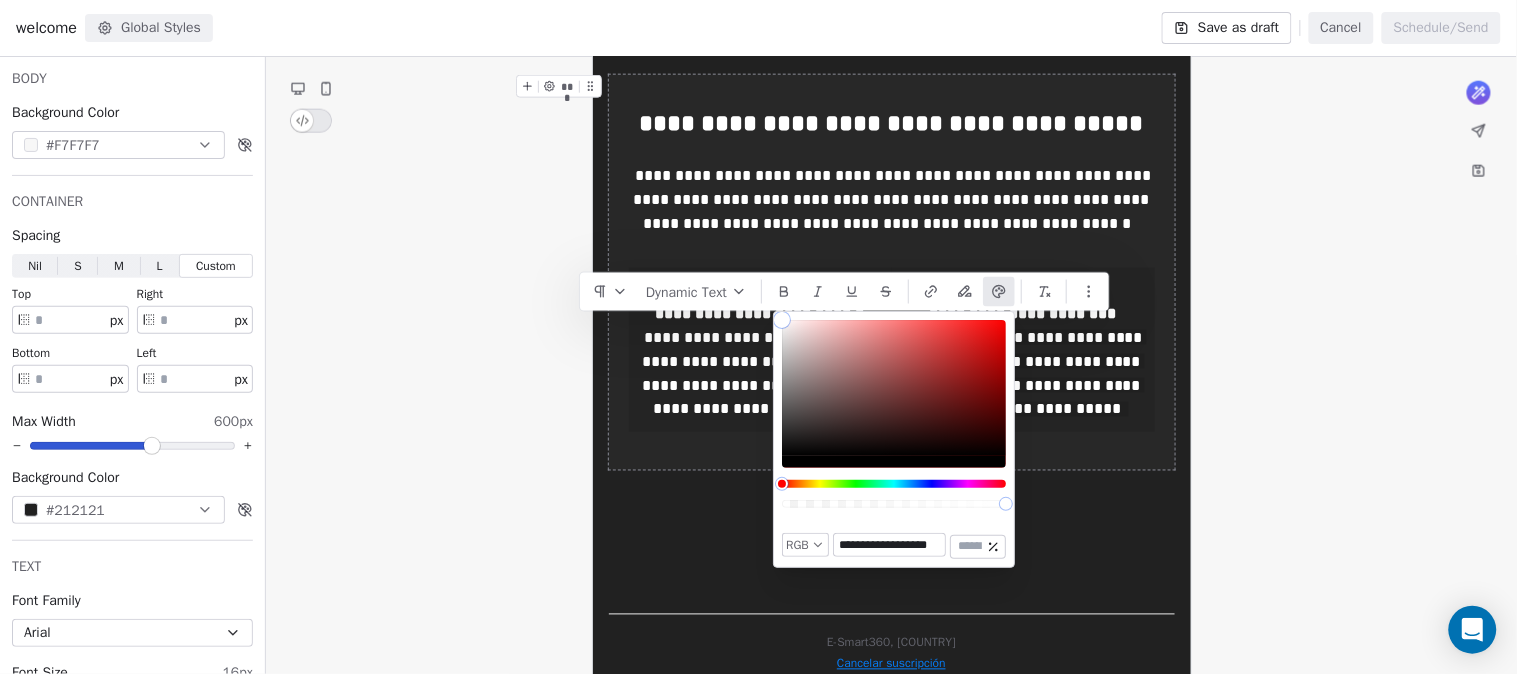 click on "**********" at bounding box center [891, -847] 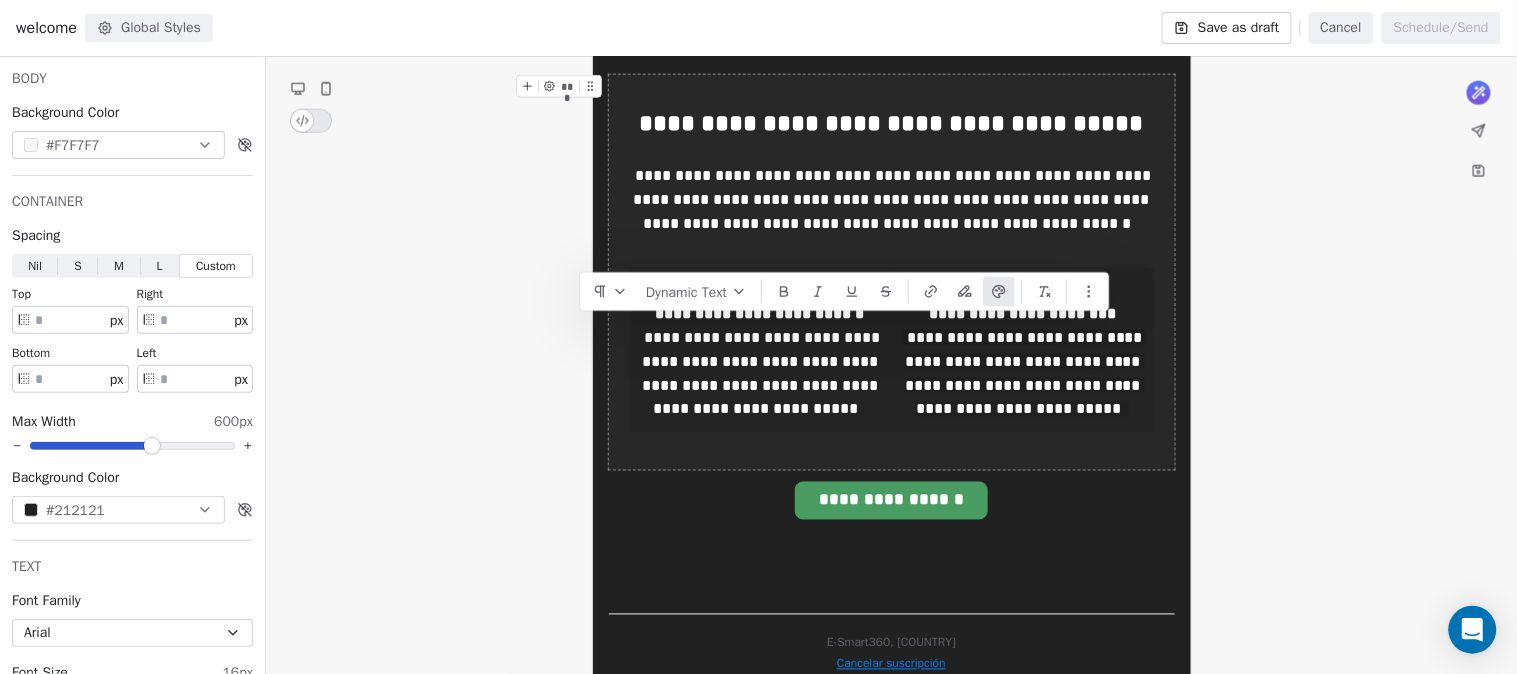 click on "**********" at bounding box center [891, -847] 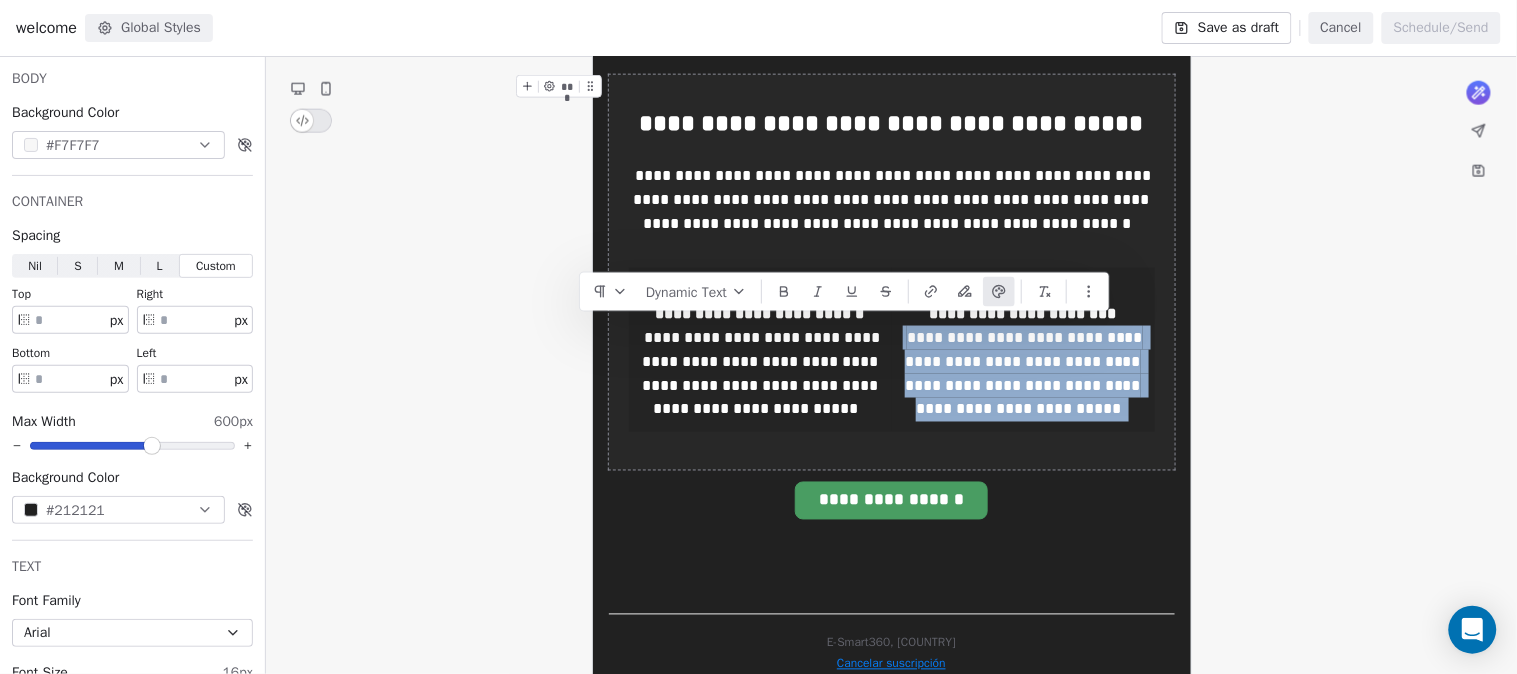 click on "**********" at bounding box center (892, 272) 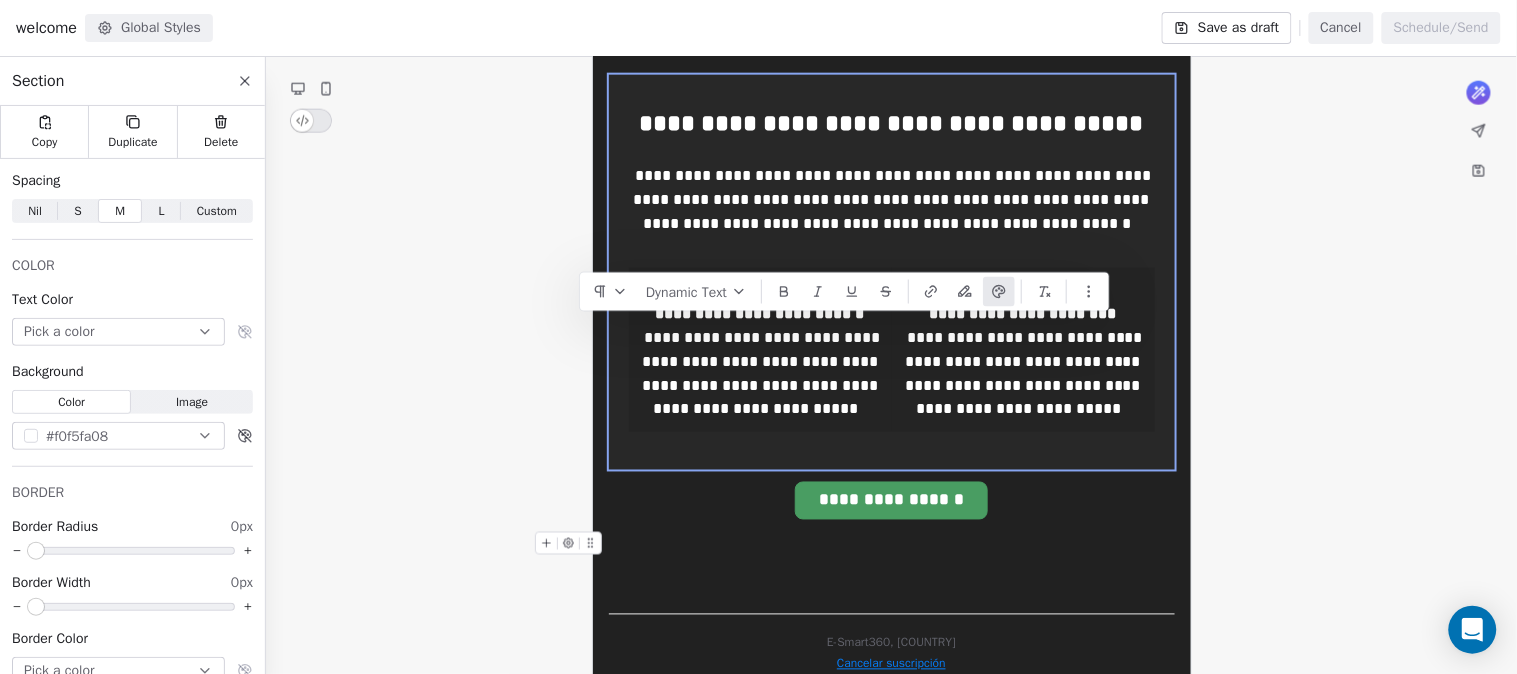 click at bounding box center [892, 544] 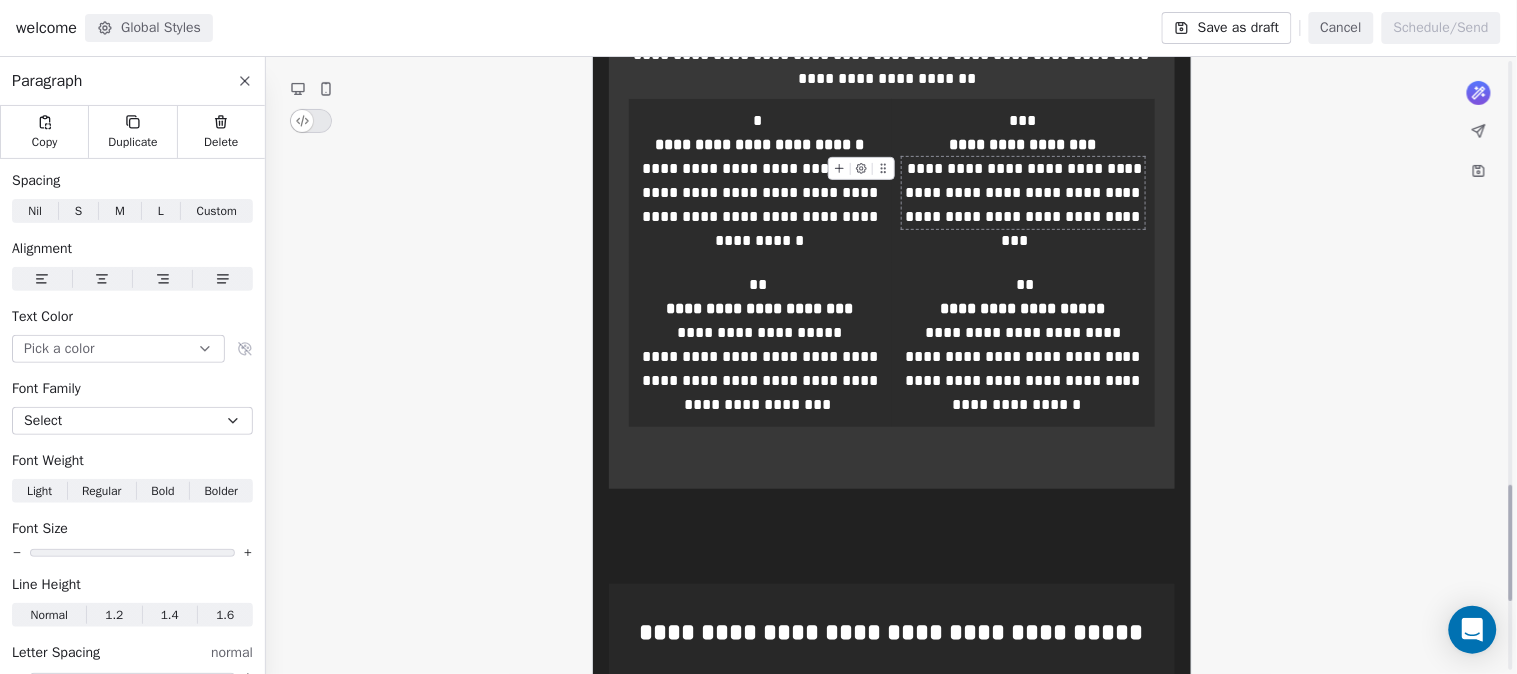 scroll, scrollTop: 2253, scrollLeft: 0, axis: vertical 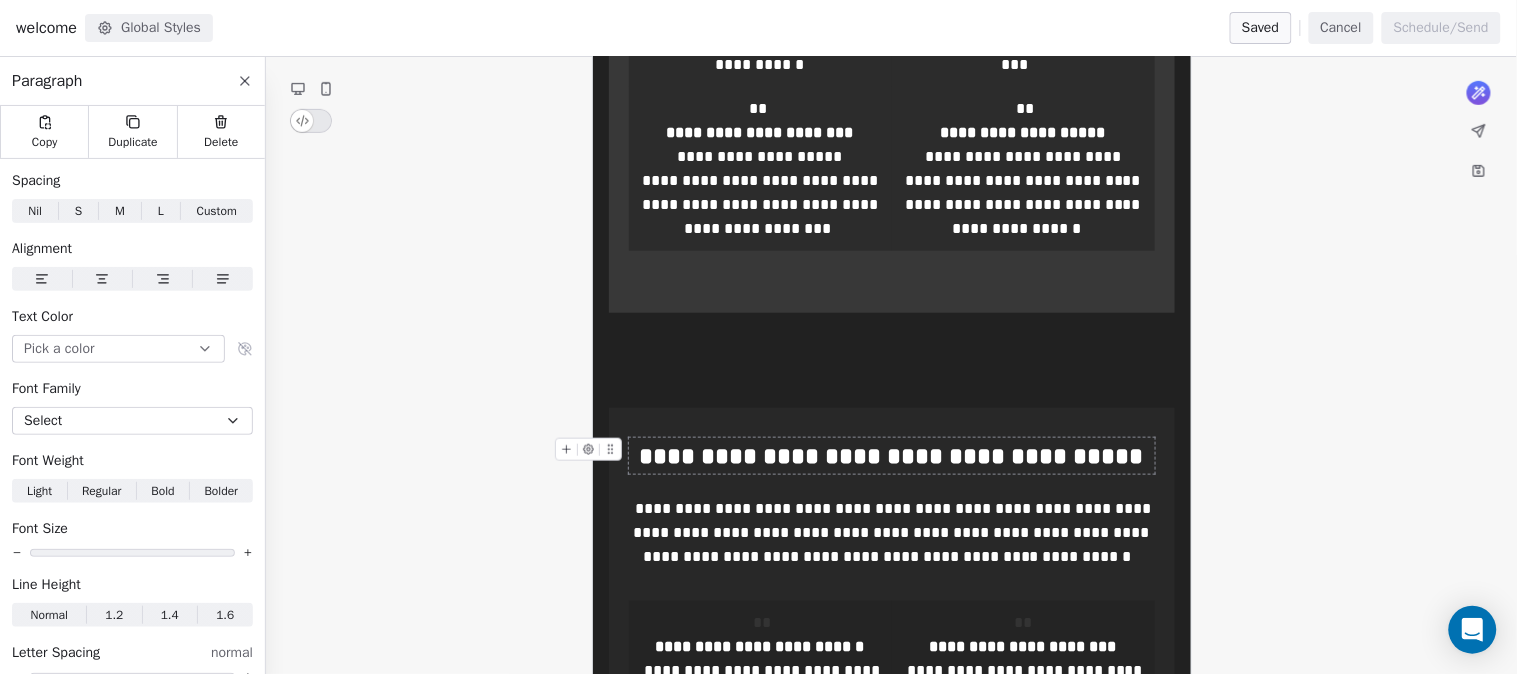 click on "**********" at bounding box center [892, 456] 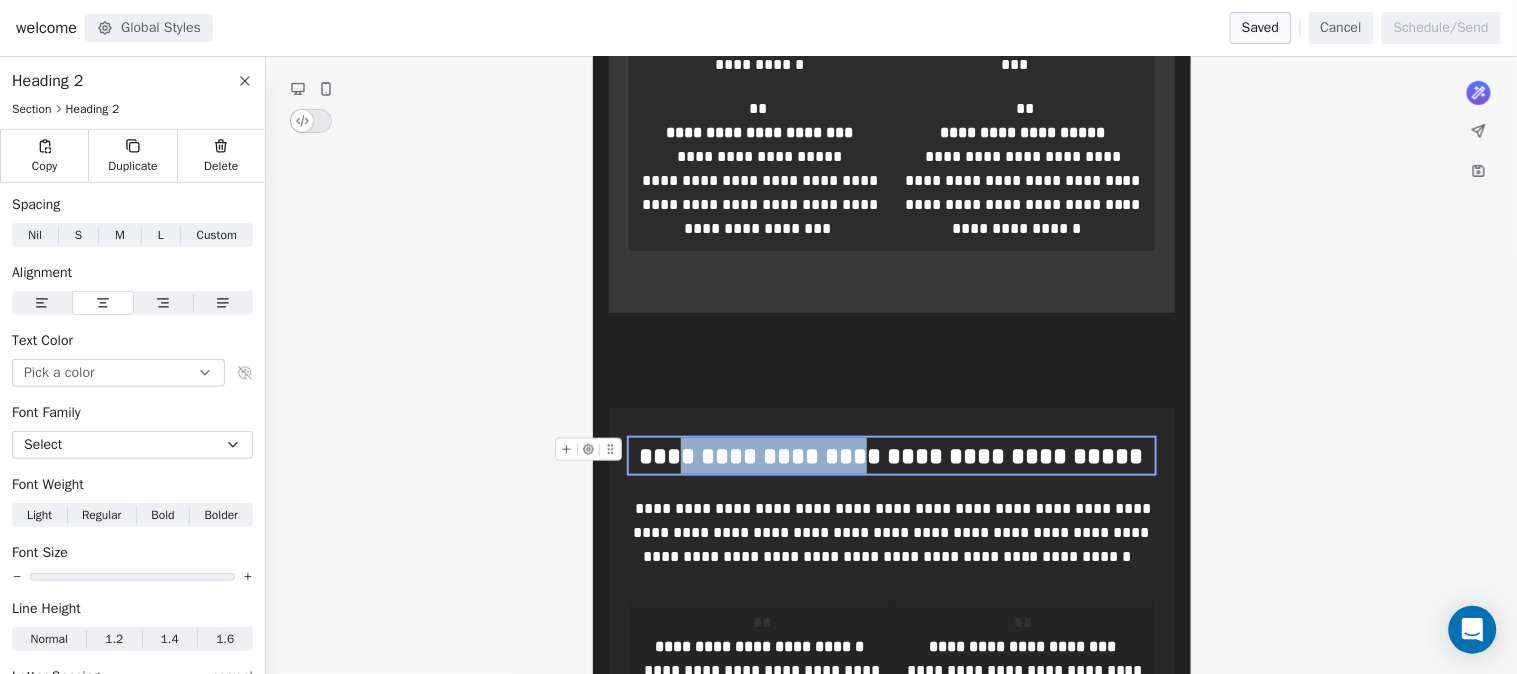 click on "**********" at bounding box center (892, 456) 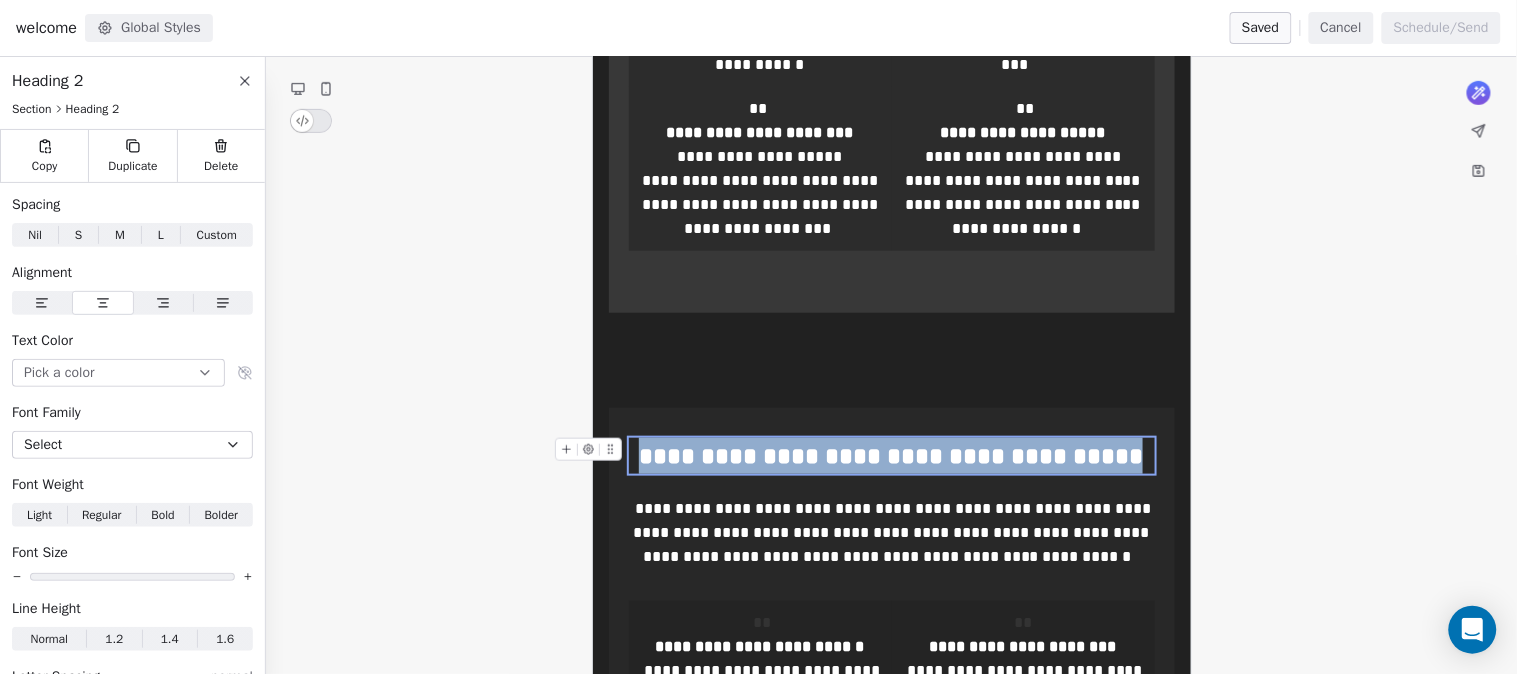 click on "**********" at bounding box center (892, 456) 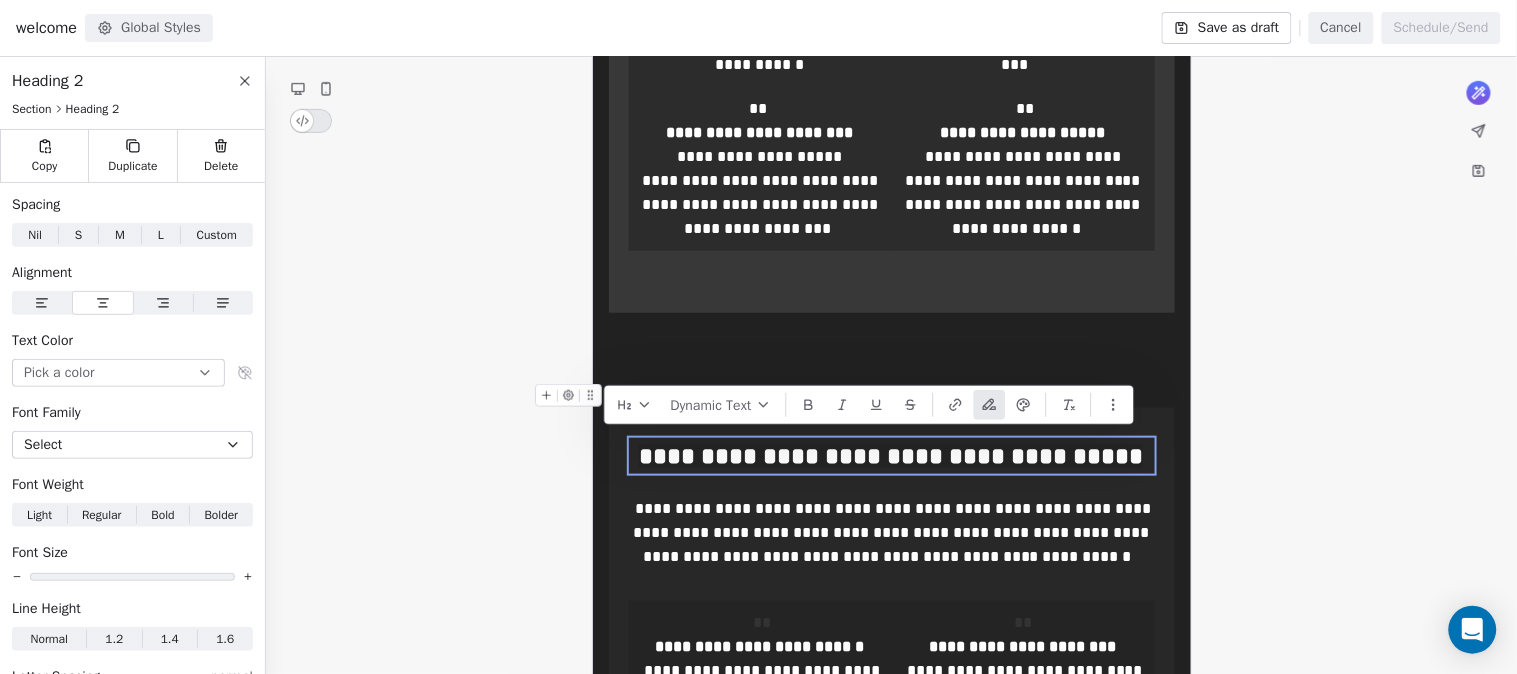 drag, startPoint x: 1018, startPoint y: 407, endPoint x: 1002, endPoint y: 410, distance: 16.27882 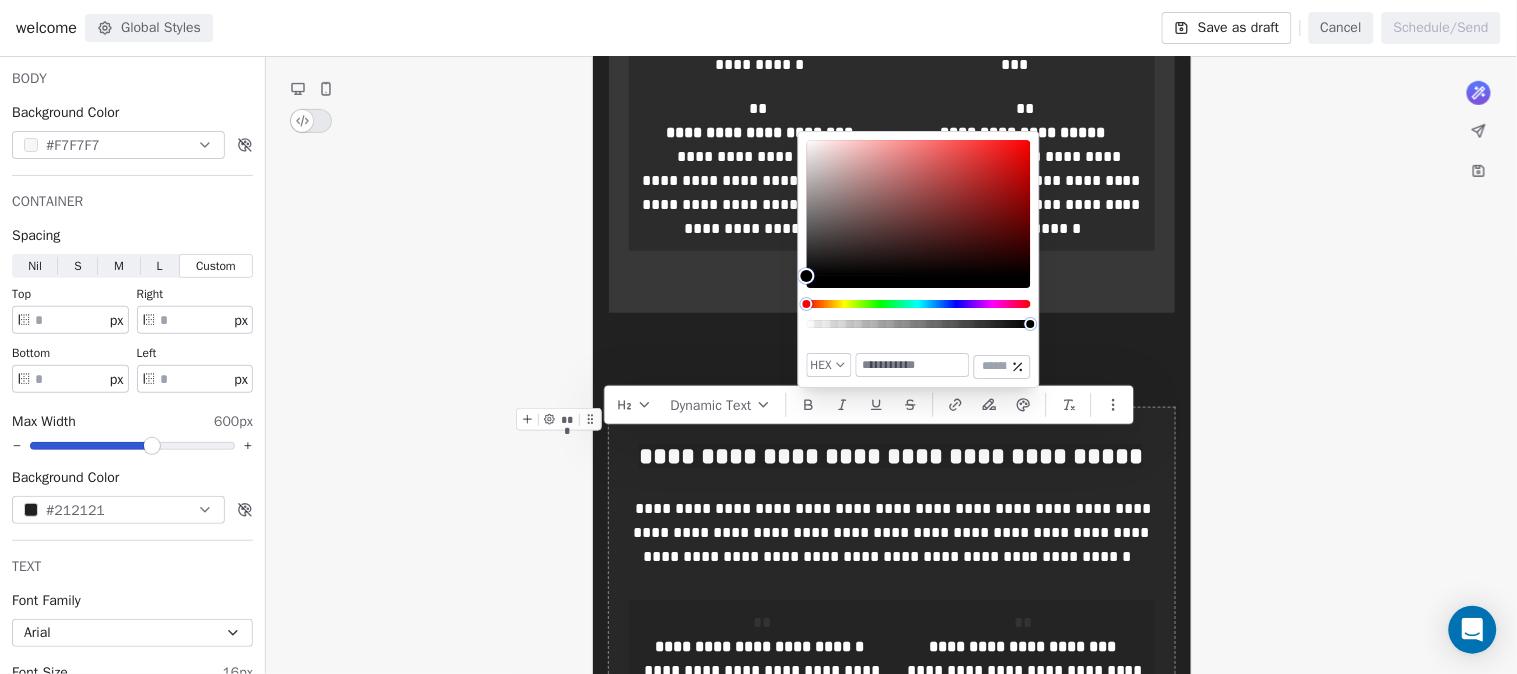 click at bounding box center (913, 365) 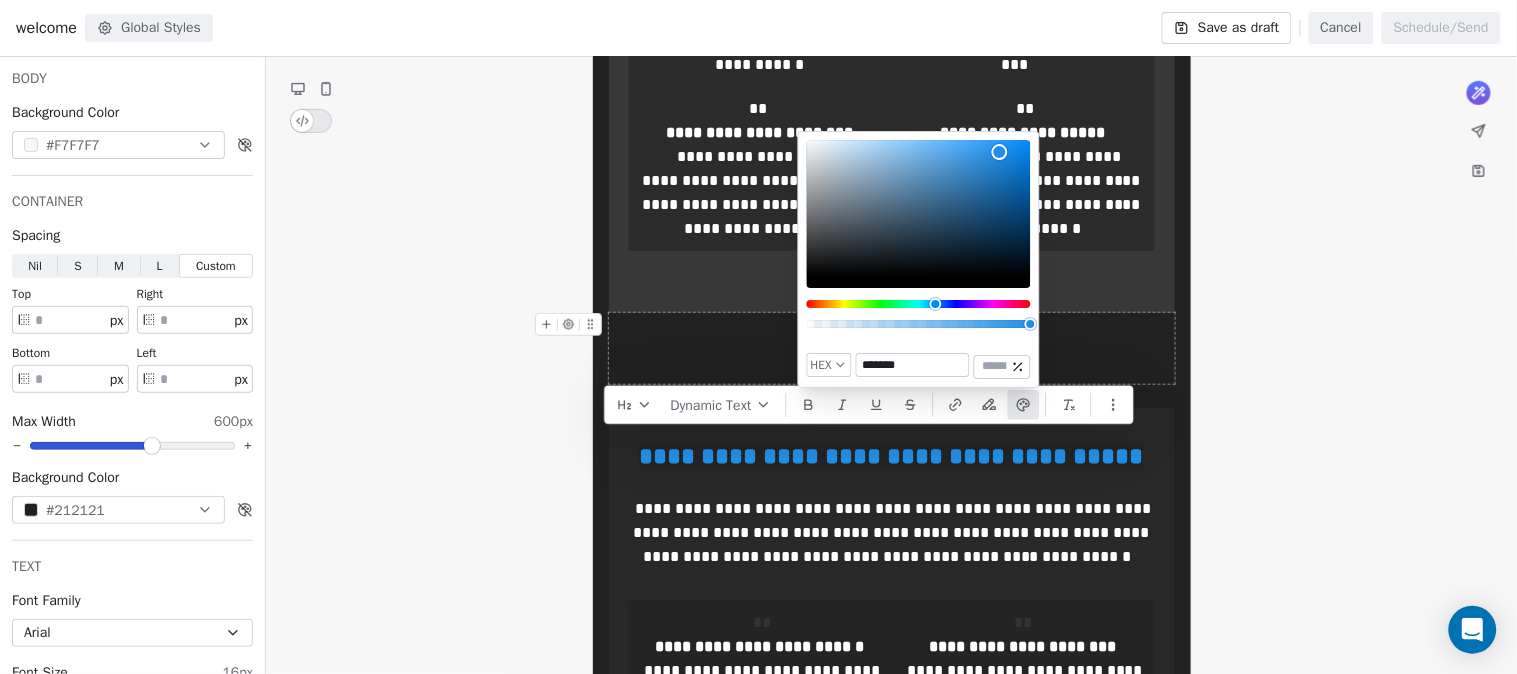 type on "*******" 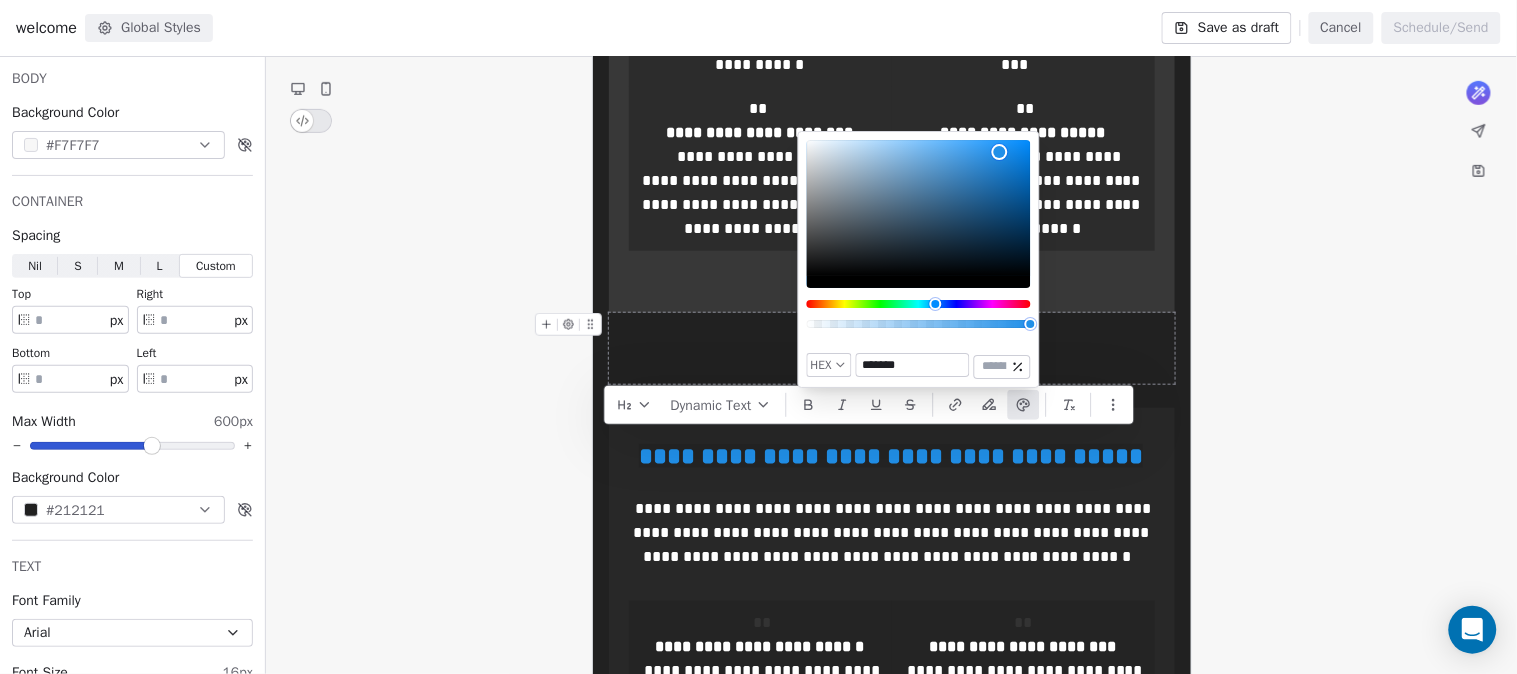 click on "**********" at bounding box center [891, -514] 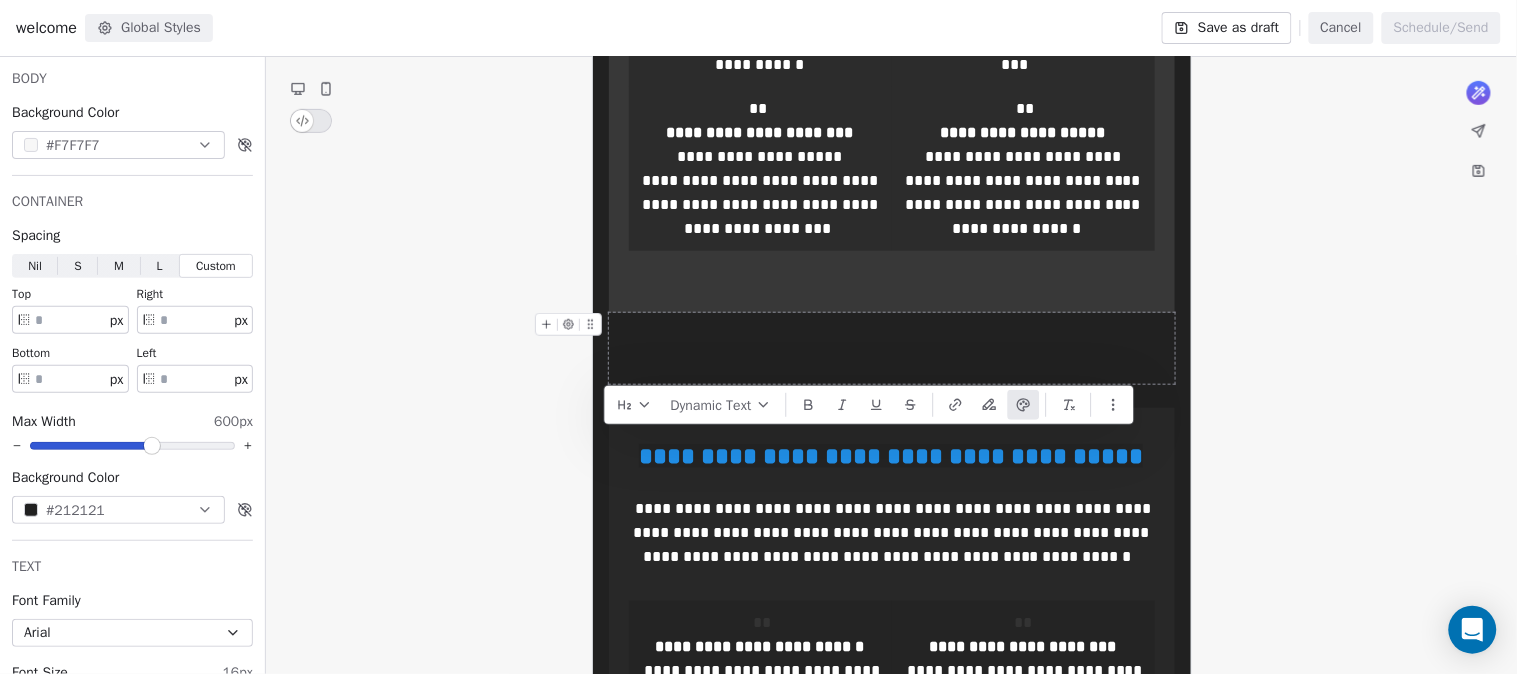 click on "**********" at bounding box center [891, -514] 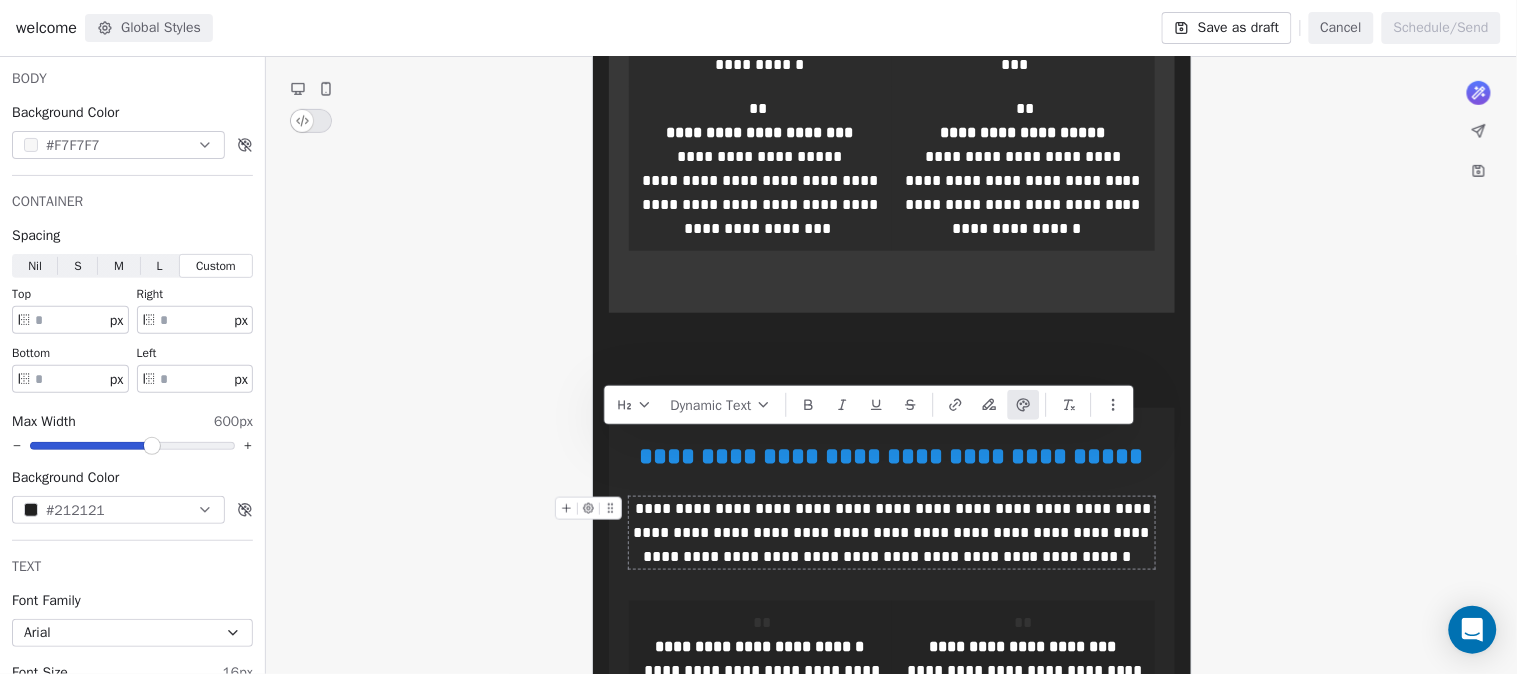 click on "**********" at bounding box center (893, 532) 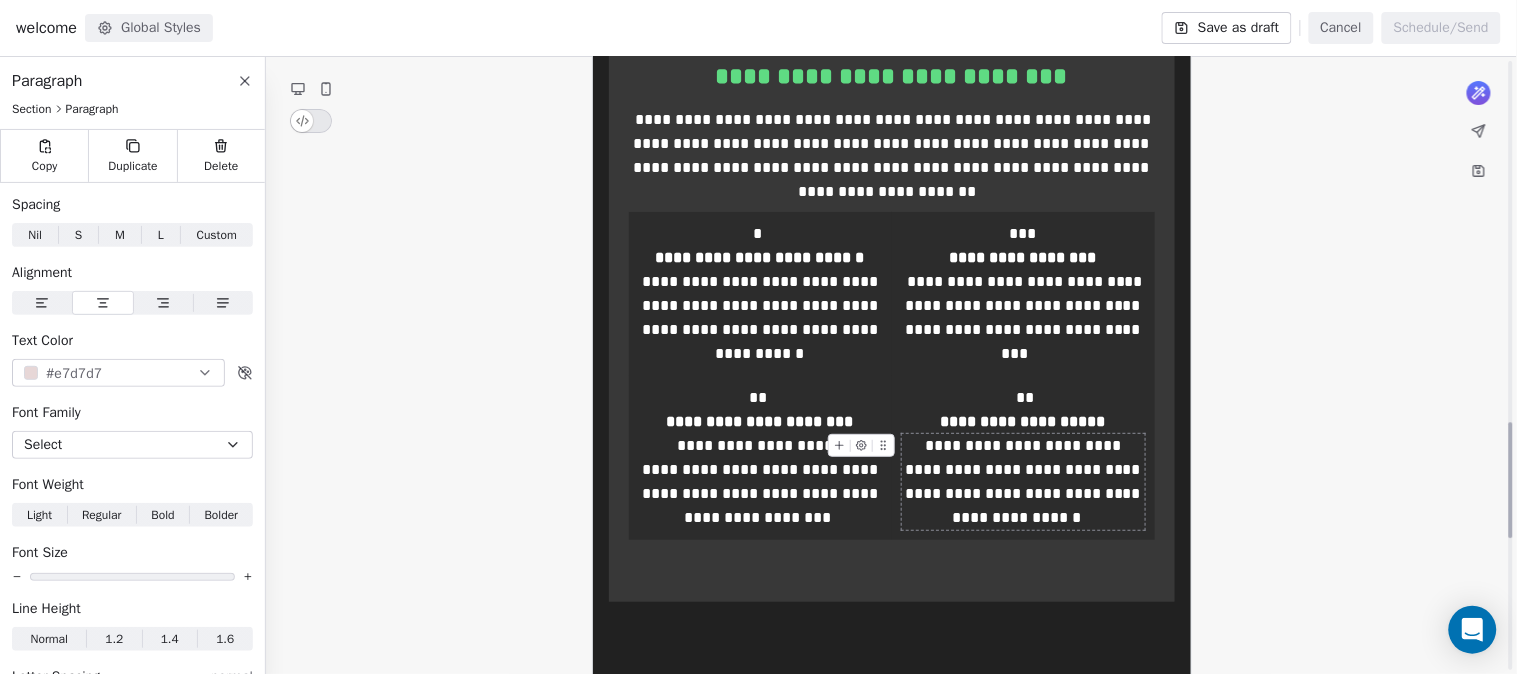 scroll, scrollTop: 1920, scrollLeft: 0, axis: vertical 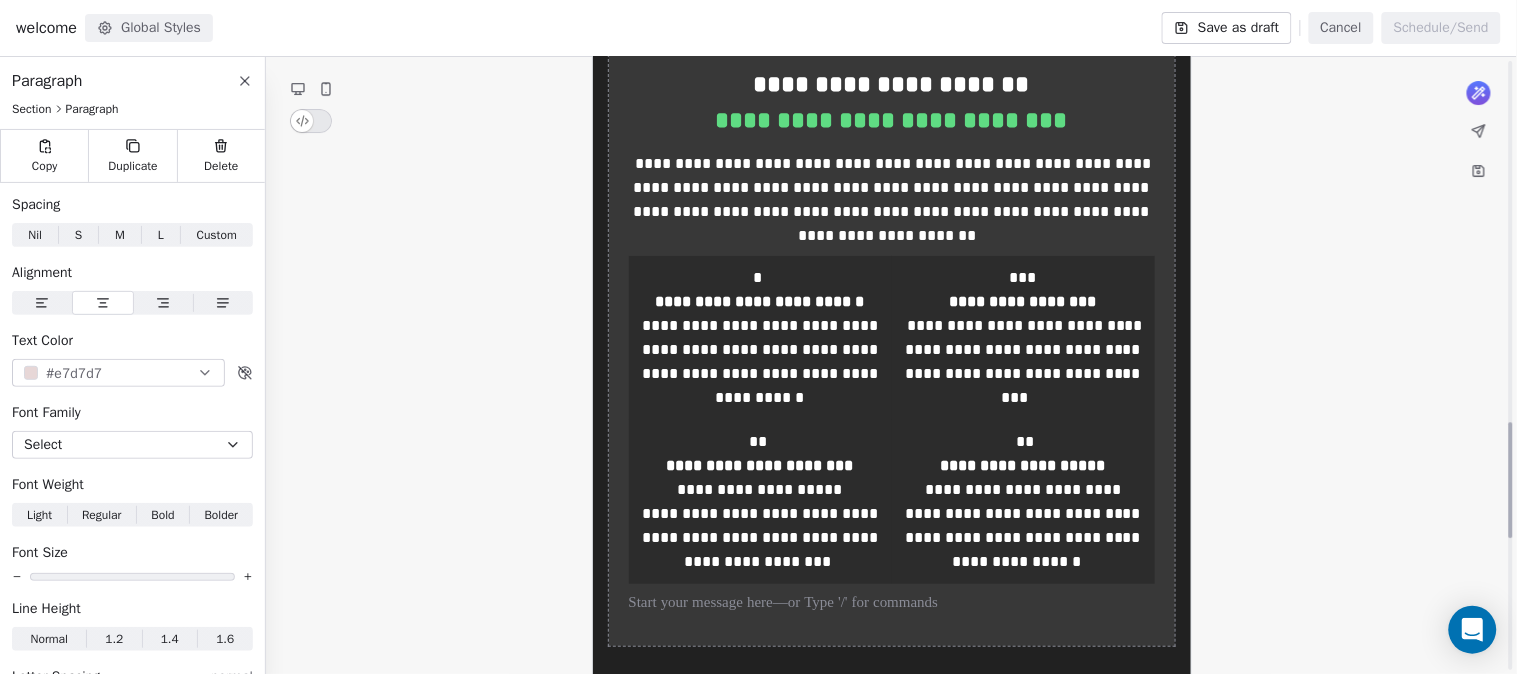 click on "**********" at bounding box center (892, 323) 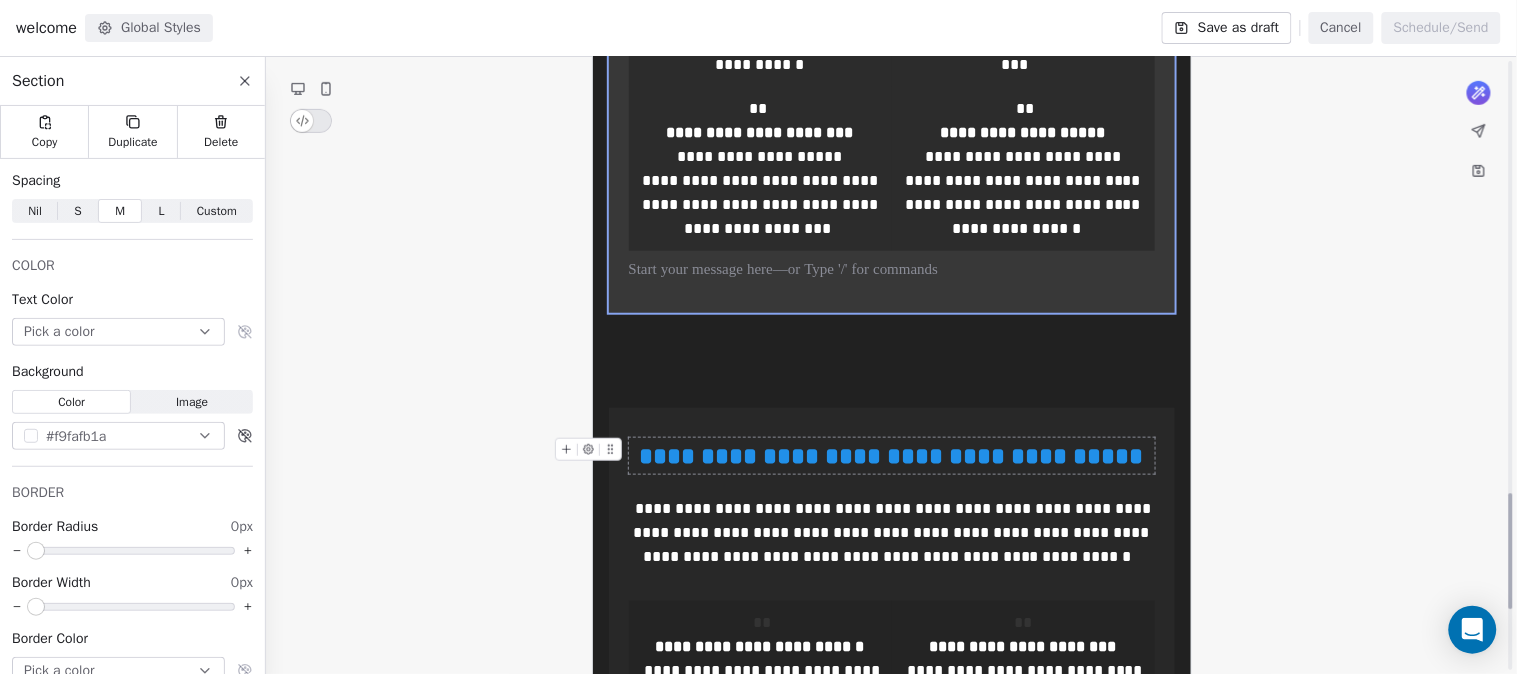 scroll, scrollTop: 2475, scrollLeft: 0, axis: vertical 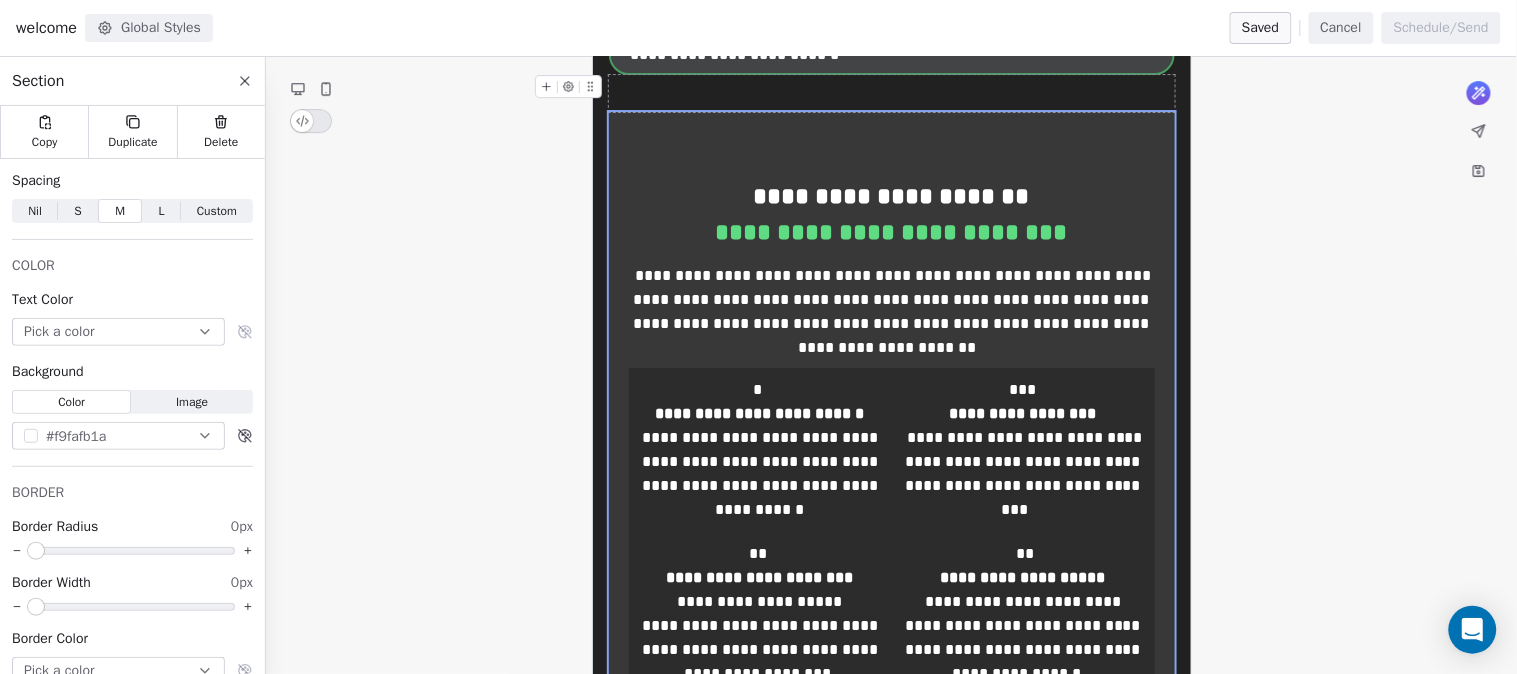 click at bounding box center [892, 93] 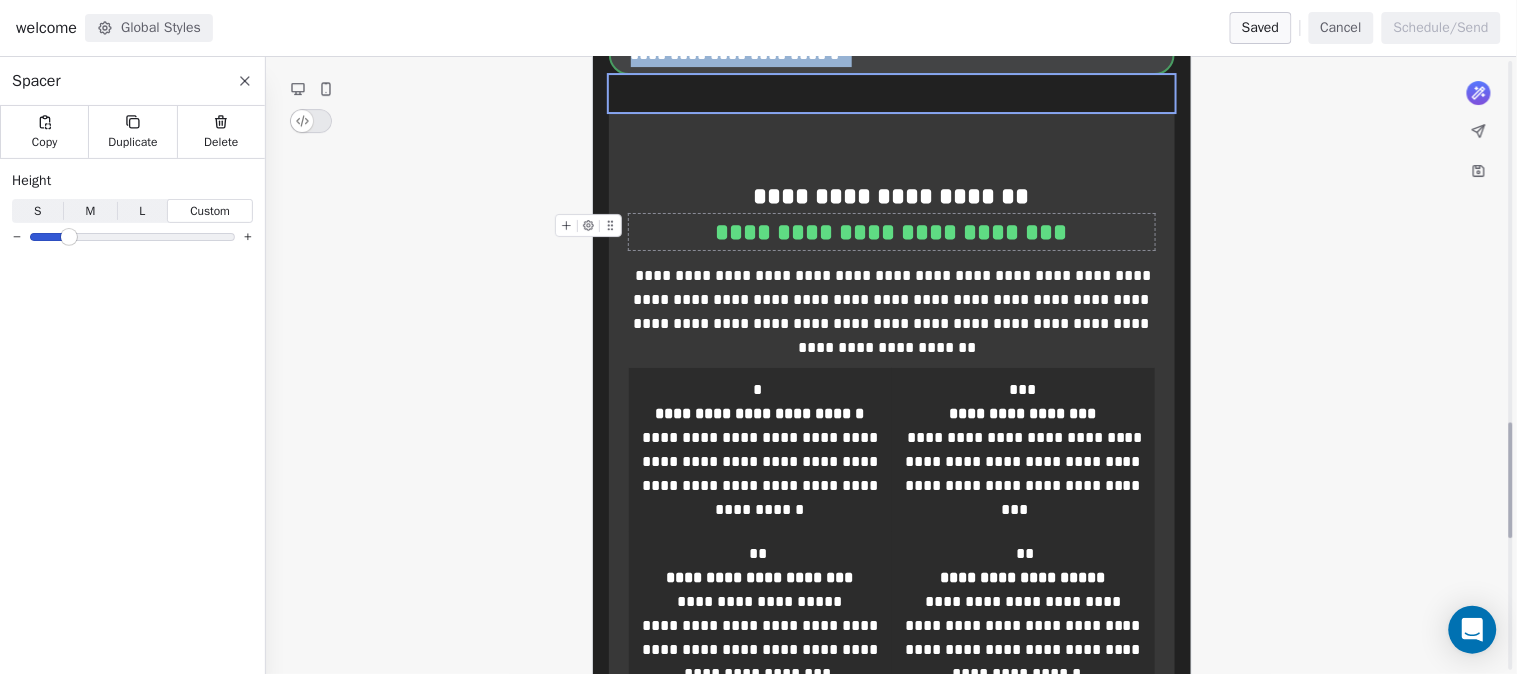 scroll, scrollTop: 2142, scrollLeft: 0, axis: vertical 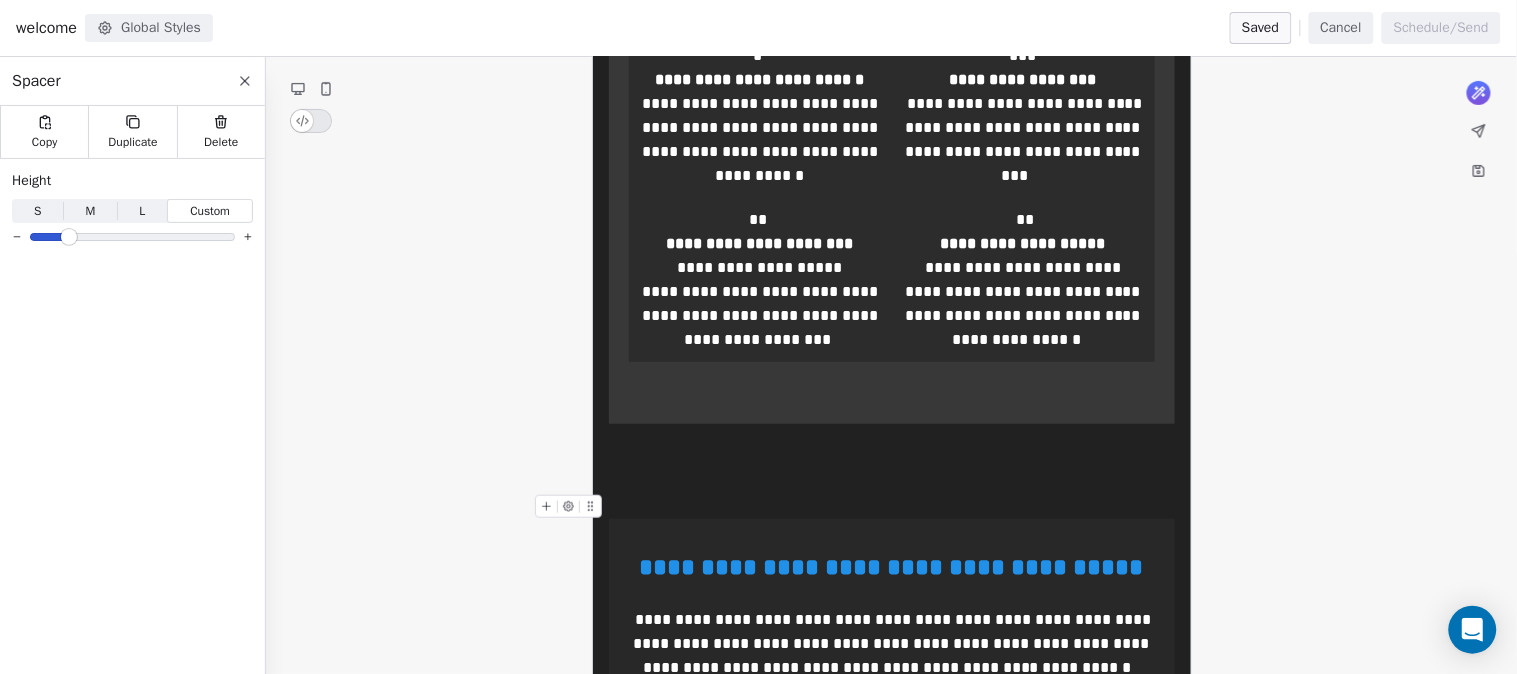 click at bounding box center [892, 507] 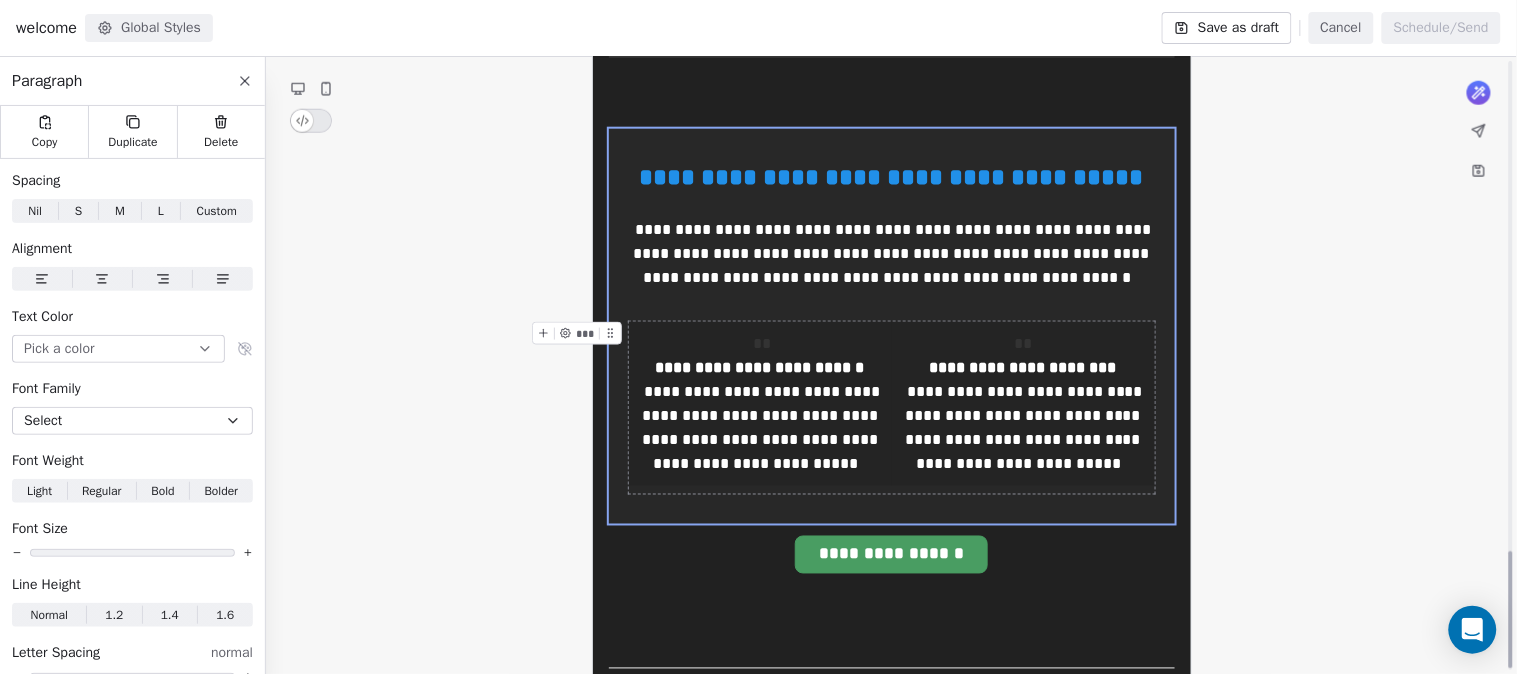 scroll, scrollTop: 2586, scrollLeft: 0, axis: vertical 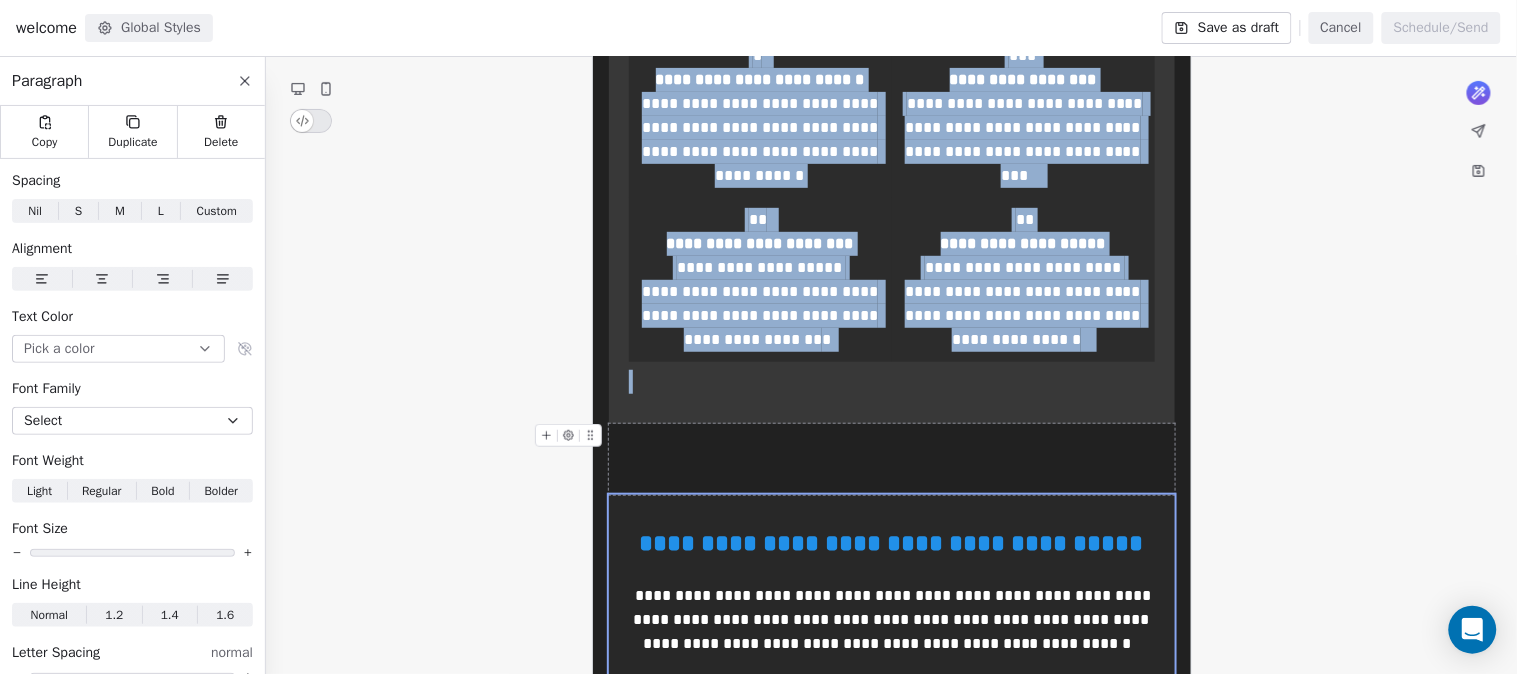 click at bounding box center (892, 459) 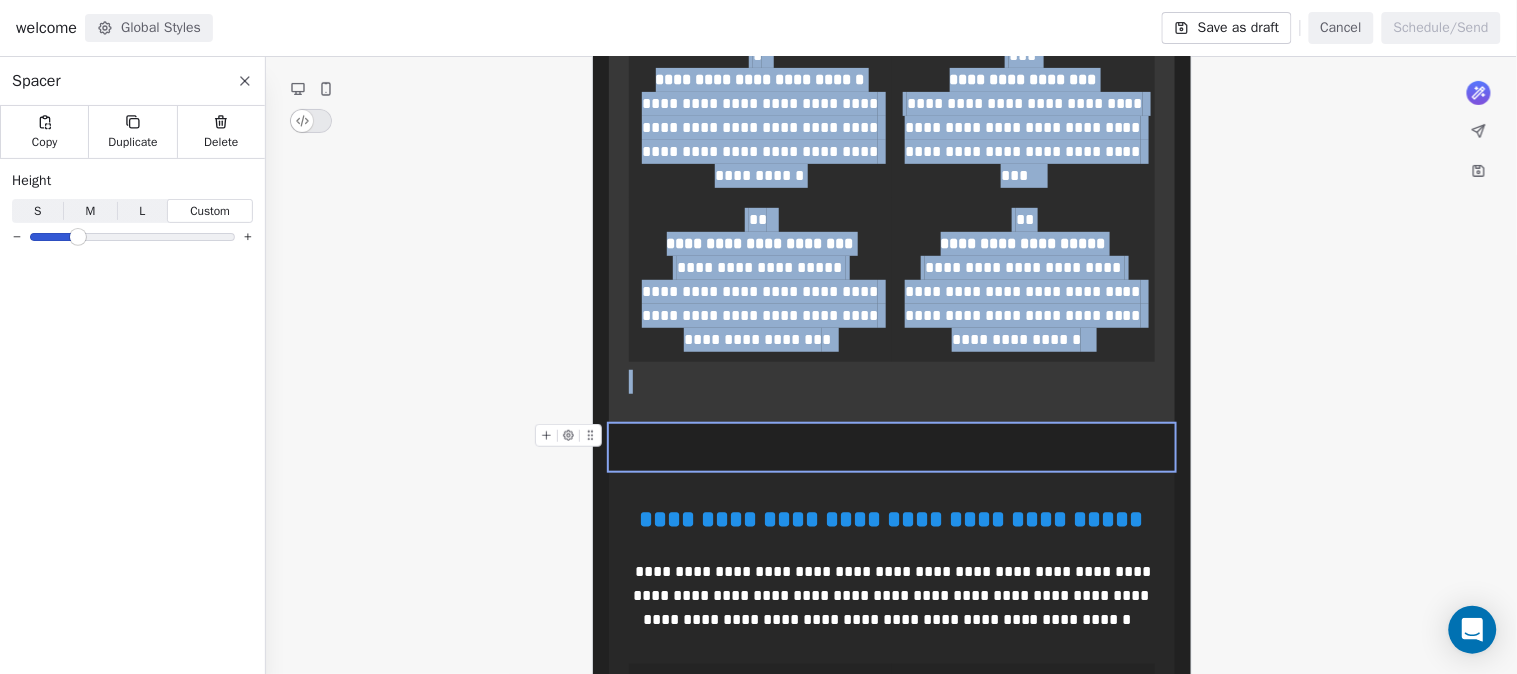 click at bounding box center [78, 237] 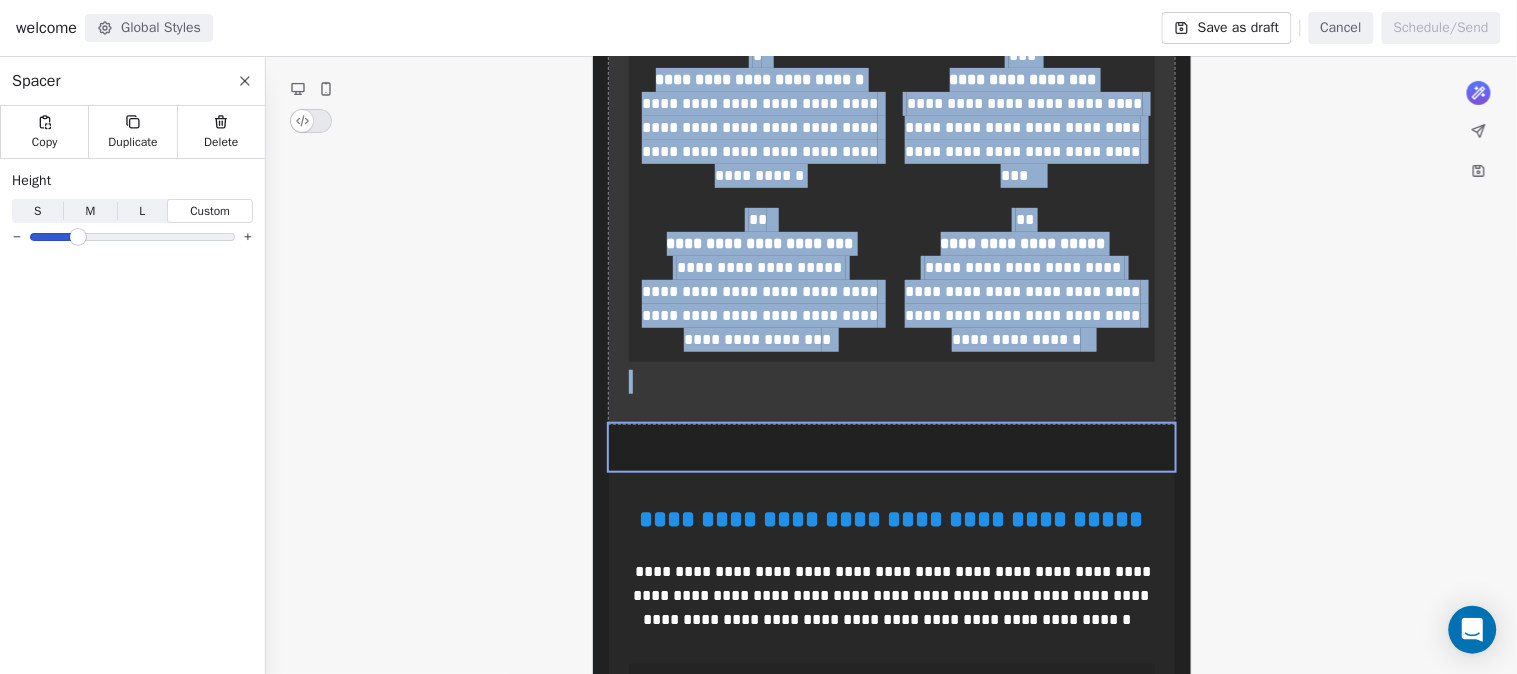 click on "**********" at bounding box center (891, -427) 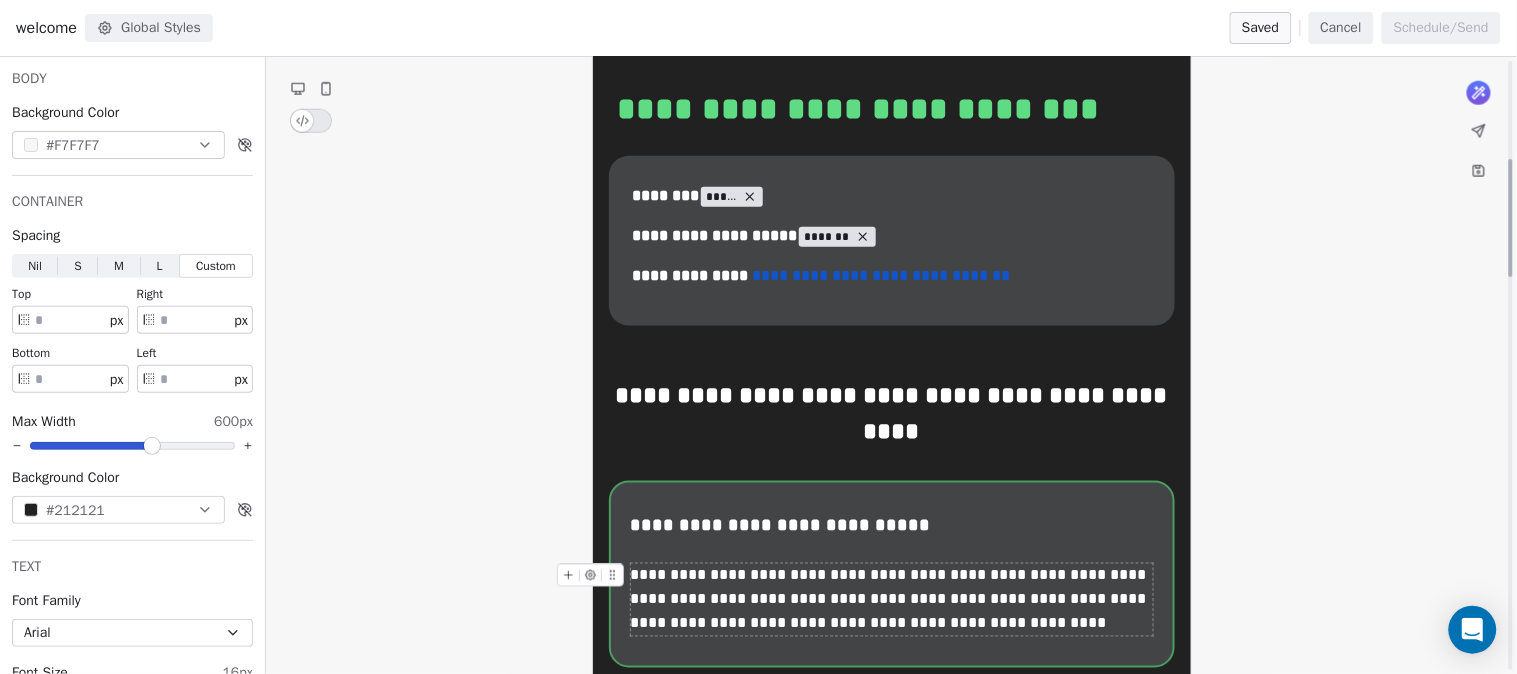scroll, scrollTop: 475, scrollLeft: 0, axis: vertical 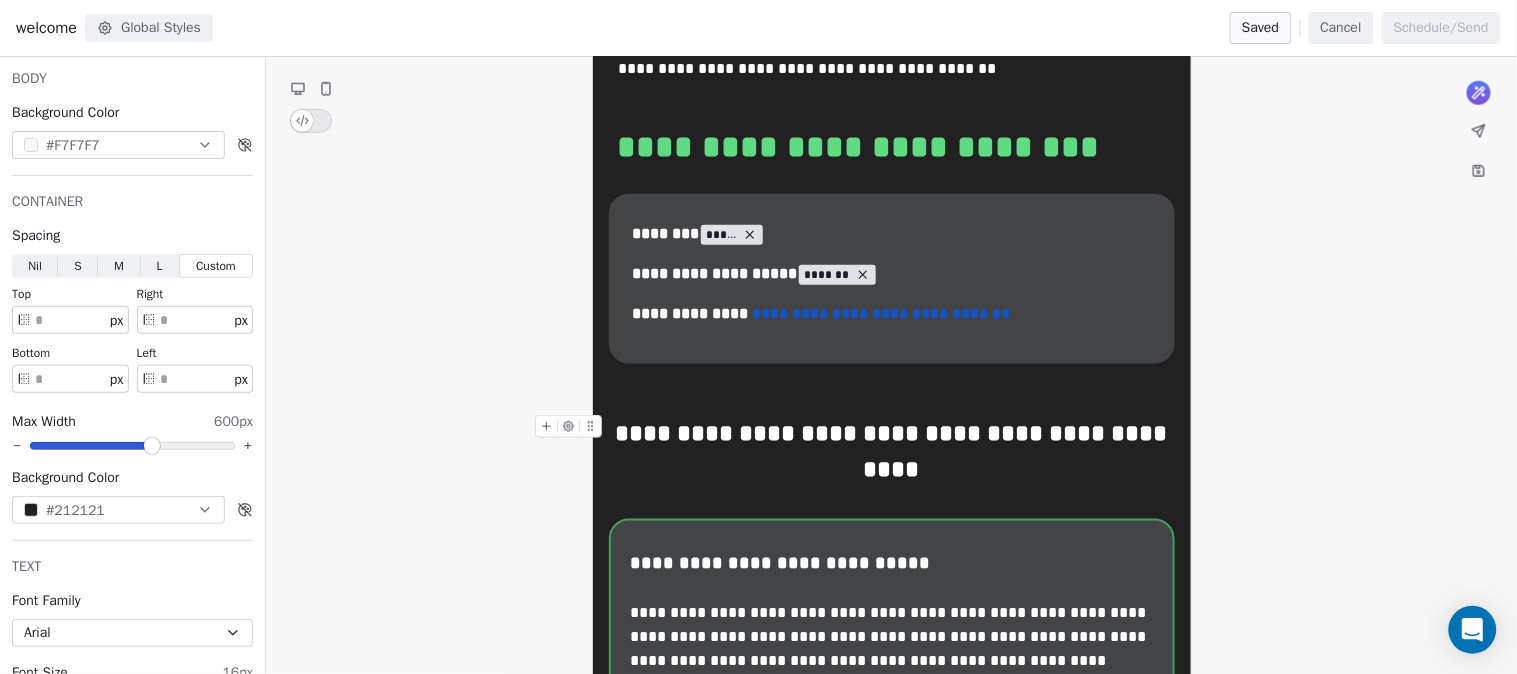 click on "**********" at bounding box center [892, 451] 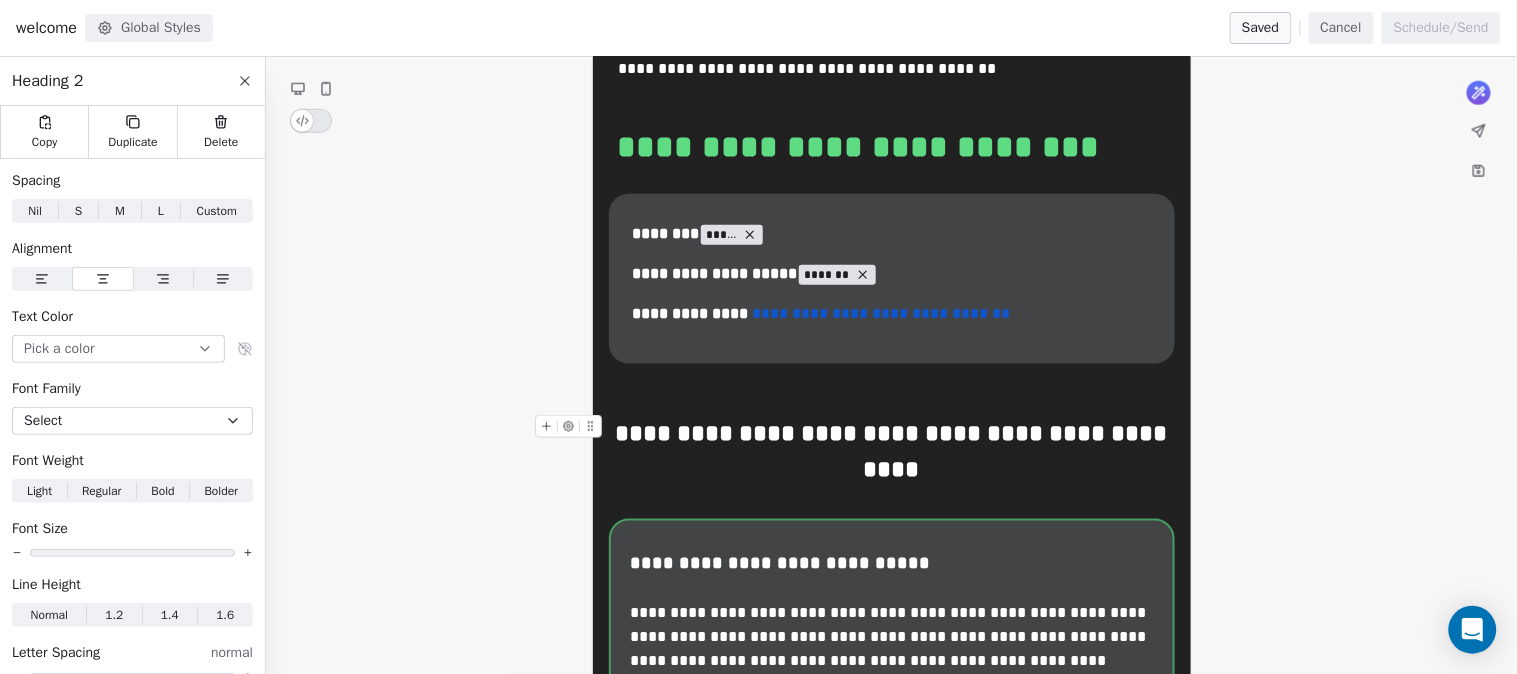 scroll, scrollTop: 253, scrollLeft: 0, axis: vertical 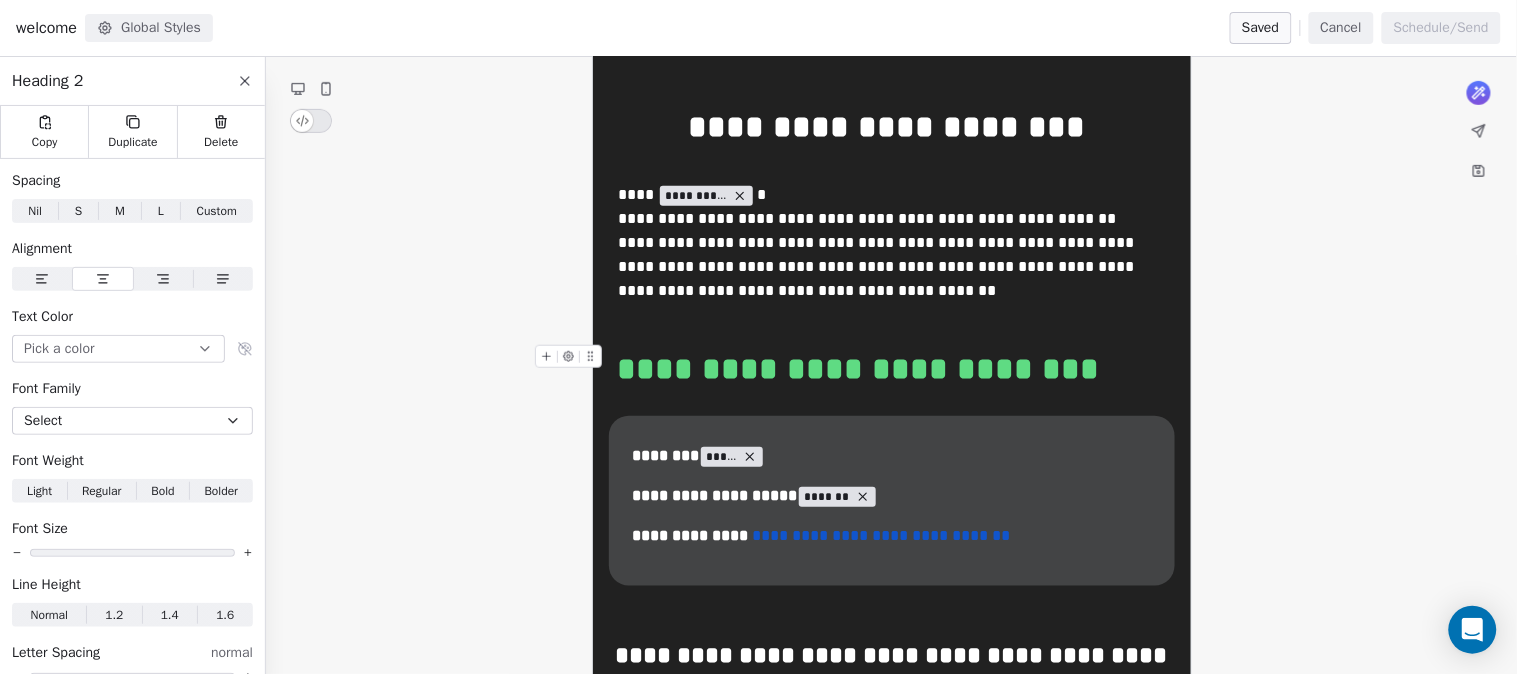 click on "**********" at bounding box center (892, 369) 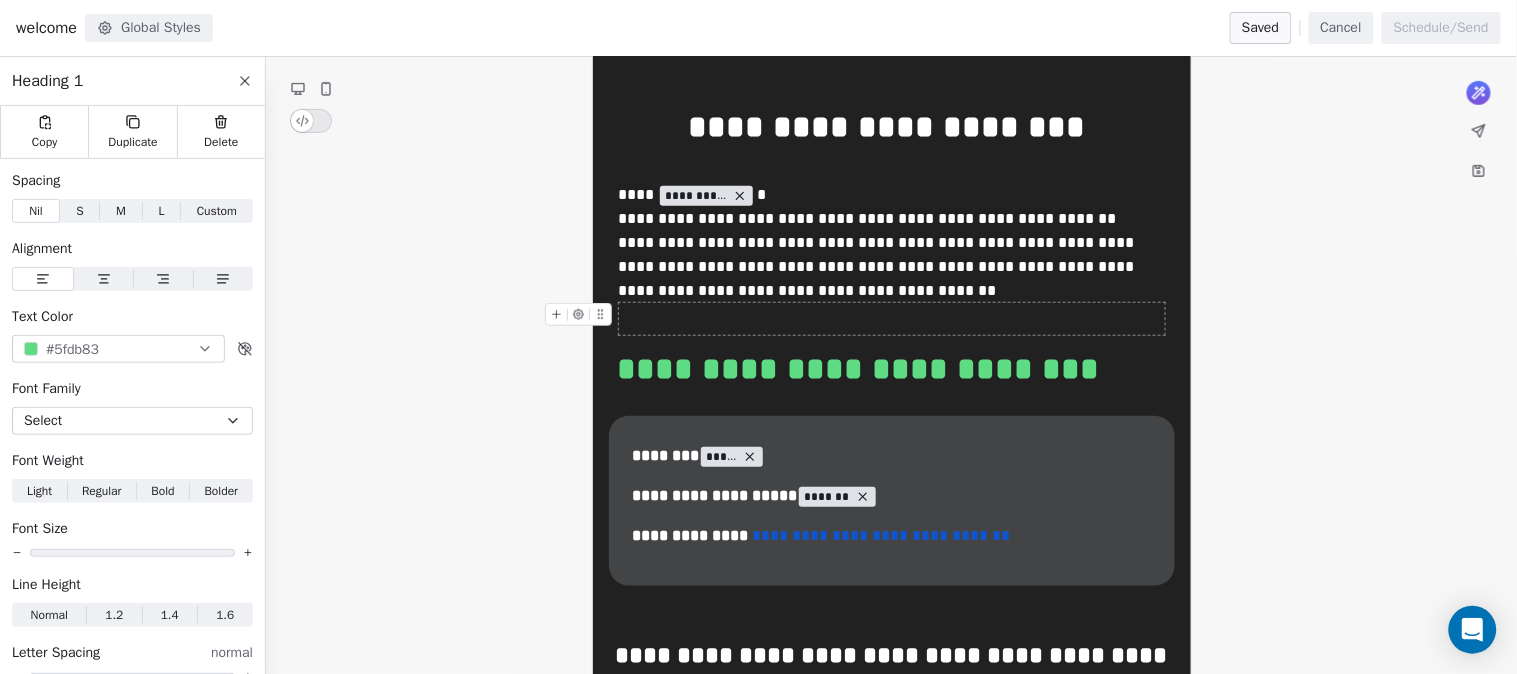 click at bounding box center (892, 319) 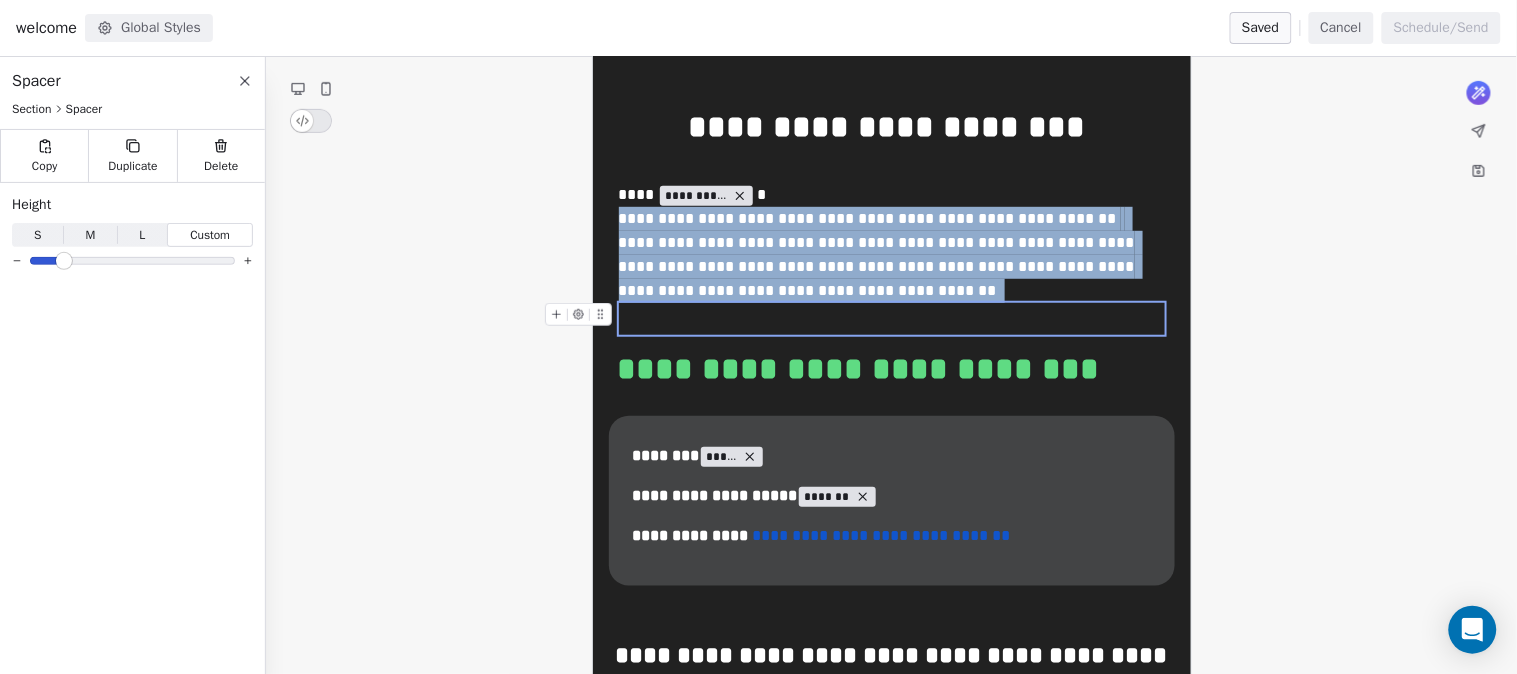click 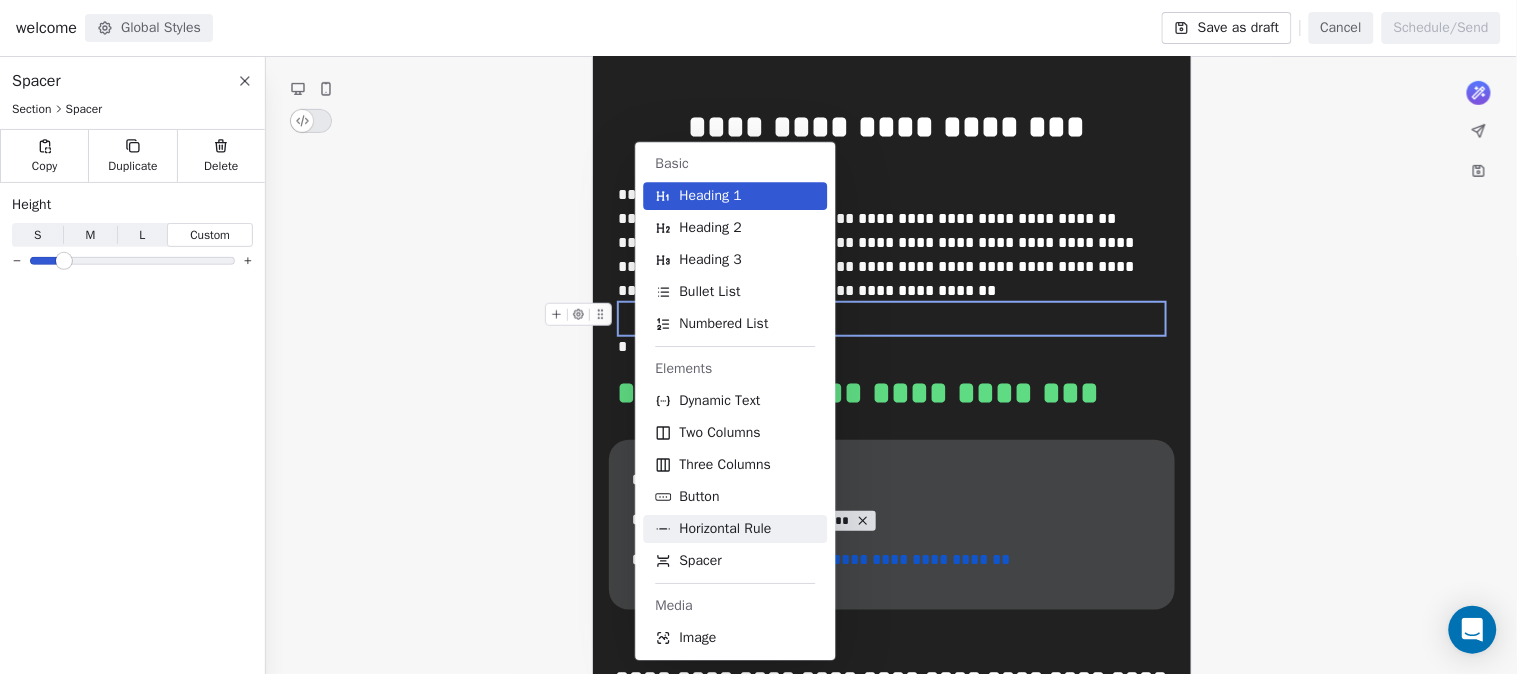click on "Horizontal Rule" at bounding box center [736, 529] 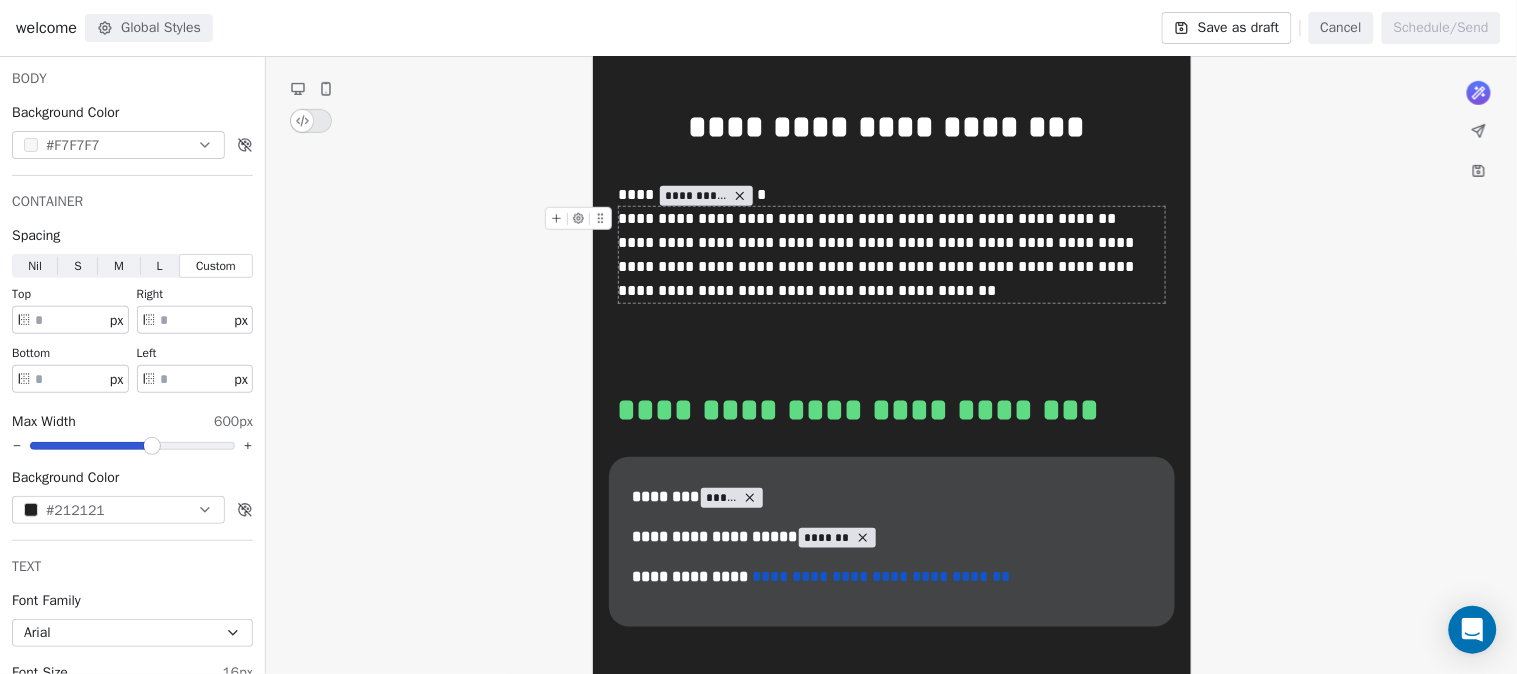 click on "**********" at bounding box center (891, 1483) 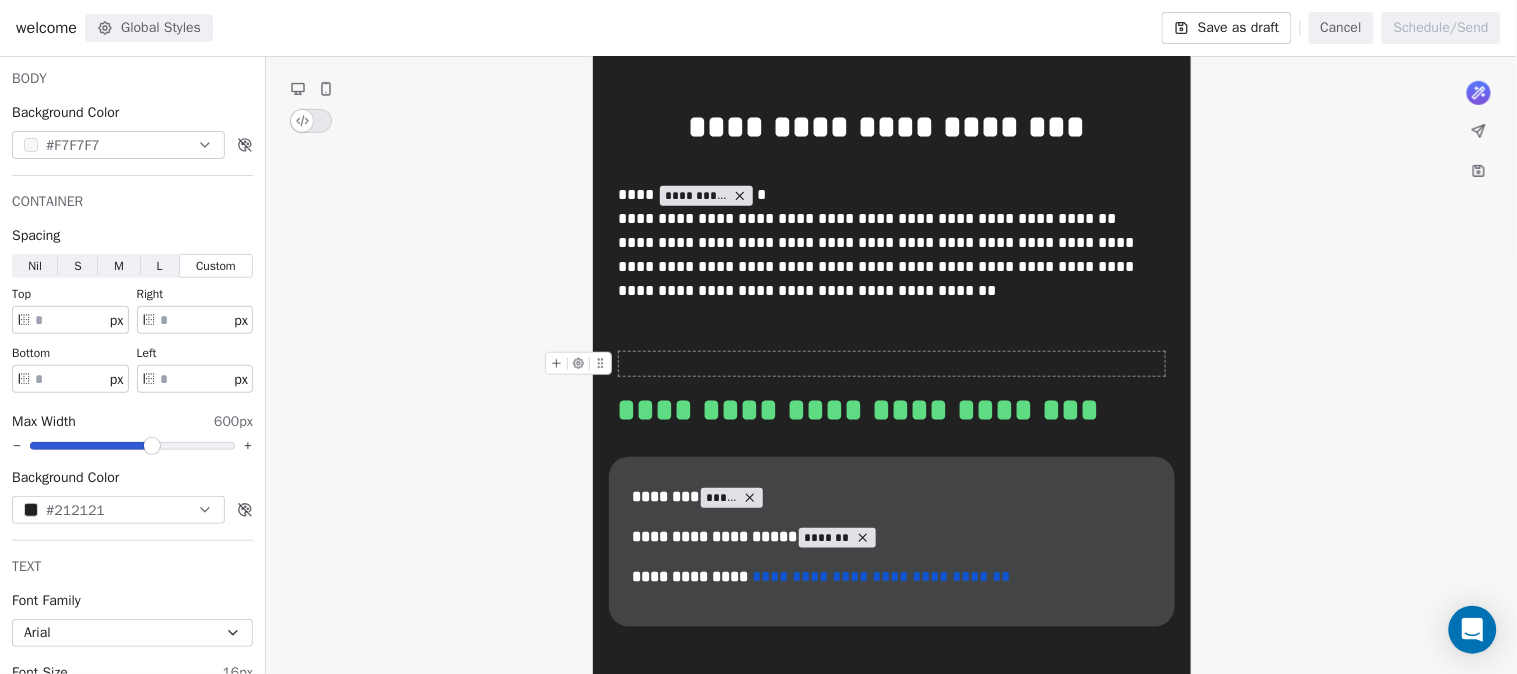 click at bounding box center (892, 364) 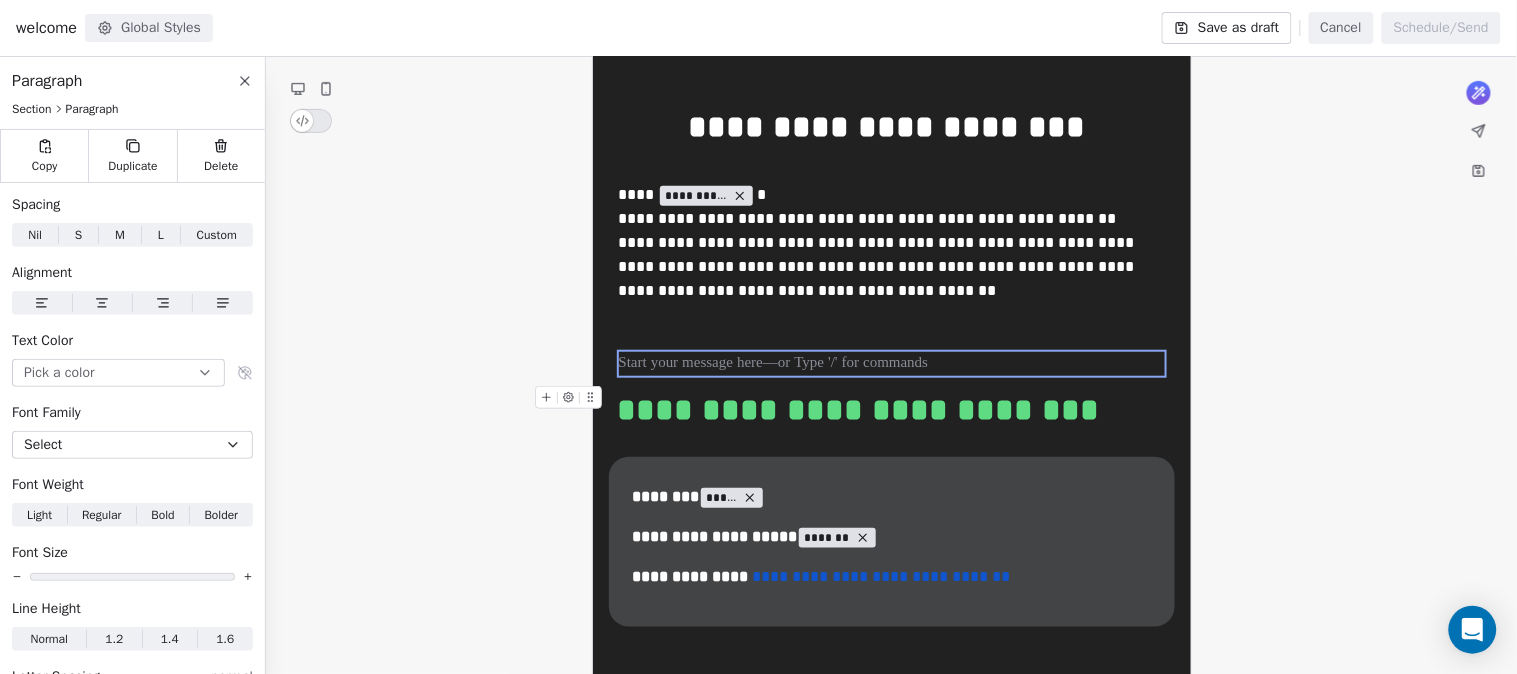click on "**********" at bounding box center (892, 410) 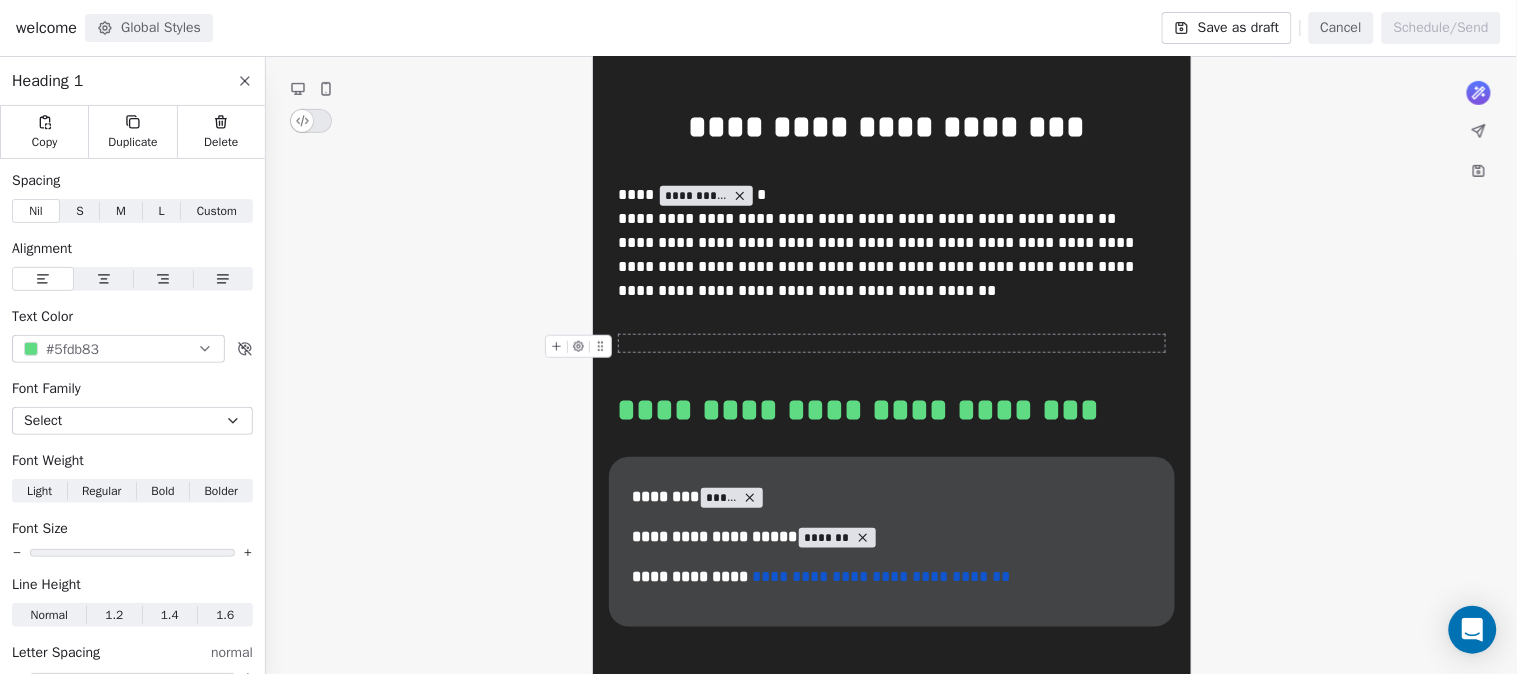 click at bounding box center [892, 343] 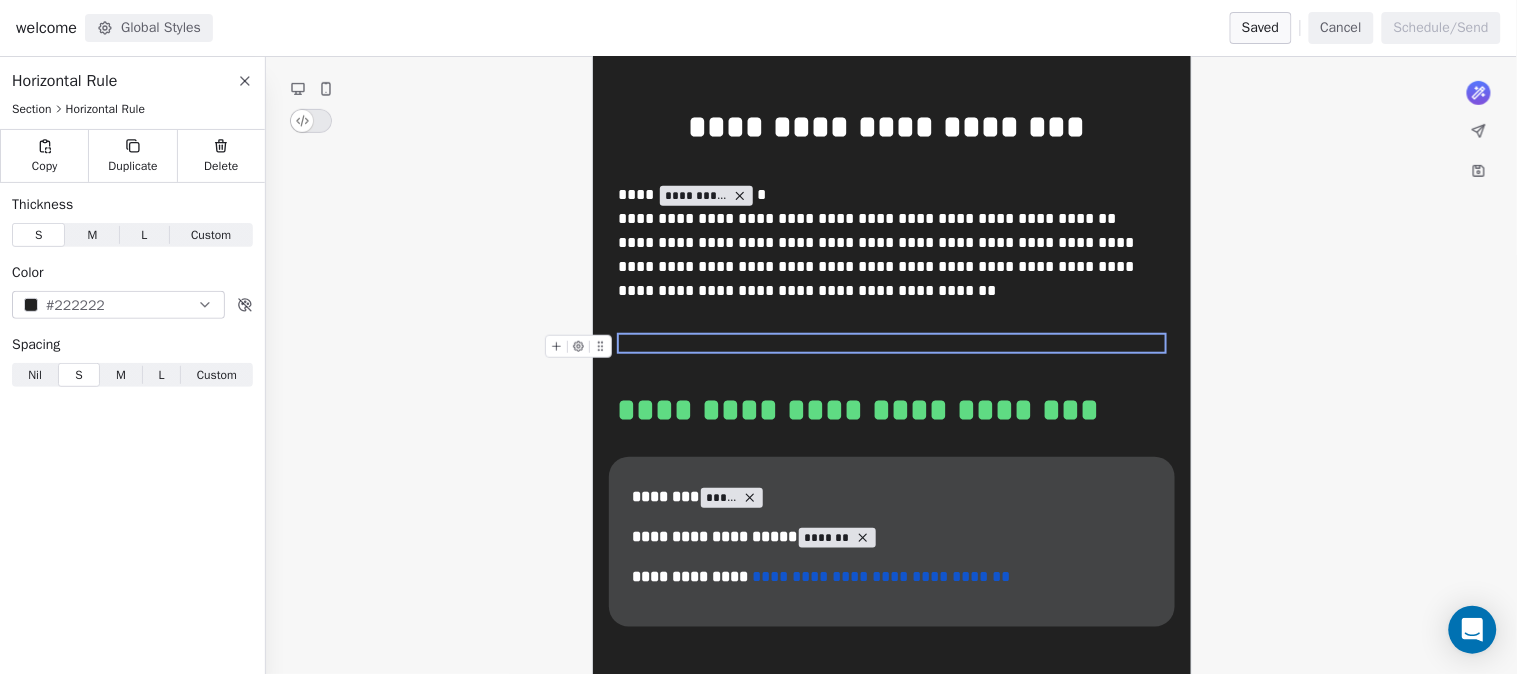 click 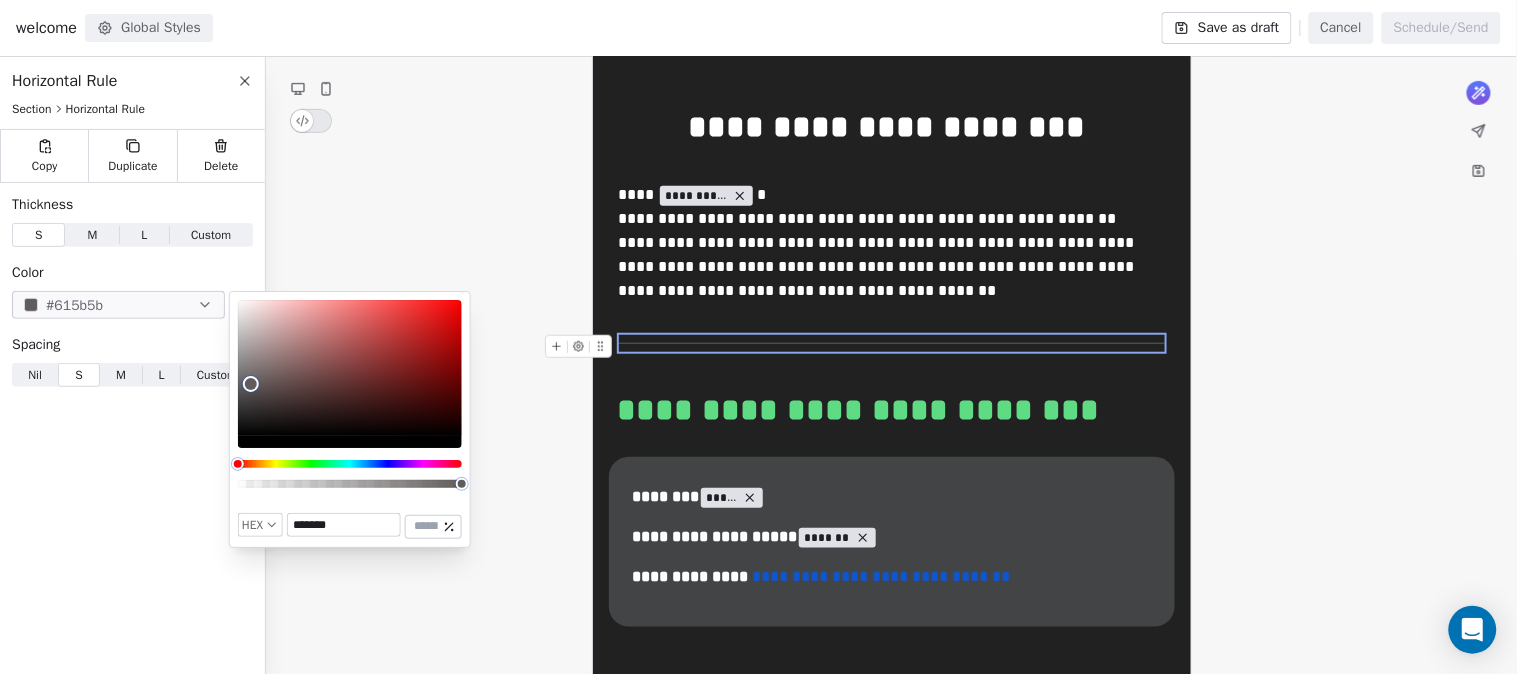 type on "*******" 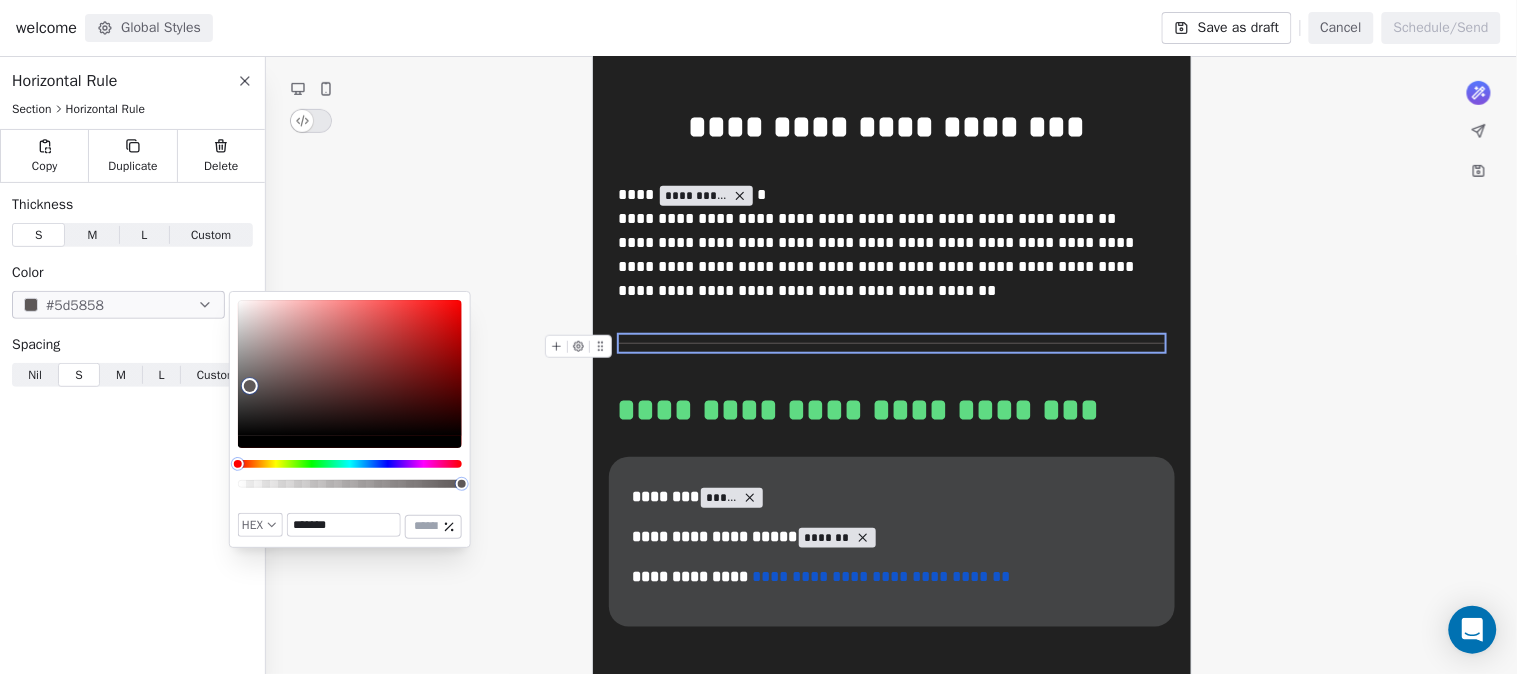 click at bounding box center (350, 368) 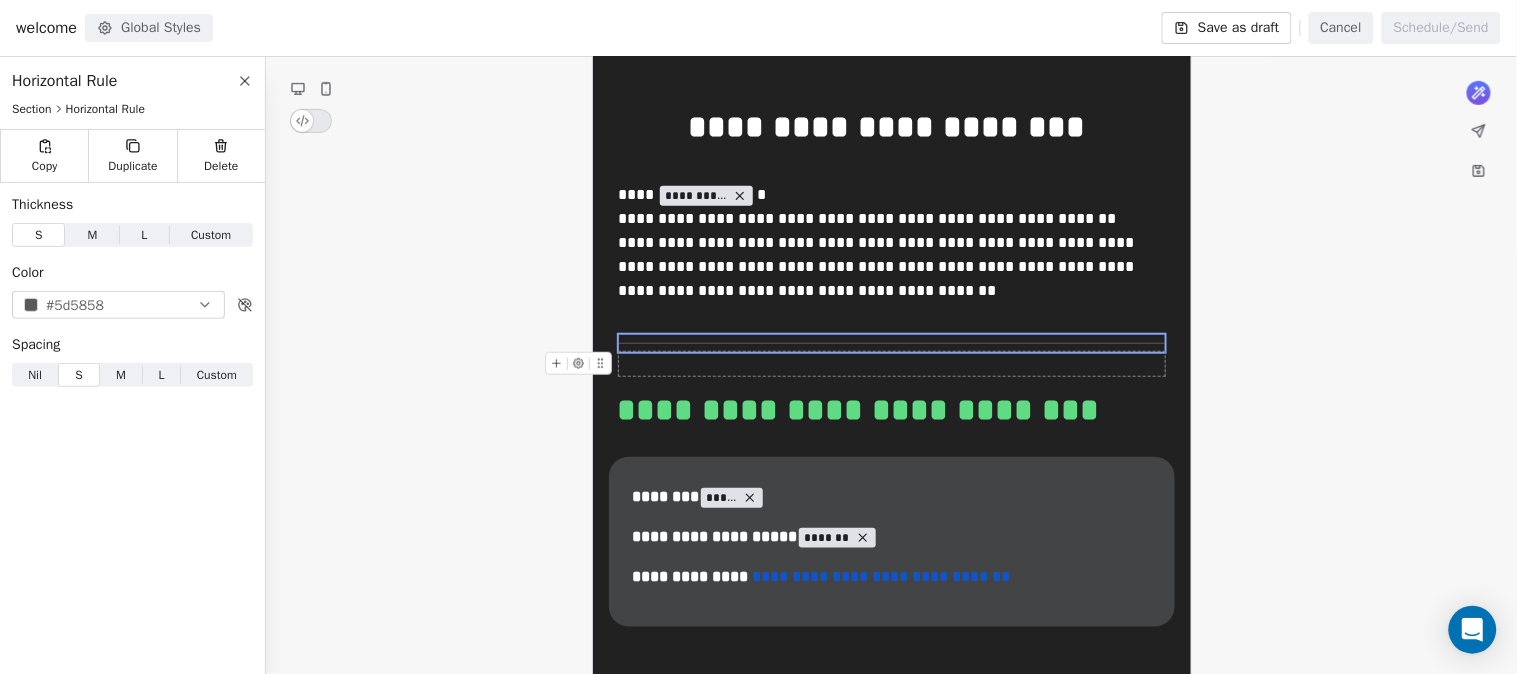drag, startPoint x: 603, startPoint y: 343, endPoint x: 620, endPoint y: 351, distance: 18.788294 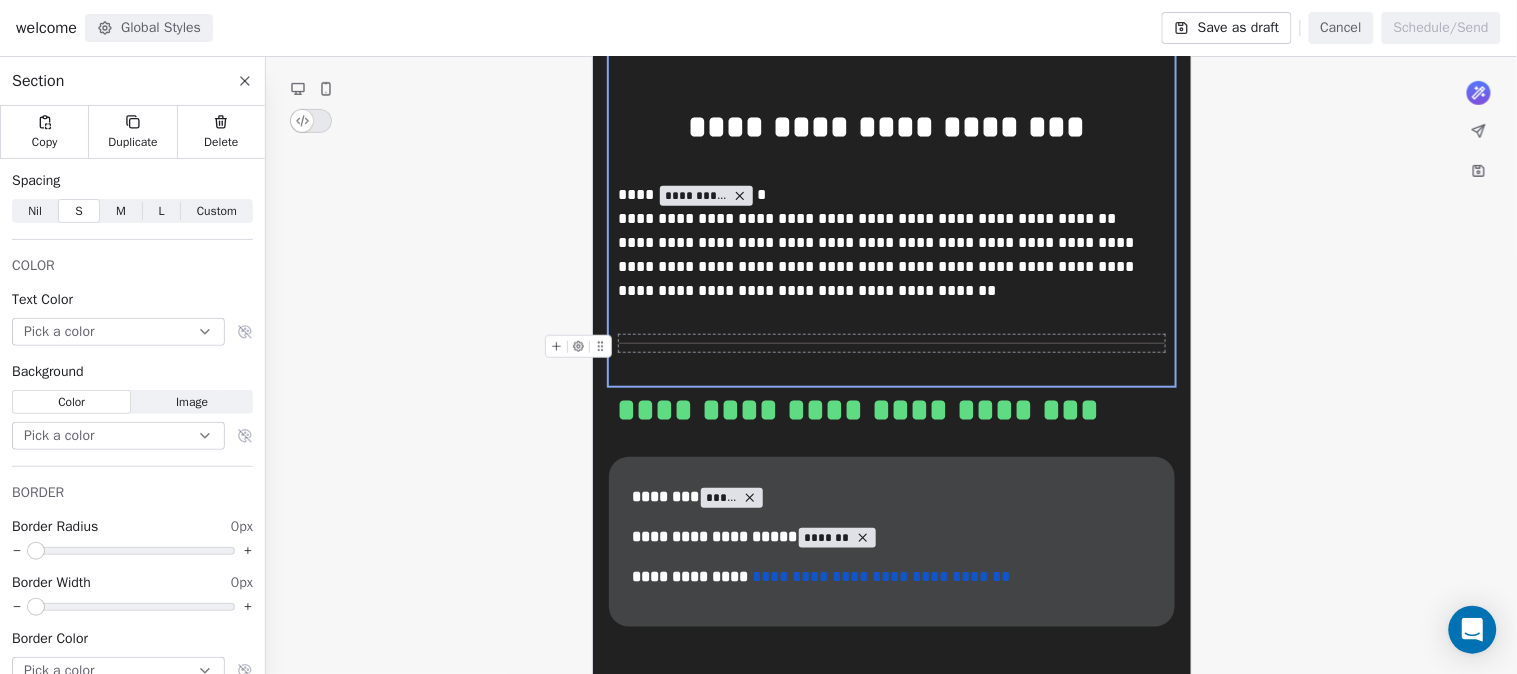 click at bounding box center [892, 343] 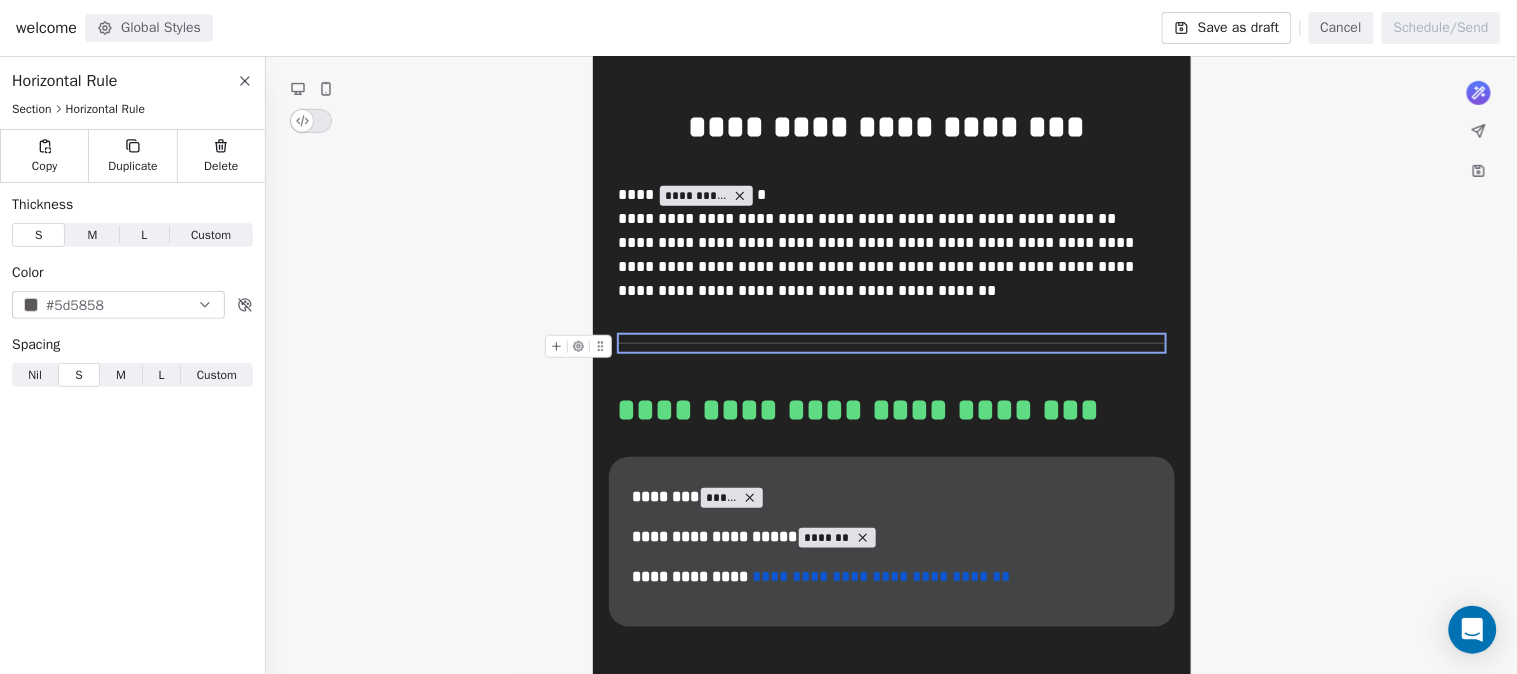 drag, startPoint x: 603, startPoint y: 343, endPoint x: 583, endPoint y: 367, distance: 31.241 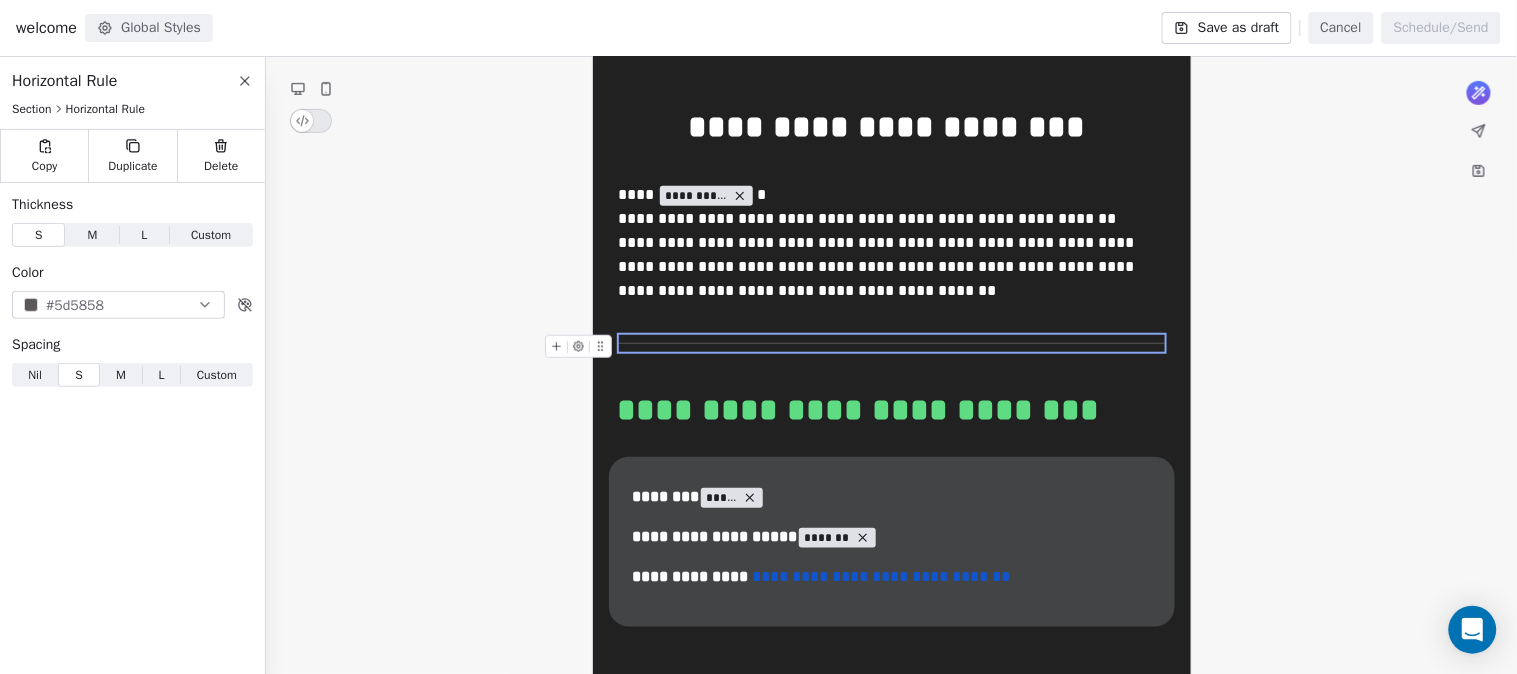 drag, startPoint x: 598, startPoint y: 346, endPoint x: 606, endPoint y: 376, distance: 31.04835 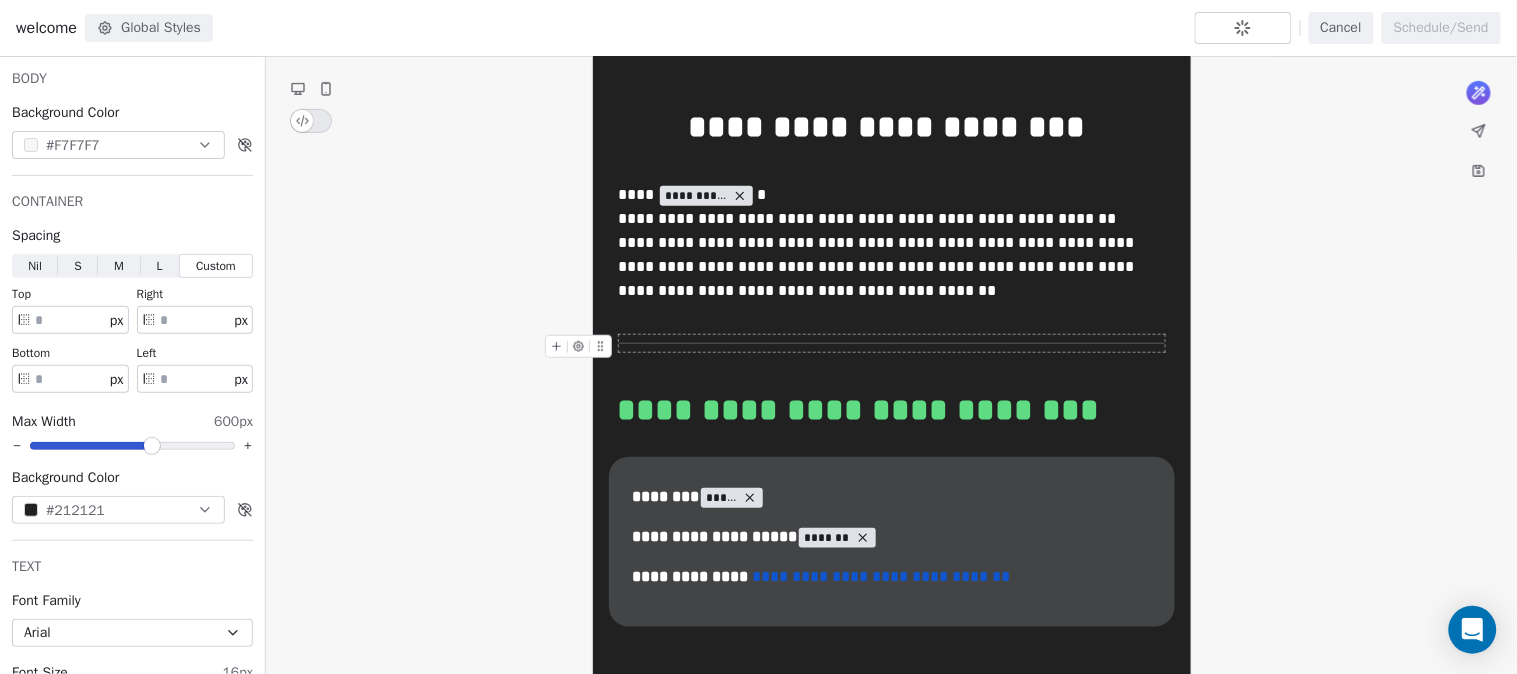 drag, startPoint x: 602, startPoint y: 345, endPoint x: 618, endPoint y: 357, distance: 20 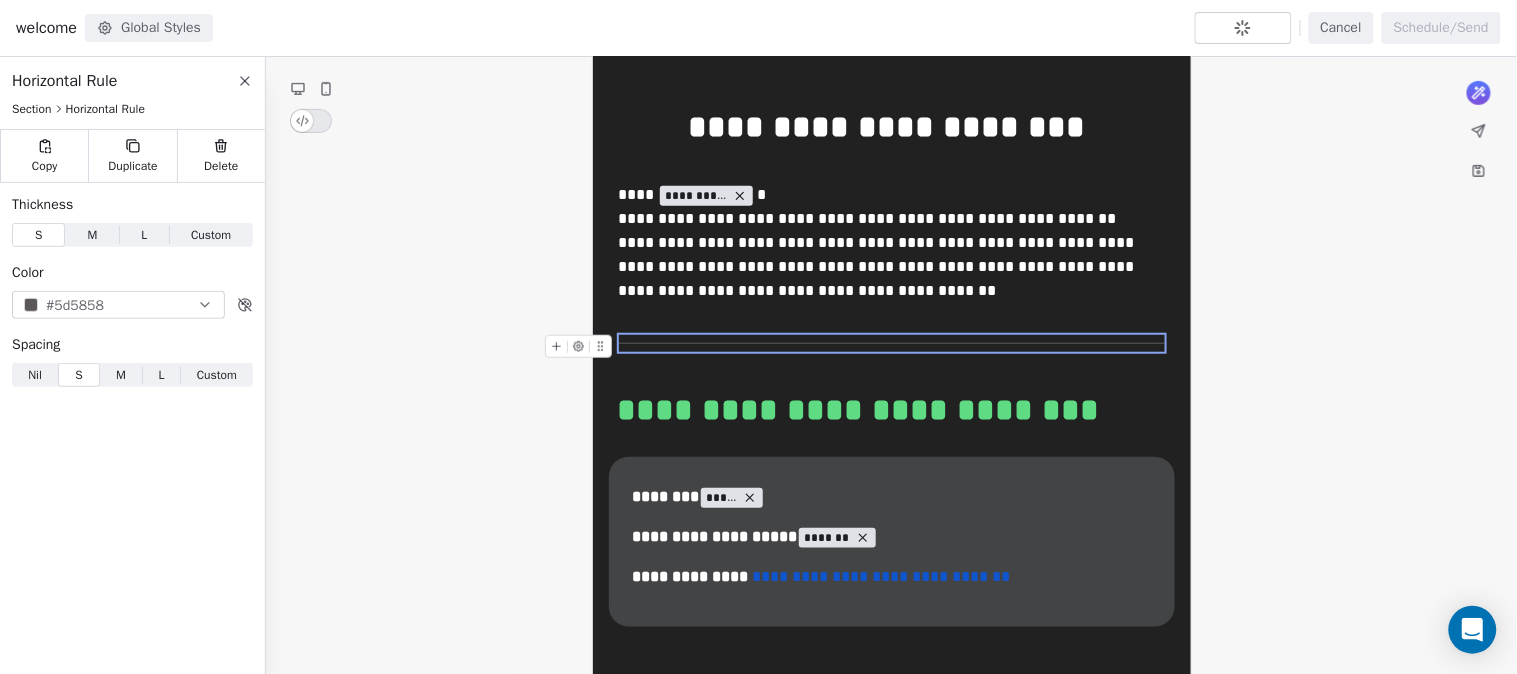 click at bounding box center [892, 343] 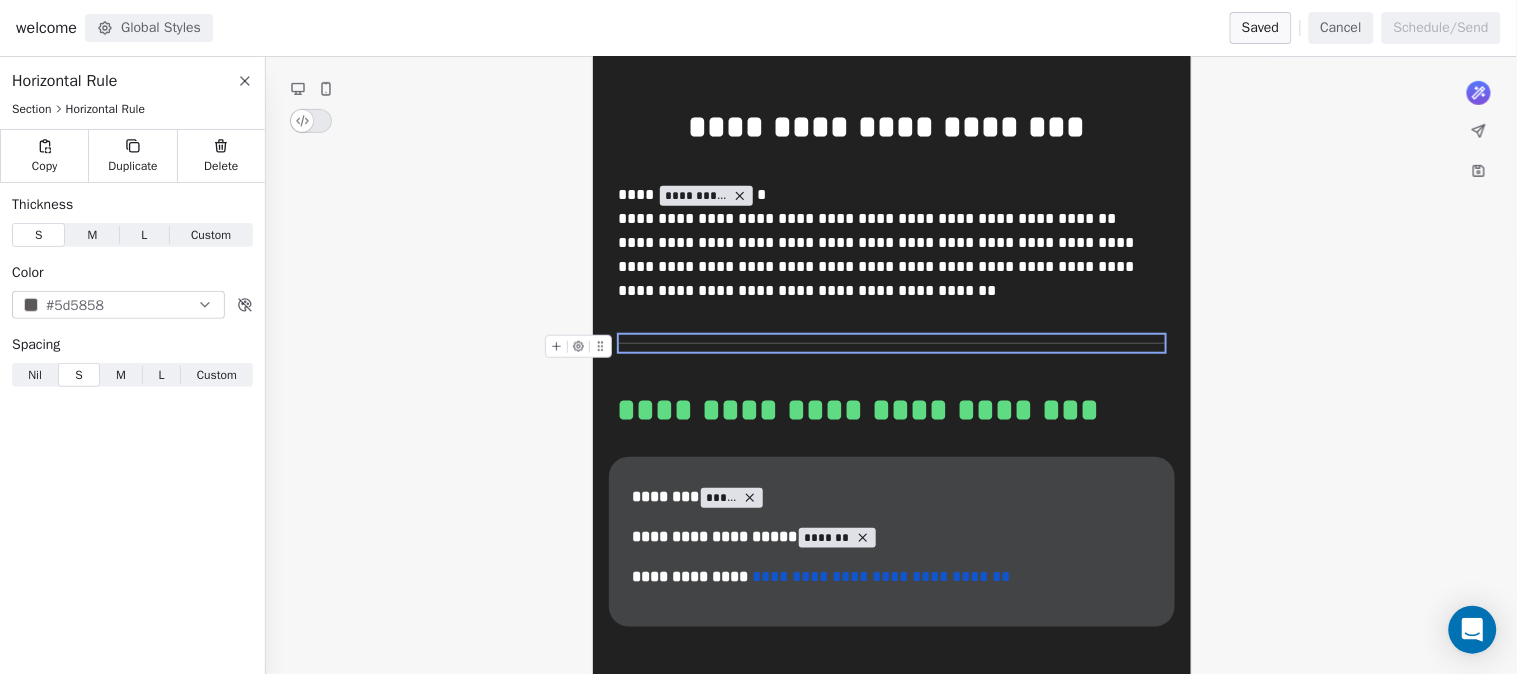 drag, startPoint x: 603, startPoint y: 345, endPoint x: 626, endPoint y: 364, distance: 29.832869 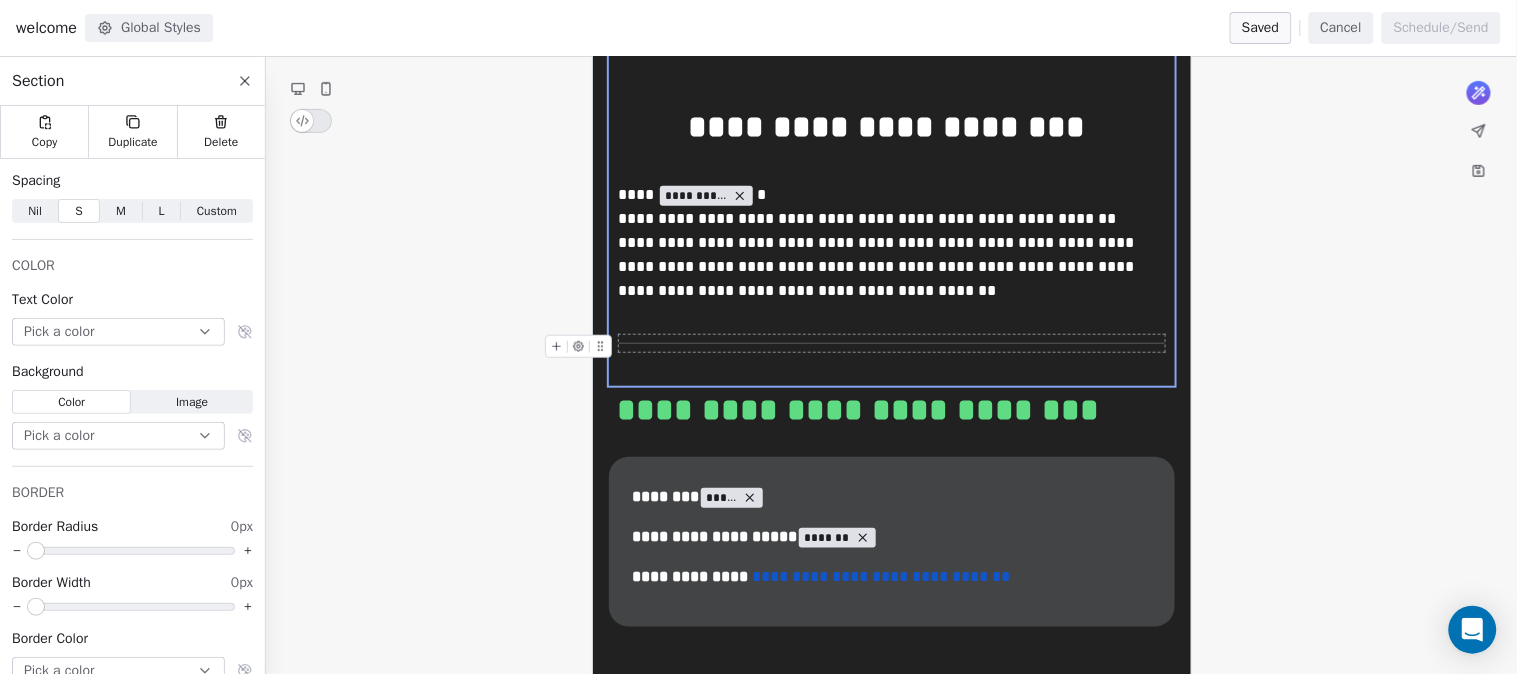 click at bounding box center (892, 343) 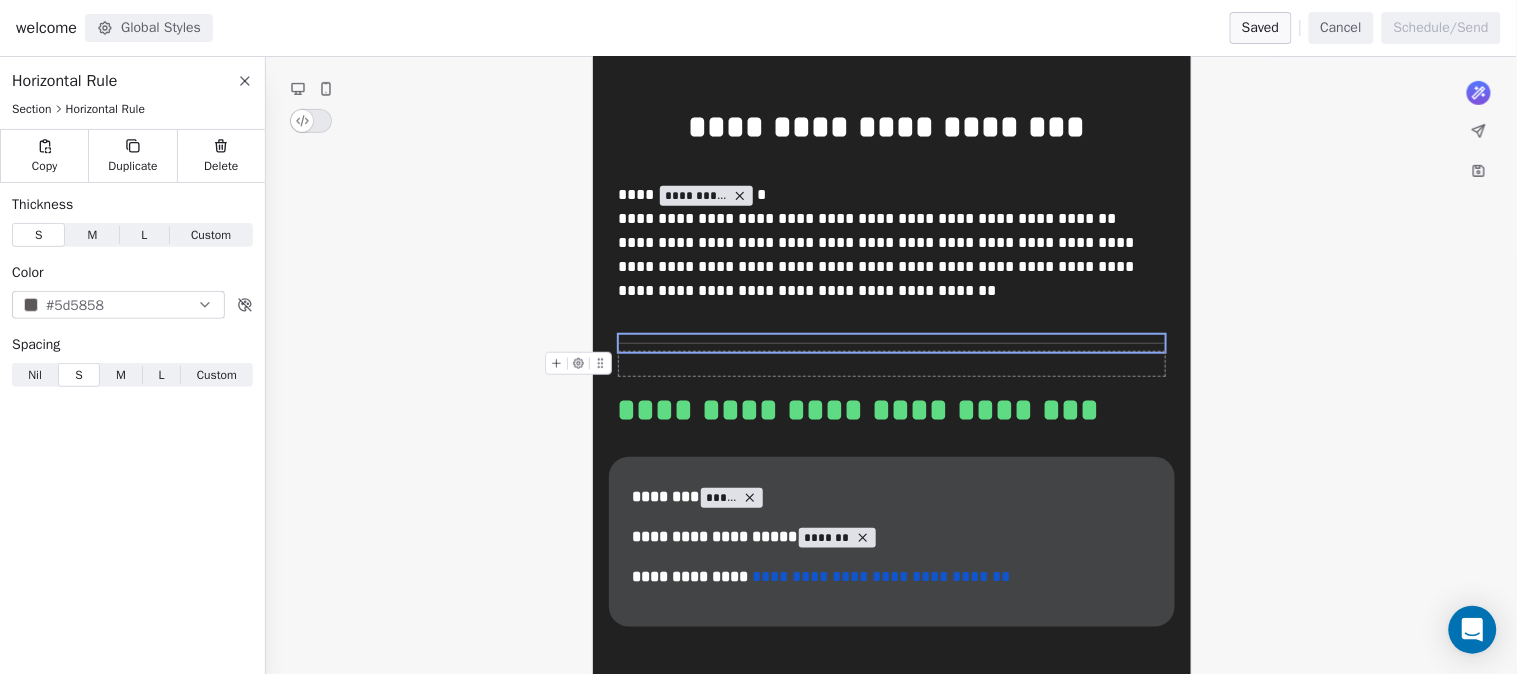 drag, startPoint x: 601, startPoint y: 347, endPoint x: 625, endPoint y: 361, distance: 27.784887 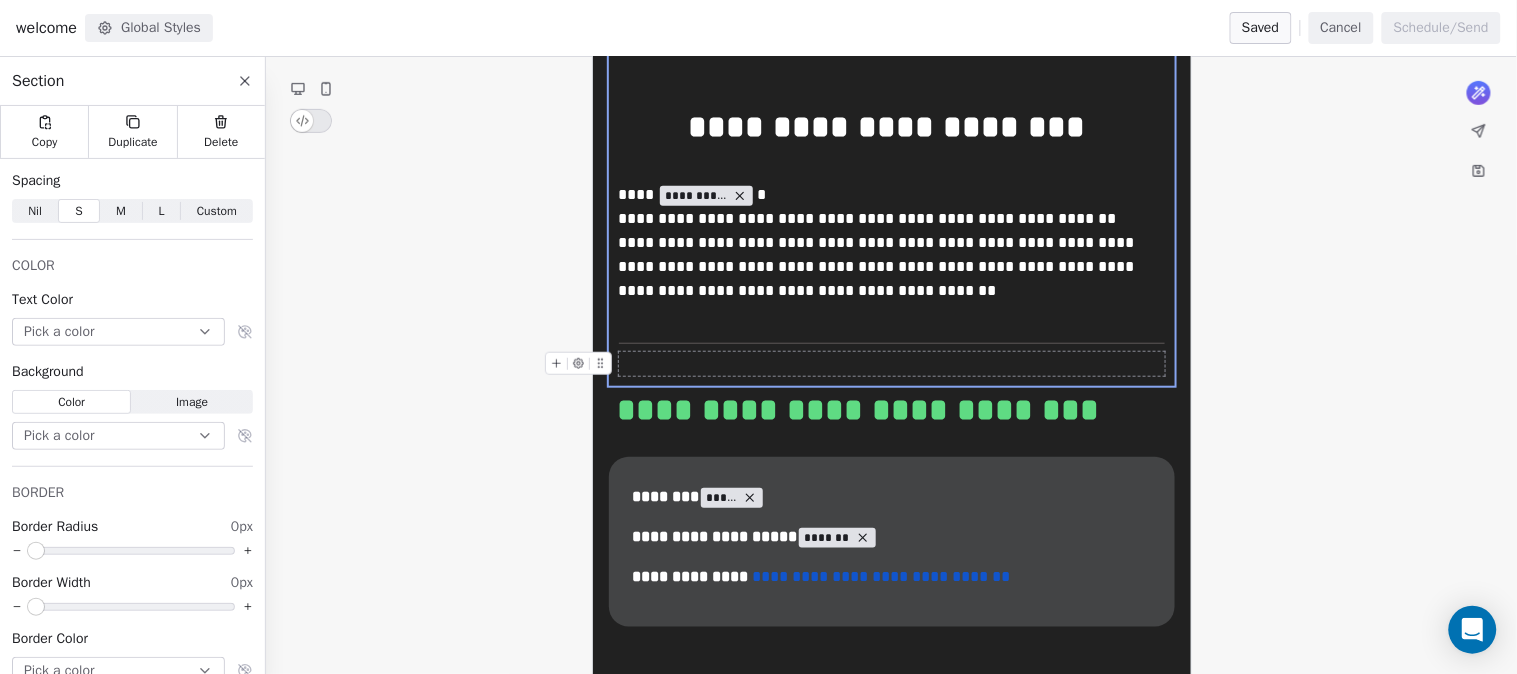 click on "**********" at bounding box center [891, 1483] 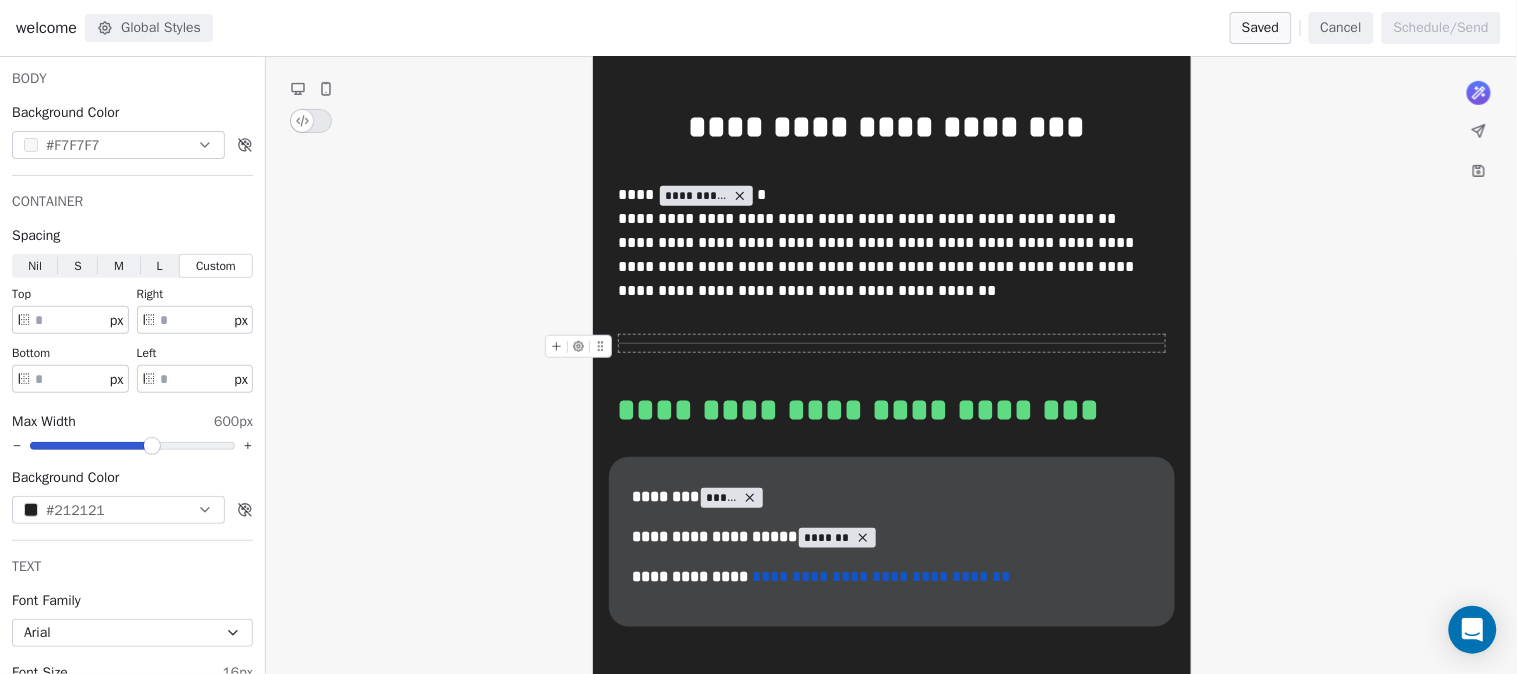 click at bounding box center (892, 343) 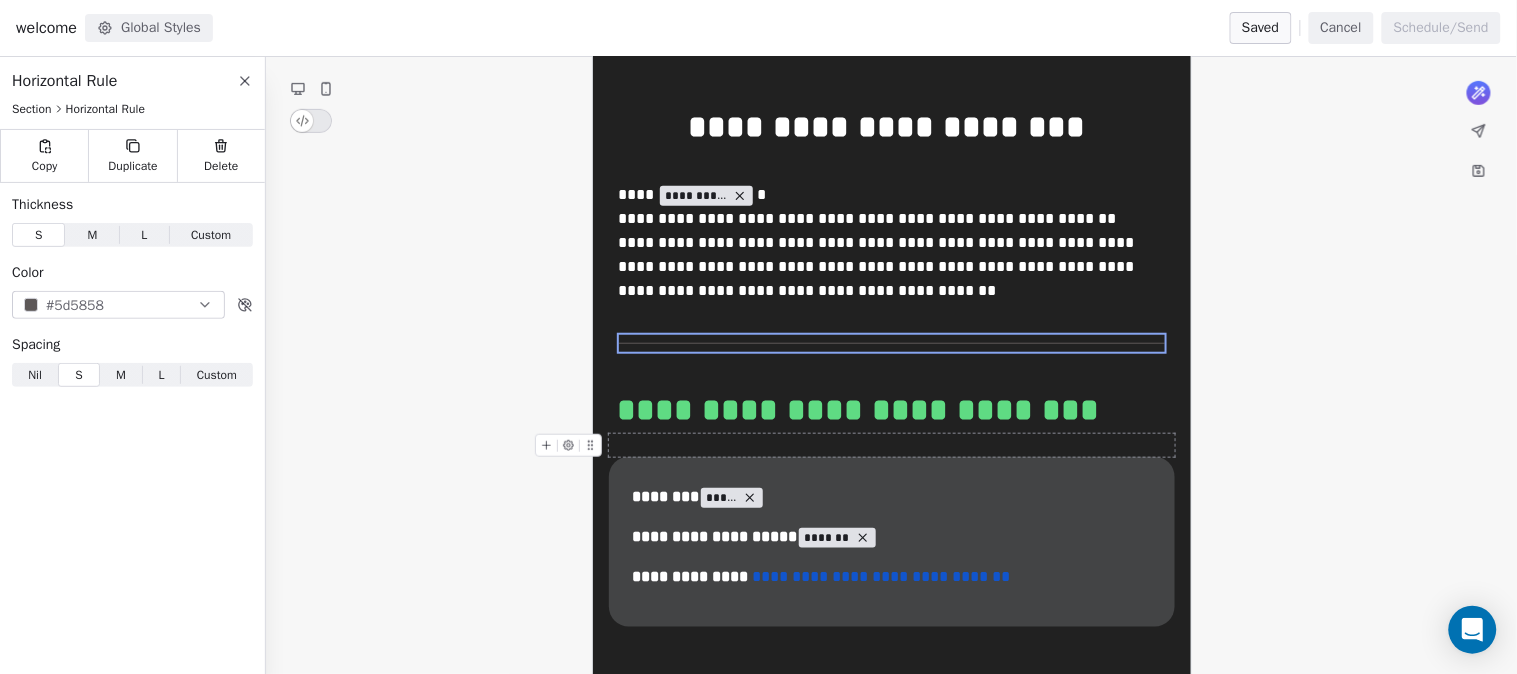 drag, startPoint x: 610, startPoint y: 343, endPoint x: 654, endPoint y: 455, distance: 120.33287 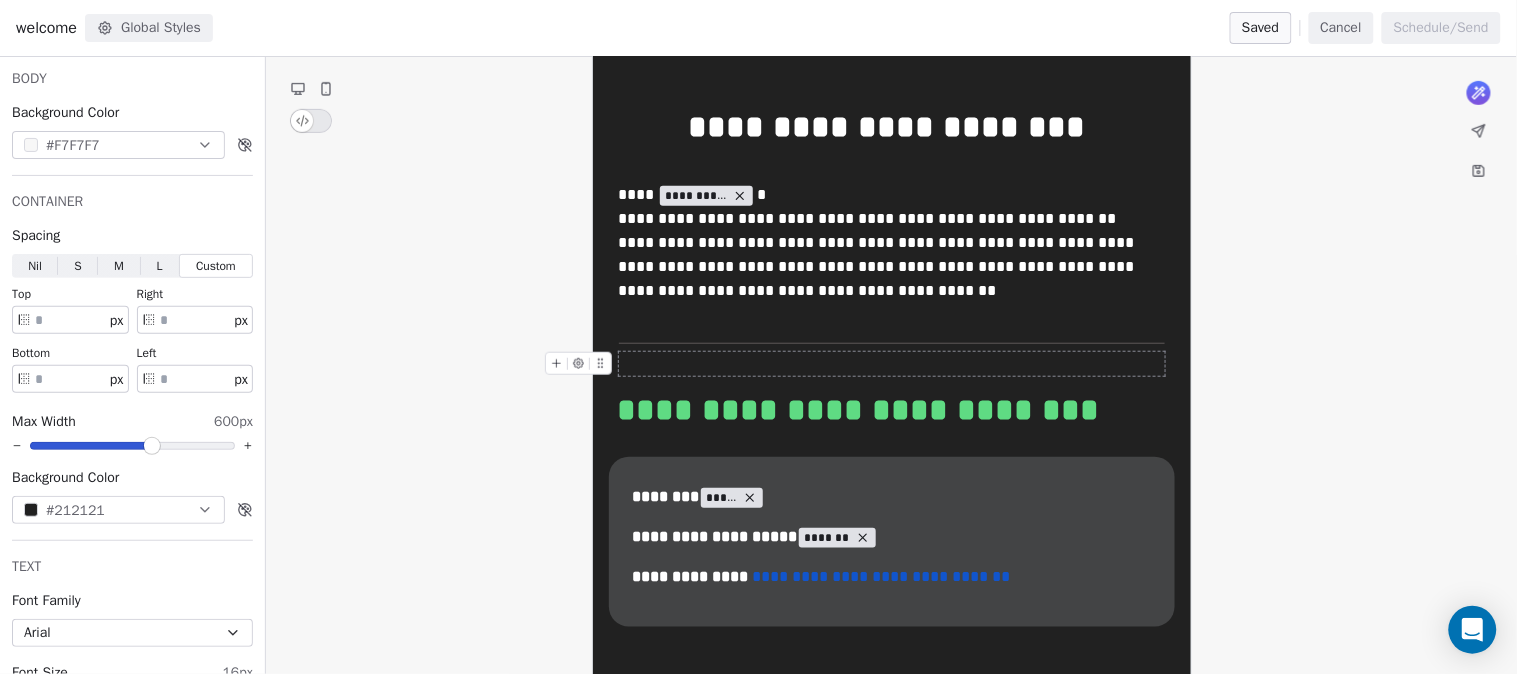 click on "**********" at bounding box center [891, 1483] 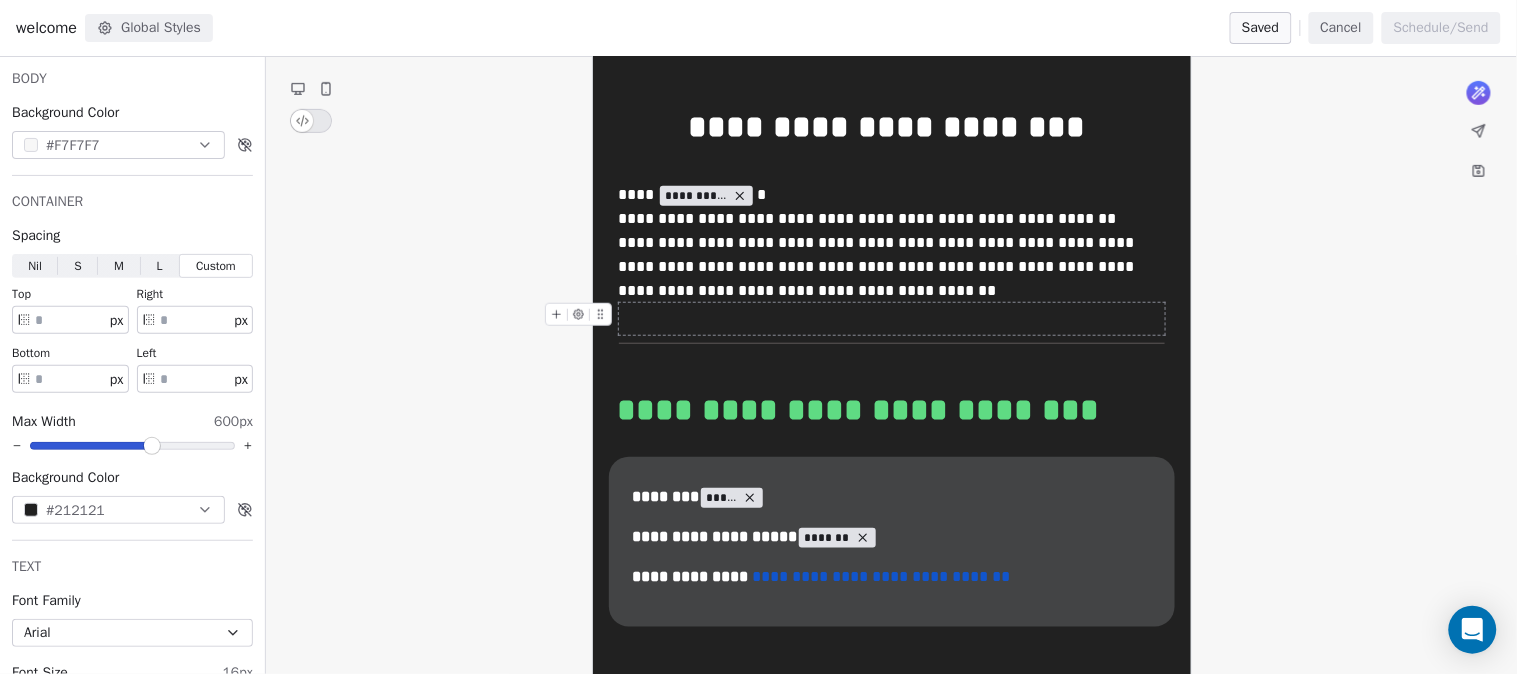 click at bounding box center [892, 319] 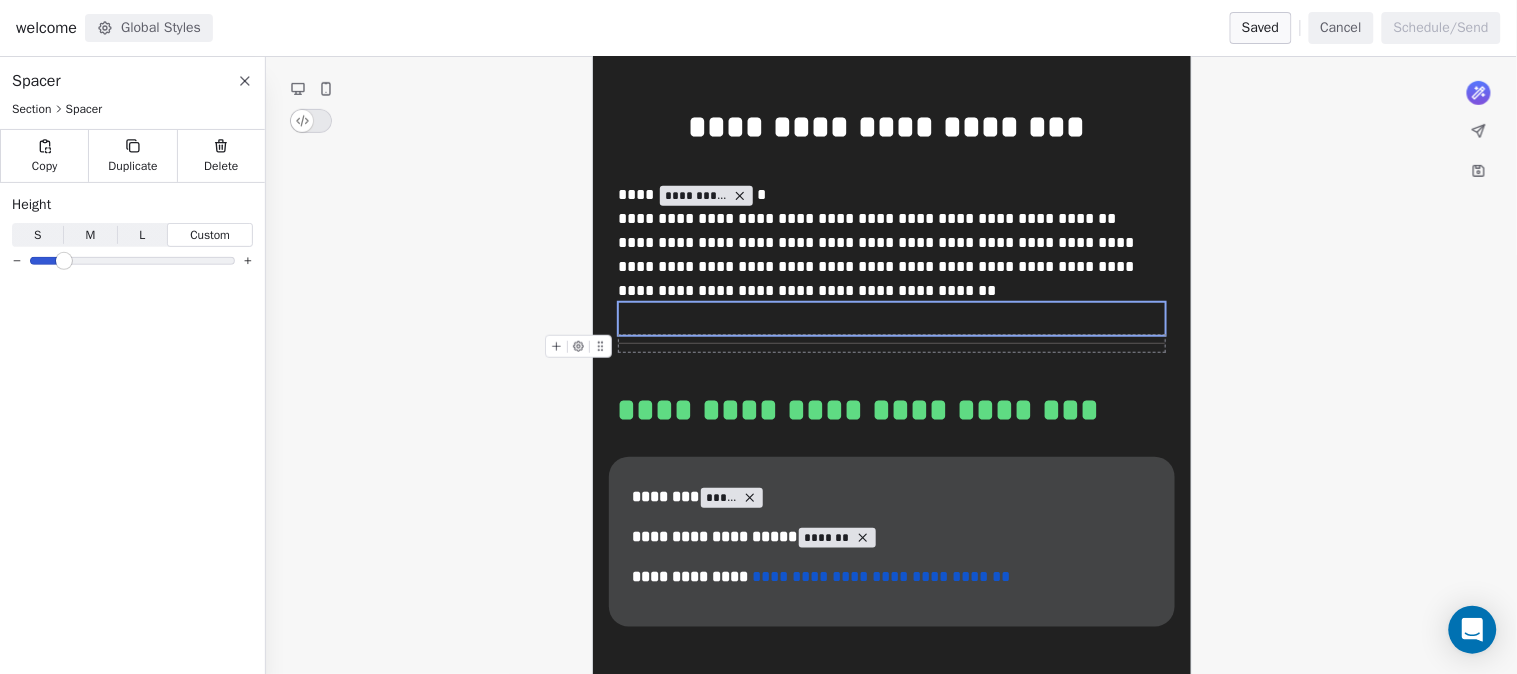 click at bounding box center [892, 343] 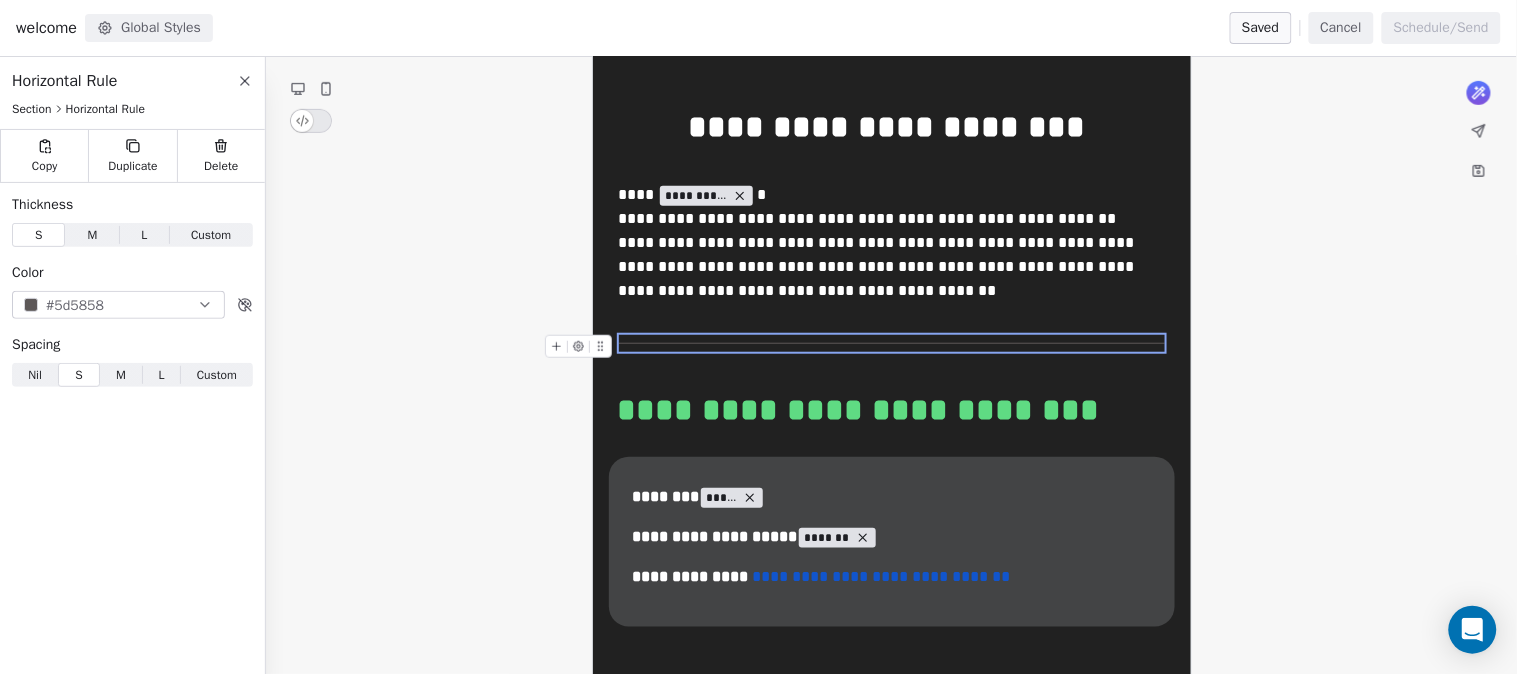 click on "Horizontal Rule Section Horizontal Rule" at bounding box center (132, 93) 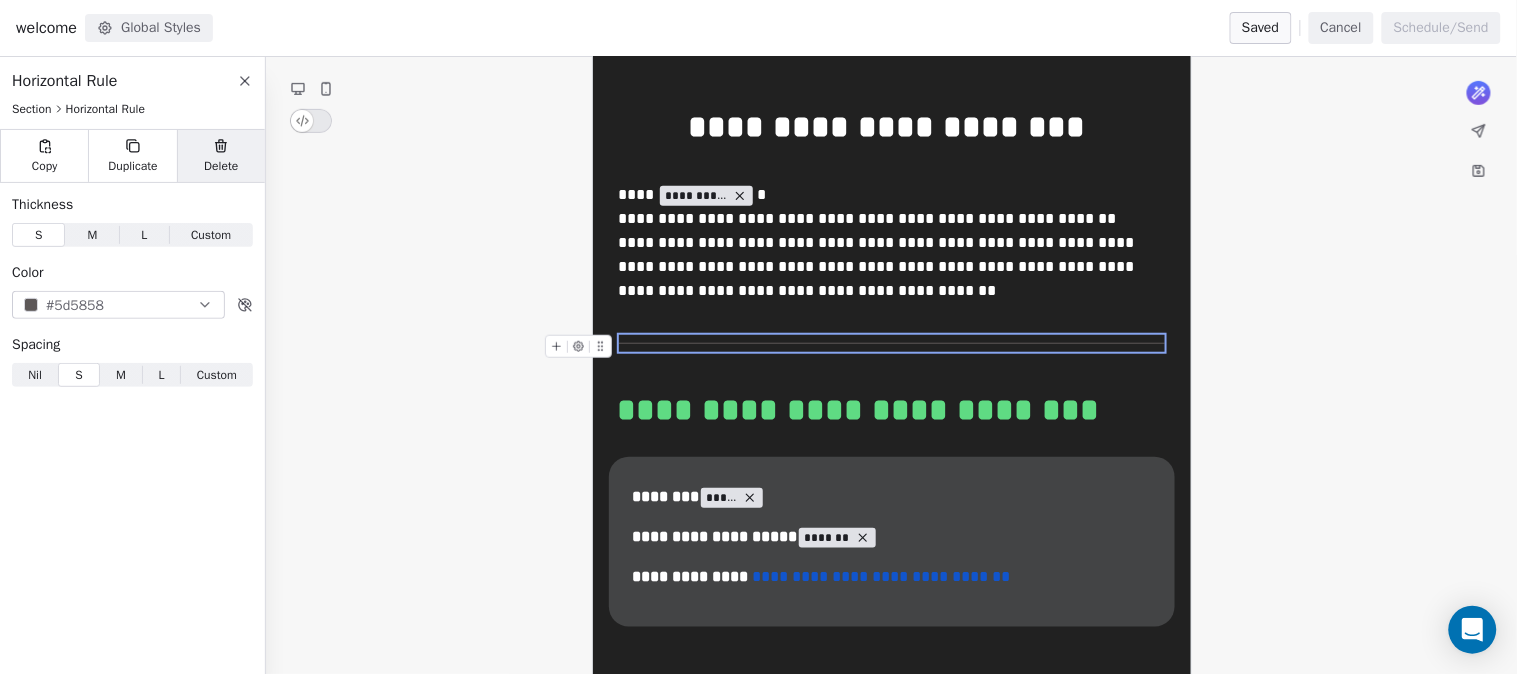 click 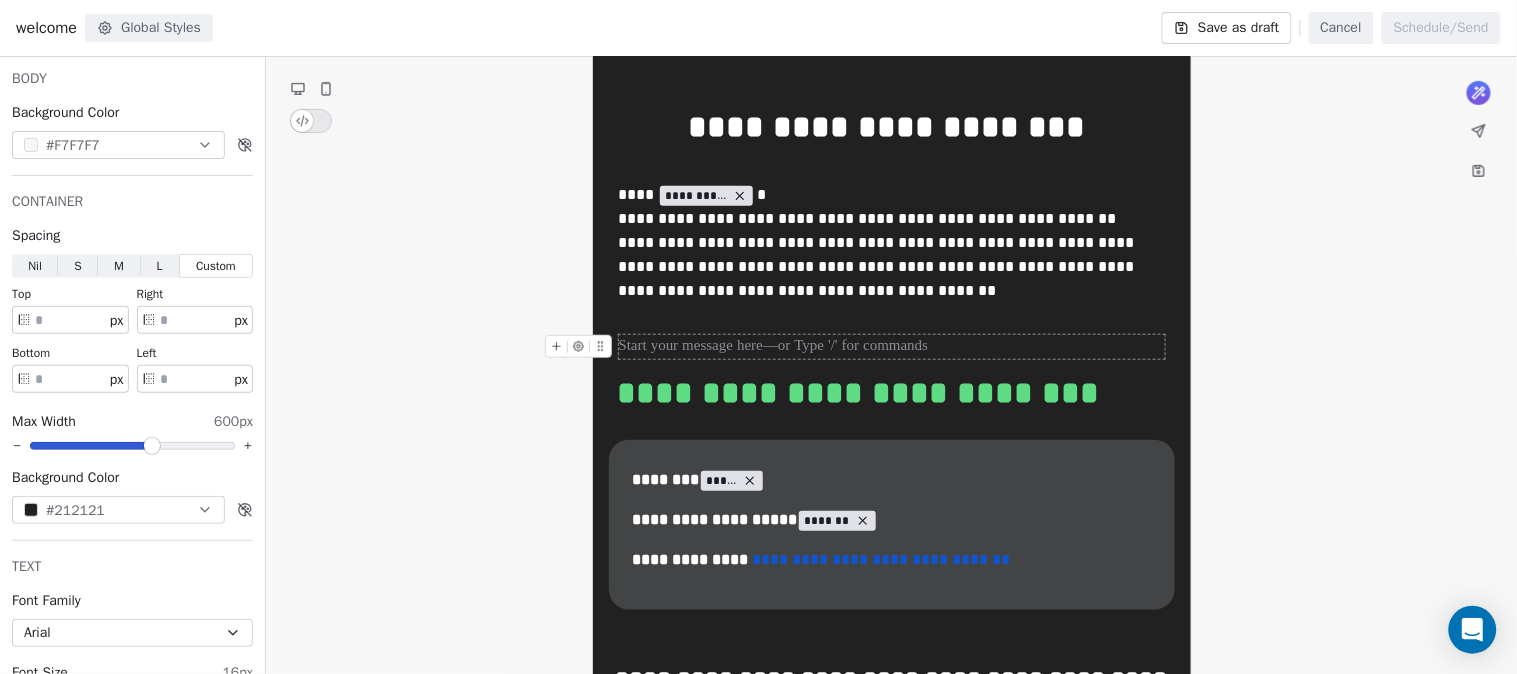 click at bounding box center (892, 347) 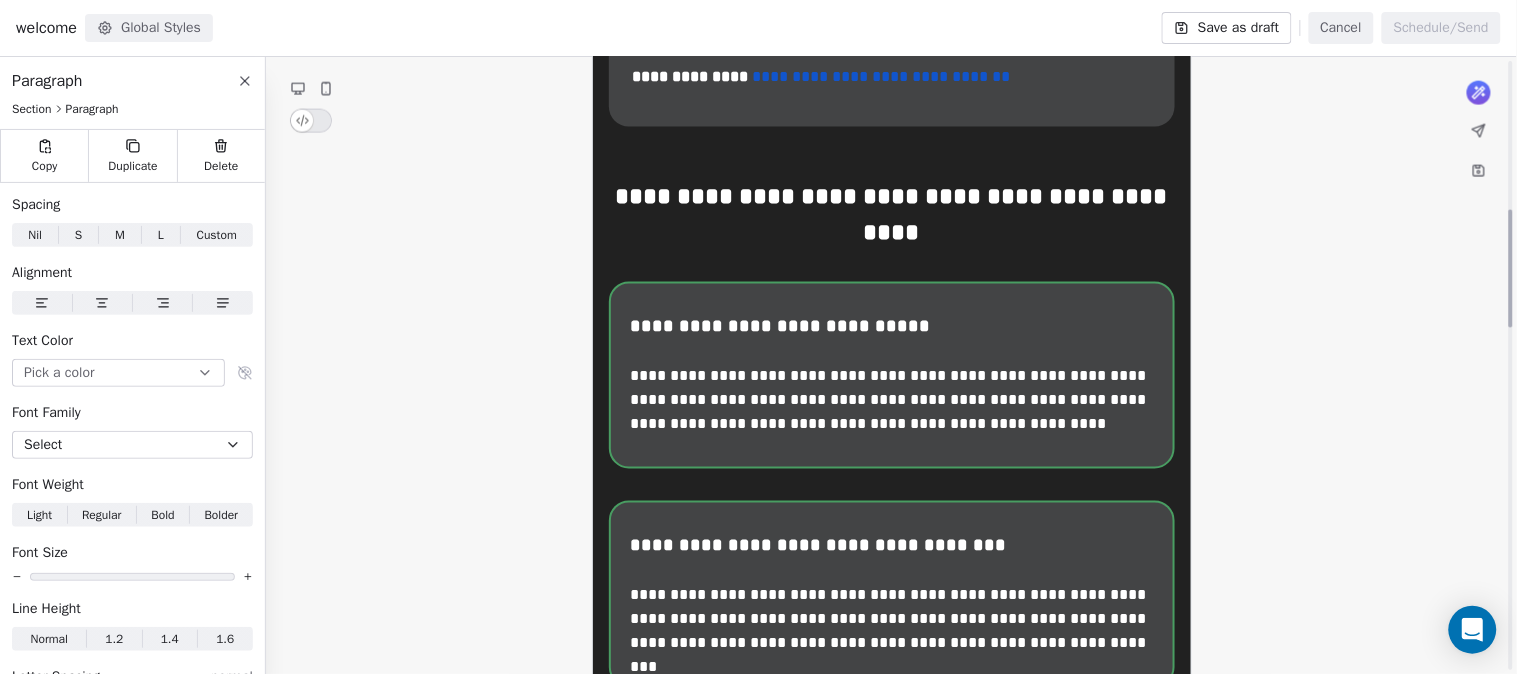 scroll, scrollTop: 777, scrollLeft: 0, axis: vertical 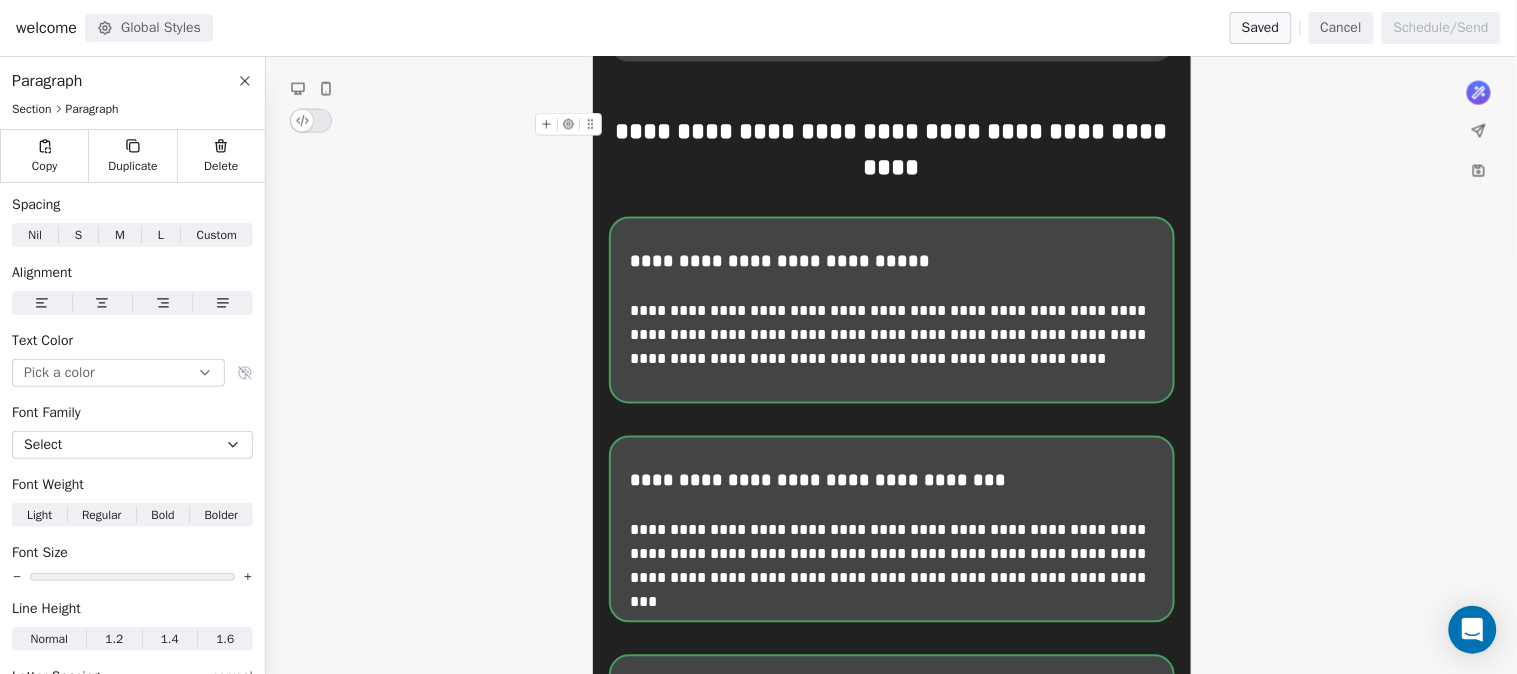 click on "**********" at bounding box center (892, 149) 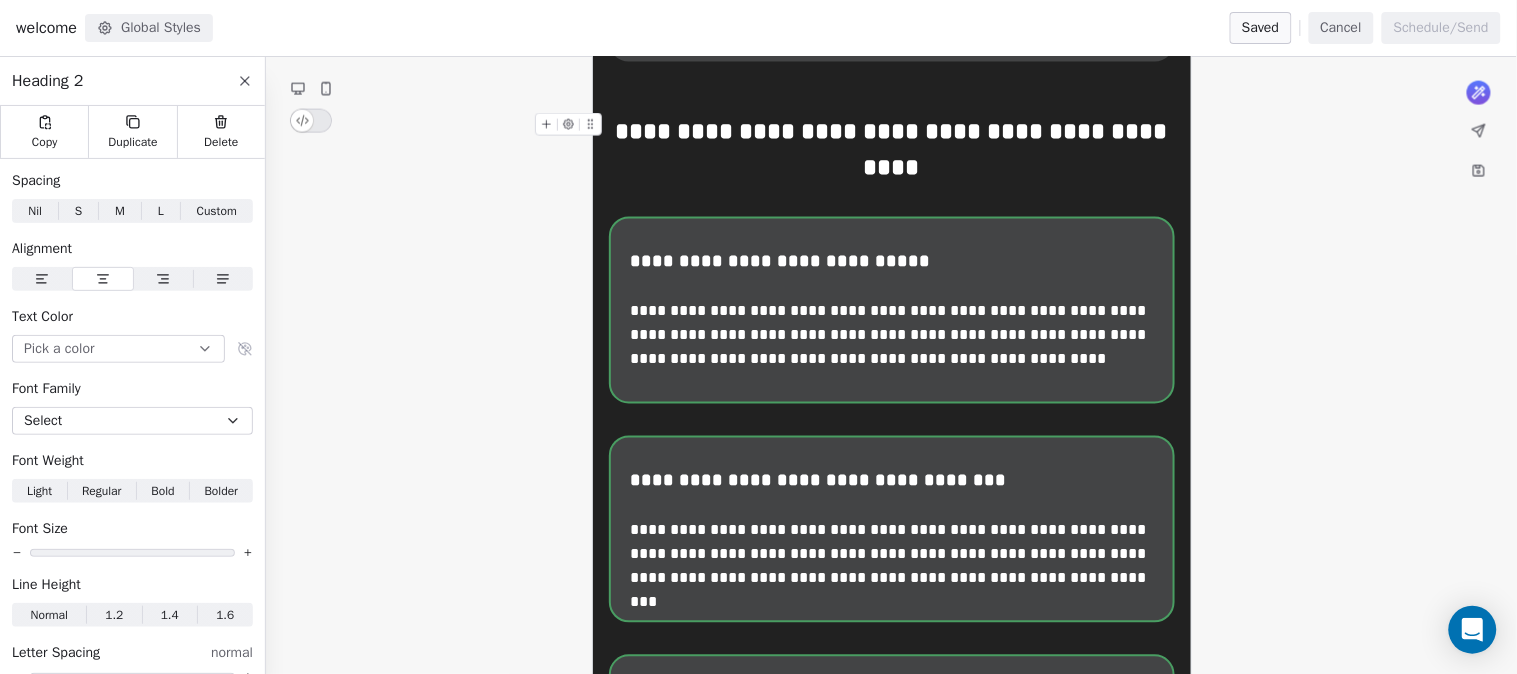 click on "**********" at bounding box center [892, 149] 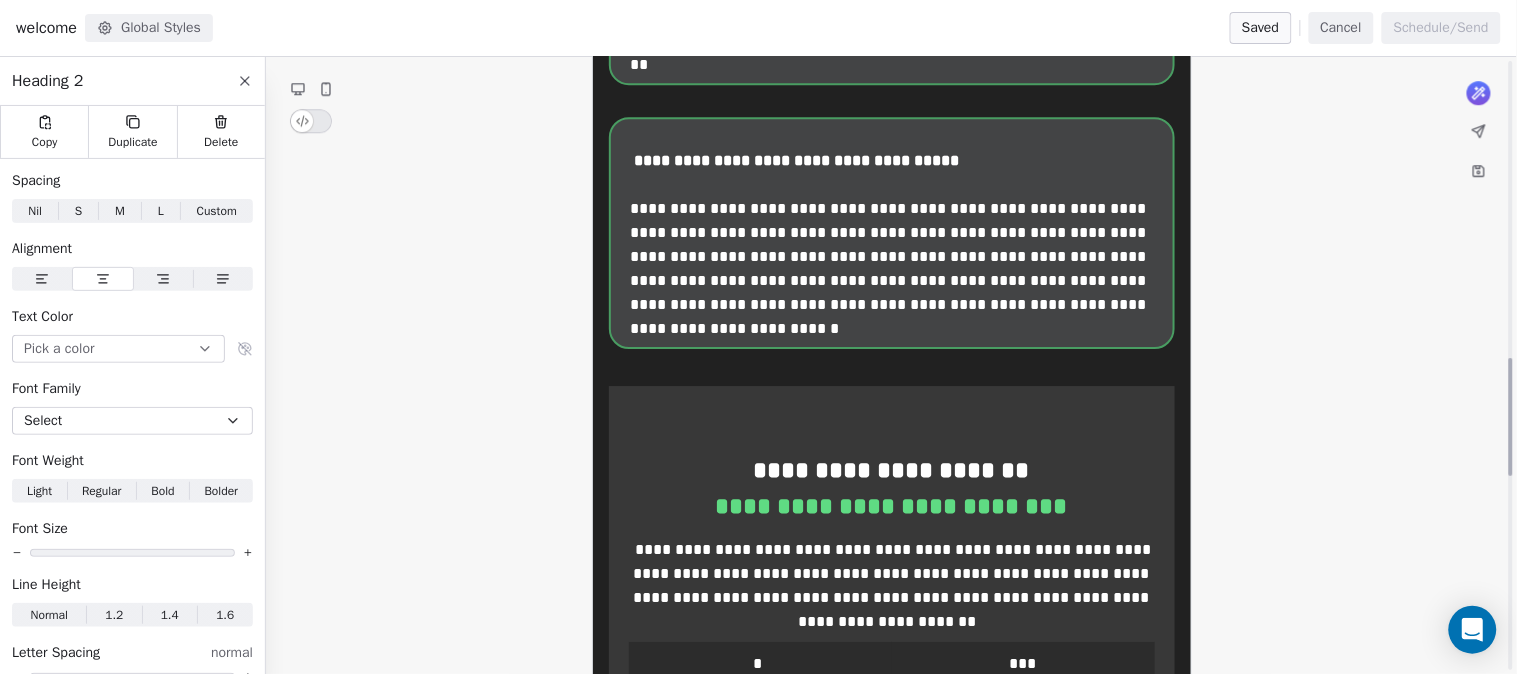 scroll, scrollTop: 1555, scrollLeft: 0, axis: vertical 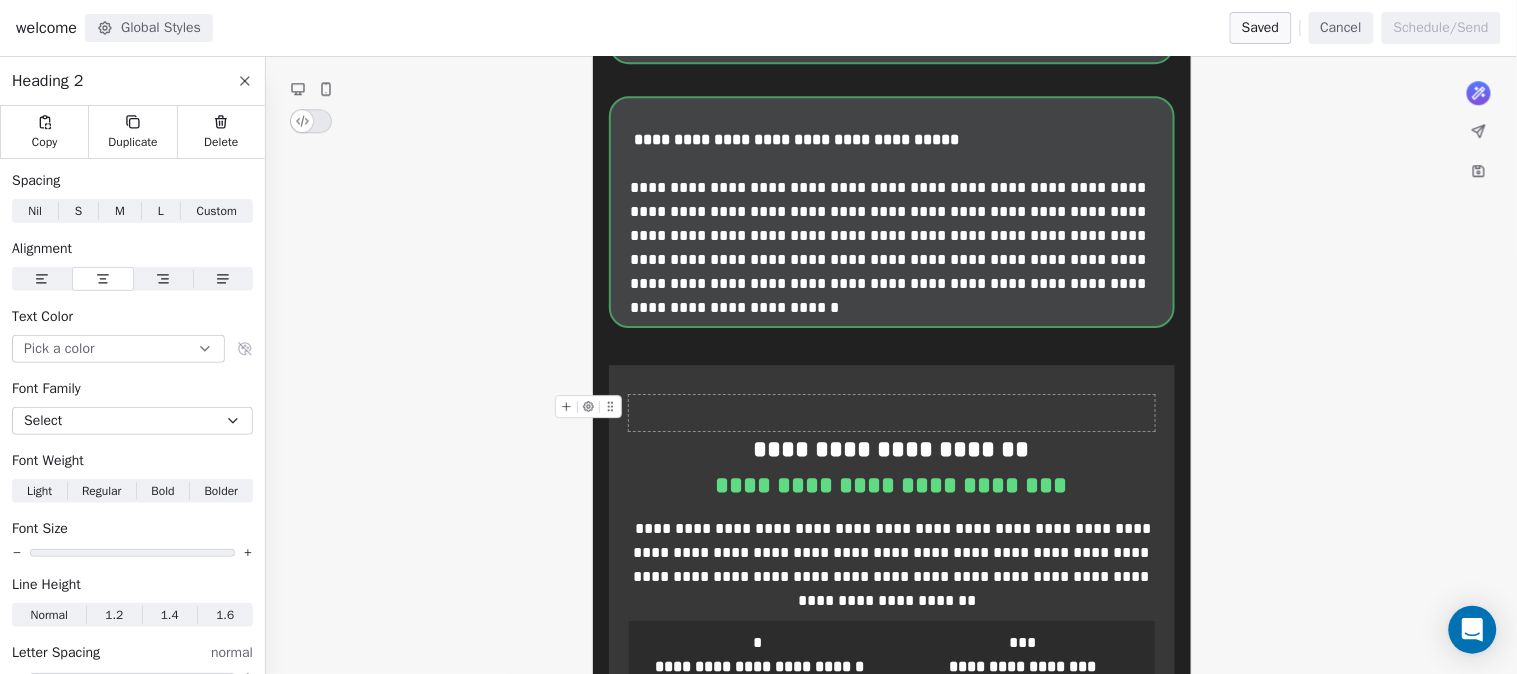 click at bounding box center (892, 413) 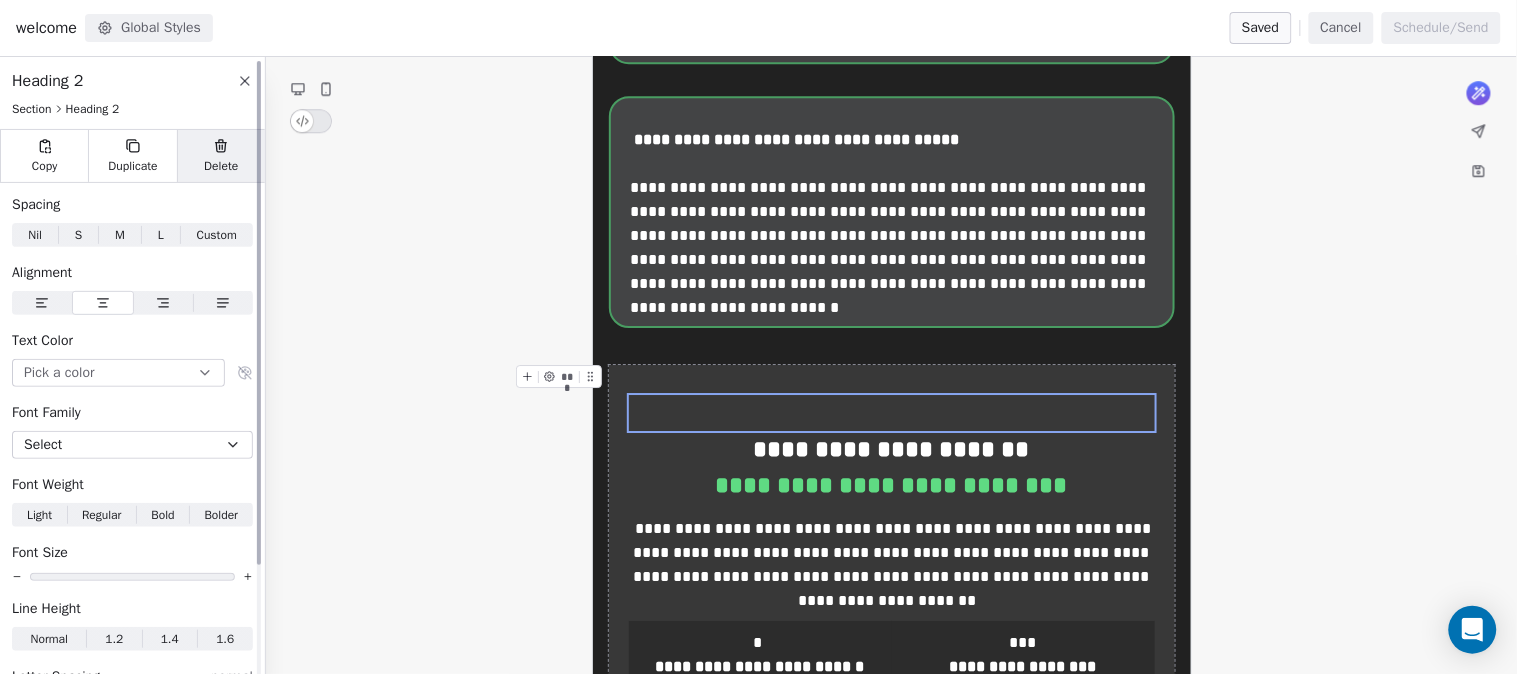 click on "Delete" at bounding box center [221, 156] 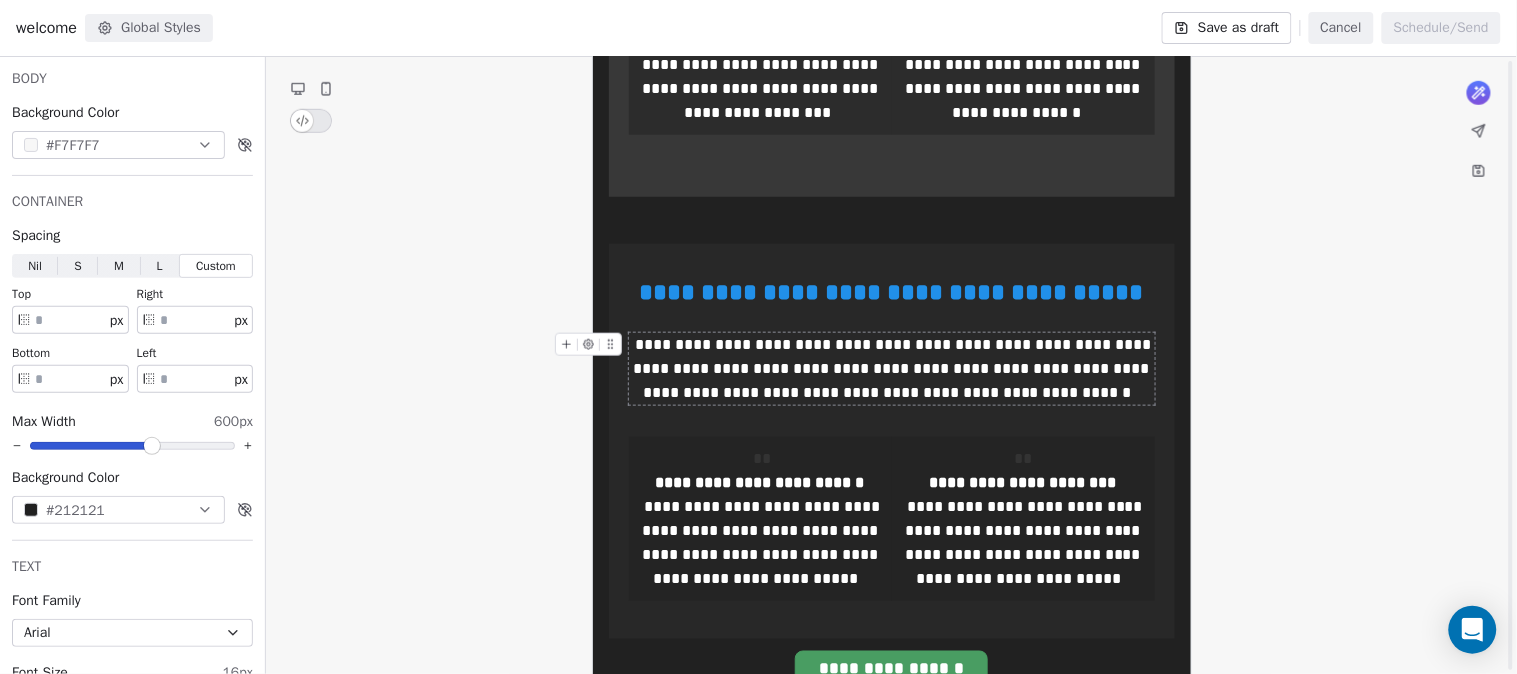 scroll, scrollTop: 2444, scrollLeft: 0, axis: vertical 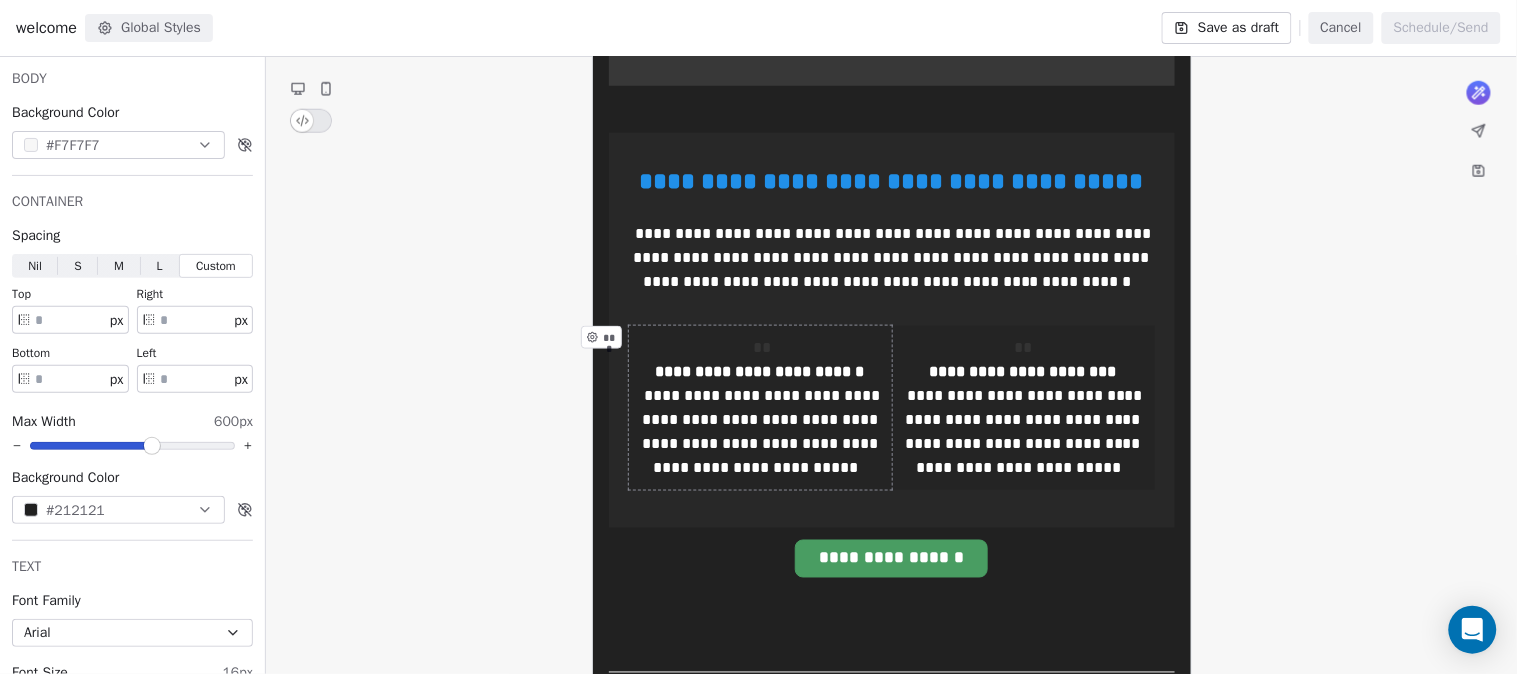 click on "**********" at bounding box center (760, 408) 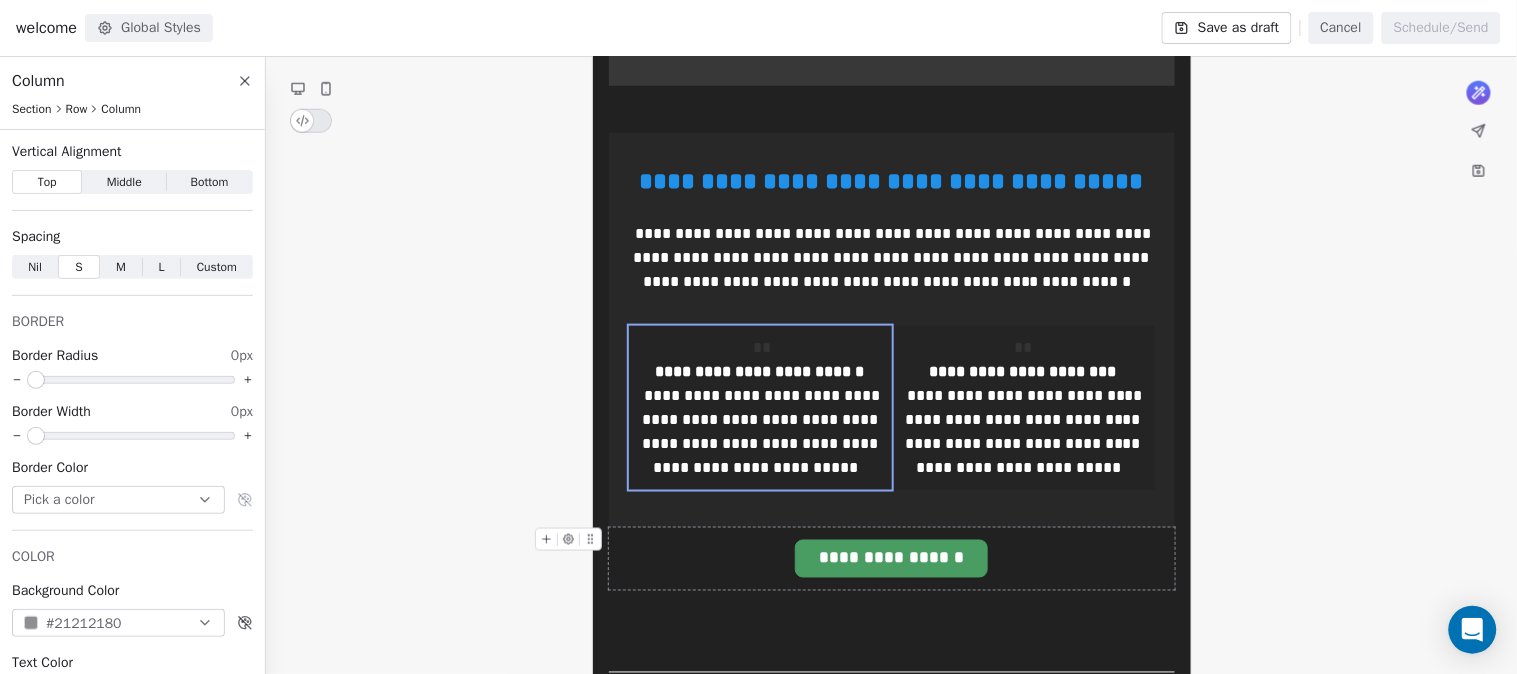 click on "**********" at bounding box center (891, 559) 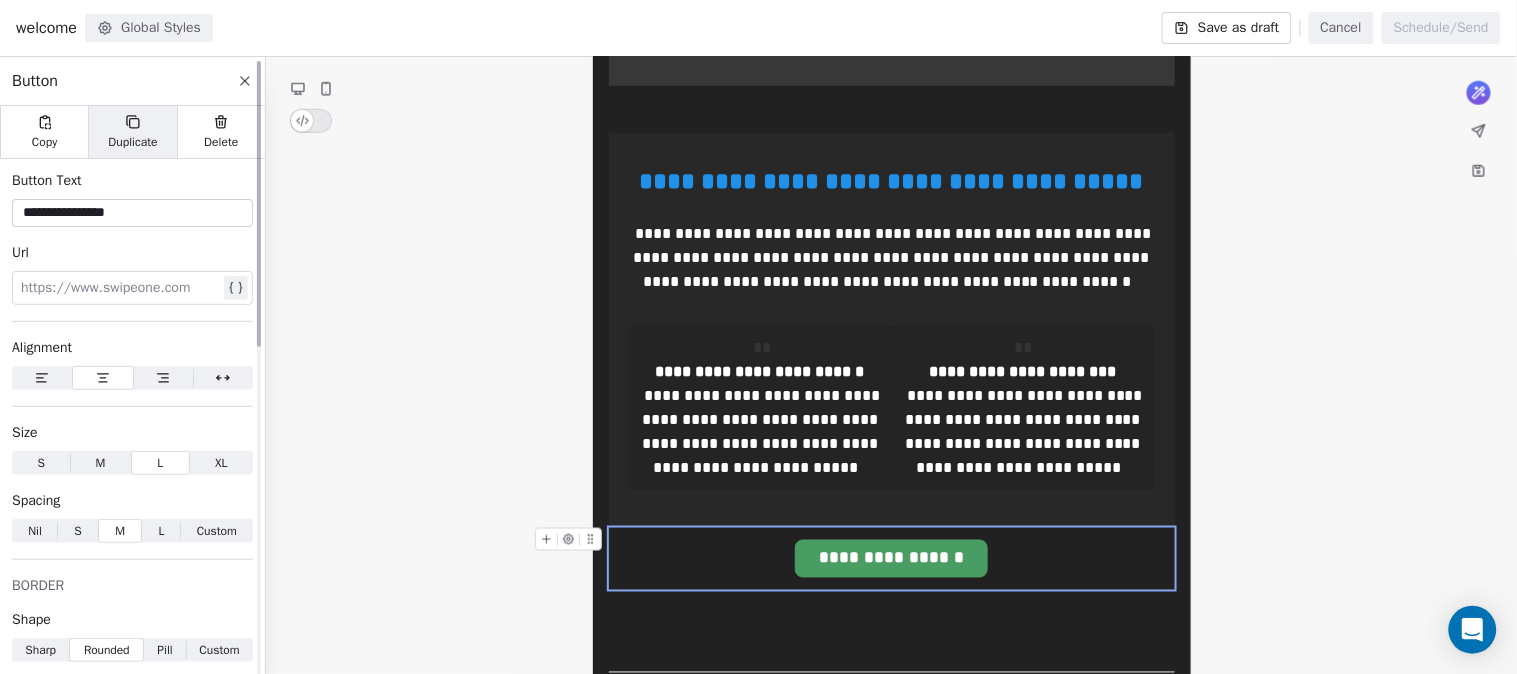 click on "Duplicate" at bounding box center (132, 142) 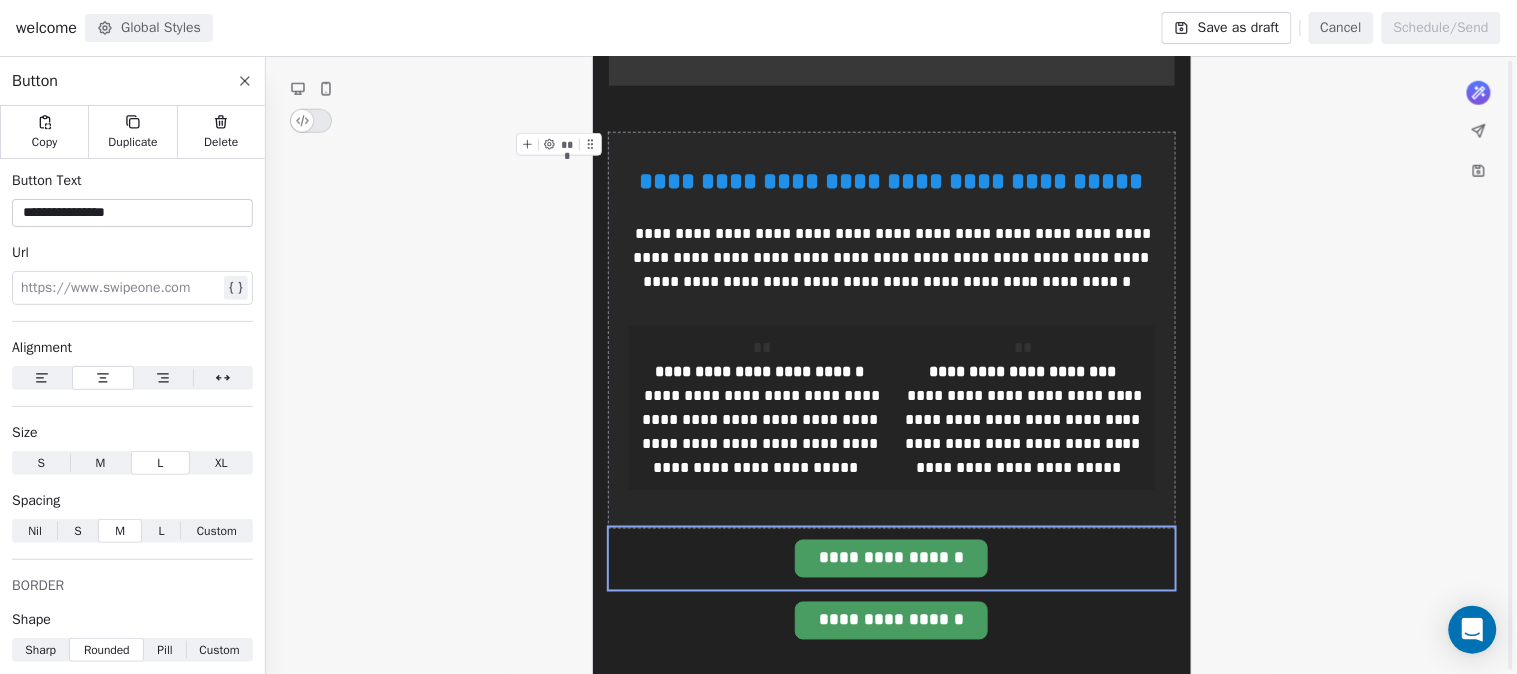 scroll, scrollTop: 2597, scrollLeft: 0, axis: vertical 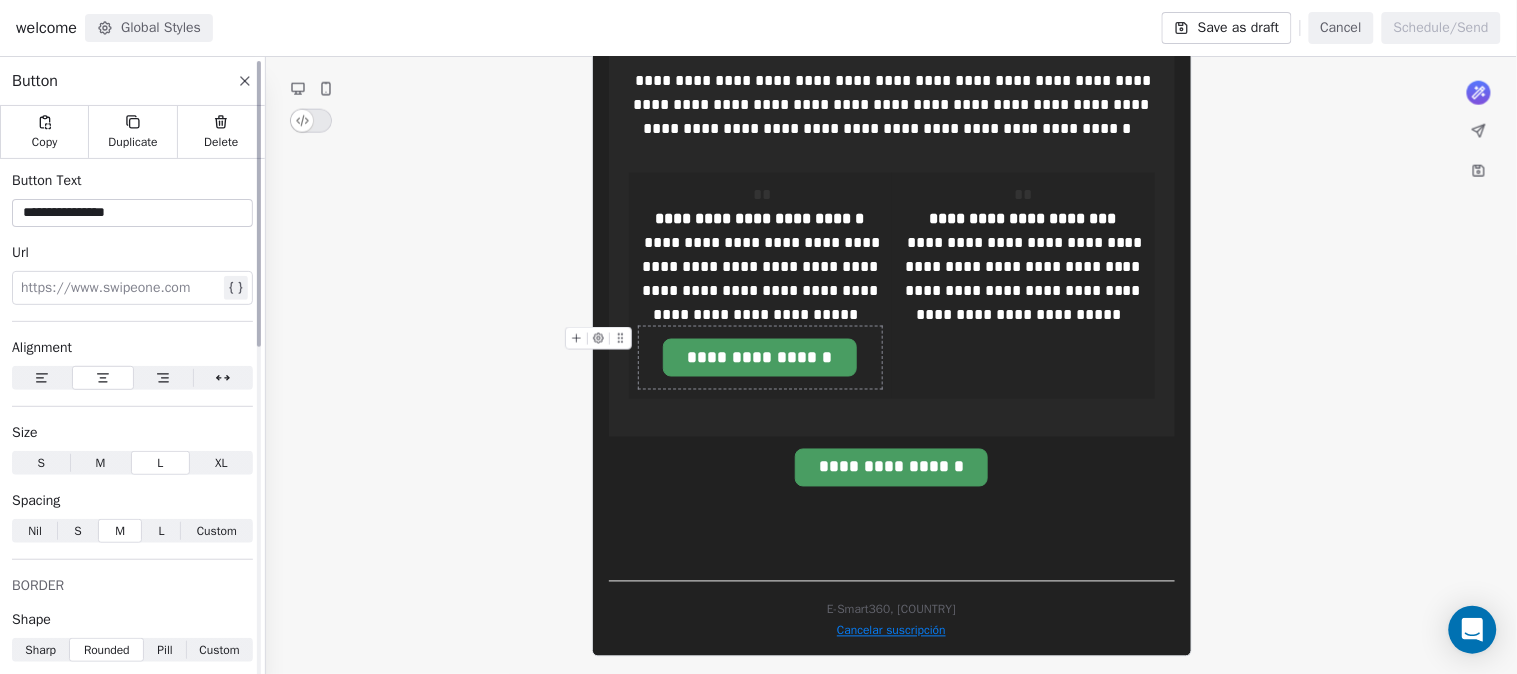 click at bounding box center (103, 378) 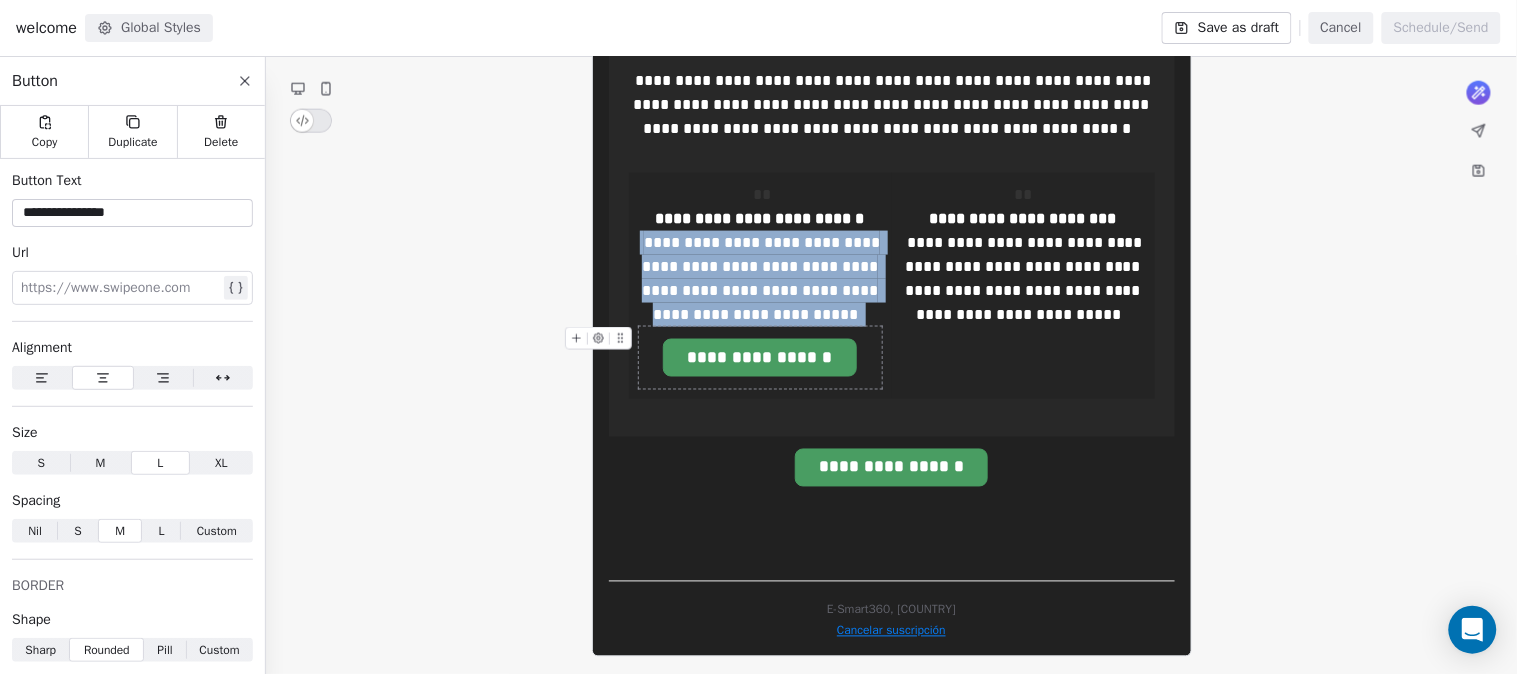 click on "**********" at bounding box center [759, 358] 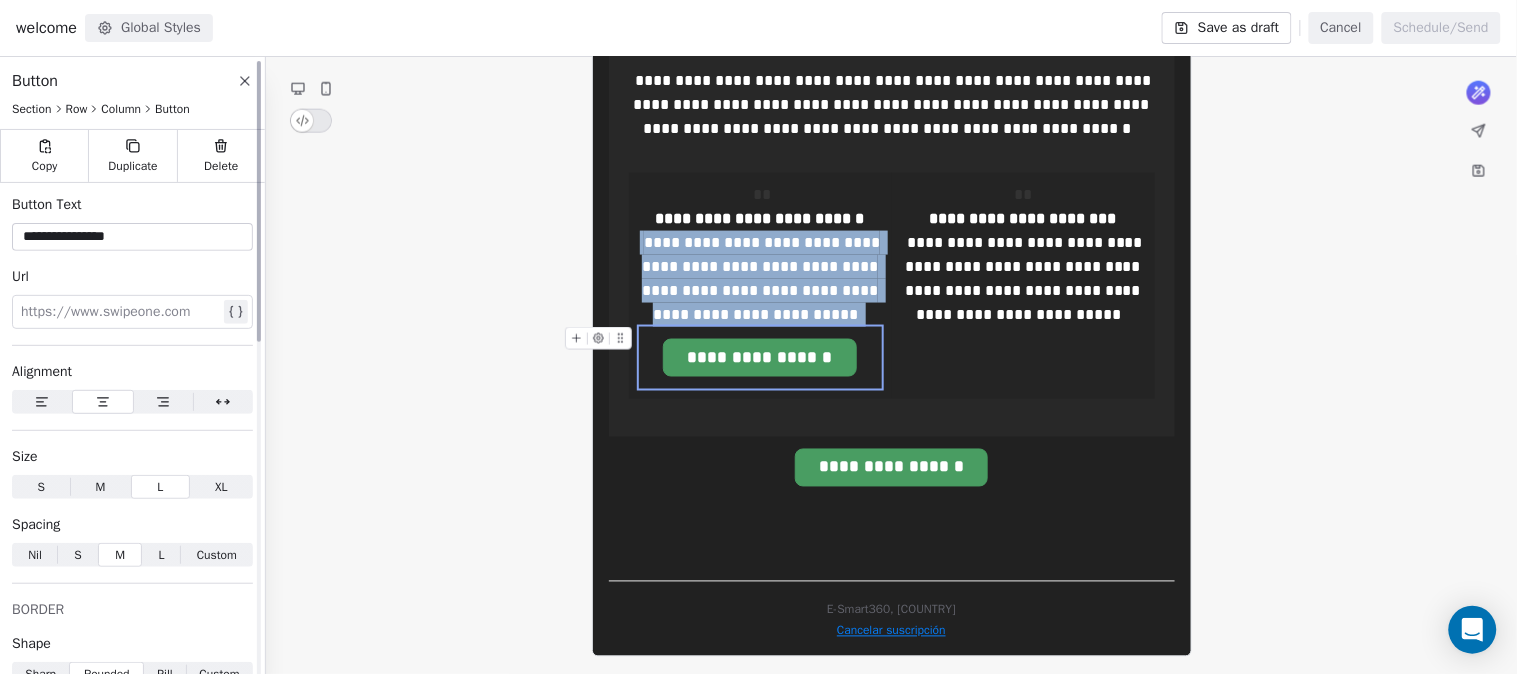 click 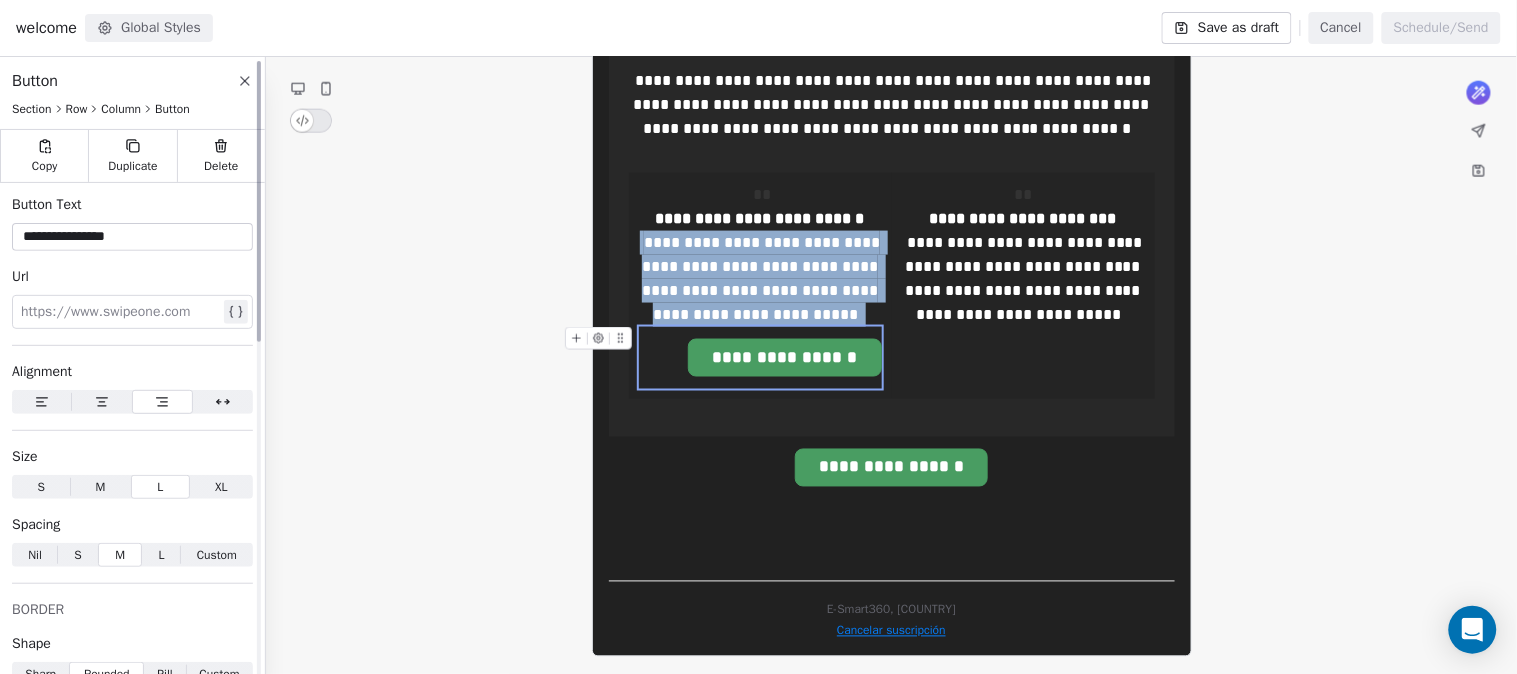 click 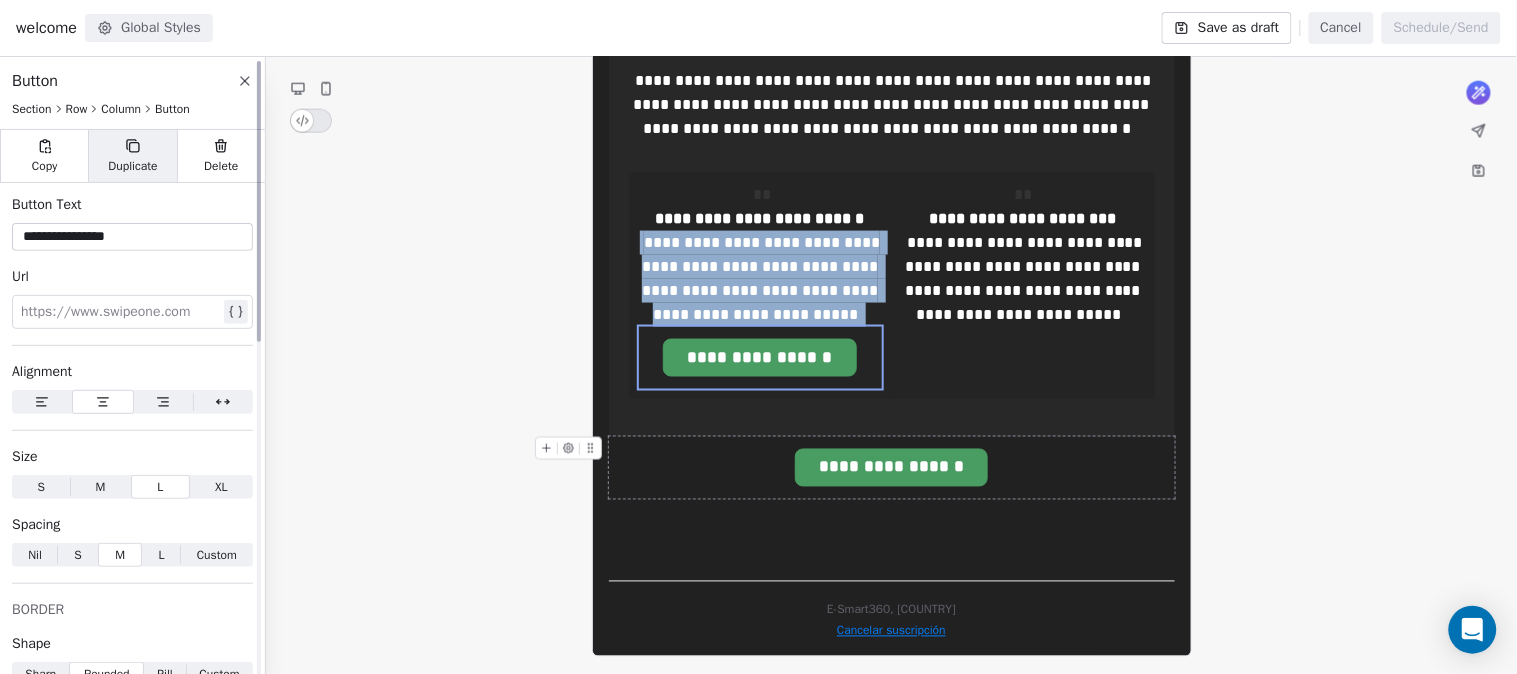 click on "Duplicate" at bounding box center (132, 156) 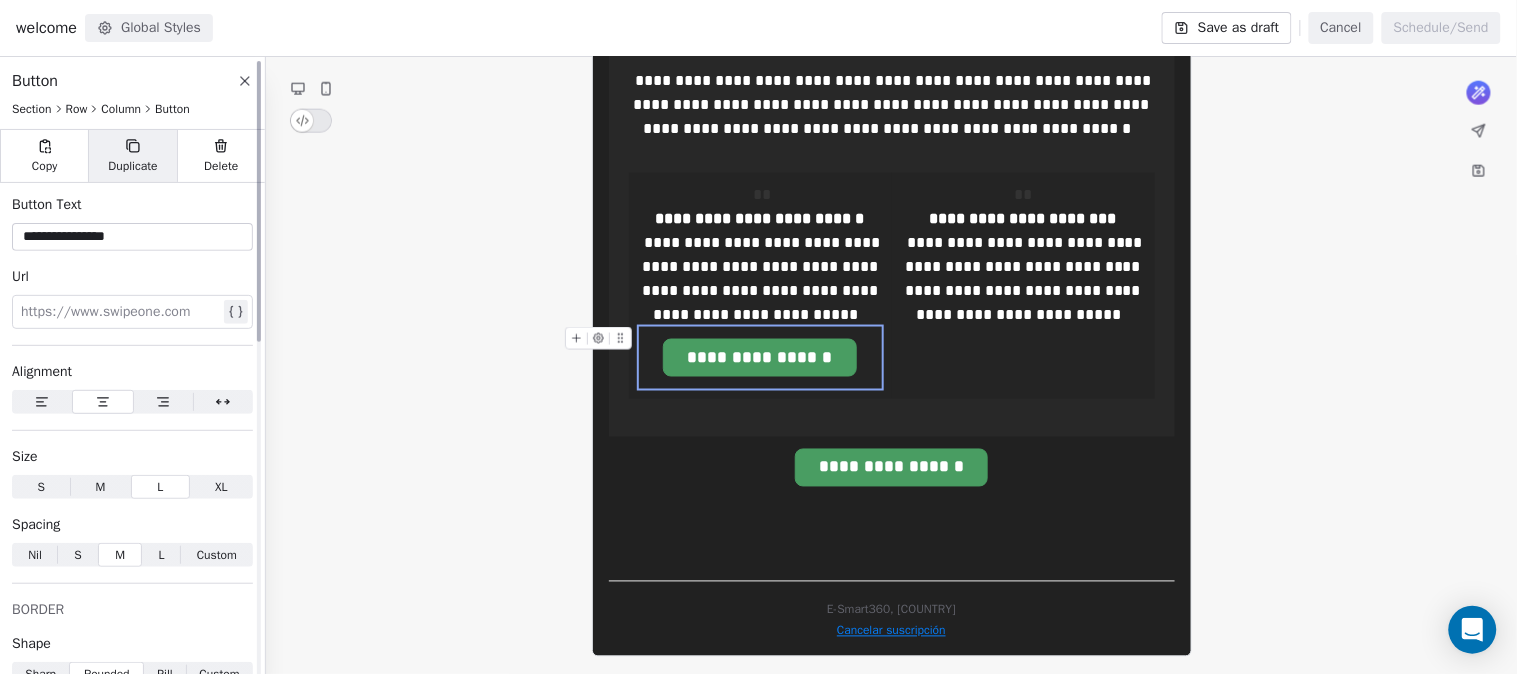 click on "Duplicate" at bounding box center (132, 156) 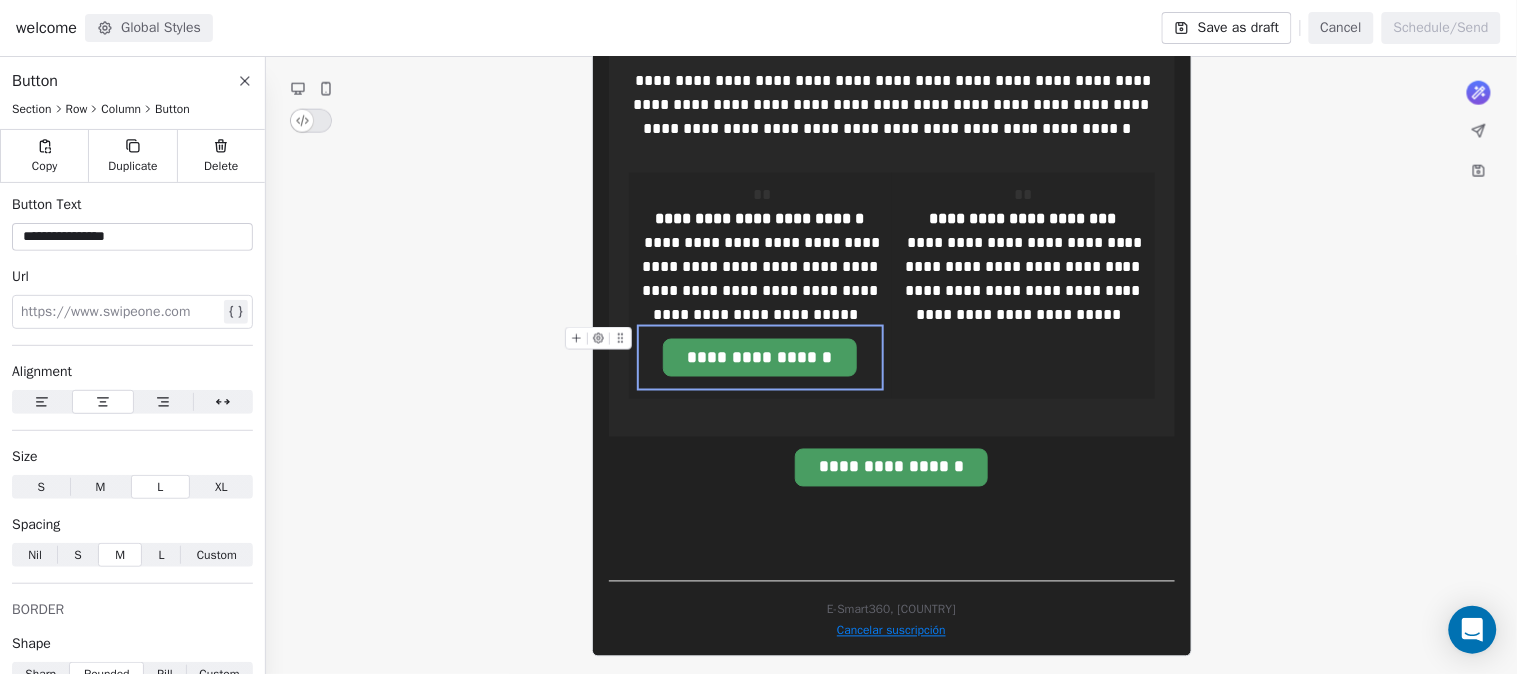 click on "**********" at bounding box center [759, 358] 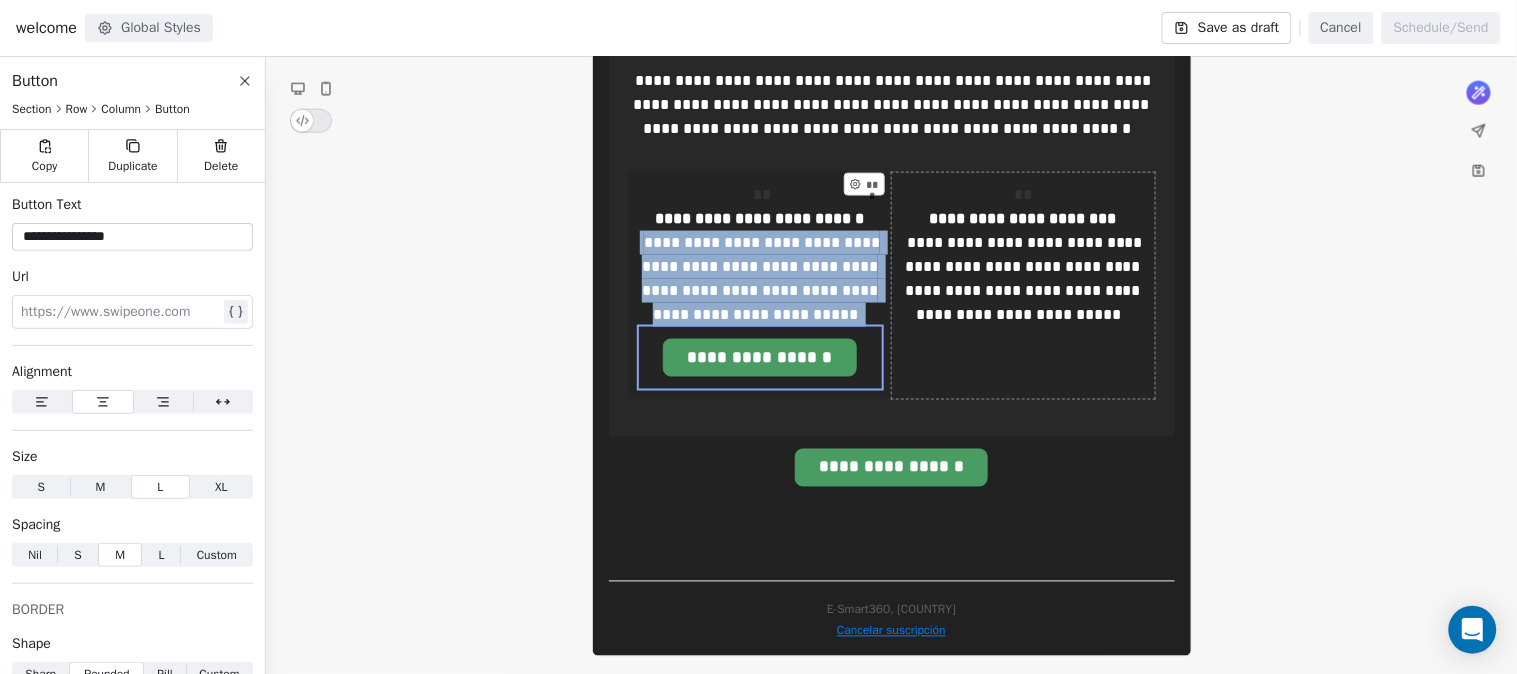 click on "**********" at bounding box center (1023, 286) 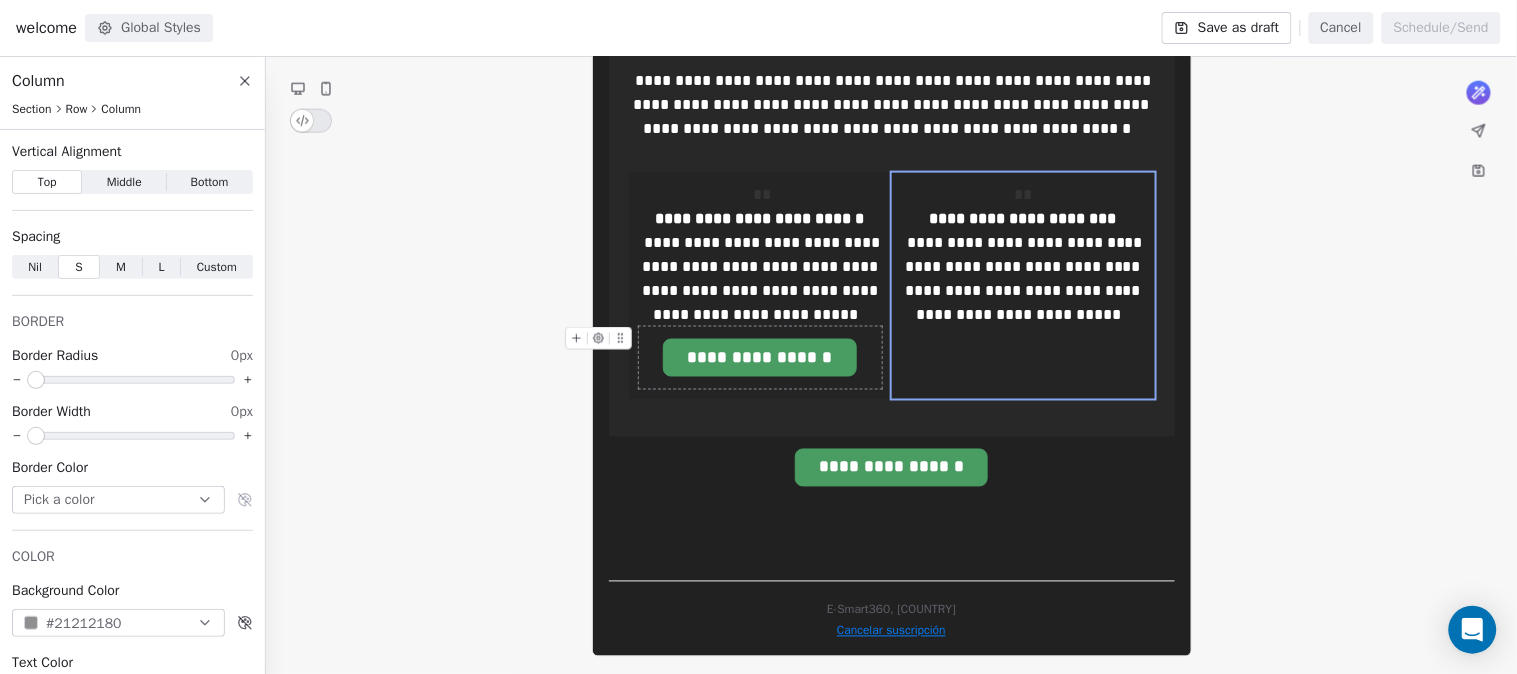 click on "**********" at bounding box center (760, 358) 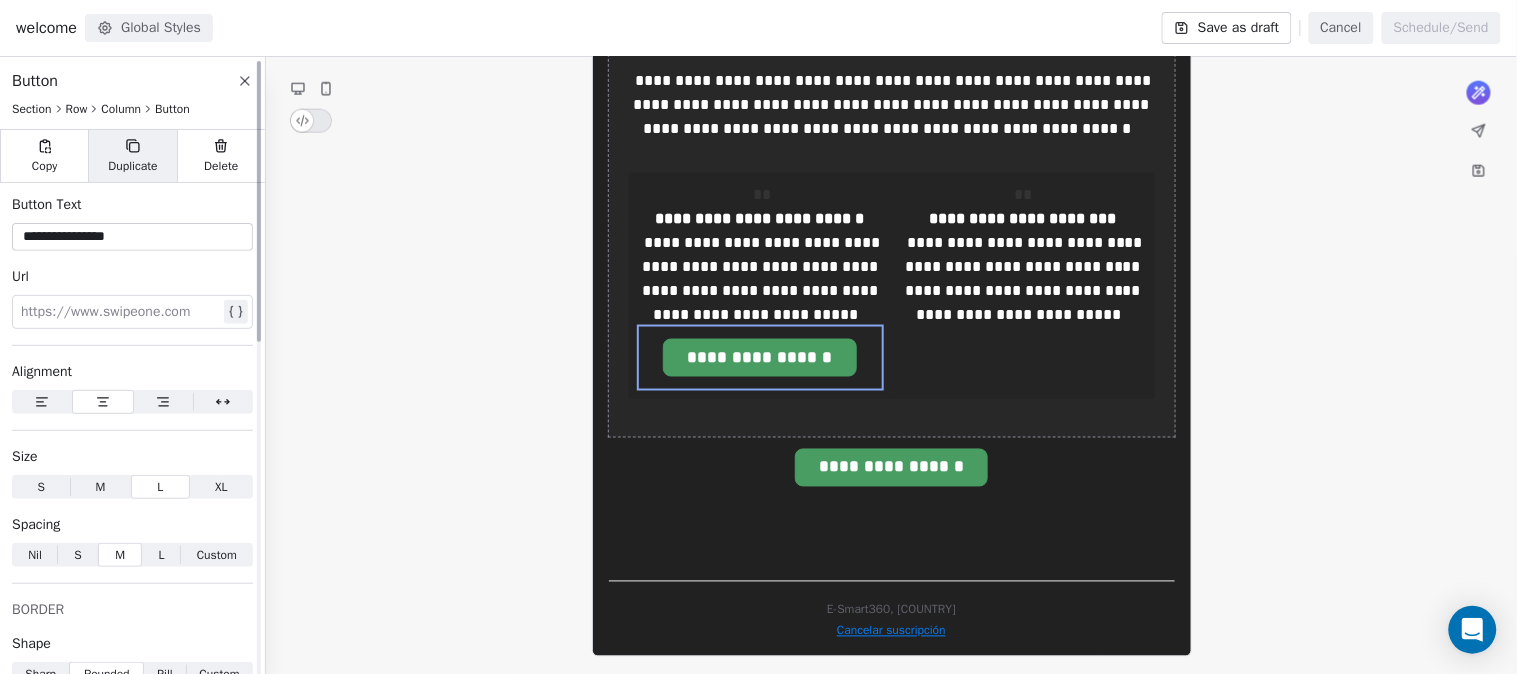 click on "Duplicate" at bounding box center [132, 156] 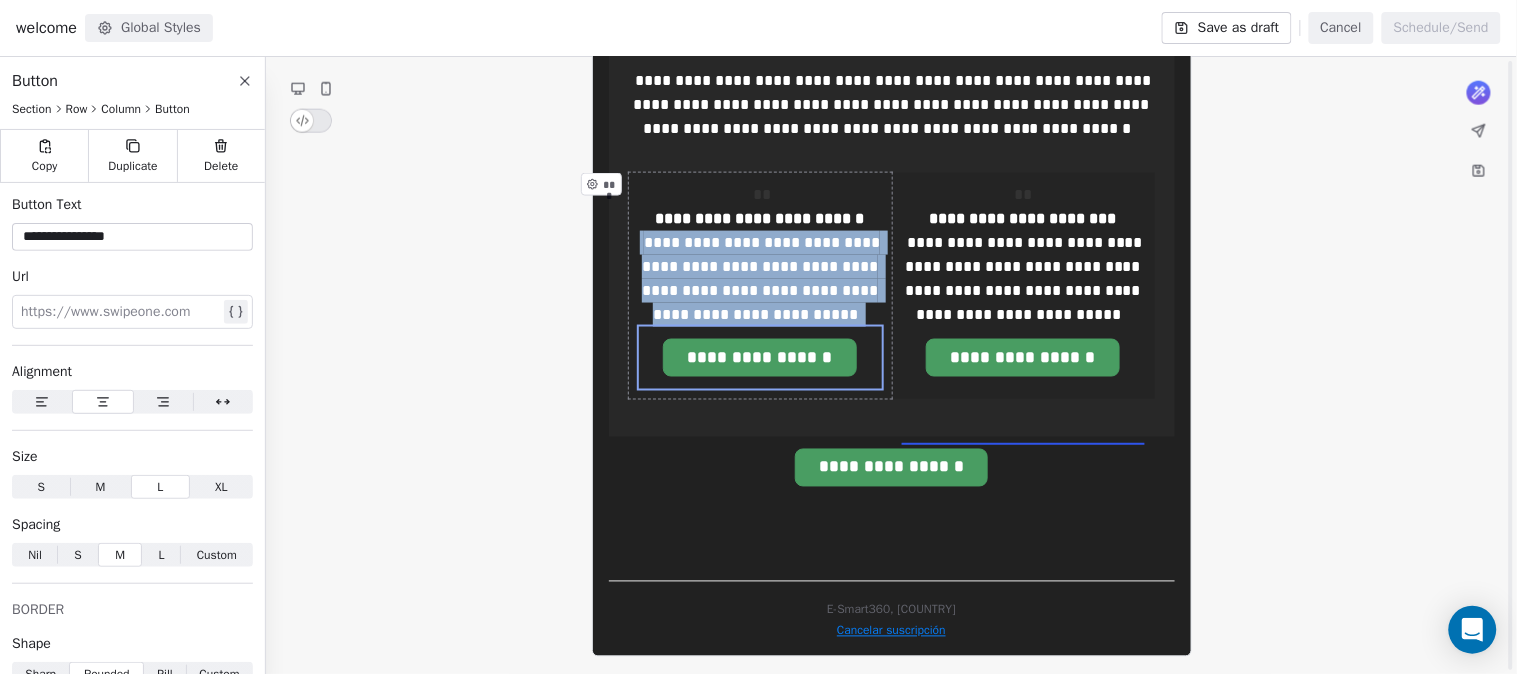 scroll, scrollTop: 2535, scrollLeft: 0, axis: vertical 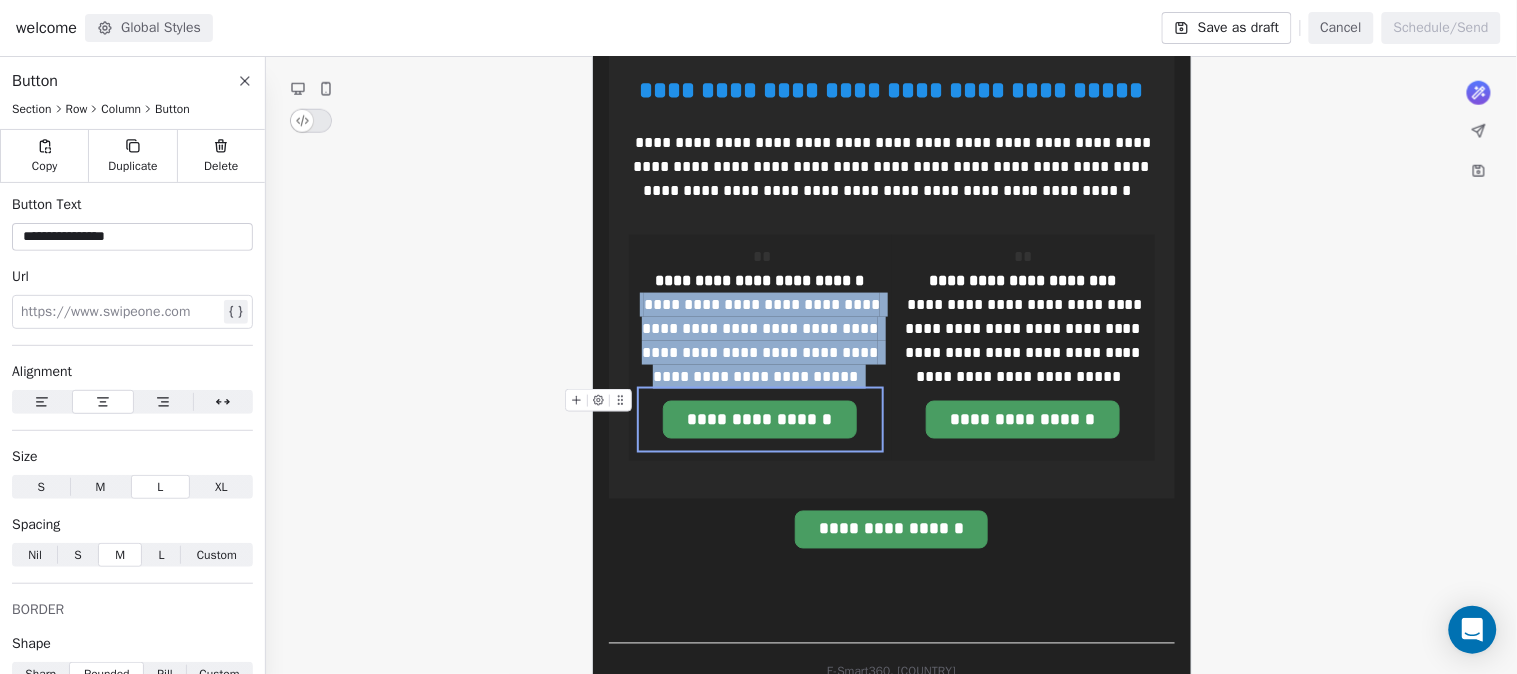 click on "**********" at bounding box center (759, 420) 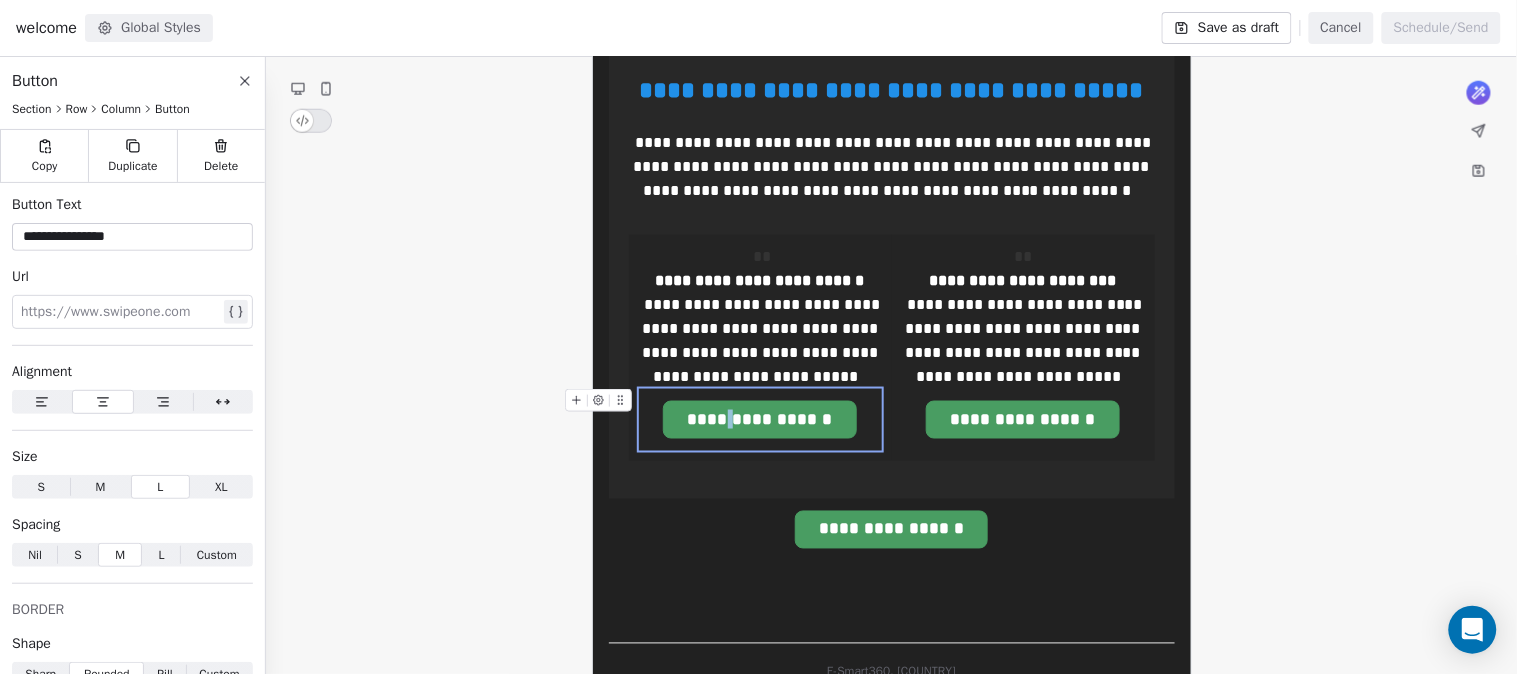 click on "**********" at bounding box center (759, 420) 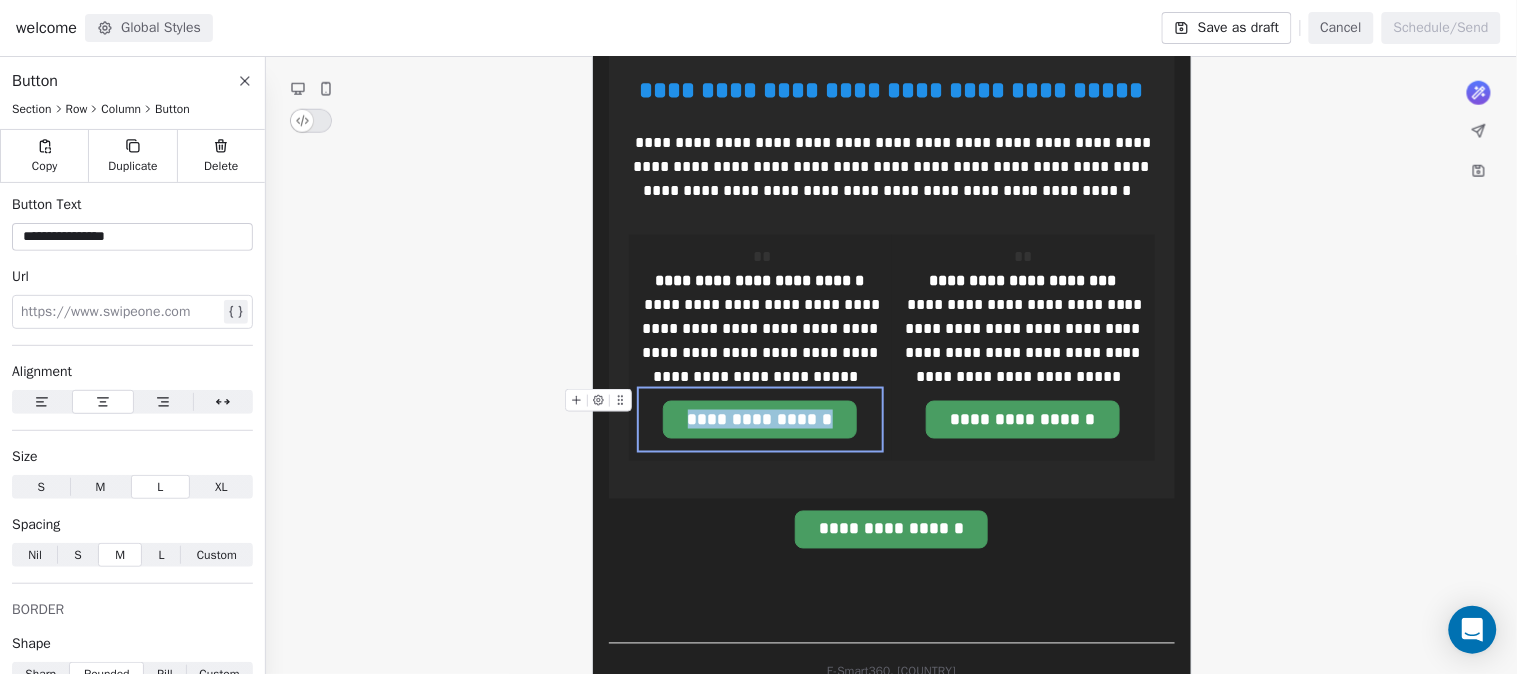 click on "**********" at bounding box center [759, 420] 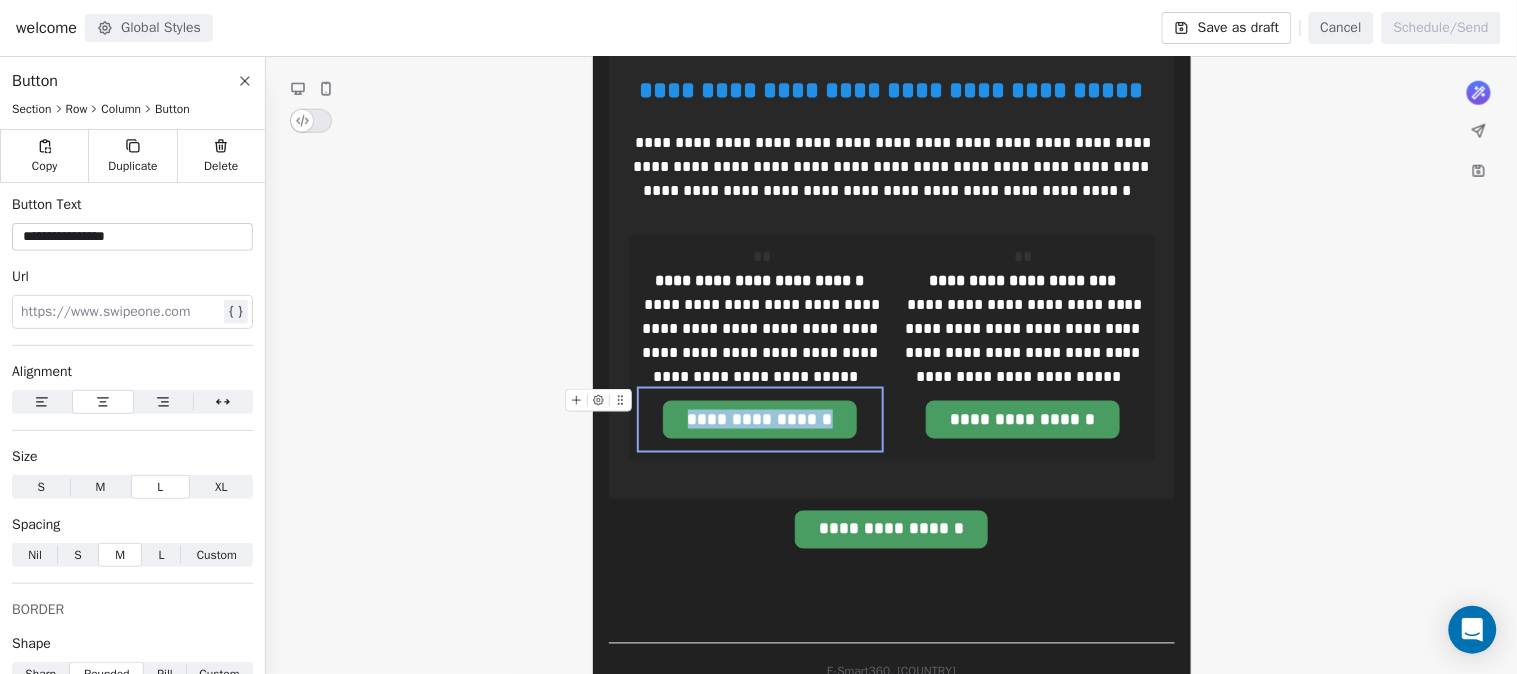type 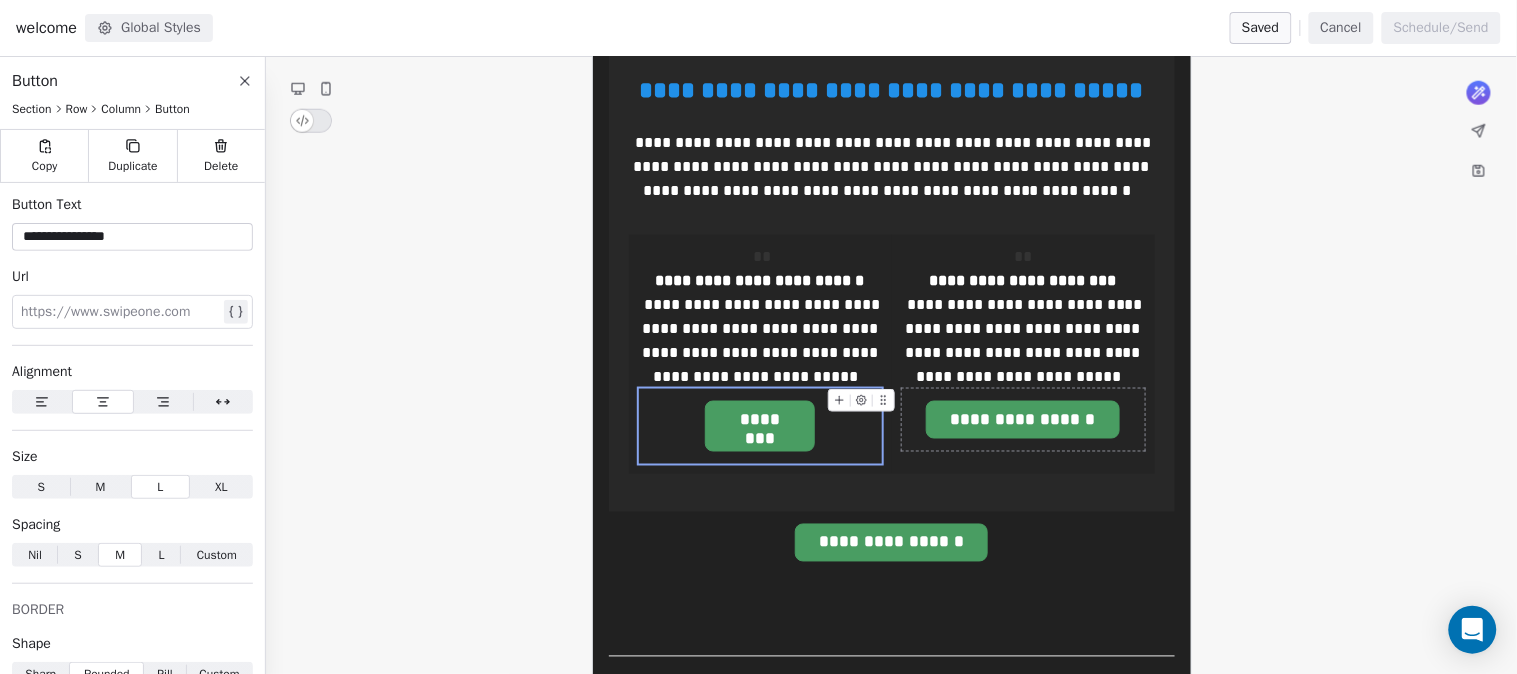 click on "**********" at bounding box center (1022, 420) 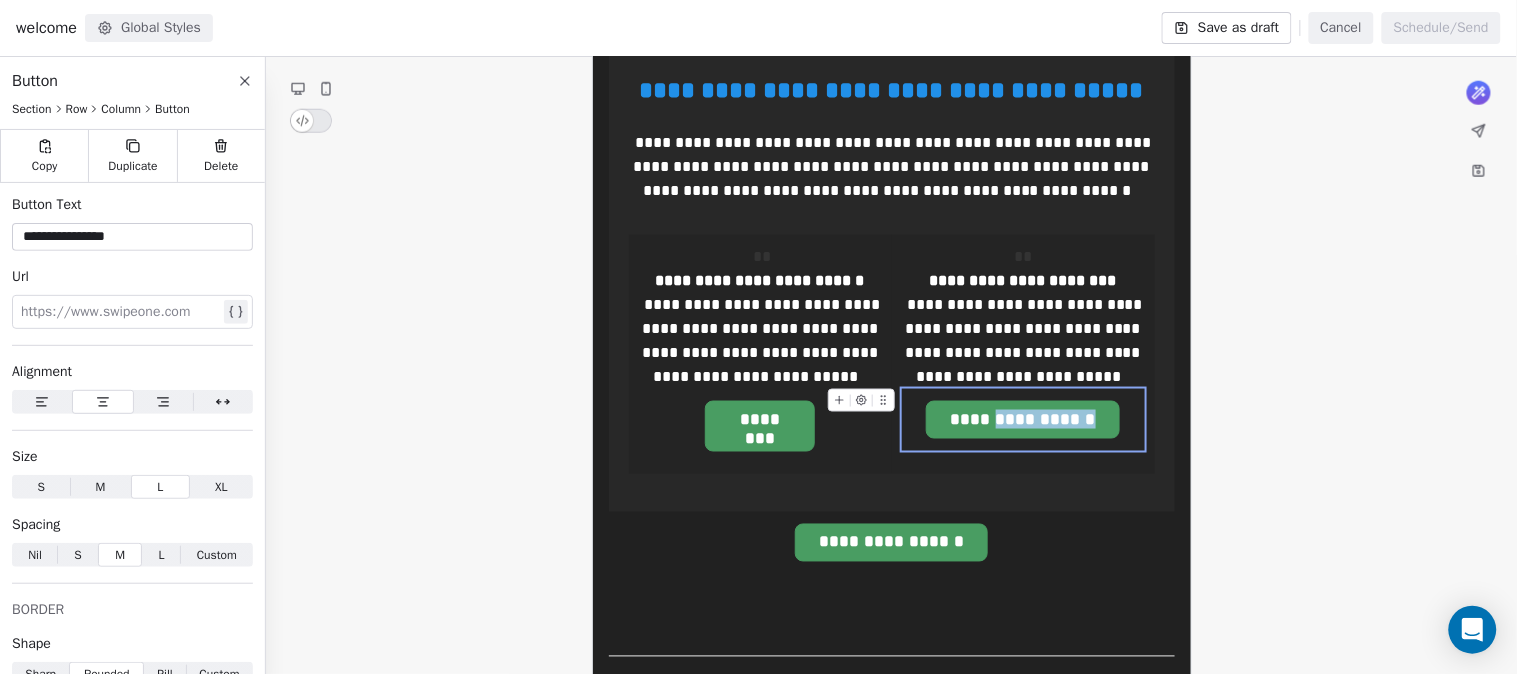 click on "**********" at bounding box center [1022, 420] 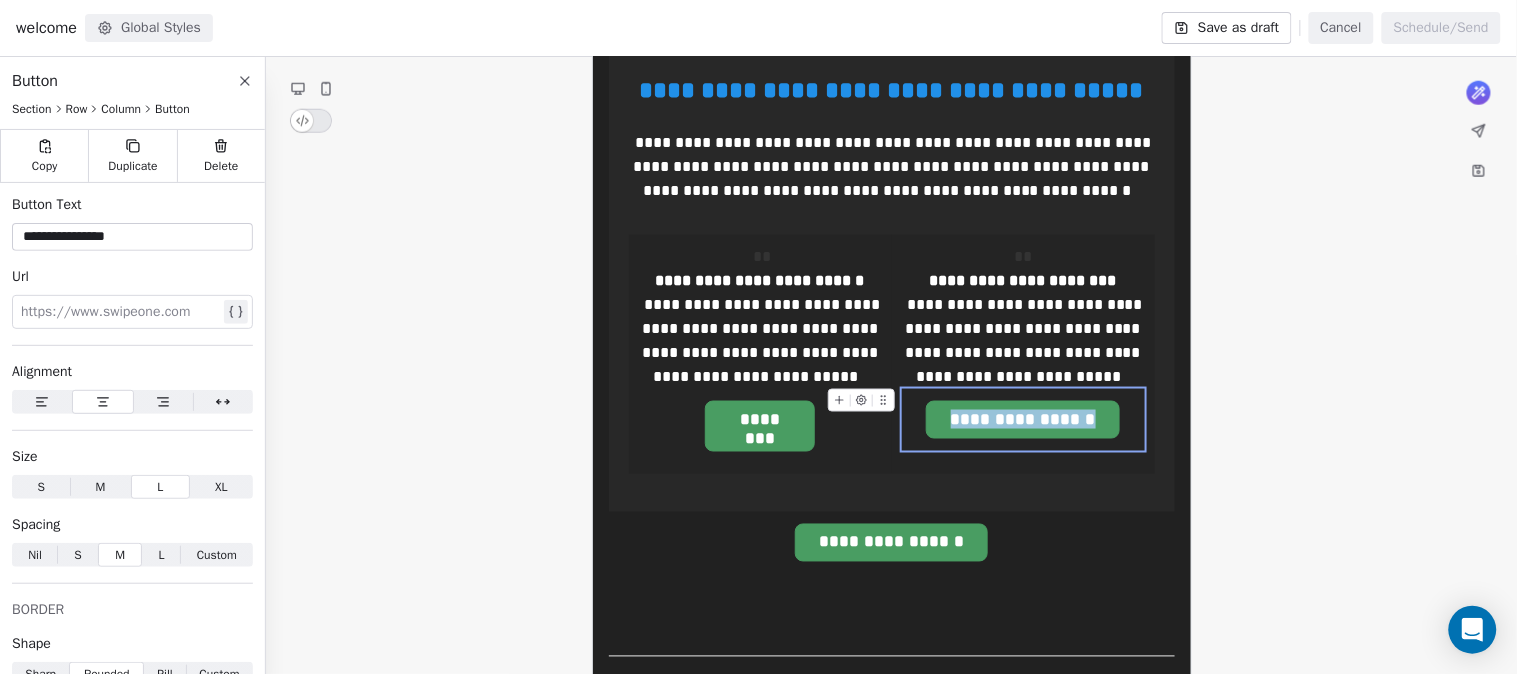 click on "**********" at bounding box center [1022, 420] 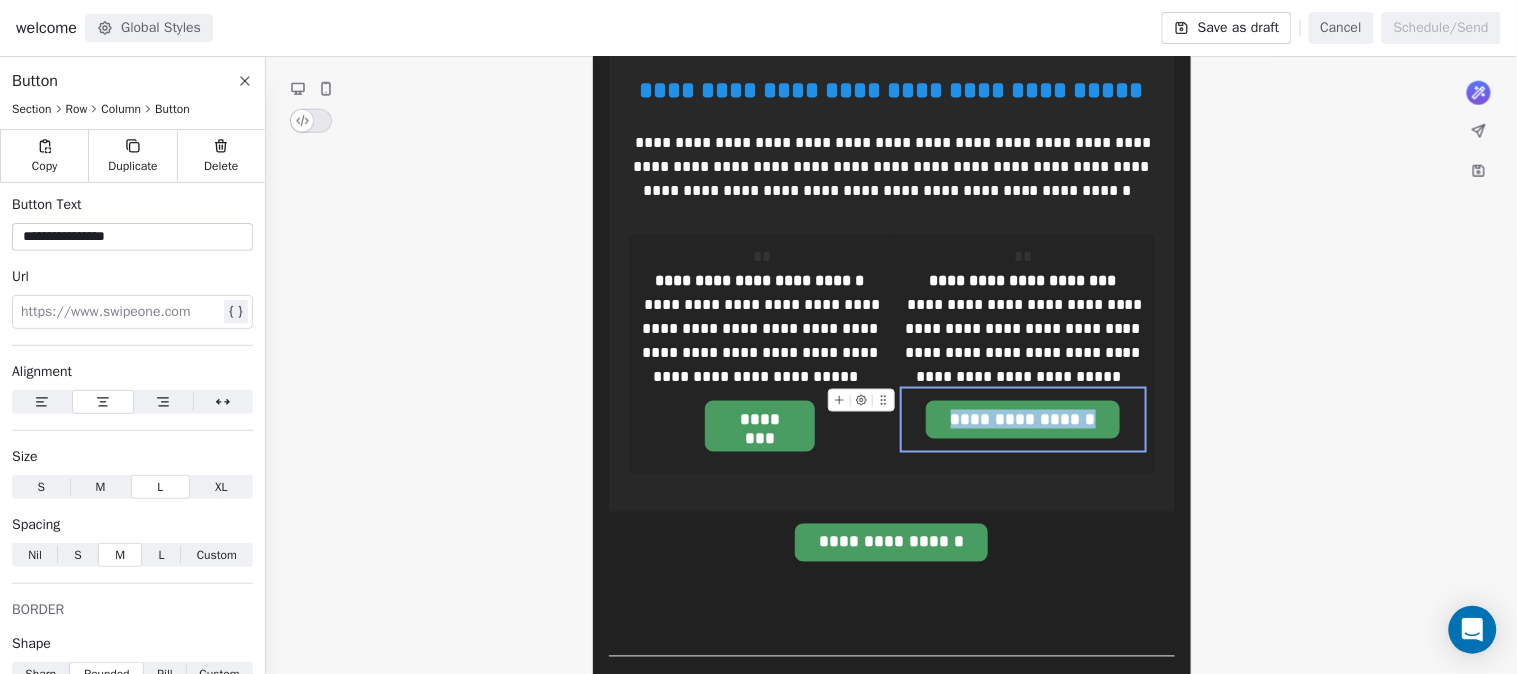 type 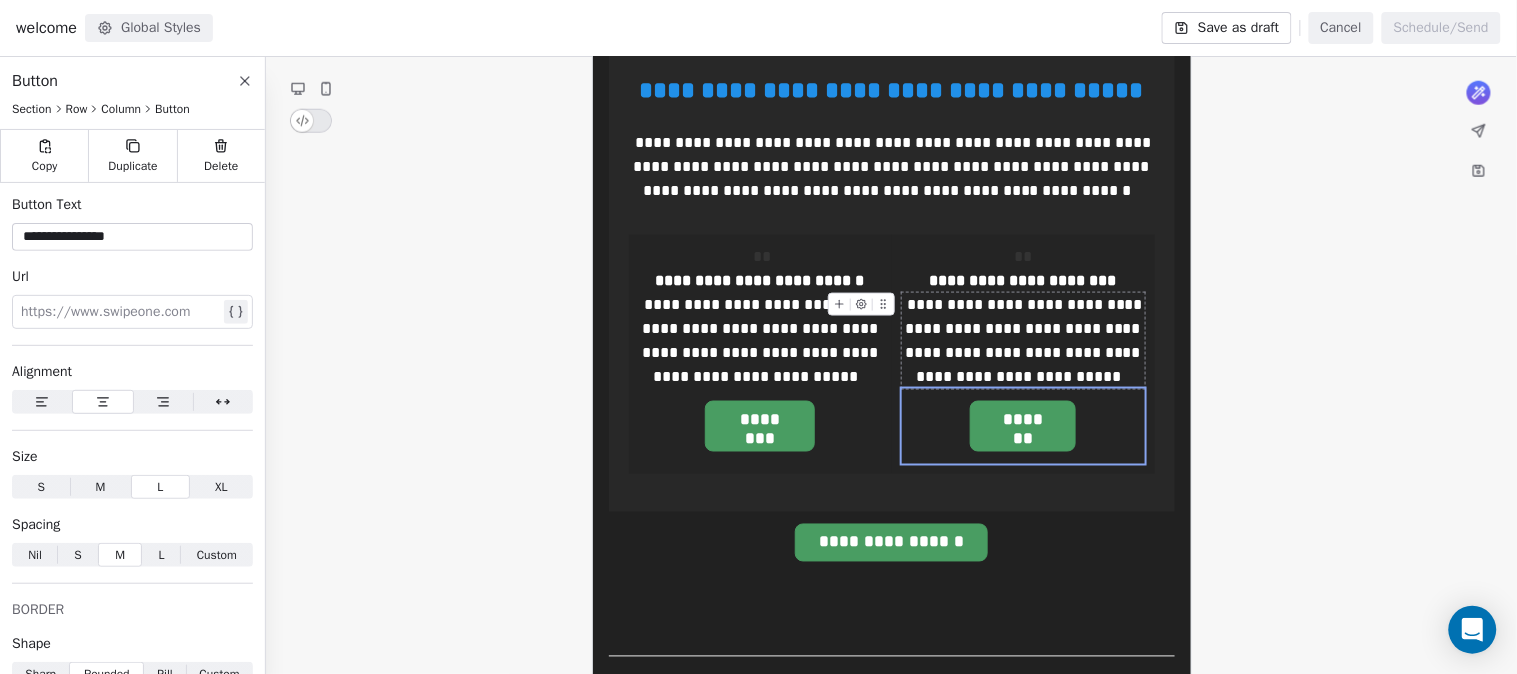 click on "**********" at bounding box center [1025, 340] 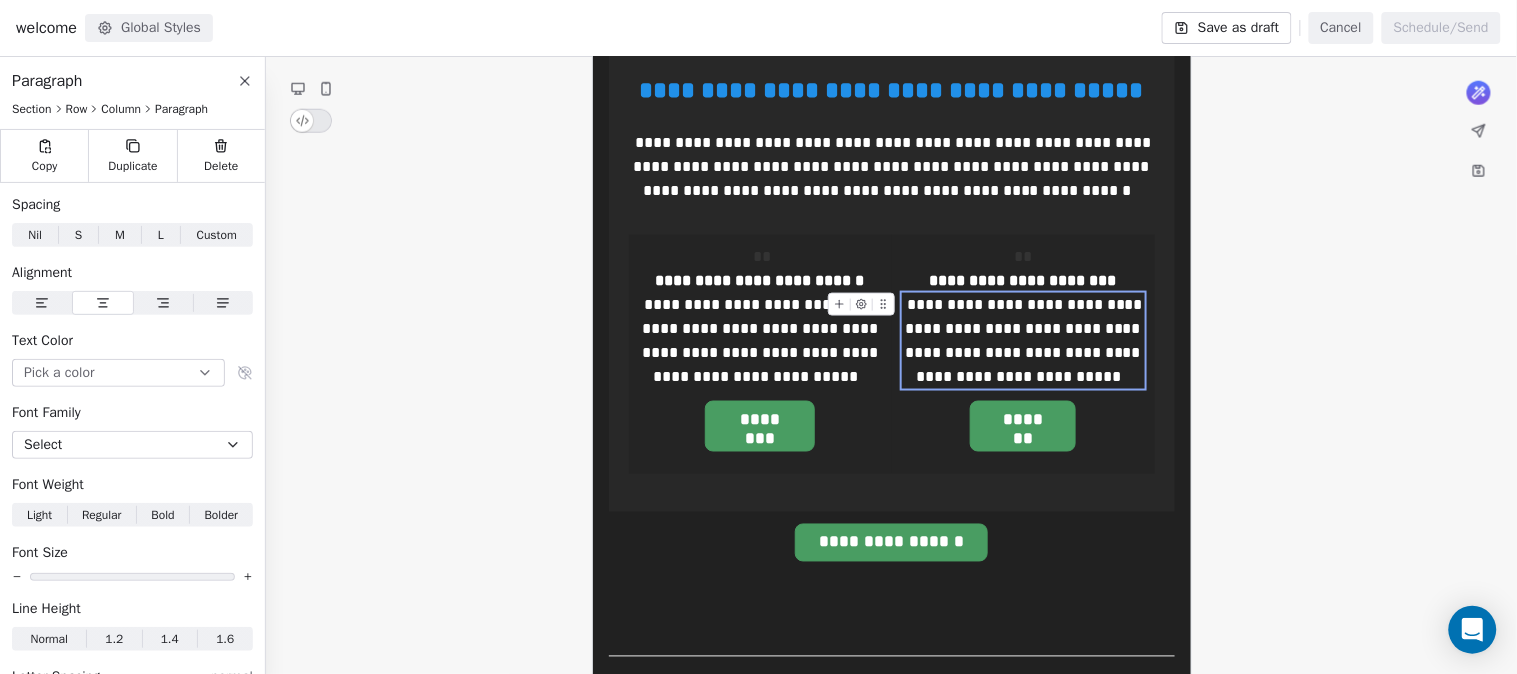 click on "**********" at bounding box center (1025, 340) 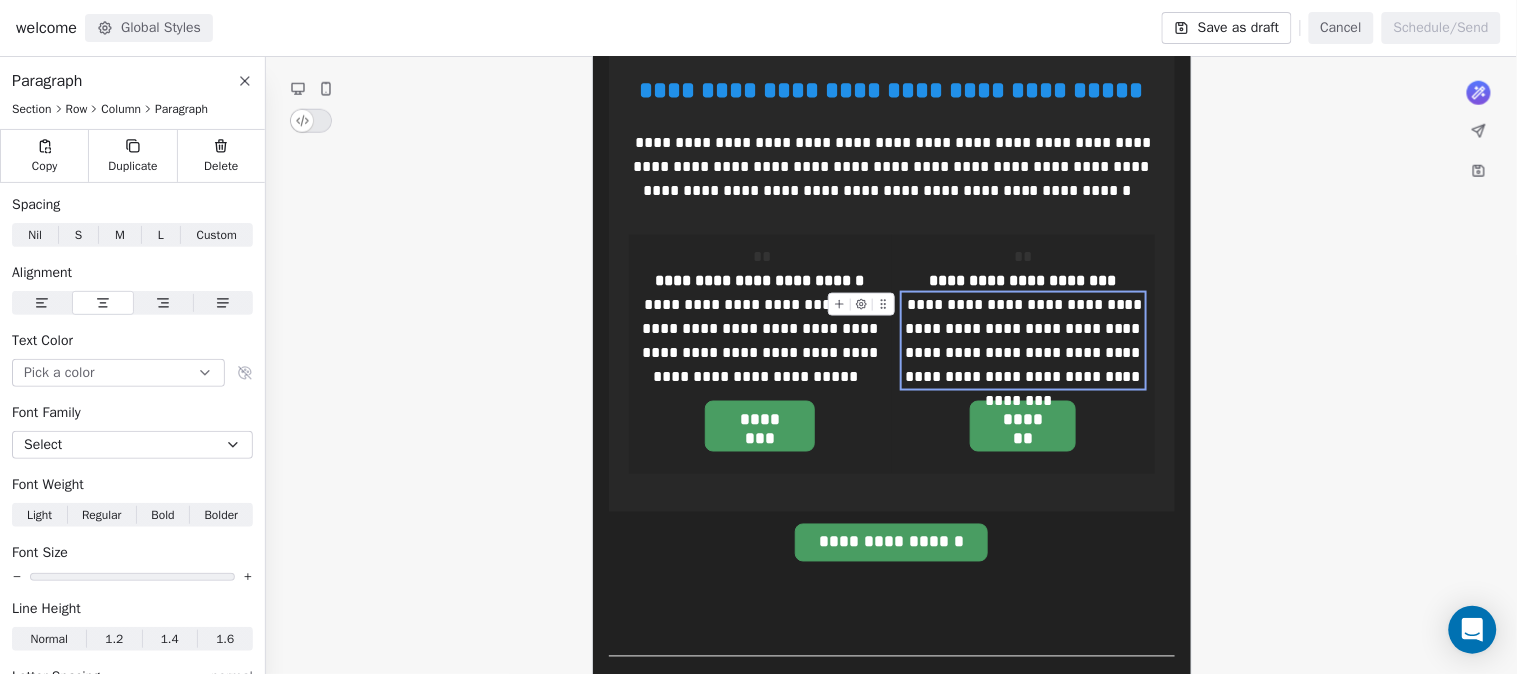 click on "**********" at bounding box center [1025, 352] 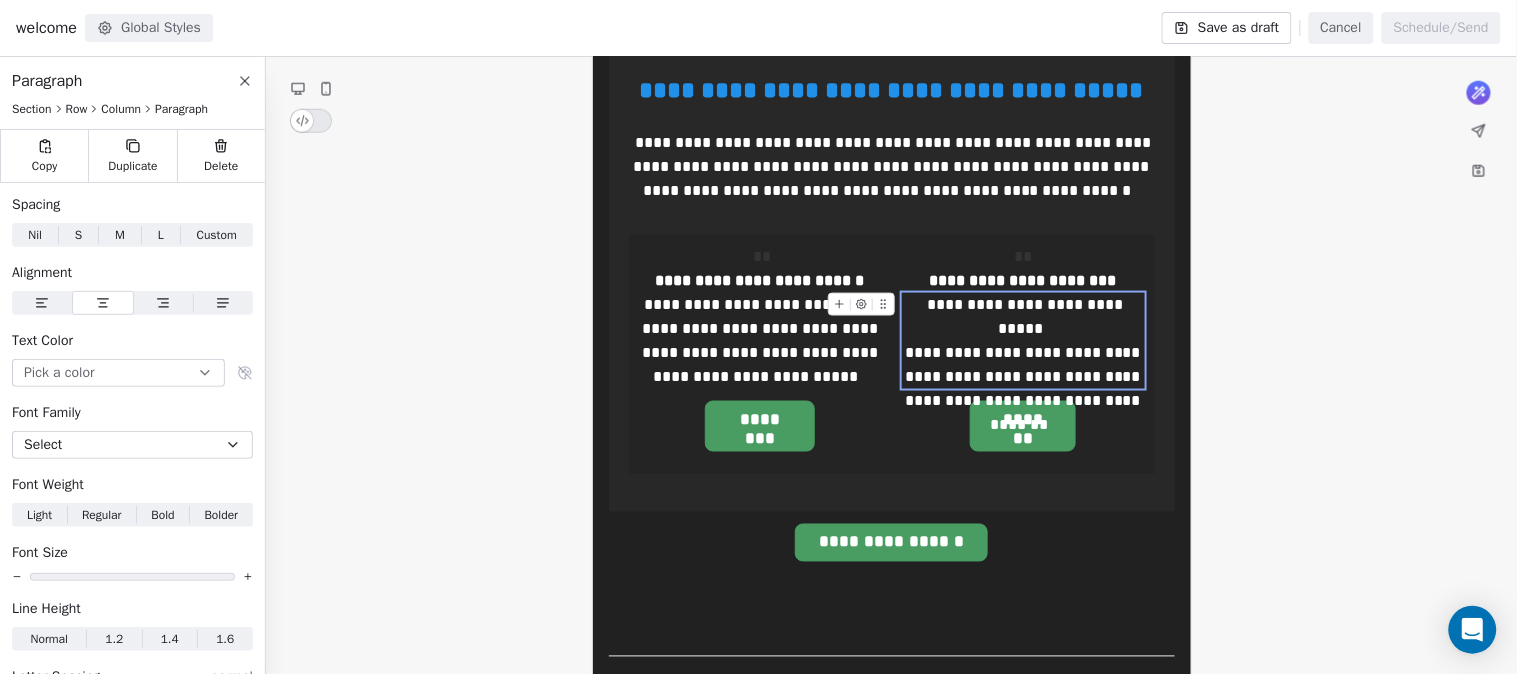 click on "**********" at bounding box center [1025, 388] 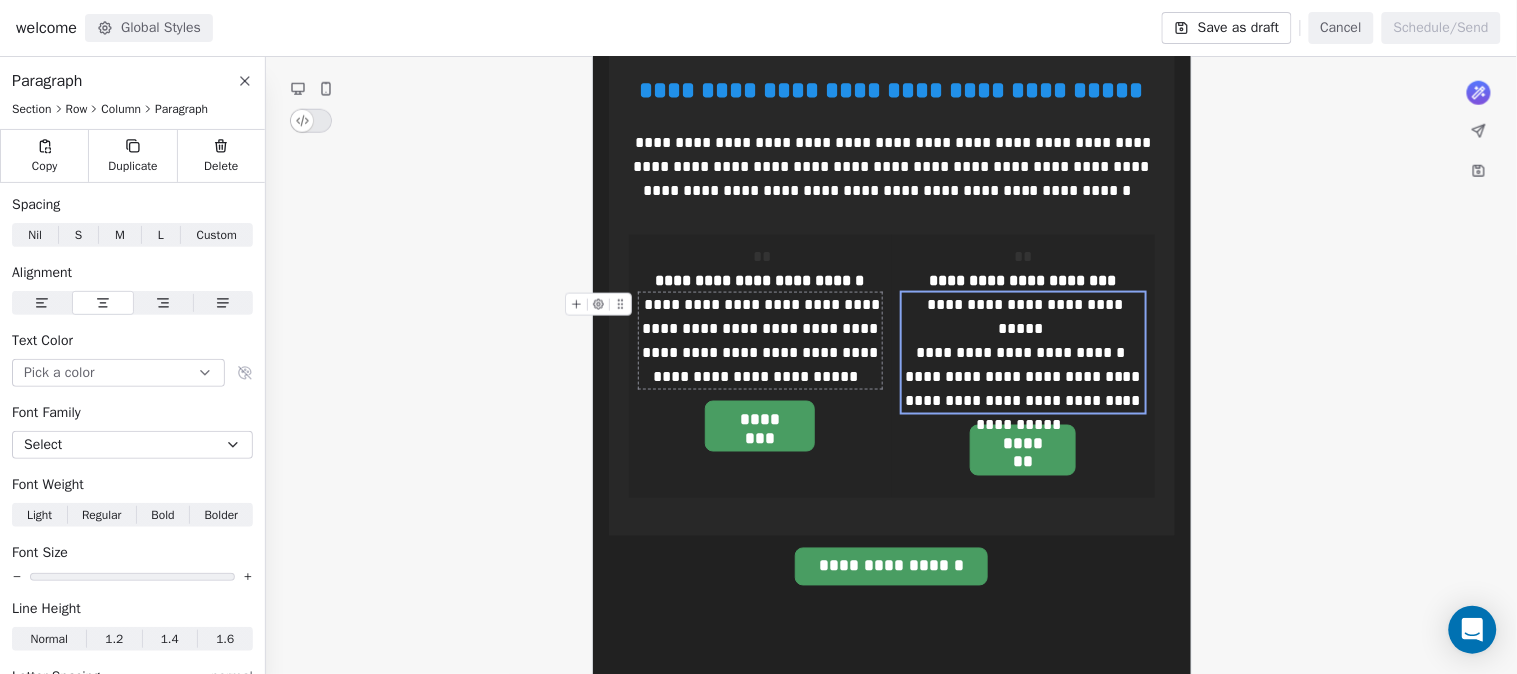 click on "**********" at bounding box center (762, 340) 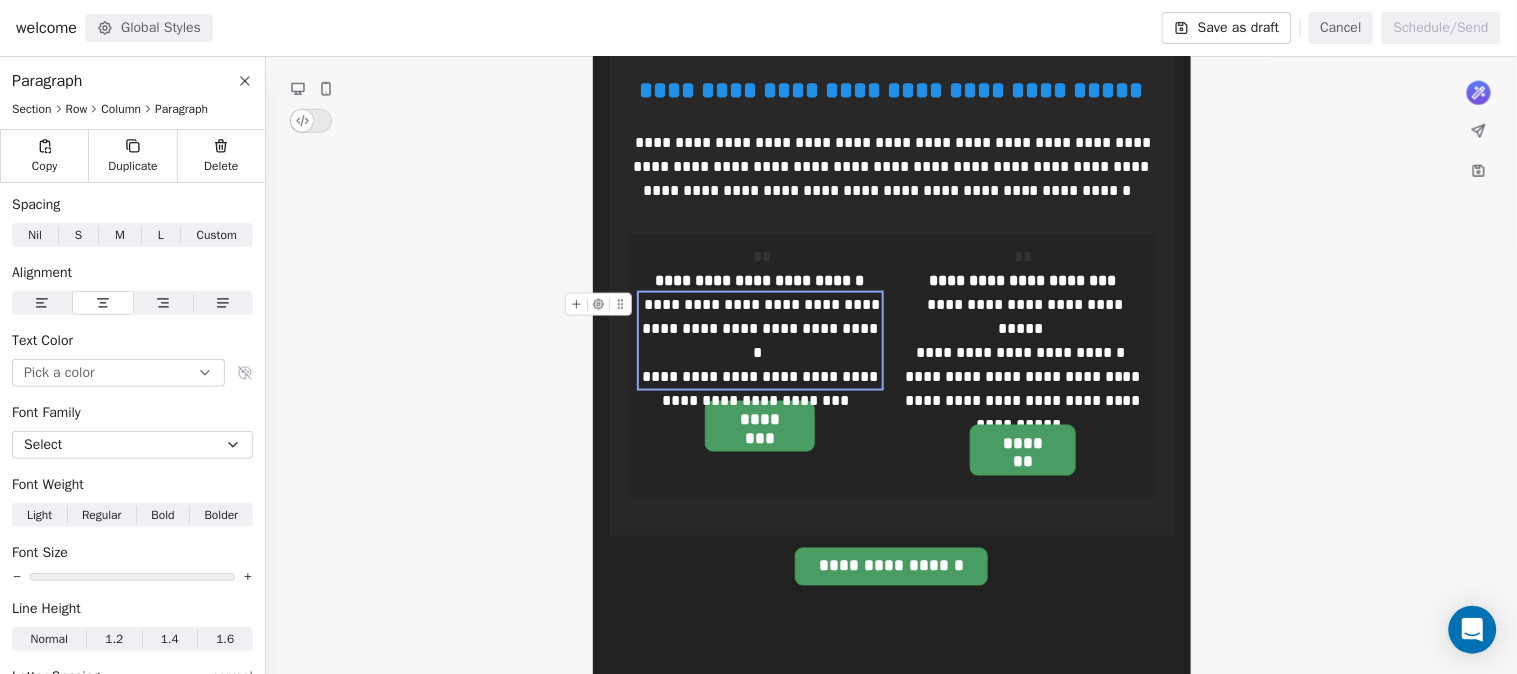 click on "**********" at bounding box center [762, 328] 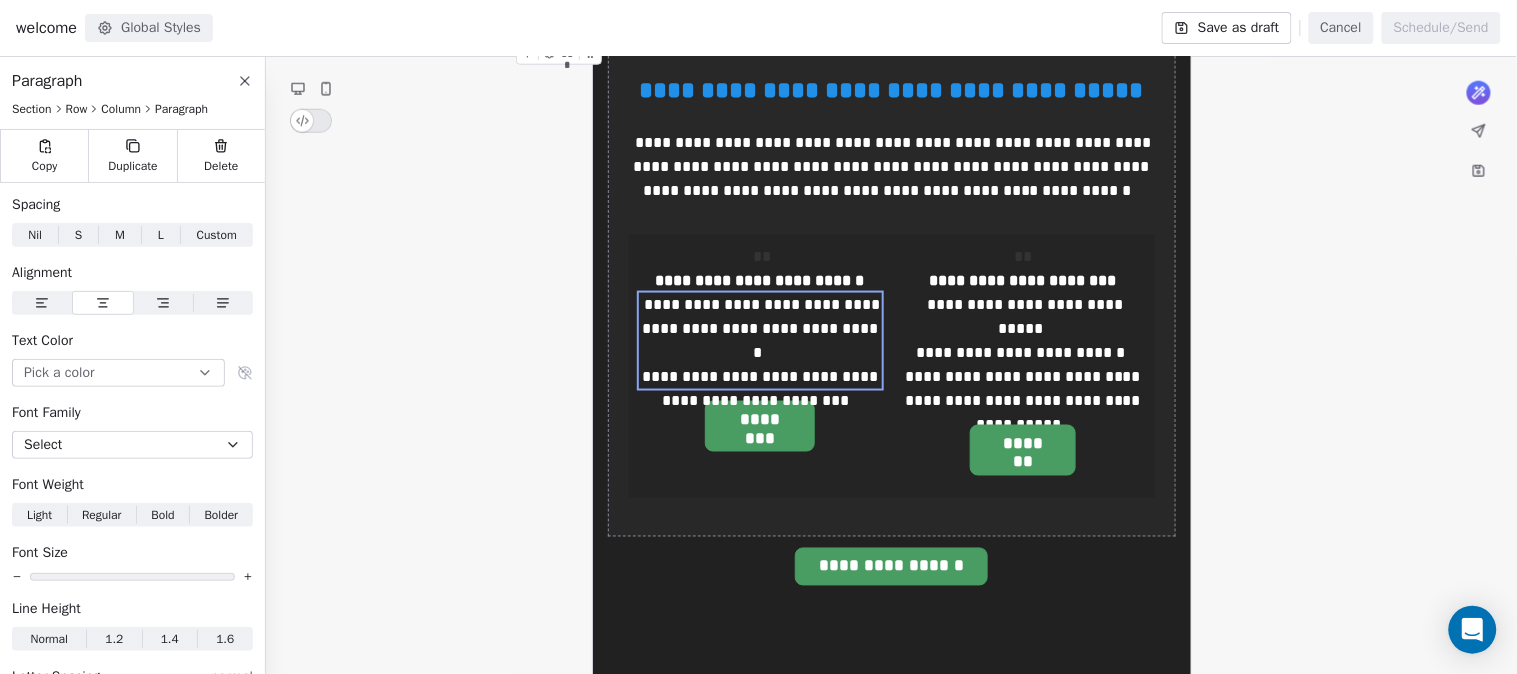 click on "**********" at bounding box center [891, -788] 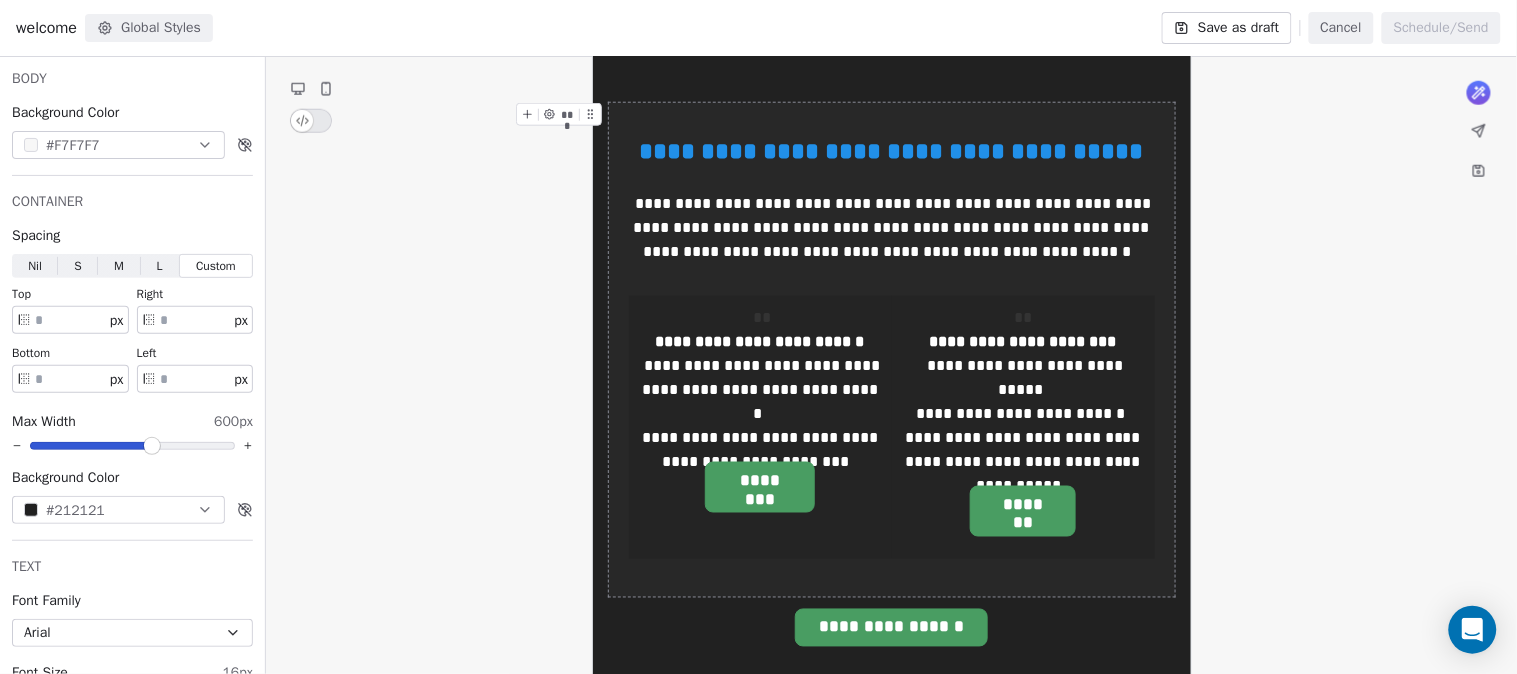 scroll, scrollTop: 2424, scrollLeft: 0, axis: vertical 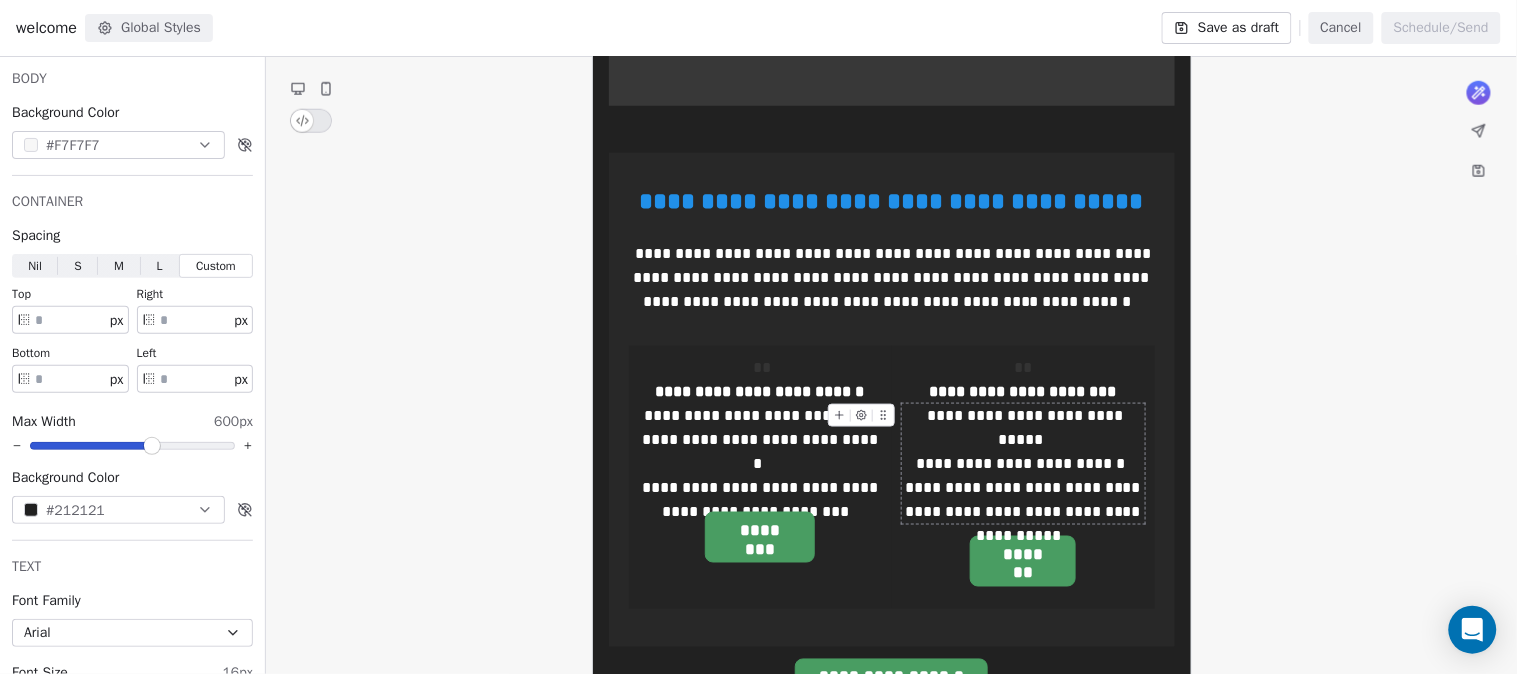 click on "**********" at bounding box center [1025, 427] 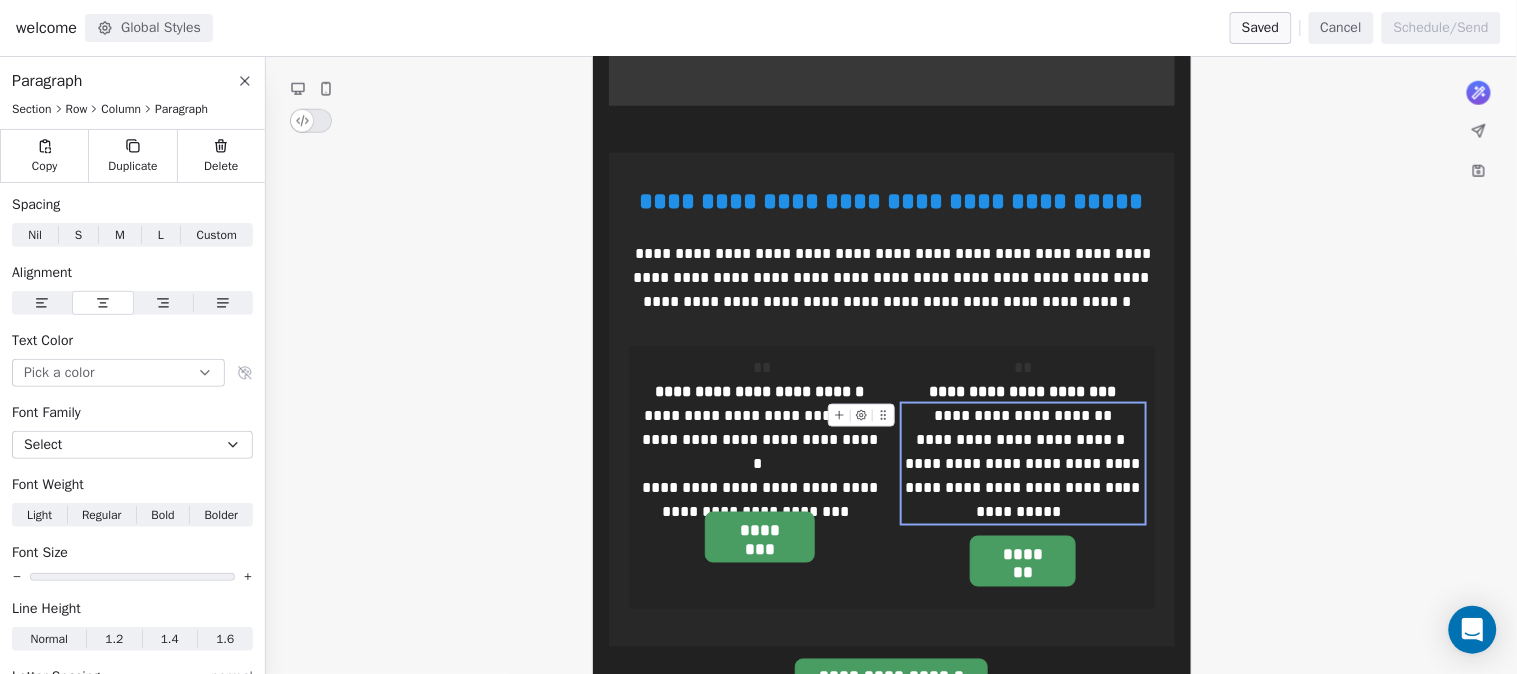 click on "**********" at bounding box center [1025, 487] 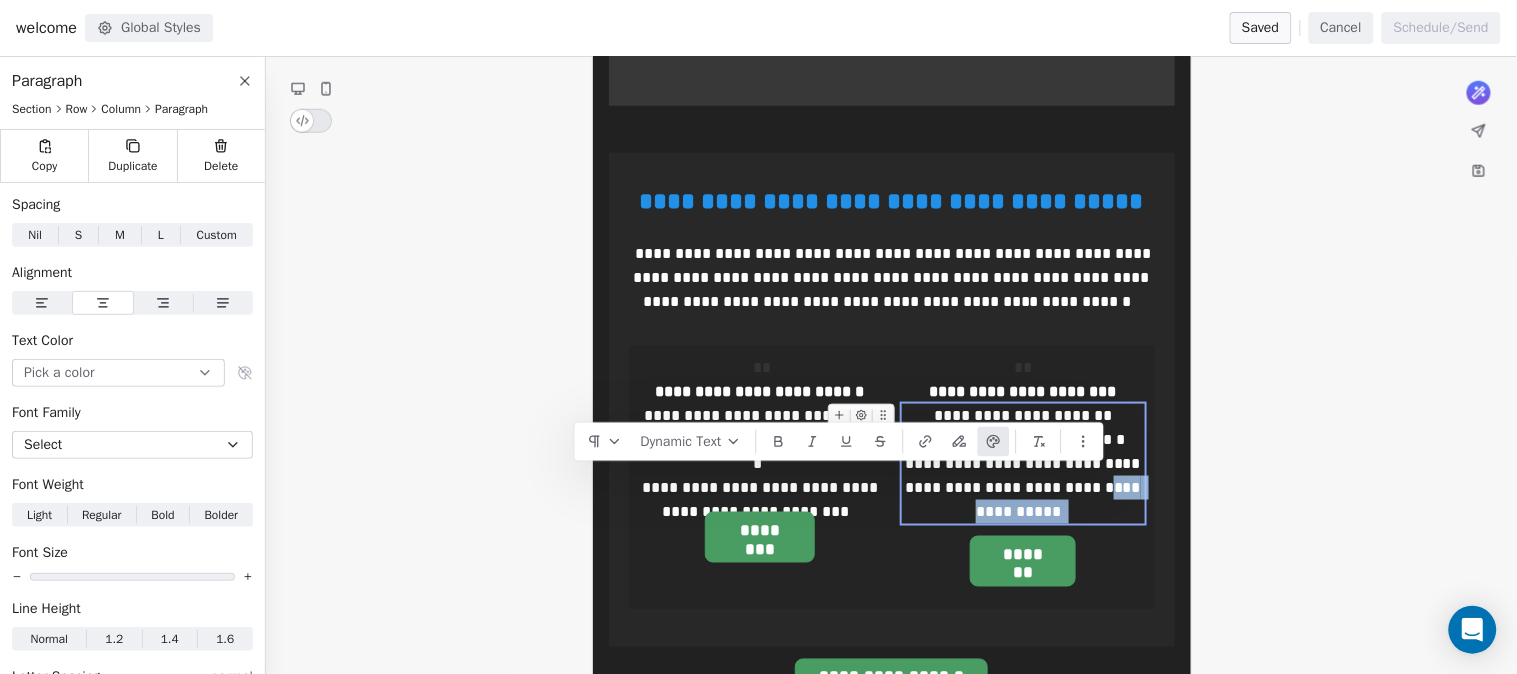 drag, startPoint x: 1105, startPoint y: 478, endPoint x: 1115, endPoint y: 494, distance: 18.867962 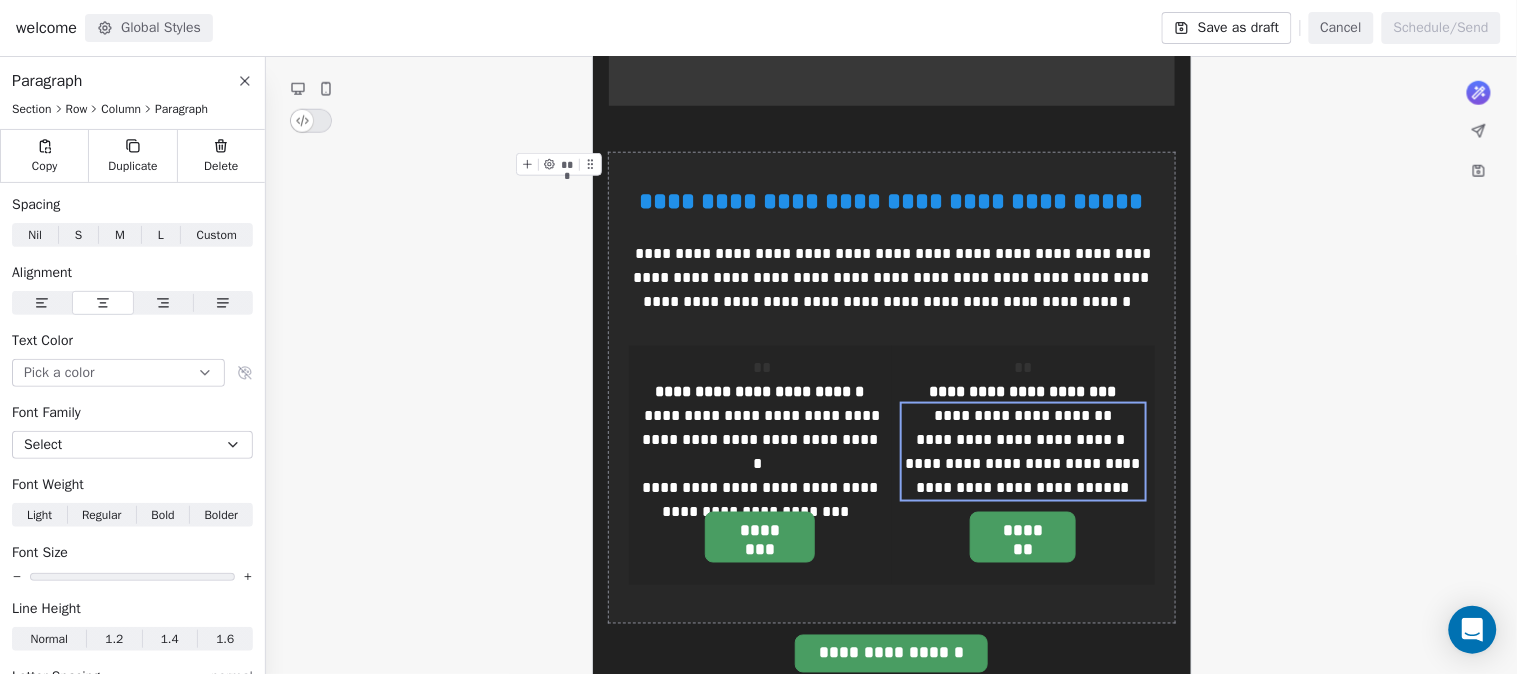 click on "**********" at bounding box center [891, -689] 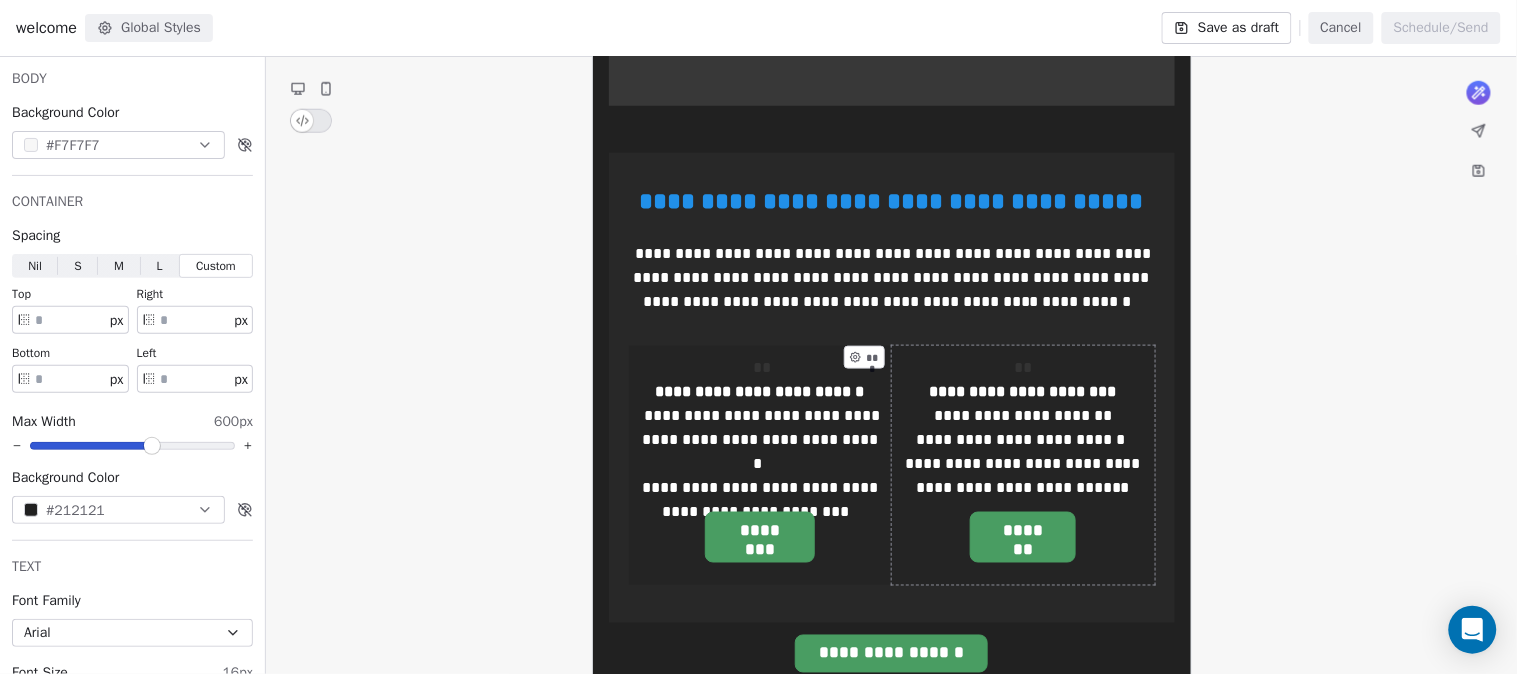 click on "**********" at bounding box center (891, -689) 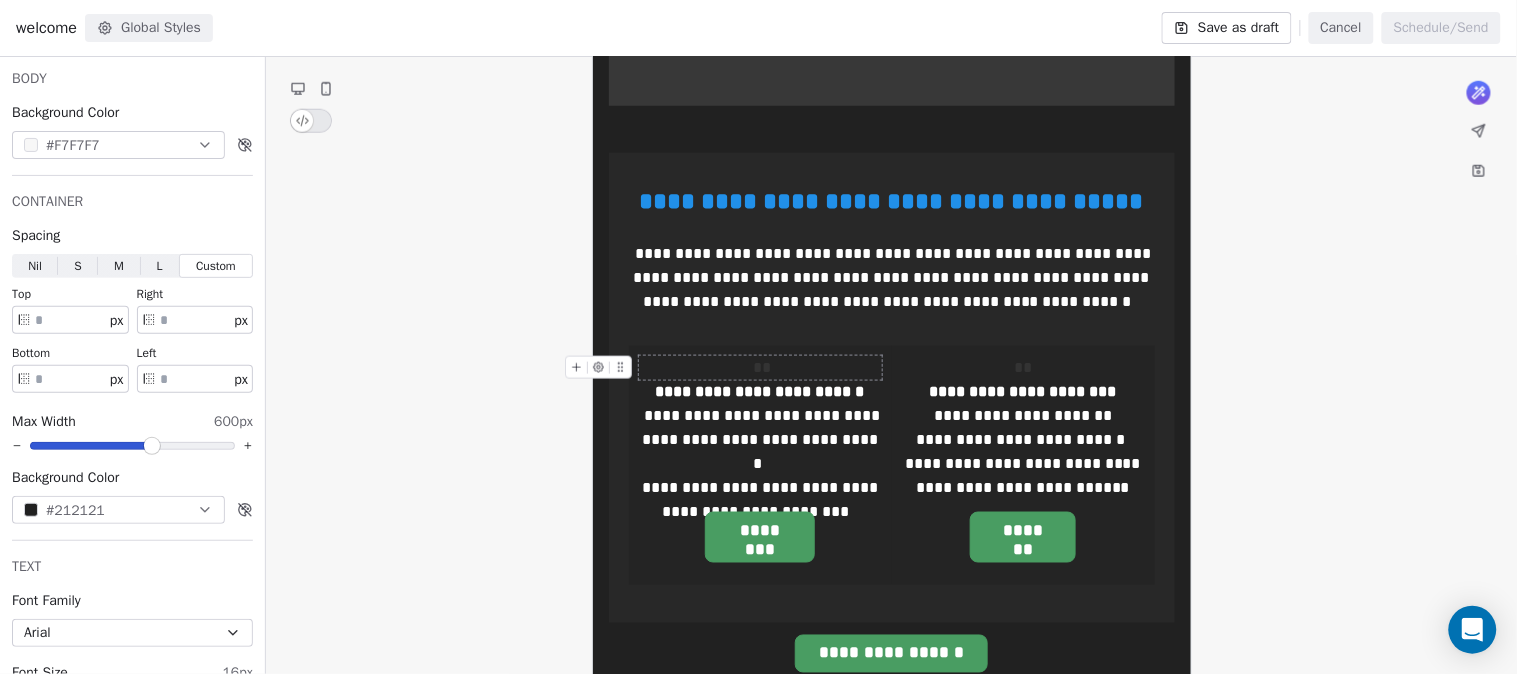 click on "**" at bounding box center (760, 368) 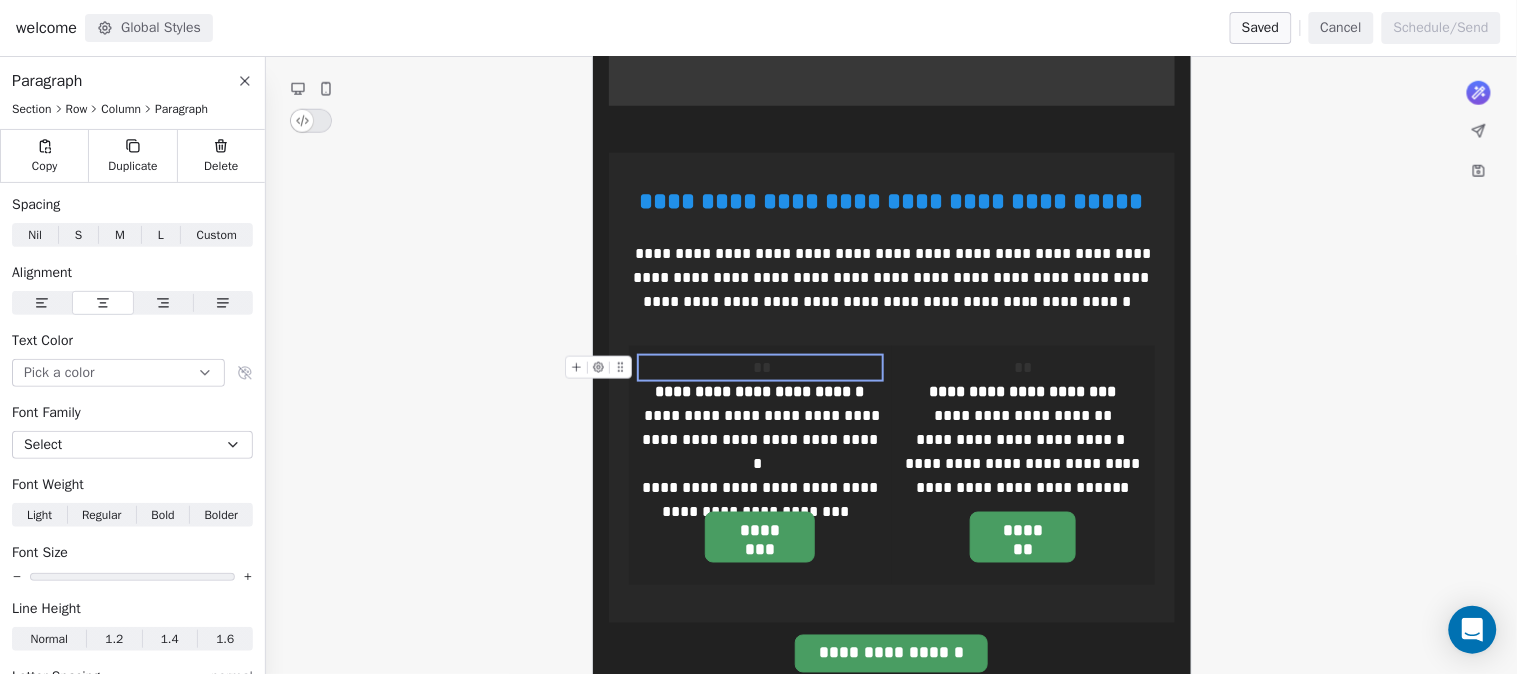 click on "**" at bounding box center (762, 367) 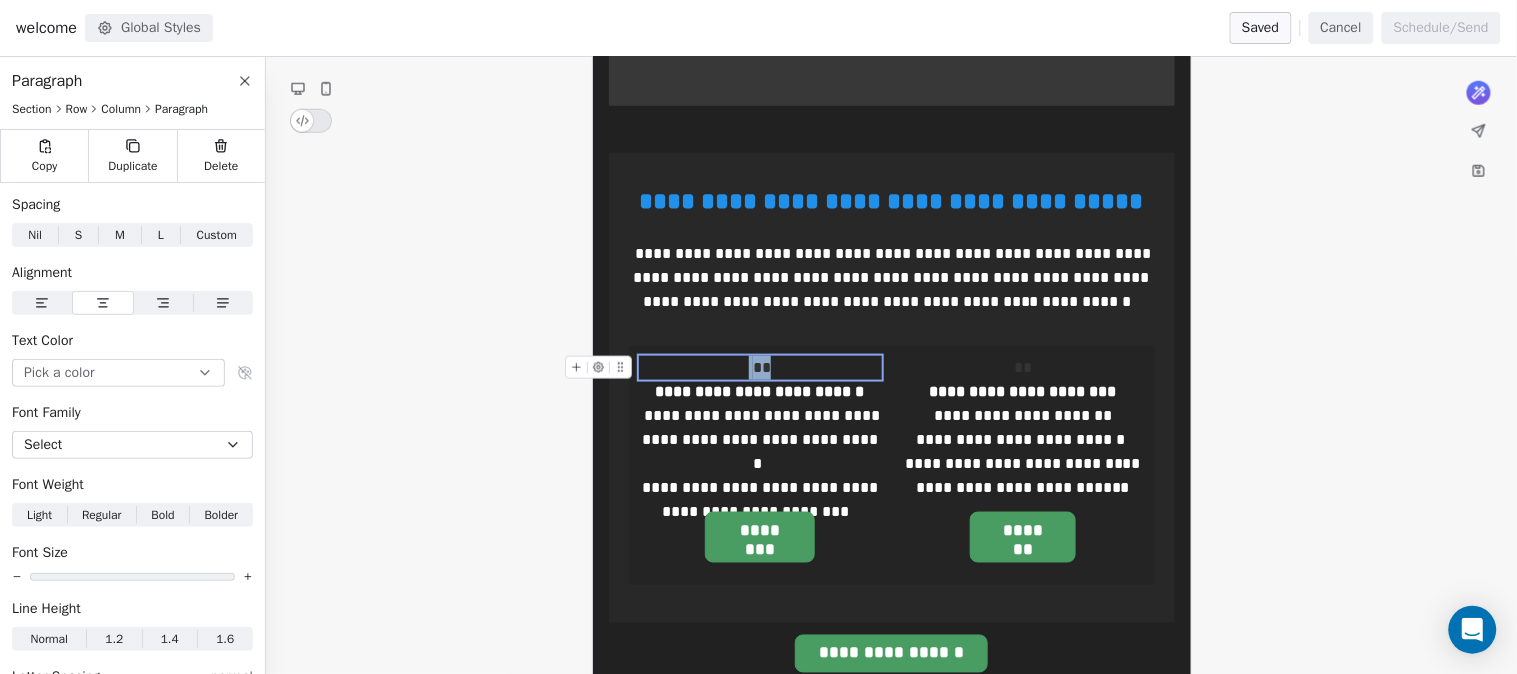 click on "**" at bounding box center [762, 367] 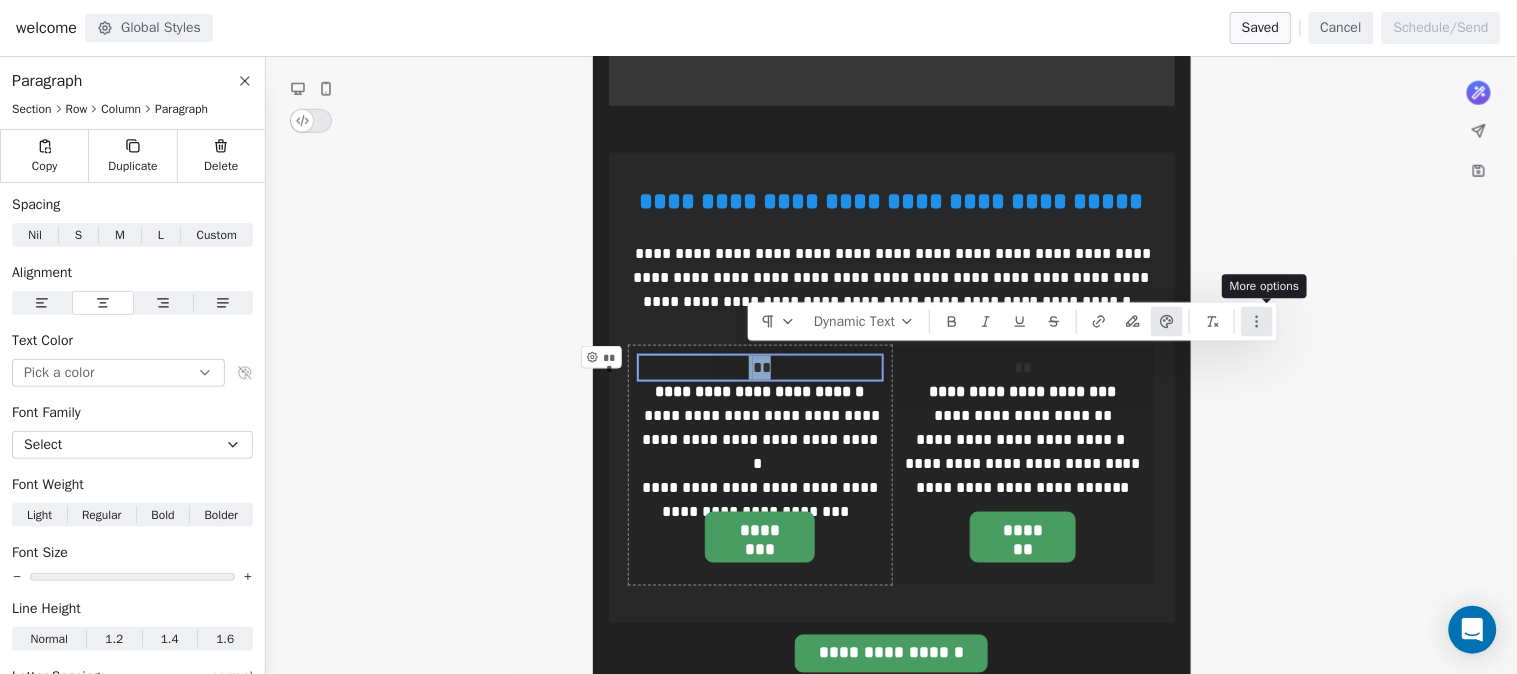 click 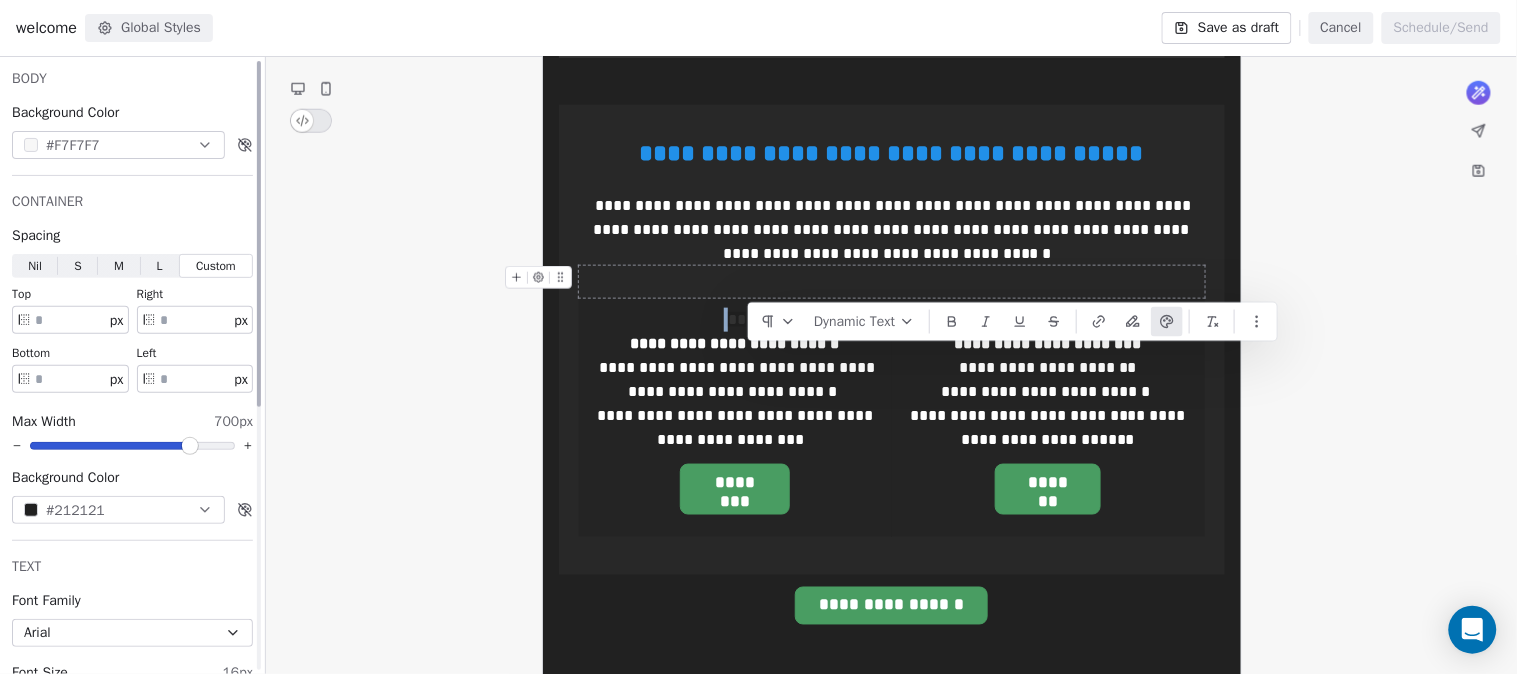 click at bounding box center (190, 446) 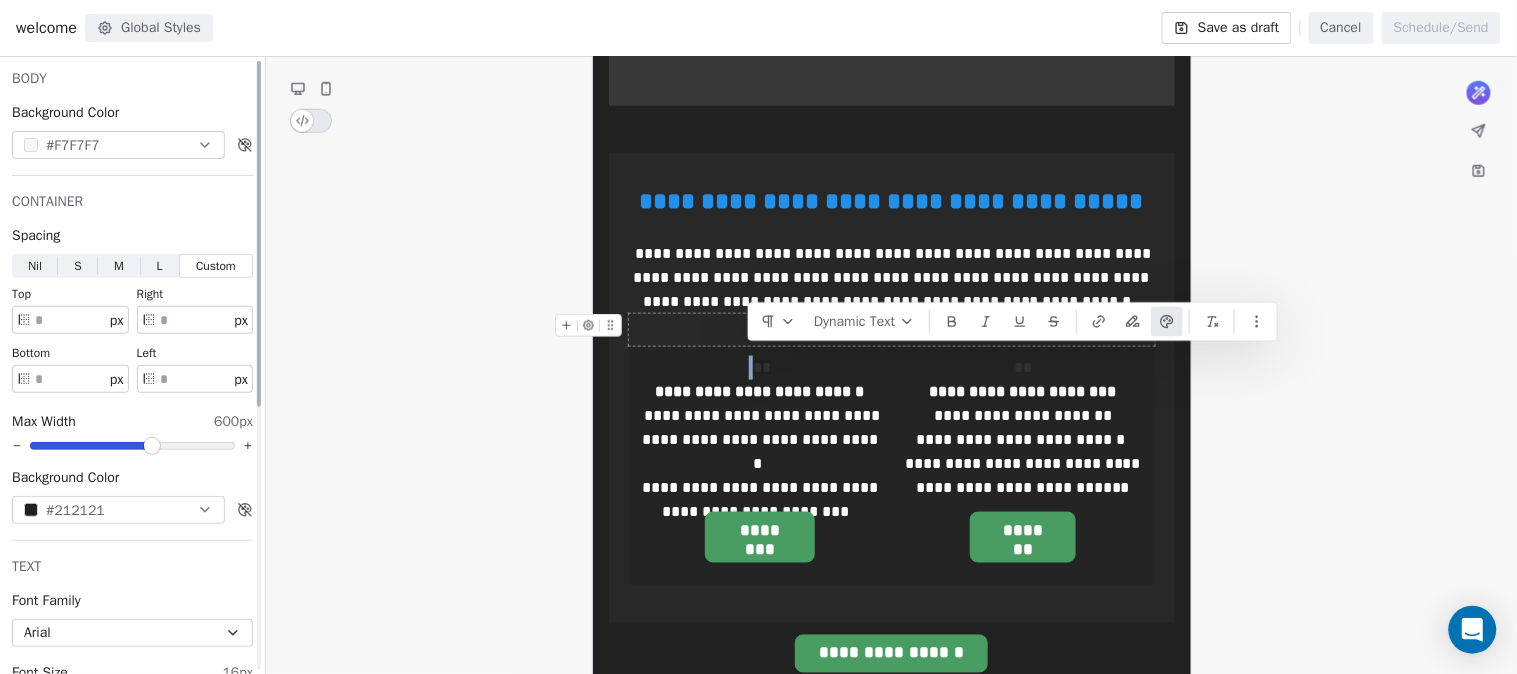 click at bounding box center [152, 446] 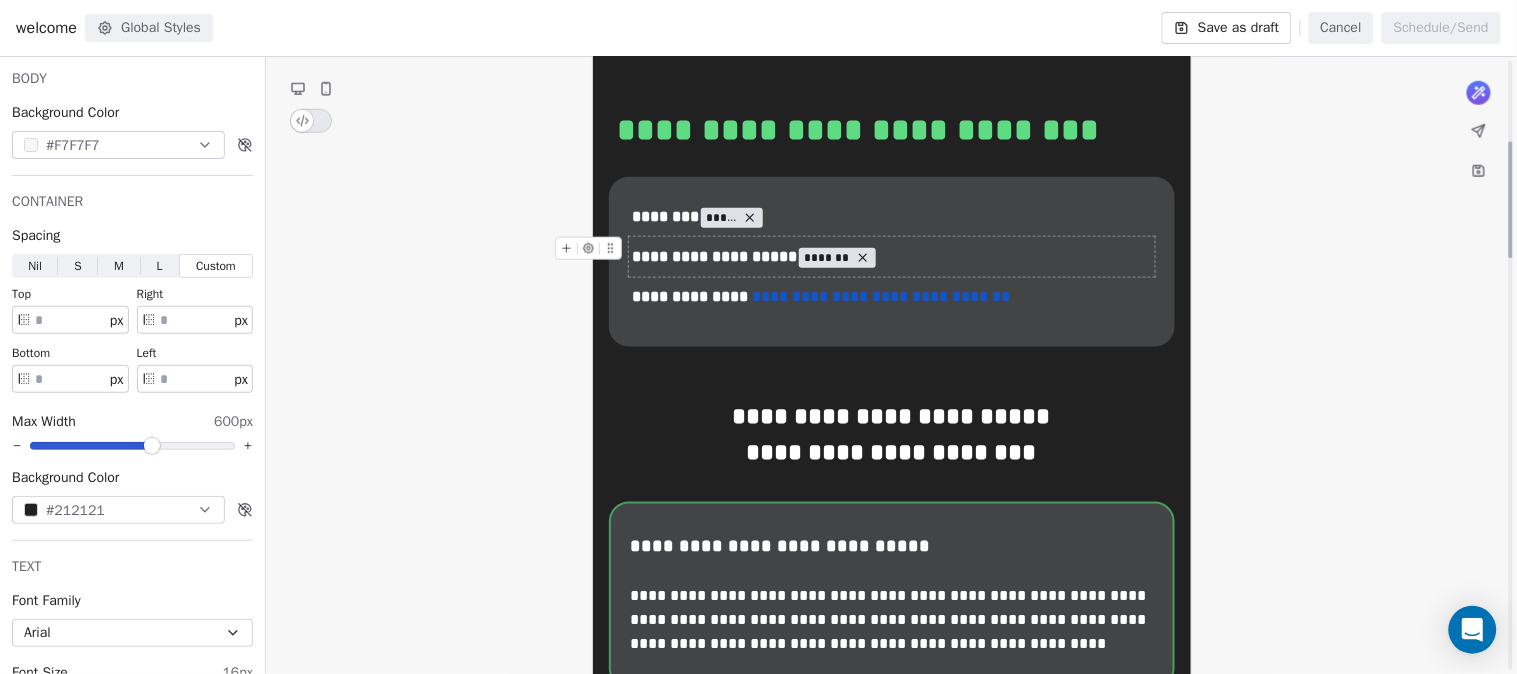 scroll, scrollTop: 424, scrollLeft: 0, axis: vertical 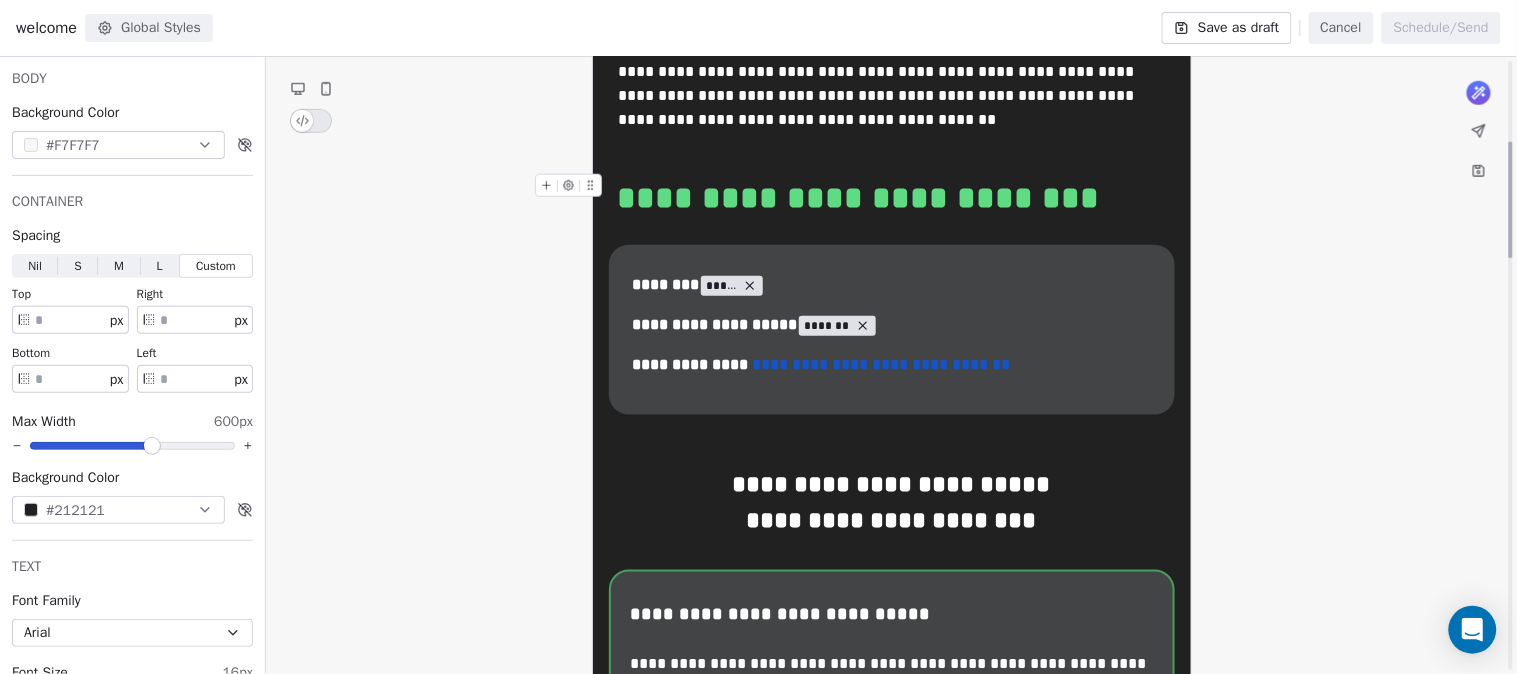 click 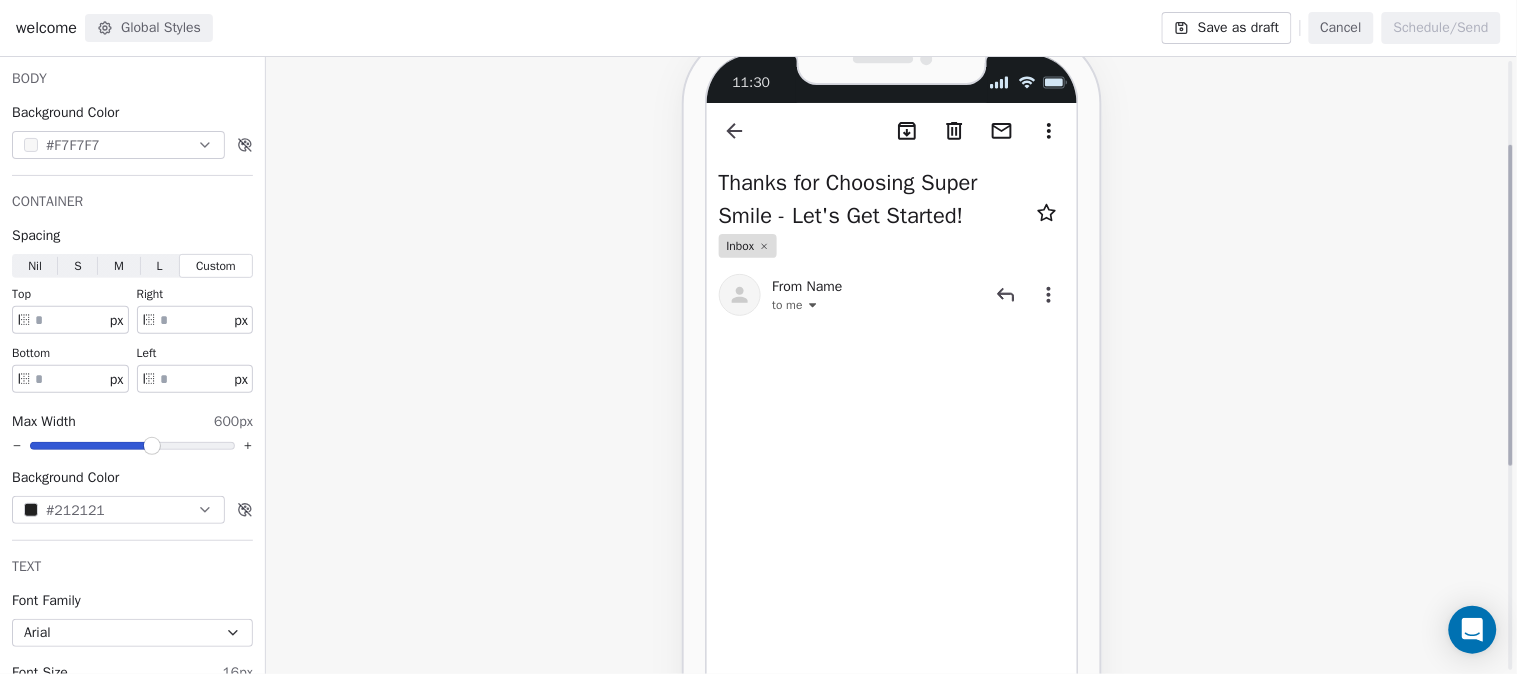 scroll, scrollTop: 222, scrollLeft: 0, axis: vertical 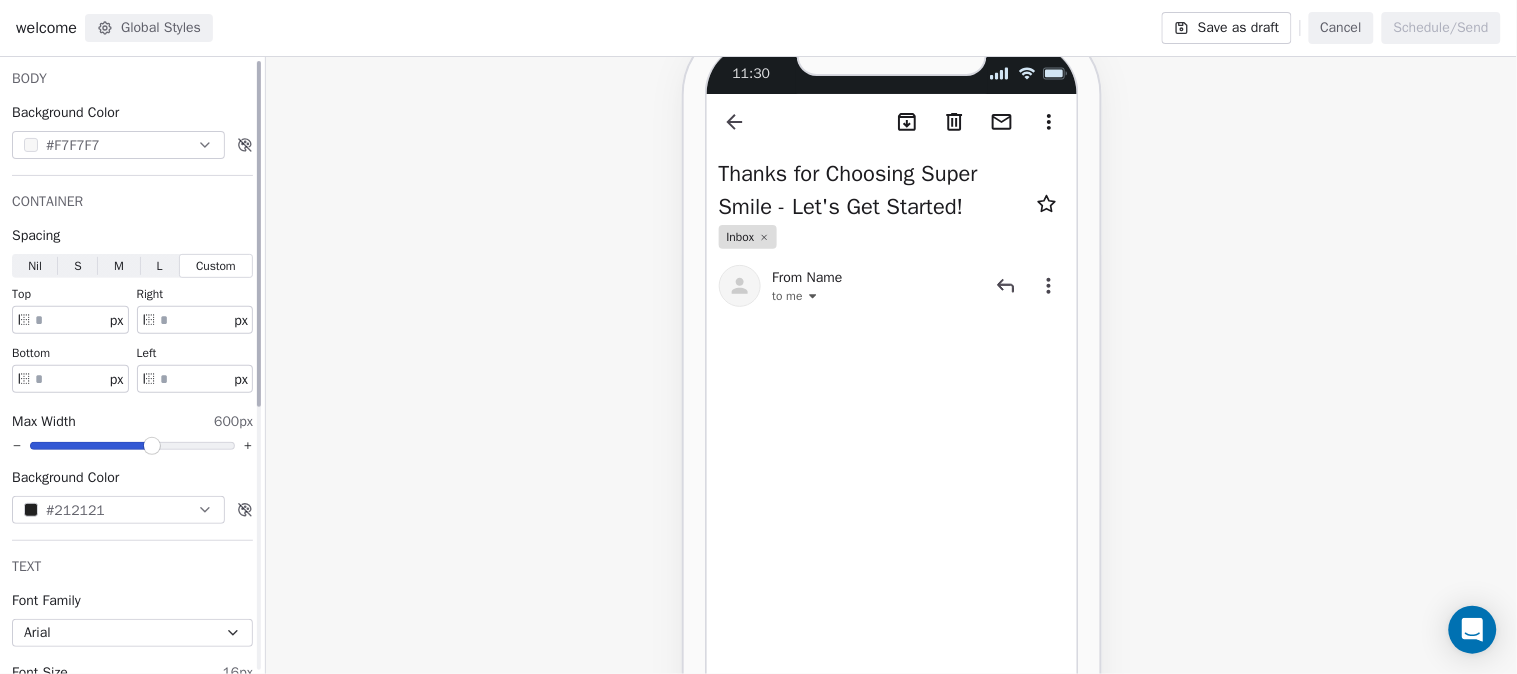 click on "11:30 Thanks for Choosing Super Smile - Let's Get Started! Inbox From Name to me" at bounding box center [891, 513] 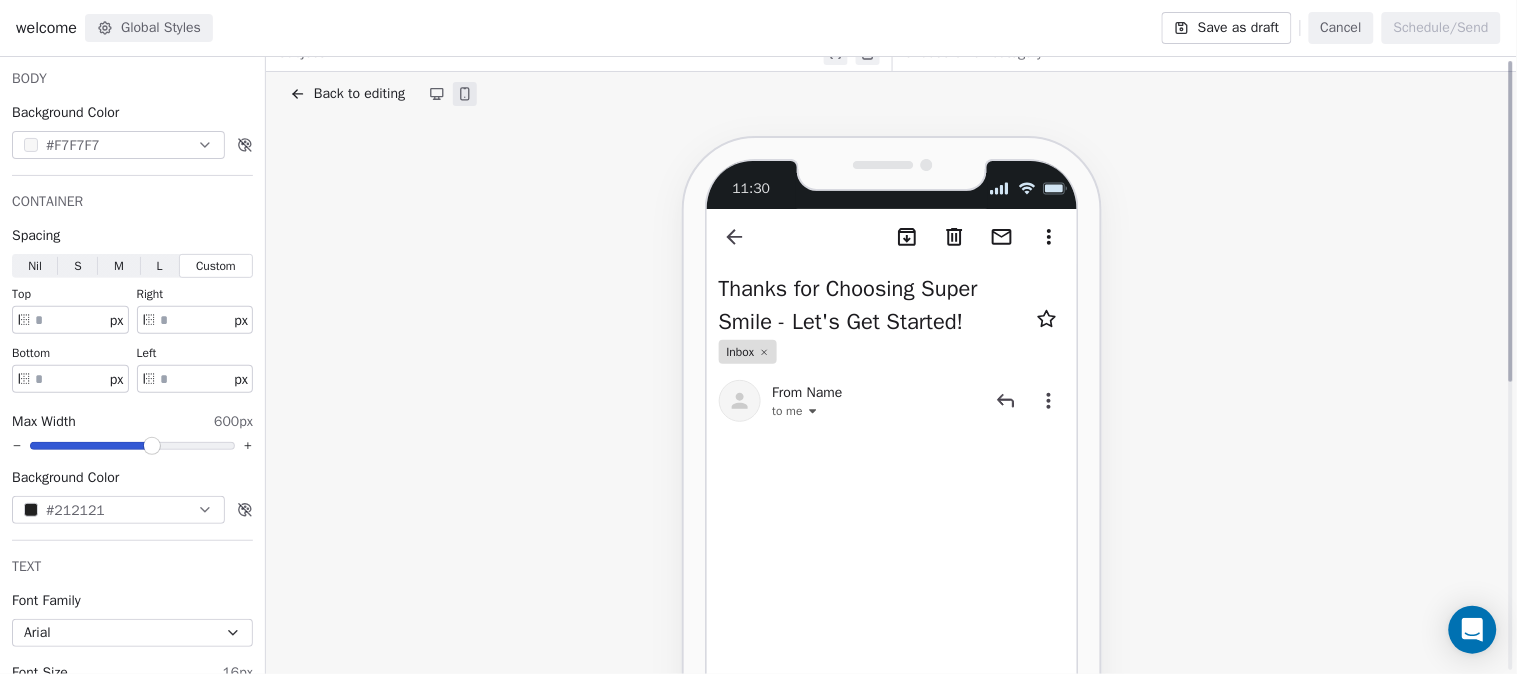 scroll, scrollTop: 0, scrollLeft: 0, axis: both 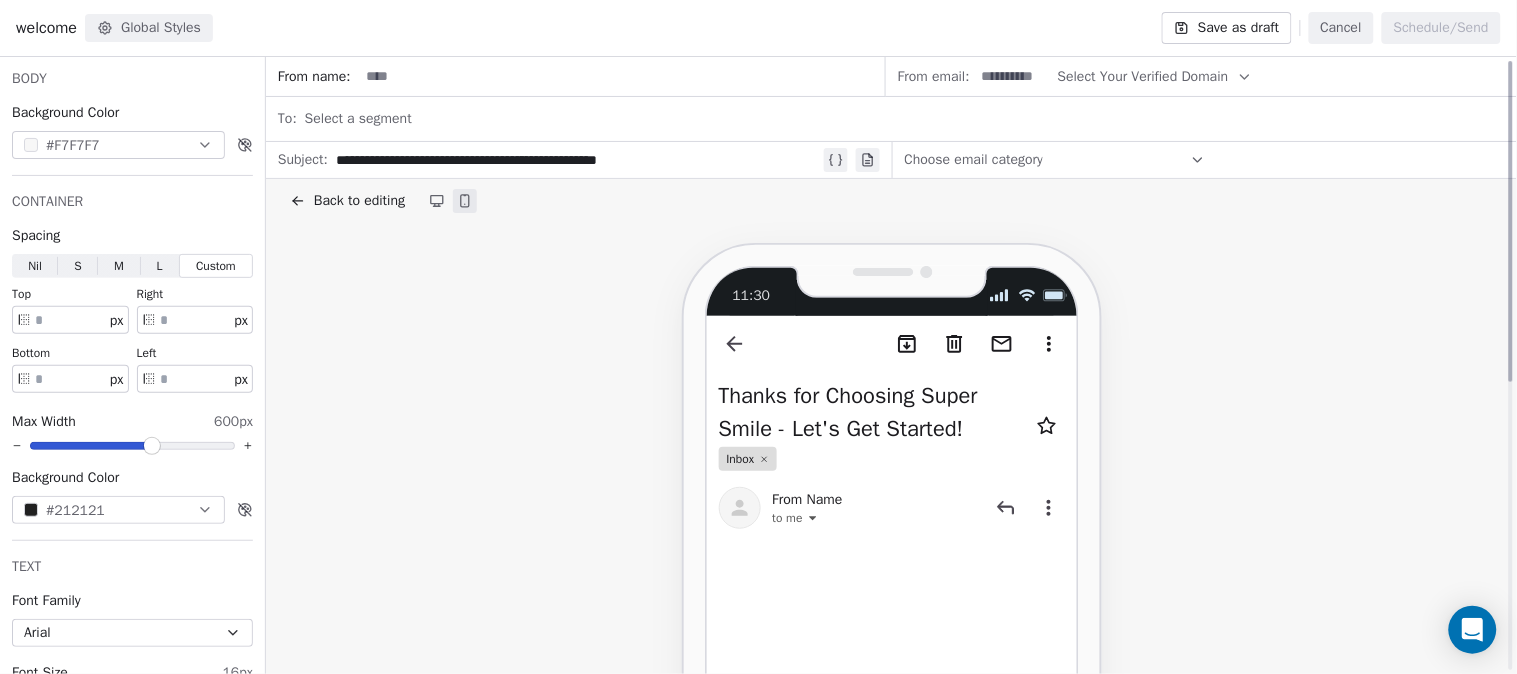 click 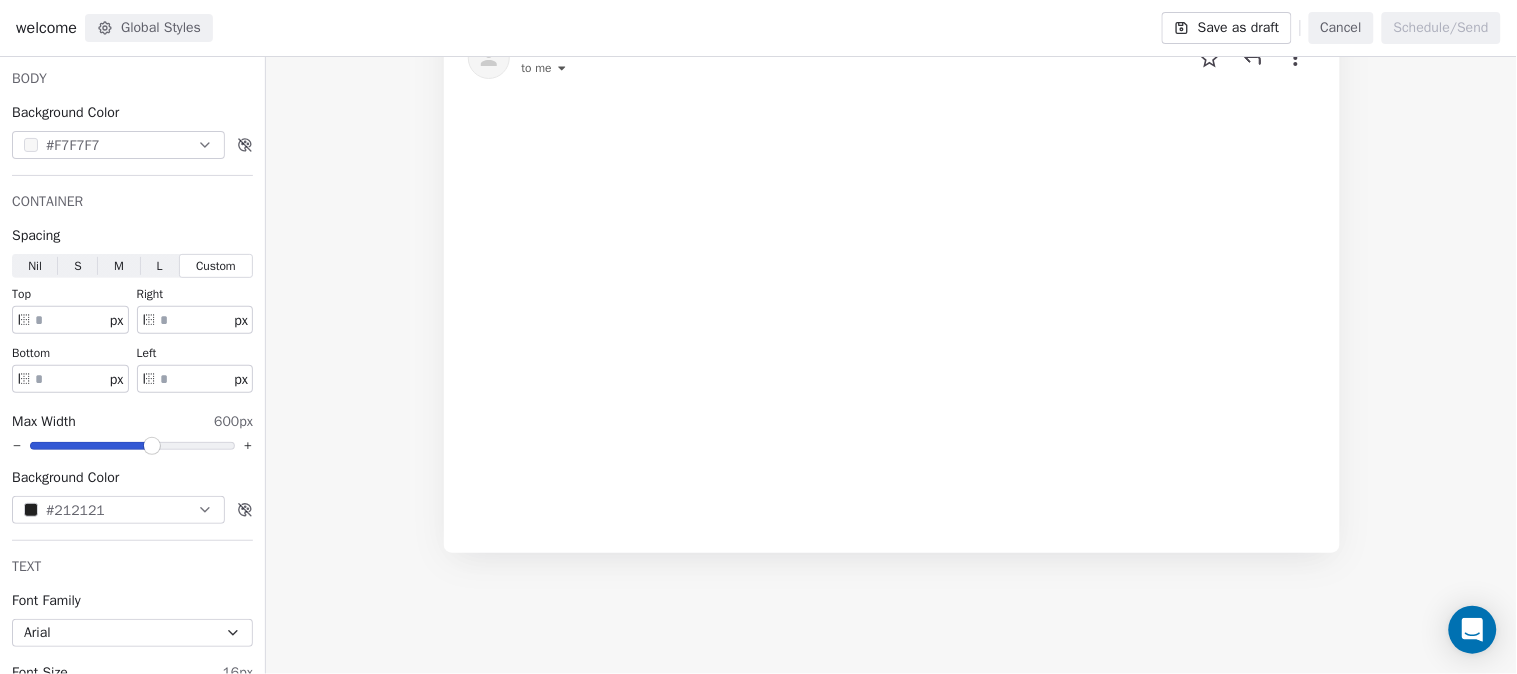 scroll, scrollTop: 0, scrollLeft: 0, axis: both 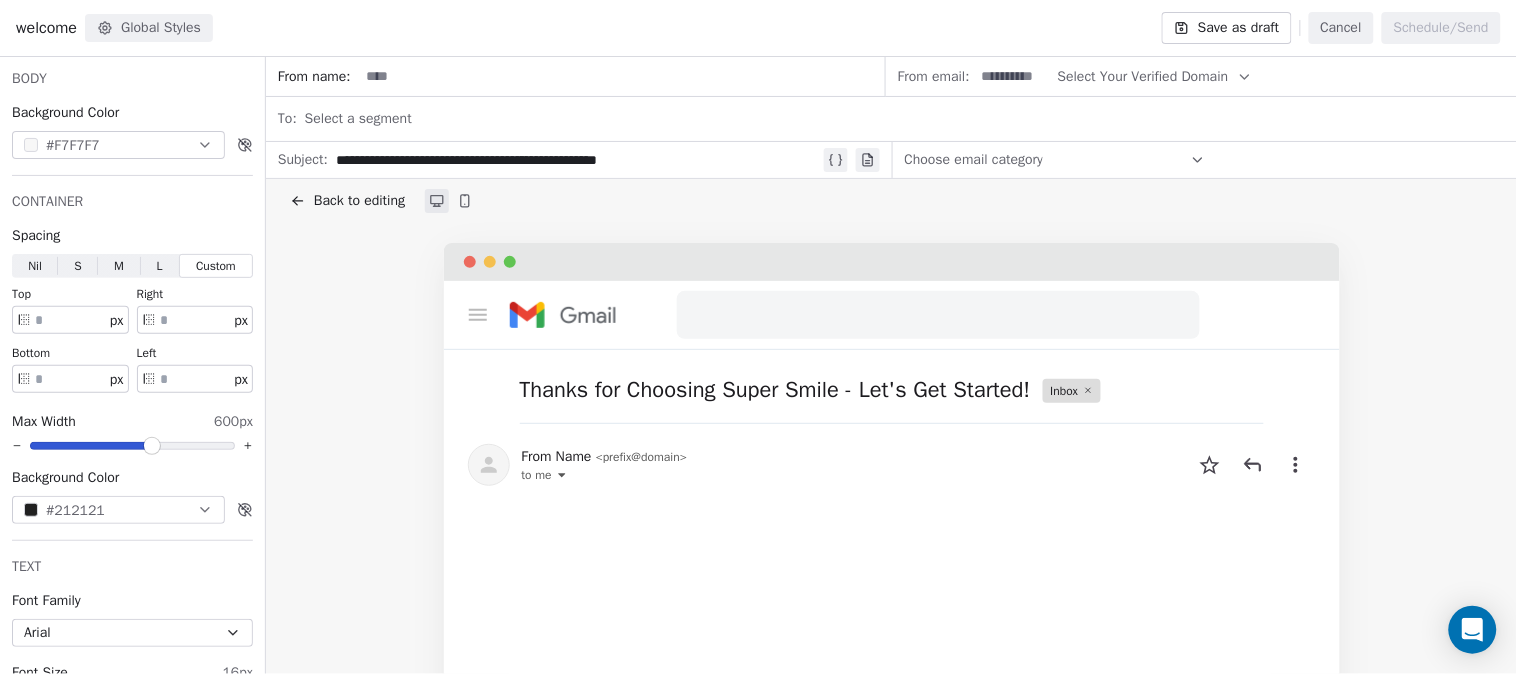 click on "Back to editing" at bounding box center (359, 201) 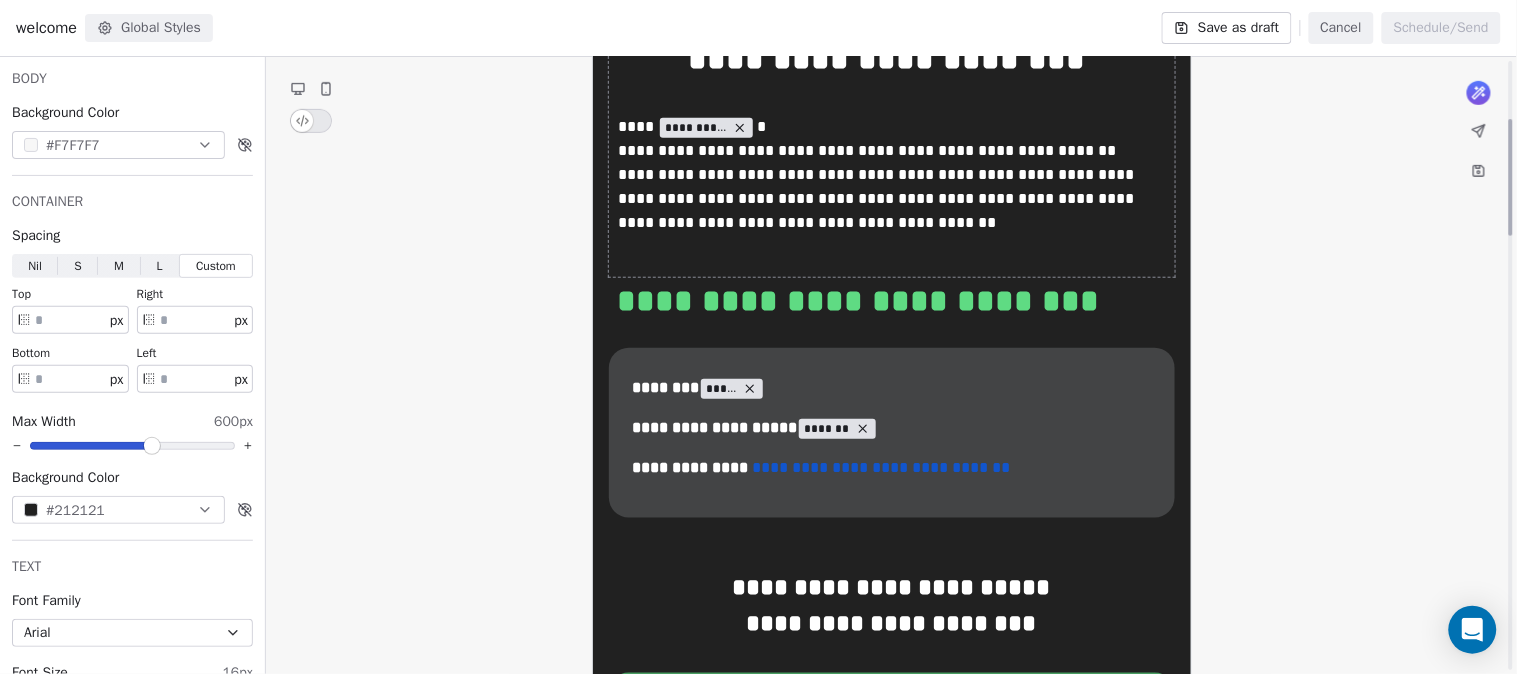 scroll, scrollTop: 333, scrollLeft: 0, axis: vertical 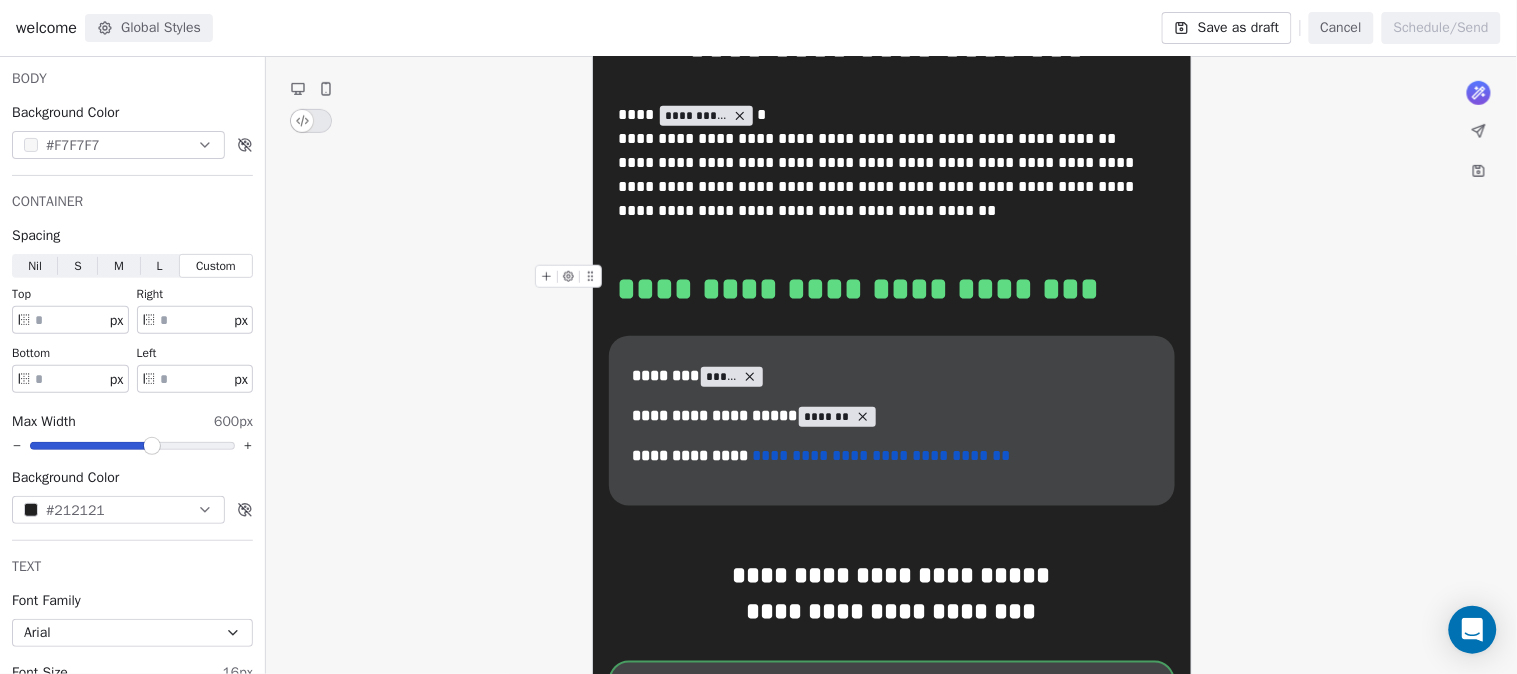 click on "**********" at bounding box center [892, 289] 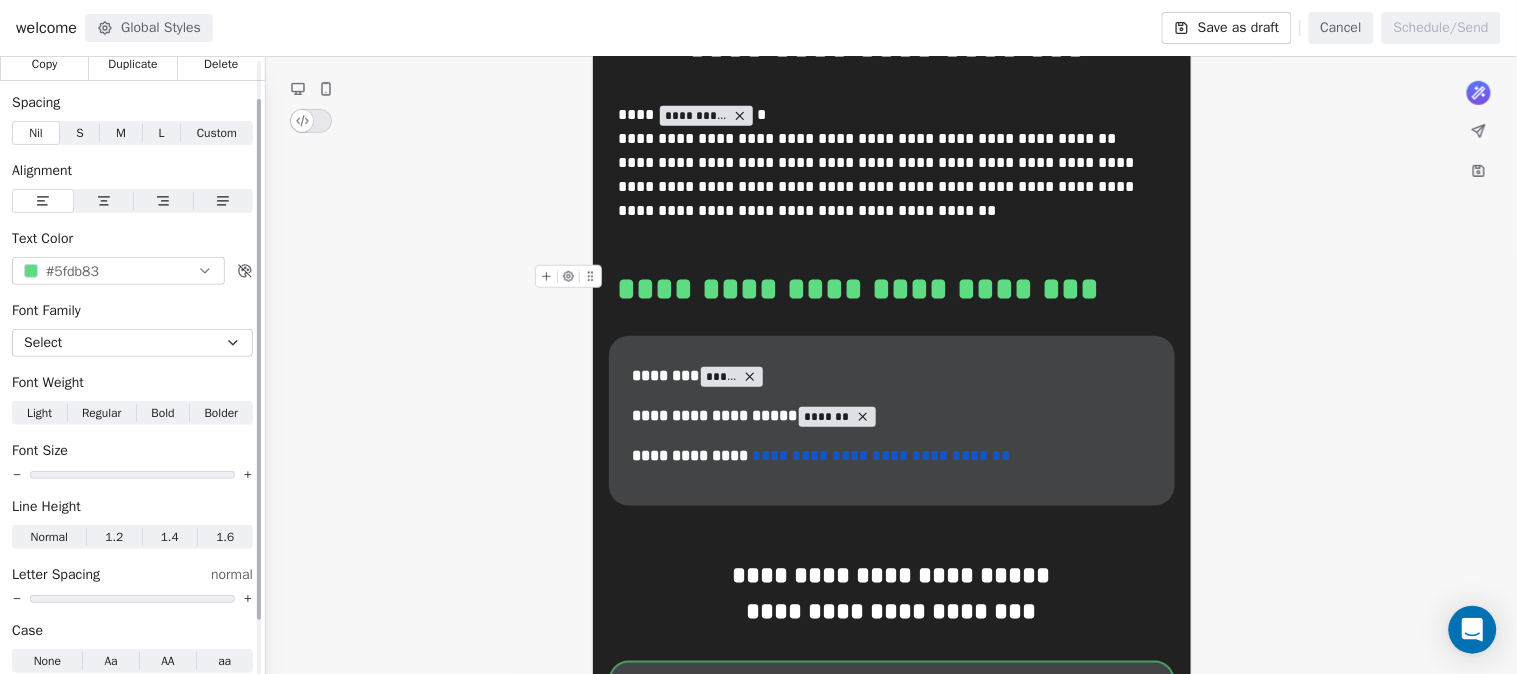 scroll, scrollTop: 111, scrollLeft: 0, axis: vertical 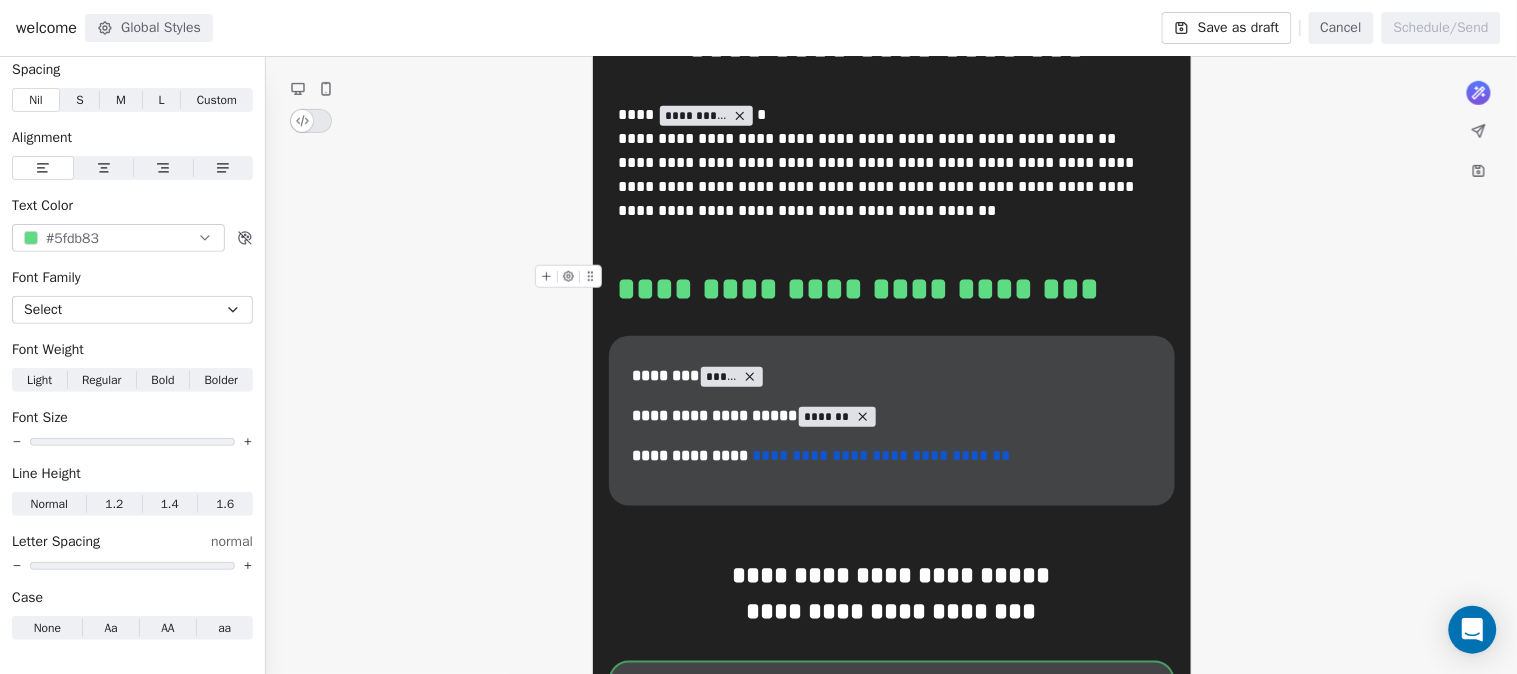 click on "**********" at bounding box center (892, 289) 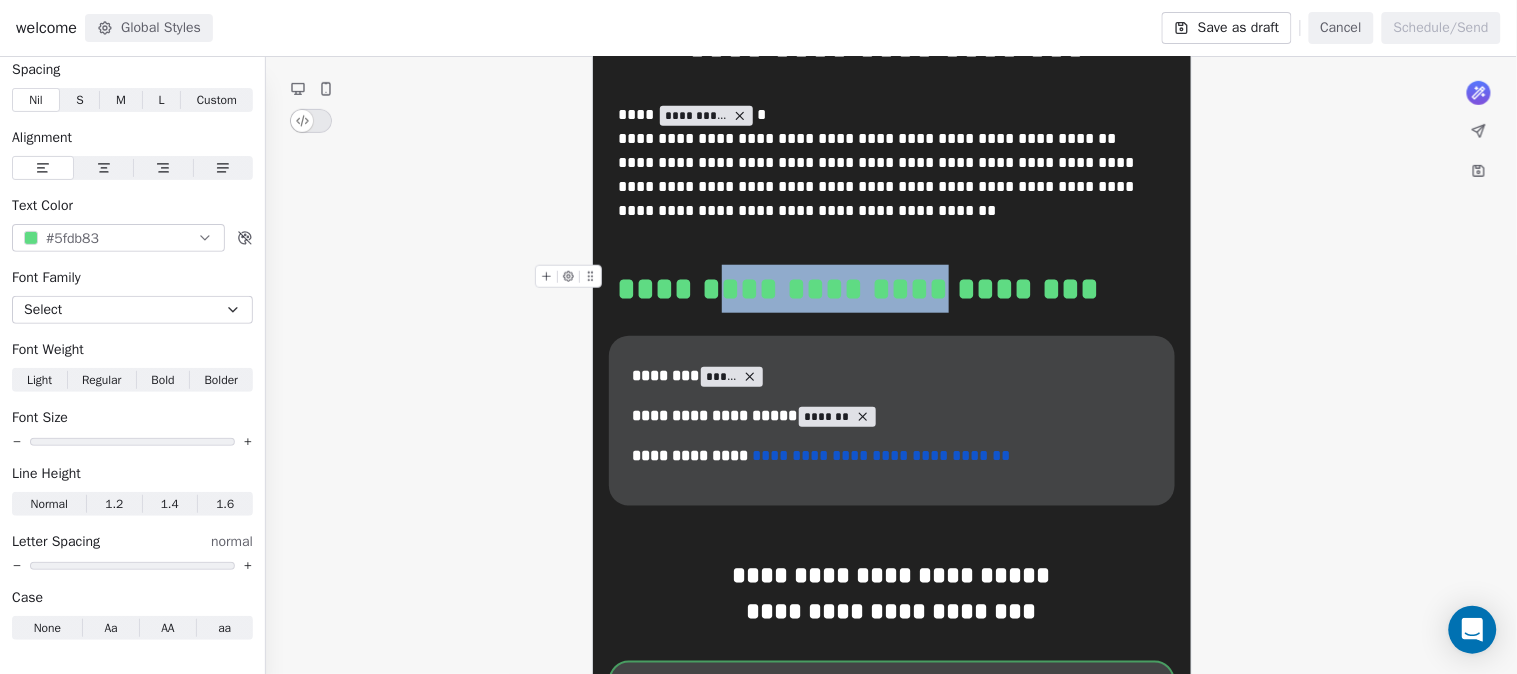 click on "**********" at bounding box center (892, 289) 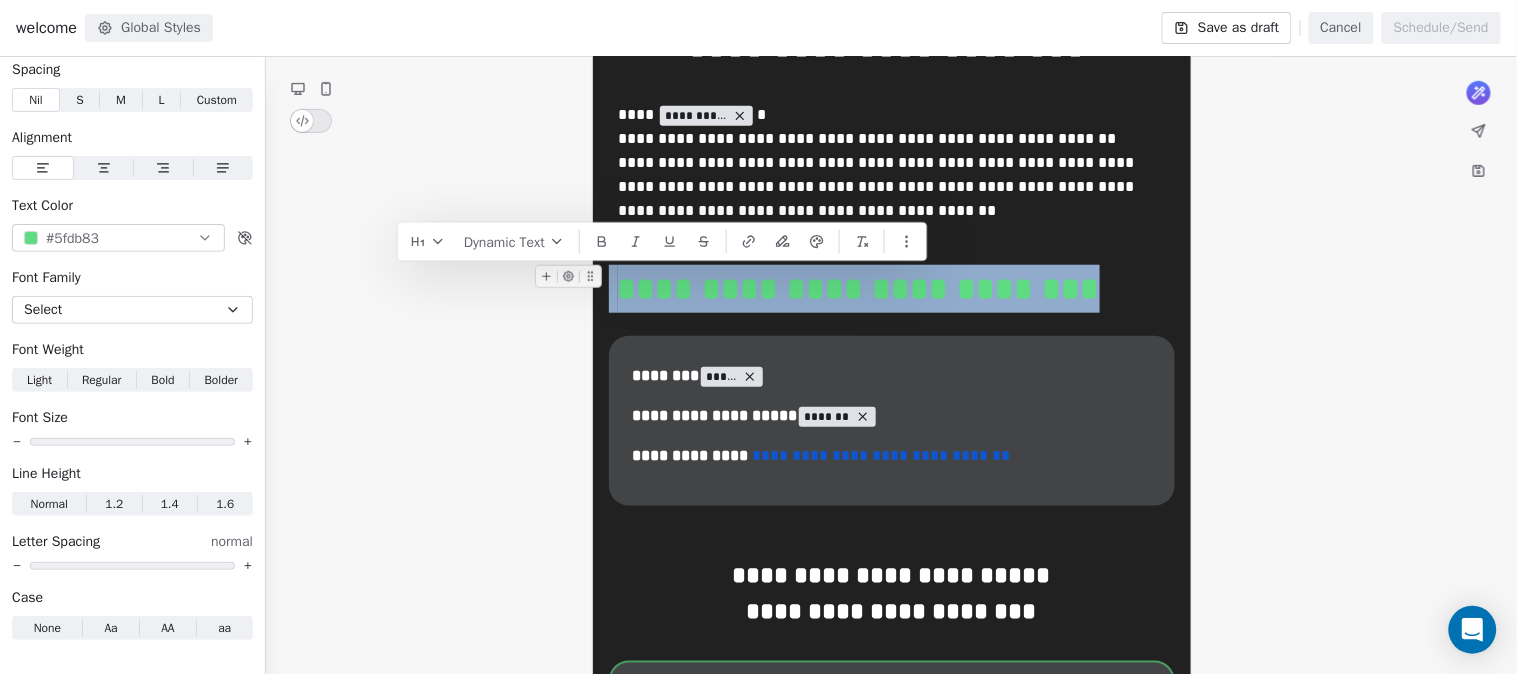 click on "**********" at bounding box center (892, 289) 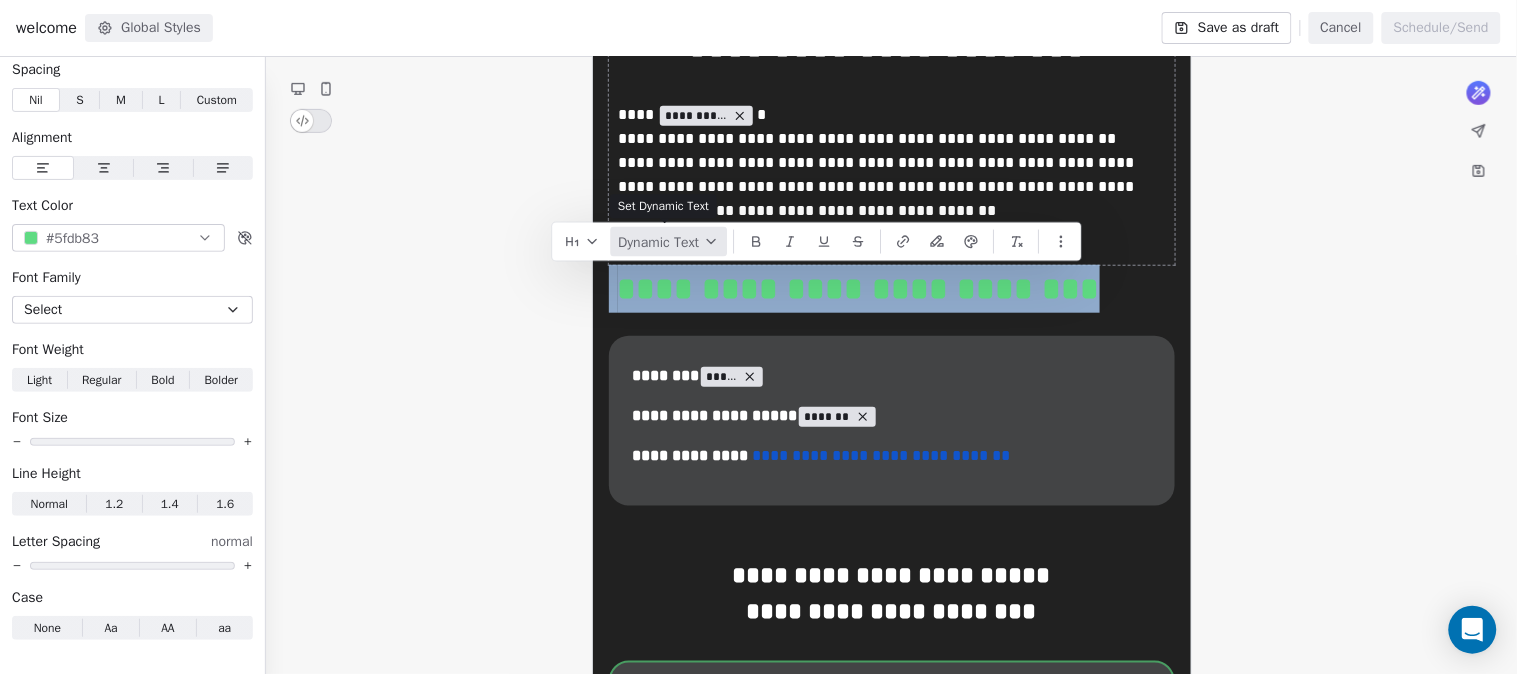 click on "Dynamic Text" at bounding box center (668, 242) 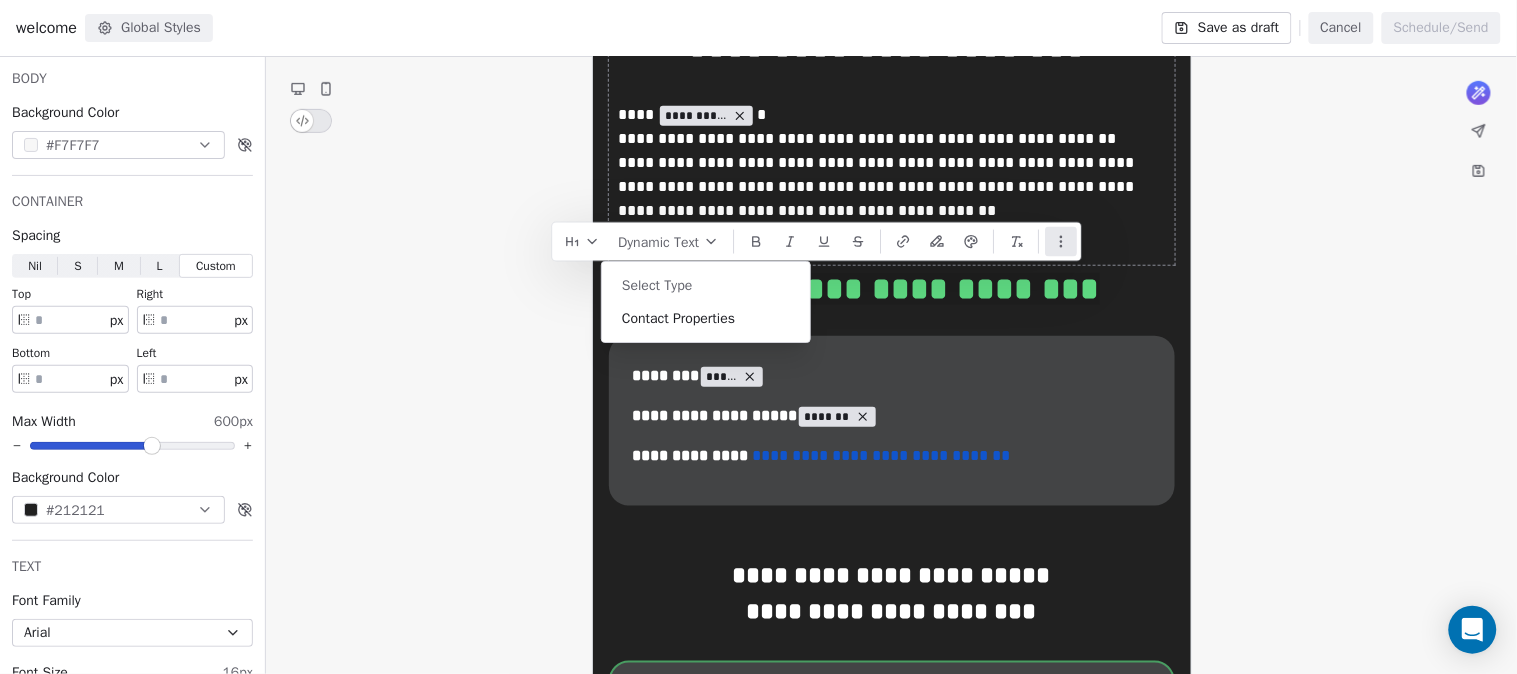 click 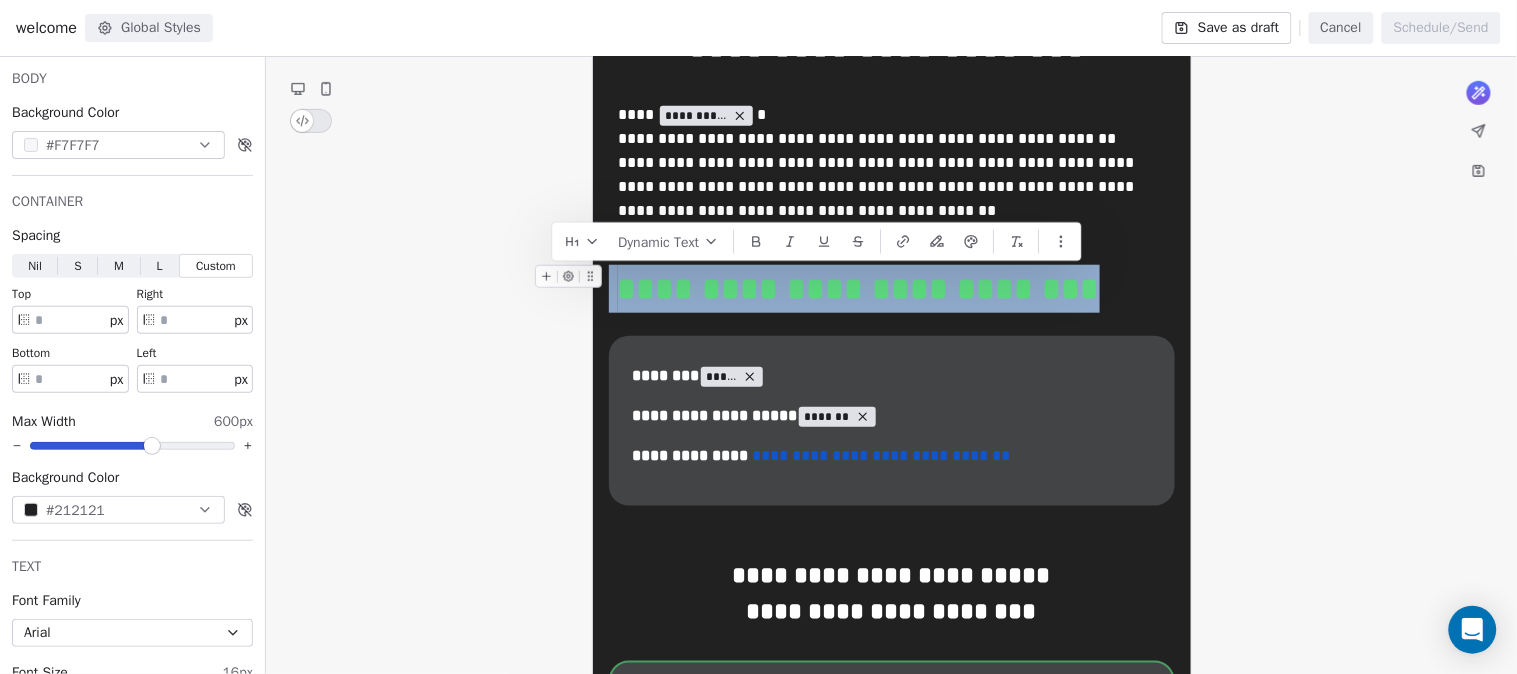 click on "**********" at bounding box center (892, 289) 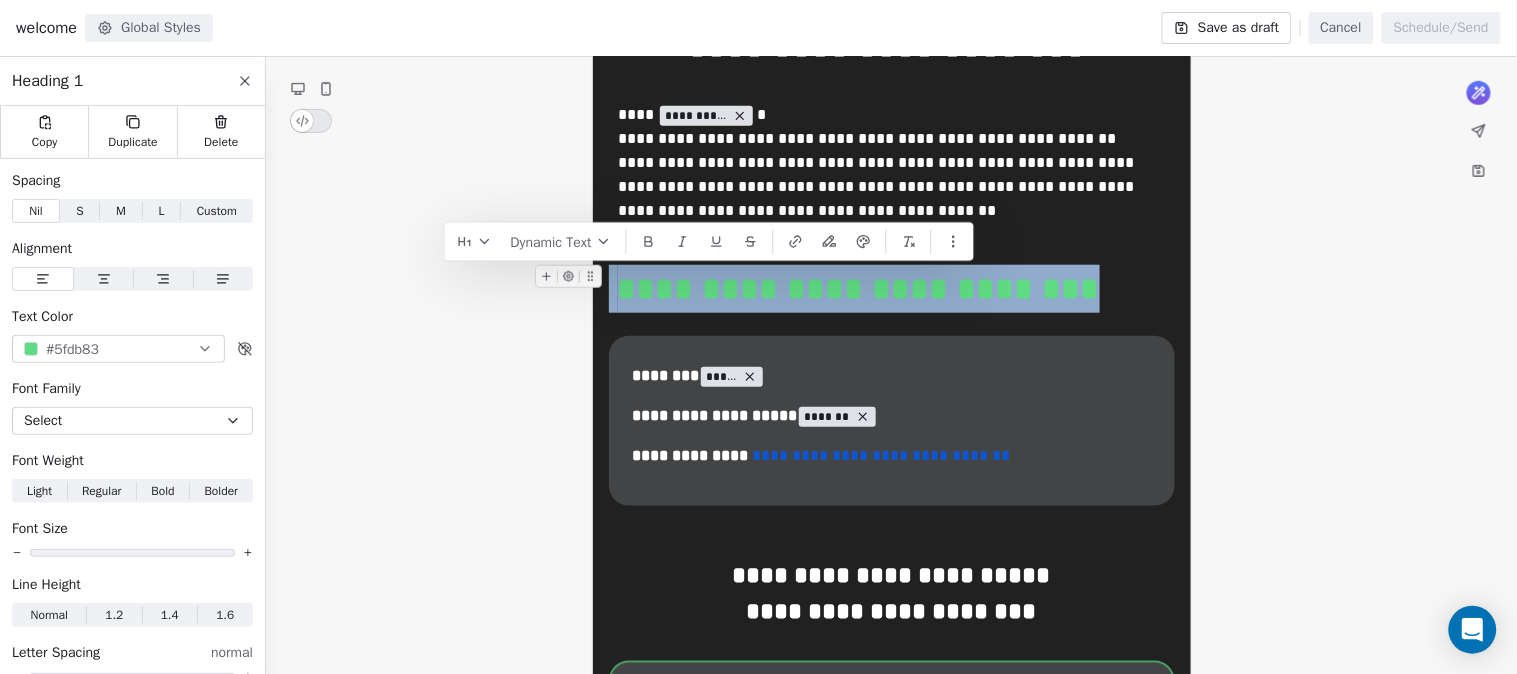 click on "**********" at bounding box center (892, 289) 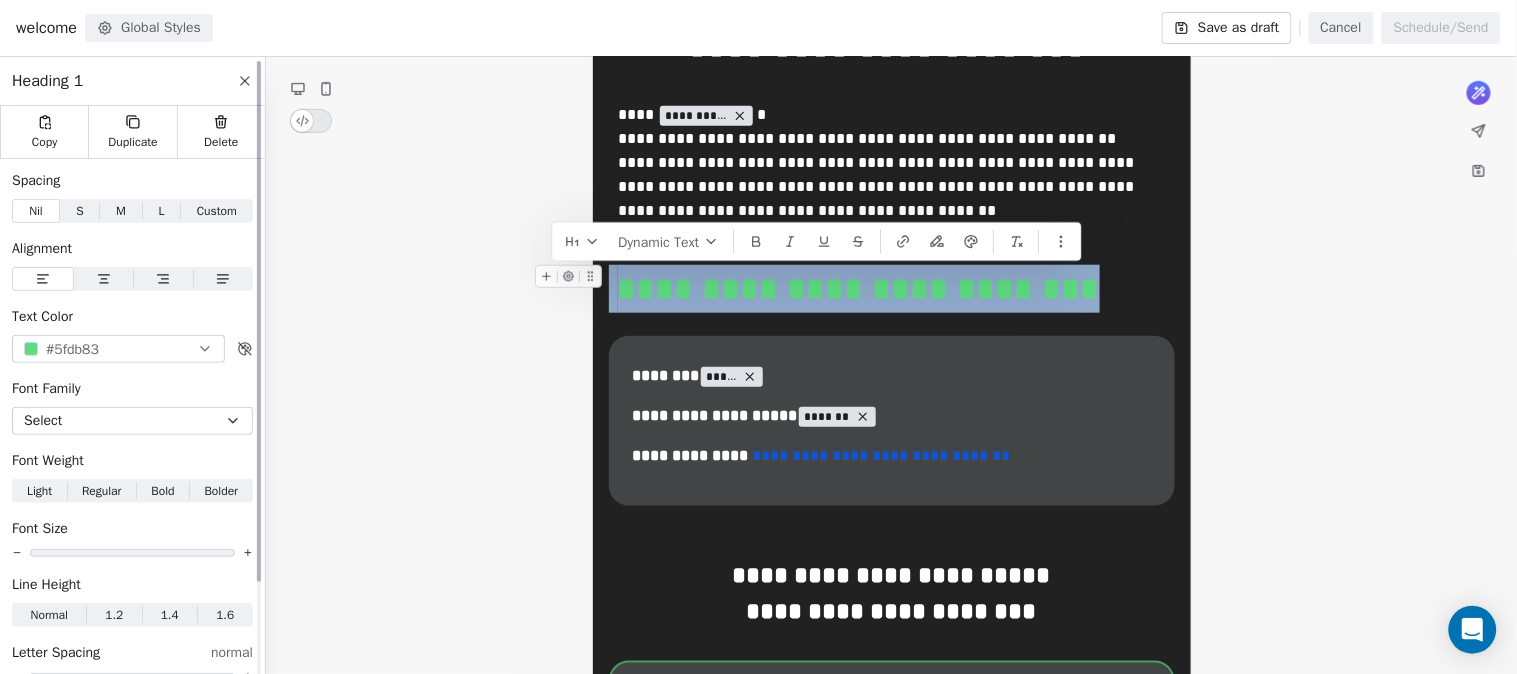 click on "Select" at bounding box center (132, 421) 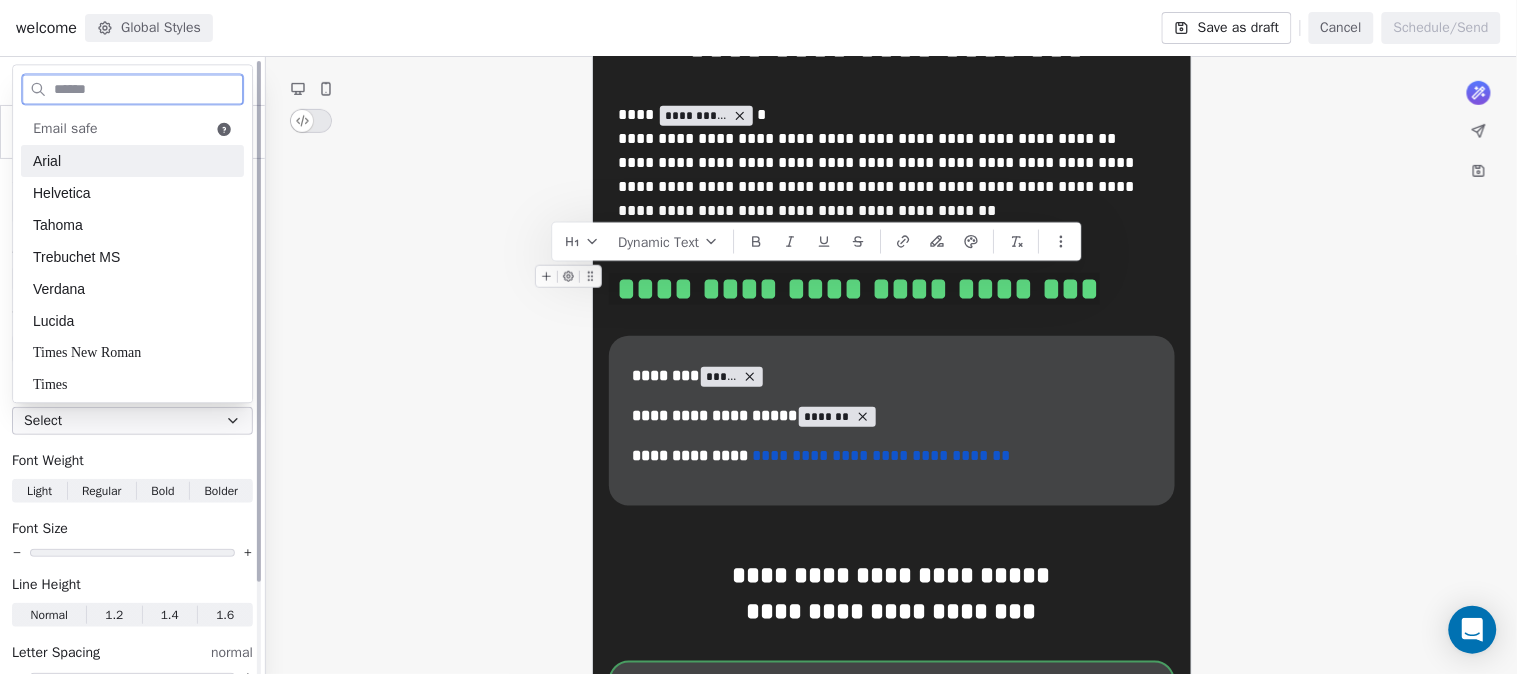 click on "Select" at bounding box center [132, 421] 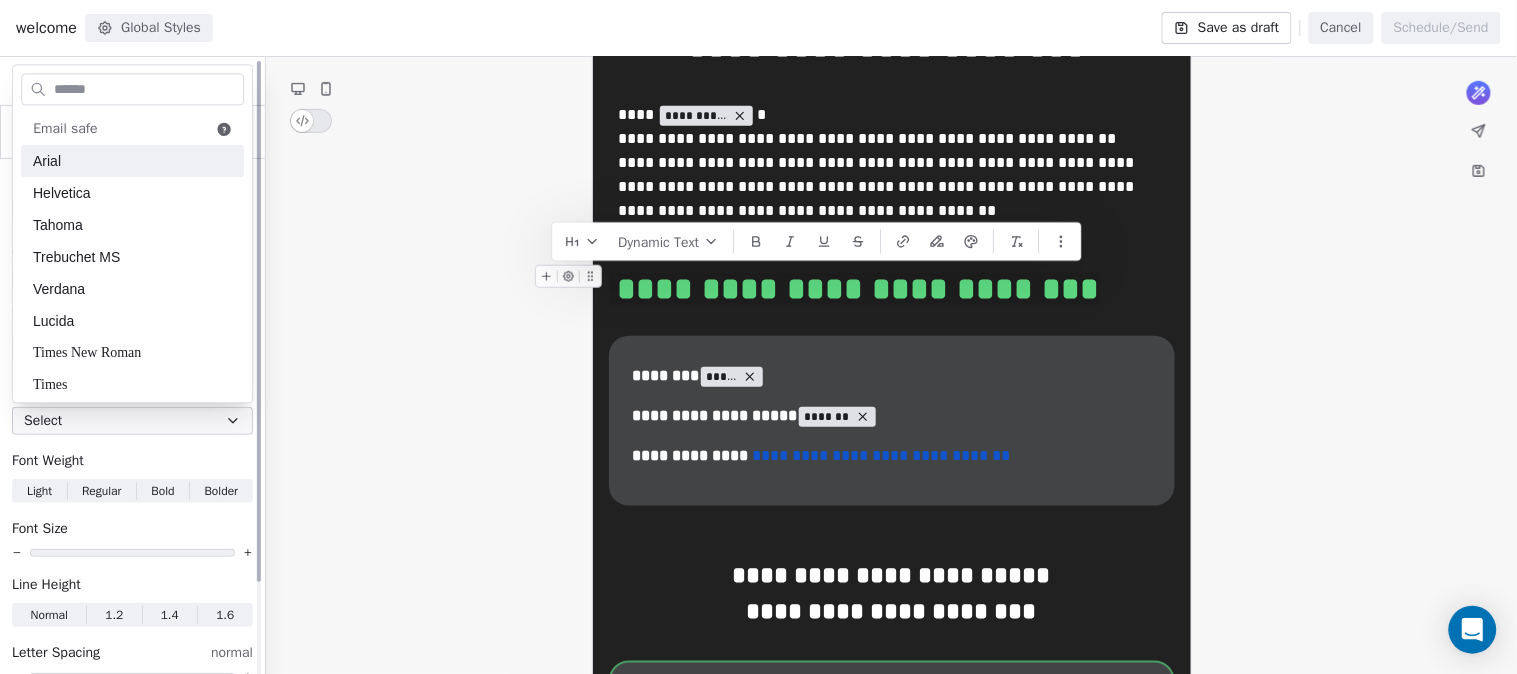 click on "Spacing Nil Nil S S M M L L Custom Custom Alignment Text Color #5fdb83 Font Family Select Font Weight Light Light Regular Regular Bold Bold Bolder Bolder Font Size Line Height Normal Normal 1.2 1.2 1.4 1.4 1.6 1.6 Letter Spacing normal Case None None Aa Aa AA AA aa aa" at bounding box center [132, 461] 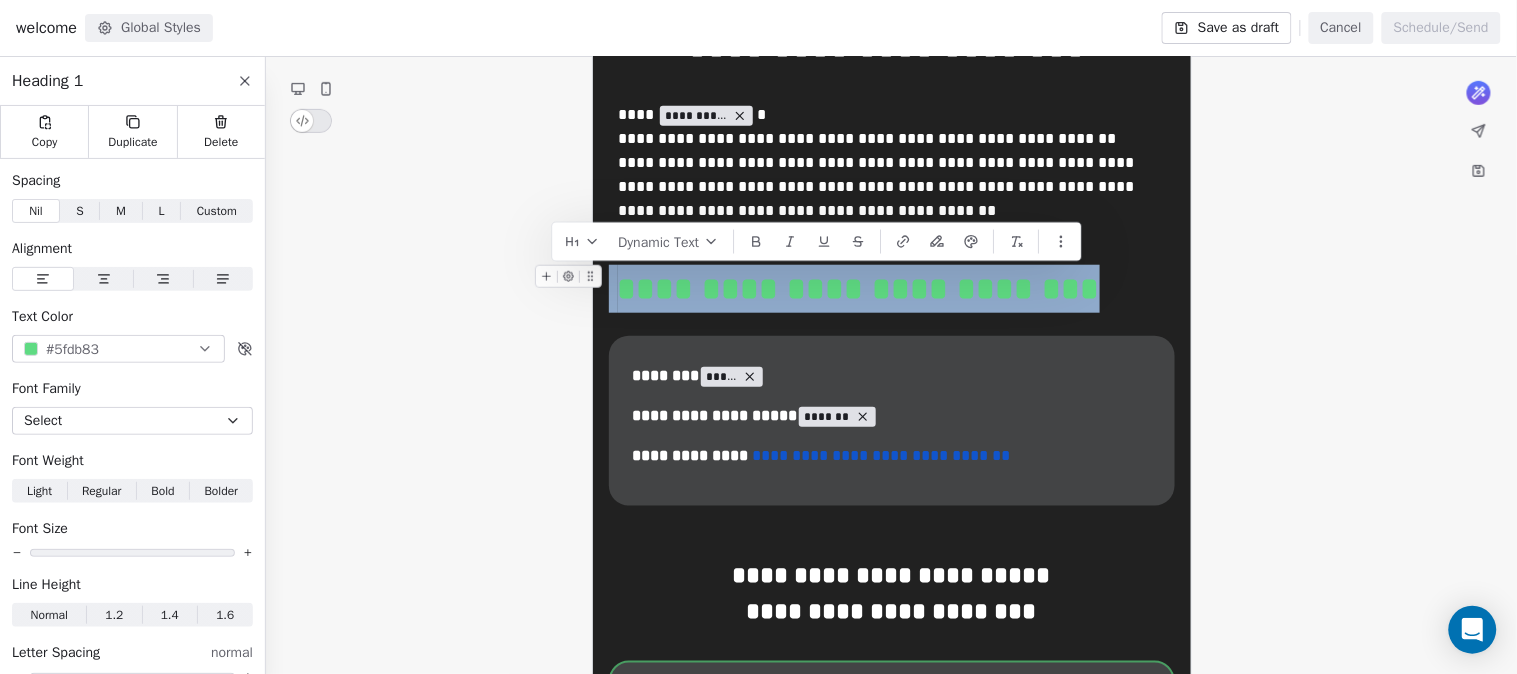 click on "**********" at bounding box center (892, 289) 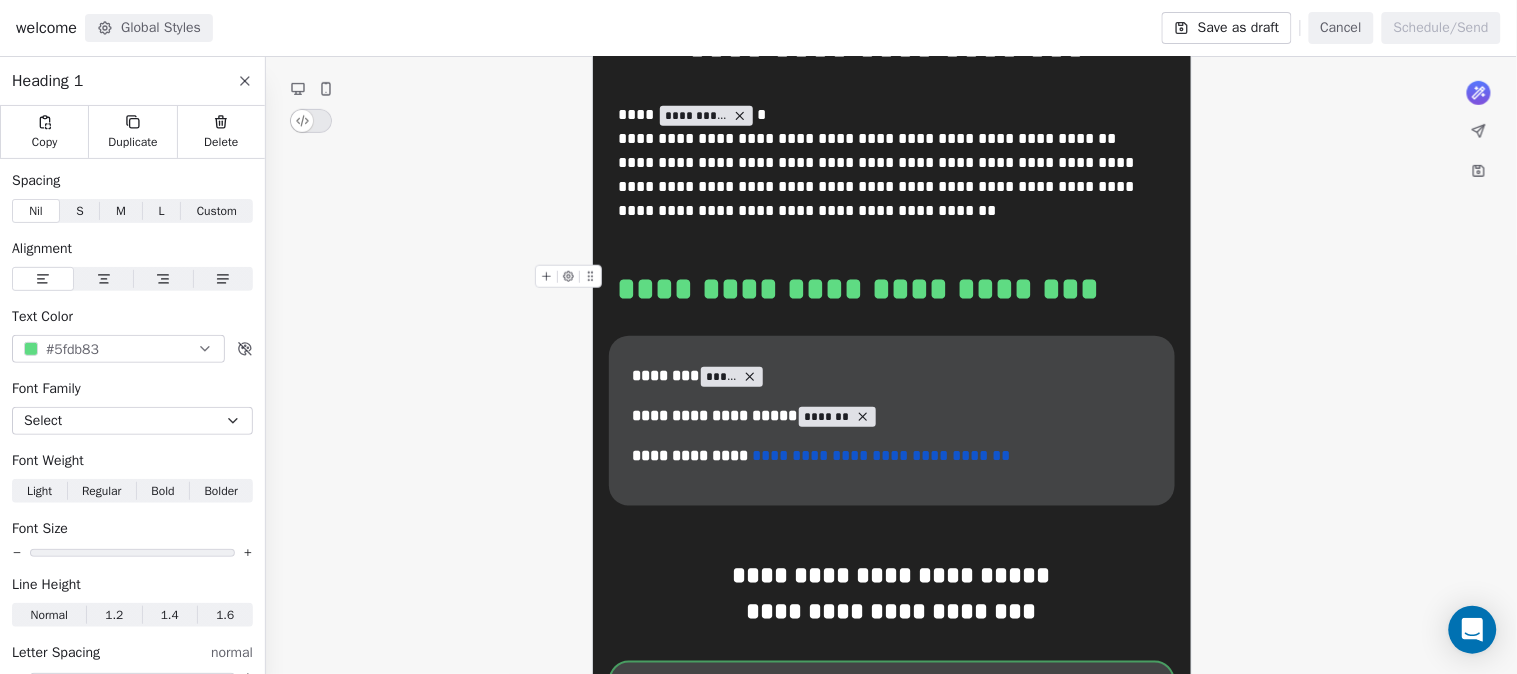 click on "**********" at bounding box center [892, 289] 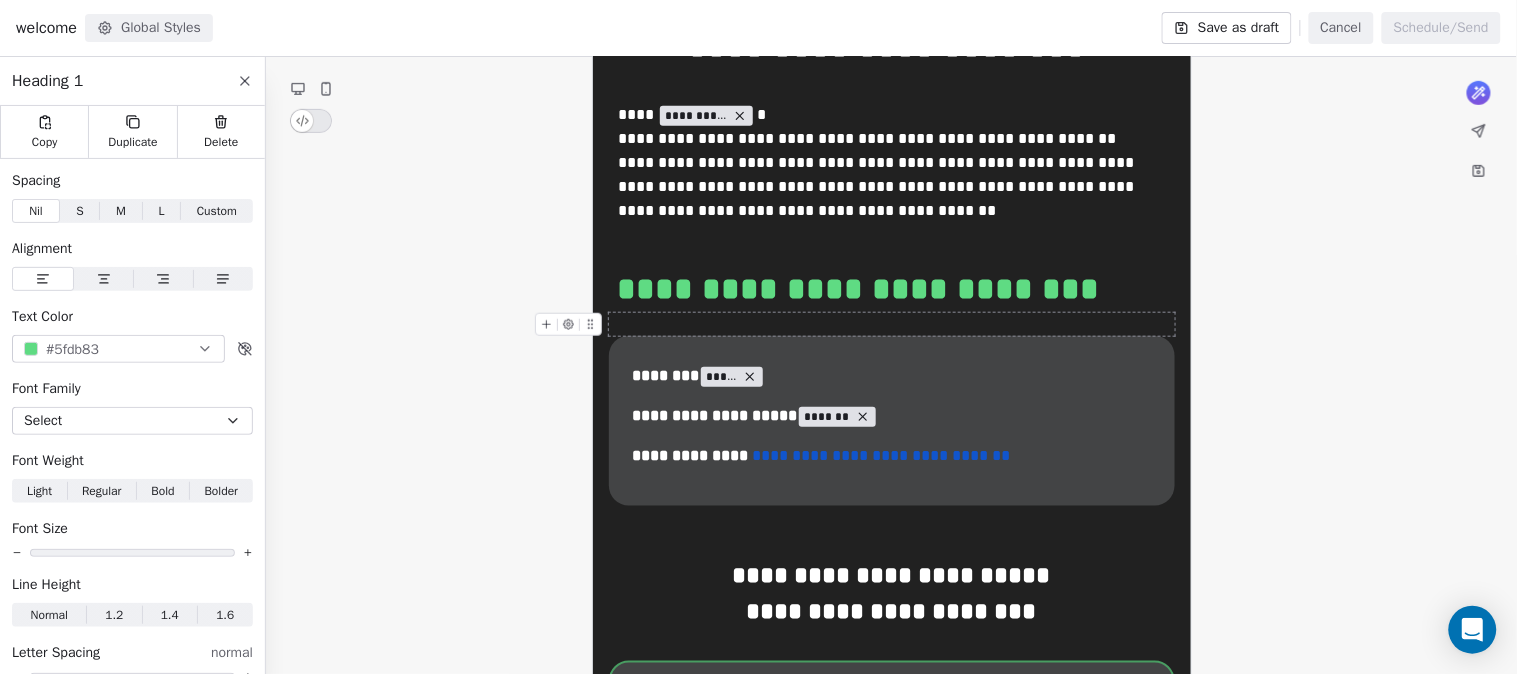 click at bounding box center (892, 324) 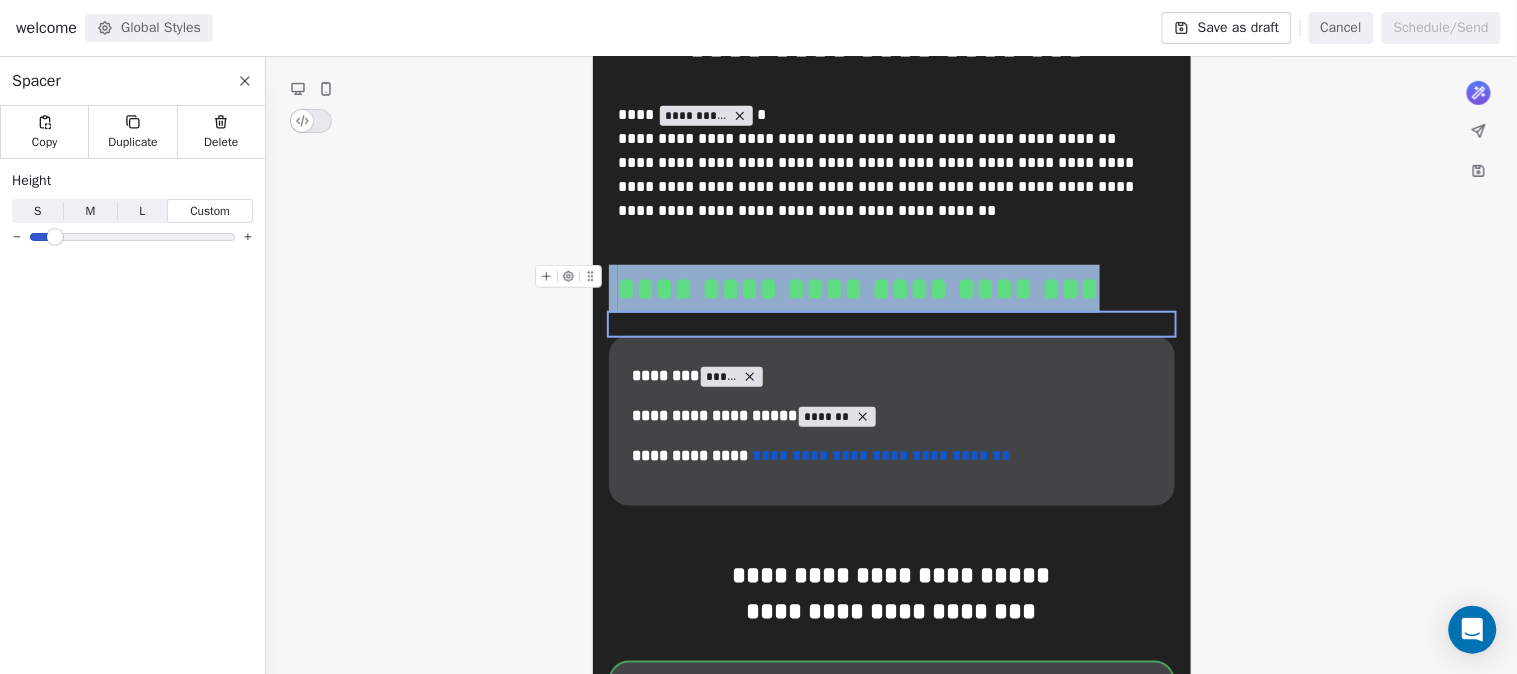 click on "**********" at bounding box center [892, 289] 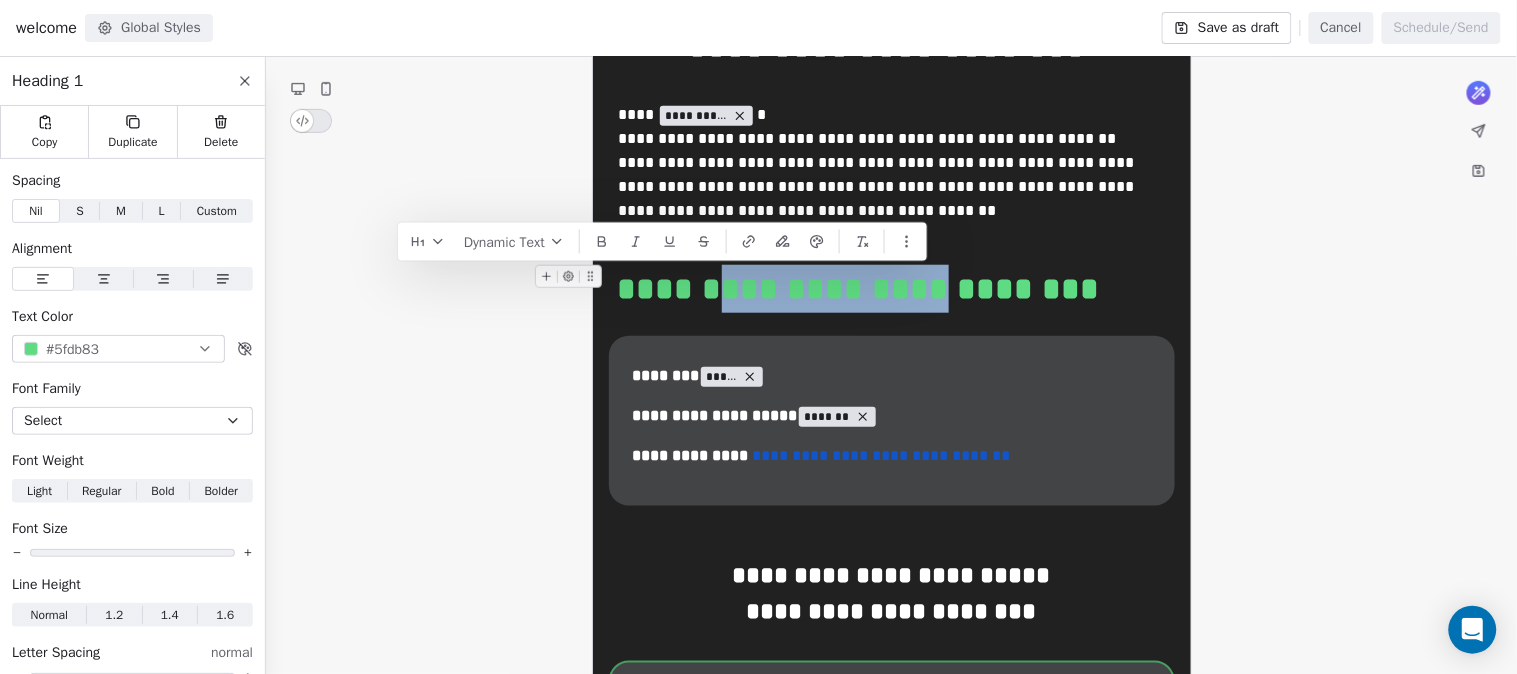click on "**********" at bounding box center (892, 289) 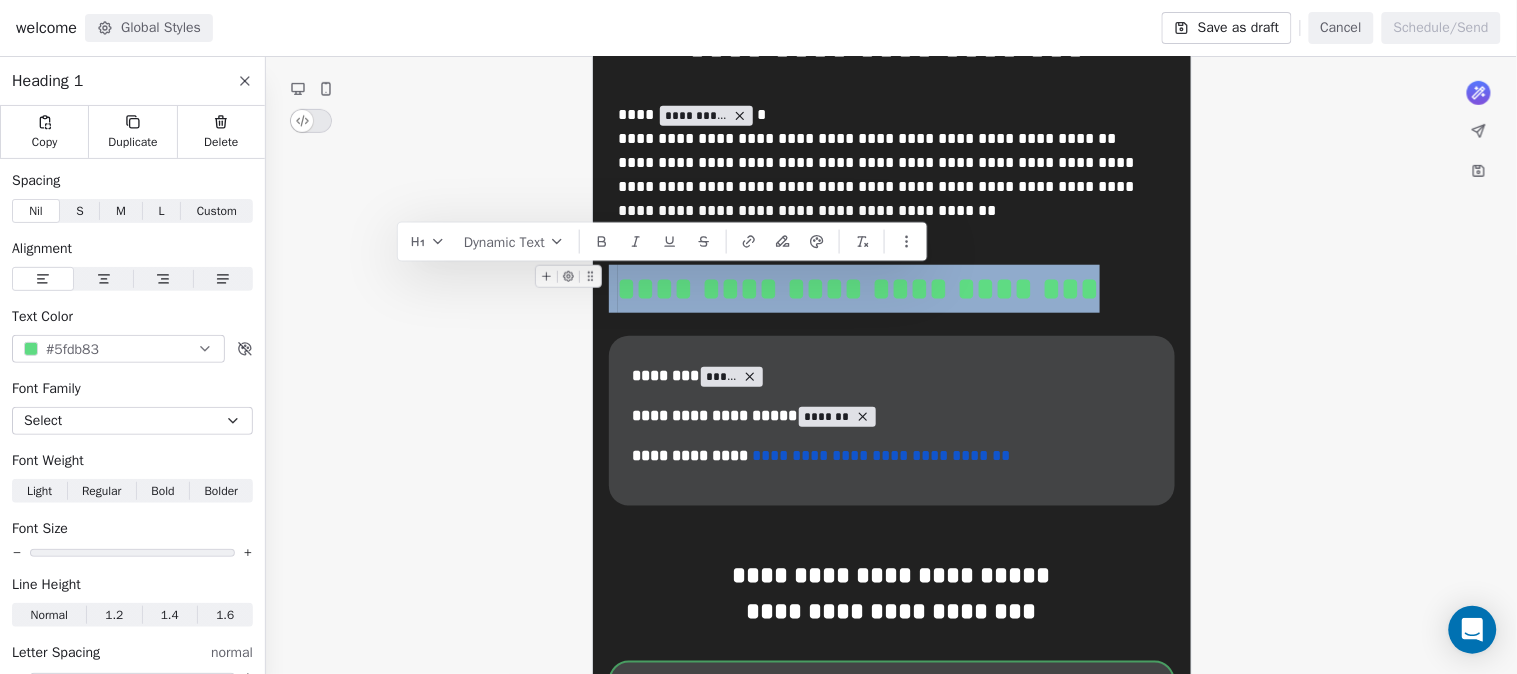 click on "**********" at bounding box center (892, 289) 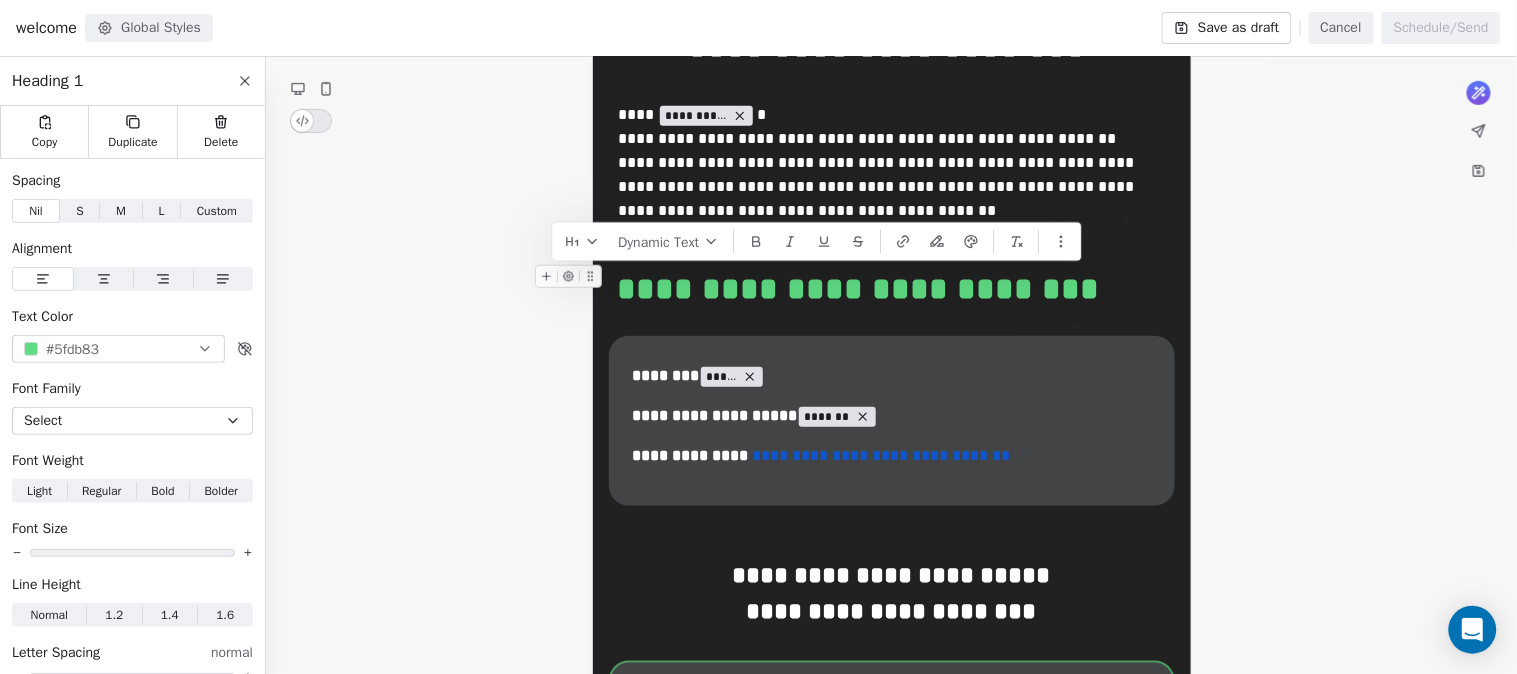 click on "**********" at bounding box center (892, 289) 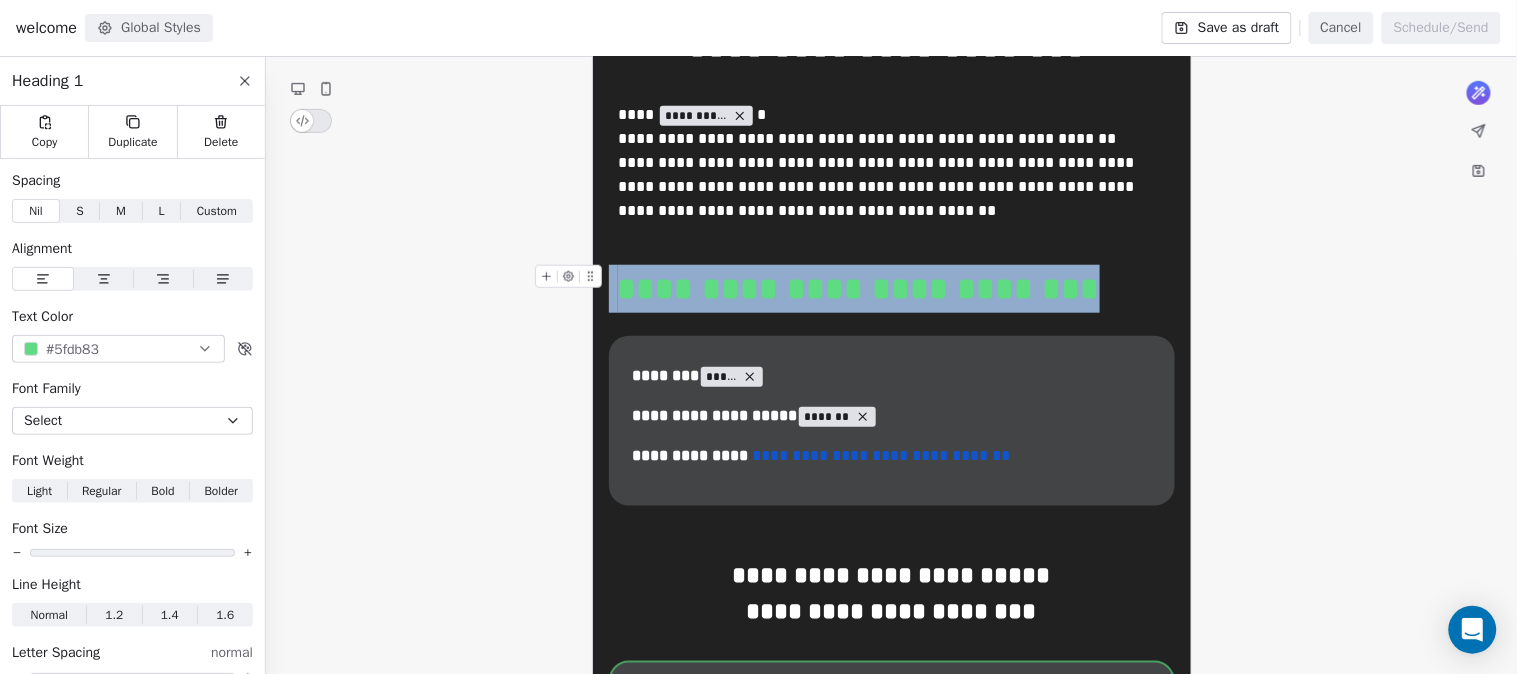 click on "**********" at bounding box center (892, 289) 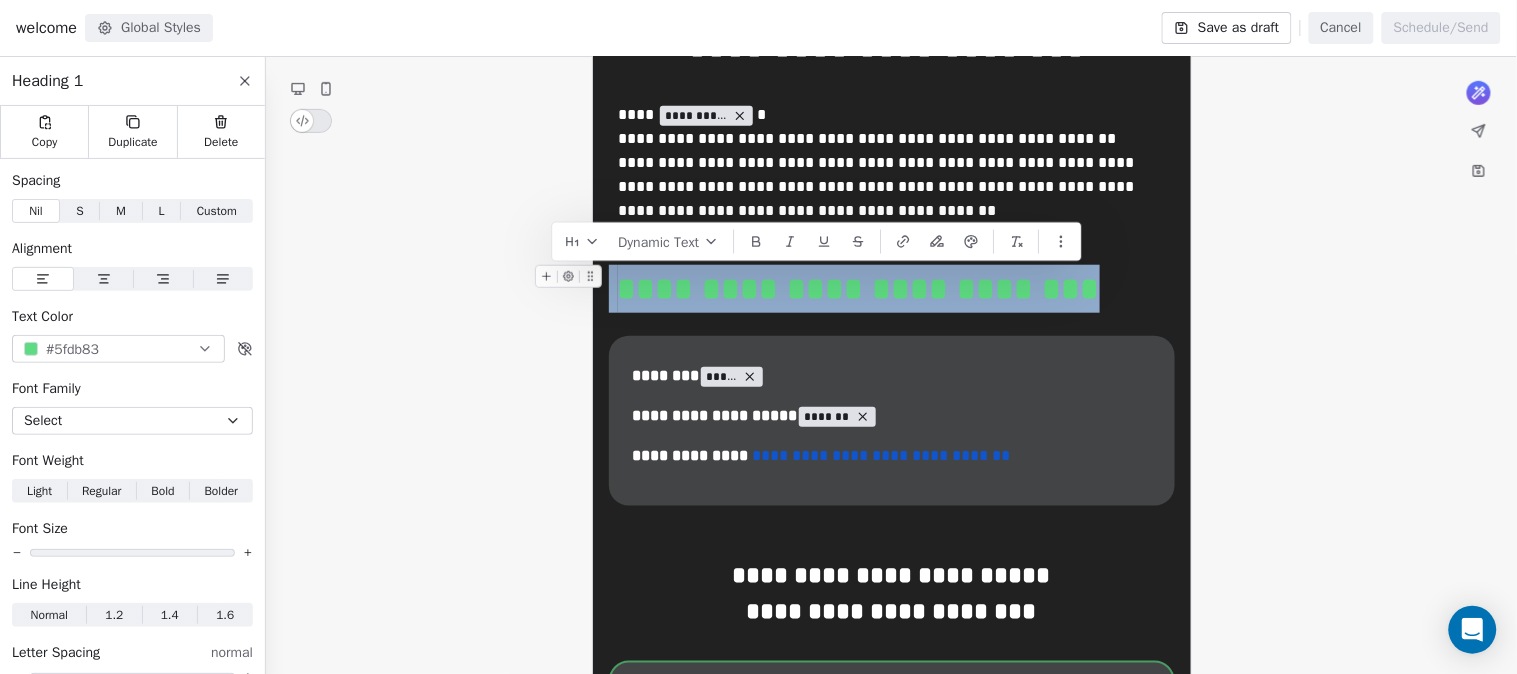 click on "**********" at bounding box center (892, 289) 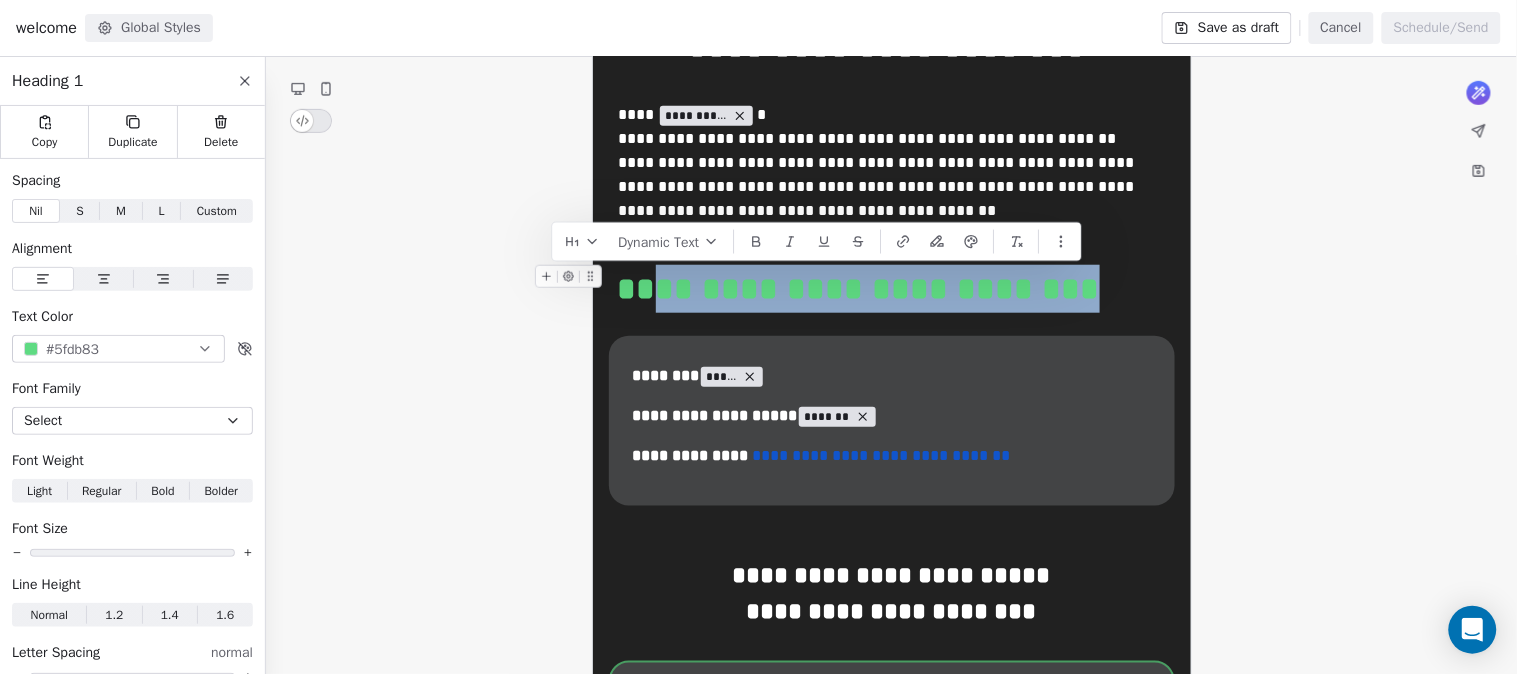 drag, startPoint x: 665, startPoint y: 276, endPoint x: 1080, endPoint y: 277, distance: 415.0012 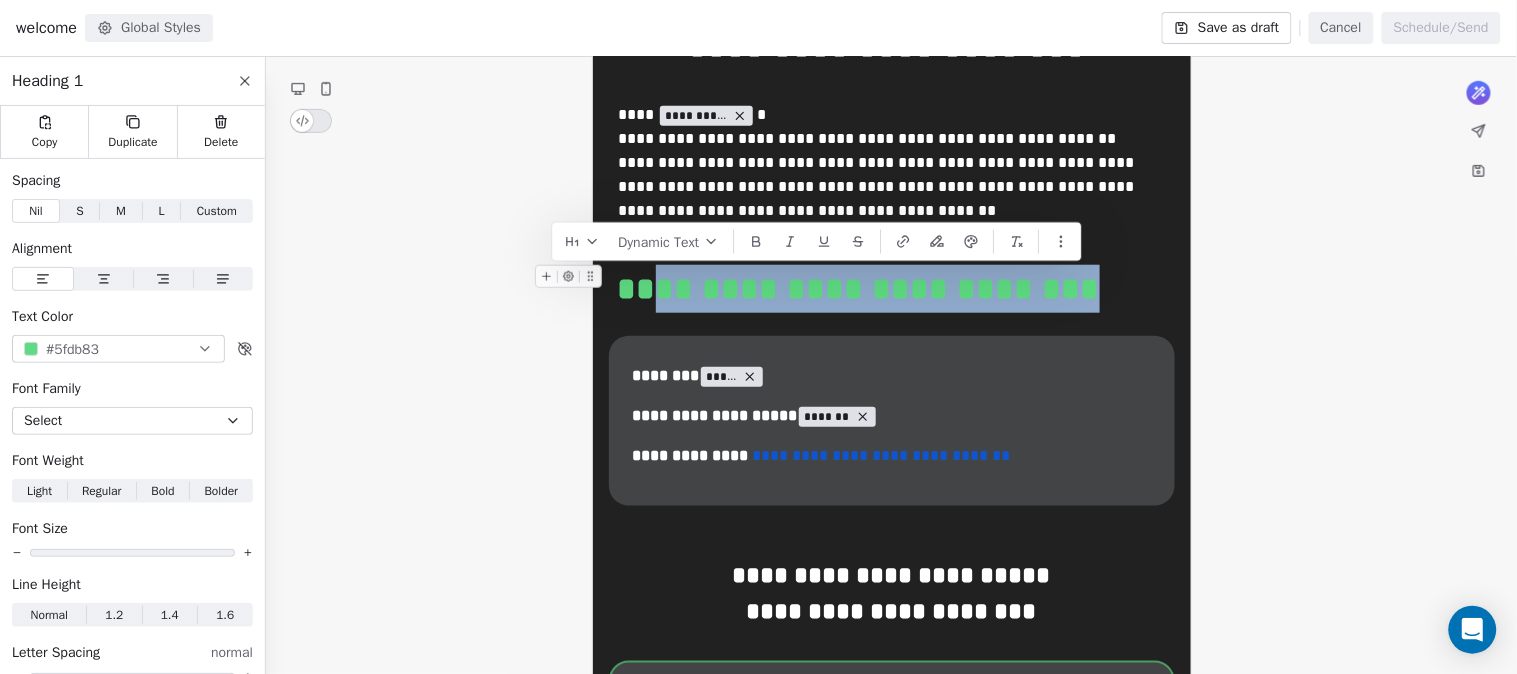 click on "**********" at bounding box center [892, 289] 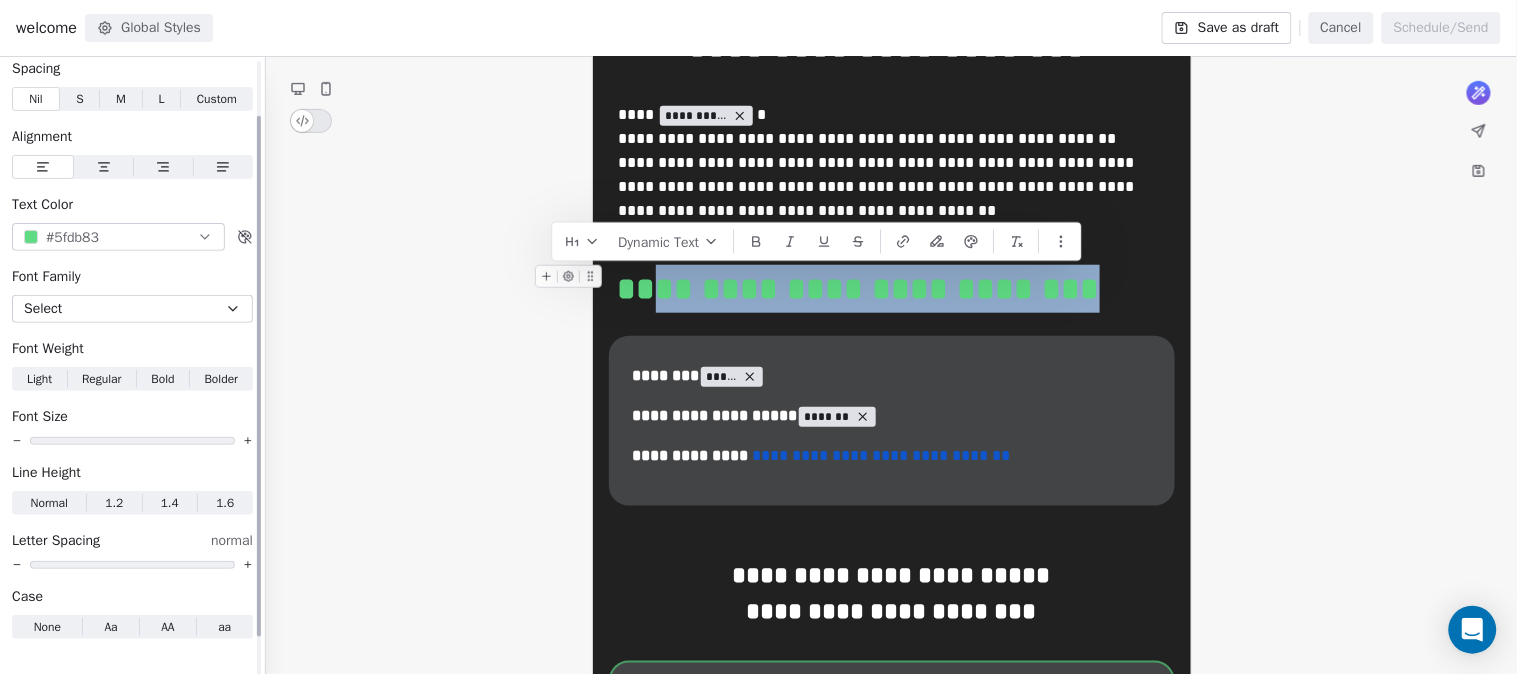 scroll, scrollTop: 113, scrollLeft: 0, axis: vertical 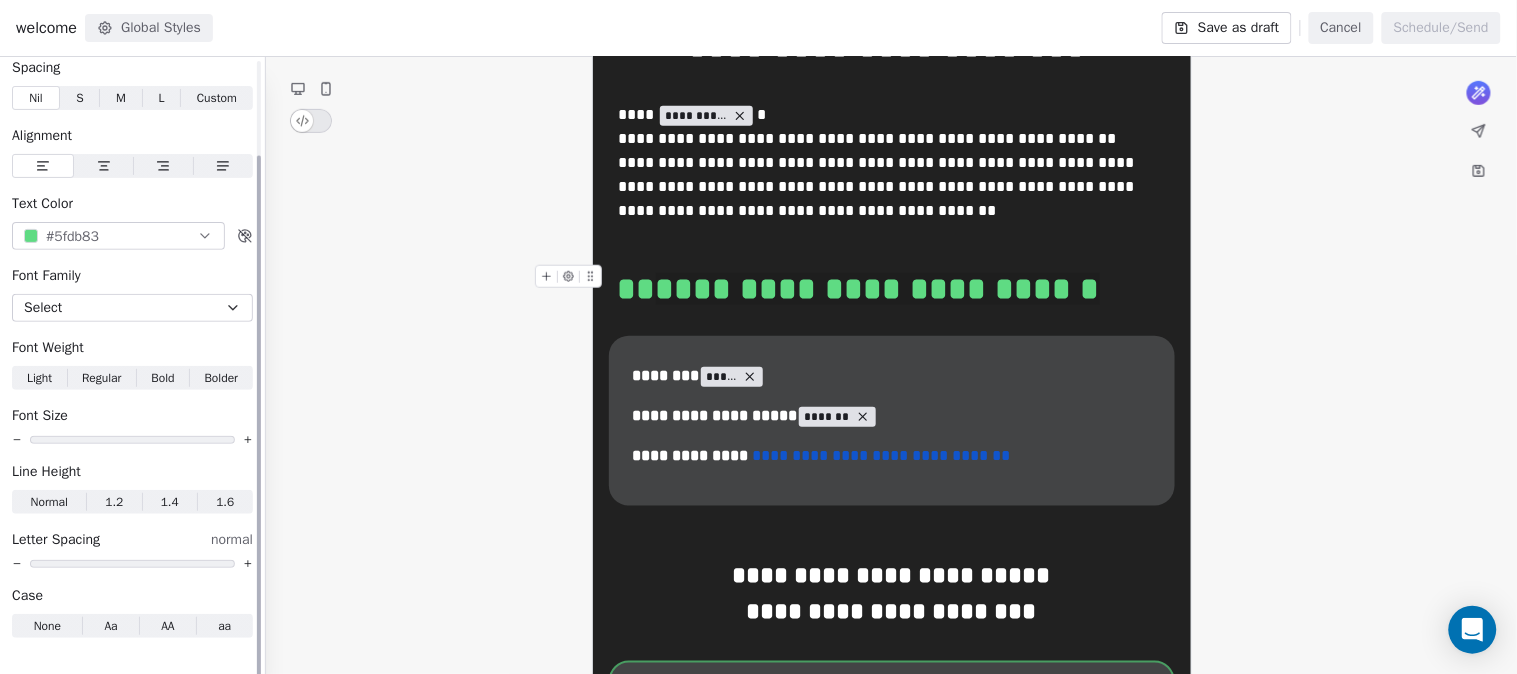 click on "Regular" at bounding box center (102, 378) 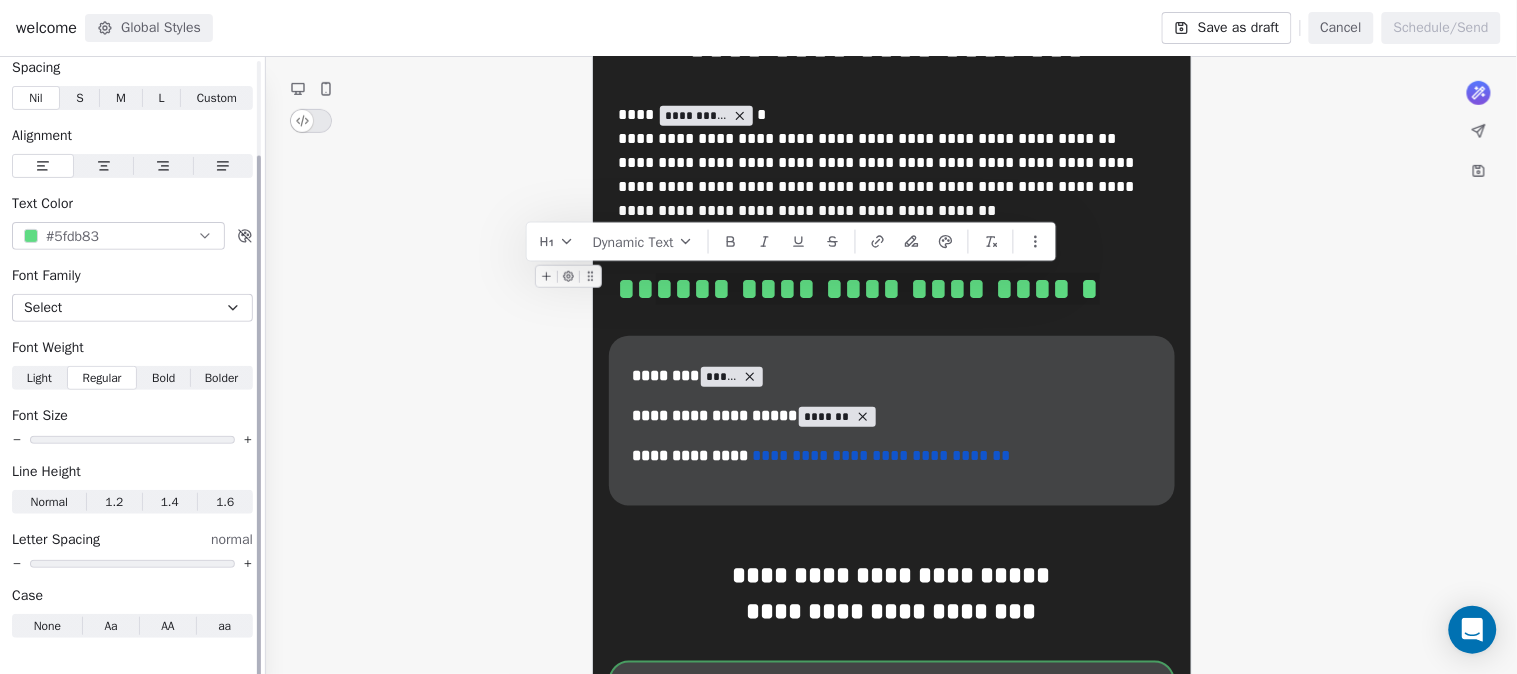 click on "Light" at bounding box center [39, 378] 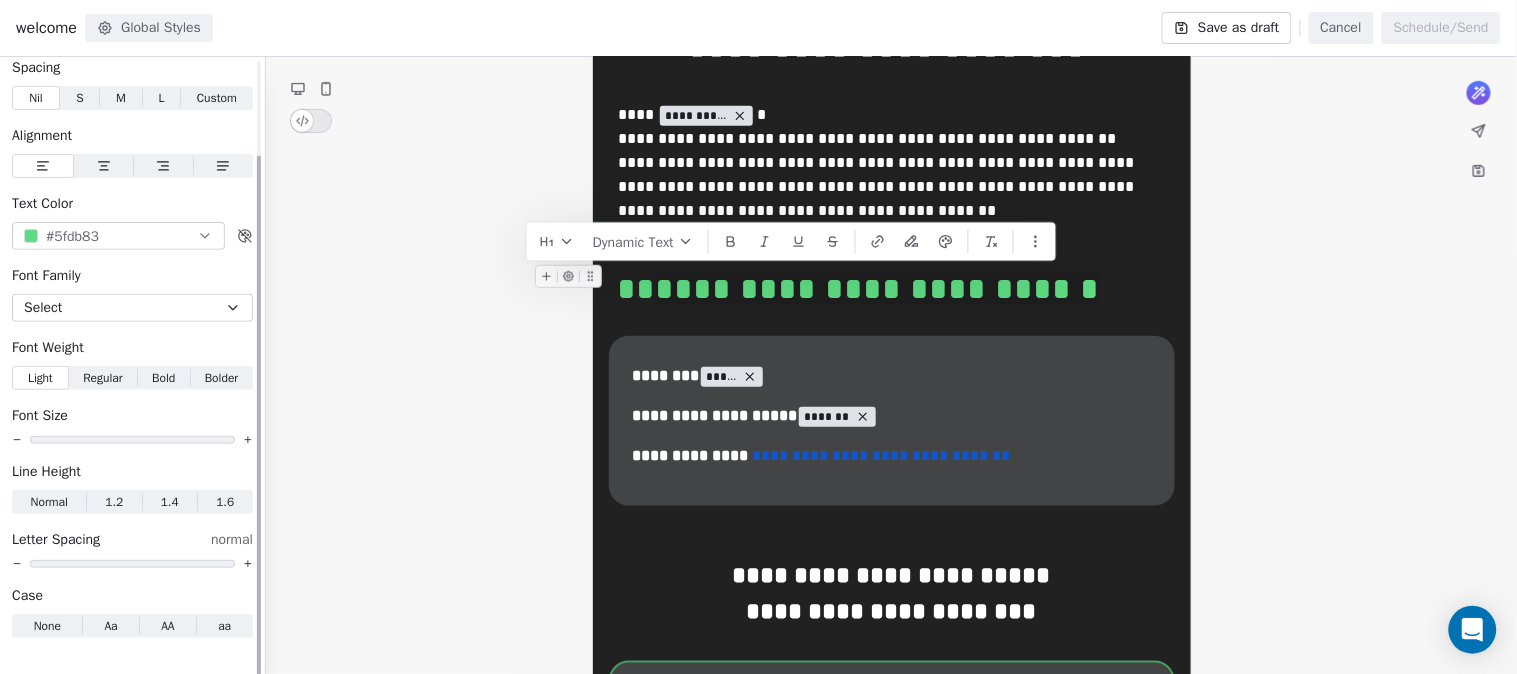 click on "Bold" at bounding box center [163, 378] 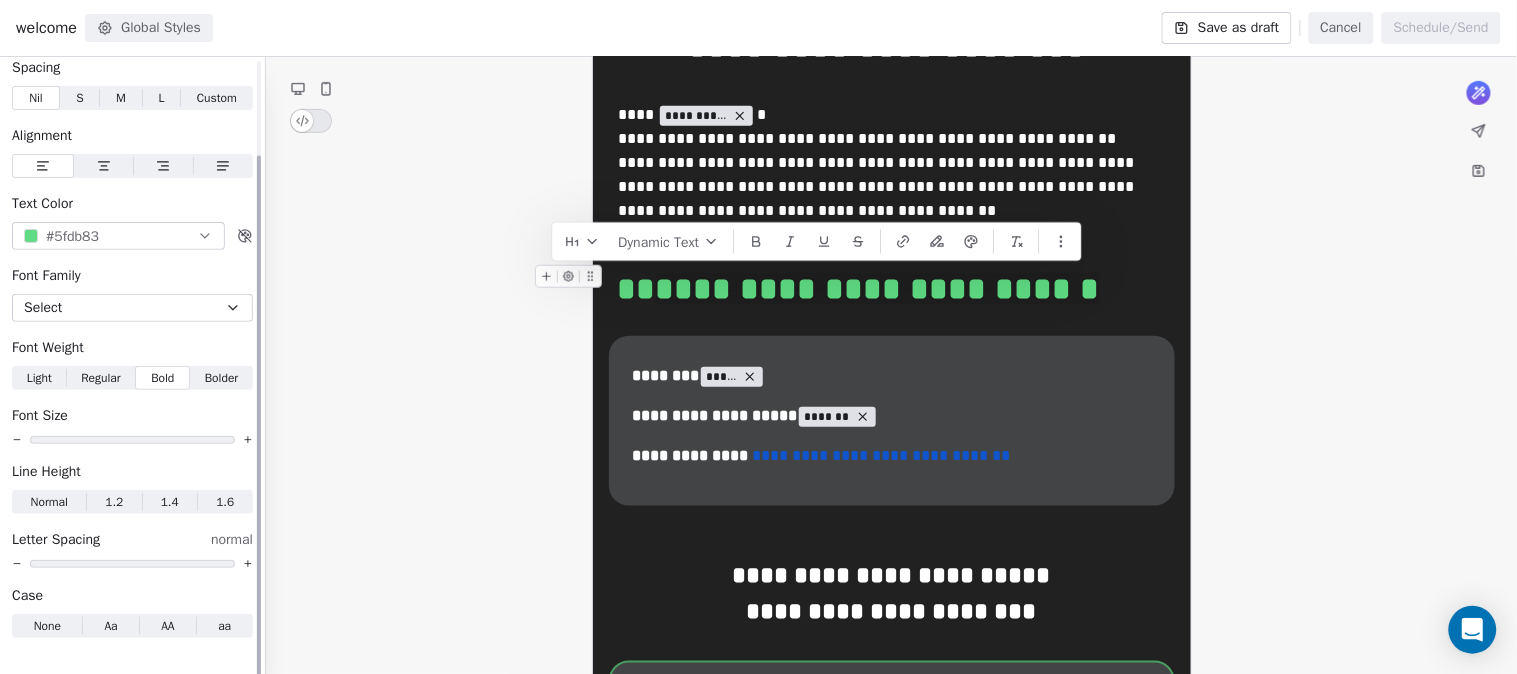 click at bounding box center (132, 440) 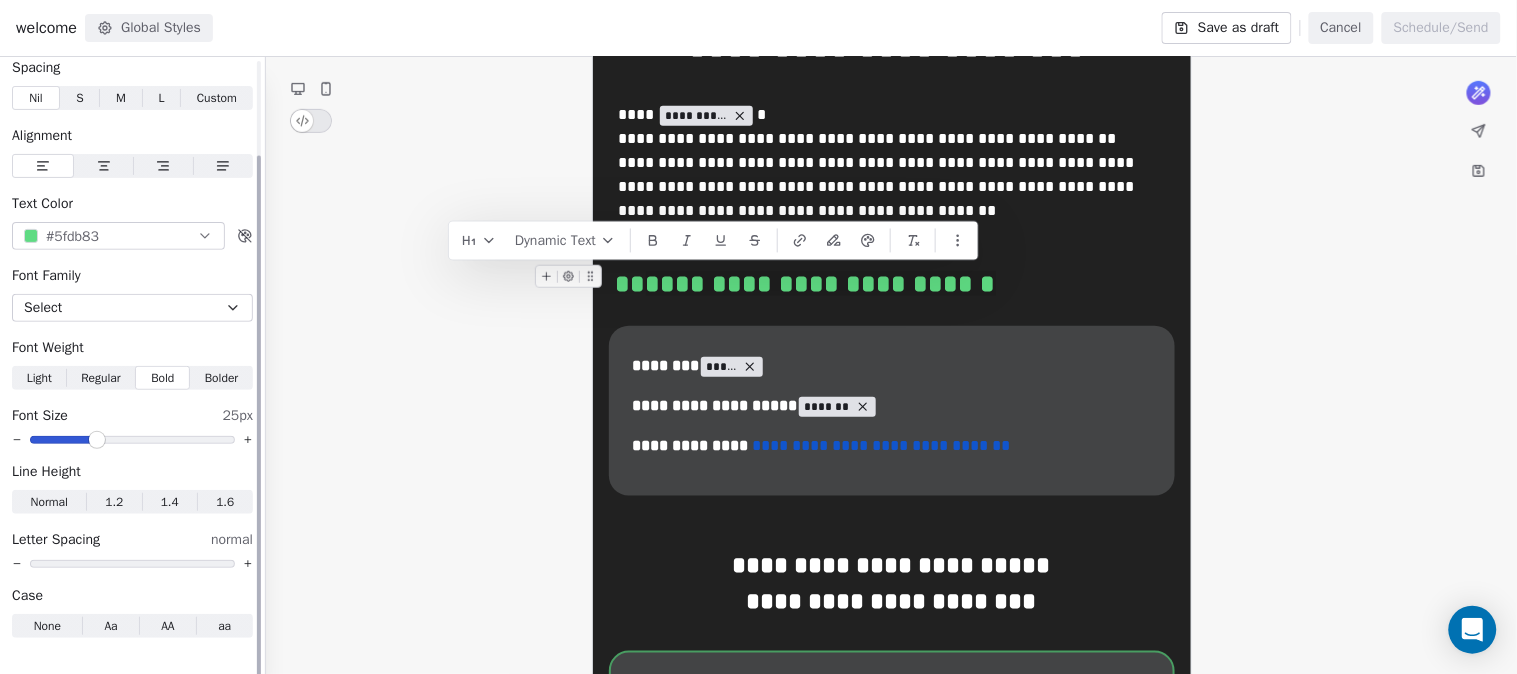 click at bounding box center [97, 440] 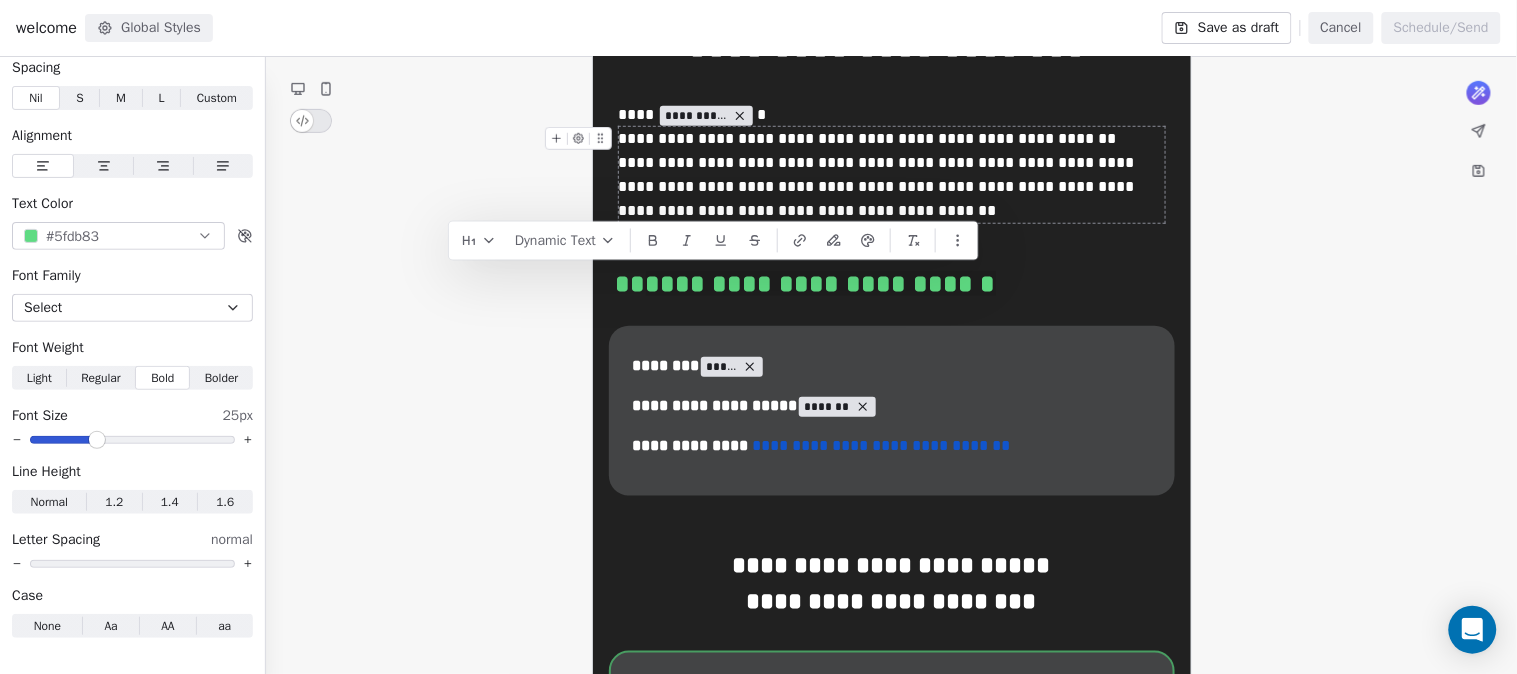 click on "**********" at bounding box center [879, 174] 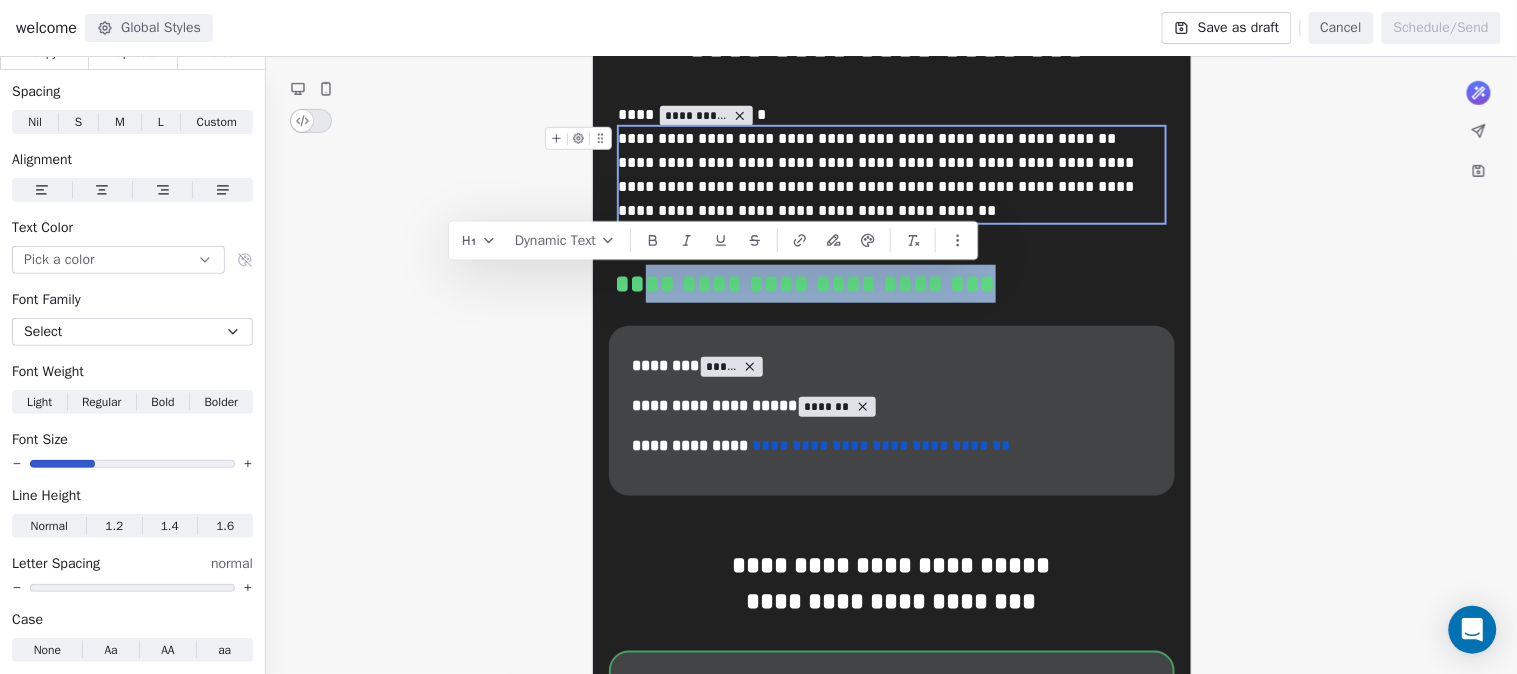 scroll, scrollTop: 136, scrollLeft: 0, axis: vertical 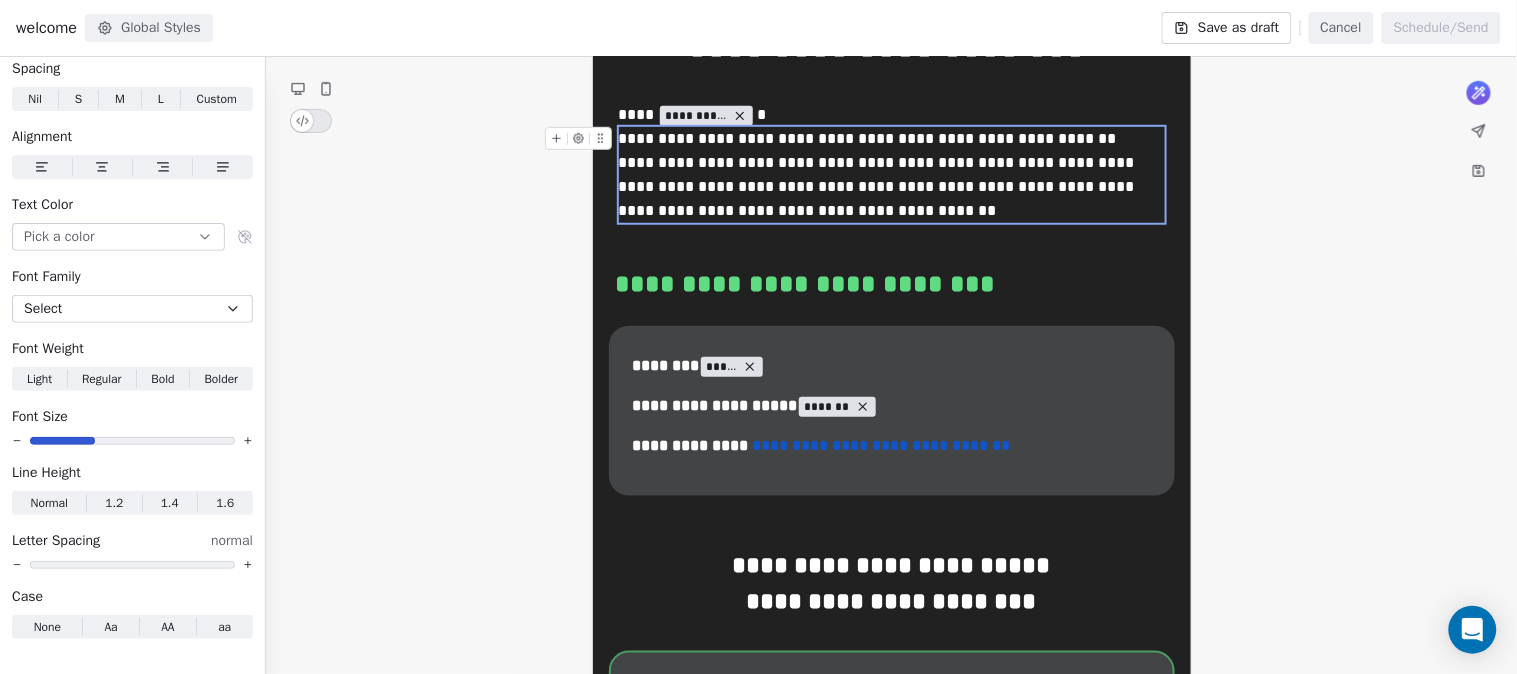 click on "**********" at bounding box center [879, 174] 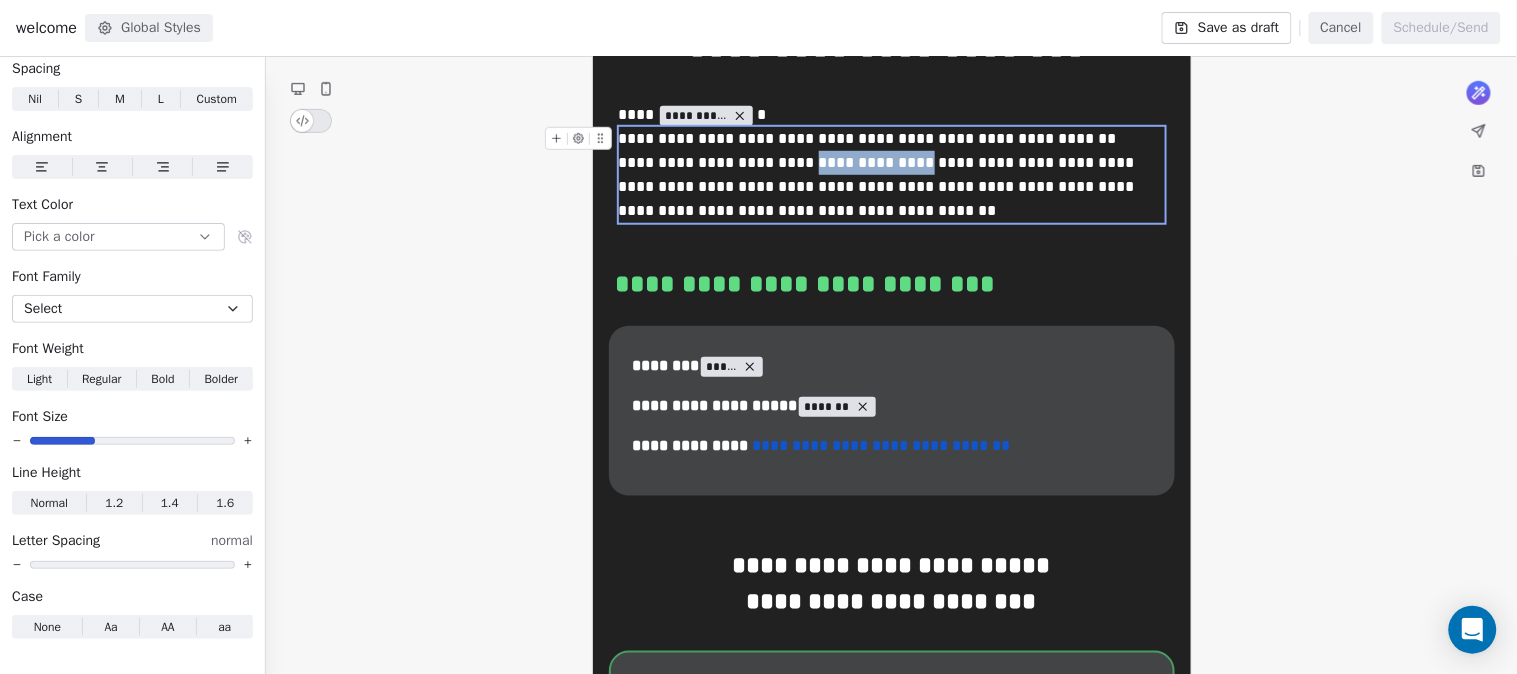 click on "**********" at bounding box center [879, 174] 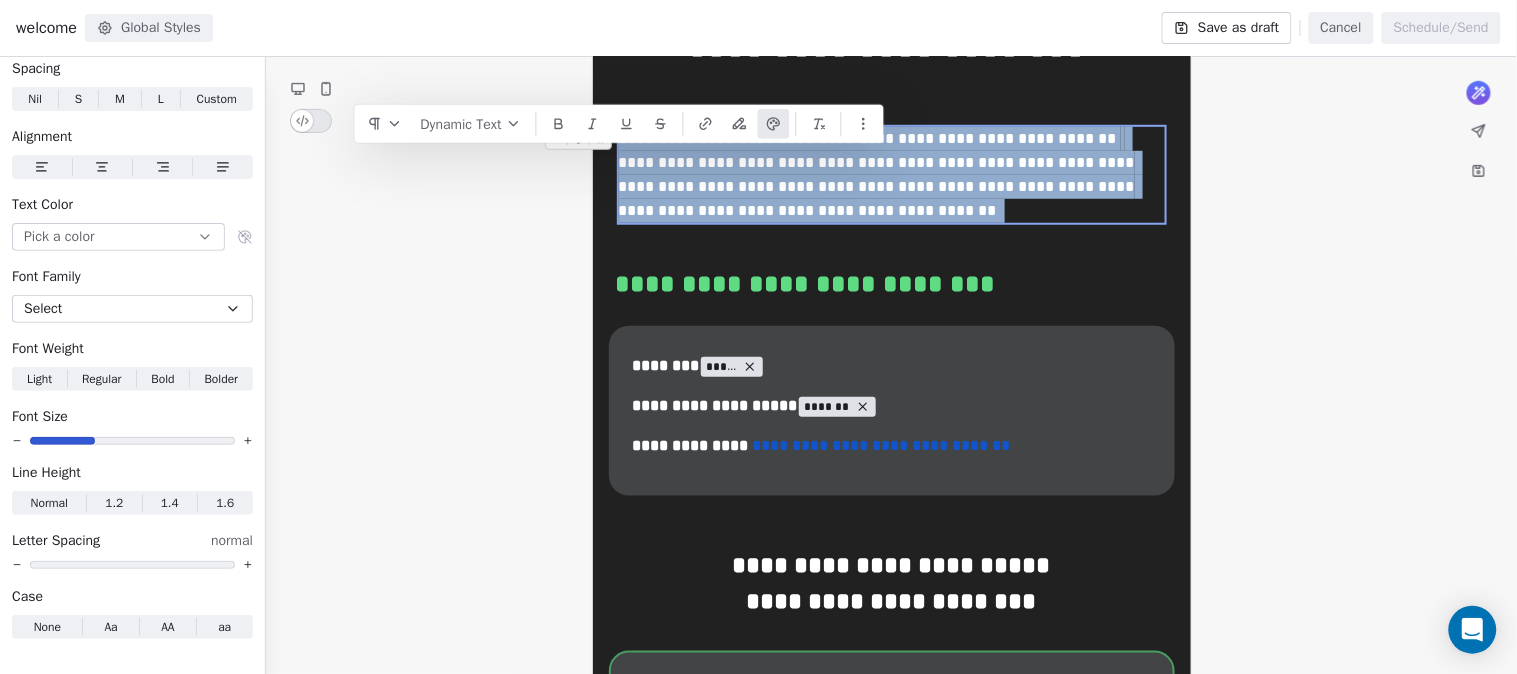 click on "**********" at bounding box center (879, 174) 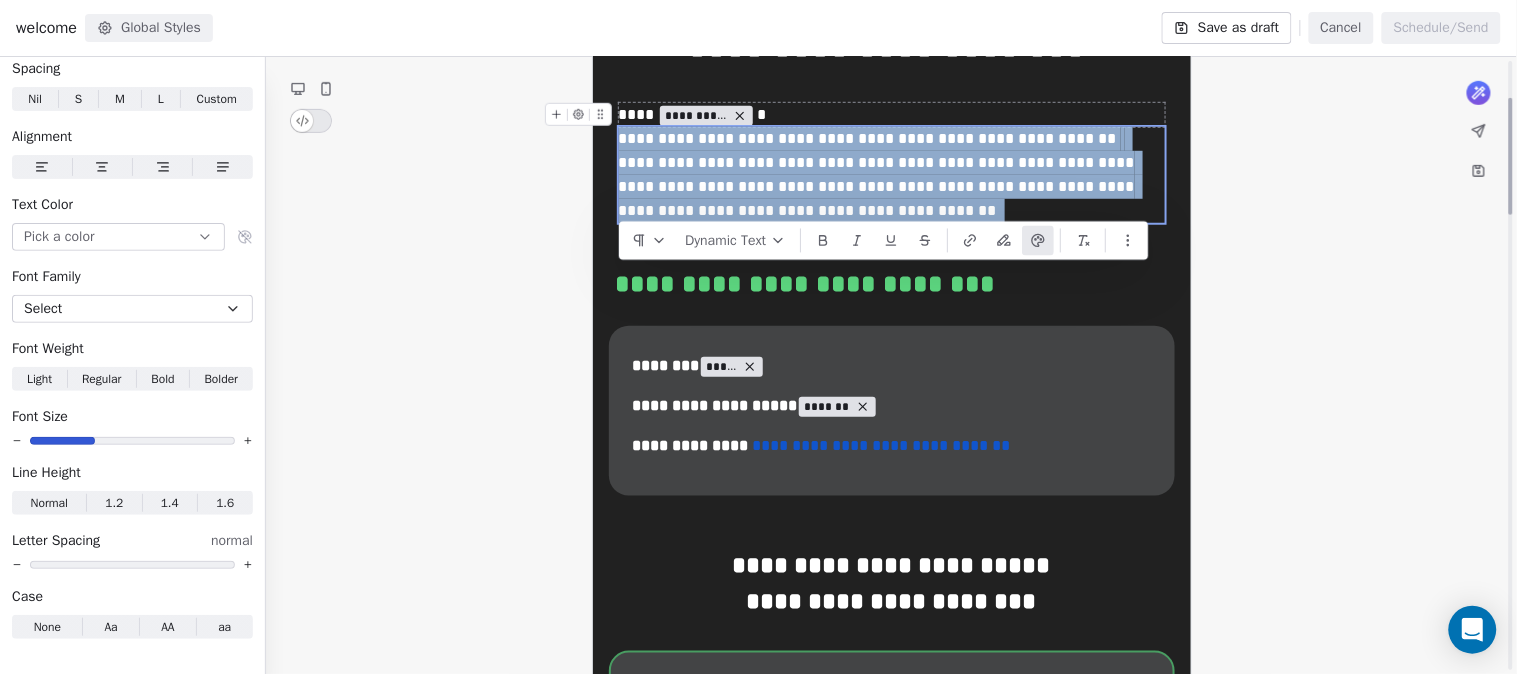 scroll, scrollTop: 111, scrollLeft: 0, axis: vertical 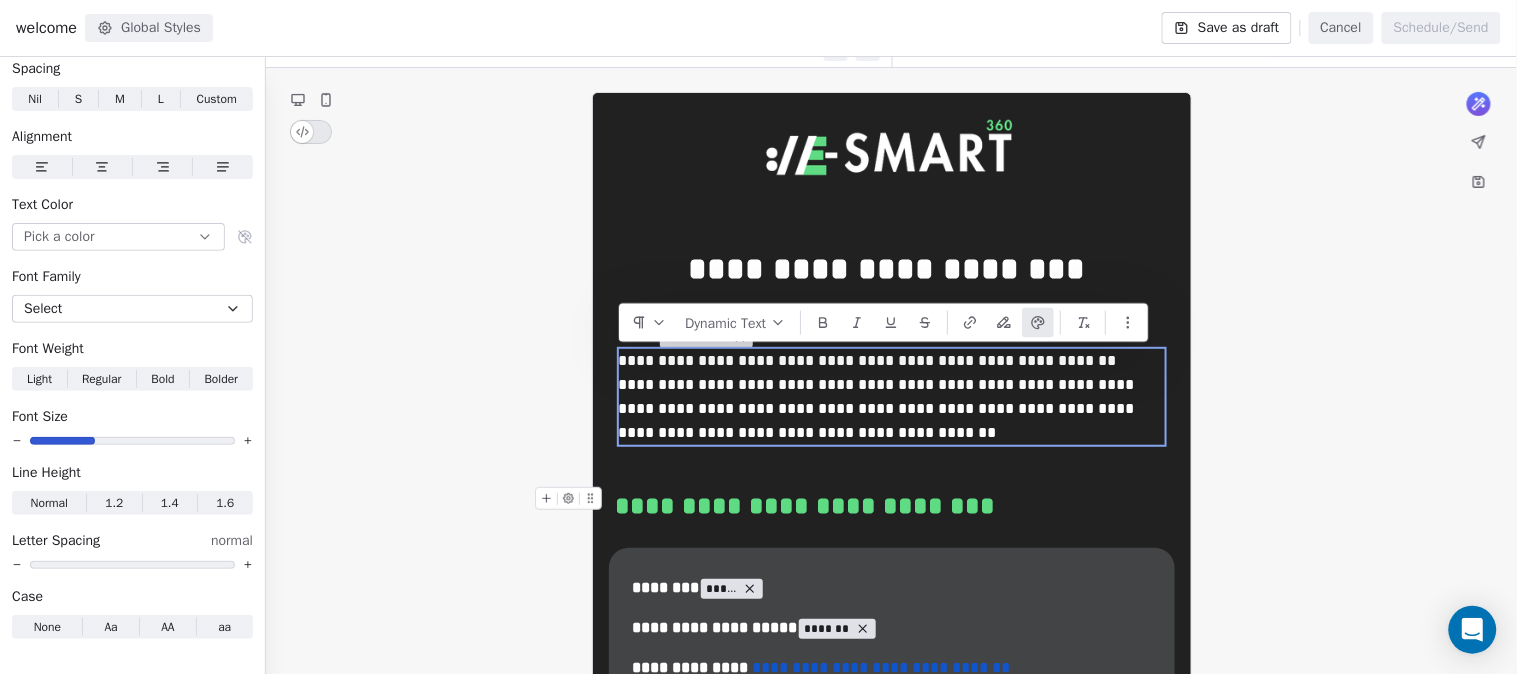 click on "**********" at bounding box center (892, 506) 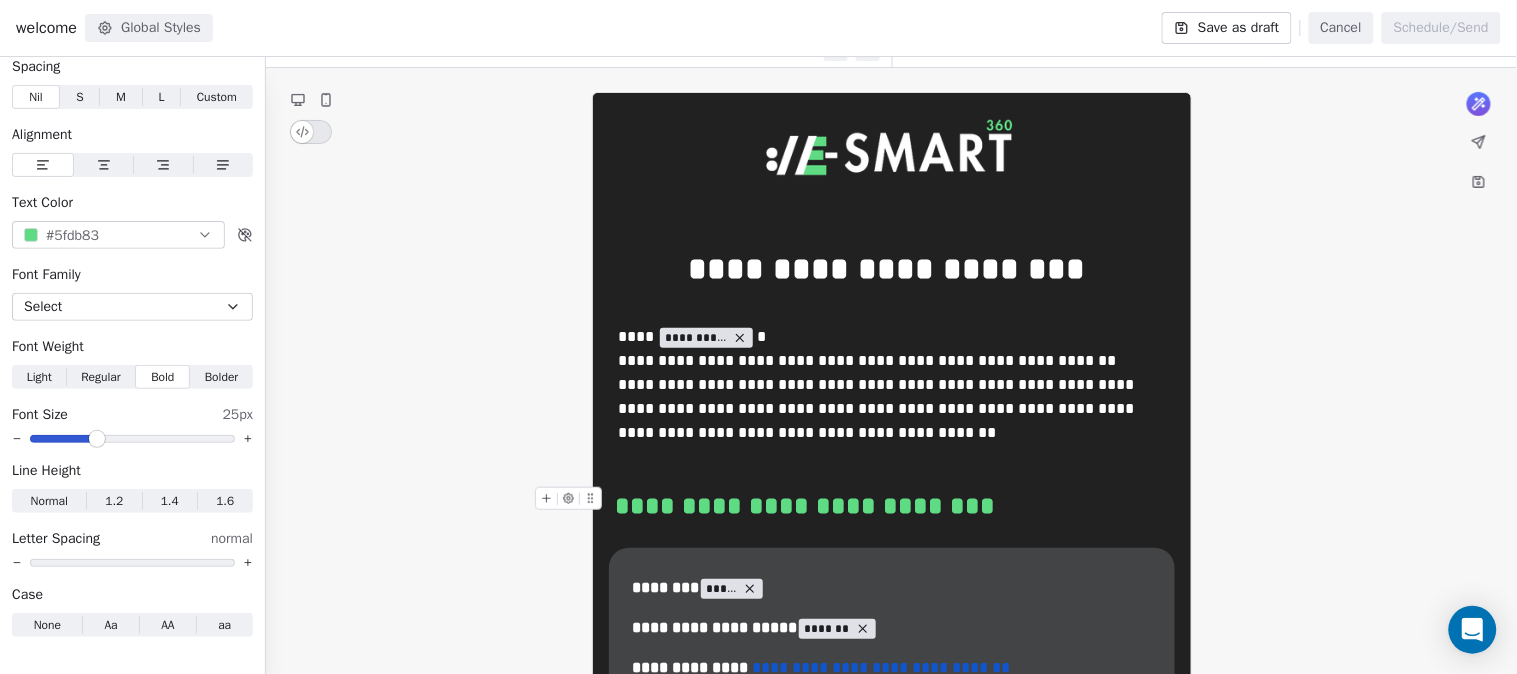 scroll, scrollTop: 113, scrollLeft: 0, axis: vertical 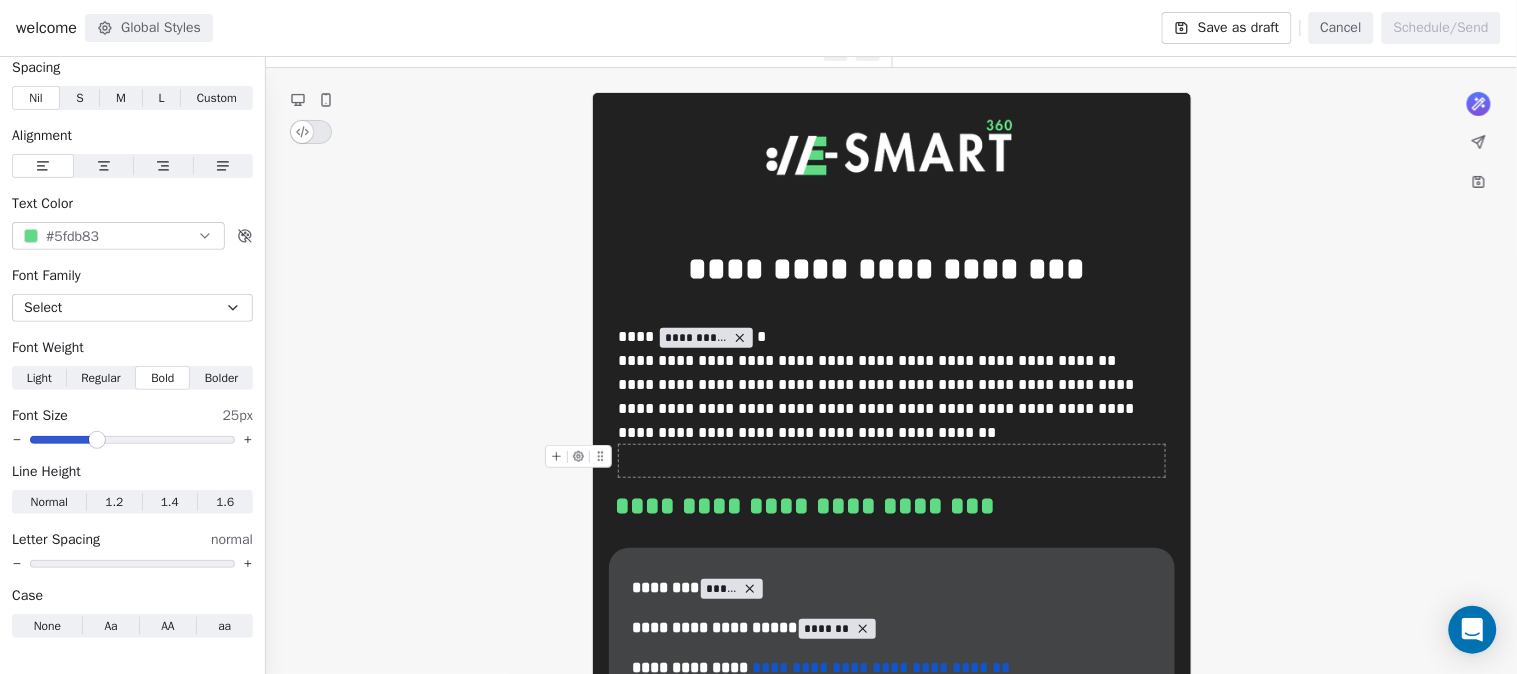click at bounding box center [892, 461] 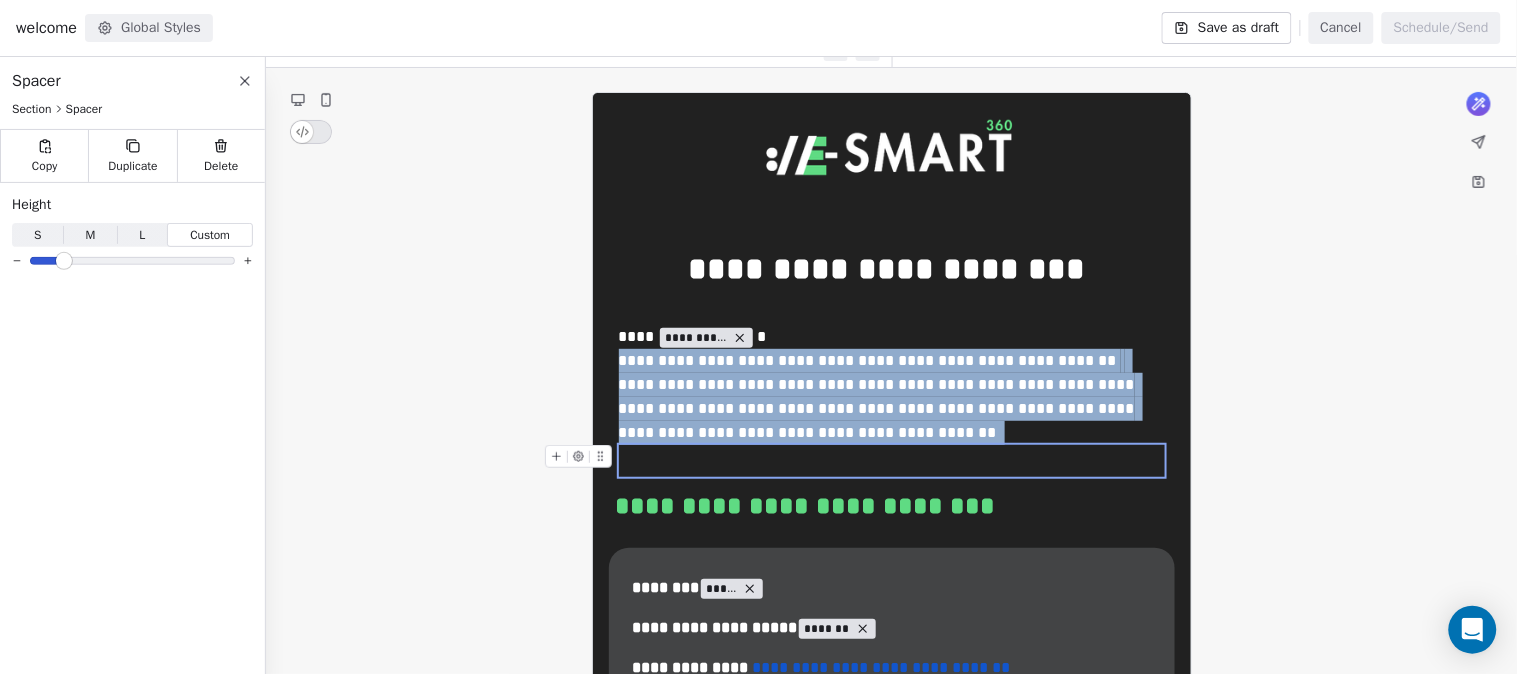 scroll, scrollTop: 0, scrollLeft: 0, axis: both 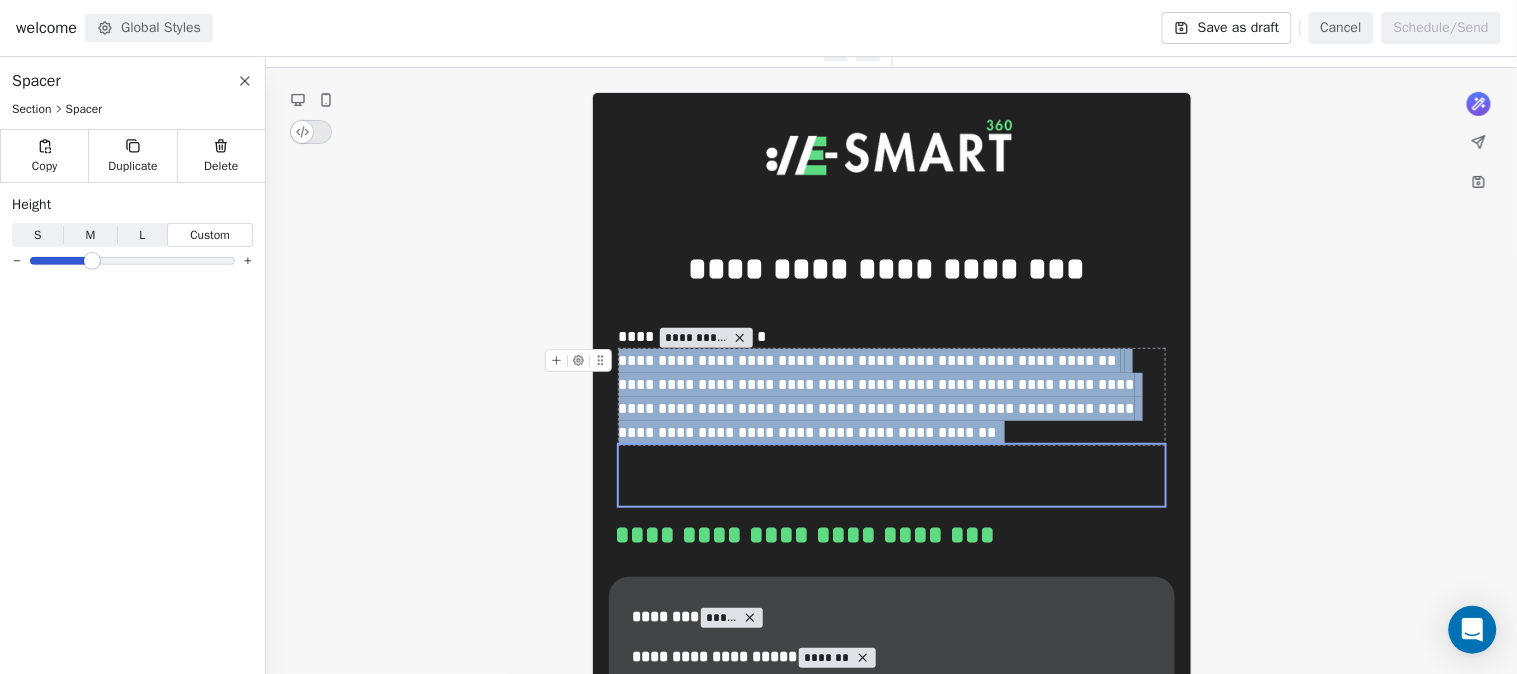 click at bounding box center (92, 261) 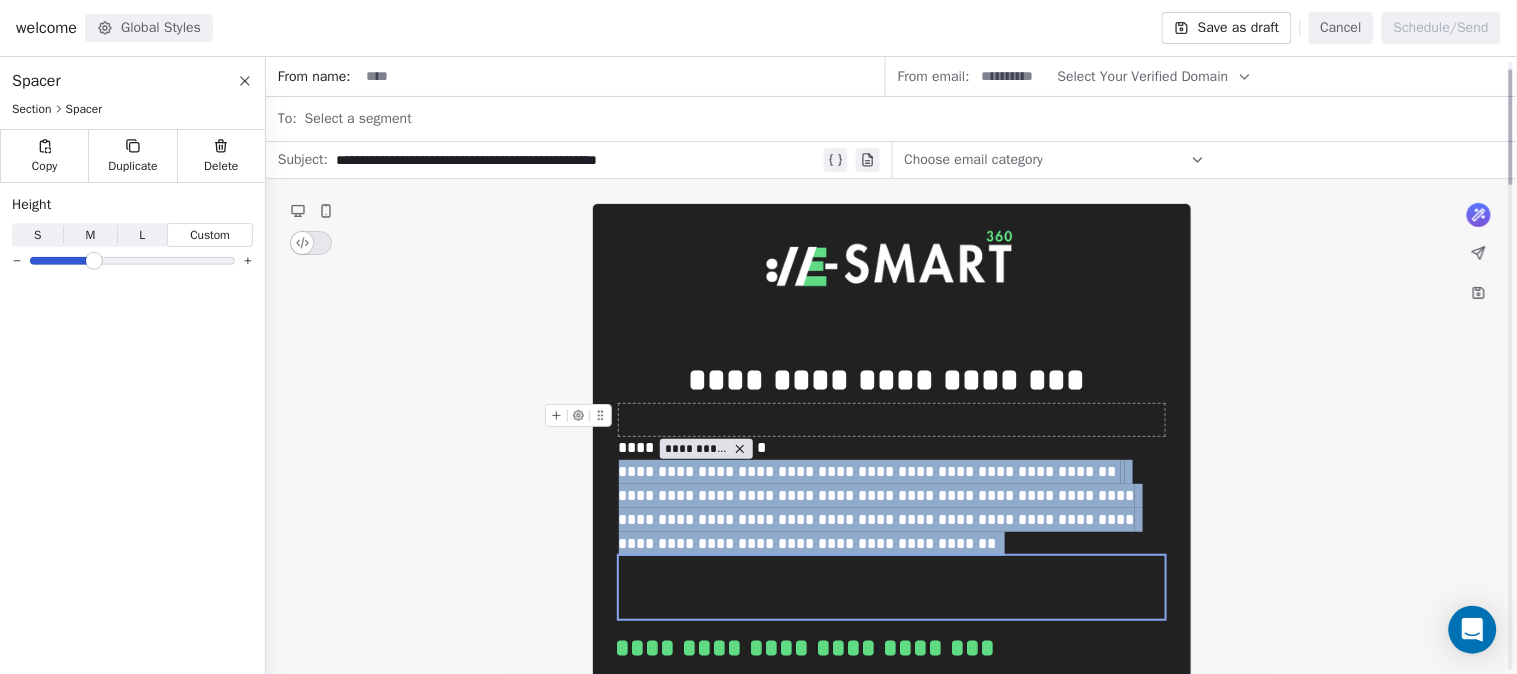 scroll, scrollTop: 111, scrollLeft: 0, axis: vertical 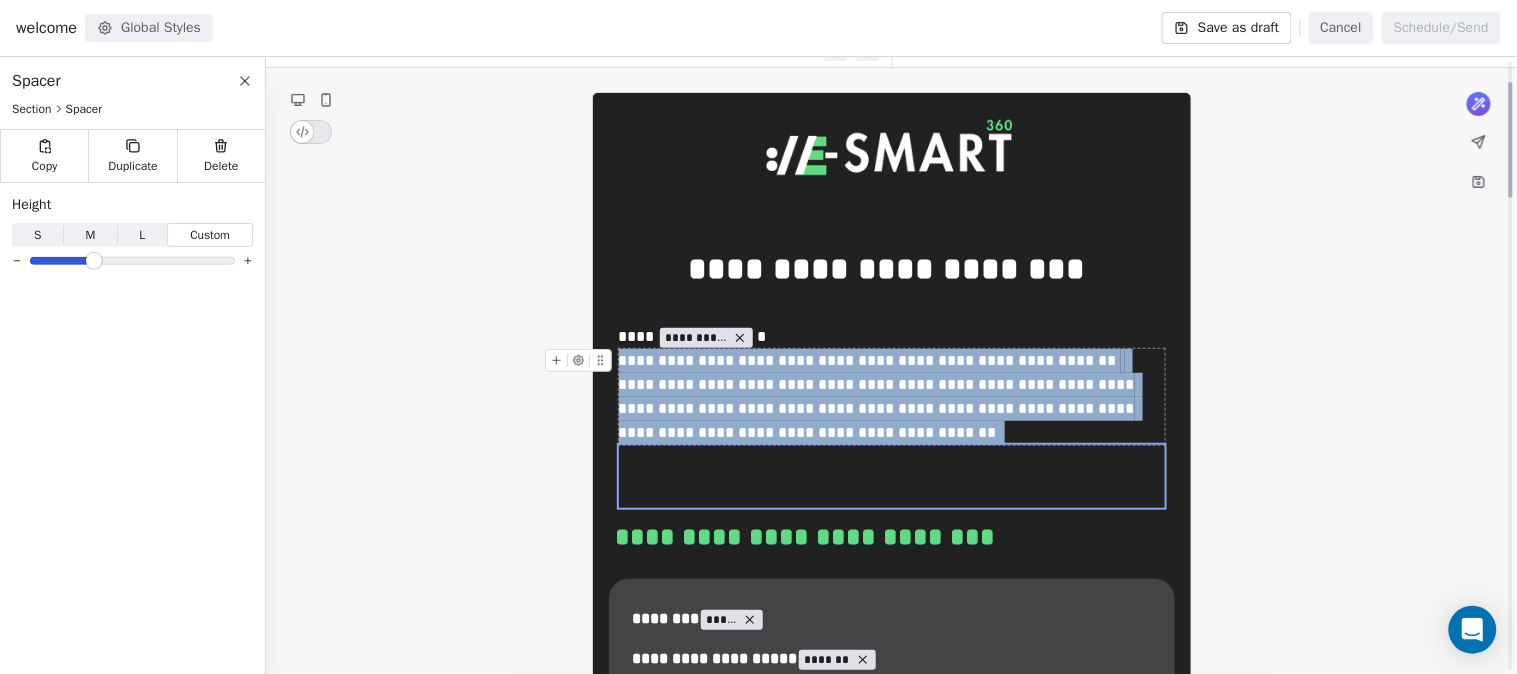 click on "**********" at bounding box center [892, 397] 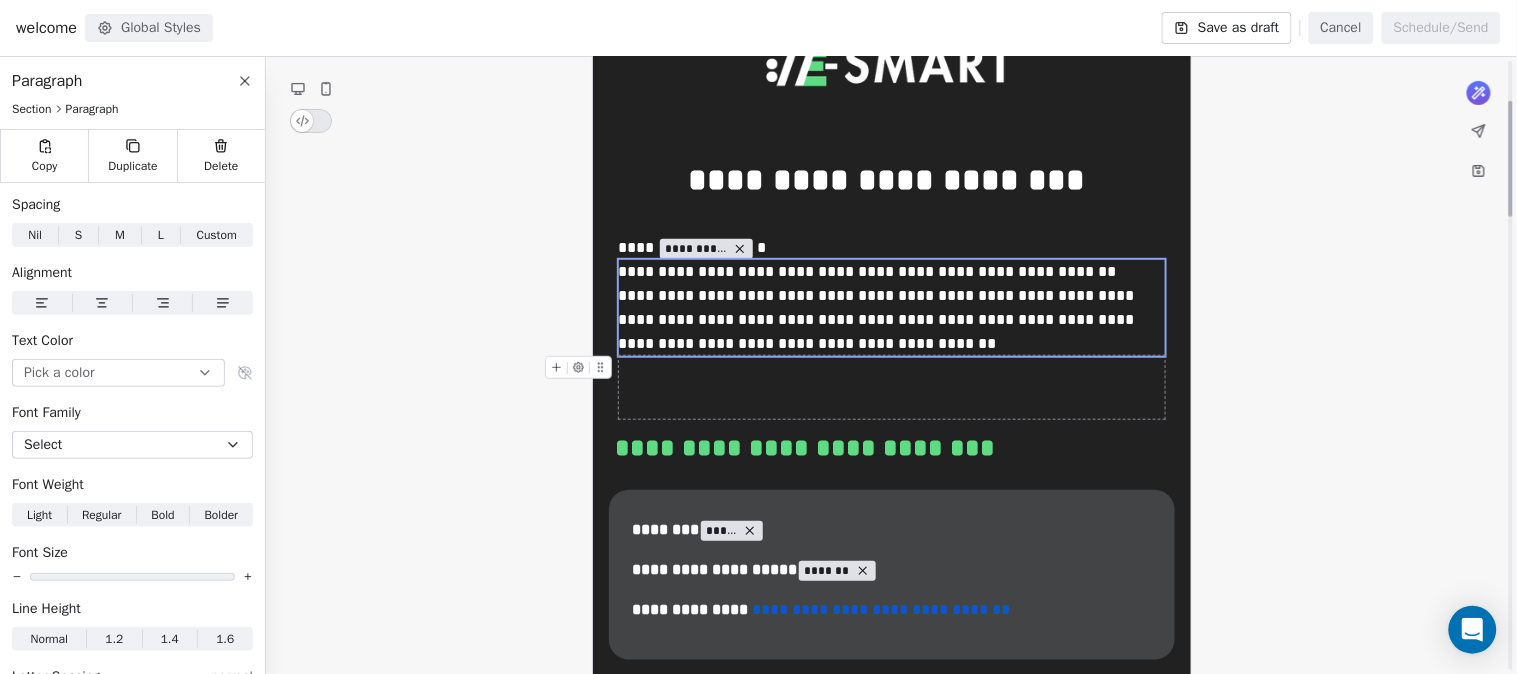 scroll, scrollTop: 222, scrollLeft: 0, axis: vertical 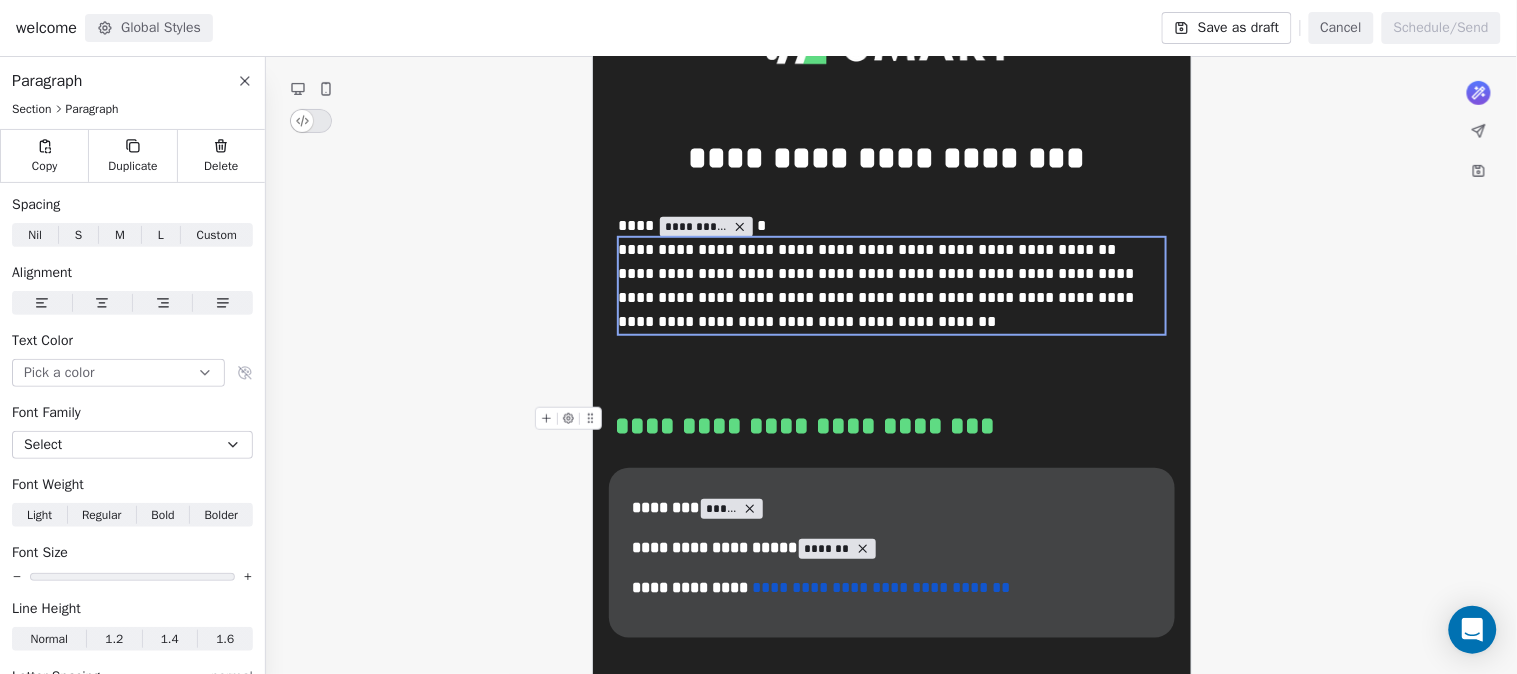 type 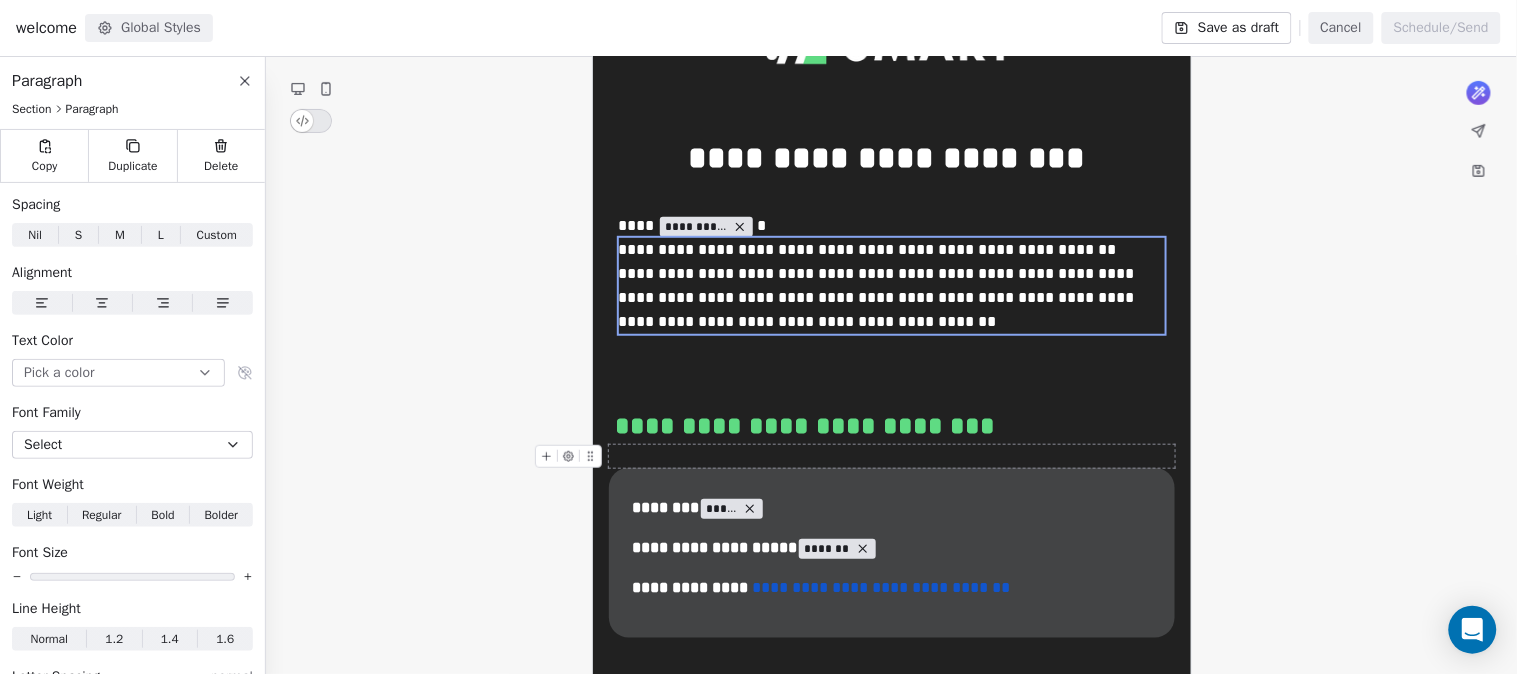 click at bounding box center [892, 456] 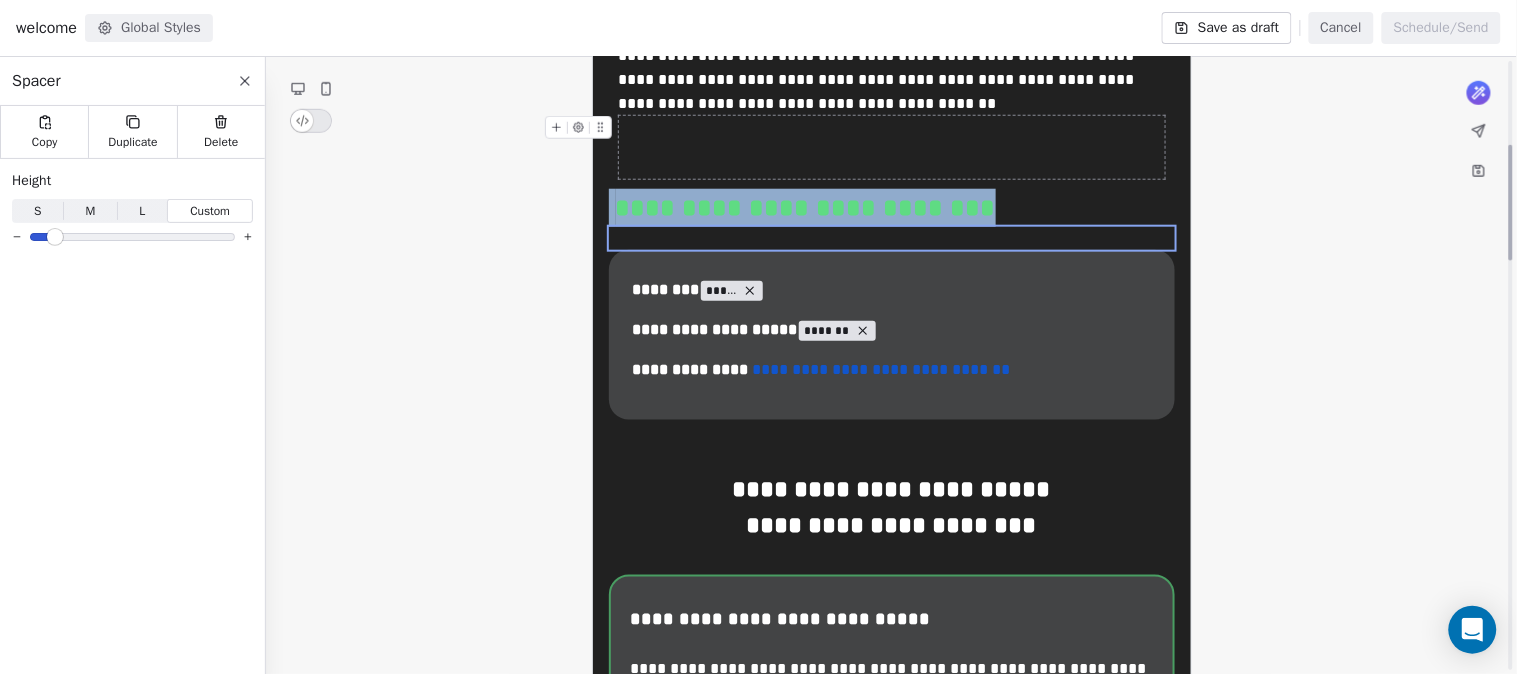 scroll, scrollTop: 444, scrollLeft: 0, axis: vertical 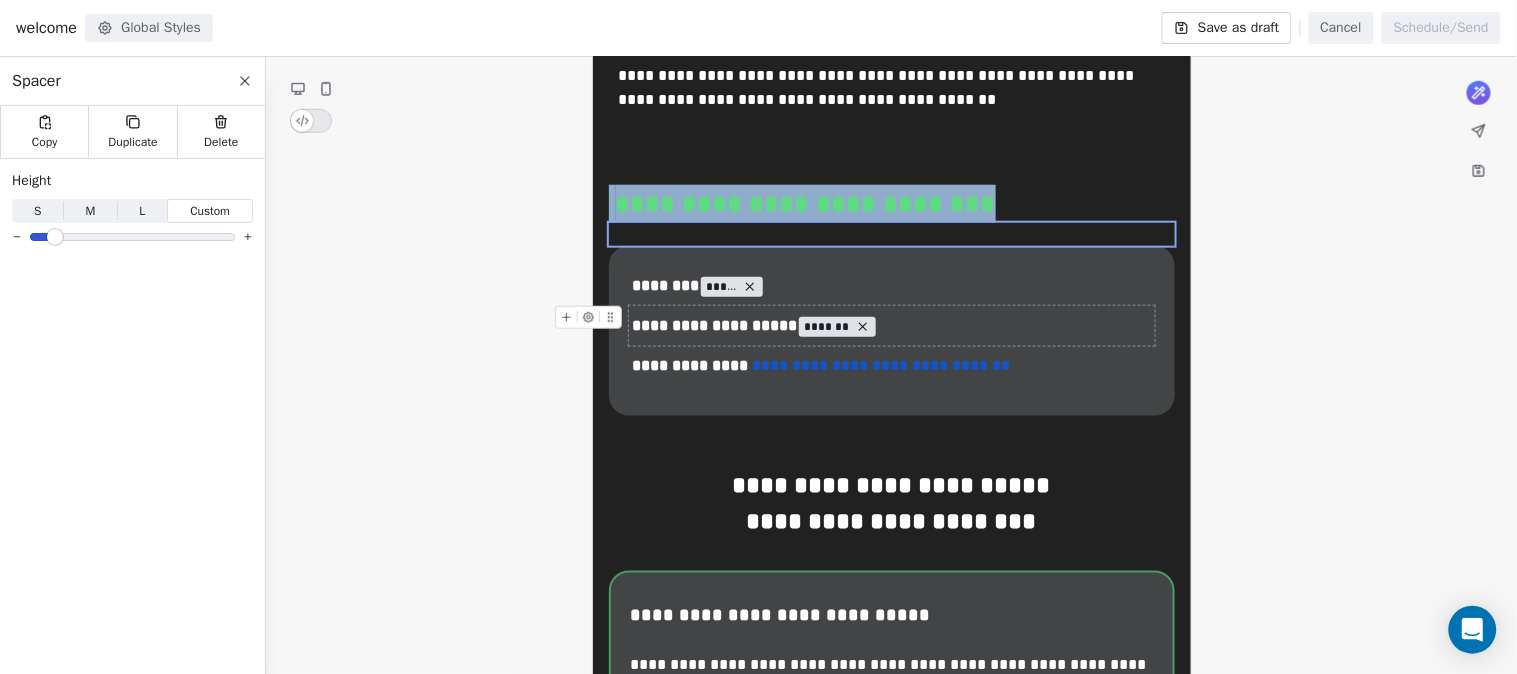 click on "**********" at bounding box center [713, 325] 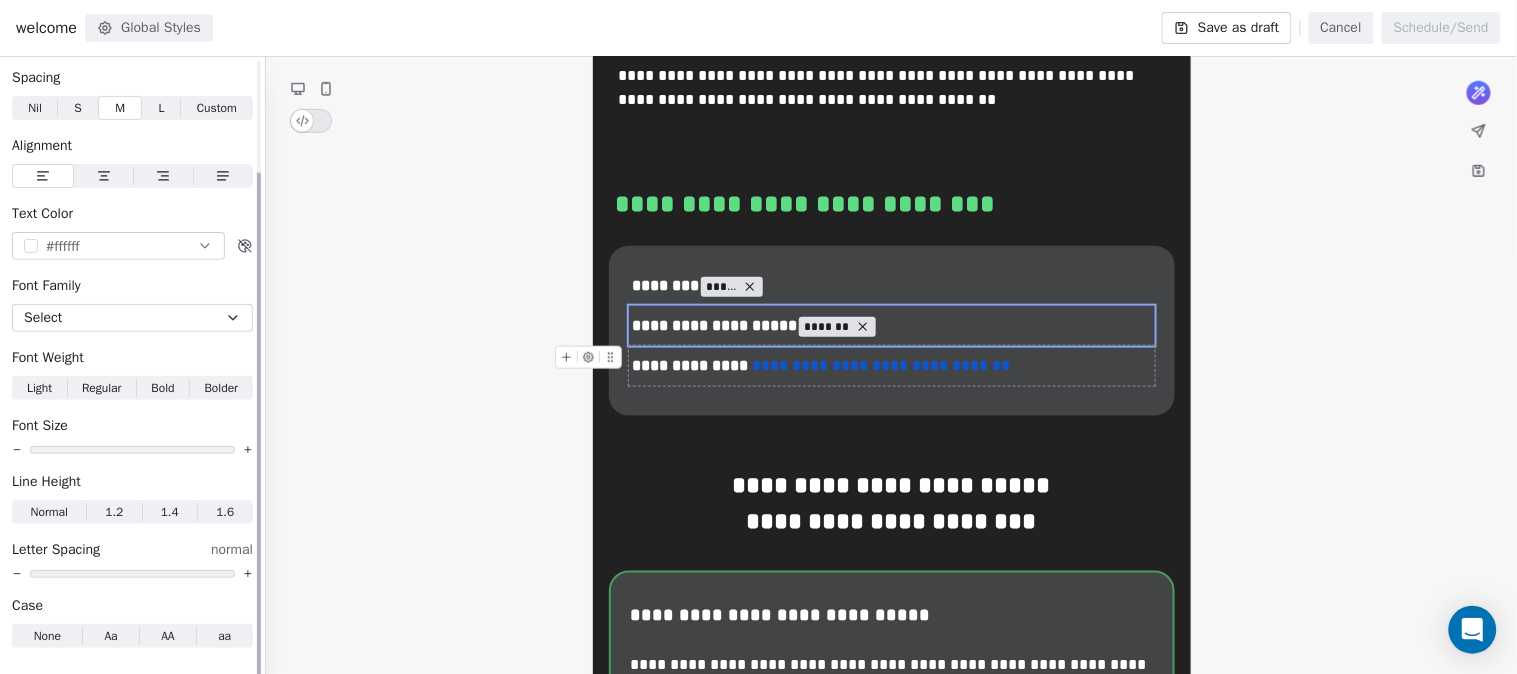 scroll, scrollTop: 137, scrollLeft: 0, axis: vertical 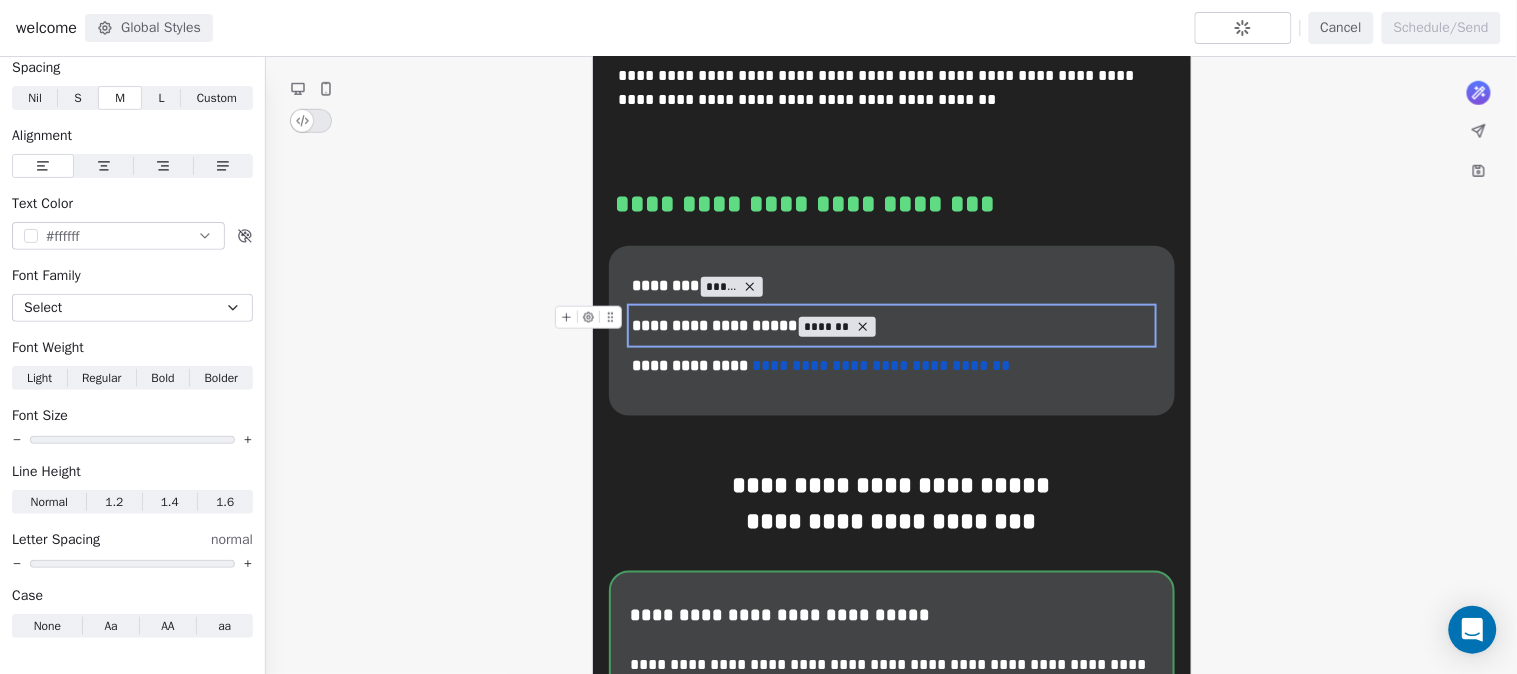 click on "**********" at bounding box center [713, 325] 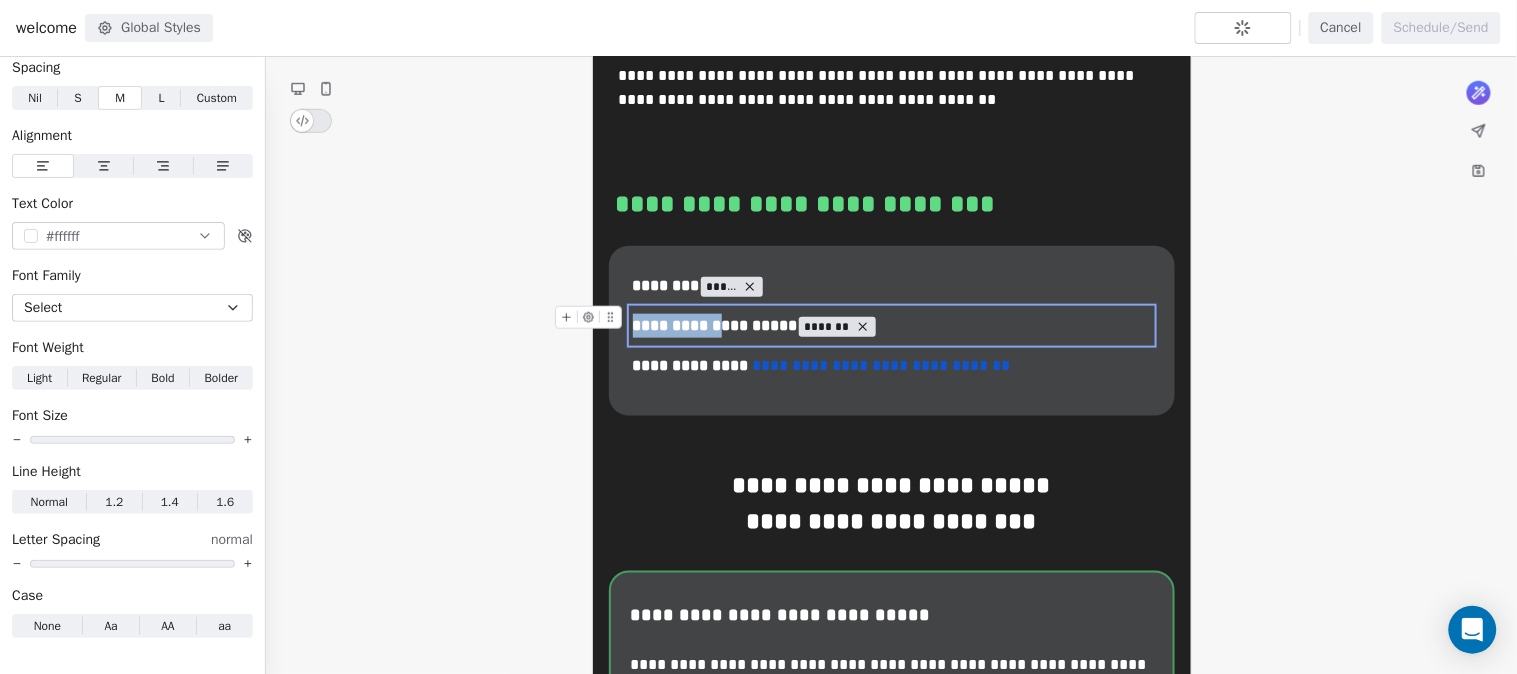 click on "**********" at bounding box center [713, 325] 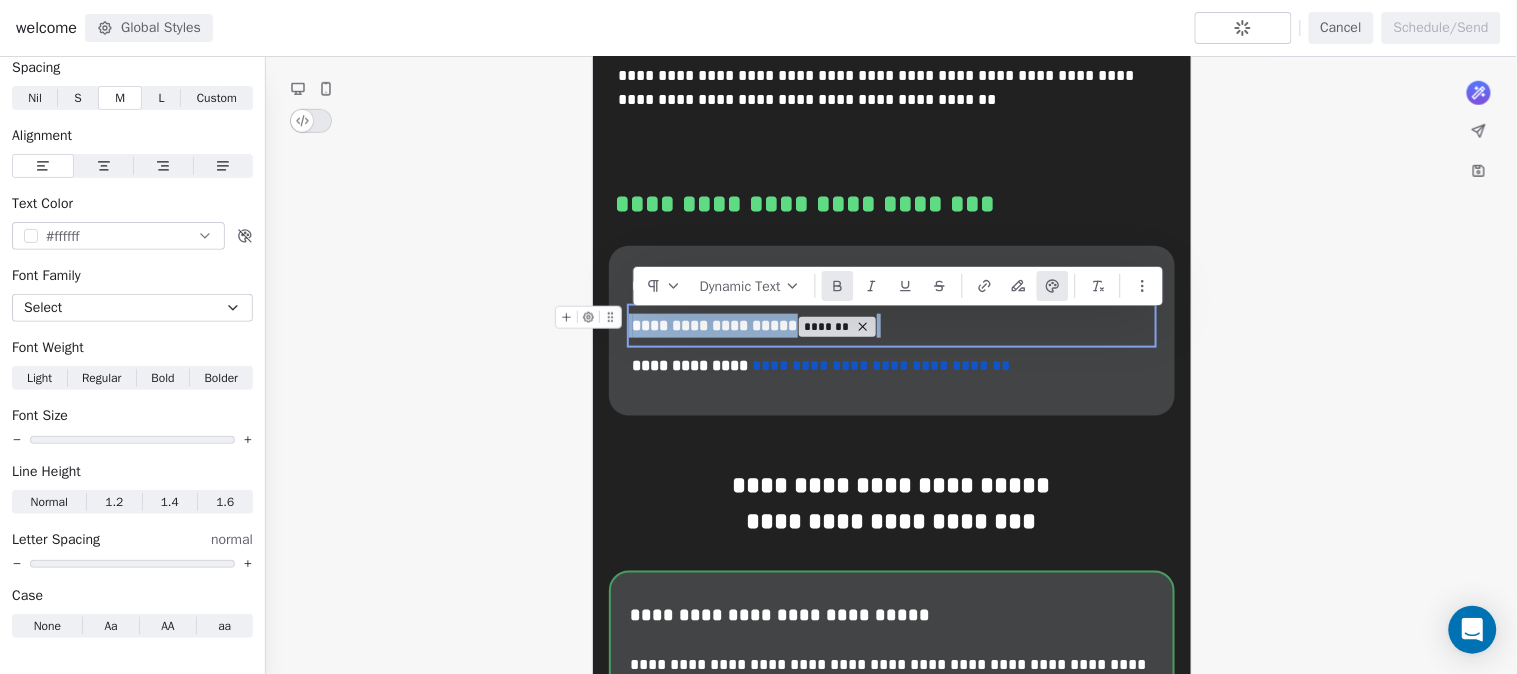 click on "**********" at bounding box center [713, 325] 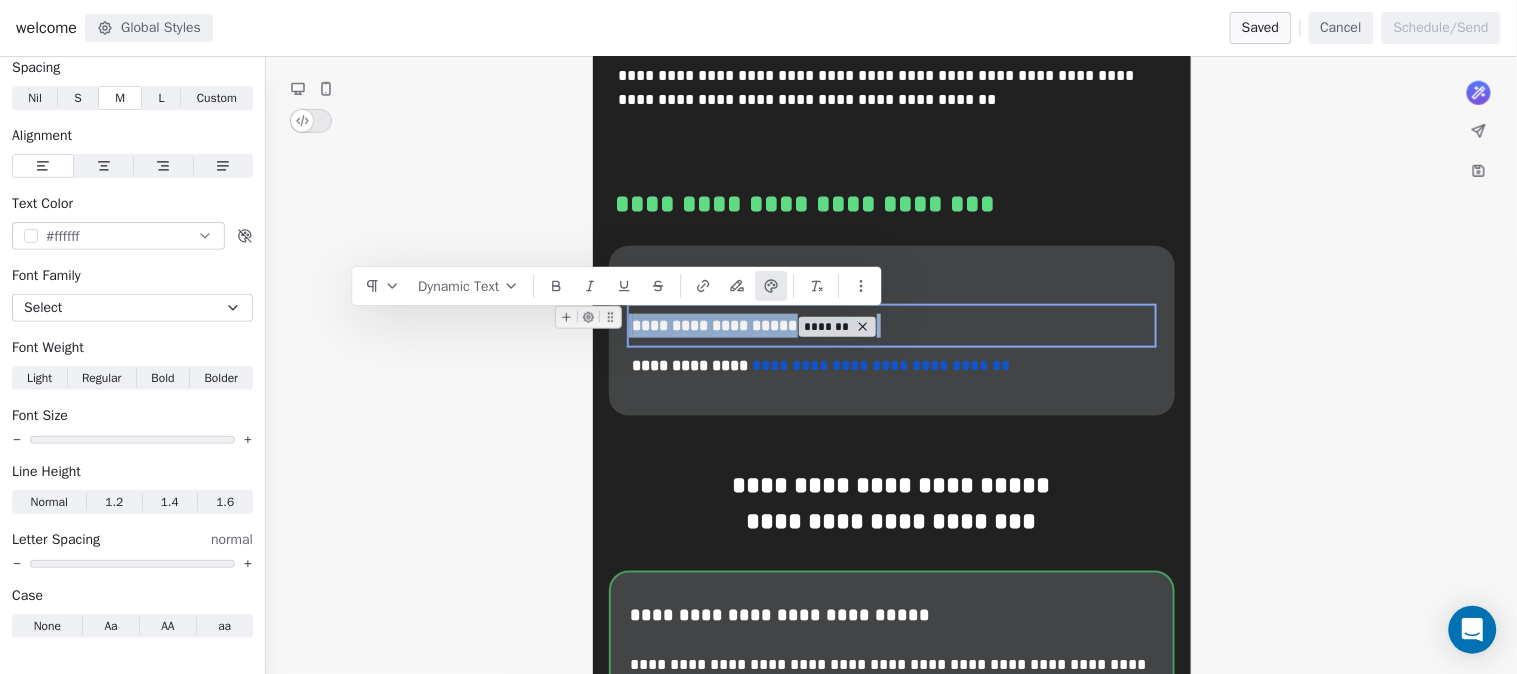 click on "**********" at bounding box center [713, 325] 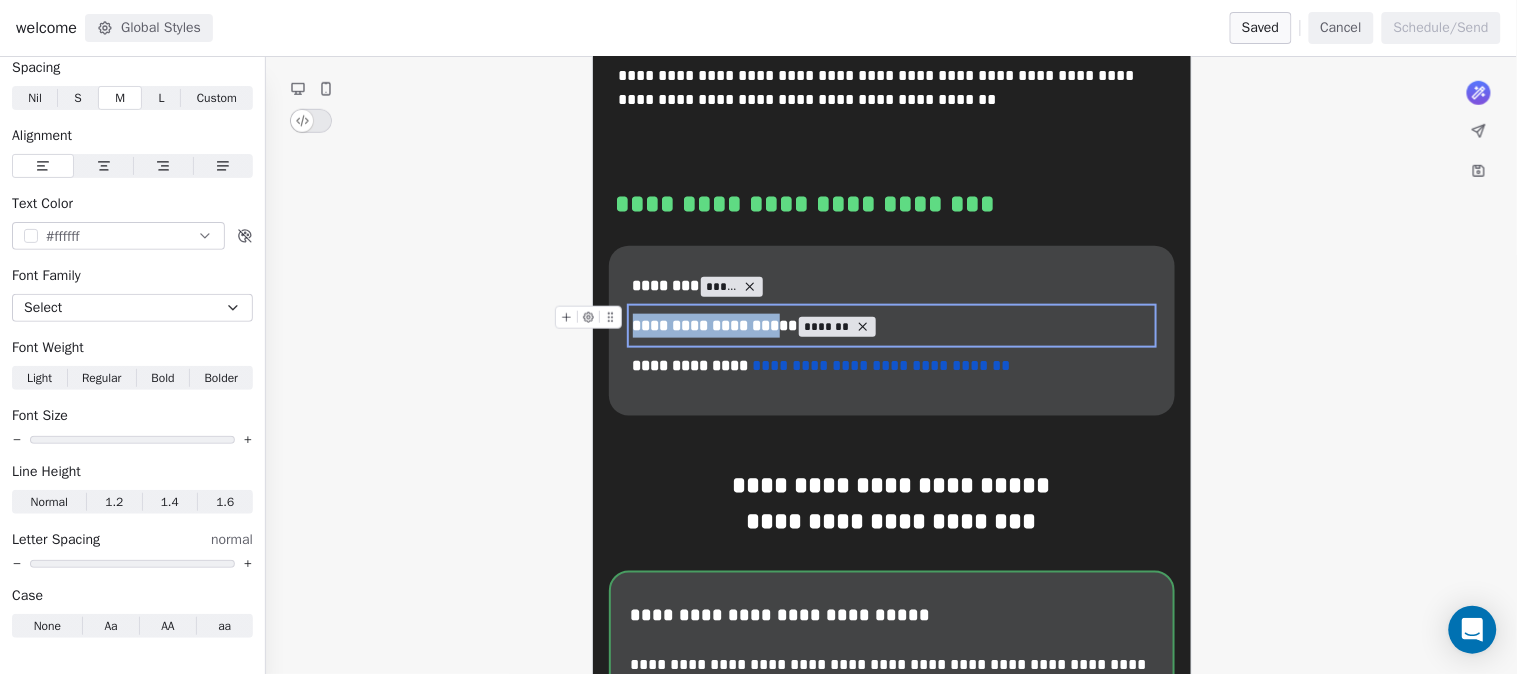 drag, startPoint x: 632, startPoint y: 328, endPoint x: 786, endPoint y: 341, distance: 154.54773 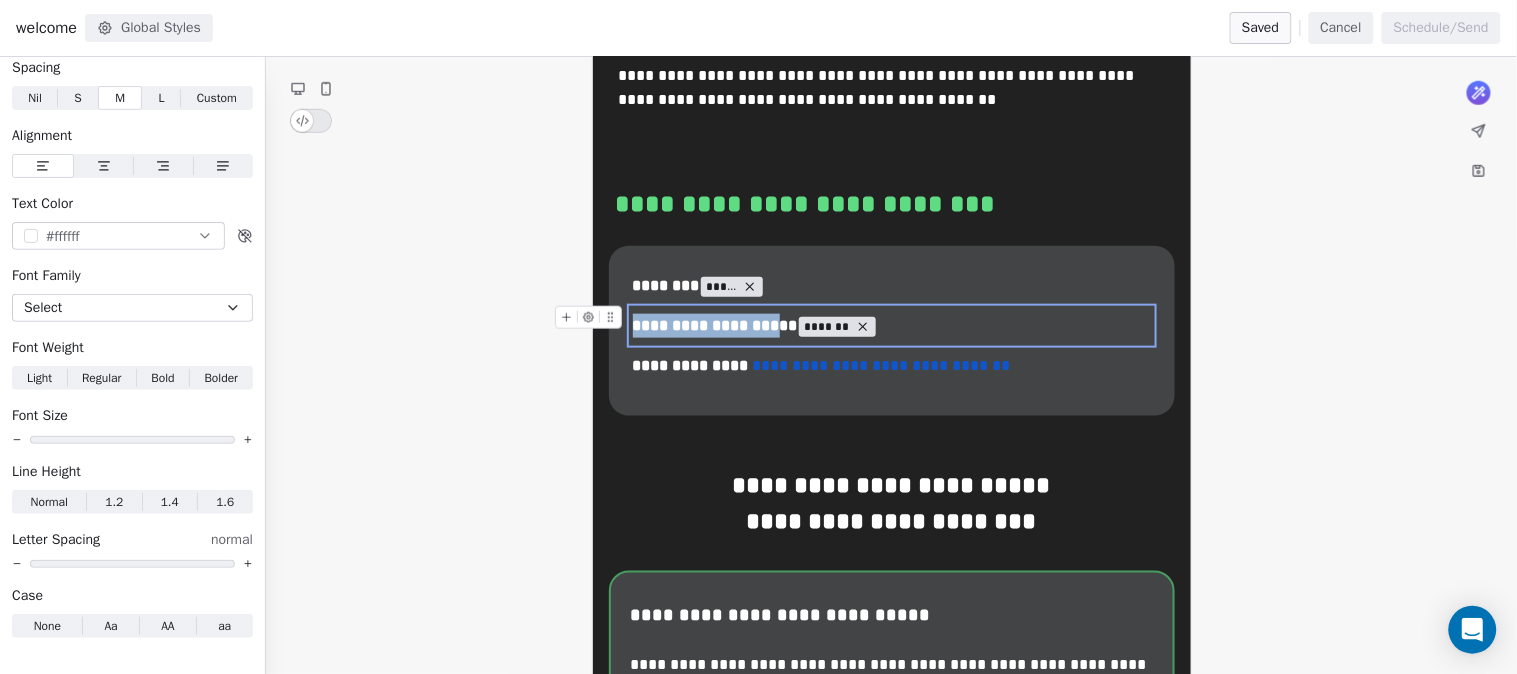 click on "**********" at bounding box center (892, 326) 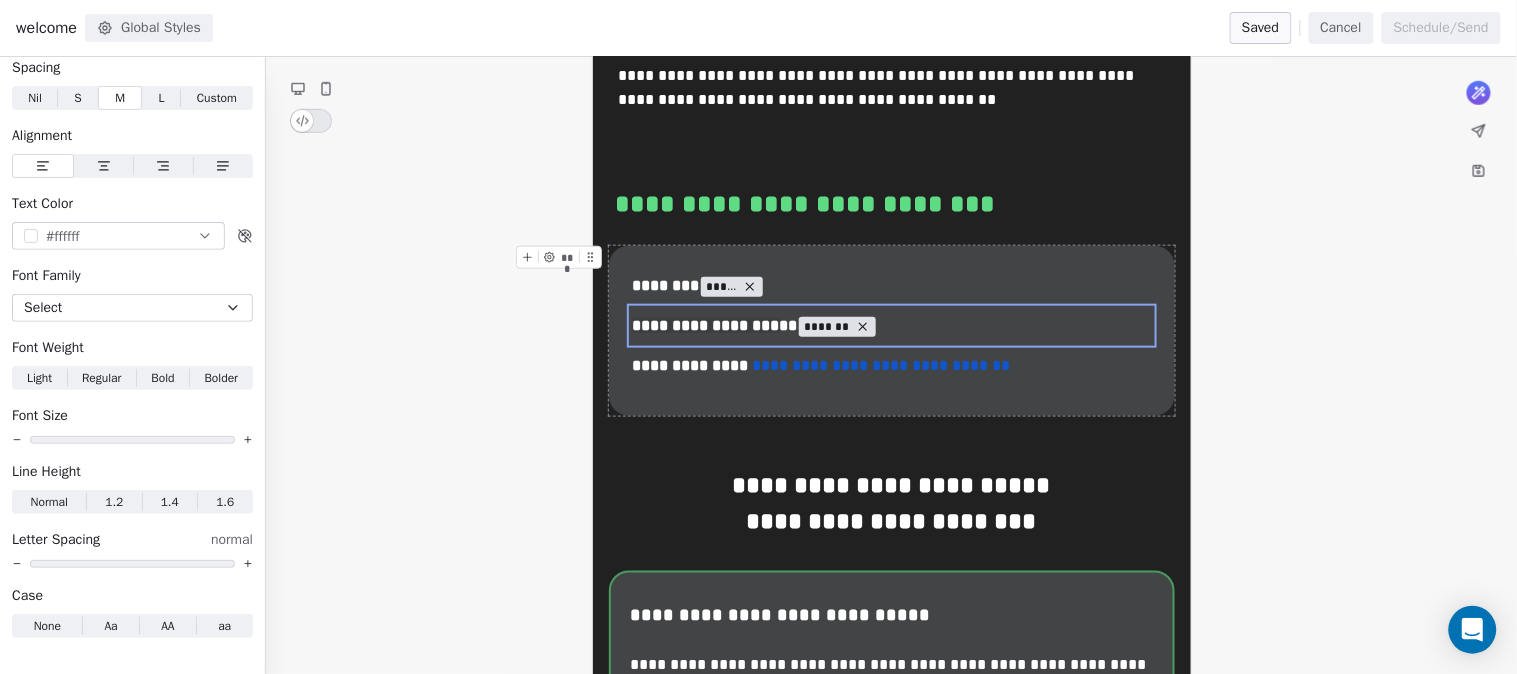 click on "**********" at bounding box center (891, 1313) 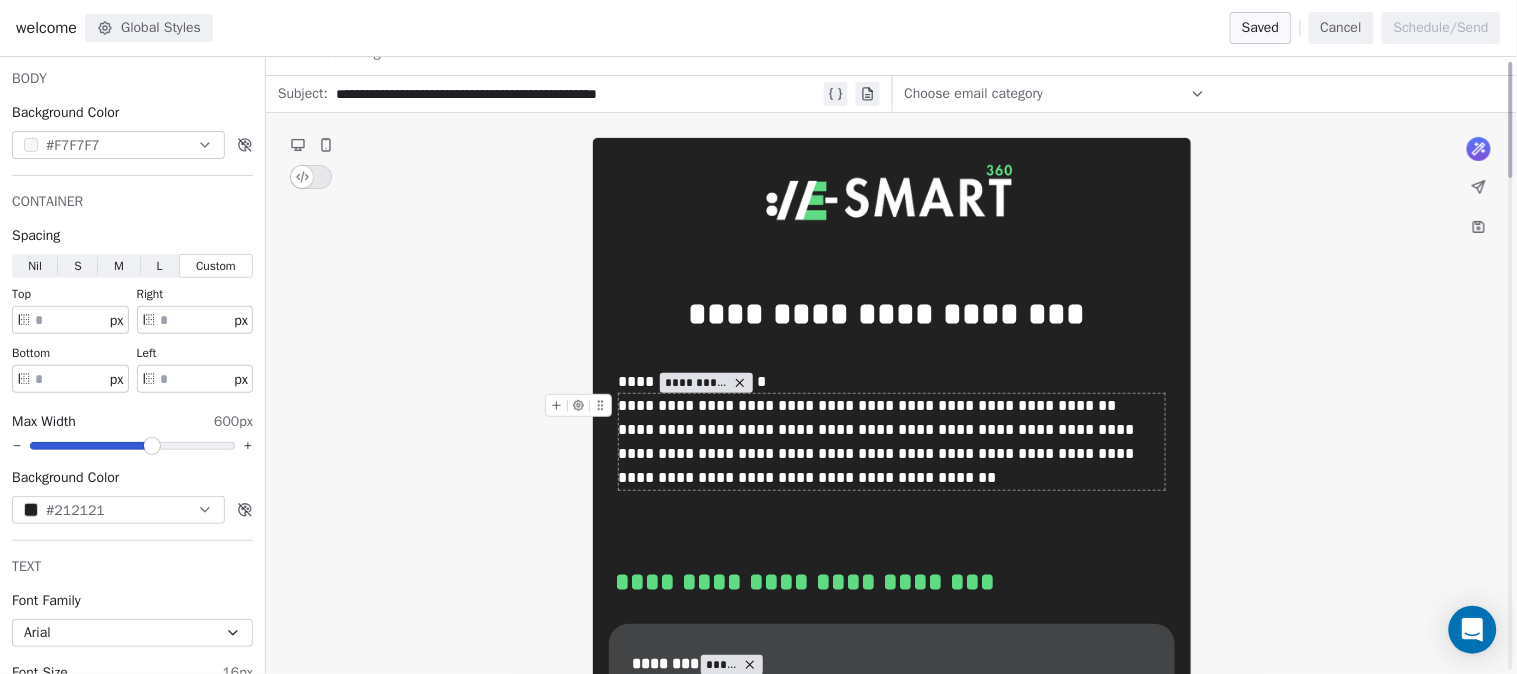 scroll, scrollTop: 0, scrollLeft: 0, axis: both 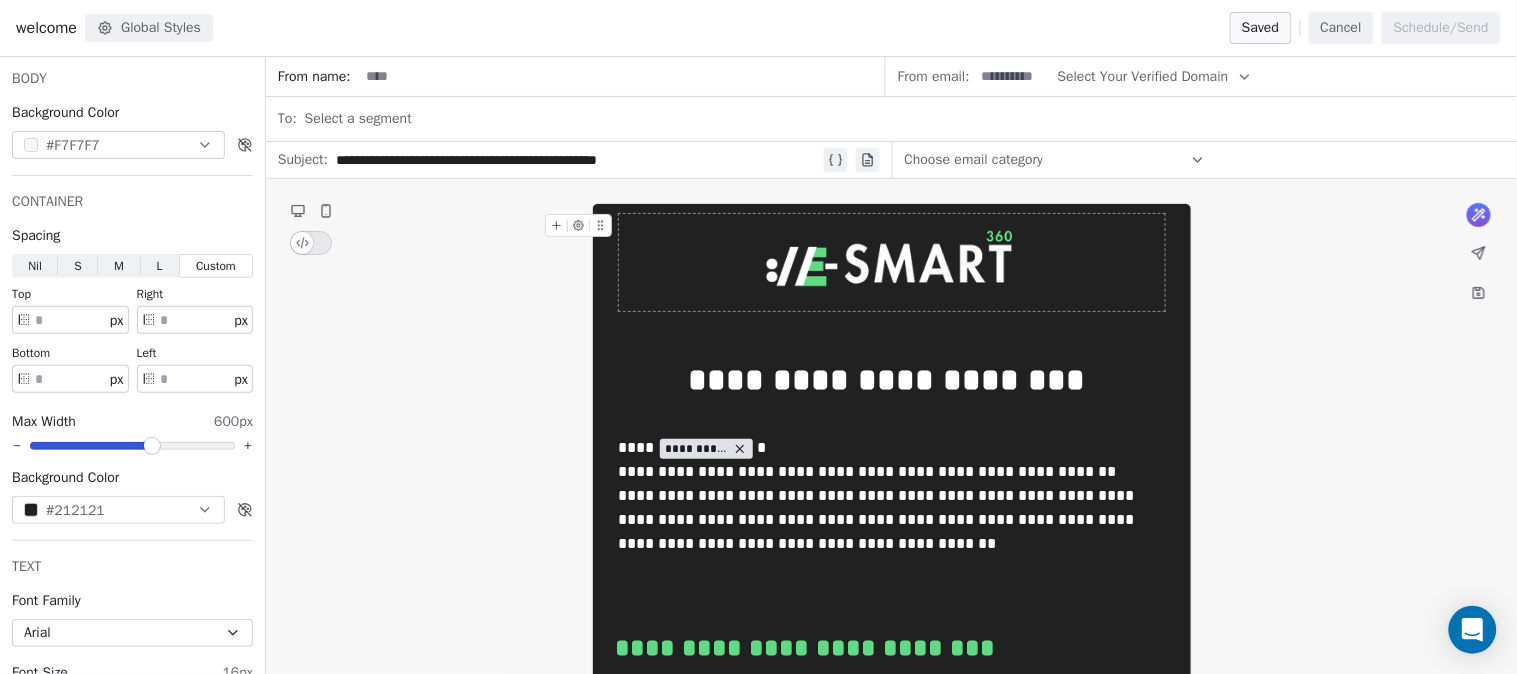 click 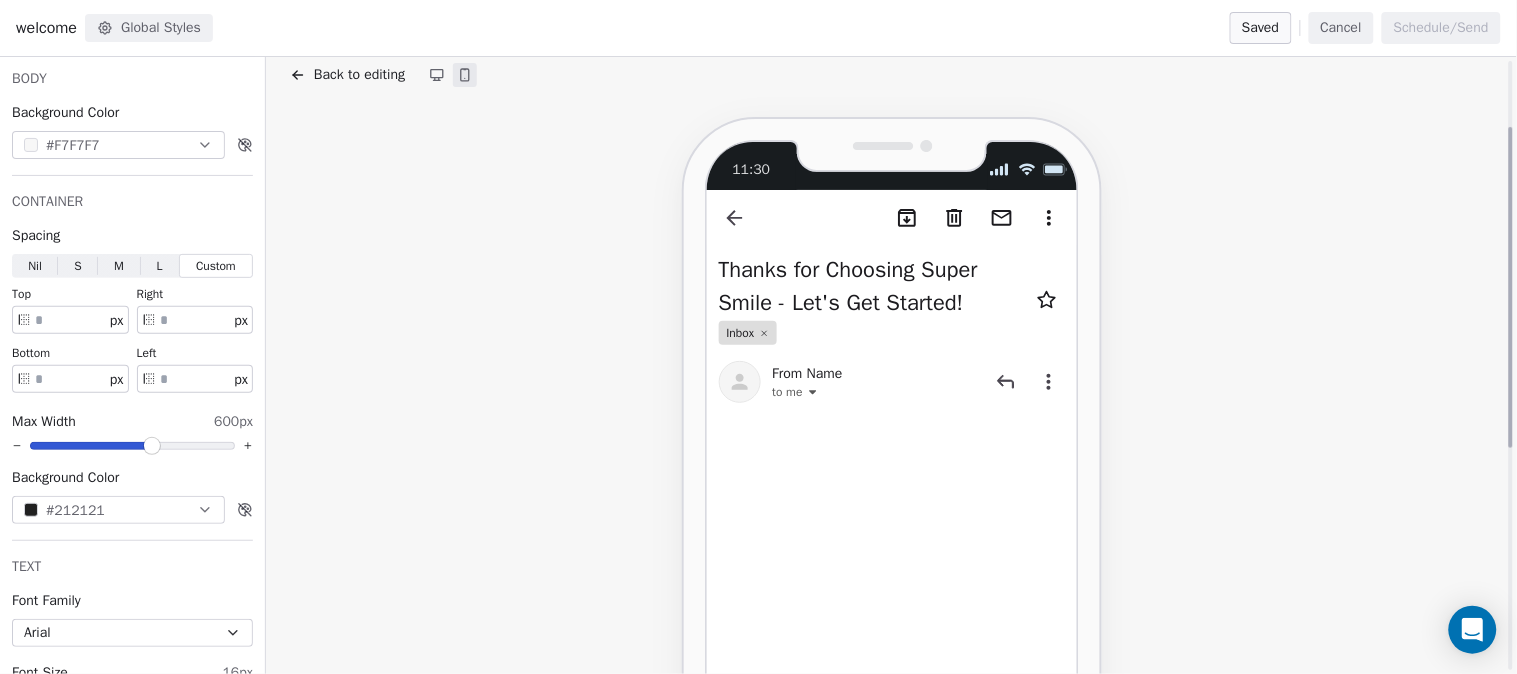 scroll, scrollTop: 0, scrollLeft: 0, axis: both 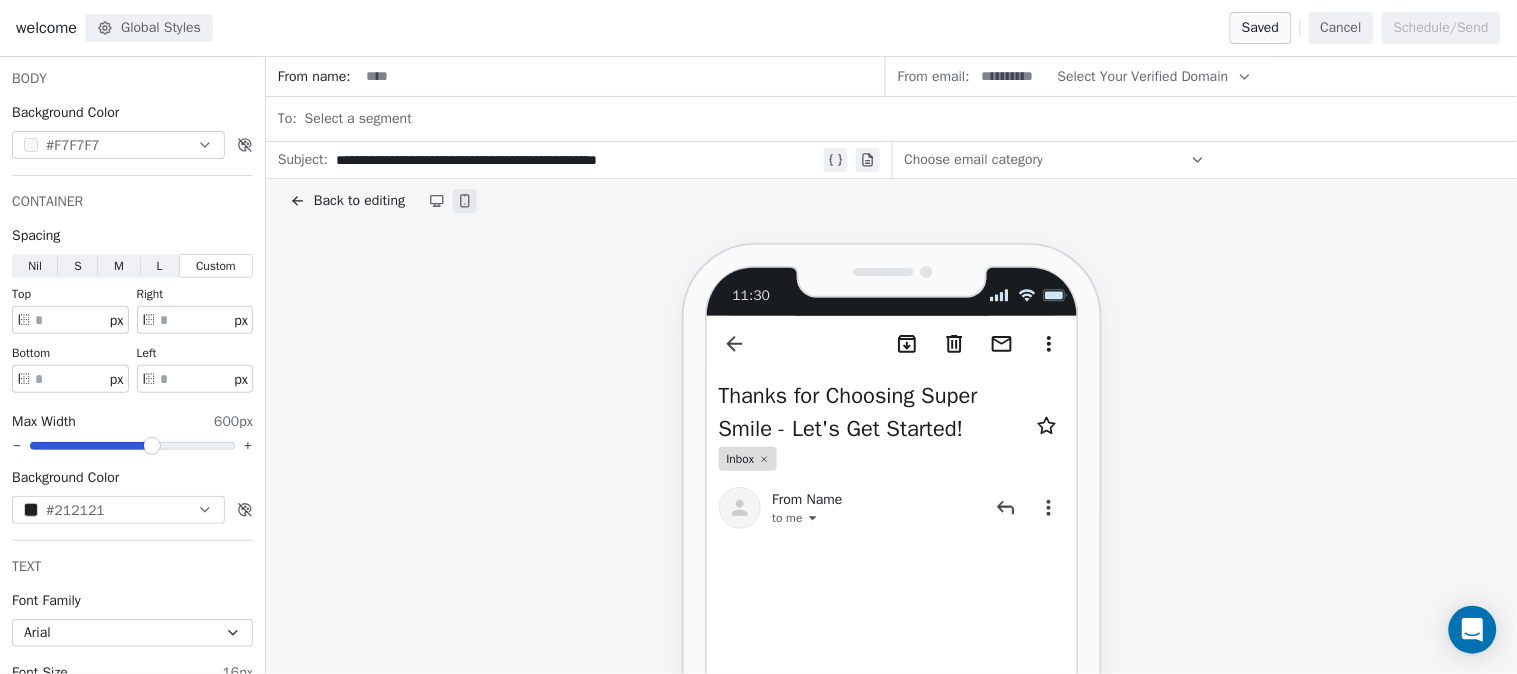 click on "Back to editing" at bounding box center (359, 201) 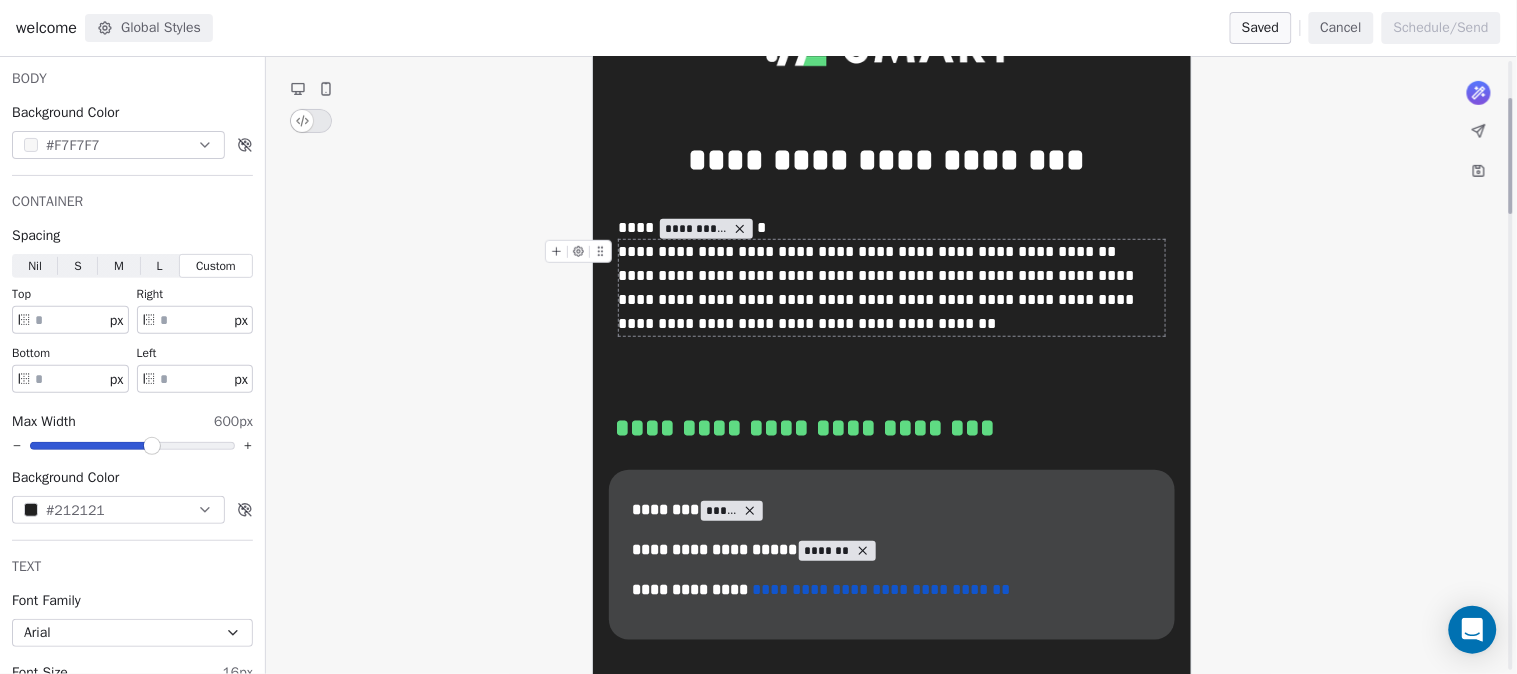 scroll, scrollTop: 222, scrollLeft: 0, axis: vertical 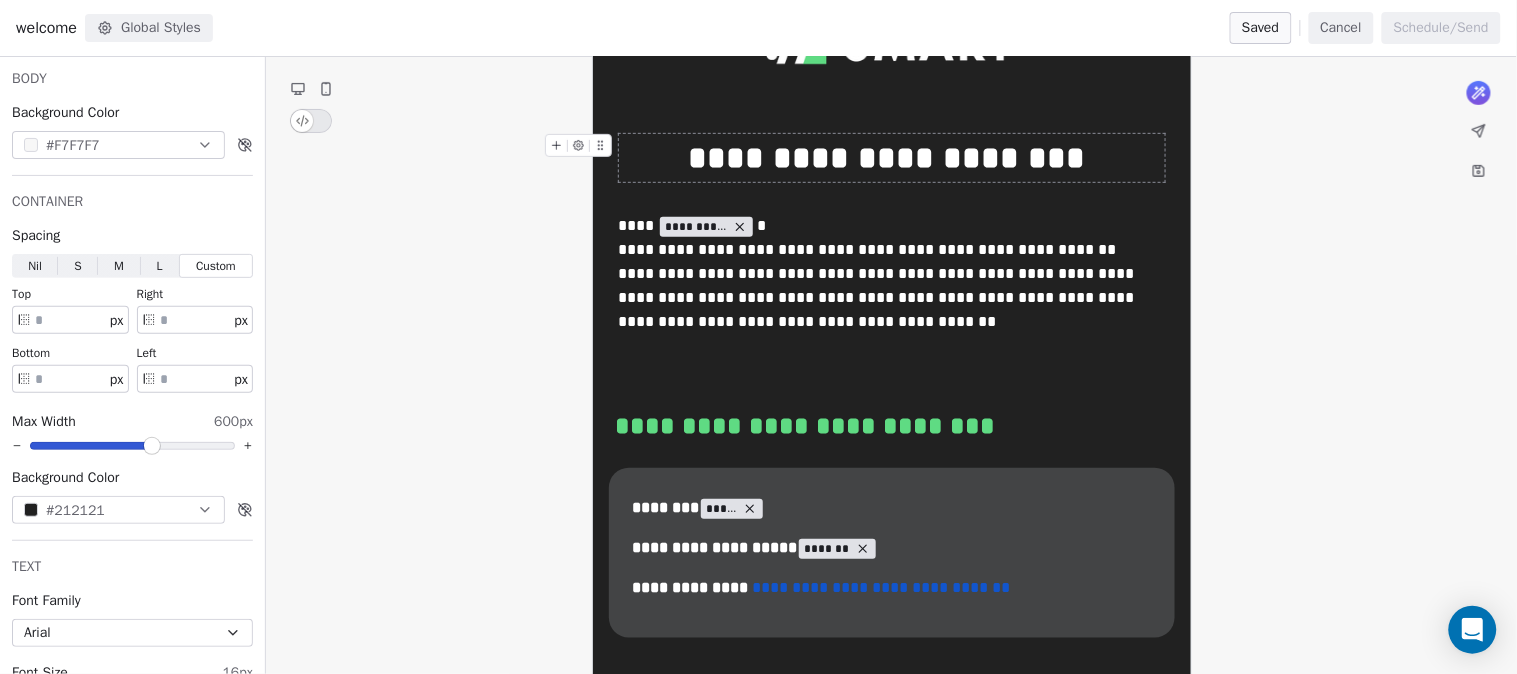 click on "**********" at bounding box center (892, 158) 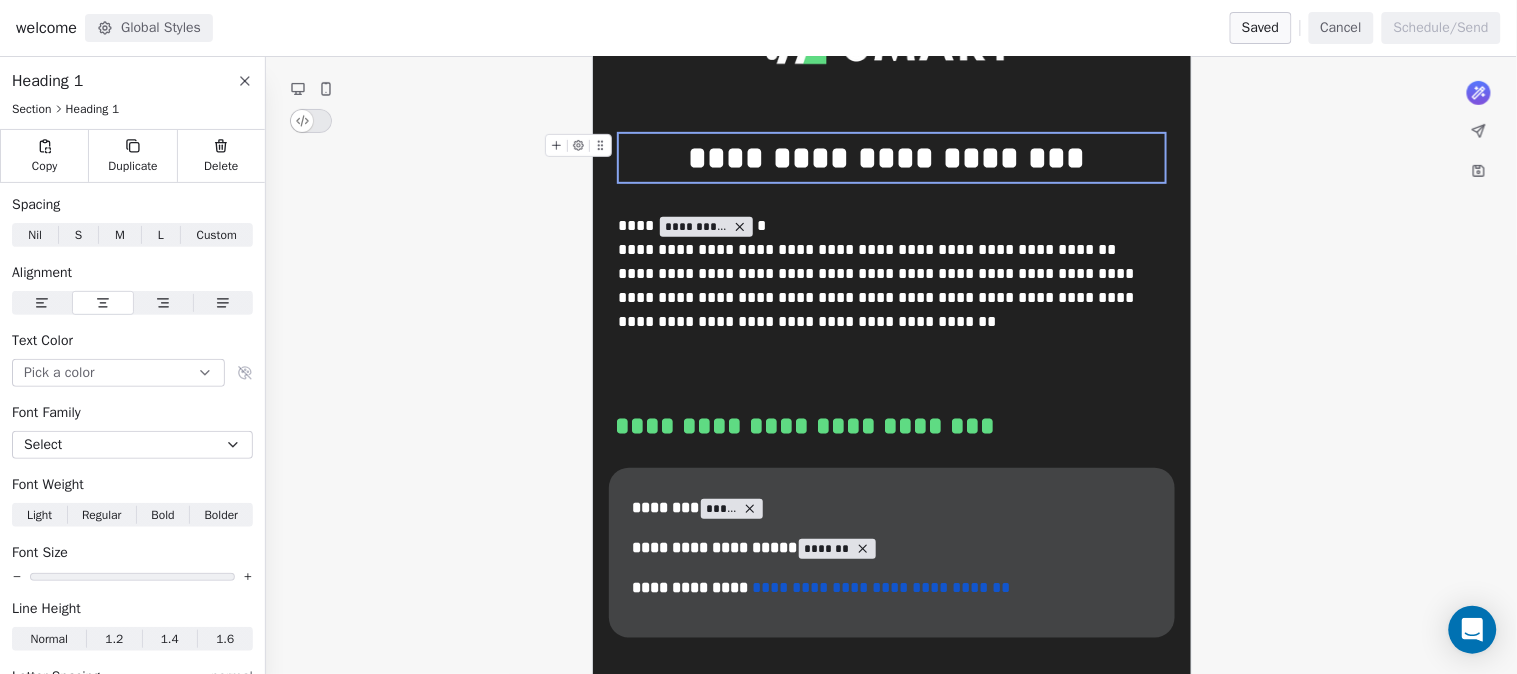 click on "**********" at bounding box center (892, 158) 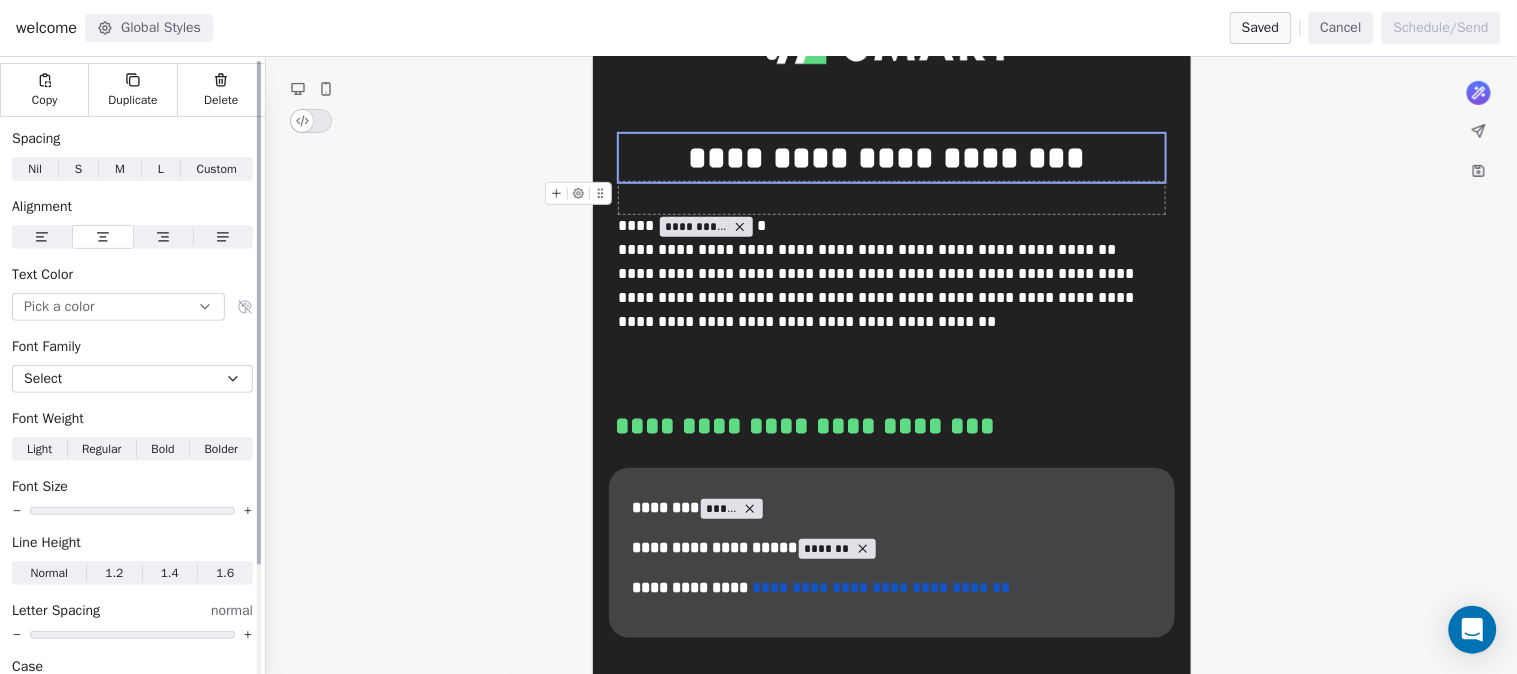 scroll, scrollTop: 0, scrollLeft: 0, axis: both 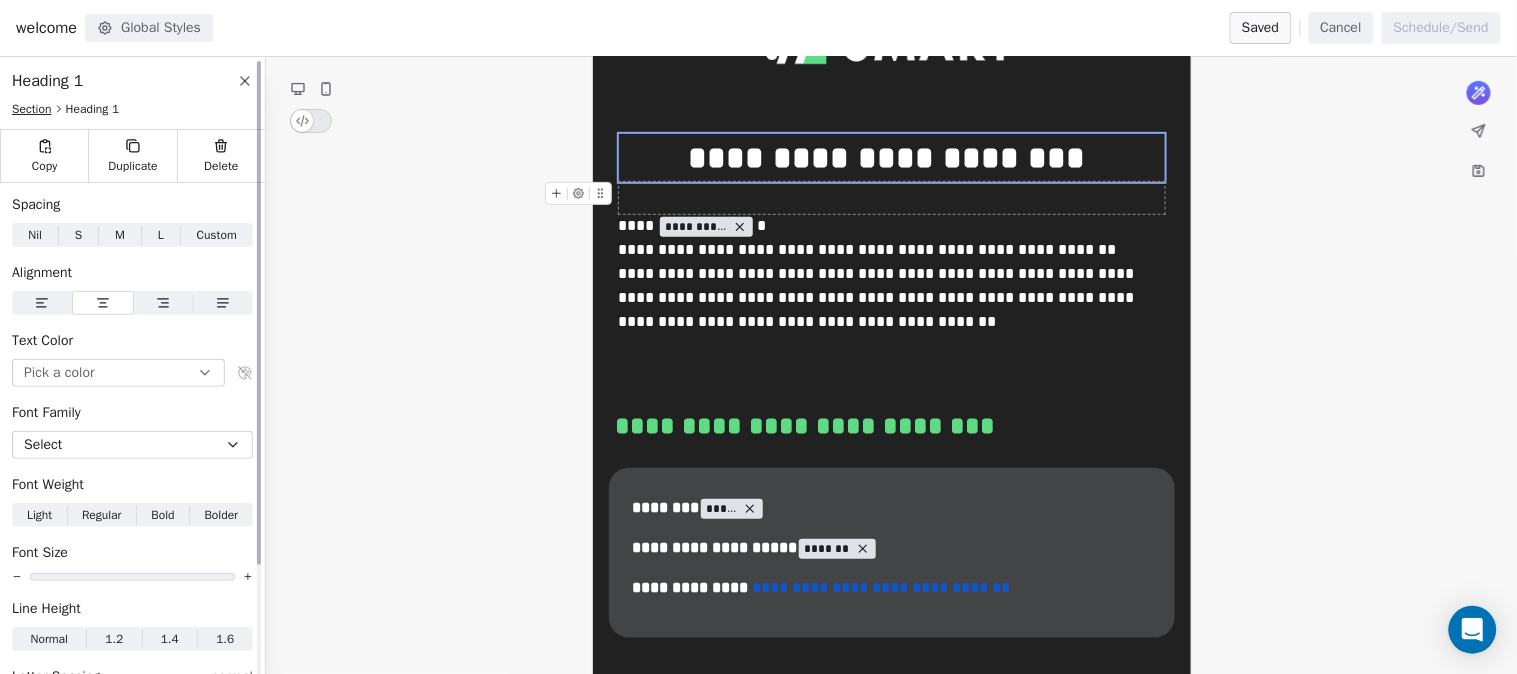 click on "Section" at bounding box center [32, 109] 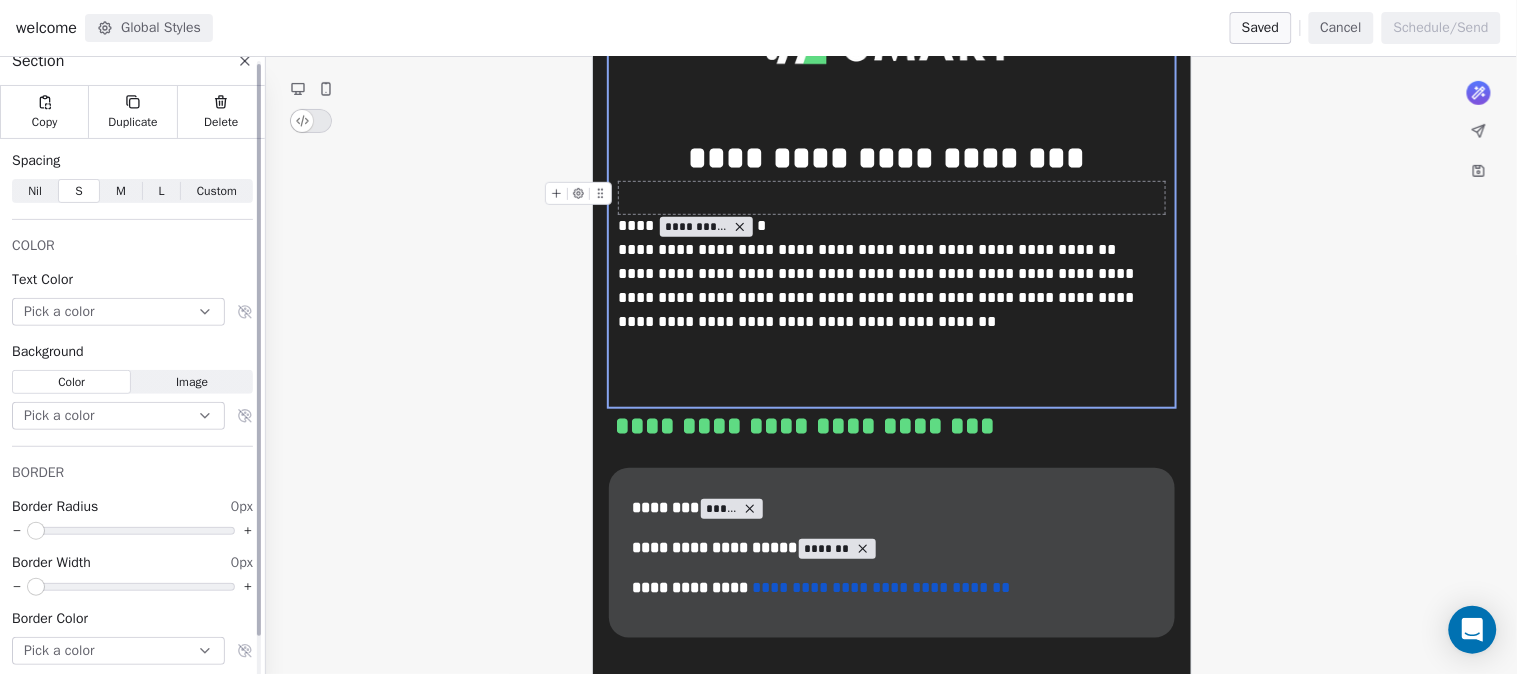 scroll, scrollTop: 47, scrollLeft: 0, axis: vertical 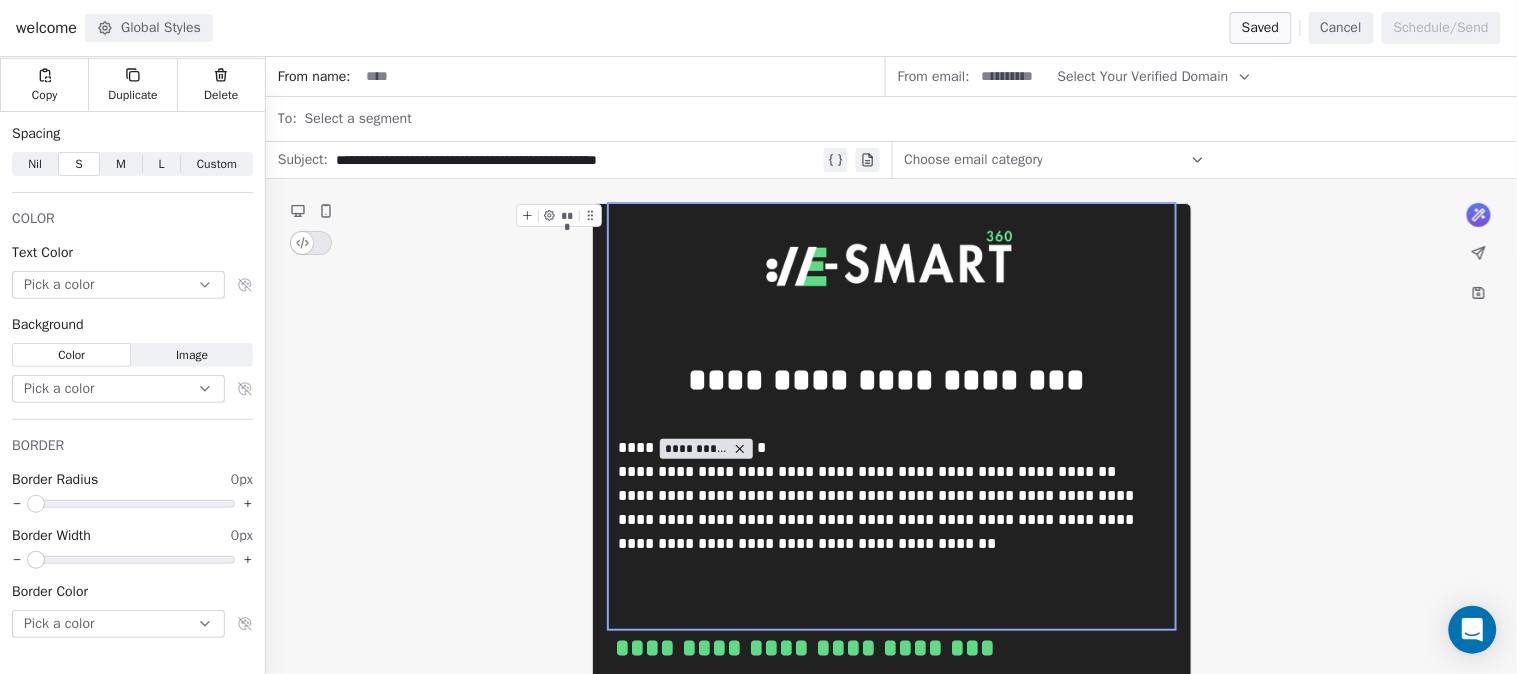 click on "**********" at bounding box center [891, 1757] 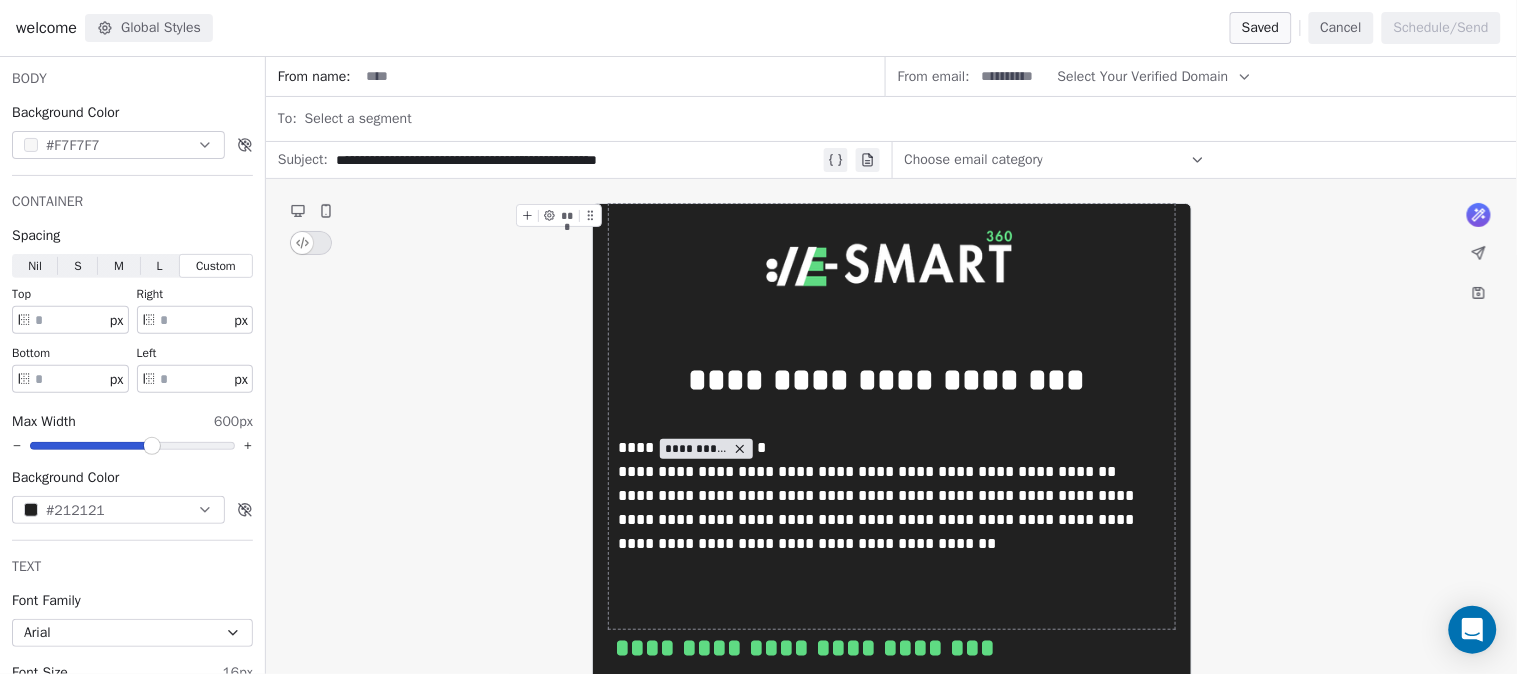 click on "**********" at bounding box center [892, 1757] 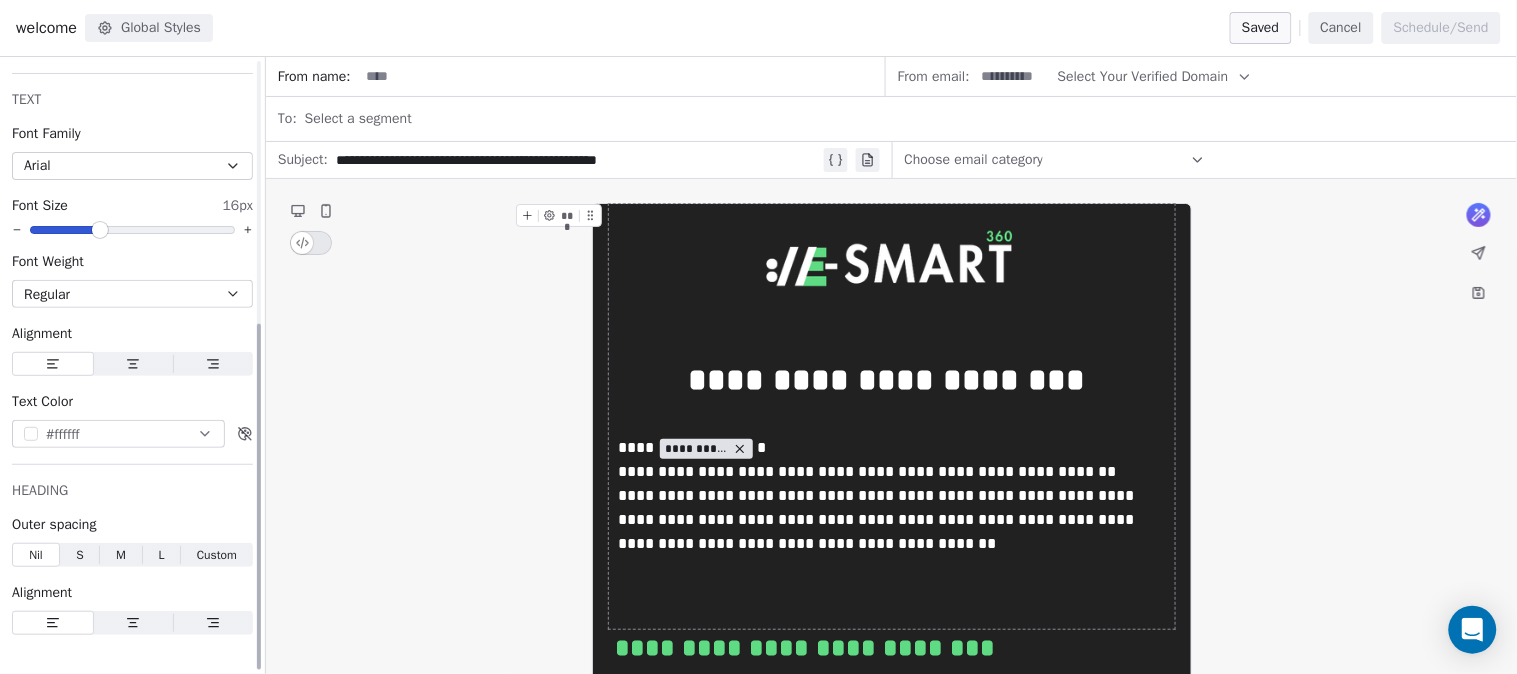 scroll, scrollTop: 468, scrollLeft: 0, axis: vertical 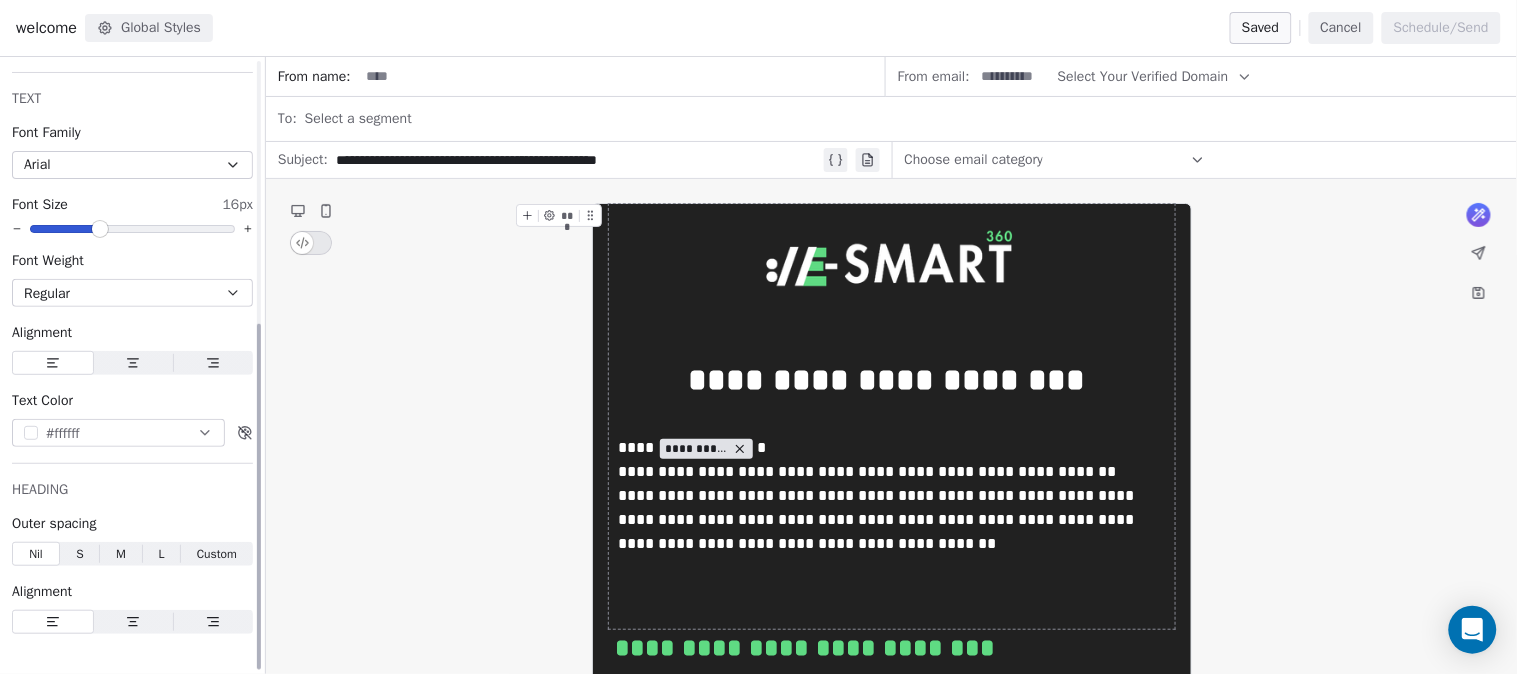 click 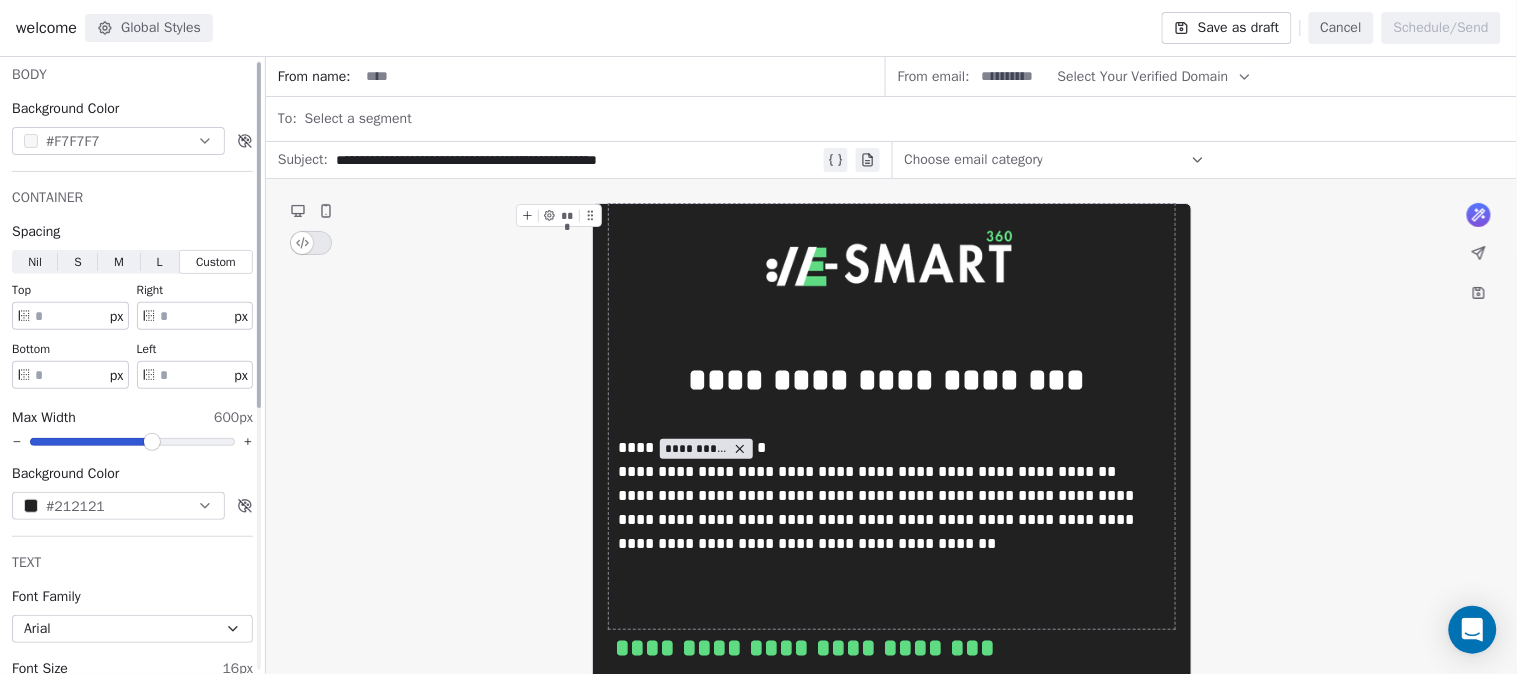 scroll, scrollTop: 0, scrollLeft: 0, axis: both 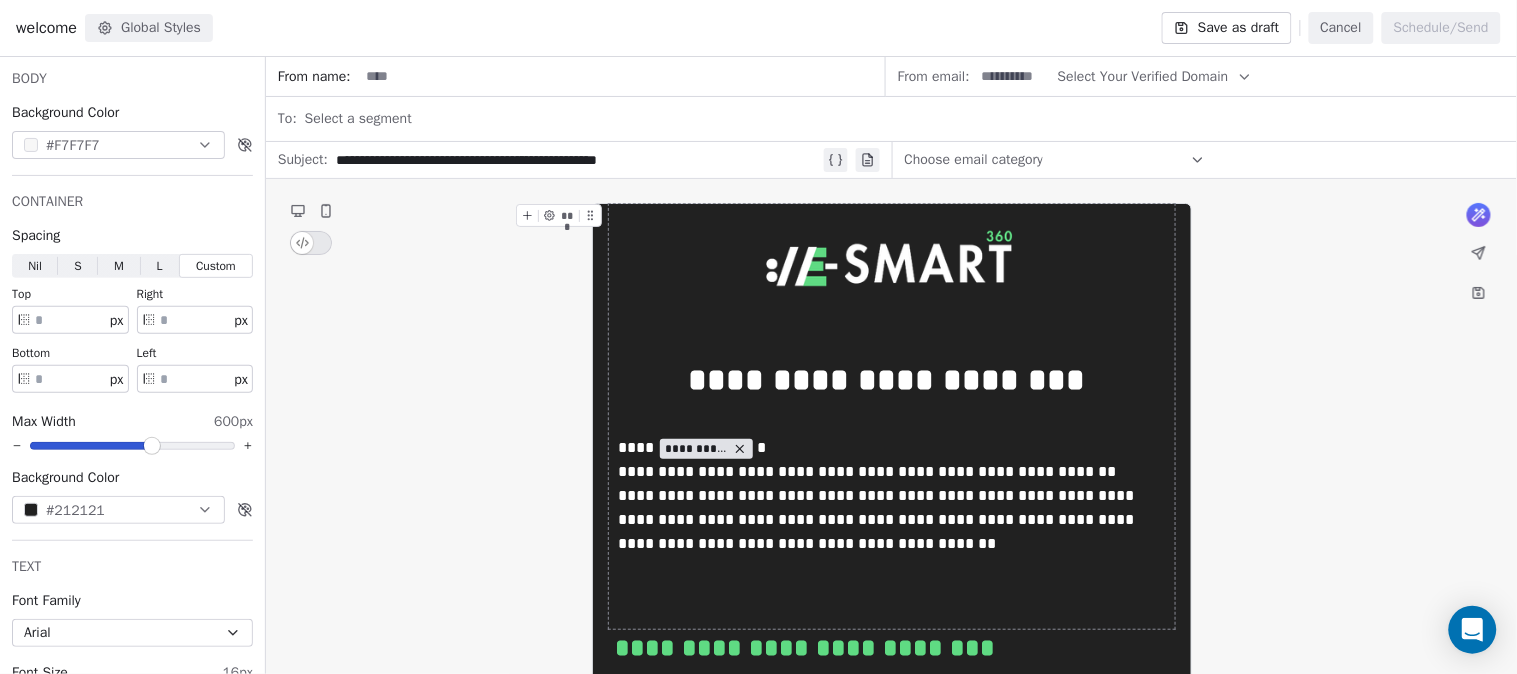 click on "Global Styles" at bounding box center (149, 28) 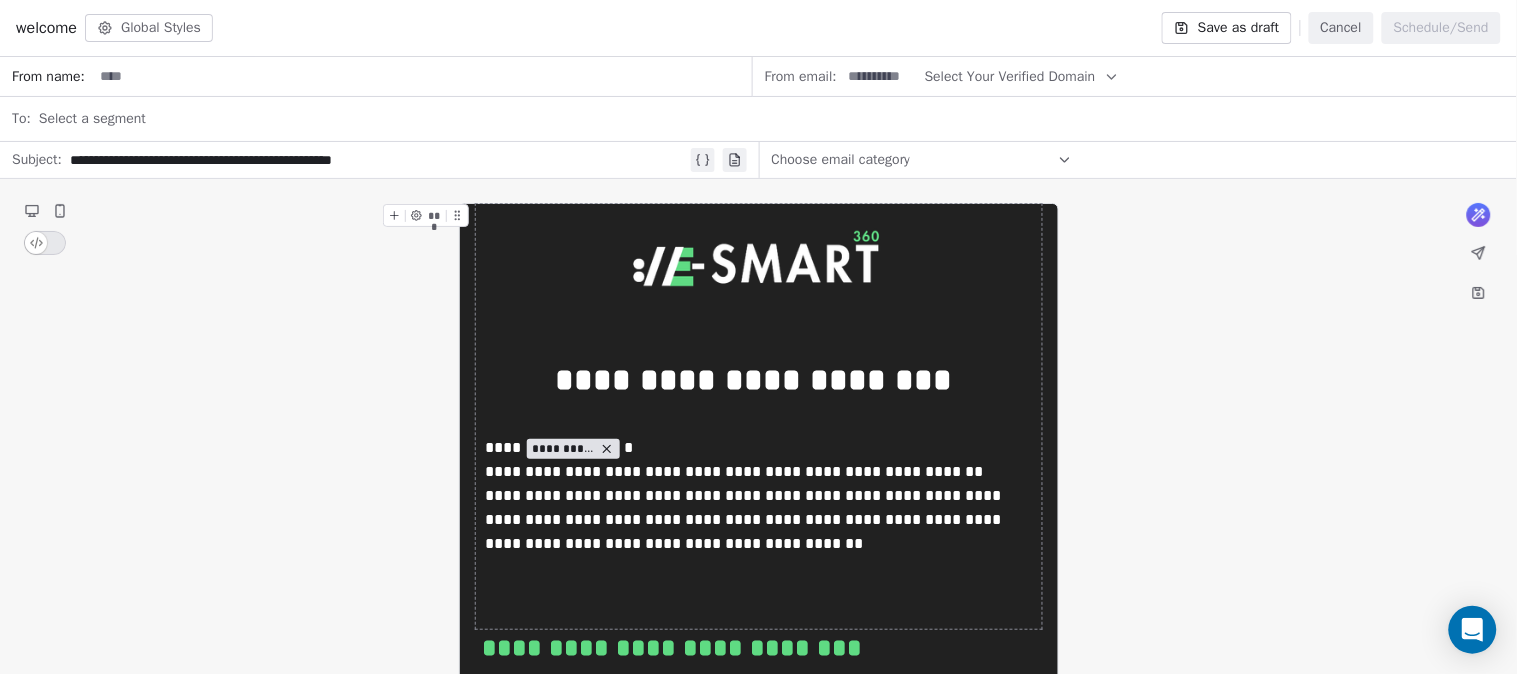click on "Global Styles" at bounding box center (149, 28) 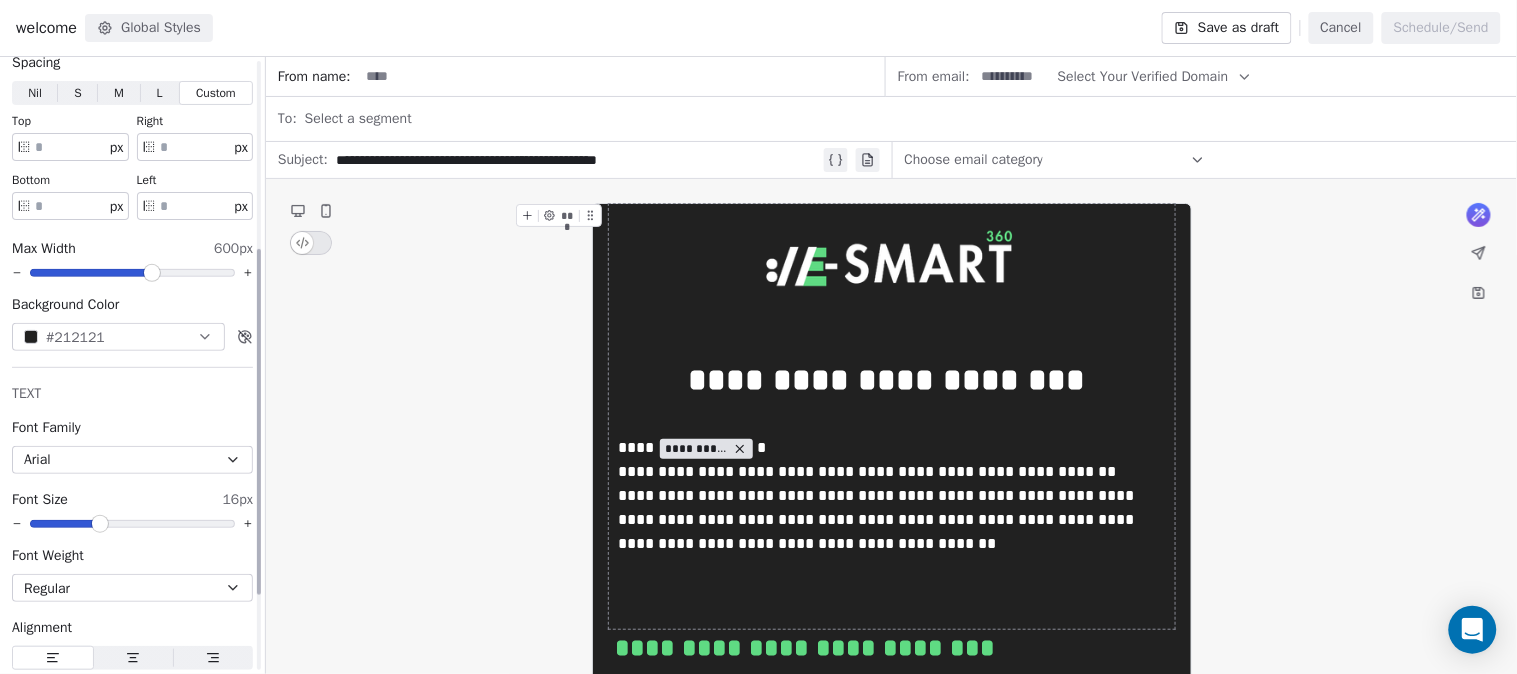 scroll, scrollTop: 468, scrollLeft: 0, axis: vertical 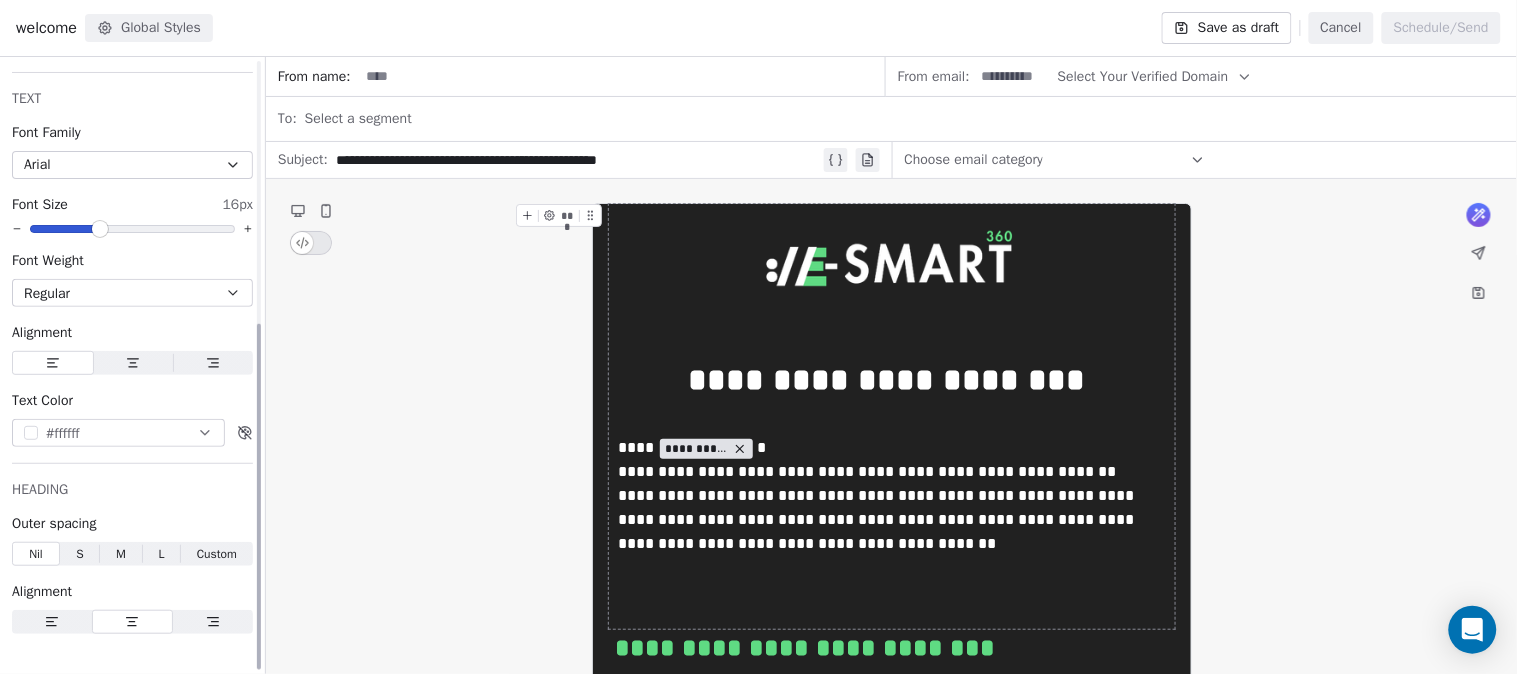 click 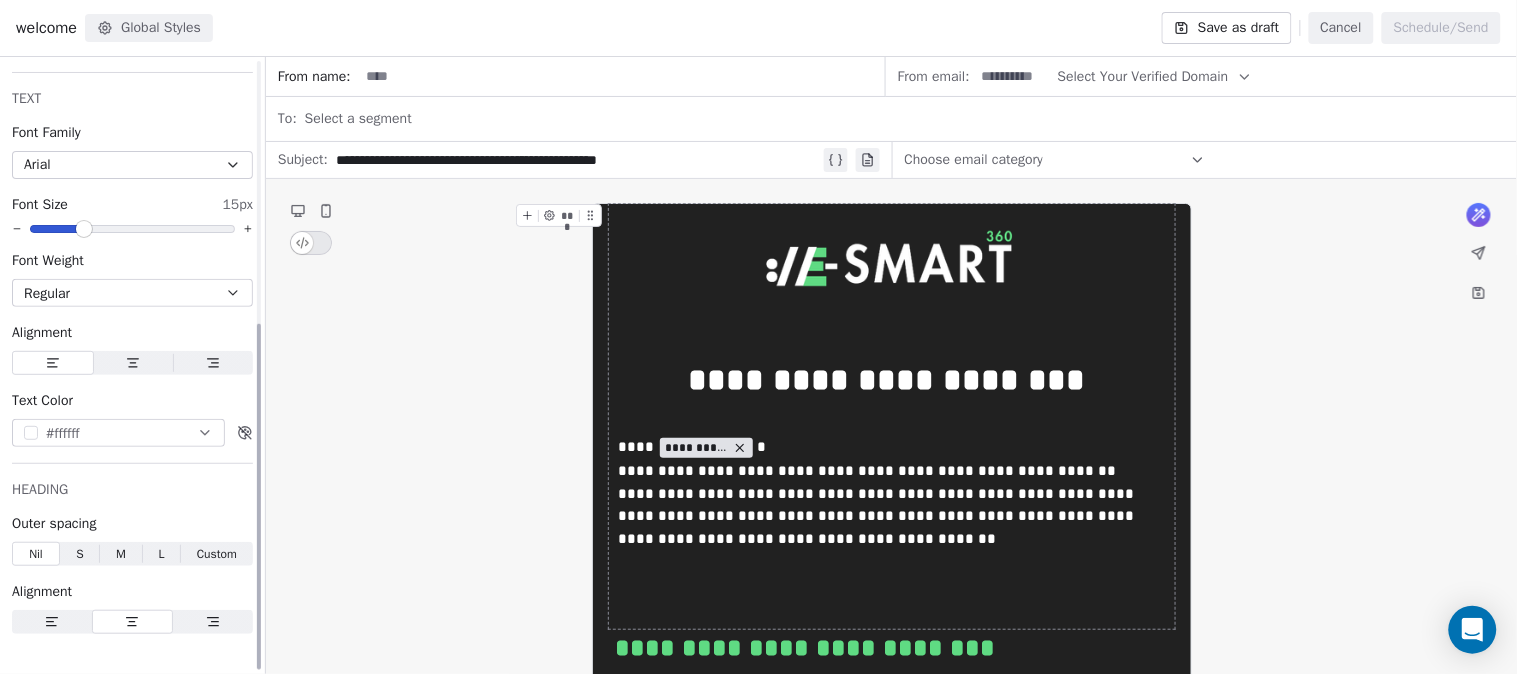 click at bounding box center [84, 229] 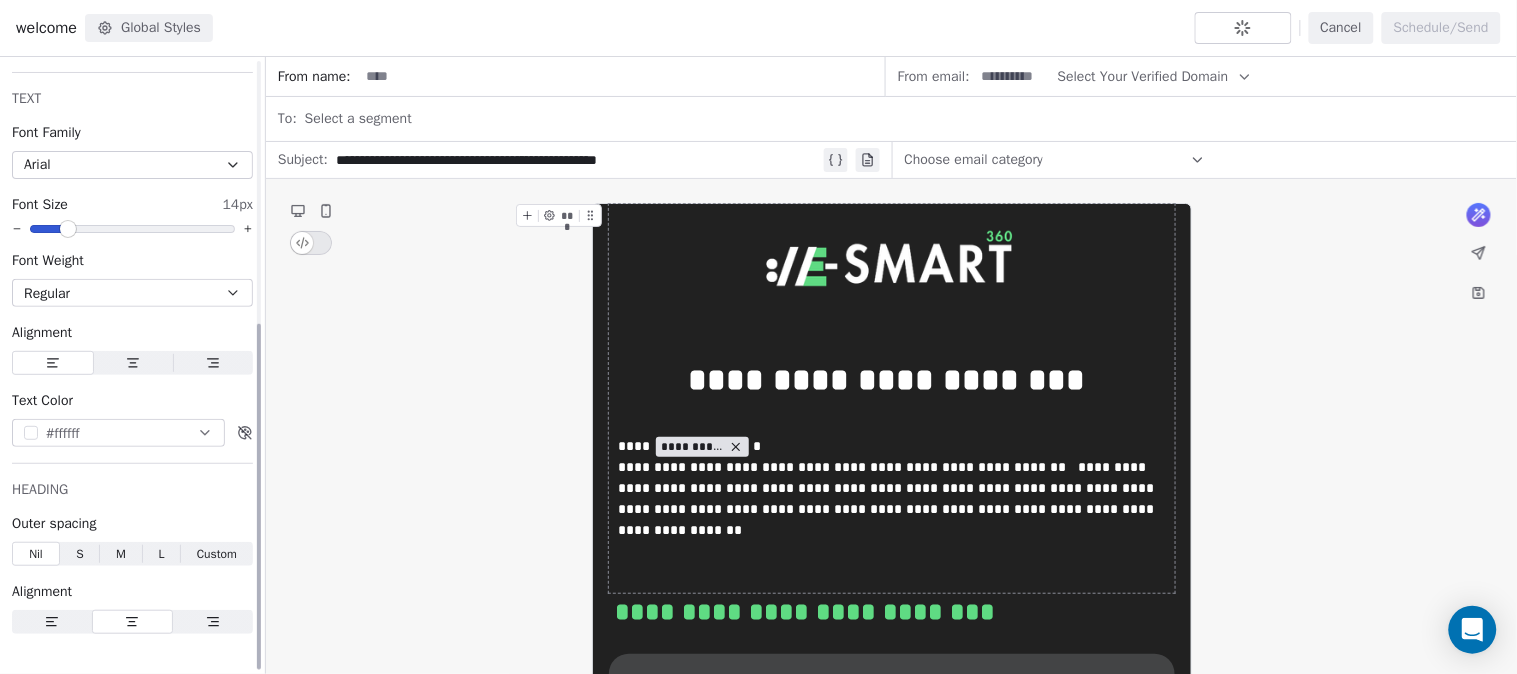 click at bounding box center [68, 229] 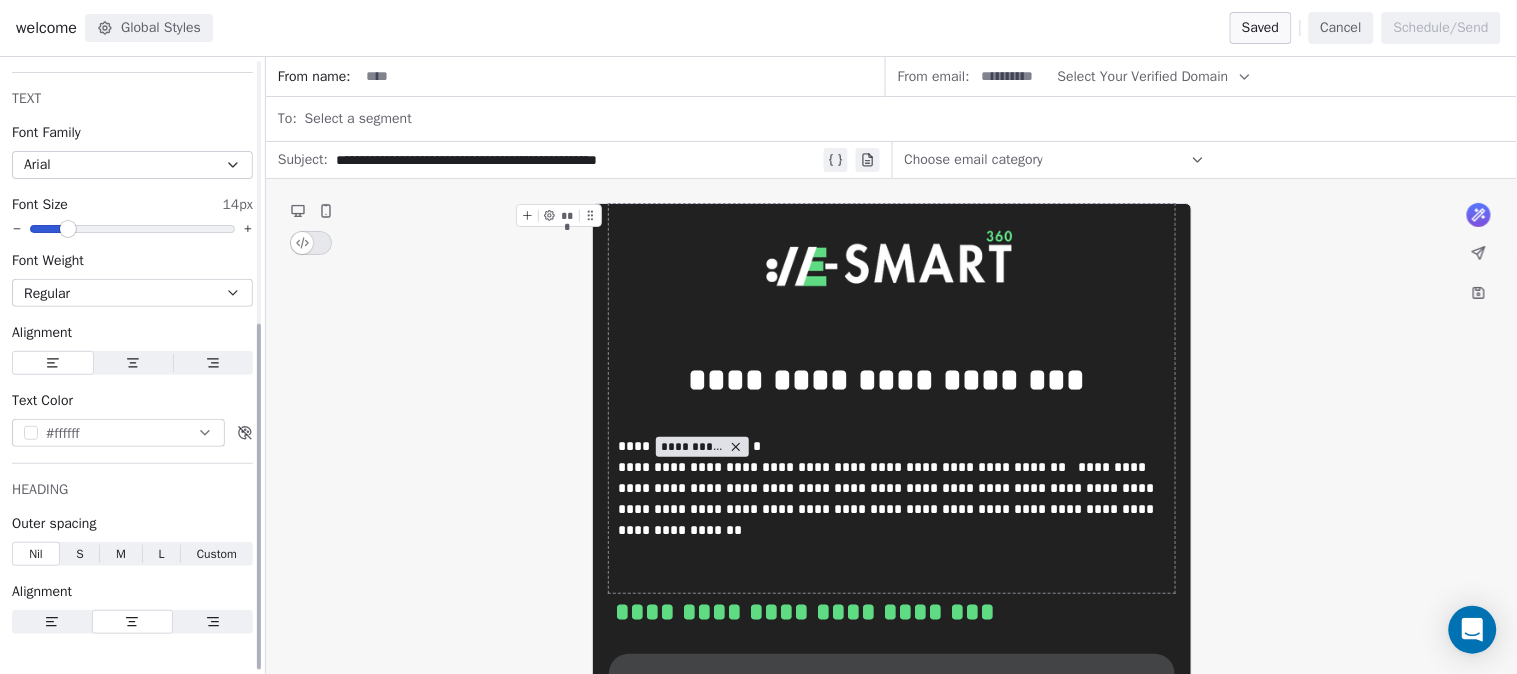 click at bounding box center [68, 229] 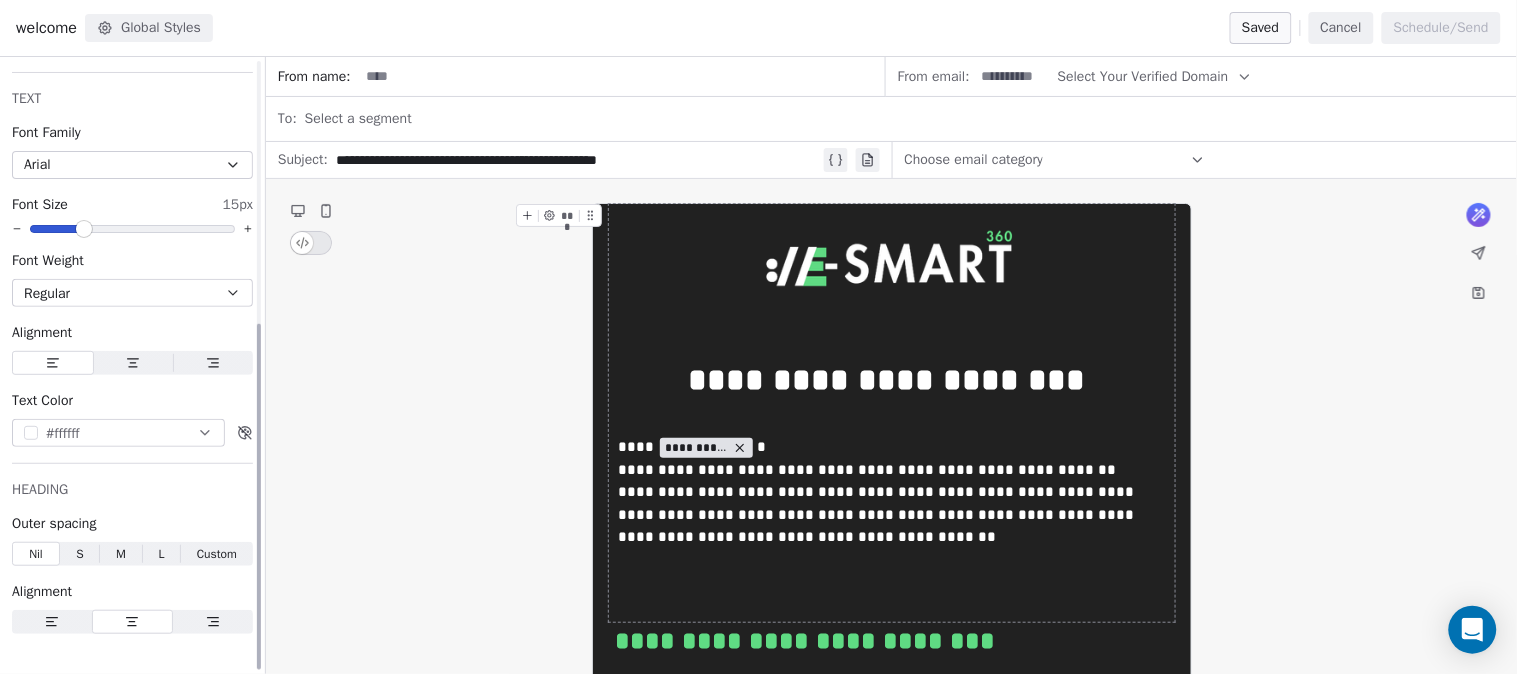 click at bounding box center (84, 229) 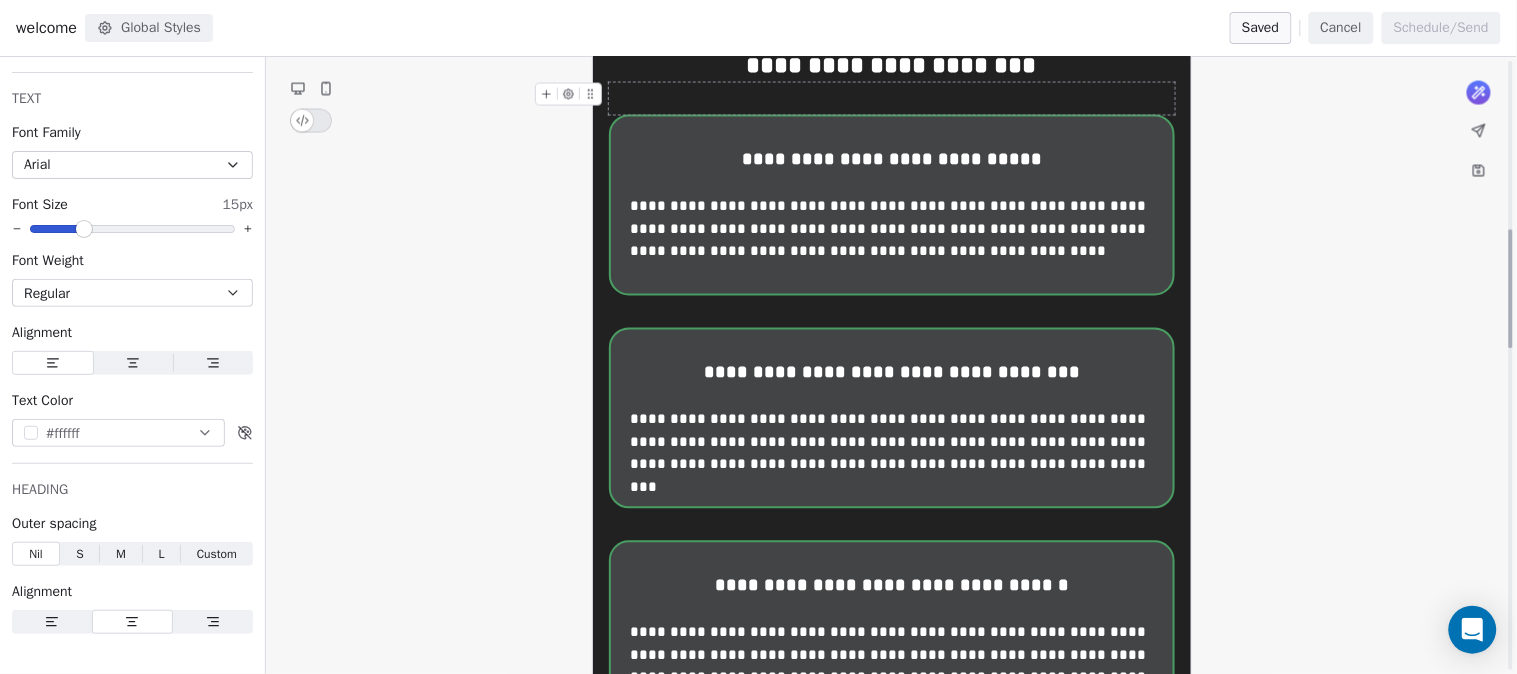 scroll, scrollTop: 777, scrollLeft: 0, axis: vertical 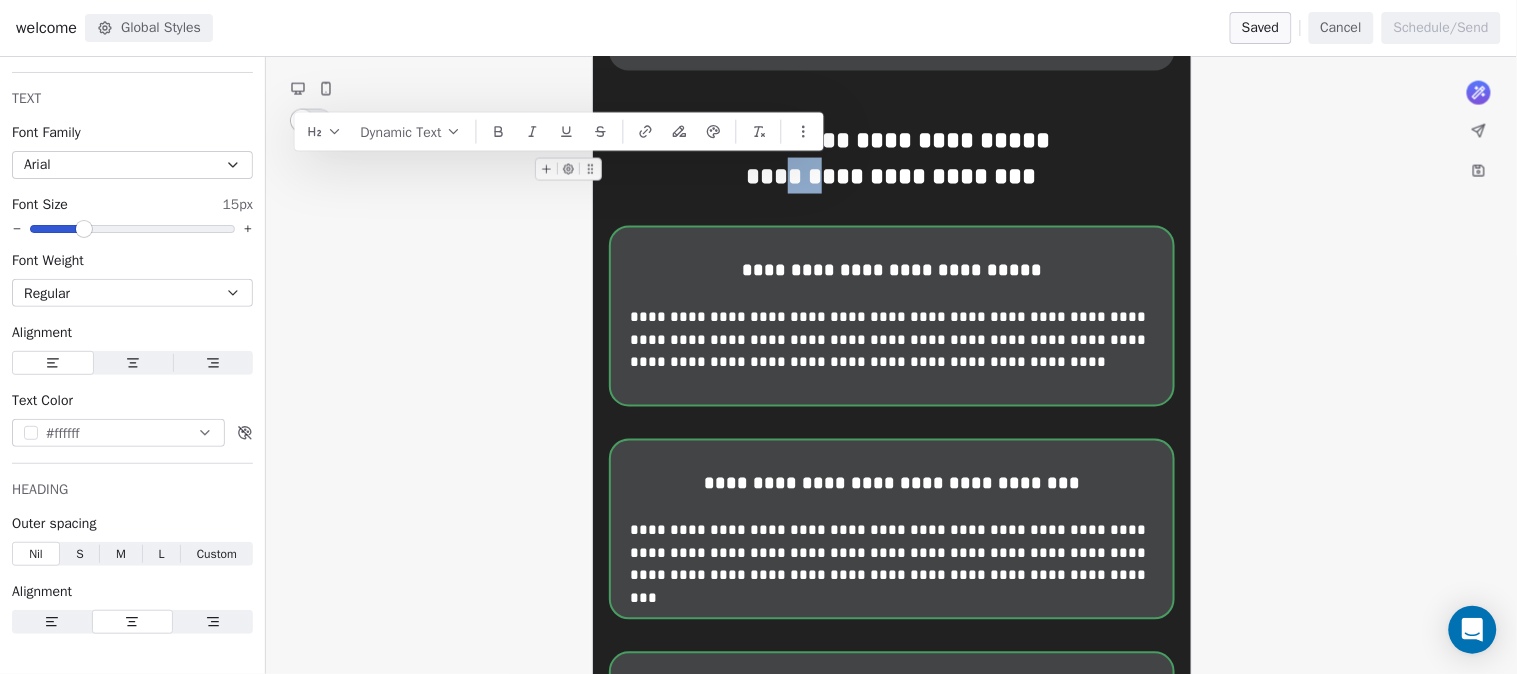 drag, startPoint x: 791, startPoint y: 176, endPoint x: 822, endPoint y: 173, distance: 31.144823 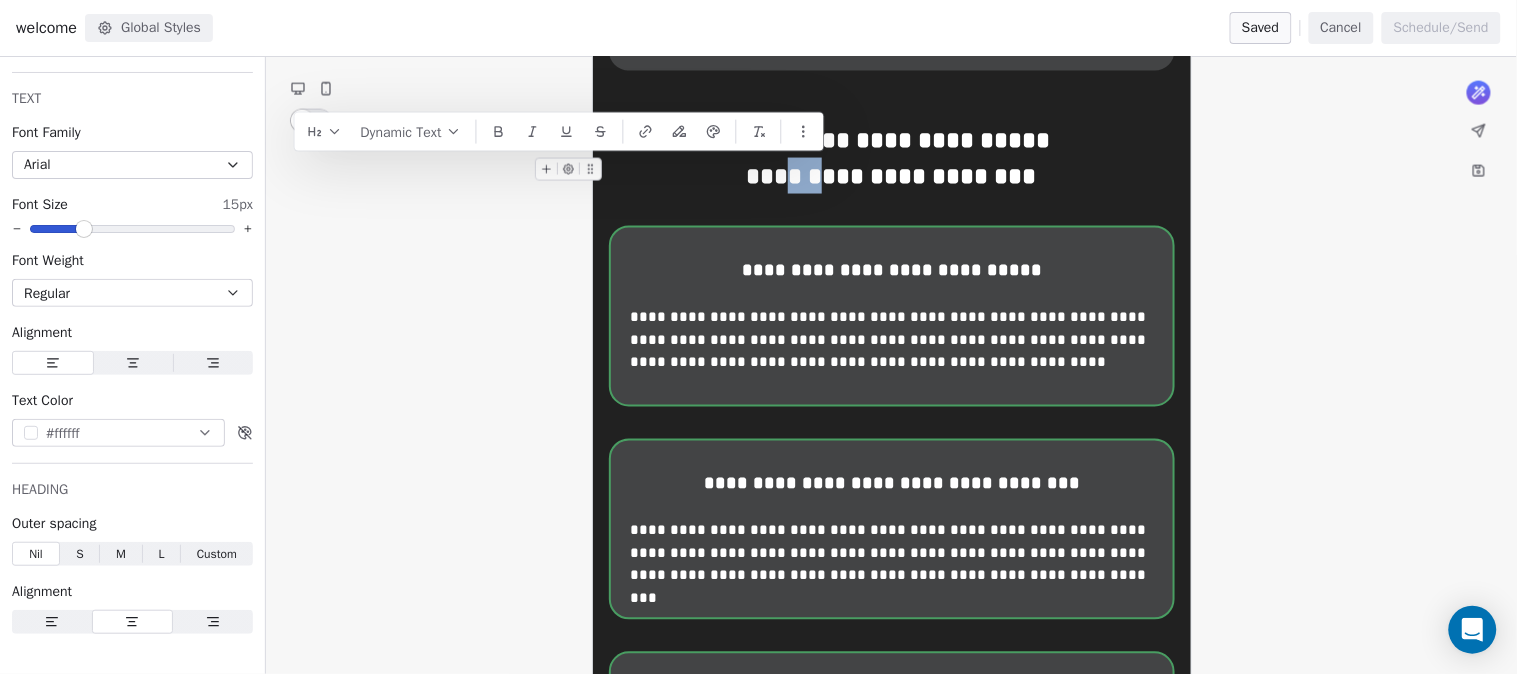 click on "**********" at bounding box center (892, 176) 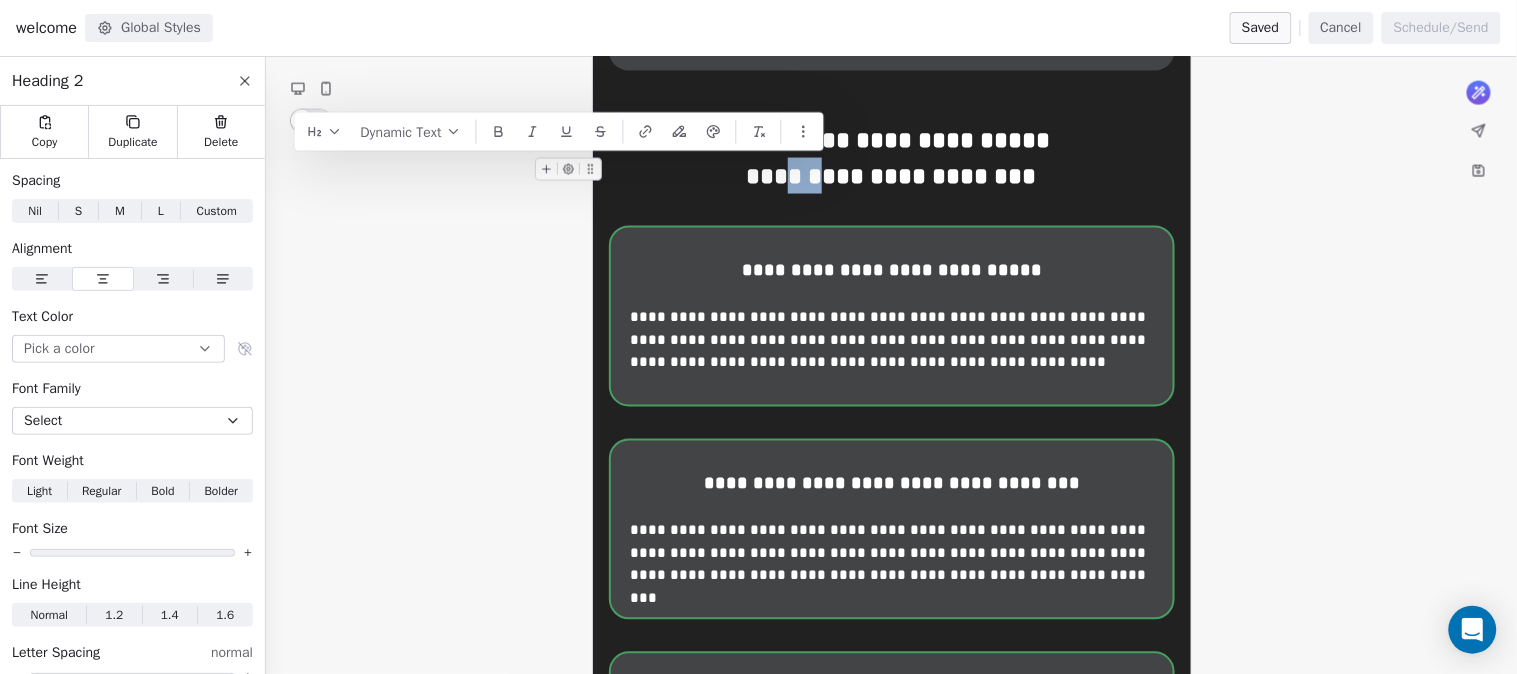 click on "**********" at bounding box center [892, 176] 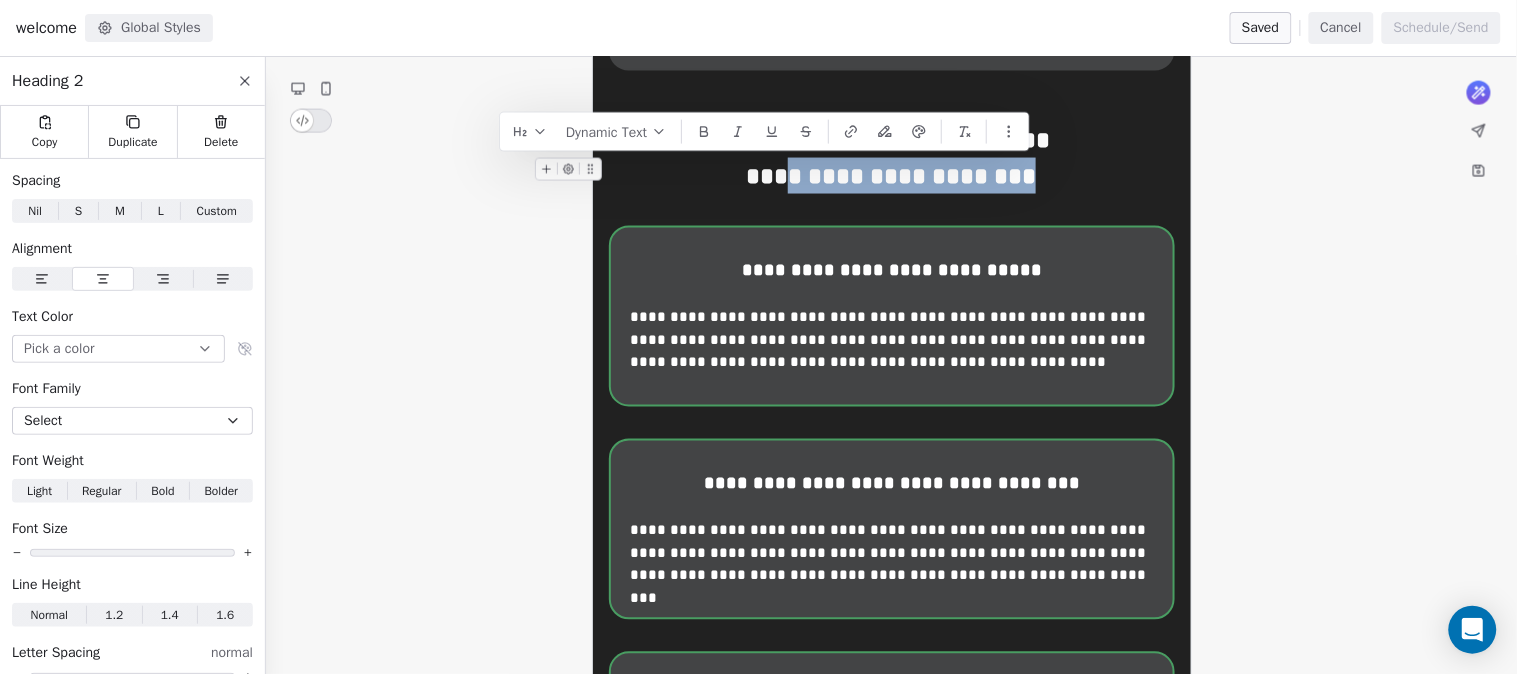 drag, startPoint x: 793, startPoint y: 170, endPoint x: 1028, endPoint y: 182, distance: 235.30618 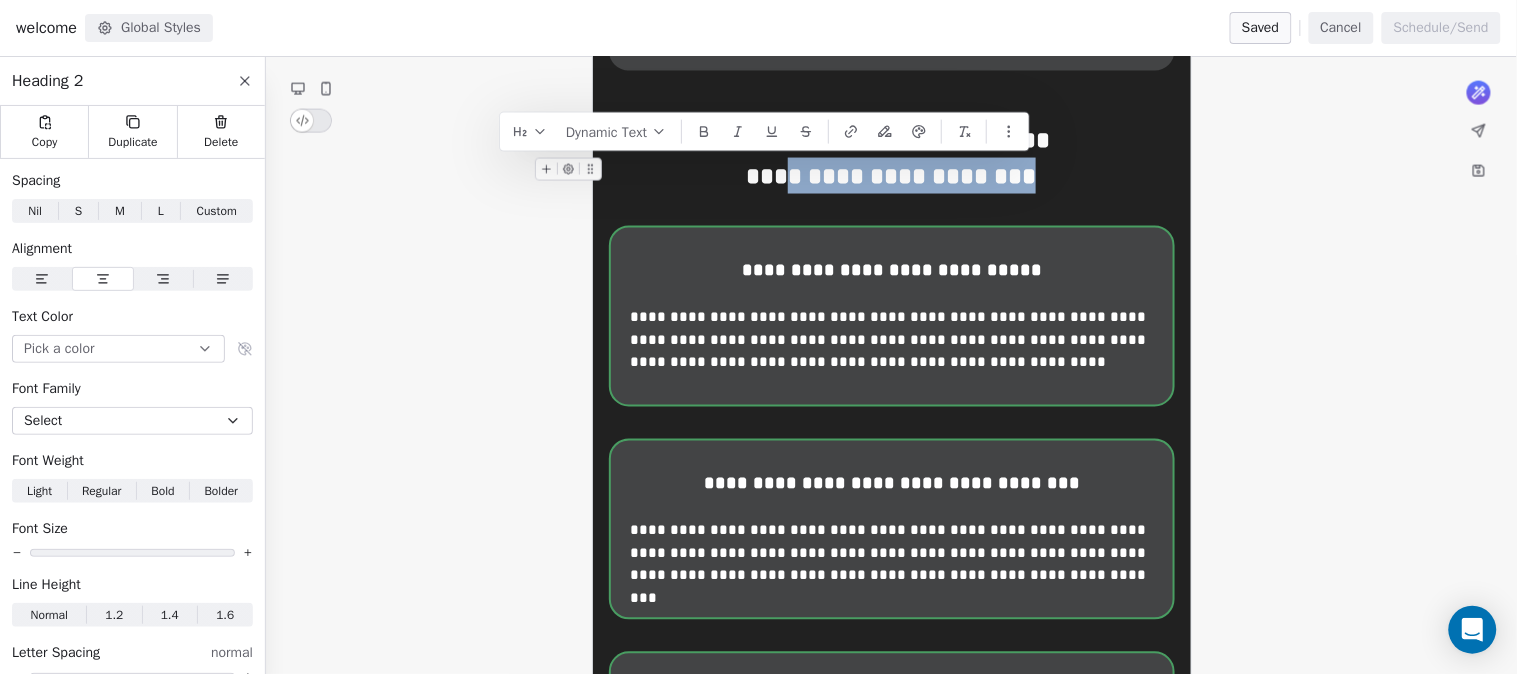 click on "**********" at bounding box center (892, 176) 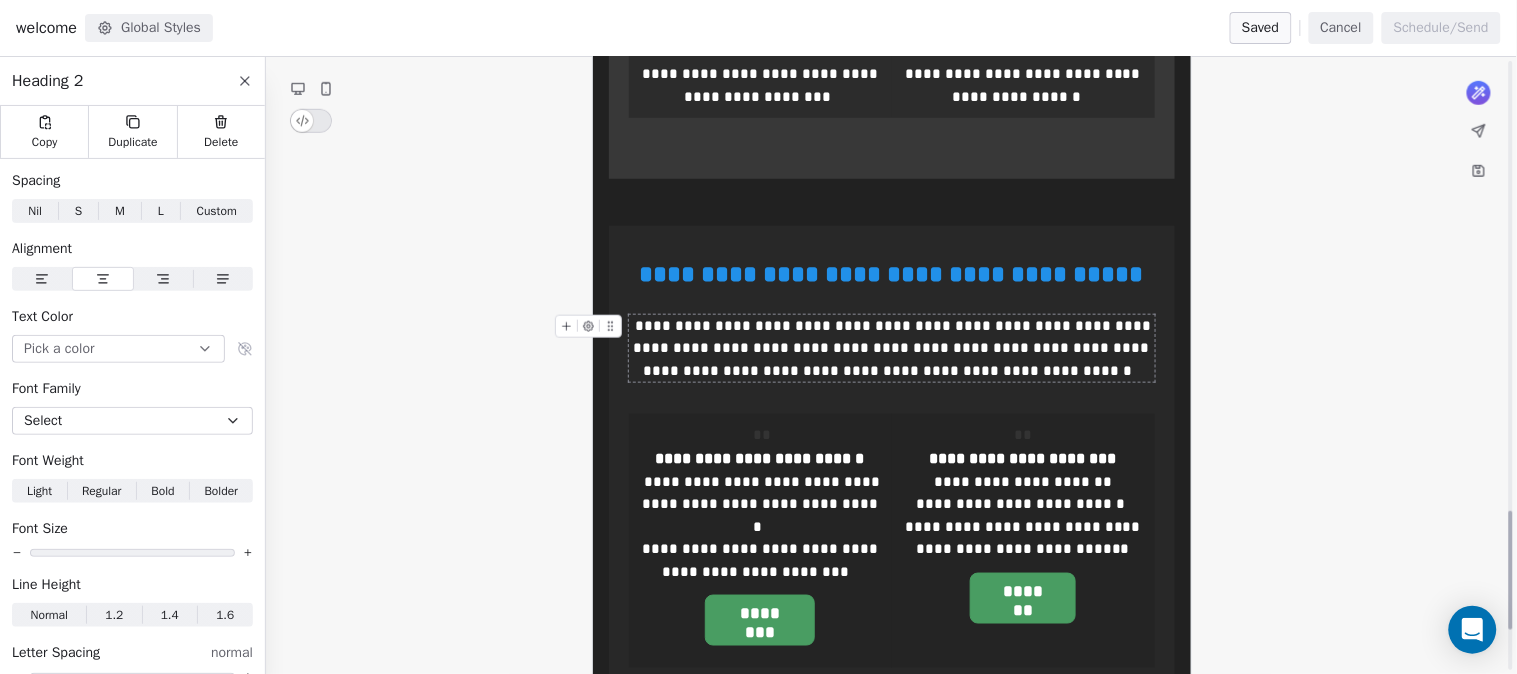 scroll, scrollTop: 2333, scrollLeft: 0, axis: vertical 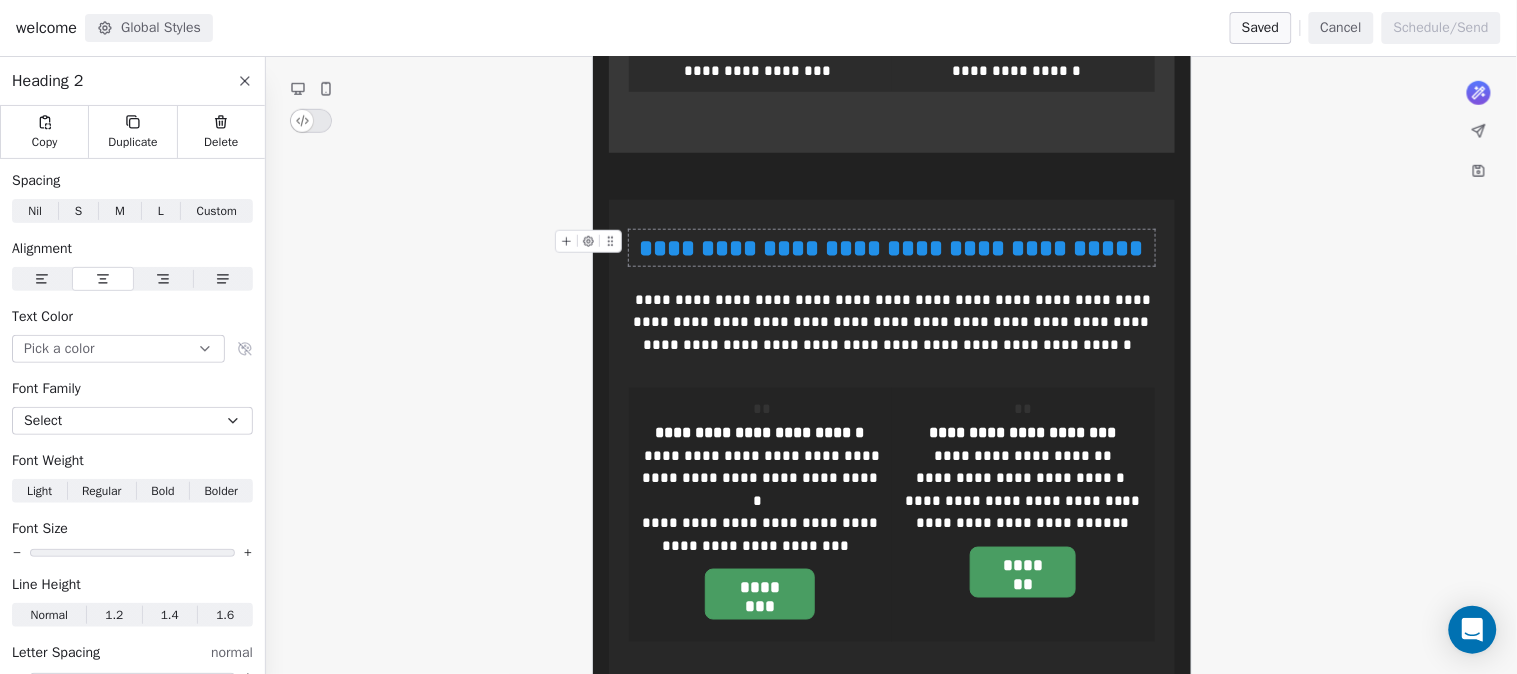 click on "**********" at bounding box center (892, 248) 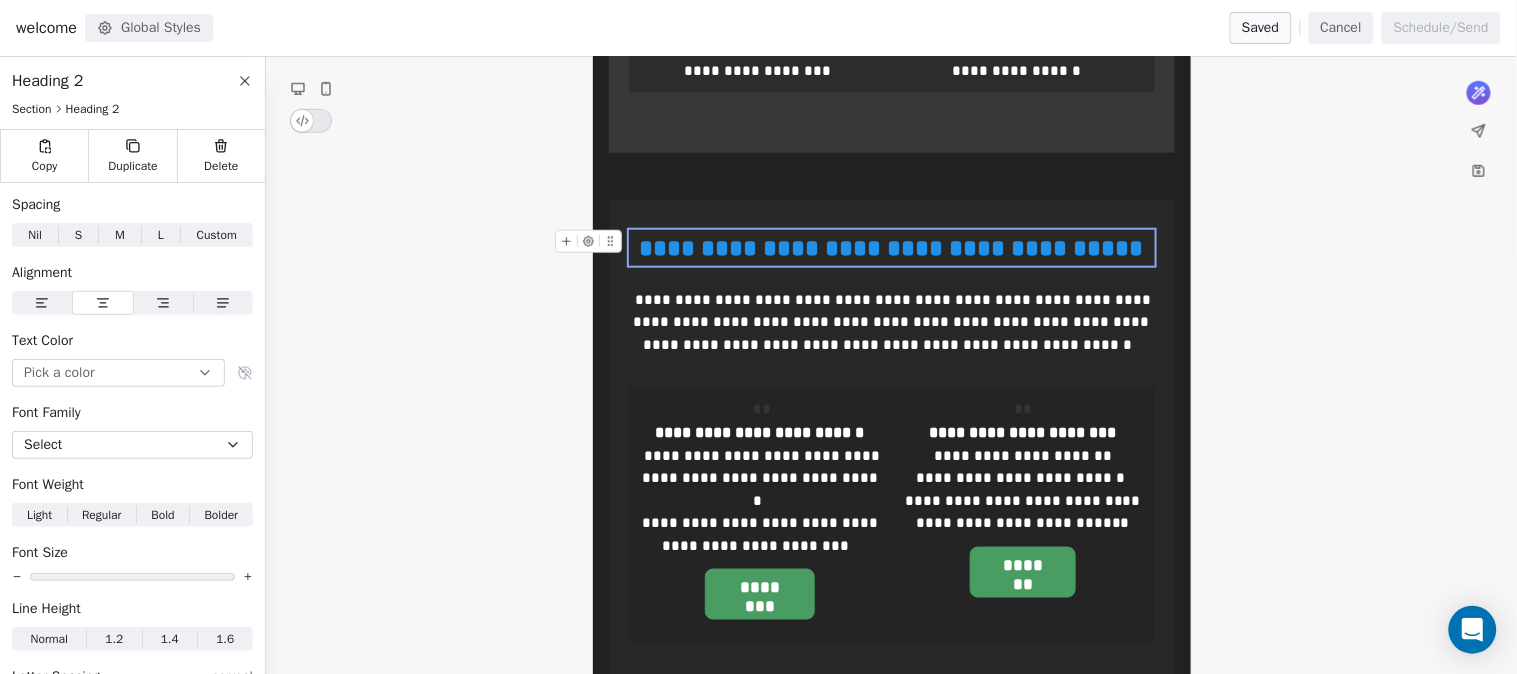 click on "**********" at bounding box center (891, -616) 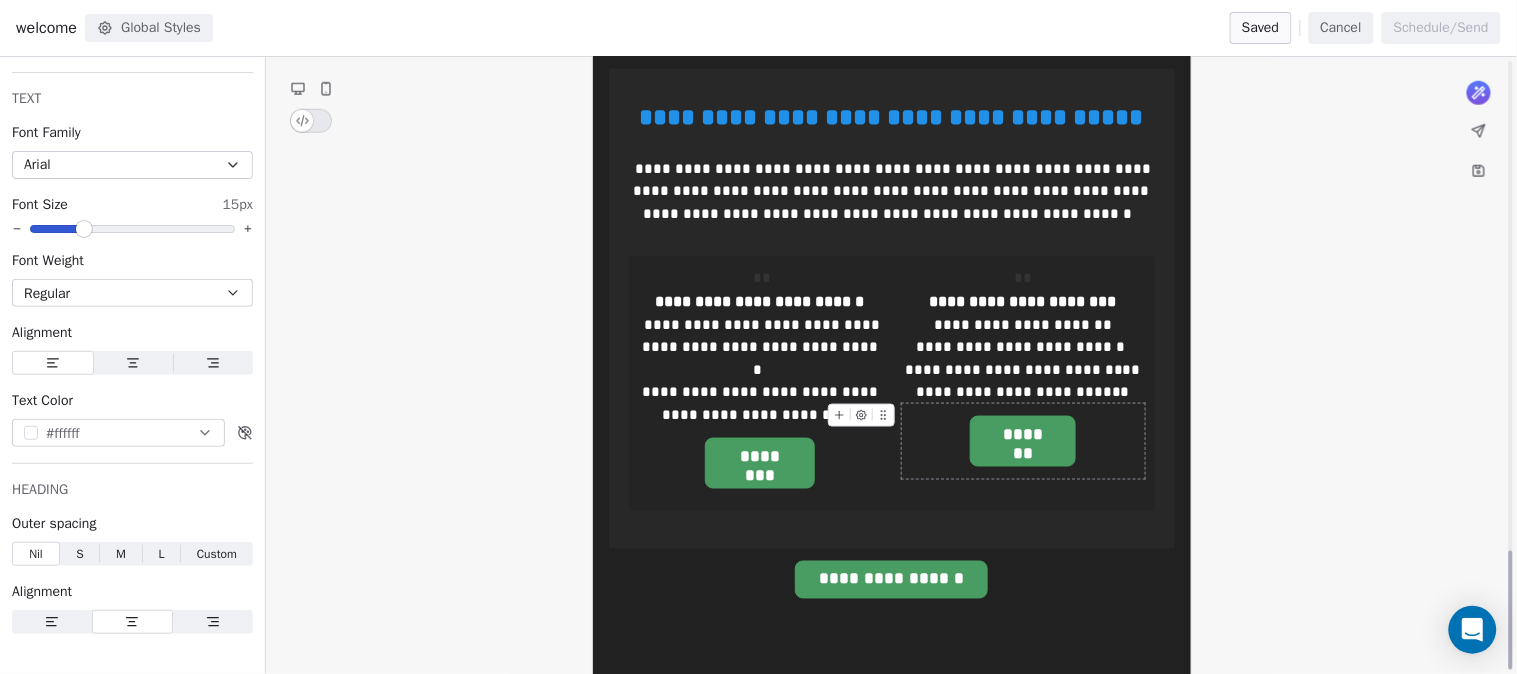 scroll, scrollTop: 2427, scrollLeft: 0, axis: vertical 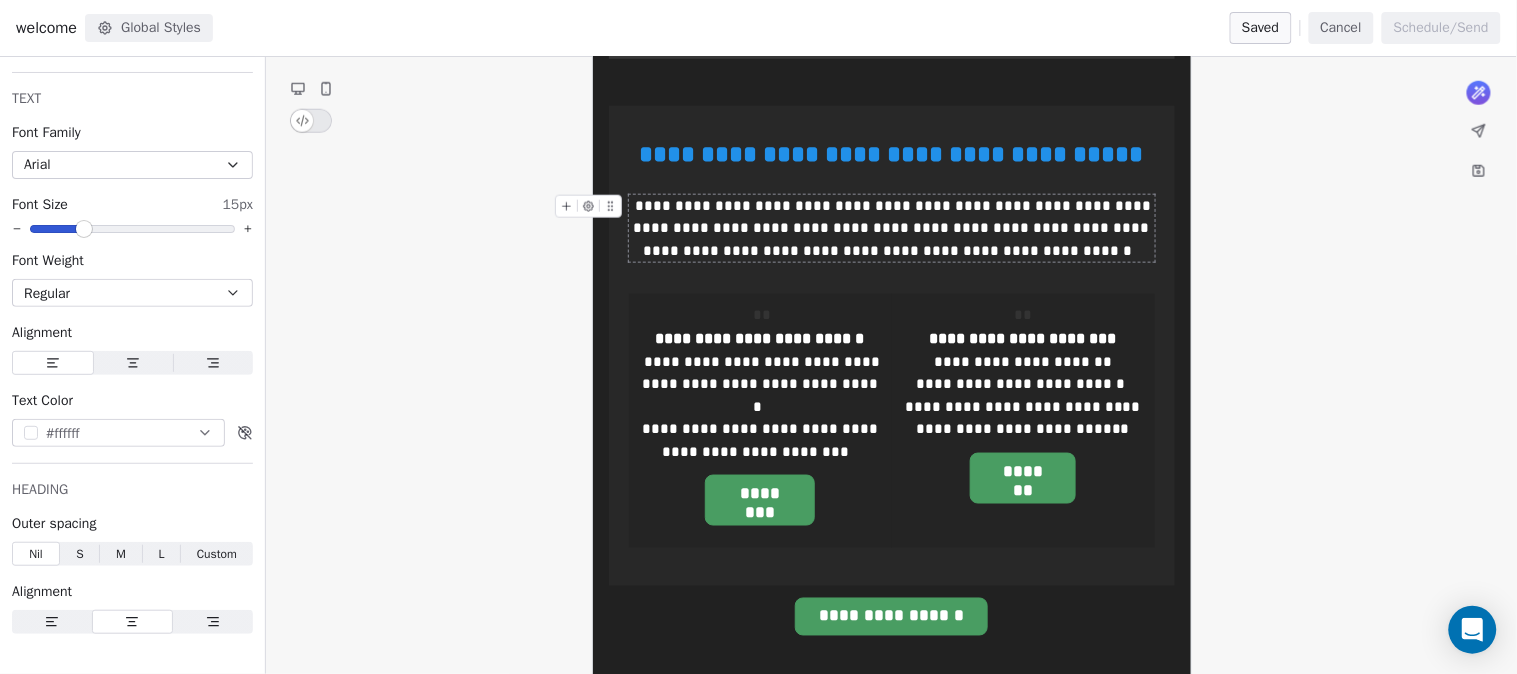 click on "**********" at bounding box center (892, 229) 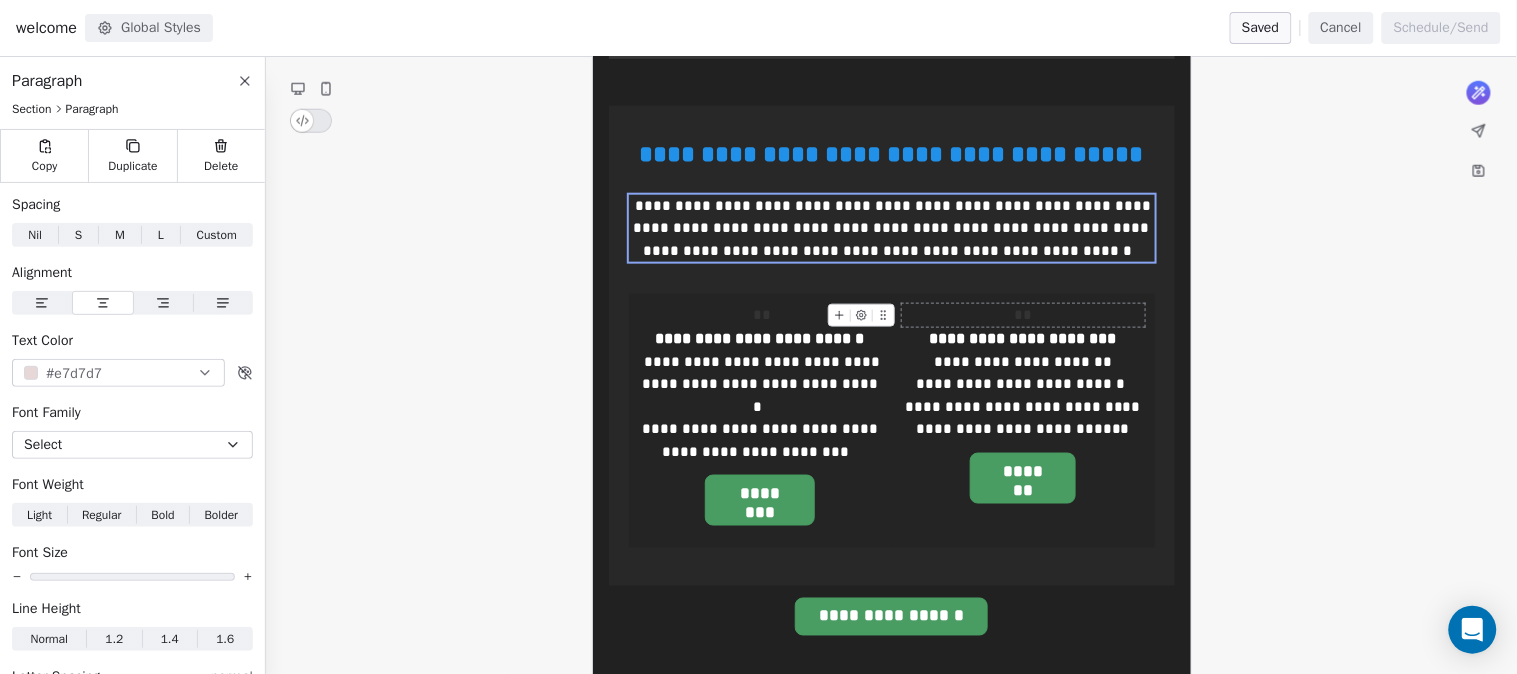 type 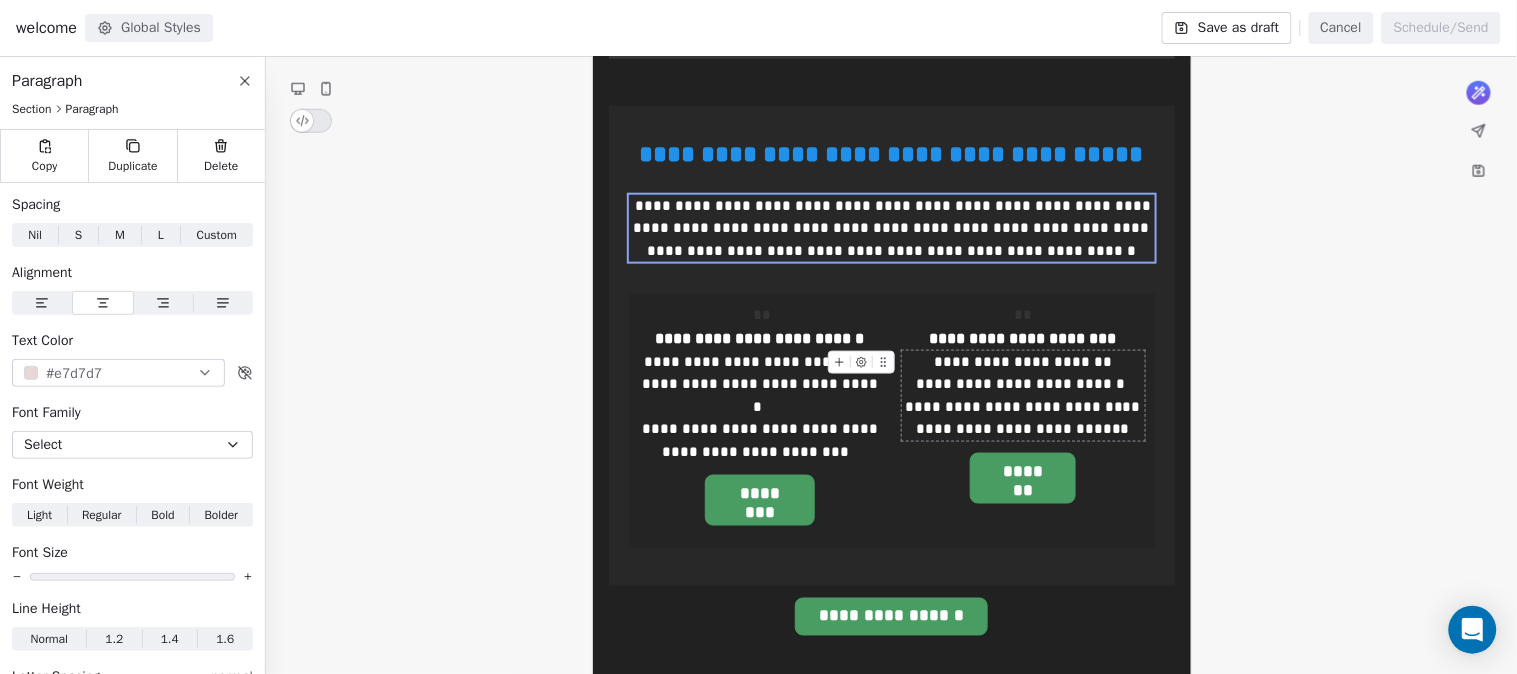 scroll, scrollTop: 2538, scrollLeft: 0, axis: vertical 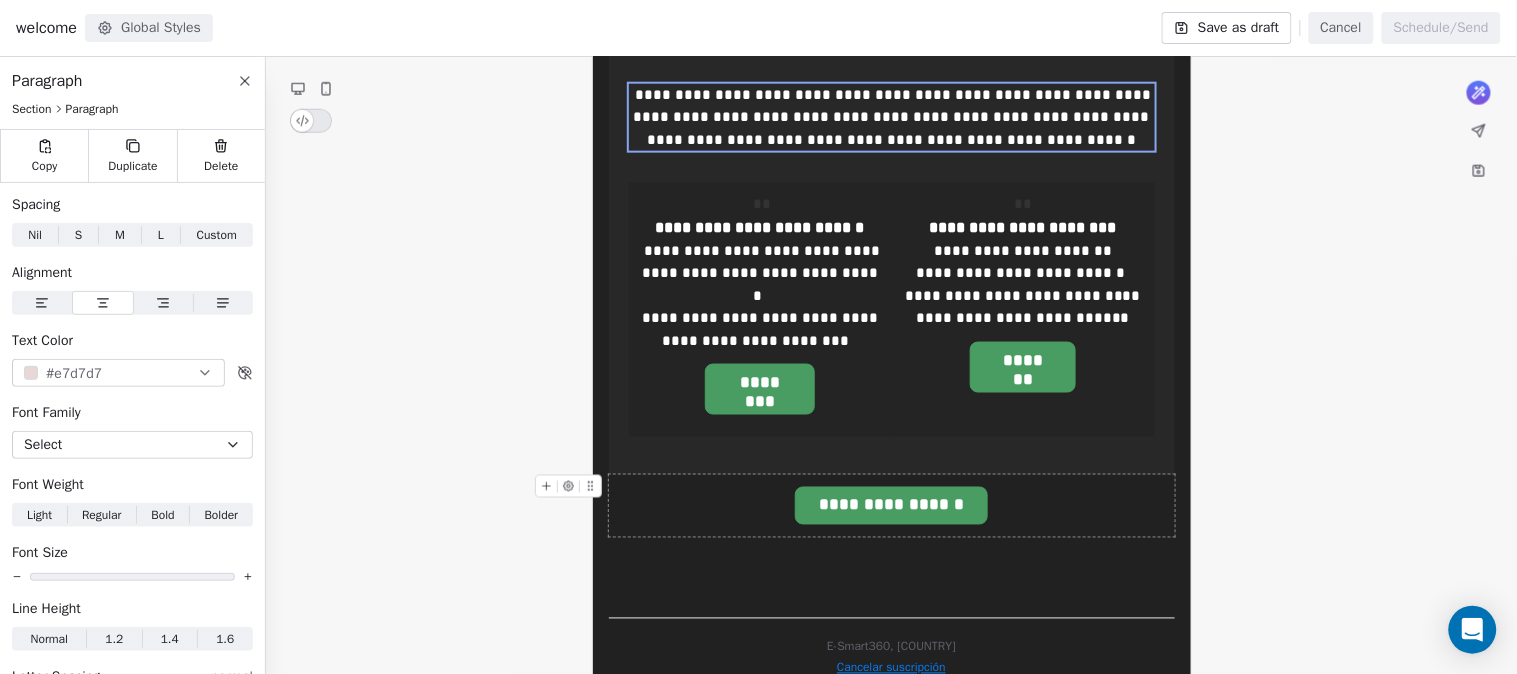 click on "**********" at bounding box center (891, 506) 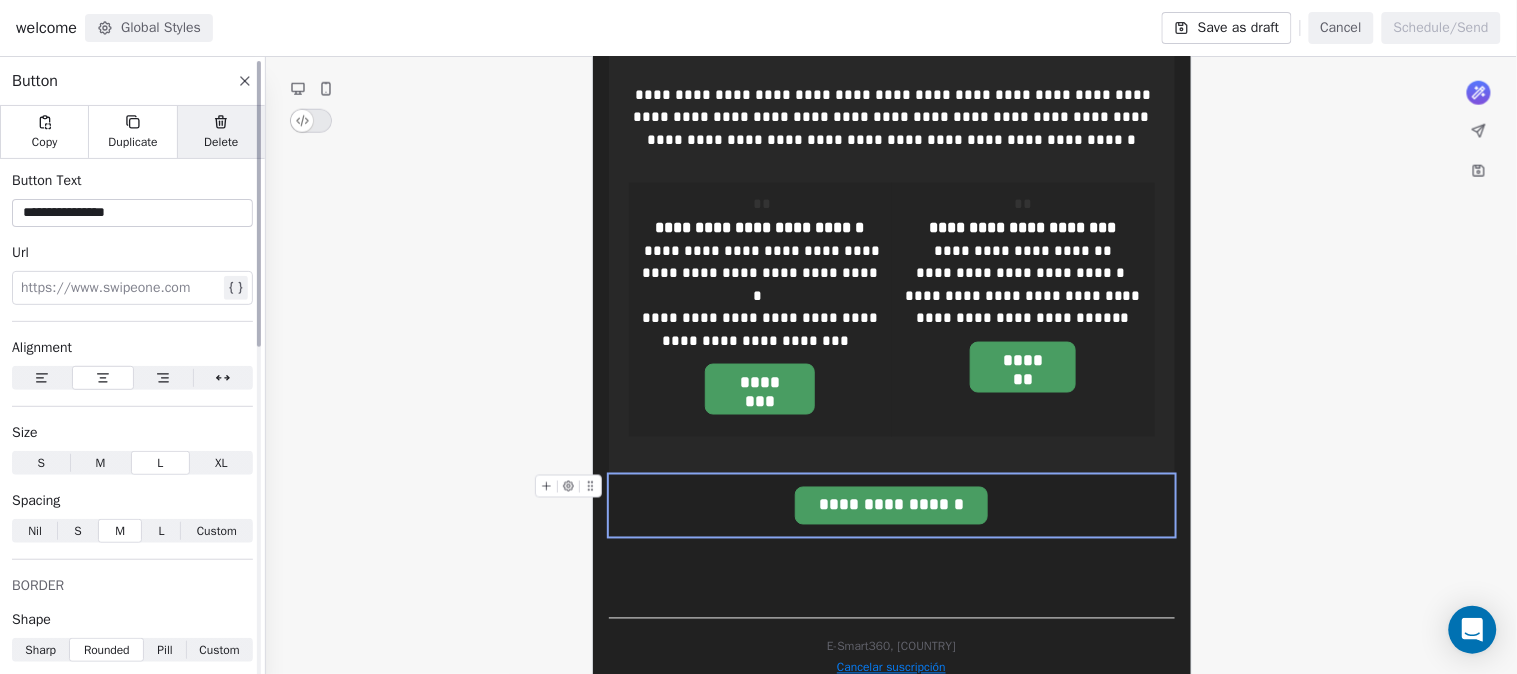 click on "Delete" at bounding box center (221, 142) 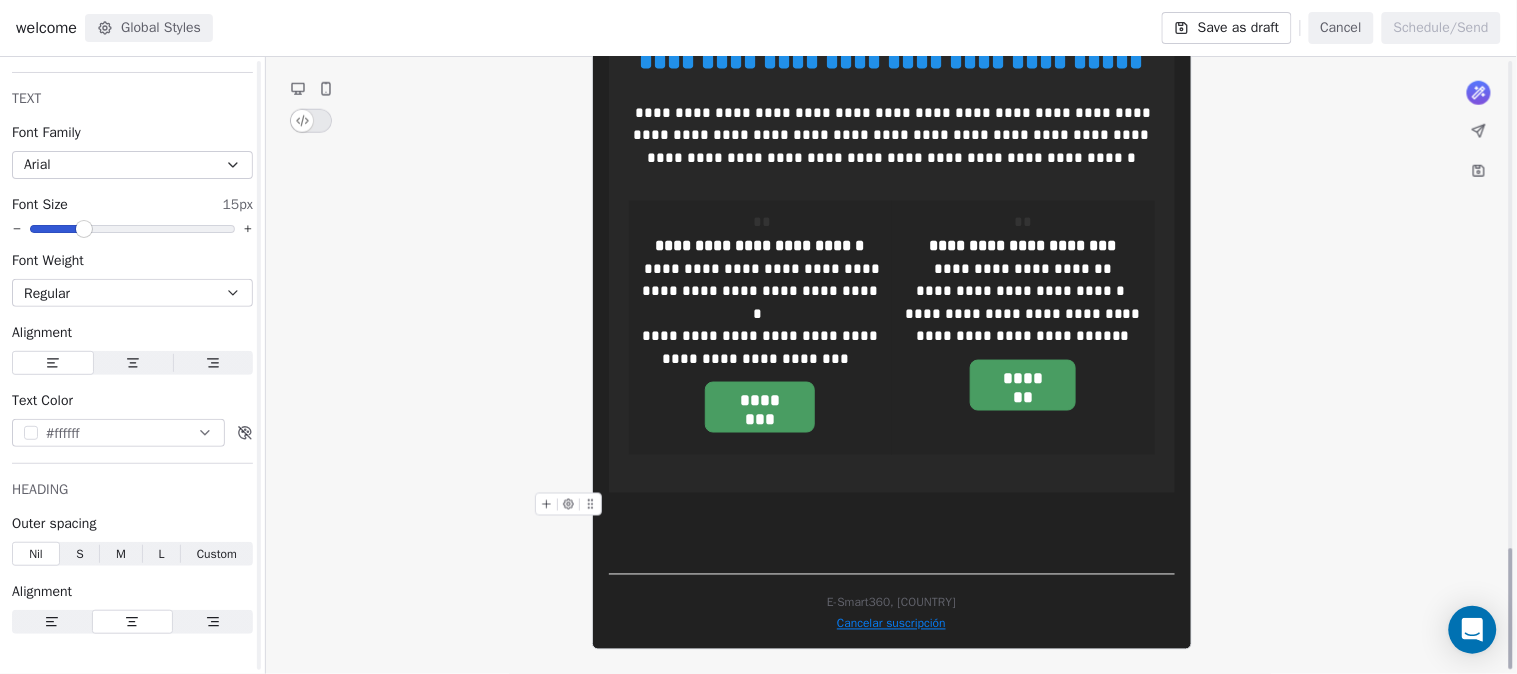 scroll, scrollTop: 2476, scrollLeft: 0, axis: vertical 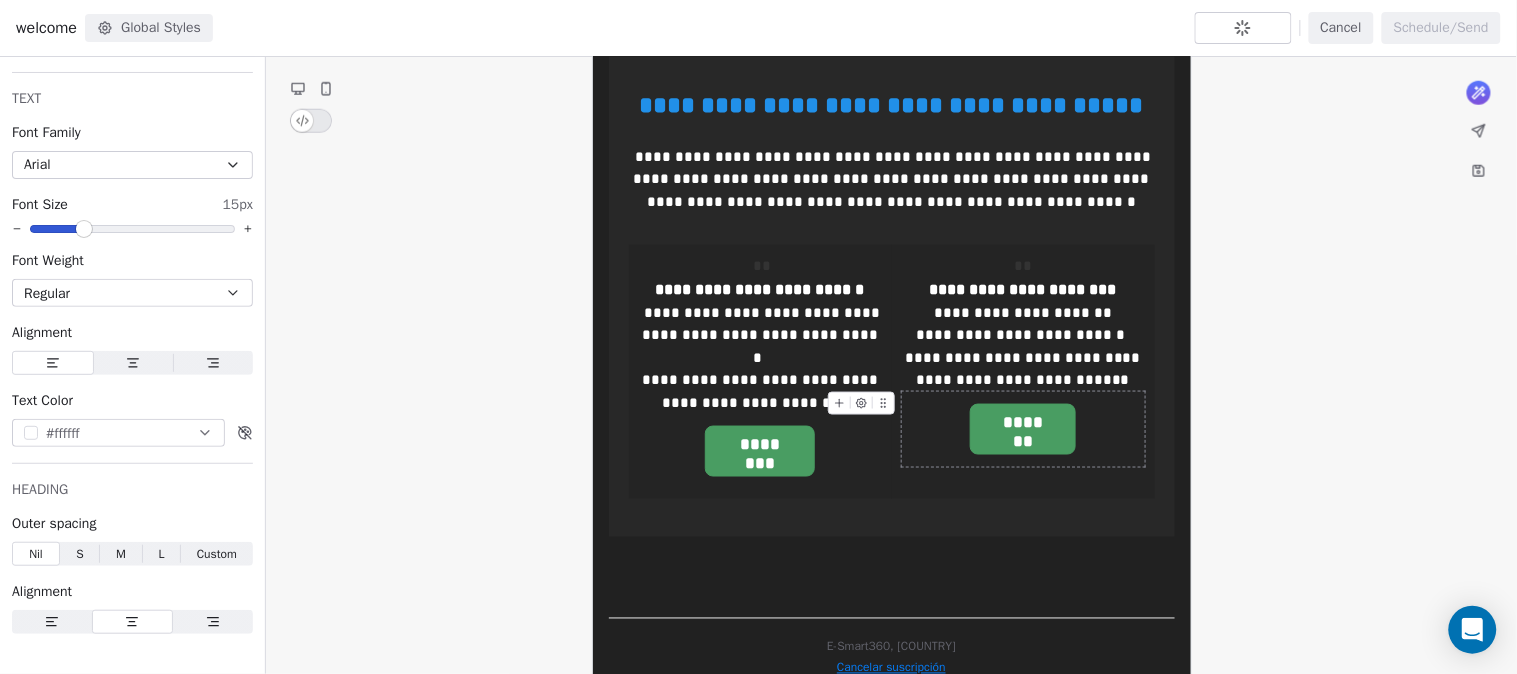 click on "*******" at bounding box center [1023, 423] 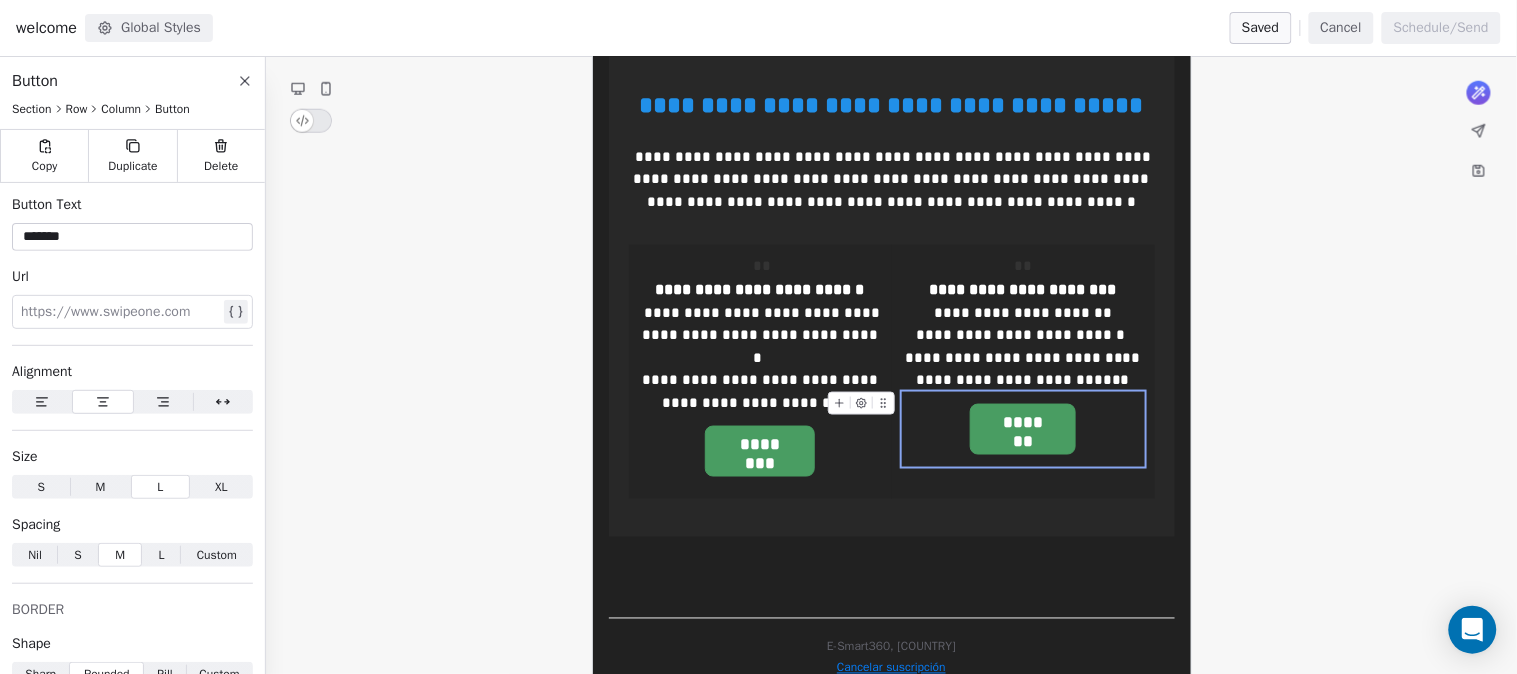 type 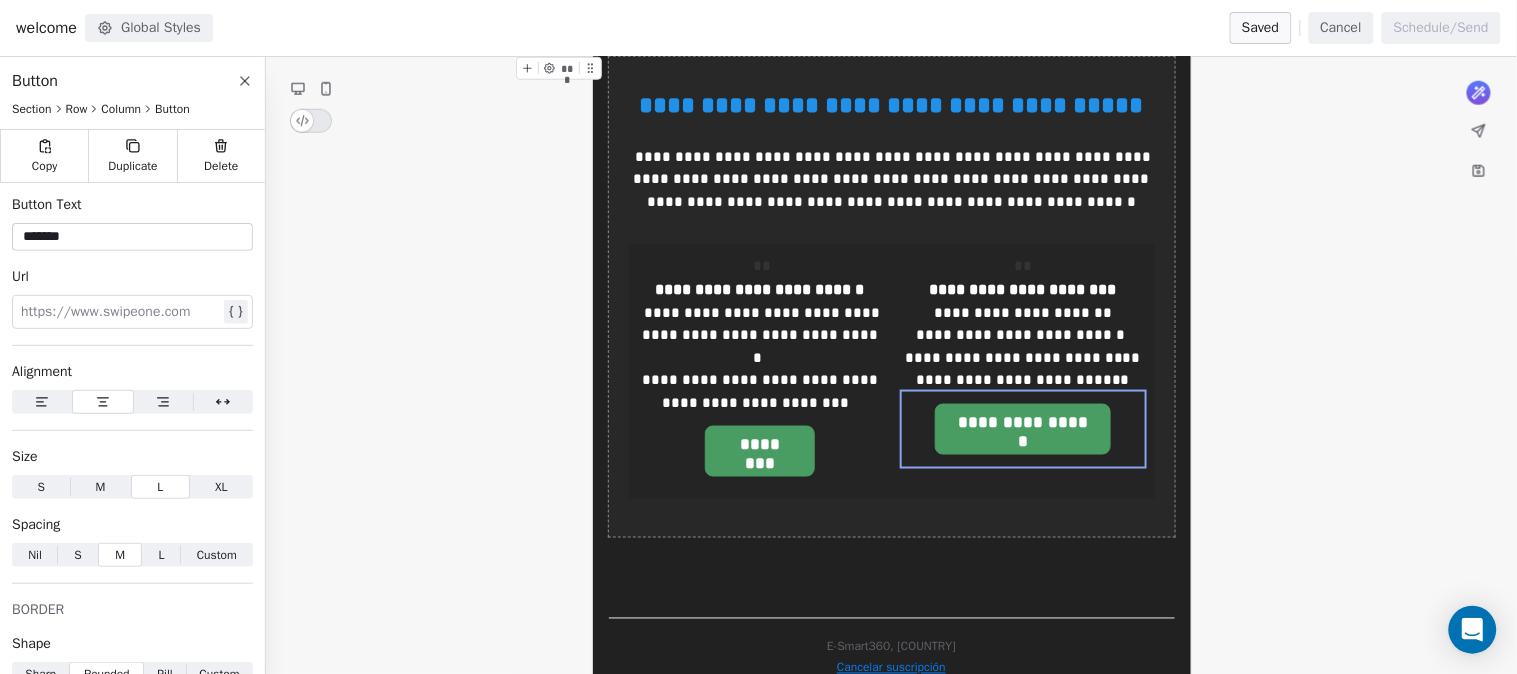 click 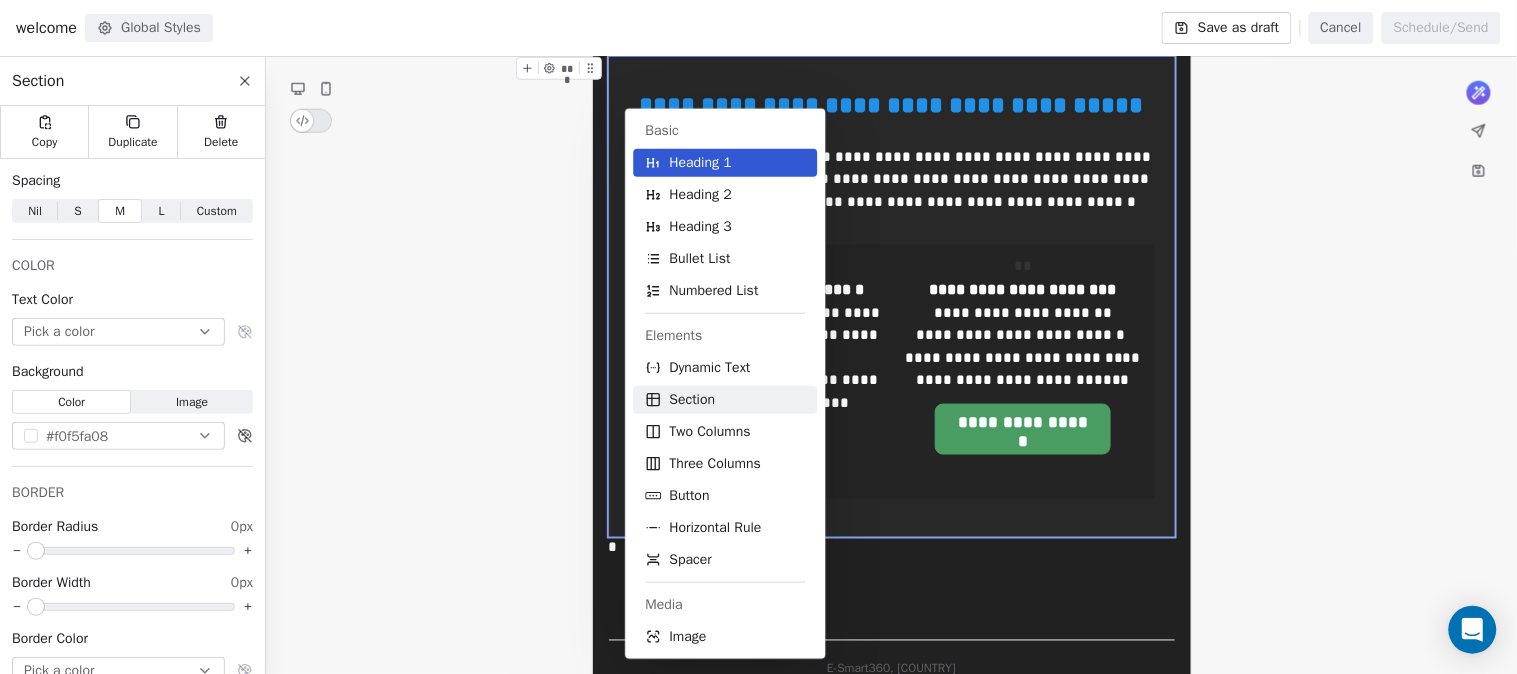 click on "Section" at bounding box center [726, 400] 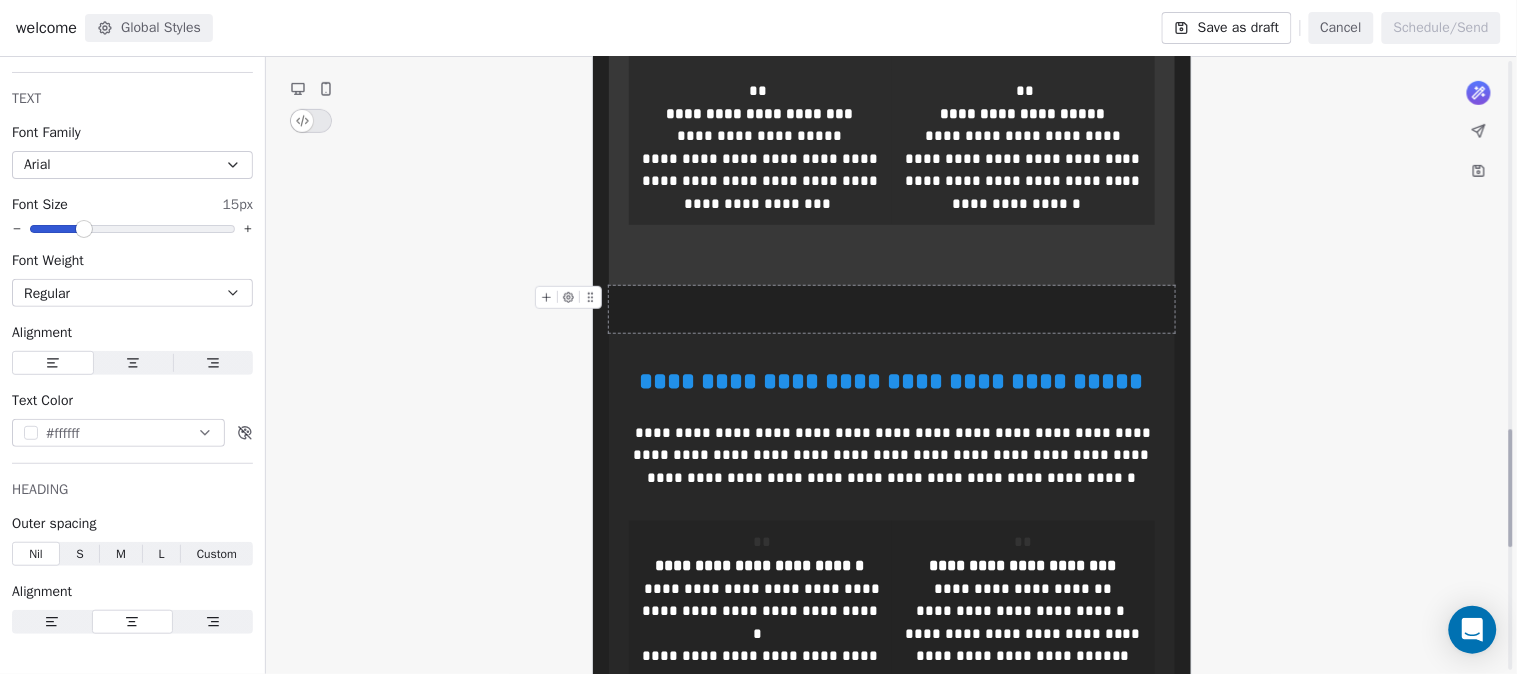 scroll, scrollTop: 1921, scrollLeft: 0, axis: vertical 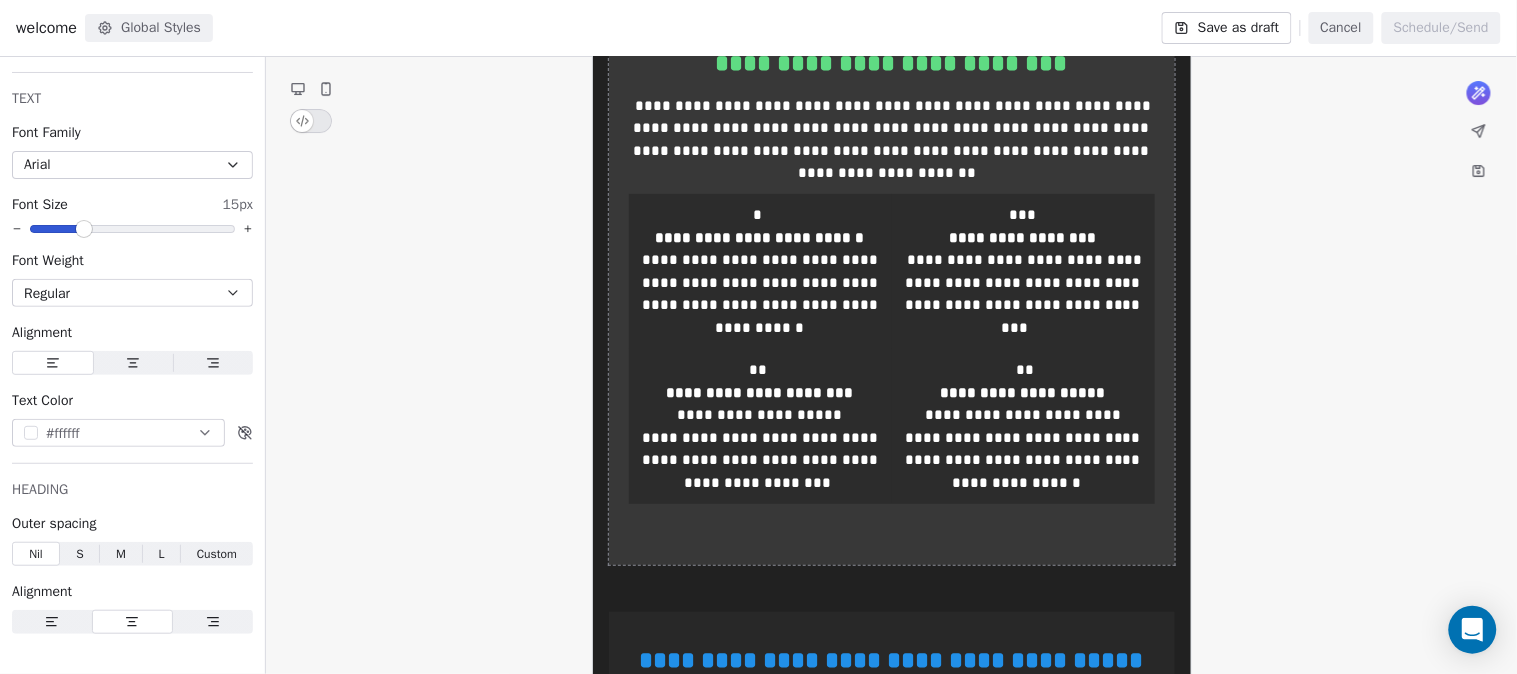 click on "**********" at bounding box center [892, 272] 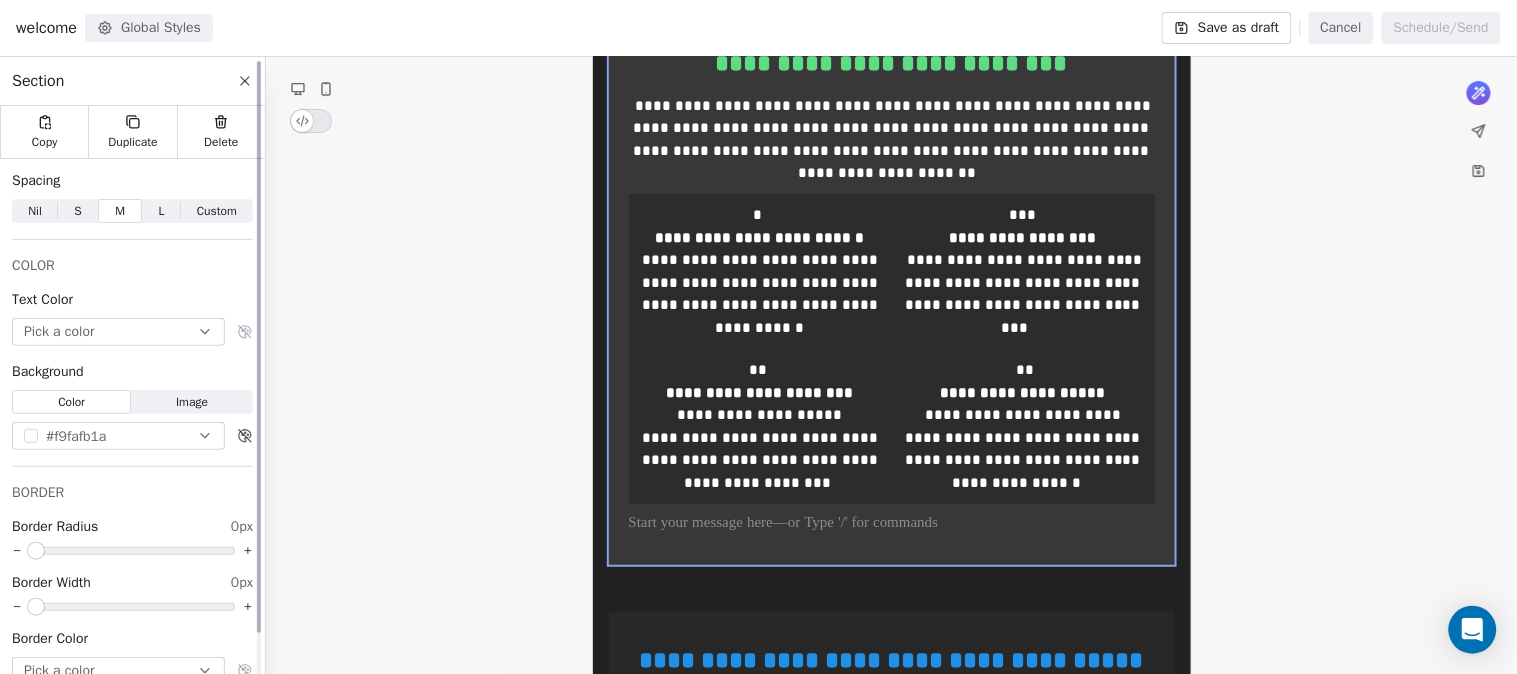click on "#f9fafb1a" at bounding box center (76, 436) 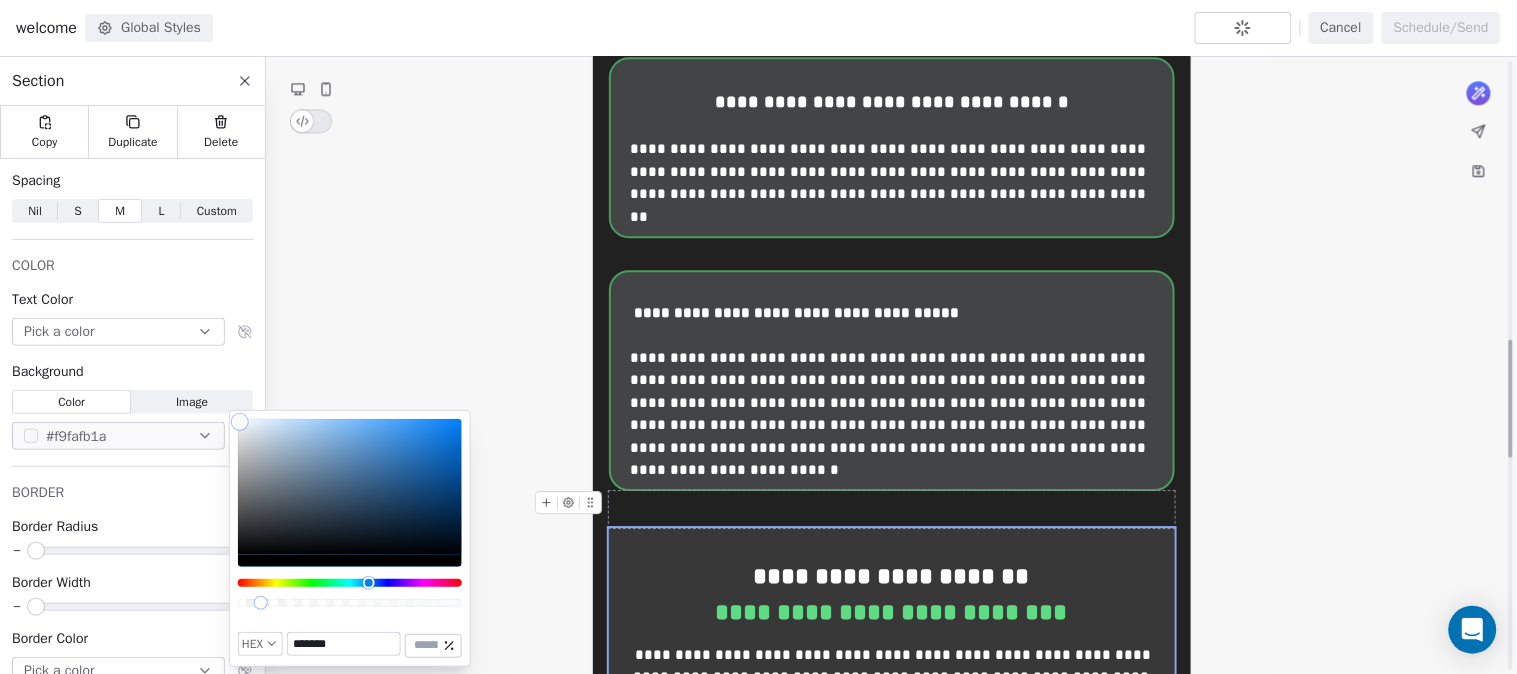 scroll, scrollTop: 1476, scrollLeft: 0, axis: vertical 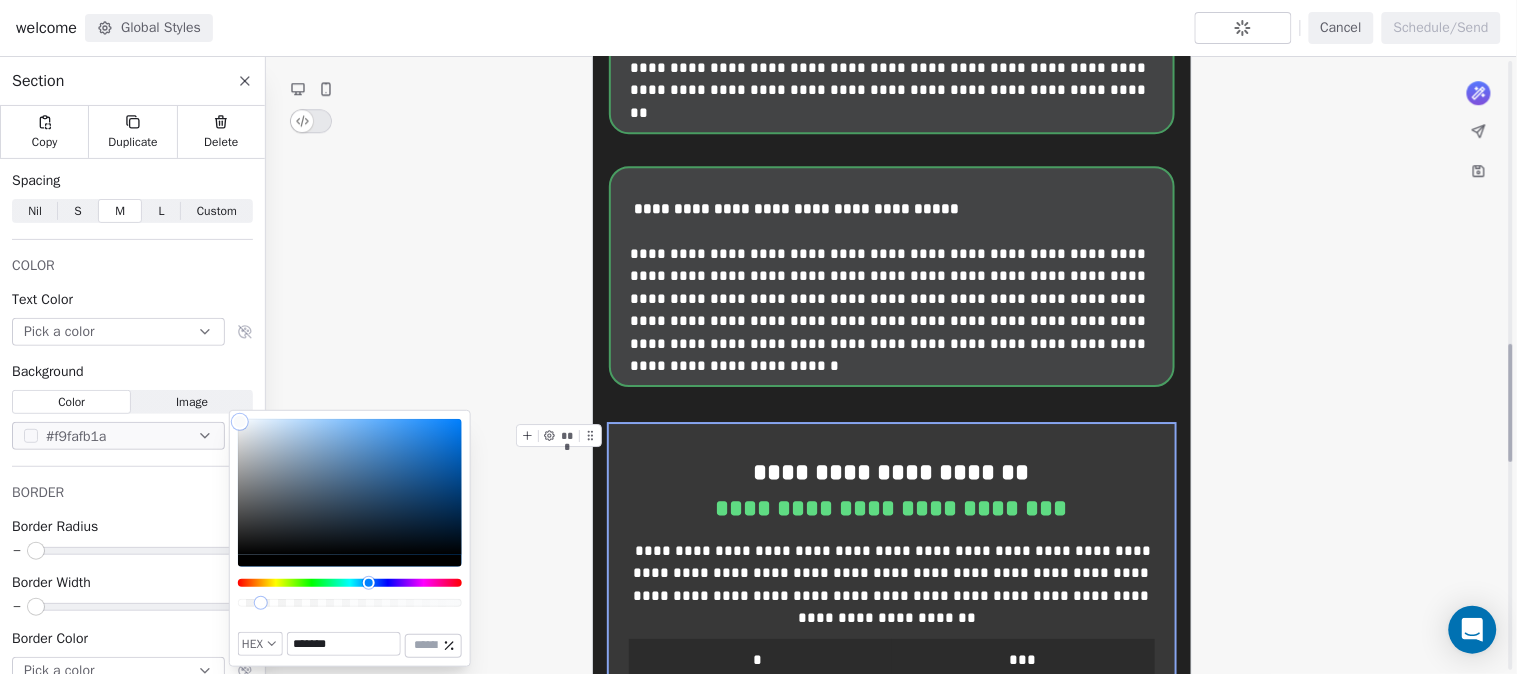 click on "**********" at bounding box center [892, 717] 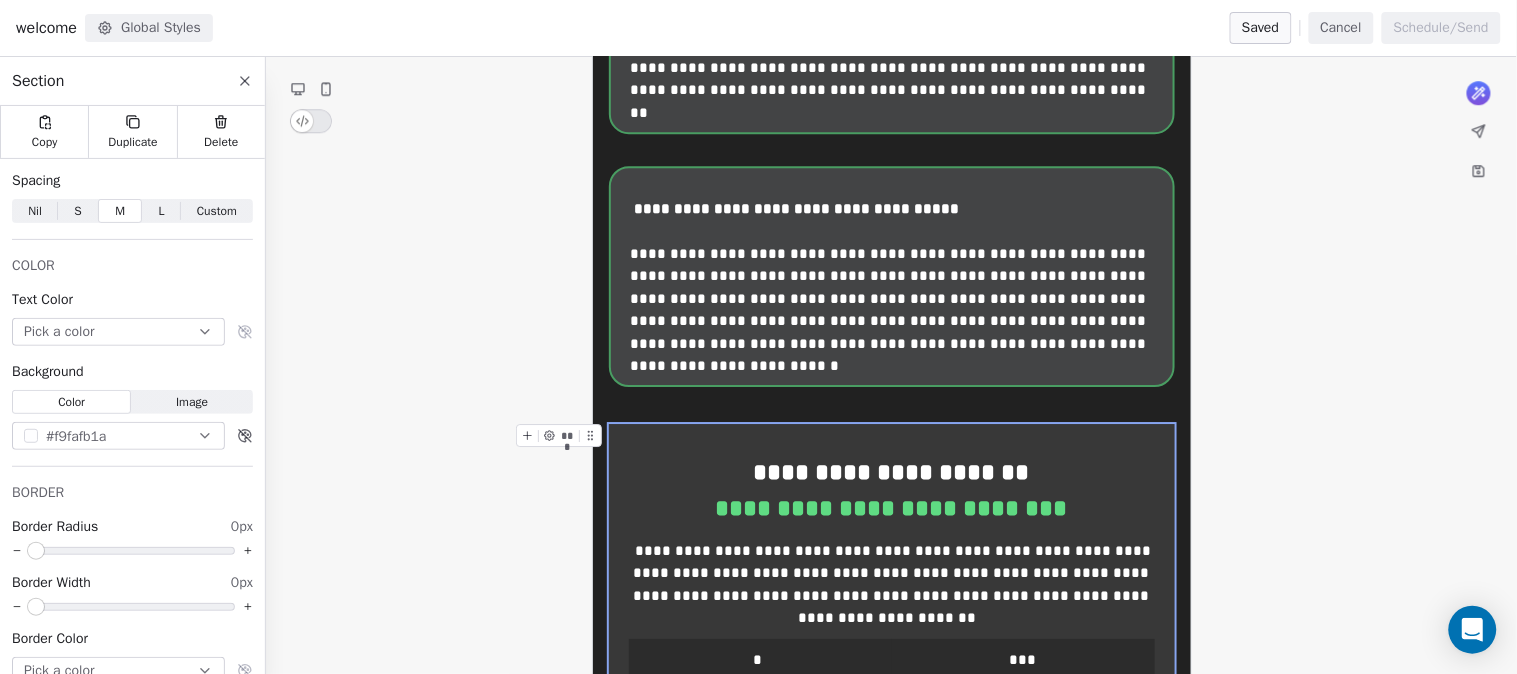 click on "**********" at bounding box center (892, 717) 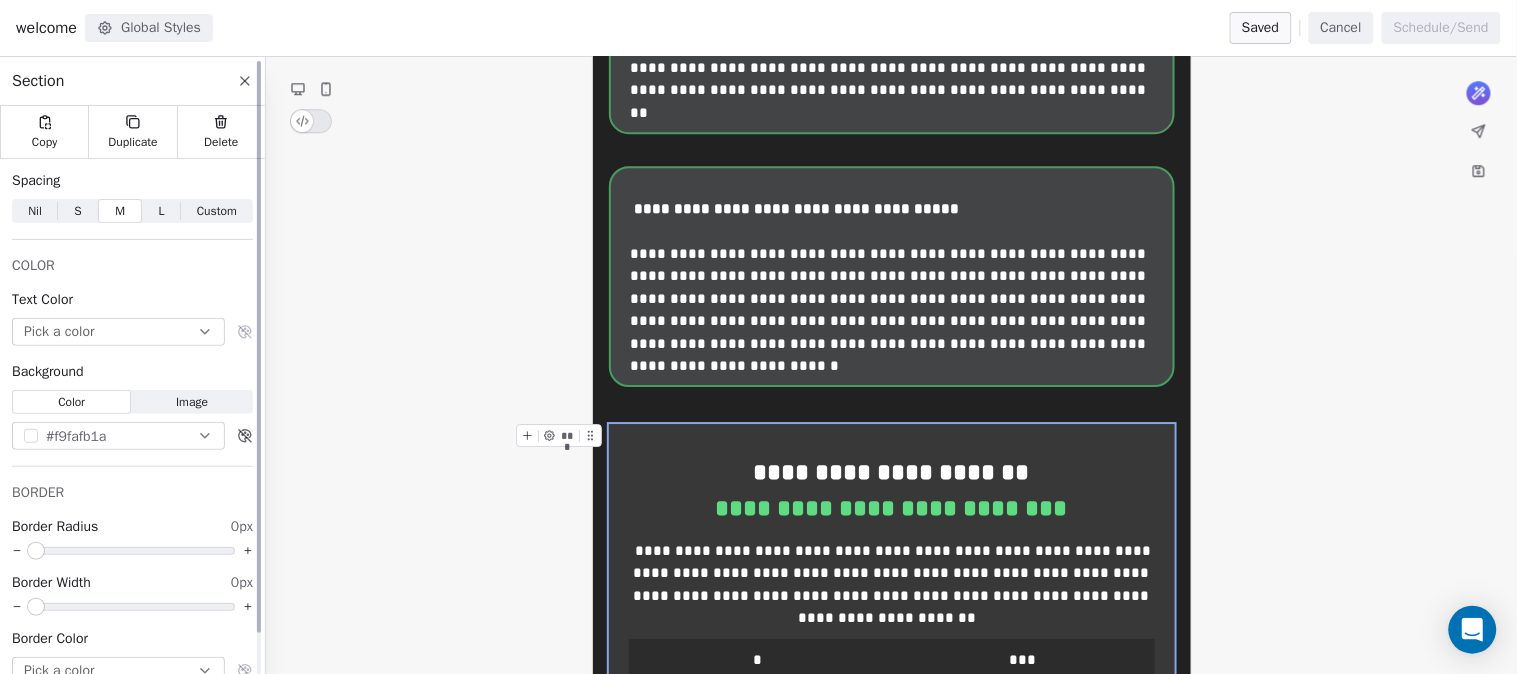 click on "#f9fafb1a" at bounding box center (118, 436) 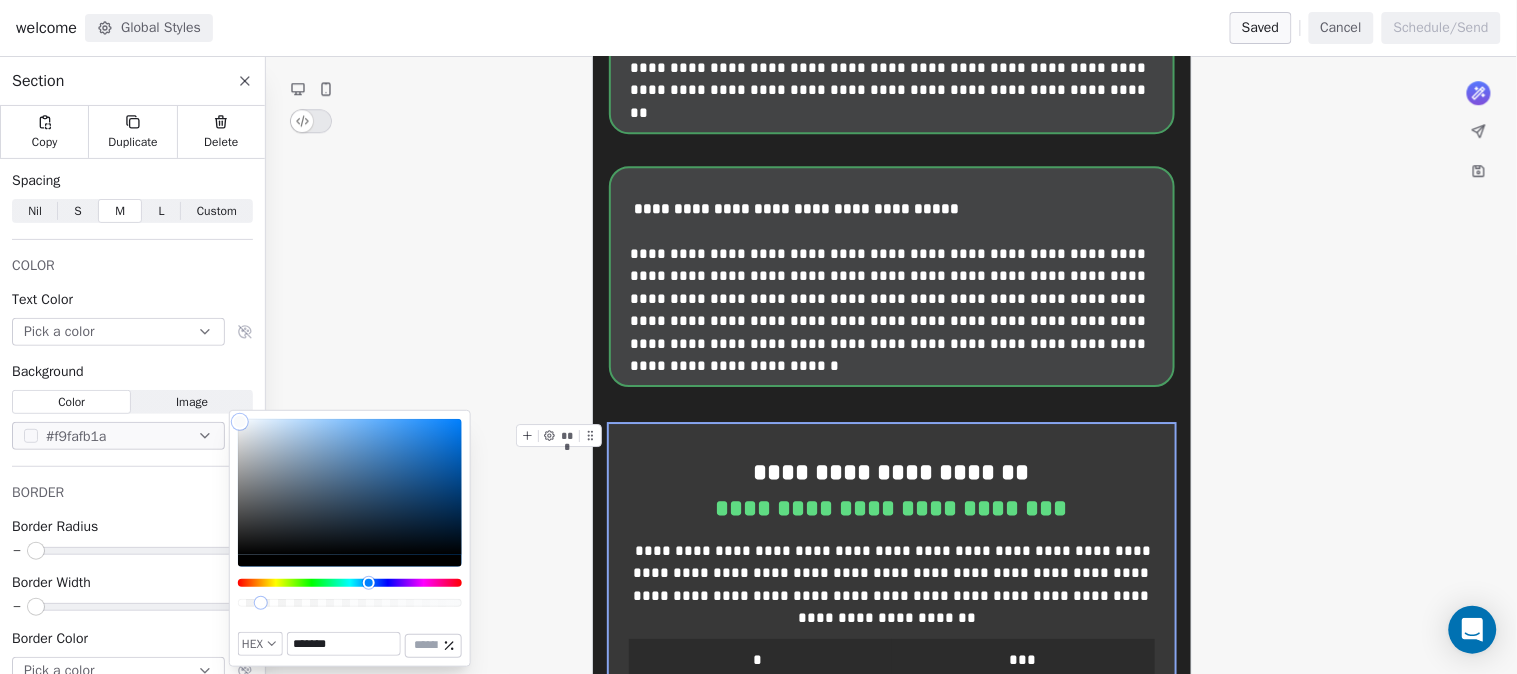 click on "*******" at bounding box center [344, 644] 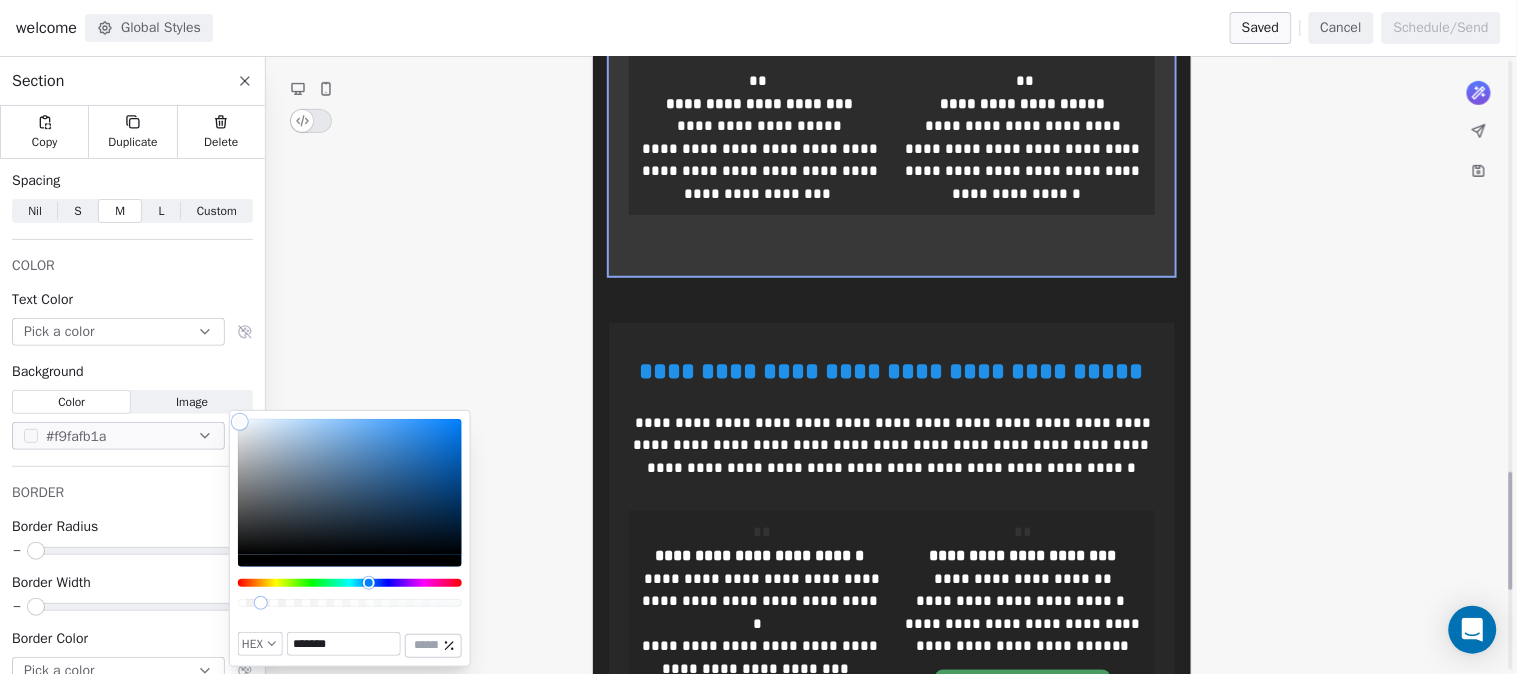 scroll, scrollTop: 2560, scrollLeft: 0, axis: vertical 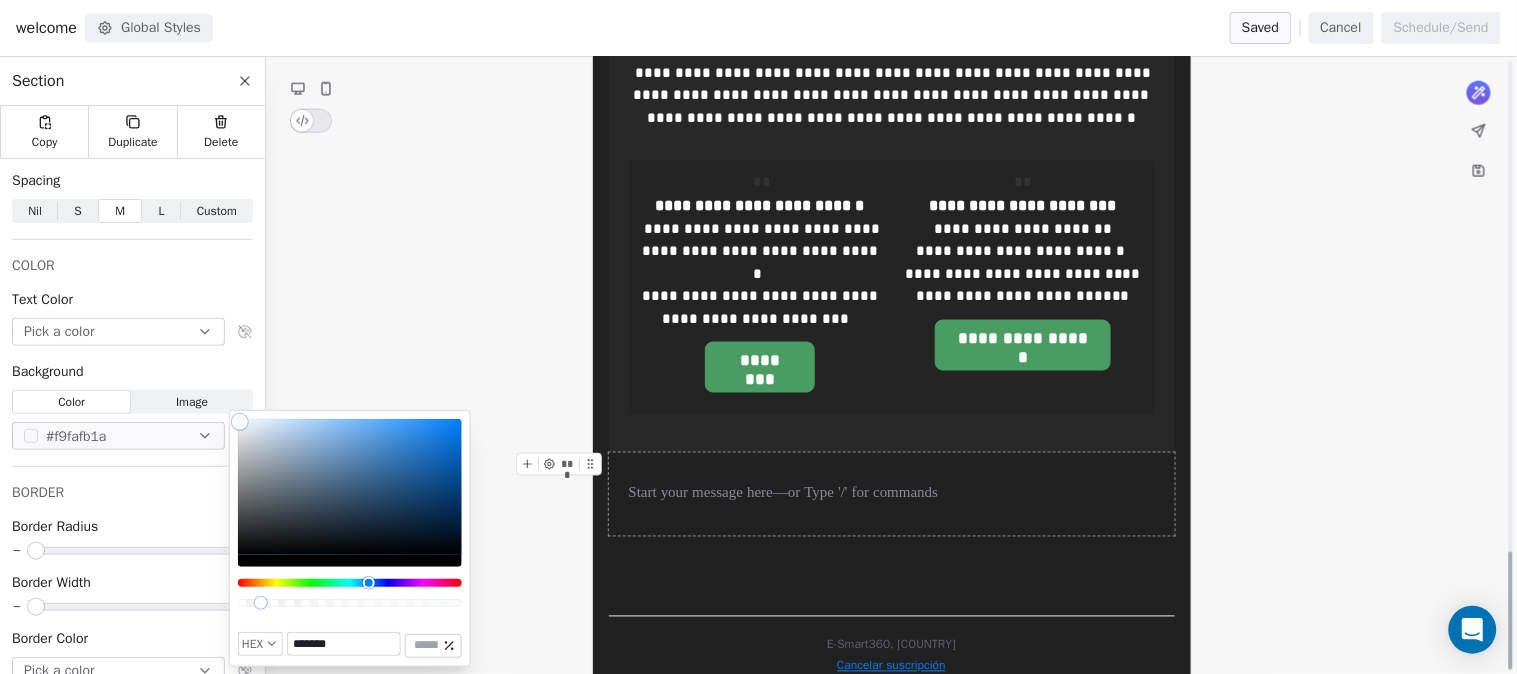 click at bounding box center [892, 494] 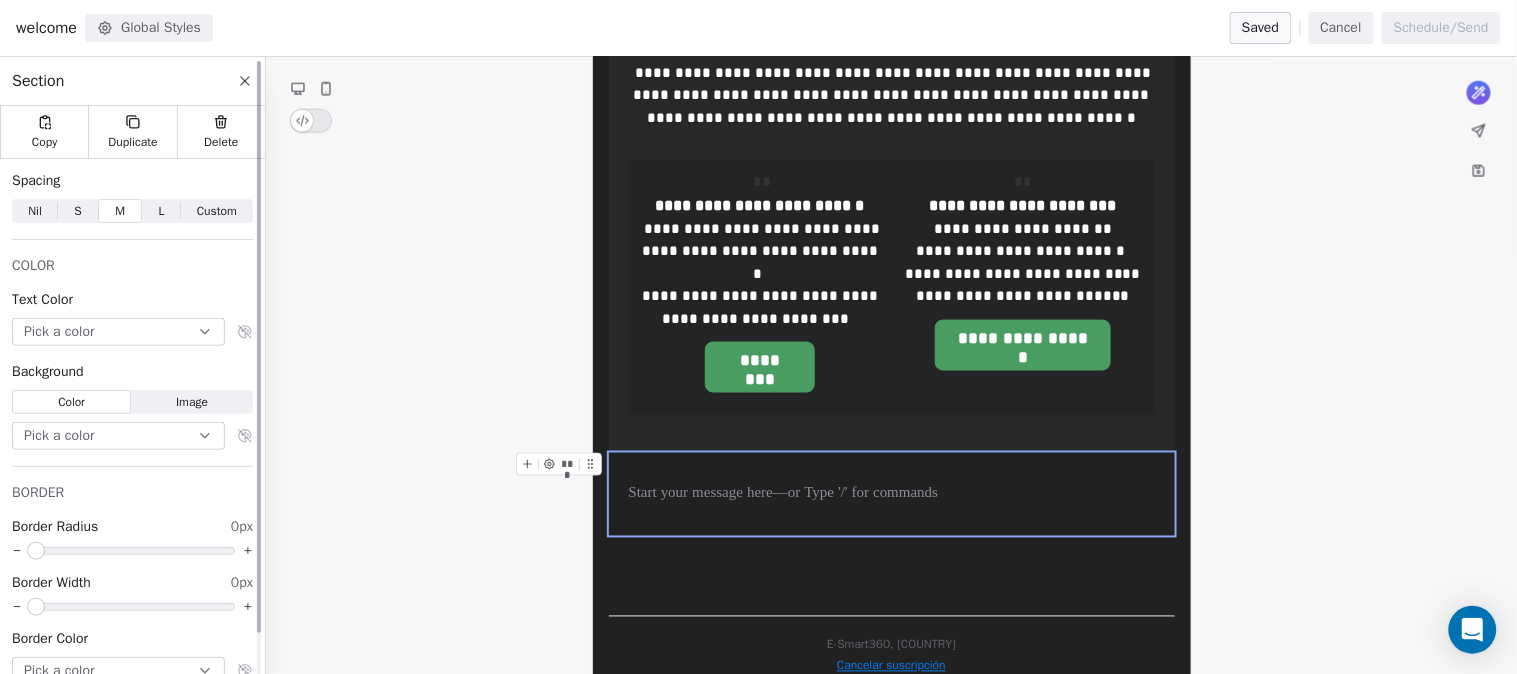 click on "Pick a color" at bounding box center [118, 436] 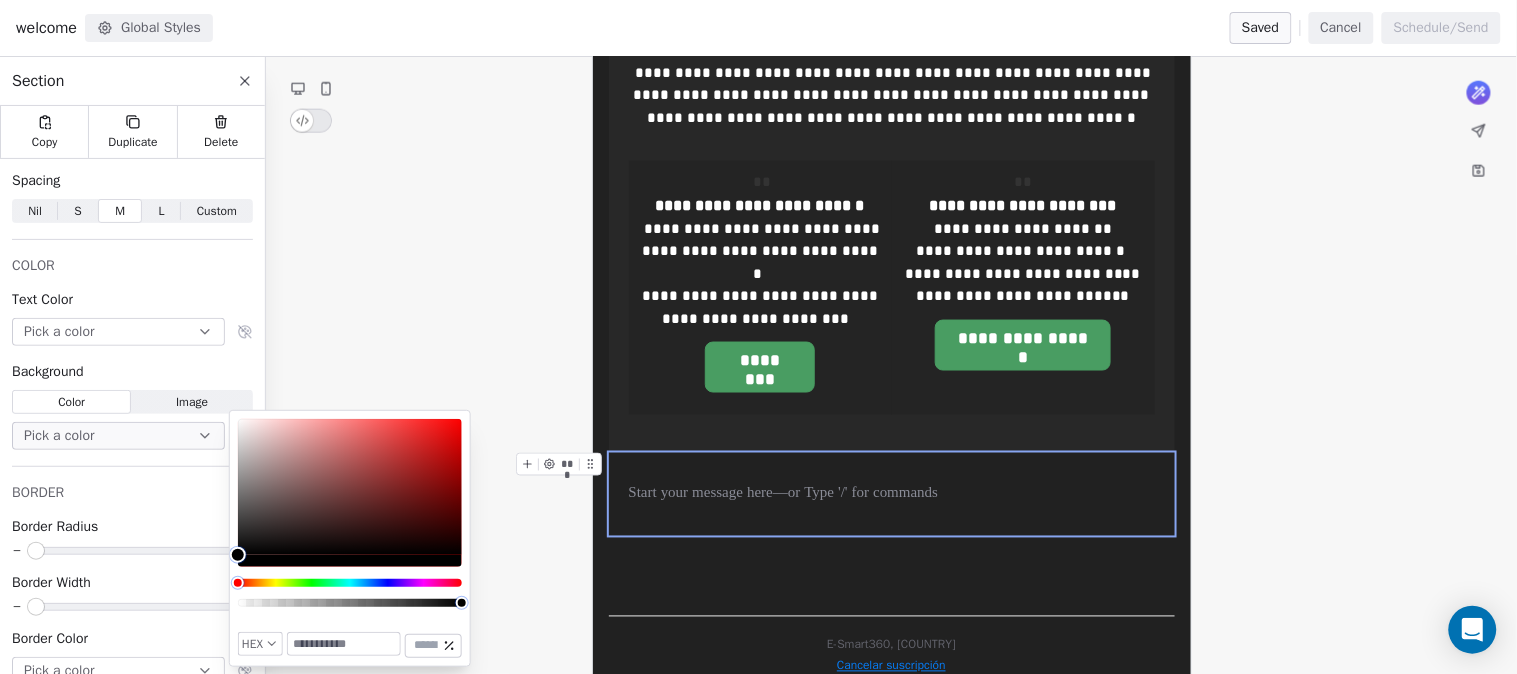 click at bounding box center [344, 644] 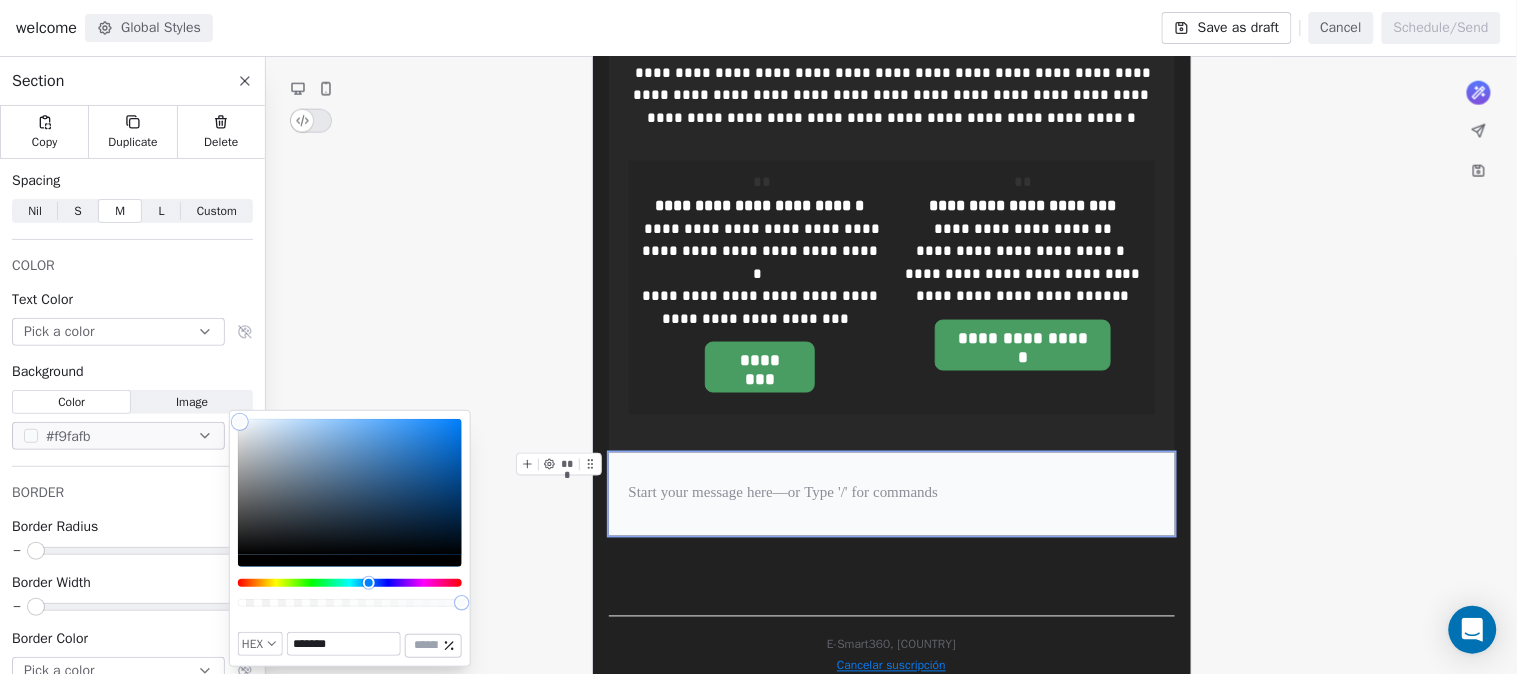 type on "*******" 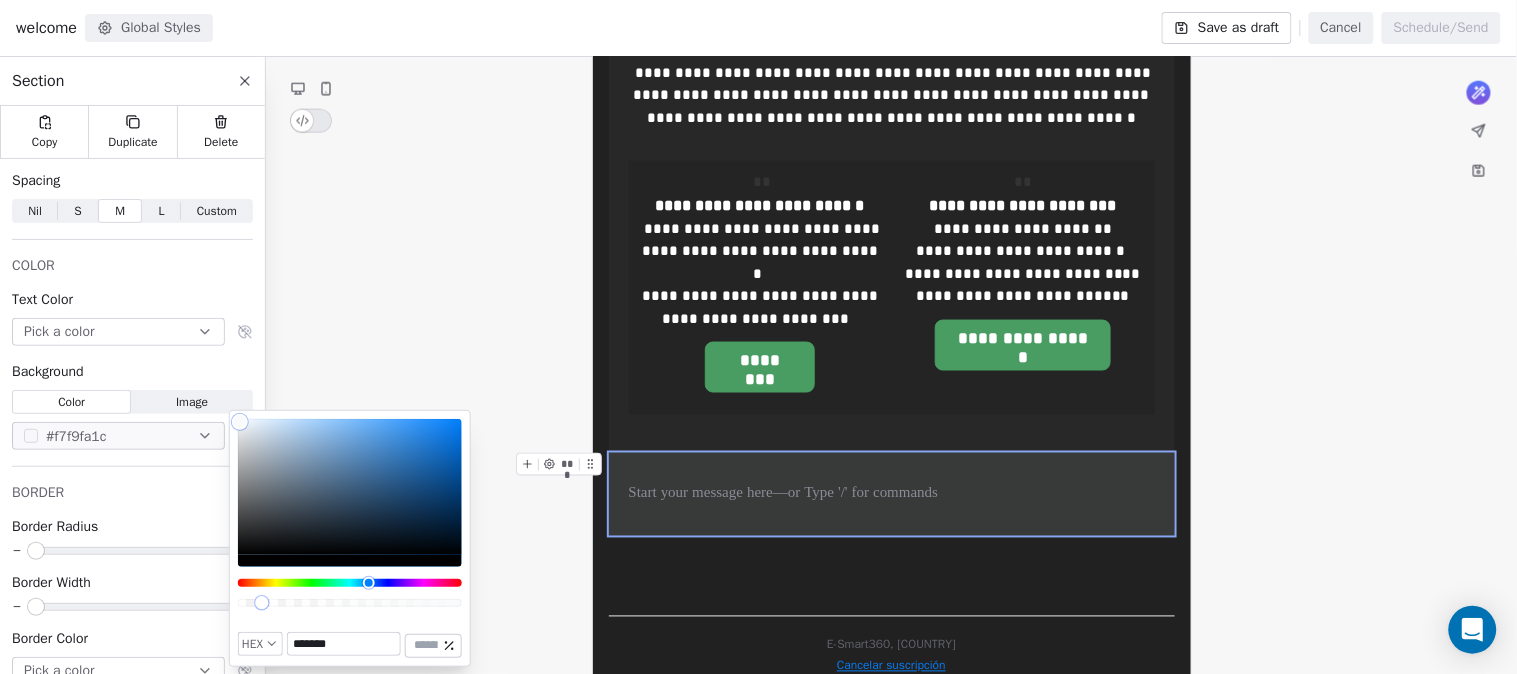 type on "**" 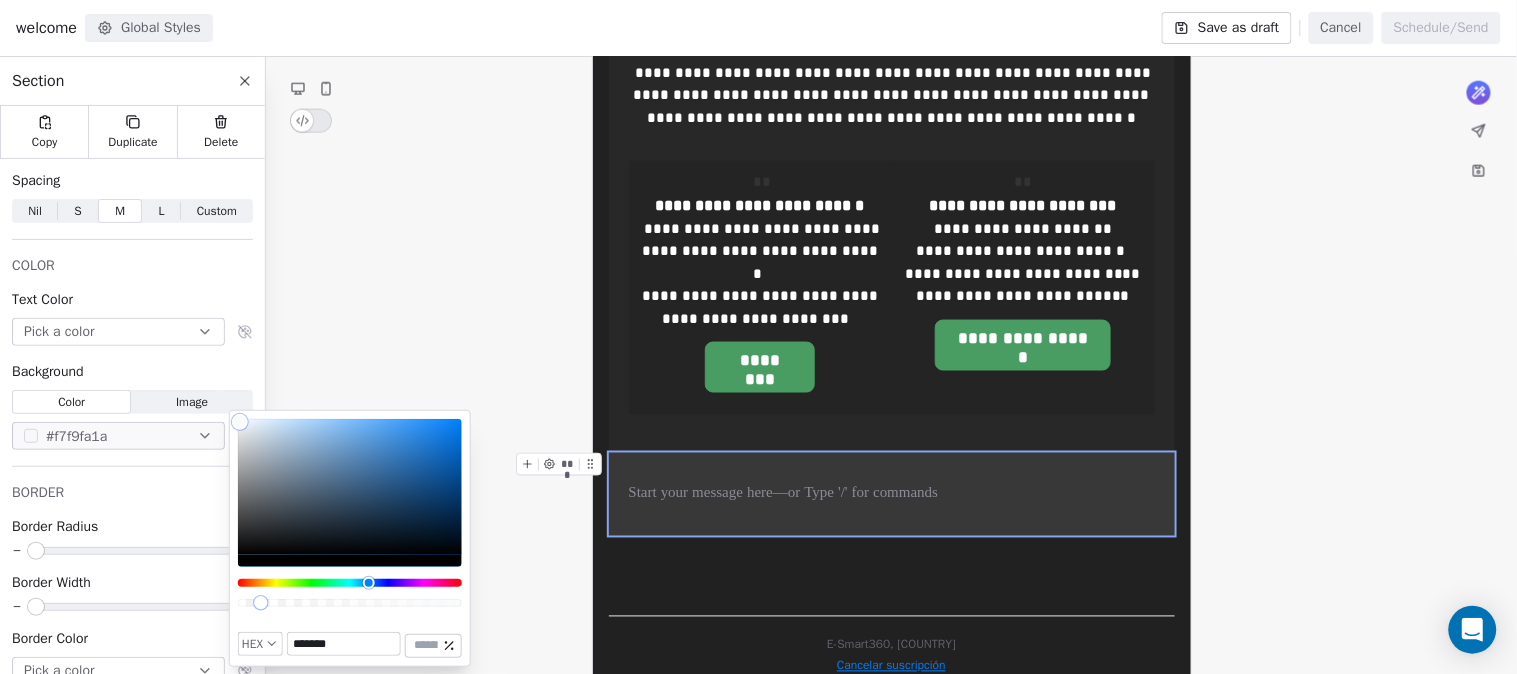 drag, startPoint x: 458, startPoint y: 602, endPoint x: 261, endPoint y: 597, distance: 197.06345 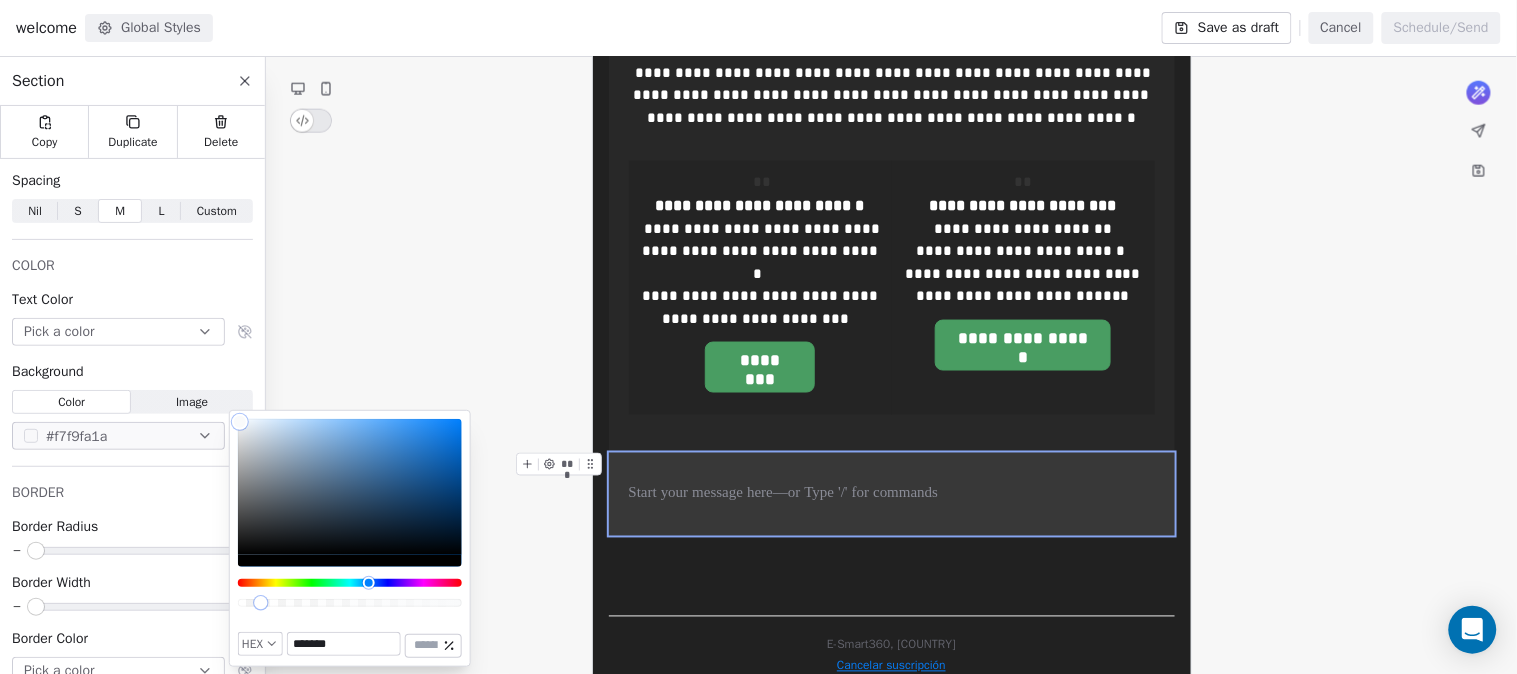 click at bounding box center (260, 602) 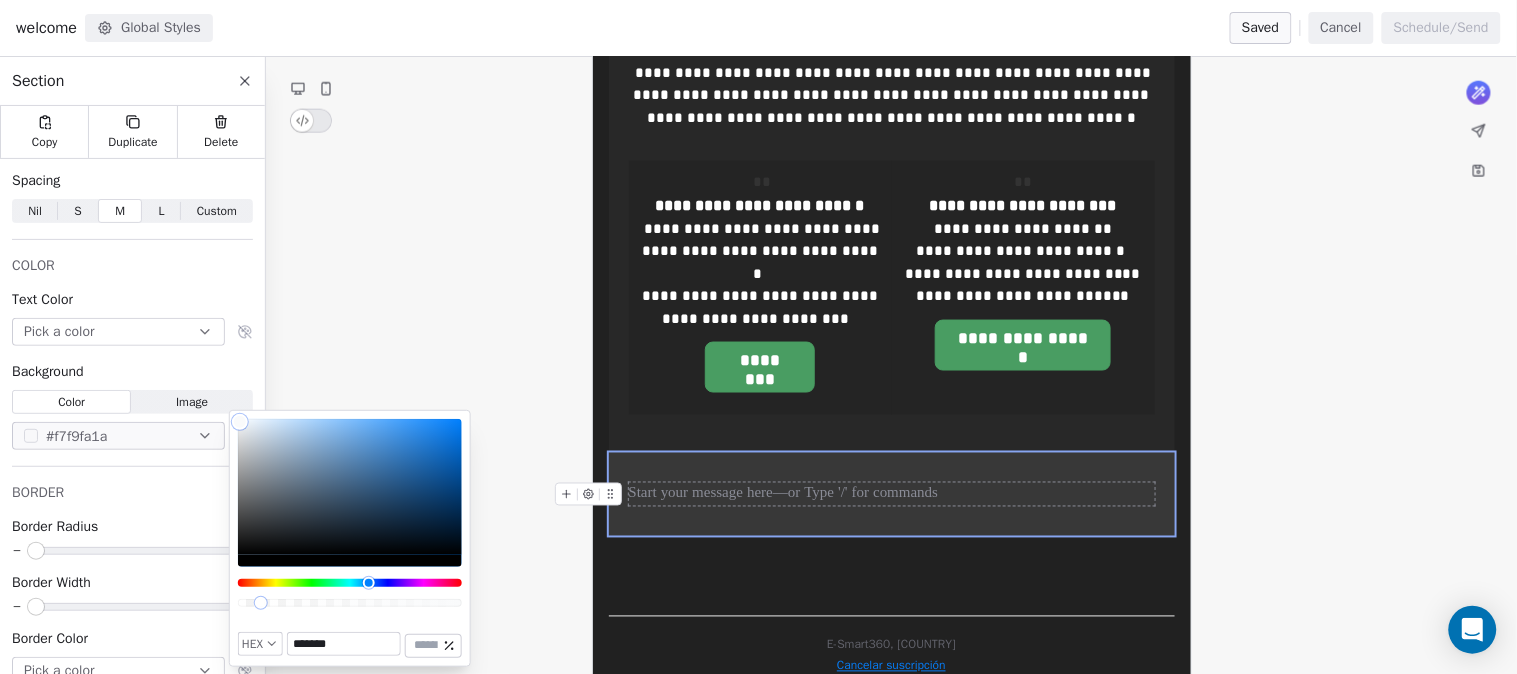 click at bounding box center (892, 494) 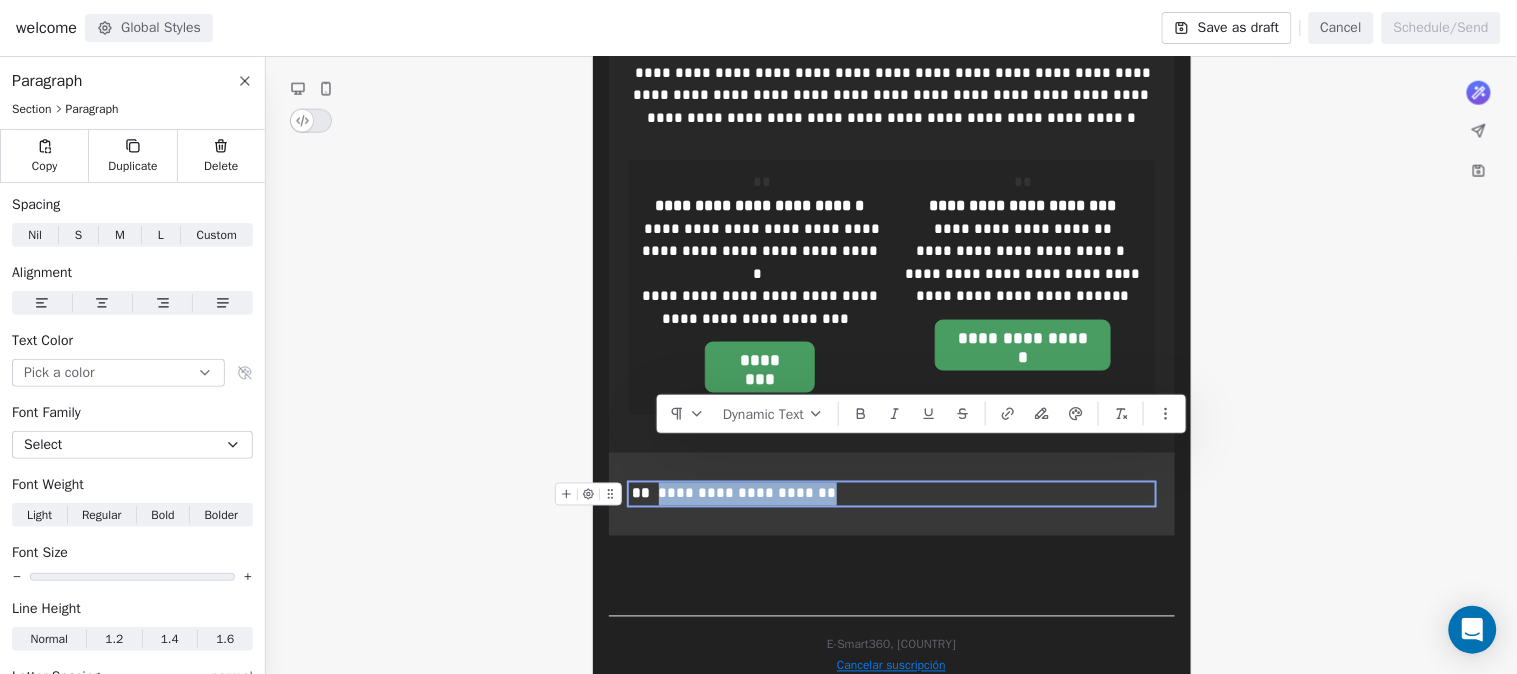 drag, startPoint x: 812, startPoint y: 445, endPoint x: 656, endPoint y: 446, distance: 156.0032 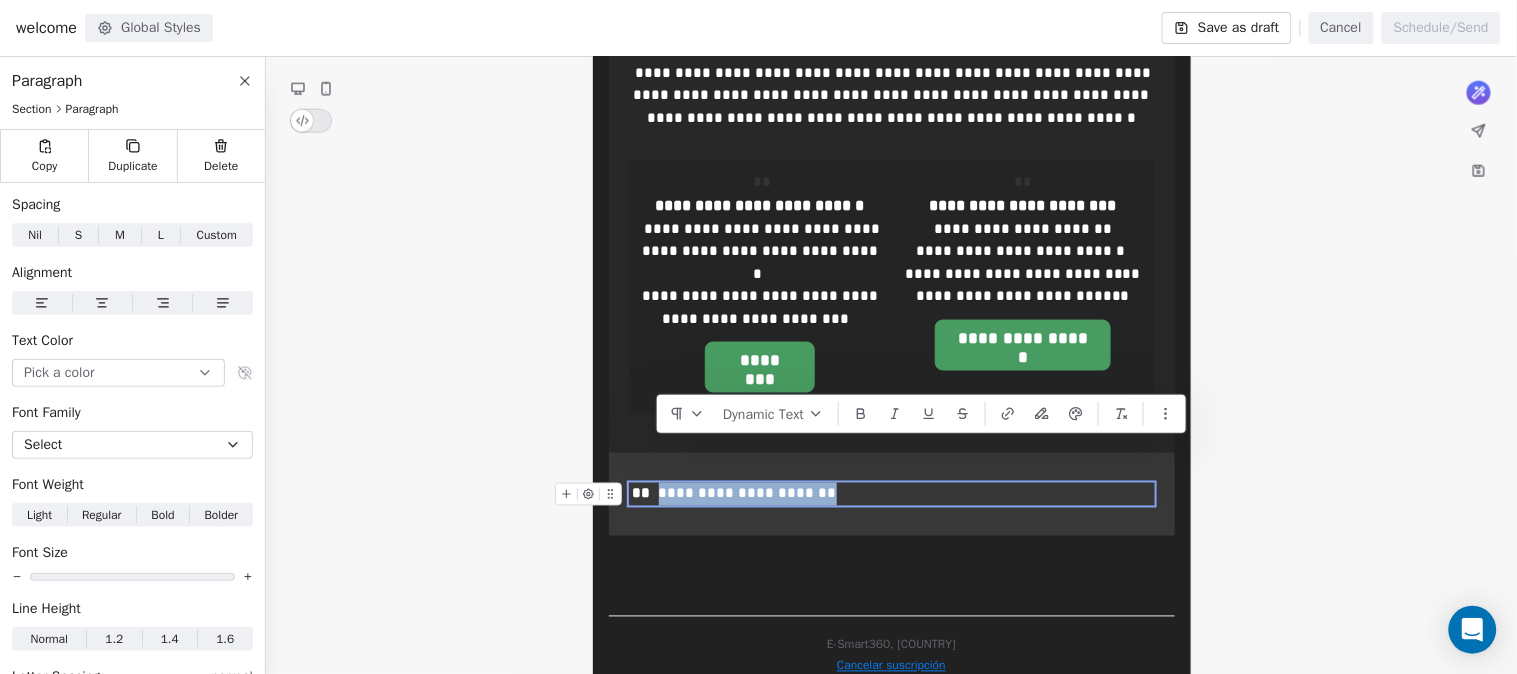 click on "**********" at bounding box center [892, 494] 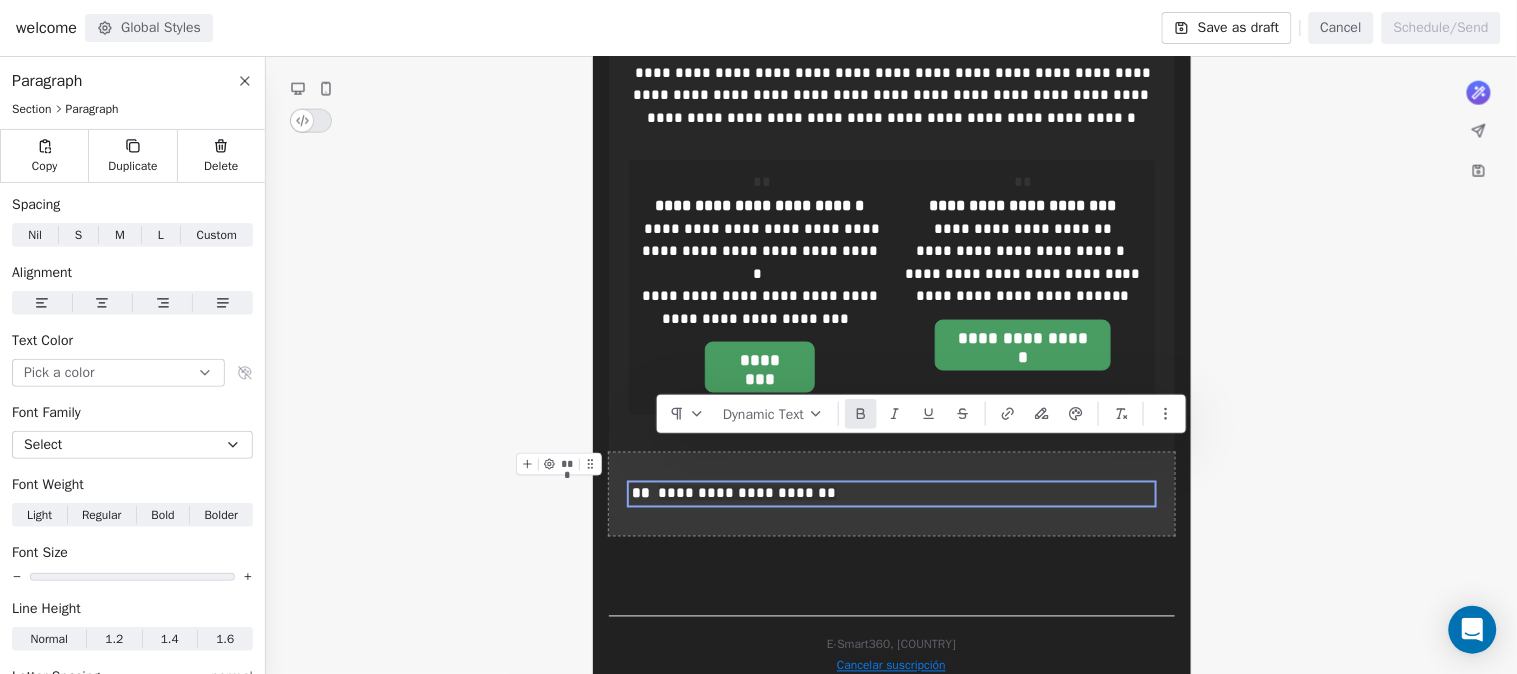 click 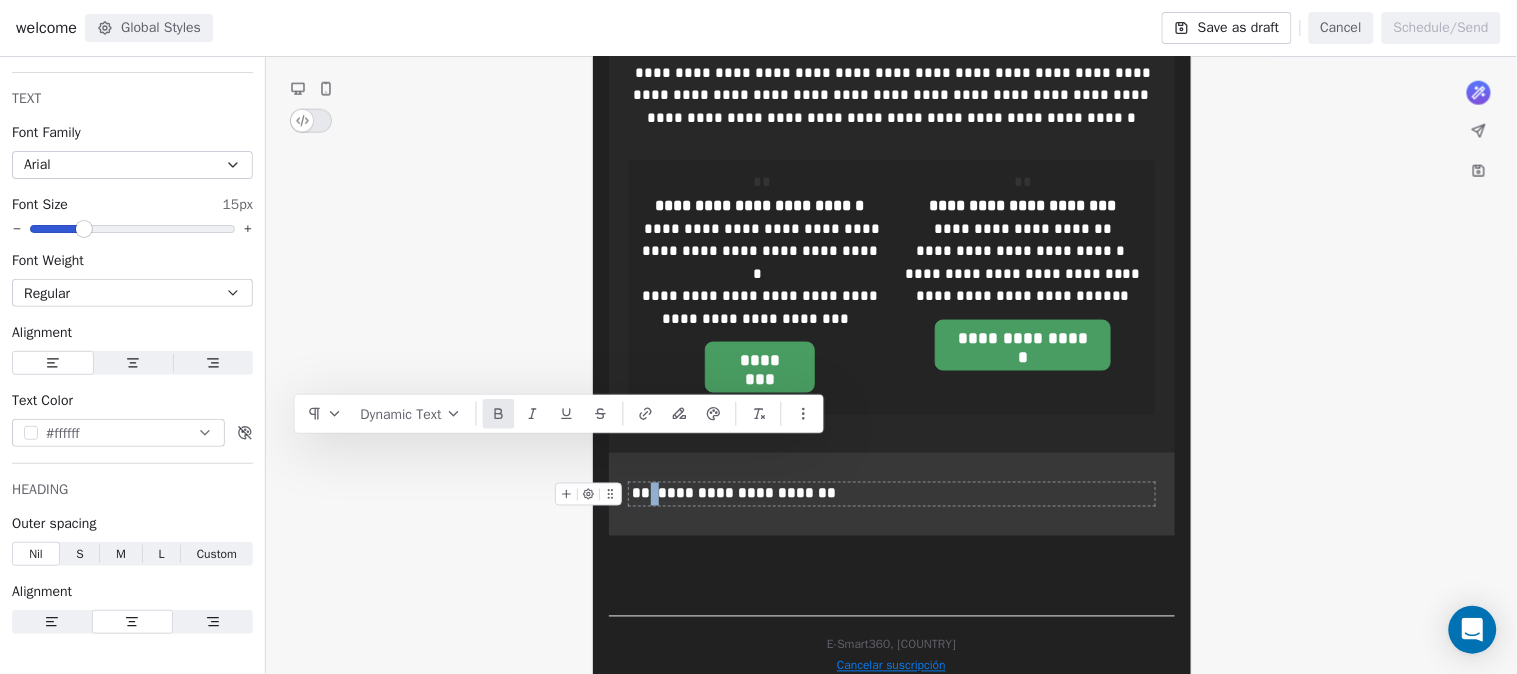 click on "**********" at bounding box center (748, 493) 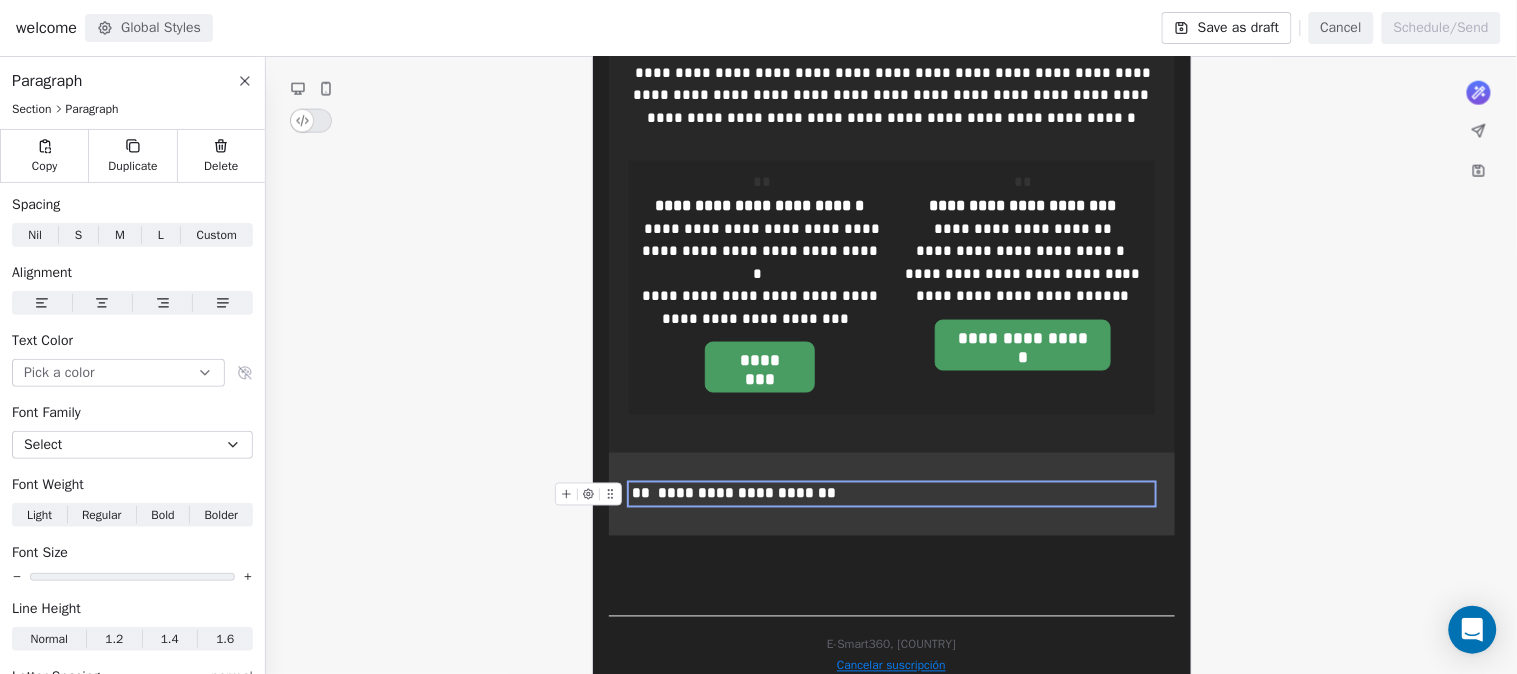 click on "**********" at bounding box center (892, 494) 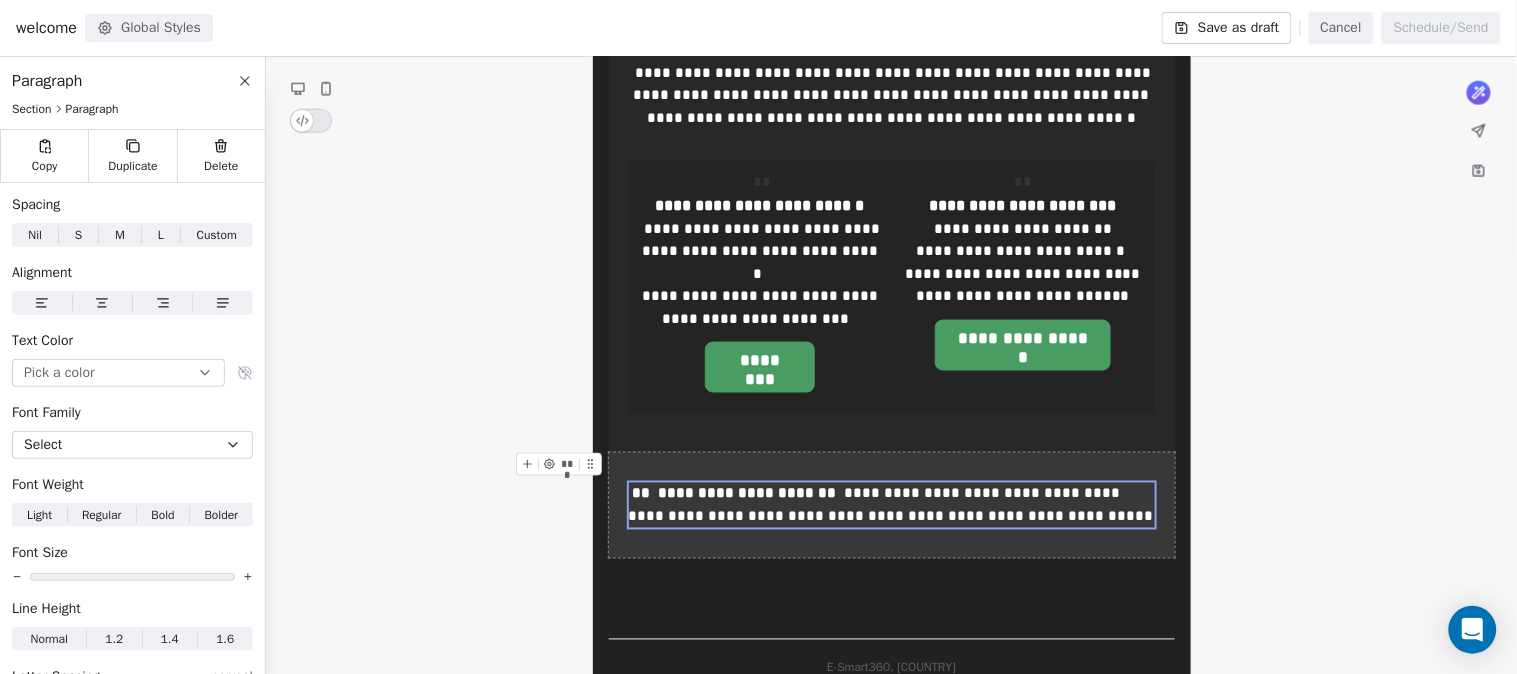 click on "**********" at bounding box center (892, 505) 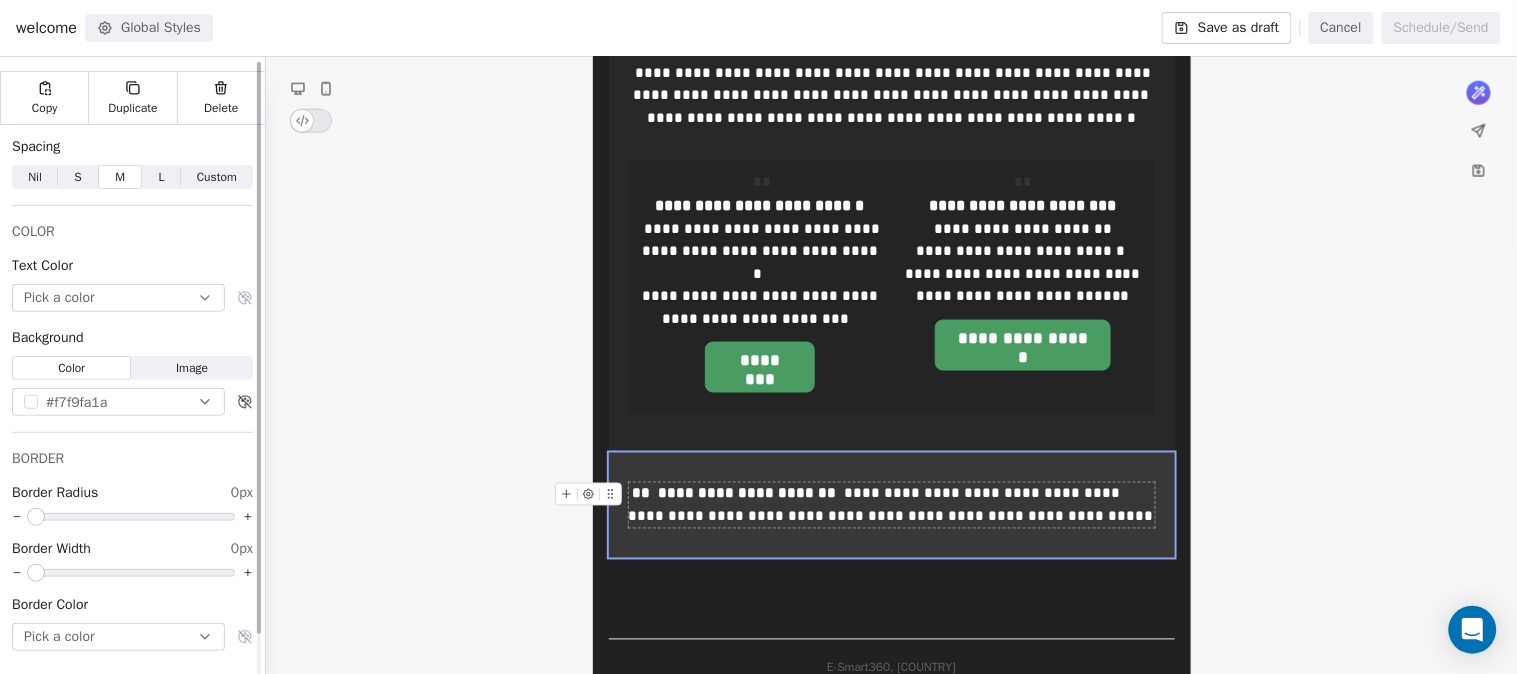 scroll, scrollTop: 47, scrollLeft: 0, axis: vertical 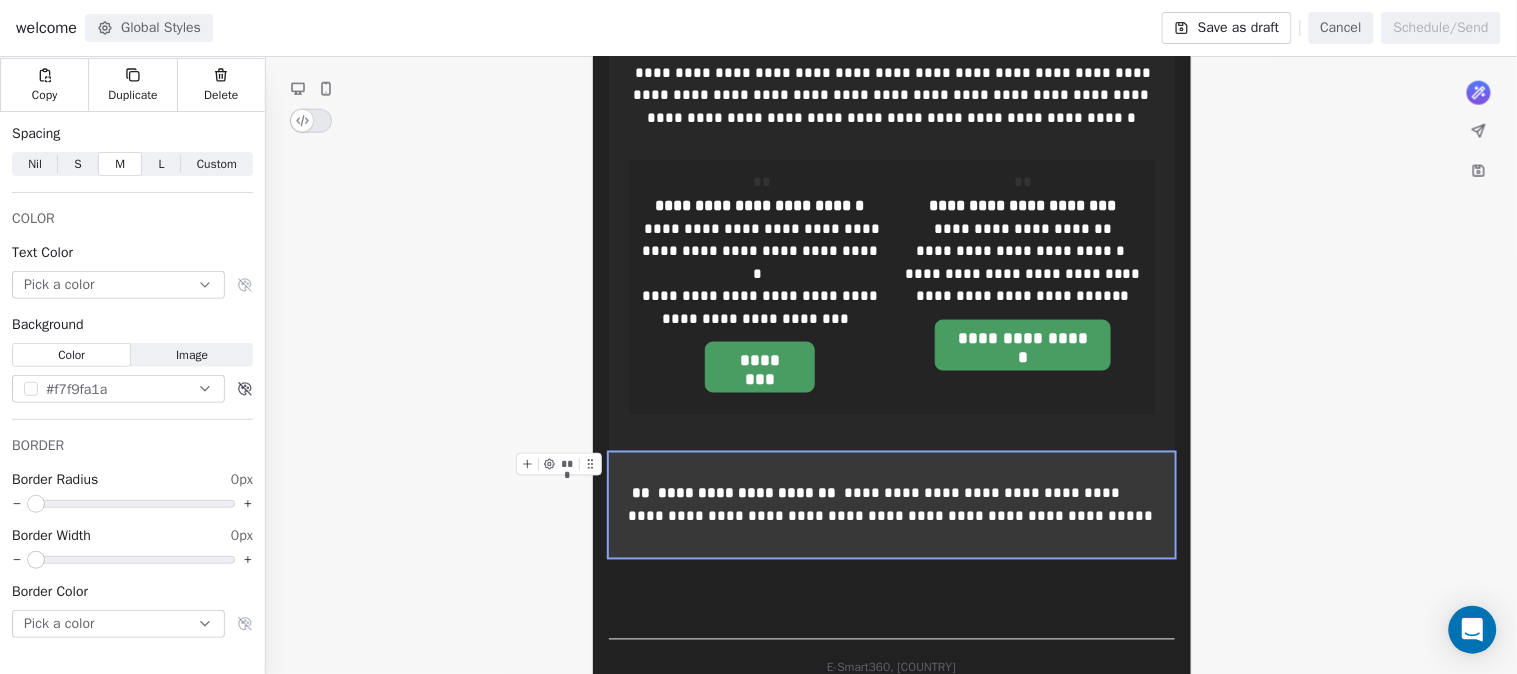 click on "**********" at bounding box center [892, 505] 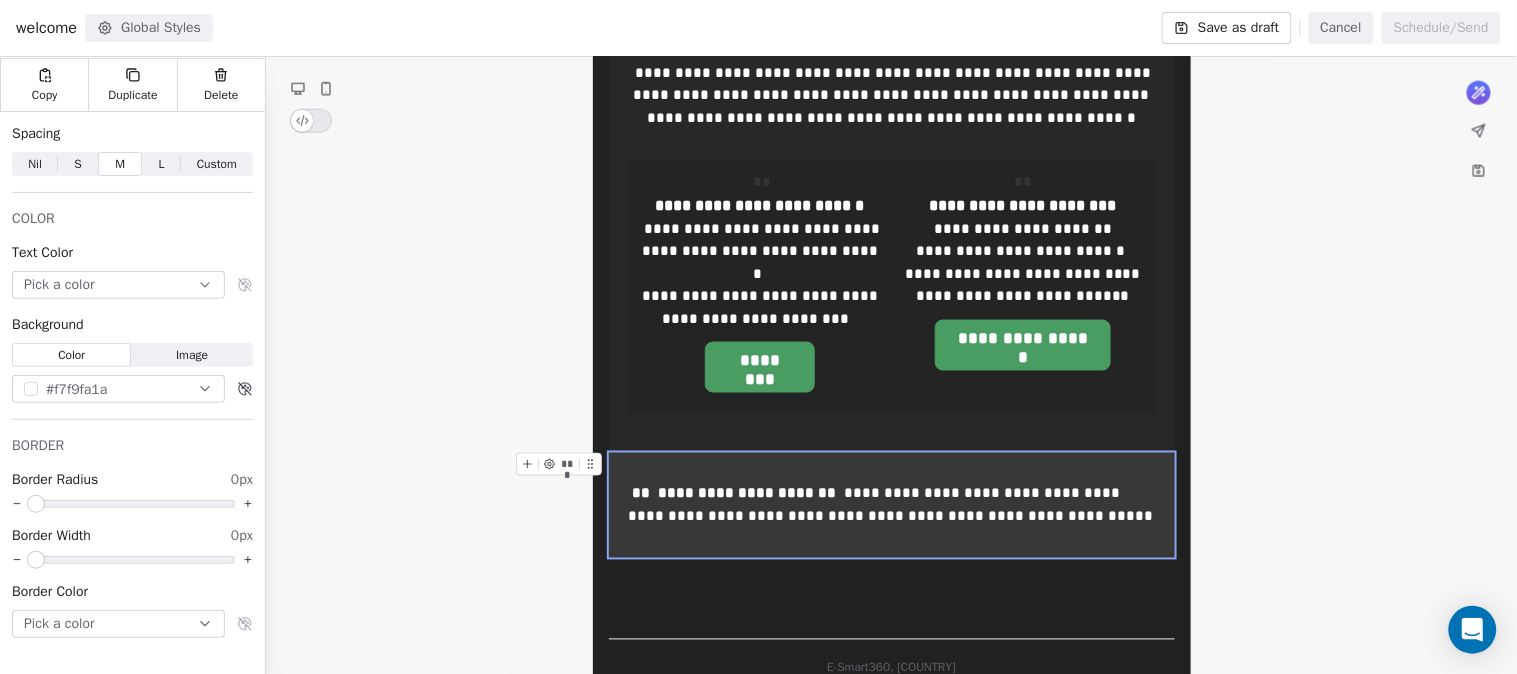 click on "***" at bounding box center (565, 464) 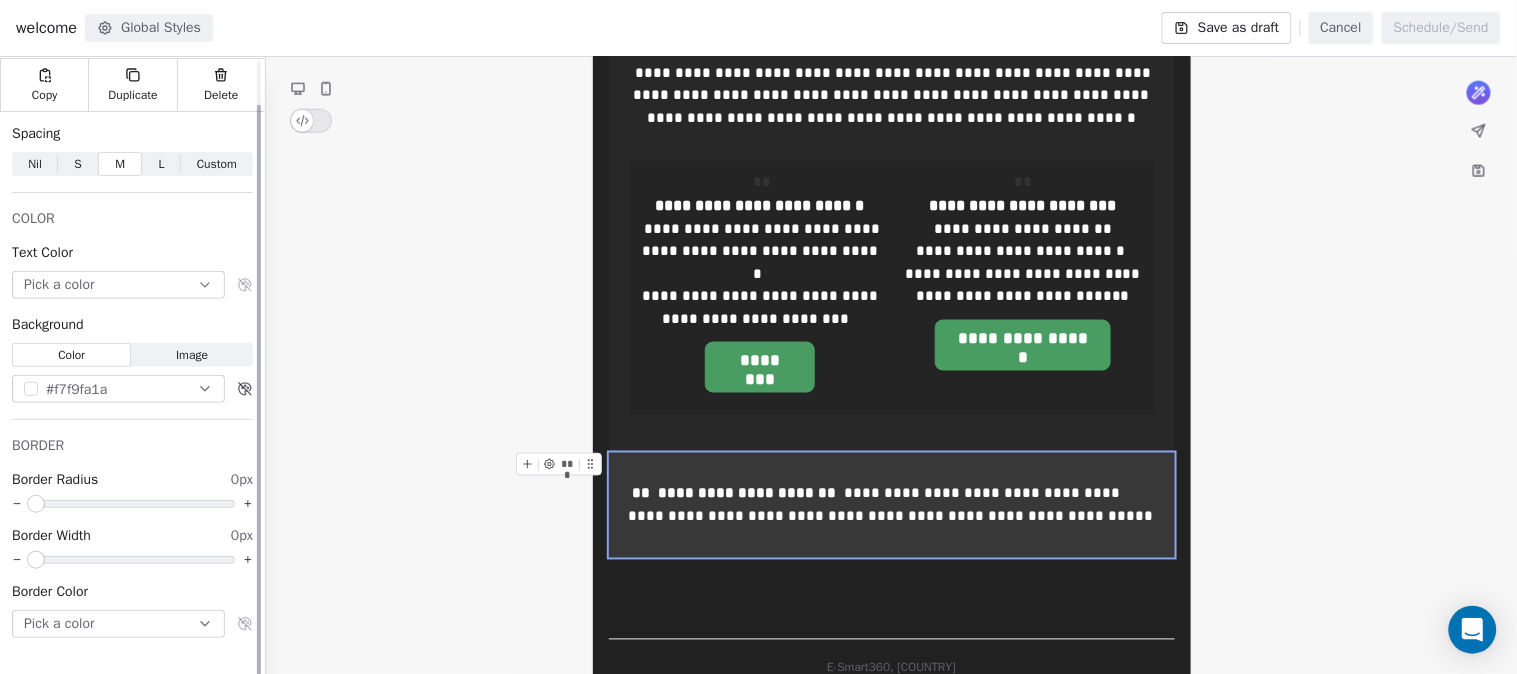 click on "Custom" at bounding box center [217, 164] 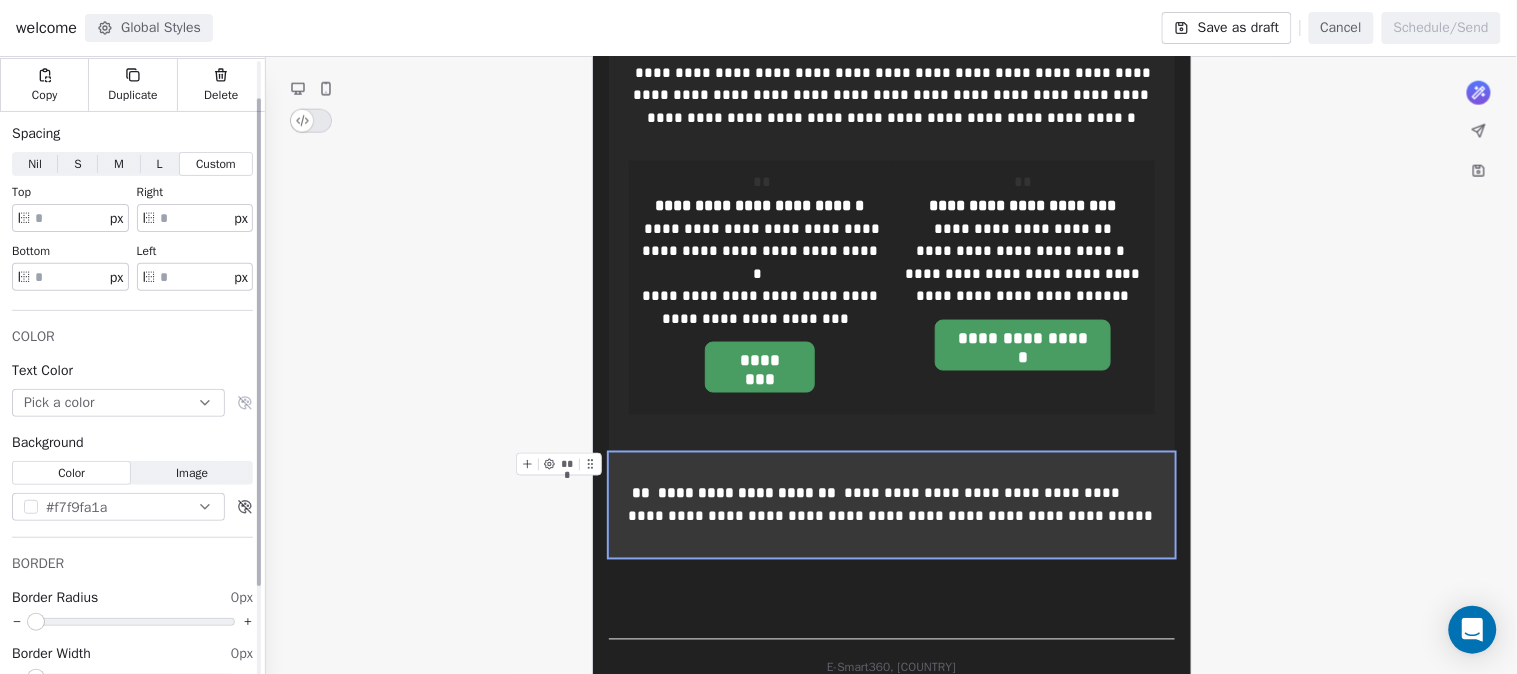 click on "**" at bounding box center [70, 218] 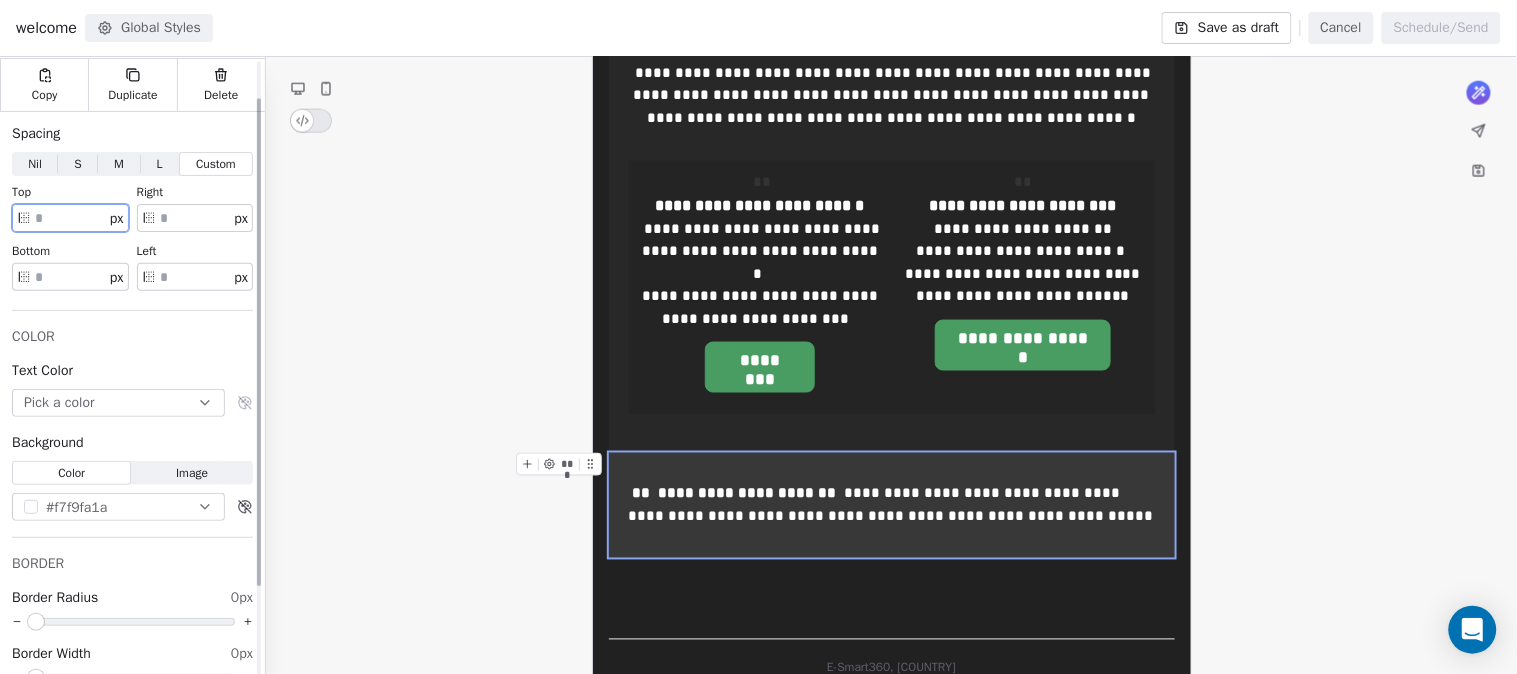 click on "**" at bounding box center (70, 218) 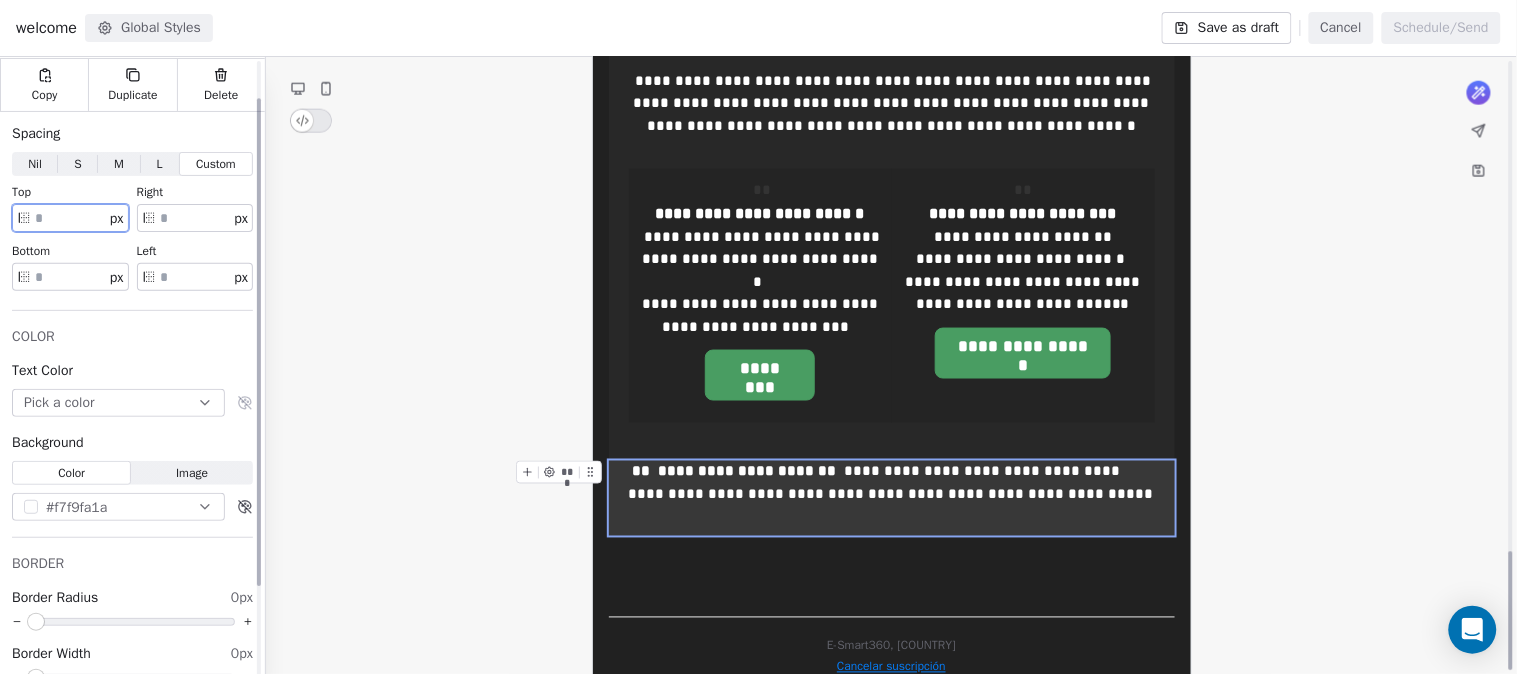 scroll, scrollTop: 2555, scrollLeft: 0, axis: vertical 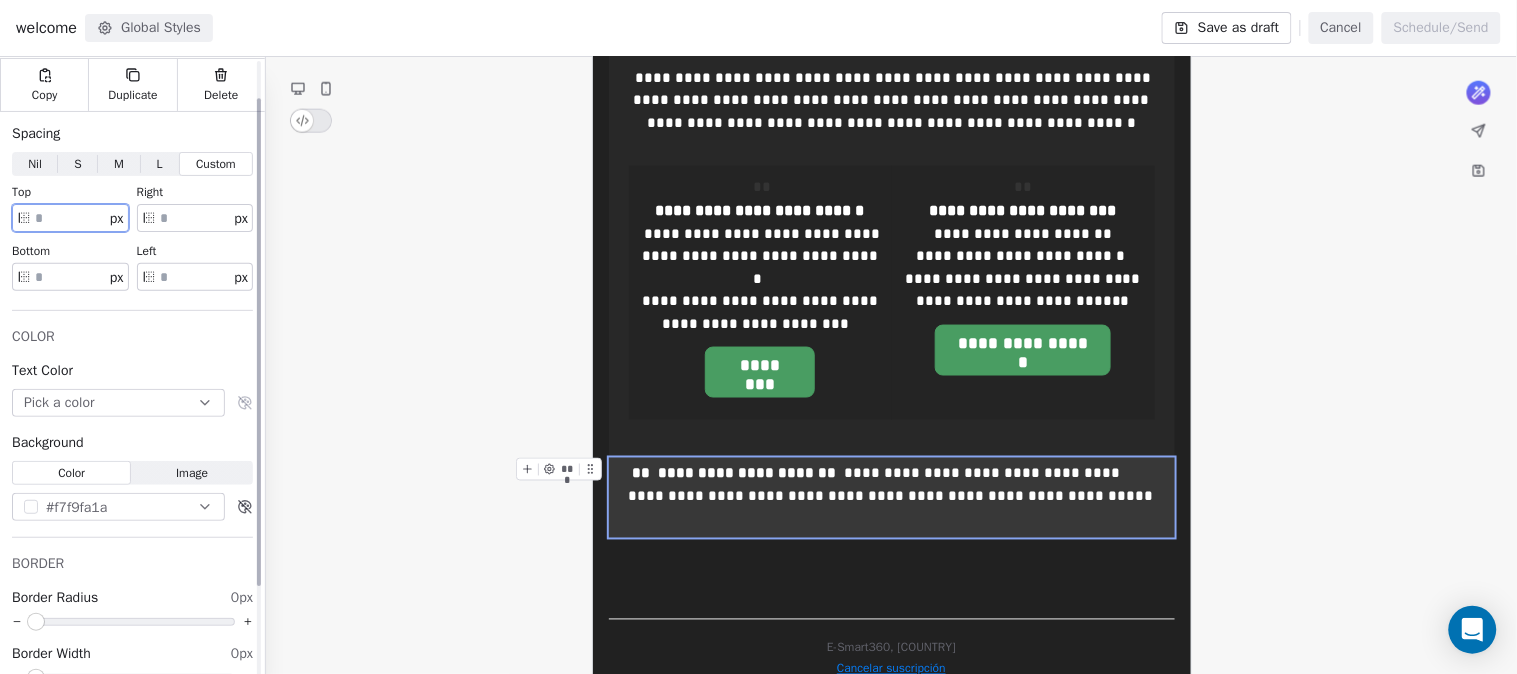 type on "**" 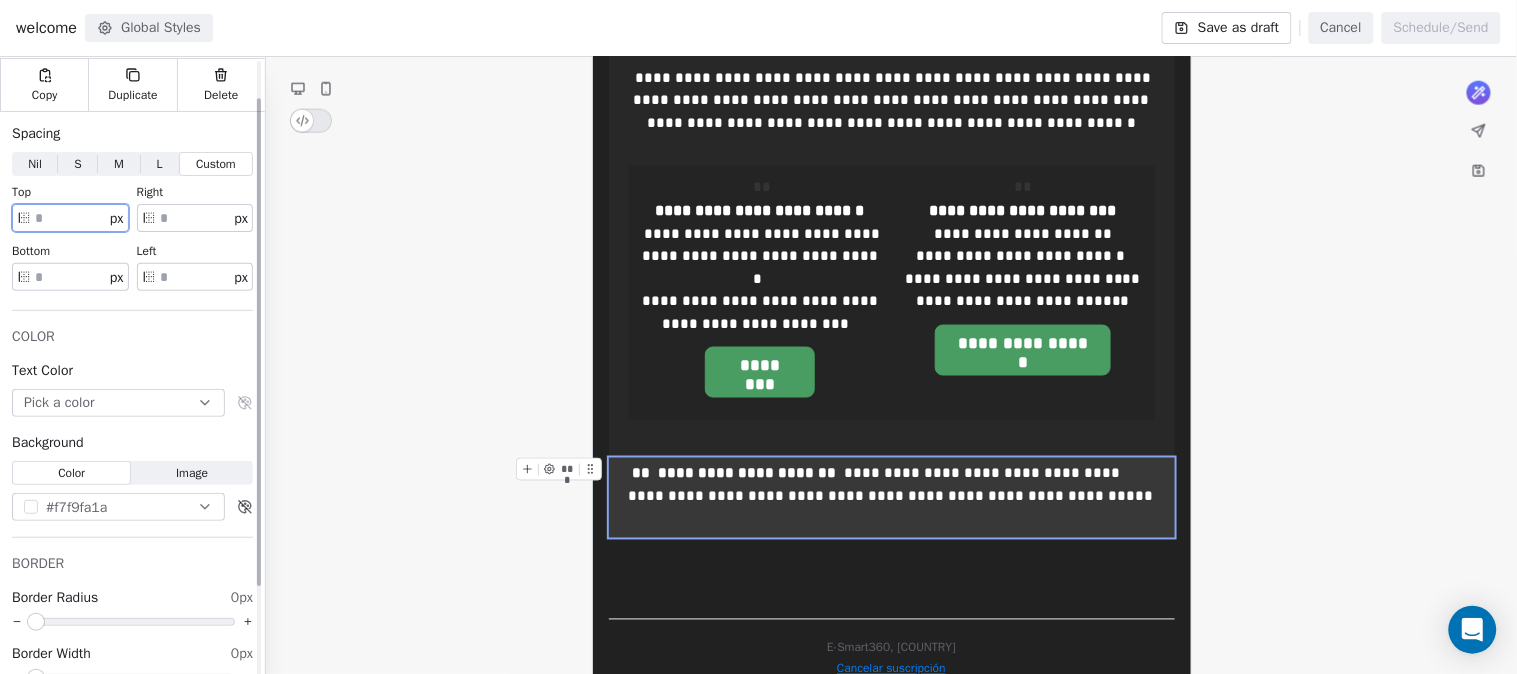 click on "**" at bounding box center [70, 277] 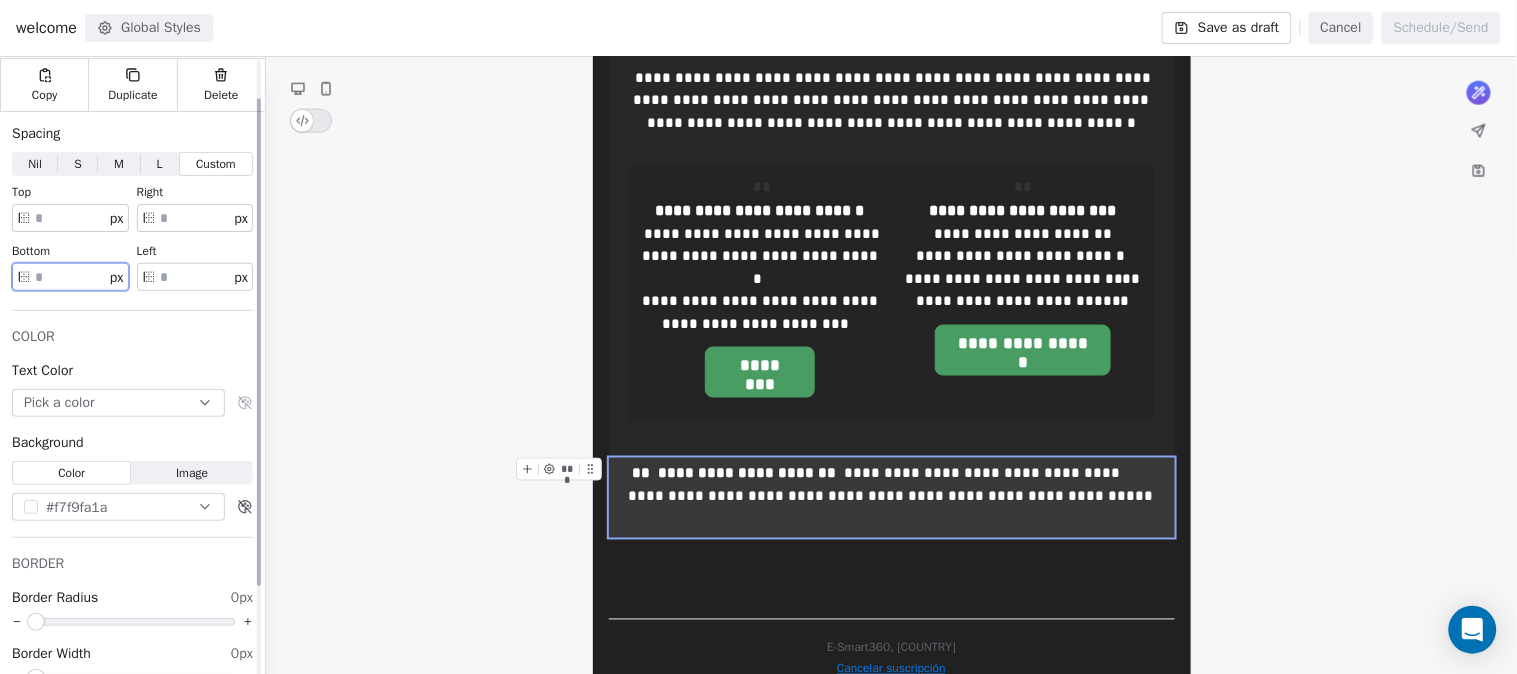 click on "**" at bounding box center (70, 277) 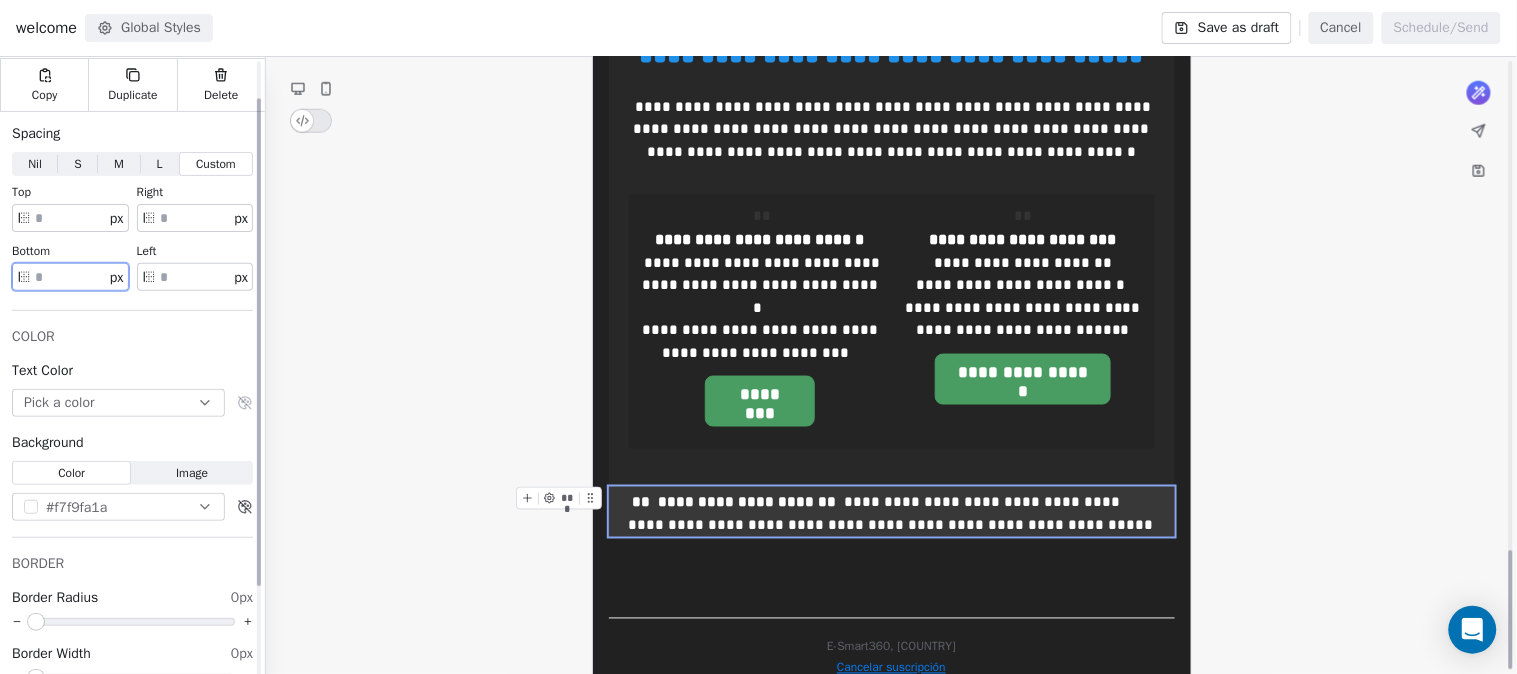 scroll, scrollTop: 2532, scrollLeft: 0, axis: vertical 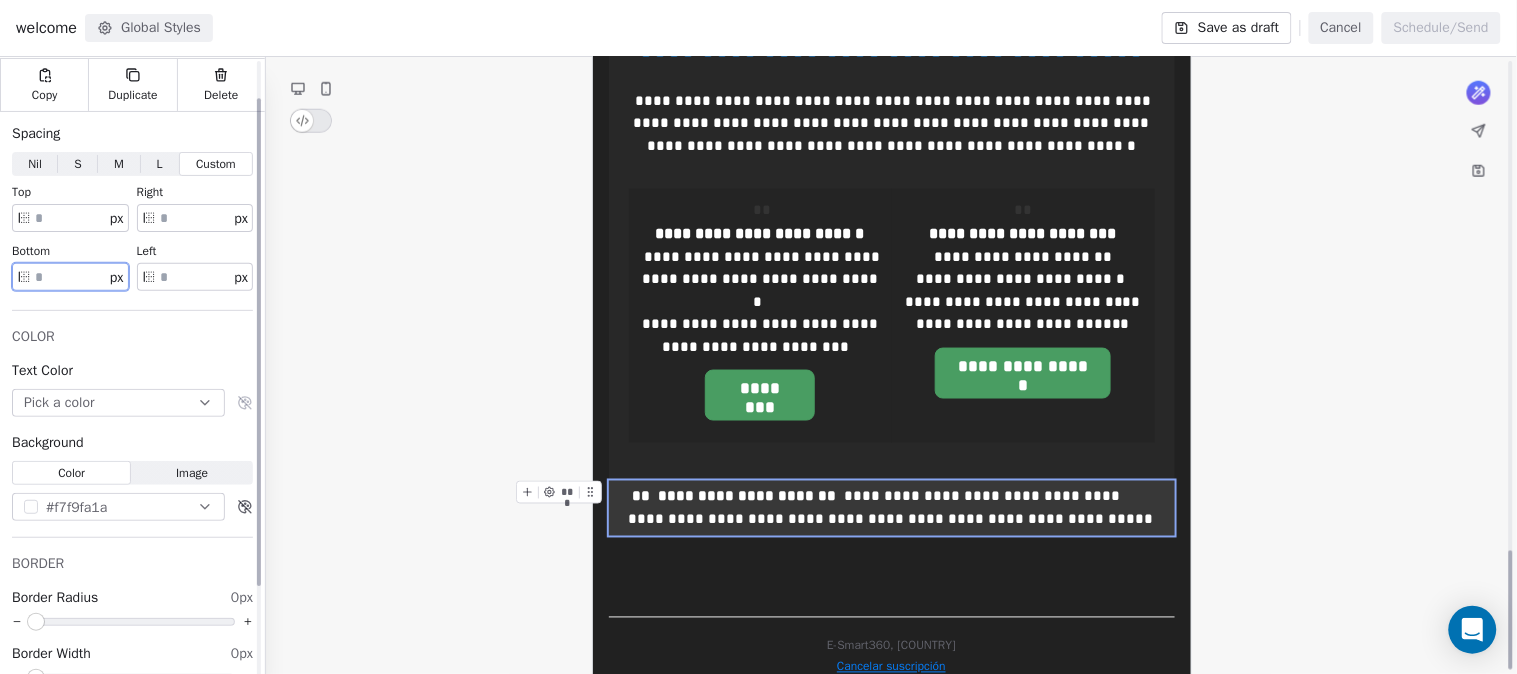 click on "**" at bounding box center [70, 277] 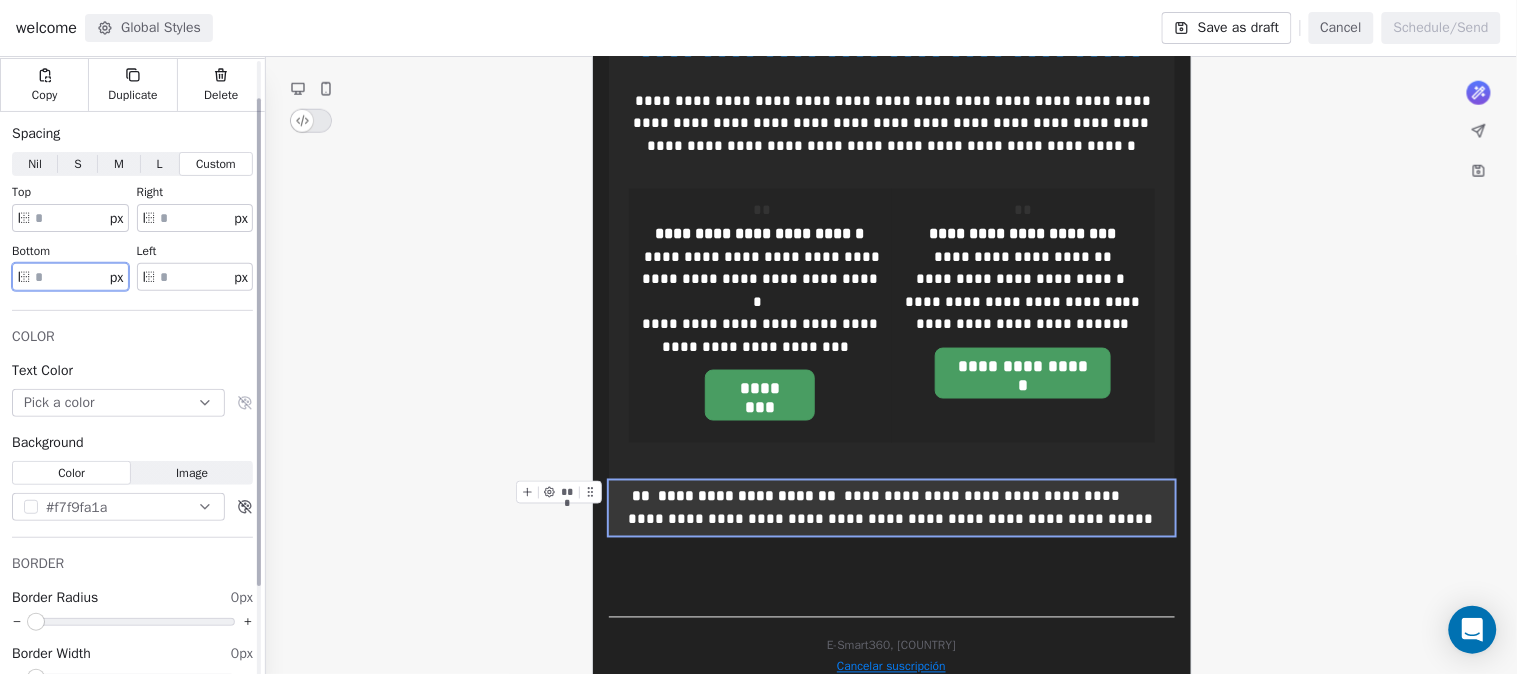 click on "Spacing Nil Nil S S M M L L Custom Custom top ** px right ** px bottom ** px left ** px COLOR Text Color Pick a color Background Color Color Image Image #f7f9fa1a BORDER Border Radius 0px Border Width 0px Border Color Pick a color" at bounding box center [132, 440] 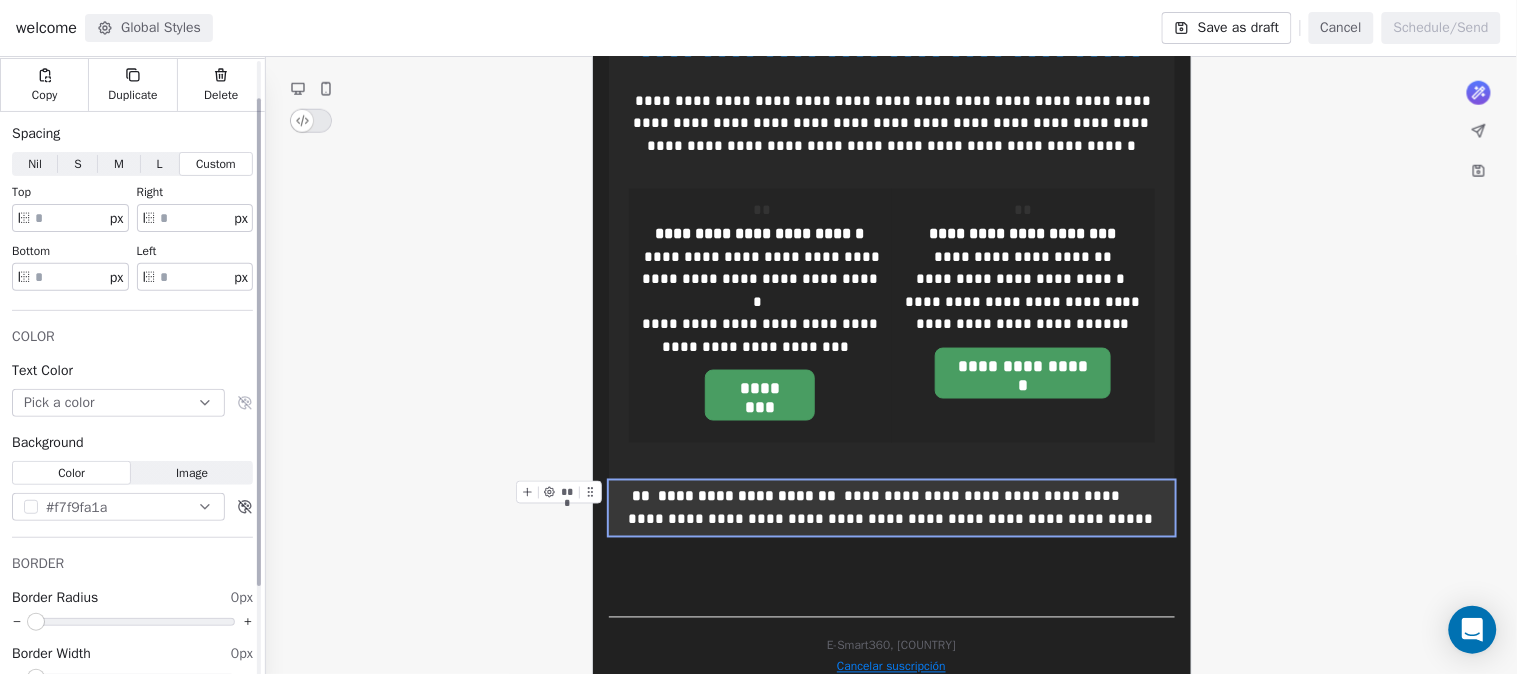 click on "**" at bounding box center [70, 277] 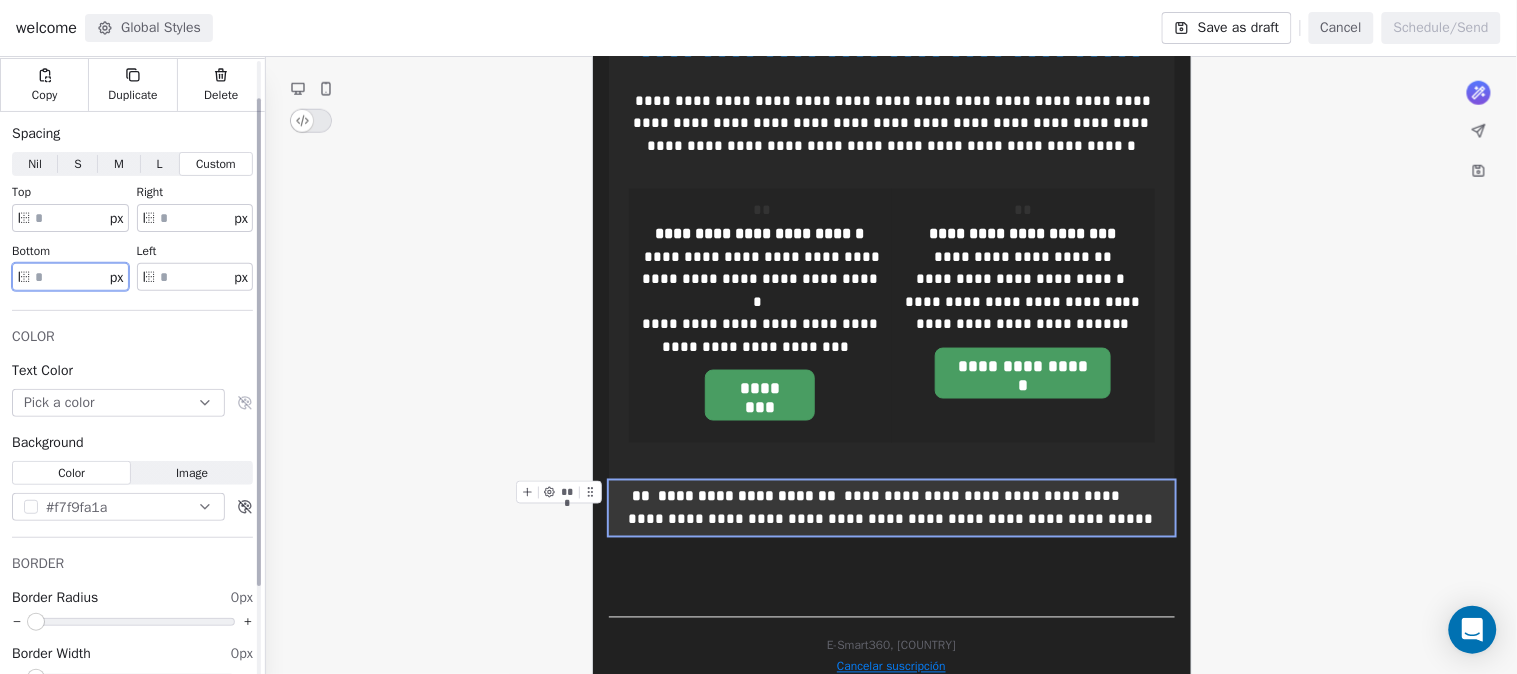 click on "**" at bounding box center [70, 277] 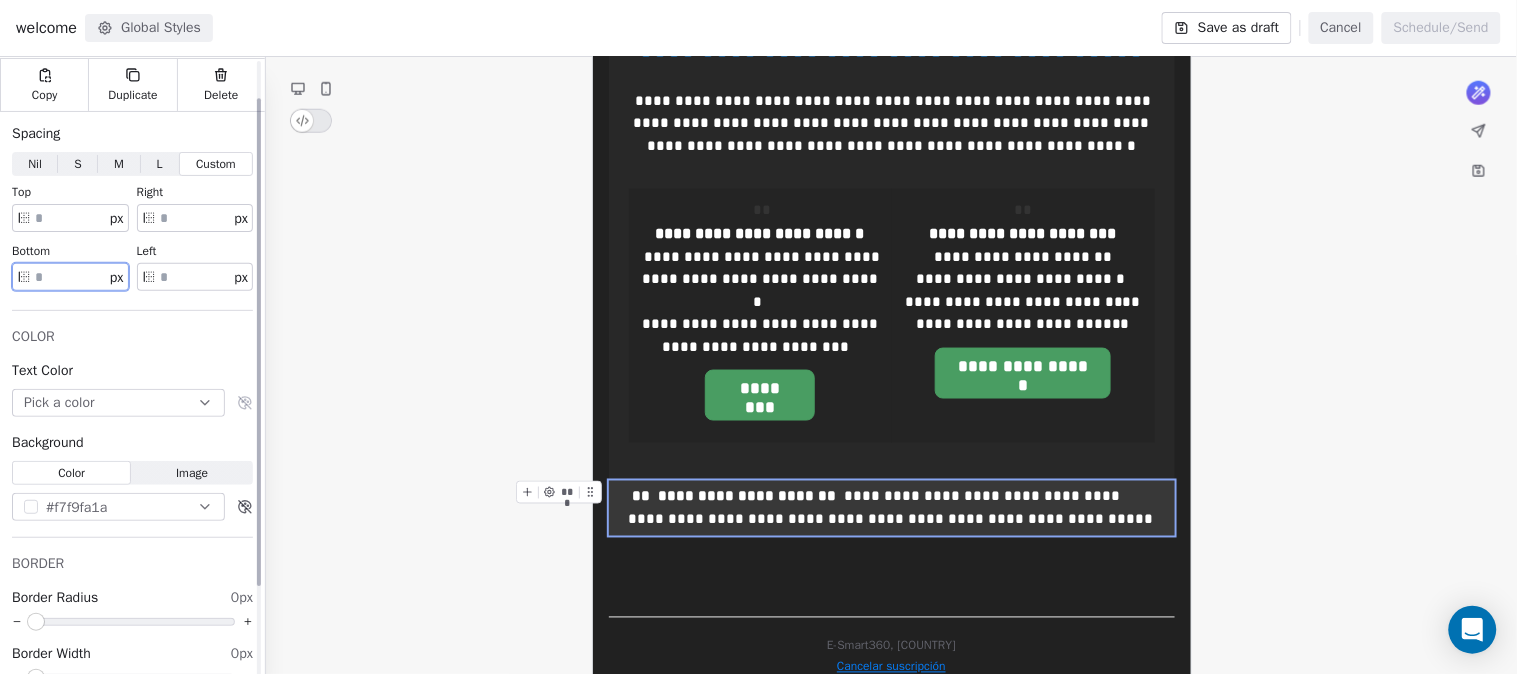 type on "*" 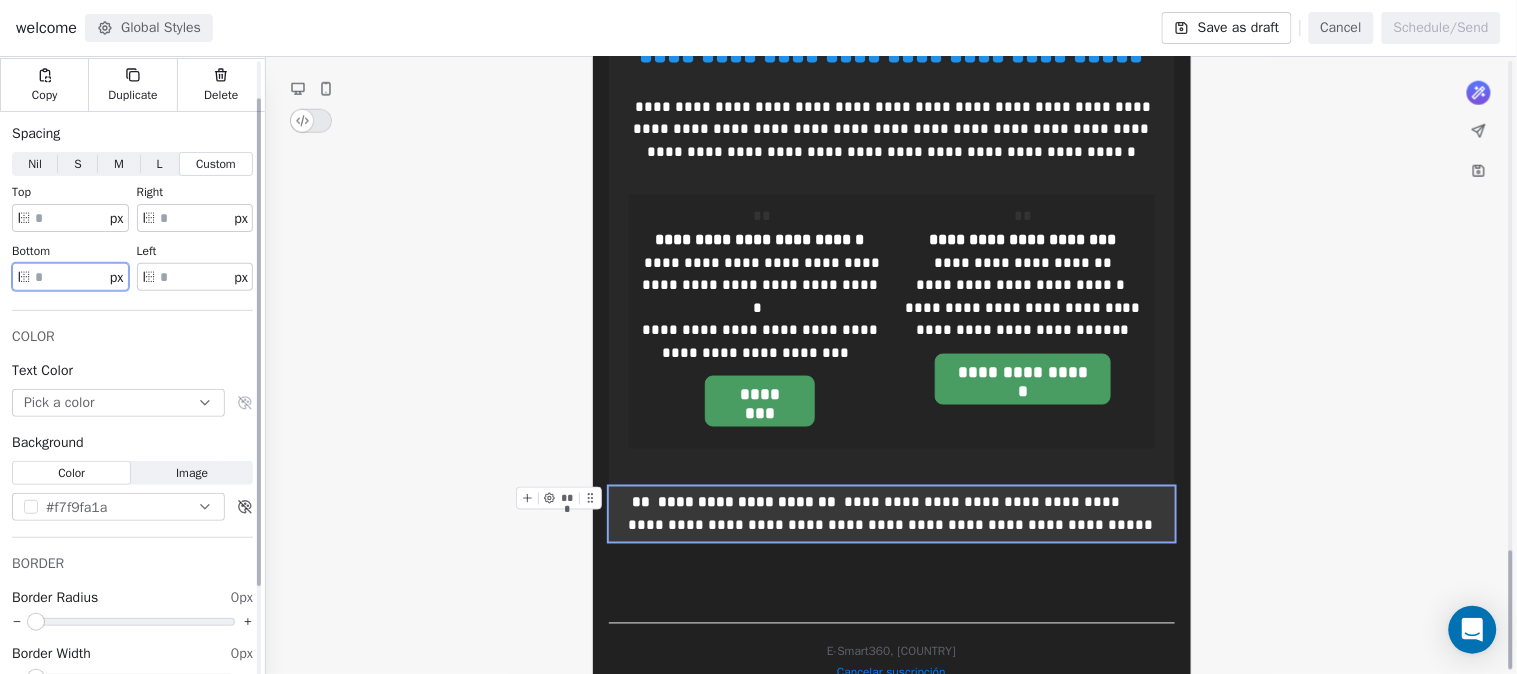 scroll, scrollTop: 2532, scrollLeft: 0, axis: vertical 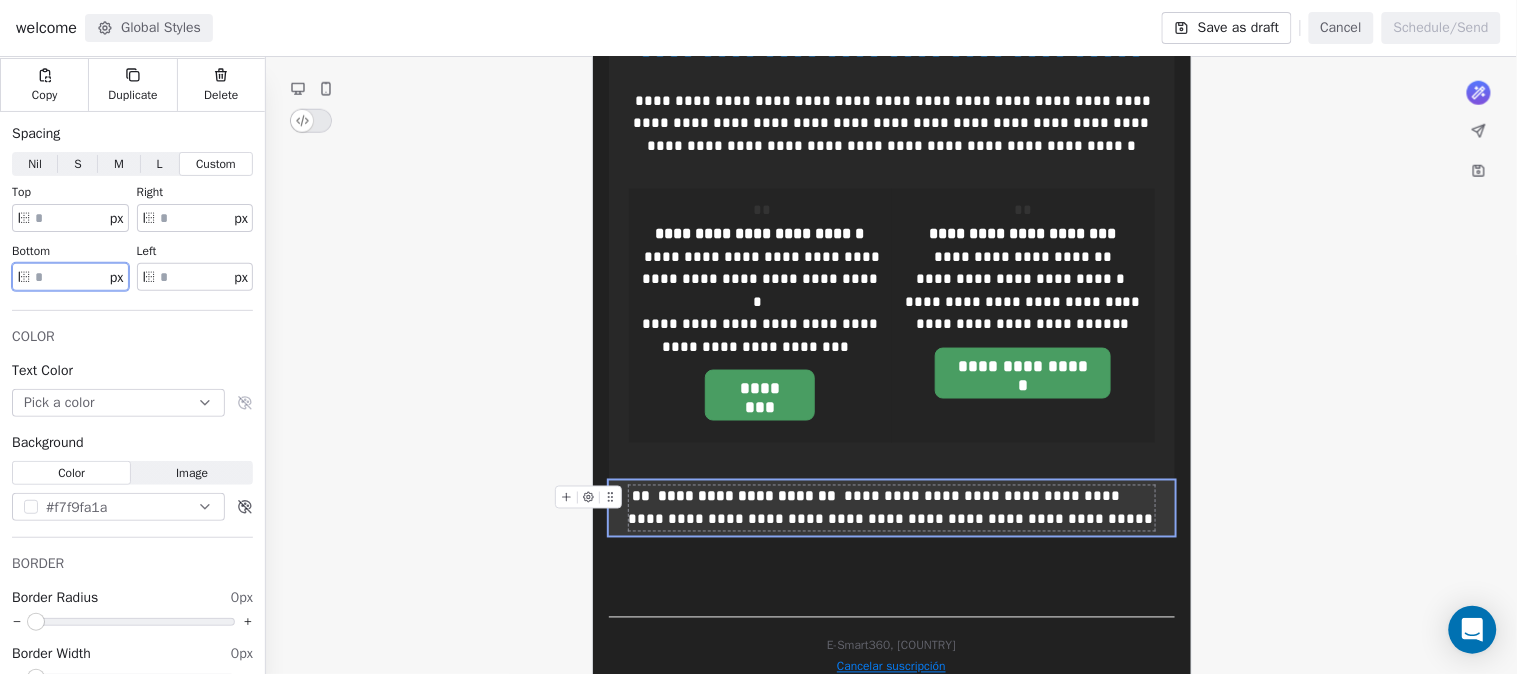 type on "*" 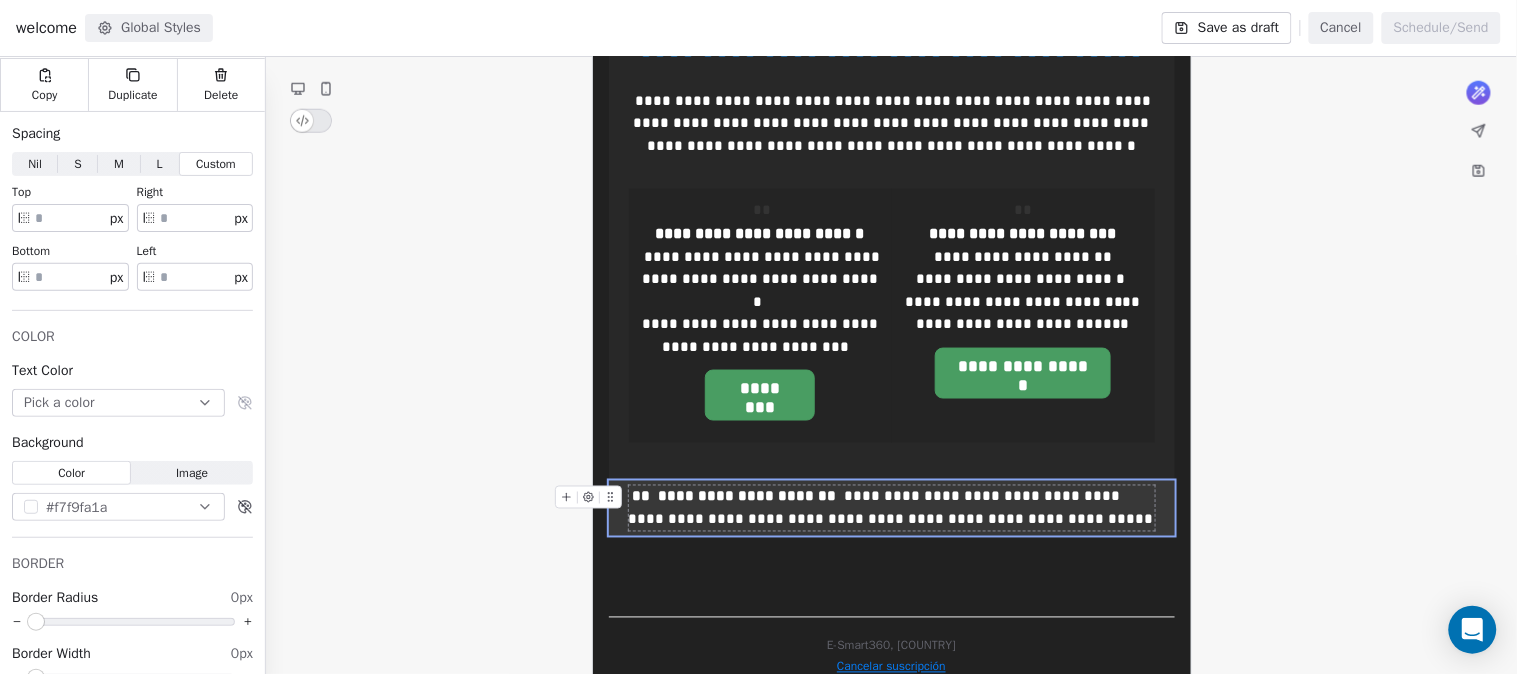click on "**********" at bounding box center [892, 508] 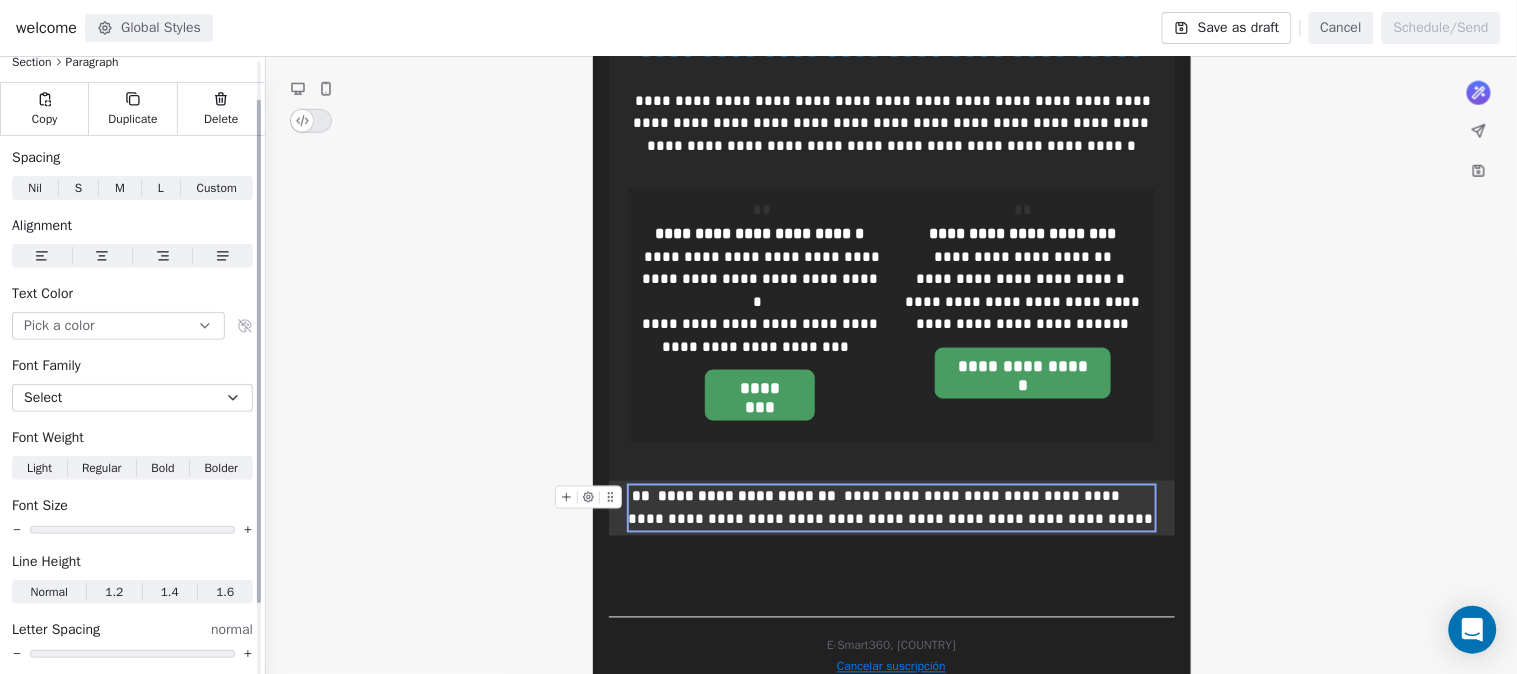 click 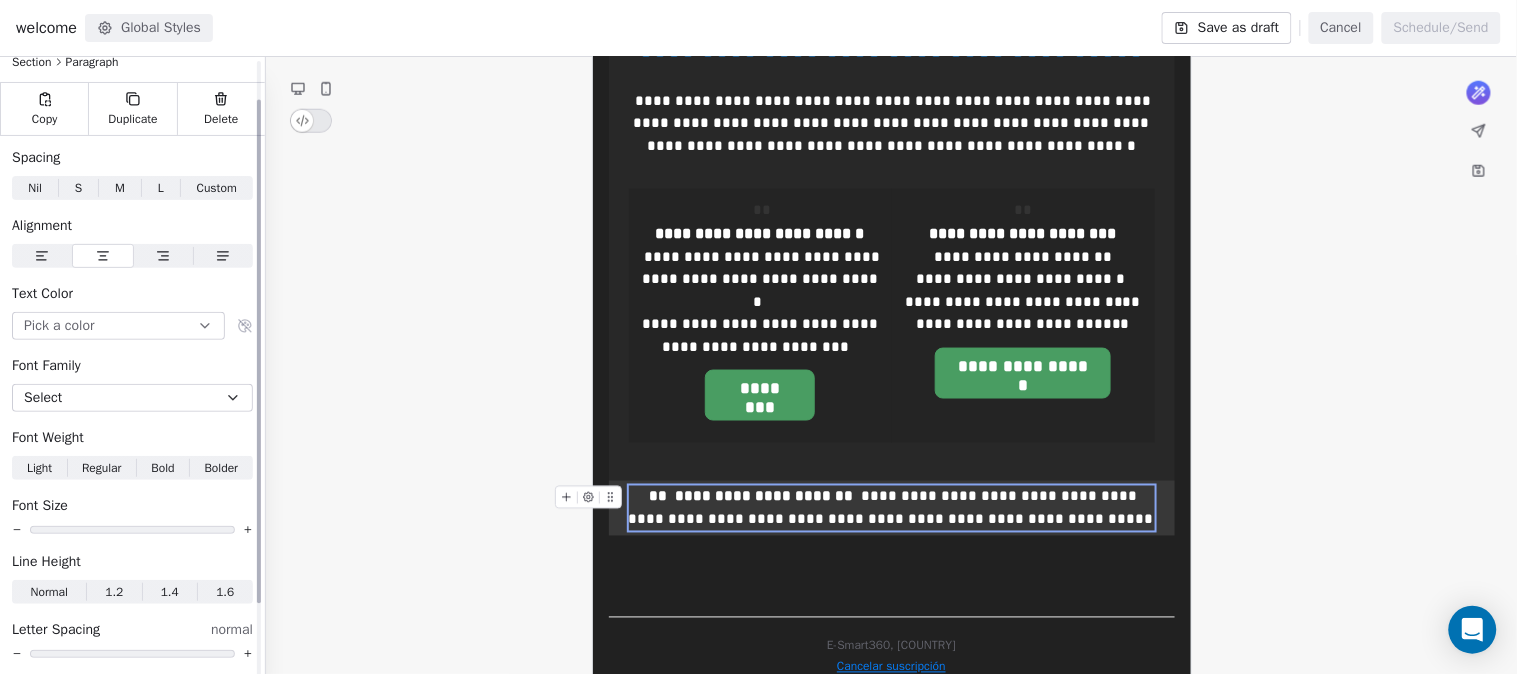 click 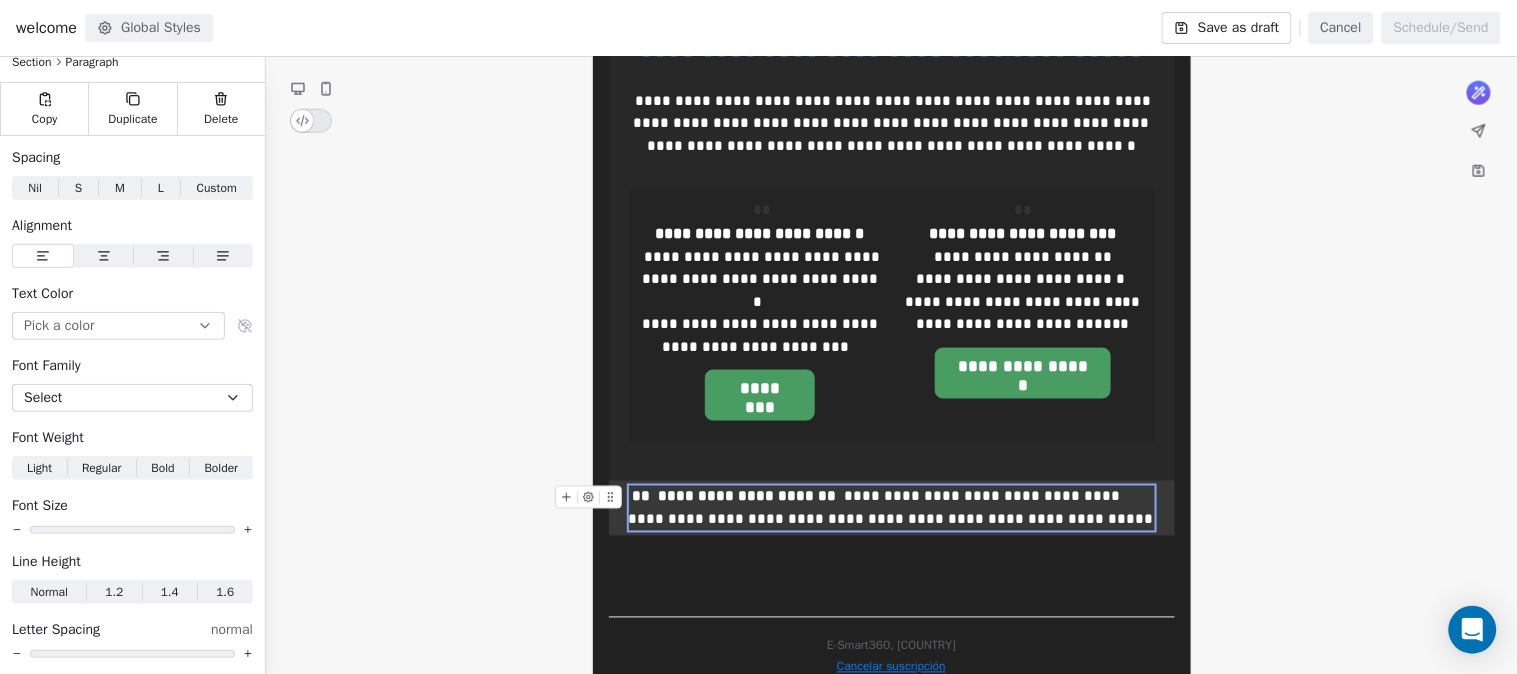 click on "**********" at bounding box center (892, 508) 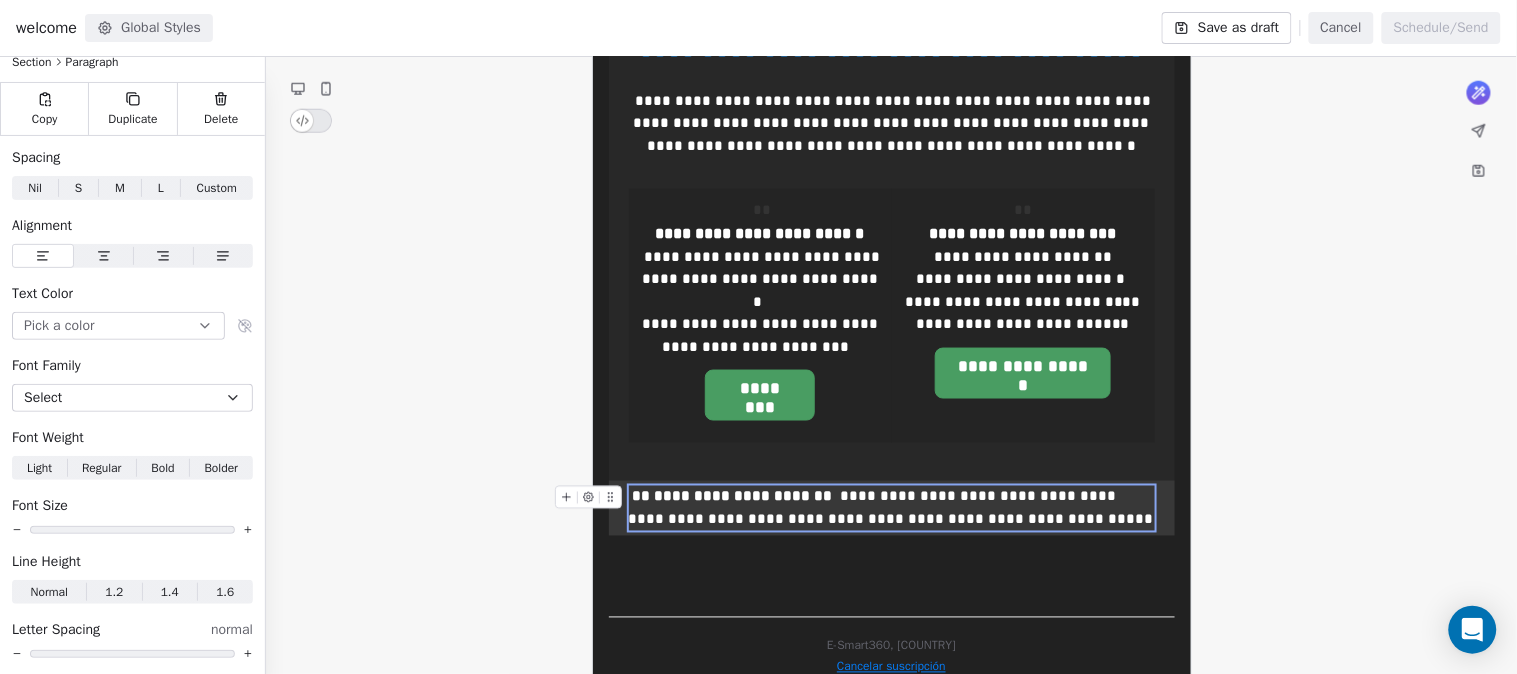 click on "**" at bounding box center [642, 496] 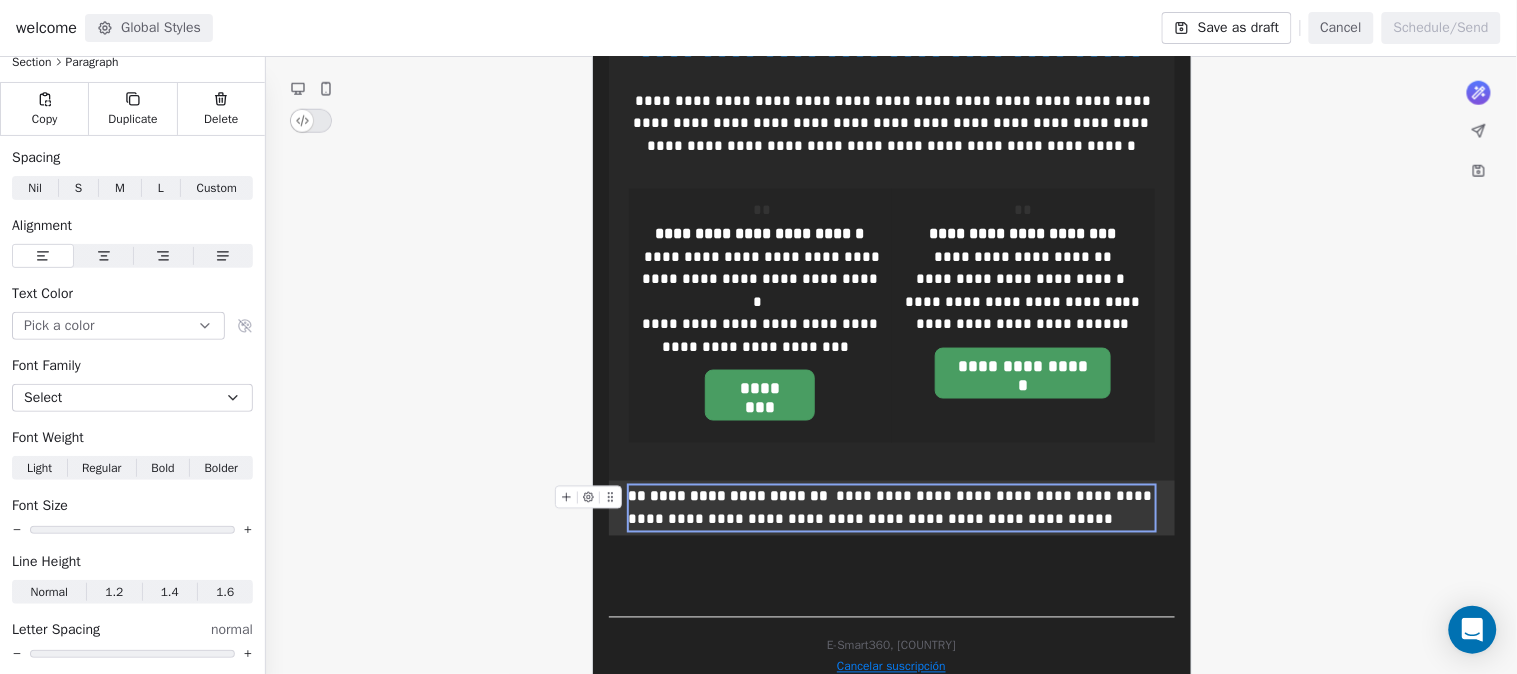 click on "**********" at bounding box center [892, 508] 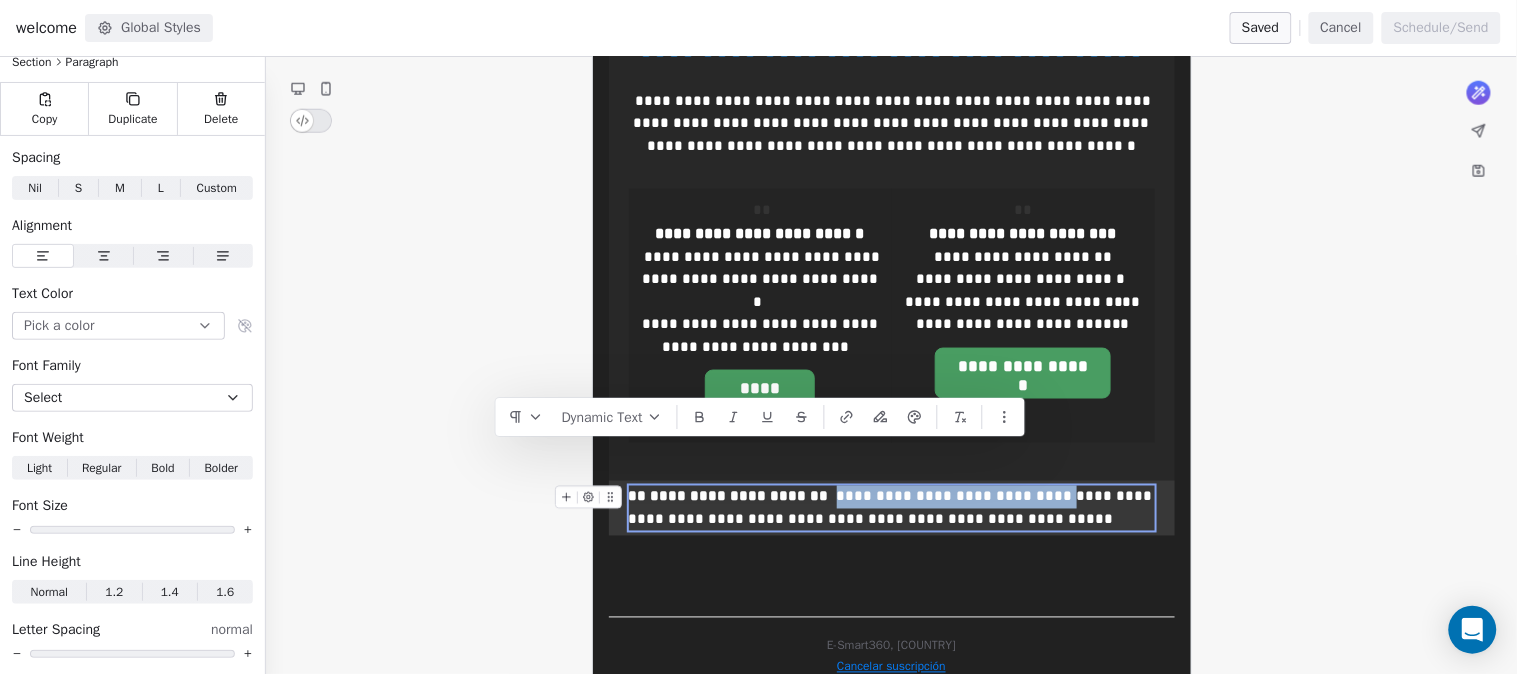 drag, startPoint x: 826, startPoint y: 457, endPoint x: 1024, endPoint y: 455, distance: 198.0101 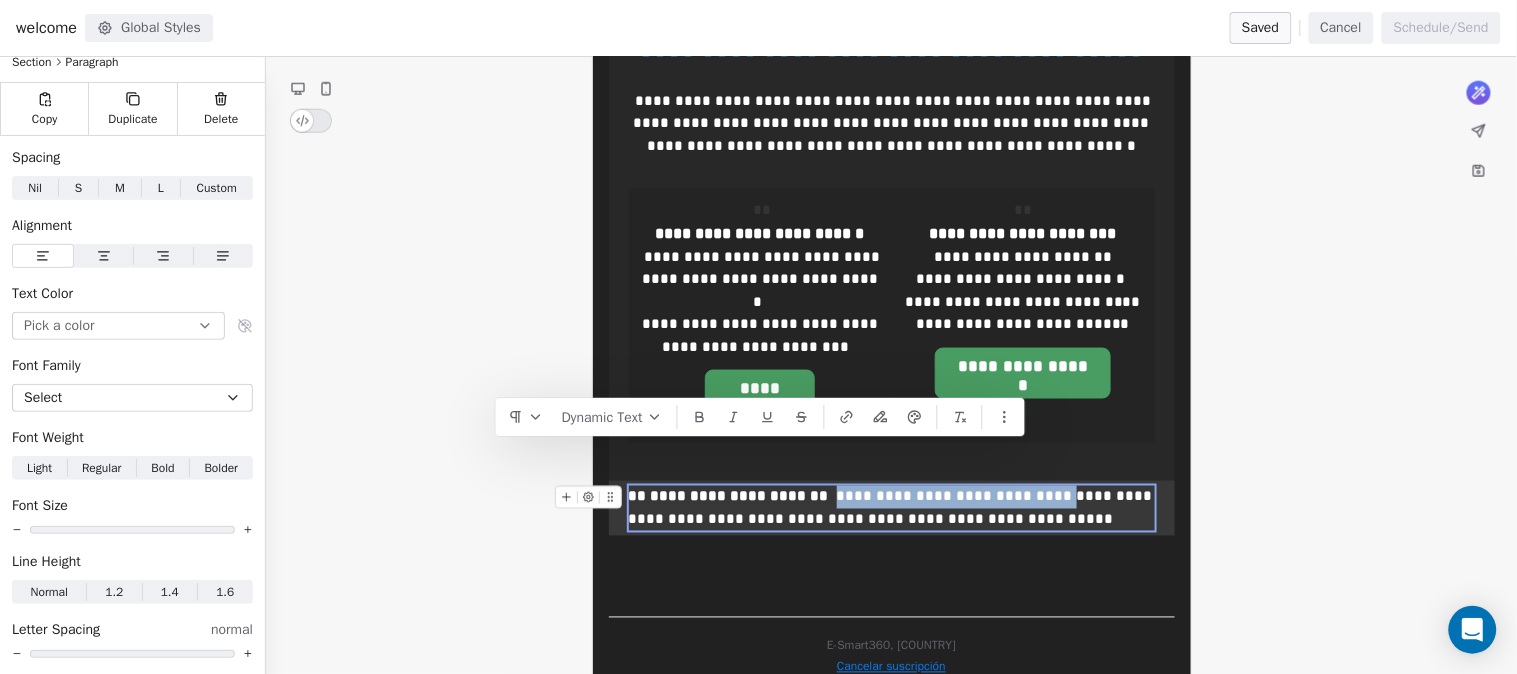 click on "**********" at bounding box center (892, 508) 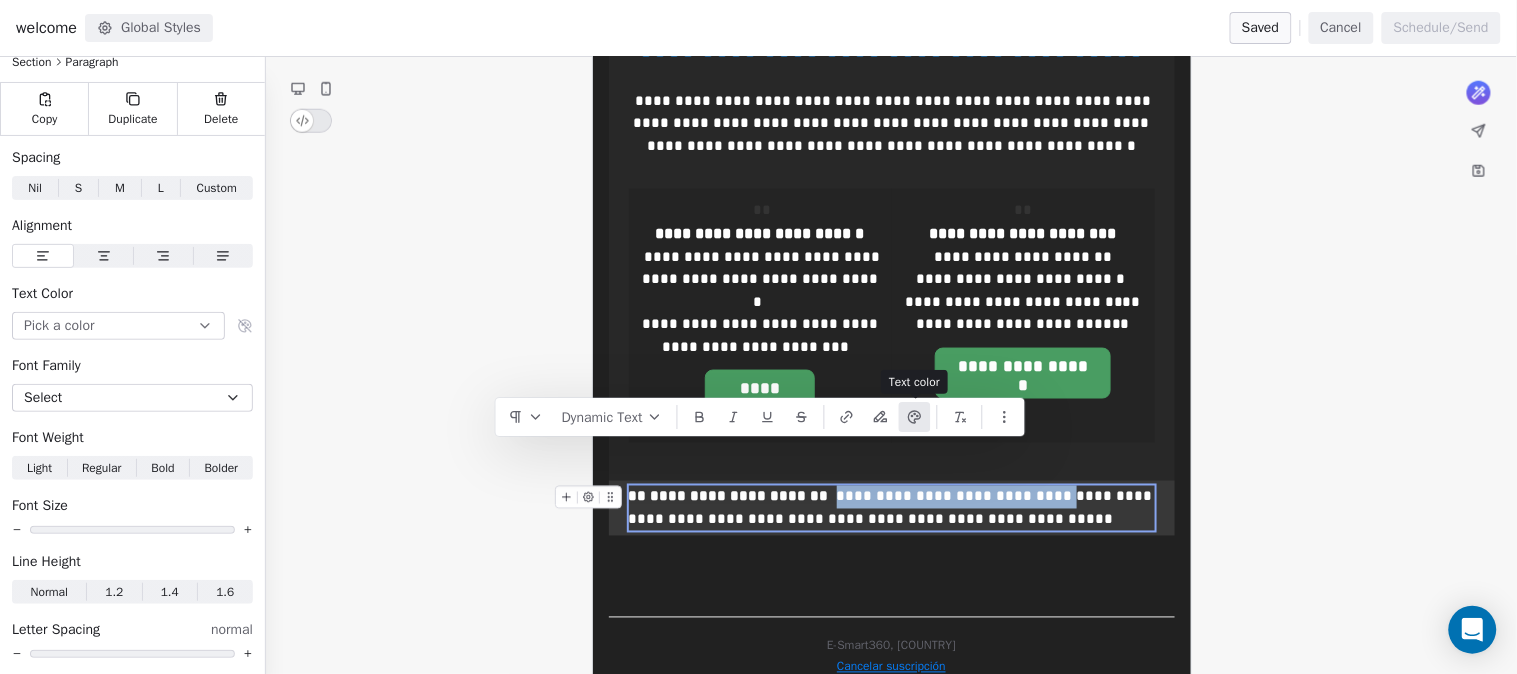 click 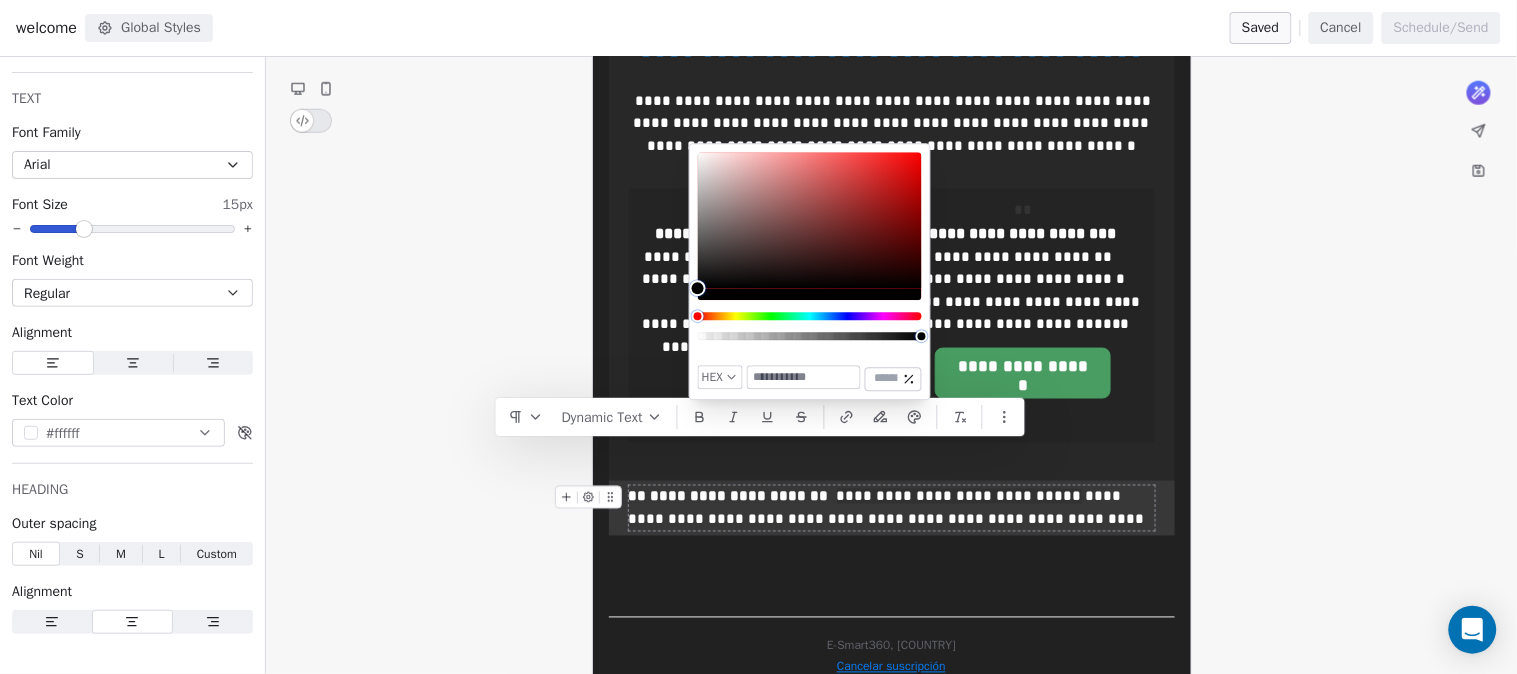 click at bounding box center (804, 378) 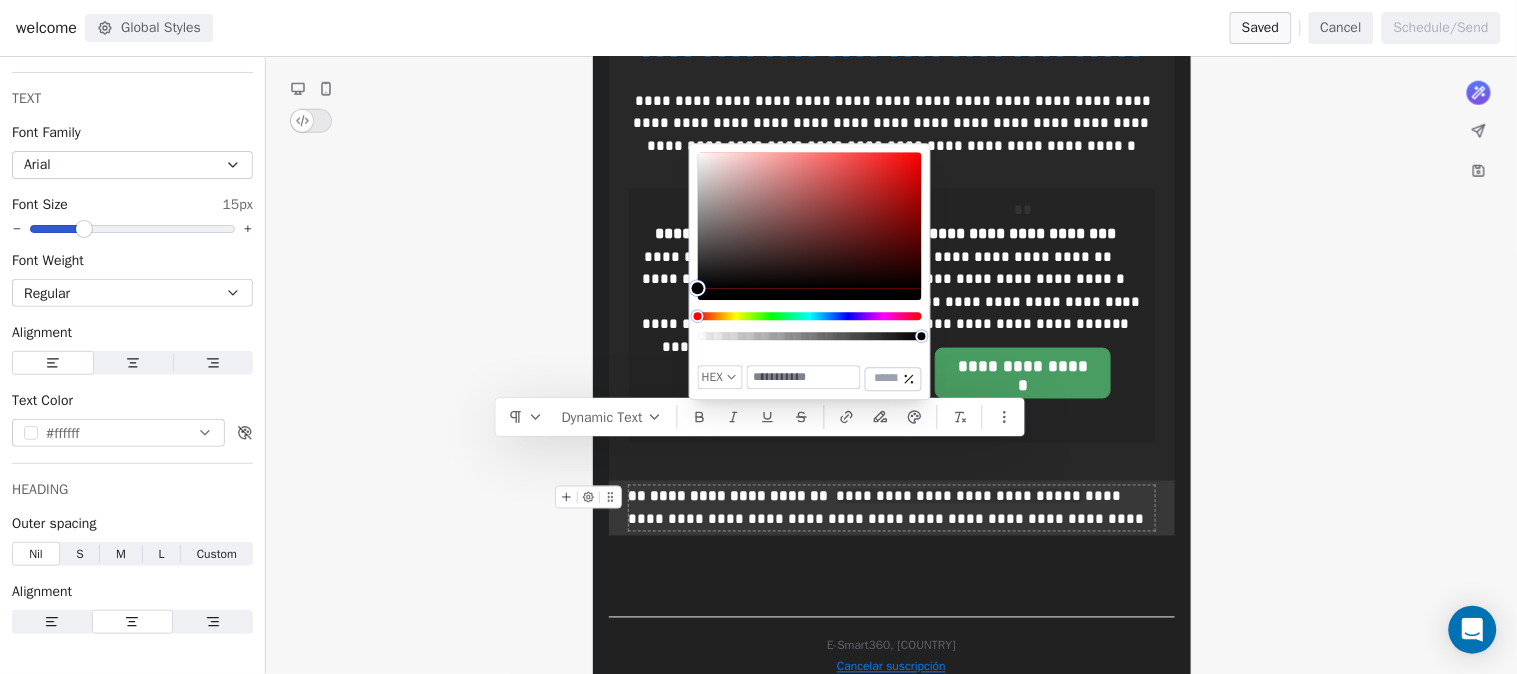 paste on "*******" 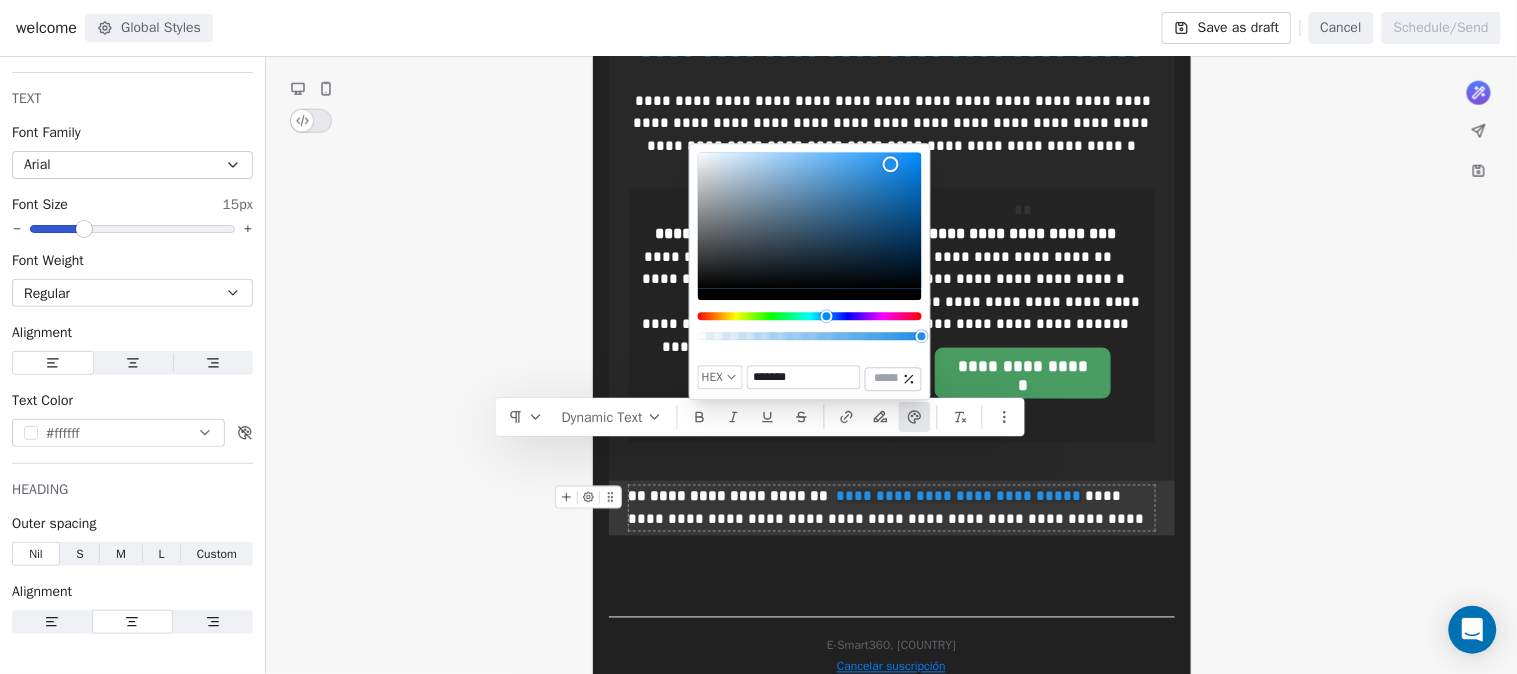 click on "*******" at bounding box center [804, 378] 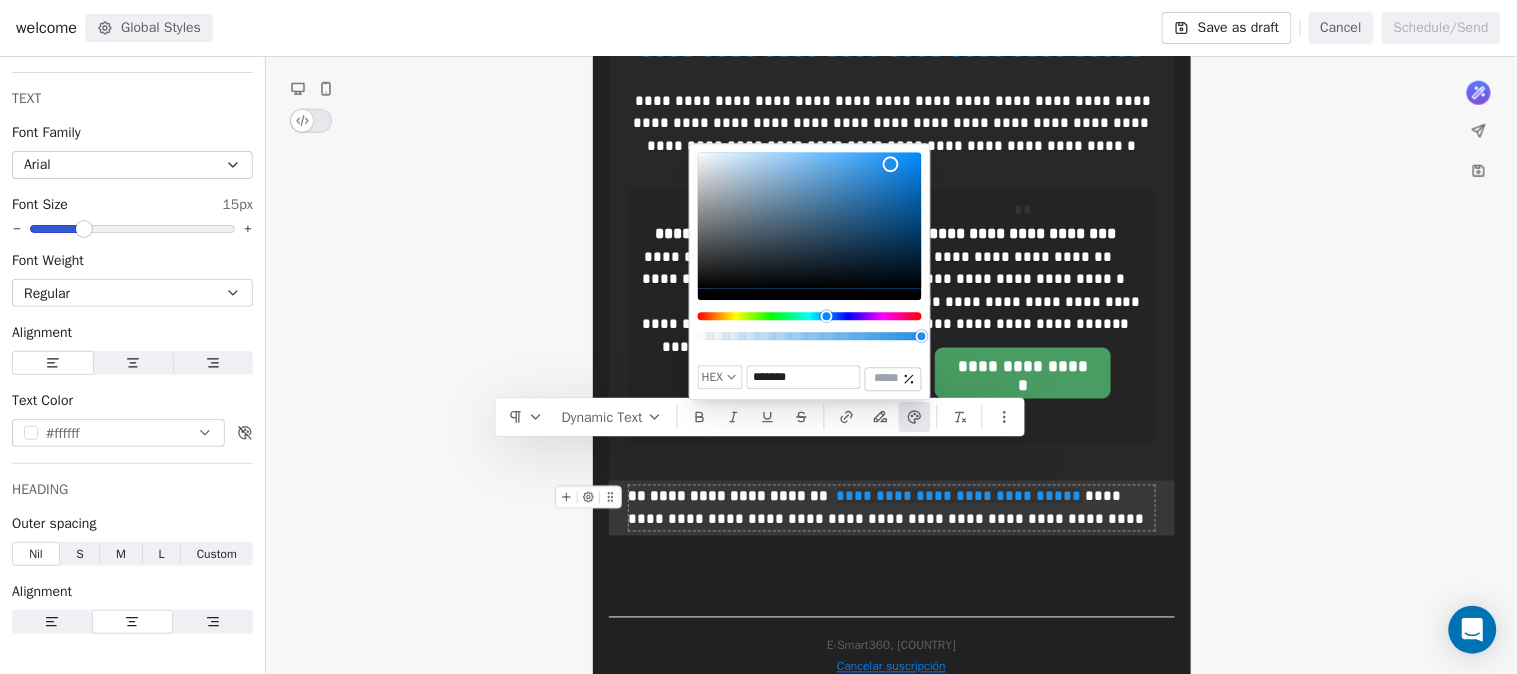 click on "*******" at bounding box center [804, 378] 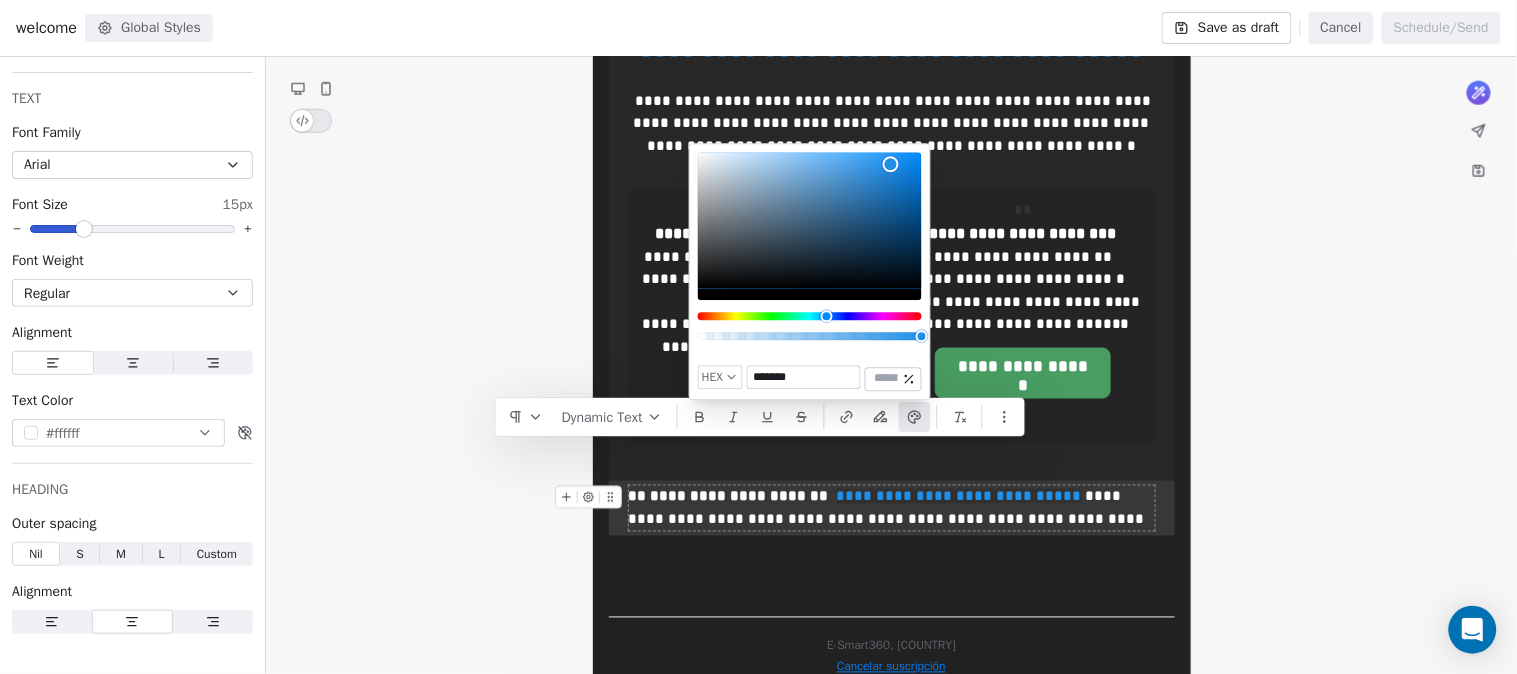 paste 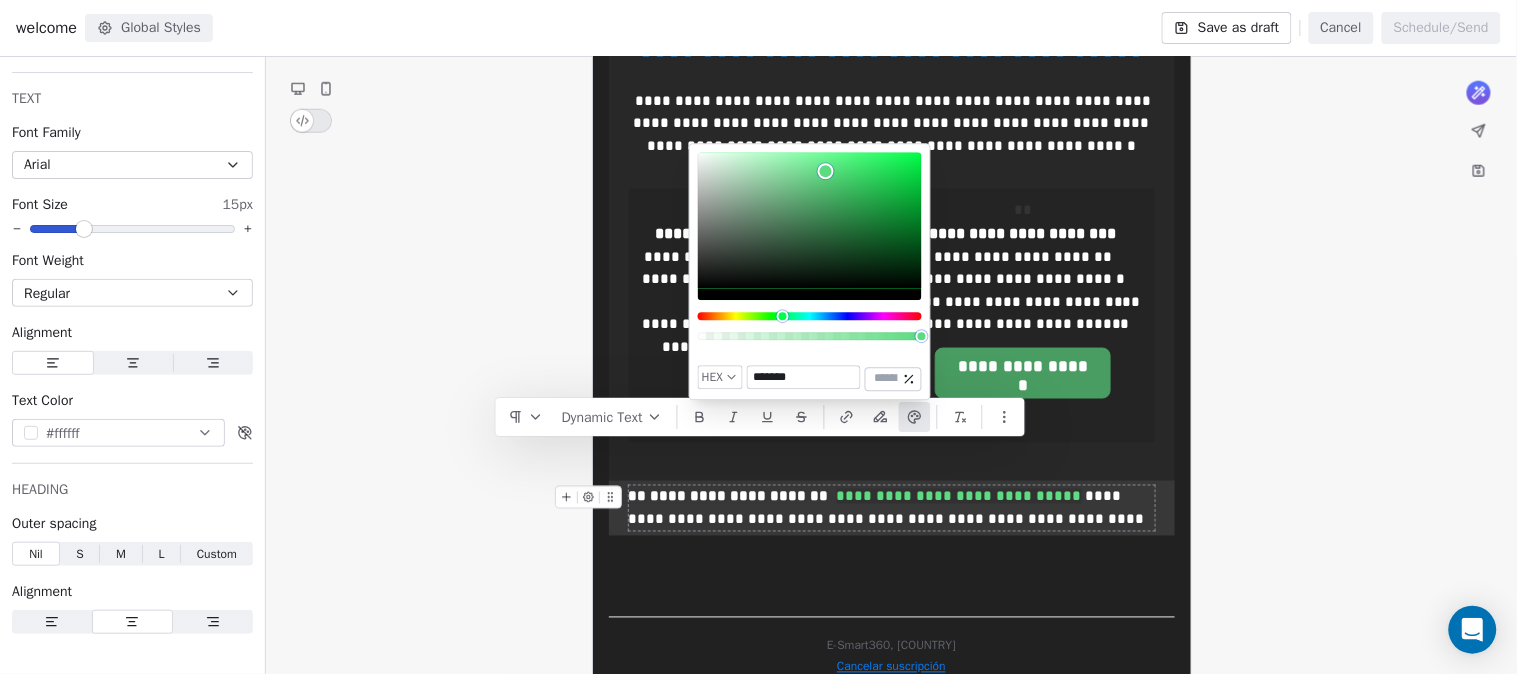 type on "*******" 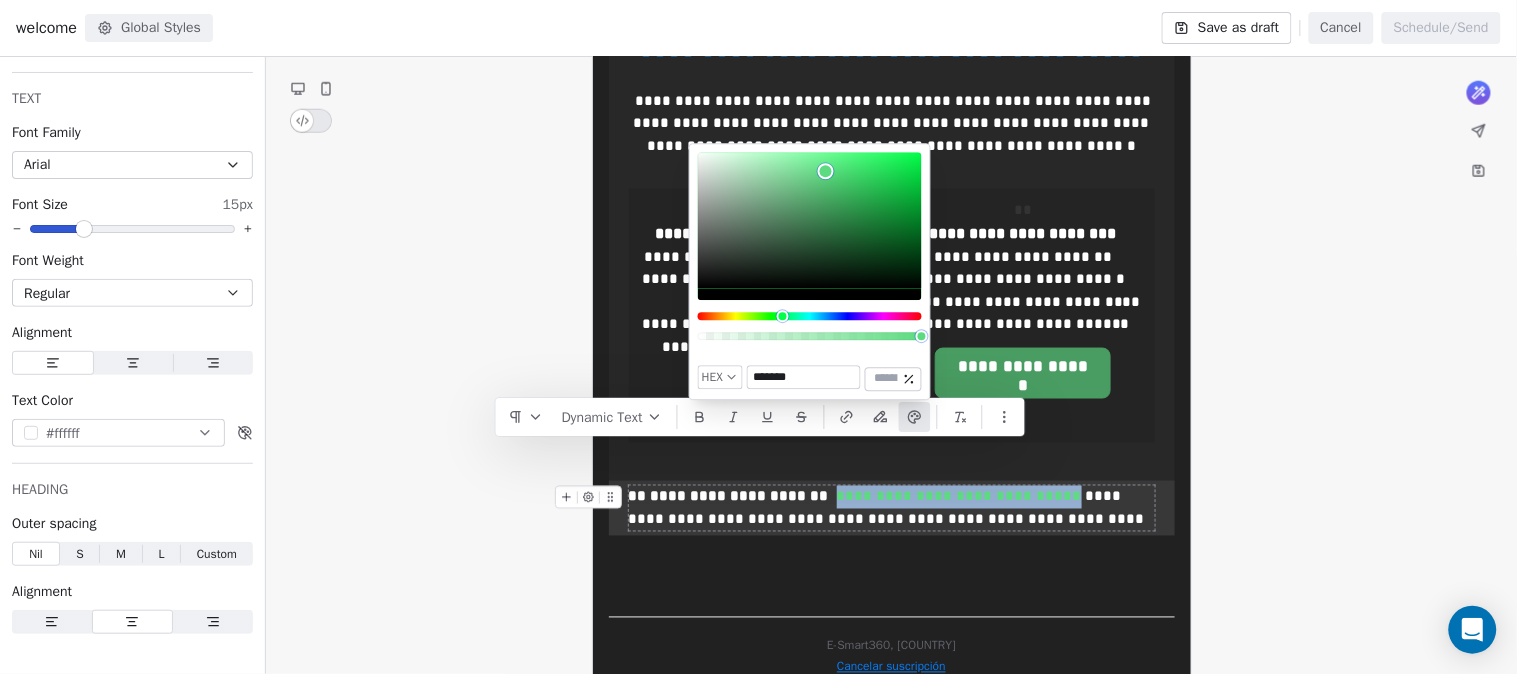 click on "**********" at bounding box center [892, 508] 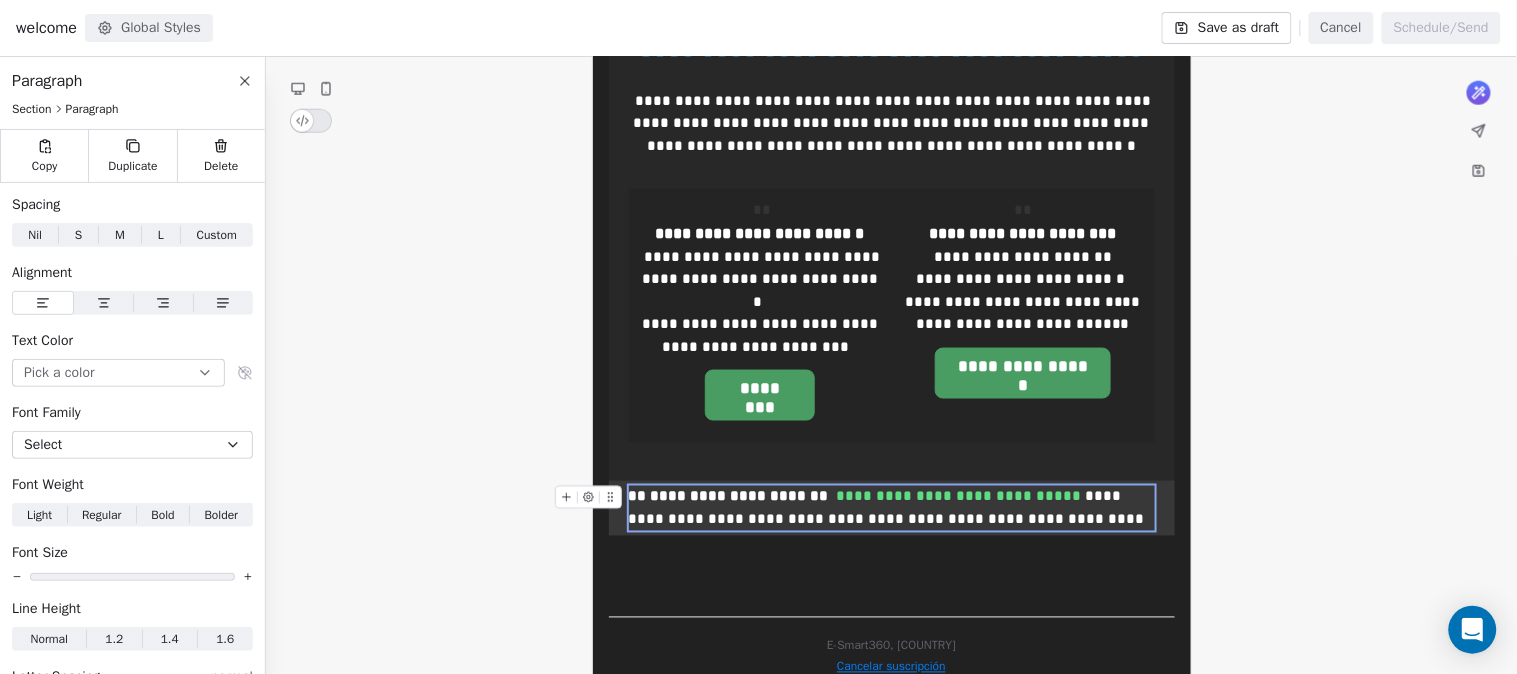 click on "**********" at bounding box center [892, 508] 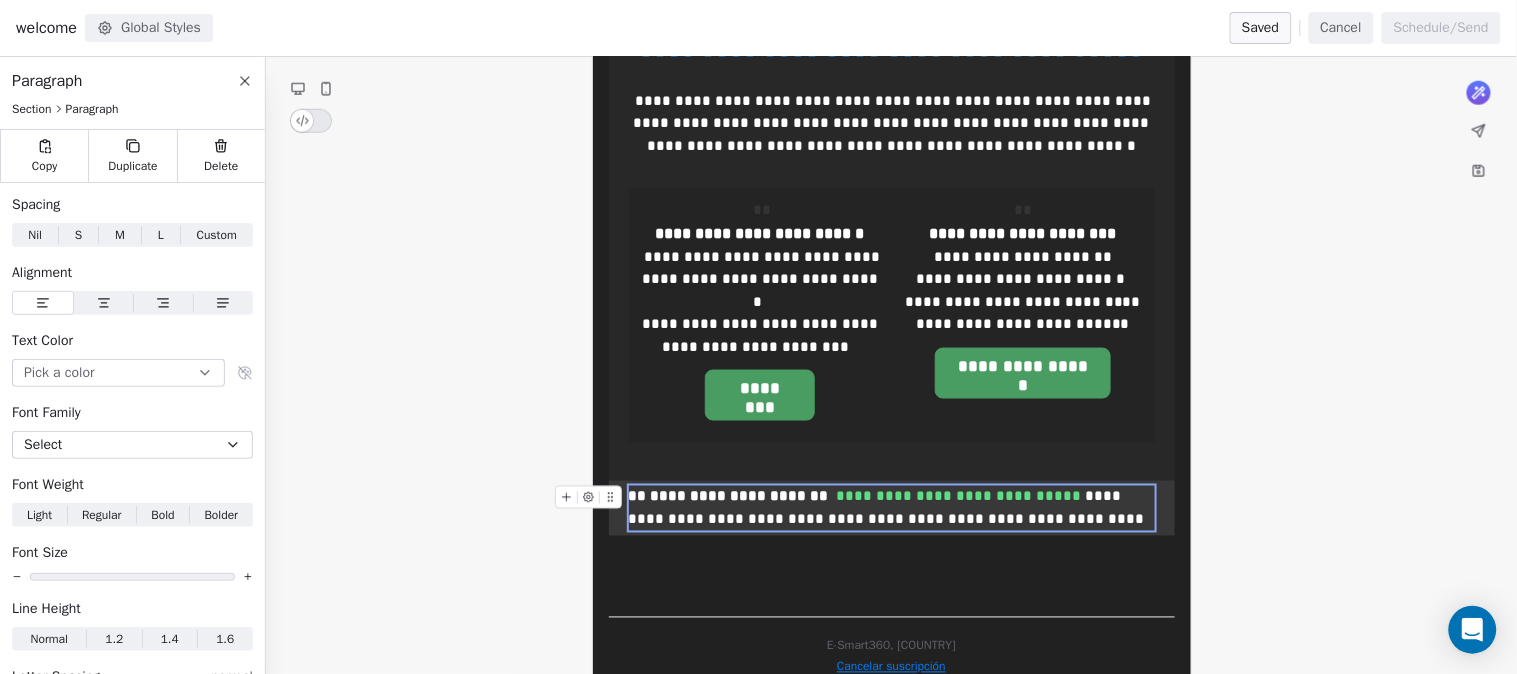 click on "**********" at bounding box center [892, 508] 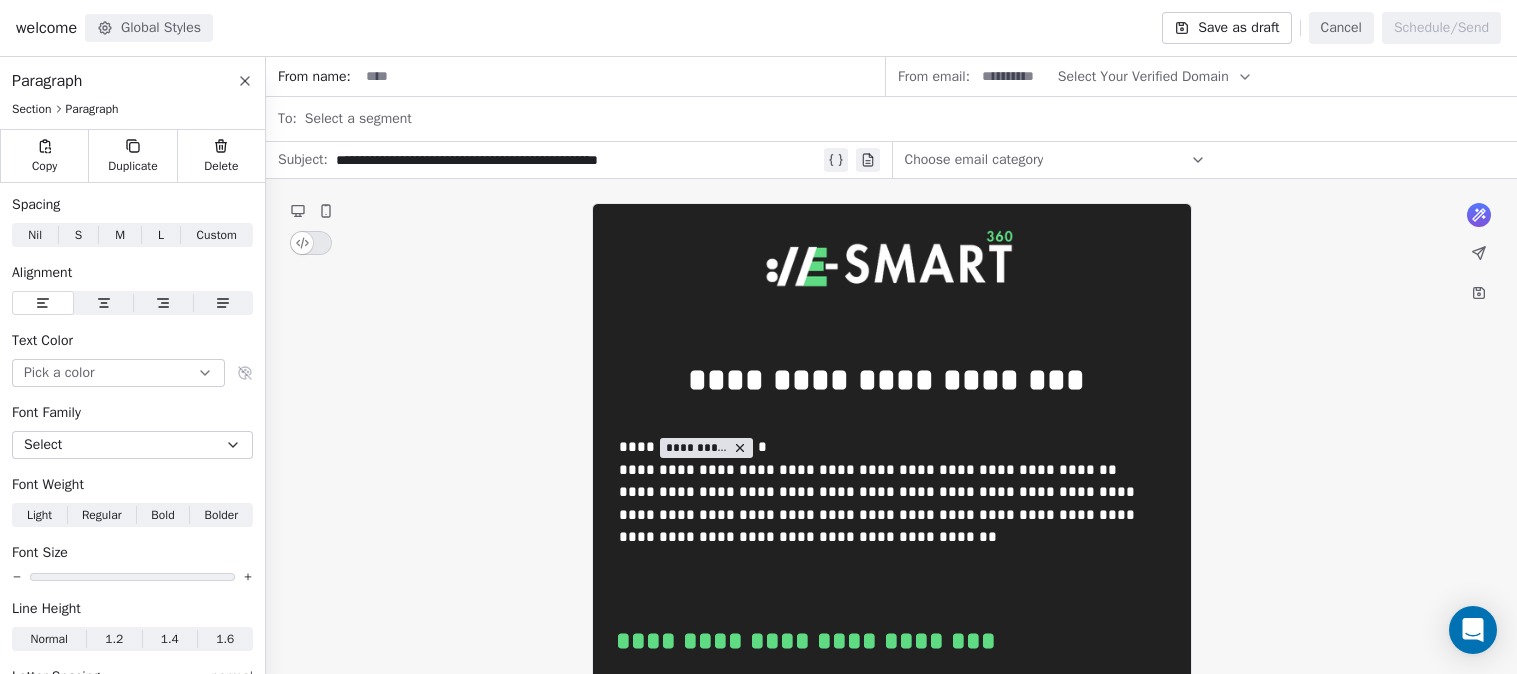 scroll, scrollTop: 0, scrollLeft: 0, axis: both 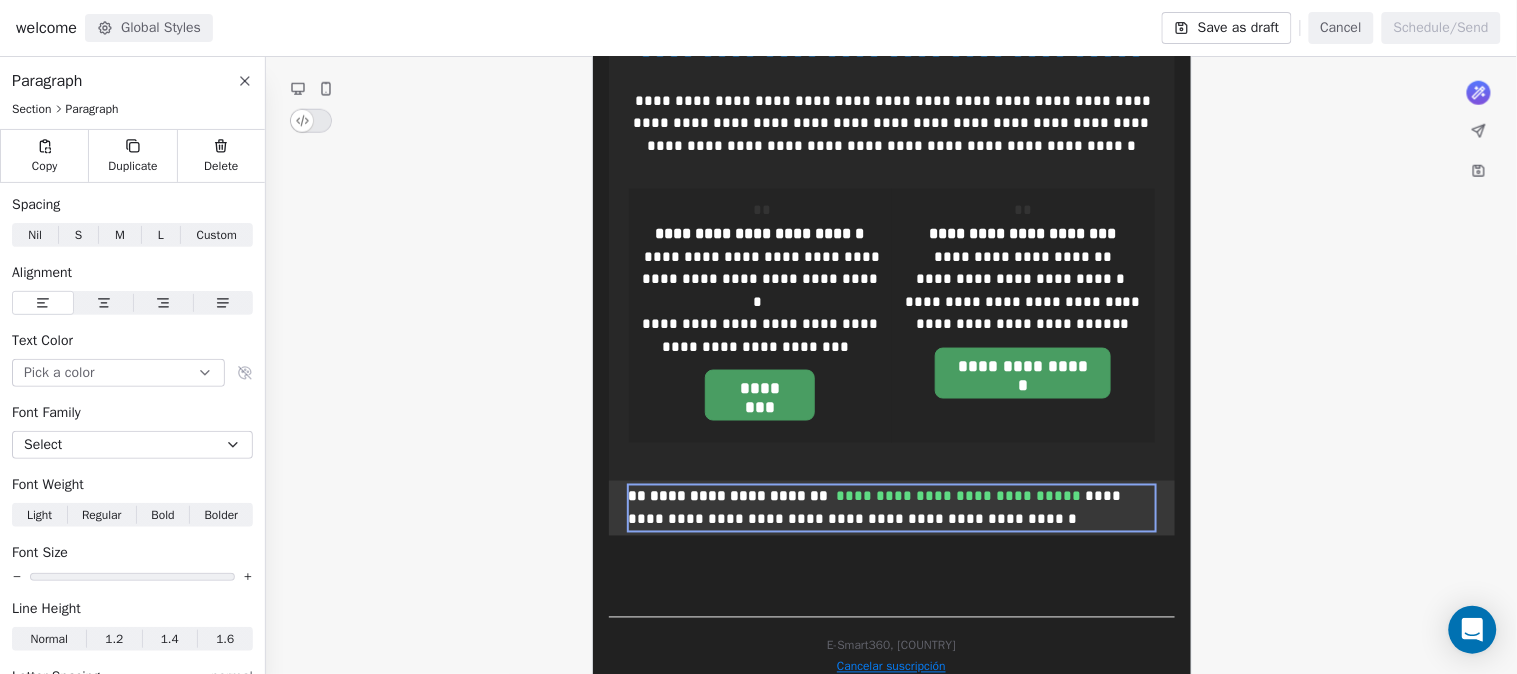 type 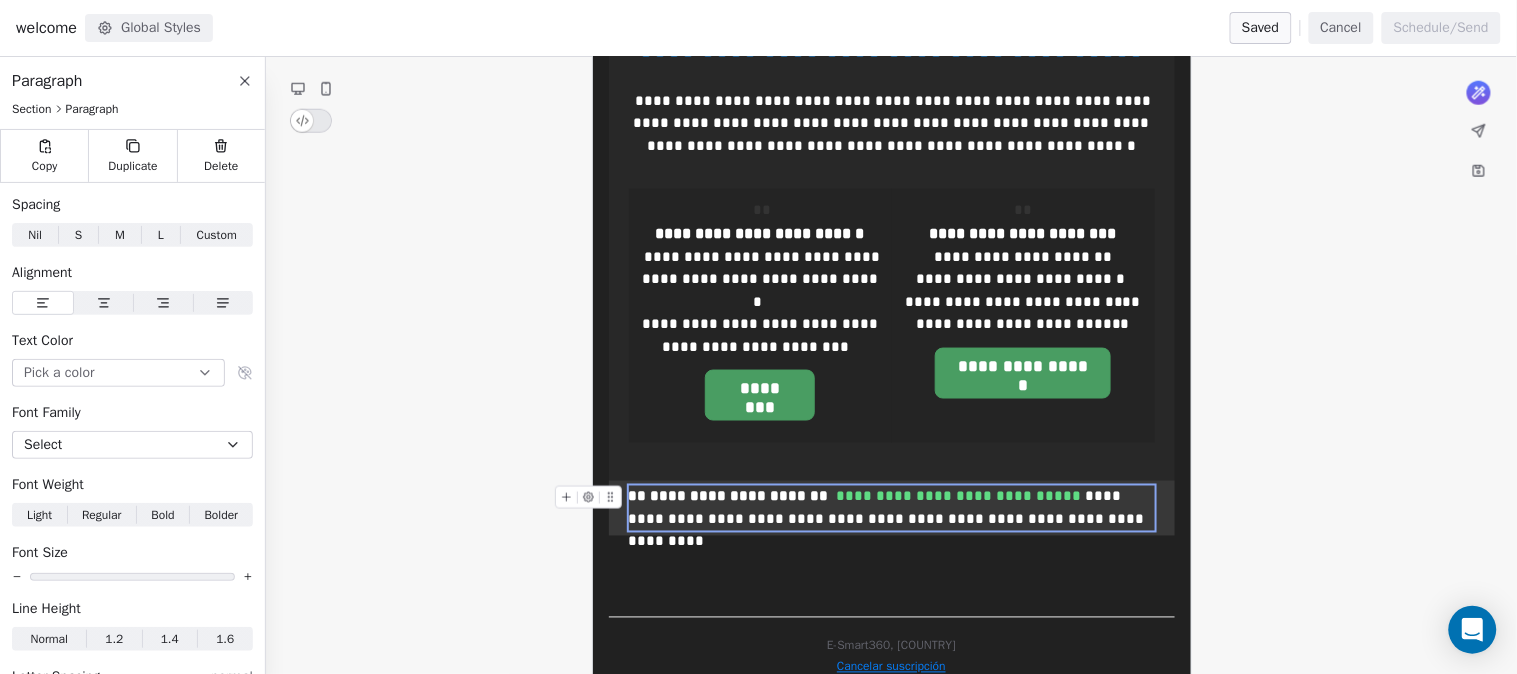 click on "**********" at bounding box center (892, 508) 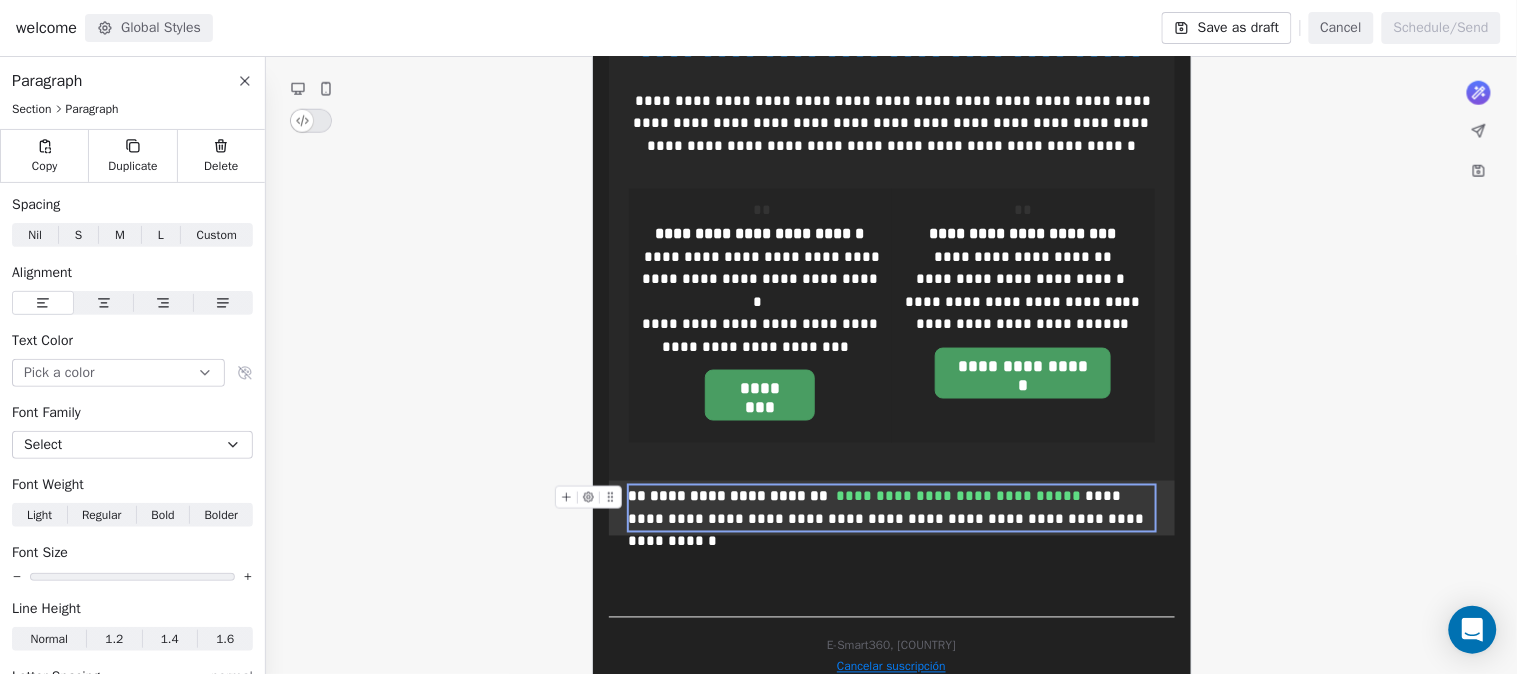click on "**********" at bounding box center (892, 508) 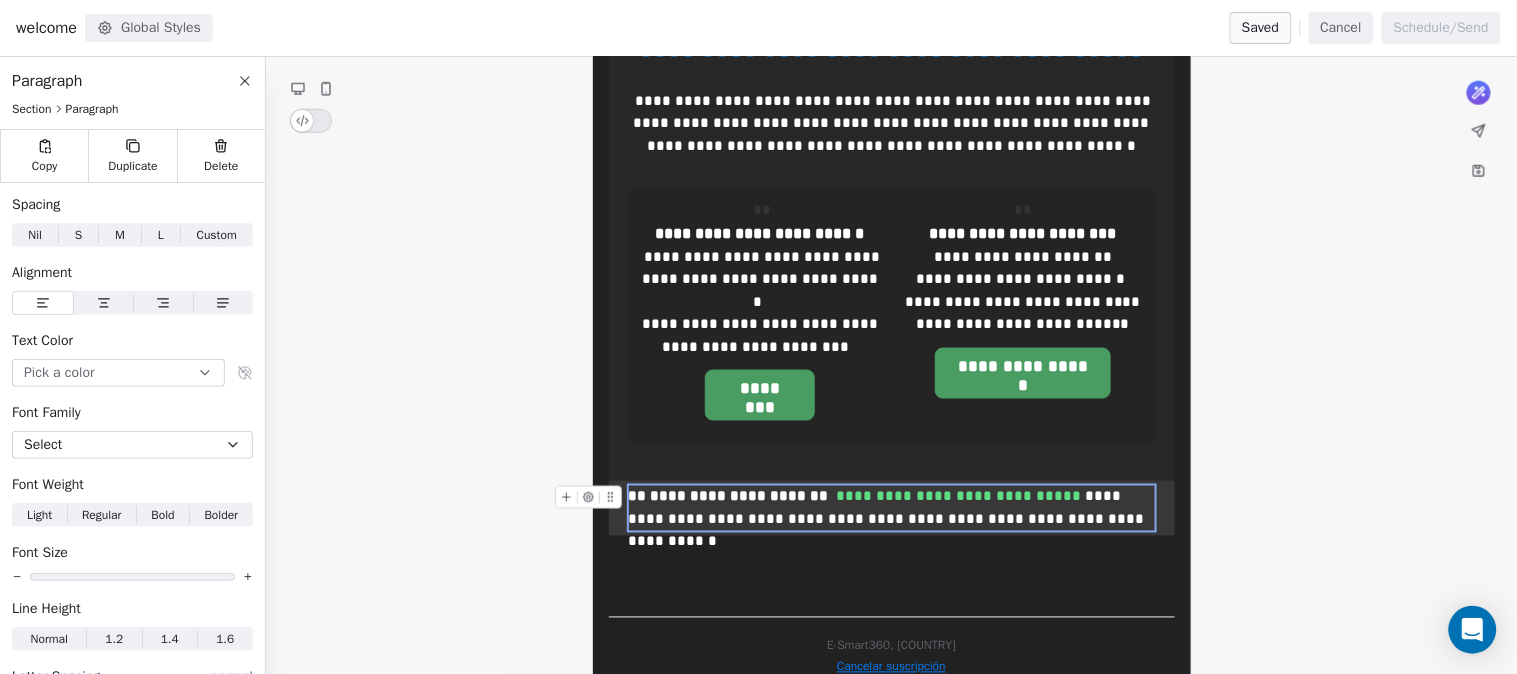 click on "**********" at bounding box center (959, 496) 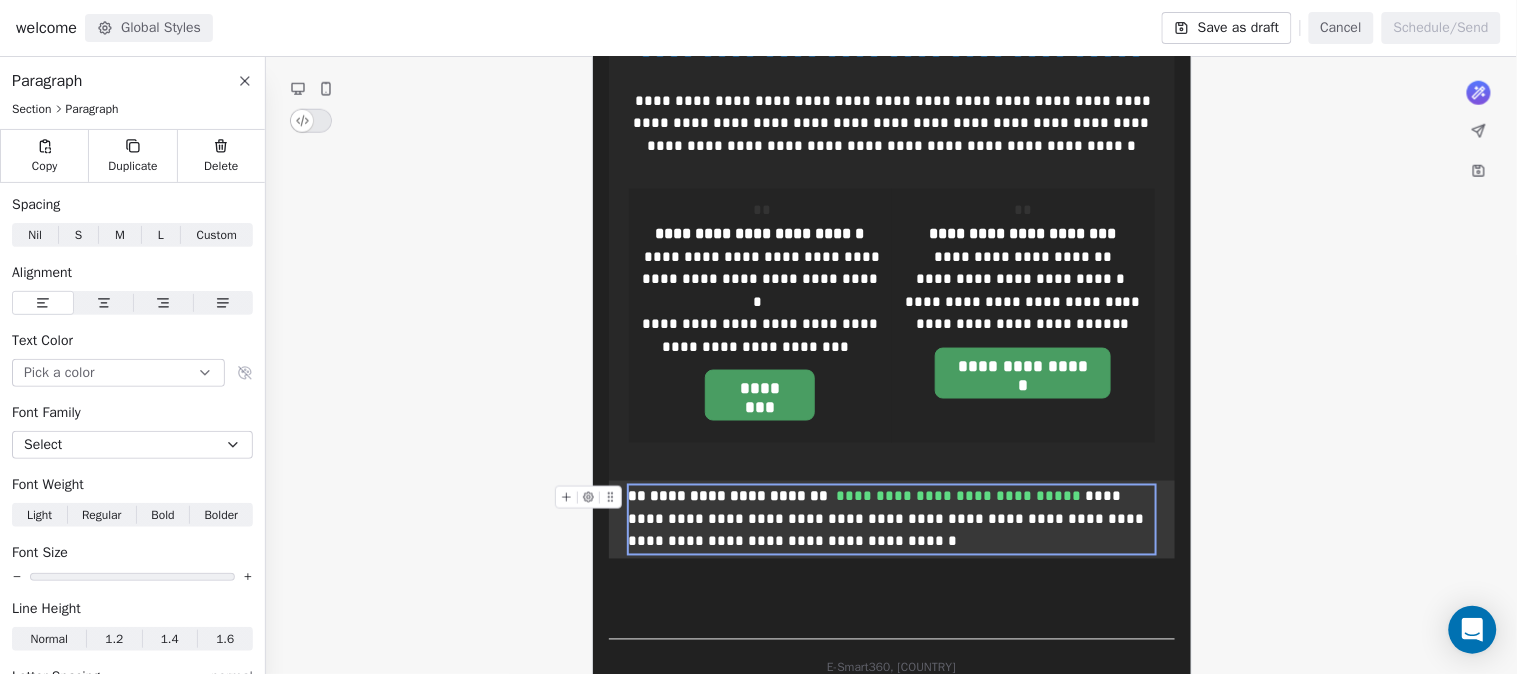 click on "**********" at bounding box center (892, 520) 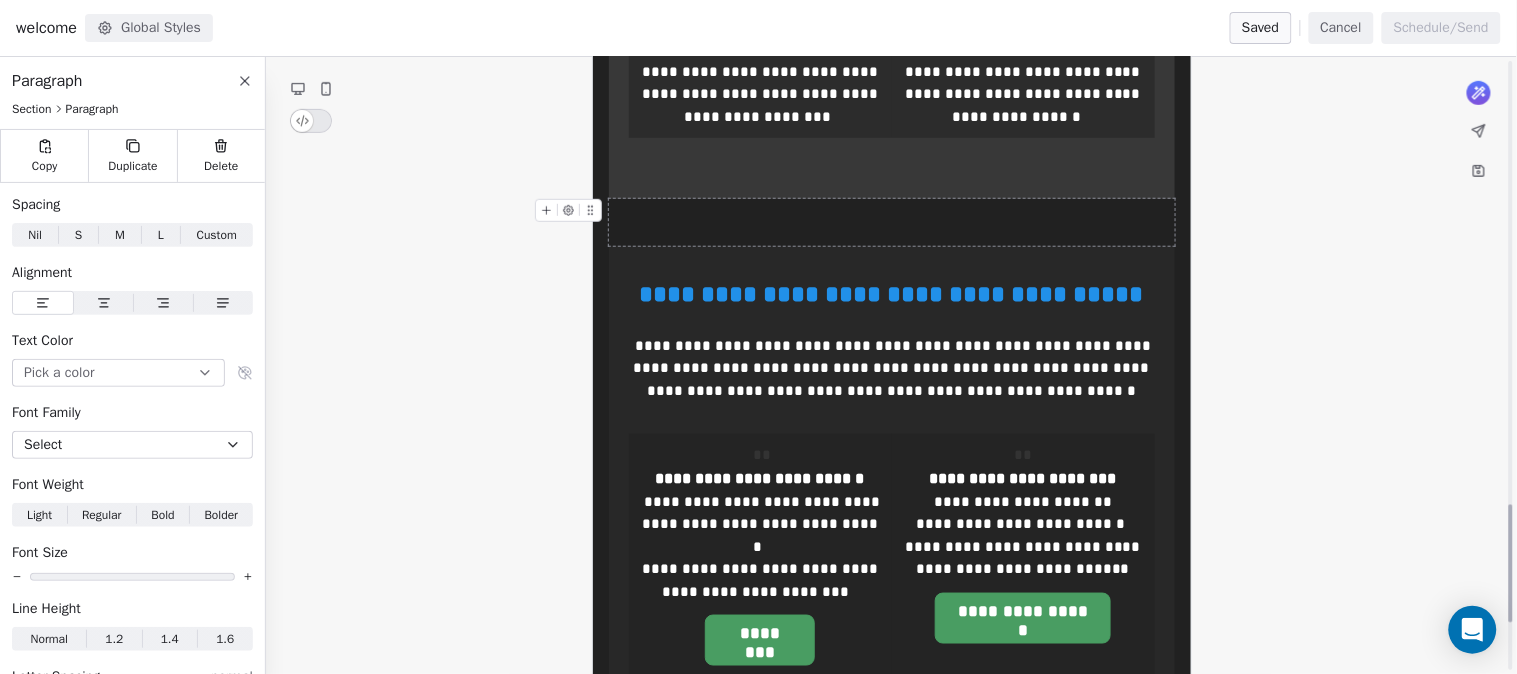 scroll, scrollTop: 2310, scrollLeft: 0, axis: vertical 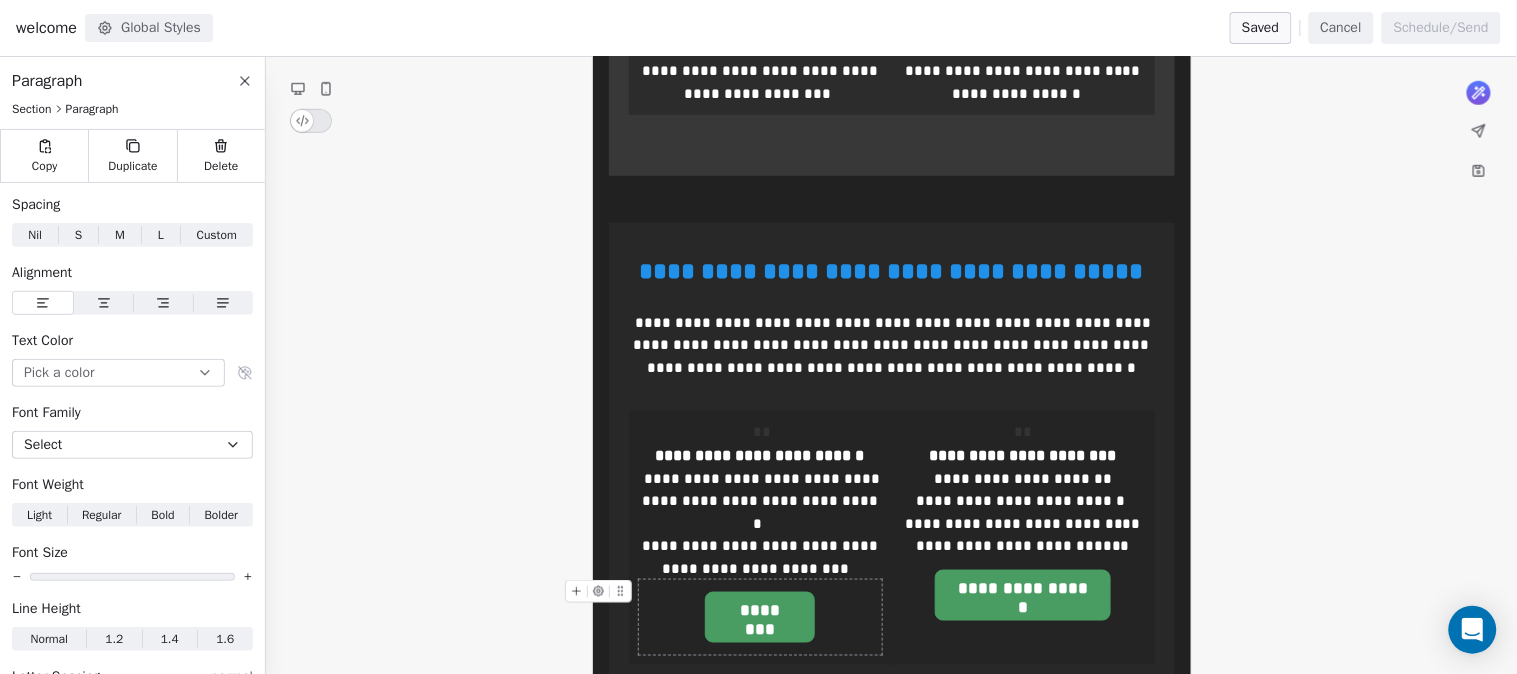 click at bounding box center [598, 591] 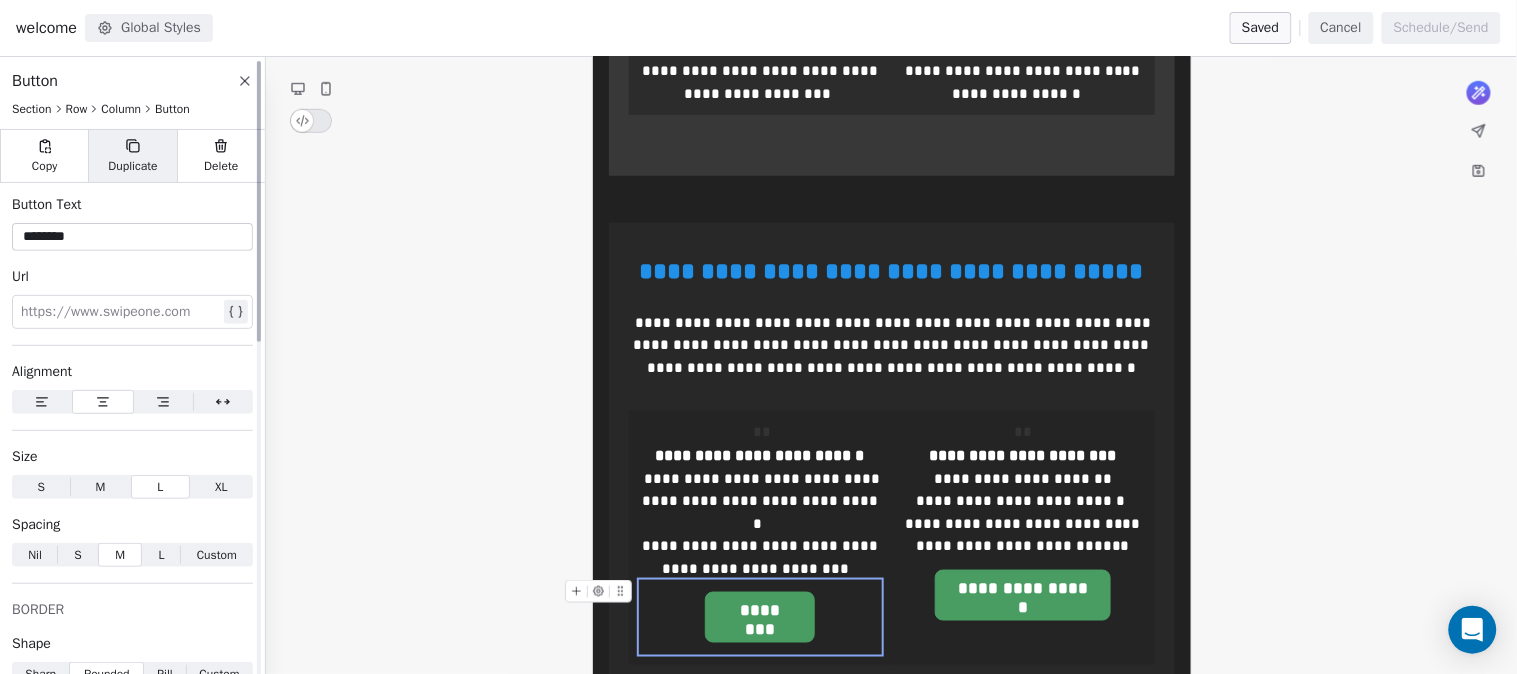click on "Duplicate" at bounding box center (132, 166) 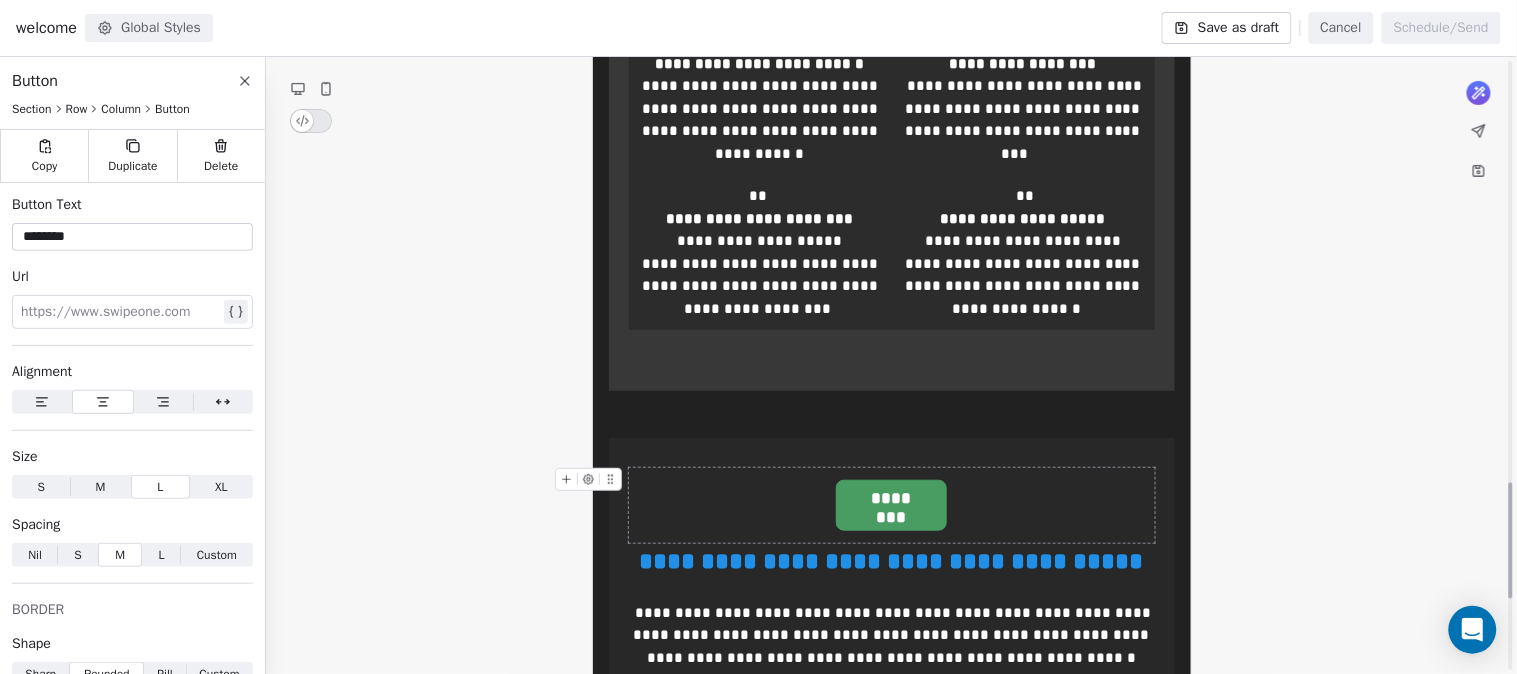 scroll, scrollTop: 2087, scrollLeft: 0, axis: vertical 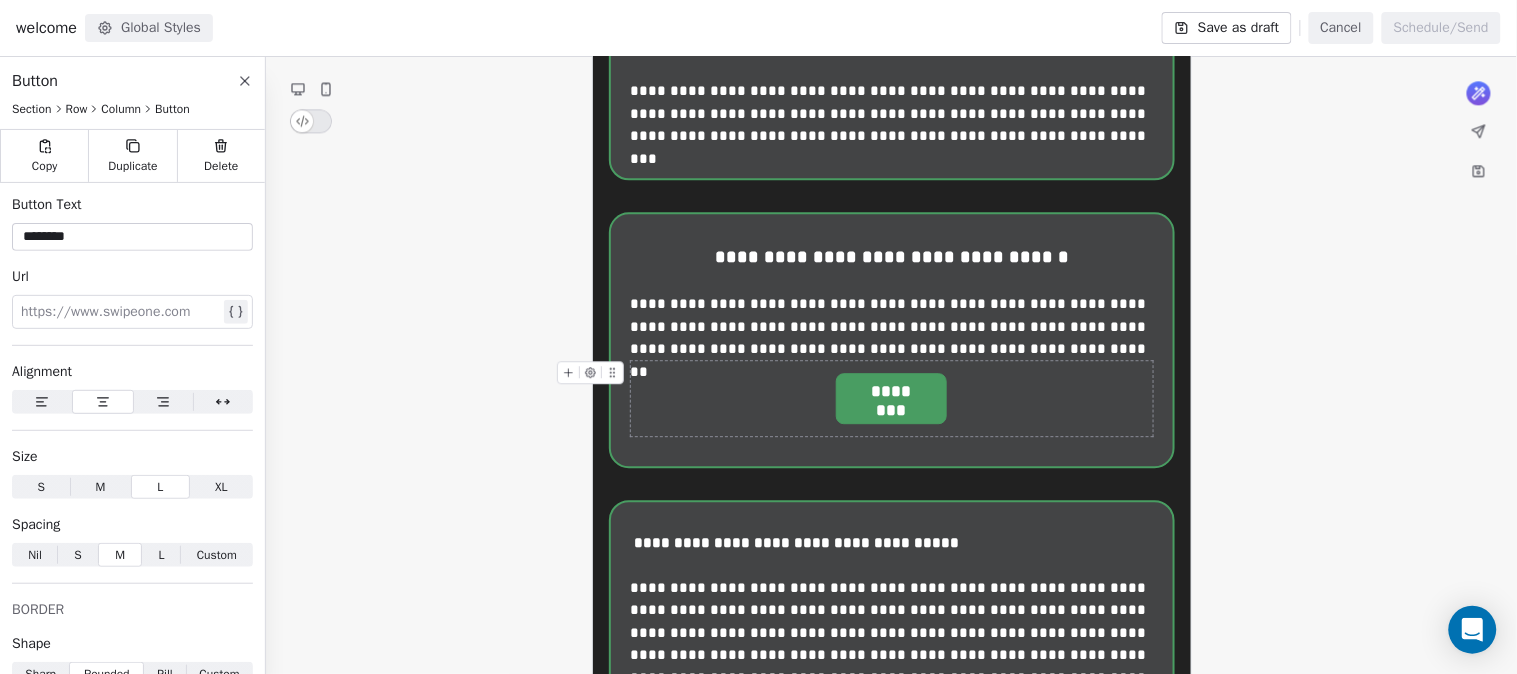 click on "********" at bounding box center [891, 392] 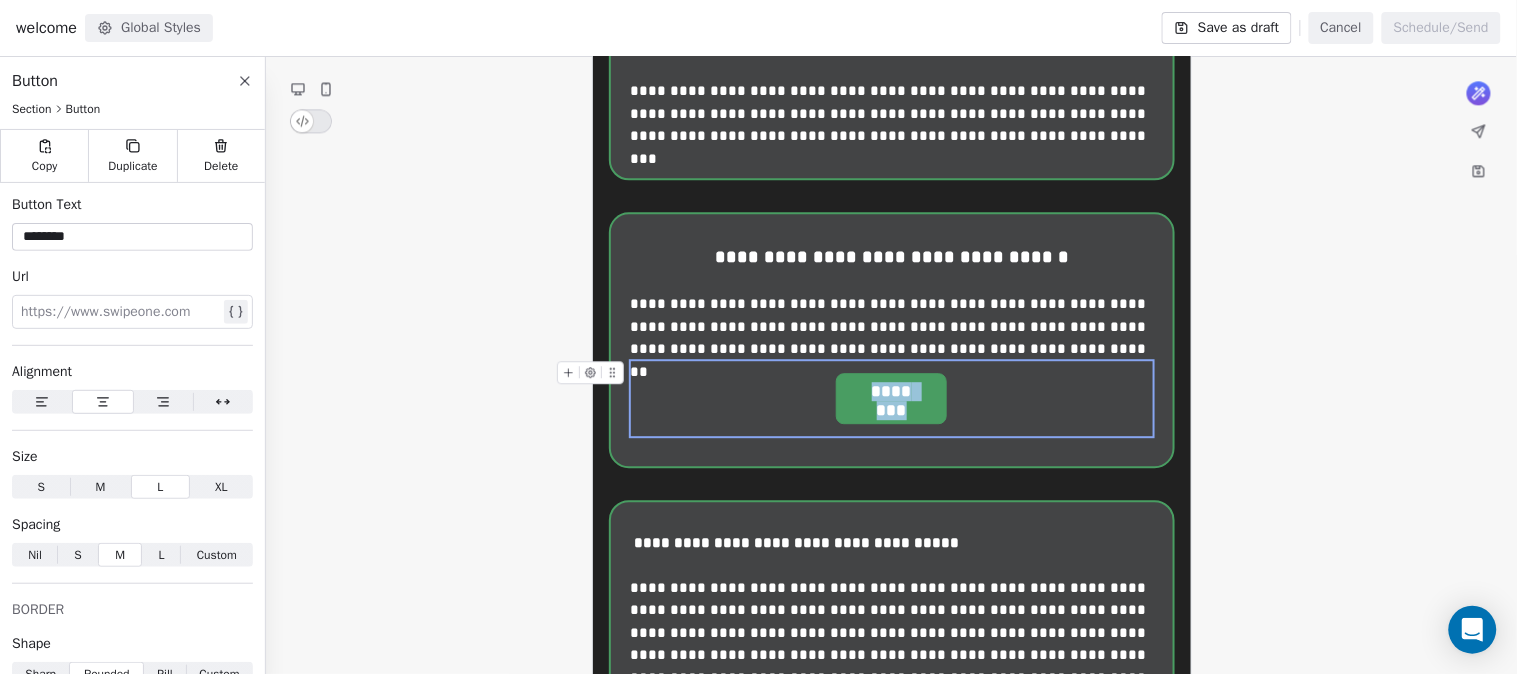 click on "********" at bounding box center [891, 392] 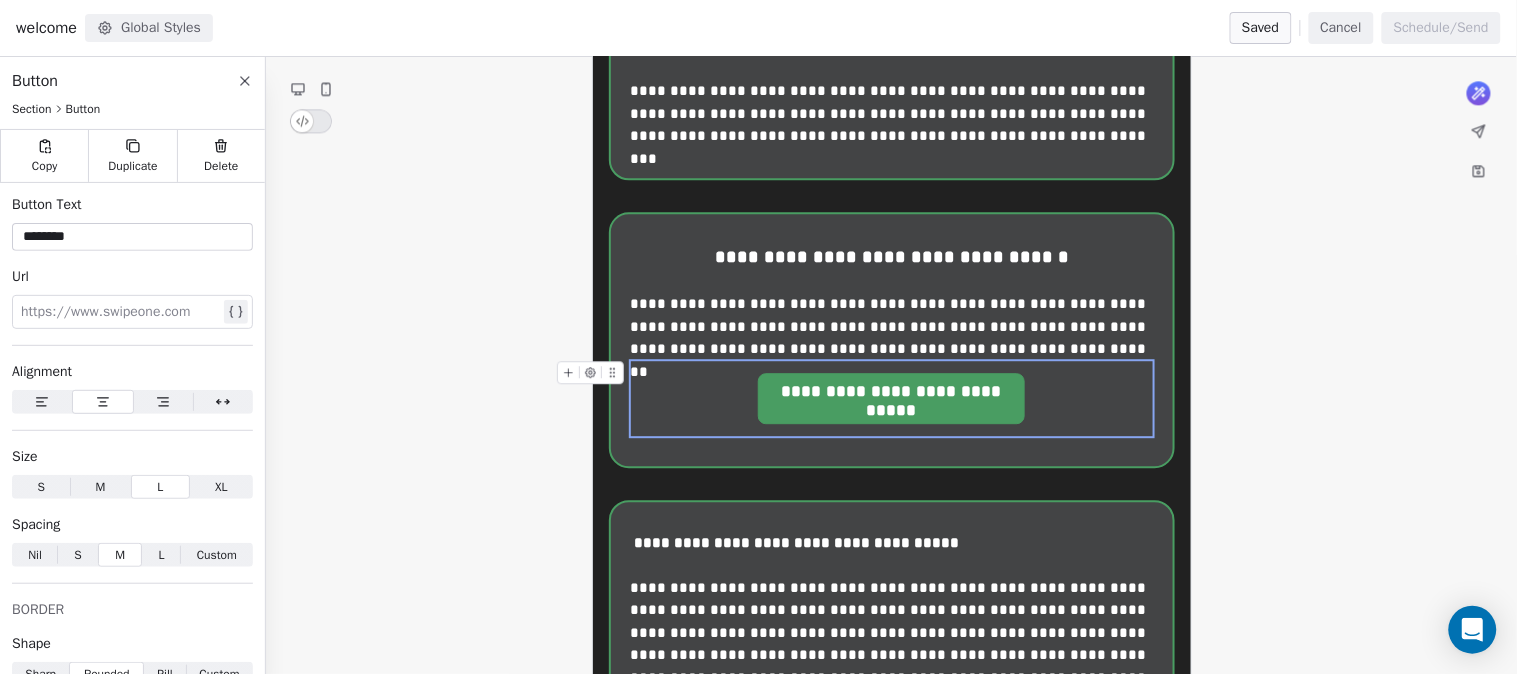 click on "**********" at bounding box center (891, 392) 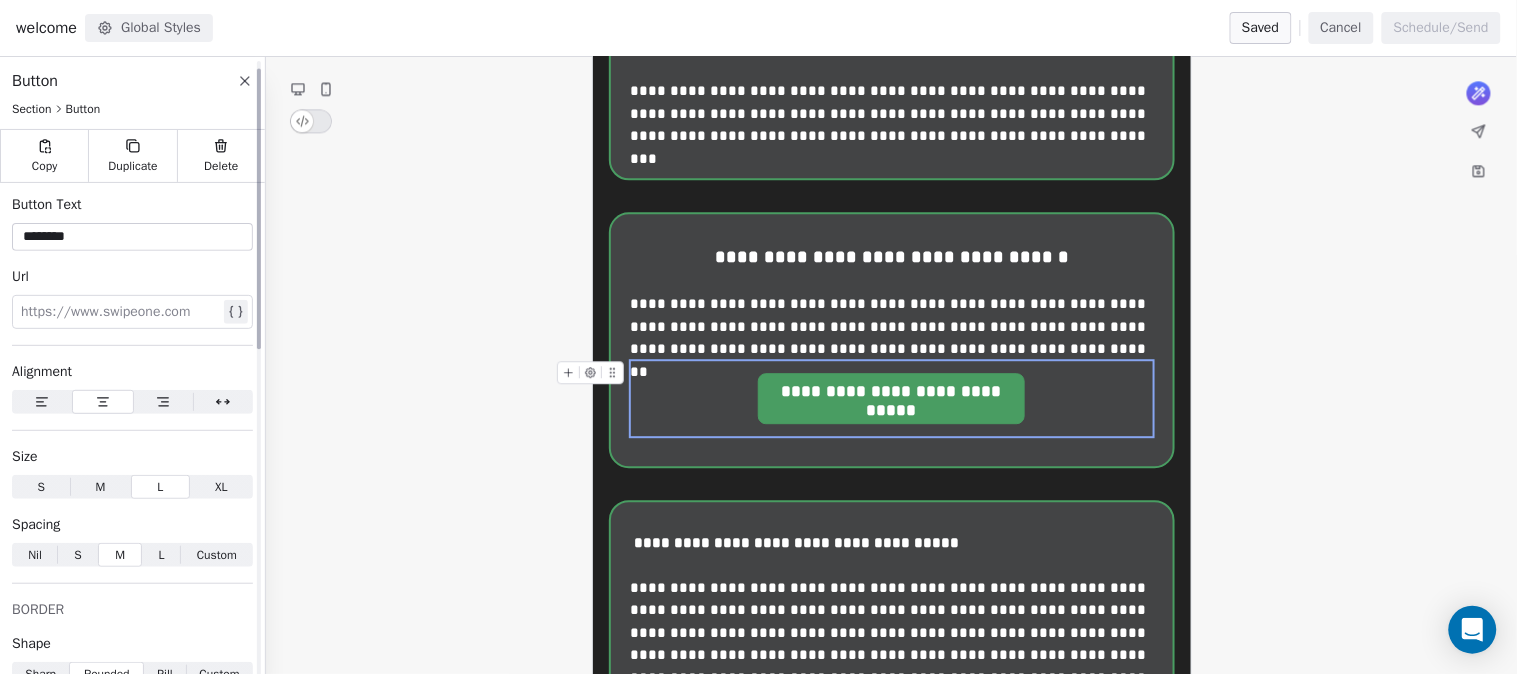 scroll, scrollTop: 444, scrollLeft: 0, axis: vertical 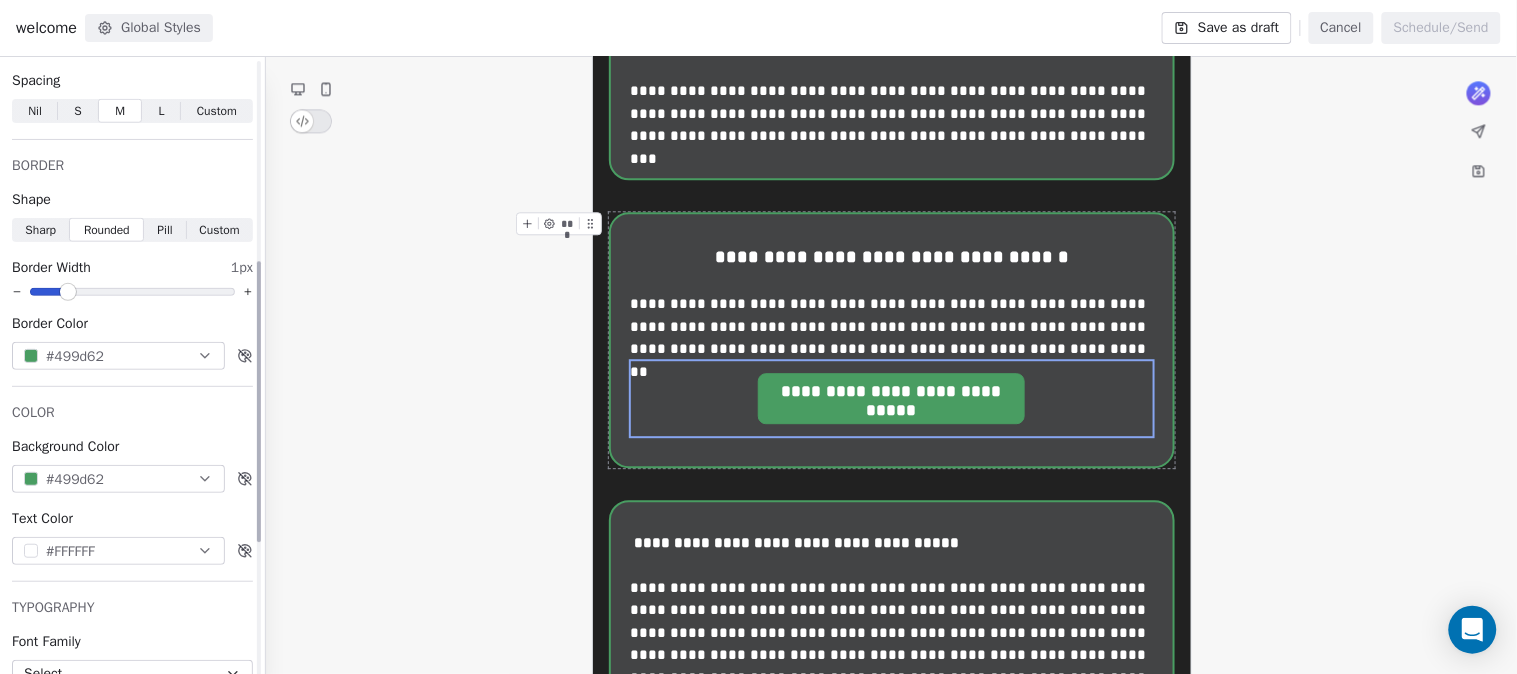 click on "#499d62" at bounding box center [118, 479] 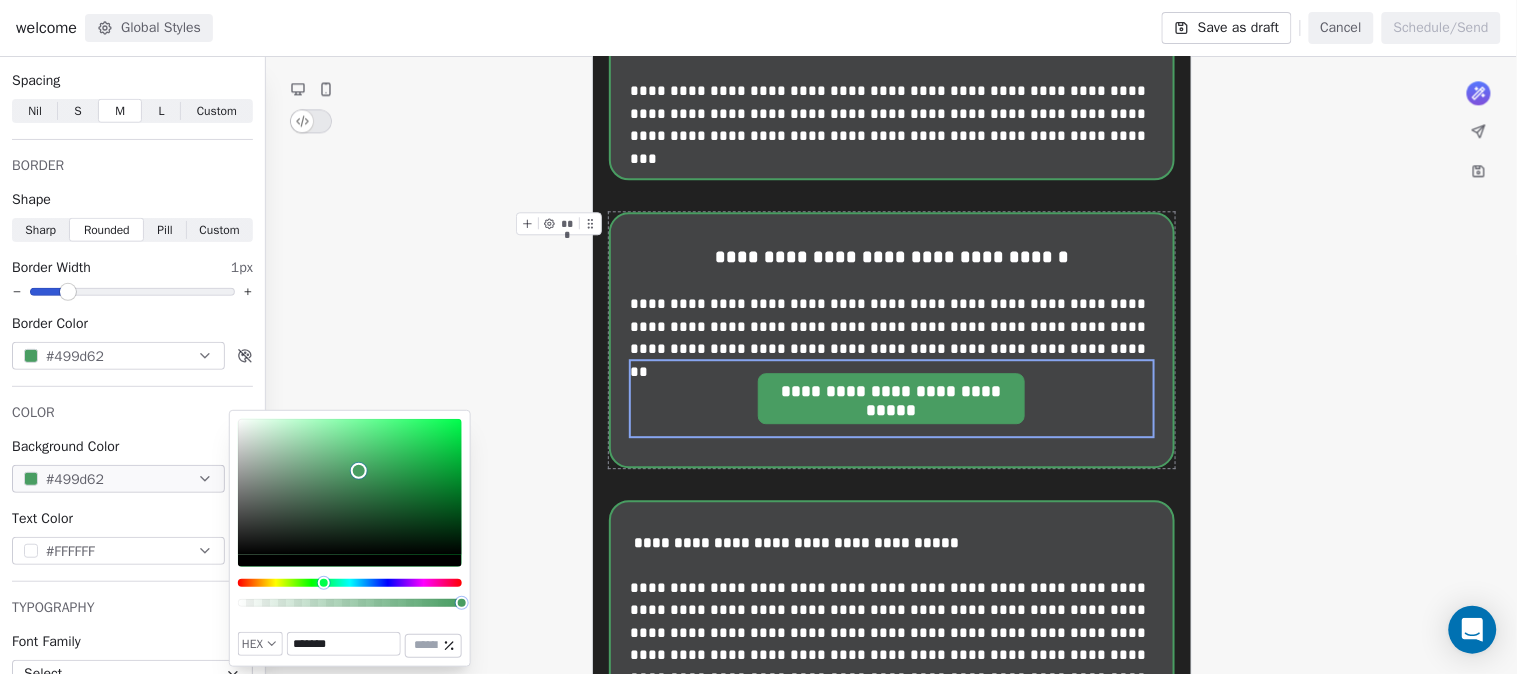 click on "*******" at bounding box center [344, 644] 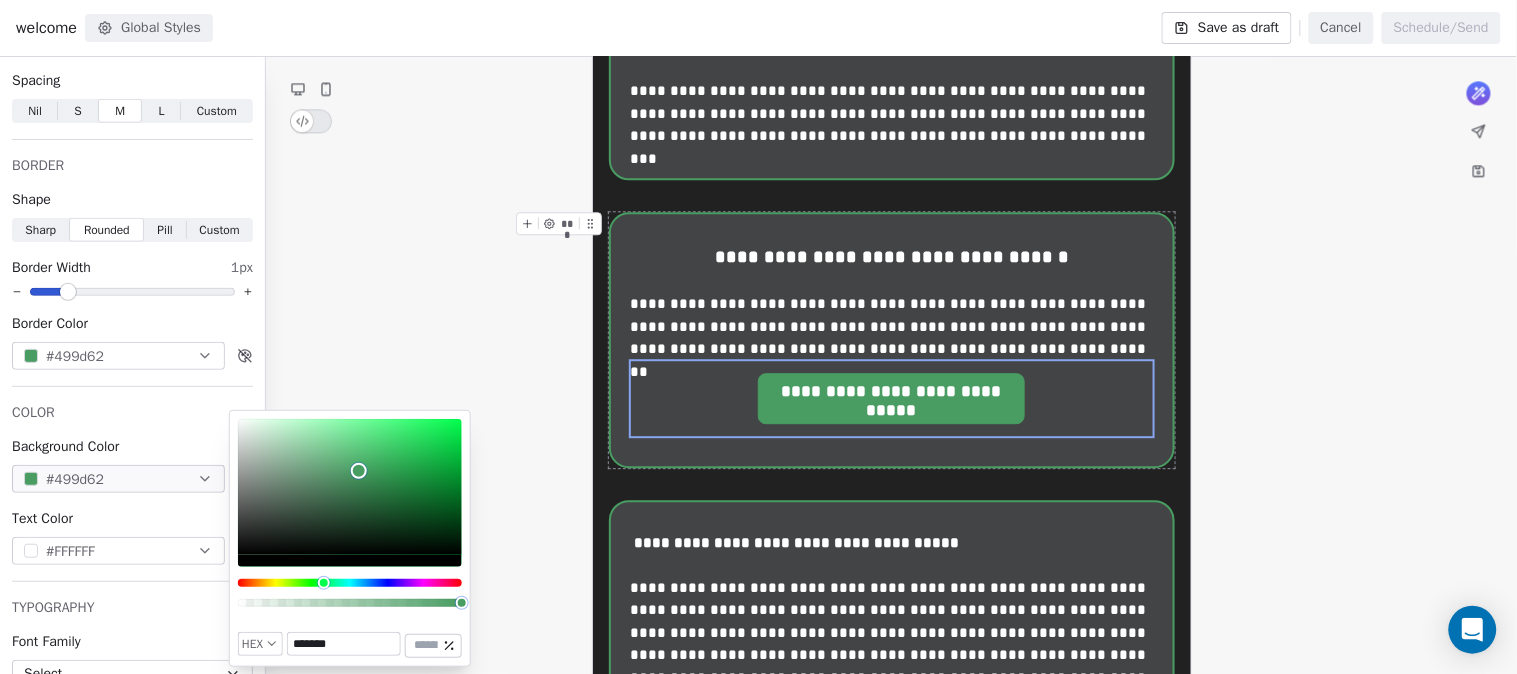 click on "*******" at bounding box center (344, 644) 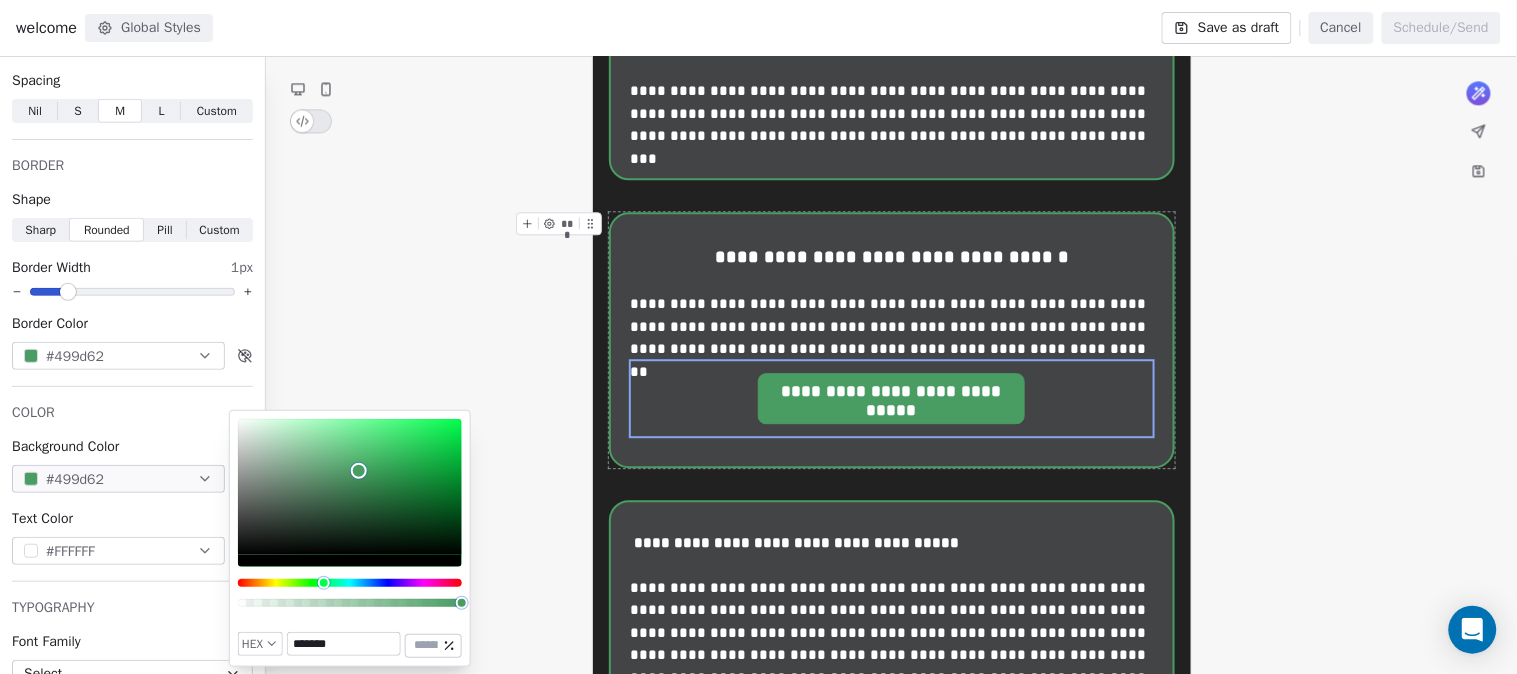 paste 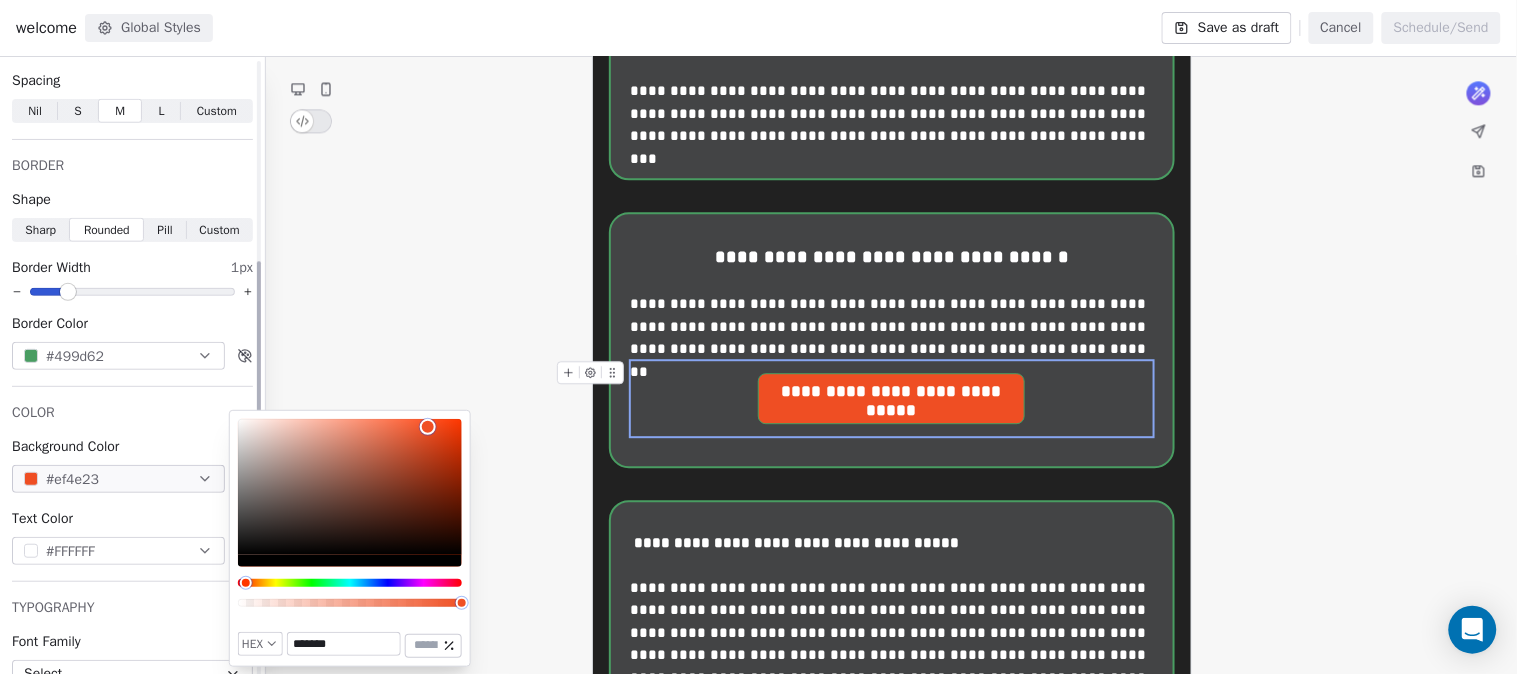 type on "*******" 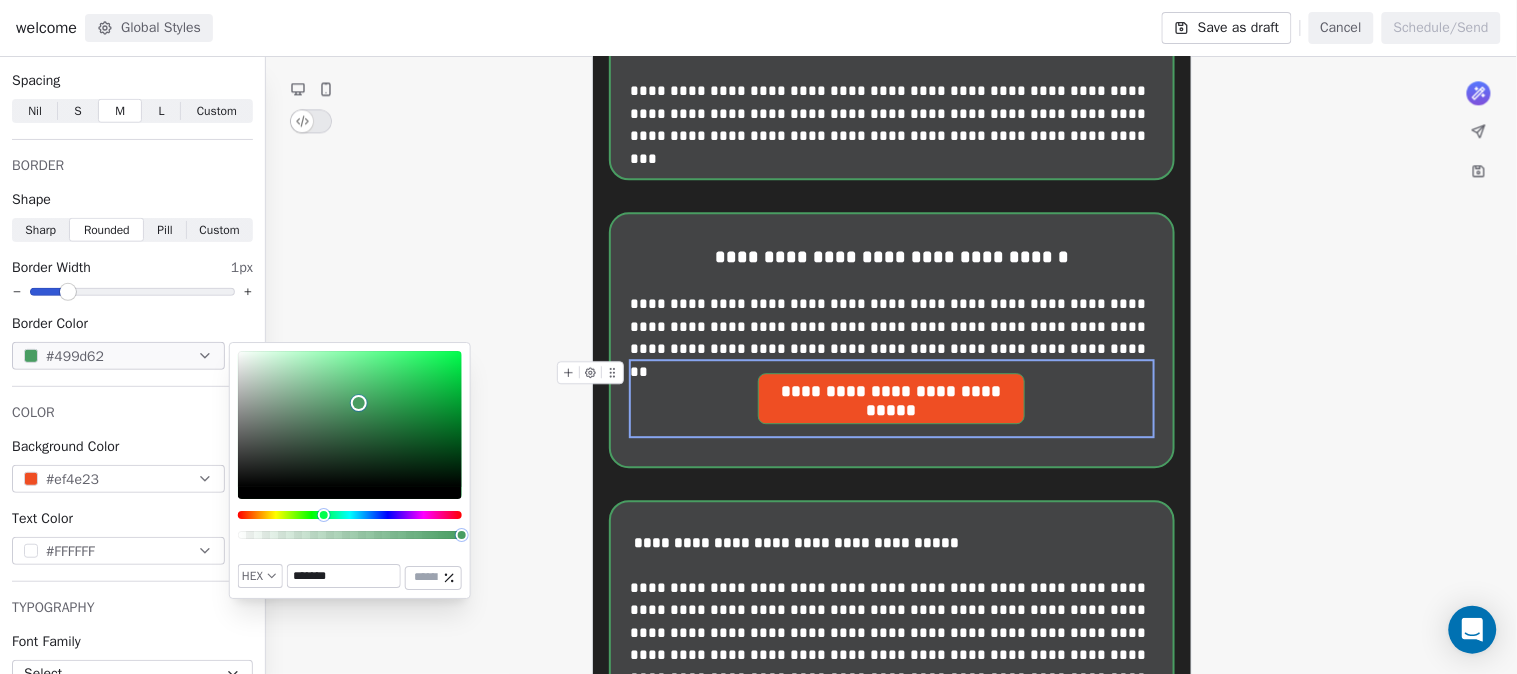 click on "*******" at bounding box center (344, 576) 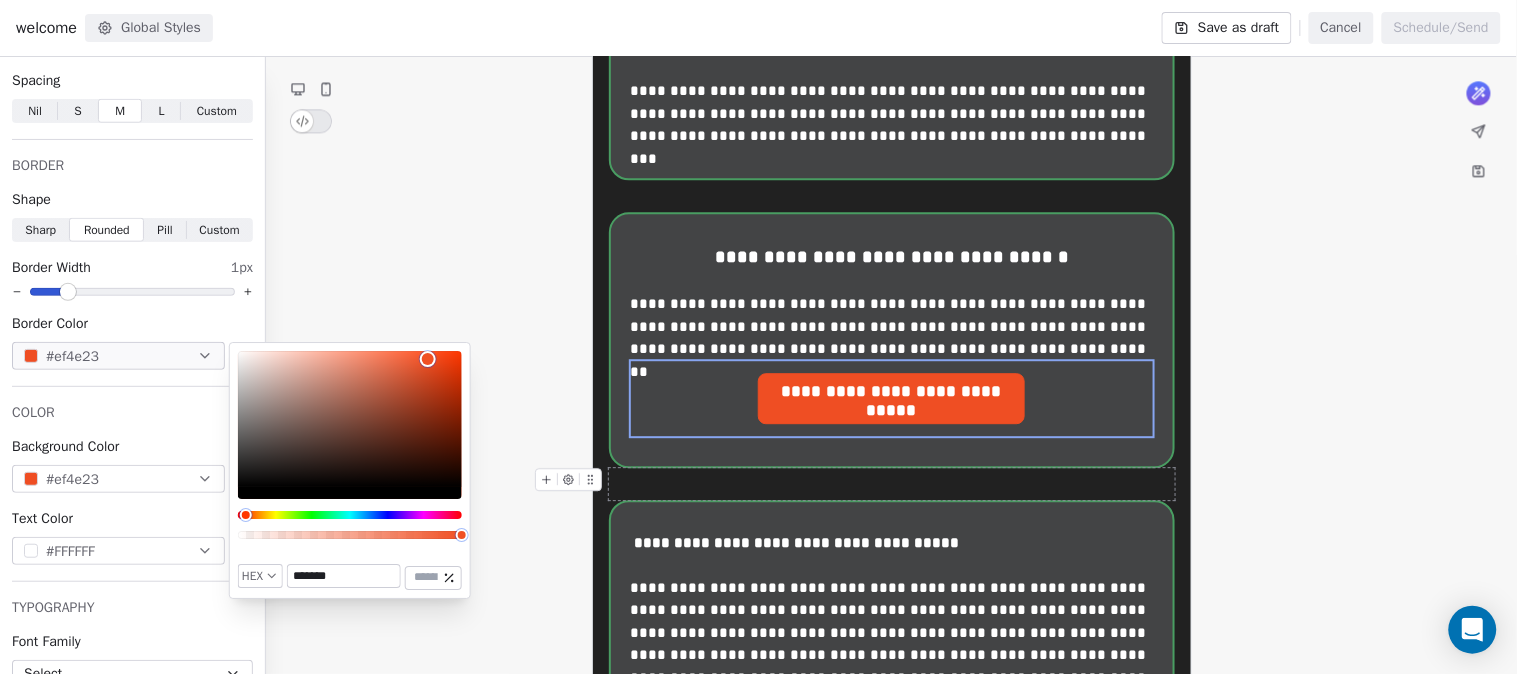 click on "**********" at bounding box center (891, 545) 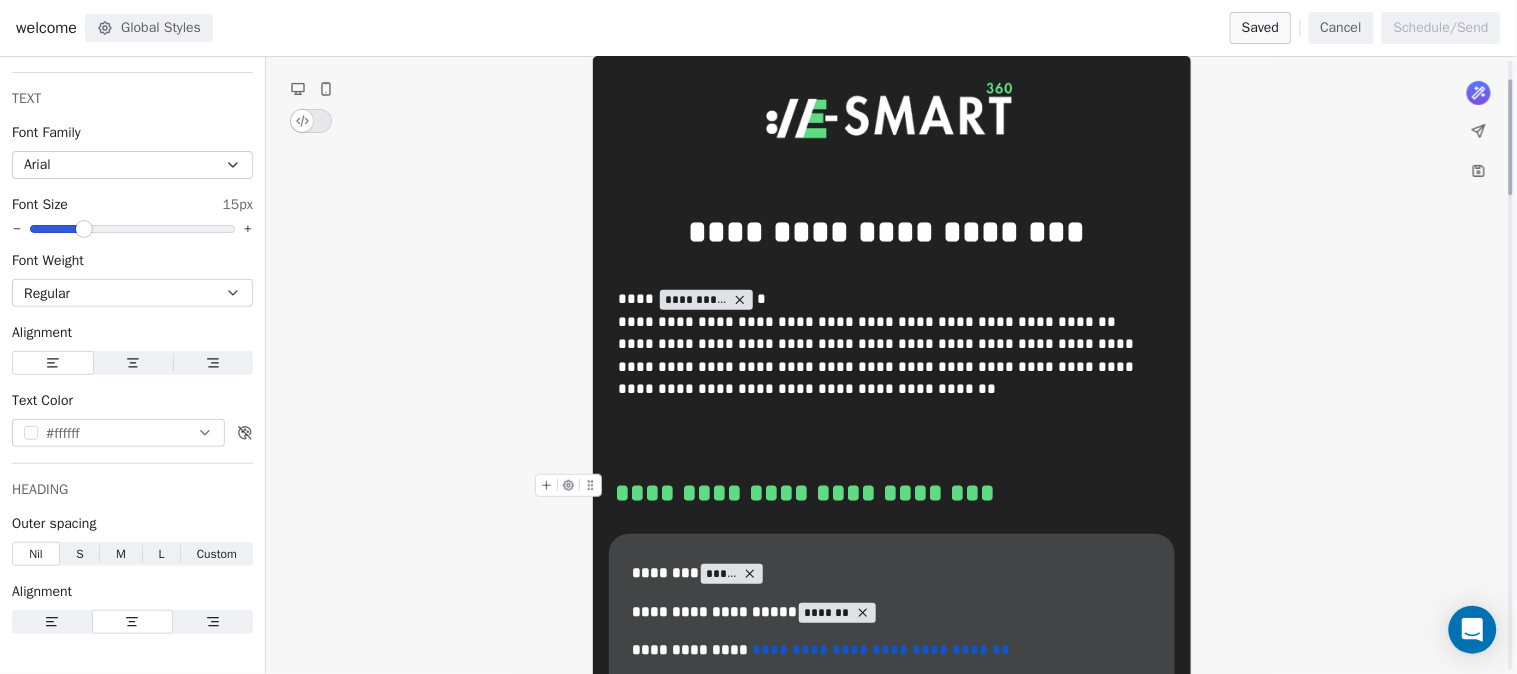 scroll, scrollTop: 0, scrollLeft: 0, axis: both 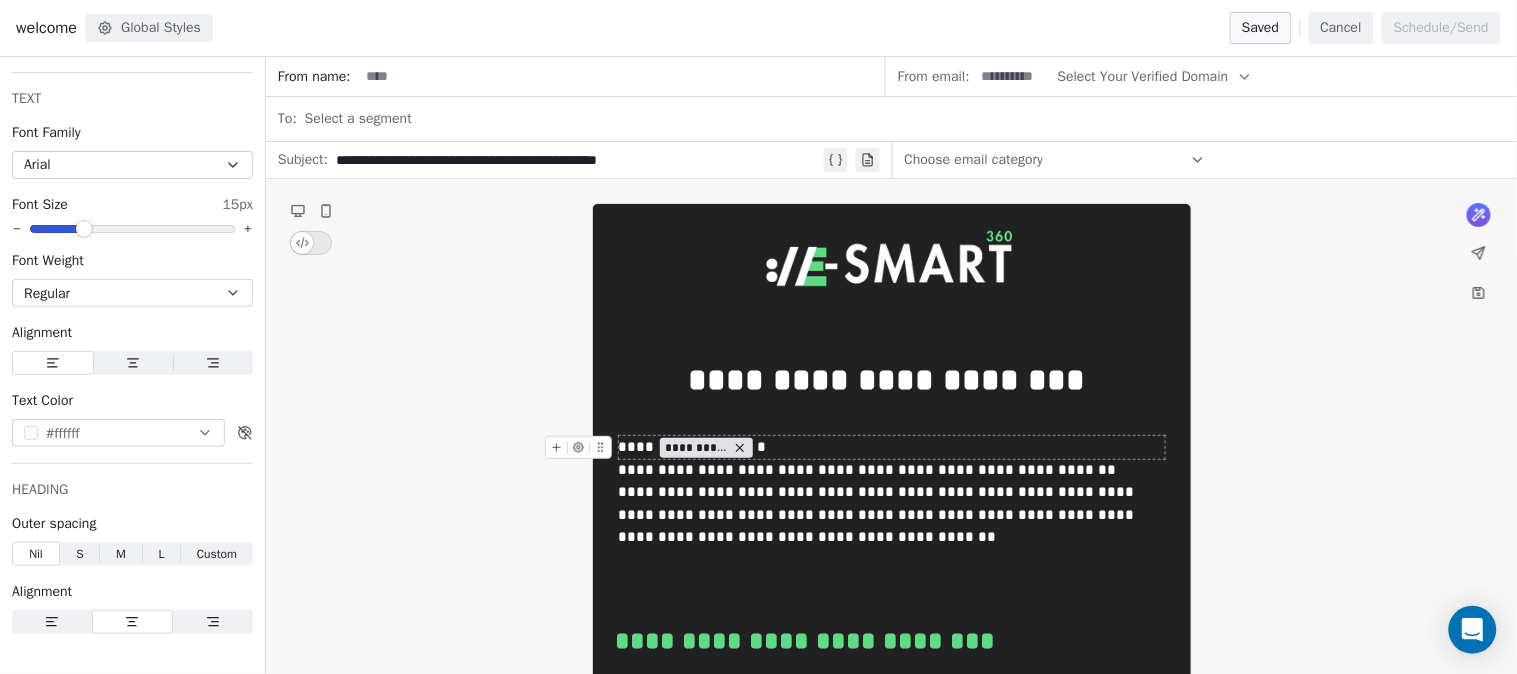 click on "**********" at bounding box center [892, 447] 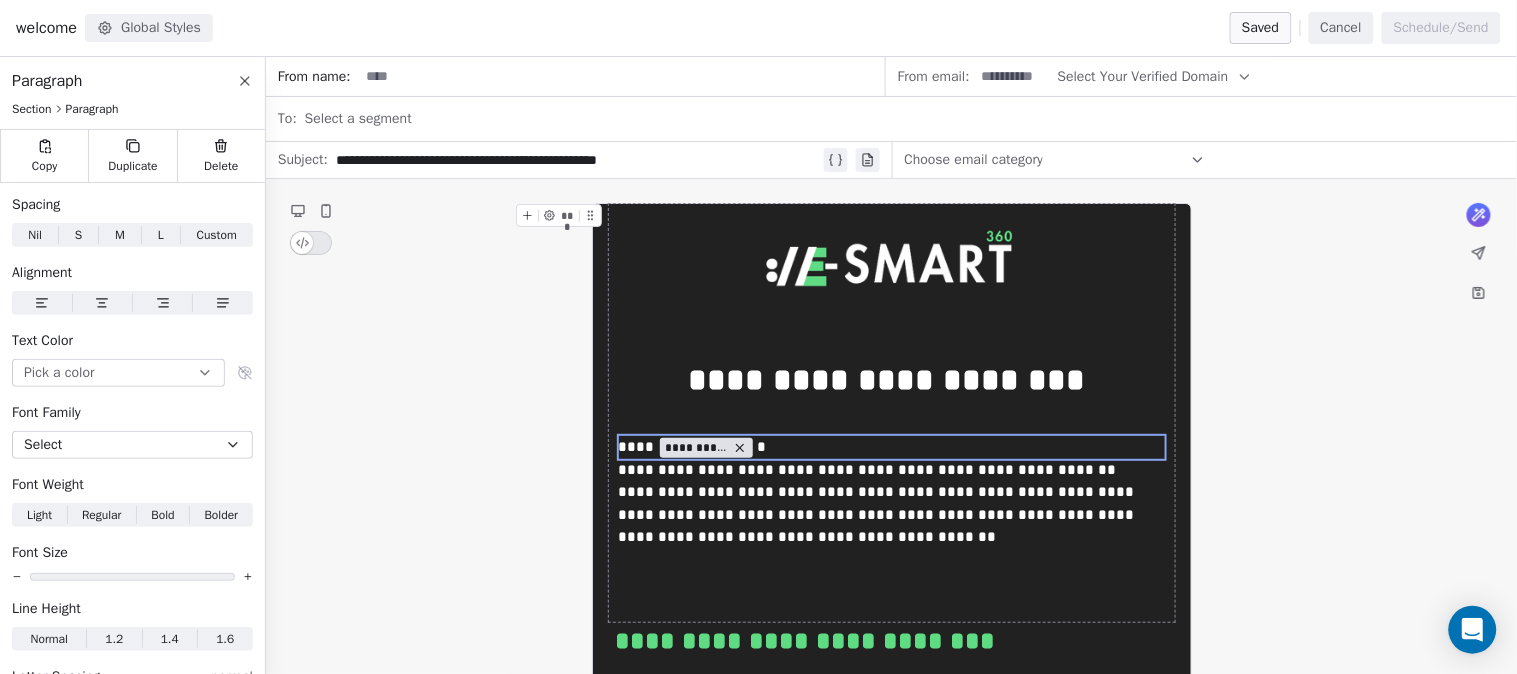 click on "**********" at bounding box center (891, 1762) 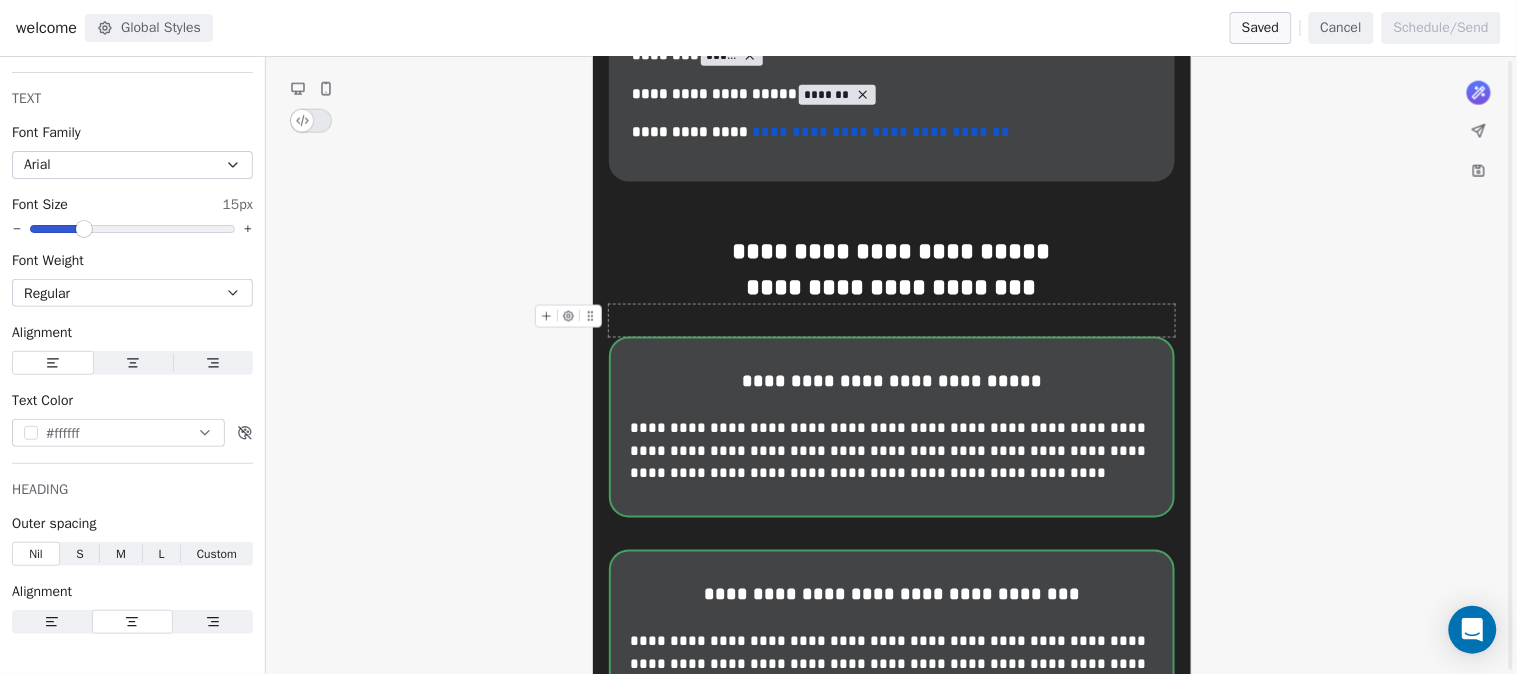 scroll, scrollTop: 777, scrollLeft: 0, axis: vertical 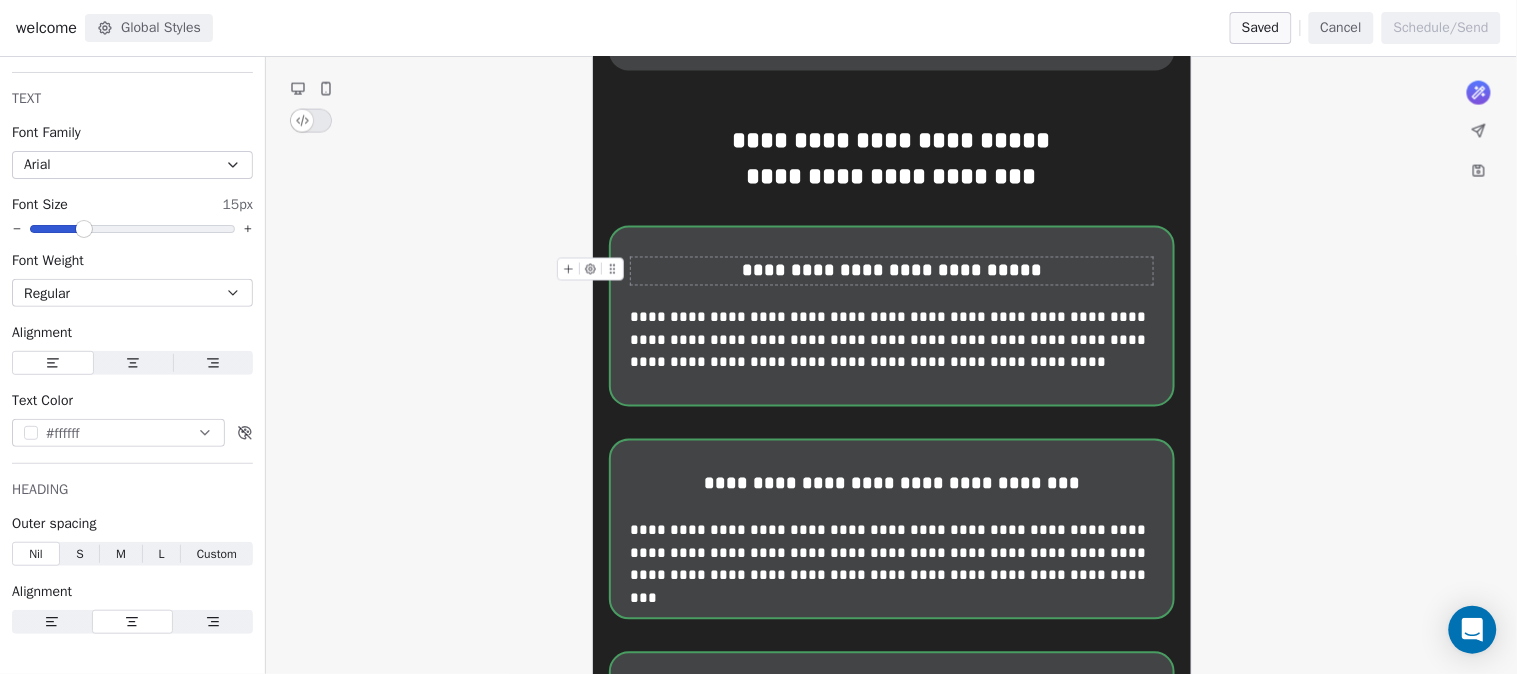 click on "**********" at bounding box center (893, 271) 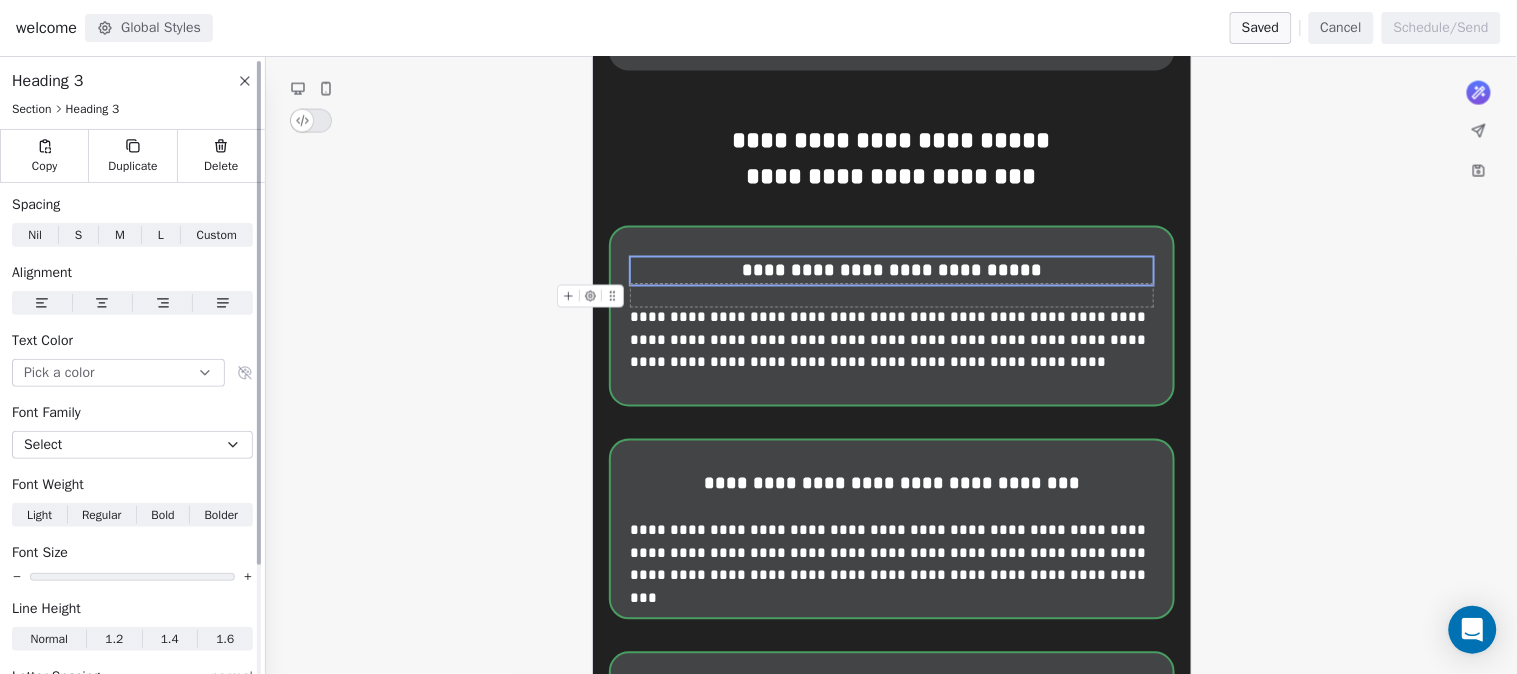 click 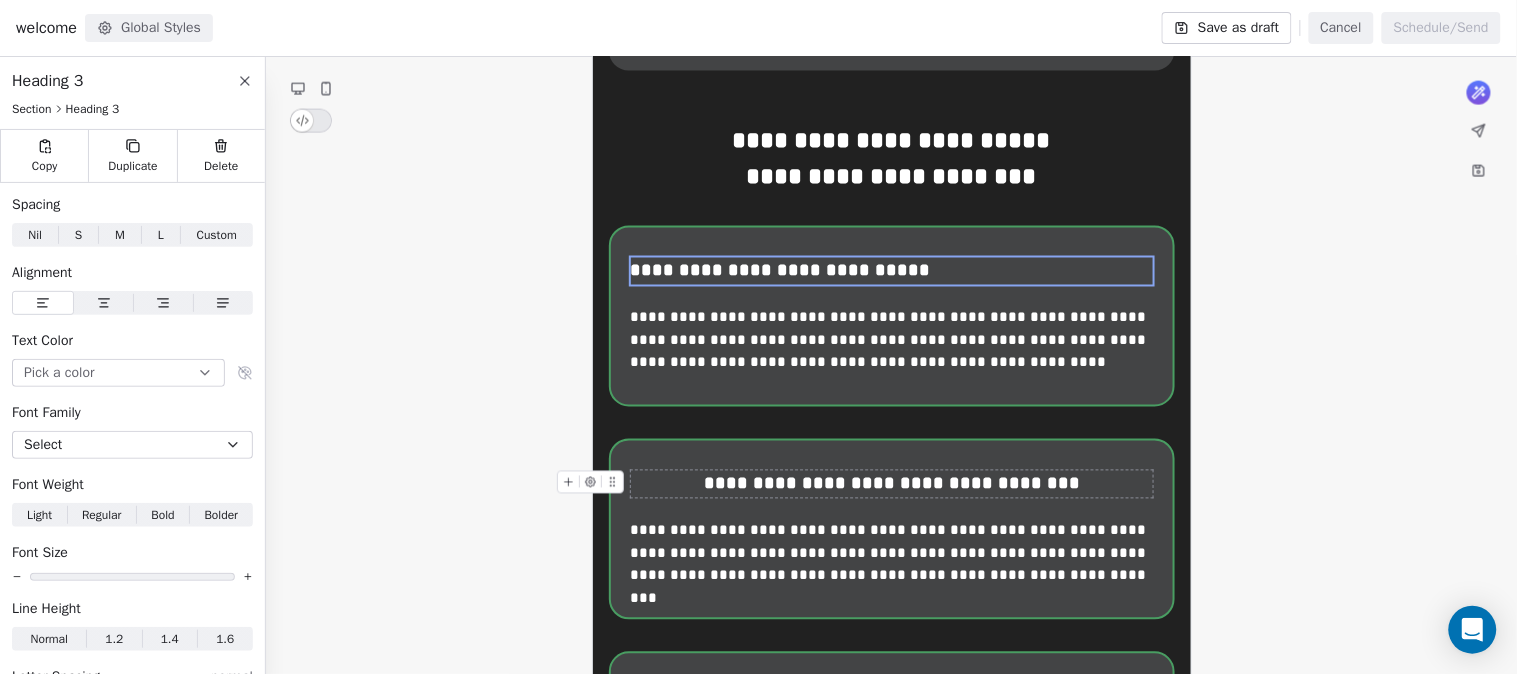 click on "**********" at bounding box center [893, 484] 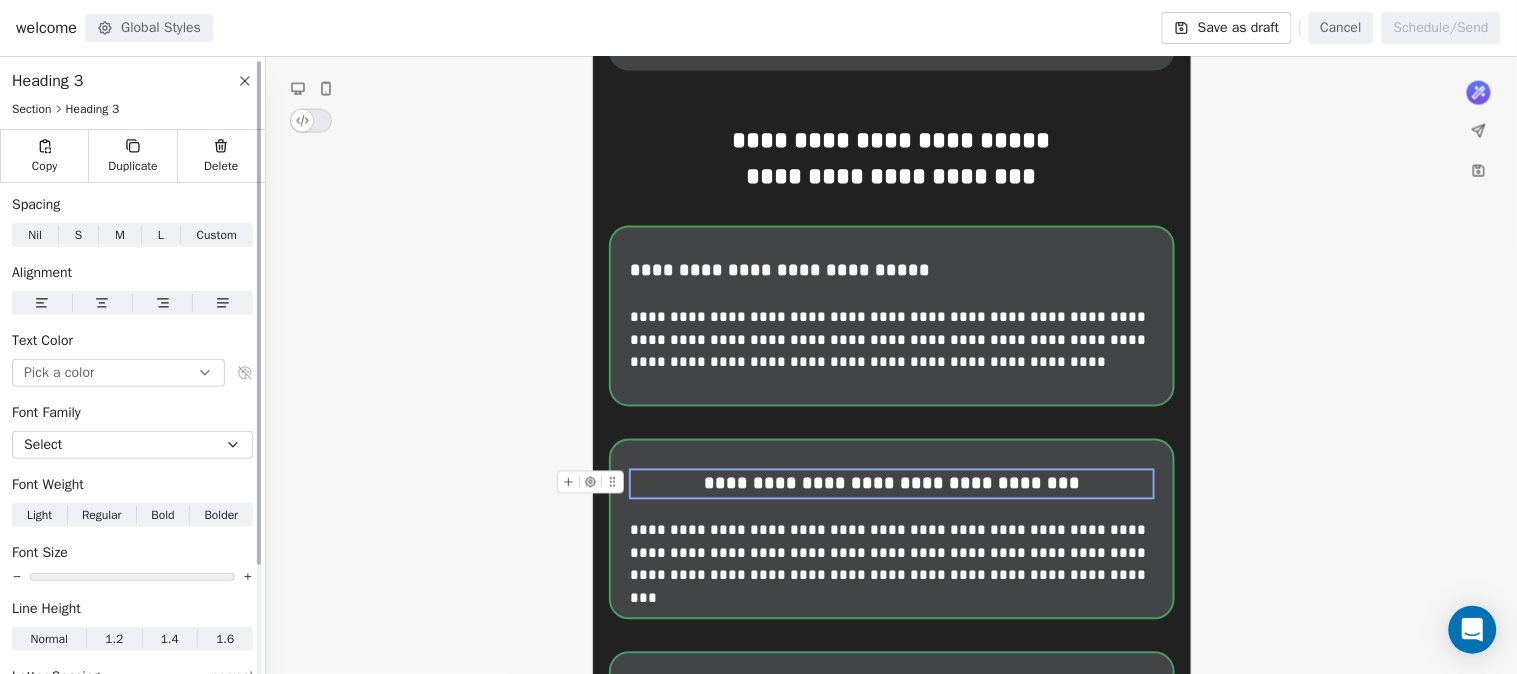click 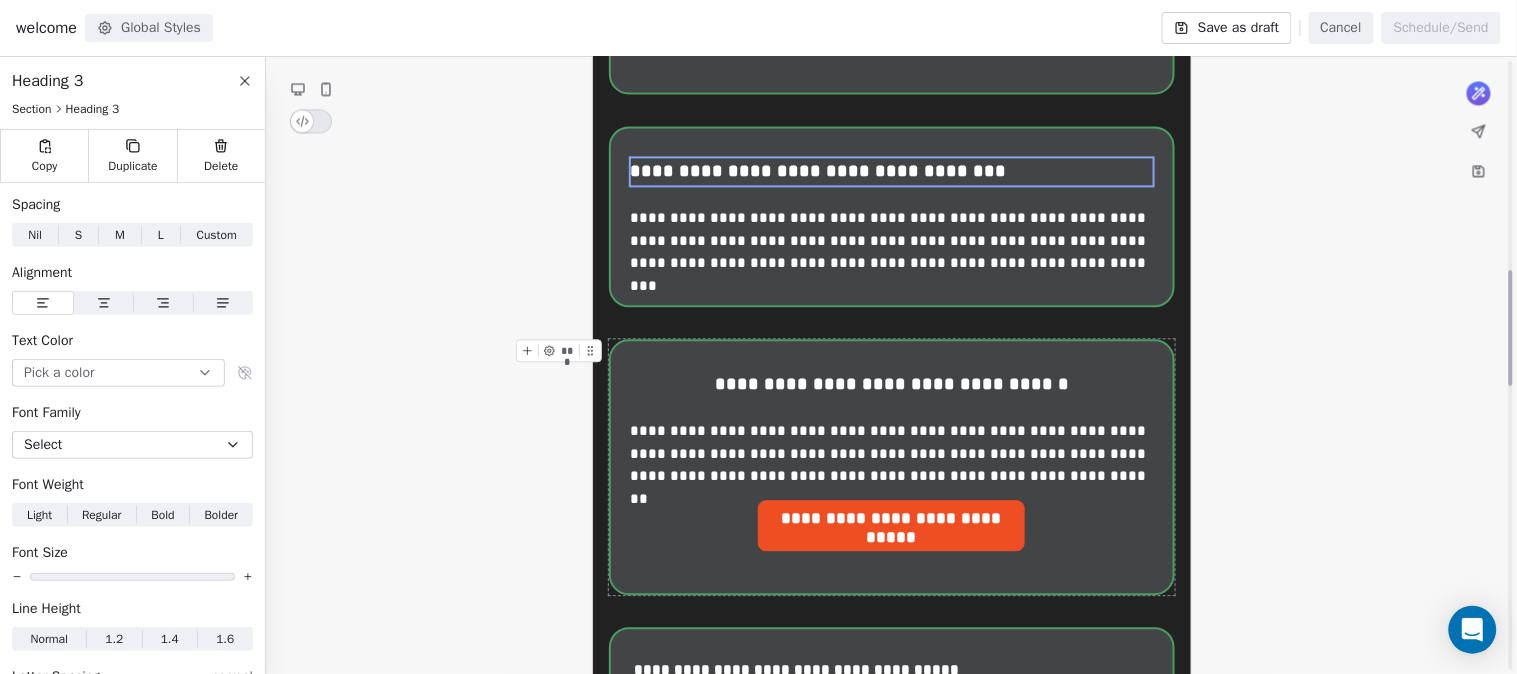 scroll, scrollTop: 1111, scrollLeft: 0, axis: vertical 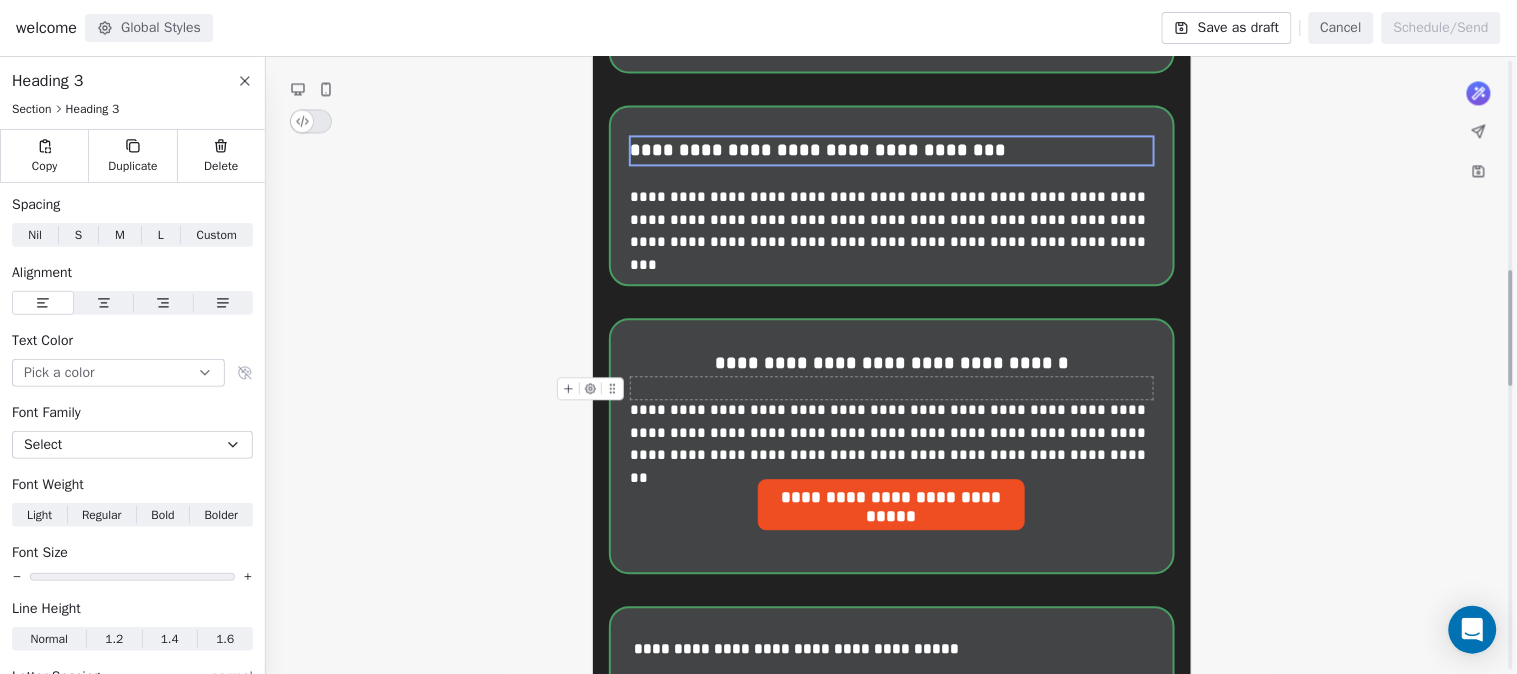 click on "**********" at bounding box center (893, 363) 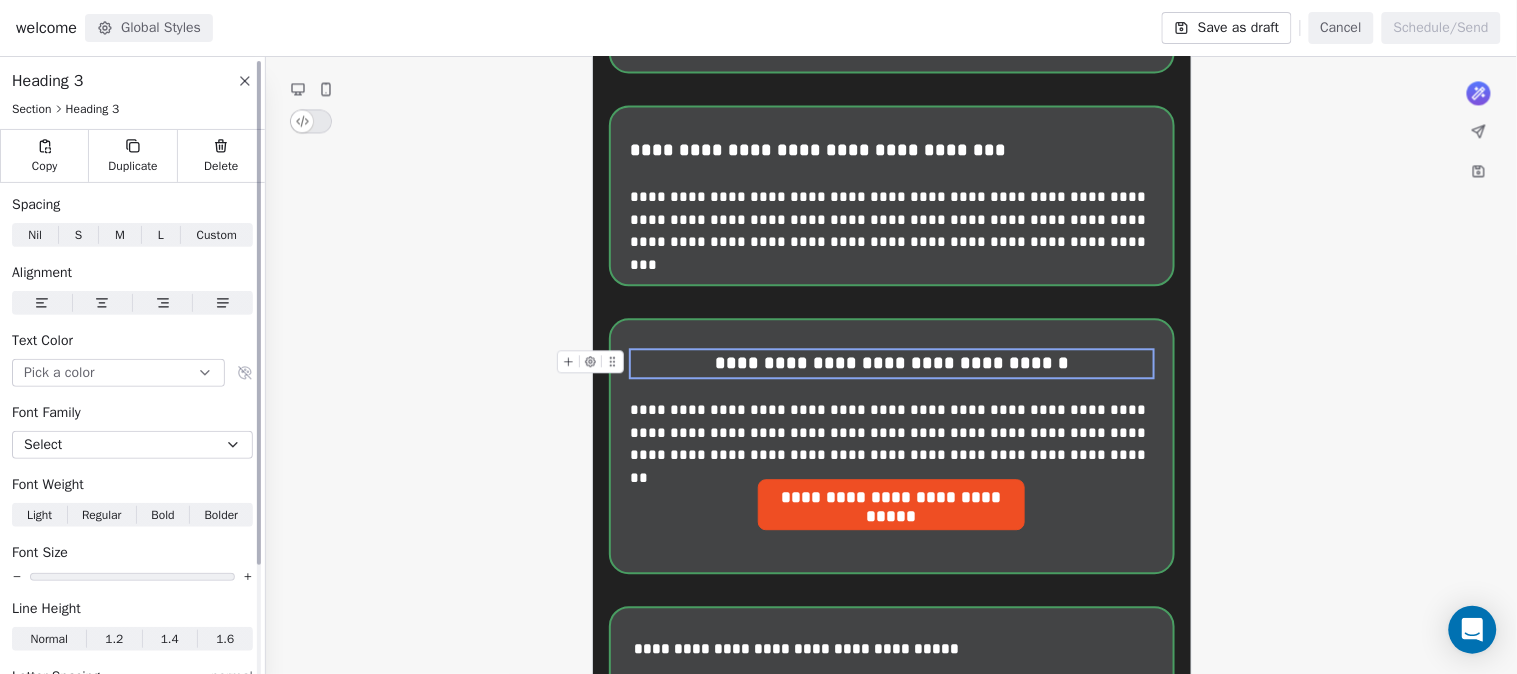 click at bounding box center [42, 303] 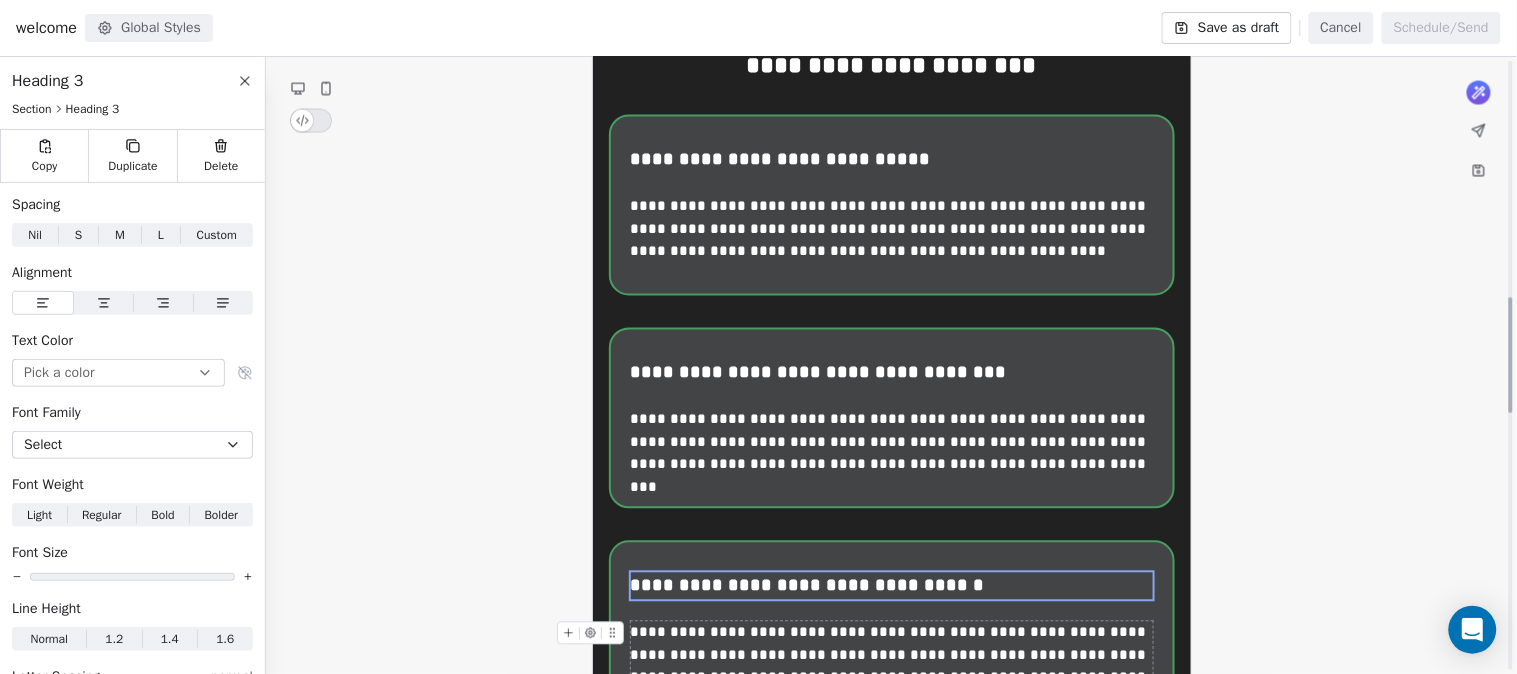 scroll, scrollTop: 1333, scrollLeft: 0, axis: vertical 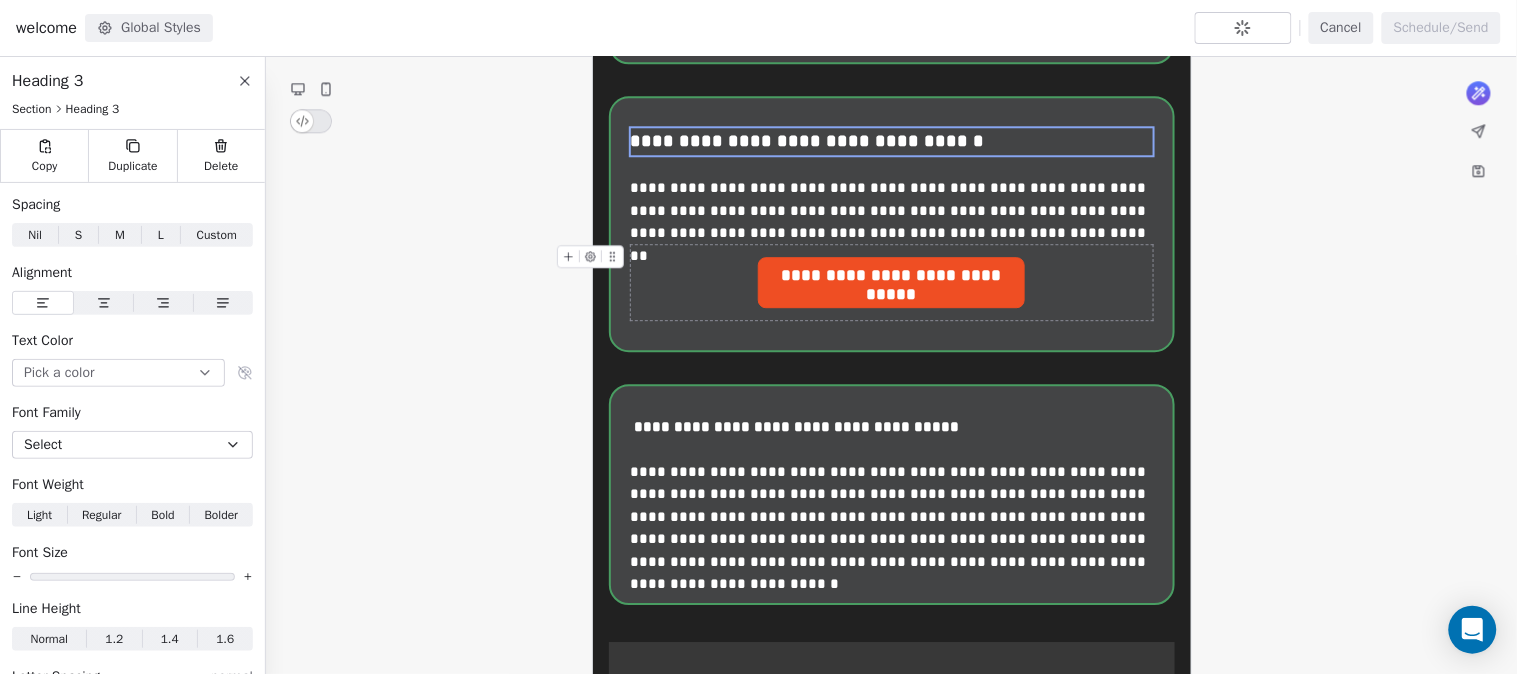 click 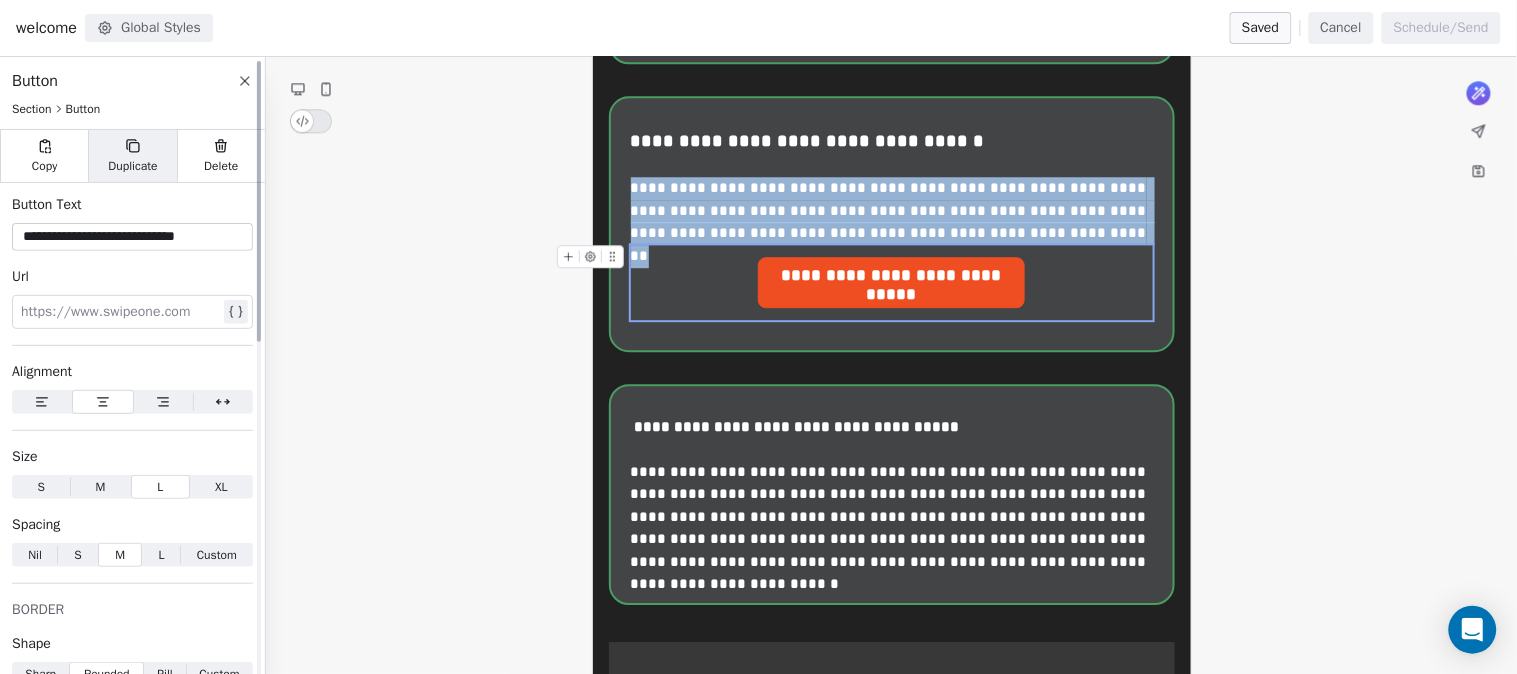 click on "Duplicate" at bounding box center (132, 156) 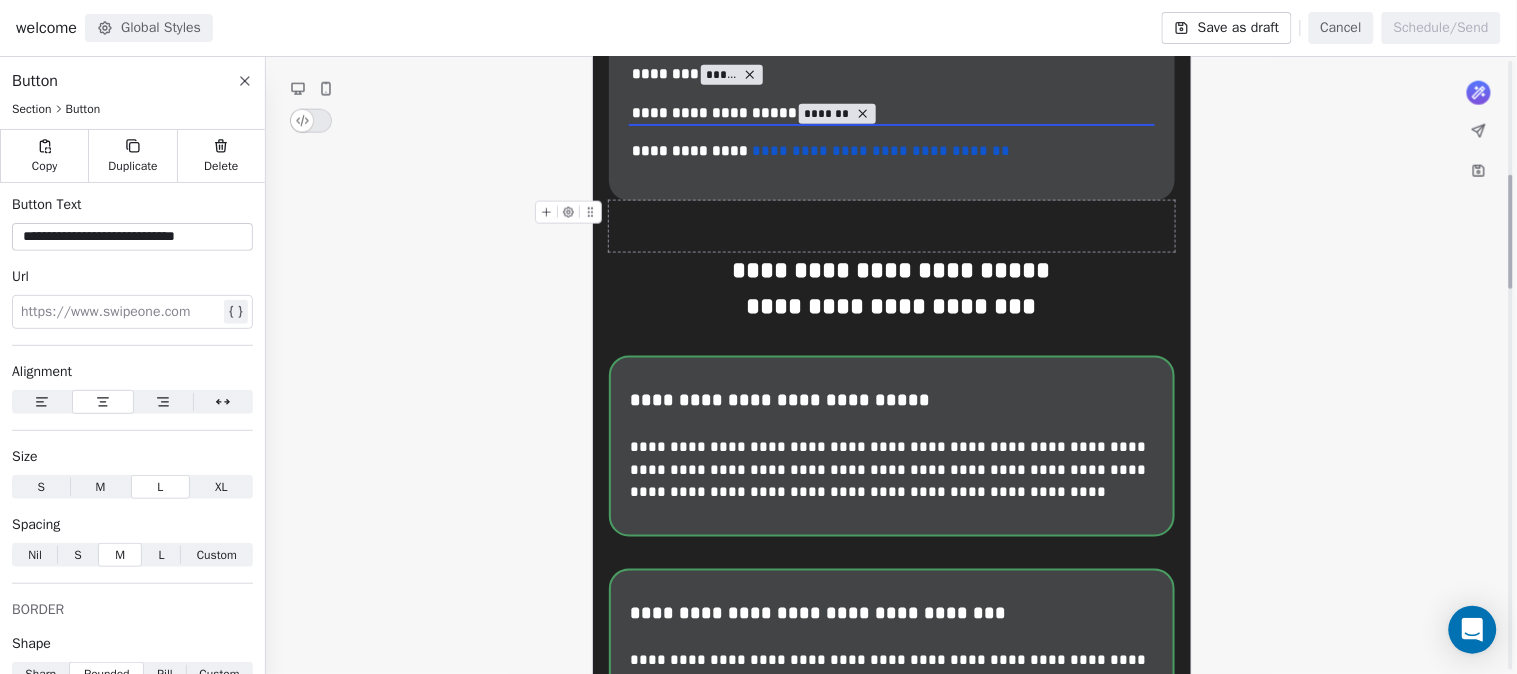 scroll, scrollTop: 615, scrollLeft: 0, axis: vertical 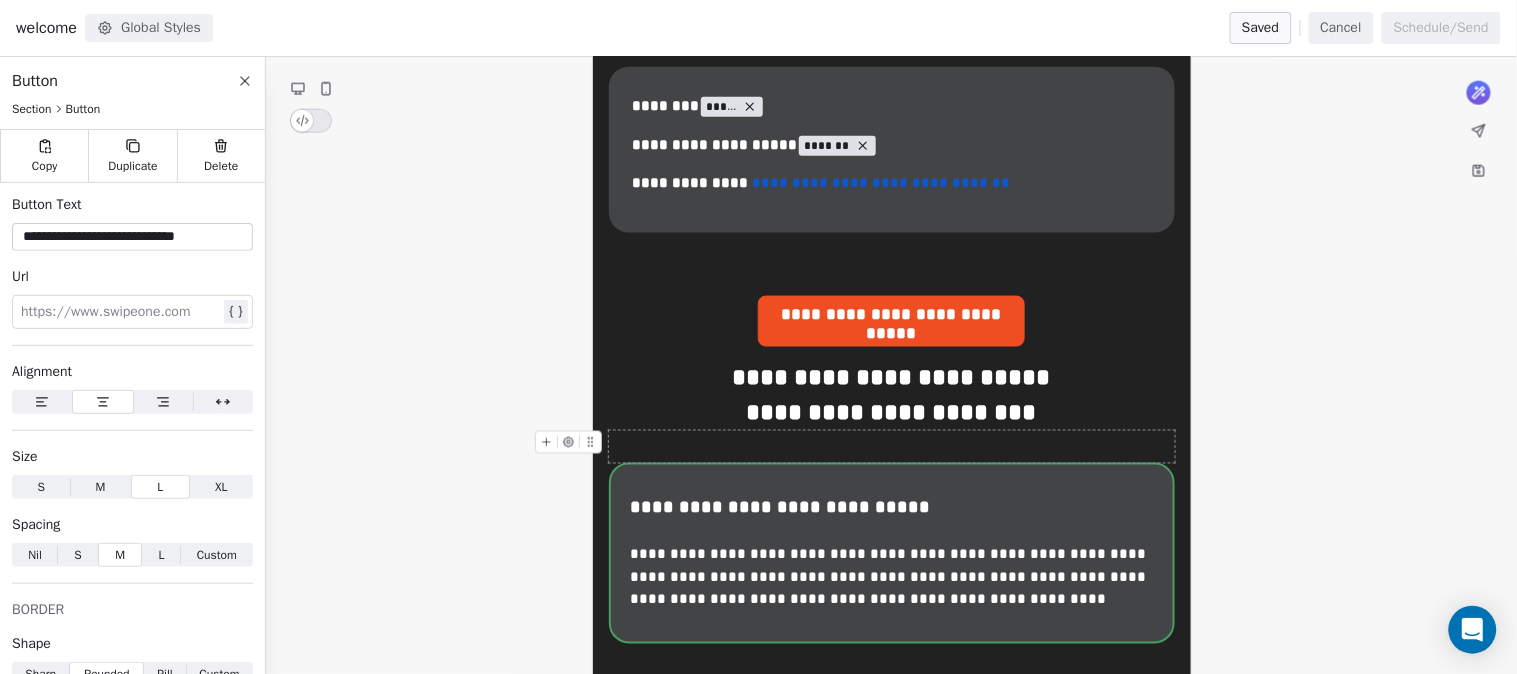 click 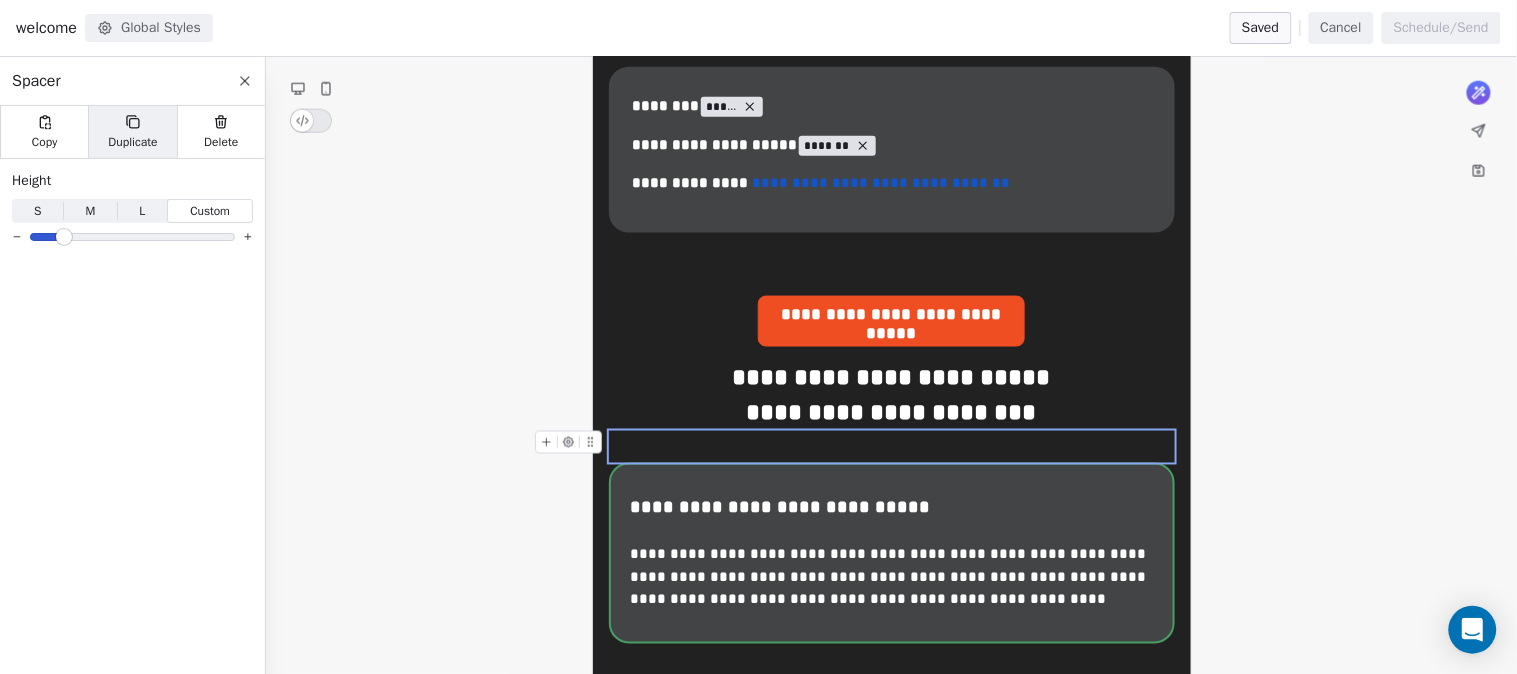 click on "Duplicate" at bounding box center (132, 142) 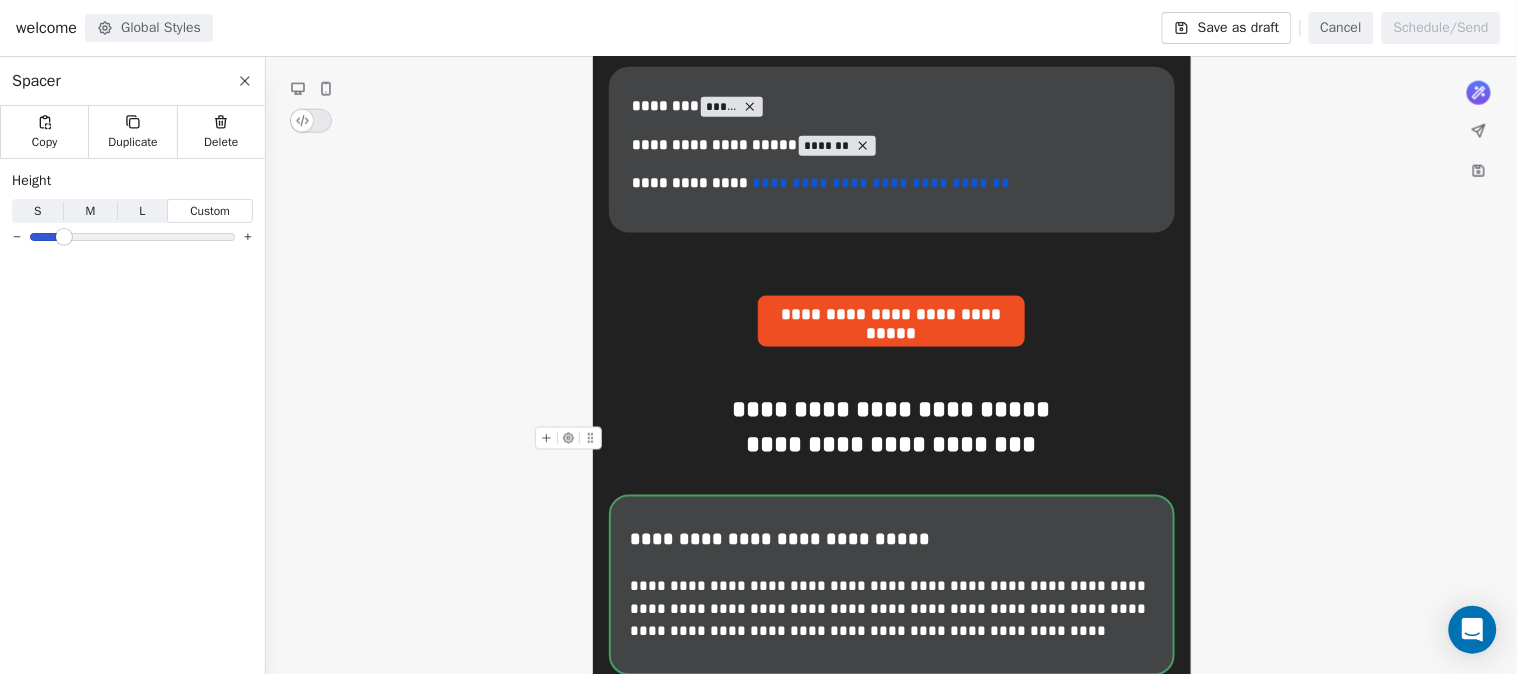 click on "**********" at bounding box center (891, 1201) 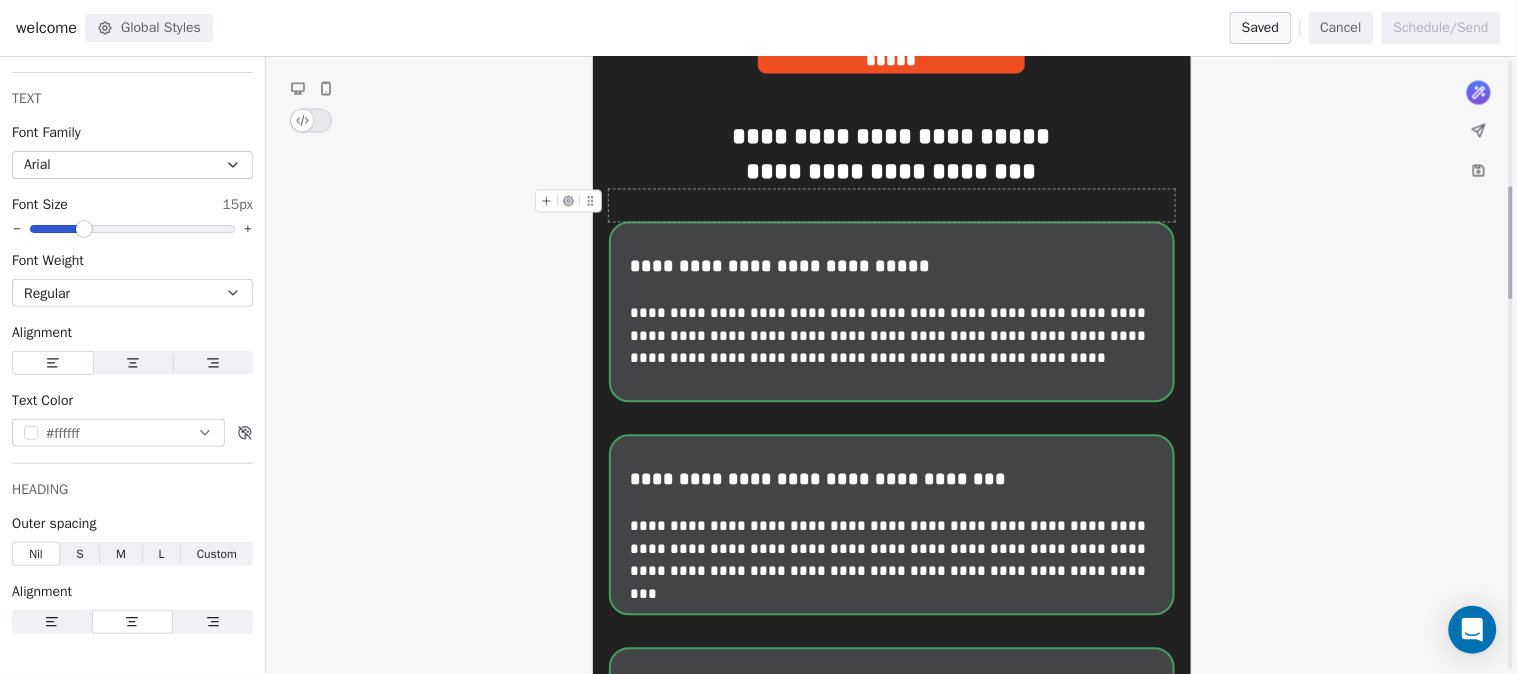 scroll, scrollTop: 555, scrollLeft: 0, axis: vertical 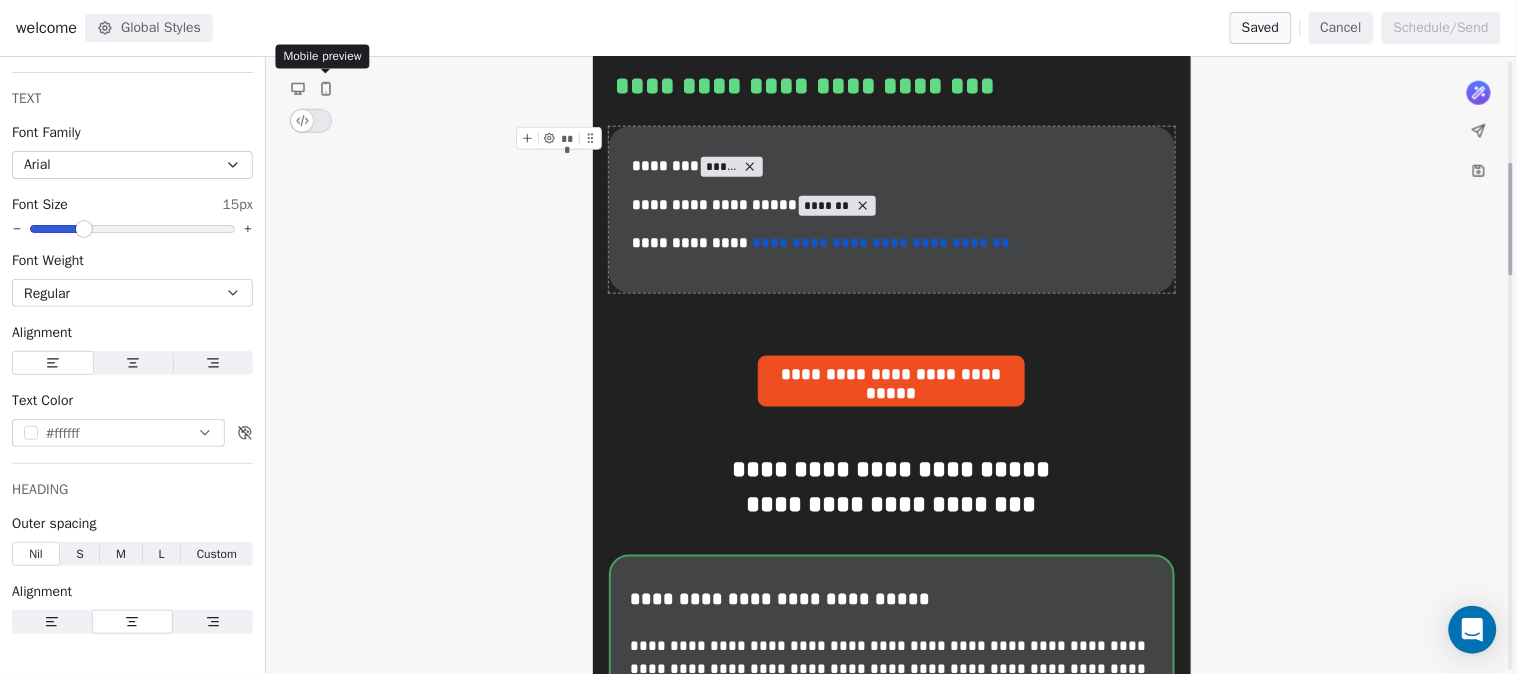 click 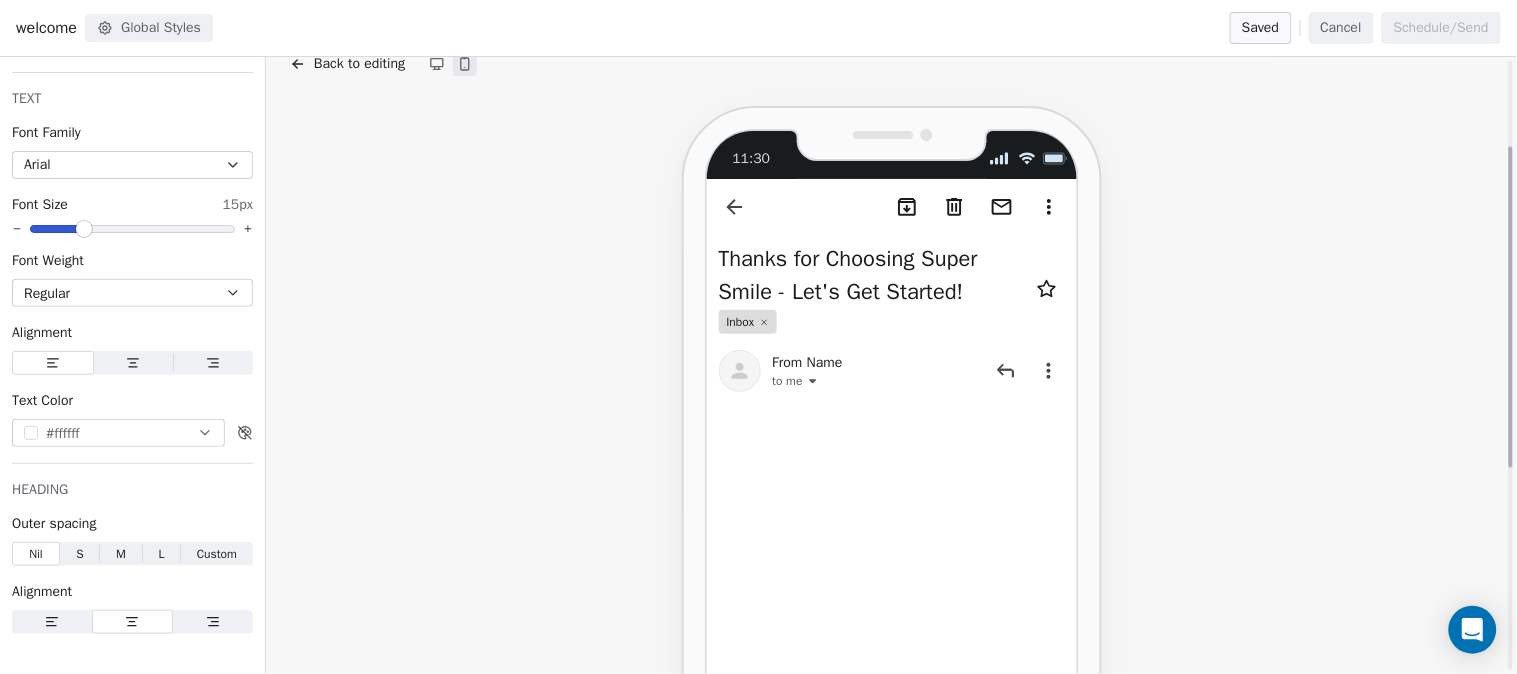 scroll, scrollTop: 0, scrollLeft: 0, axis: both 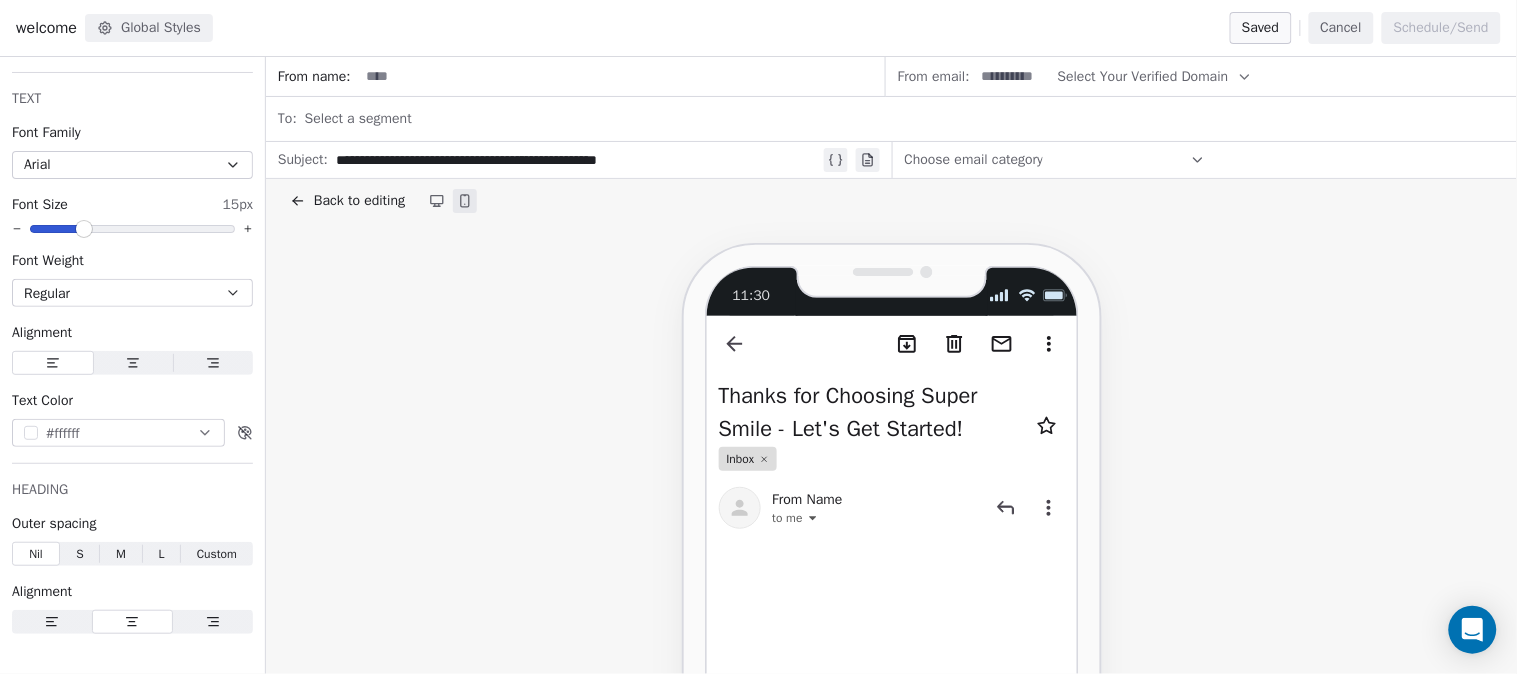 click 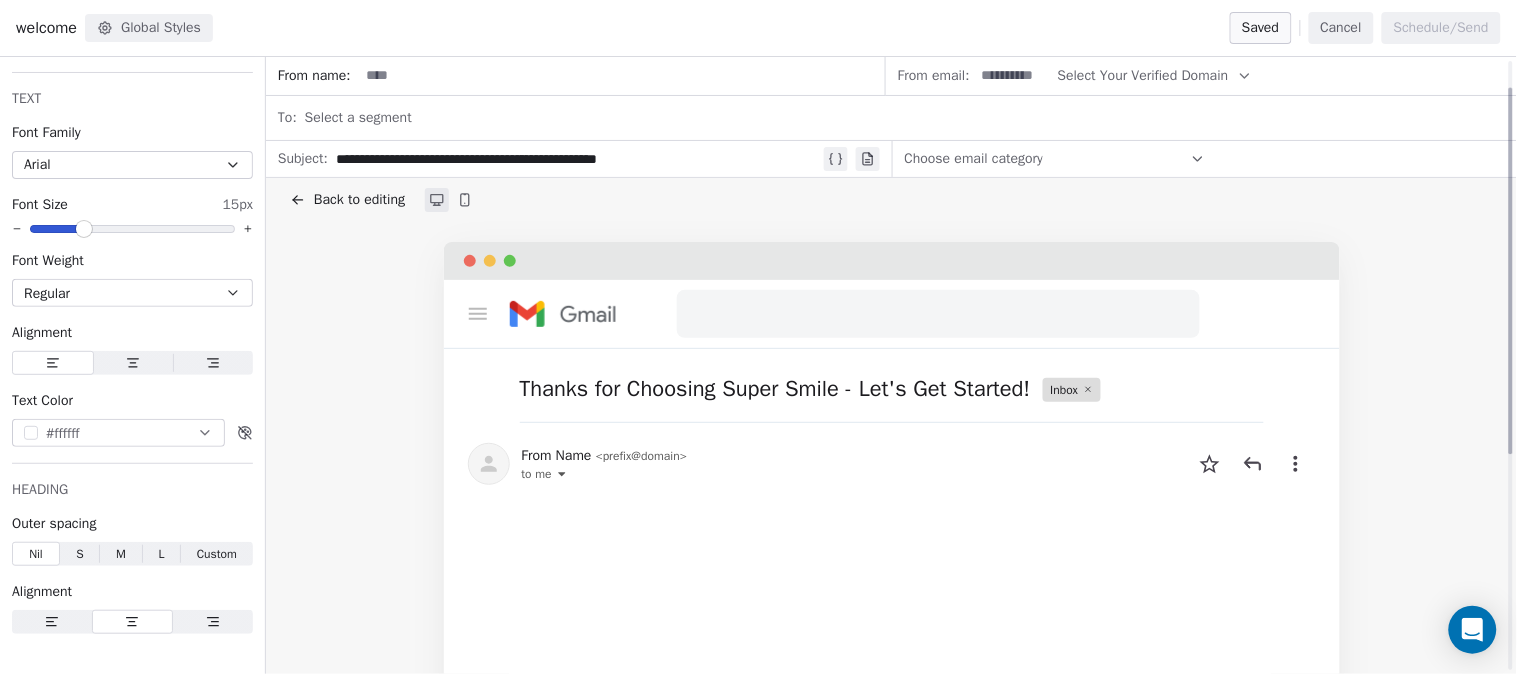 scroll, scrollTop: 0, scrollLeft: 0, axis: both 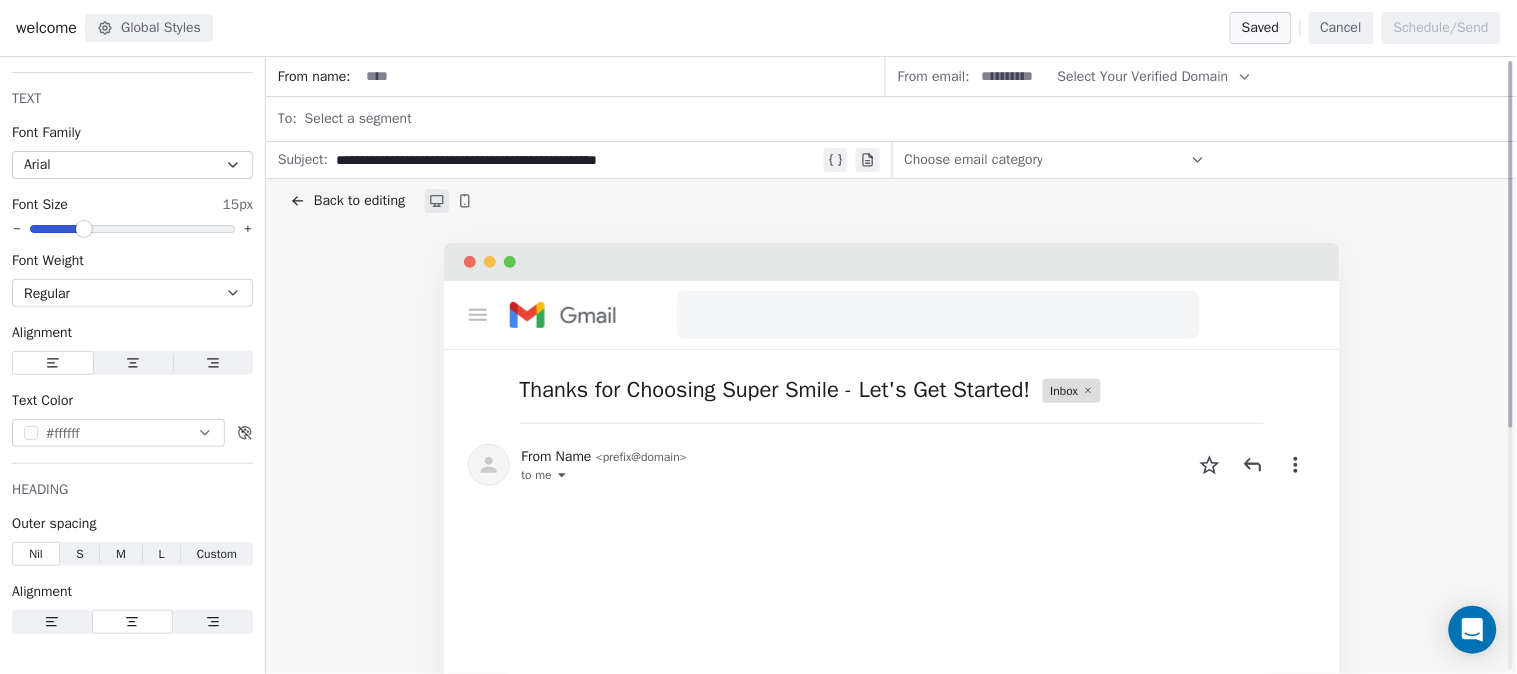 click on "Back to editing" at bounding box center [359, 201] 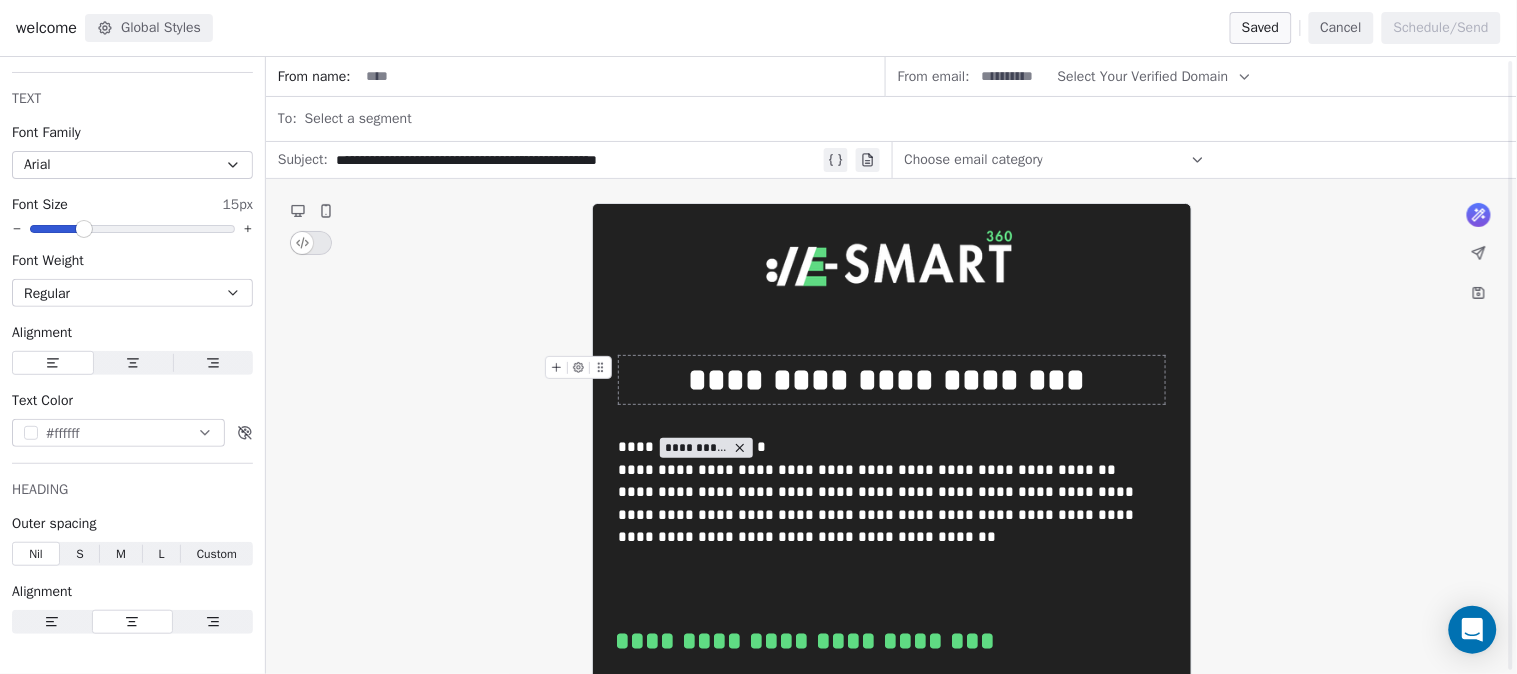 scroll, scrollTop: 111, scrollLeft: 0, axis: vertical 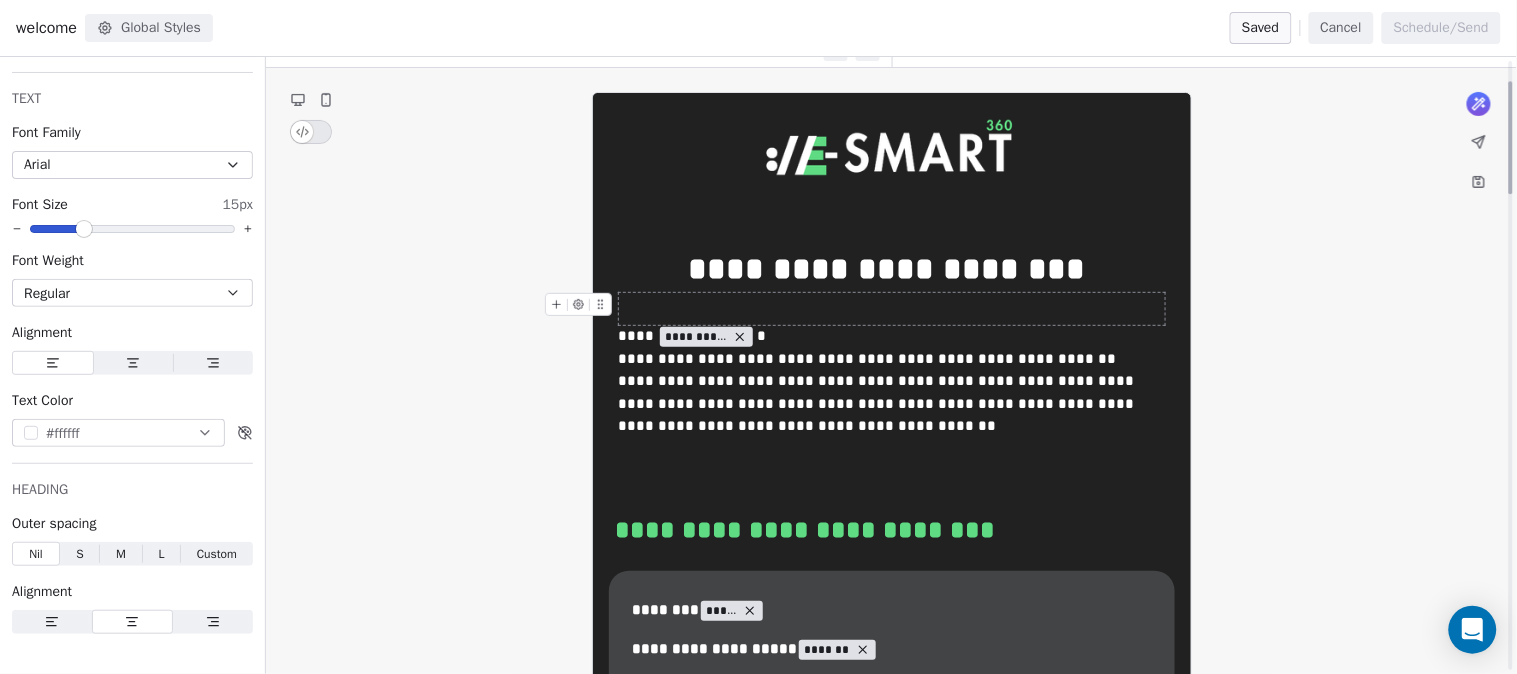 click on "**********" at bounding box center (892, 269) 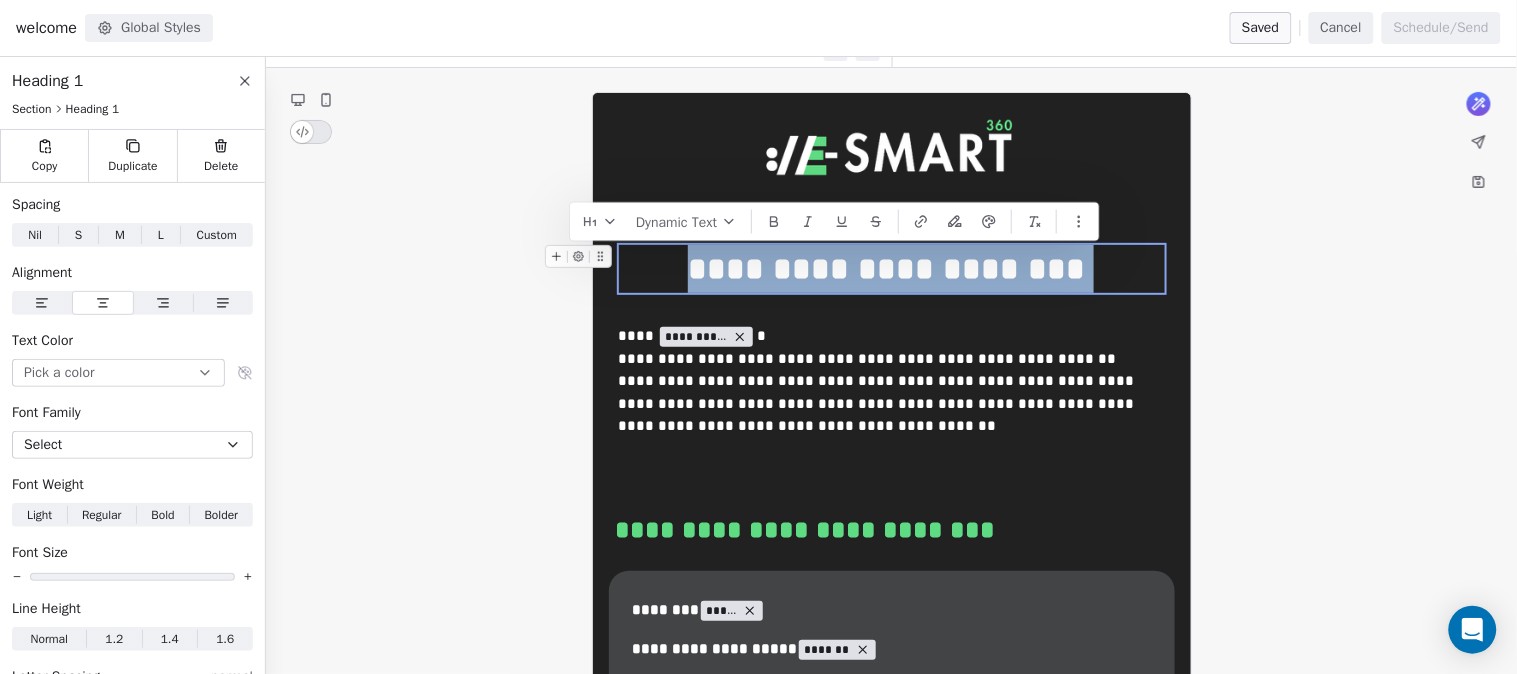 click on "**********" at bounding box center (892, 269) 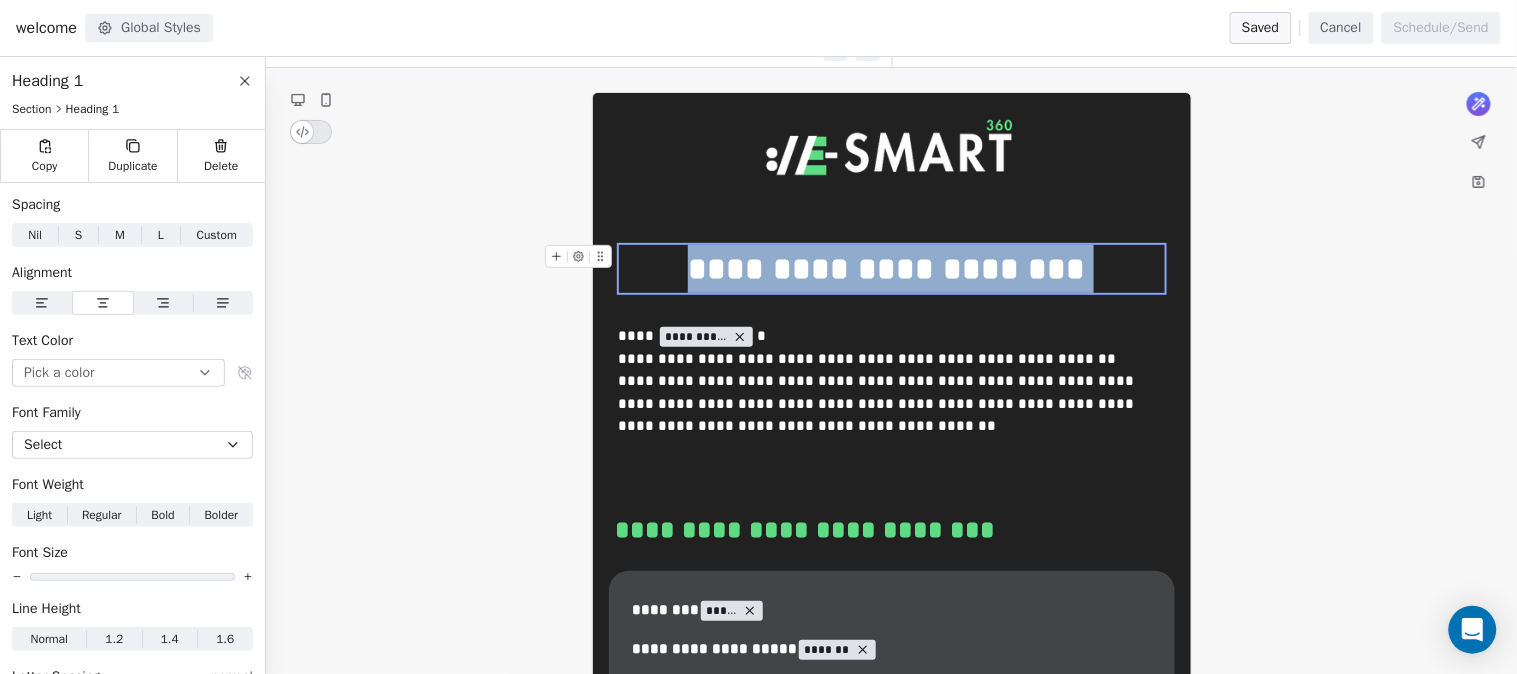 click on "**********" at bounding box center [892, 269] 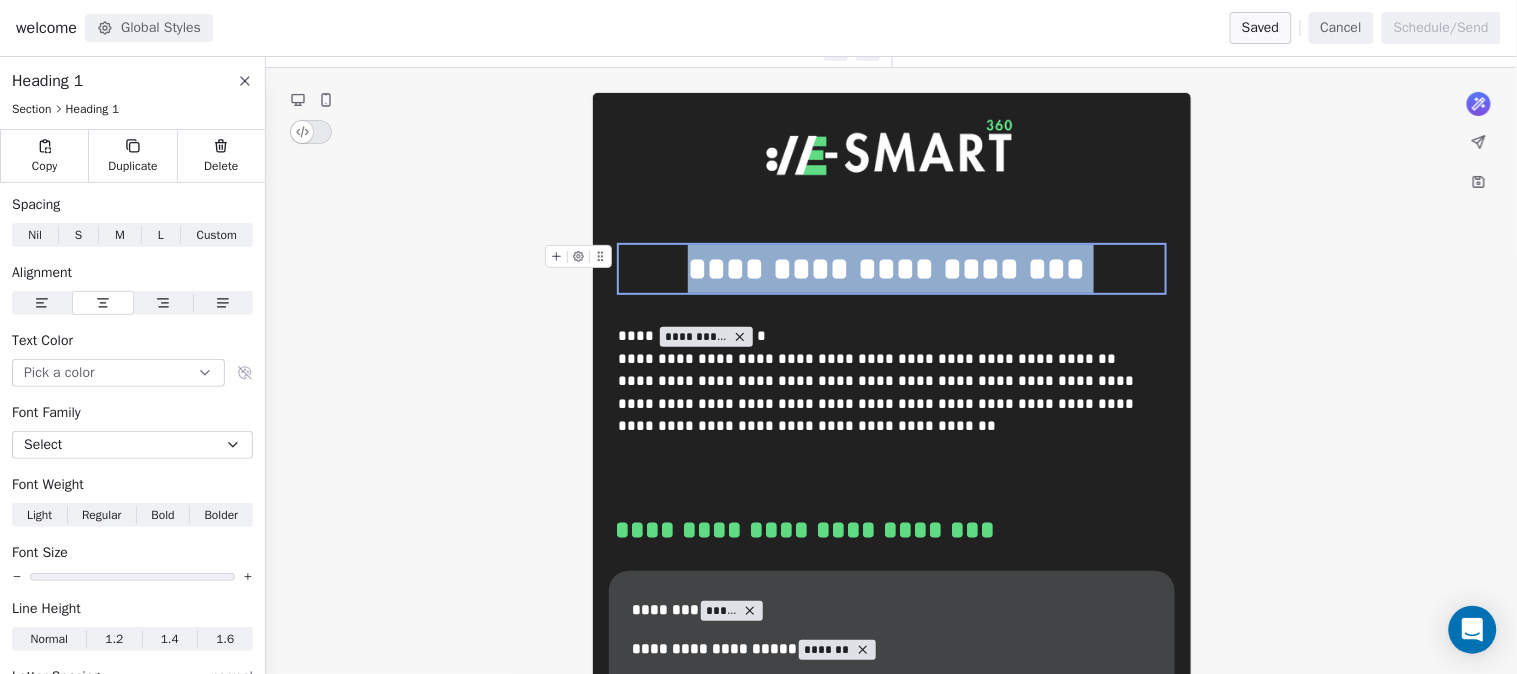 click on "**********" at bounding box center [892, 269] 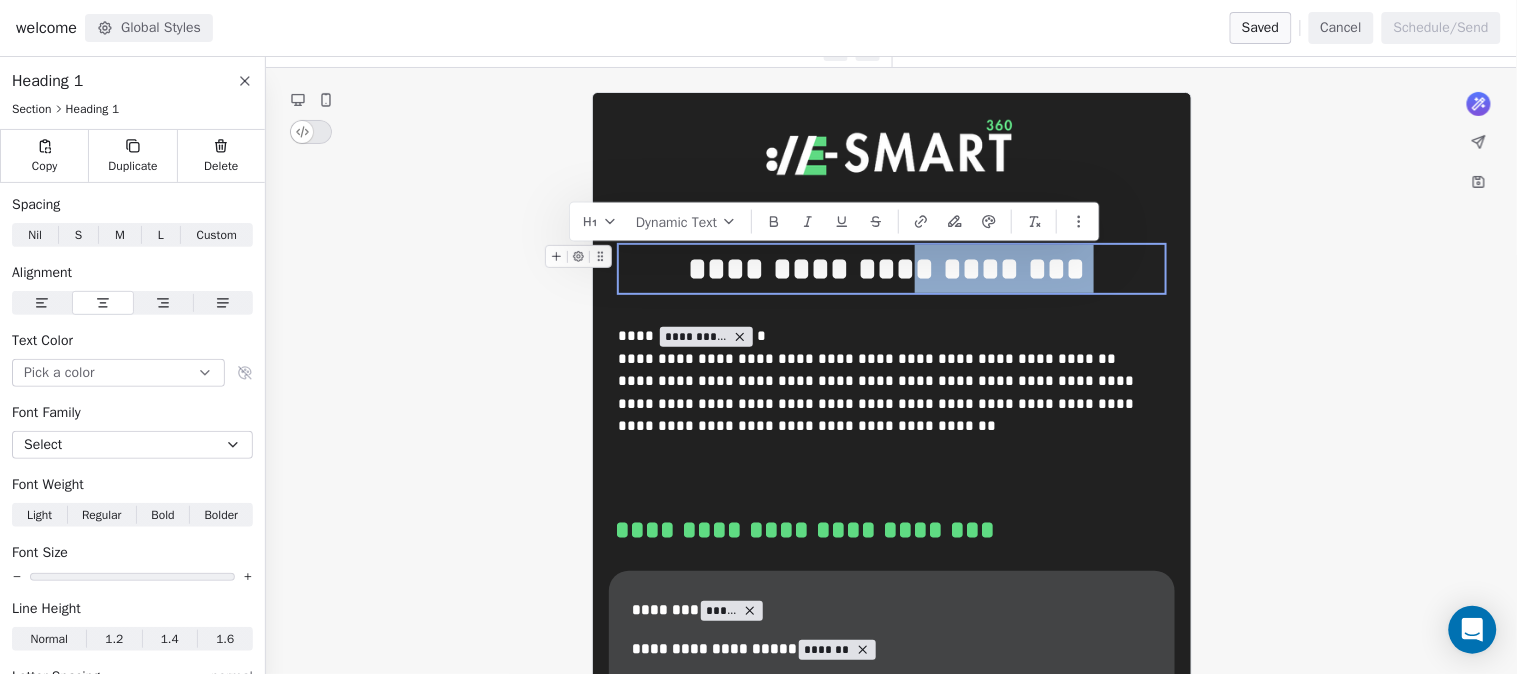 drag, startPoint x: 887, startPoint y: 258, endPoint x: 1114, endPoint y: 265, distance: 227.10791 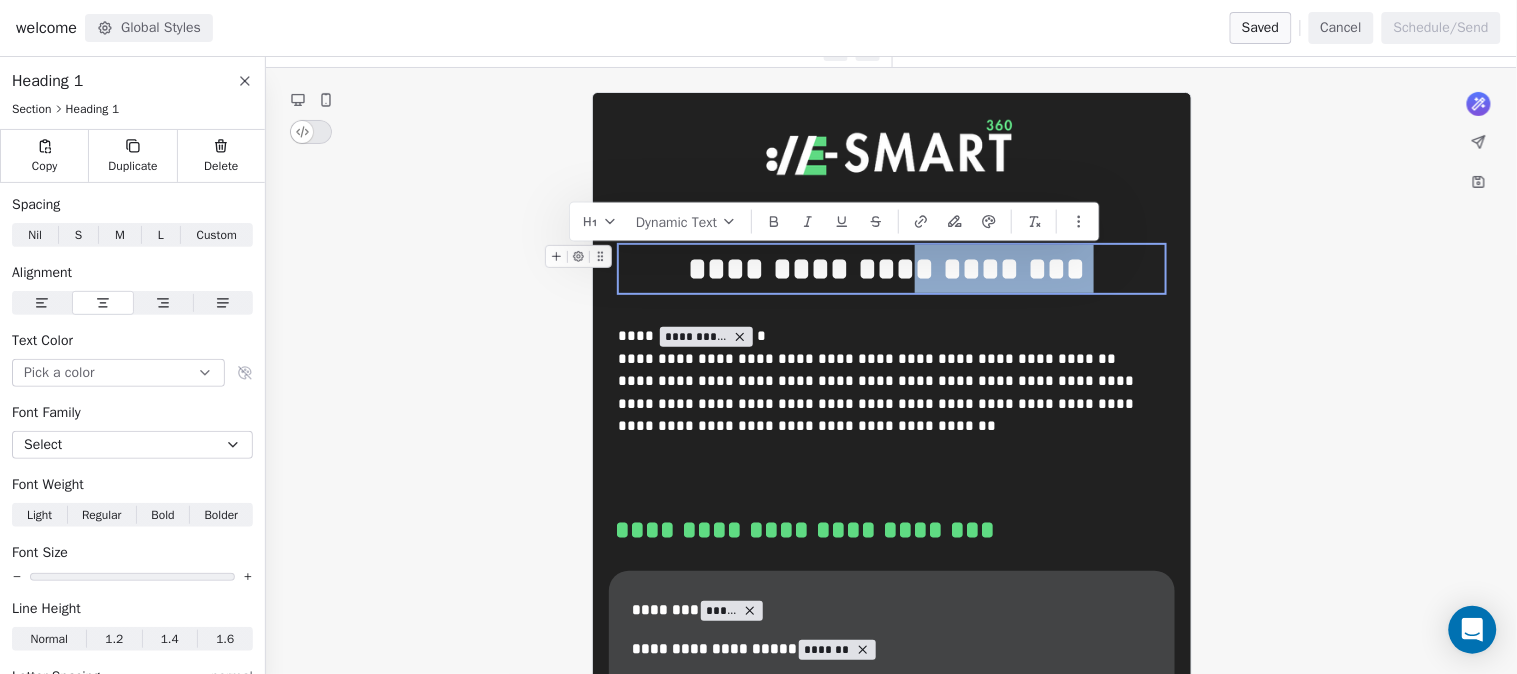 click on "**********" at bounding box center (892, 269) 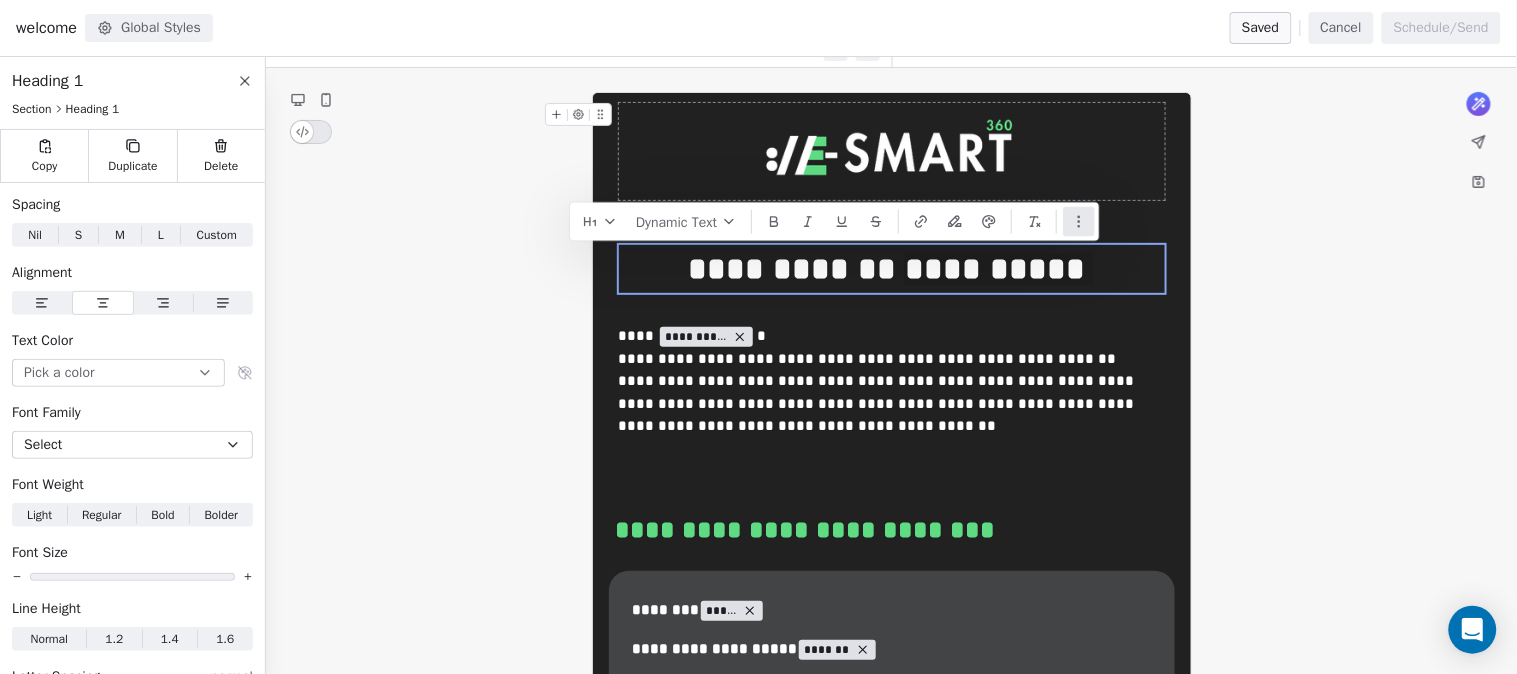 click 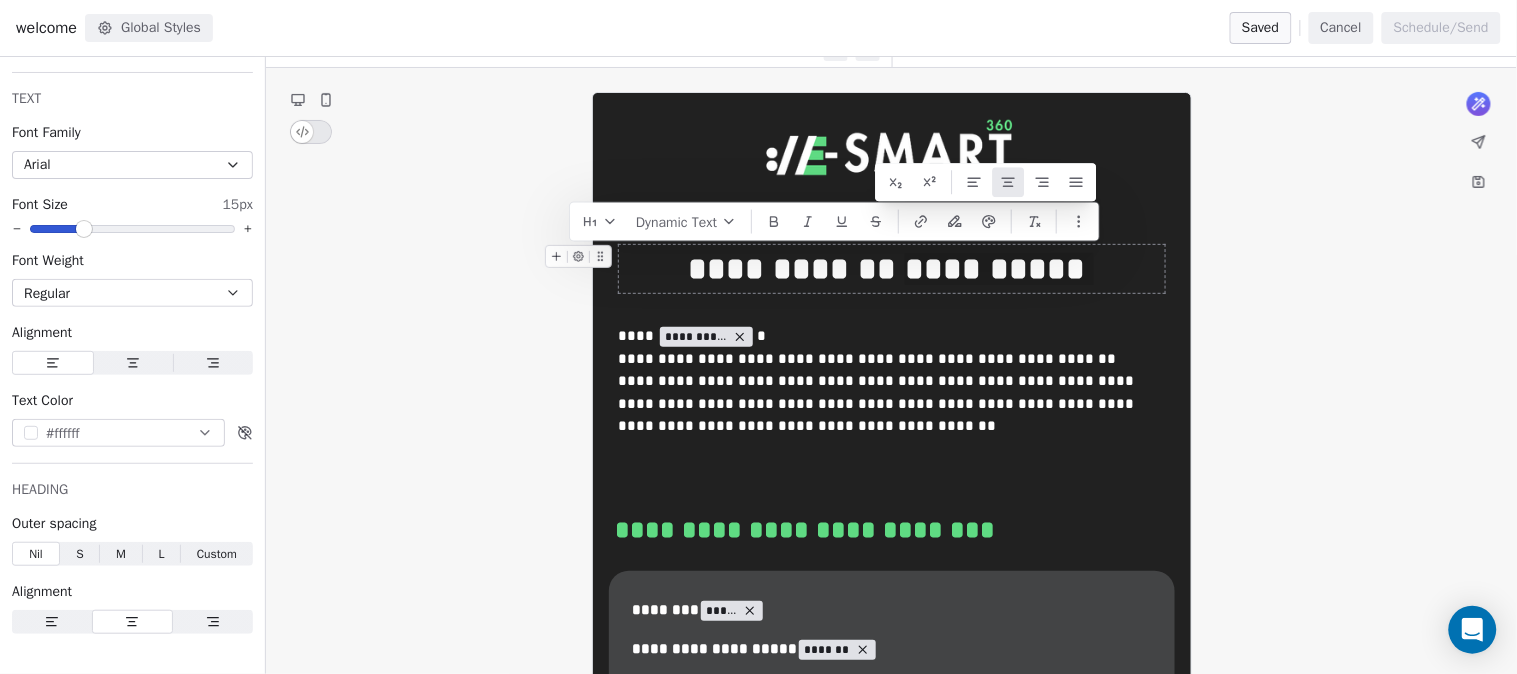 click on "**********" at bounding box center (892, 269) 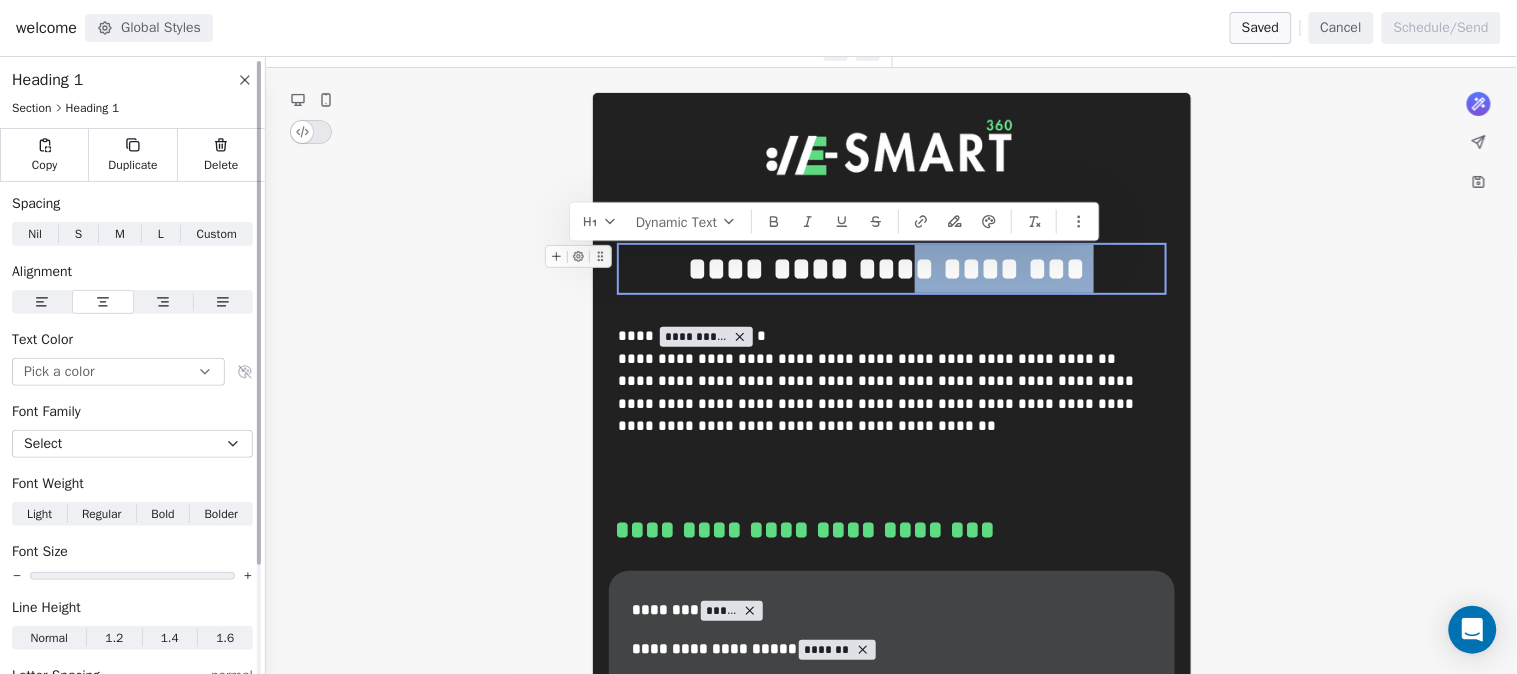 scroll, scrollTop: 0, scrollLeft: 0, axis: both 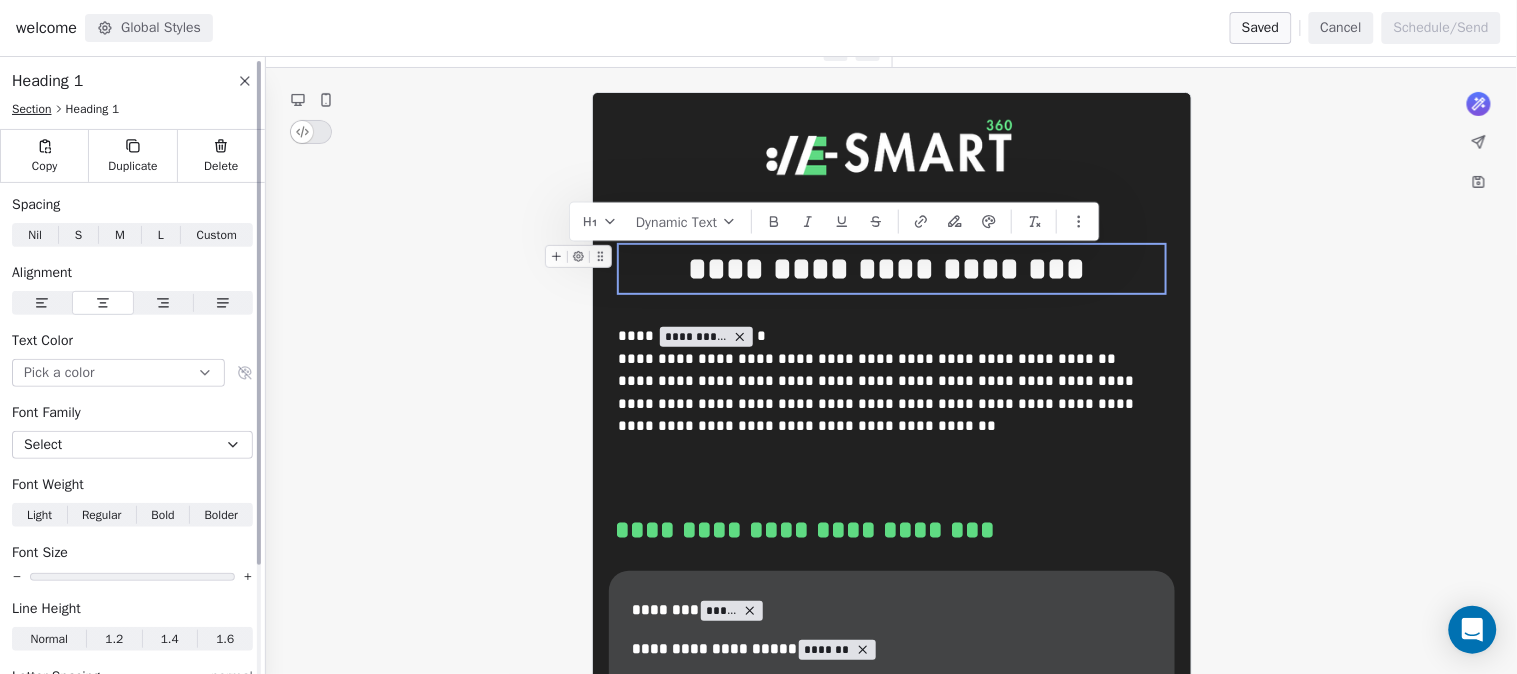 click on "Section" at bounding box center (32, 109) 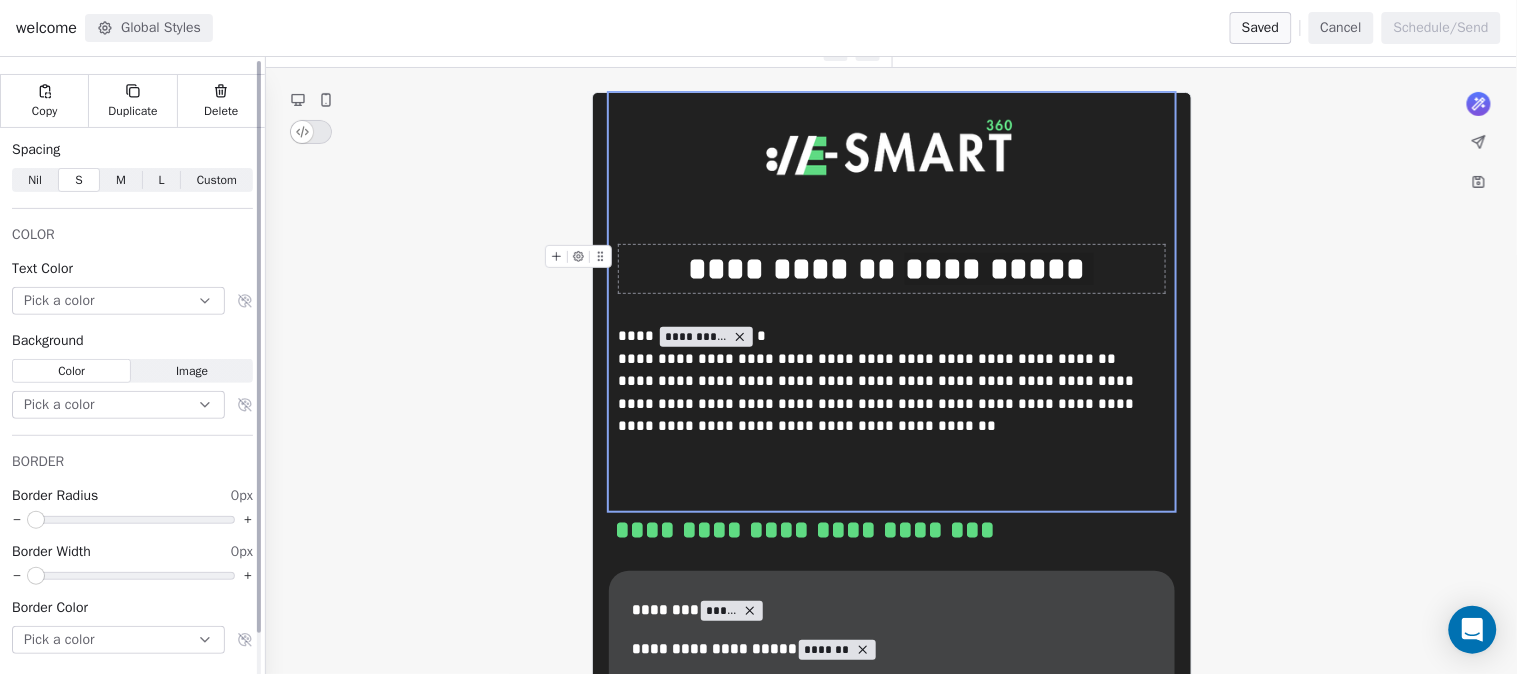 scroll, scrollTop: 47, scrollLeft: 0, axis: vertical 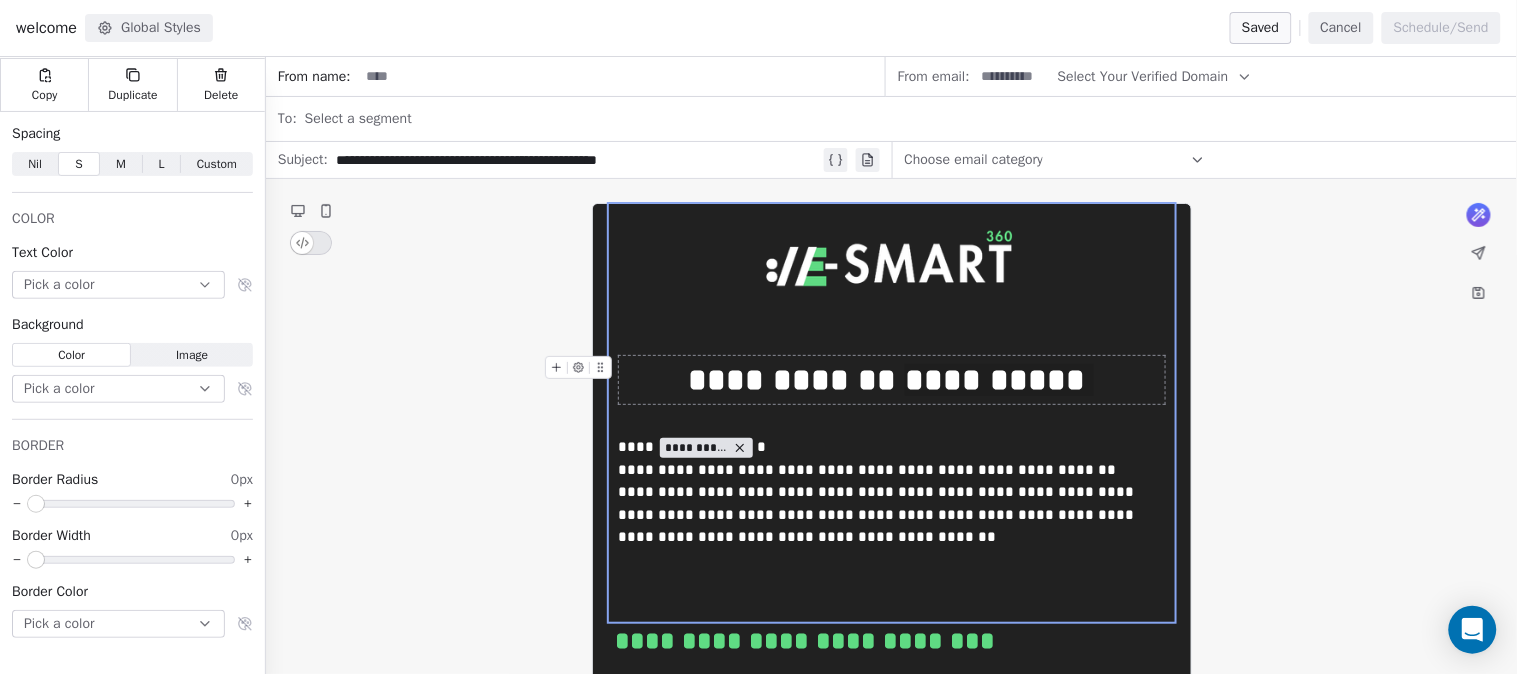 click on "**********" at bounding box center [892, 380] 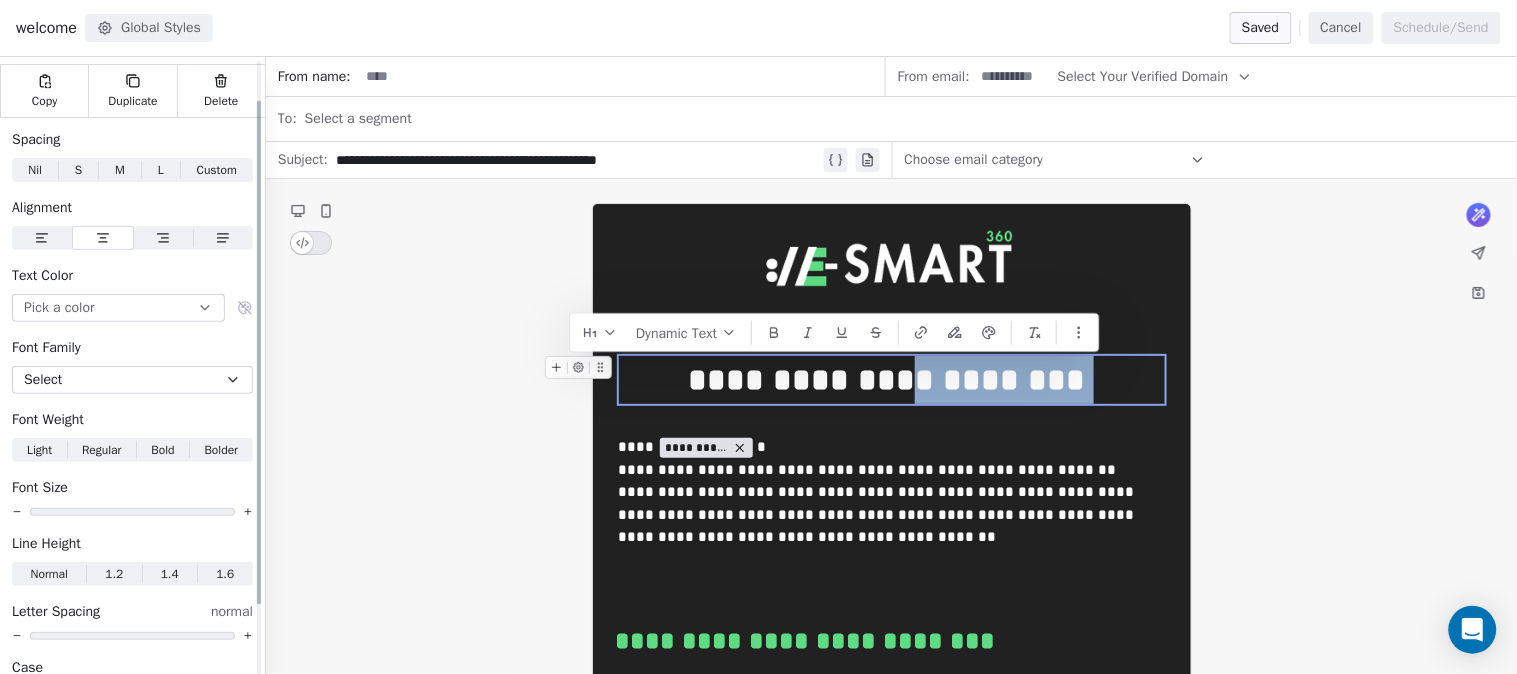 scroll, scrollTop: 0, scrollLeft: 0, axis: both 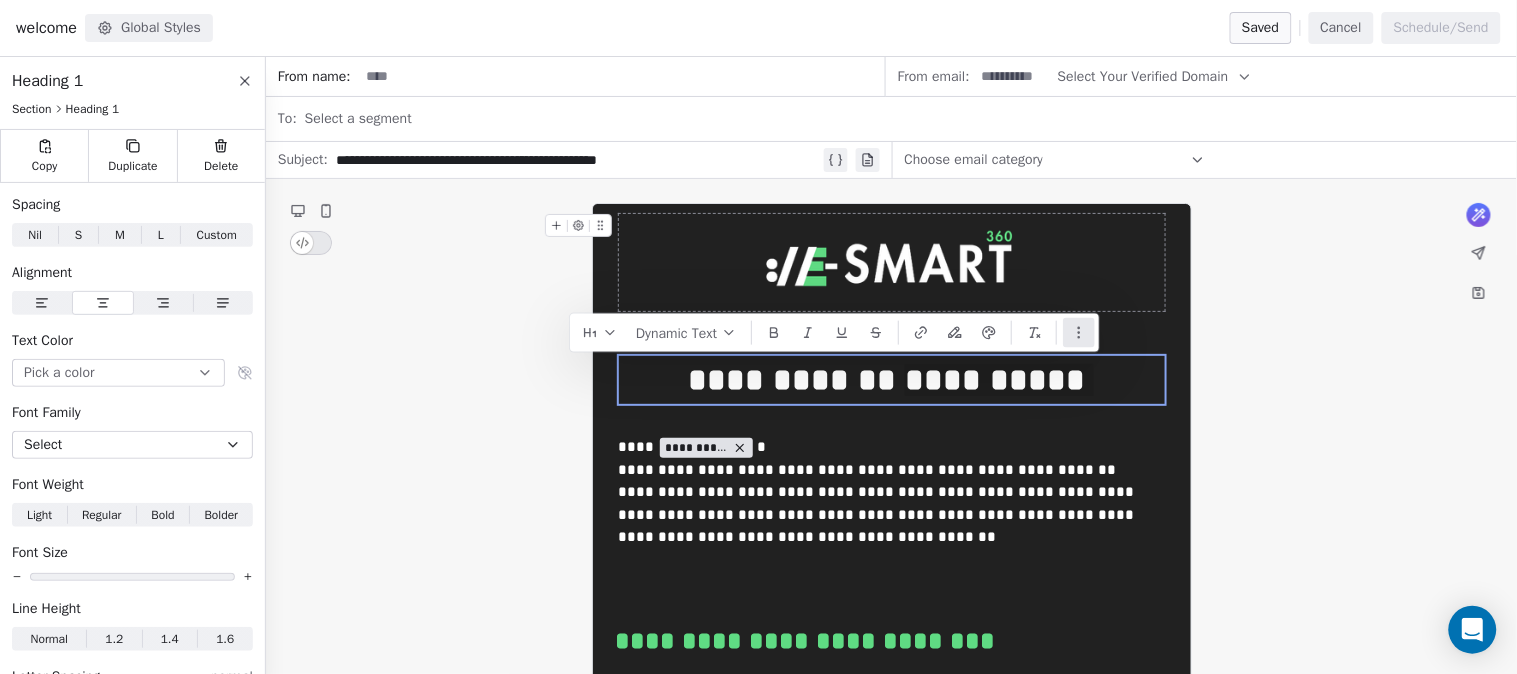 click 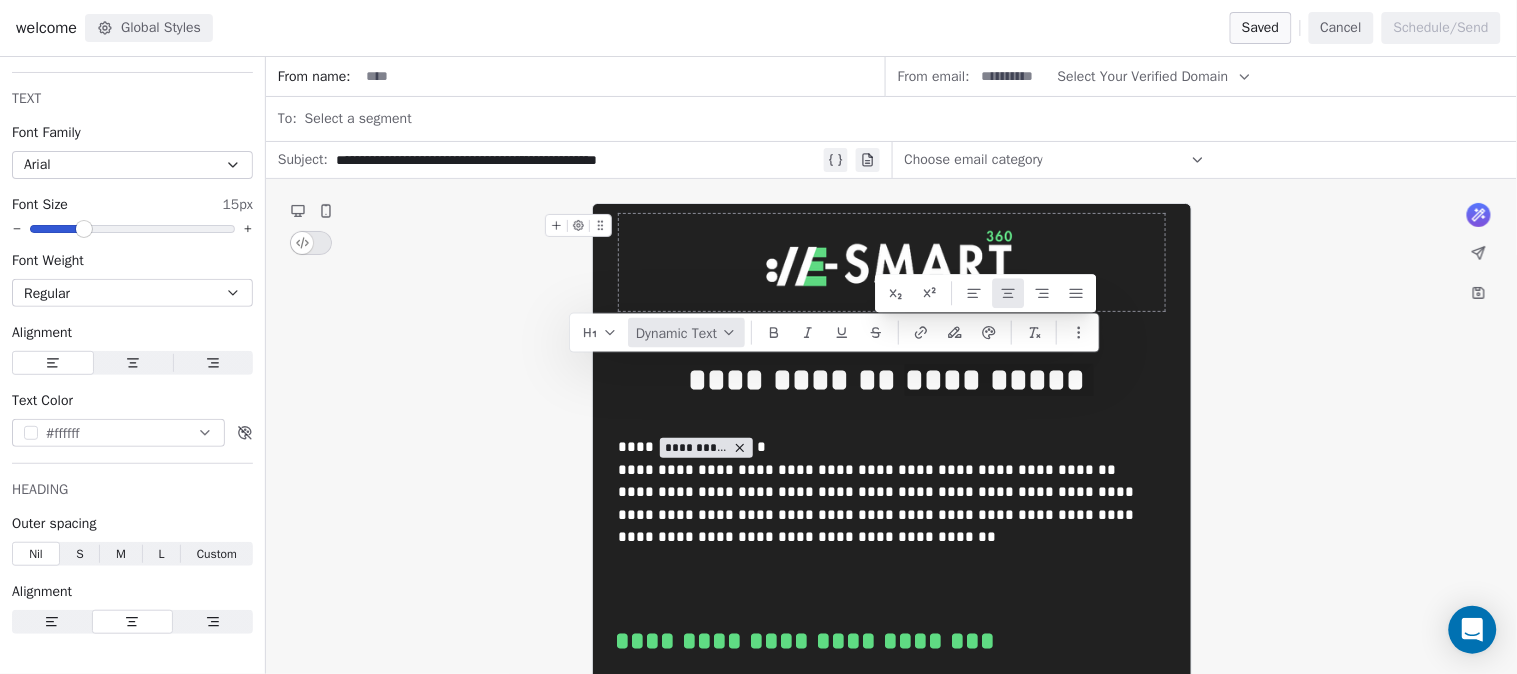 click on "Dynamic Text" at bounding box center [686, 333] 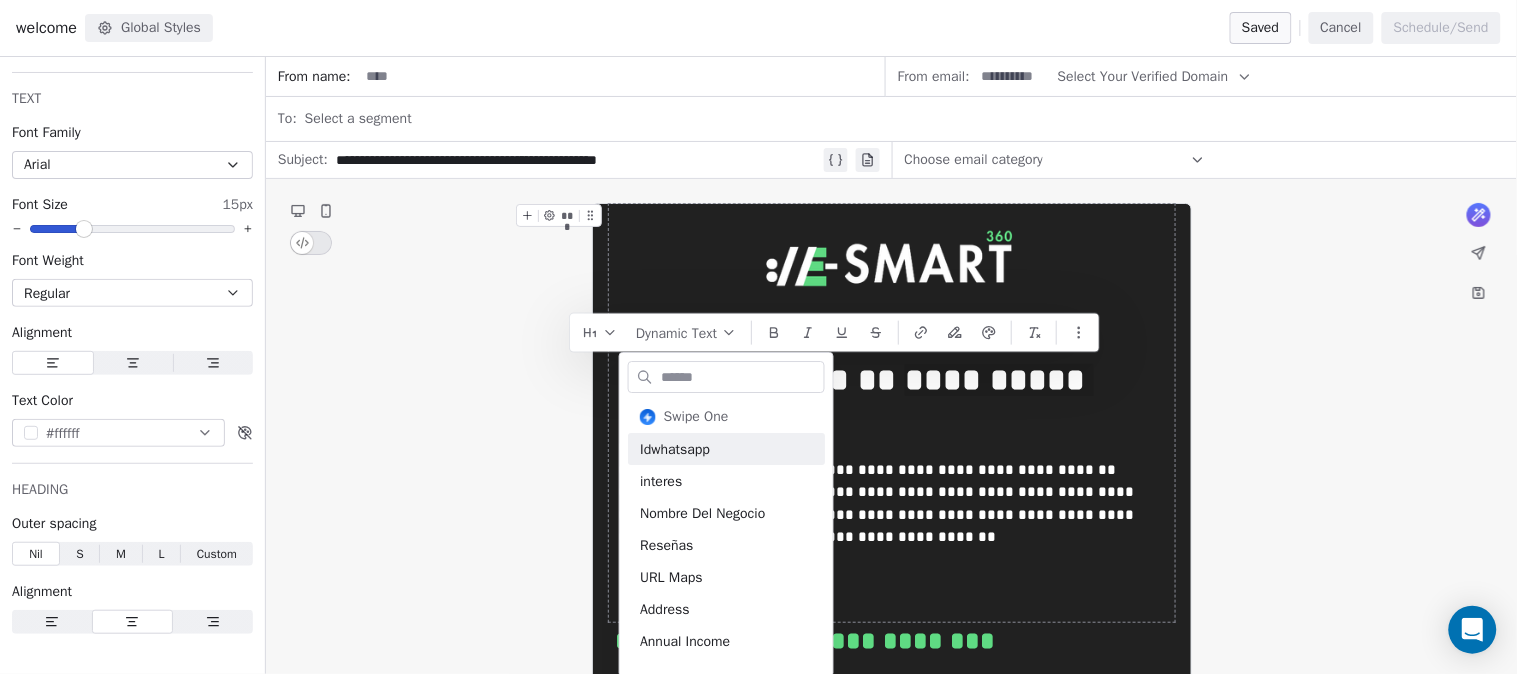 click on "**********" at bounding box center [891, 1816] 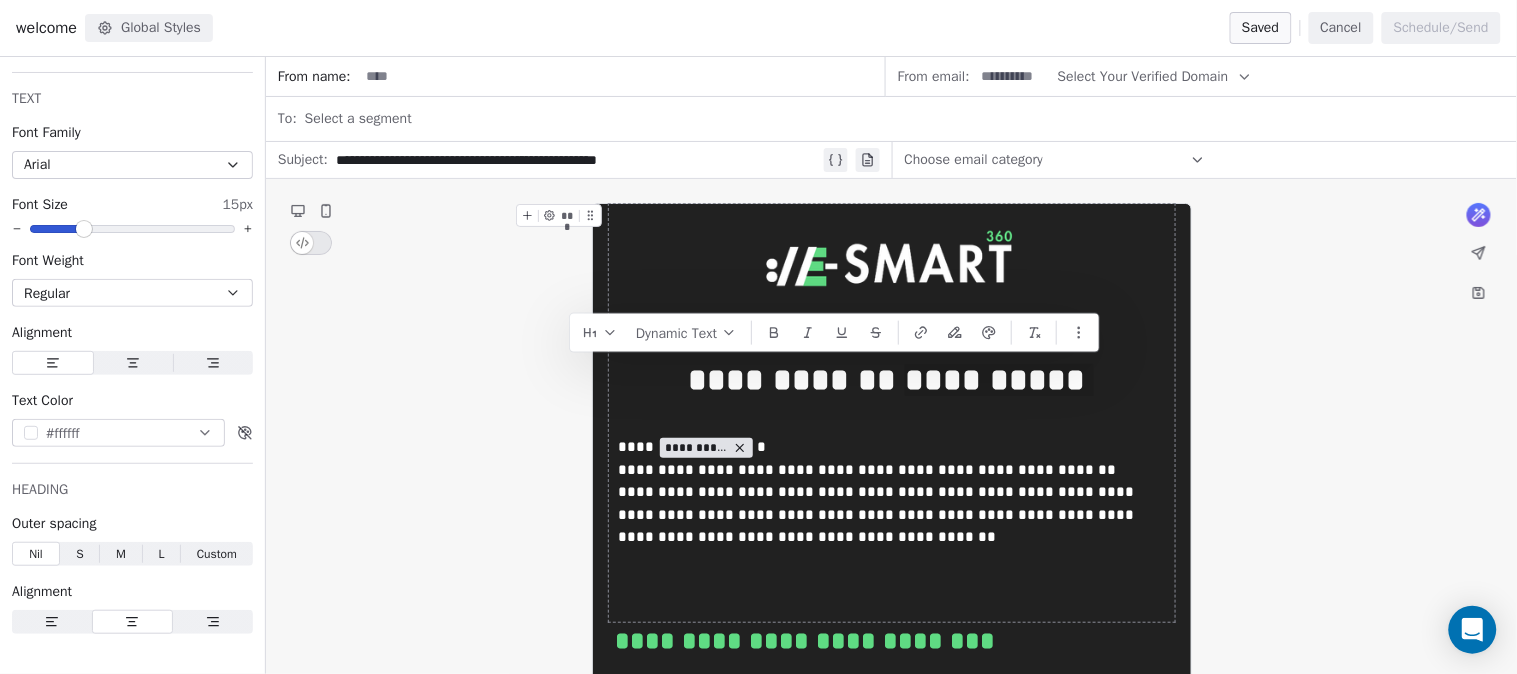 click on "**********" at bounding box center [891, 1816] 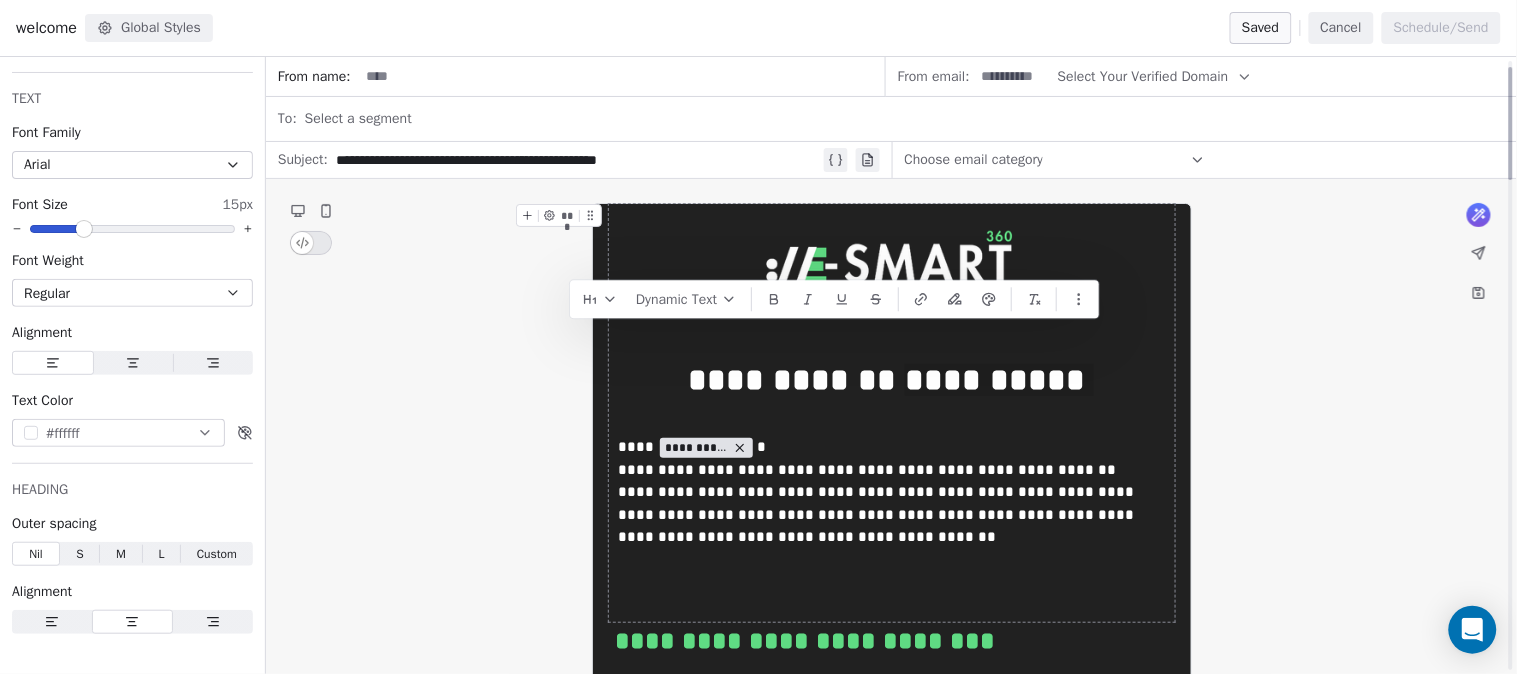 scroll, scrollTop: 222, scrollLeft: 0, axis: vertical 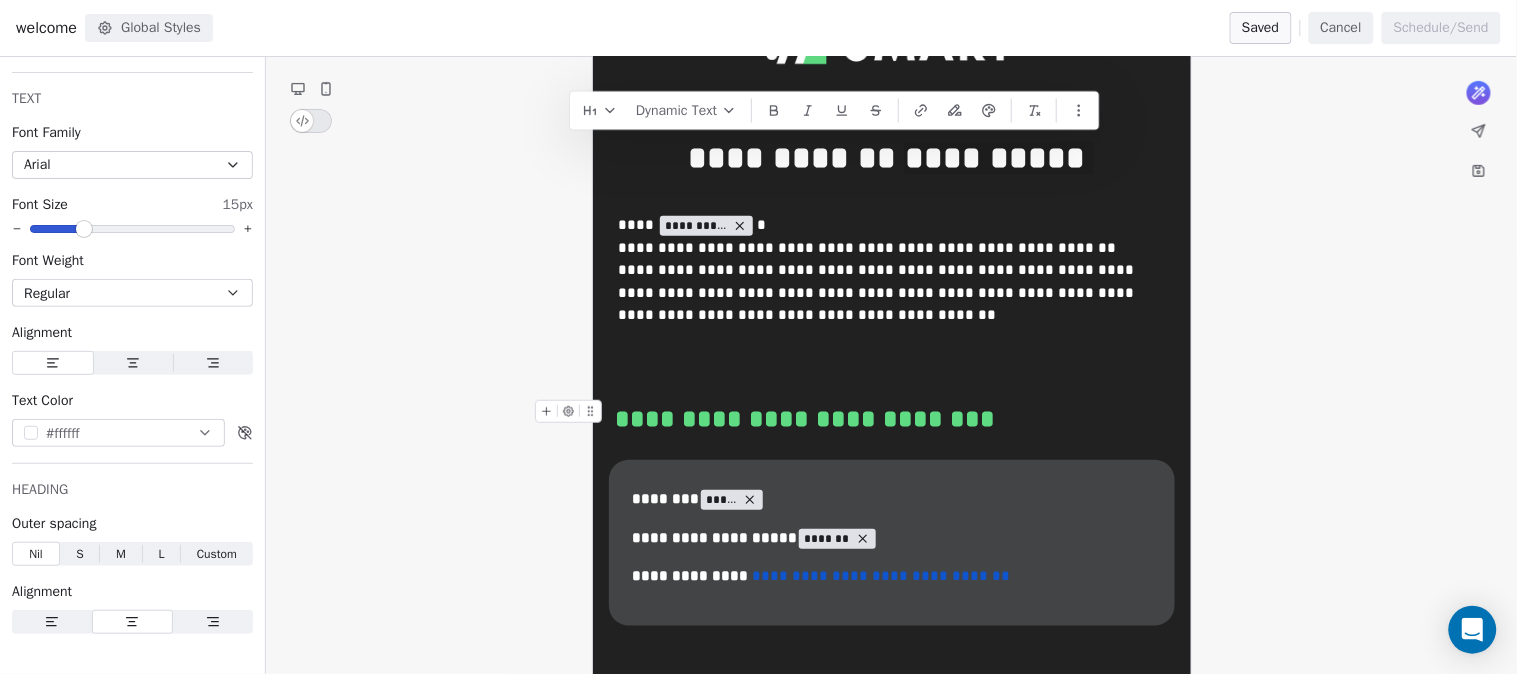 click 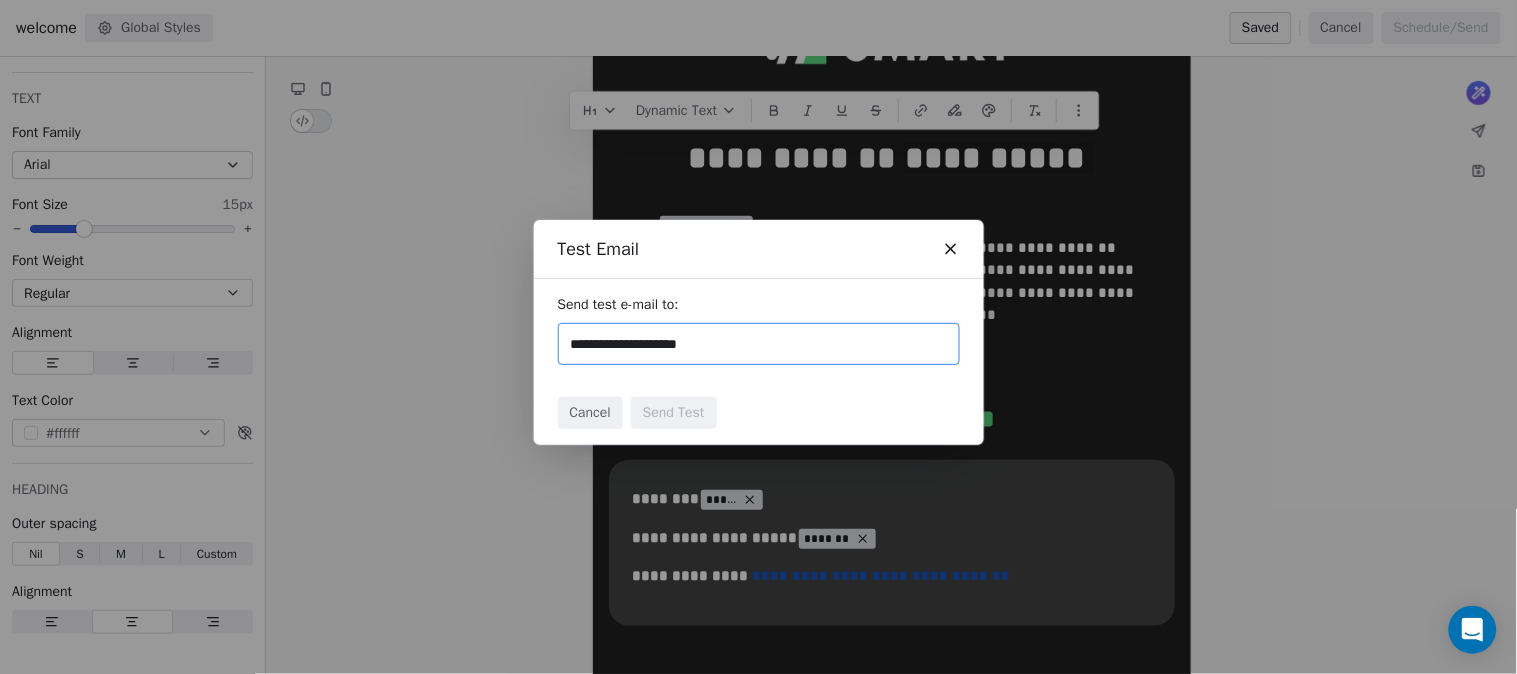 click on "**********" at bounding box center [759, 344] 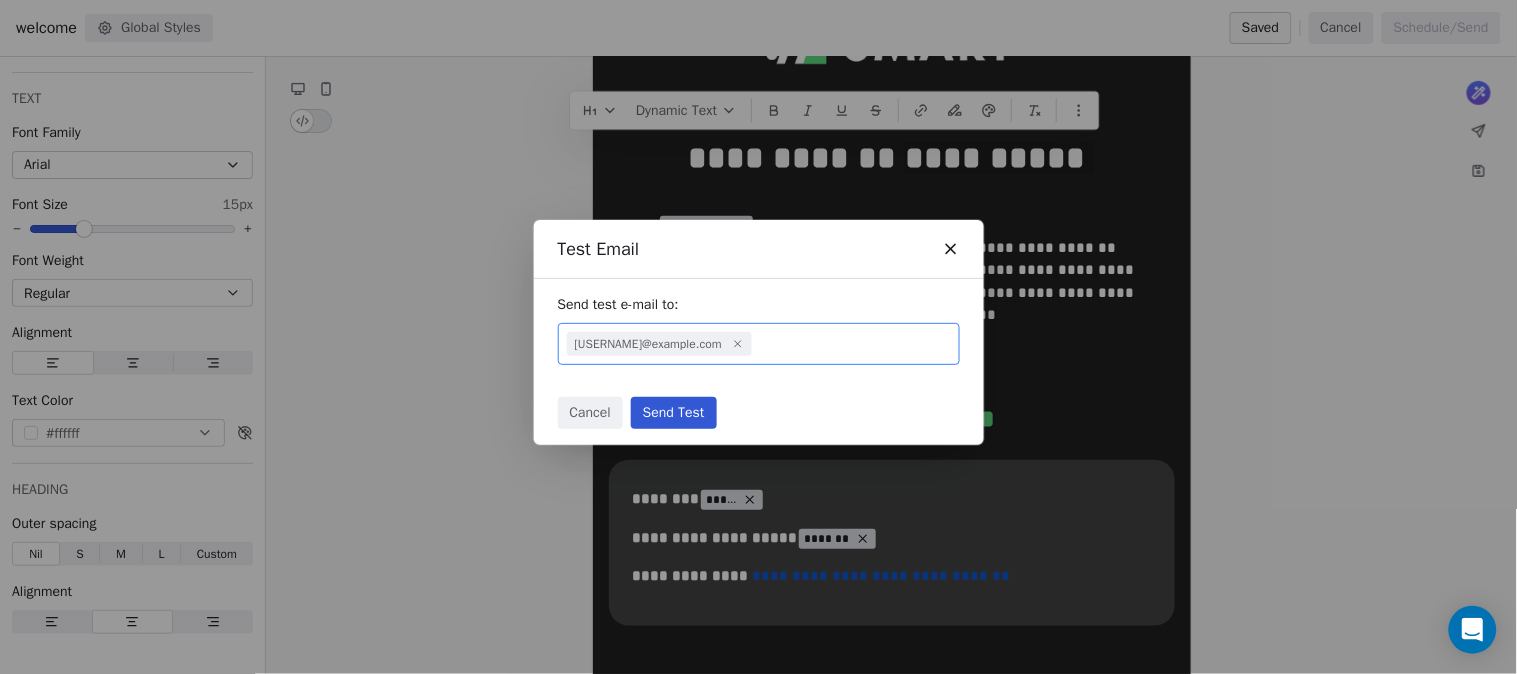 click on "Send Test" 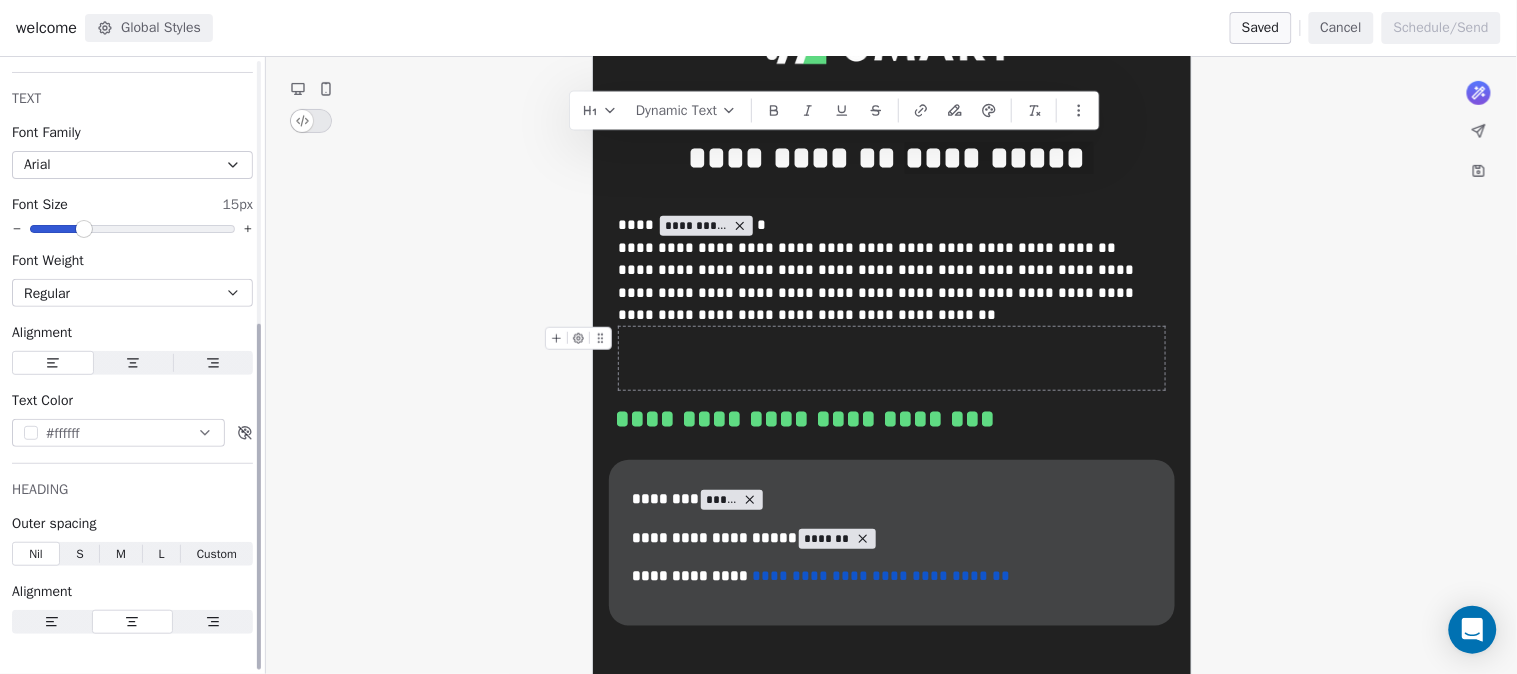 click on "Global Styles" 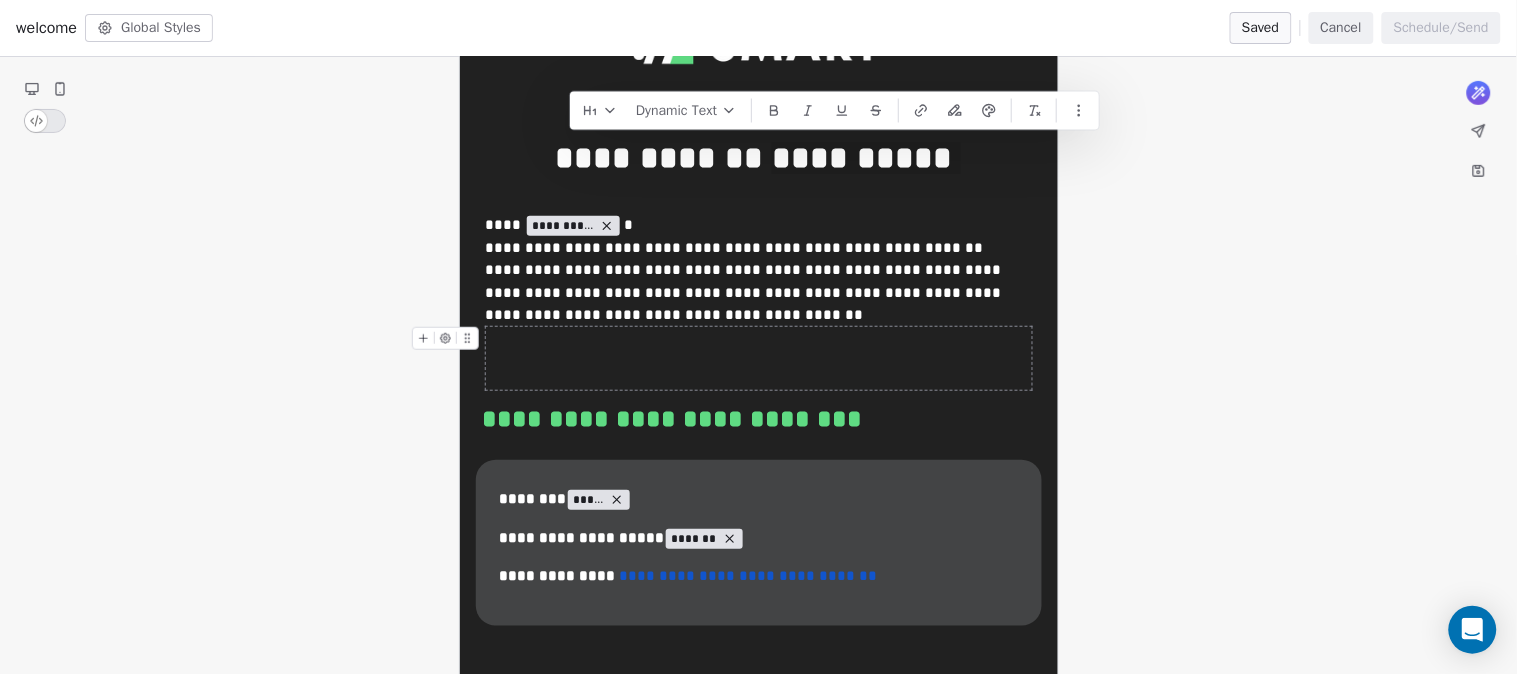 click 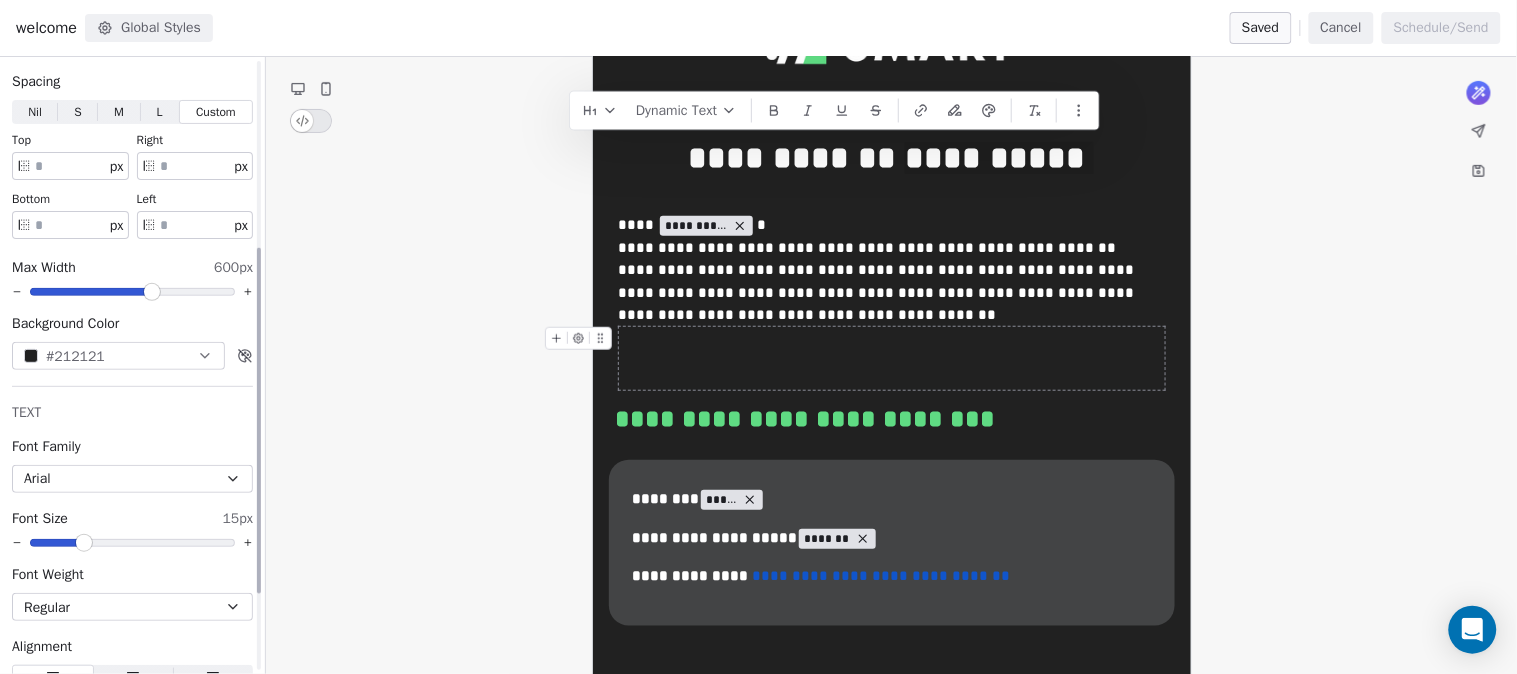 scroll, scrollTop: 333, scrollLeft: 0, axis: vertical 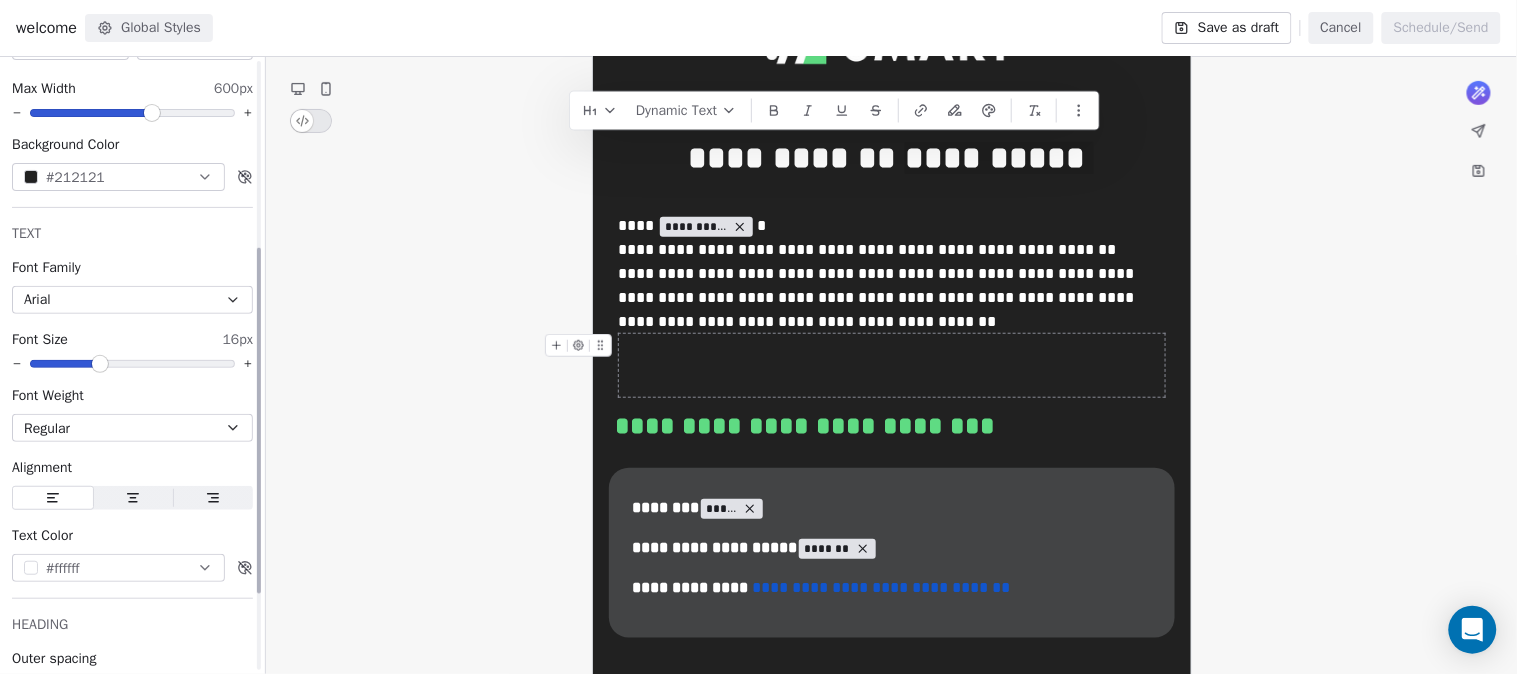 click 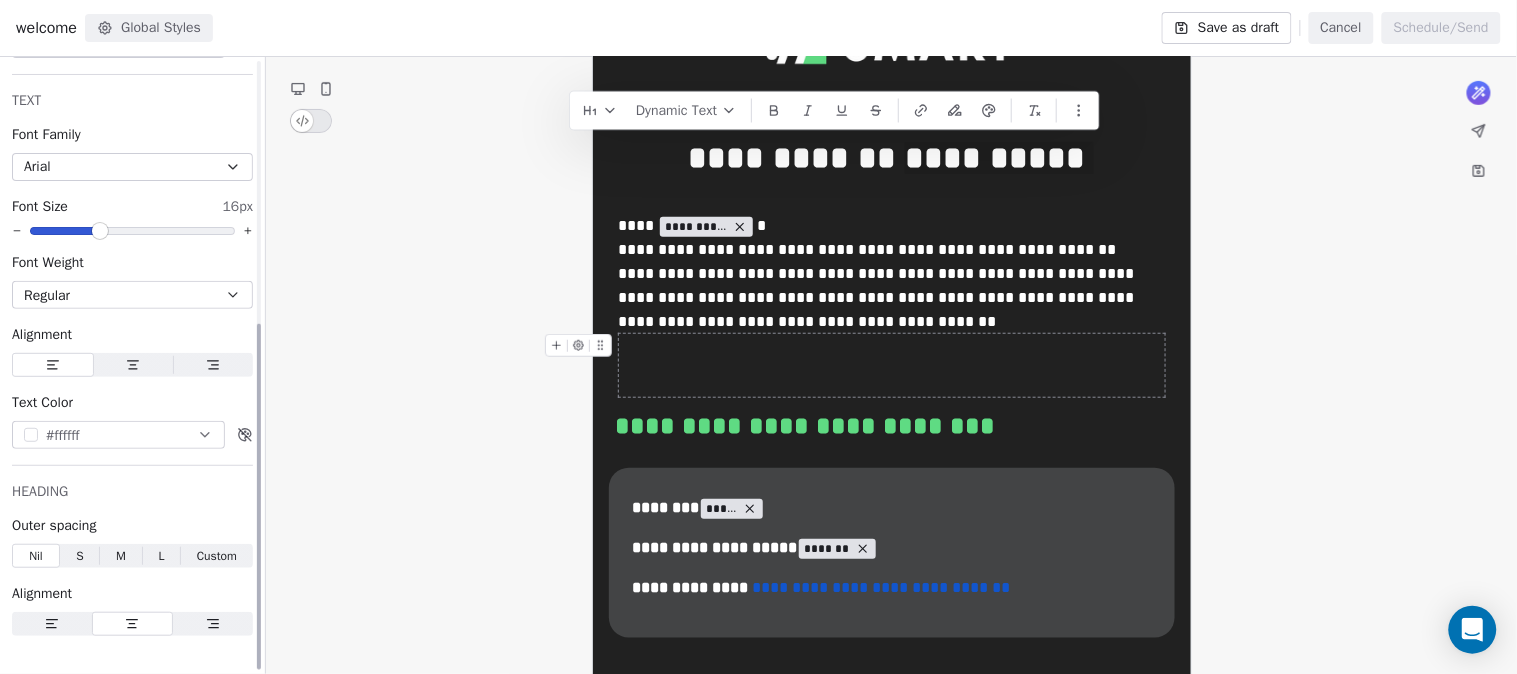 scroll, scrollTop: 468, scrollLeft: 0, axis: vertical 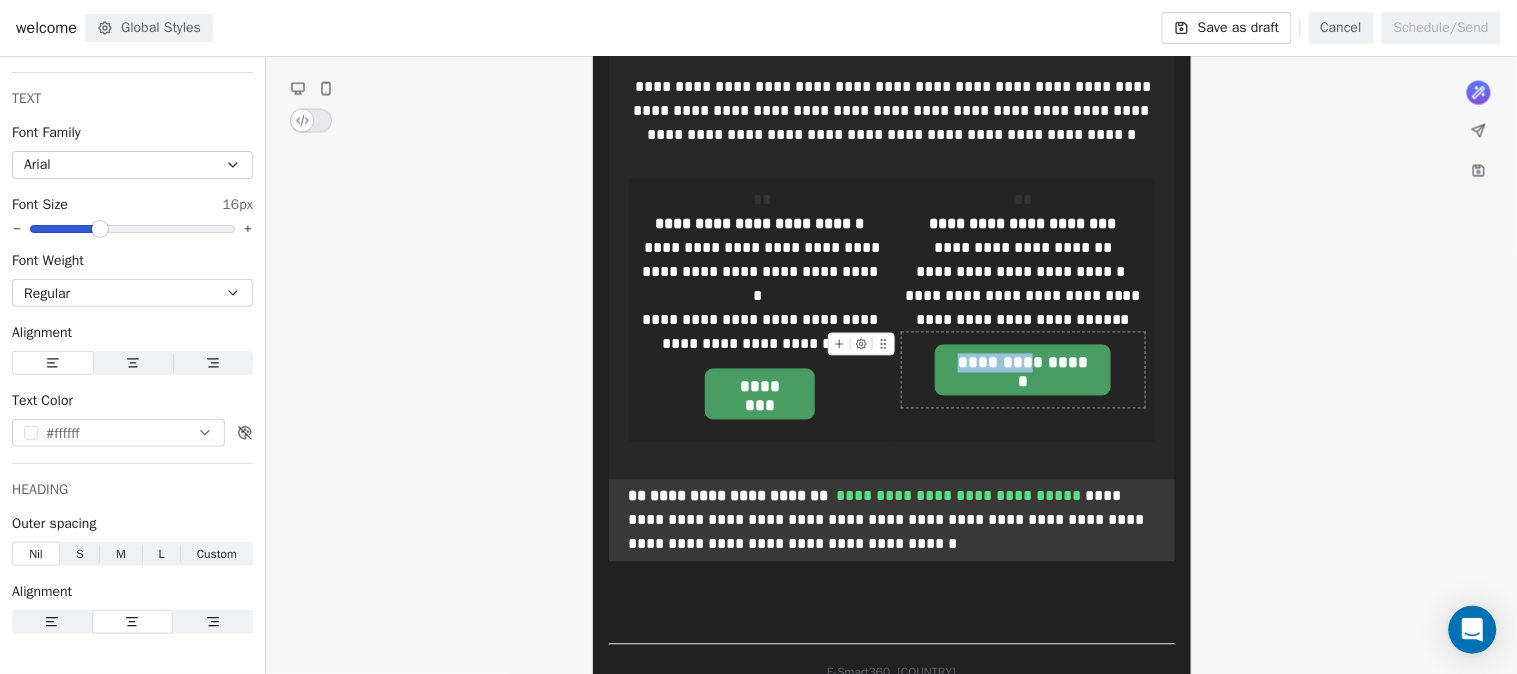 drag, startPoint x: 1026, startPoint y: 328, endPoint x: 957, endPoint y: 333, distance: 69.18092 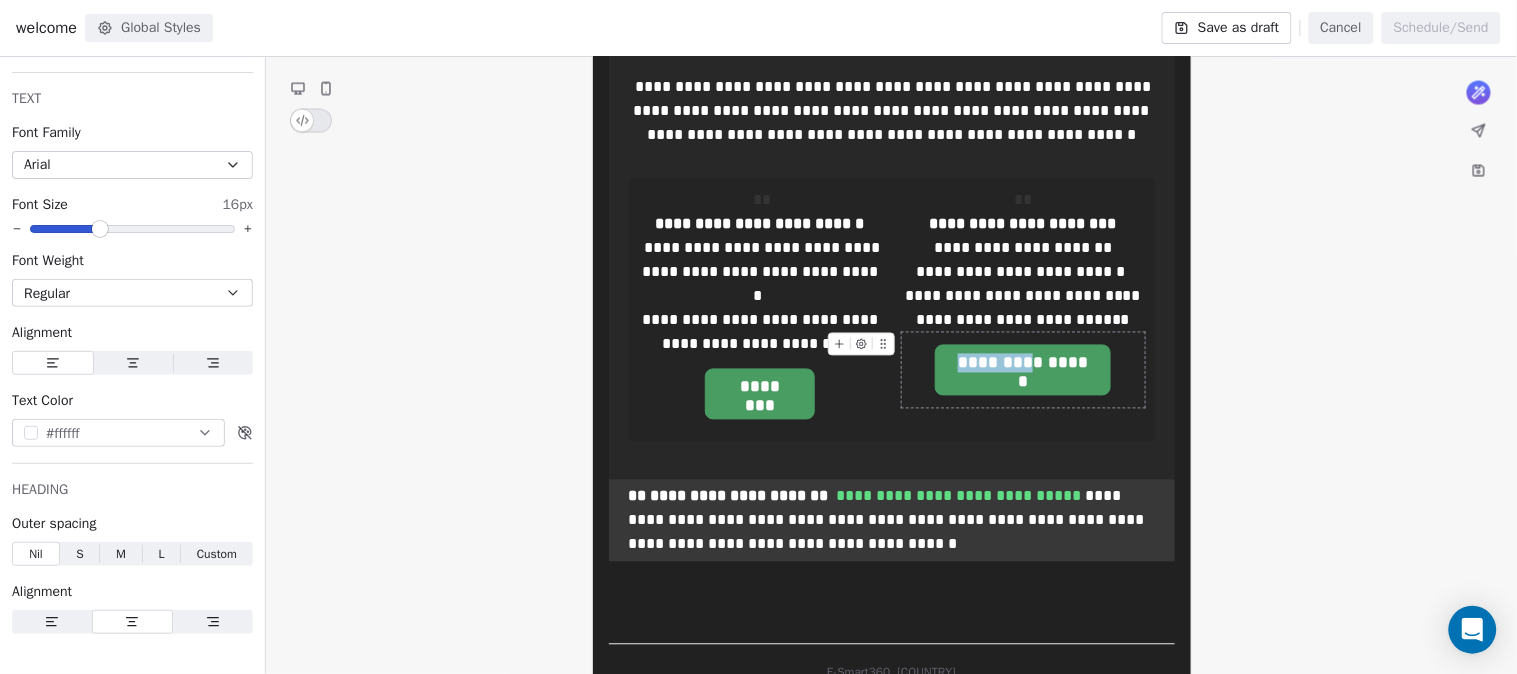 click on "**********" 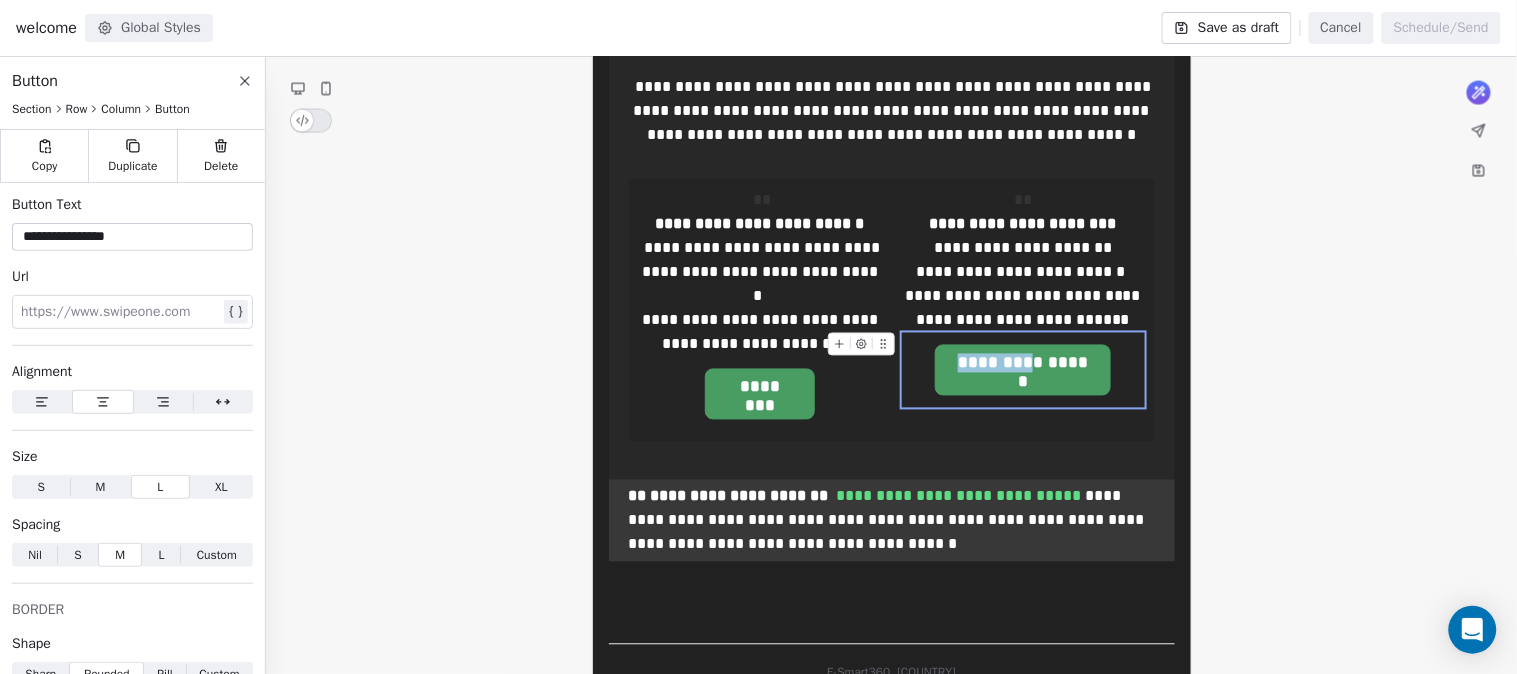 type 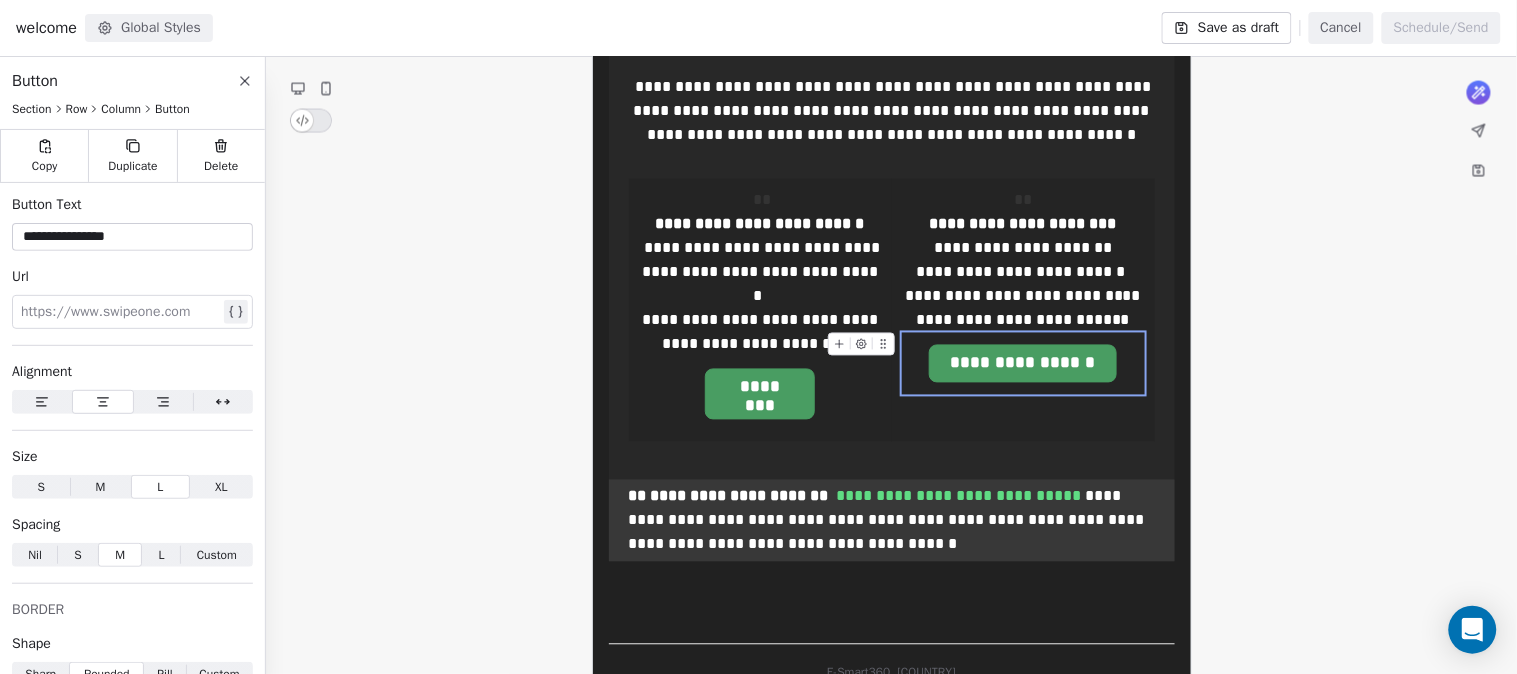 click on "**********" 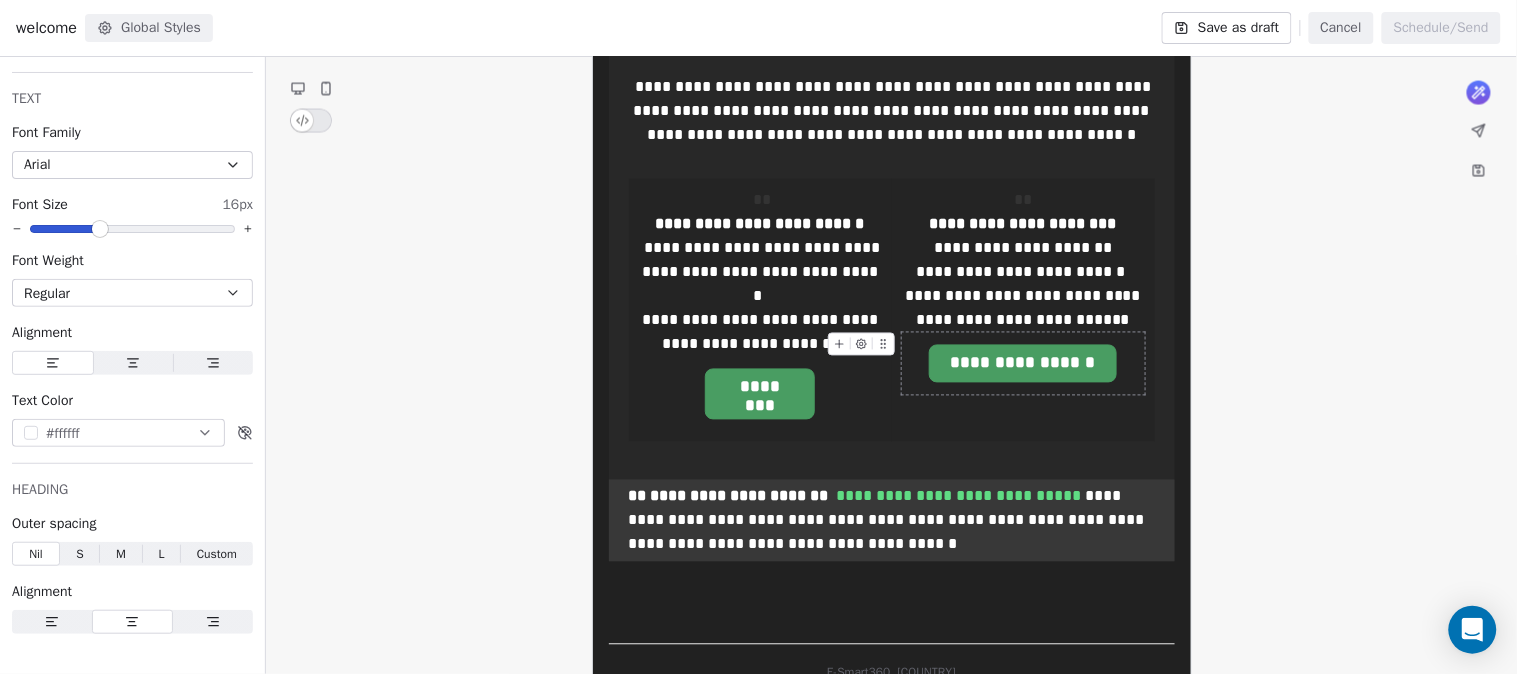 click on "**********" 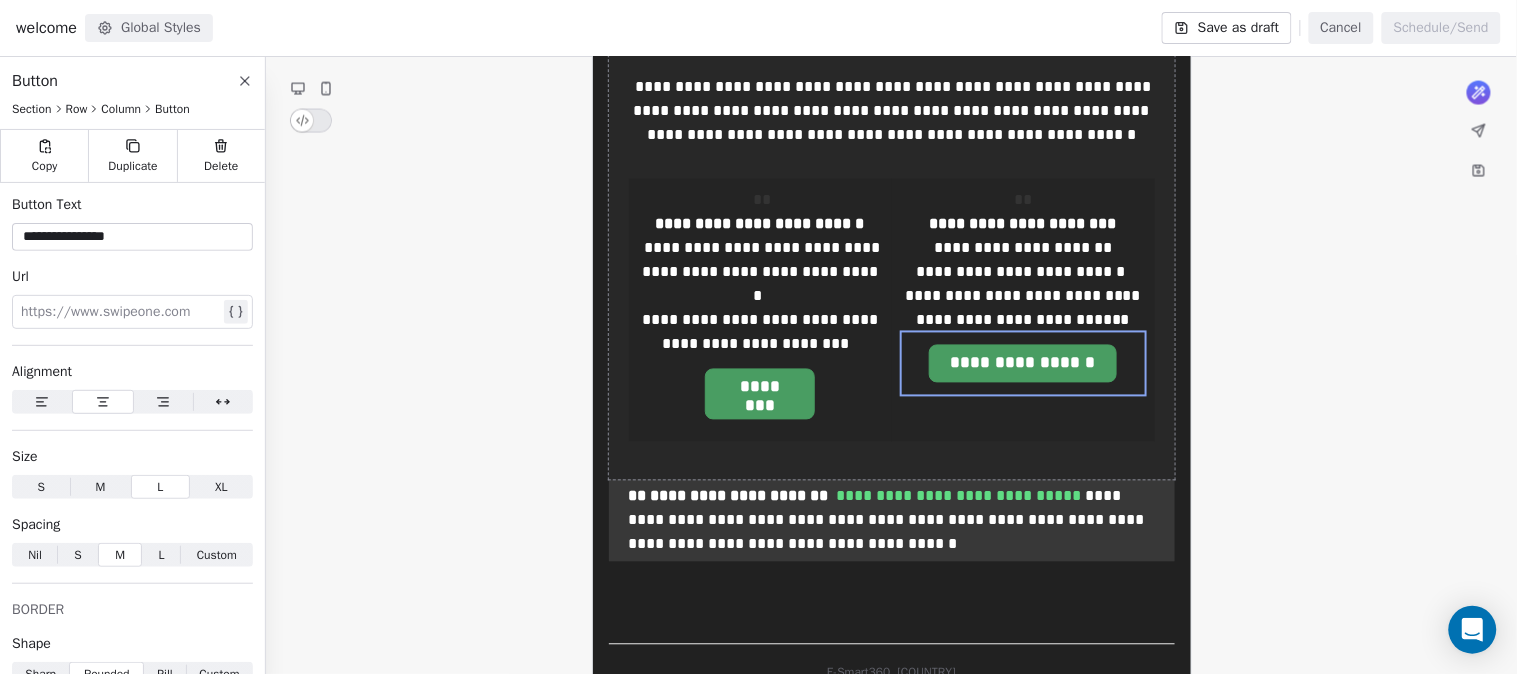 click on "**********" 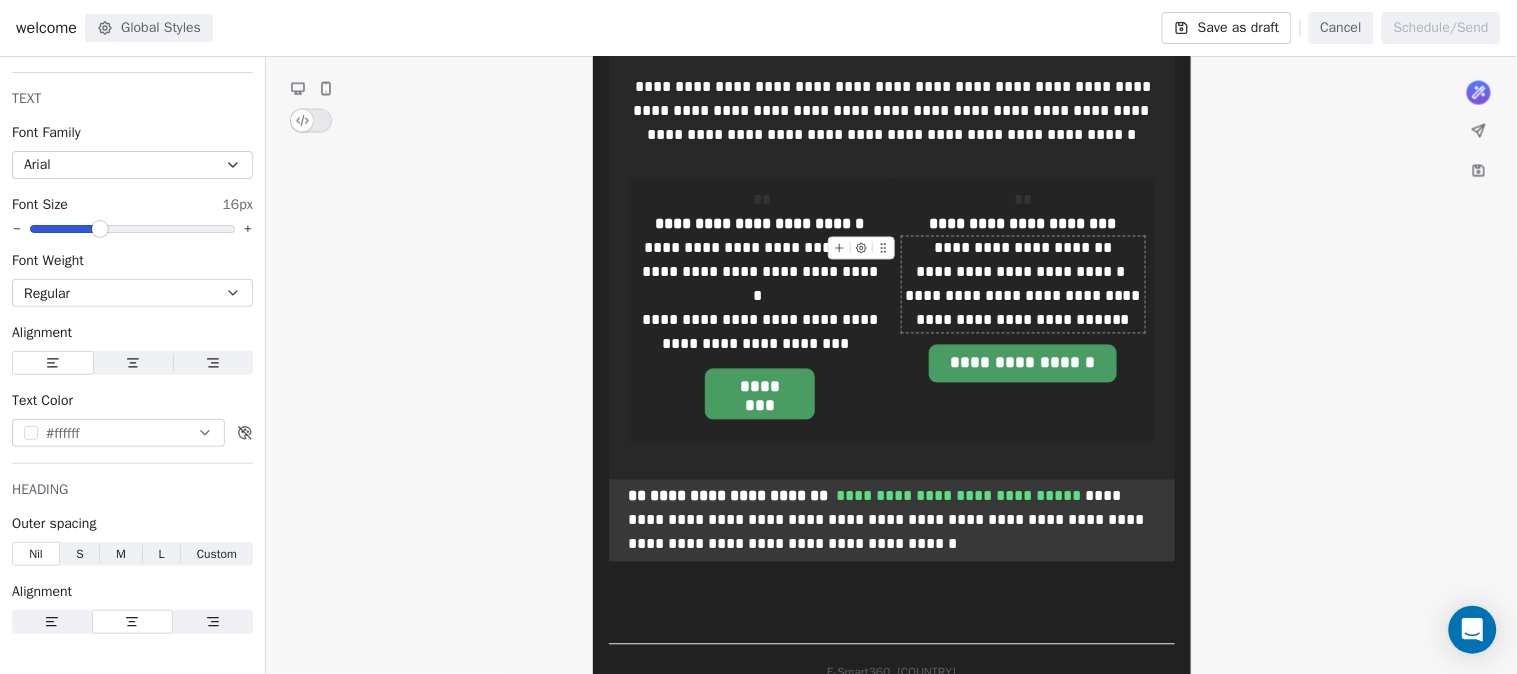 click on "**********" 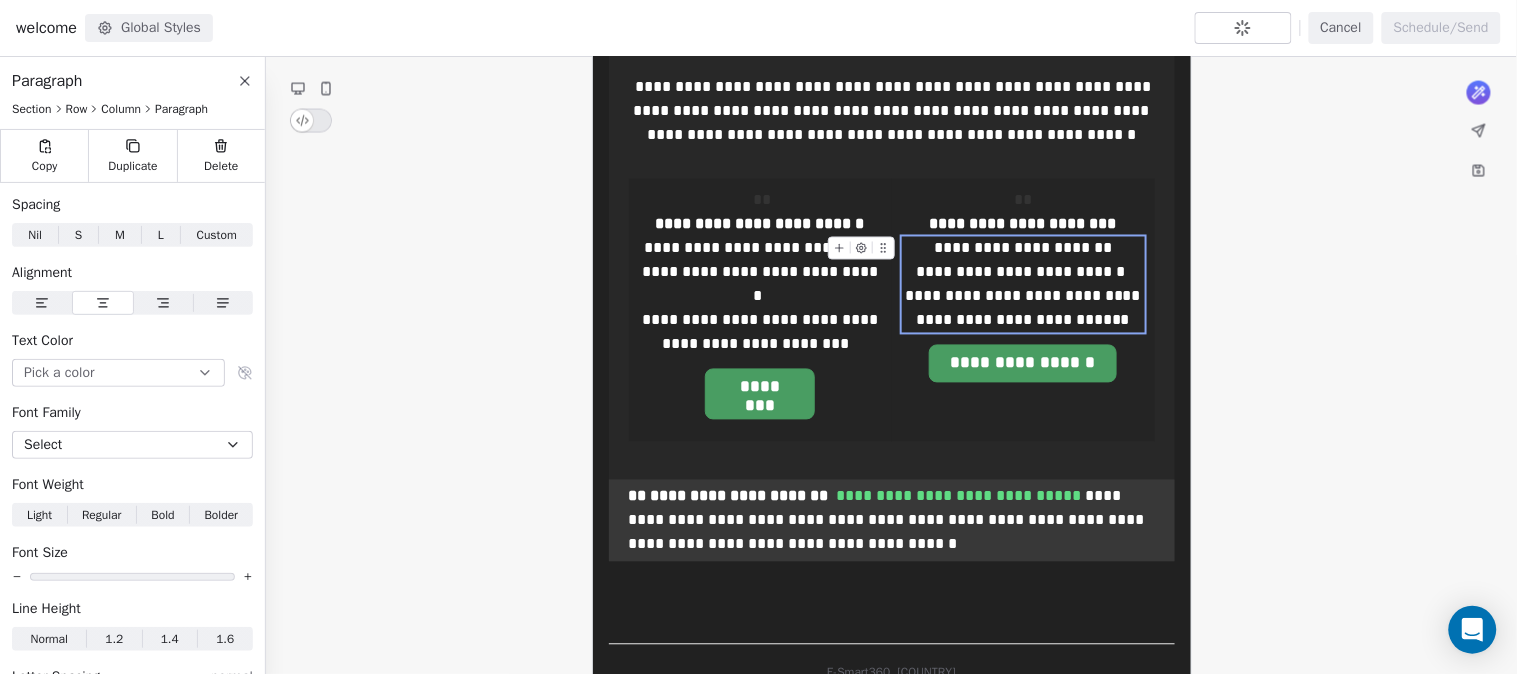 click on "**********" 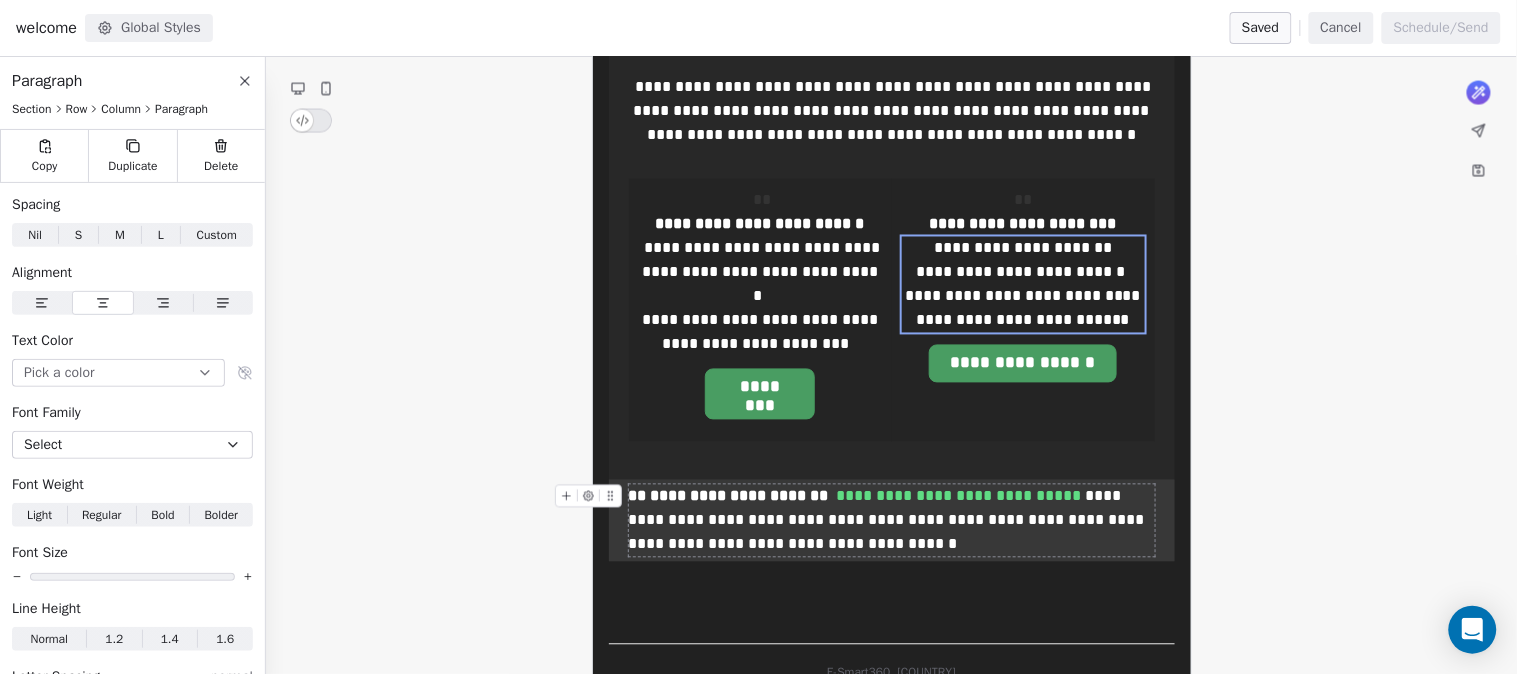 click on "**********" 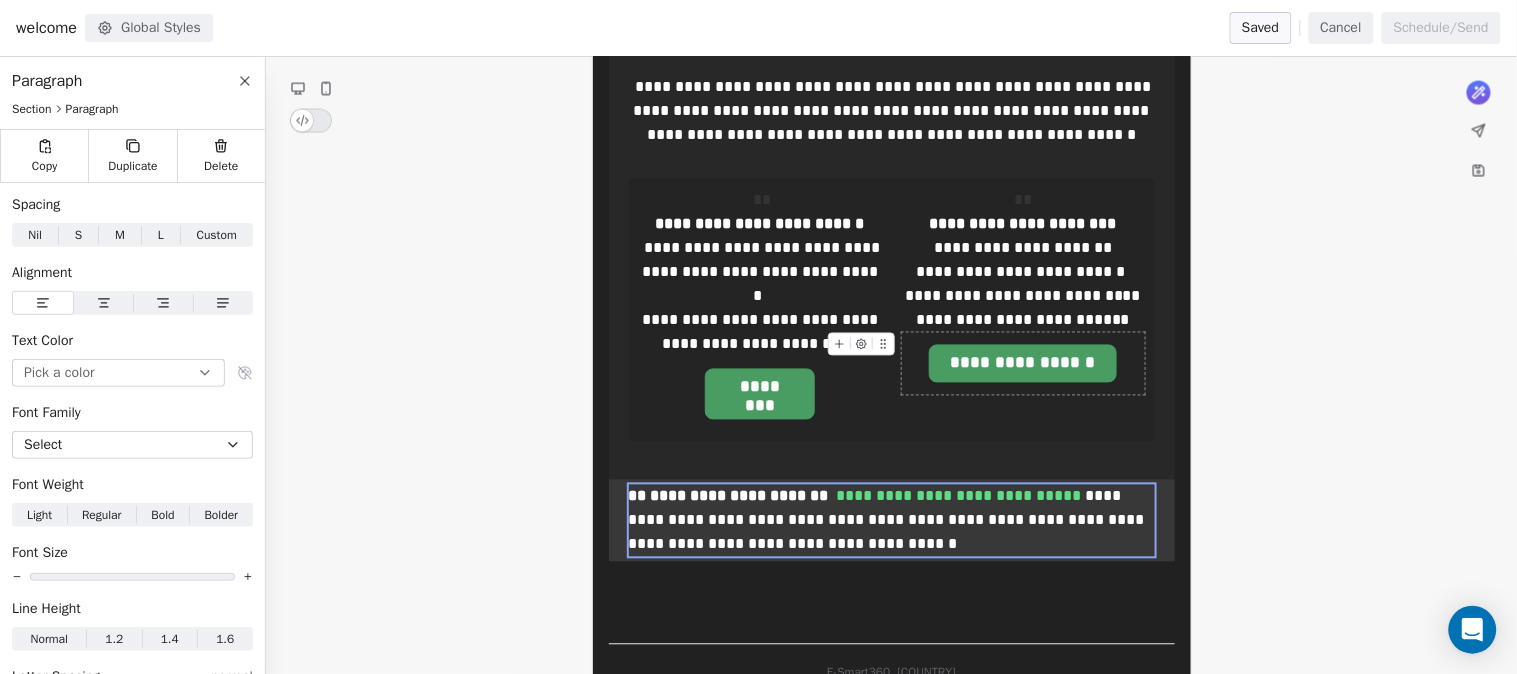 click 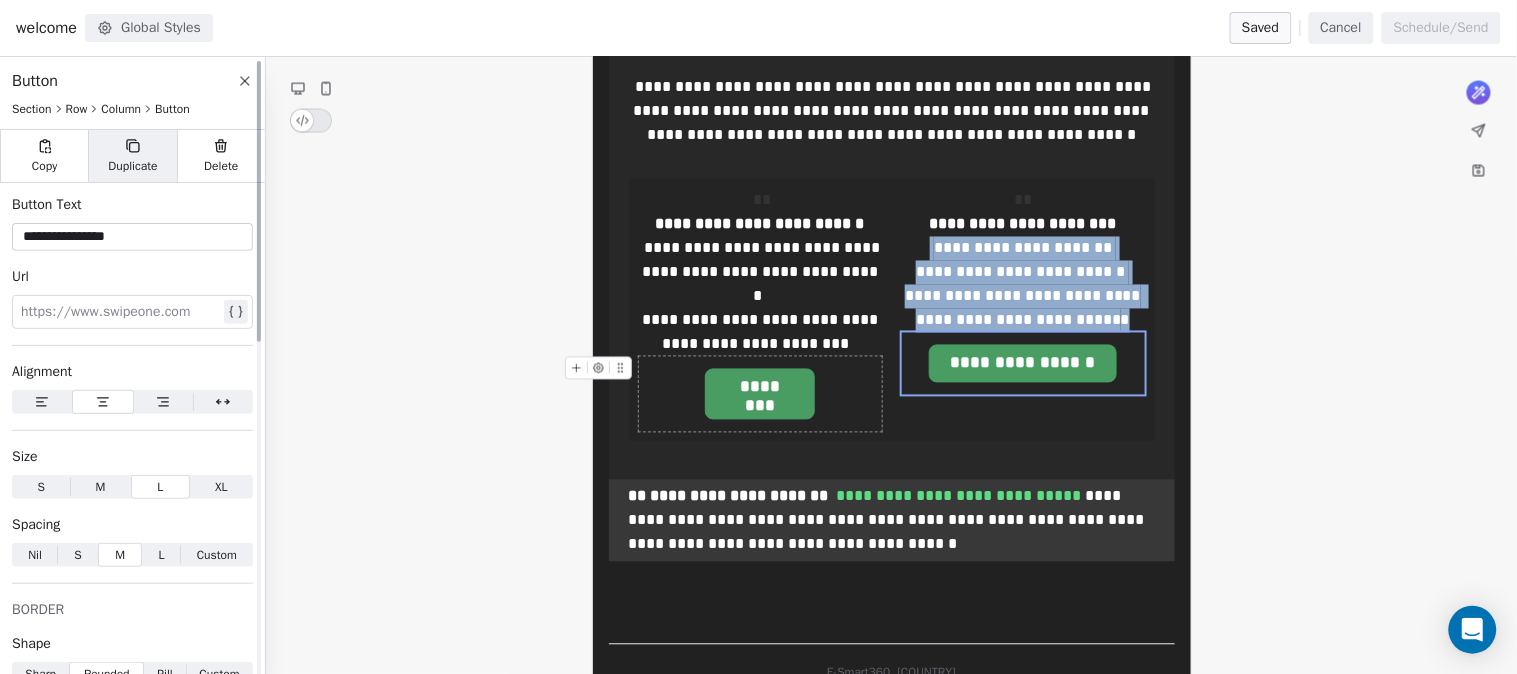 click on "Duplicate" 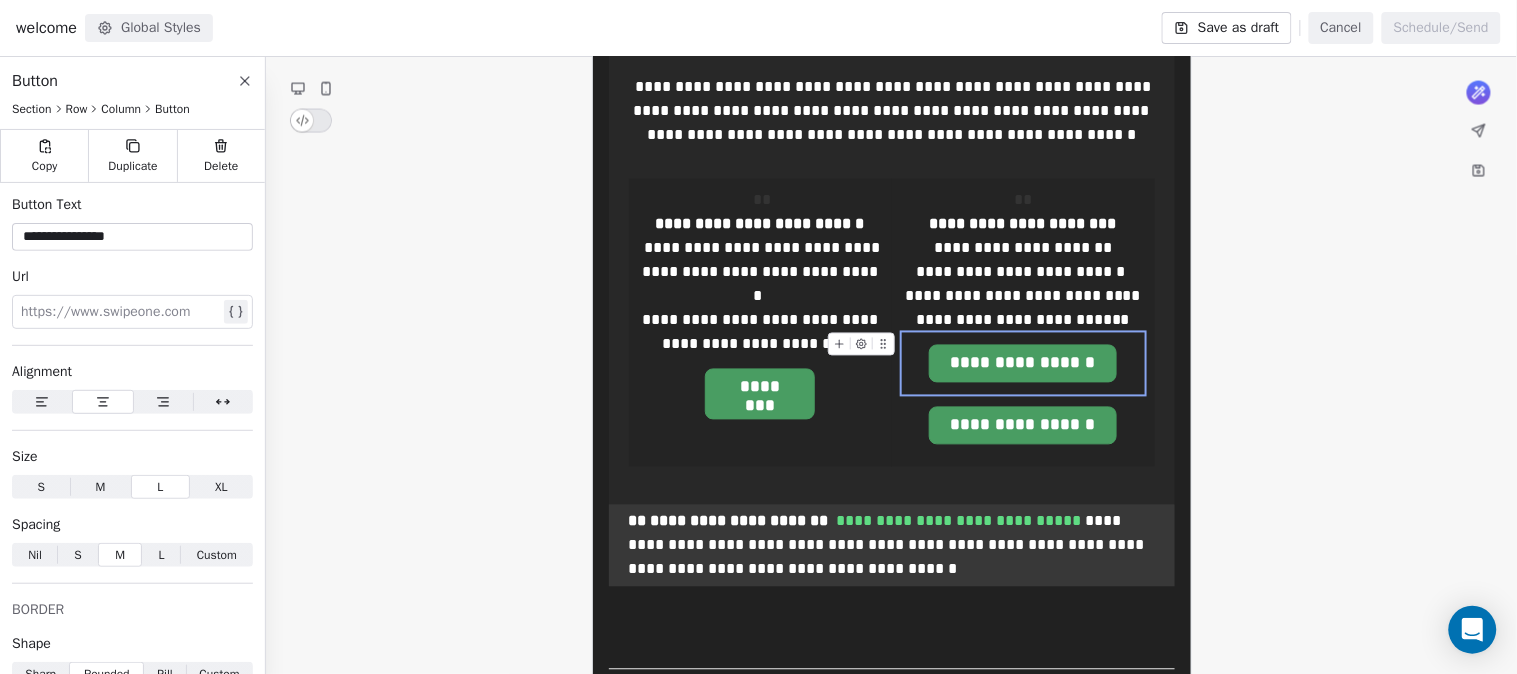 drag, startPoint x: 887, startPoint y: 303, endPoint x: 904, endPoint y: 308, distance: 17.720045 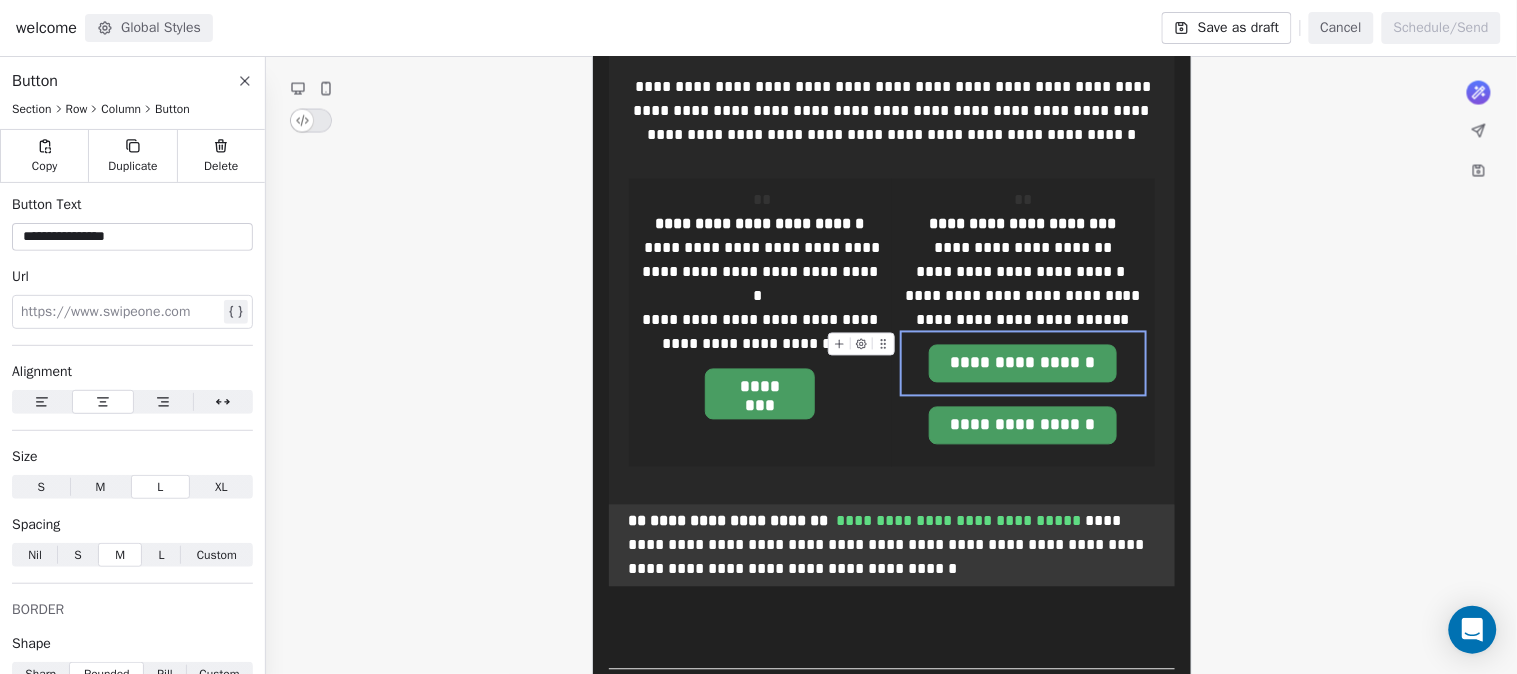 click on "**********" 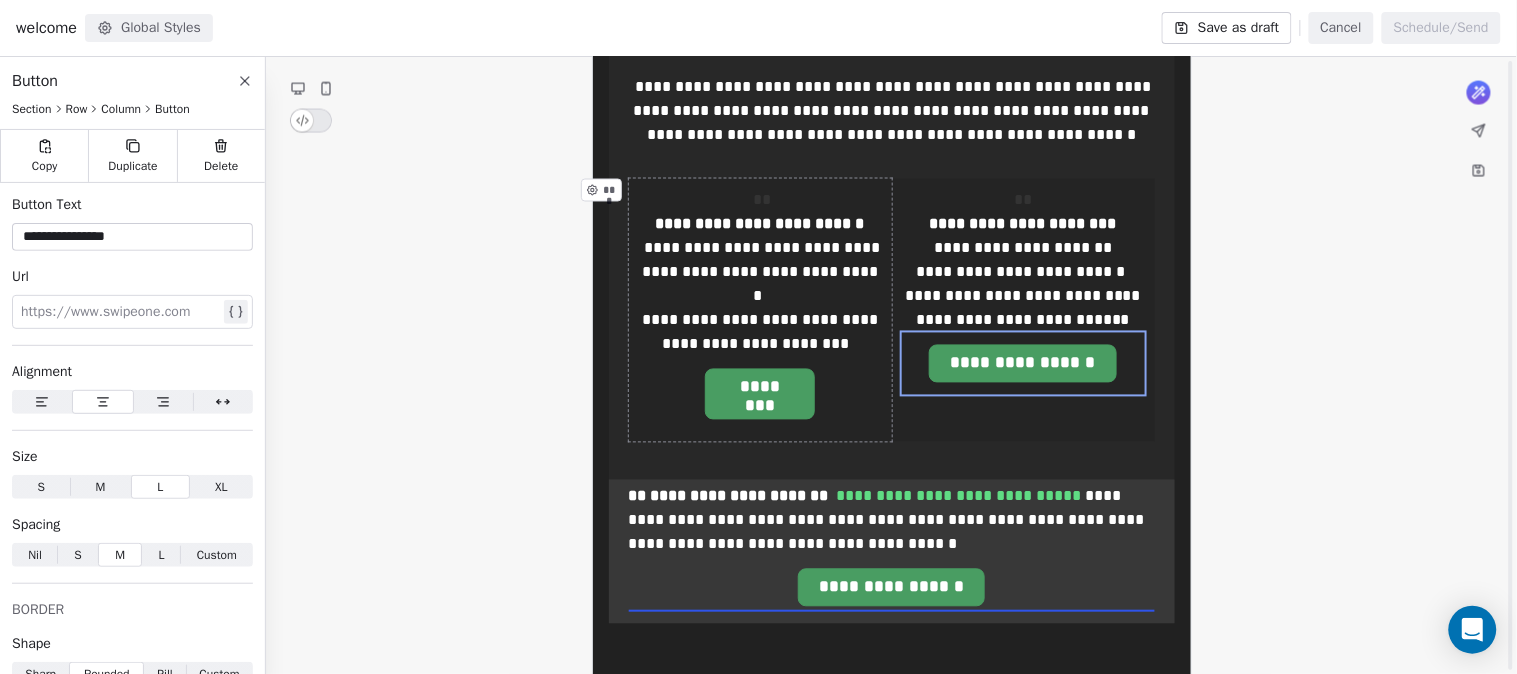 scroll, scrollTop: 2732, scrollLeft: 0, axis: vertical 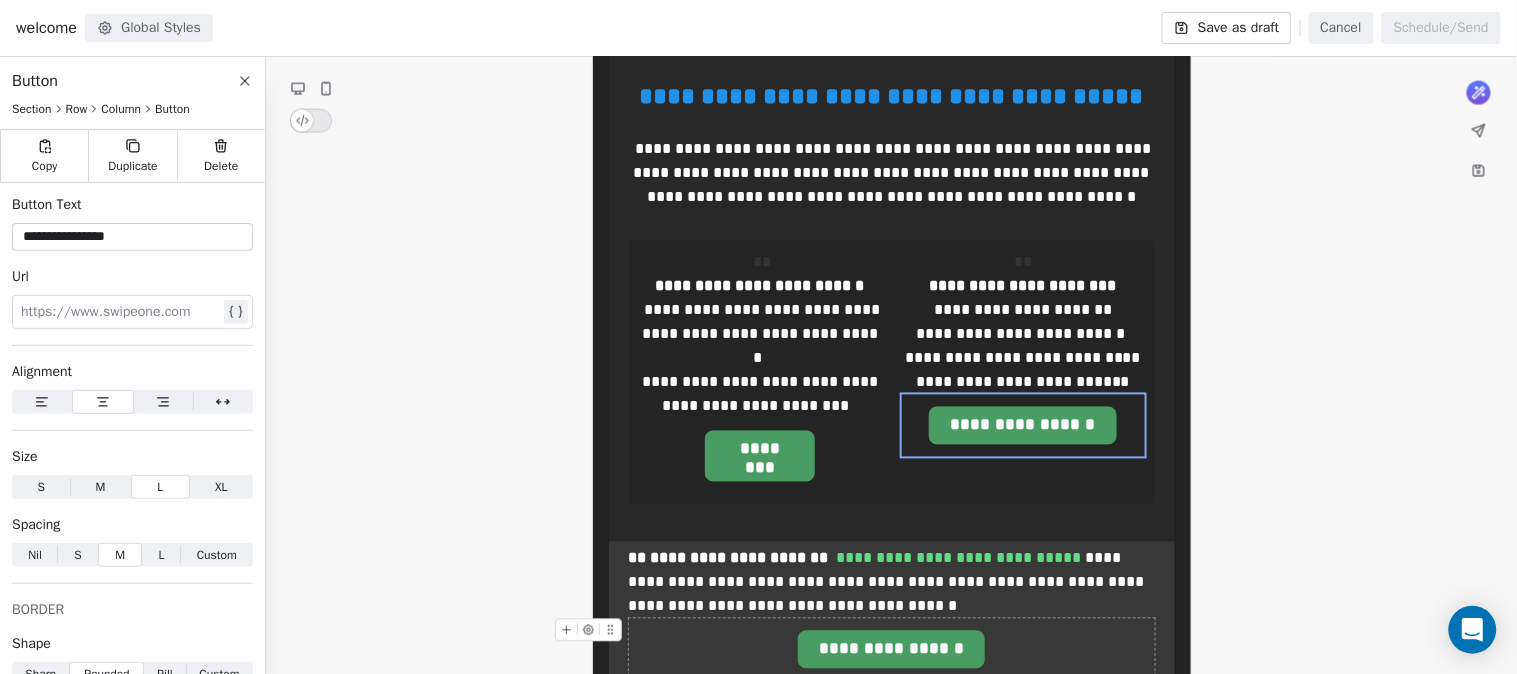 click on "**********" 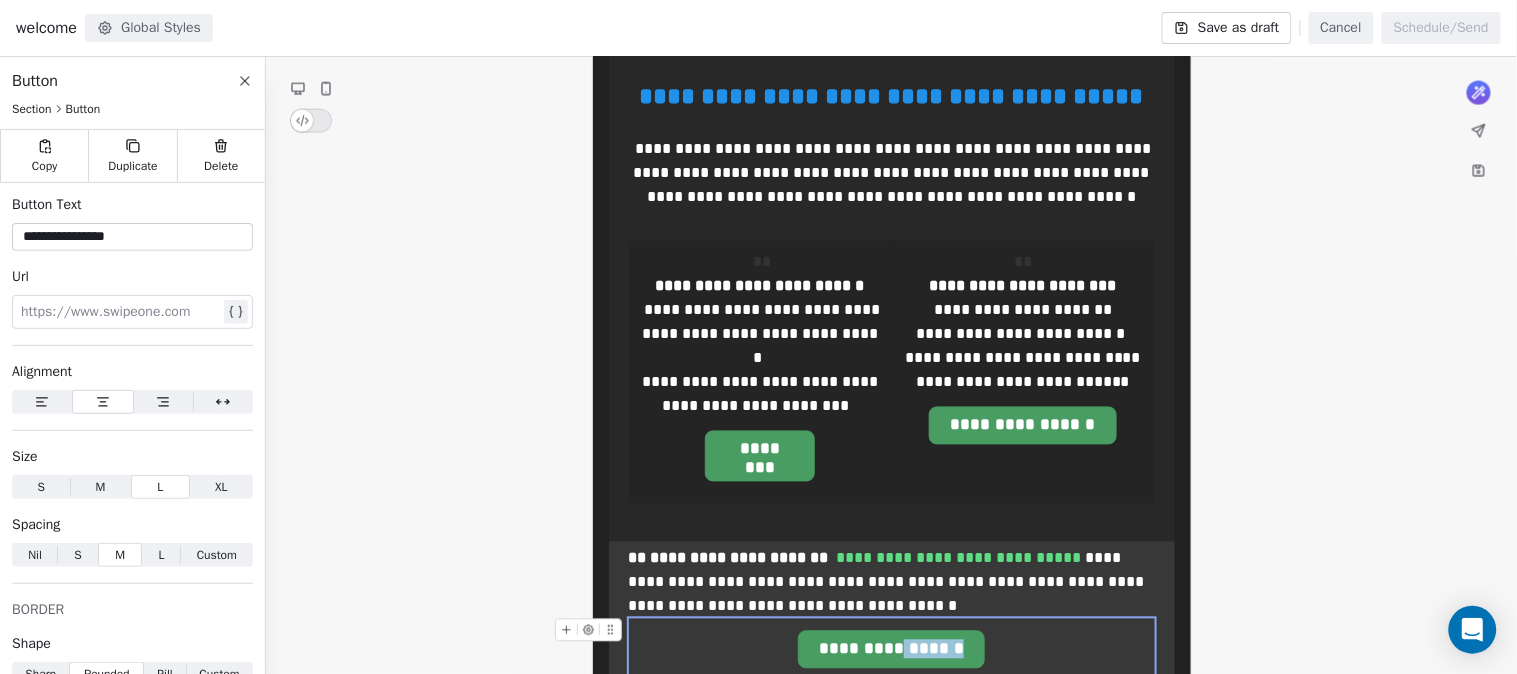 click on "**********" 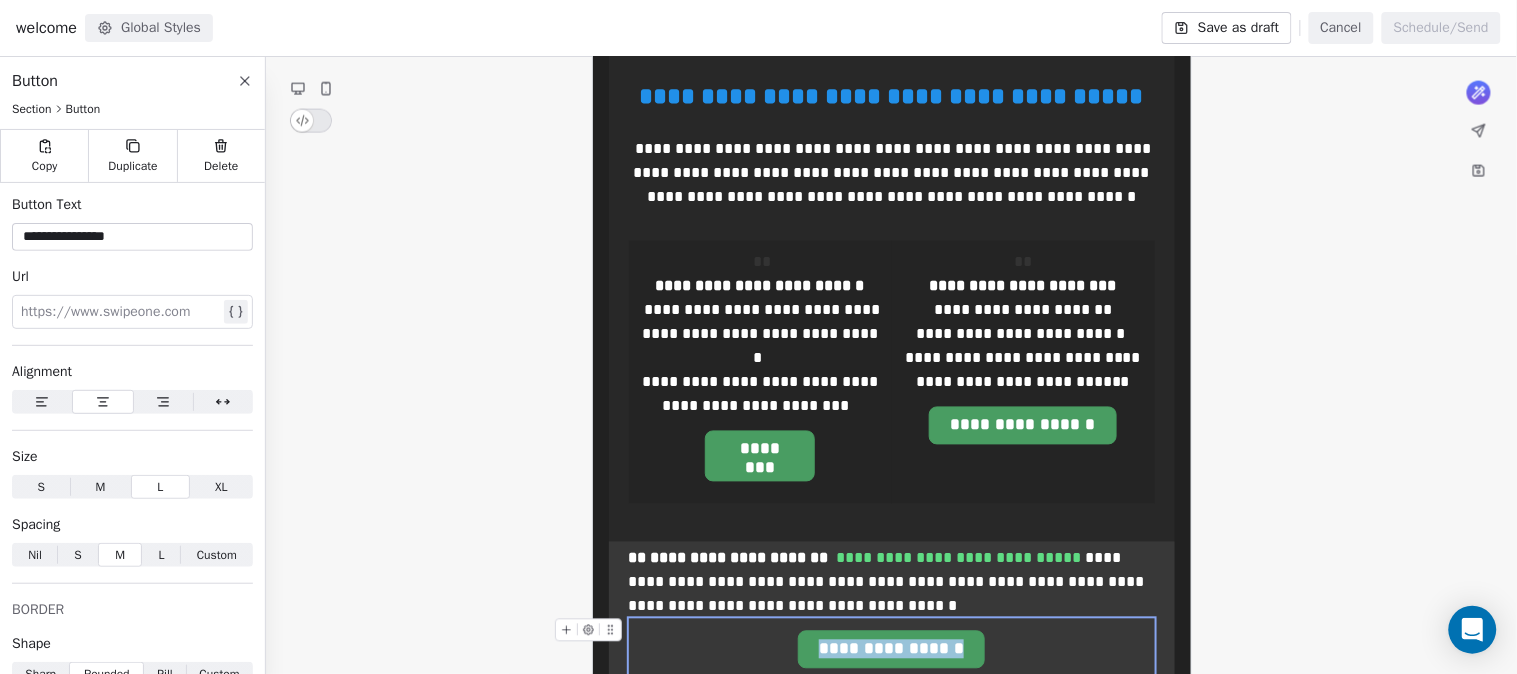 click on "**********" 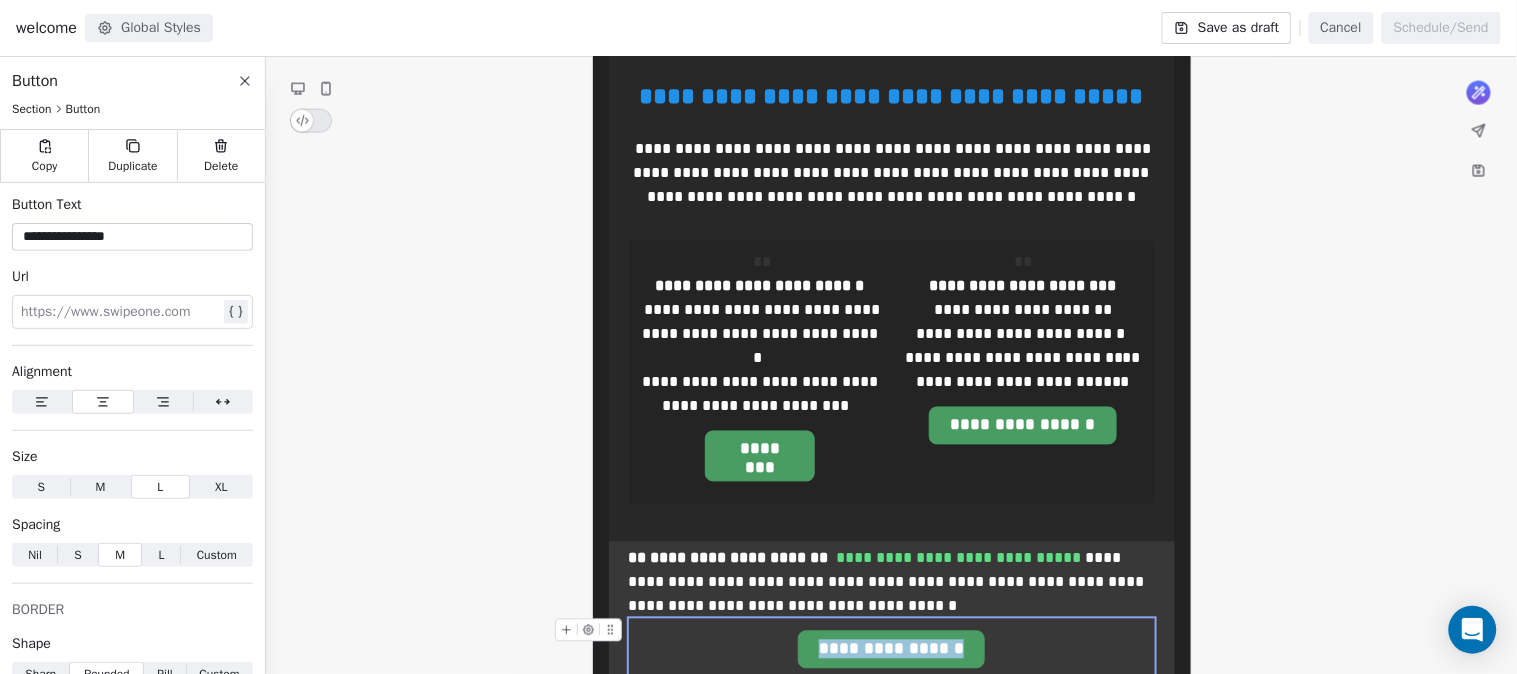 type 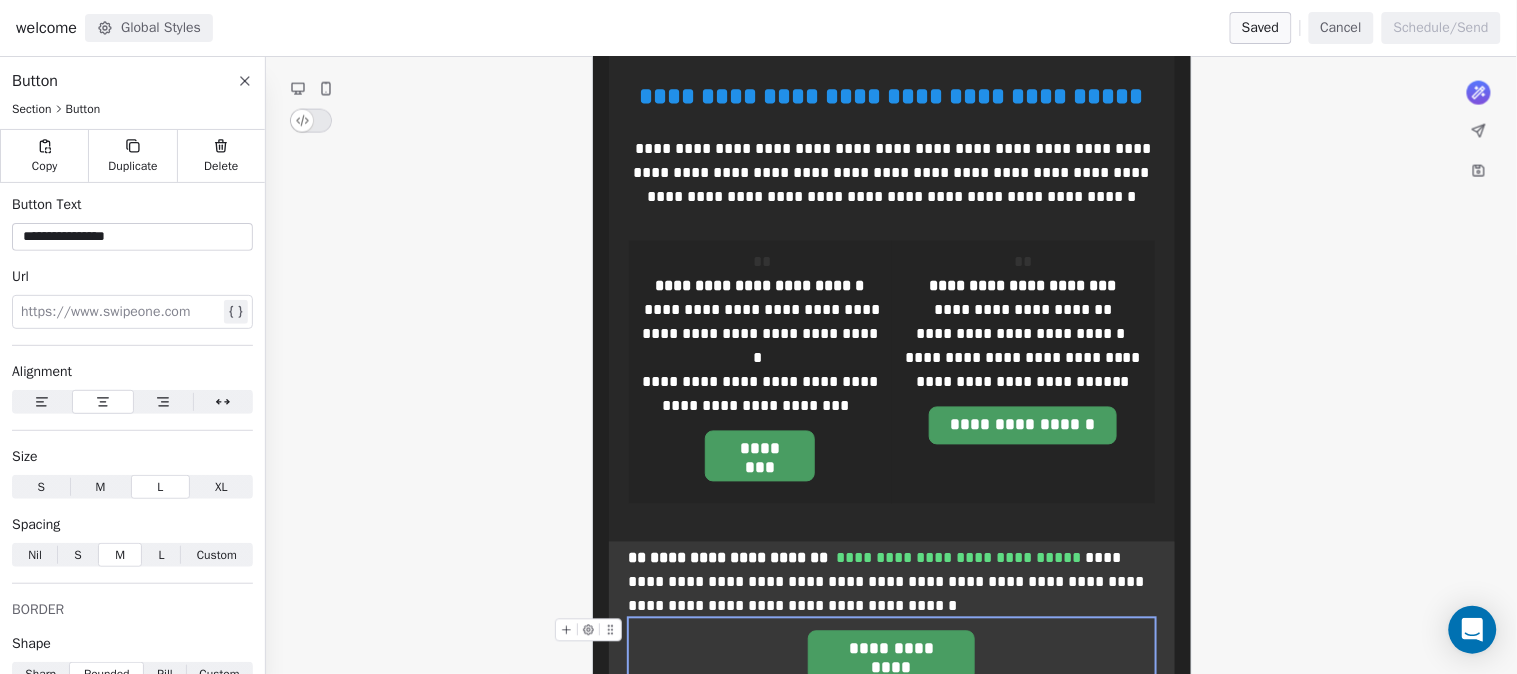 click on "**********" 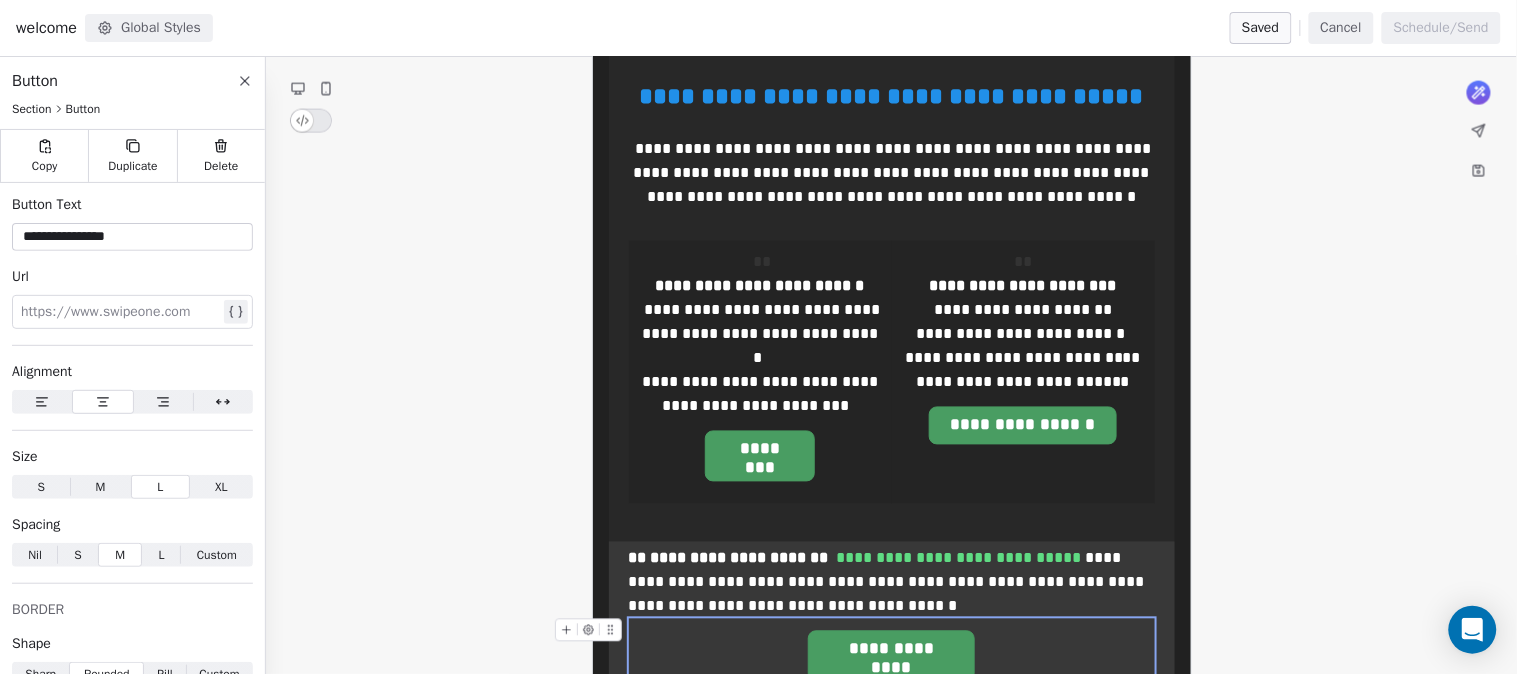 click on "**********" 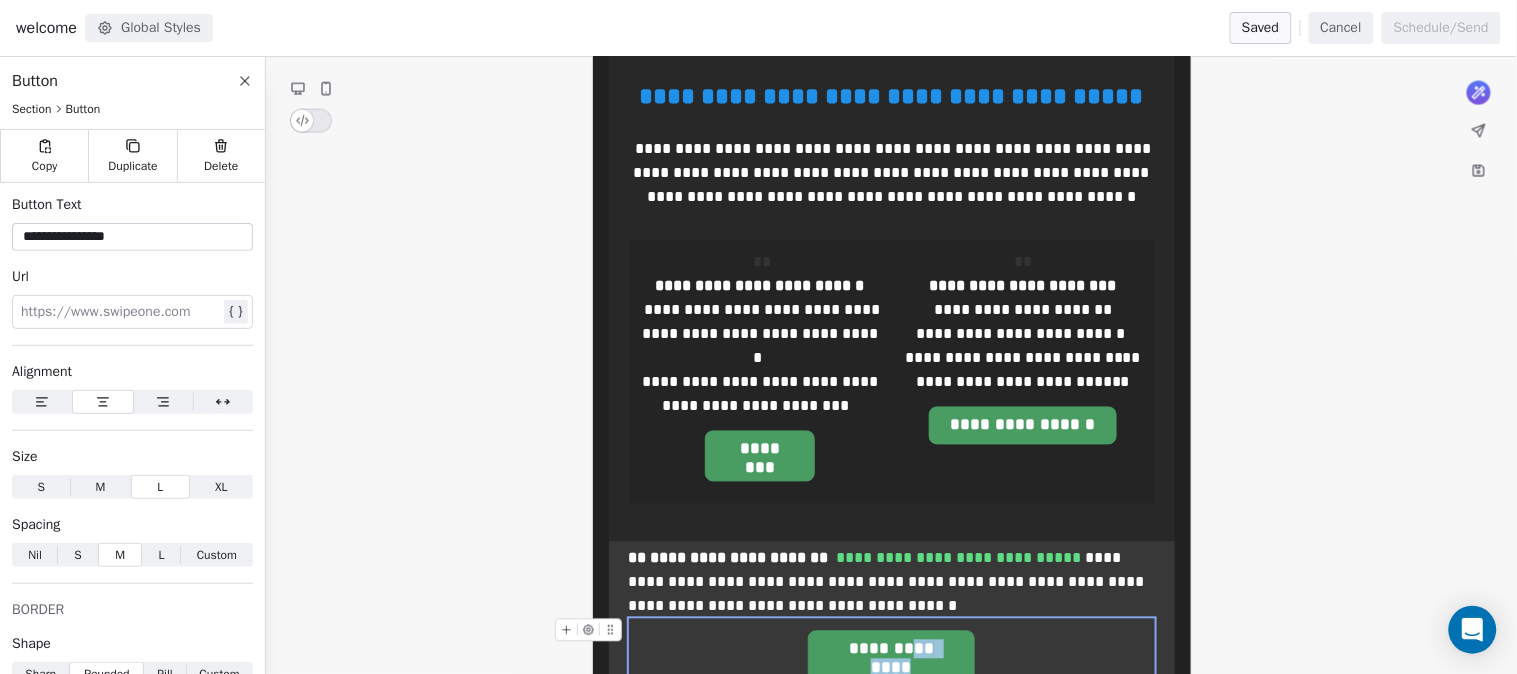 click on "**********" 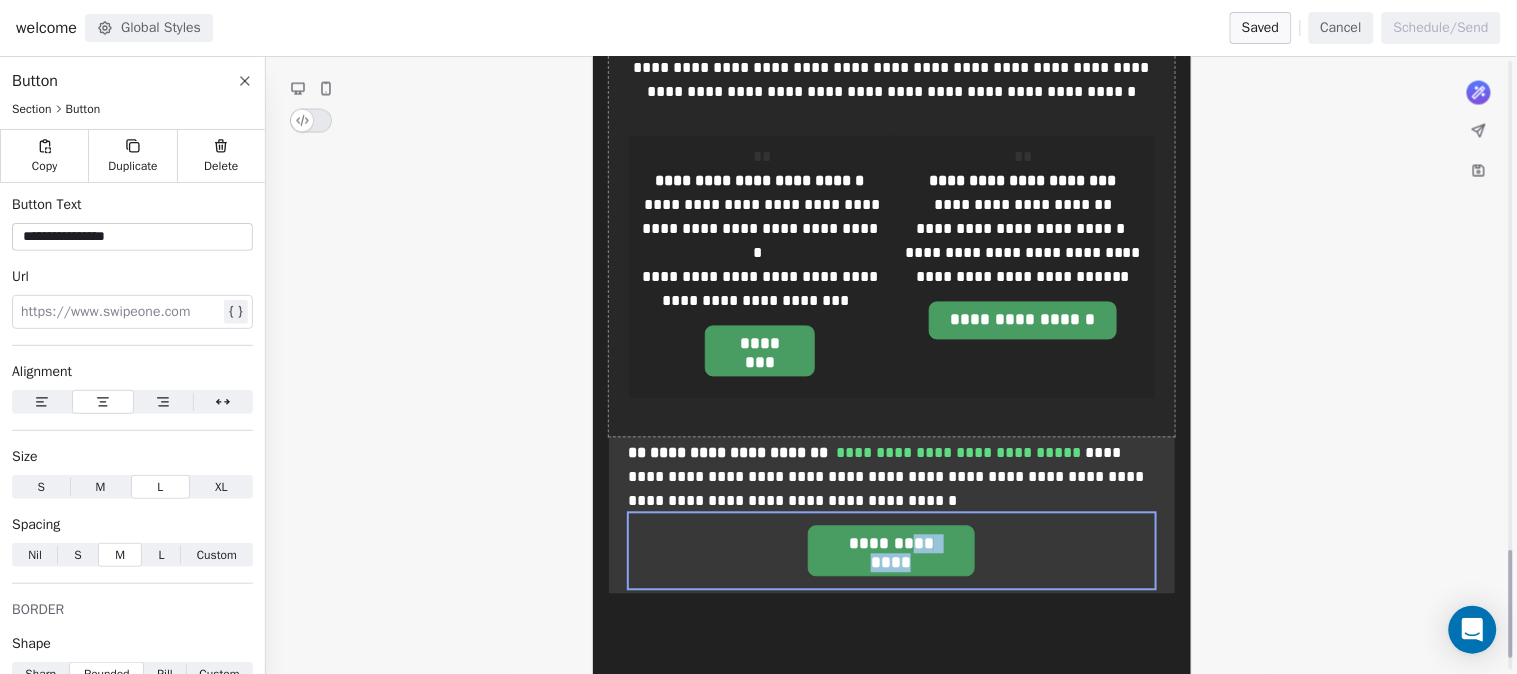scroll, scrollTop: 2843, scrollLeft: 0, axis: vertical 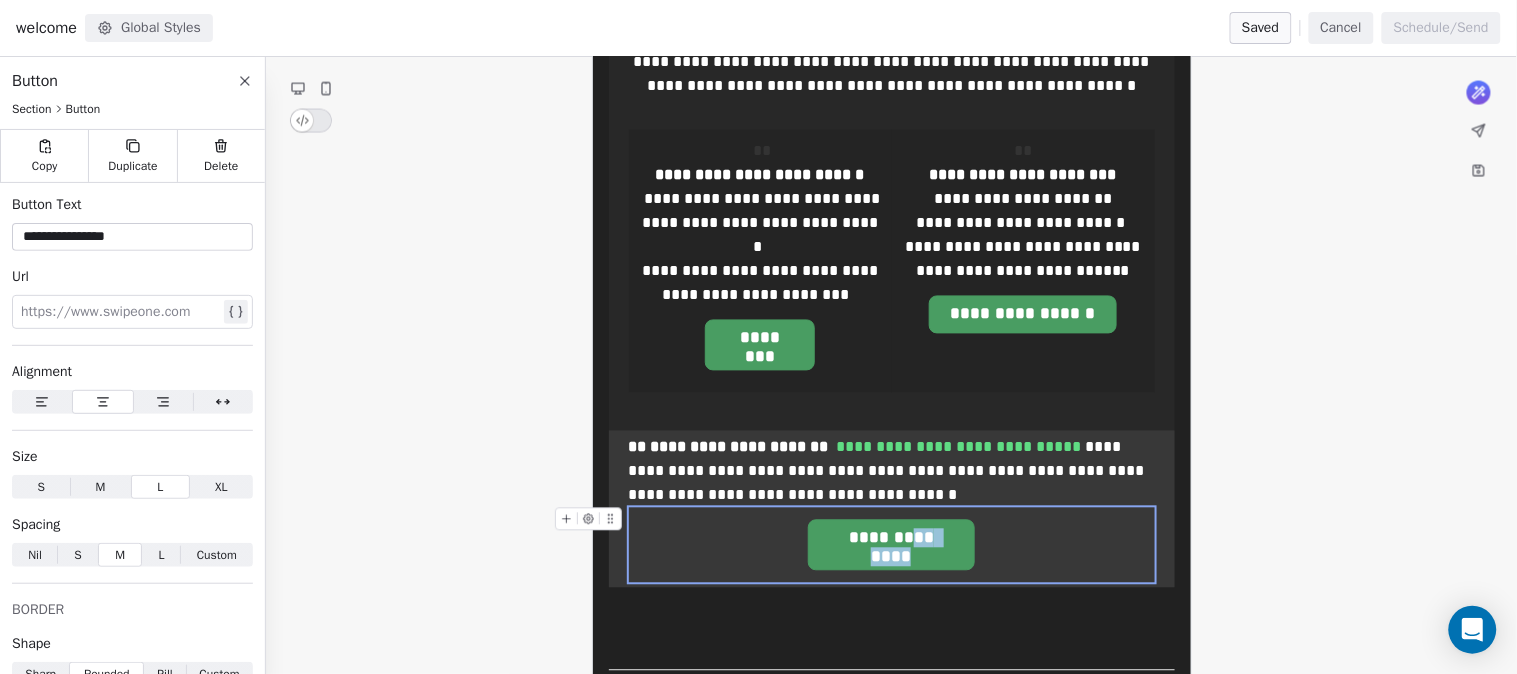 click on "**********" 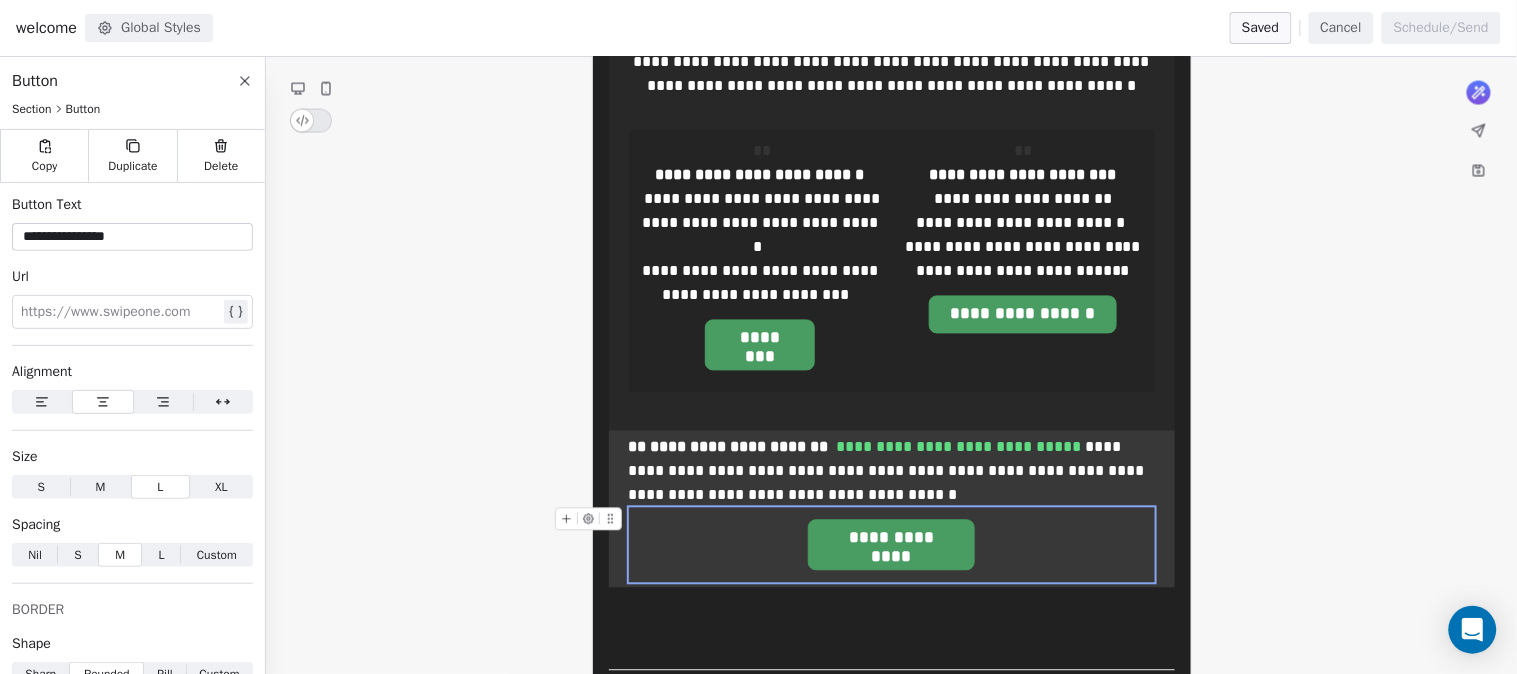 click on "**********" 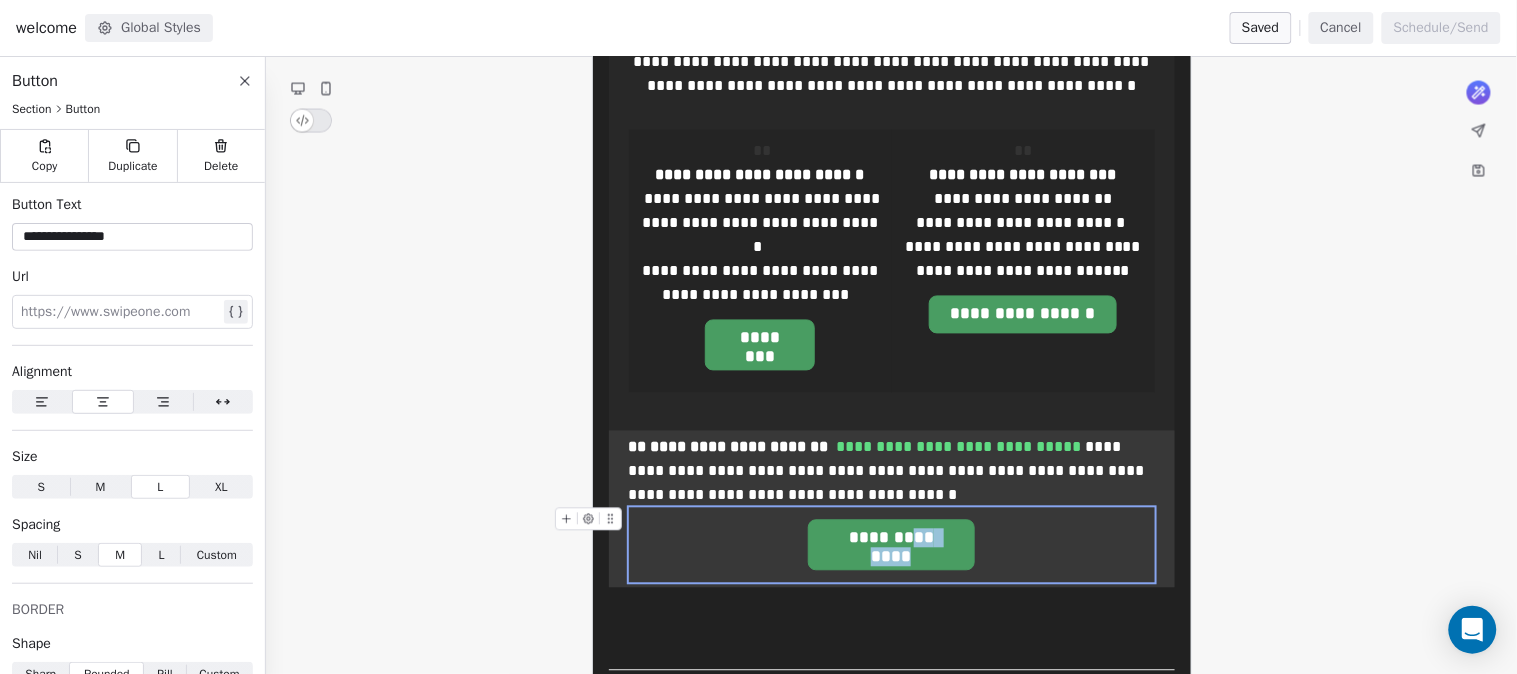 click on "**********" 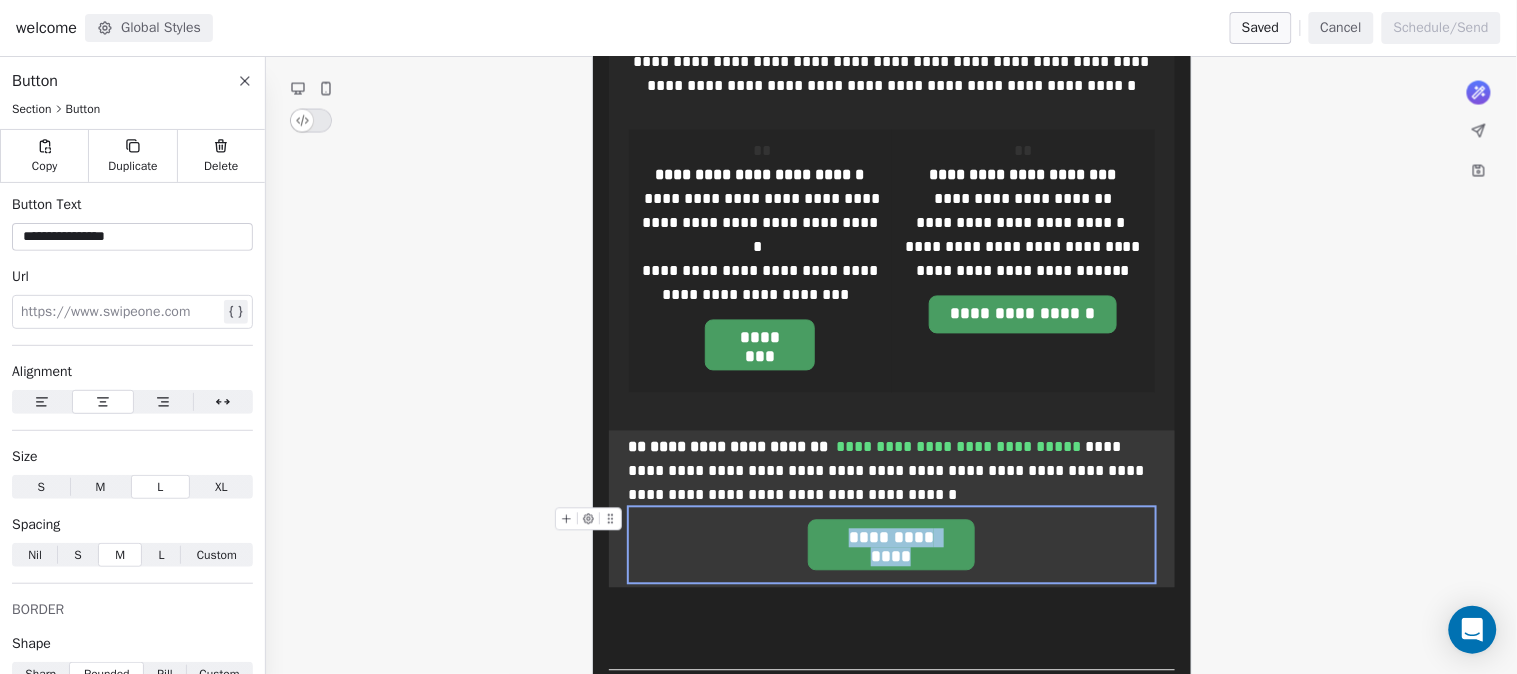 click on "**********" 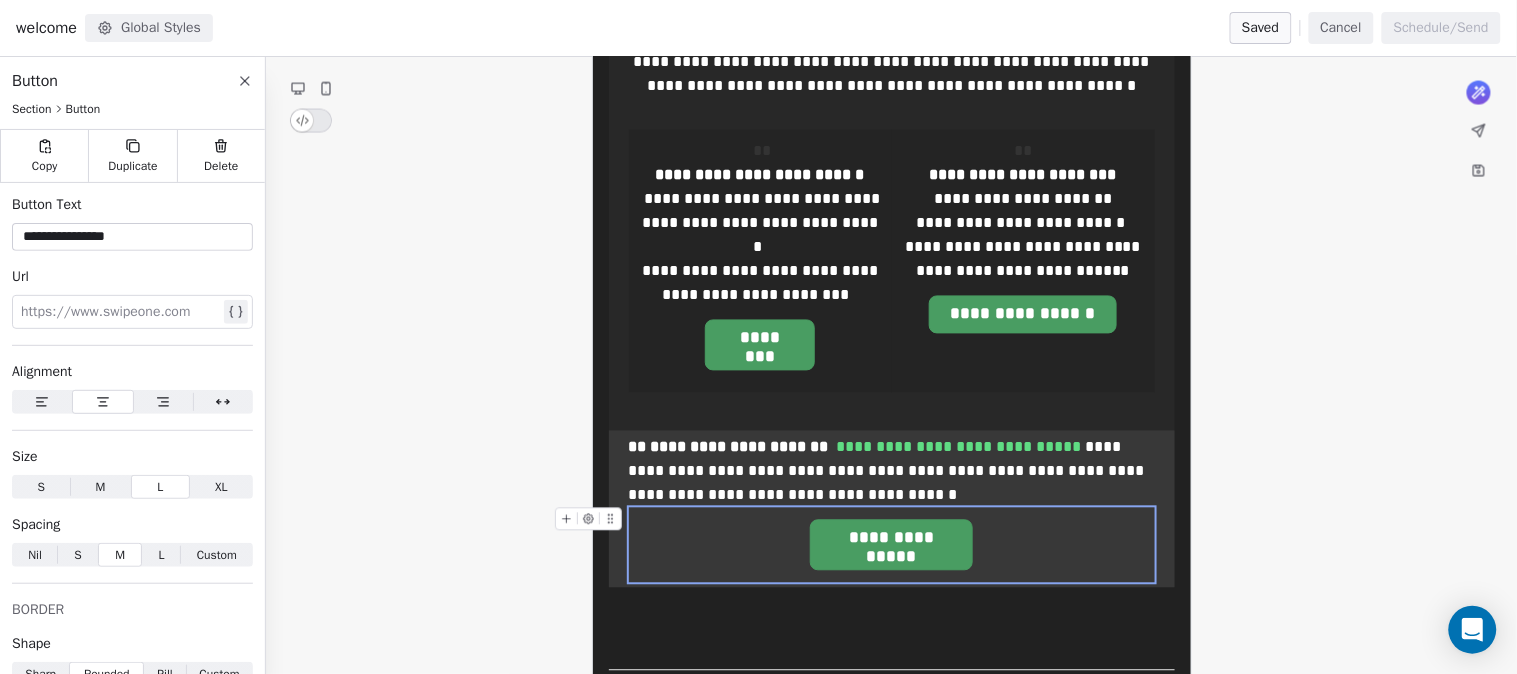 click on "**********" 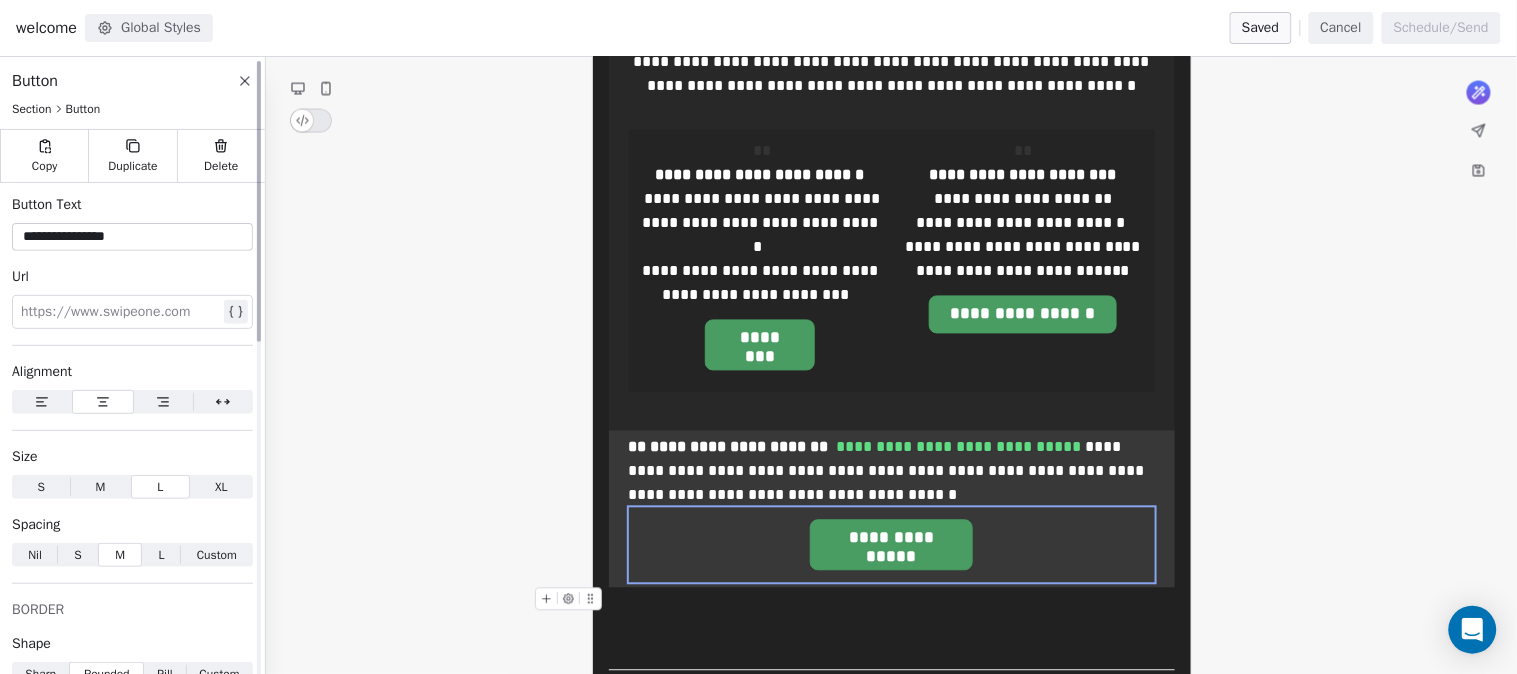scroll, scrollTop: 444, scrollLeft: 0, axis: vertical 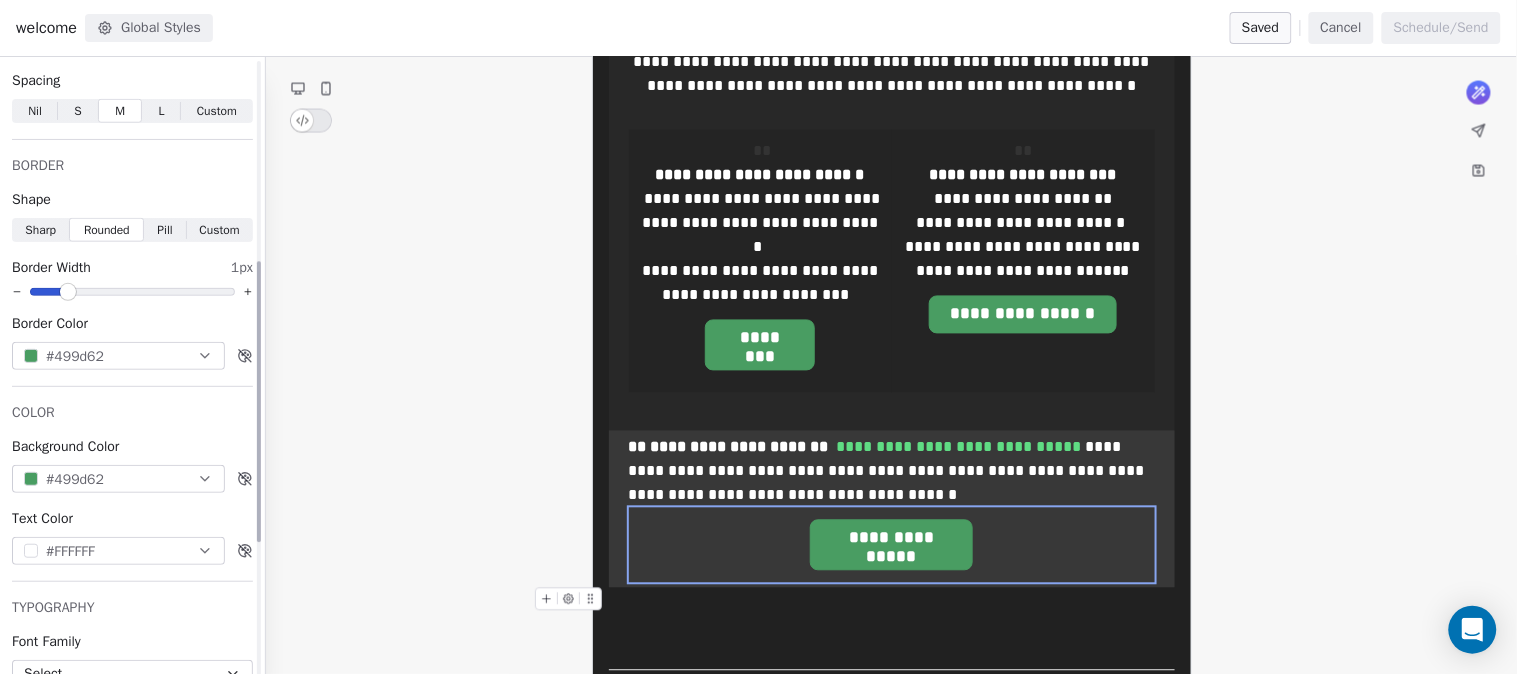 click on "#499d62" 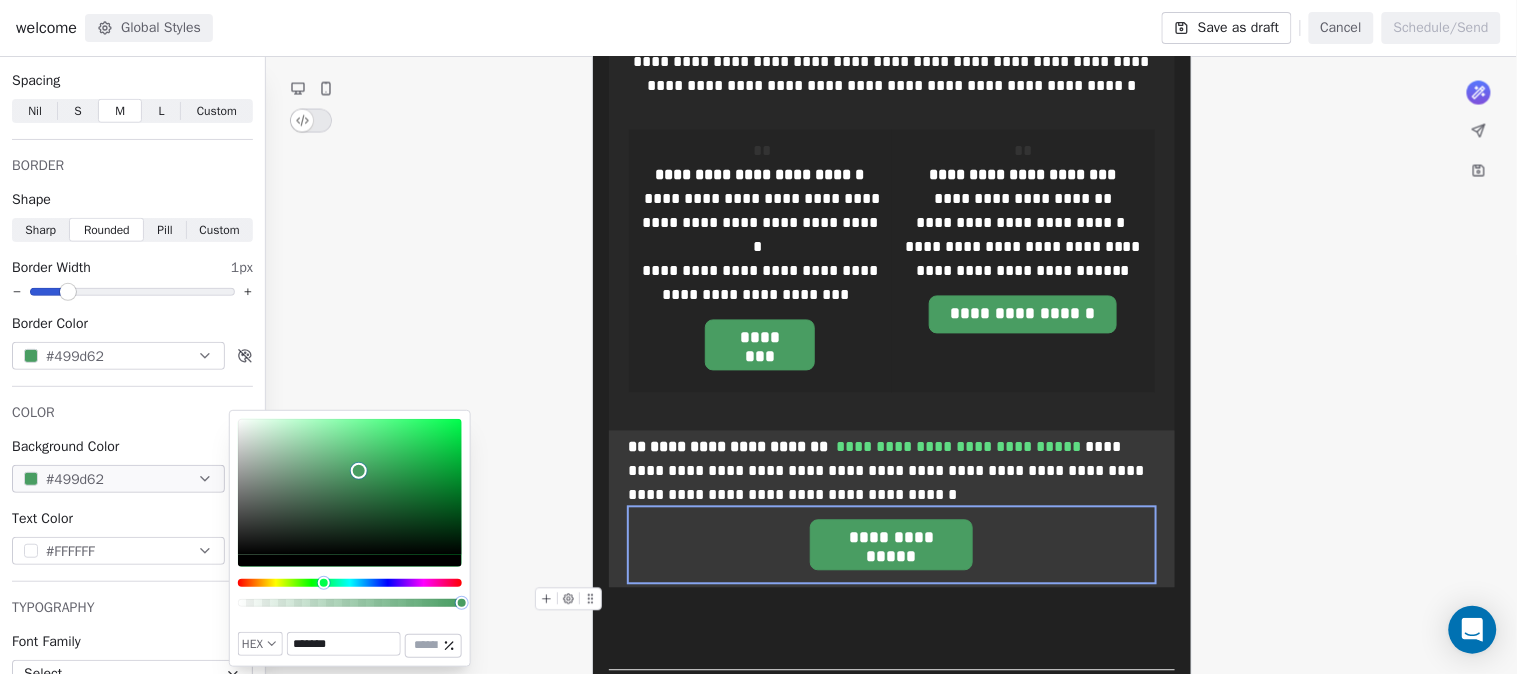 click on "*******" 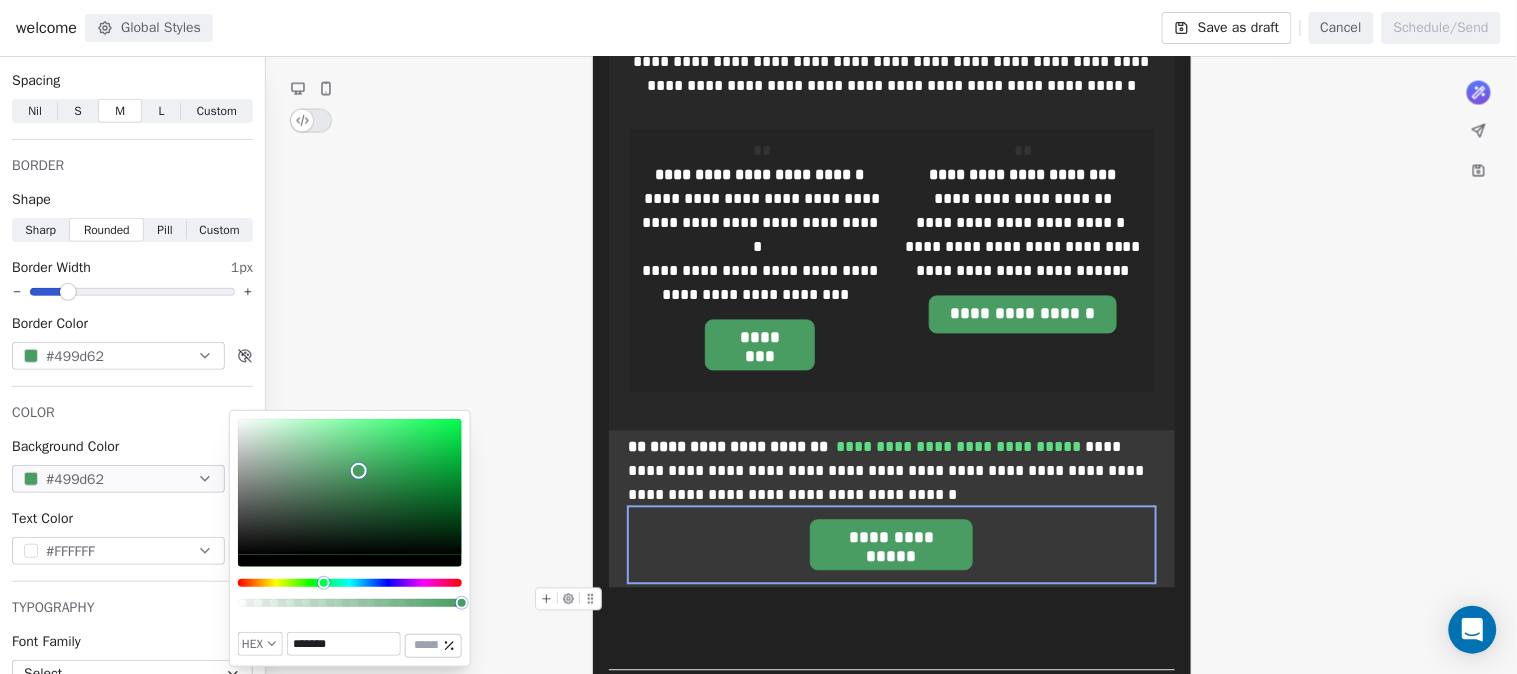 click on "*******" 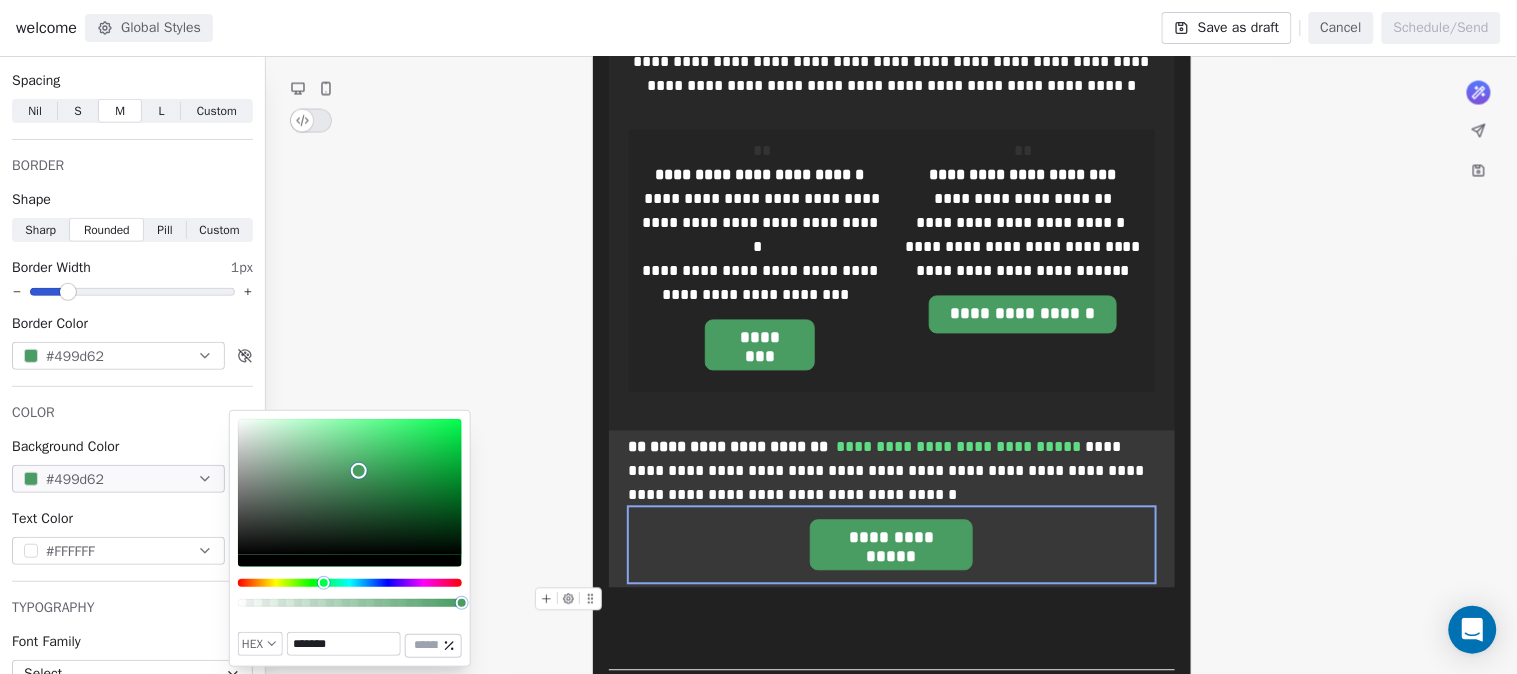 click on "*******" 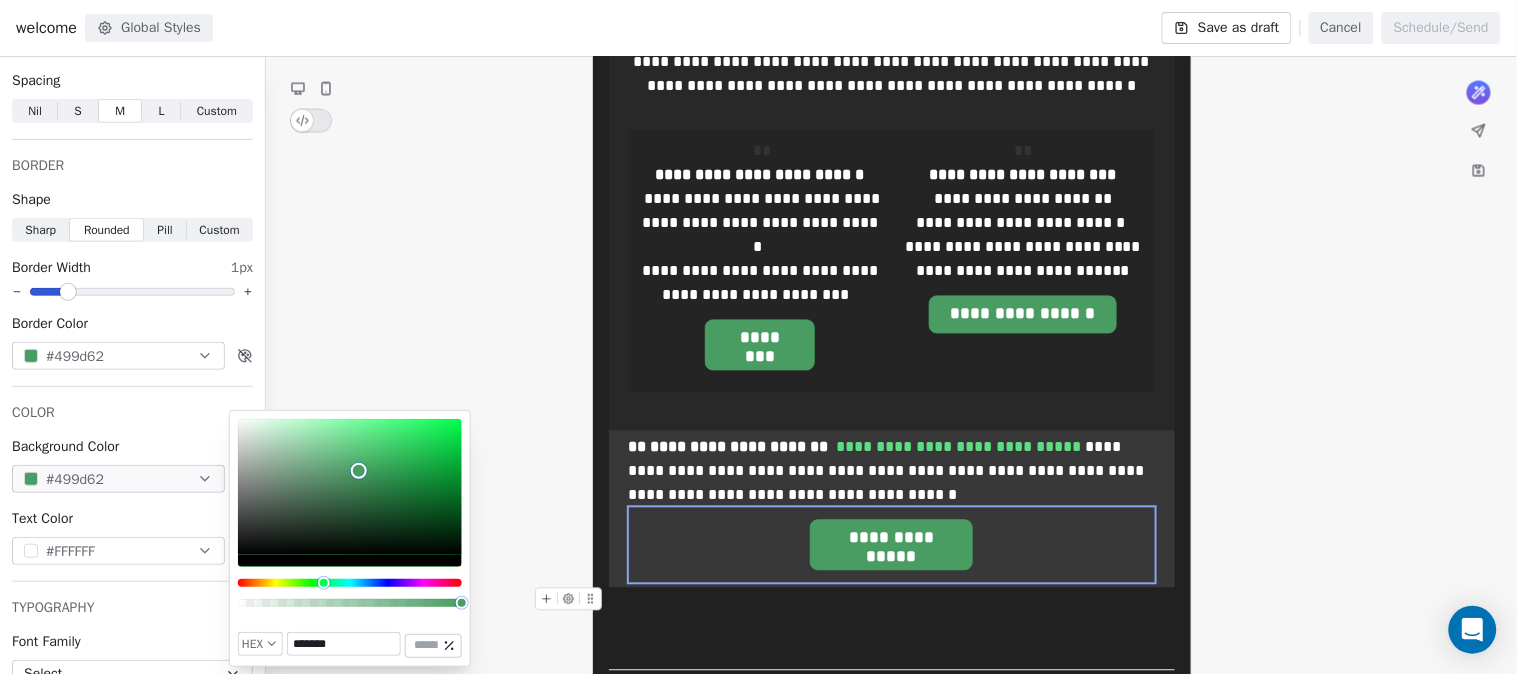paste 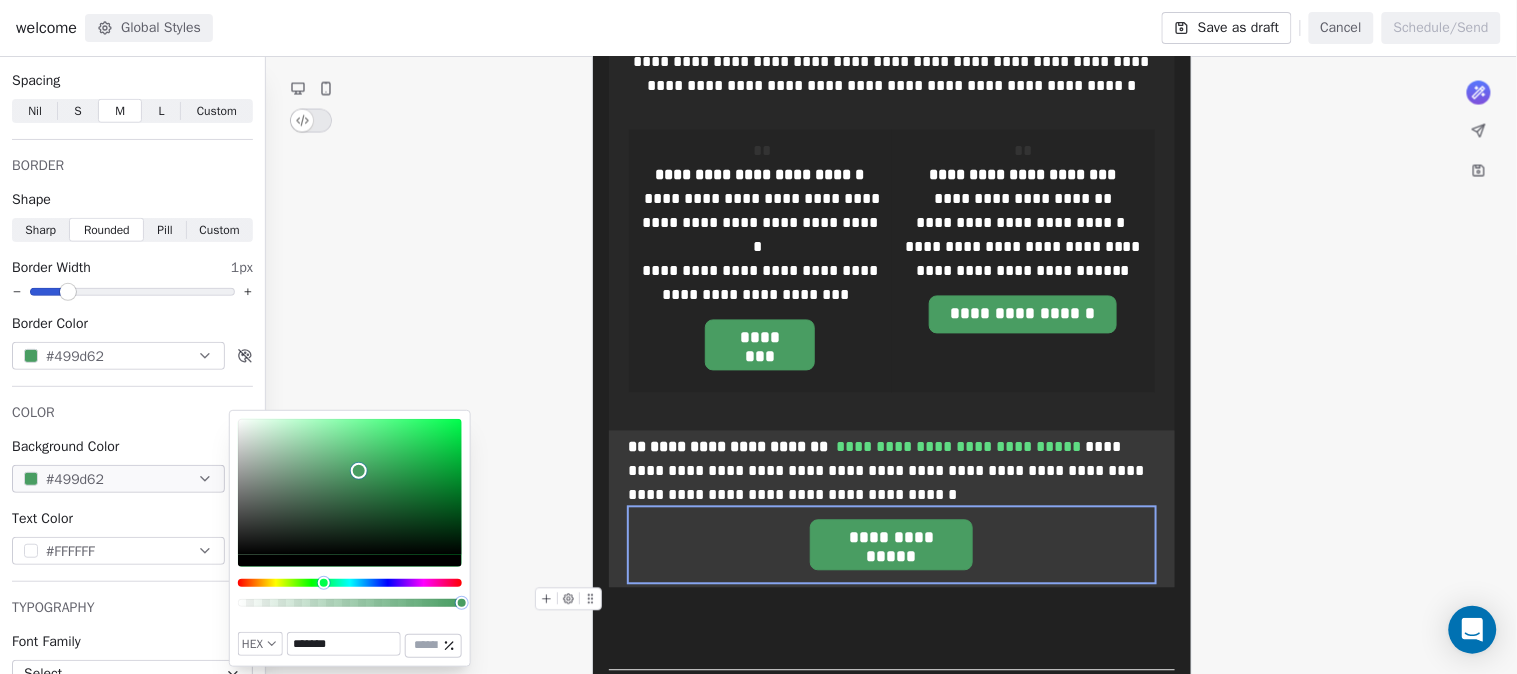 type on "*******" 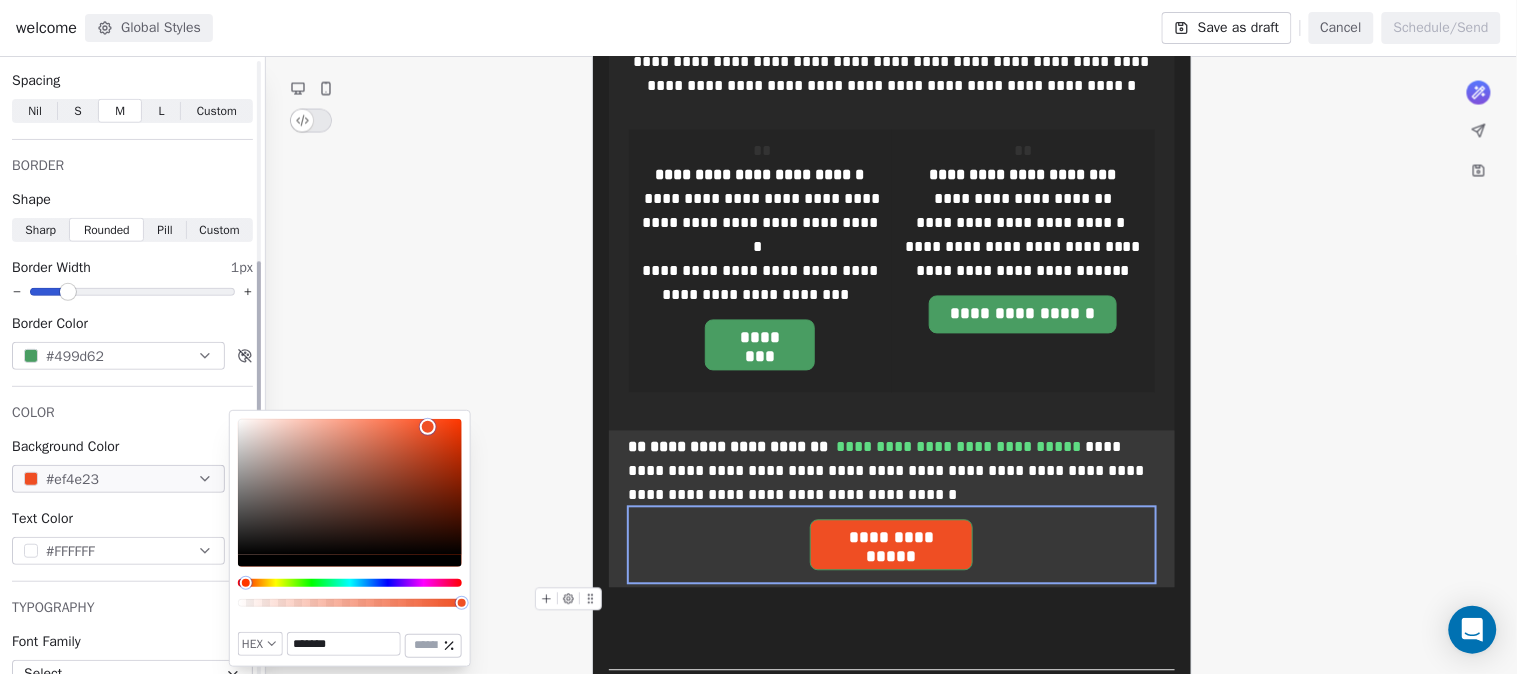 click on "#499d62" 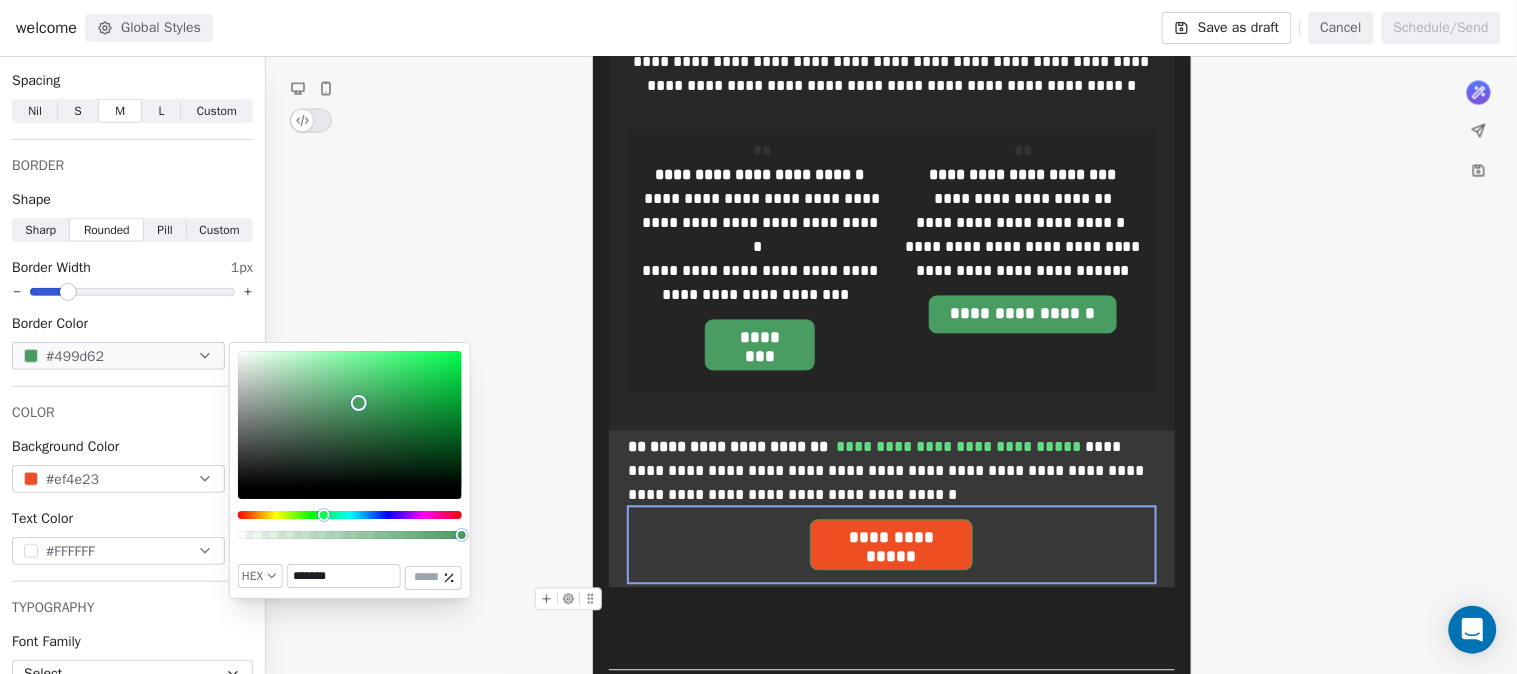 click on "*******" 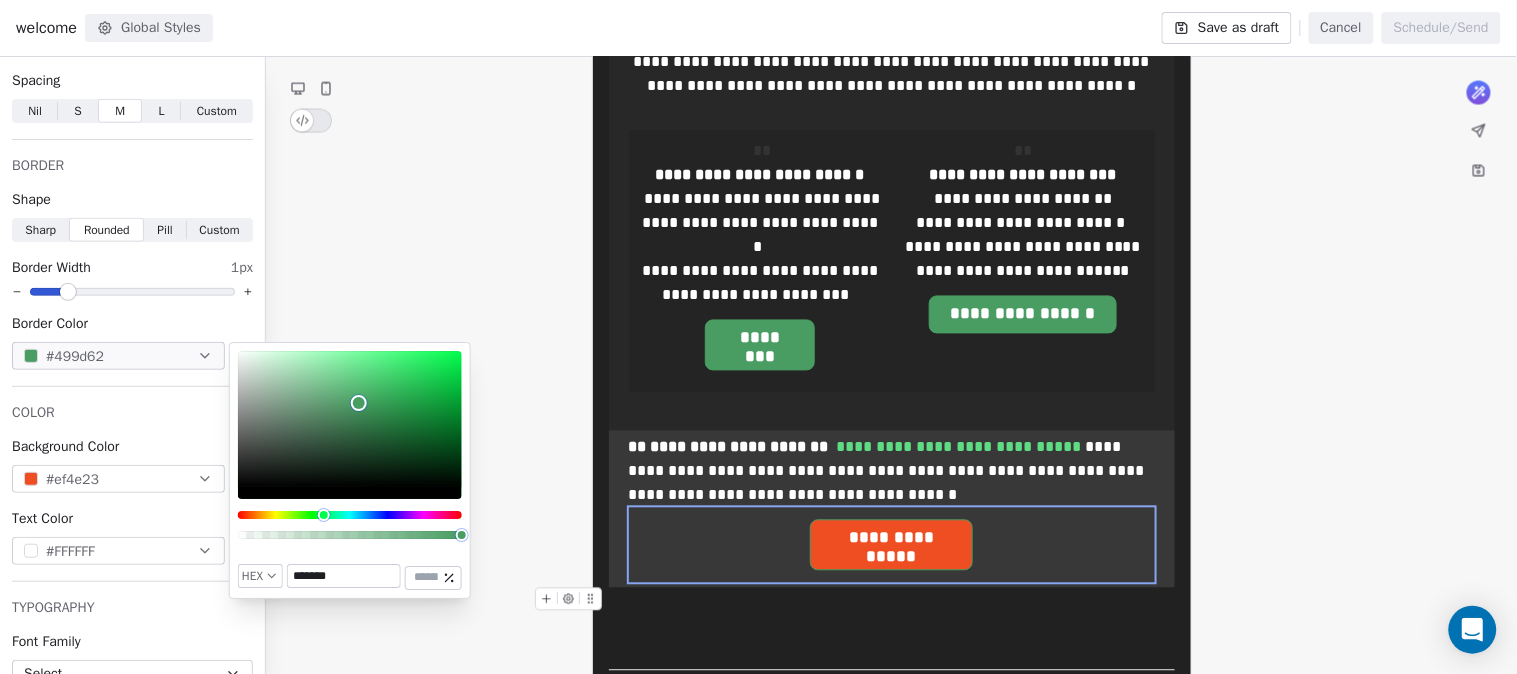 click on "*******" 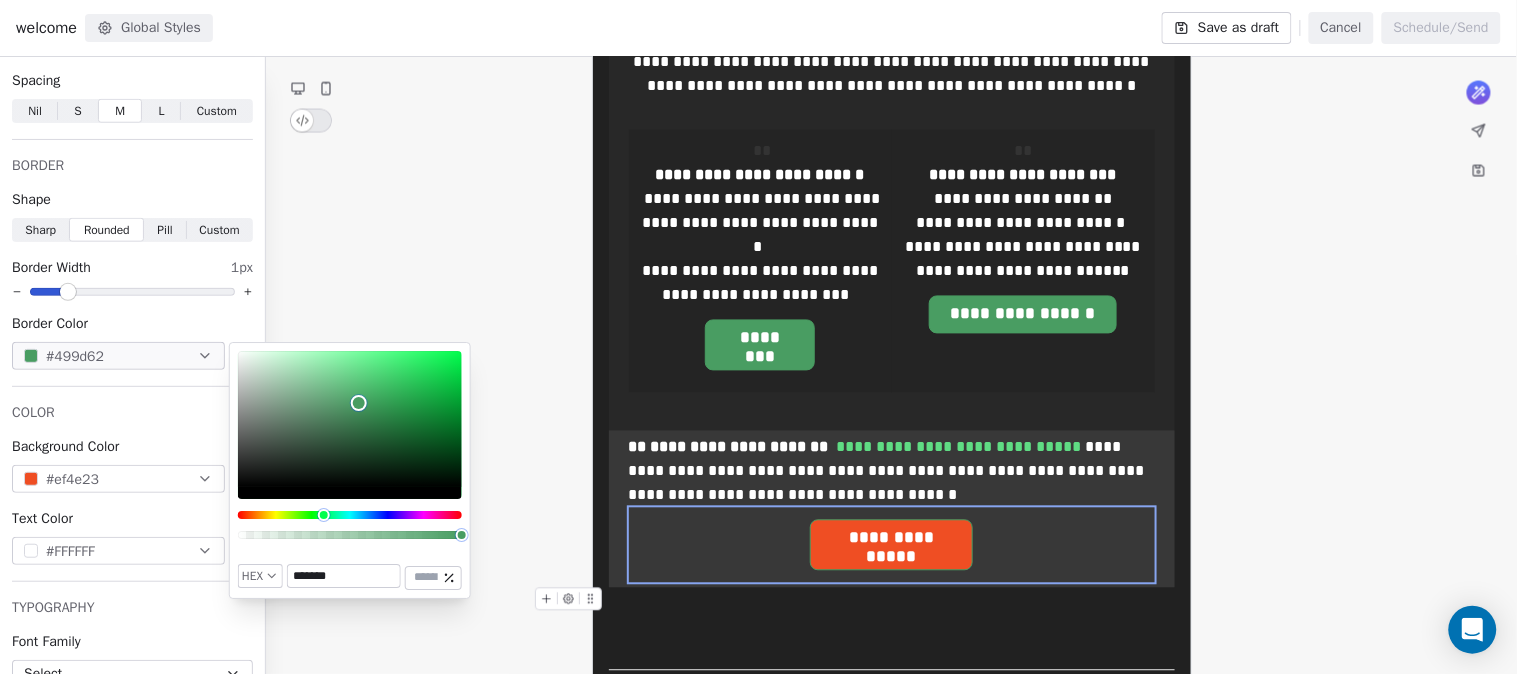 paste 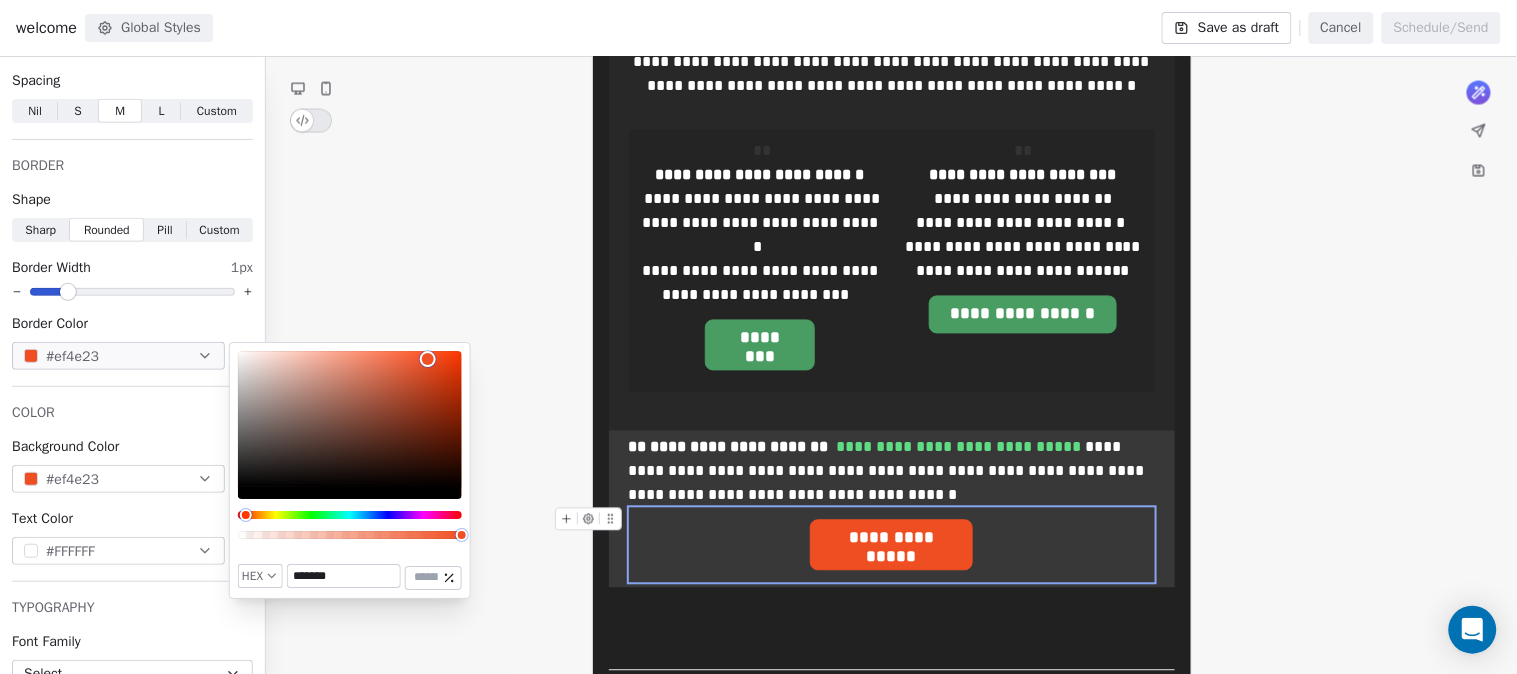 type on "*******" 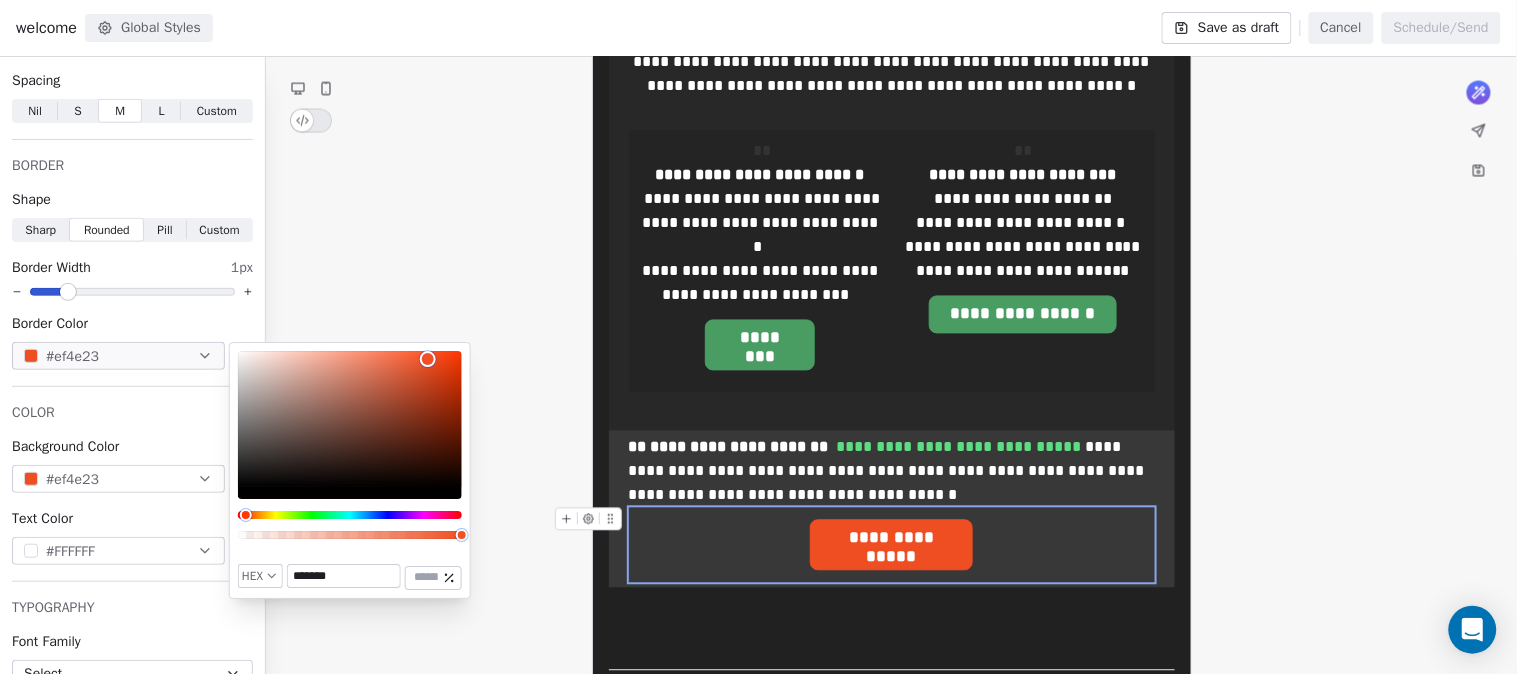 type on "**********" 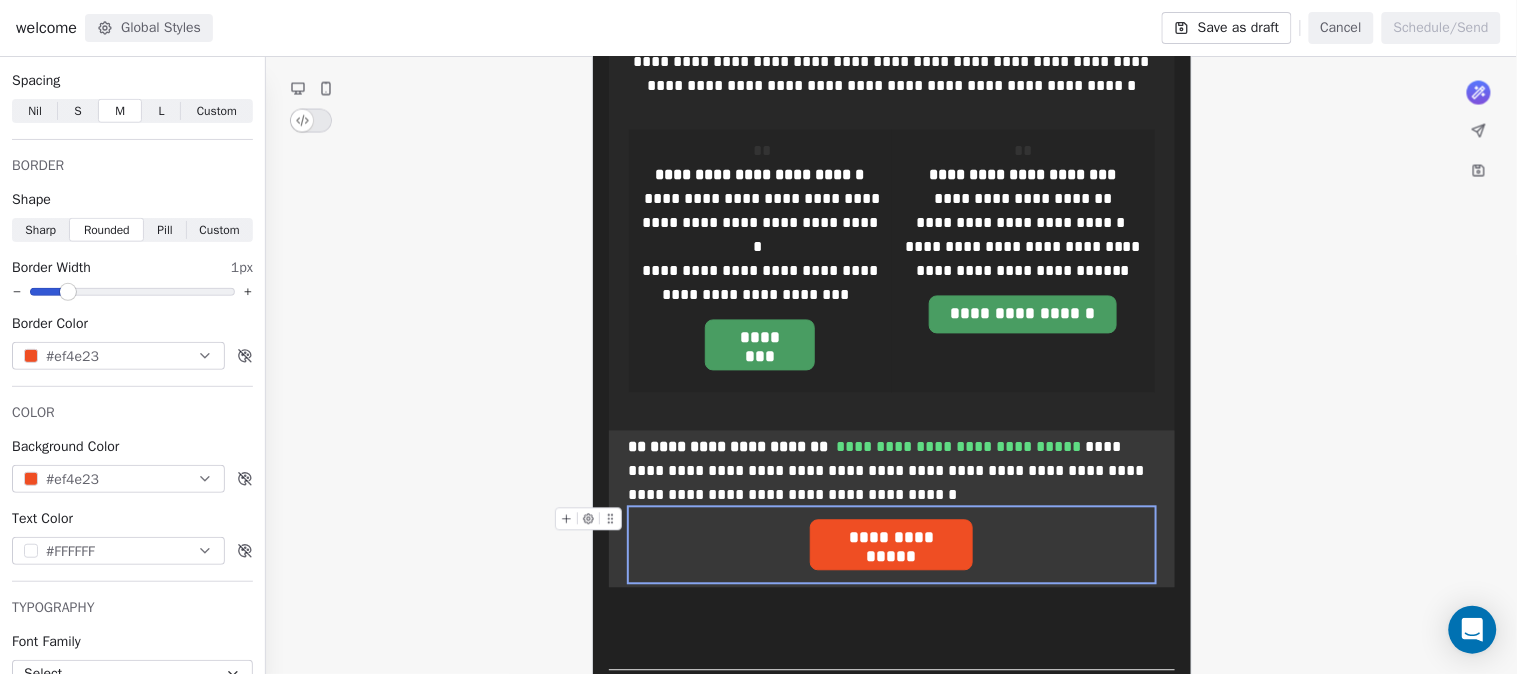 click on "**********" 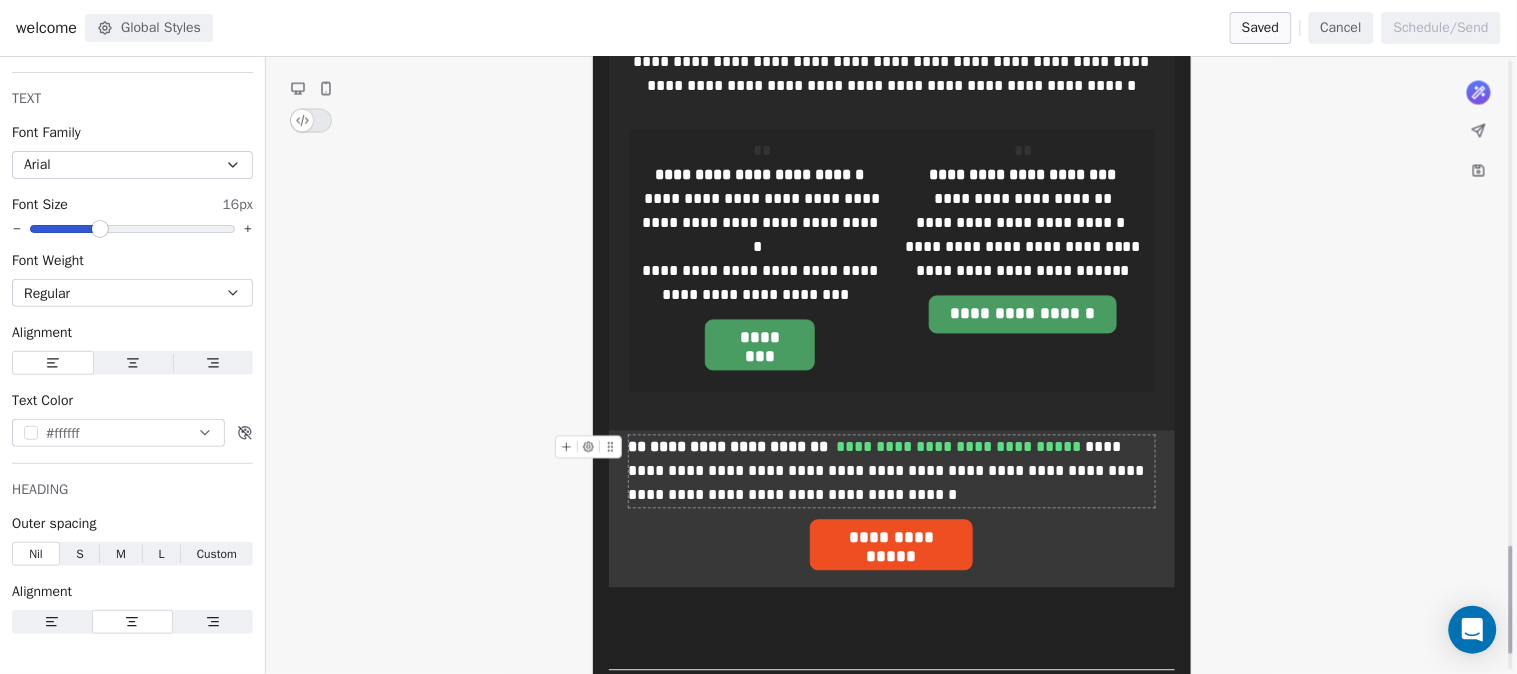 scroll, scrollTop: 2398, scrollLeft: 0, axis: vertical 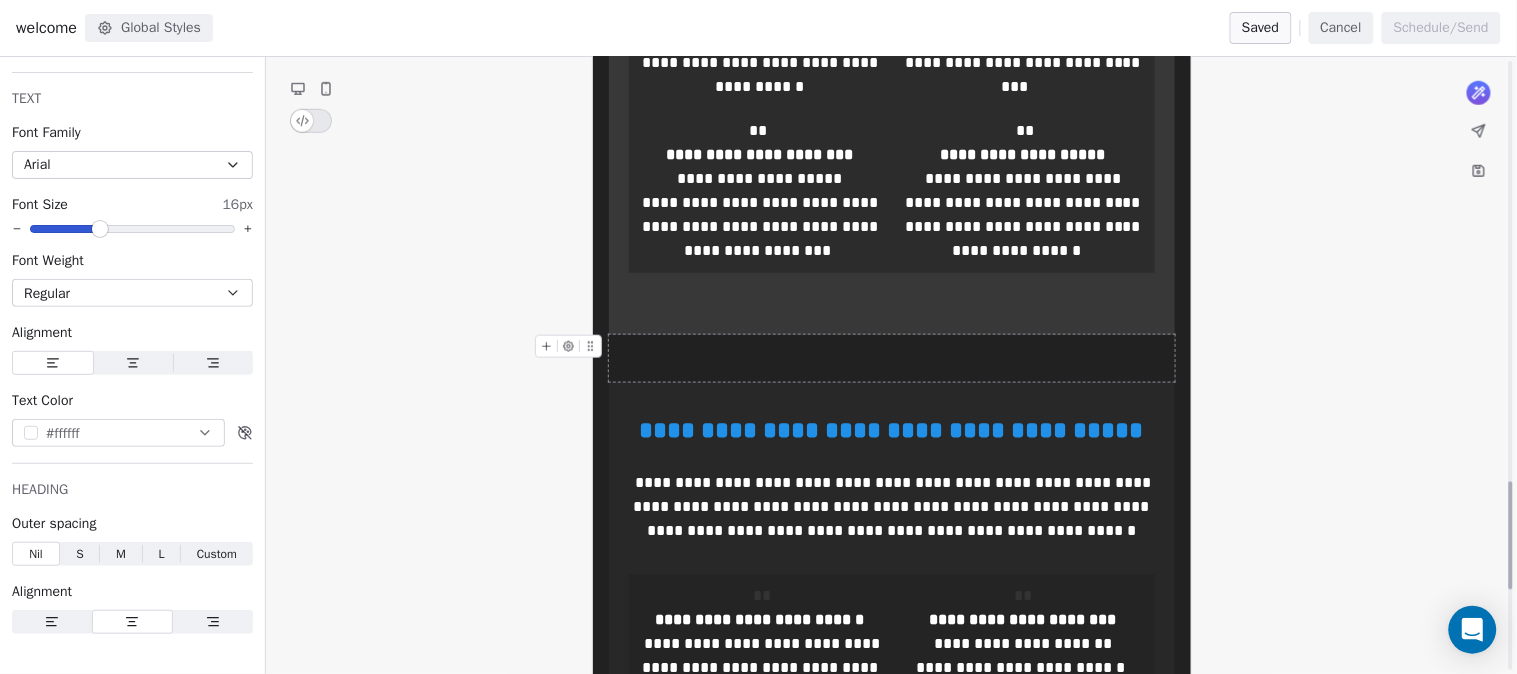 click 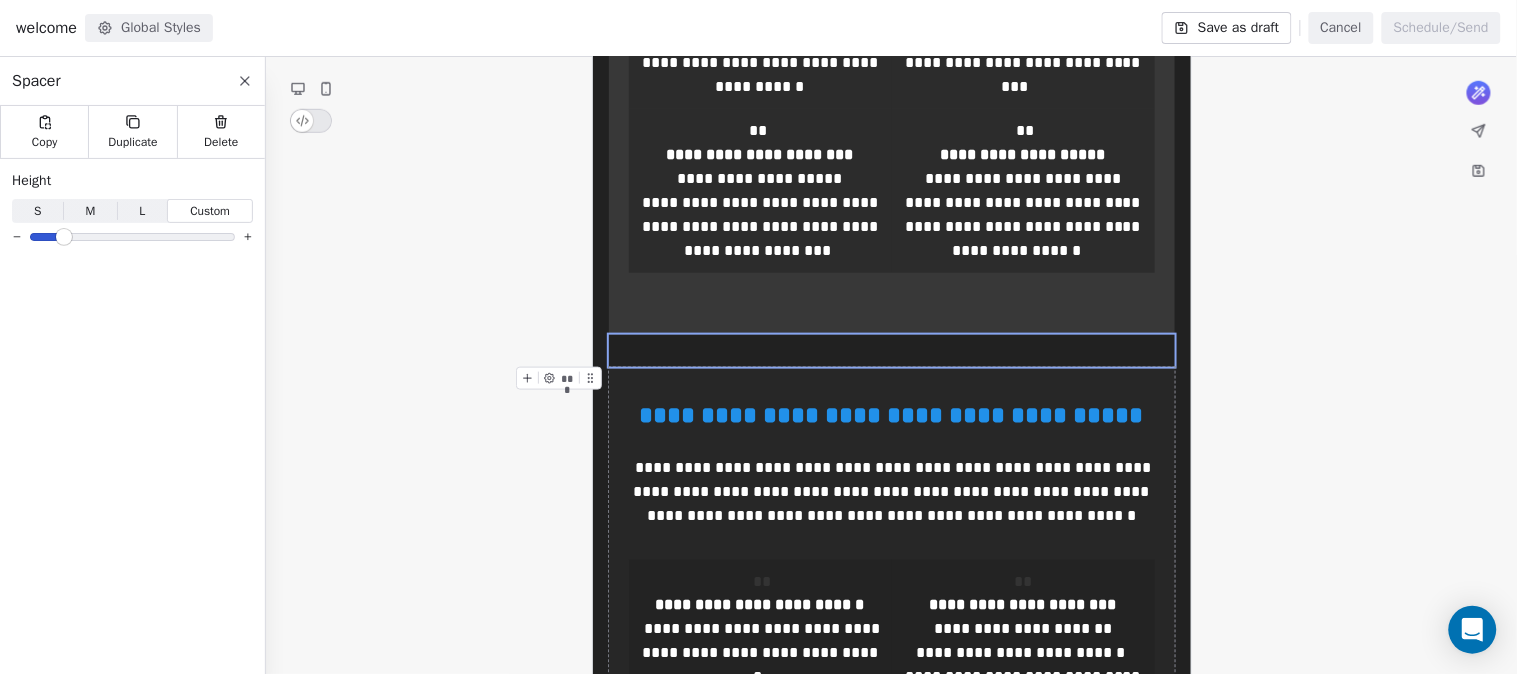 click 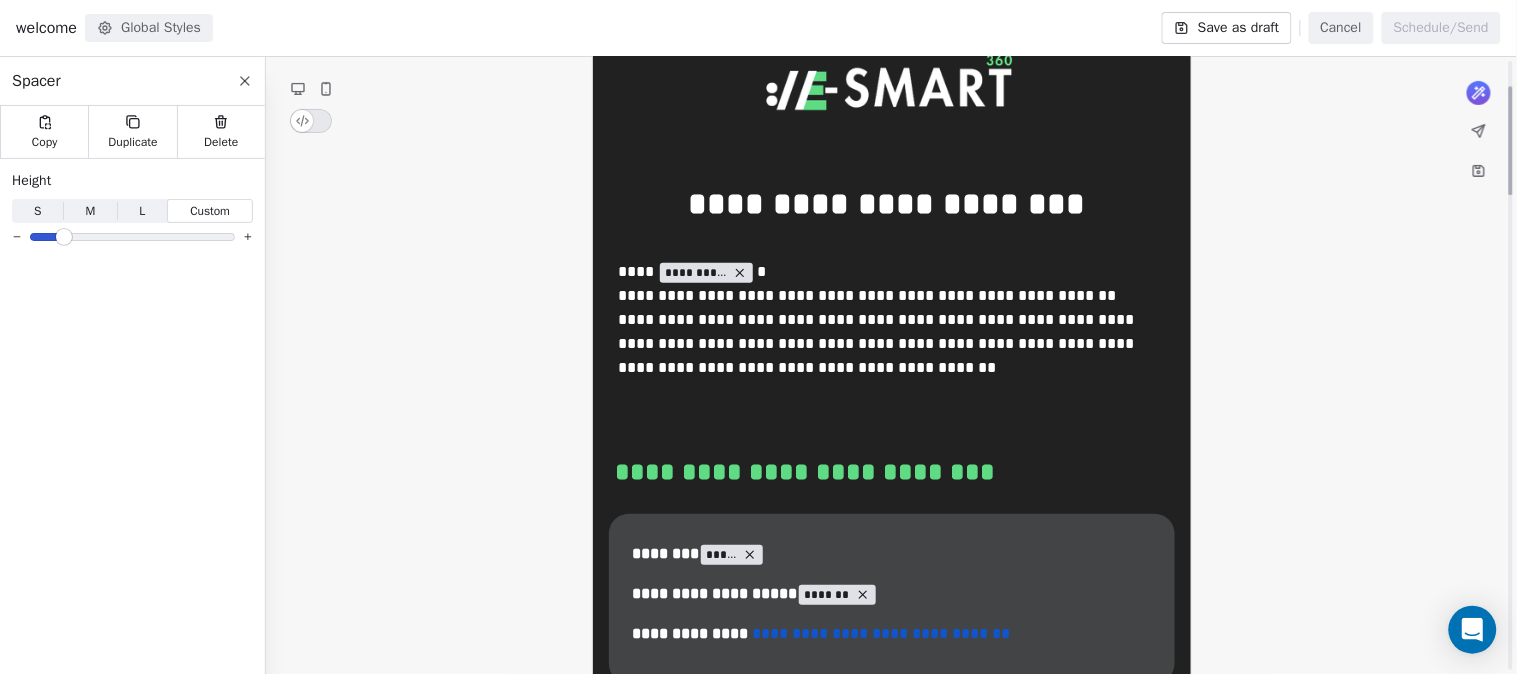 scroll, scrollTop: 0, scrollLeft: 0, axis: both 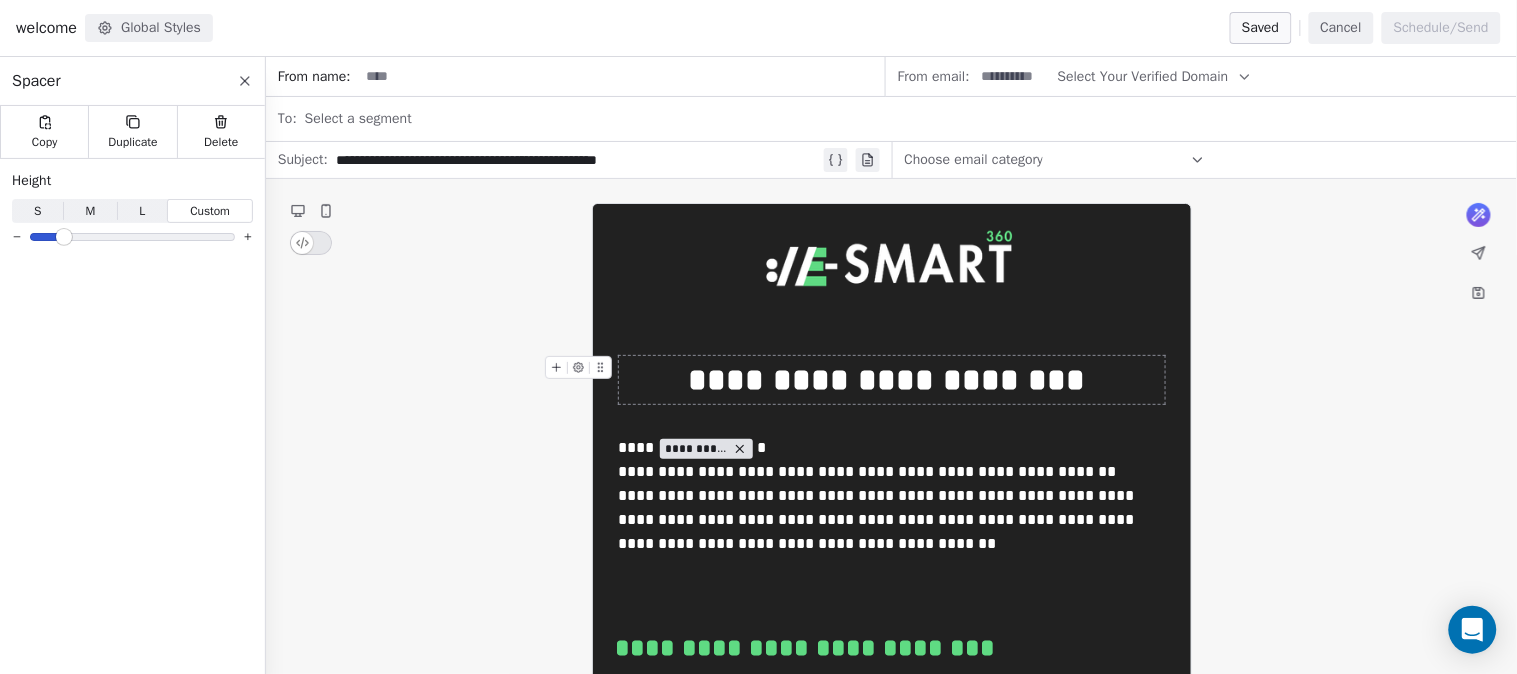 drag, startPoint x: 1461, startPoint y: 2, endPoint x: 518, endPoint y: 484, distance: 1059.0435 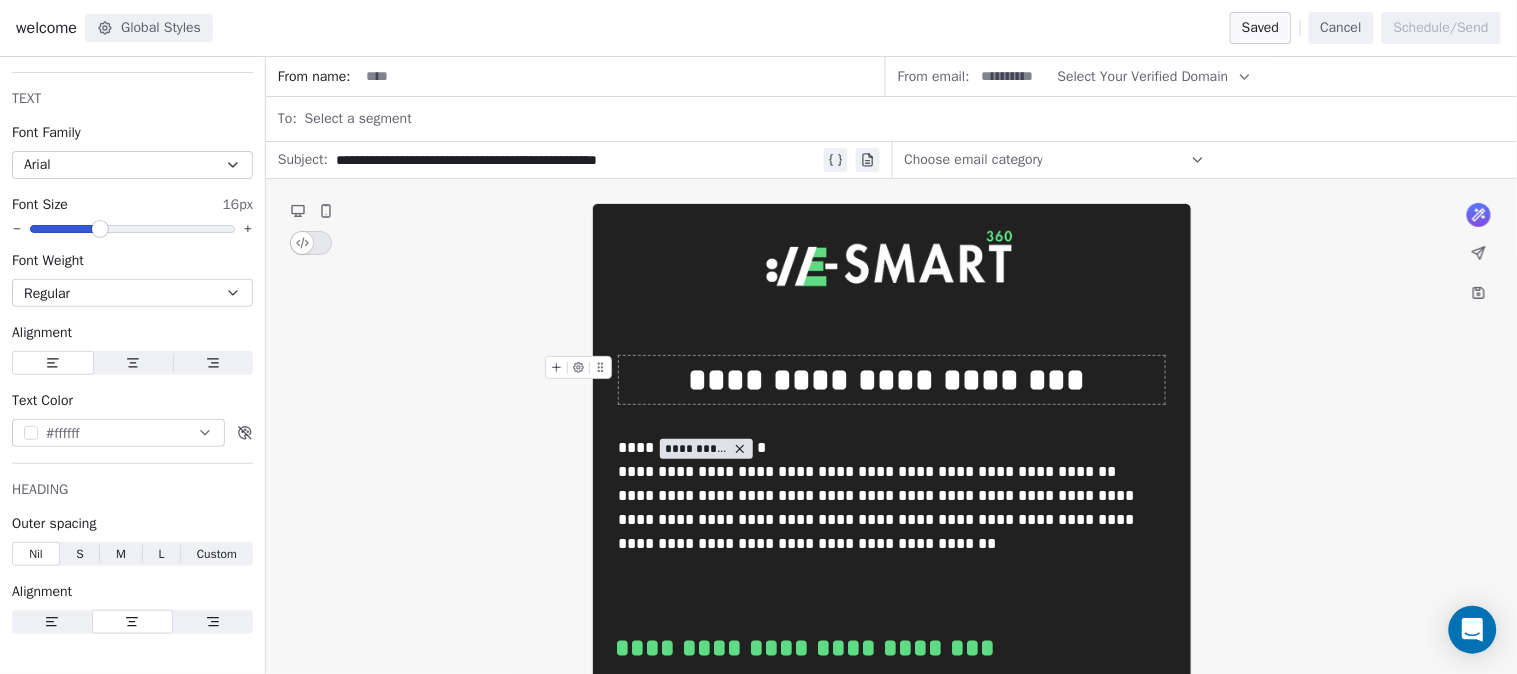 click 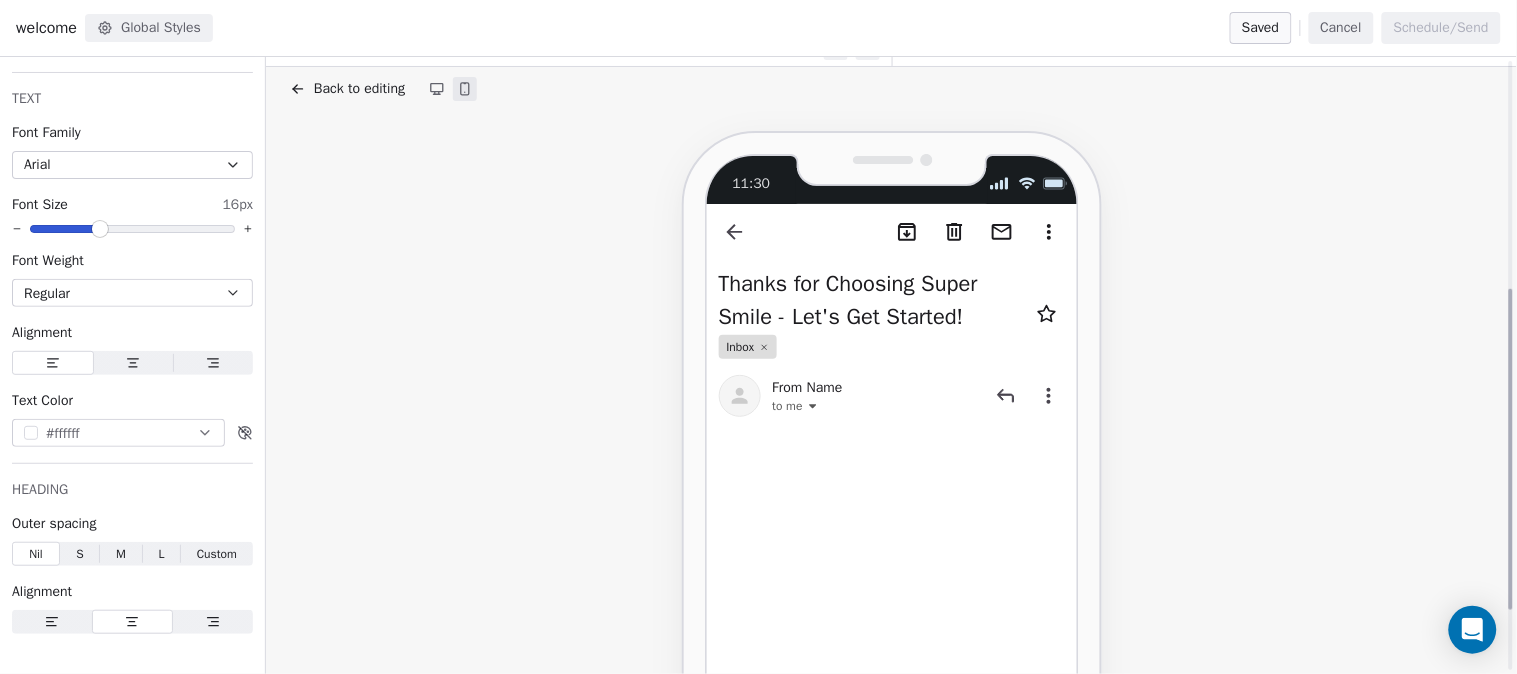 scroll, scrollTop: 444, scrollLeft: 0, axis: vertical 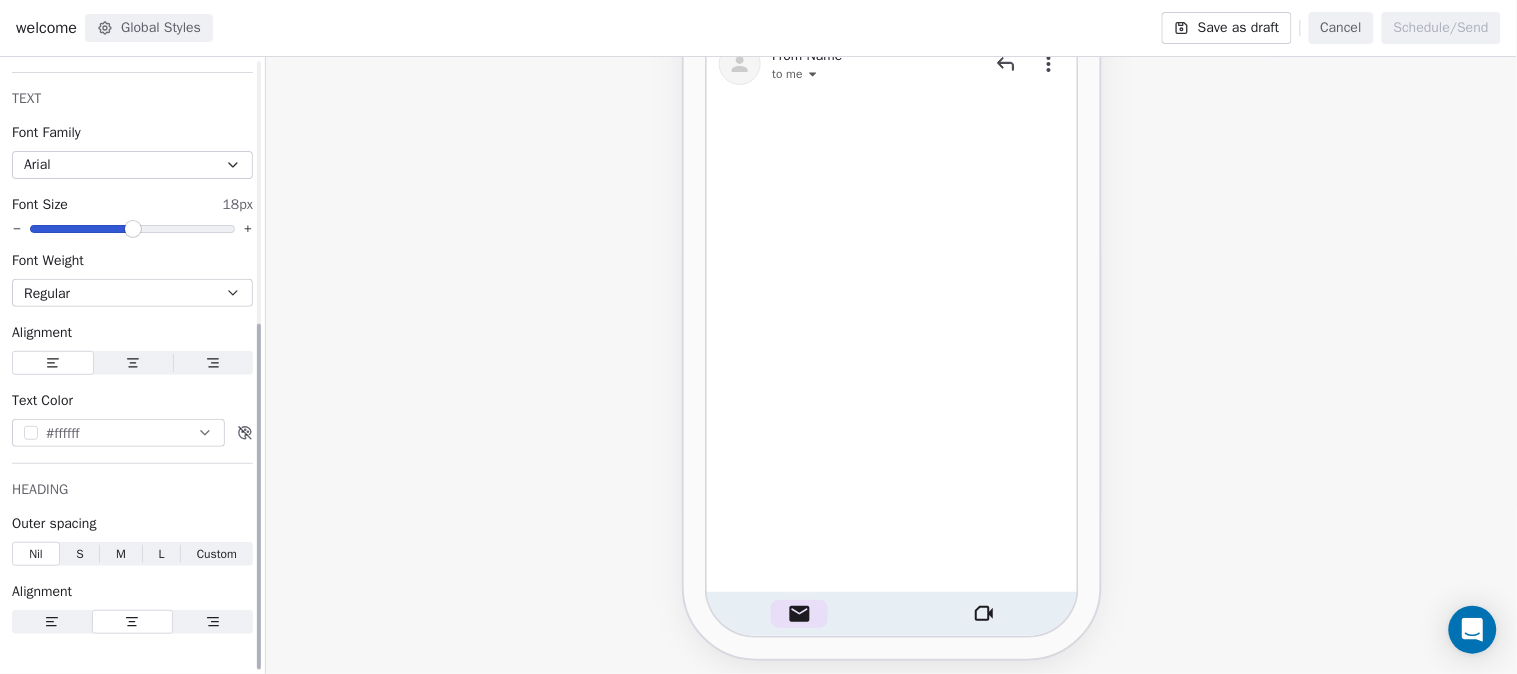 click 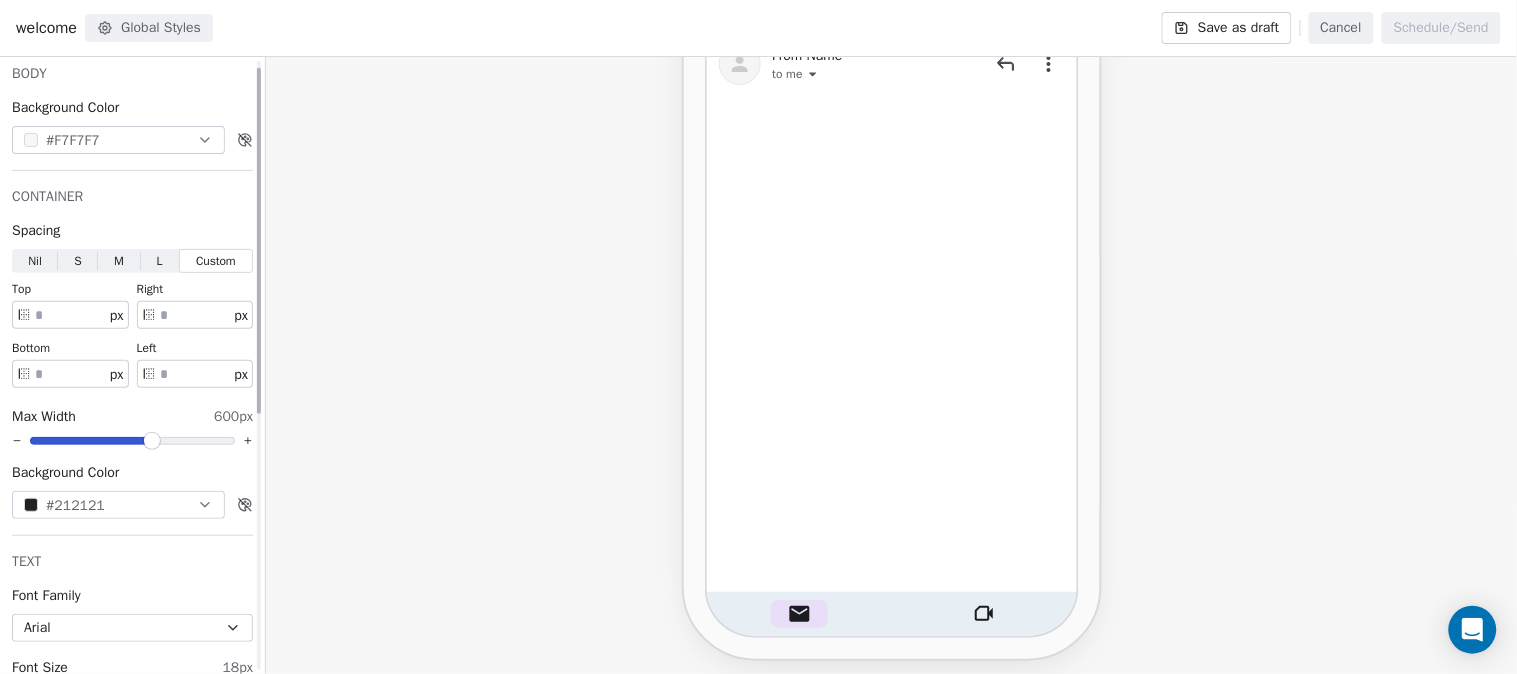 scroll, scrollTop: 0, scrollLeft: 0, axis: both 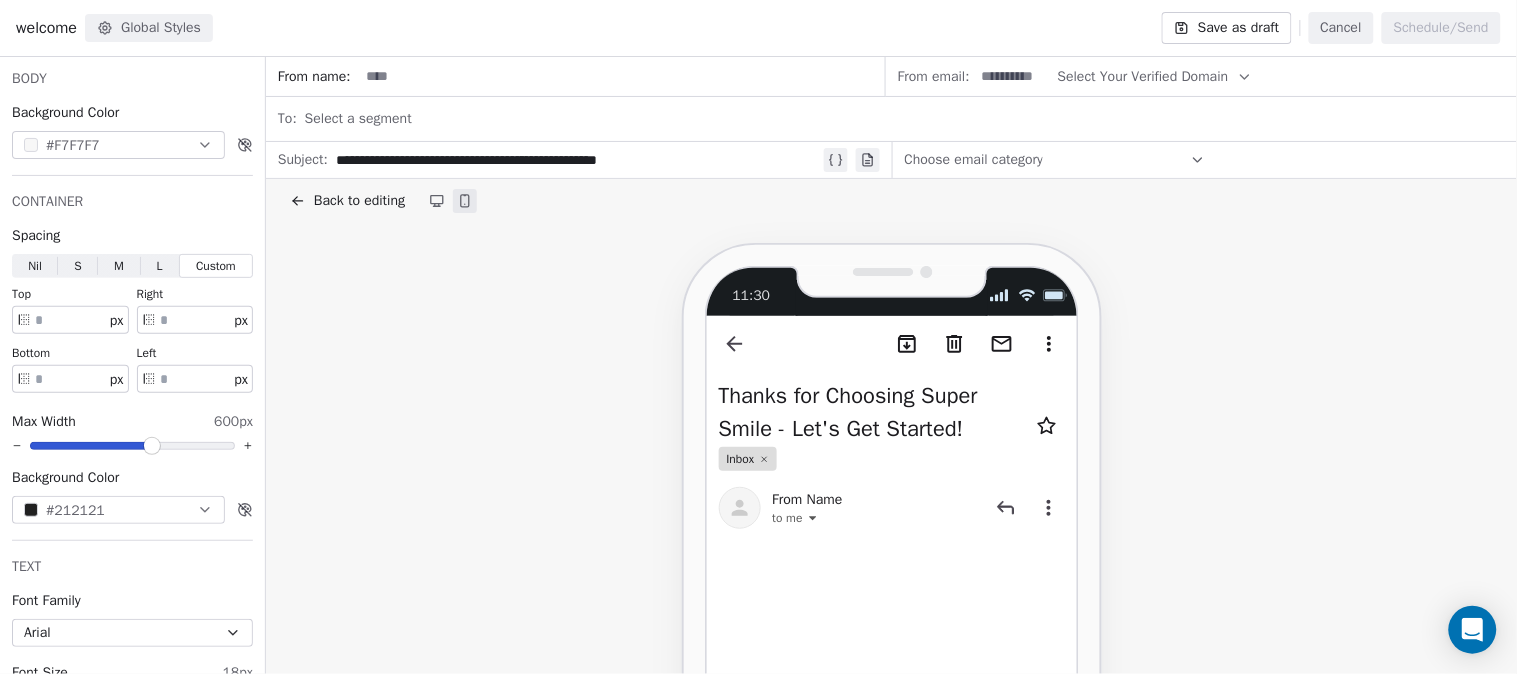 click on "Back to editing" 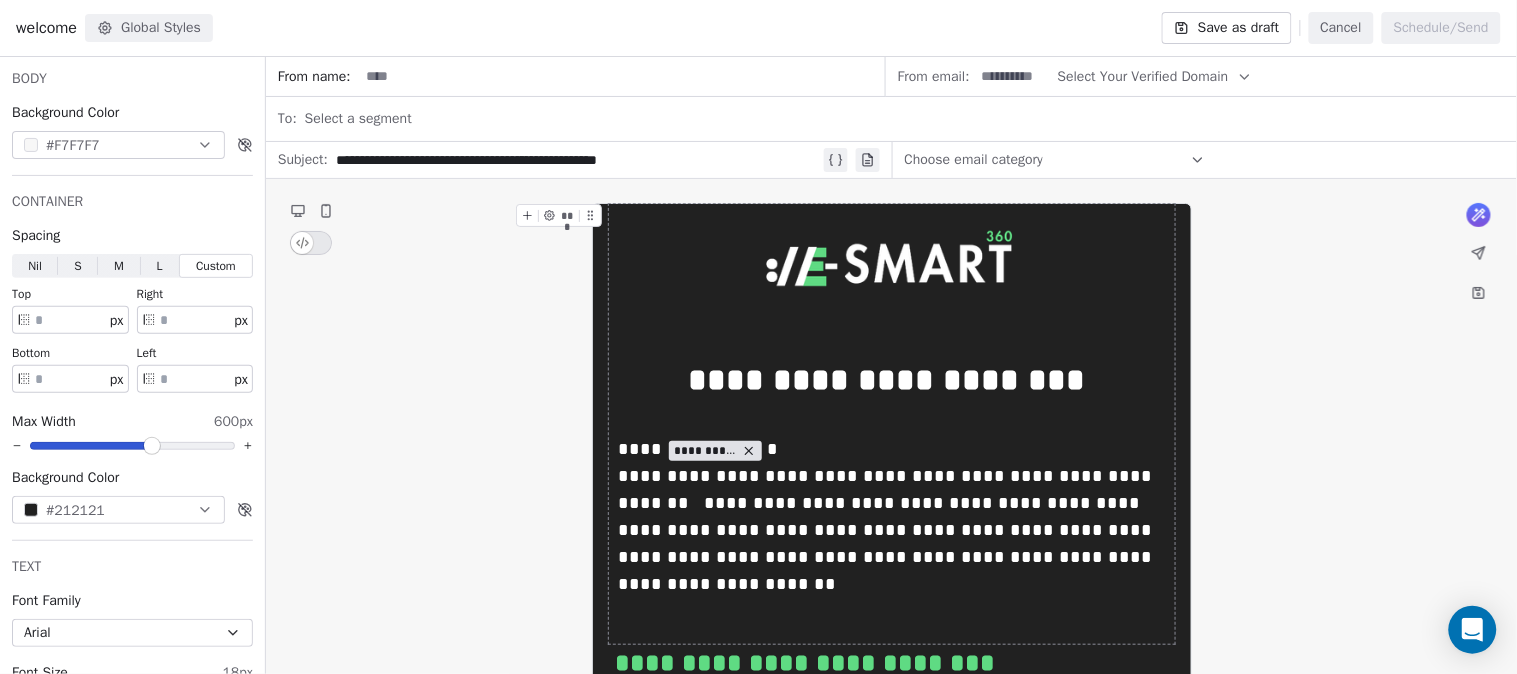 click on "Save as draft" 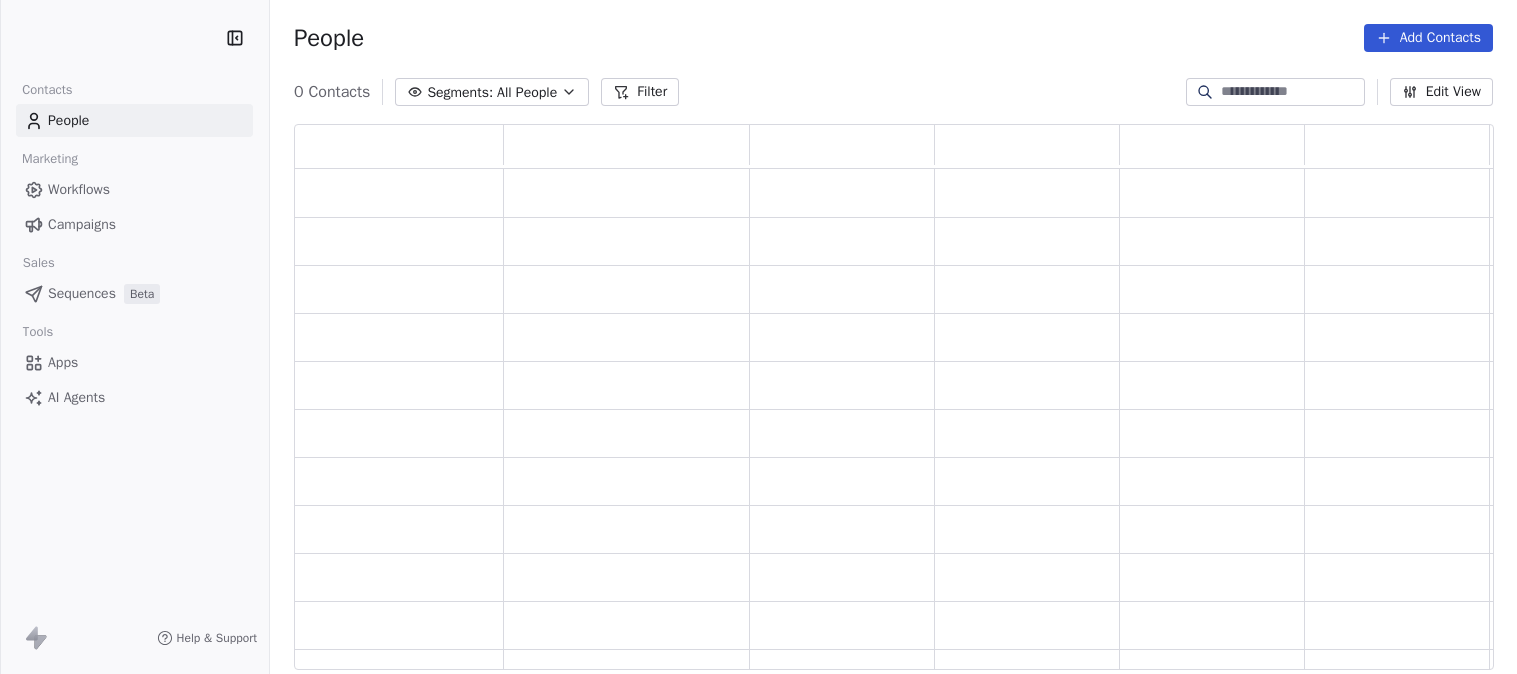 scroll, scrollTop: 0, scrollLeft: 0, axis: both 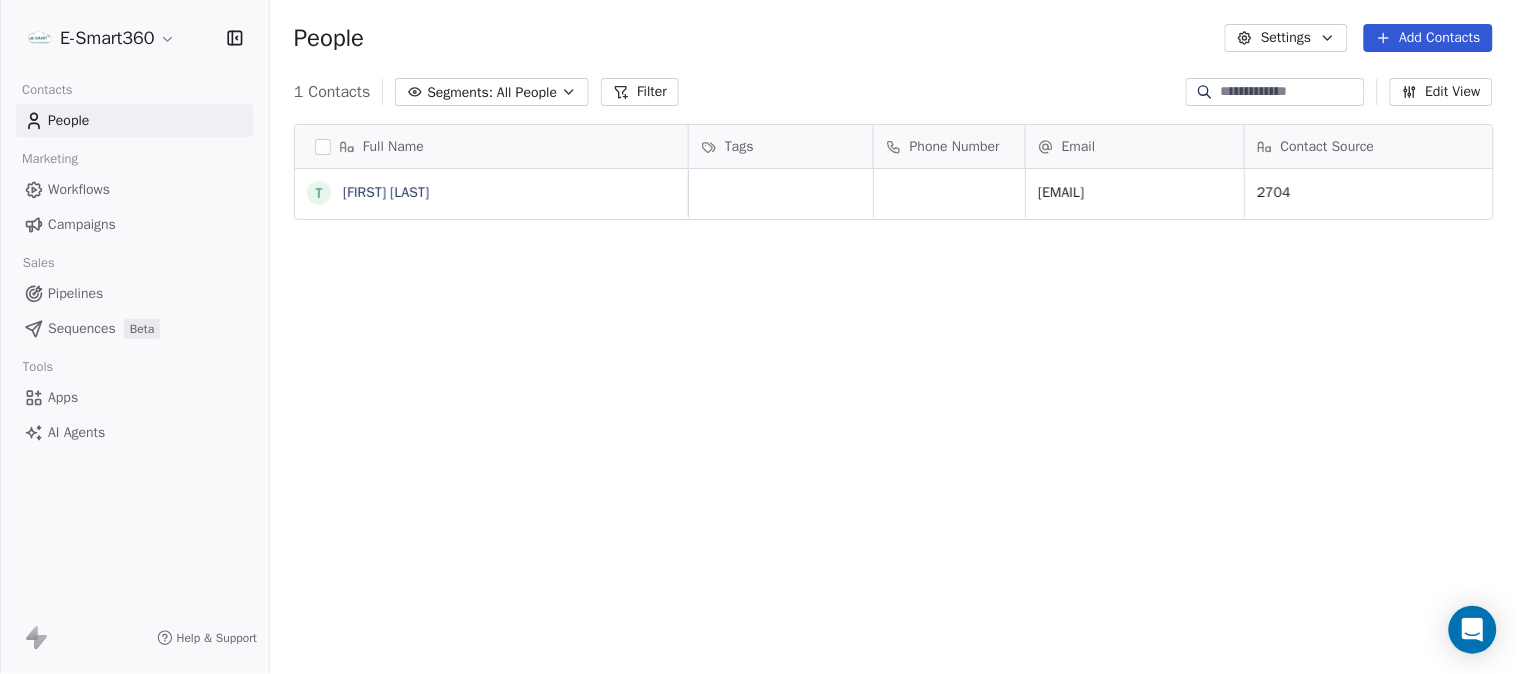 click on "E-Smart360 Contacts People Marketing Workflows Campaigns Sales Pipelines Sequences Beta Tools Apps AI Agents Help & Support People Settings  Add Contacts 1 Contacts Segments: All People Filter  Edit View Tag Add to Sequence Export Full Name t [FIRST] [LAST] Tags Phone Number Email Contact Source Email Marketing Consent Status Country etuneio27@[EXAMPLE.COM] 2704 Subscribed [COUNTRY]
To pick up a draggable item, press the space bar.
While dragging, use the arrow keys to move the item.
Press space again to drop the item in its new position, or press escape to cancel." at bounding box center [758, 337] 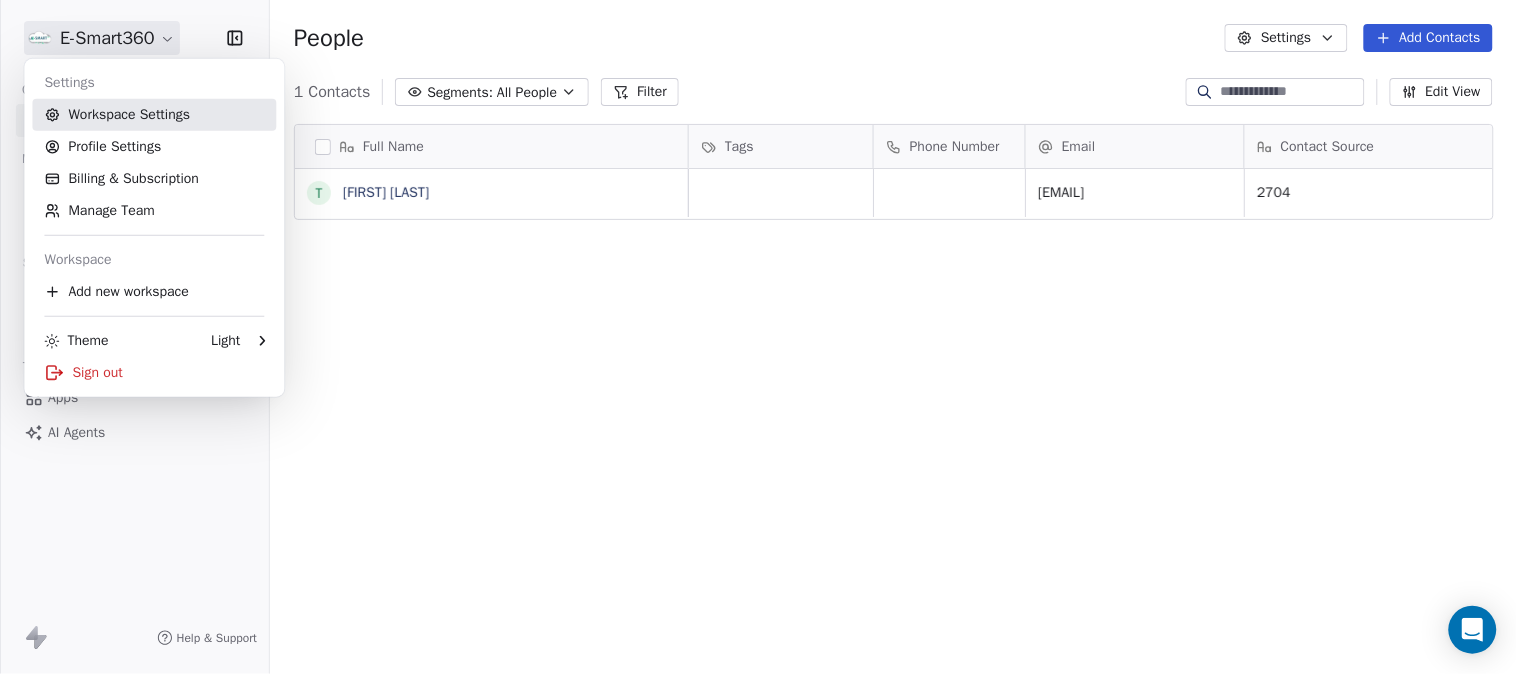 click on "Workspace Settings" at bounding box center (154, 115) 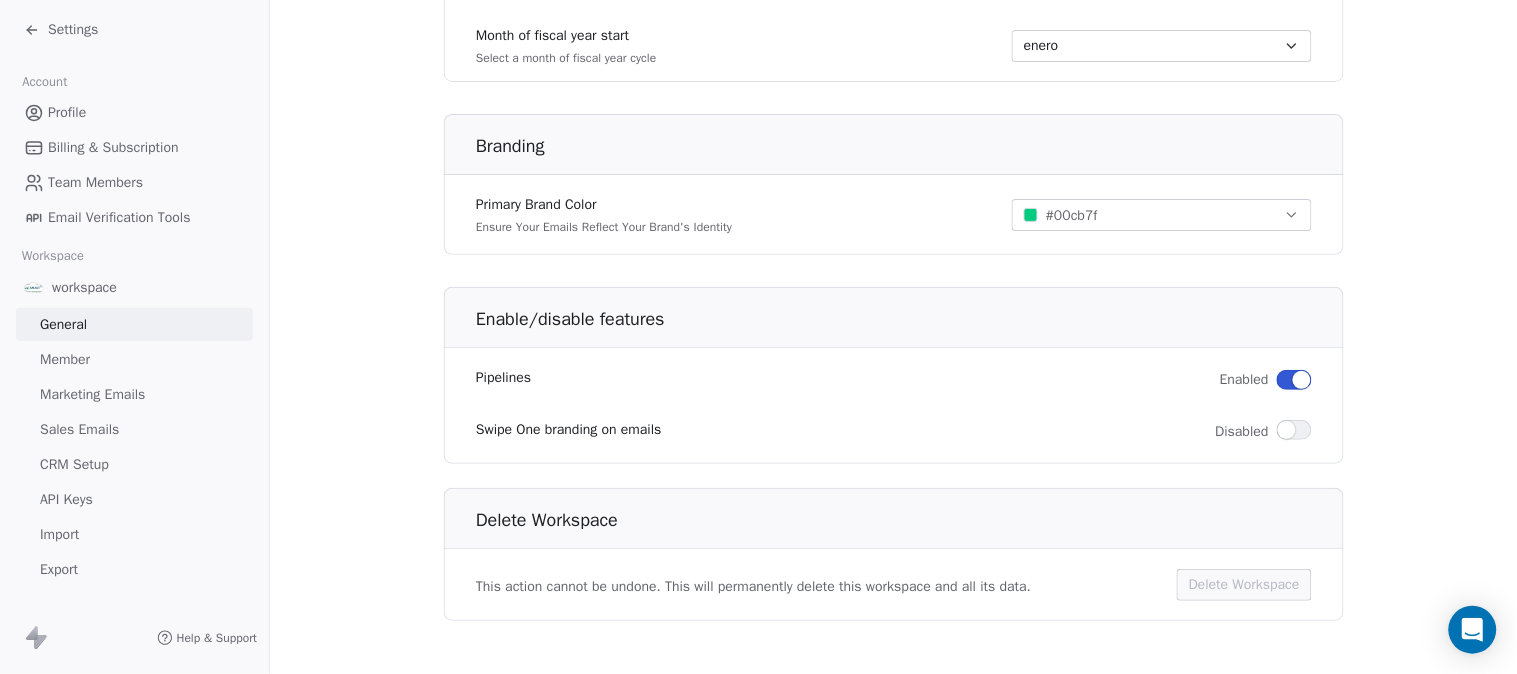 scroll, scrollTop: 1198, scrollLeft: 0, axis: vertical 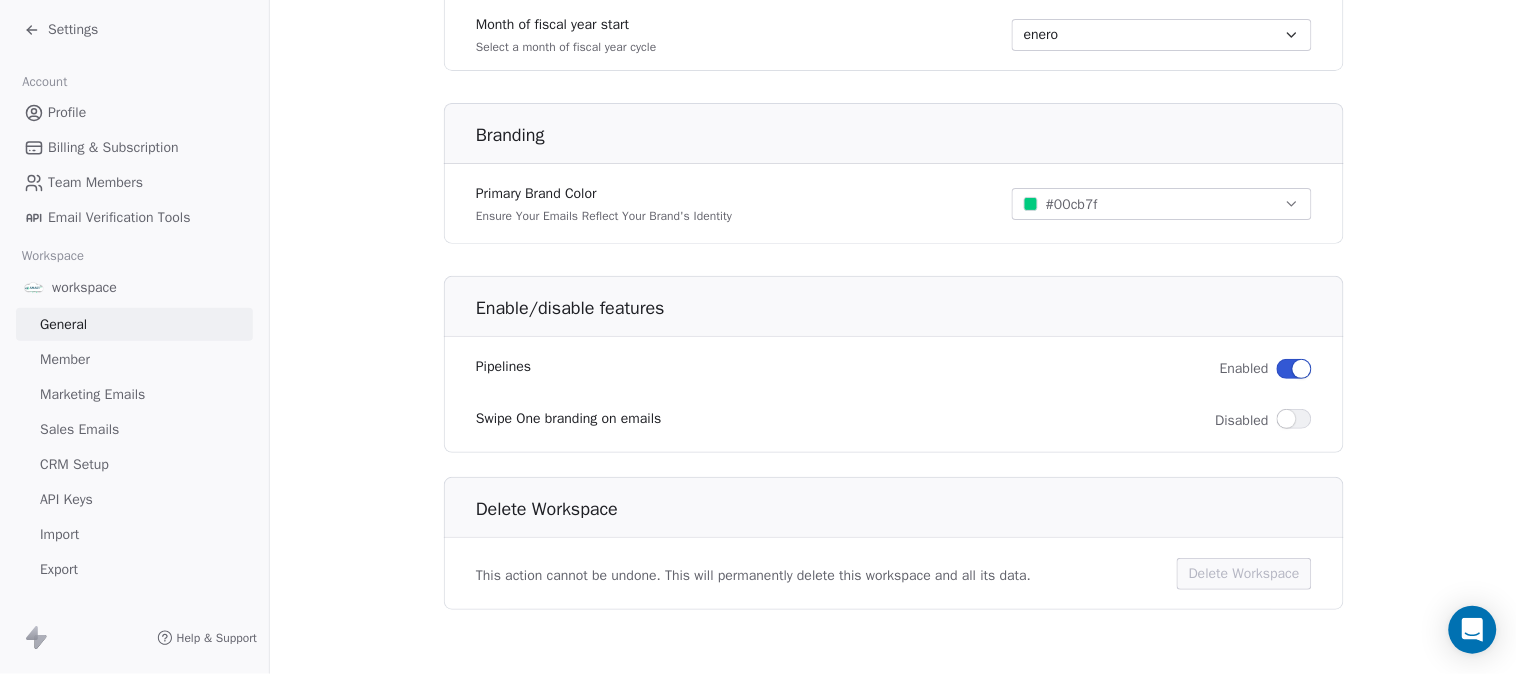 click on "Profile" at bounding box center (67, 112) 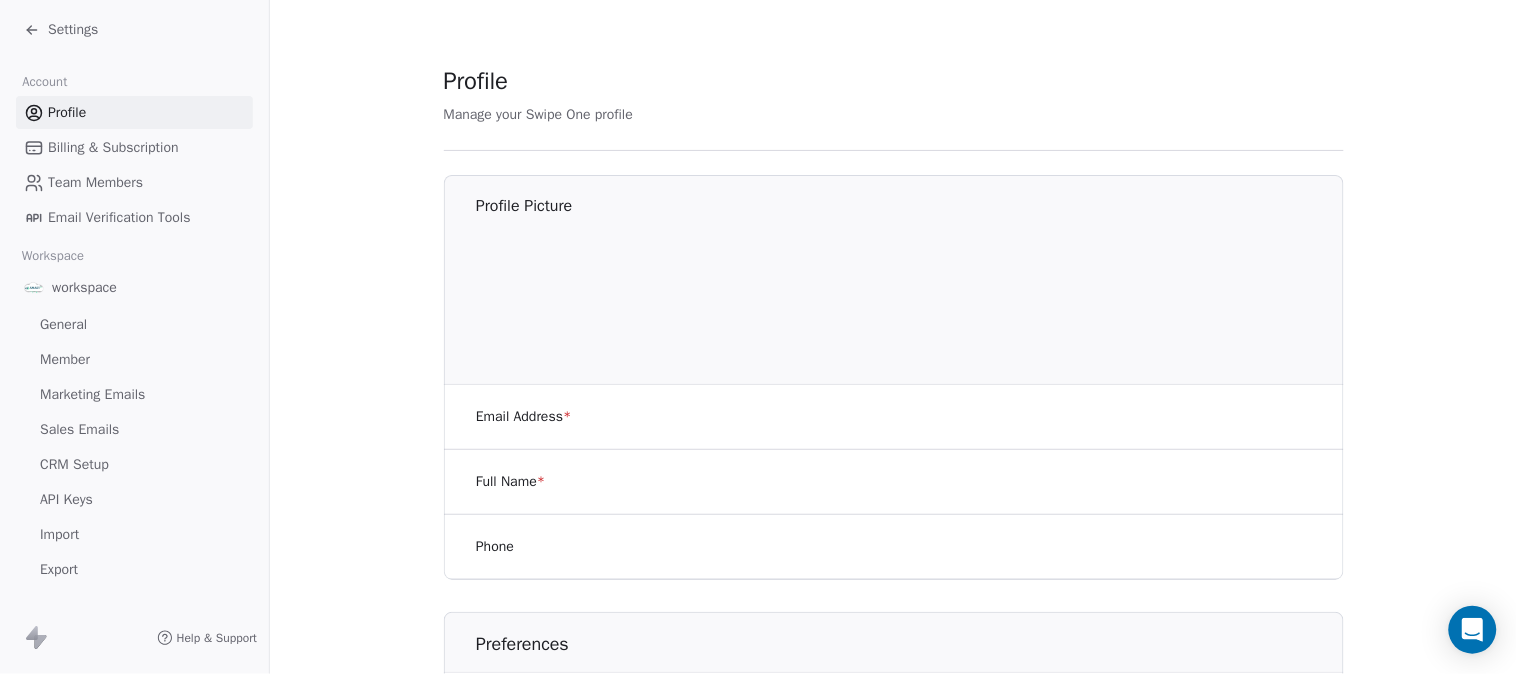 scroll, scrollTop: 167, scrollLeft: 0, axis: vertical 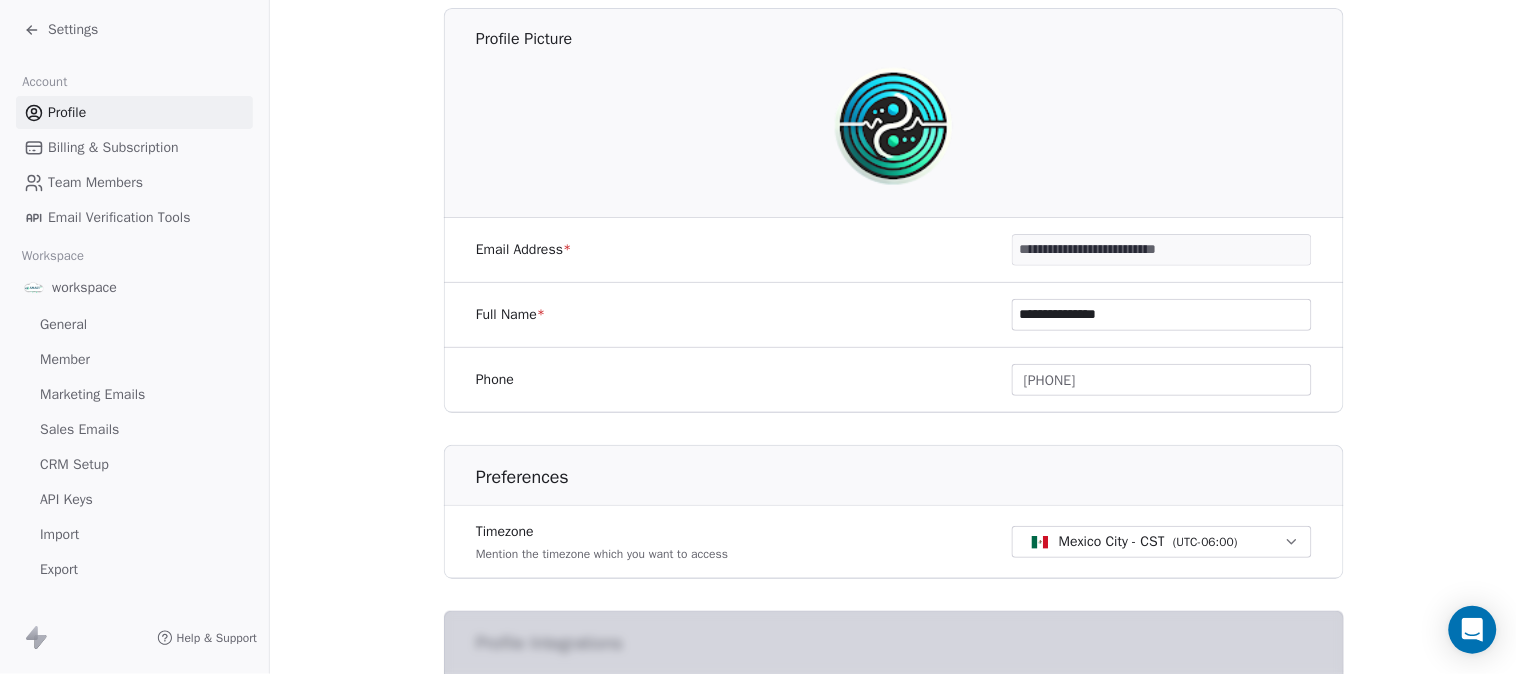 click on "Billing & Subscription" at bounding box center [113, 147] 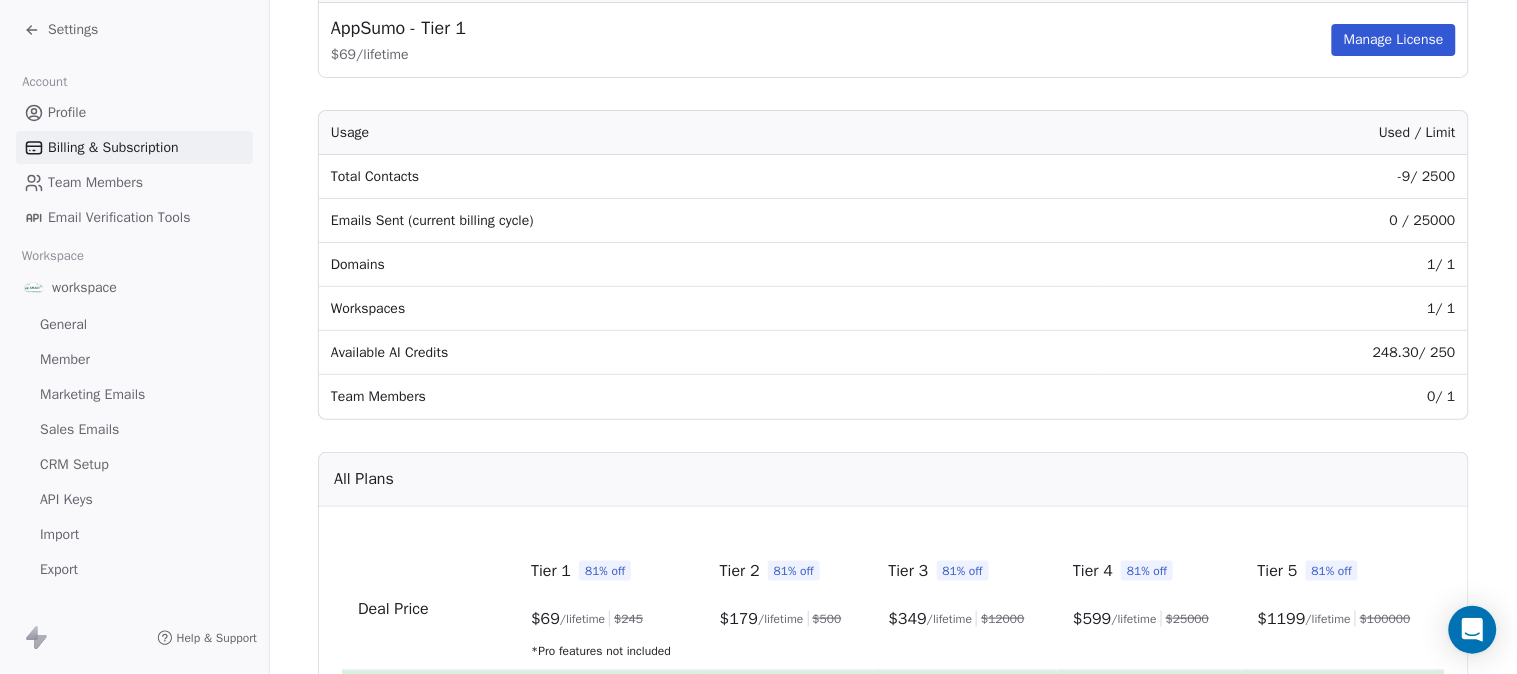 scroll, scrollTop: 222, scrollLeft: 0, axis: vertical 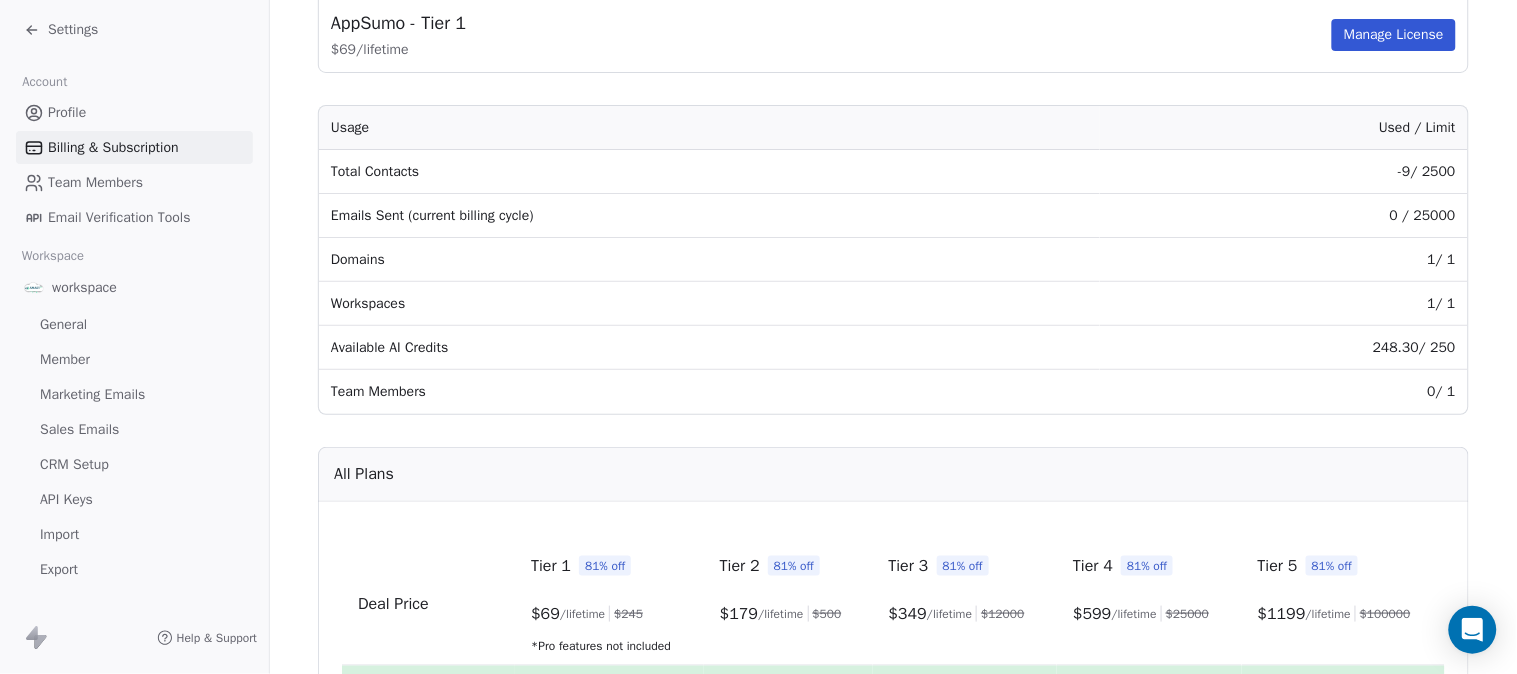 click on "Email Verification Tools" at bounding box center [119, 217] 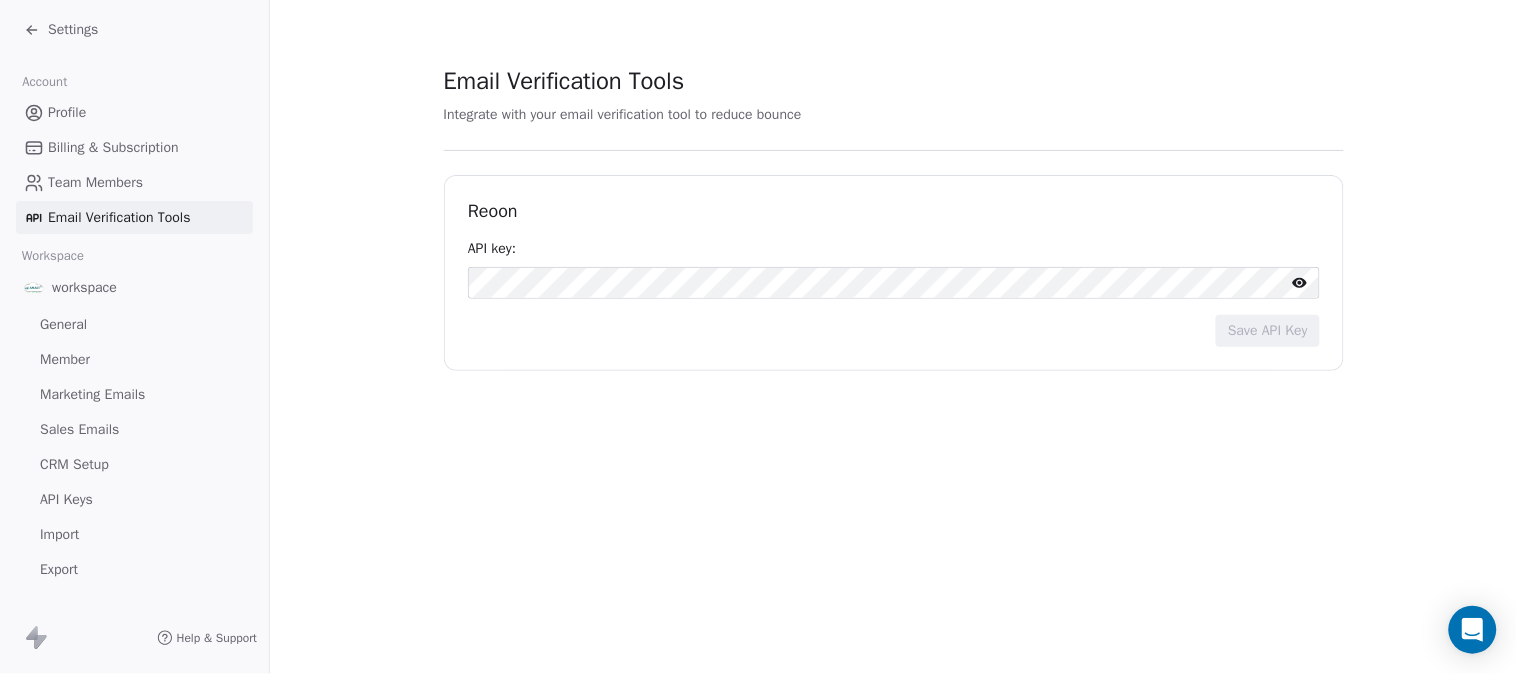 click on "General" at bounding box center [134, 324] 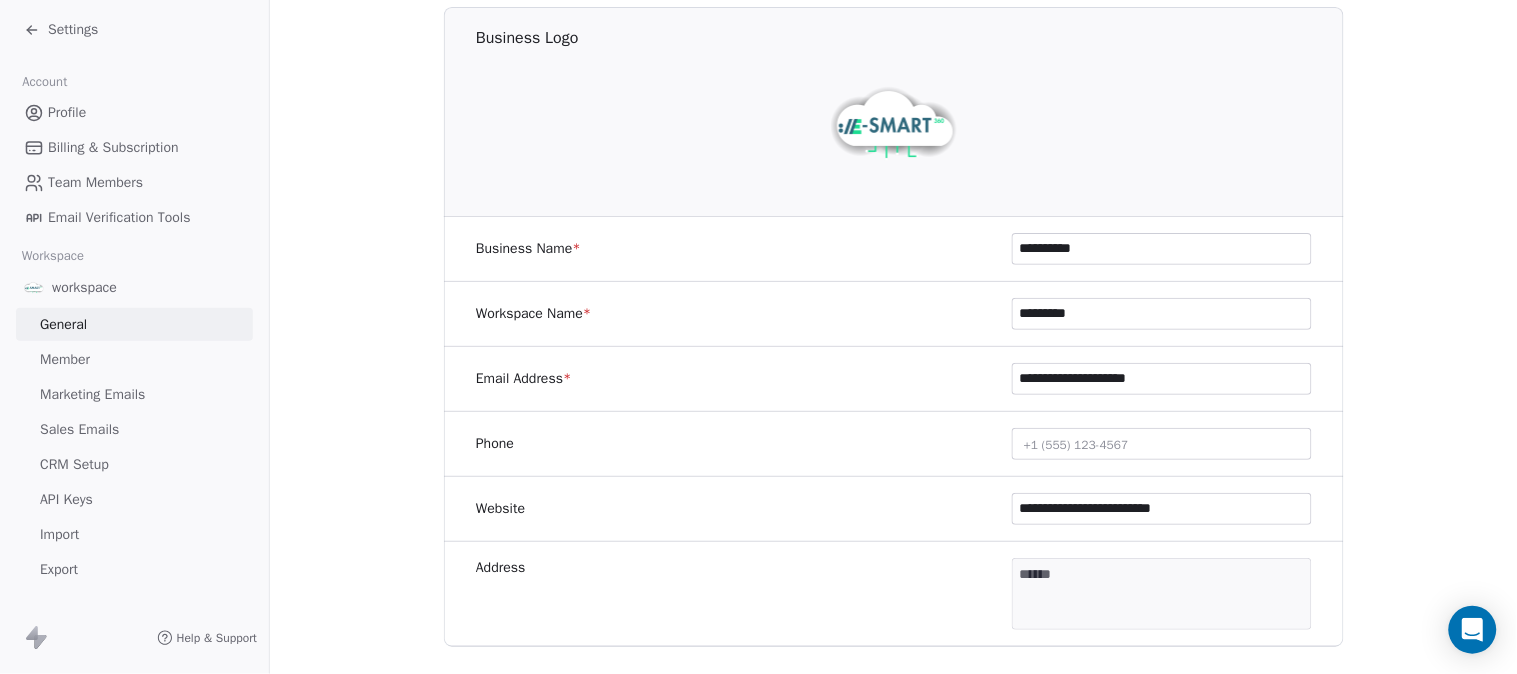 scroll, scrollTop: 555, scrollLeft: 0, axis: vertical 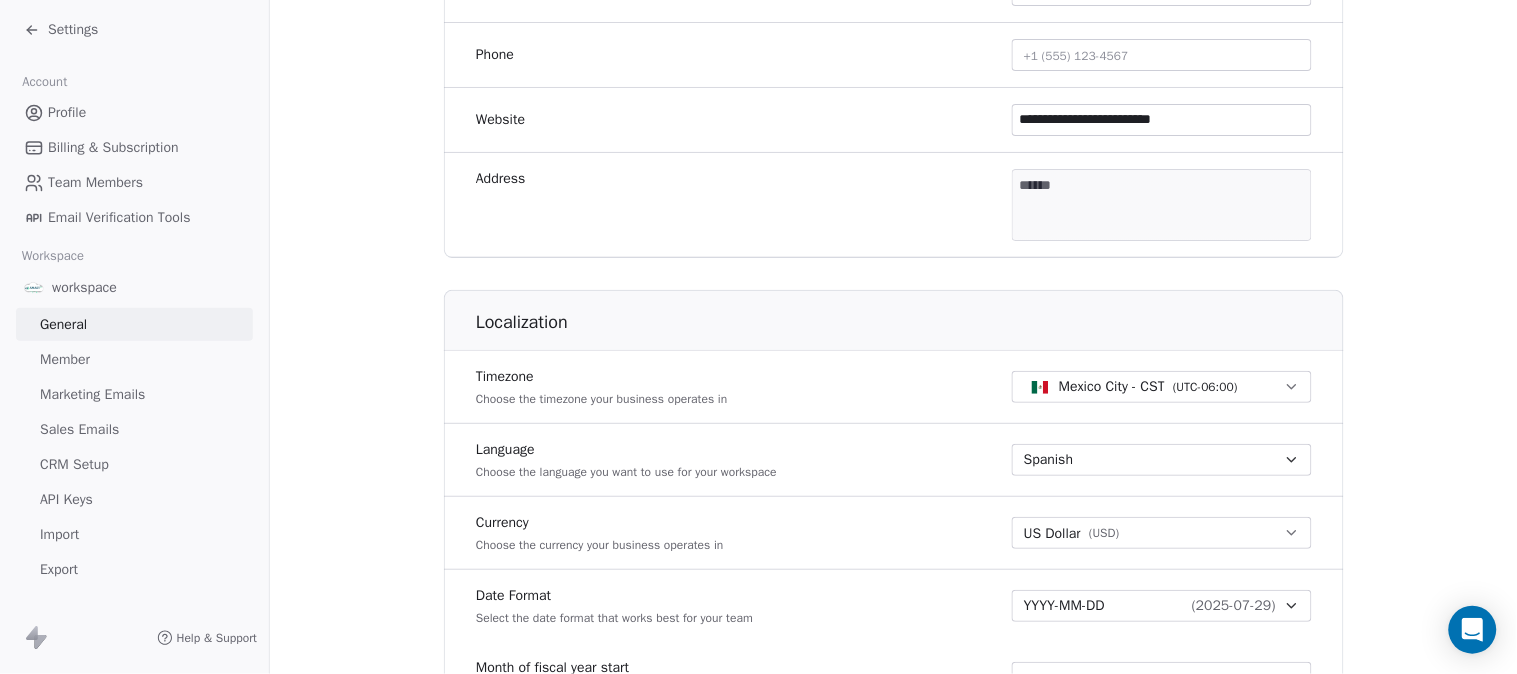 click on "Marketing Emails" at bounding box center [92, 394] 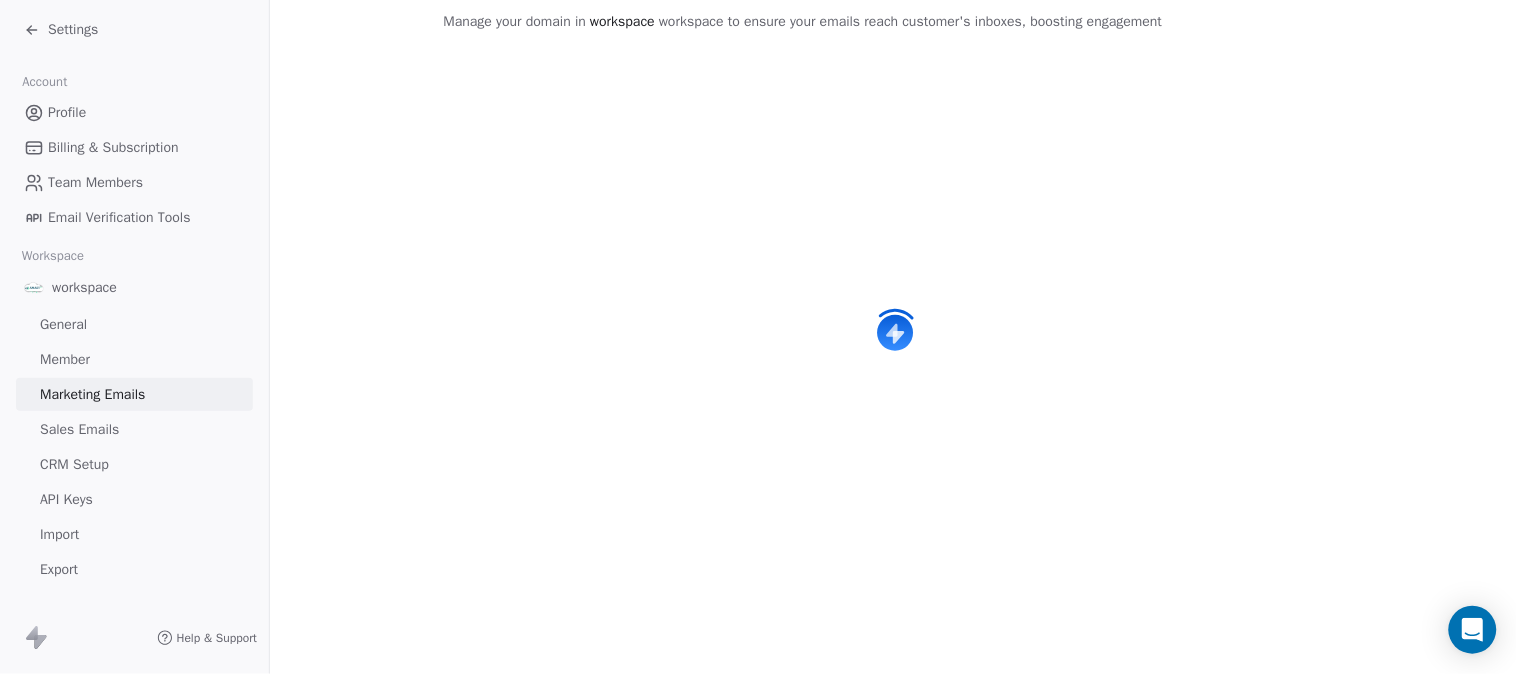 scroll, scrollTop: 234, scrollLeft: 0, axis: vertical 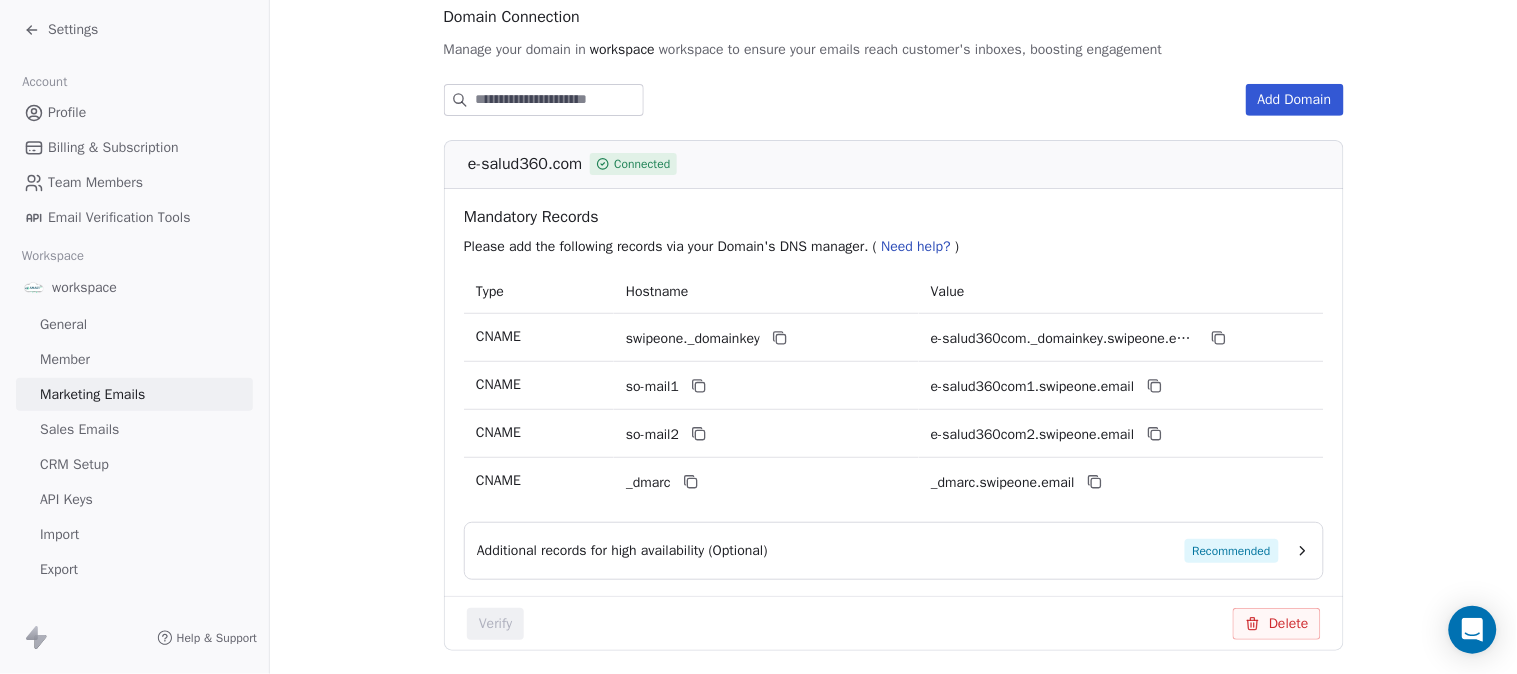 click on "e-salud360.com" at bounding box center [525, 164] 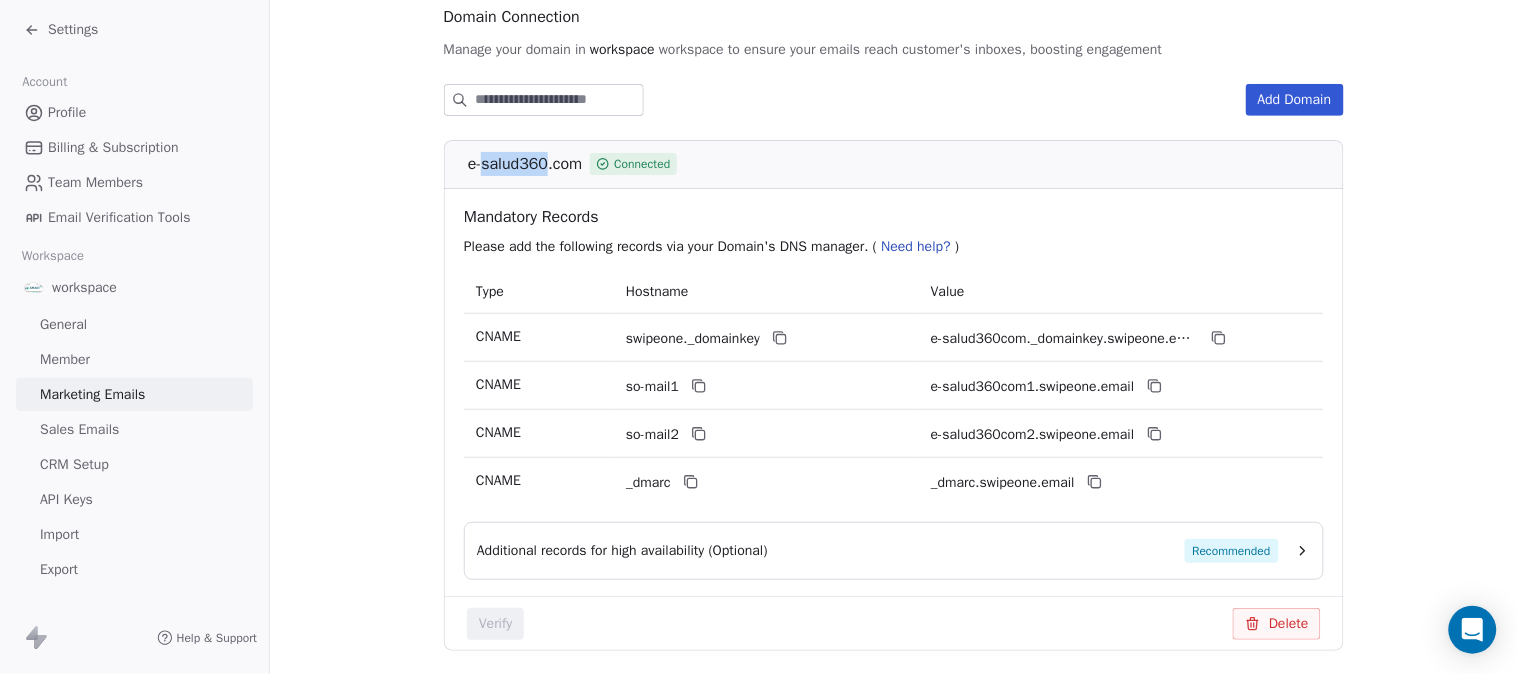 click on "e-salud360.com" at bounding box center (525, 164) 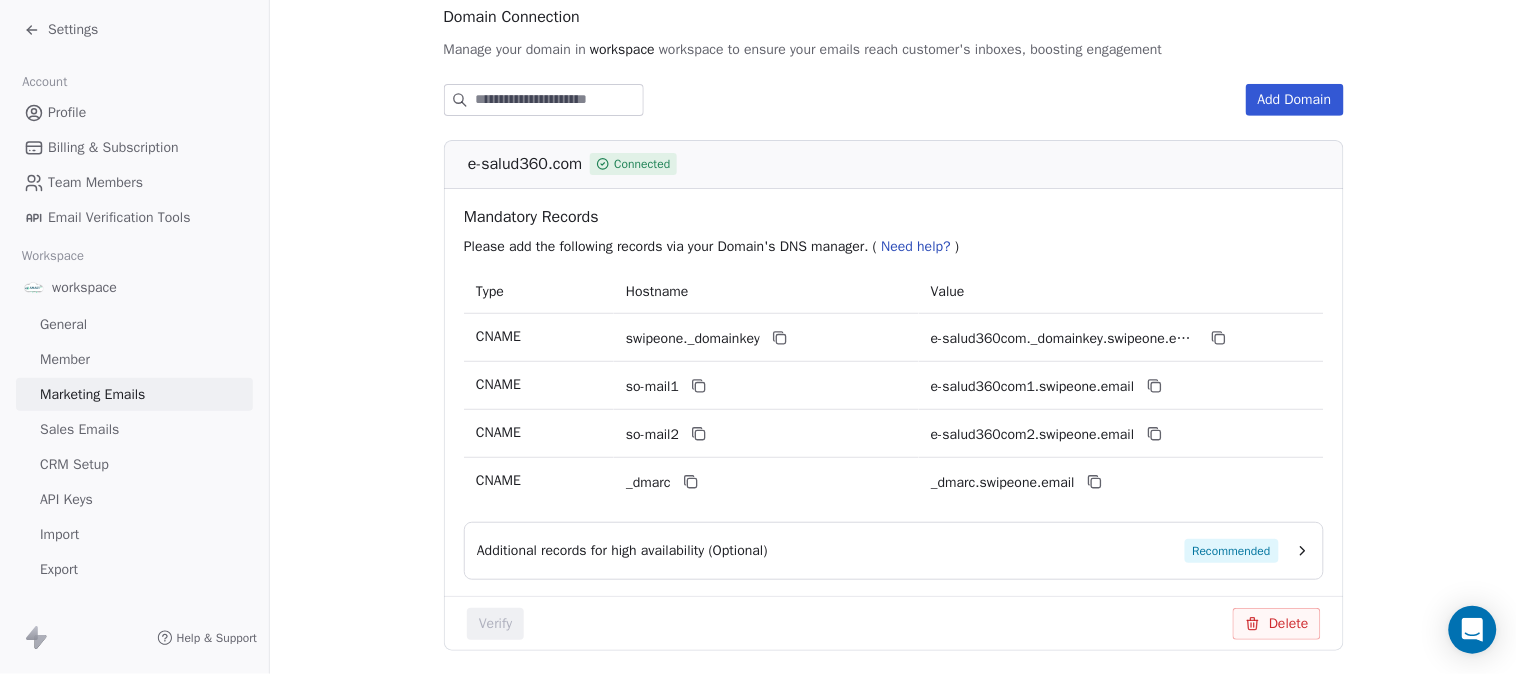 click on "e-salud360.com   Connected" at bounding box center (900, 164) 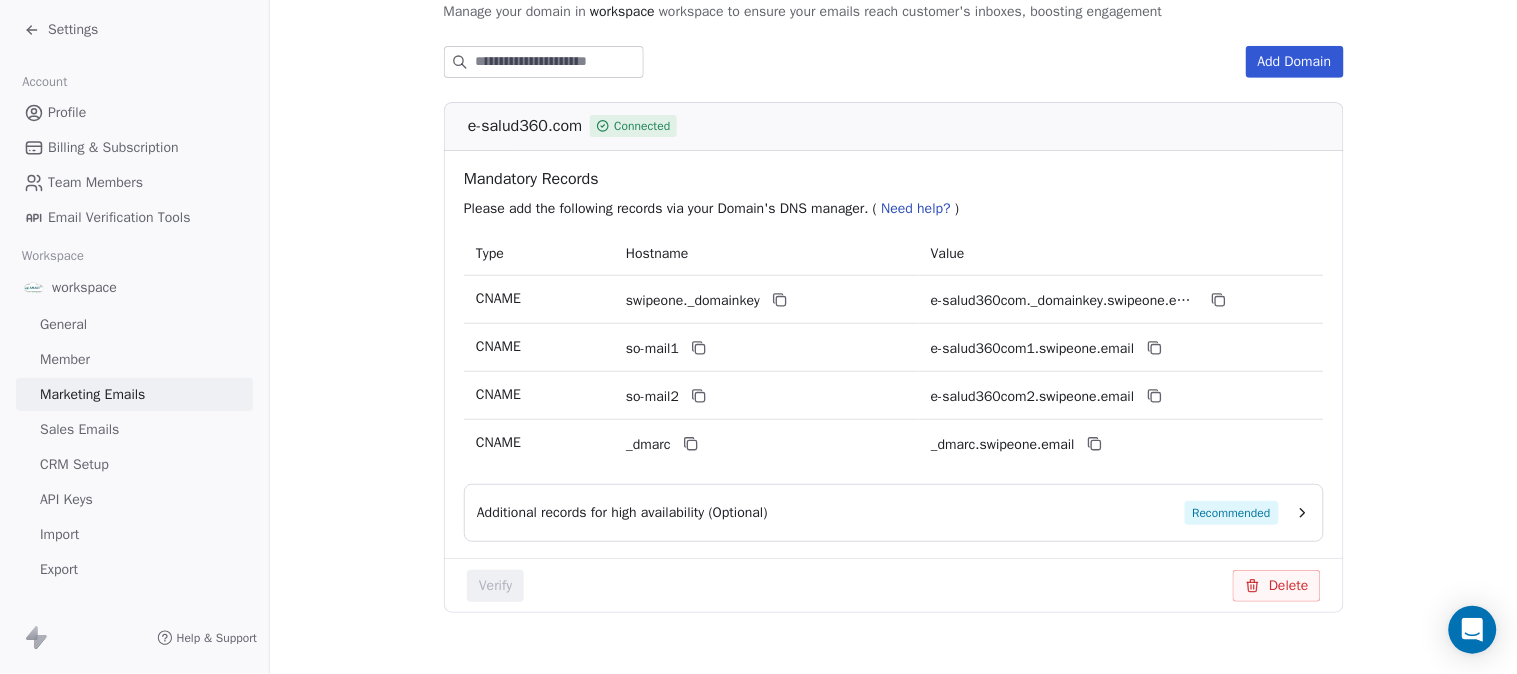 scroll, scrollTop: 306, scrollLeft: 0, axis: vertical 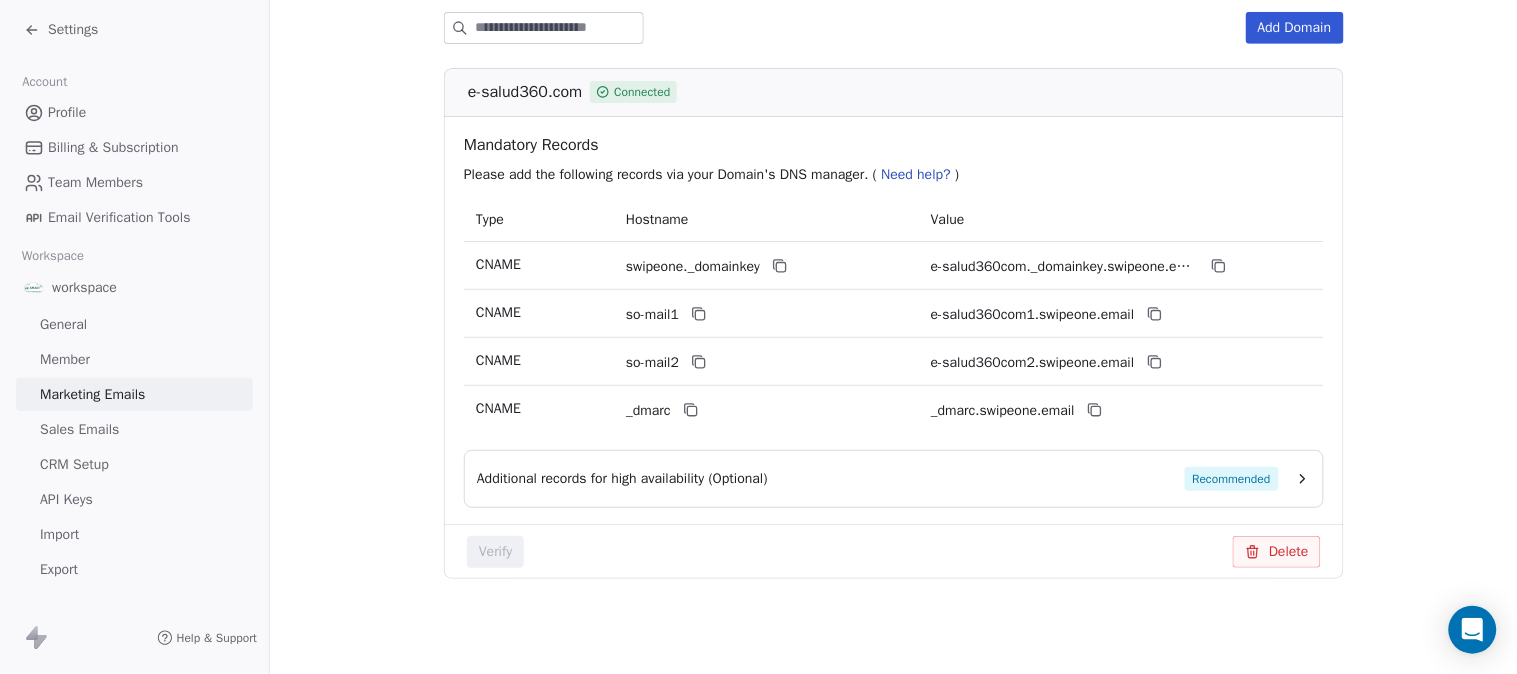 click on "Recommended" at bounding box center (1231, 479) 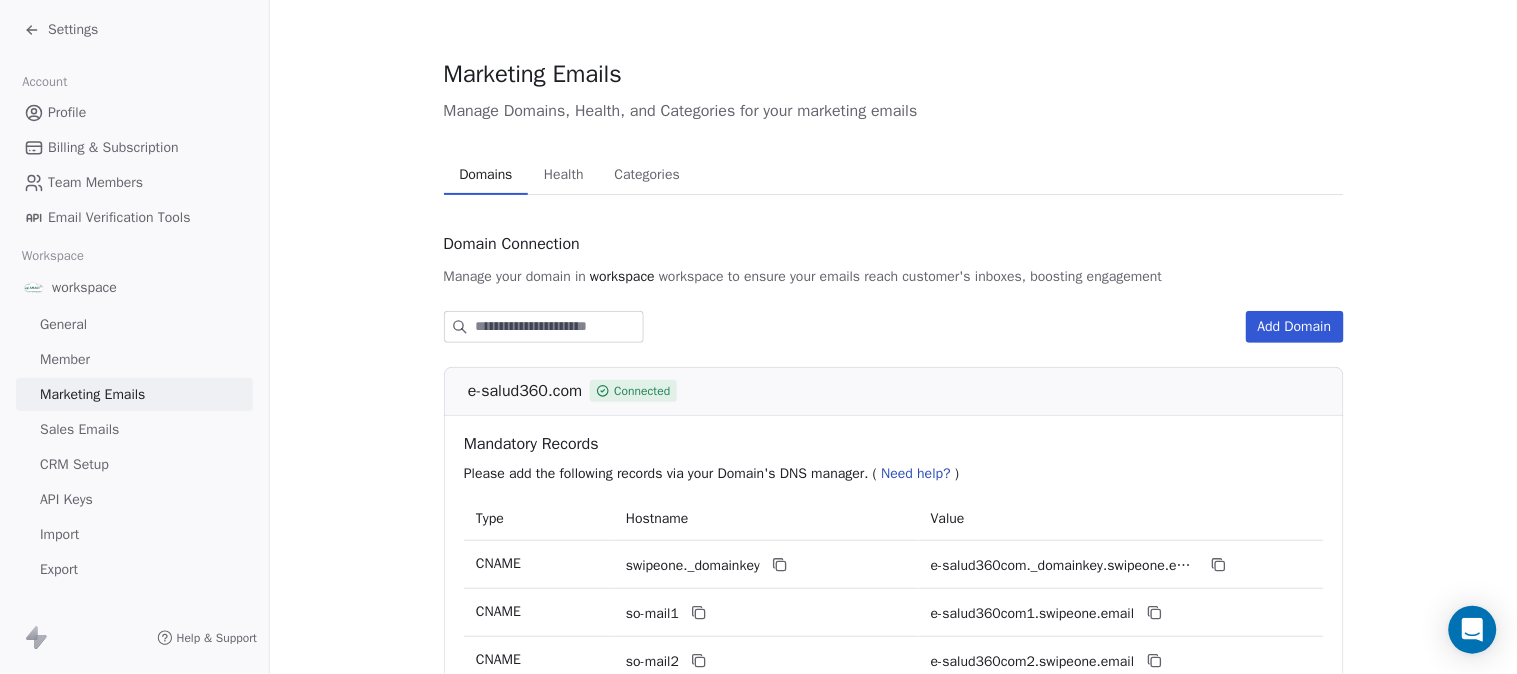 scroll, scrollTop: 0, scrollLeft: 0, axis: both 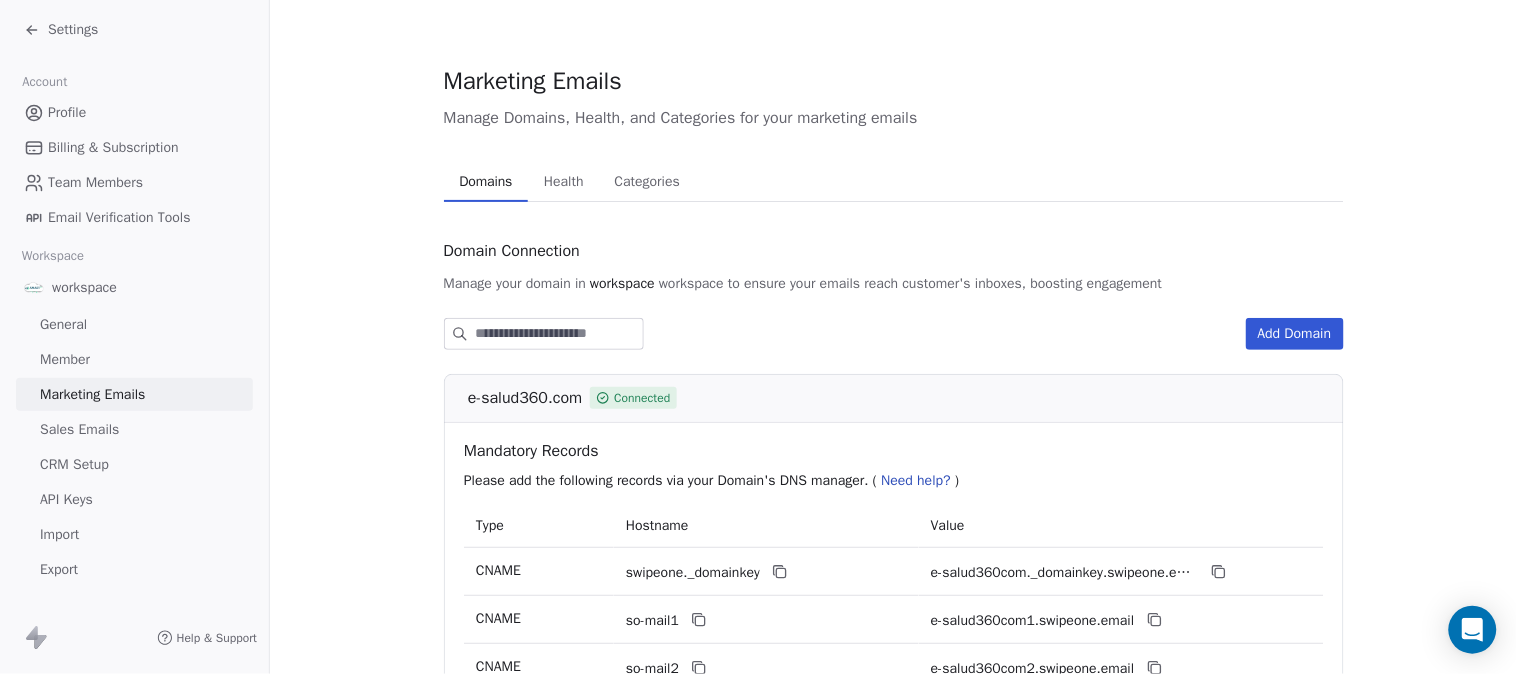click on "Health" at bounding box center (564, 182) 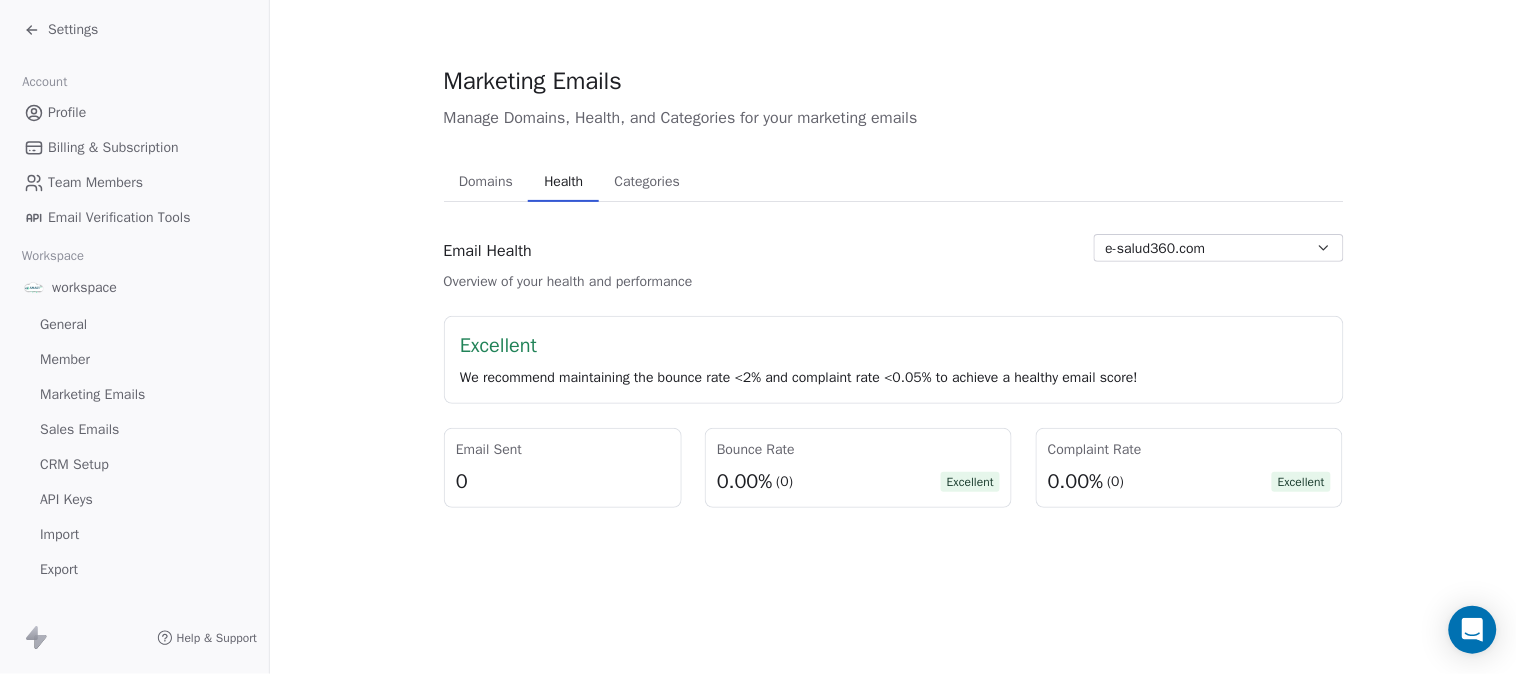 click on "e-salud360.com" at bounding box center (1156, 248) 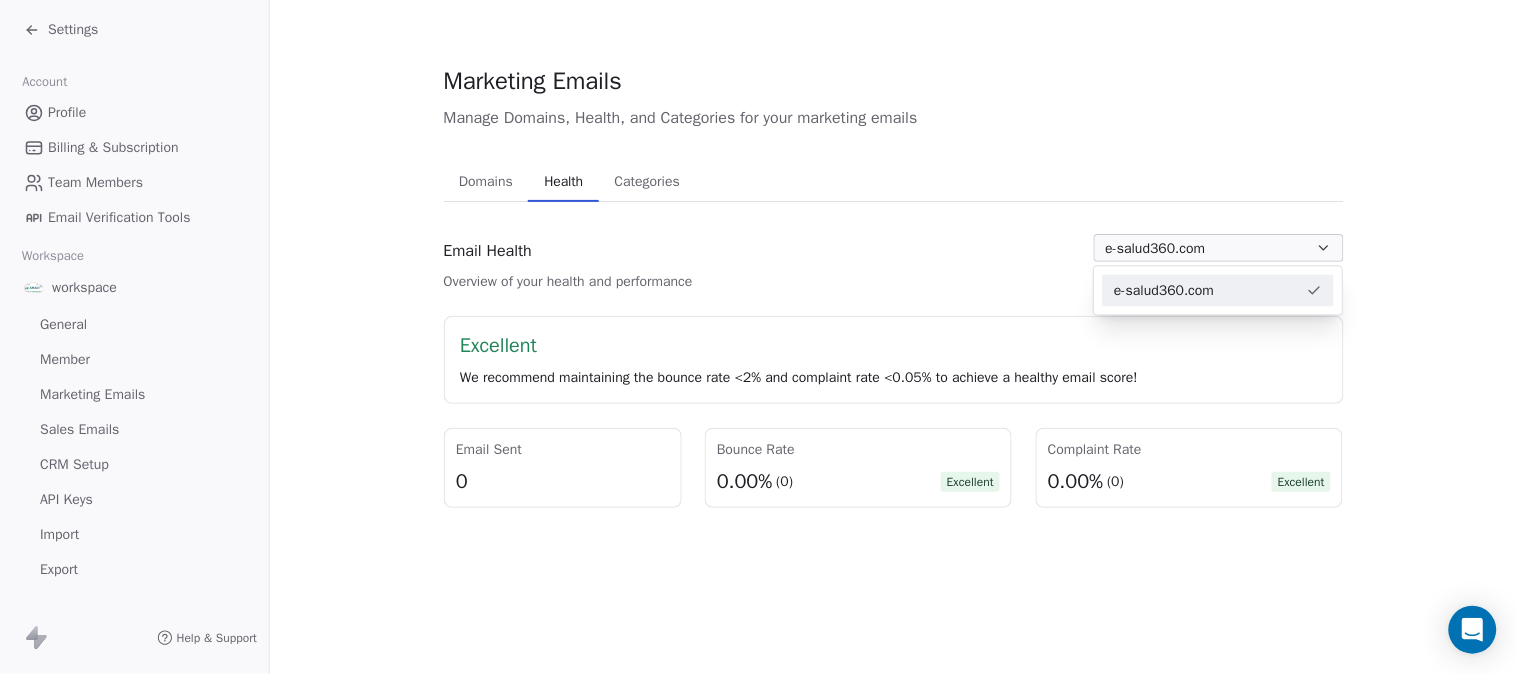 click on "Settings Account Profile Billing & Subscription Team Members Email Verification Tools Workspace workspace General Member Marketing Emails Sales Emails CRM Setup API Keys Import Export Help & Support Marketing Emails Manage Domains, Health, and Categories for your marketing emails Domains Domains Health Health Categories Categories Email Health Overview of your health and performance e-salud360.com Excellent We recommend maintaining the bounce rate <2% and complaint rate <0.05% to achieve a healthy email score! Email Sent 0 Bounce Rate 0.00% (0) Excellent Complaint Rate 0.00% (0) Excellent
e-salud360.com" at bounding box center (758, 337) 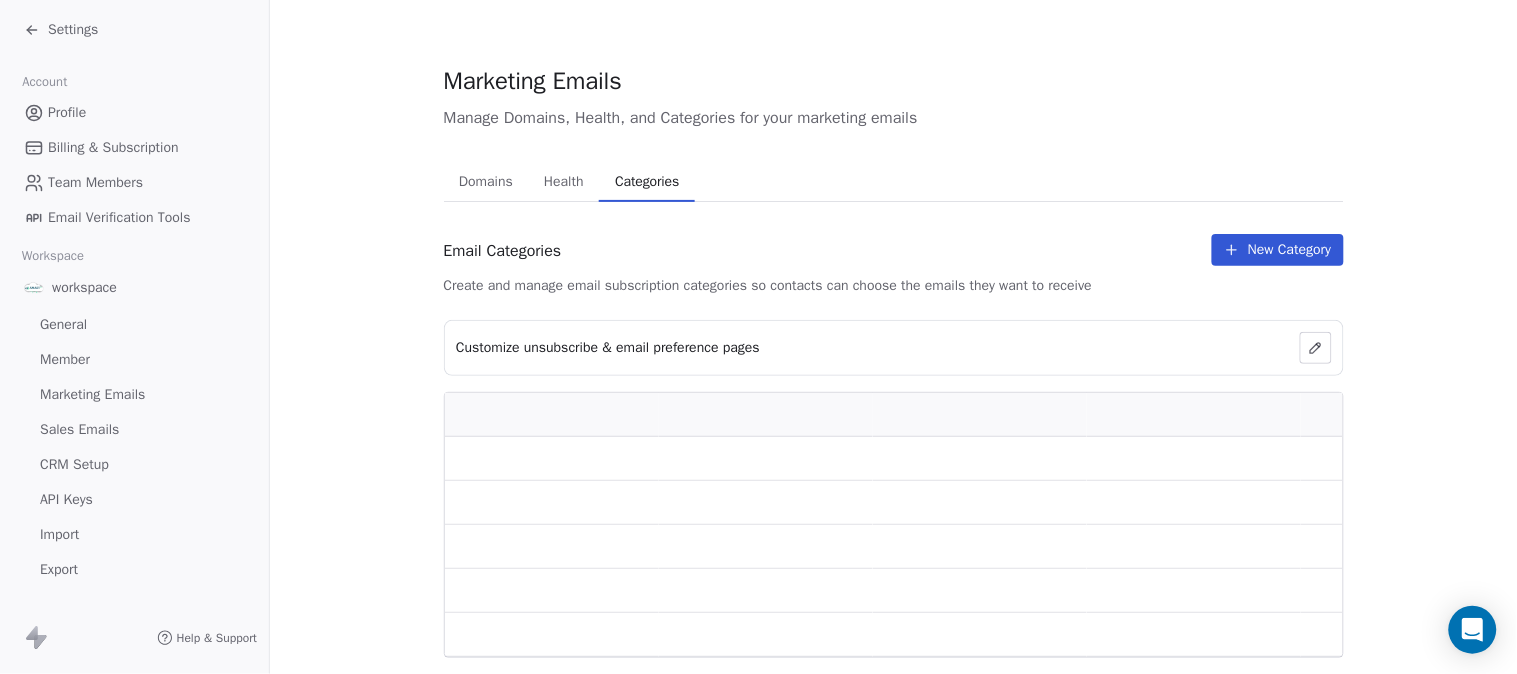 click on "Categories" at bounding box center (647, 182) 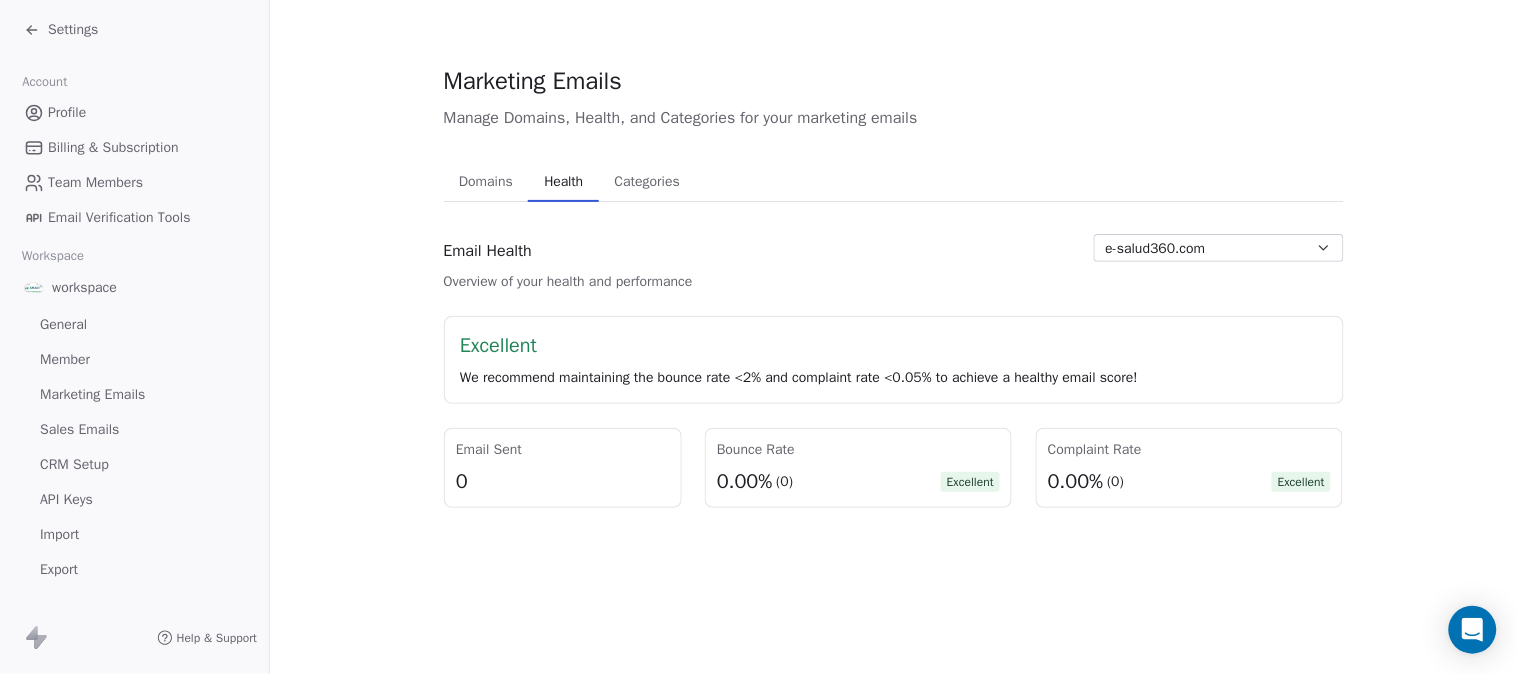 click on "Domains Domains" at bounding box center (486, 182) 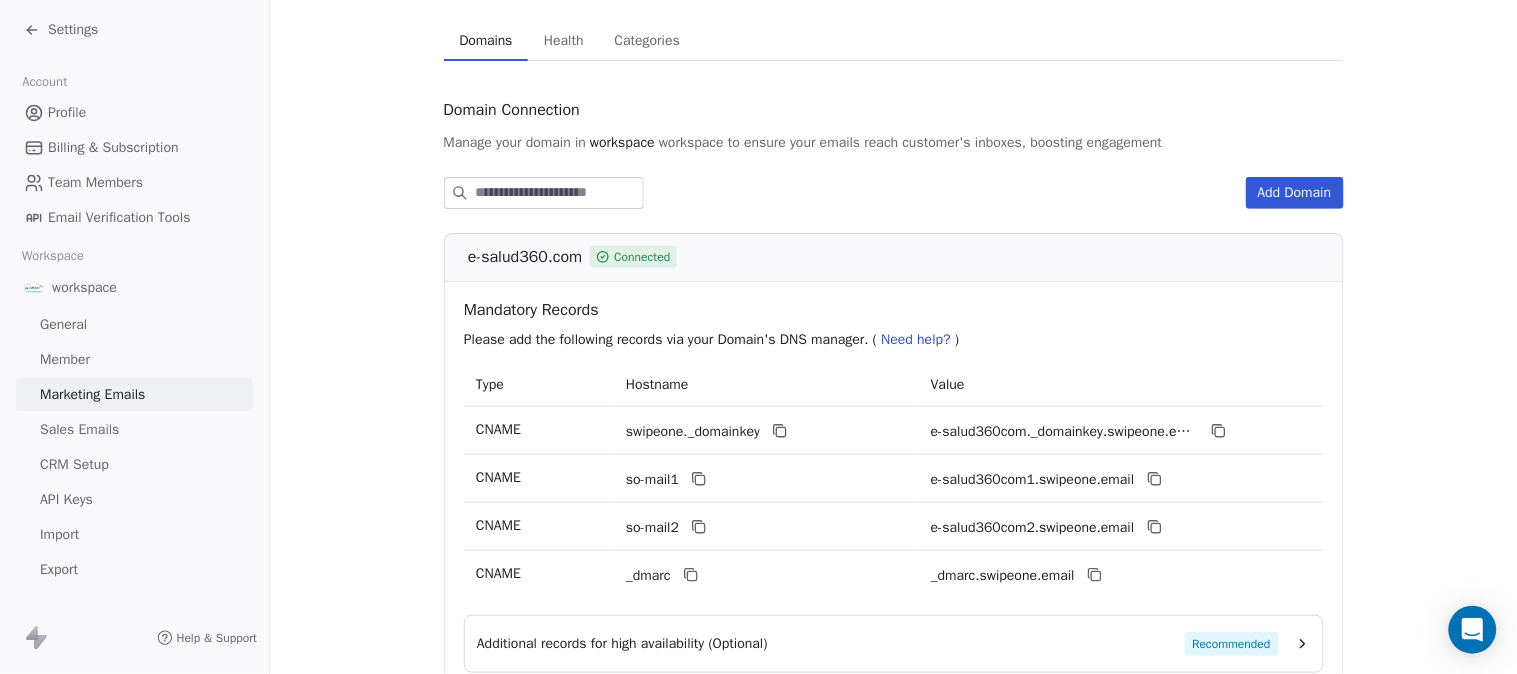 scroll, scrollTop: 306, scrollLeft: 0, axis: vertical 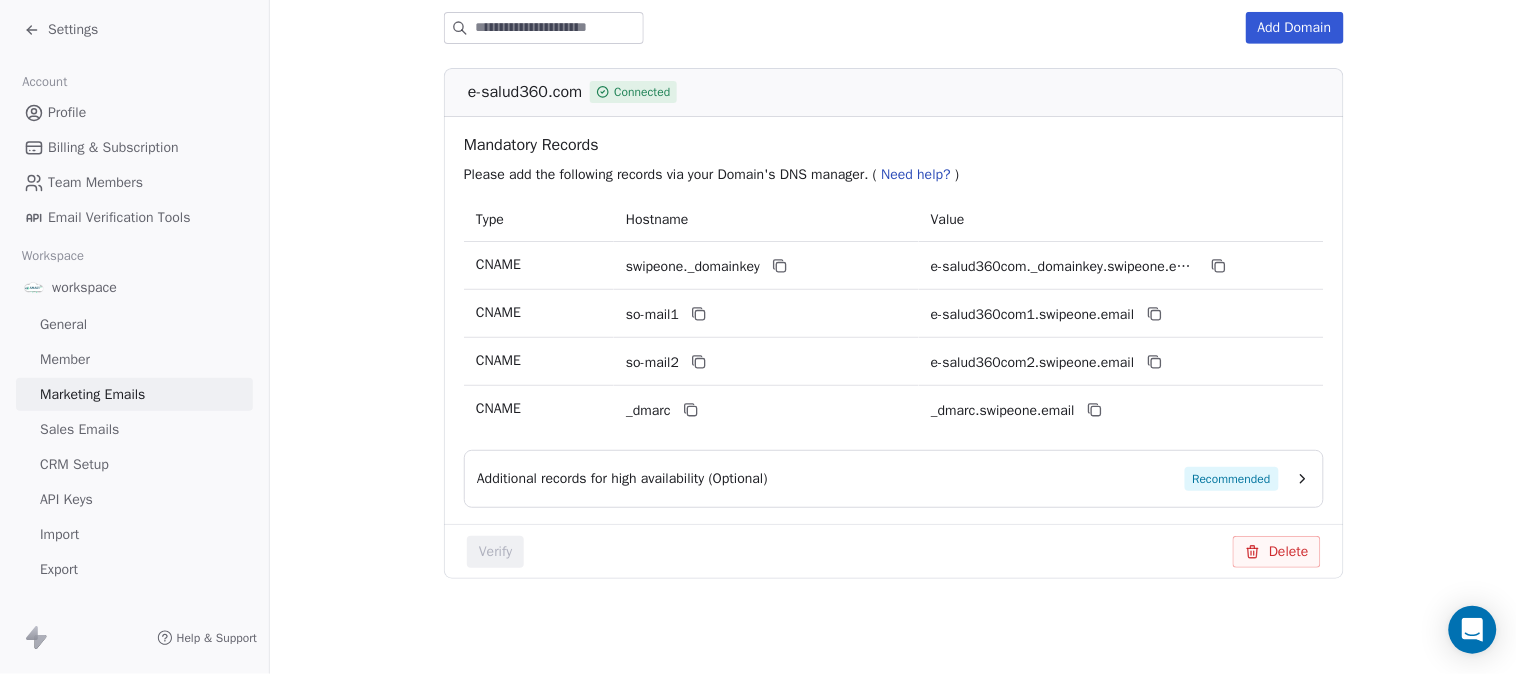 click on "CRM Setup" at bounding box center (134, 464) 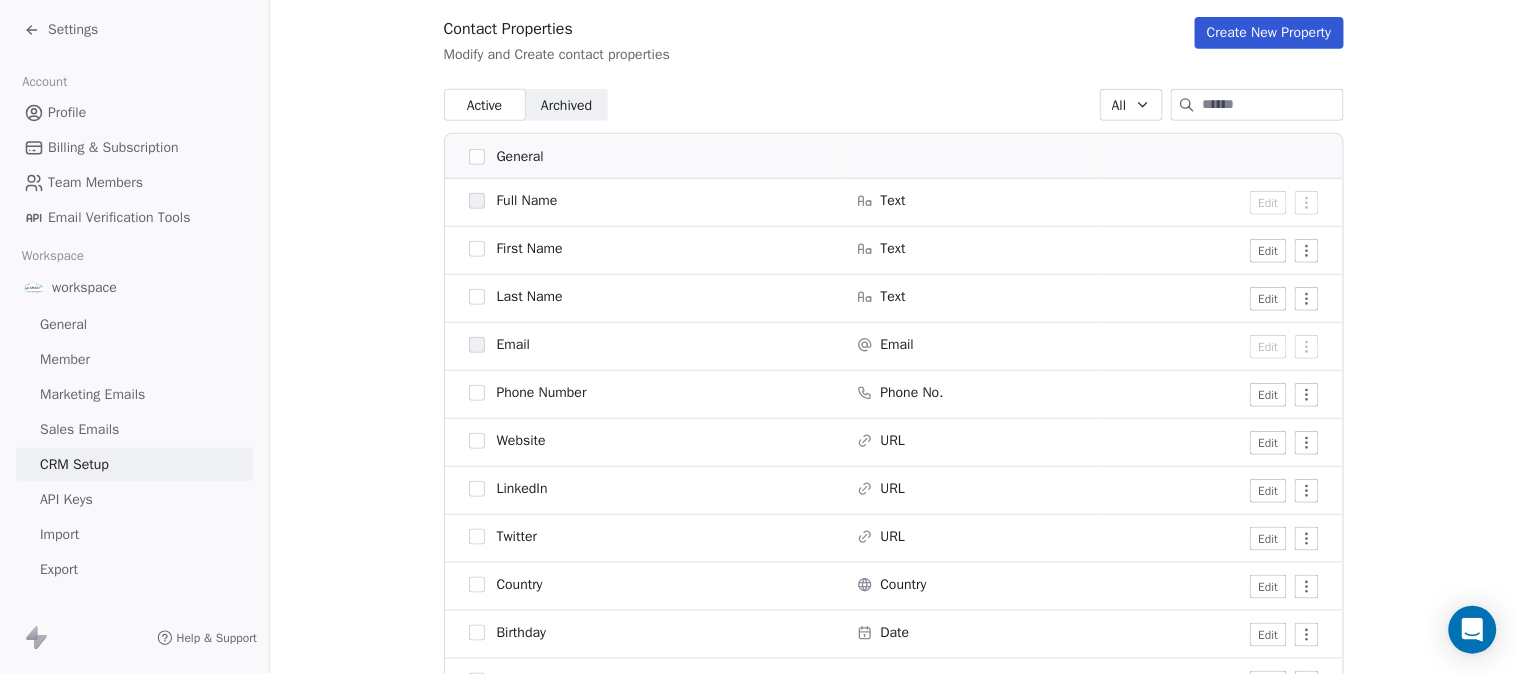 scroll, scrollTop: 222, scrollLeft: 0, axis: vertical 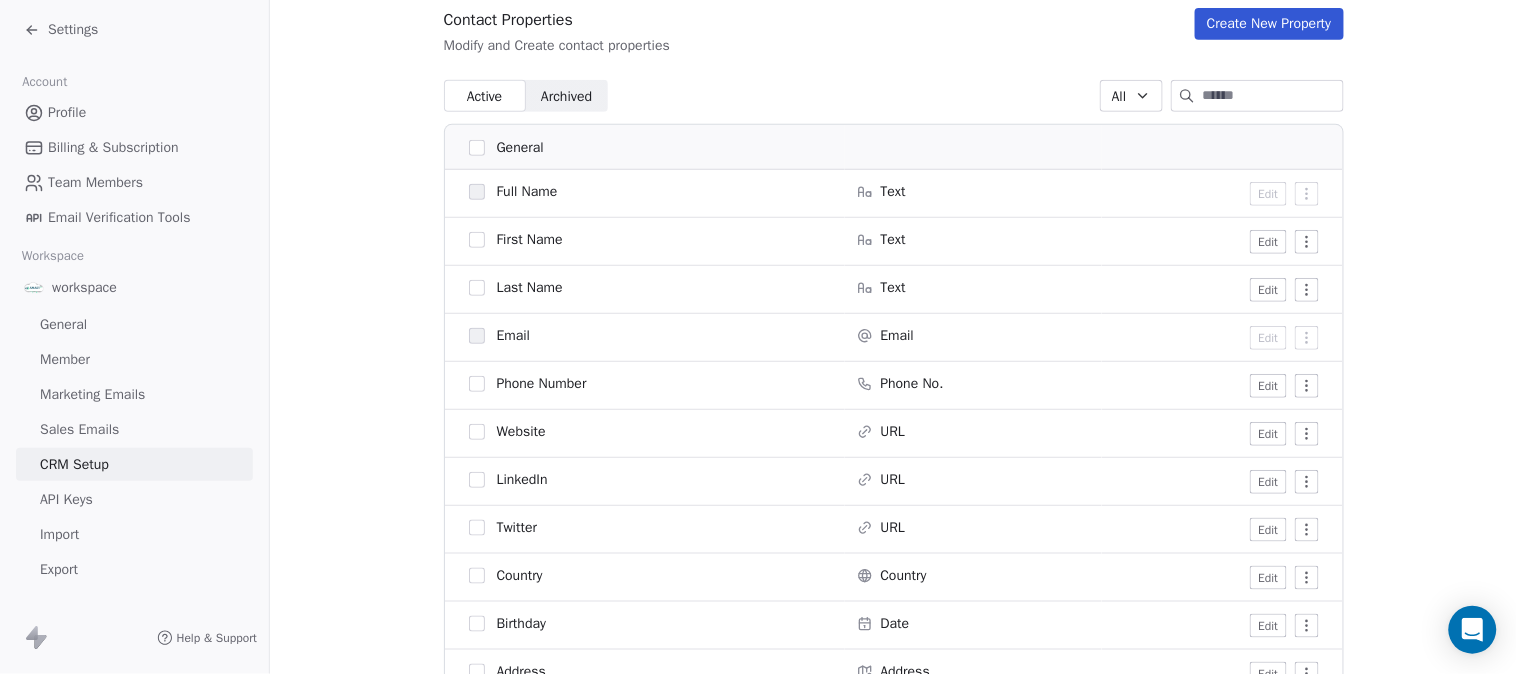 click on "All" at bounding box center (1119, 96) 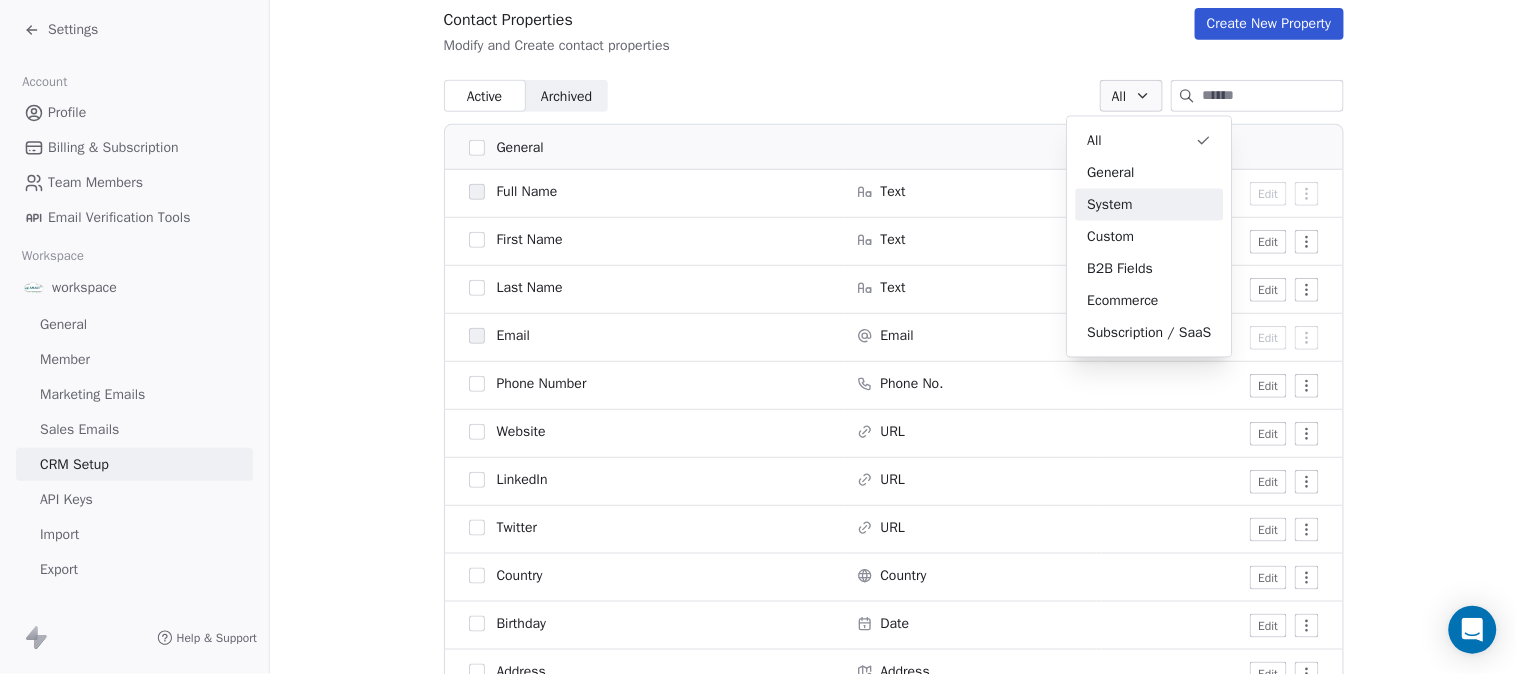 click on "System" at bounding box center [1150, 204] 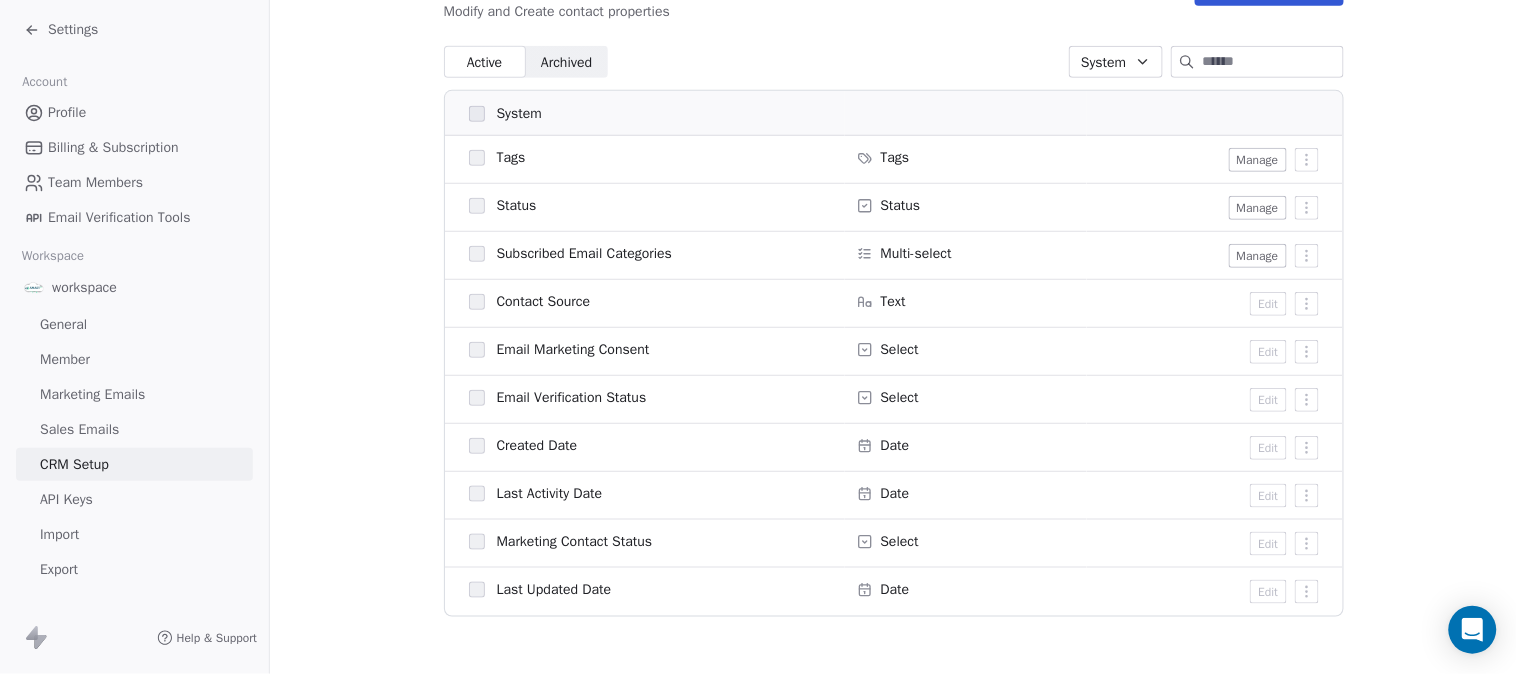 scroll, scrollTop: 286, scrollLeft: 0, axis: vertical 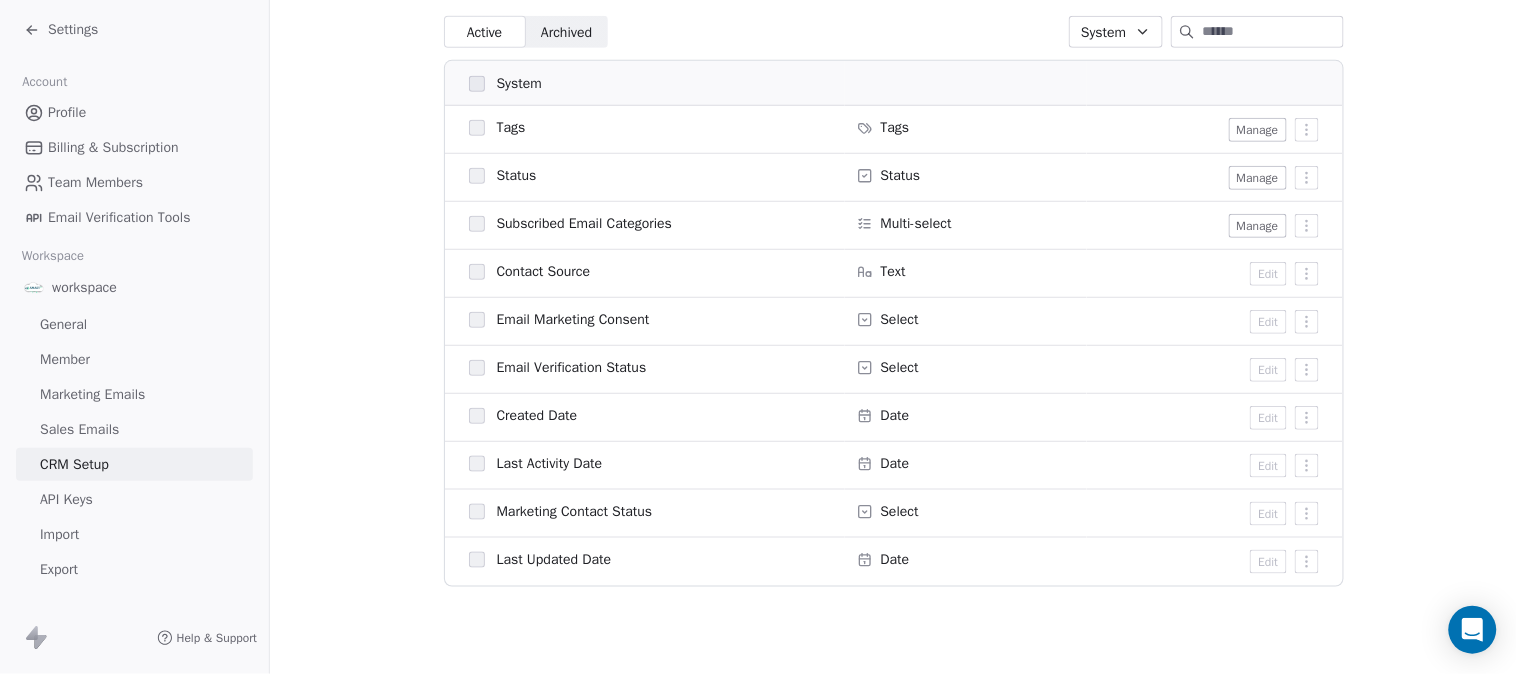 click on "Manage" at bounding box center (1258, 130) 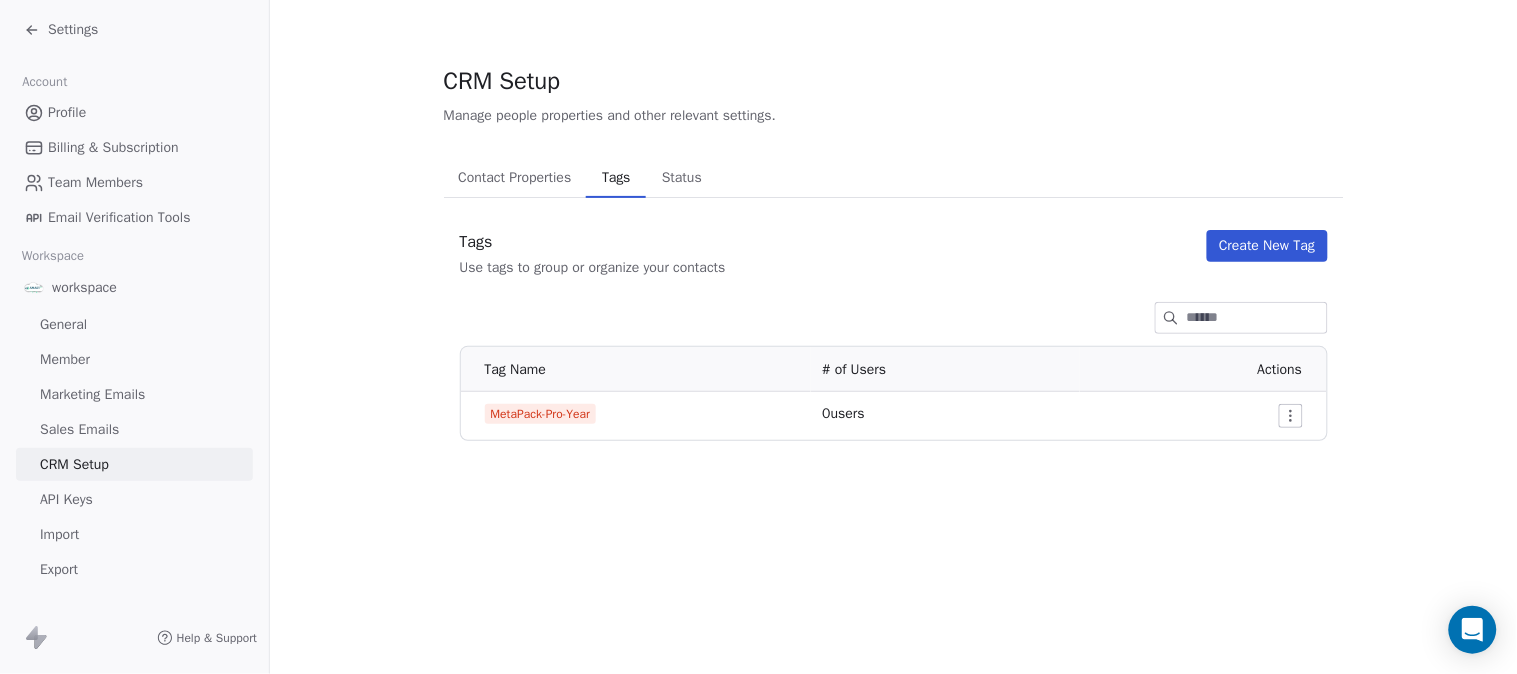 scroll, scrollTop: 0, scrollLeft: 0, axis: both 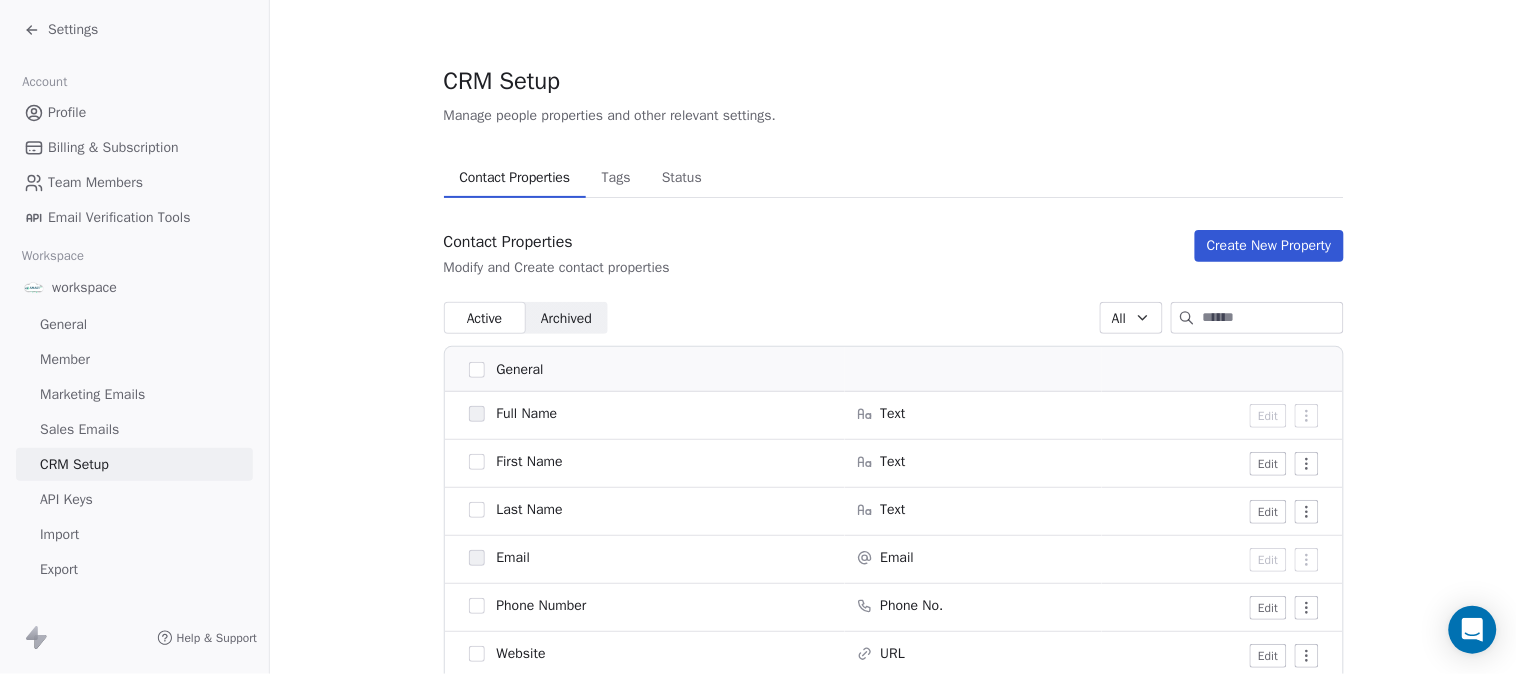 click on "Edit" at bounding box center [1268, 464] 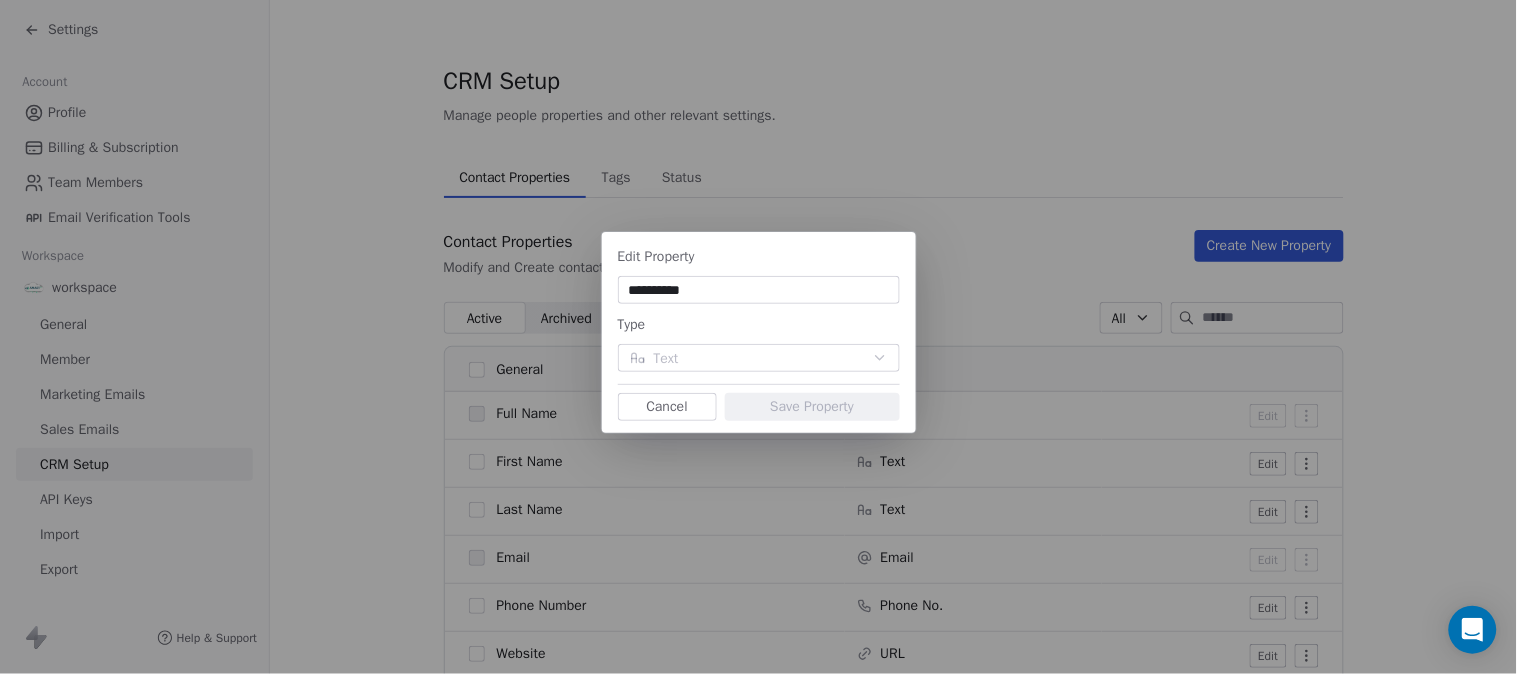 click on "**********" at bounding box center (758, 336) 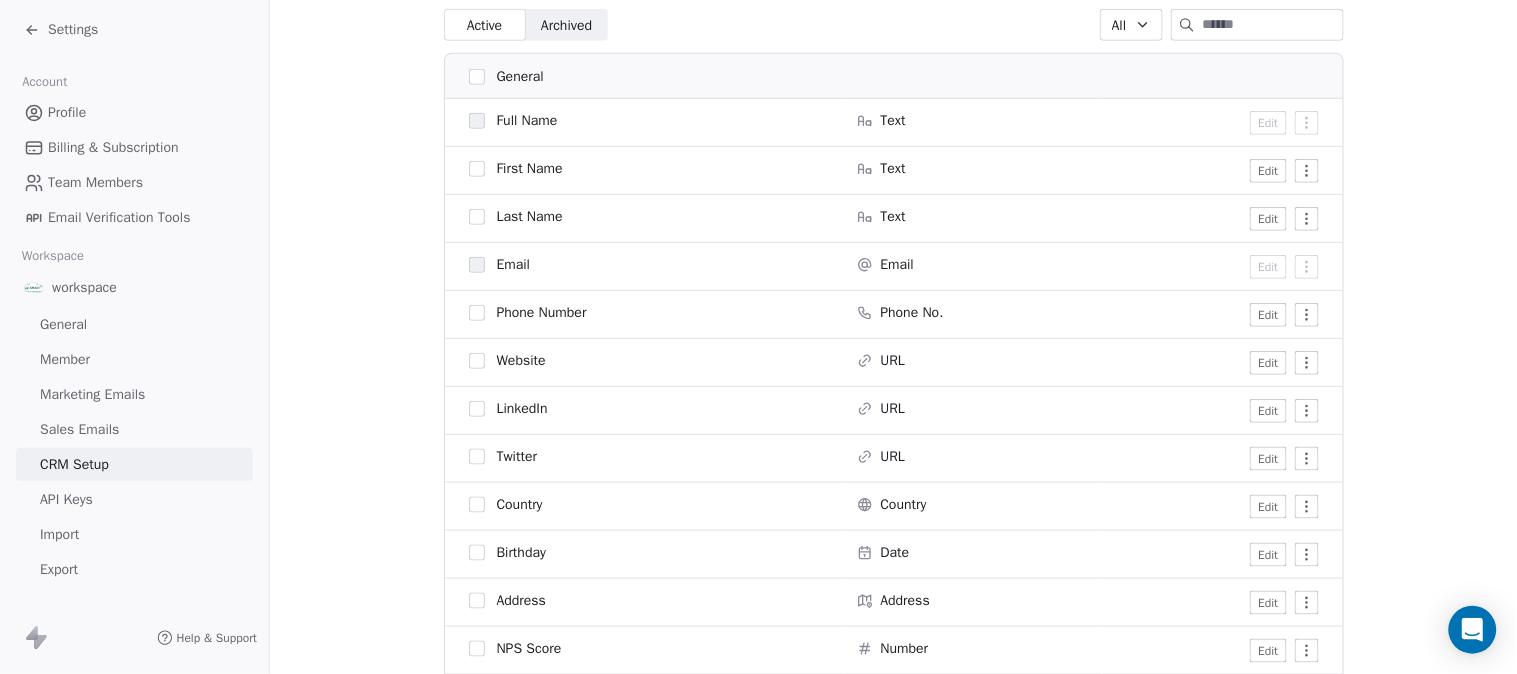 scroll, scrollTop: 333, scrollLeft: 0, axis: vertical 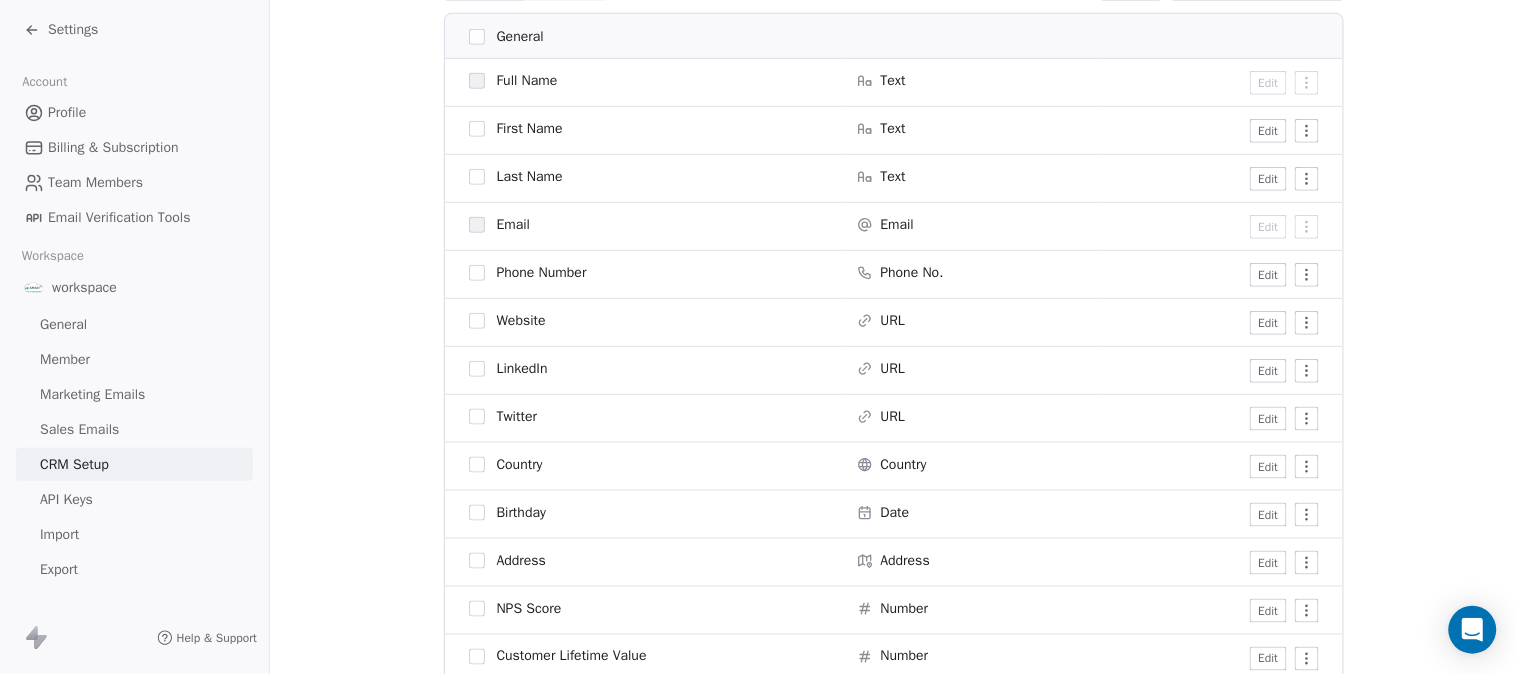 click on "Edit" at bounding box center (1268, 419) 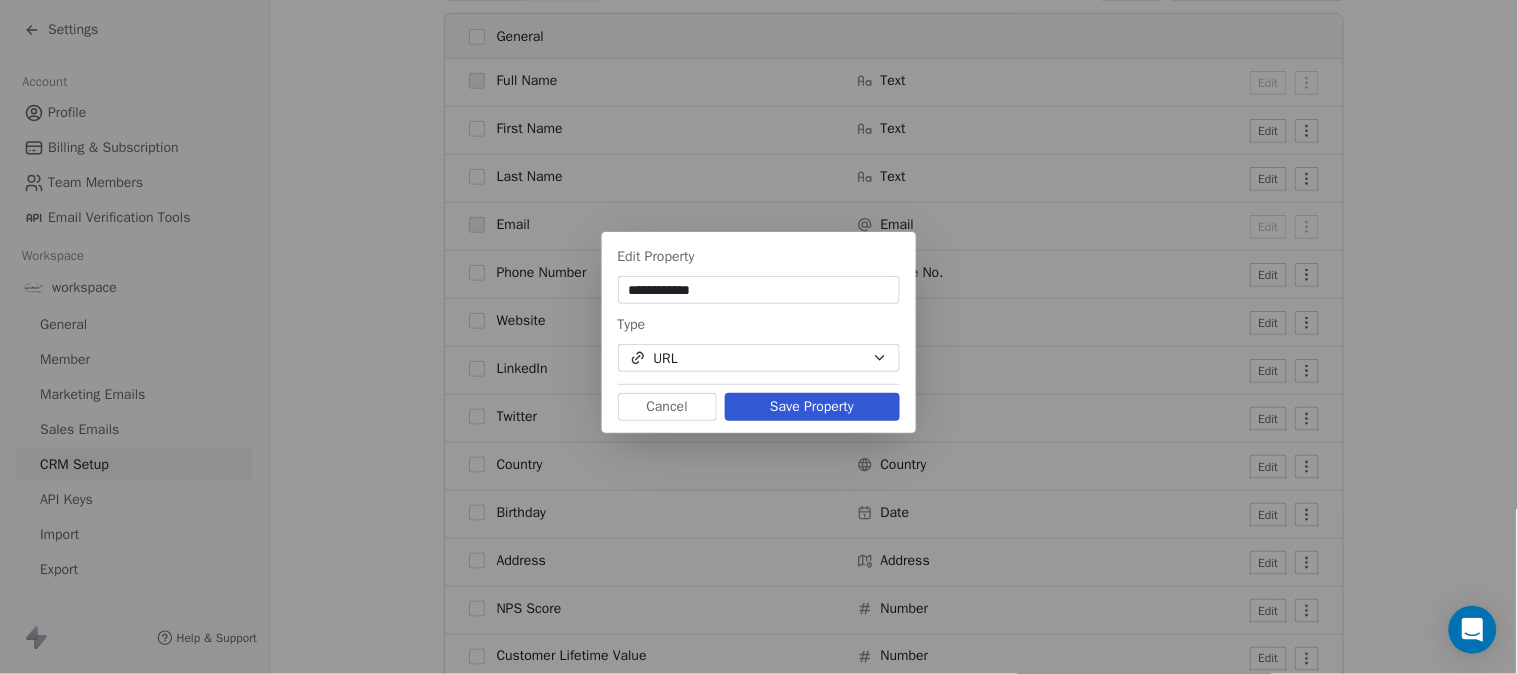 click on "URL" at bounding box center [759, 358] 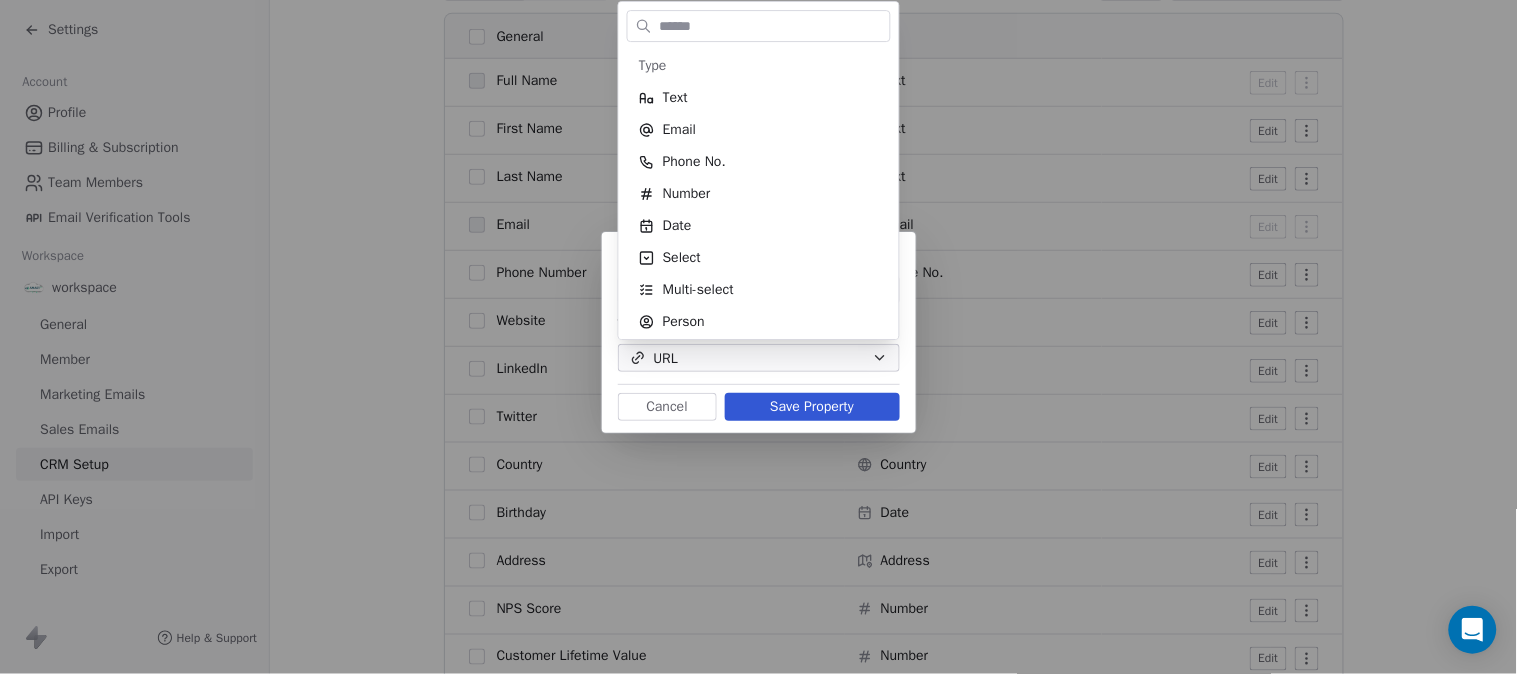 scroll, scrollTop: 38, scrollLeft: 0, axis: vertical 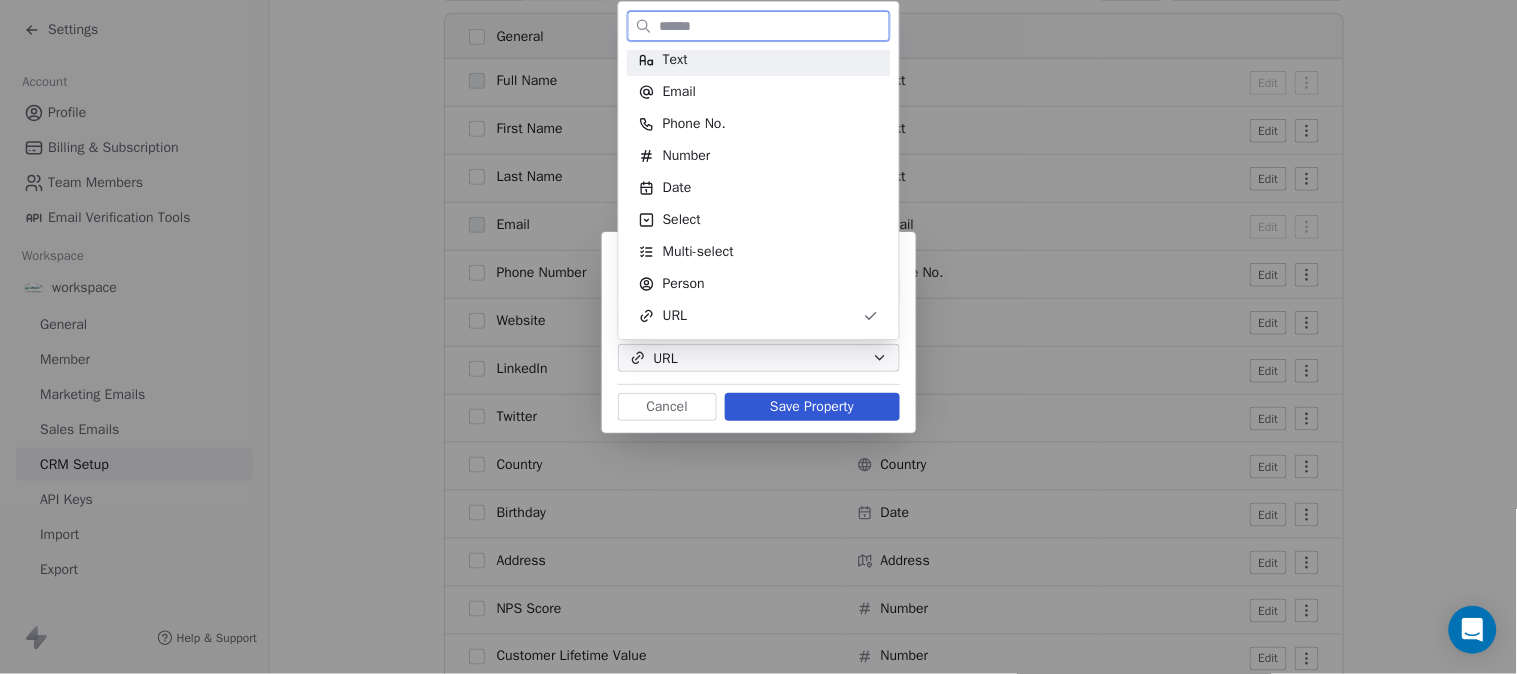 click on "Text" at bounding box center (759, 60) 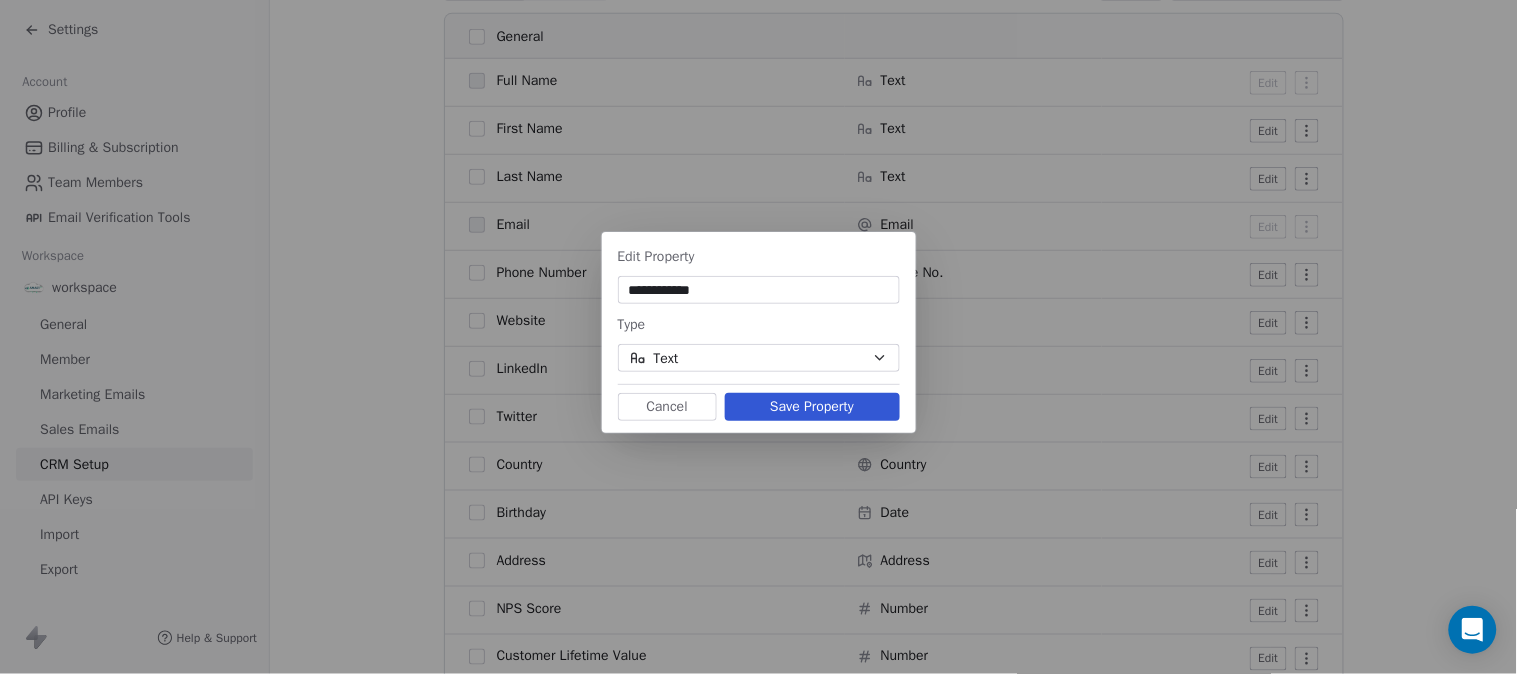 click on "Save Property" at bounding box center [812, 407] 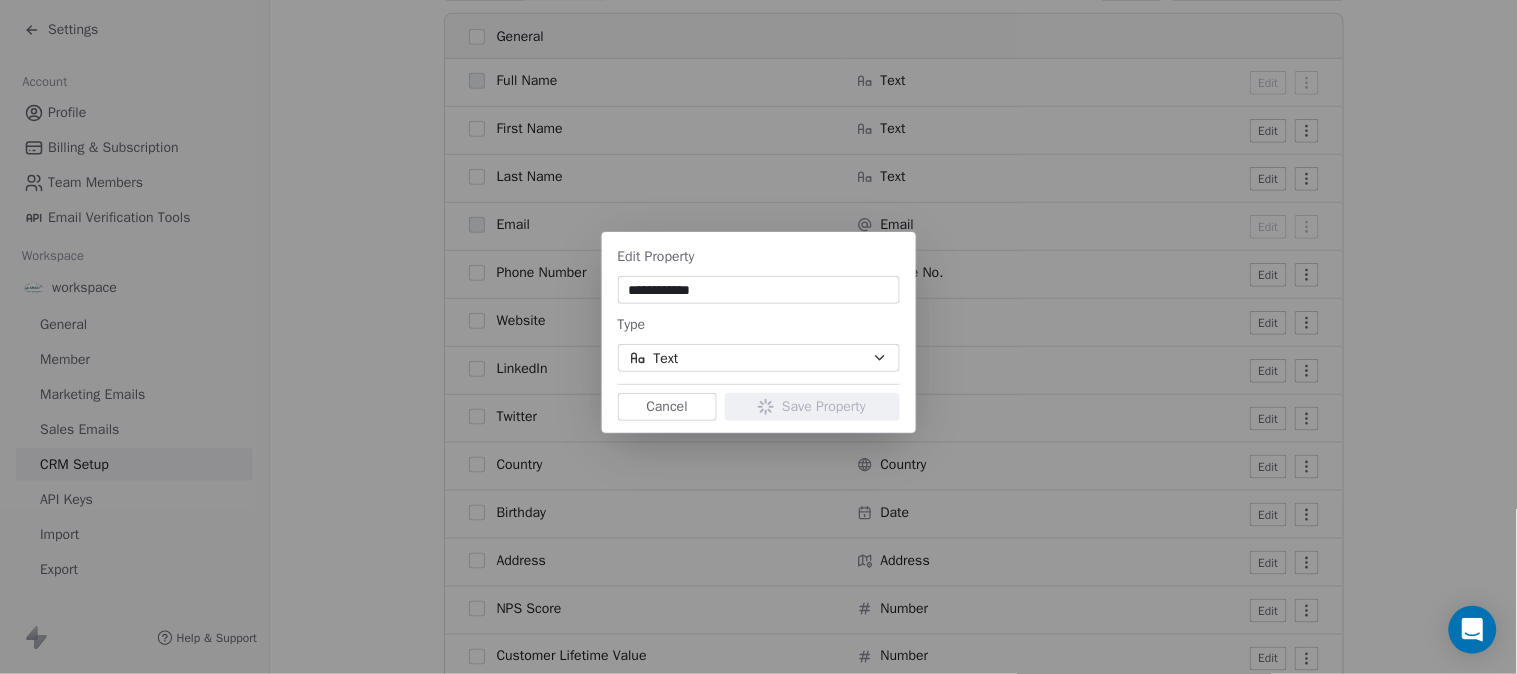 type on "*******" 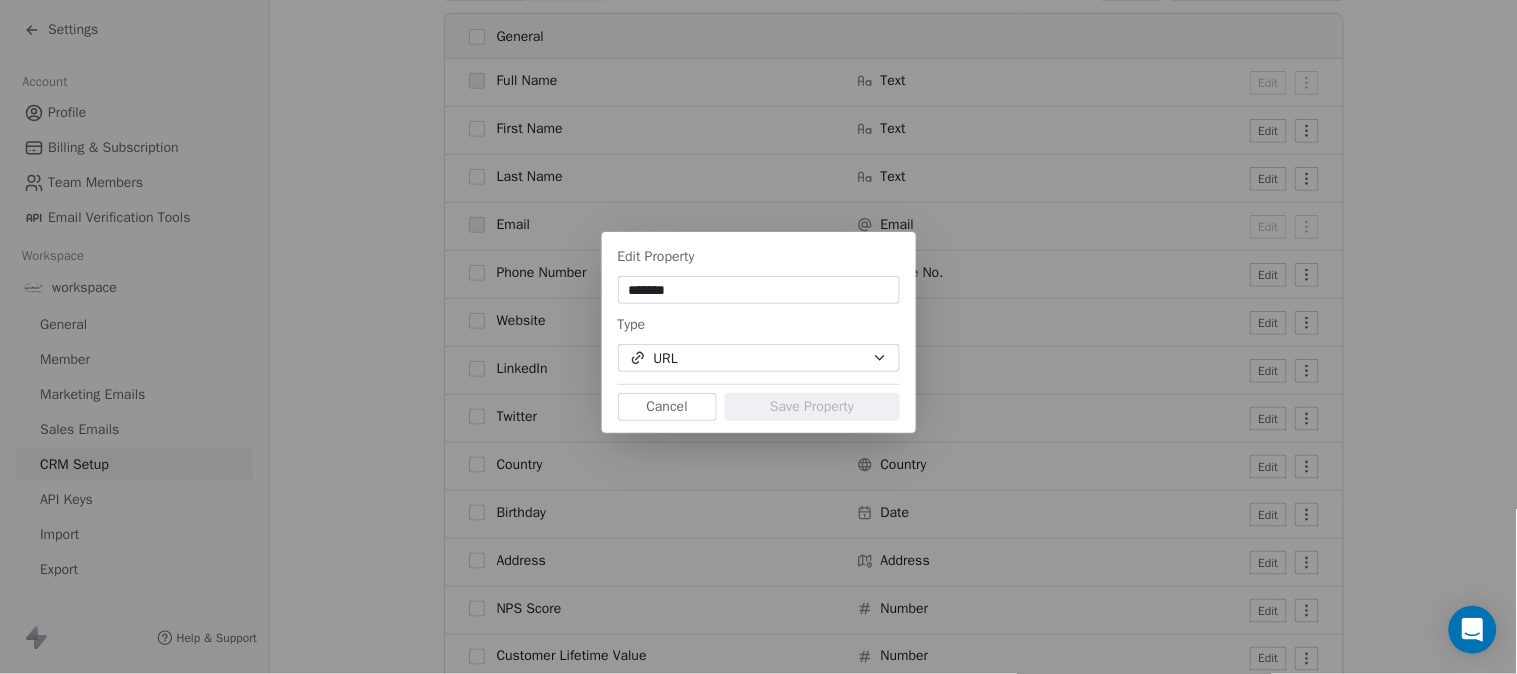 click on "Cancel" at bounding box center (667, 407) 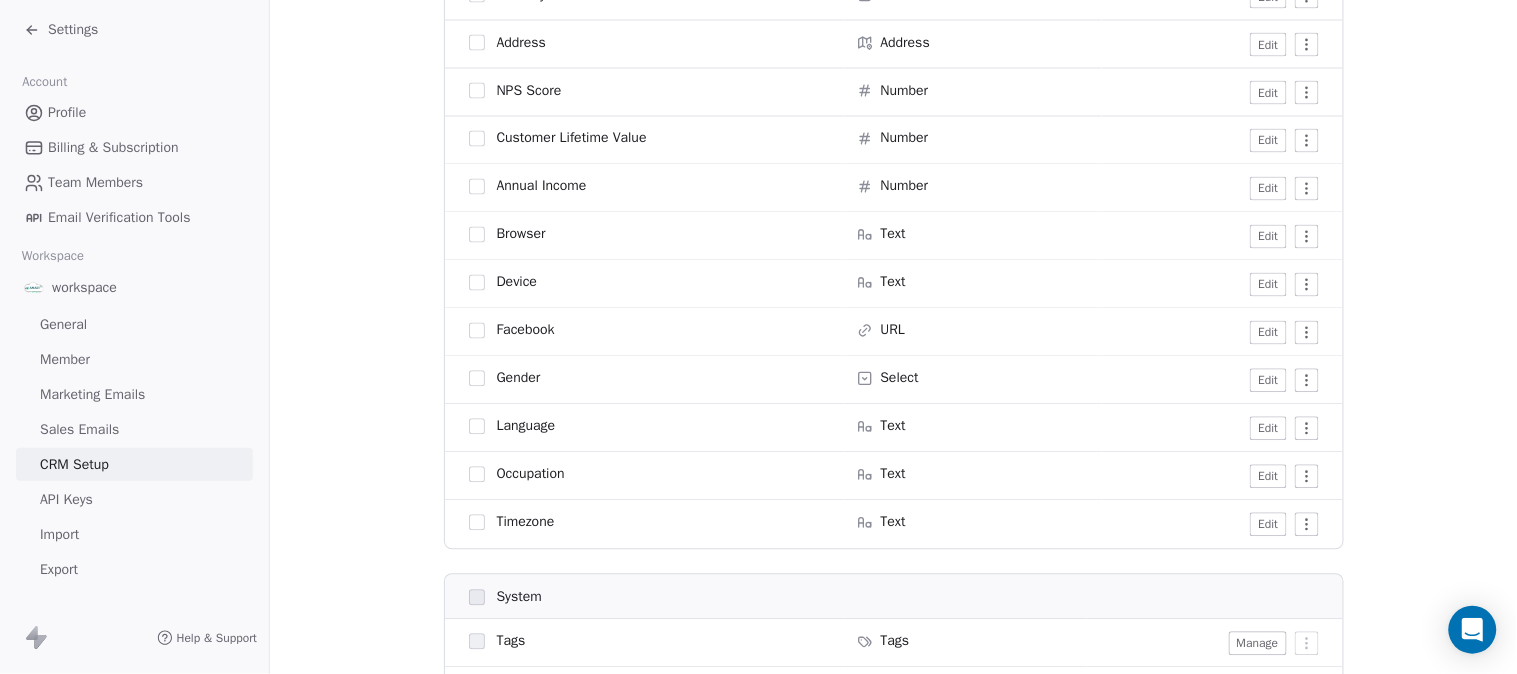 scroll, scrollTop: 888, scrollLeft: 0, axis: vertical 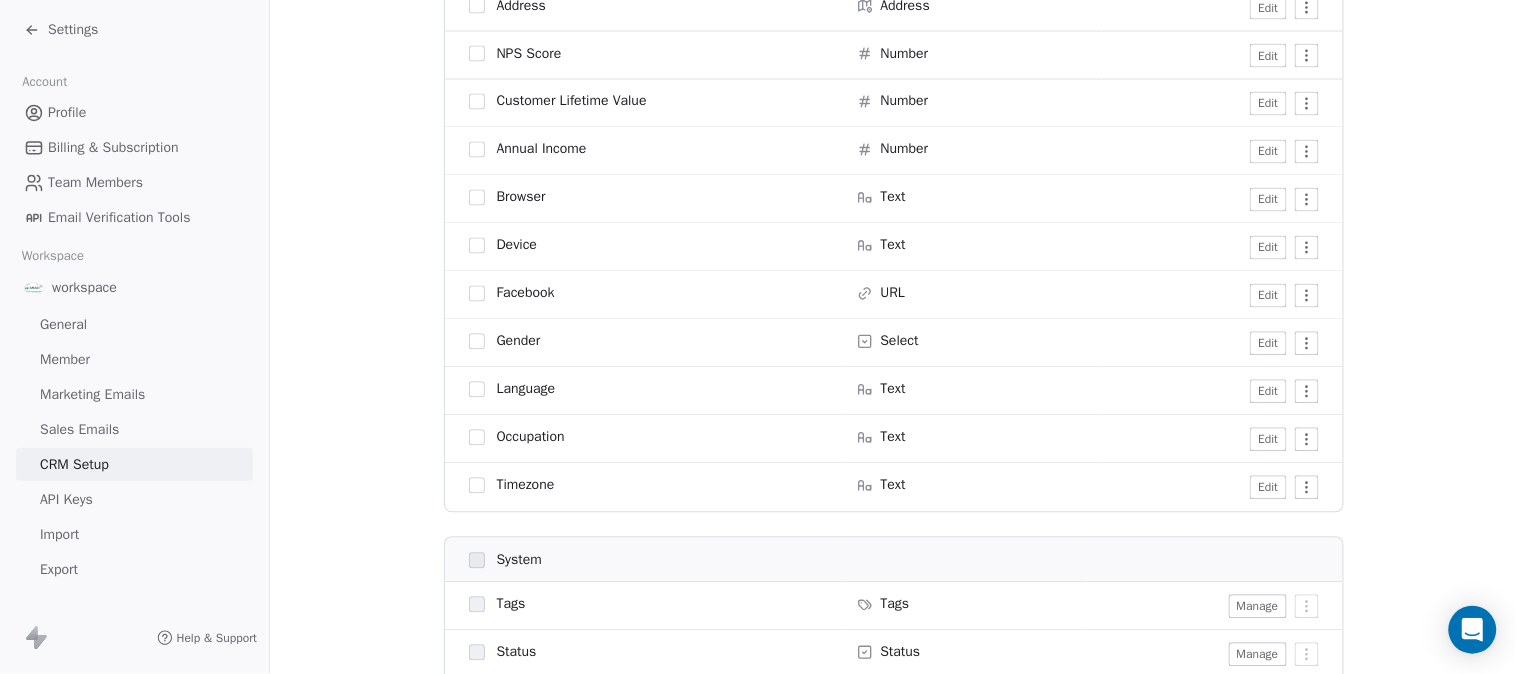 click on "Edit" at bounding box center [1268, 488] 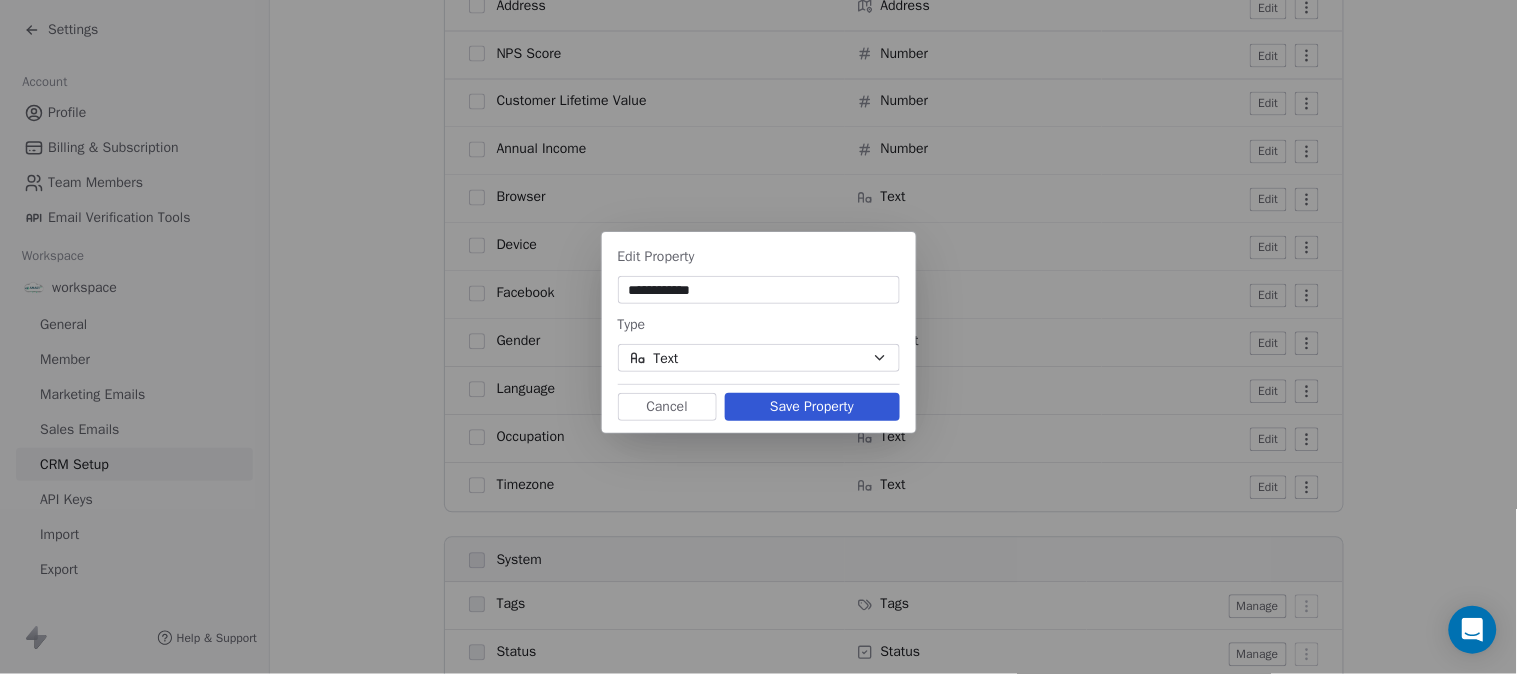type on "**********" 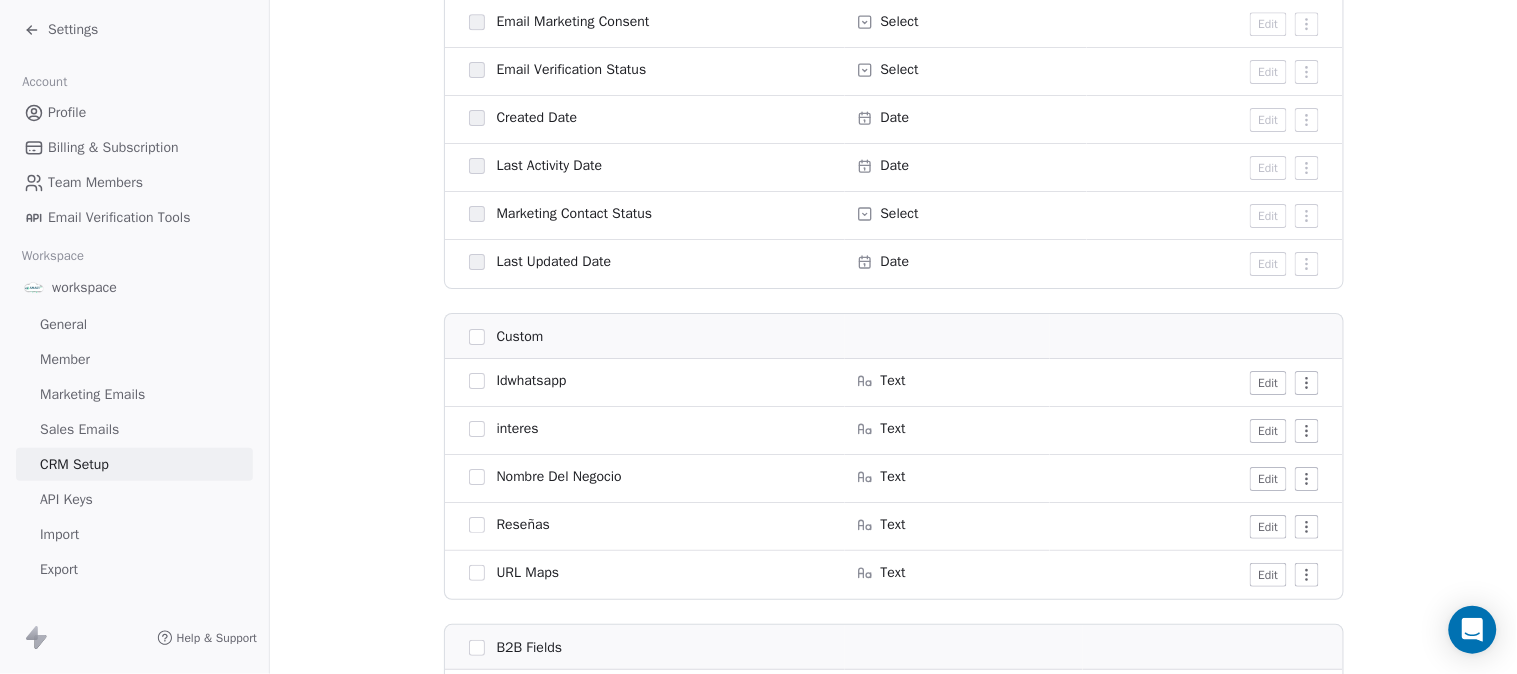 scroll, scrollTop: 1777, scrollLeft: 0, axis: vertical 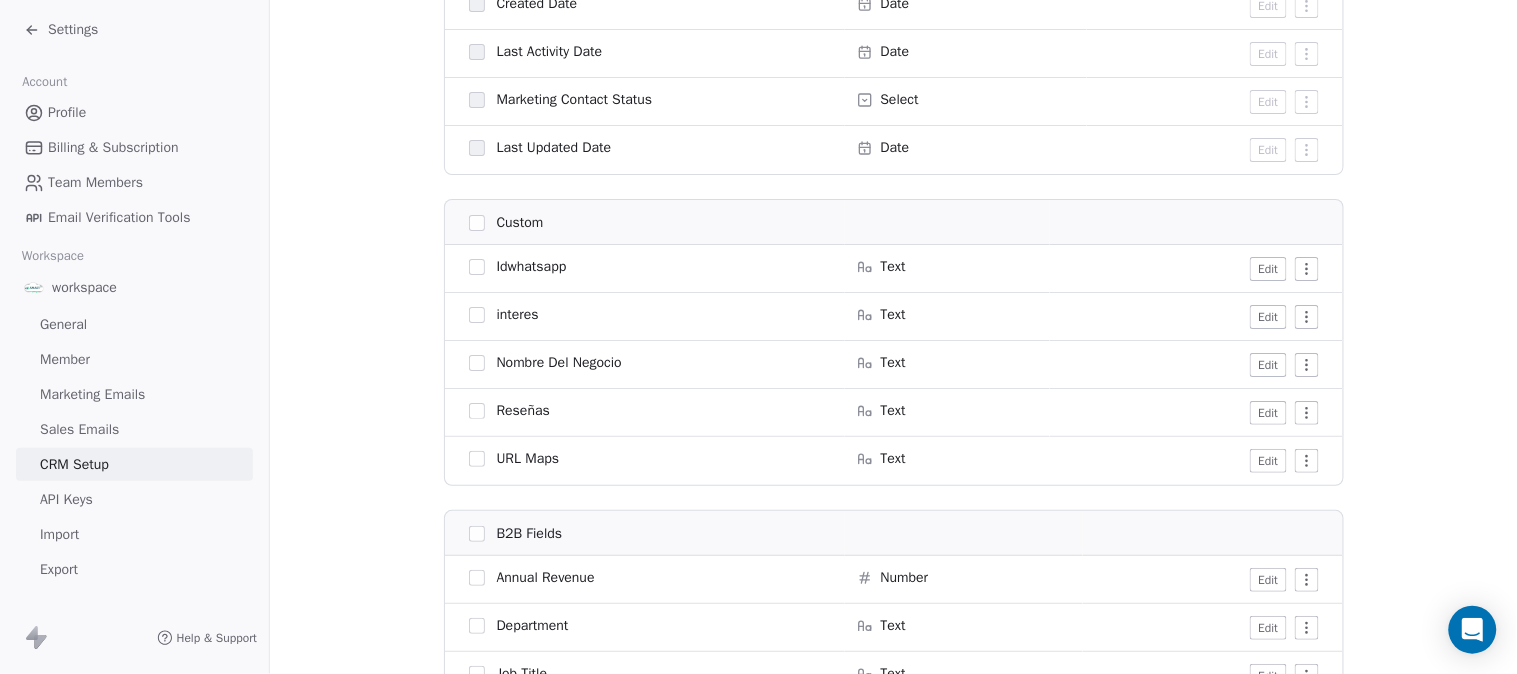 click on "Settings Account Profile Billing & Subscription Team Members Email Verification Tools Workspace workspace General Member Marketing Emails Sales Emails CRM Setup API Keys Import Export Help & Support CRM Setup Manage people properties and other relevant settings. Contact Properties Contact Properties Tags Tags Status Status Contact Properties Modify and Create contact properties Create New Property Active Active Archived Archived All General Full Name Text   Edit First Name Text   Edit Last Name Text   Edit Email Email   Edit Phone Number Phone No.   Edit Website URL   Edit LinkedIn URL   Edit Twitter URL   Edit Country Country   Edit Birthday Date   Edit Address Address   Edit NPS Score Number   Edit Customer Lifetime Value Number   Edit Annual Income Number   Edit Browser Text   Edit Device Text   Edit Facebook URL   Edit Gender Select   Edit Language Text   Edit Occupation Text   Edit PasswordTemp Text   Edit System Tags Tags   Manage Status Status   Manage Subscribed Email Categories Multi-select   Text" at bounding box center [758, 337] 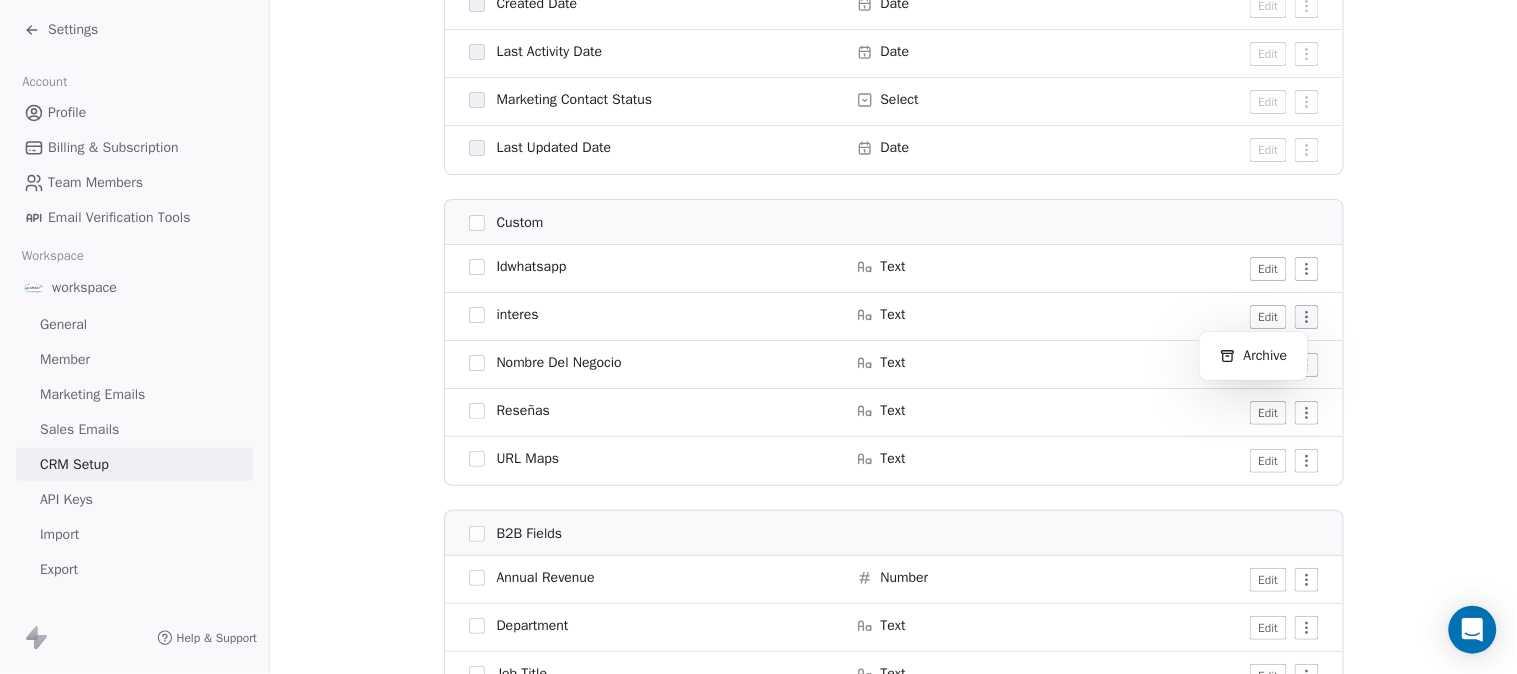 click on "Settings Account Profile Billing & Subscription Team Members Email Verification Tools Workspace workspace General Member Marketing Emails Sales Emails CRM Setup API Keys Import Export Help & Support CRM Setup Manage people properties and other relevant settings. Contact Properties Contact Properties Tags Tags Status Status Contact Properties Modify and Create contact properties Create New Property Active Active Archived Archived All General Full Name Text   Edit First Name Text   Edit Last Name Text   Edit Email Email   Edit Phone Number Phone No.   Edit Website URL   Edit LinkedIn URL   Edit Twitter URL   Edit Country Country   Edit Birthday Date   Edit Address Address   Edit NPS Score Number   Edit Customer Lifetime Value Number   Edit Annual Income Number   Edit Browser Text   Edit Device Text   Edit Facebook URL   Edit Gender Select   Edit Language Text   Edit Occupation Text   Edit PasswordTemp Text   Edit System Tags Tags   Manage Status Status   Manage Subscribed Email Categories Multi-select   Text" at bounding box center [758, 337] 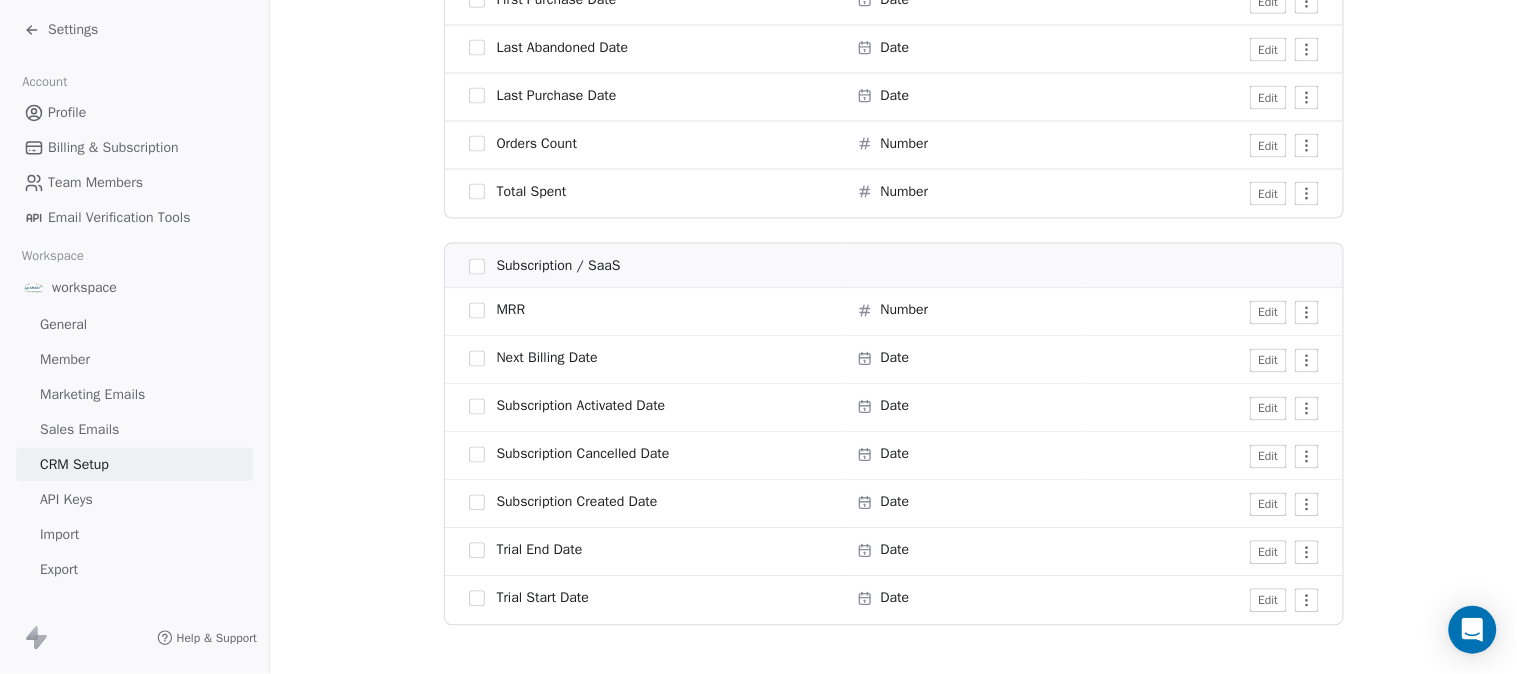 scroll, scrollTop: 2705, scrollLeft: 0, axis: vertical 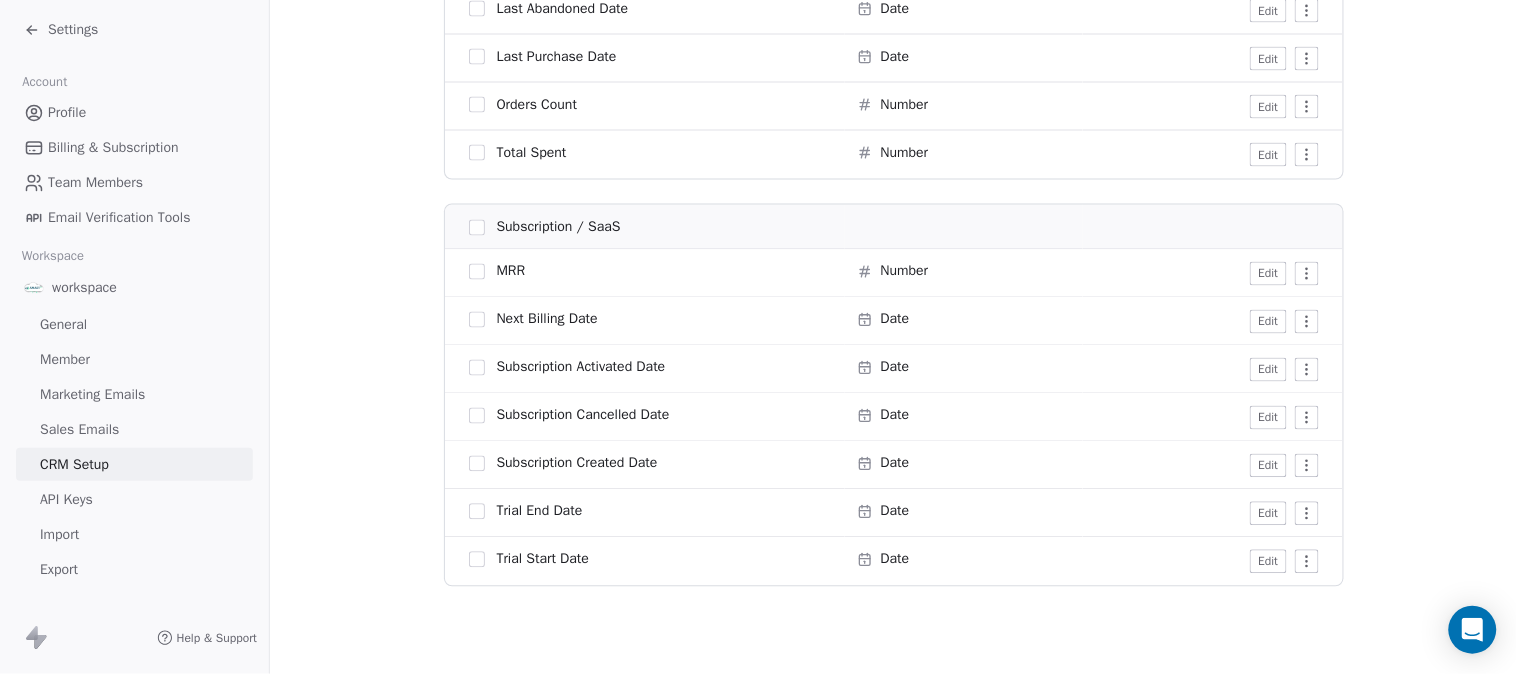 click on "API Keys" at bounding box center (134, 499) 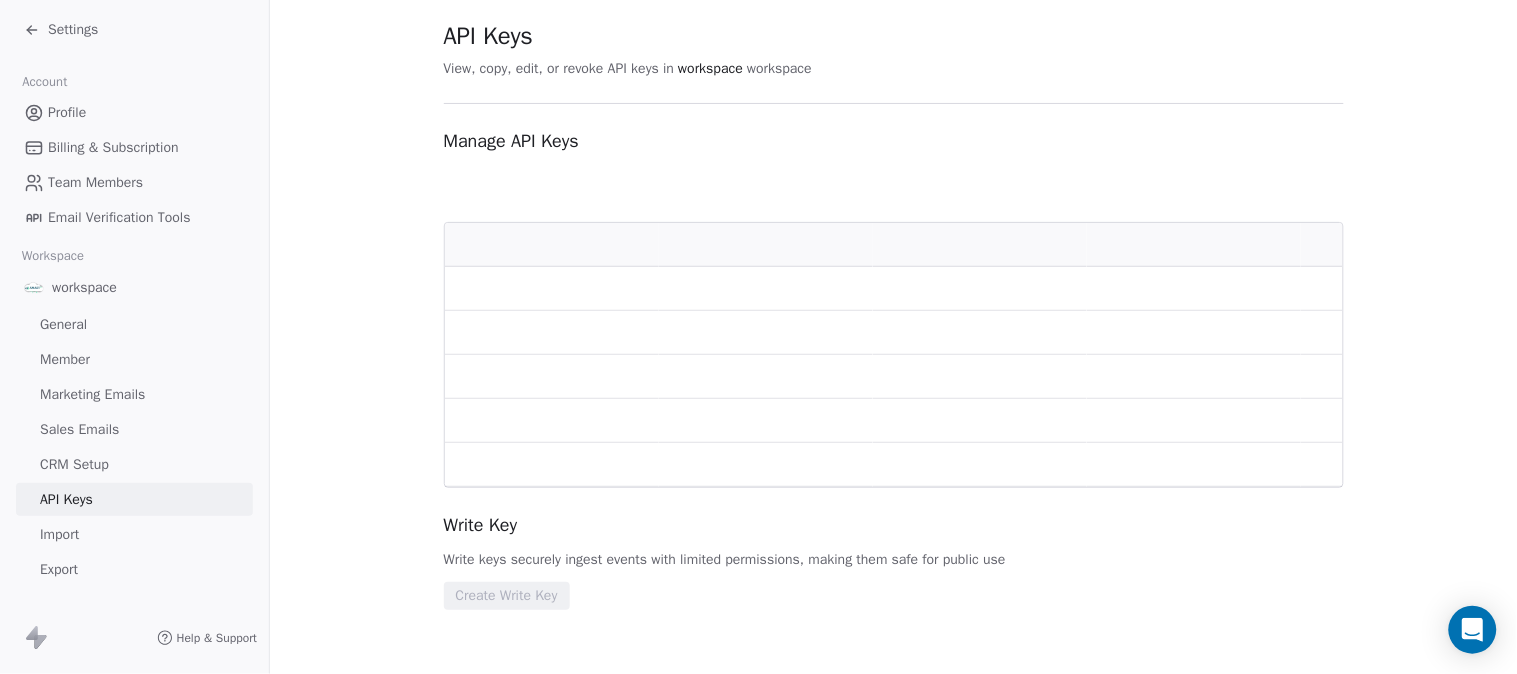 scroll, scrollTop: 0, scrollLeft: 0, axis: both 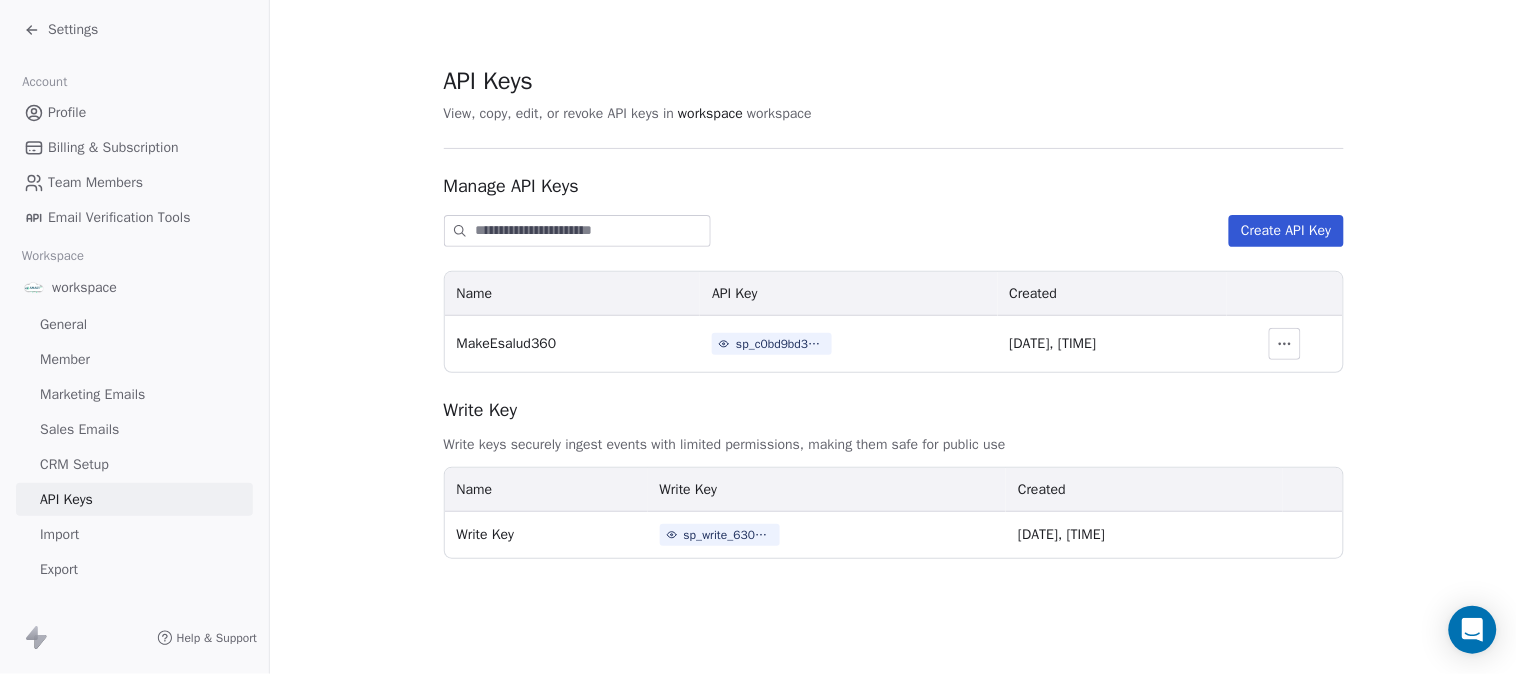 click on "General" at bounding box center [134, 324] 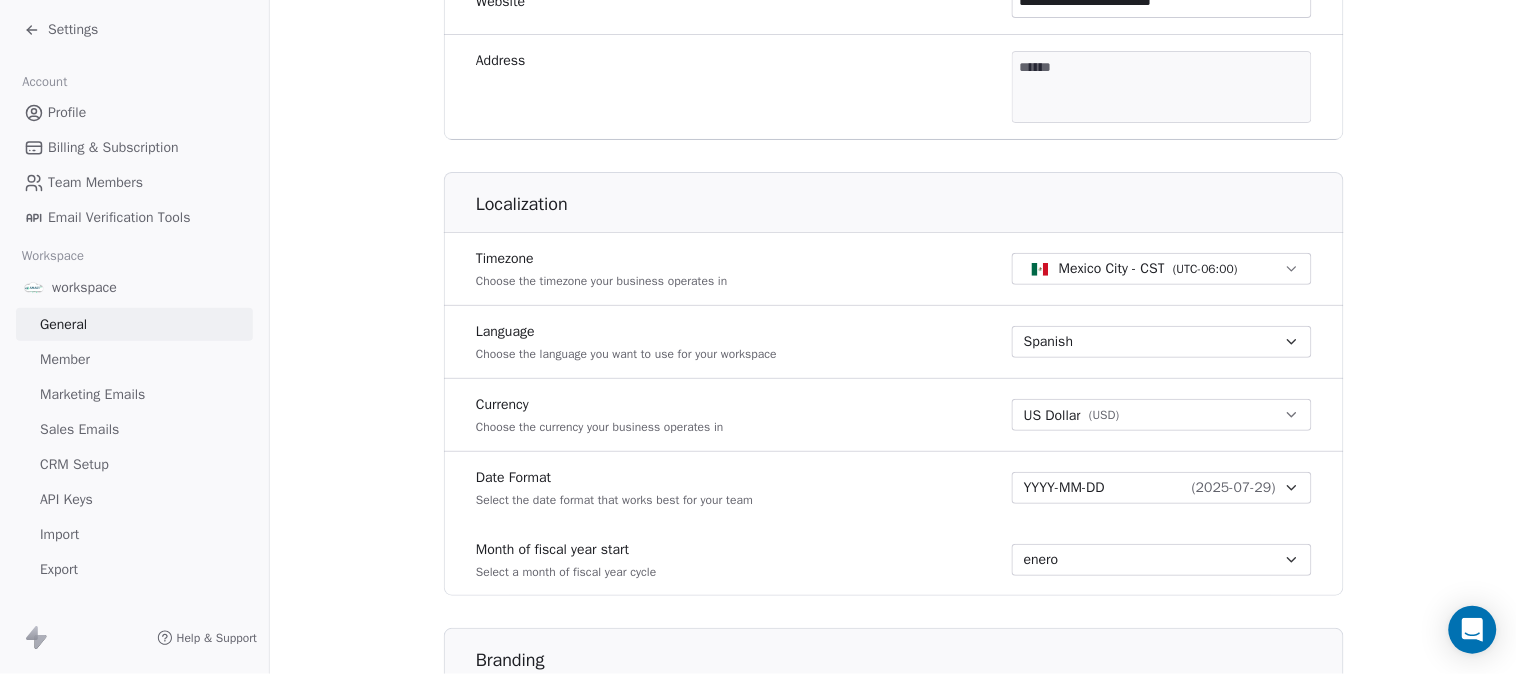 scroll, scrollTop: 888, scrollLeft: 0, axis: vertical 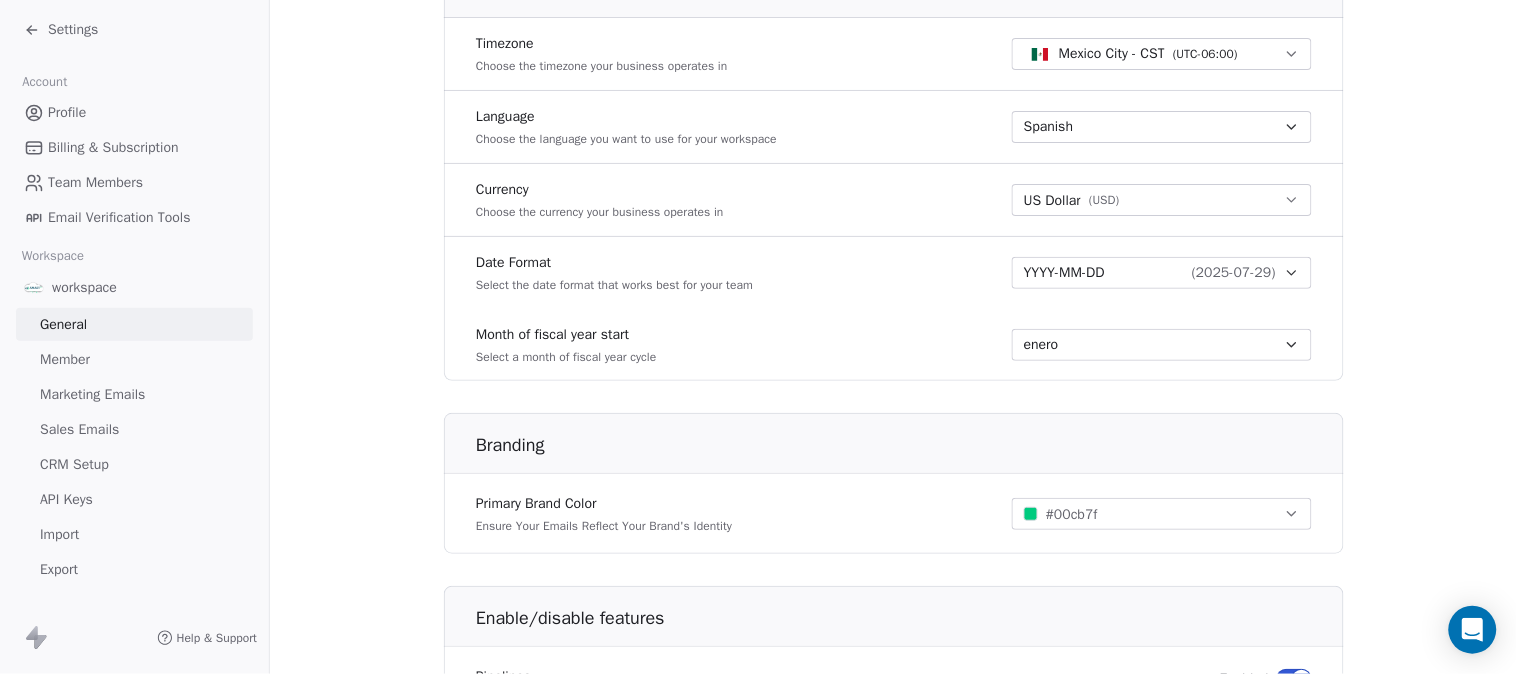 click on "Team Members" at bounding box center (95, 182) 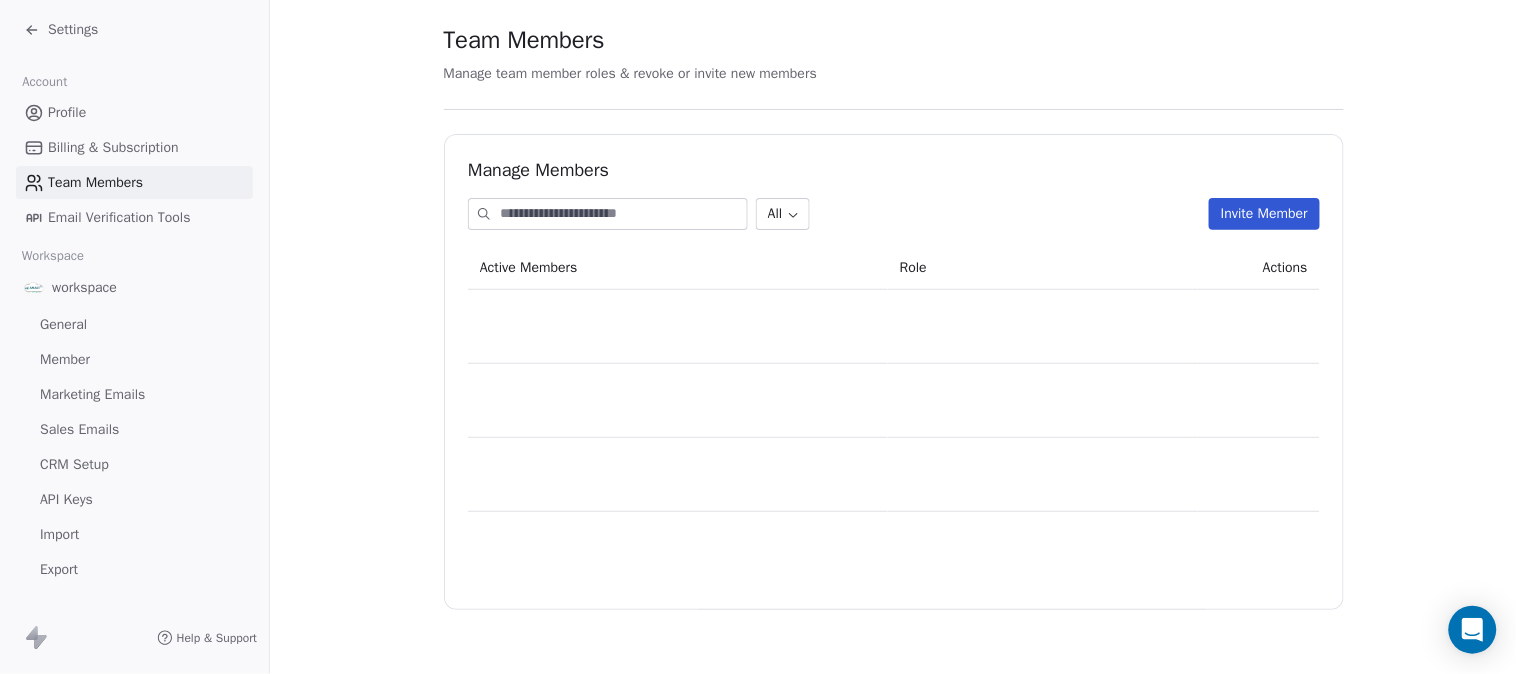 scroll, scrollTop: 0, scrollLeft: 0, axis: both 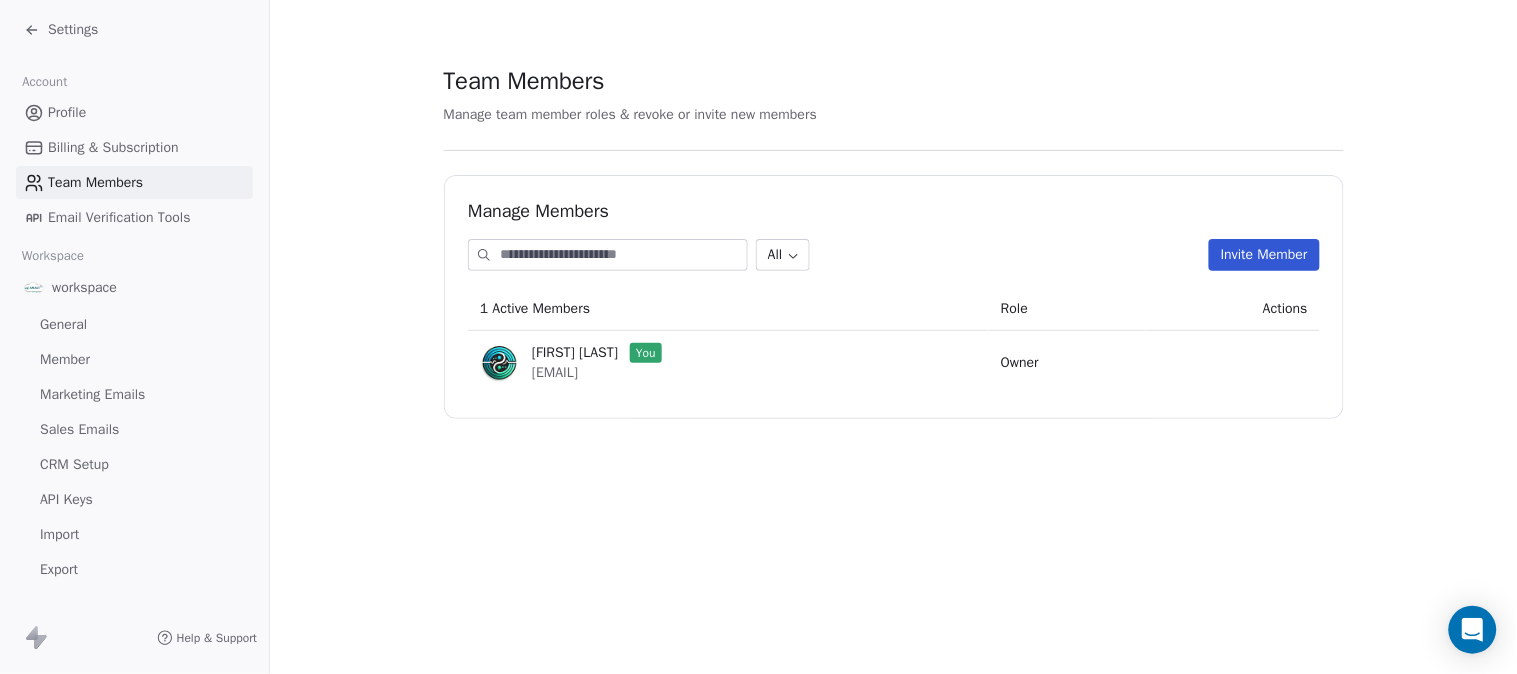 click on "Settings Account Profile Billing & Subscription Team Members Email Verification Tools Workspace workspace General Member Marketing Emails Sales Emails CRM Setup API Keys Import Export Help & Support Team Members Manage team member roles & revoke or invite new members Manage Members All Invite Member 1   Active Members Role Actions Emmanuel Suarez You etunegociodigital@gmail.com Owner" at bounding box center [758, 337] 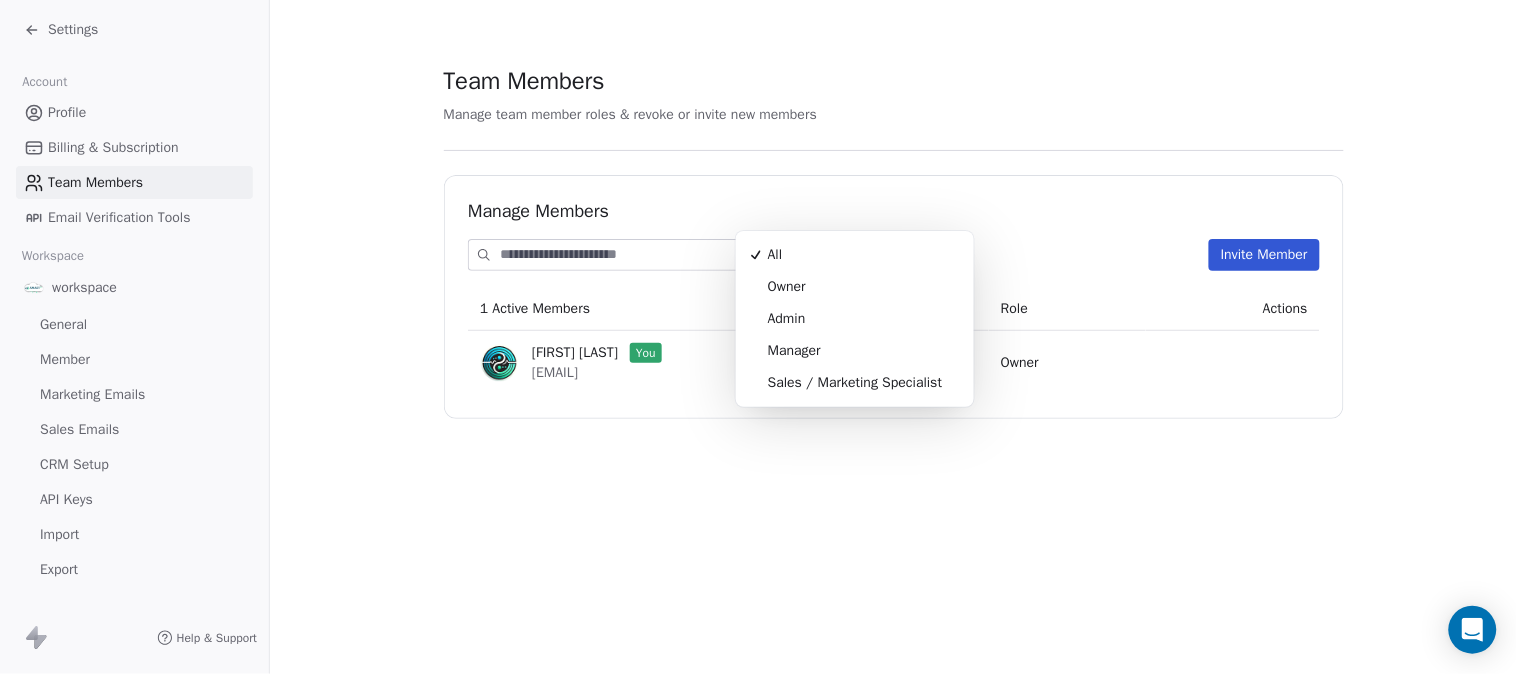 click on "Settings Account Profile Billing & Subscription Team Members Email Verification Tools Workspace workspace General Member Marketing Emails Sales Emails CRM Setup API Keys Import Export Help & Support Team Members Manage team member roles & revoke or invite new members Manage Members All Invite Member 1   Active Members Role Actions Emmanuel Suarez You etunegociodigital@gmail.com Owner
All Owner Admin Manager Sales / Marketing Specialist" at bounding box center [758, 337] 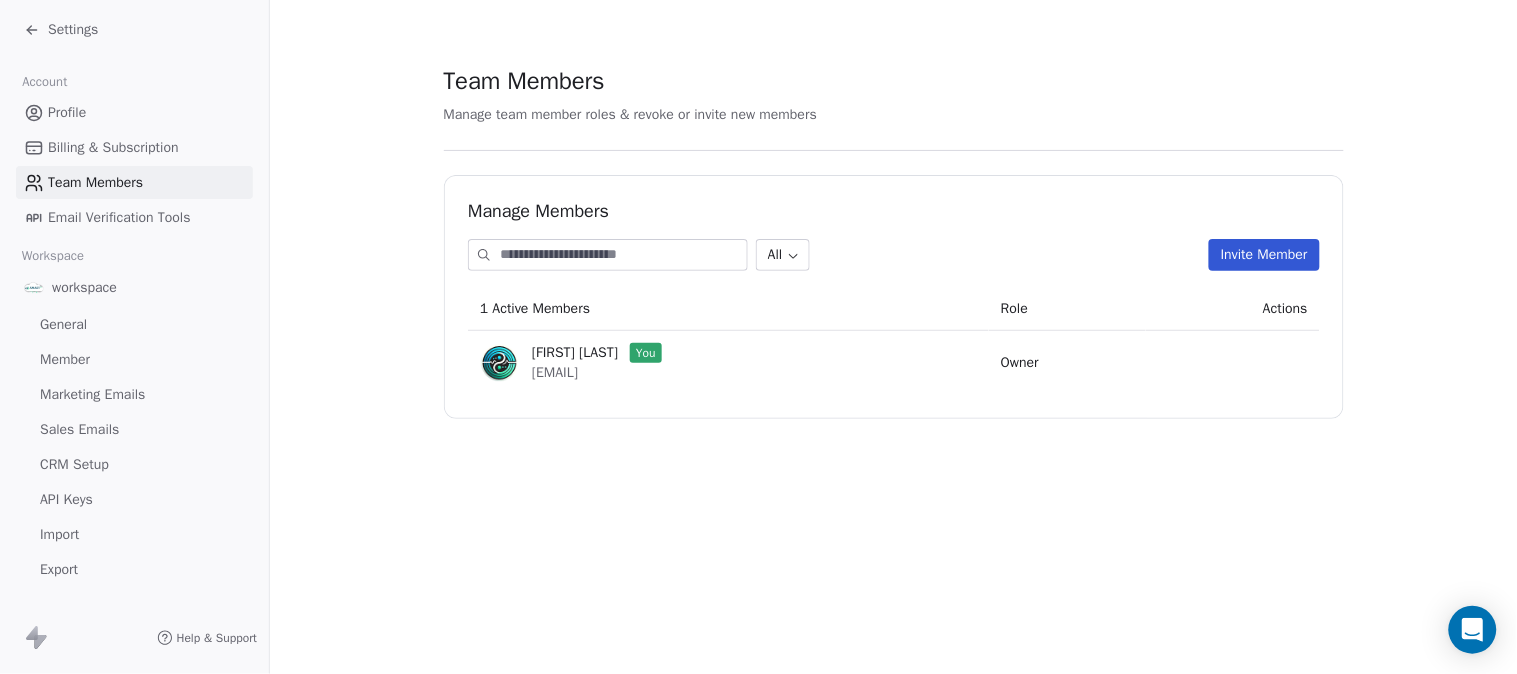 click on "Profile" at bounding box center (134, 112) 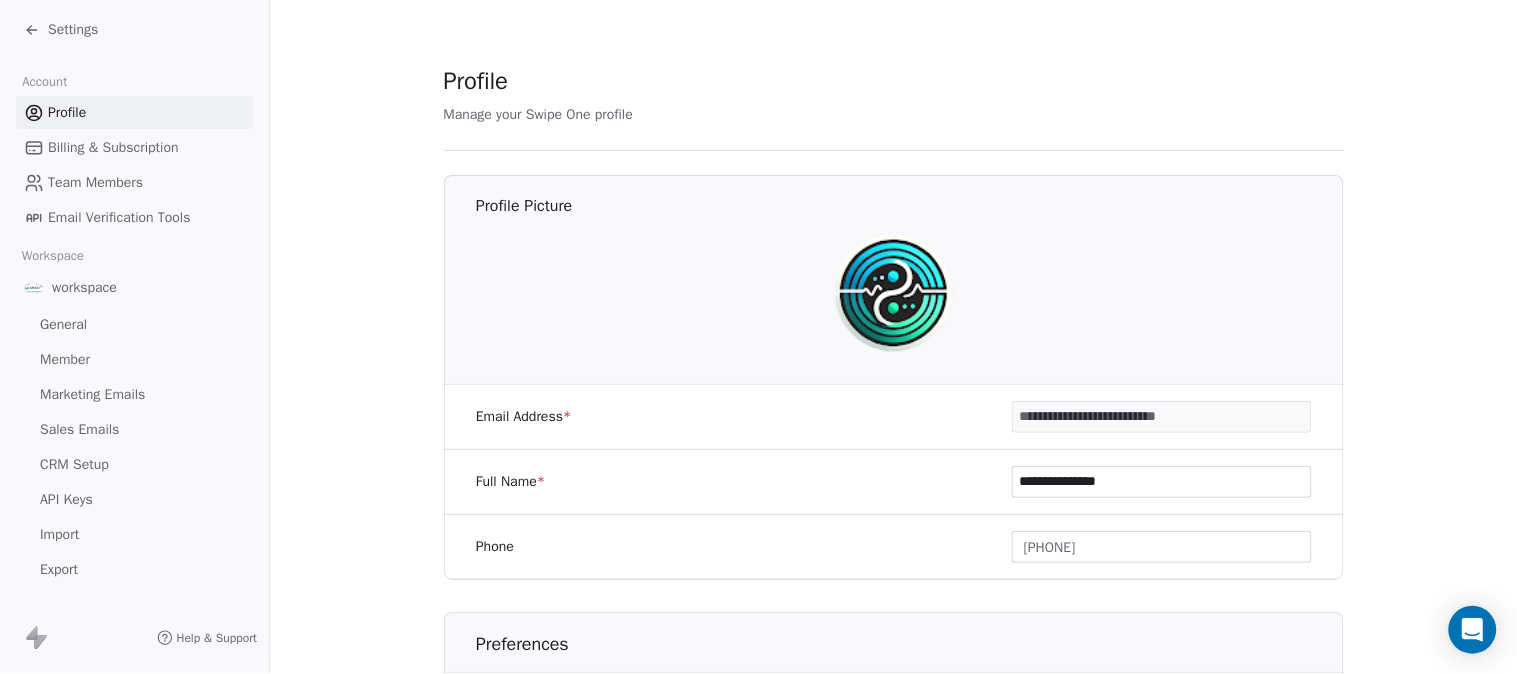 click on "Settings" at bounding box center [134, 30] 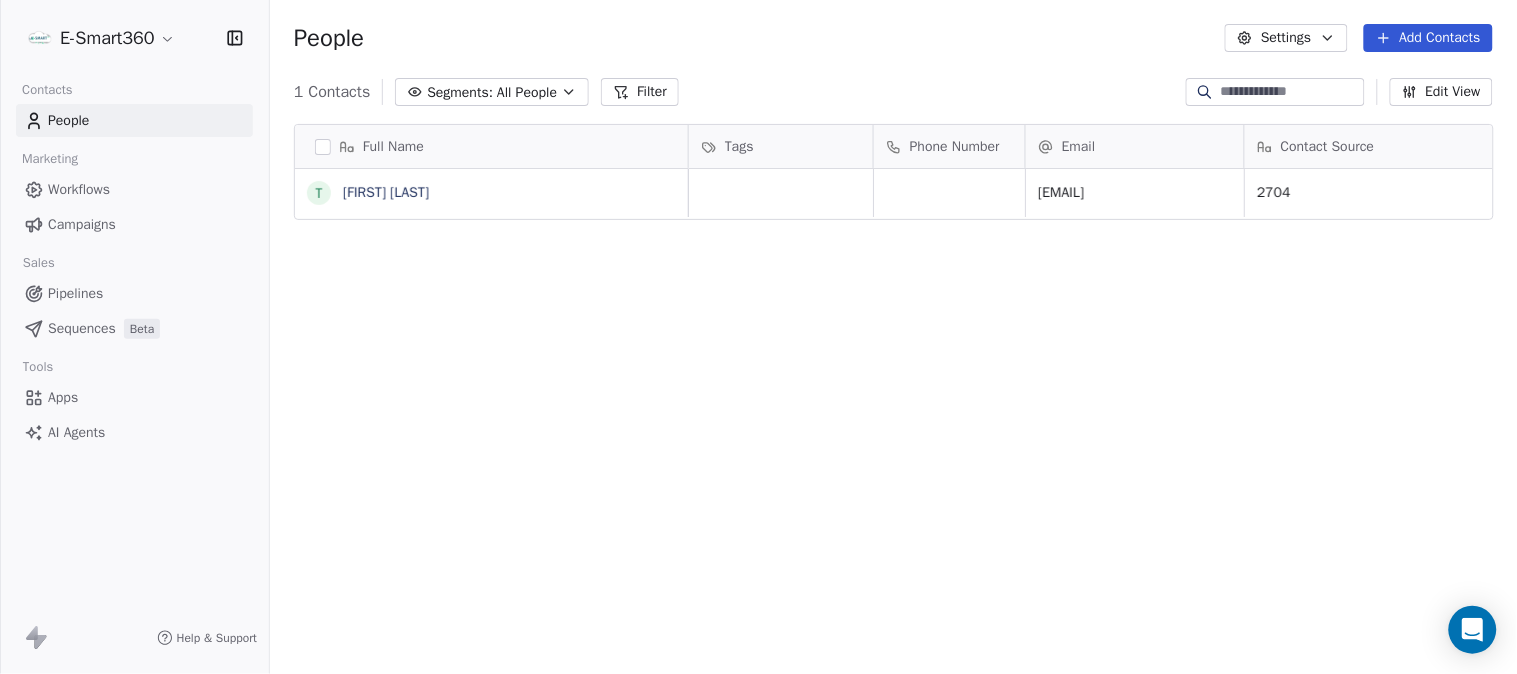 scroll, scrollTop: 18, scrollLeft: 17, axis: both 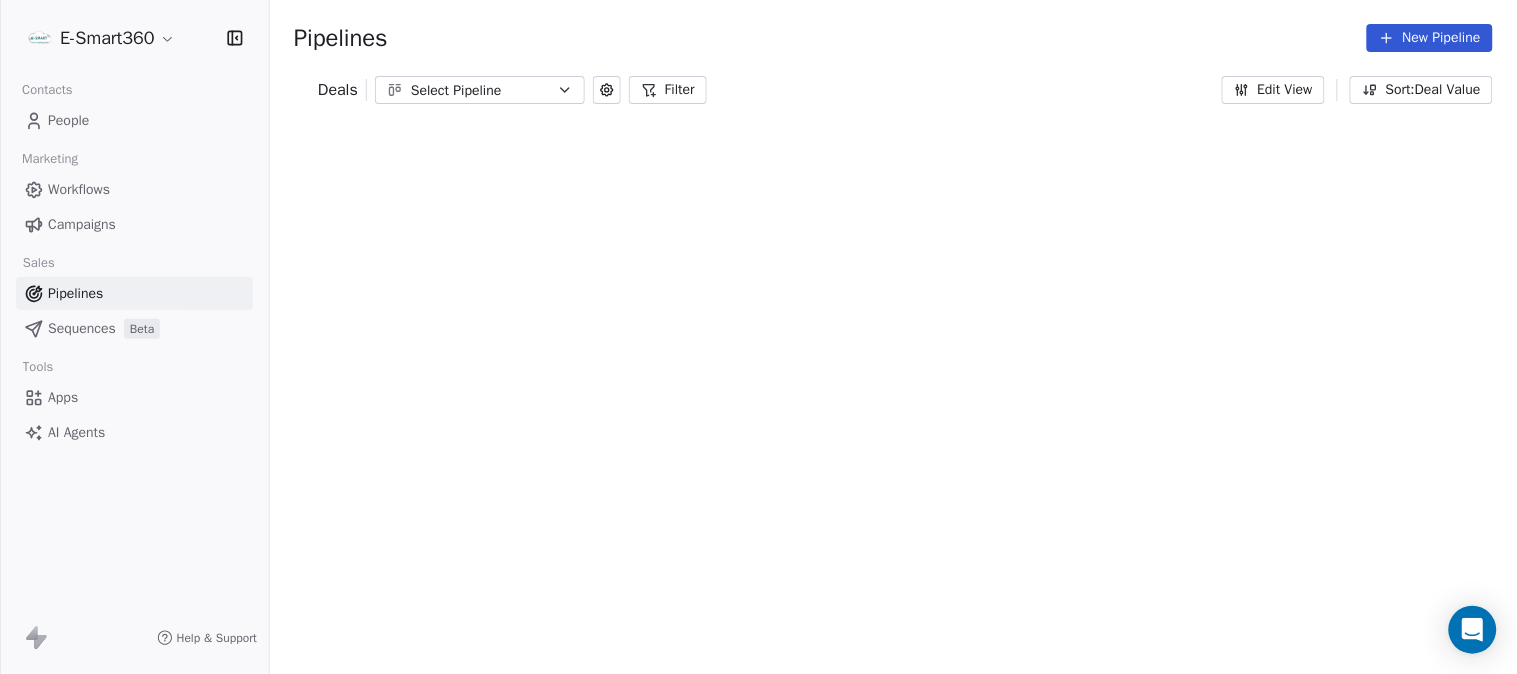 click on "Workflows" at bounding box center [134, 189] 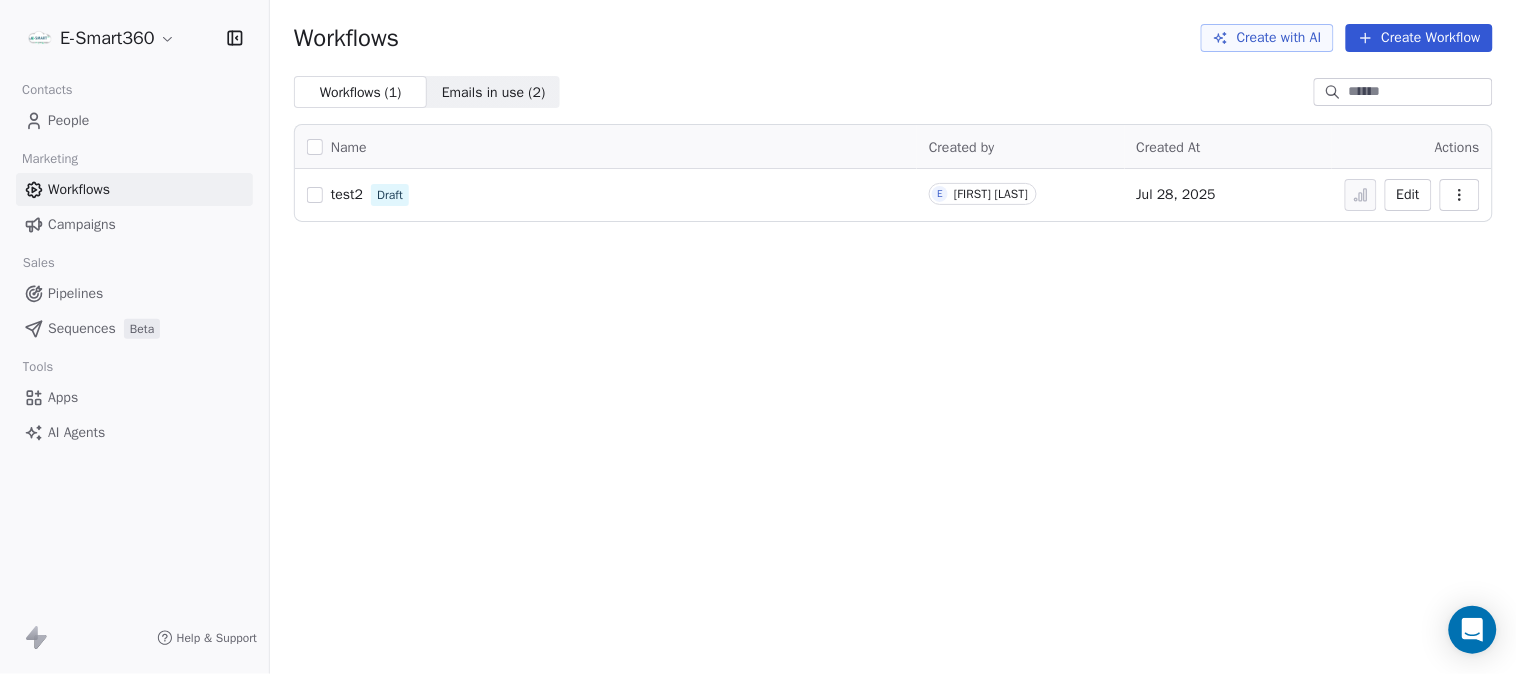 click on "Workflows  Create with AI  Create Workflow" at bounding box center [893, 38] 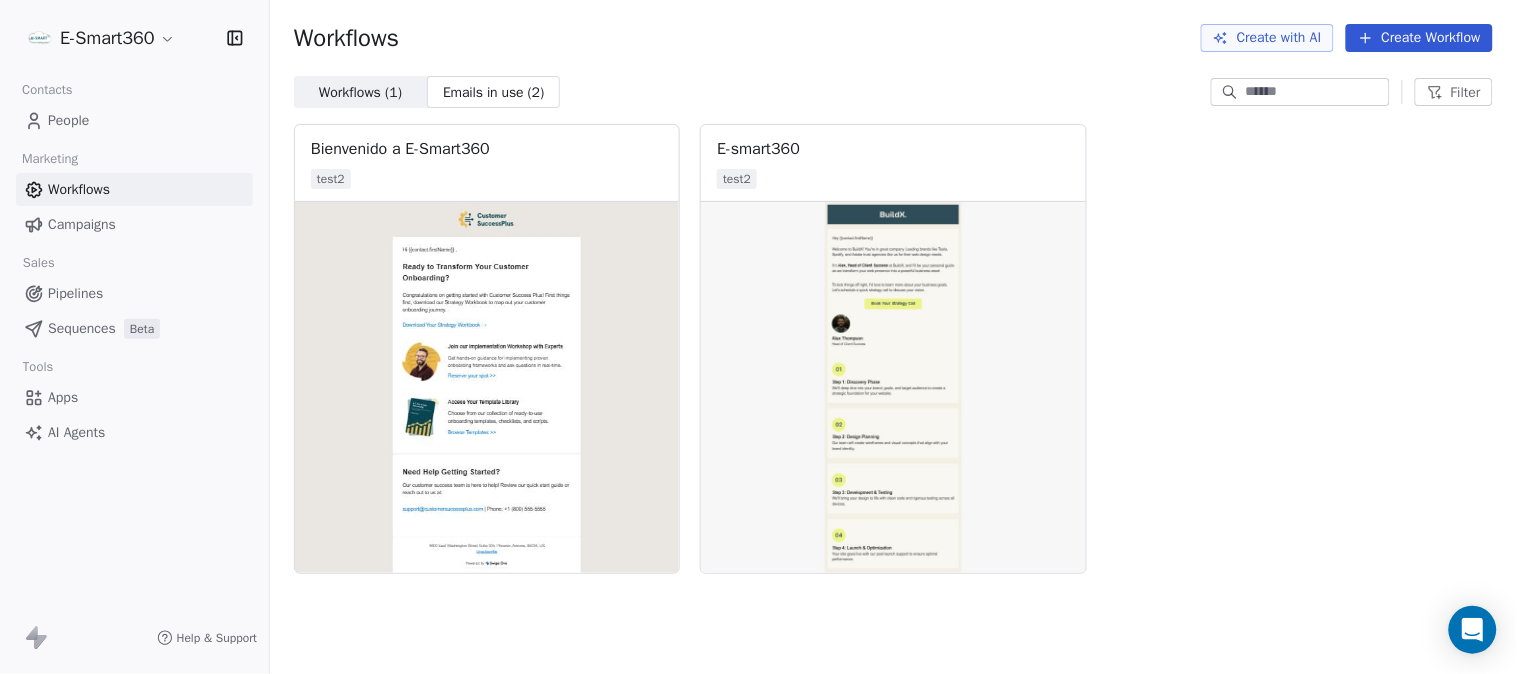click on "Campaigns" at bounding box center [82, 224] 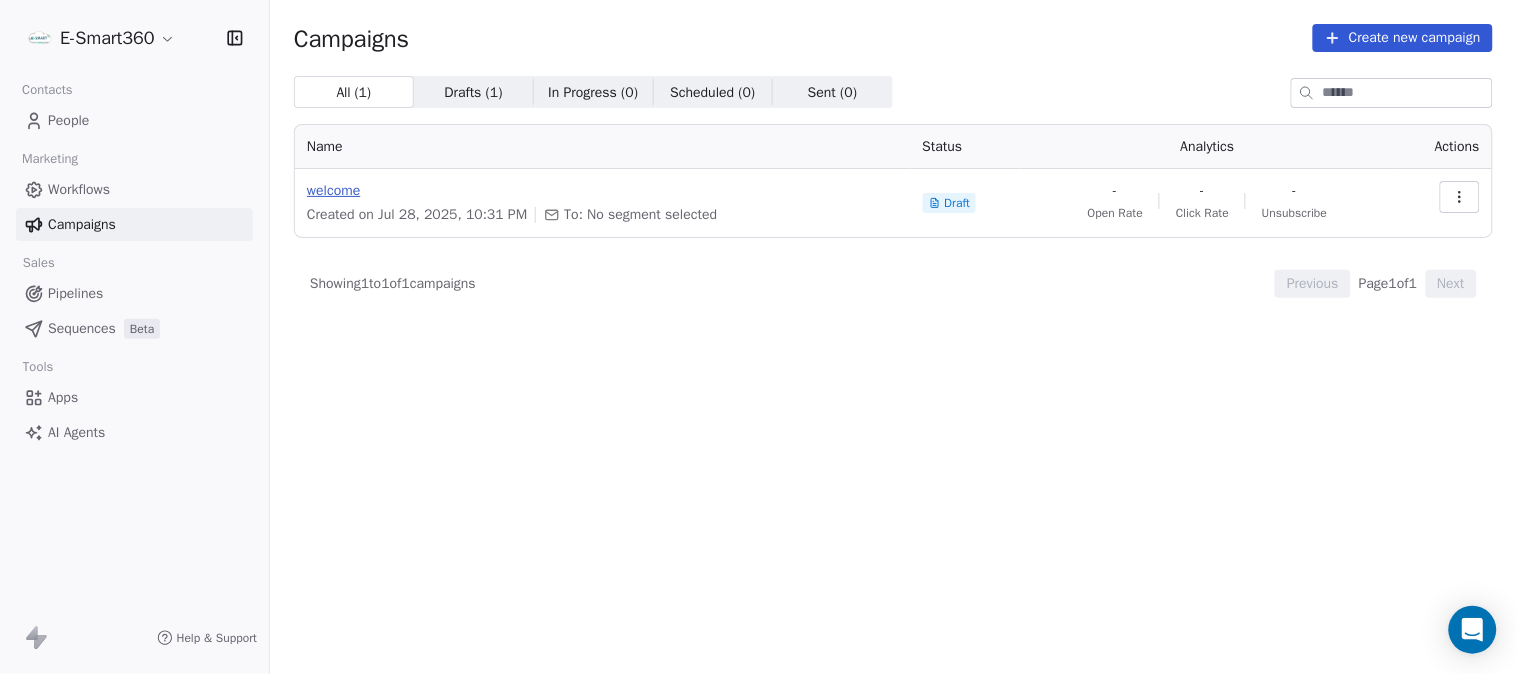 click on "welcome" at bounding box center [603, 191] 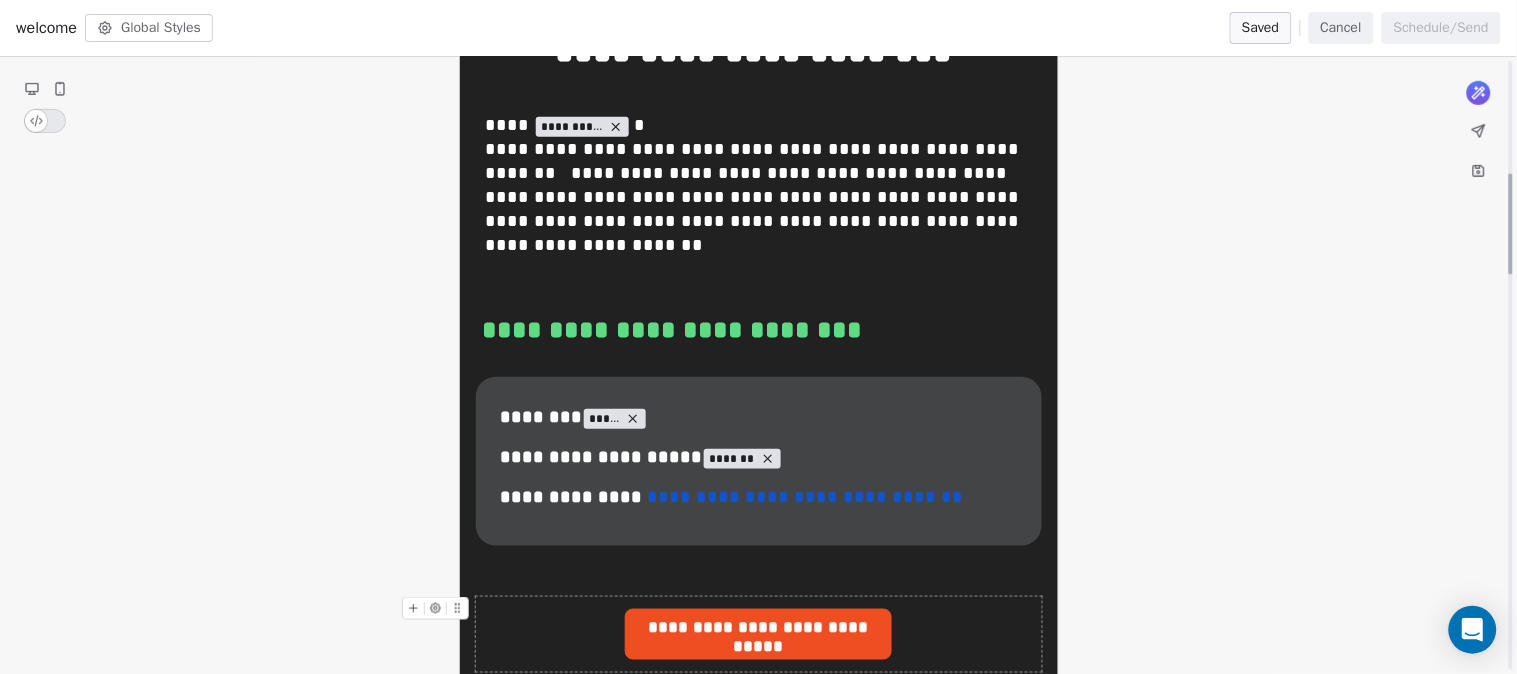 scroll, scrollTop: 777, scrollLeft: 0, axis: vertical 